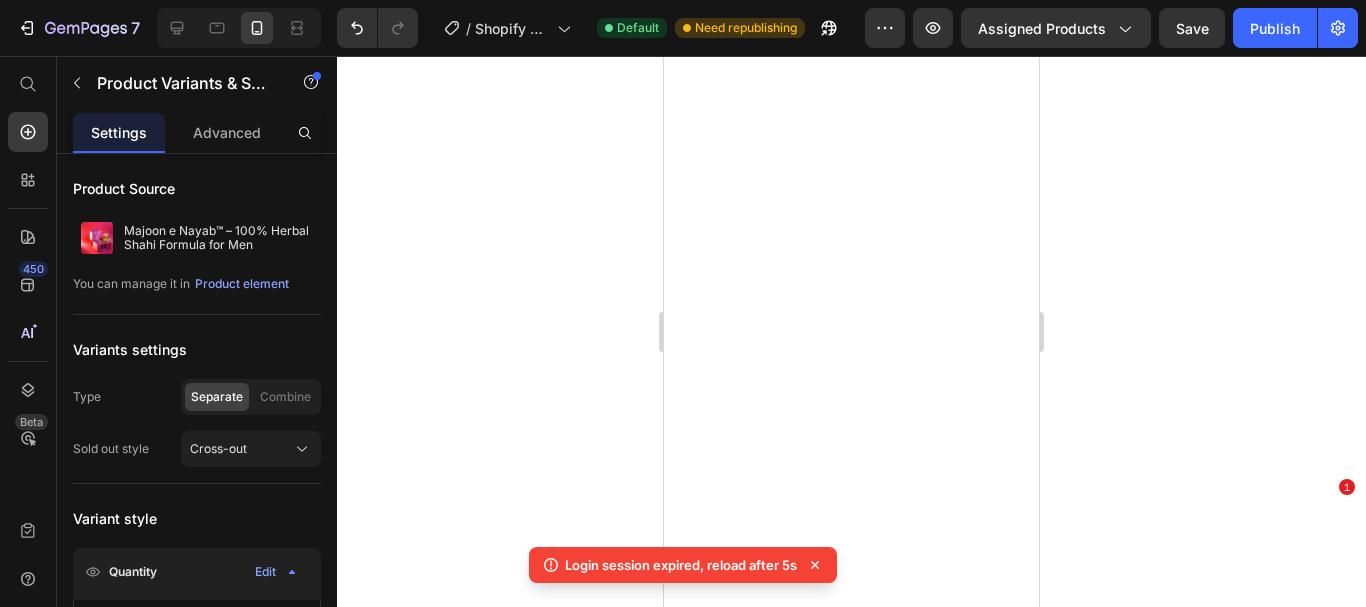 scroll, scrollTop: 0, scrollLeft: 0, axis: both 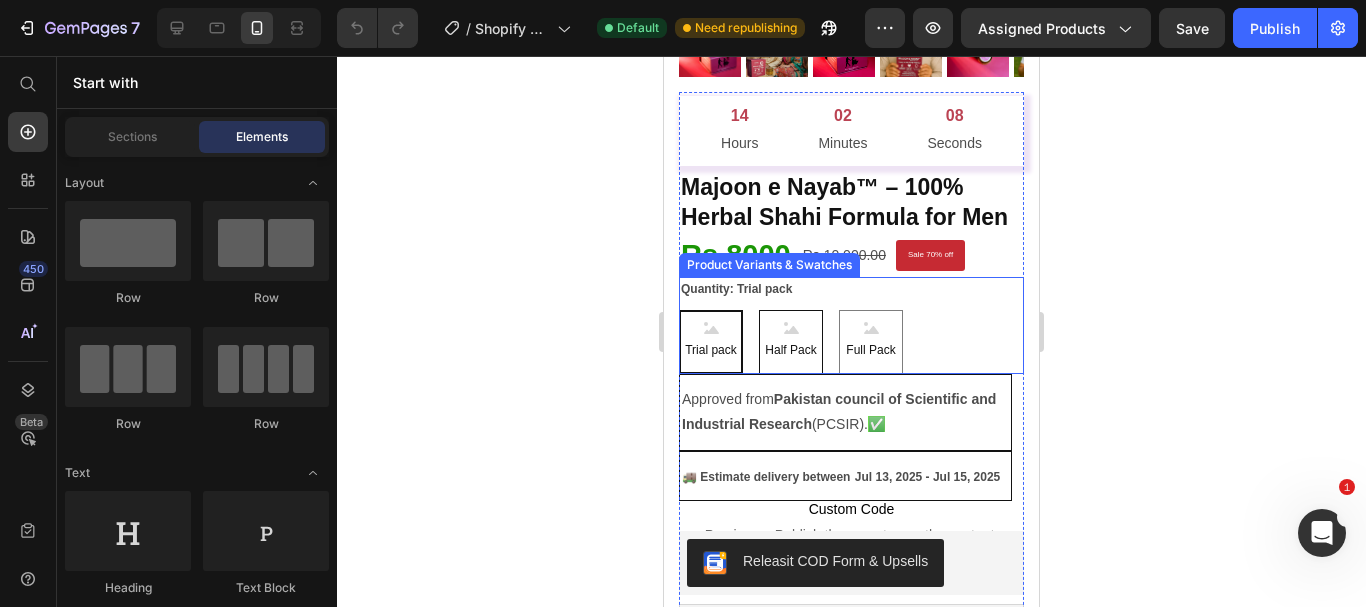click on "Half Pack" at bounding box center (790, 351) 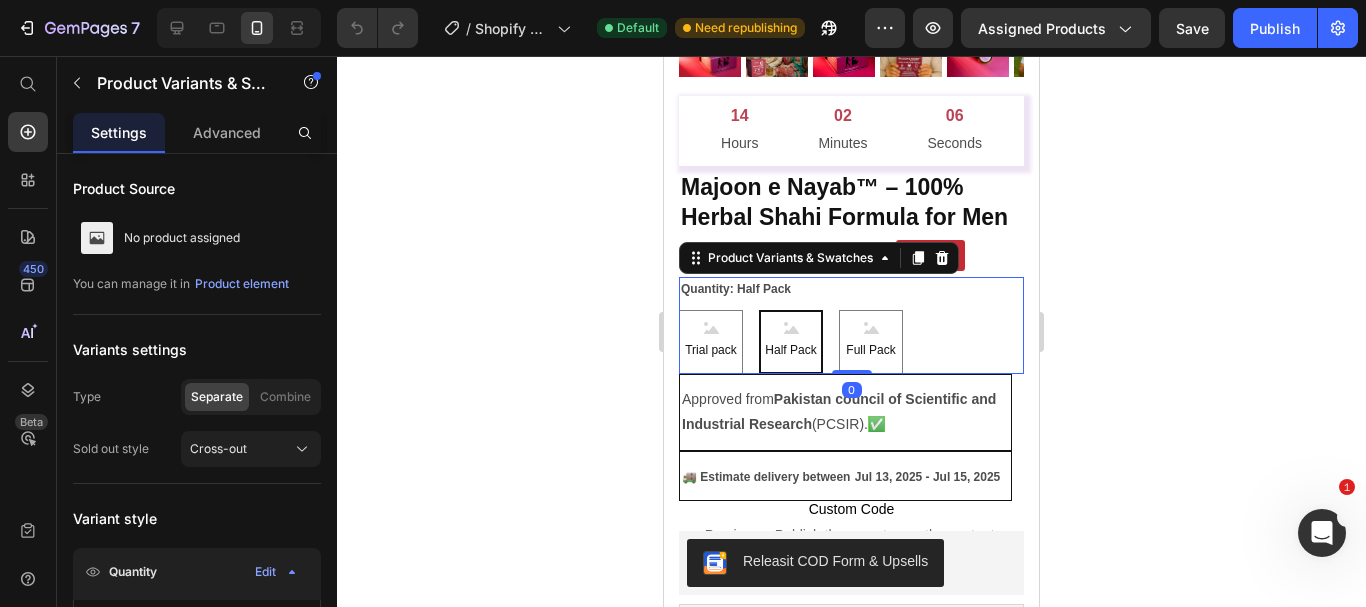 click on "Half Pack" at bounding box center (790, 351) 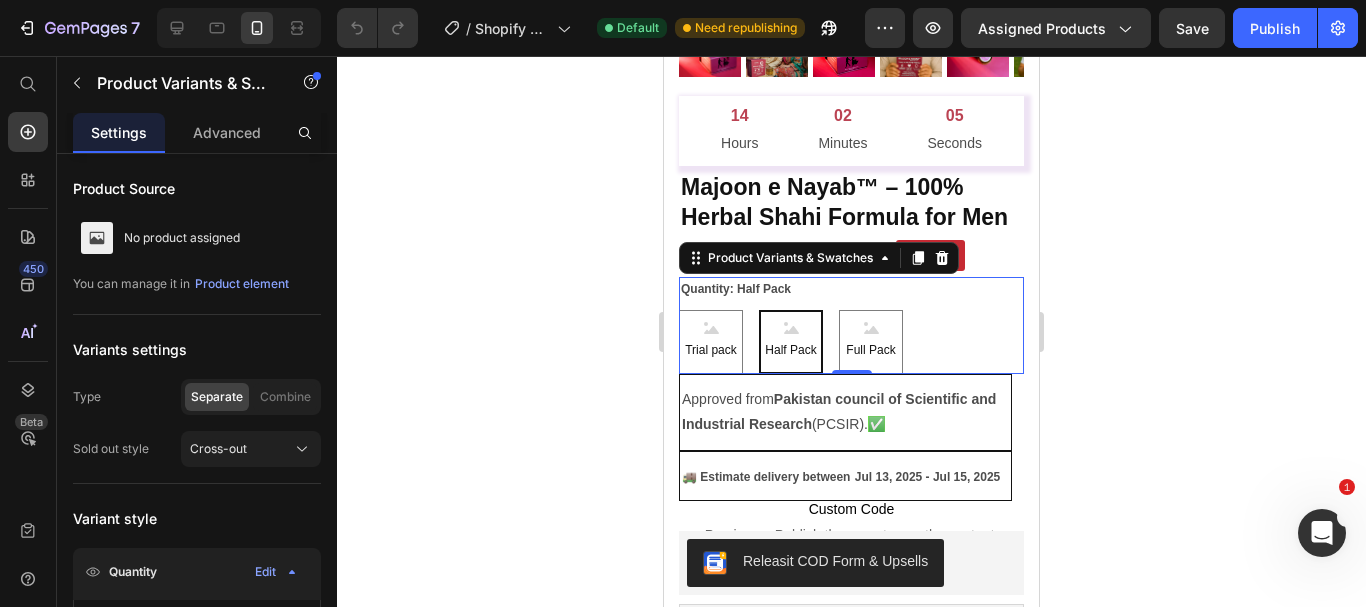 click 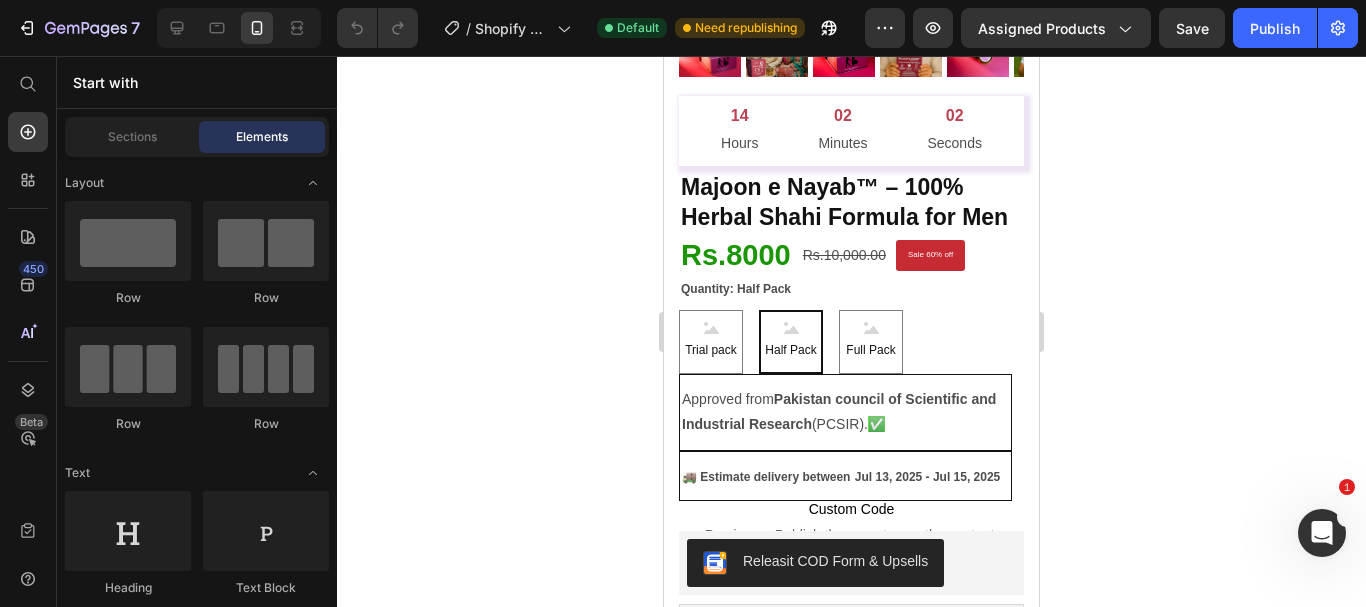 click 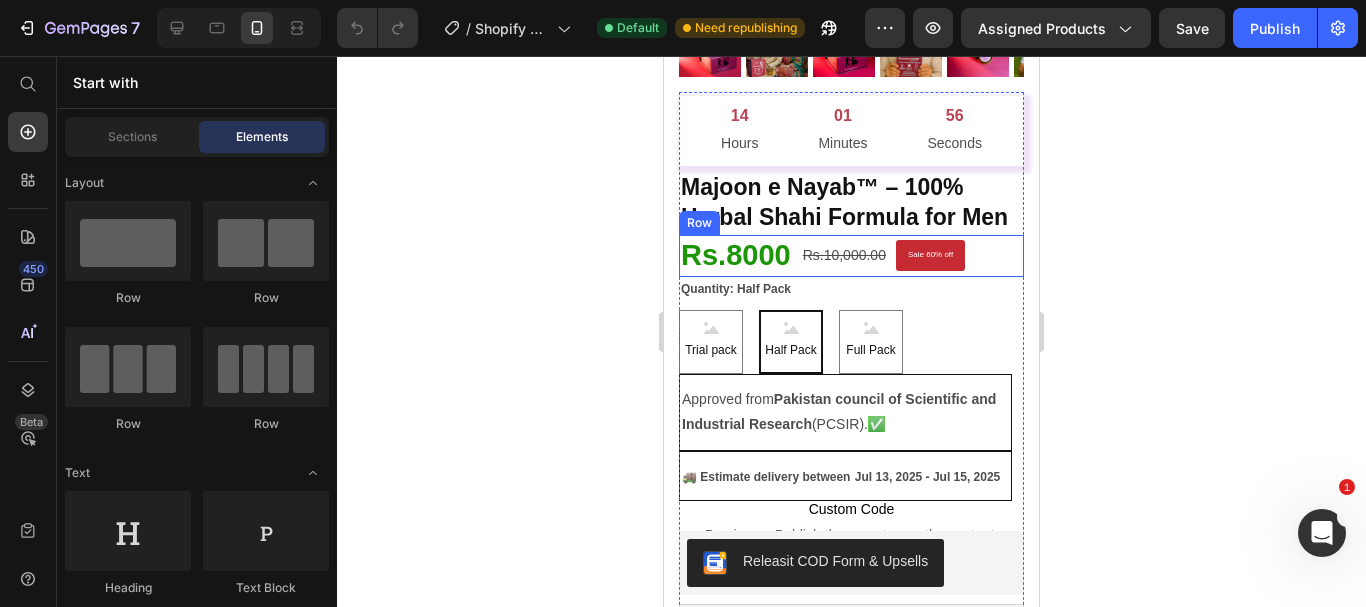 click on "Rs.8000 Heading Rs.10,000.00 Product Price Sale 60% off Product Badge Row" at bounding box center [851, 256] 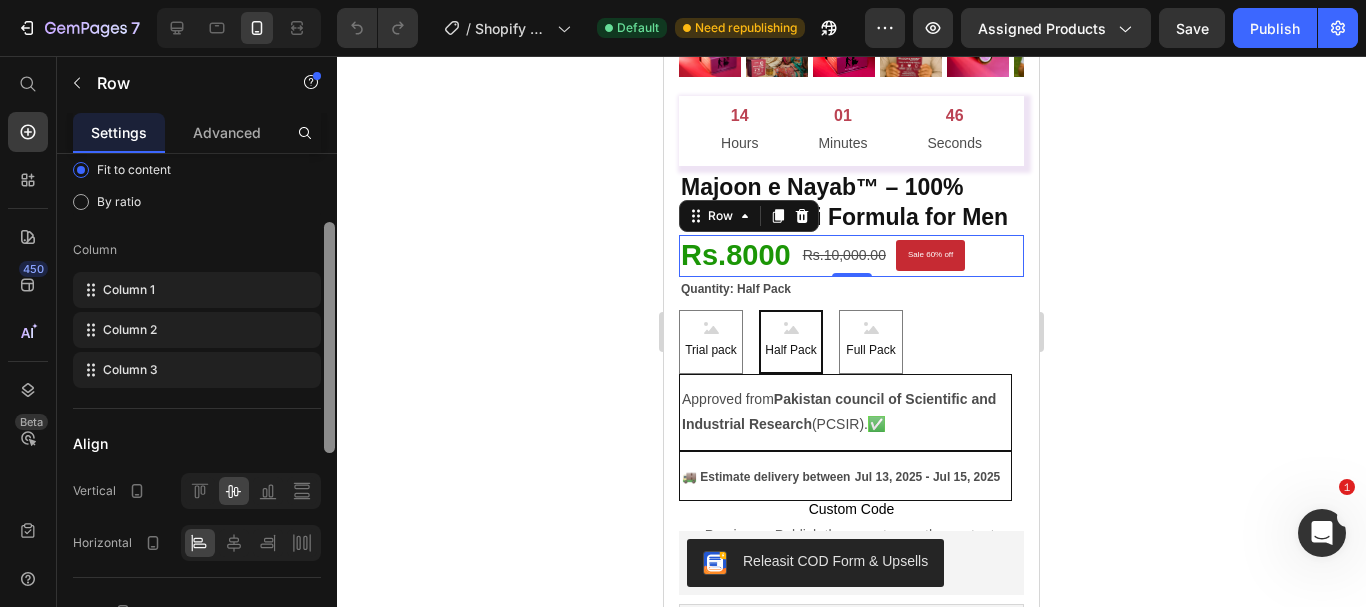 scroll, scrollTop: 0, scrollLeft: 0, axis: both 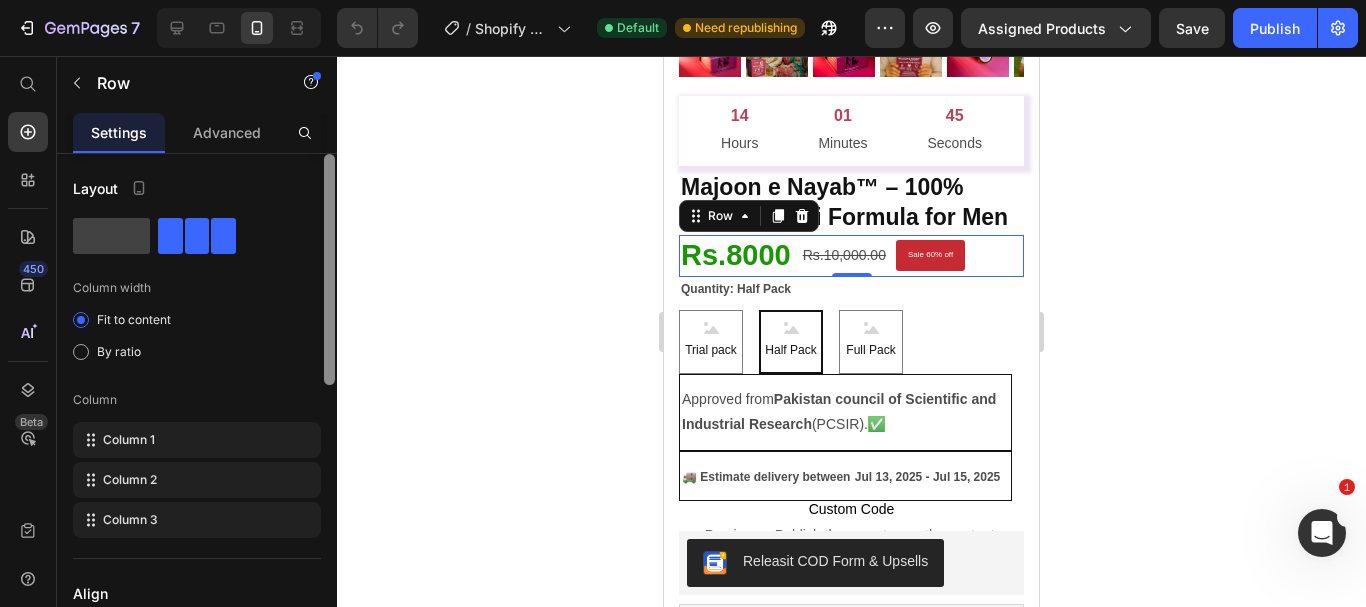 drag, startPoint x: 329, startPoint y: 304, endPoint x: 317, endPoint y: 213, distance: 91.787796 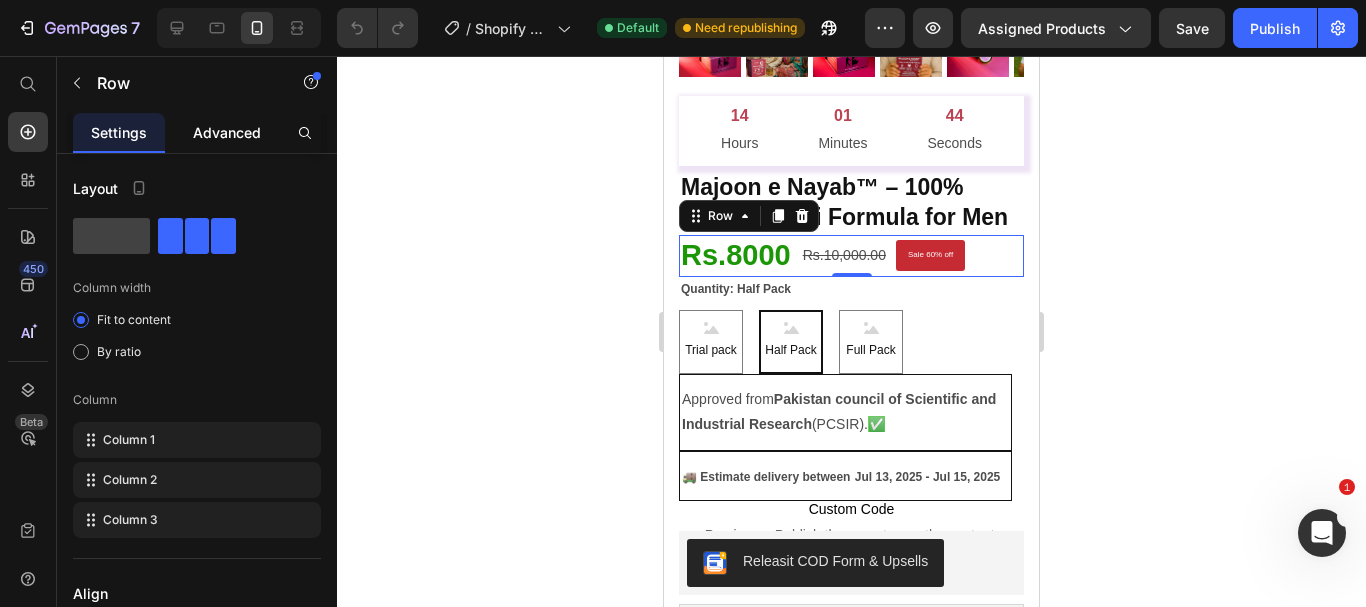click on "Advanced" at bounding box center (227, 132) 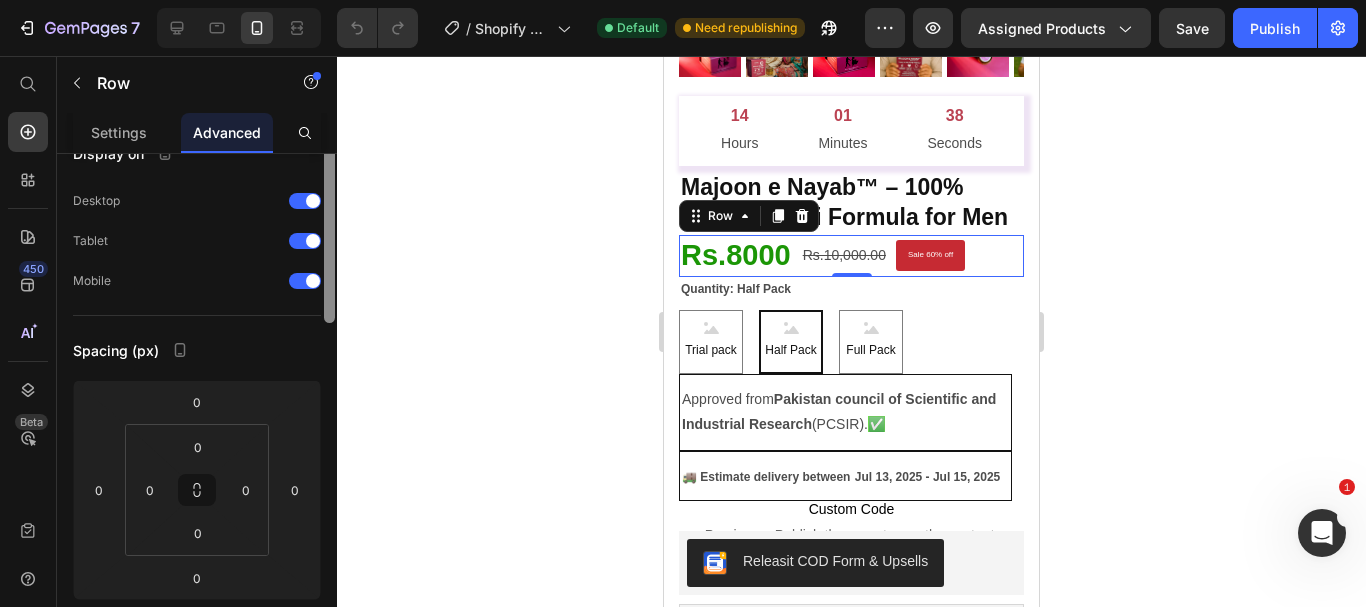 scroll, scrollTop: 0, scrollLeft: 0, axis: both 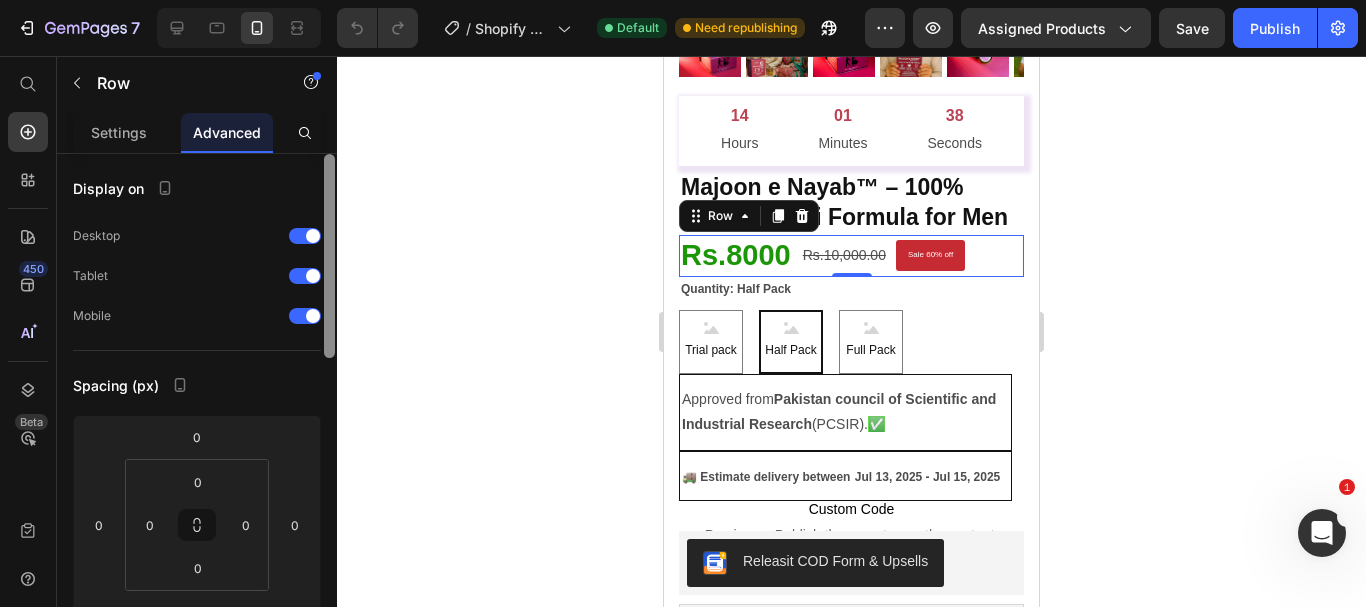 drag, startPoint x: 328, startPoint y: 219, endPoint x: 296, endPoint y: 157, distance: 69.77106 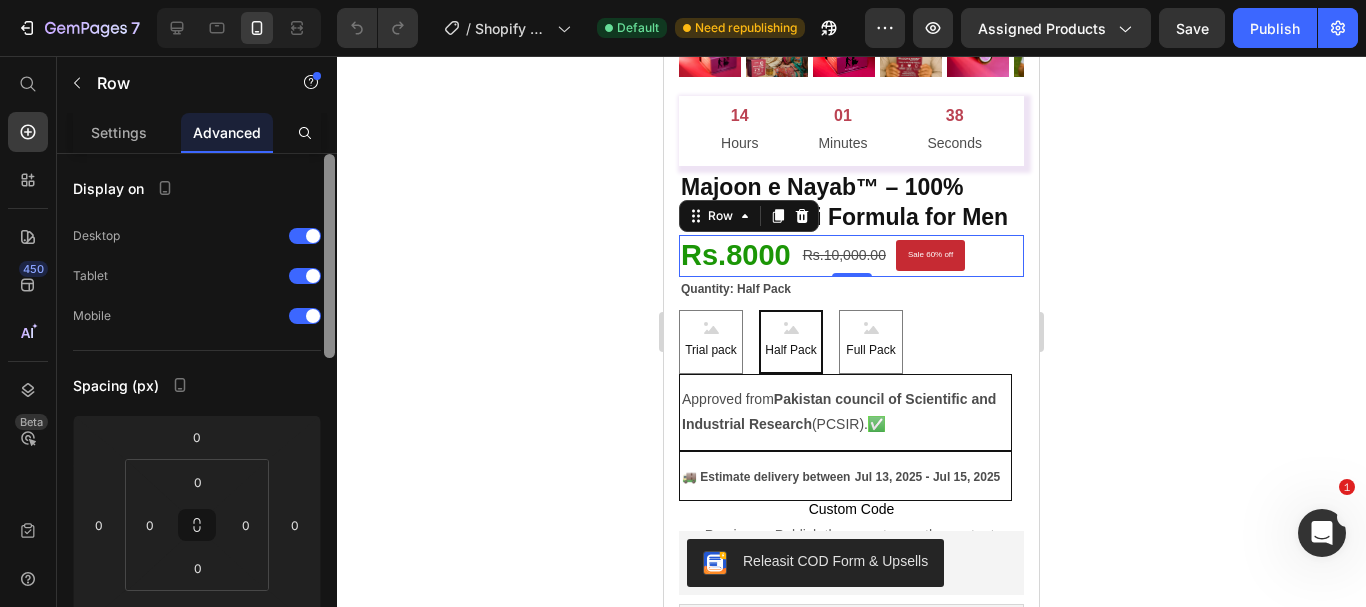 click on "Display on Desktop Tablet Mobile Spacing (px) 0 0 0 0 0 0 0 0 Shape Border Corner Shadow Position Opacity 100 % Animation Interaction Upgrade to Optimize plan  to unlock Interaction & other premium features. CSS class  Delete element" at bounding box center (197, 409) 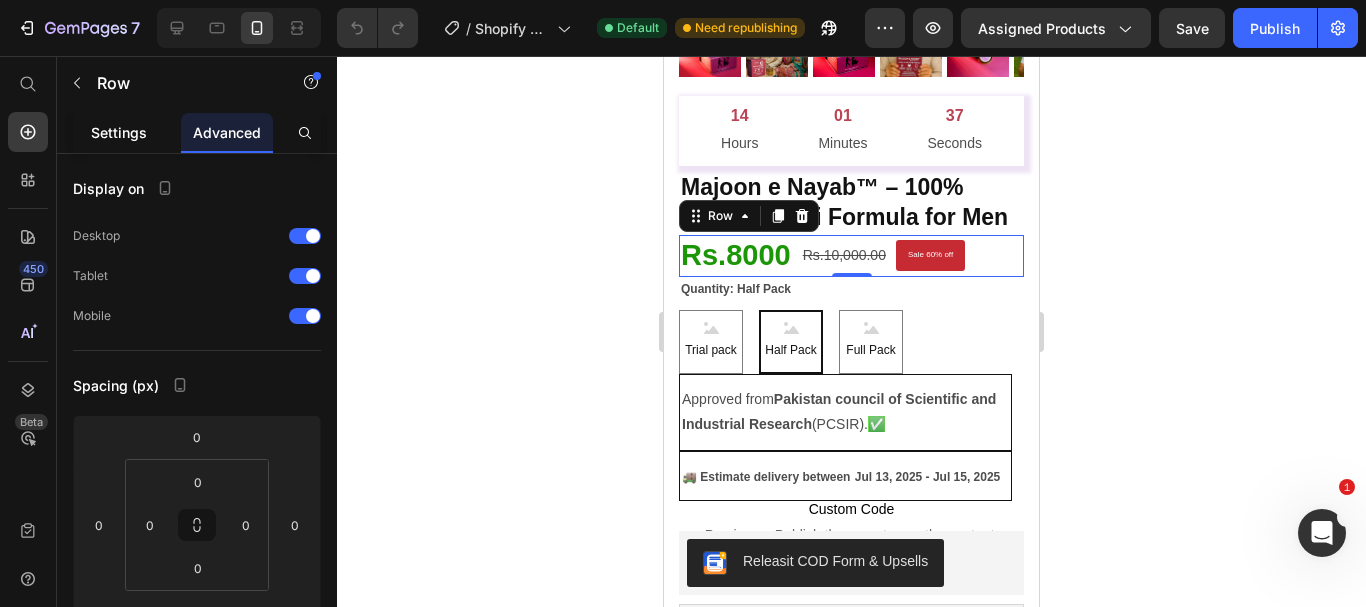 click on "Settings" at bounding box center (119, 132) 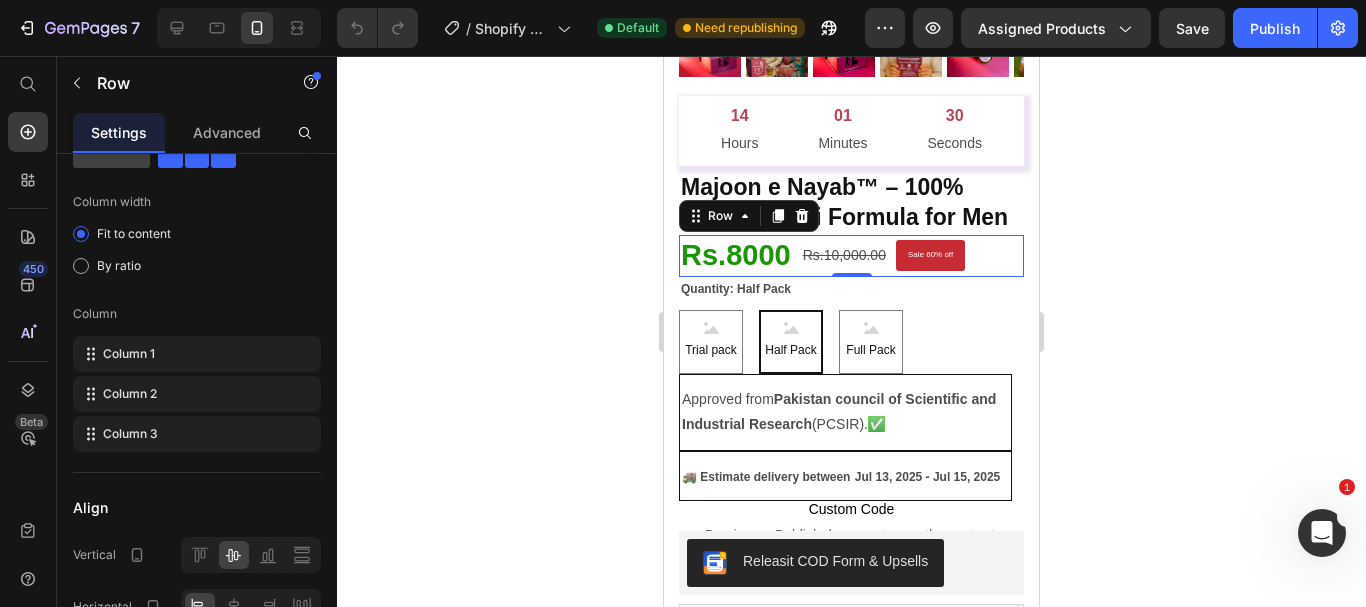 scroll, scrollTop: 0, scrollLeft: 0, axis: both 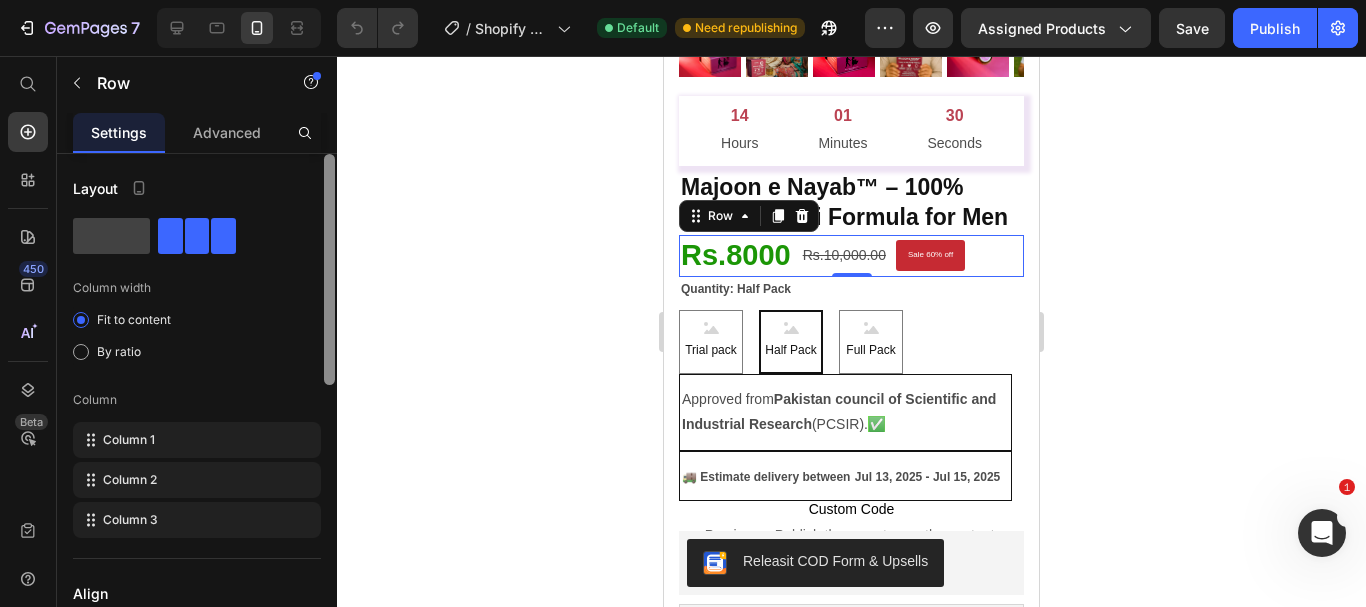 drag, startPoint x: 329, startPoint y: 202, endPoint x: 338, endPoint y: 140, distance: 62.649822 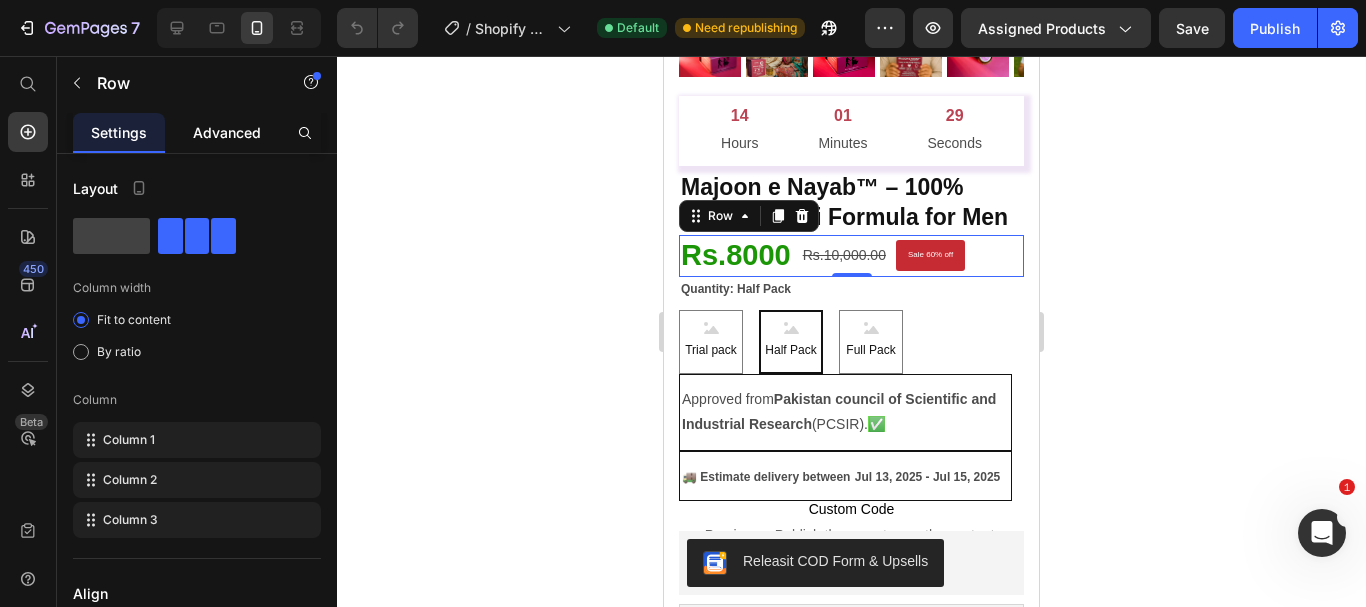 click on "Advanced" at bounding box center (227, 132) 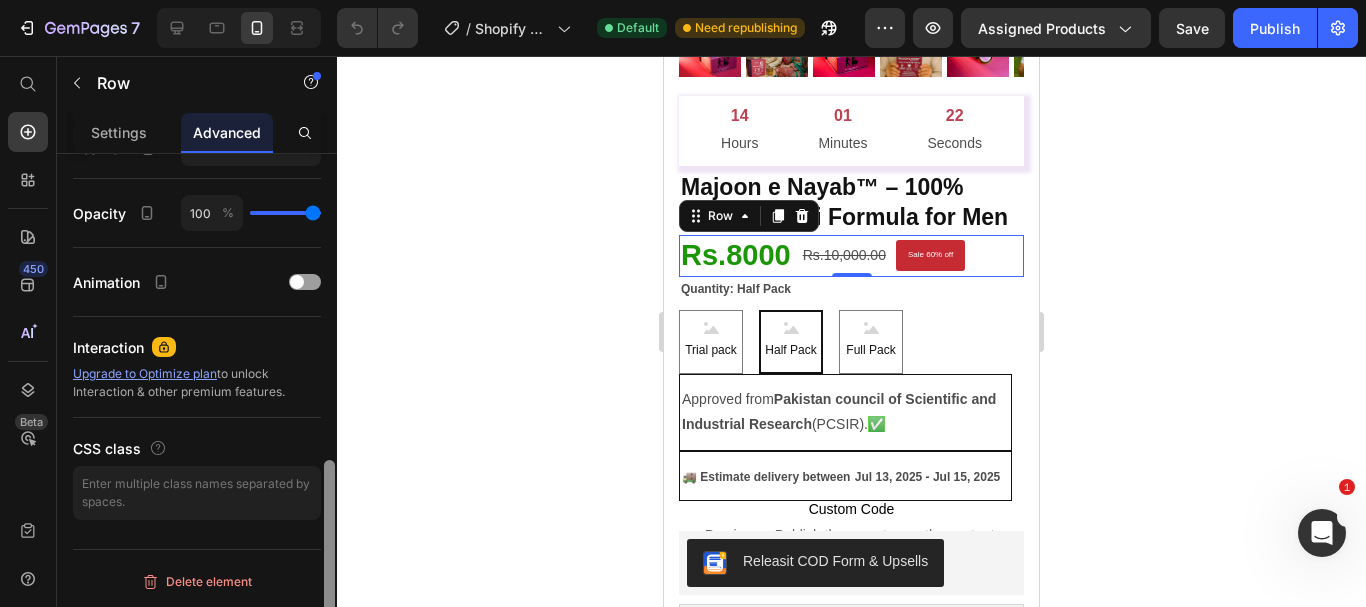 scroll, scrollTop: 0, scrollLeft: 0, axis: both 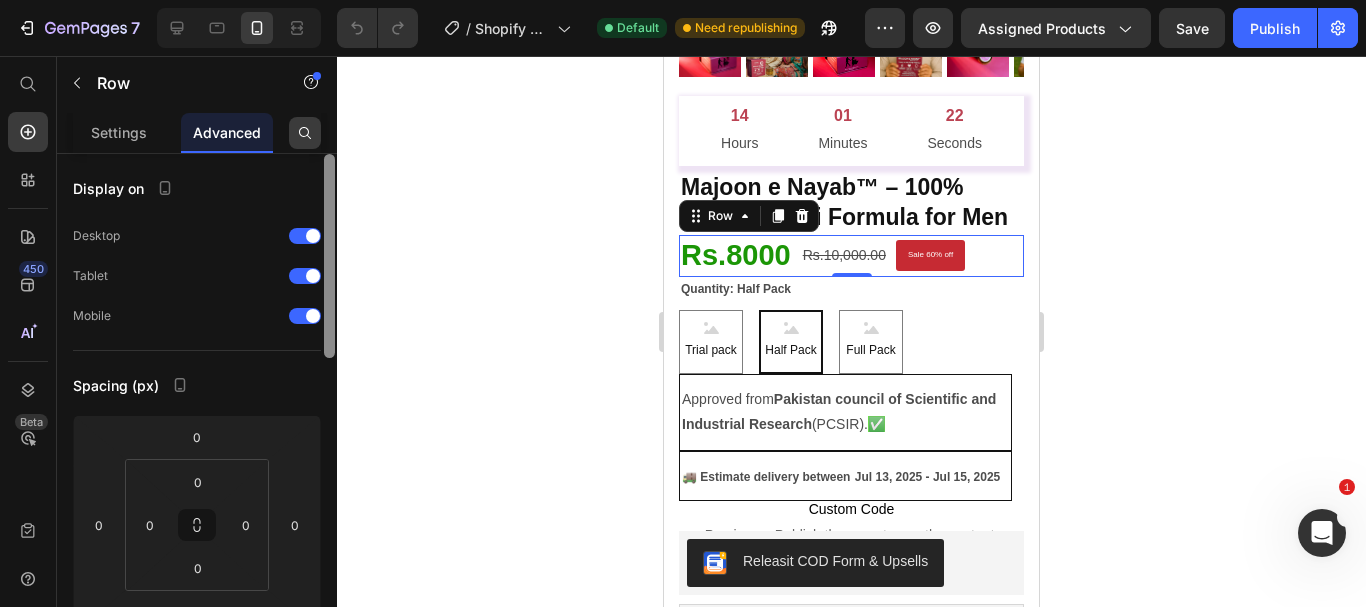 drag, startPoint x: 328, startPoint y: 239, endPoint x: 310, endPoint y: 123, distance: 117.388245 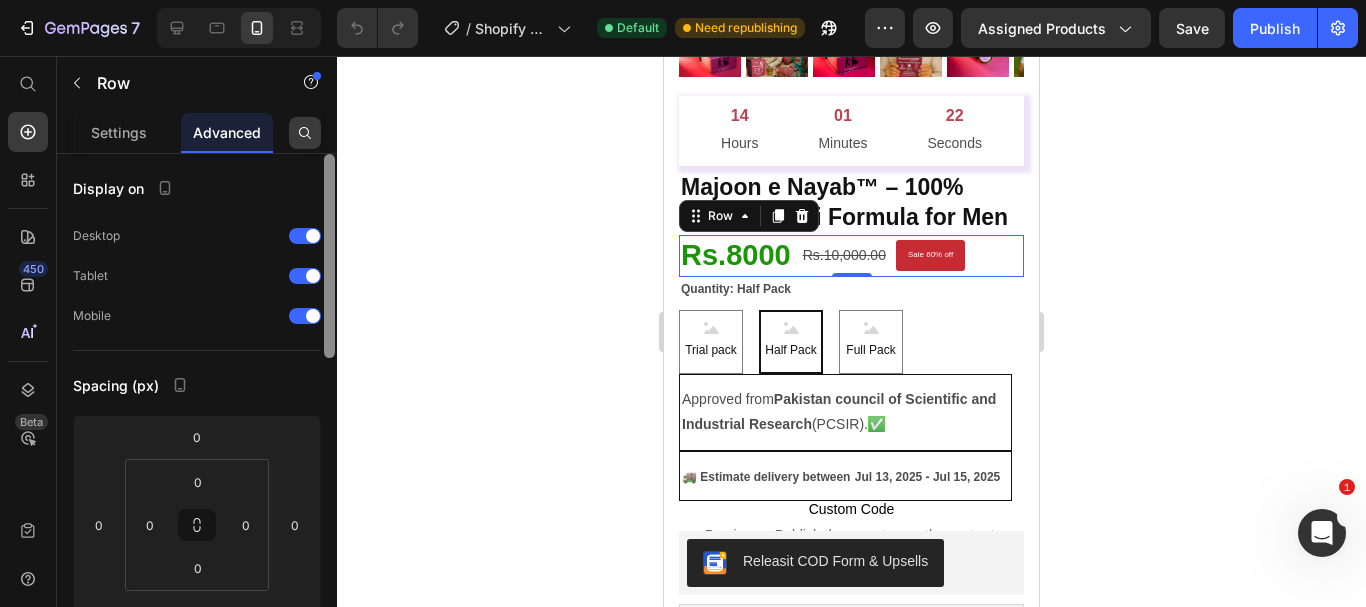 click on "Settings Advanced Display on Desktop Tablet Mobile Spacing (px) 0 0 0 0 0 0 0 0 Shape Border Corner Shadow Position Opacity 100 % Animation Interaction Upgrade to Optimize plan  to unlock Interaction & other premium features. CSS class  Delete element" at bounding box center [197, 388] 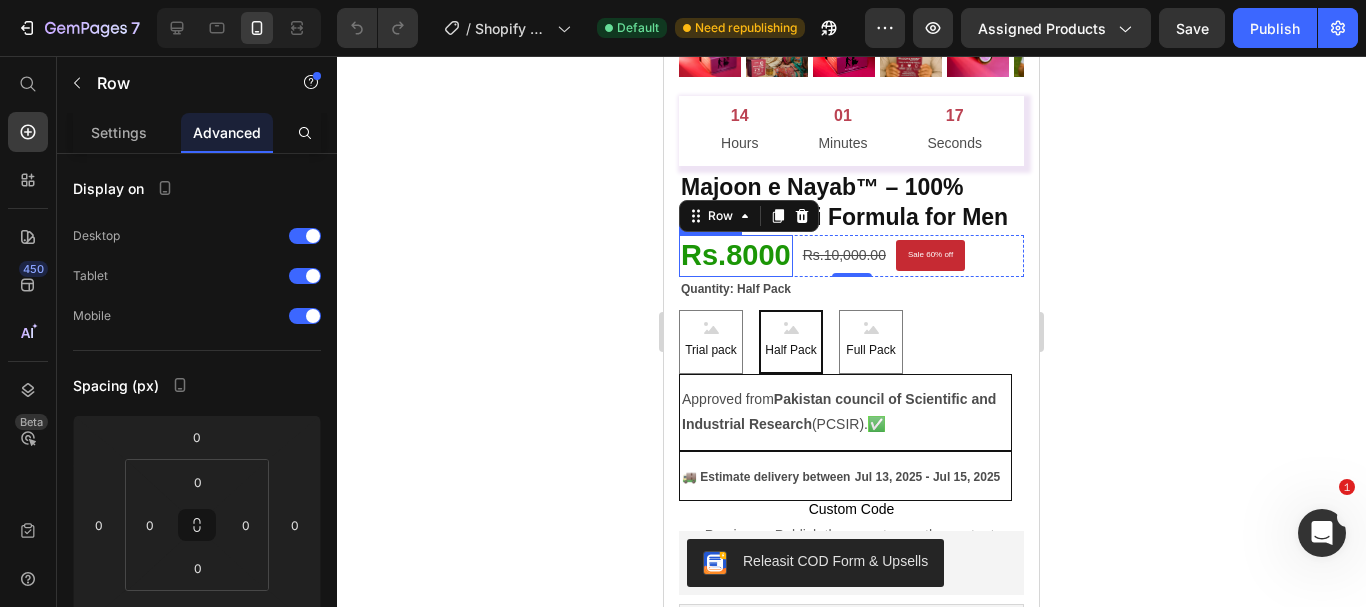 click on "Rs.8000" at bounding box center (736, 255) 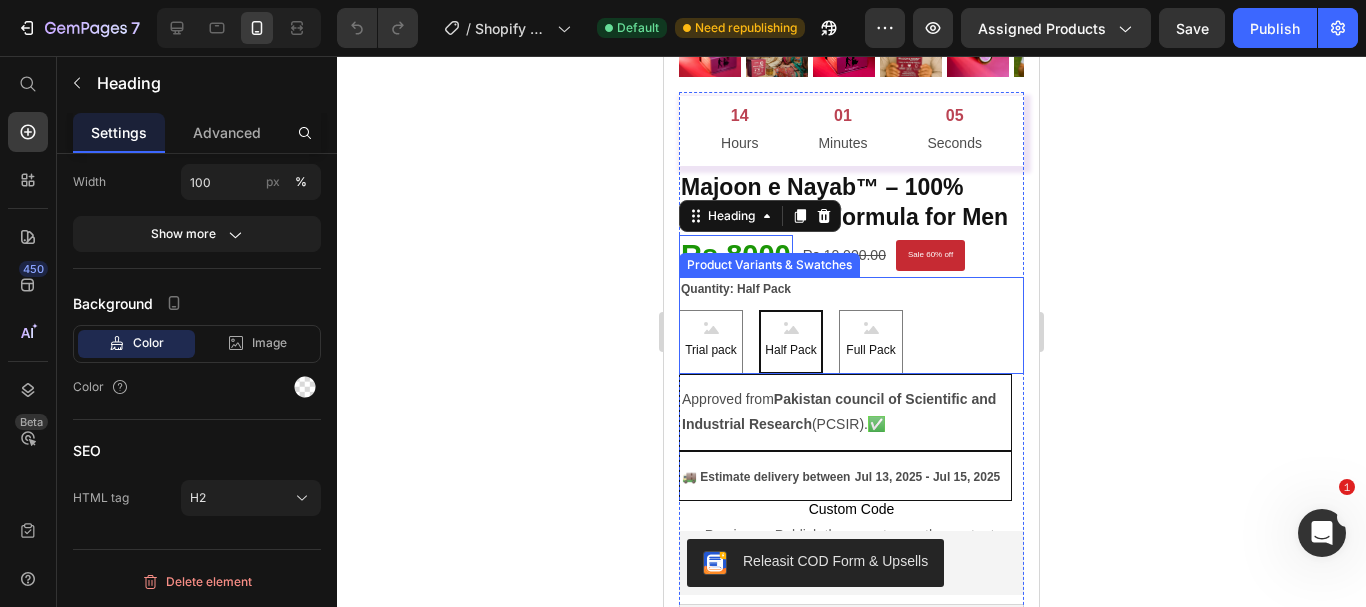 scroll, scrollTop: 0, scrollLeft: 0, axis: both 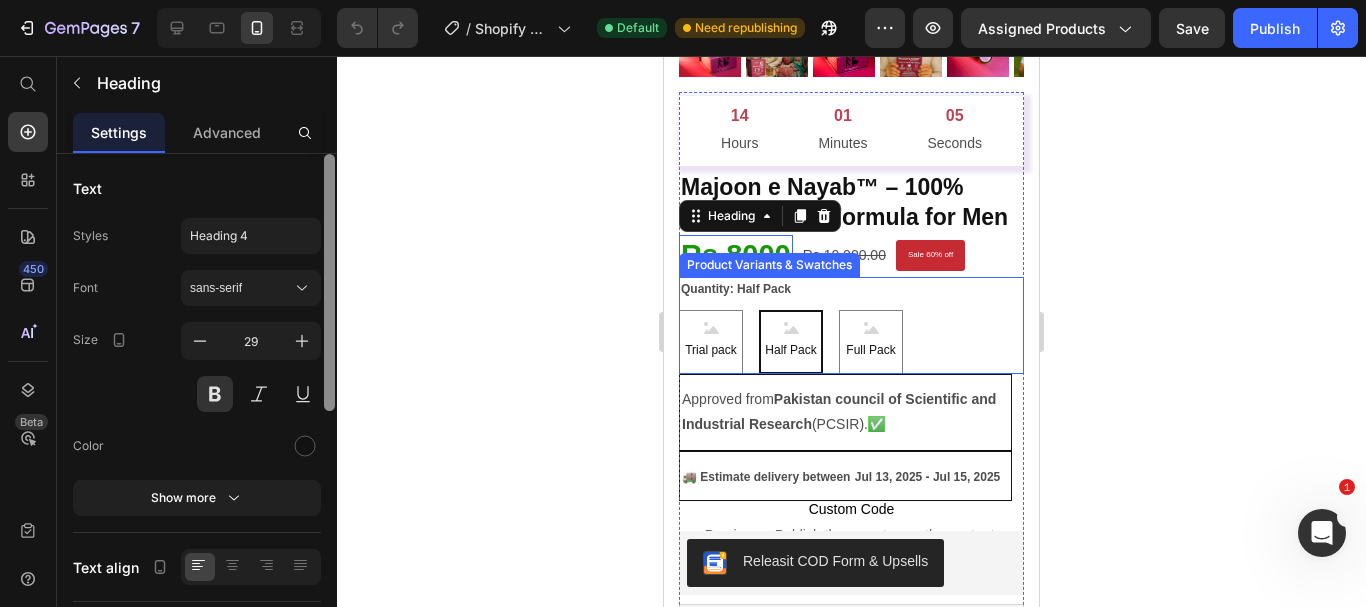 drag, startPoint x: 329, startPoint y: 285, endPoint x: 351, endPoint y: 250, distance: 41.340054 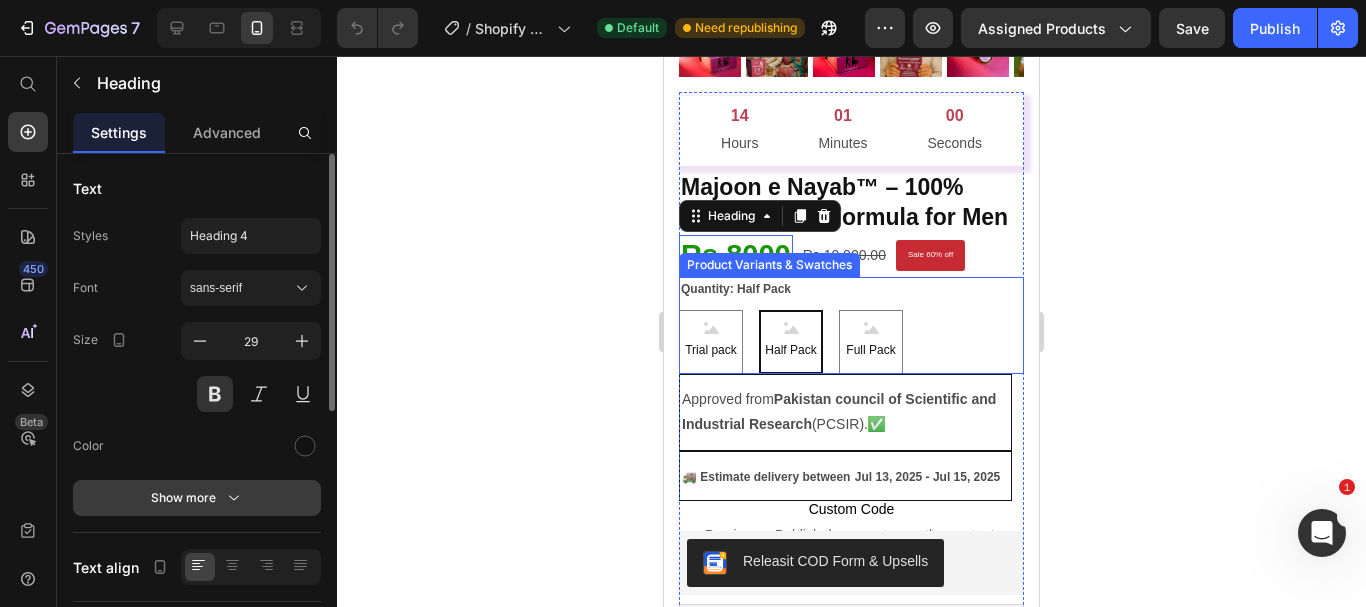 click 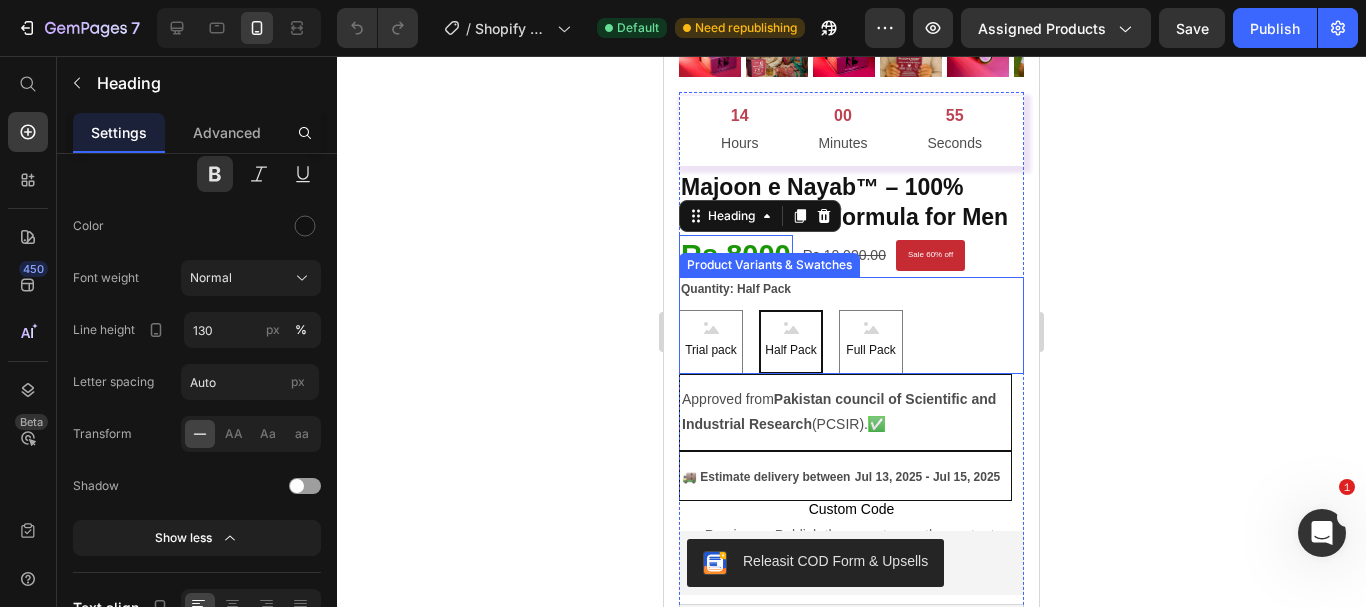 scroll, scrollTop: 0, scrollLeft: 0, axis: both 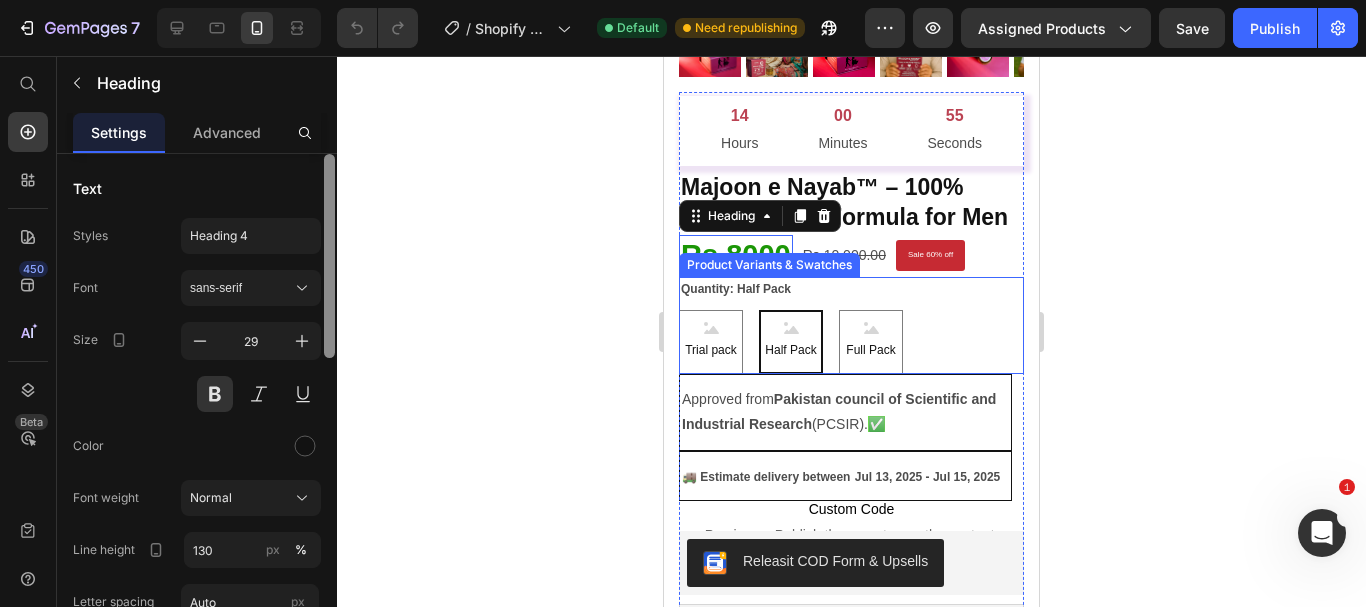 drag, startPoint x: 326, startPoint y: 326, endPoint x: 347, endPoint y: 243, distance: 85.61542 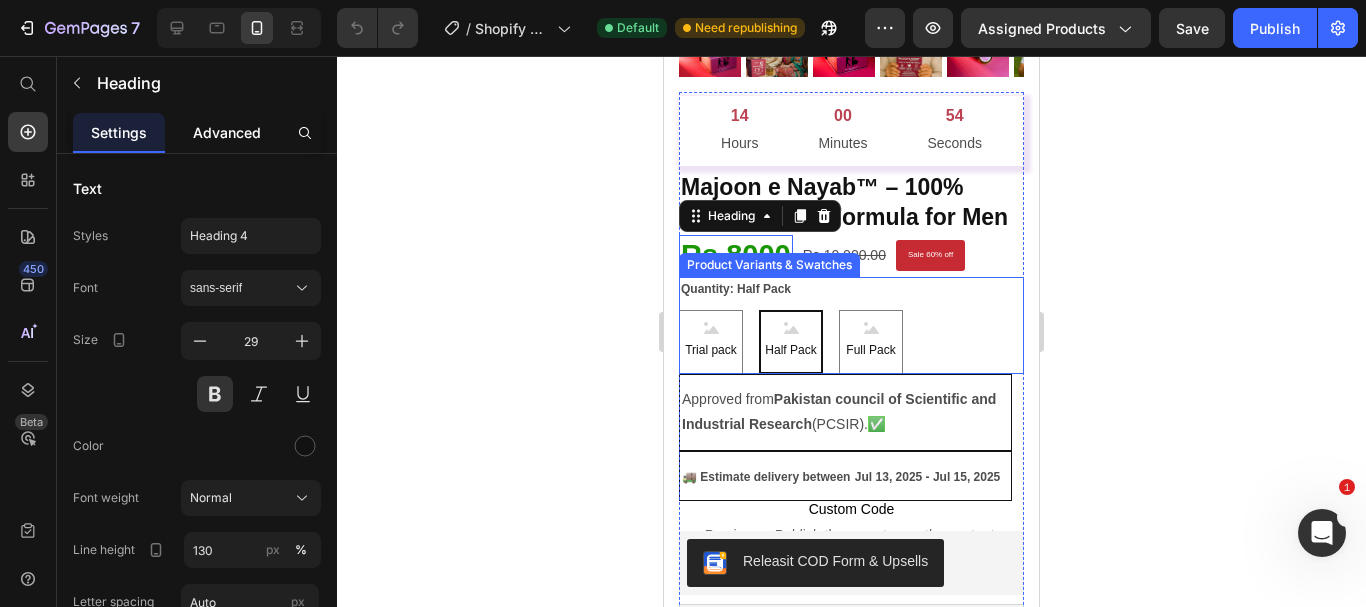 click on "Advanced" at bounding box center [227, 132] 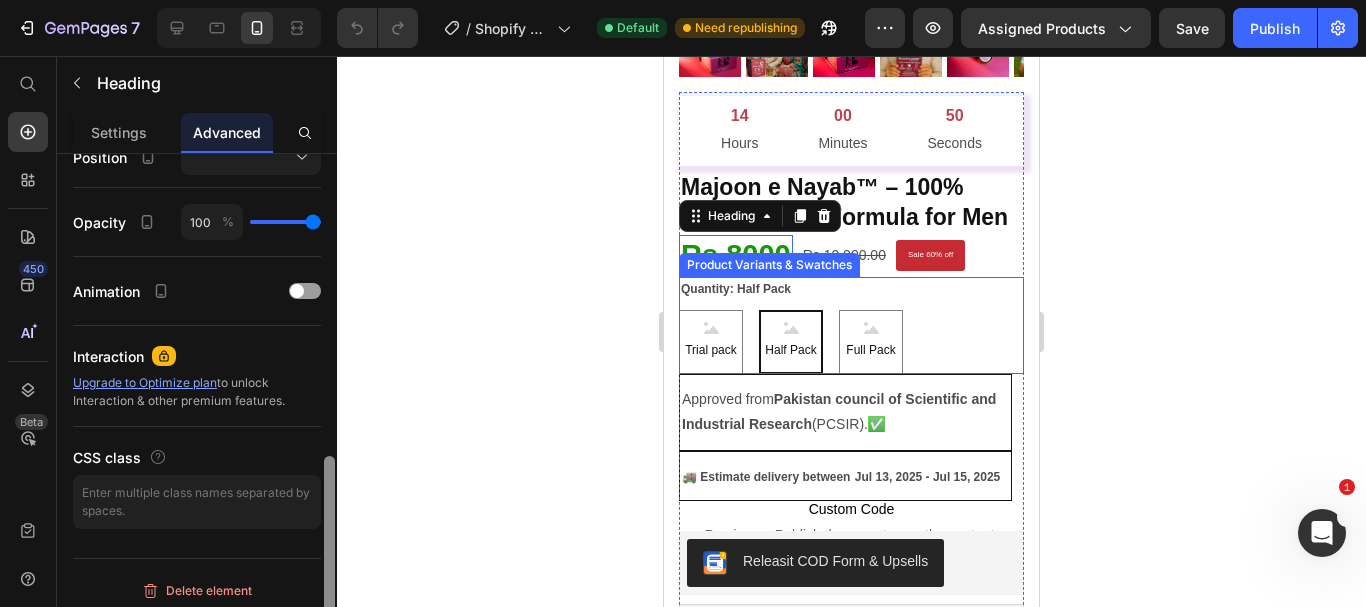 scroll, scrollTop: 753, scrollLeft: 0, axis: vertical 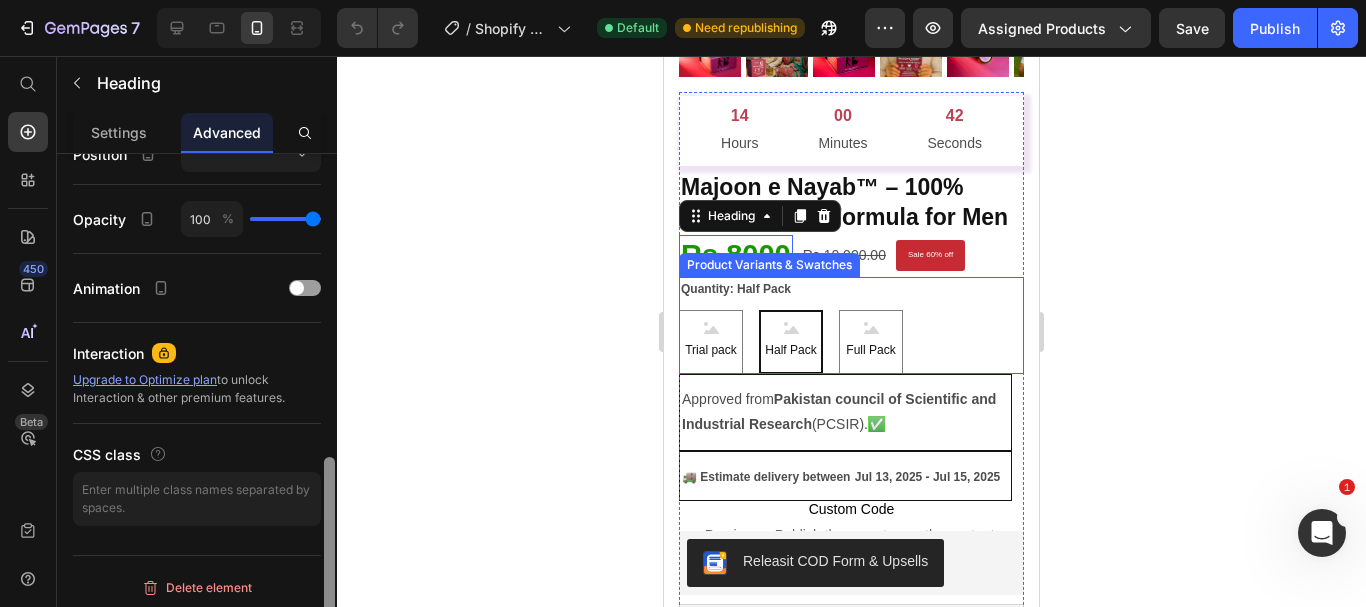 drag, startPoint x: 332, startPoint y: 211, endPoint x: 354, endPoint y: 515, distance: 304.795 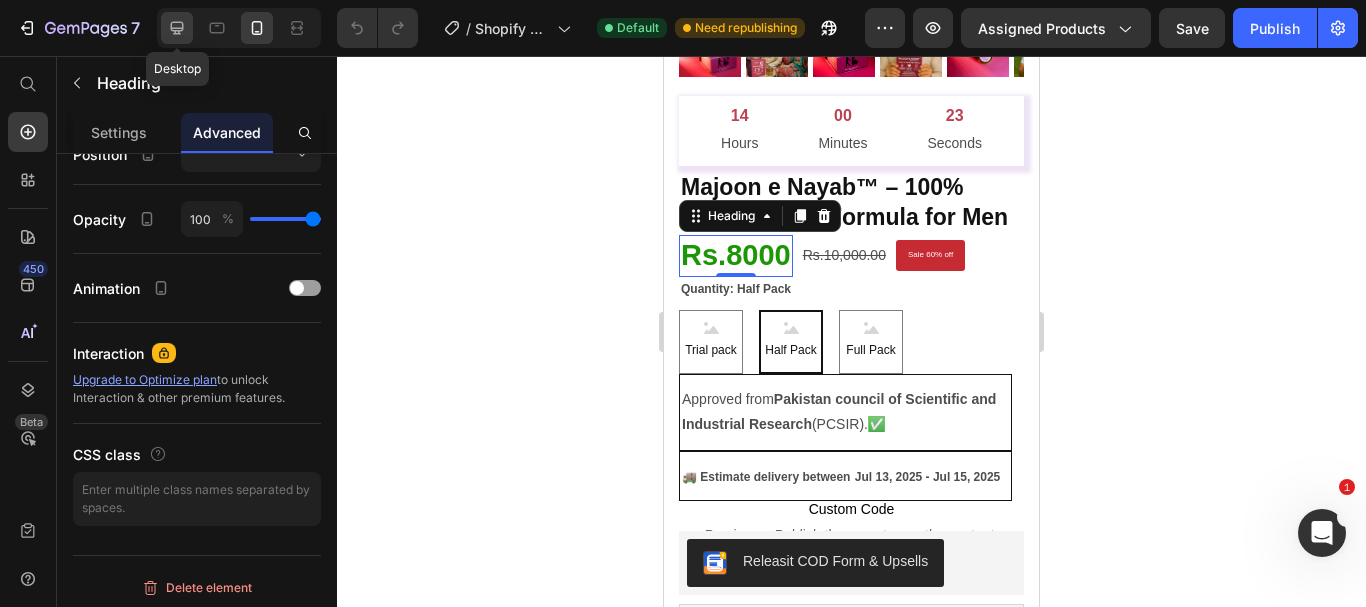 click 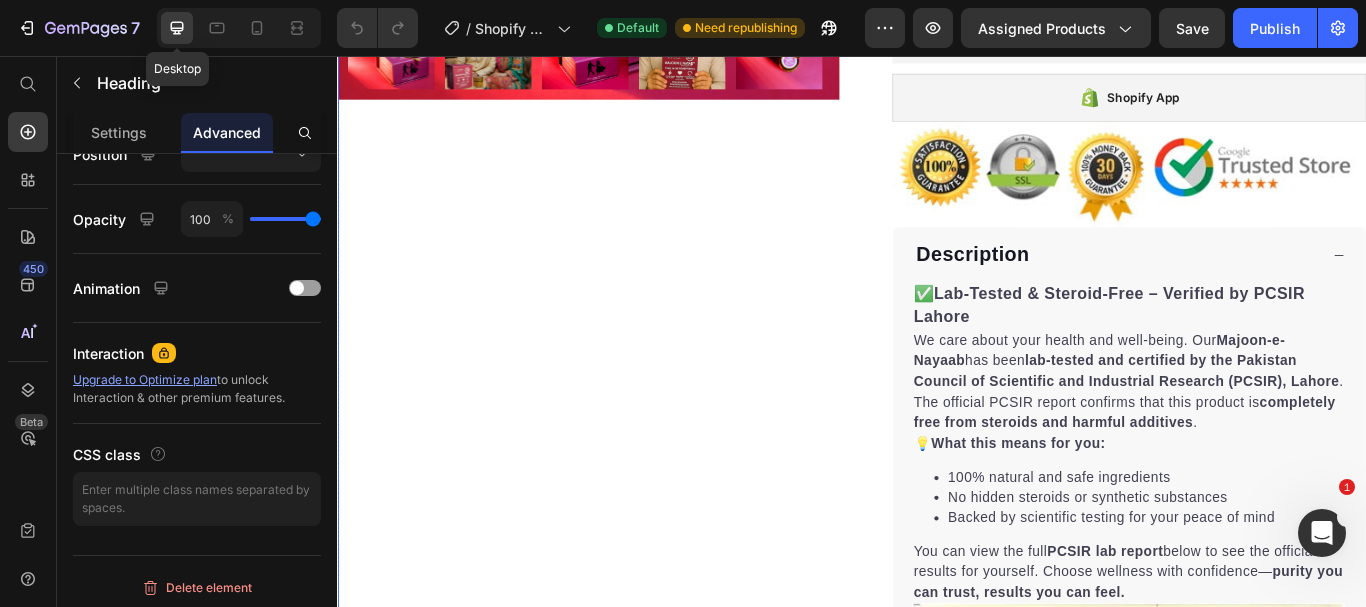 scroll, scrollTop: 172, scrollLeft: 0, axis: vertical 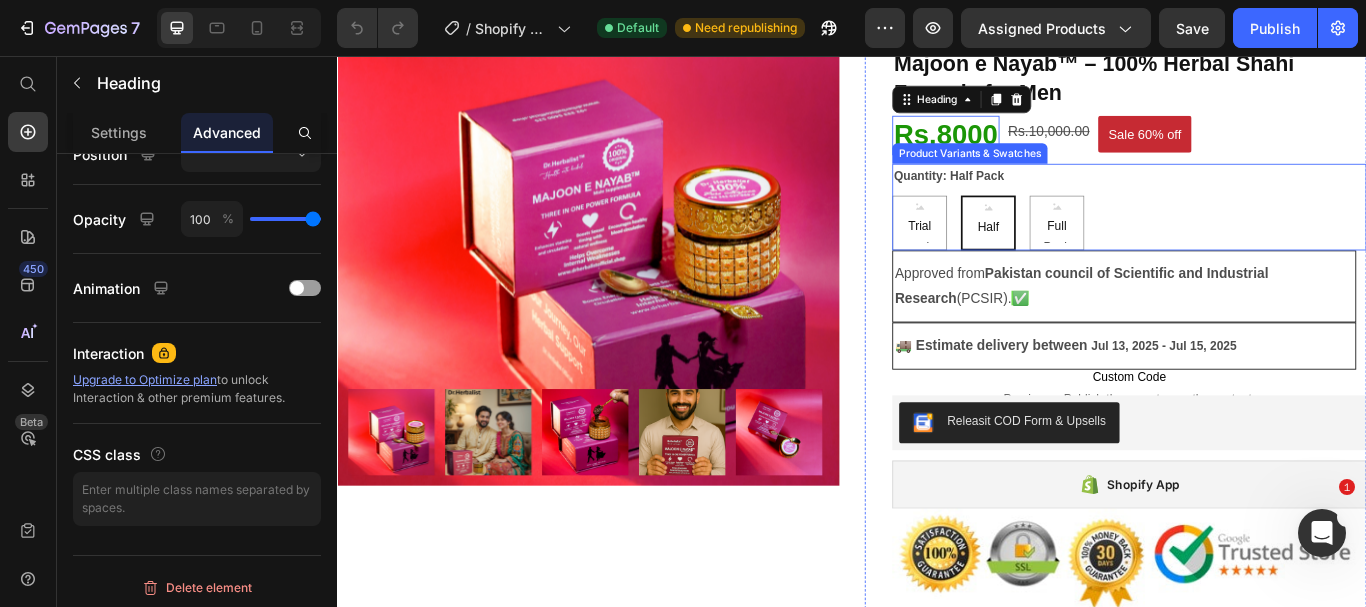 click on "Trial pack Trial pack Trial pack Half Pack Half Pack Half Pack Full Pack Full Pack Full Pack" at bounding box center (1260, 251) 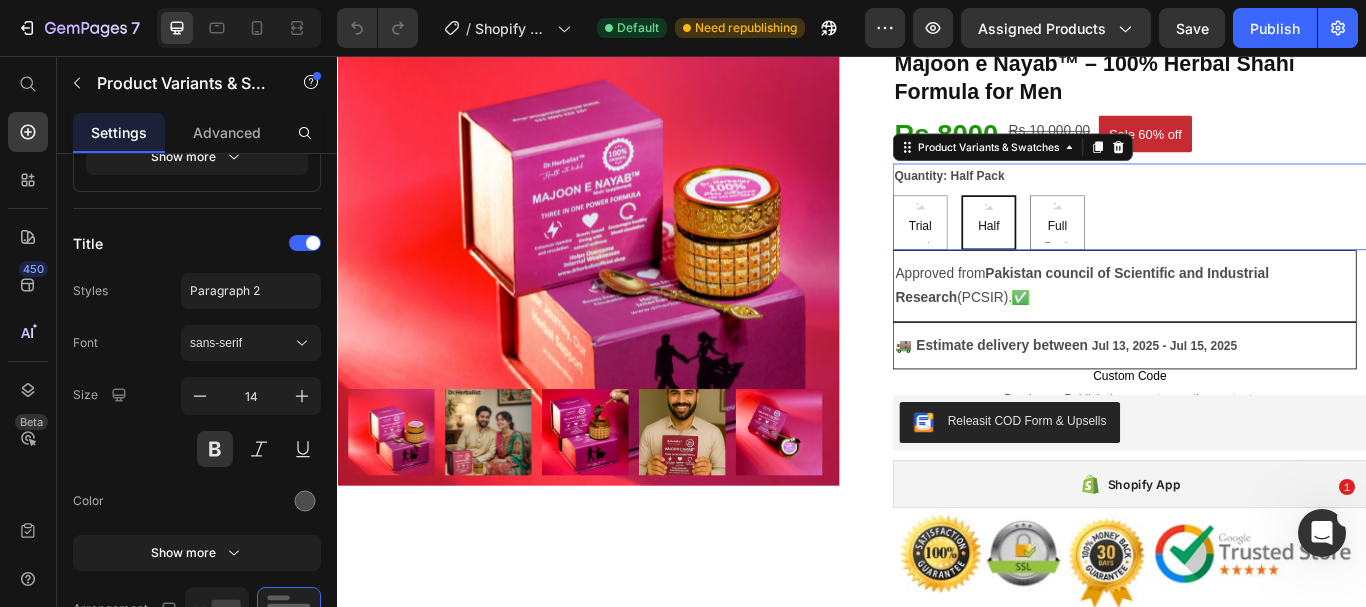 scroll, scrollTop: 0, scrollLeft: 0, axis: both 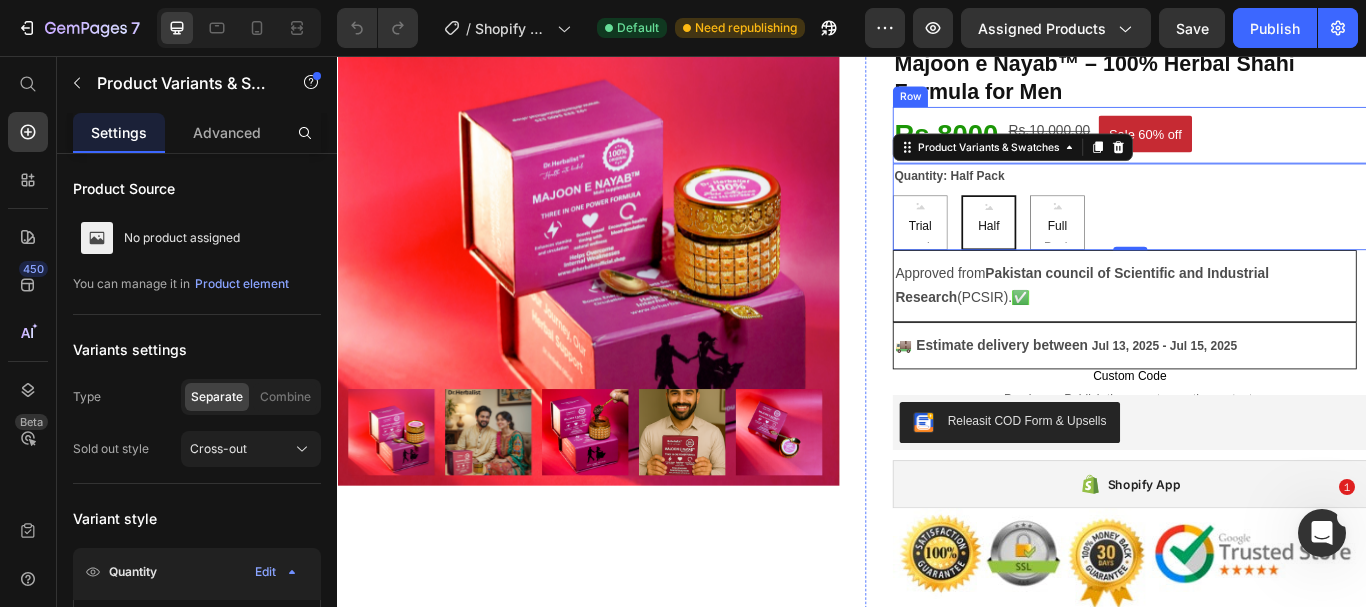 click on "Rs.8000 Heading Rs.10,000.00 Product Price Sale 60% off Product Badge Row" at bounding box center [1260, 149] 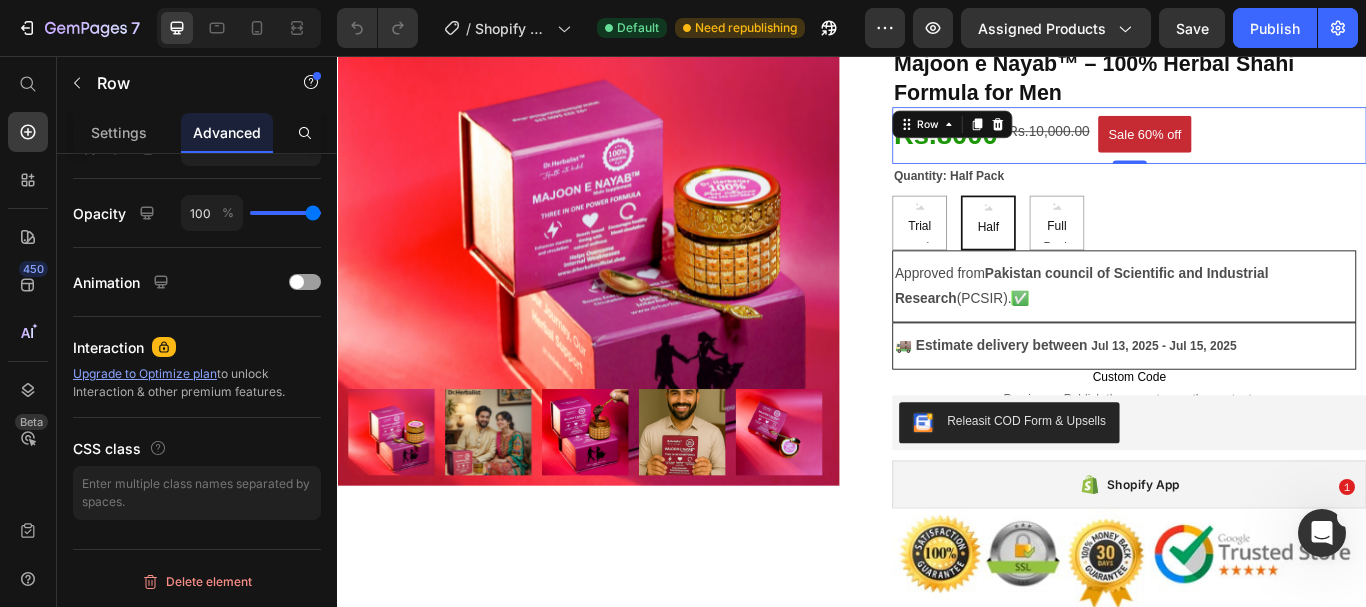 scroll, scrollTop: 0, scrollLeft: 0, axis: both 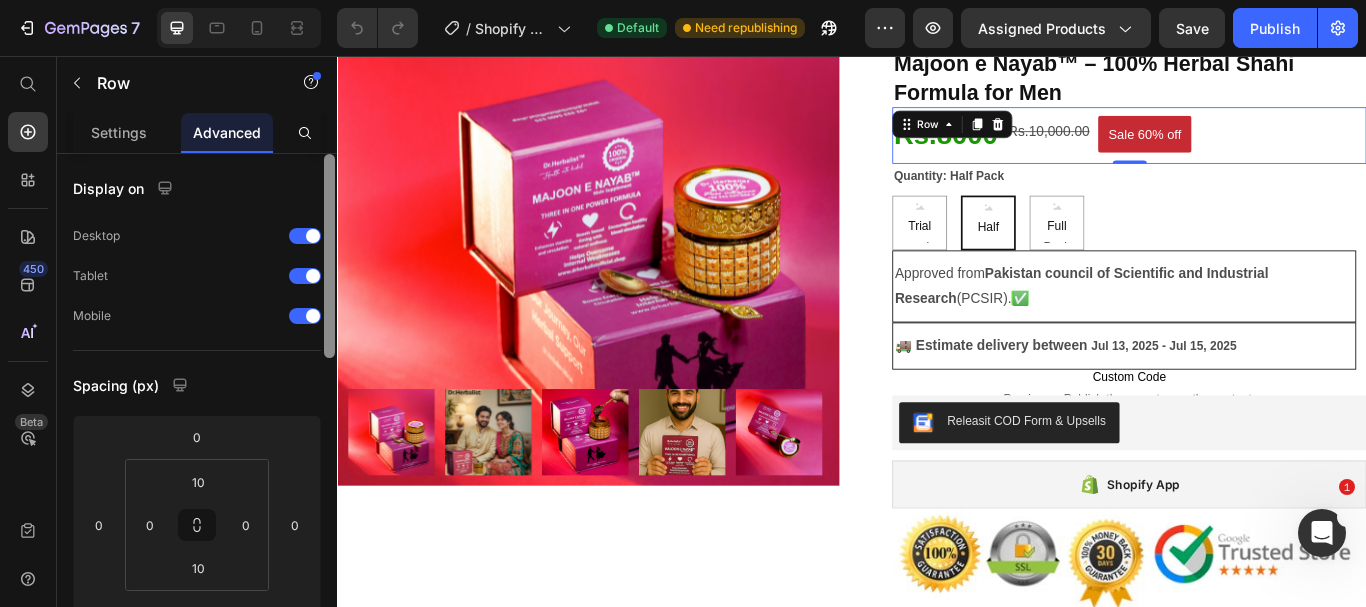 drag, startPoint x: 326, startPoint y: 302, endPoint x: 336, endPoint y: 201, distance: 101.49384 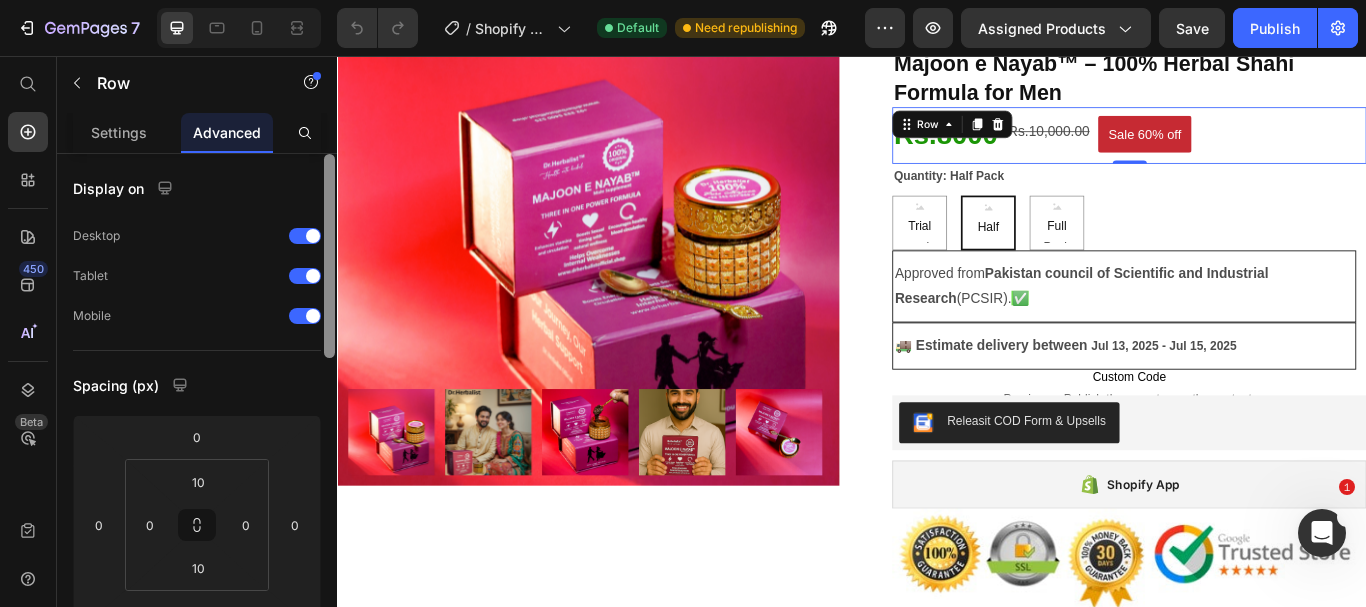 click at bounding box center [329, 409] 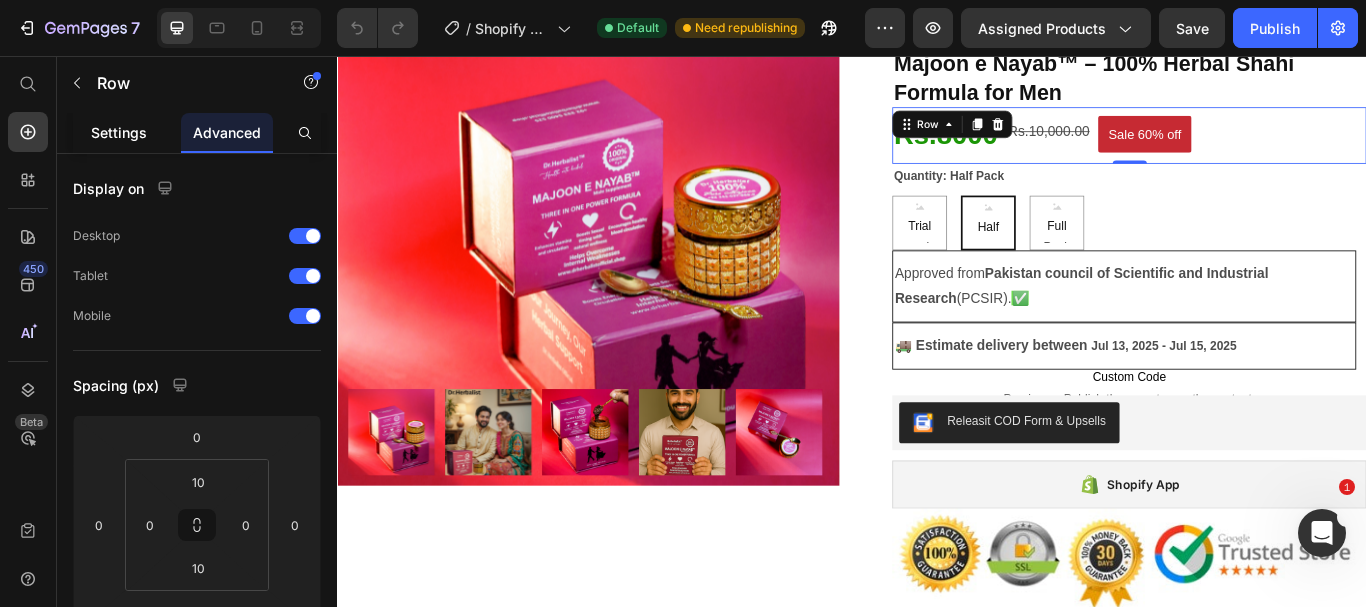 click on "Settings" at bounding box center (119, 132) 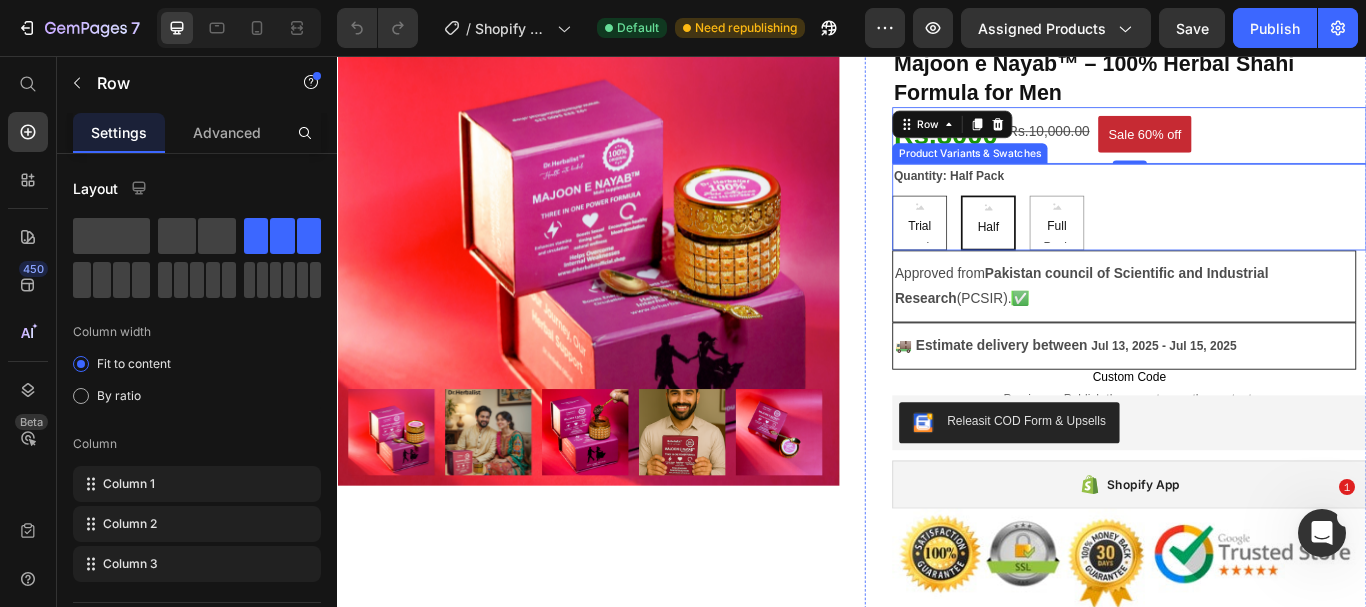 click on "Trial pack" at bounding box center [1016, 258] 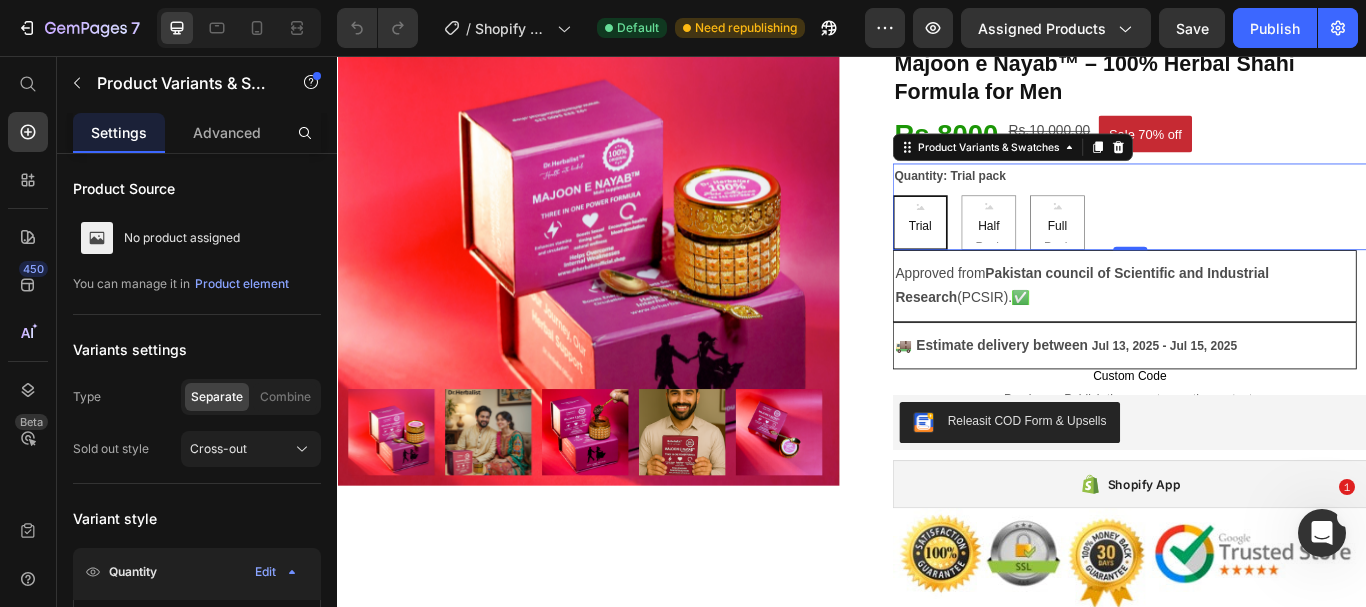 click on "Trial pack Trial pack Trial pack Half Pack Half Pack Half Pack Full Pack Full Pack Full Pack" at bounding box center [1260, 251] 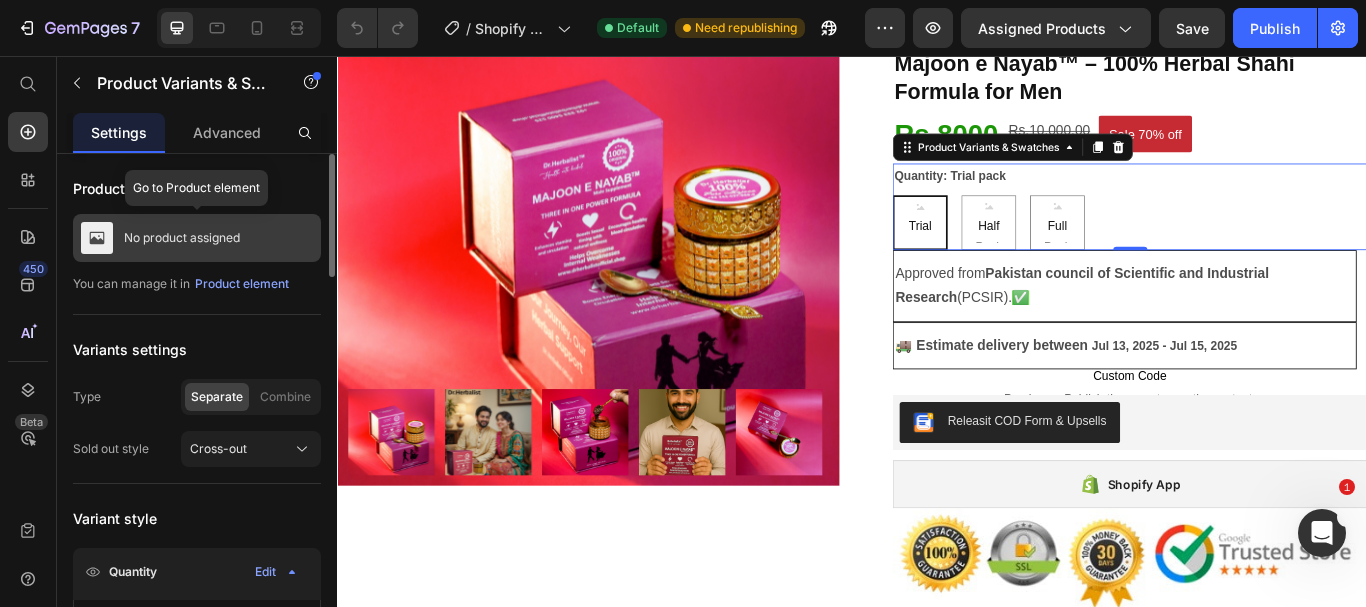 click on "No product assigned" at bounding box center (197, 238) 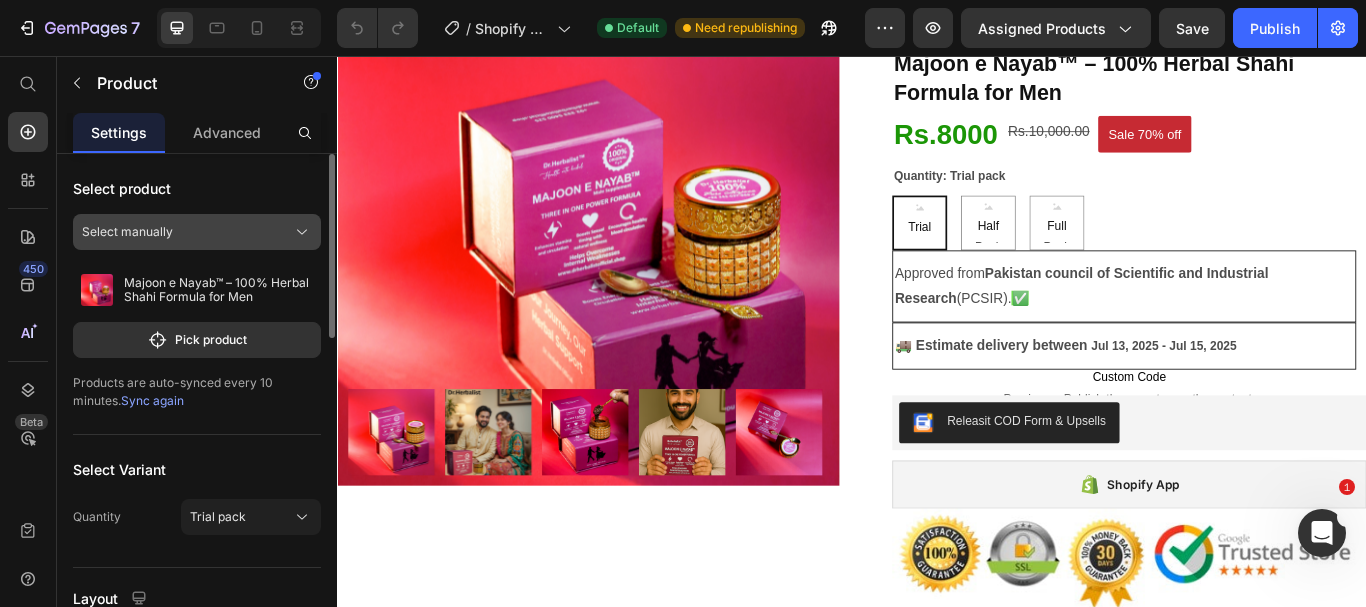 click on "Select manually" at bounding box center [197, 232] 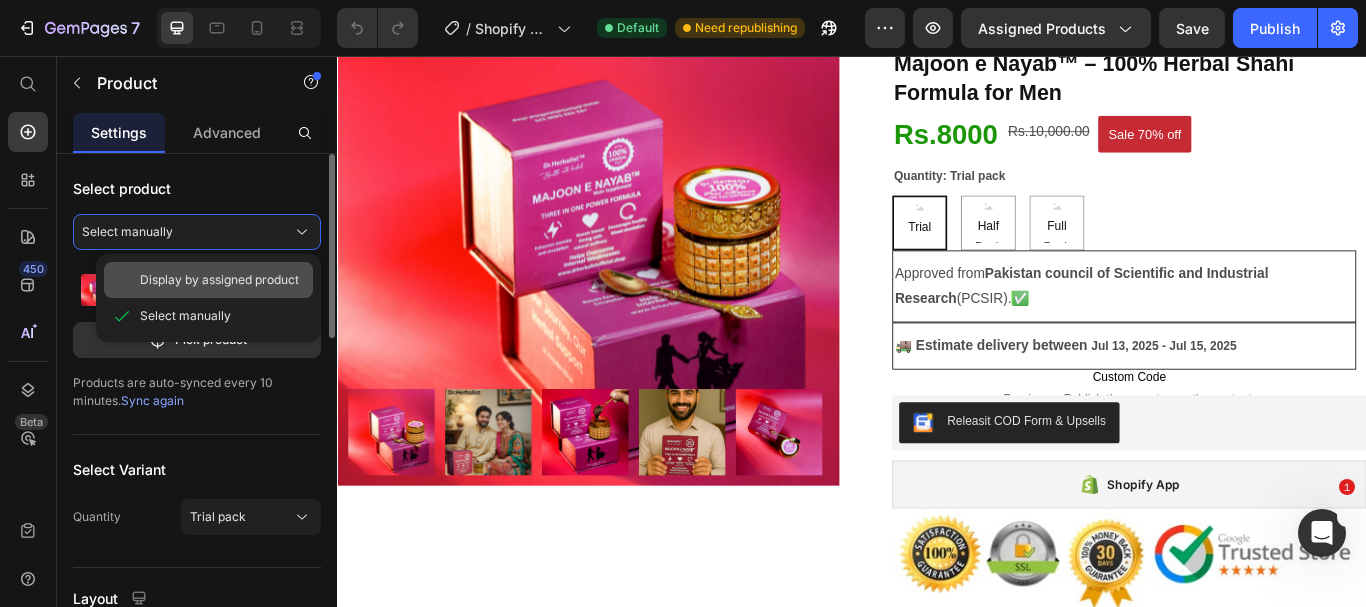 click on "Display by assigned product" at bounding box center (219, 280) 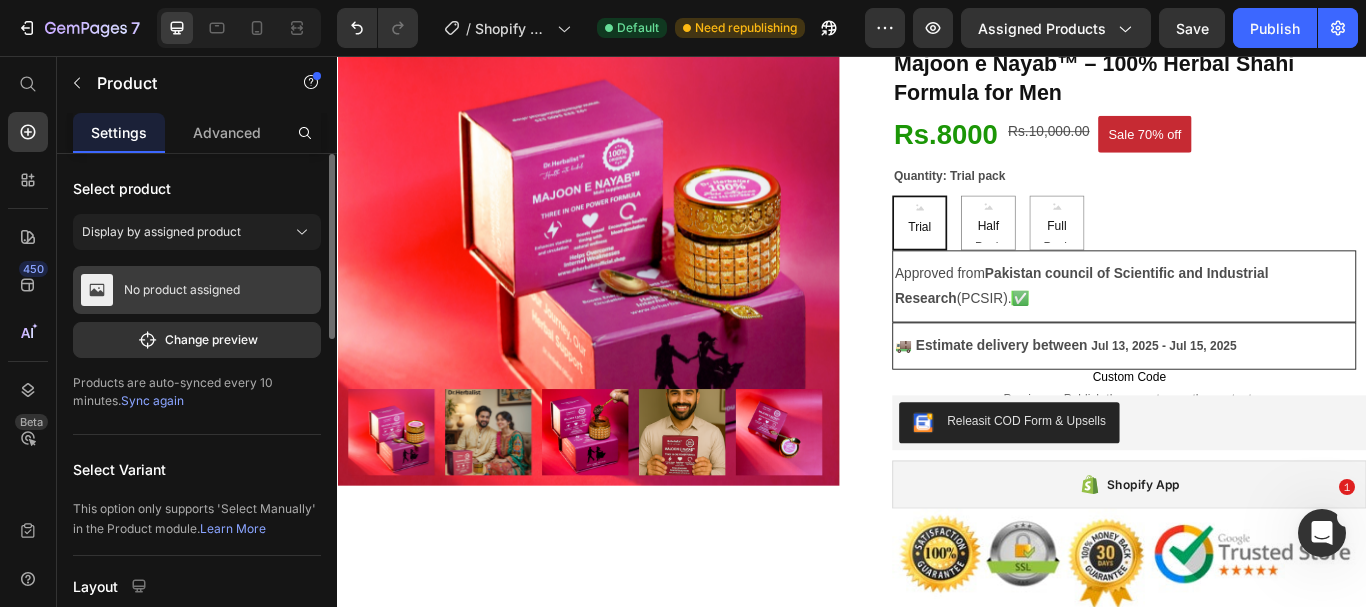 click on "No product assigned" at bounding box center (182, 290) 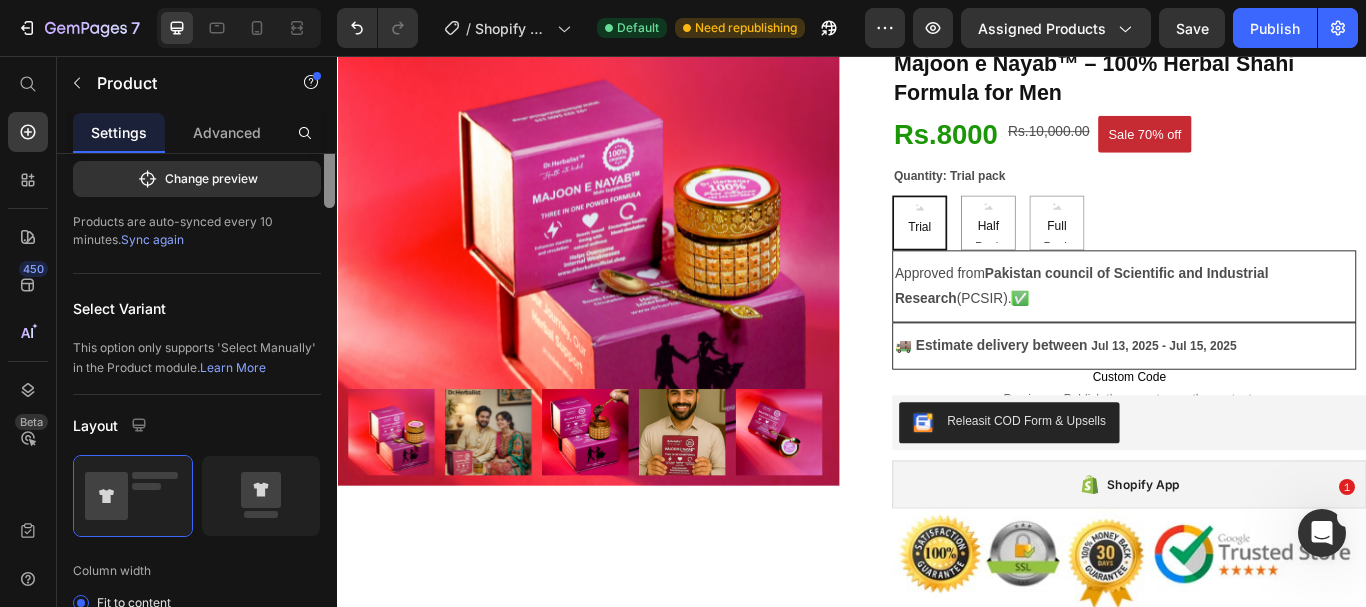 scroll, scrollTop: 0, scrollLeft: 0, axis: both 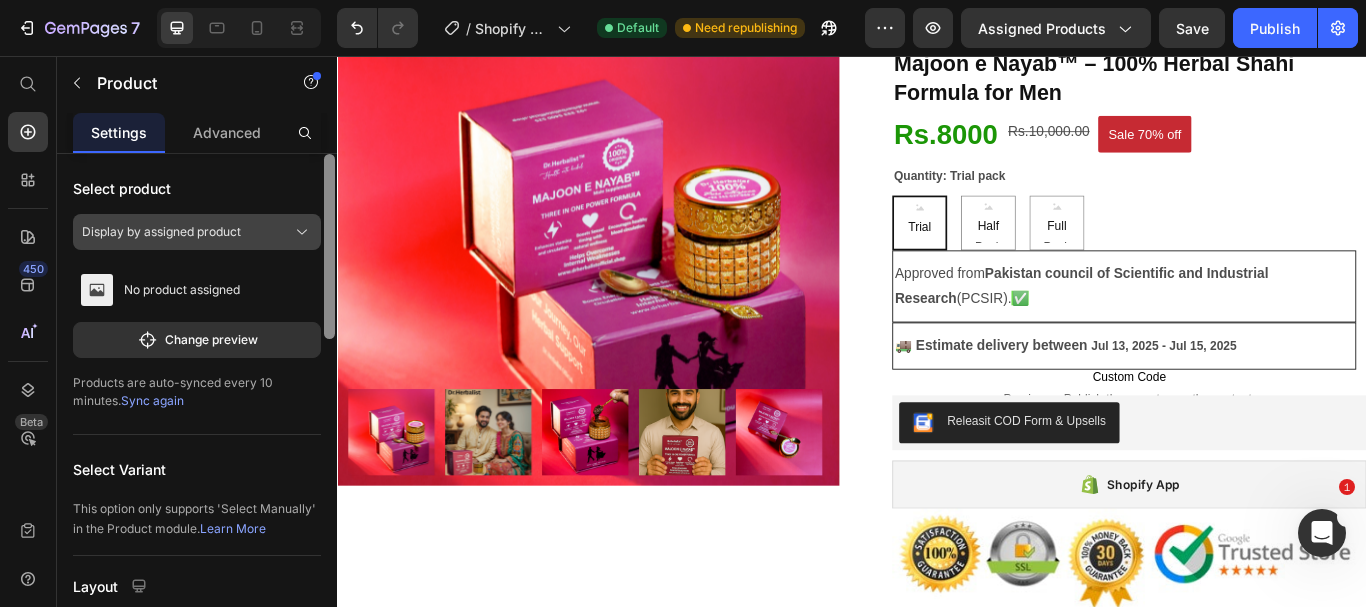 drag, startPoint x: 333, startPoint y: 281, endPoint x: 319, endPoint y: 243, distance: 40.496914 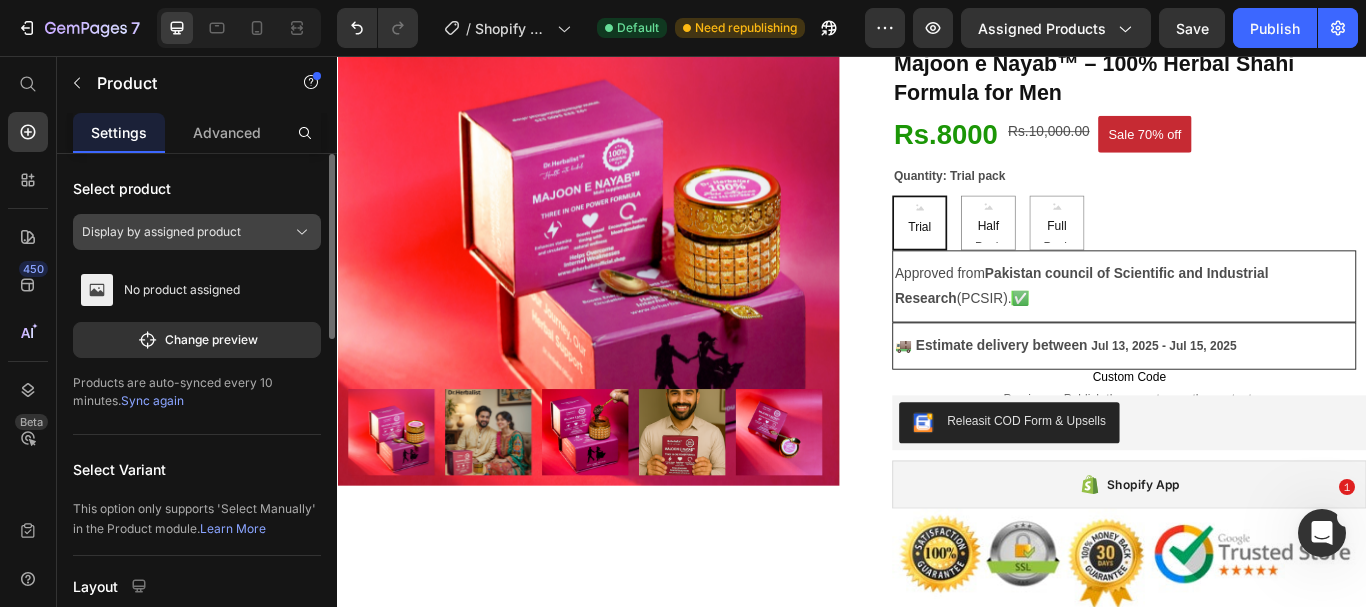 click on "Display by assigned product" at bounding box center [197, 232] 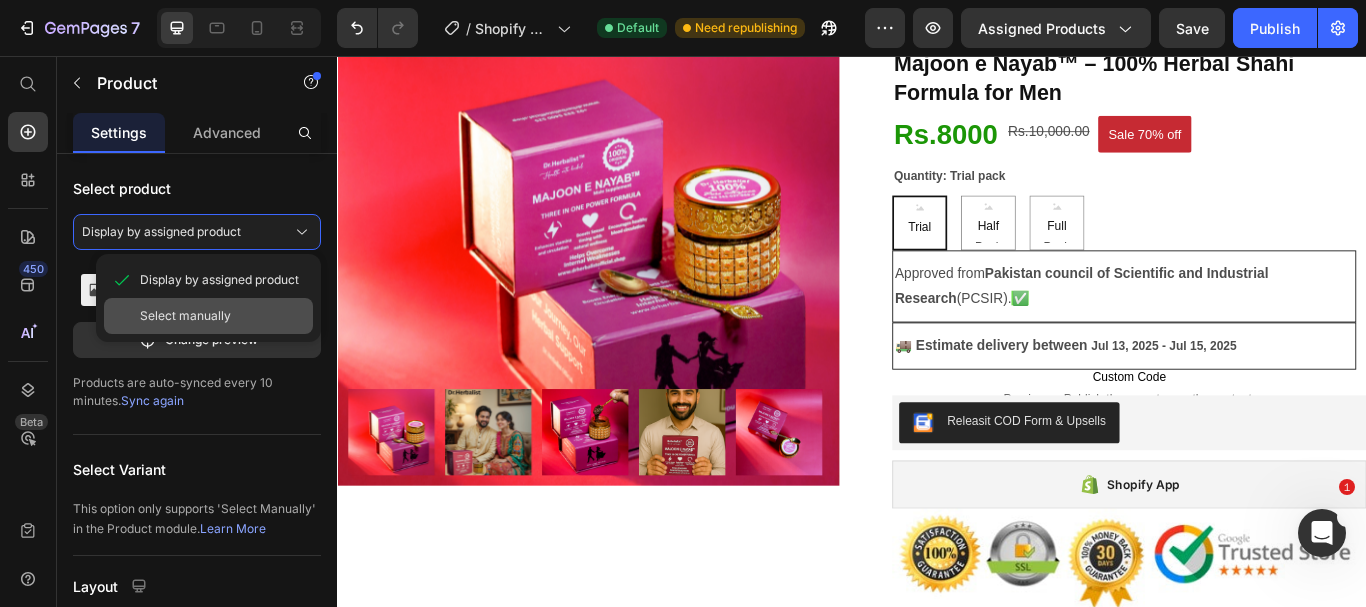 click on "Select manually" at bounding box center [185, 316] 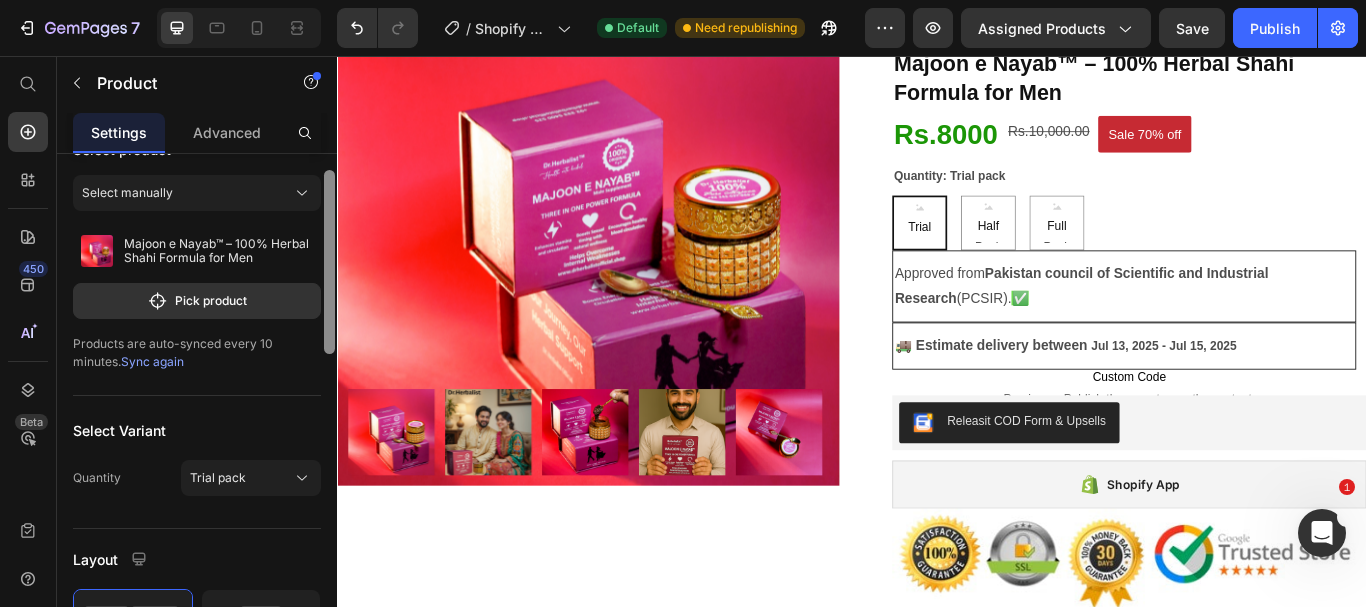 scroll, scrollTop: 41, scrollLeft: 0, axis: vertical 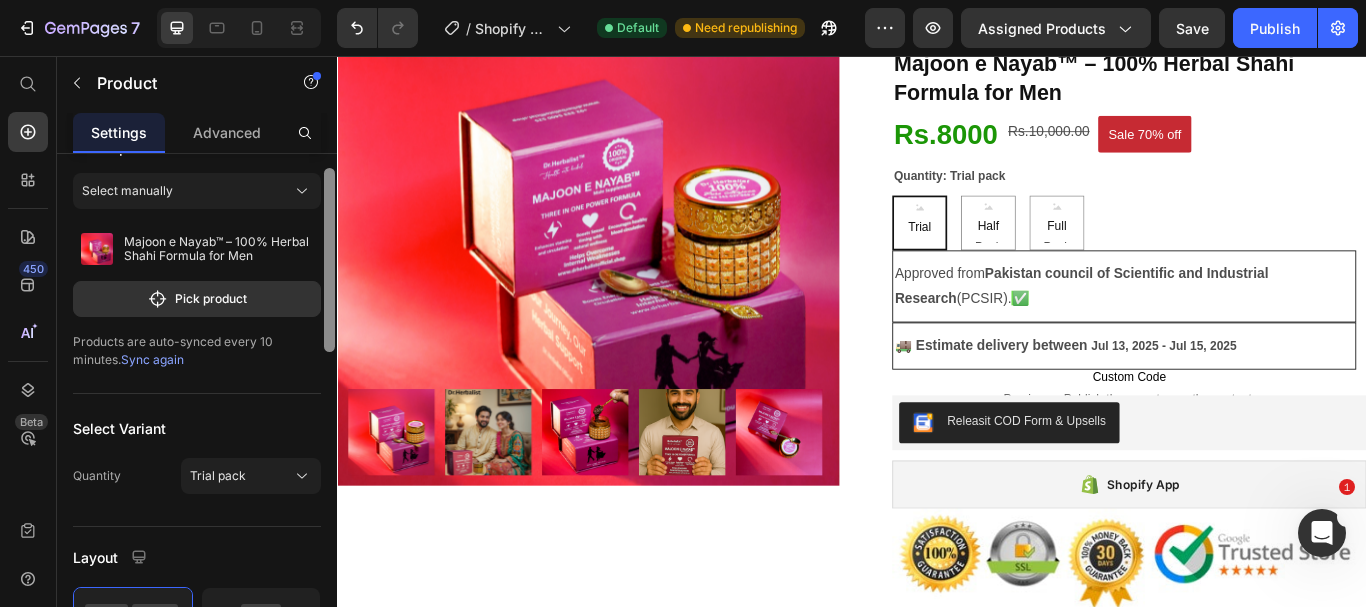 drag, startPoint x: 331, startPoint y: 242, endPoint x: 331, endPoint y: 257, distance: 15 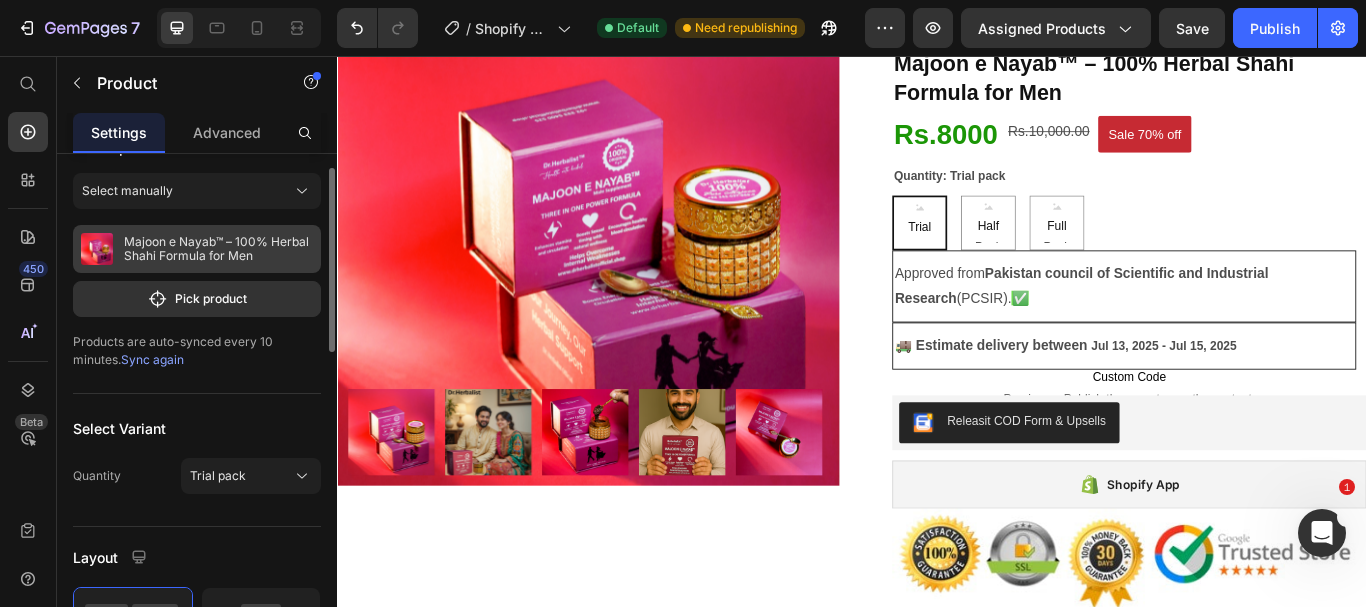 click on "Majoon e Nayab™ – 100% Herbal Shahi Formula for Men" at bounding box center (218, 249) 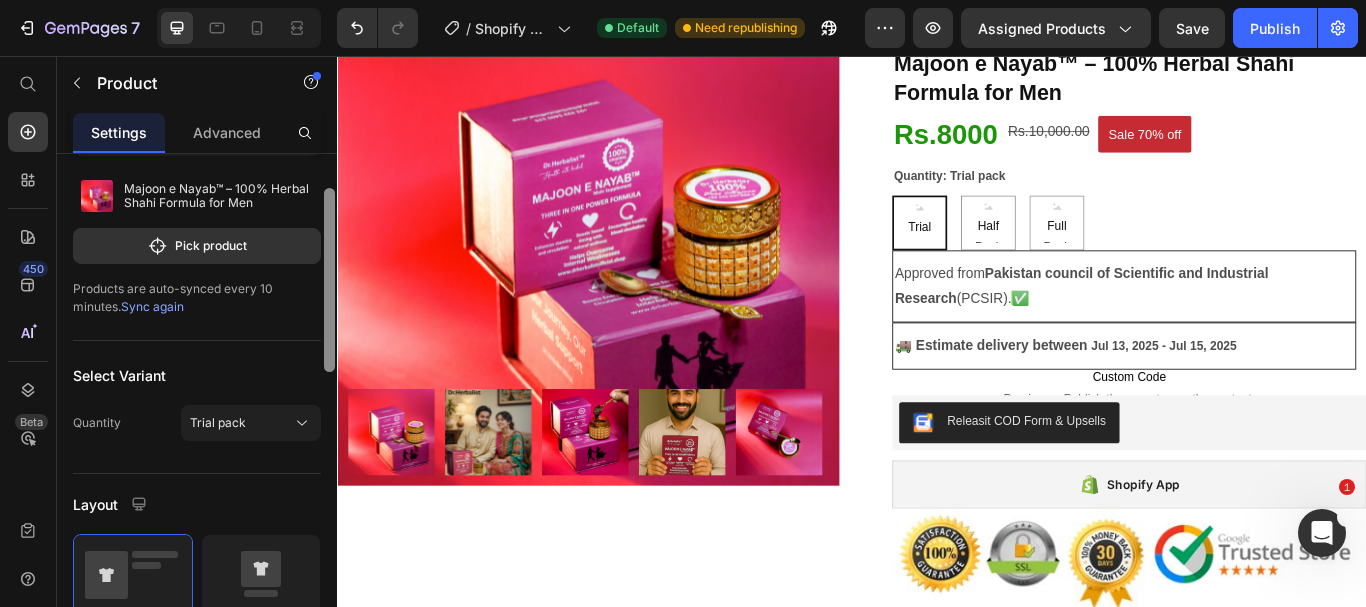 scroll, scrollTop: 99, scrollLeft: 0, axis: vertical 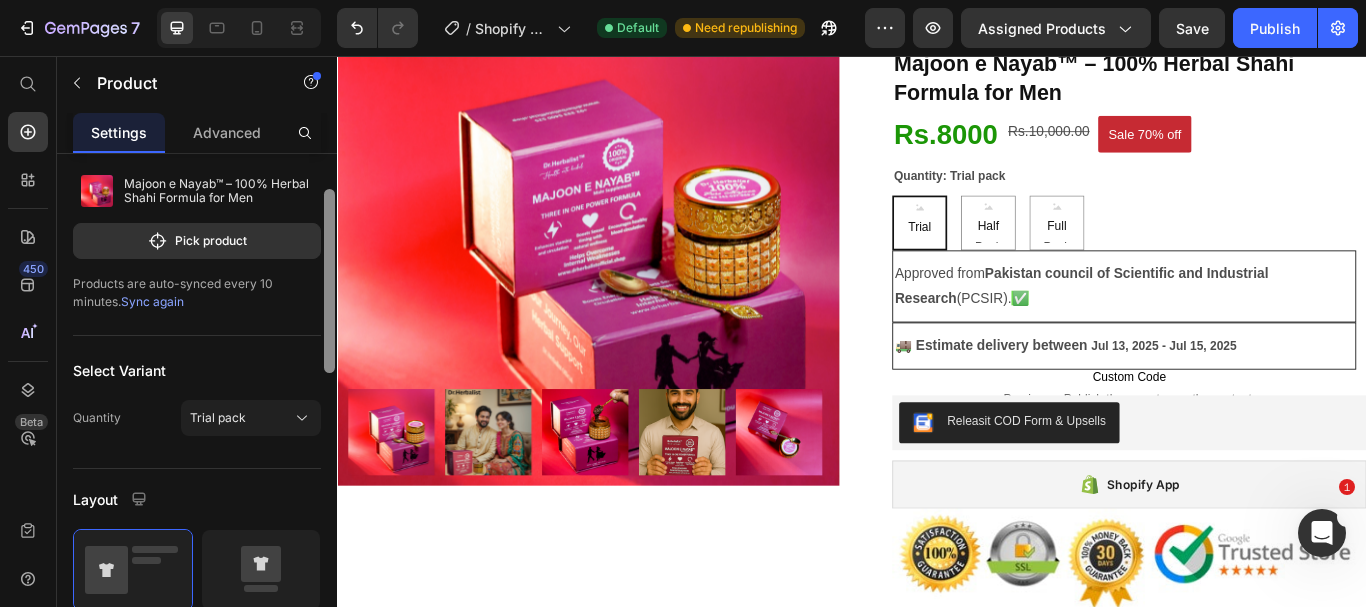 drag, startPoint x: 330, startPoint y: 251, endPoint x: 330, endPoint y: 272, distance: 21 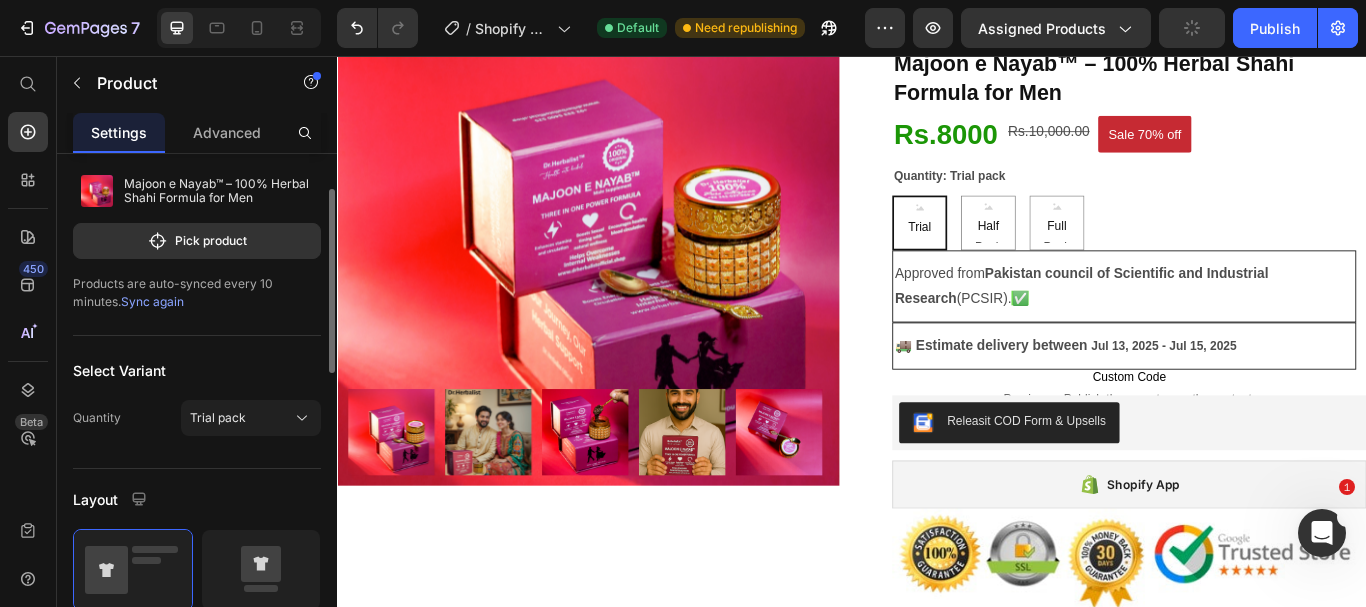 click on "Sync again" at bounding box center (152, 301) 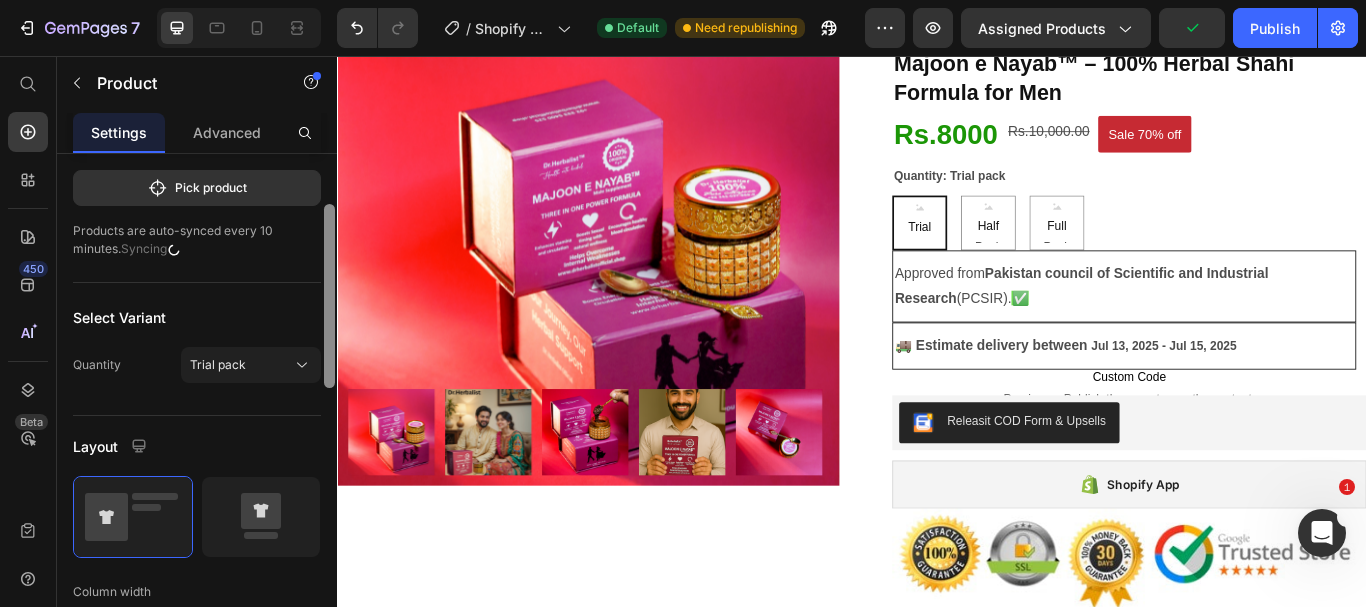 scroll, scrollTop: 157, scrollLeft: 0, axis: vertical 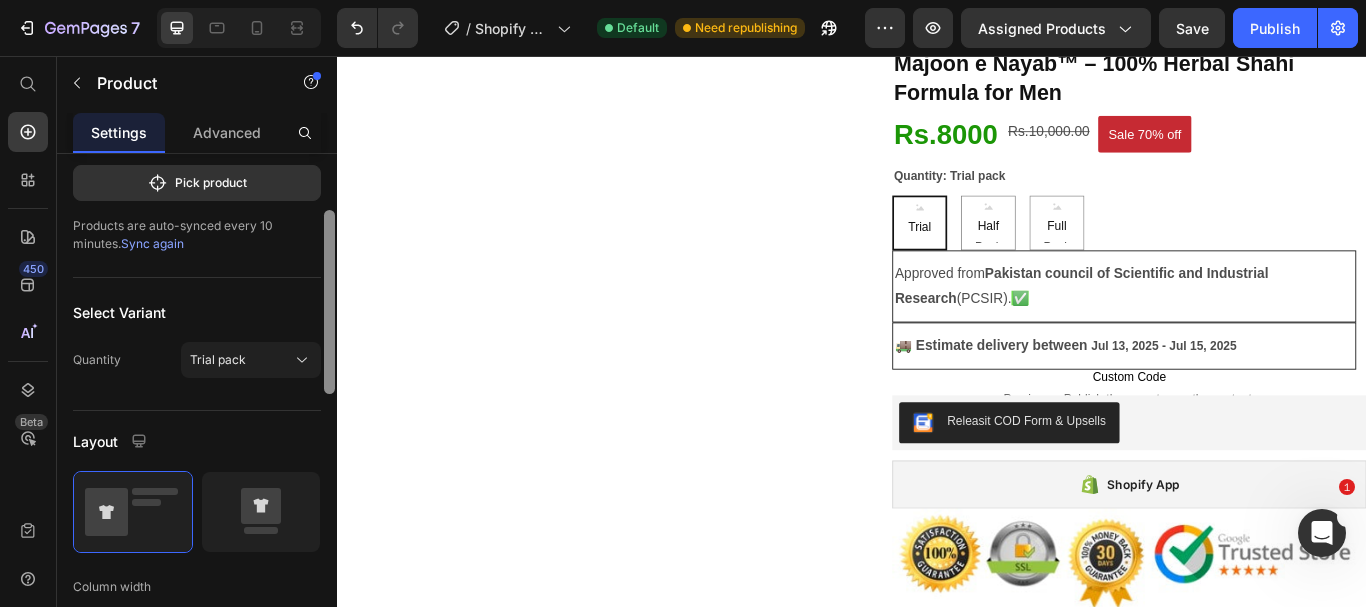 drag, startPoint x: 331, startPoint y: 284, endPoint x: 330, endPoint y: 305, distance: 21.023796 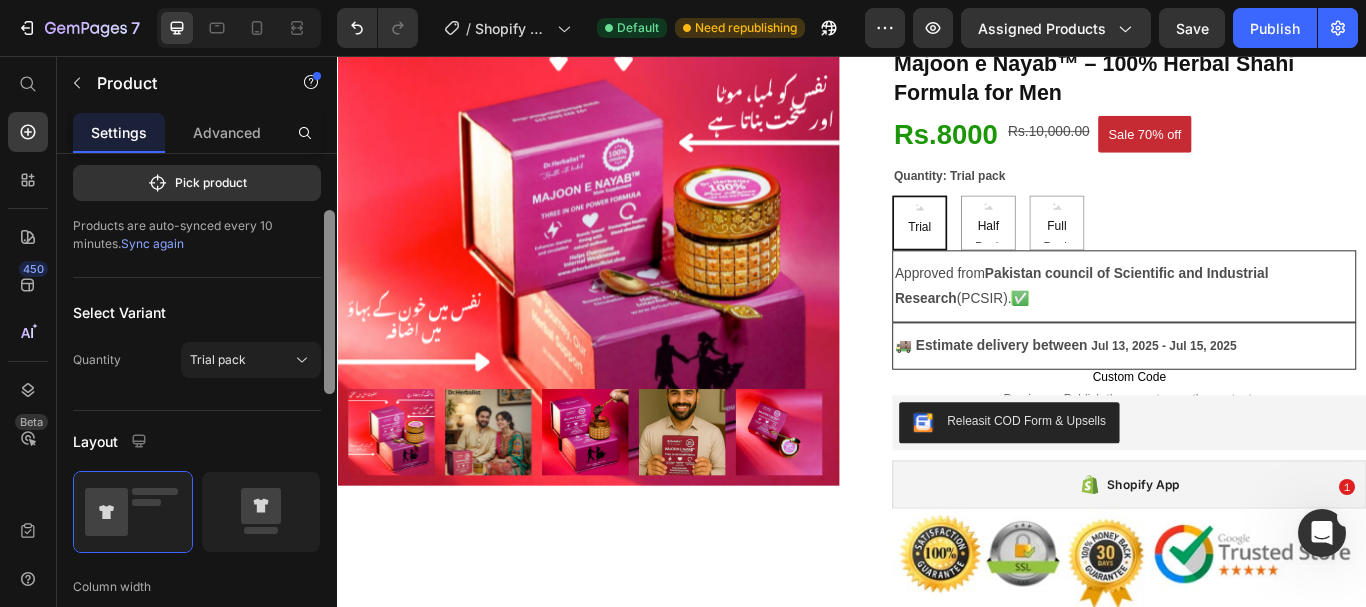 click at bounding box center [329, 302] 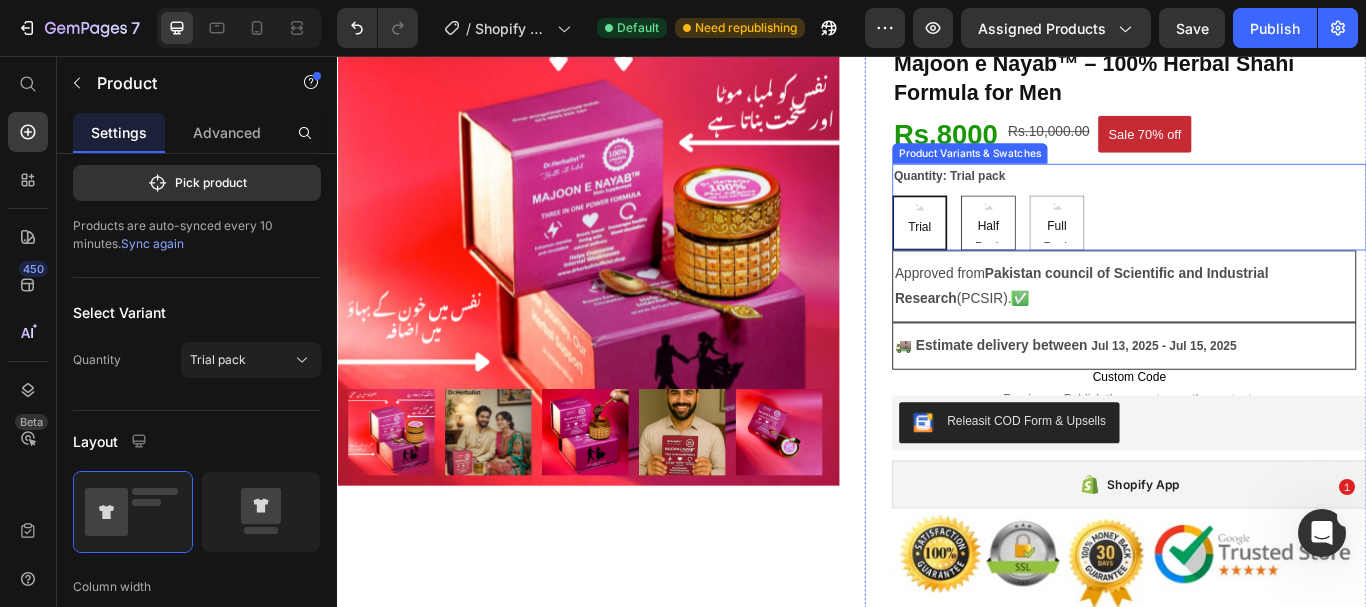 click on "Half Pack" at bounding box center (1096, 258) 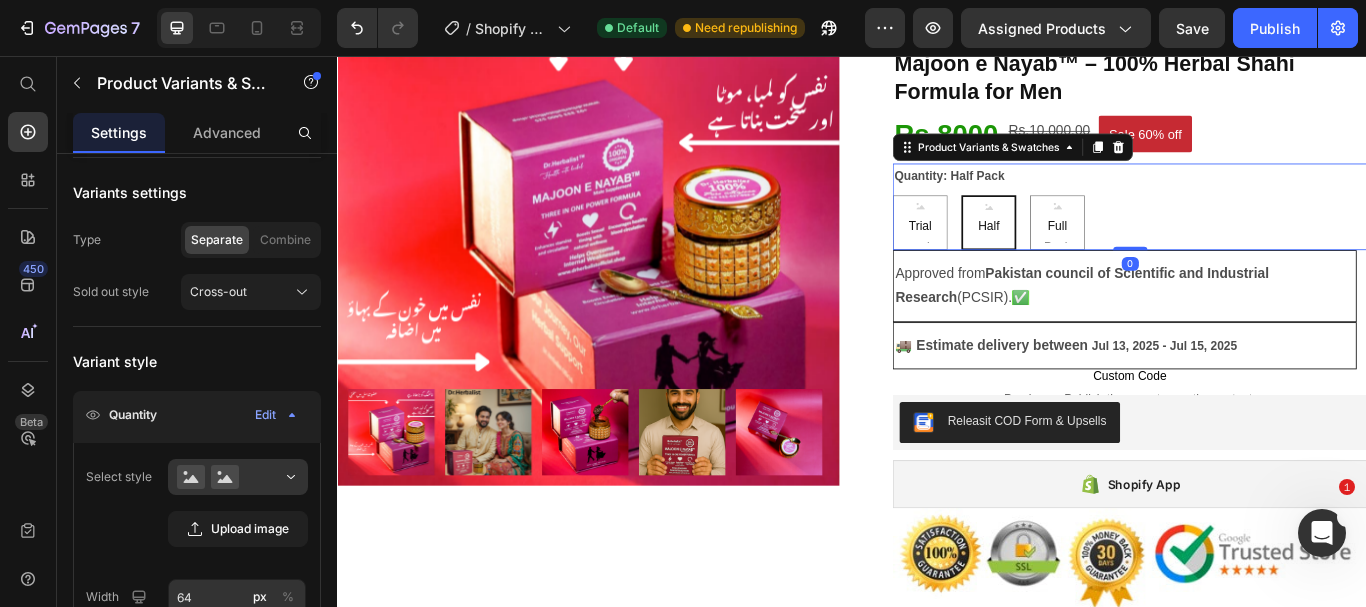 scroll, scrollTop: 0, scrollLeft: 0, axis: both 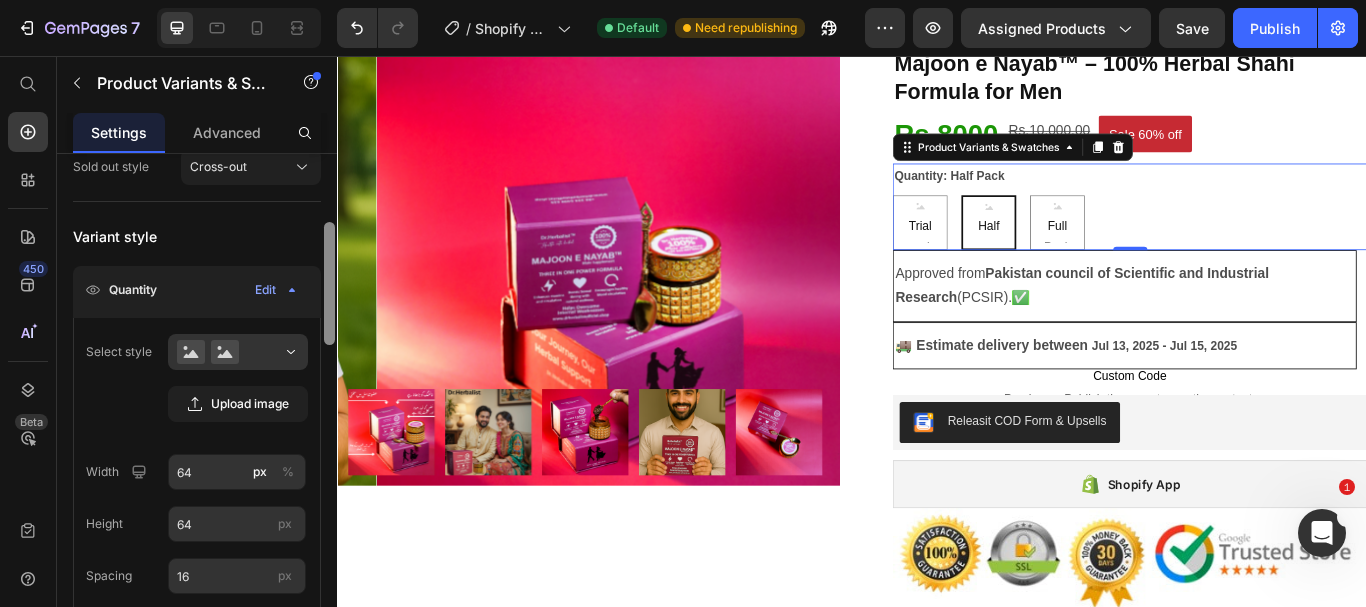 drag, startPoint x: 328, startPoint y: 268, endPoint x: 327, endPoint y: 348, distance: 80.00625 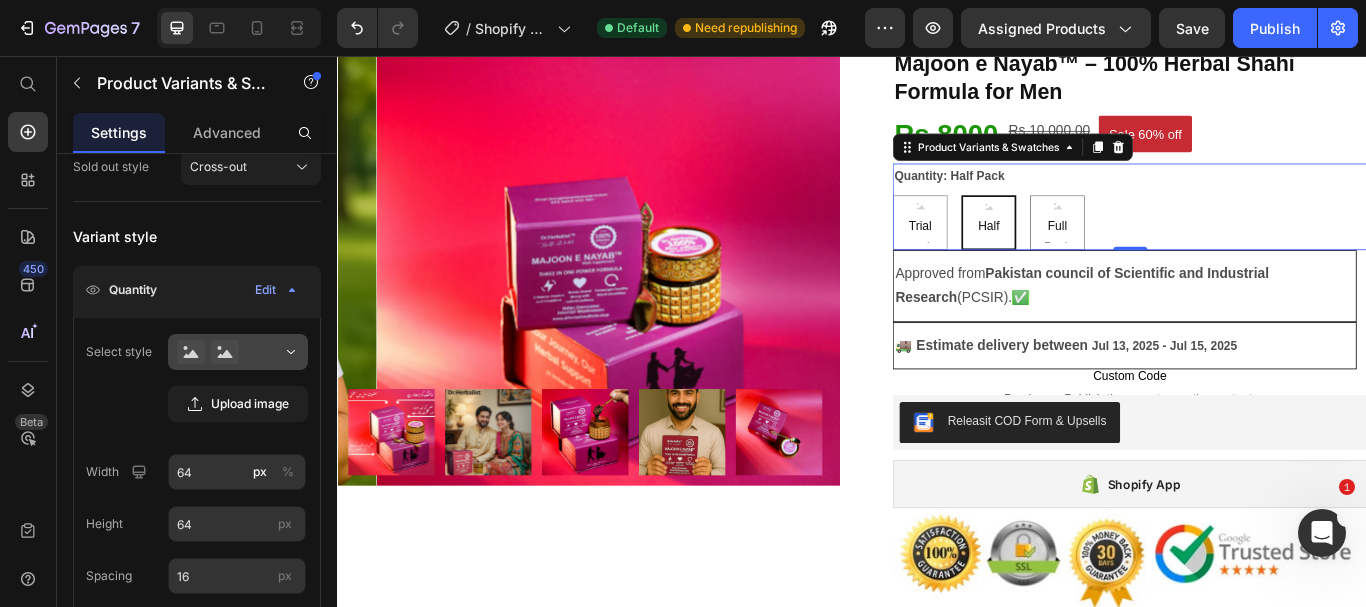 click at bounding box center [238, 352] 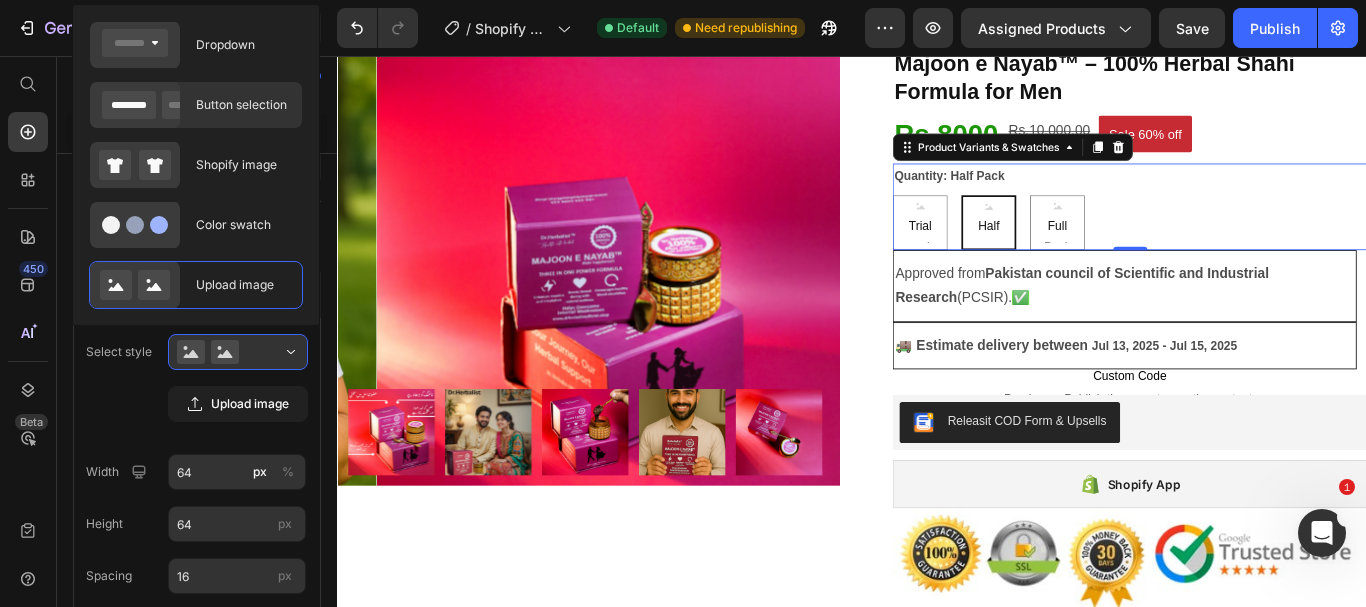 click on "Button selection" 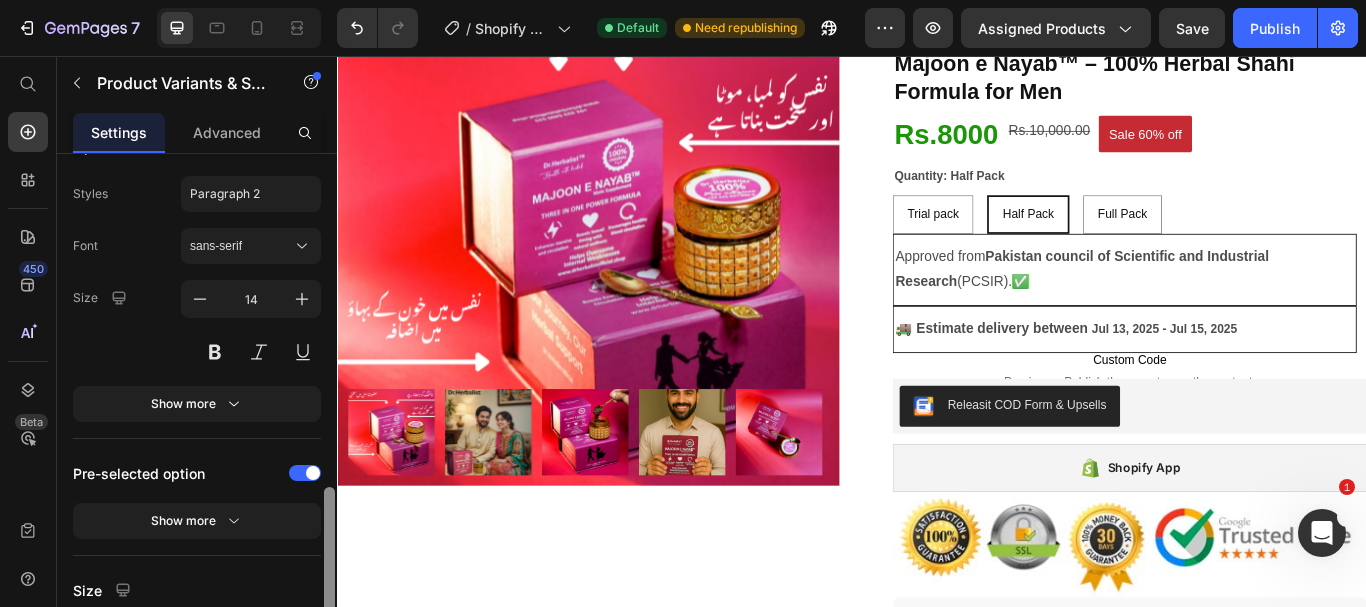 scroll, scrollTop: 1285, scrollLeft: 0, axis: vertical 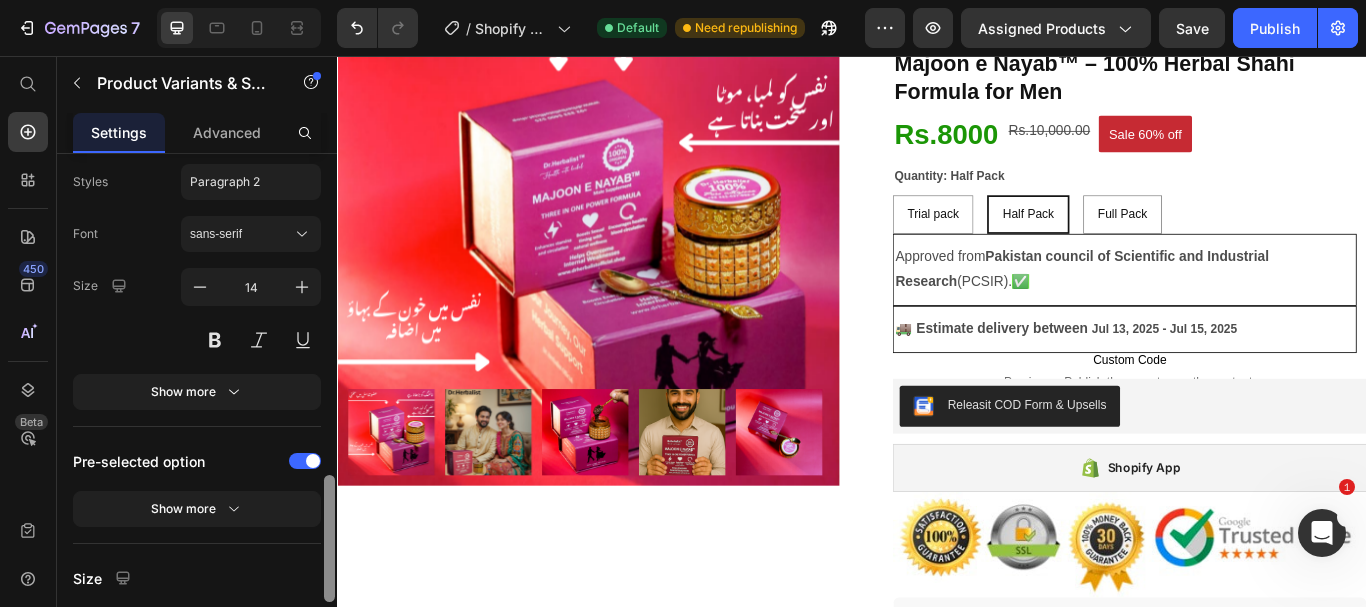 drag, startPoint x: 331, startPoint y: 269, endPoint x: 322, endPoint y: 520, distance: 251.1613 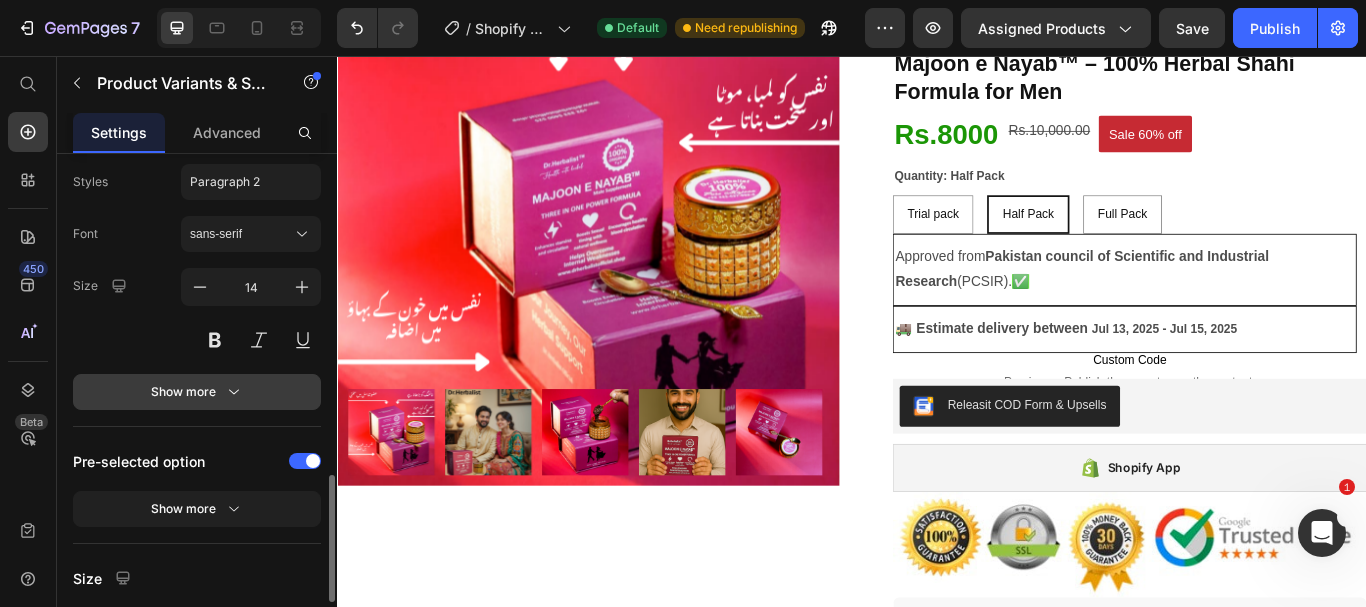 click 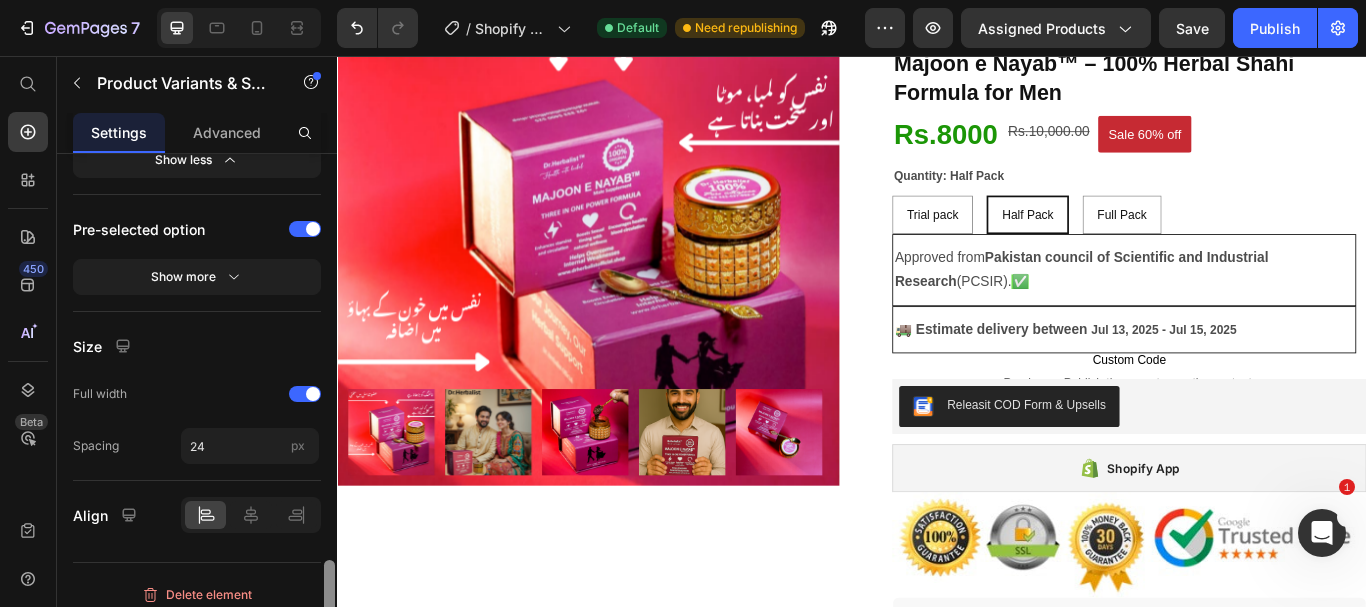 scroll, scrollTop: 1739, scrollLeft: 0, axis: vertical 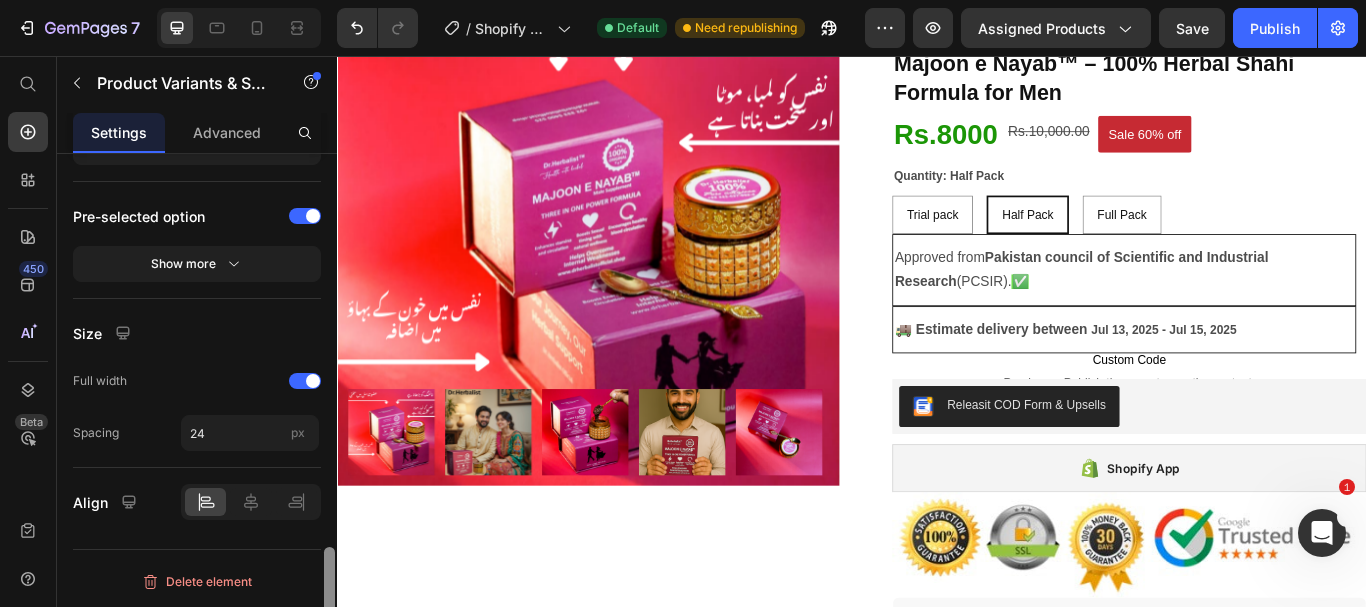 drag, startPoint x: 330, startPoint y: 499, endPoint x: 331, endPoint y: 614, distance: 115.00435 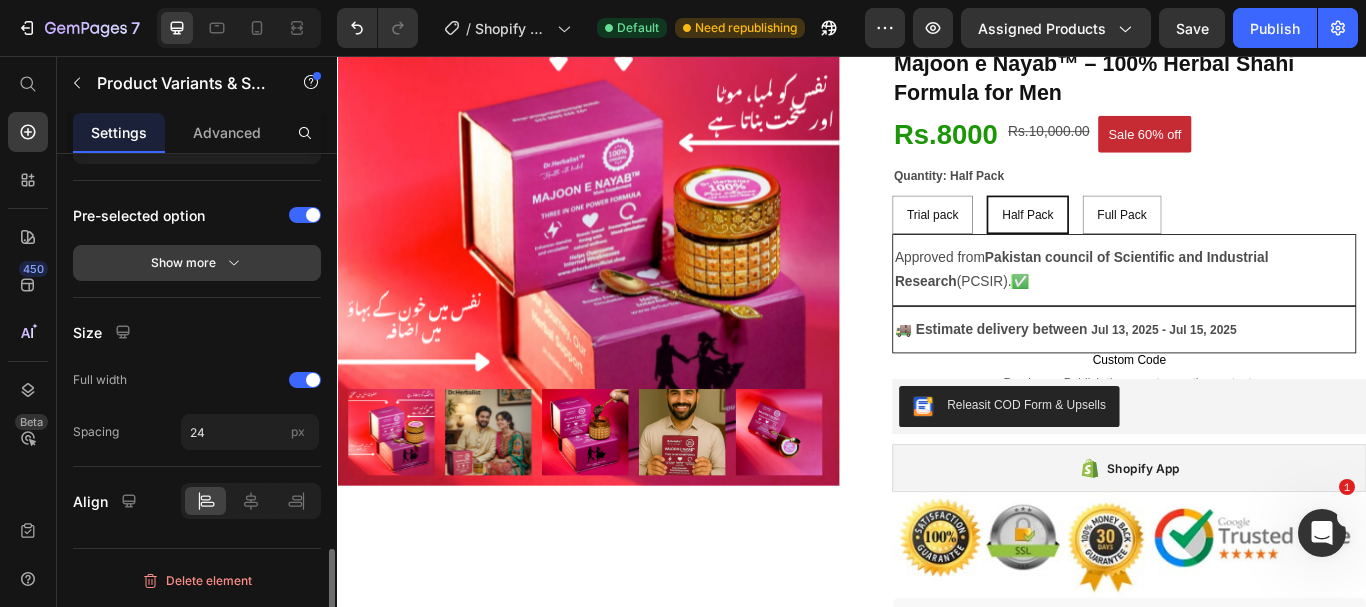 click on "Show more" 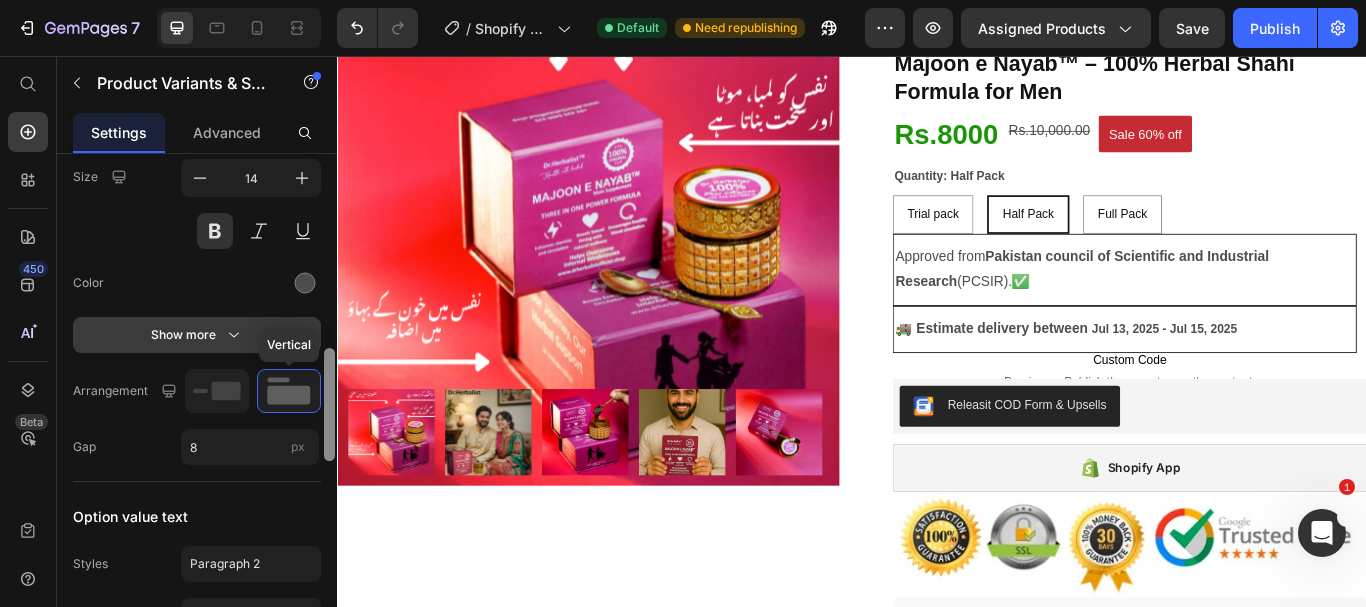 scroll, scrollTop: 867, scrollLeft: 0, axis: vertical 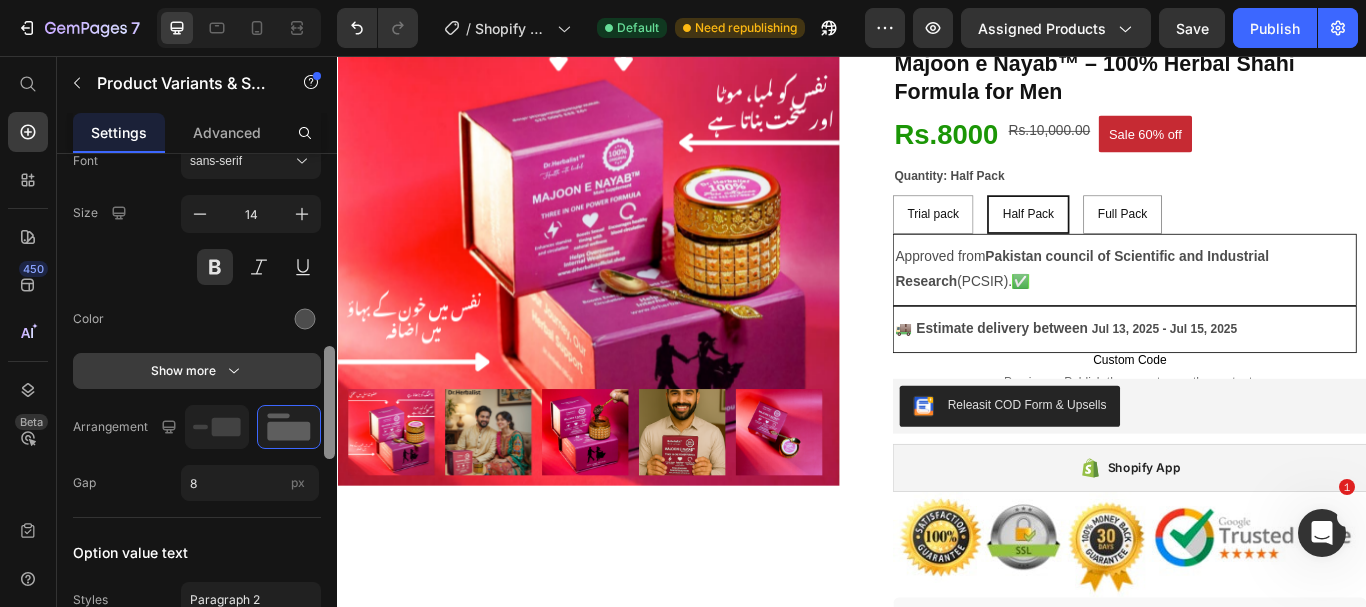 drag, startPoint x: 331, startPoint y: 566, endPoint x: 311, endPoint y: 368, distance: 199.00754 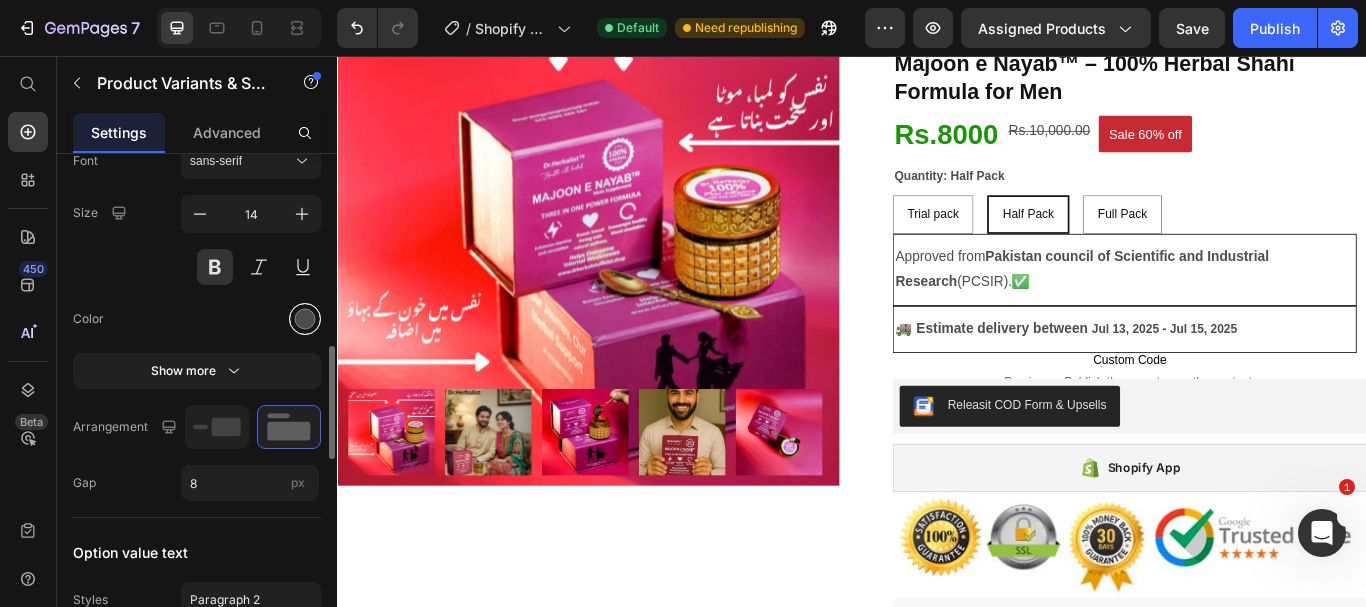 click at bounding box center (305, 319) 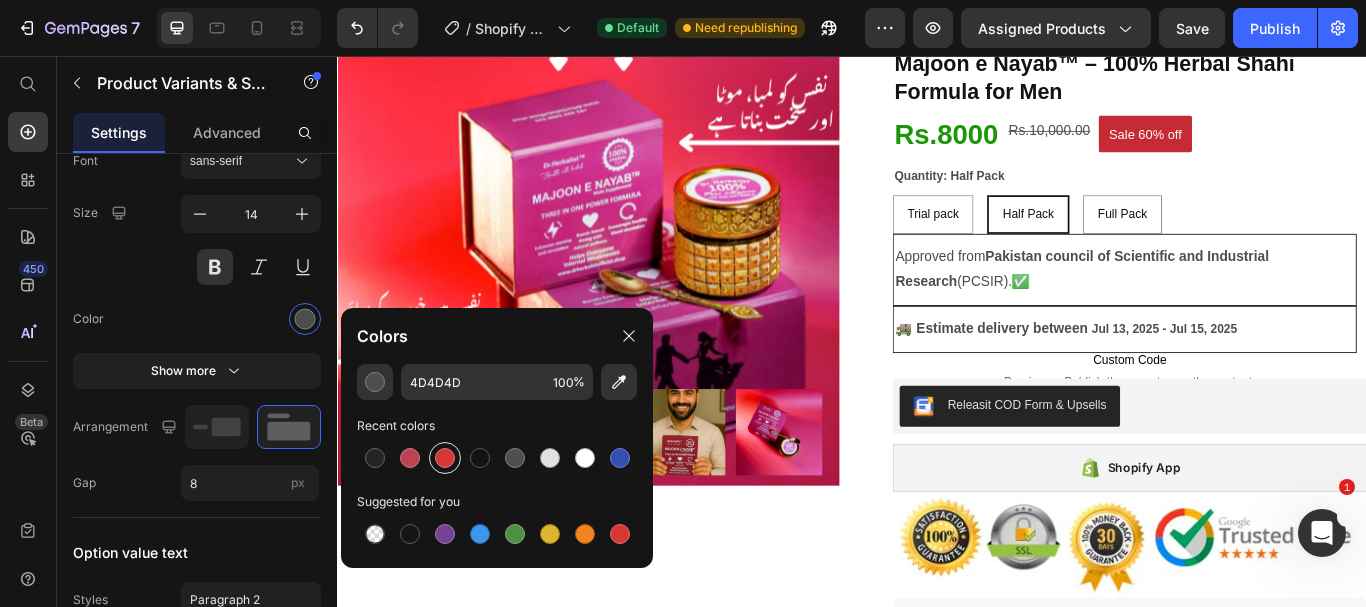click at bounding box center [445, 458] 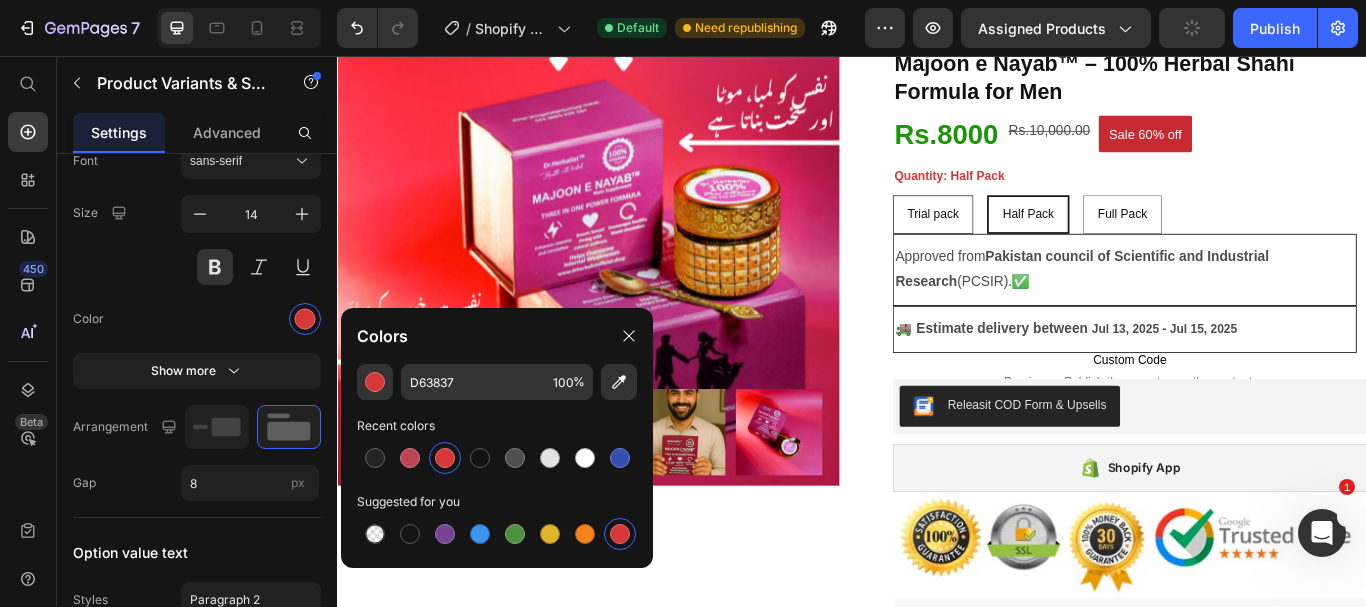 click on "Trial pack" at bounding box center [1031, 241] 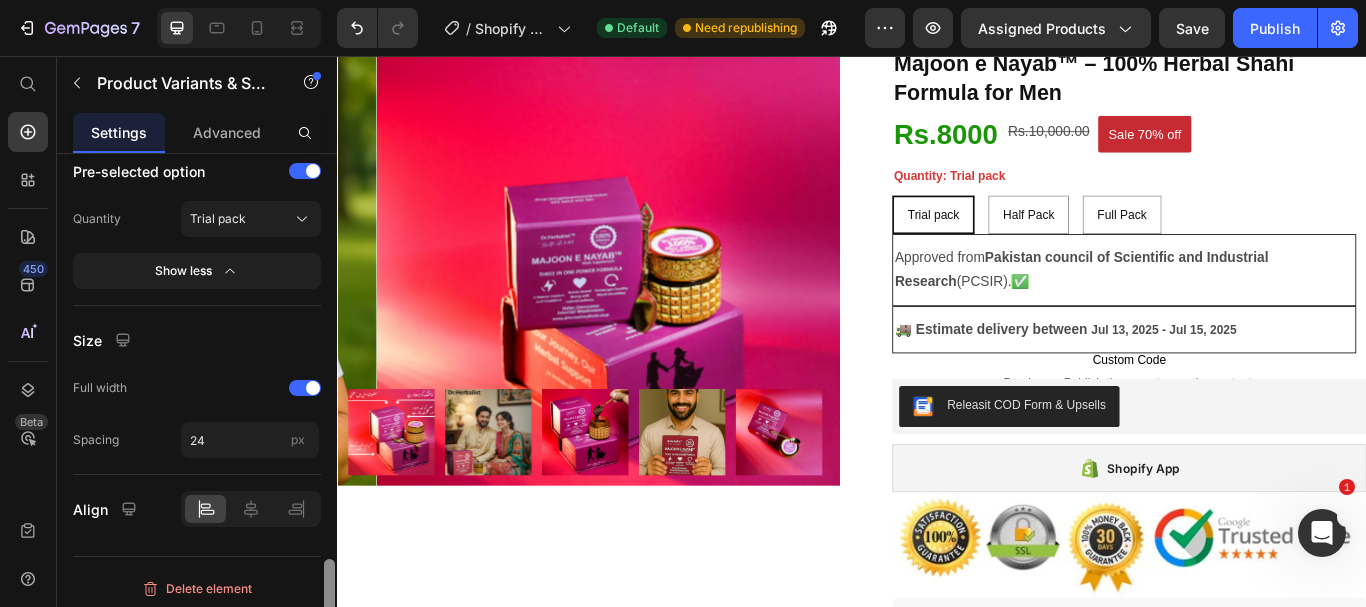 scroll, scrollTop: 1791, scrollLeft: 0, axis: vertical 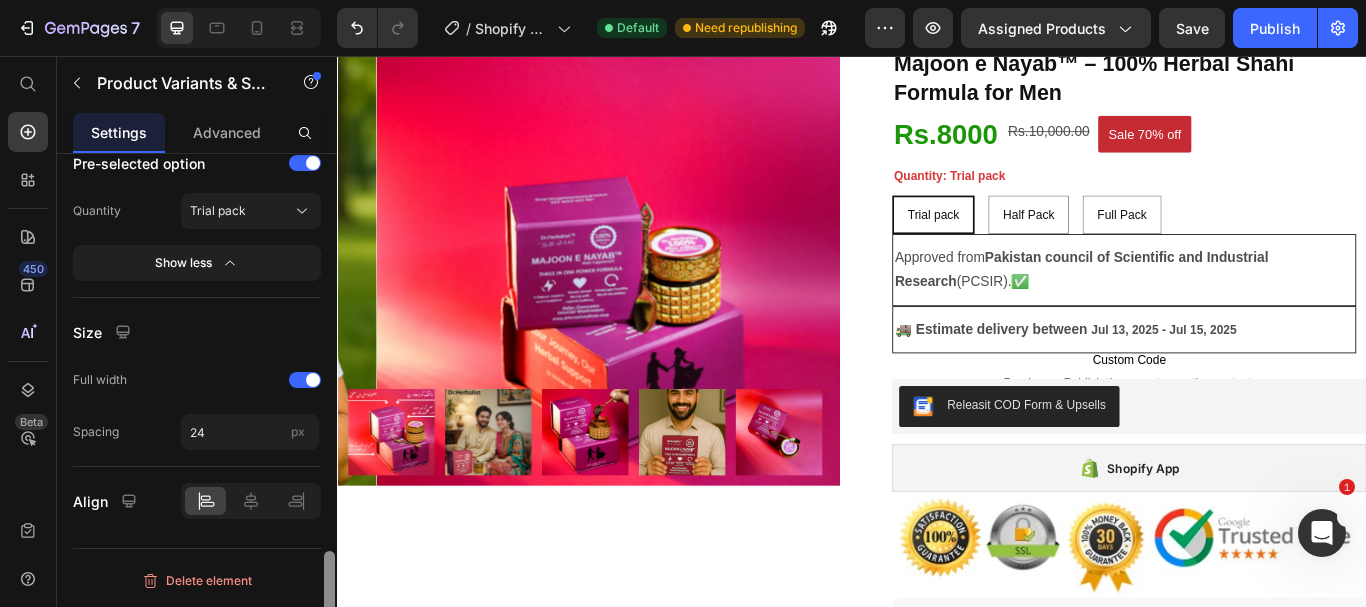 drag, startPoint x: 331, startPoint y: 394, endPoint x: 317, endPoint y: 616, distance: 222.44101 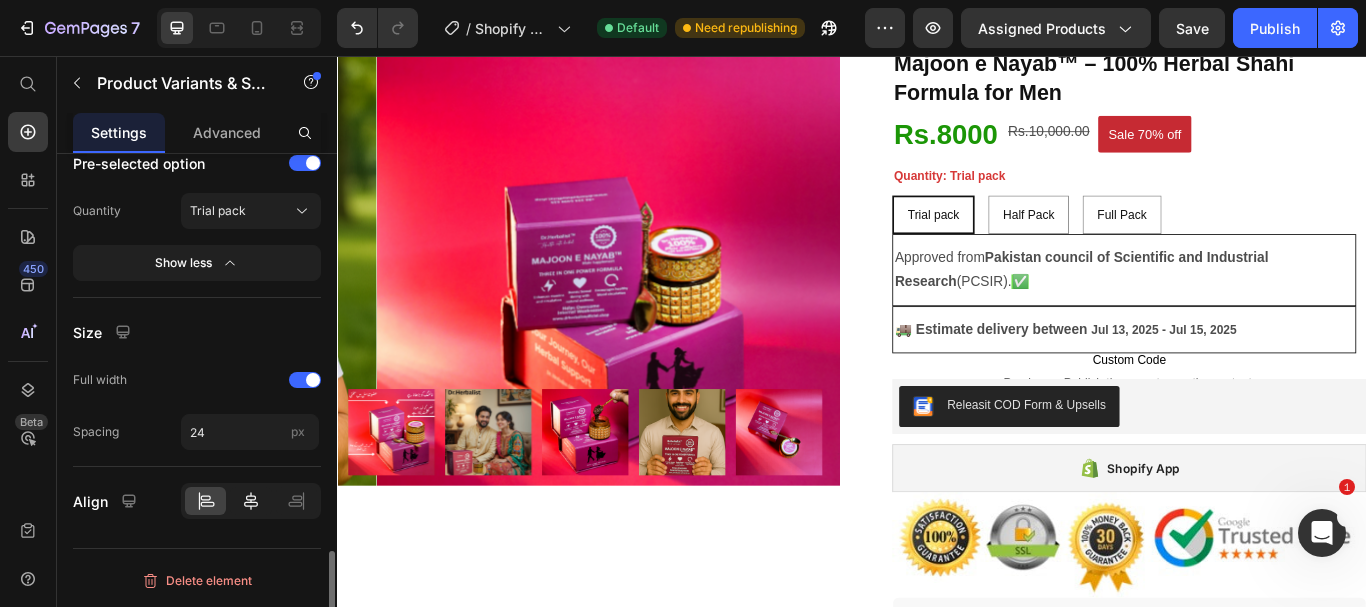 click 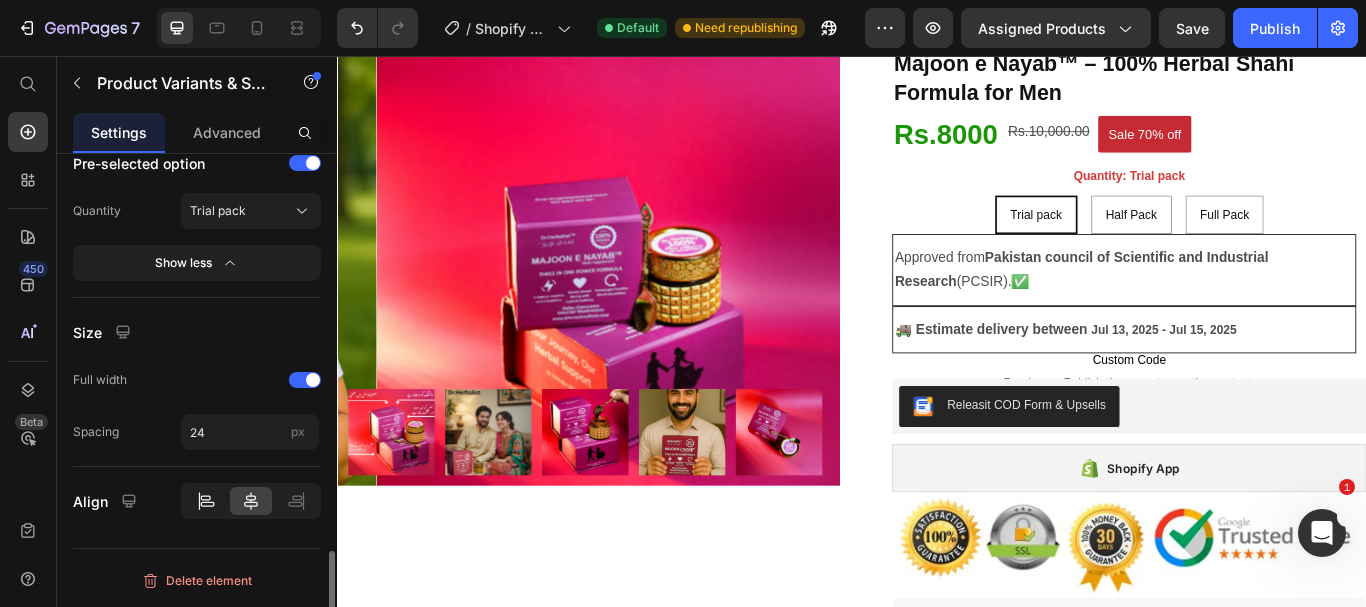 click 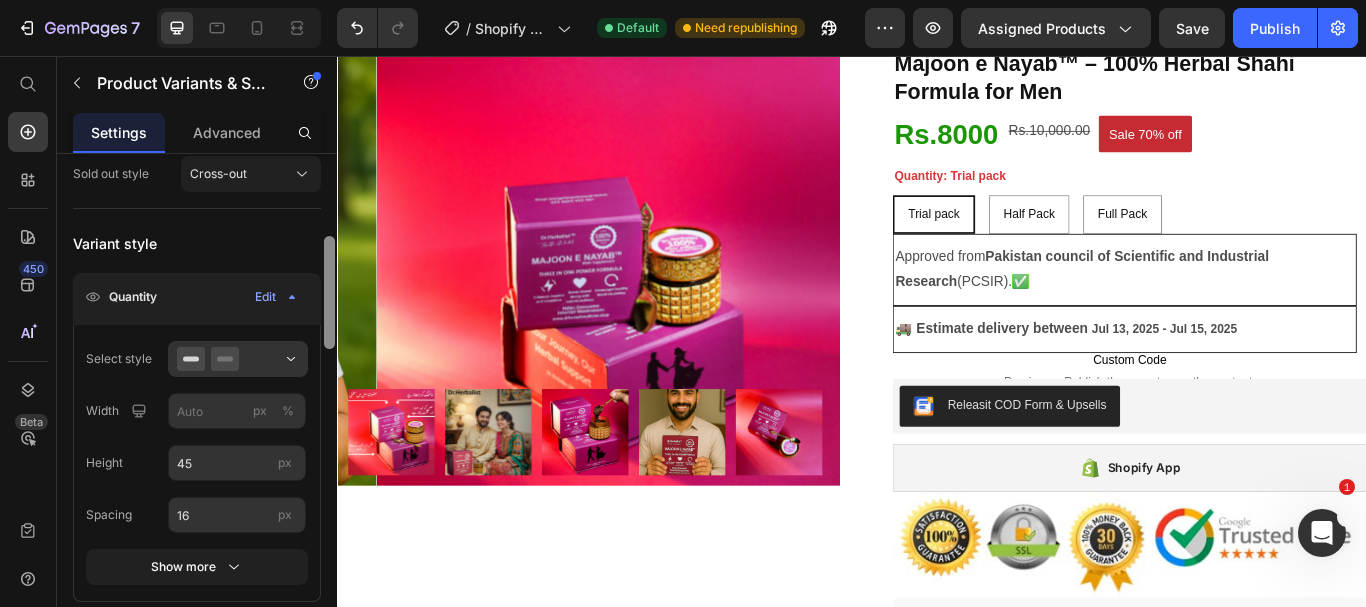 scroll, scrollTop: 266, scrollLeft: 0, axis: vertical 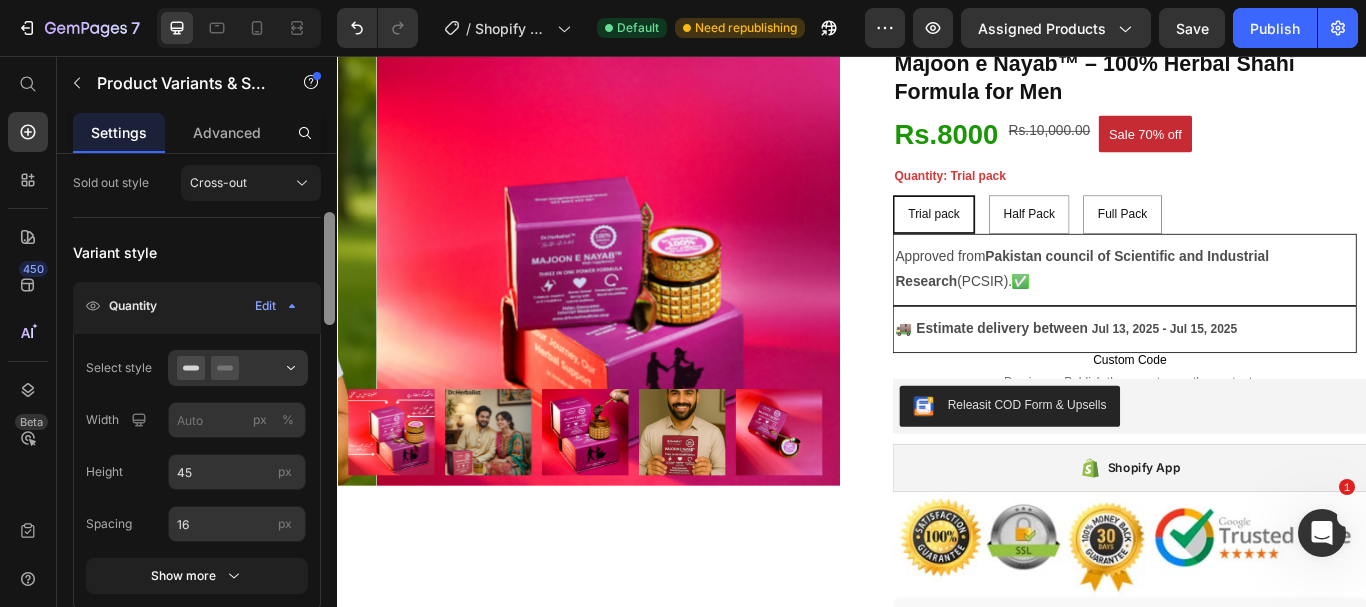 drag, startPoint x: 328, startPoint y: 567, endPoint x: 302, endPoint y: 229, distance: 338.99854 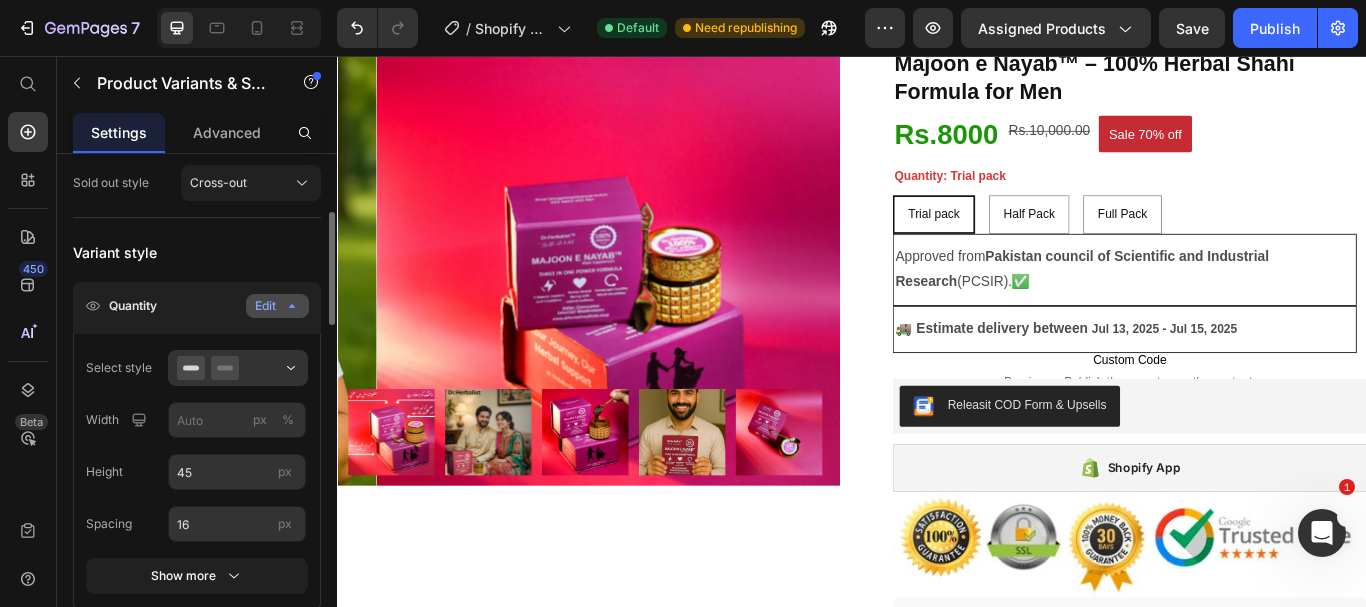 click 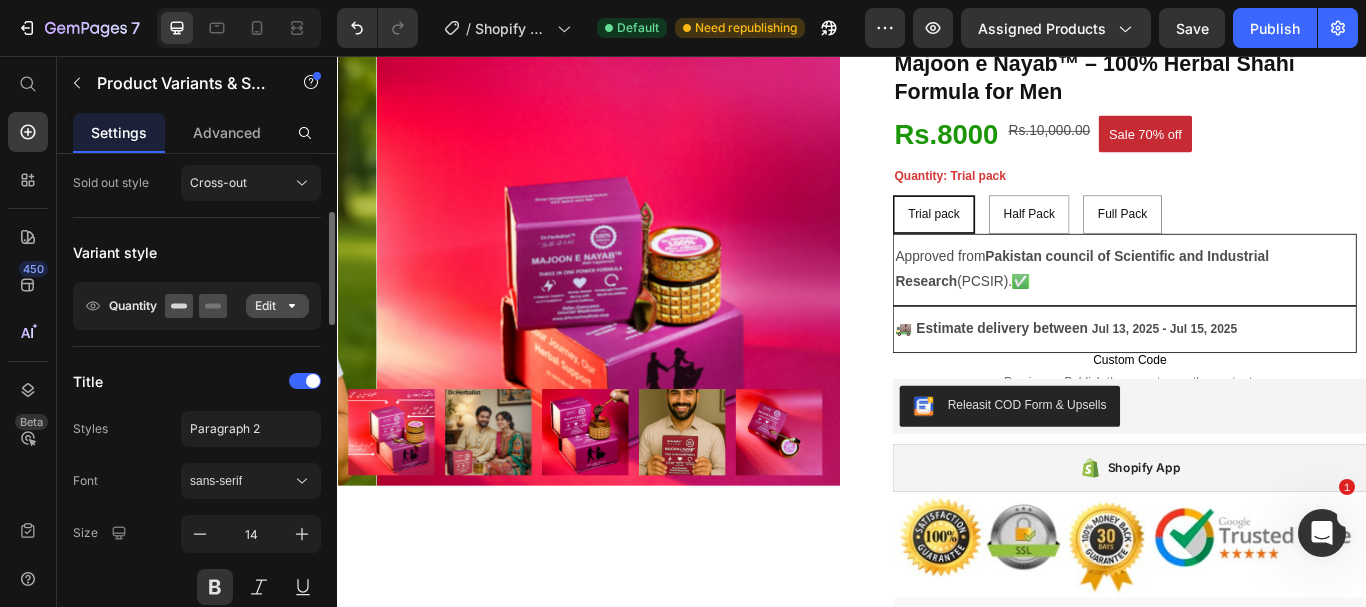 click 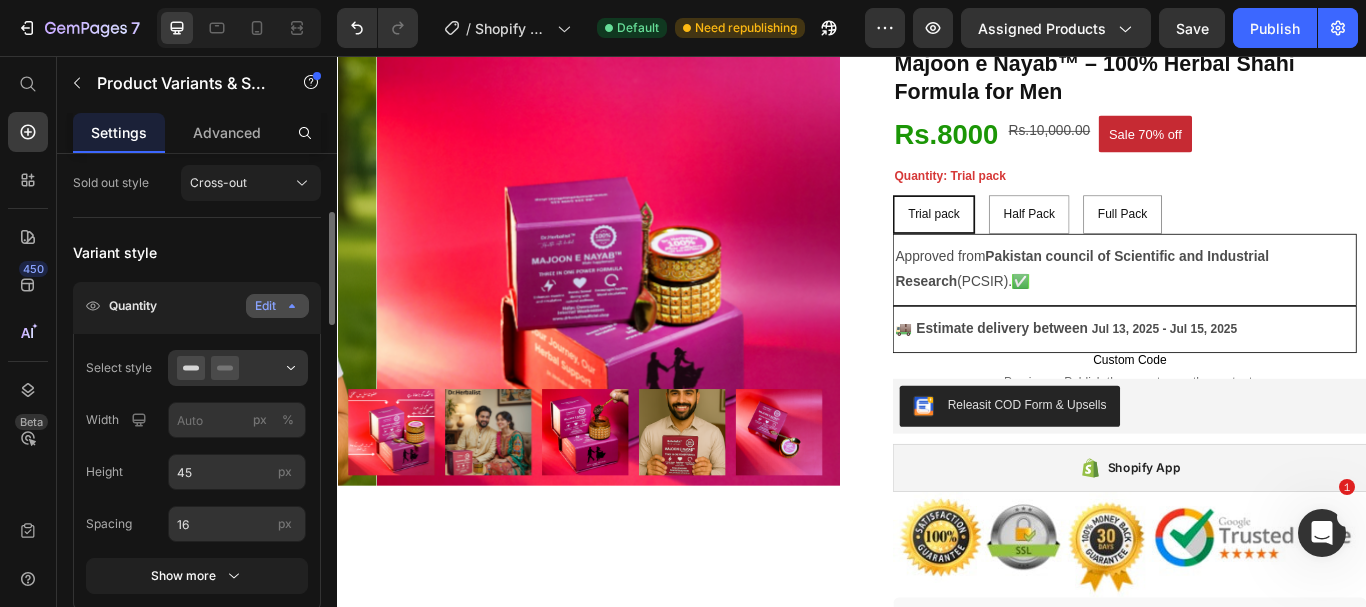 click 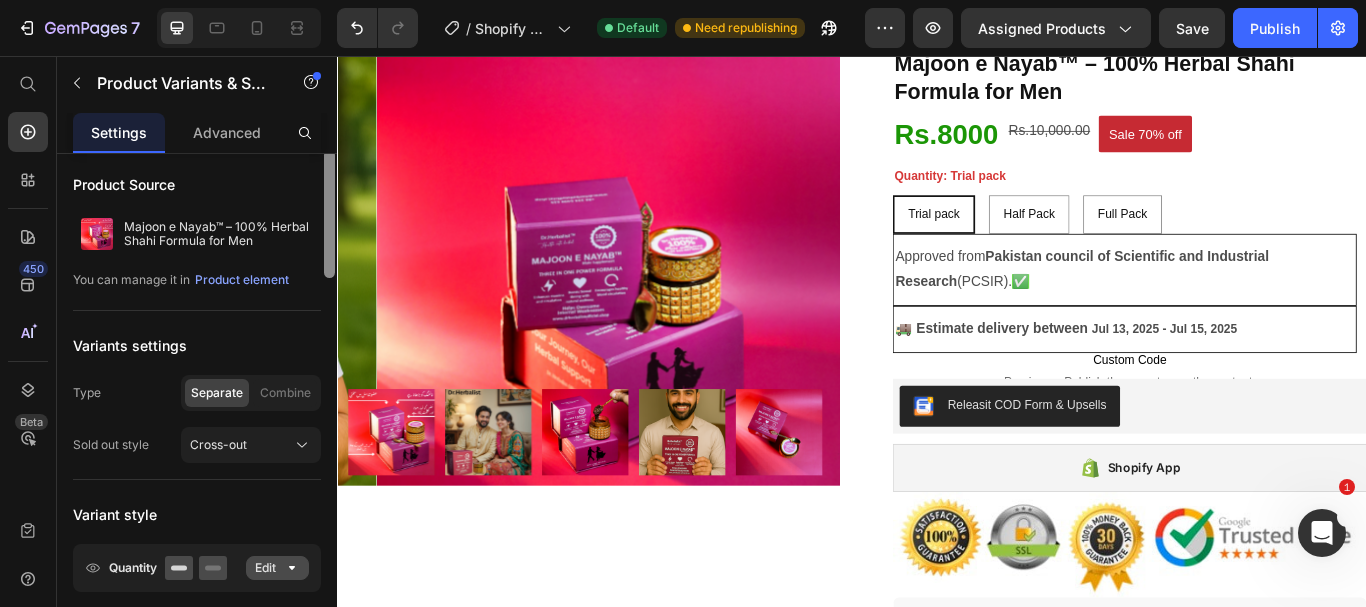 scroll, scrollTop: 0, scrollLeft: 0, axis: both 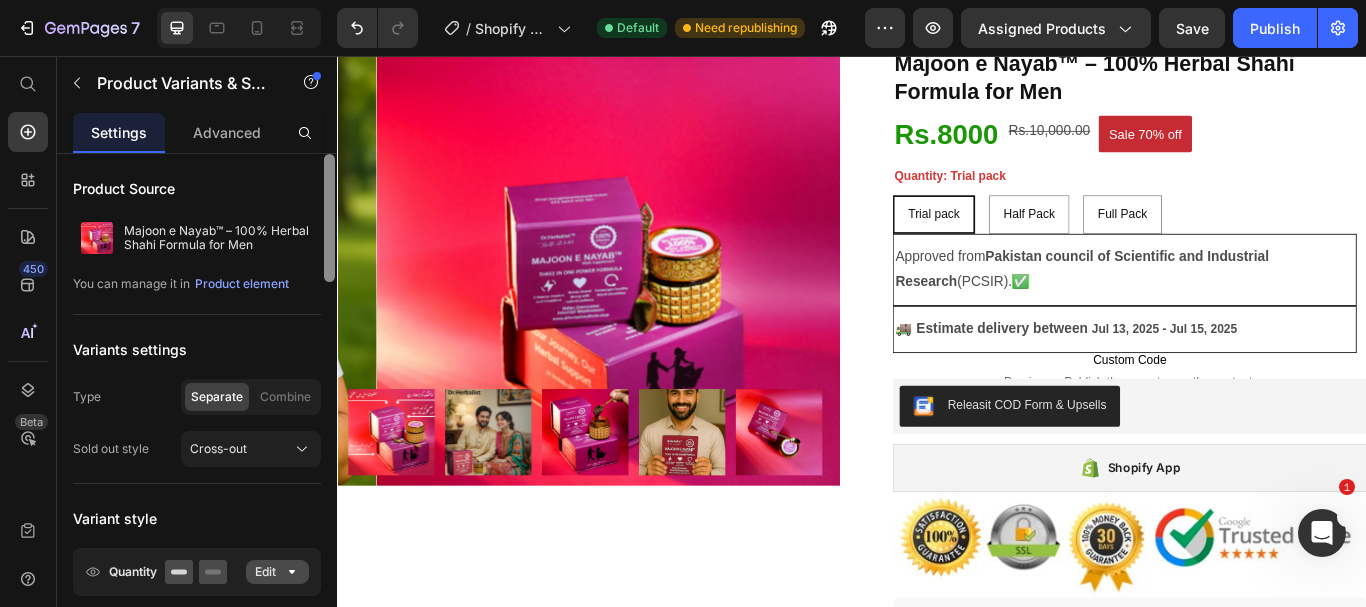 drag, startPoint x: 333, startPoint y: 295, endPoint x: 336, endPoint y: 211, distance: 84.05355 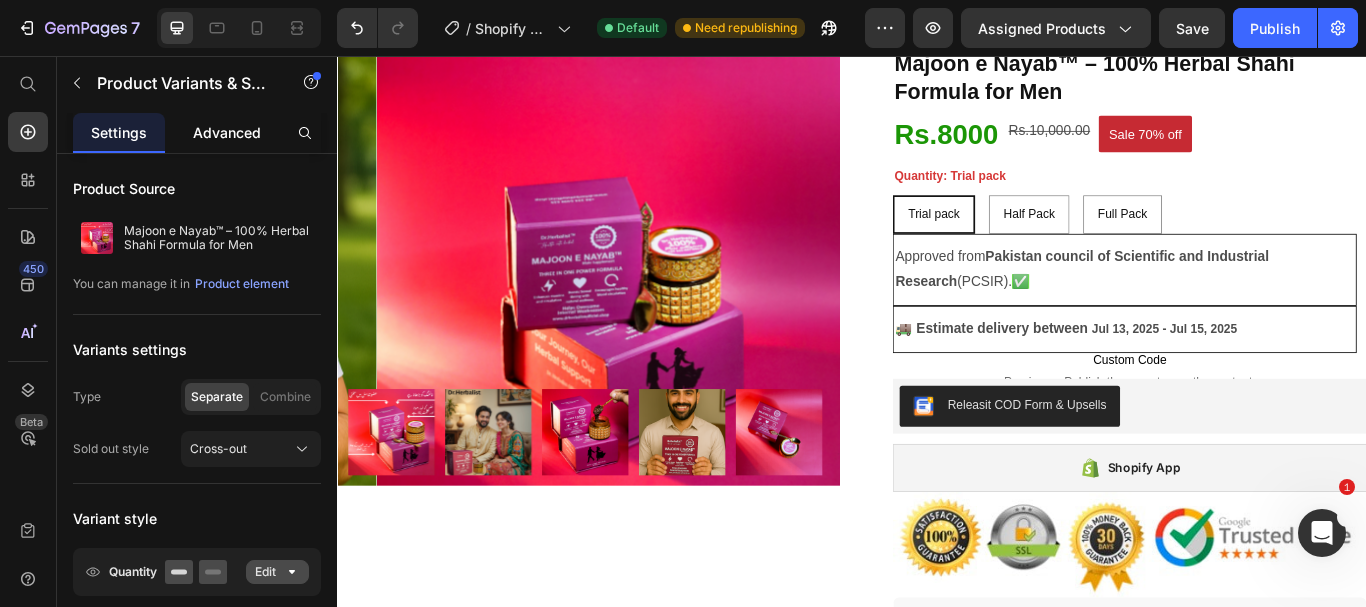 click on "Advanced" at bounding box center (227, 132) 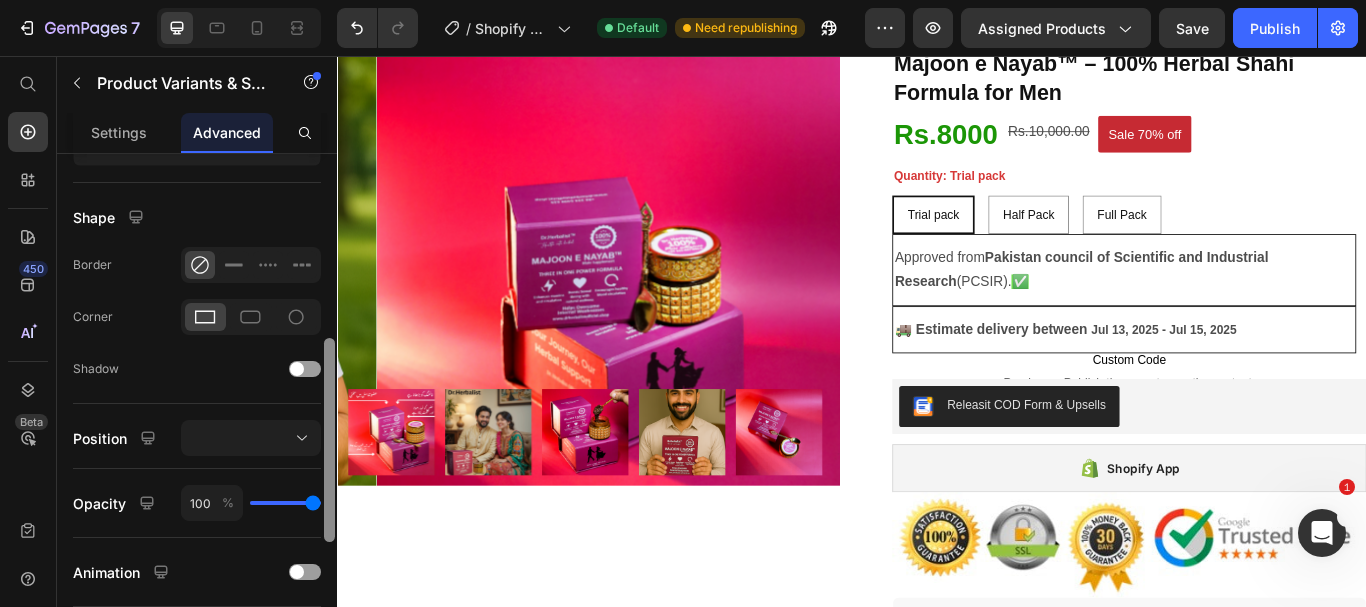 scroll, scrollTop: 474, scrollLeft: 0, axis: vertical 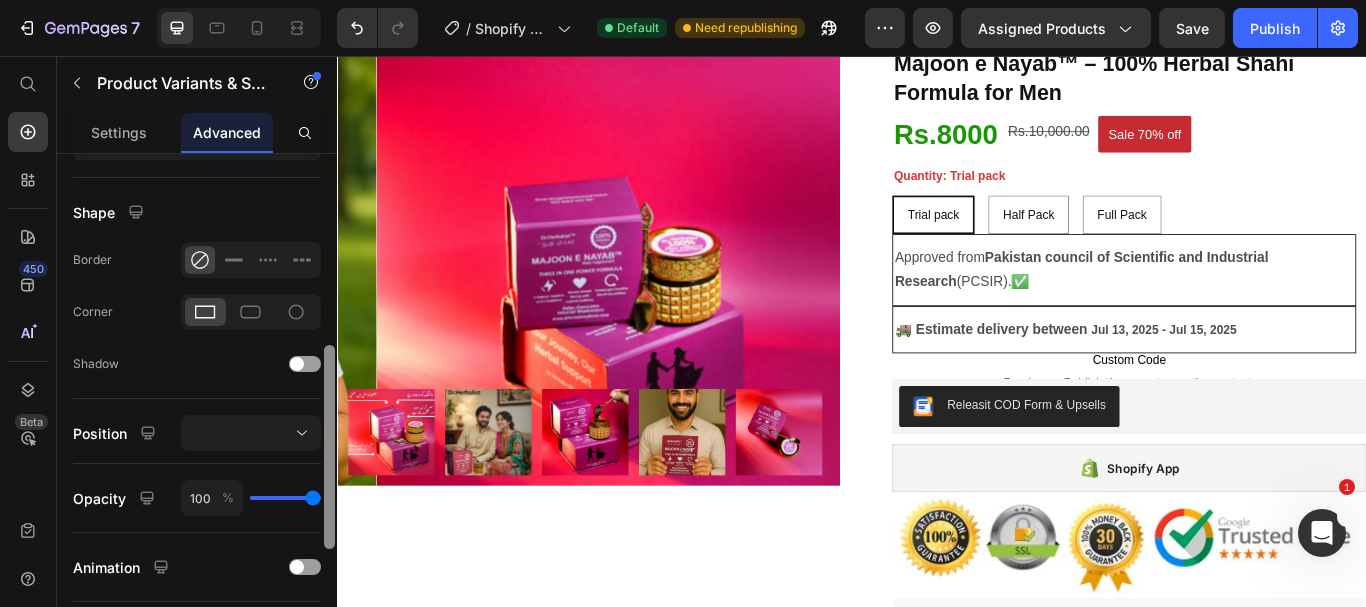 drag, startPoint x: 328, startPoint y: 233, endPoint x: 322, endPoint y: 424, distance: 191.09422 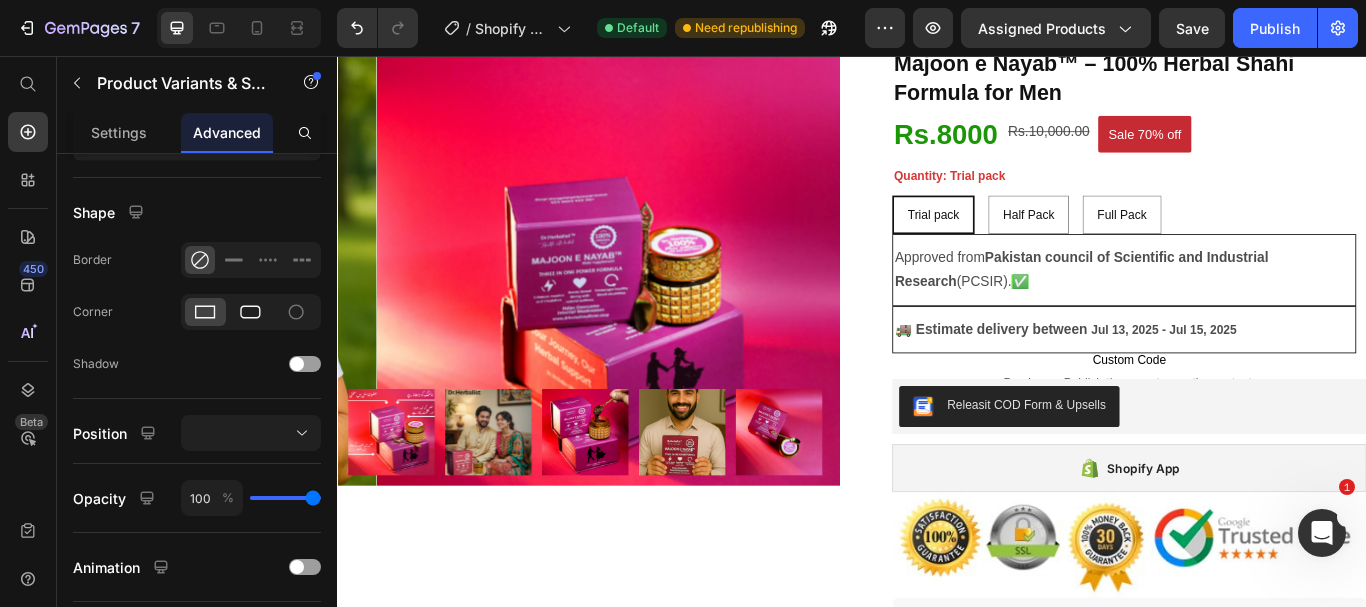 click 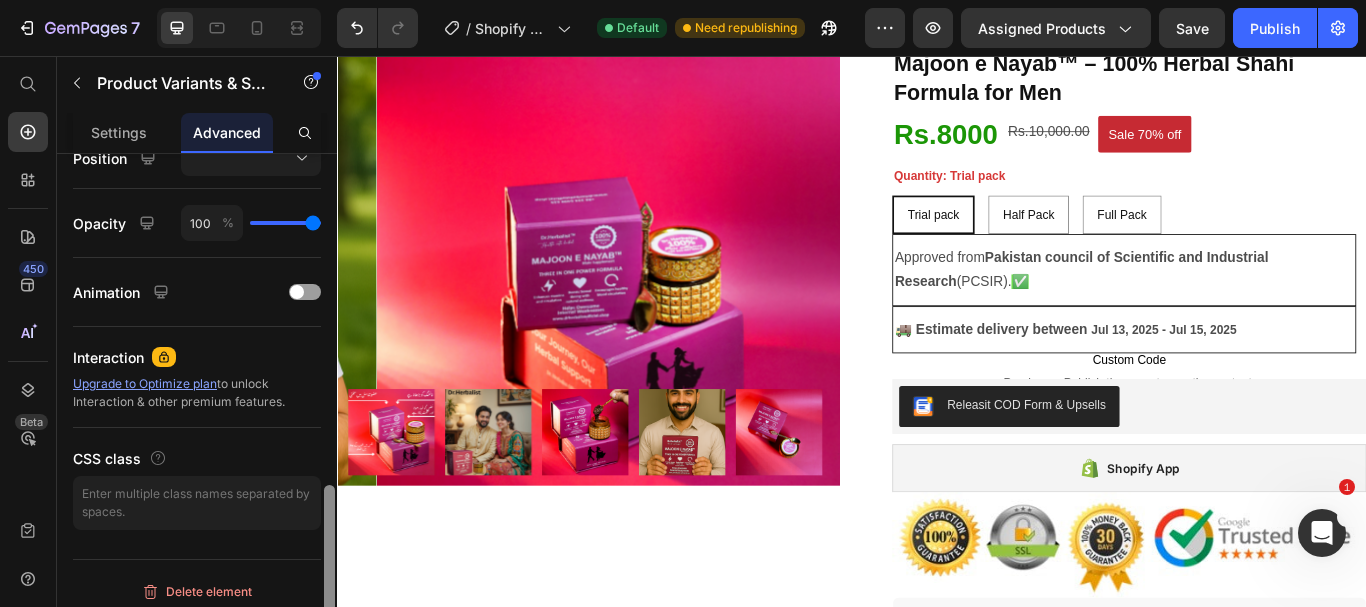scroll, scrollTop: 863, scrollLeft: 0, axis: vertical 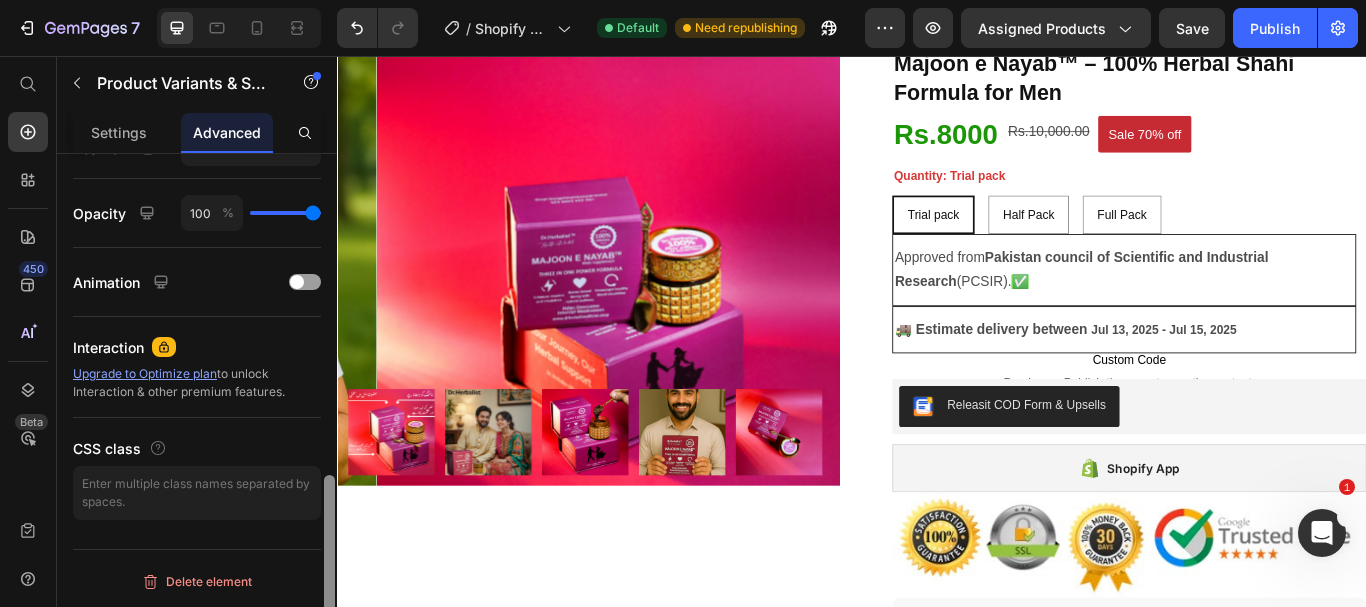 drag, startPoint x: 329, startPoint y: 351, endPoint x: 328, endPoint y: 509, distance: 158.00316 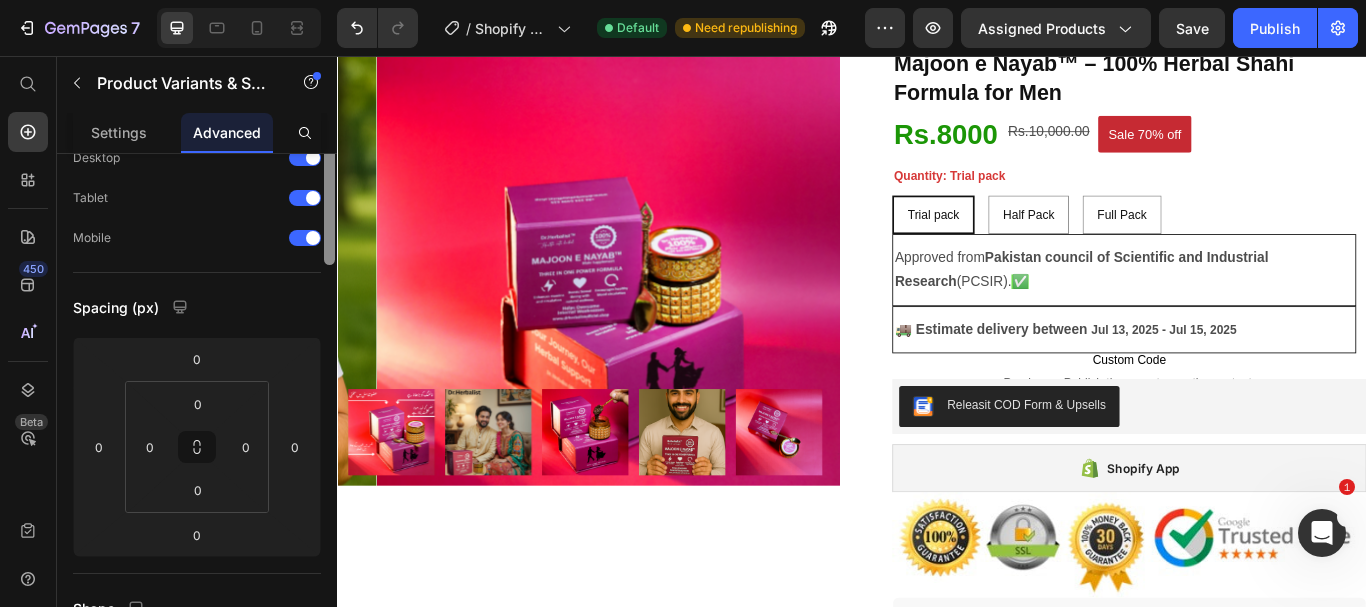scroll, scrollTop: 0, scrollLeft: 0, axis: both 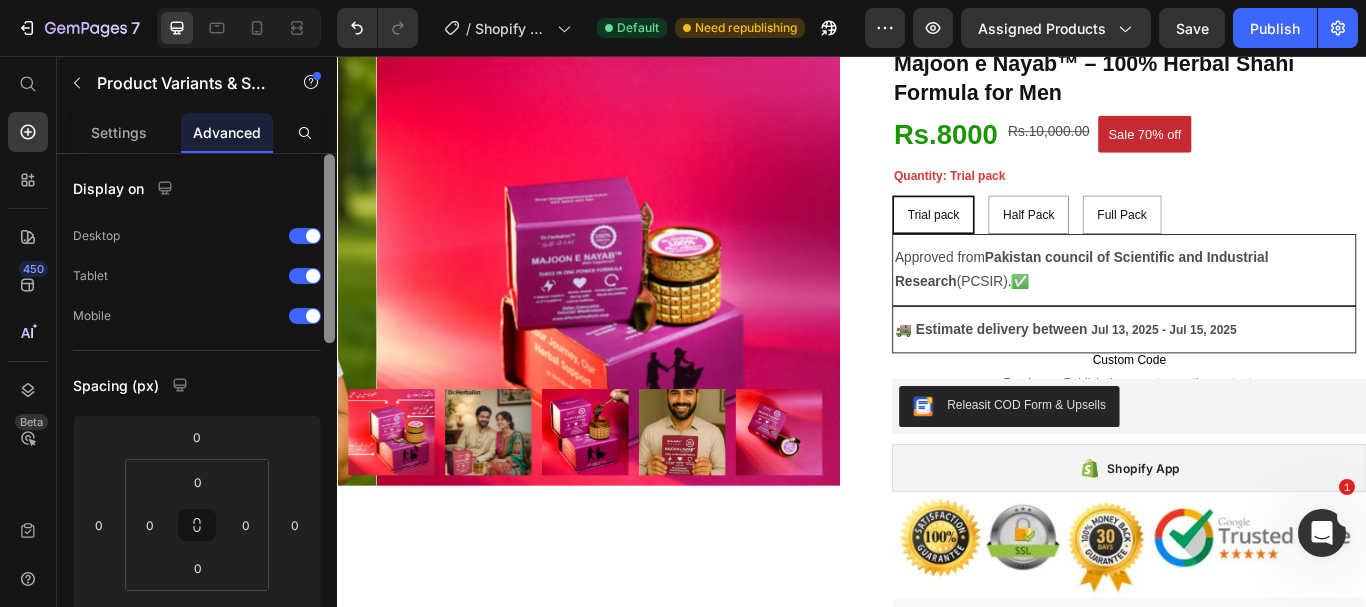 drag, startPoint x: 328, startPoint y: 509, endPoint x: 331, endPoint y: 125, distance: 384.01172 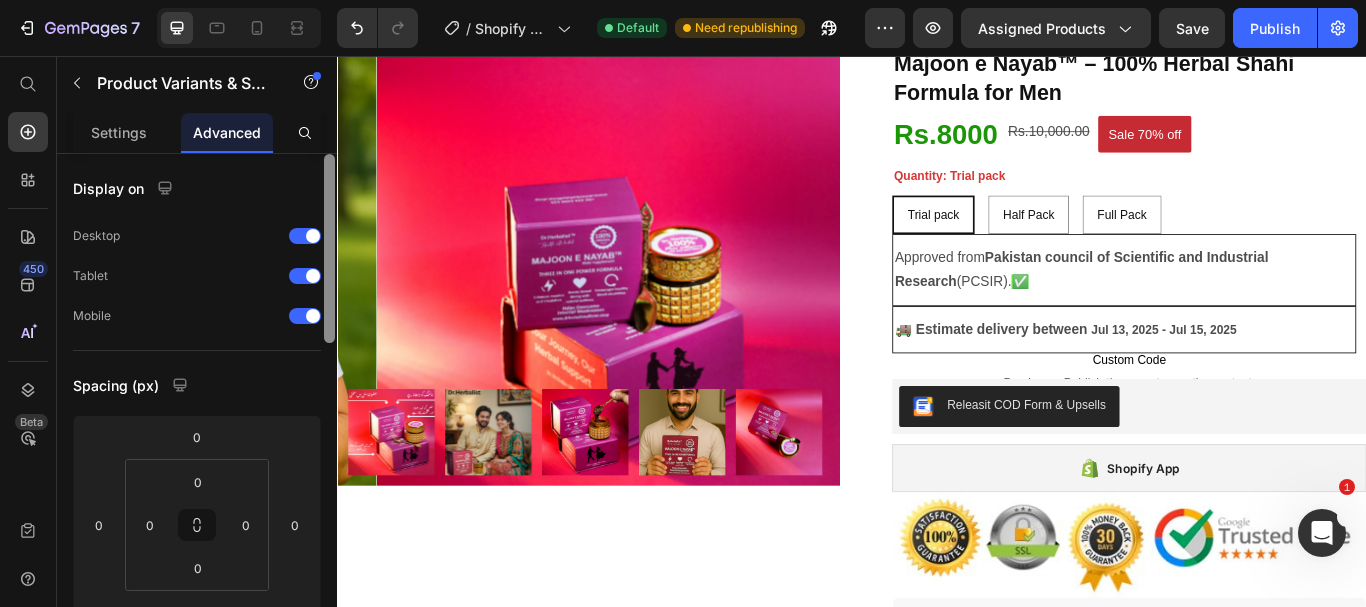 click on "Settings Advanced Display on Desktop Tablet Mobile Spacing (px) 0 0 0 0 0 0 0 0 Shape Border Corner 8 8 8 8 Shadow Position Opacity 100 % Animation Interaction Upgrade to Optimize plan  to unlock Interaction & other premium features. CSS class  Delete element" at bounding box center (197, 388) 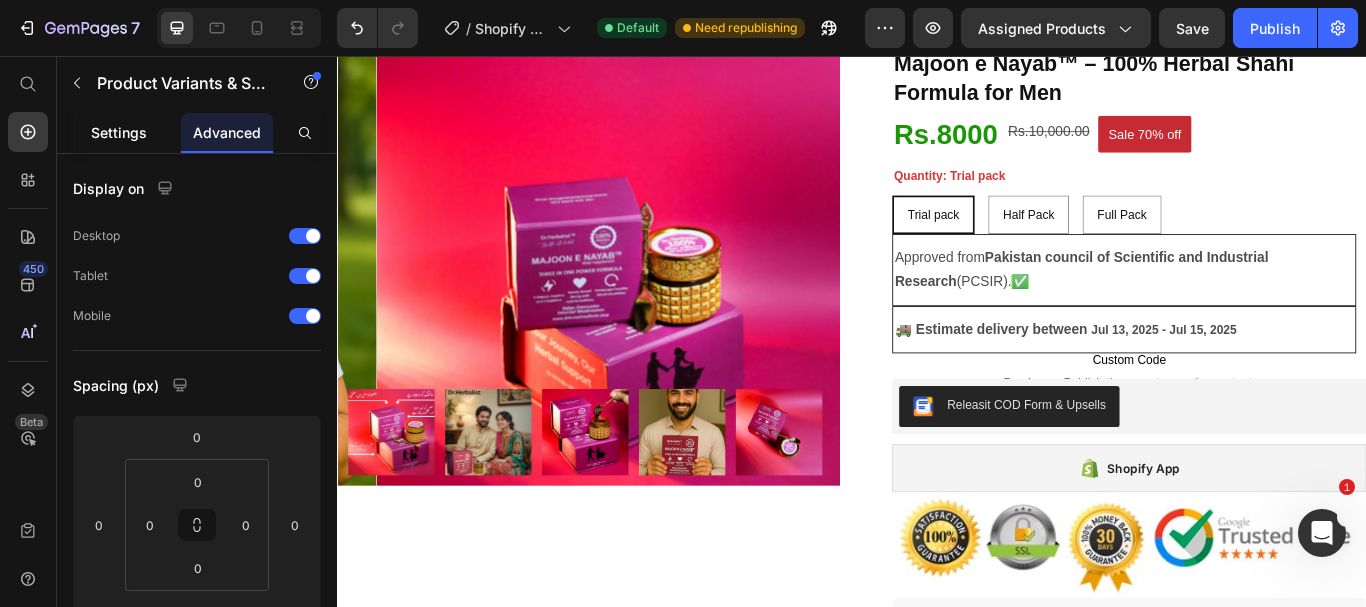click on "Settings" 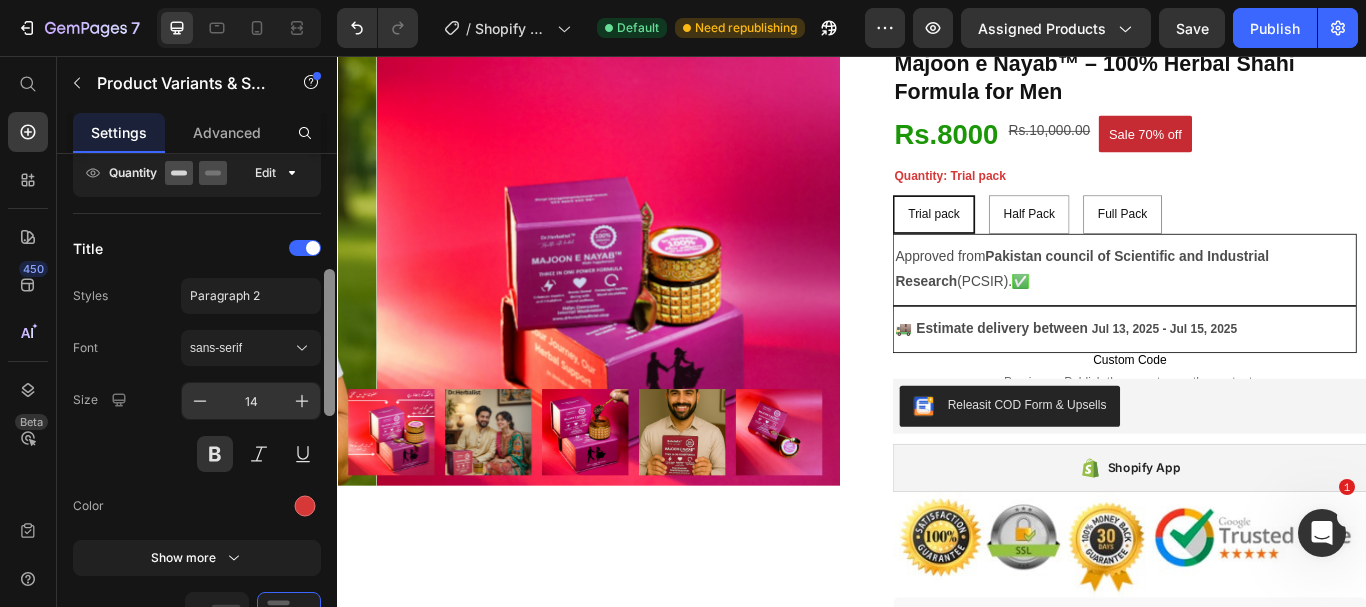 scroll, scrollTop: 413, scrollLeft: 0, axis: vertical 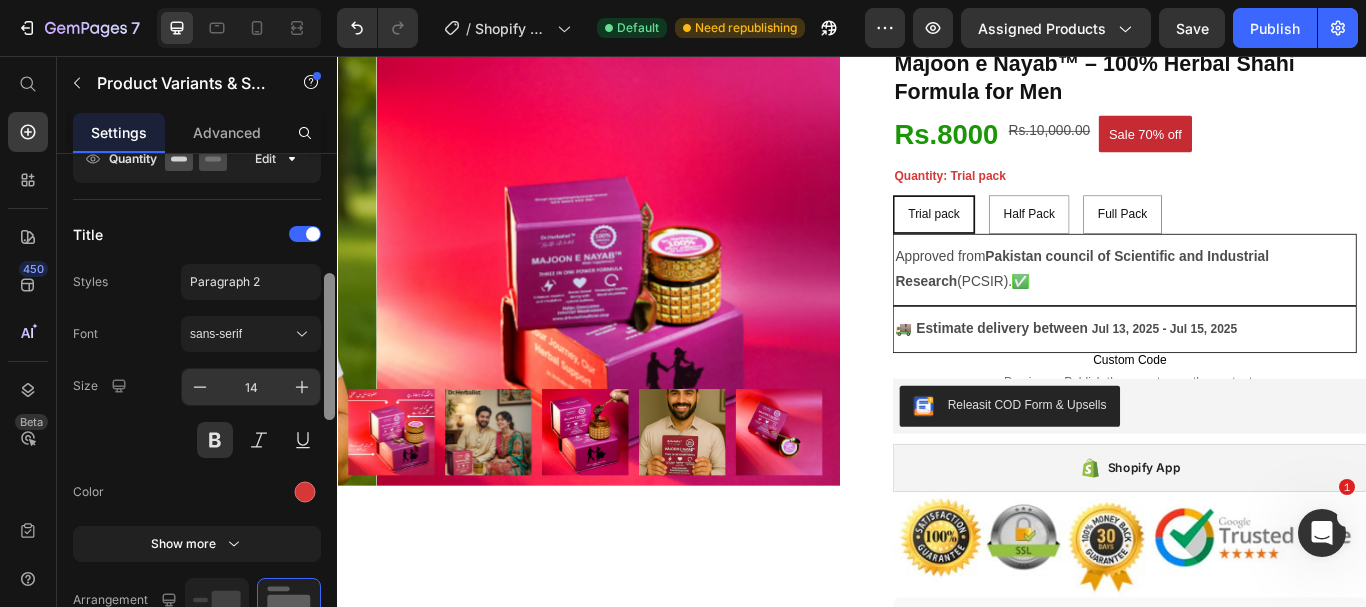 drag, startPoint x: 328, startPoint y: 283, endPoint x: 320, endPoint y: 403, distance: 120.26637 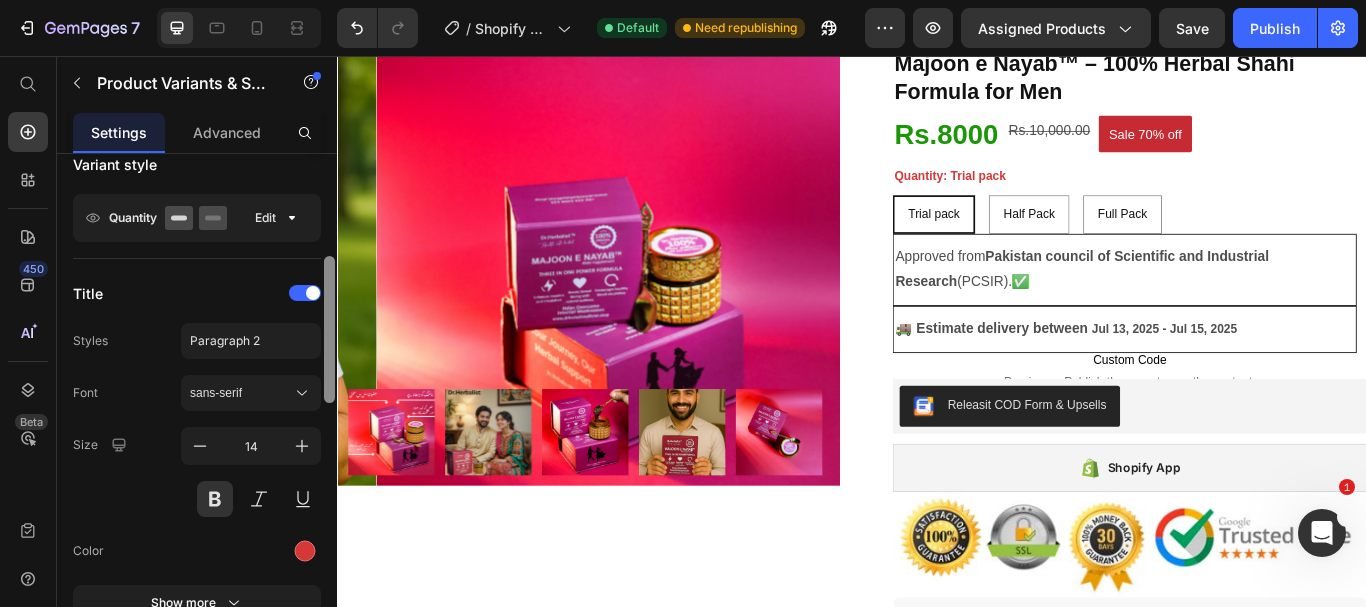 scroll, scrollTop: 351, scrollLeft: 0, axis: vertical 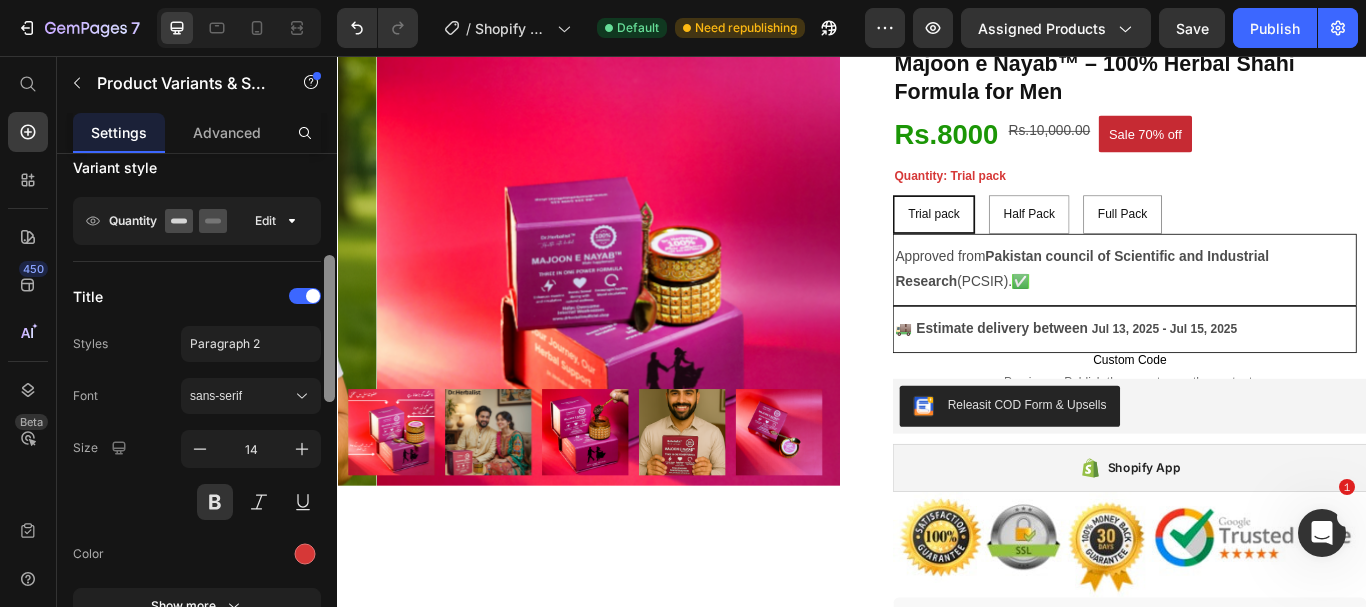 drag, startPoint x: 330, startPoint y: 394, endPoint x: 329, endPoint y: 376, distance: 18.027756 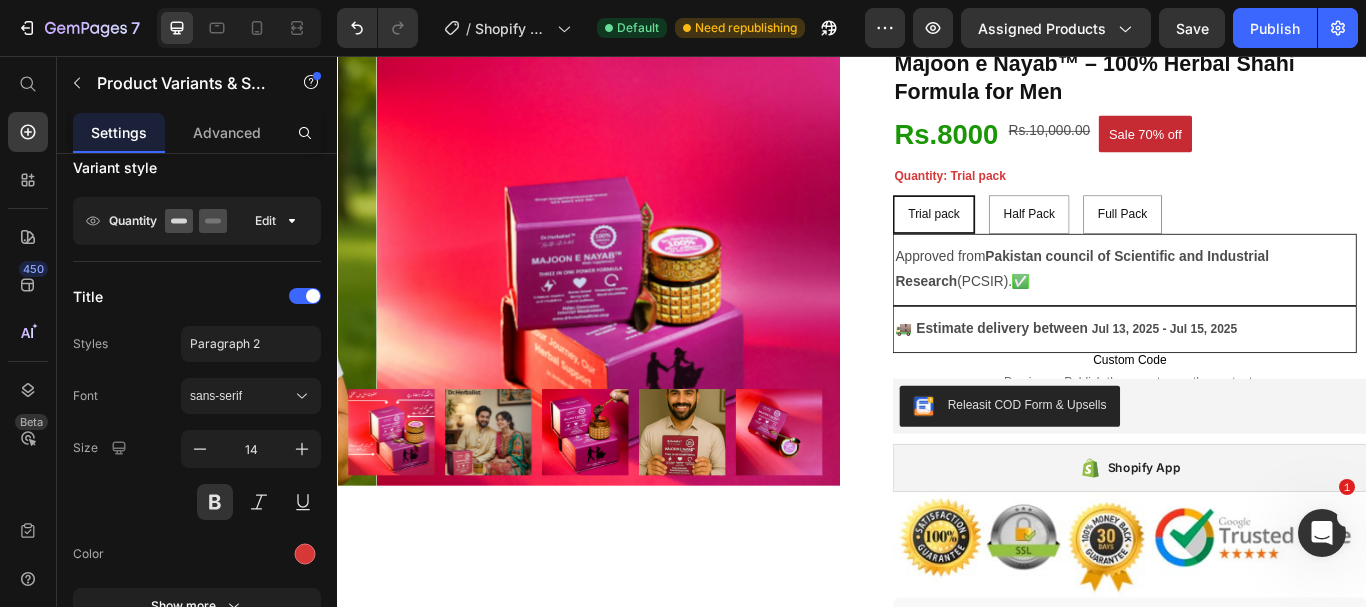 click on "Trial pack" at bounding box center [1032, 241] 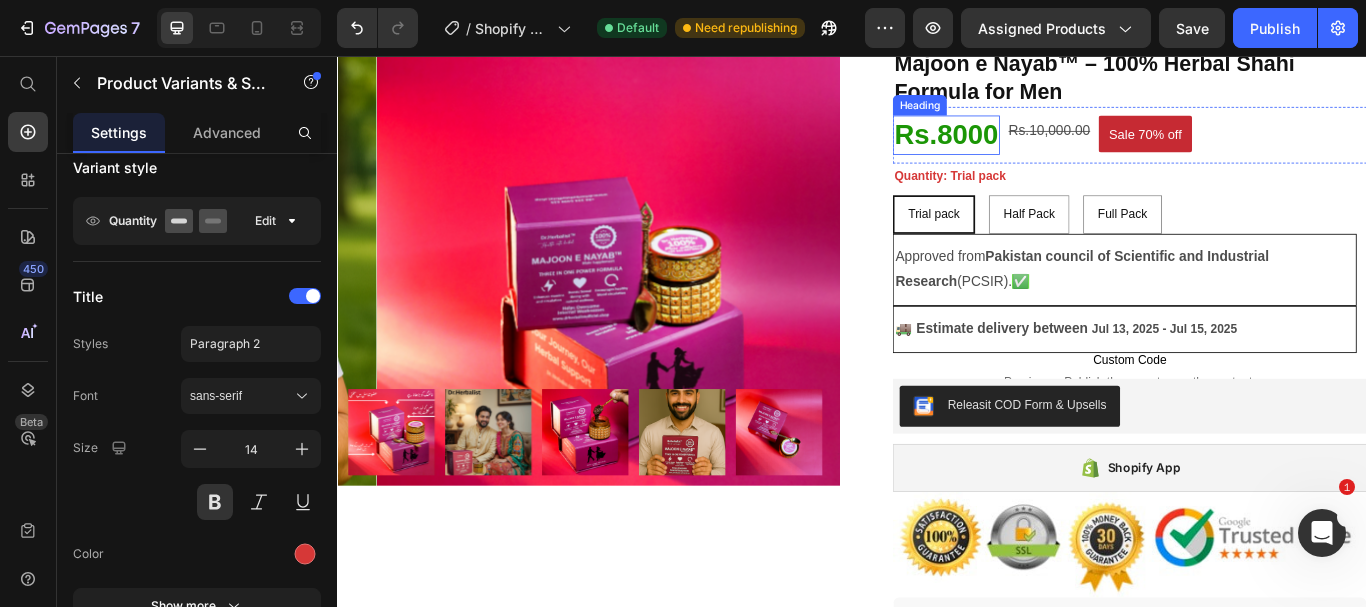click on "Rs.8000" at bounding box center (1046, 148) 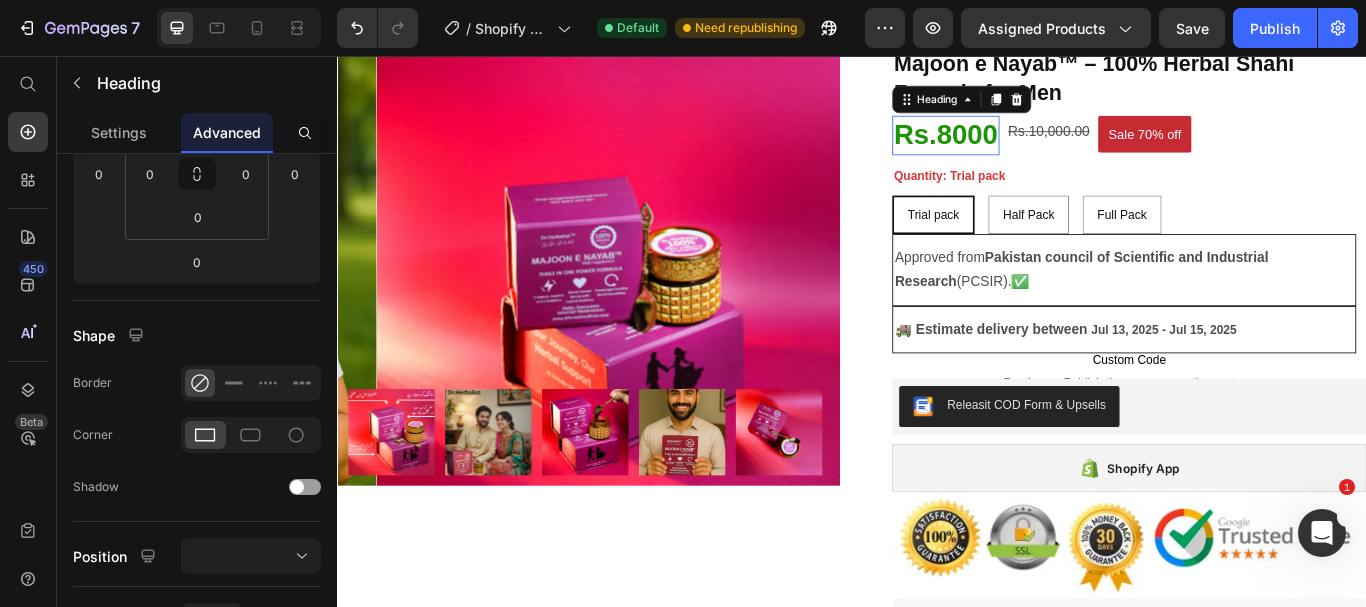 scroll, scrollTop: 0, scrollLeft: 0, axis: both 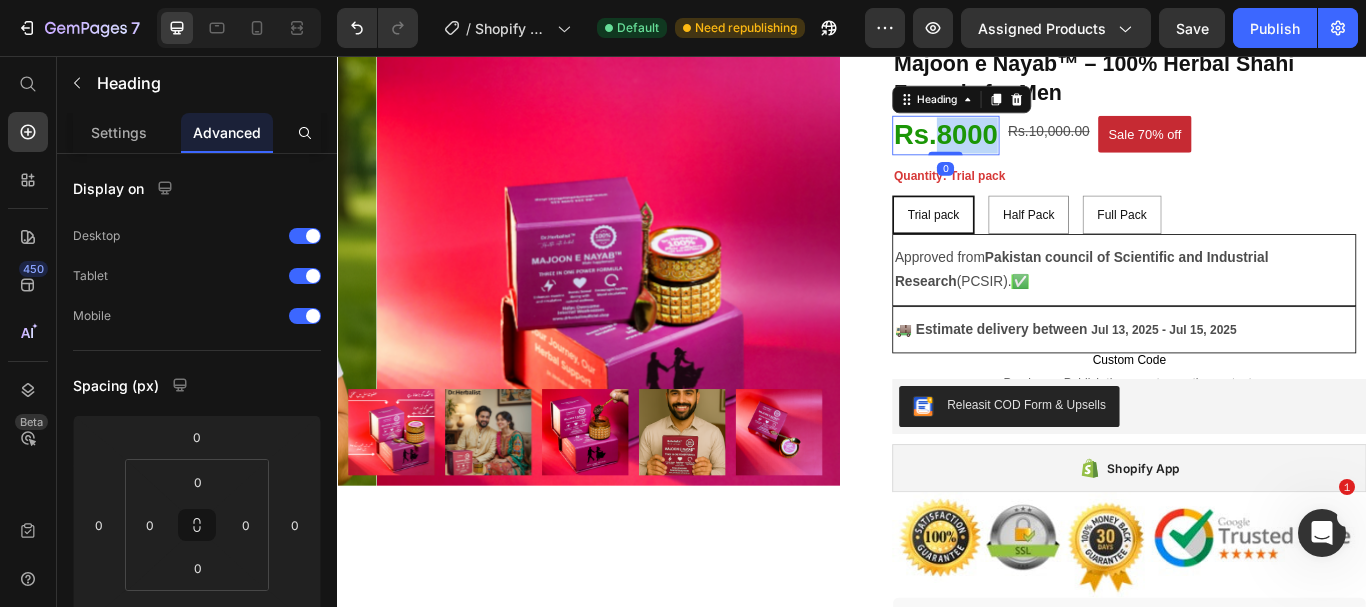 click on "Rs.8000" at bounding box center [1046, 148] 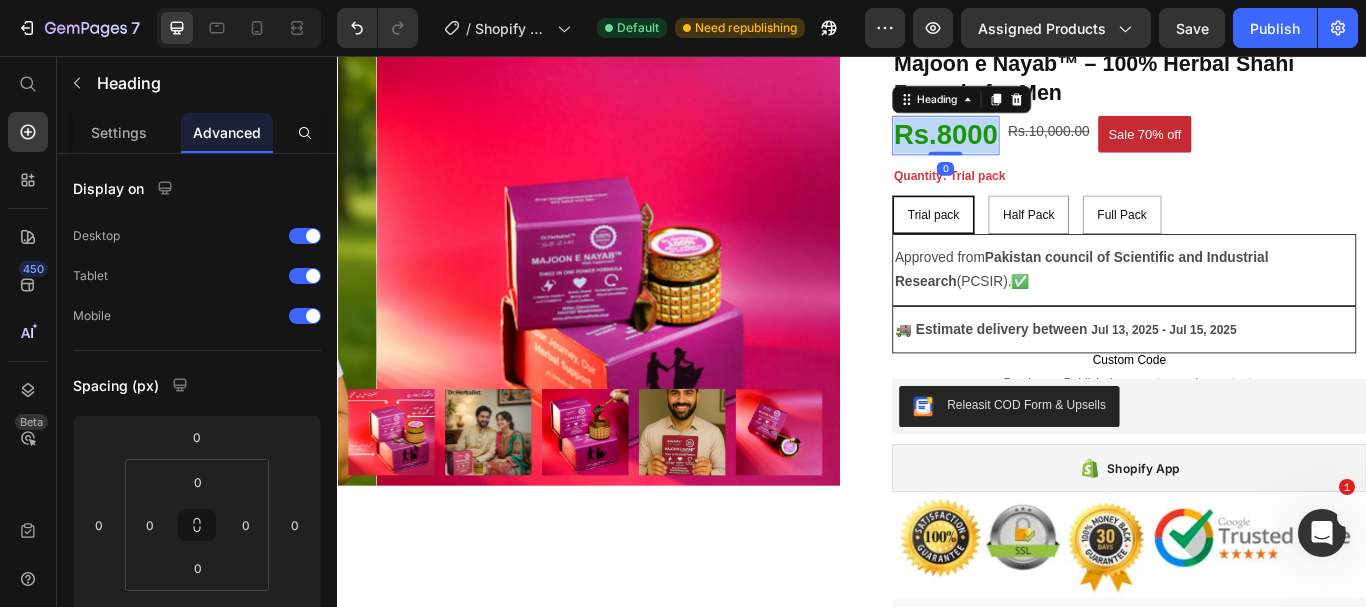 click on "Rs.8000" at bounding box center (1046, 148) 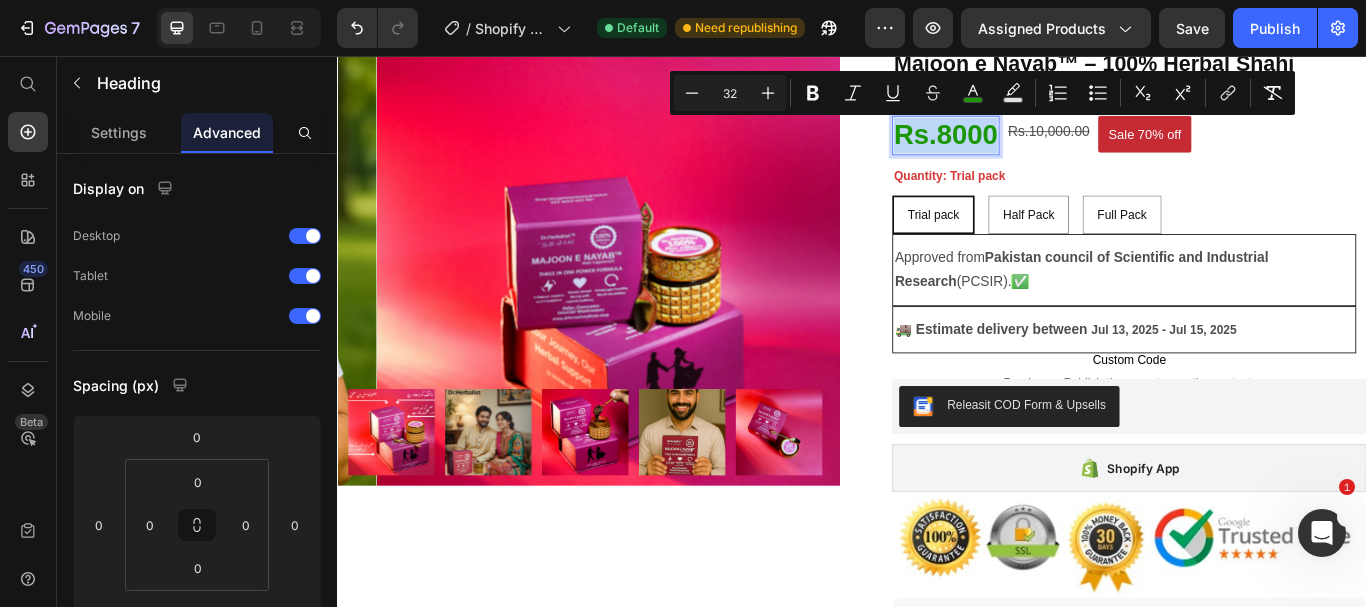 click on "Rs.8000" at bounding box center (1046, 148) 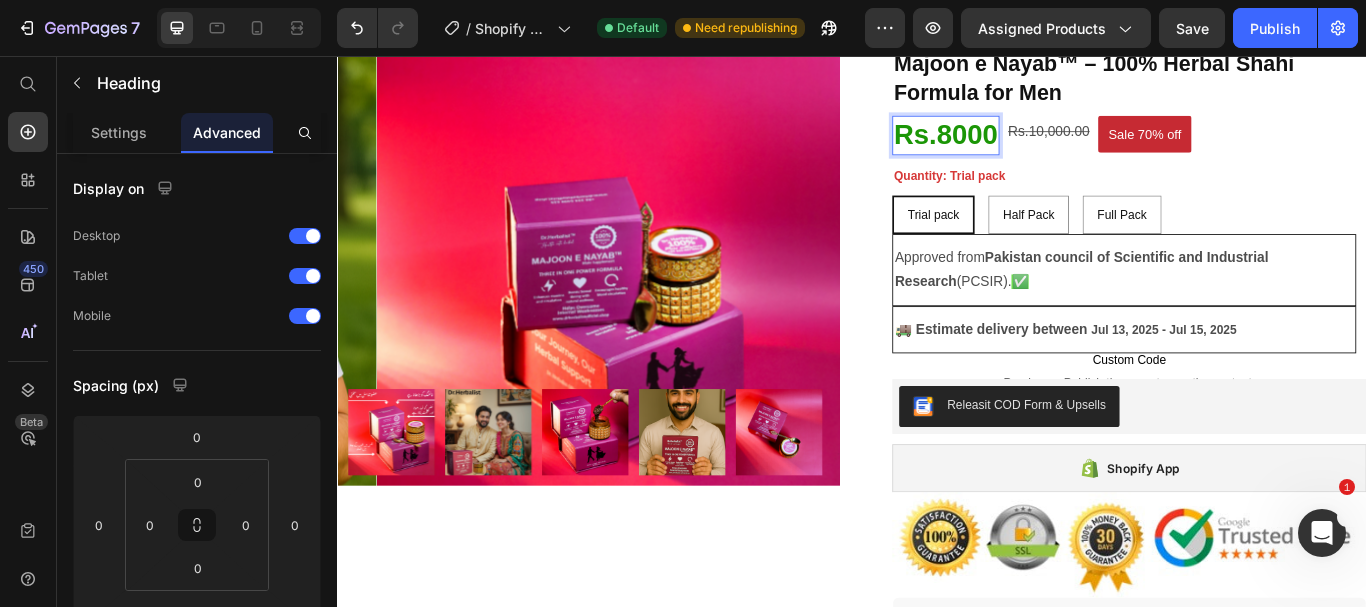 click on "Rs.8000" at bounding box center (1046, 148) 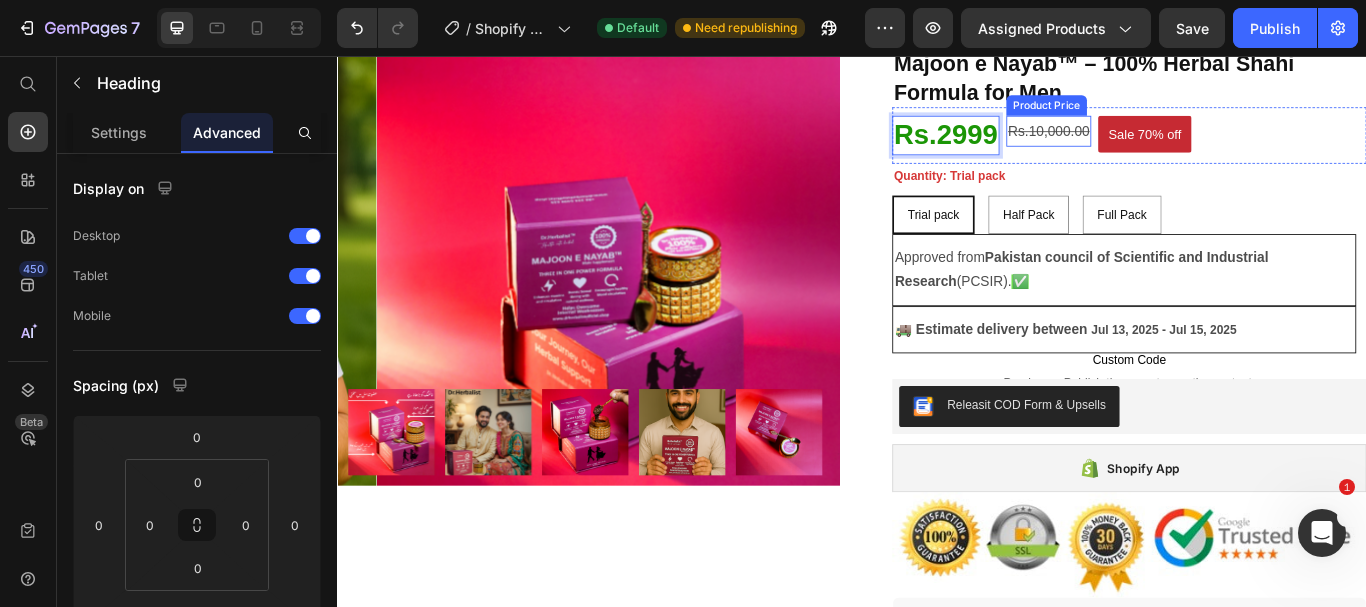click on "Rs.10,000.00" at bounding box center (1166, 144) 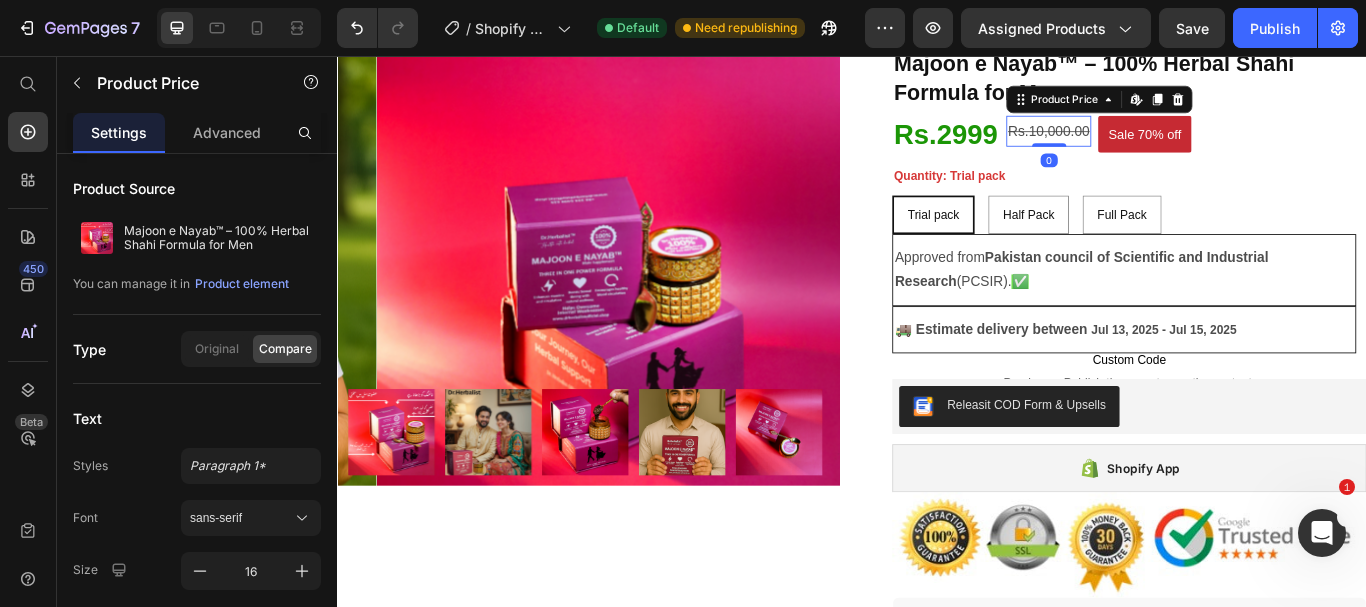 click on "Rs.10,000.00" at bounding box center [1166, 144] 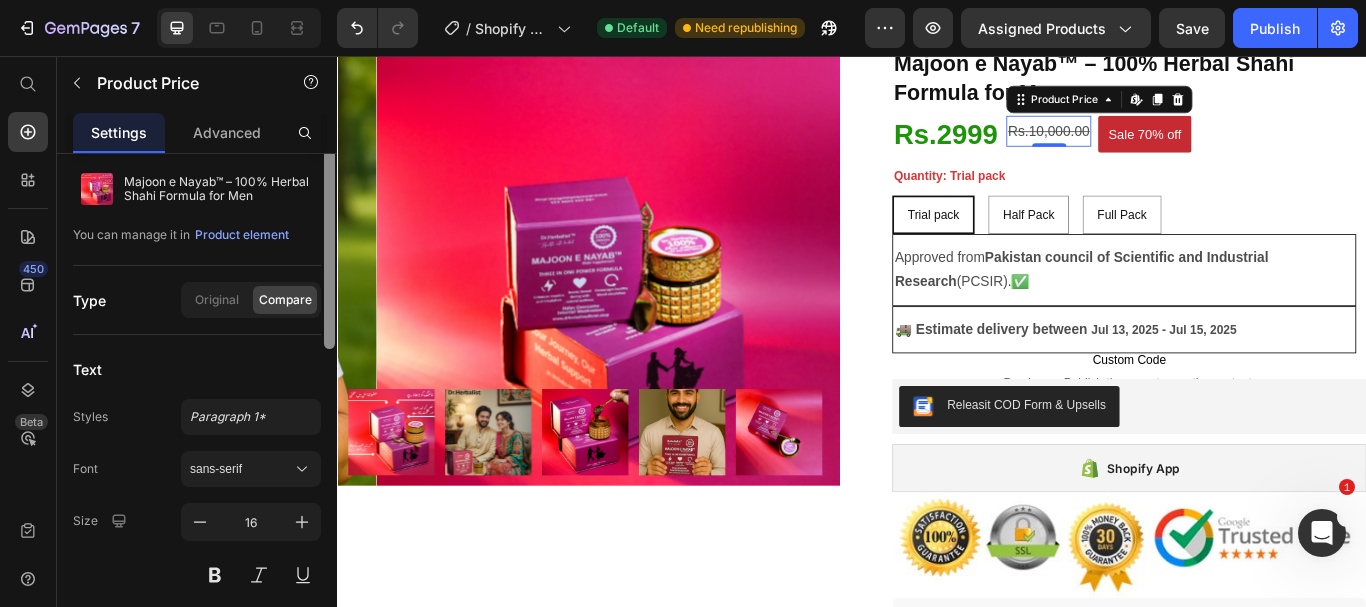 scroll, scrollTop: 0, scrollLeft: 0, axis: both 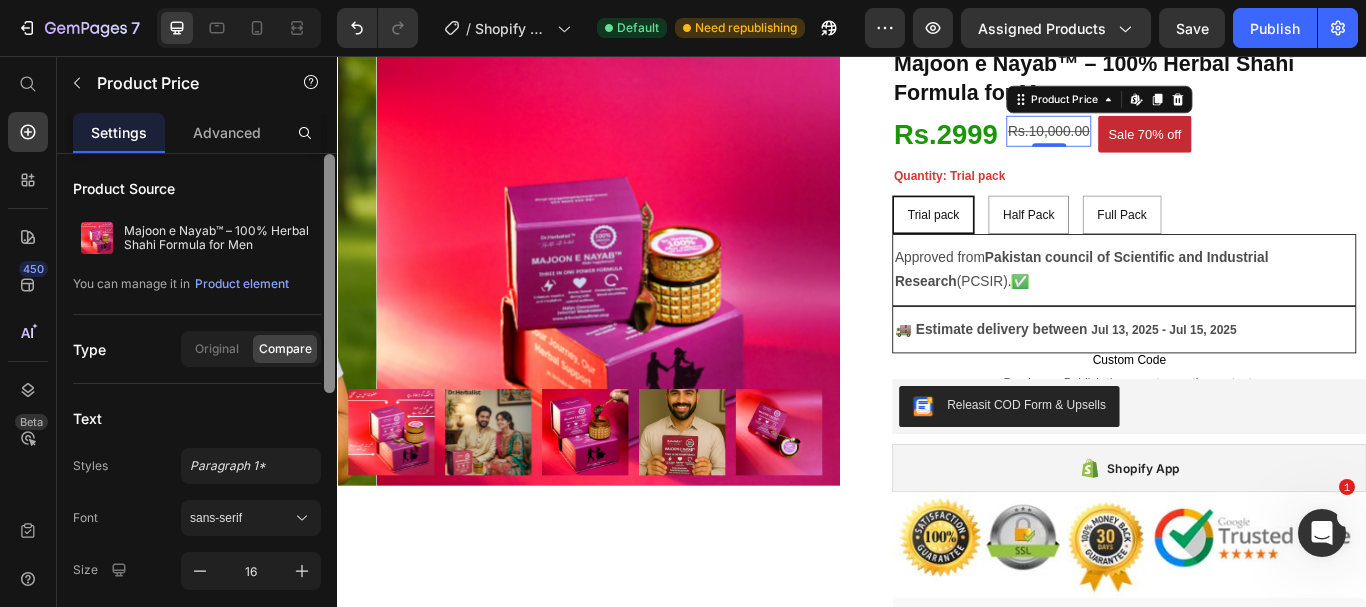 drag, startPoint x: 327, startPoint y: 320, endPoint x: 330, endPoint y: 206, distance: 114.03947 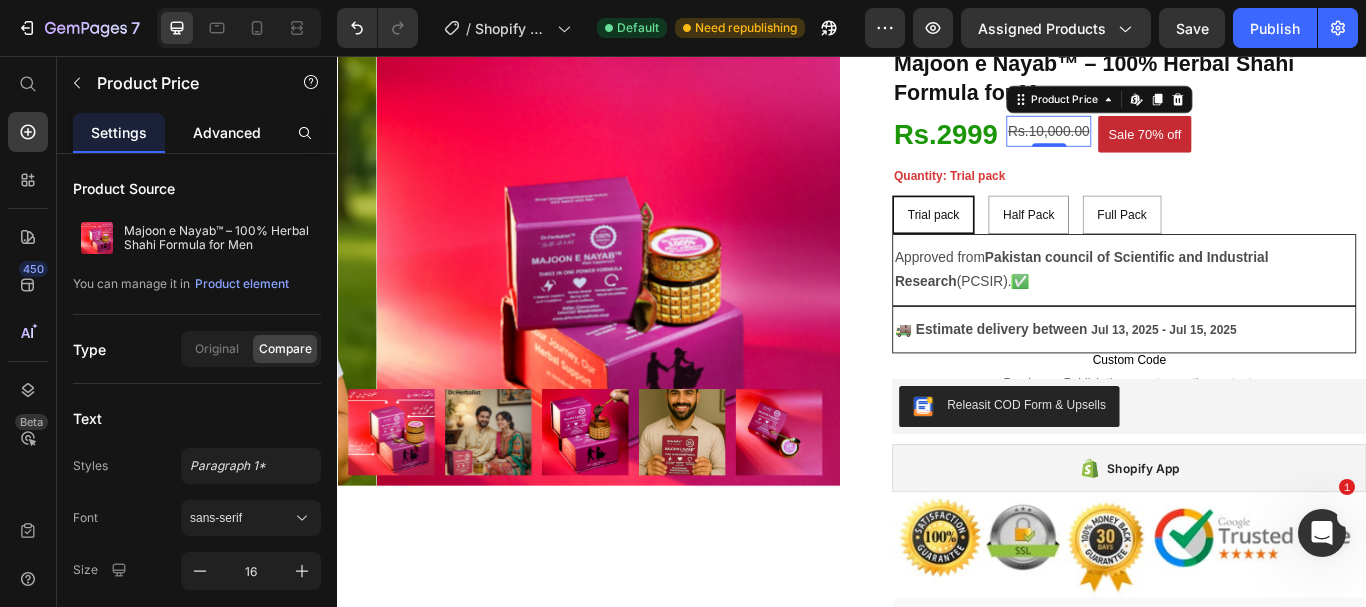 click on "Advanced" at bounding box center (227, 132) 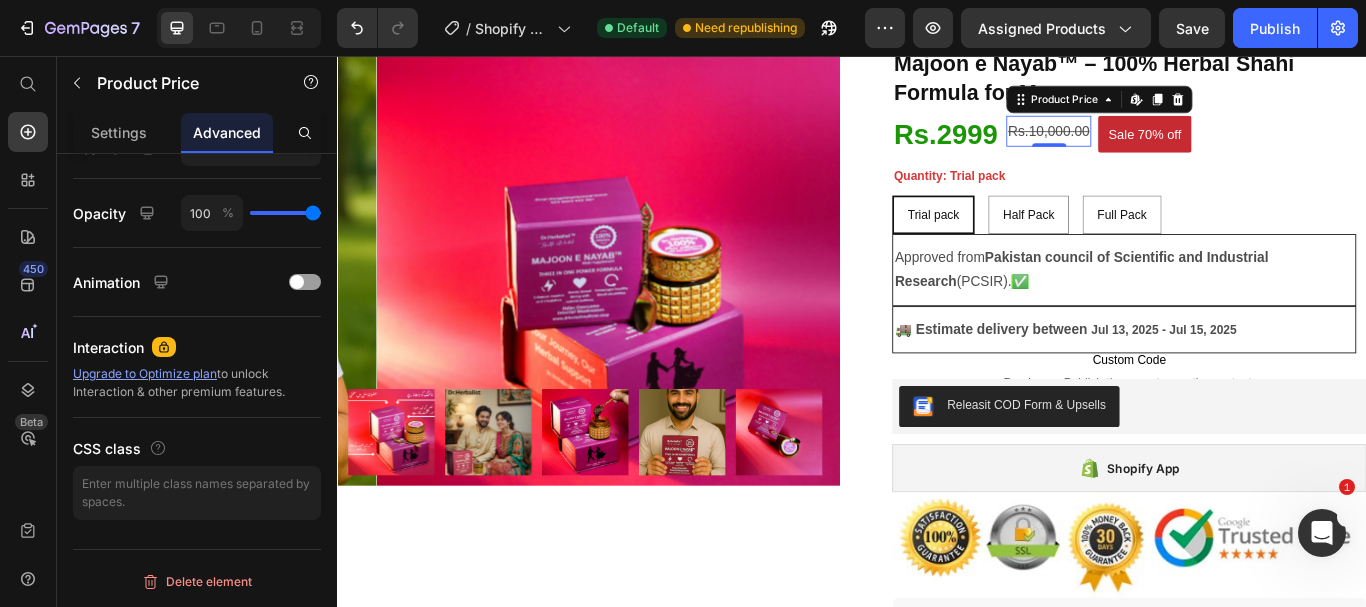 scroll, scrollTop: 0, scrollLeft: 0, axis: both 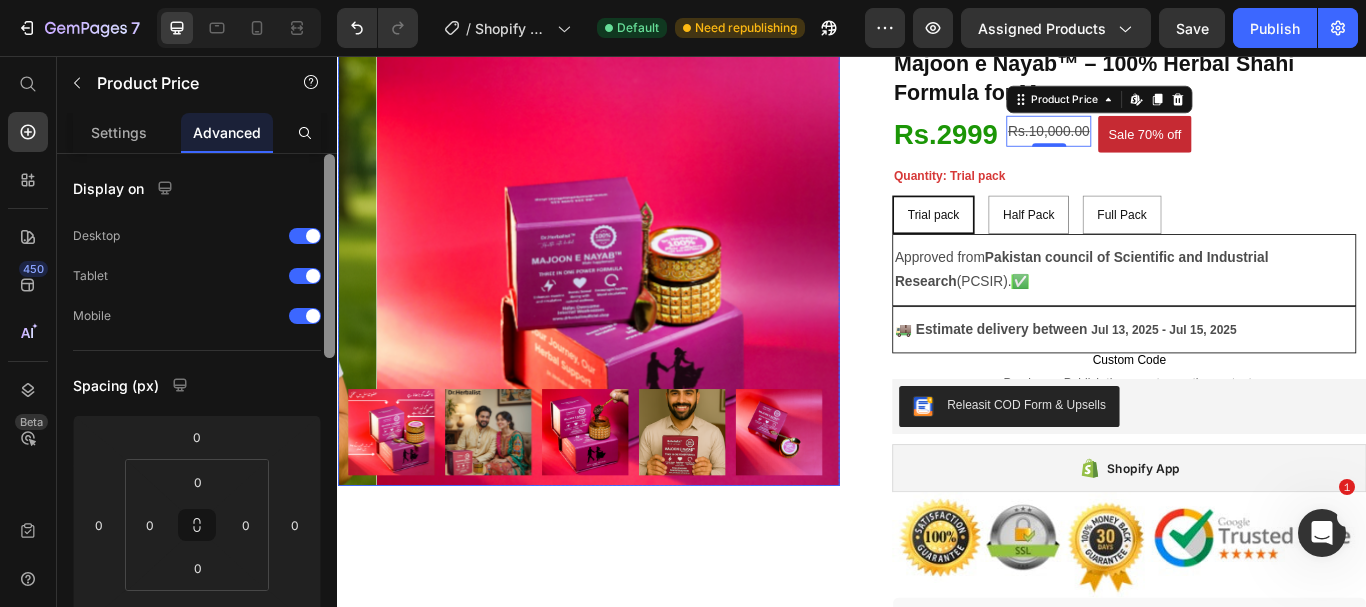 drag, startPoint x: 665, startPoint y: 343, endPoint x: 673, endPoint y: 266, distance: 77.41447 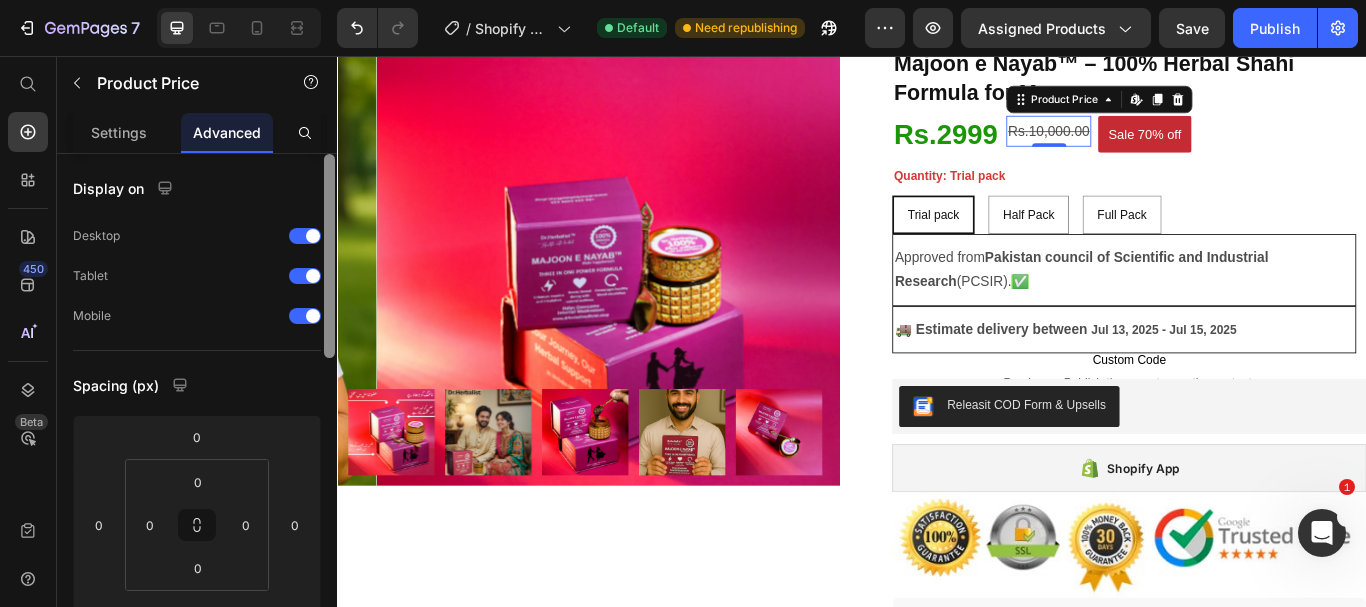 click on "Rs.10,000.00" at bounding box center (1166, 144) 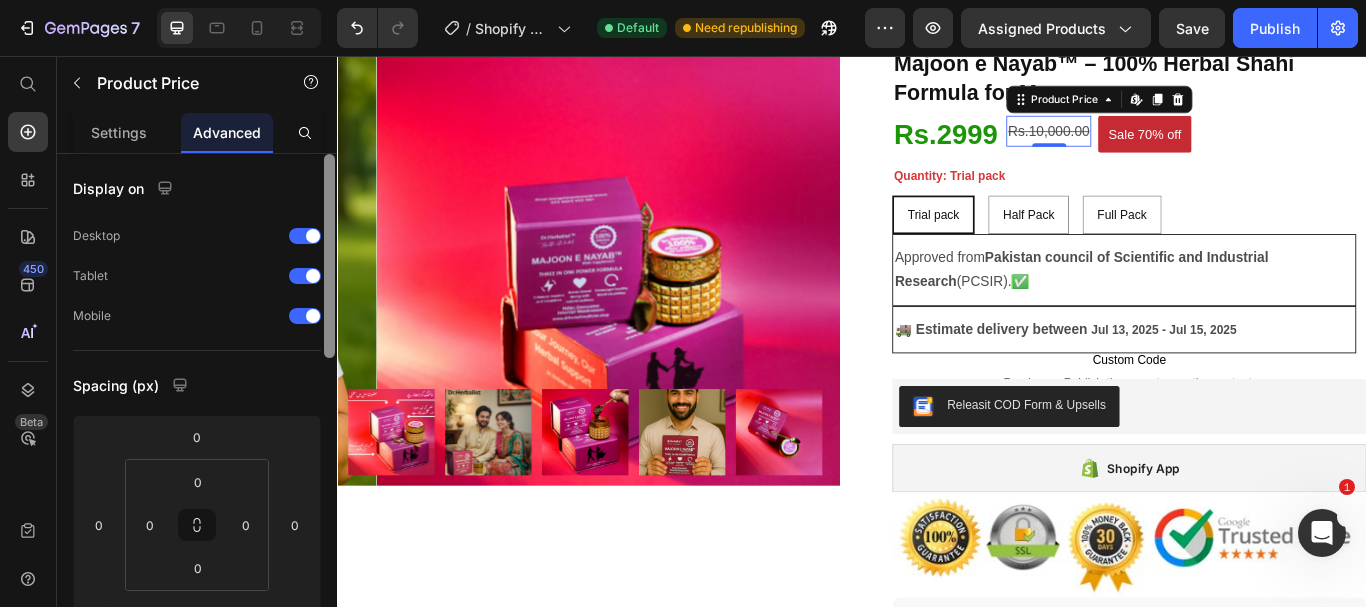 click on "Rs.10,000.00" at bounding box center [1166, 144] 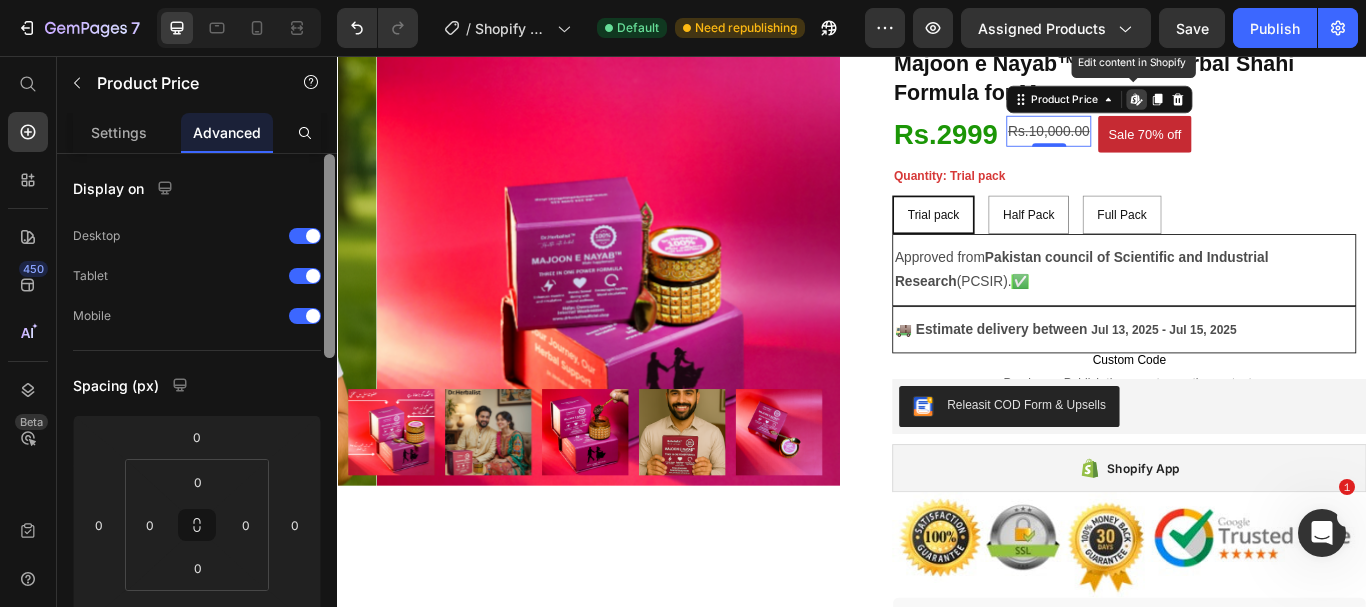 click on "Rs.10,000.00" at bounding box center (1166, 144) 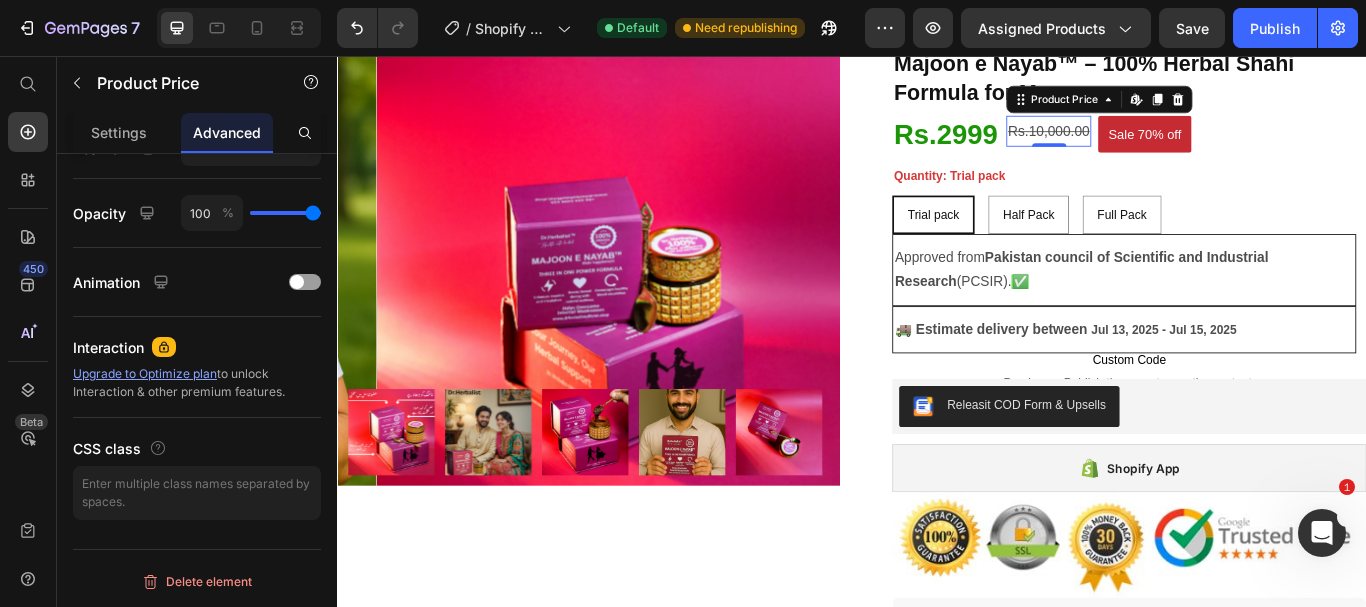 scroll, scrollTop: 0, scrollLeft: 0, axis: both 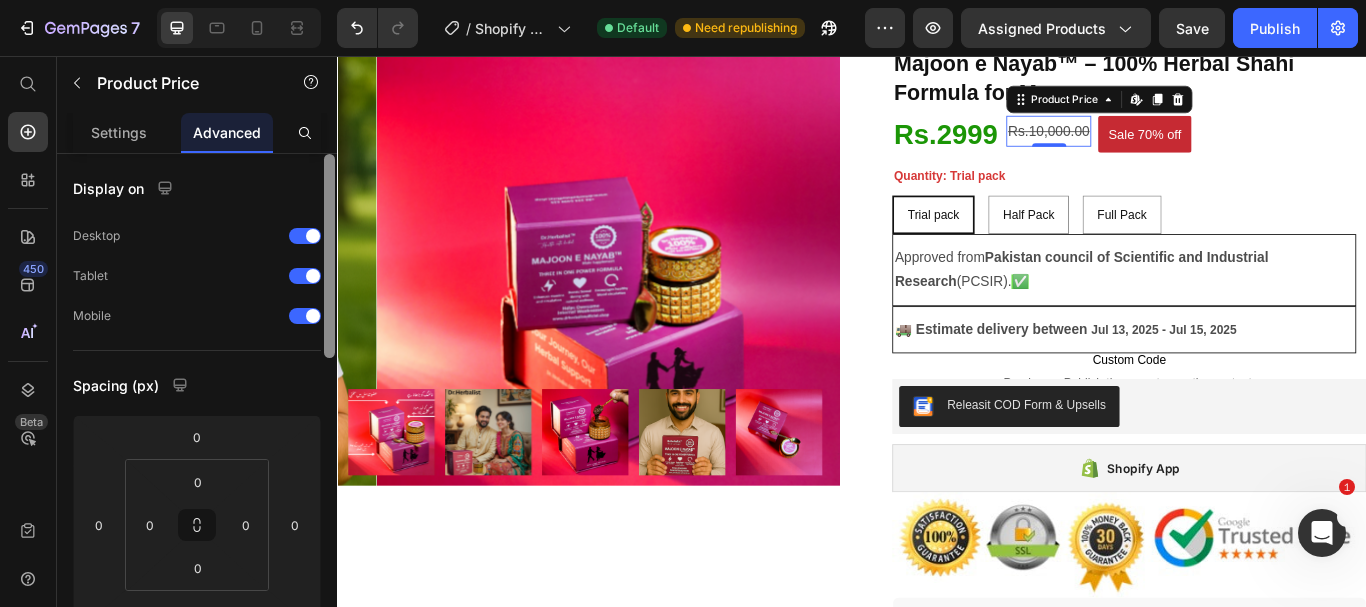 drag, startPoint x: 328, startPoint y: 230, endPoint x: 324, endPoint y: 162, distance: 68.117546 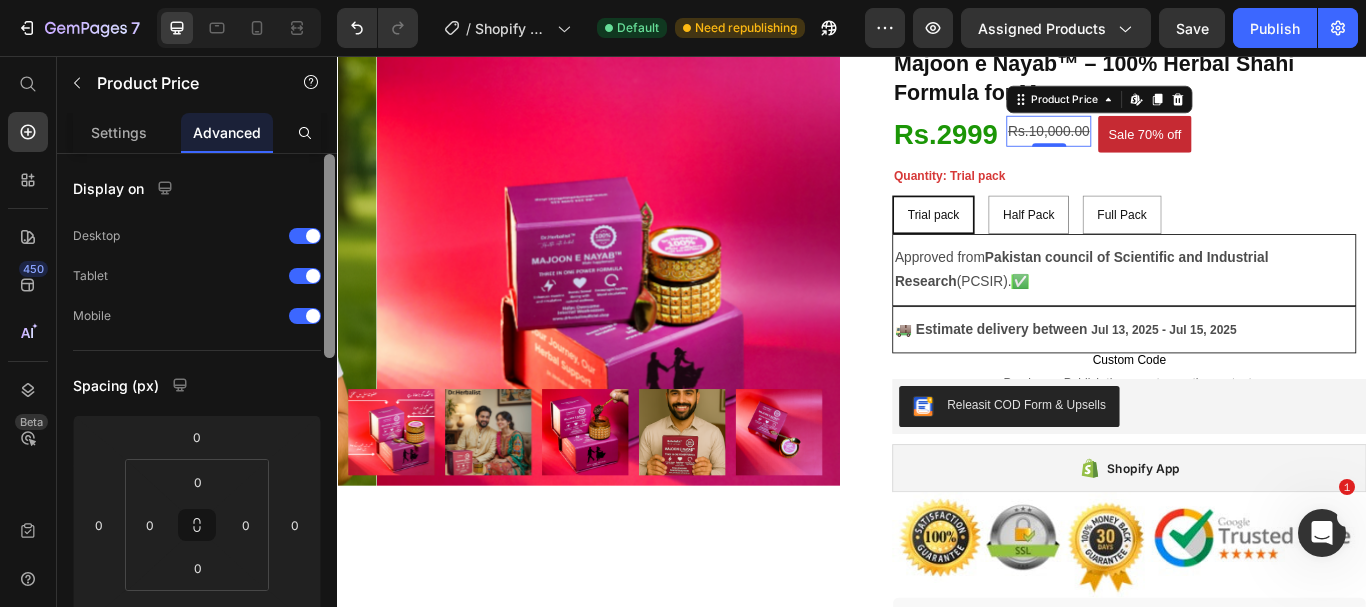 click at bounding box center [329, 256] 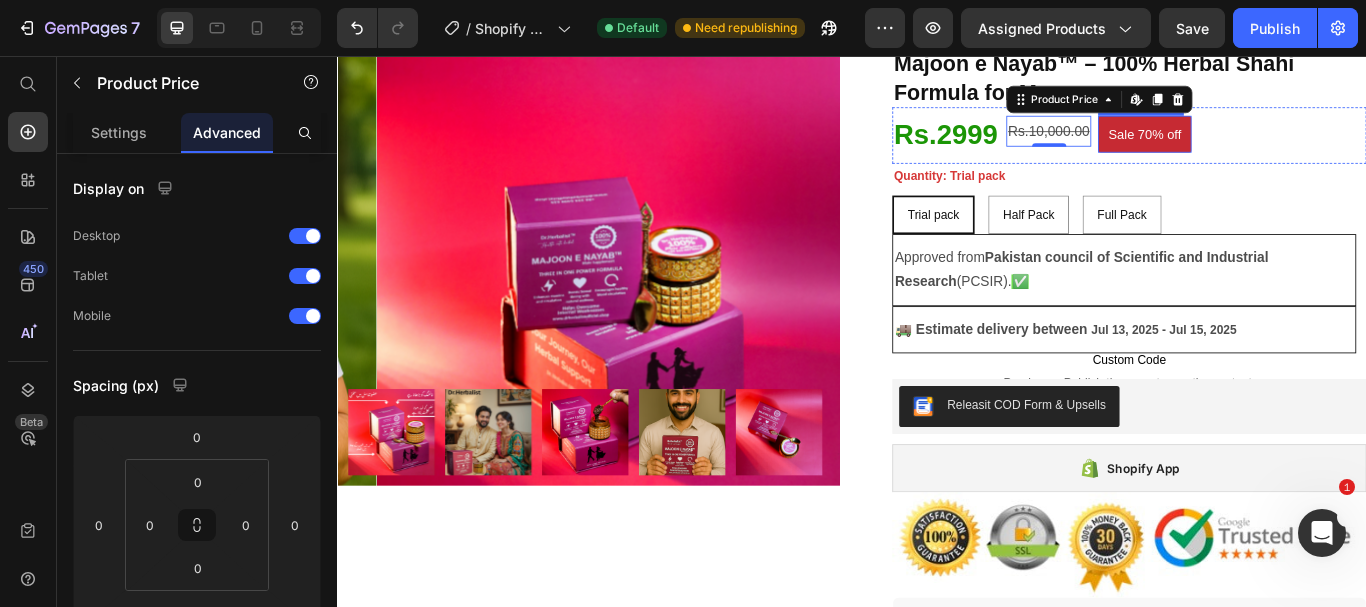 click on "Sale 70% off" at bounding box center (1278, 147) 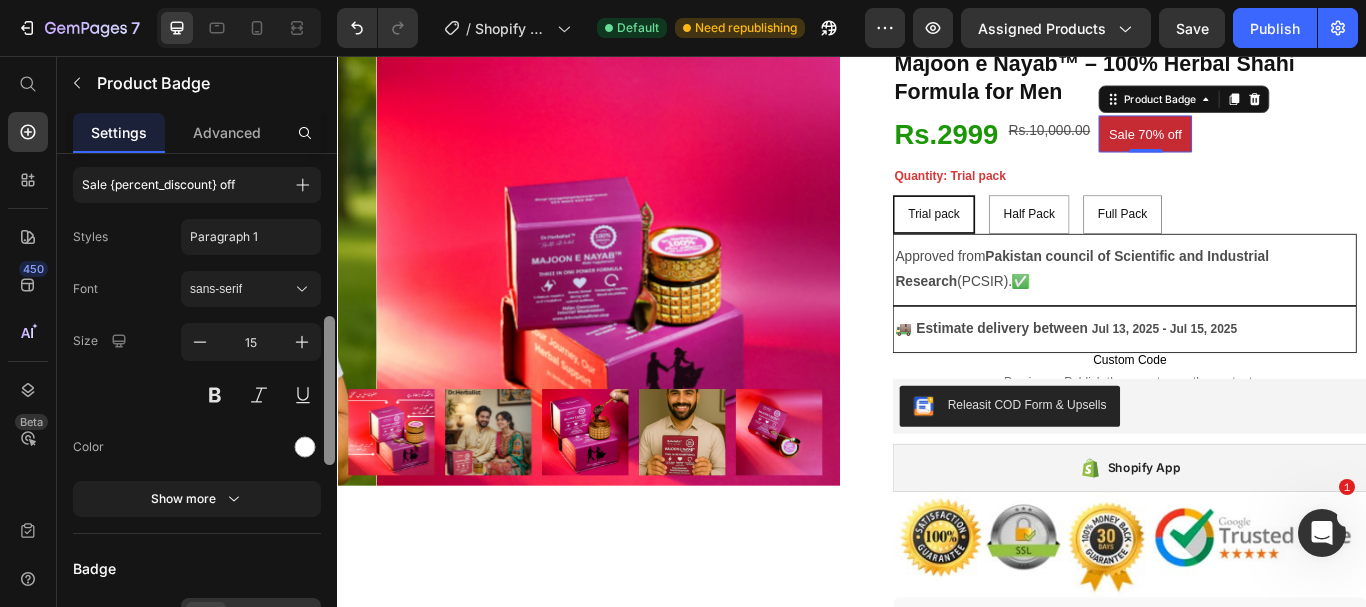 scroll, scrollTop: 516, scrollLeft: 0, axis: vertical 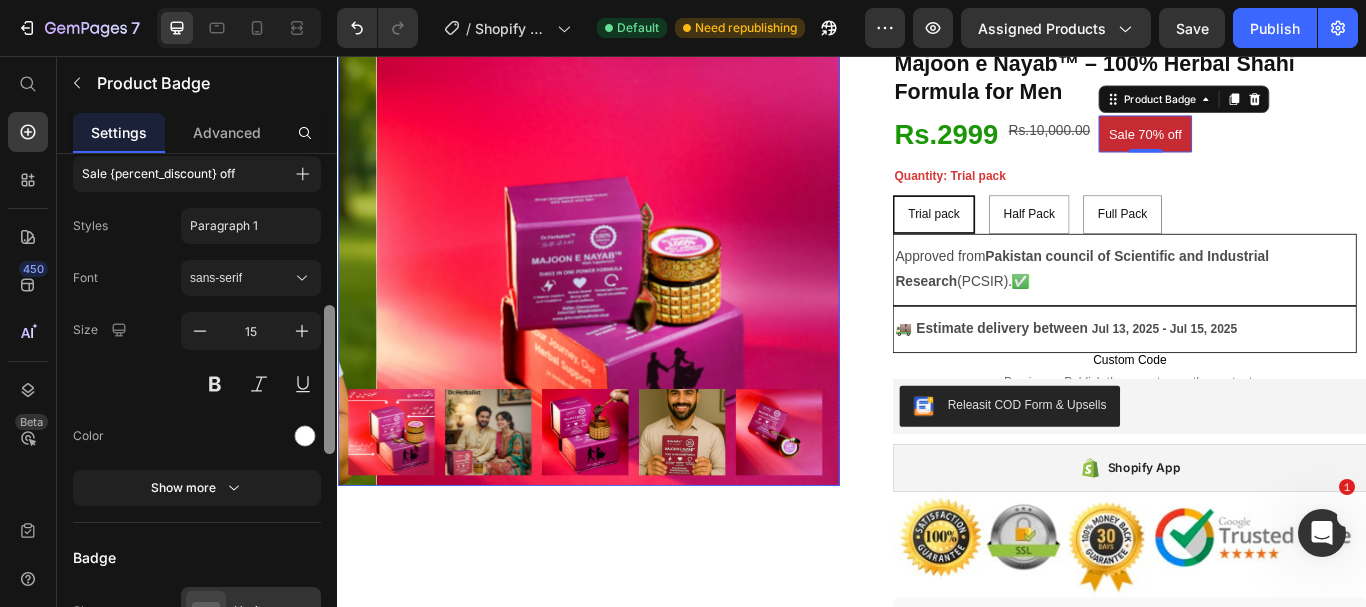 drag, startPoint x: 670, startPoint y: 309, endPoint x: 339, endPoint y: 549, distance: 408.85327 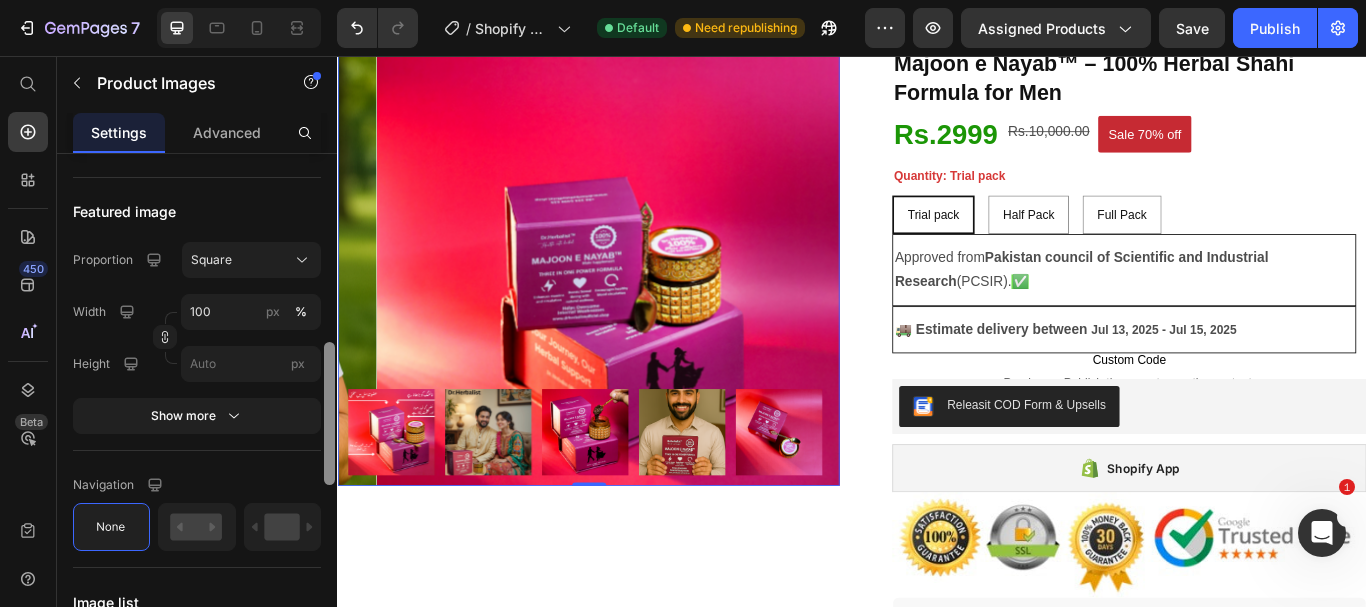scroll, scrollTop: 683, scrollLeft: 0, axis: vertical 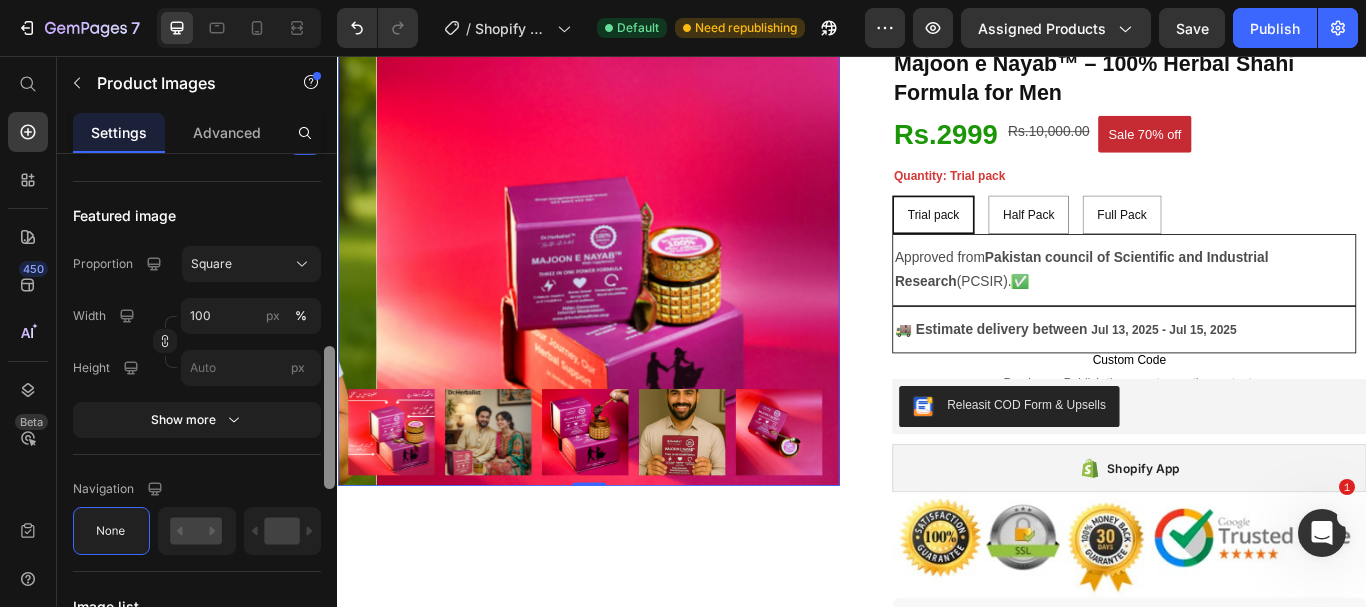 click at bounding box center [329, 417] 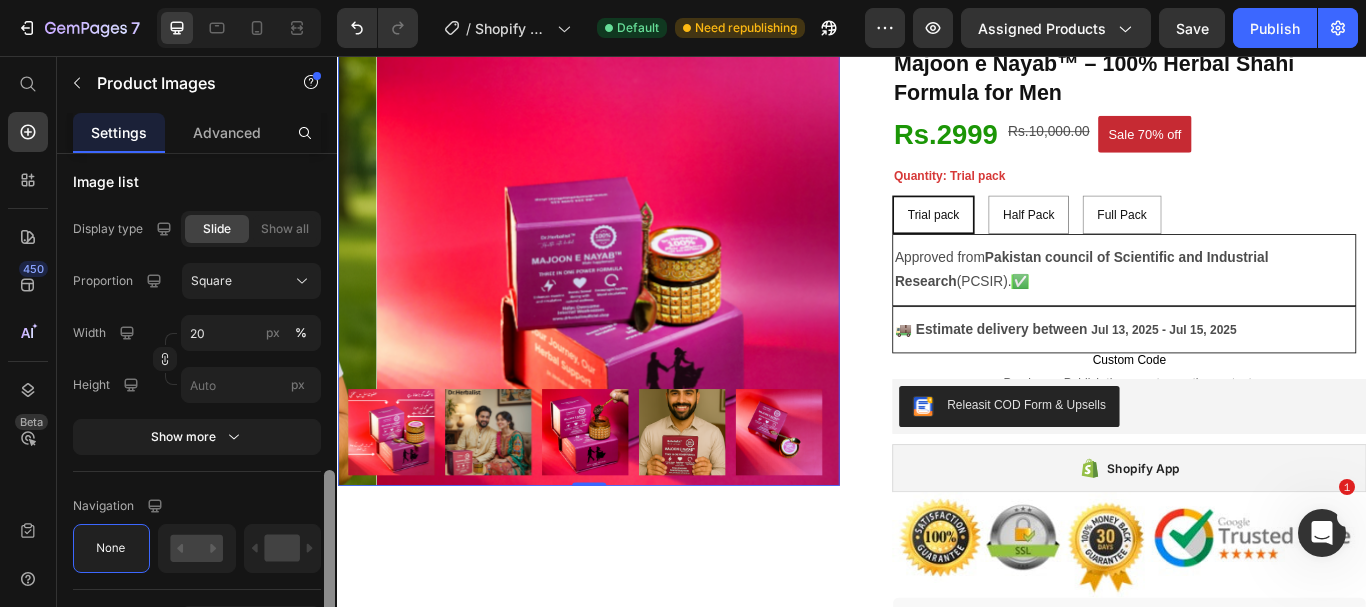 scroll, scrollTop: 1101, scrollLeft: 0, axis: vertical 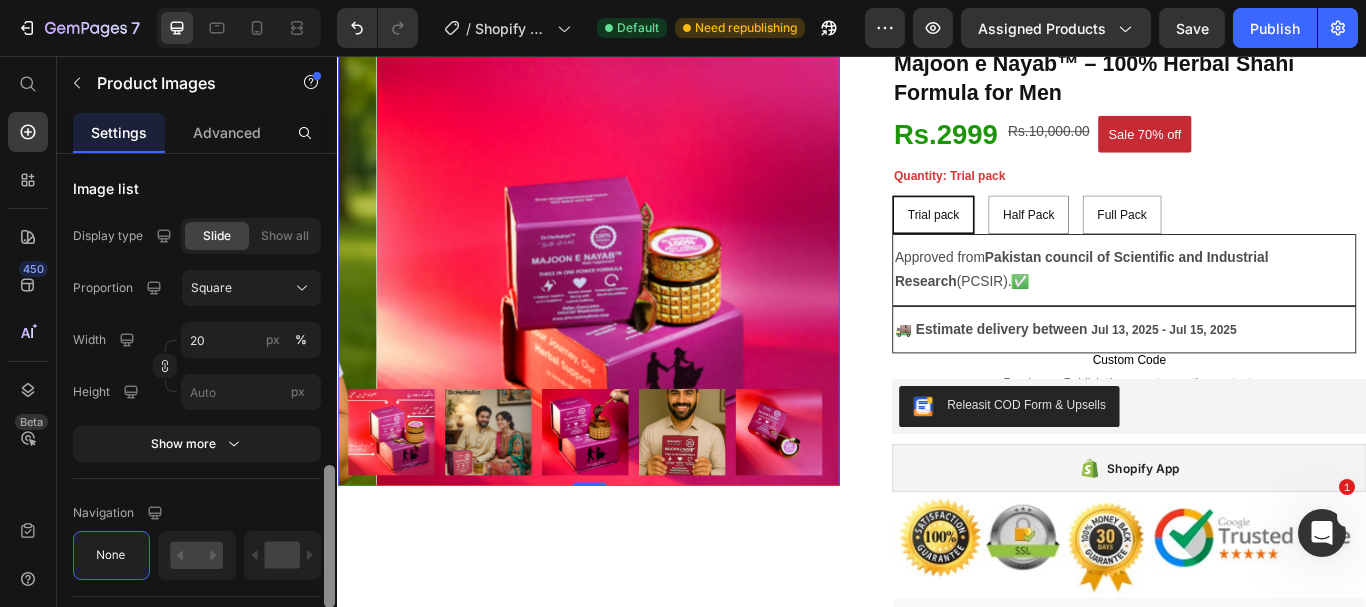 drag, startPoint x: 329, startPoint y: 453, endPoint x: 325, endPoint y: 571, distance: 118.06778 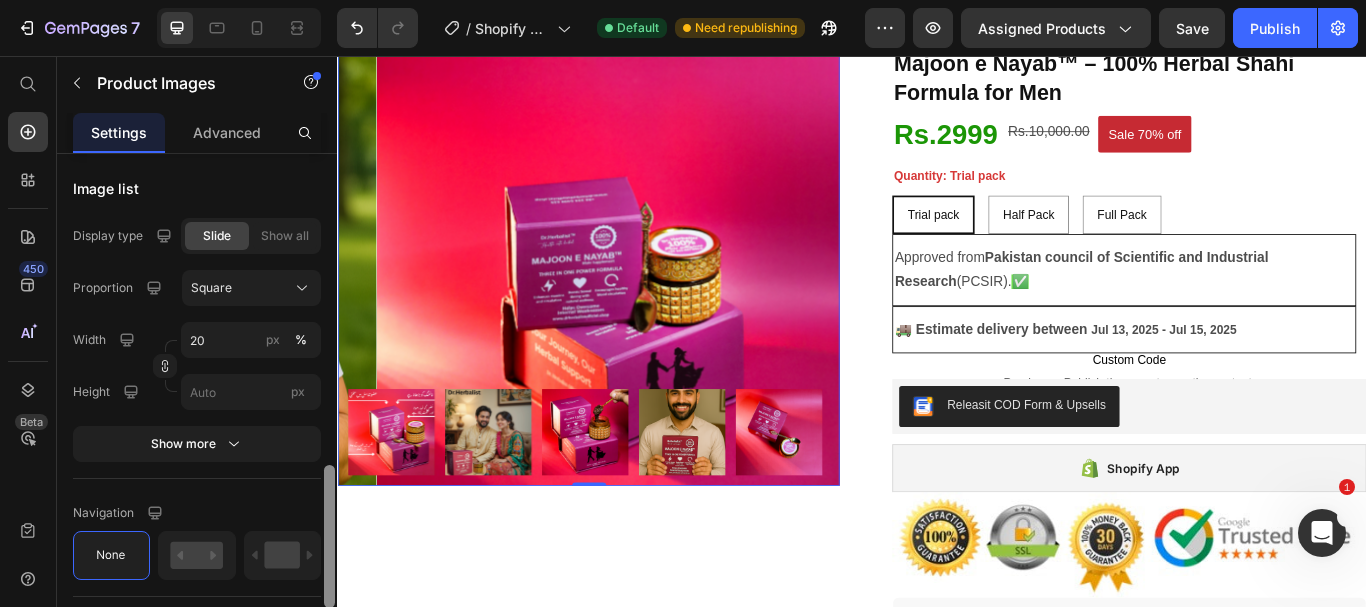 click at bounding box center (329, 536) 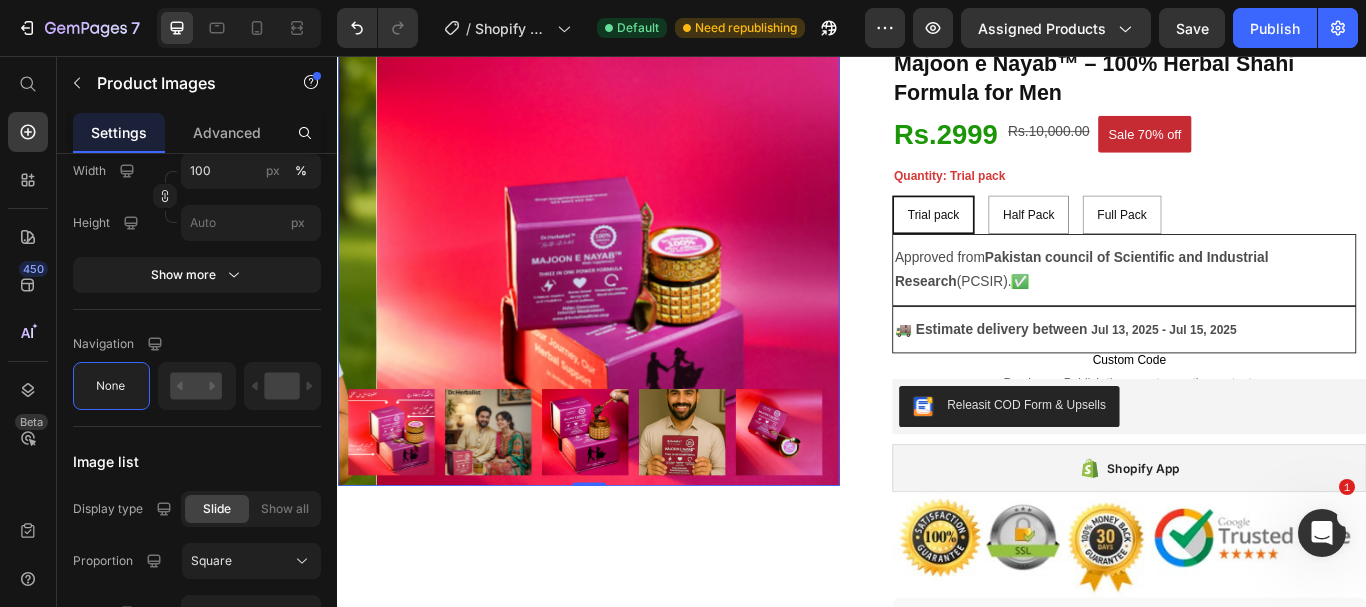 scroll, scrollTop: 0, scrollLeft: 0, axis: both 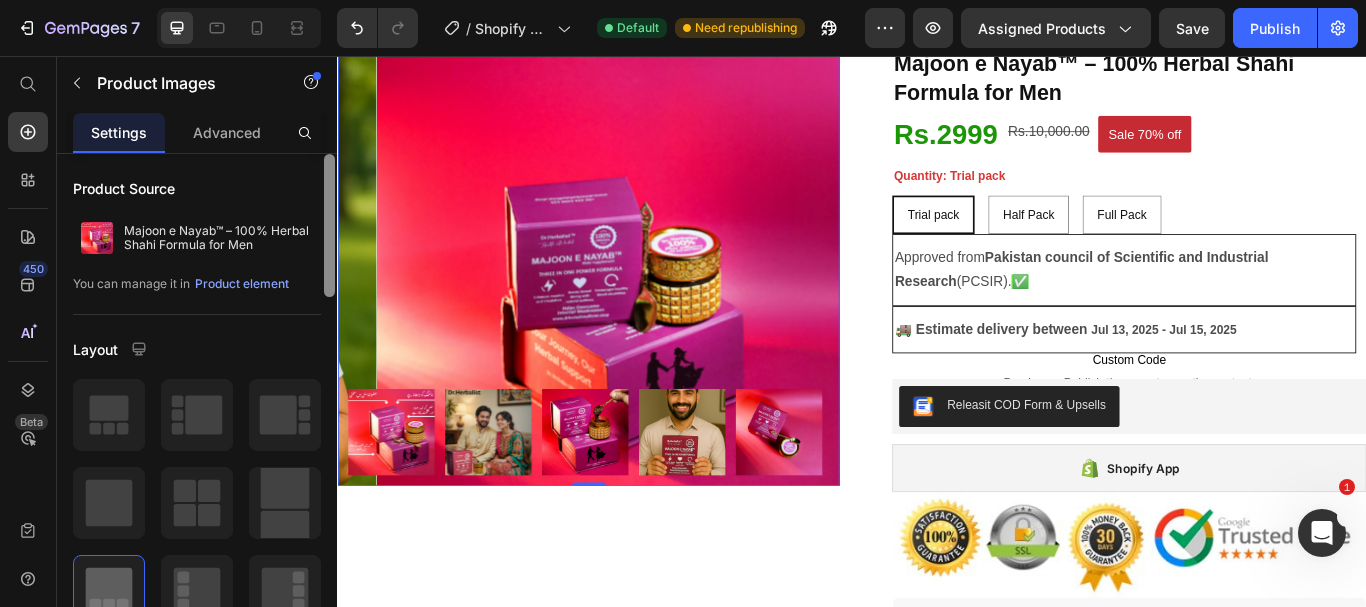 drag, startPoint x: 670, startPoint y: 627, endPoint x: 339, endPoint y: 191, distance: 547.40936 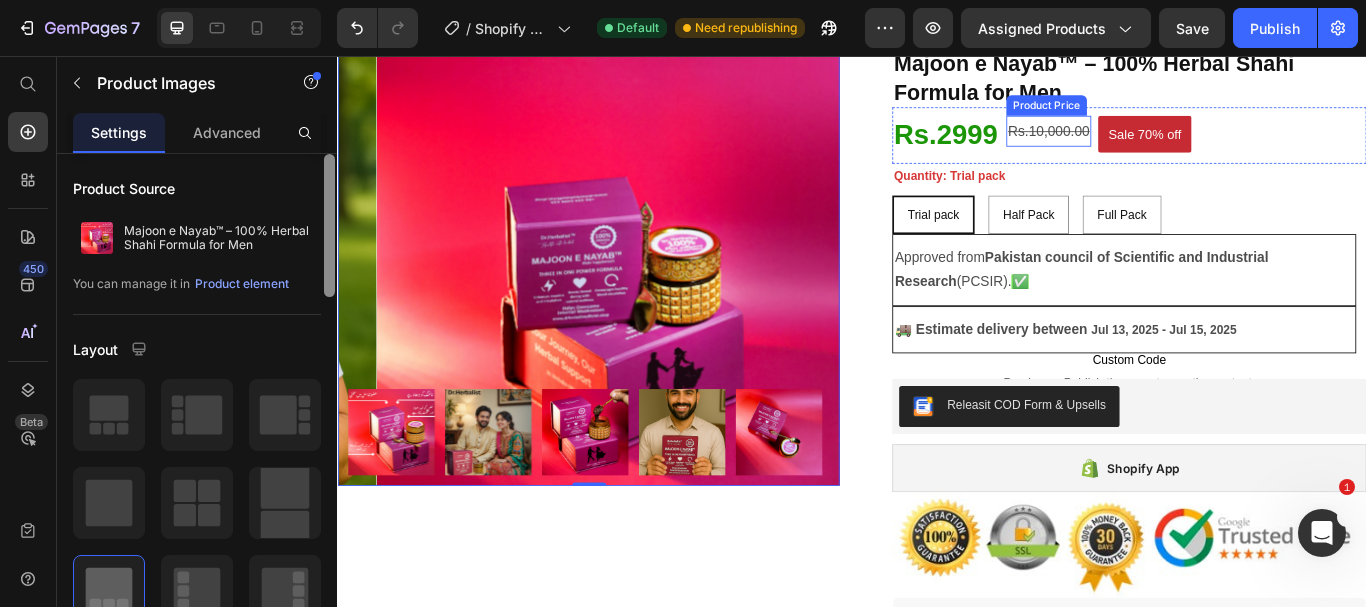 click on "Rs.10,000.00" at bounding box center [1166, 144] 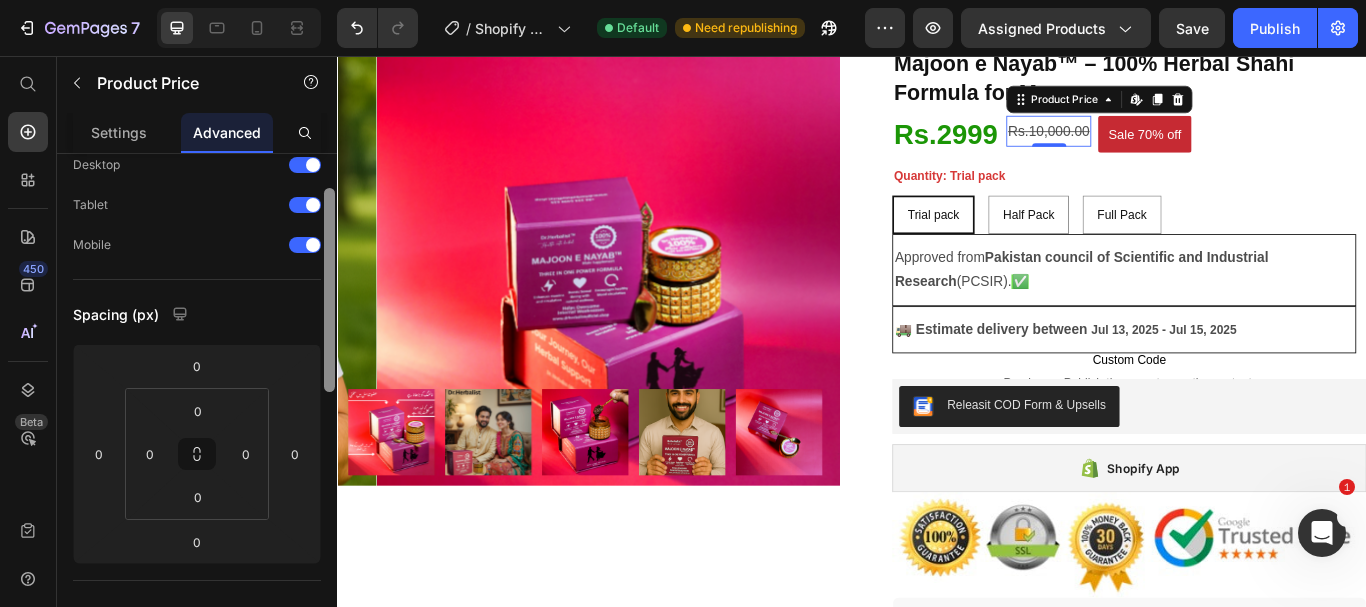 scroll, scrollTop: 75, scrollLeft: 0, axis: vertical 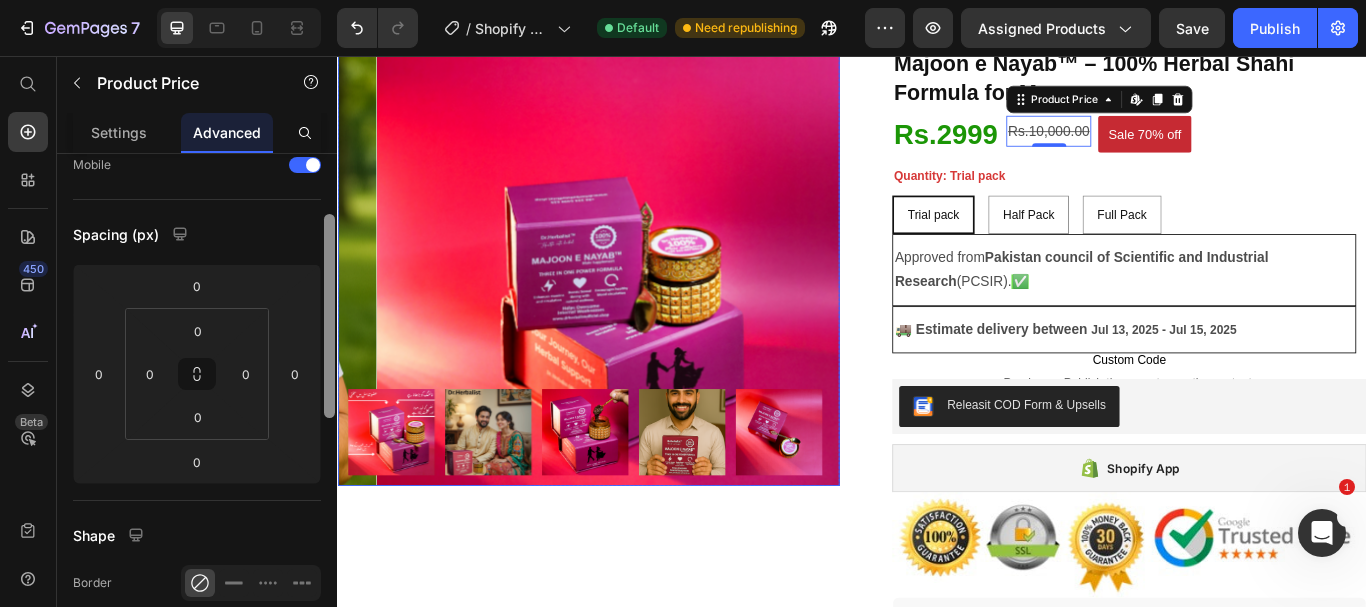drag, startPoint x: 665, startPoint y: 335, endPoint x: 383, endPoint y: 148, distance: 338.36813 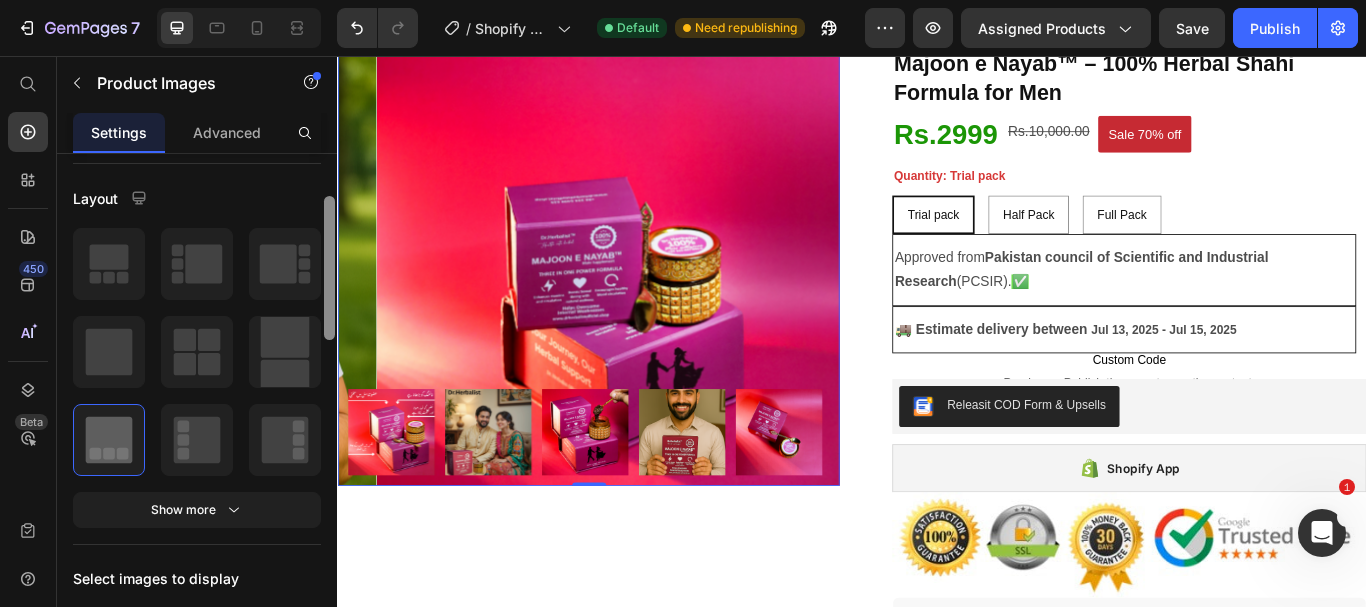 scroll, scrollTop: 0, scrollLeft: 0, axis: both 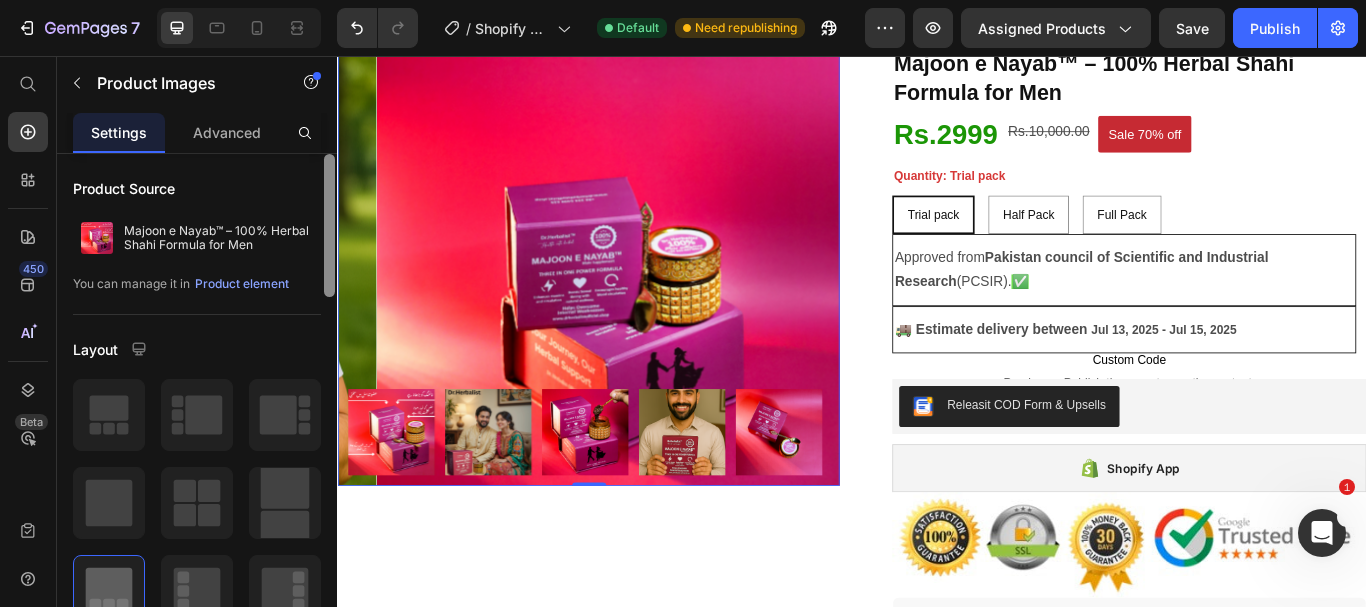 click at bounding box center [674, 265] 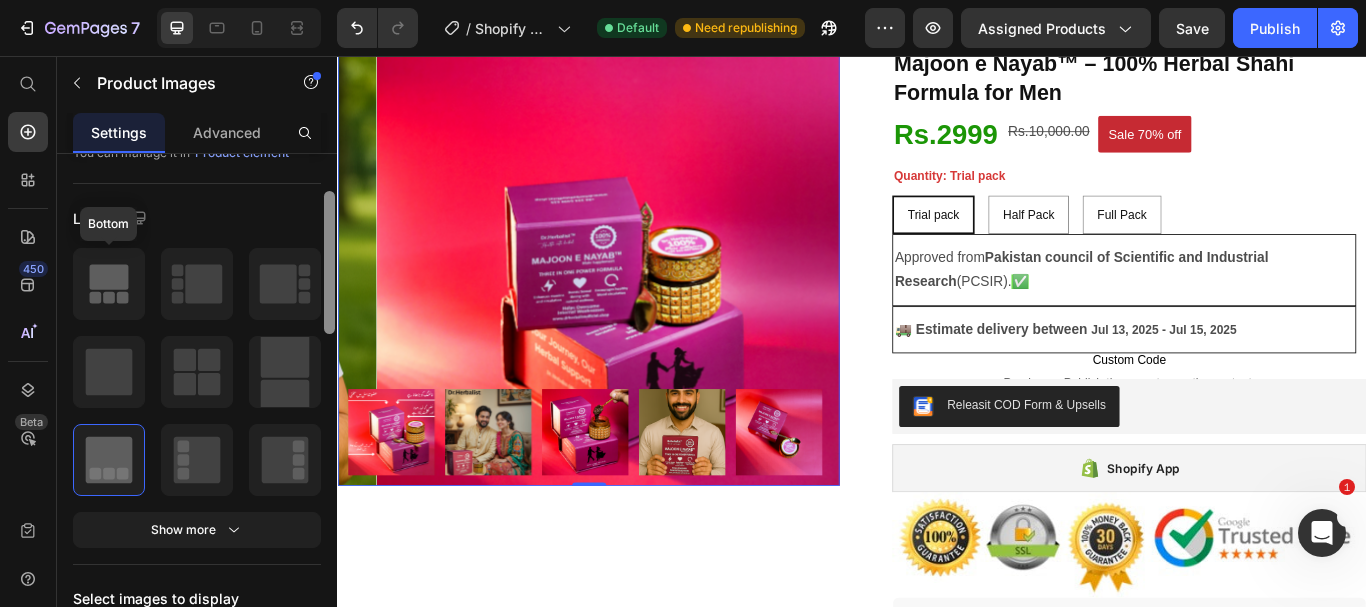 scroll, scrollTop: 127, scrollLeft: 0, axis: vertical 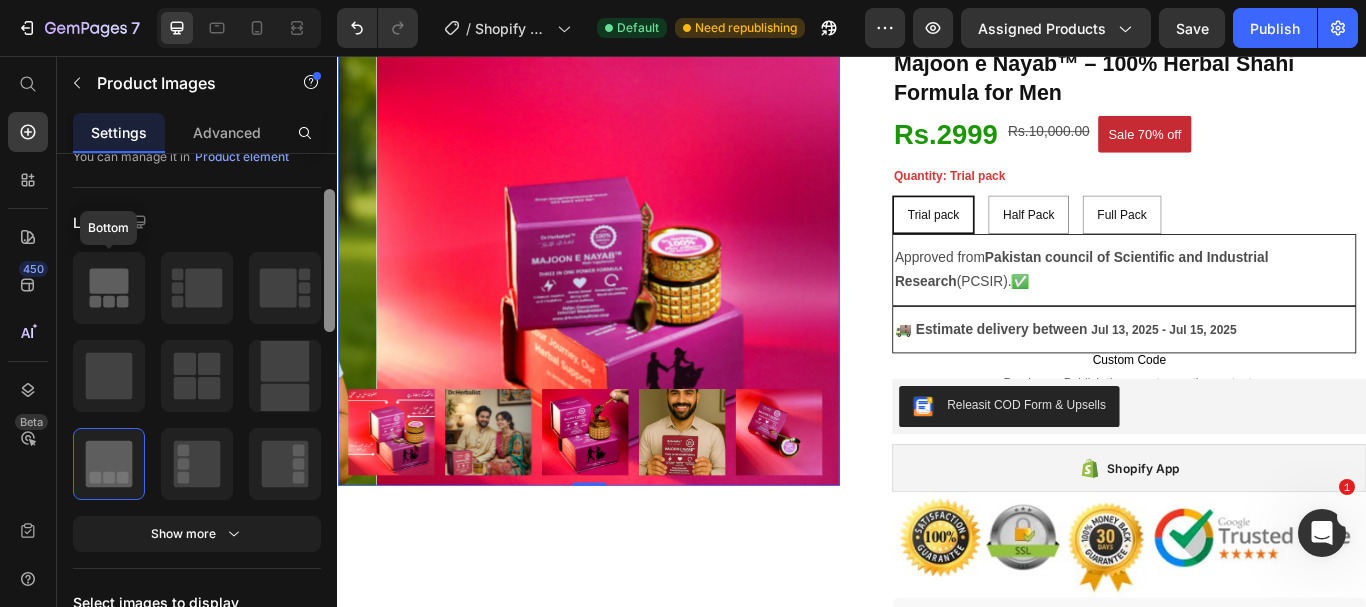 click 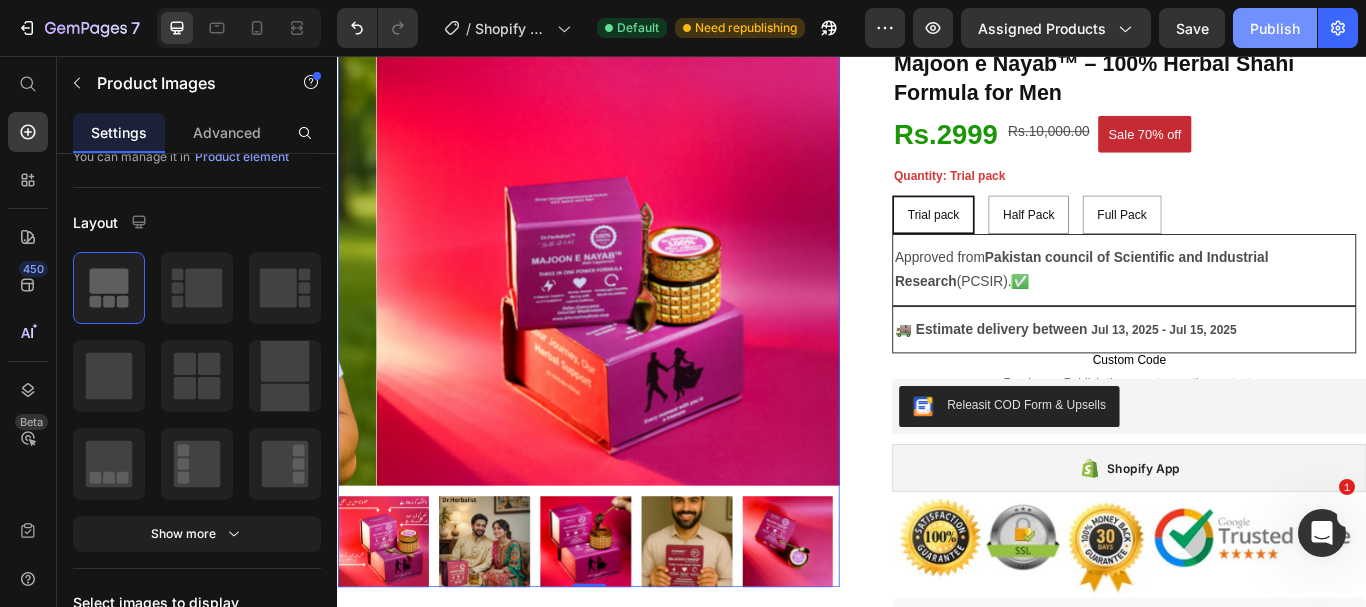 click on "Publish" at bounding box center [1275, 28] 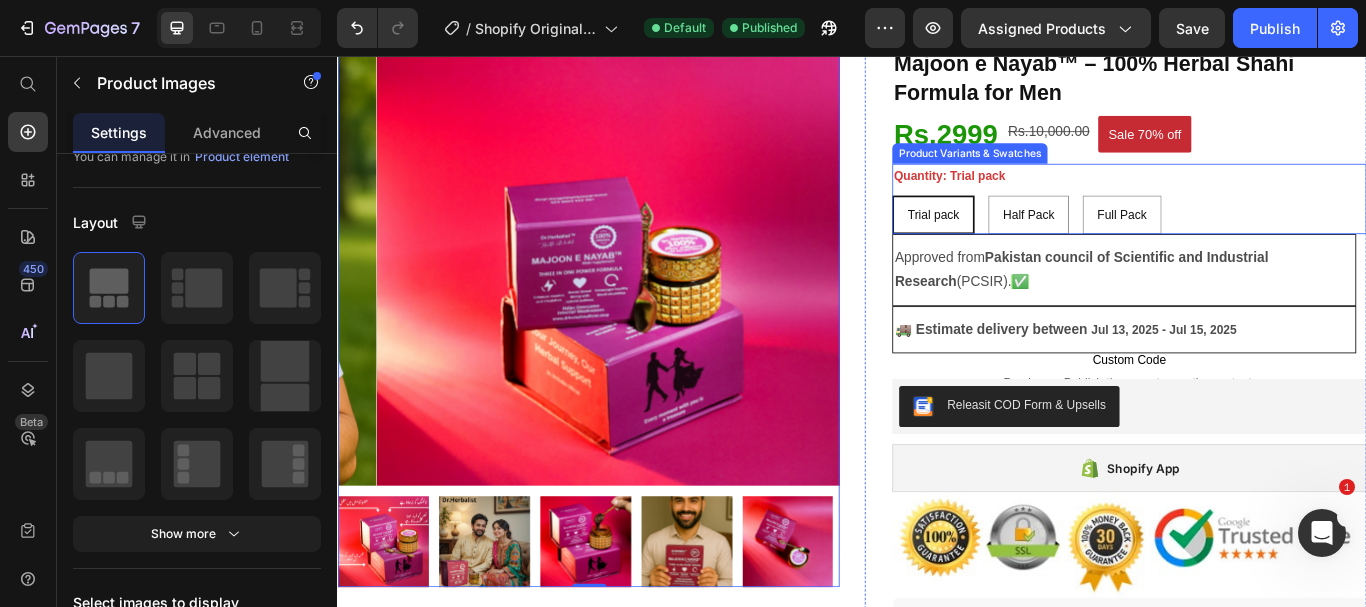 click on "Quantity: Trial pack" at bounding box center (1051, 196) 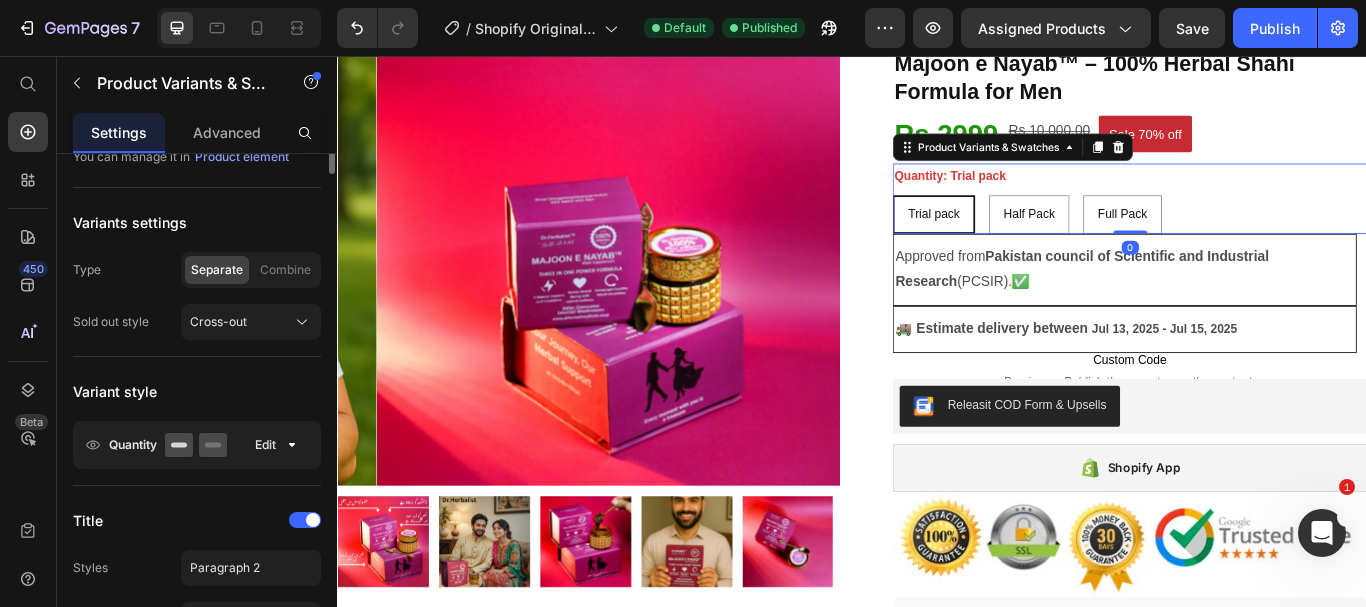 scroll, scrollTop: 0, scrollLeft: 0, axis: both 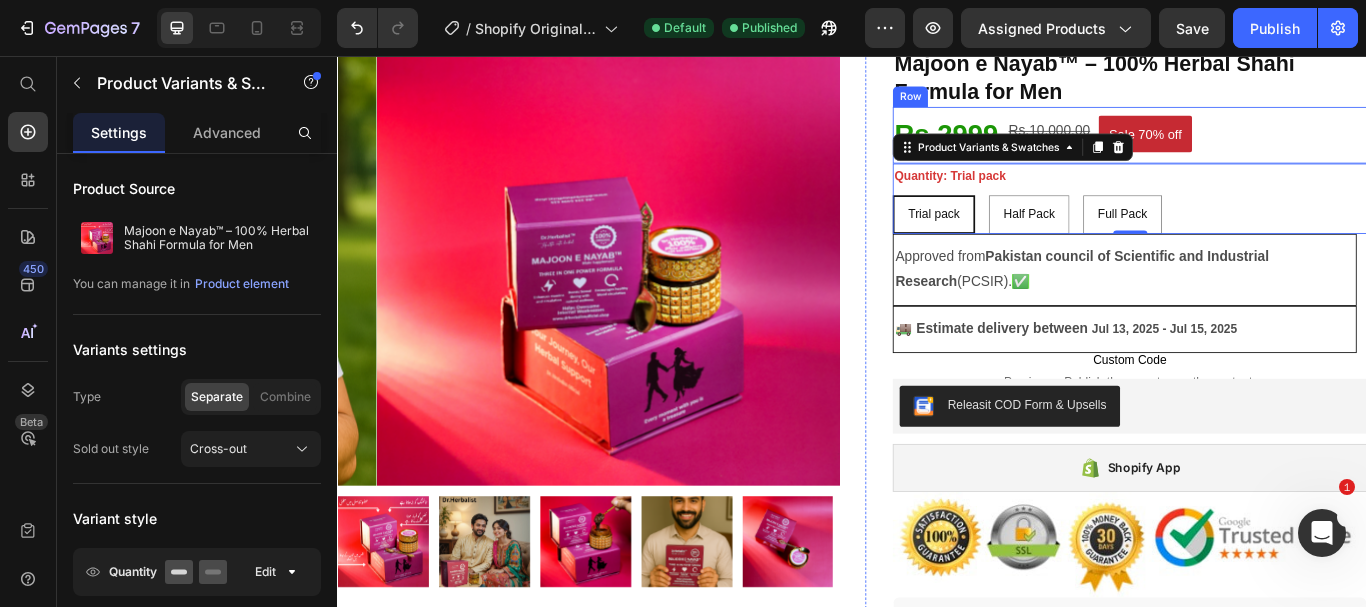 click on "⁠⁠⁠⁠⁠⁠⁠ Rs.2999 Heading Rs.10,000.00 Product Price Sale 70% off Product Badge Row" at bounding box center (1260, 149) 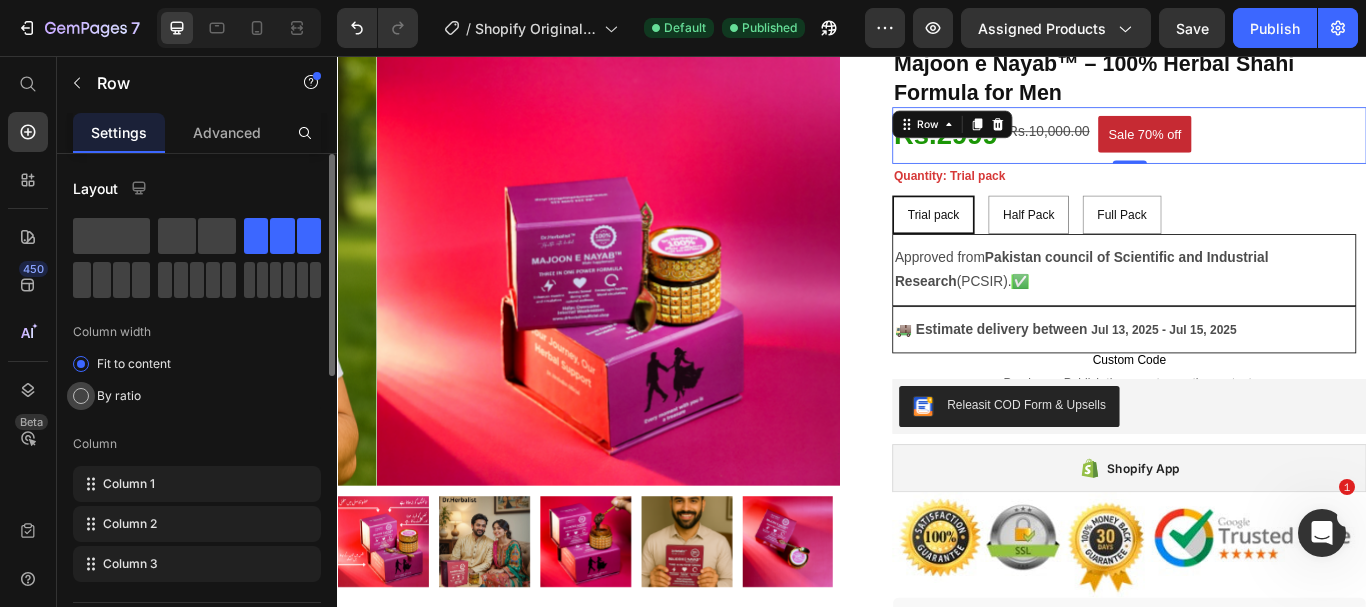 click at bounding box center (81, 396) 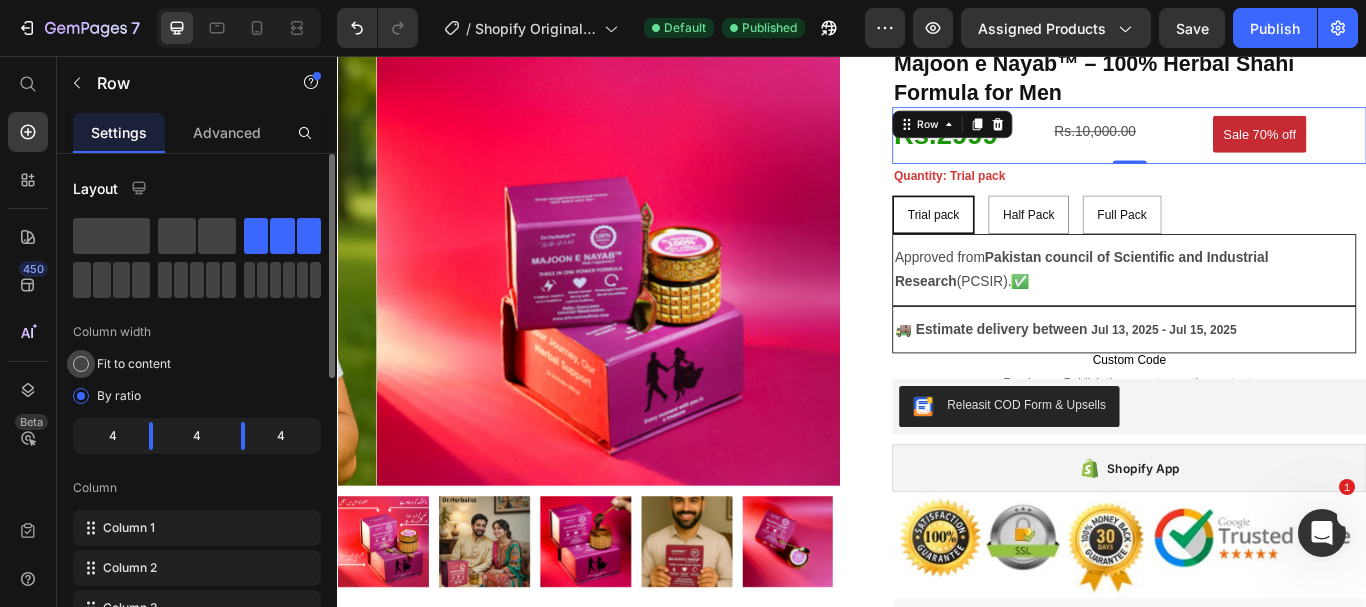 click at bounding box center [81, 364] 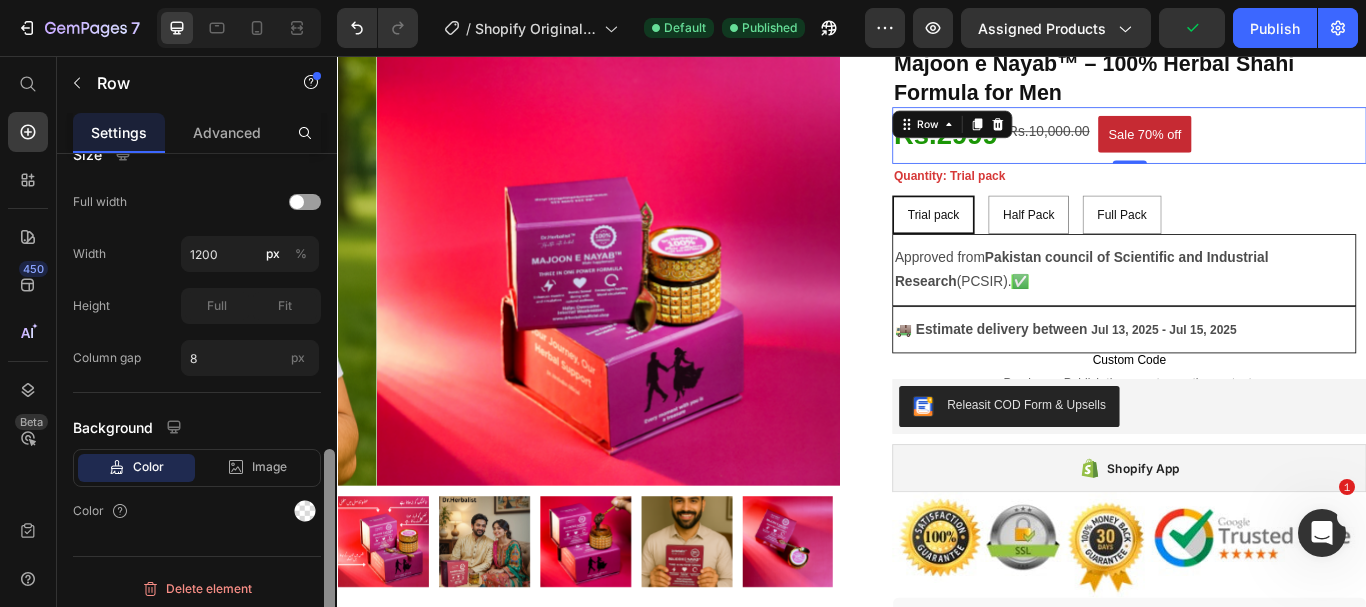 scroll, scrollTop: 659, scrollLeft: 0, axis: vertical 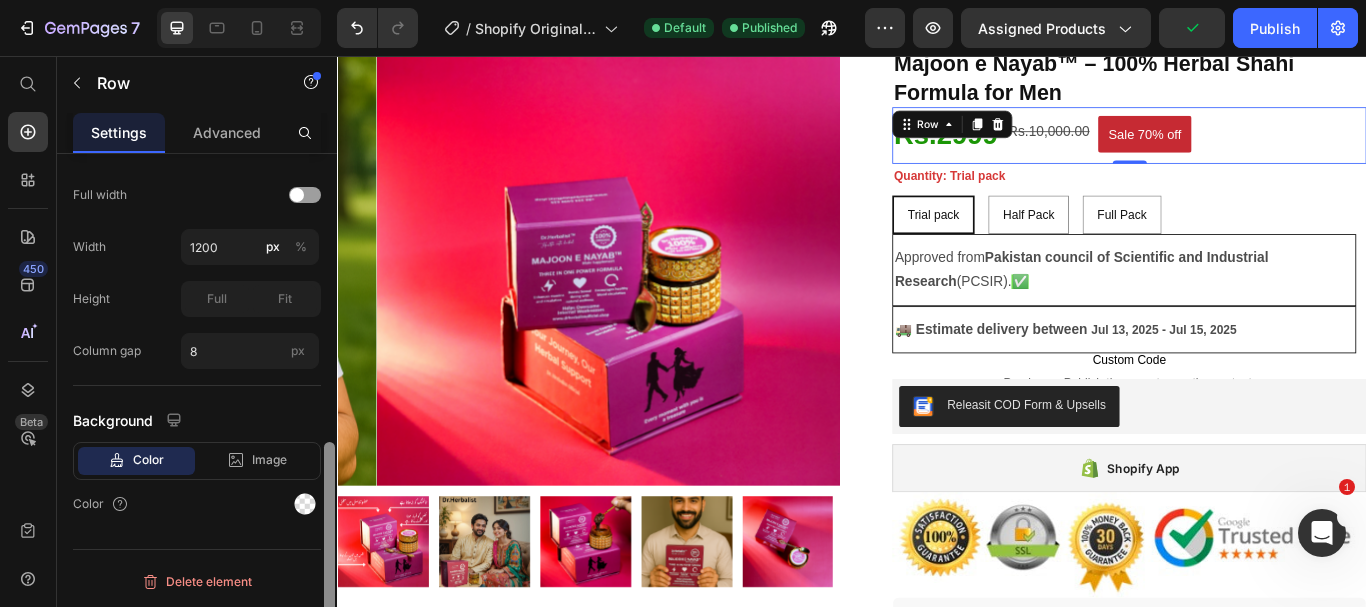 drag, startPoint x: 329, startPoint y: 274, endPoint x: 316, endPoint y: 632, distance: 358.23596 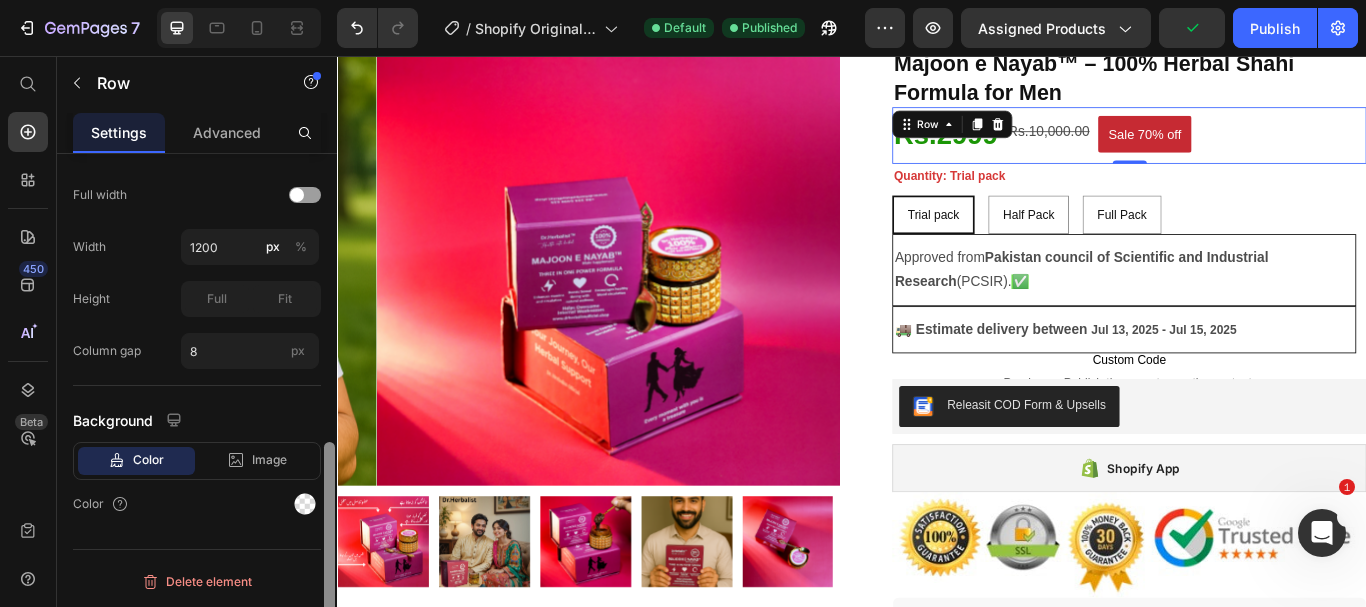 click on "7   /  Shopify Original Product Template Default Published Preview Assigned Products  Publish  450 Beta Start with Sections Elements Hero Section Product Detail Brands Trusted Badges Guarantee Product Breakdown How to use Testimonials Compare Bundle FAQs Social Proof Brand Story Product List Collection Blog List Contact Sticky Add to Cart Custom Footer Browse Library 450 Layout
Row
Row
Row
Row Text
Heading
Text Block Button
Button
Button
Sticky Back to top Media" at bounding box center [683, 0] 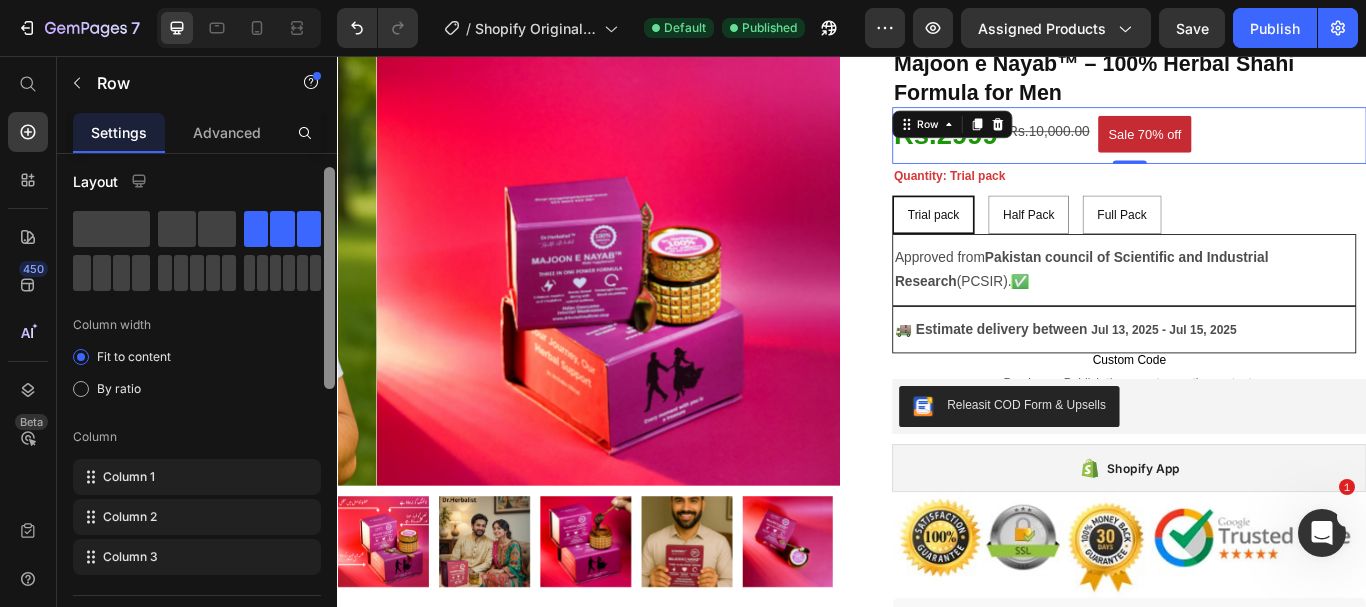 scroll, scrollTop: 0, scrollLeft: 0, axis: both 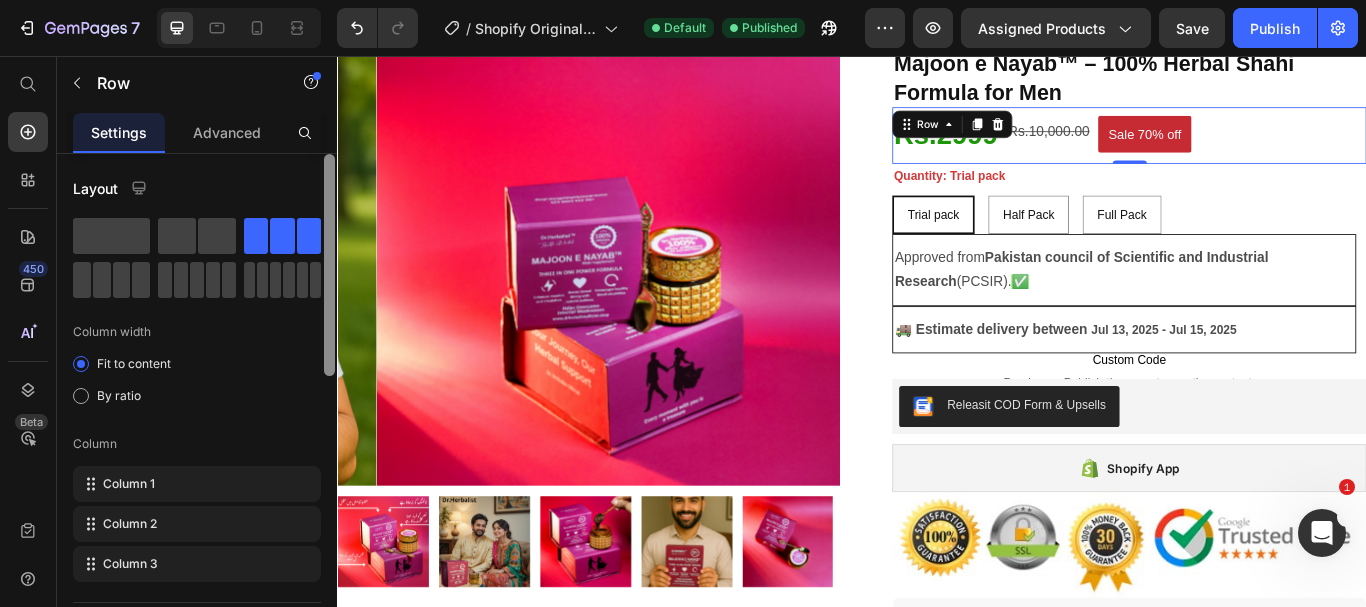 drag, startPoint x: 332, startPoint y: 485, endPoint x: 328, endPoint y: 169, distance: 316.02533 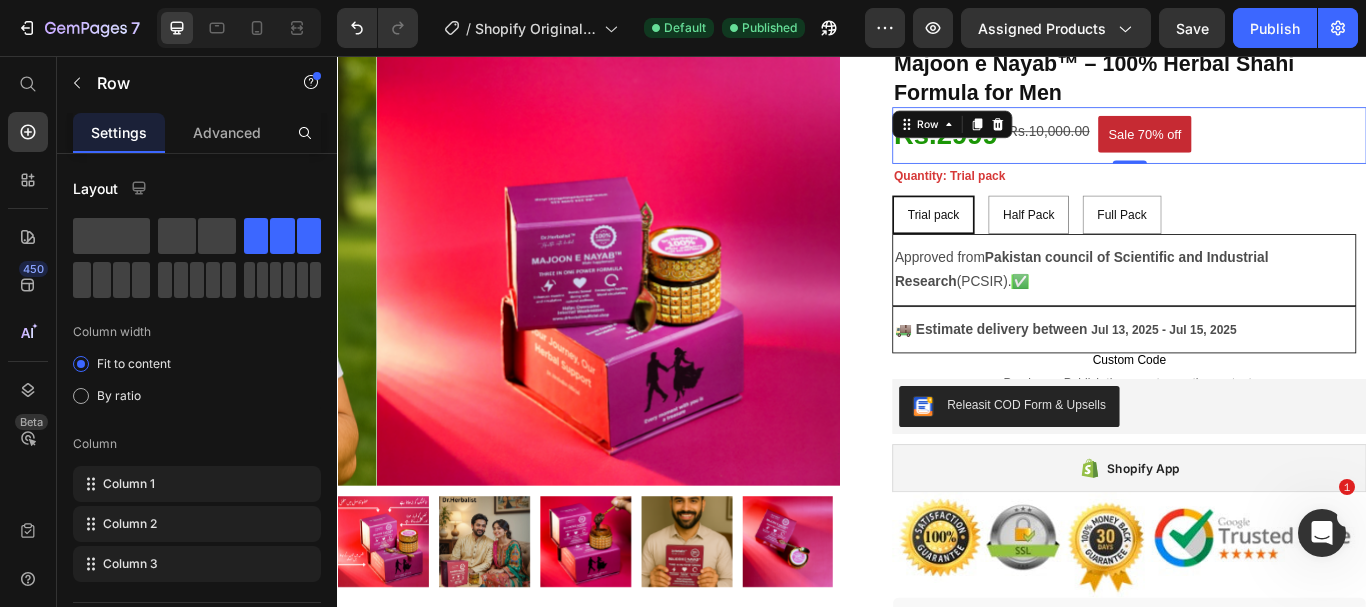 click on "⁠⁠⁠⁠⁠⁠⁠ Rs.2999 Heading Rs.10,000.00 Product Price Sale 70% off Product Badge Row   0" at bounding box center [1260, 149] 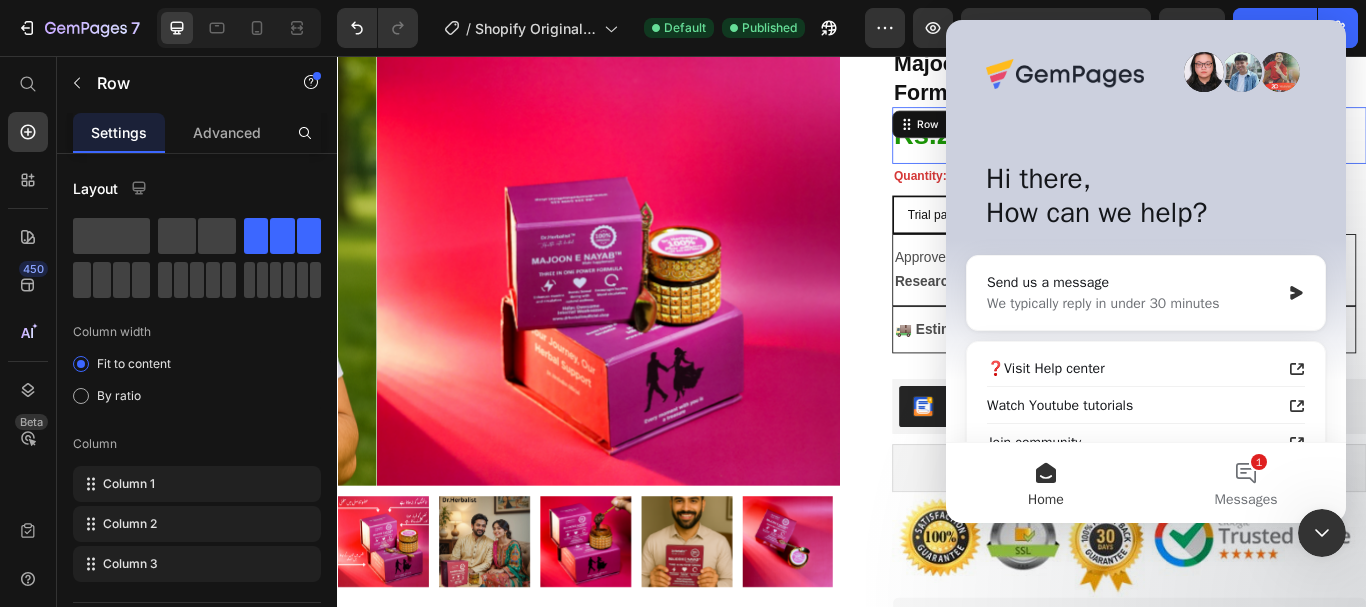 scroll, scrollTop: 0, scrollLeft: 0, axis: both 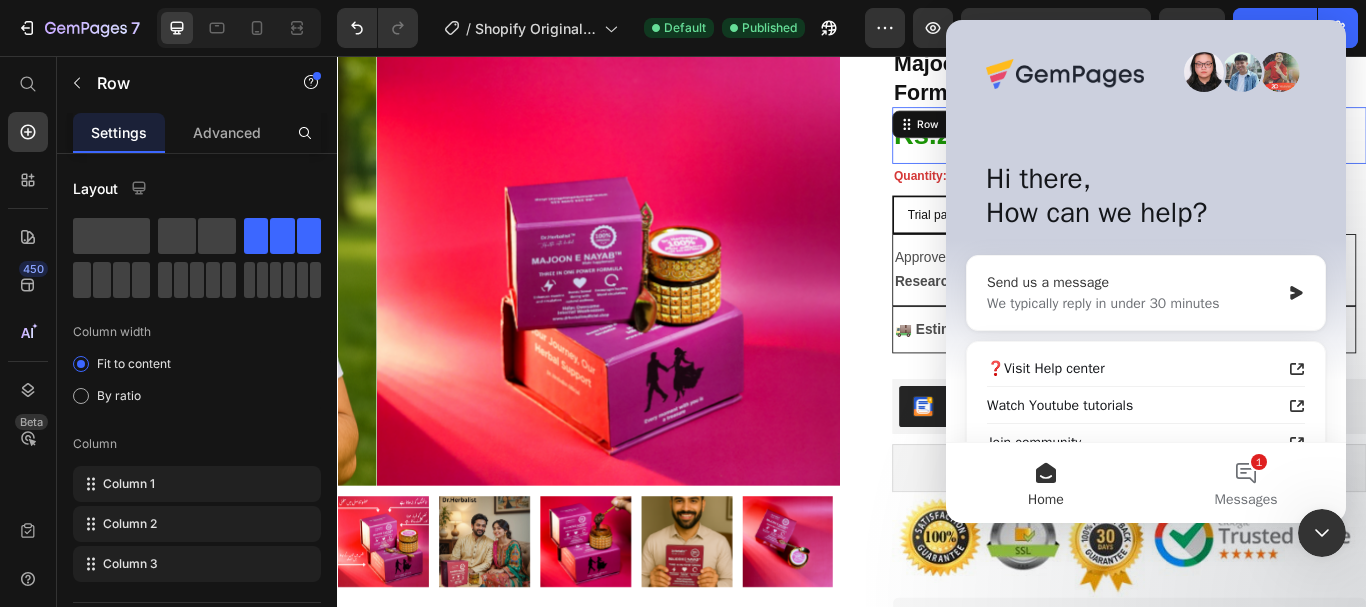 click on "We typically reply in under 30 minutes" at bounding box center [1133, 303] 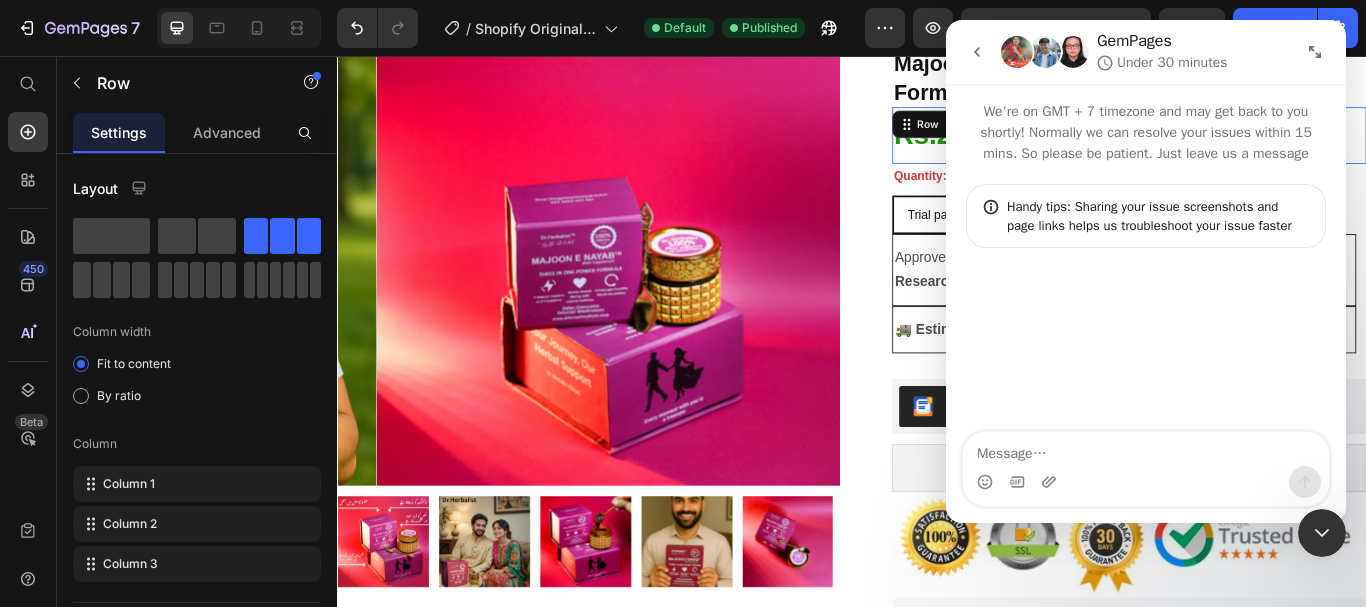 click at bounding box center (1146, 449) 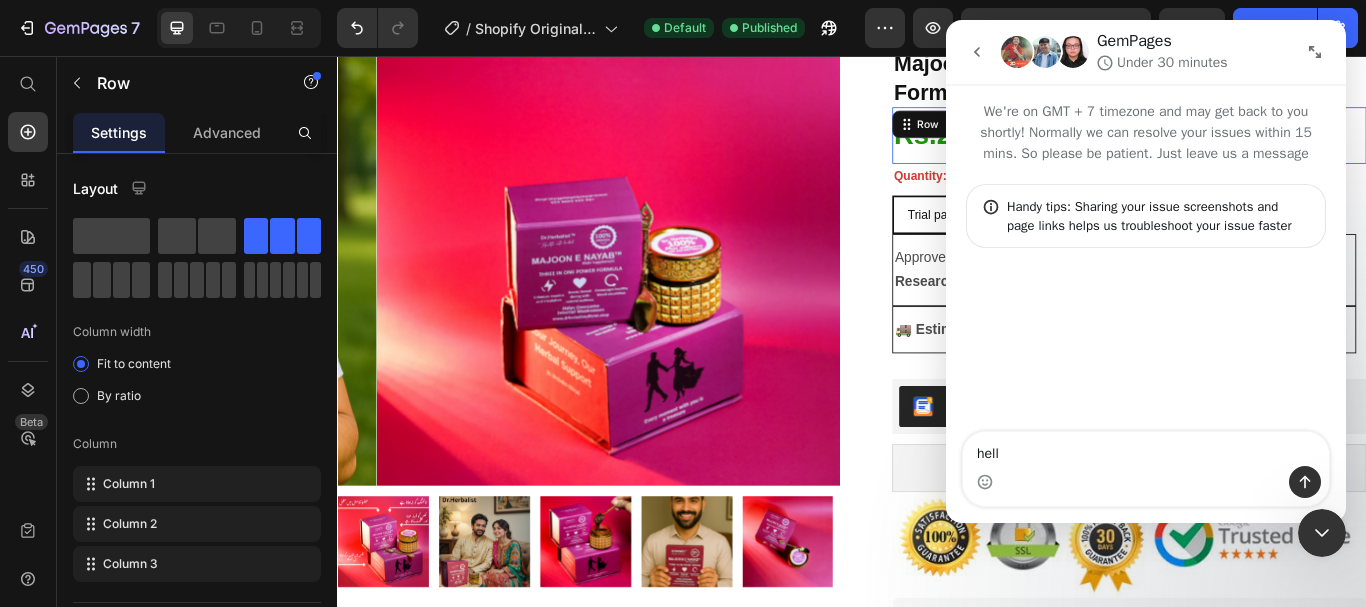 type on "hello" 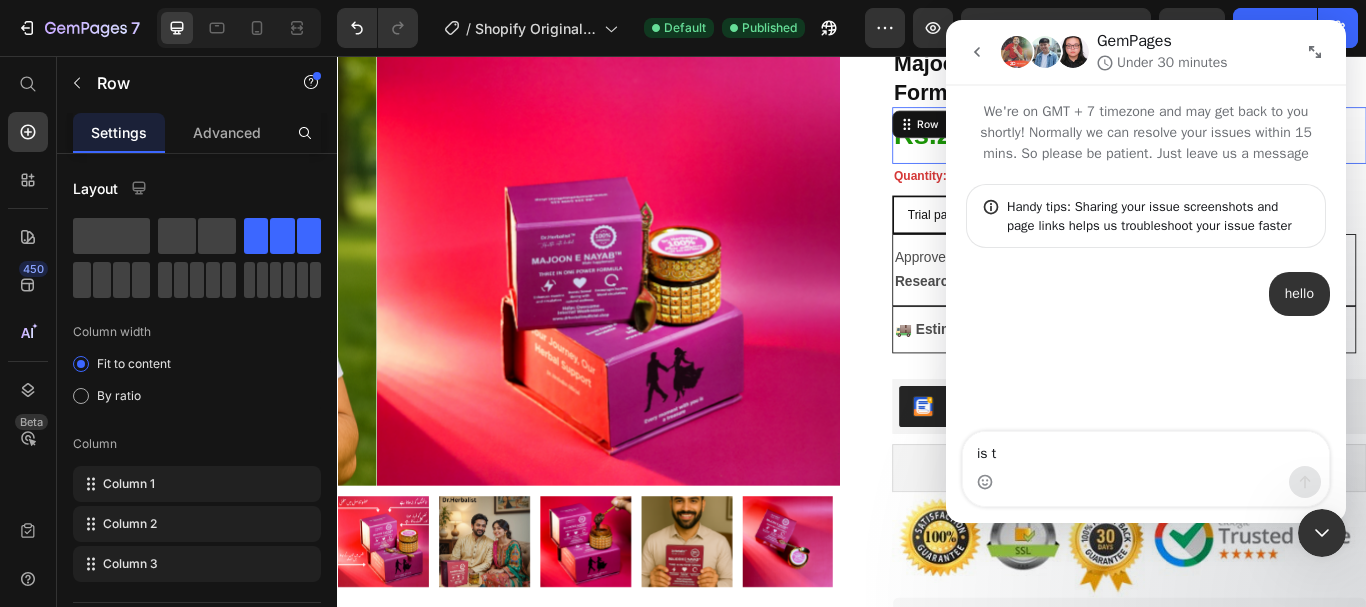 type on "is th" 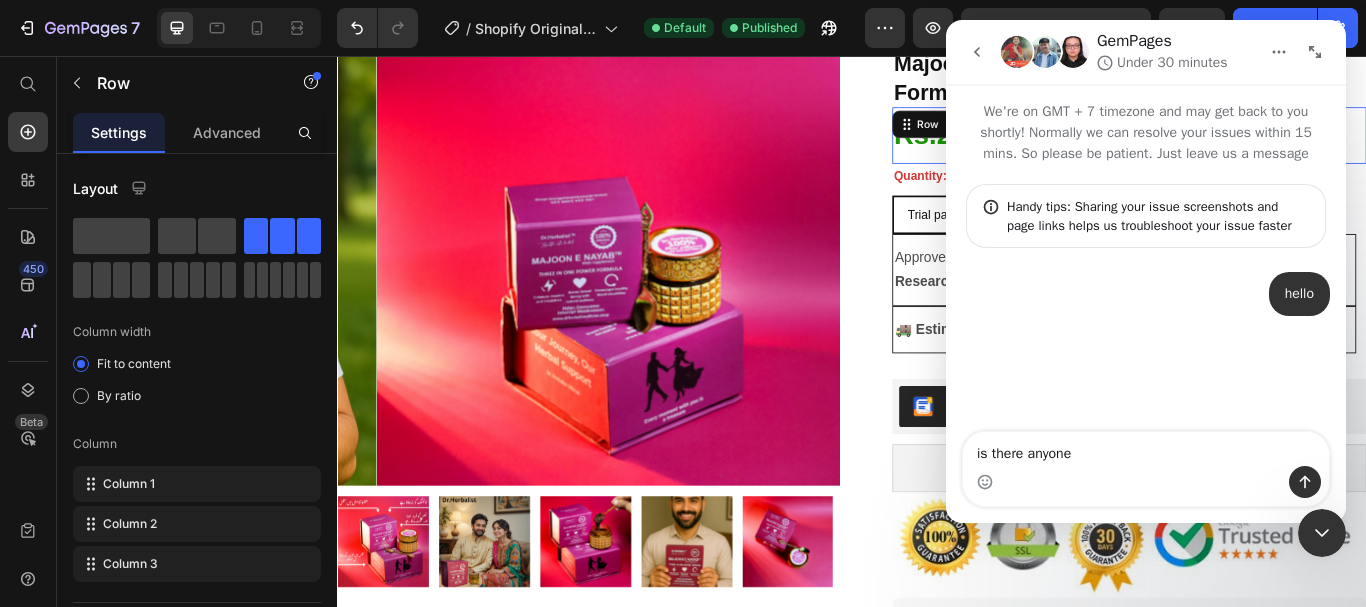 type on "is there anyone?" 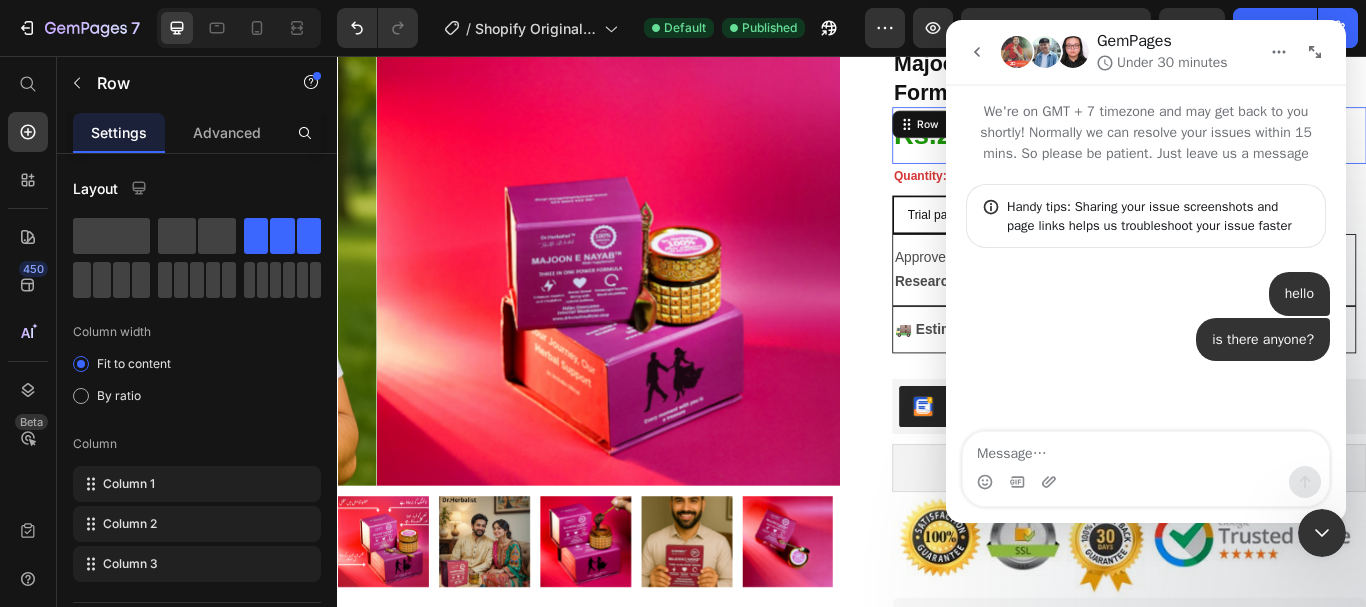 click at bounding box center (1146, 449) 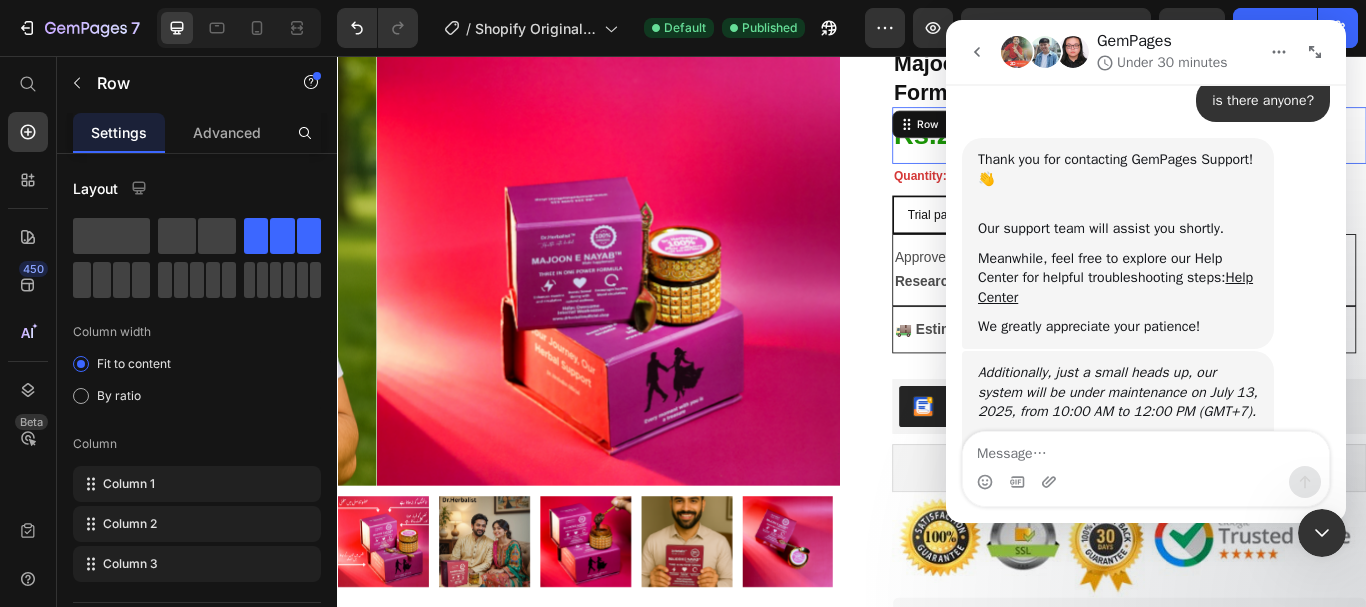 scroll, scrollTop: 450, scrollLeft: 0, axis: vertical 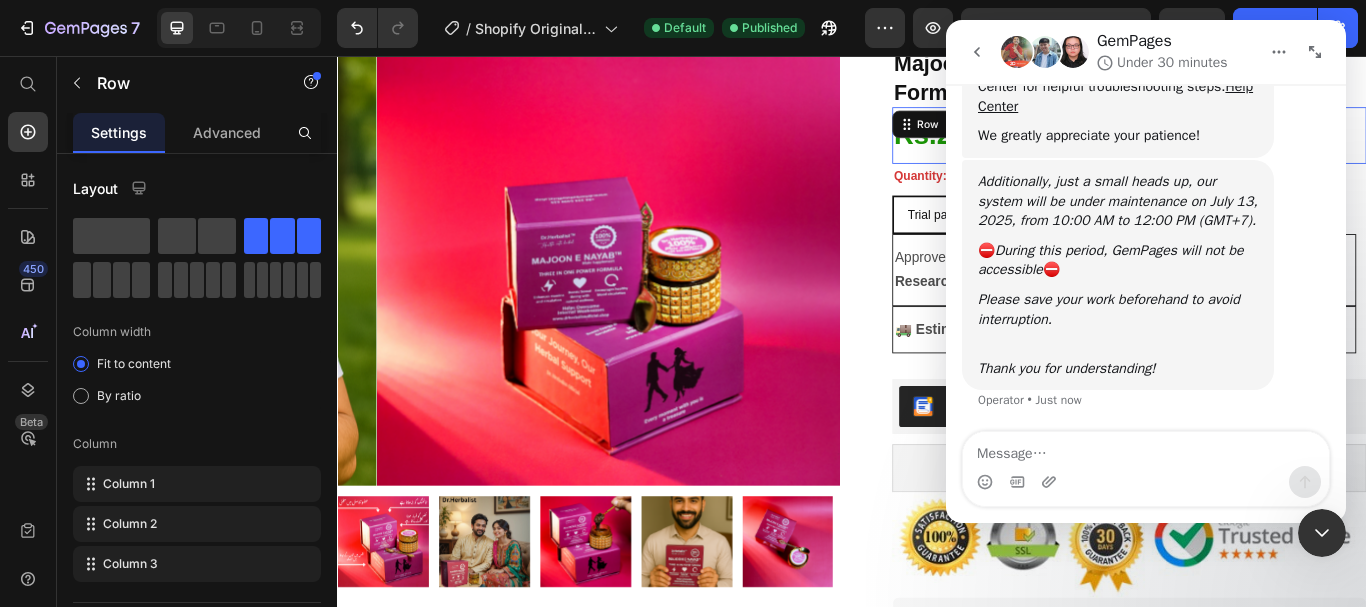 type 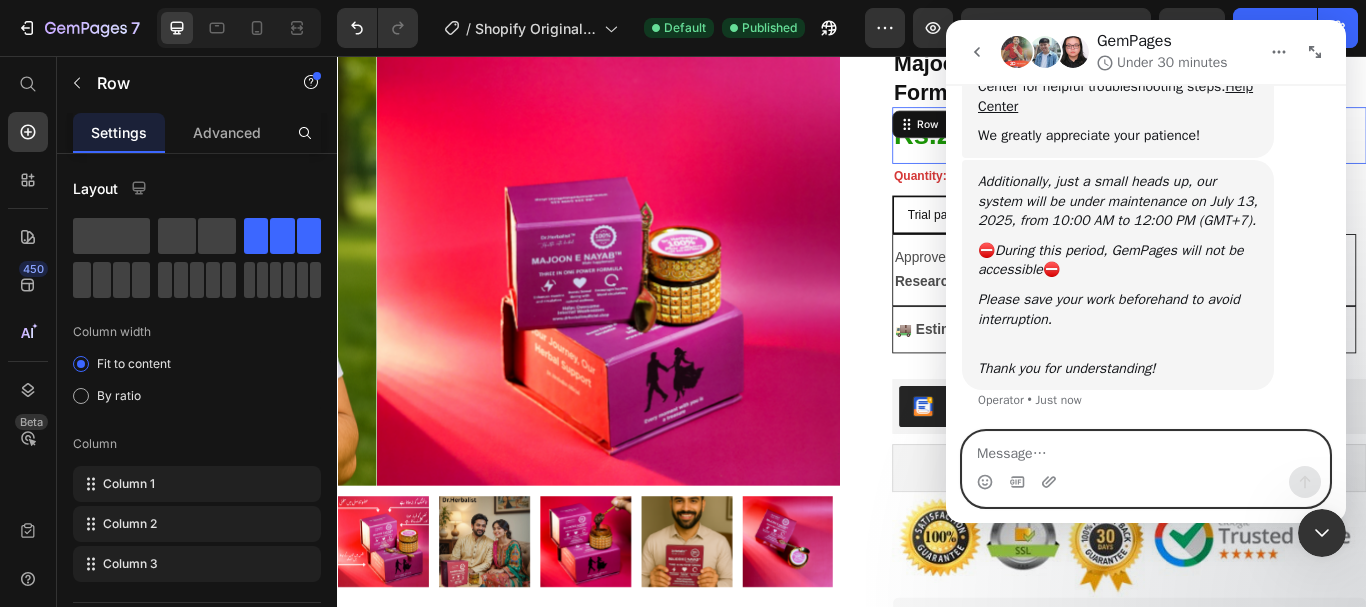 click at bounding box center [1146, 449] 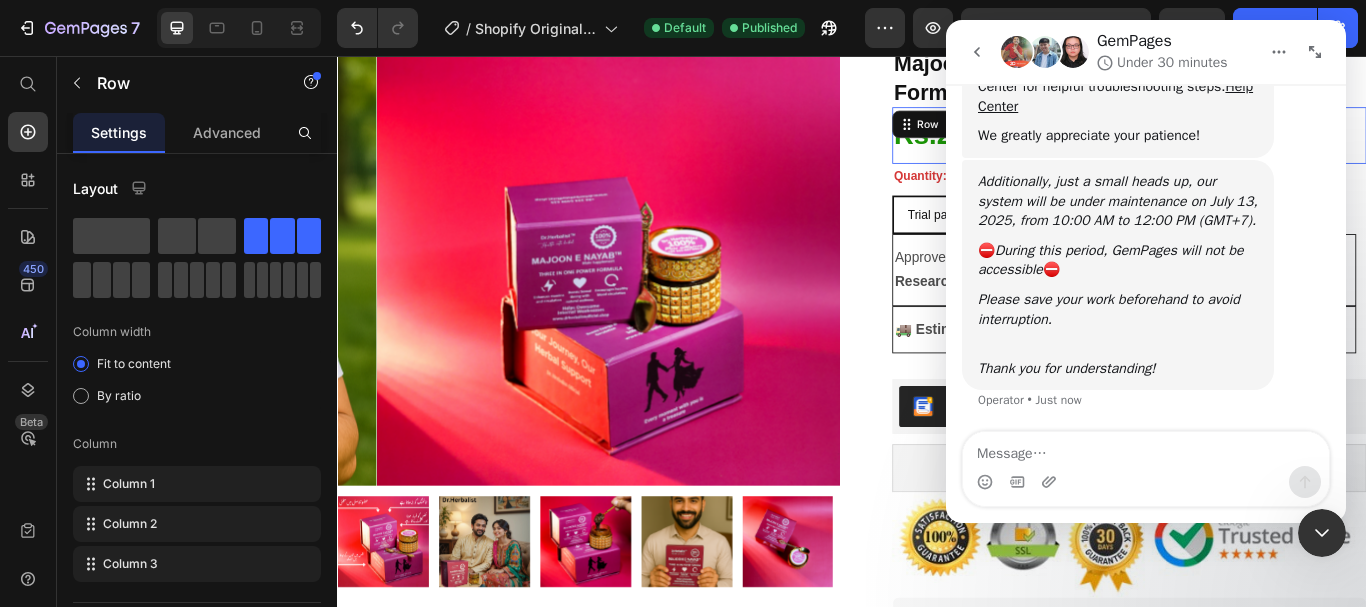 click 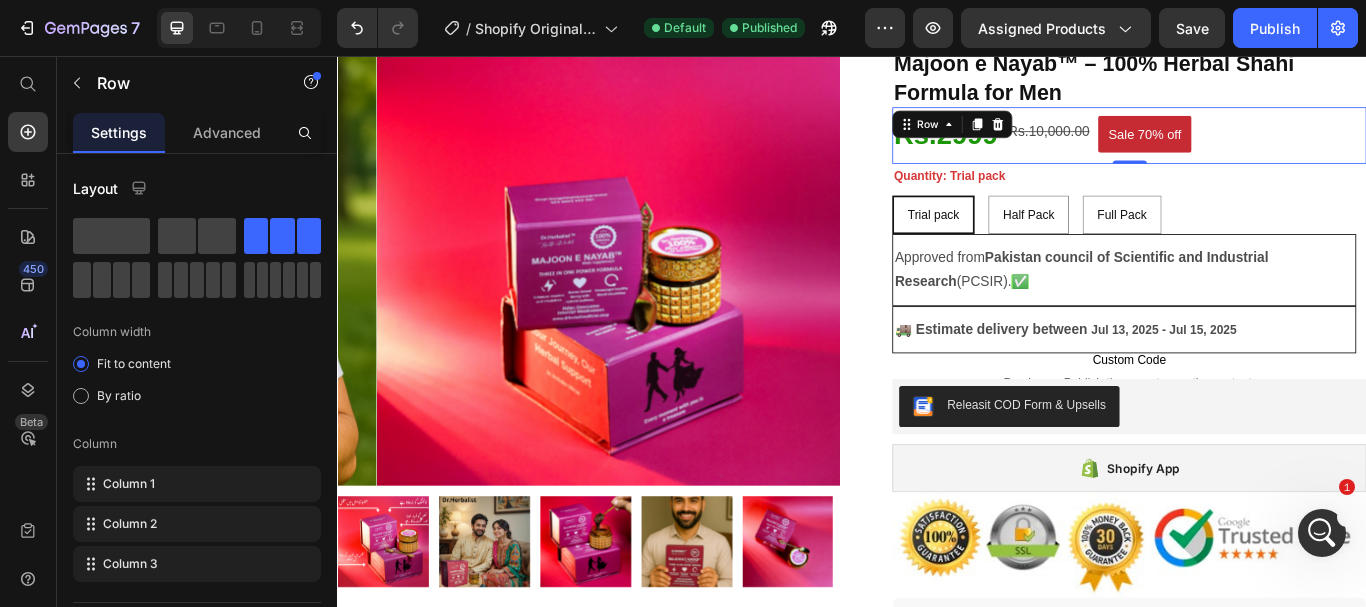scroll, scrollTop: 0, scrollLeft: 0, axis: both 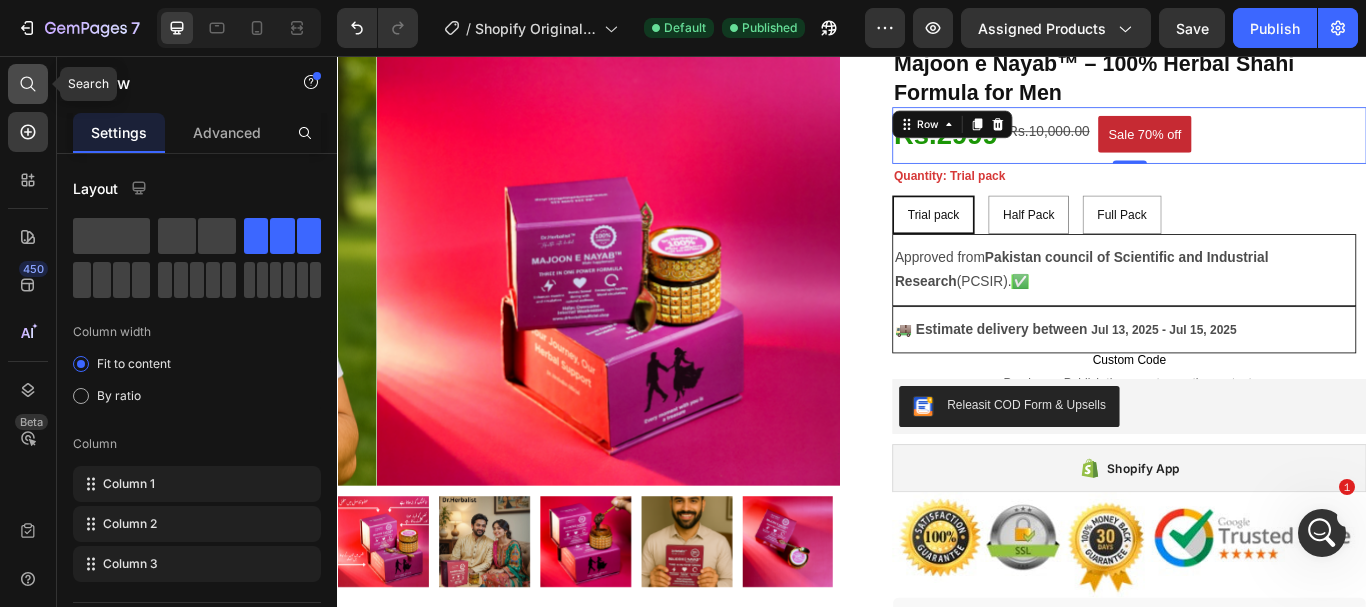 click 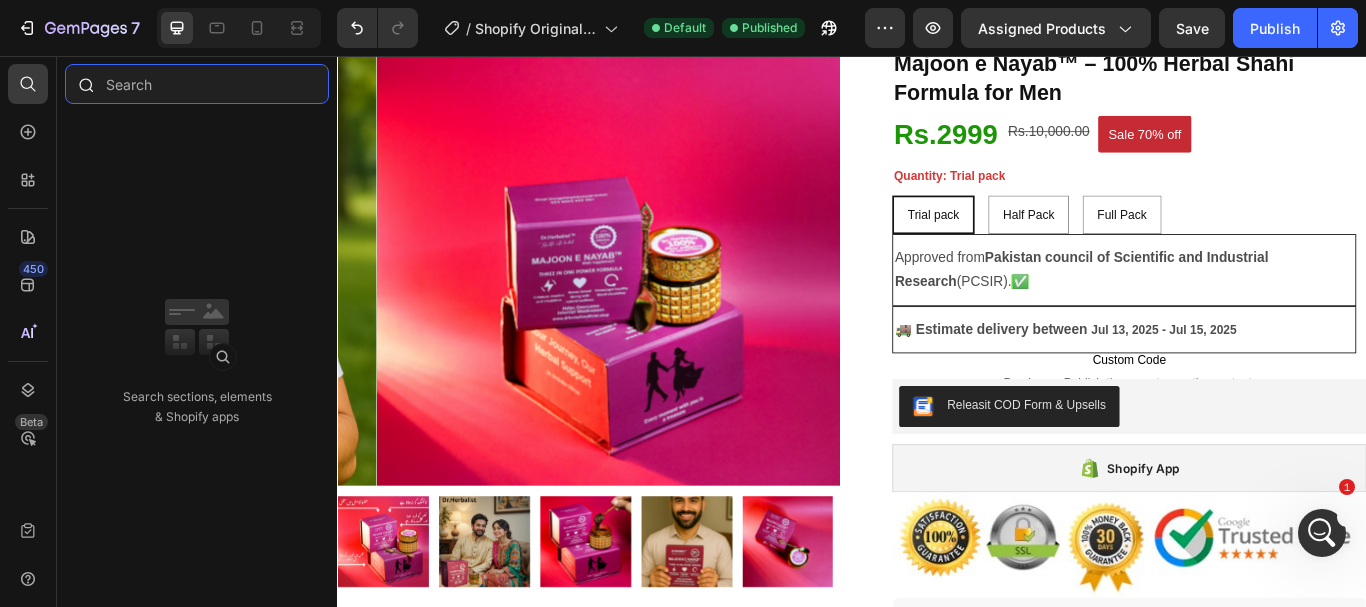 click at bounding box center [197, 84] 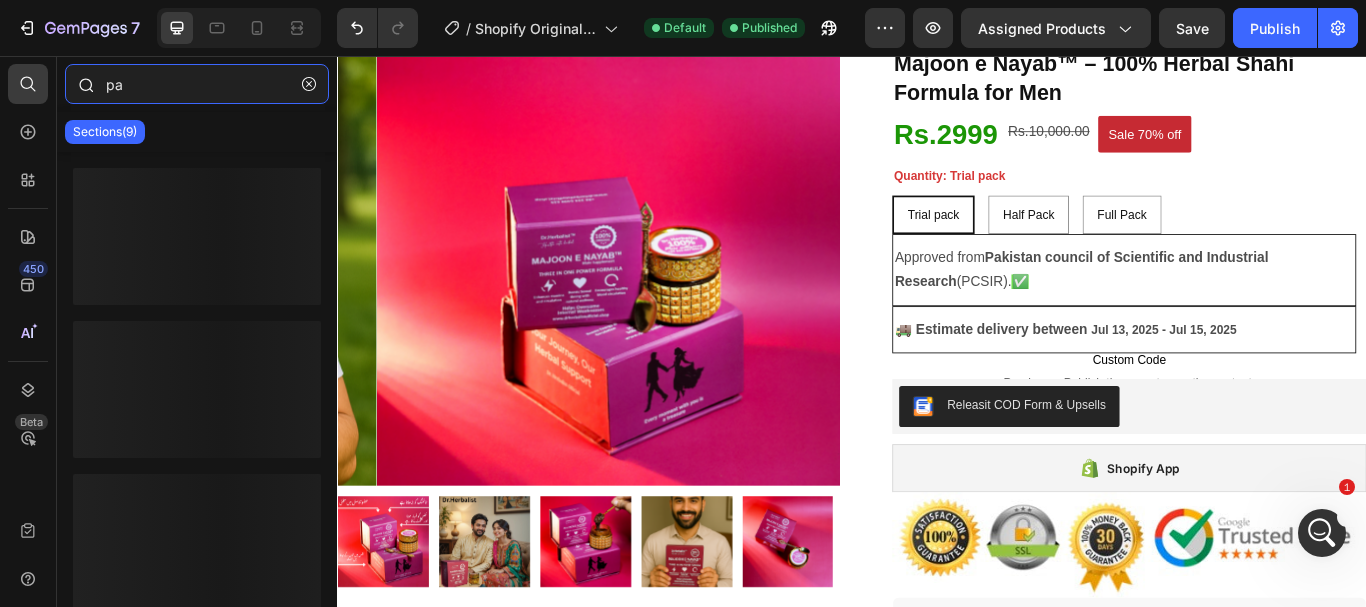 type on "p" 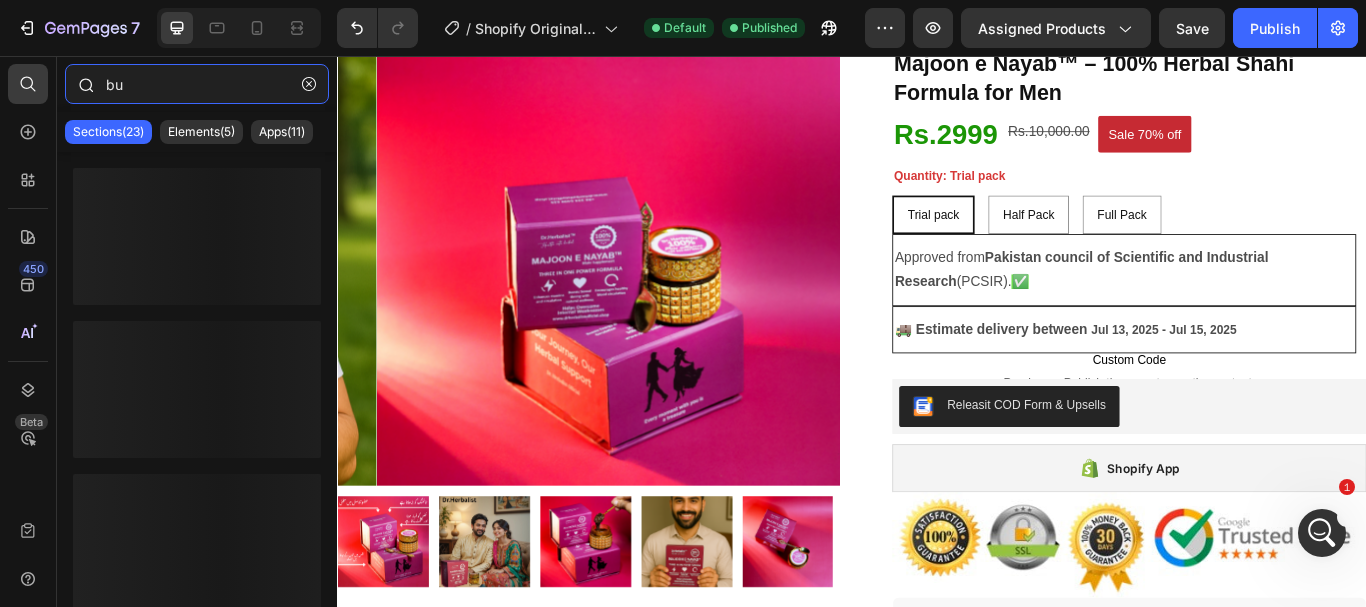 type on "b" 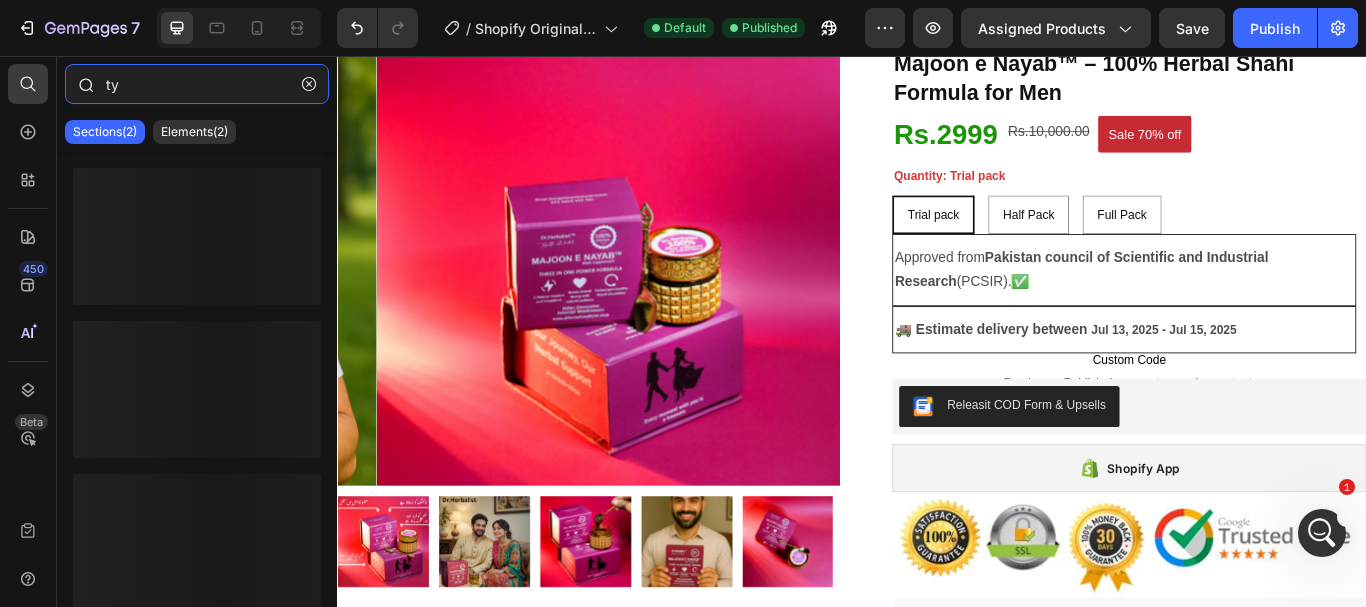 type on "t" 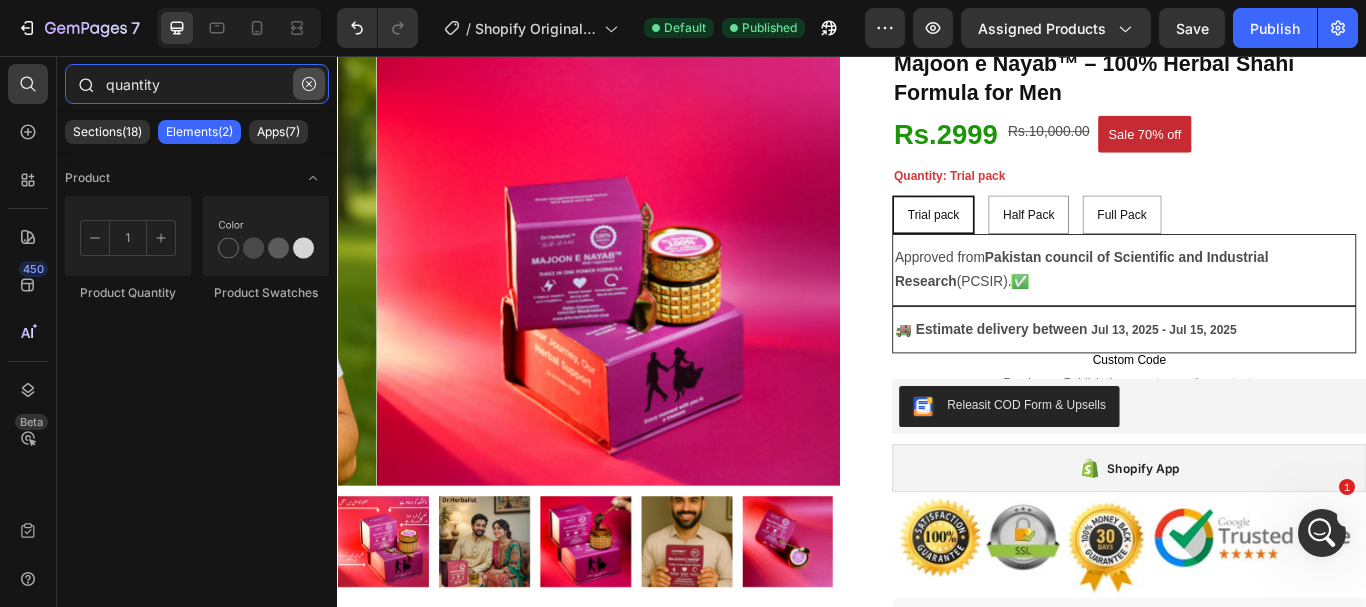type on "quantity" 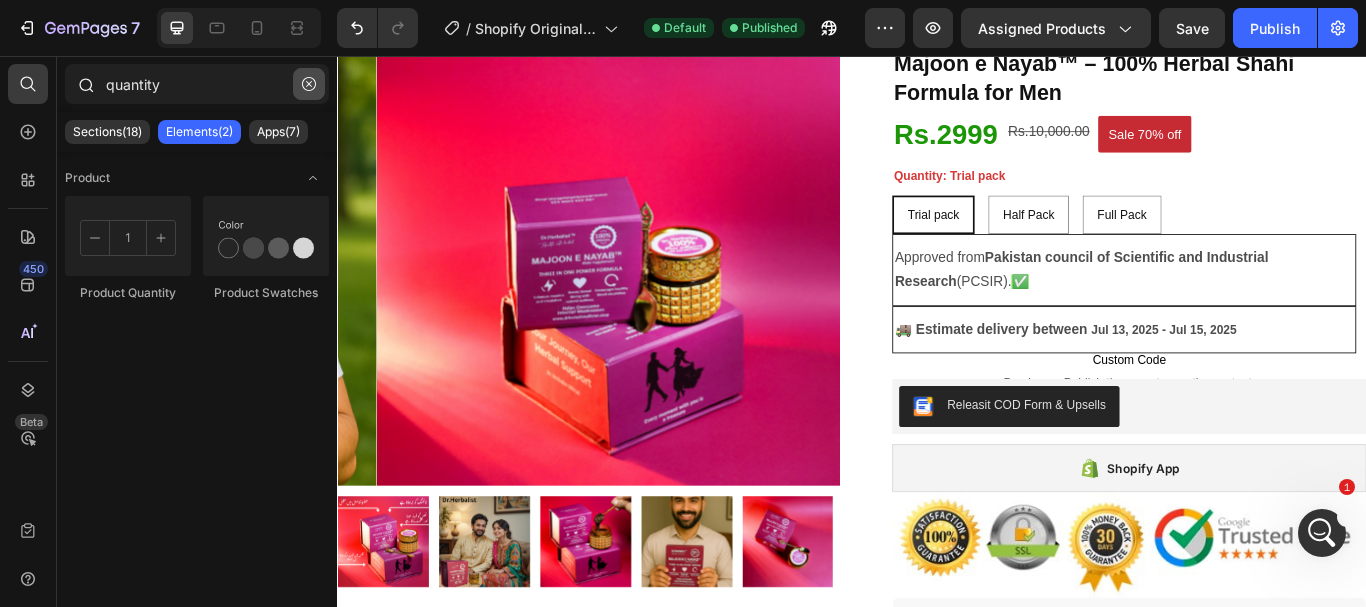 click 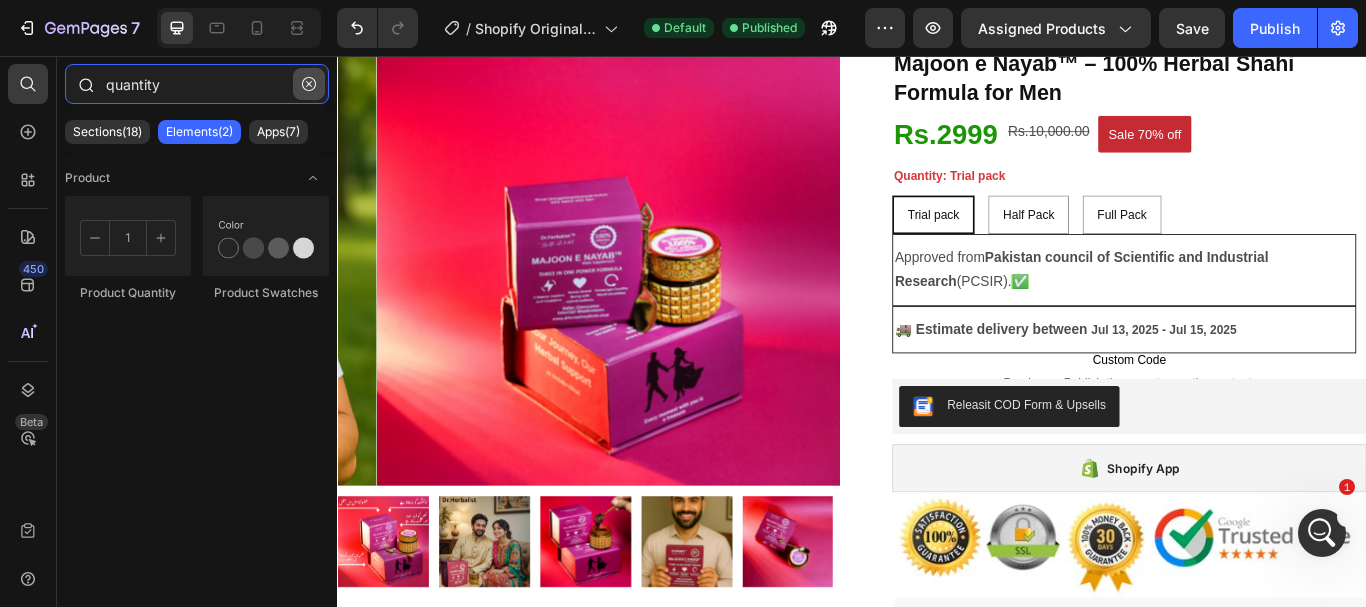 type 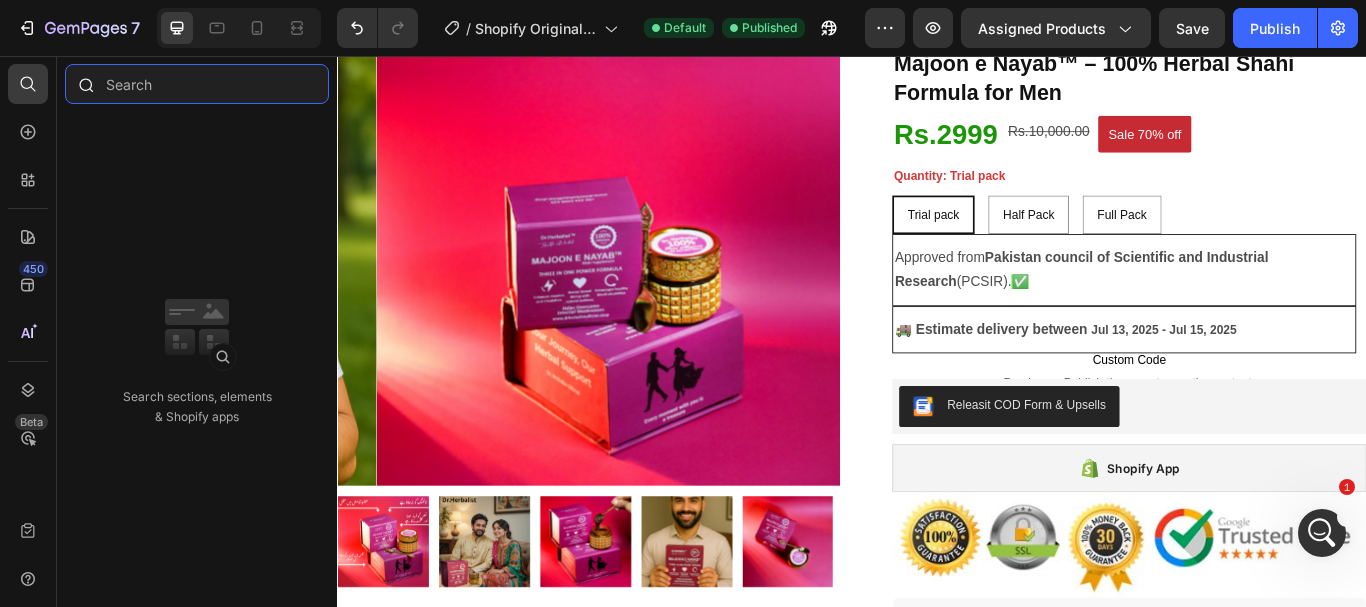 click at bounding box center (197, 84) 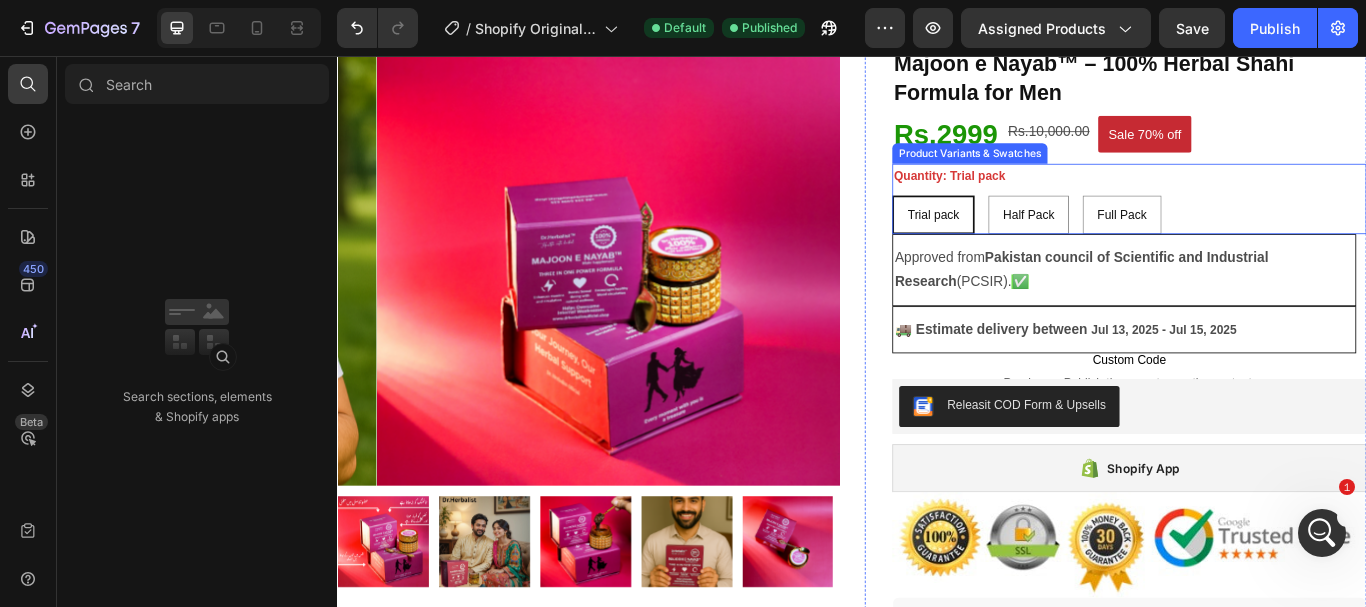 click on "Trial pack Trial pack Trial pack Half Pack Half Pack Half Pack Full Pack Full Pack Full Pack" at bounding box center [1260, 241] 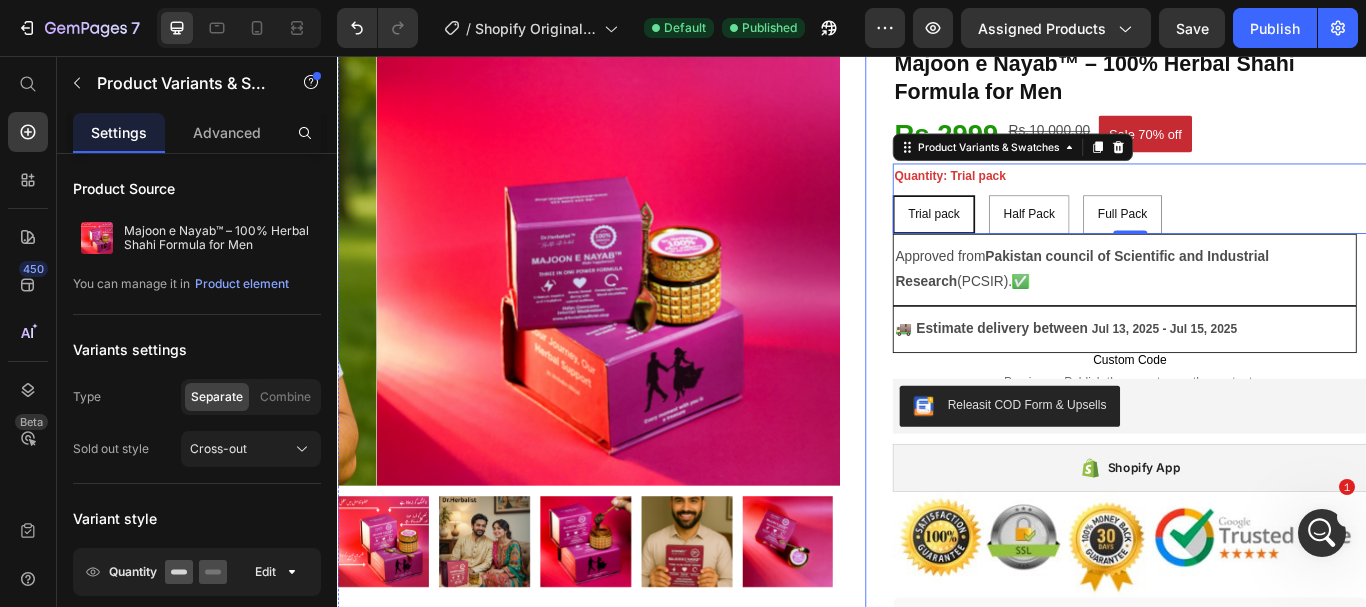 click on "13 Hours 41 Minutes 59 Seconds Countdown Timer Majoon e Nayab™ – 100% Herbal Shahi Formula for Men Product Title ⁠⁠⁠⁠⁠⁠⁠ Rs.2999 Heading Rs.10,000.00 Product Price Sale 70% off Product Badge Row Quantity: Trial pack Trial pack Trial pack Trial pack Half Pack Half Pack Half Pack Full Pack Full Pack Full Pack Product Variants & Swatches   0 Approved from  Pakistan council of Scientific and Industrial Research  (PCSIR). ✅ Text Block
🚚 Estimate delivery  between
Jul 13, 2025 - Jul 15, 2025
Delivery Date Row Row Text Block Row
Custom Code
Preview or Publish the page to see the content. Custom Code Releasit COD Form & Upsells Releasit COD Form & Upsells Shopify App Shopify App Image
Description ✅  Lab-Tested & Steroid-Free – Verified by PCSIR Lahore
We care about your health and well-being. Our  Majoon-e-Nayaab  has been  . The official PCSIR report confirms that this product is  .
💡" at bounding box center (1244, 3059) 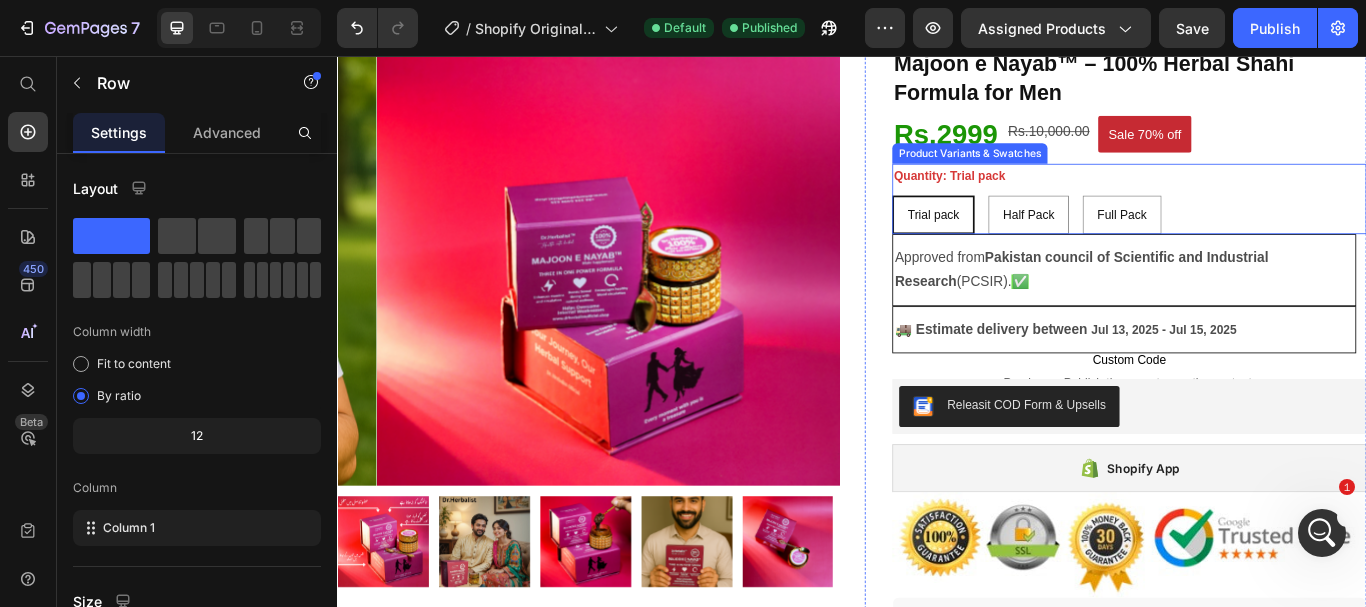 click on "Trial pack Trial pack Trial pack Half Pack Half Pack Half Pack Full Pack Full Pack Full Pack" at bounding box center [1260, 241] 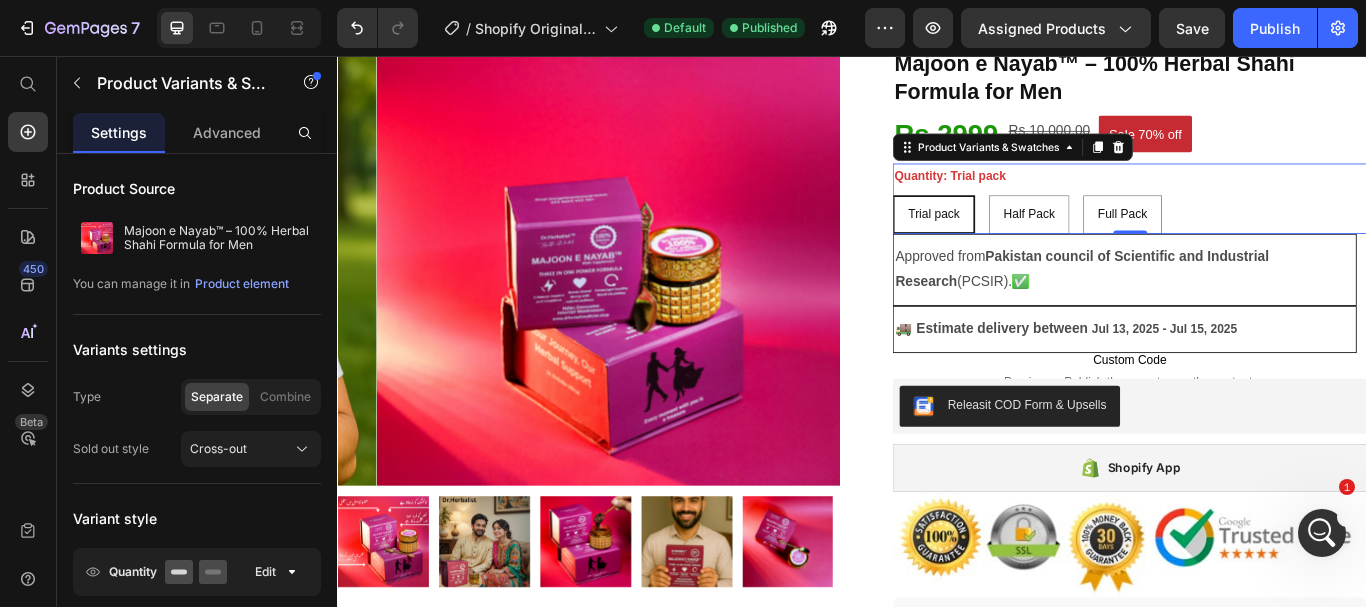 click on "Trial pack" at bounding box center [1032, 241] 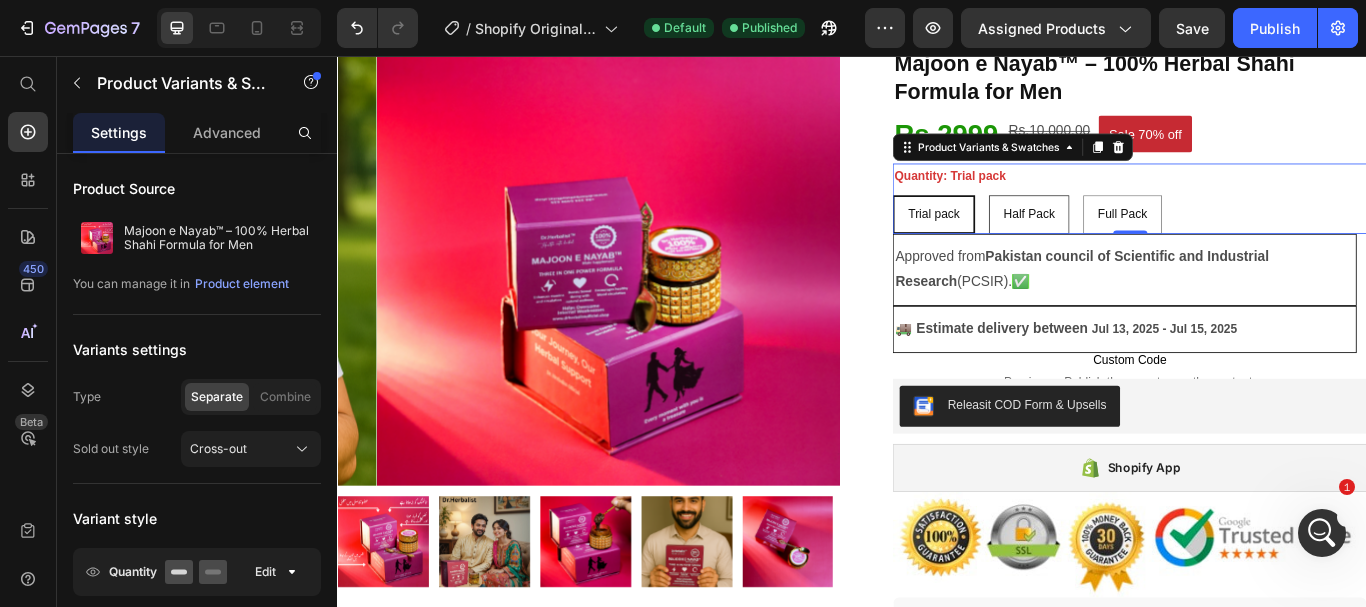 click on "Half Pack" at bounding box center [1143, 241] 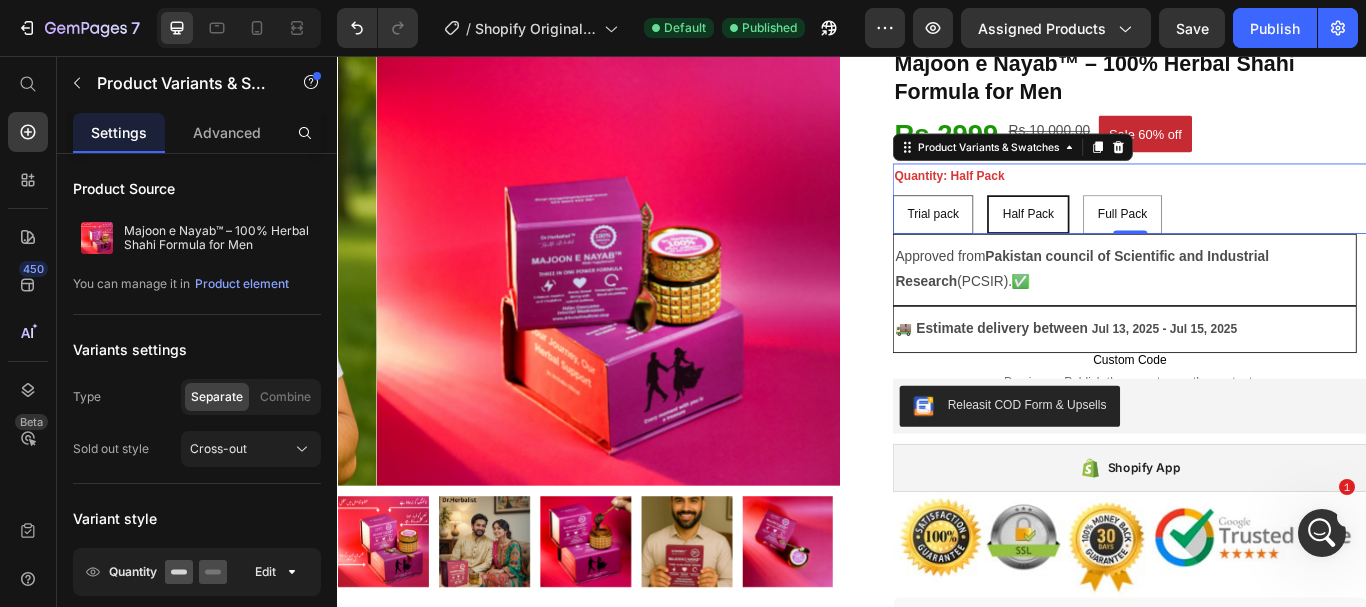 click on "Trial pack" at bounding box center (1031, 241) 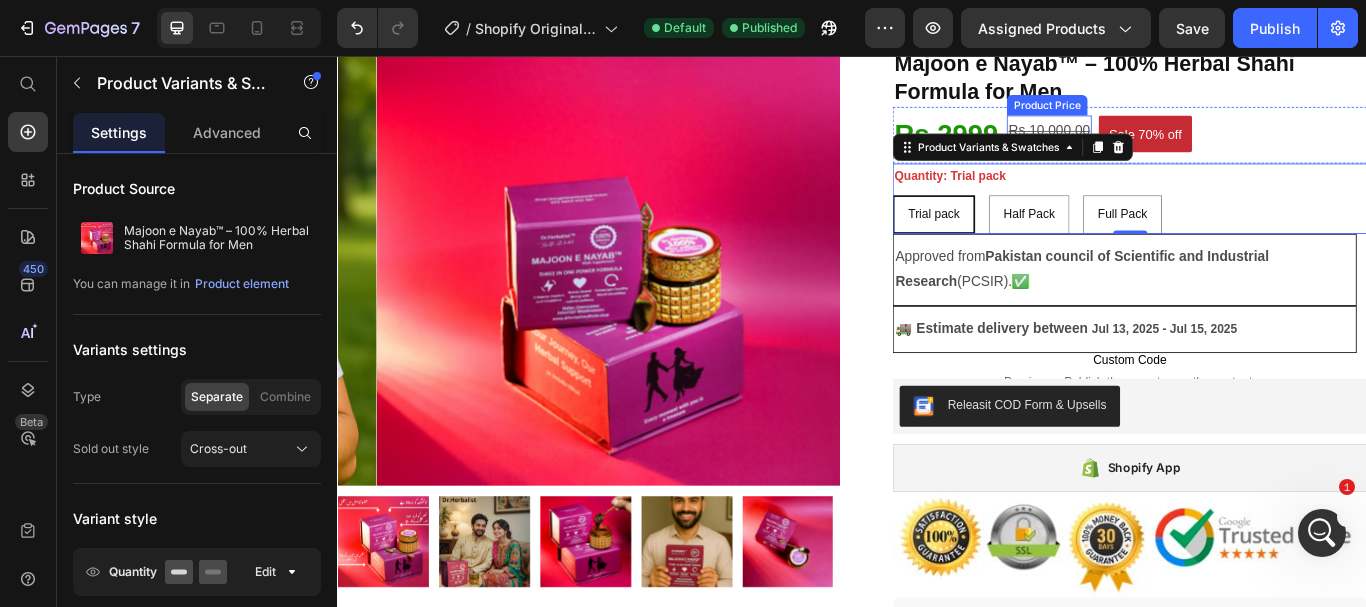 click on "Rs.10,000.00" at bounding box center (1166, 144) 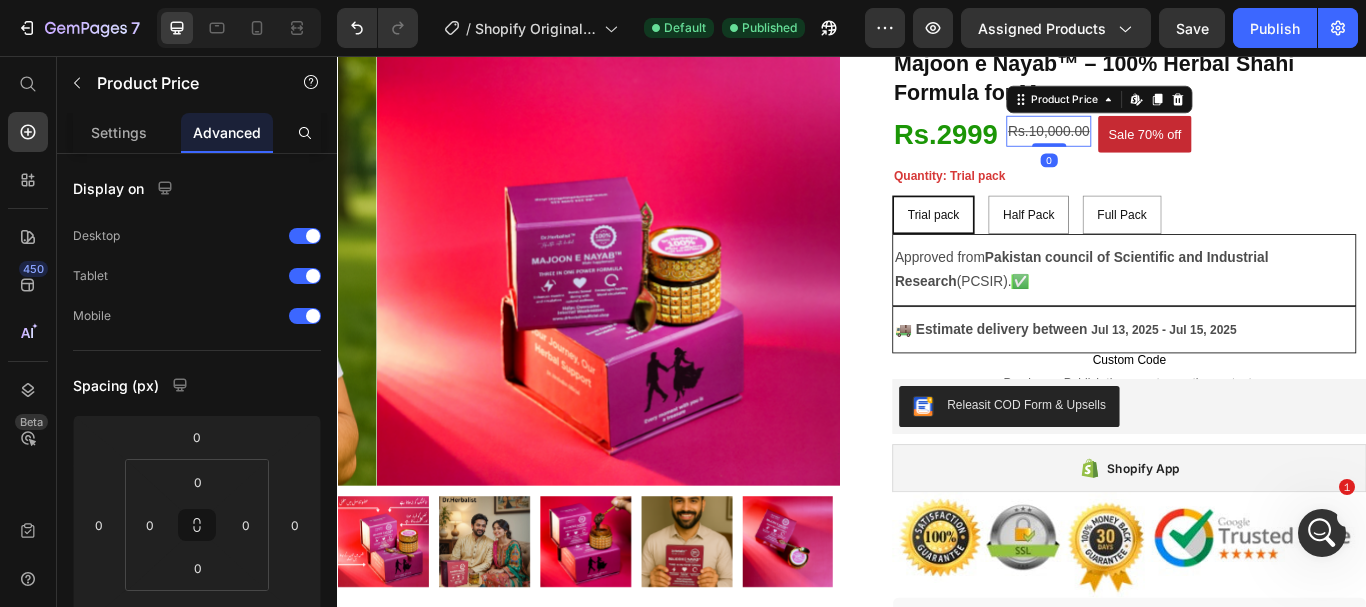 click on "Rs.10,000.00" at bounding box center [1166, 144] 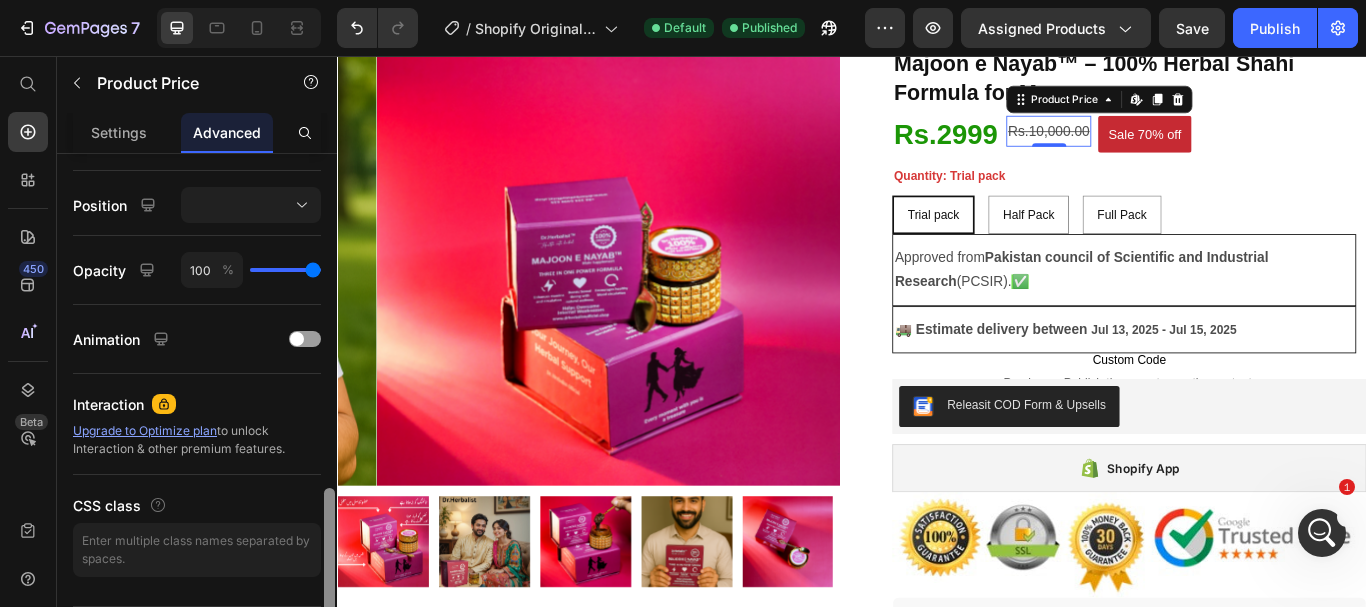 scroll, scrollTop: 759, scrollLeft: 0, axis: vertical 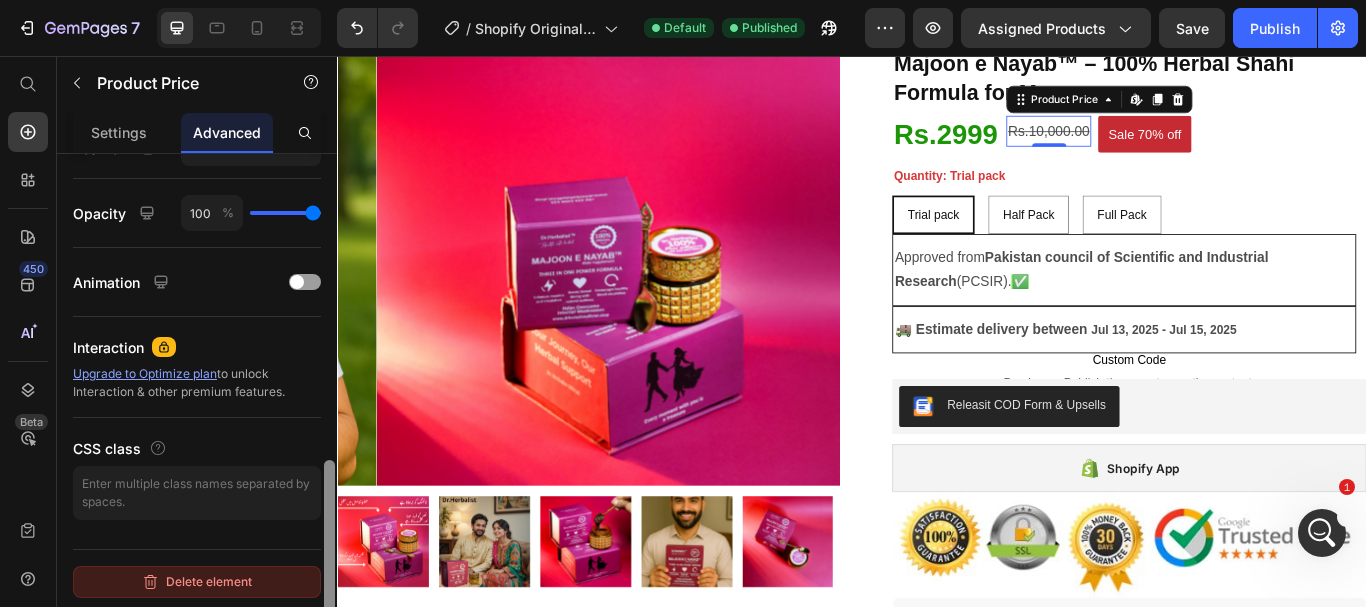 drag, startPoint x: 326, startPoint y: 269, endPoint x: 313, endPoint y: 580, distance: 311.27158 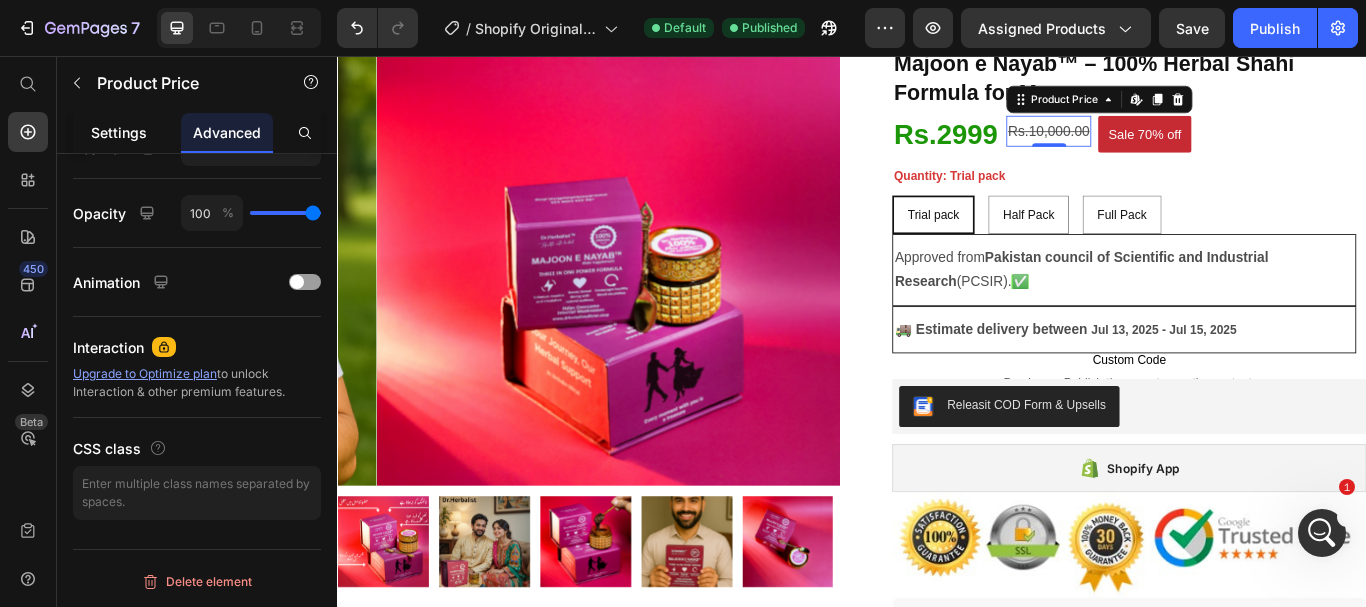 click on "Settings" at bounding box center (119, 132) 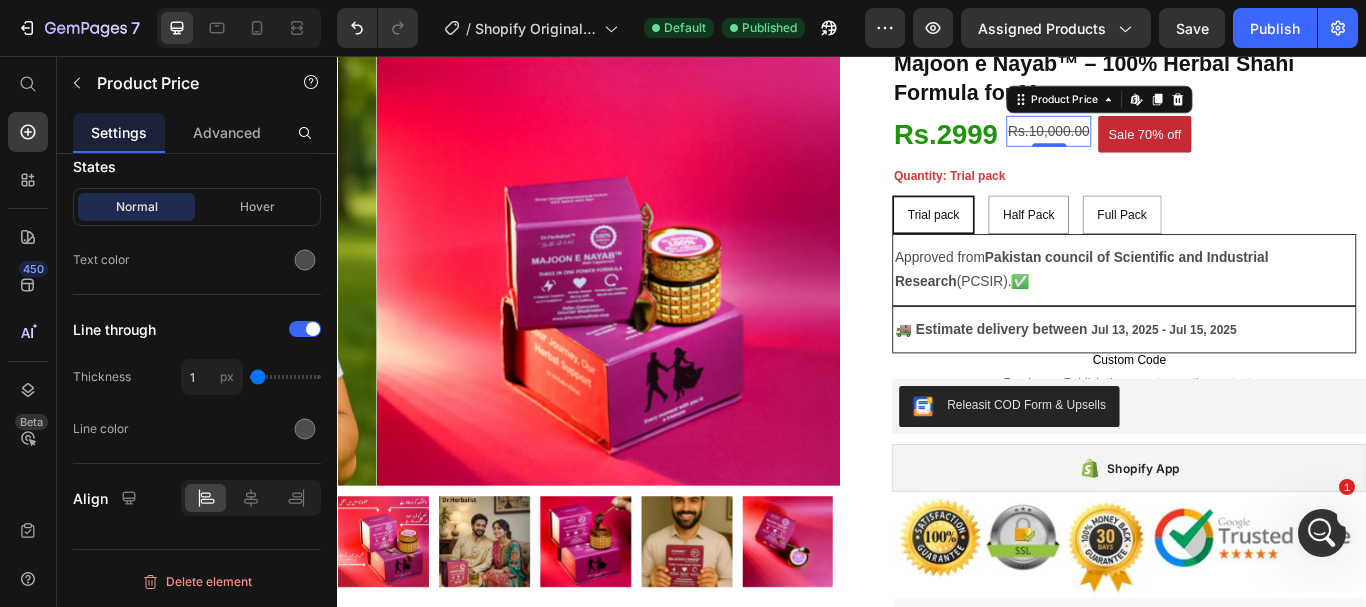 scroll, scrollTop: 0, scrollLeft: 0, axis: both 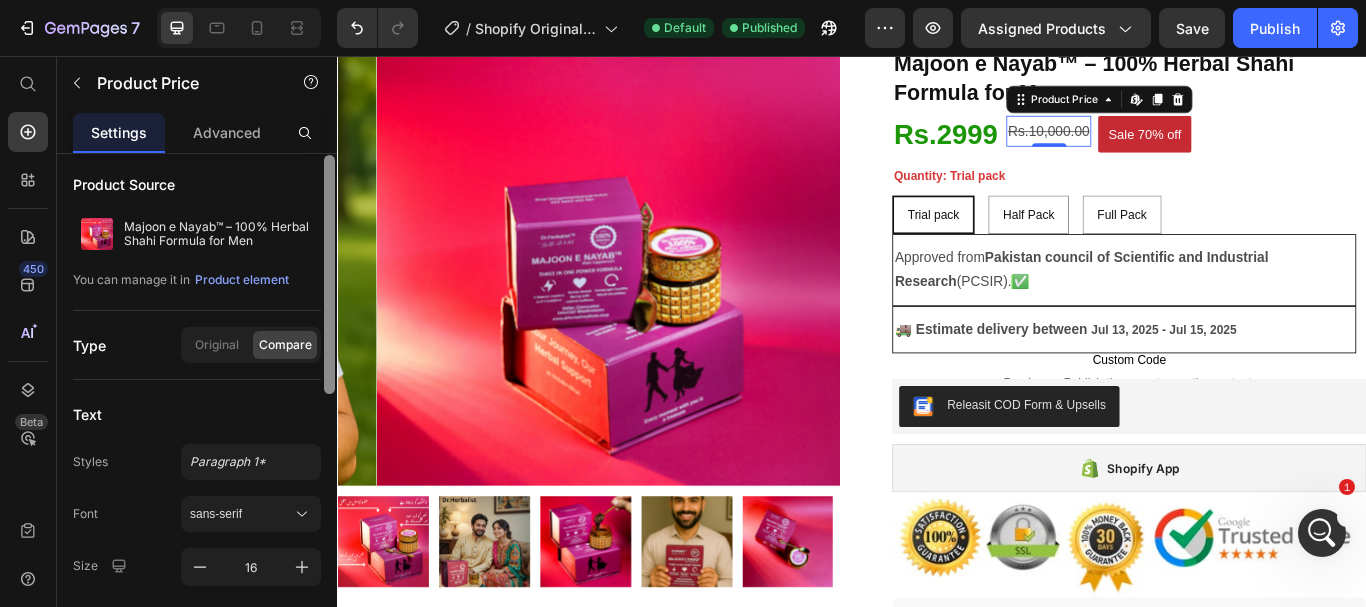 click at bounding box center [329, 274] 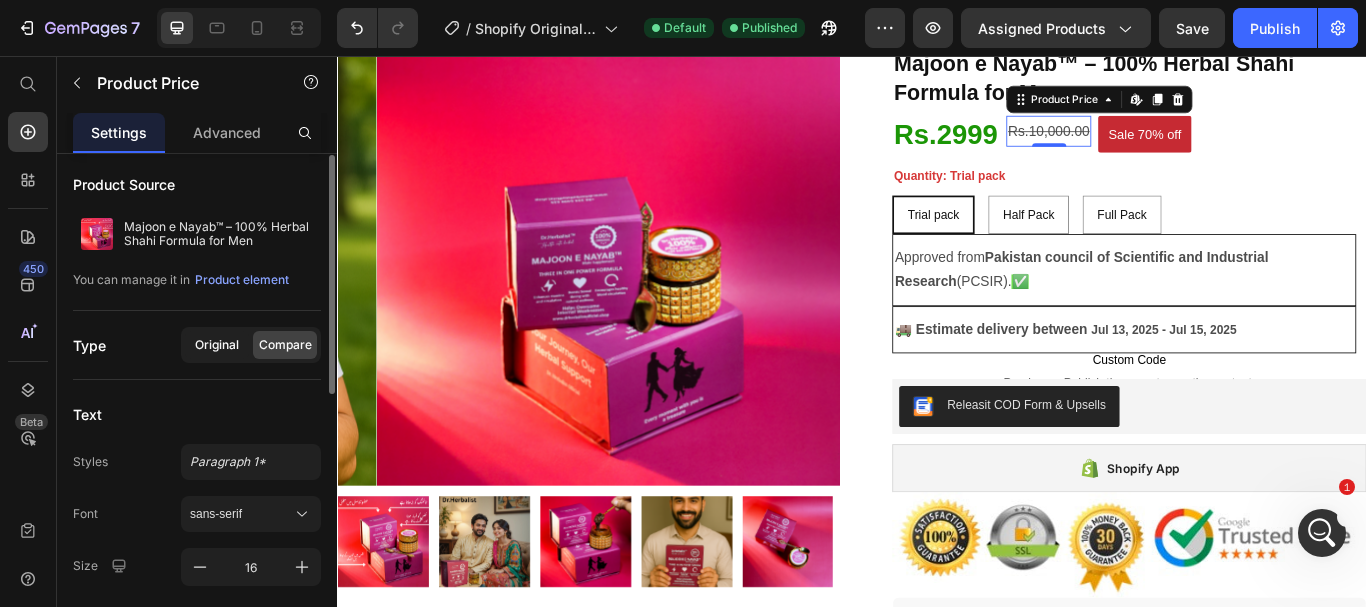 click on "Original" 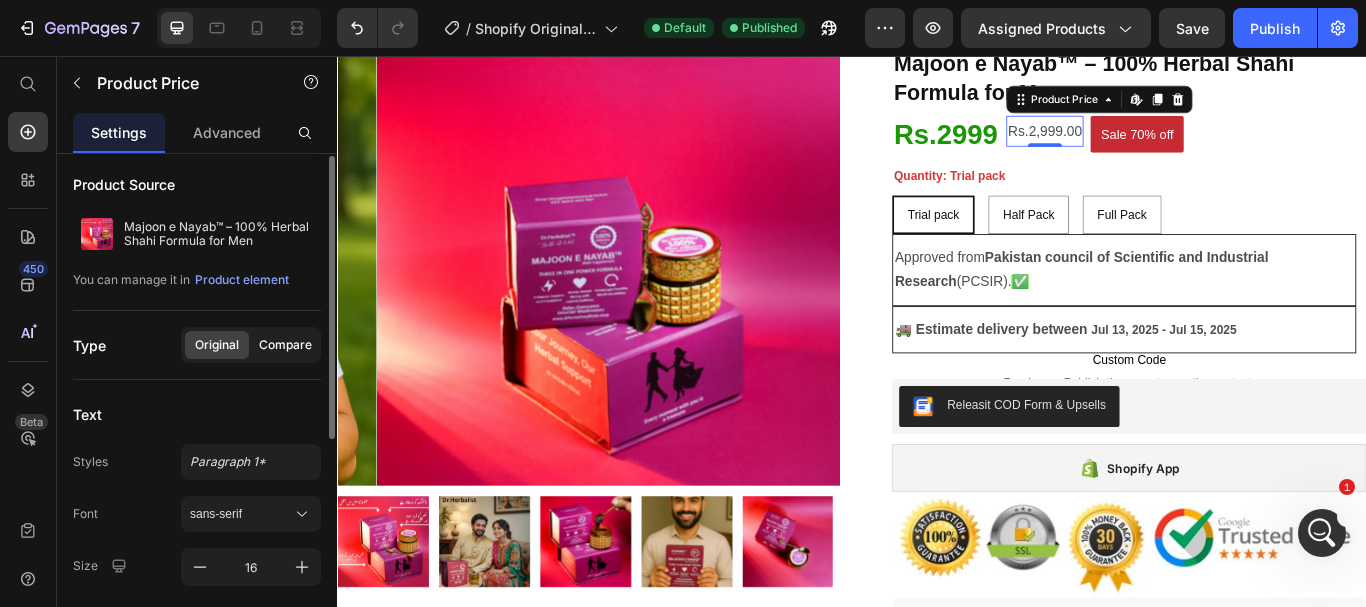 click on "Compare" 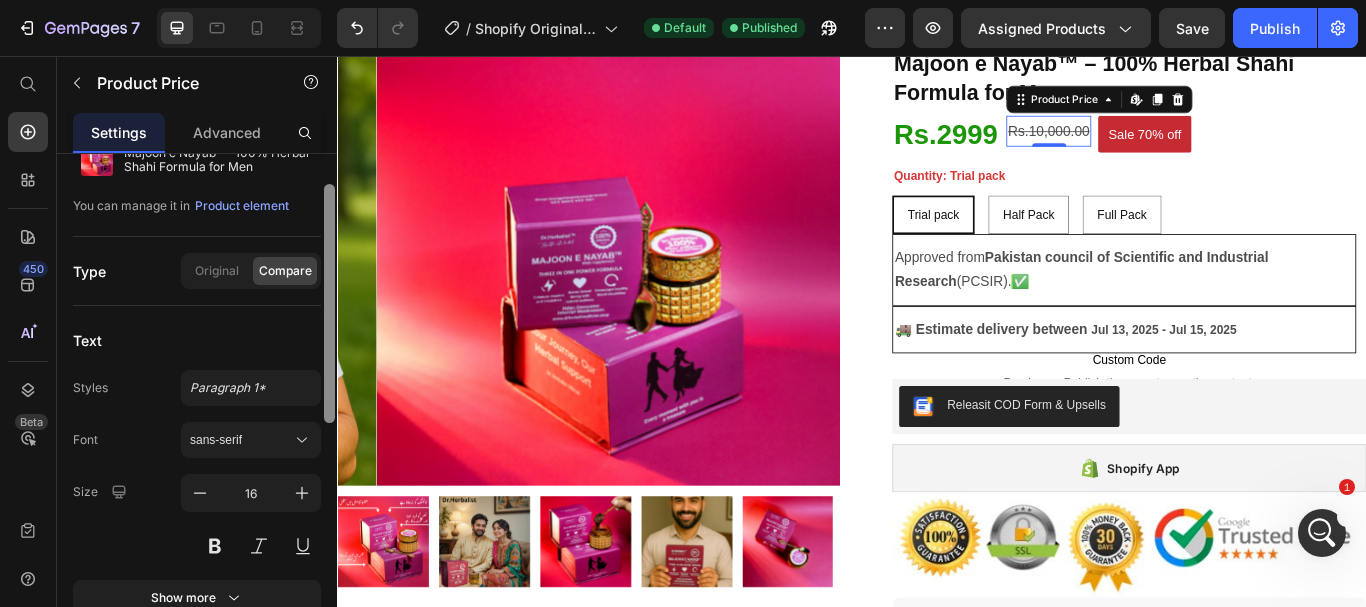 scroll, scrollTop: 0, scrollLeft: 0, axis: both 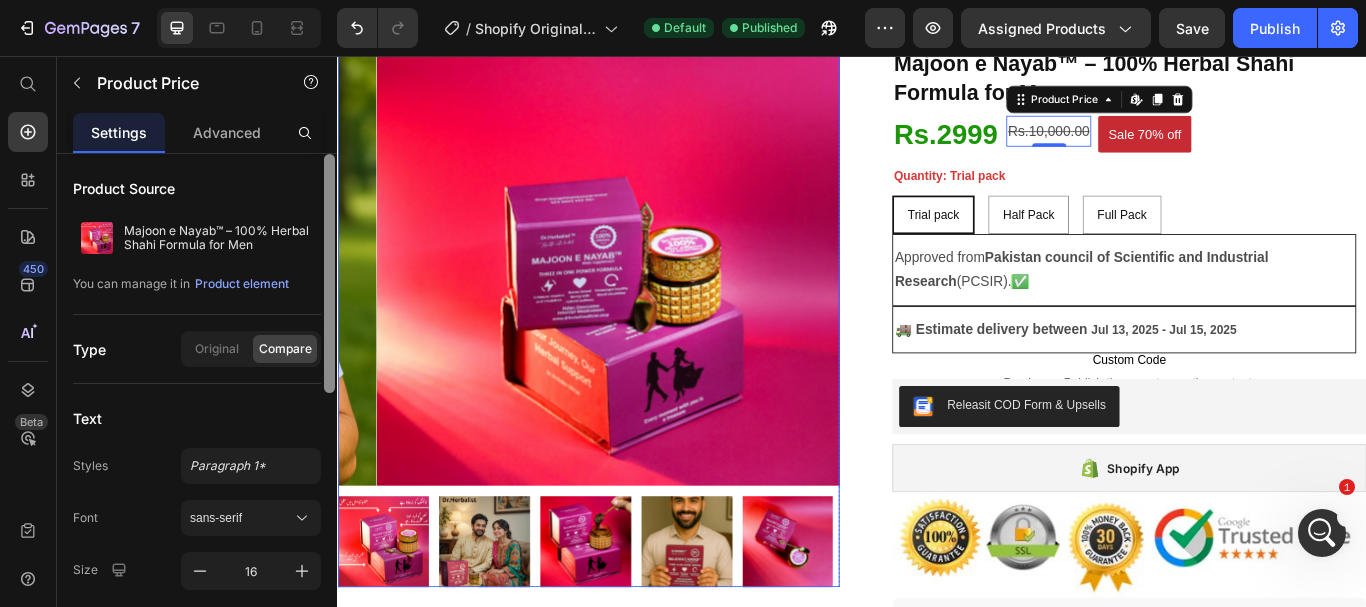 drag, startPoint x: 663, startPoint y: 370, endPoint x: 674, endPoint y: 282, distance: 88.68484 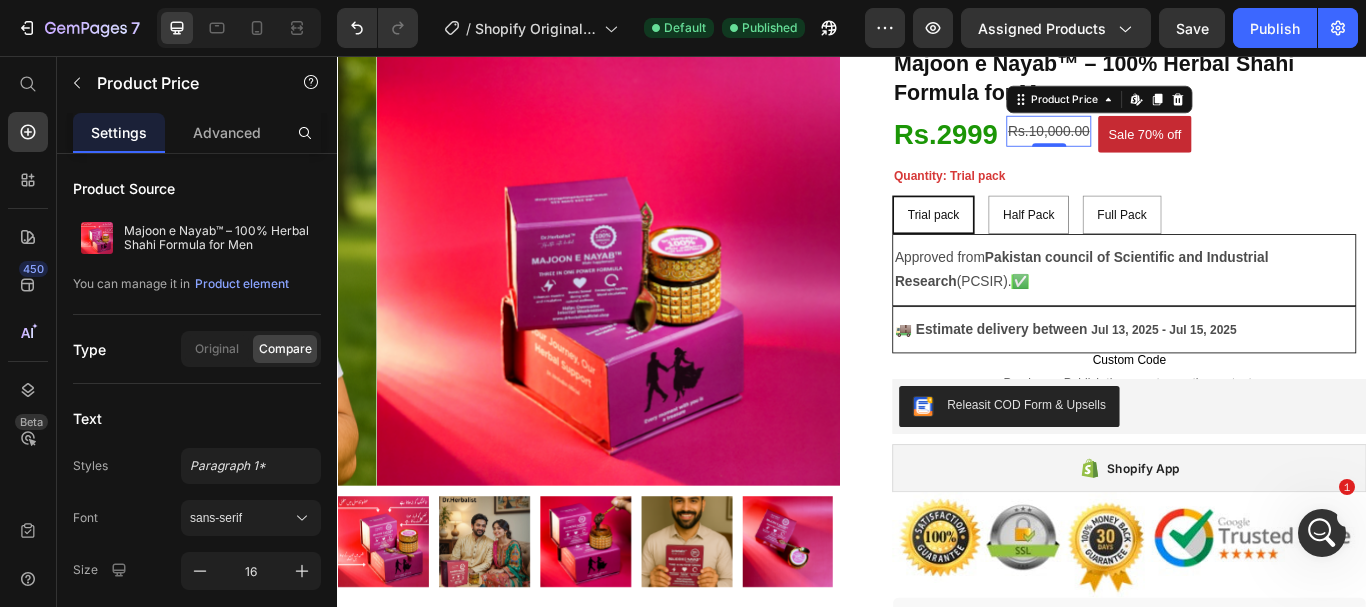 scroll, scrollTop: 0, scrollLeft: 0, axis: both 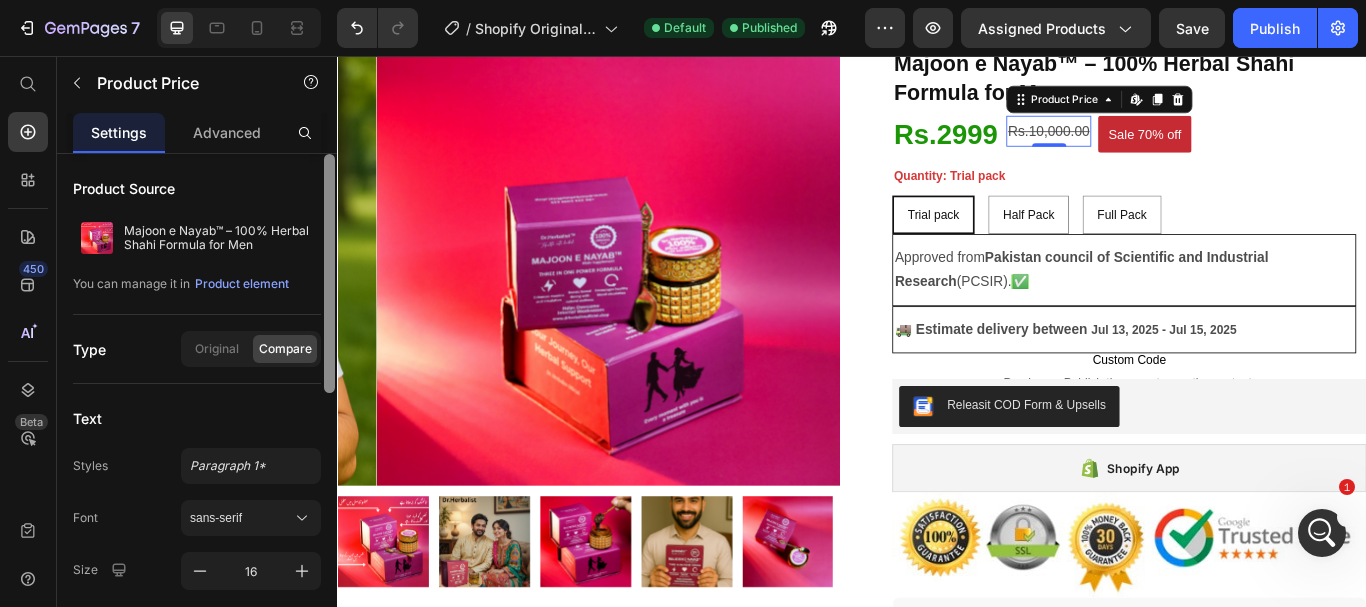 drag, startPoint x: 335, startPoint y: 230, endPoint x: 326, endPoint y: 296, distance: 66.61081 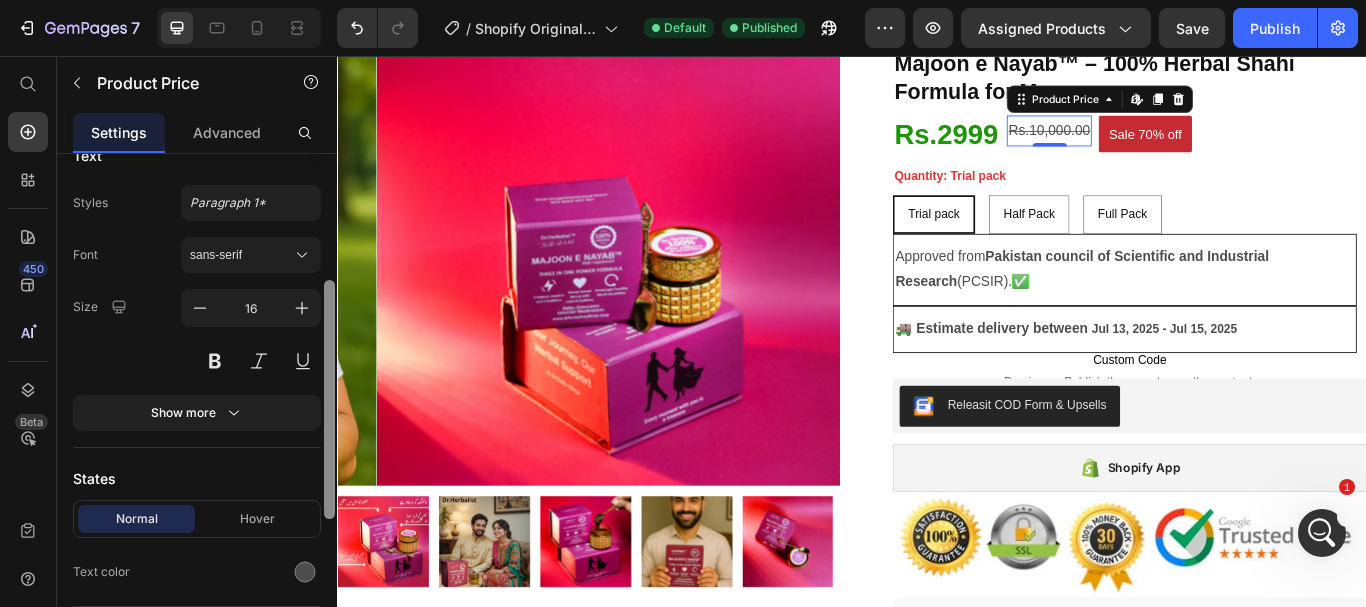 scroll, scrollTop: 267, scrollLeft: 0, axis: vertical 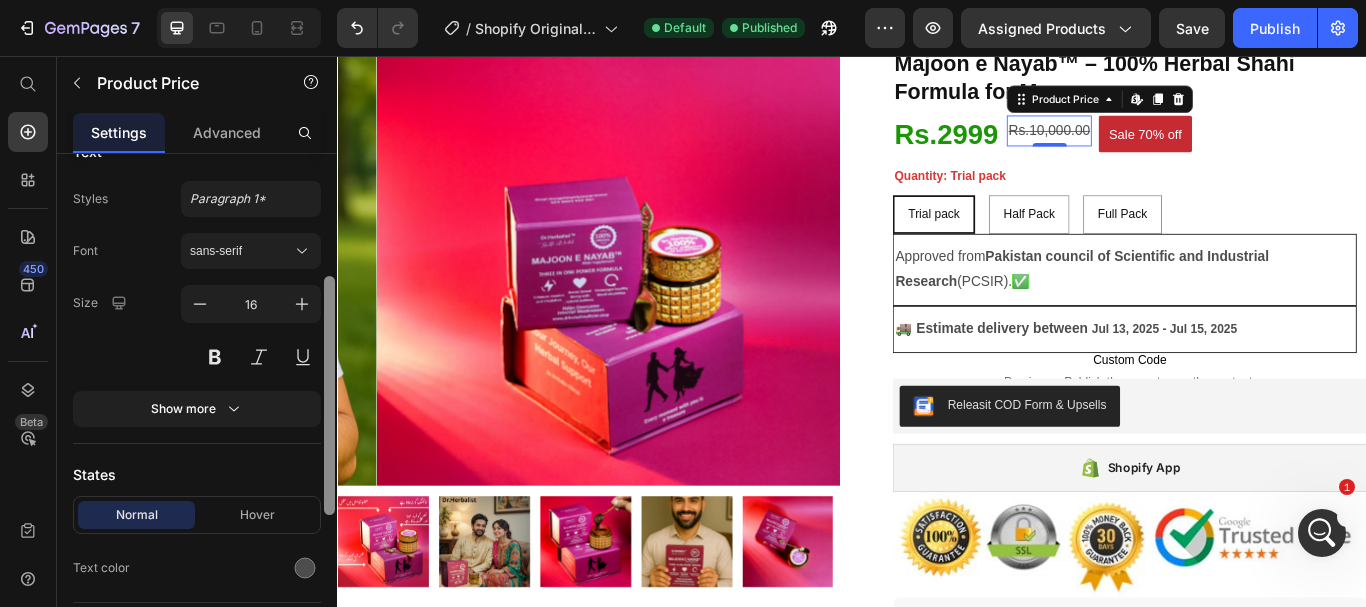 drag, startPoint x: 328, startPoint y: 321, endPoint x: 326, endPoint y: 447, distance: 126.01587 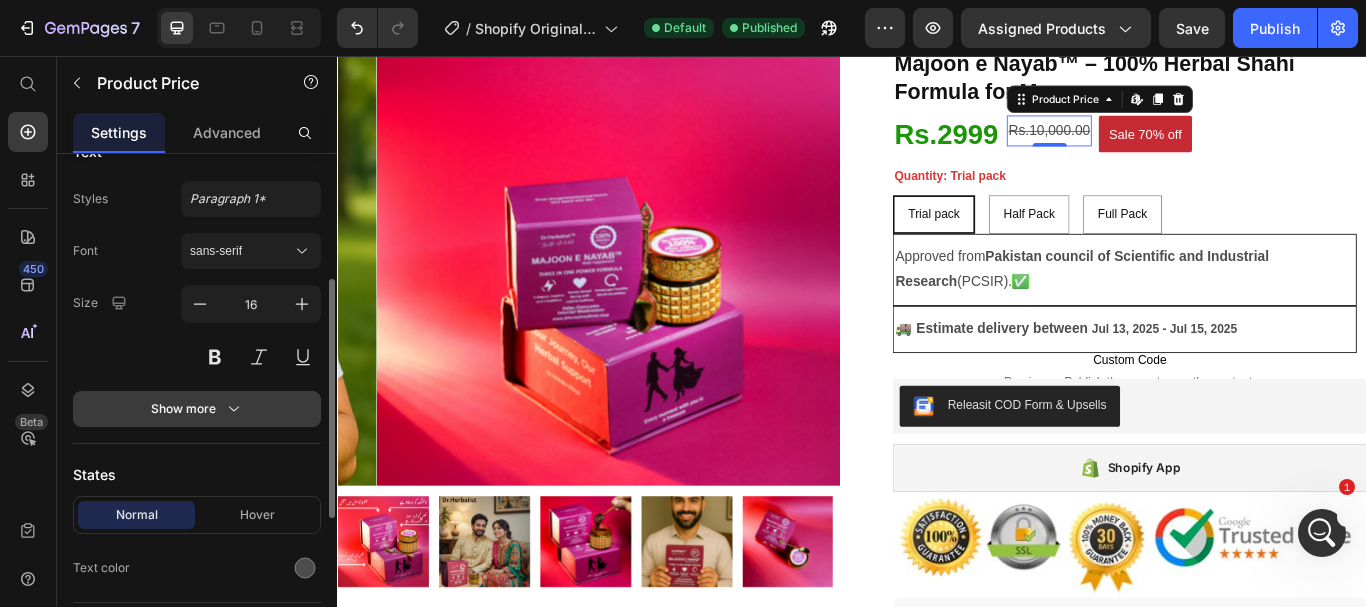 click 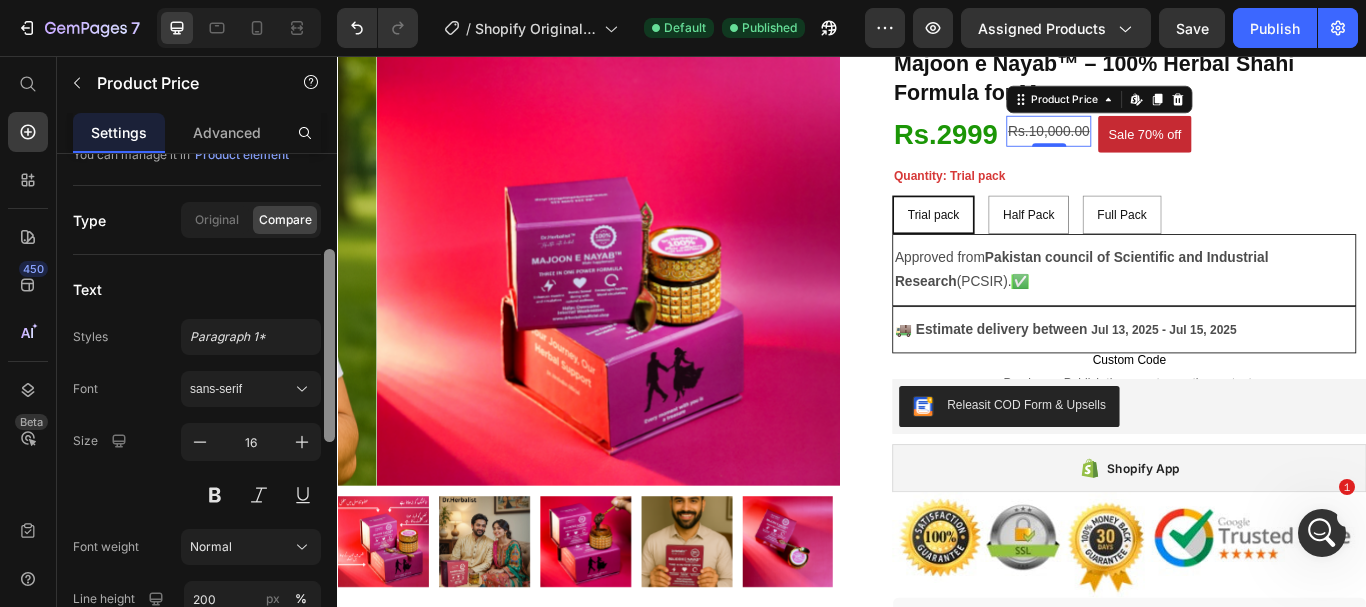scroll, scrollTop: 0, scrollLeft: 0, axis: both 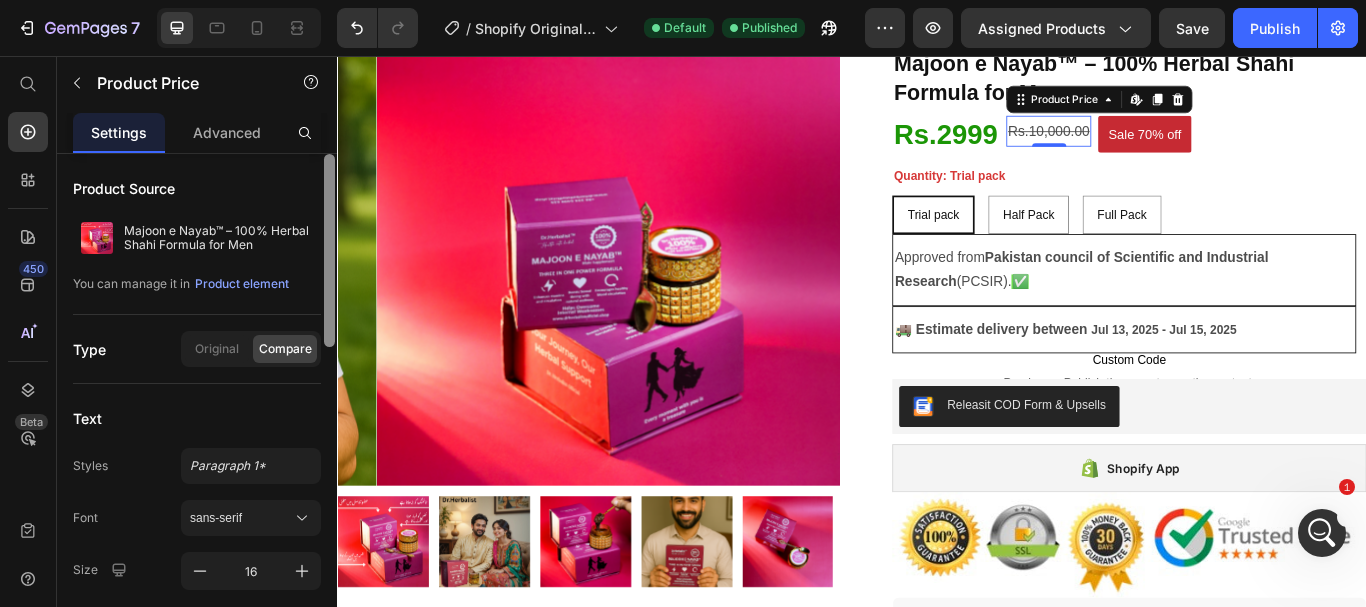 drag, startPoint x: 325, startPoint y: 388, endPoint x: 323, endPoint y: 251, distance: 137.0146 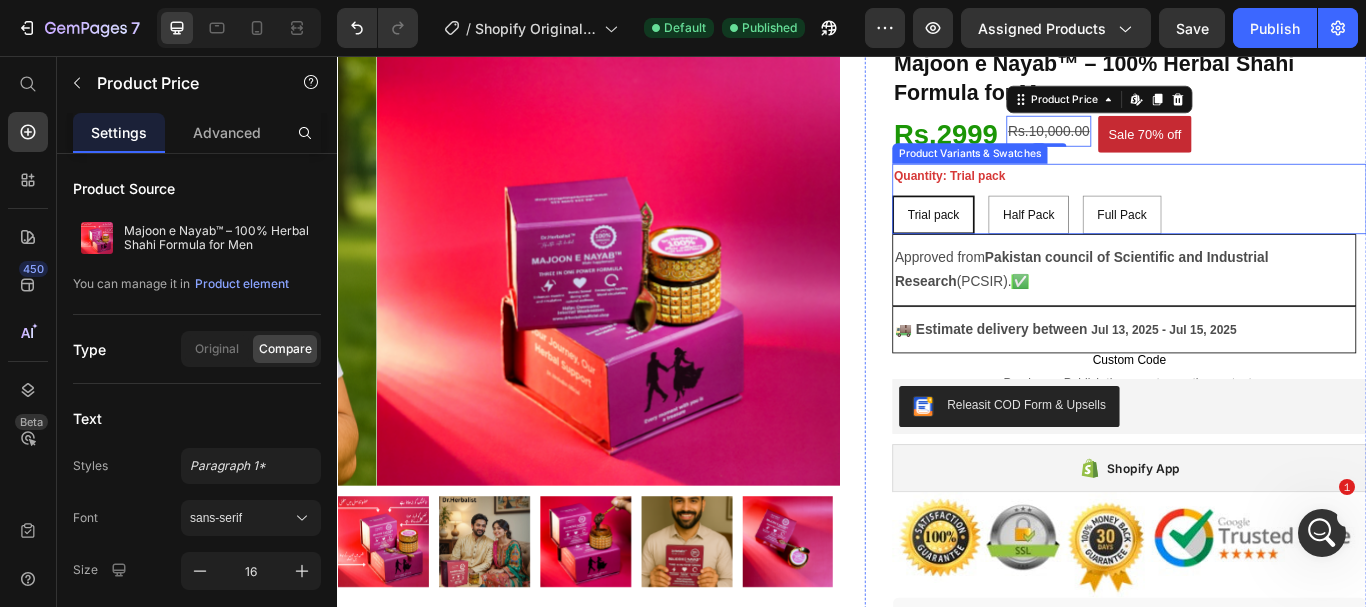 click on "Quantity: Trial pack Trial pack Trial pack Trial pack Half Pack Half Pack Half Pack Full Pack Full Pack Full Pack" at bounding box center [1260, 223] 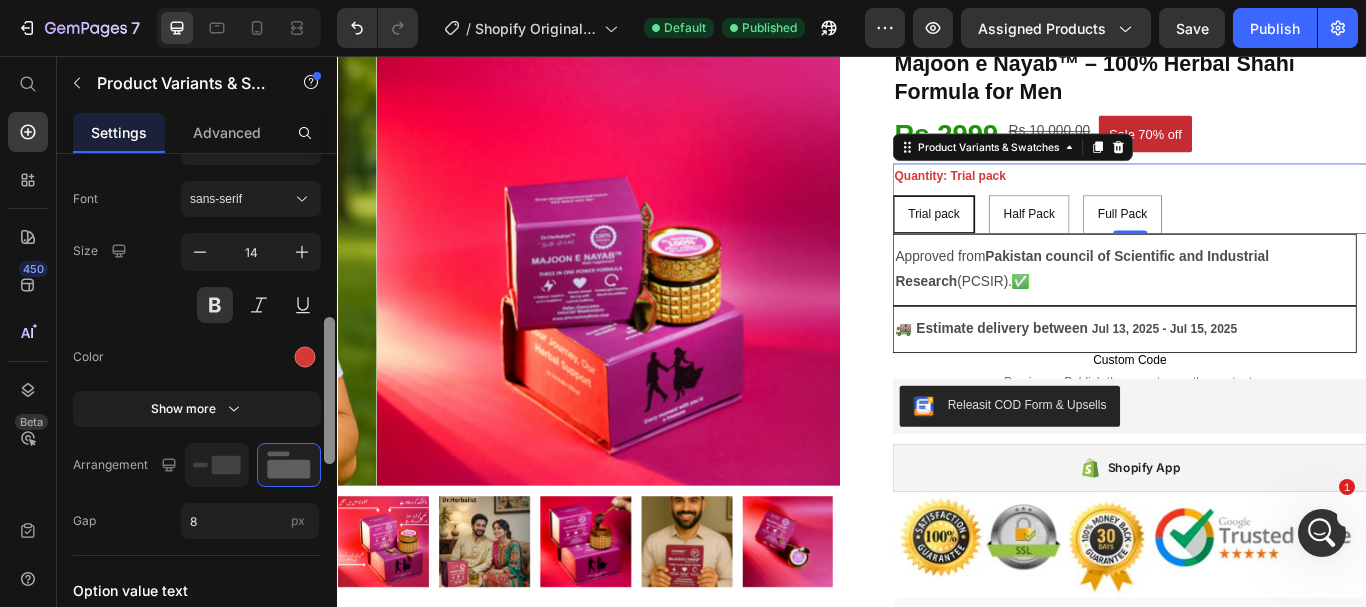 scroll, scrollTop: 551, scrollLeft: 0, axis: vertical 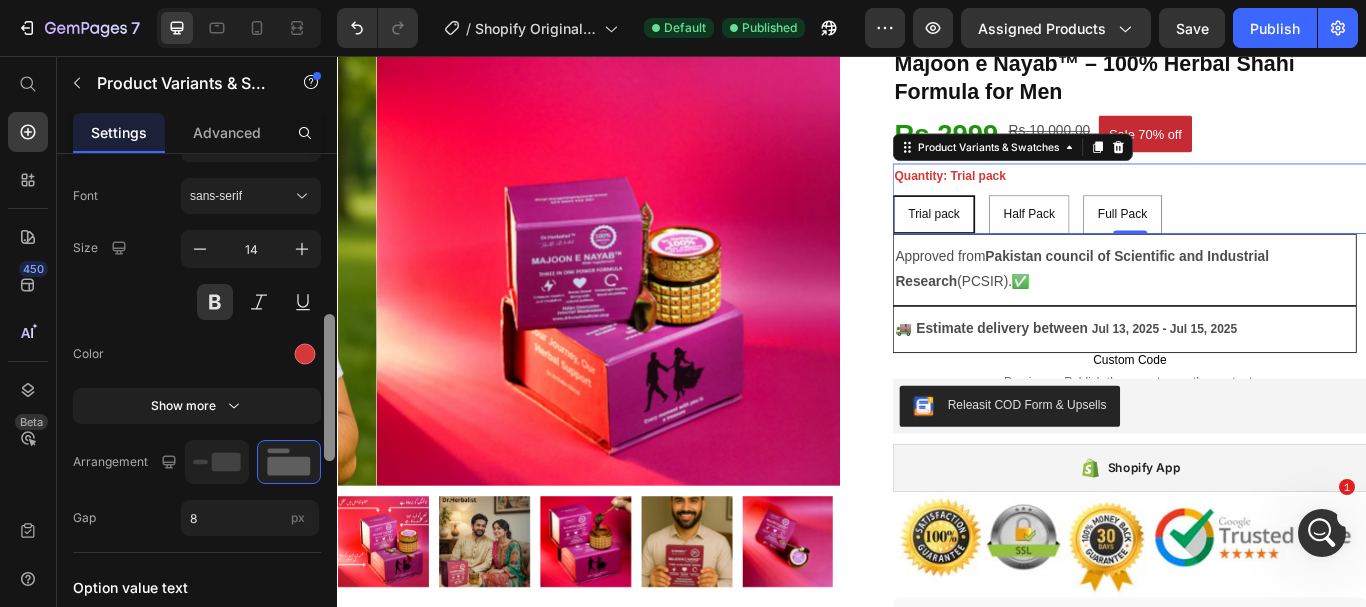 drag, startPoint x: 328, startPoint y: 277, endPoint x: 316, endPoint y: 437, distance: 160.44937 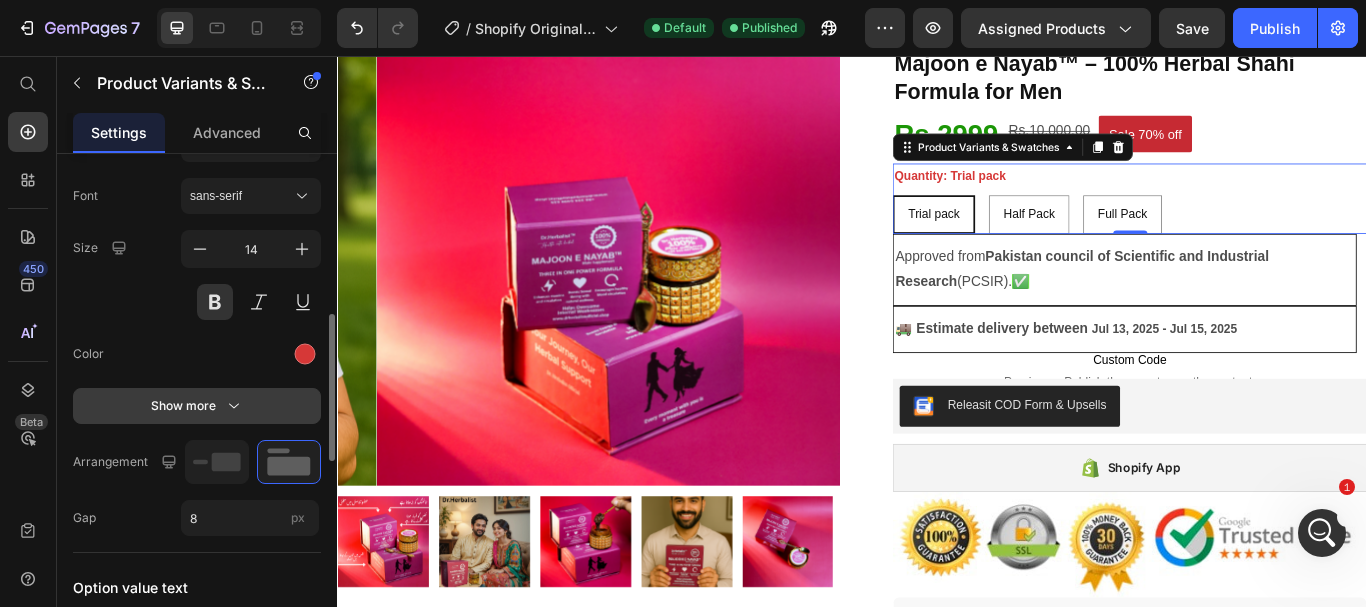 click on "Show more" at bounding box center [197, 406] 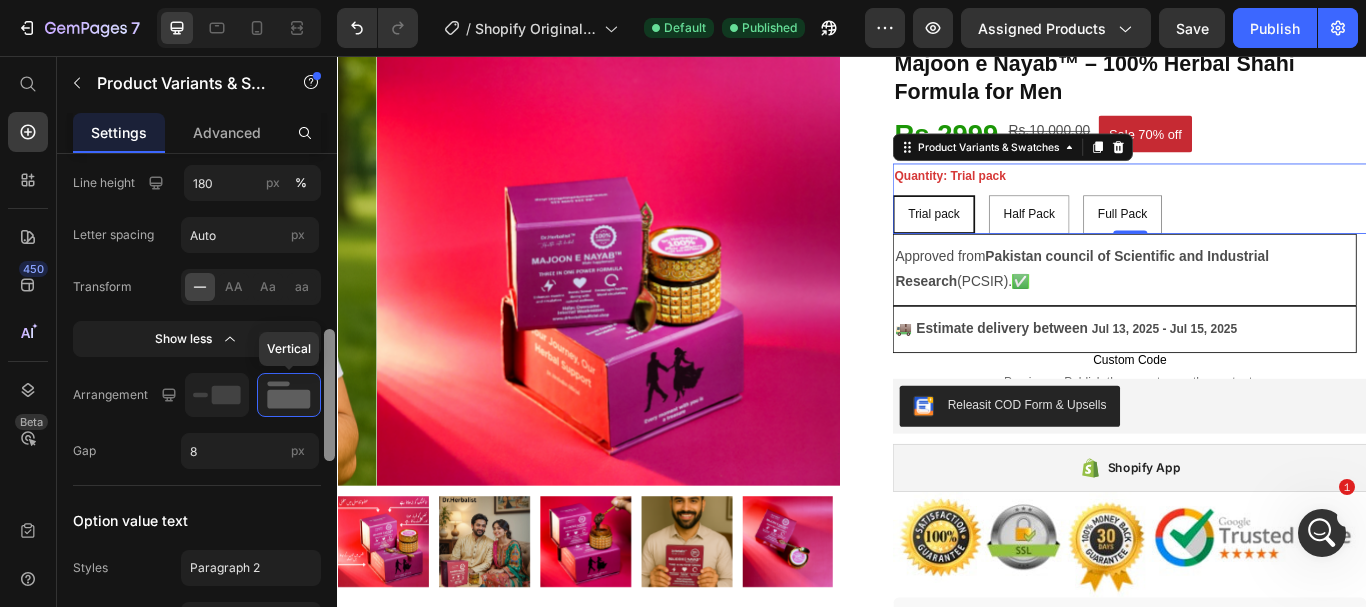 scroll, scrollTop: 857, scrollLeft: 0, axis: vertical 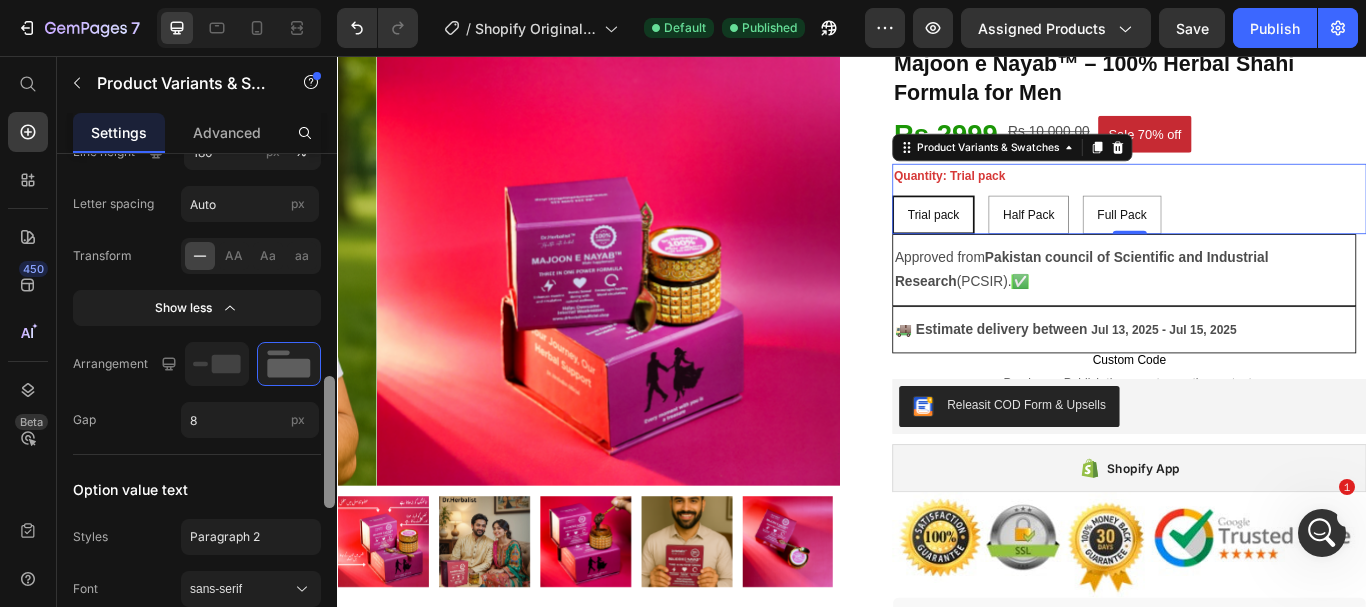 drag, startPoint x: 328, startPoint y: 358, endPoint x: 318, endPoint y: 447, distance: 89.560036 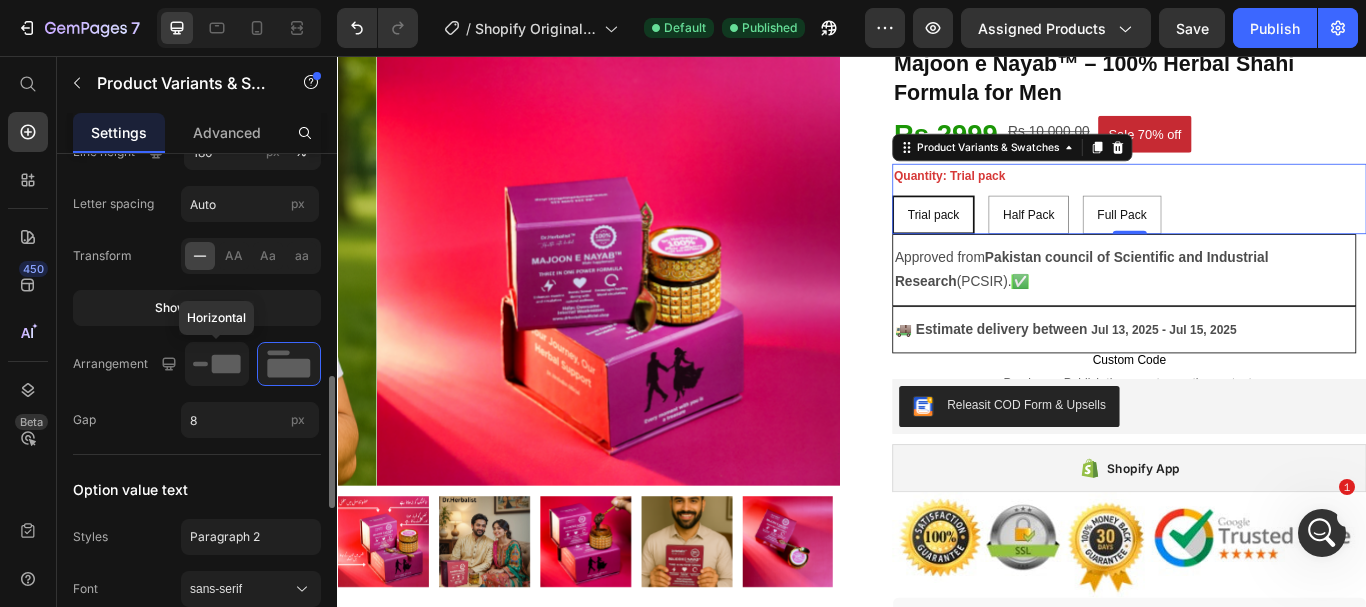 click 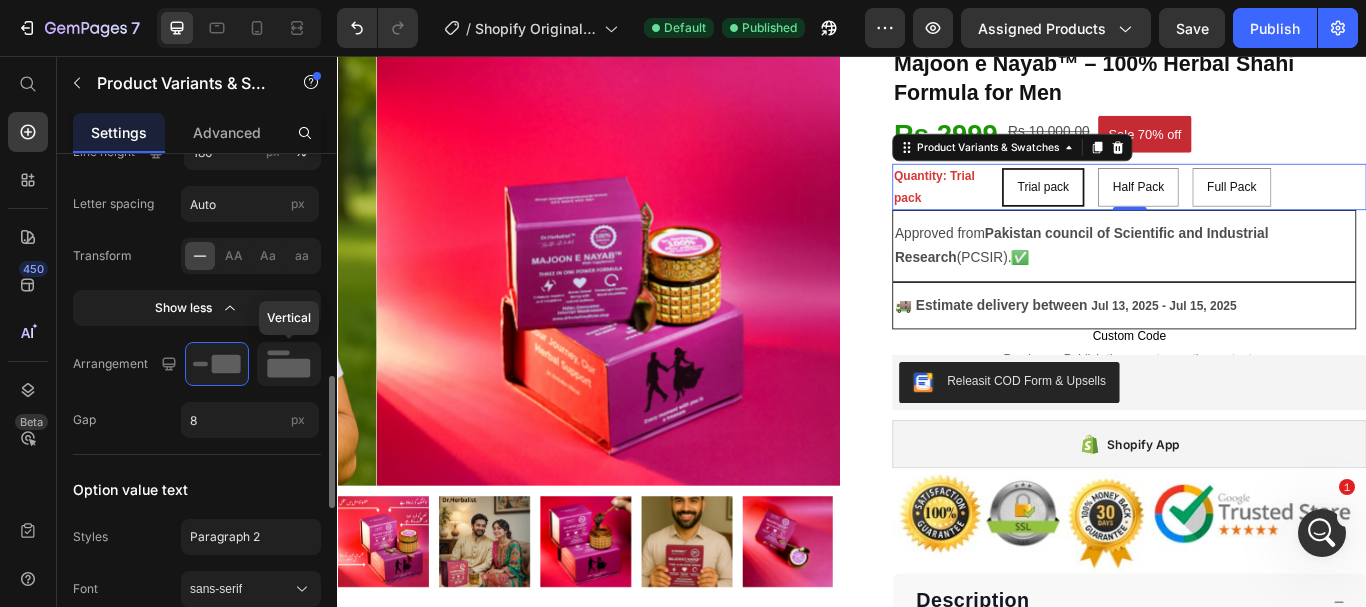 click 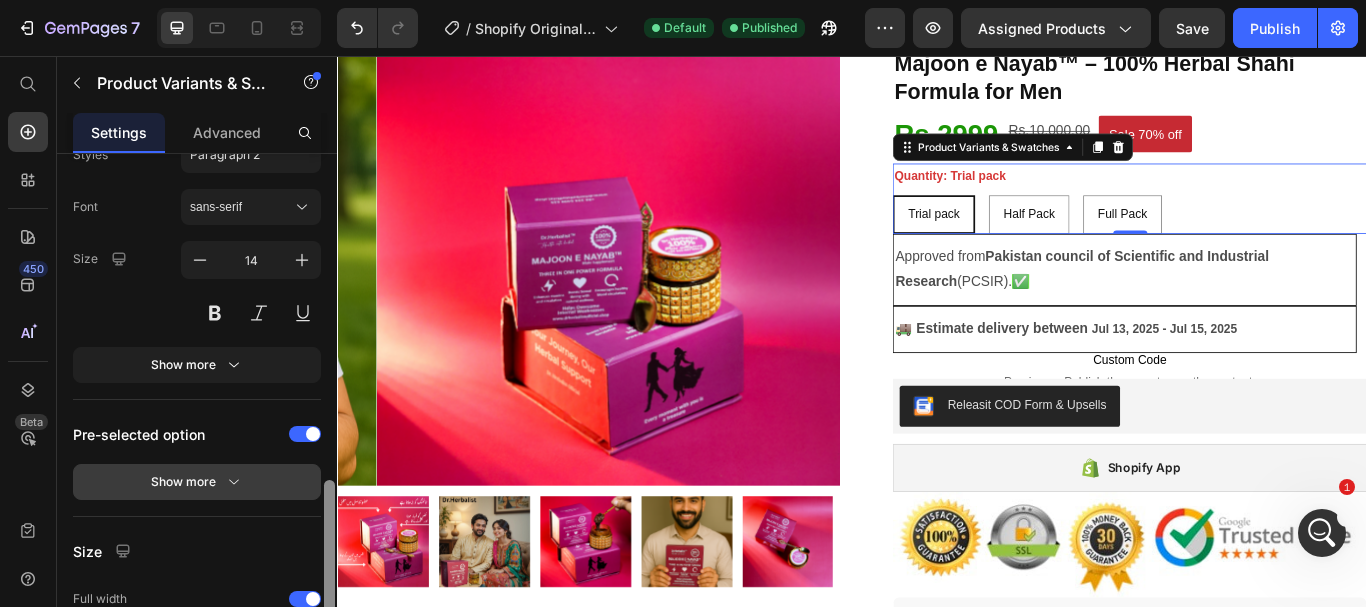 scroll, scrollTop: 1235, scrollLeft: 0, axis: vertical 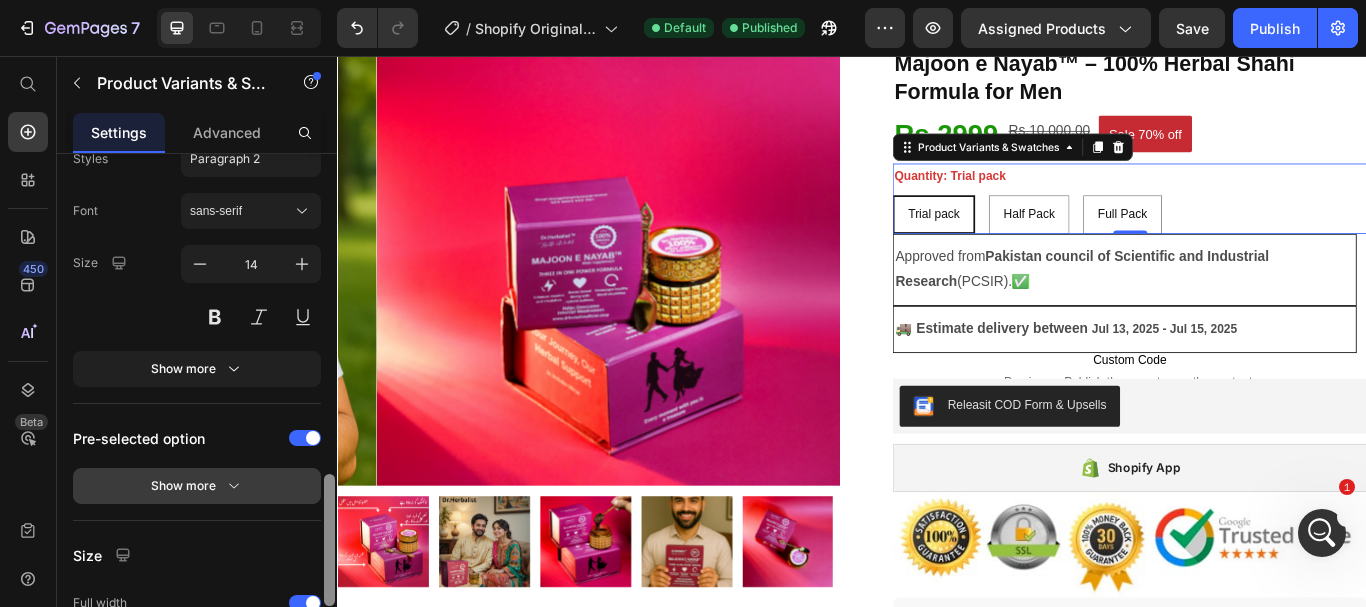 drag, startPoint x: 329, startPoint y: 401, endPoint x: 310, endPoint y: 499, distance: 99.824844 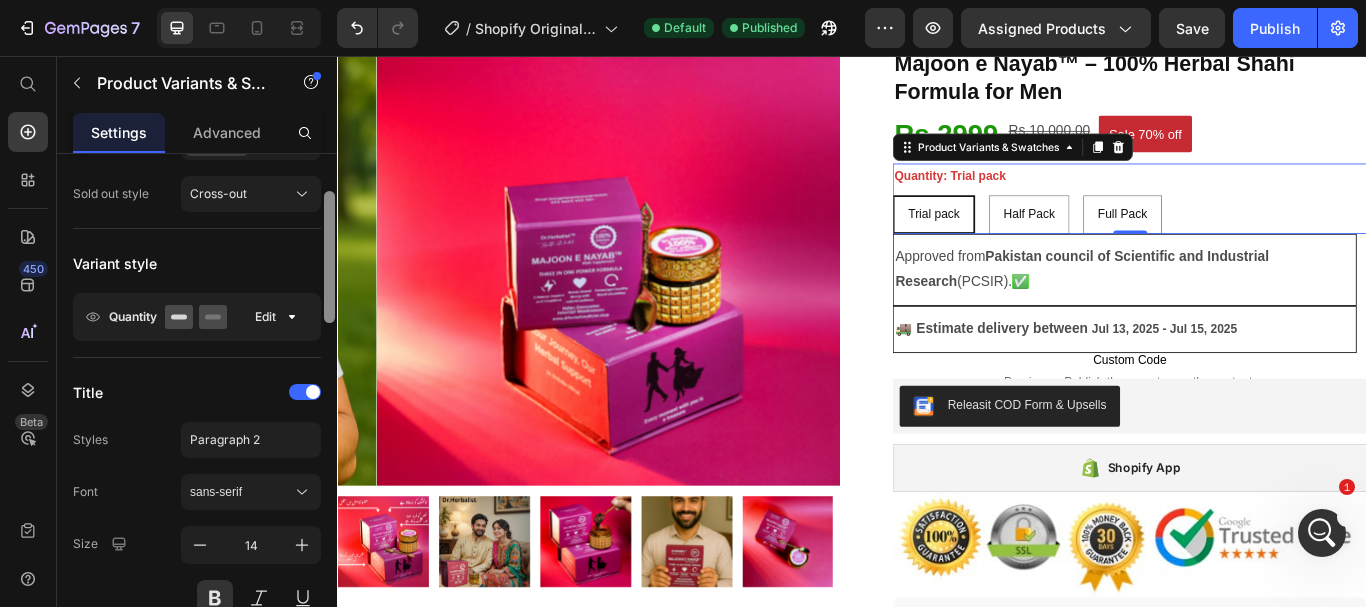 scroll, scrollTop: 186, scrollLeft: 0, axis: vertical 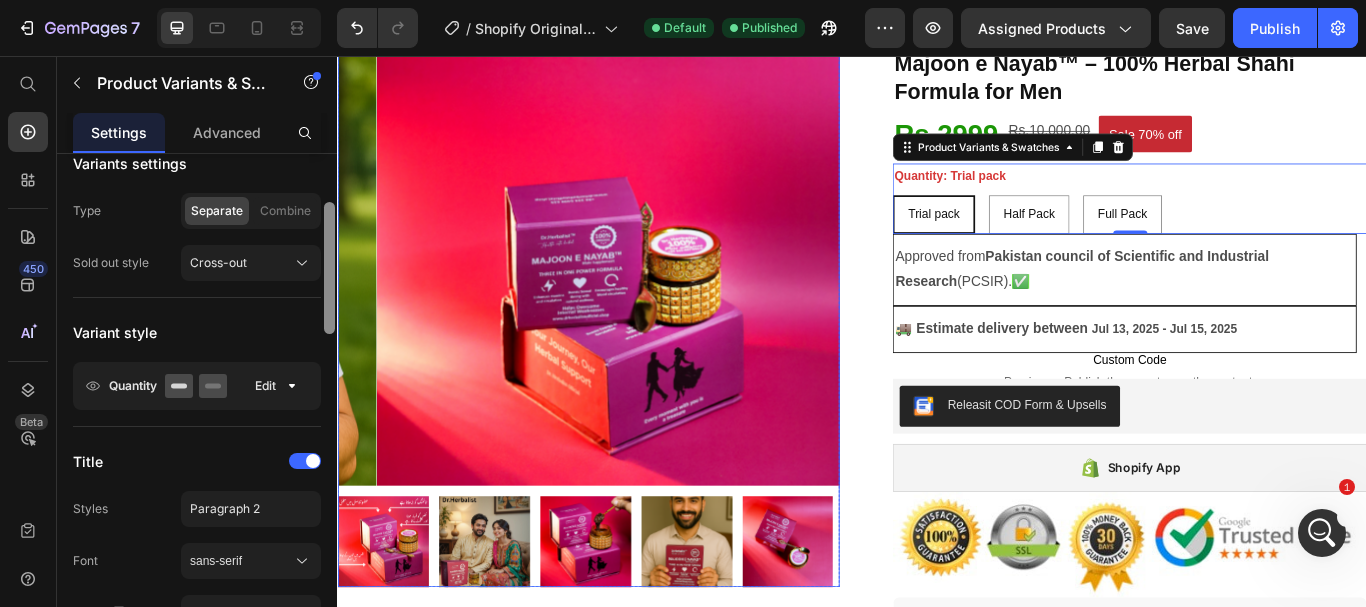 drag, startPoint x: 664, startPoint y: 566, endPoint x: 338, endPoint y: 183, distance: 502.95627 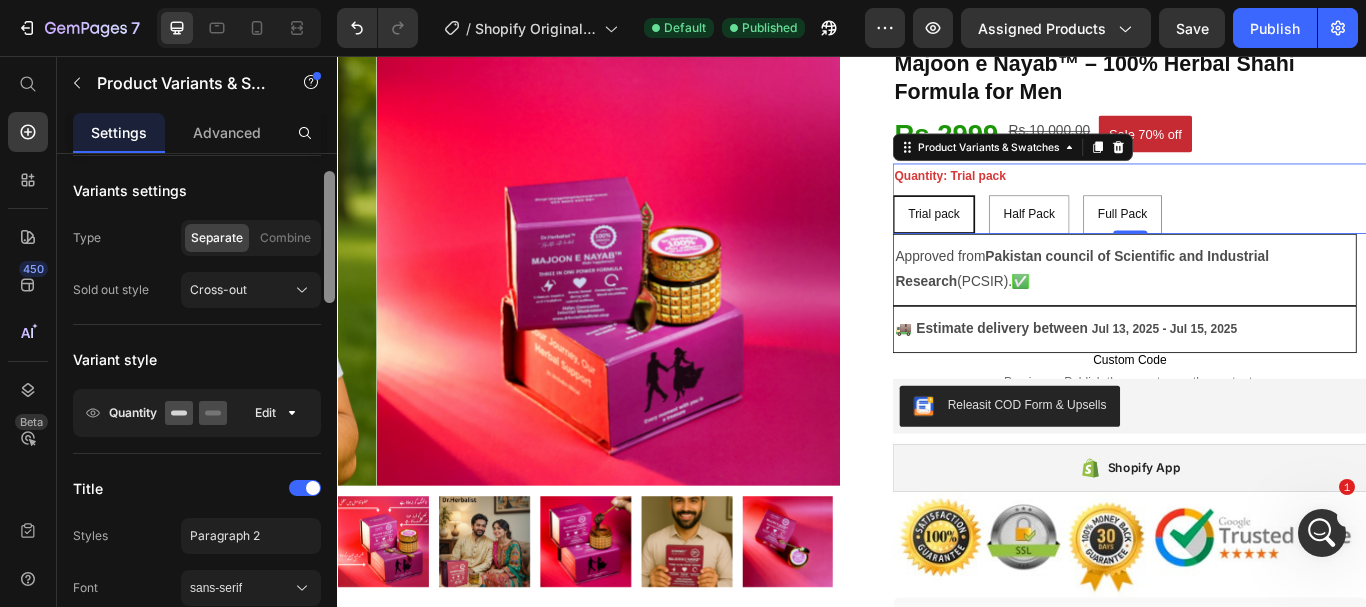 scroll, scrollTop: 140, scrollLeft: 0, axis: vertical 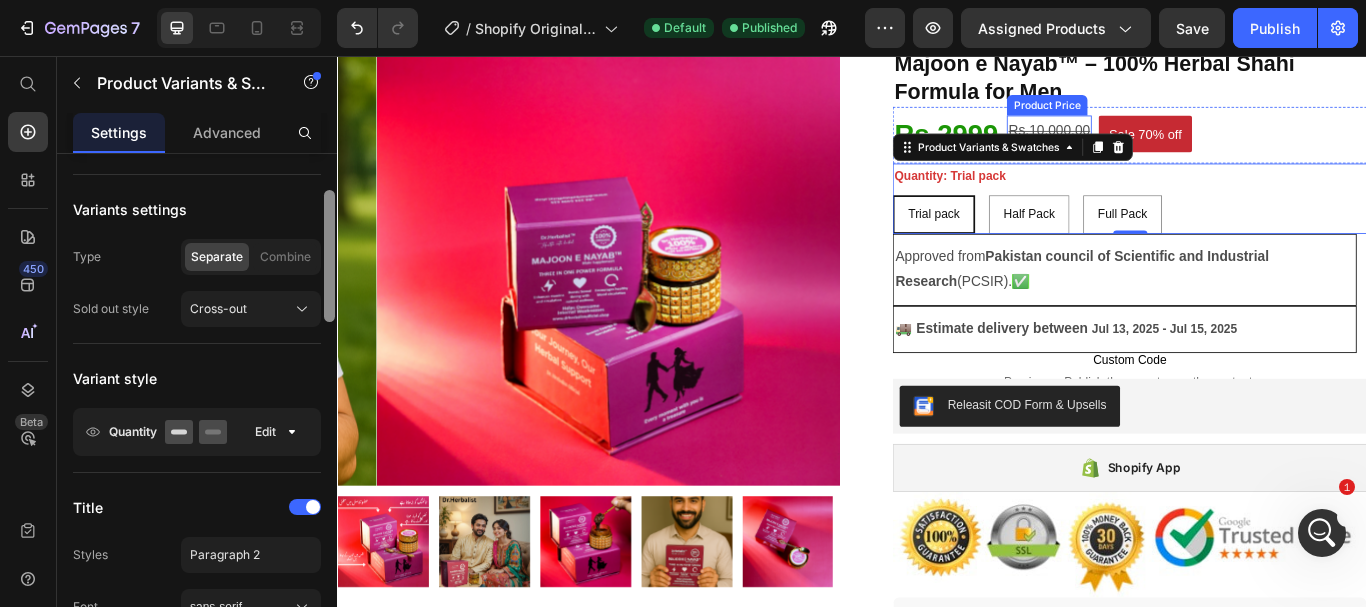 click on "Rs.10,000.00" at bounding box center (1166, 144) 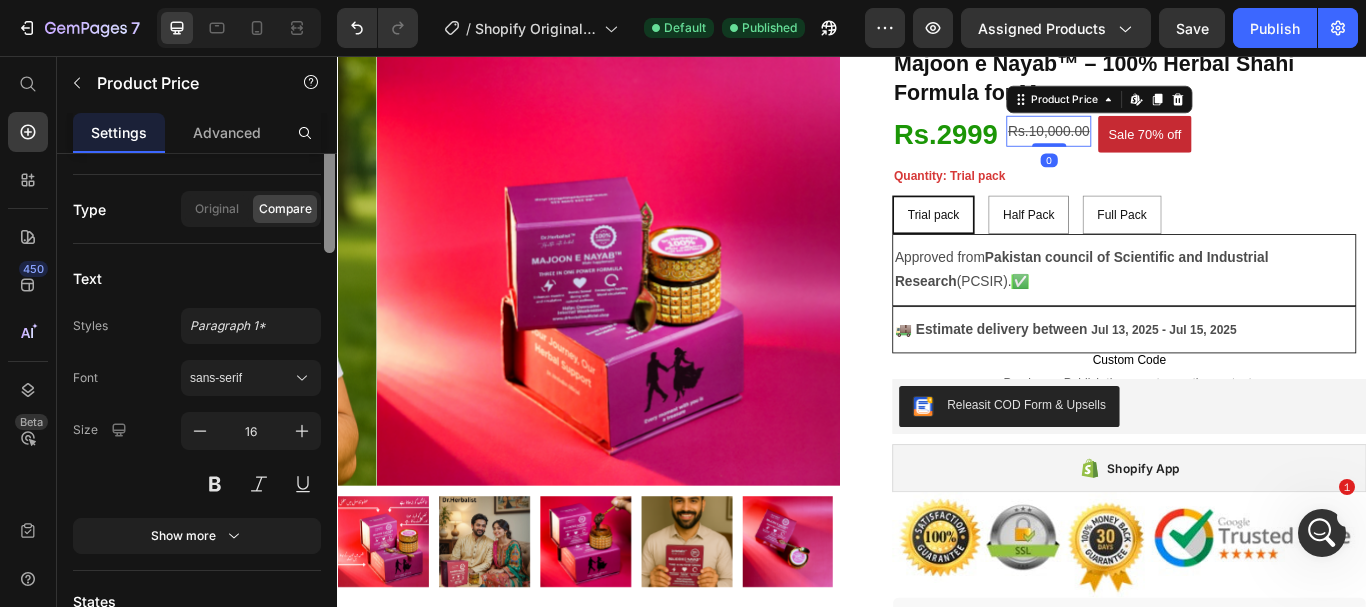 scroll, scrollTop: 0, scrollLeft: 0, axis: both 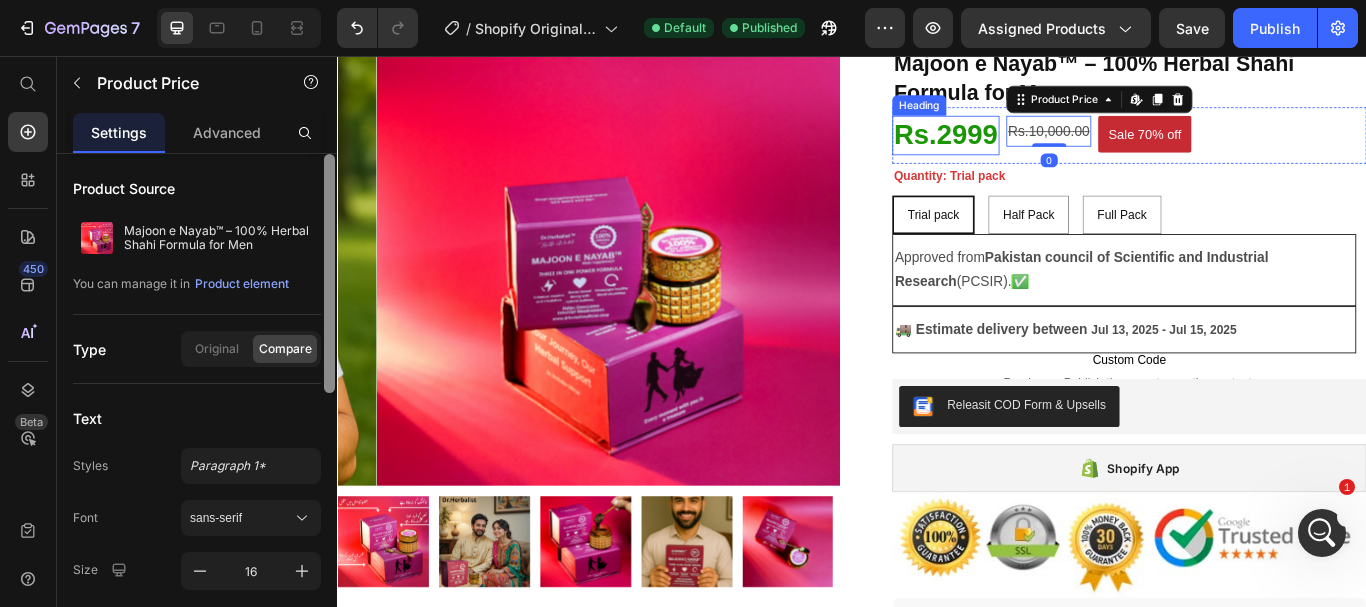 click on "Rs.2999" at bounding box center [1046, 148] 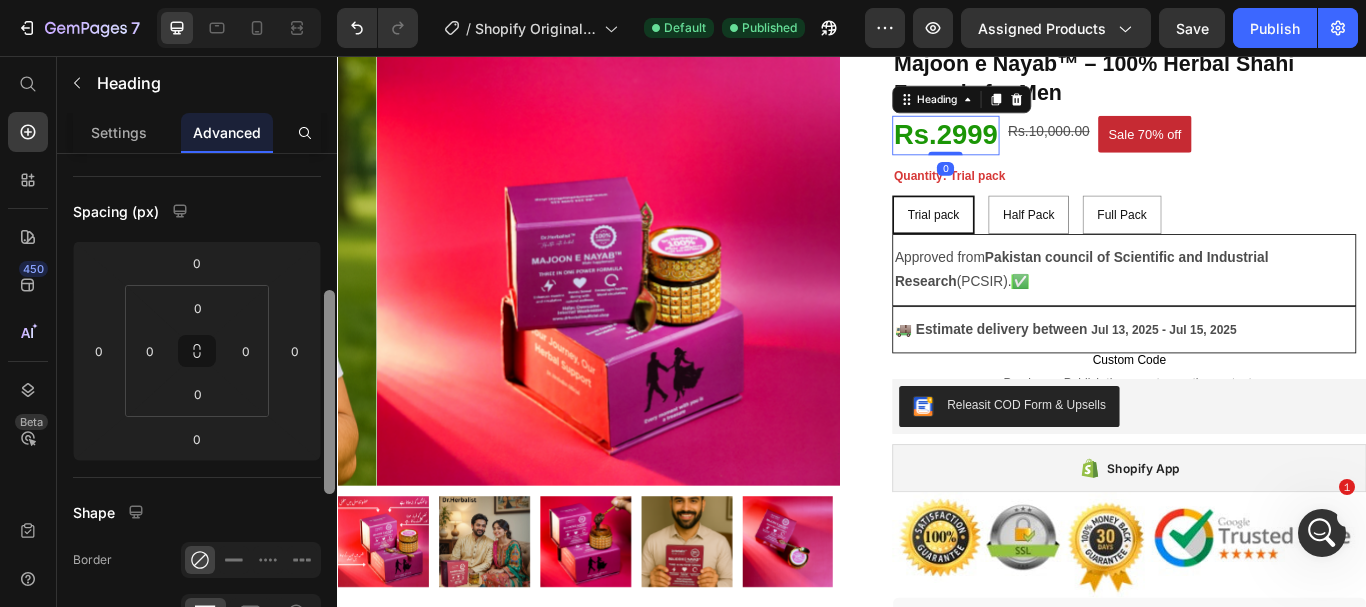 scroll, scrollTop: 0, scrollLeft: 0, axis: both 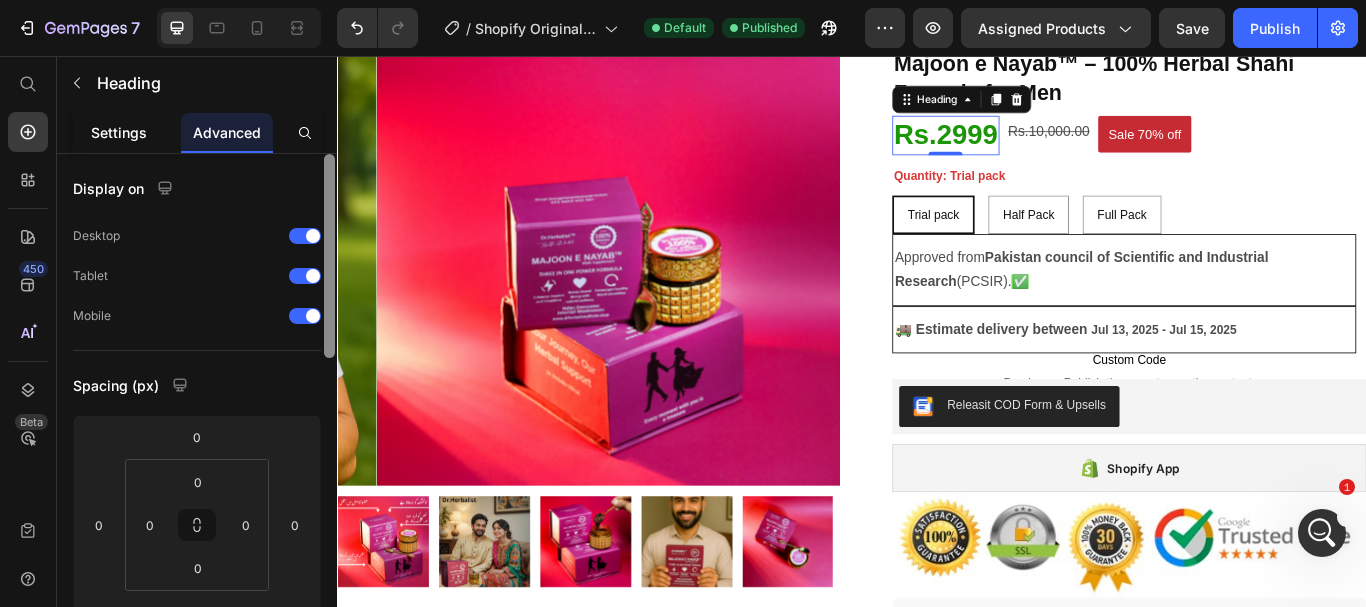 click on "Settings" at bounding box center (119, 132) 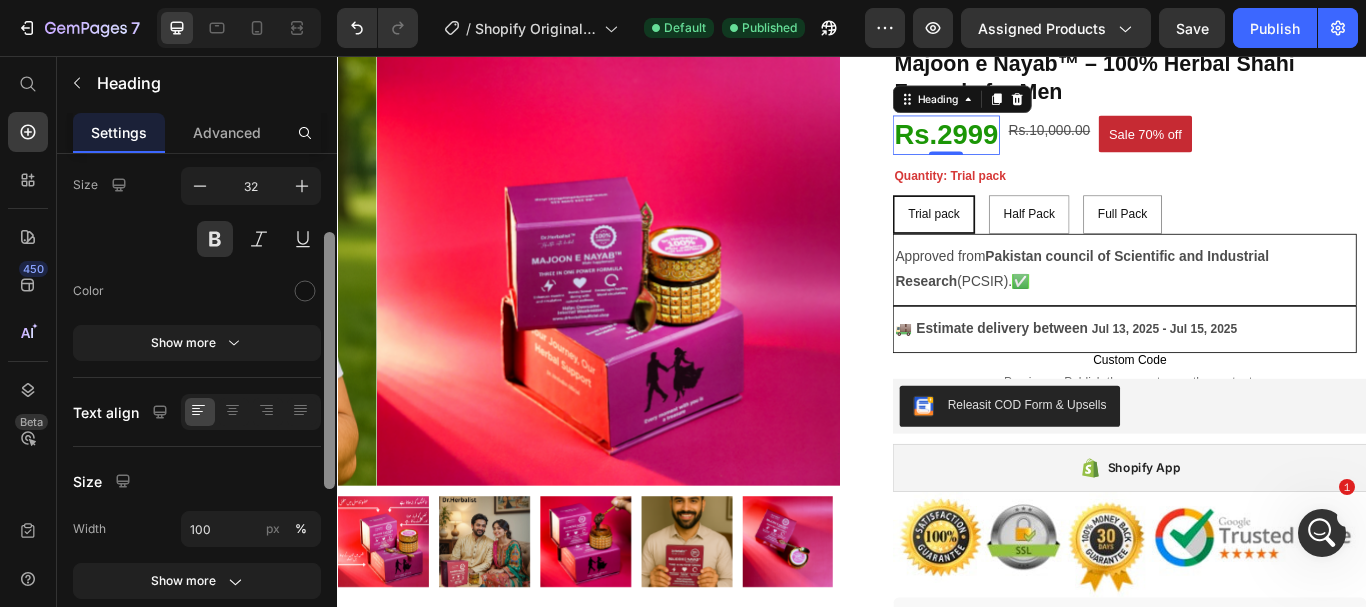 scroll, scrollTop: 157, scrollLeft: 0, axis: vertical 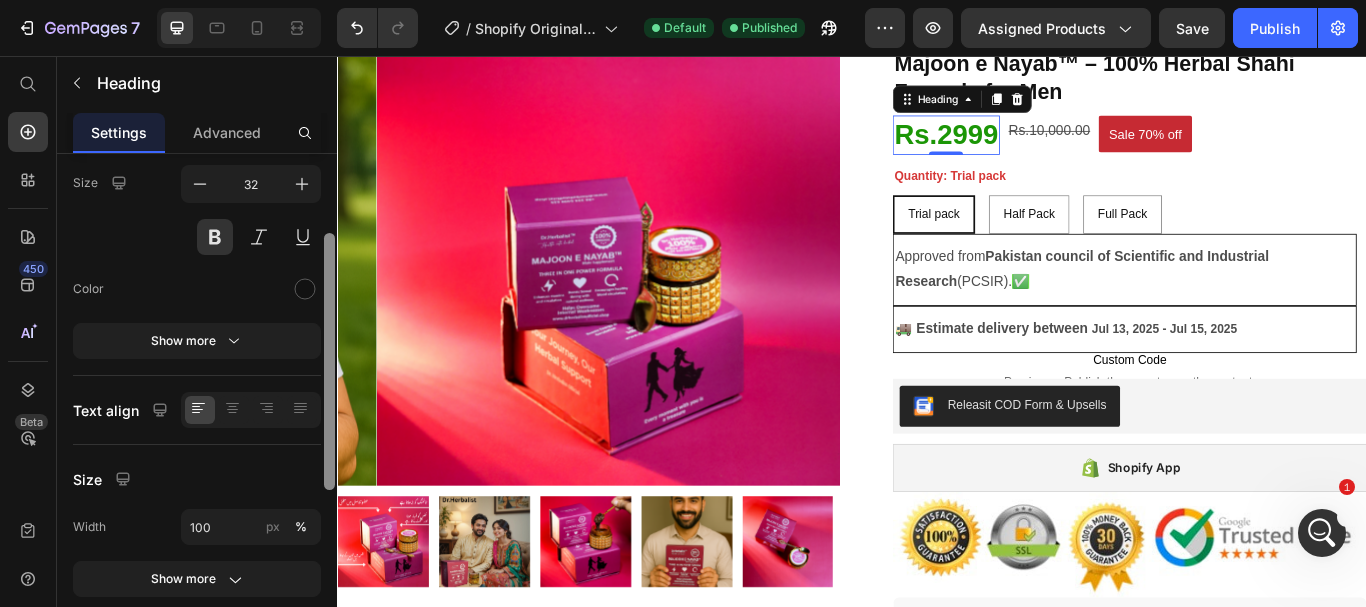 drag, startPoint x: 331, startPoint y: 235, endPoint x: 329, endPoint y: 314, distance: 79.025314 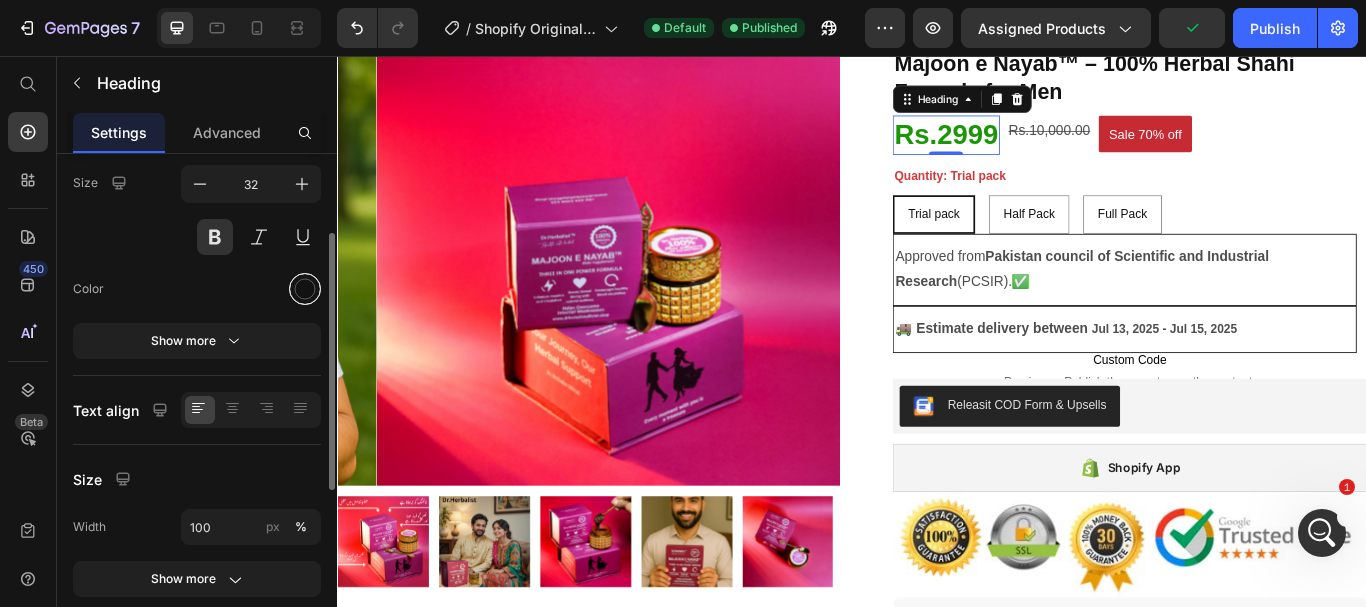 click at bounding box center [305, 289] 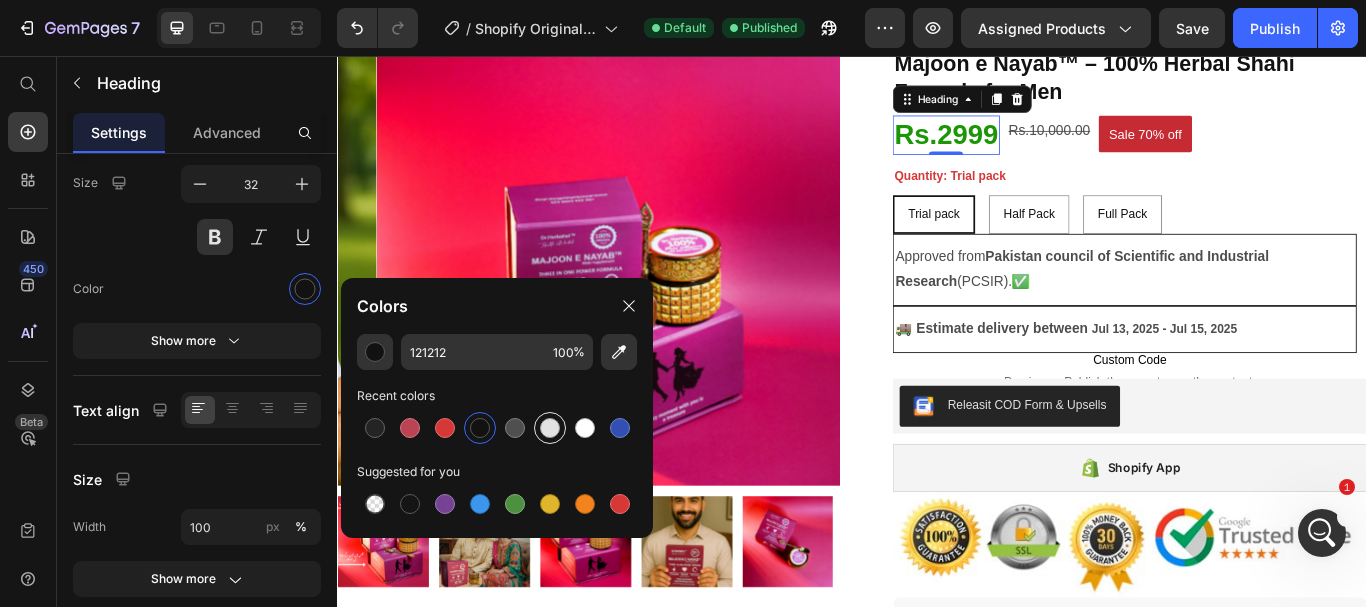 click at bounding box center (550, 428) 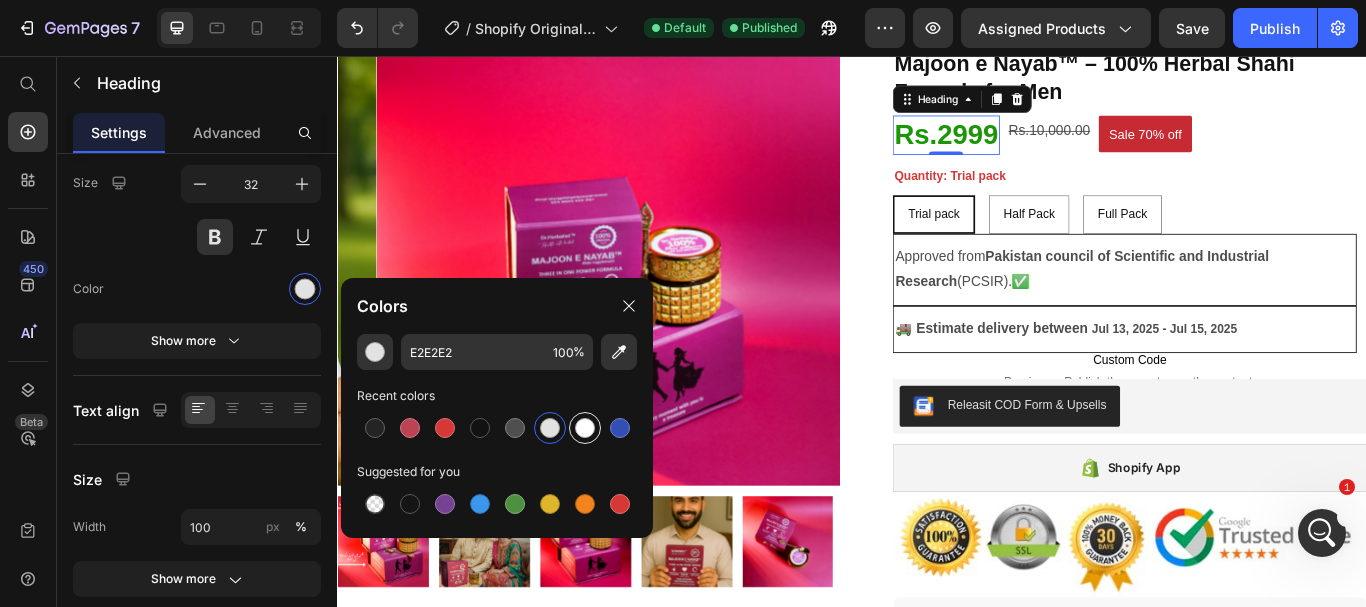 click at bounding box center [585, 428] 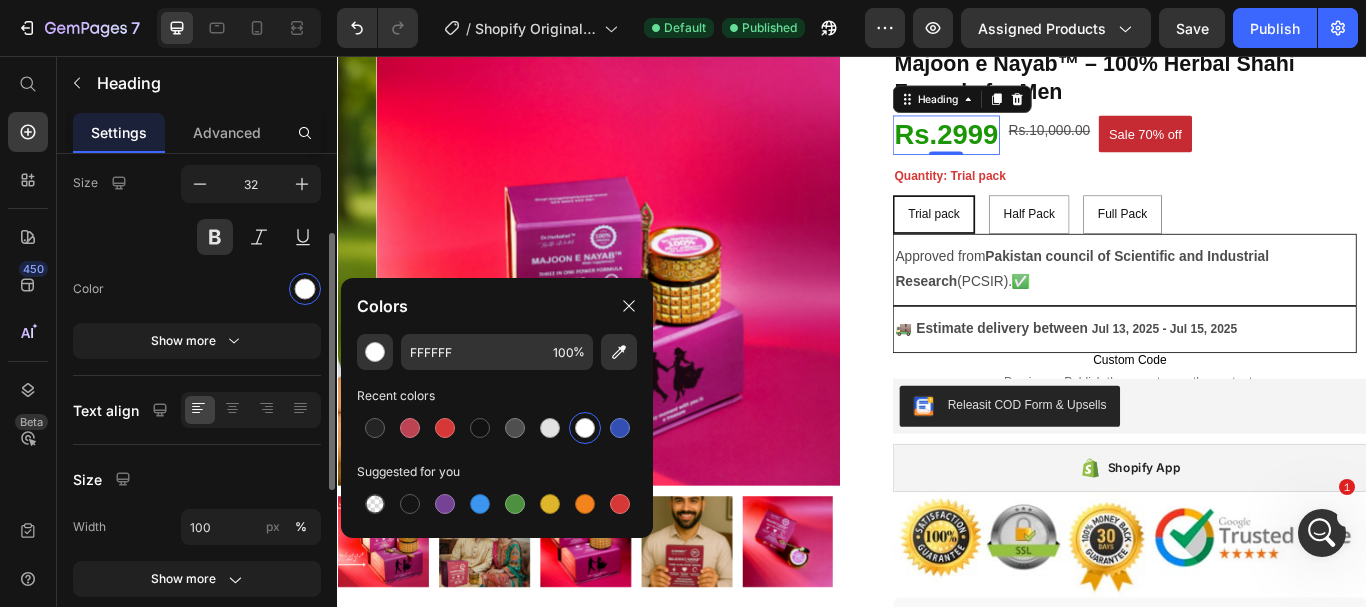 click at bounding box center (251, 289) 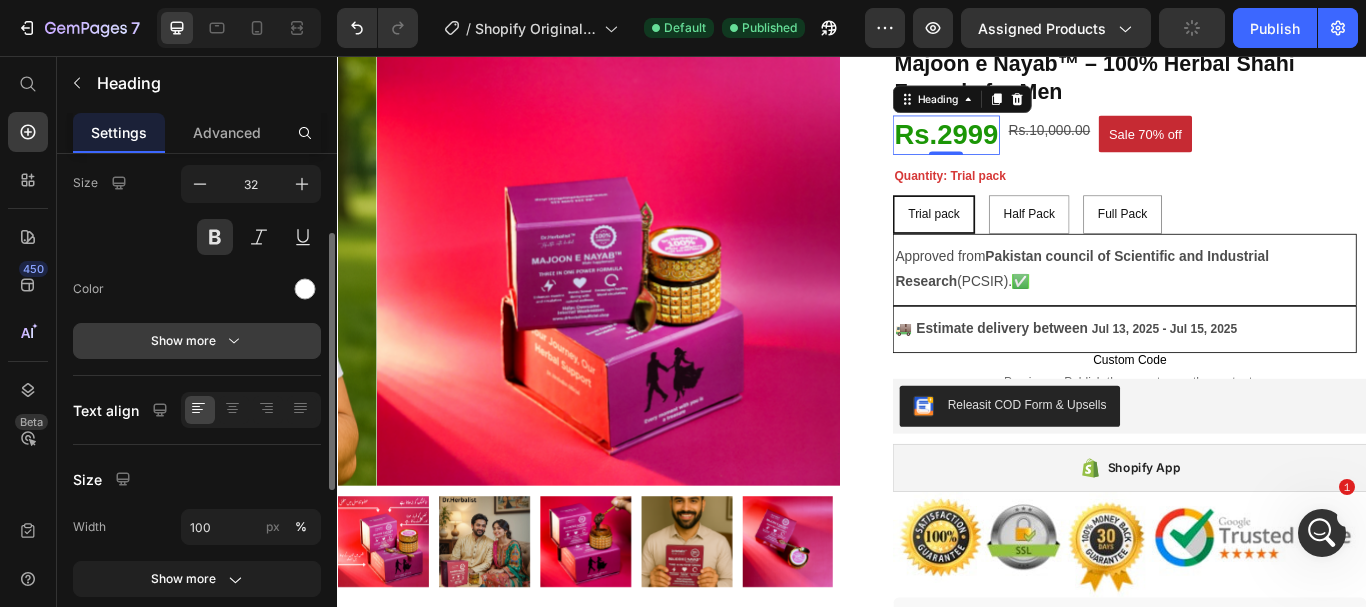 click on "Show more" at bounding box center [197, 341] 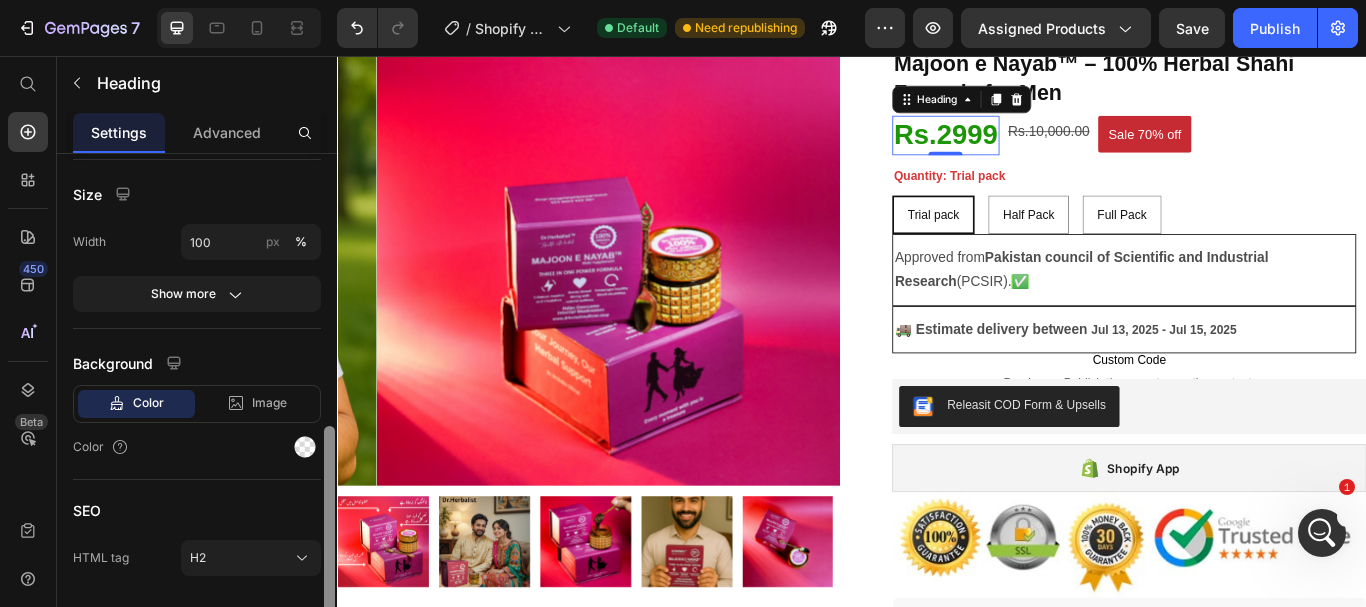 scroll, scrollTop: 762, scrollLeft: 0, axis: vertical 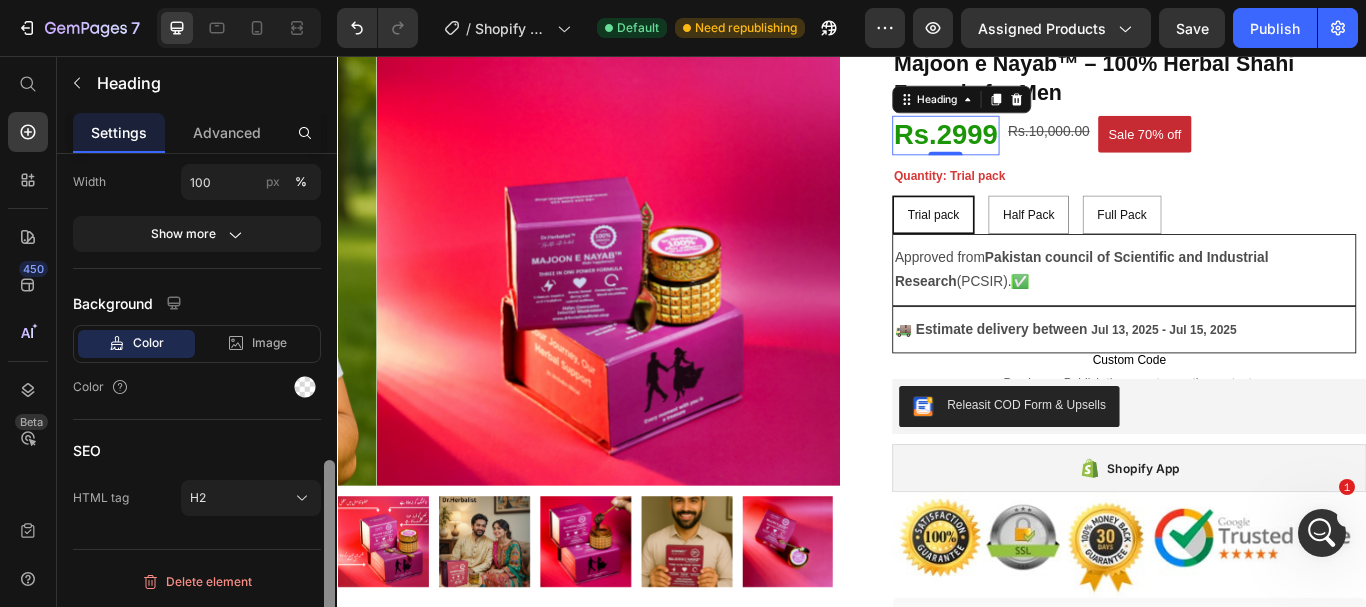 drag, startPoint x: 327, startPoint y: 340, endPoint x: 310, endPoint y: 609, distance: 269.53665 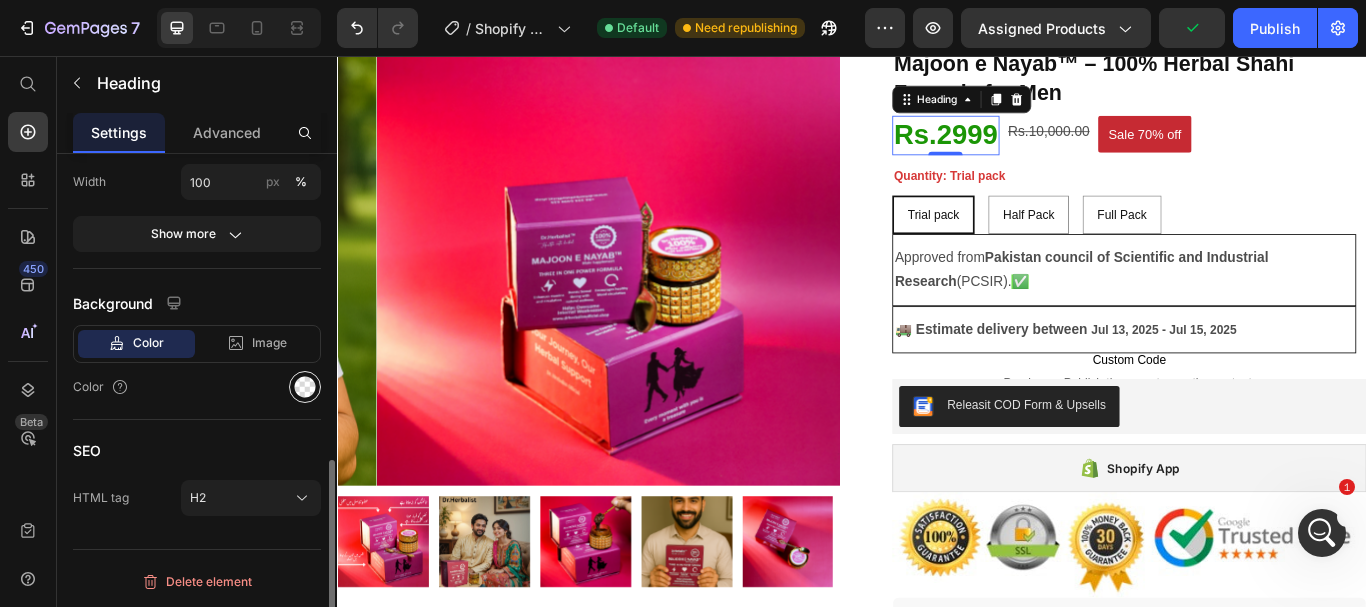 click at bounding box center (305, 387) 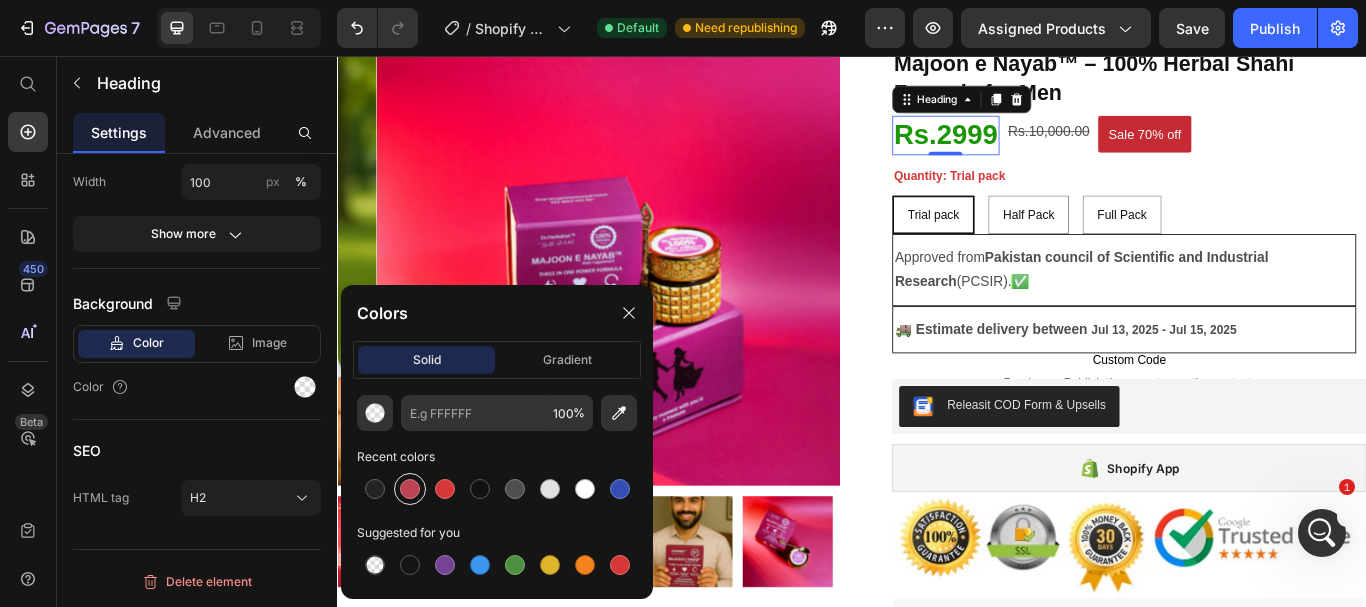 click at bounding box center (410, 489) 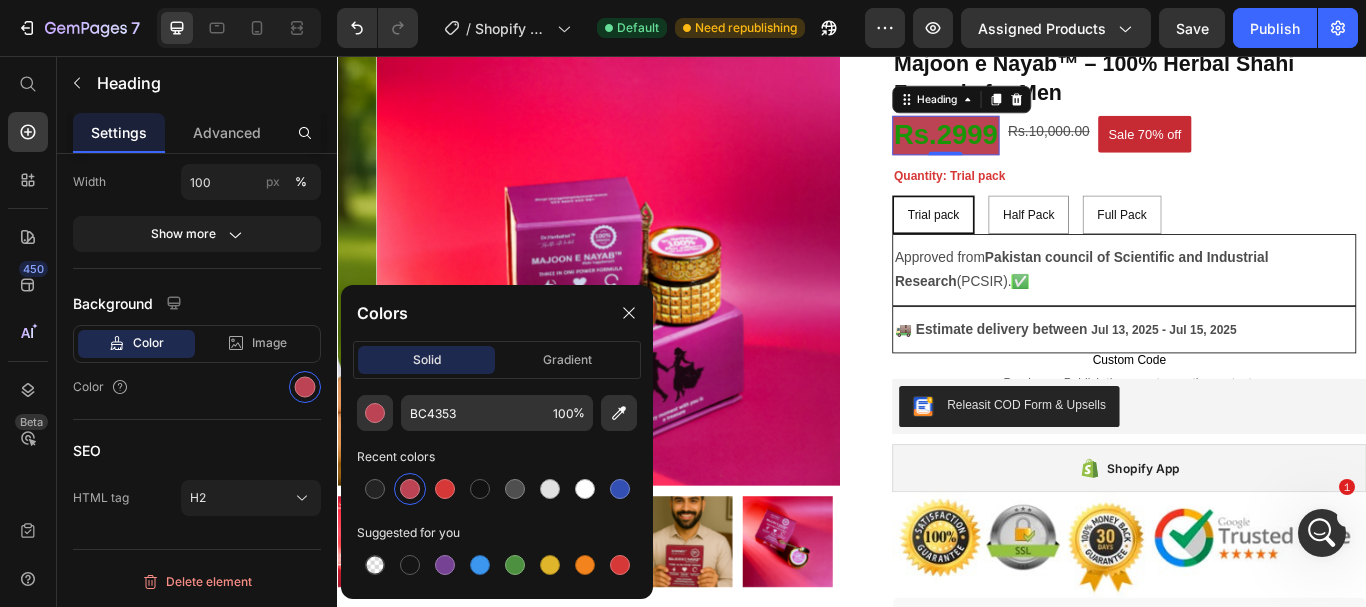click at bounding box center [410, 489] 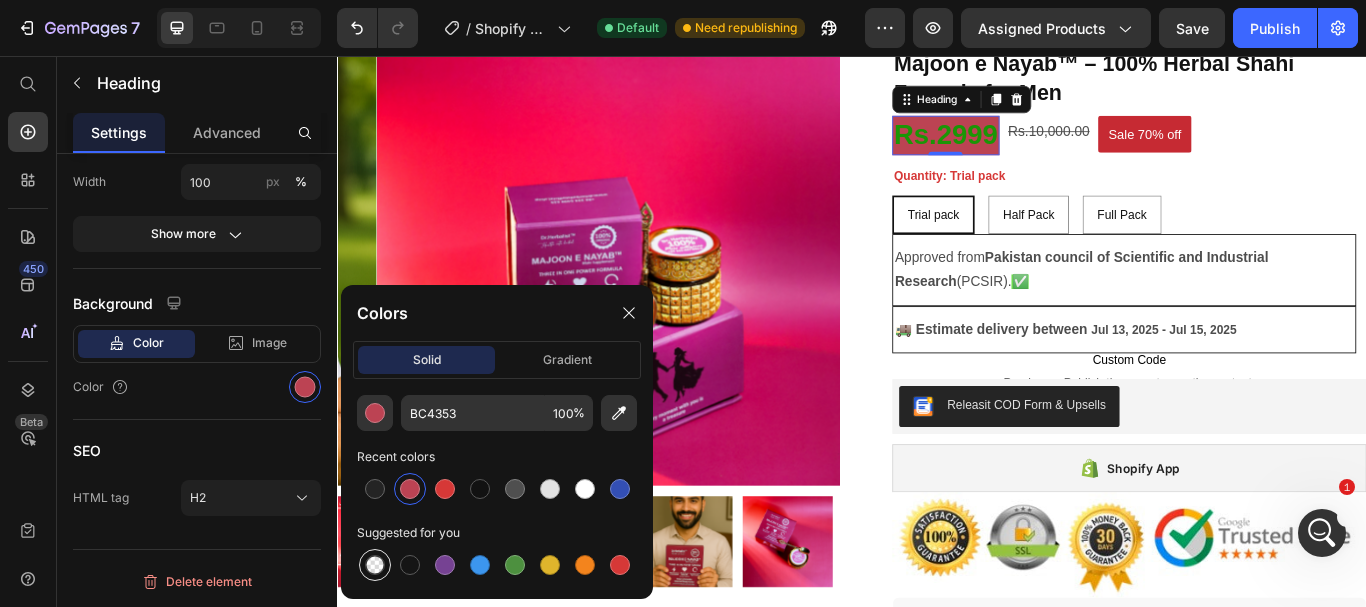 click at bounding box center [375, 565] 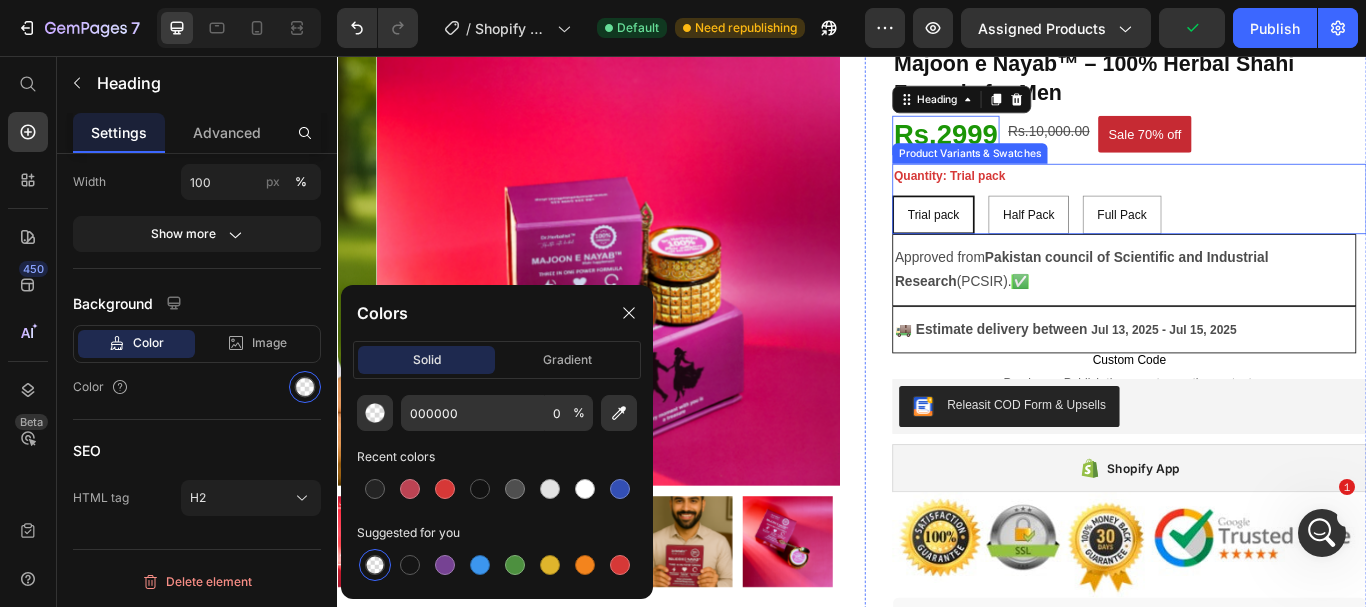 click on "Trial pack" at bounding box center (1032, 241) 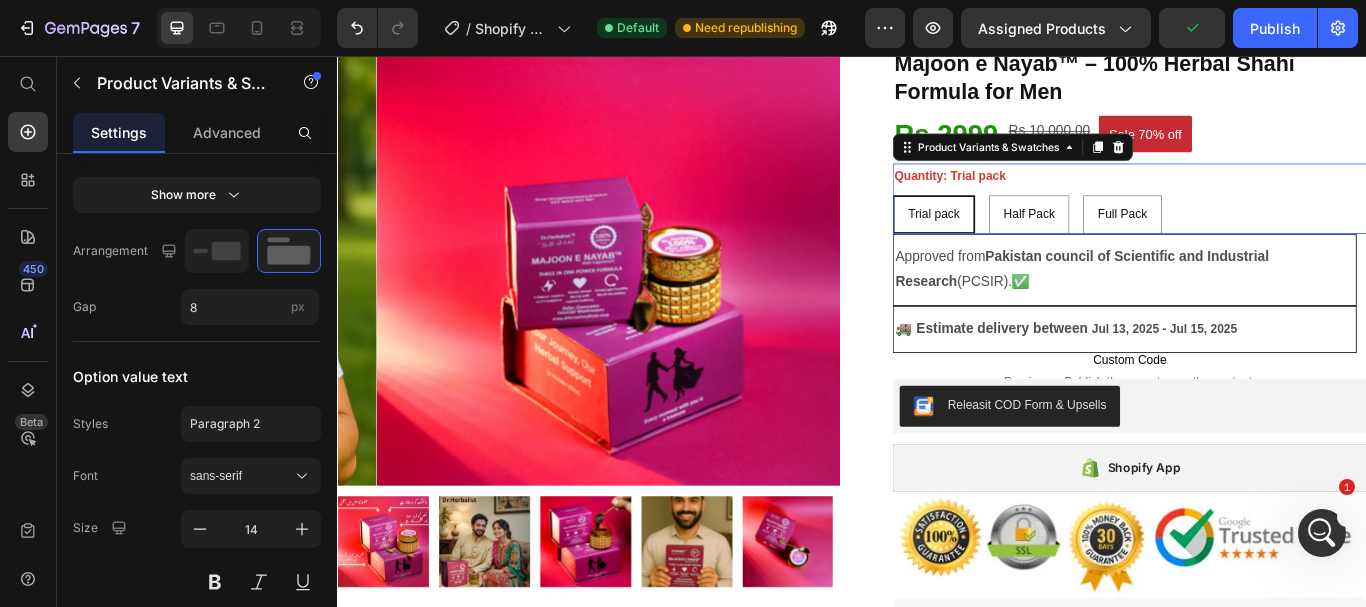 scroll, scrollTop: 0, scrollLeft: 0, axis: both 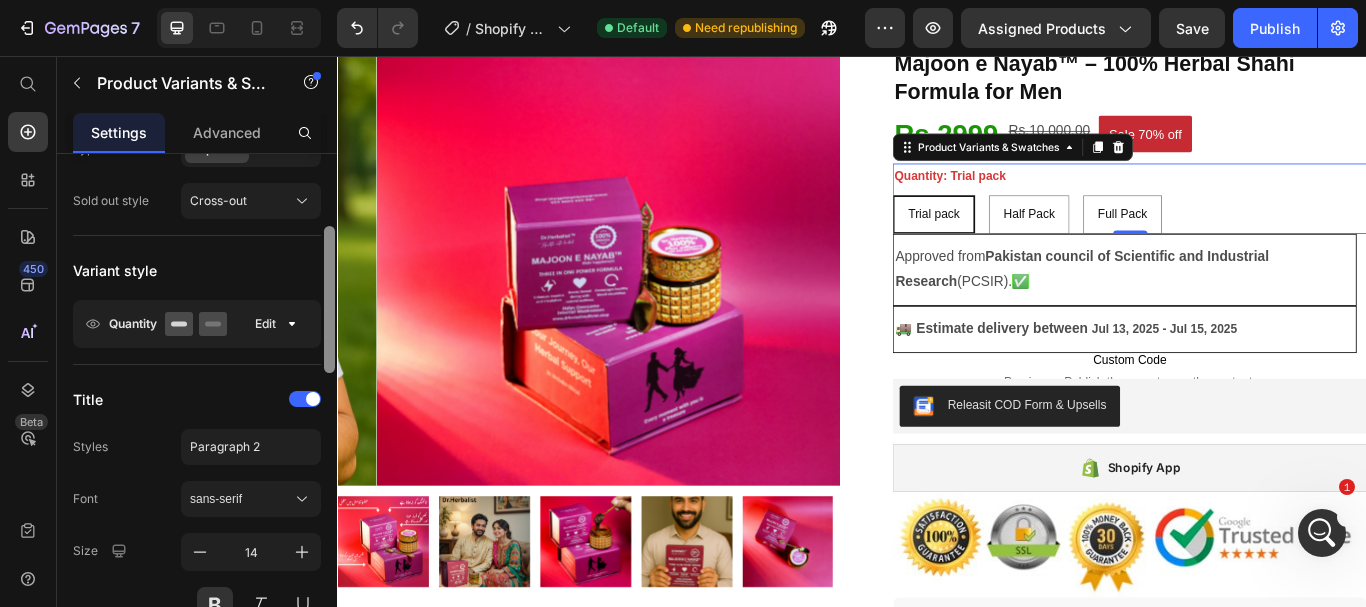 drag, startPoint x: 332, startPoint y: 256, endPoint x: 322, endPoint y: 328, distance: 72.691124 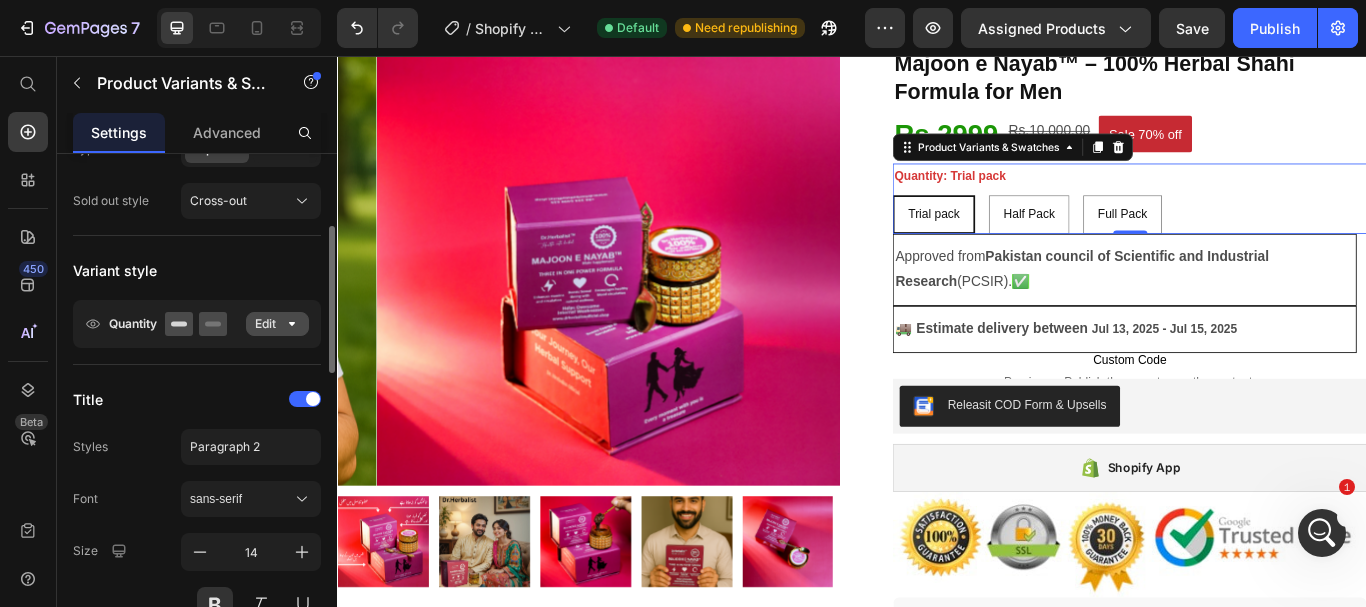 click 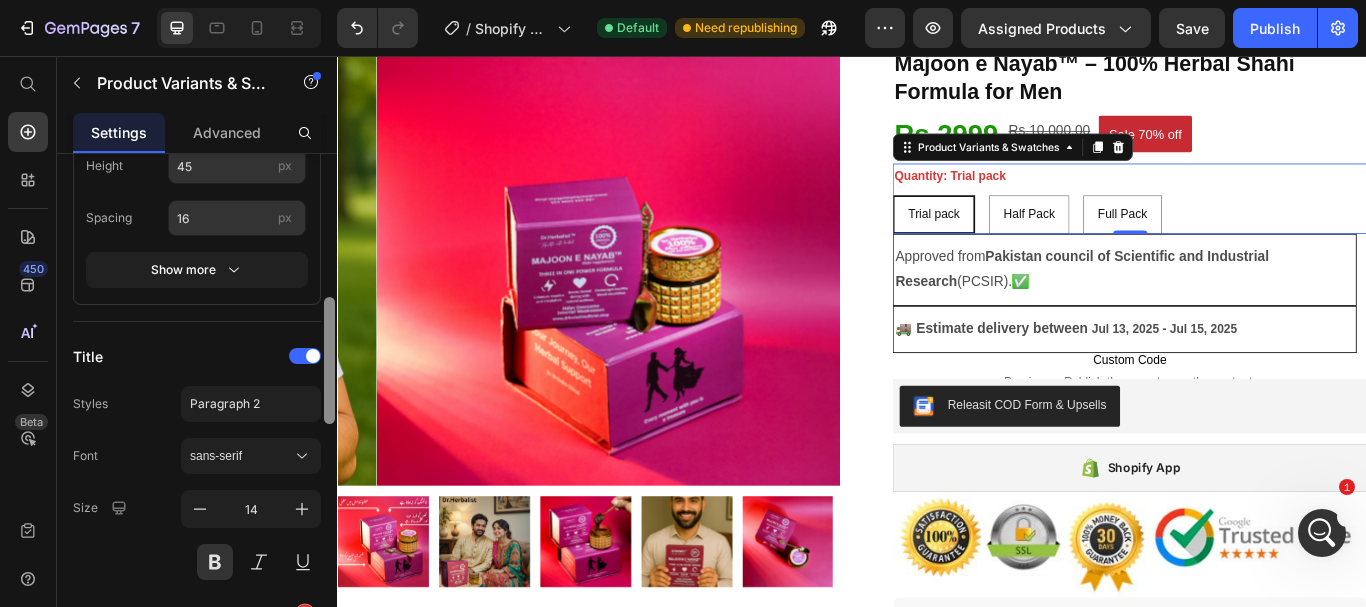 scroll, scrollTop: 592, scrollLeft: 0, axis: vertical 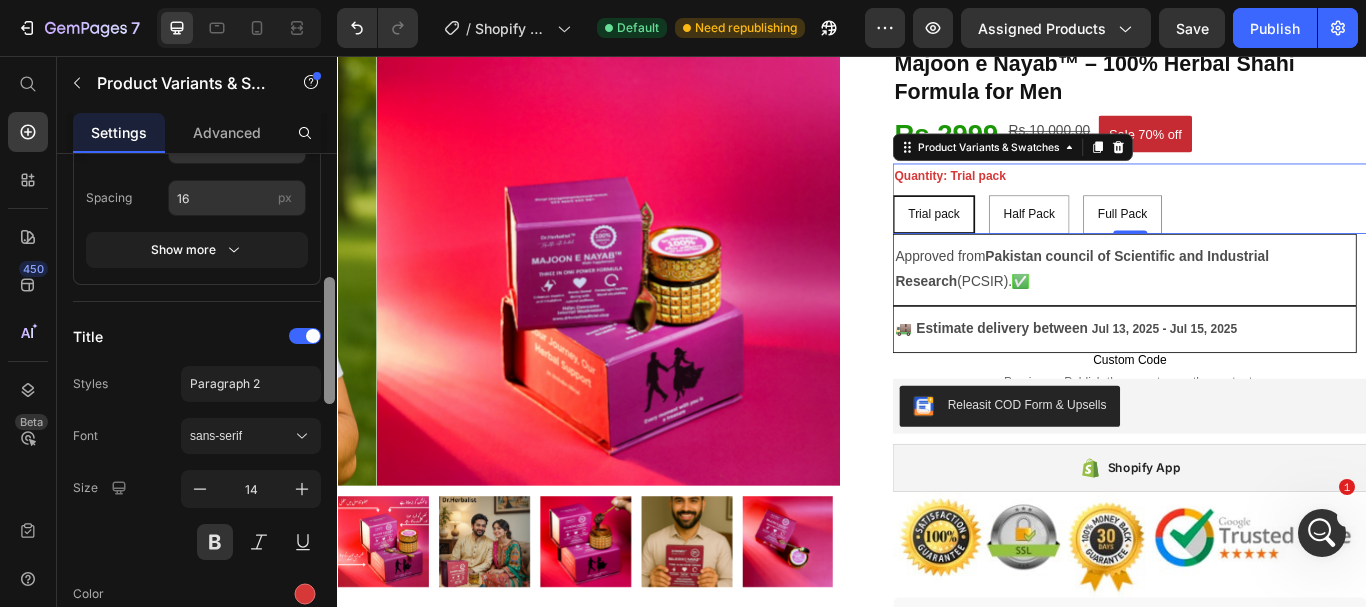 drag, startPoint x: 328, startPoint y: 319, endPoint x: 337, endPoint y: 419, distance: 100.40418 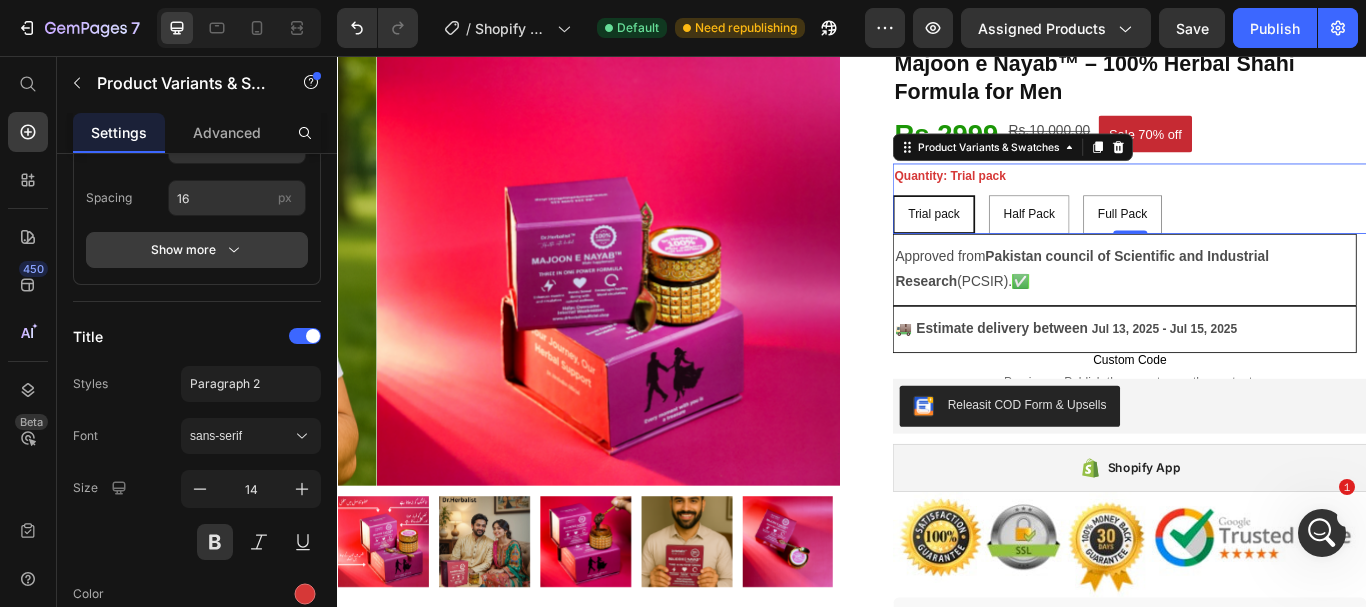 click 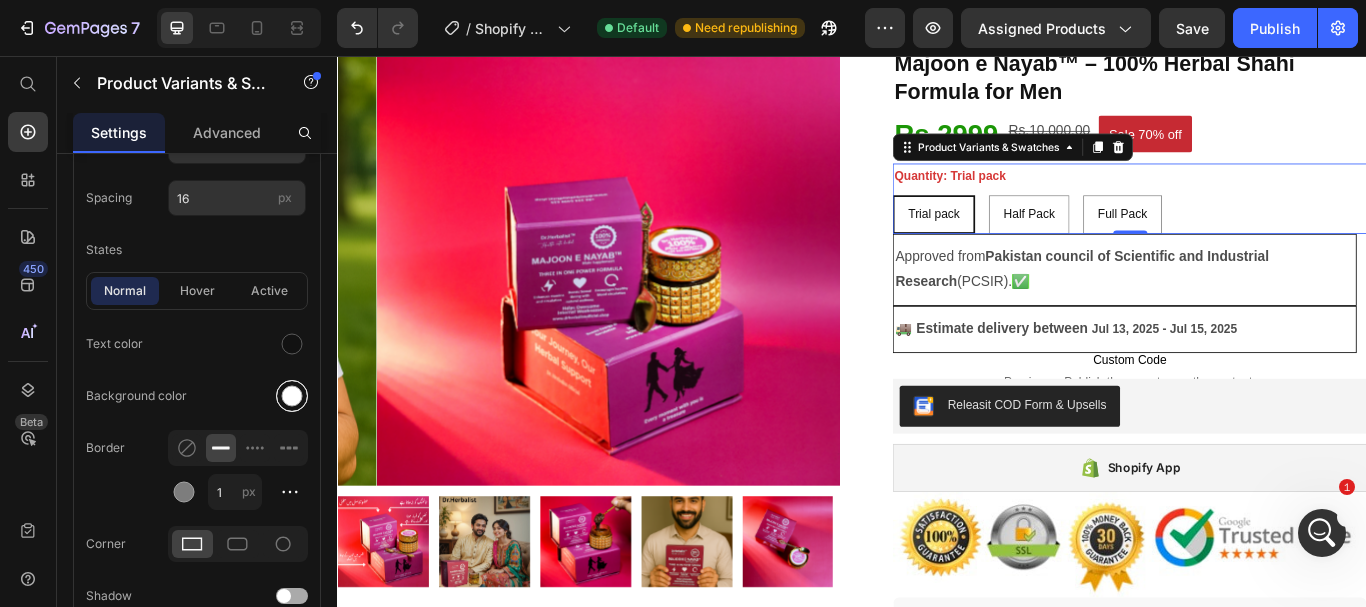 click at bounding box center [292, 396] 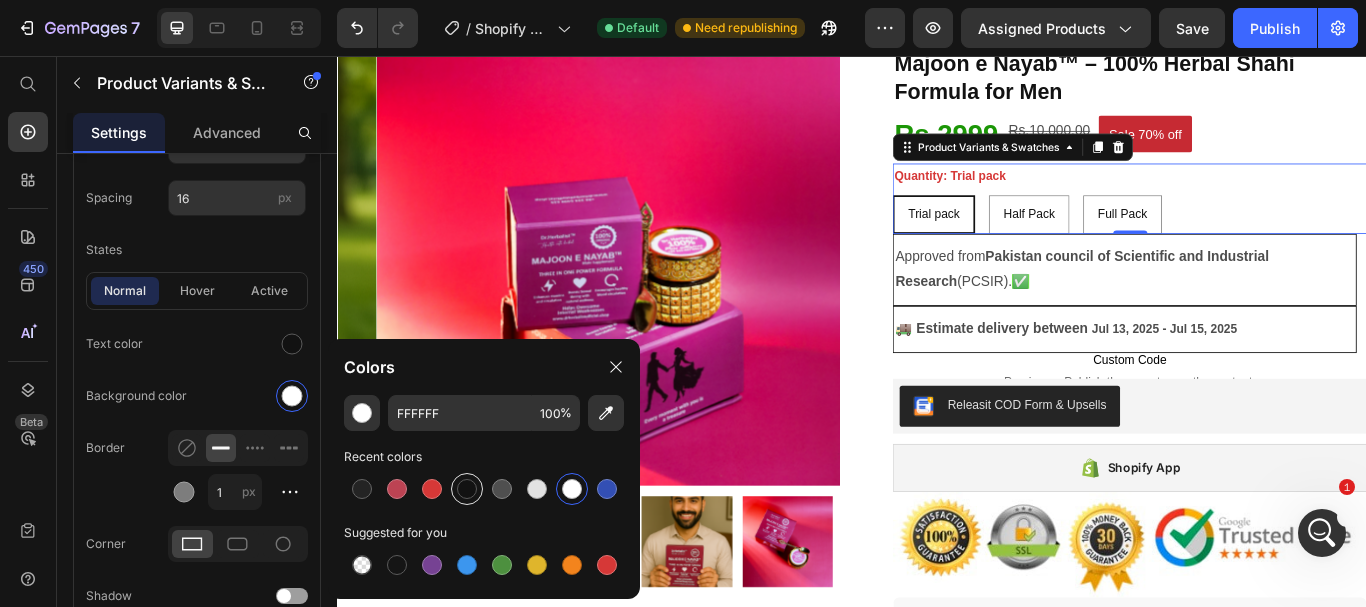 click at bounding box center (467, 489) 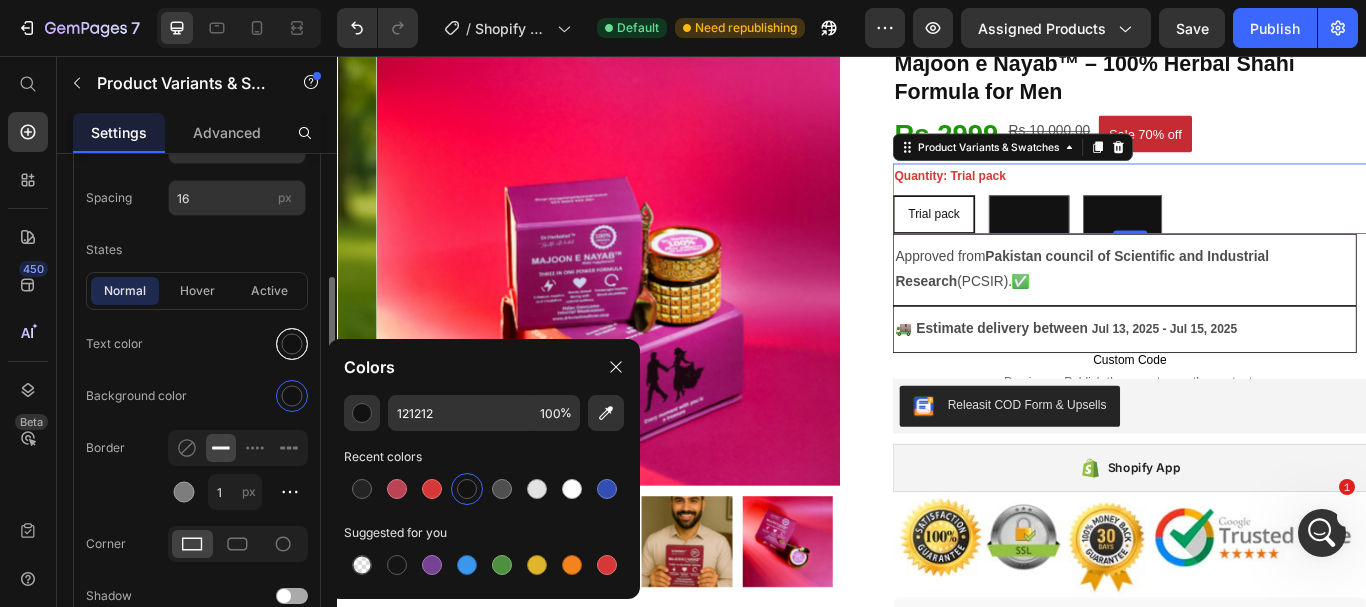 click at bounding box center [292, 344] 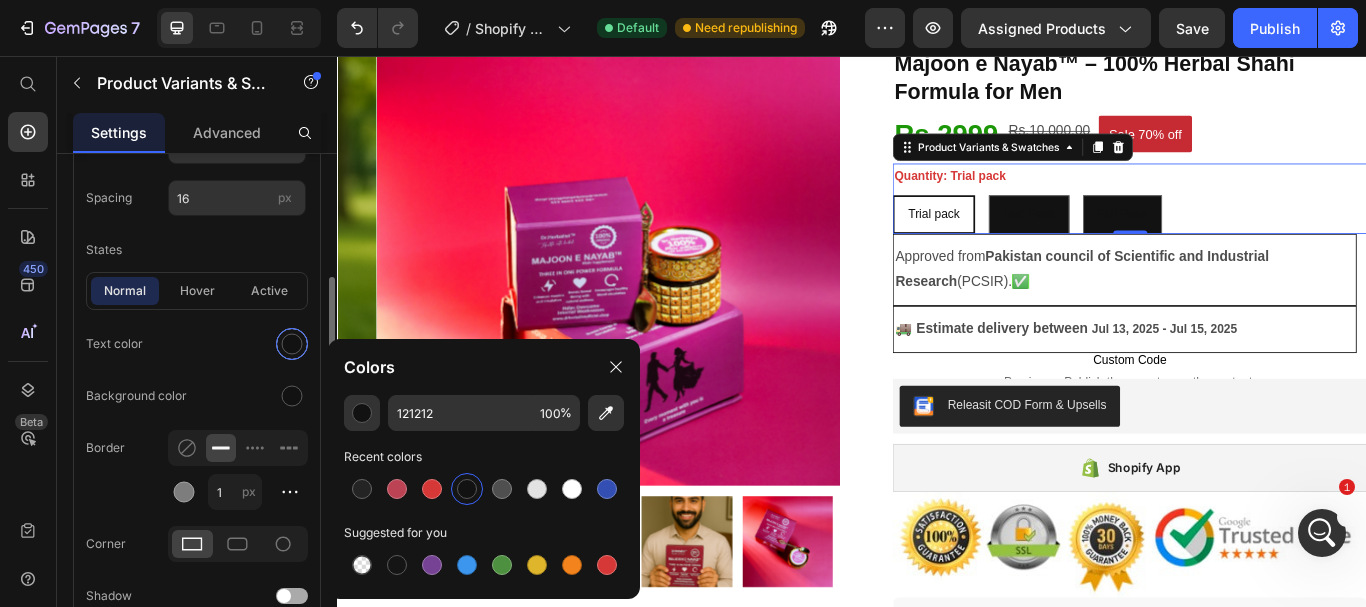 click at bounding box center [292, 344] 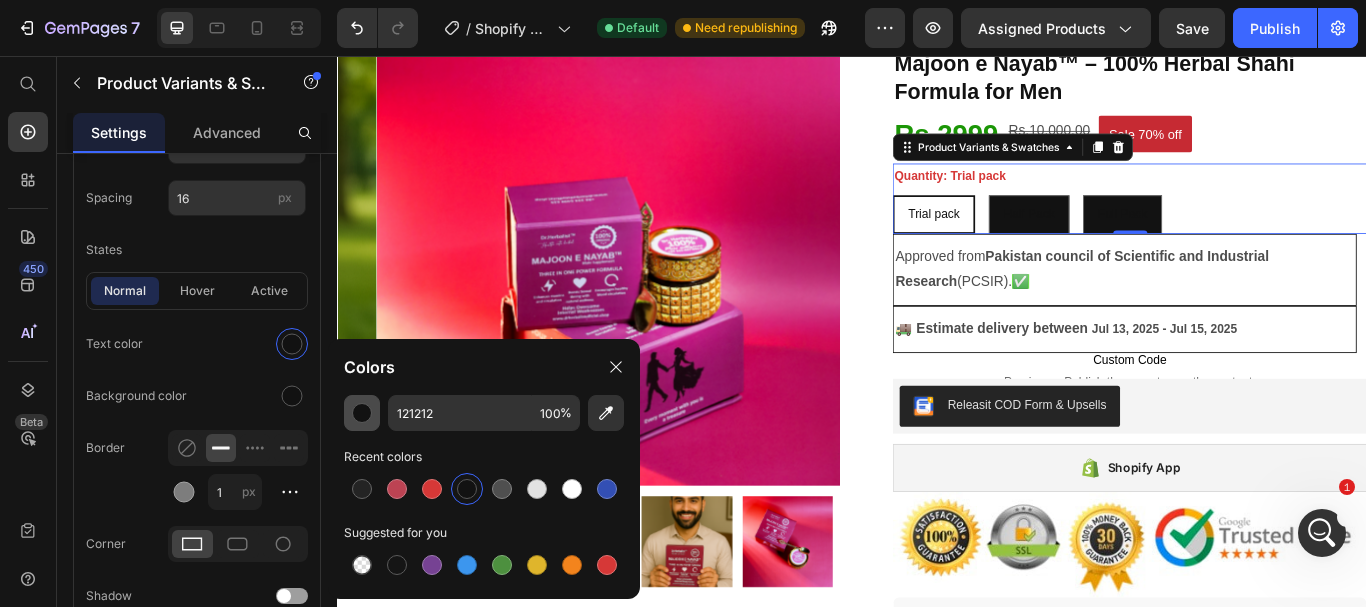 click at bounding box center [362, 413] 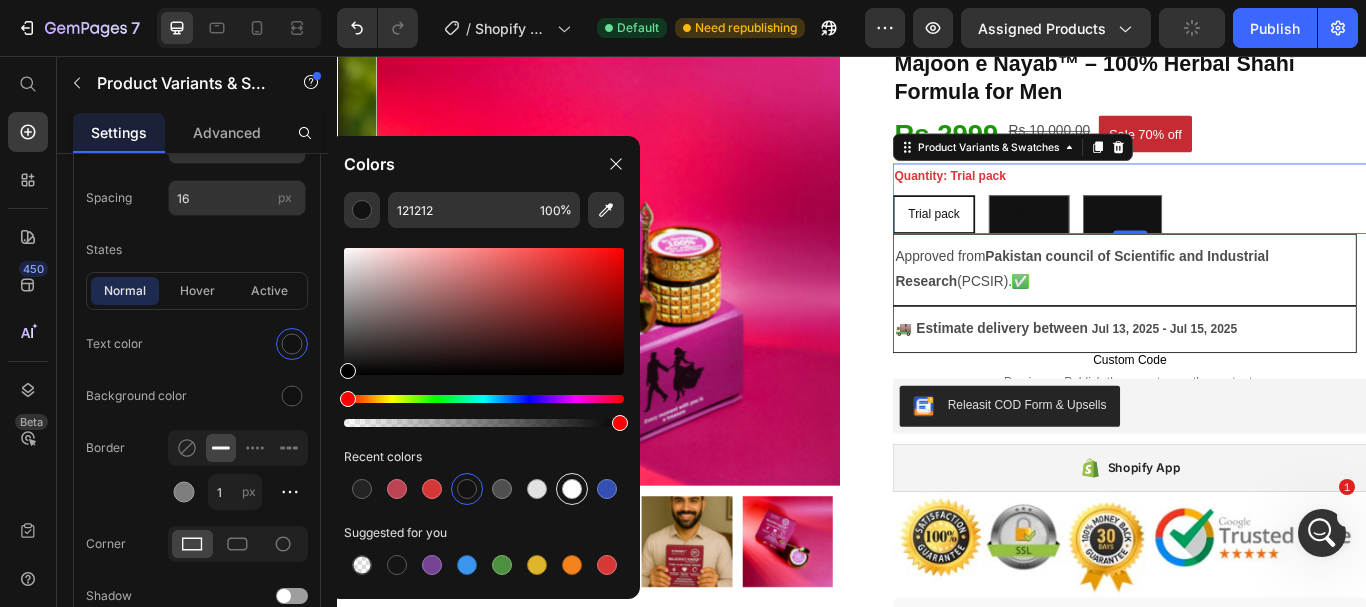 click at bounding box center (572, 489) 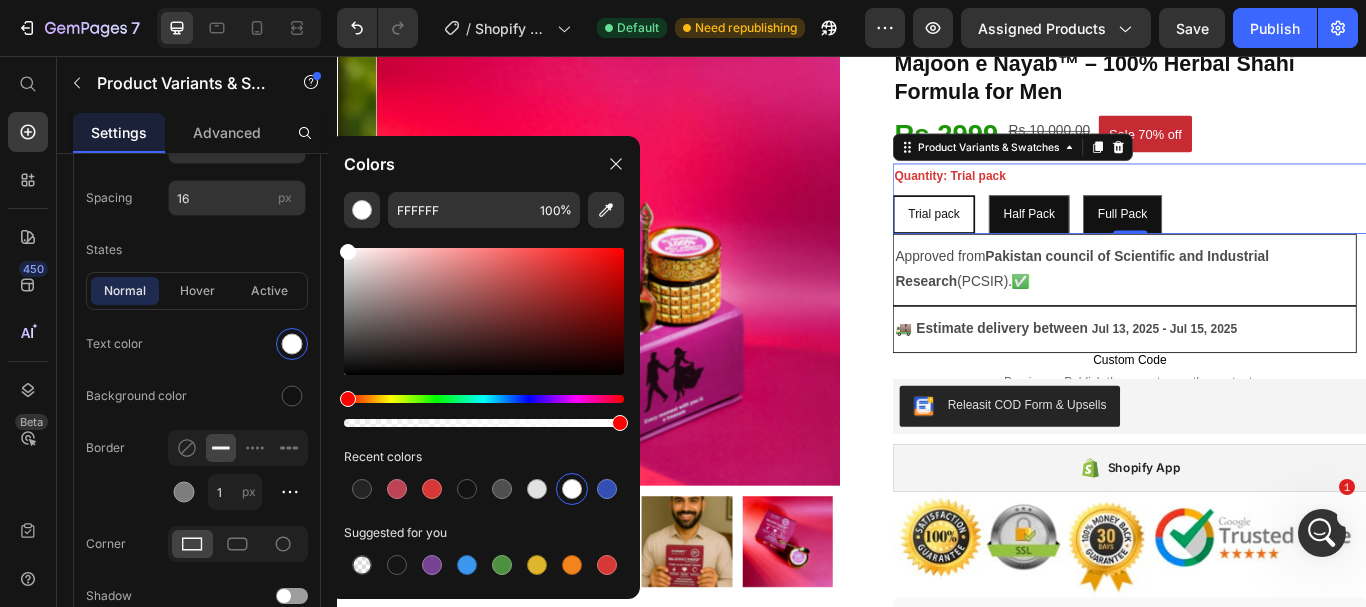 click on "Trial pack" at bounding box center (1032, 241) 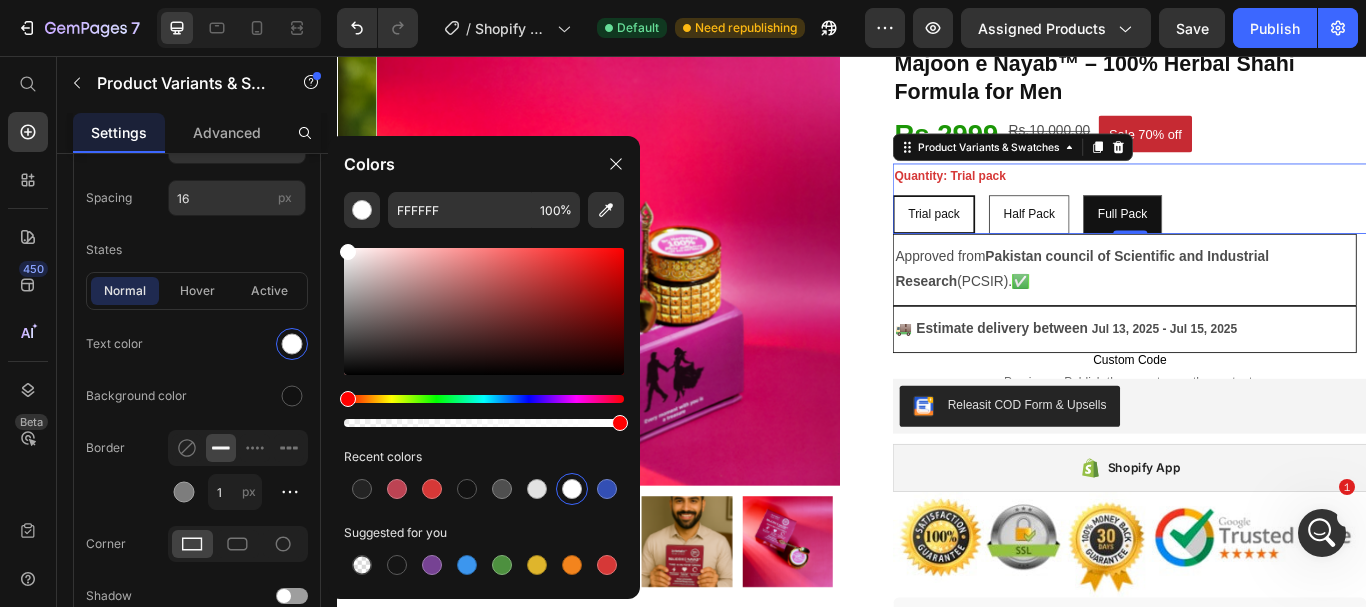 click on "Half Pack" at bounding box center (1143, 241) 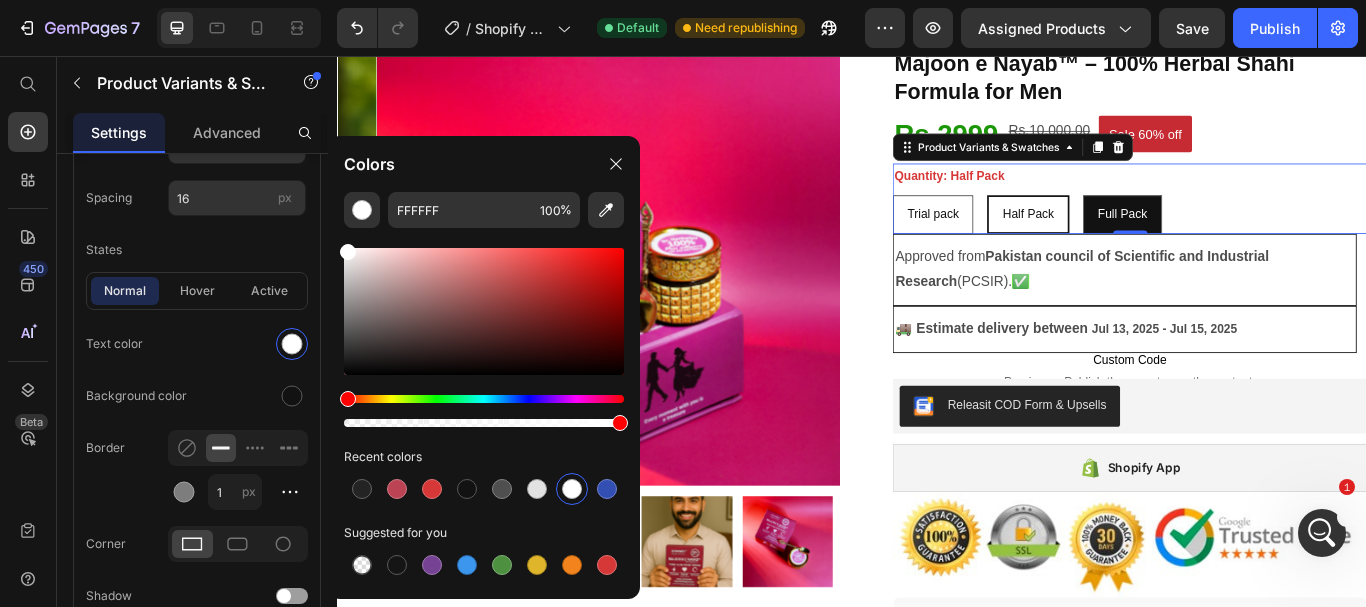click on "Trial pack" at bounding box center (1031, 241) 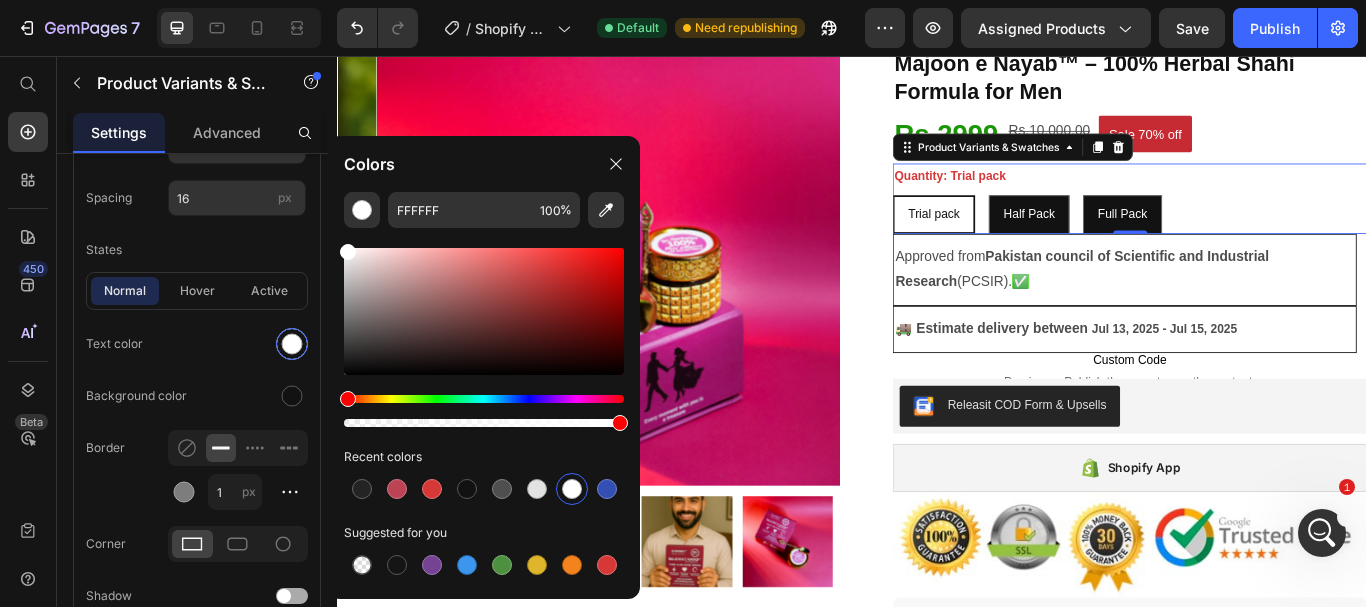 click at bounding box center [292, 344] 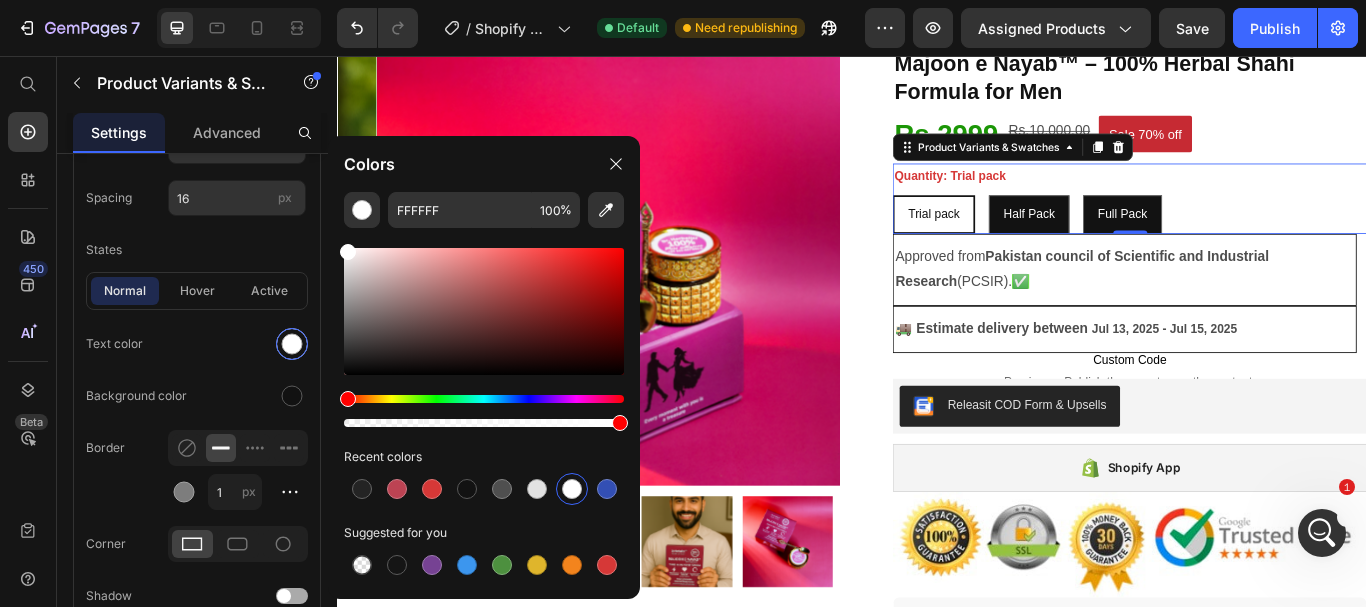 click at bounding box center (292, 344) 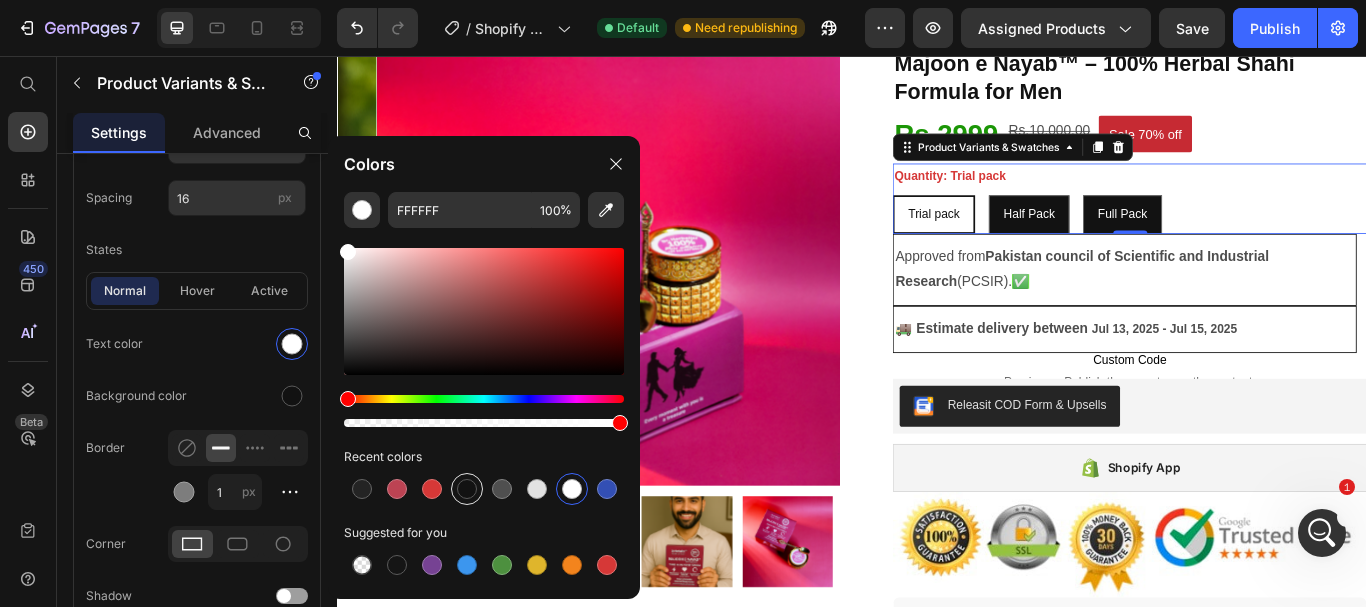 click at bounding box center (467, 489) 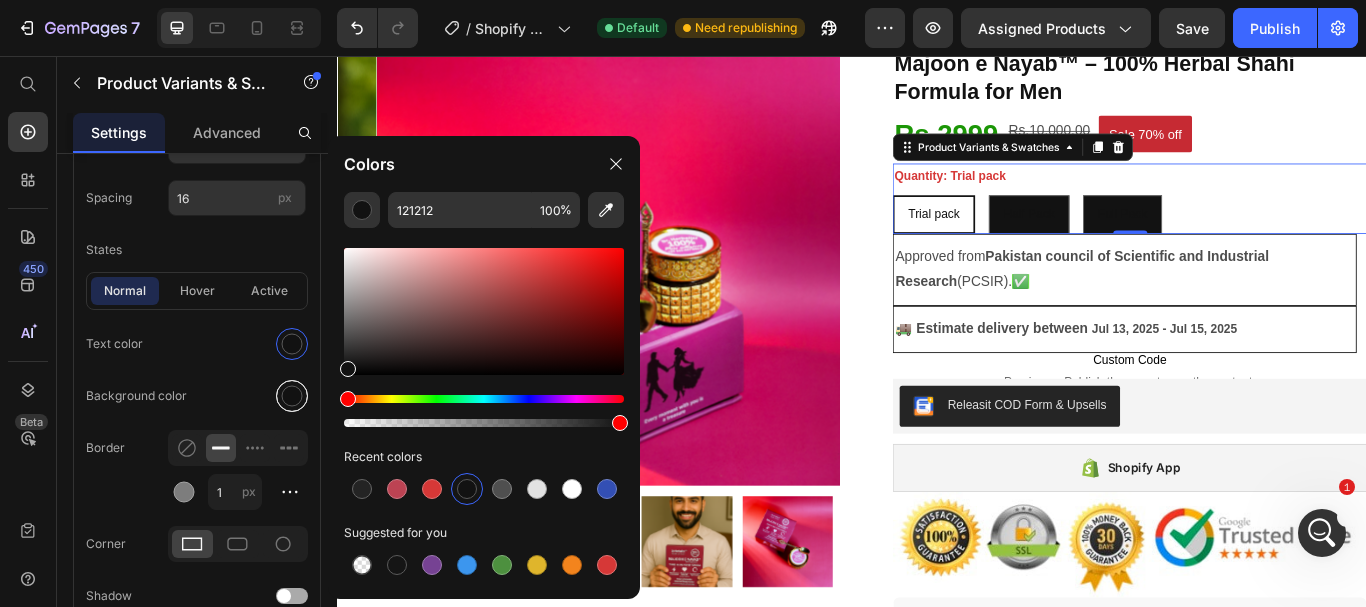 click at bounding box center [292, 396] 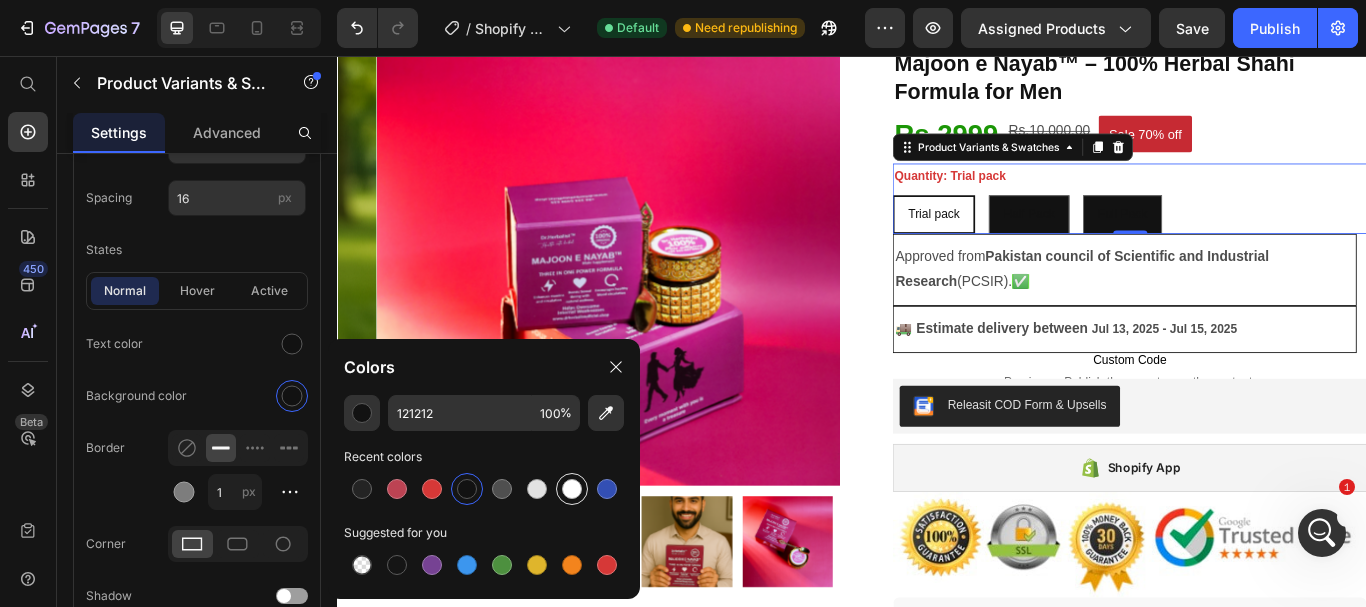 click at bounding box center (572, 489) 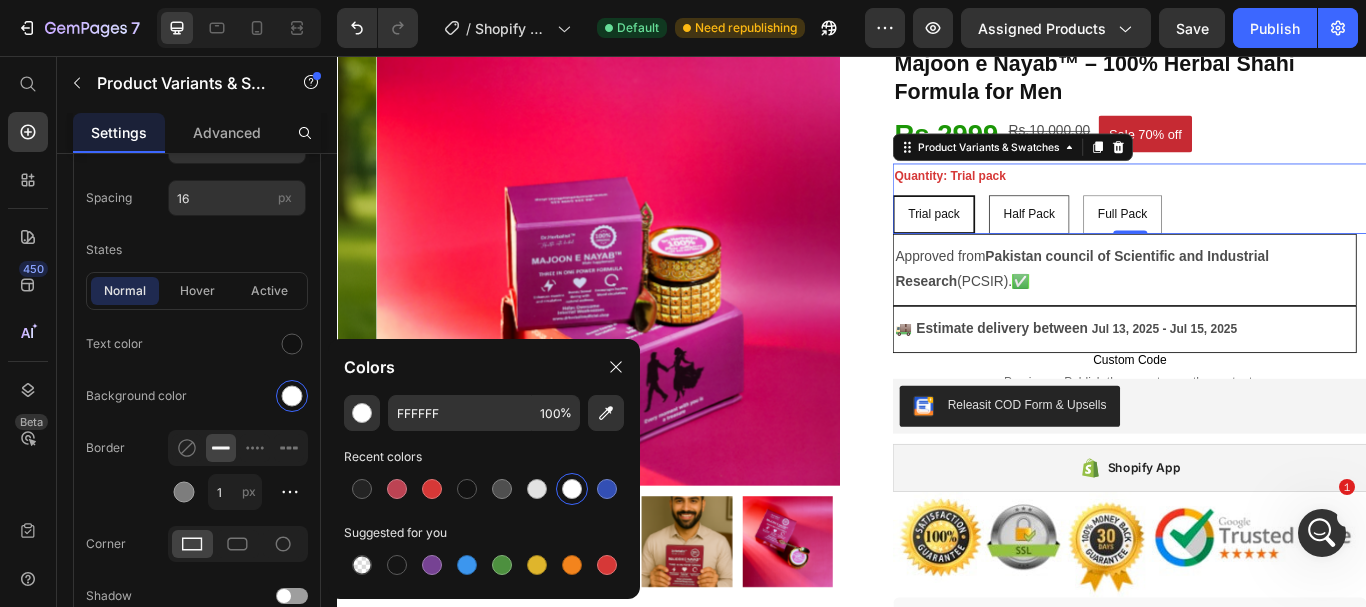 click on "Half Pack" at bounding box center [1143, 241] 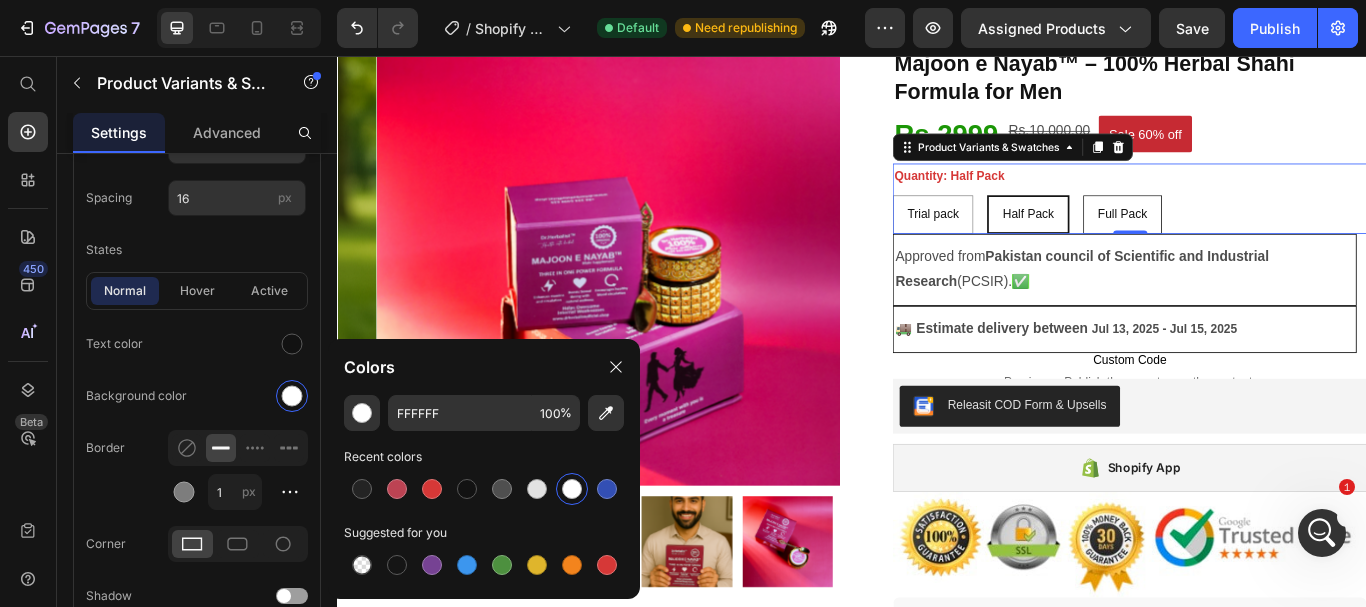 click on "Full Pack" at bounding box center [1252, 241] 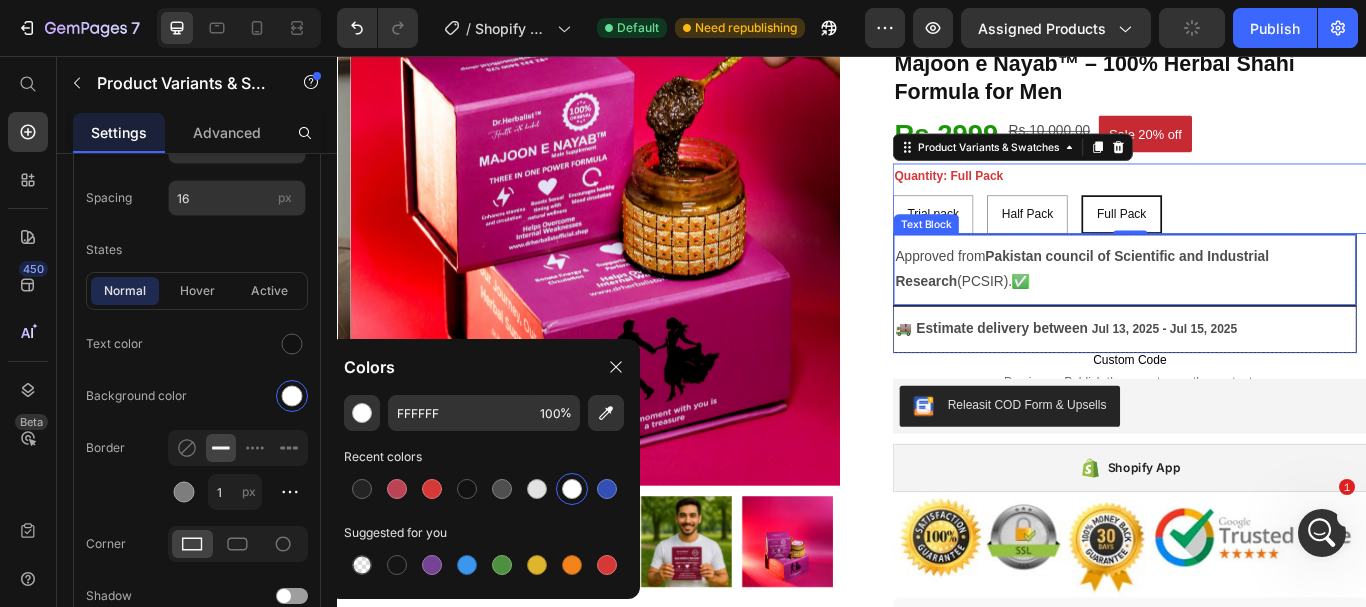 click on "Text Block" at bounding box center (1023, 253) 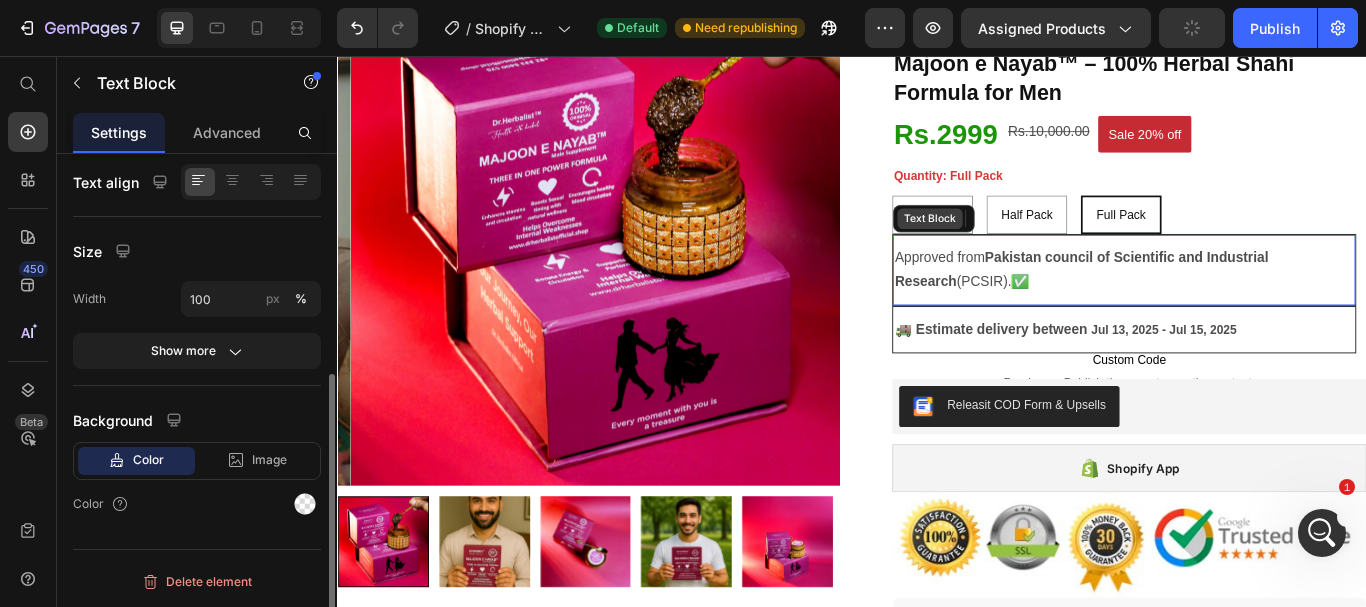 scroll, scrollTop: 0, scrollLeft: 0, axis: both 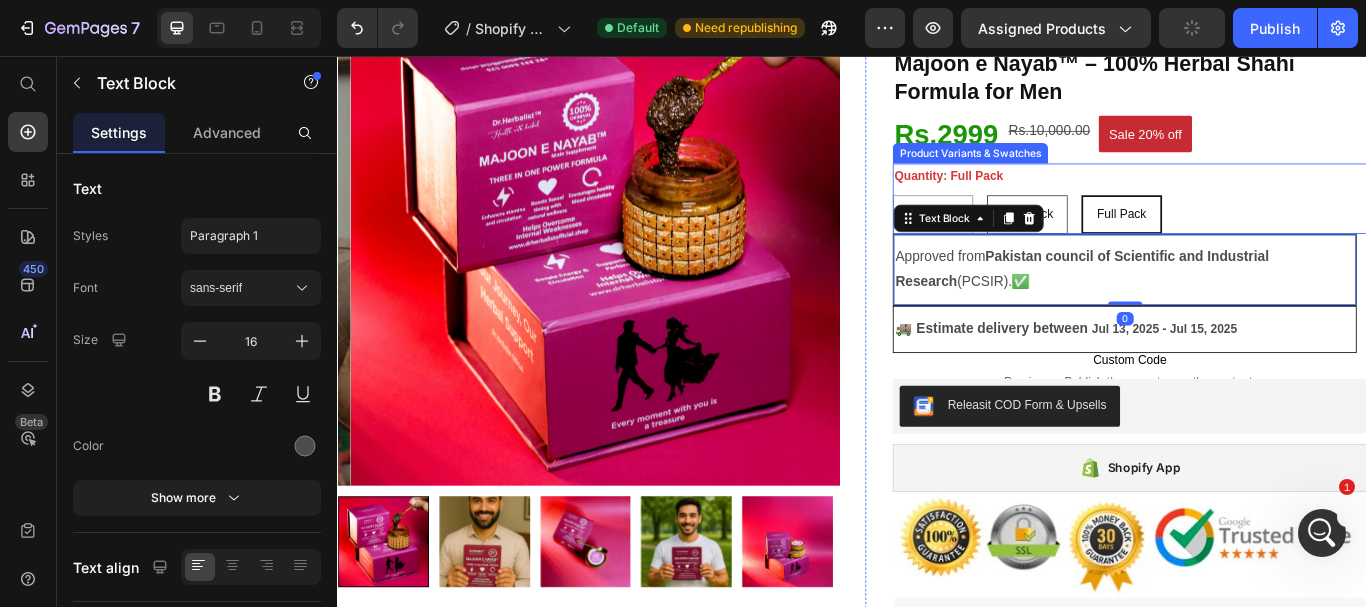 click on "Half Pack" at bounding box center (1141, 241) 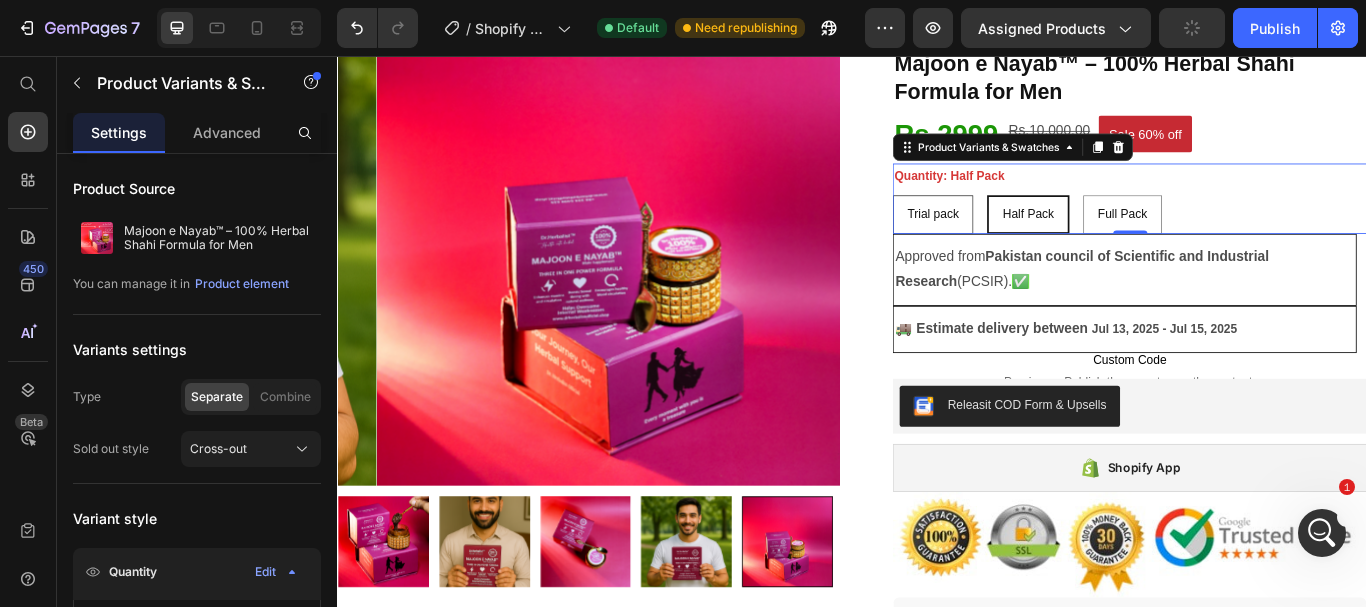 click on "Trial pack" at bounding box center [1031, 241] 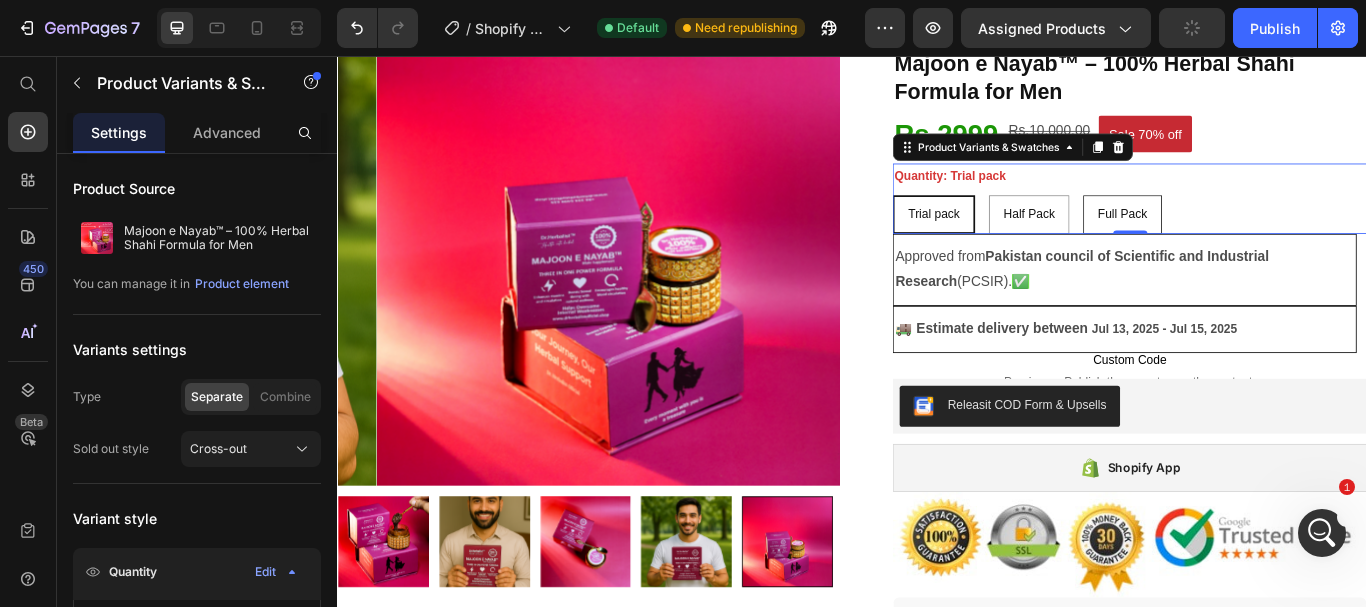 click on "Full Pack" at bounding box center (1252, 241) 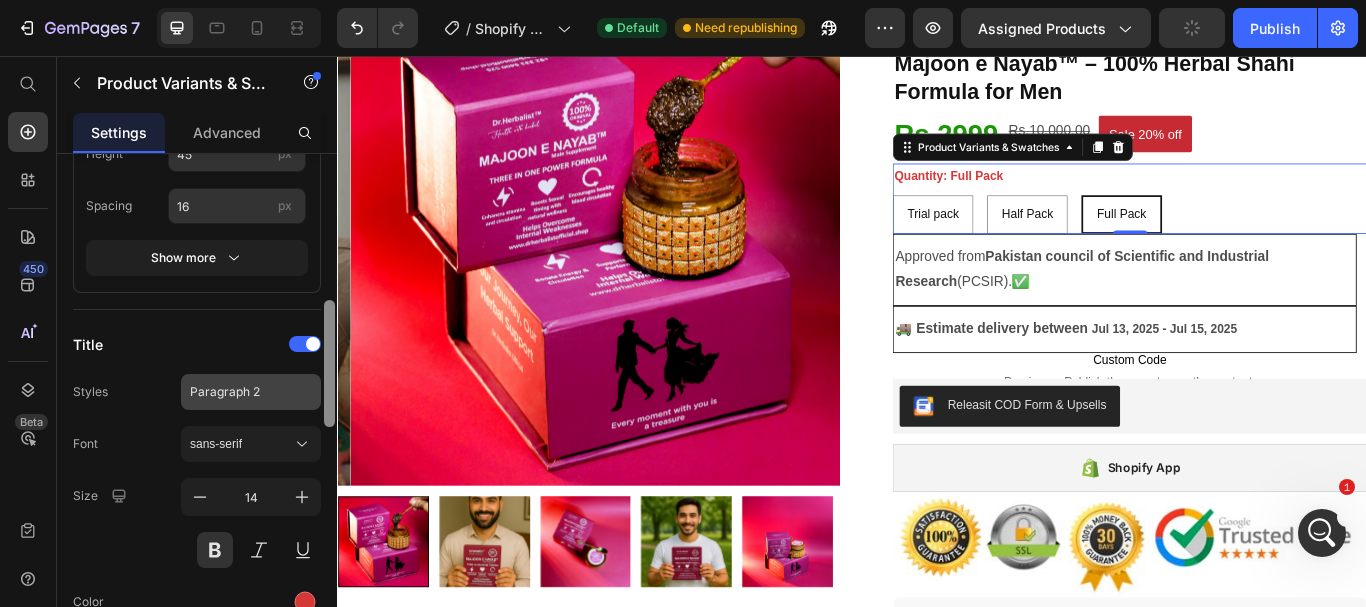 scroll, scrollTop: 588, scrollLeft: 0, axis: vertical 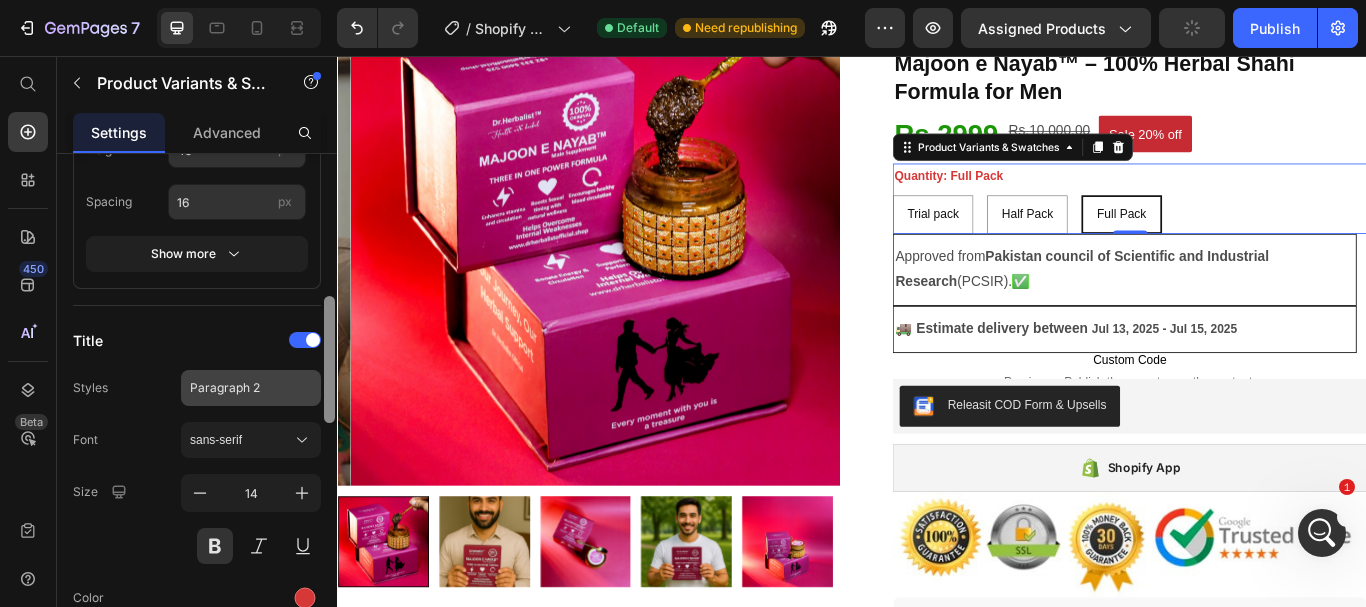 drag, startPoint x: 326, startPoint y: 243, endPoint x: 318, endPoint y: 390, distance: 147.21753 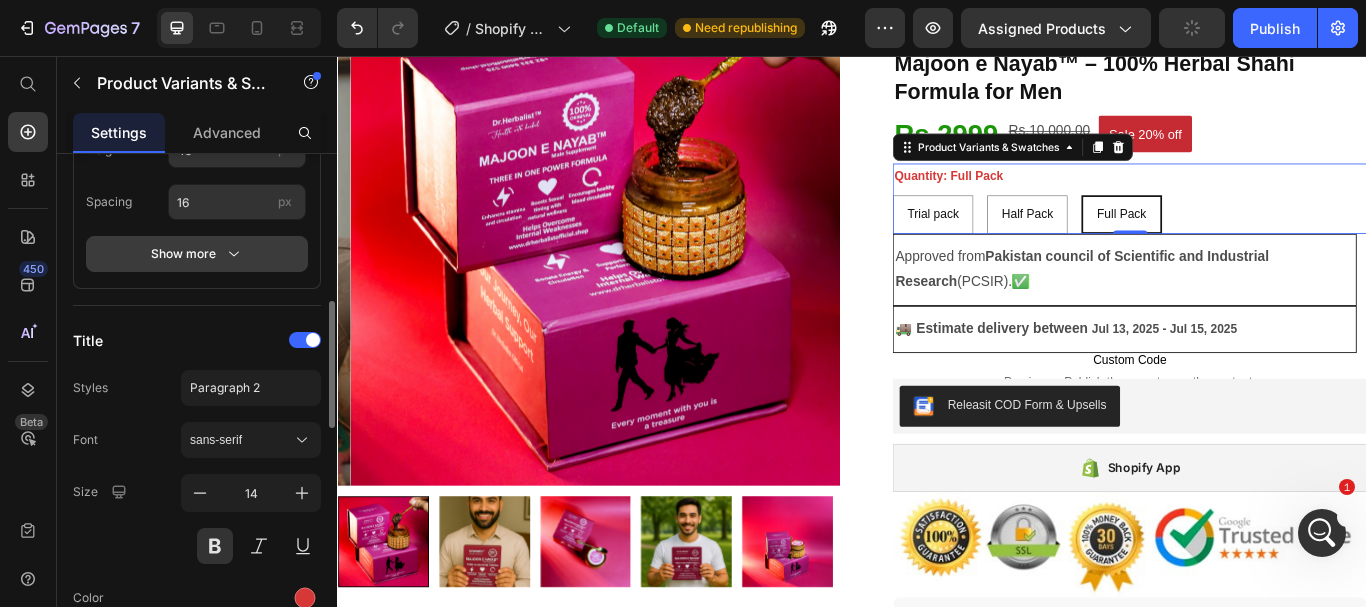 click on "Show more" at bounding box center (197, 254) 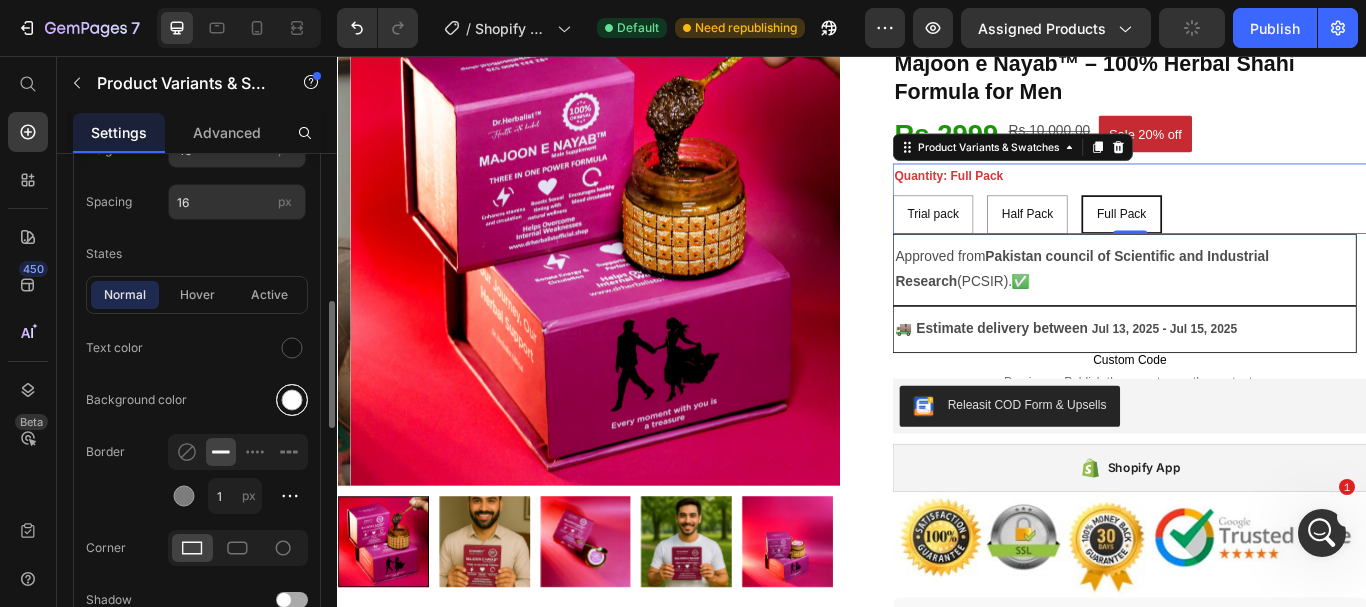 click at bounding box center [292, 400] 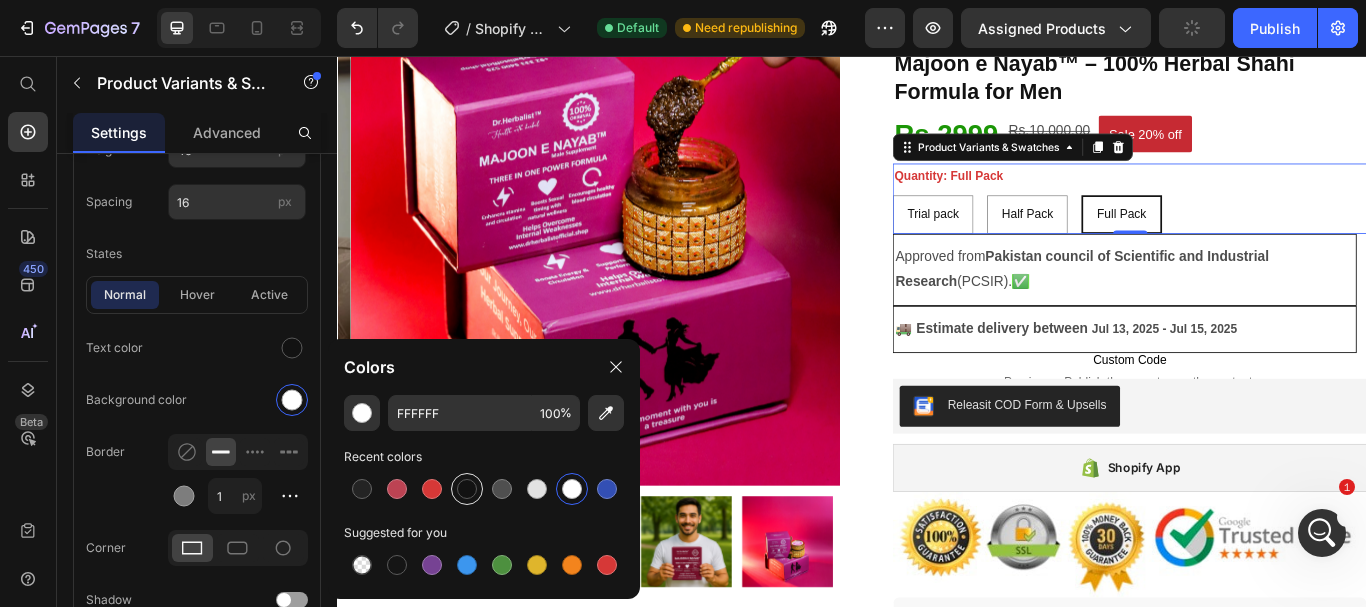 click at bounding box center (467, 489) 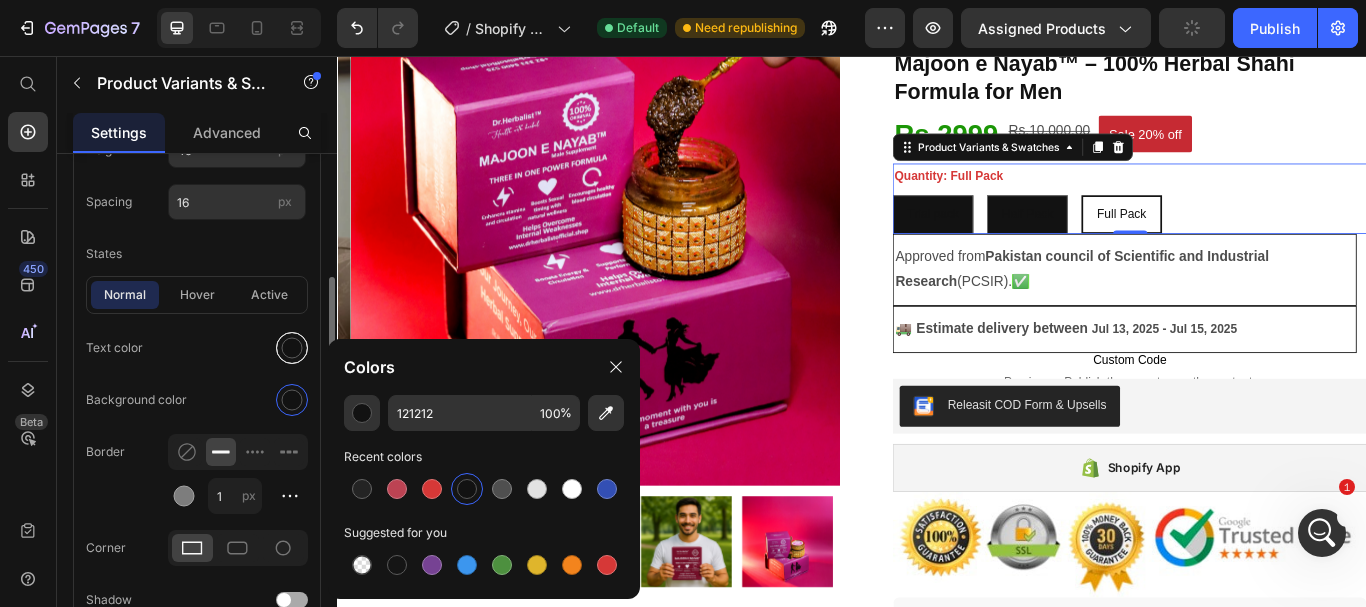 click at bounding box center [292, 348] 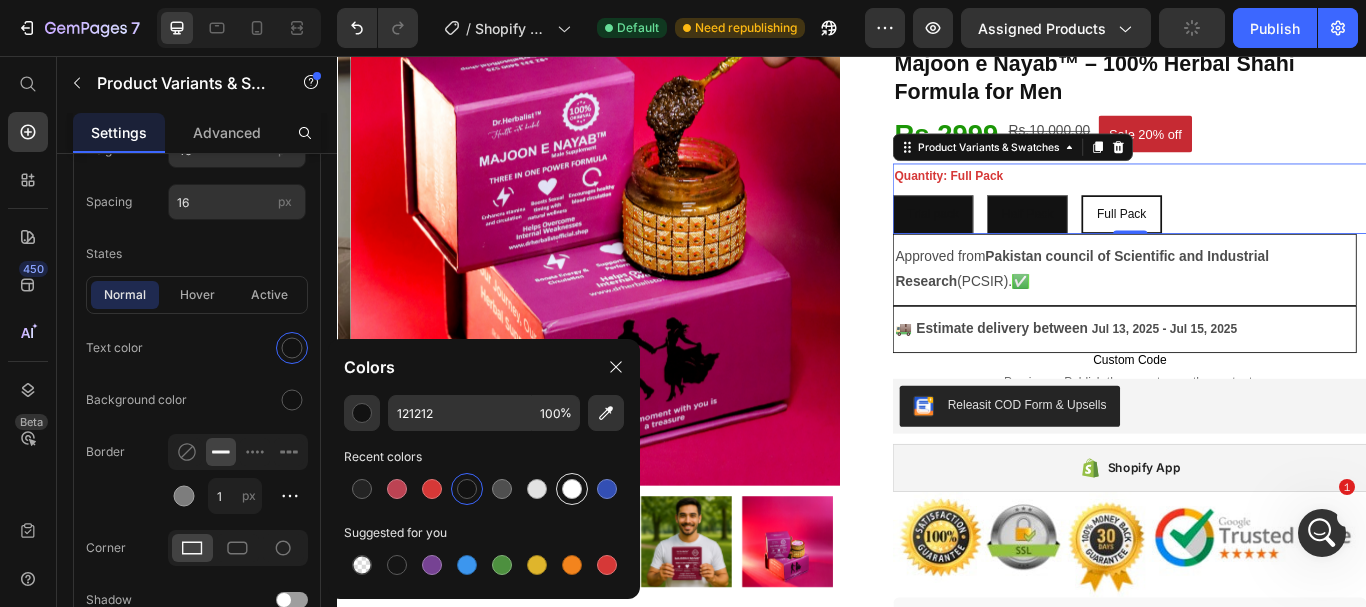 click at bounding box center (572, 489) 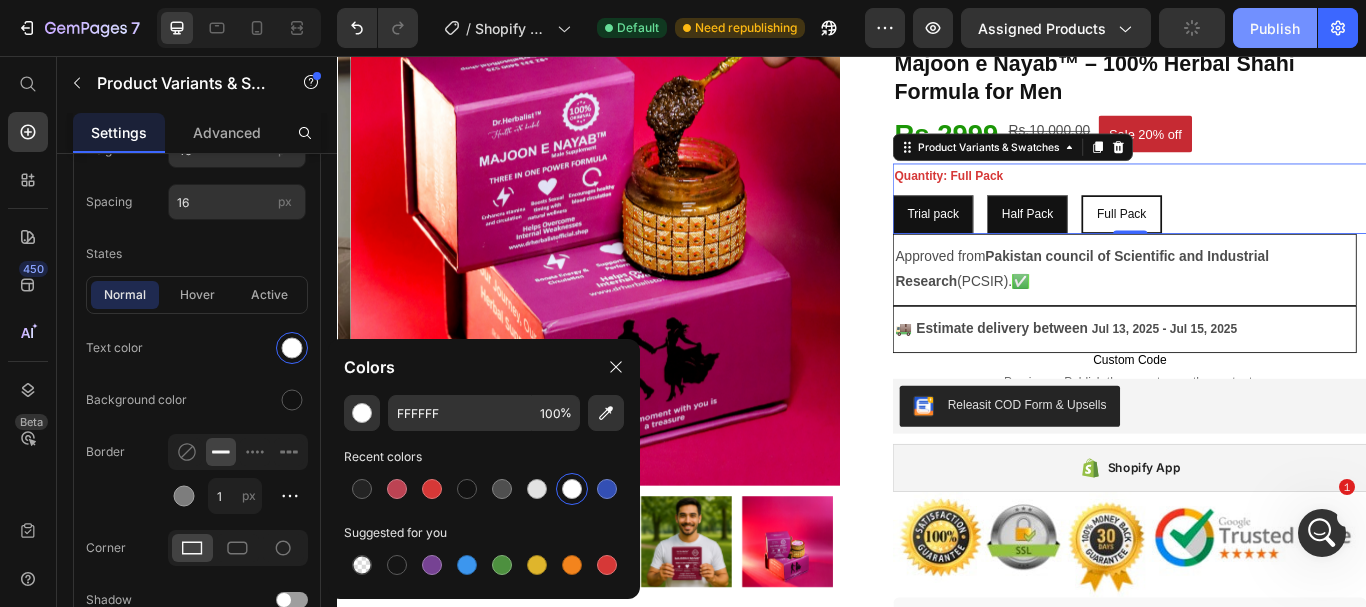 click on "Publish" at bounding box center [1275, 28] 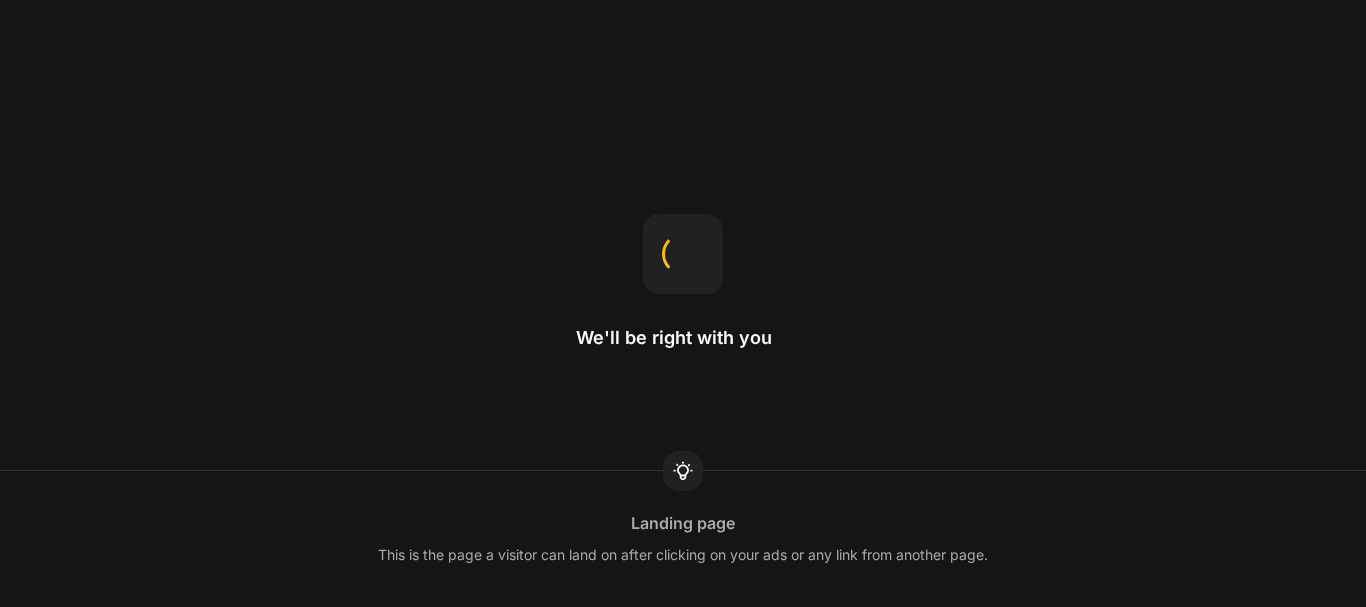 scroll, scrollTop: 0, scrollLeft: 0, axis: both 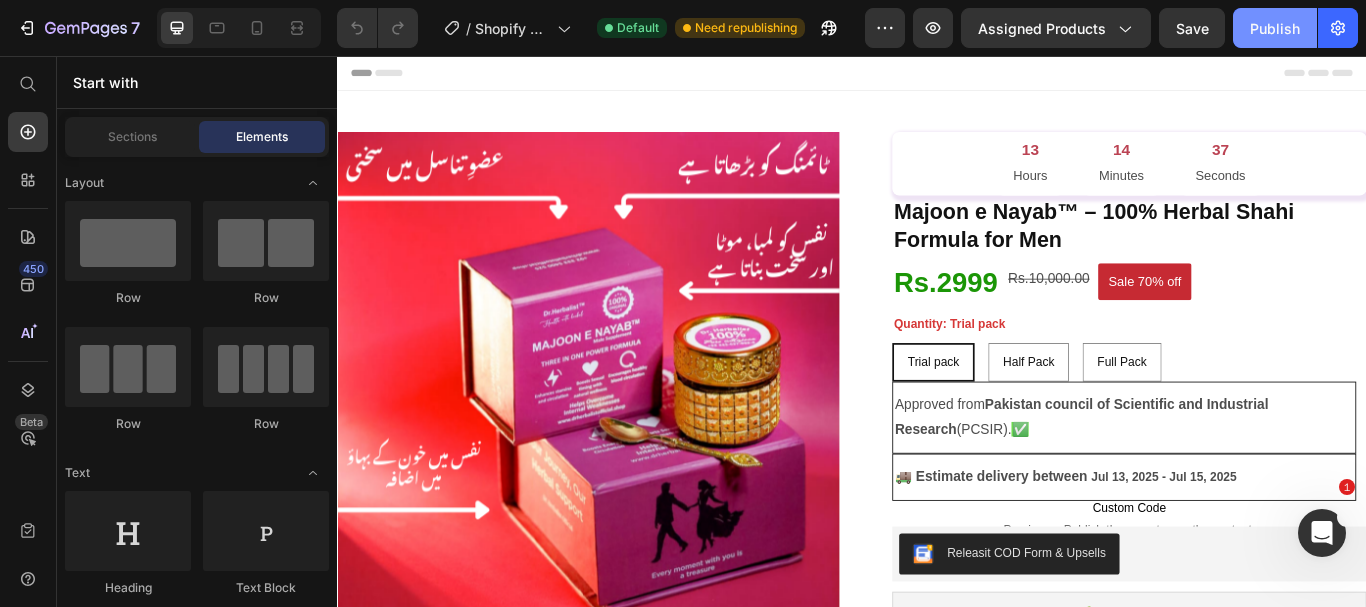click on "Publish" at bounding box center [1275, 28] 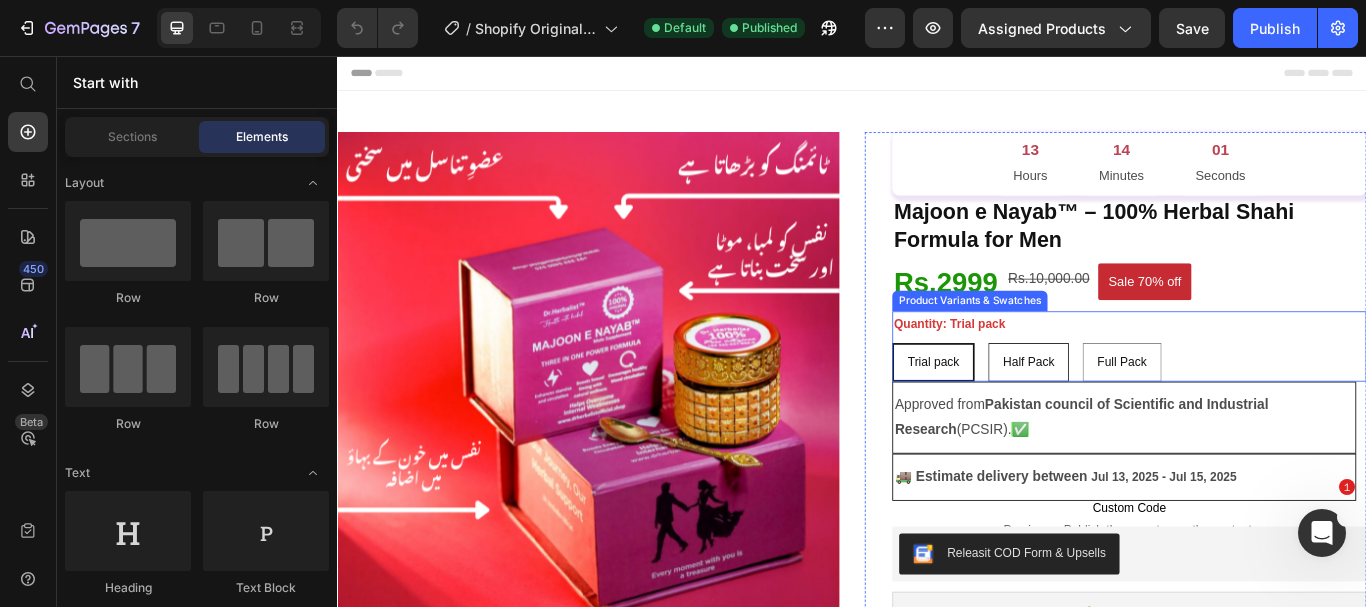click on "Half Pack" at bounding box center [1143, 413] 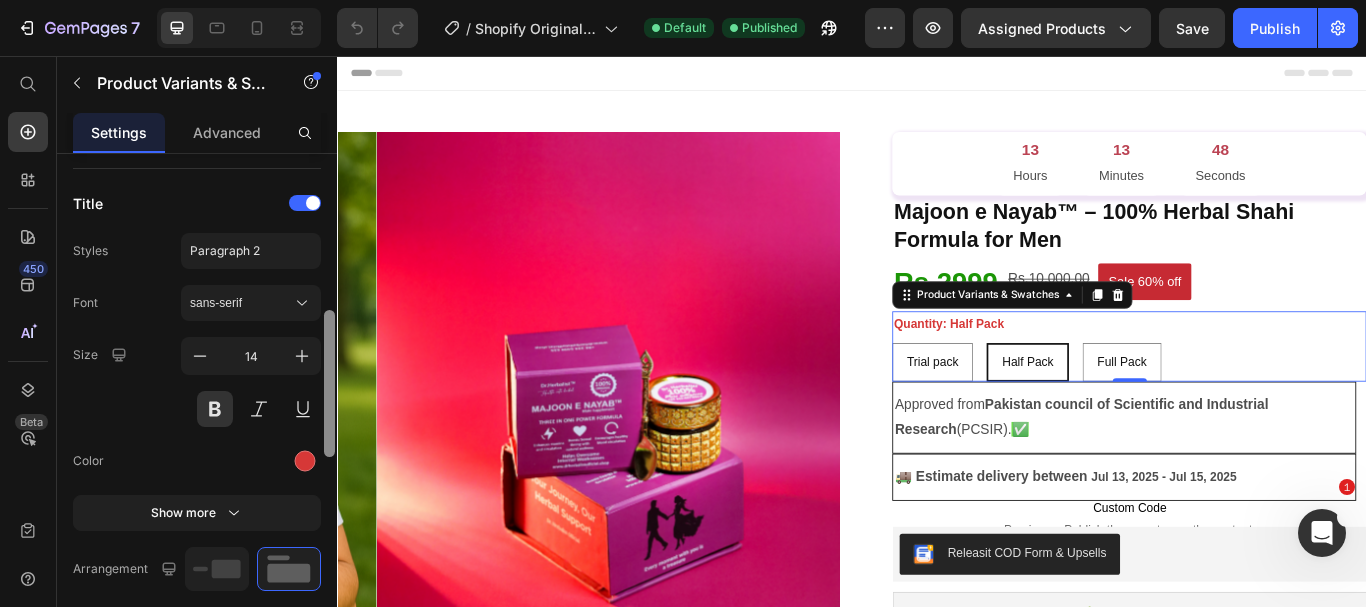 scroll, scrollTop: 434, scrollLeft: 0, axis: vertical 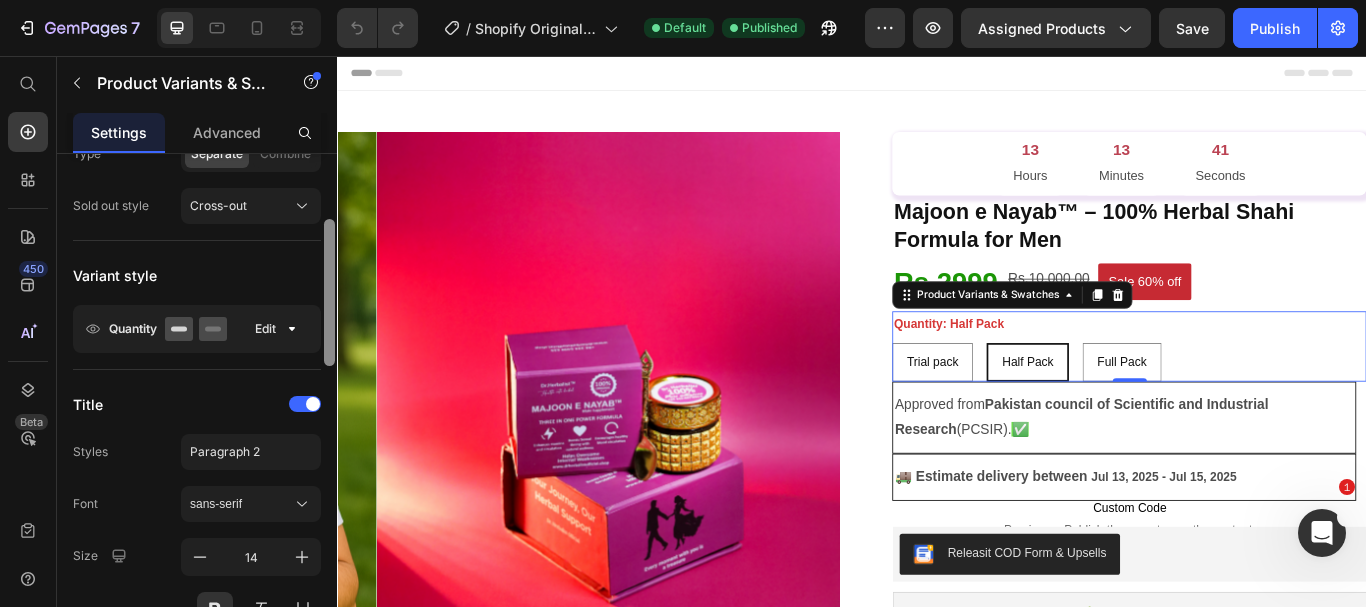 drag, startPoint x: 326, startPoint y: 241, endPoint x: 333, endPoint y: 312, distance: 71.34424 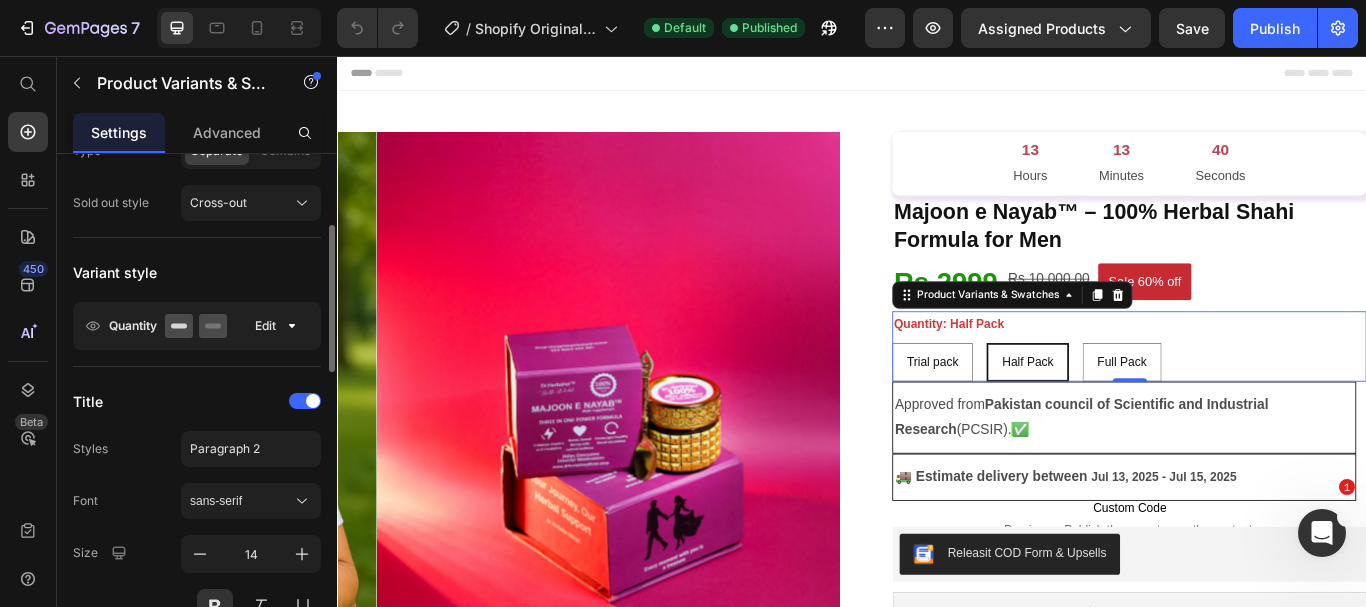 click on "Quantity Edit" 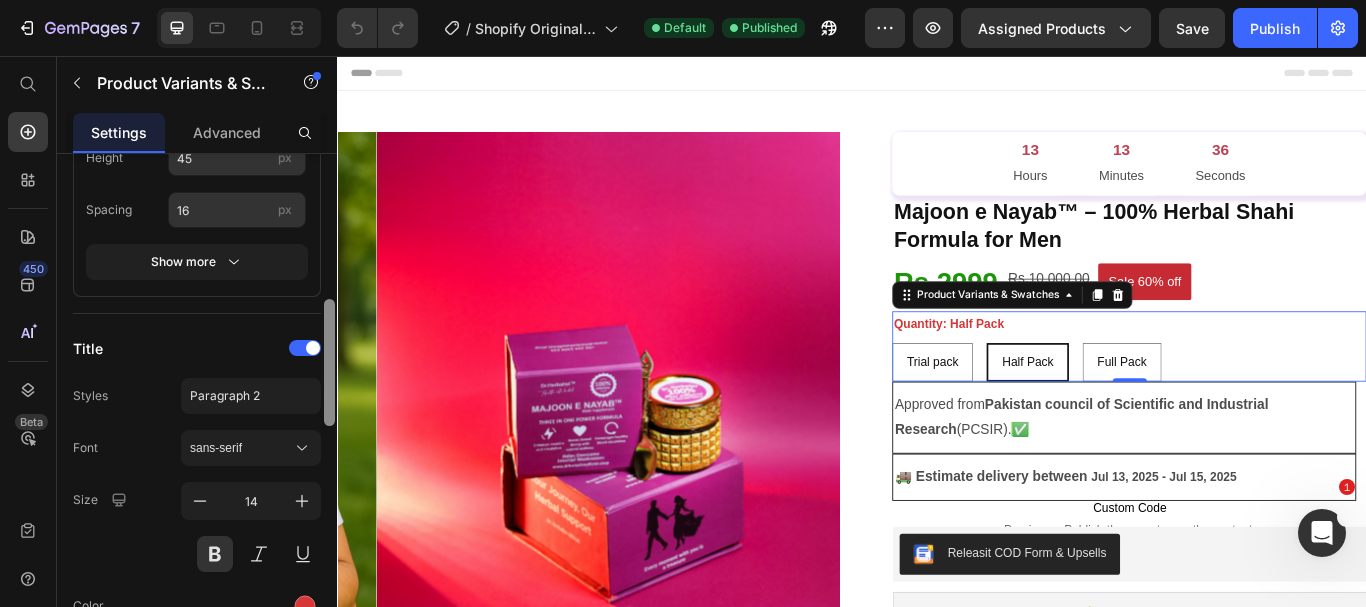 scroll, scrollTop: 583, scrollLeft: 0, axis: vertical 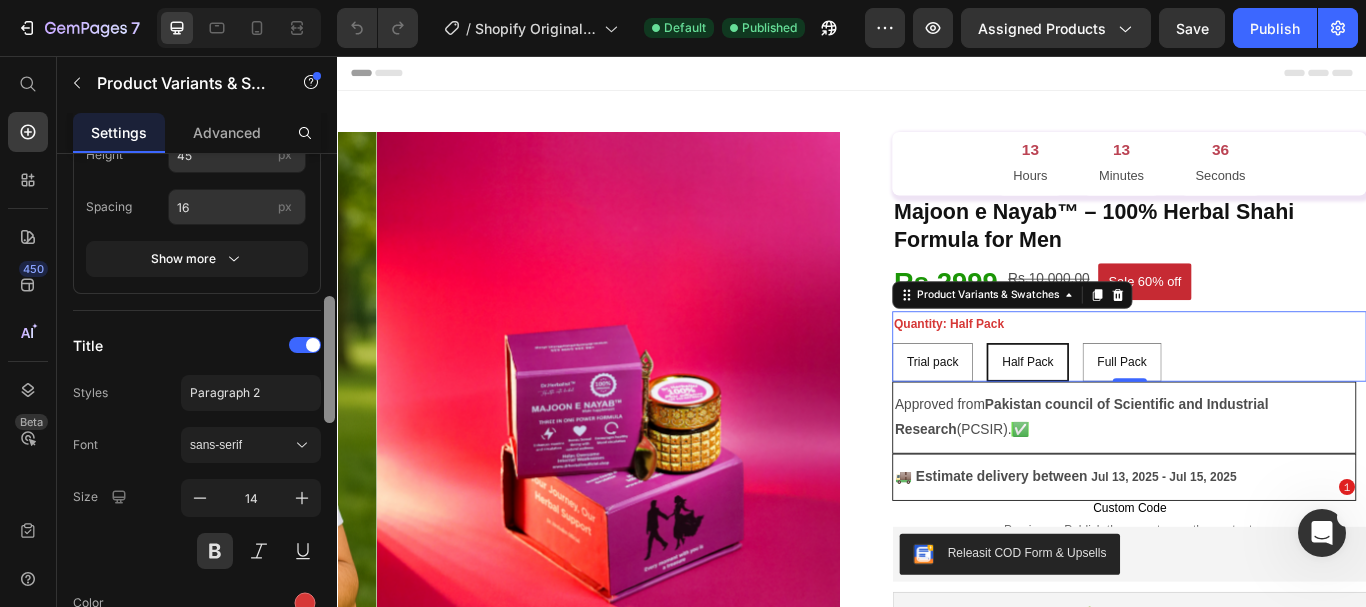 drag, startPoint x: 328, startPoint y: 327, endPoint x: 326, endPoint y: 425, distance: 98.02041 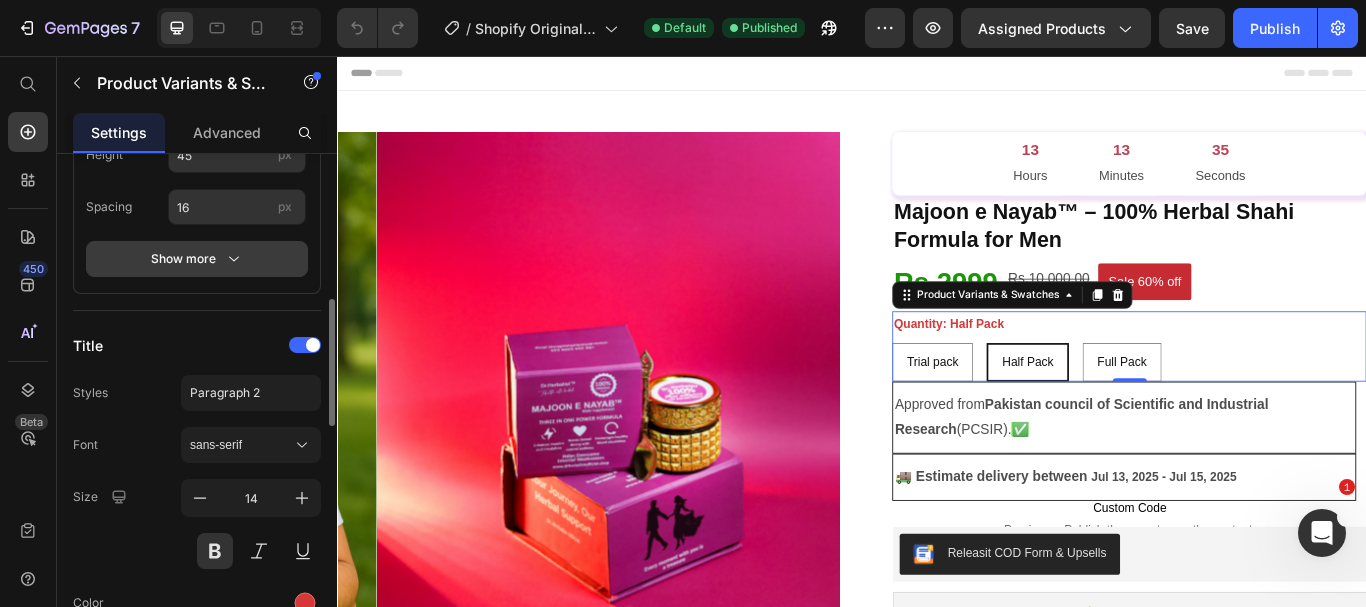 click 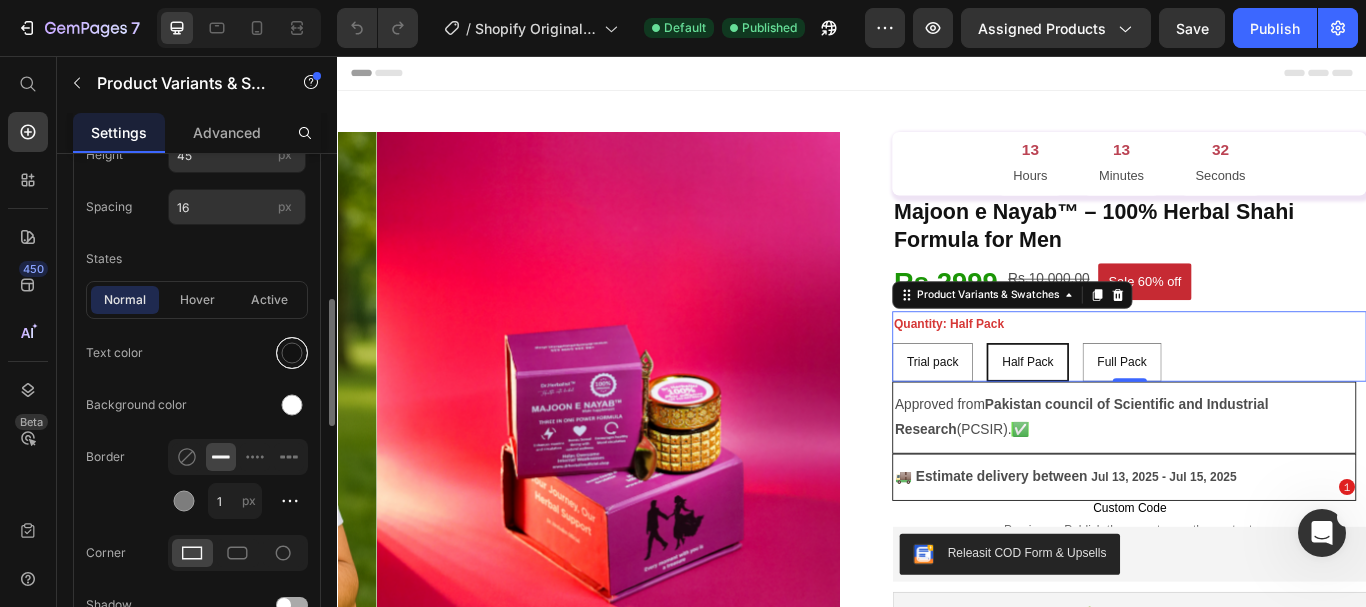 click at bounding box center [292, 353] 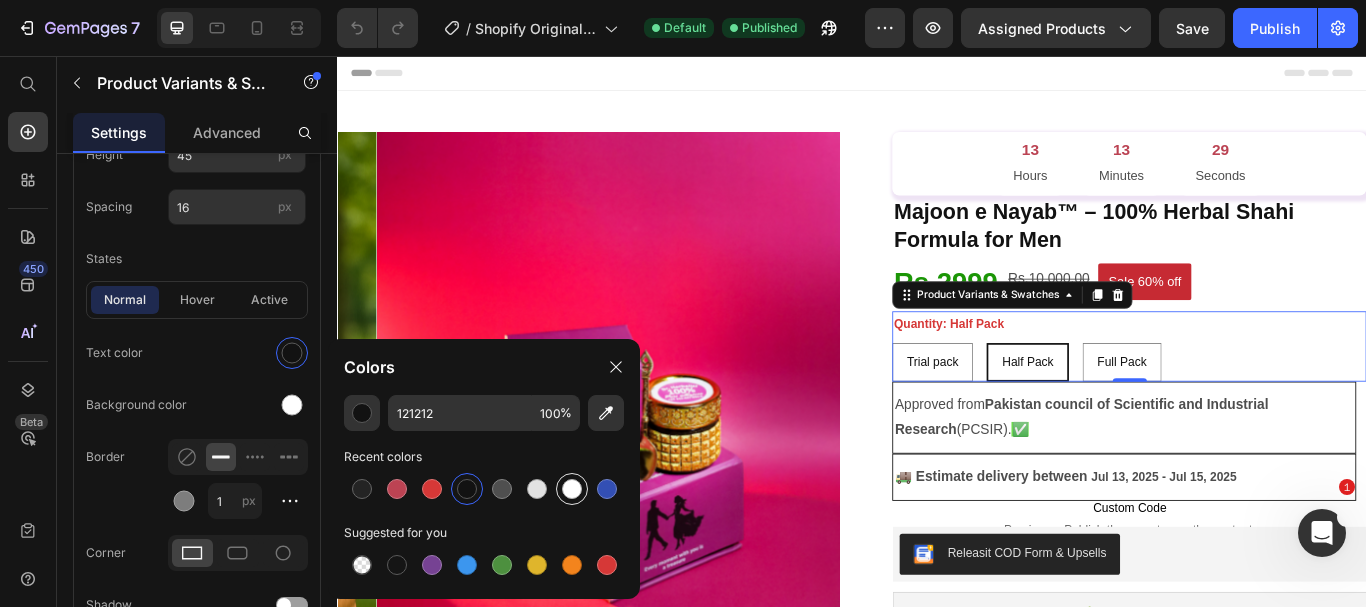 click at bounding box center (572, 489) 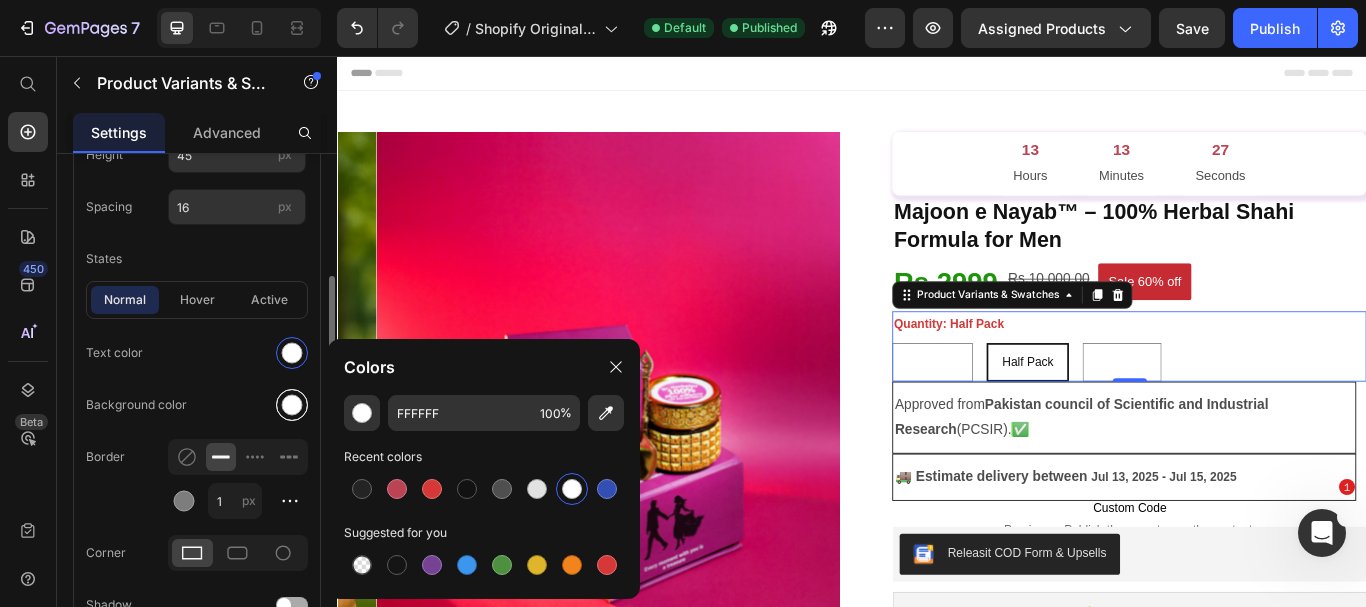 click at bounding box center [292, 405] 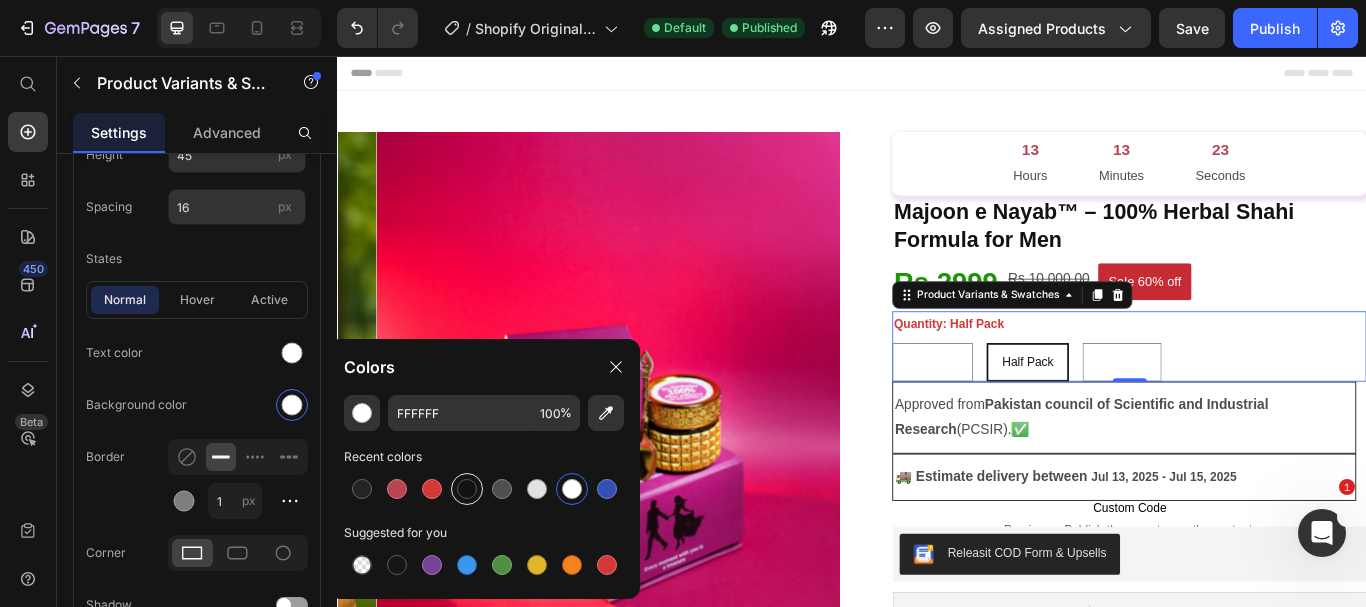 click at bounding box center [467, 489] 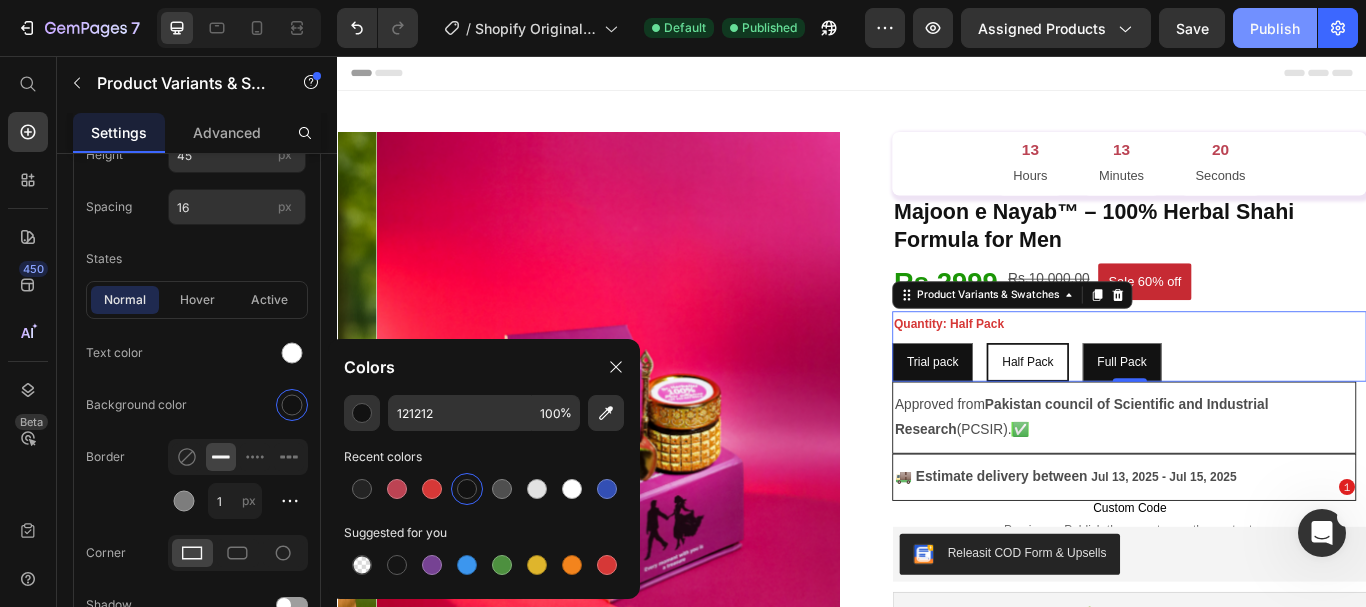 click on "Publish" at bounding box center [1275, 28] 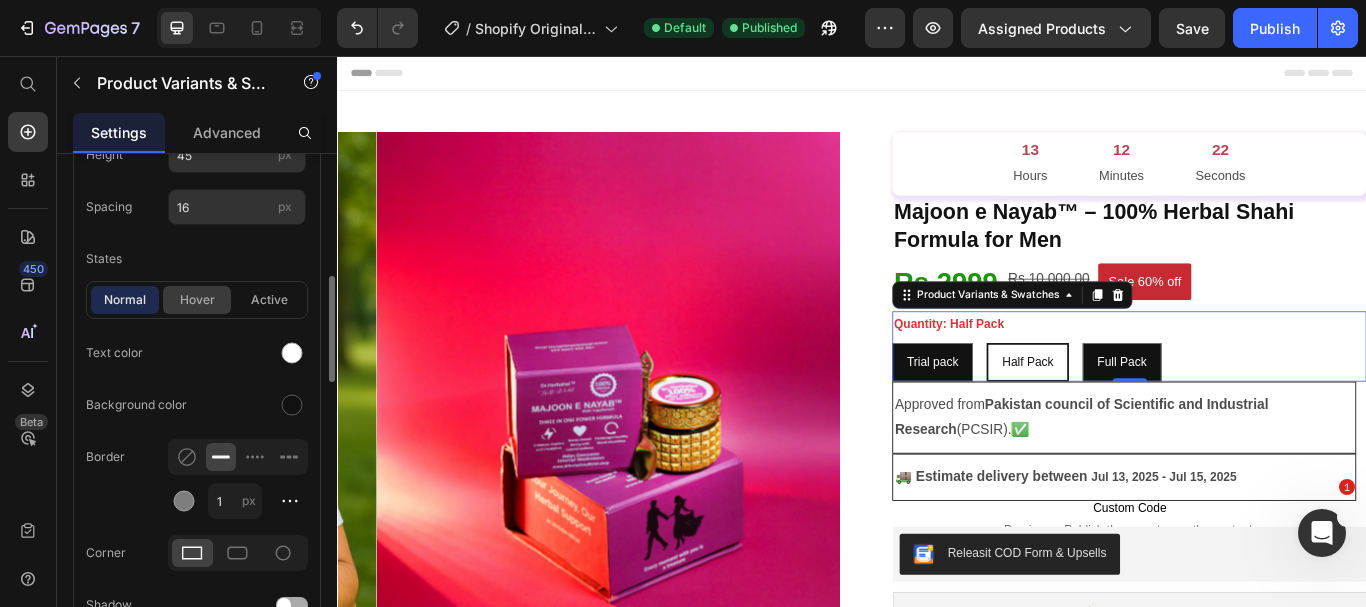 click on "hover" at bounding box center (197, 300) 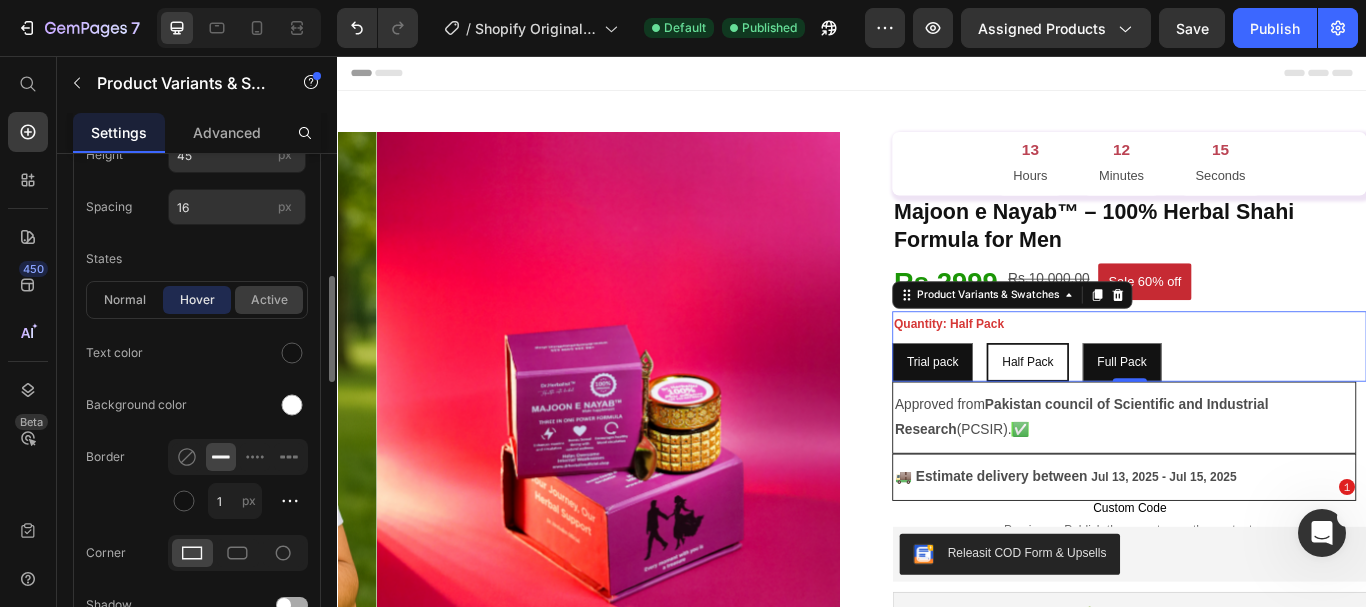 click on "active" at bounding box center (269, 300) 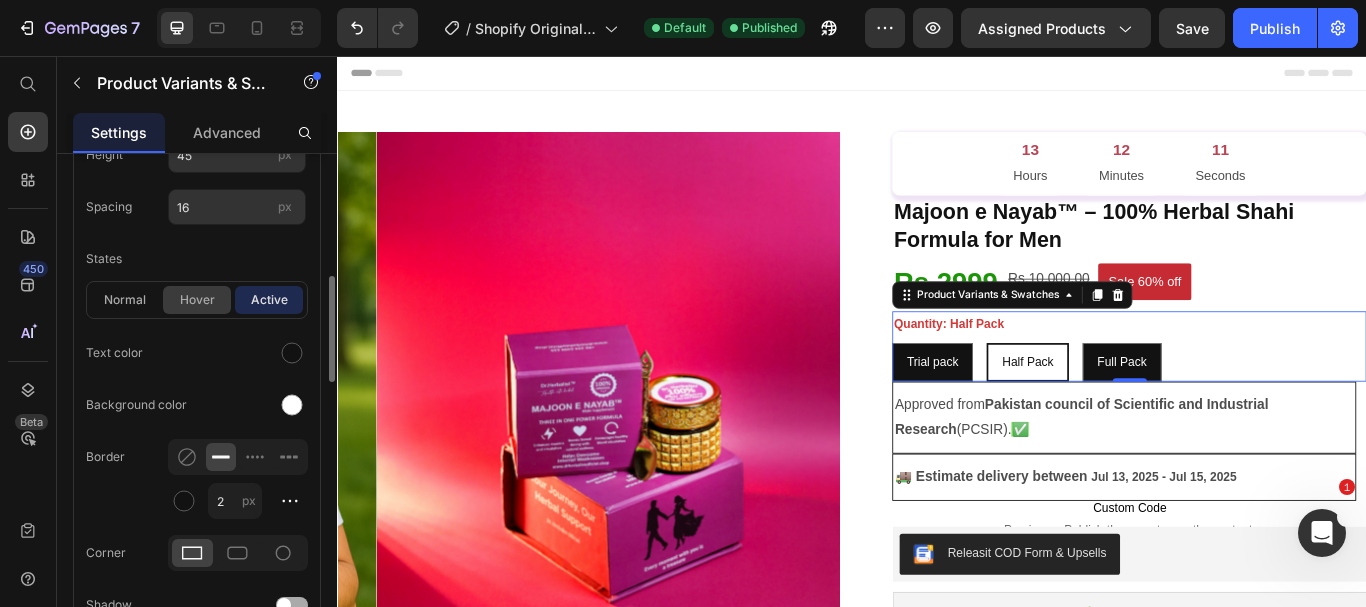 click on "hover" at bounding box center [197, 300] 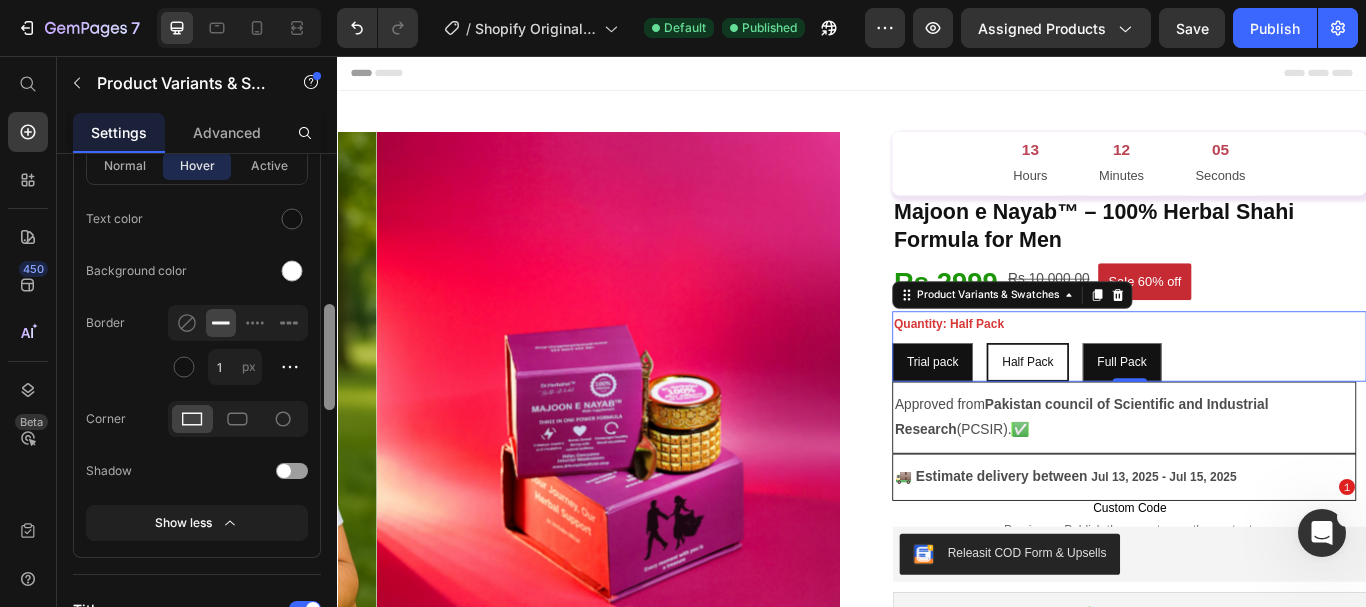 scroll, scrollTop: 721, scrollLeft: 0, axis: vertical 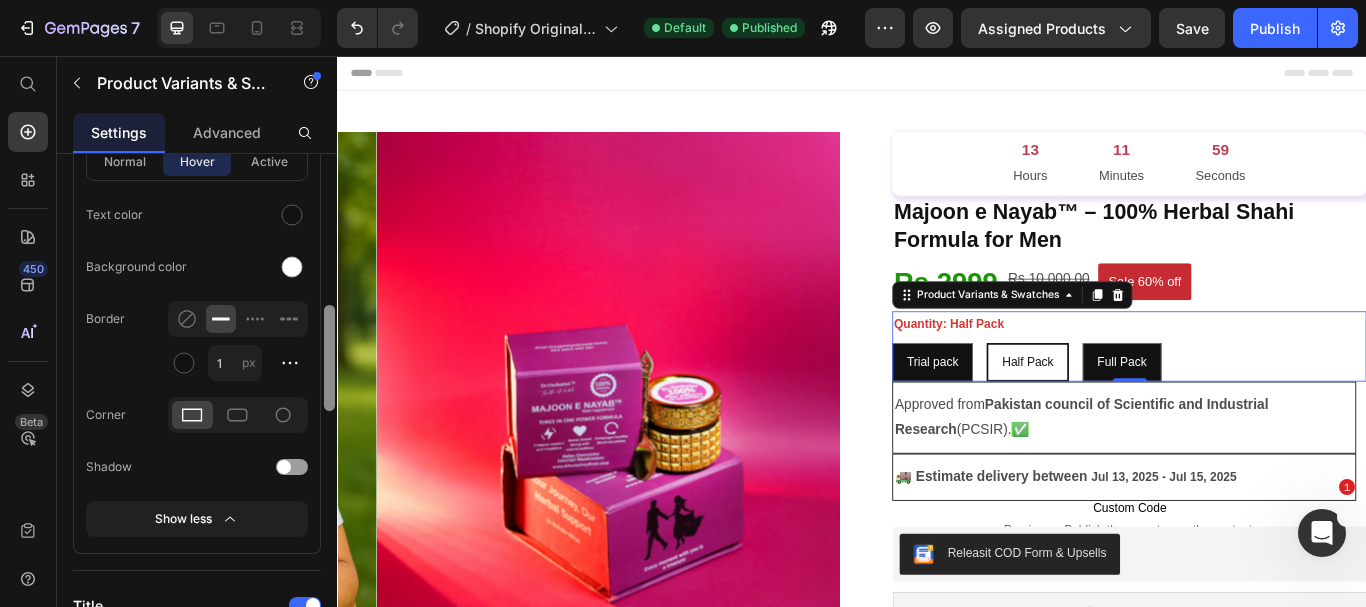 drag, startPoint x: 331, startPoint y: 315, endPoint x: 329, endPoint y: 344, distance: 29.068884 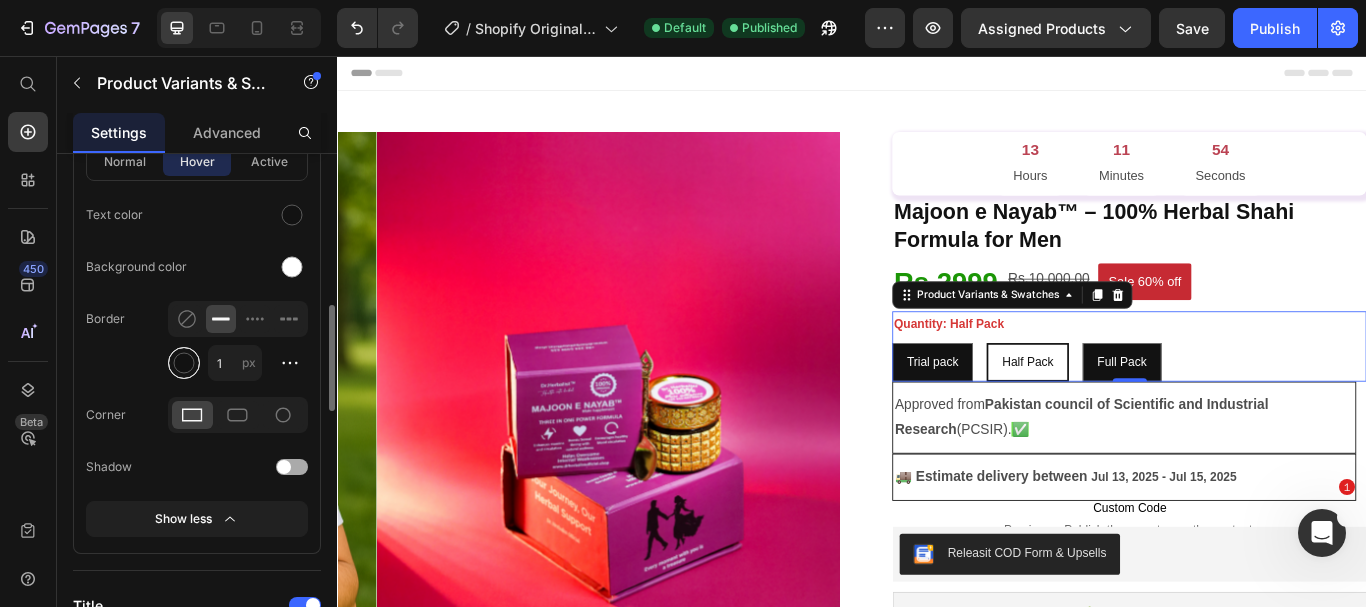 click at bounding box center (184, 363) 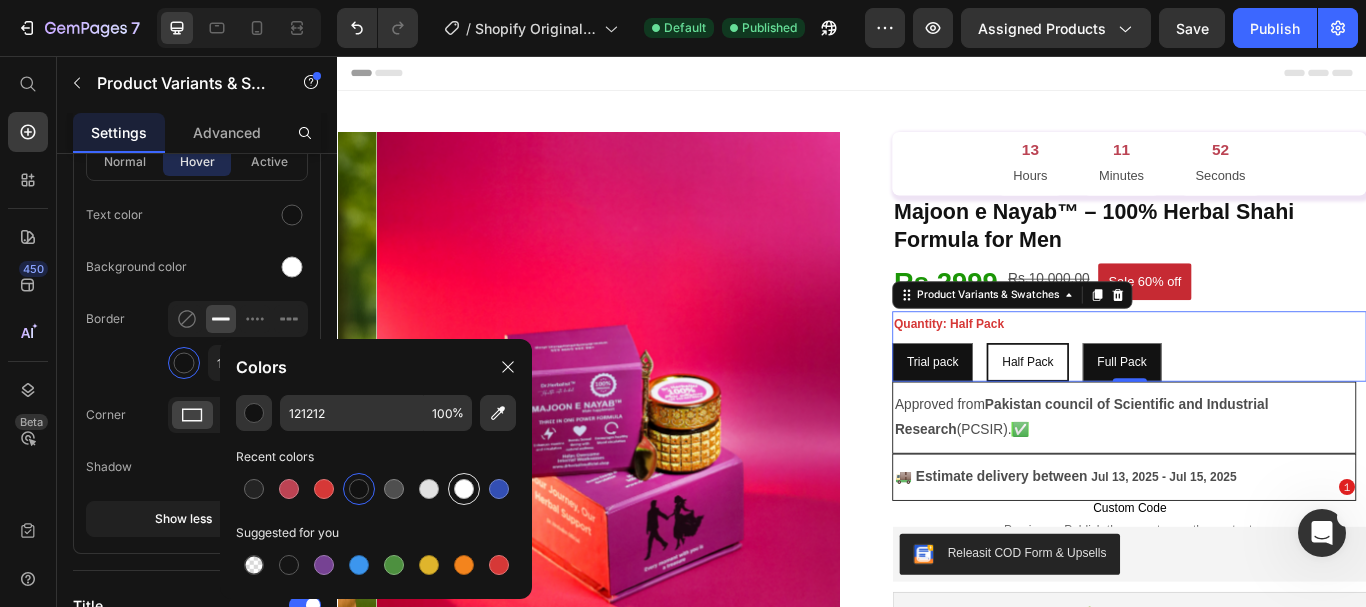 click at bounding box center [464, 489] 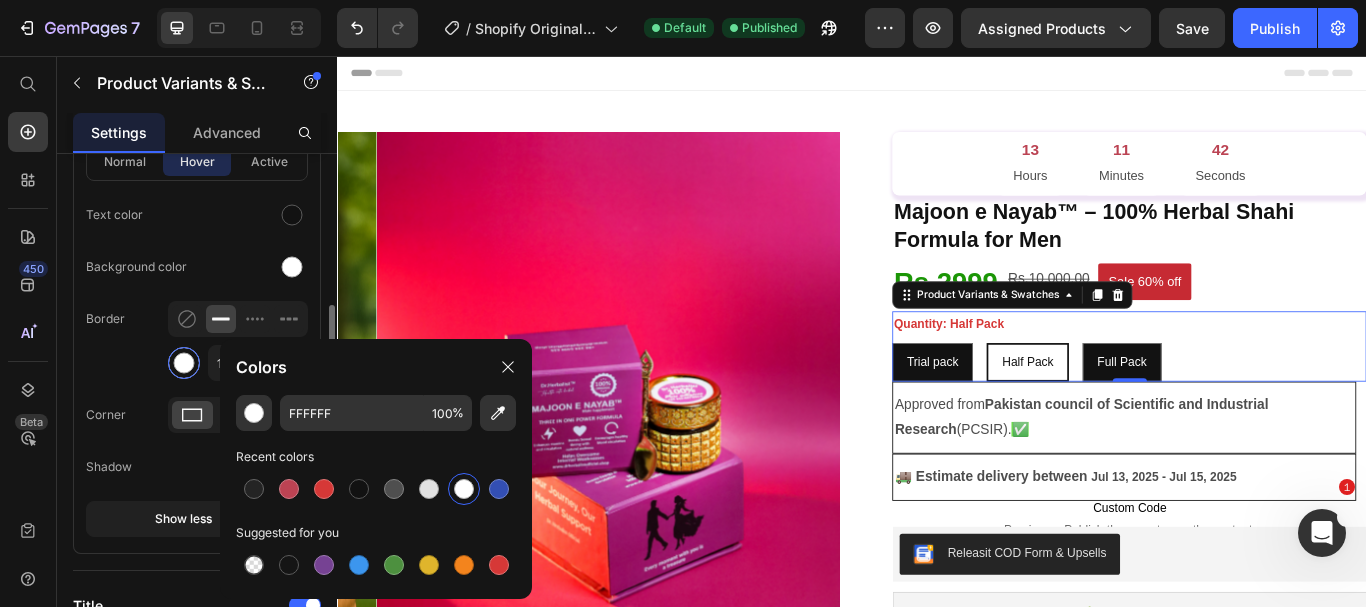 click at bounding box center [184, 363] 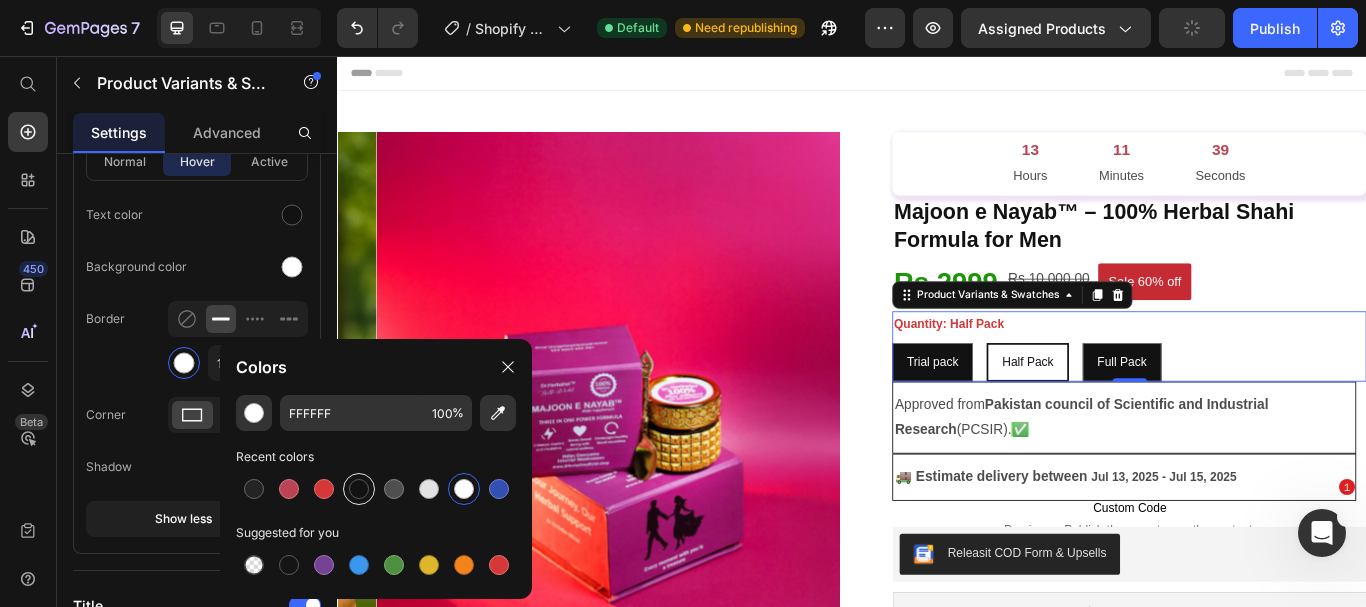 click at bounding box center [359, 489] 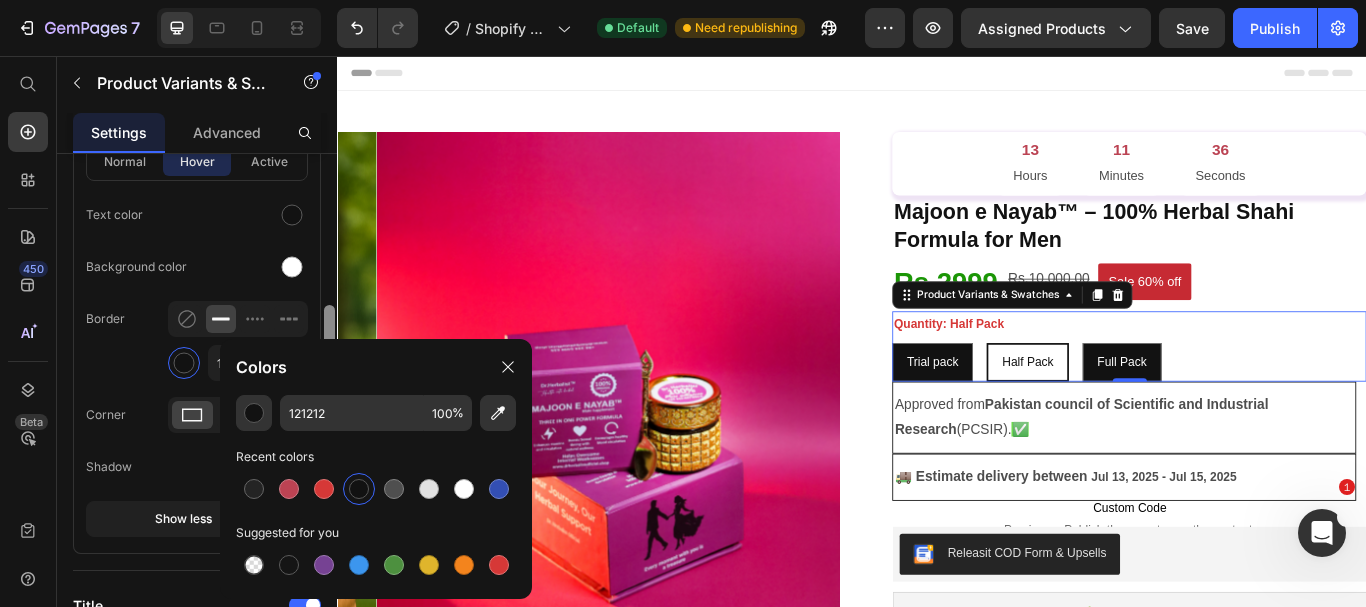 click at bounding box center [329, 358] 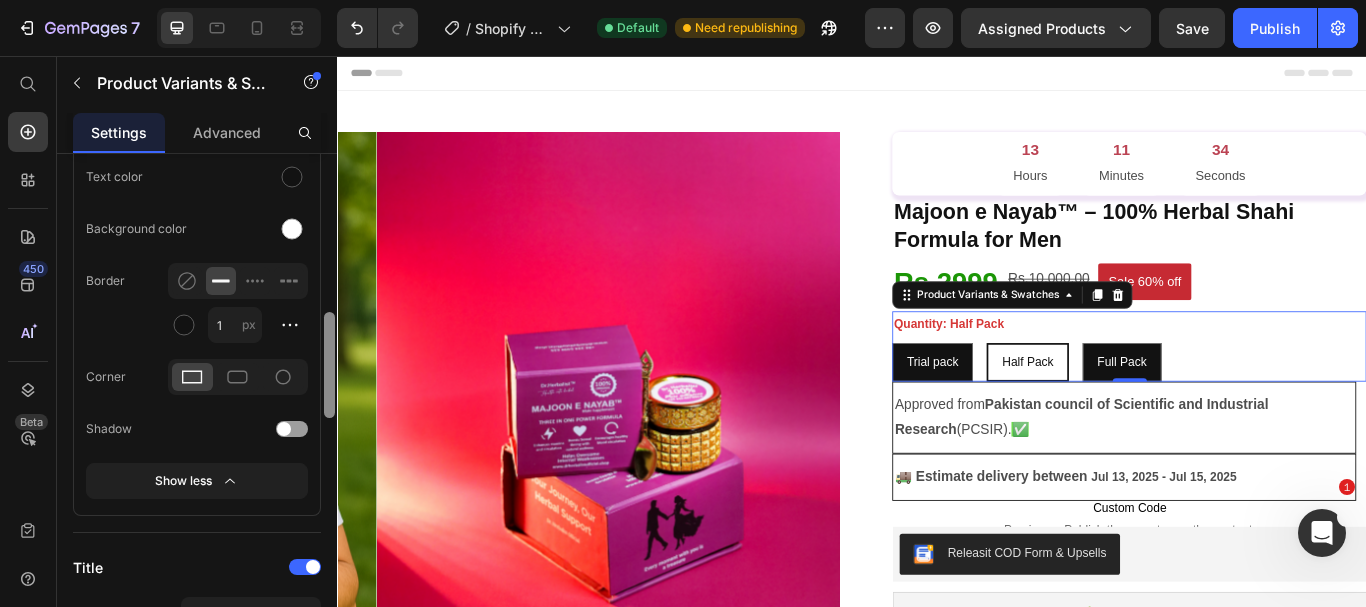 scroll, scrollTop: 764, scrollLeft: 0, axis: vertical 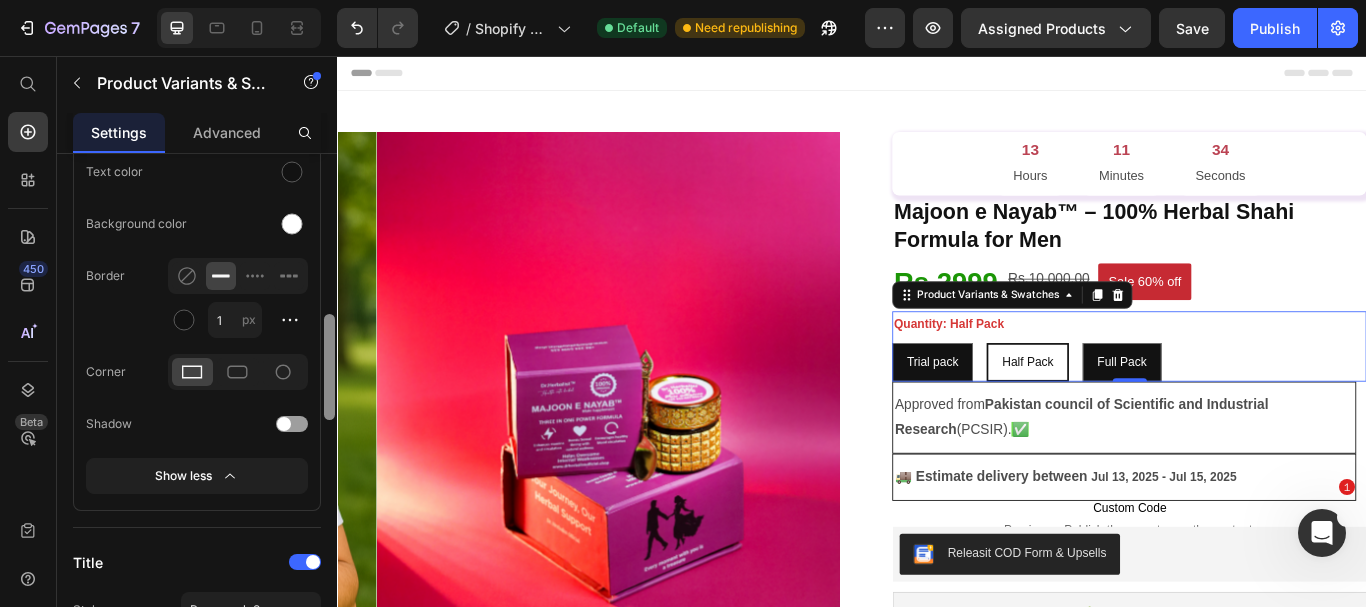 drag, startPoint x: 331, startPoint y: 316, endPoint x: 337, endPoint y: 325, distance: 10.816654 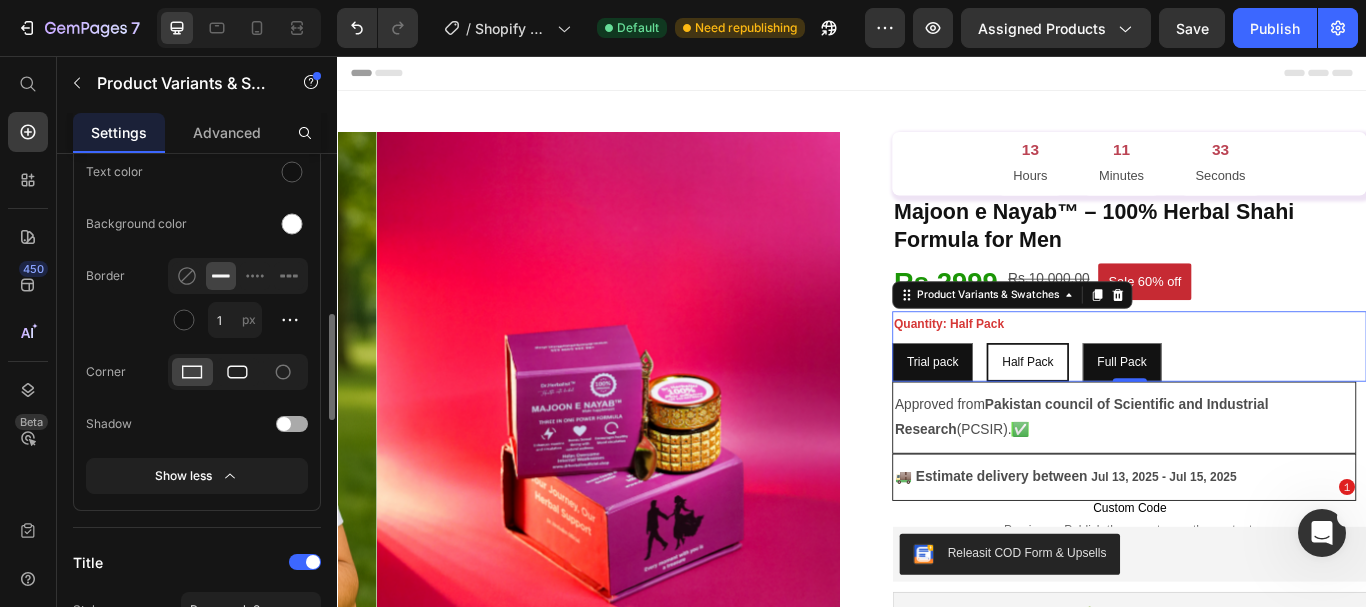click 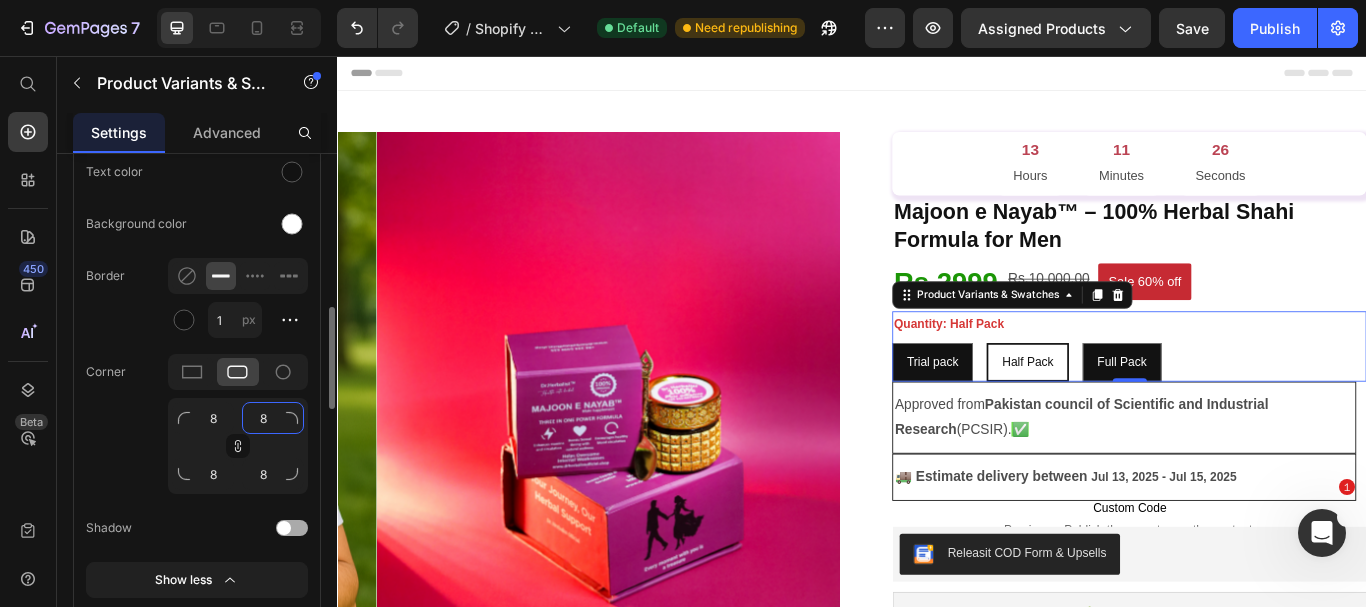 click on "8" 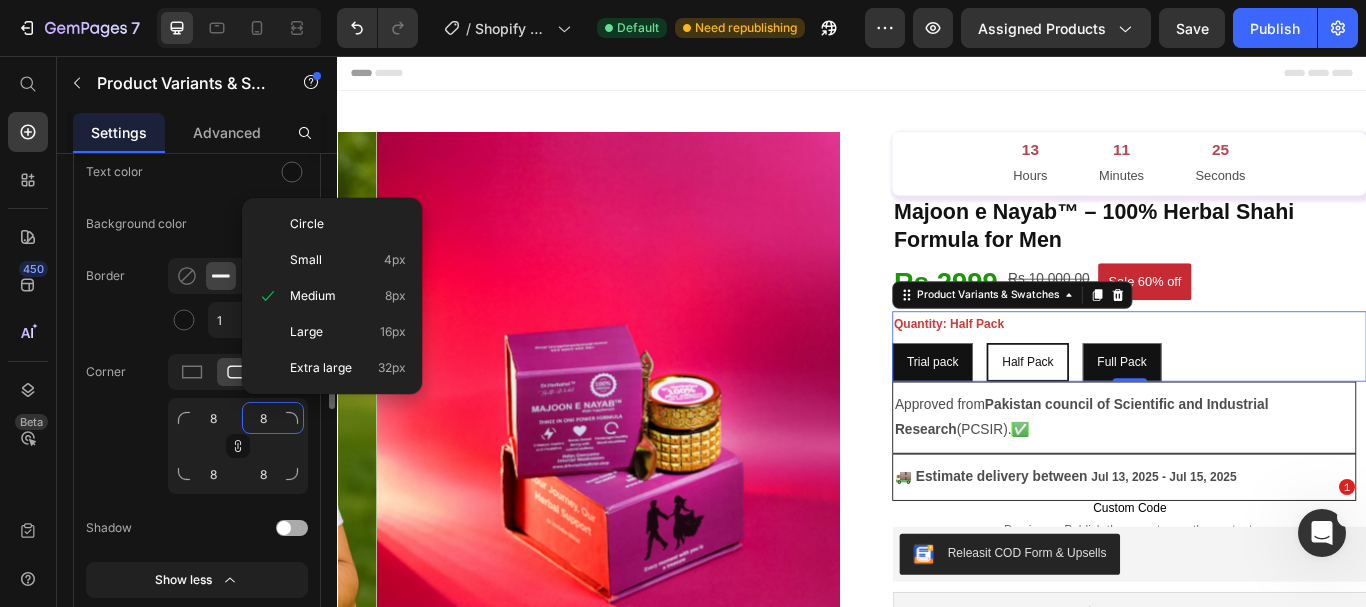 type on "1" 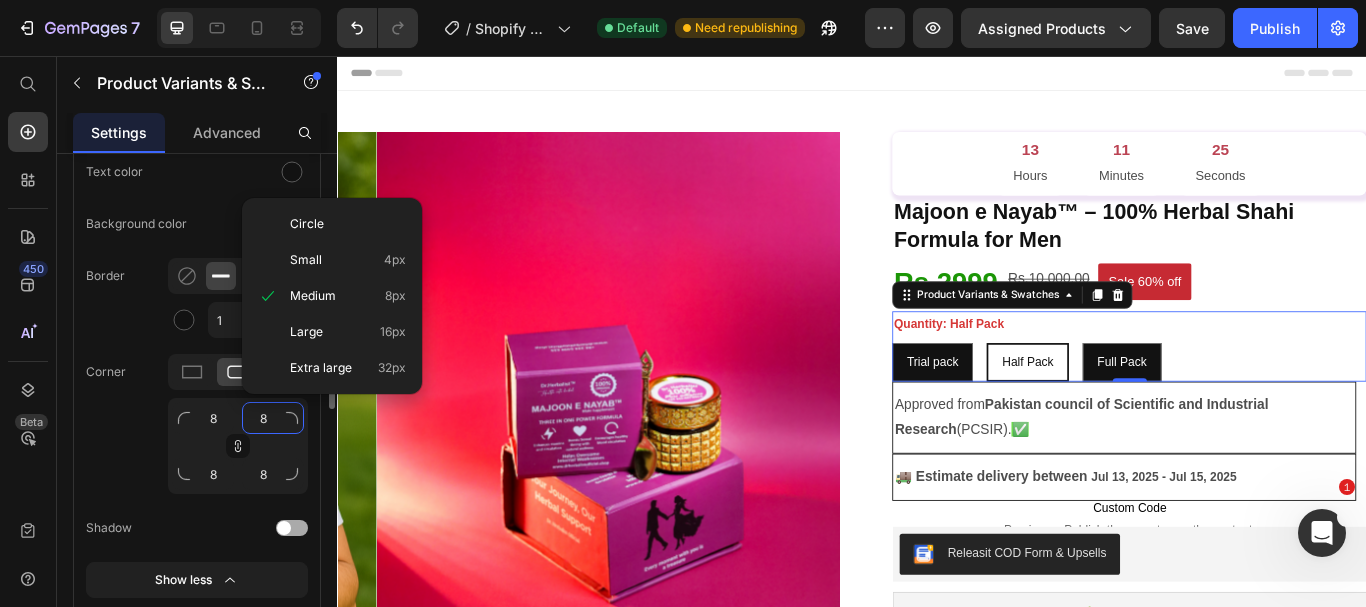 type on "1" 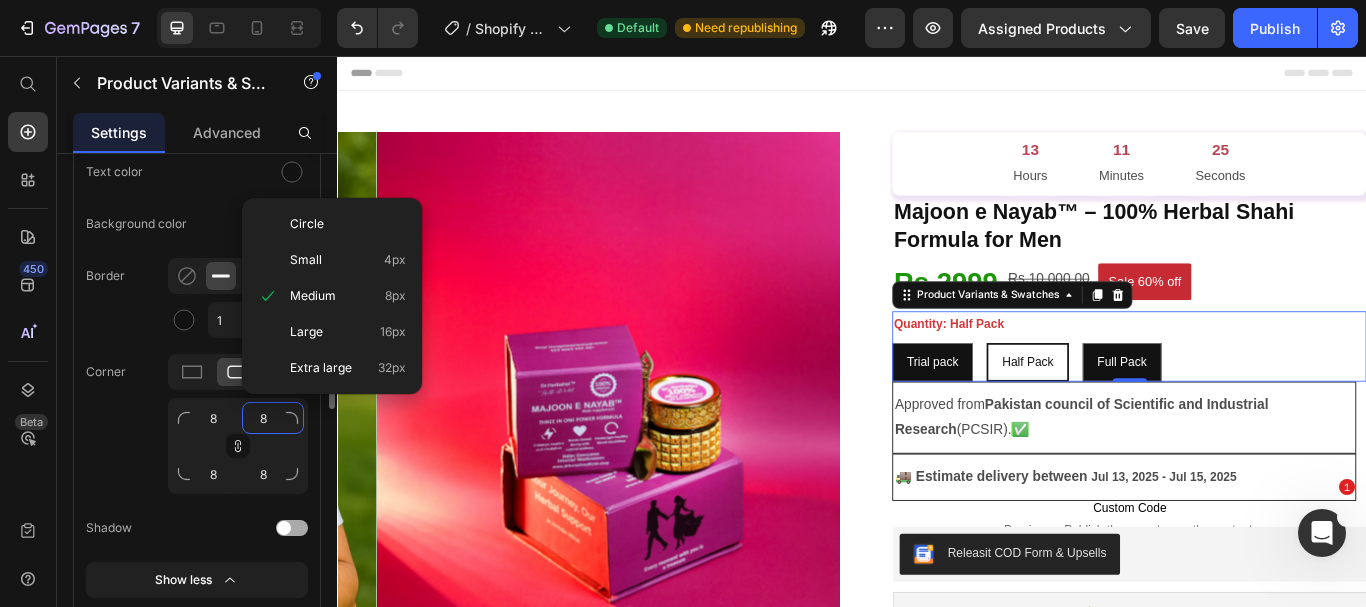 type on "1" 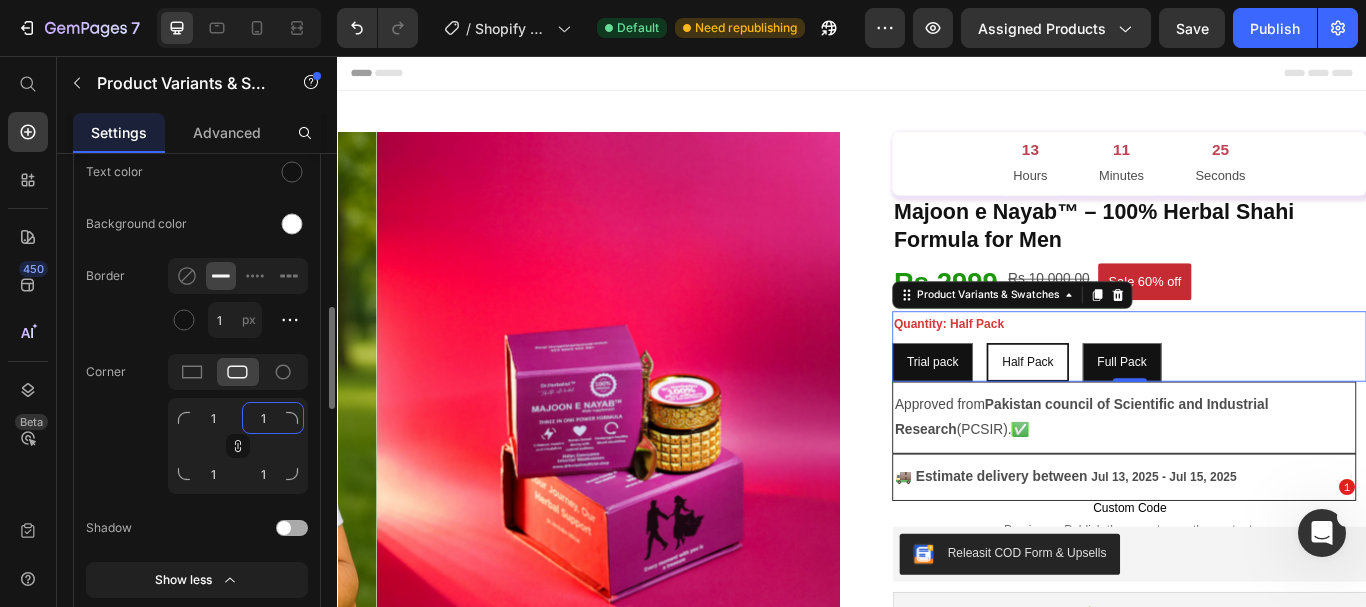 type on "16" 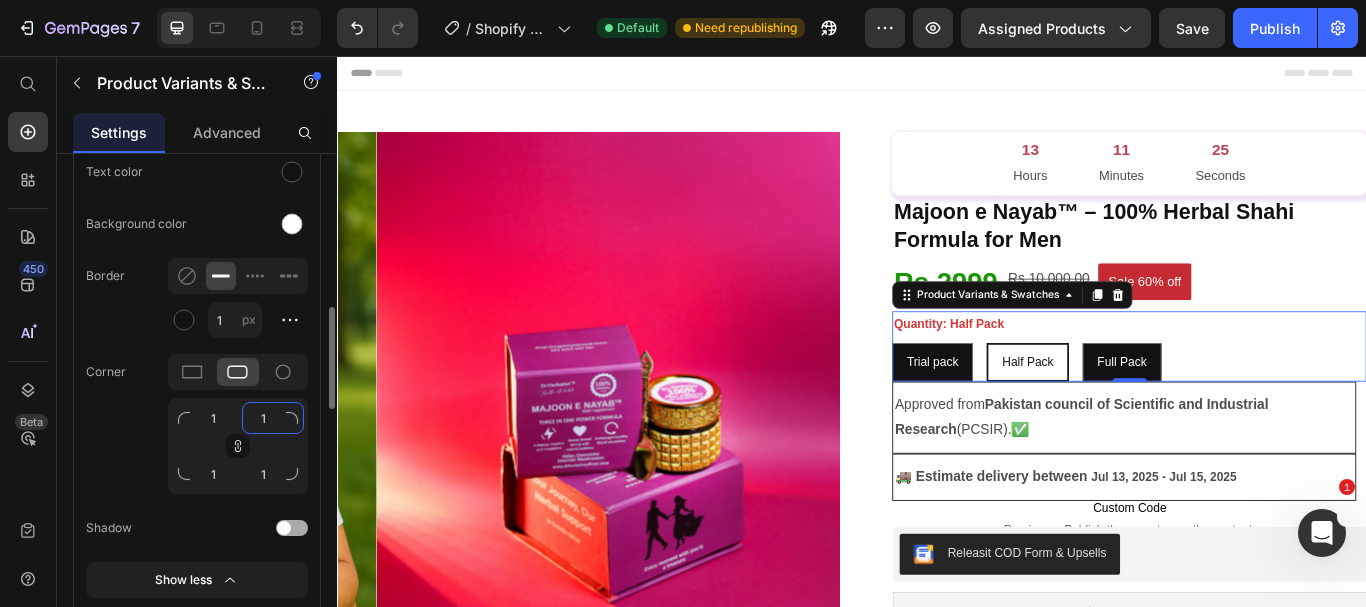 type on "16" 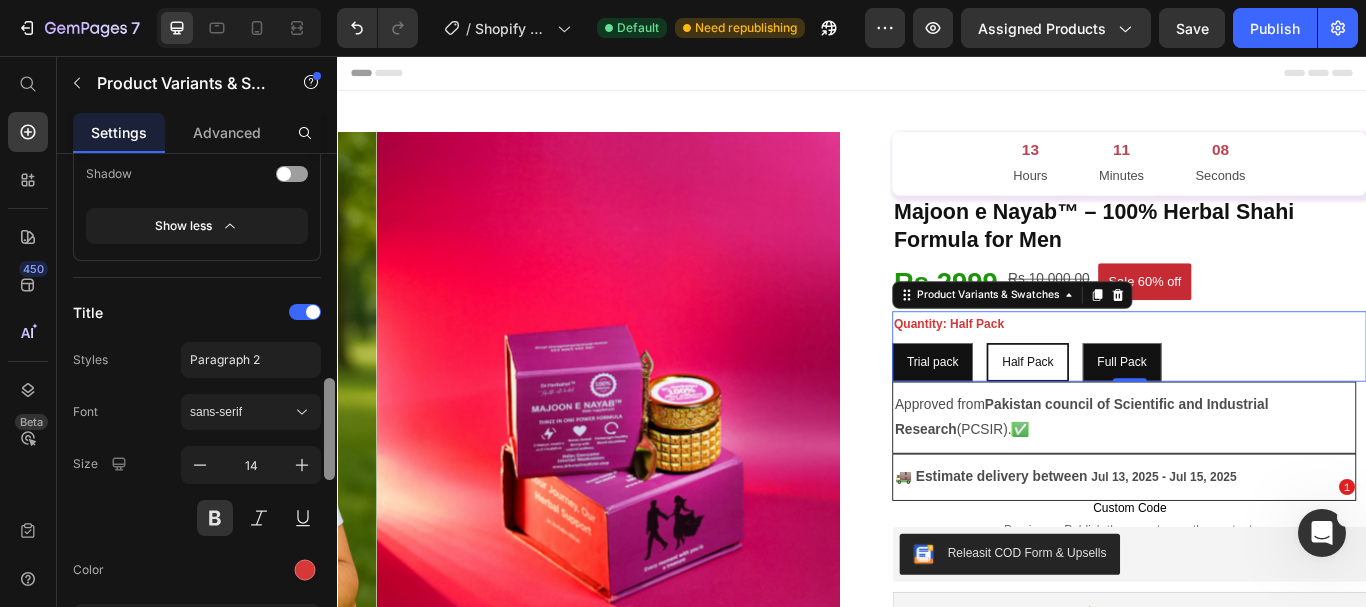 scroll, scrollTop: 1128, scrollLeft: 0, axis: vertical 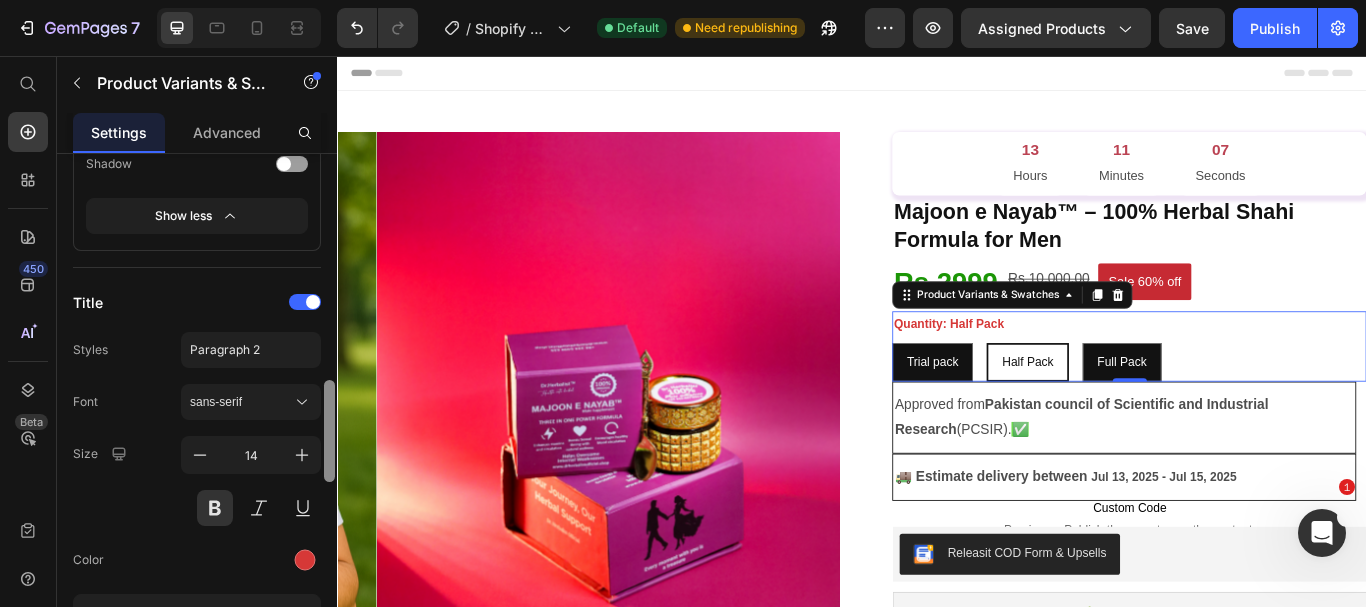 drag, startPoint x: 333, startPoint y: 379, endPoint x: 331, endPoint y: 452, distance: 73.02739 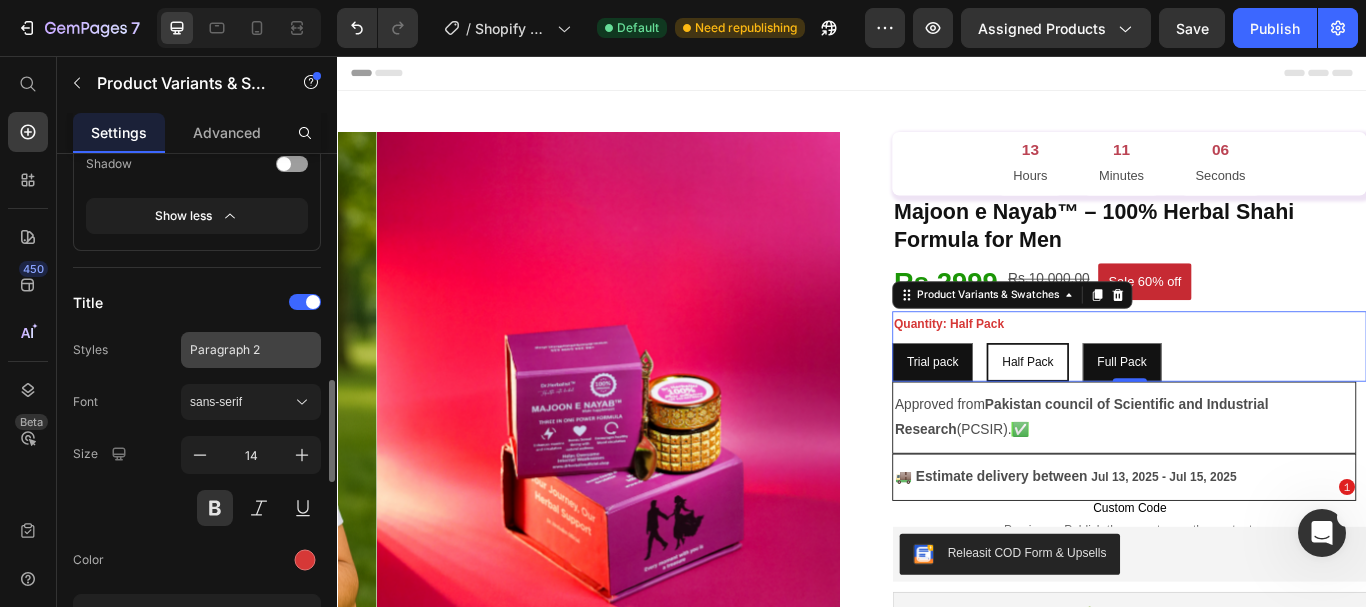 type on "16" 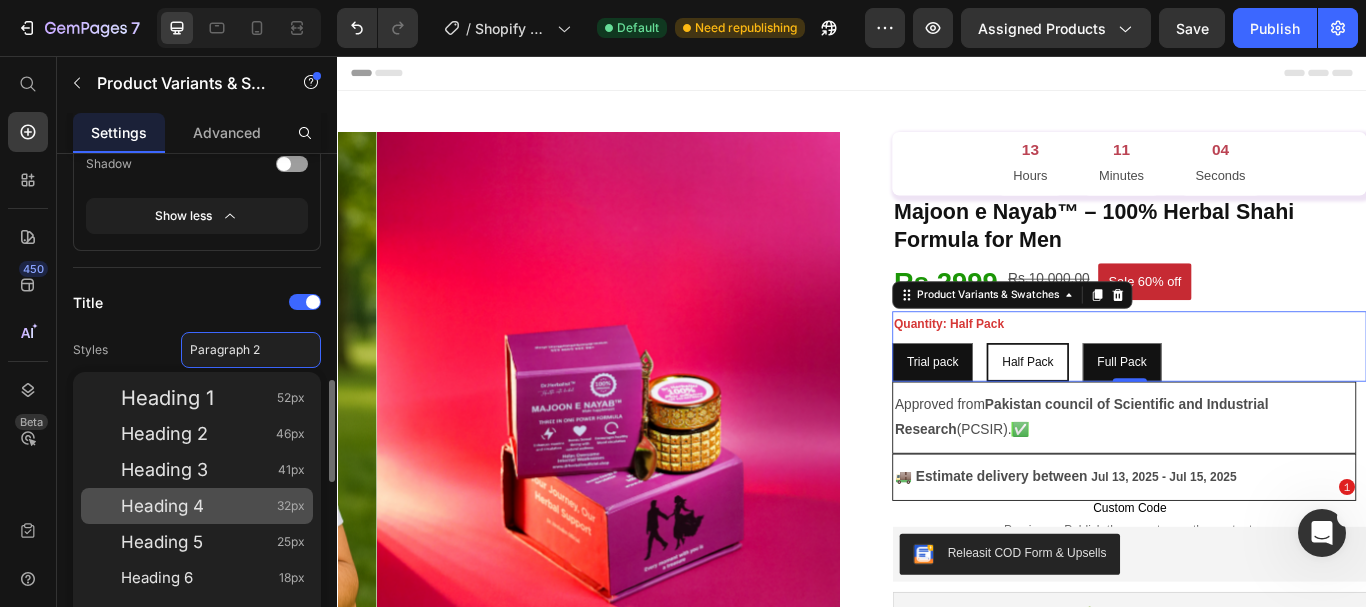 click on "Heading 4 32px" at bounding box center (213, 506) 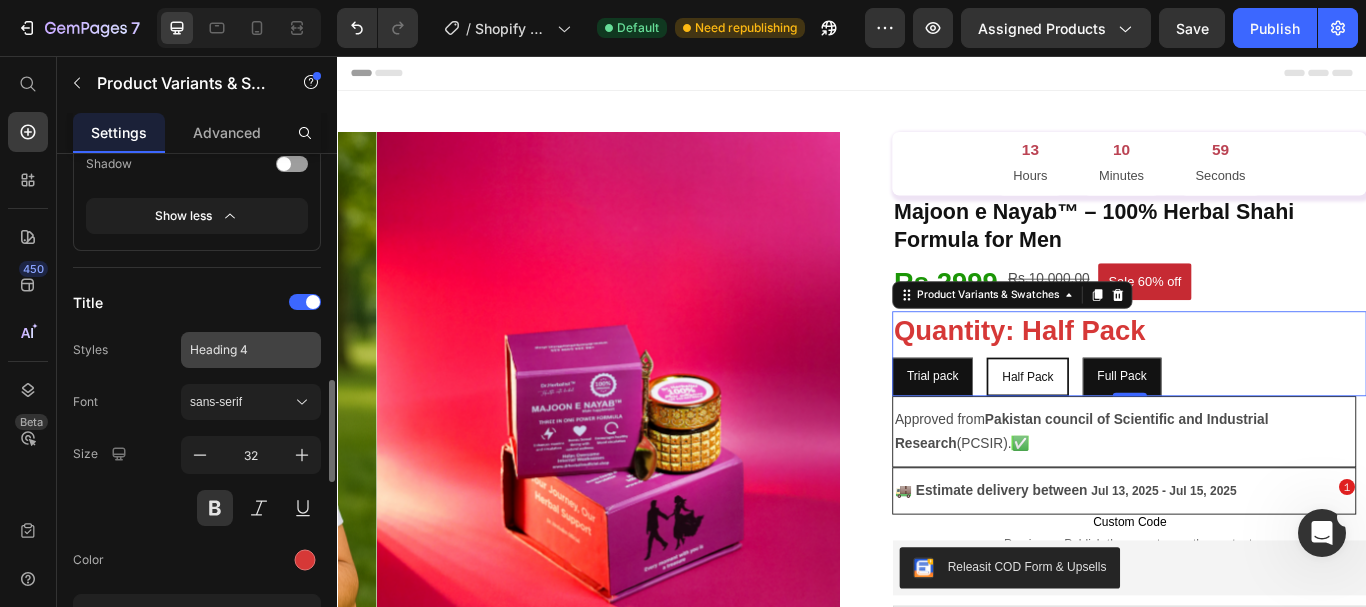 click on "Heading 4" at bounding box center [239, 350] 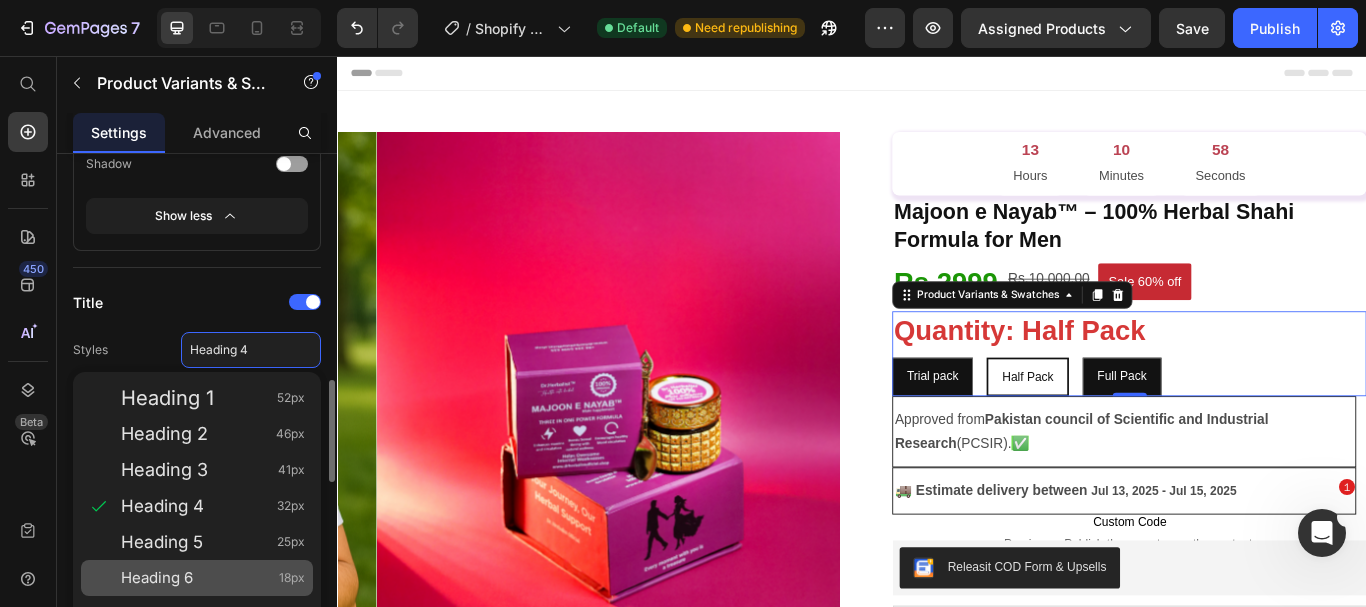 click on "Heading 6" at bounding box center (157, 578) 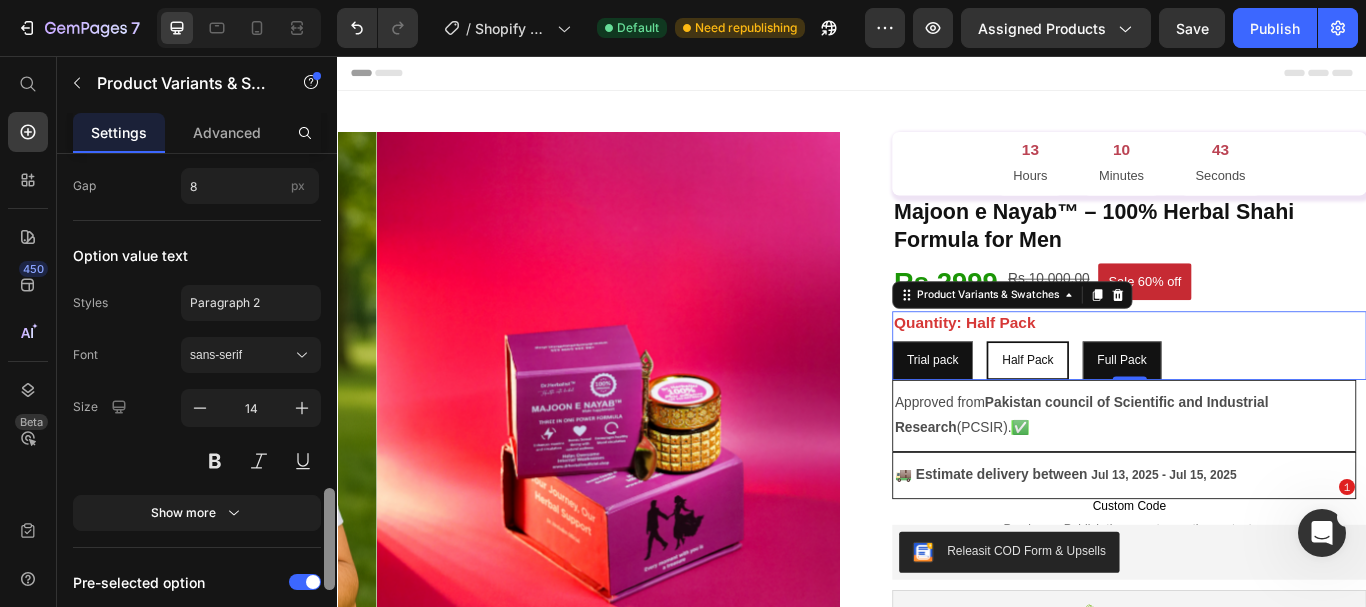 scroll, scrollTop: 1671, scrollLeft: 0, axis: vertical 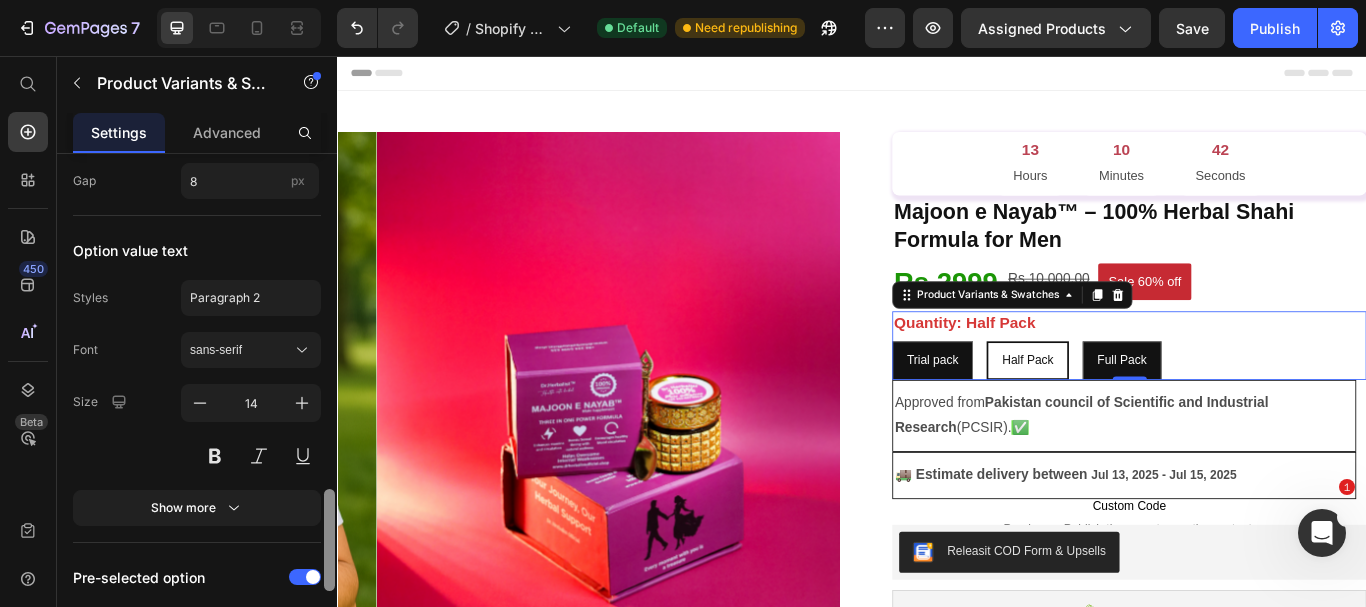 drag, startPoint x: 329, startPoint y: 465, endPoint x: 332, endPoint y: 574, distance: 109.041275 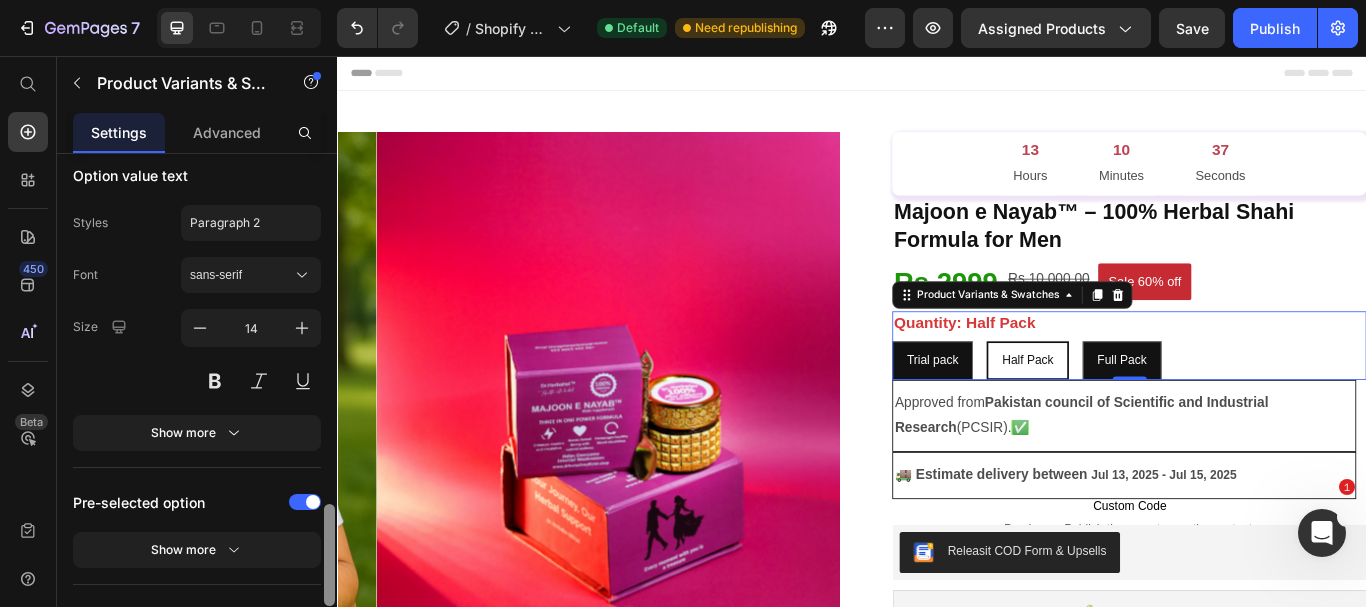 scroll, scrollTop: 1751, scrollLeft: 0, axis: vertical 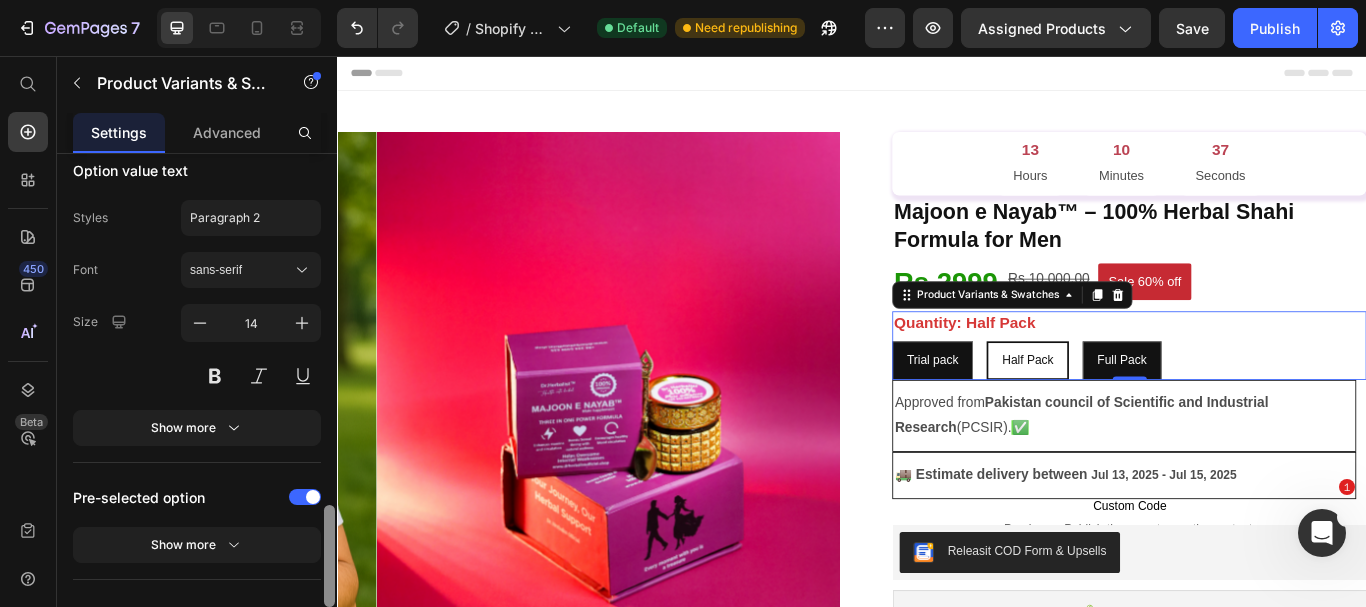 drag, startPoint x: 331, startPoint y: 518, endPoint x: 330, endPoint y: 534, distance: 16.03122 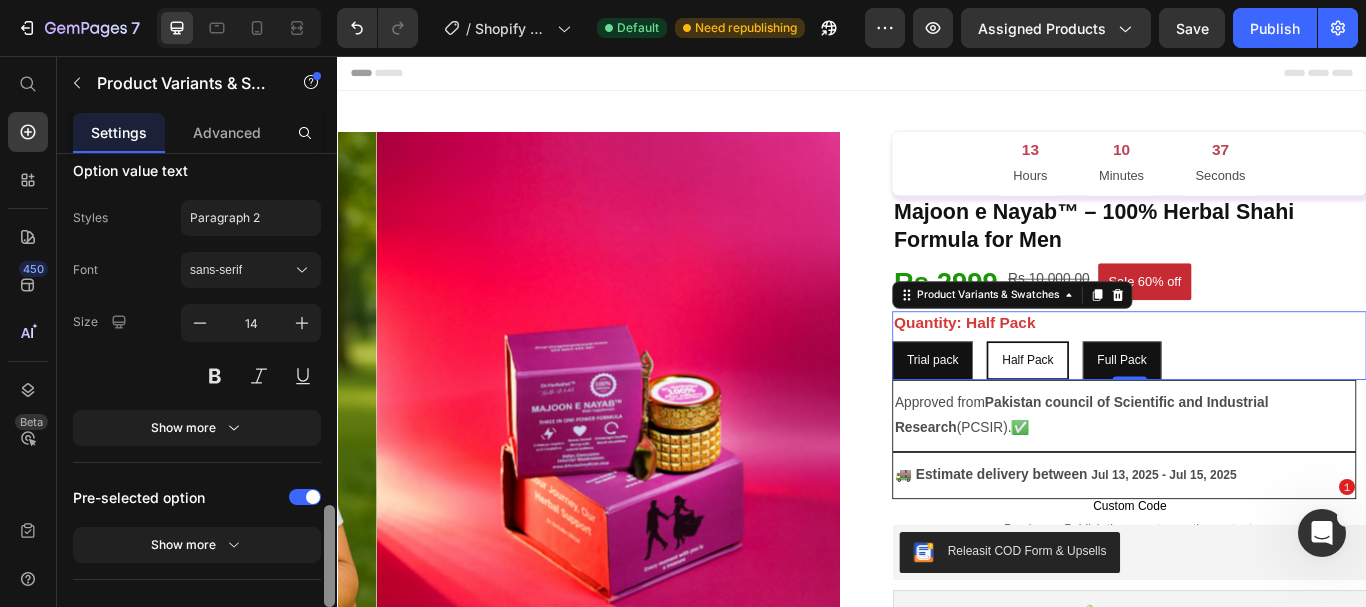 click at bounding box center [329, 556] 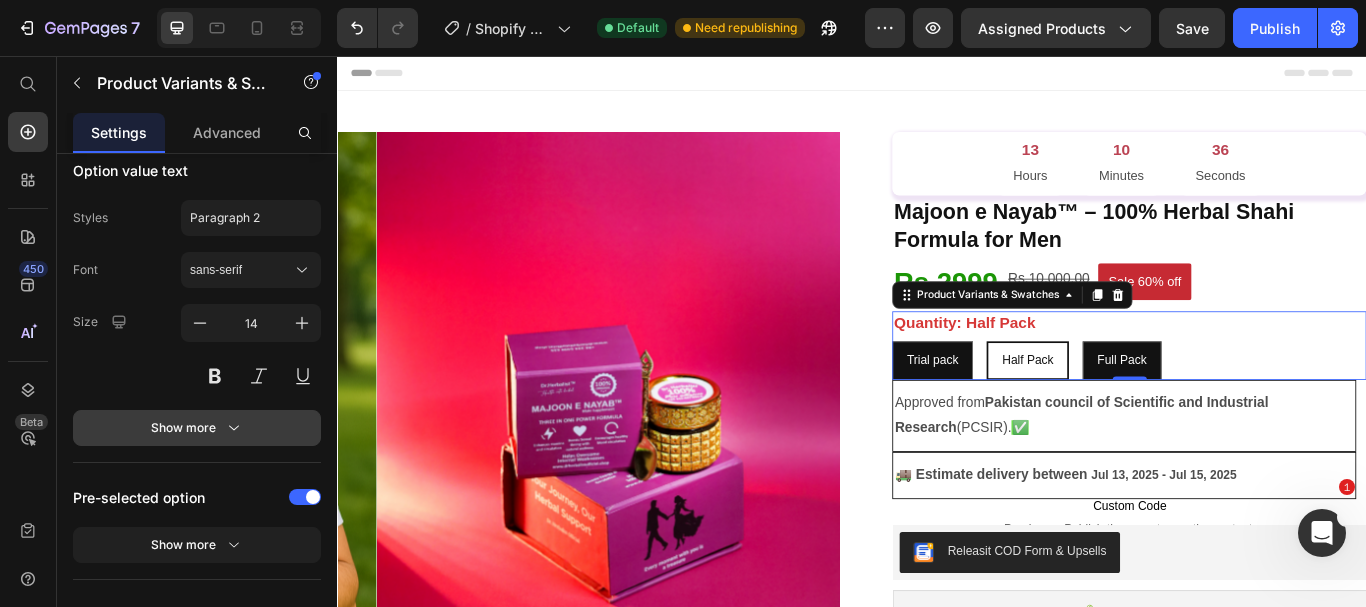 click 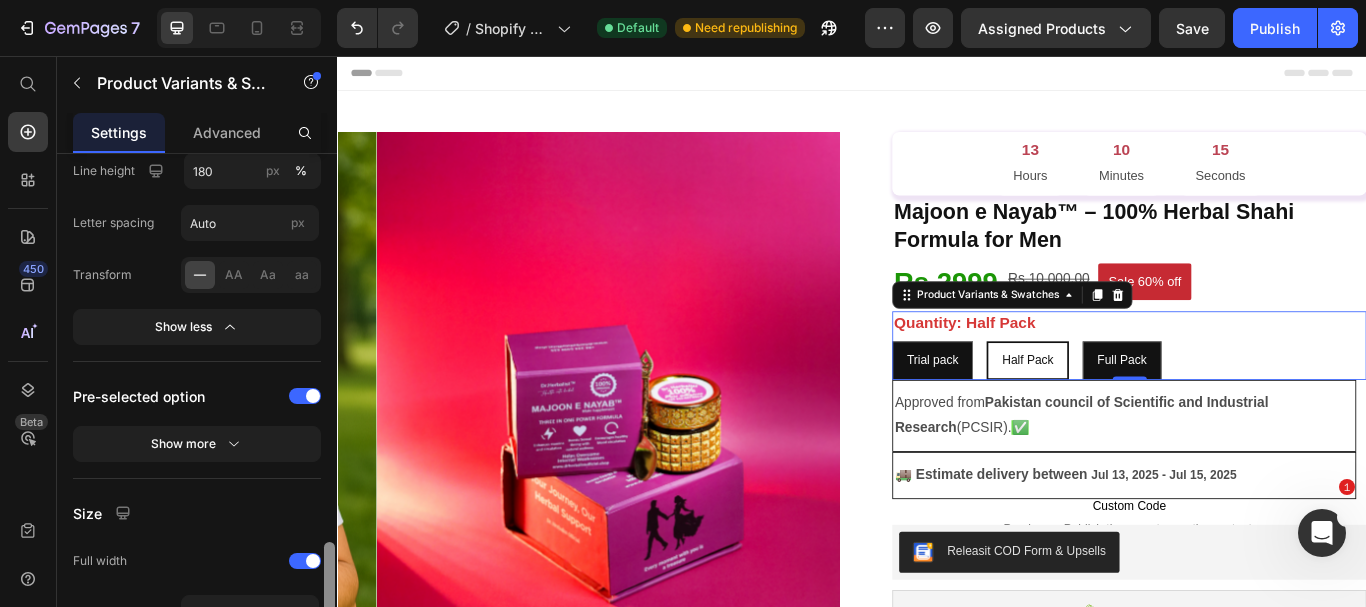 scroll, scrollTop: 2065, scrollLeft: 0, axis: vertical 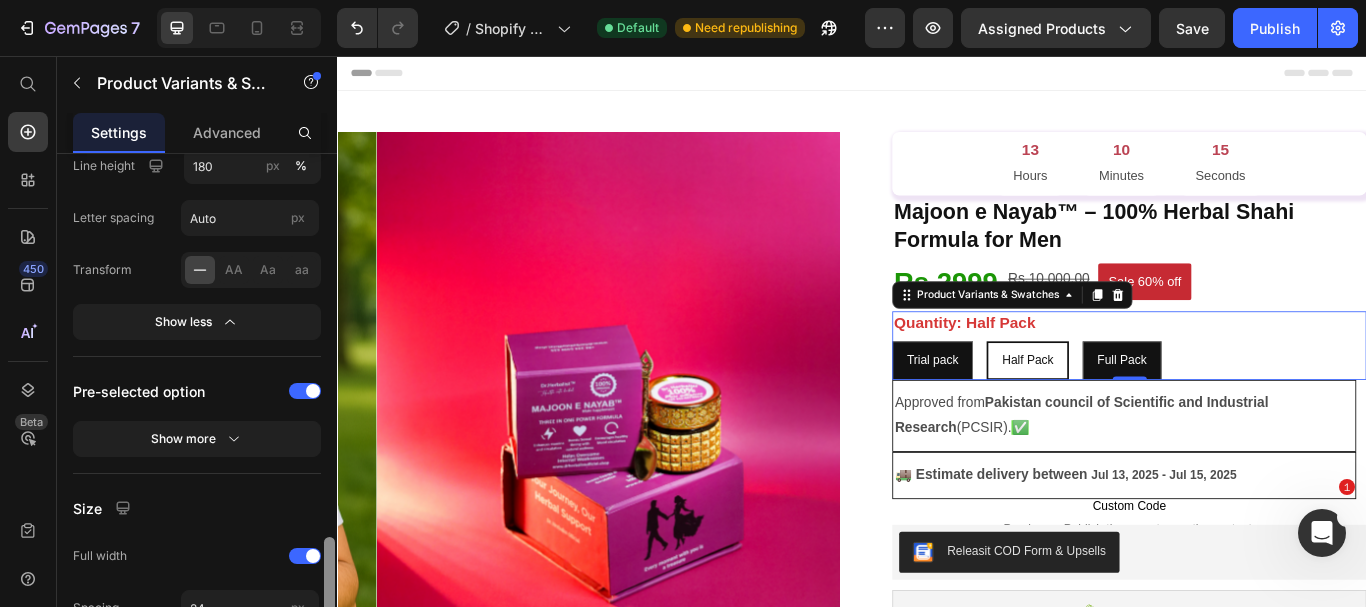 drag, startPoint x: 328, startPoint y: 517, endPoint x: 323, endPoint y: 580, distance: 63.1981 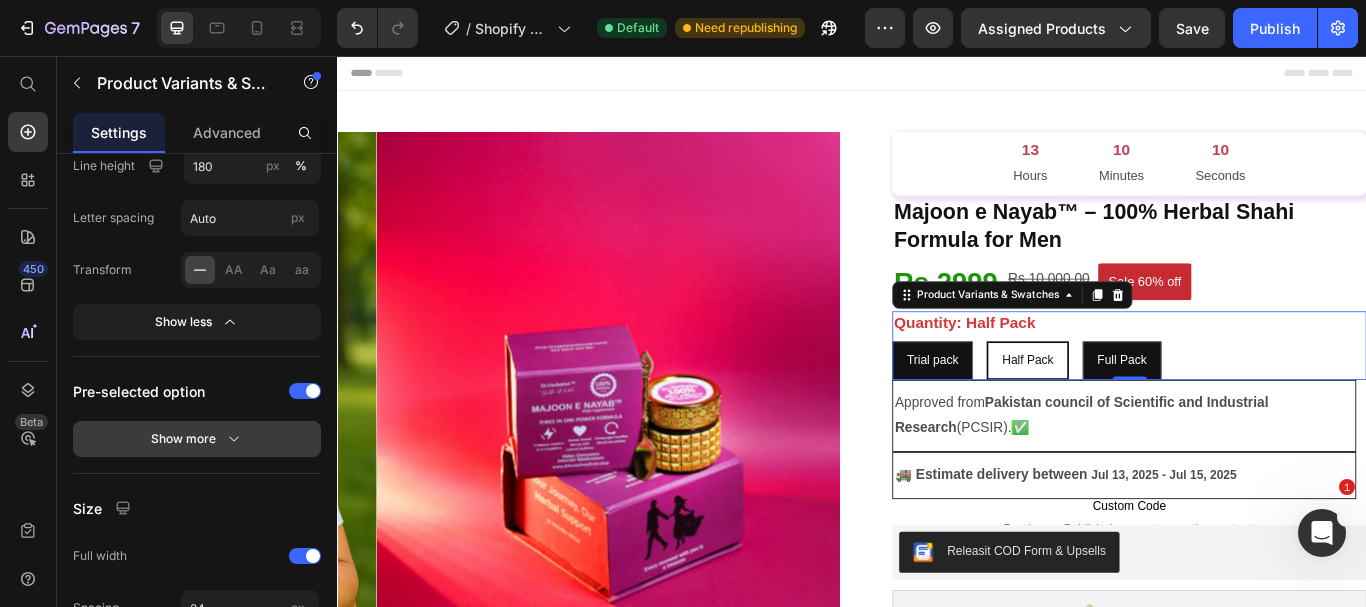 click on "Show more" at bounding box center [197, 439] 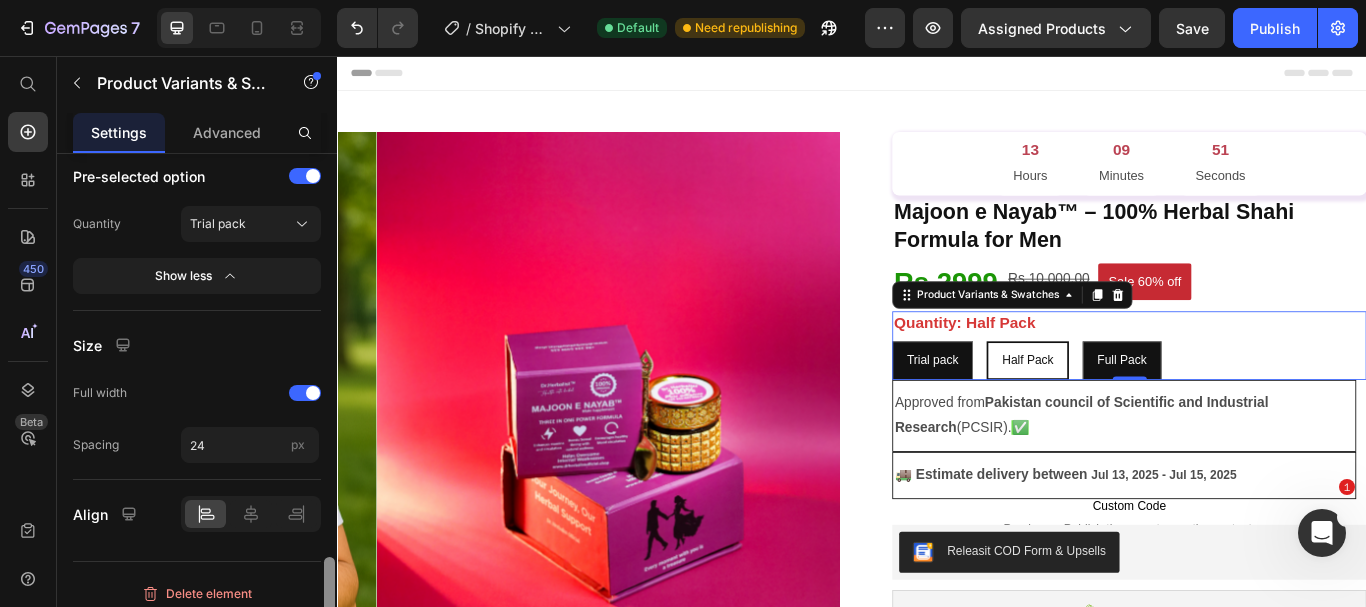 scroll, scrollTop: 2293, scrollLeft: 0, axis: vertical 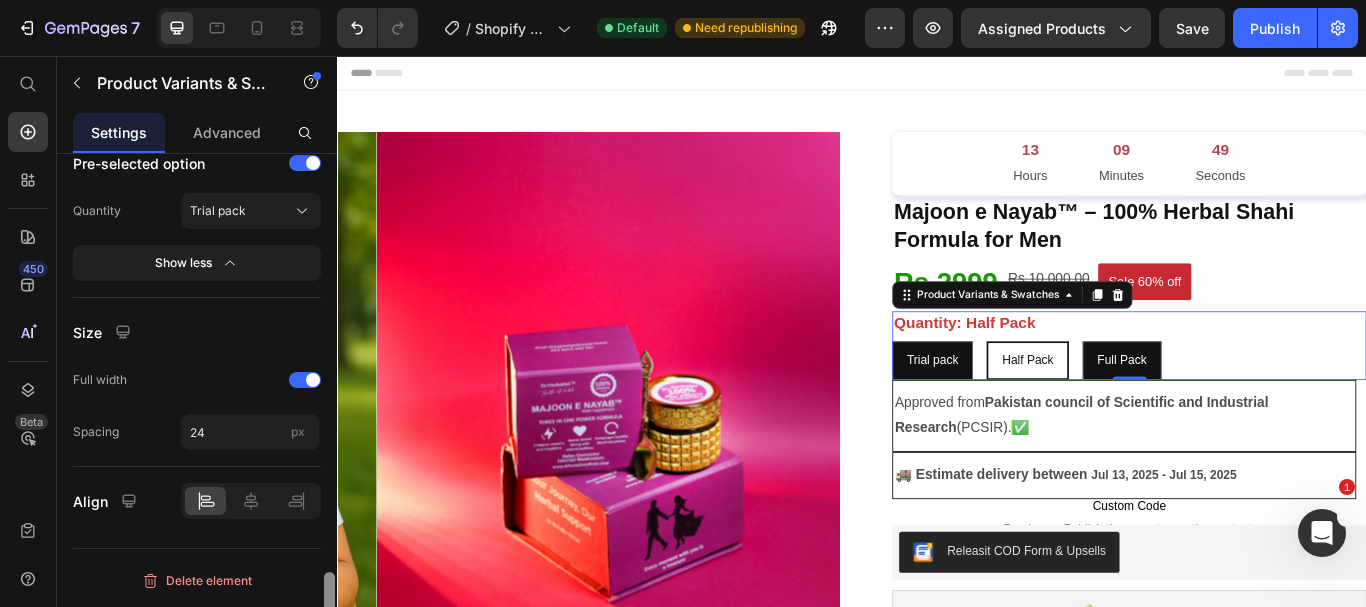 drag, startPoint x: 327, startPoint y: 548, endPoint x: 331, endPoint y: 614, distance: 66.1211 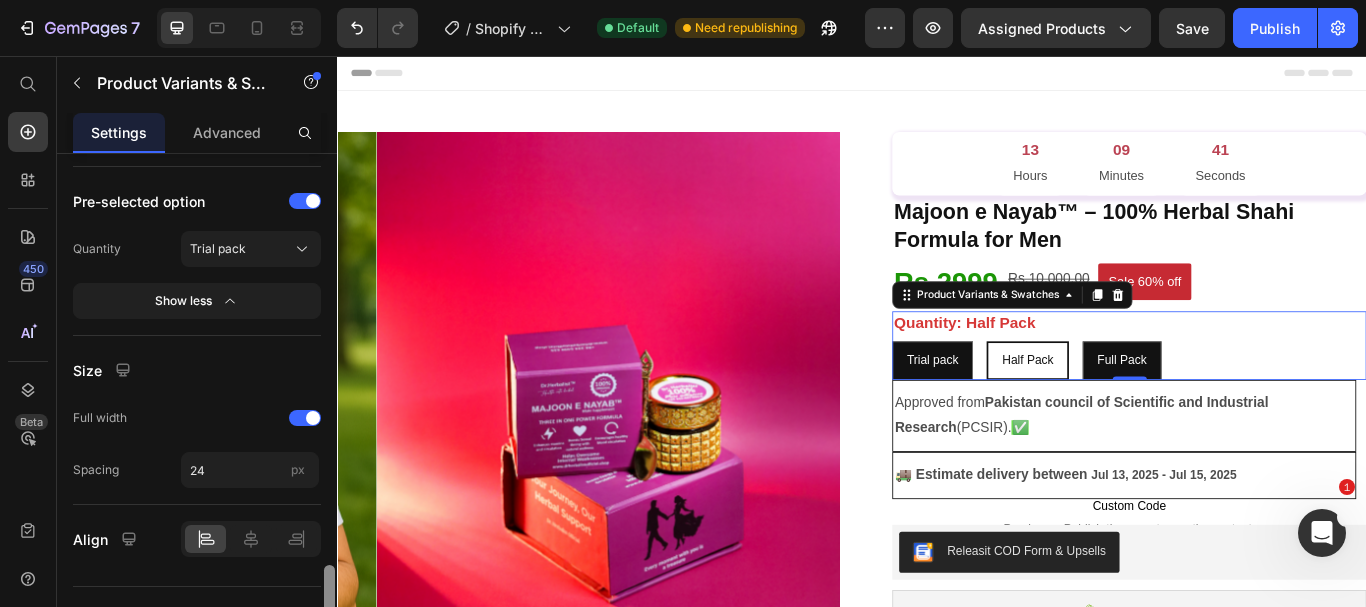scroll, scrollTop: 2293, scrollLeft: 0, axis: vertical 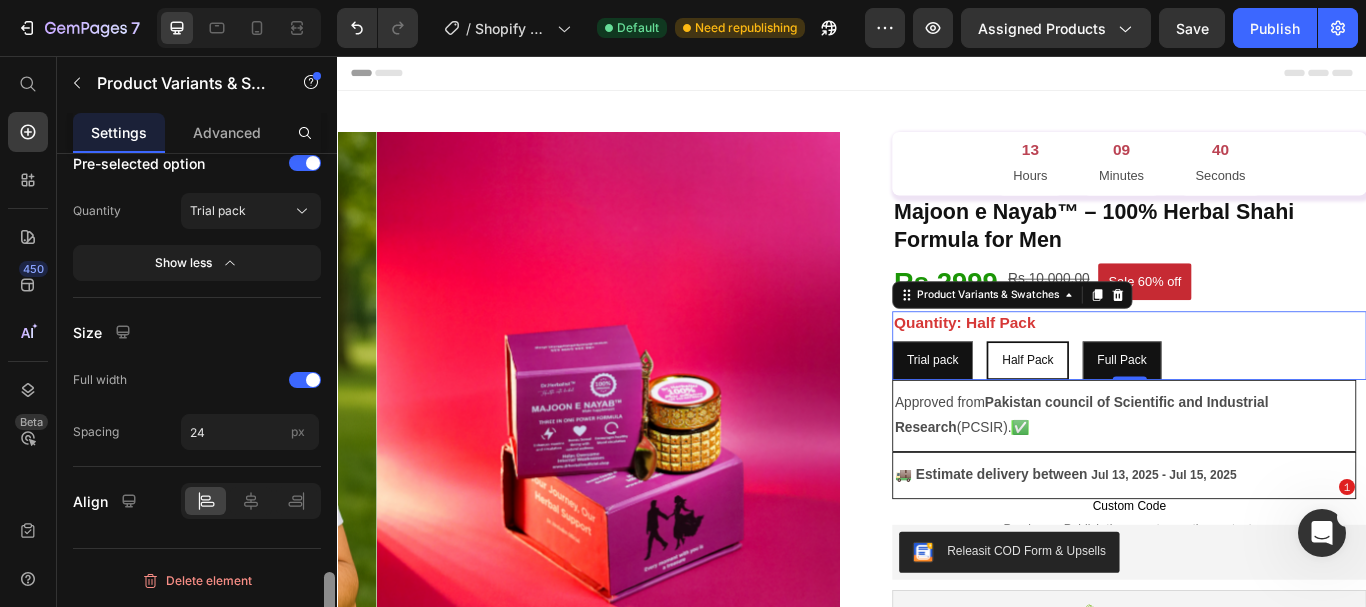 drag, startPoint x: 330, startPoint y: 591, endPoint x: 325, endPoint y: 605, distance: 14.866069 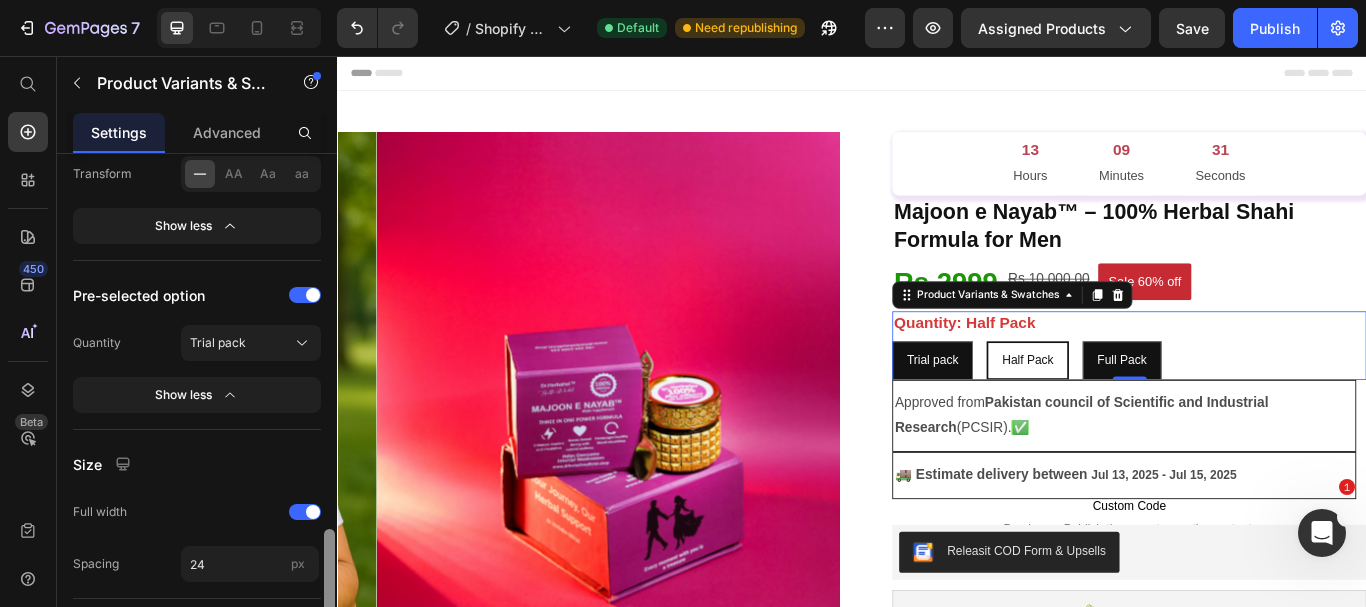 scroll, scrollTop: 2211, scrollLeft: 0, axis: vertical 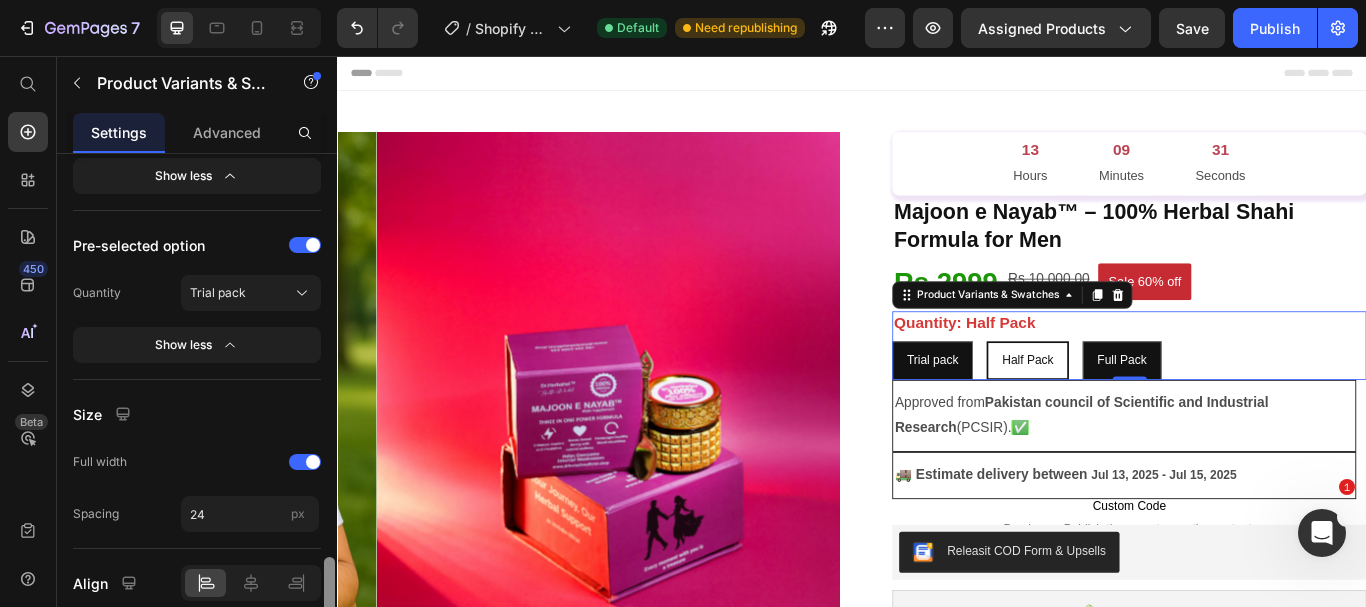 drag, startPoint x: 333, startPoint y: 583, endPoint x: 335, endPoint y: 568, distance: 15.132746 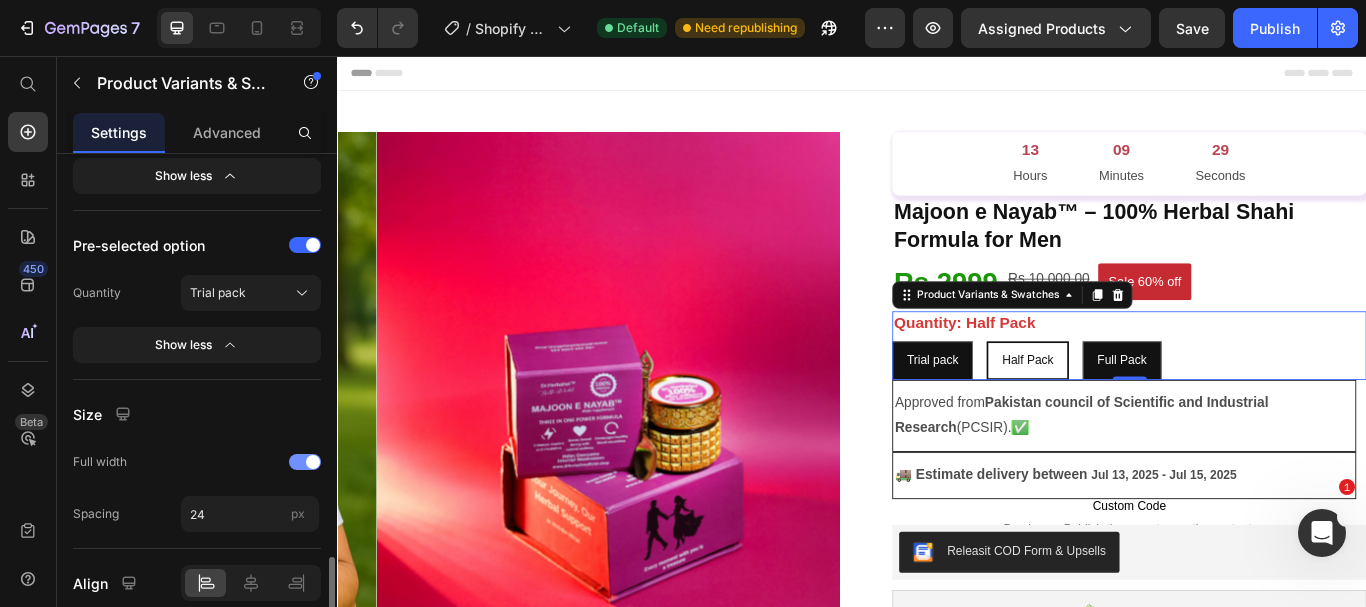 click at bounding box center (305, 462) 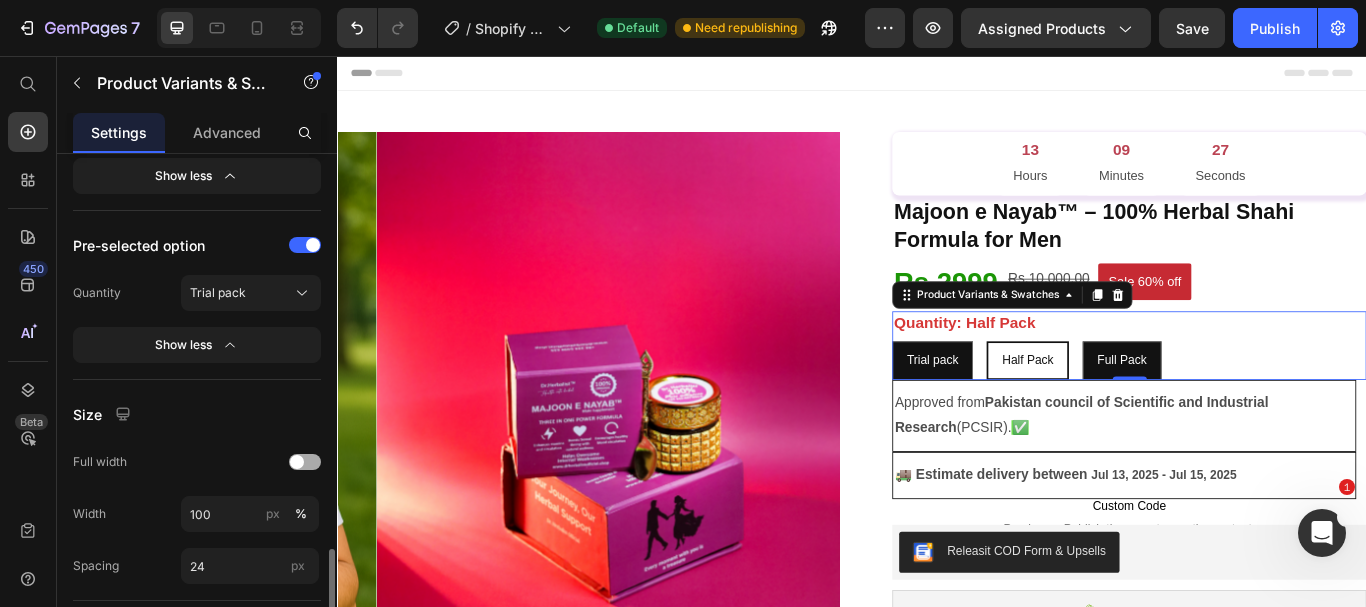 click at bounding box center [305, 462] 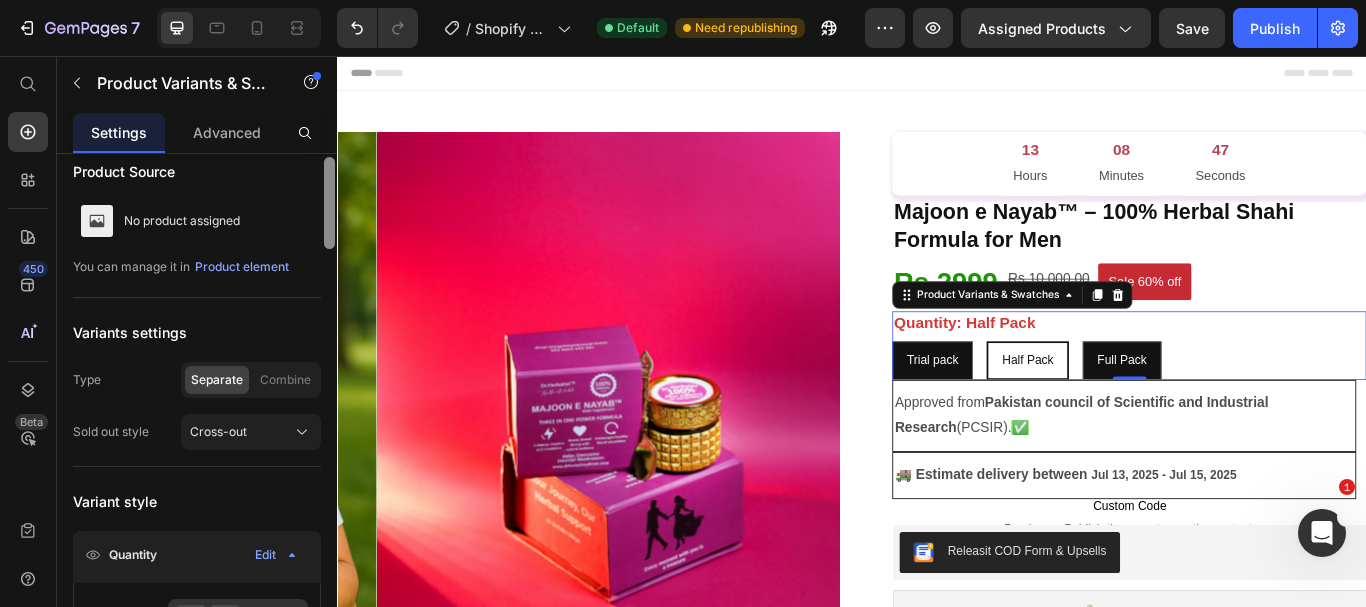 scroll, scrollTop: 0, scrollLeft: 0, axis: both 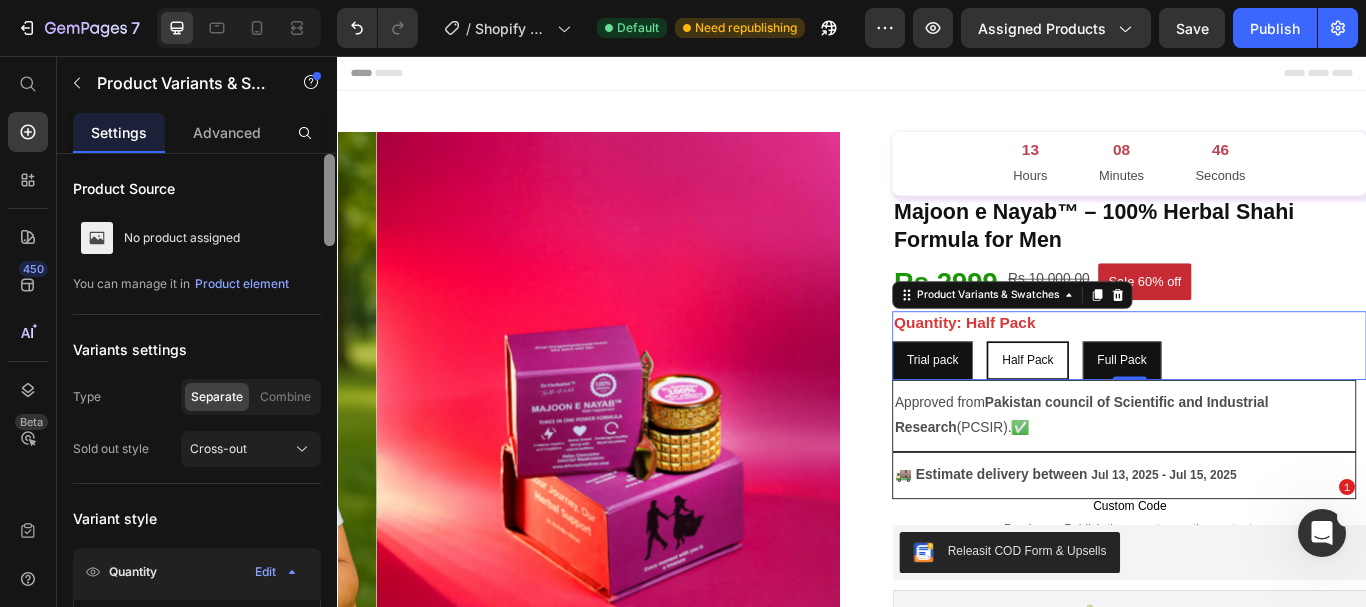 drag, startPoint x: 330, startPoint y: 574, endPoint x: 332, endPoint y: 138, distance: 436.00458 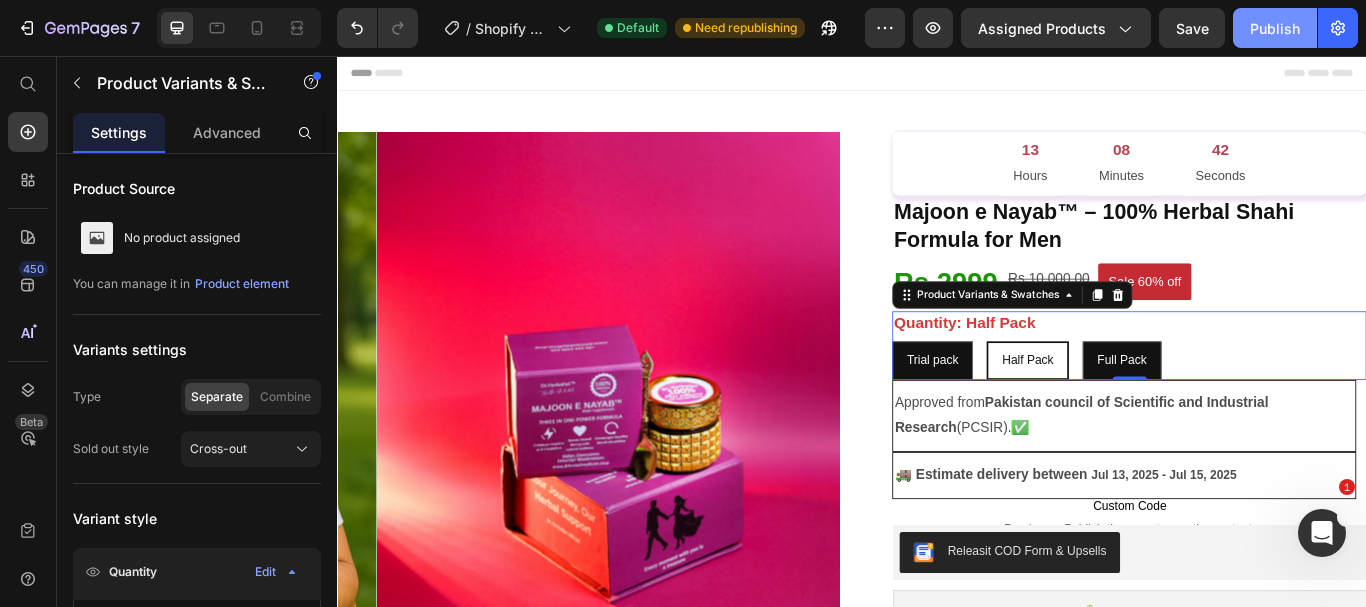 click on "Publish" at bounding box center [1275, 28] 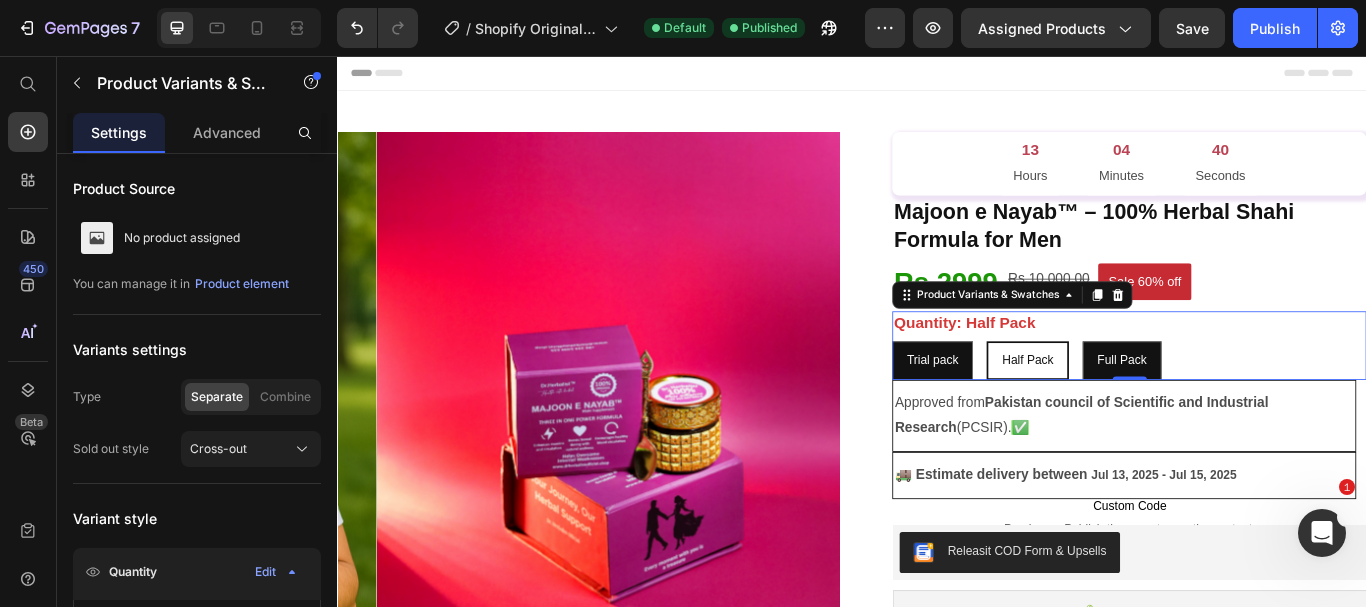 click on "Quantity: Half Pack Trial pack Trial pack Trial pack Half Pack Half Pack Half Pack Full Pack Full Pack Full Pack" at bounding box center (1260, 394) 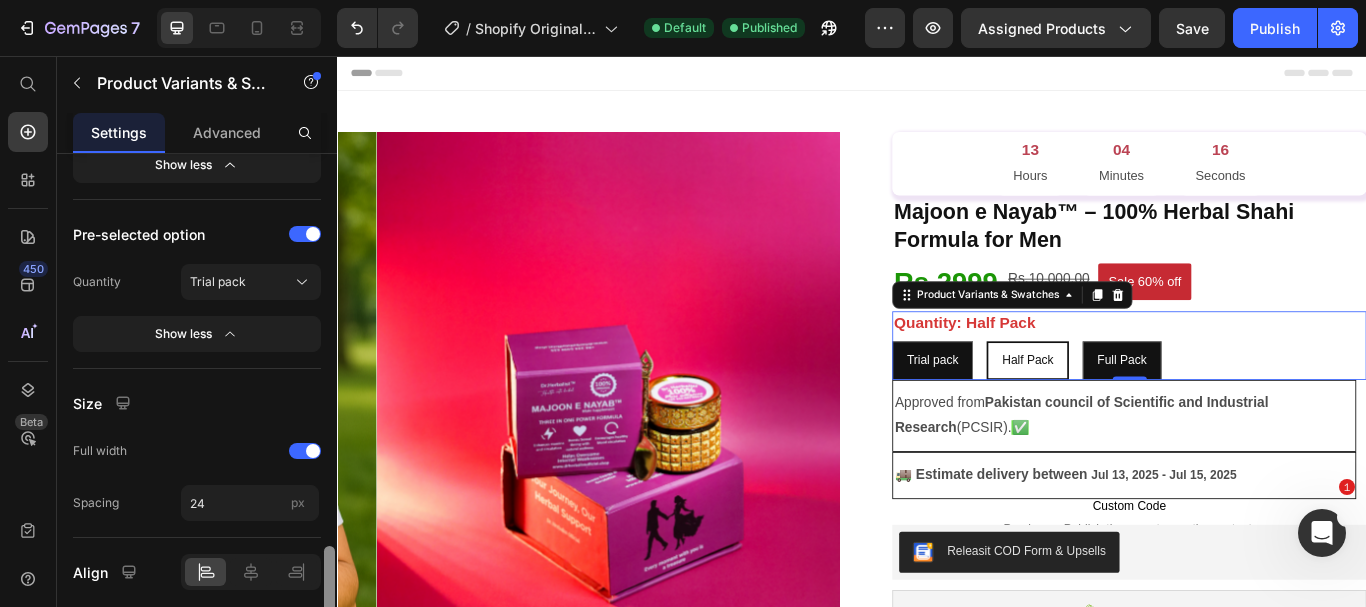 scroll, scrollTop: 2233, scrollLeft: 0, axis: vertical 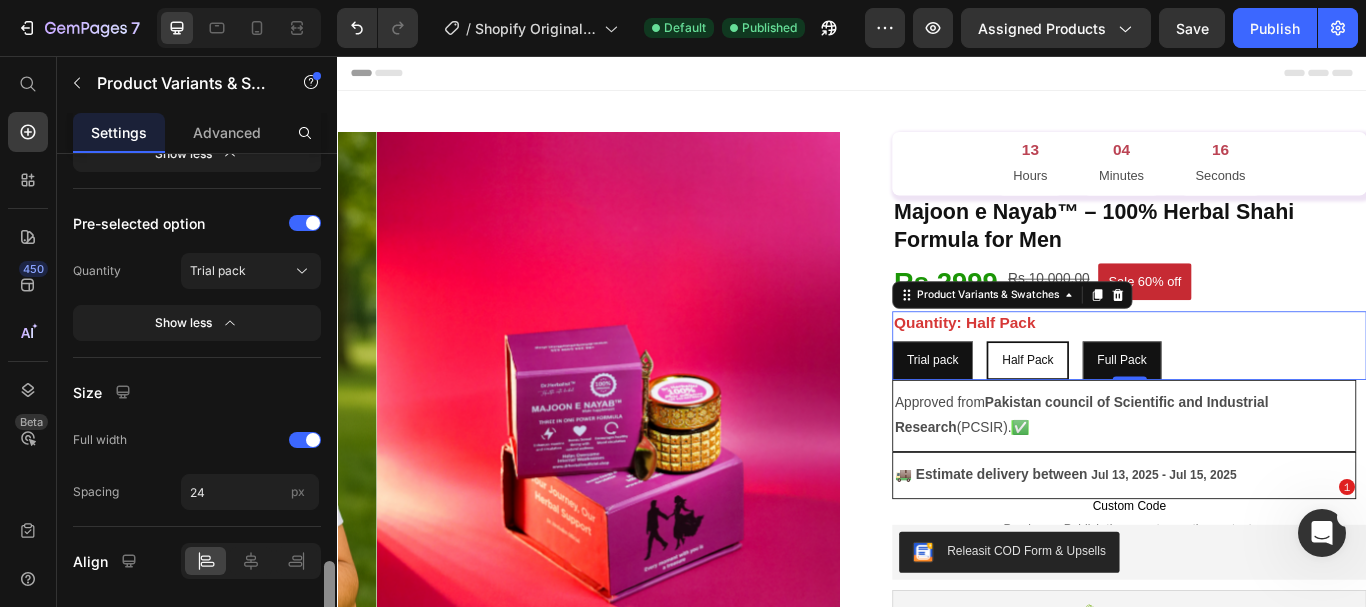 drag, startPoint x: 331, startPoint y: 220, endPoint x: 333, endPoint y: 627, distance: 407.0049 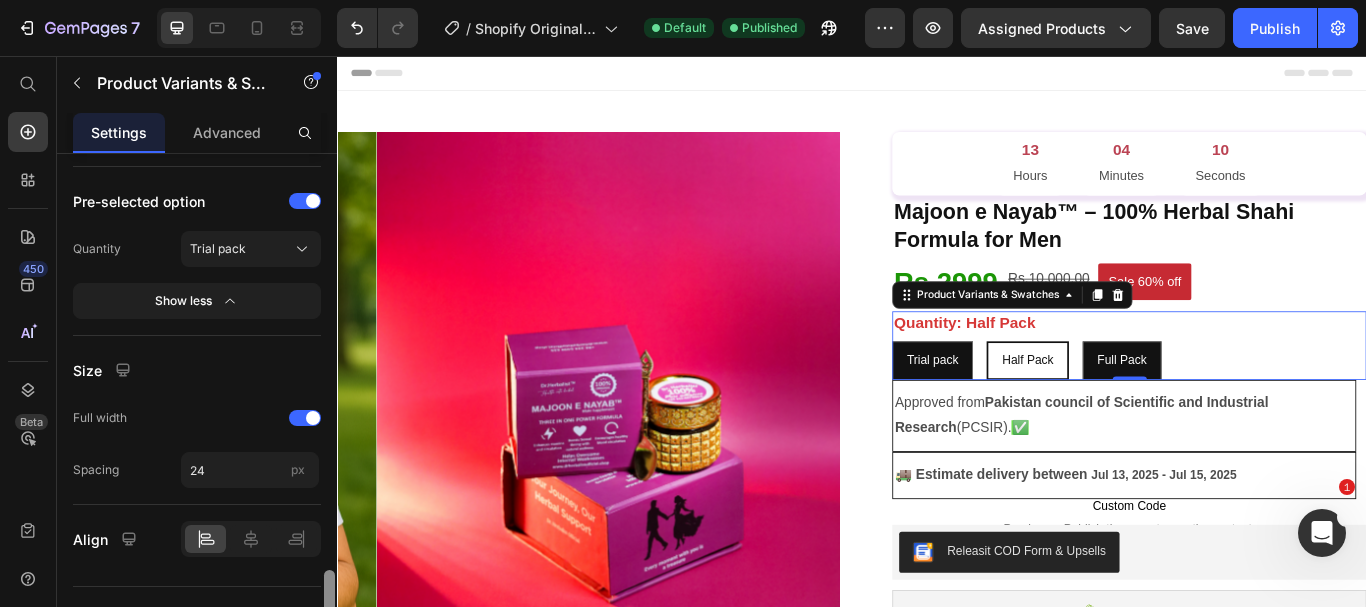 scroll, scrollTop: 2260, scrollLeft: 0, axis: vertical 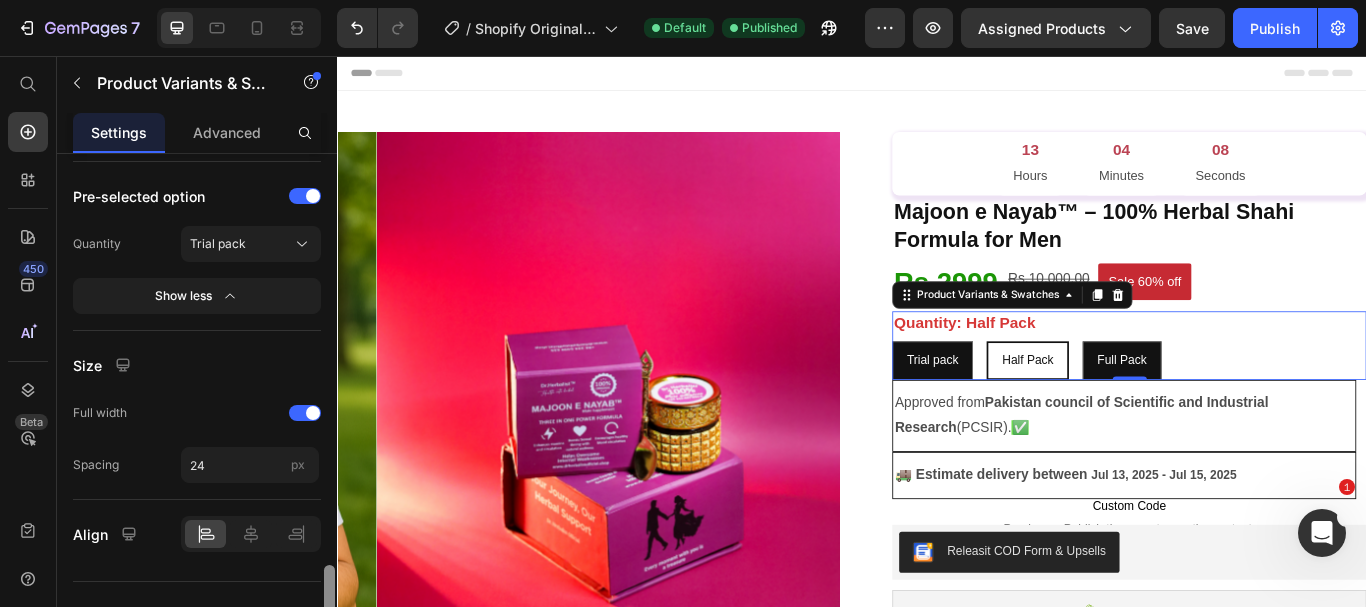 click at bounding box center [329, 611] 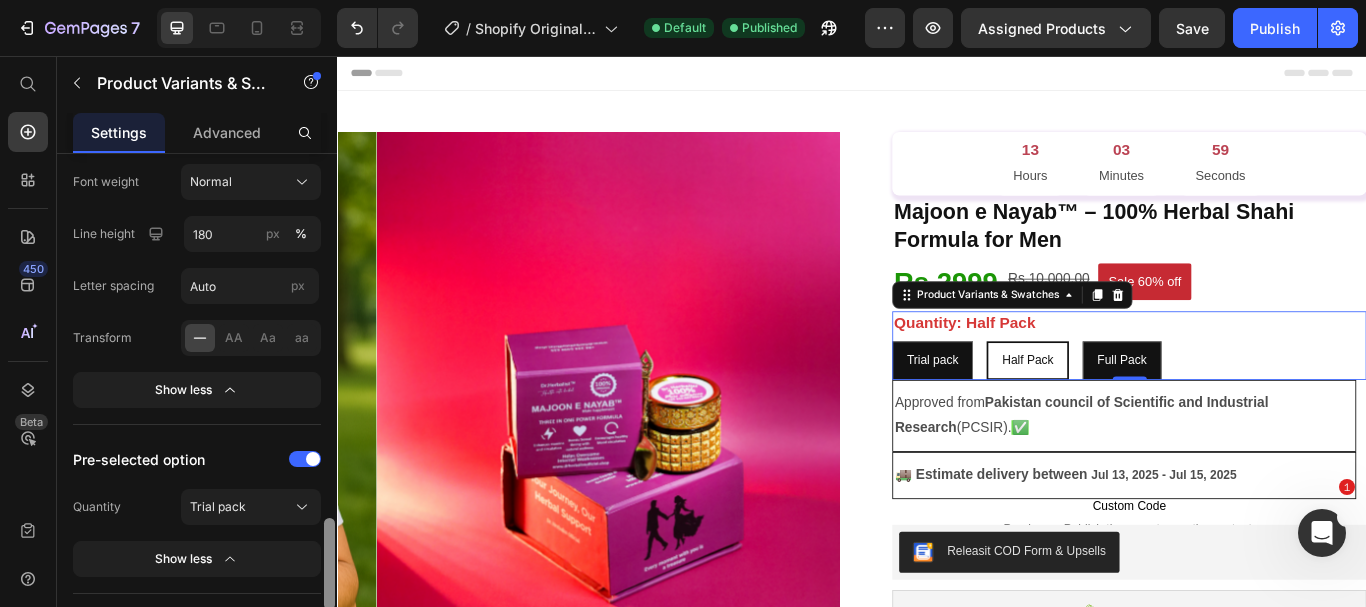 scroll, scrollTop: 1991, scrollLeft: 0, axis: vertical 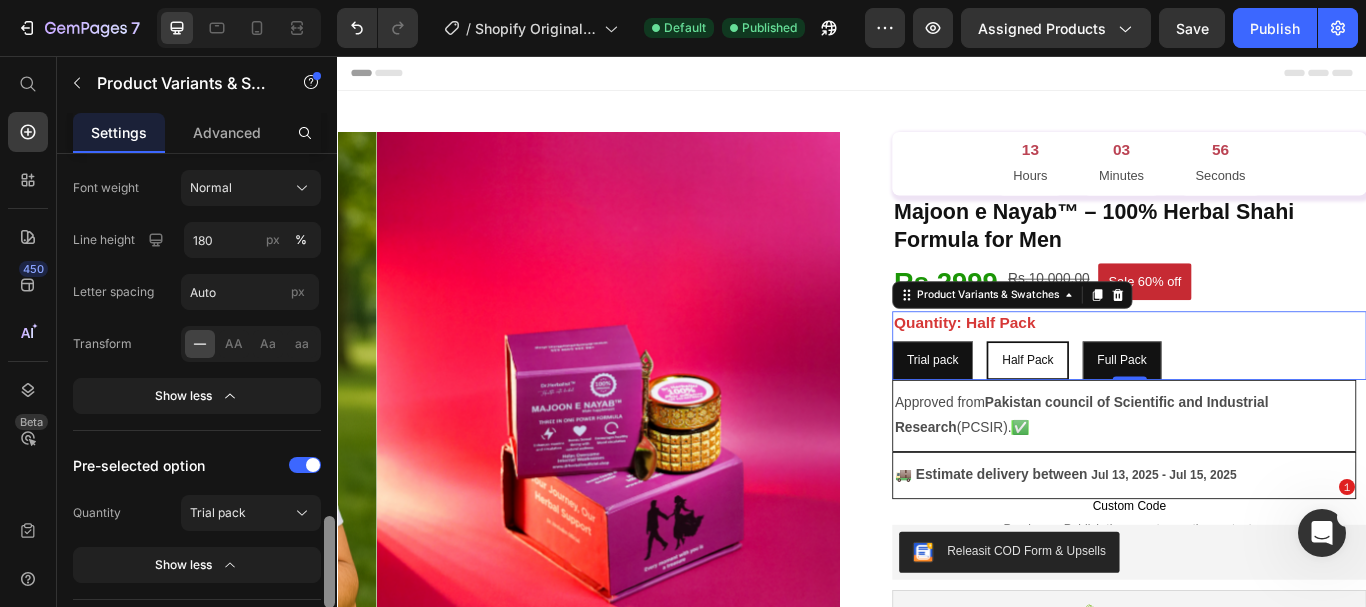 drag, startPoint x: 330, startPoint y: 582, endPoint x: 329, endPoint y: 533, distance: 49.010204 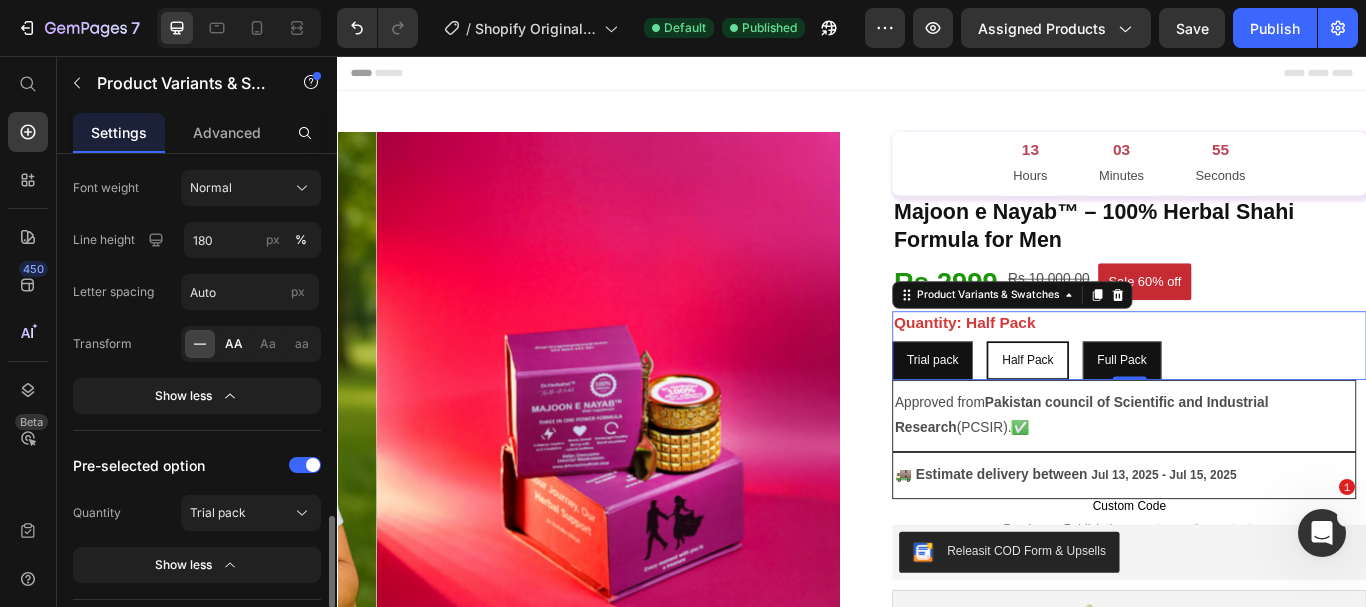 click on "AA" 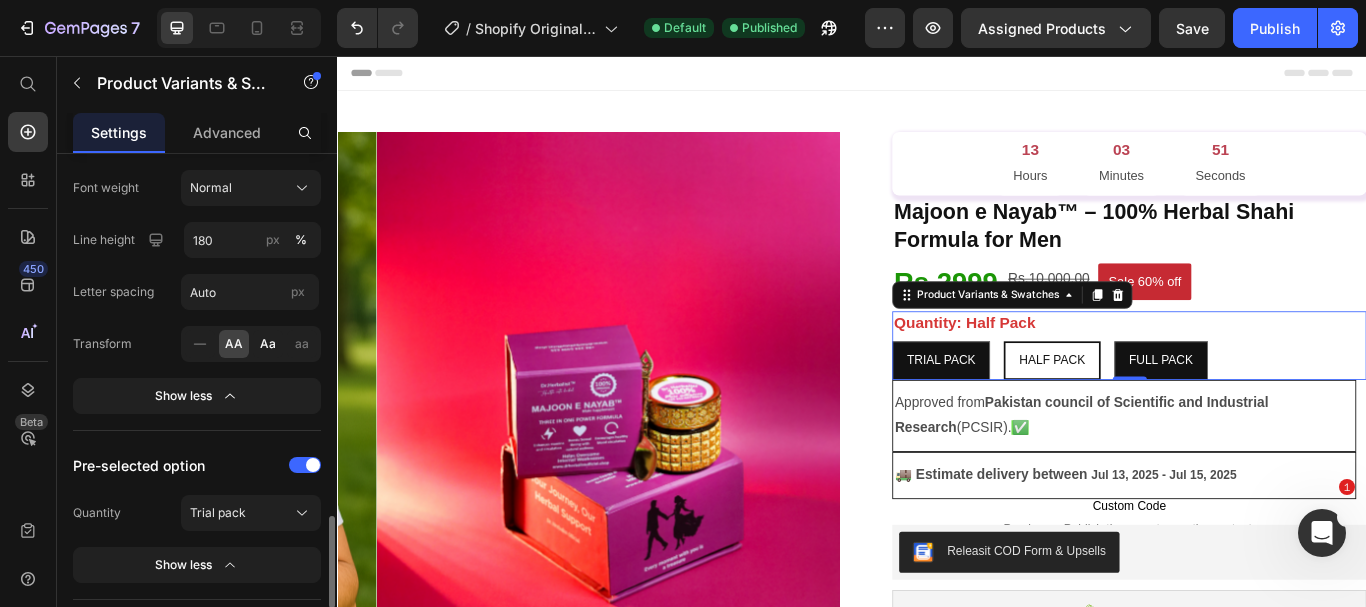 click on "Aa" 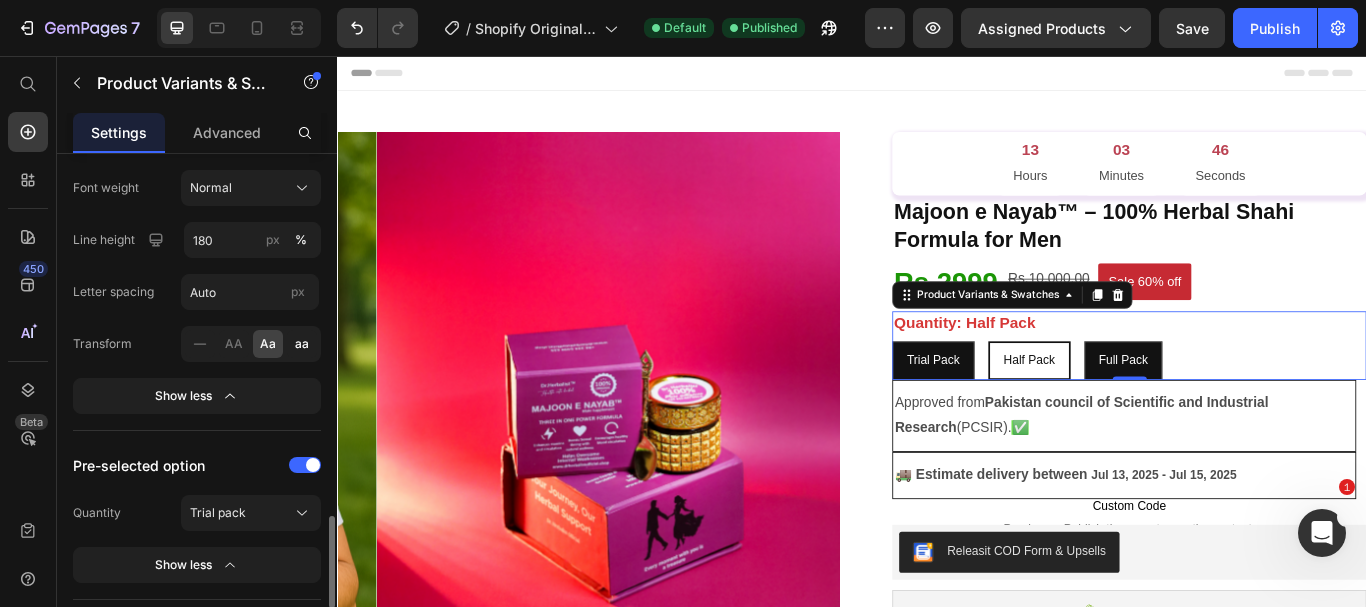 click on "aa" 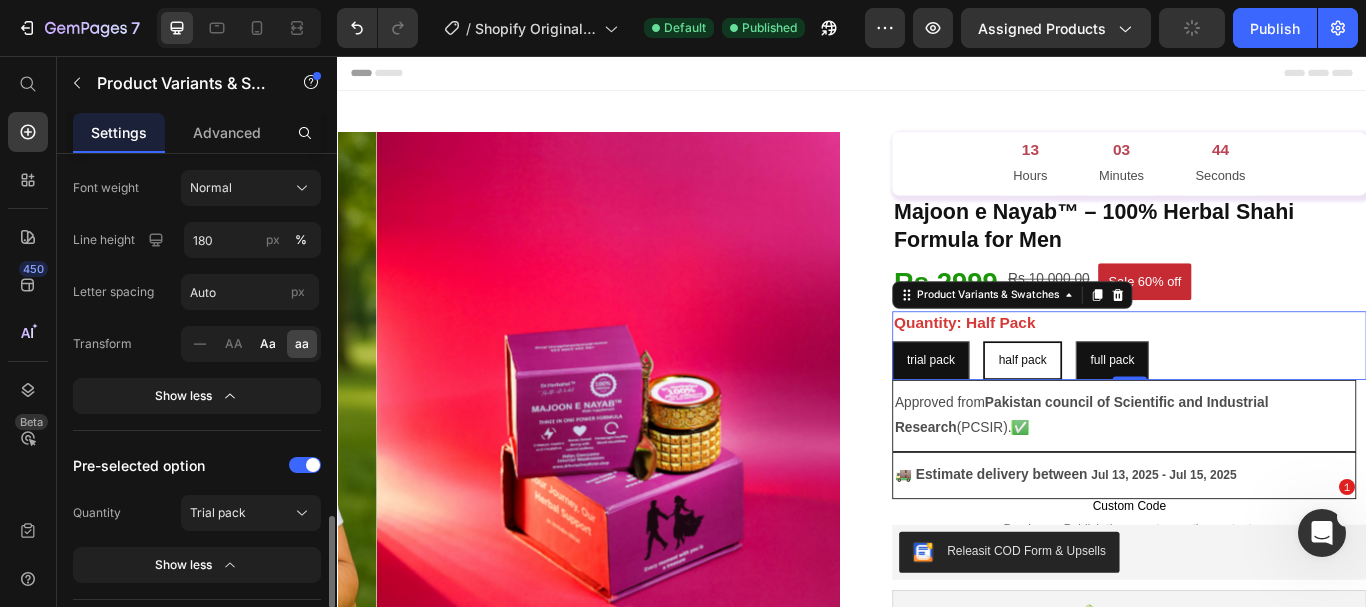 click on "Aa" 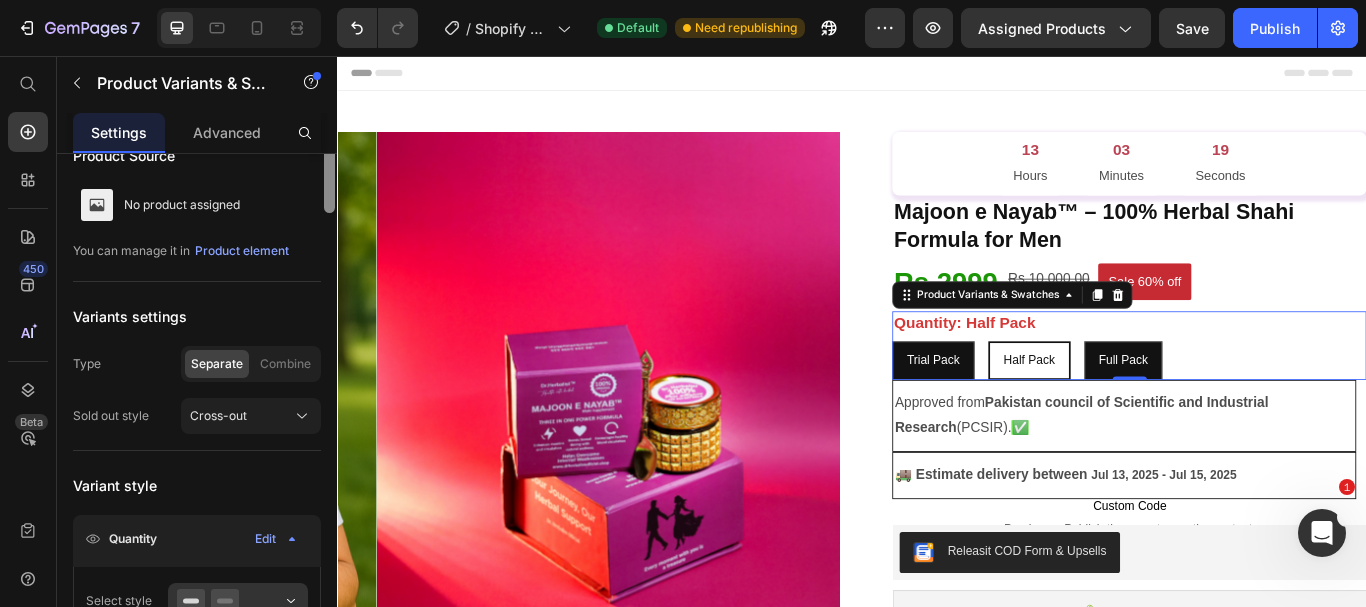 scroll, scrollTop: 0, scrollLeft: 0, axis: both 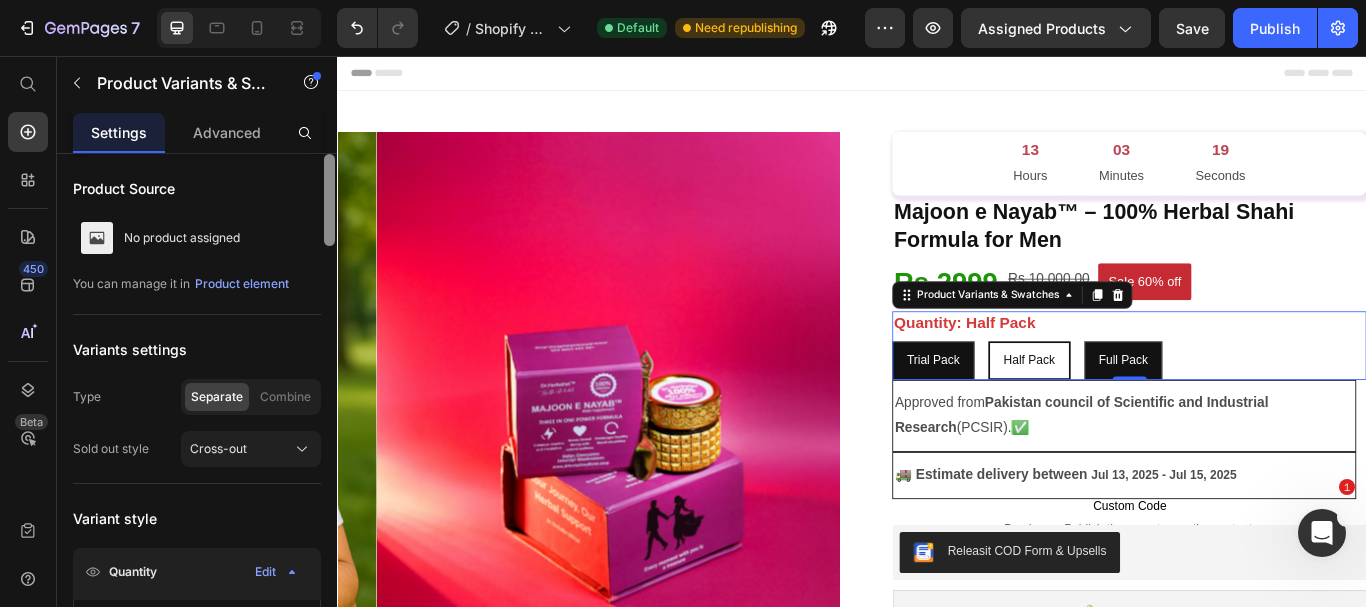 drag, startPoint x: 331, startPoint y: 533, endPoint x: 325, endPoint y: 124, distance: 409.044 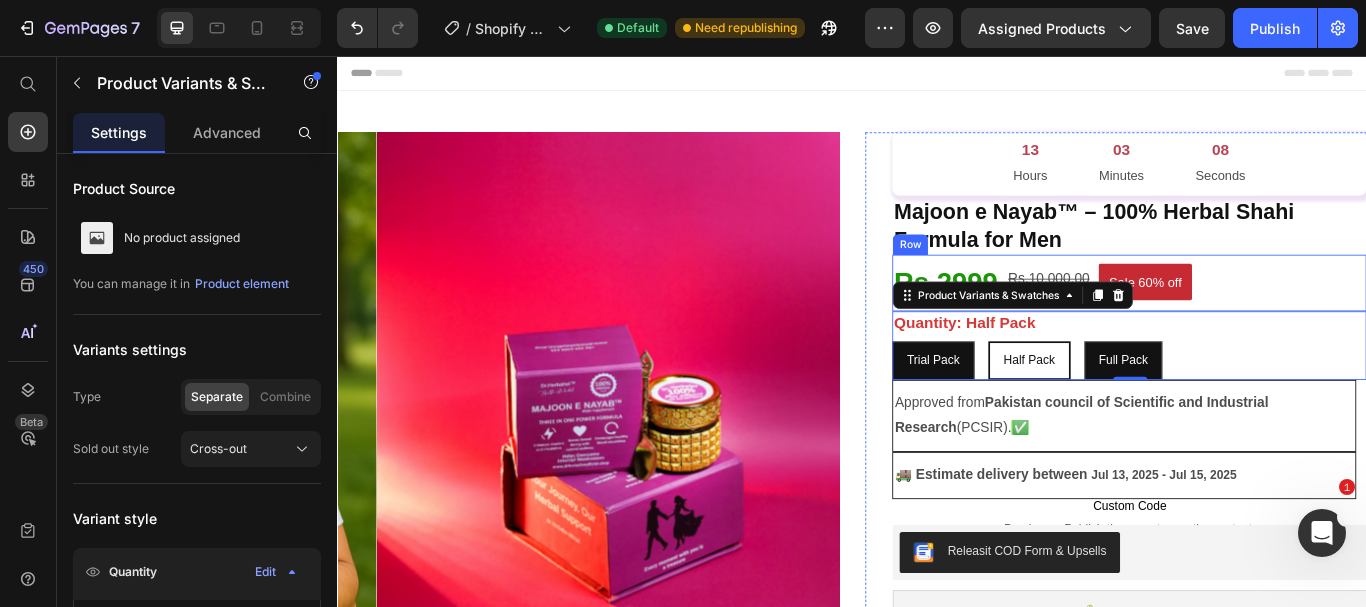 click on "Rs.2999 Heading Rs.10,000.00 Product Price Sale 60% off Product Badge Row" at bounding box center [1260, 321] 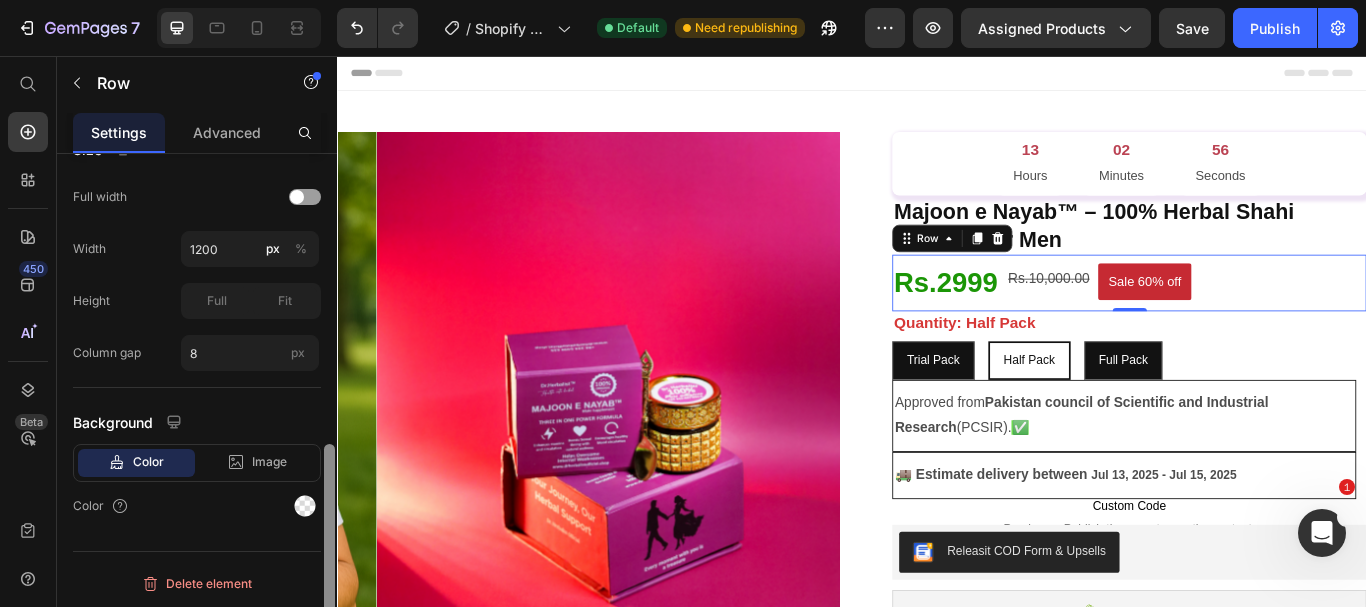 scroll, scrollTop: 659, scrollLeft: 0, axis: vertical 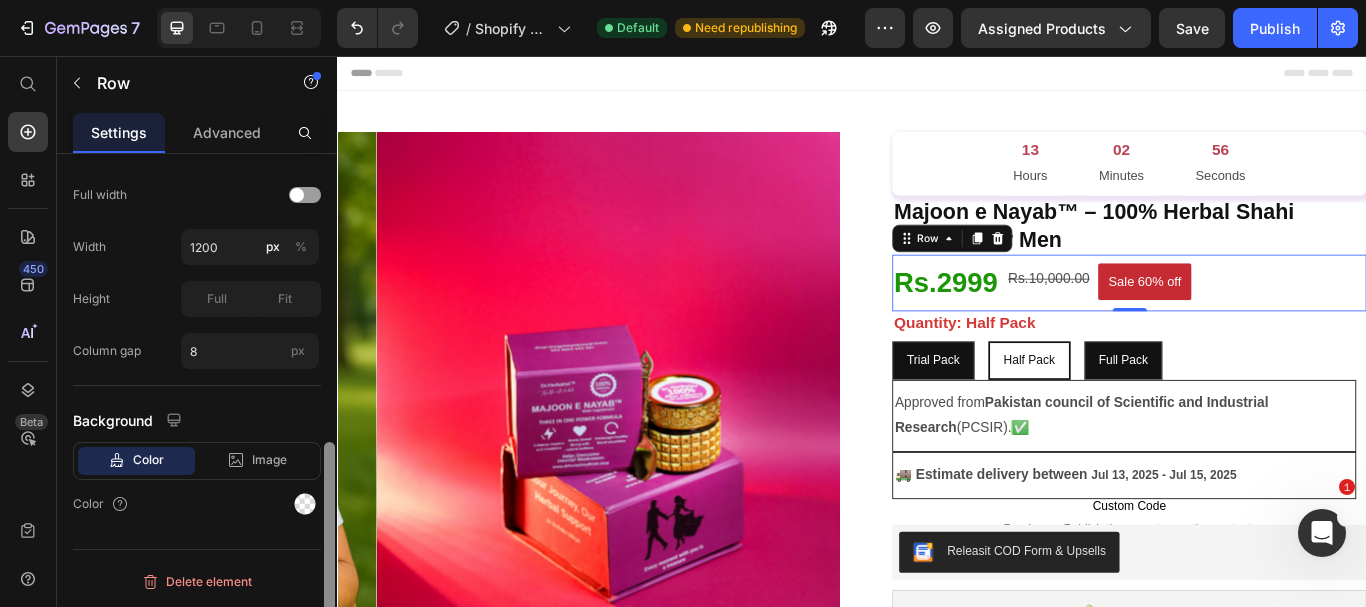 drag, startPoint x: 328, startPoint y: 316, endPoint x: 319, endPoint y: 624, distance: 308.13147 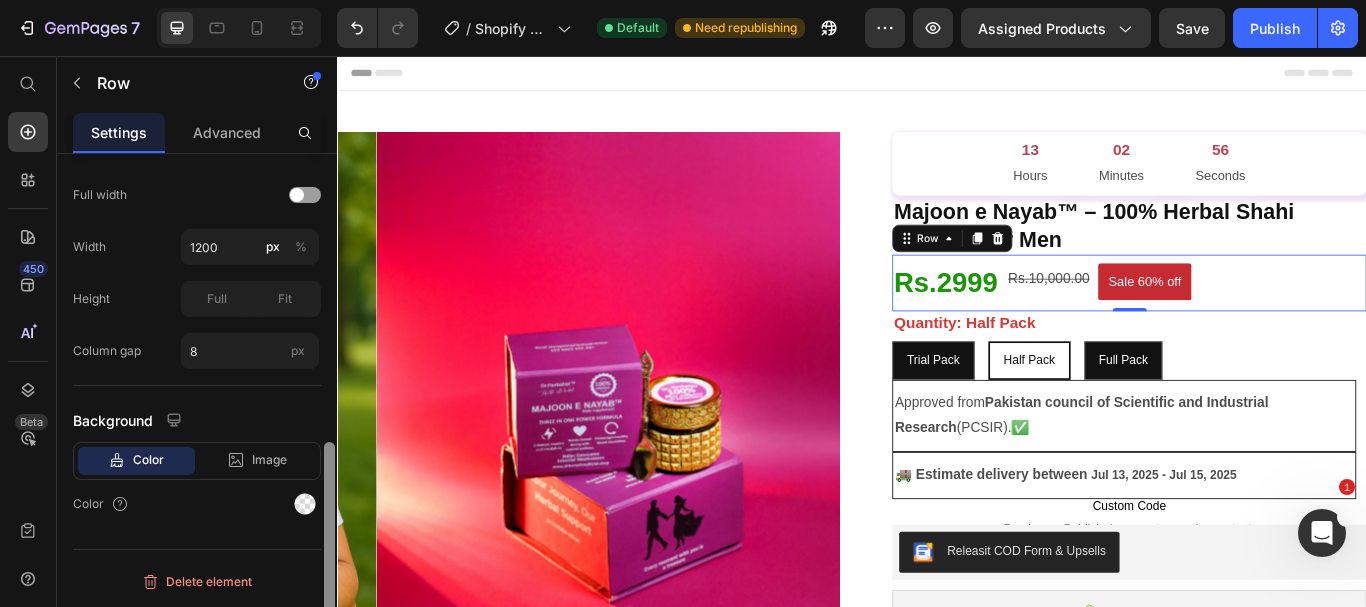 click on "7   /  Shopify Original Product Template Default Need republishing Preview Assigned Products  Save   Publish  450 Beta Start with Sections Elements Hero Section Product Detail Brands Trusted Badges Guarantee Product Breakdown How to use Testimonials Compare Bundle FAQs Social Proof Brand Story Product List Collection Blog List Contact Sticky Add to Cart Custom Footer Browse Library 450 Layout
Row
Row
Row
Row Text
Heading
Text Block Button
Button
Button
Sticky Back to top Media" at bounding box center (683, 0) 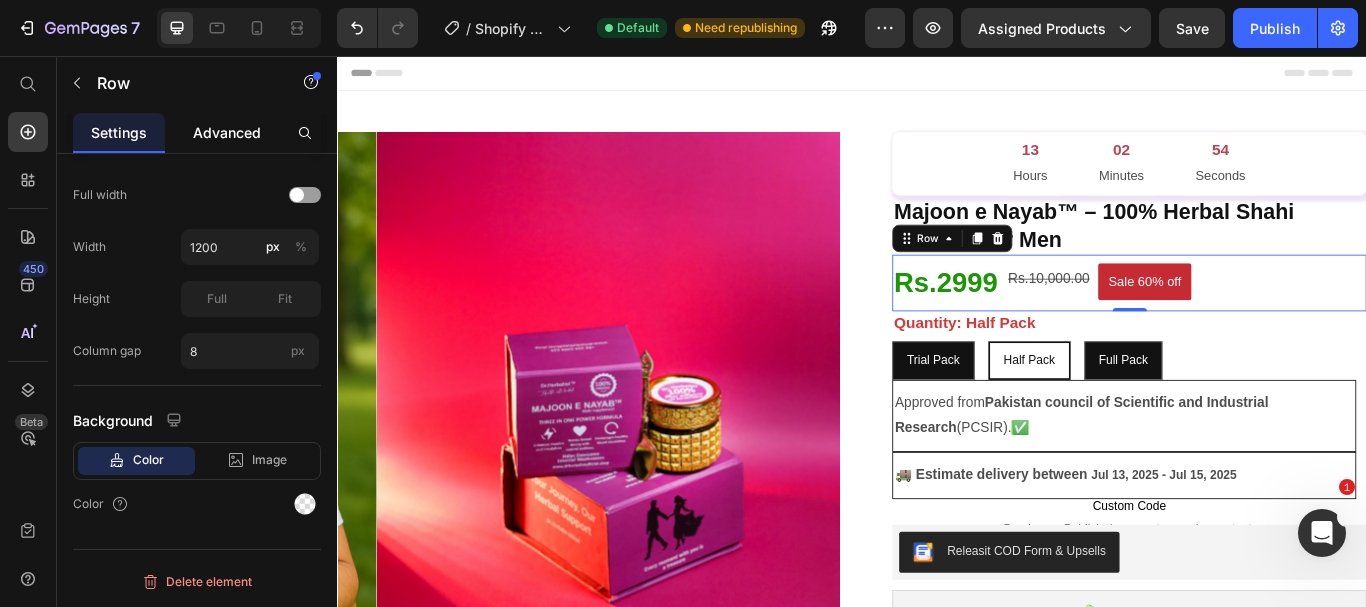click on "Advanced" 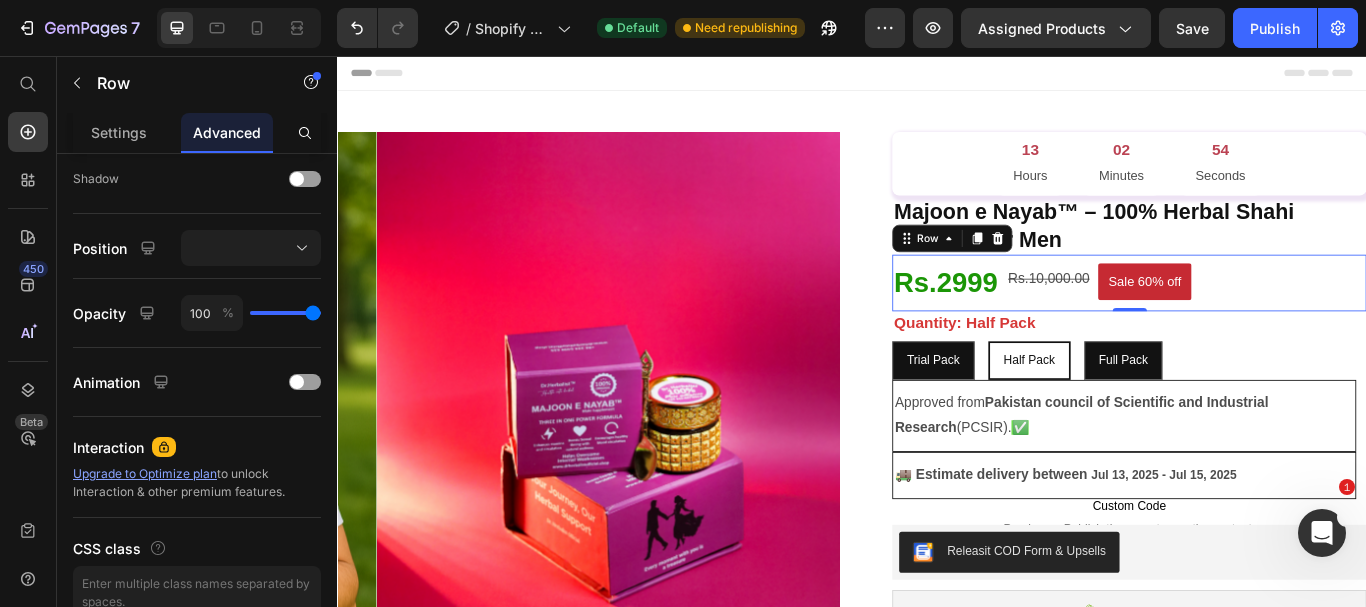scroll, scrollTop: 0, scrollLeft: 0, axis: both 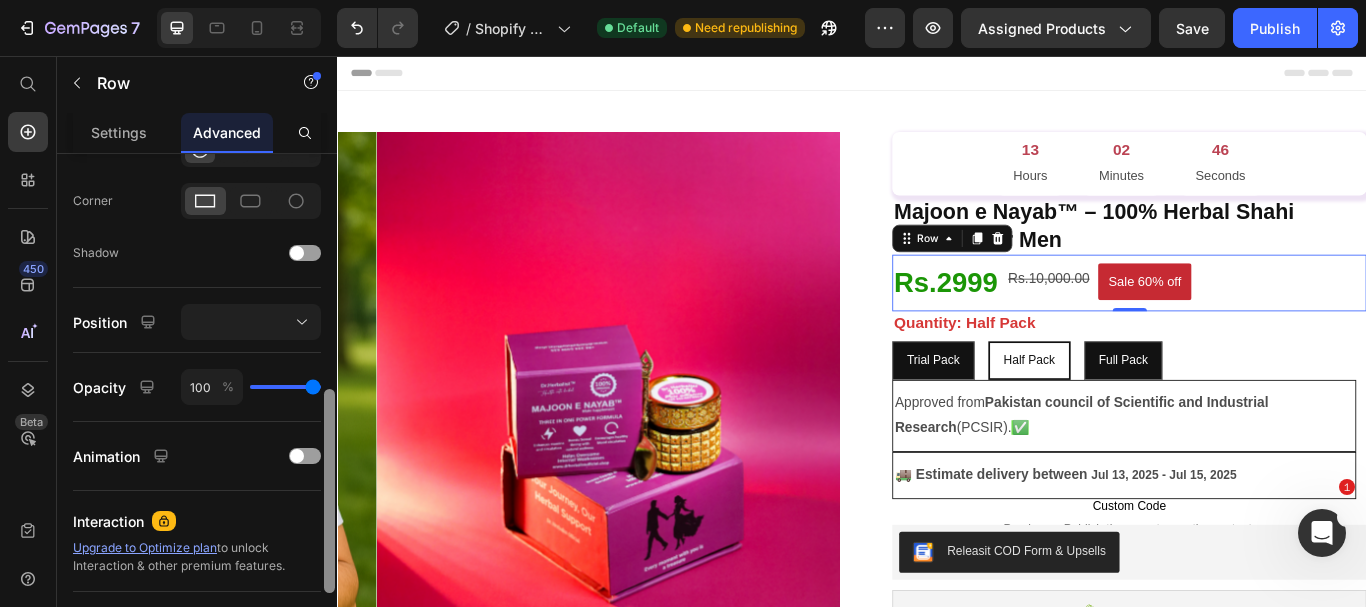 drag, startPoint x: 333, startPoint y: 217, endPoint x: 322, endPoint y: 453, distance: 236.25621 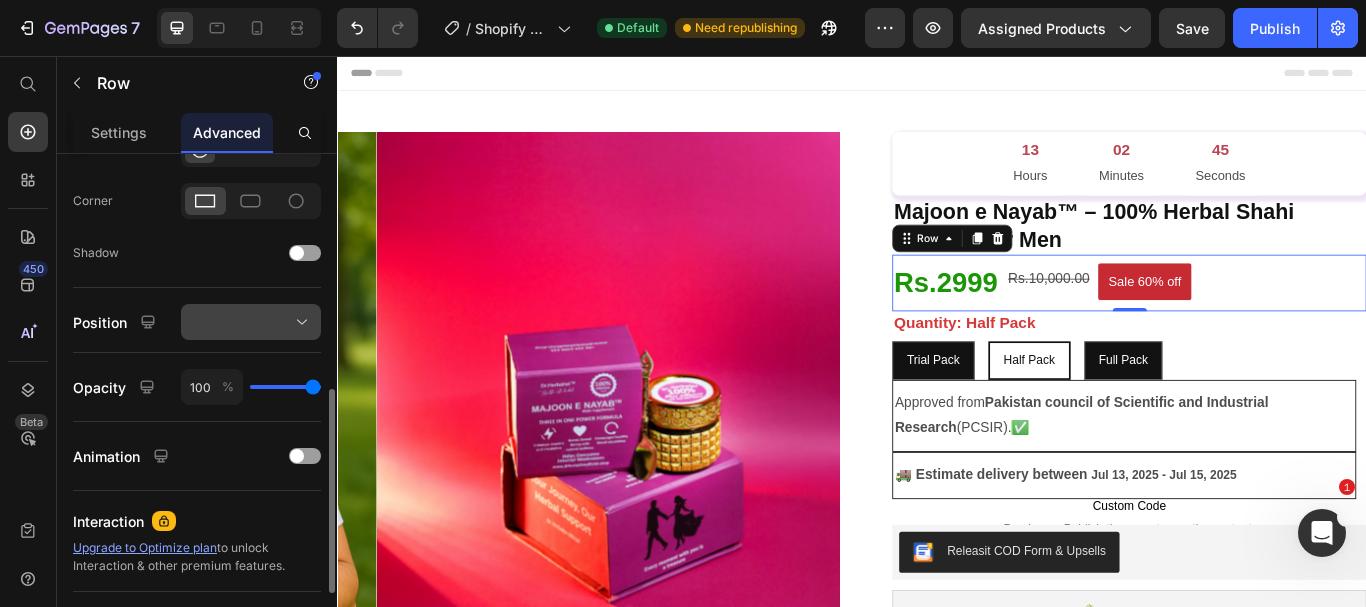 click 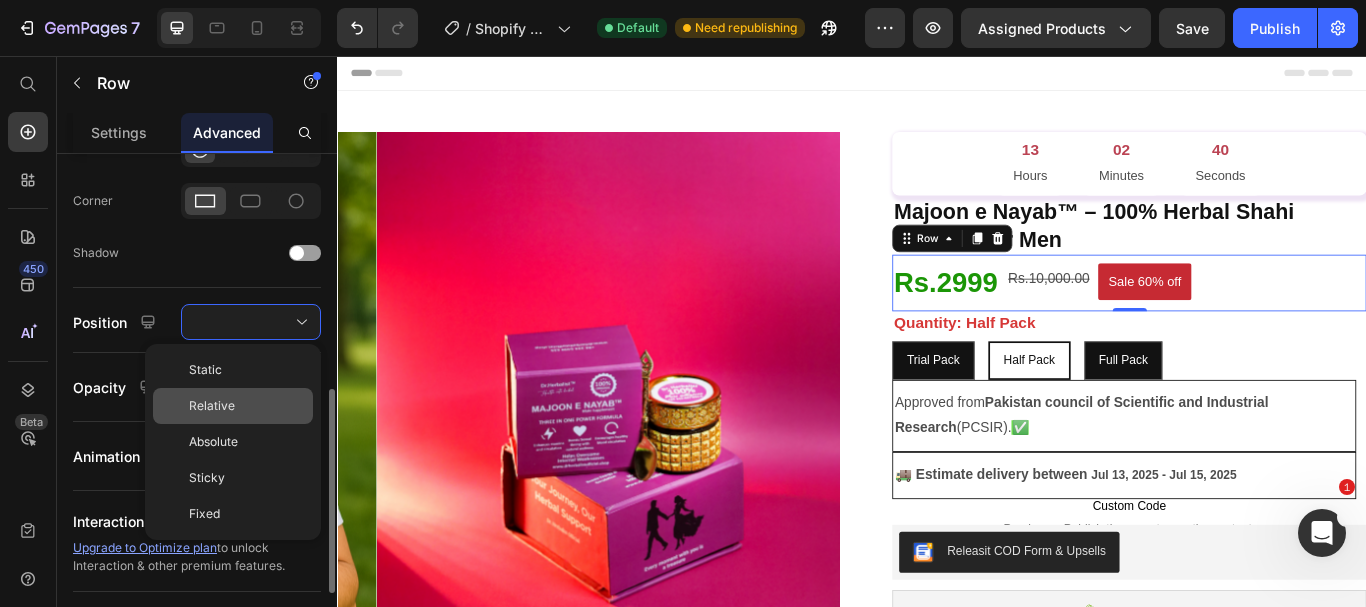 click on "Relative" at bounding box center [247, 406] 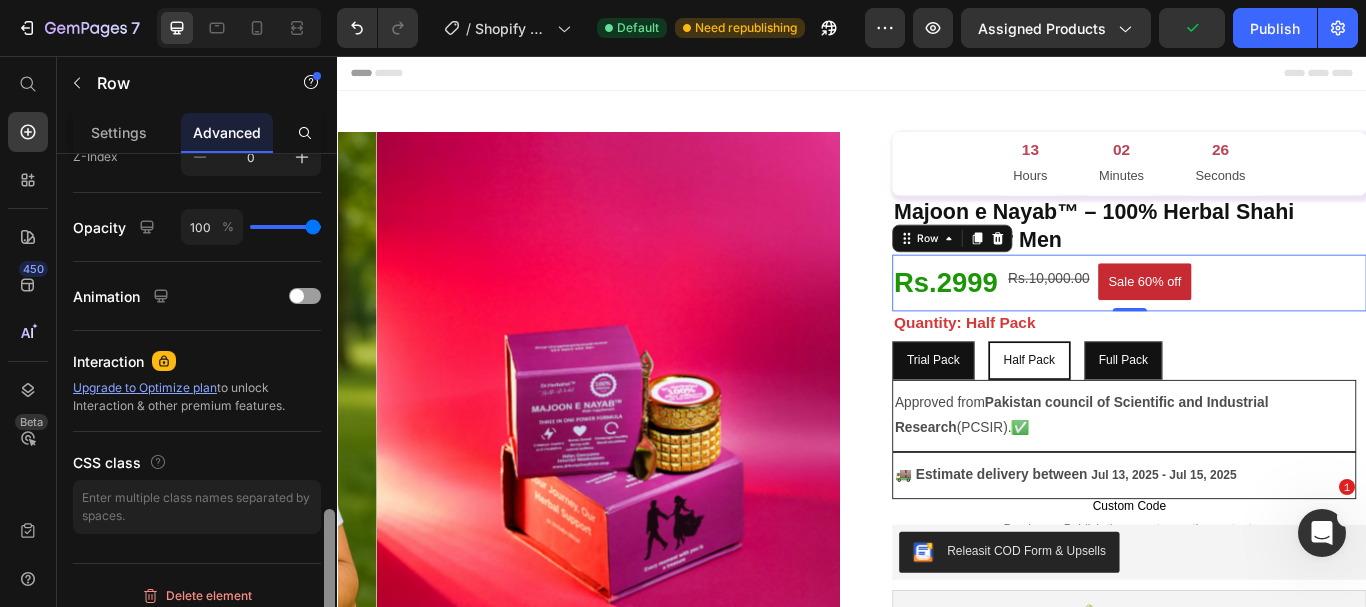 scroll, scrollTop: 1021, scrollLeft: 0, axis: vertical 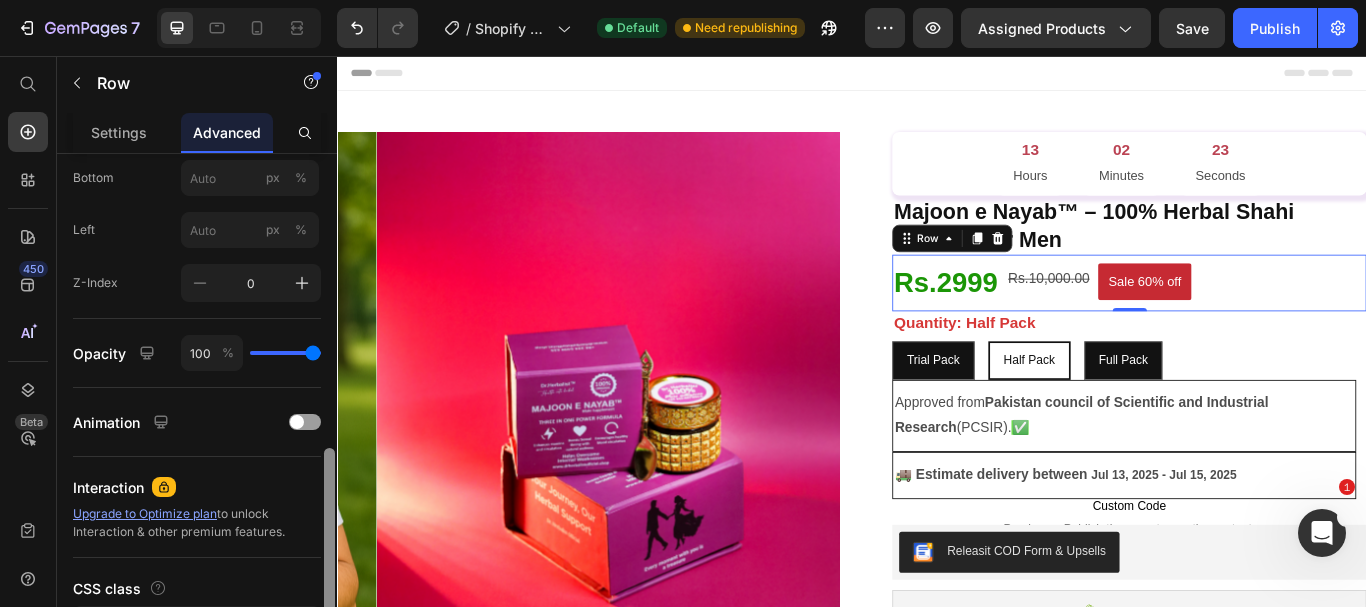 drag, startPoint x: 329, startPoint y: 384, endPoint x: 328, endPoint y: 483, distance: 99.00505 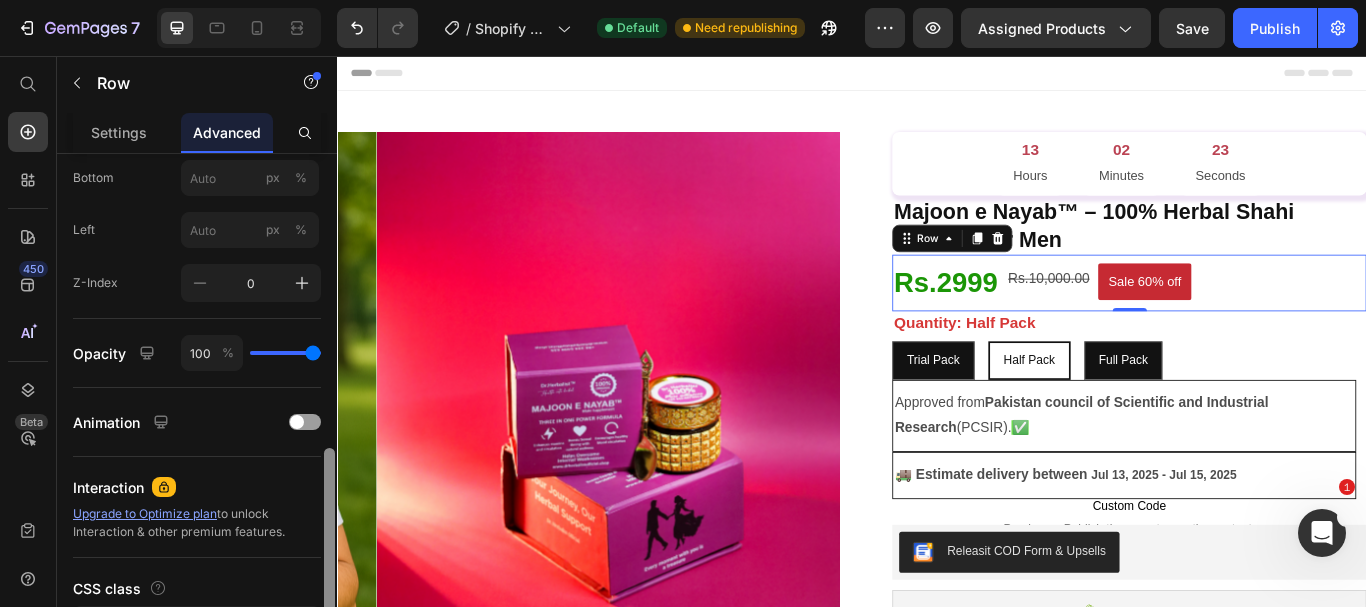 click at bounding box center [329, 532] 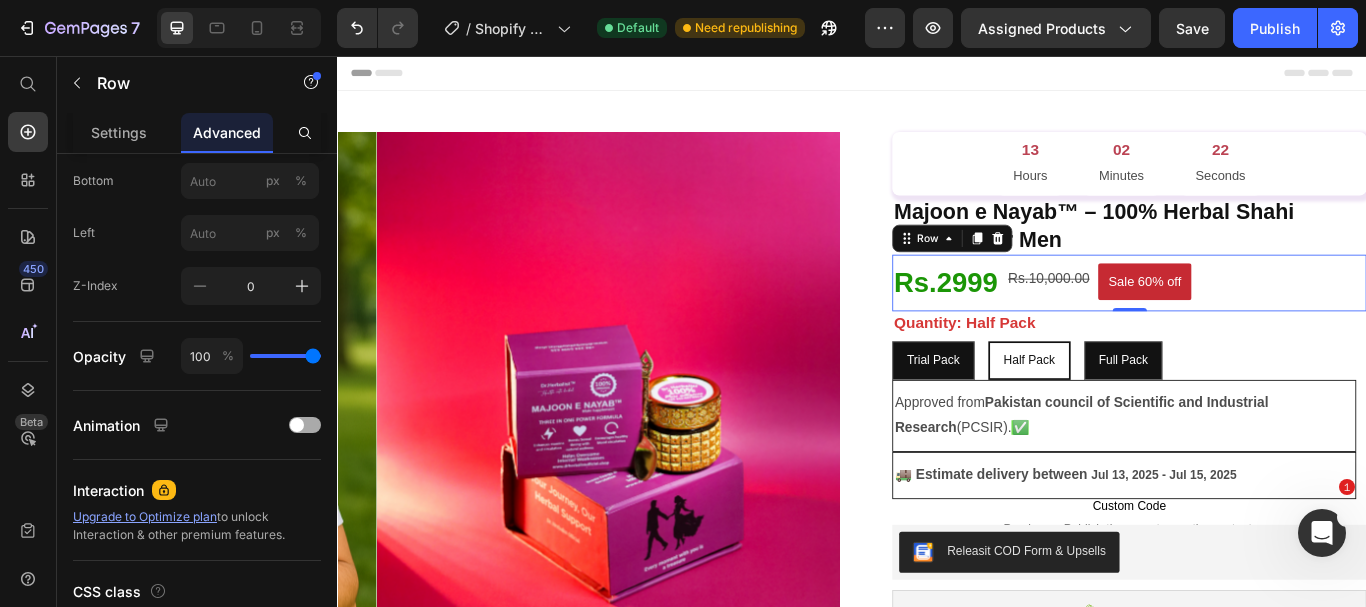 click at bounding box center (305, 425) 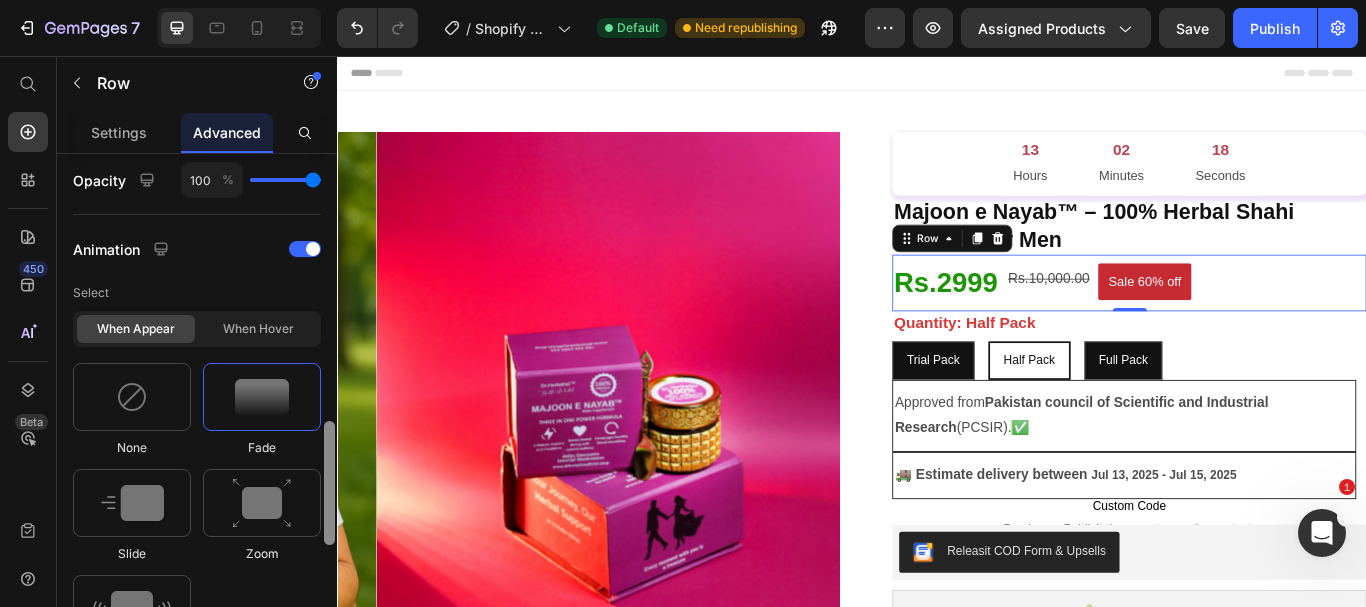 scroll, scrollTop: 1074, scrollLeft: 0, axis: vertical 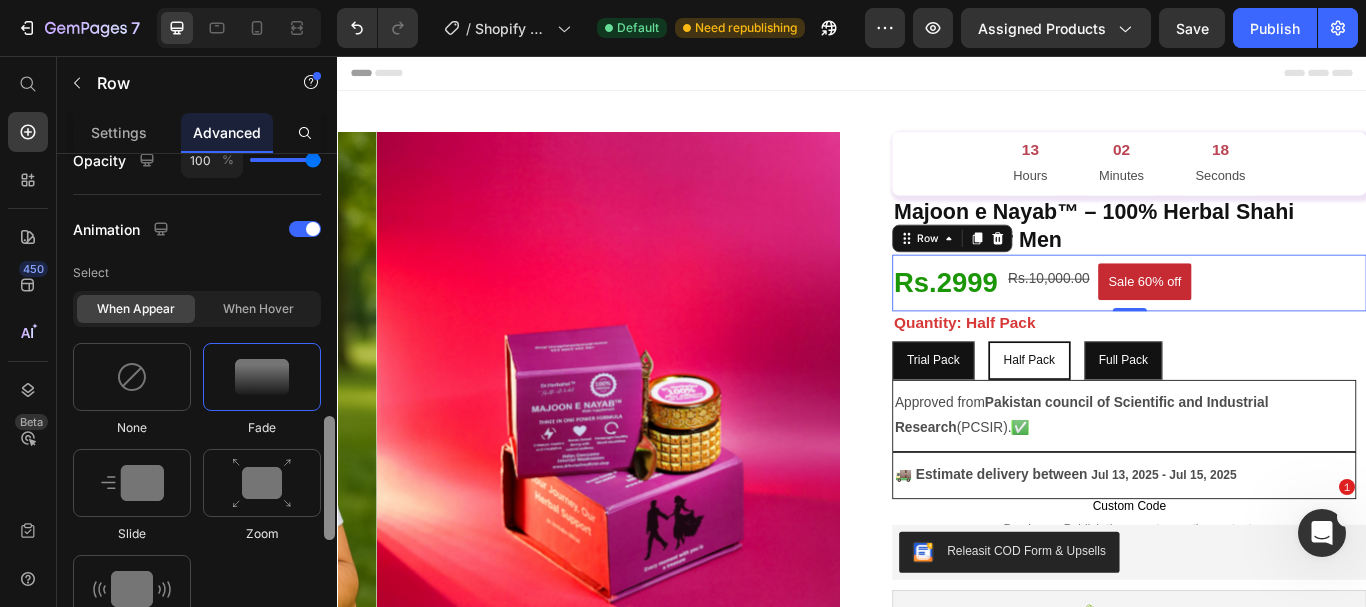 drag, startPoint x: 332, startPoint y: 442, endPoint x: 328, endPoint y: 490, distance: 48.166378 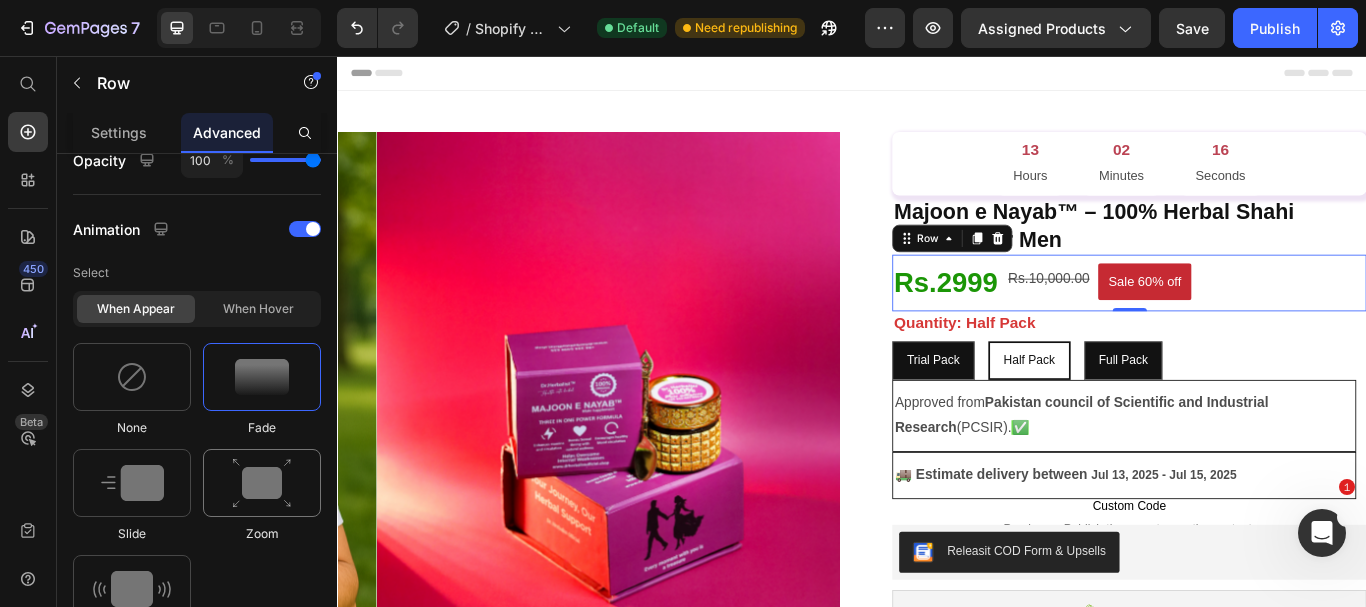 click at bounding box center (262, 483) 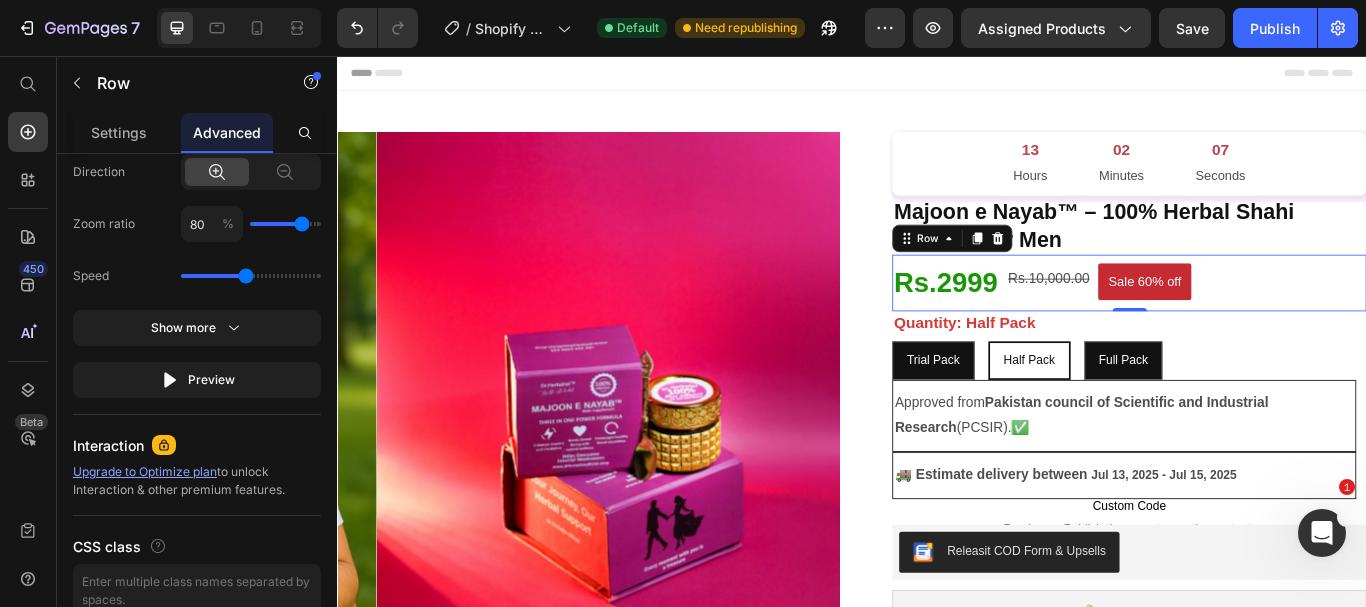 scroll, scrollTop: 1683, scrollLeft: 0, axis: vertical 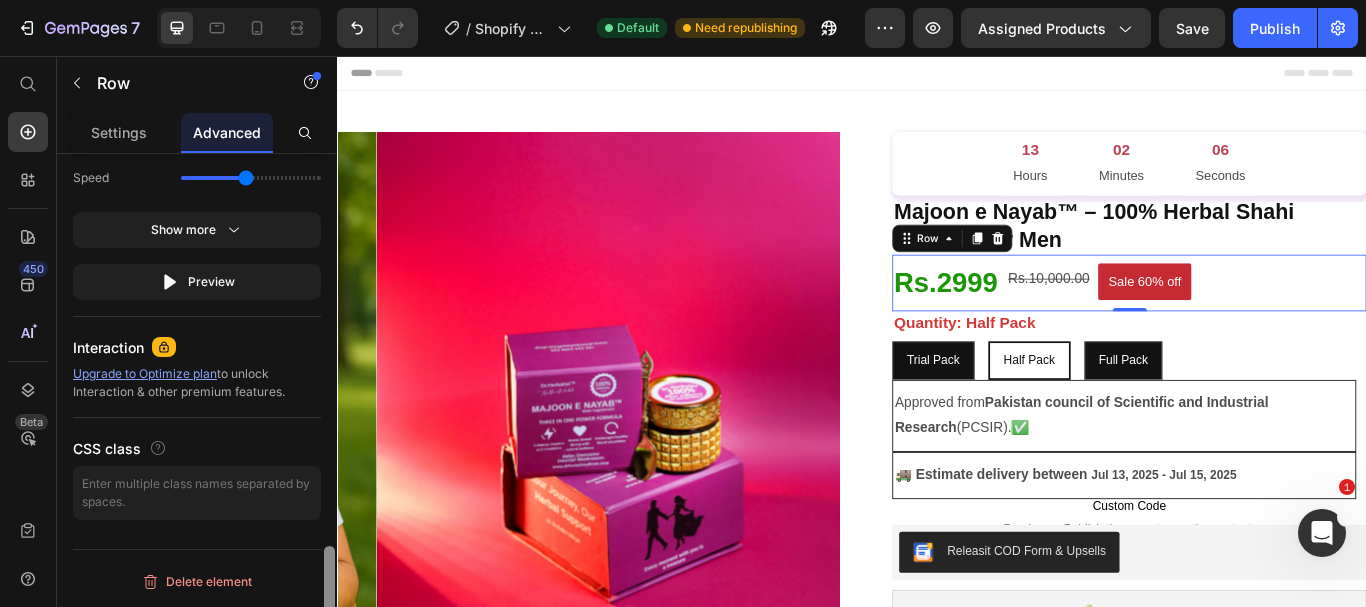 drag, startPoint x: 330, startPoint y: 446, endPoint x: 311, endPoint y: 607, distance: 162.11725 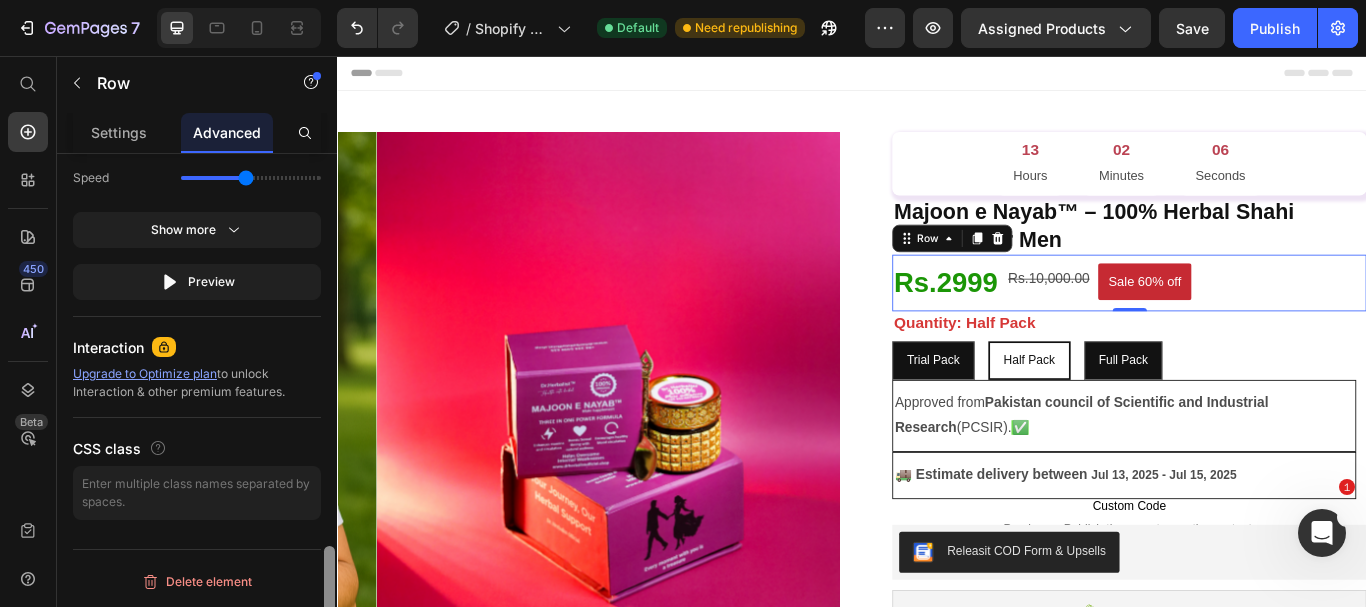 click on "7   /  Shopify Original Product Template Default Need republishing Preview Assigned Products  Save   Publish  450 Beta Start with Sections Elements Hero Section Product Detail Brands Trusted Badges Guarantee Product Breakdown How to use Testimonials Compare Bundle FAQs Social Proof Brand Story Product List Collection Blog List Contact Sticky Add to Cart Custom Footer Browse Library 450 Layout
Row
Row
Row
Row Text
Heading
Text Block Button
Button
Button
Sticky Back to top Media" at bounding box center (683, 0) 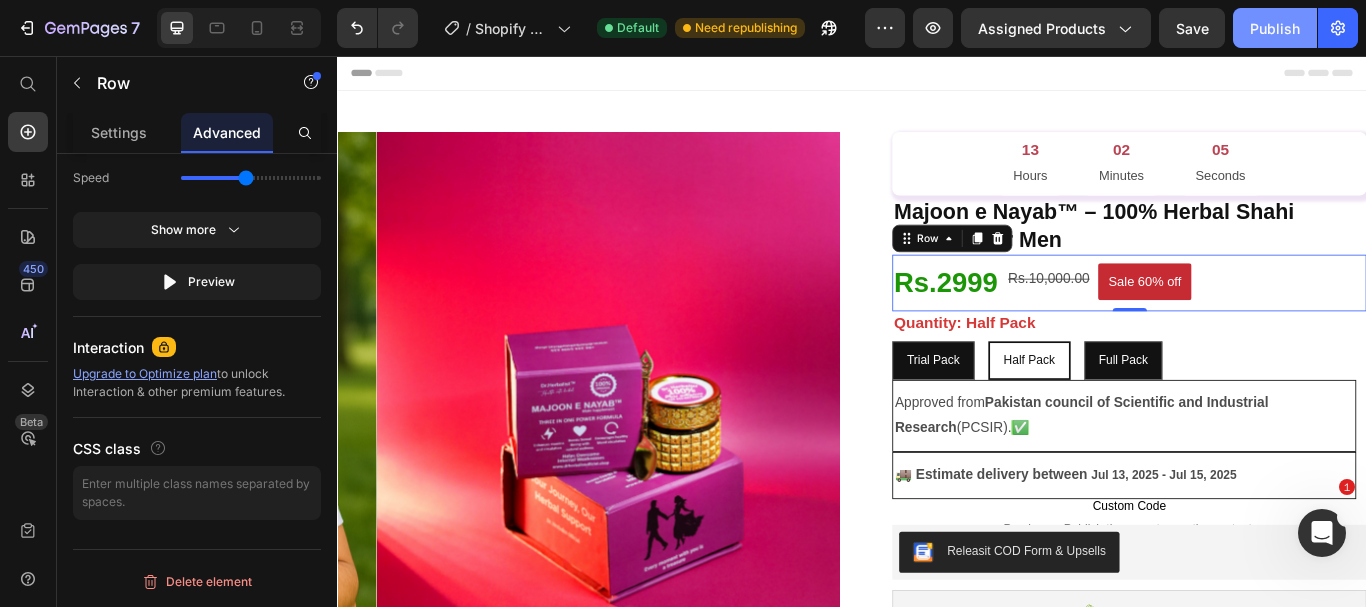 click on "Publish" at bounding box center [1275, 28] 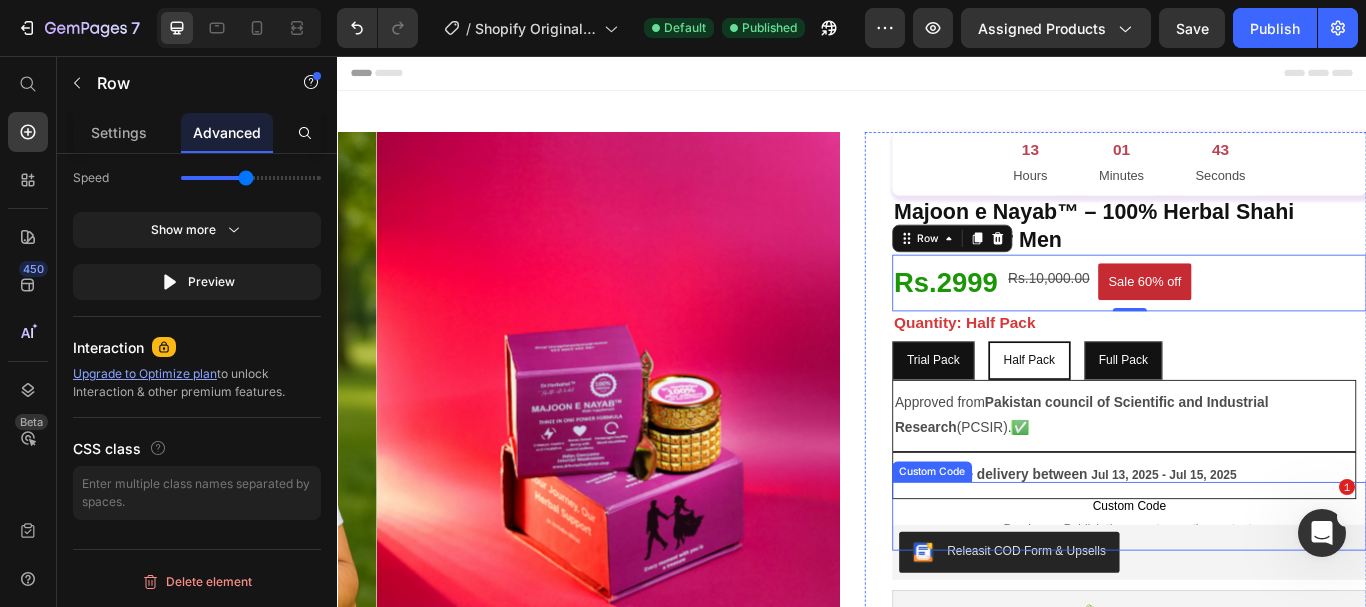 click on "Custom Code
Preview or Publish the page to see the content." at bounding box center (1260, 593) 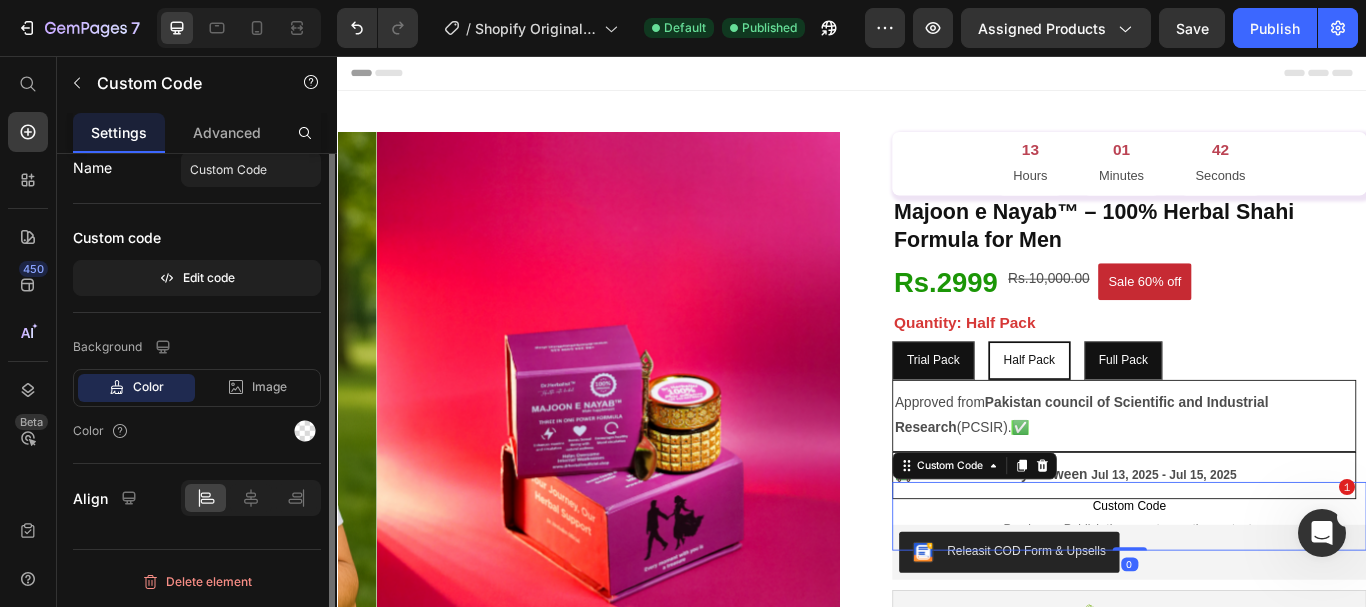 scroll, scrollTop: 0, scrollLeft: 0, axis: both 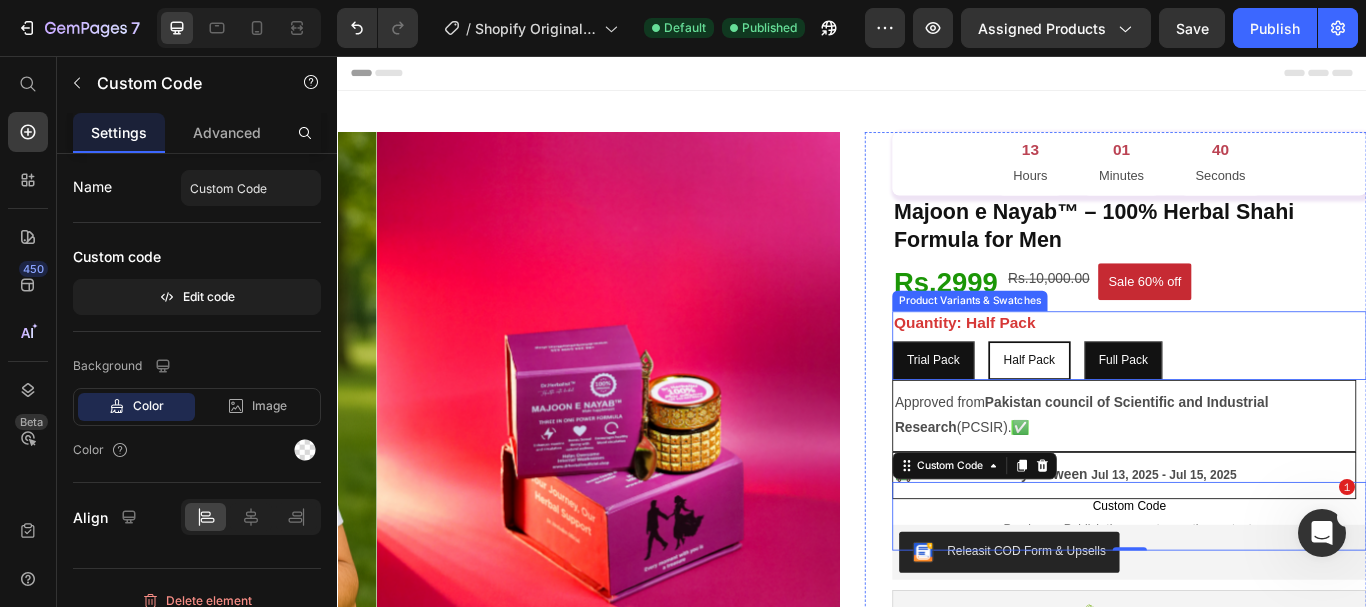 click on "Quantity: Half Pack Trial pack Trial pack Trial pack Half Pack Half Pack Half Pack Full Pack Full Pack Full Pack" at bounding box center [1260, 394] 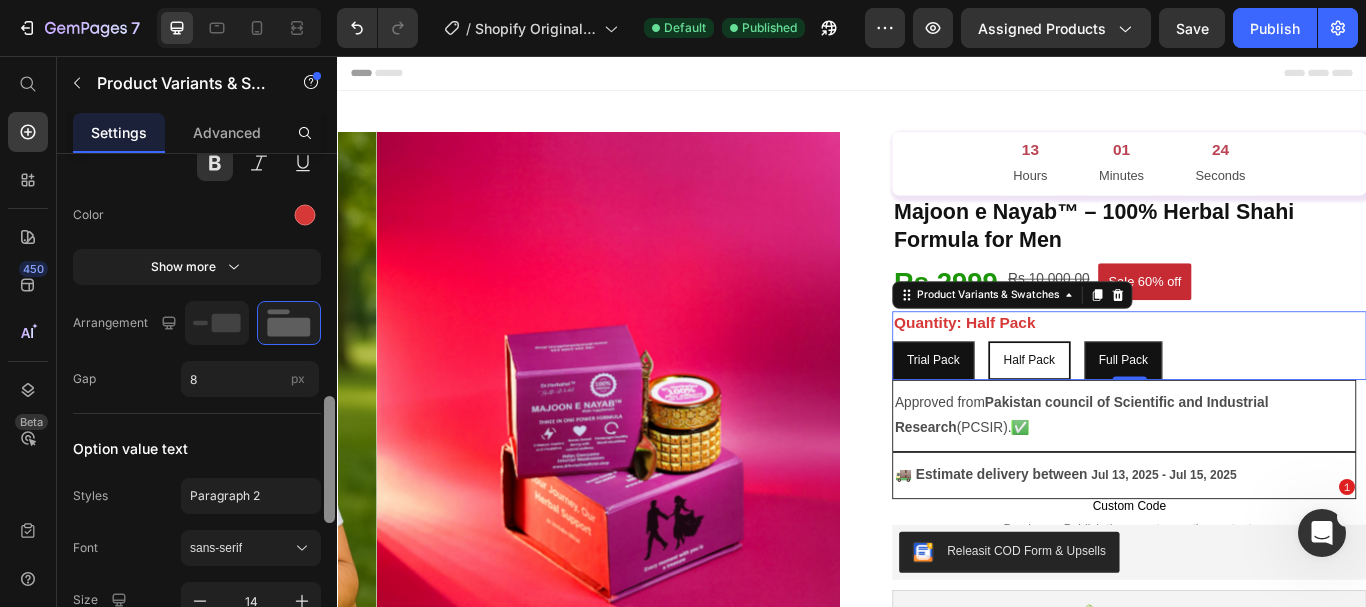 scroll, scrollTop: 975, scrollLeft: 0, axis: vertical 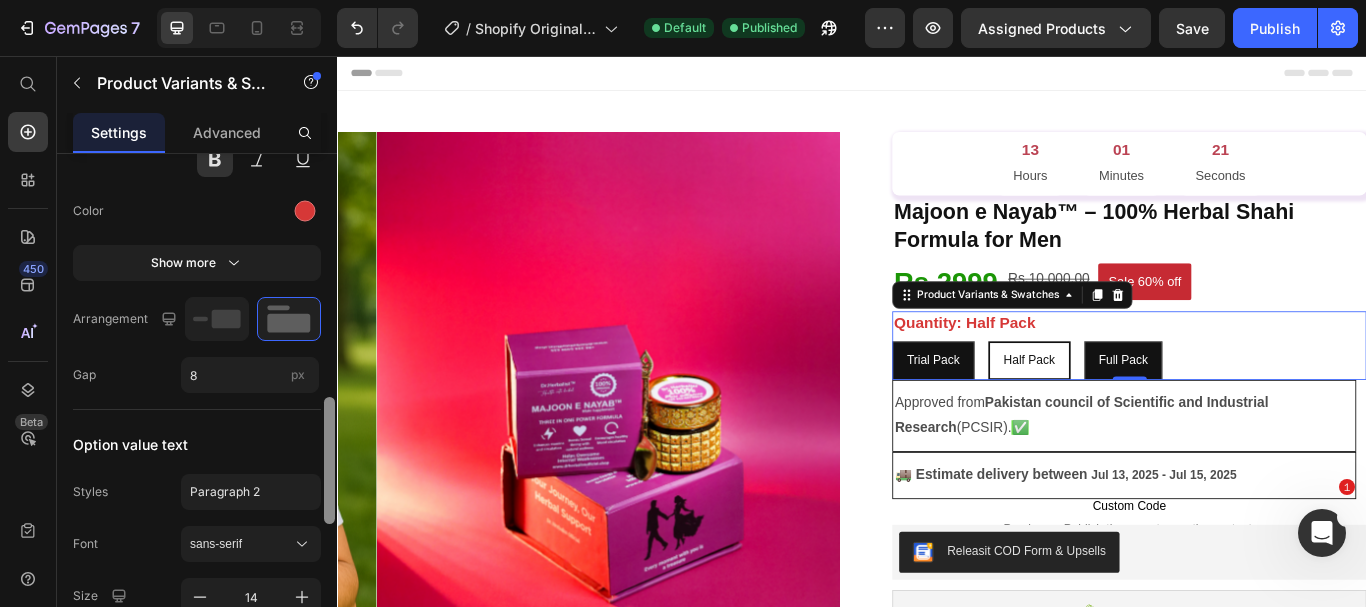 drag, startPoint x: 330, startPoint y: 248, endPoint x: 328, endPoint y: 492, distance: 244.0082 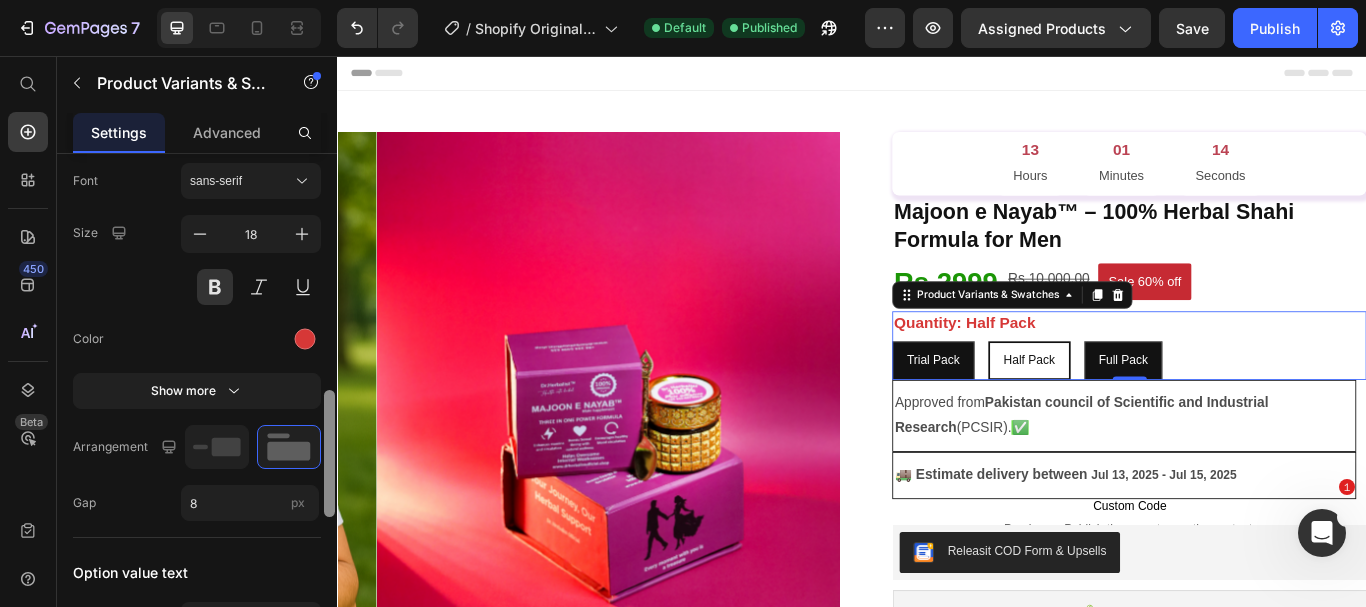 scroll, scrollTop: 867, scrollLeft: 0, axis: vertical 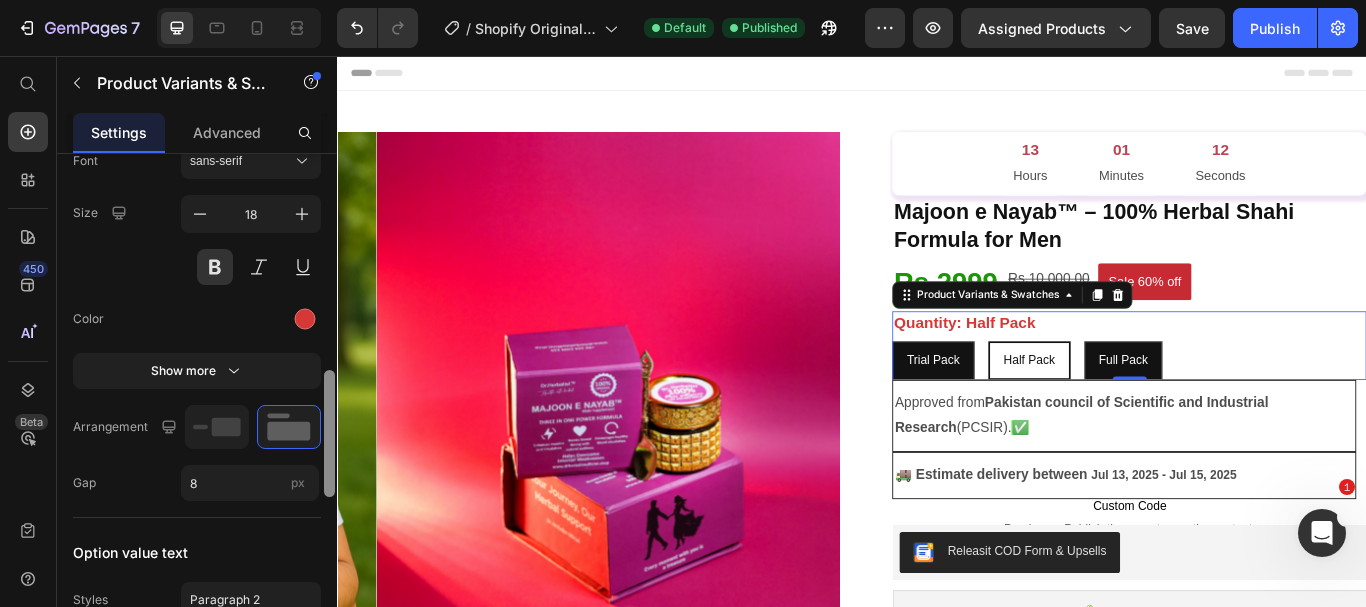 drag, startPoint x: 329, startPoint y: 506, endPoint x: 325, endPoint y: 479, distance: 27.294687 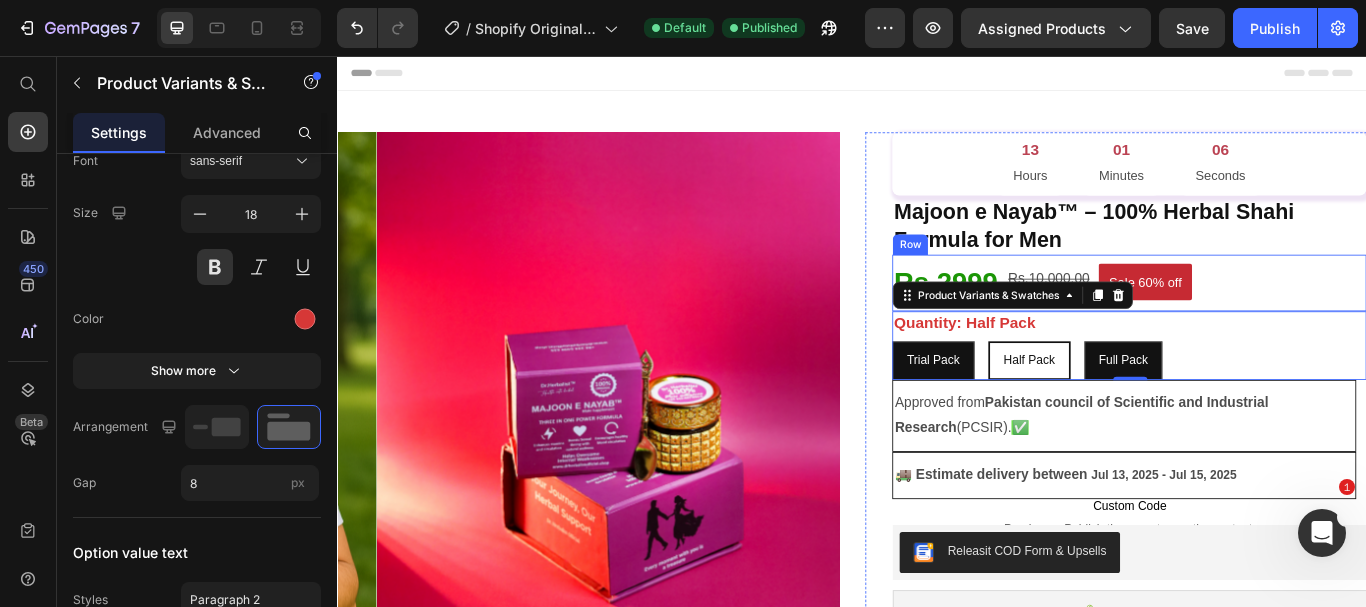 click on "Rs.2999 Heading Rs.10,000.00 Product Price Sale 60% off Product Badge Row" at bounding box center (1260, 321) 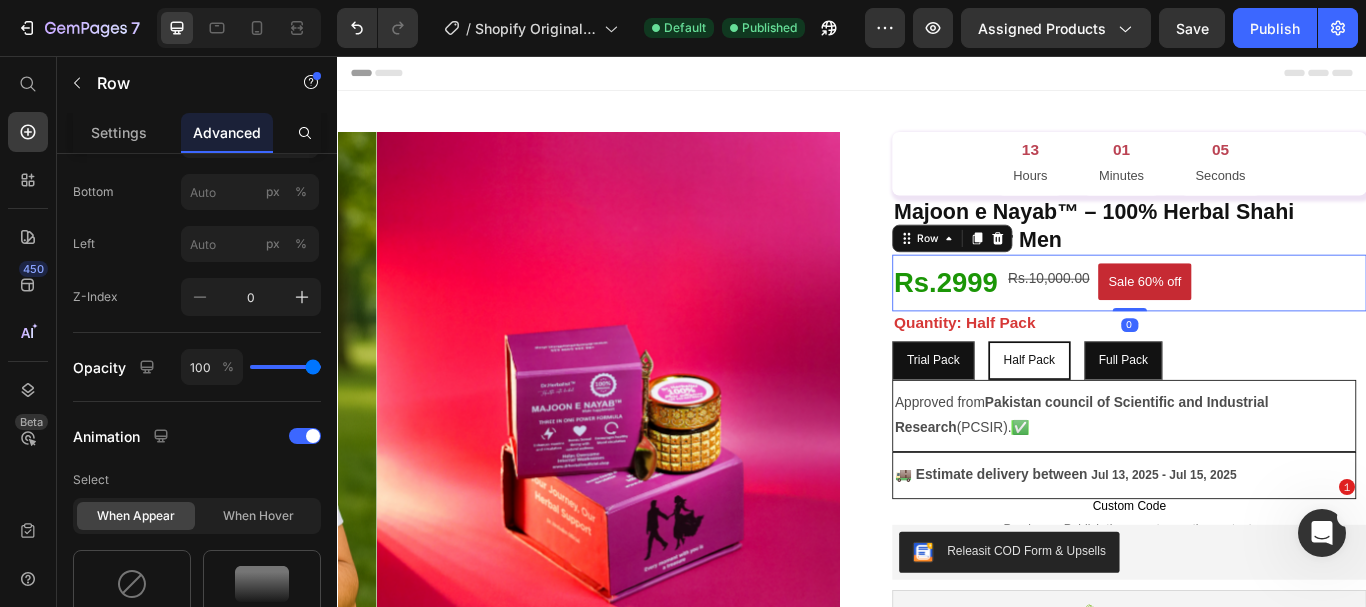 scroll, scrollTop: 0, scrollLeft: 0, axis: both 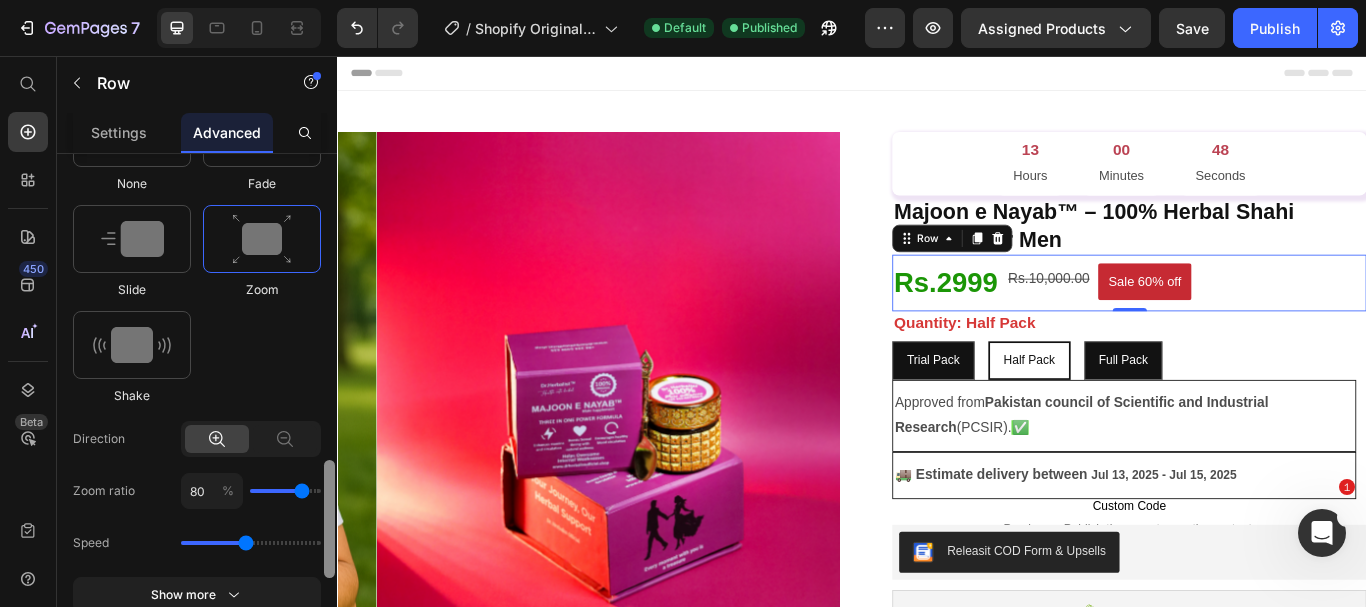 drag, startPoint x: 327, startPoint y: 255, endPoint x: 317, endPoint y: 562, distance: 307.1628 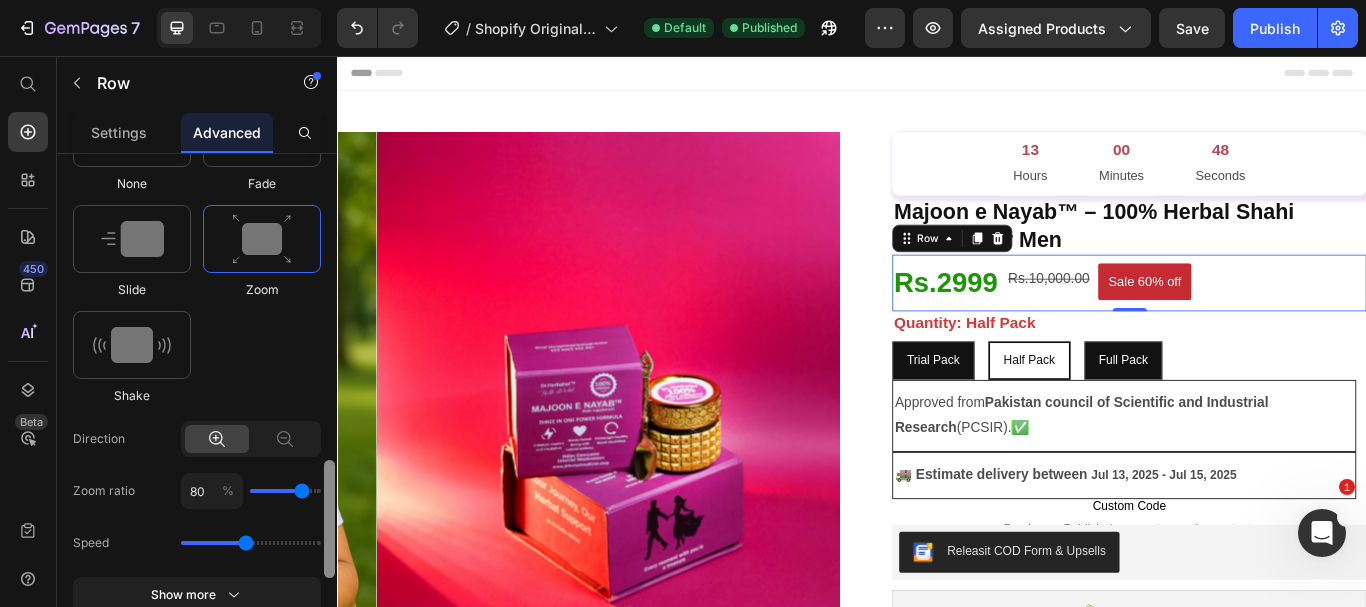 click on "Display on Desktop Tablet Mobile Spacing (px) 0 0 0 0 10 0 10 0 Shape Border Corner Shadow Position Relative Top px % Right px % Bottom px % Left px % Z-Index 0 Opacity 100 % Animation Select When appear When hover None Fade Slide Zoom Shake  Direction
Zoom ratio  80 %  Speed  Show more Preview  Interaction Upgrade to Optimize plan  to unlock Interaction & other premium features. CSS class  Delete element" at bounding box center [197, 409] 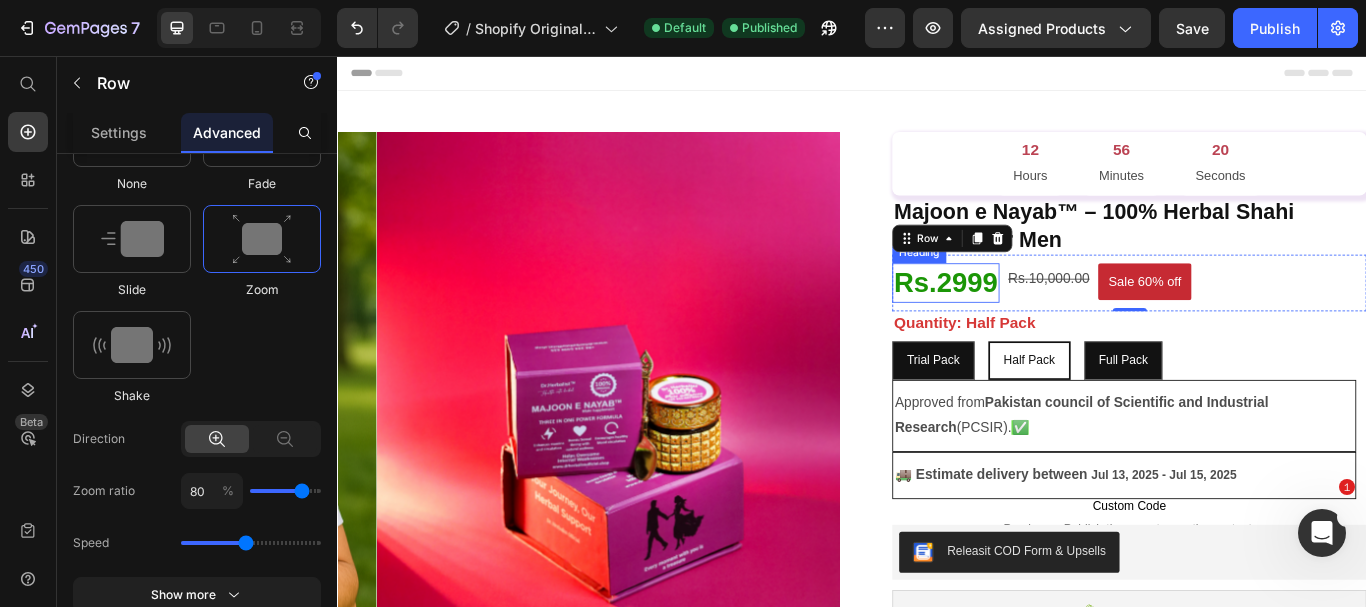 click on "Rs.2999" at bounding box center (1046, 320) 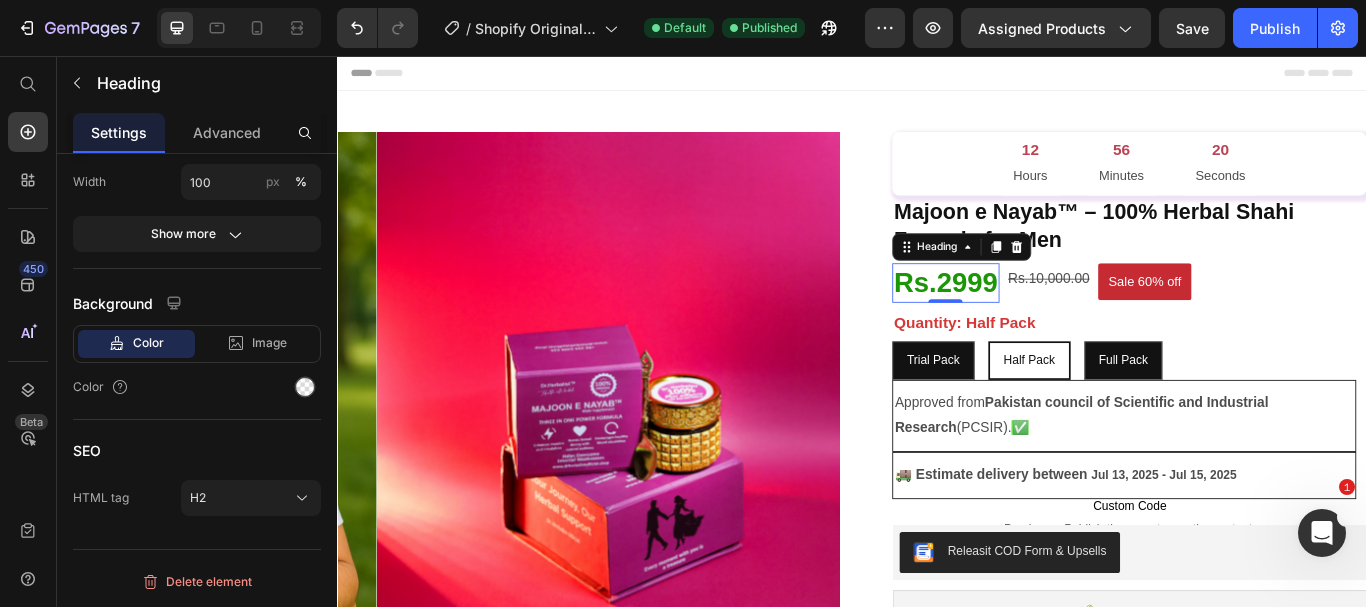 scroll, scrollTop: 0, scrollLeft: 0, axis: both 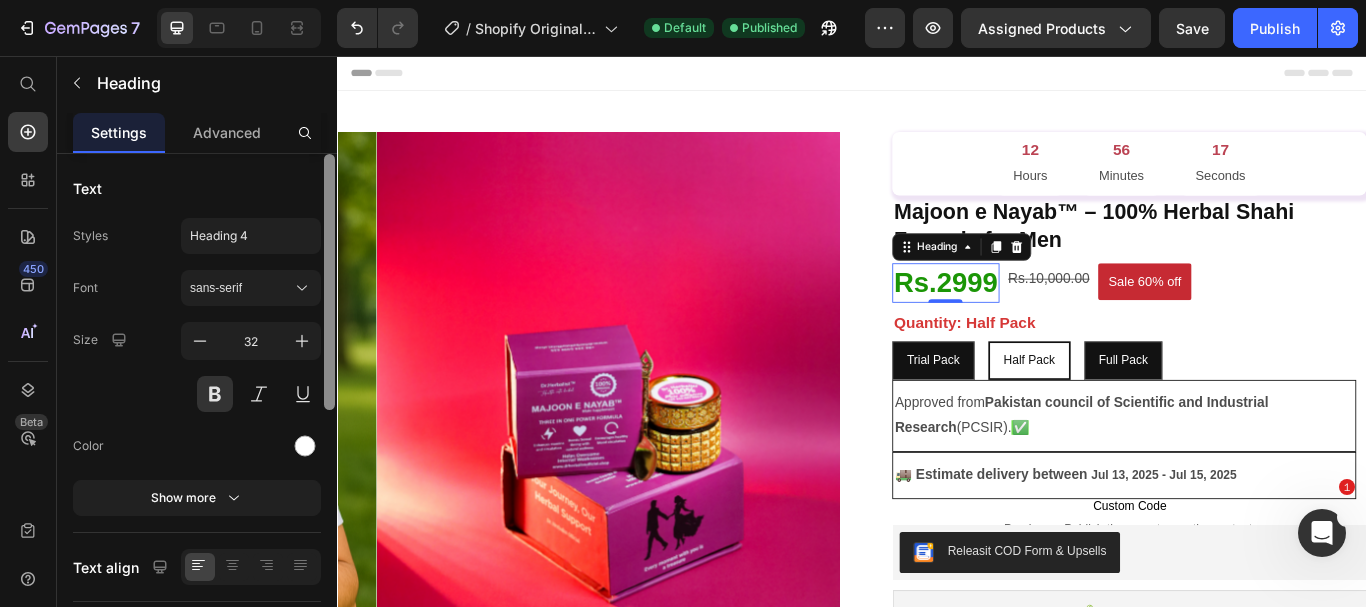 click at bounding box center [329, 282] 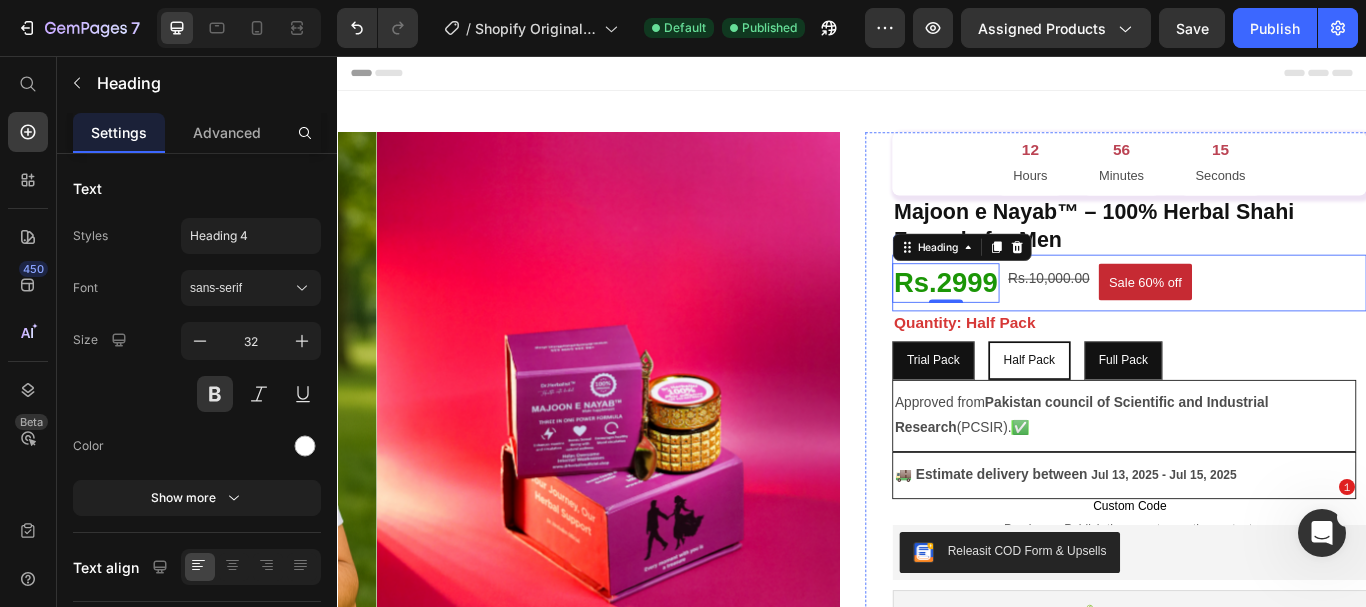 click on "Rs.2999 Heading   0 Rs.10,000.00 Product Price Sale 60% off Product Badge Row" at bounding box center [1260, 321] 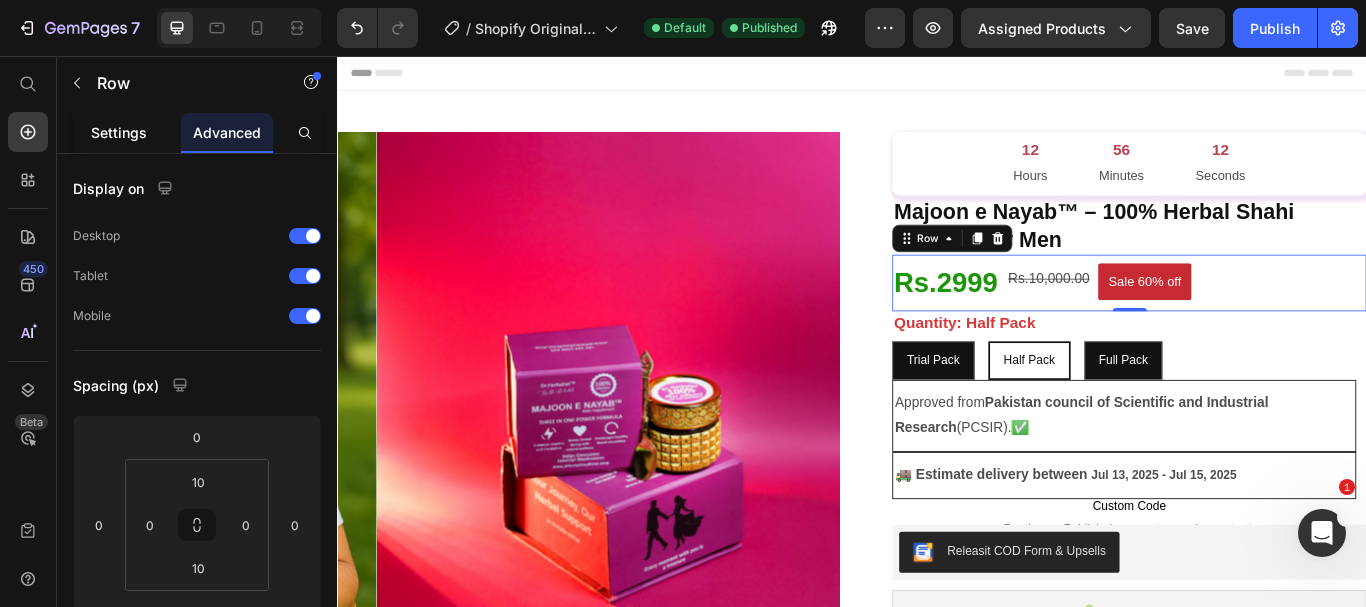 click on "Settings" at bounding box center (119, 132) 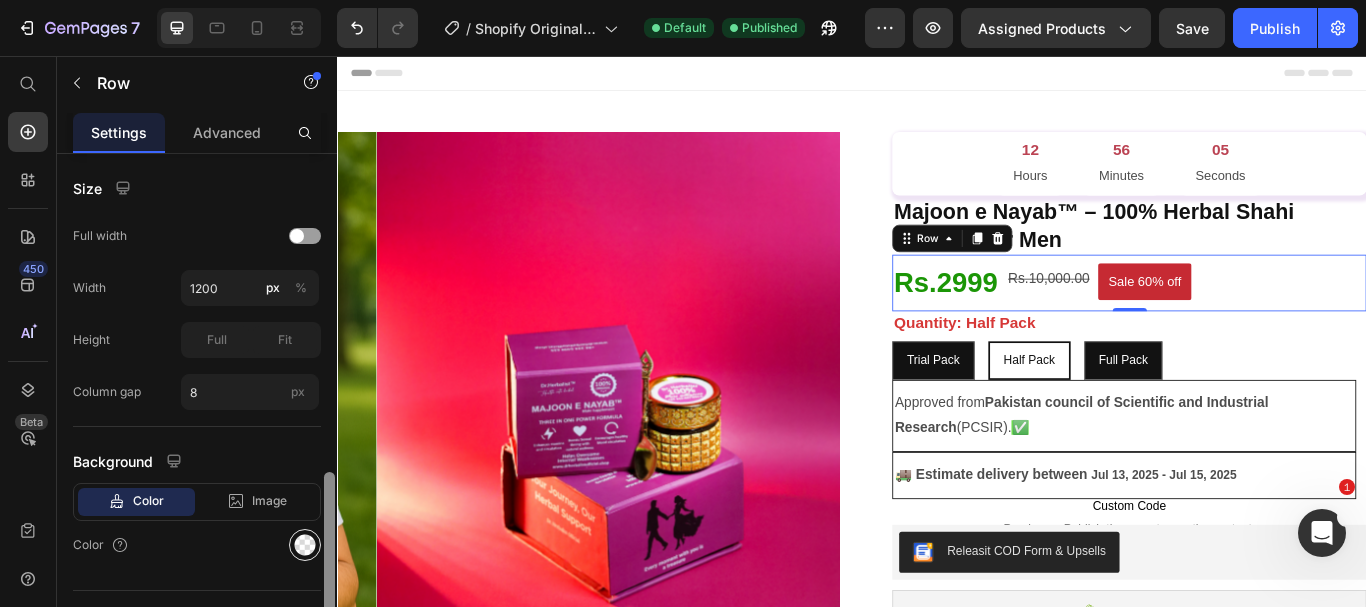 scroll, scrollTop: 659, scrollLeft: 0, axis: vertical 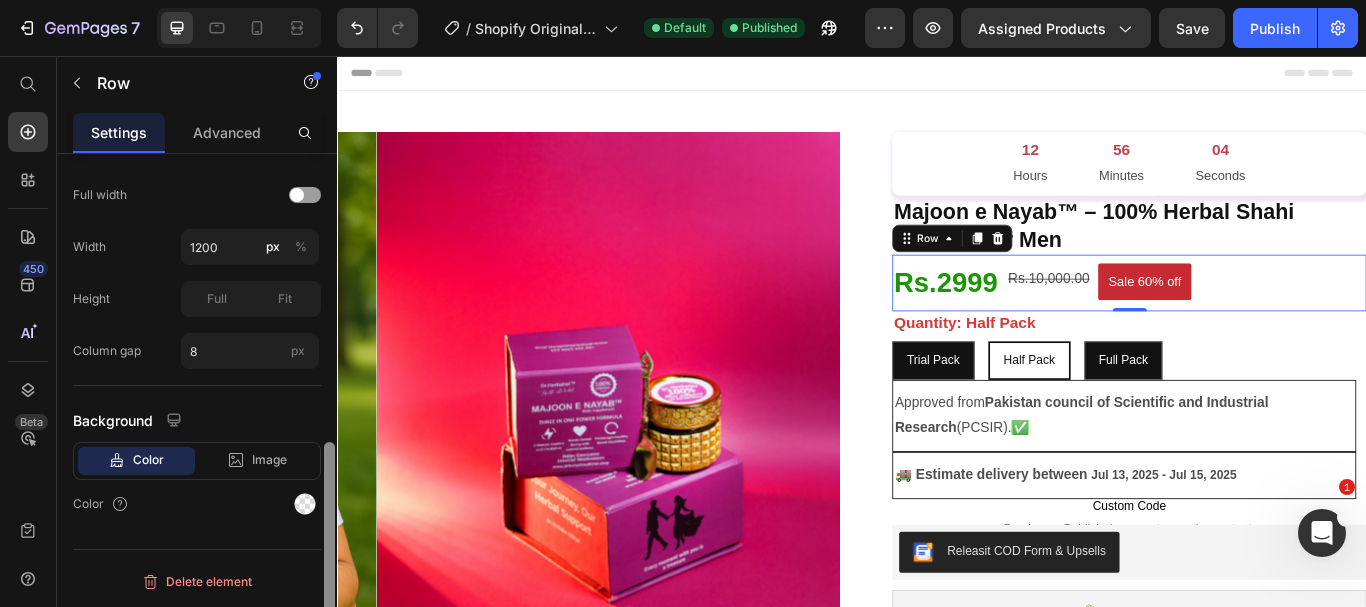 drag, startPoint x: 328, startPoint y: 214, endPoint x: 320, endPoint y: 544, distance: 330.09695 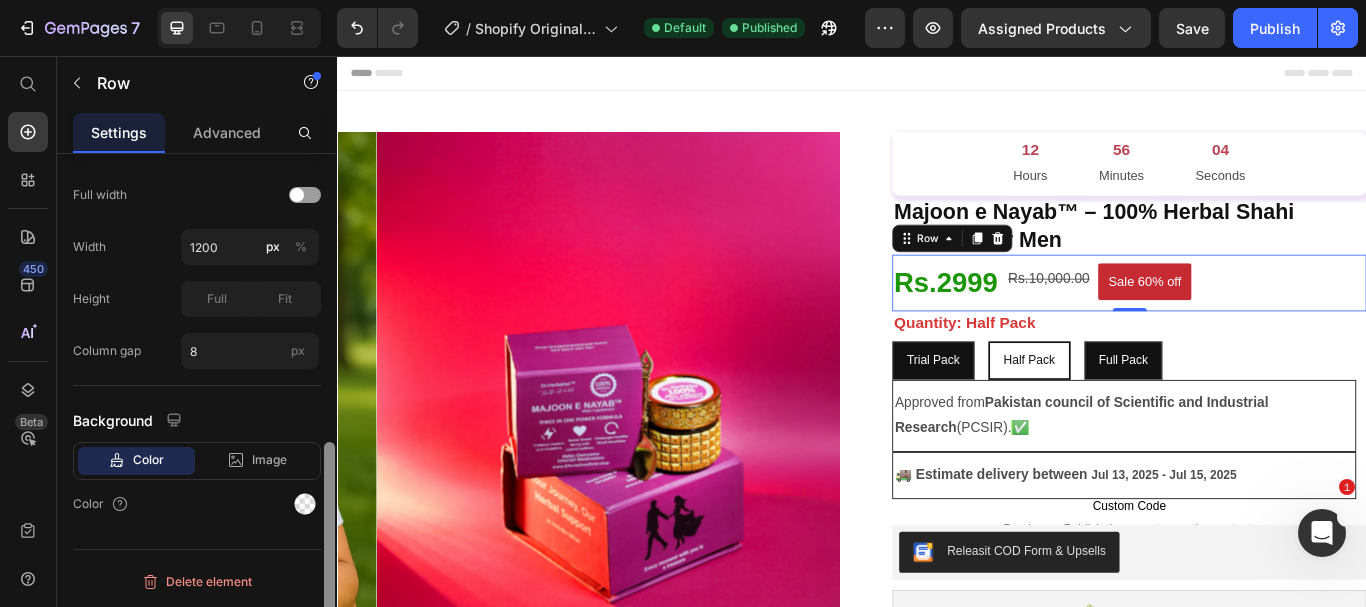 click on "Layout Column width Fit to content By ratio Column Column 1 Column 2 Column 3 Align Vertical
Horizontal
Size Full width Width 1200 px % Height Full Fit Column gap 8 px Background Color Image Video  Color   Delete element" at bounding box center [197, 409] 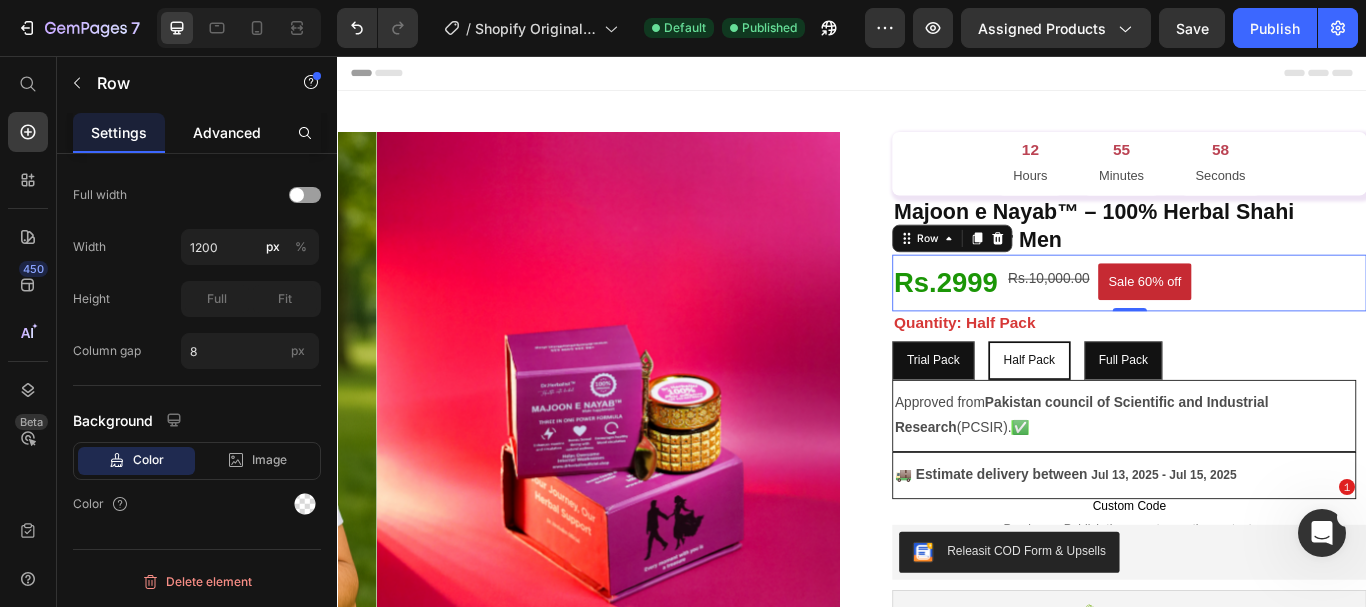 click on "Advanced" at bounding box center (227, 132) 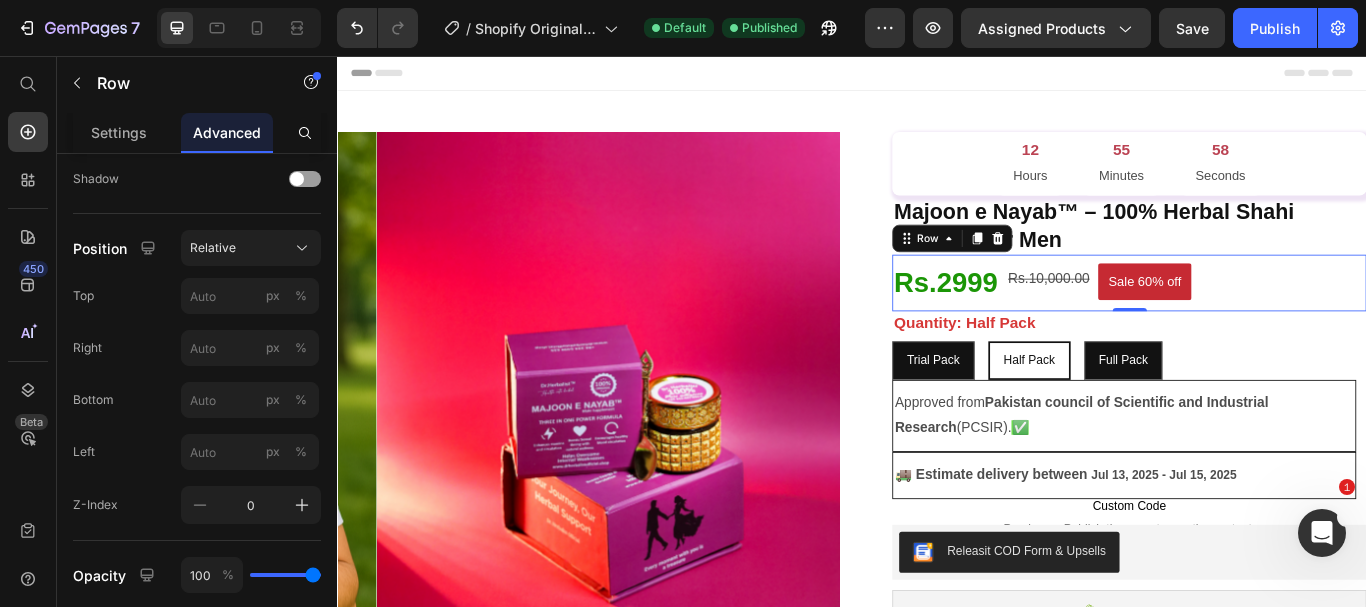 scroll, scrollTop: 0, scrollLeft: 0, axis: both 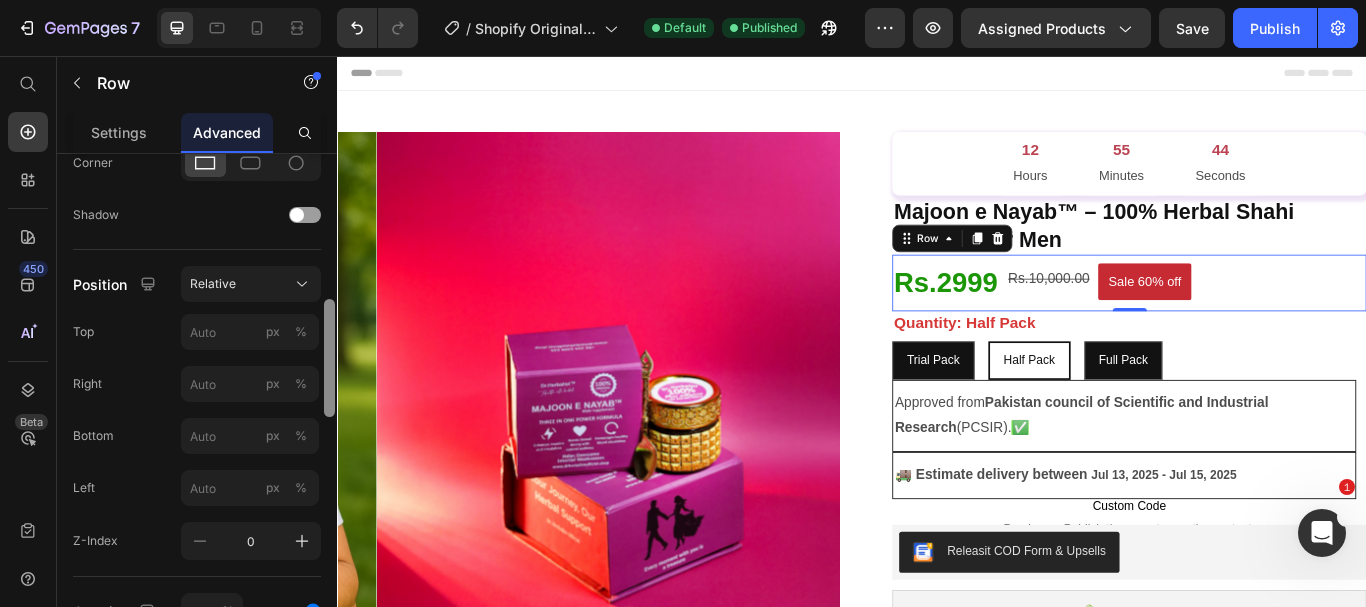 drag, startPoint x: 330, startPoint y: 198, endPoint x: 323, endPoint y: 343, distance: 145.16887 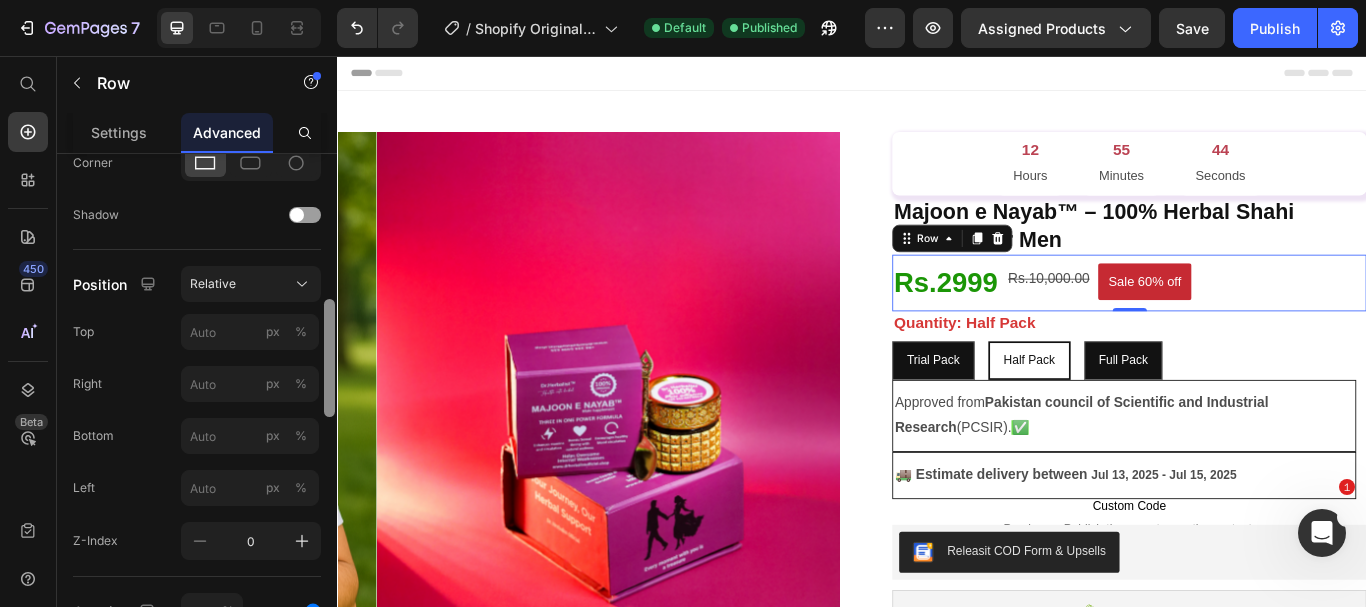 click at bounding box center (329, 409) 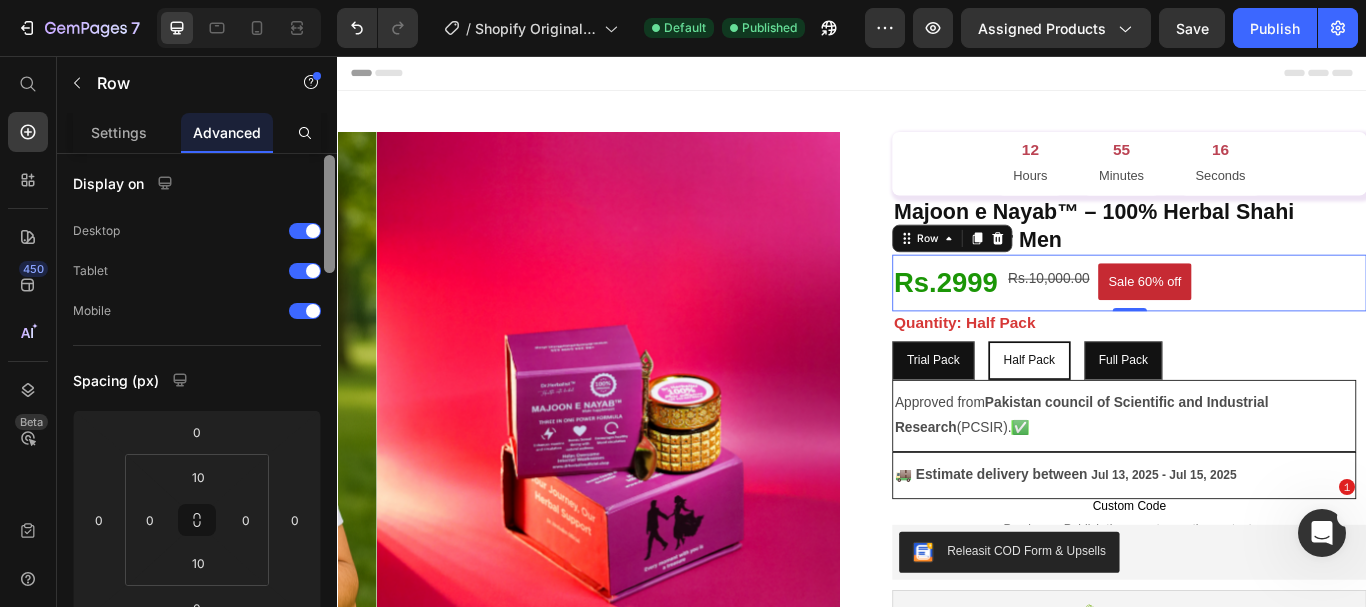 scroll, scrollTop: 0, scrollLeft: 0, axis: both 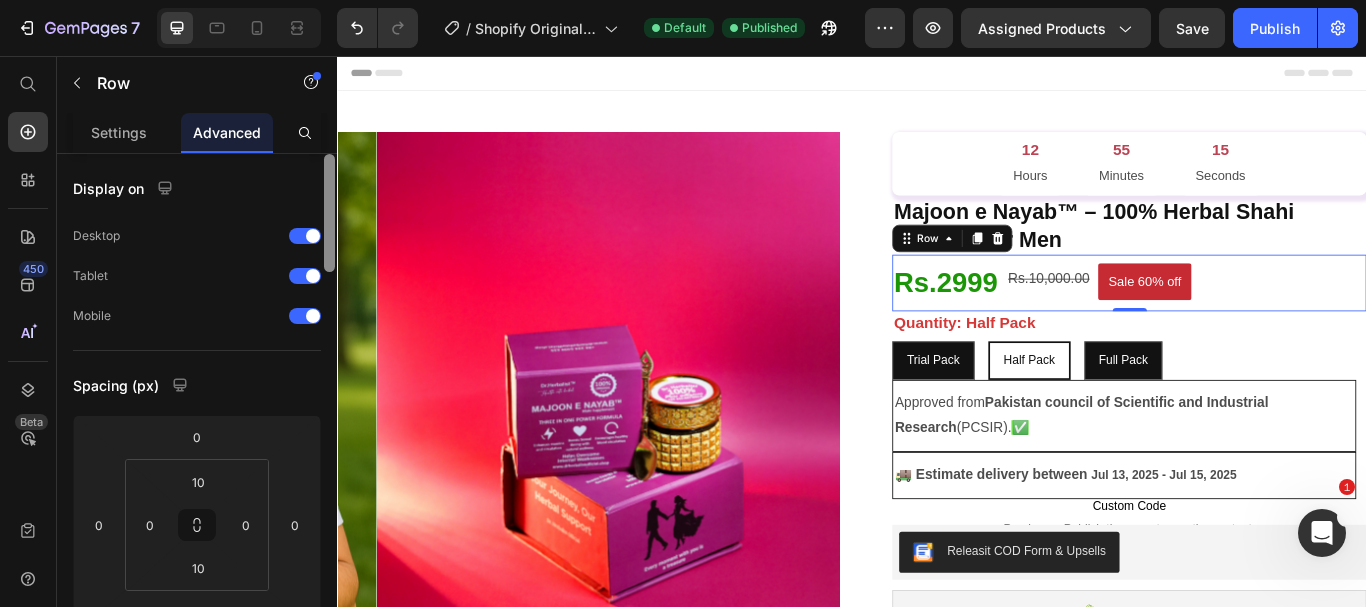 drag, startPoint x: 333, startPoint y: 339, endPoint x: 331, endPoint y: 153, distance: 186.01076 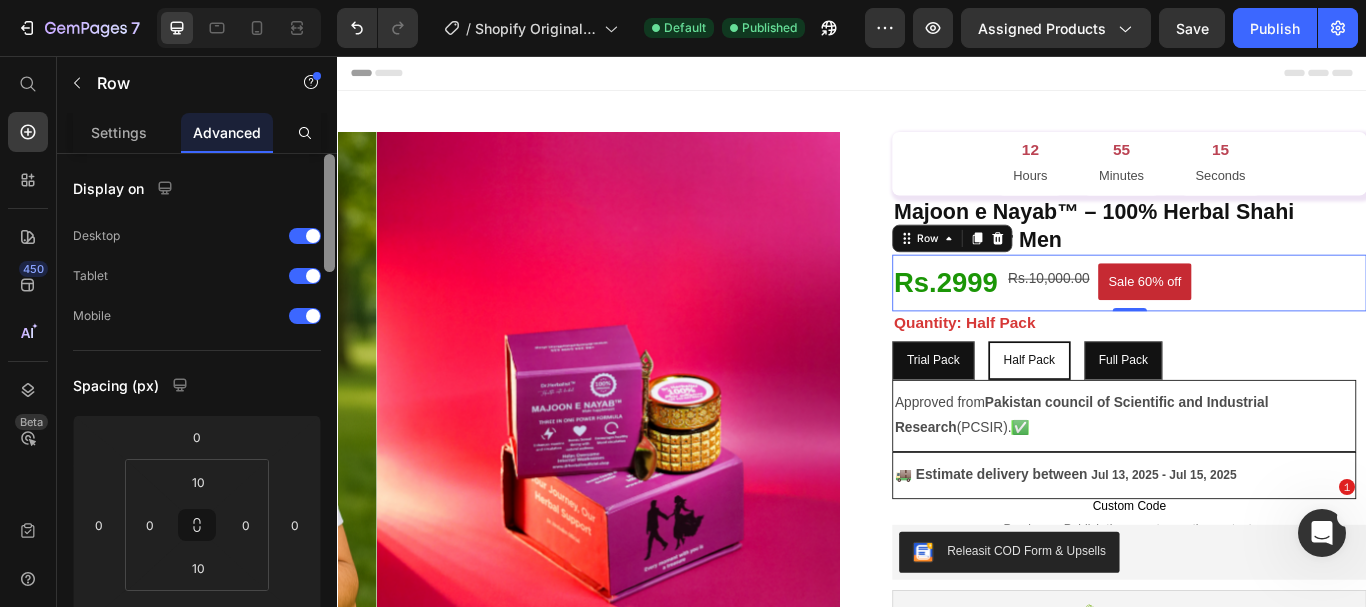 click on "Settings Advanced Display on Desktop Tablet Mobile Spacing (px) 0 0 0 0 10 0 10 0 Shape Border Corner Shadow Position Relative Top px % Right px % Bottom px % Left px % Z-Index 0 Opacity 100 % Animation Select When appear When hover None Fade Slide Zoom Shake  Direction
Zoom ratio  80 %  Speed  Show more Preview  Interaction Upgrade to Optimize plan  to unlock Interaction & other premium features. CSS class  Delete element" at bounding box center (197, 388) 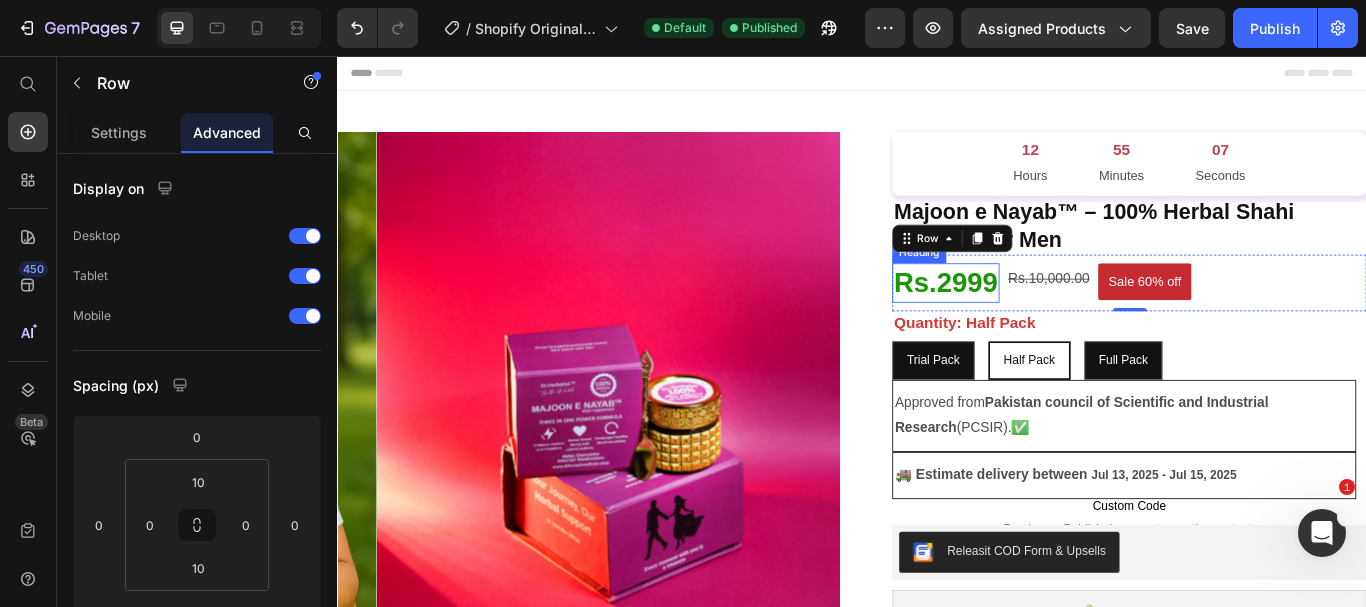 click on "Rs.2999" at bounding box center (1046, 320) 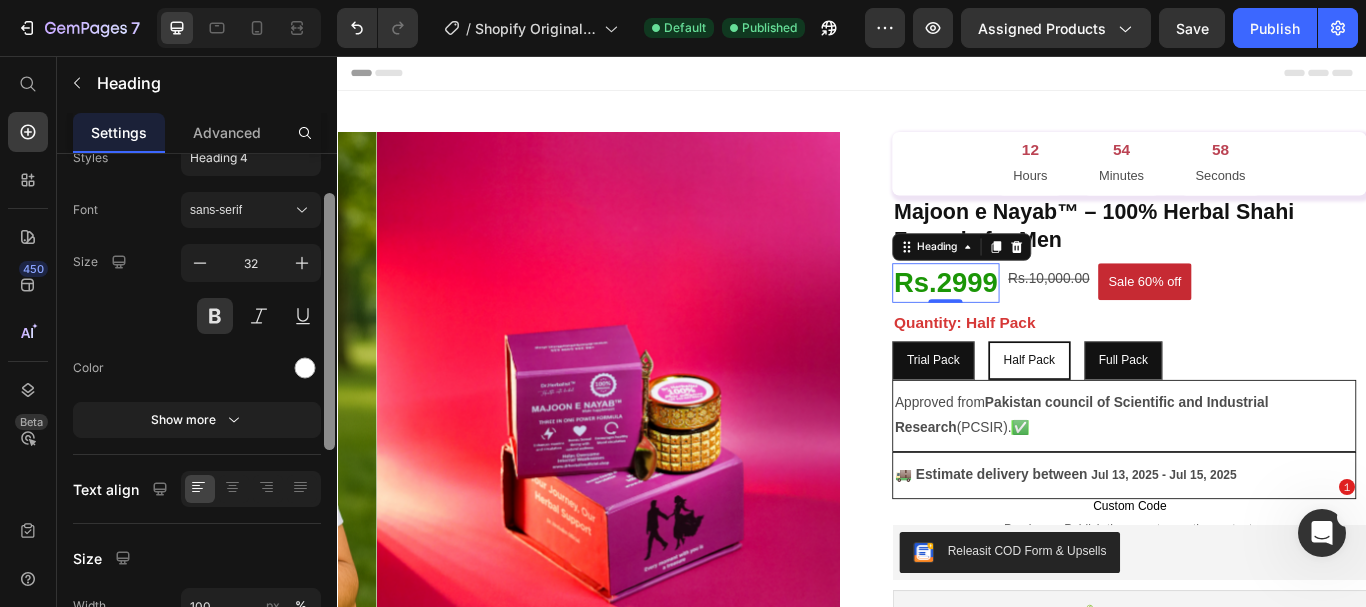 scroll, scrollTop: 76, scrollLeft: 0, axis: vertical 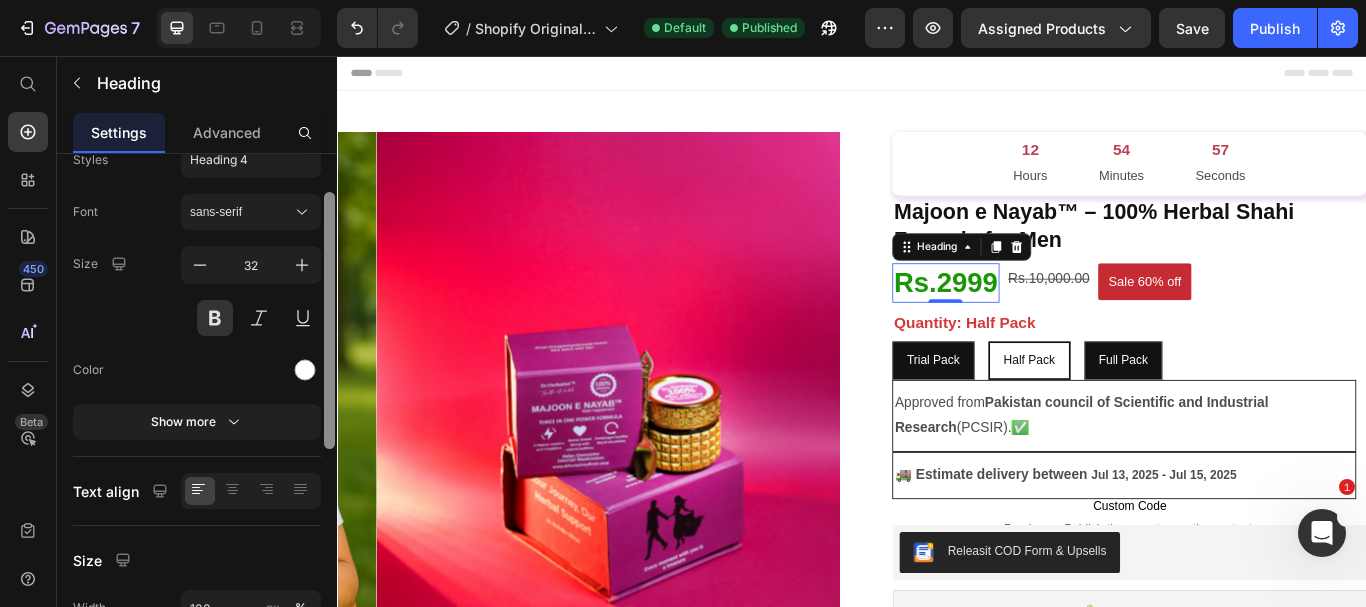 drag, startPoint x: 327, startPoint y: 310, endPoint x: 323, endPoint y: 348, distance: 38.209946 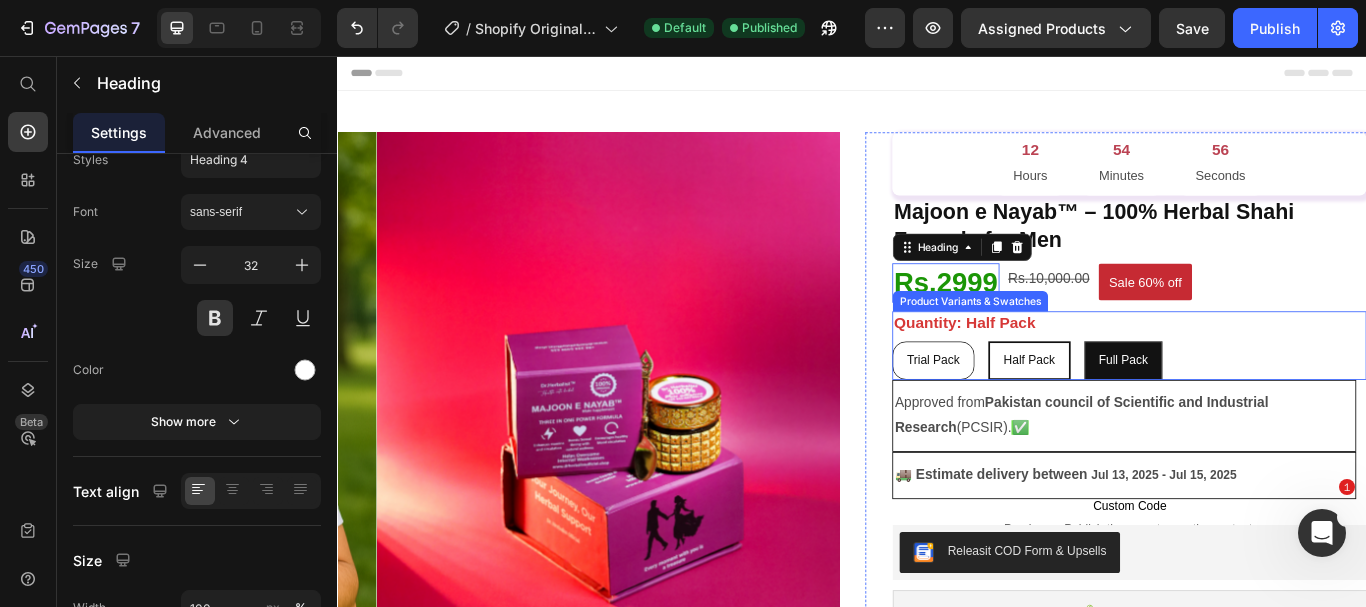 click on "Trial pack" at bounding box center [1032, 411] 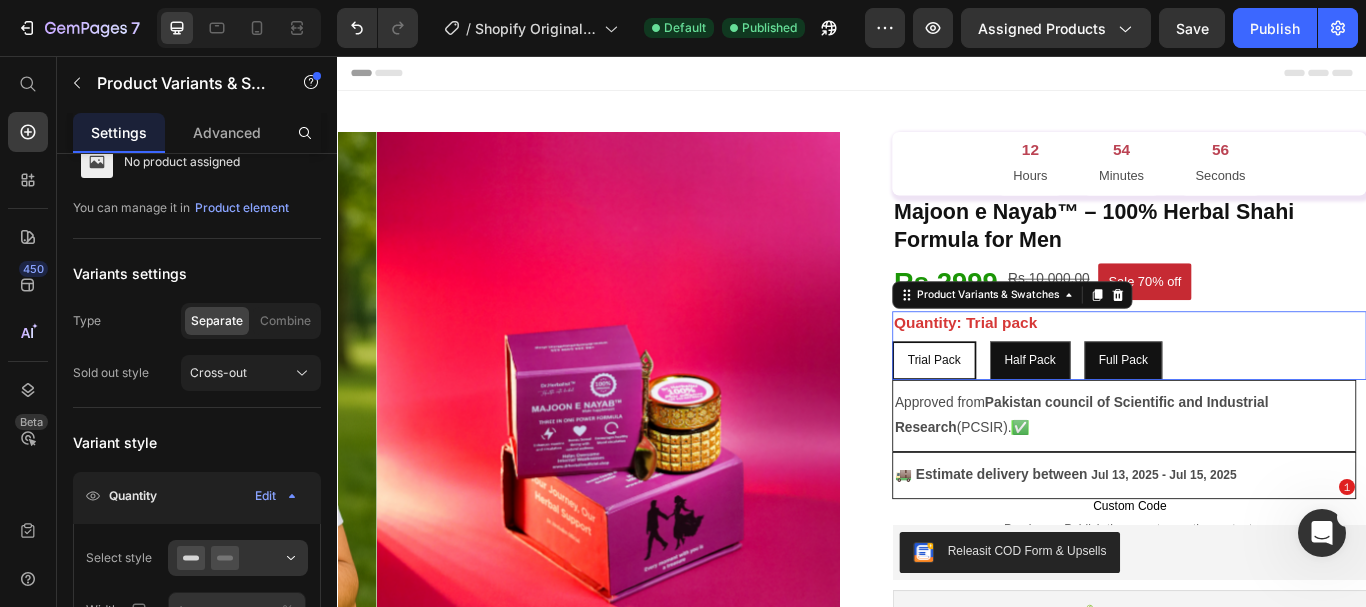 scroll, scrollTop: 0, scrollLeft: 0, axis: both 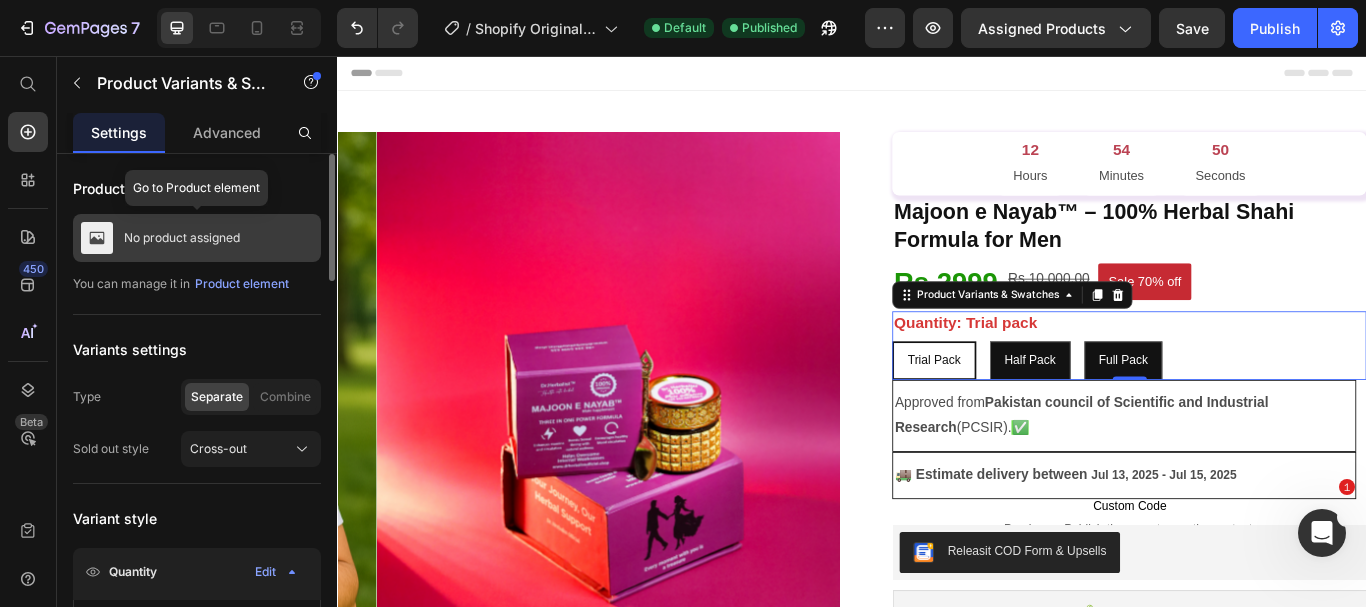 click on "No product assigned" at bounding box center (182, 238) 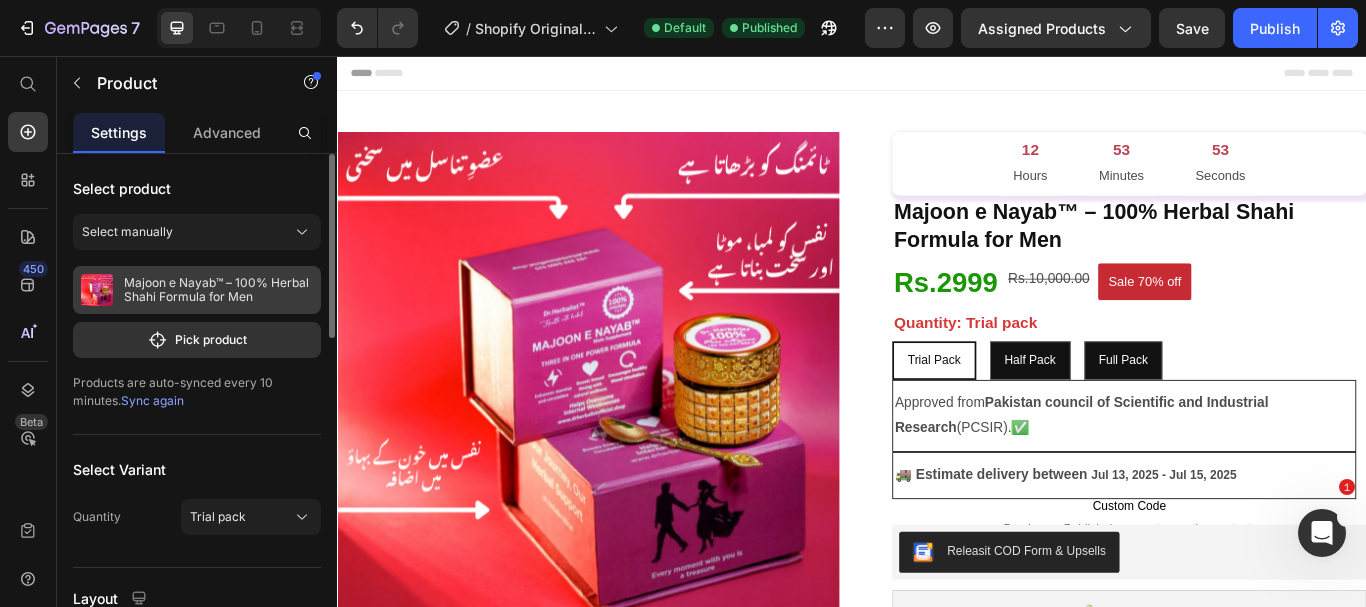click on "Majoon e Nayab™ – 100% Herbal Shahi Formula for Men" at bounding box center (218, 290) 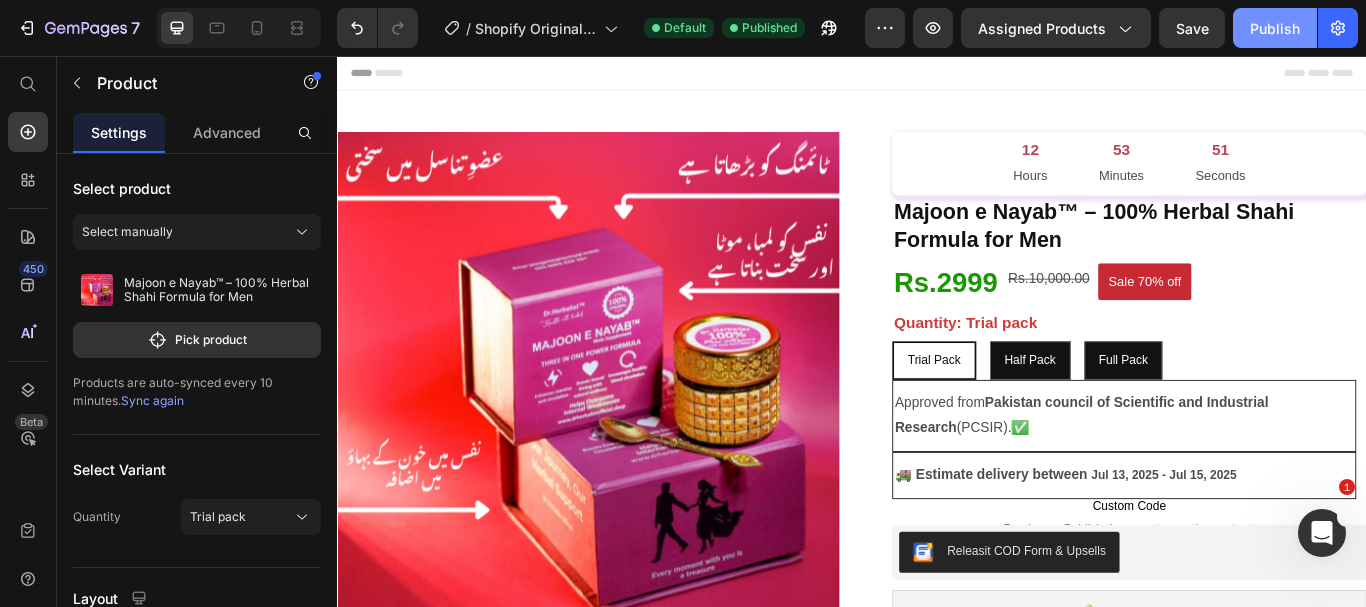 click on "Publish" at bounding box center (1275, 28) 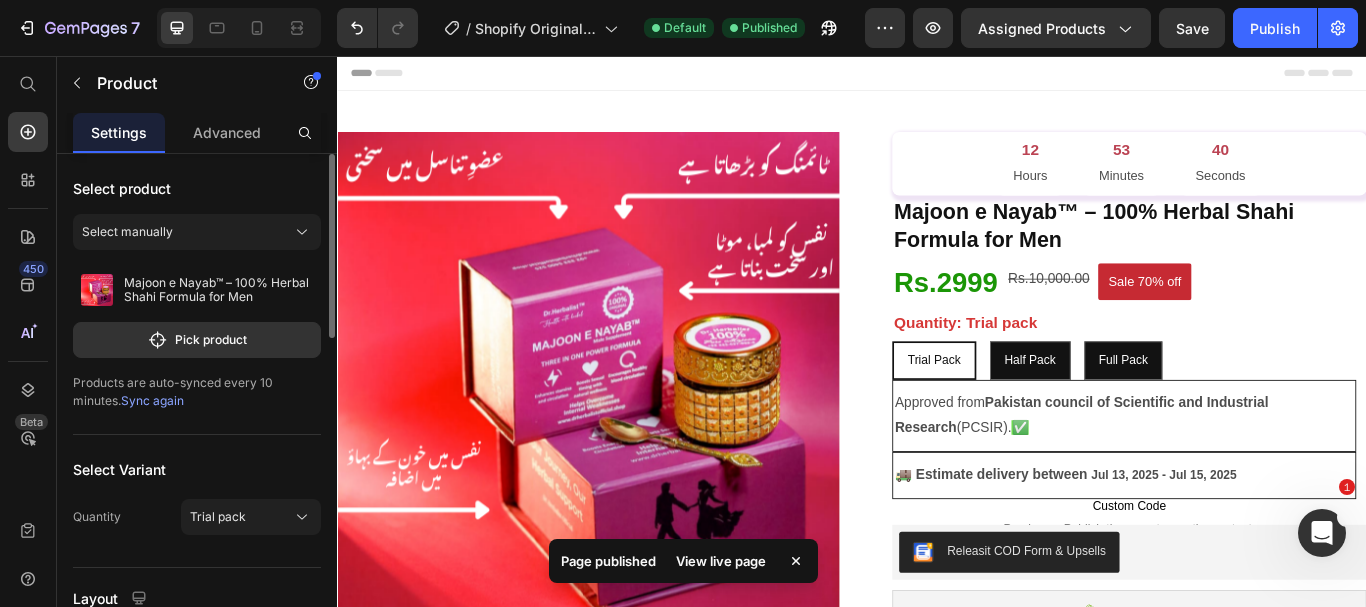 click on "Sync again" at bounding box center (152, 400) 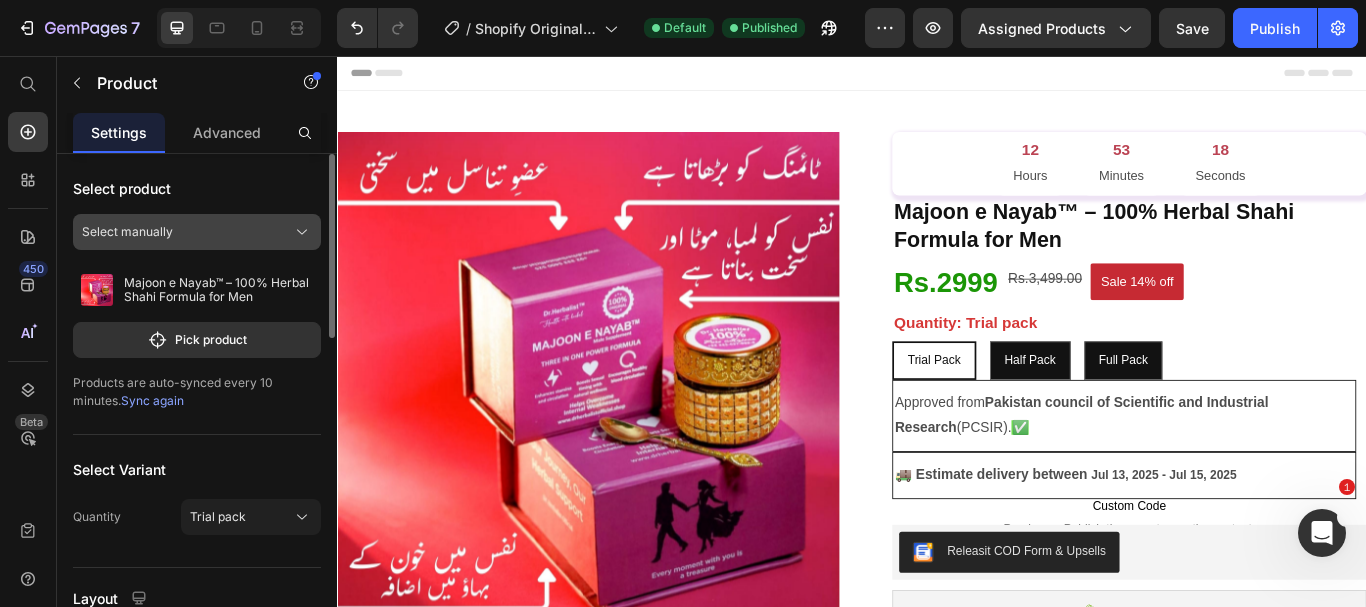 click on "Select manually" 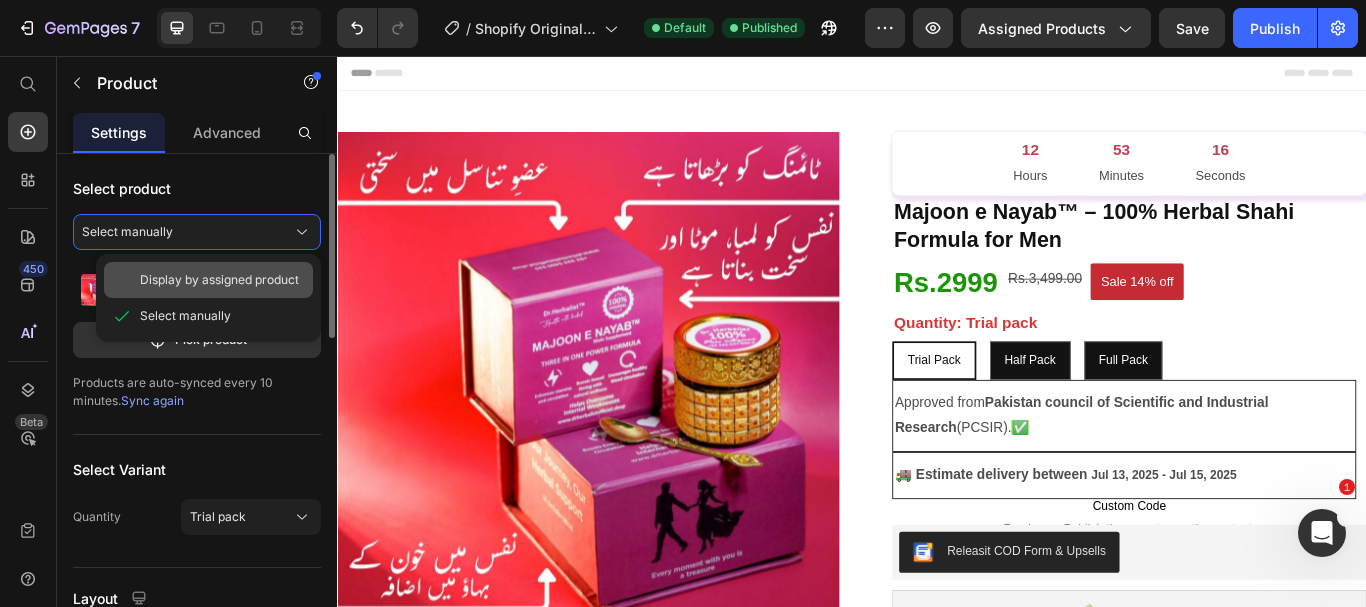 click on "Display by assigned product" at bounding box center [219, 280] 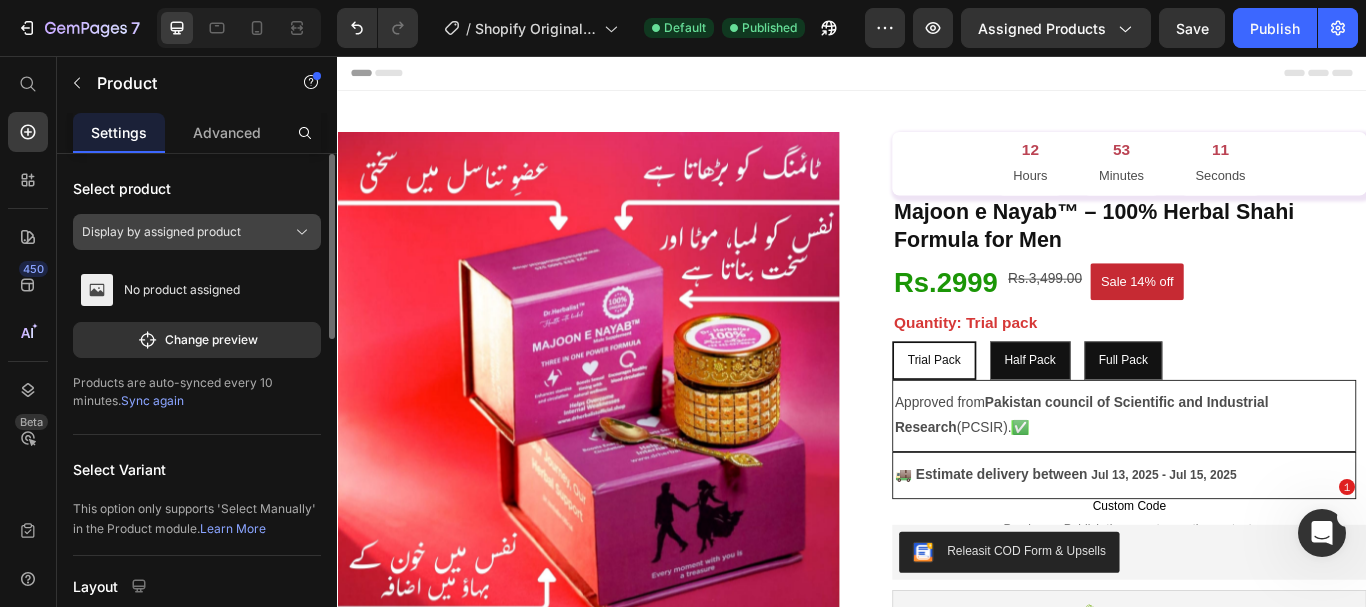 click on "Display by assigned product" at bounding box center (161, 232) 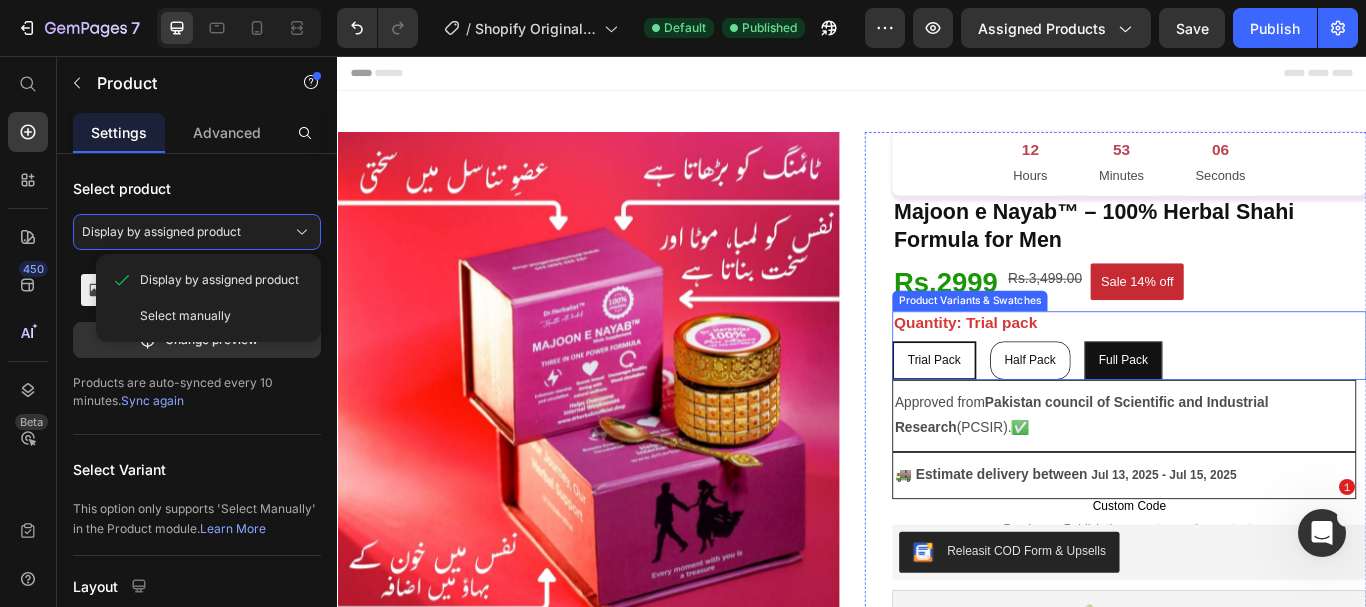 click on "Half Pack" at bounding box center [1145, 411] 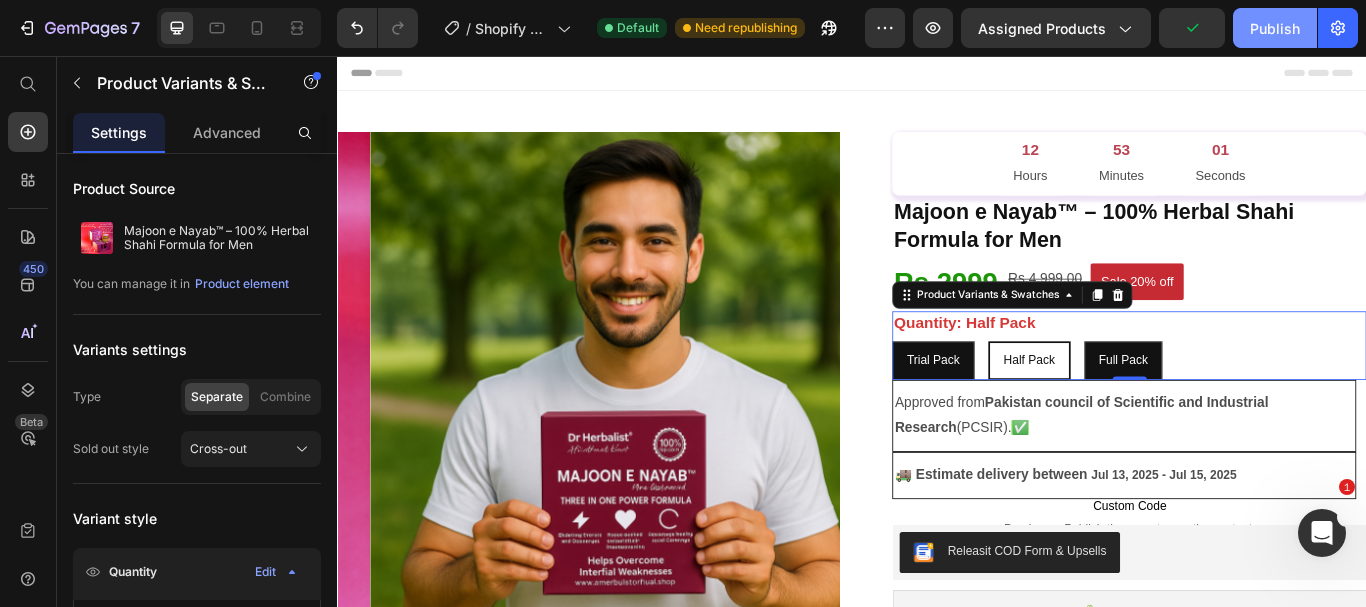 click on "Publish" at bounding box center [1275, 28] 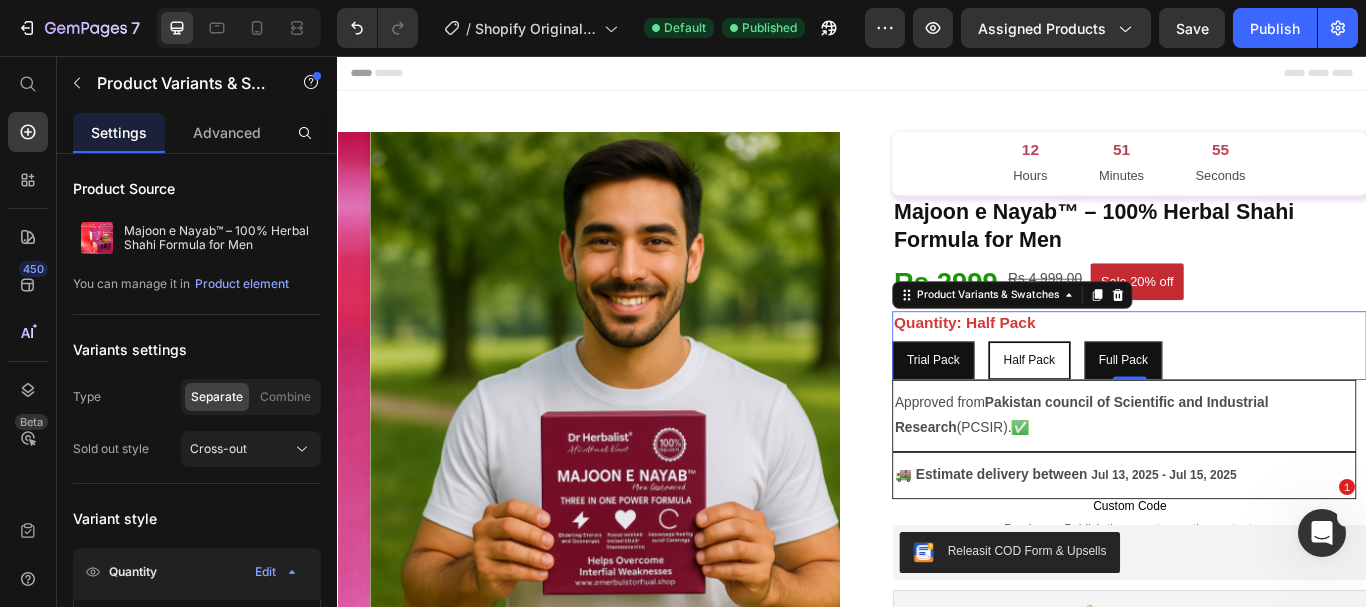 click on "Half Pack" at bounding box center (1144, 411) 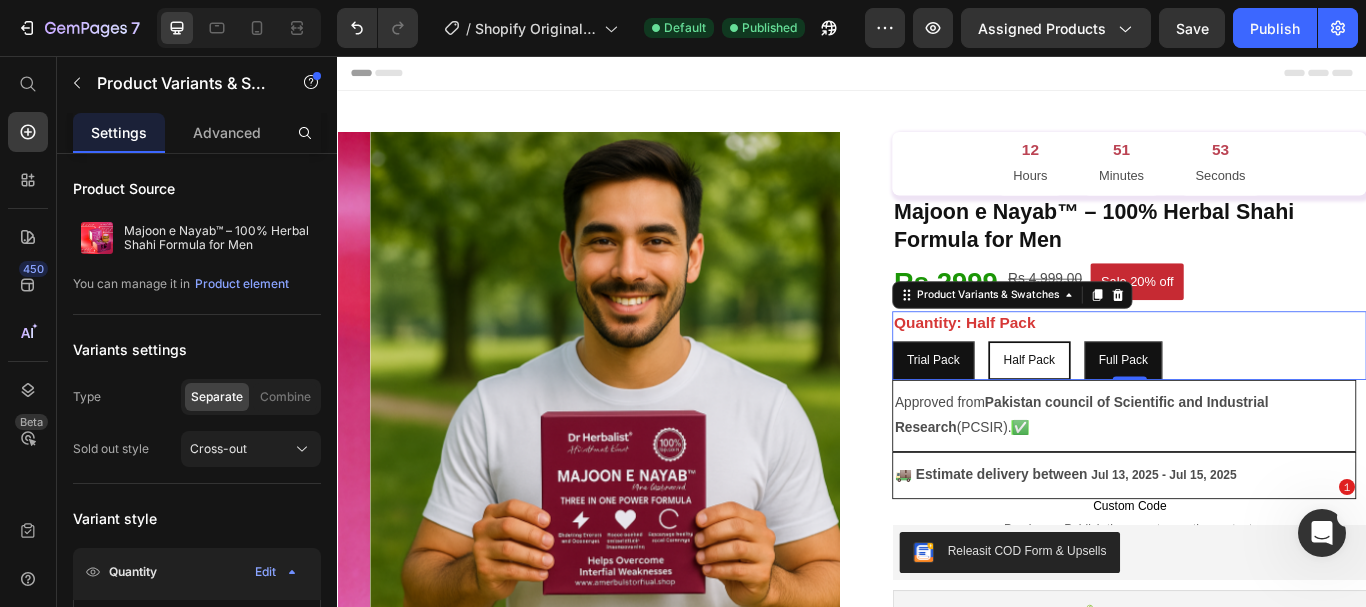click at bounding box center (937, 76) 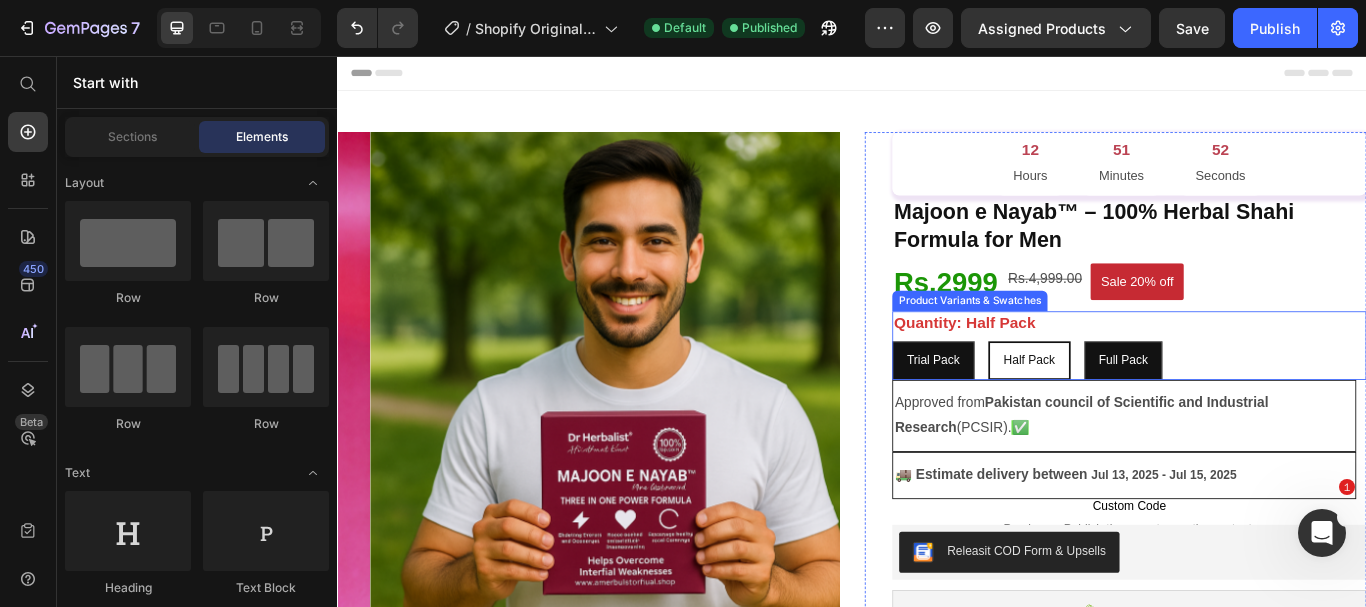 click on "Half Pack" at bounding box center [1144, 411] 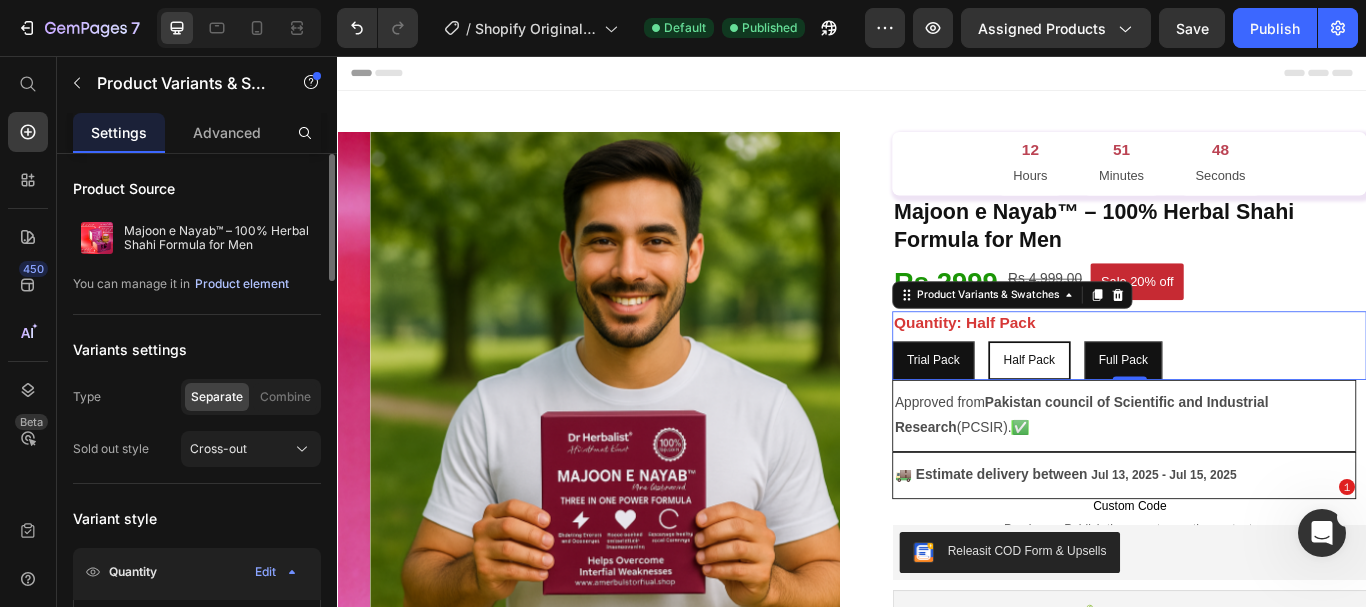 click on "Product element" at bounding box center [242, 284] 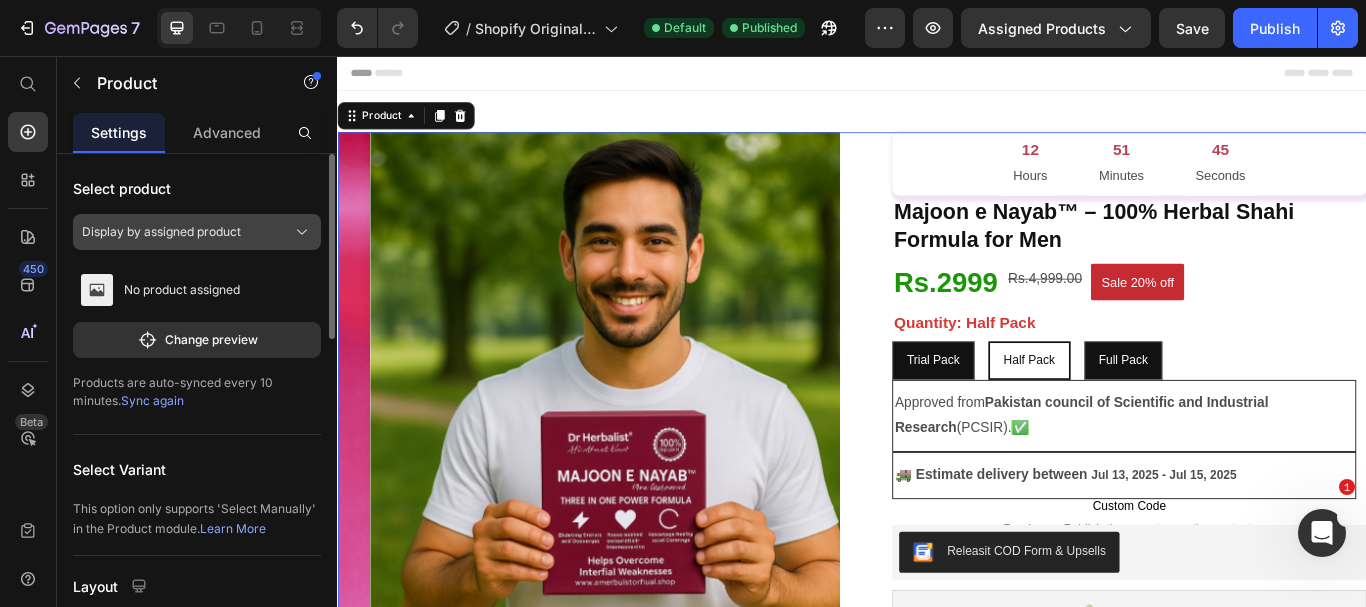 click on "Display by assigned product" at bounding box center [161, 232] 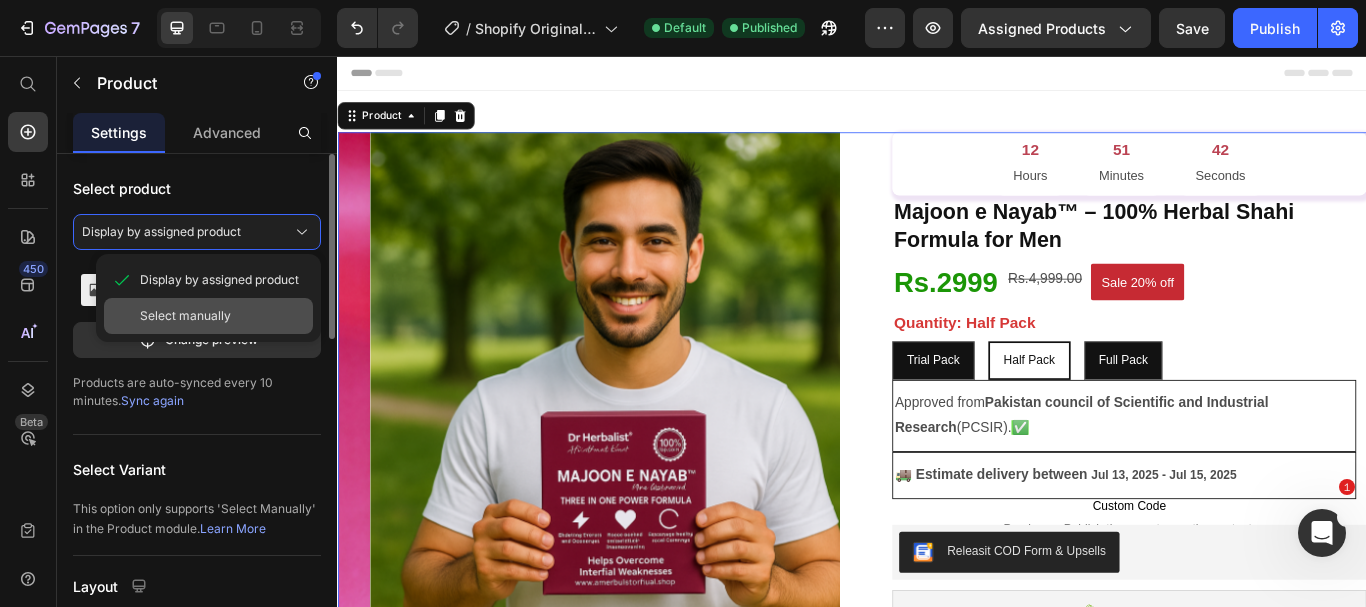 click on "Select manually" 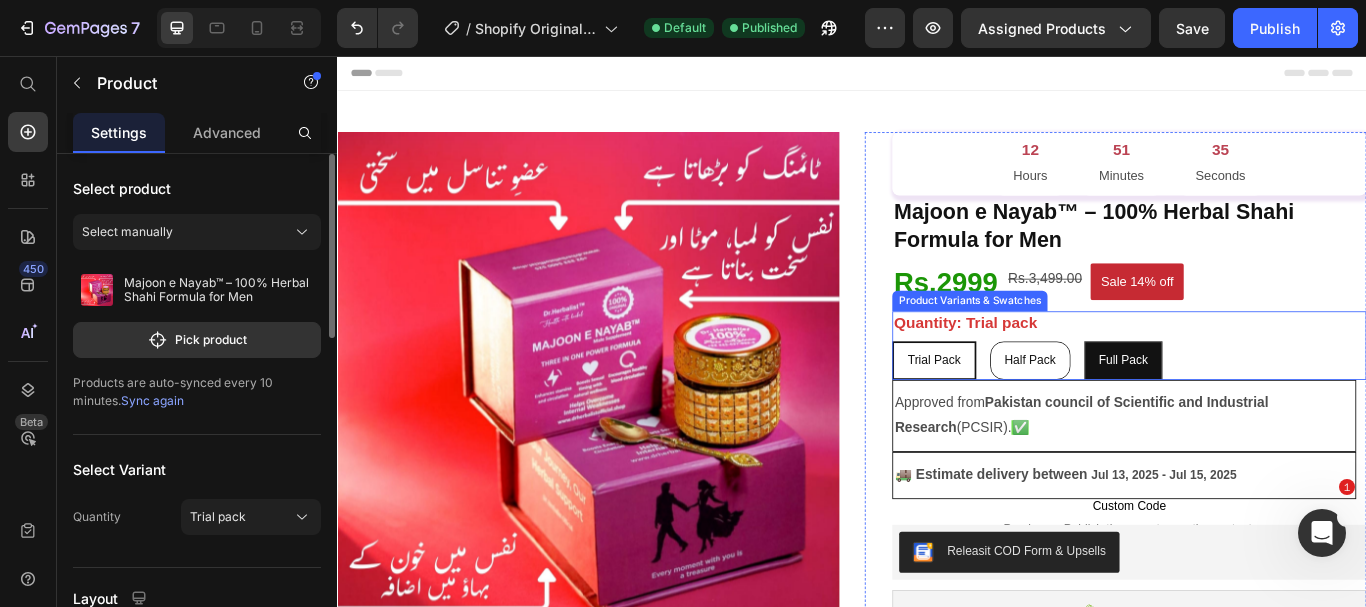 click on "Half Pack" at bounding box center (1145, 411) 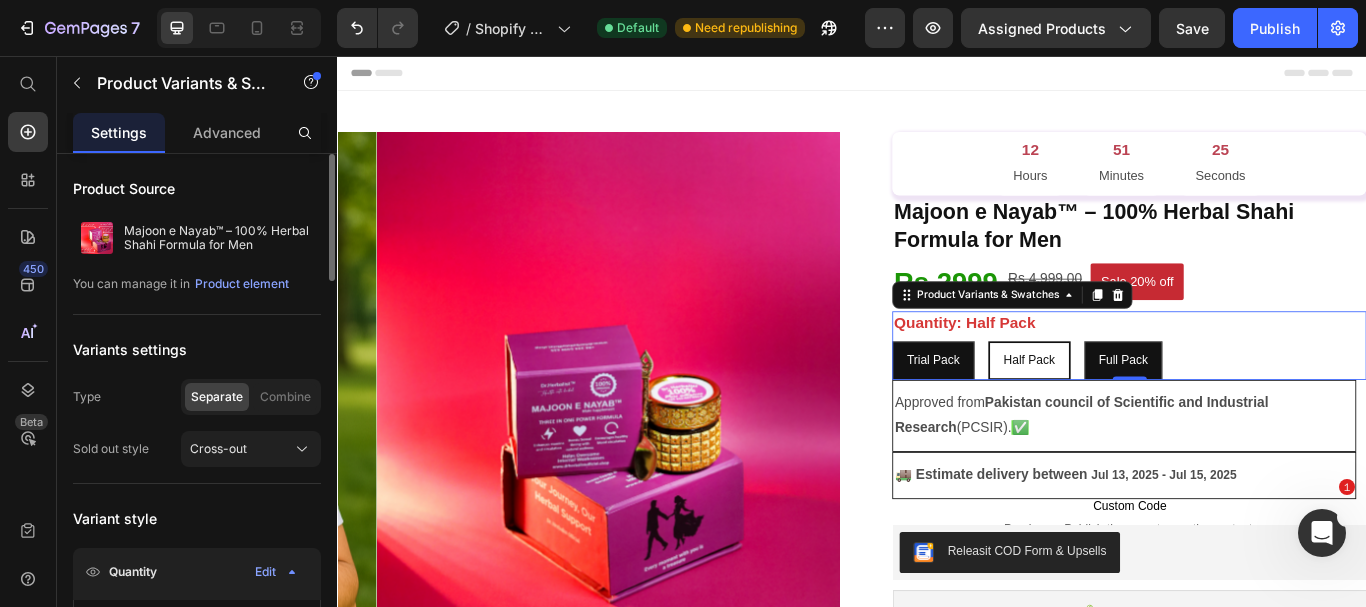 click at bounding box center (937, 76) 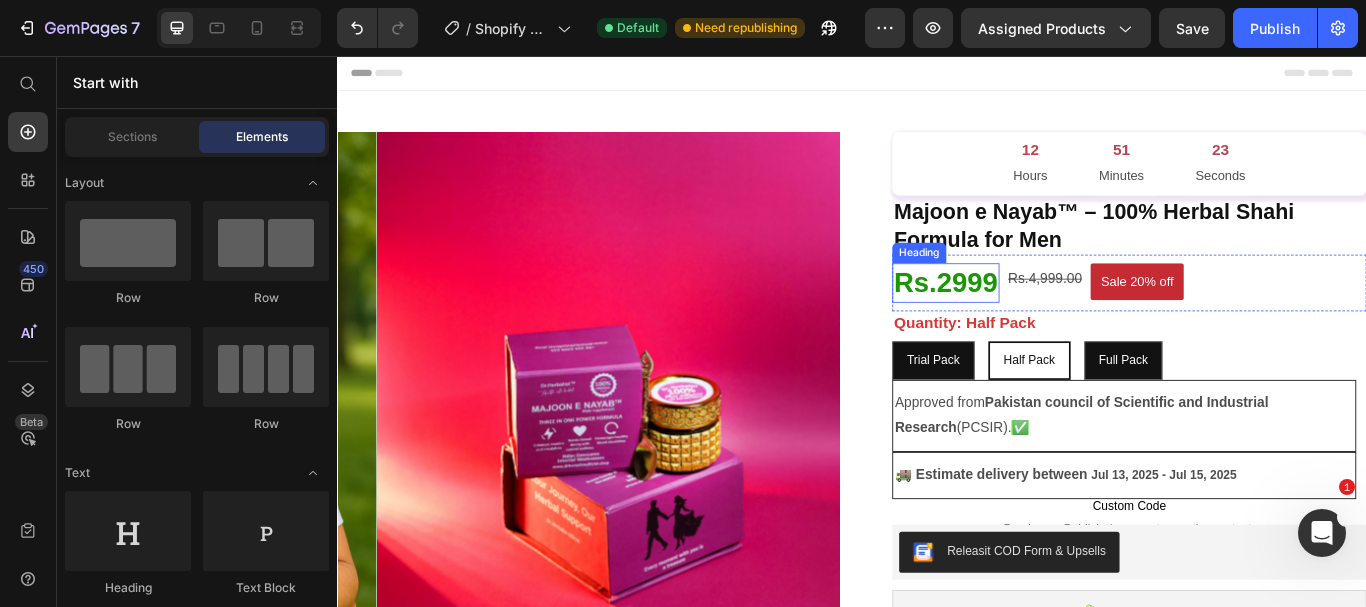 click on "Rs.2999" at bounding box center [1046, 320] 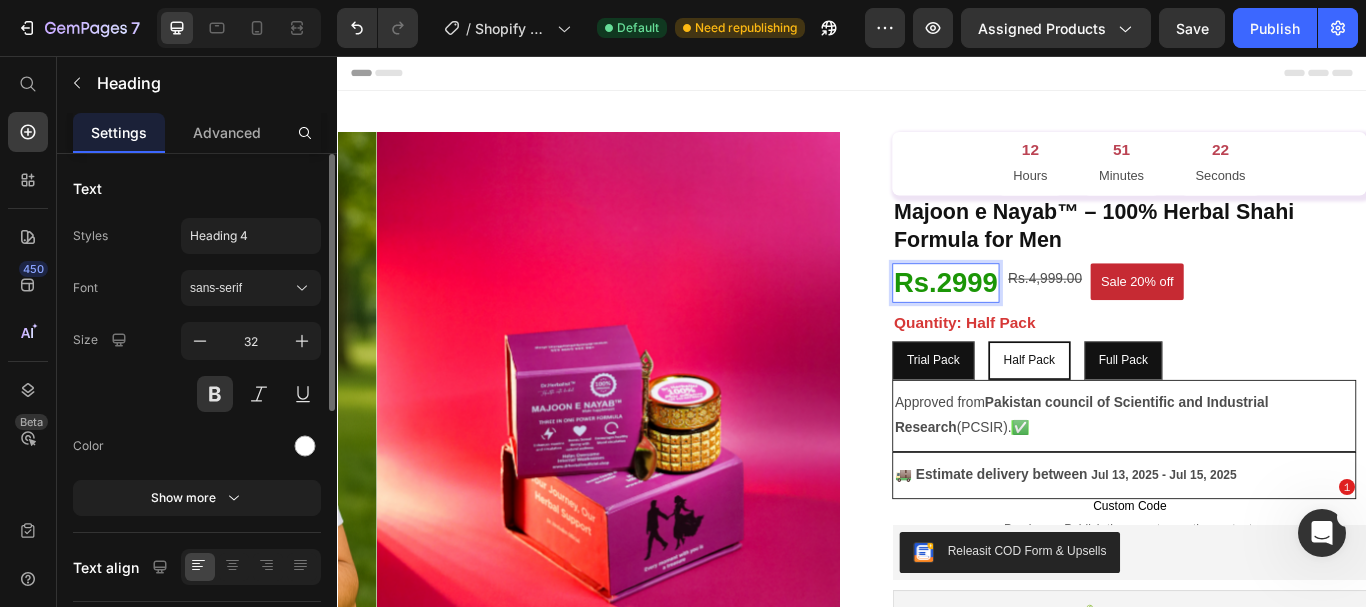click on "Rs.2999" at bounding box center (1046, 320) 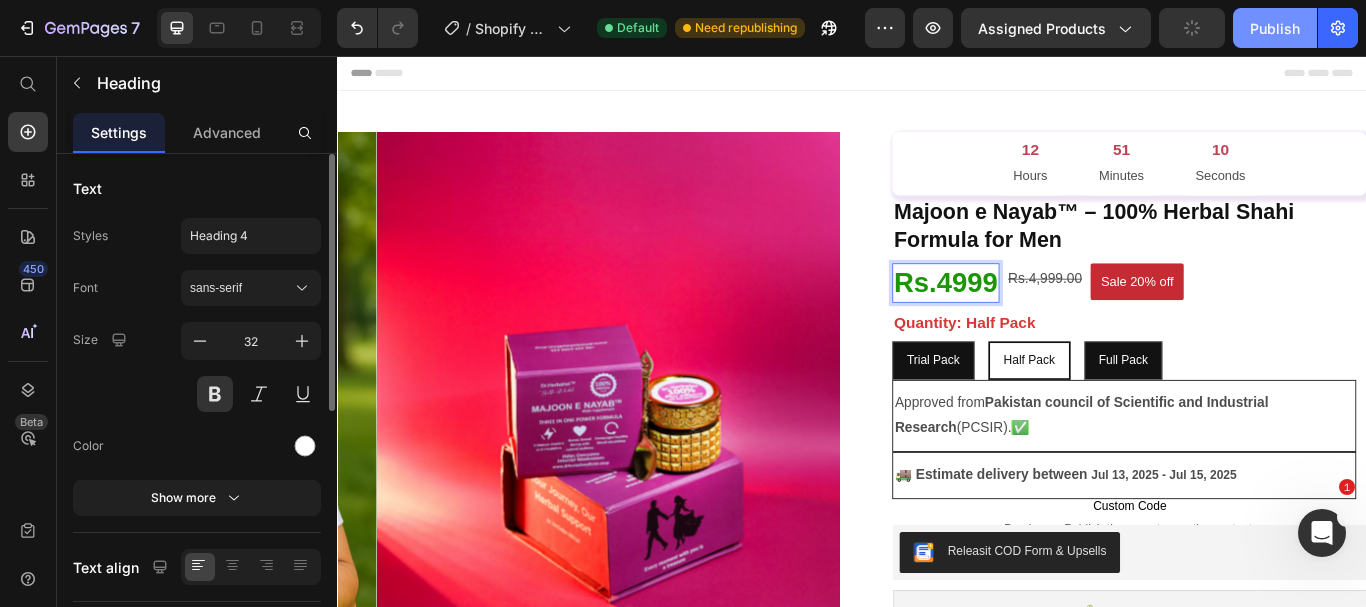 click on "Publish" at bounding box center [1275, 28] 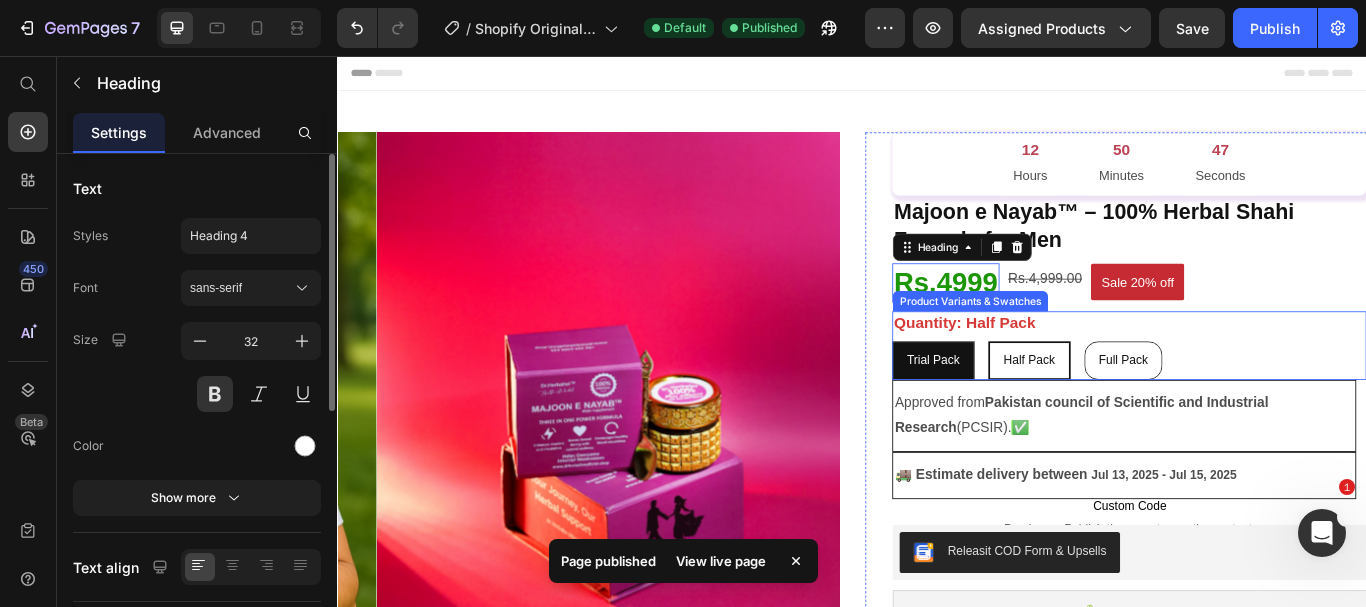 click on "Full Pack" at bounding box center [1254, 411] 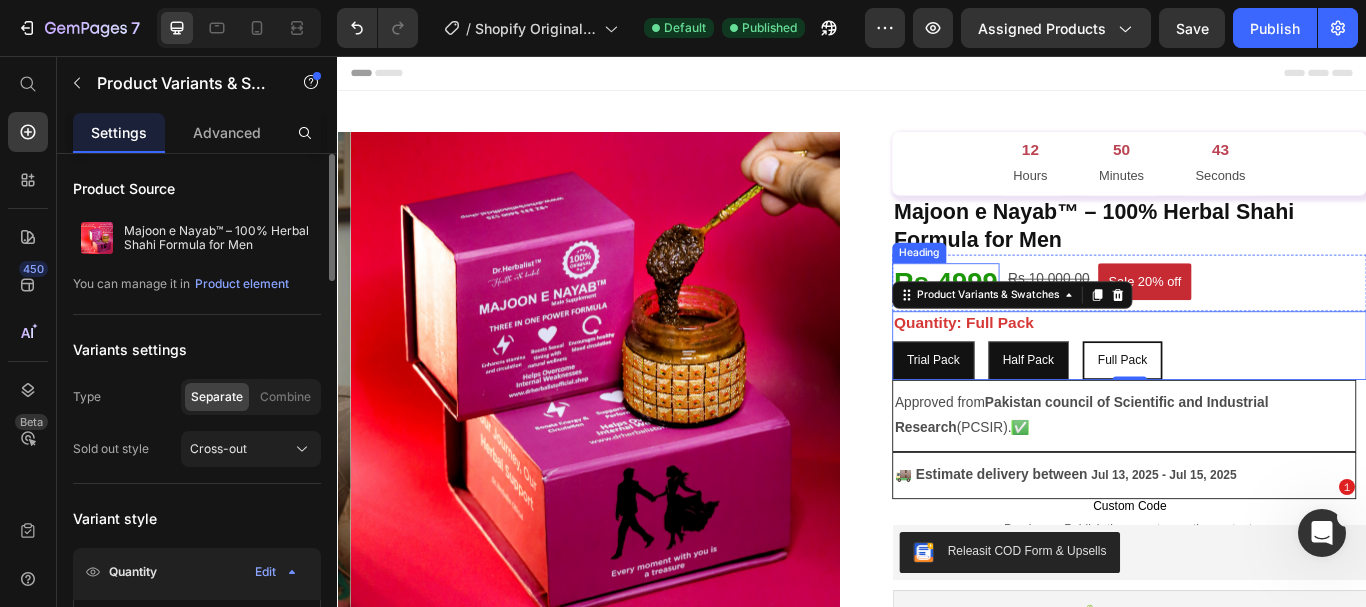 click on "Rs.4999" at bounding box center [1046, 320] 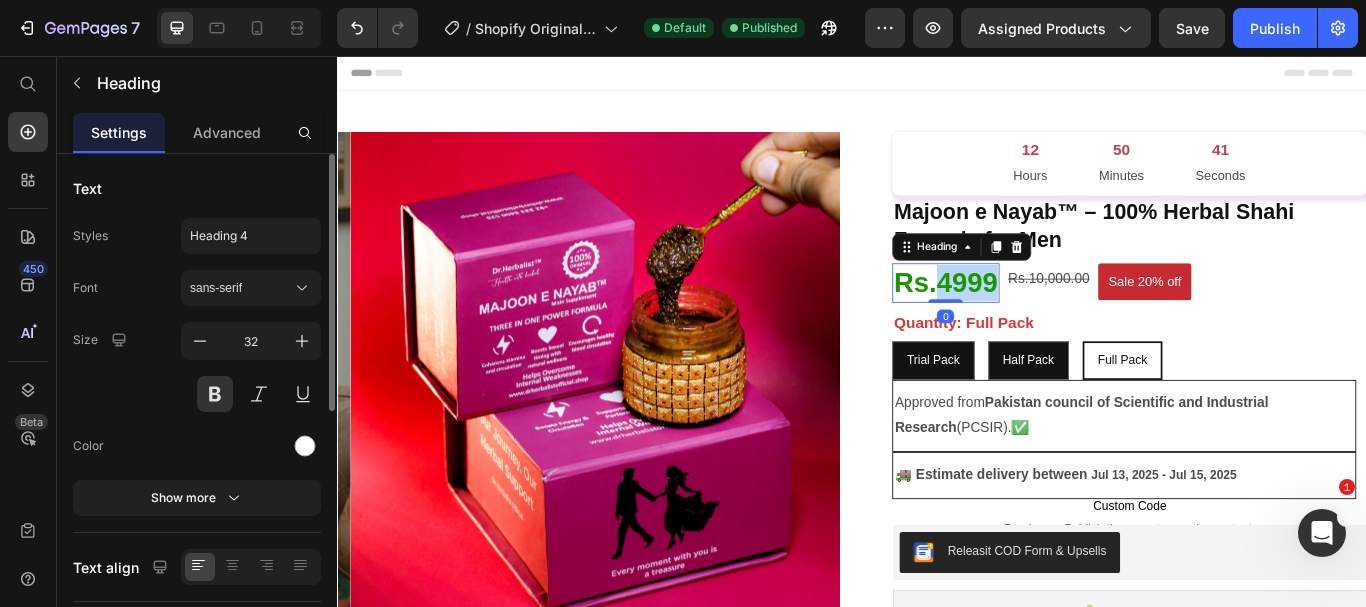 click on "Rs.4999" at bounding box center (1046, 320) 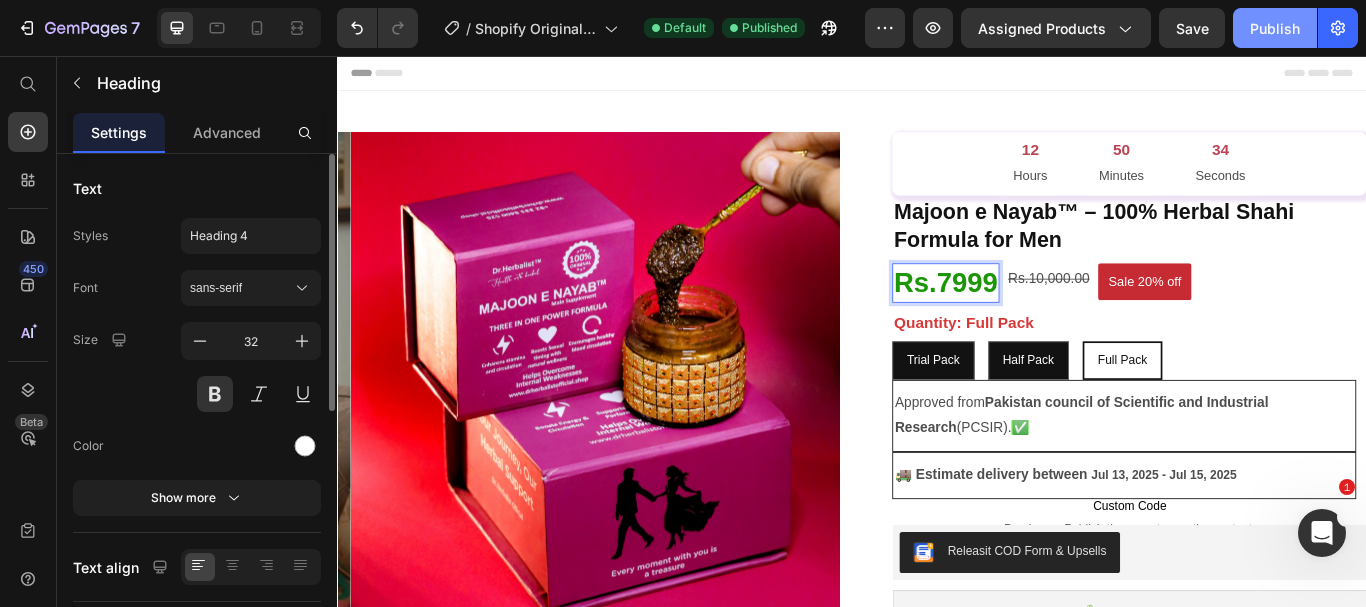 click on "Publish" at bounding box center (1275, 28) 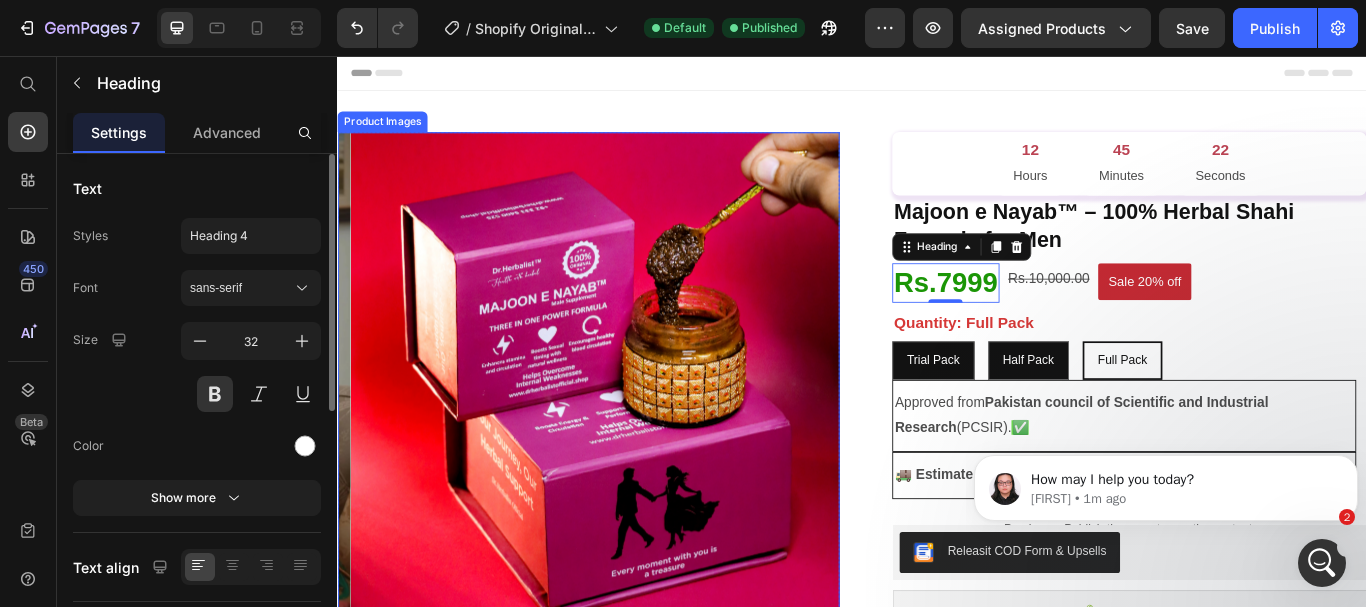 scroll, scrollTop: 0, scrollLeft: 0, axis: both 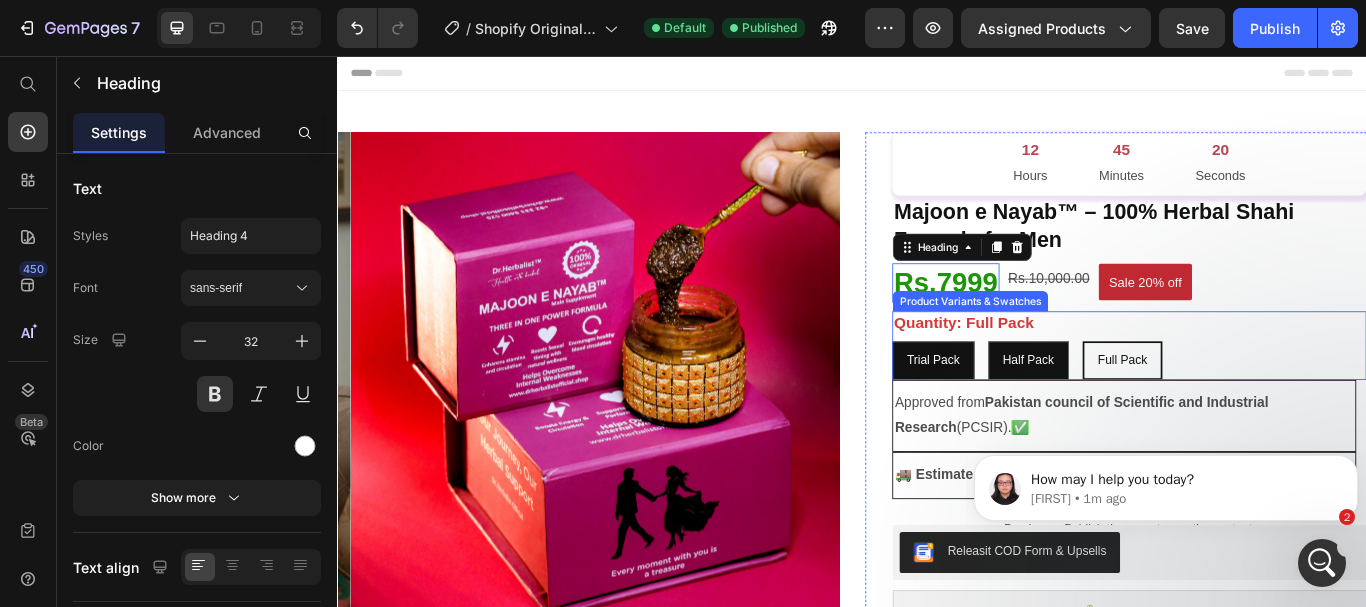 click on "Trial pack Trial pack Trial pack Half Pack Half Pack Half Pack Full Pack Full Pack Full Pack" at bounding box center (1260, 411) 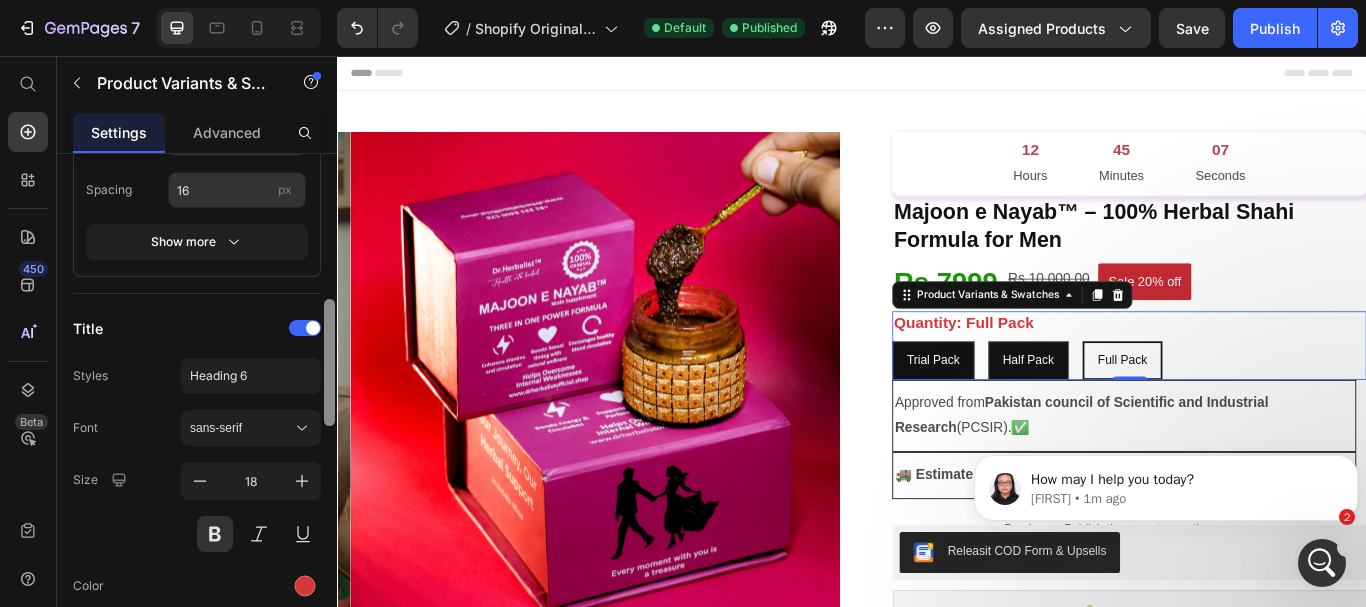 scroll, scrollTop: 608, scrollLeft: 0, axis: vertical 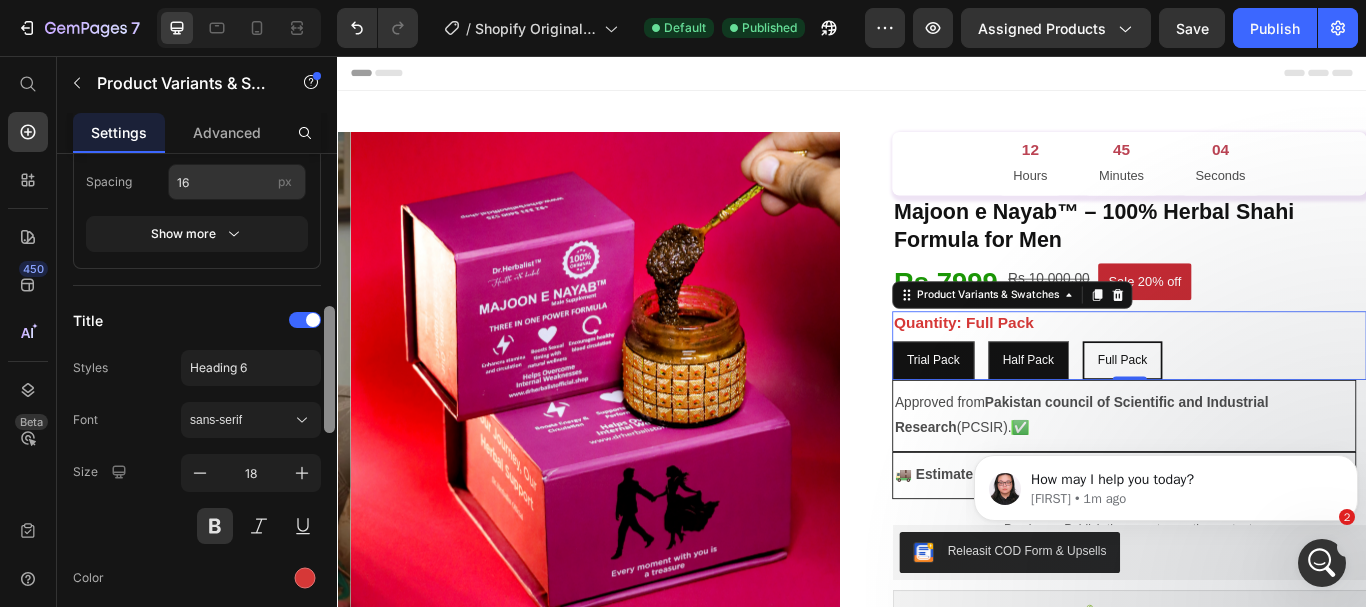 drag, startPoint x: 324, startPoint y: 266, endPoint x: 327, endPoint y: 418, distance: 152.0296 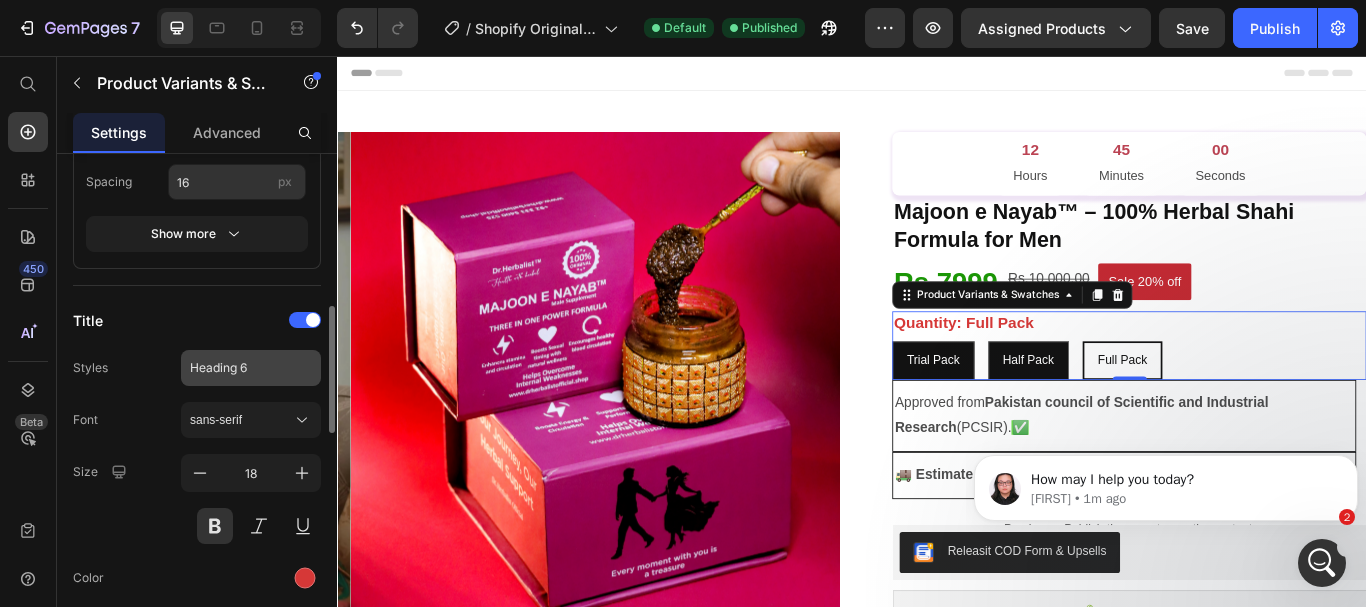 click on "Heading 6" at bounding box center [239, 368] 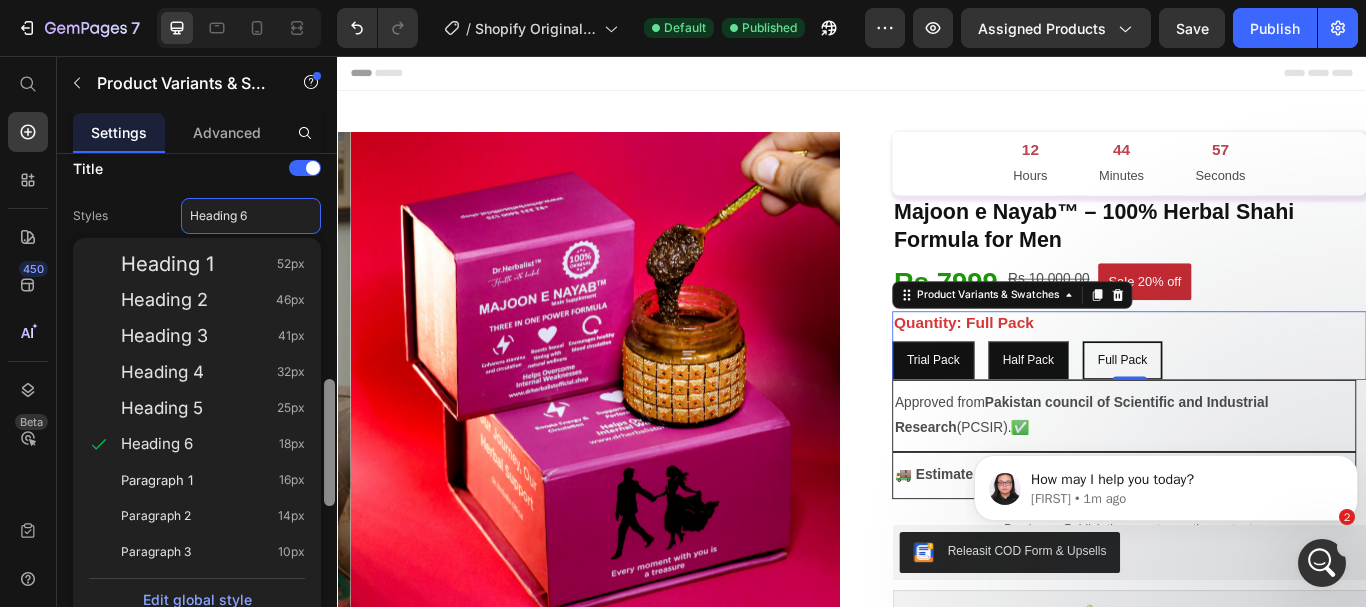 scroll, scrollTop: 804, scrollLeft: 0, axis: vertical 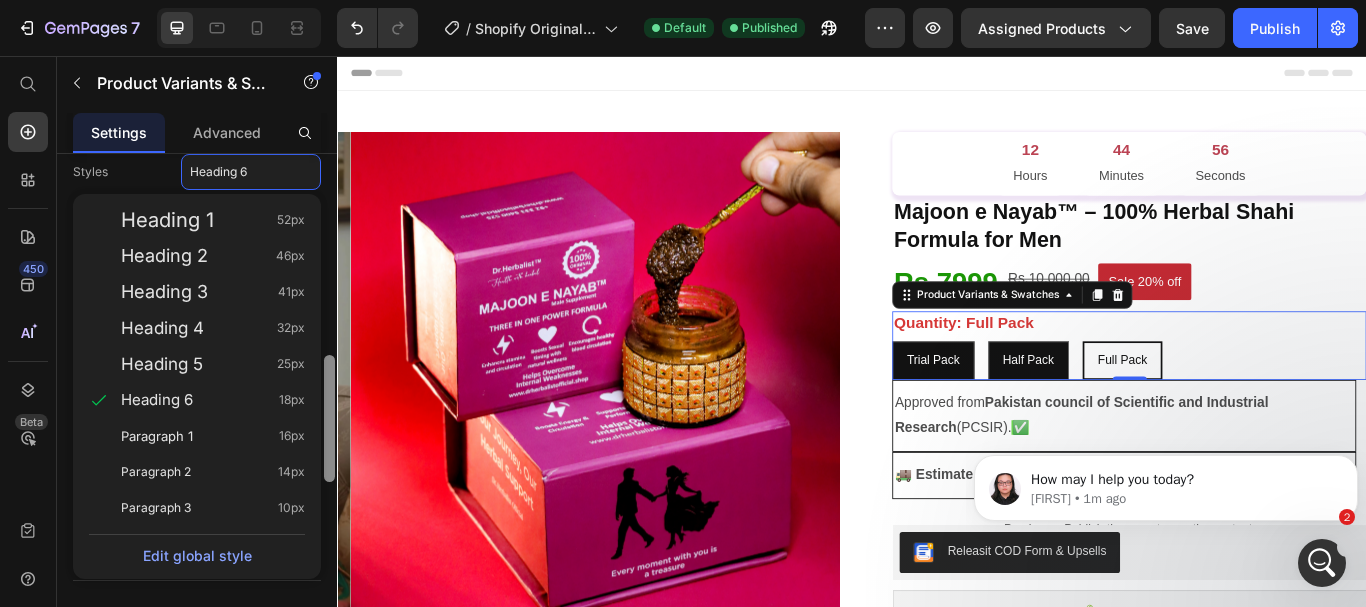 drag, startPoint x: 331, startPoint y: 409, endPoint x: 329, endPoint y: 458, distance: 49.0408 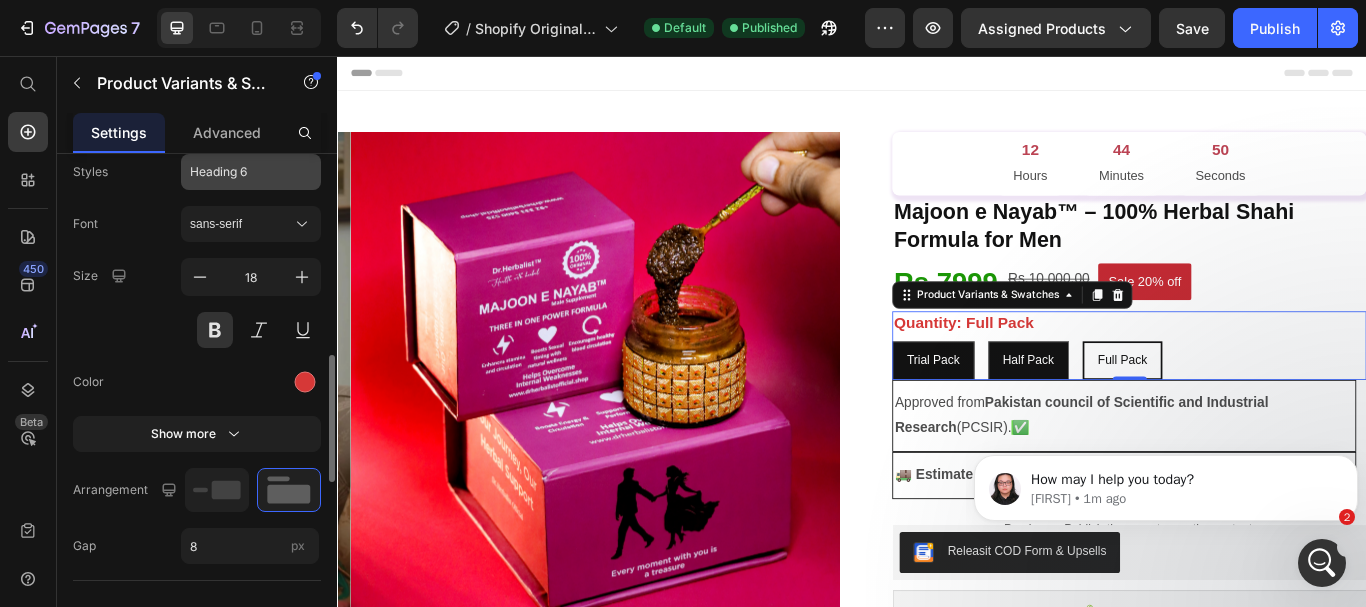 click on "Heading 6" at bounding box center [251, 172] 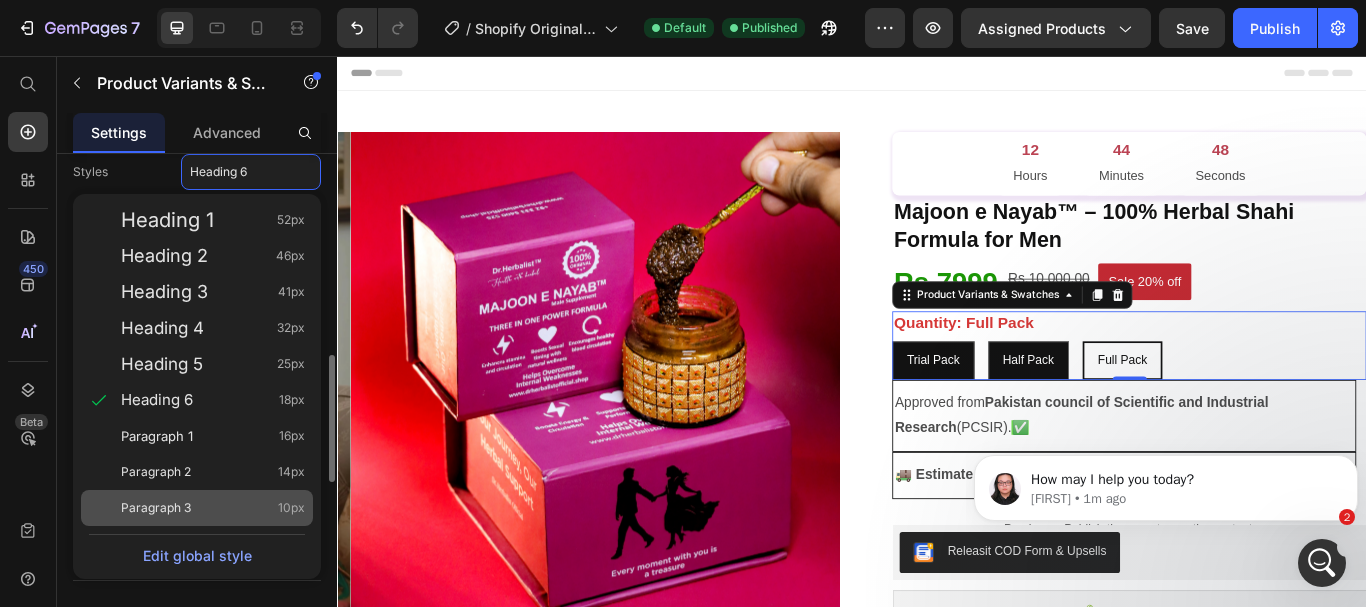 click on "Paragraph 3 10px" 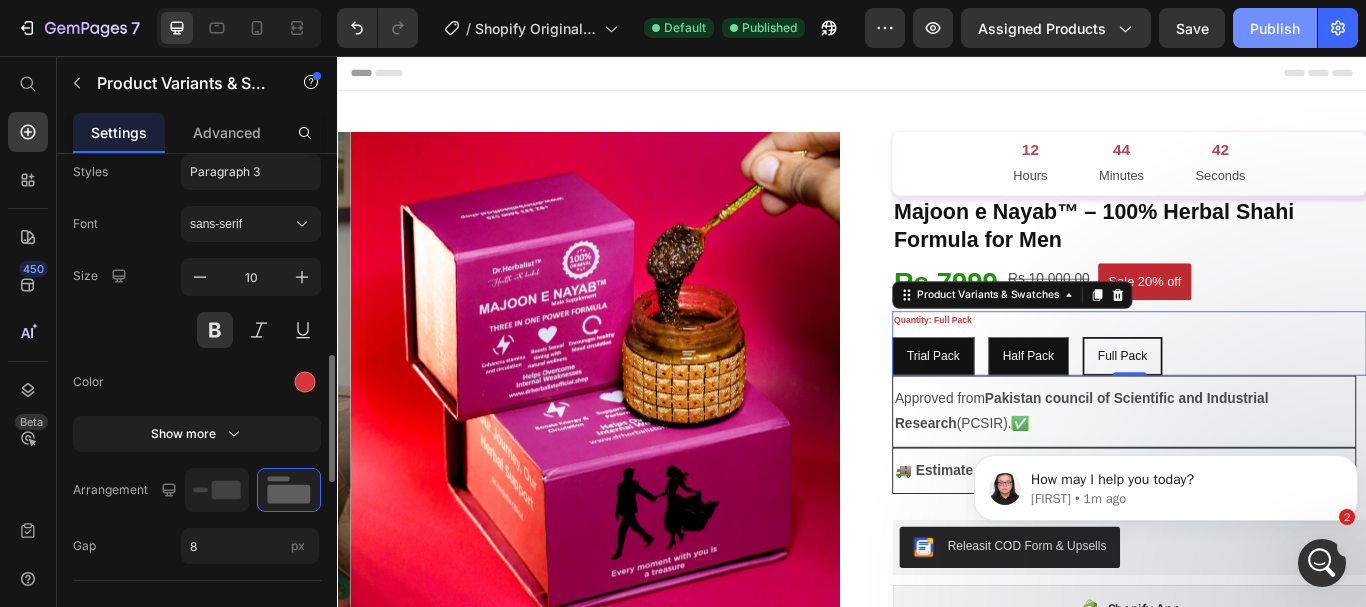 click on "Publish" at bounding box center [1275, 28] 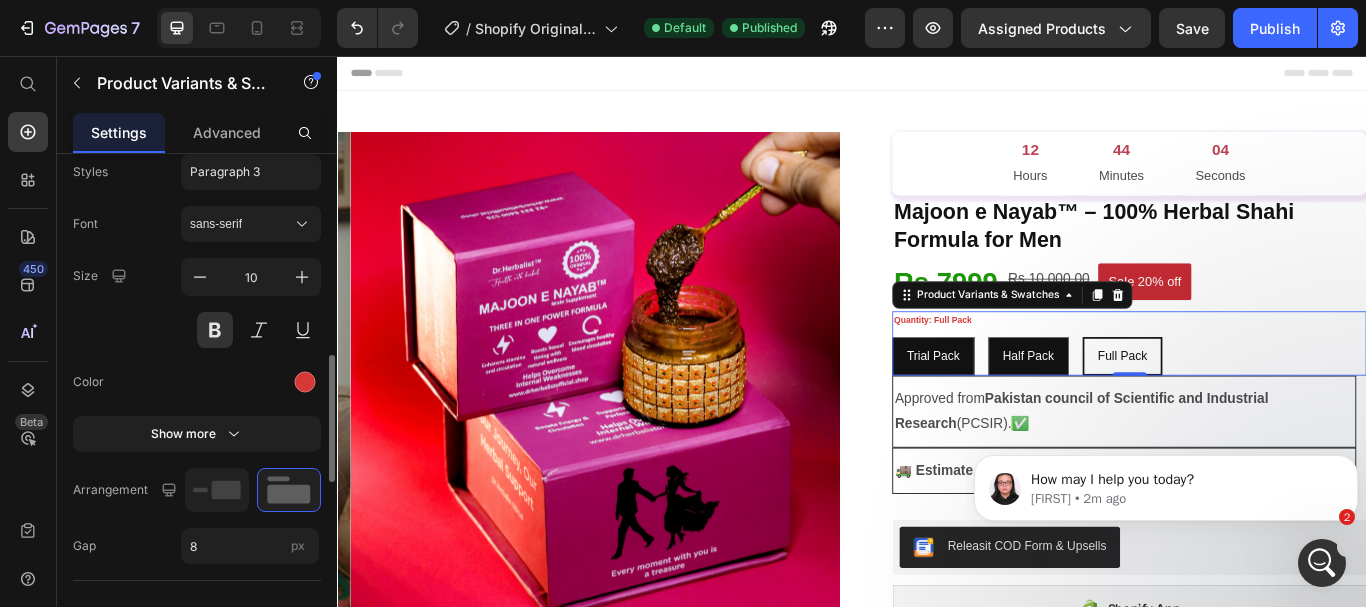 click on "Trial pack Trial pack Trial pack Half Pack Half Pack Half Pack Full Pack Full Pack Full Pack" at bounding box center (1260, 406) 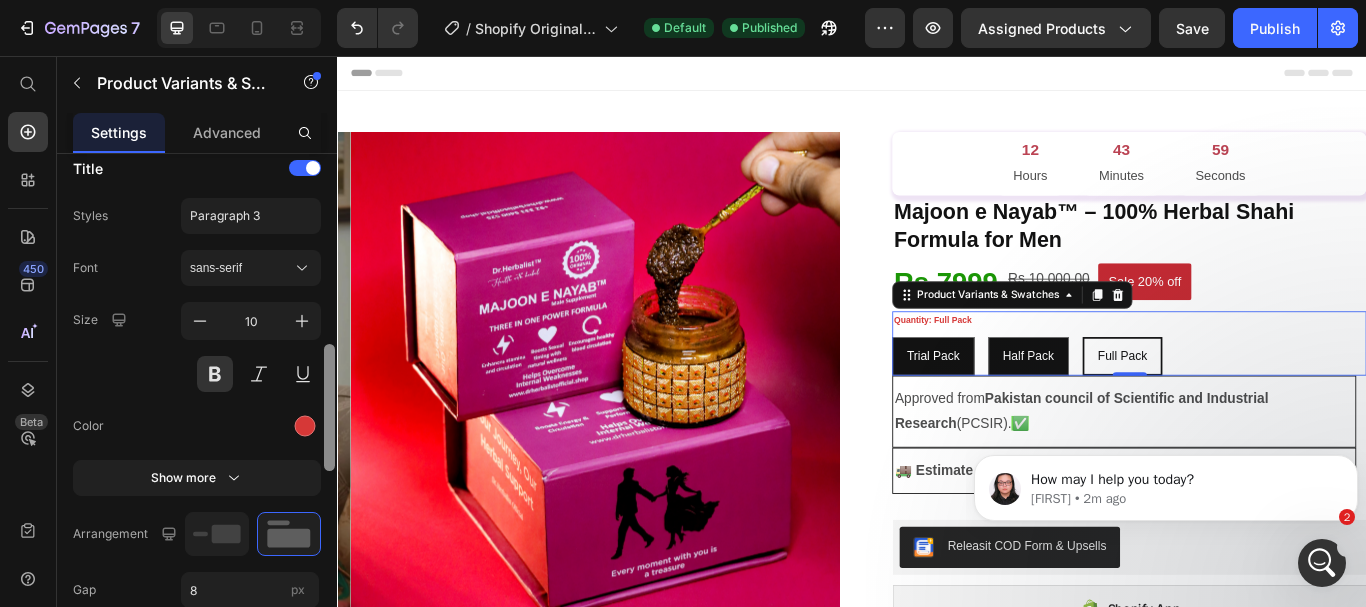 scroll, scrollTop: 748, scrollLeft: 0, axis: vertical 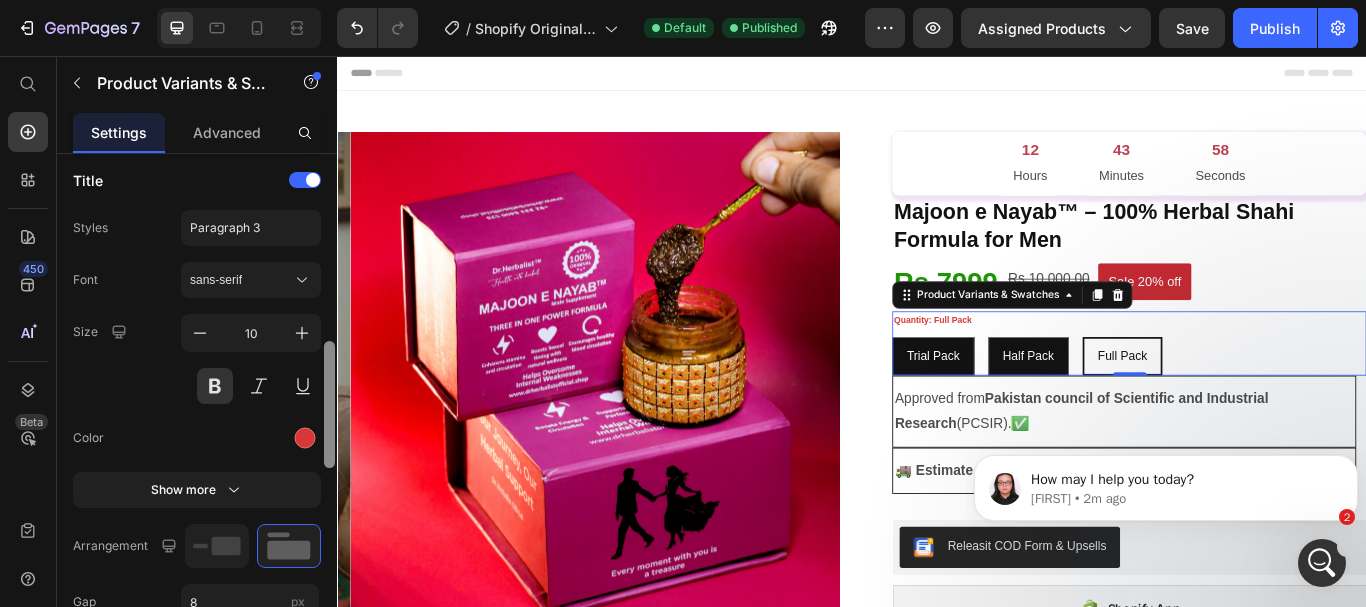 drag, startPoint x: 329, startPoint y: 371, endPoint x: 329, endPoint y: 357, distance: 14 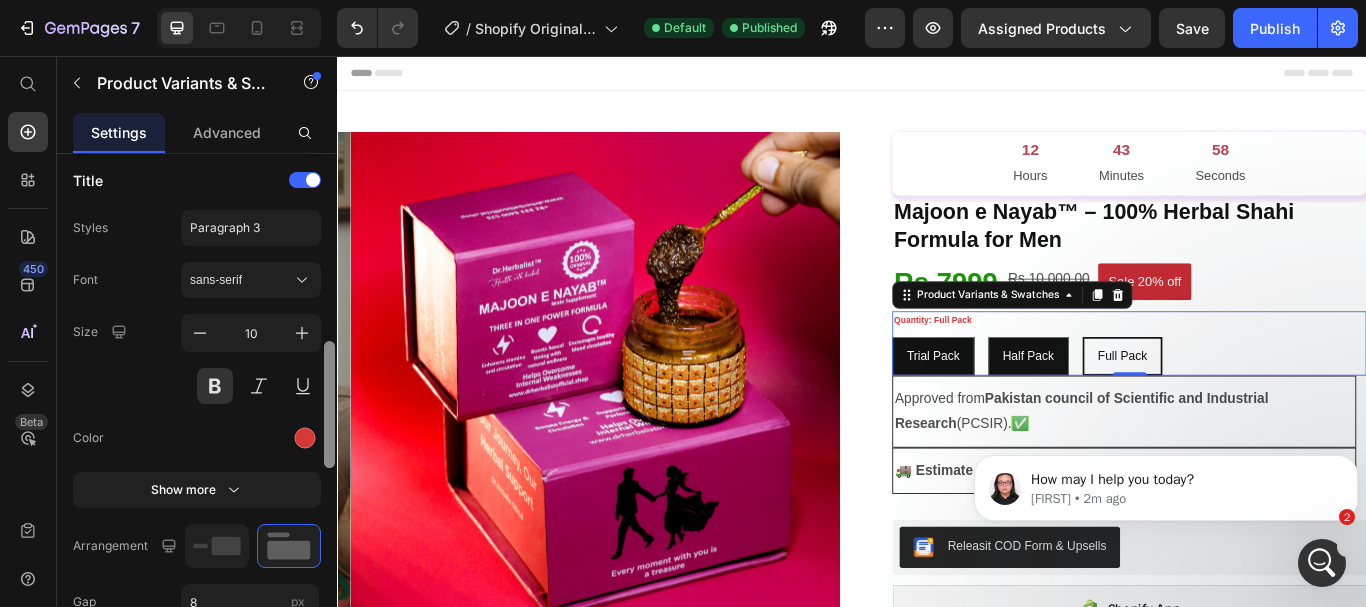 click at bounding box center (329, 404) 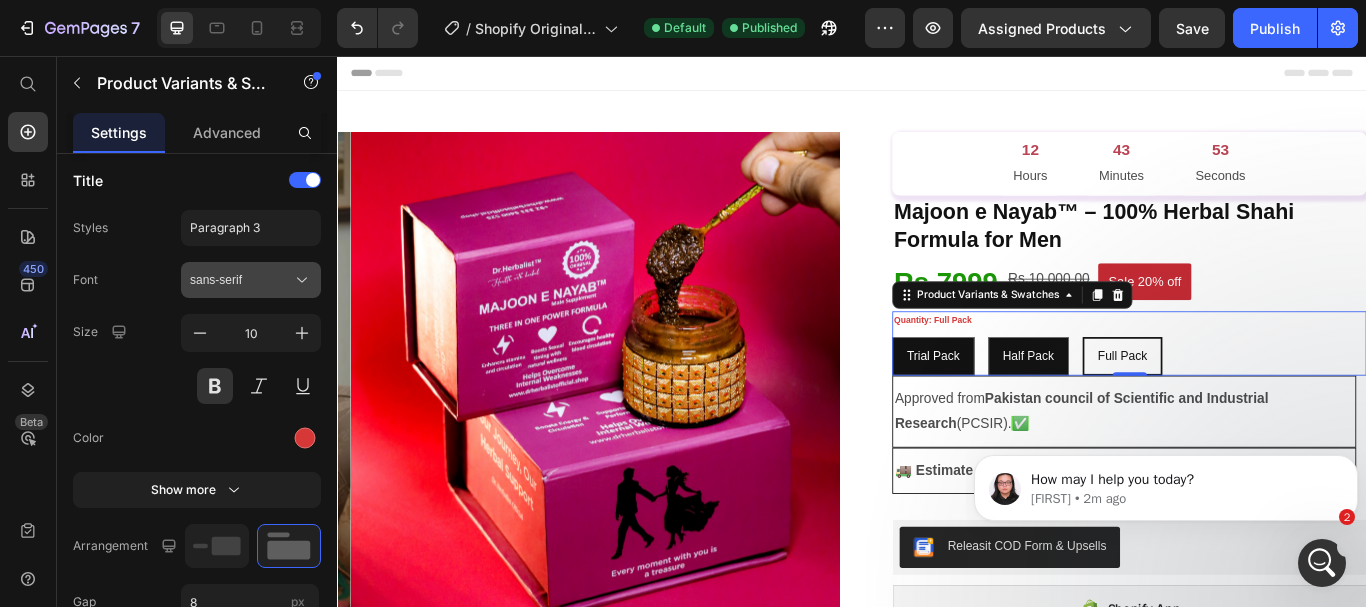 click on "sans-serif" at bounding box center (241, 280) 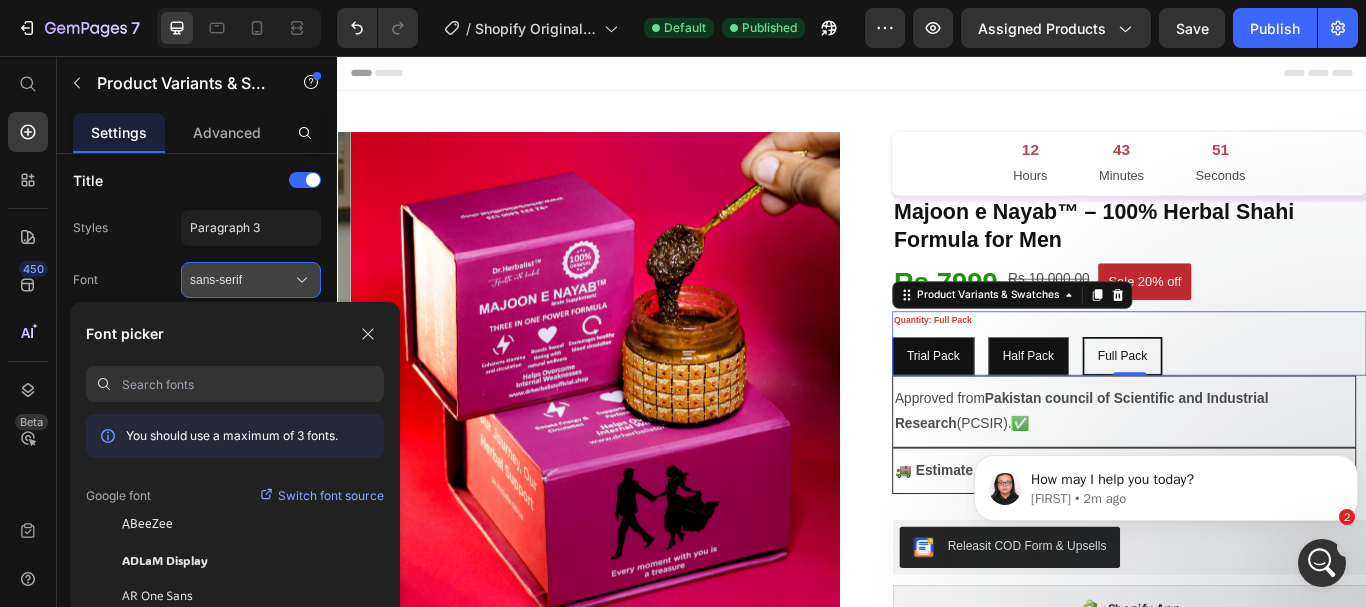 click on "sans-serif" at bounding box center (241, 280) 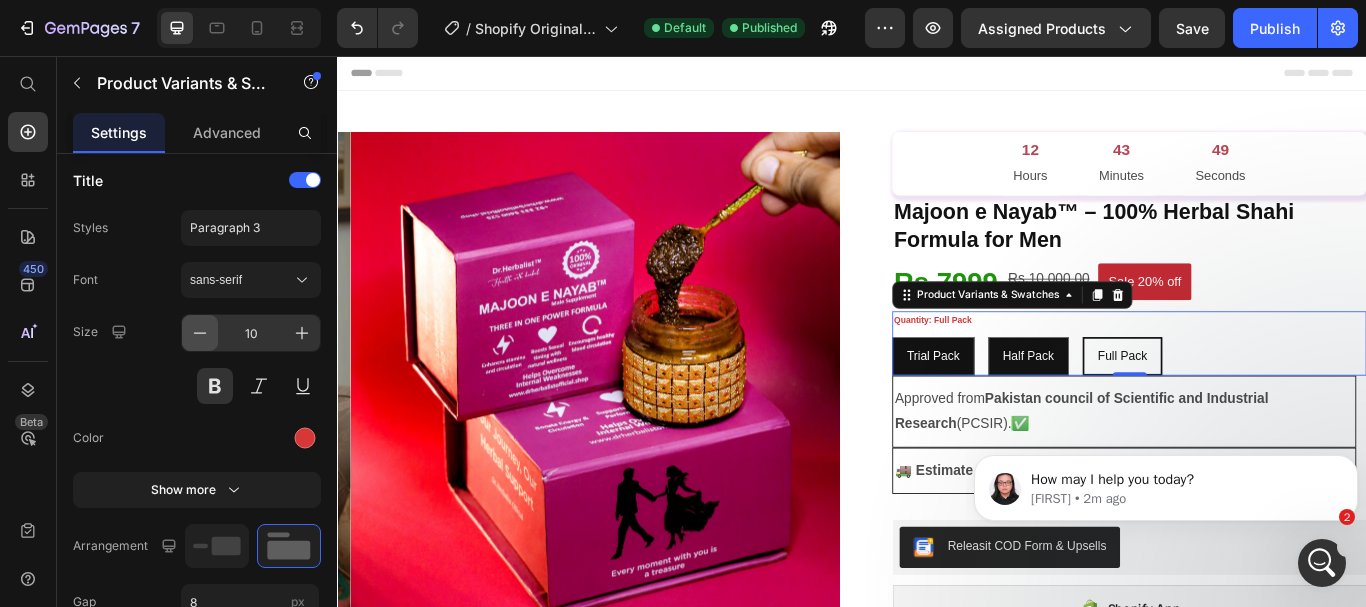 click 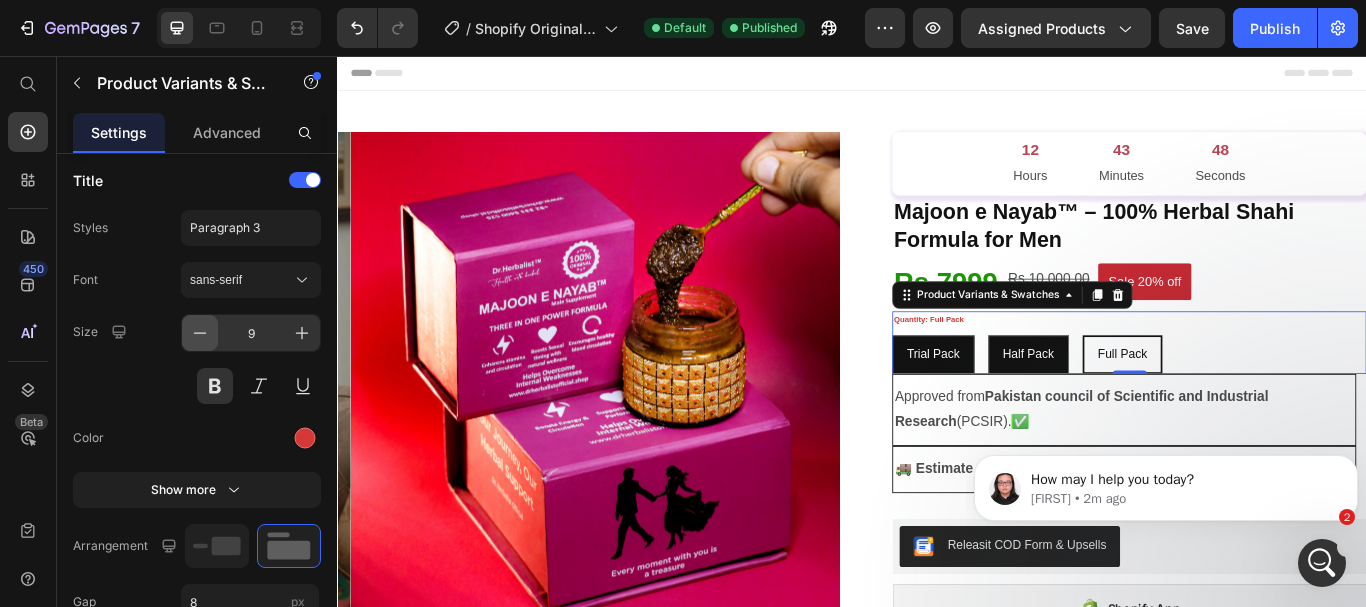 click 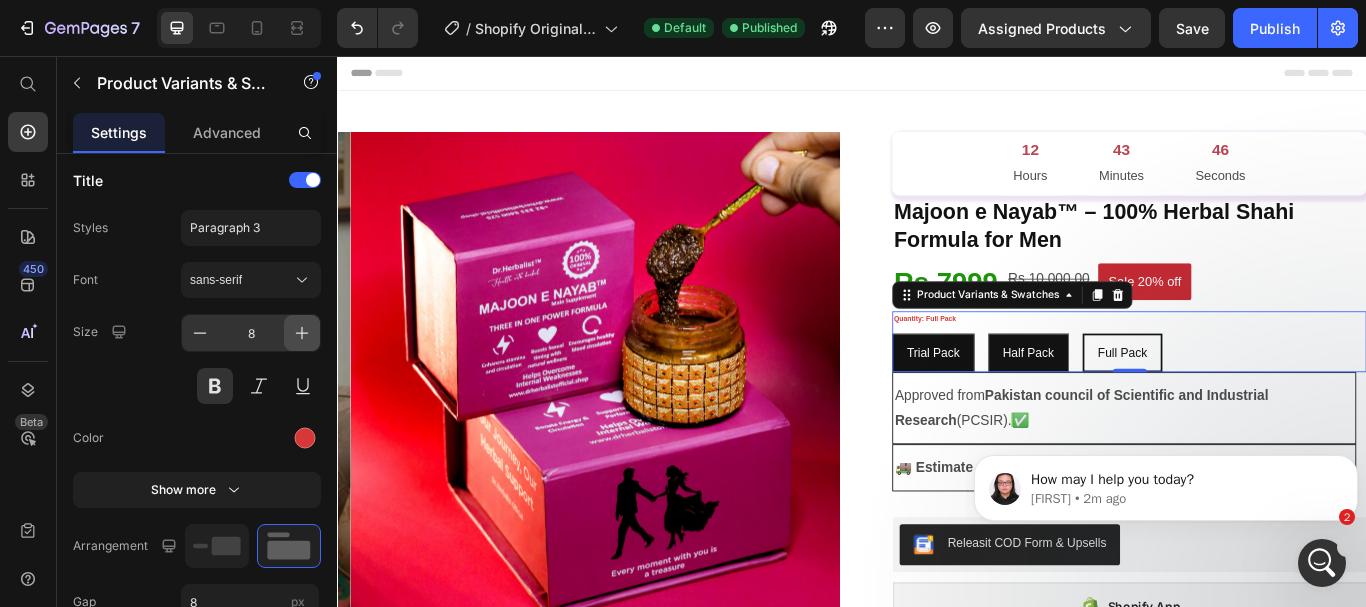 click 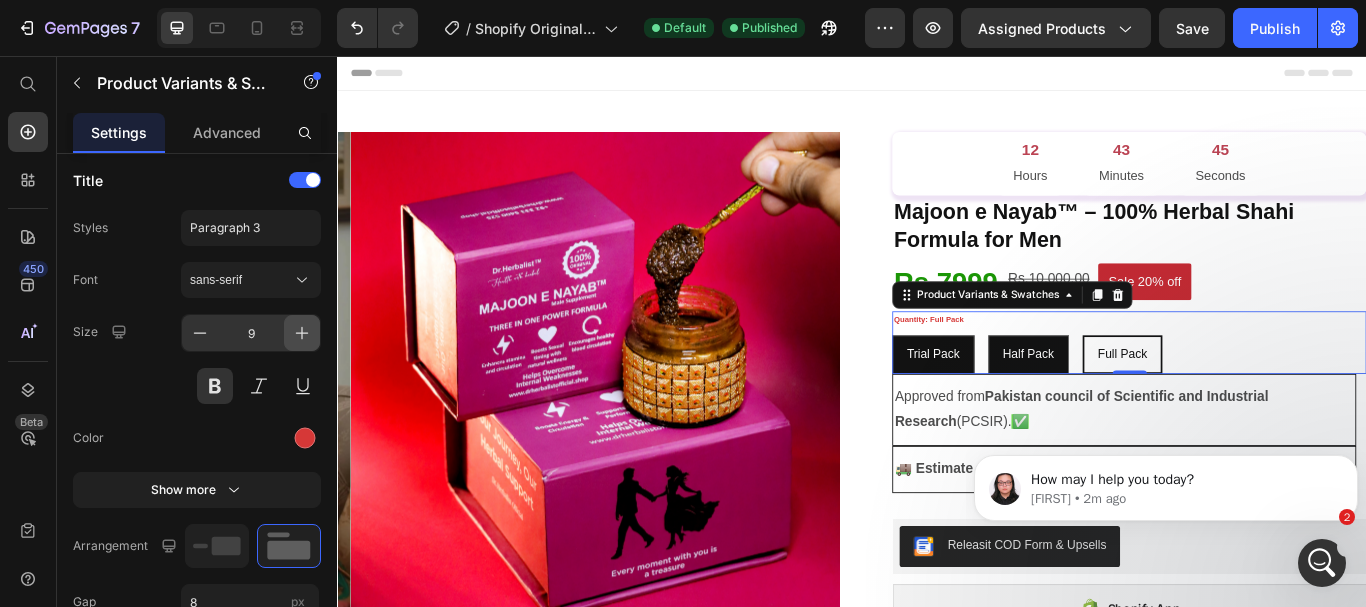 click 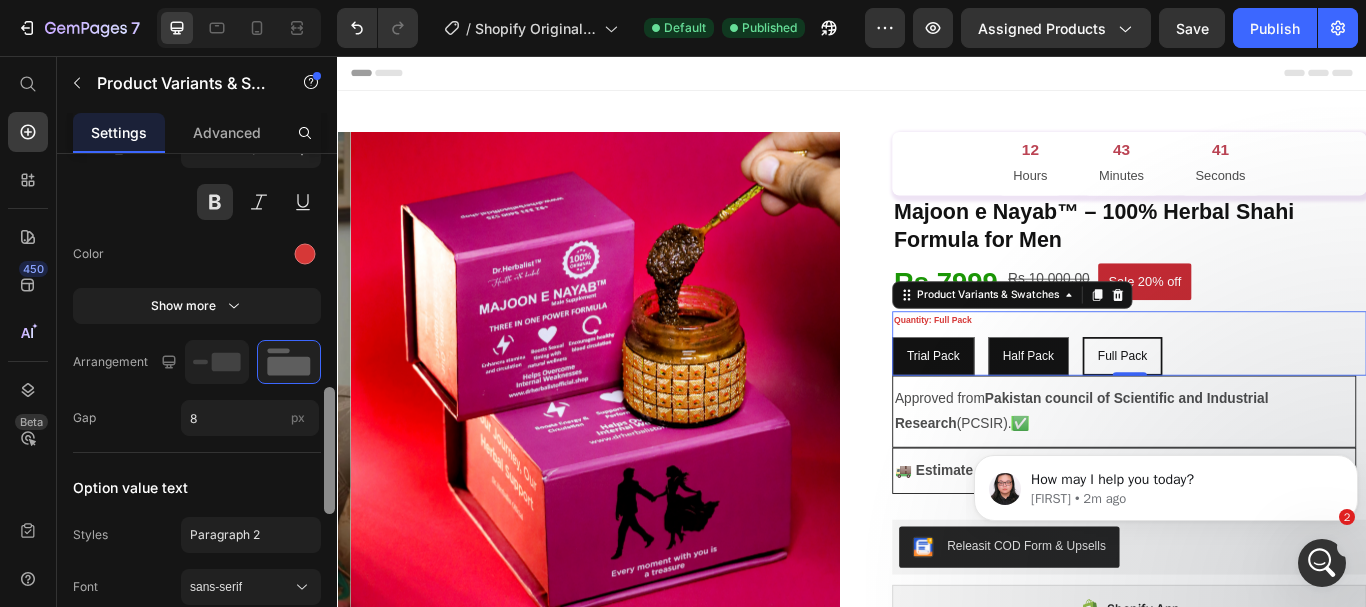 scroll, scrollTop: 936, scrollLeft: 0, axis: vertical 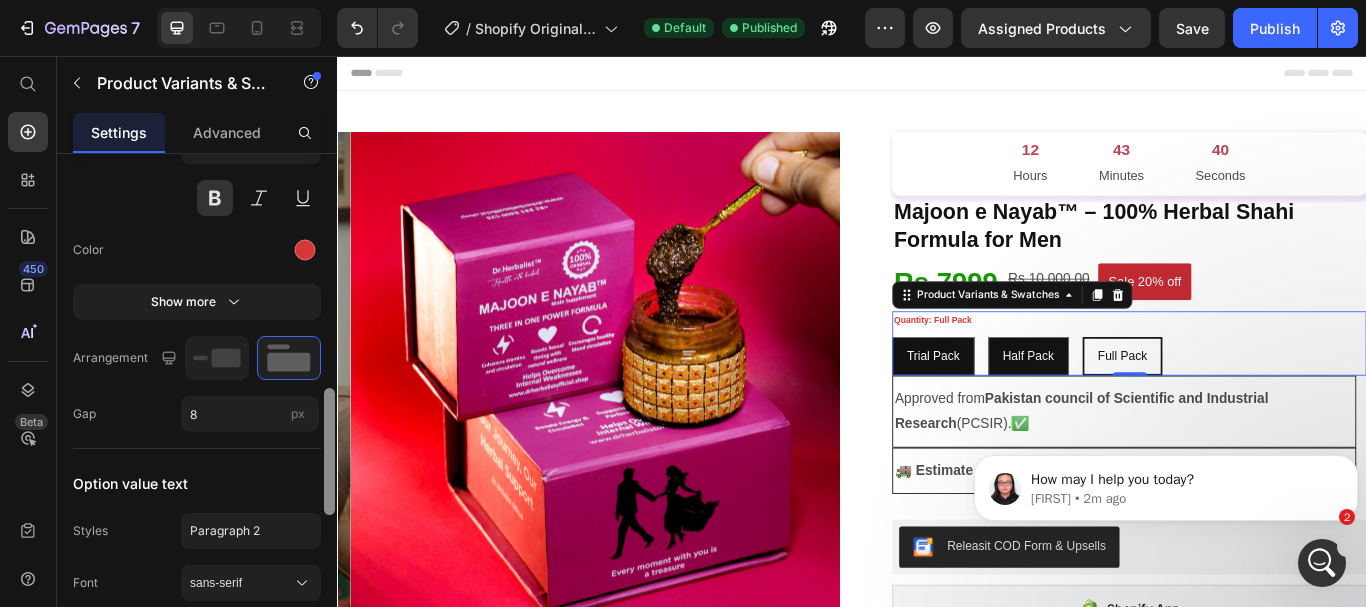 drag, startPoint x: 327, startPoint y: 367, endPoint x: 324, endPoint y: 414, distance: 47.095646 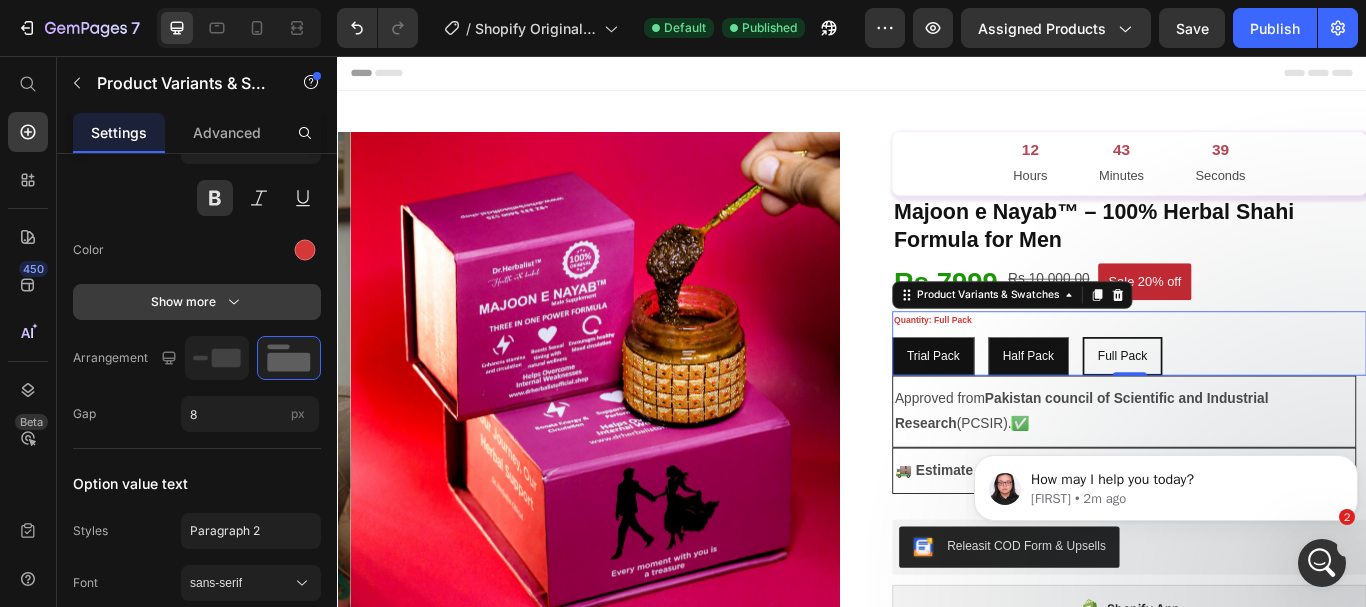 click on "Show more" at bounding box center (197, 302) 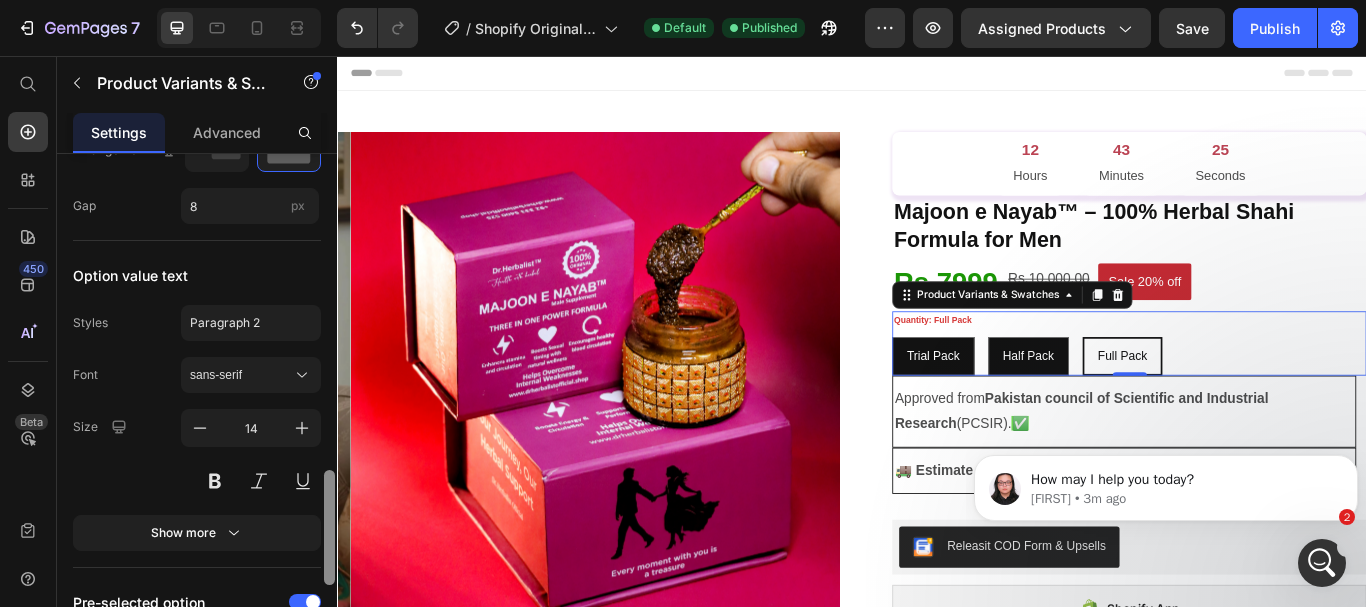 scroll, scrollTop: 1364, scrollLeft: 0, axis: vertical 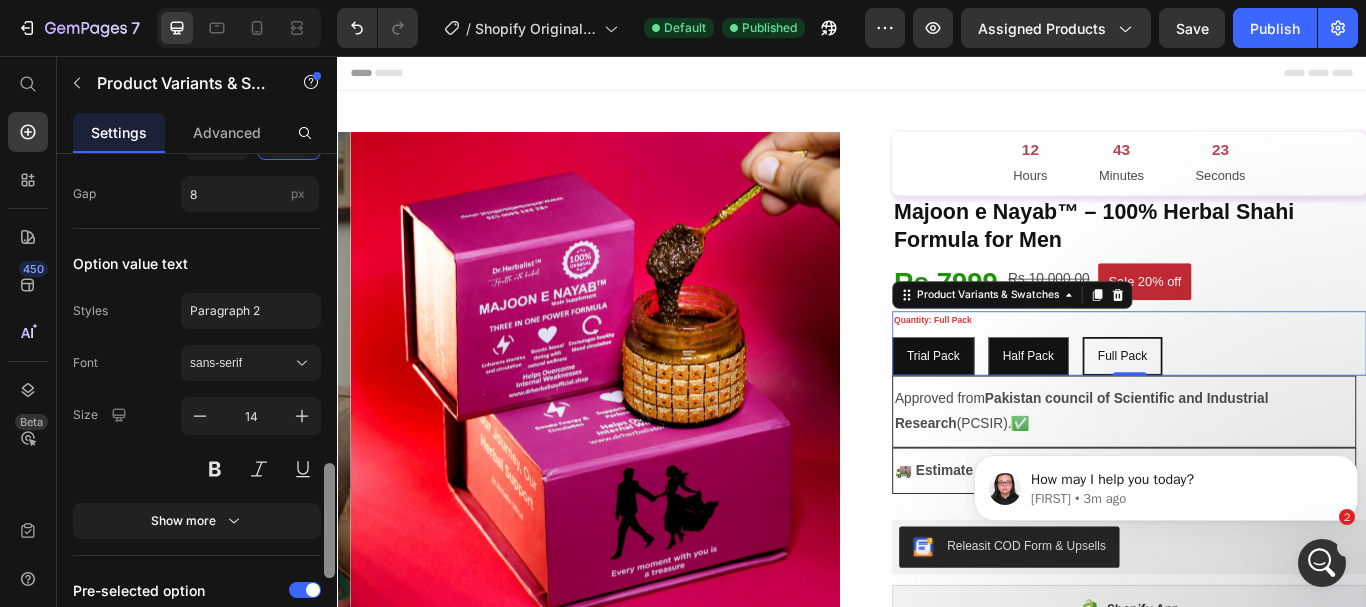 drag, startPoint x: 331, startPoint y: 410, endPoint x: 321, endPoint y: 517, distance: 107.46627 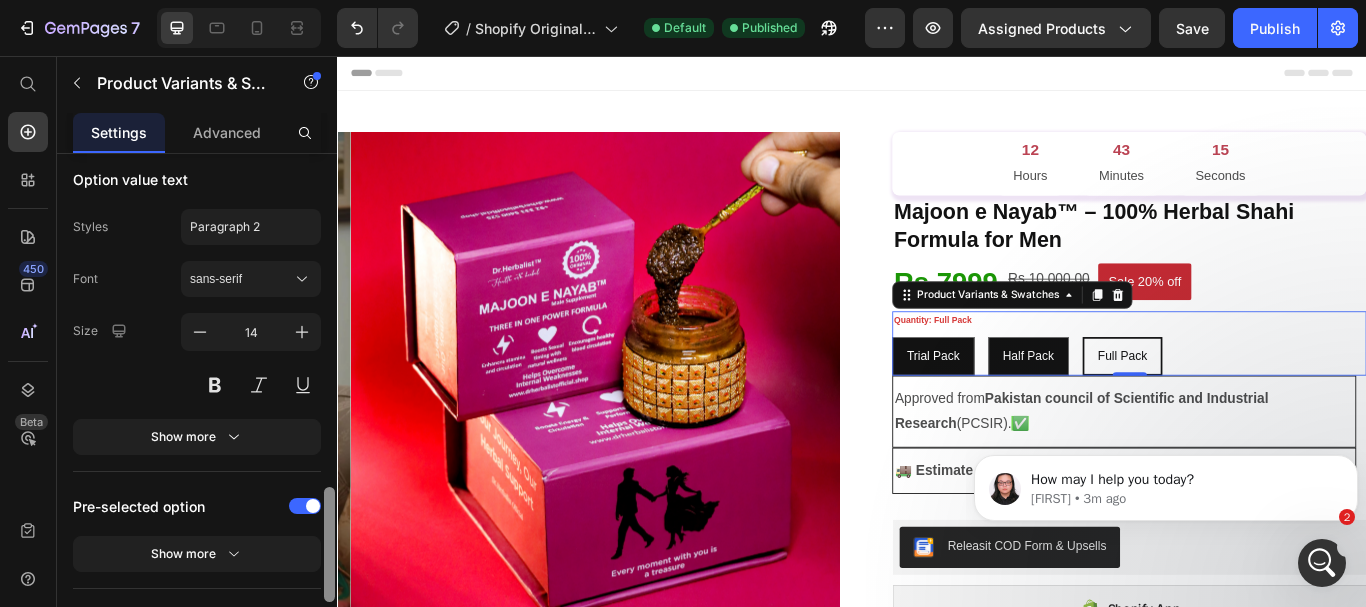 scroll, scrollTop: 1456, scrollLeft: 0, axis: vertical 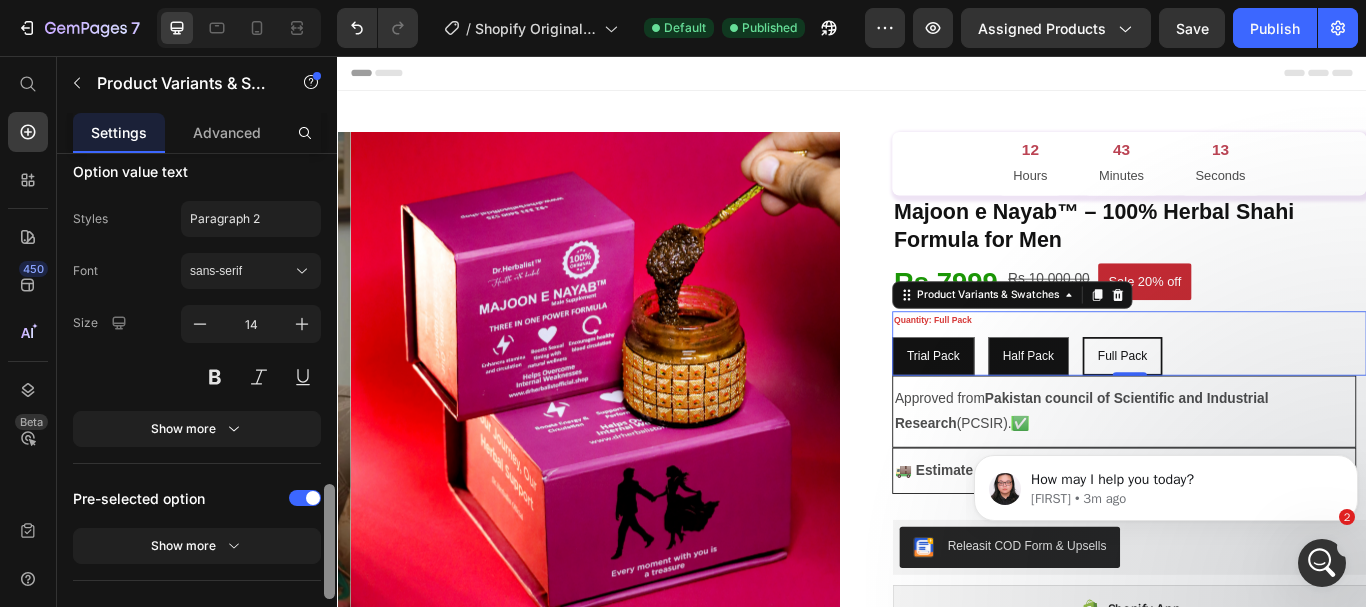 drag, startPoint x: 334, startPoint y: 519, endPoint x: 332, endPoint y: 540, distance: 21.095022 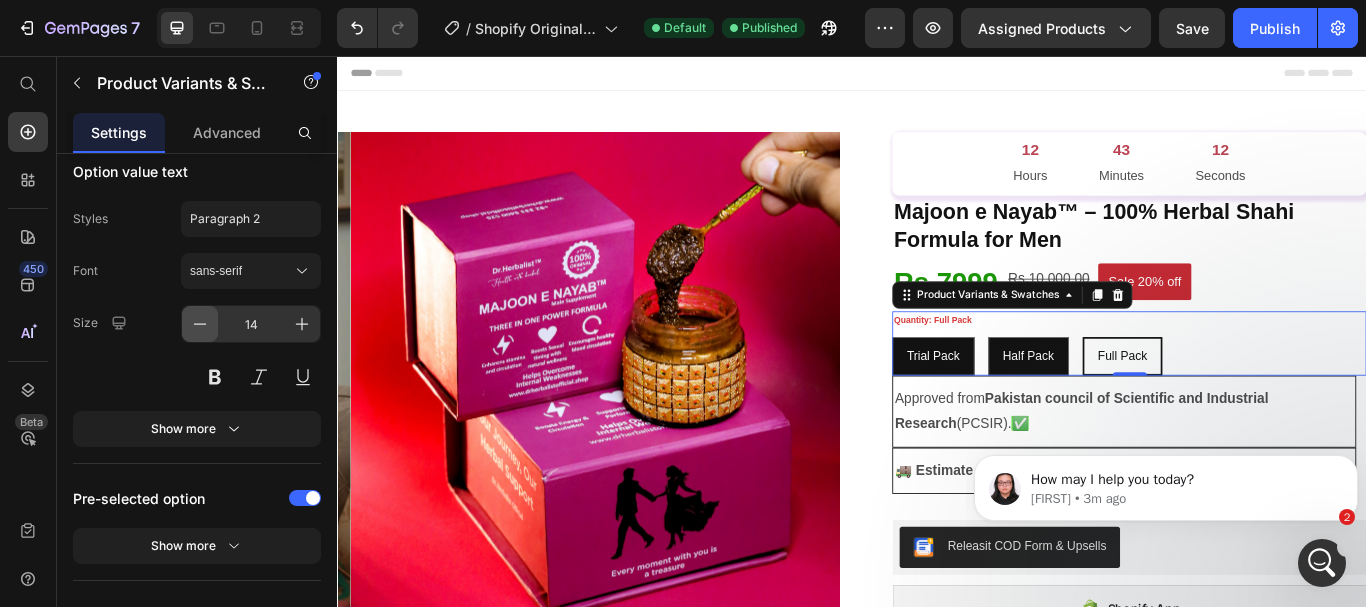 click 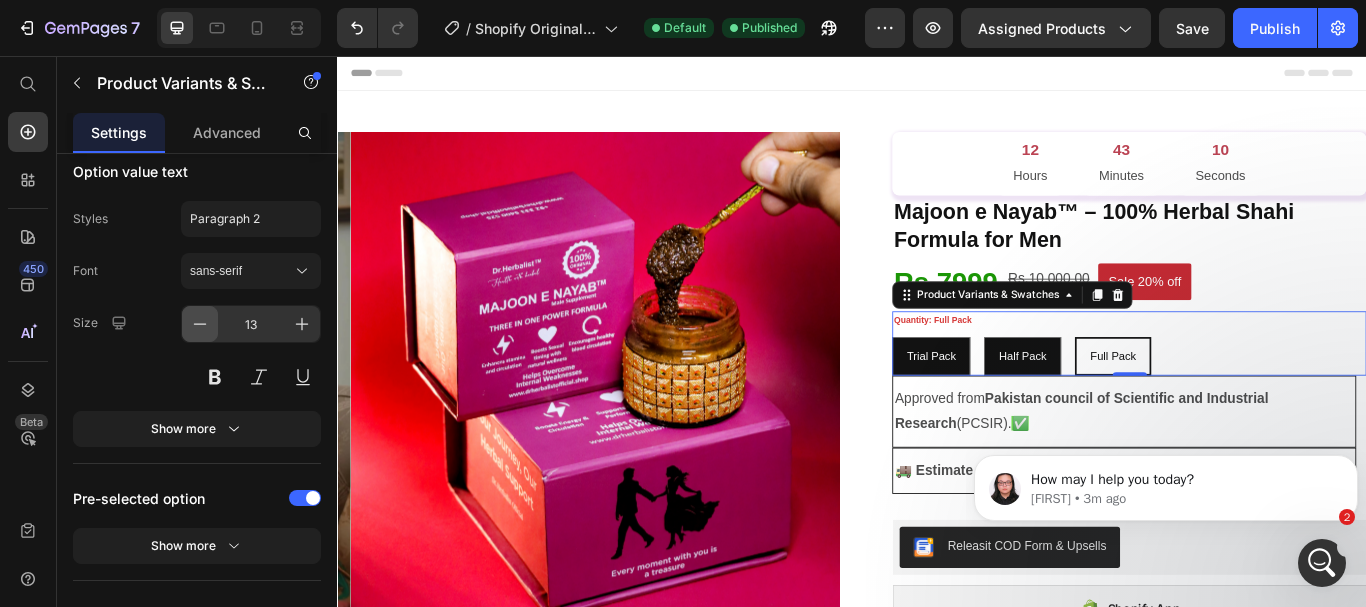 click 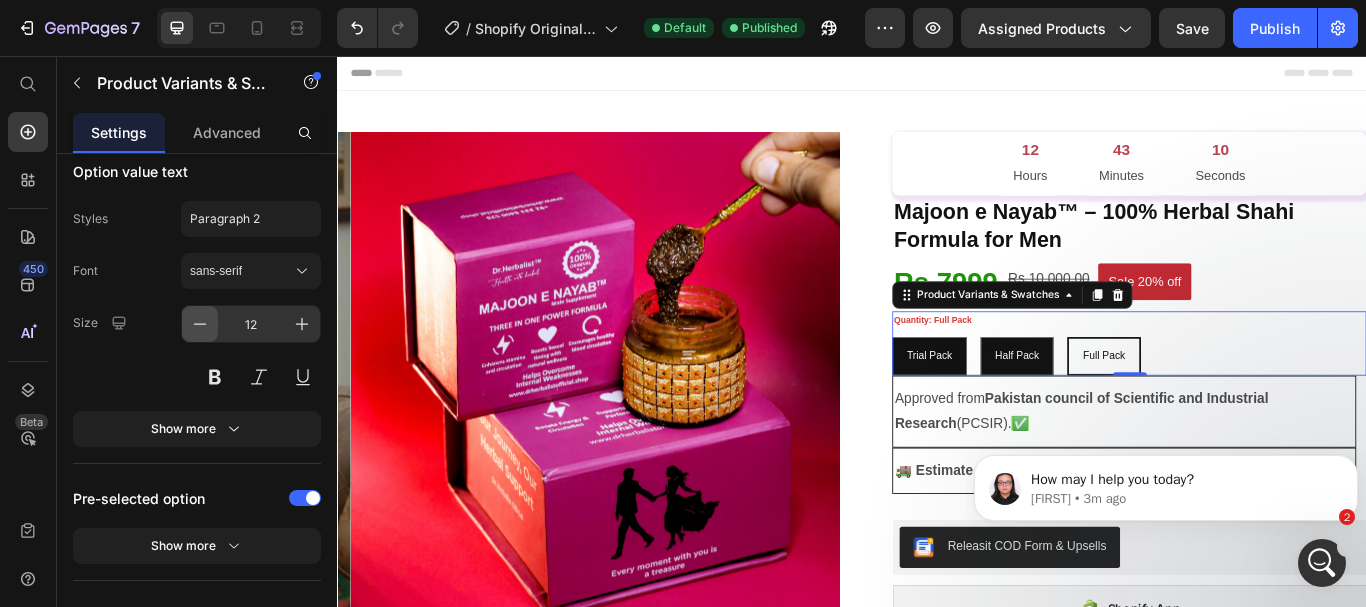 click 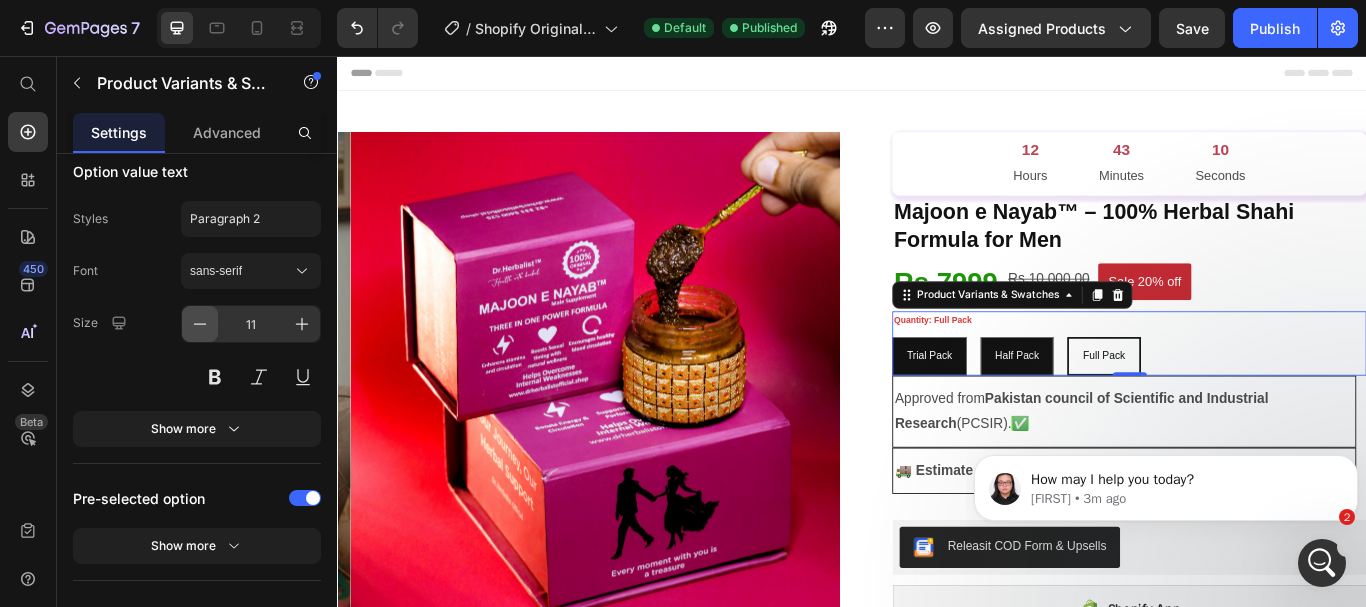 click 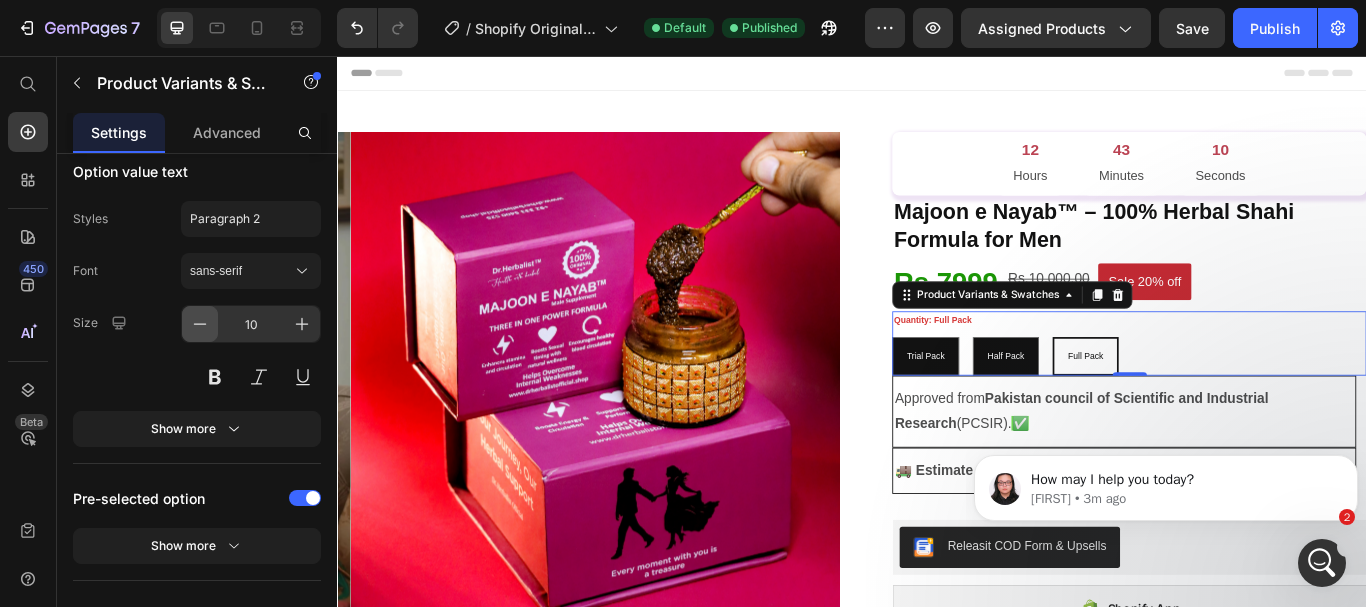 click 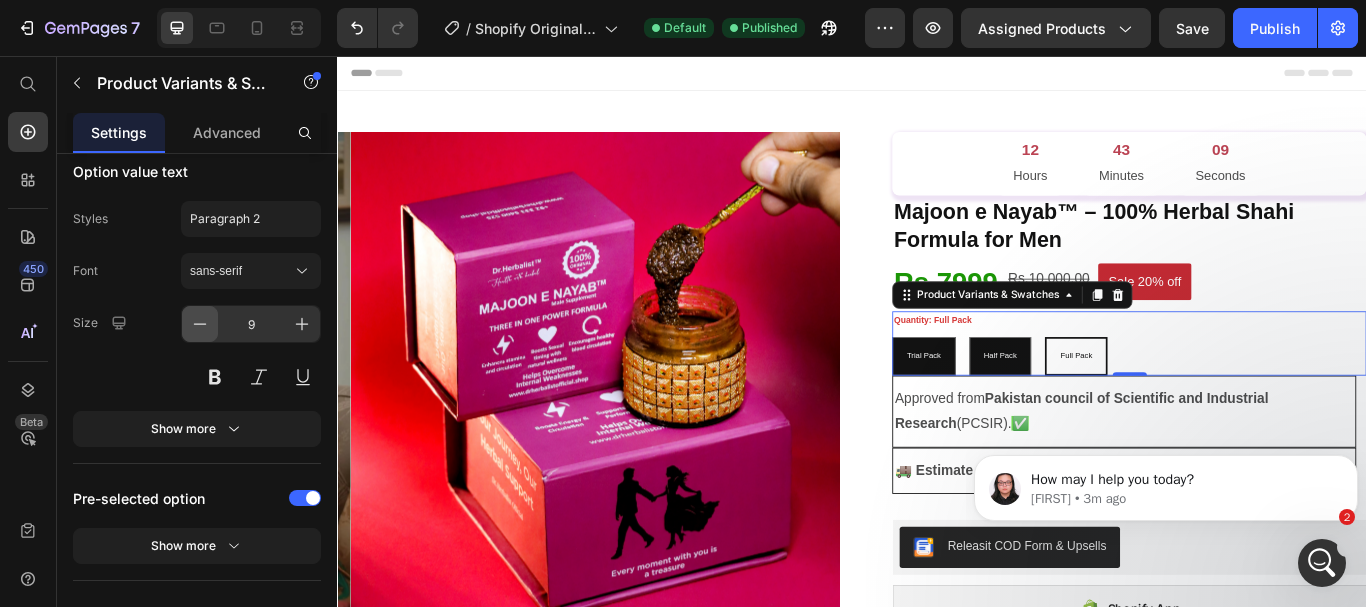 click 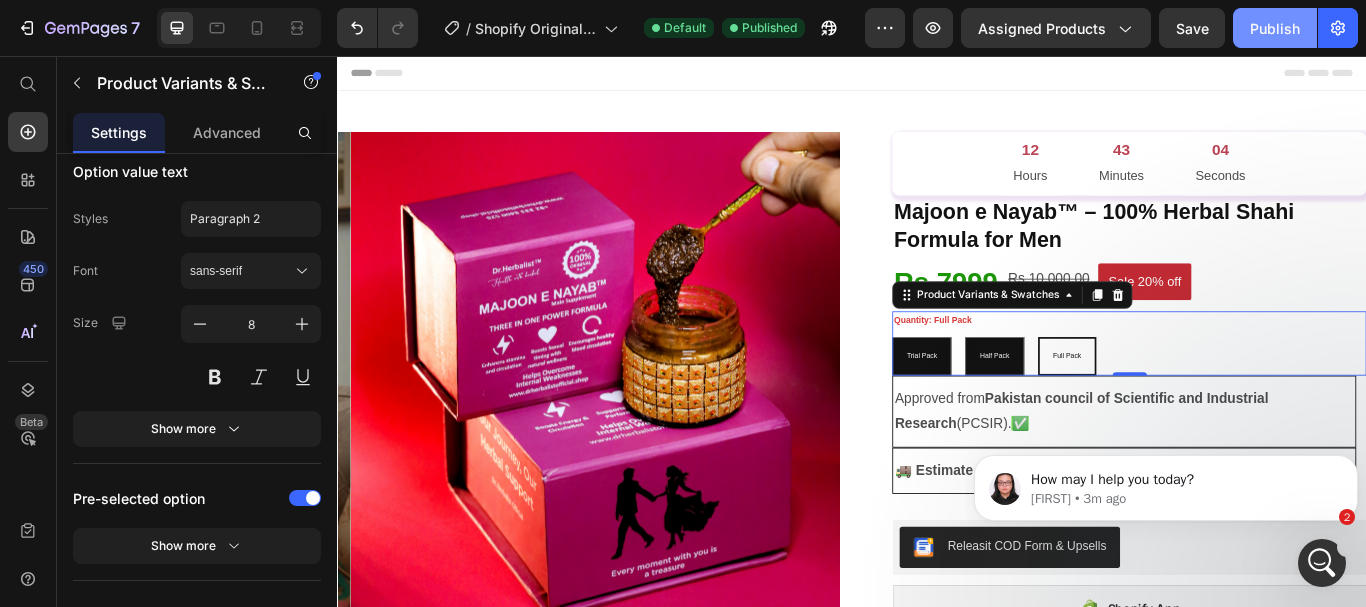 click on "Publish" at bounding box center (1275, 28) 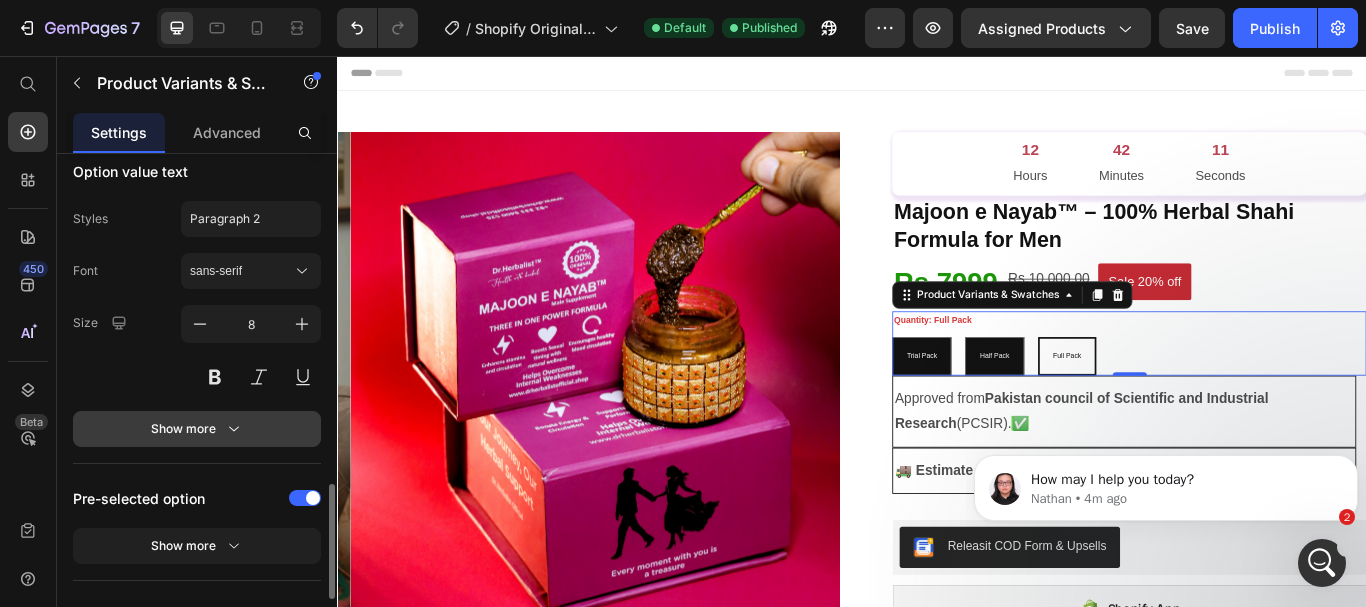click 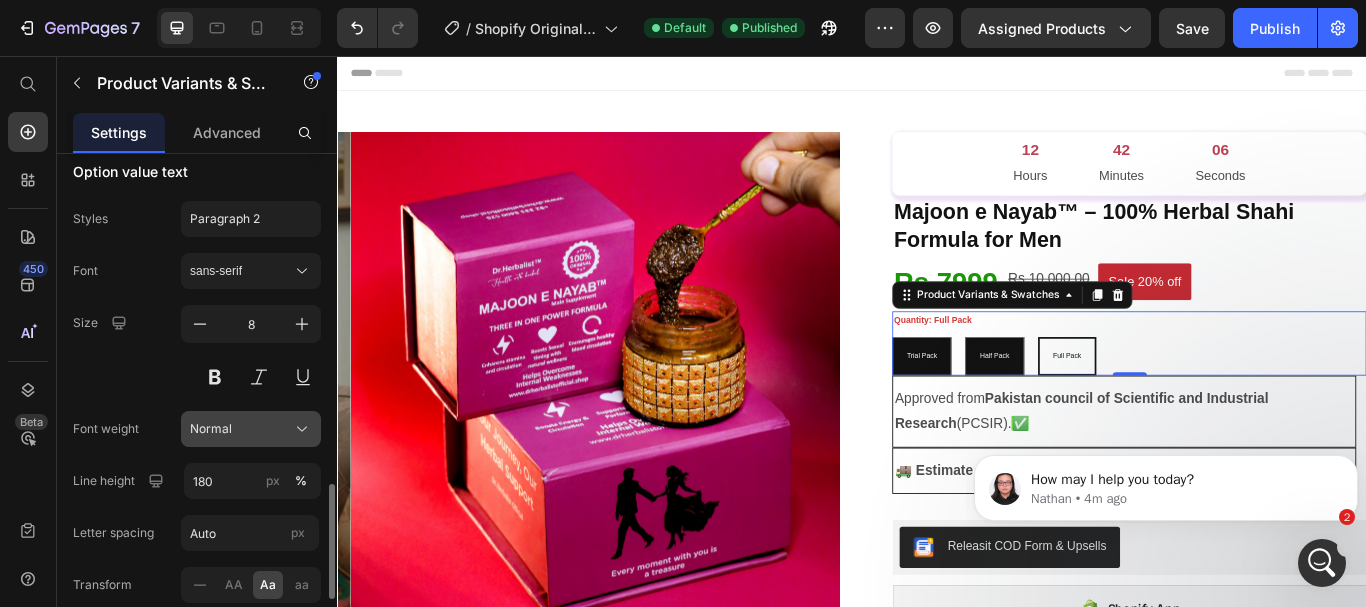 click on "Normal" 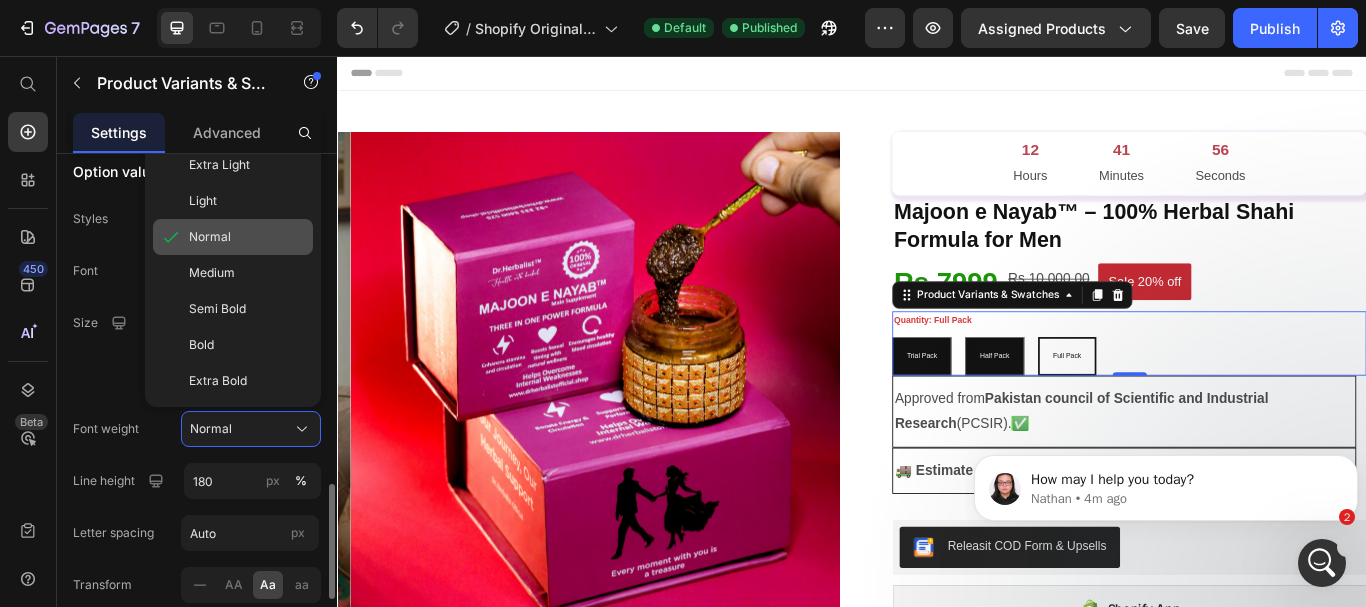 type 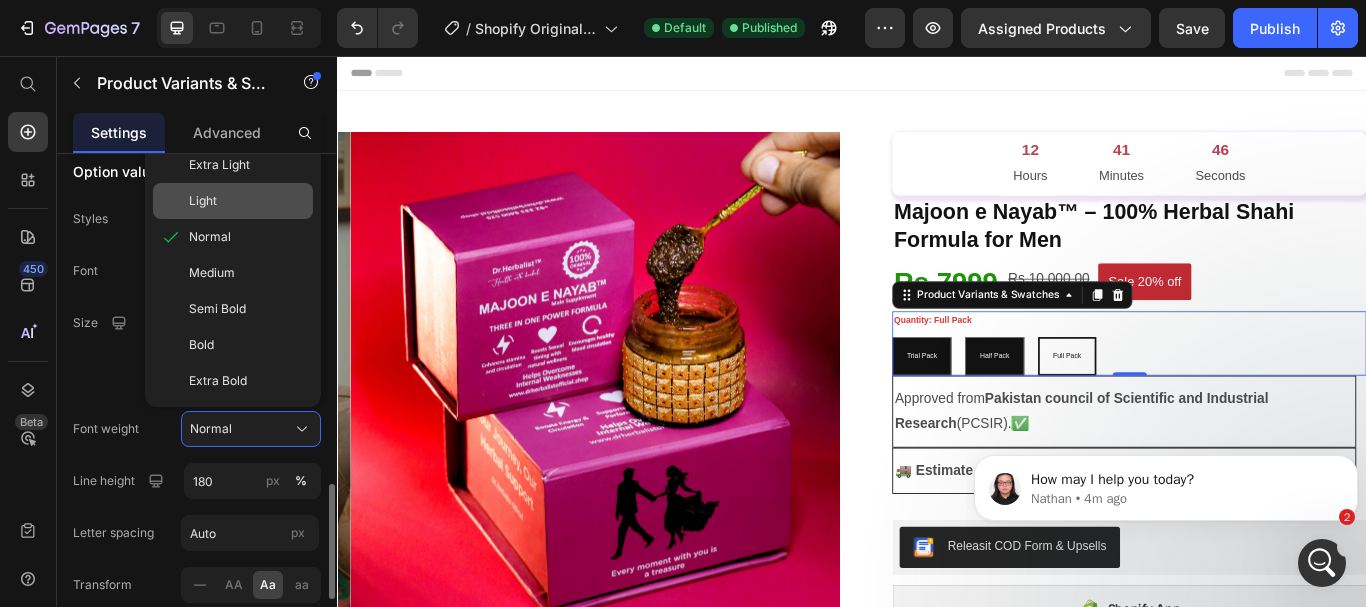 click on "Light" at bounding box center [247, 201] 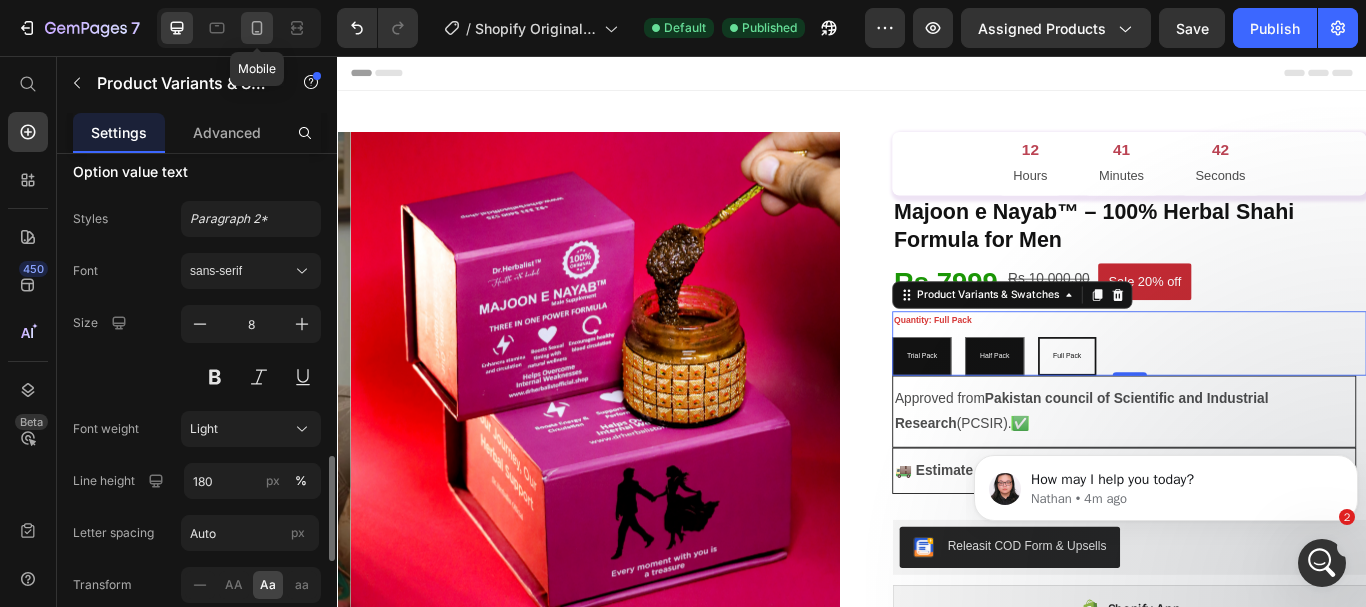 click 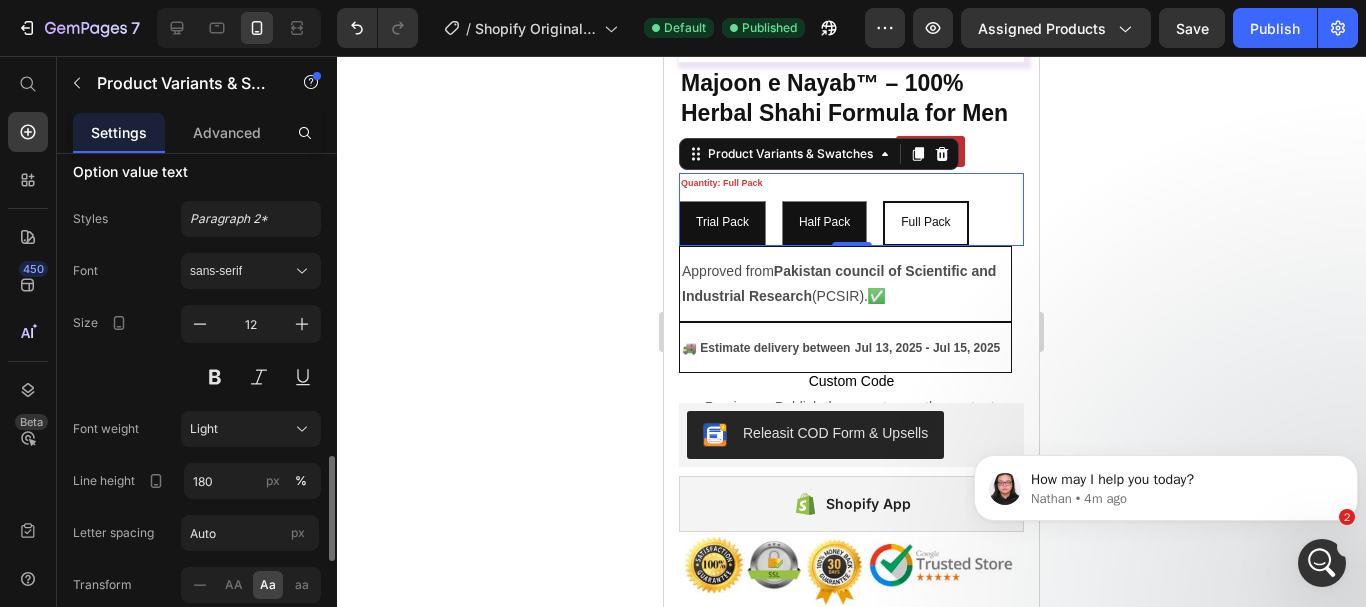 scroll, scrollTop: 607, scrollLeft: 0, axis: vertical 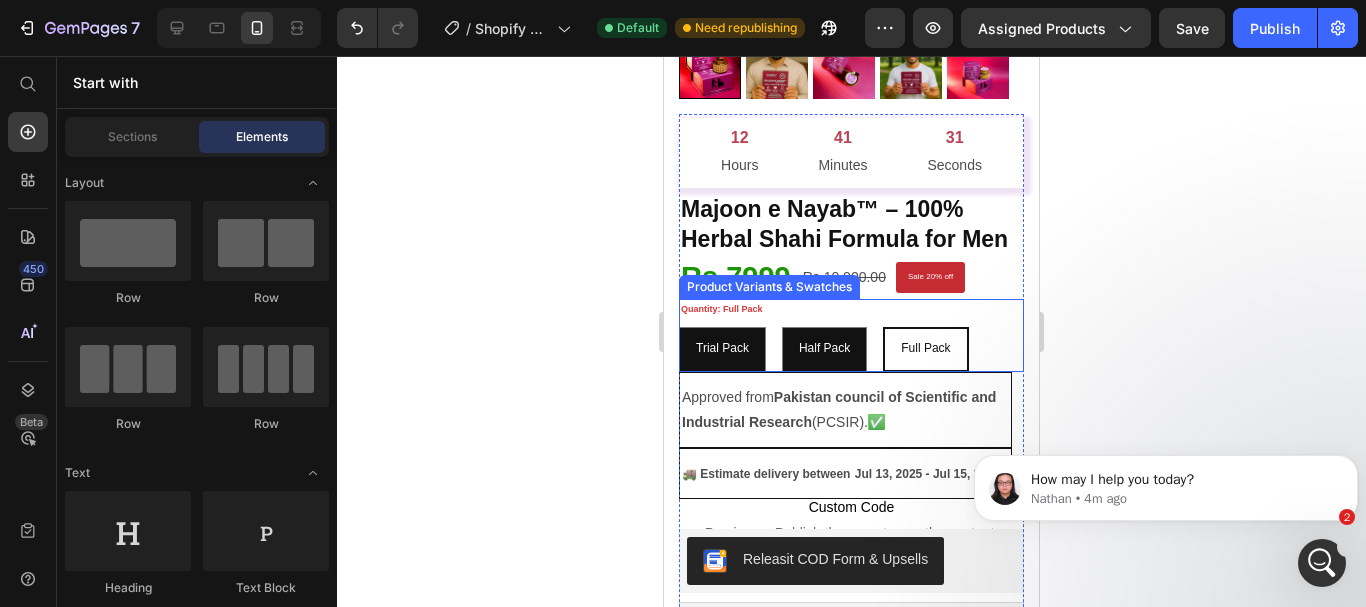 click on "Quantity: Full Pack Trial pack Trial pack Trial pack Half Pack Half Pack Half Pack Full Pack Full Pack Full Pack" at bounding box center (851, 335) 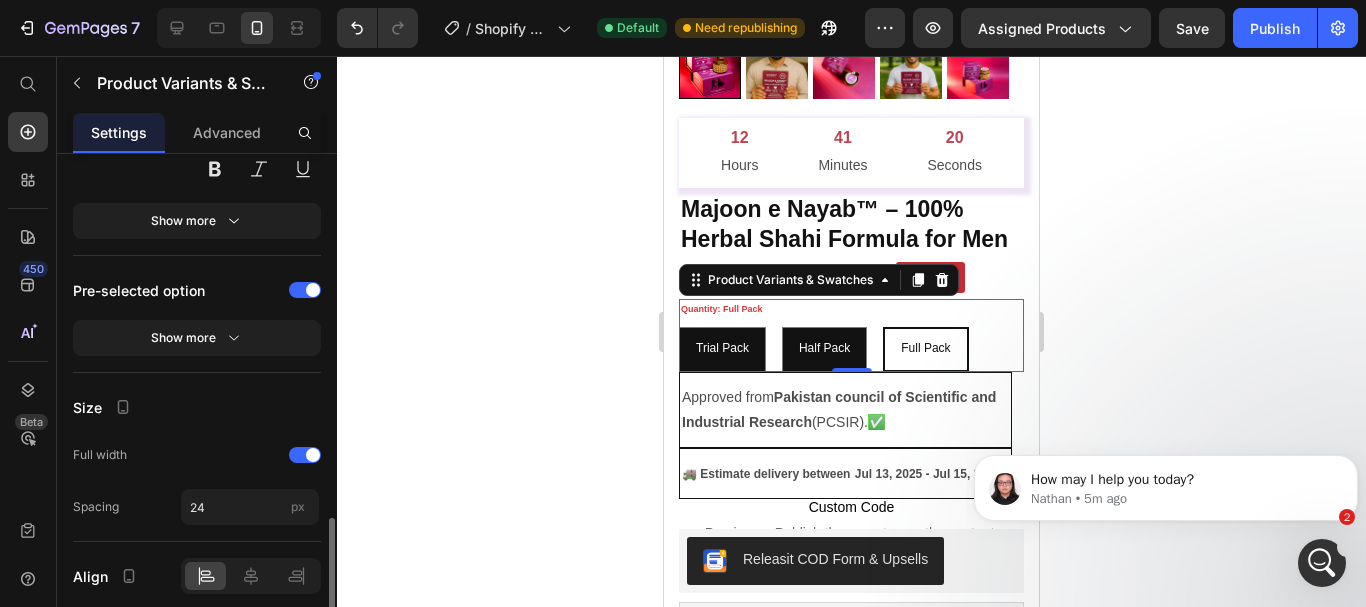 click on "Full Pack" at bounding box center (925, 349) 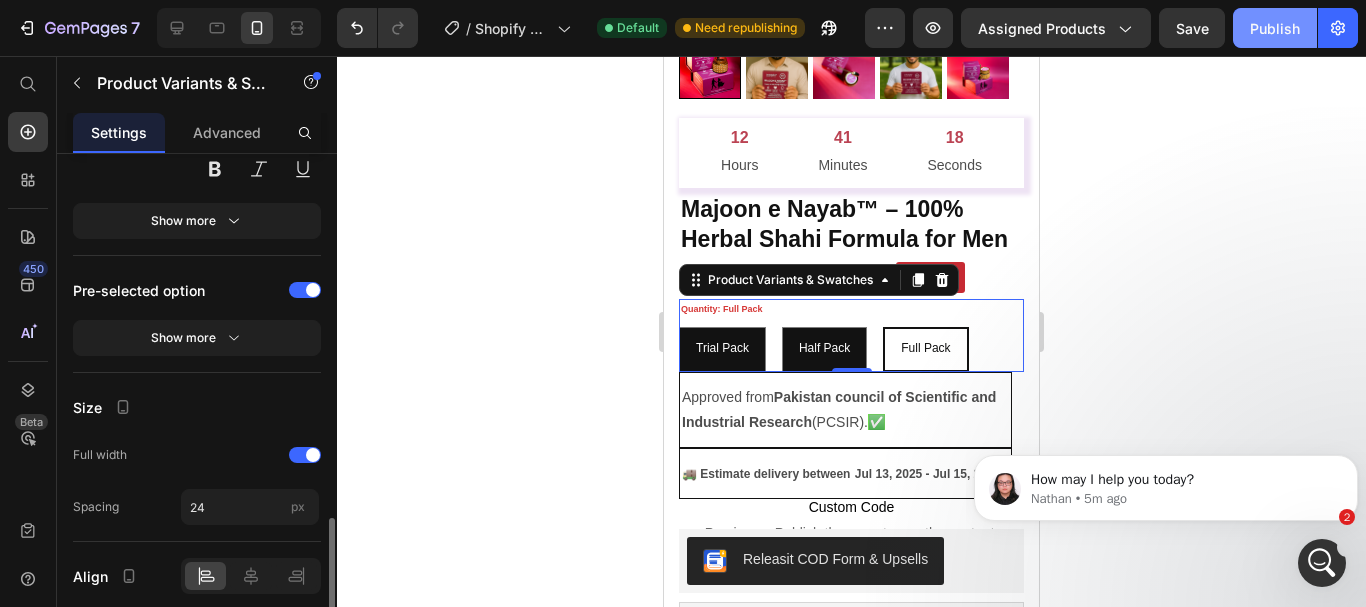 click on "Publish" at bounding box center (1275, 28) 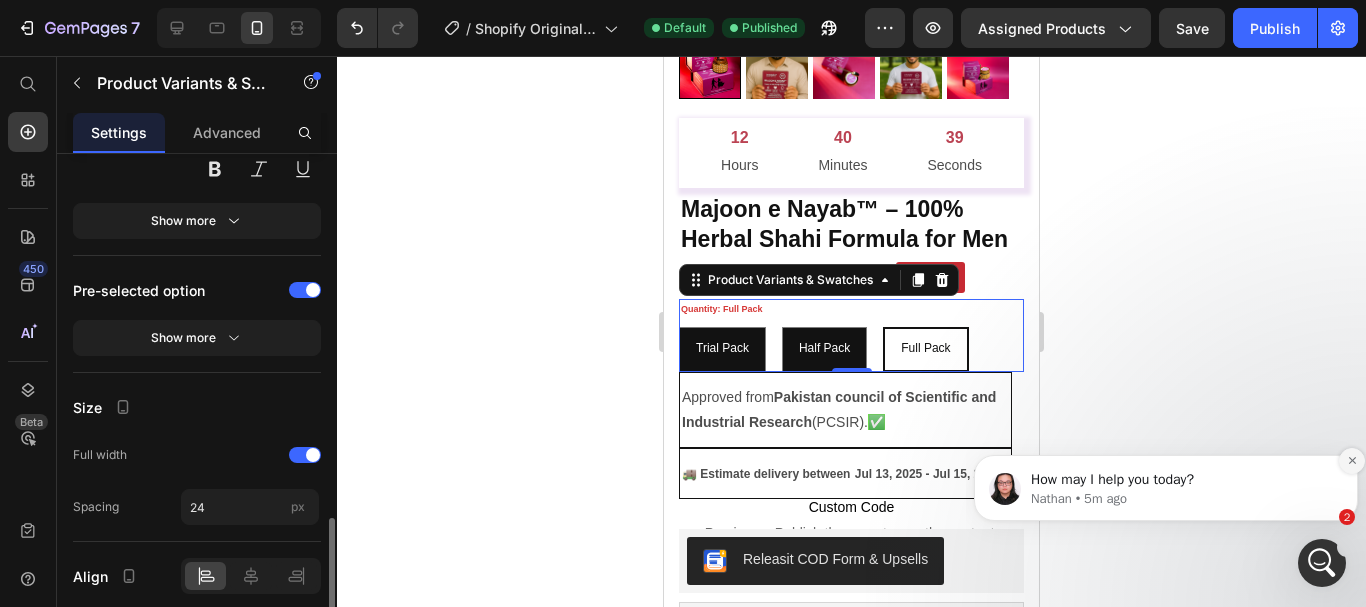 click at bounding box center (1352, 461) 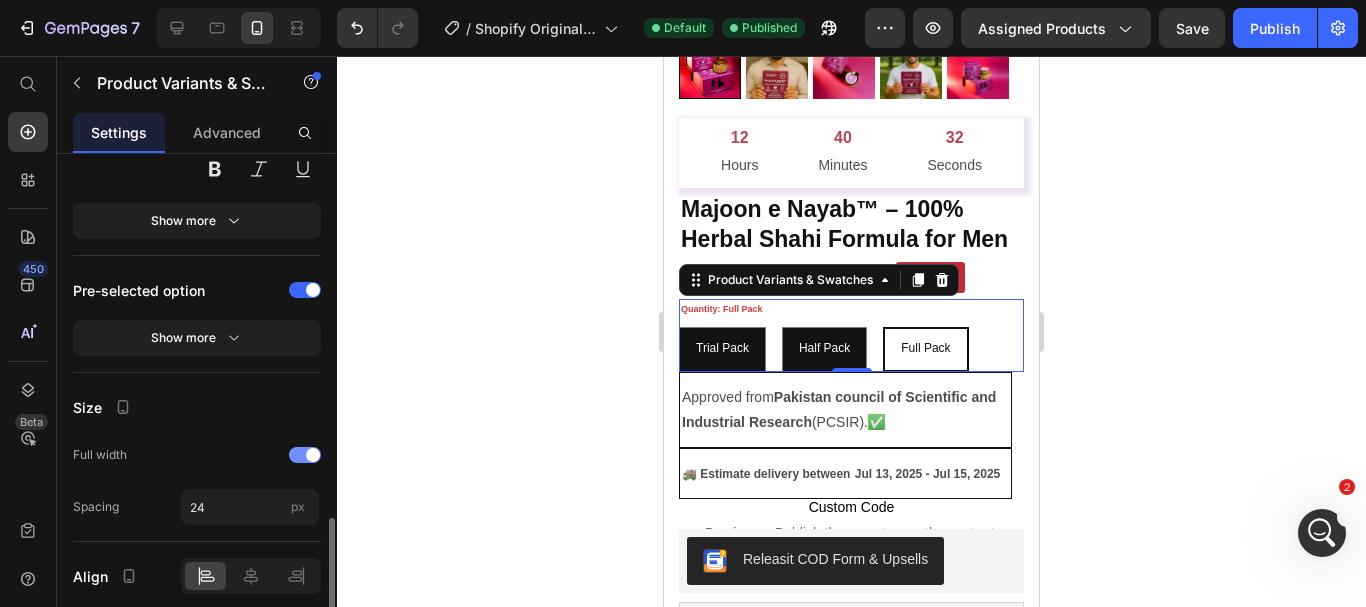 click at bounding box center (313, 455) 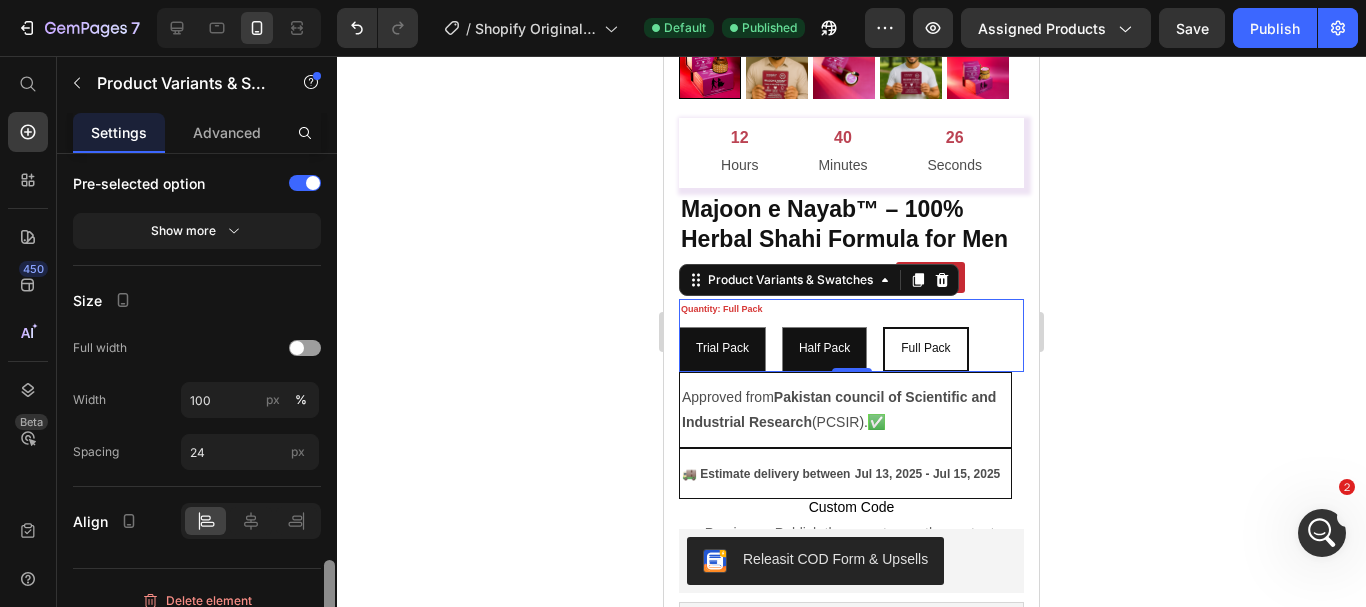 scroll, scrollTop: 1583, scrollLeft: 0, axis: vertical 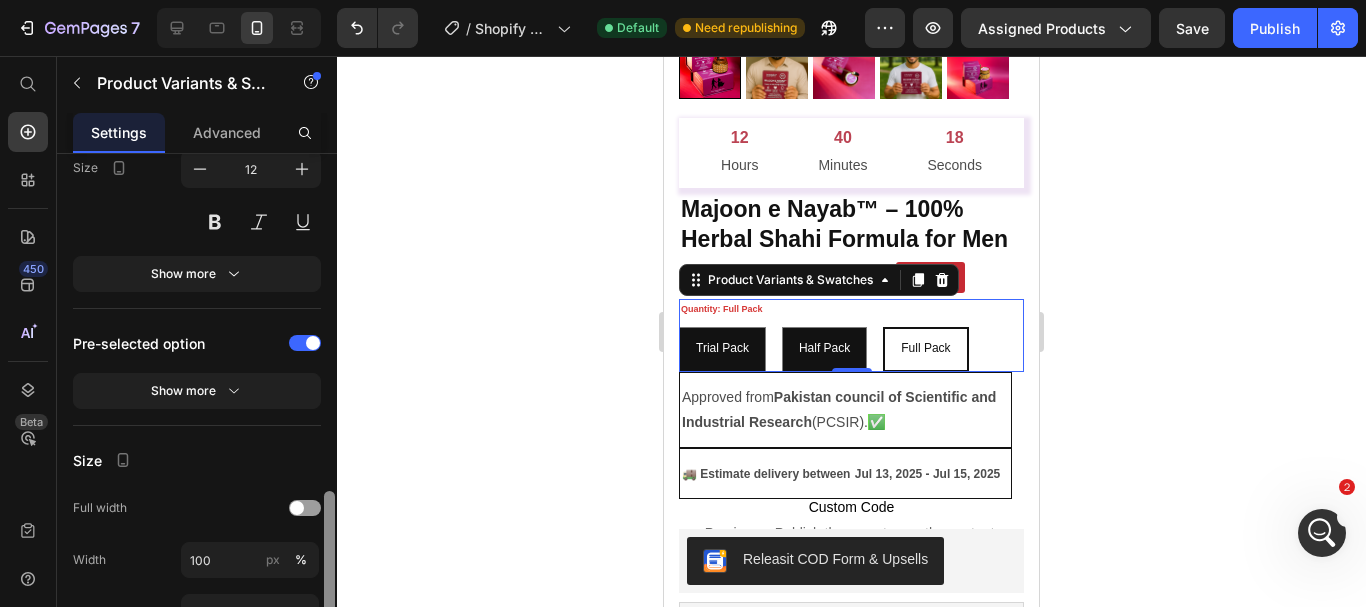 drag, startPoint x: 329, startPoint y: 545, endPoint x: 326, endPoint y: 533, distance: 12.369317 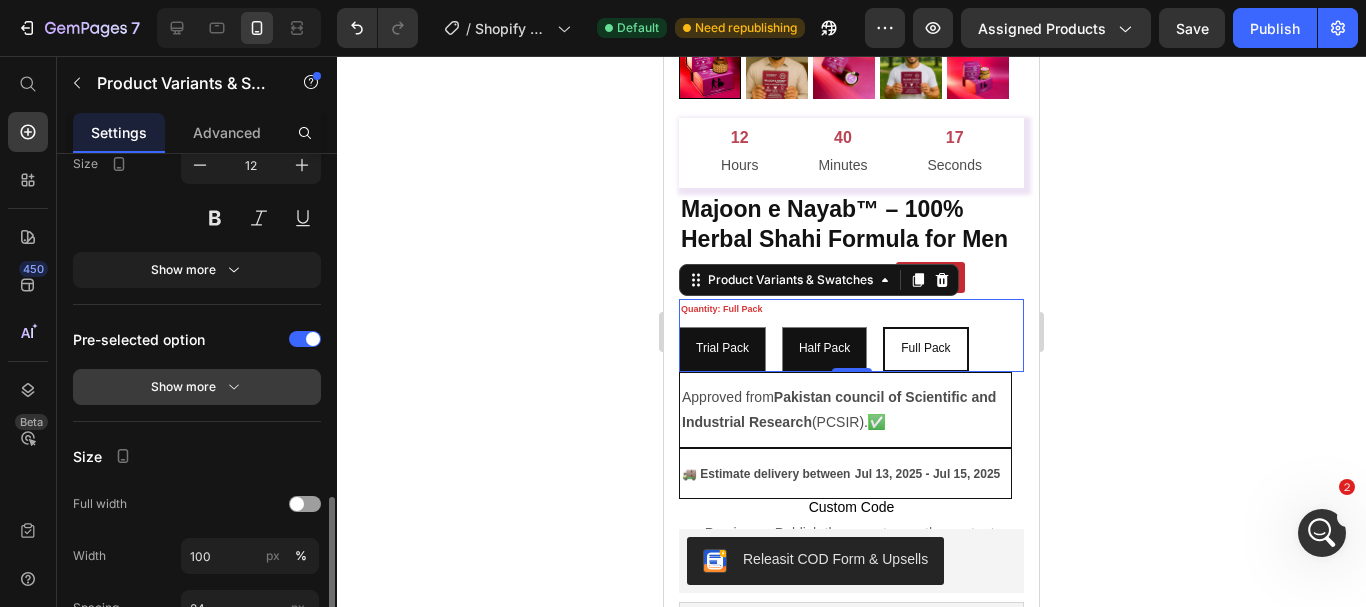 click 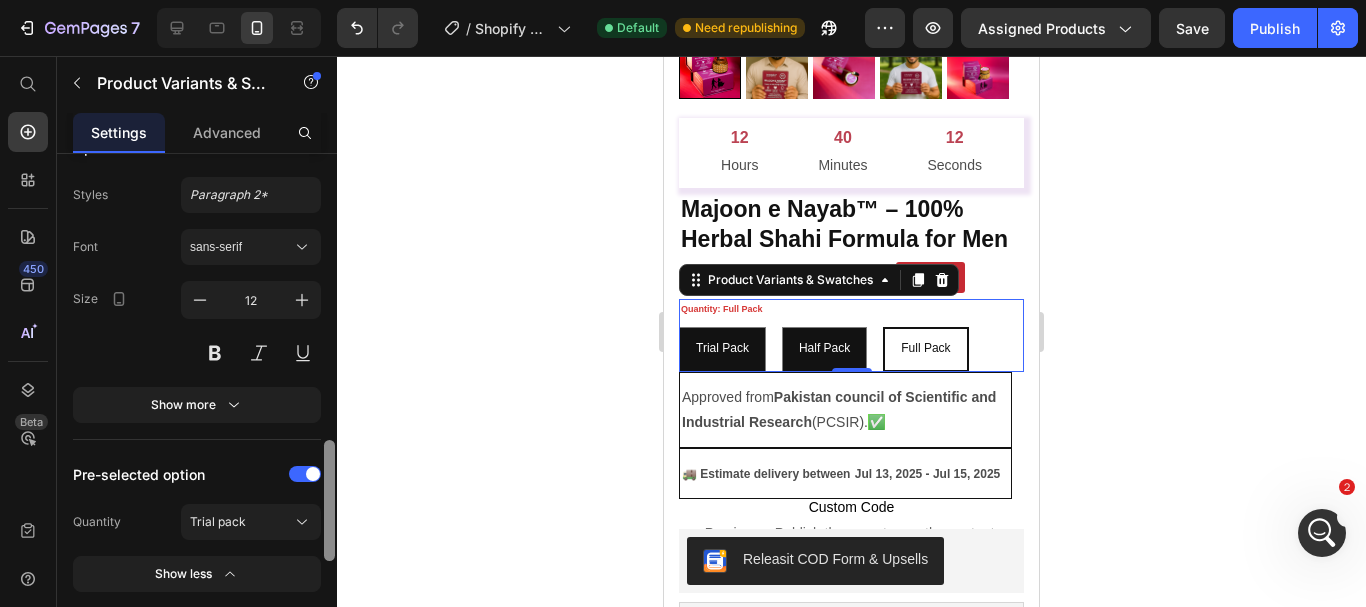 scroll, scrollTop: 1259, scrollLeft: 0, axis: vertical 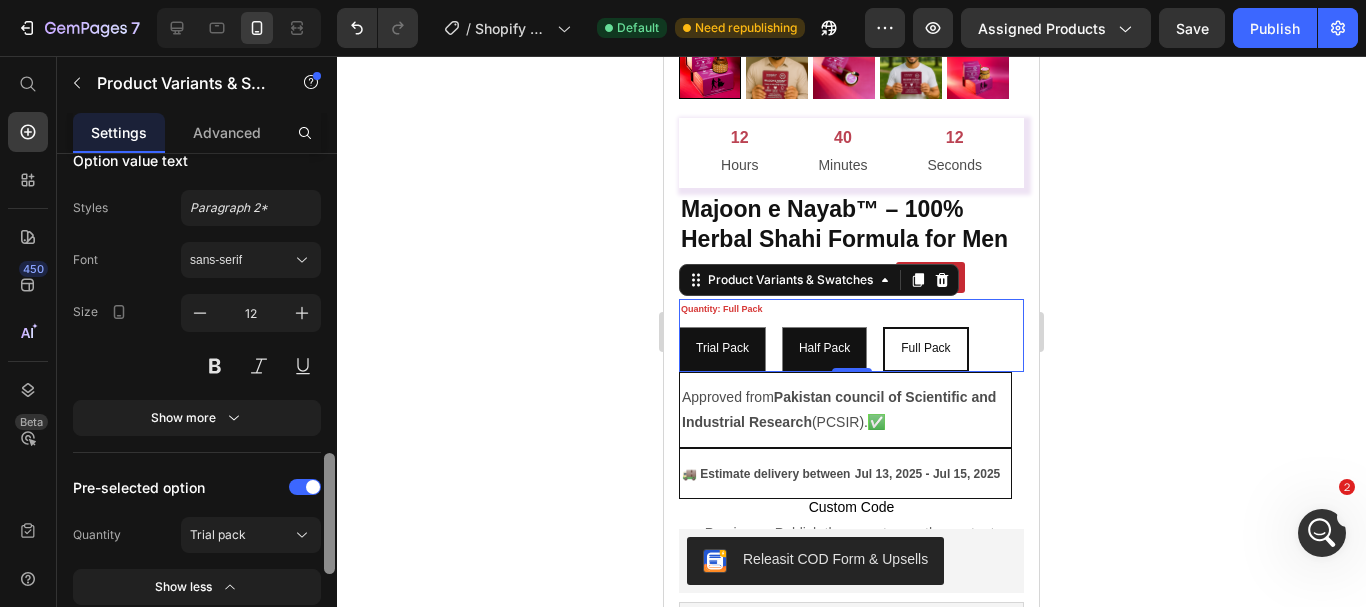 drag, startPoint x: 331, startPoint y: 535, endPoint x: 333, endPoint y: 499, distance: 36.05551 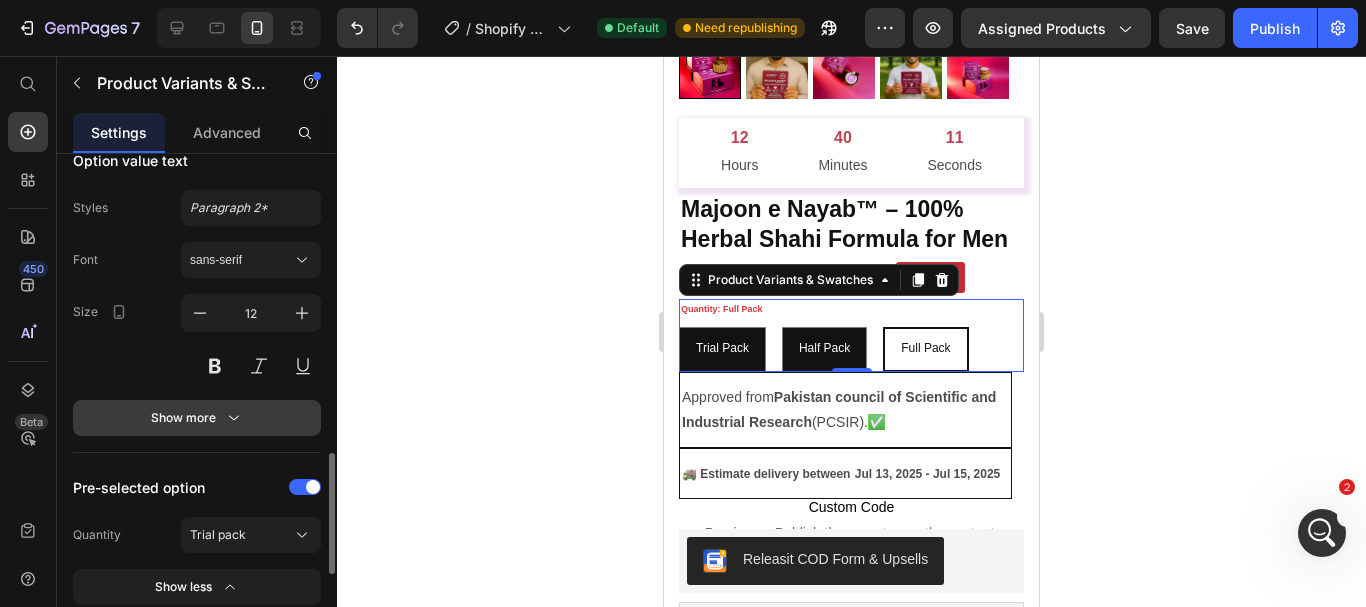 click on "Show more" at bounding box center (197, 418) 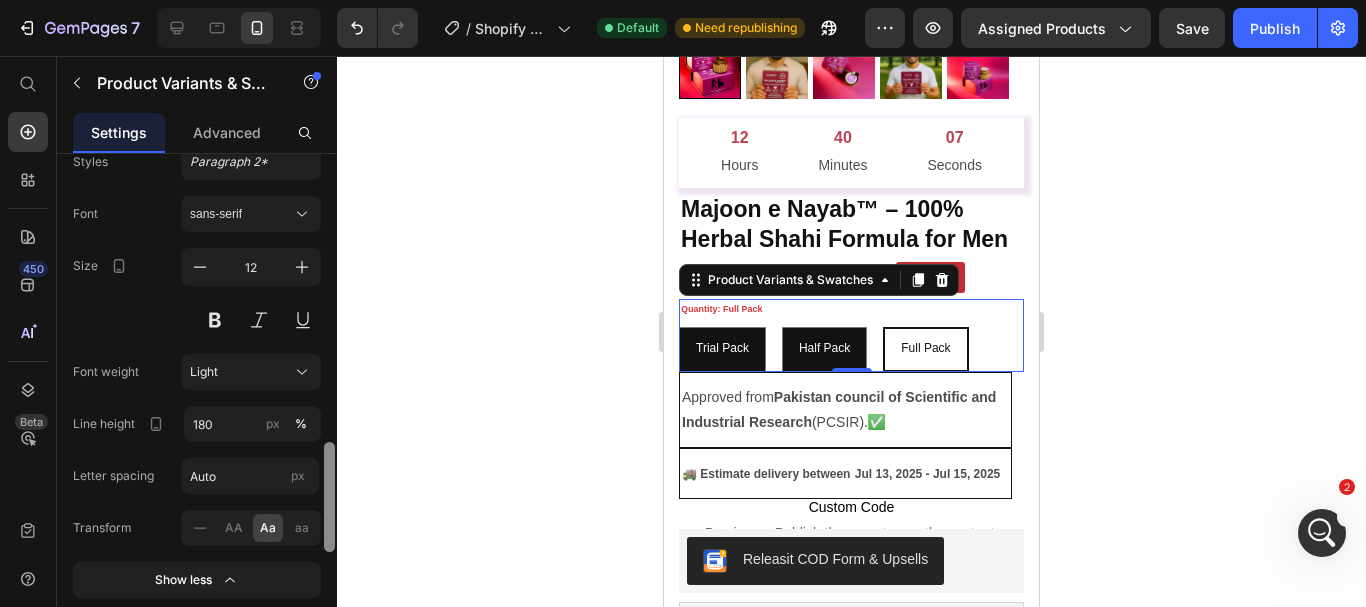 scroll, scrollTop: 1309, scrollLeft: 0, axis: vertical 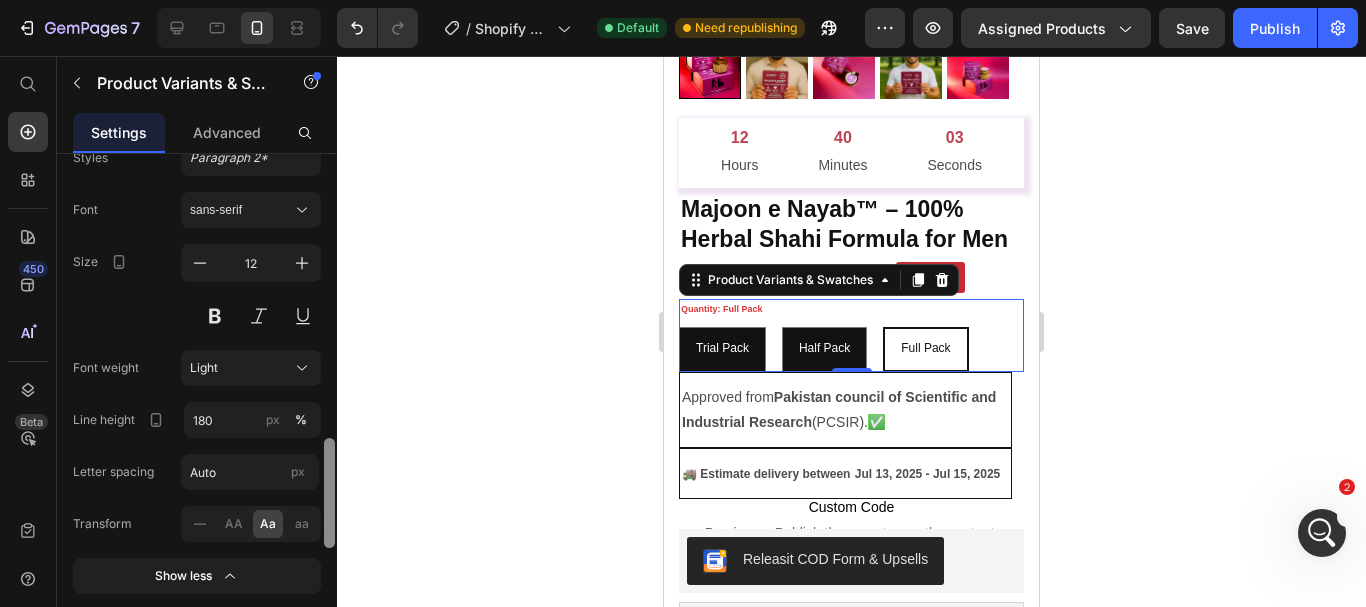drag, startPoint x: 328, startPoint y: 476, endPoint x: 328, endPoint y: 488, distance: 12 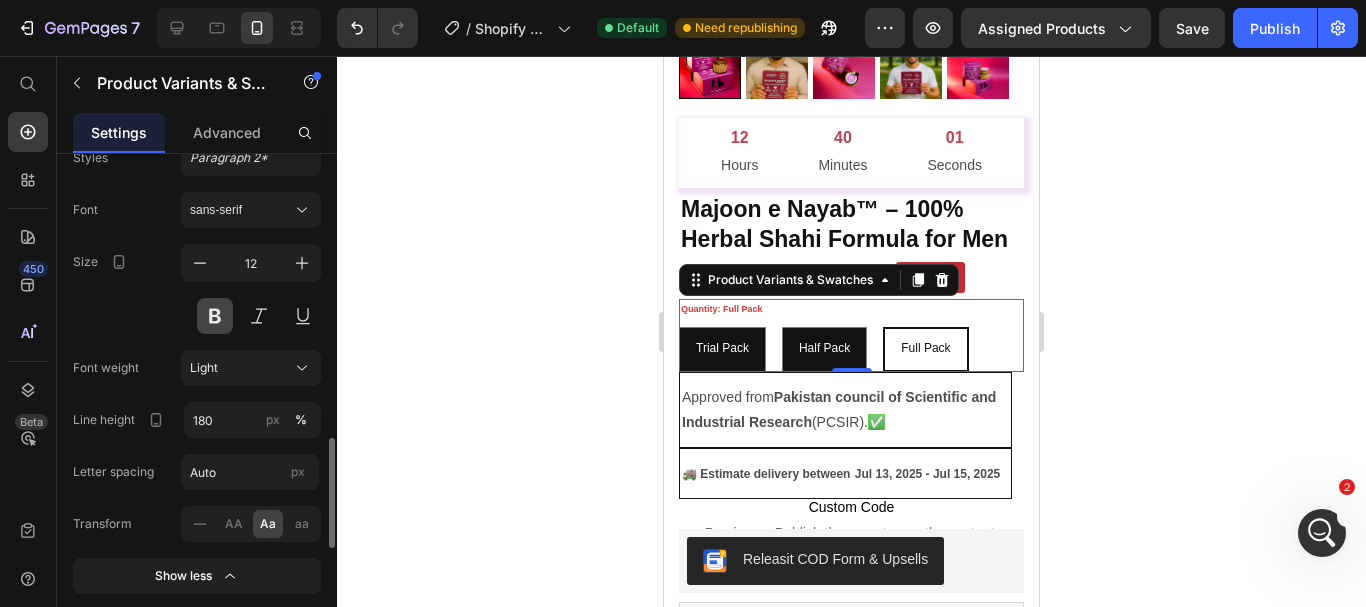 click at bounding box center (215, 316) 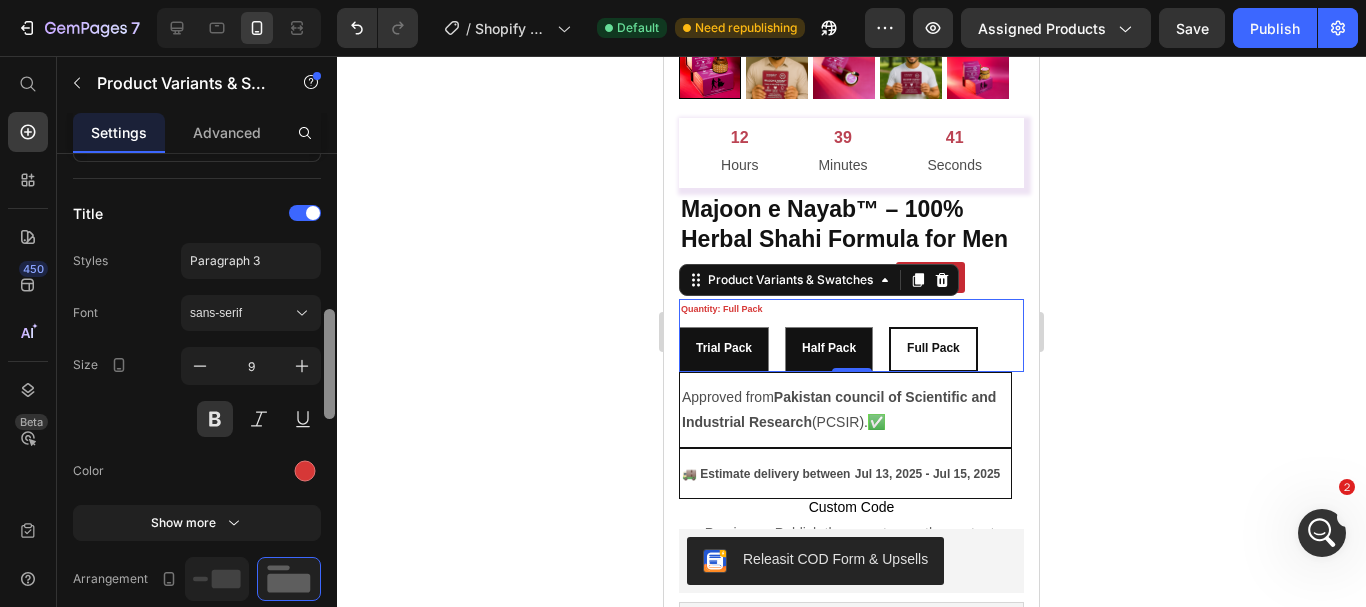 scroll, scrollTop: 710, scrollLeft: 0, axis: vertical 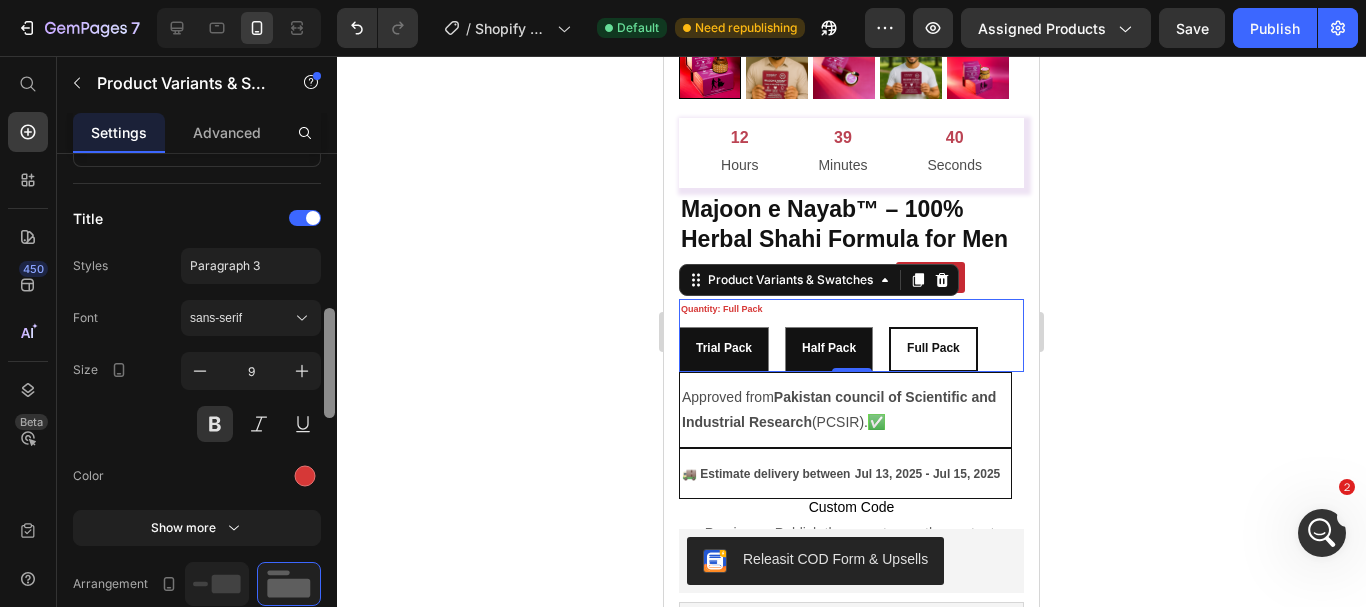 drag, startPoint x: 330, startPoint y: 502, endPoint x: 322, endPoint y: 372, distance: 130.24593 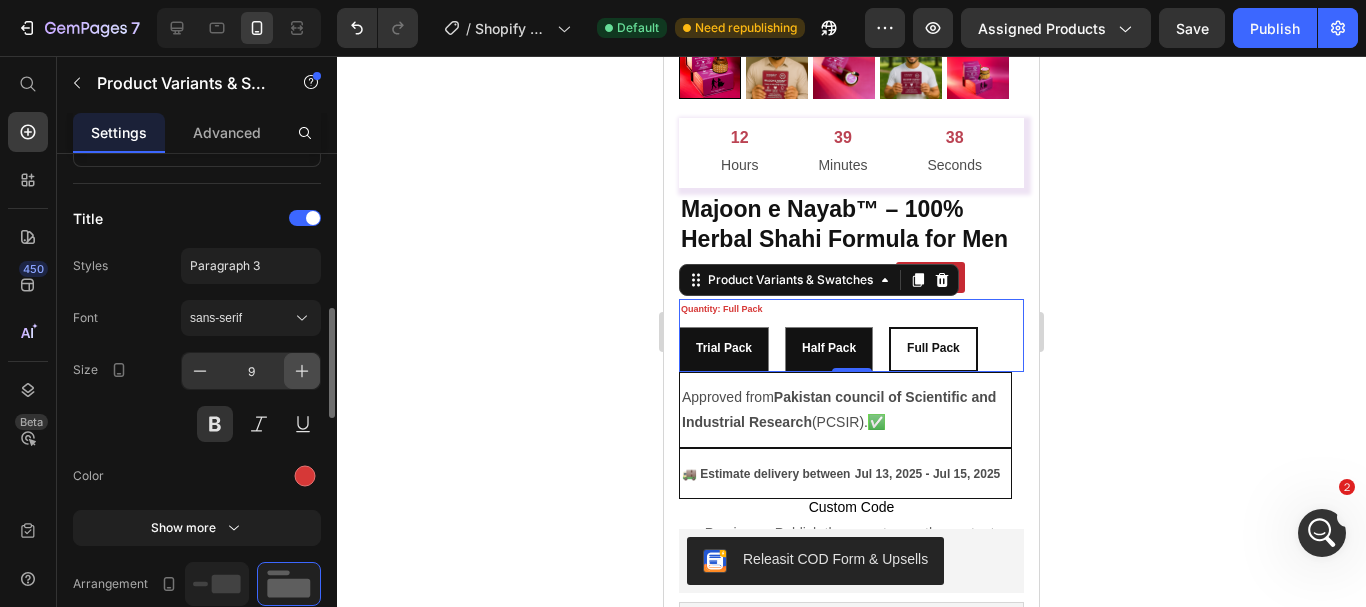 click 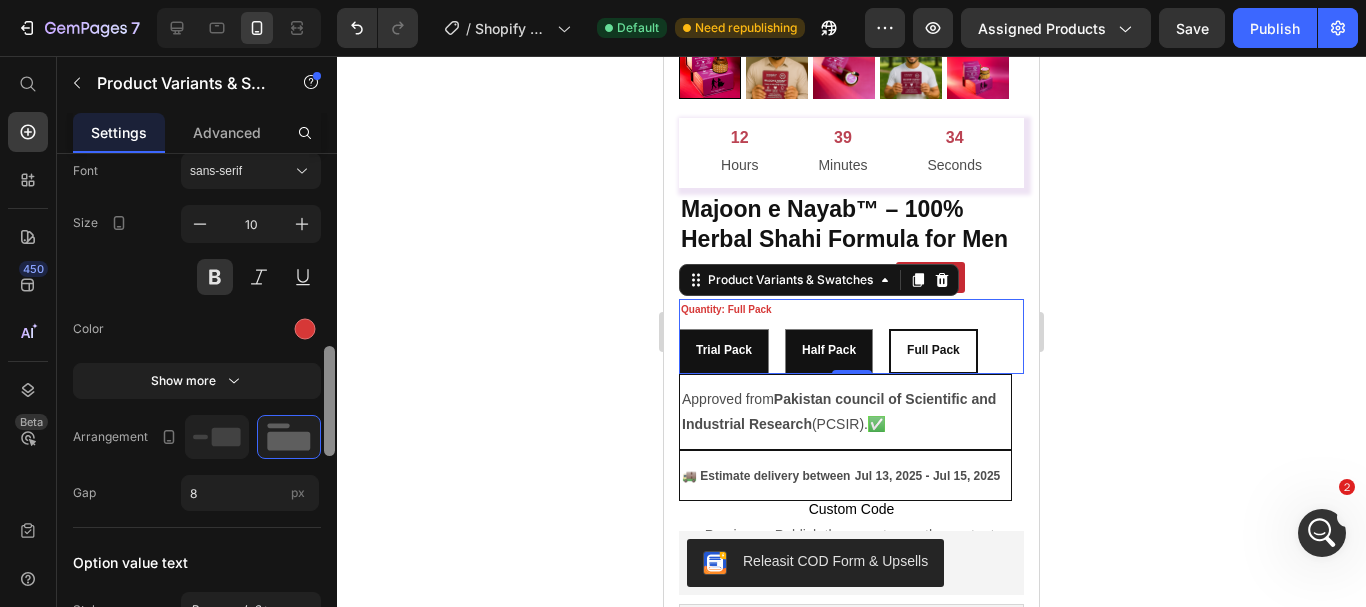 scroll, scrollTop: 862, scrollLeft: 0, axis: vertical 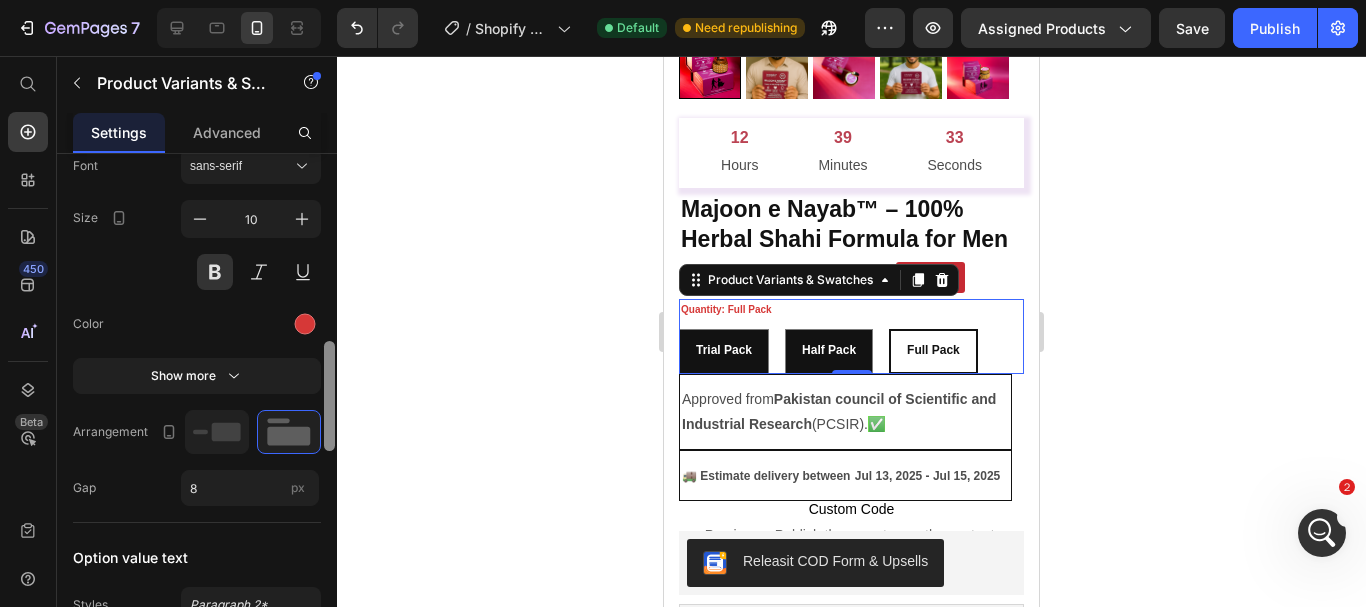 drag, startPoint x: 332, startPoint y: 368, endPoint x: 331, endPoint y: 401, distance: 33.01515 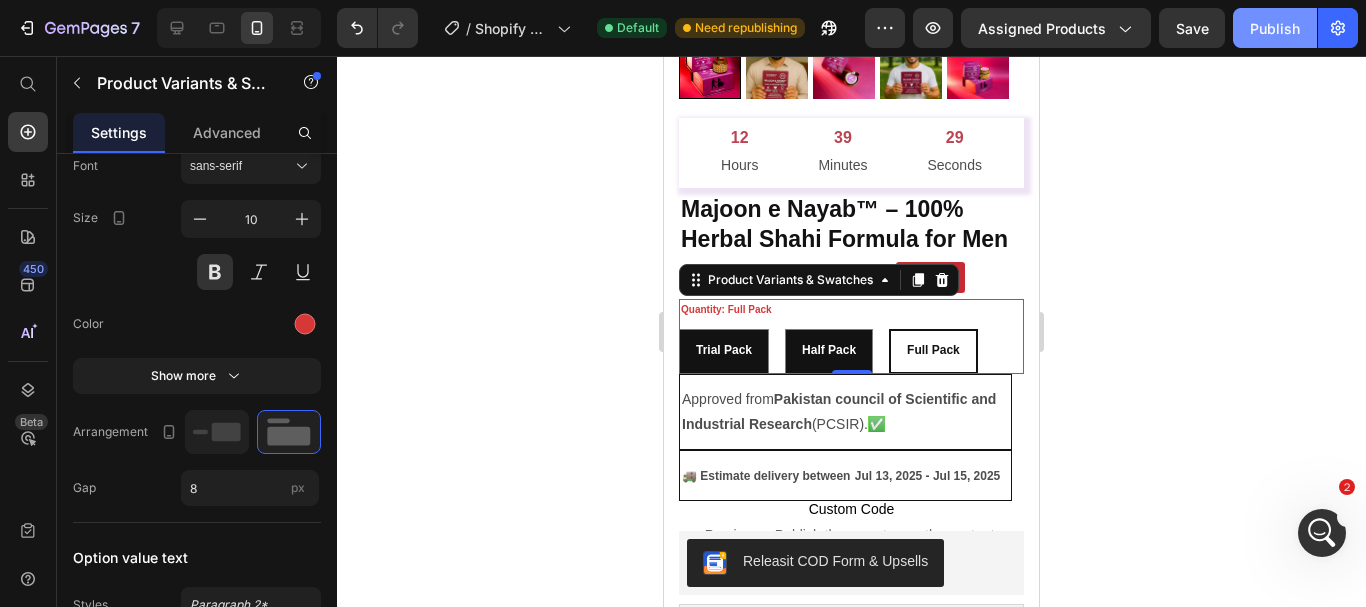 click on "Publish" at bounding box center (1275, 28) 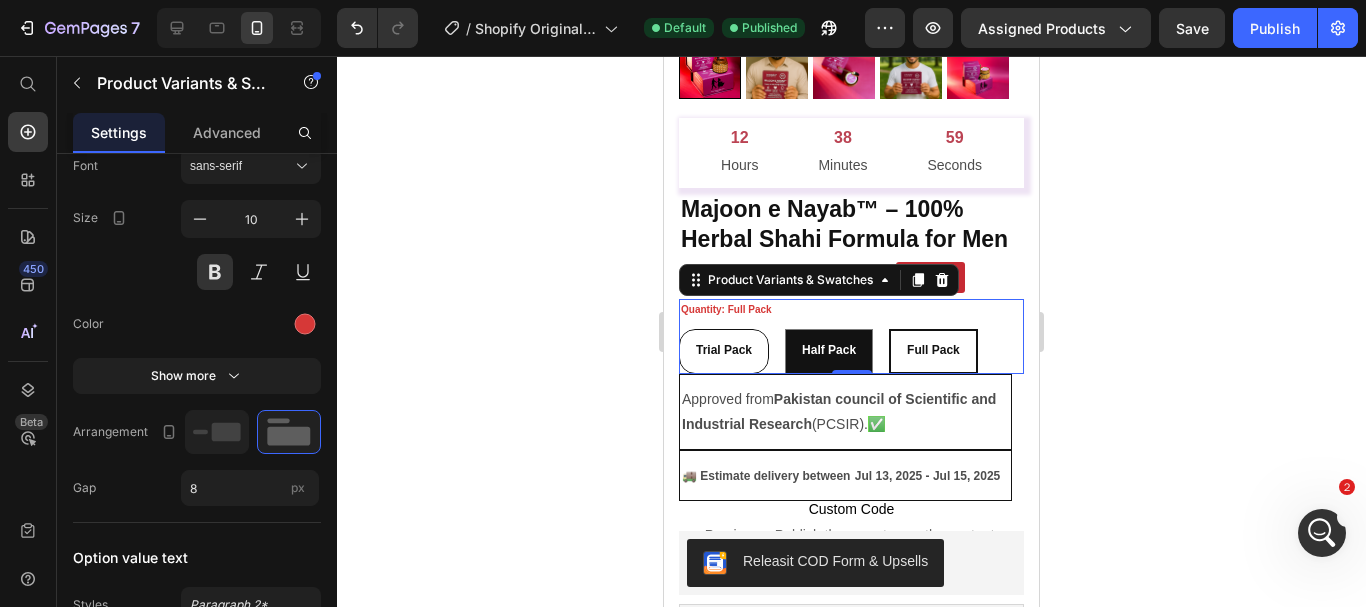 click on "Trial pack" at bounding box center [724, 351] 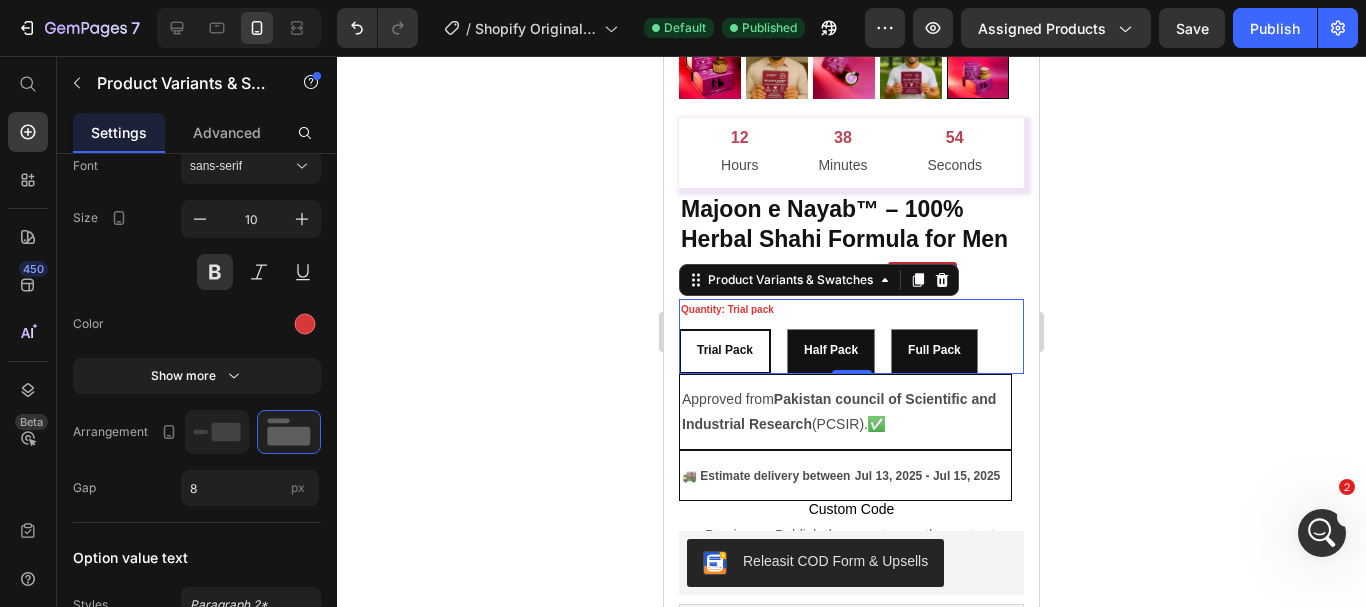 click on "Trial pack" at bounding box center [725, 351] 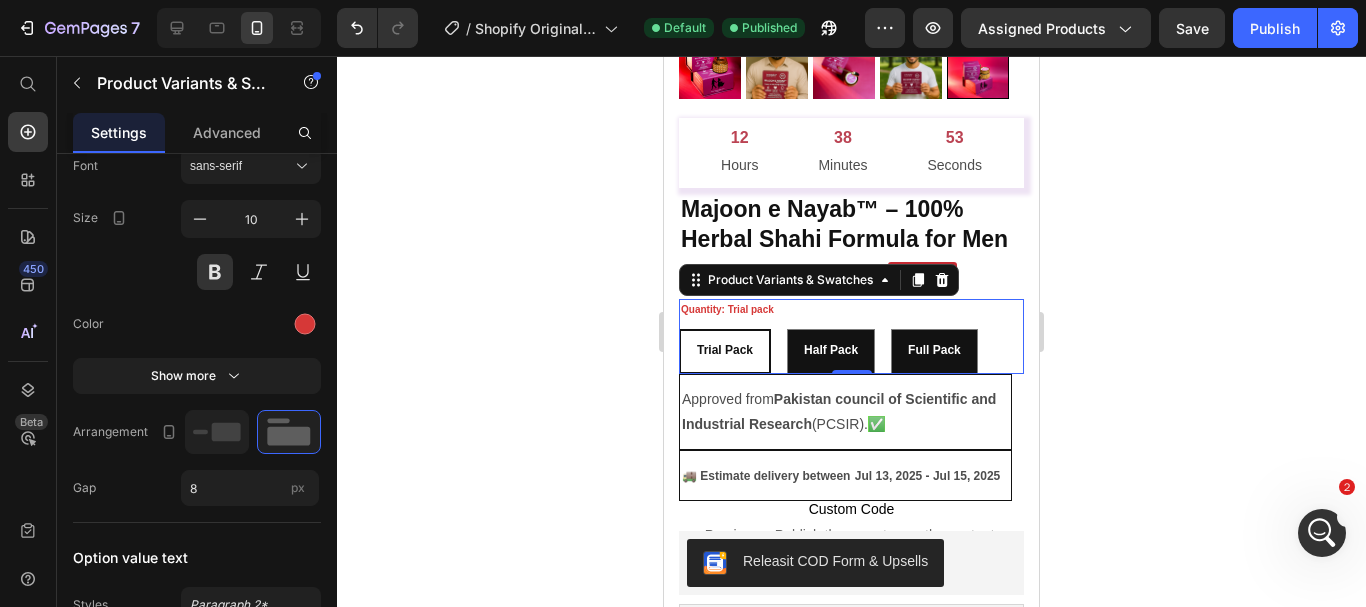 click 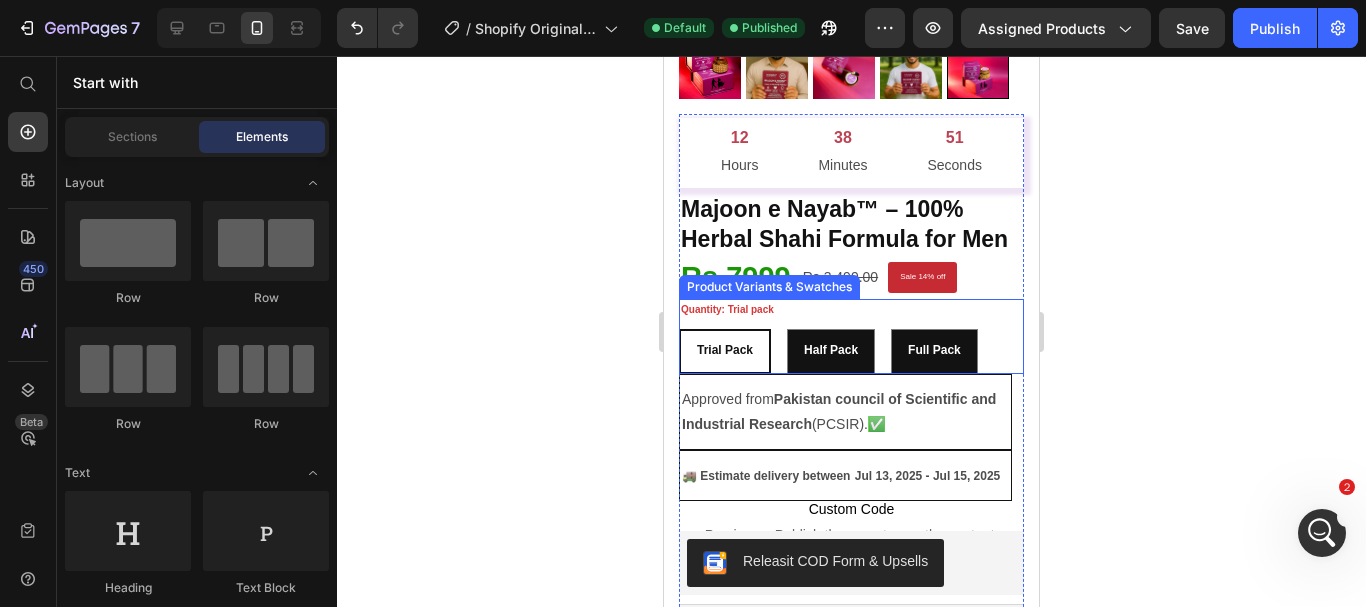 click on "Quantity: Trial pack Trial pack Trial pack Trial pack Half Pack Half Pack Half Pack Full Pack Full Pack Full Pack" at bounding box center (851, 336) 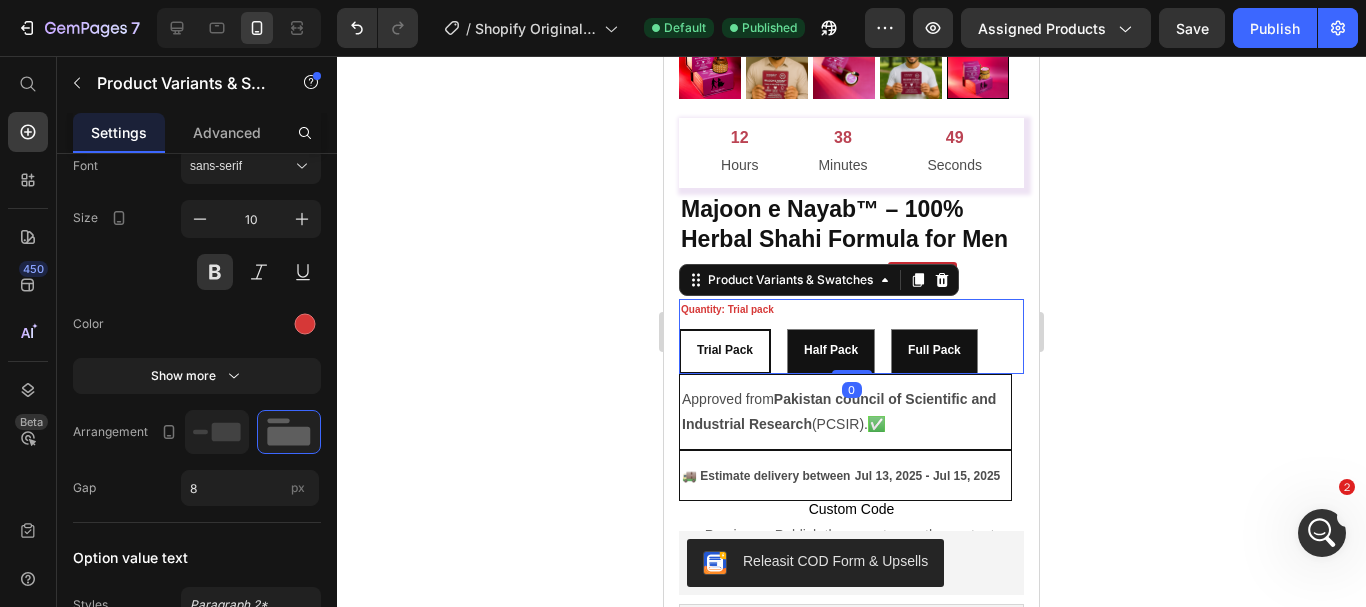 click on "Trial pack" at bounding box center (725, 351) 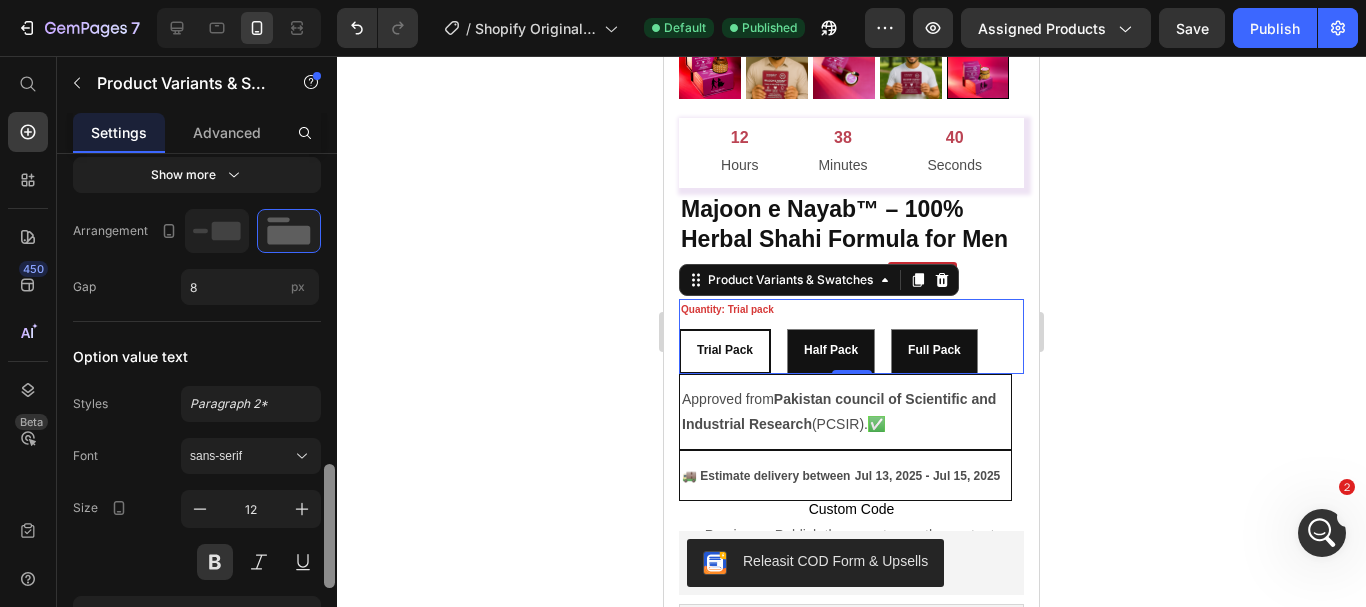 scroll, scrollTop: 1108, scrollLeft: 0, axis: vertical 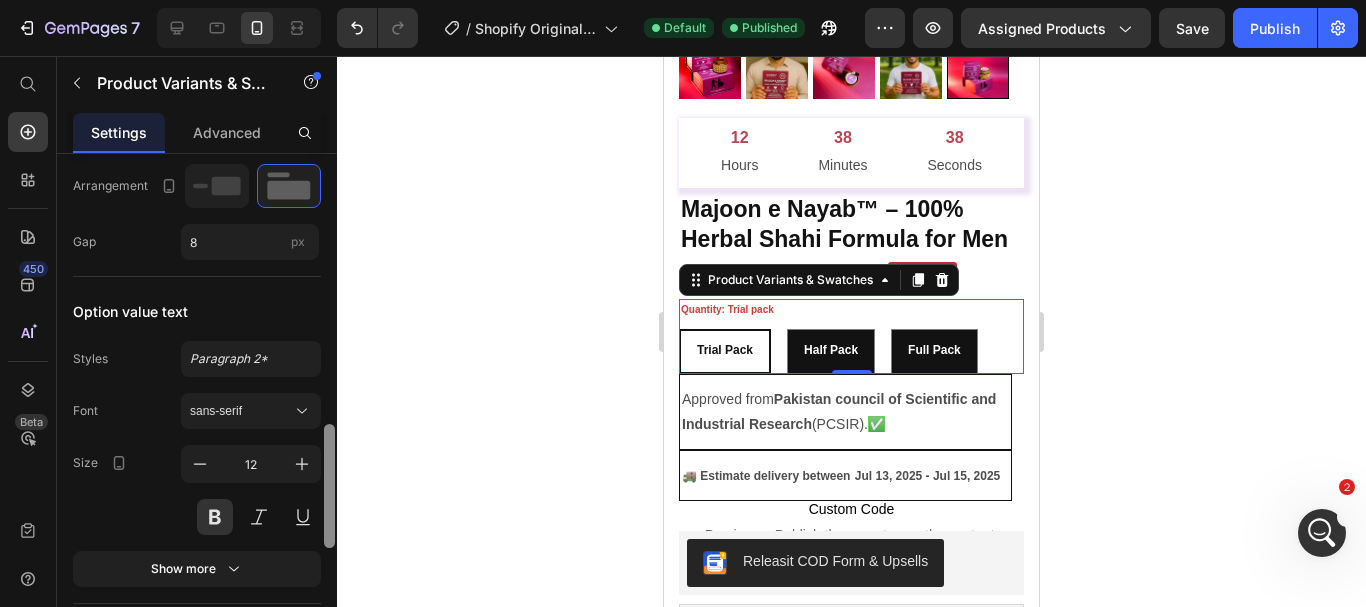 drag, startPoint x: 330, startPoint y: 421, endPoint x: 325, endPoint y: 481, distance: 60.207973 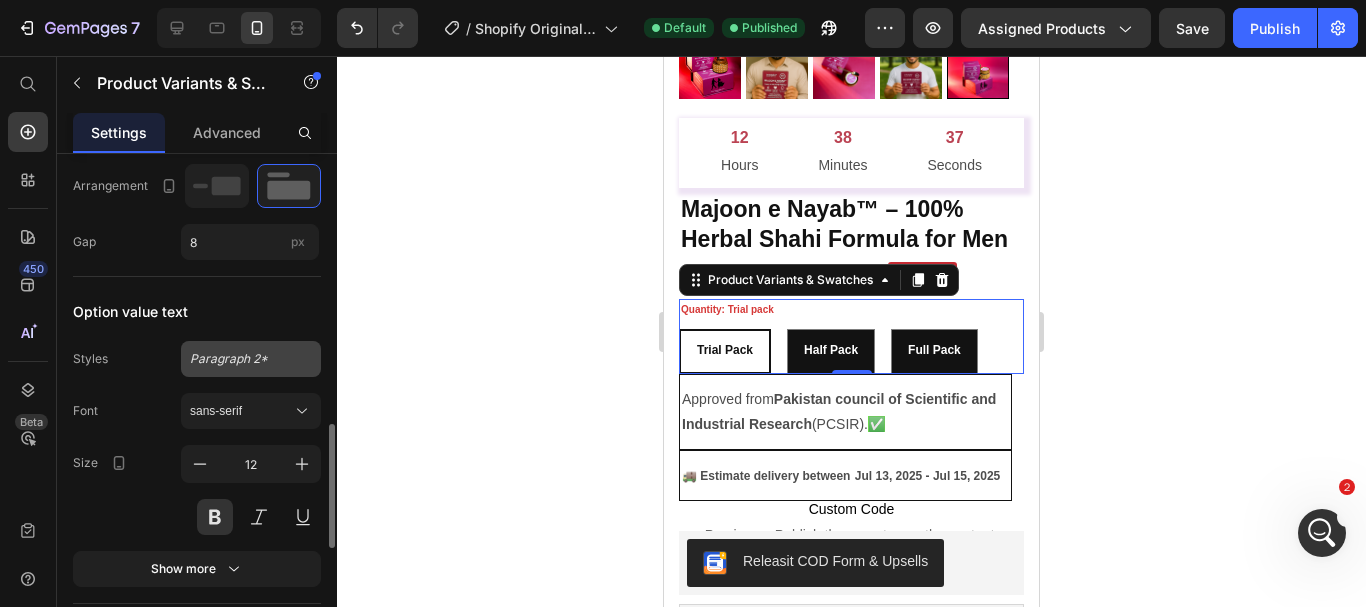 click on "Paragraph 2*" at bounding box center [239, 359] 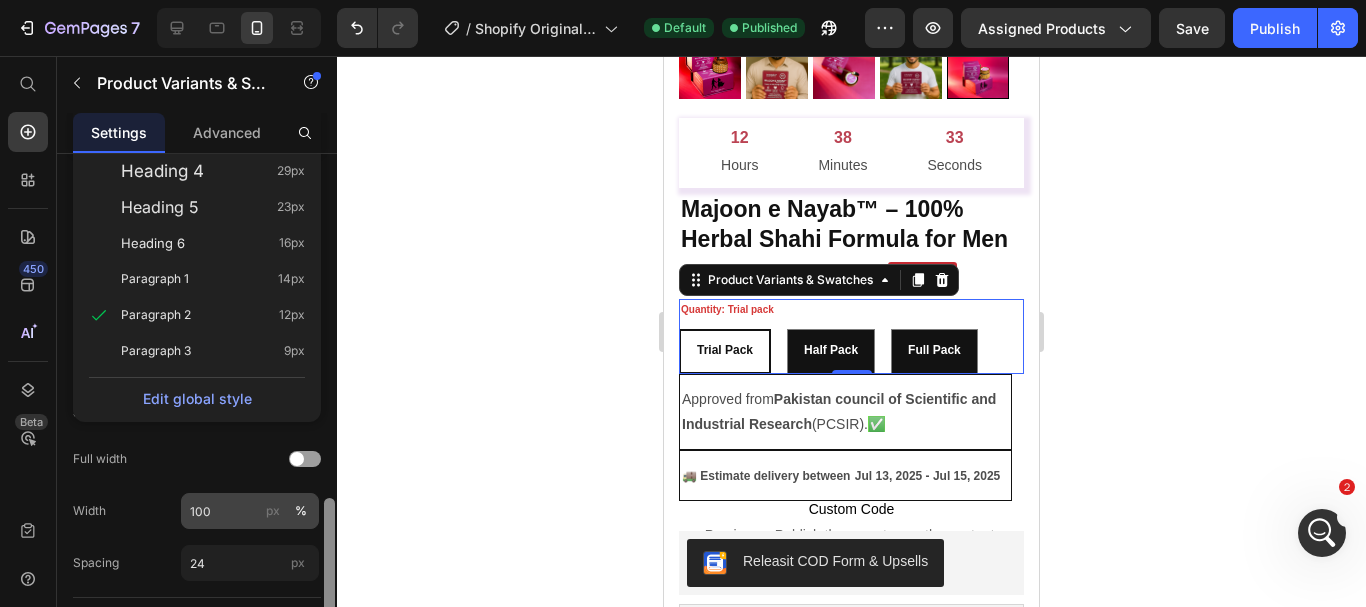 scroll, scrollTop: 1440, scrollLeft: 0, axis: vertical 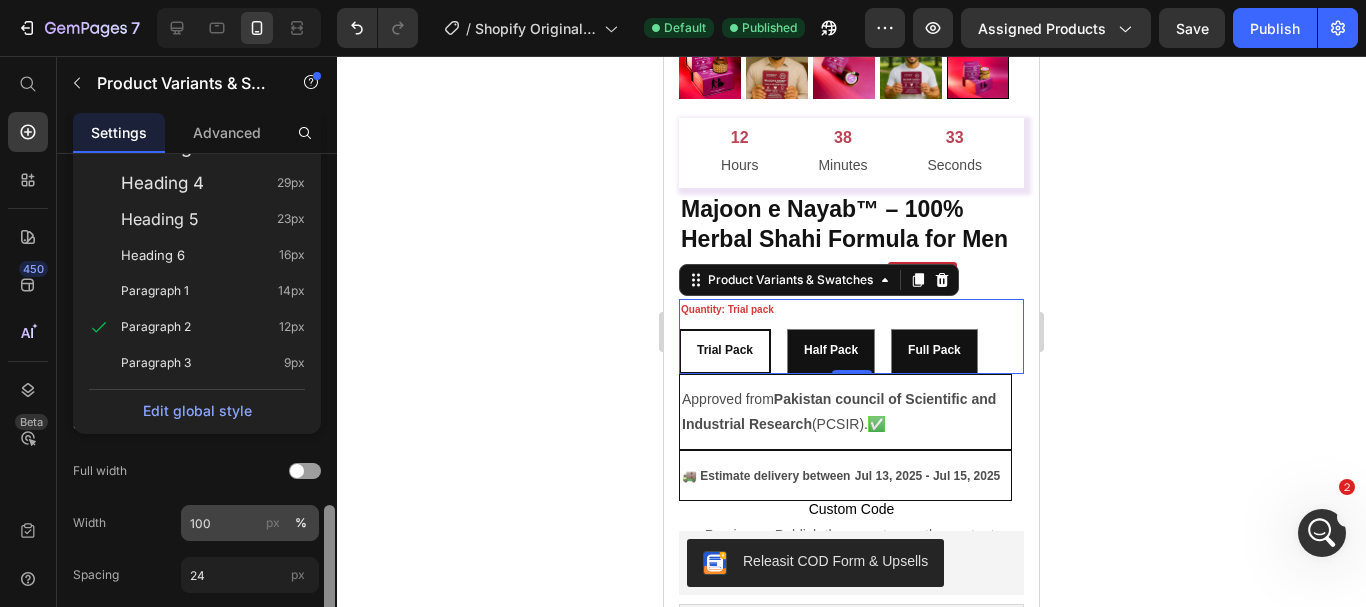 drag, startPoint x: 330, startPoint y: 453, endPoint x: 319, endPoint y: 534, distance: 81.7435 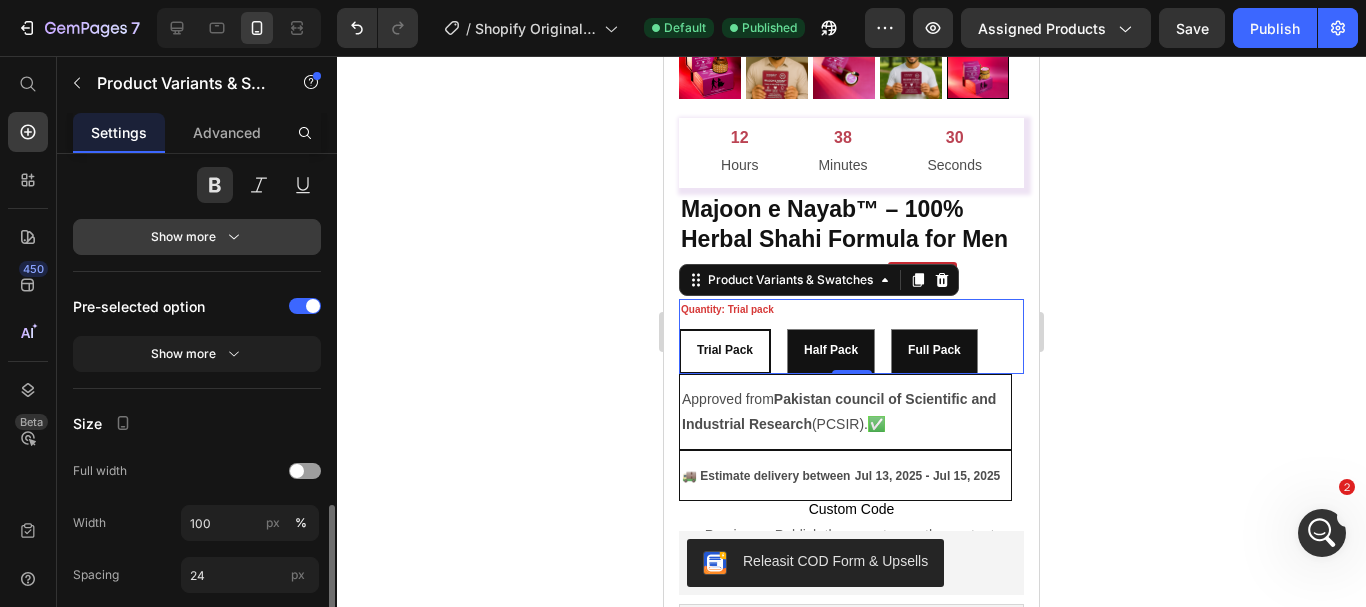 click on "Show more" at bounding box center (197, 237) 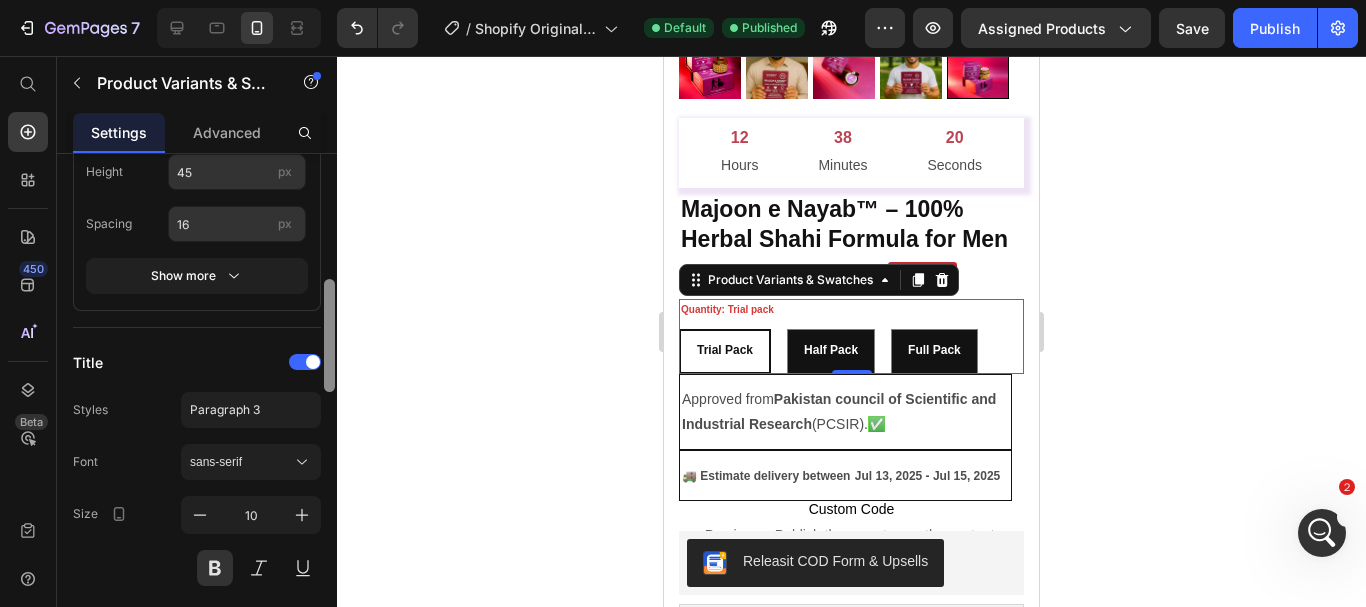 scroll, scrollTop: 571, scrollLeft: 0, axis: vertical 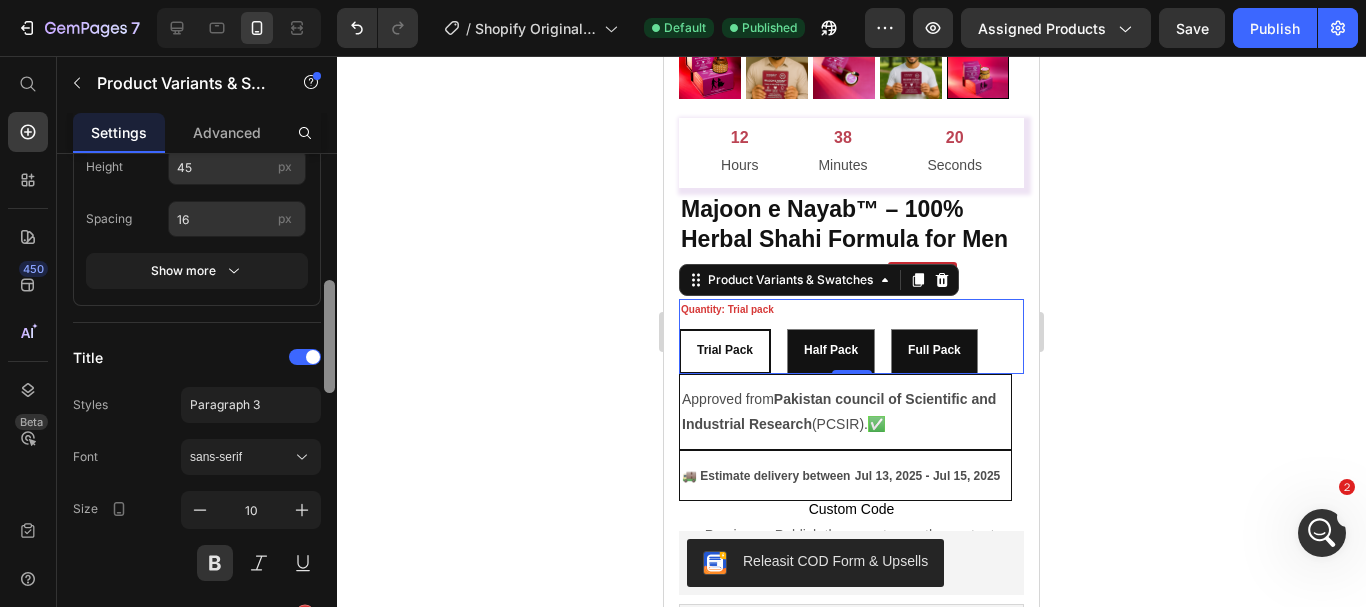 drag, startPoint x: 326, startPoint y: 516, endPoint x: 333, endPoint y: 304, distance: 212.11554 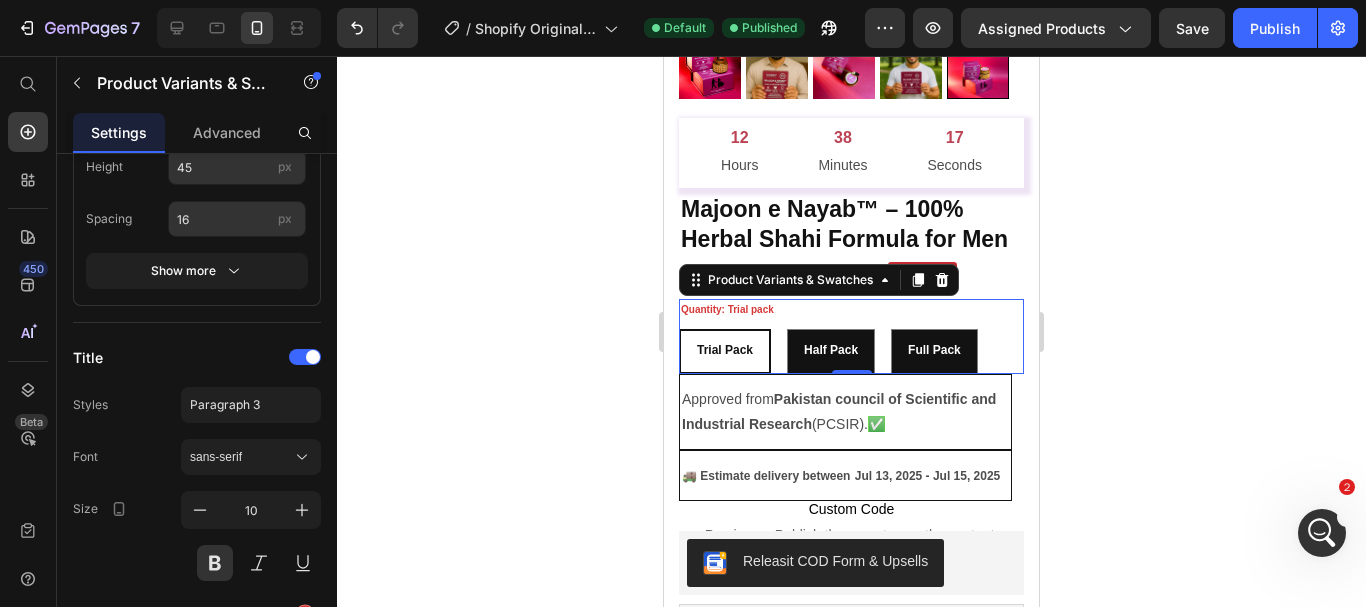click on "Quantity: Trial pack Trial pack Trial pack Trial pack Half Pack Half Pack Half Pack Full Pack Full Pack Full Pack" at bounding box center [851, 336] 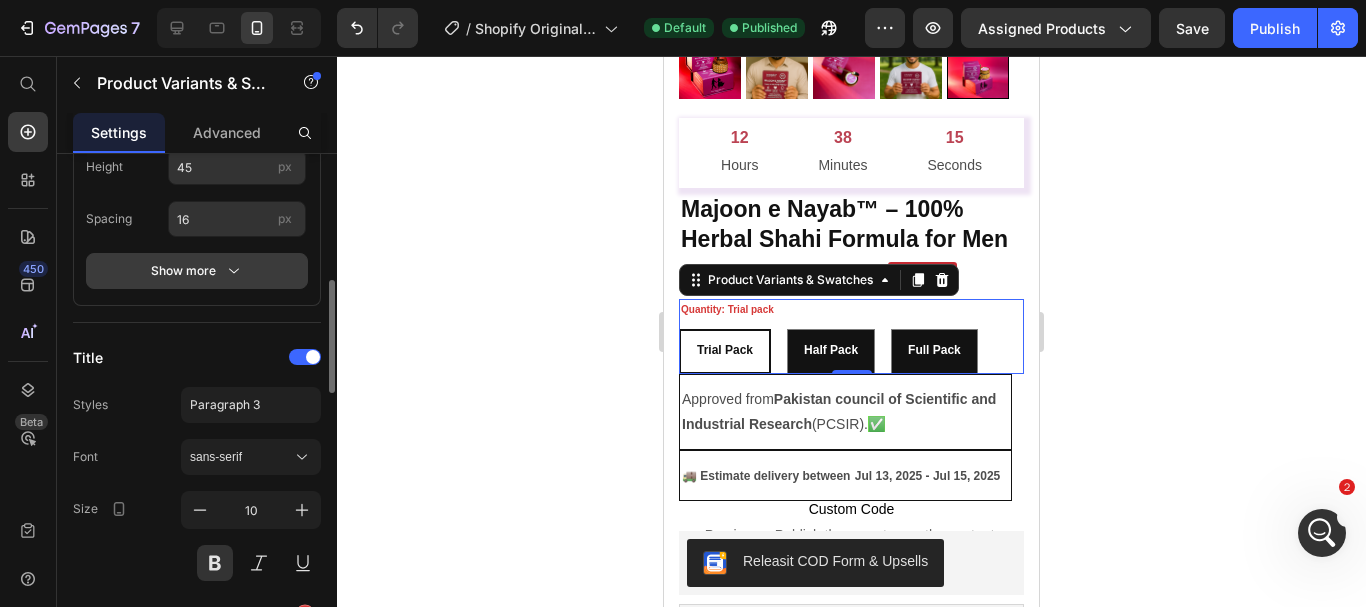 click 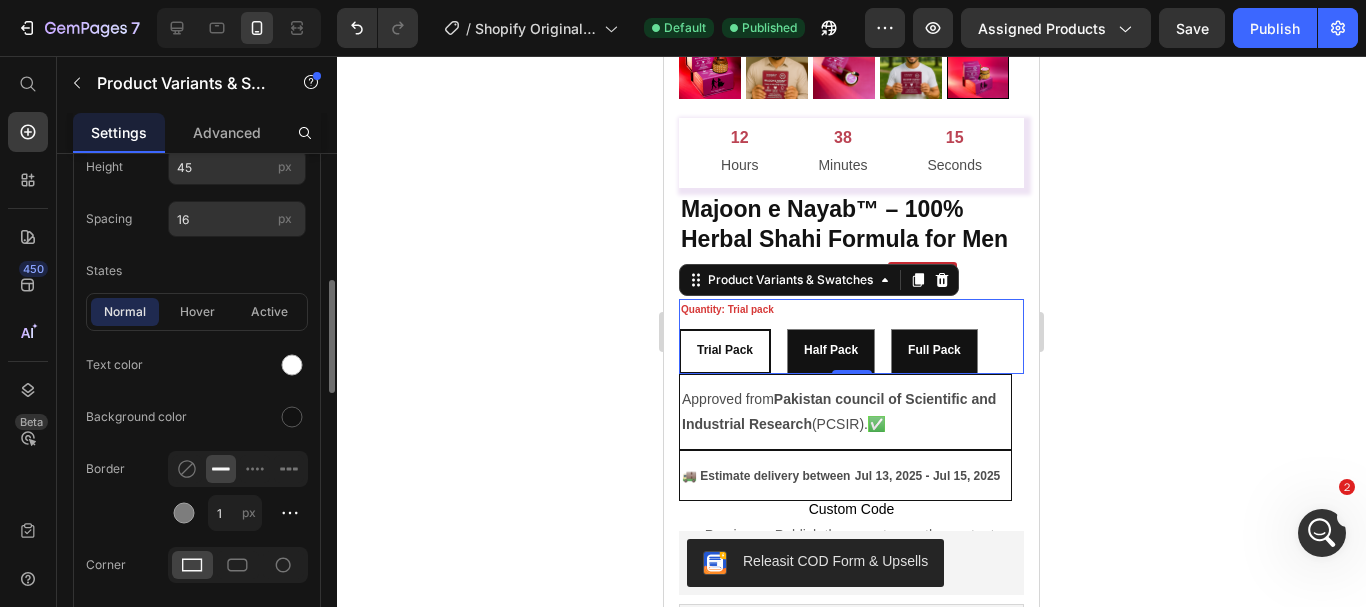 click on "States" 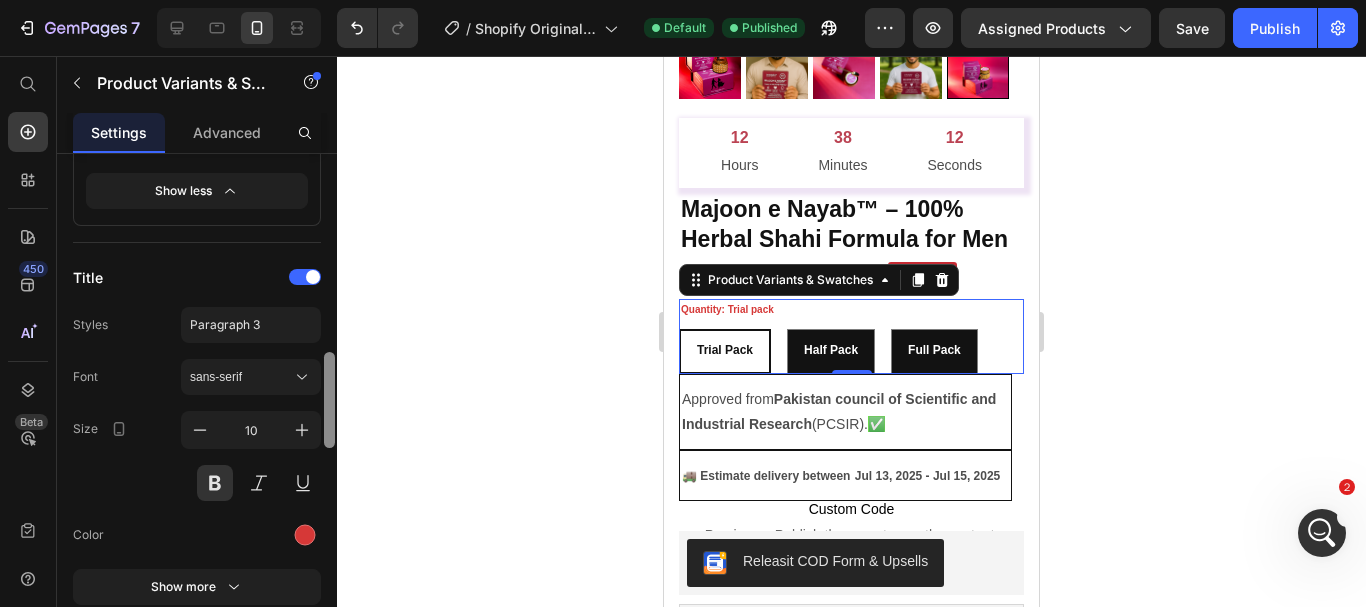 scroll, scrollTop: 1067, scrollLeft: 0, axis: vertical 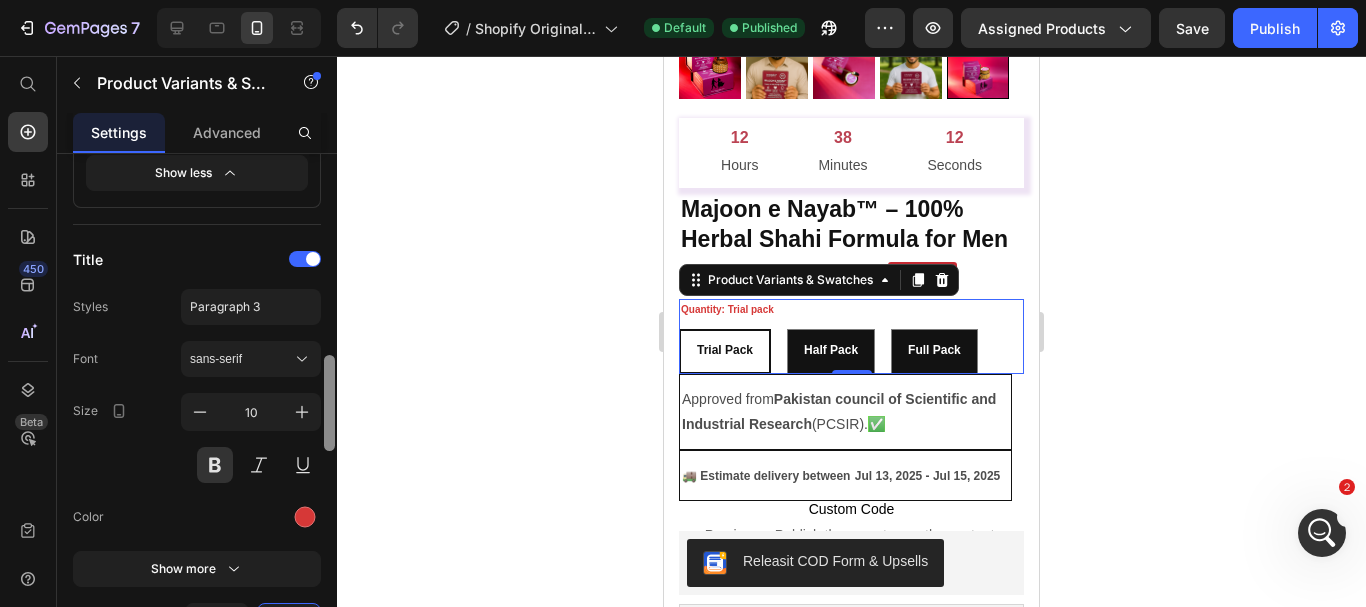 drag, startPoint x: 331, startPoint y: 318, endPoint x: 327, endPoint y: 428, distance: 110.0727 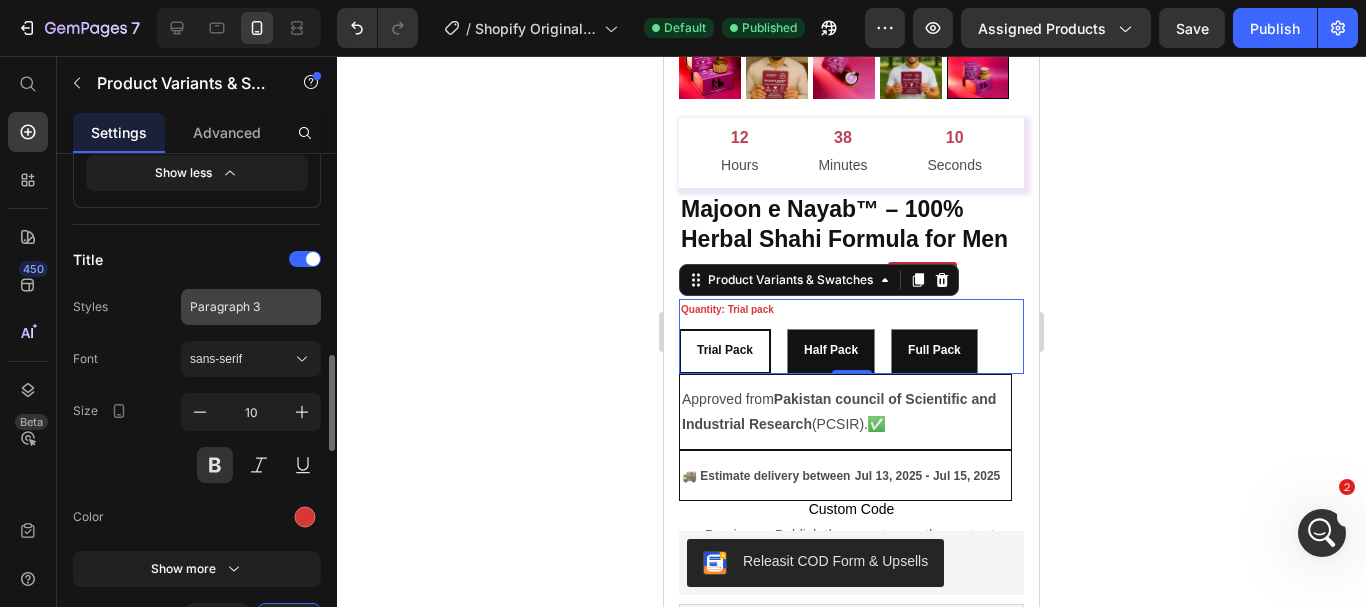 click on "Paragraph 3" 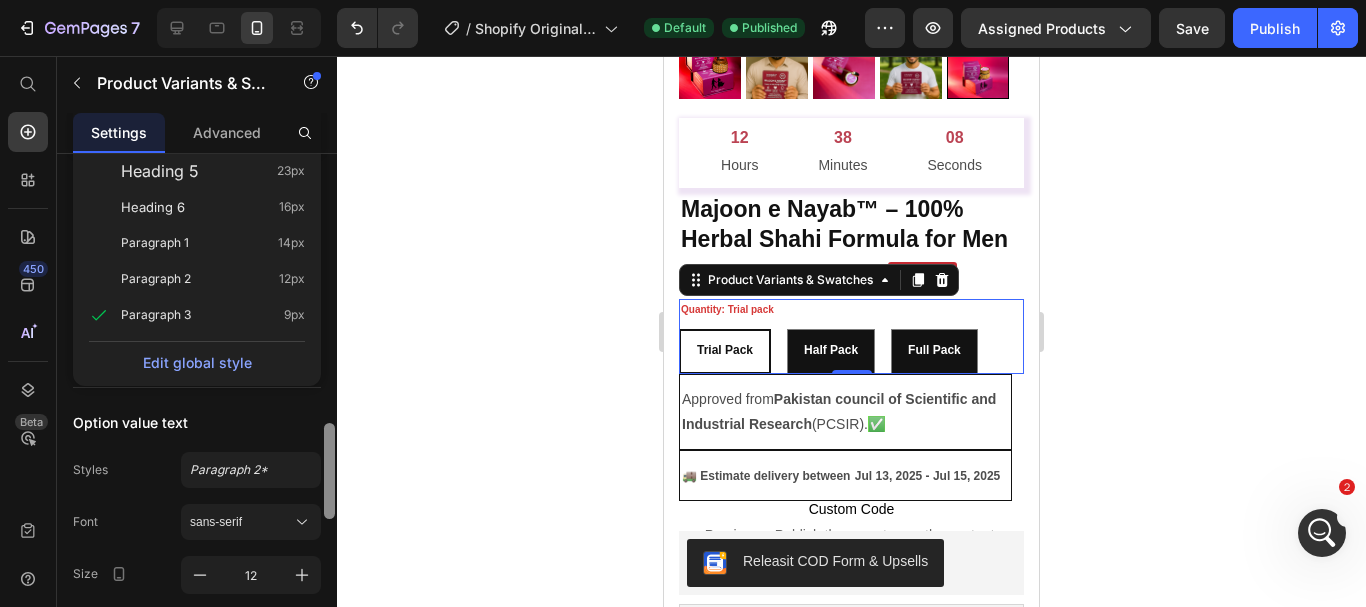 scroll, scrollTop: 1400, scrollLeft: 0, axis: vertical 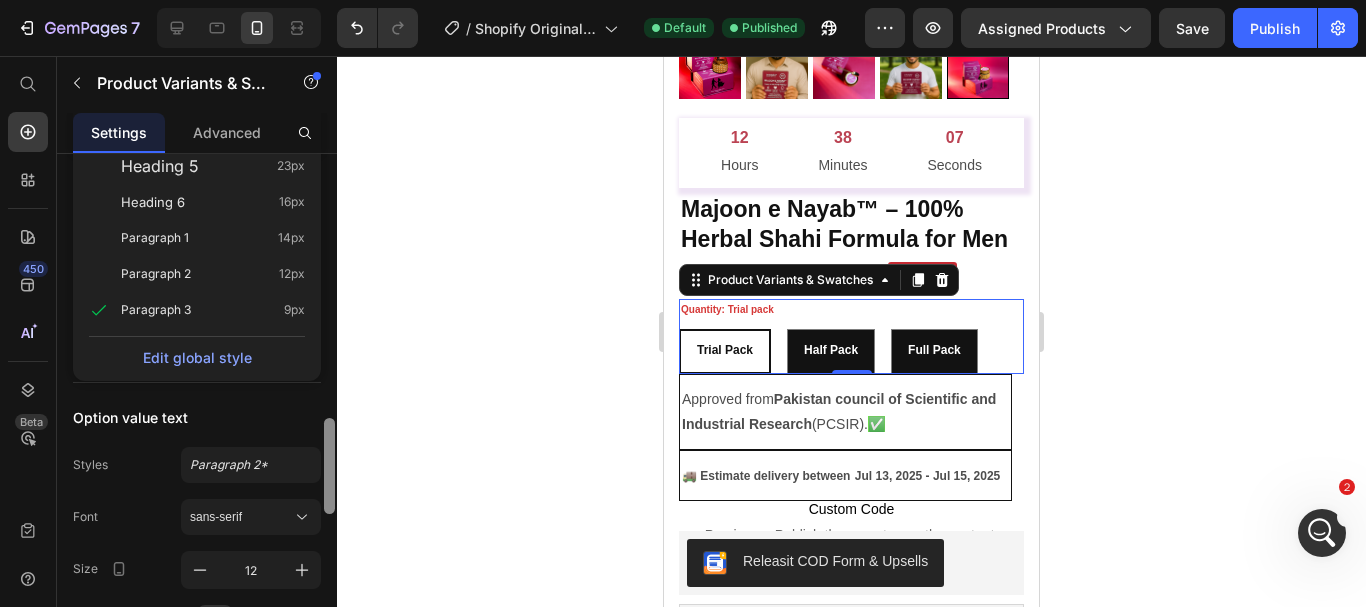drag, startPoint x: 329, startPoint y: 367, endPoint x: 331, endPoint y: 430, distance: 63.03174 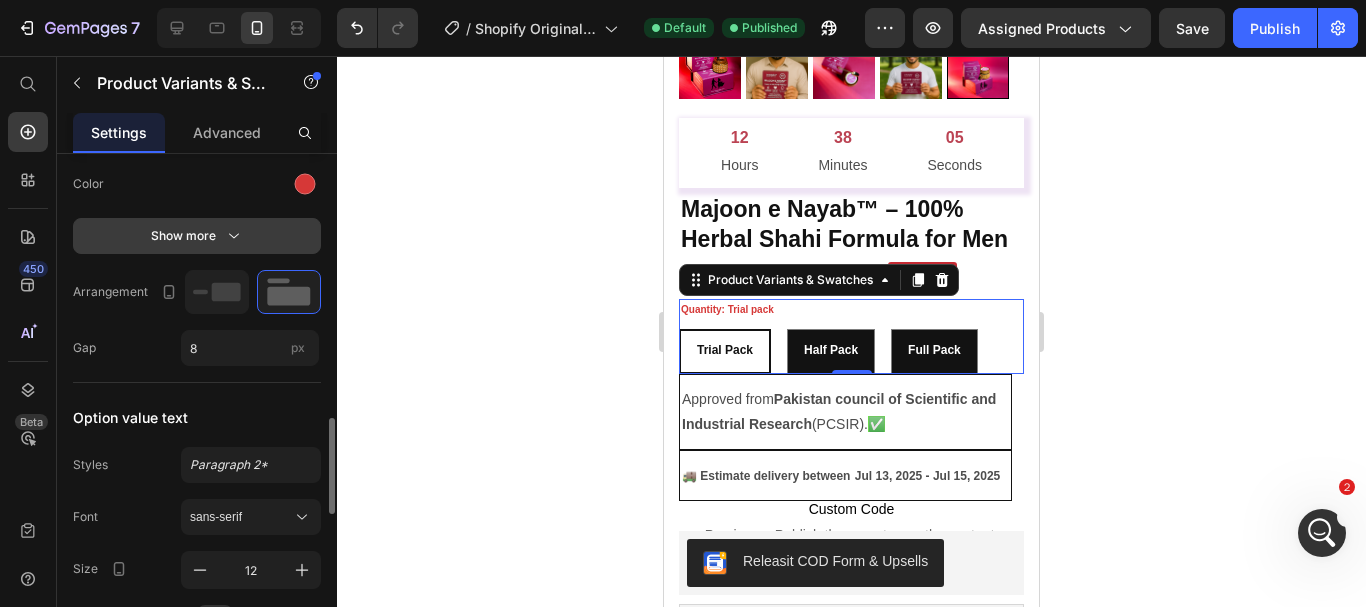 click 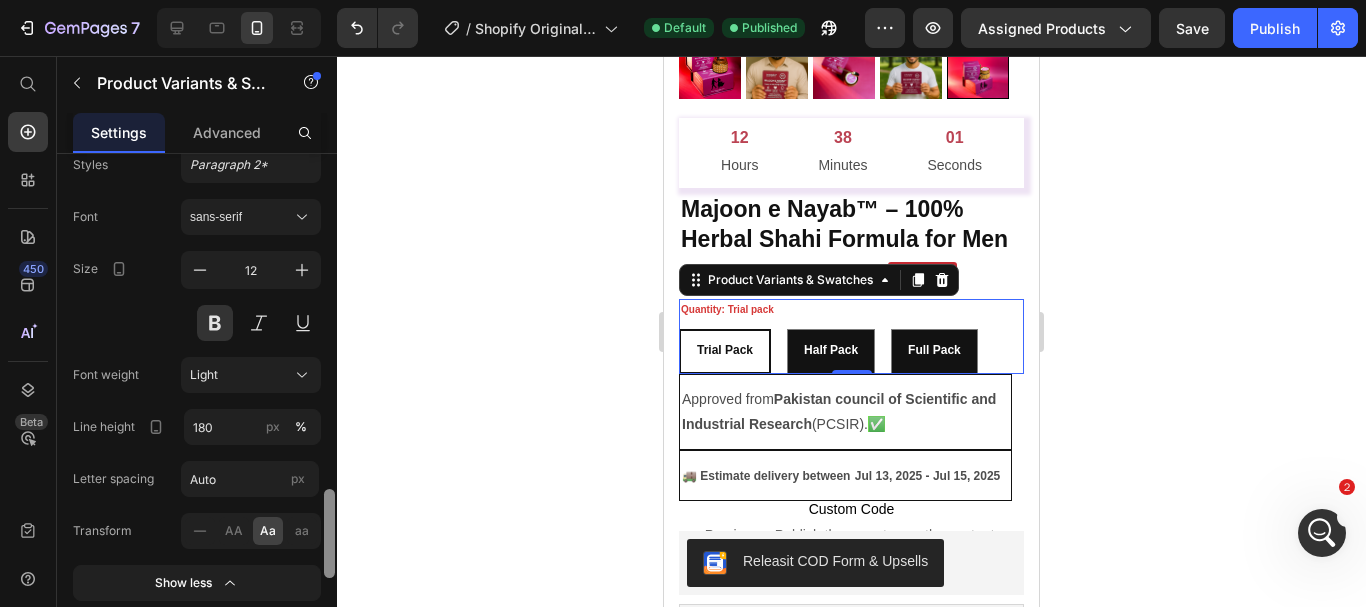 scroll, scrollTop: 1913, scrollLeft: 0, axis: vertical 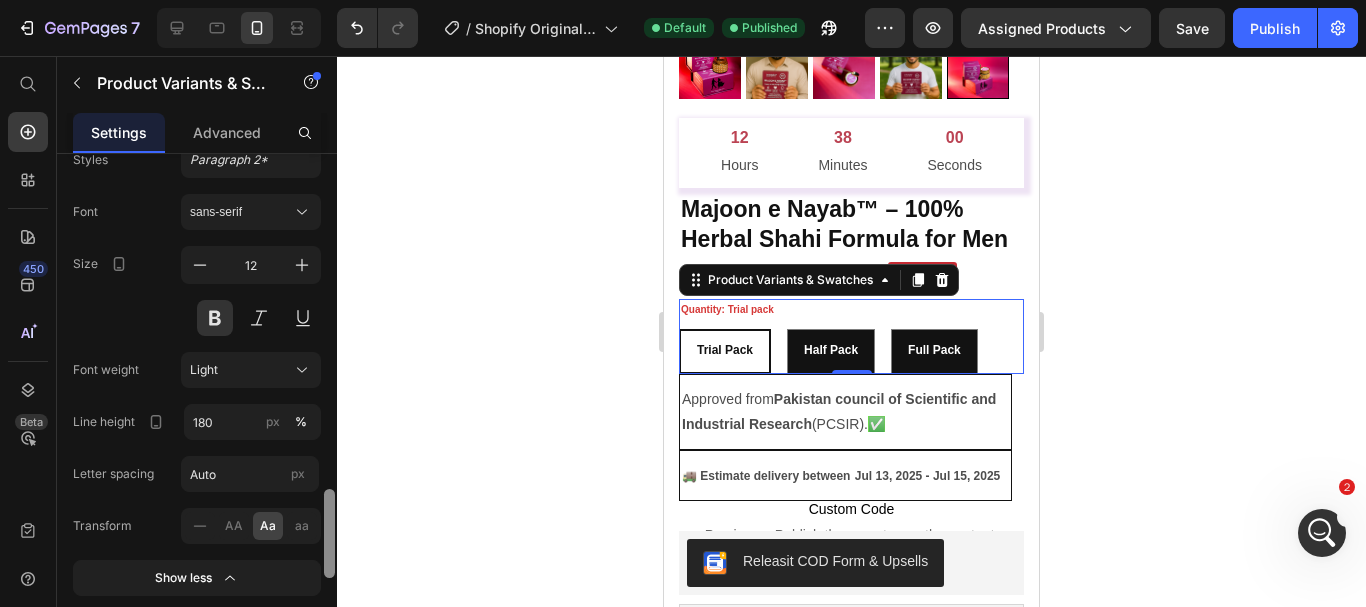 drag, startPoint x: 334, startPoint y: 437, endPoint x: 322, endPoint y: 534, distance: 97.73945 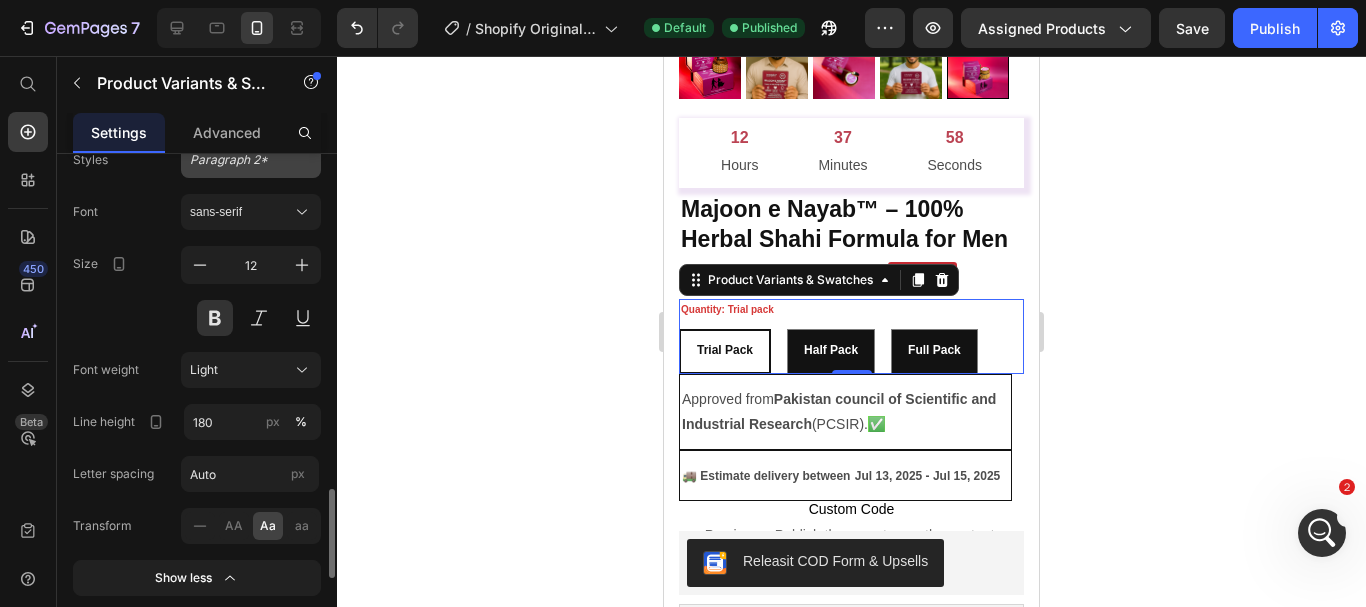 click on "Paragraph 2*" 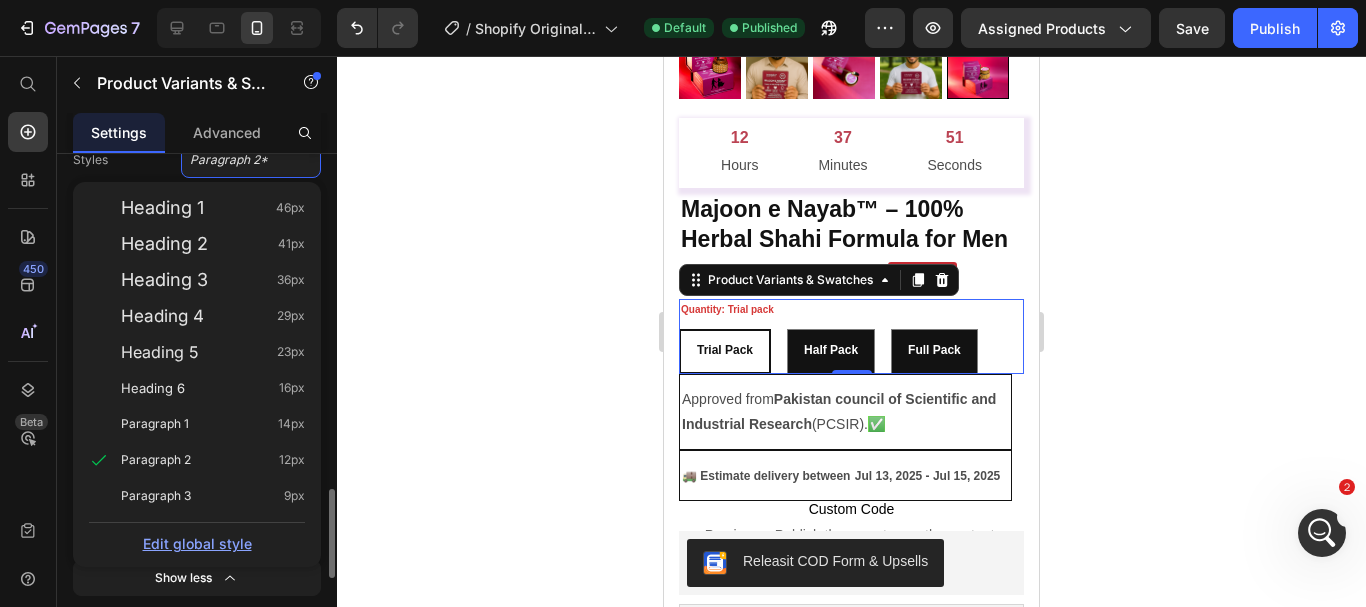 click on "Edit global style" at bounding box center (197, 543) 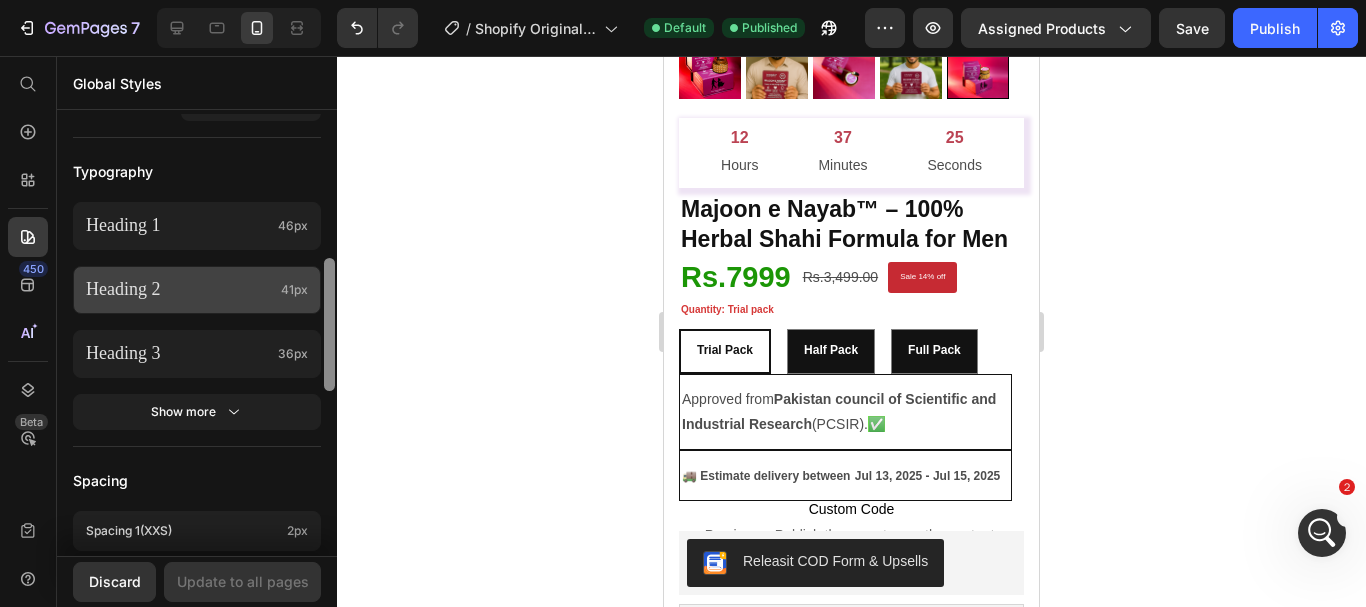 scroll, scrollTop: 447, scrollLeft: 0, axis: vertical 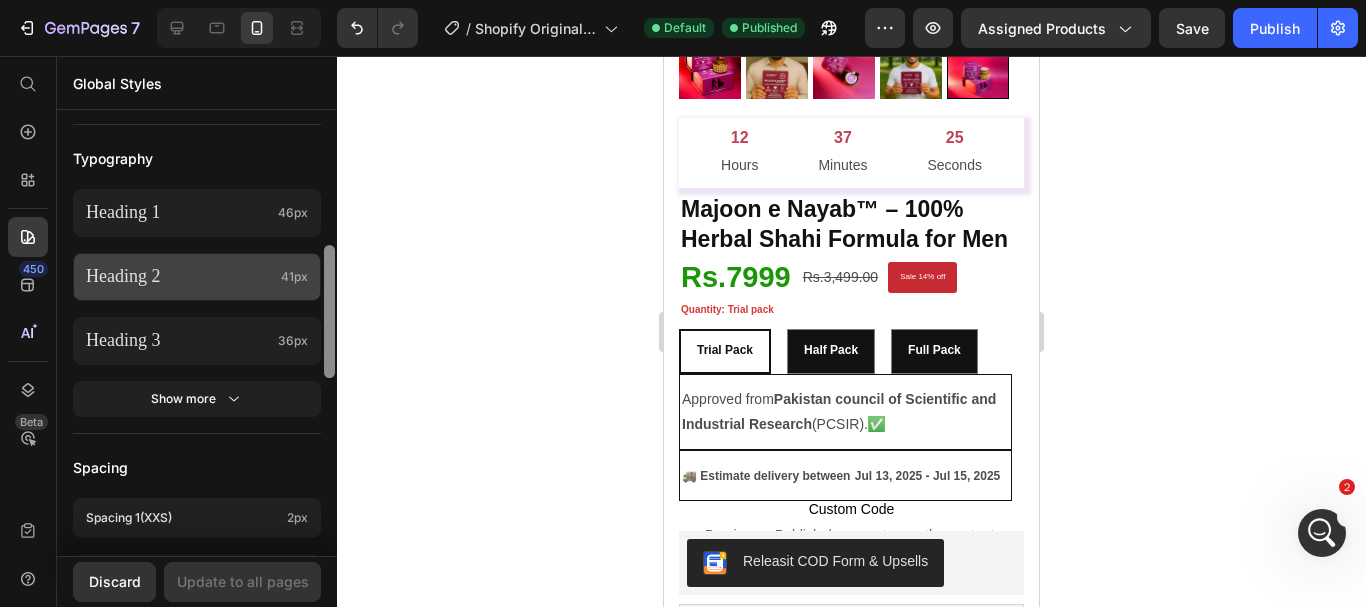 drag, startPoint x: 326, startPoint y: 166, endPoint x: 313, endPoint y: 301, distance: 135.62448 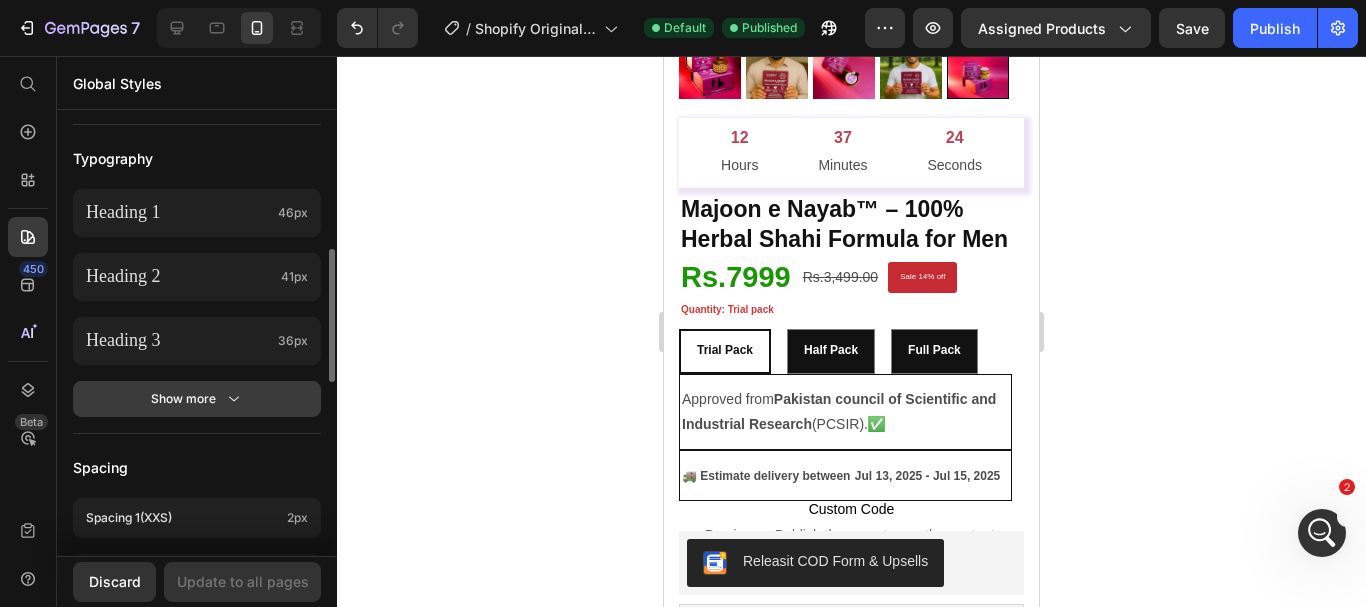 click 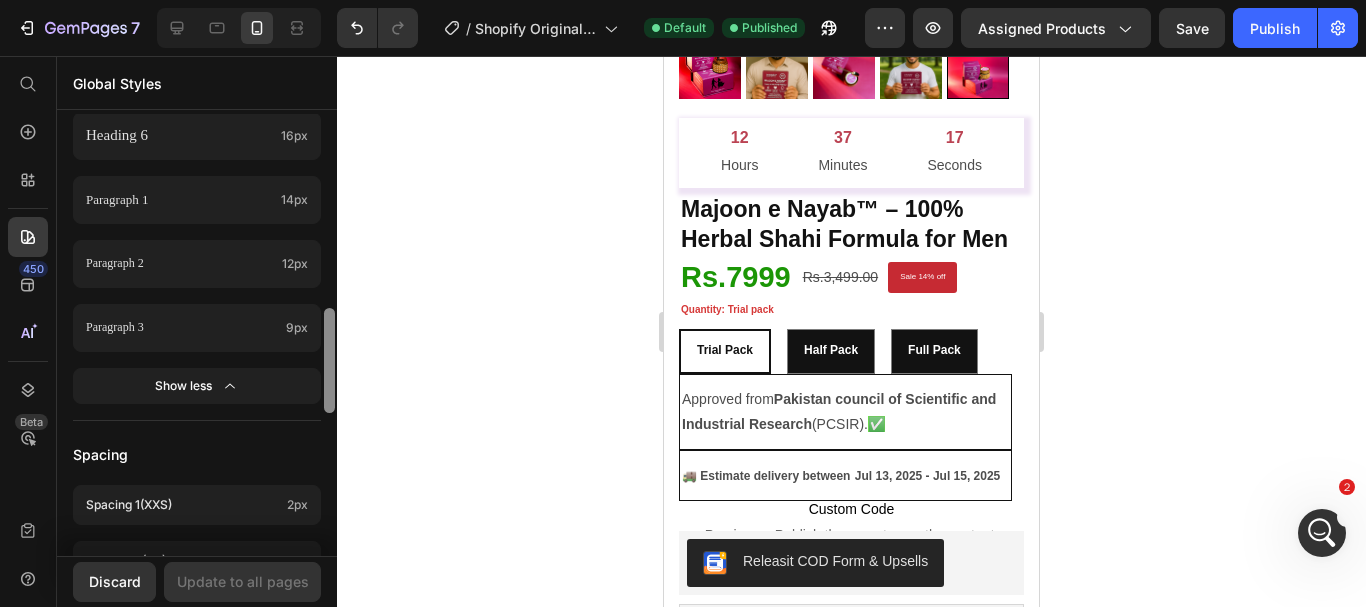 scroll, scrollTop: 848, scrollLeft: 0, axis: vertical 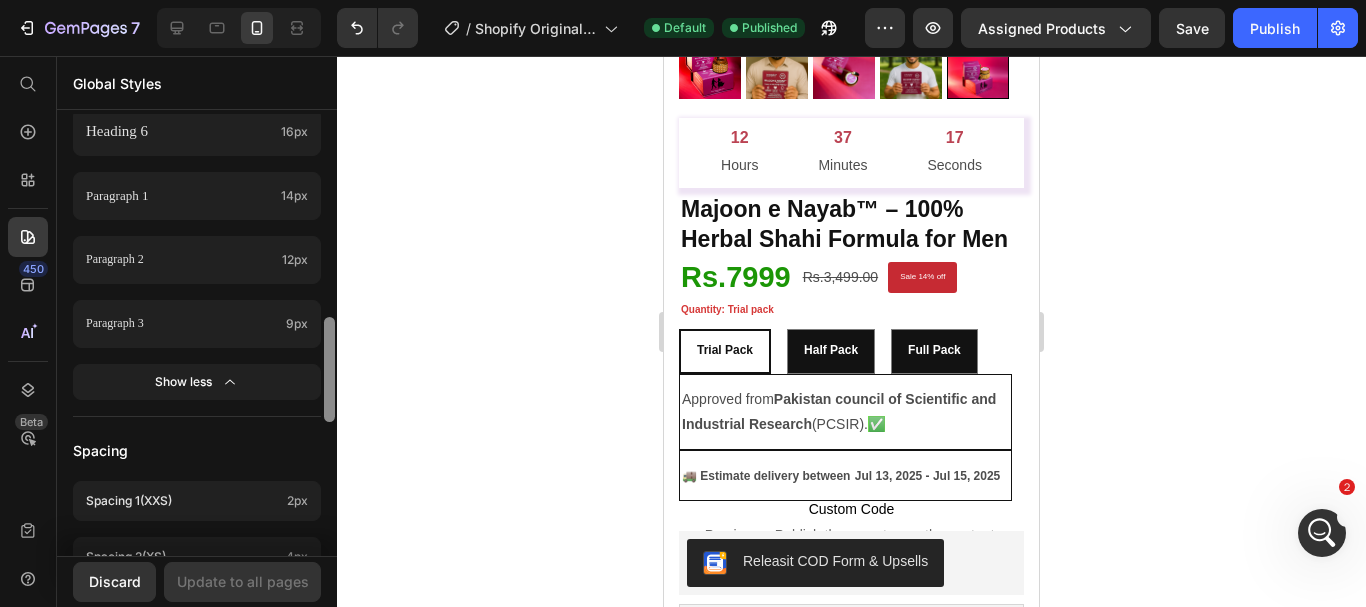 drag, startPoint x: 329, startPoint y: 275, endPoint x: 334, endPoint y: 396, distance: 121.103264 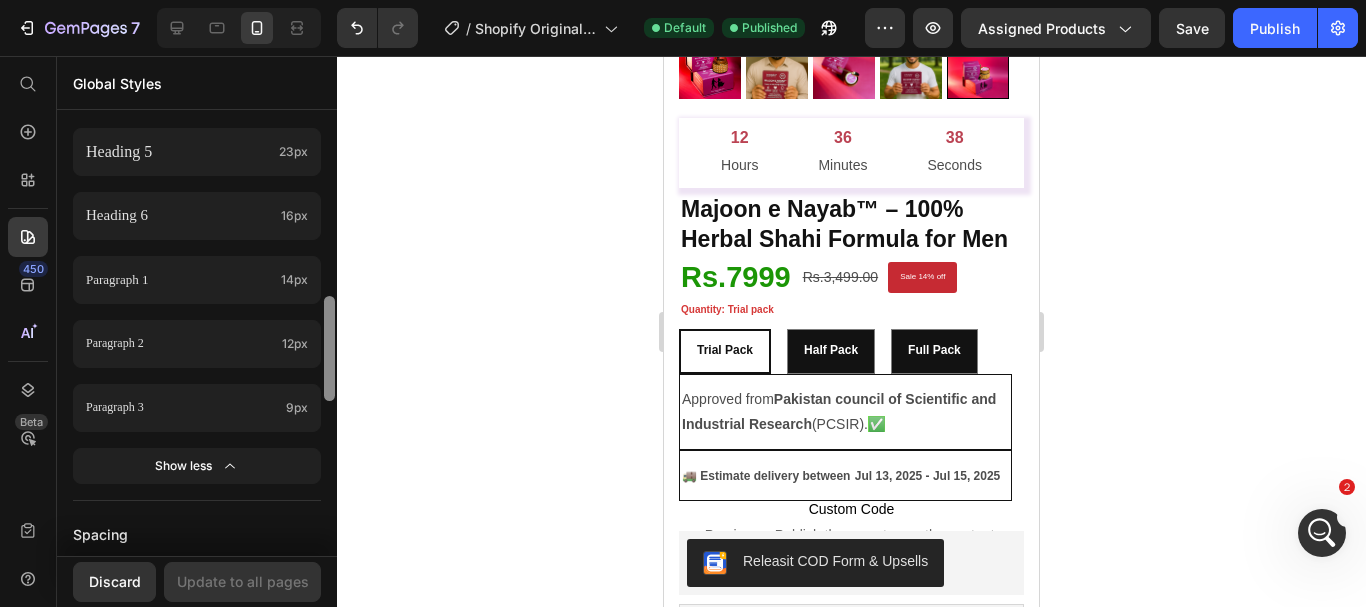 scroll, scrollTop: 752, scrollLeft: 0, axis: vertical 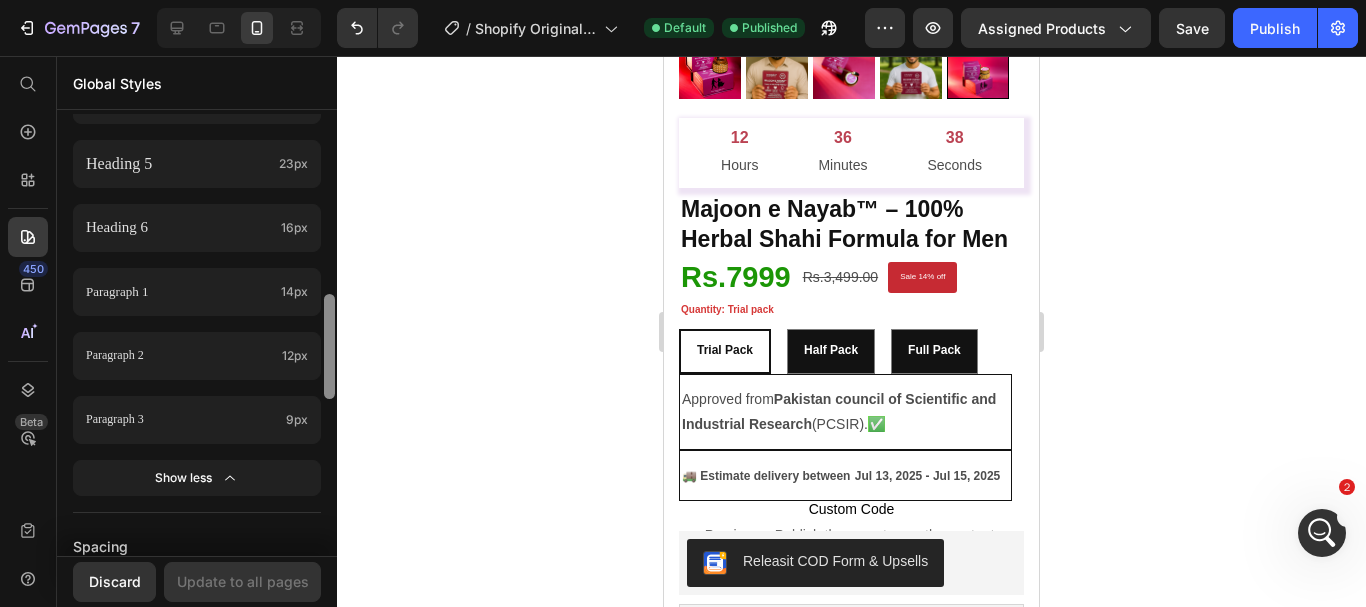 drag, startPoint x: 329, startPoint y: 396, endPoint x: 336, endPoint y: 373, distance: 24.04163 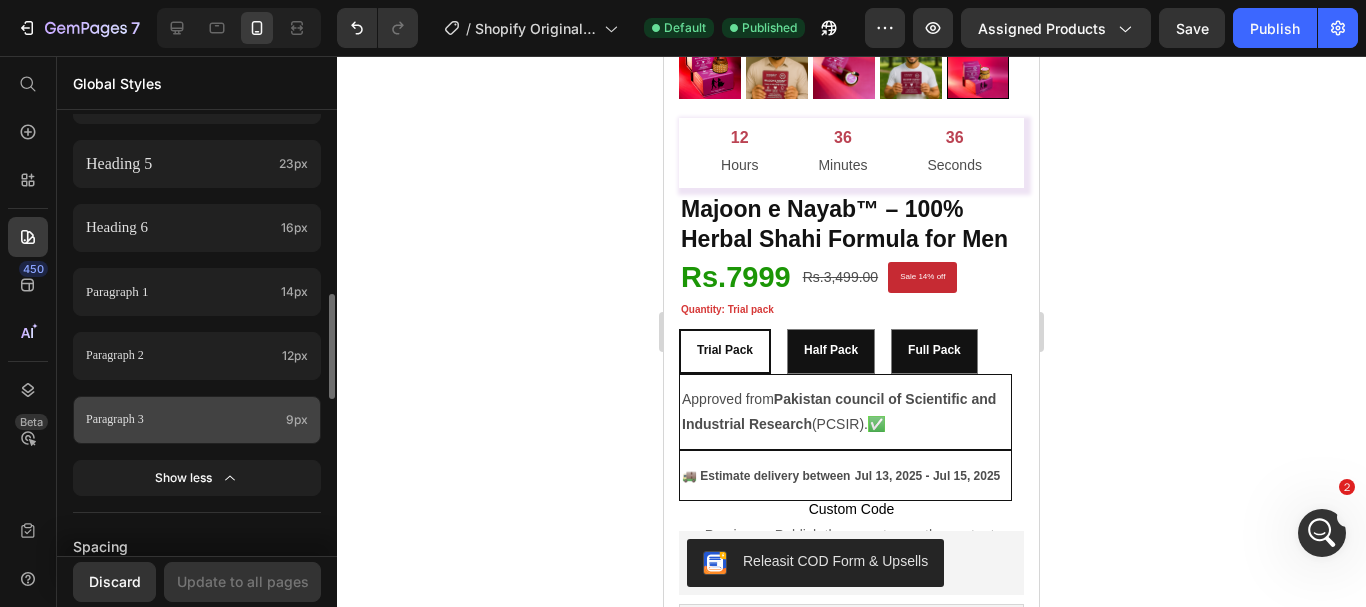 click on "Paragraph 3" at bounding box center (182, 420) 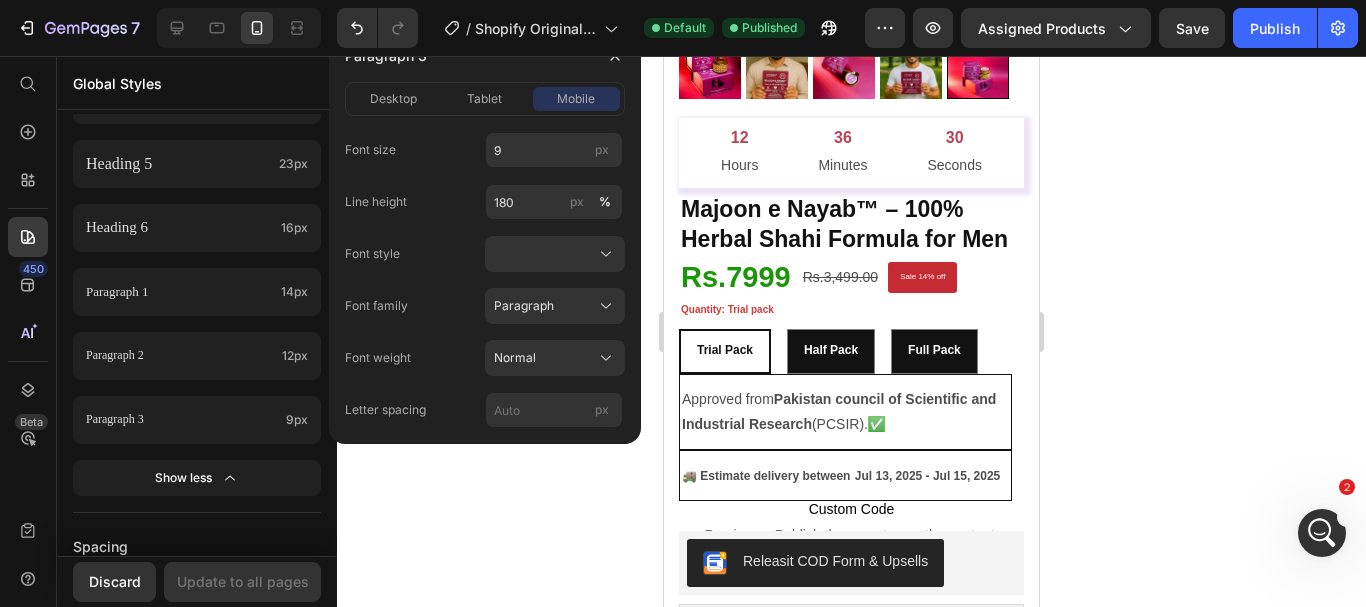click 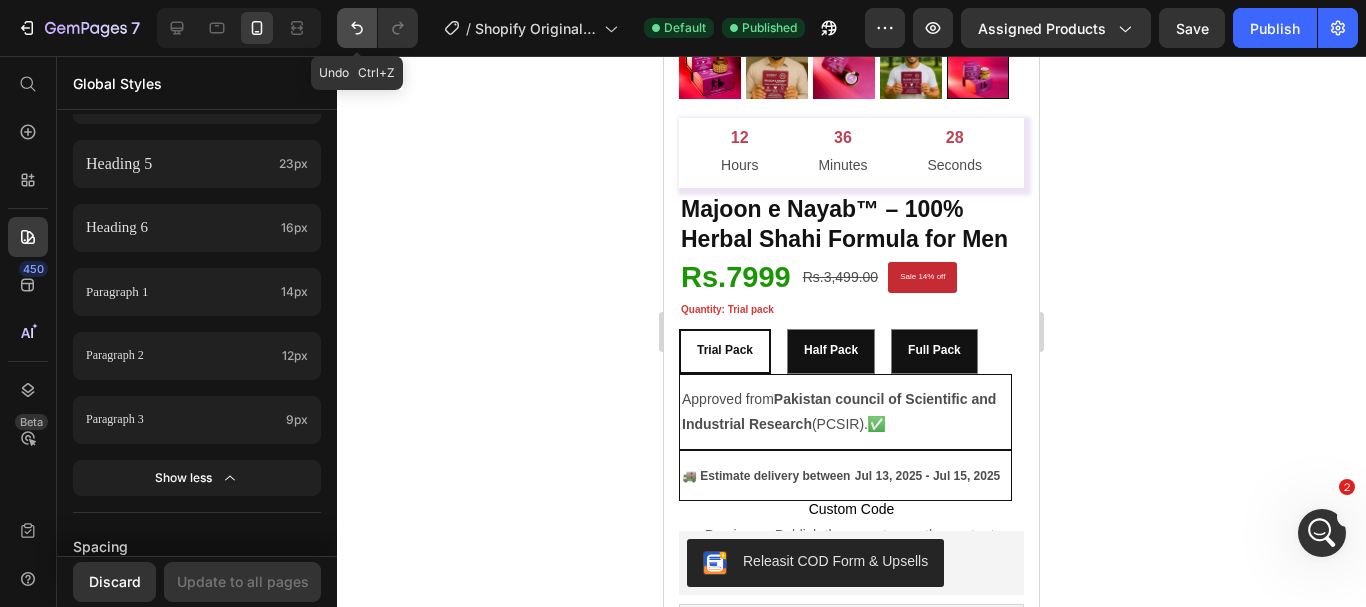 click 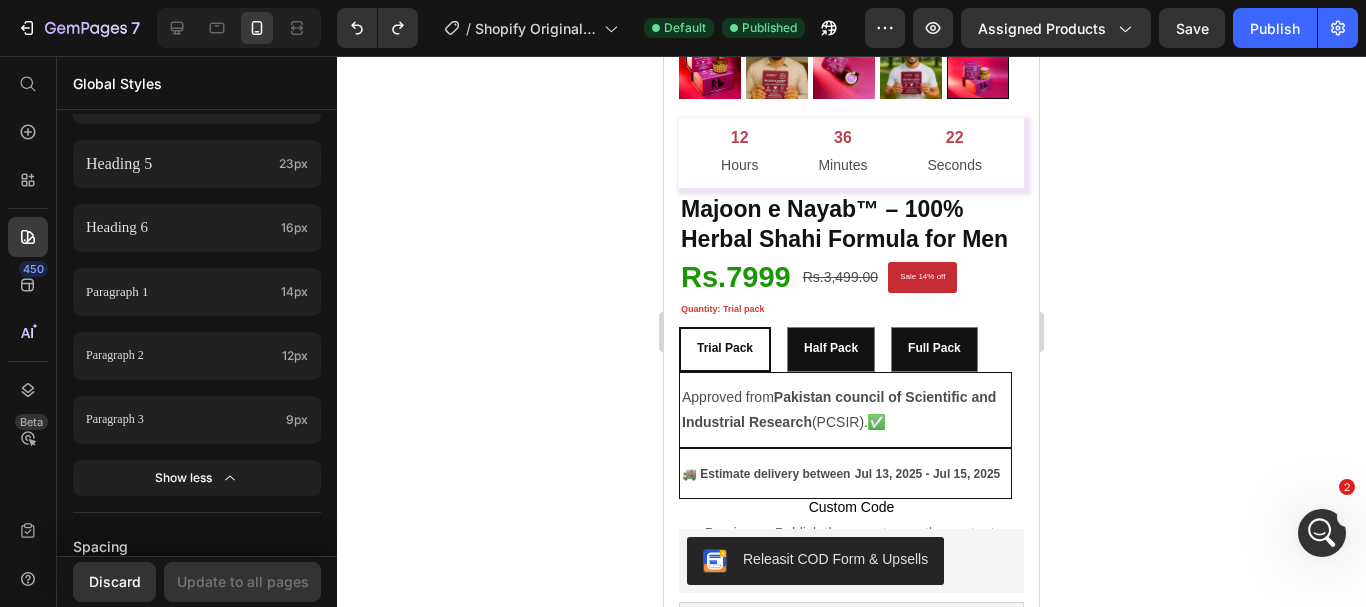scroll, scrollTop: 1407, scrollLeft: 0, axis: vertical 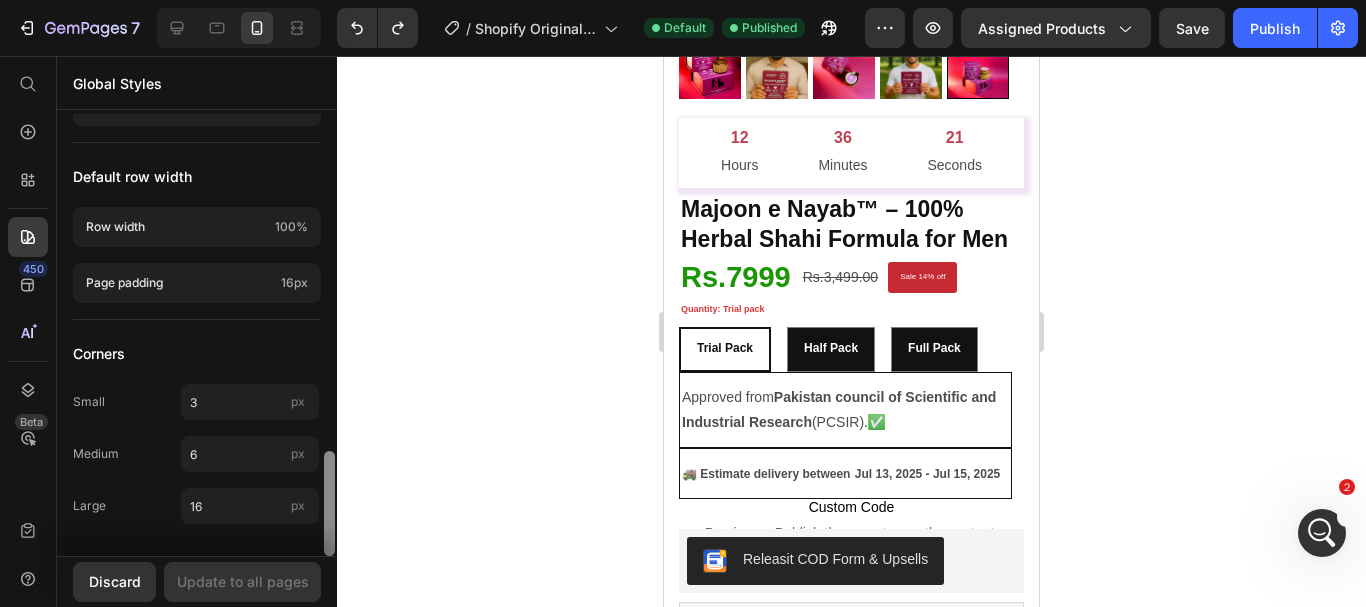 drag, startPoint x: 329, startPoint y: 318, endPoint x: 307, endPoint y: 646, distance: 328.73697 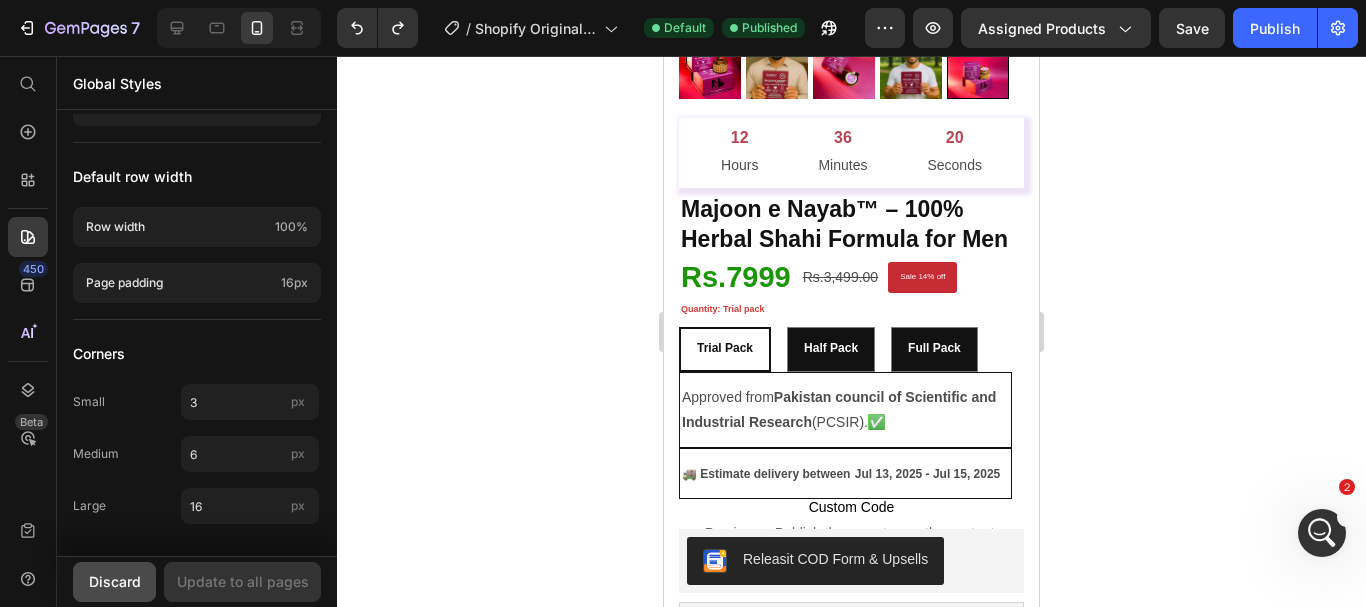 click on "Discard" at bounding box center (115, 581) 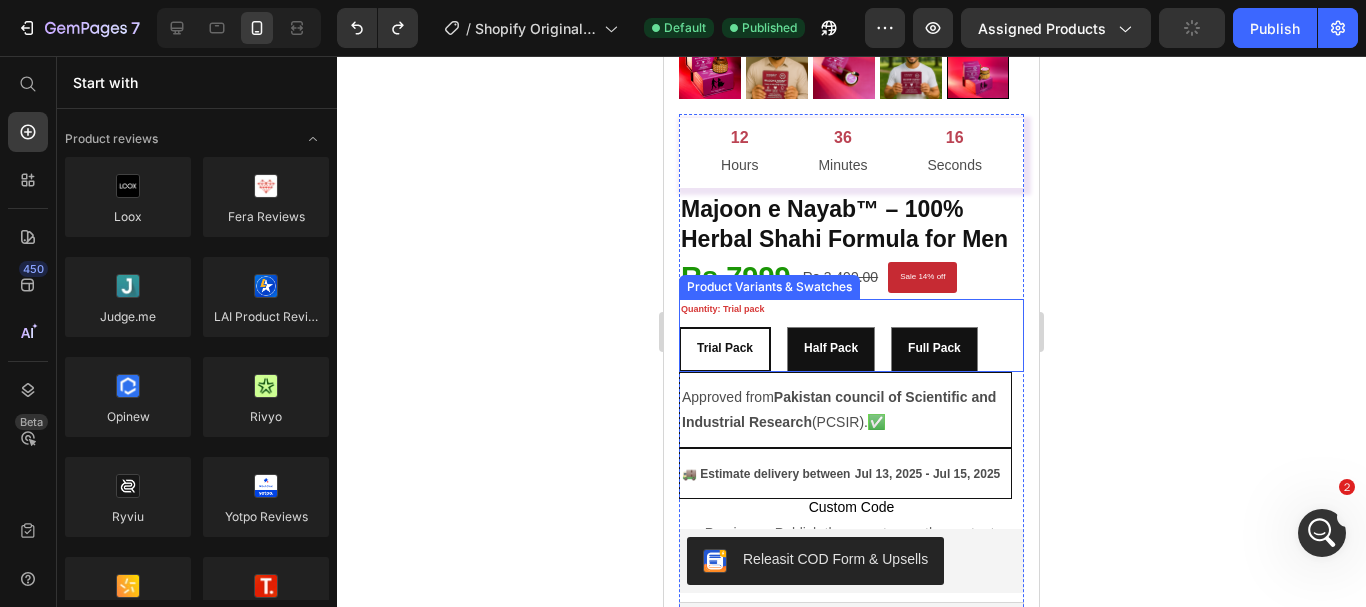 click on "Quantity: Trial pack Trial pack Trial pack Trial pack Half Pack Half Pack Half Pack Full Pack Full Pack Full Pack" at bounding box center [851, 335] 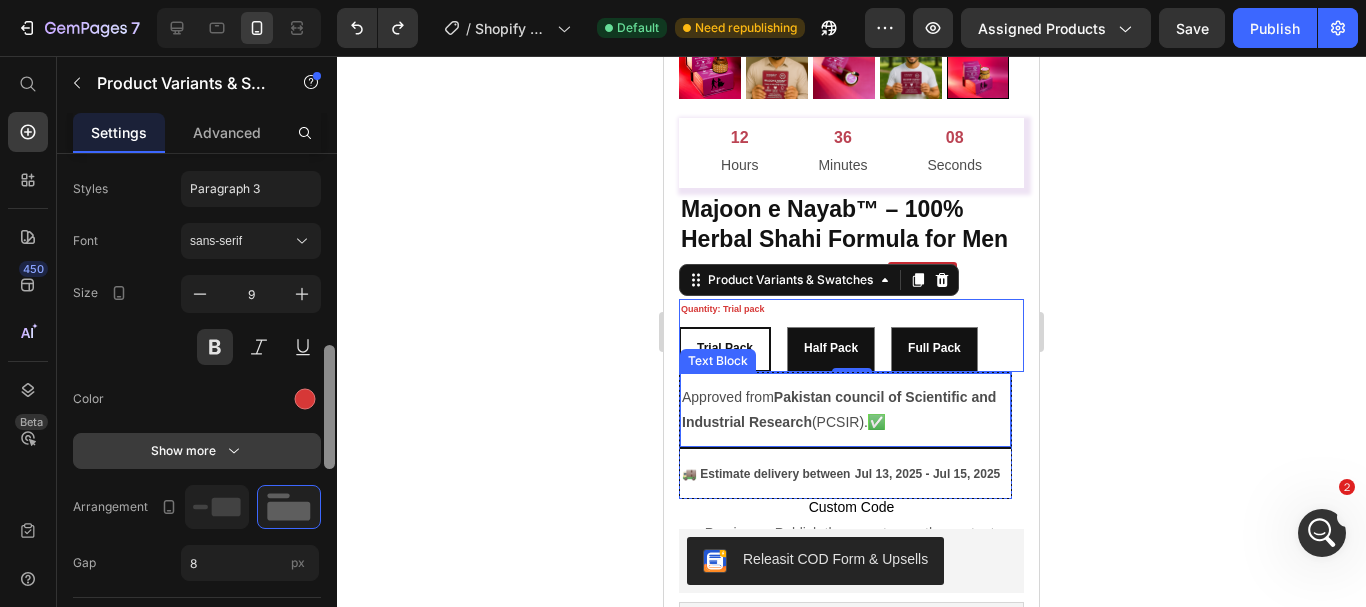 scroll, scrollTop: 792, scrollLeft: 0, axis: vertical 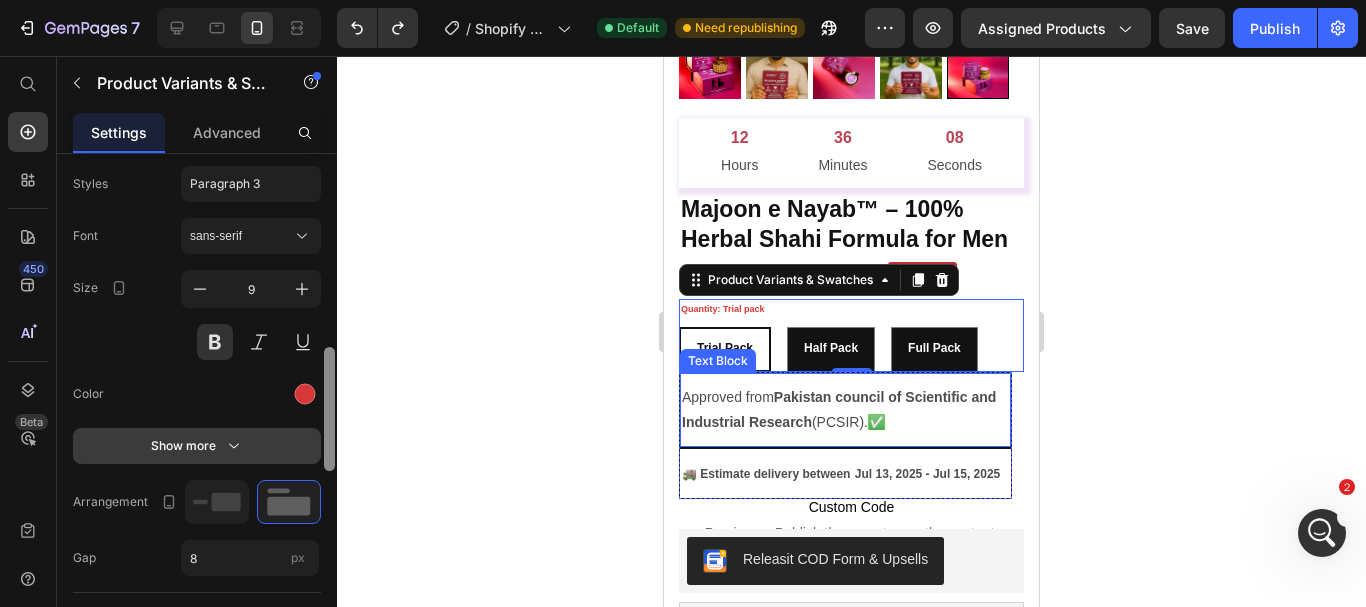 drag, startPoint x: 327, startPoint y: 245, endPoint x: 313, endPoint y: 438, distance: 193.50711 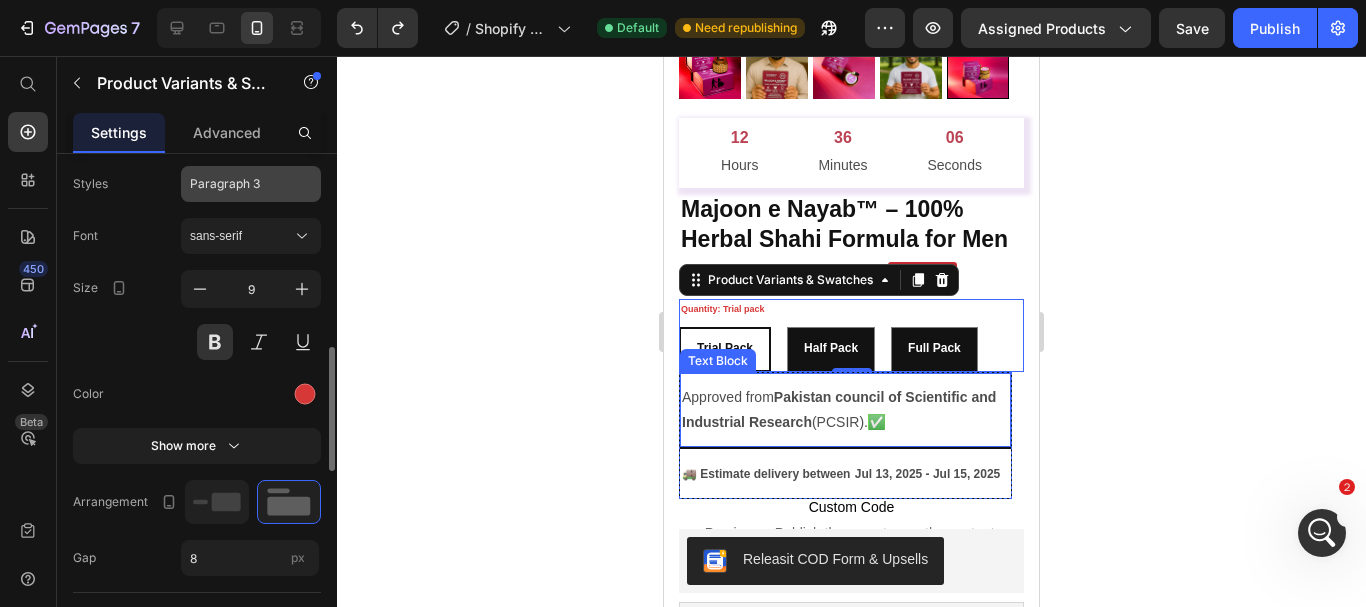 click on "Paragraph 3" 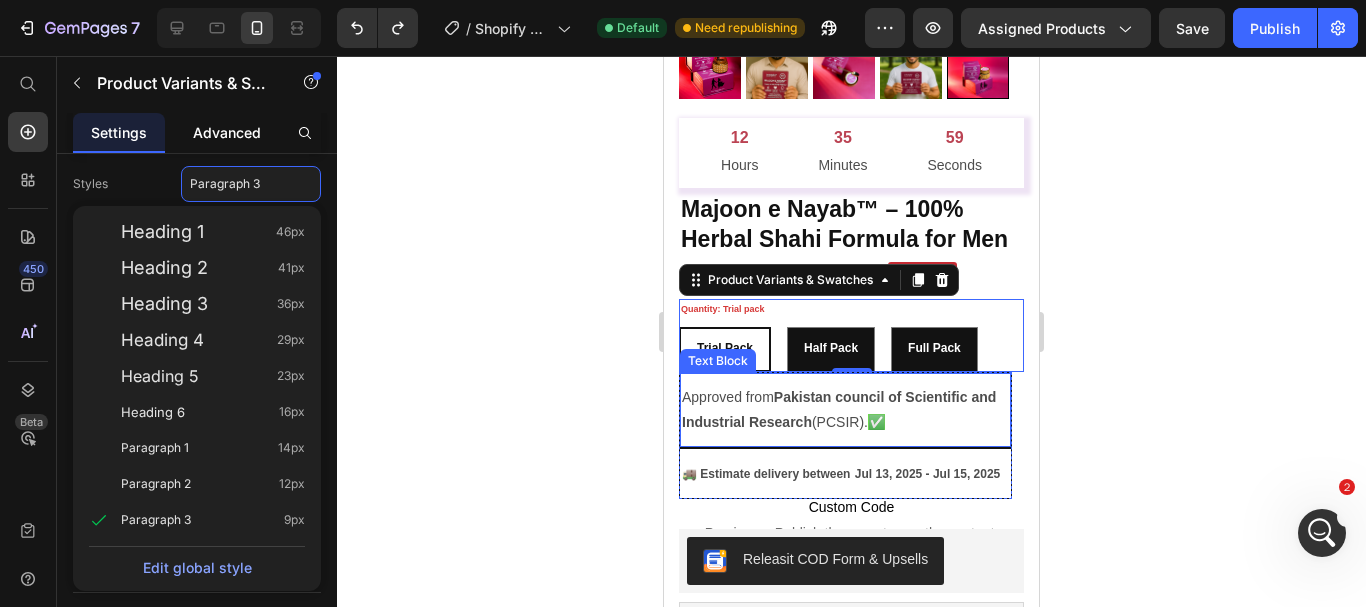 click on "Advanced" at bounding box center [227, 132] 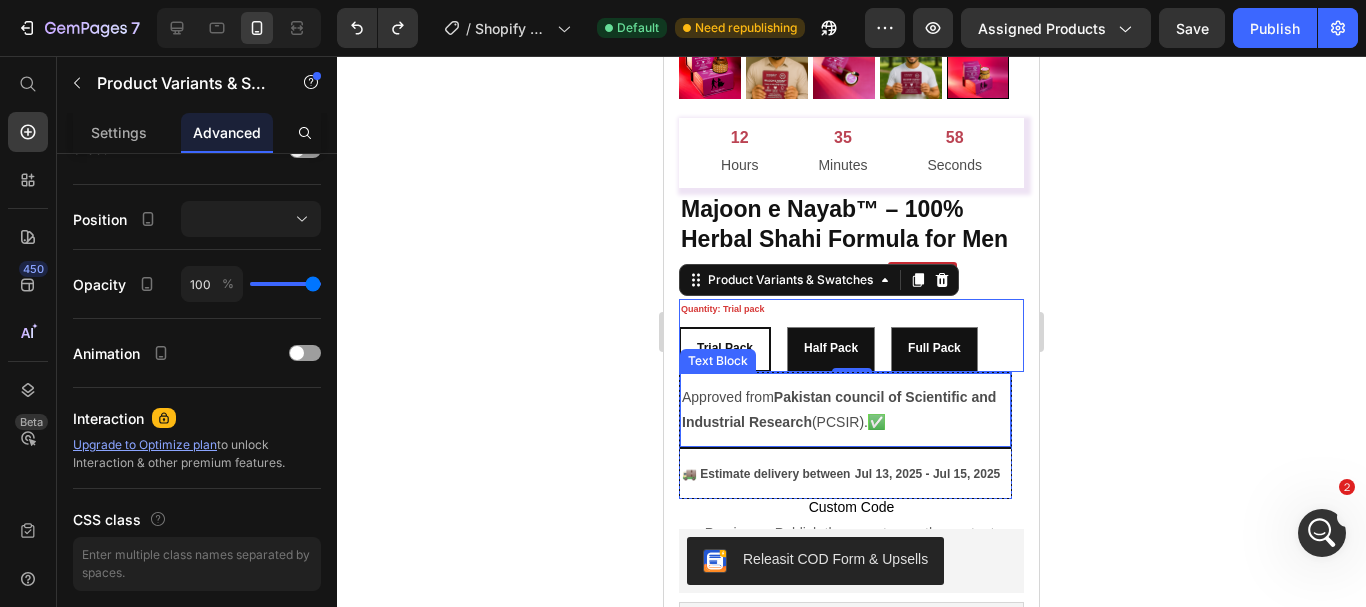 scroll, scrollTop: 0, scrollLeft: 0, axis: both 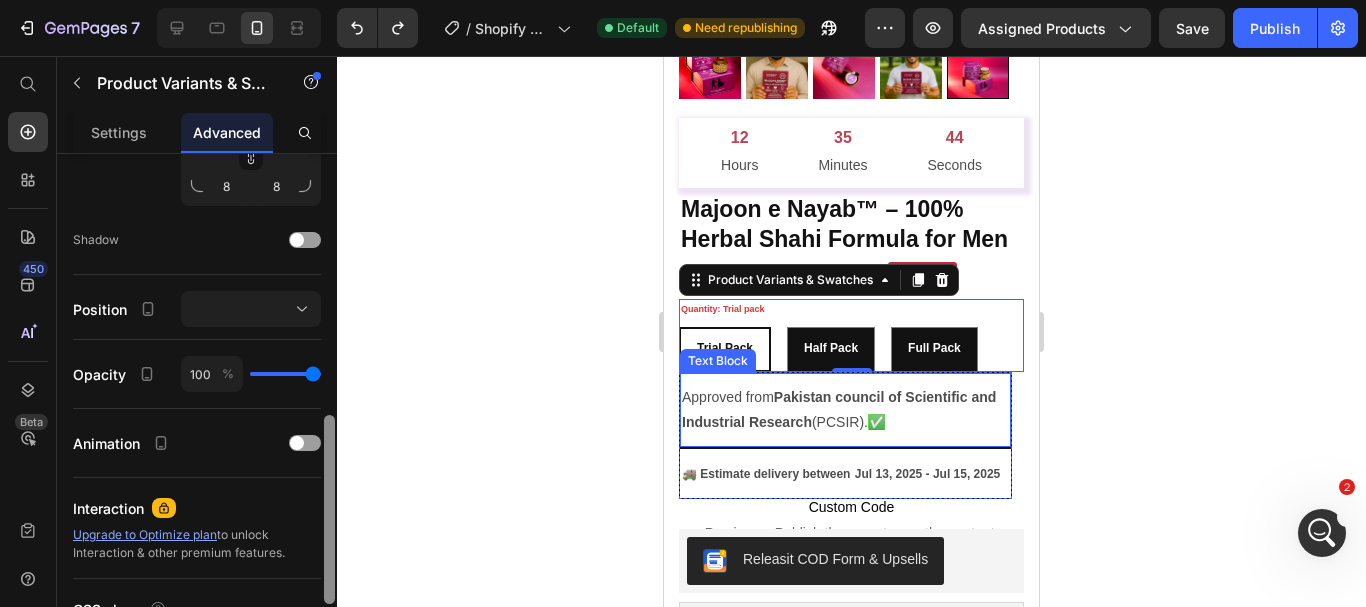 drag, startPoint x: 332, startPoint y: 283, endPoint x: 339, endPoint y: 544, distance: 261.09384 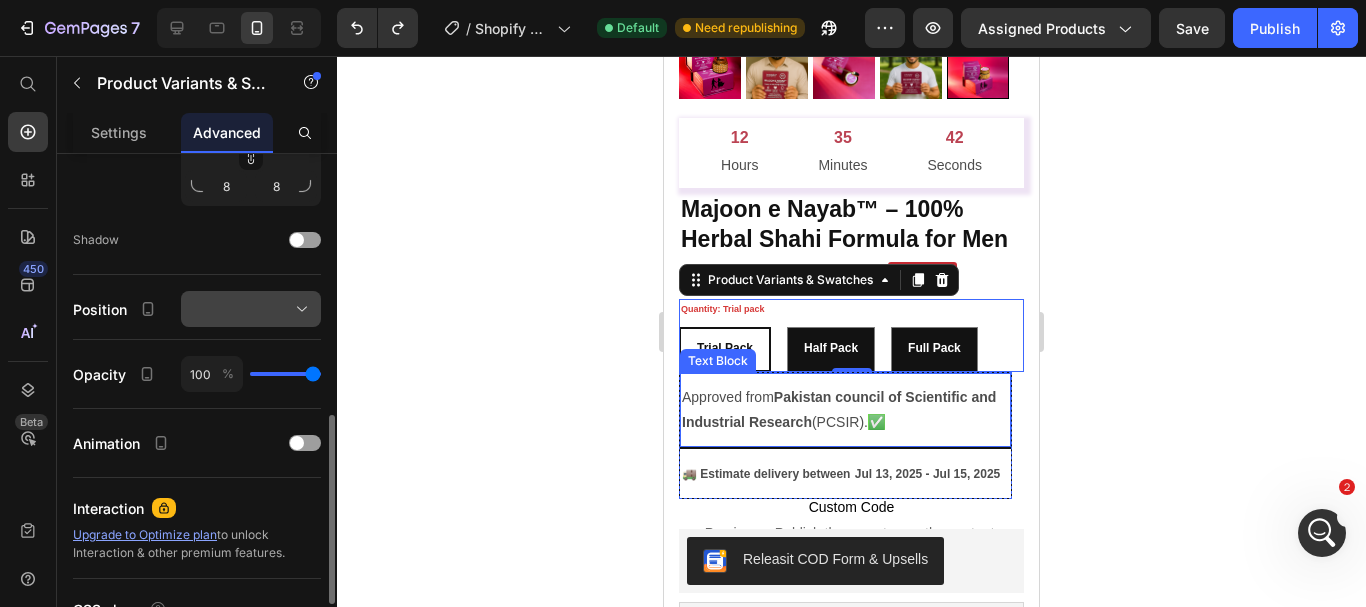 click at bounding box center (251, 309) 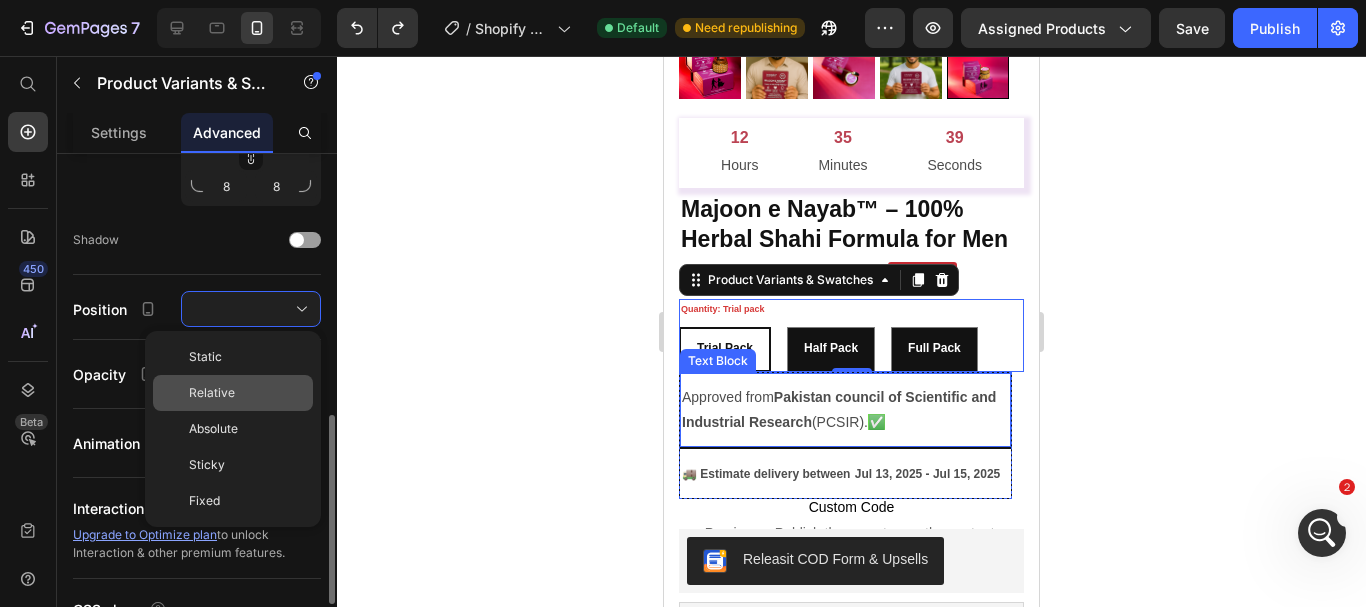 click on "Relative" at bounding box center (247, 393) 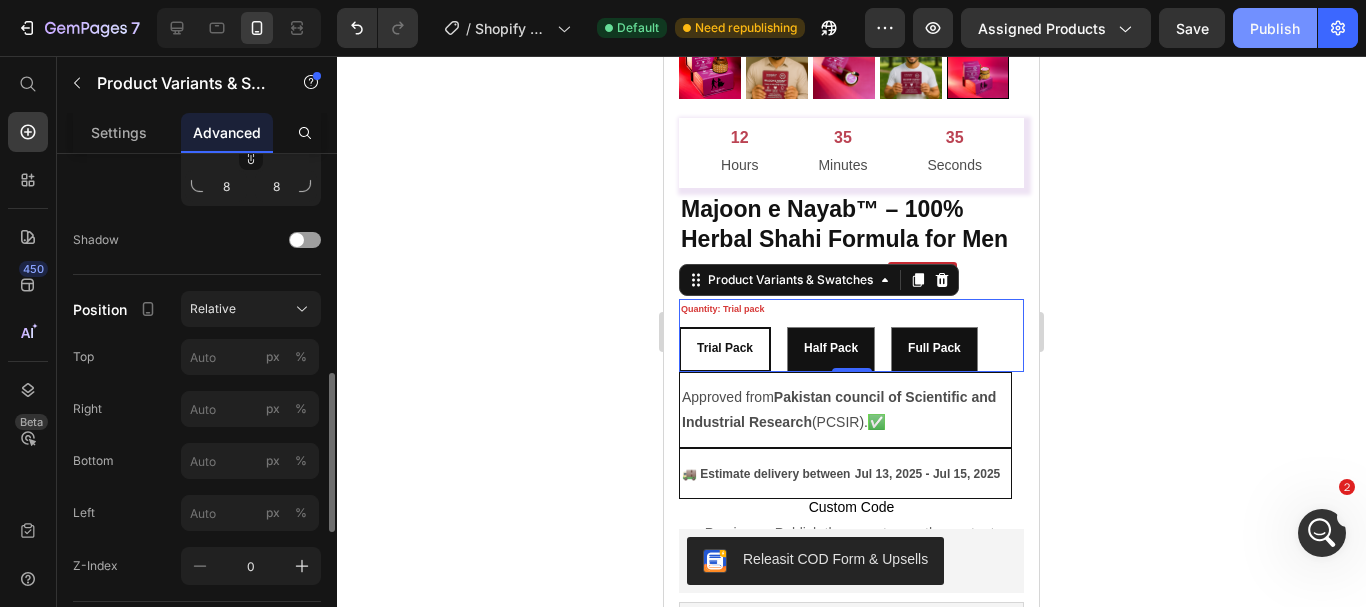 click on "Publish" at bounding box center (1275, 28) 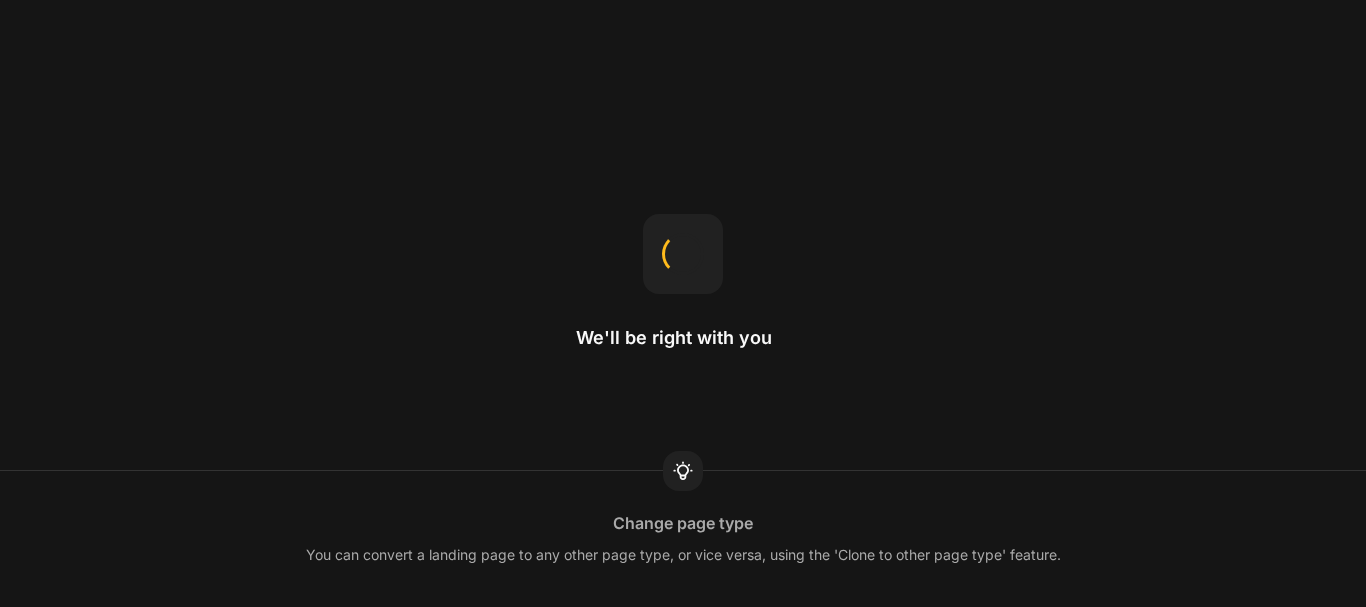 scroll, scrollTop: 0, scrollLeft: 0, axis: both 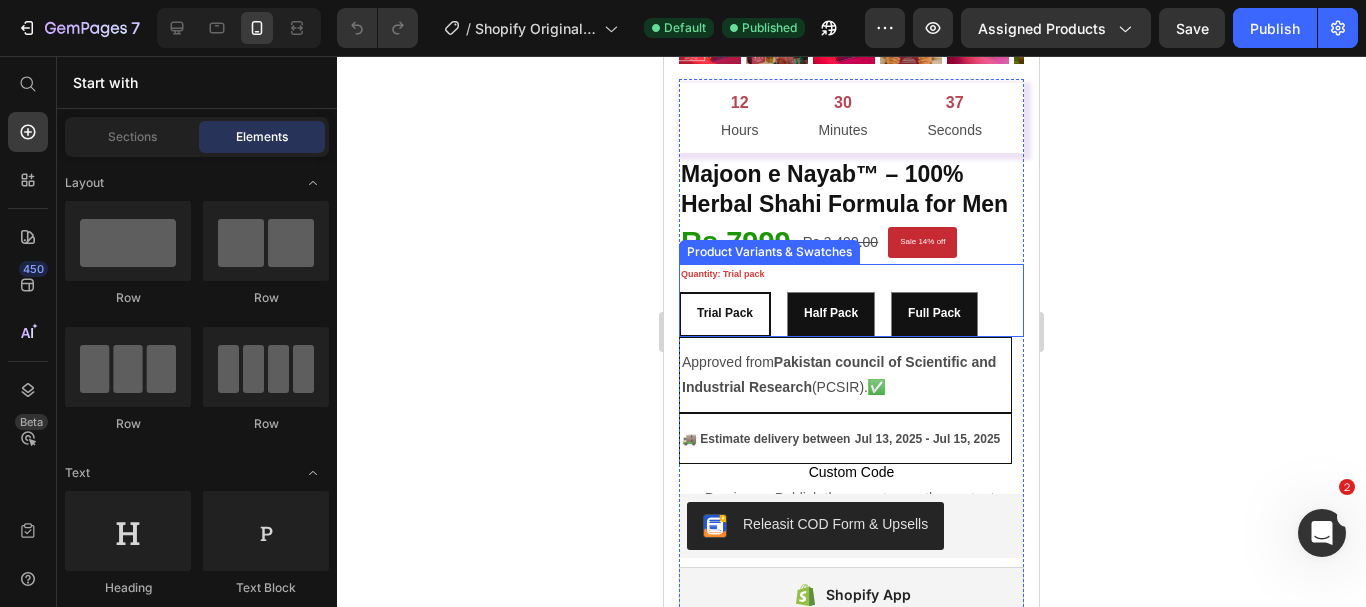 click on "Trial pack Trial pack Trial pack Half Pack Half Pack Half Pack Full Pack Full Pack Full Pack" at bounding box center [851, 314] 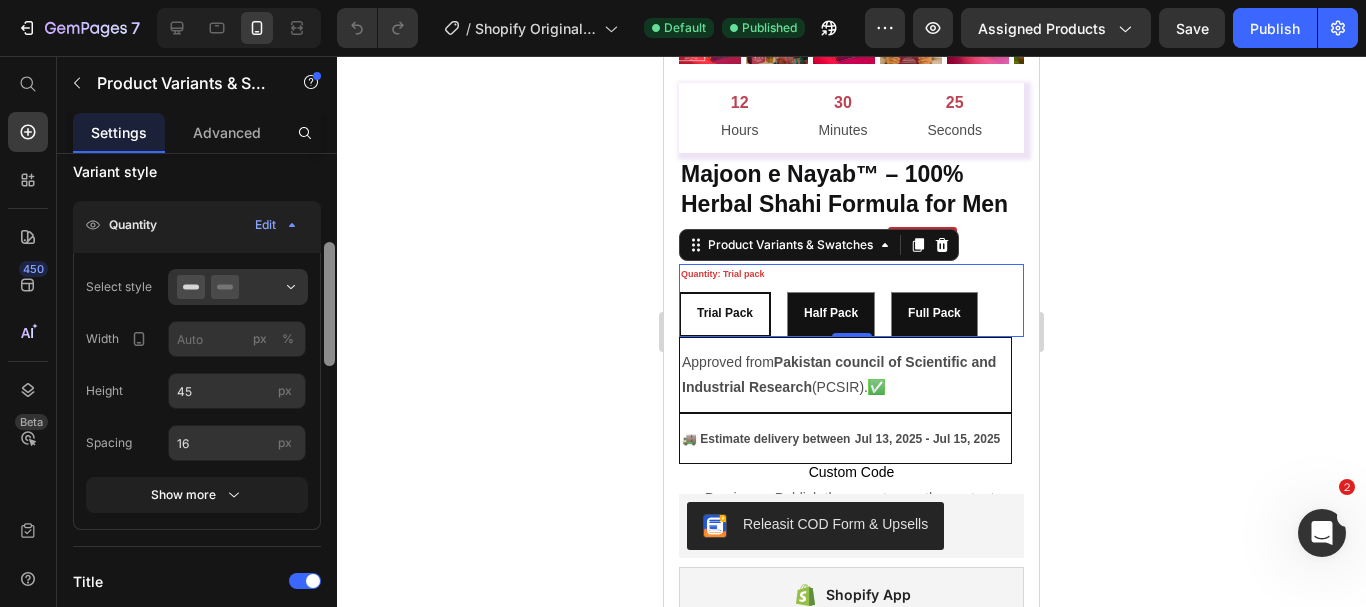 scroll, scrollTop: 350, scrollLeft: 0, axis: vertical 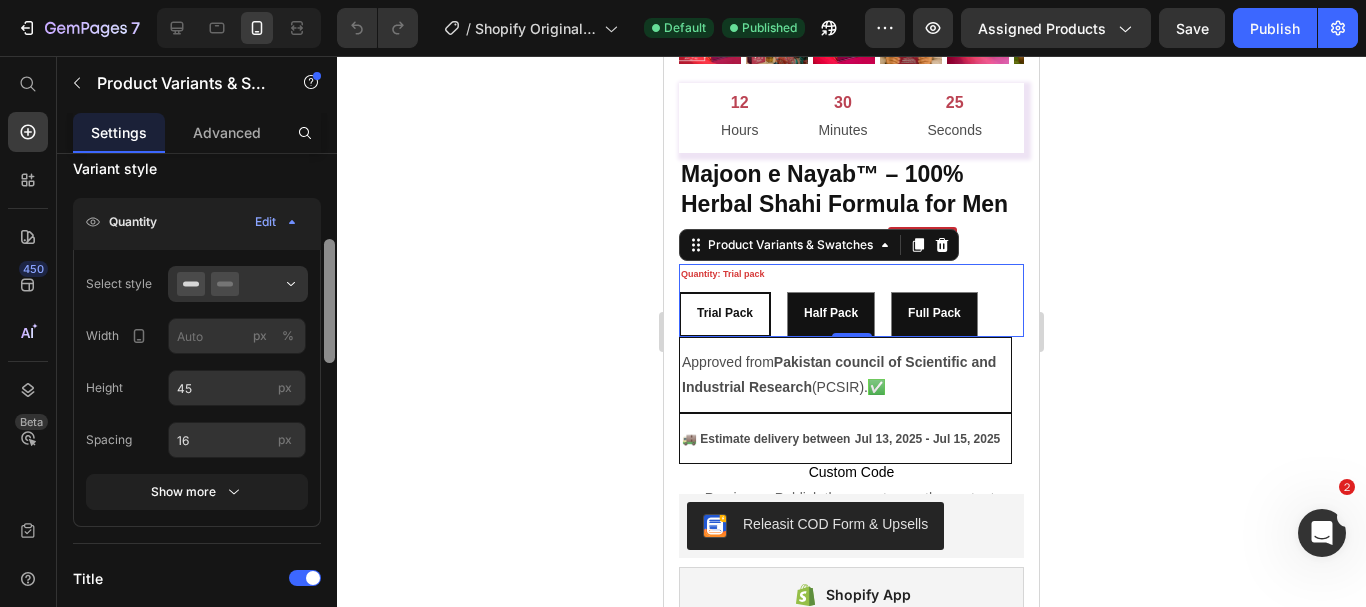 drag, startPoint x: 327, startPoint y: 278, endPoint x: 328, endPoint y: 376, distance: 98.005104 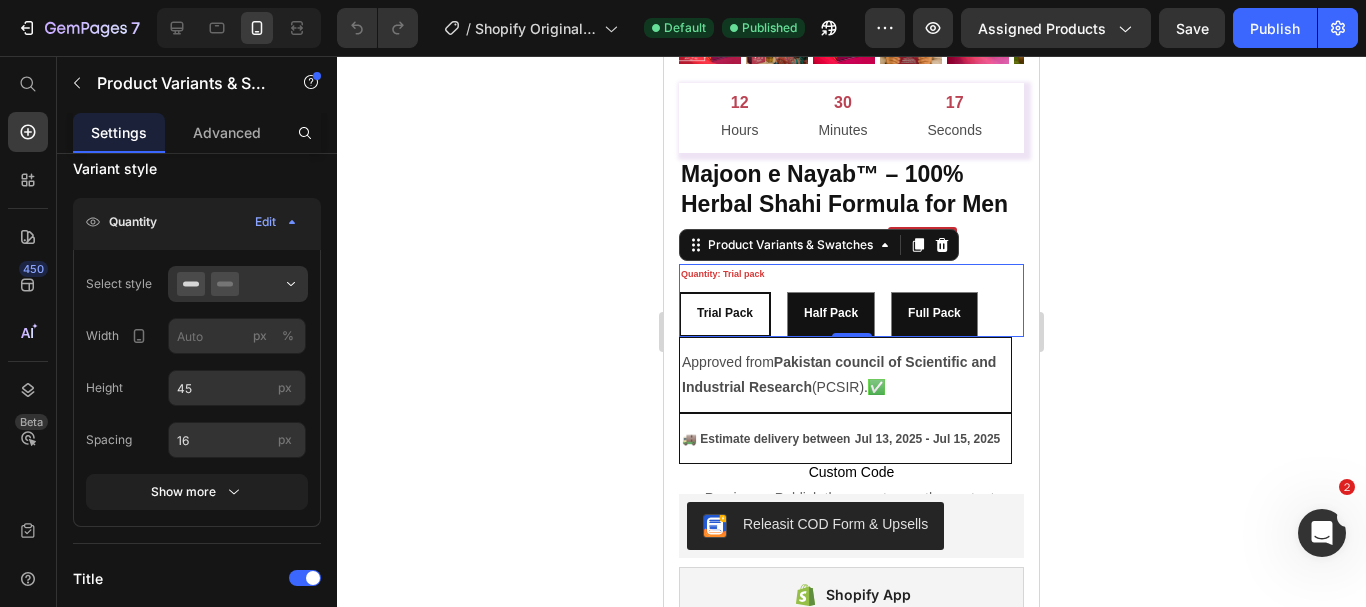 click on "Trial pack" at bounding box center (725, 314) 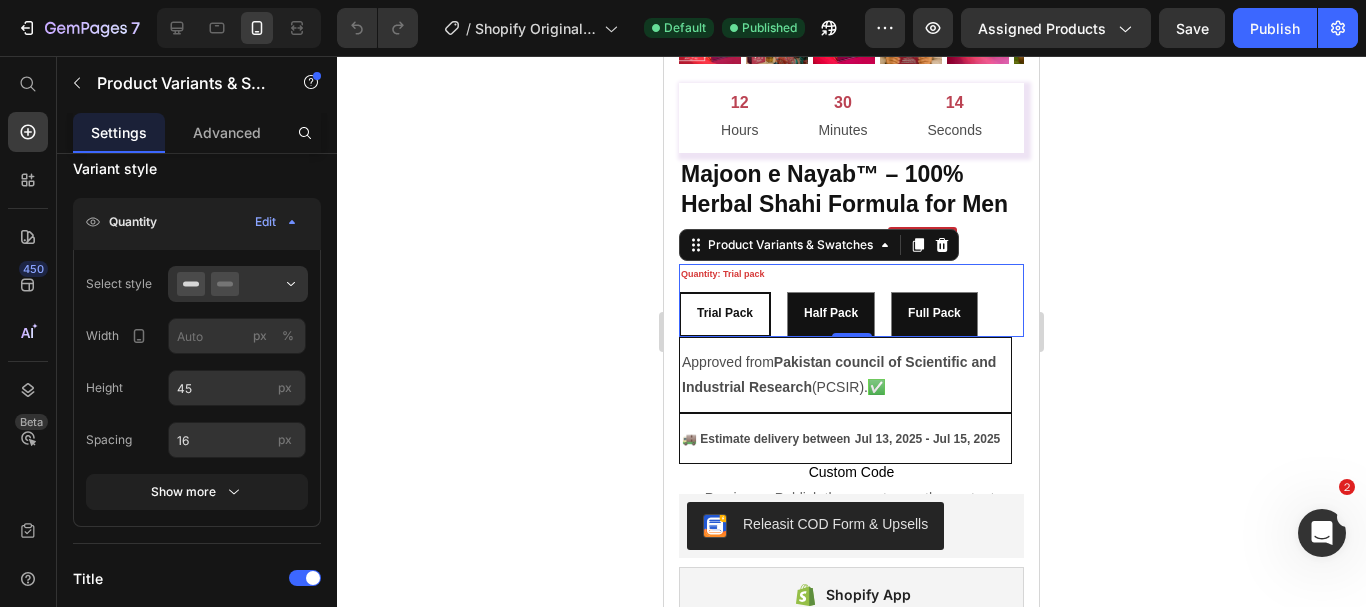 click 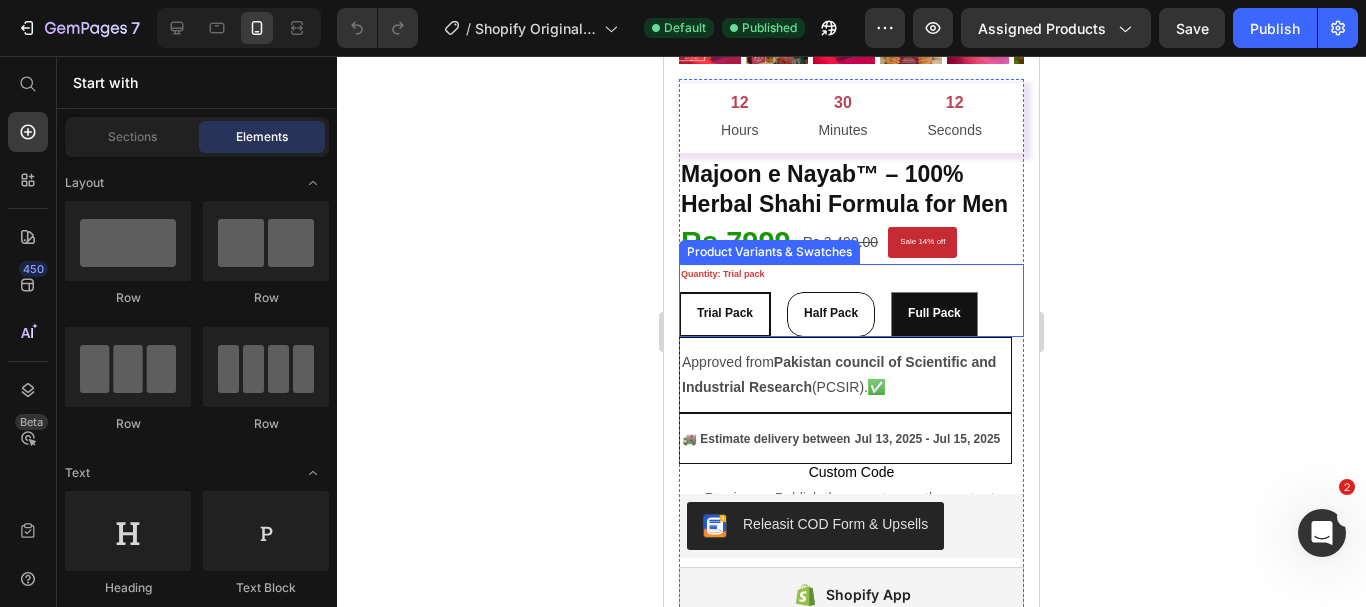 click on "Half Pack" at bounding box center [831, 314] 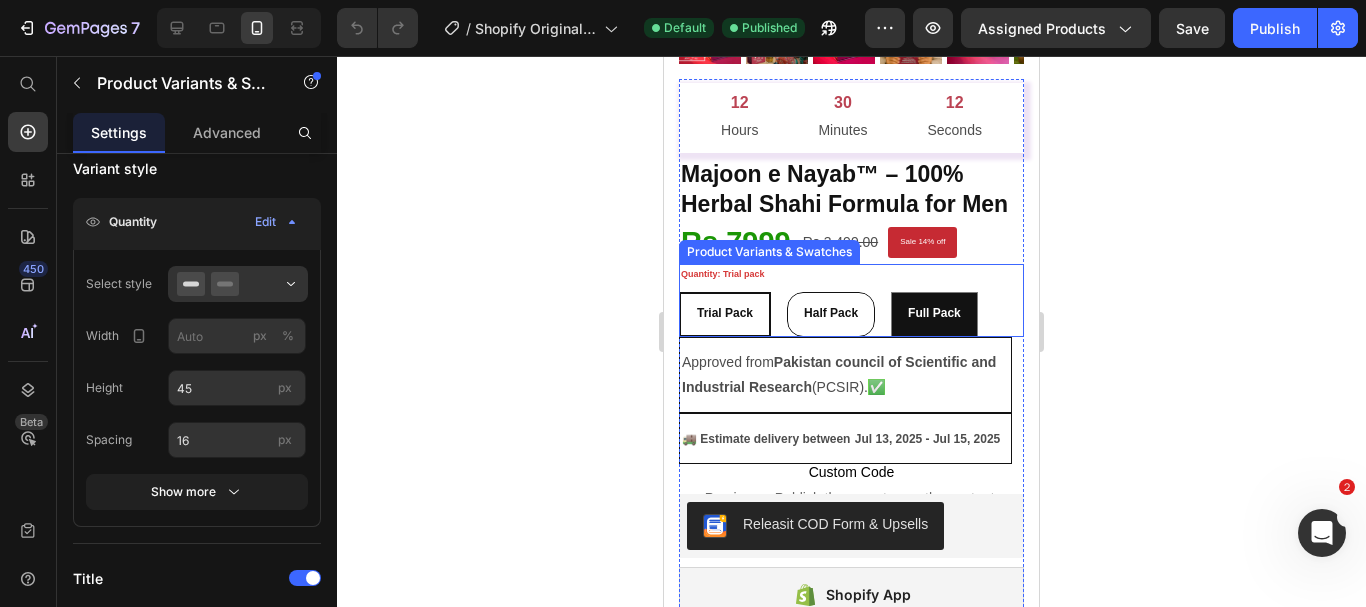 click on "Half Pack" at bounding box center [831, 314] 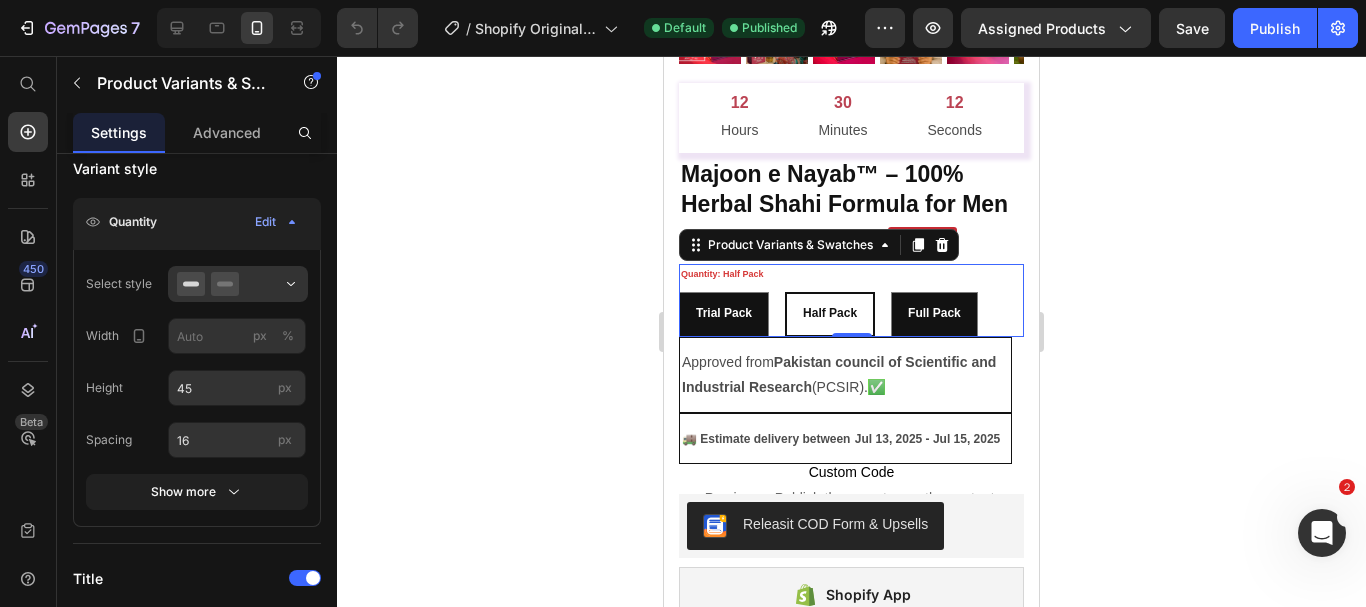click on "Half Pack" at bounding box center [830, 314] 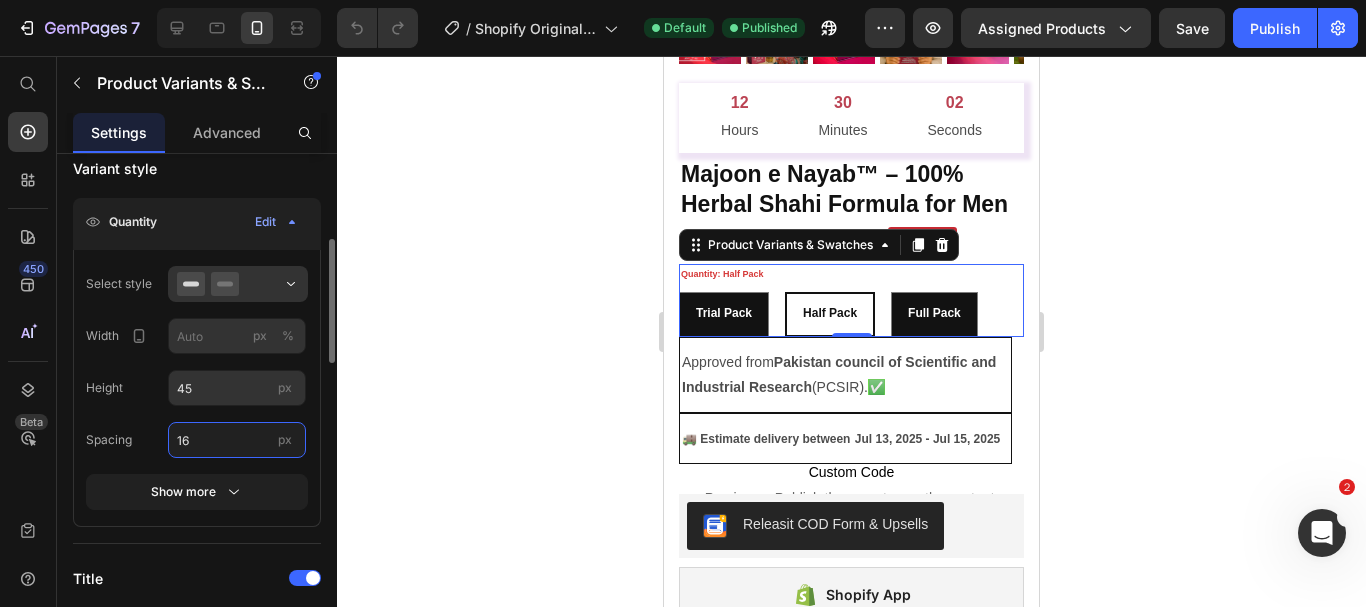 click on "16" at bounding box center [237, 440] 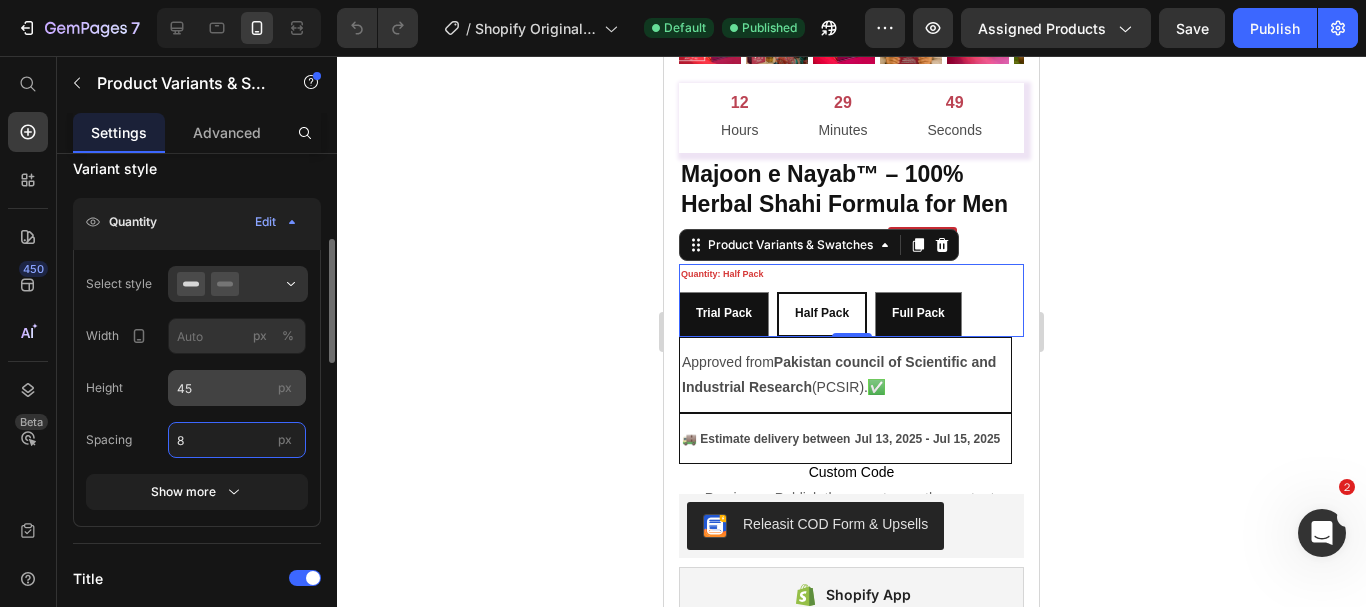 type on "8" 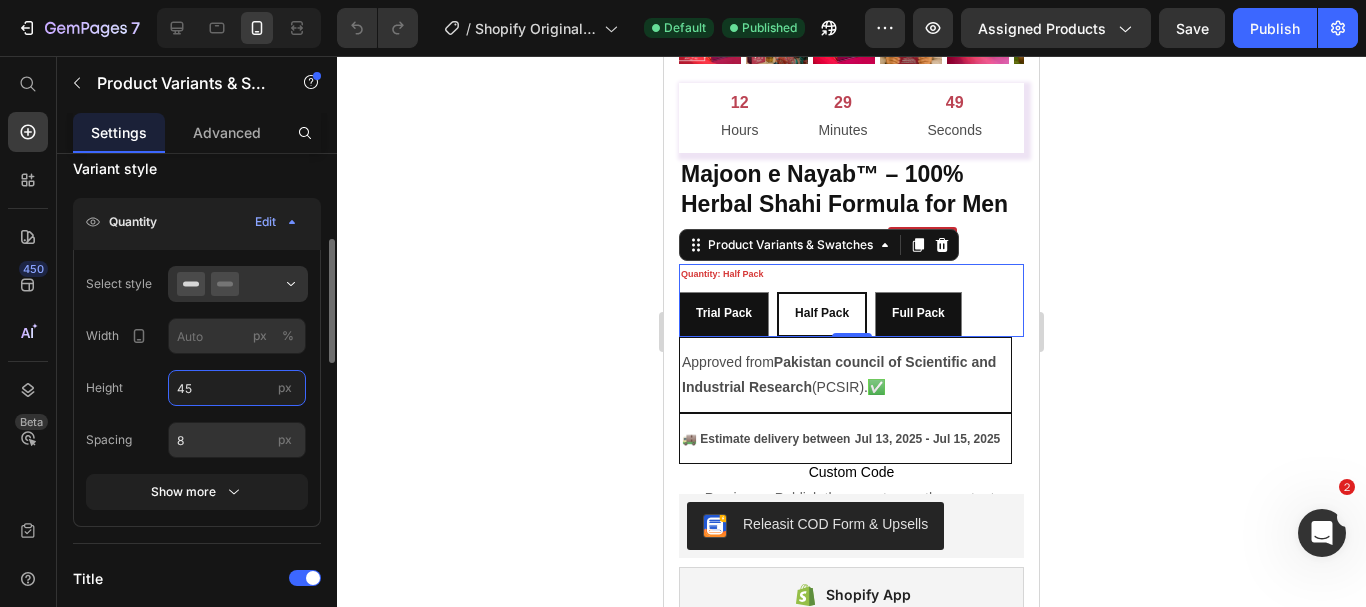 click on "45" at bounding box center (237, 388) 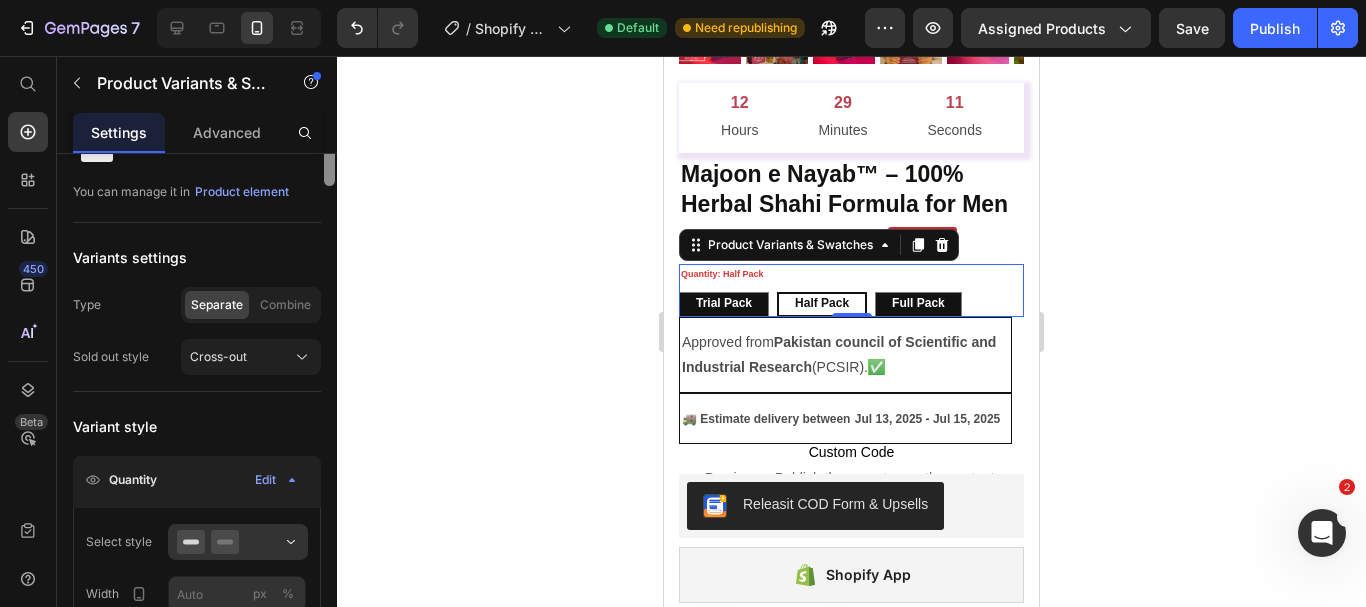 scroll, scrollTop: 0, scrollLeft: 0, axis: both 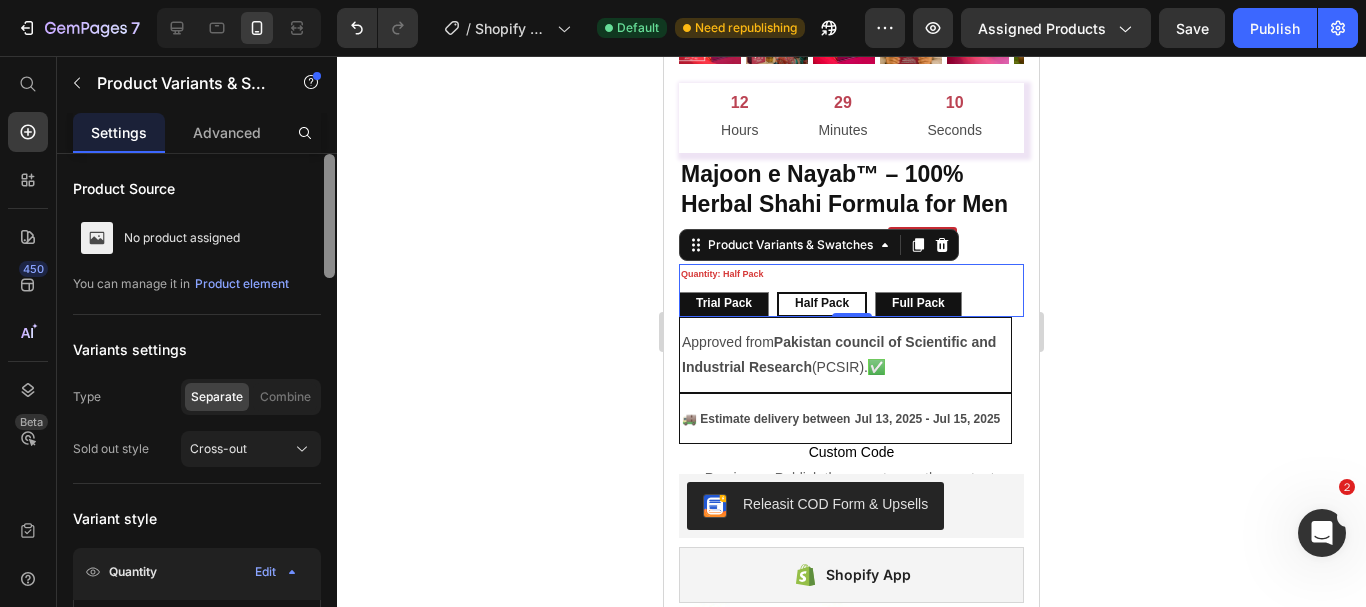drag, startPoint x: 330, startPoint y: 344, endPoint x: 351, endPoint y: 194, distance: 151.46286 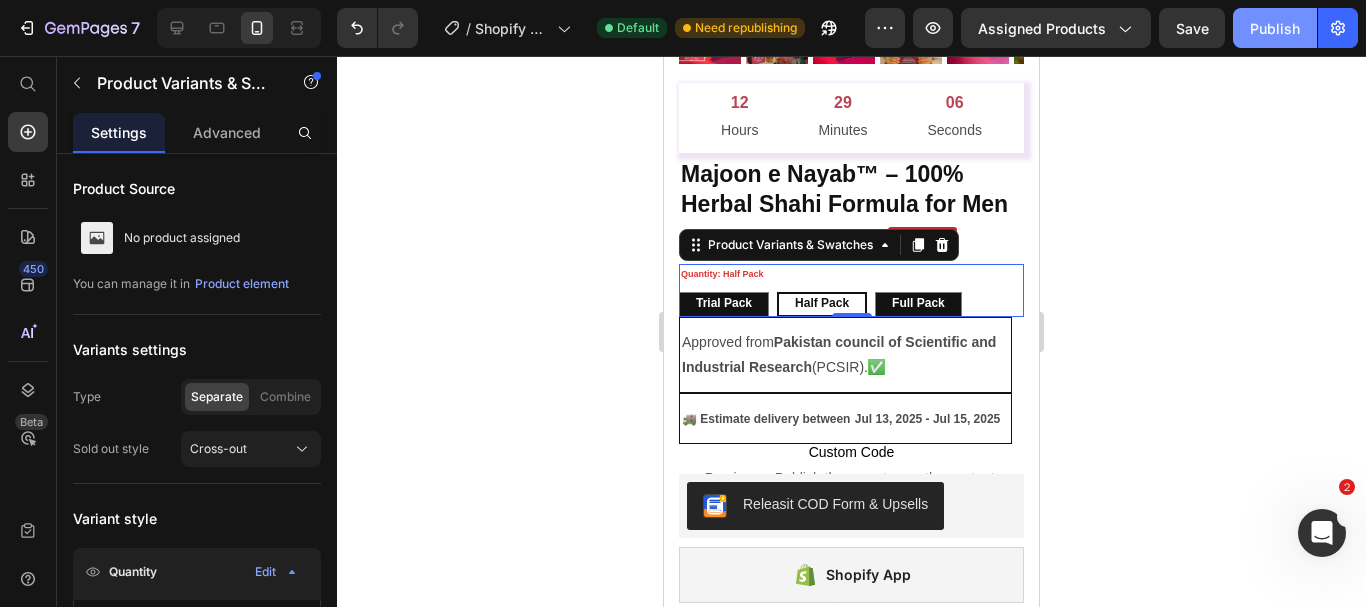 type on "25" 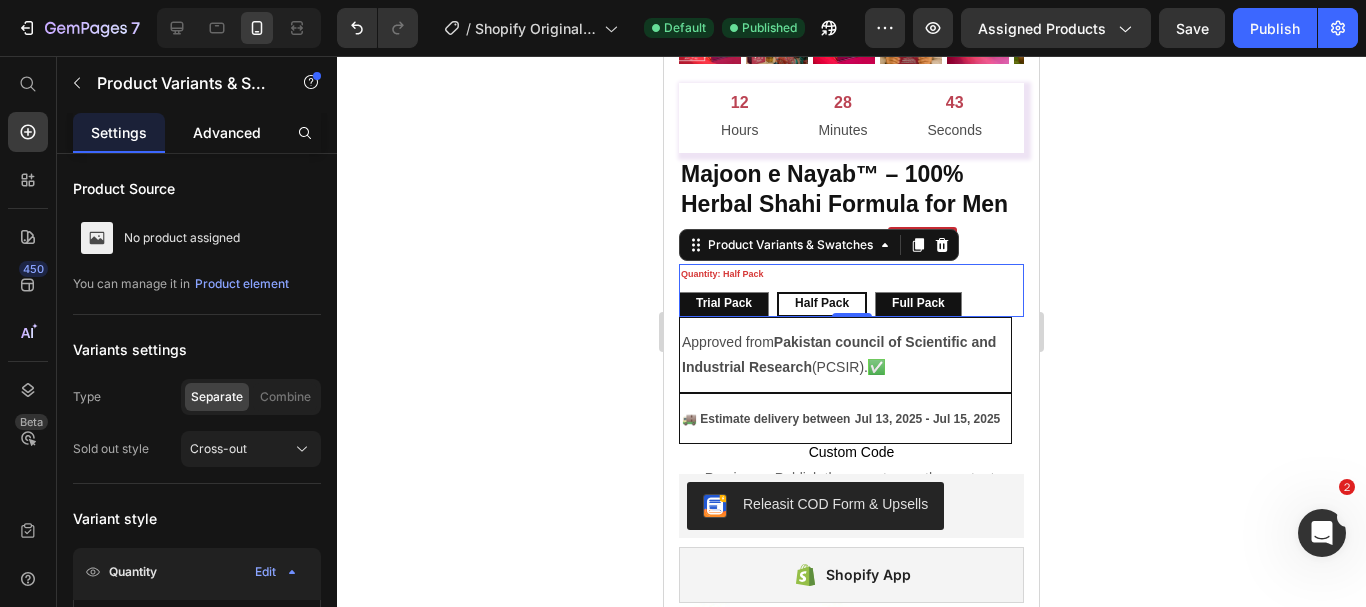 click on "Advanced" at bounding box center (227, 132) 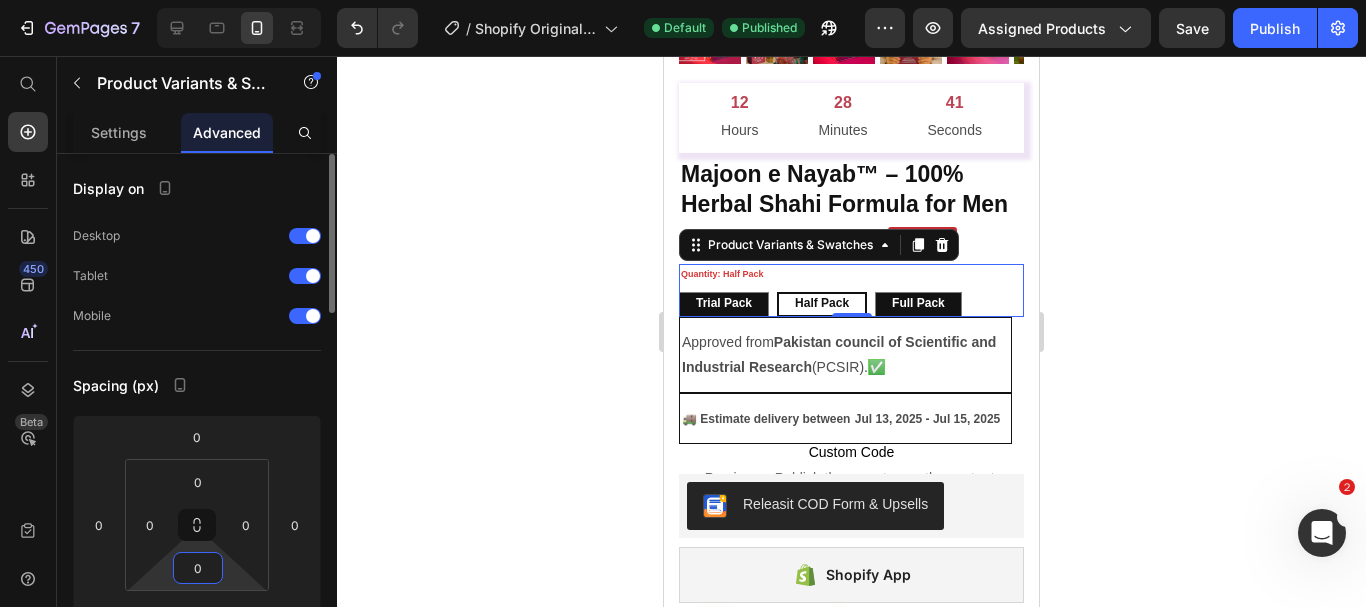 click on "0" at bounding box center (198, 568) 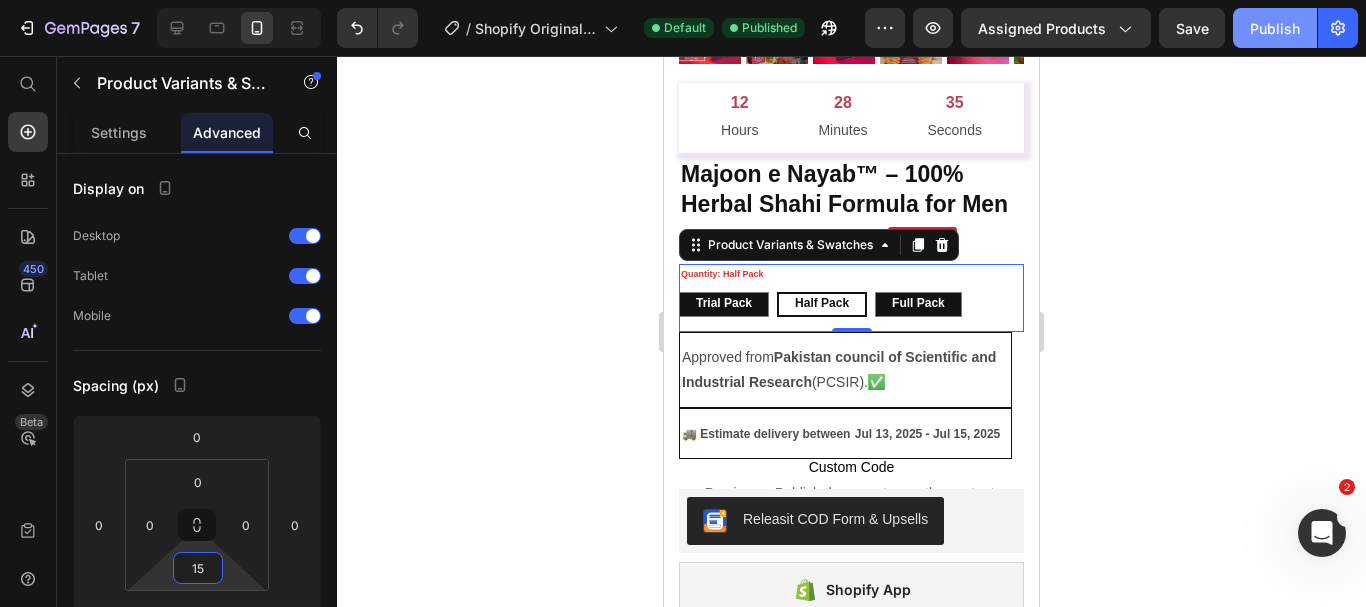 type on "15" 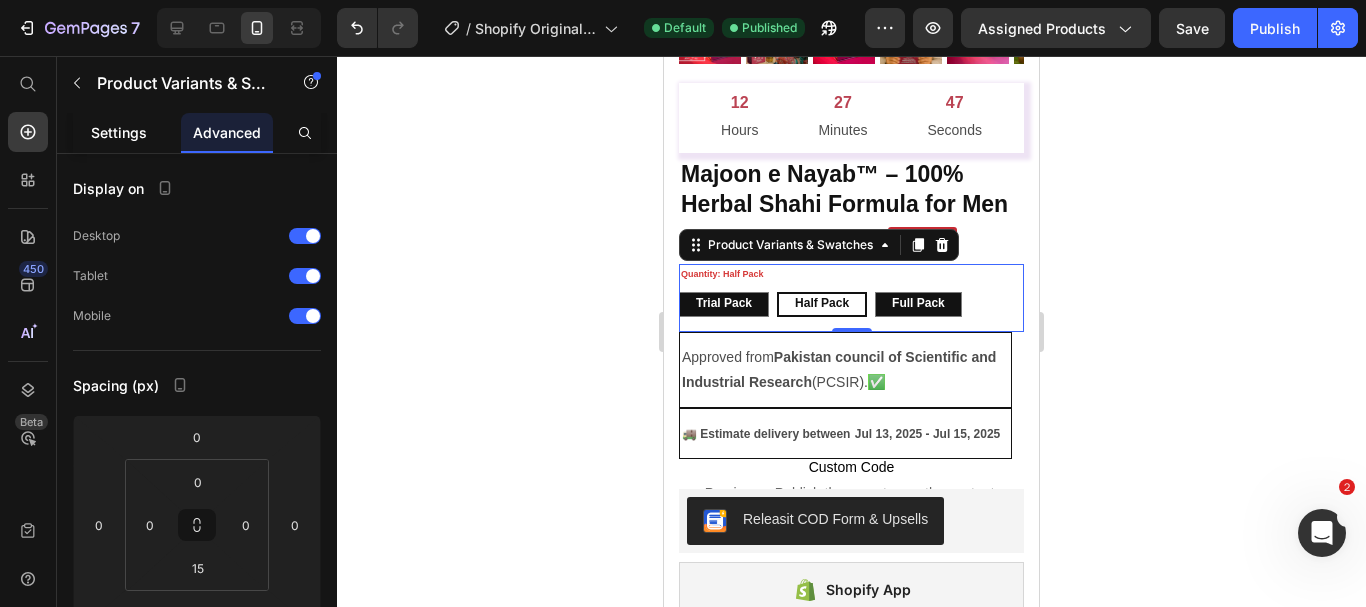 click on "Settings" at bounding box center [119, 132] 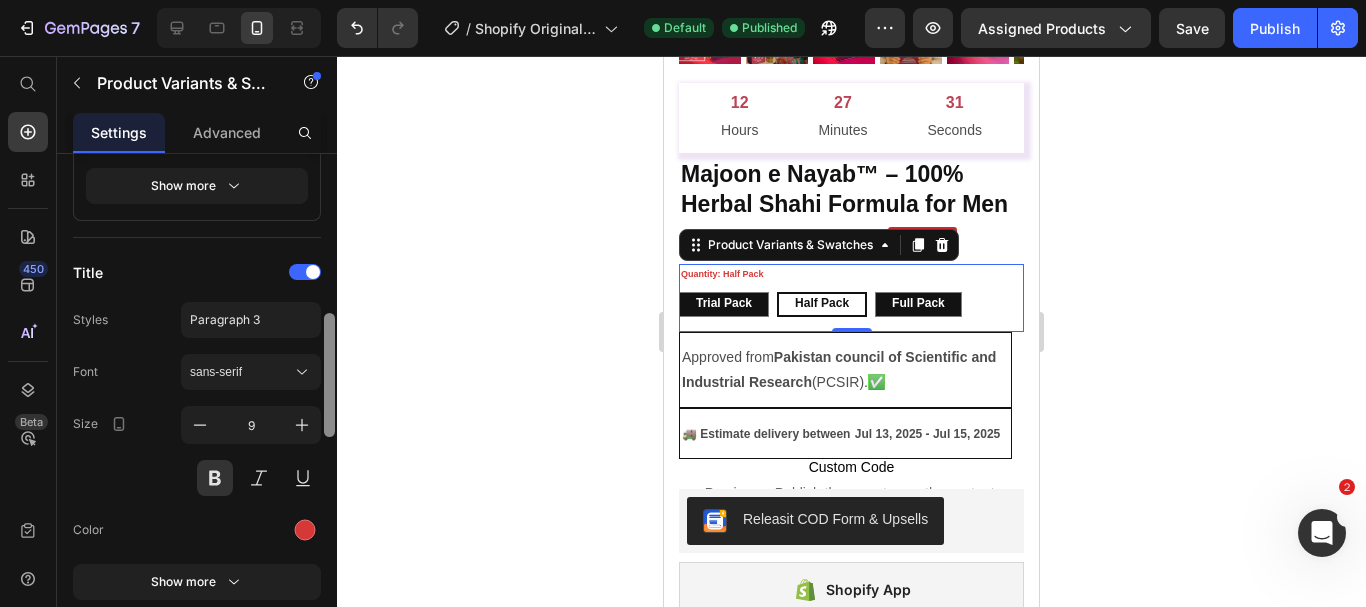 scroll, scrollTop: 660, scrollLeft: 0, axis: vertical 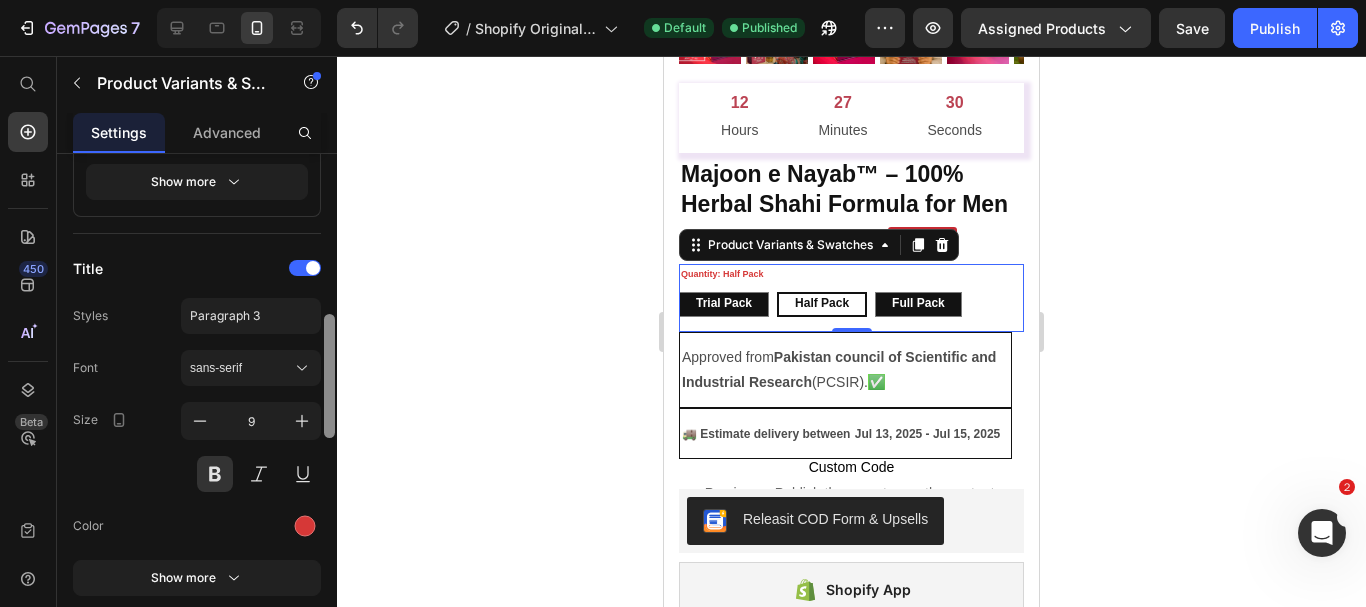 drag, startPoint x: 328, startPoint y: 273, endPoint x: 329, endPoint y: 434, distance: 161.00311 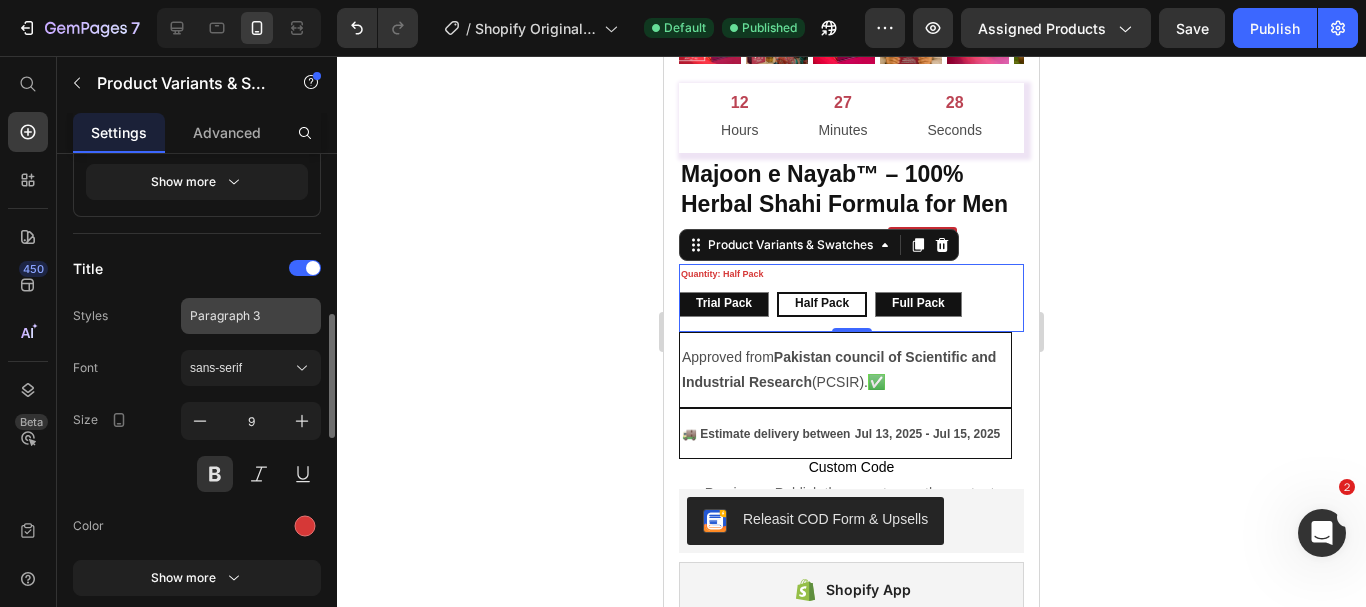 click on "Paragraph 3" at bounding box center (239, 316) 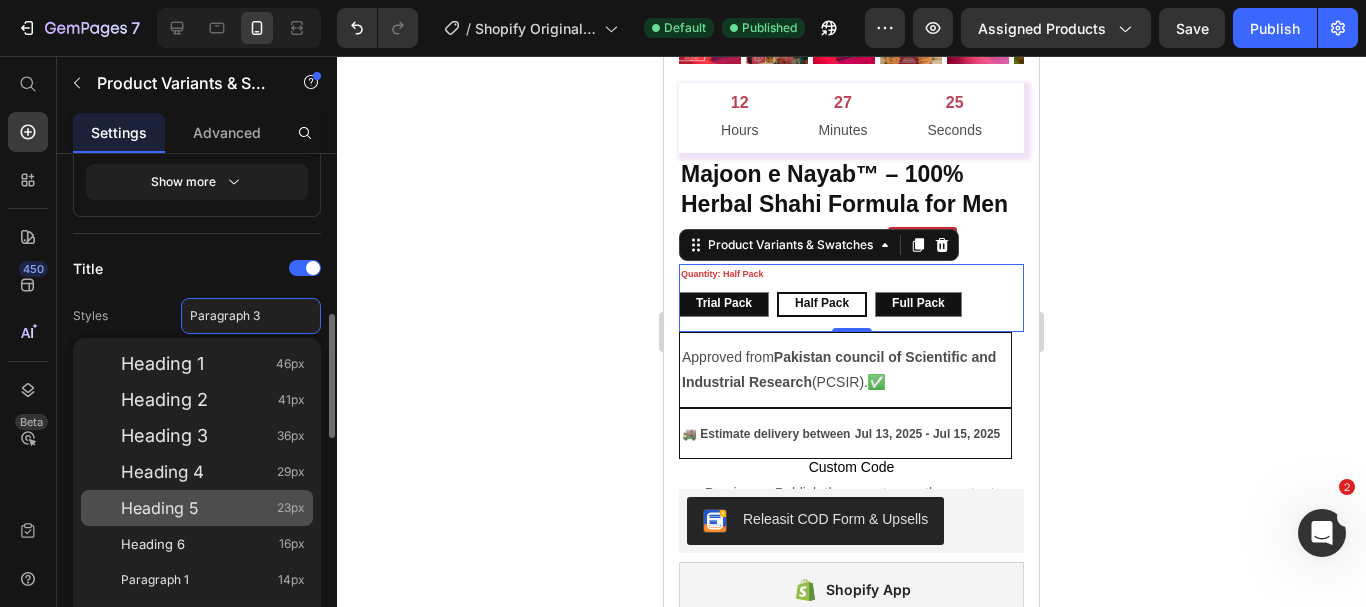 click on "Heading 5" at bounding box center (160, 508) 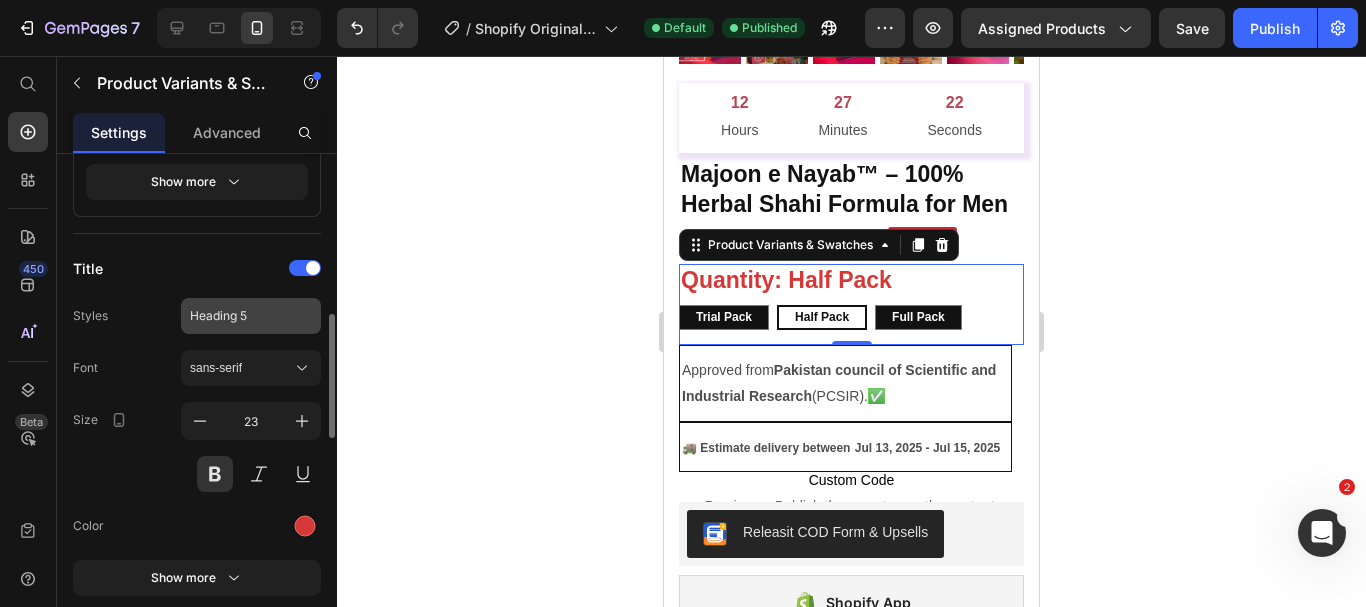 click on "Heading 5" at bounding box center (239, 316) 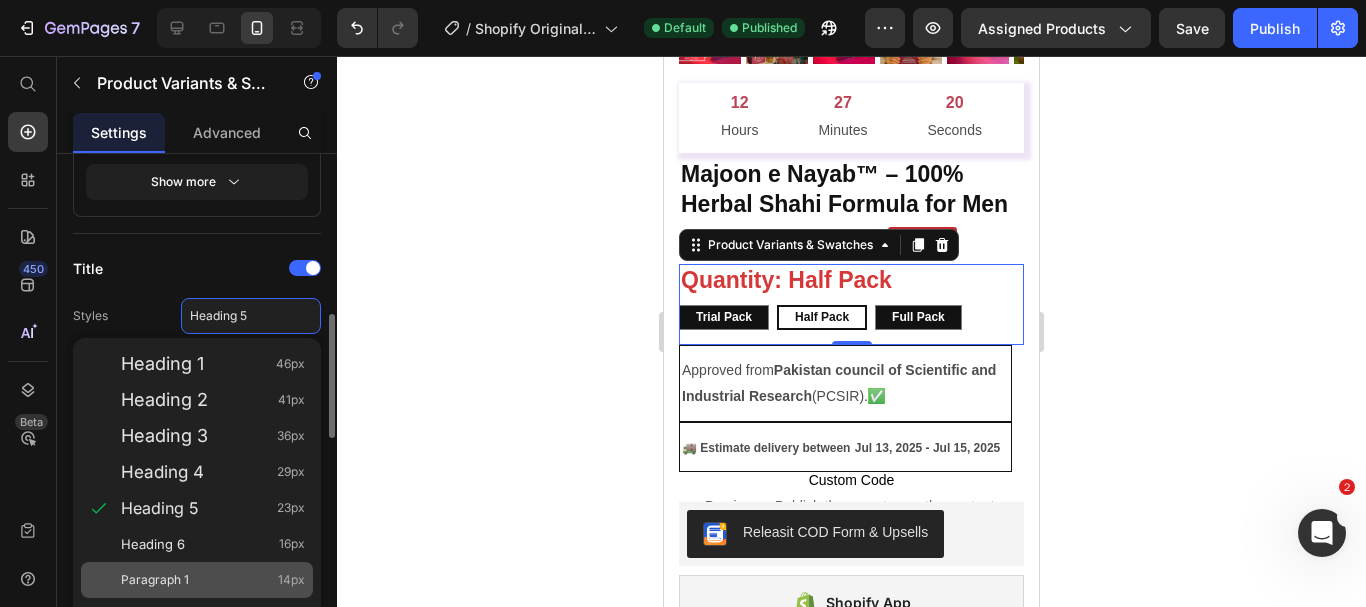 click on "Paragraph 1 14px" 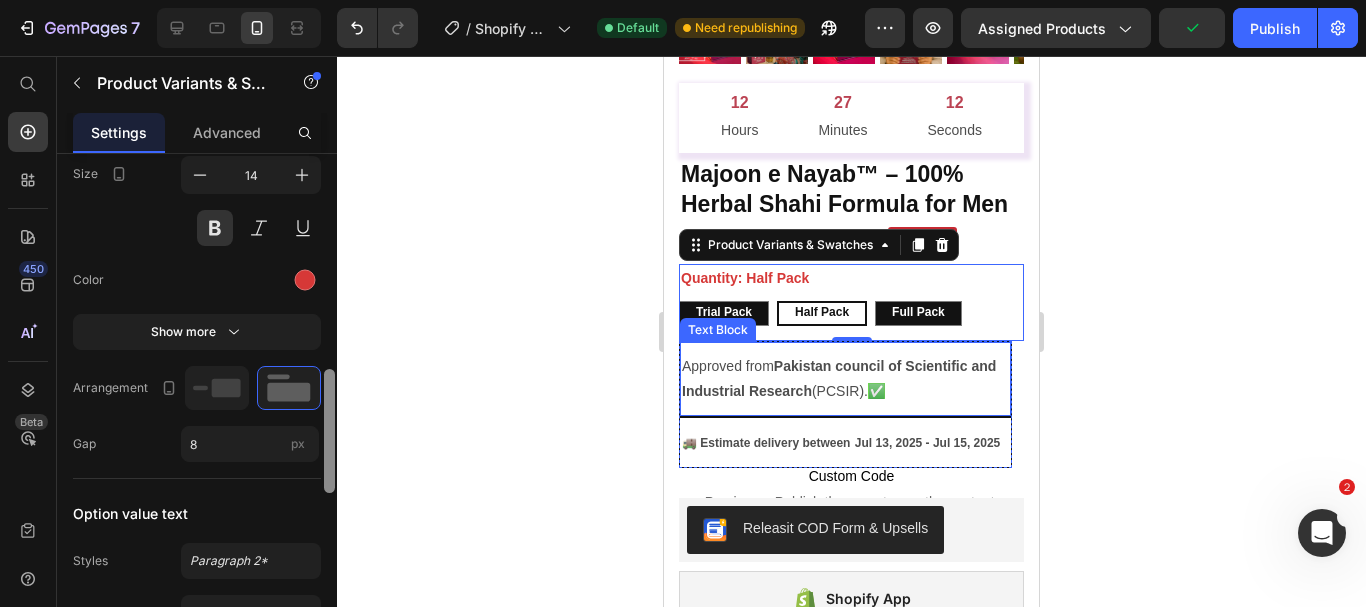scroll, scrollTop: 914, scrollLeft: 0, axis: vertical 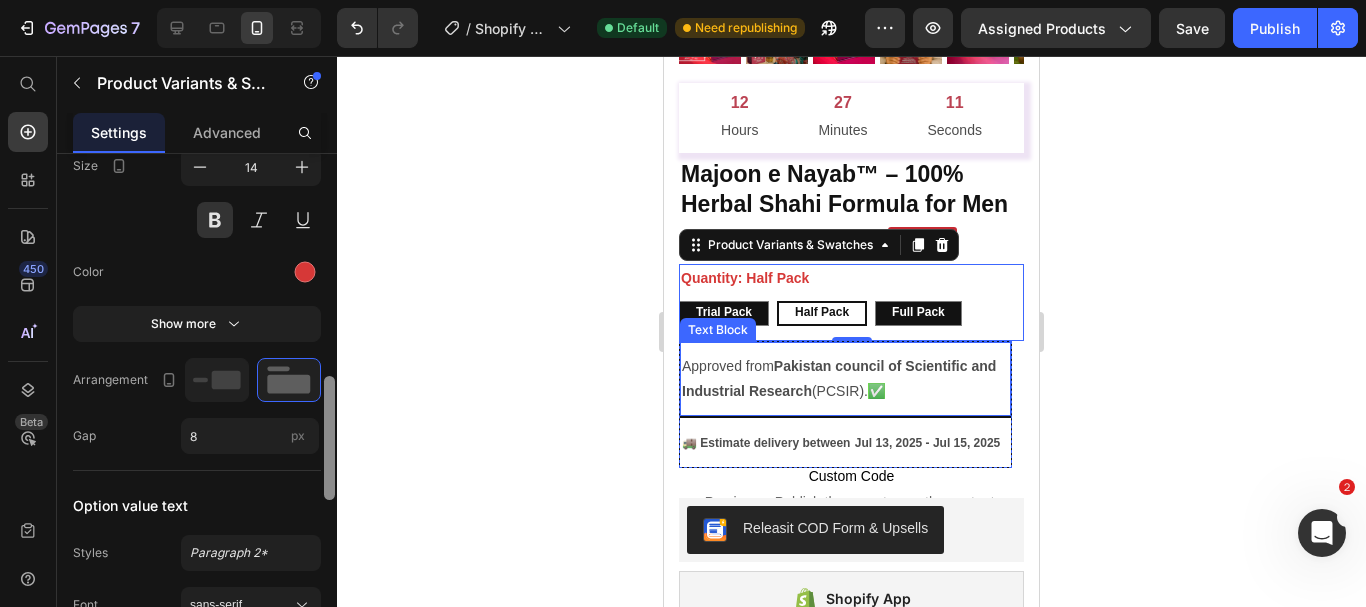drag, startPoint x: 330, startPoint y: 333, endPoint x: 328, endPoint y: 395, distance: 62.03225 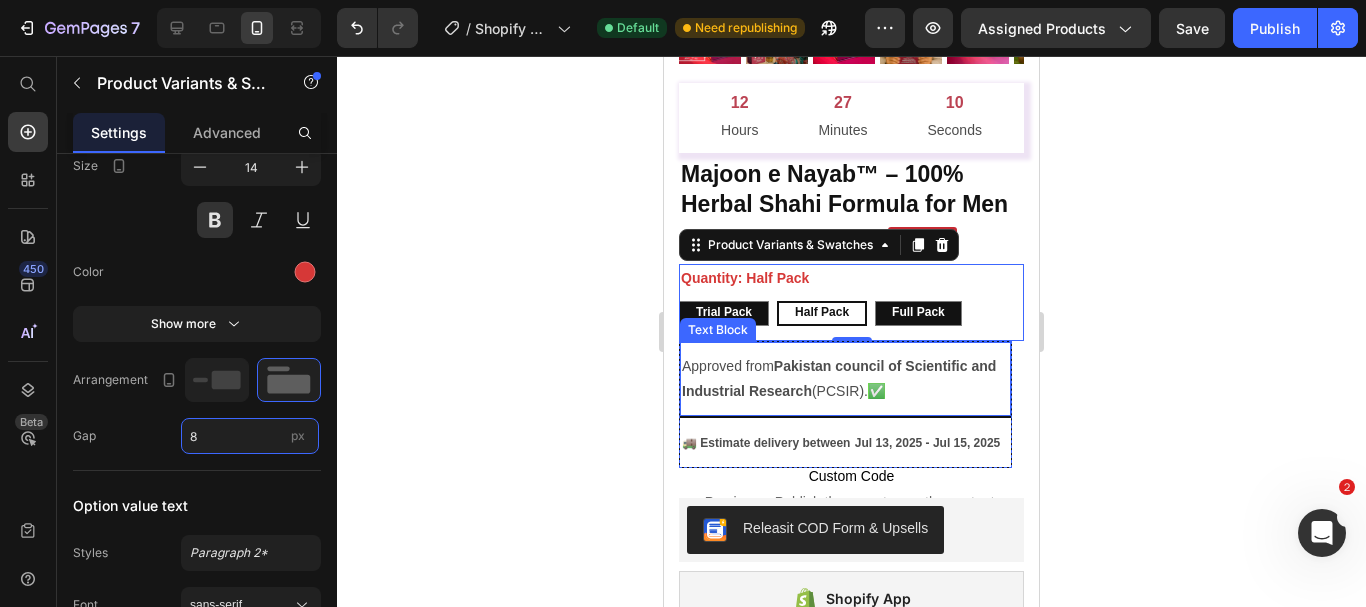 click on "8" at bounding box center (250, 436) 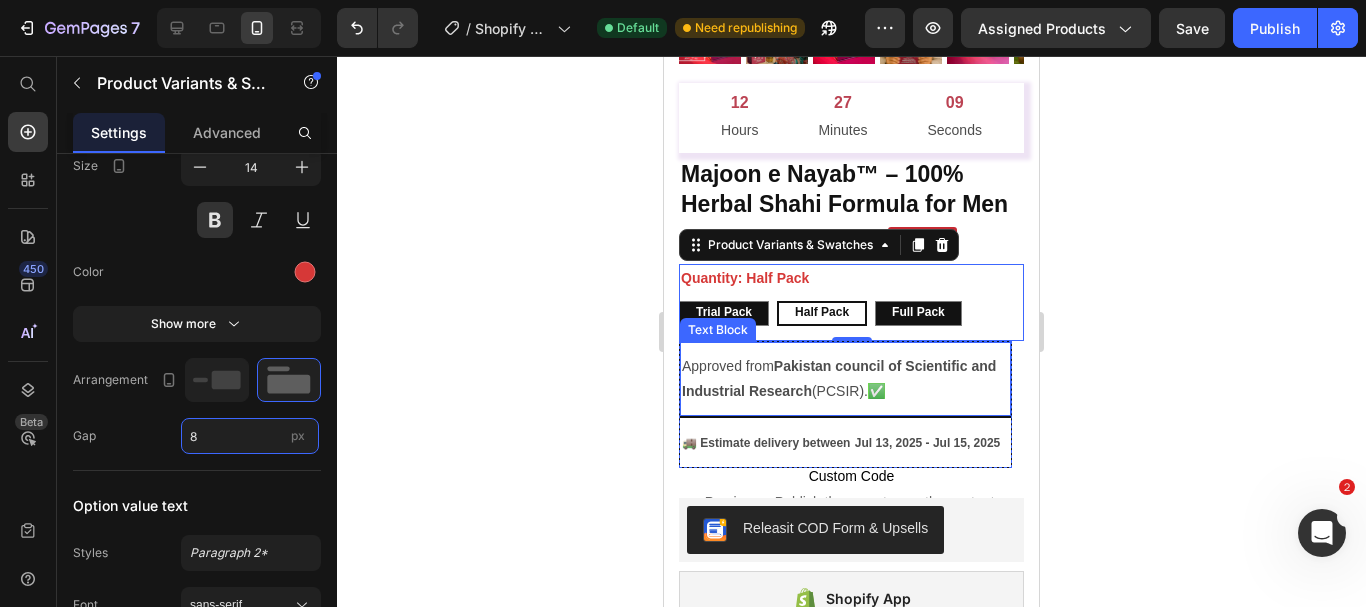 type on "4" 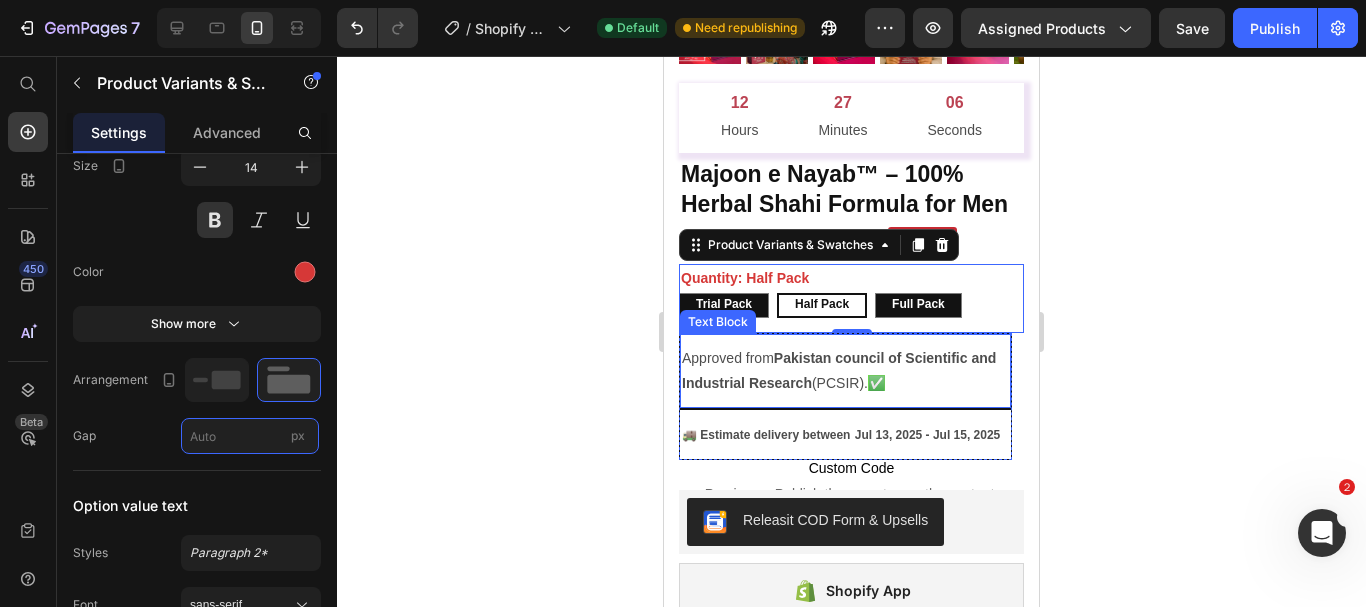 type on "2" 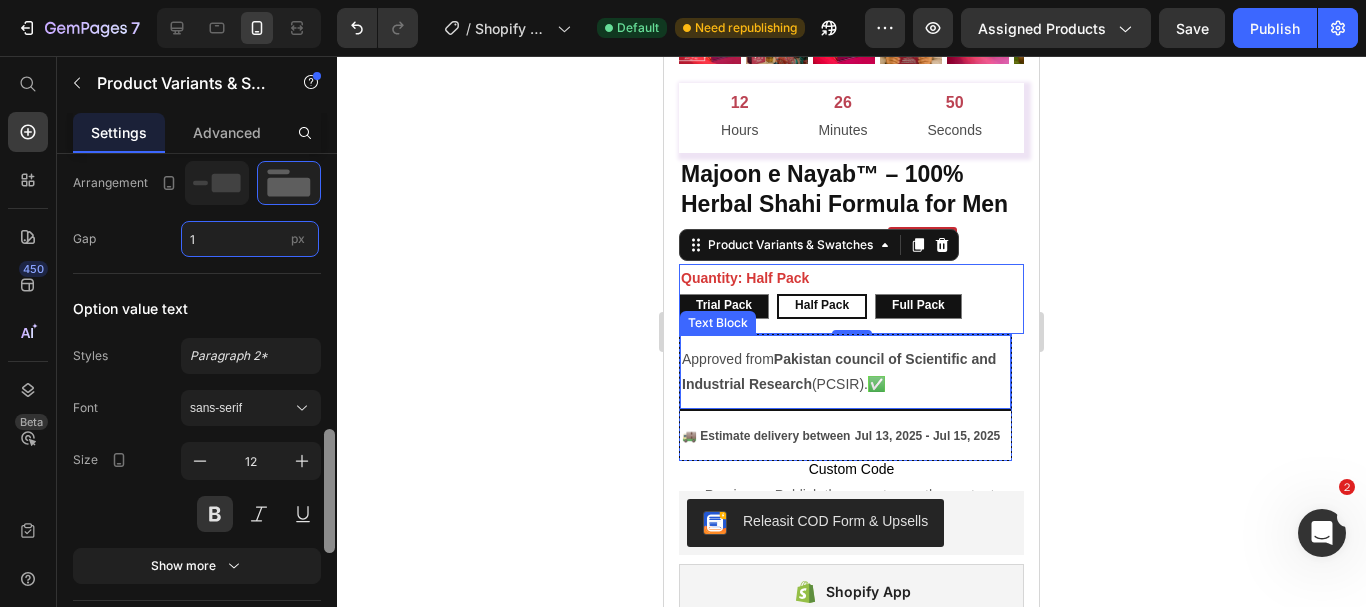 scroll, scrollTop: 1115, scrollLeft: 0, axis: vertical 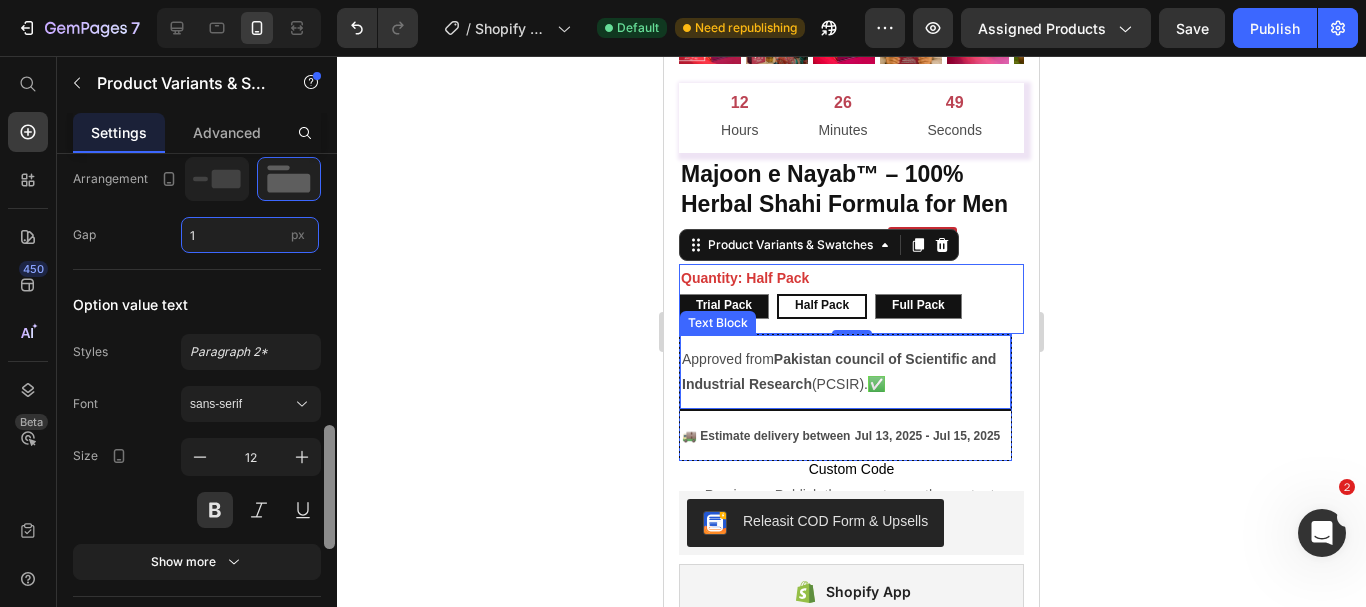 drag, startPoint x: 328, startPoint y: 432, endPoint x: 323, endPoint y: 483, distance: 51.24451 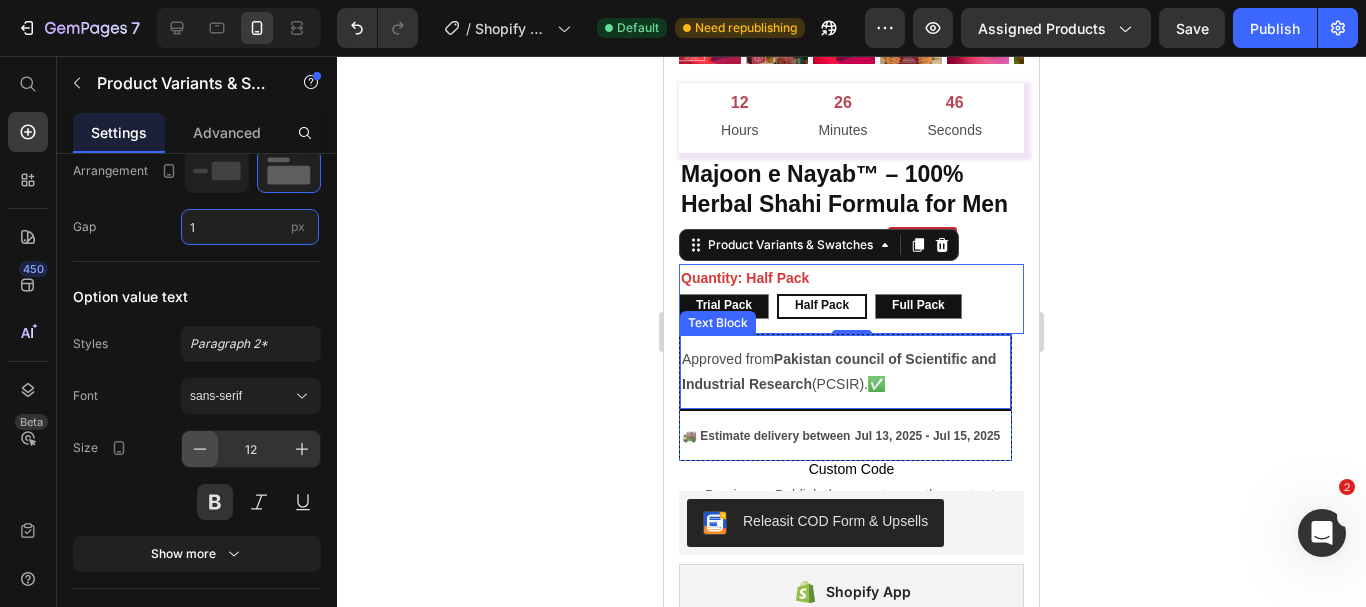 type on "1" 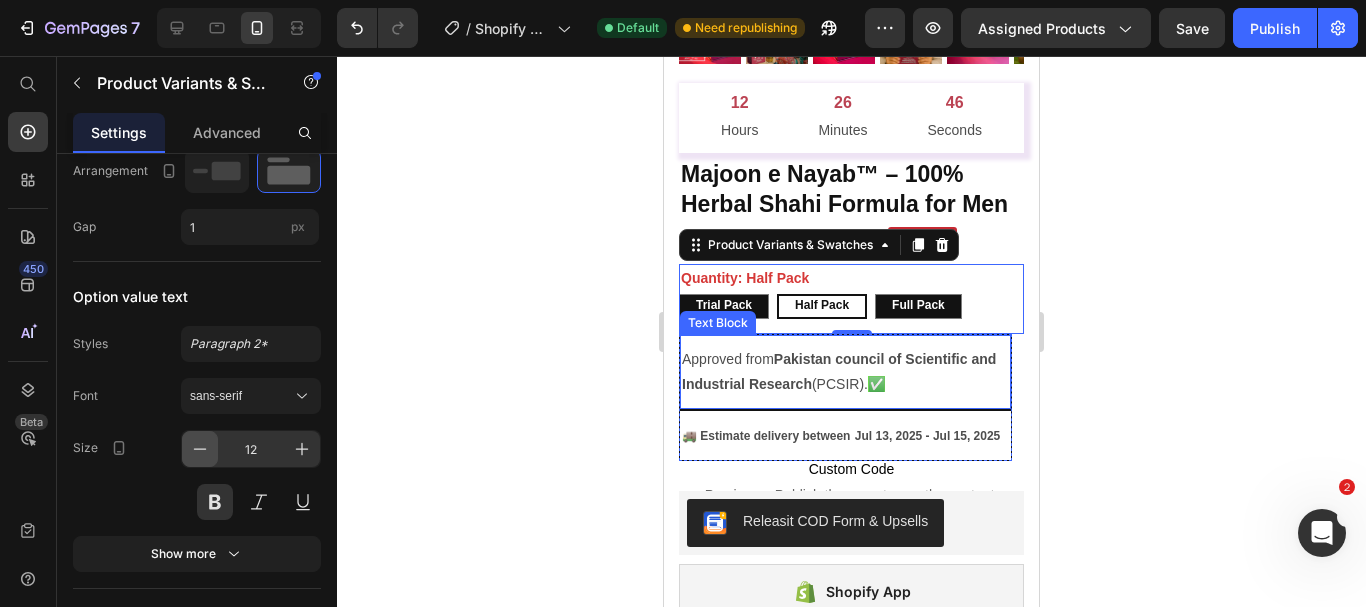 click 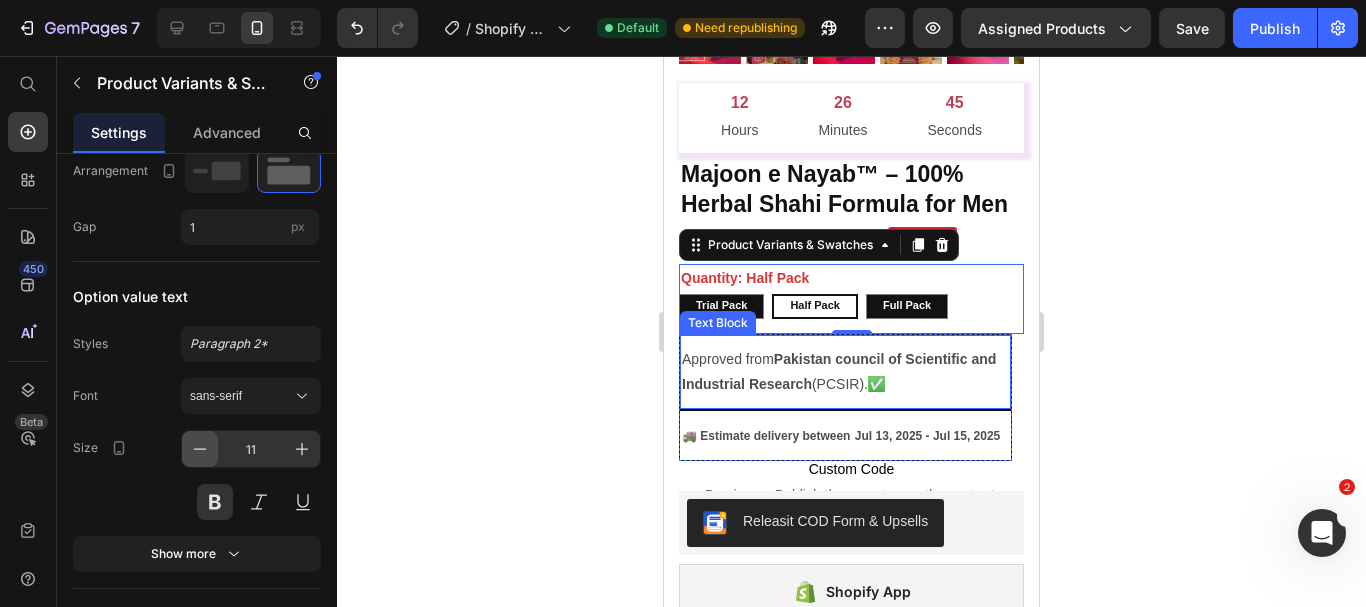 click 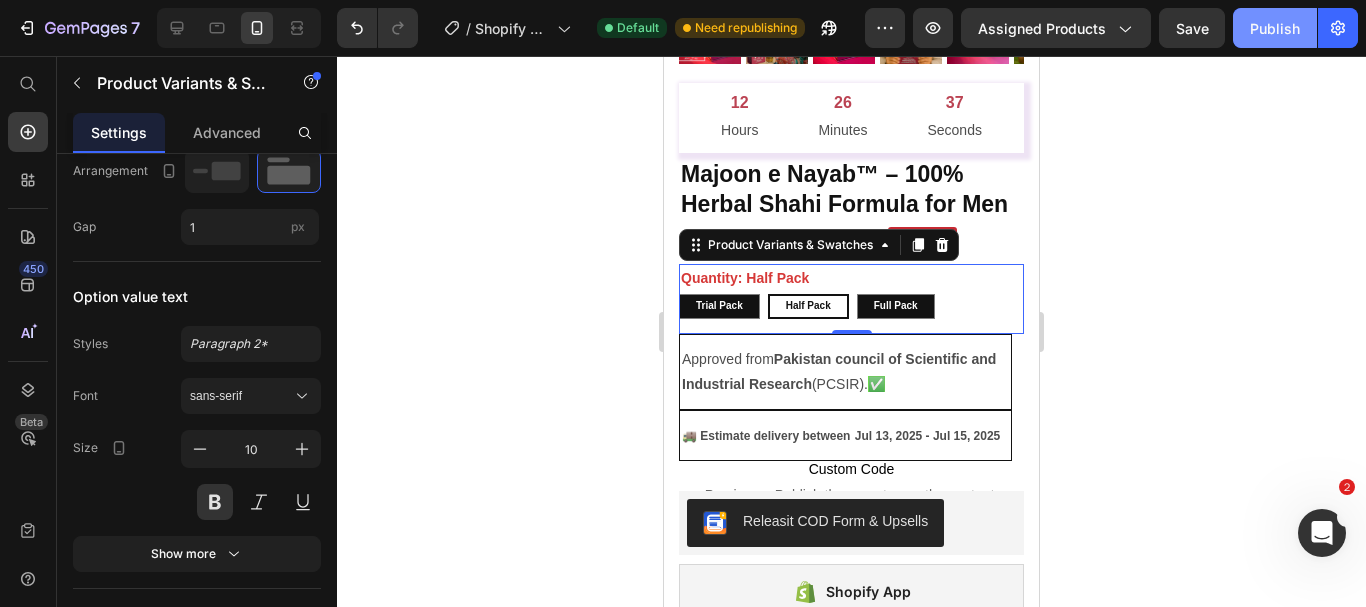 click on "Publish" at bounding box center (1275, 28) 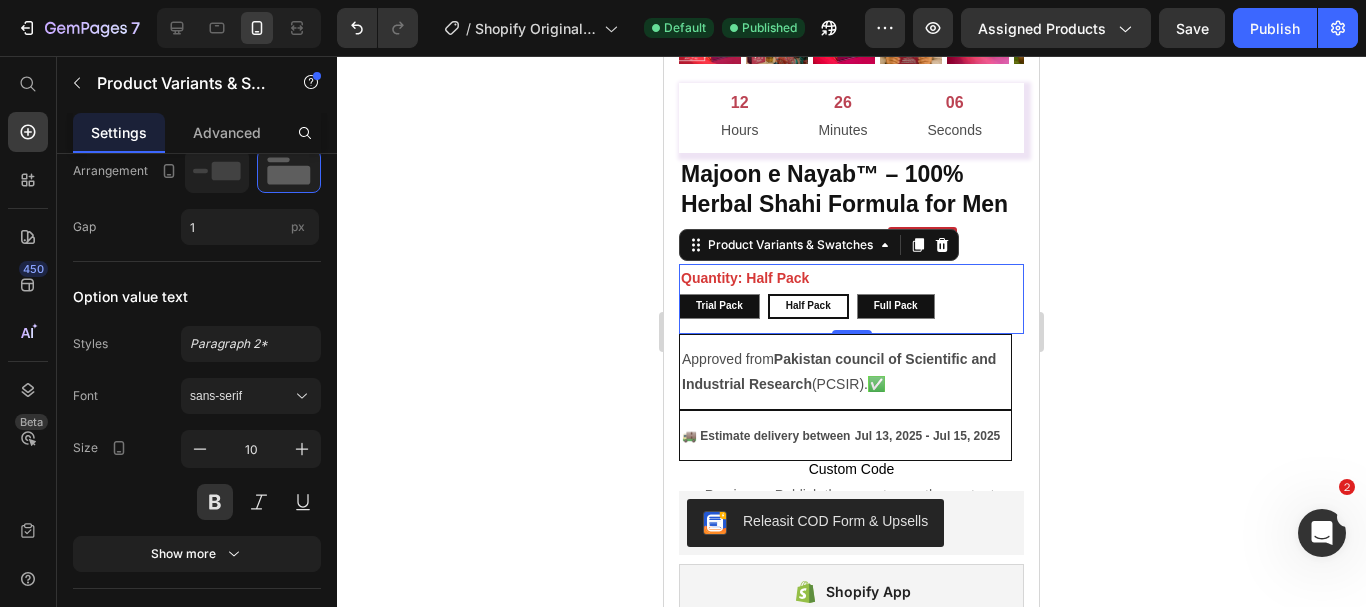click on "Quantity: Half Pack Trial pack Trial pack Trial pack Half Pack Half Pack Half Pack Full Pack Full Pack Full Pack Product Variants & Swatches   0" at bounding box center (851, 299) 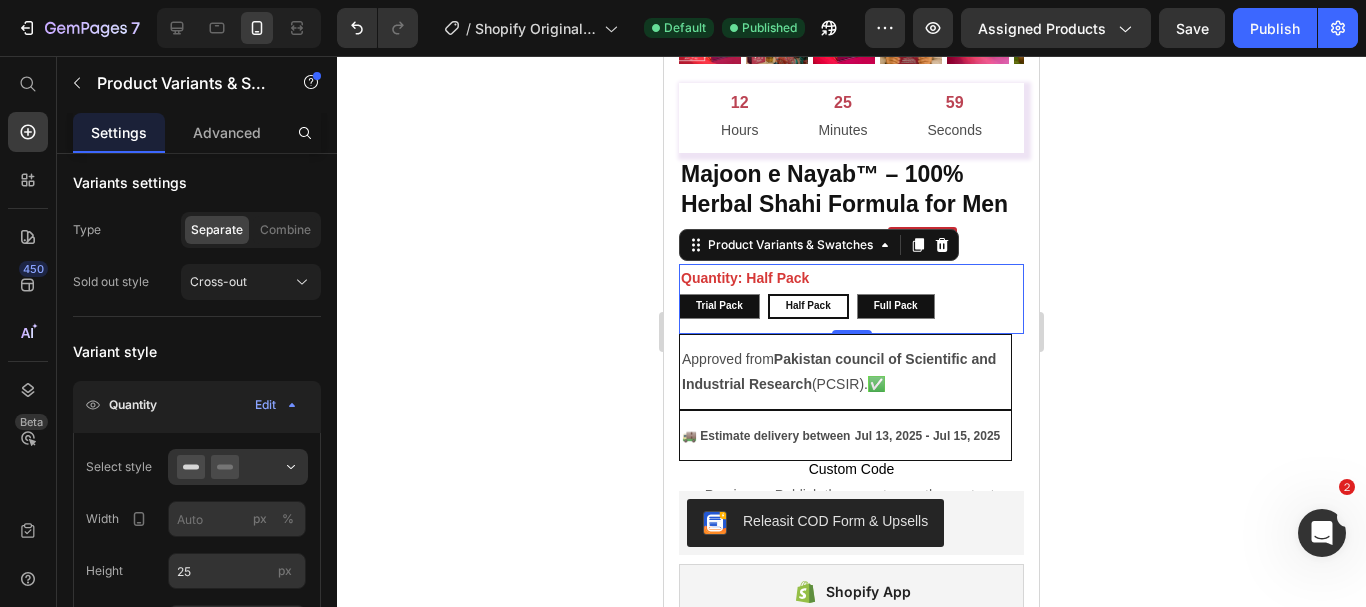 scroll, scrollTop: 0, scrollLeft: 0, axis: both 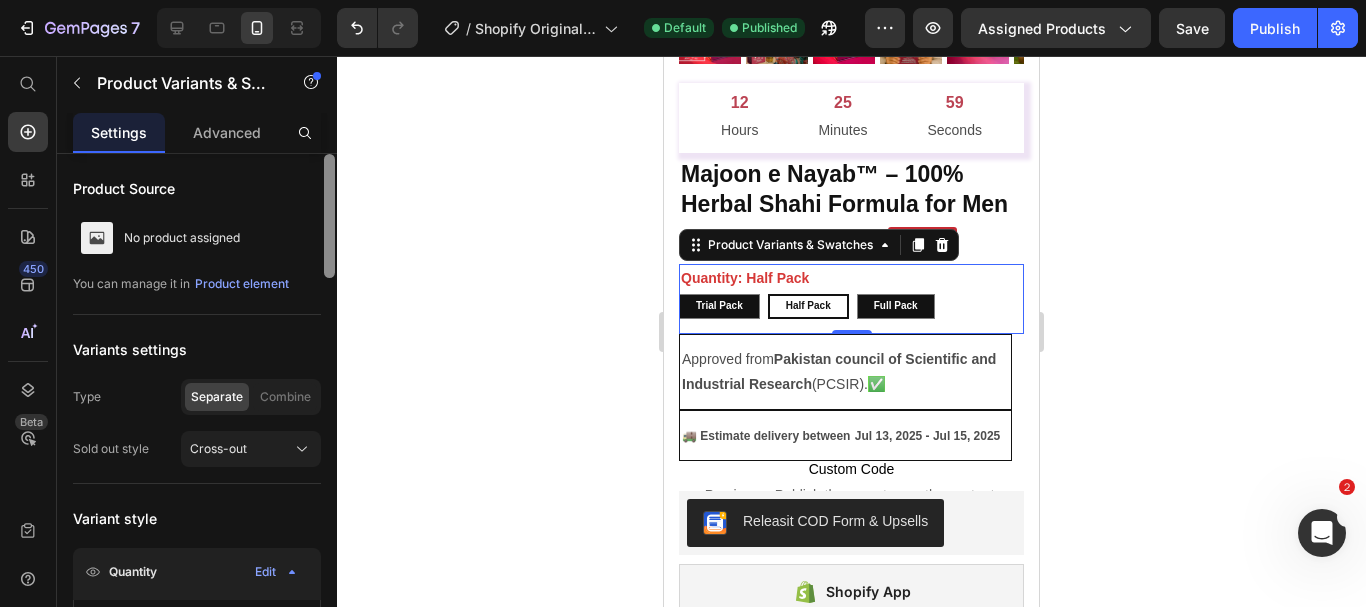 drag, startPoint x: 328, startPoint y: 442, endPoint x: 341, endPoint y: 91, distance: 351.24066 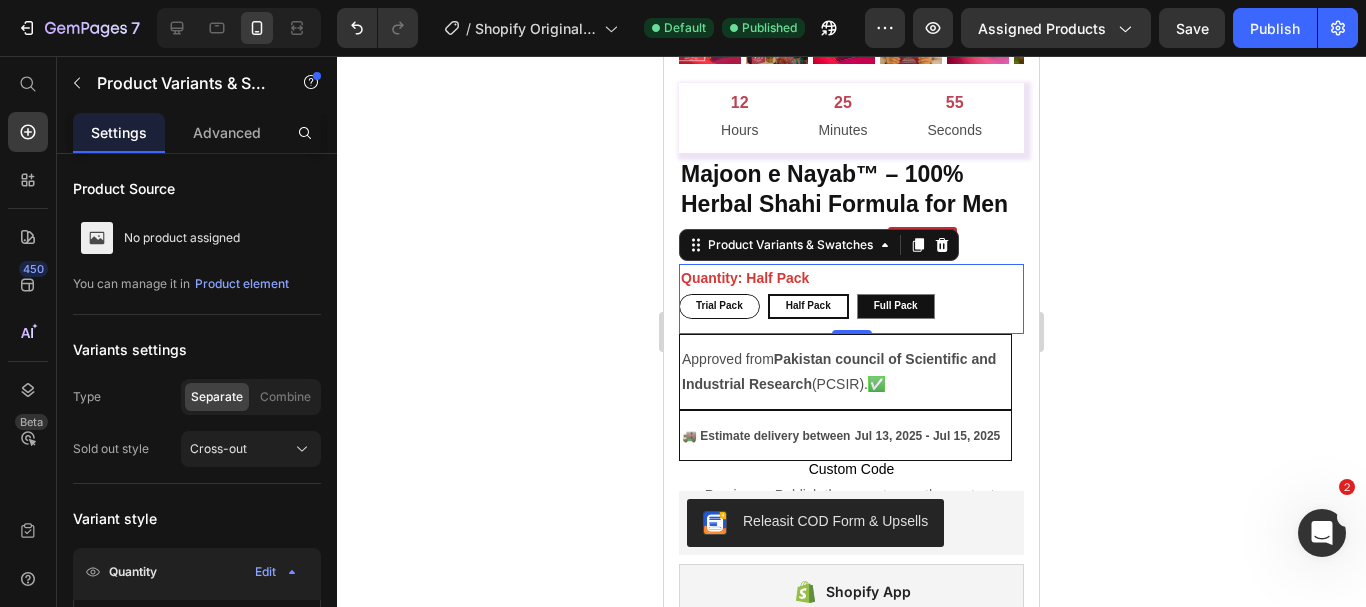 click on "Trial pack" at bounding box center (719, 306) 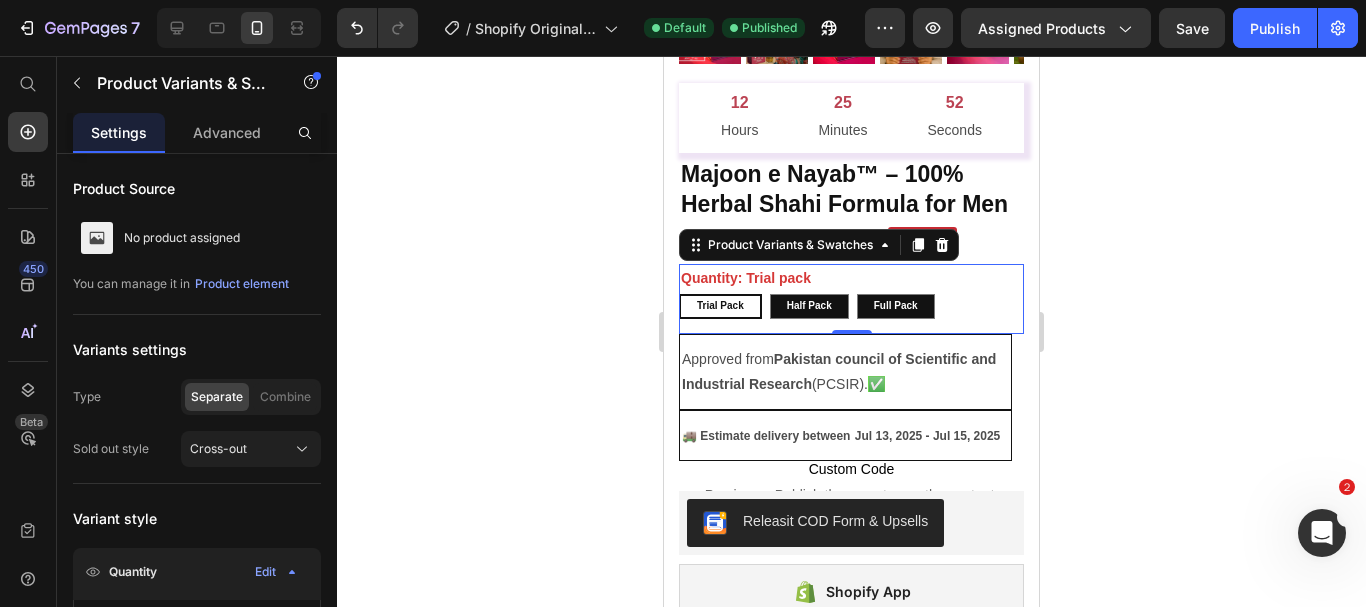 click 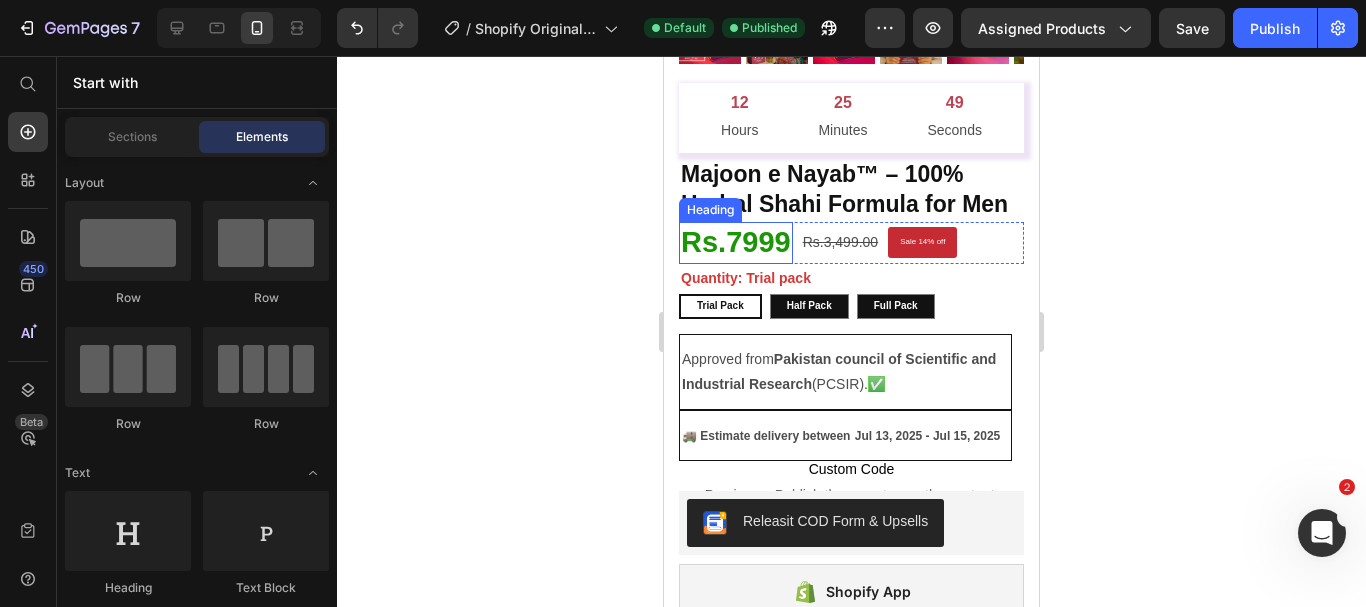 click on "Rs.7999" at bounding box center (736, 242) 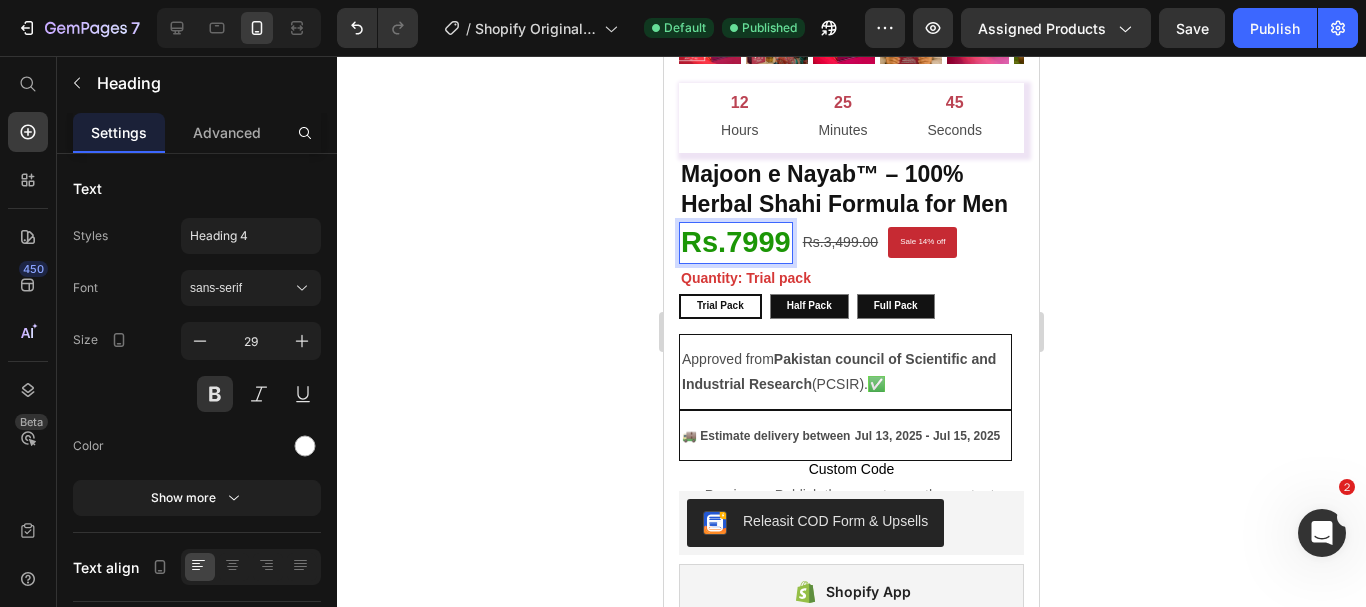 click on "Rs.7999" at bounding box center (736, 242) 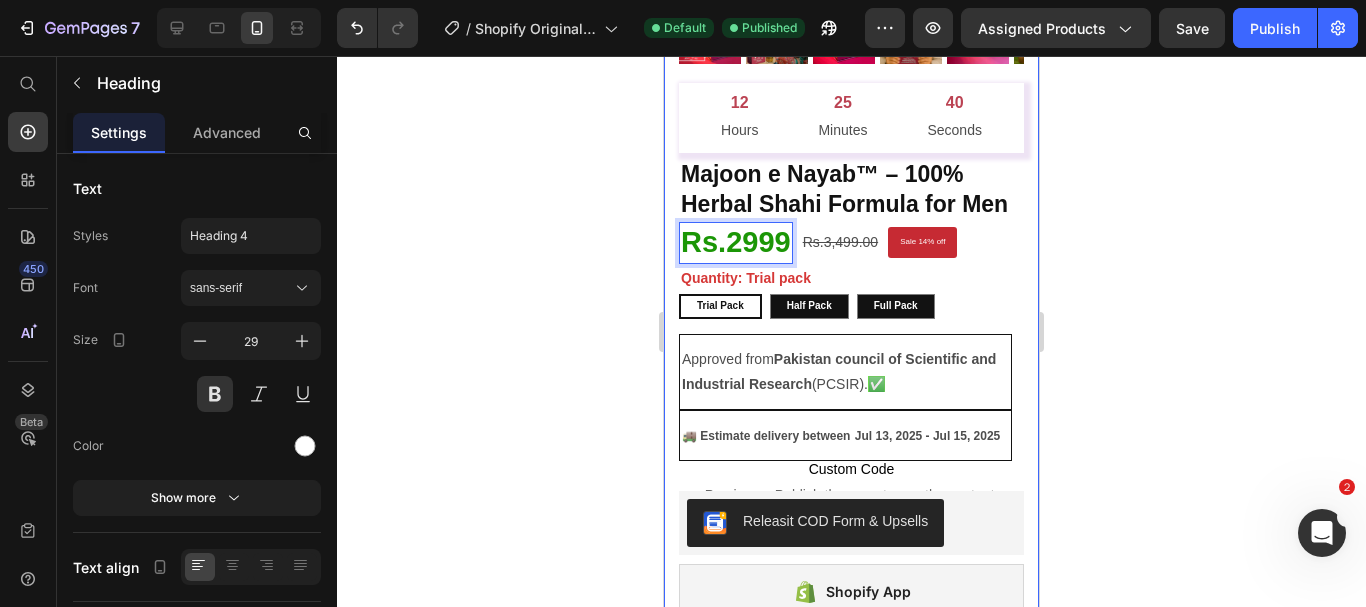 click 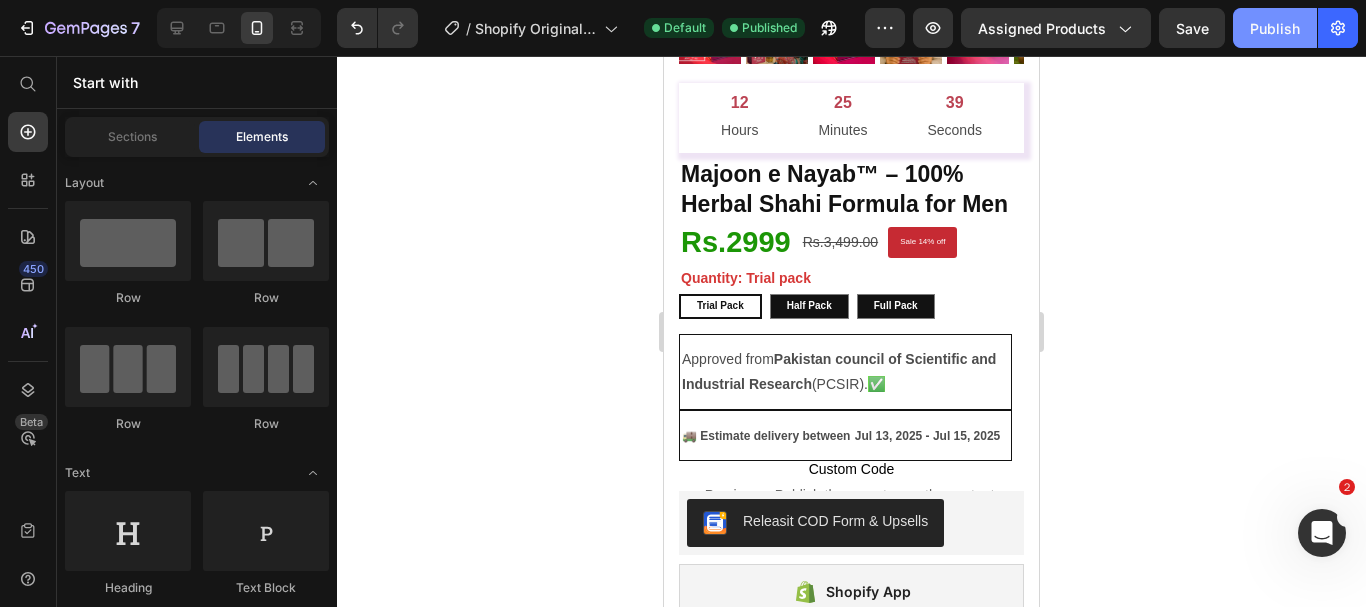 click on "Publish" at bounding box center [1275, 28] 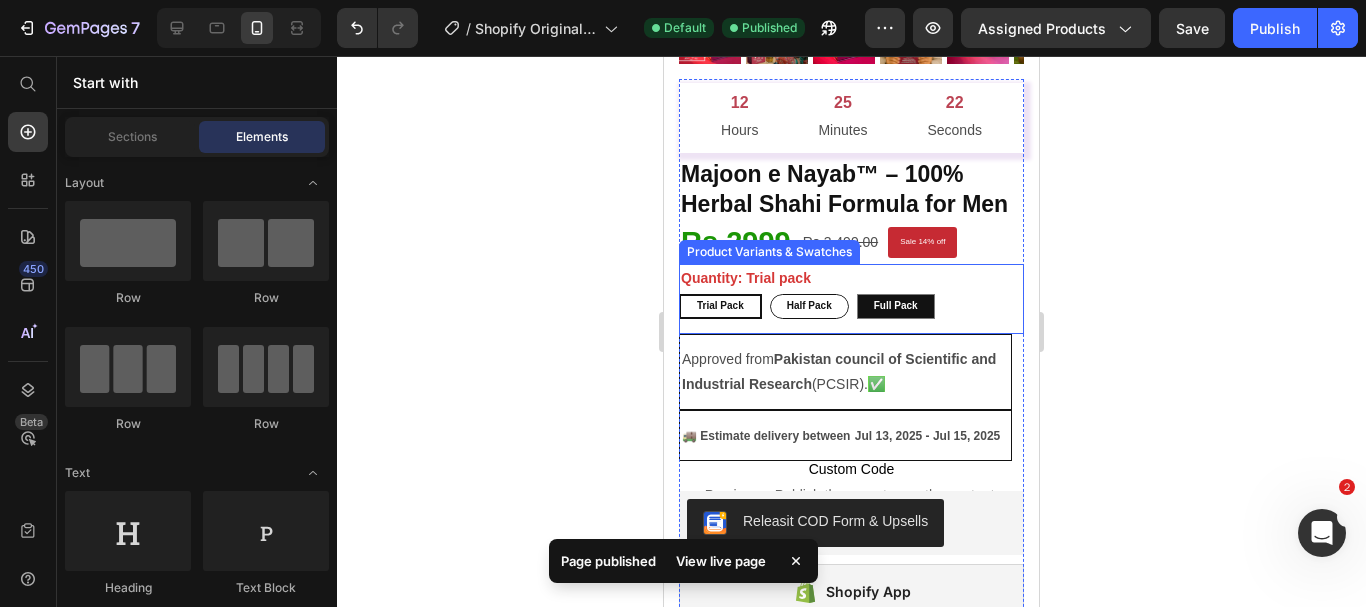 click on "Half Pack" at bounding box center [809, 306] 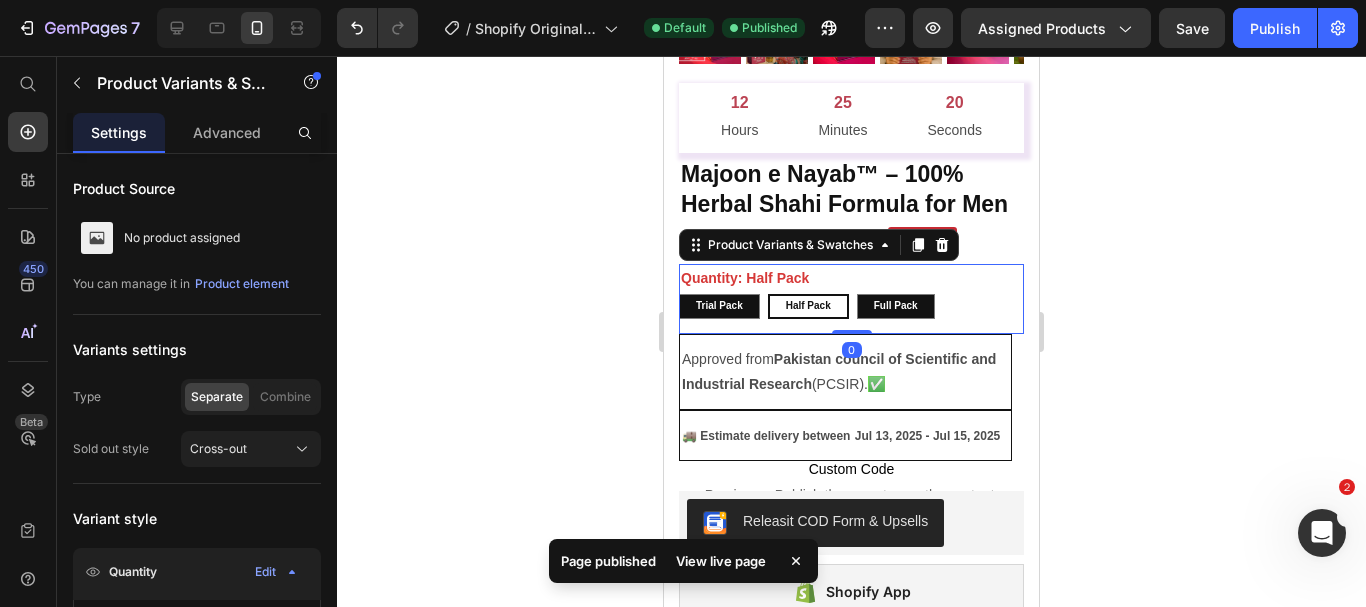 click 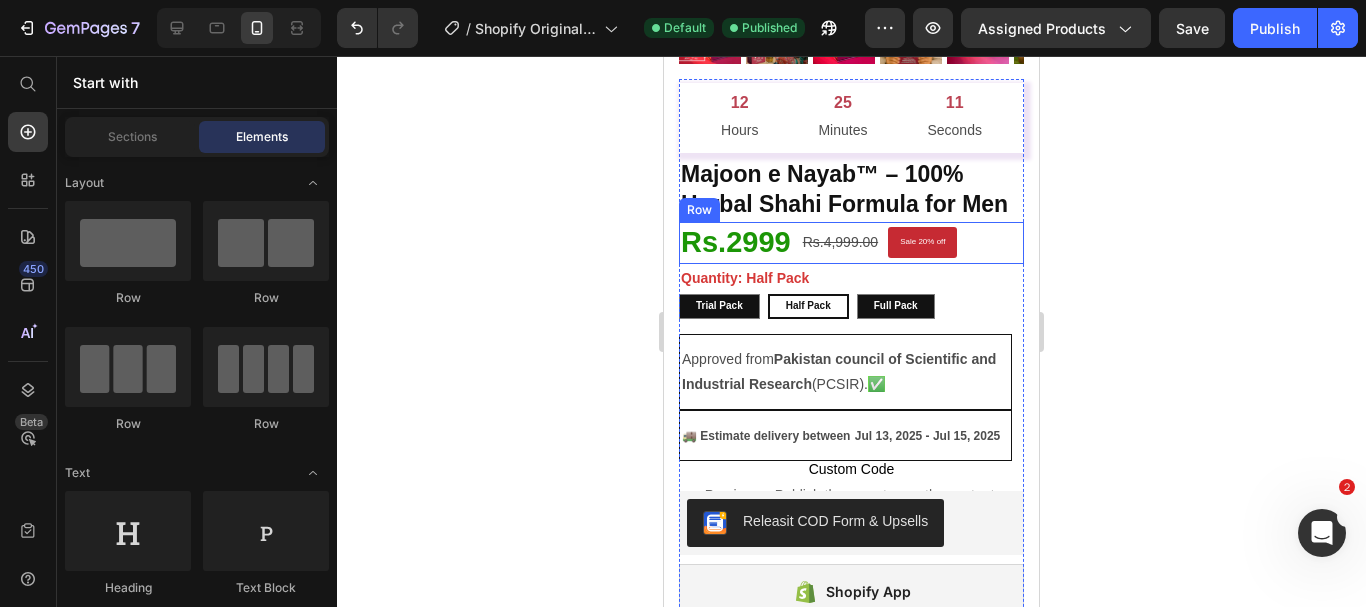 click on "⁠⁠⁠⁠⁠⁠⁠ Rs.2999 Heading Rs.4,999.00 Product Price Sale 20% off Product Badge Row" at bounding box center (851, 243) 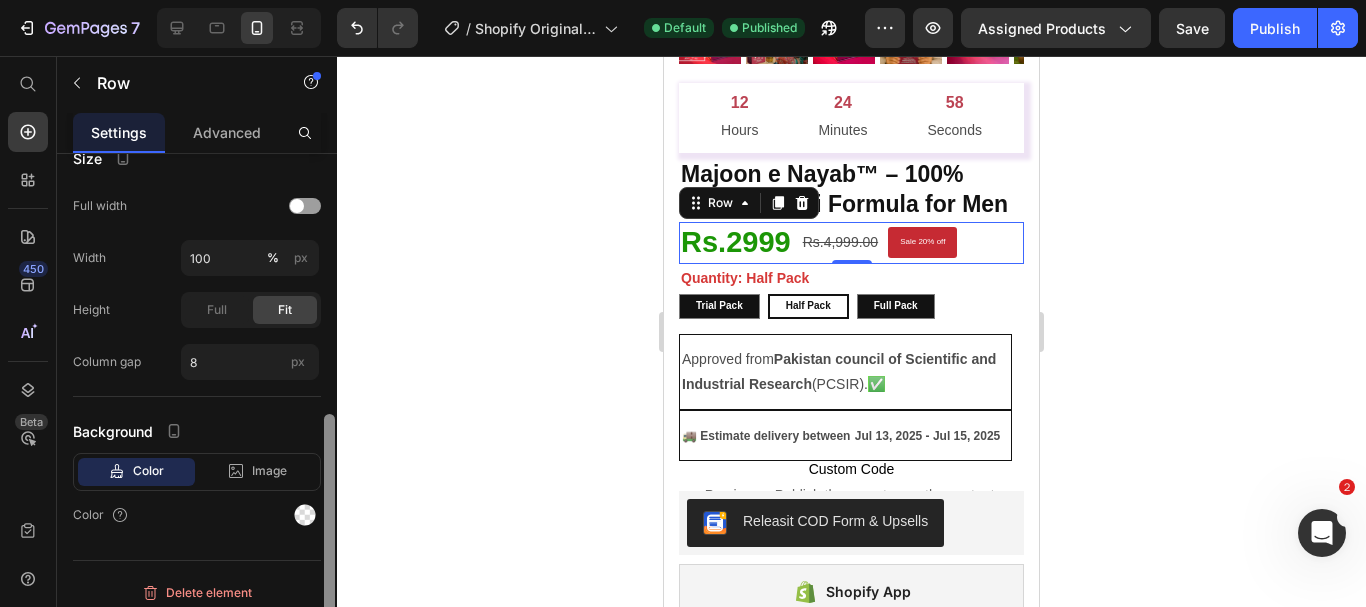 scroll, scrollTop: 615, scrollLeft: 0, axis: vertical 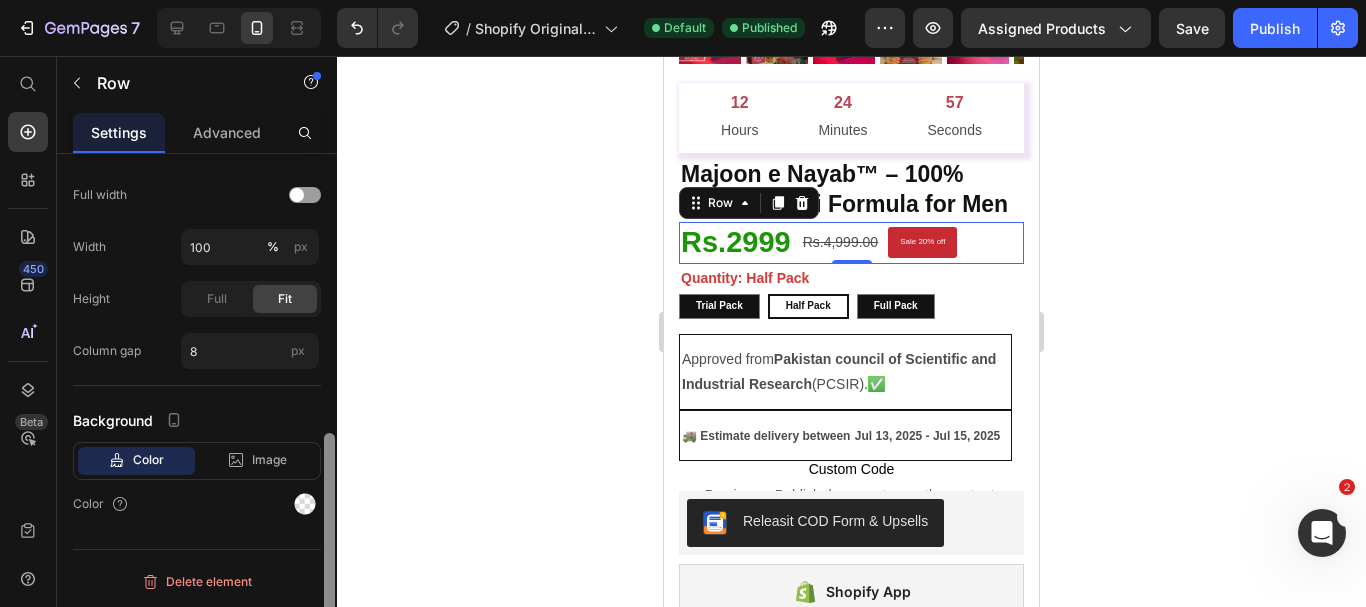 drag, startPoint x: 330, startPoint y: 281, endPoint x: 329, endPoint y: 566, distance: 285.00174 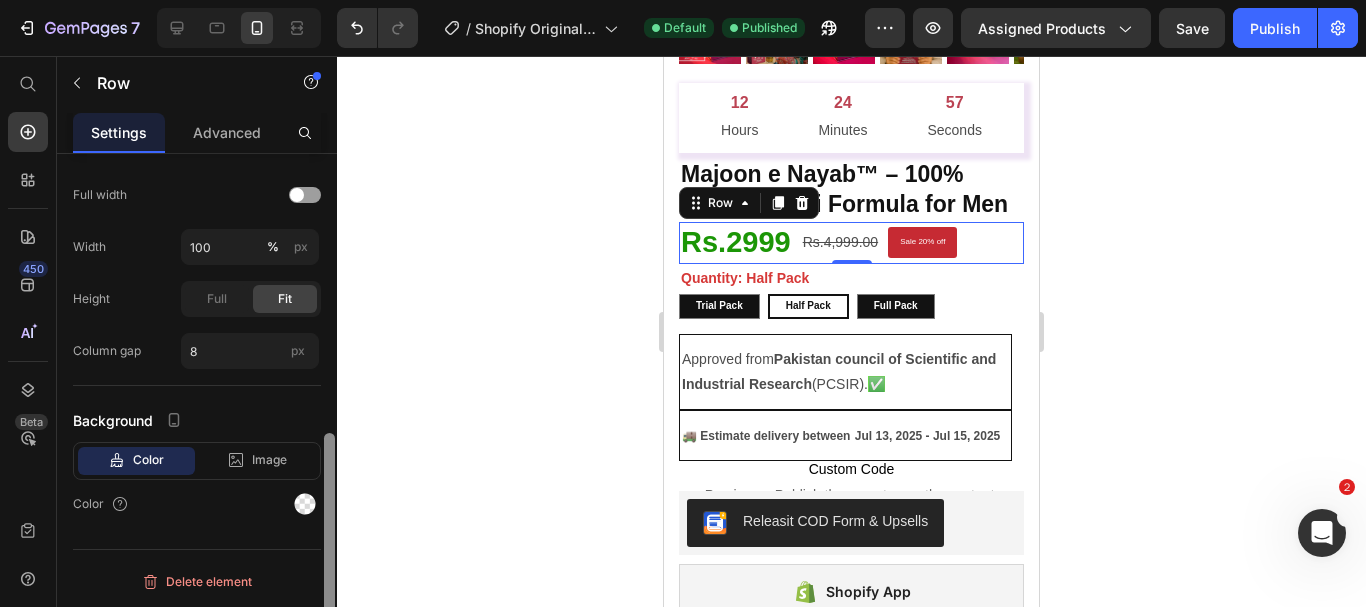 click at bounding box center [329, 548] 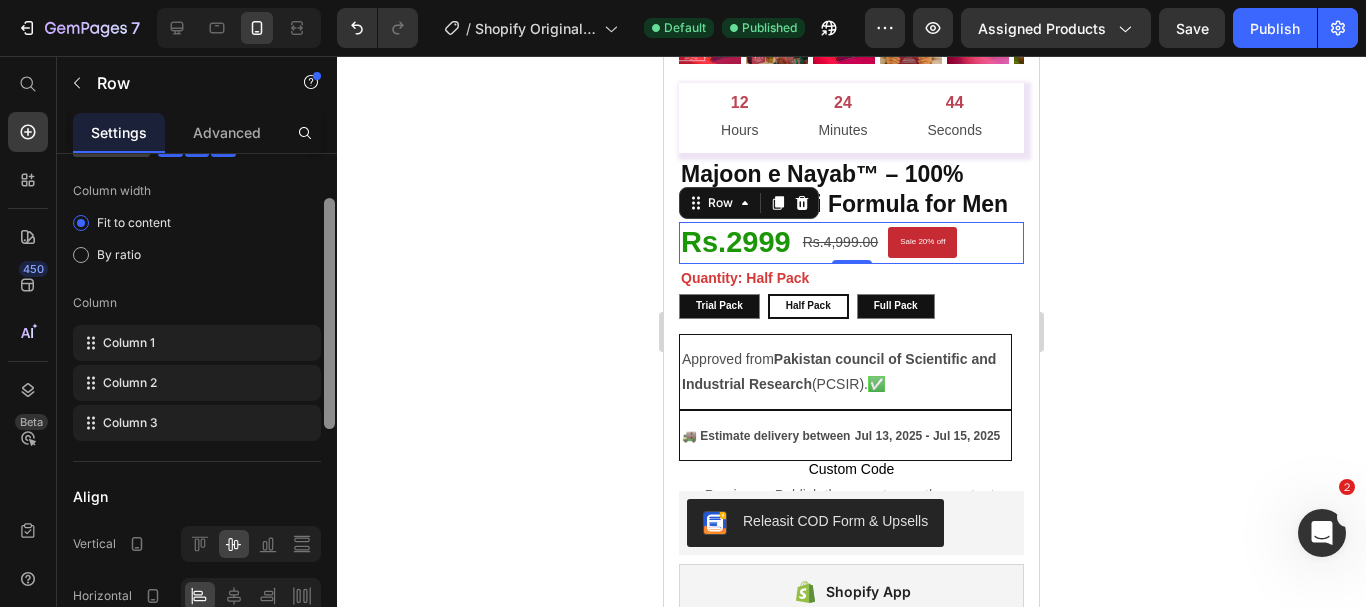 scroll, scrollTop: 0, scrollLeft: 0, axis: both 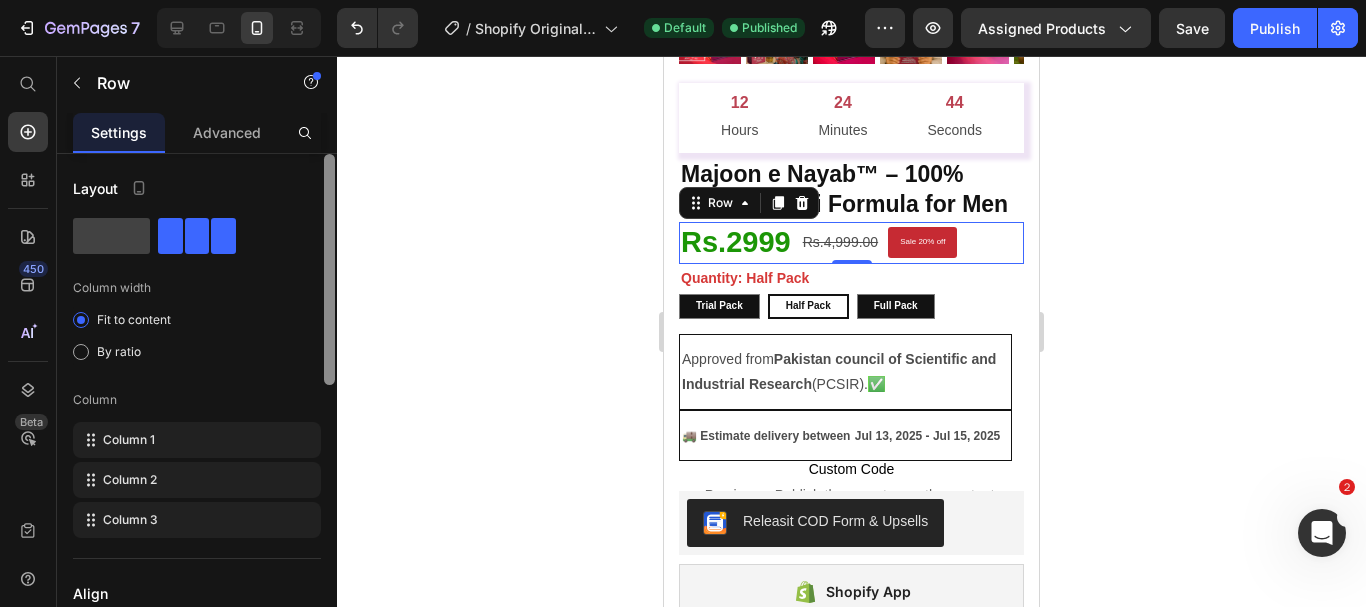 drag, startPoint x: 329, startPoint y: 507, endPoint x: 354, endPoint y: 101, distance: 406.76898 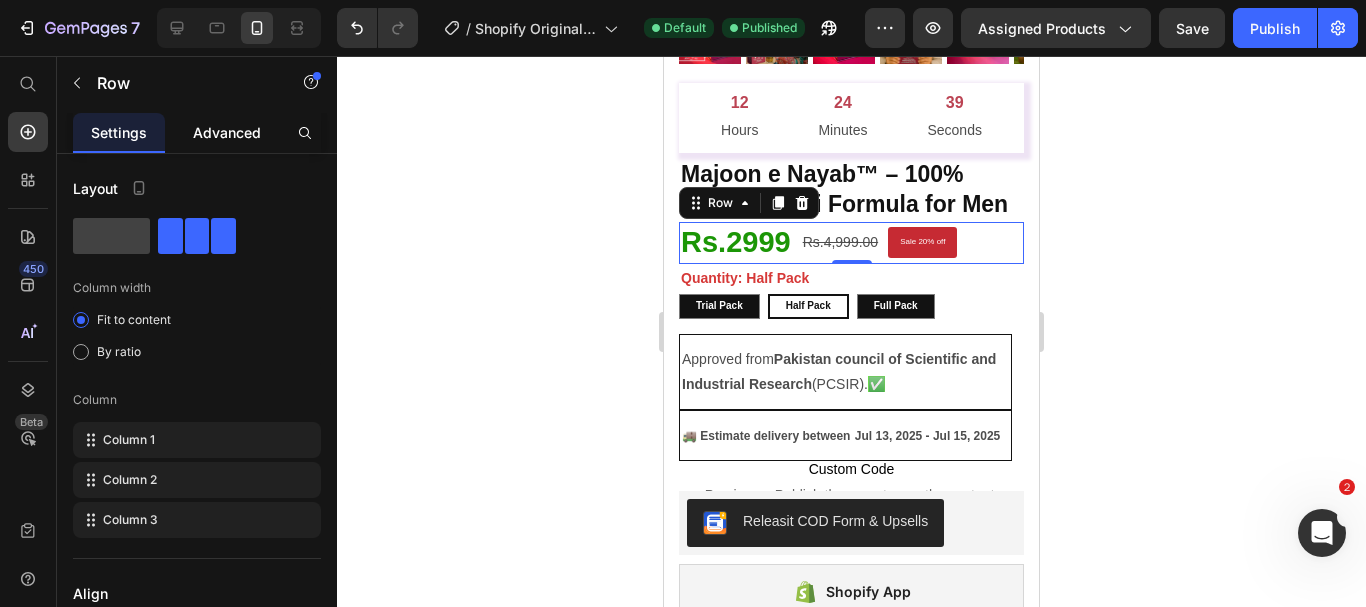 click on "Advanced" at bounding box center [227, 132] 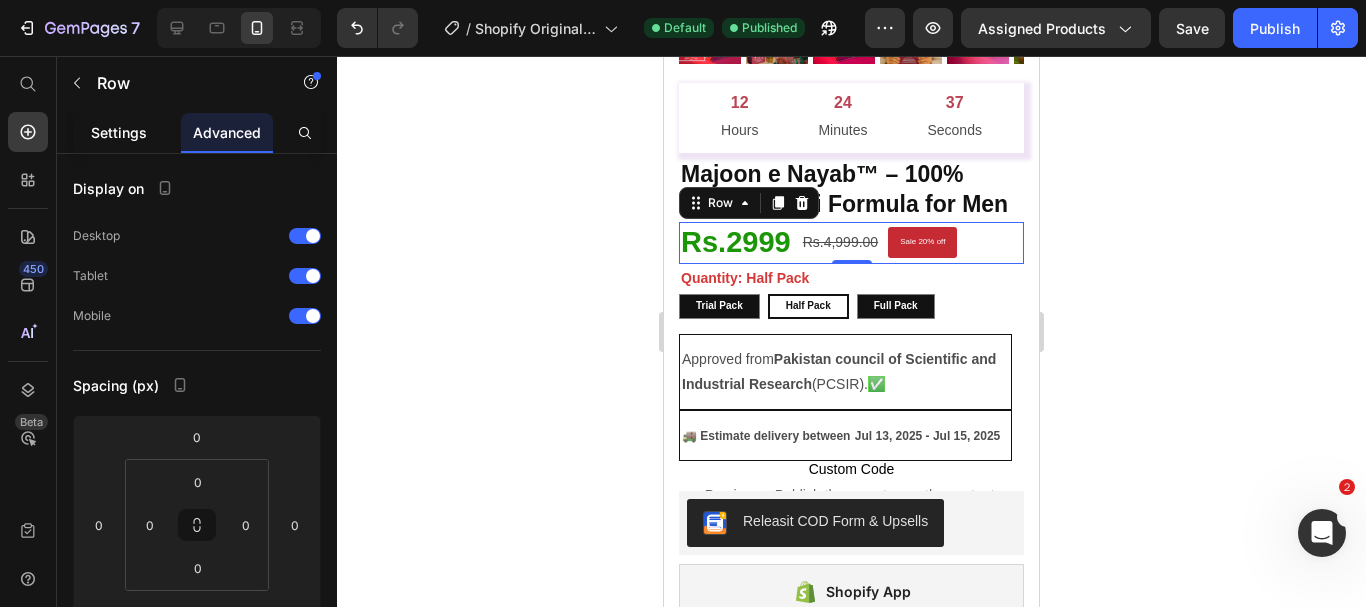 click on "Settings" at bounding box center (119, 132) 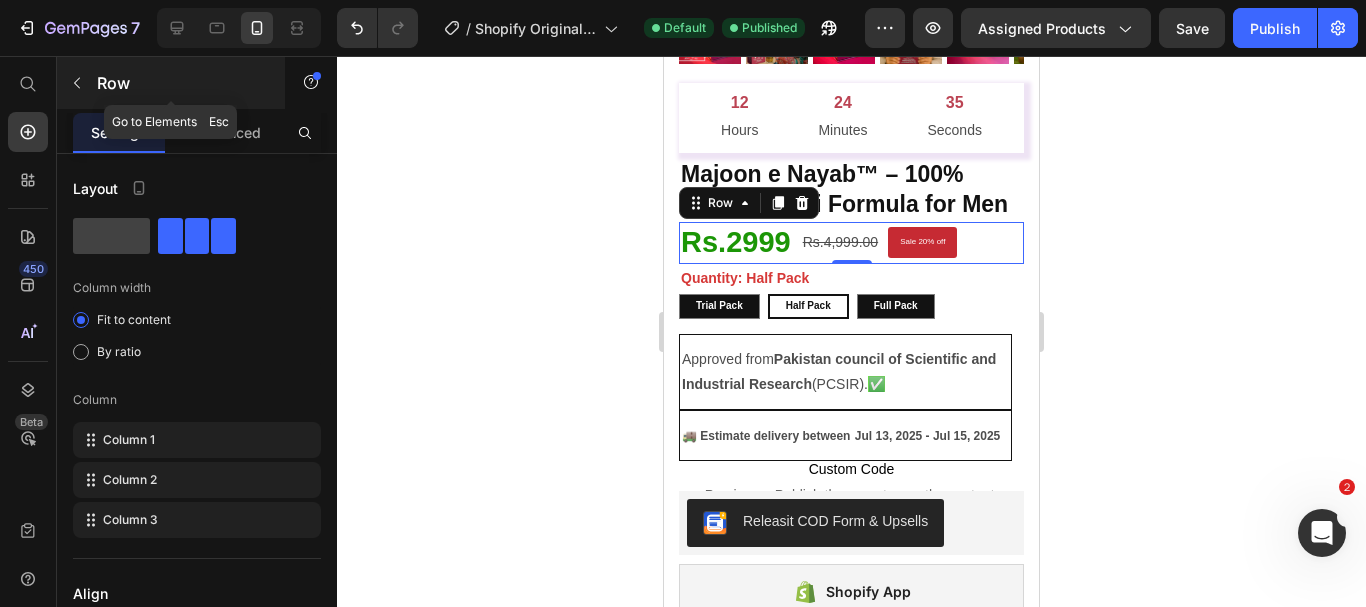 click 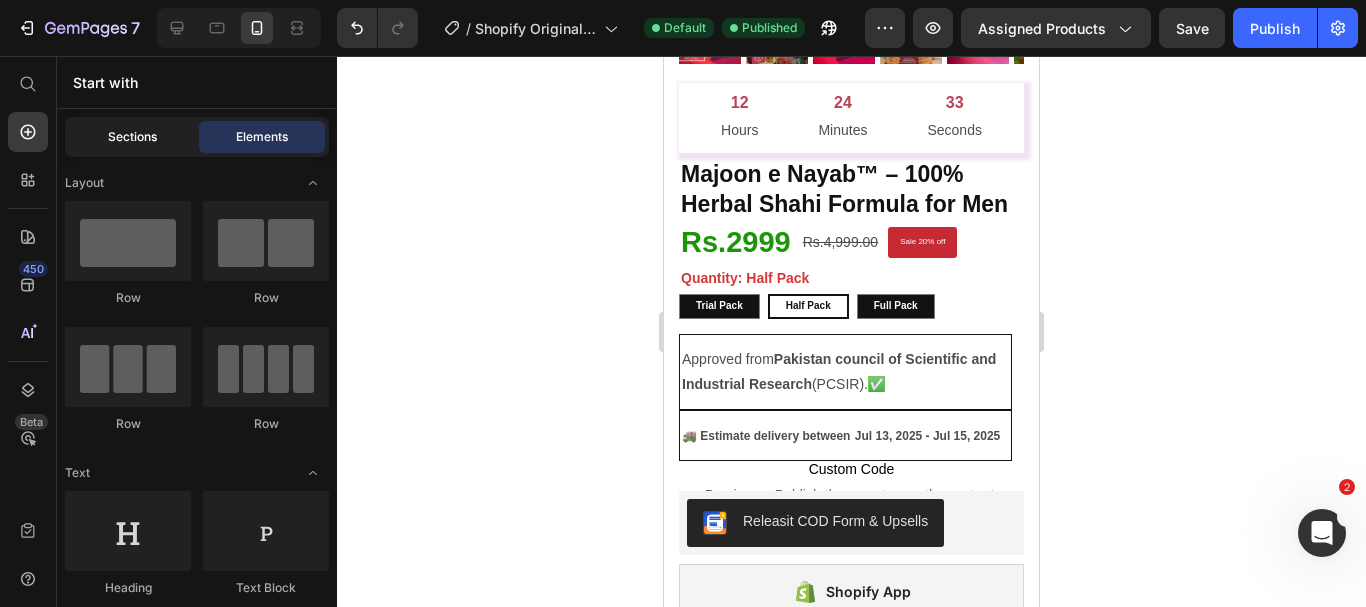 click on "Sections" at bounding box center [132, 137] 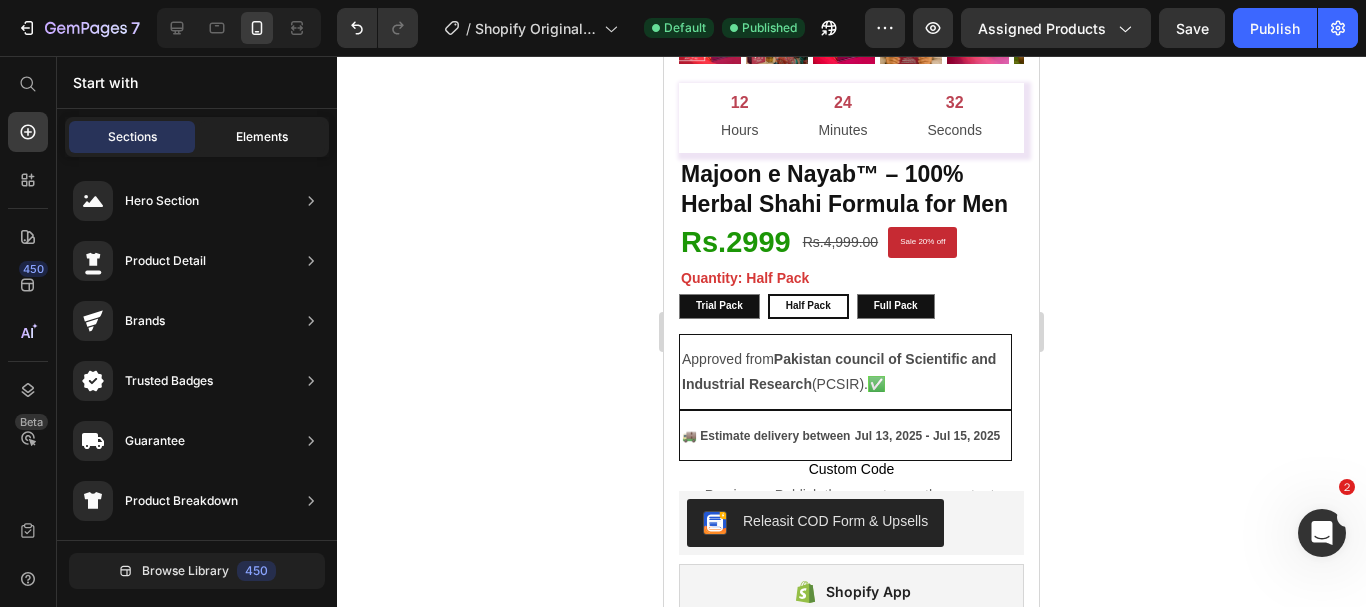 click on "Elements" at bounding box center [262, 137] 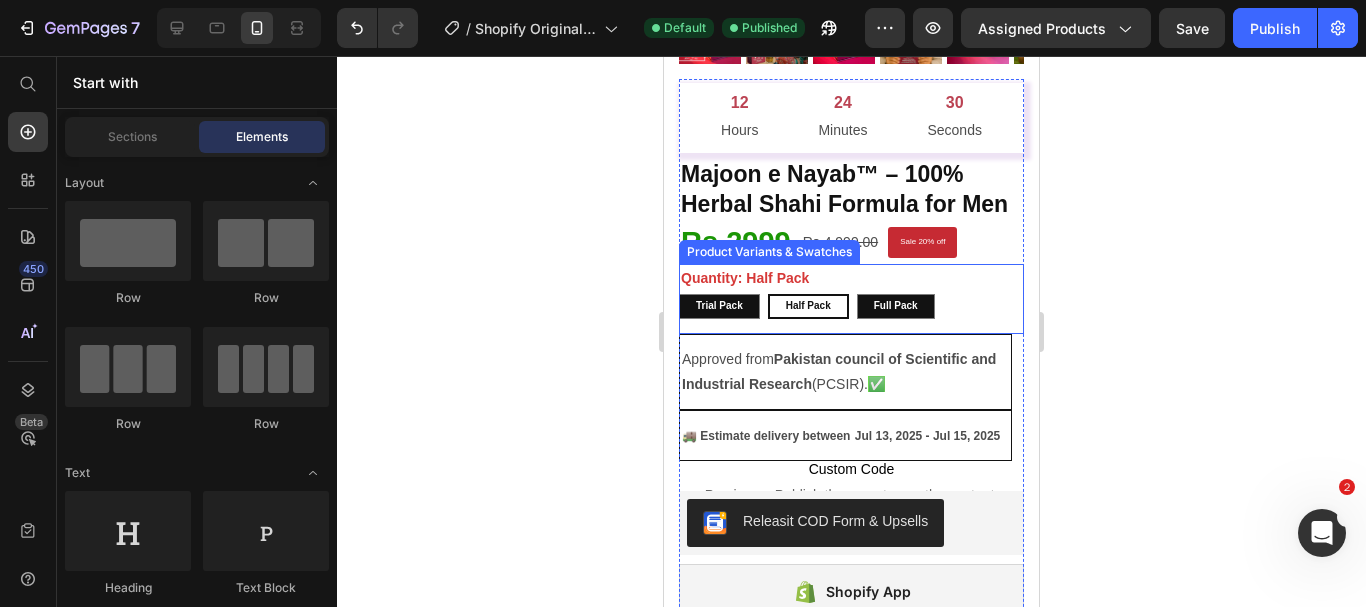 click on "Quantity: Half Pack Trial pack Trial pack Trial pack Half Pack Half Pack Half Pack Full Pack Full Pack Full Pack Product Variants & Swatches" at bounding box center (851, 299) 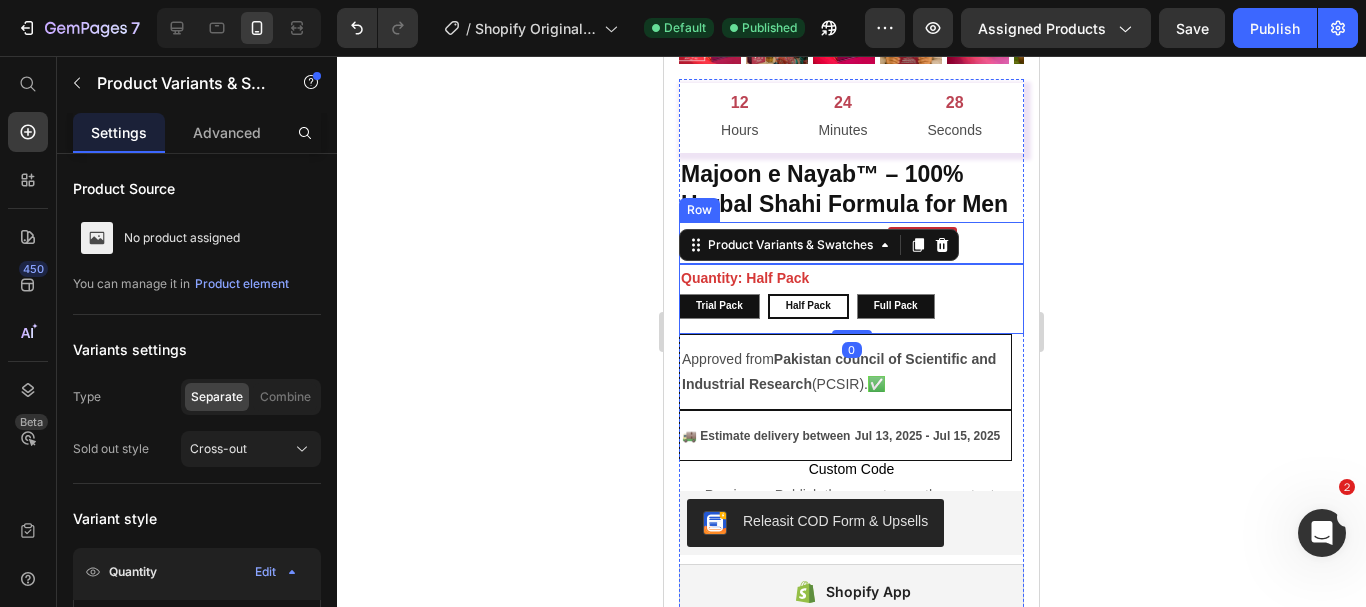 click on "⁠⁠⁠⁠⁠⁠⁠ Rs.2999 Heading Rs.4,999.00 Product Price Sale 20% off Product Badge Row" at bounding box center [851, 243] 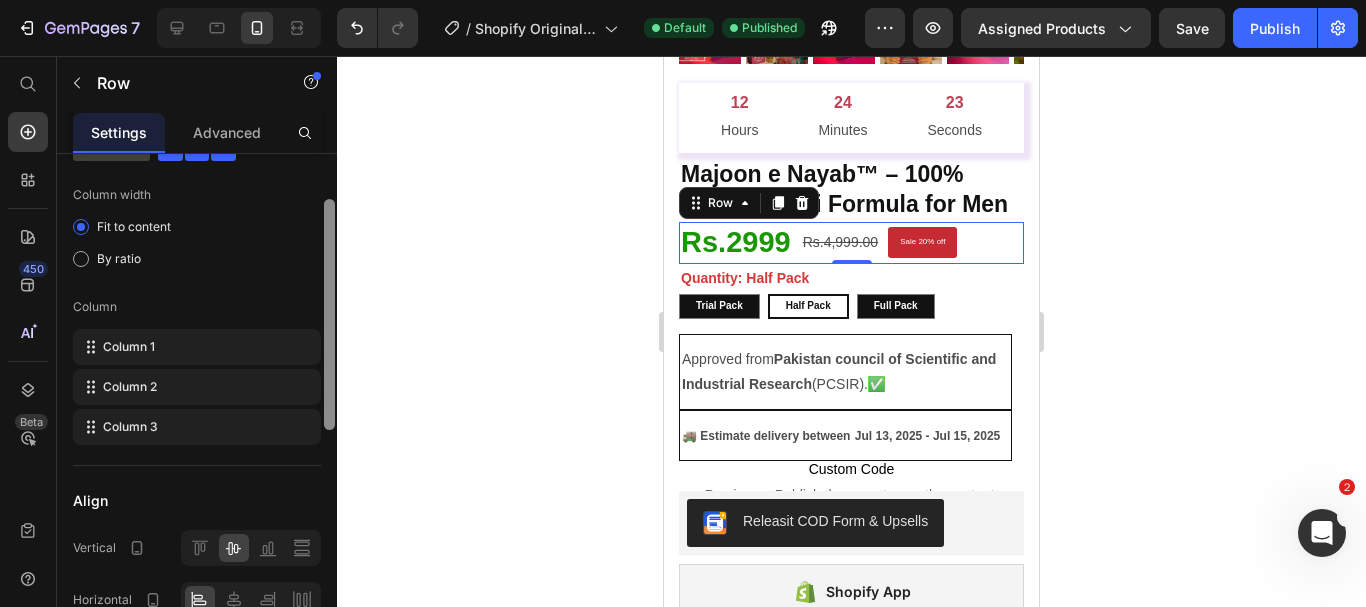 scroll, scrollTop: 95, scrollLeft: 0, axis: vertical 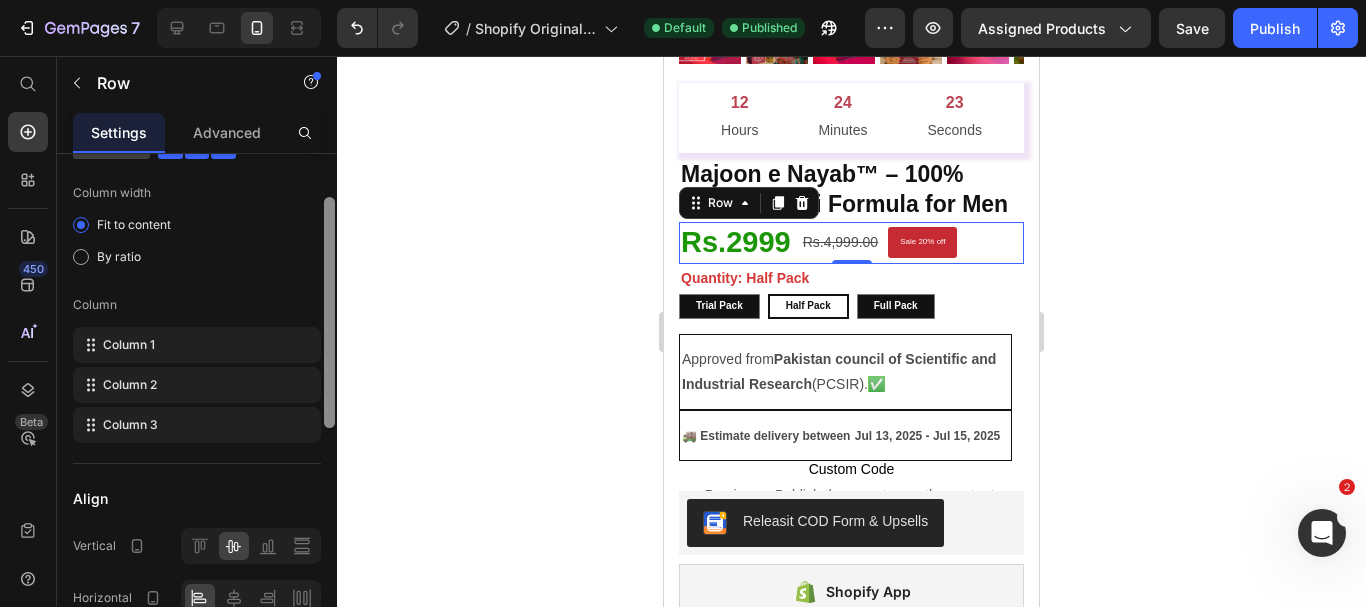 drag, startPoint x: 332, startPoint y: 211, endPoint x: 325, endPoint y: 254, distance: 43.56604 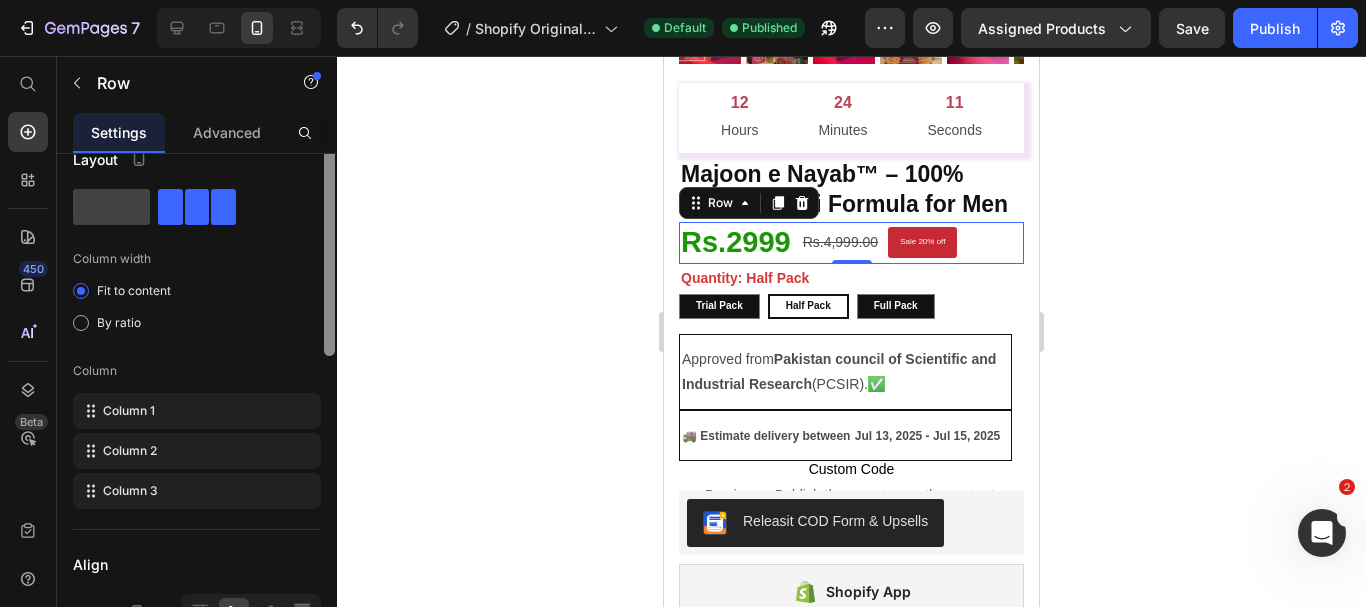 scroll, scrollTop: 0, scrollLeft: 0, axis: both 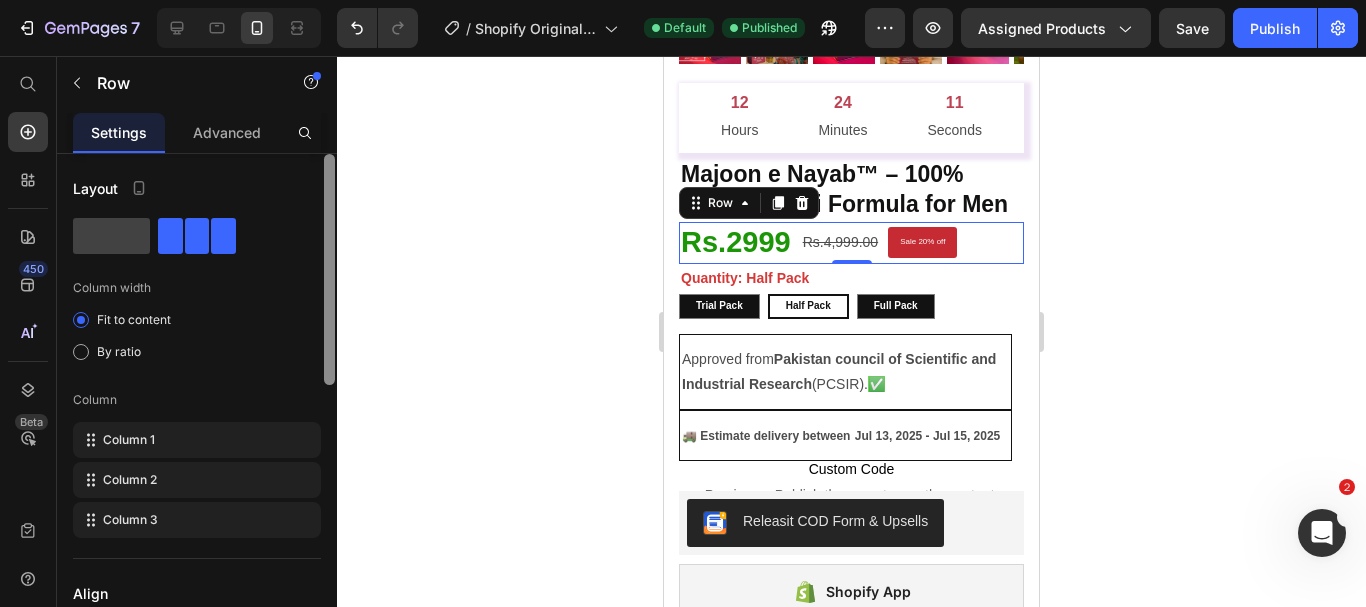 drag, startPoint x: 329, startPoint y: 324, endPoint x: 344, endPoint y: 196, distance: 128.87592 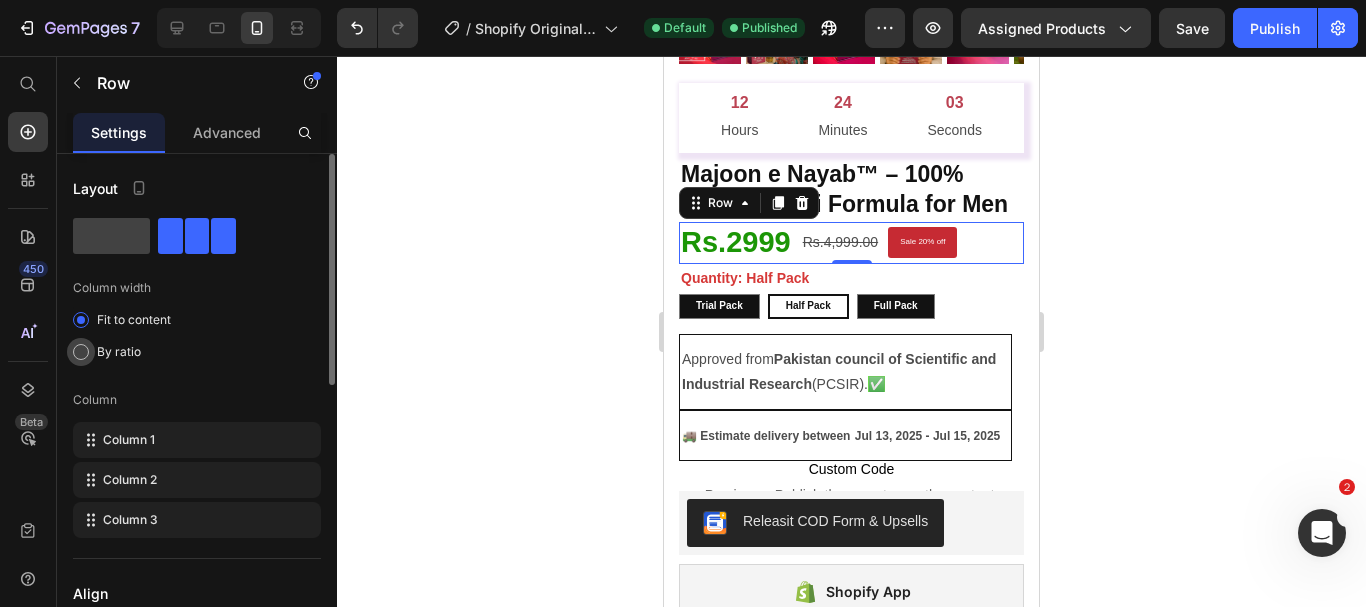 click at bounding box center (81, 352) 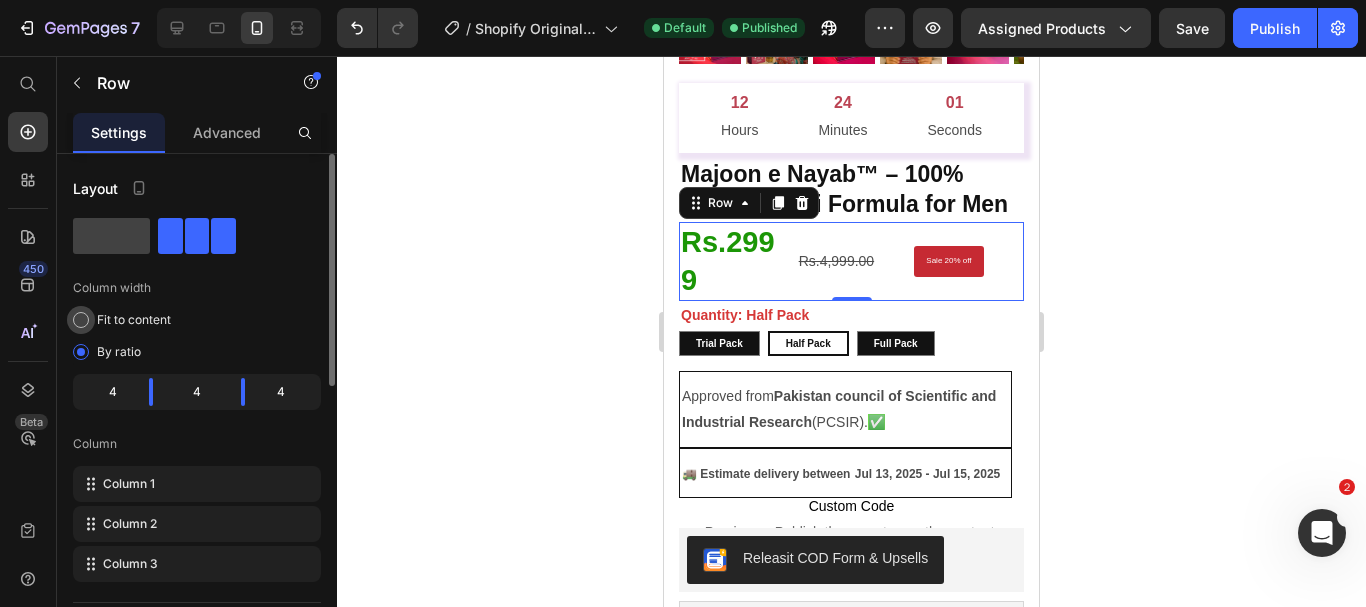 click at bounding box center (81, 320) 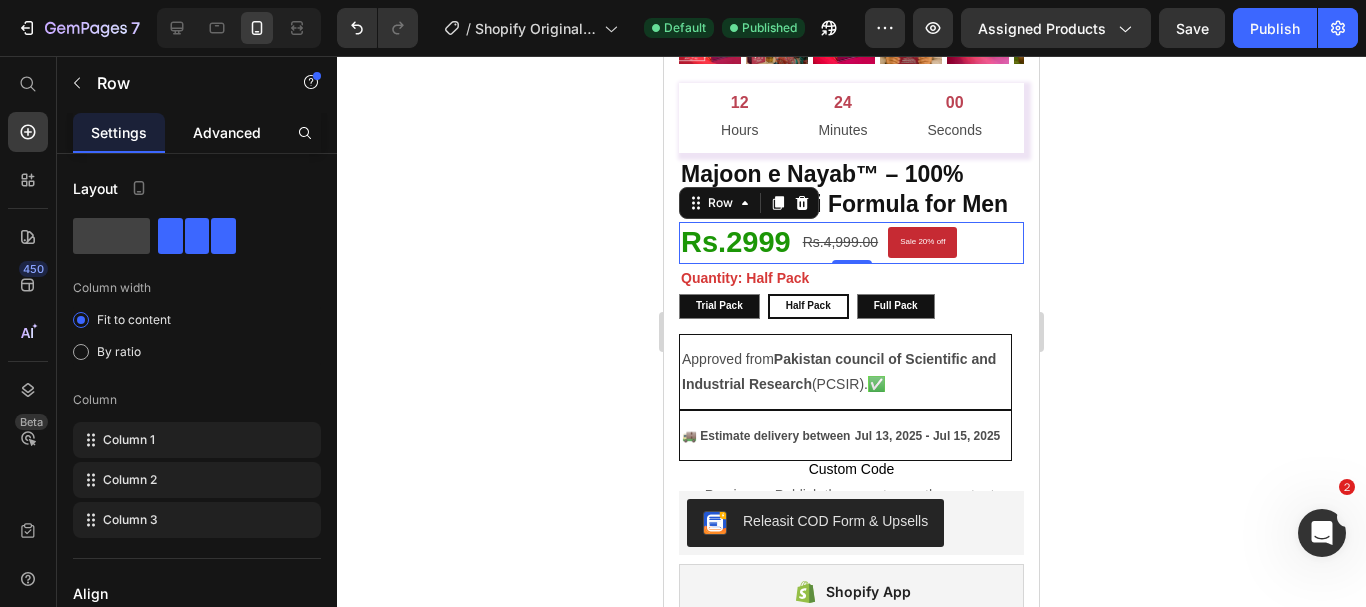 click on "Advanced" at bounding box center [227, 132] 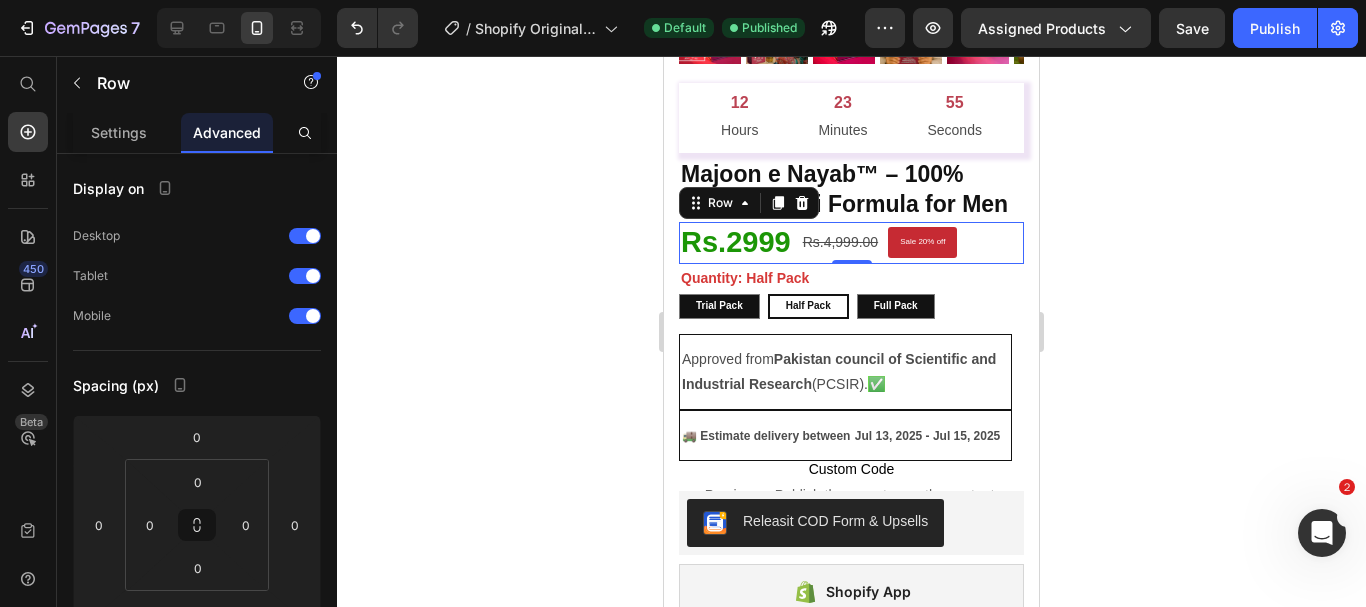 click 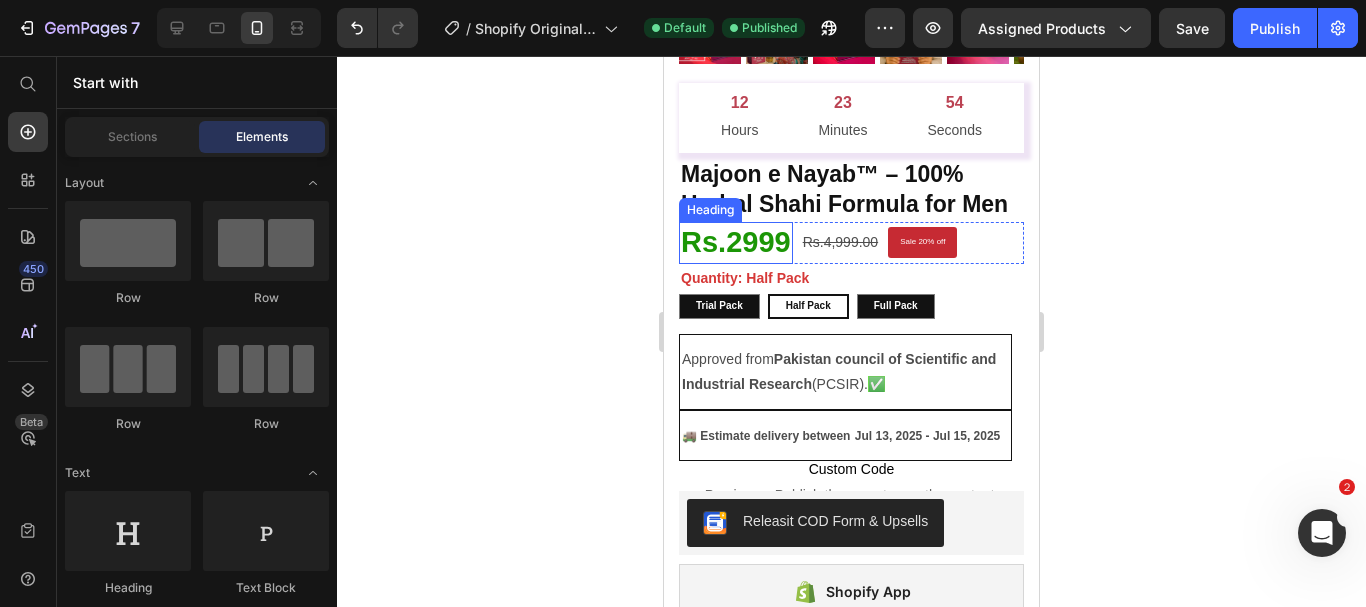 click on "Rs.2999" at bounding box center (736, 242) 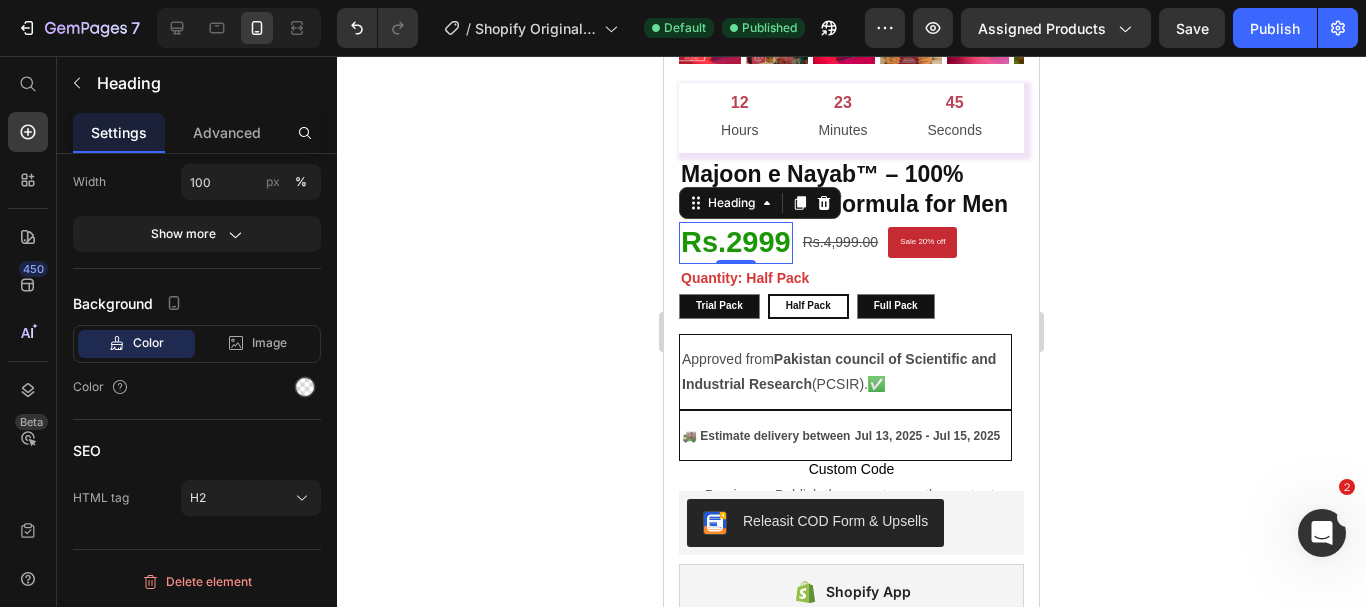 scroll, scrollTop: 0, scrollLeft: 0, axis: both 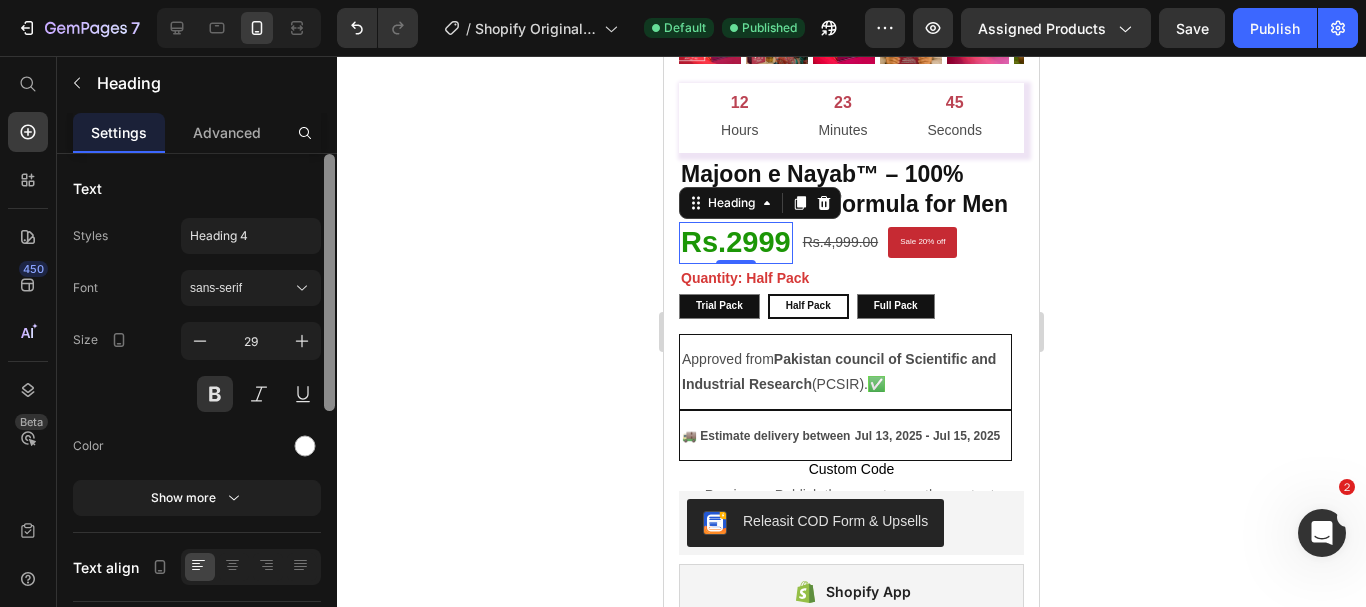 drag, startPoint x: 328, startPoint y: 254, endPoint x: 353, endPoint y: 134, distance: 122.57651 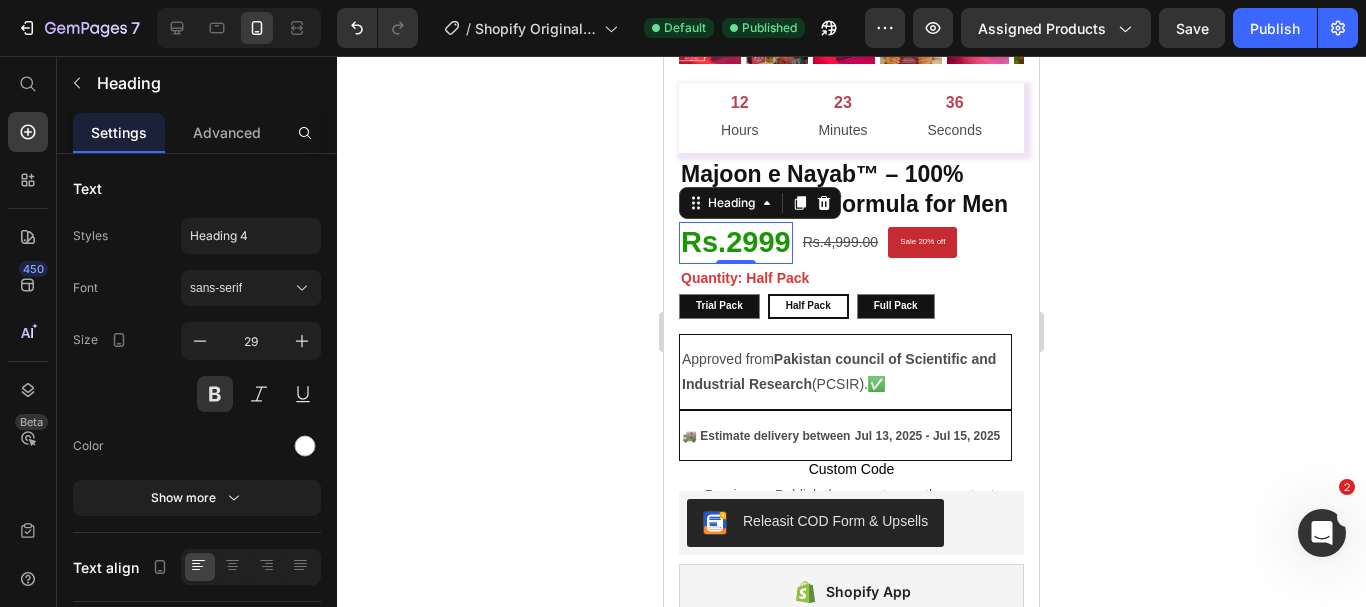 click on "Rs.2999" at bounding box center [736, 242] 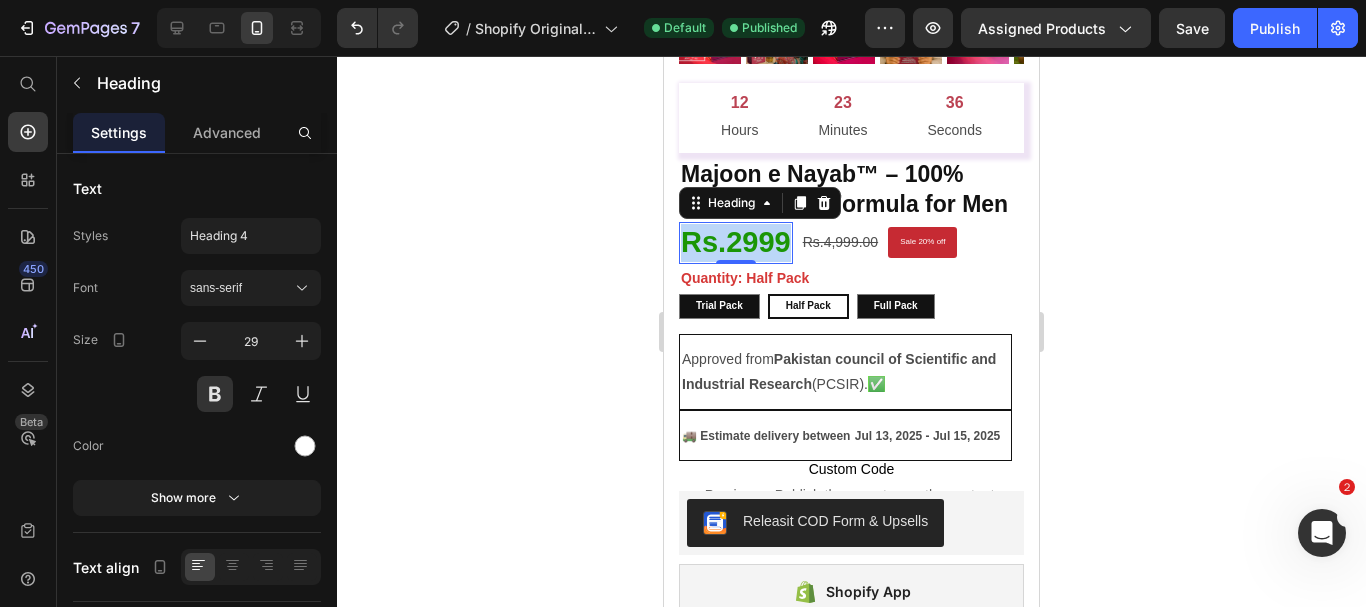 click on "Rs.2999" at bounding box center (736, 242) 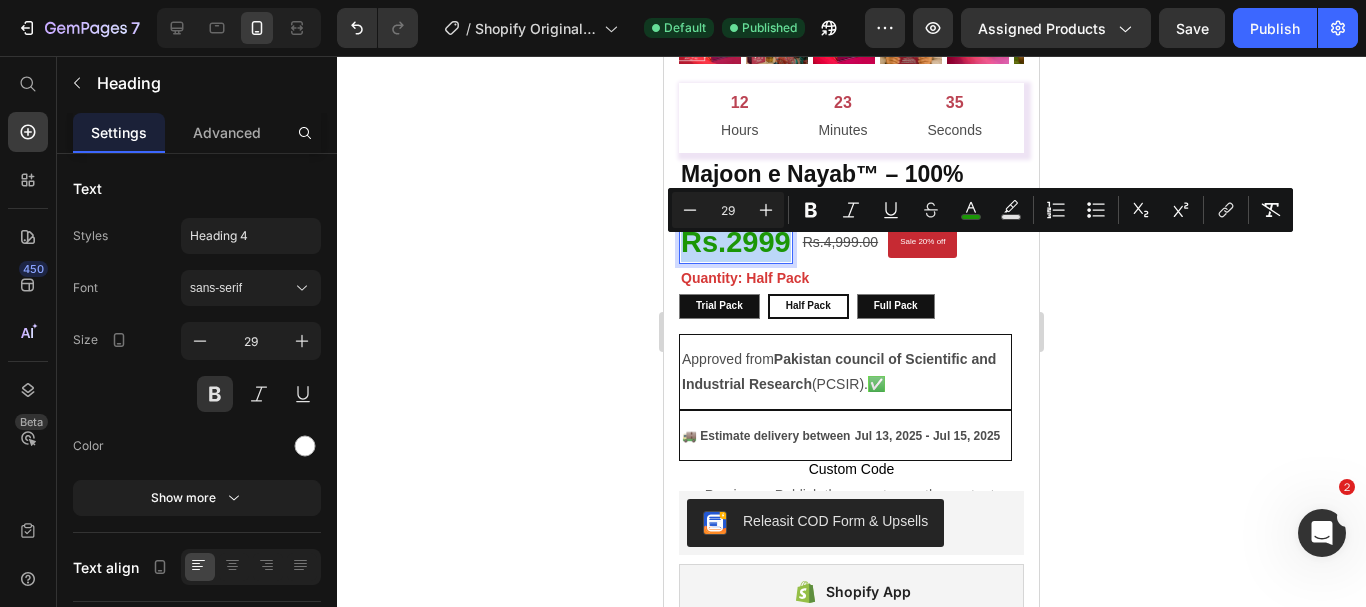 click on "Rs.2999" at bounding box center [736, 242] 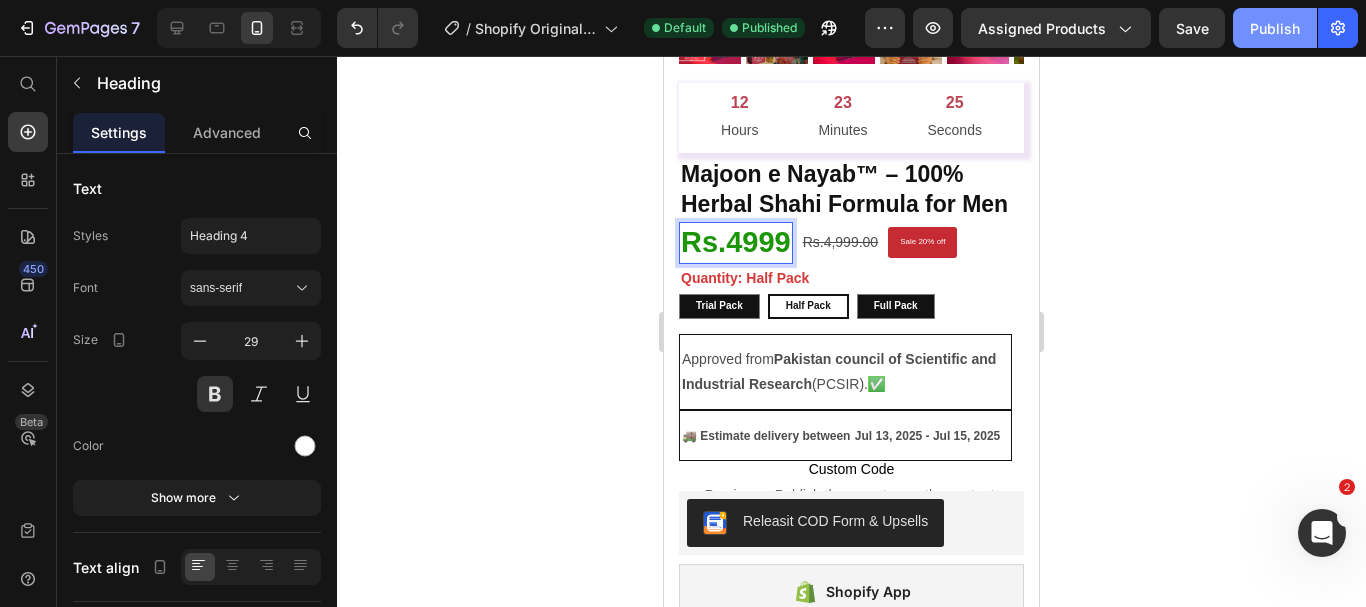 click on "Publish" at bounding box center [1275, 28] 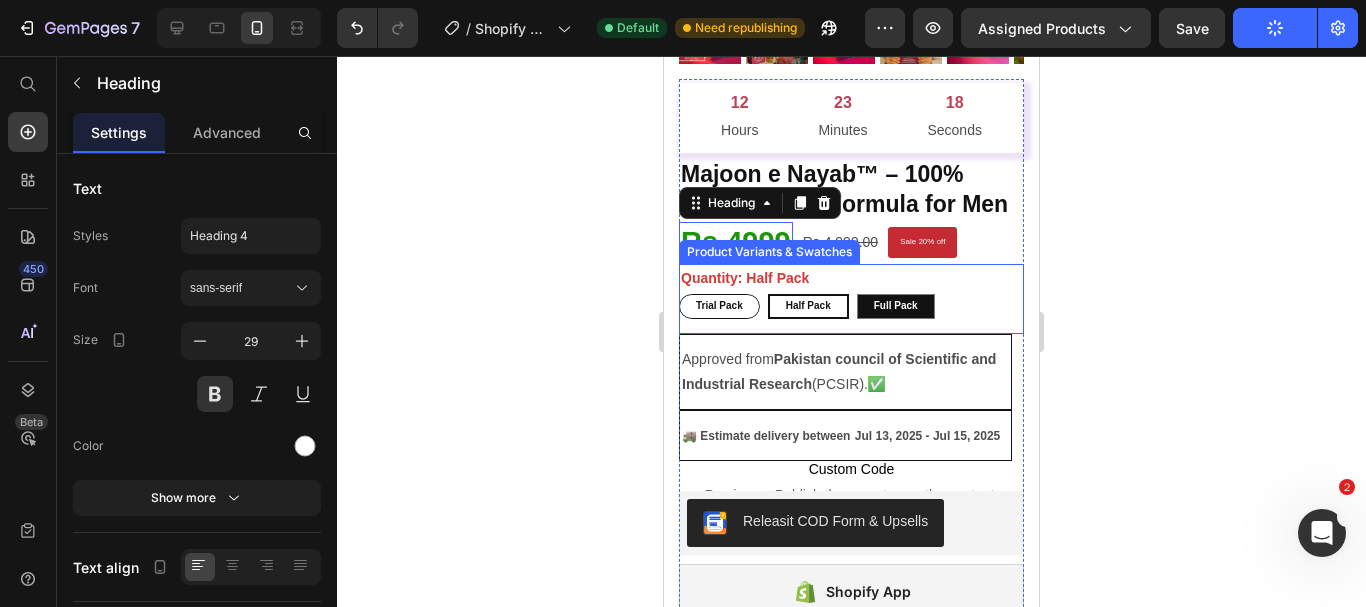 click on "Trial pack" at bounding box center [719, 306] 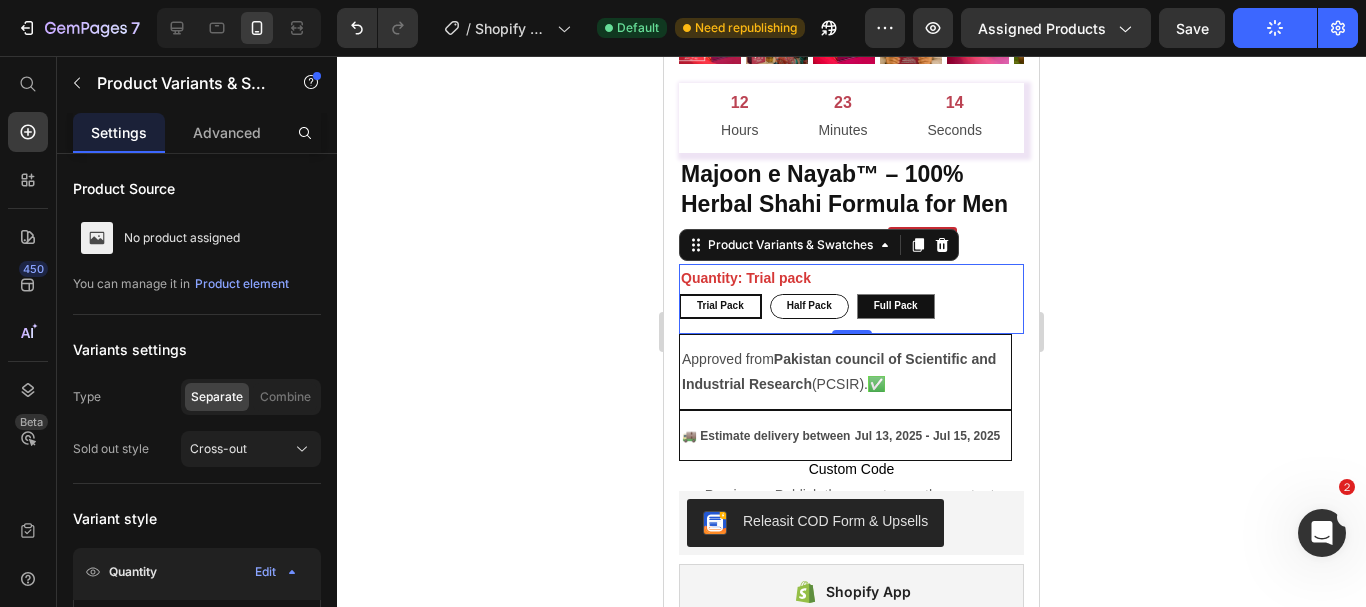 click on "Half Pack" at bounding box center (809, 306) 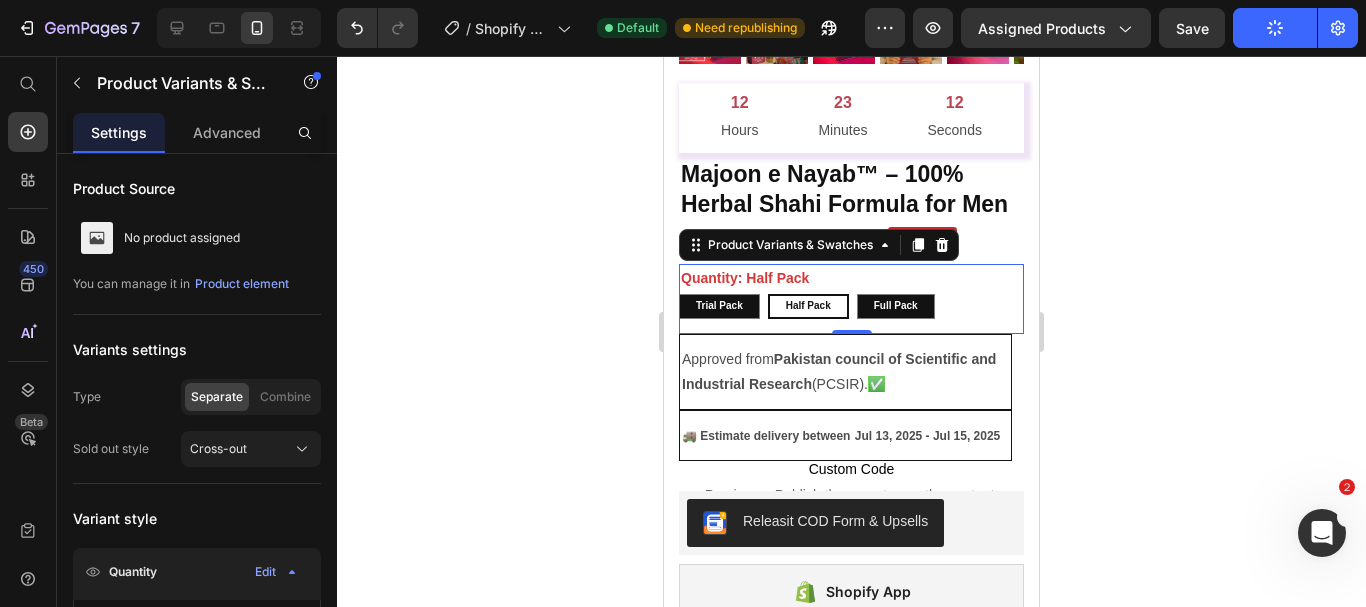 click 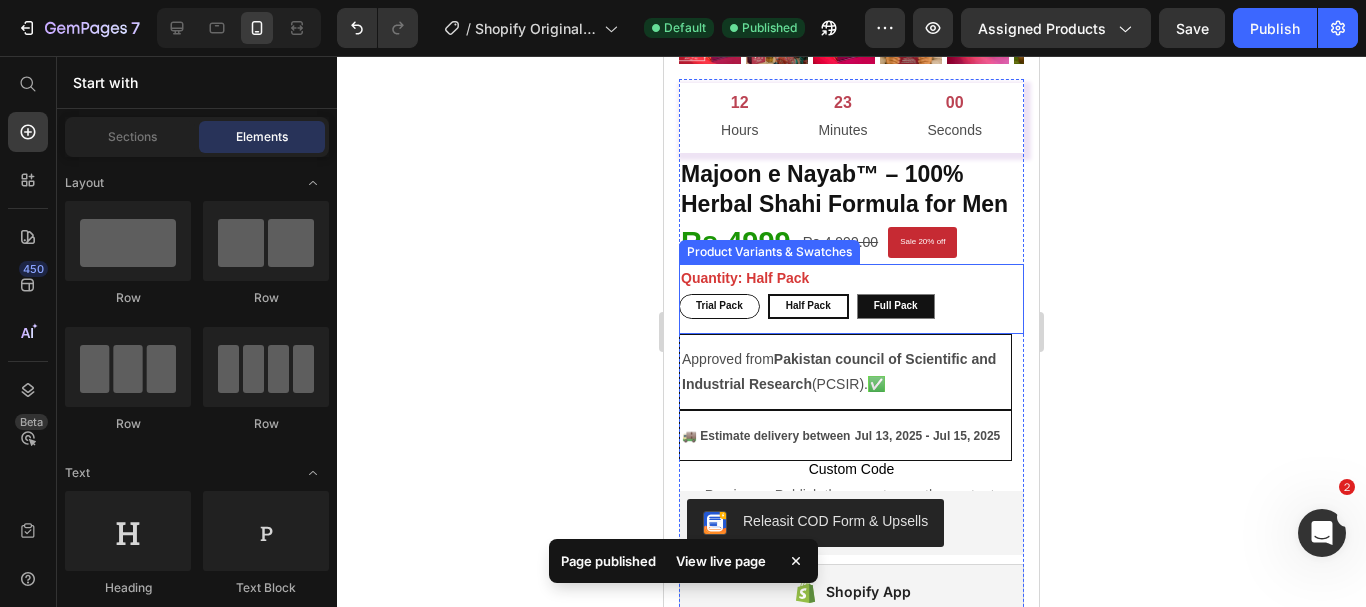 click on "Trial pack" at bounding box center (719, 306) 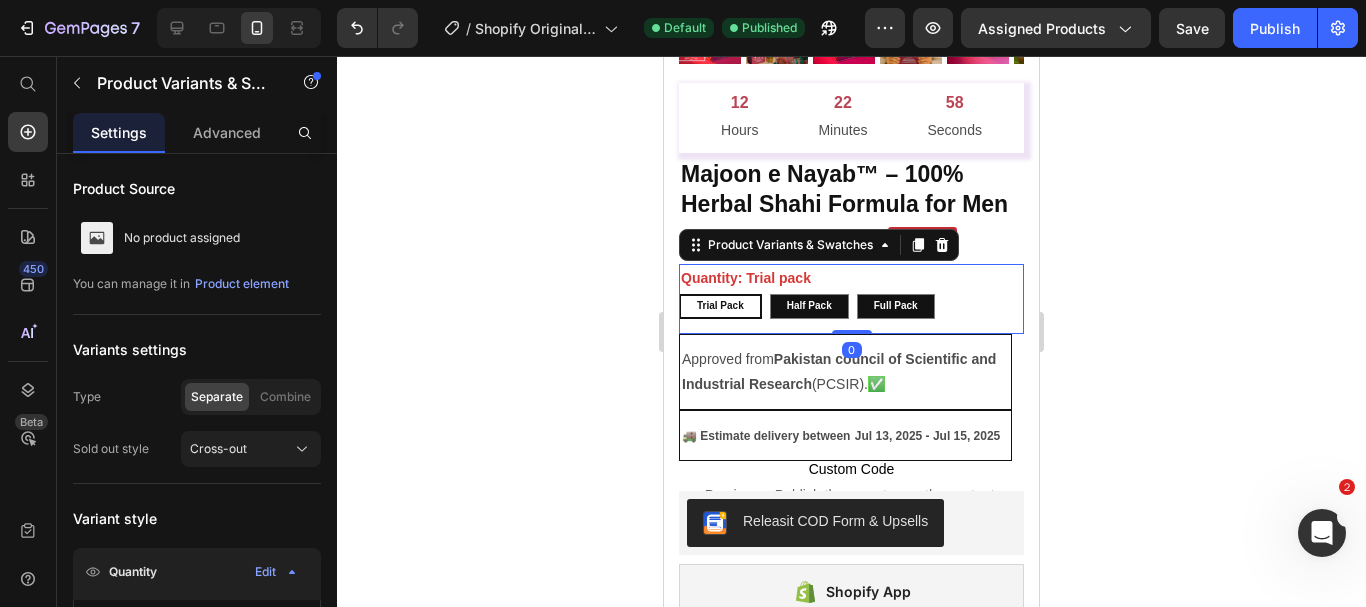 click 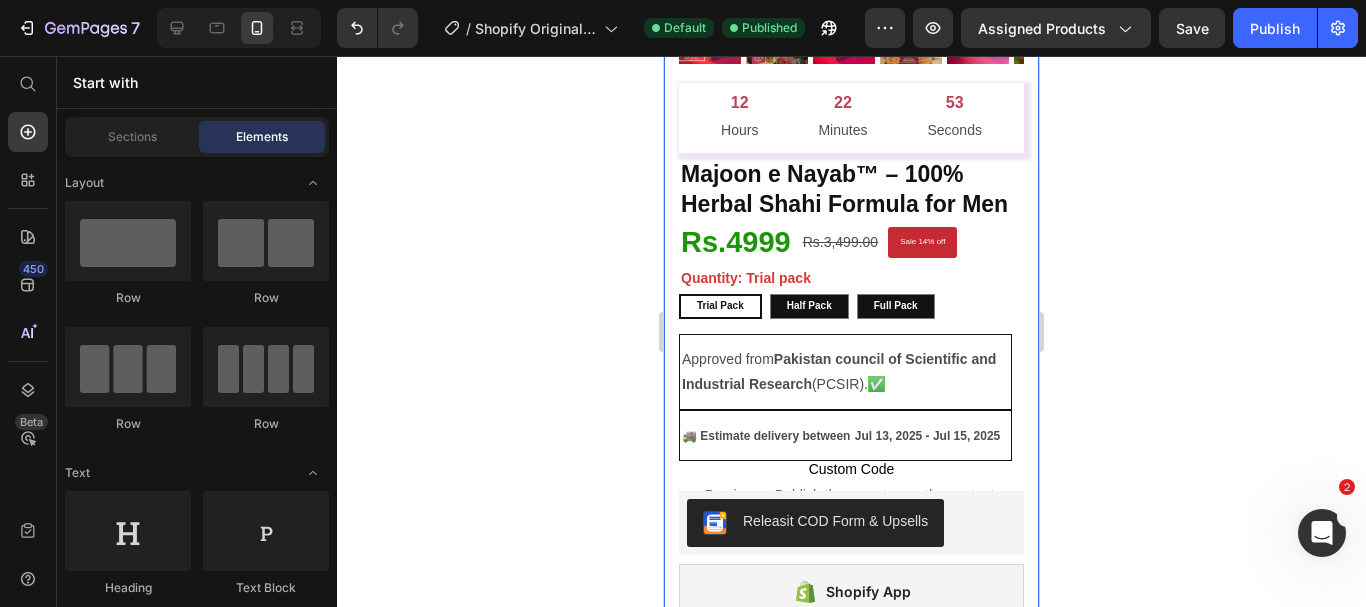 click on "Product Images Row 12 Hours 22 Minutes 53 Seconds Countdown Timer Majoon e Nayab™ – 100% Herbal Shahi Formula for Men Product Title ⁠⁠⁠⁠⁠⁠⁠ Rs.4999 Heading Rs.3,499.00 Product Price Sale 14% off Product Badge Row Quantity: Trial pack Trial pack Trial pack Trial pack Half Pack Half Pack Half Pack Full Pack Full Pack Full Pack Product Variants & Swatches Approved from  Pakistan council of Scientific and Industrial Research  (PCSIR). ✅ Text Block
🚚 Estimate delivery  between
Jul 13, 2025 - Jul 15, 2025
Delivery Date Row Row Text Block Row
Custom Code
Preview or Publish the page to see the content. Custom Code Releasit COD Form & Upsells Releasit COD Form & Upsells Shopify App Shopify App Image
Description ✅  Lab-Tested & Steroid-Free – Verified by PCSIR Lahore
We care about your health and well-being. Our  Majoon-e-Nayaab  has been  . The official PCSIR report confirms that this product is  .
💡" at bounding box center (851, 2587) 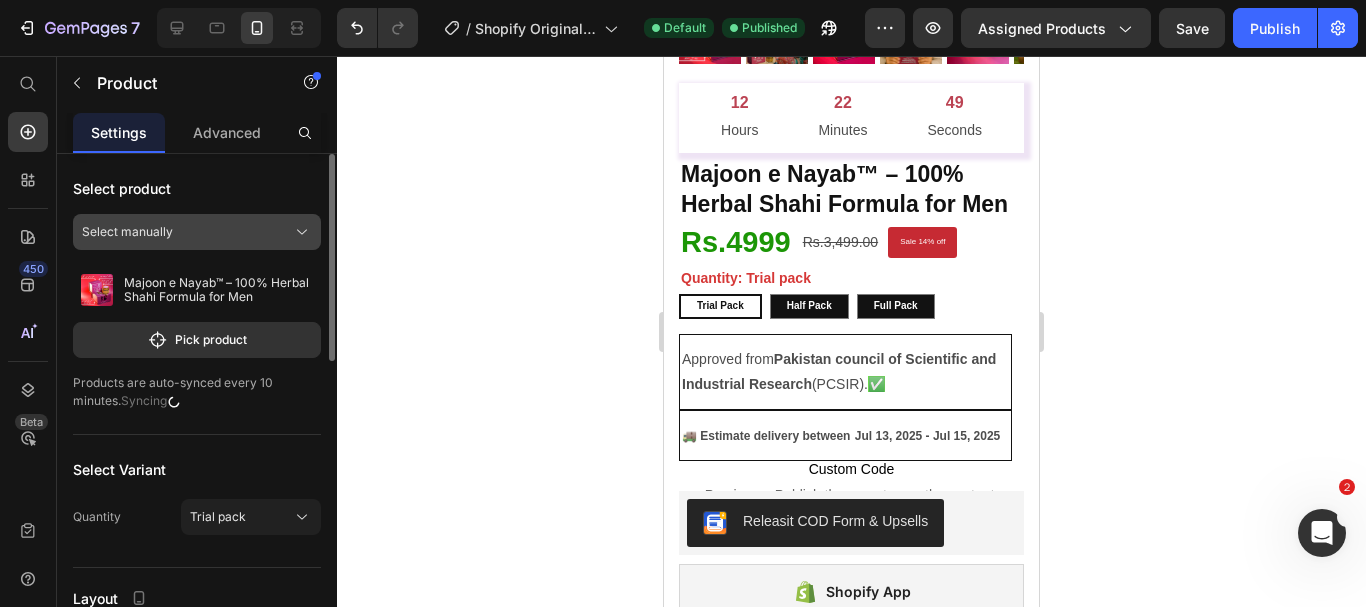 click on "Select manually" 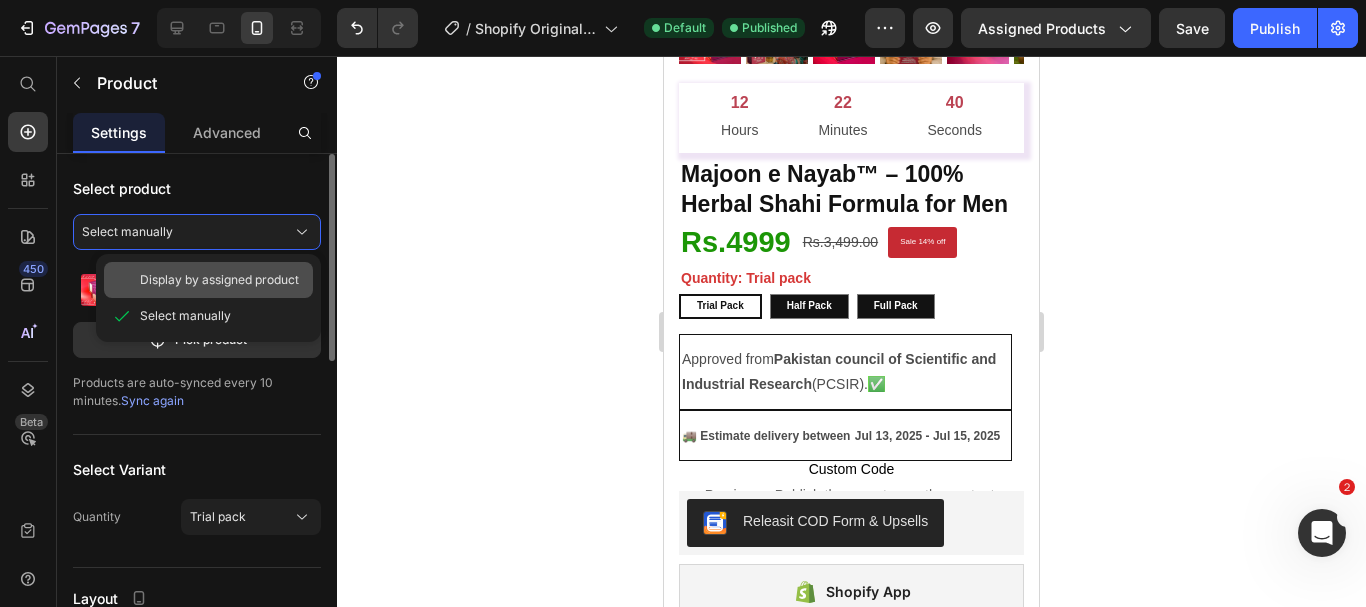click on "Display by assigned product" at bounding box center [219, 280] 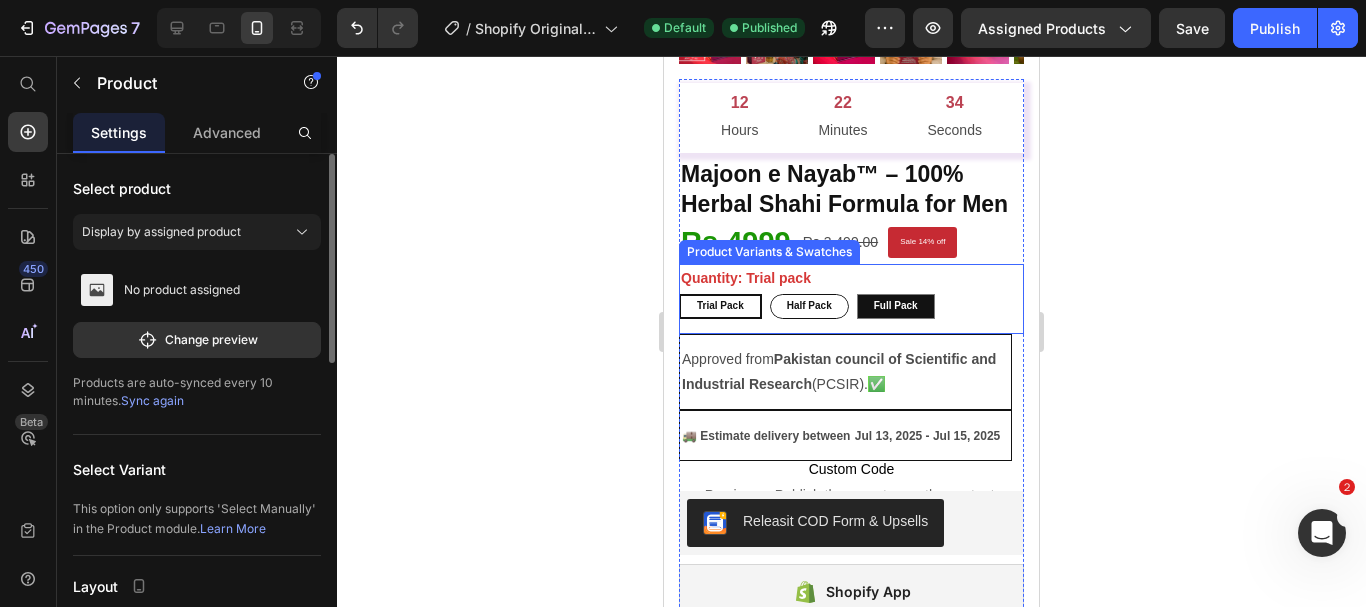 click on "Half Pack" at bounding box center [809, 306] 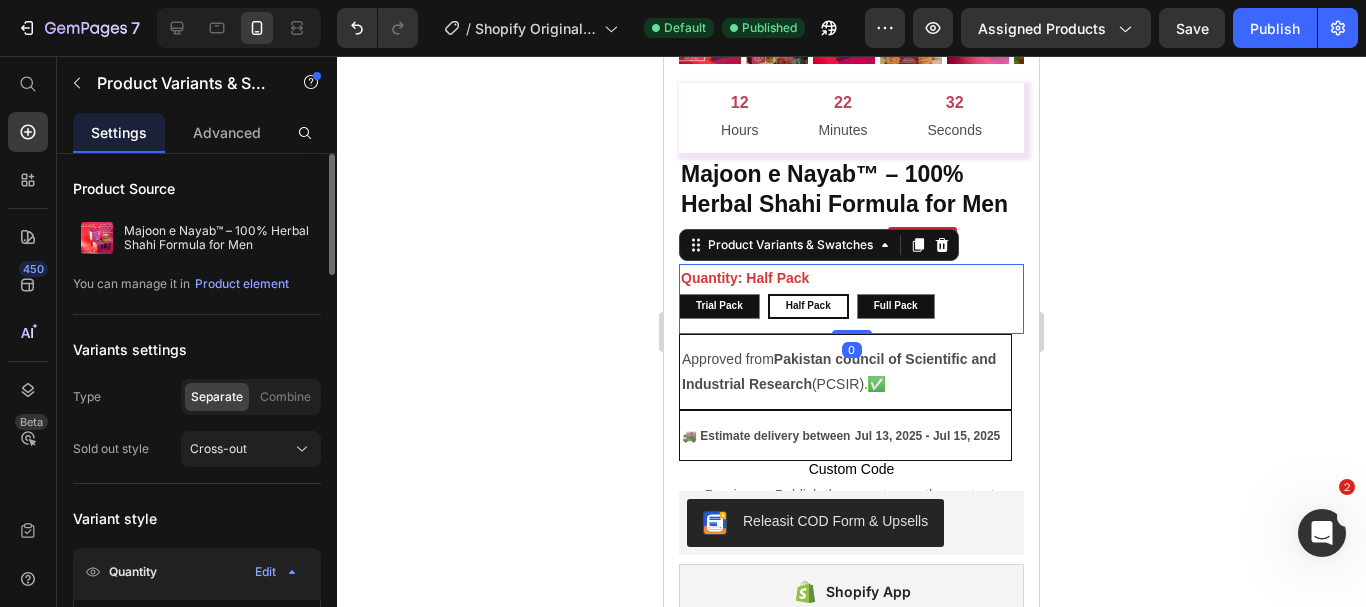 click 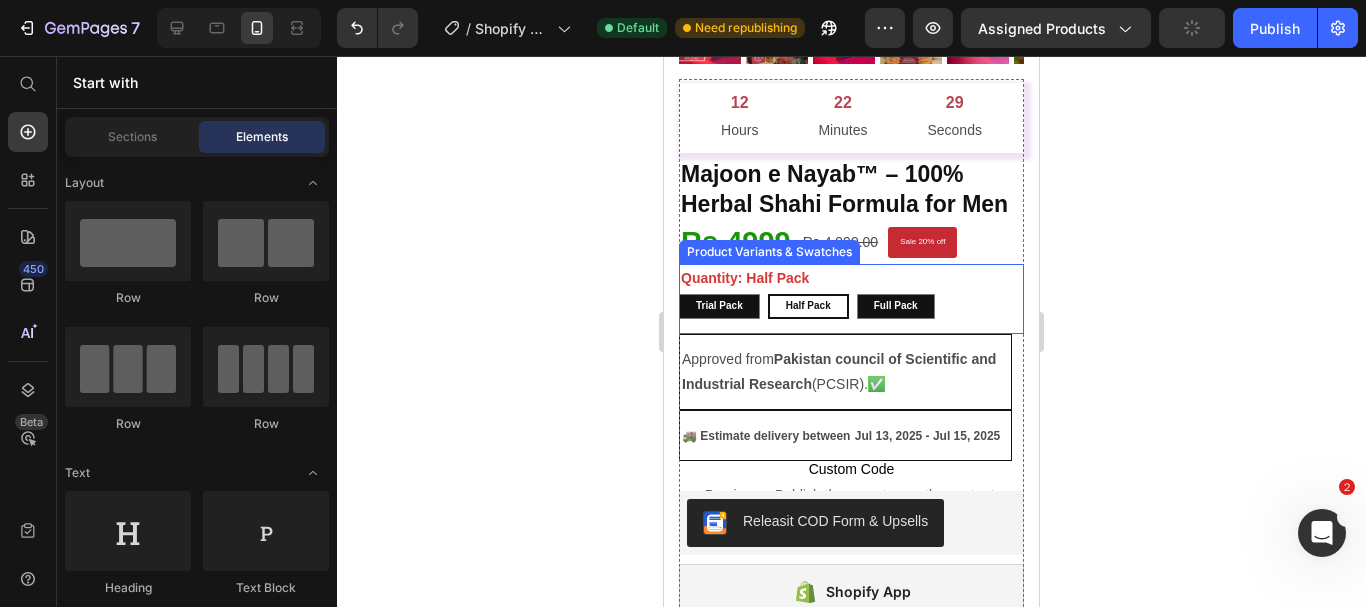 click on "Quantity: Half Pack Trial pack Trial pack Trial pack Half Pack Half Pack Half Pack Full Pack Full Pack Full Pack" at bounding box center [851, 291] 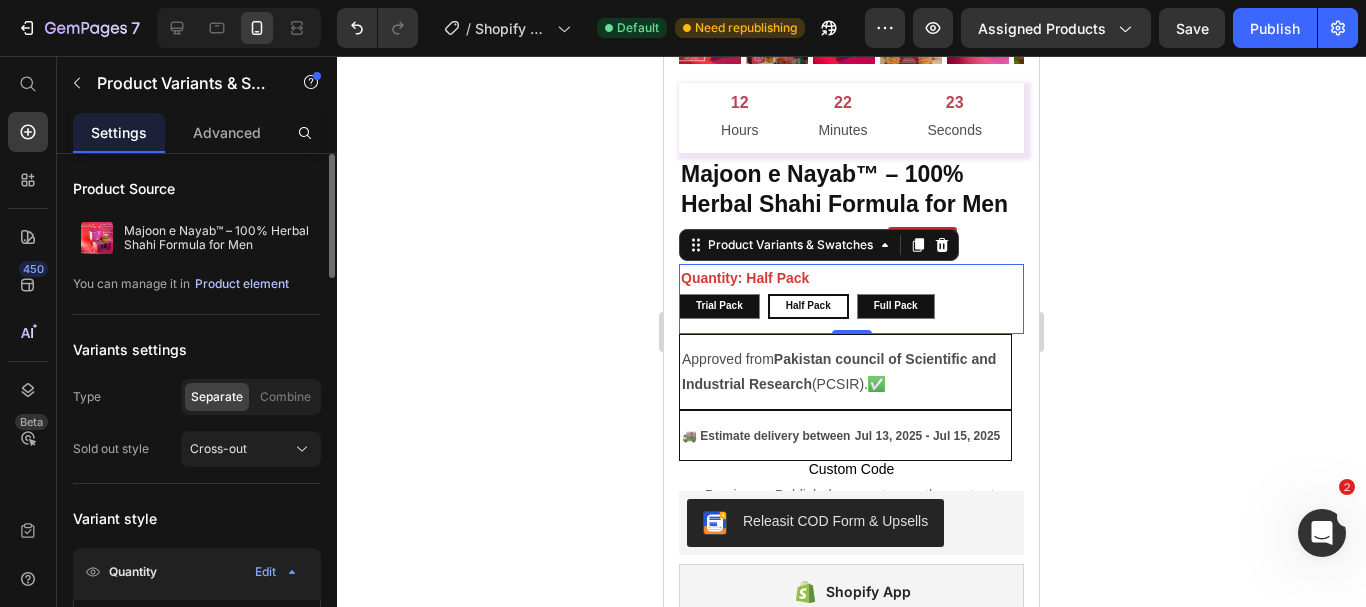 click on "Product element" at bounding box center [242, 284] 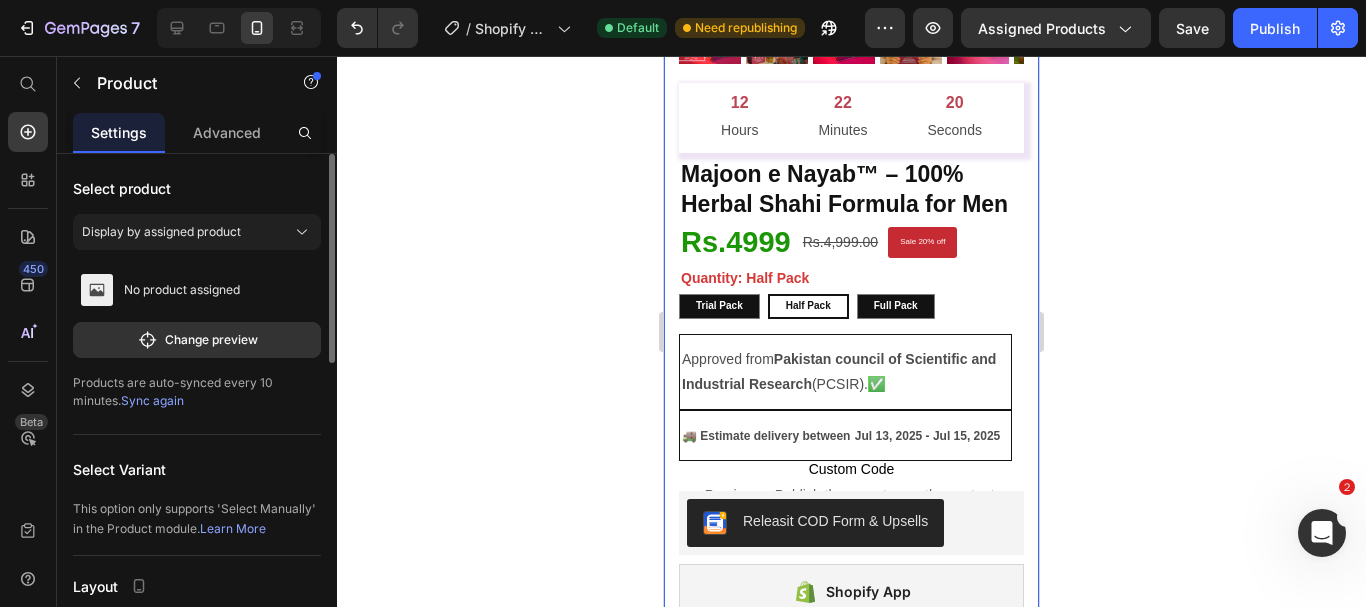 click on "Sync again" at bounding box center (152, 400) 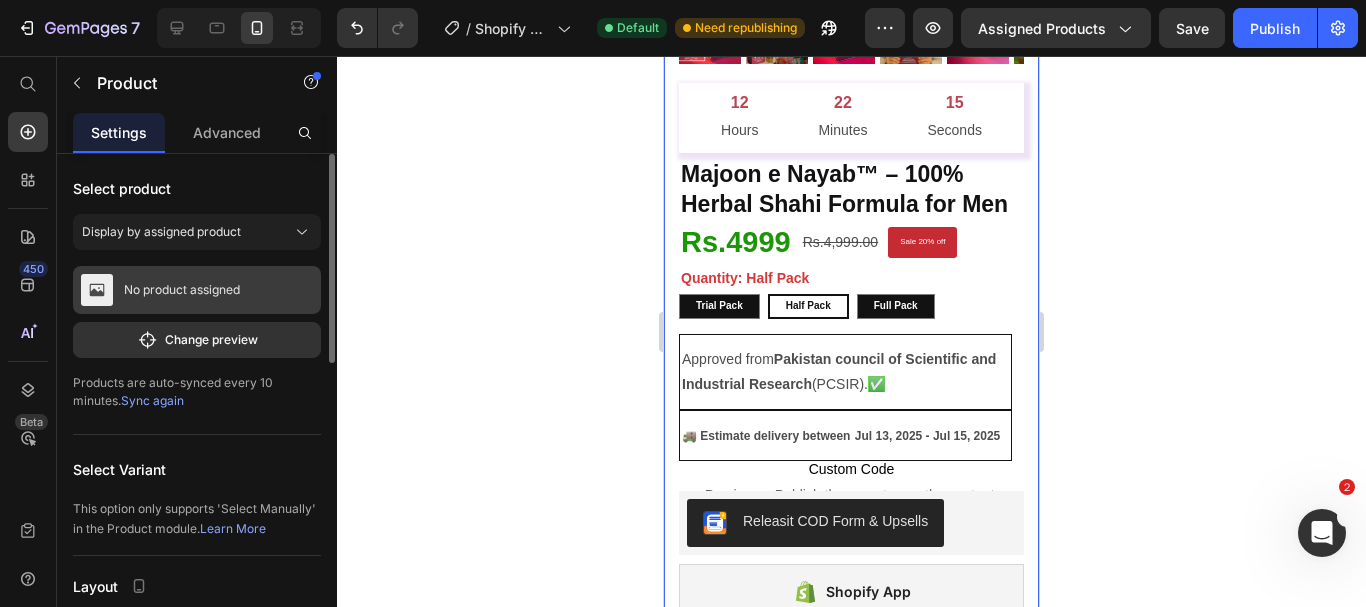 click on "No product assigned" at bounding box center (182, 290) 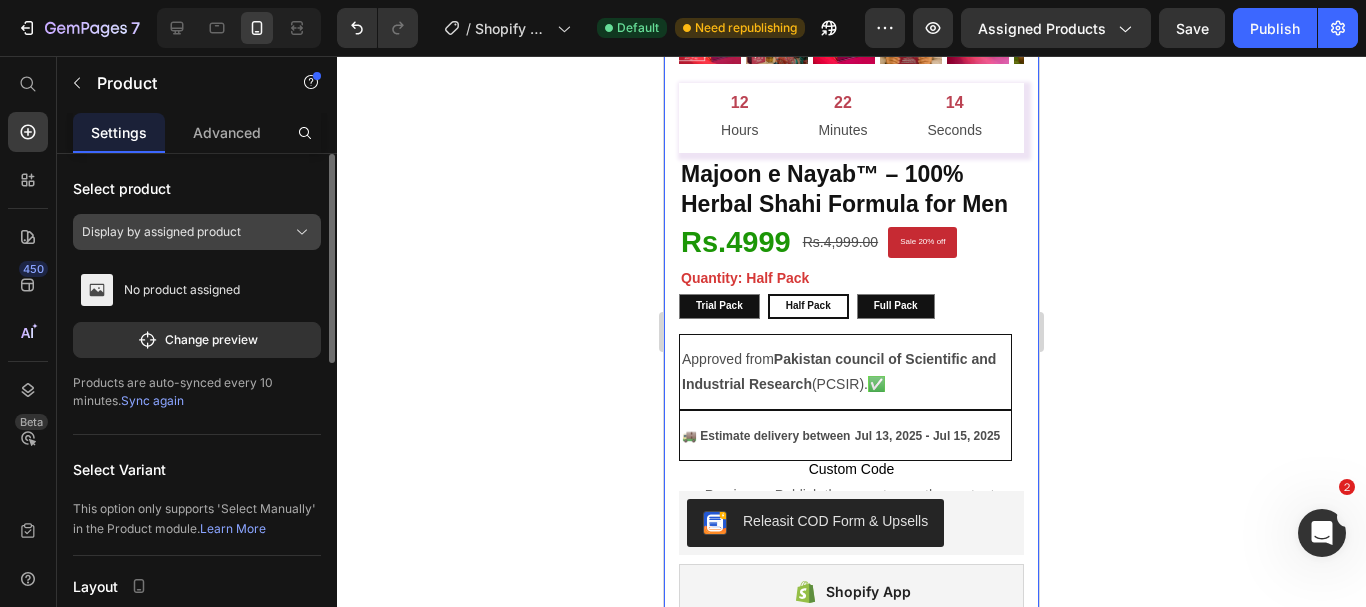 click on "Display by assigned product" at bounding box center (161, 232) 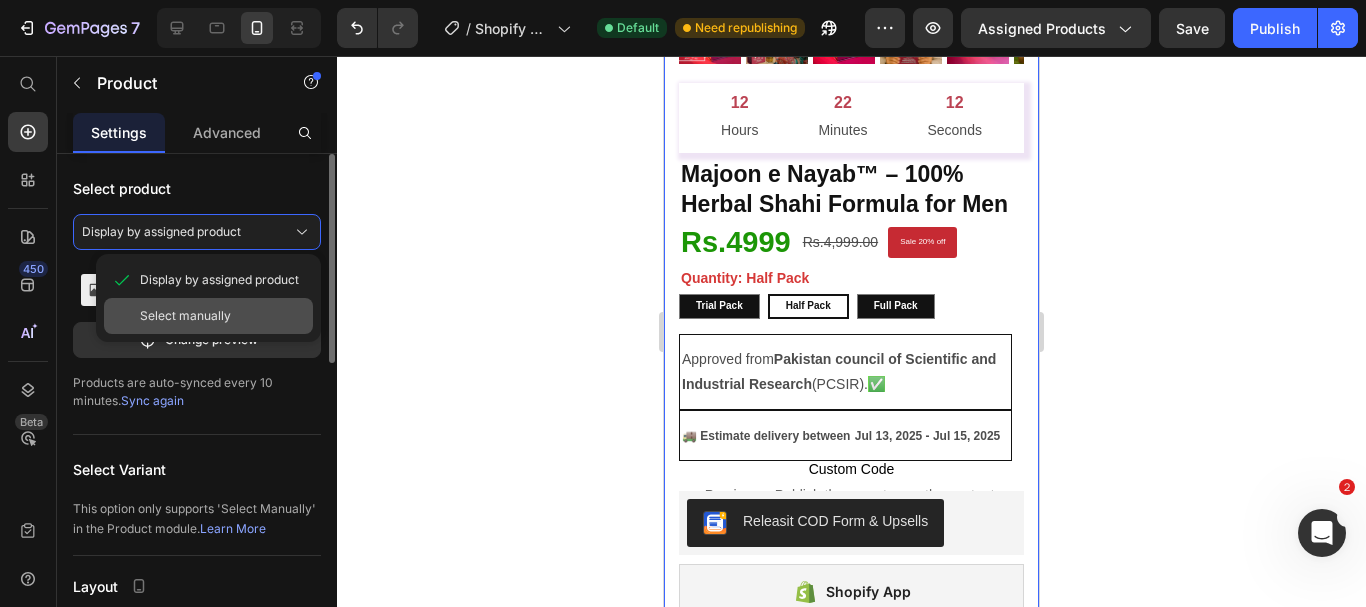 click on "Select manually" at bounding box center (185, 316) 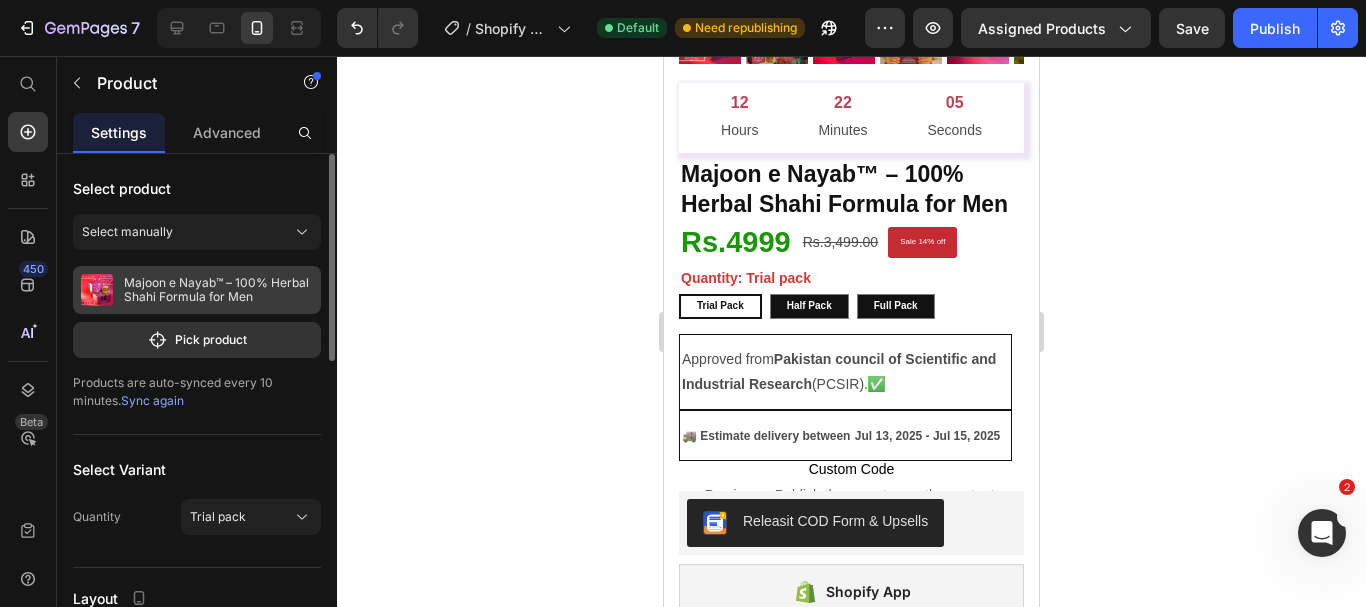 click on "Majoon e Nayab™ – 100% Herbal Shahi Formula for Men" at bounding box center [218, 290] 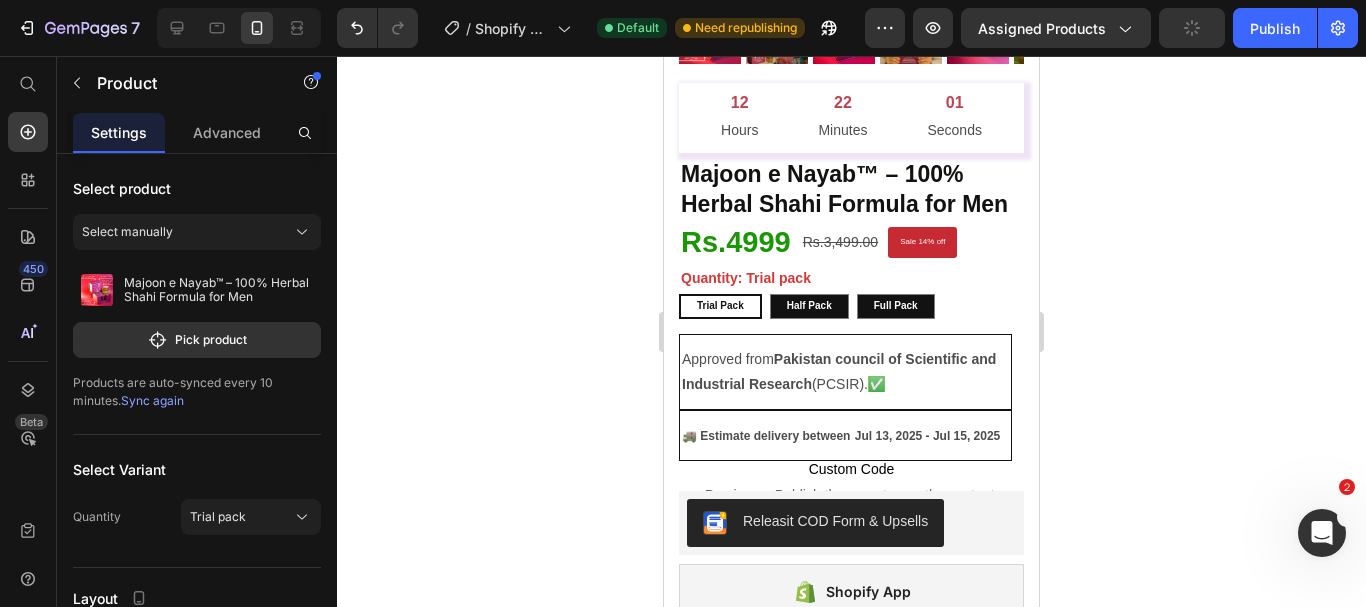 click on "Sync again" at bounding box center (152, 400) 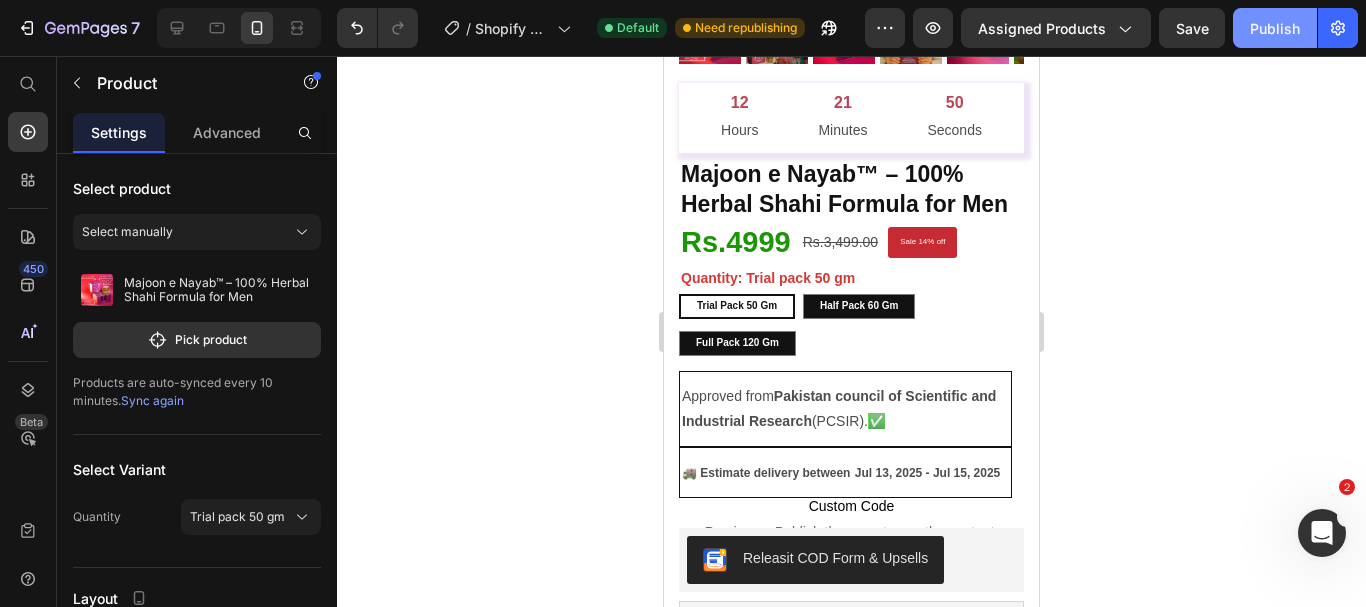 click on "Publish" at bounding box center (1275, 28) 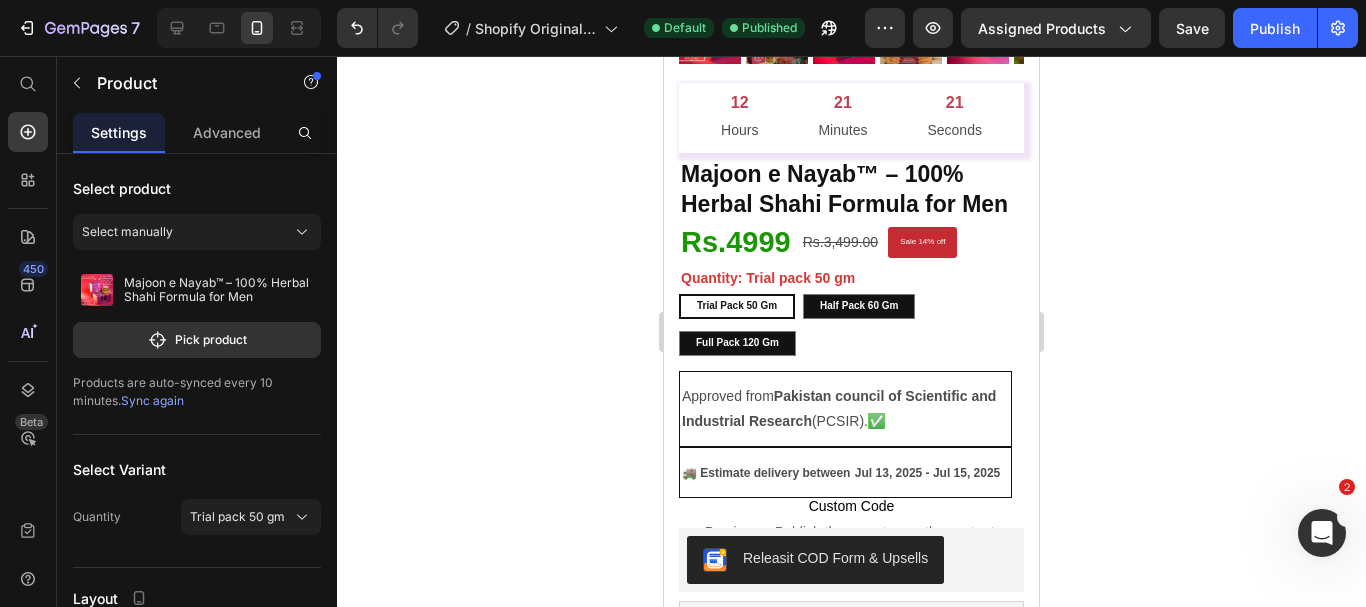 click 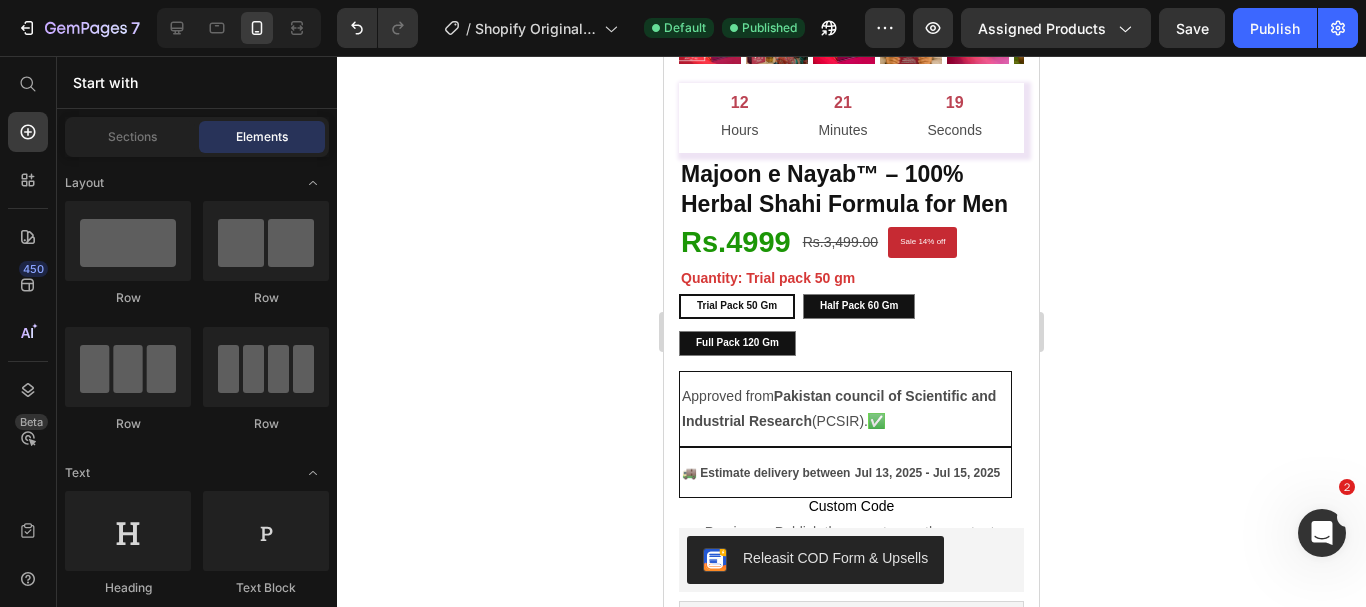 scroll, scrollTop: 0, scrollLeft: 0, axis: both 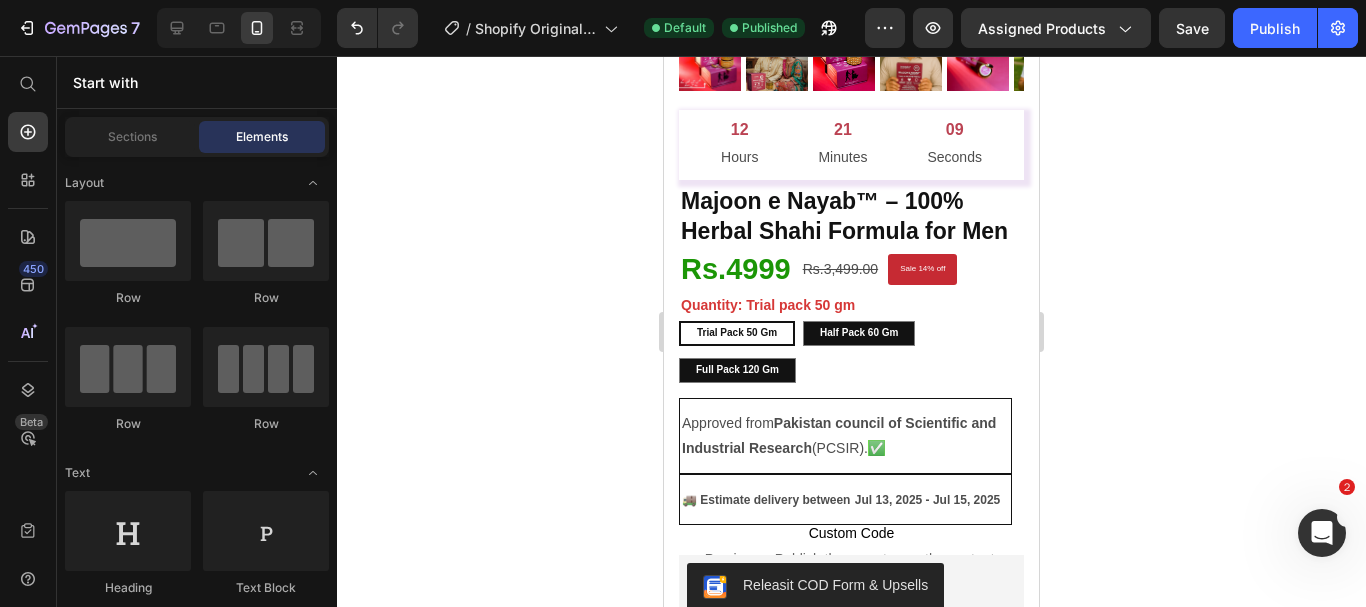 click 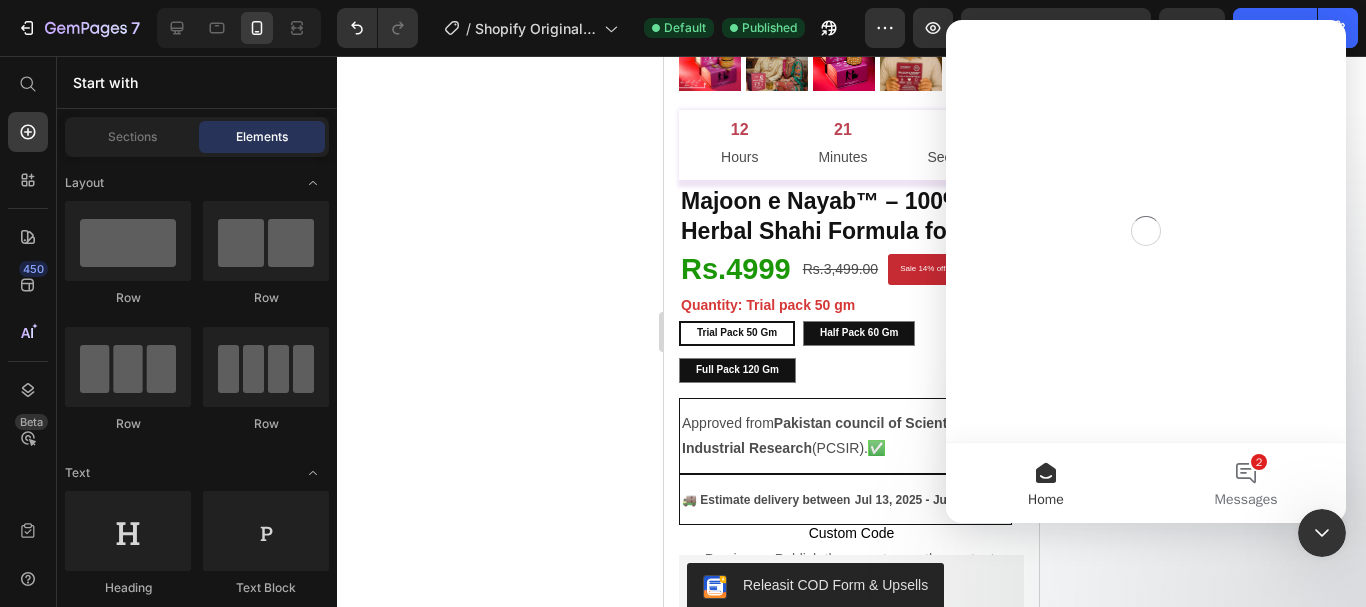 scroll, scrollTop: 0, scrollLeft: 0, axis: both 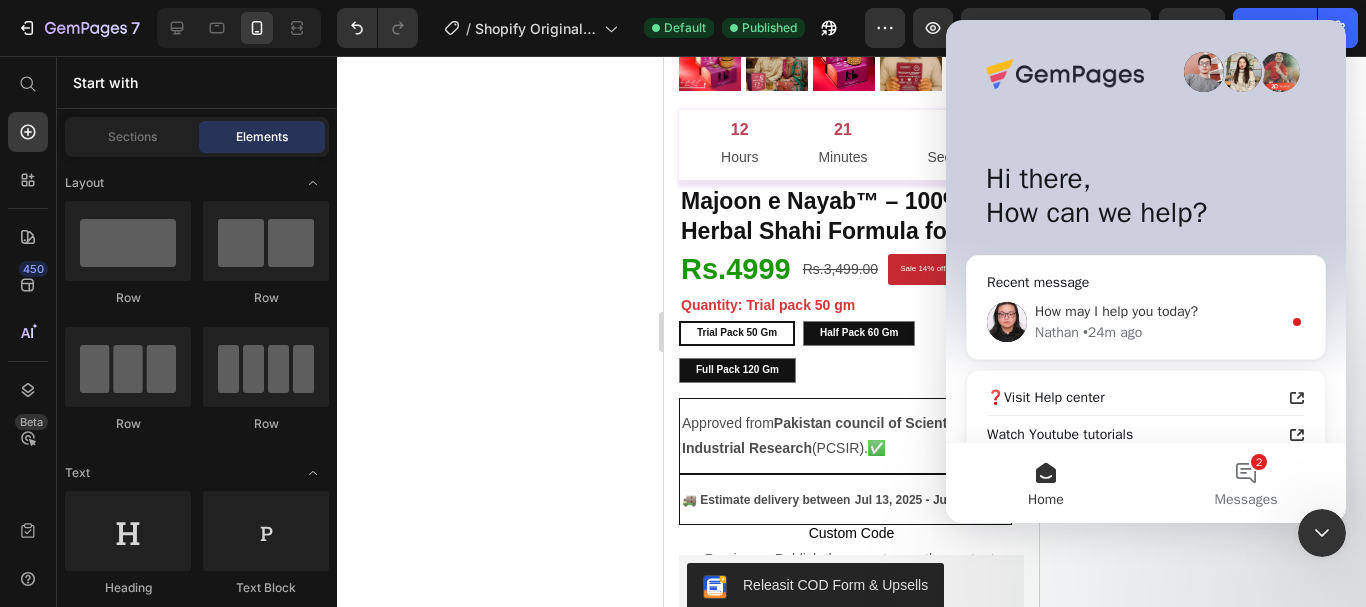 click on "•  24m ago" at bounding box center [1112, 332] 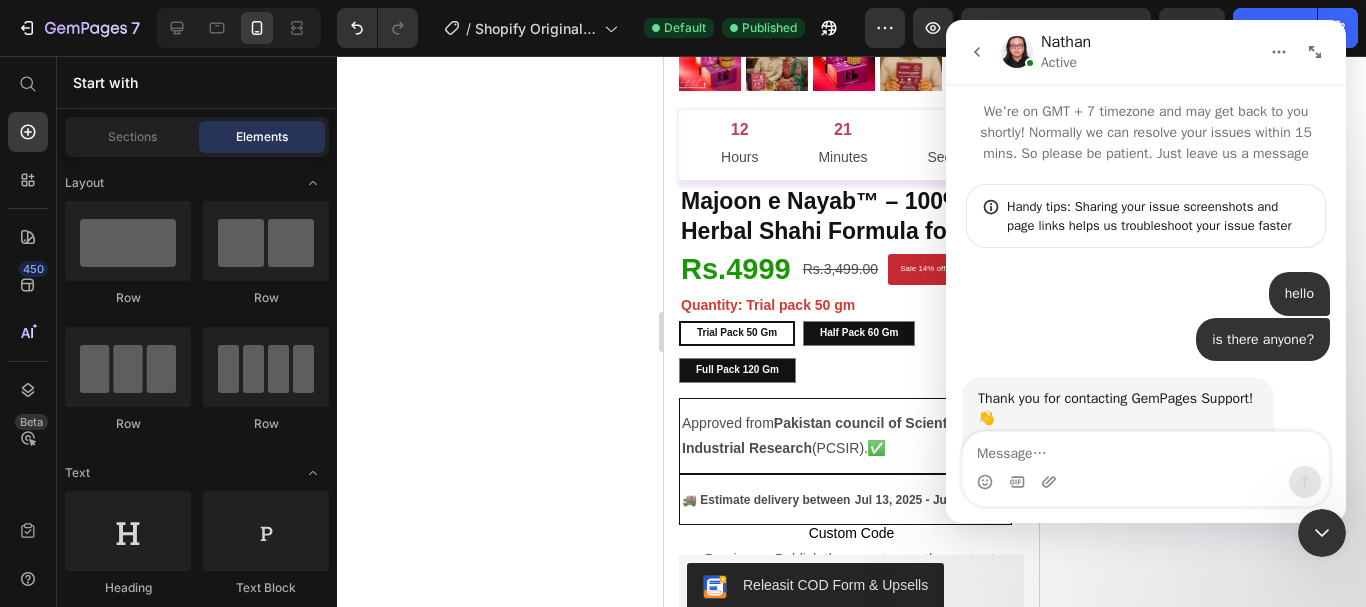 scroll, scrollTop: 3, scrollLeft: 0, axis: vertical 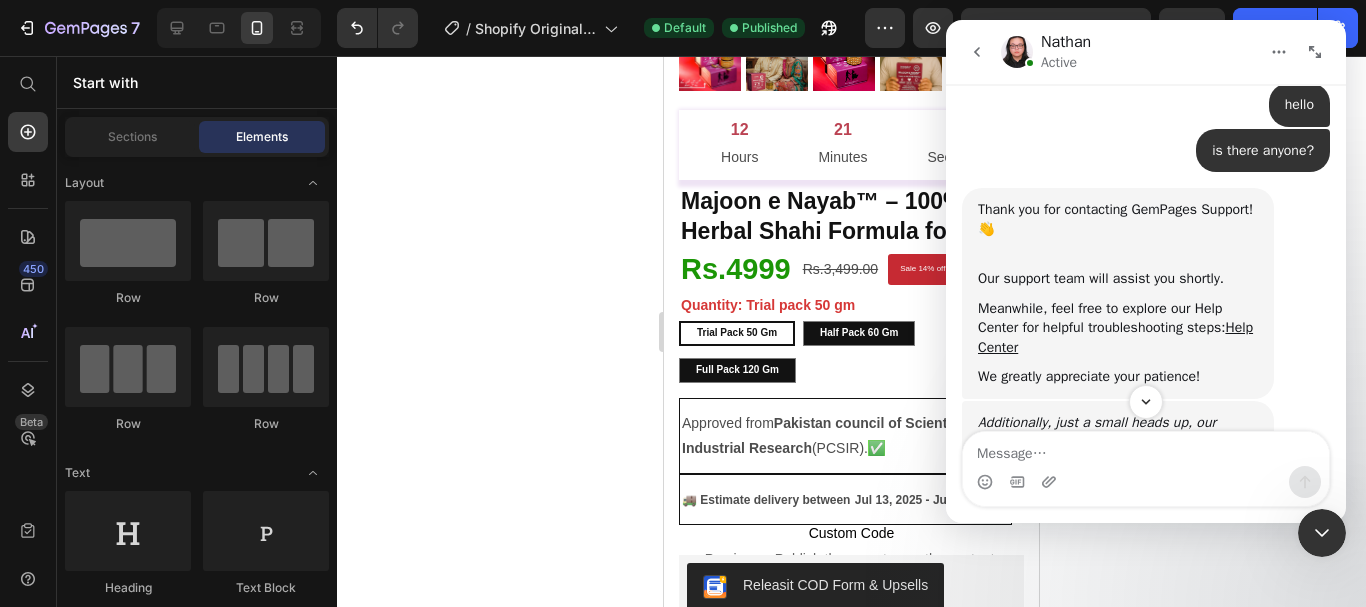 click at bounding box center (1146, 449) 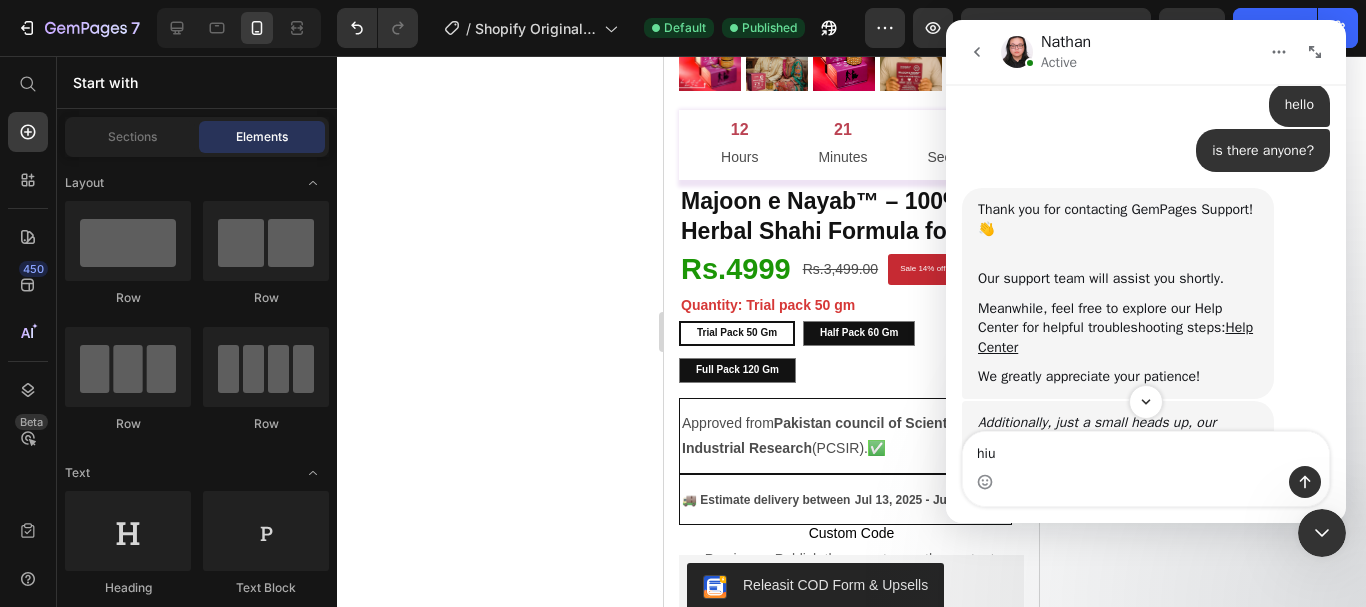type on "hi" 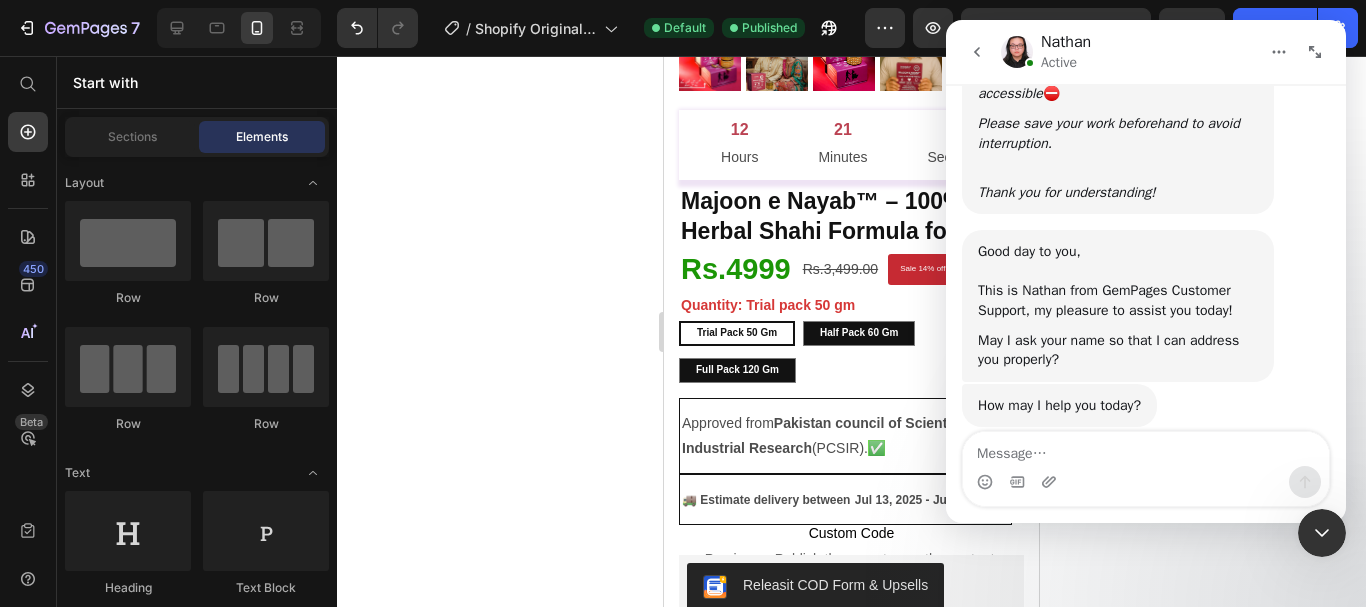 scroll, scrollTop: 723, scrollLeft: 0, axis: vertical 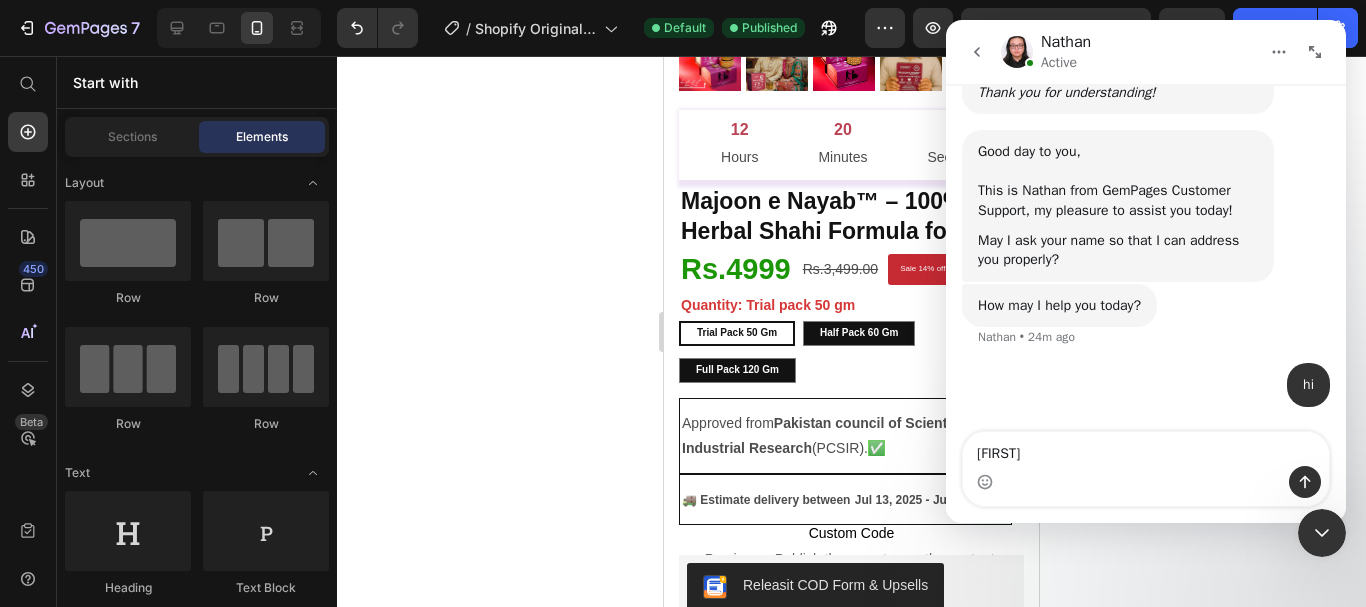 type on "nathan" 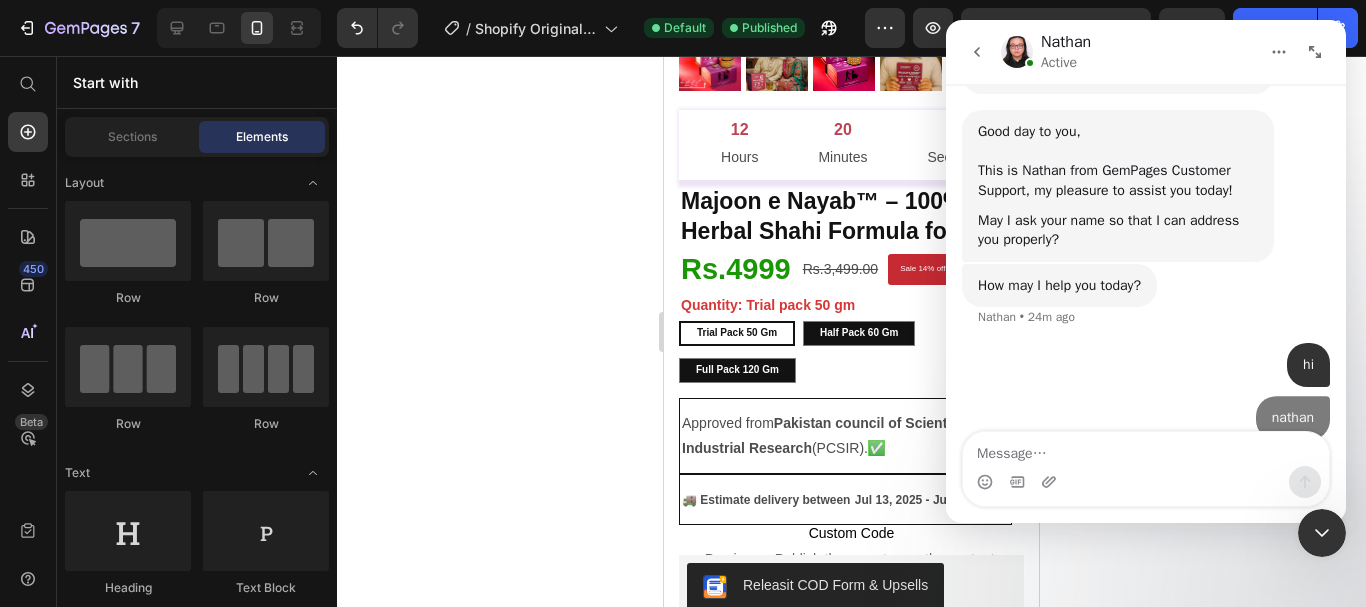 scroll, scrollTop: 768, scrollLeft: 0, axis: vertical 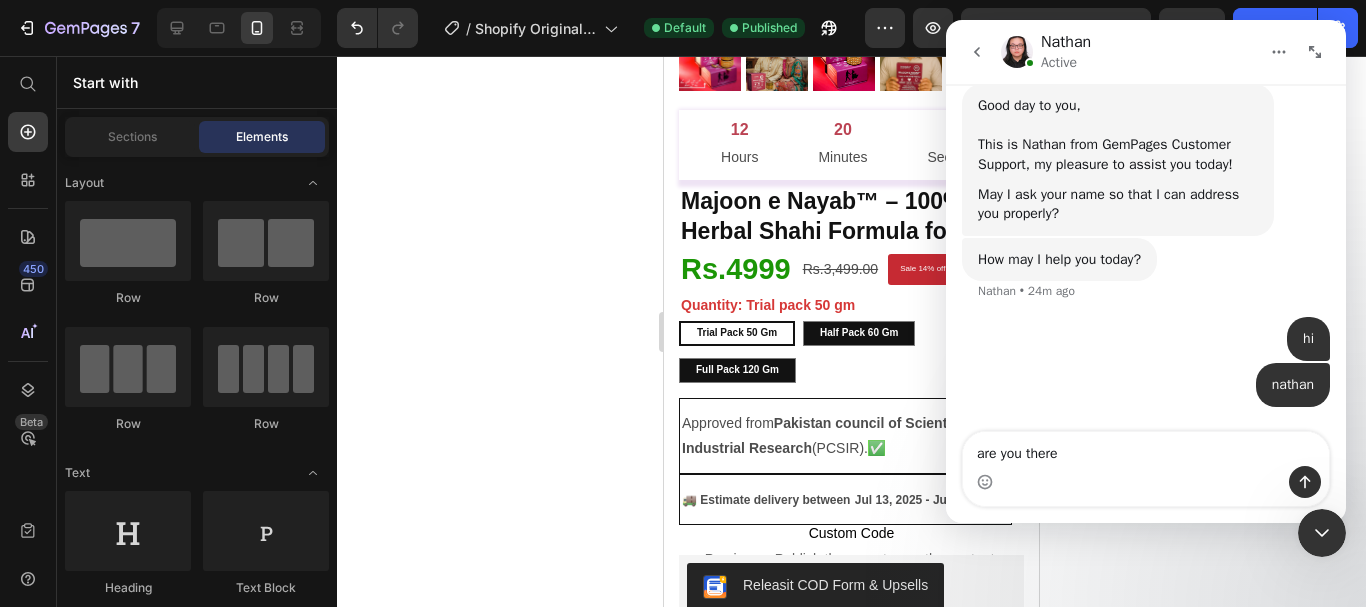 type on "are you there?" 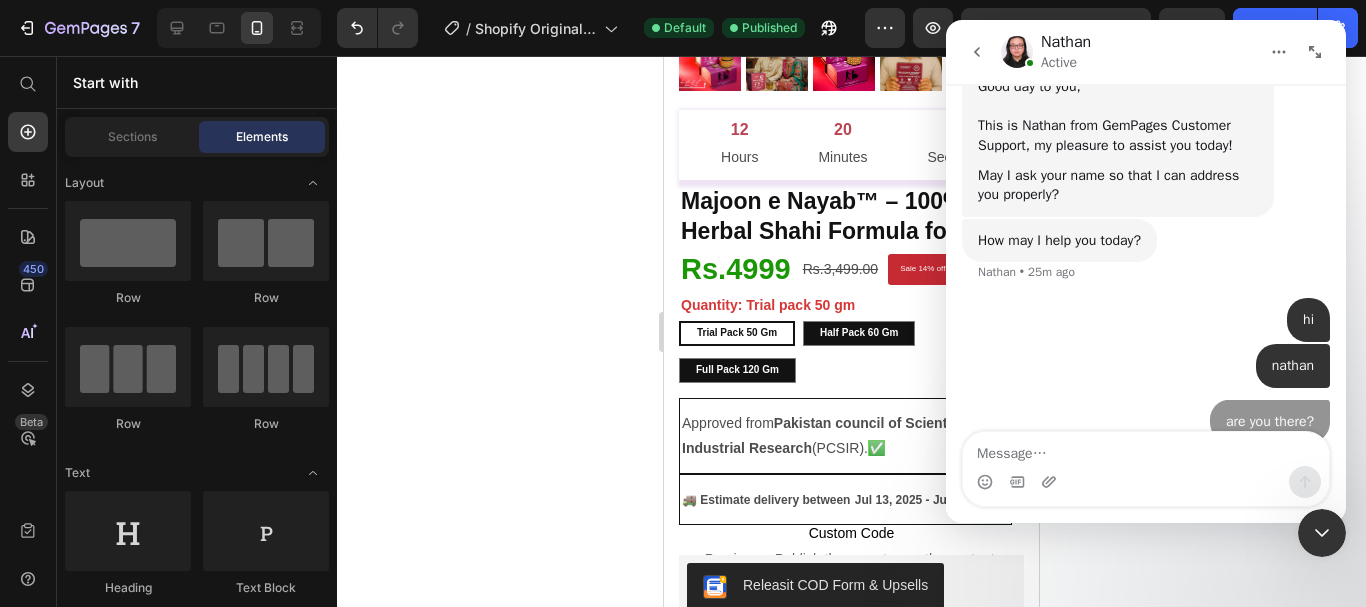 scroll, scrollTop: 814, scrollLeft: 0, axis: vertical 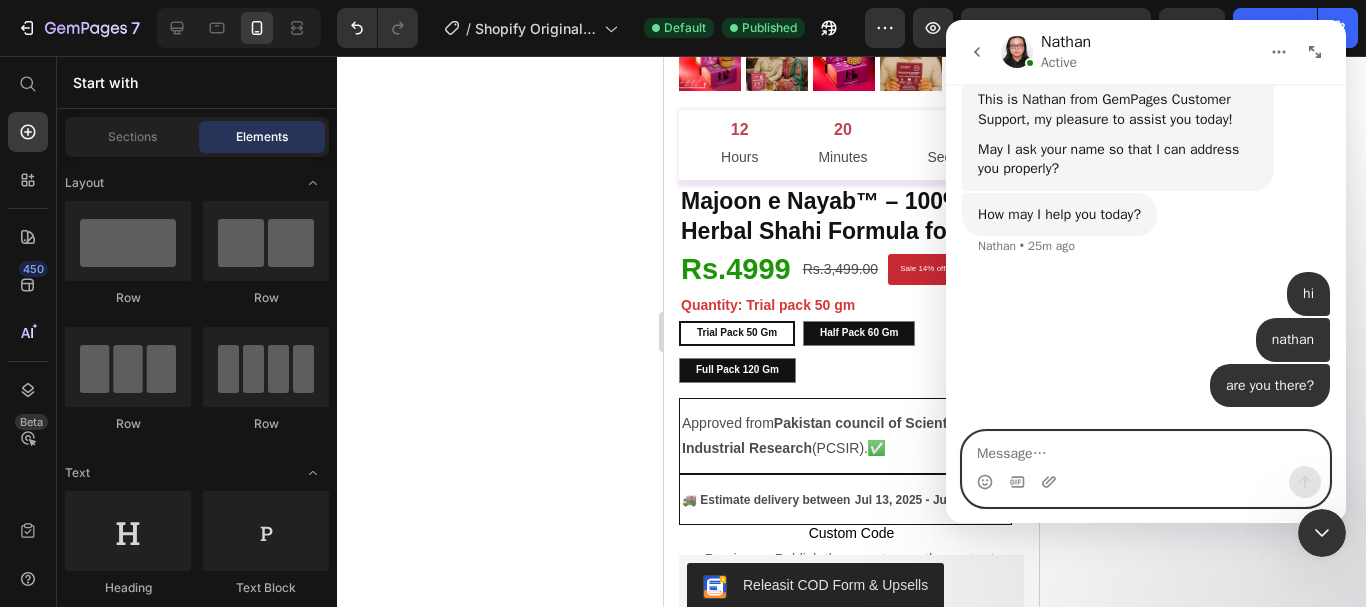 click at bounding box center (1146, 449) 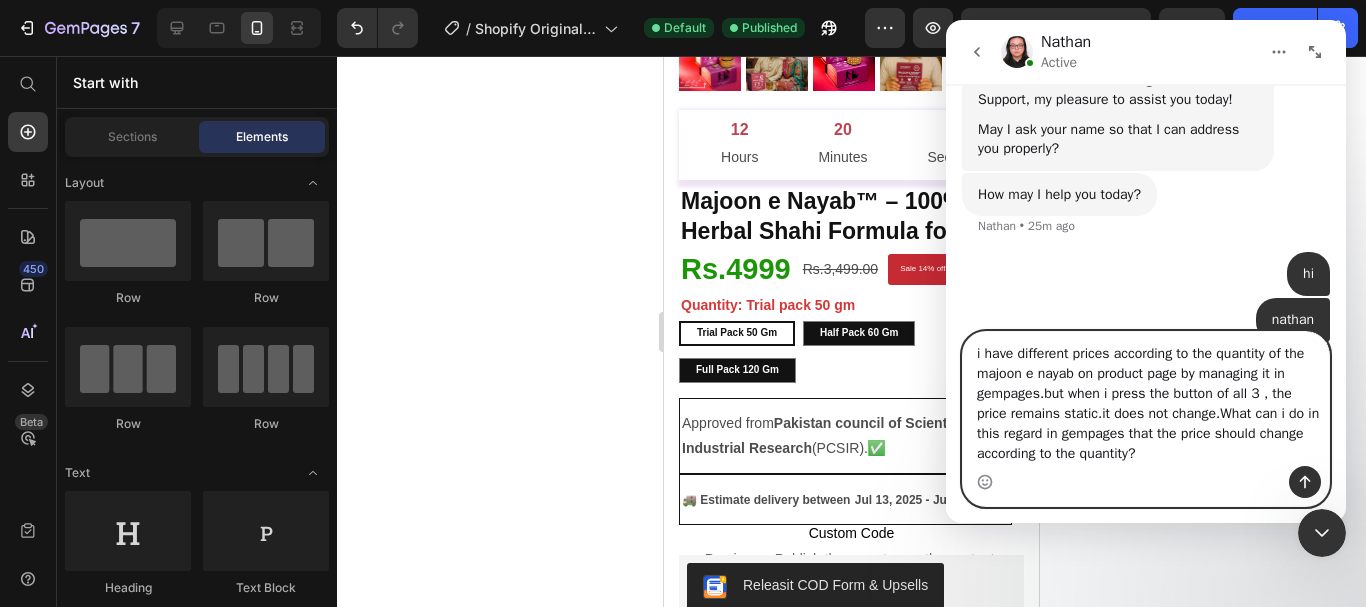 scroll, scrollTop: 914, scrollLeft: 0, axis: vertical 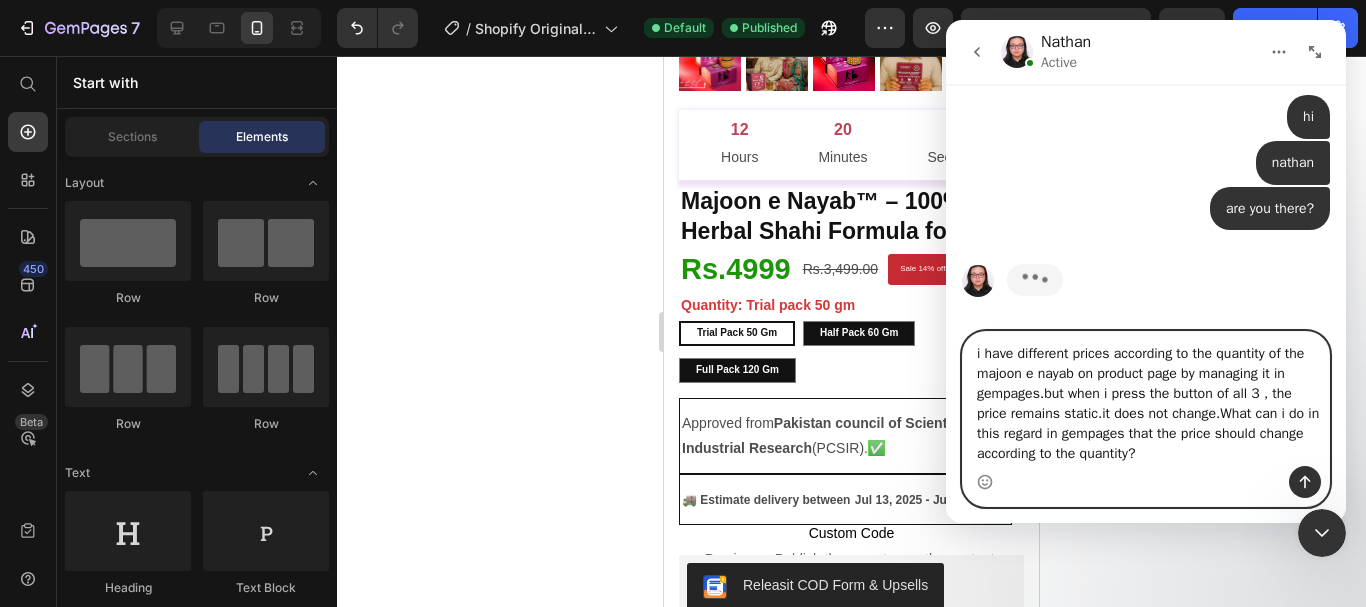 click on "i have different prices according to the quantity of the majoon e nayab on product page by managing it in gempages.but when i press the button of all 3 , the price remains static.it does not change.What can i do in this regard in gempages that the price should change according to the quantity?" at bounding box center (1146, 399) 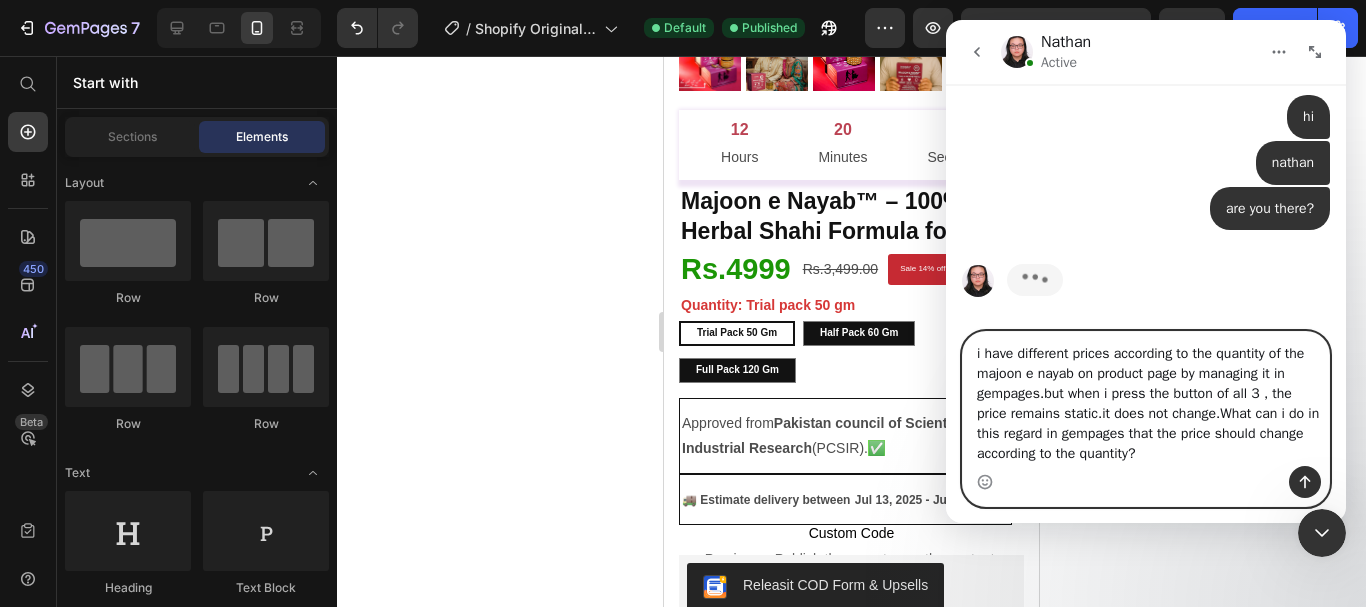 type 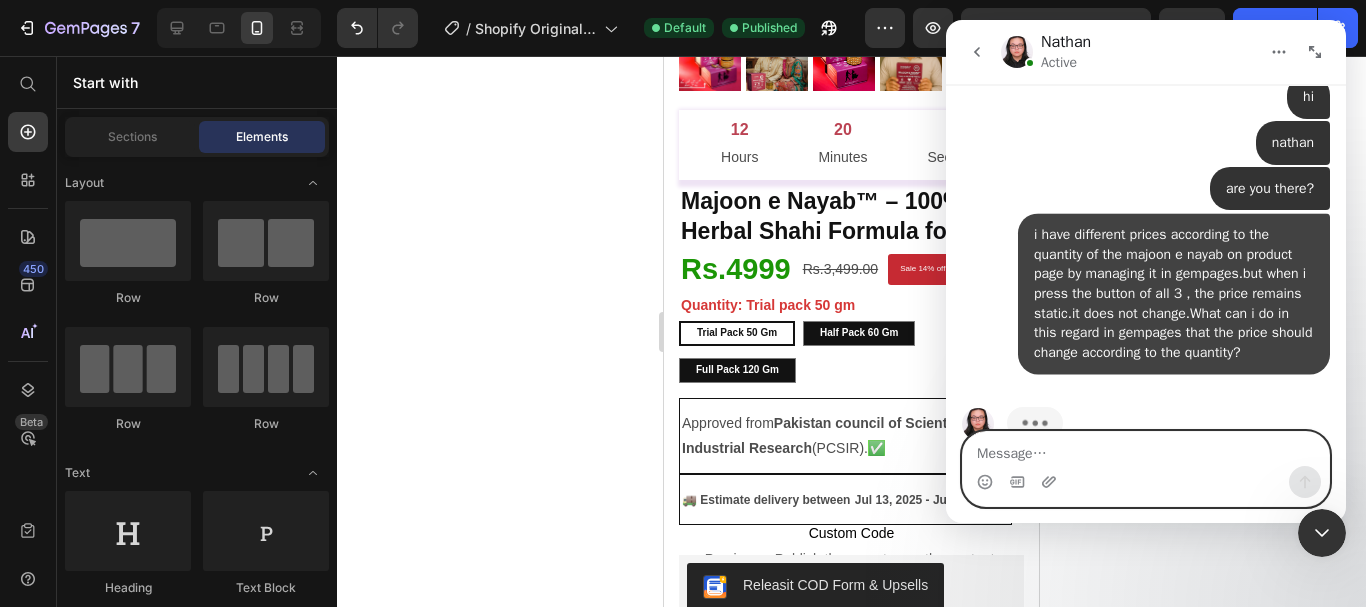 scroll, scrollTop: 1054, scrollLeft: 0, axis: vertical 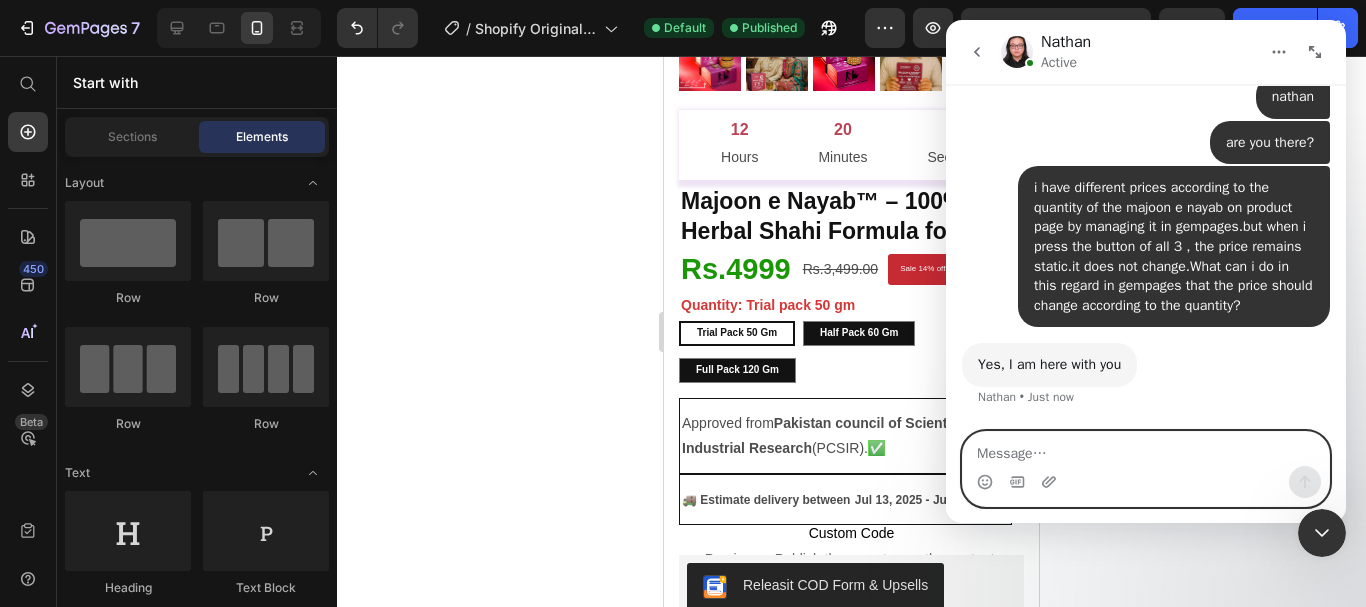 click at bounding box center [1146, 449] 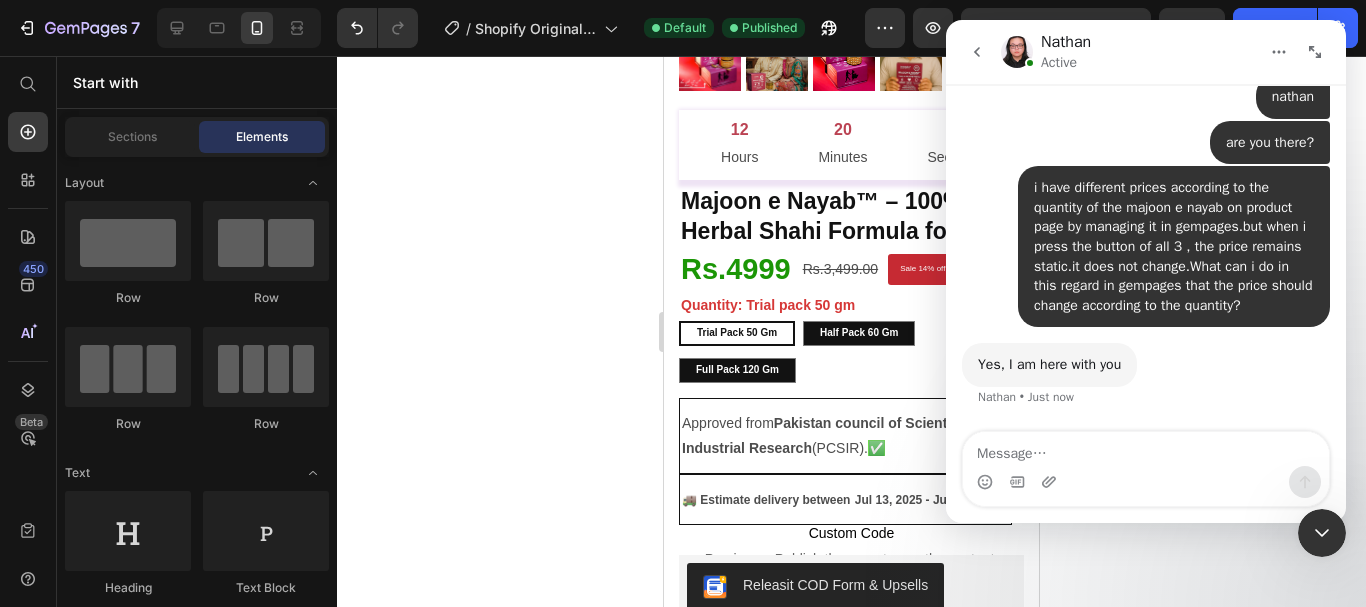 click 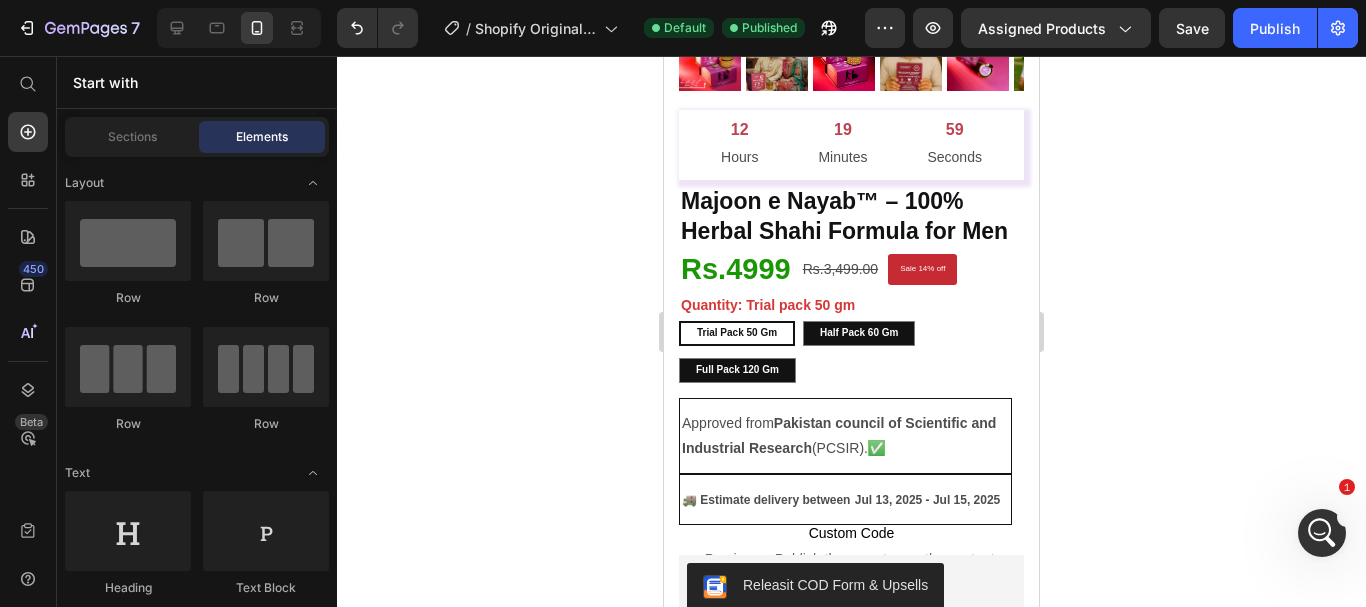 scroll, scrollTop: 0, scrollLeft: 0, axis: both 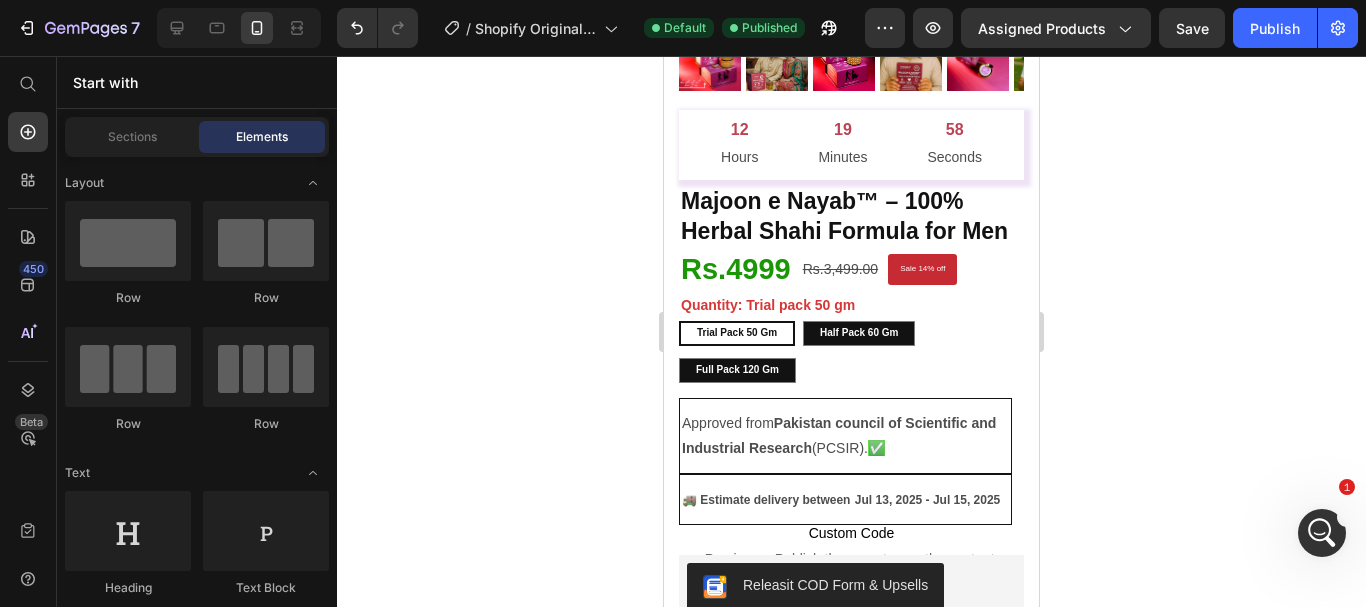 click 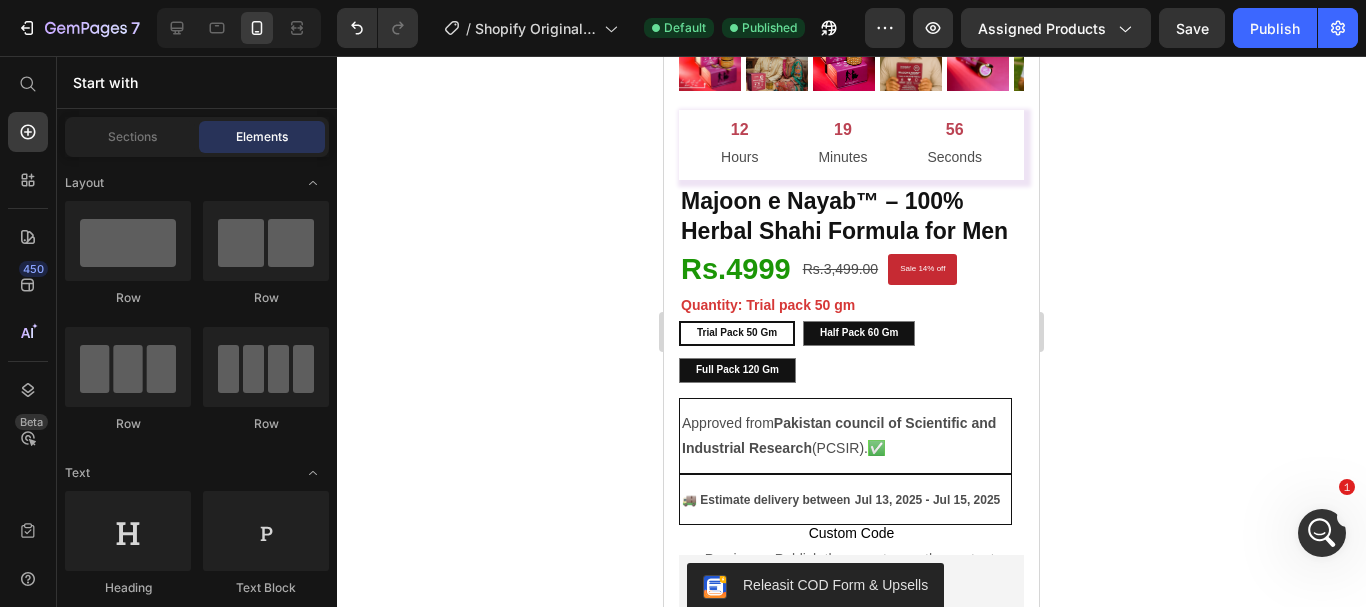 scroll, scrollTop: 514, scrollLeft: 0, axis: vertical 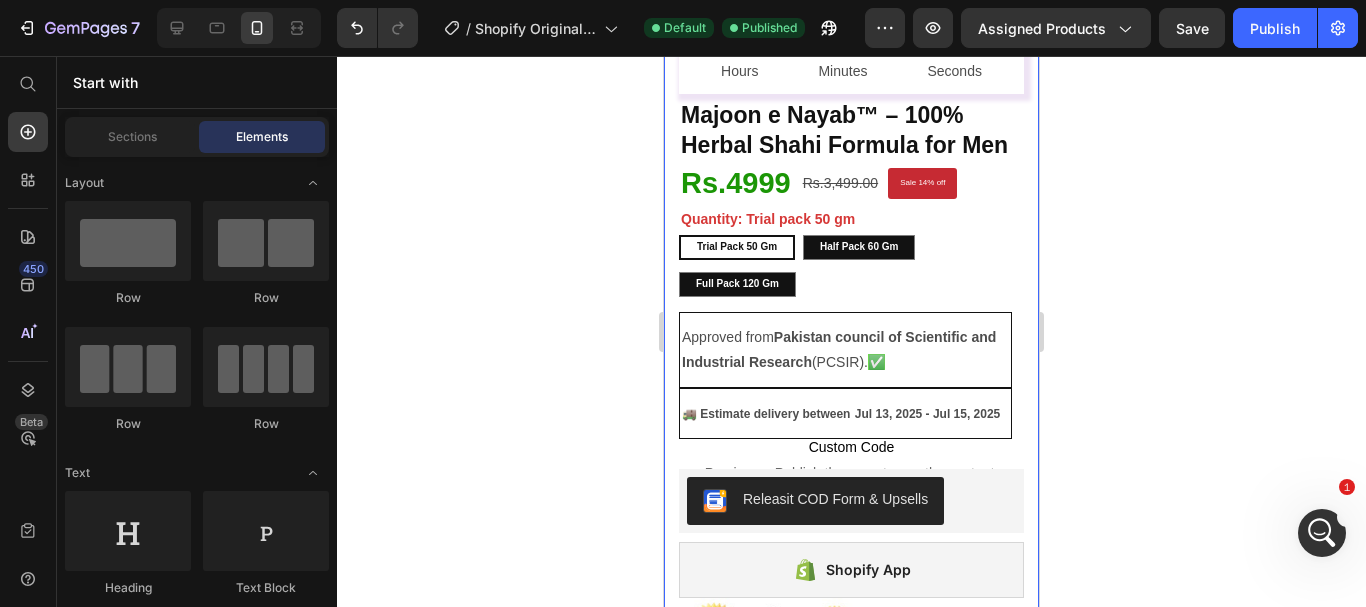 click on "Product Images Row 12 Hours 19 Minutes 53 Seconds Countdown Timer Majoon e Nayab™ – 100% Herbal Shahi Formula for Men Product Title Rs.4999 Heading Rs.3,499.00 Product Price Sale 14% off Product Badge Row Quantity: Trial pack 50 gm Trial pack 50 gm Trial pack 50 gm Trial pack 50 gm Half Pack 60 gm Half Pack 60 gm Half Pack 60 gm Full Pack 120 gm Full Pack 120 gm Full Pack 120 gm Product Variants & Swatches Approved from  Pakistan council of Scientific and Industrial Research  (PCSIR). ✅ Text Block
🚚 Estimate delivery  between
Jul 13, 2025 - Jul 15, 2025
Delivery Date Row Row Text Block Row
Custom Code
Preview or Publish the page to see the content. Custom Code Releasit COD Form & Upsells Releasit COD Form & Upsells Shopify App Shopify App Image
Description ✅  Lab-Tested & Steroid-Free – Verified by PCSIR Lahore
We care about your health and well-being. Our  Majoon-e-Nayaab  has been  .
💡  What this means for you:" at bounding box center [851, 2547] 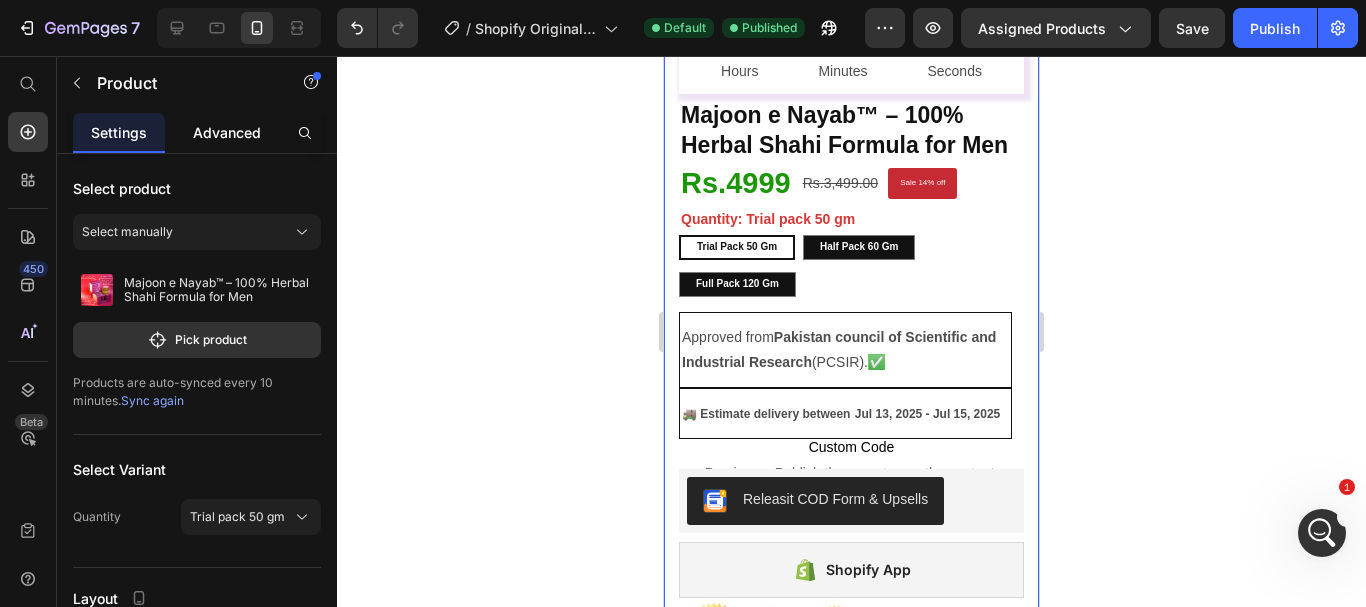 click on "Advanced" at bounding box center (227, 132) 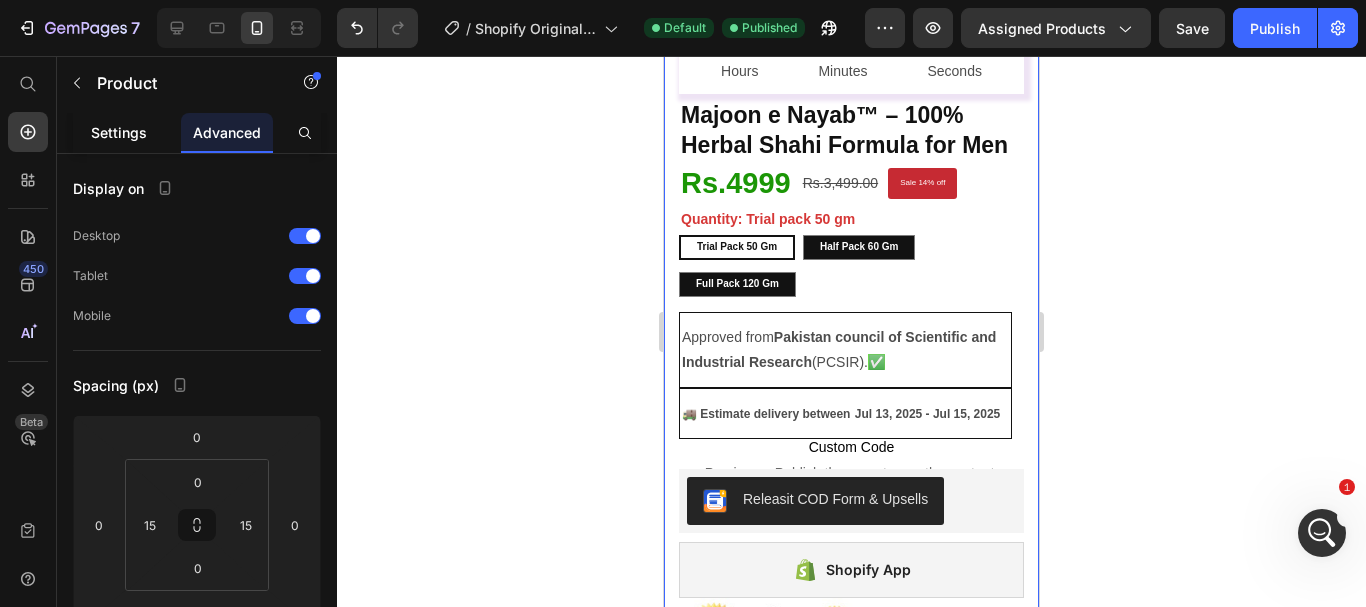click on "Settings" at bounding box center (119, 132) 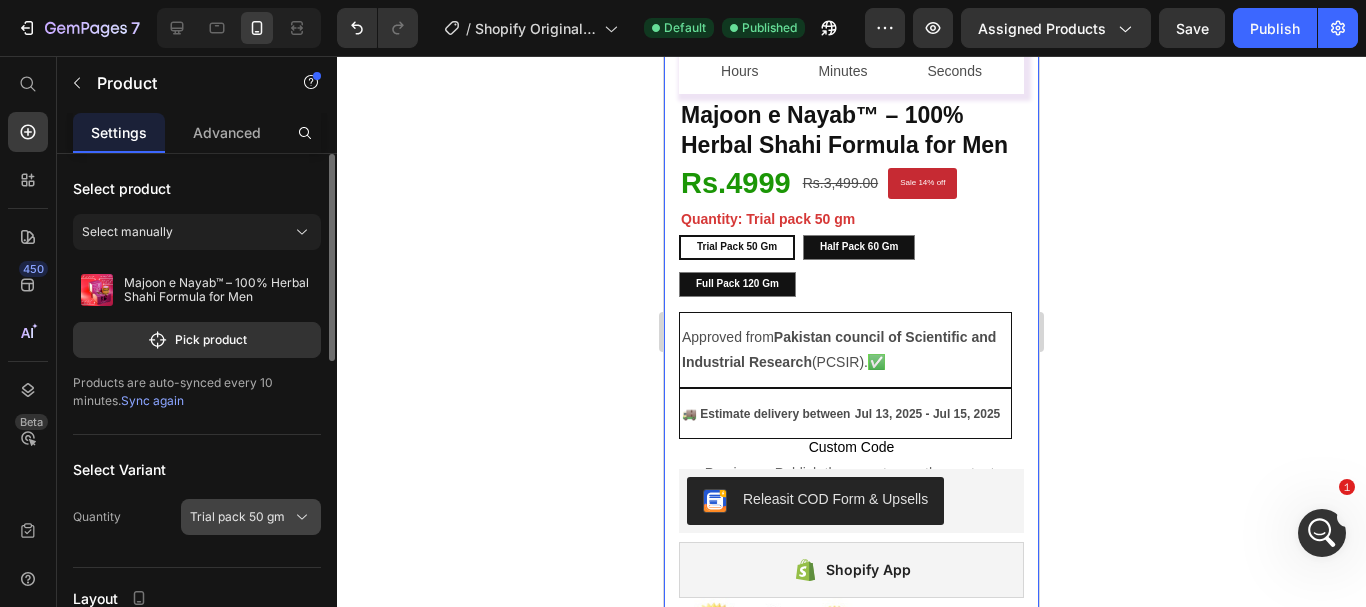 click 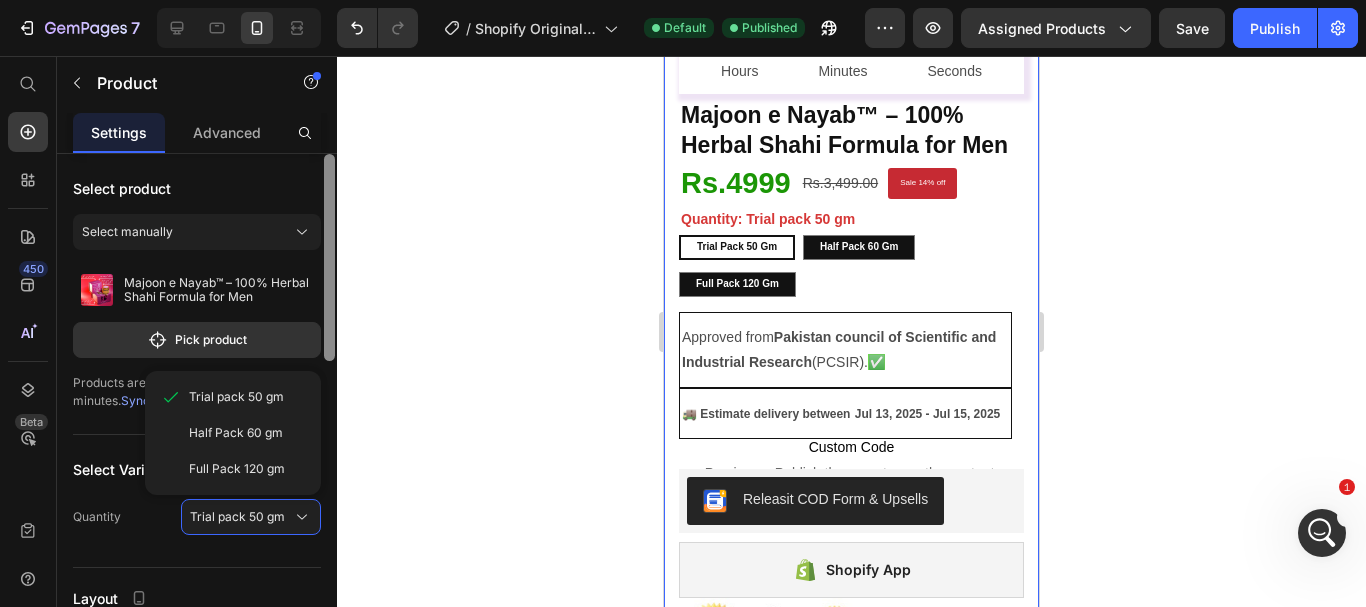 click at bounding box center (329, 257) 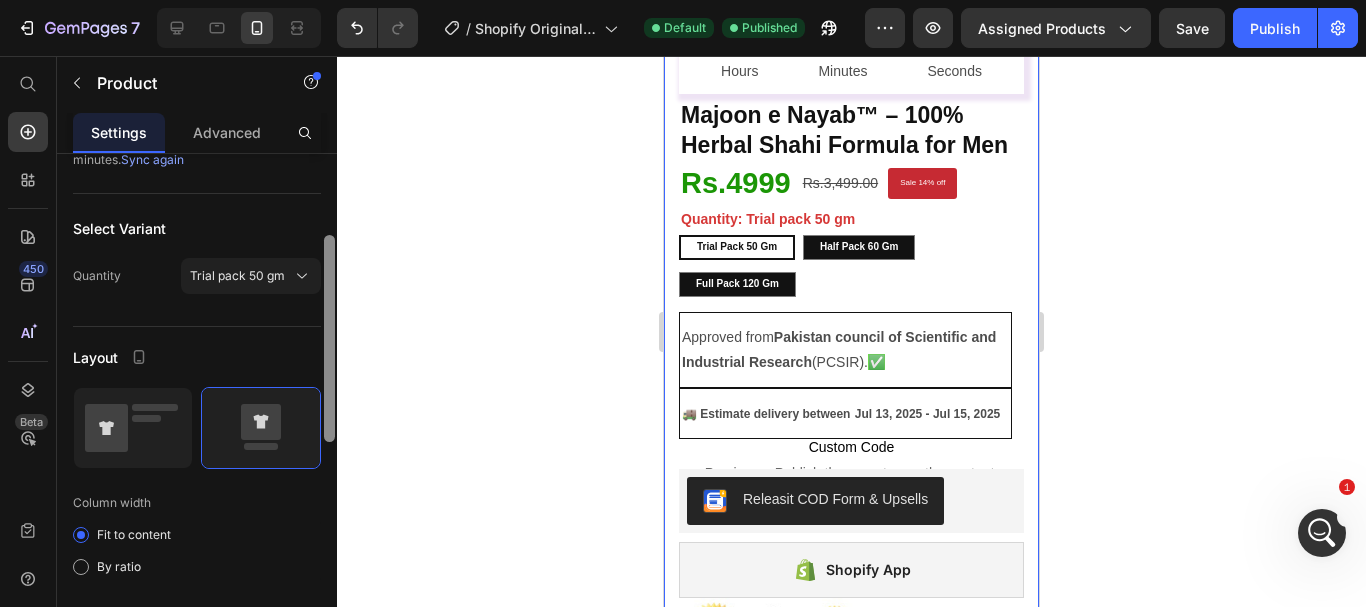 scroll, scrollTop: 248, scrollLeft: 0, axis: vertical 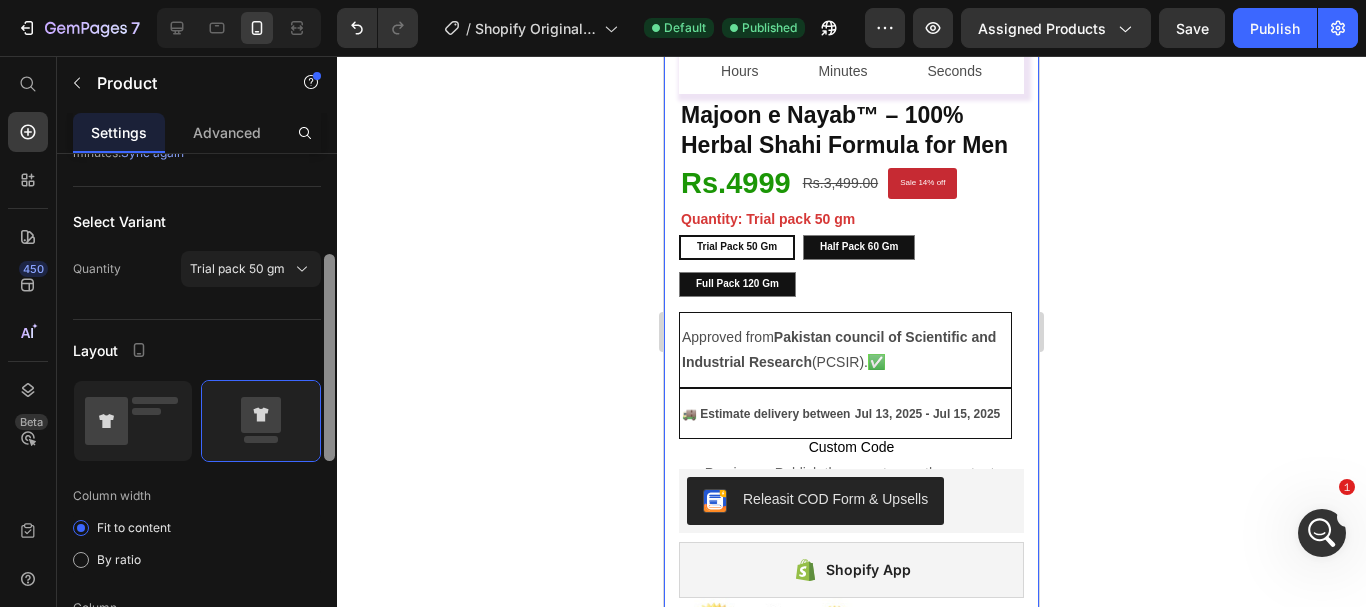 drag, startPoint x: 326, startPoint y: 339, endPoint x: 325, endPoint y: 440, distance: 101.00495 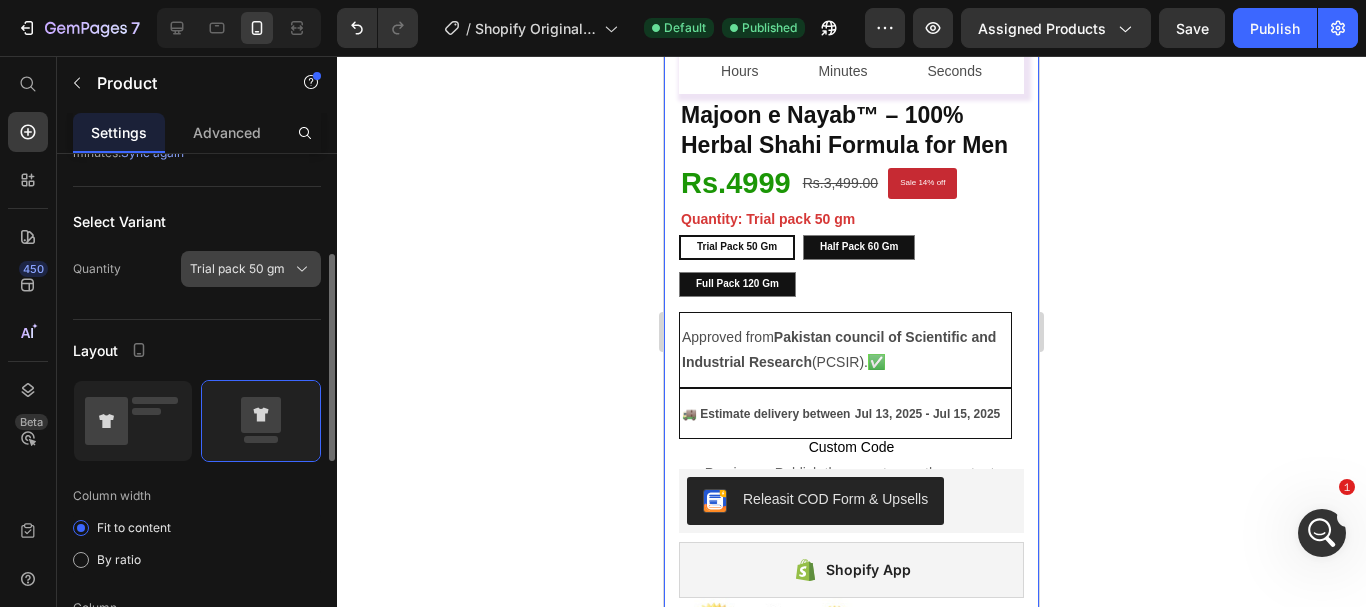 click 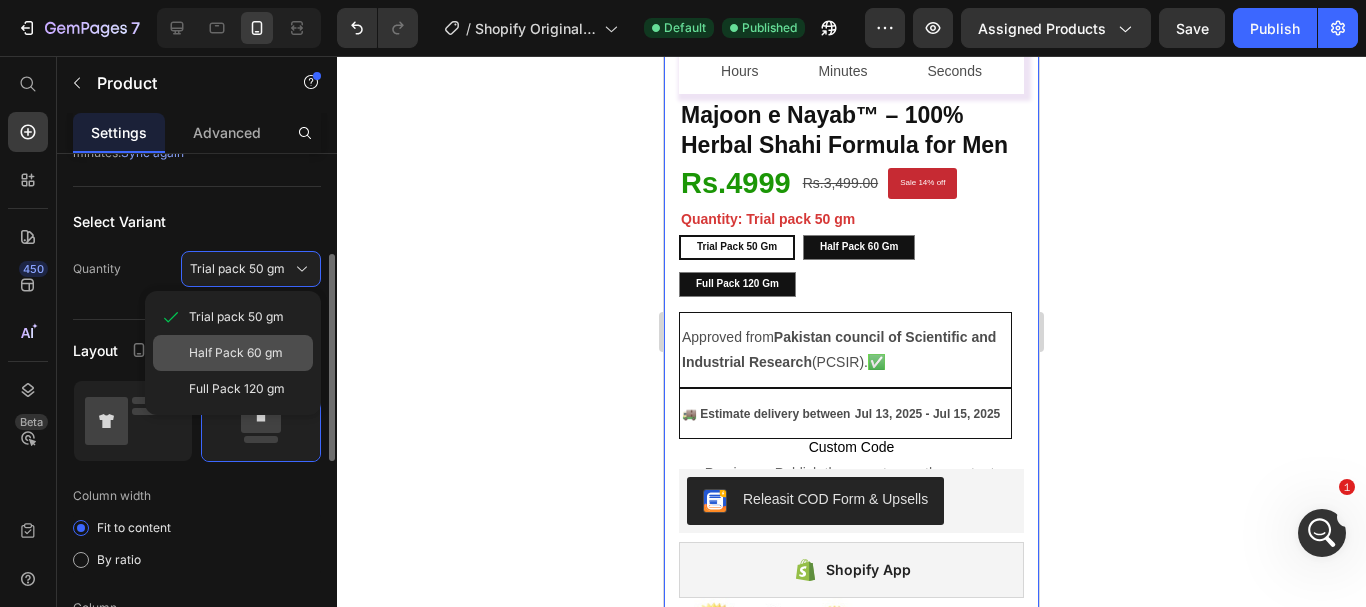 click on "Half Pack 60 gm" at bounding box center [236, 353] 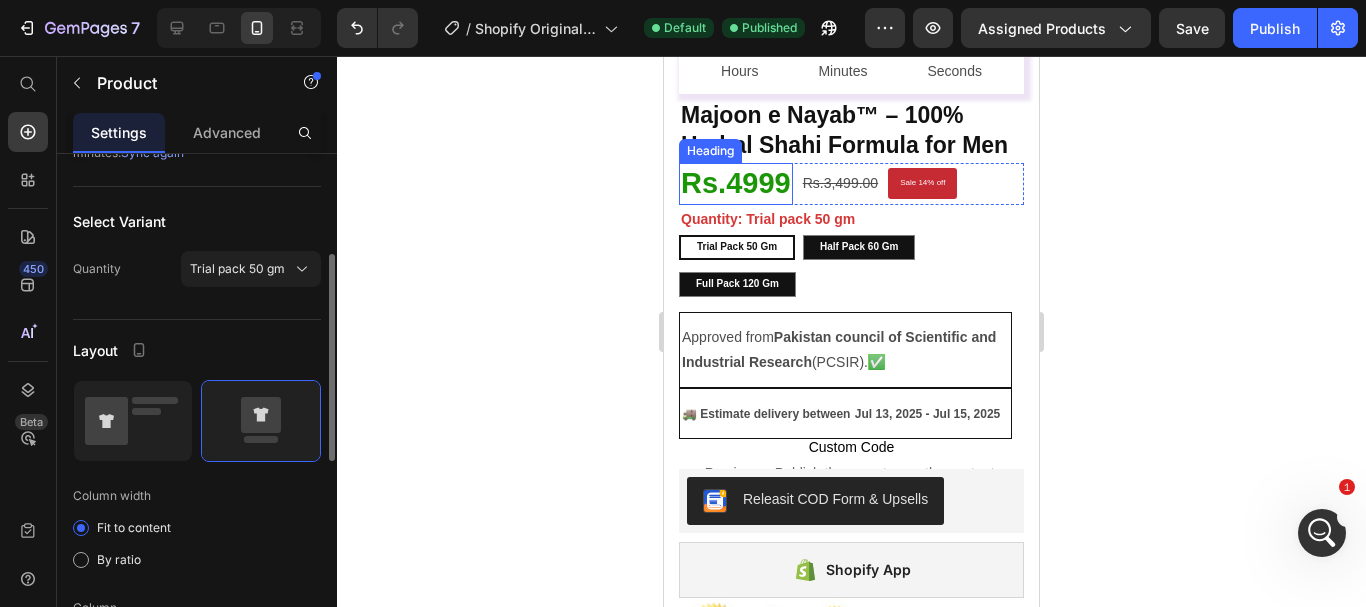click on "Rs.4999" at bounding box center [736, 184] 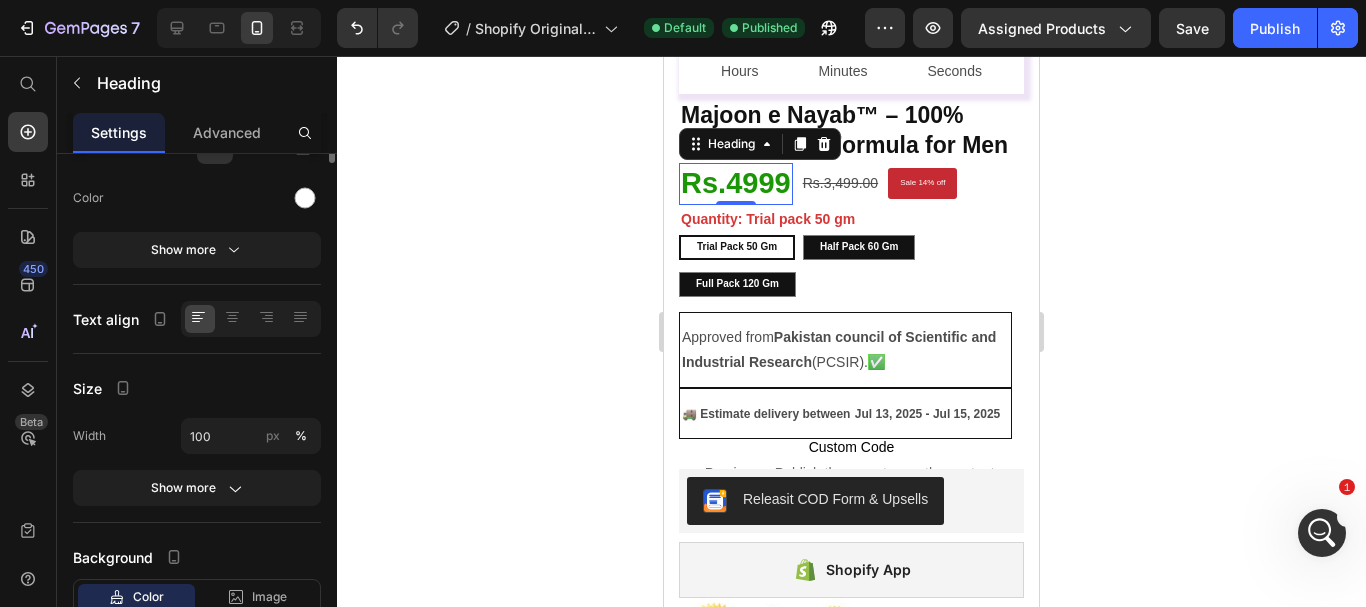 scroll, scrollTop: 0, scrollLeft: 0, axis: both 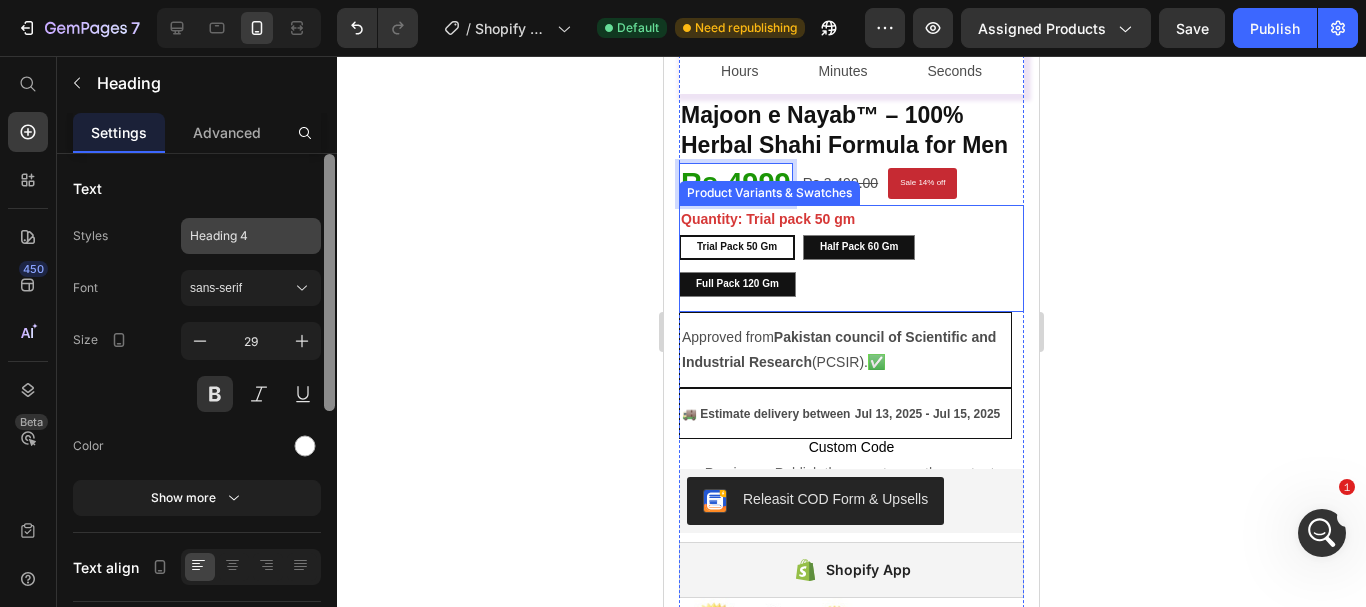 drag, startPoint x: 329, startPoint y: 290, endPoint x: 316, endPoint y: 241, distance: 50.695168 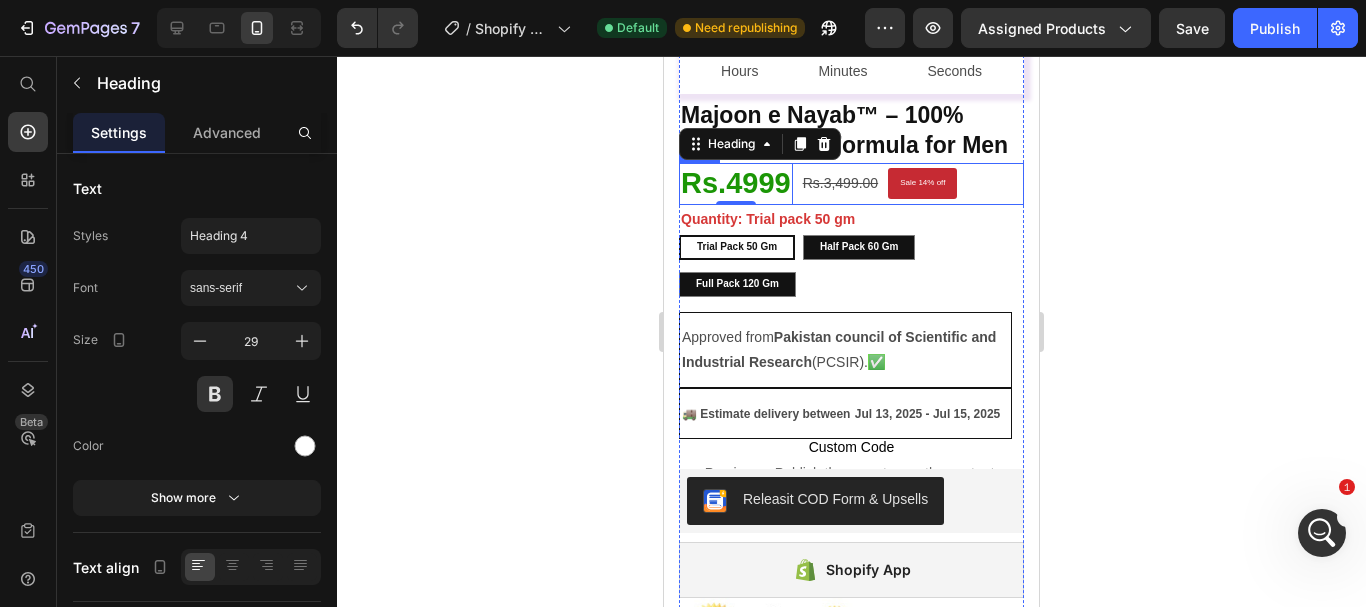 click on "⁠⁠⁠⁠⁠⁠⁠ Rs.4999 Heading   0 Rs.3,499.00 Product Price Sale 14% off Product Badge Row" at bounding box center [851, 184] 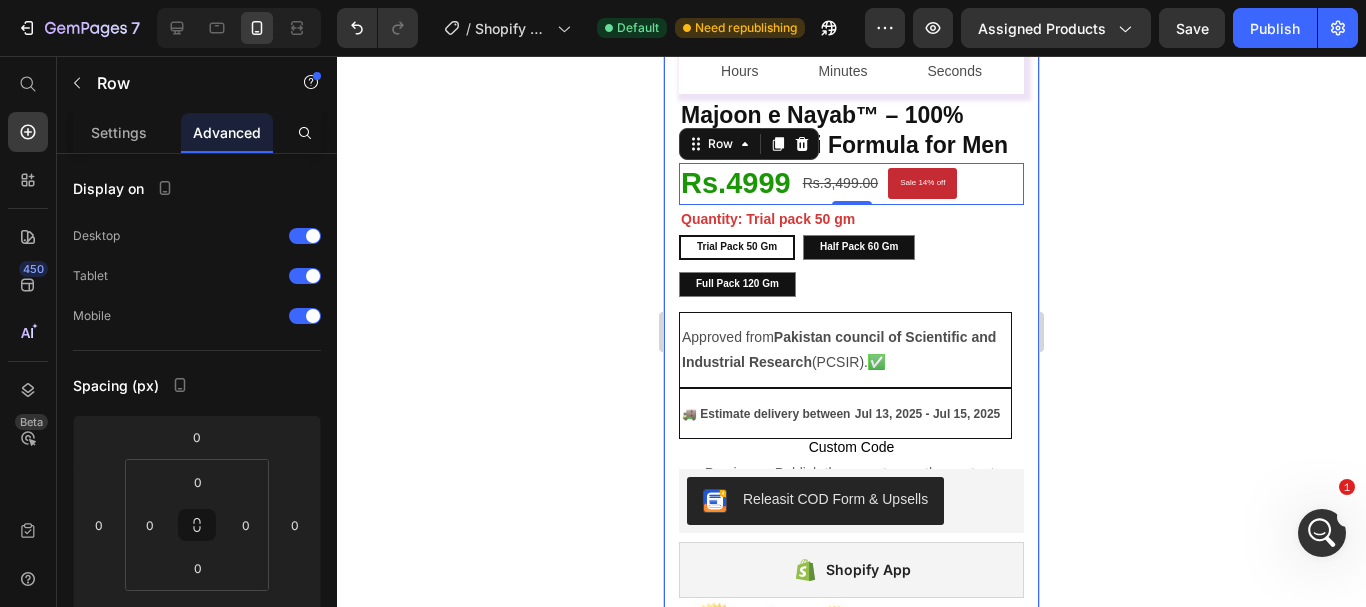 click 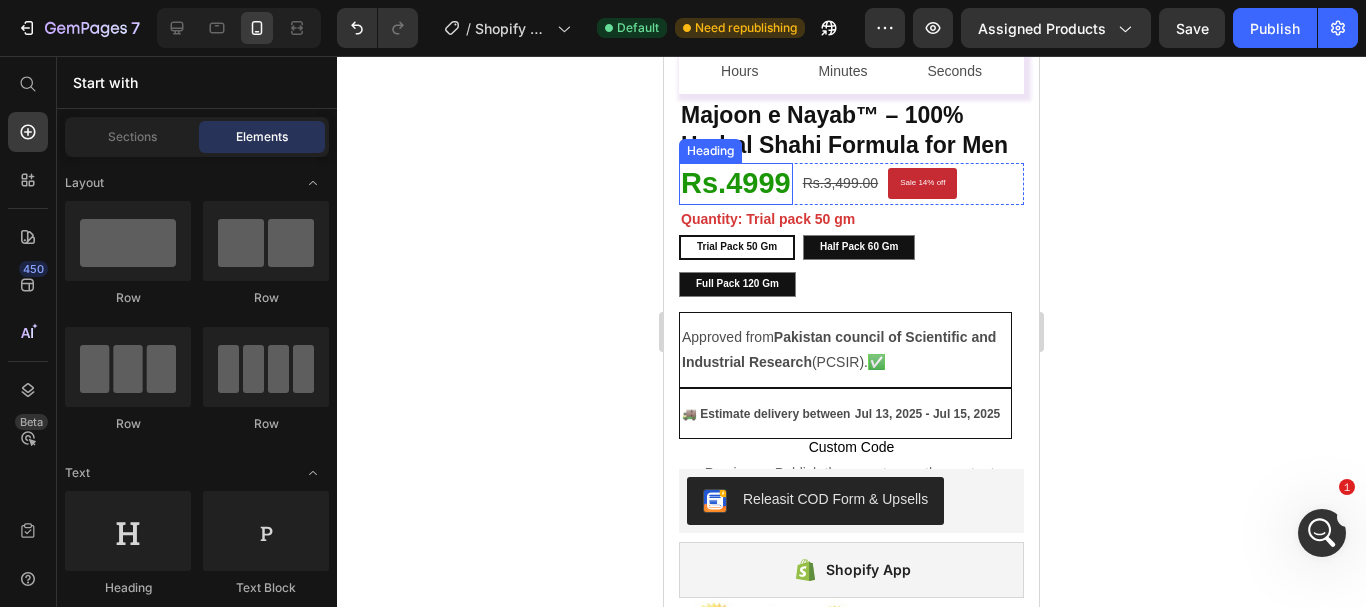 click on "Rs.4999" at bounding box center (736, 183) 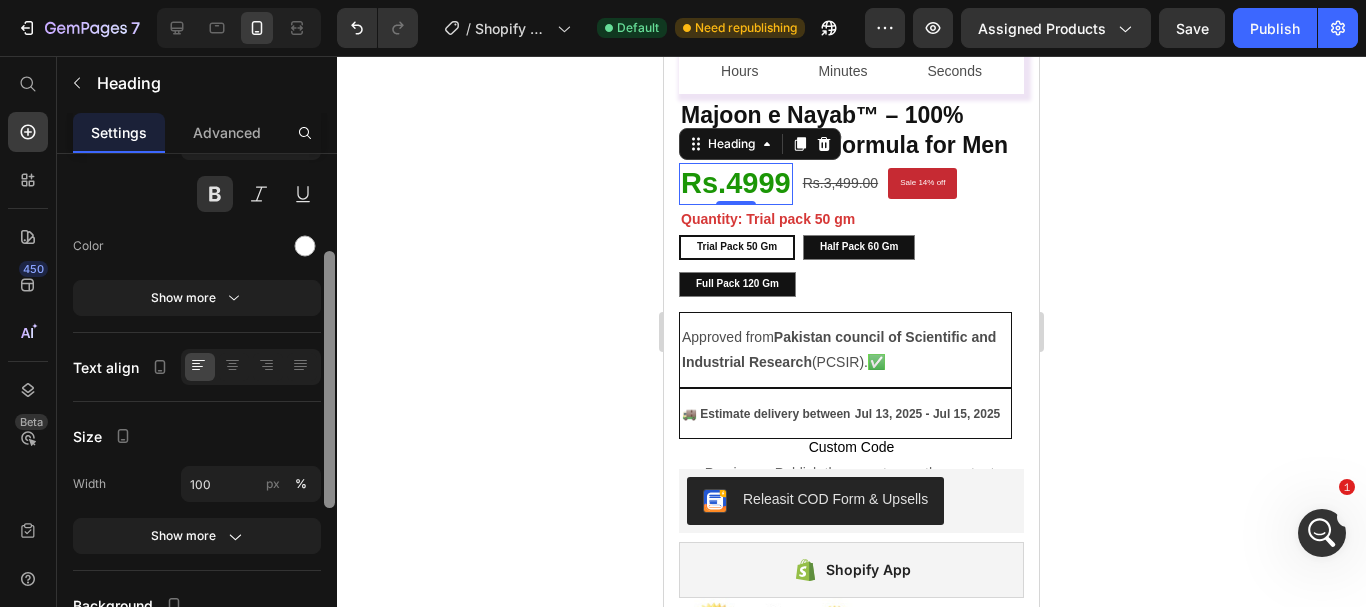 scroll, scrollTop: 204, scrollLeft: 0, axis: vertical 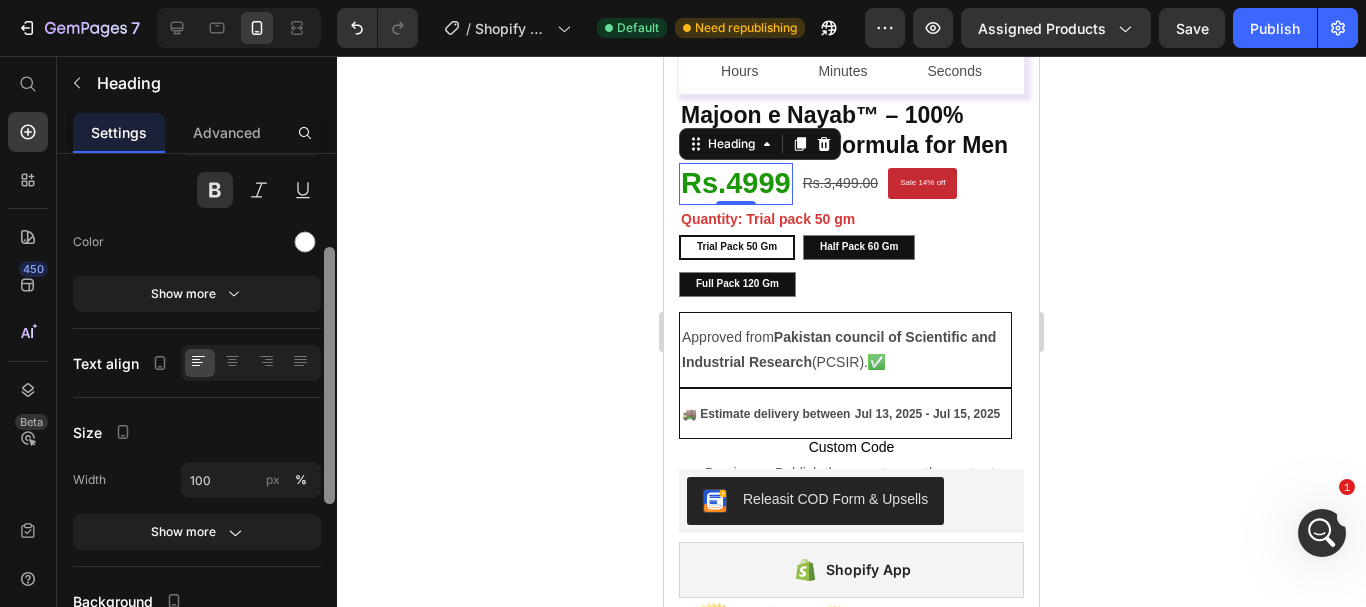 drag, startPoint x: 326, startPoint y: 267, endPoint x: 329, endPoint y: 370, distance: 103.04368 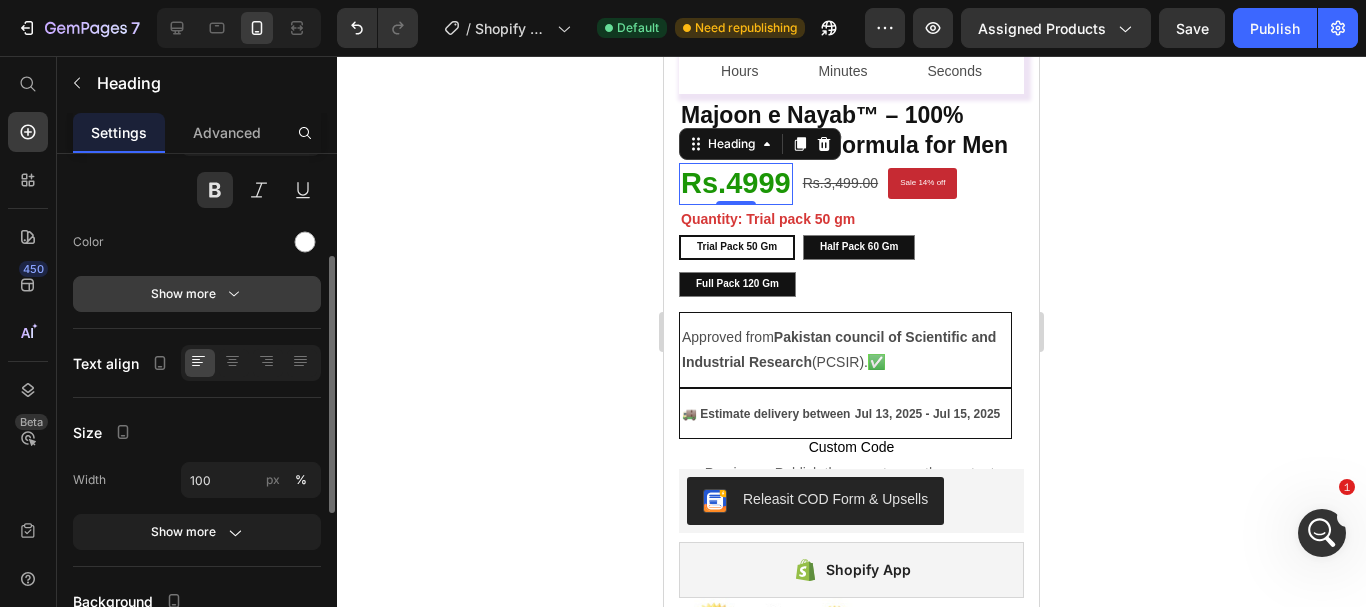 click on "Show more" at bounding box center [197, 294] 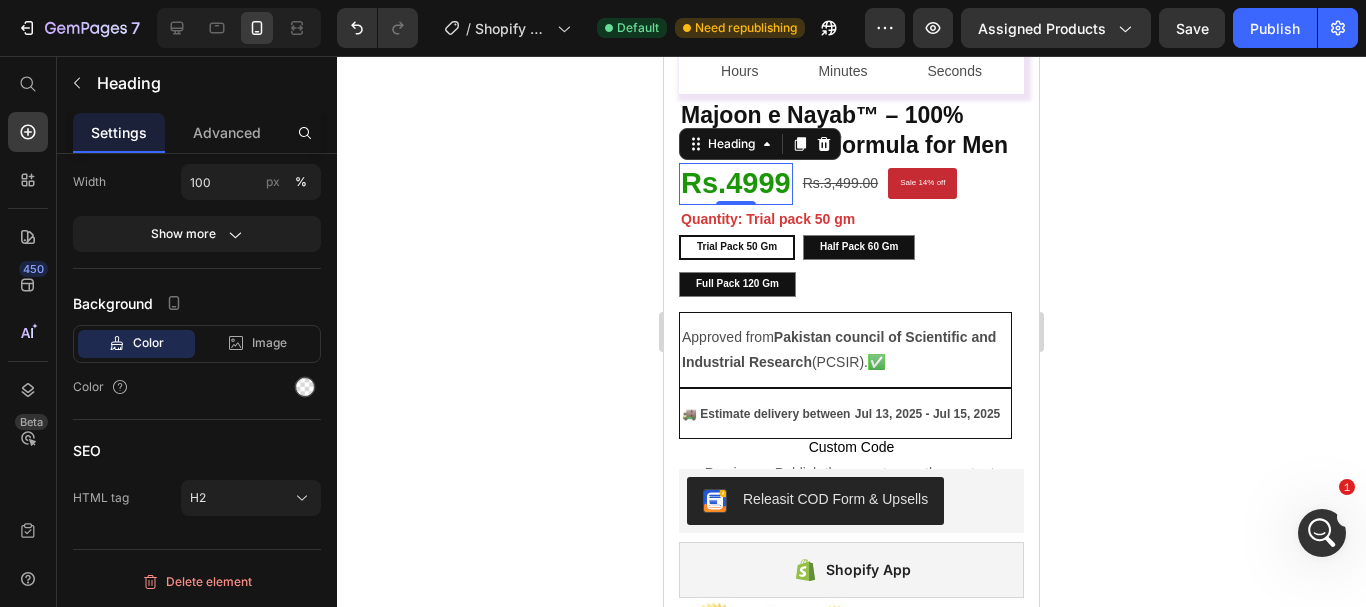 scroll, scrollTop: 0, scrollLeft: 0, axis: both 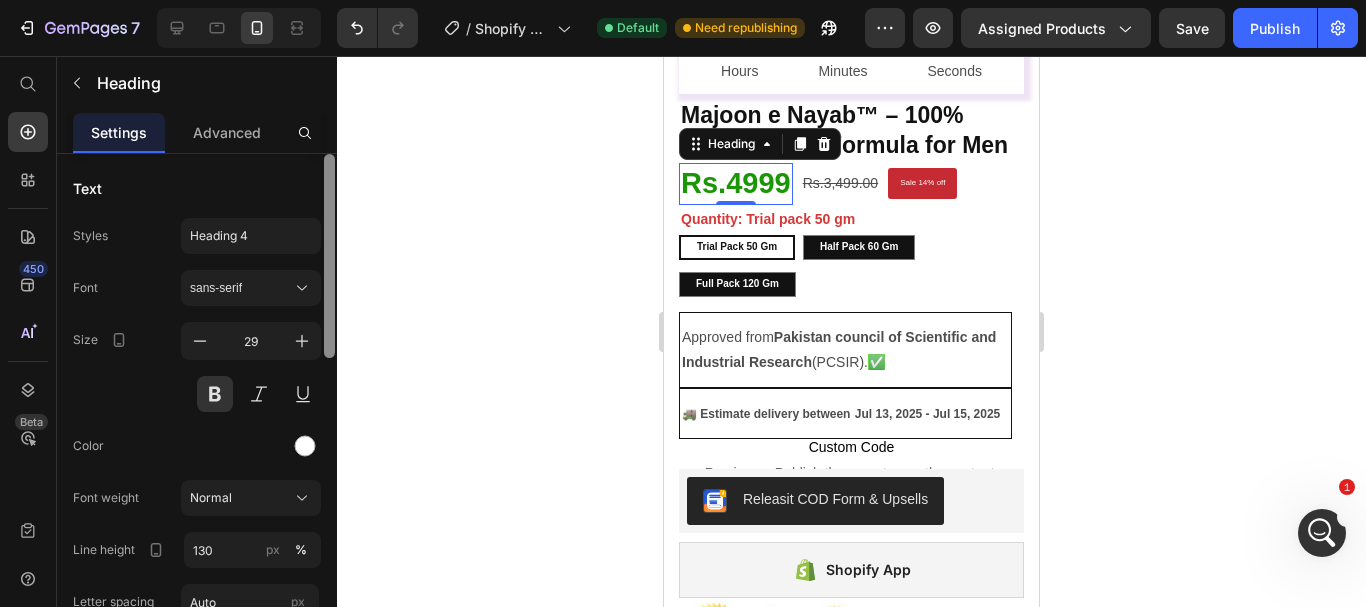 drag, startPoint x: 328, startPoint y: 319, endPoint x: 351, endPoint y: 138, distance: 182.45547 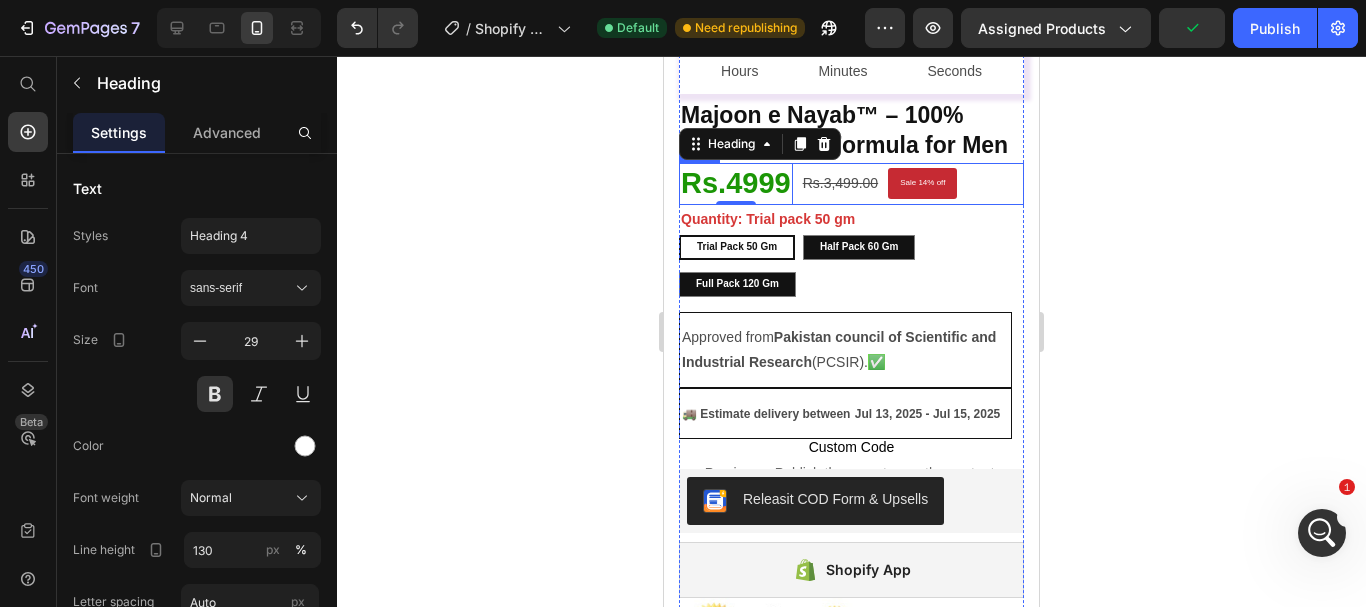 click on "⁠⁠⁠⁠⁠⁠⁠ Rs.4999 Heading   0 Rs.3,499.00 Product Price Sale 14% off Product Badge Row" at bounding box center (851, 184) 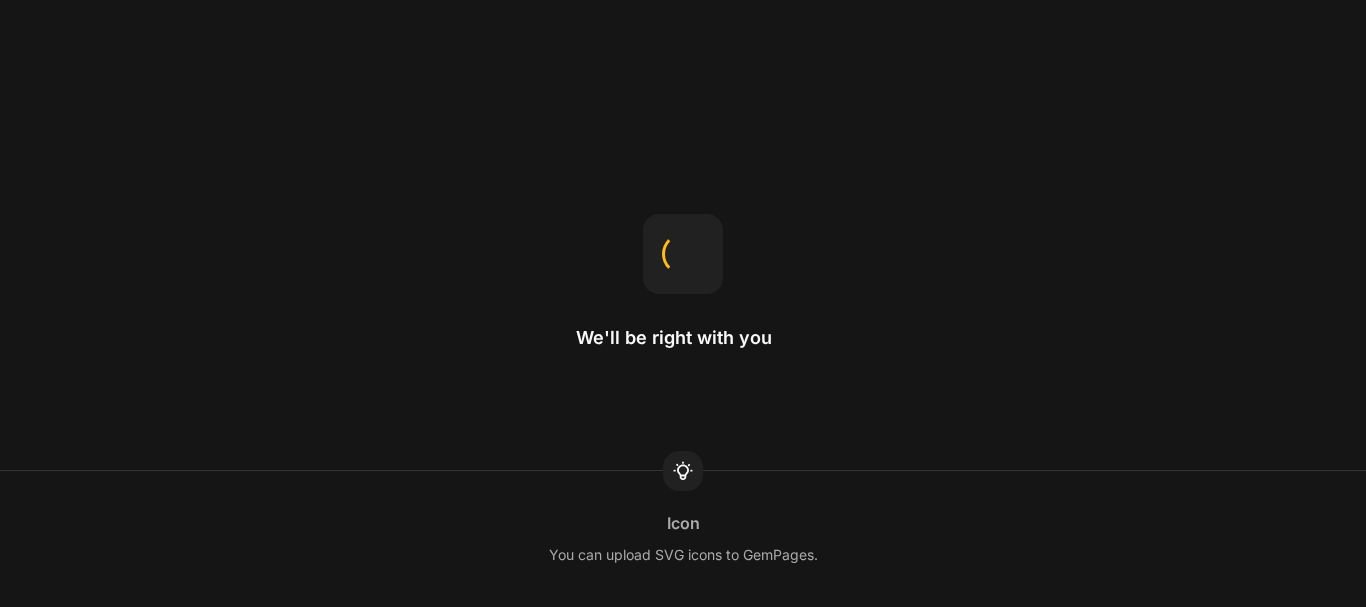 scroll, scrollTop: 0, scrollLeft: 0, axis: both 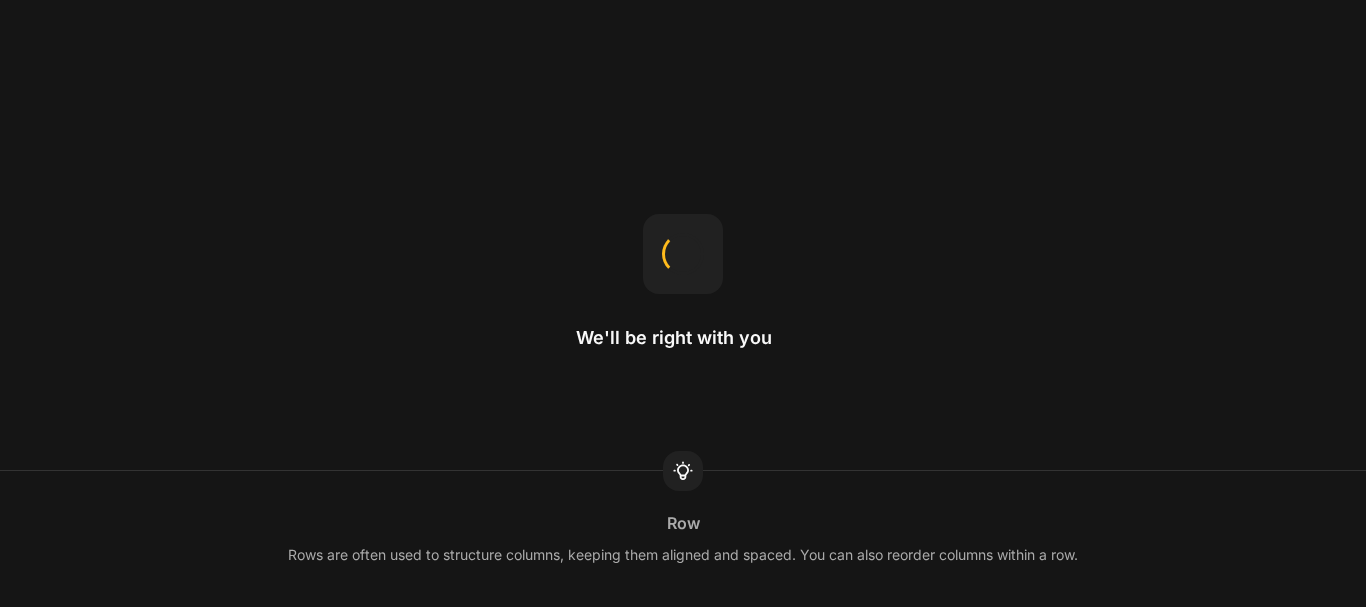 click on "We'll be right with you Row Rows are often used to structure columns, keeping them aligned and spaced. You can also reorder columns within a row." at bounding box center [683, 303] 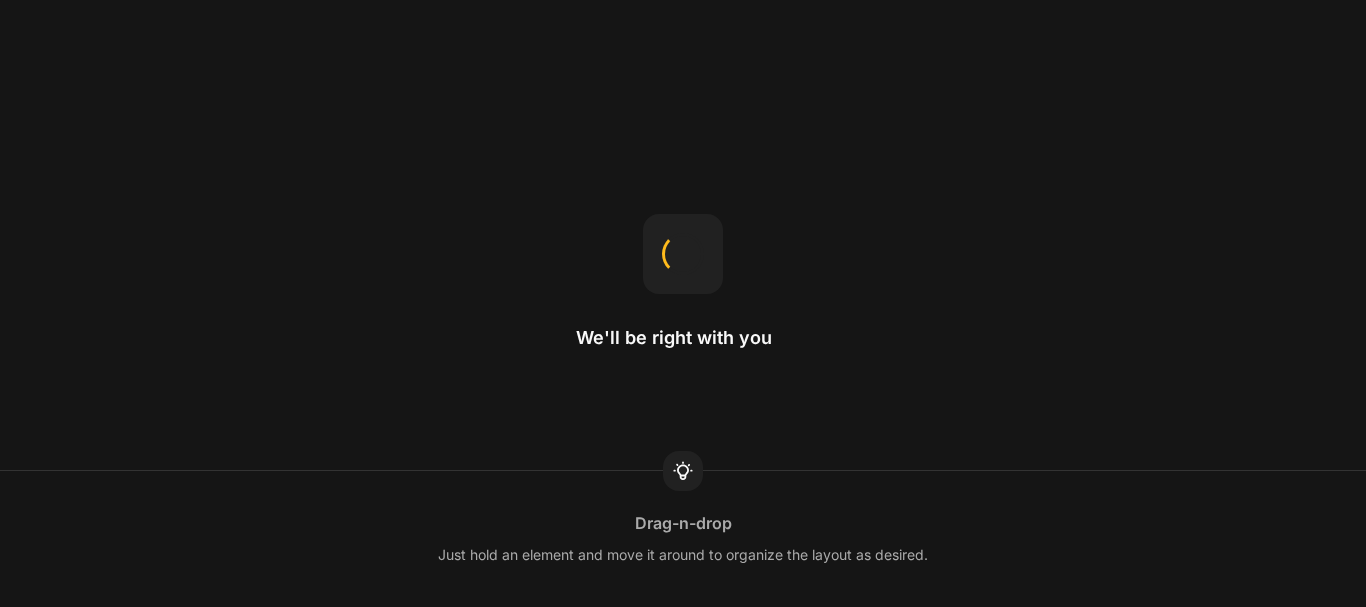 click on "We'll be right with you Drag-n-drop Just hold an element and move it around to organize the layout as desired." at bounding box center [683, 303] 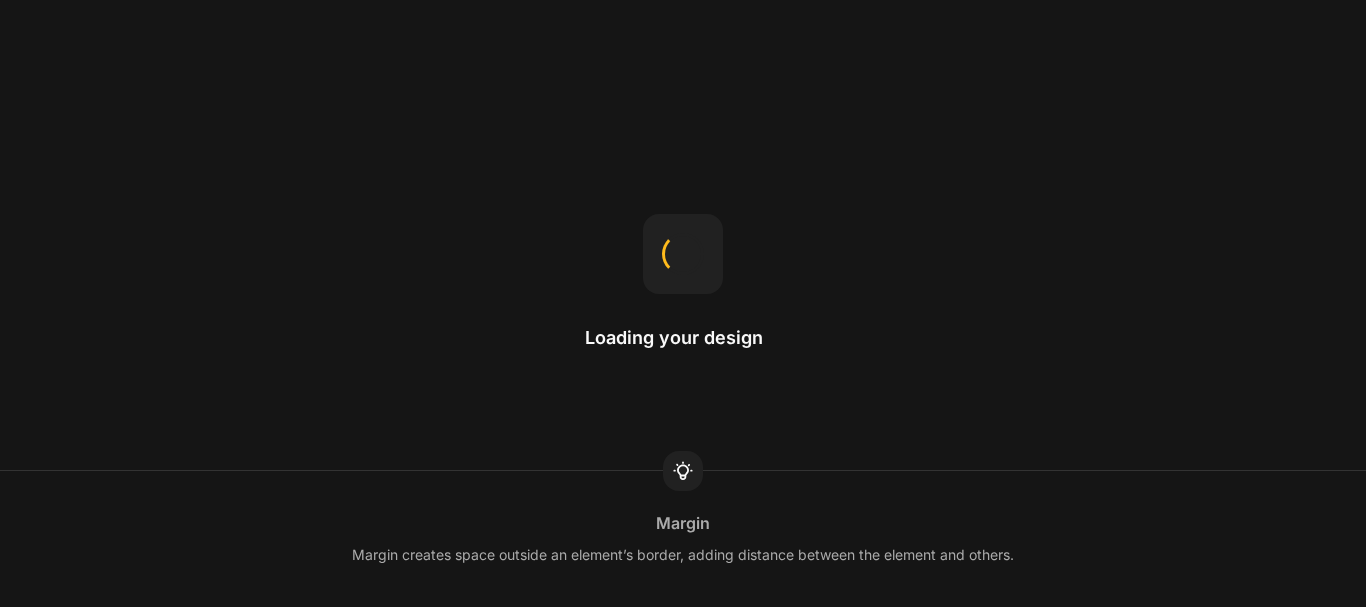 scroll, scrollTop: 0, scrollLeft: 0, axis: both 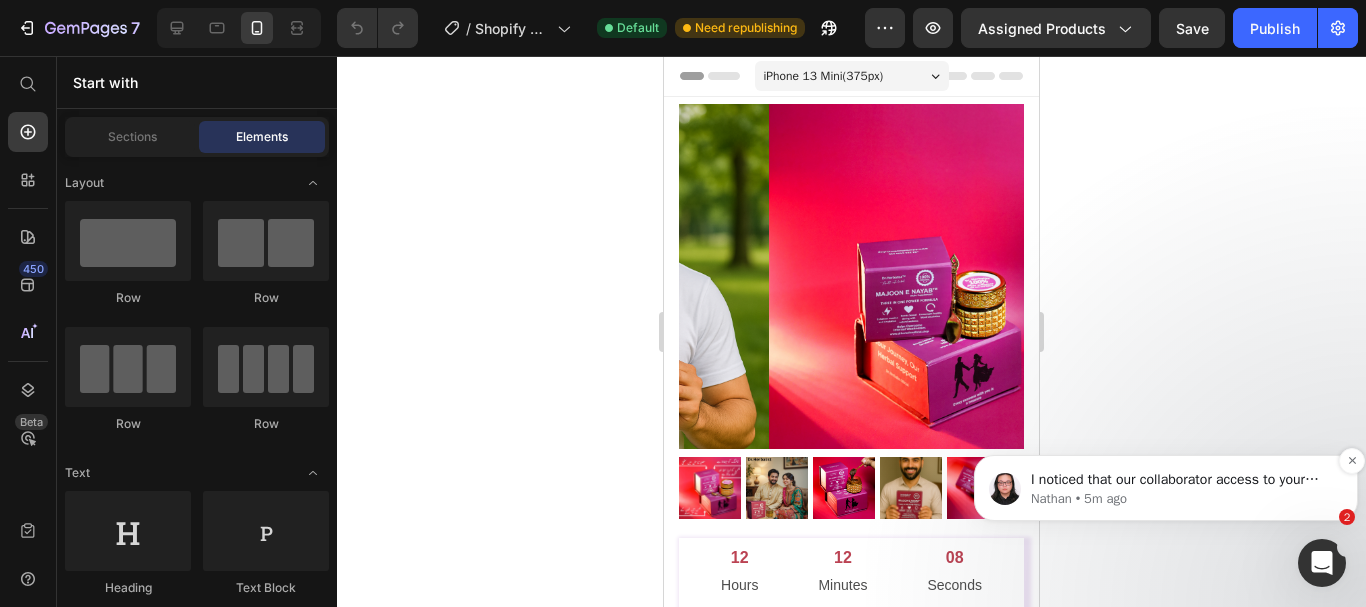 click on "Nathan • 5m ago" at bounding box center [1182, 499] 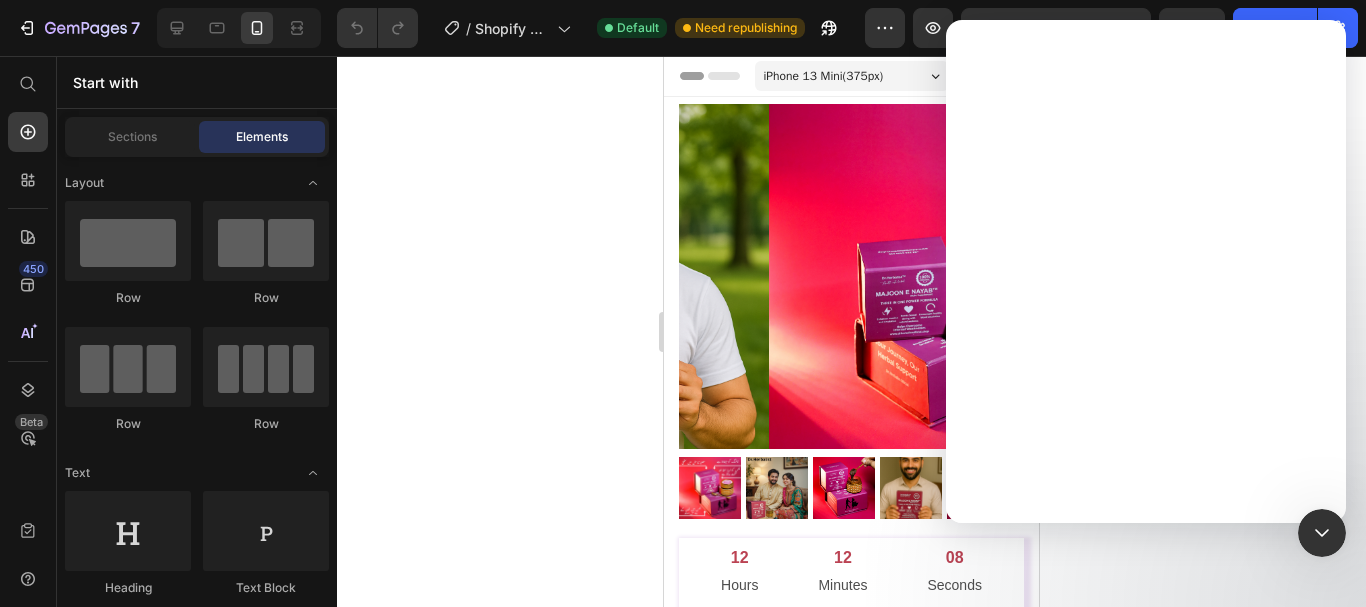 scroll, scrollTop: 0, scrollLeft: 0, axis: both 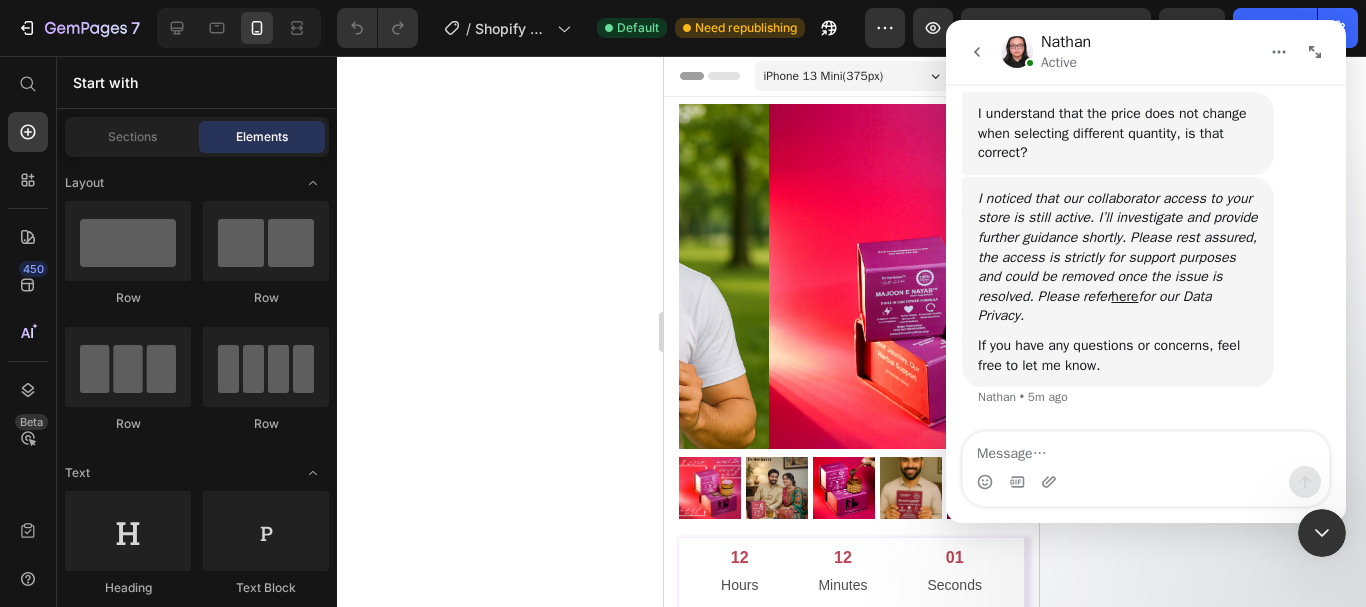 click at bounding box center [1146, 482] 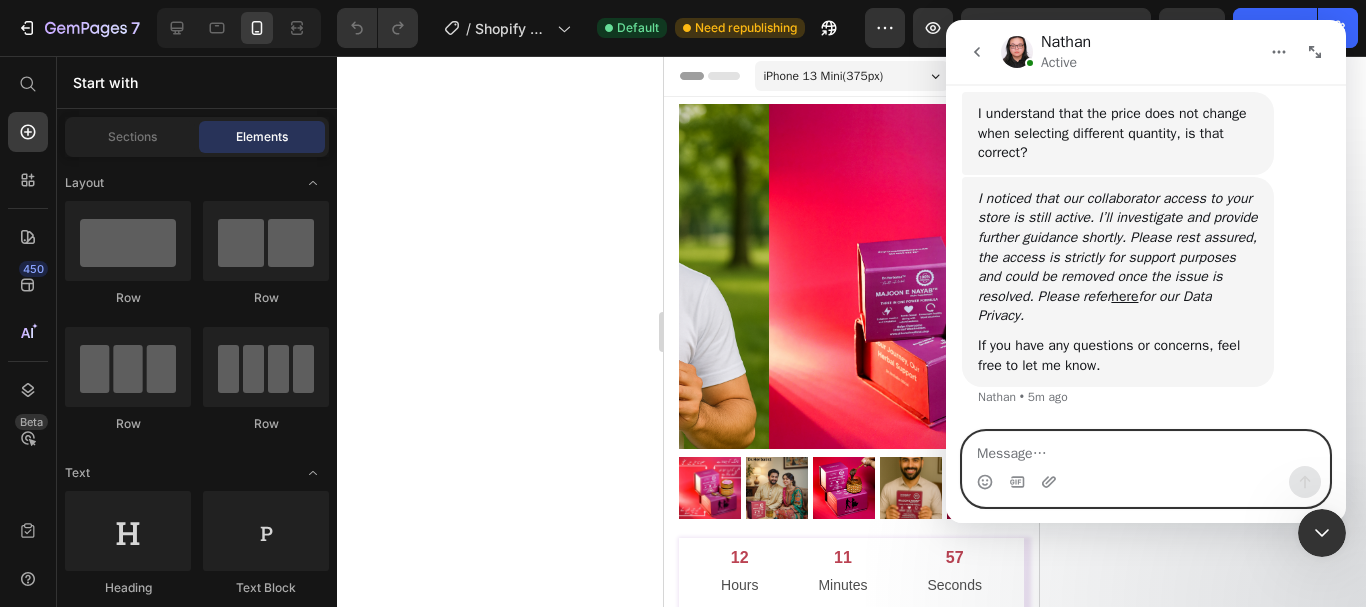 click at bounding box center [1146, 449] 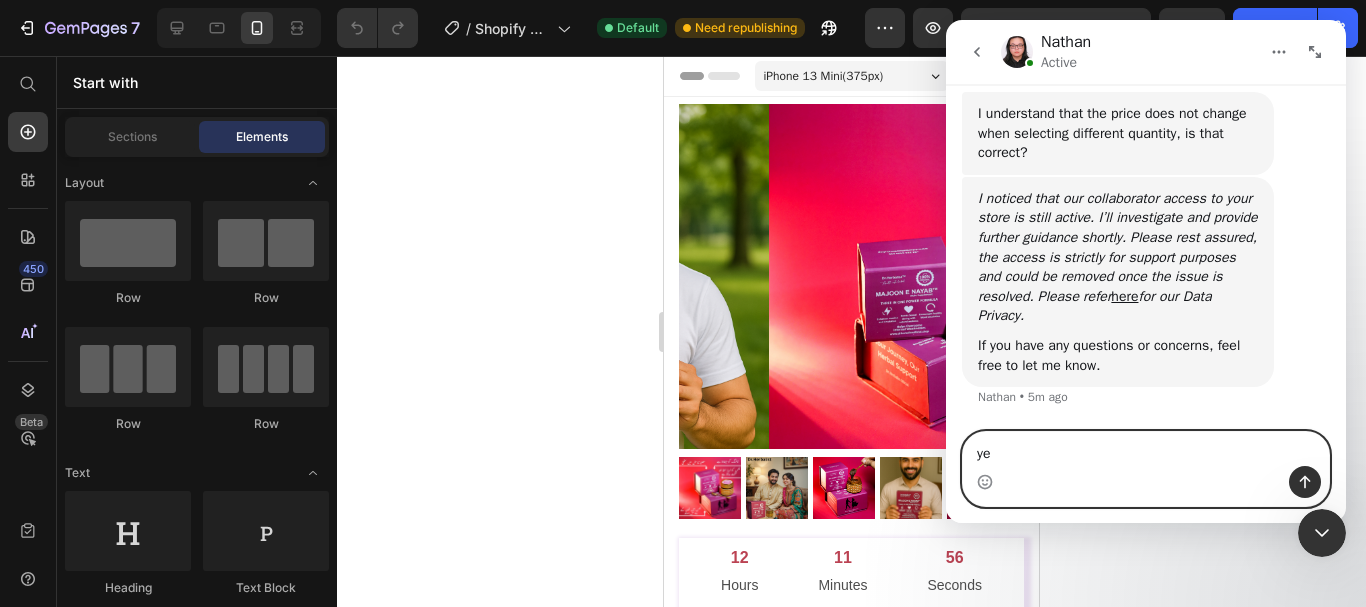 type on "yes" 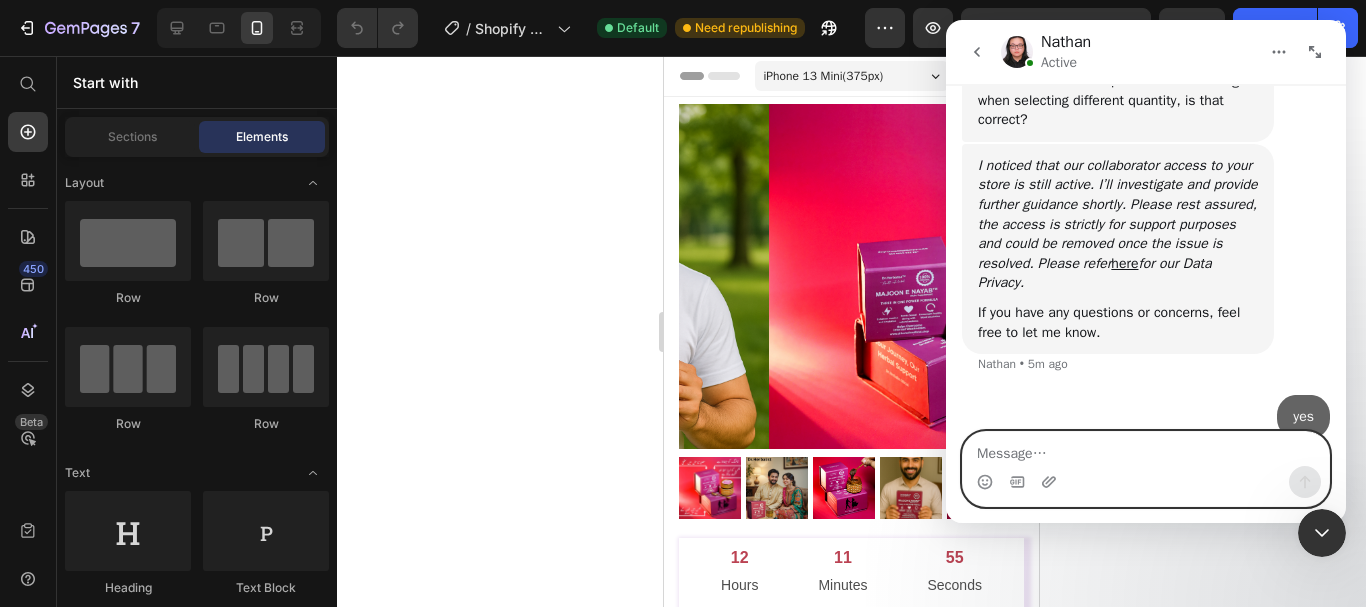 scroll, scrollTop: 1374, scrollLeft: 0, axis: vertical 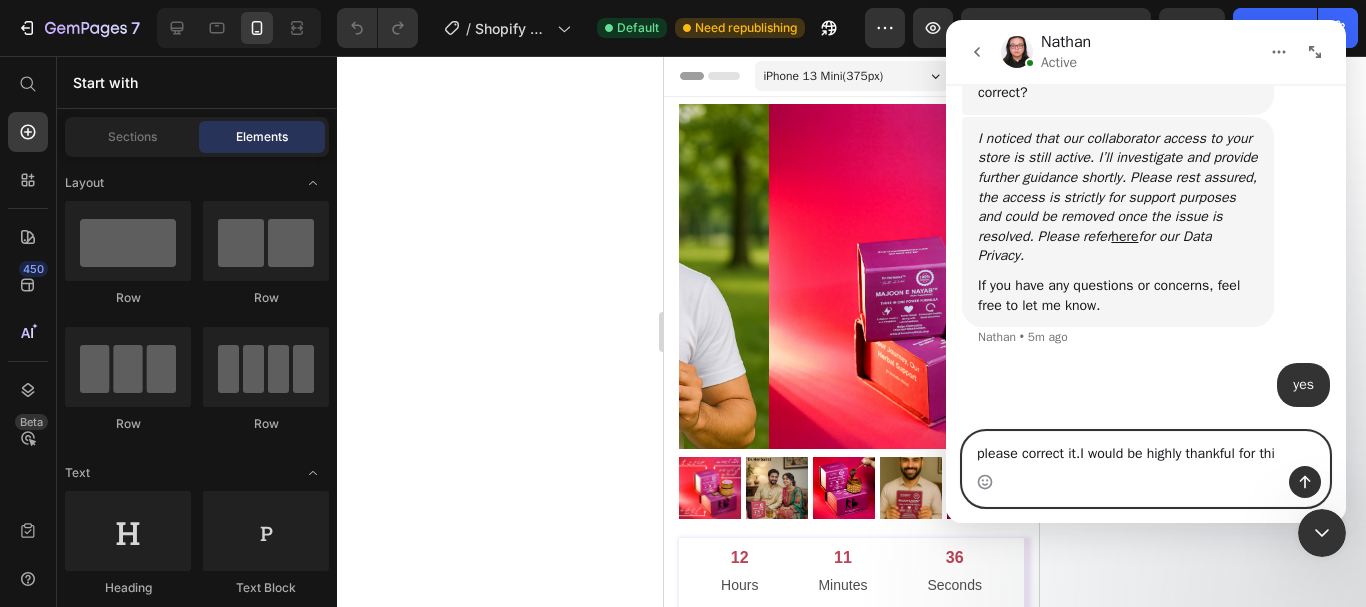 type on "please correct it.I would be highly thankful for this" 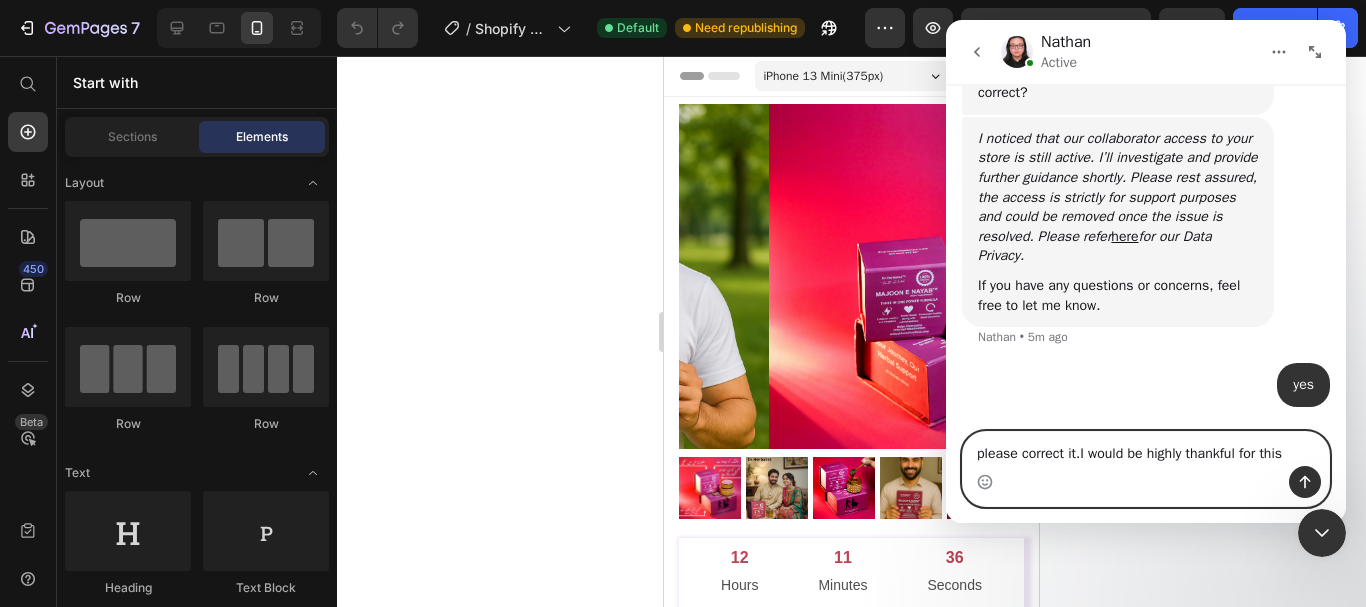 type 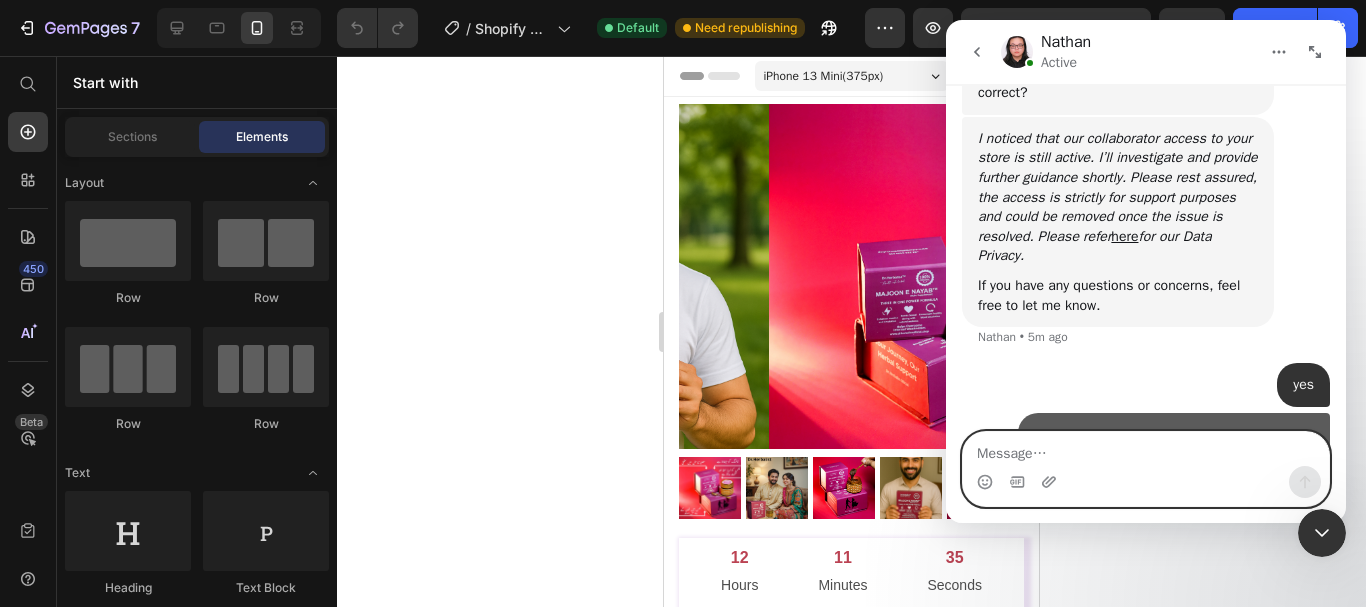 scroll, scrollTop: 1439, scrollLeft: 0, axis: vertical 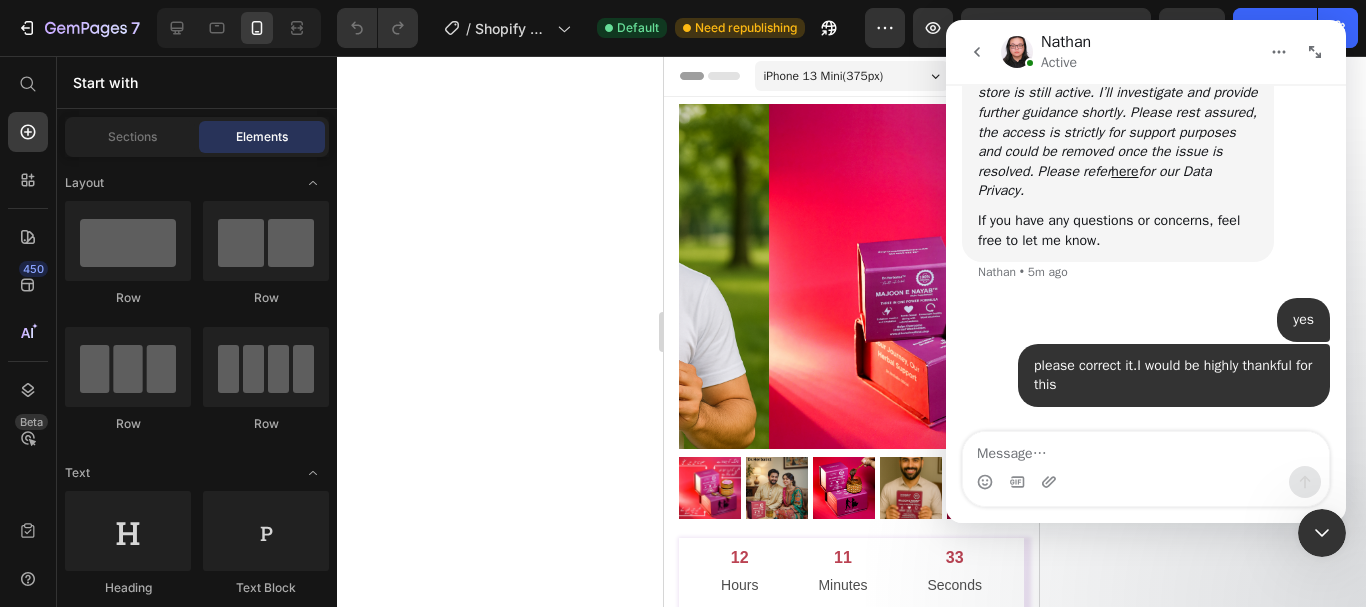 click 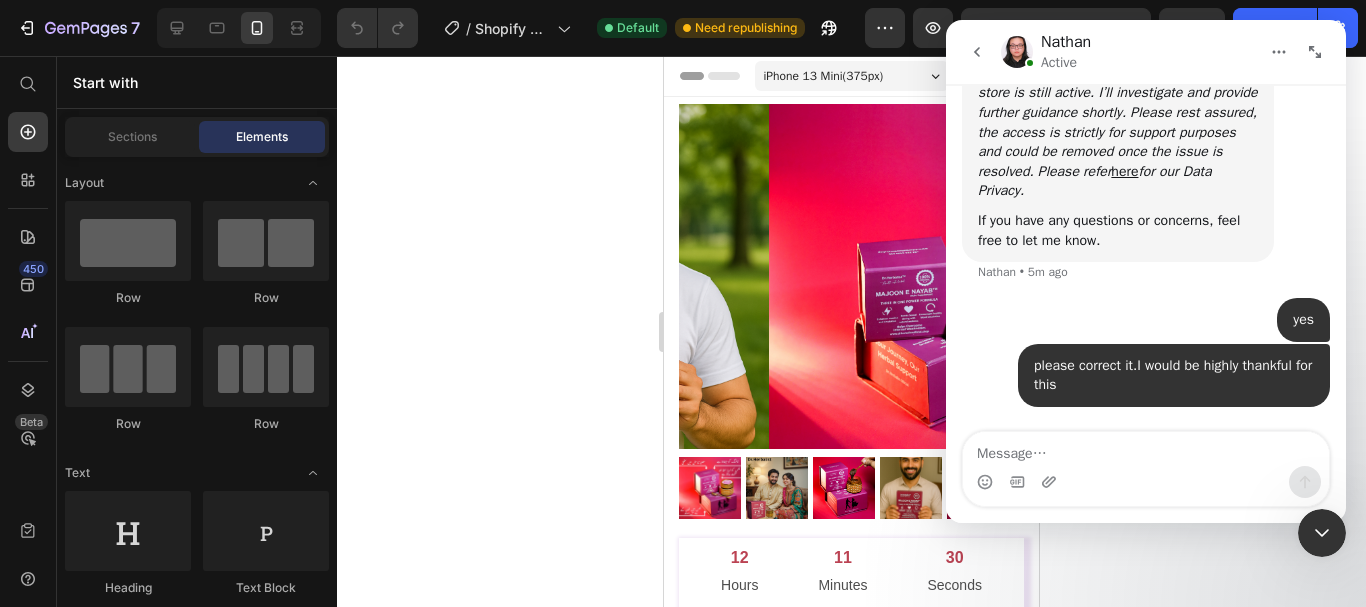 click 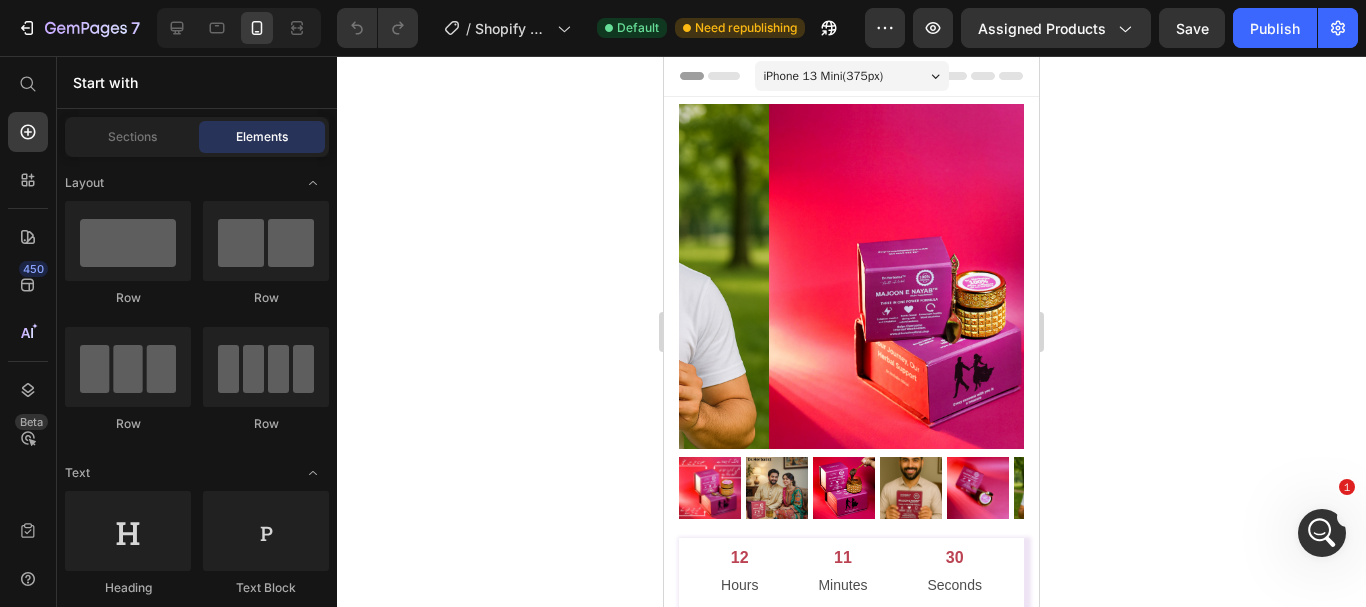 scroll, scrollTop: 0, scrollLeft: 0, axis: both 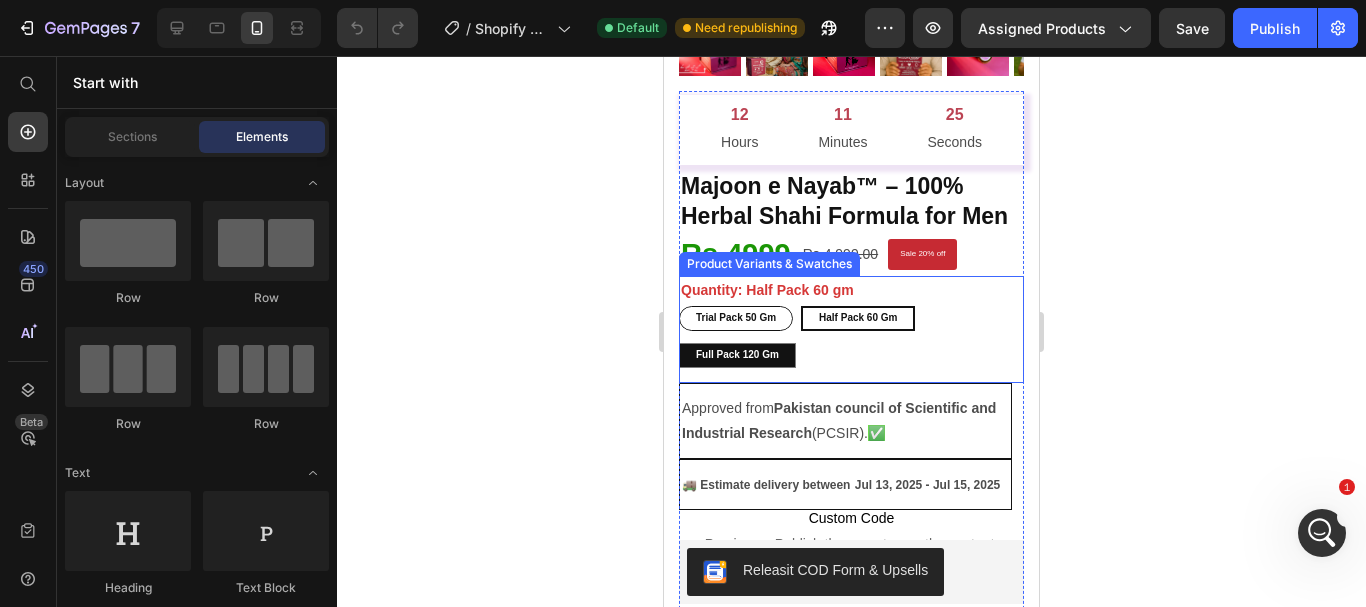 click on "Trial pack 50 gm" at bounding box center [736, 318] 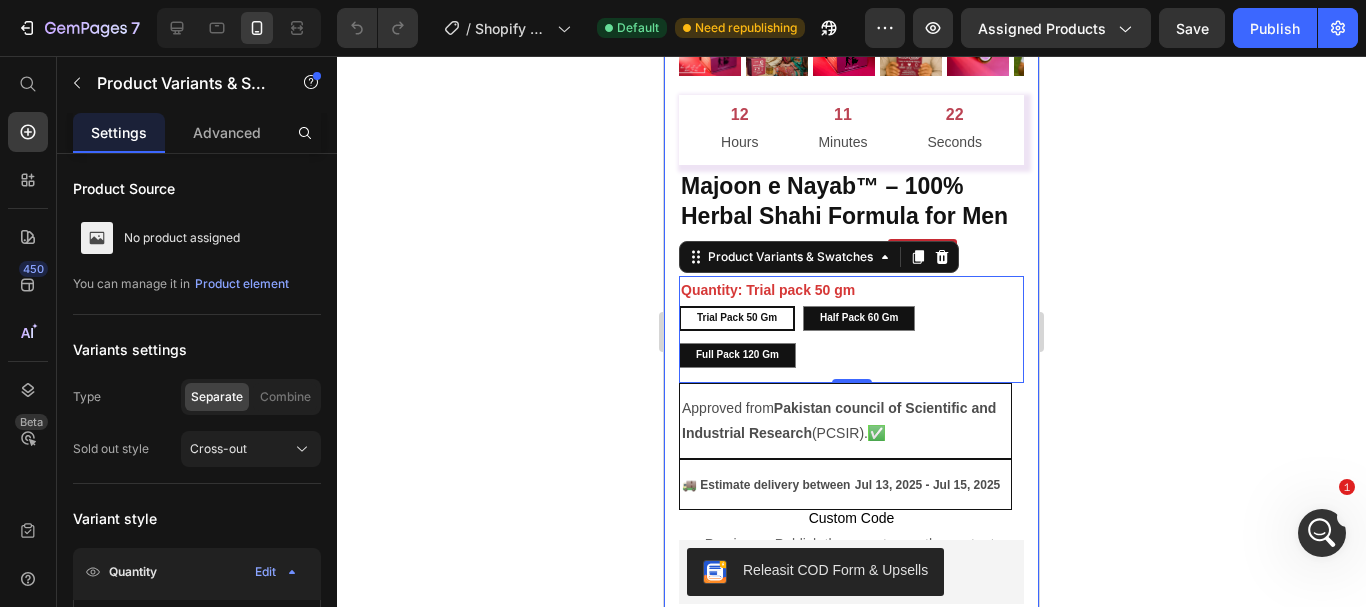 click 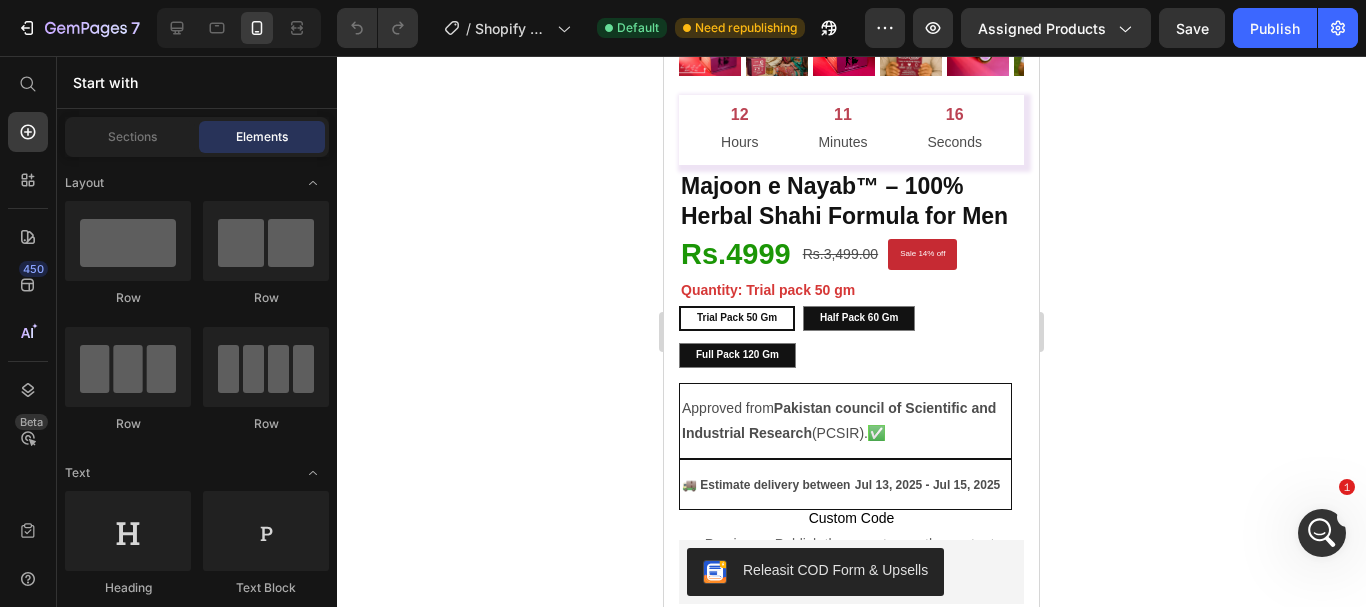 click 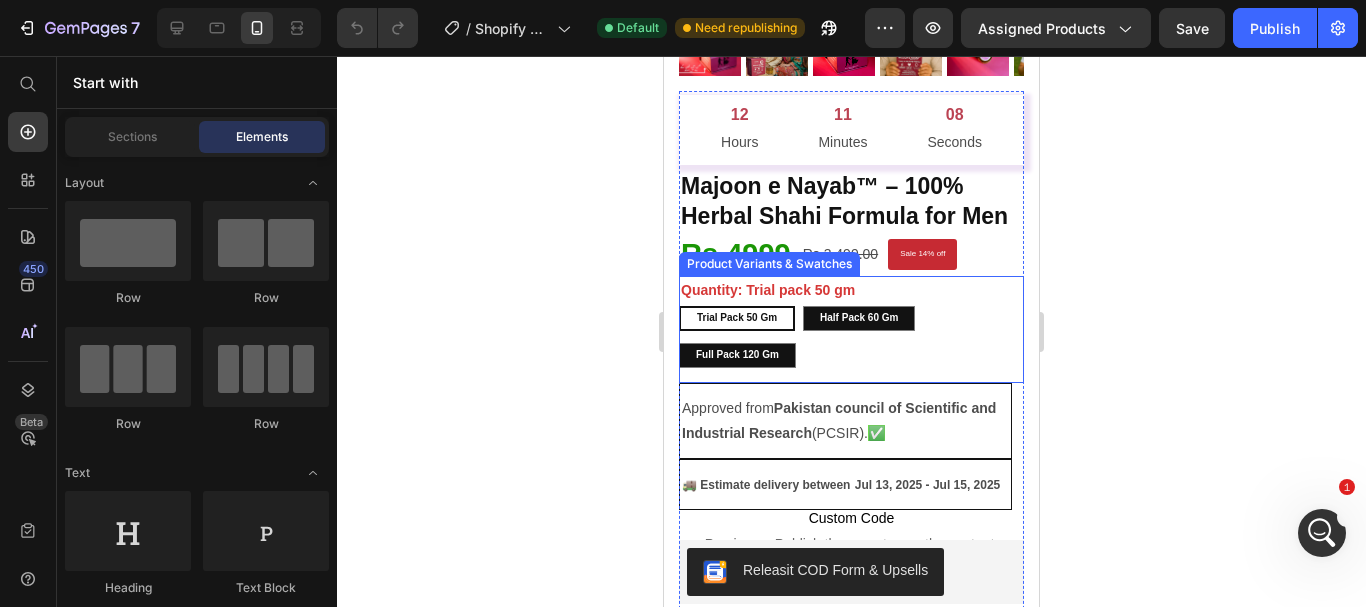 click on "Trial pack 50 gm" at bounding box center (737, 318) 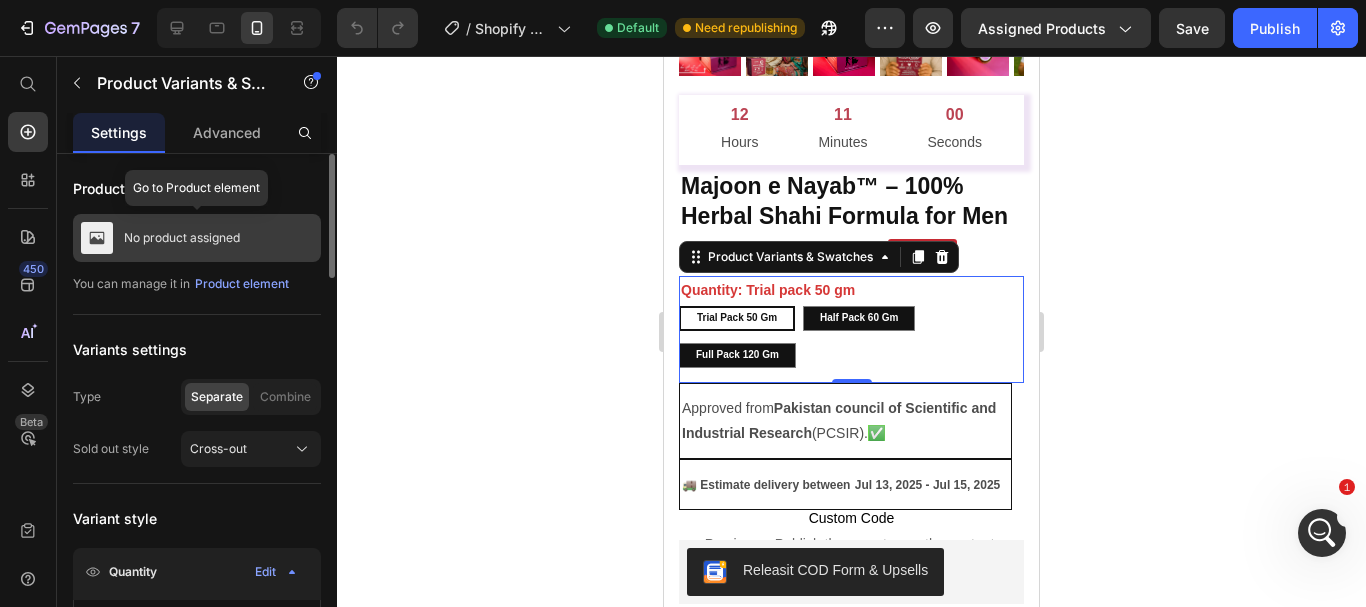 click on "No product assigned" at bounding box center (182, 238) 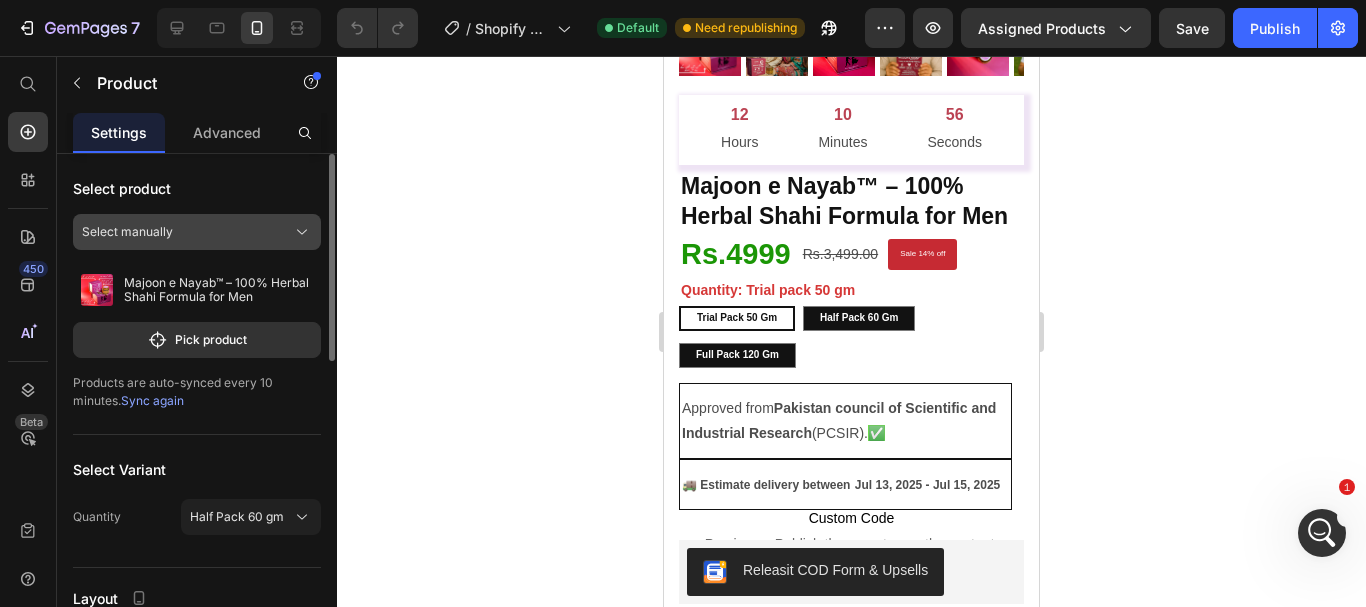 click on "Select manually" 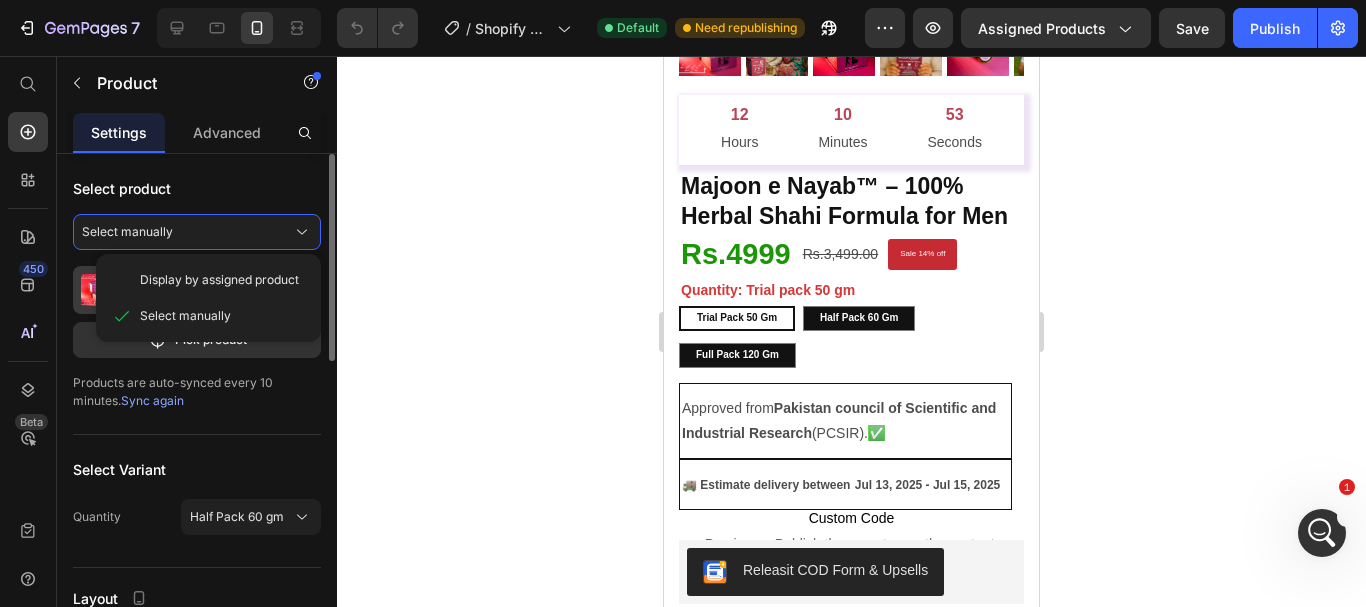 click at bounding box center [97, 290] 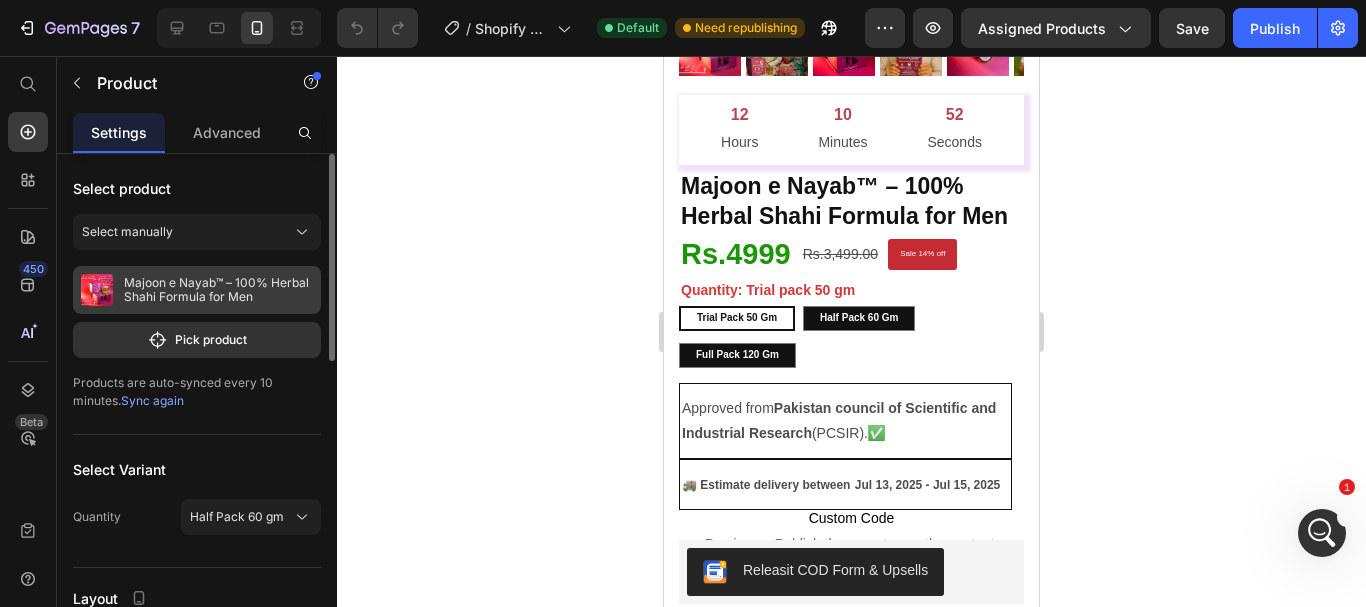 click on "Majoon e Nayab™ – 100% Herbal Shahi Formula for Men" at bounding box center [218, 290] 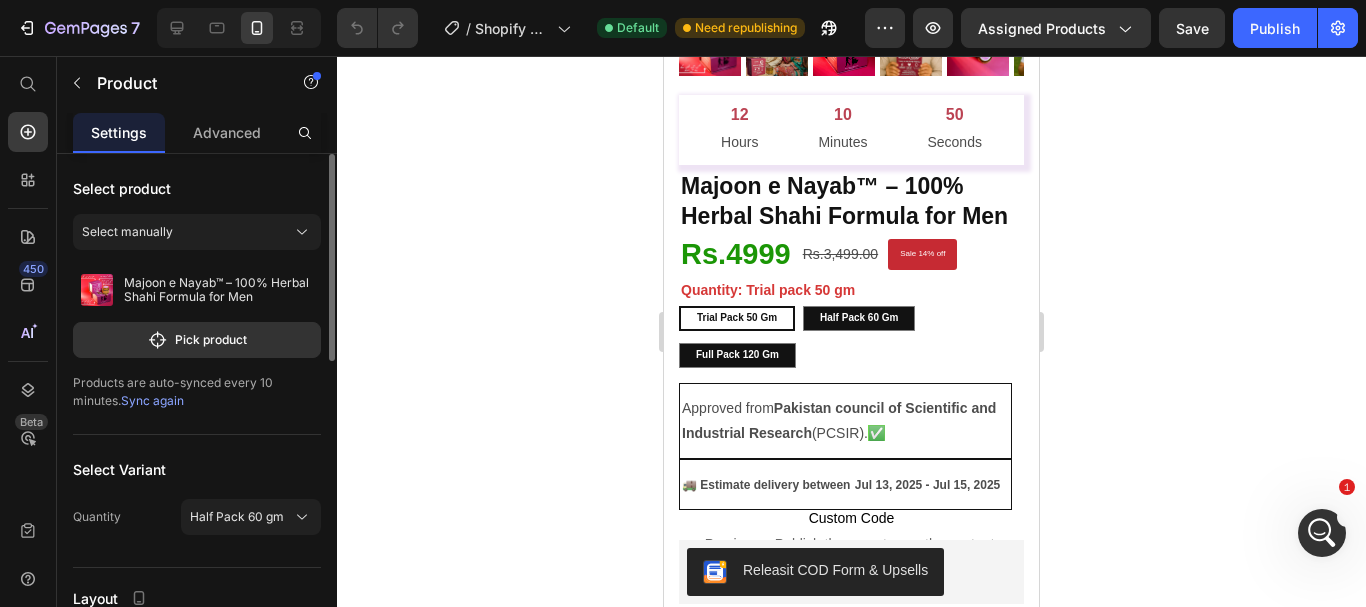 click on "Sync again" at bounding box center (152, 400) 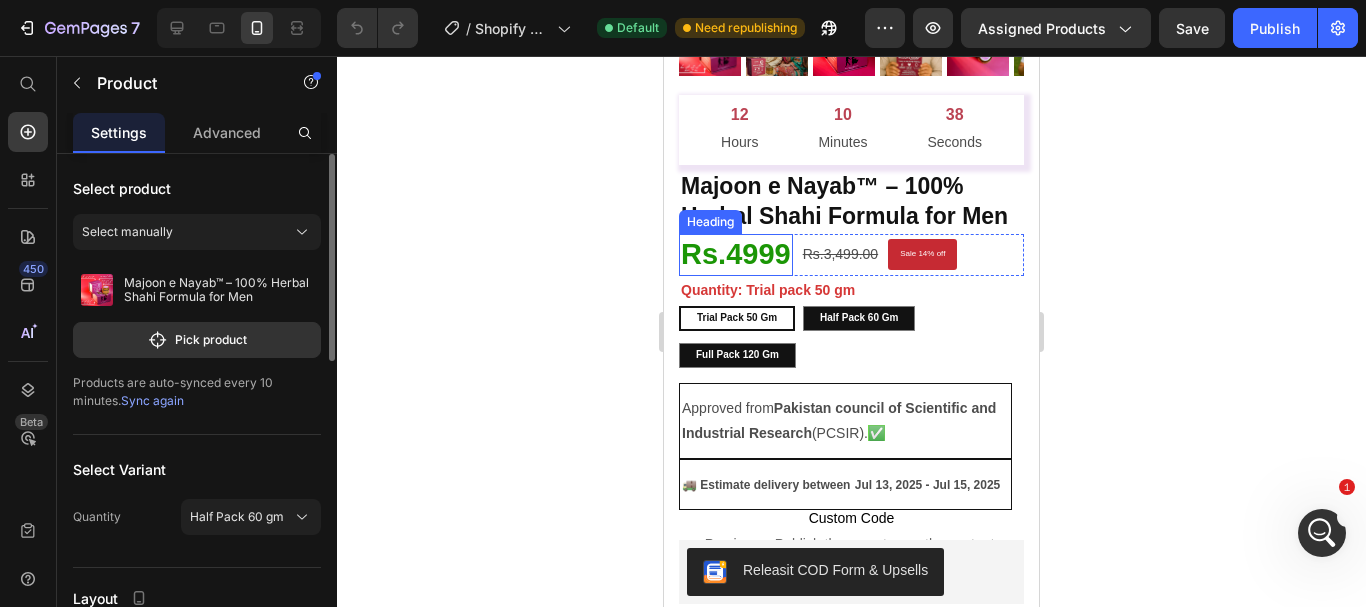 click on "Rs.4999" at bounding box center (736, 254) 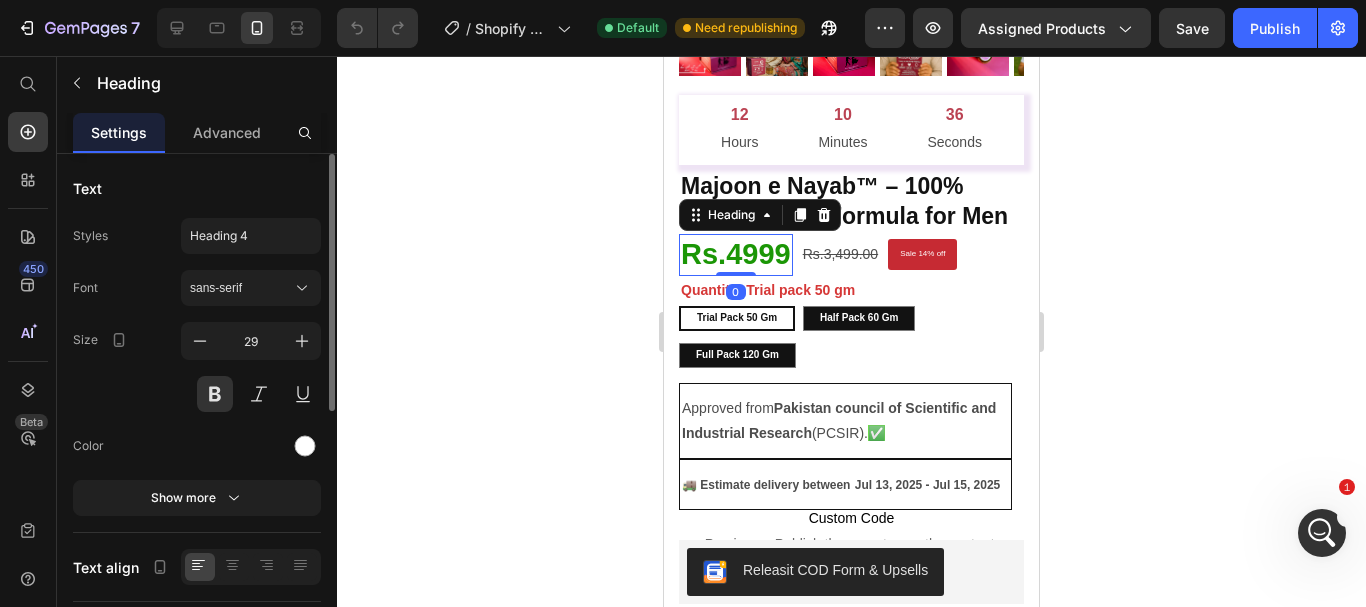 click on "Rs.4999" at bounding box center (736, 254) 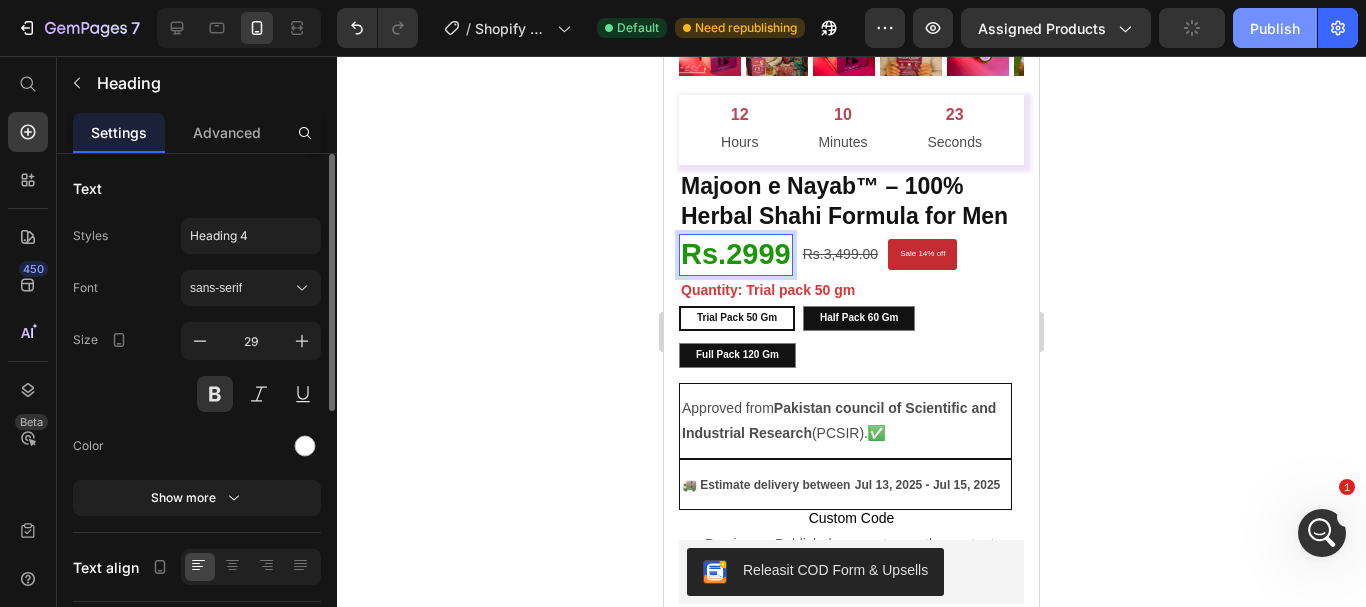 click on "Publish" at bounding box center [1275, 28] 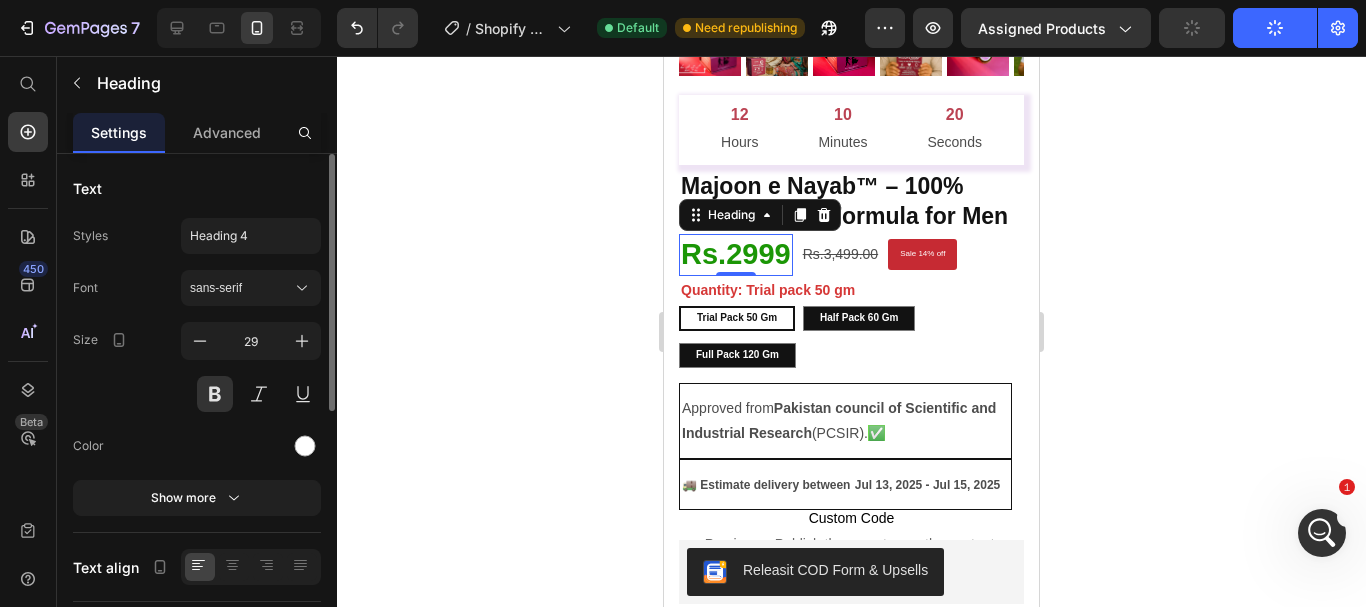 click 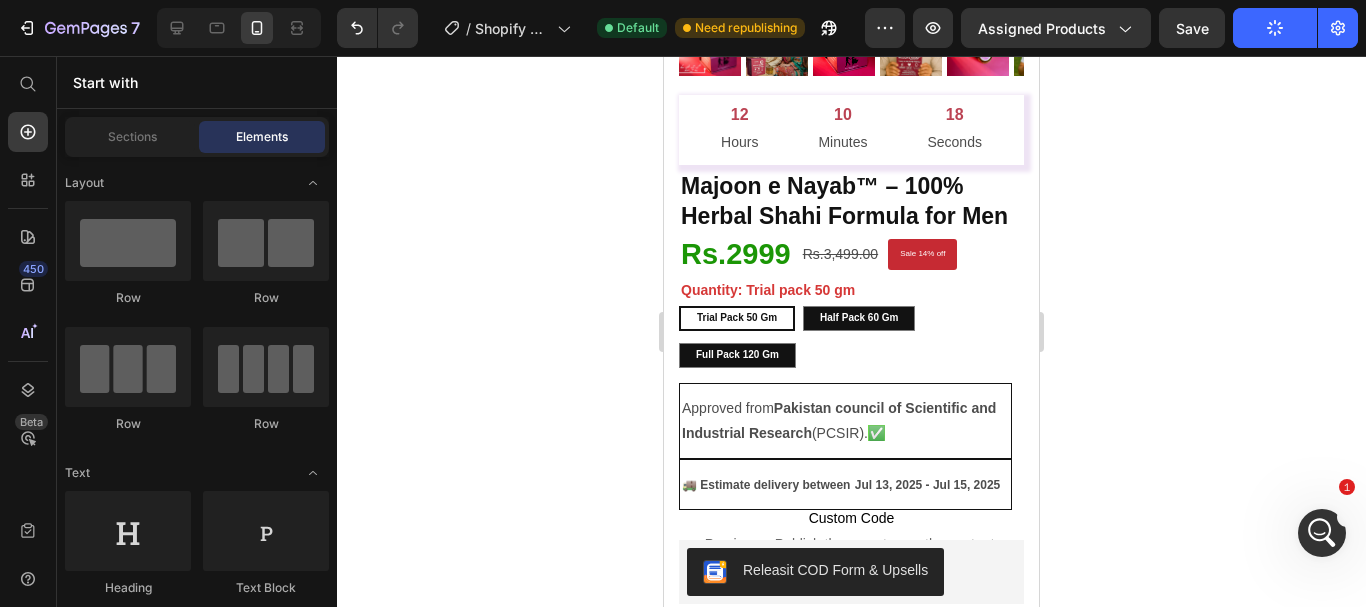 click on "1" at bounding box center (1347, 487) 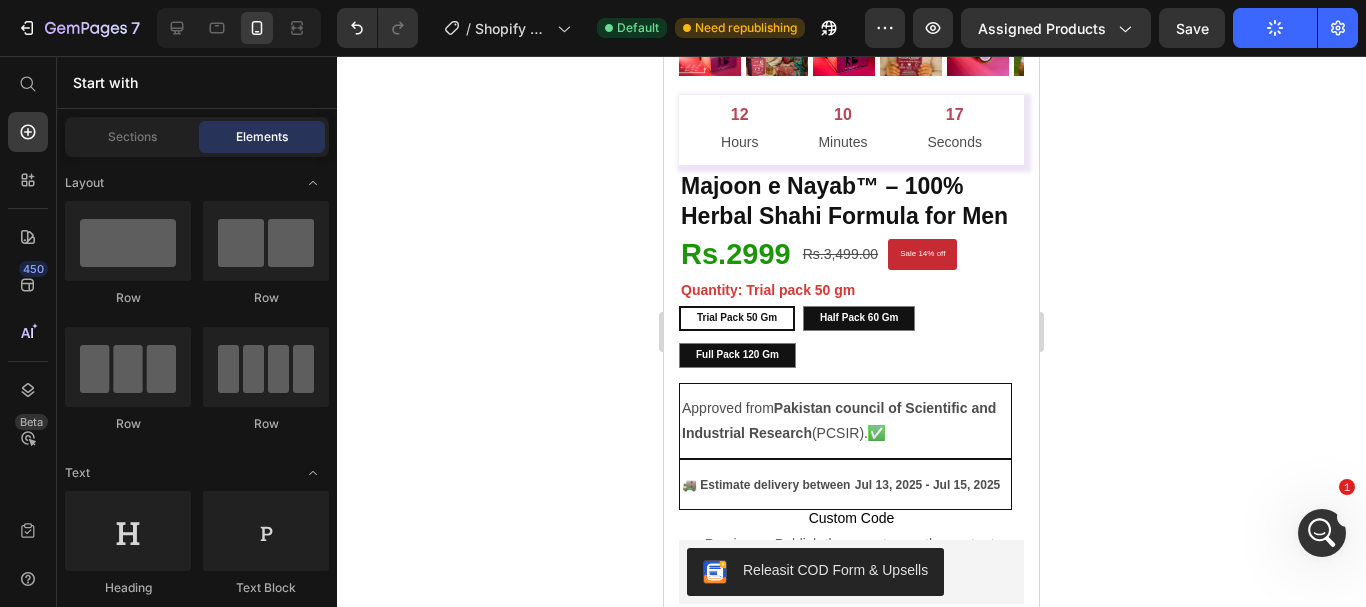click 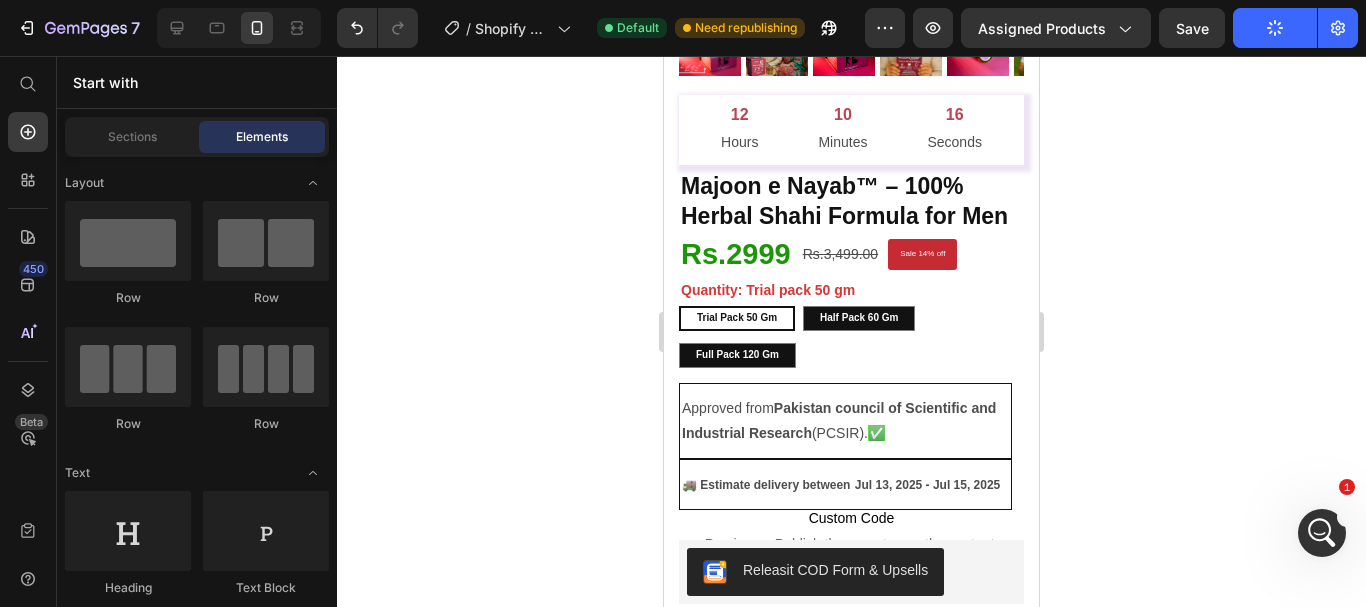 click 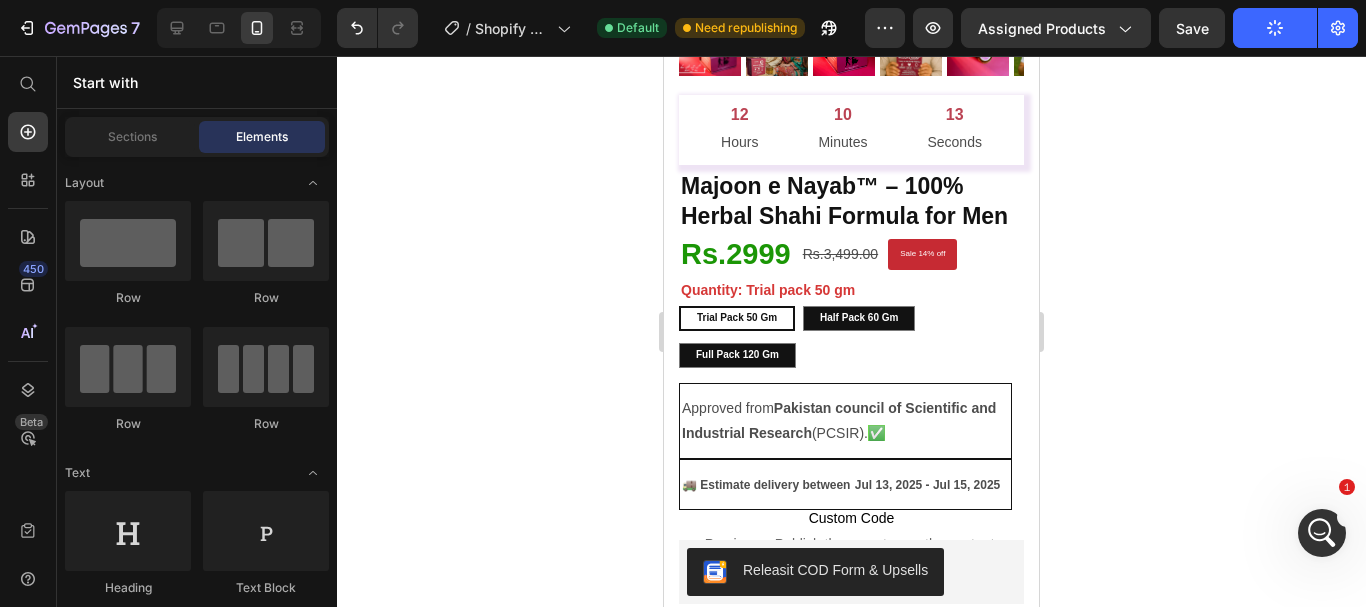 click on "1" at bounding box center (1322, 533) 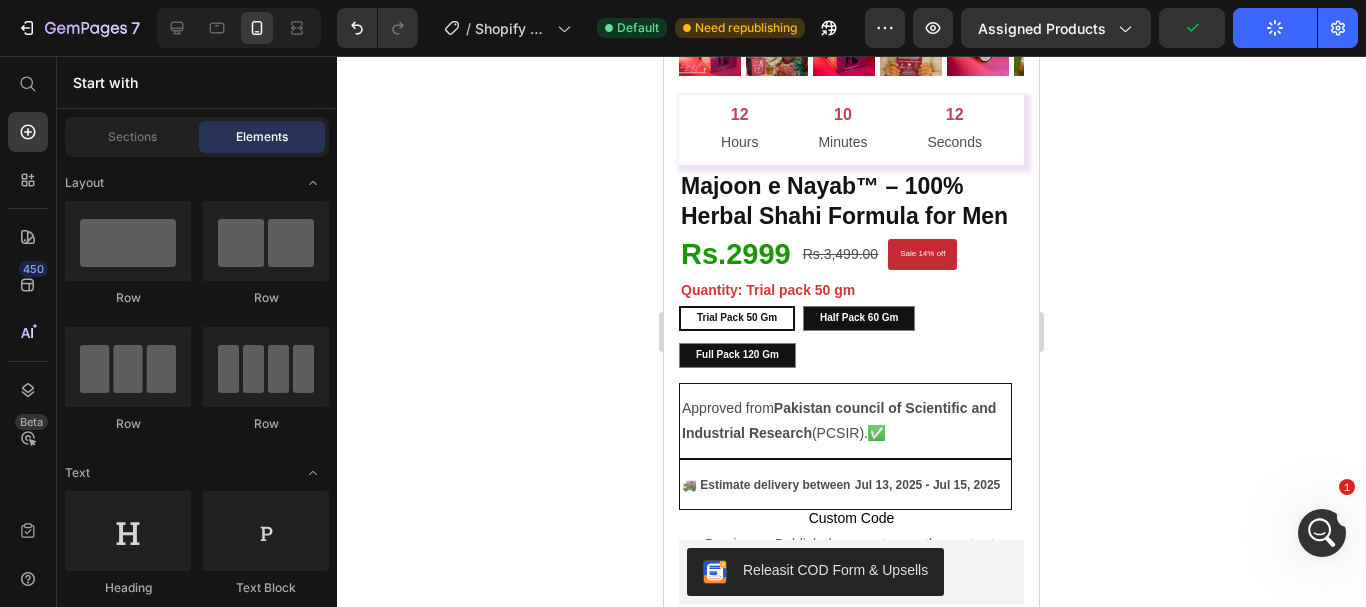 drag, startPoint x: 1344, startPoint y: 465, endPoint x: 1346, endPoint y: 508, distance: 43.046486 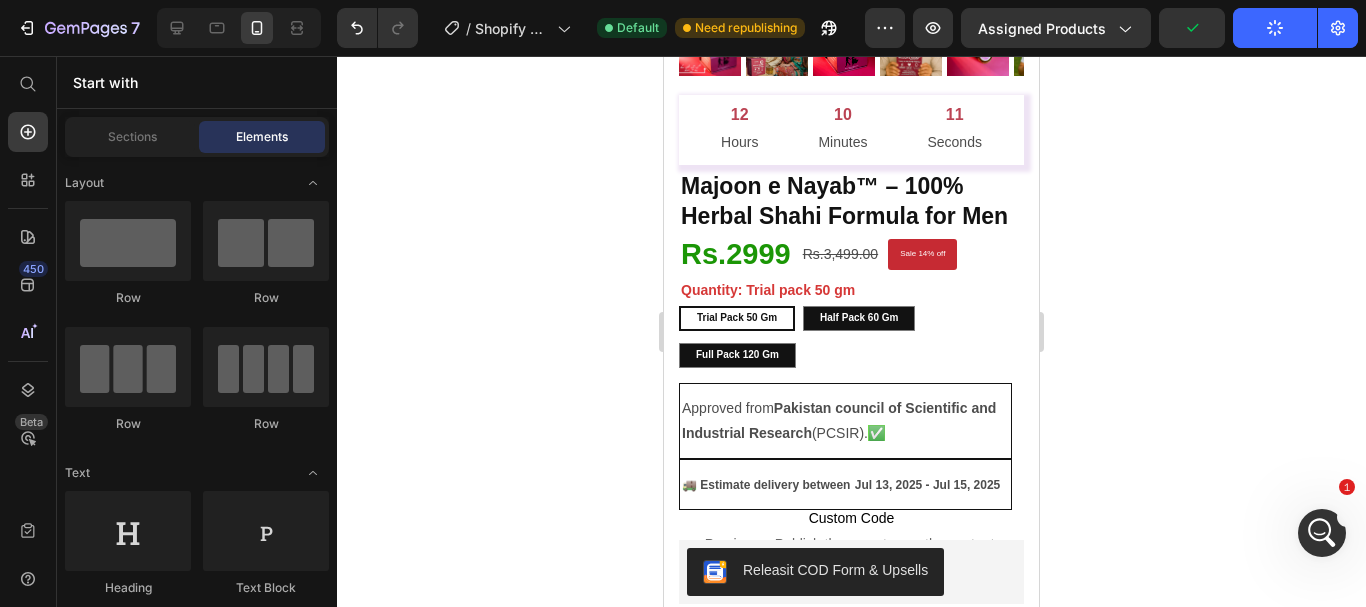 click 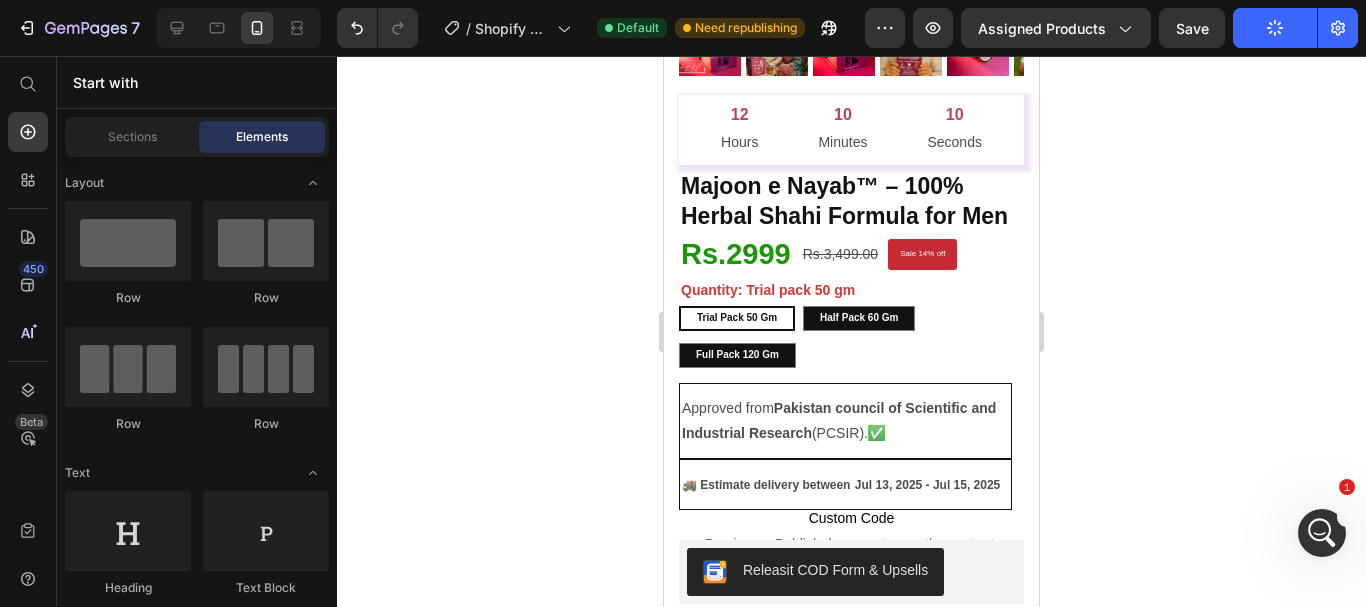 click 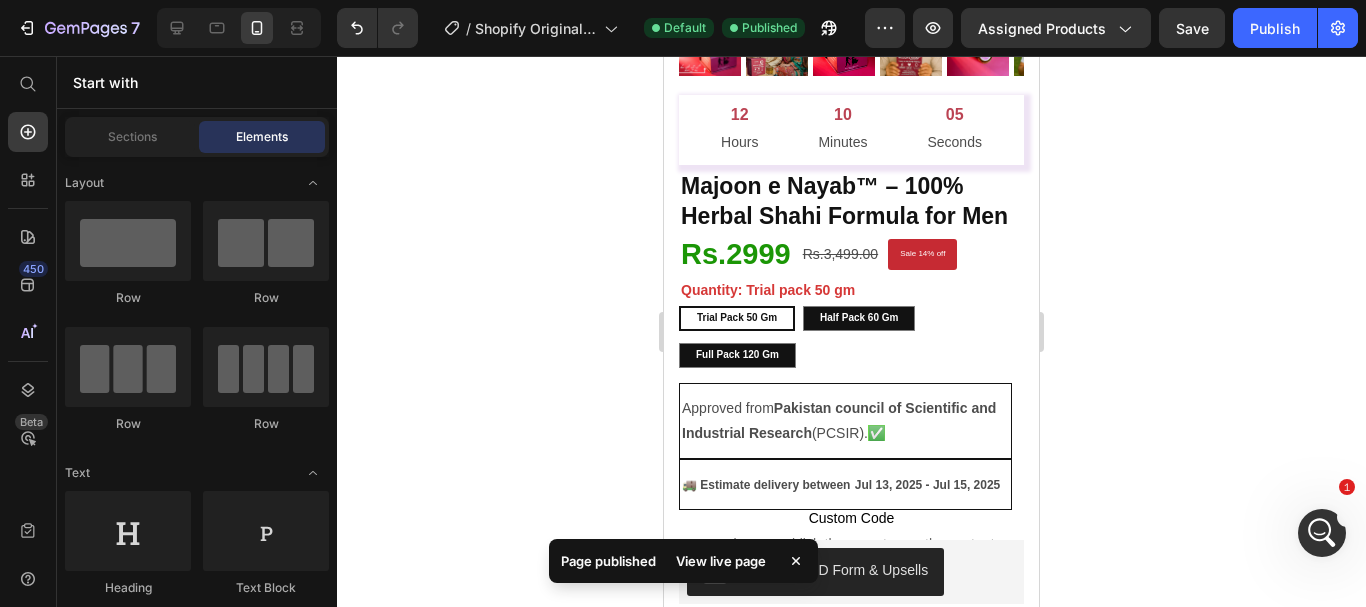 click 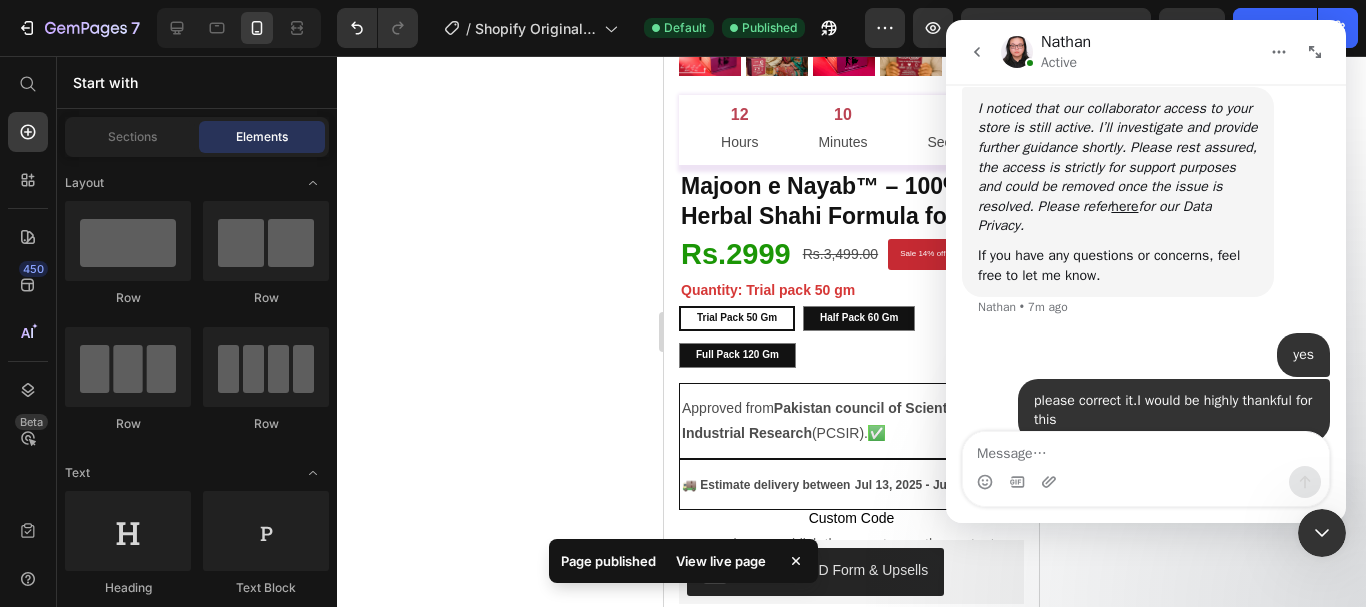 scroll, scrollTop: 1439, scrollLeft: 0, axis: vertical 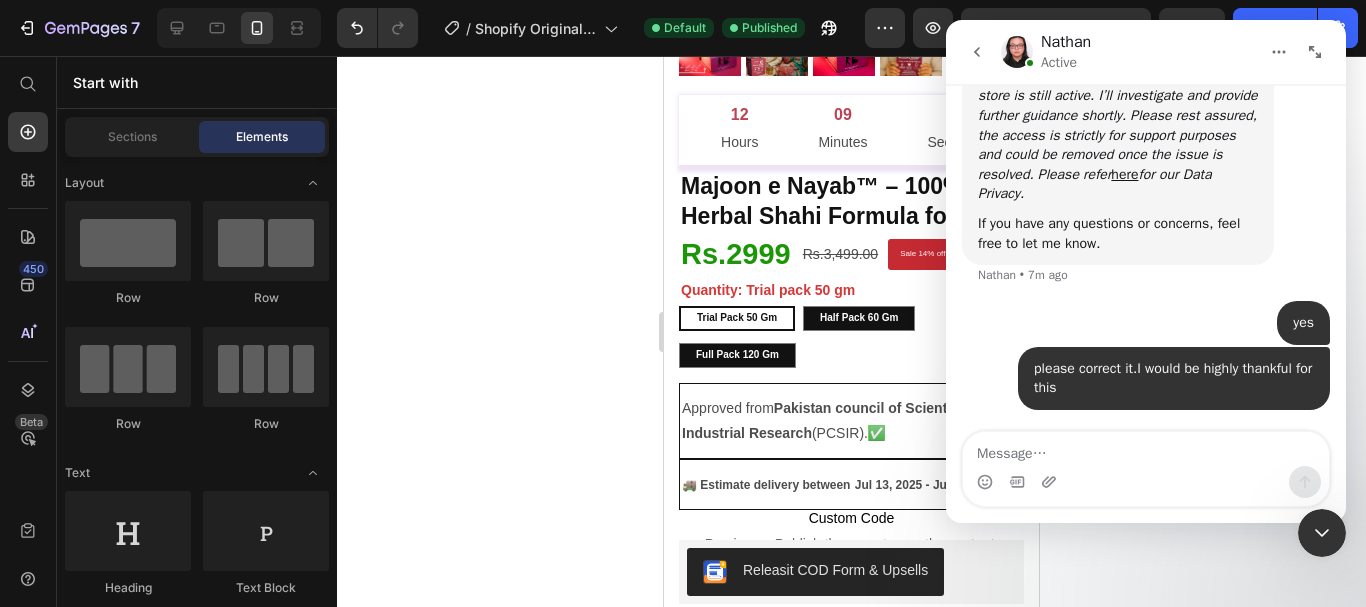 click 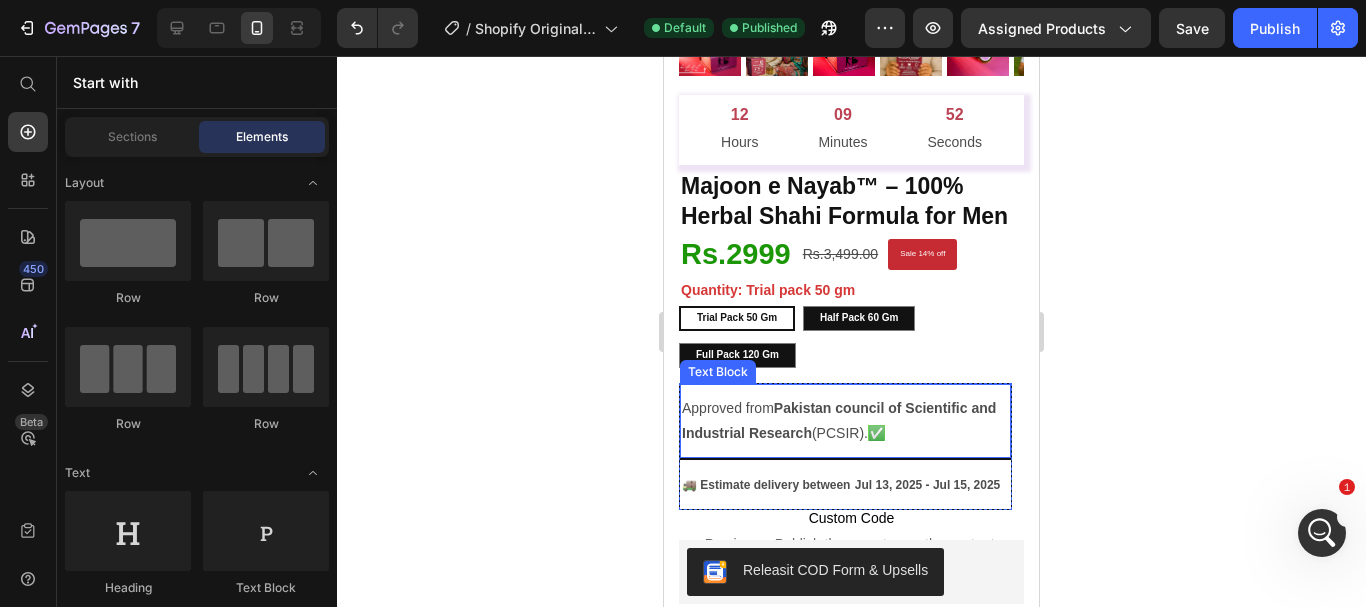 click 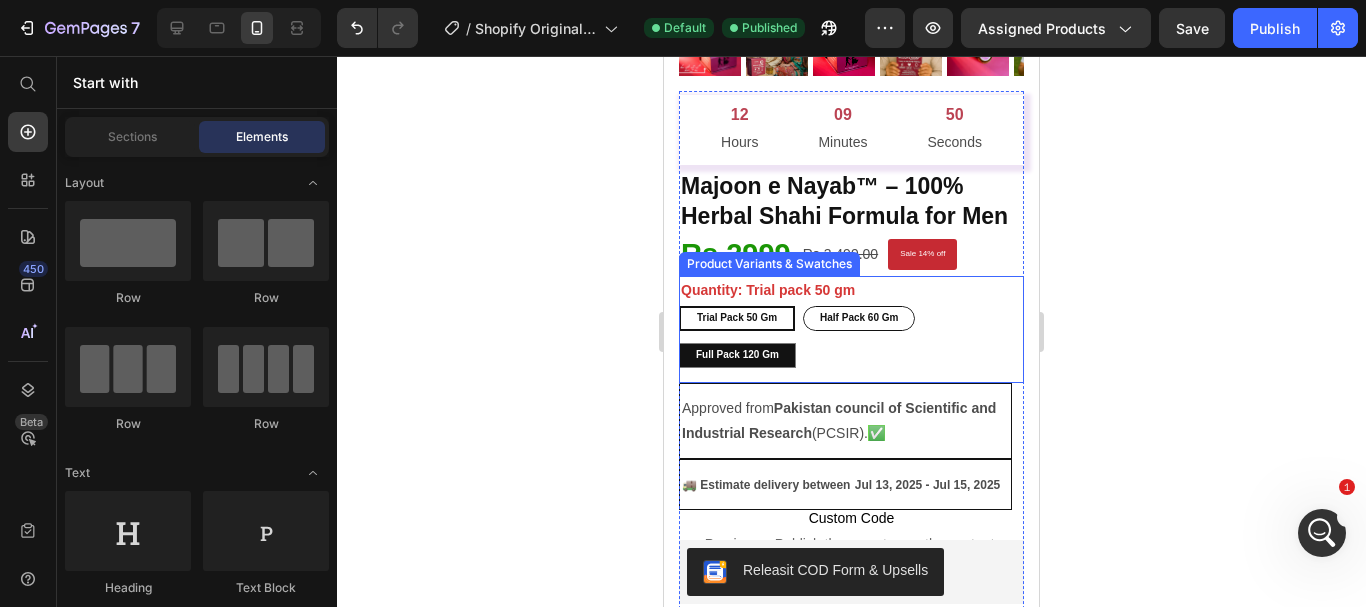 click on "Half Pack 60 gm" at bounding box center (859, 318) 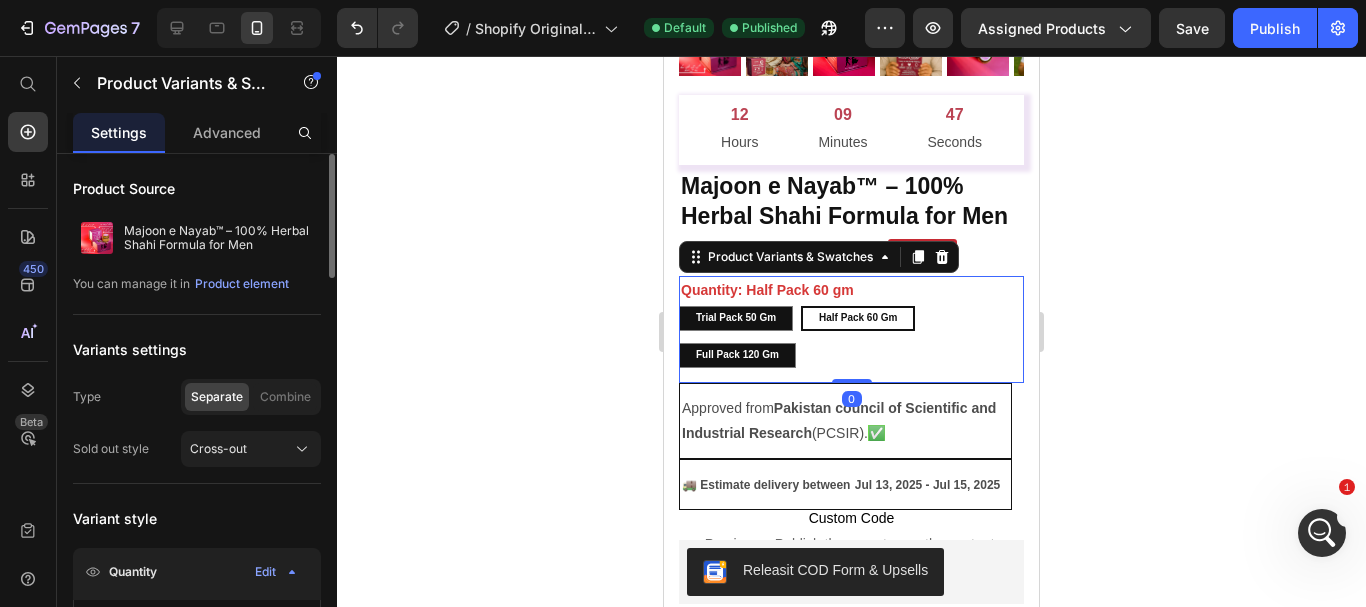 click 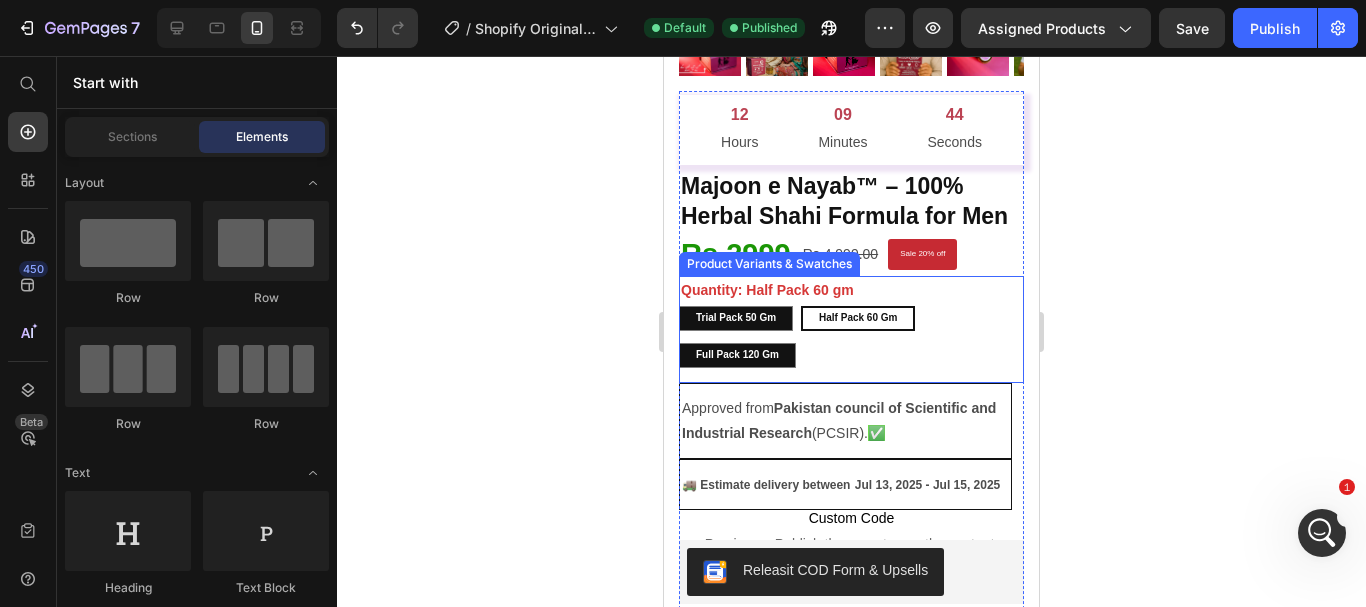 click on "Trial pack 50 gm Trial pack 50 gm Trial pack 50 gm Half Pack 60 gm Half Pack 60 gm Half Pack 60 gm Full Pack 120 gm Full Pack 120 gm Full Pack 120 gm" at bounding box center [851, 337] 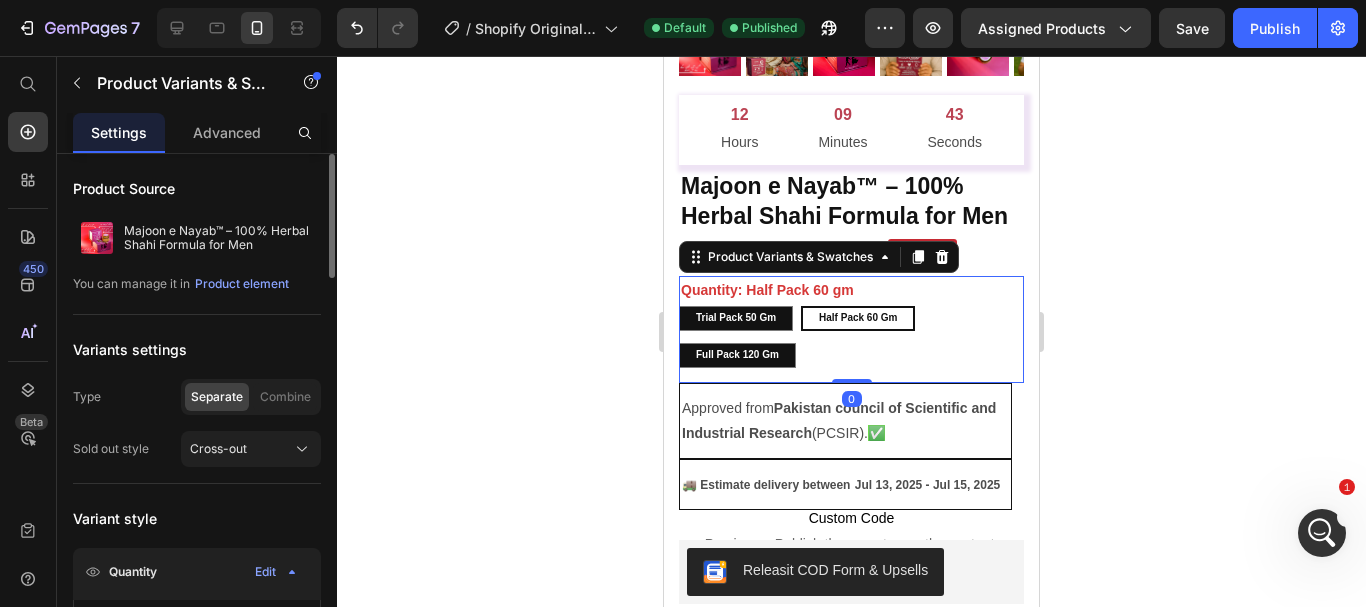 scroll, scrollTop: 1516, scrollLeft: 0, axis: vertical 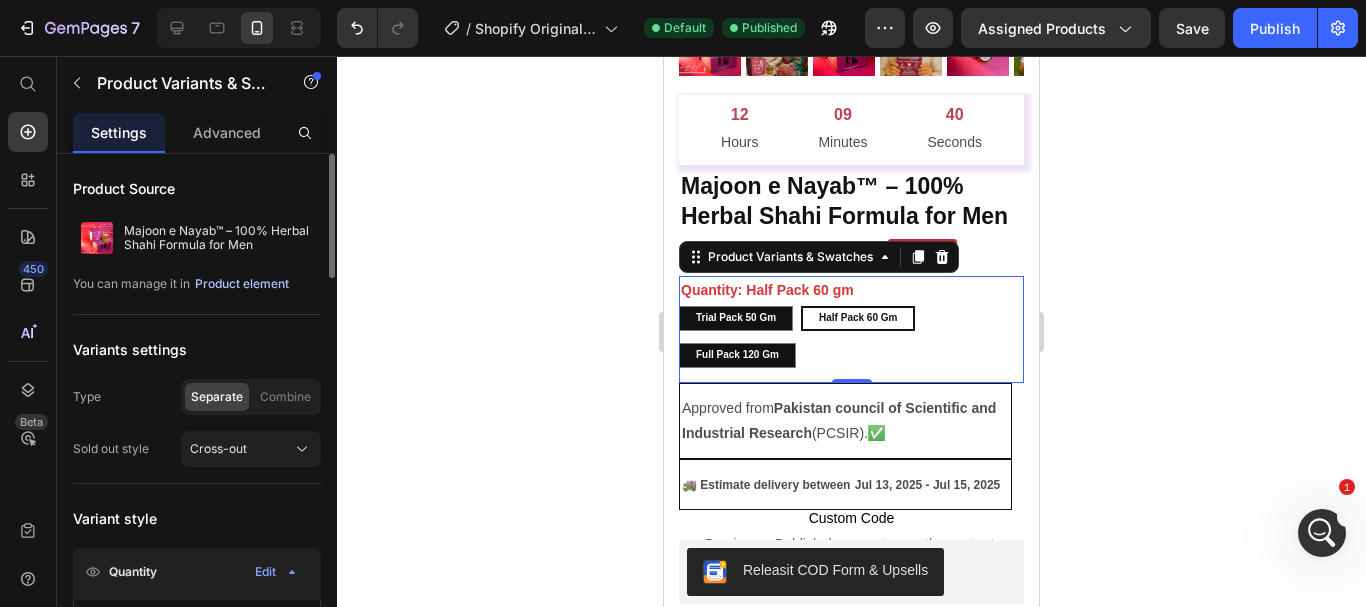click on "Product element" at bounding box center [242, 284] 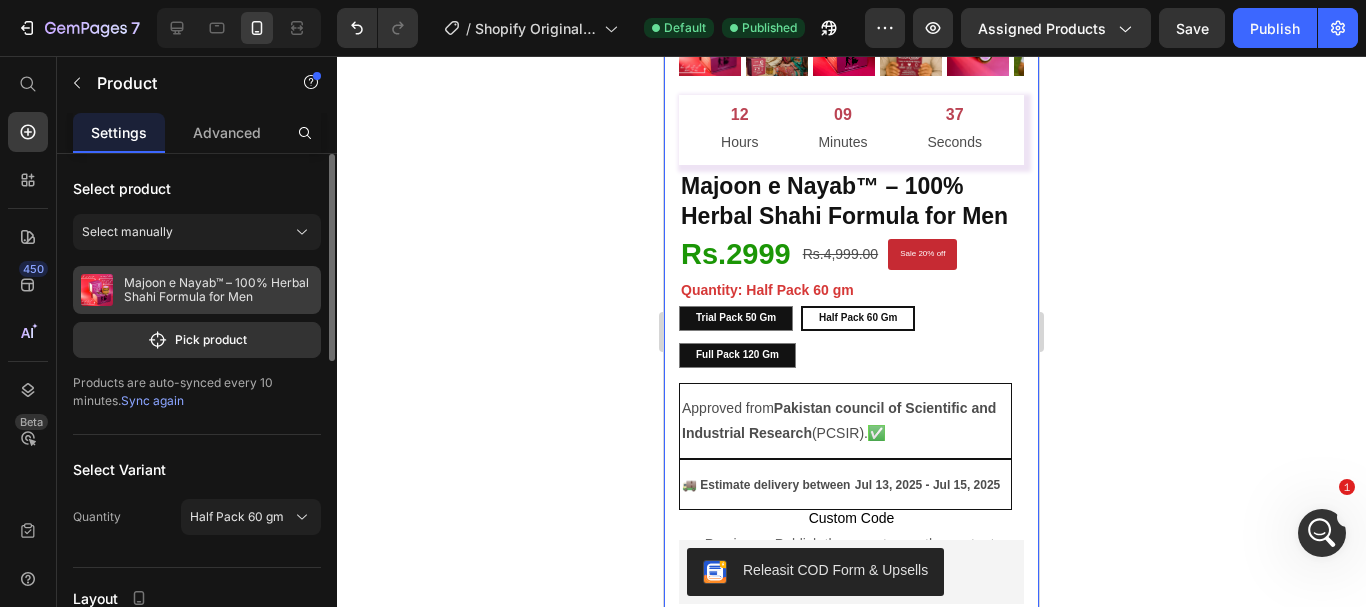 click on "Majoon e Nayab™ – 100% Herbal Shahi Formula for Men" at bounding box center [218, 290] 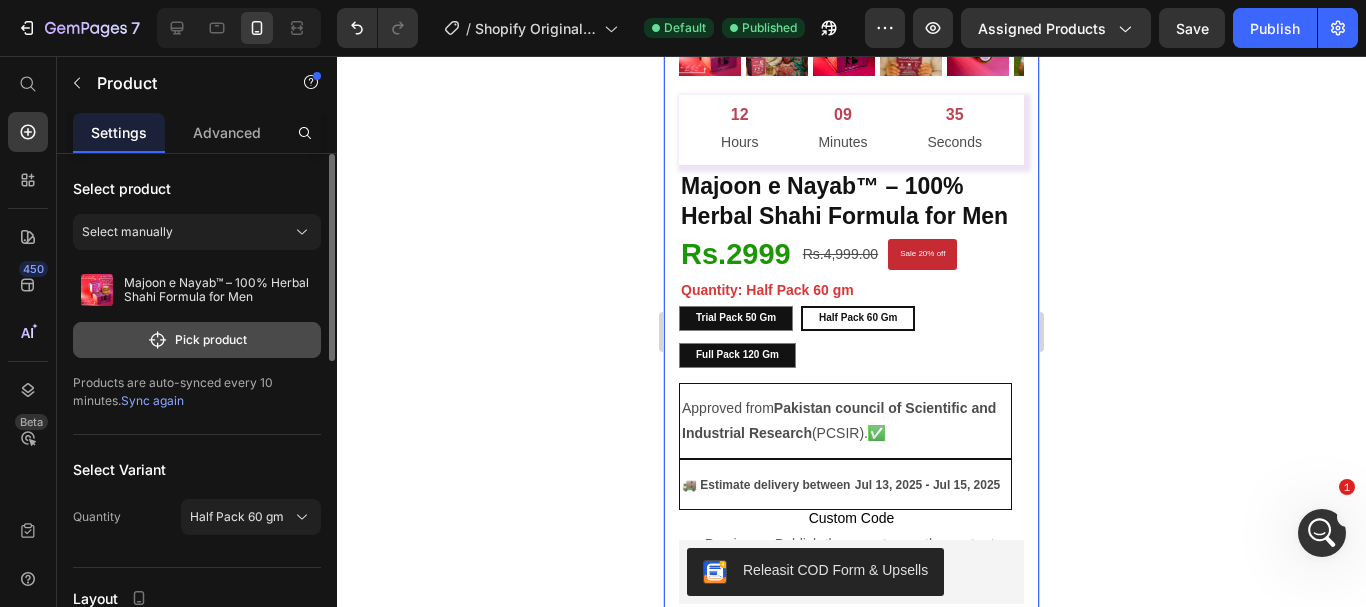 click on "Pick product" at bounding box center [197, 340] 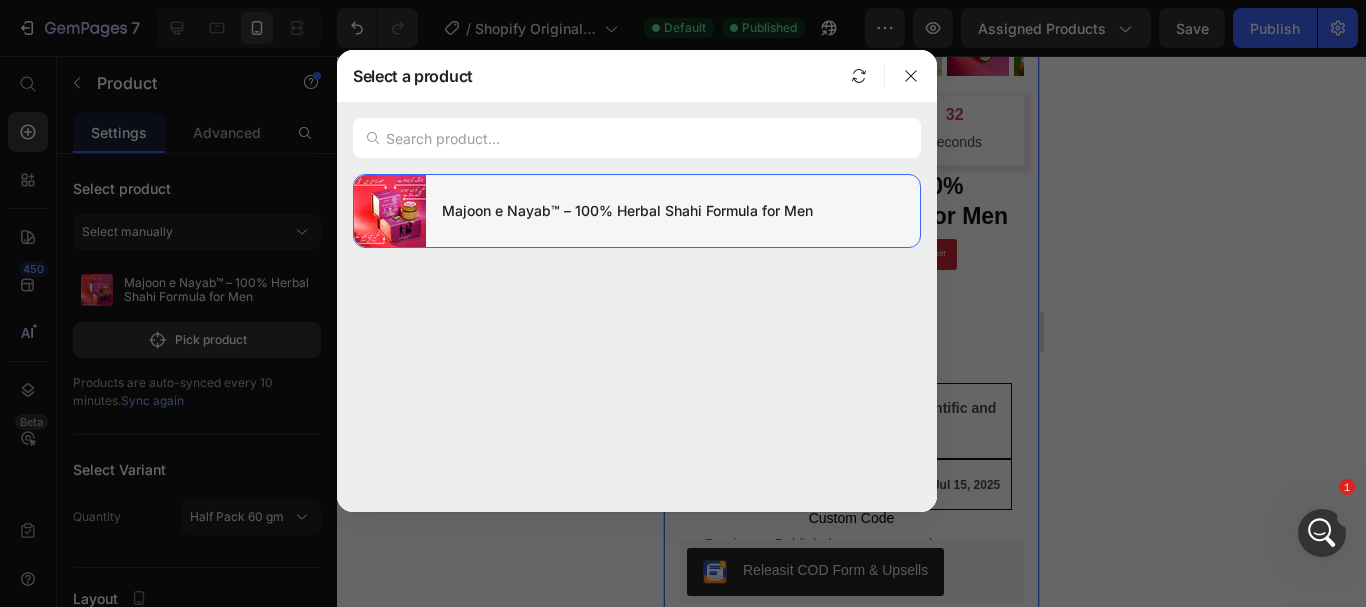 click on "Majoon e Nayab™ – 100% Herbal Shahi Formula for Men" at bounding box center [673, 211] 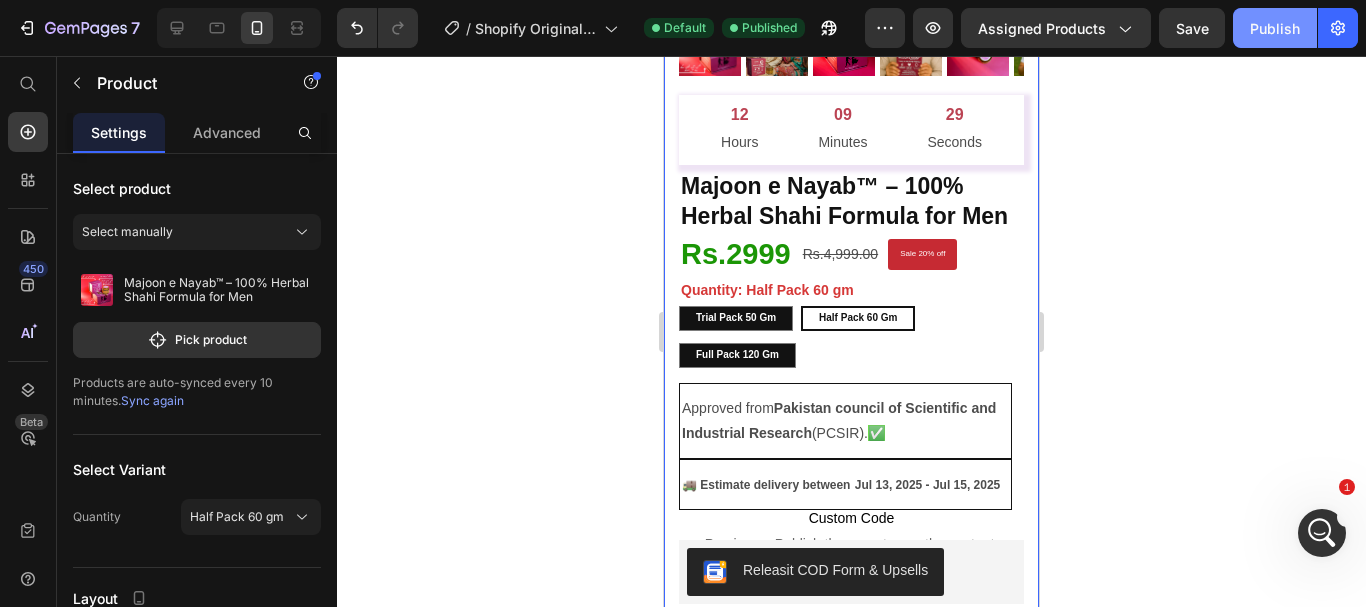 click on "Publish" at bounding box center (1275, 28) 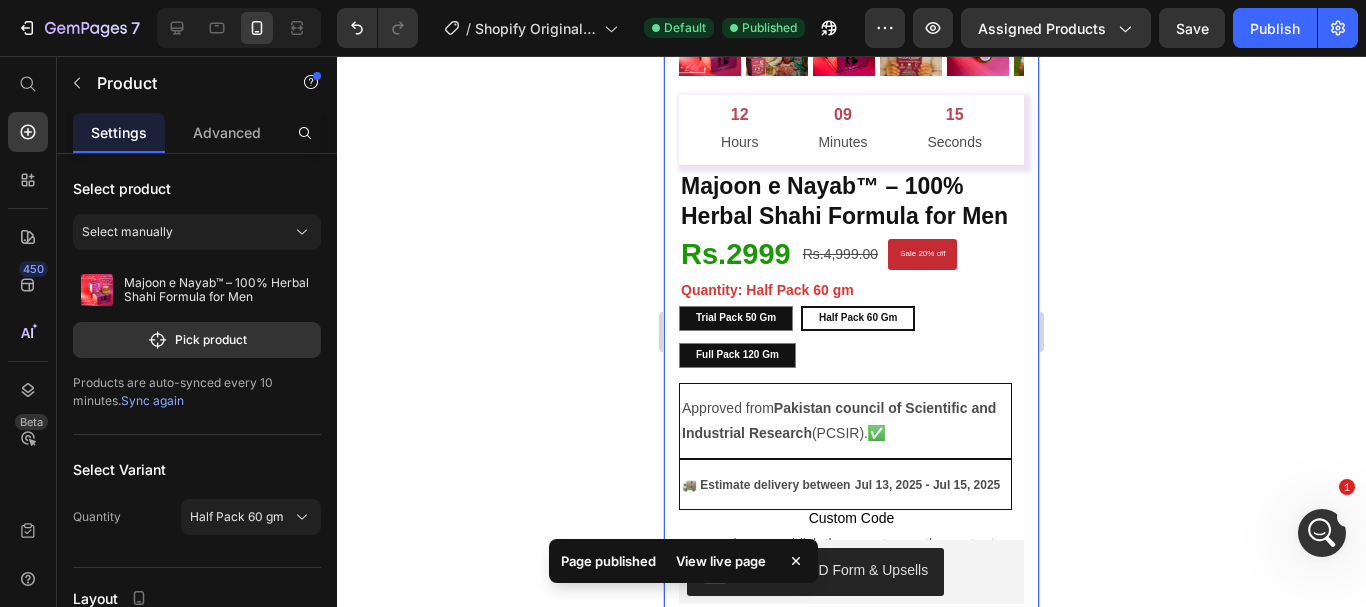 drag, startPoint x: 543, startPoint y: 199, endPoint x: 211, endPoint y: 249, distance: 335.74396 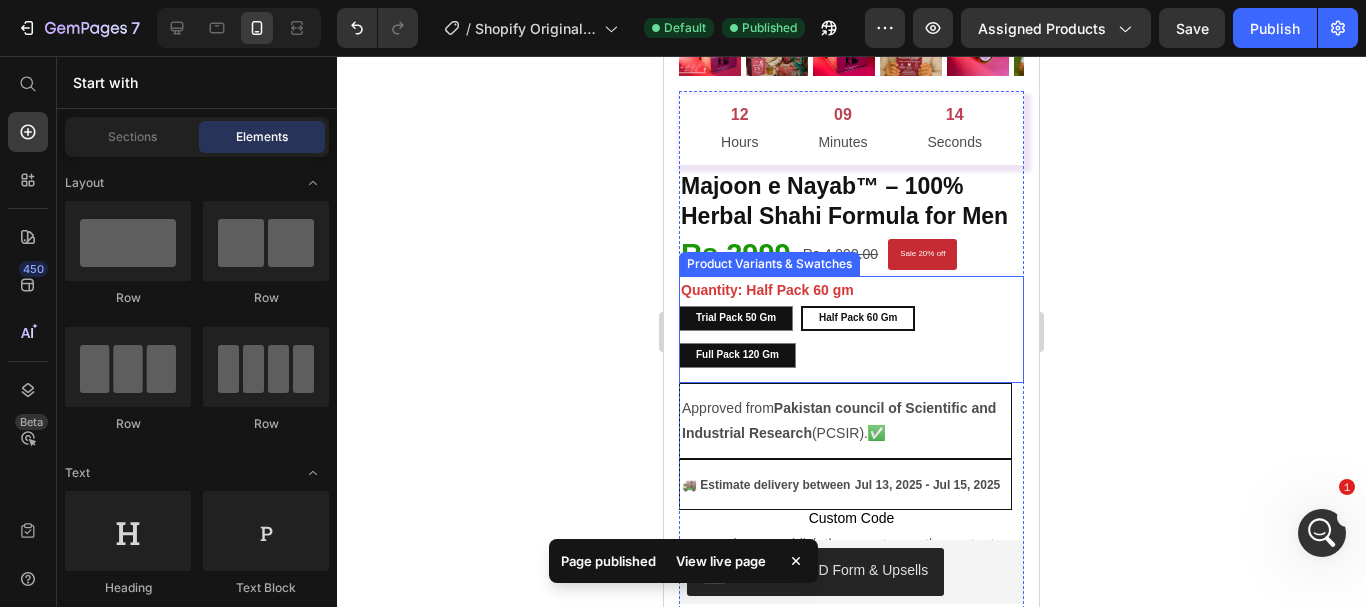 click on "Trial pack 50 gm Trial pack 50 gm Trial pack 50 gm Half Pack 60 gm Half Pack 60 gm Half Pack 60 gm Full Pack 120 gm Full Pack 120 gm Full Pack 120 gm" at bounding box center [851, 337] 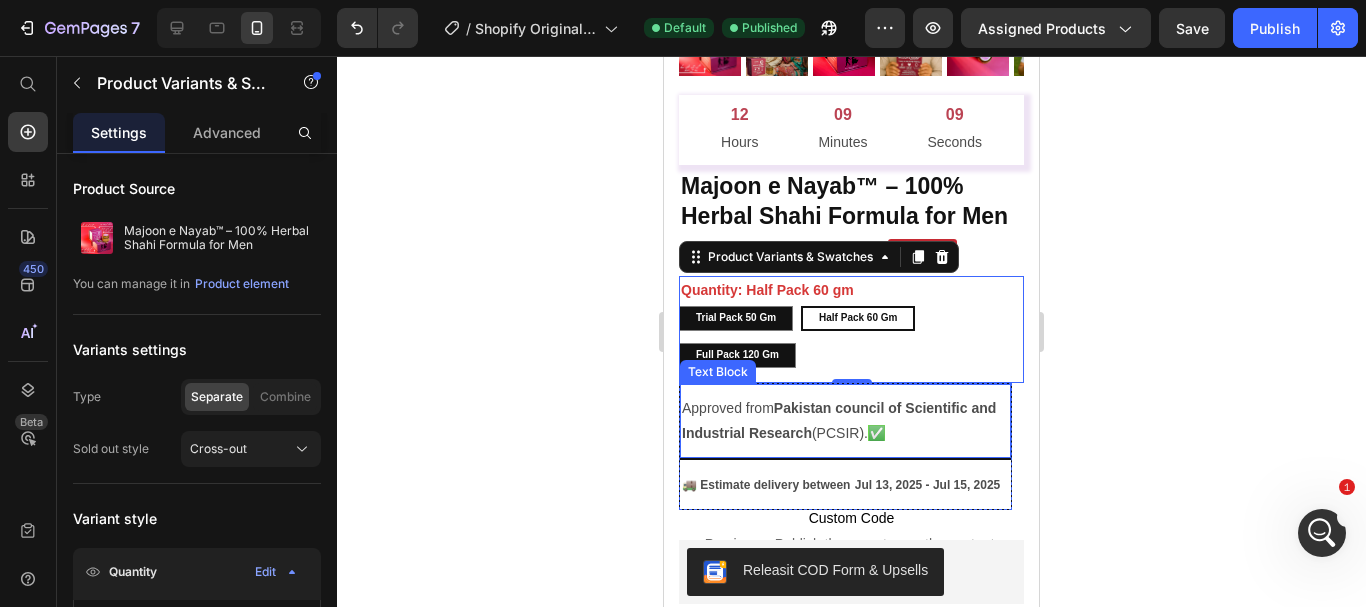 click 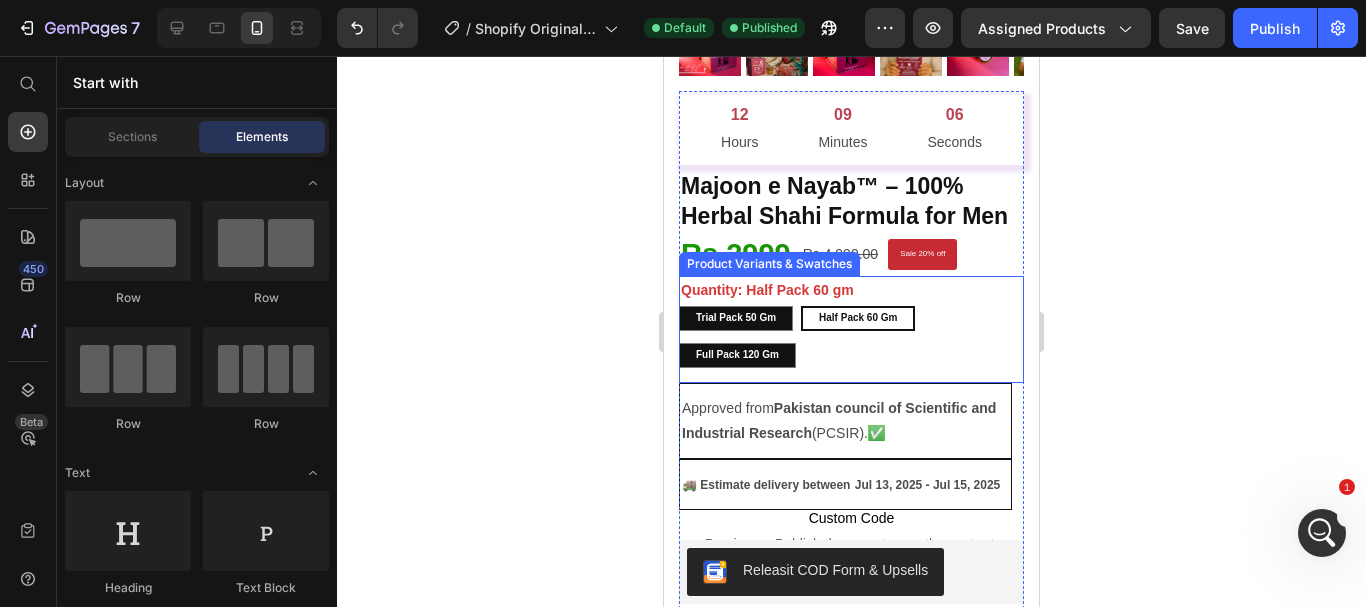 click on "Quantity: Half Pack 60 gm Trial pack 50 gm Trial pack 50 gm Trial pack 50 gm Half Pack 60 gm Half Pack 60 gm Half Pack 60 gm Full Pack 120 gm Full Pack 120 gm Full Pack 120 gm Product Variants & Swatches" at bounding box center (851, 329) 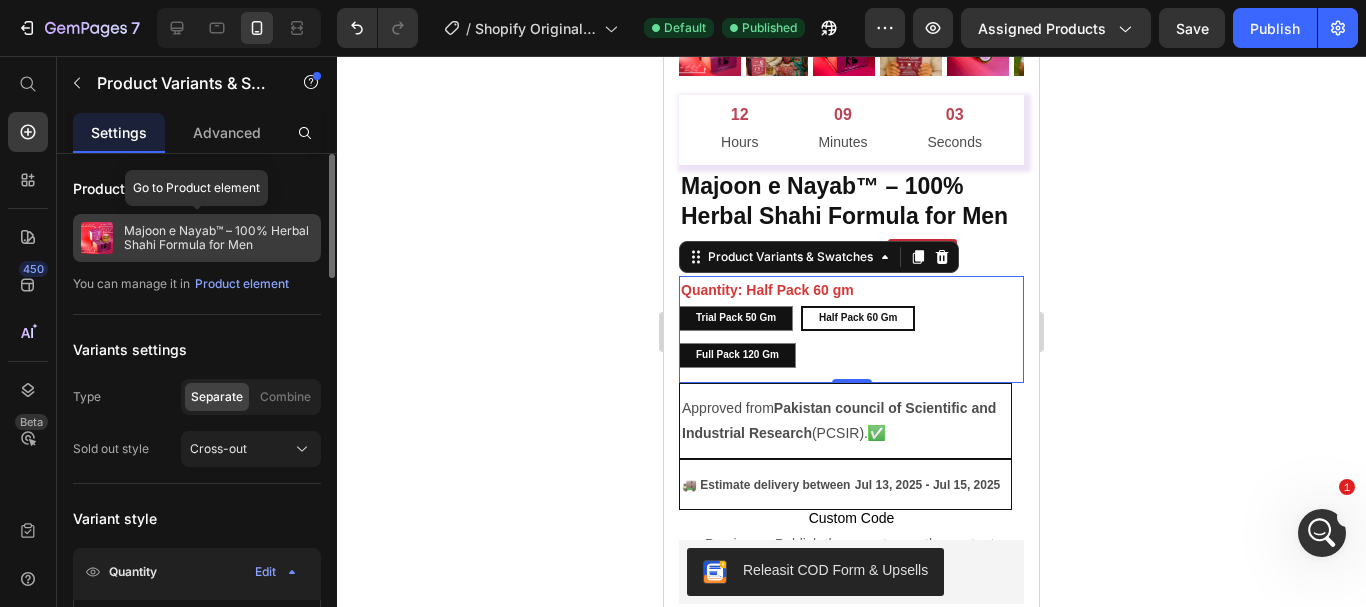 click on "Majoon e Nayab™ – 100% Herbal Shahi Formula for Men" at bounding box center [218, 238] 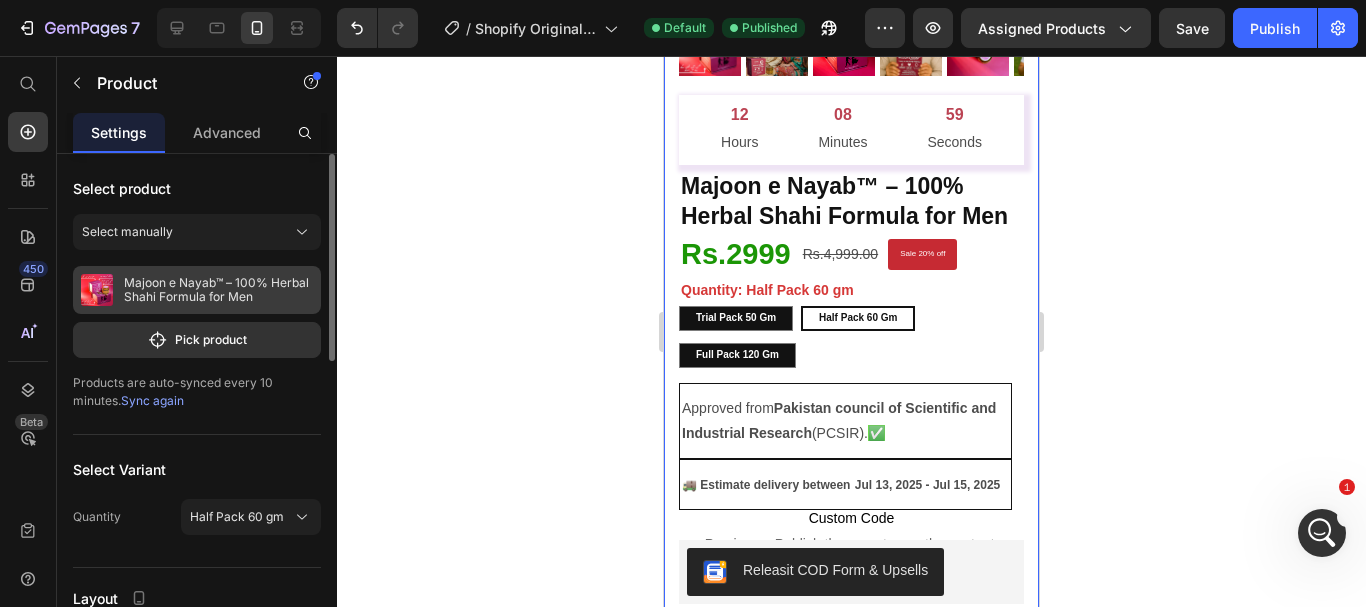 click on "Majoon e Nayab™ – 100% Herbal Shahi Formula for Men" at bounding box center [218, 290] 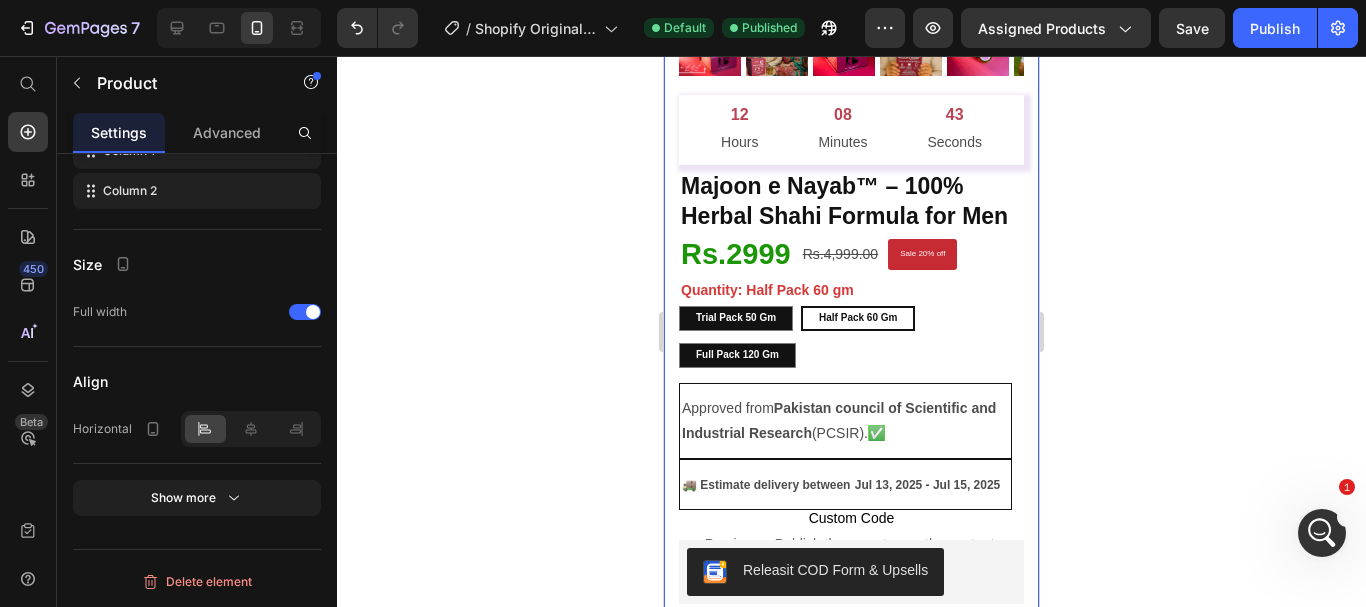 scroll, scrollTop: 0, scrollLeft: 0, axis: both 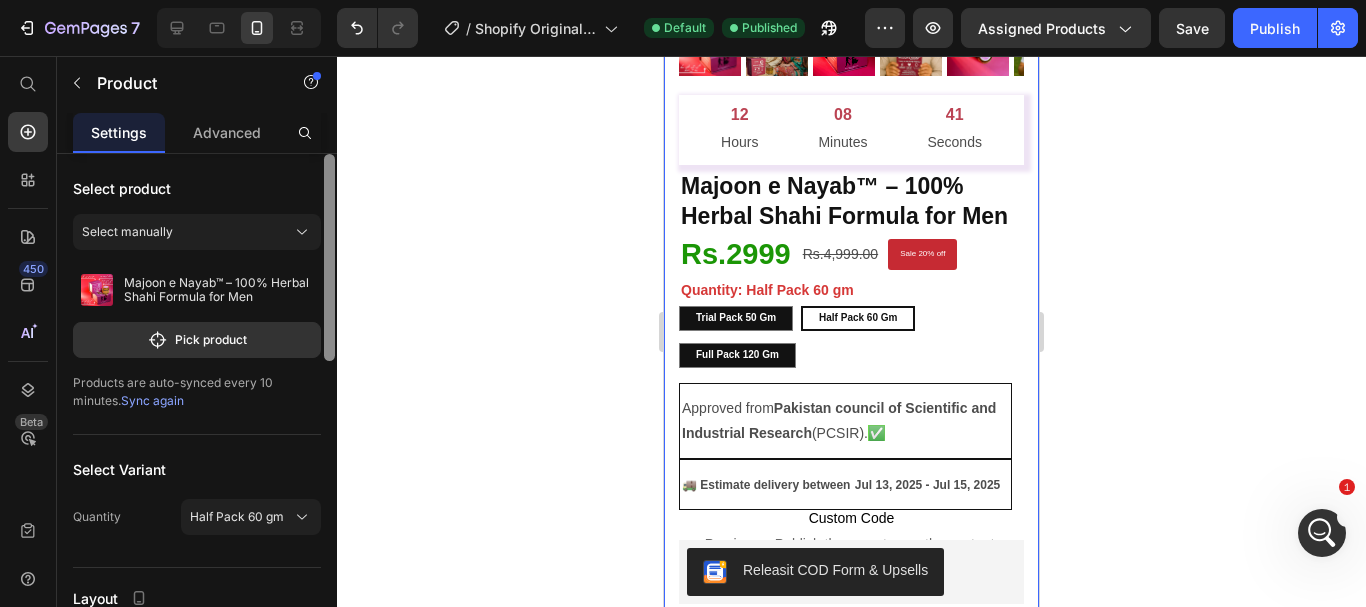 drag, startPoint x: 330, startPoint y: 341, endPoint x: 346, endPoint y: 267, distance: 75.70998 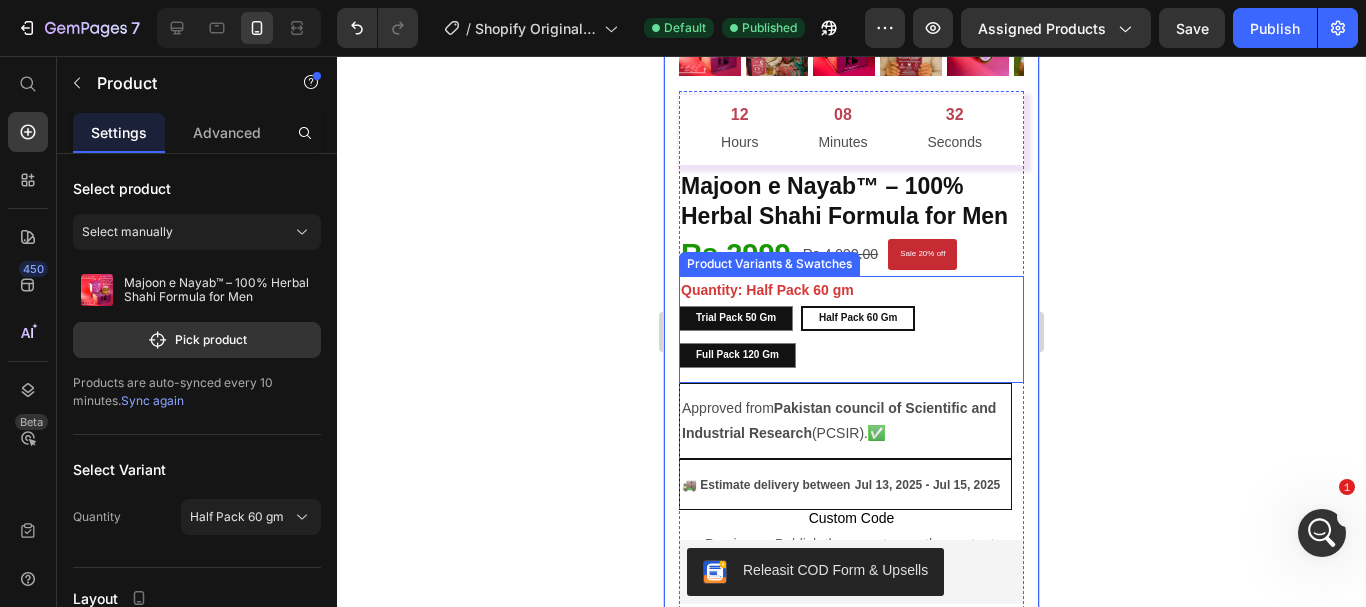 scroll, scrollTop: 1439, scrollLeft: 0, axis: vertical 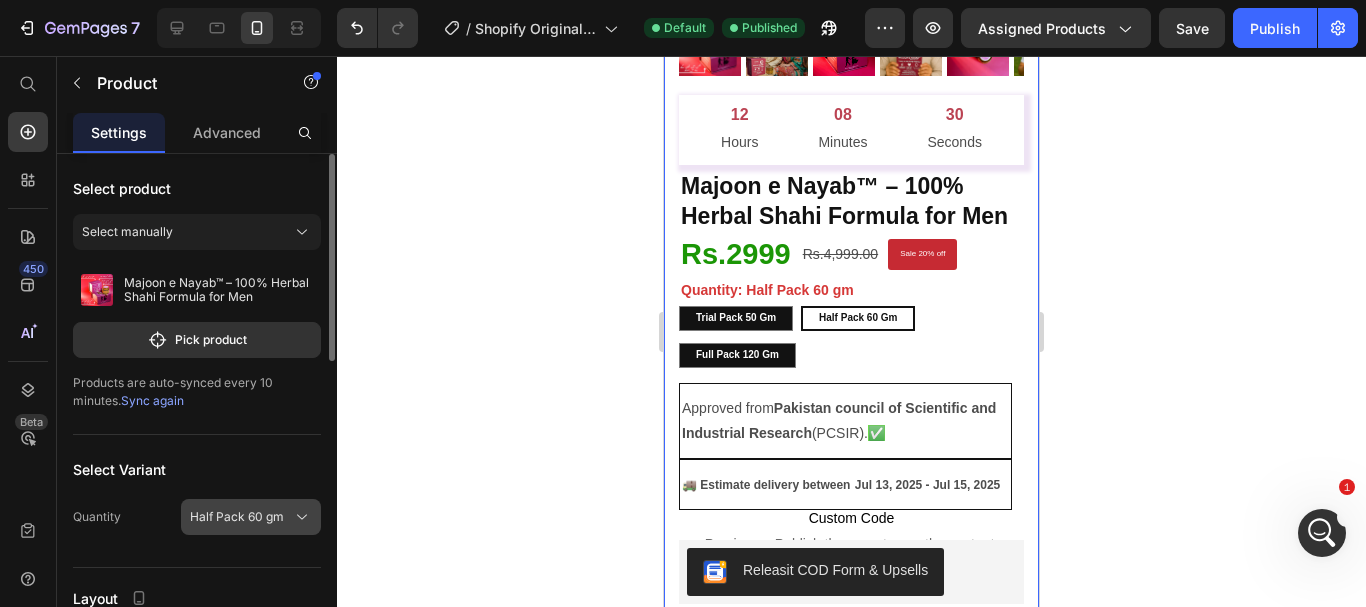 click 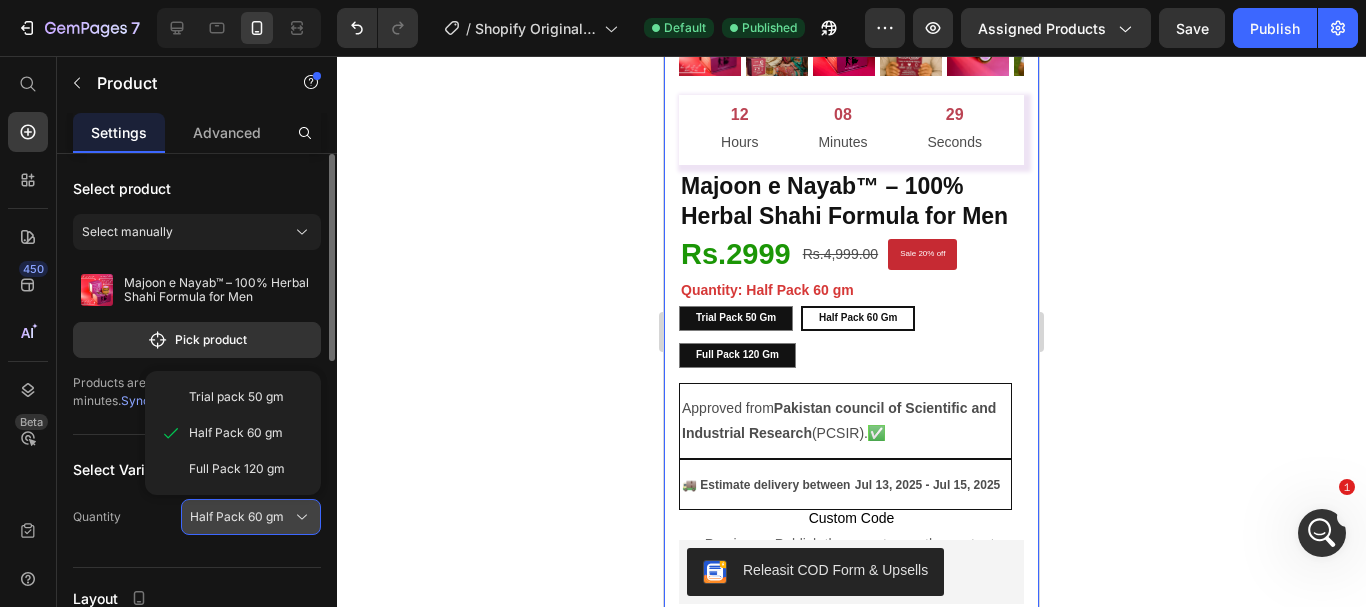 click 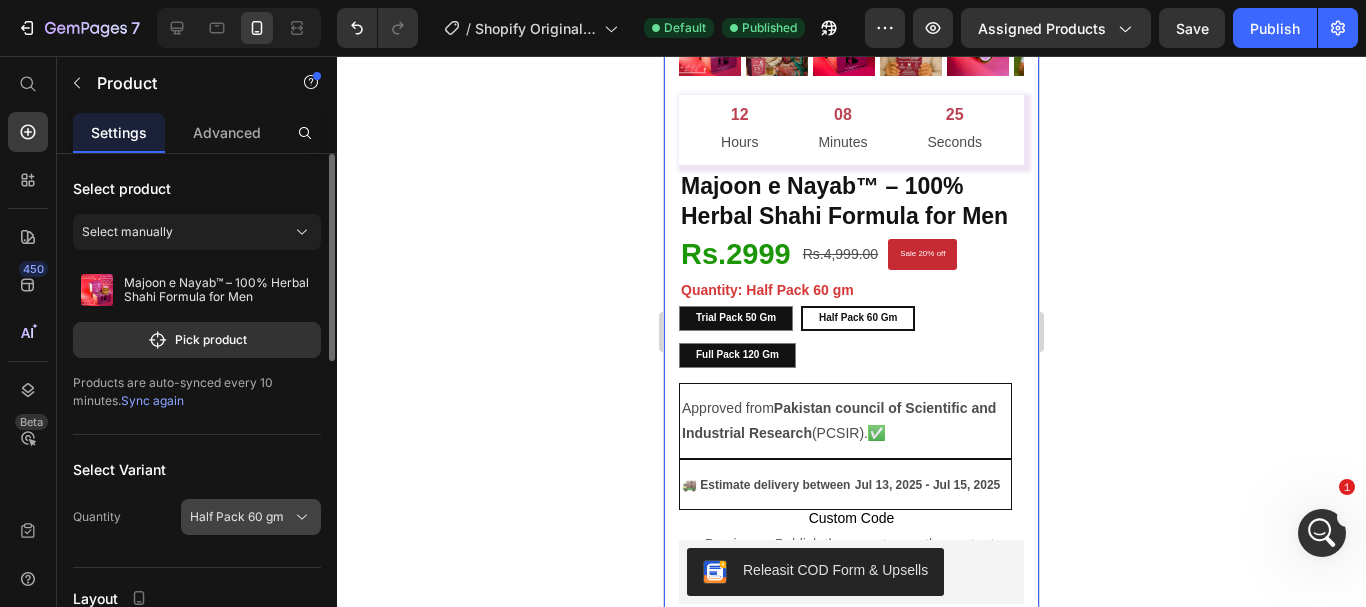 scroll, scrollTop: 1516, scrollLeft: 0, axis: vertical 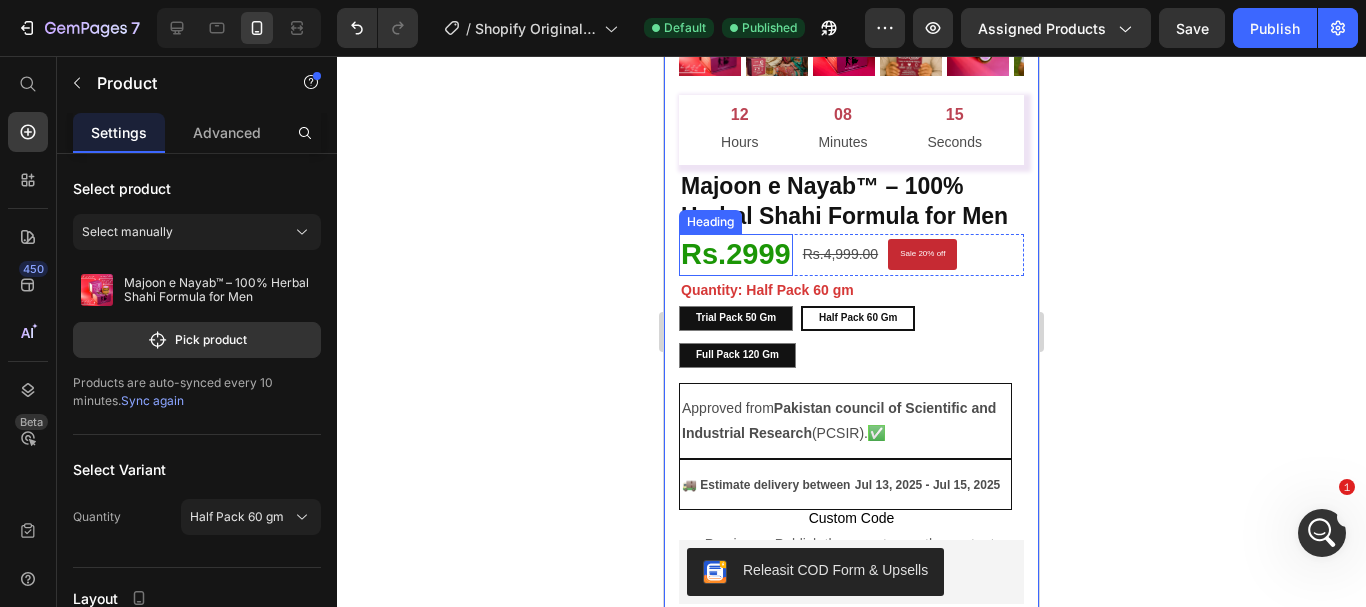 click on "Rs.2999" at bounding box center (736, 254) 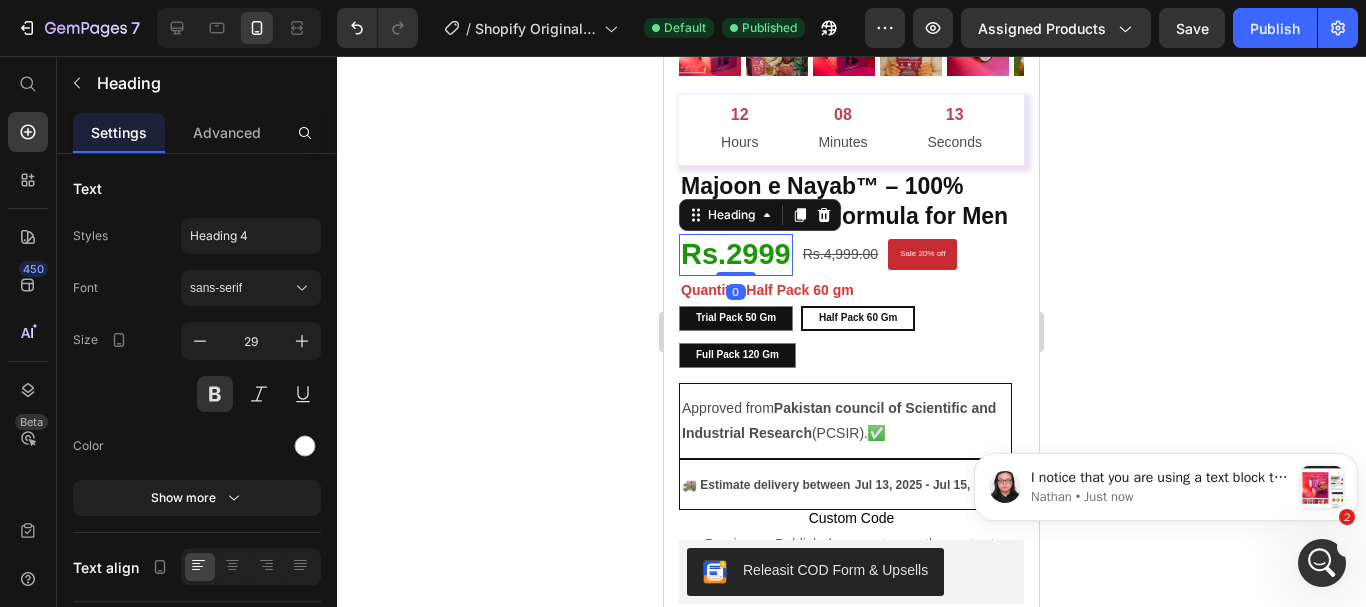 scroll, scrollTop: 0, scrollLeft: 0, axis: both 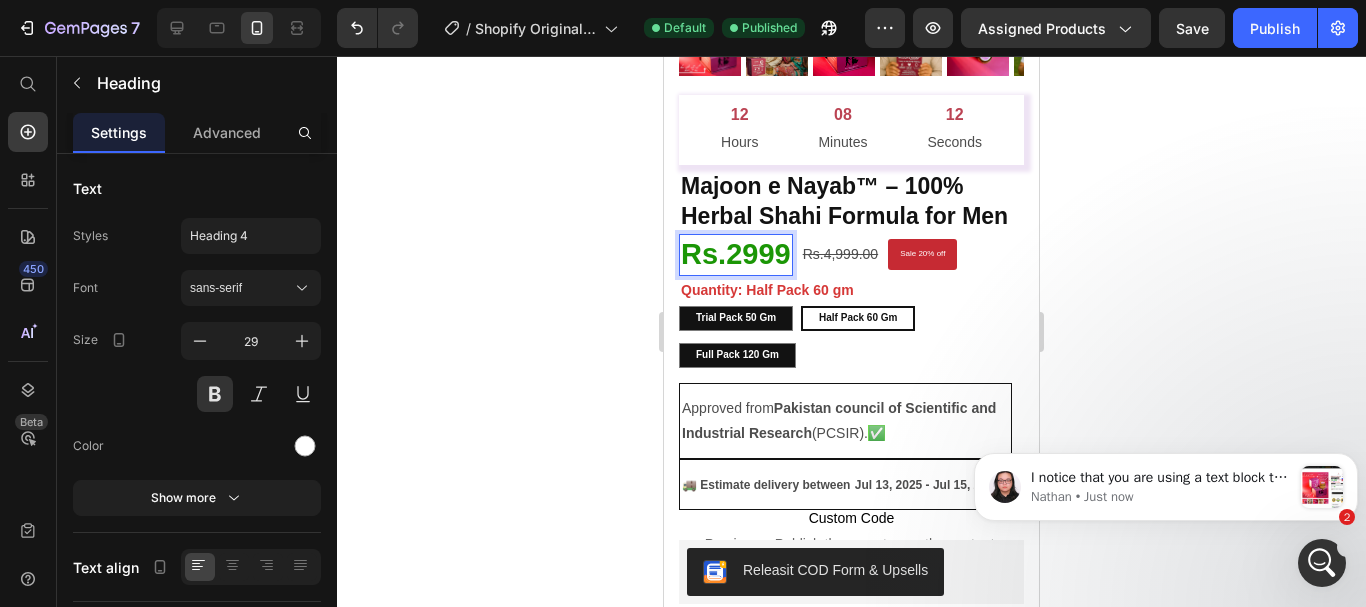 click on "Rs.2999" at bounding box center (736, 254) 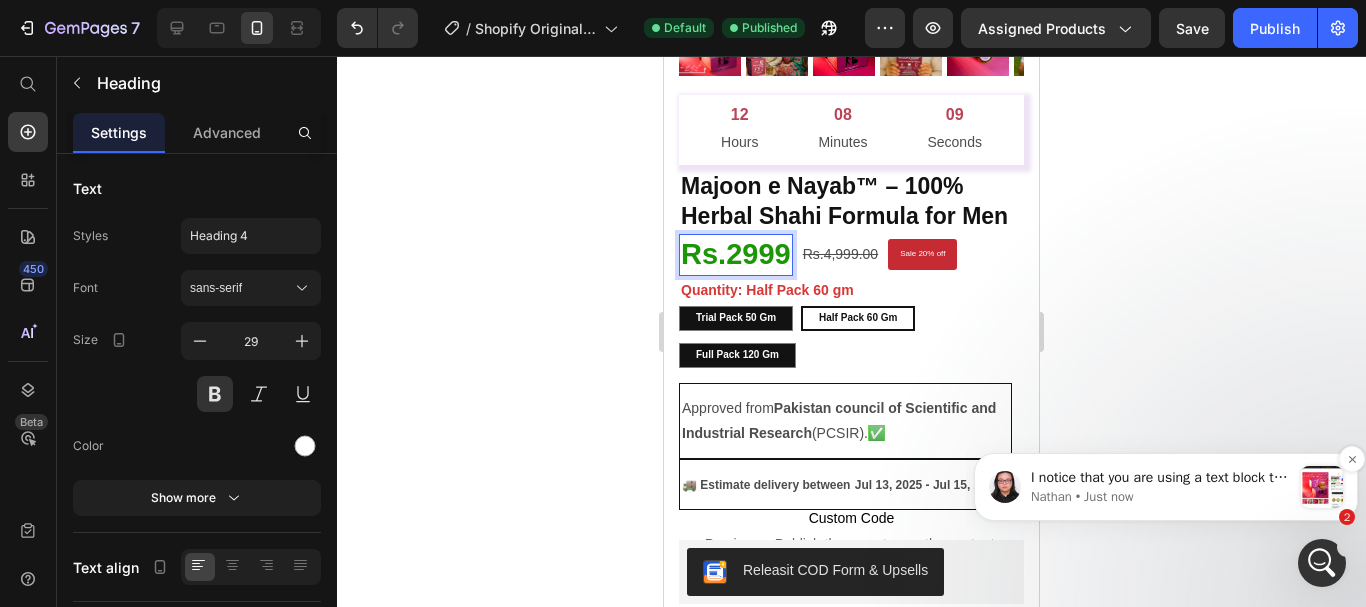 click at bounding box center (1322, 487) 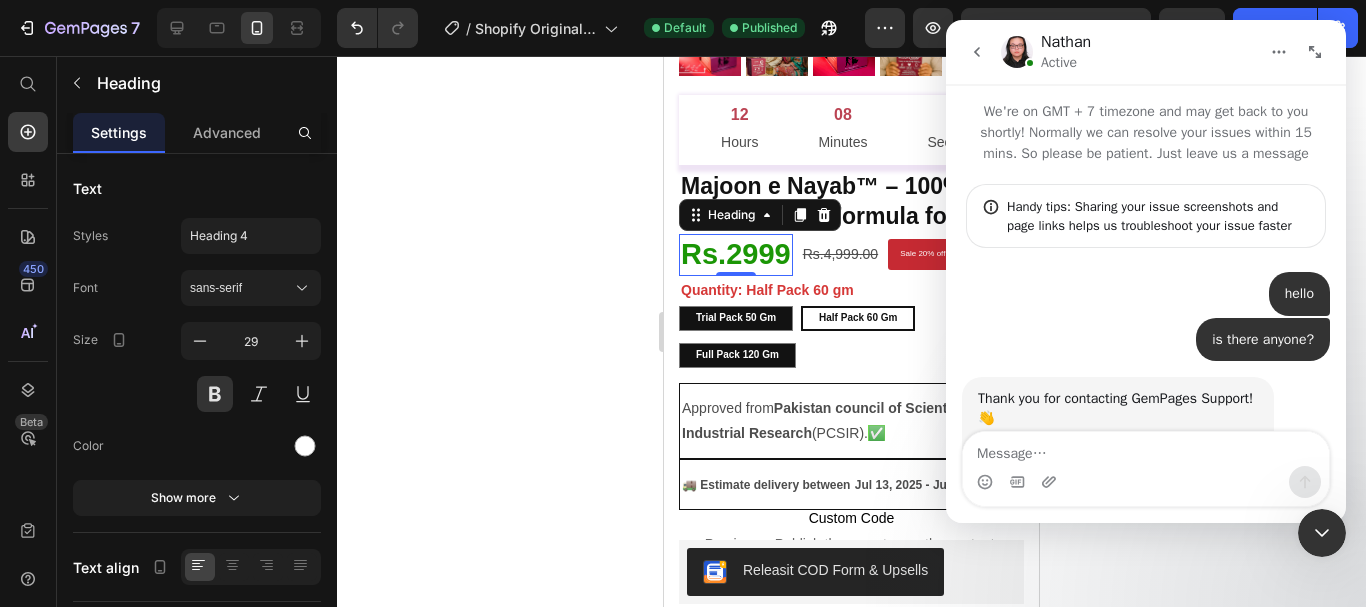 scroll, scrollTop: 212, scrollLeft: 0, axis: vertical 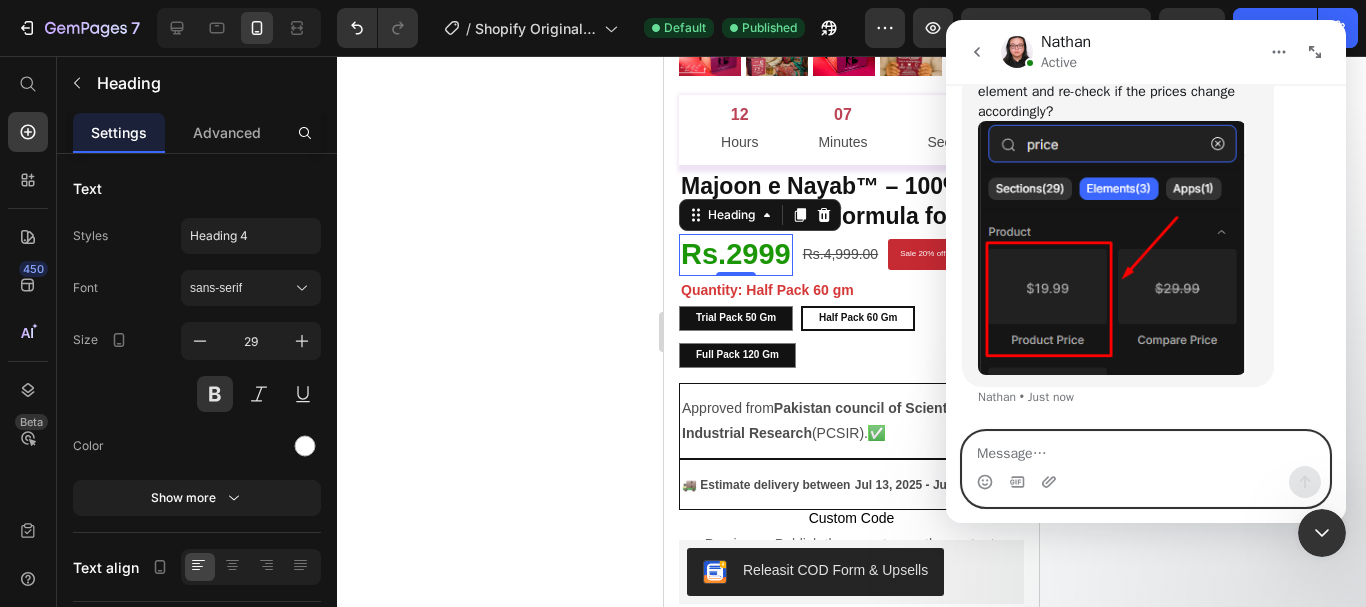 click at bounding box center (1146, 449) 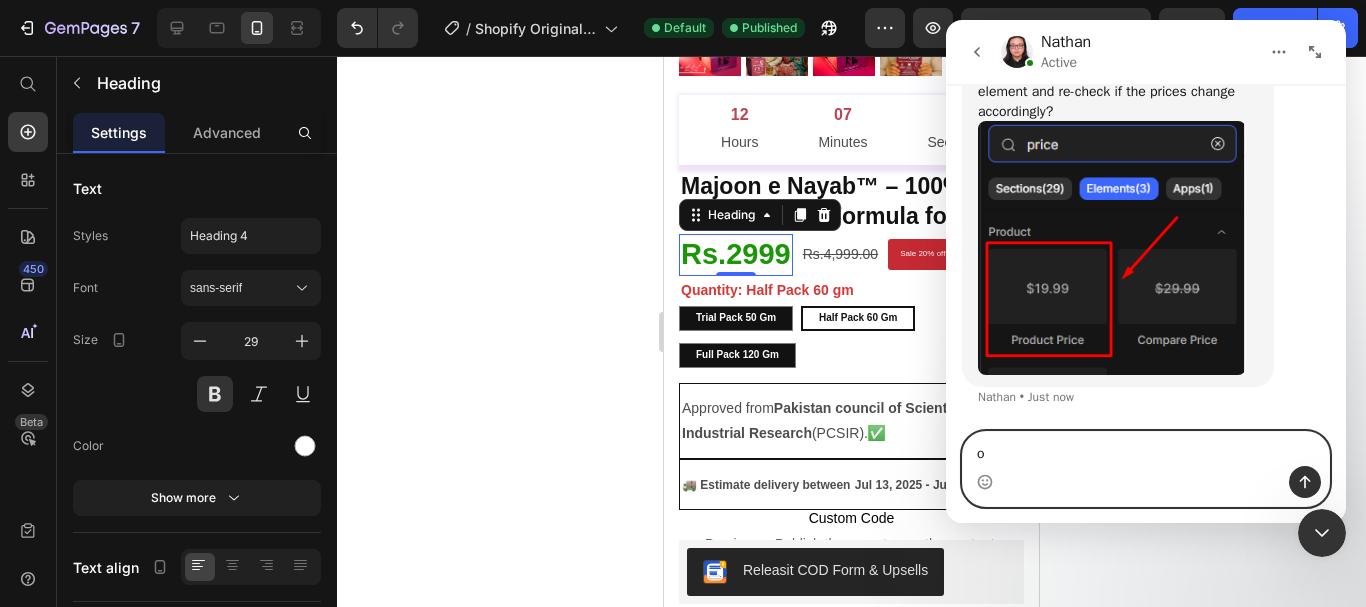 type on "ok" 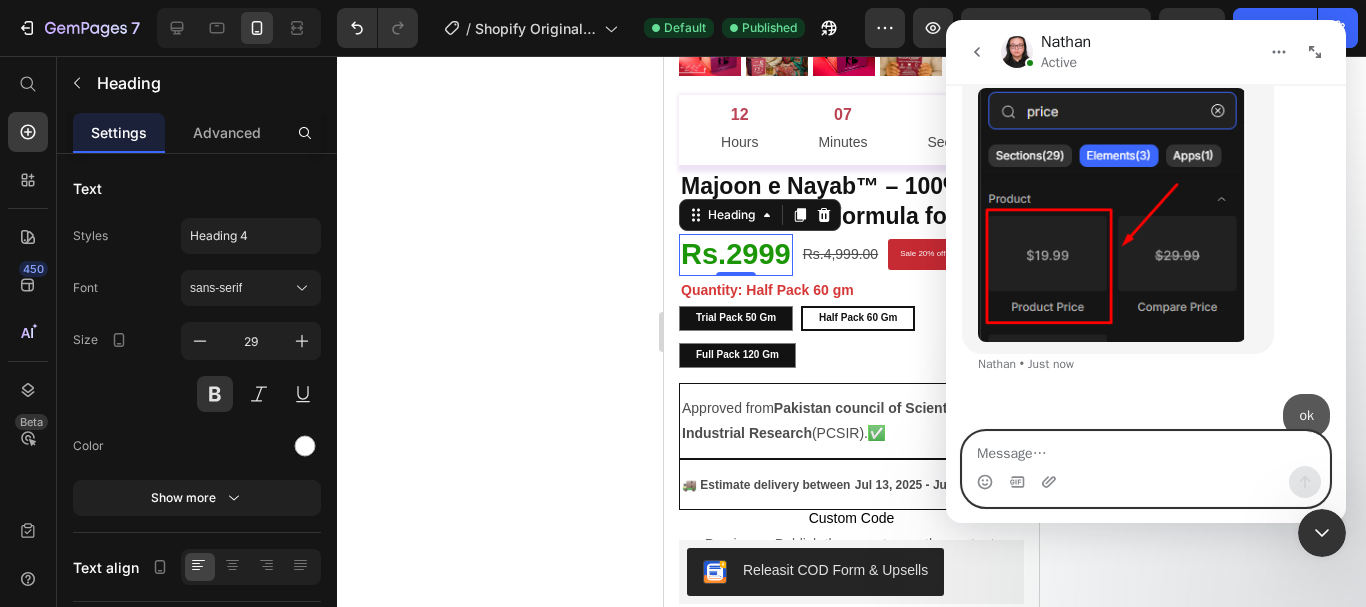 scroll, scrollTop: 2033, scrollLeft: 0, axis: vertical 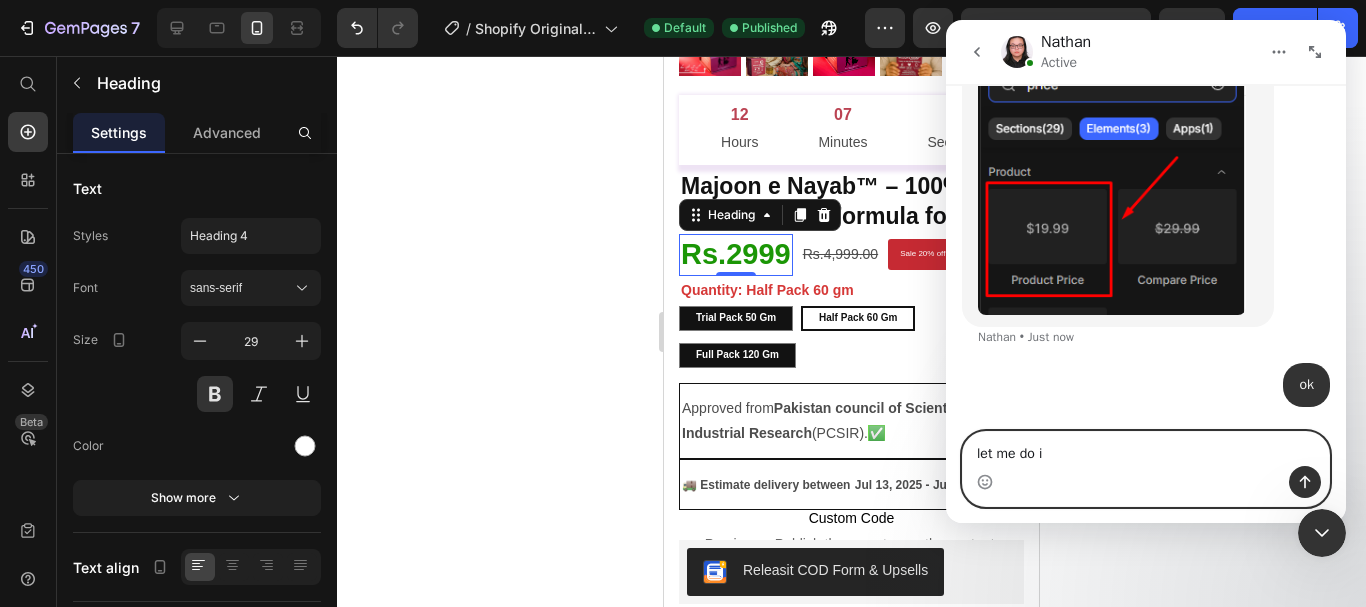 type on "let me do it" 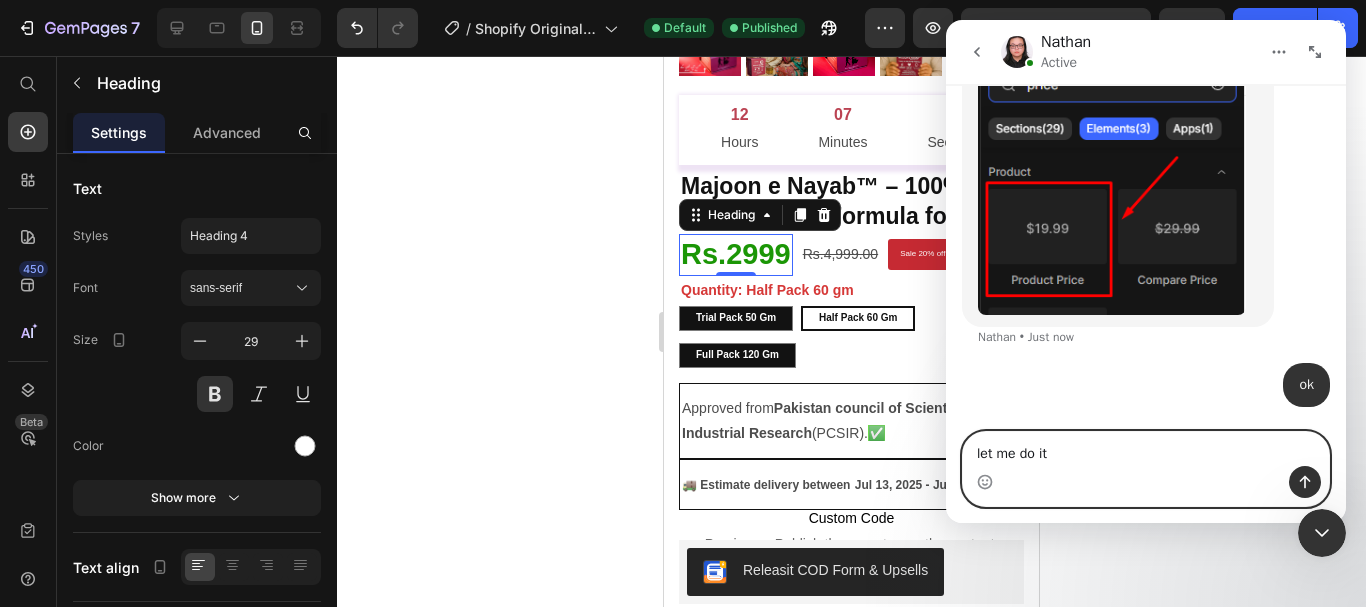 type 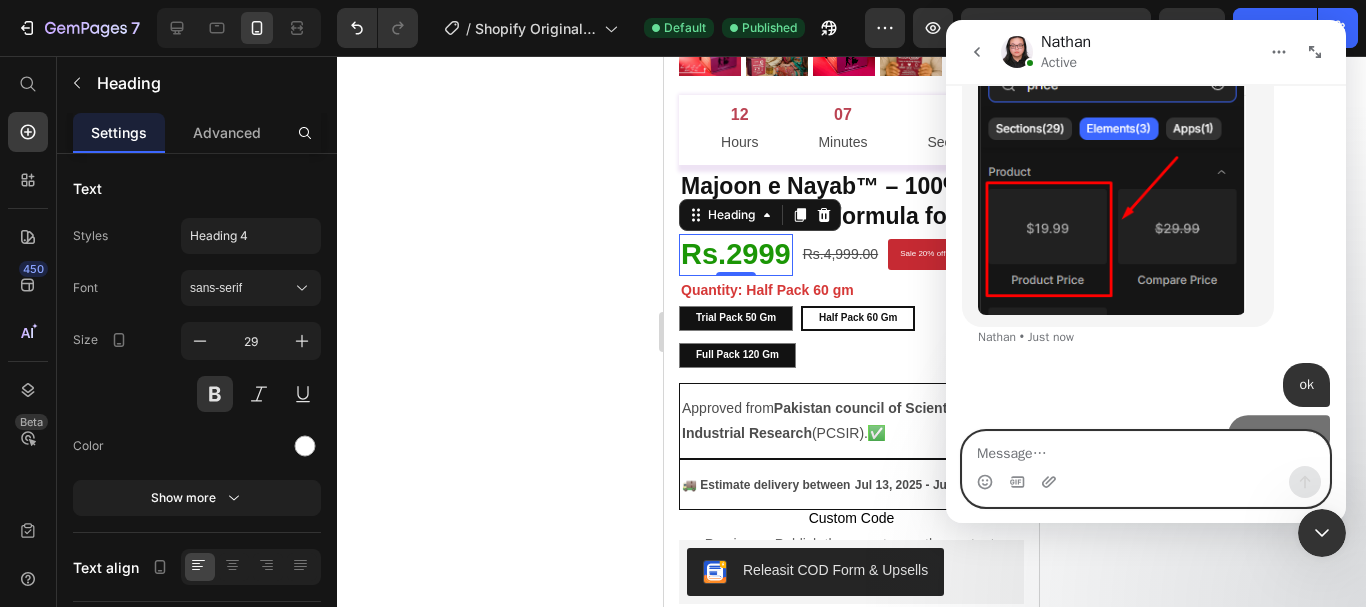 scroll, scrollTop: 2079, scrollLeft: 0, axis: vertical 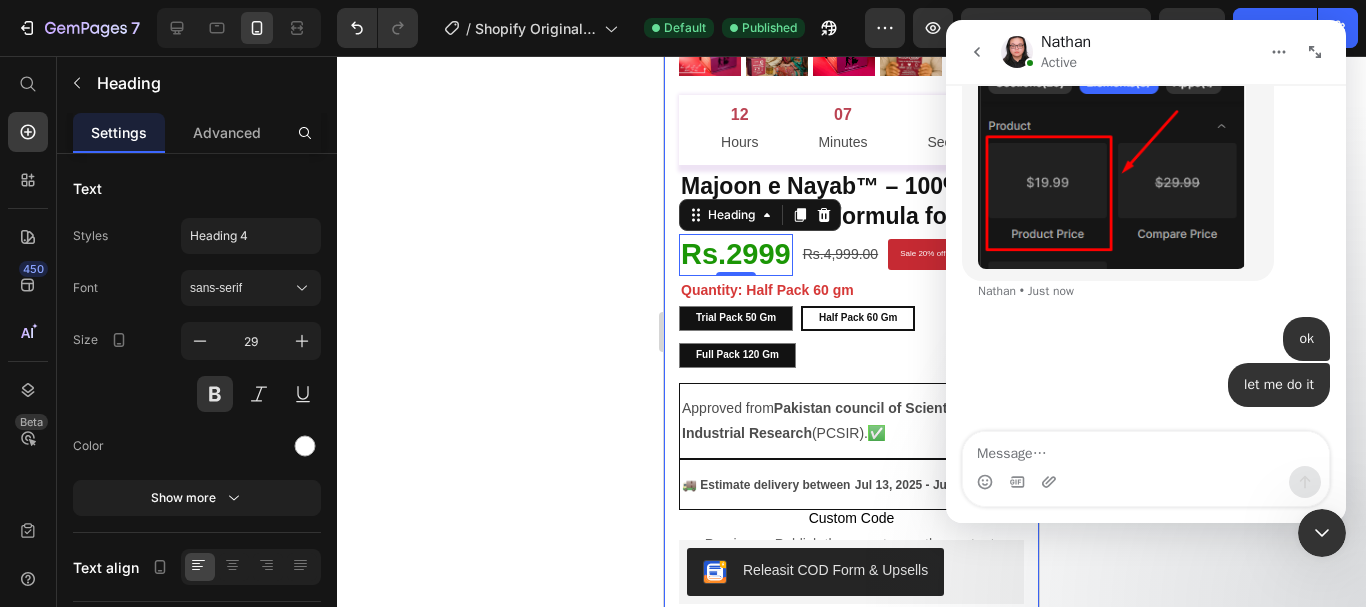 click 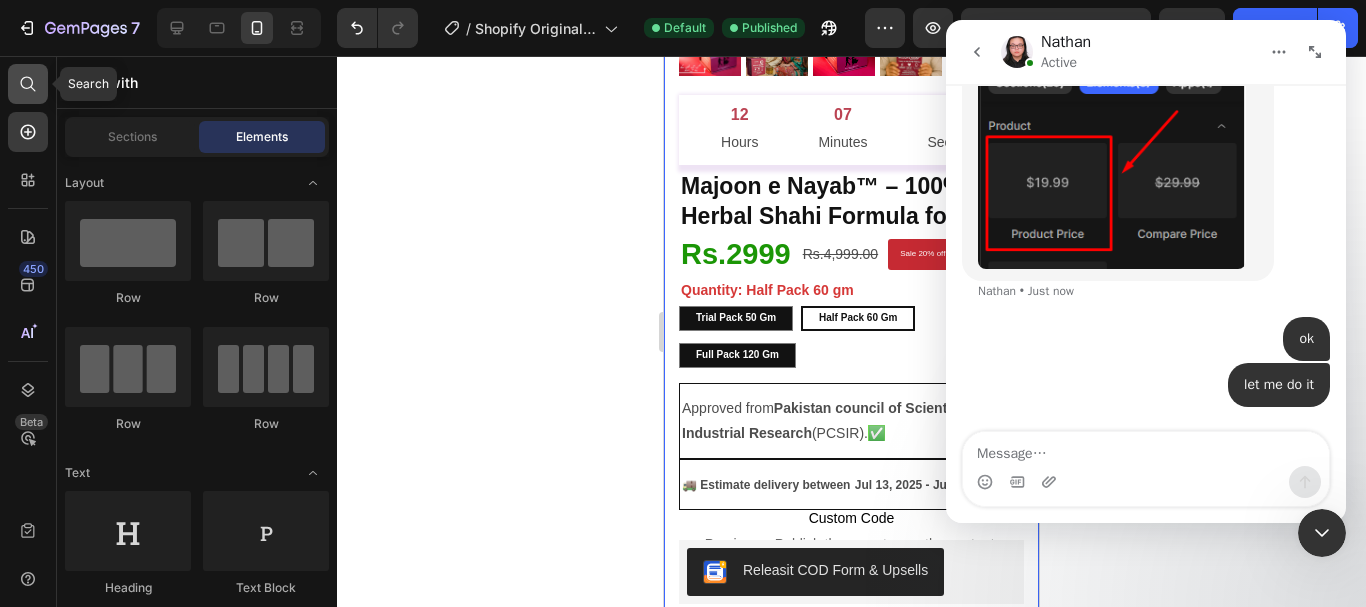 click 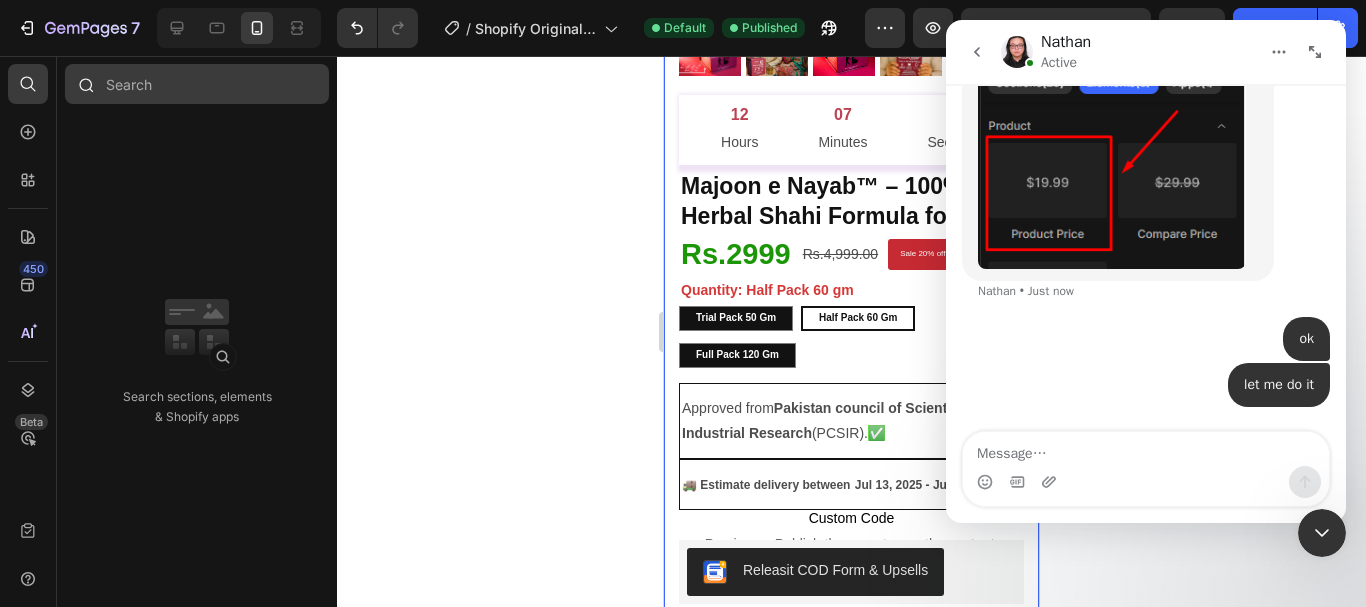 click at bounding box center (197, 84) 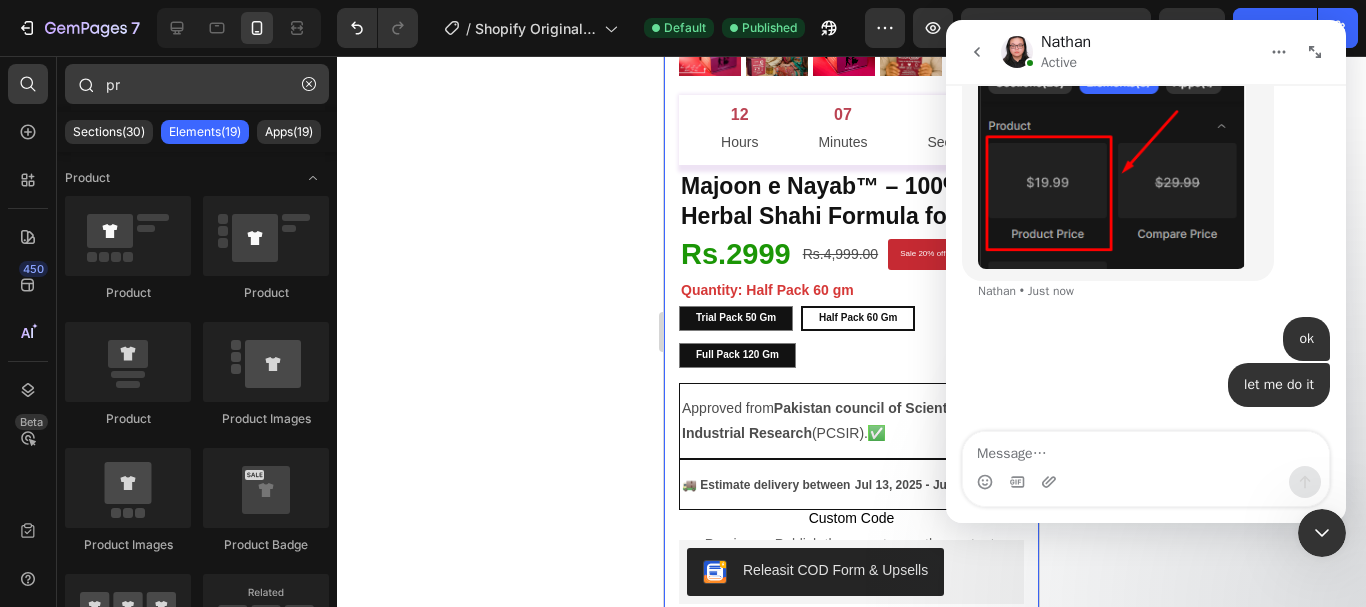 type on "p" 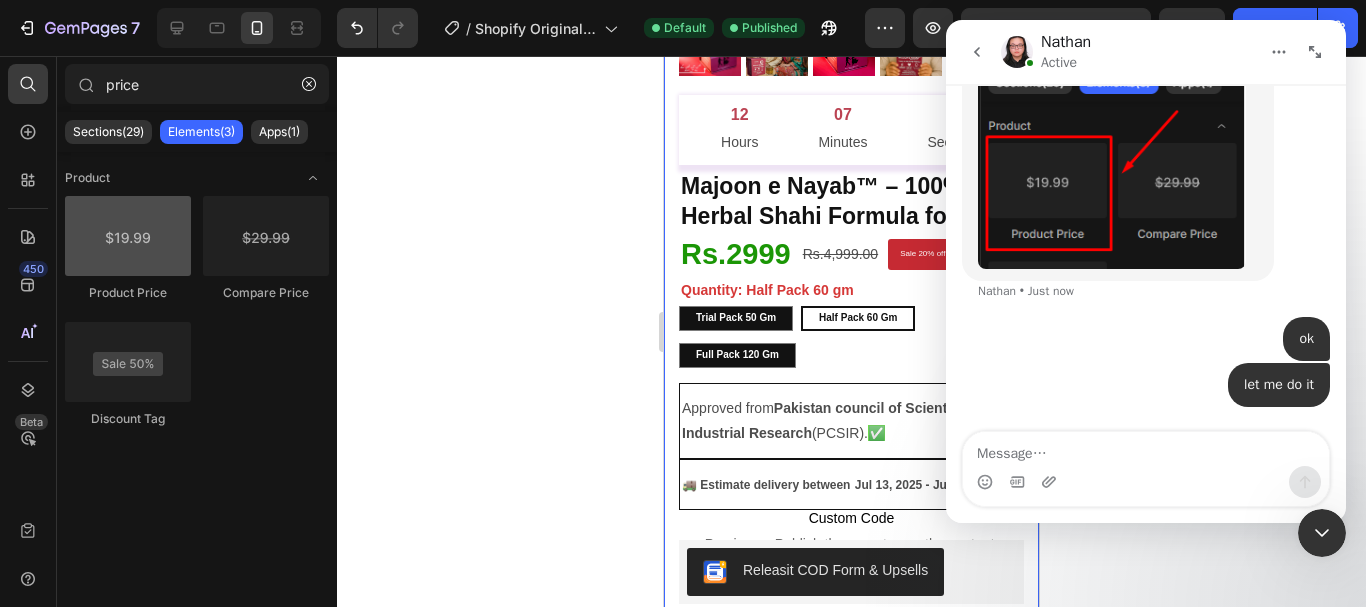 type on "price" 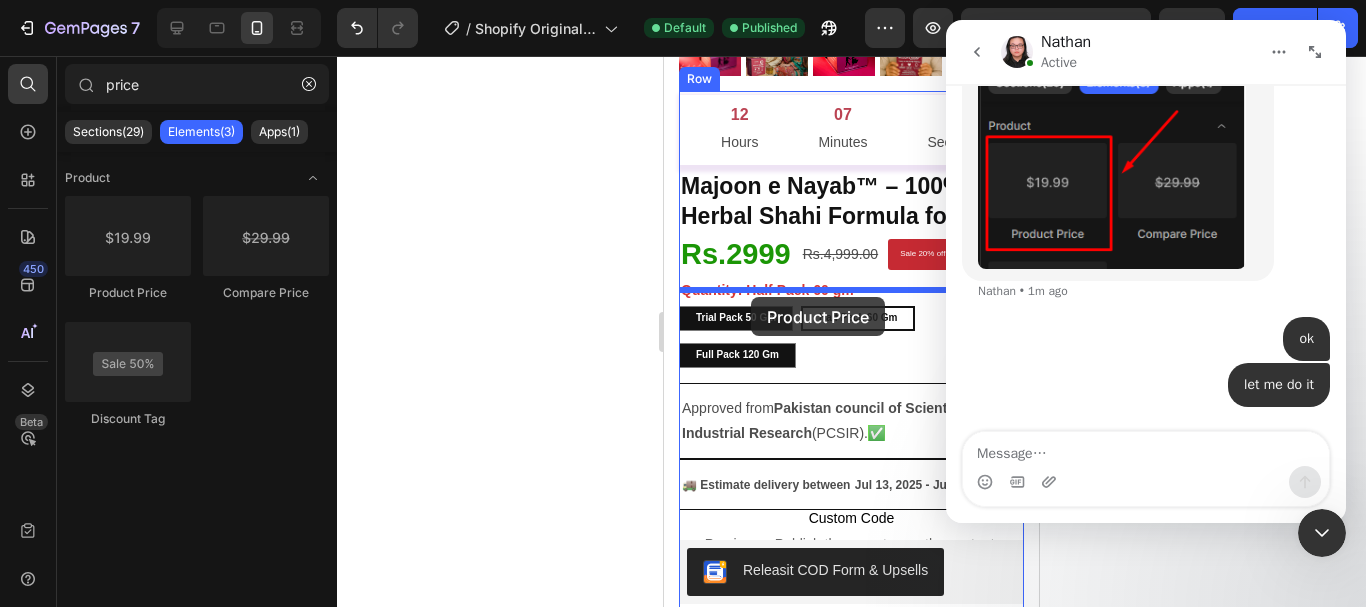 drag, startPoint x: 786, startPoint y: 306, endPoint x: 751, endPoint y: 297, distance: 36.138622 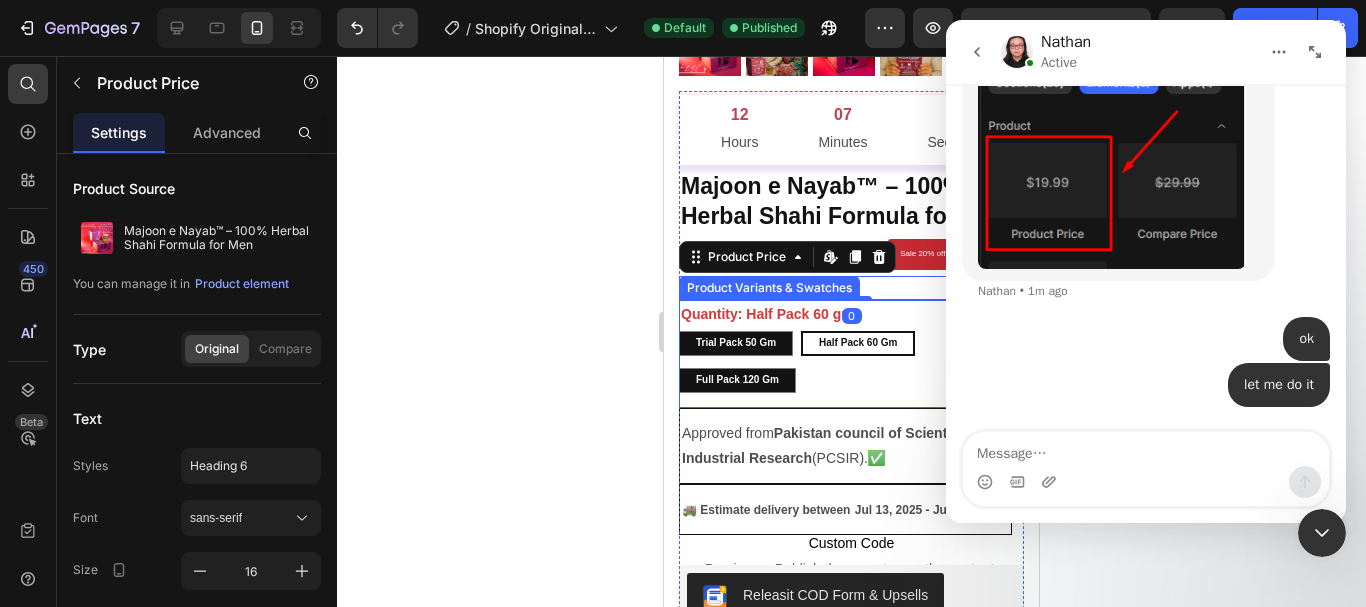 click 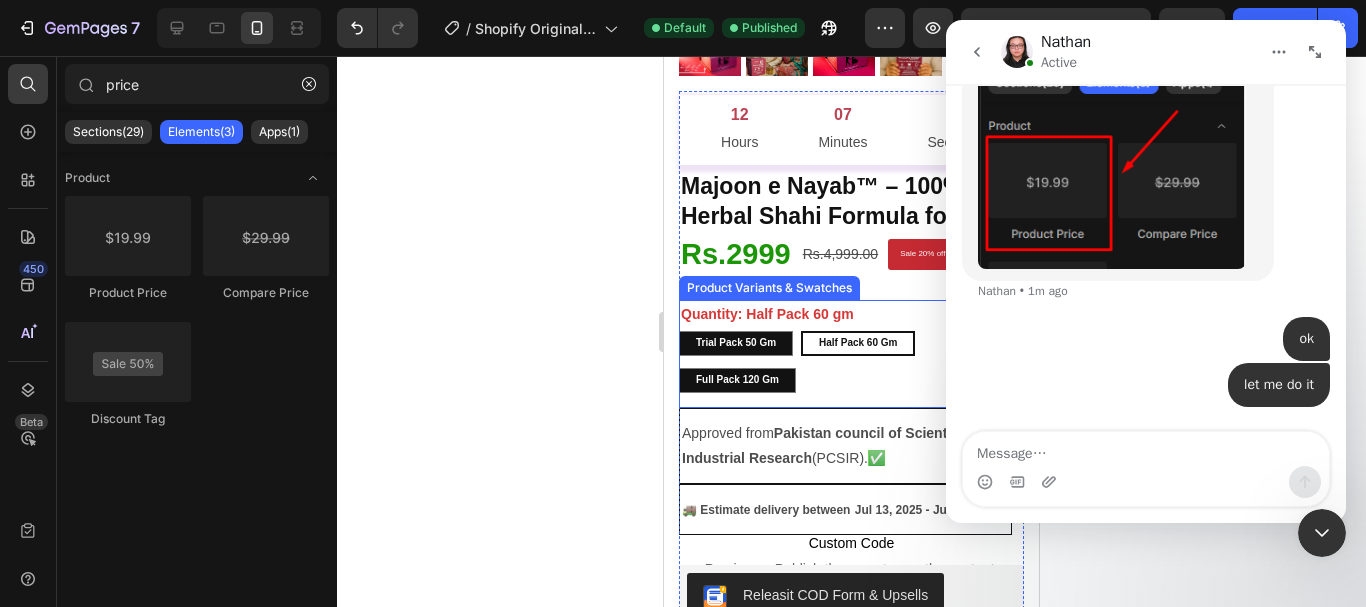 click 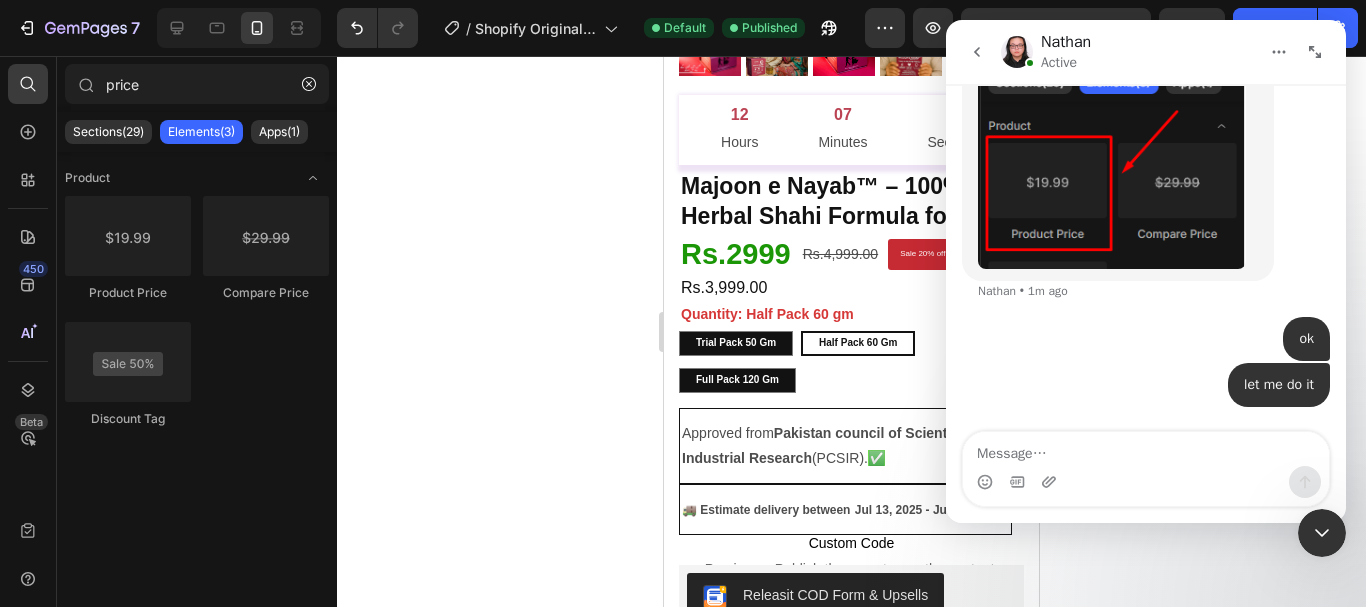 scroll, scrollTop: 2156, scrollLeft: 0, axis: vertical 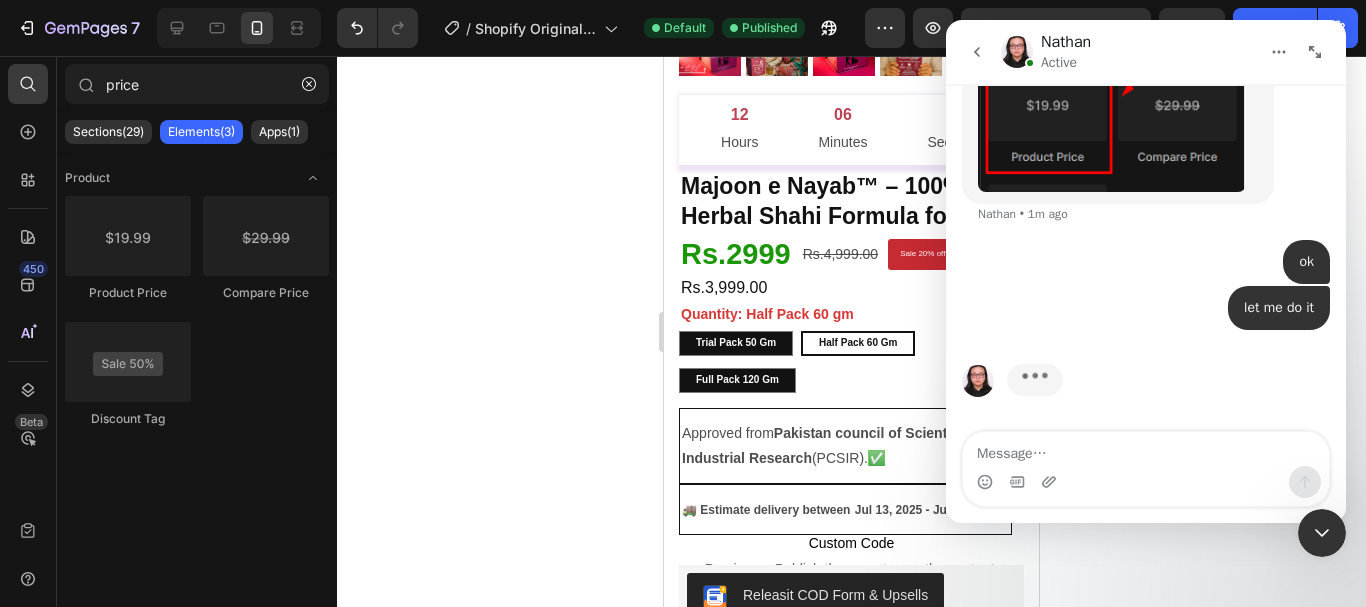click 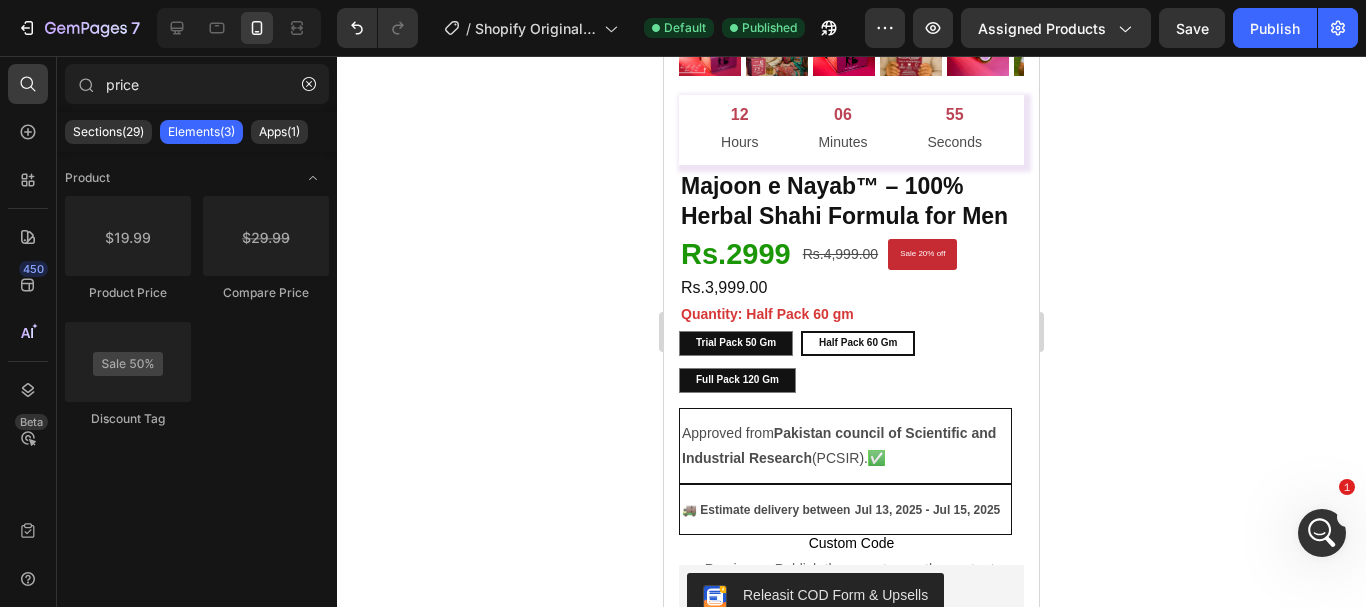 click 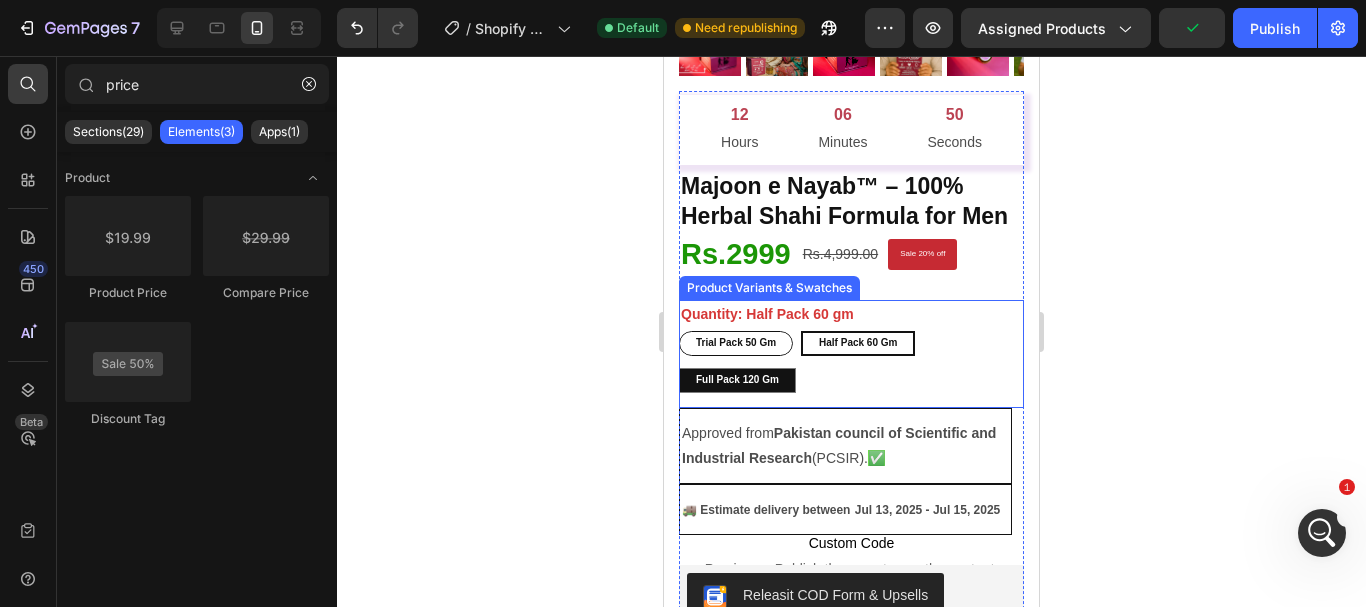 click on "Trial pack 50 gm" at bounding box center (736, 343) 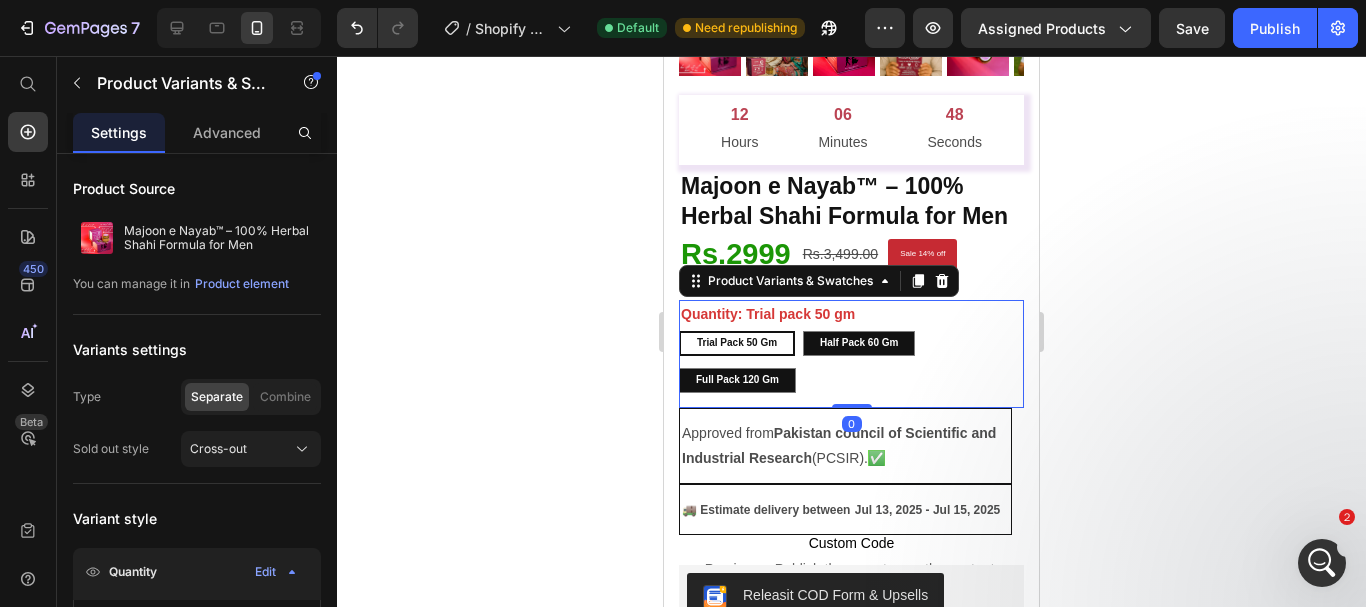 scroll, scrollTop: 2138, scrollLeft: 0, axis: vertical 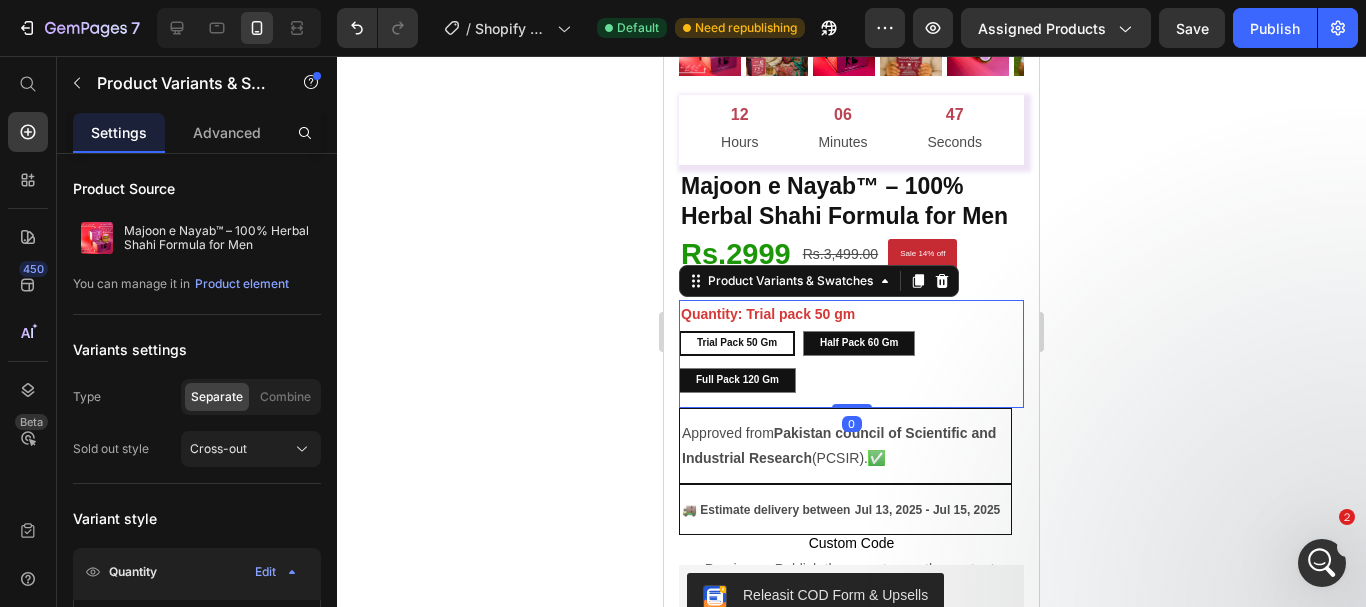 click 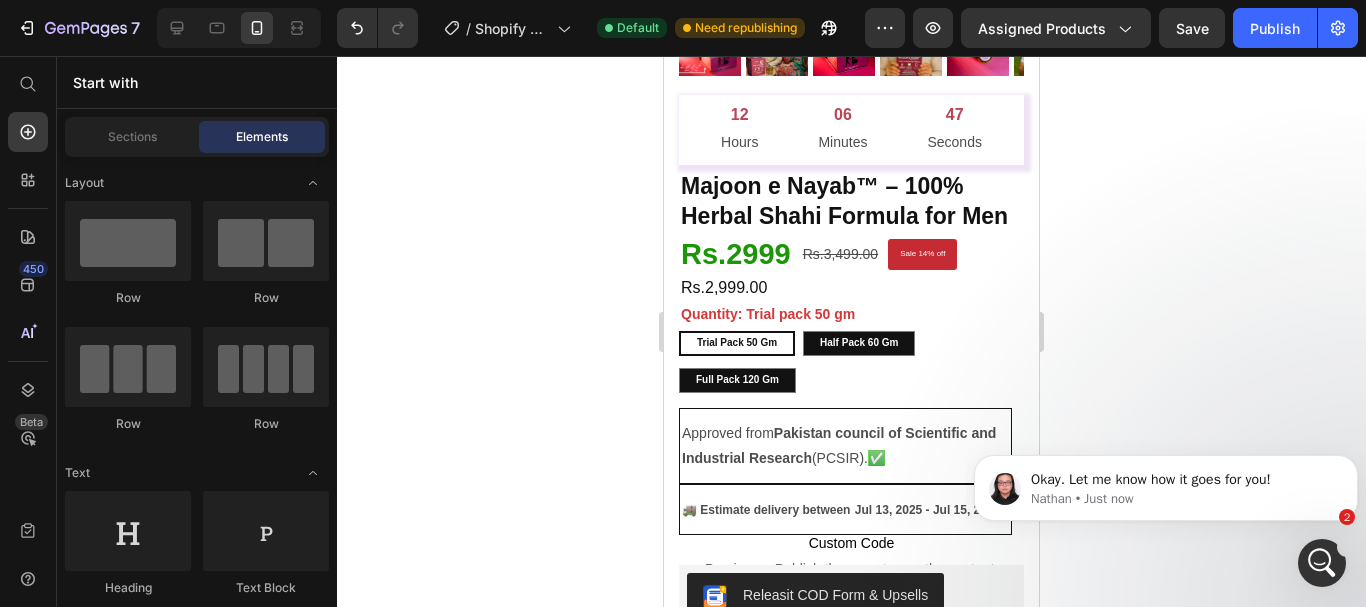 scroll, scrollTop: 0, scrollLeft: 0, axis: both 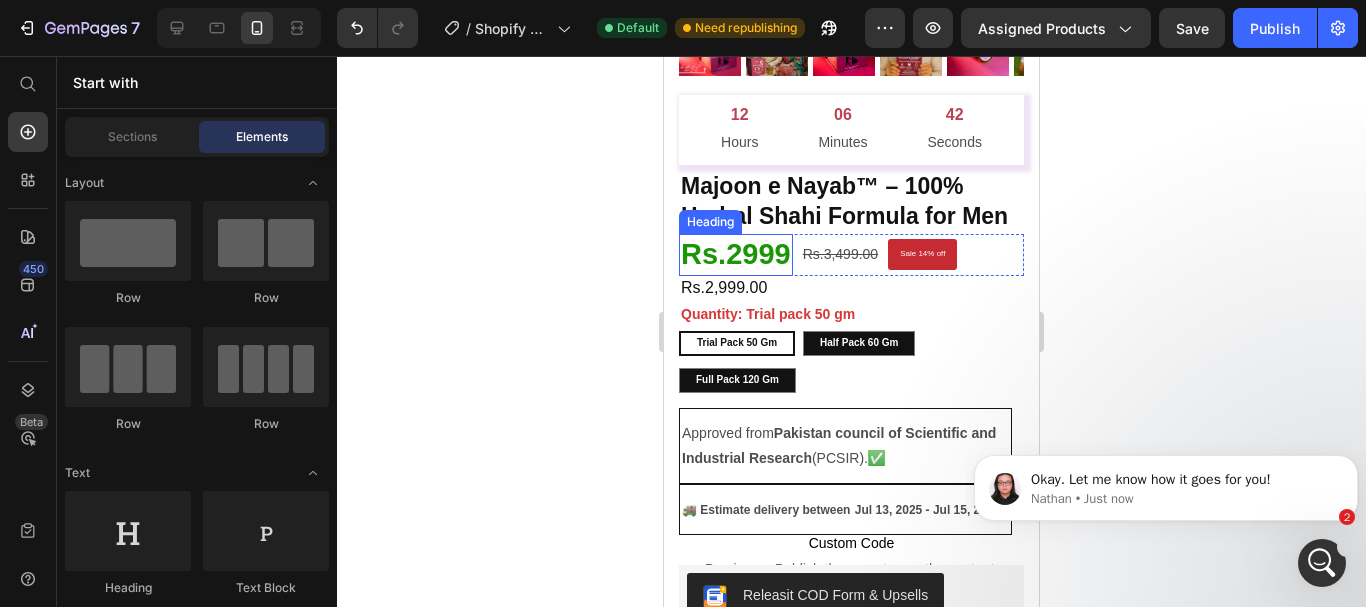 click on "Rs.2999" at bounding box center [736, 254] 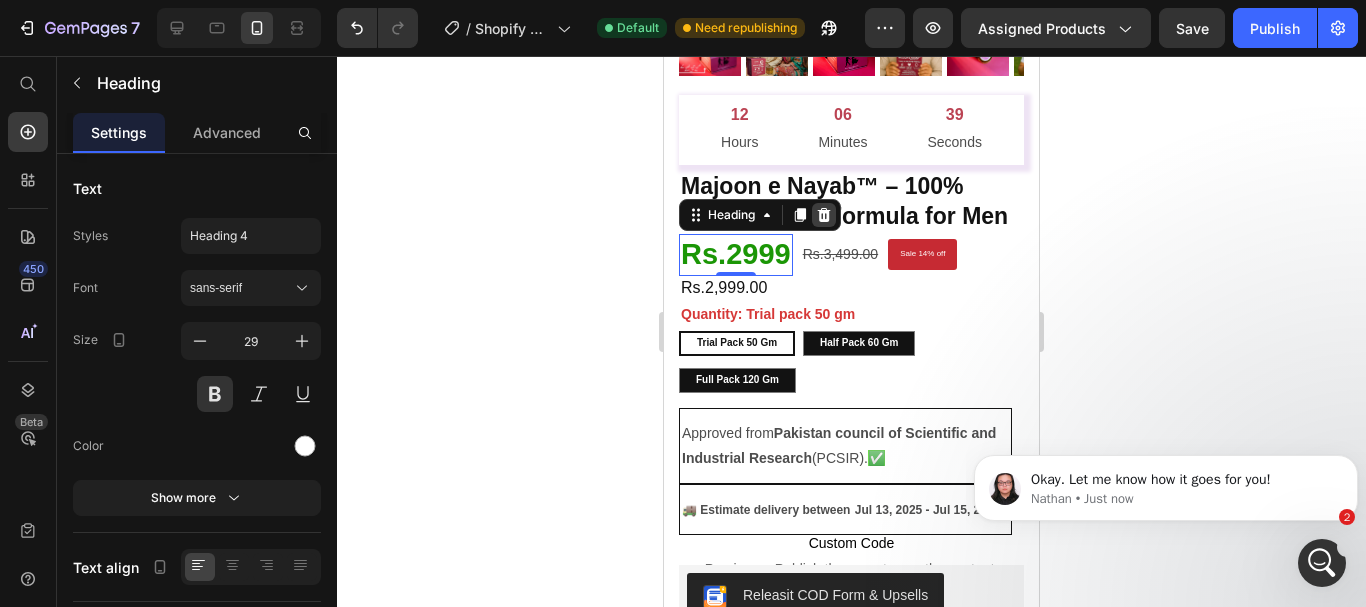 click 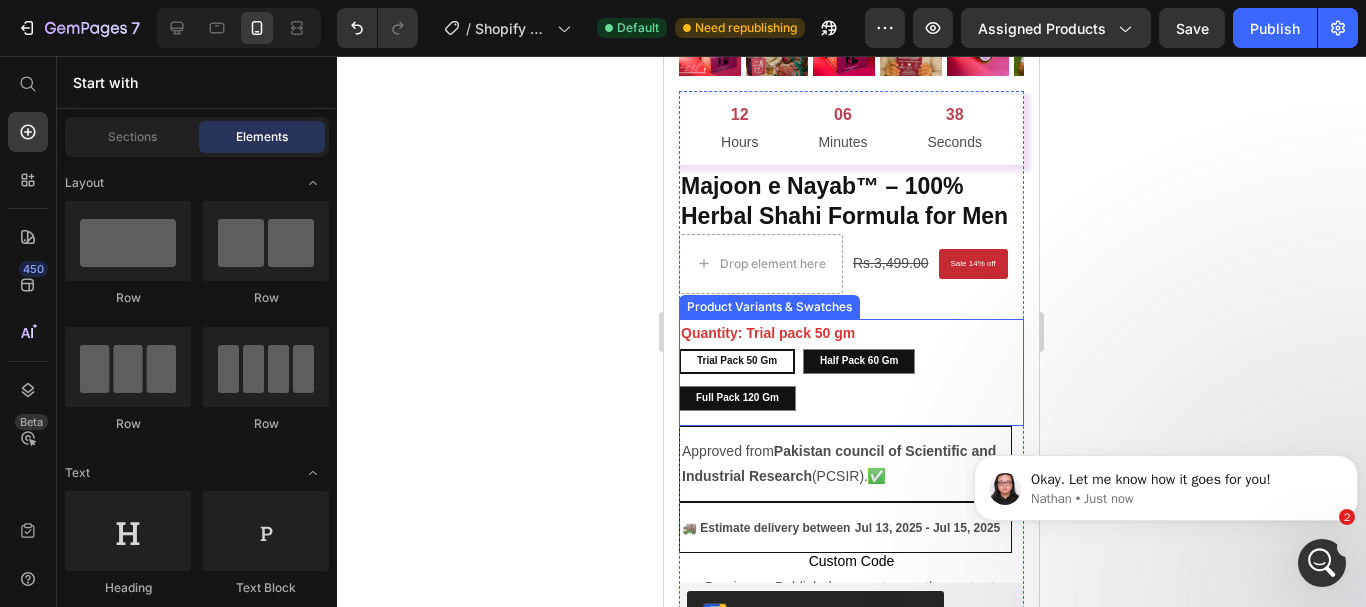 click 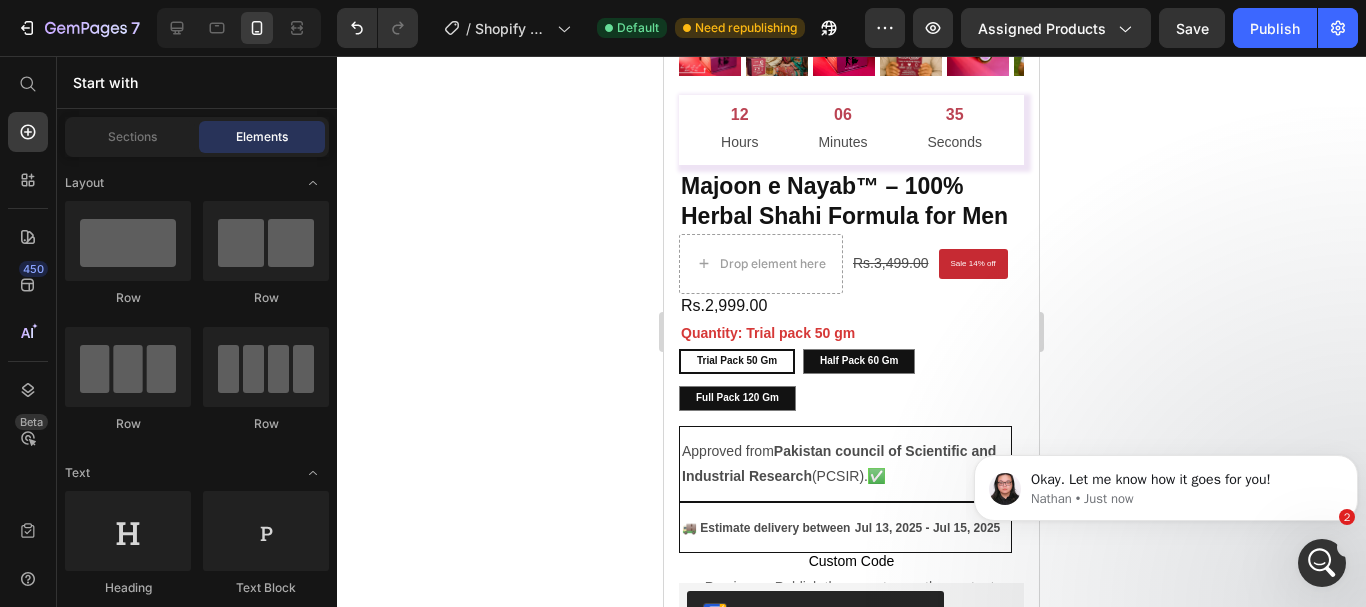 click 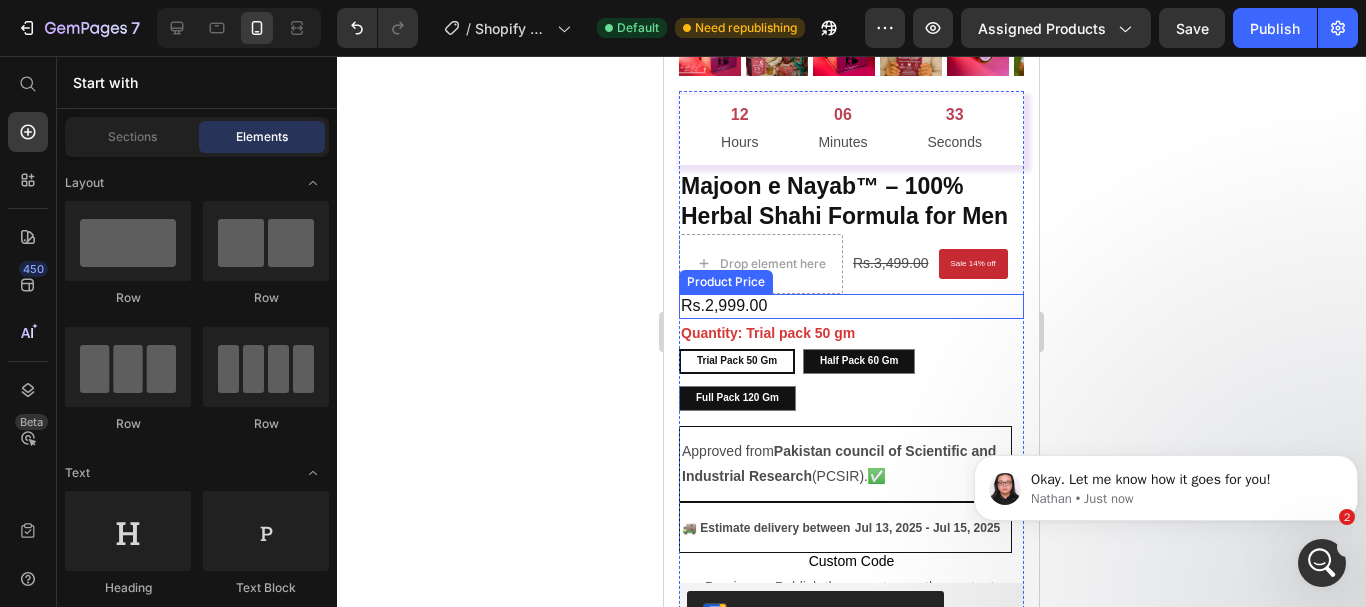 click on "Rs.2,999.00" at bounding box center (851, 306) 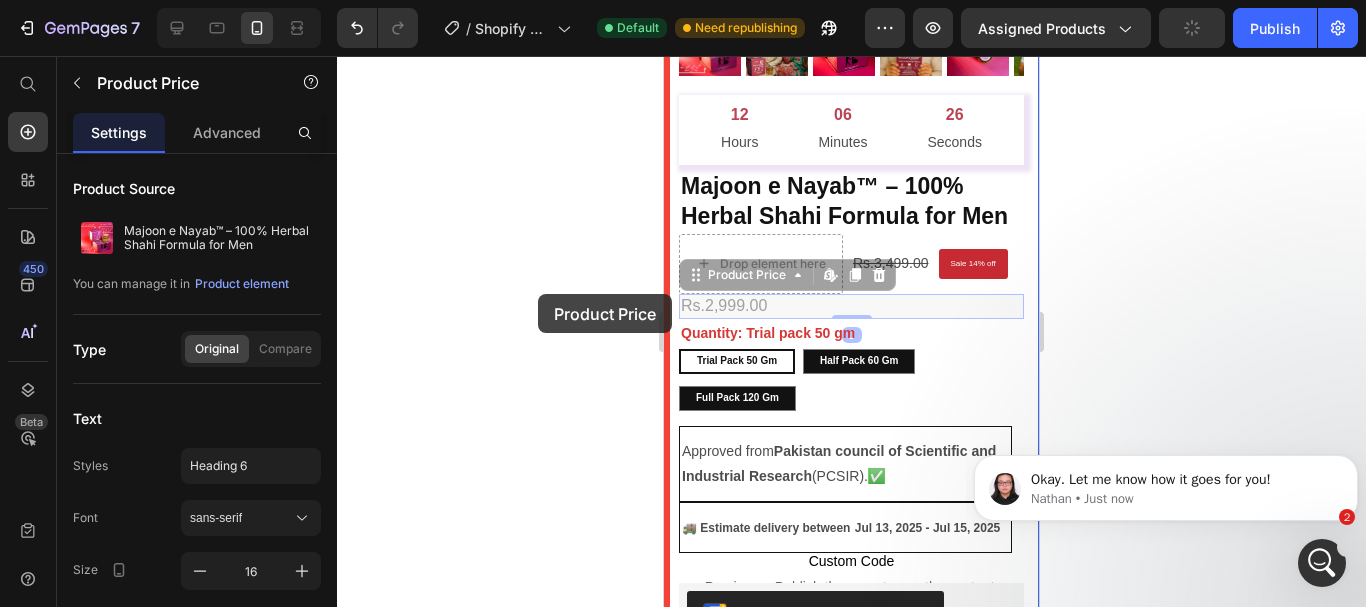 drag, startPoint x: 698, startPoint y: 291, endPoint x: 1202, endPoint y: 350, distance: 507.44162 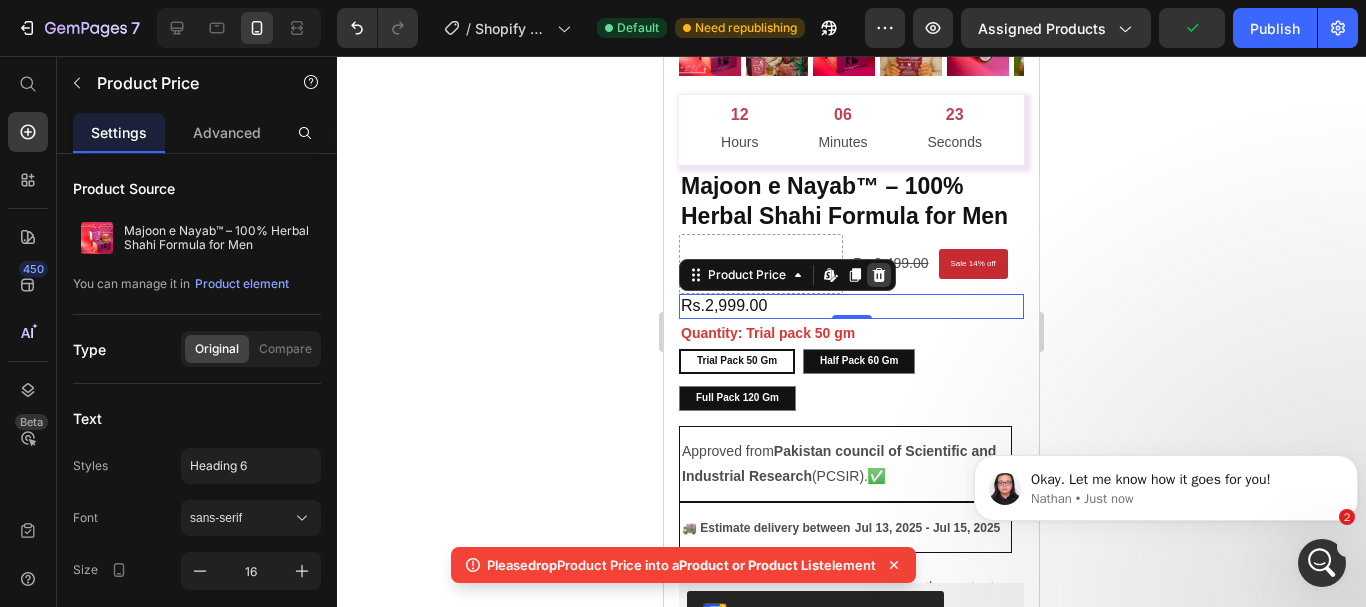 click 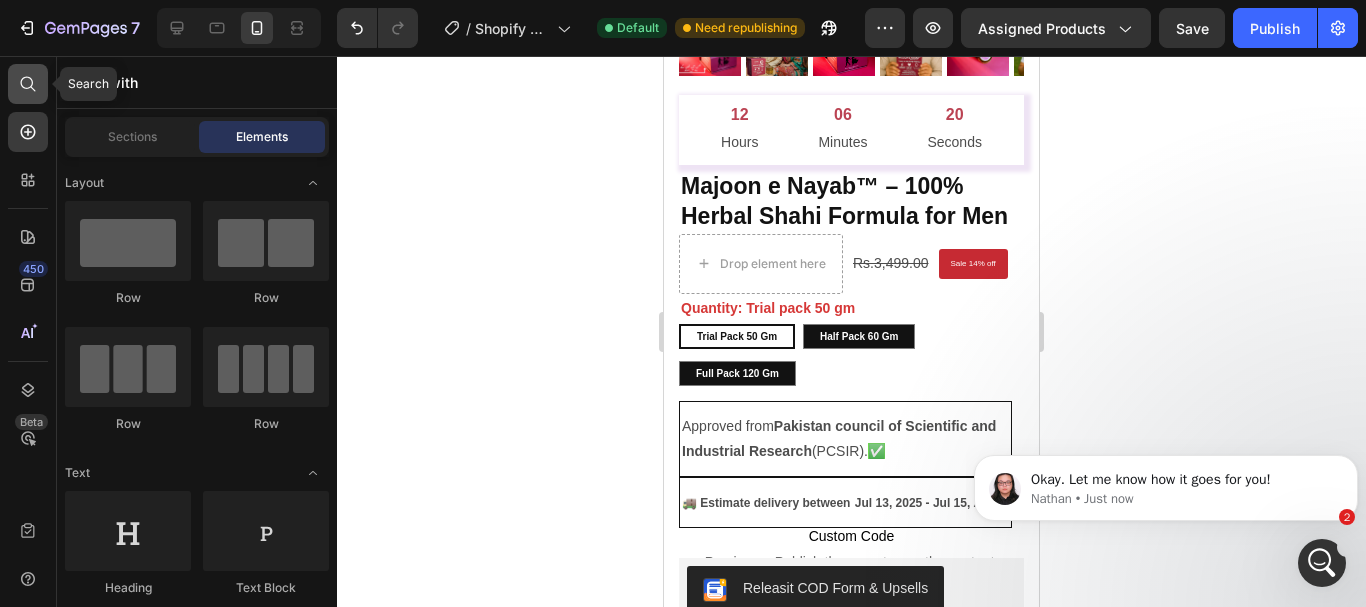 click 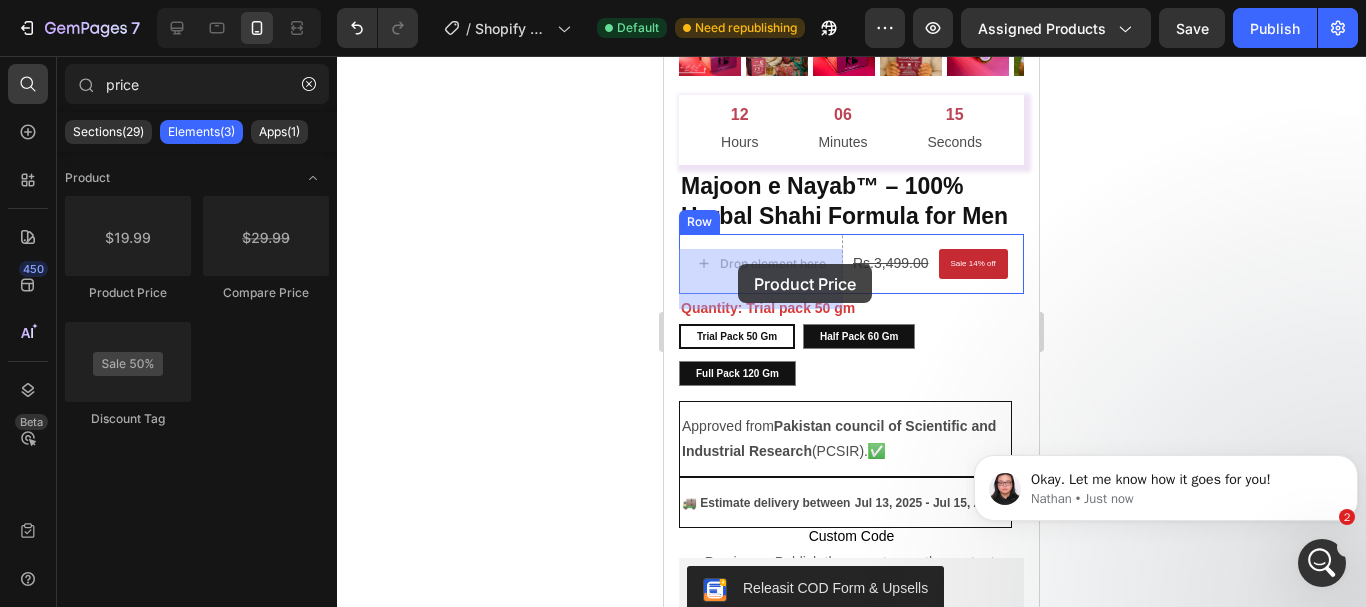 drag, startPoint x: 798, startPoint y: 298, endPoint x: 738, endPoint y: 264, distance: 68.96376 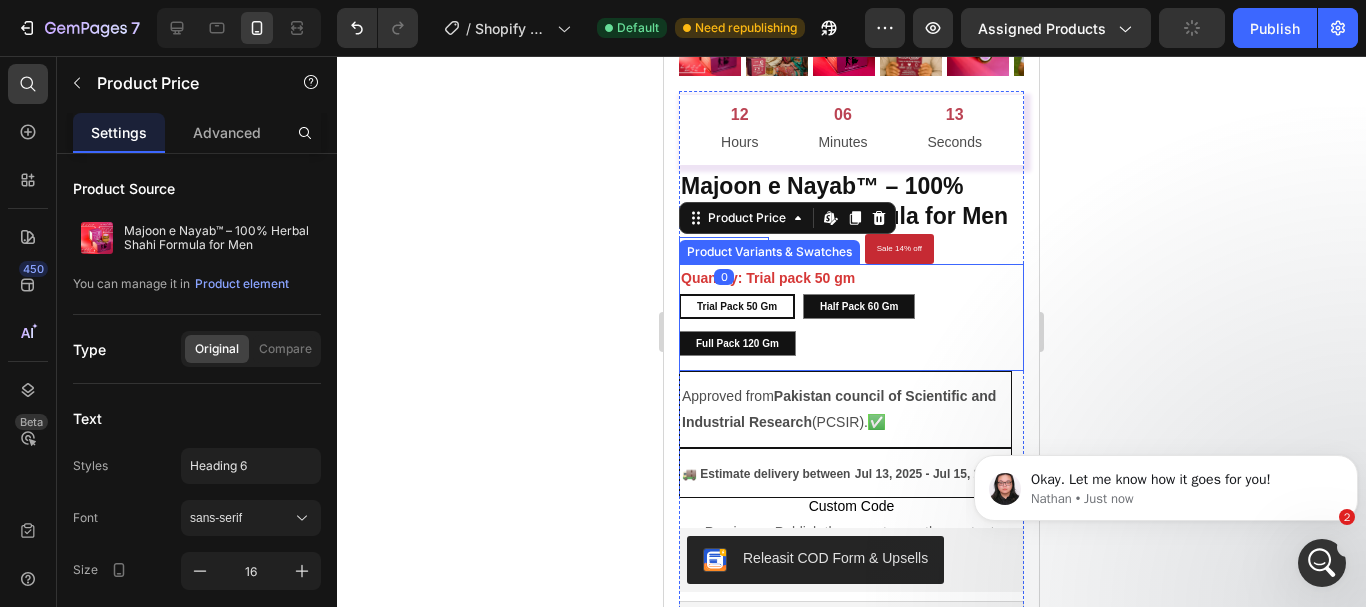 click 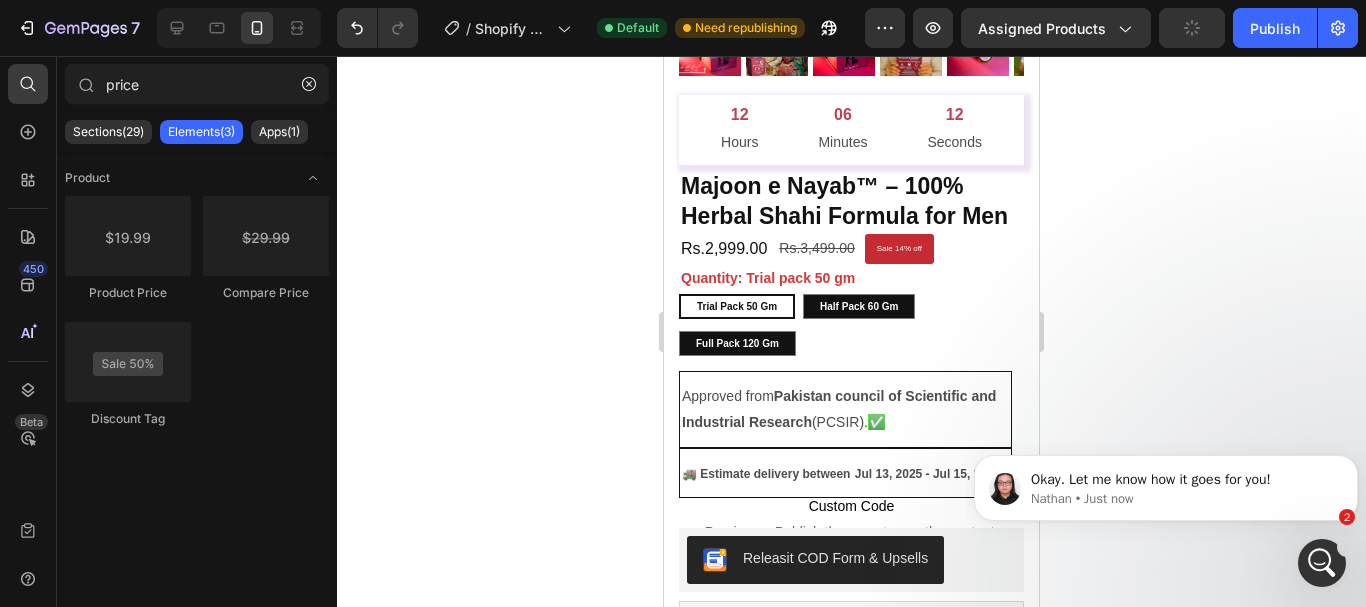 click 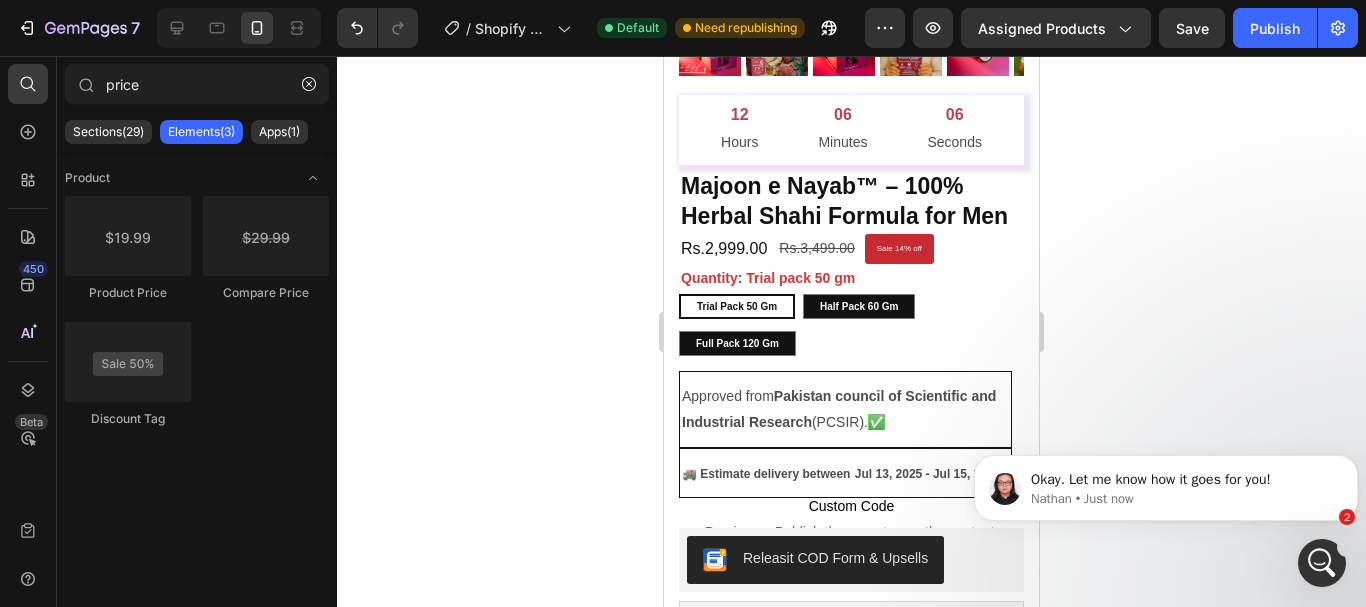 click 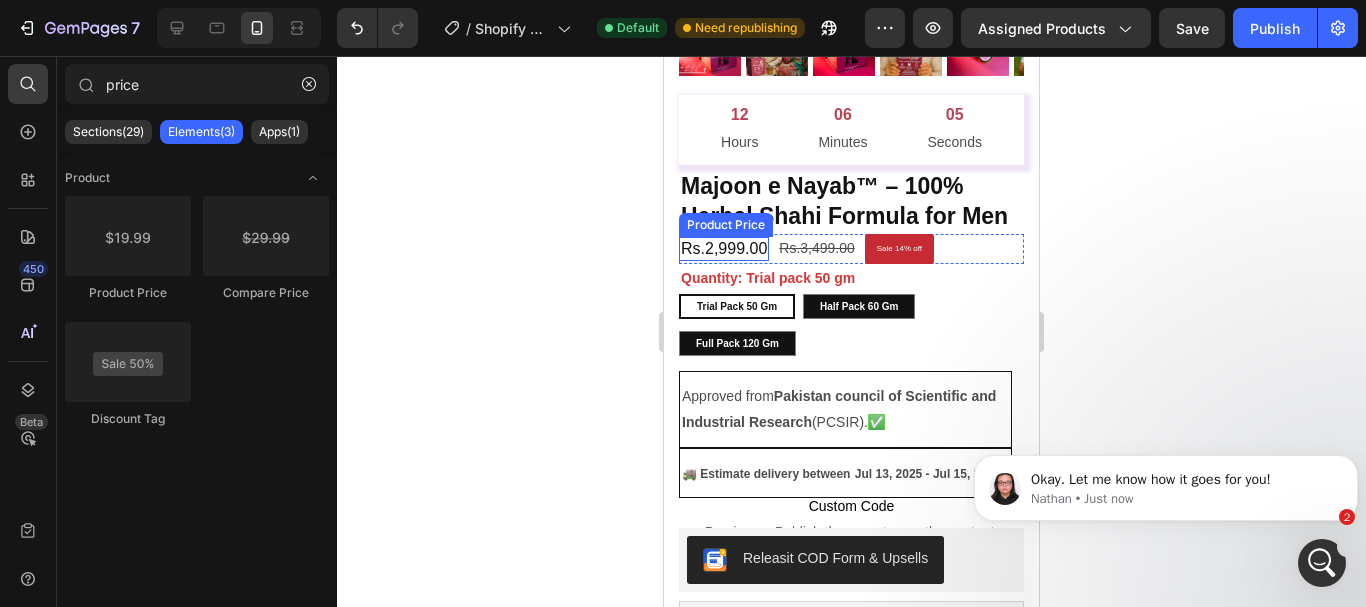 click on "Rs.2,999.00" at bounding box center (724, 249) 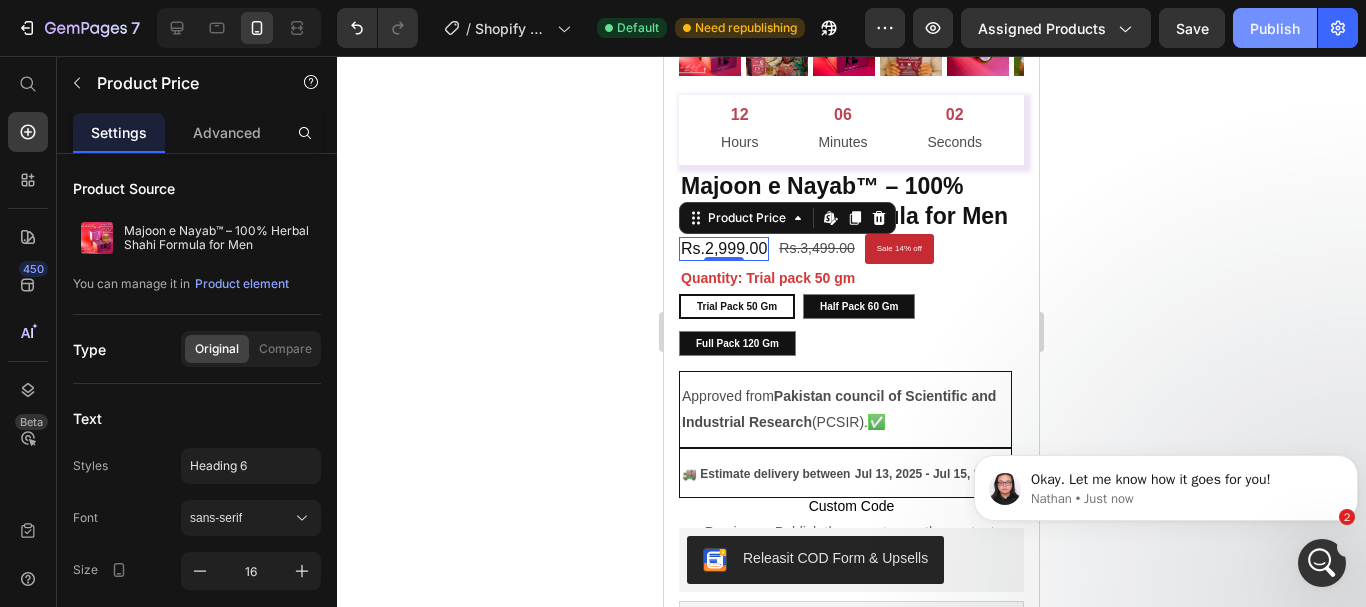 click on "Publish" at bounding box center [1275, 28] 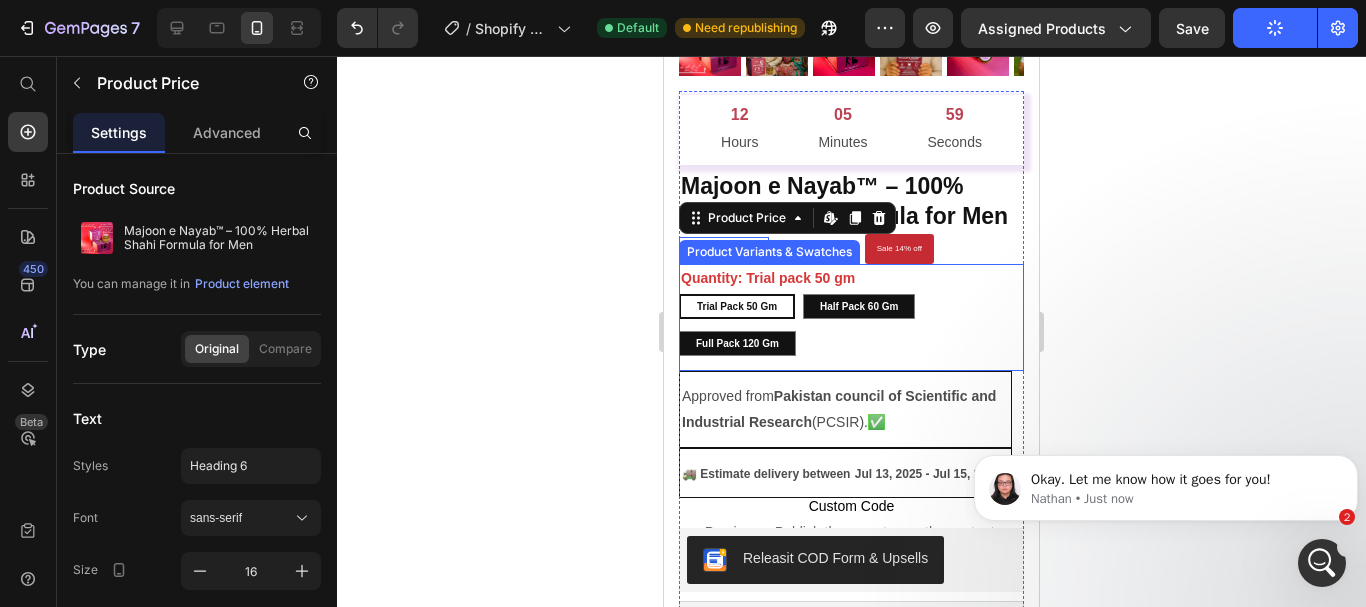click on "Trial pack 50 gm Trial pack 50 gm Trial pack 50 gm Half Pack 60 gm Half Pack 60 gm Half Pack 60 gm Full Pack 120 gm Full Pack 120 gm Full Pack 120 gm" at bounding box center [851, 325] 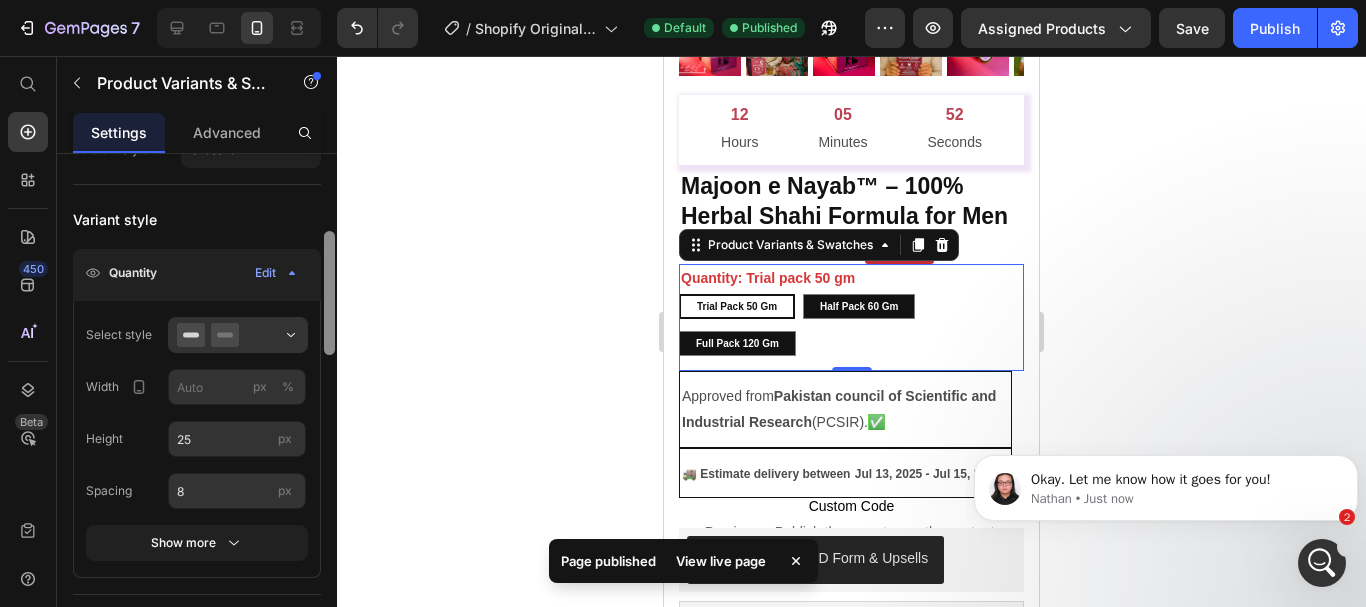 scroll, scrollTop: 303, scrollLeft: 0, axis: vertical 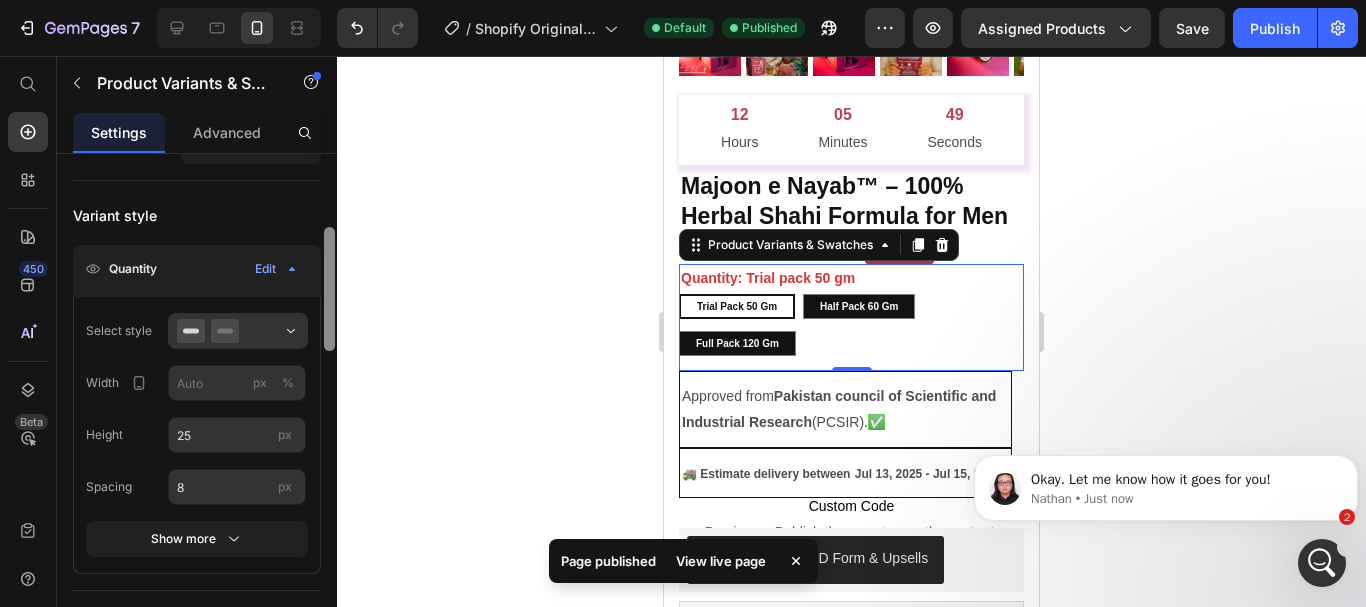 drag, startPoint x: 327, startPoint y: 255, endPoint x: 328, endPoint y: 329, distance: 74.00676 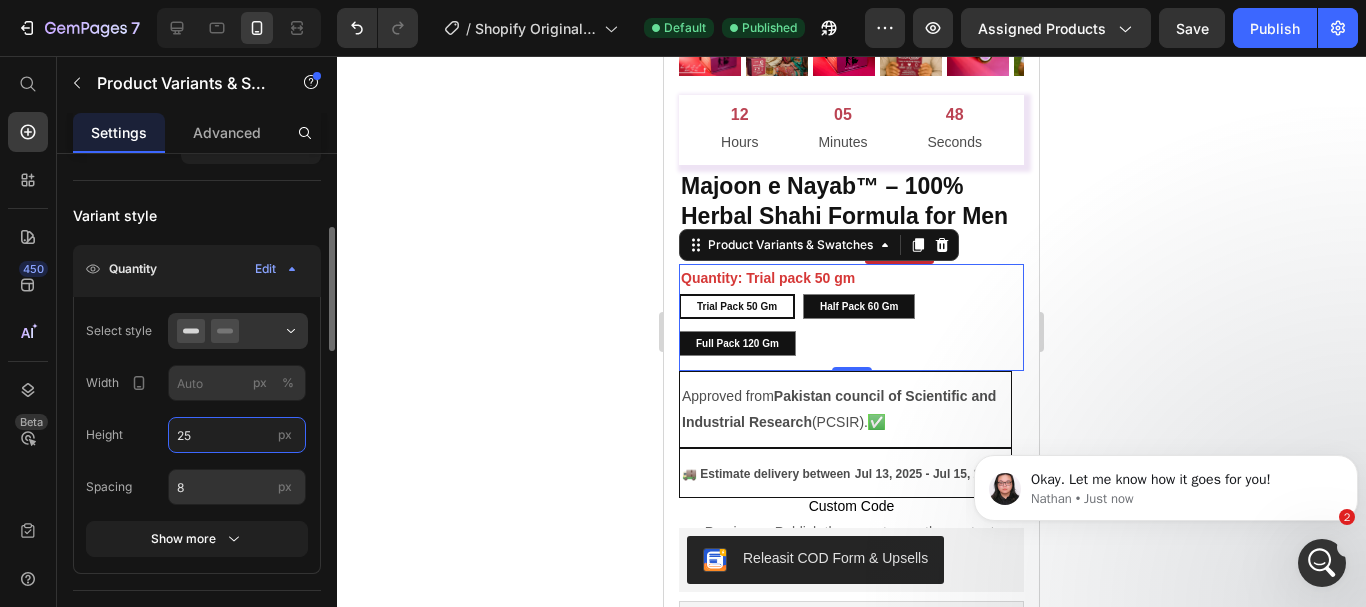 click on "25" at bounding box center [237, 435] 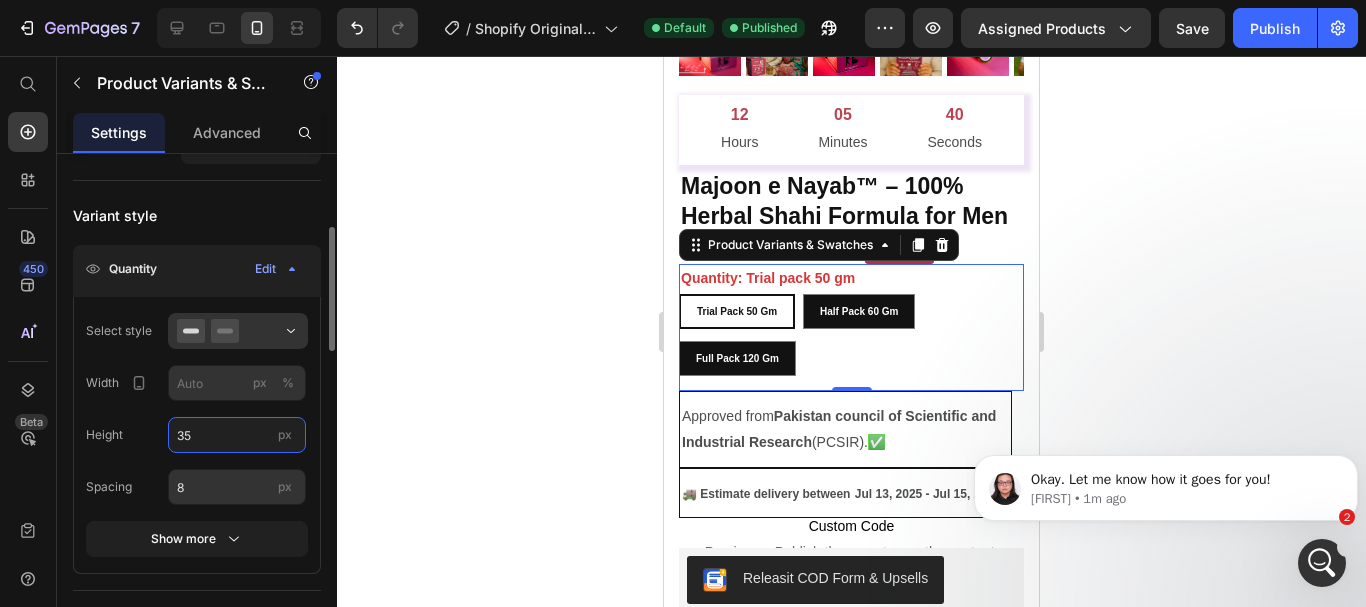 type on "3" 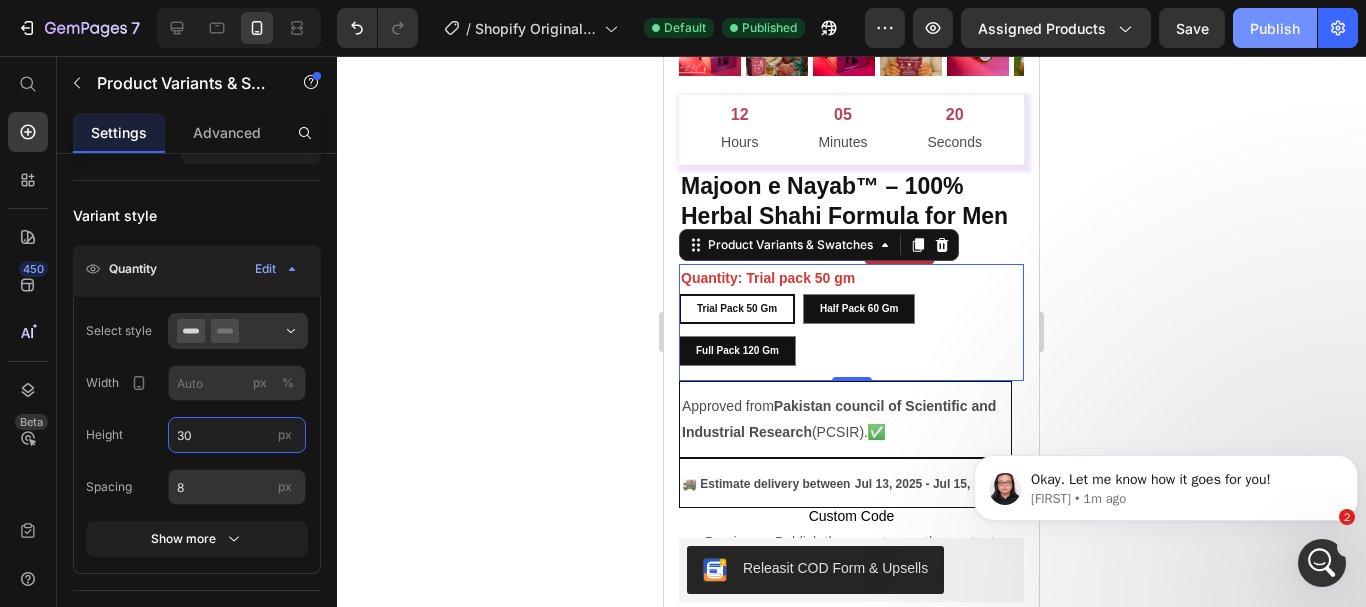 type on "30" 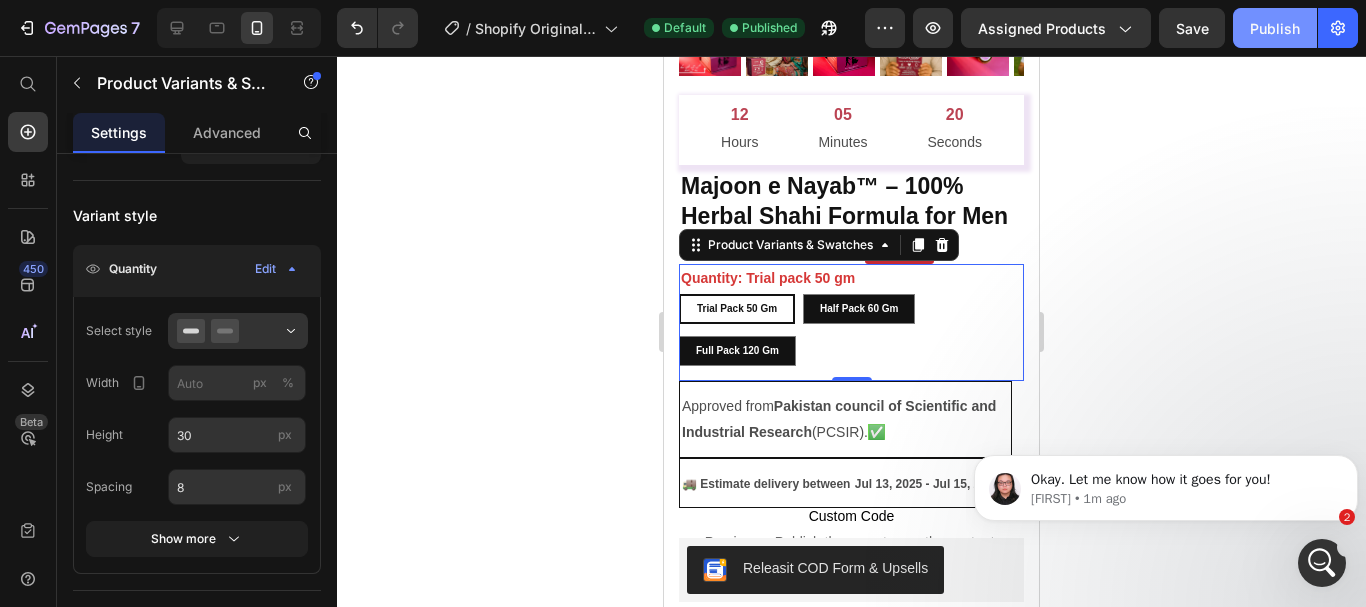 click on "Publish" at bounding box center [1275, 28] 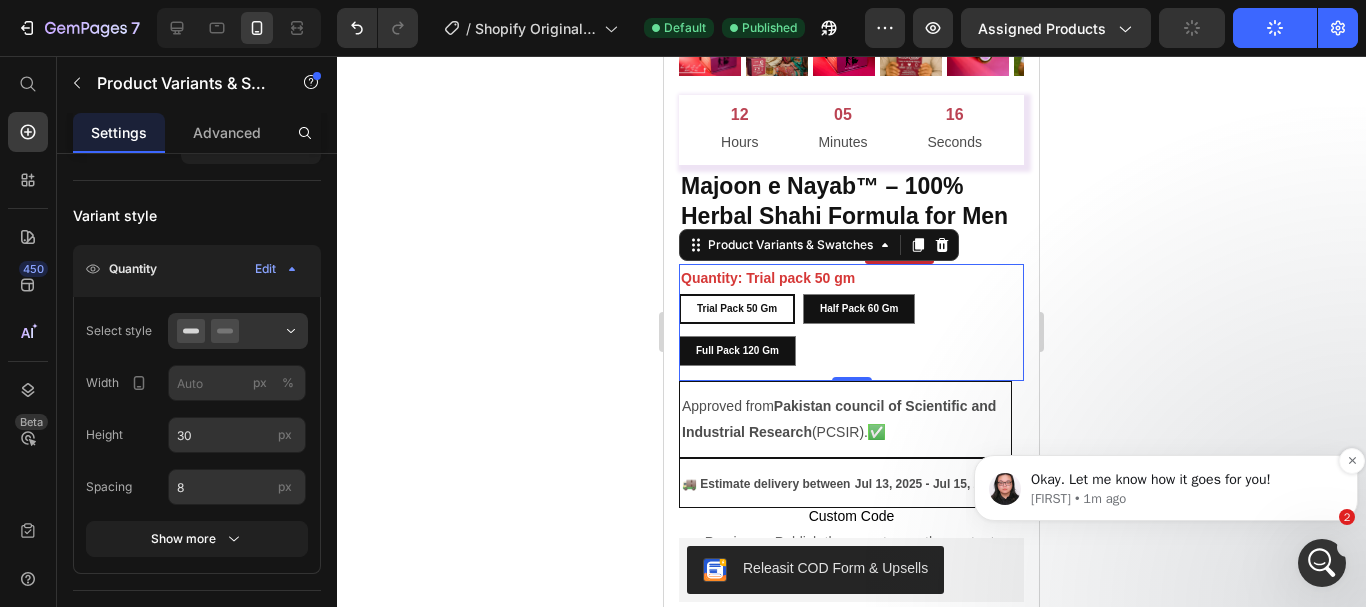 click on "[FIRST] • 1m ago" at bounding box center [1182, 499] 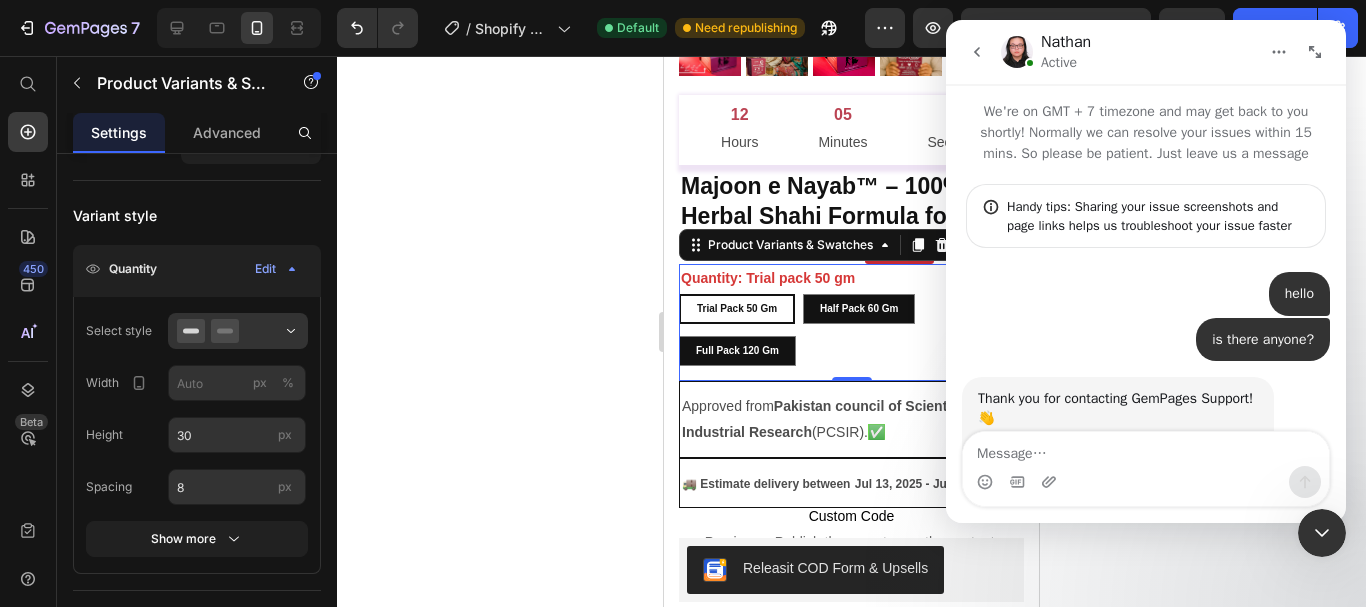 scroll, scrollTop: 3, scrollLeft: 0, axis: vertical 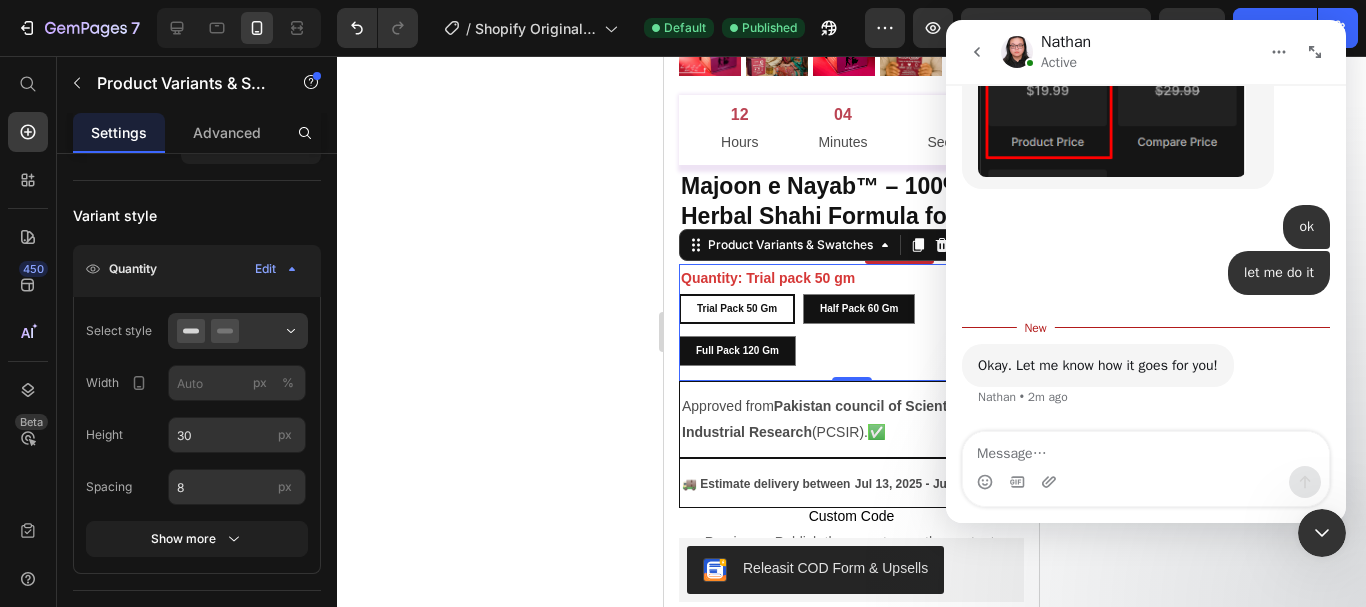 click 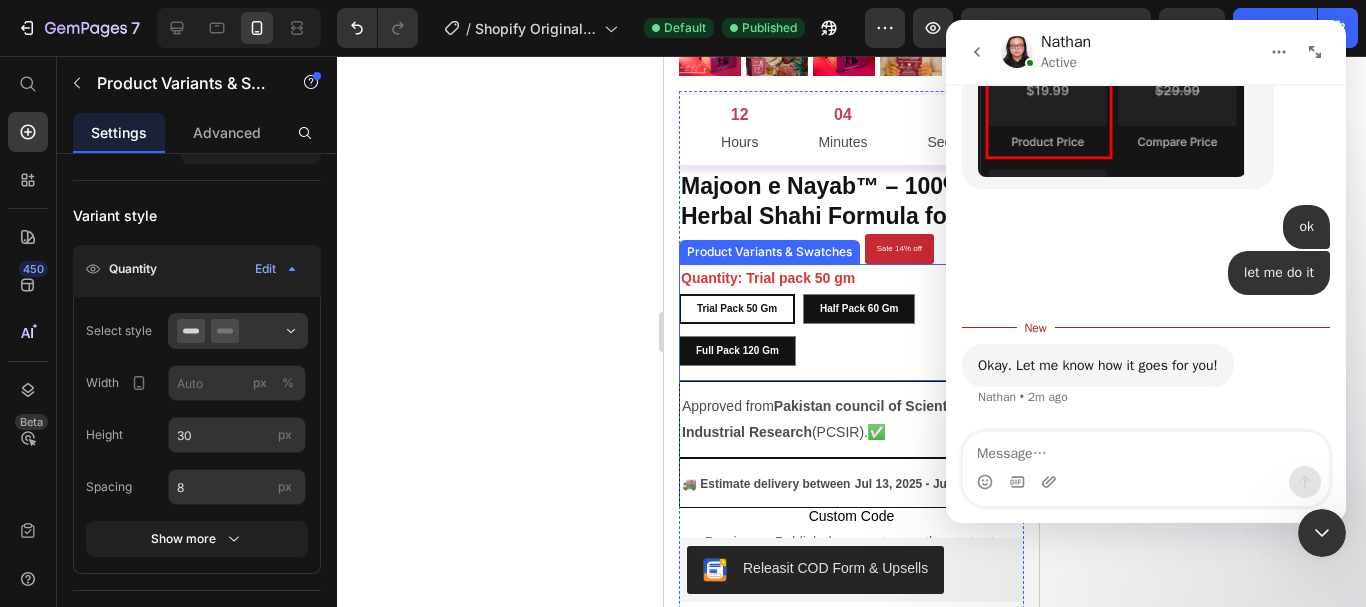 click on "Trial pack 50 gm Trial pack 50 gm Trial pack 50 gm Half Pack 60 gm Half Pack 60 gm Half Pack 60 gm Full Pack 120 gm Full Pack 120 gm Full Pack 120 gm" at bounding box center (851, 330) 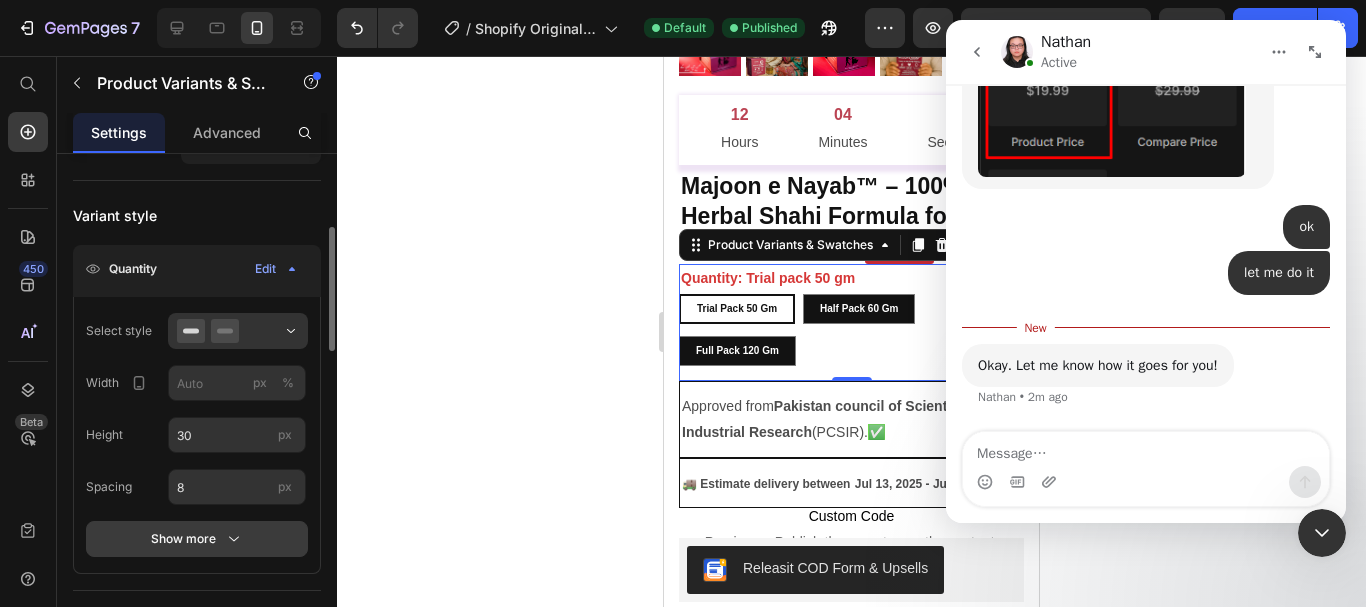 click on "Show more" at bounding box center (197, 539) 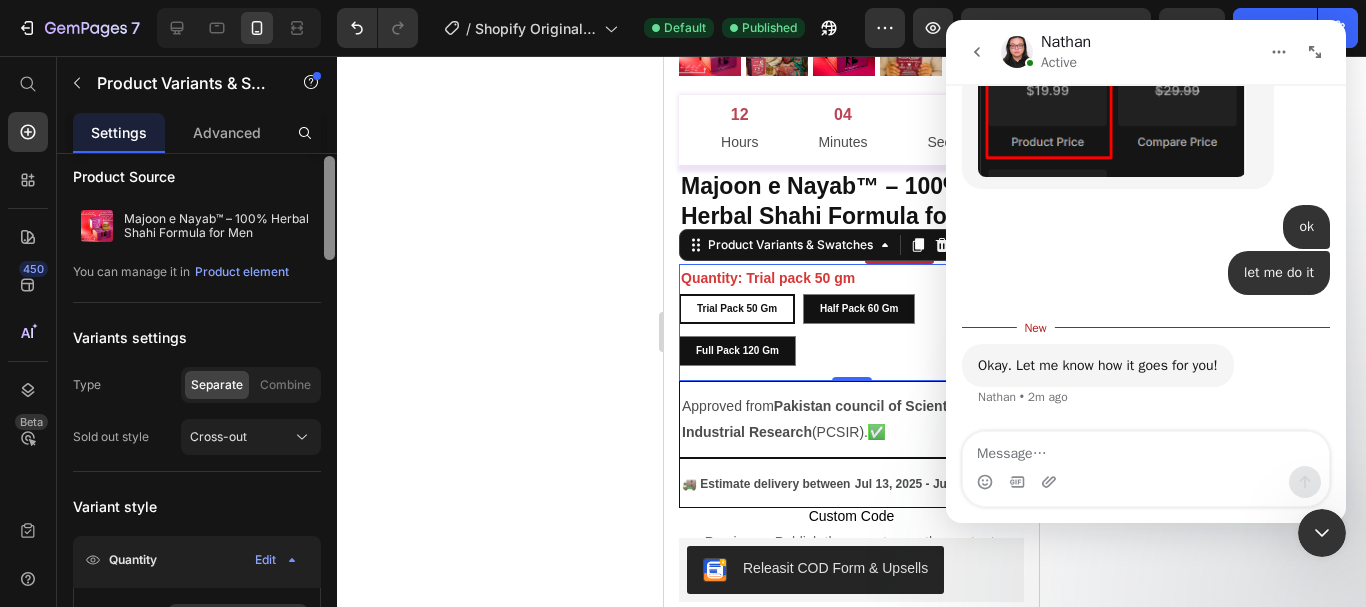 scroll, scrollTop: 0, scrollLeft: 0, axis: both 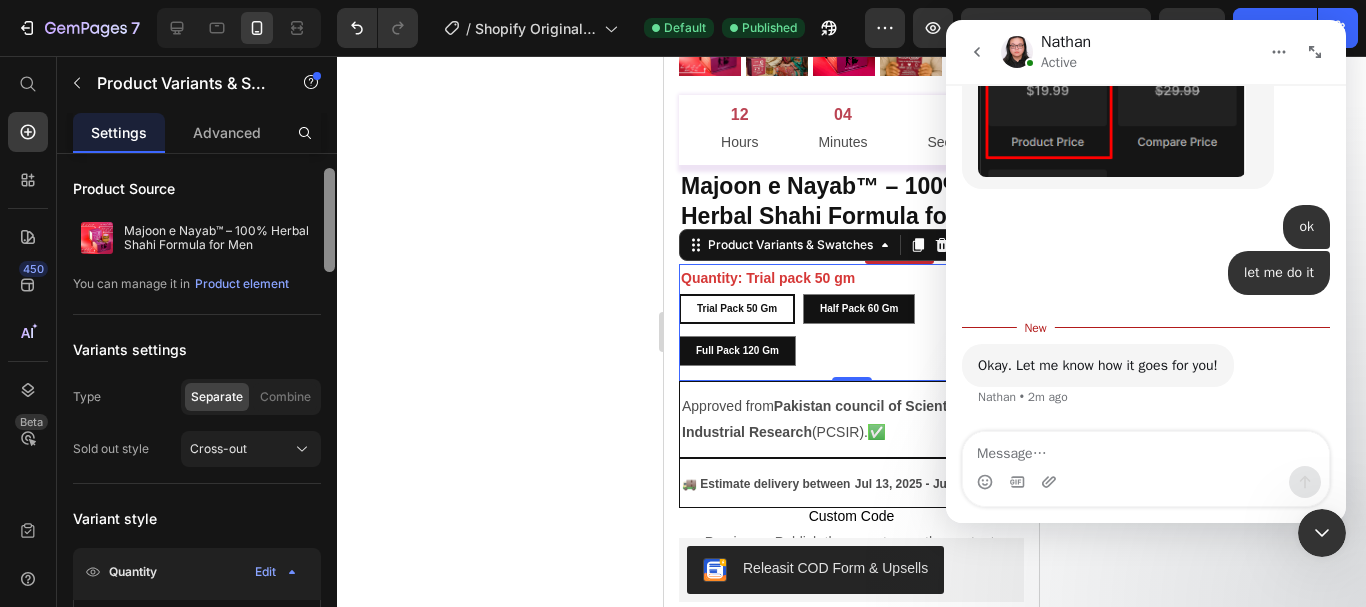 drag, startPoint x: 328, startPoint y: 329, endPoint x: 331, endPoint y: 253, distance: 76.05919 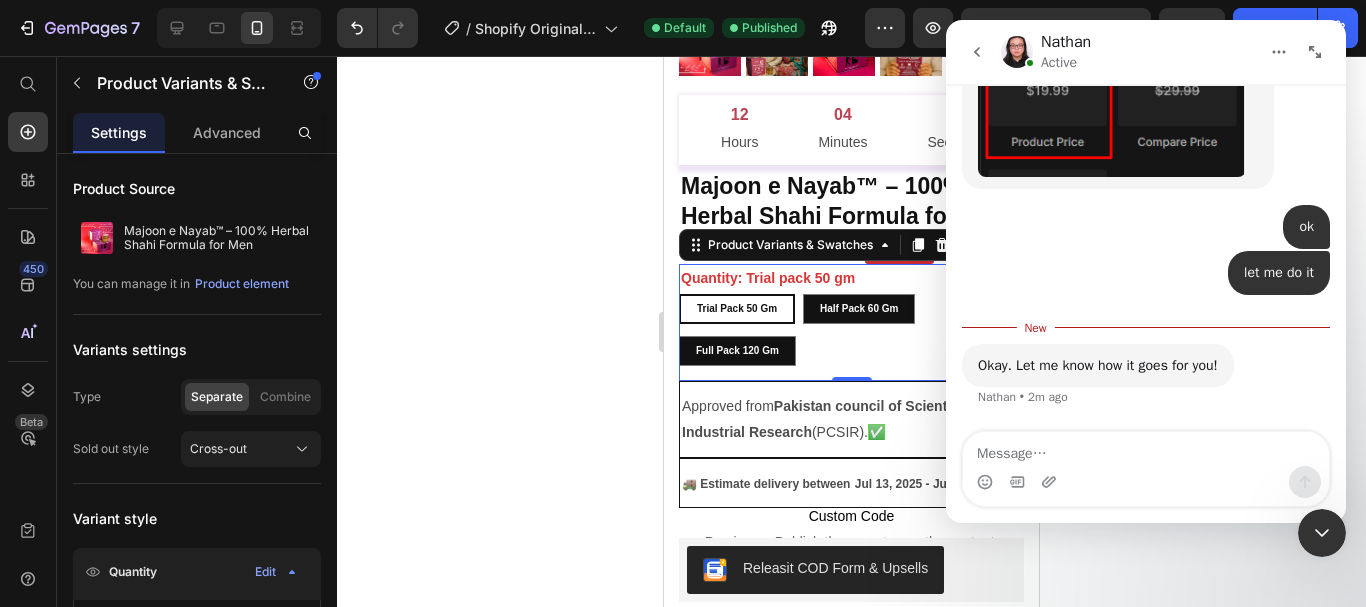click on "Trial pack 50 gm Trial pack 50 gm Trial pack 50 gm Half Pack 60 gm Half Pack 60 gm Half Pack 60 gm Full Pack 120 gm Full Pack 120 gm Full Pack 120 gm" at bounding box center [851, 330] 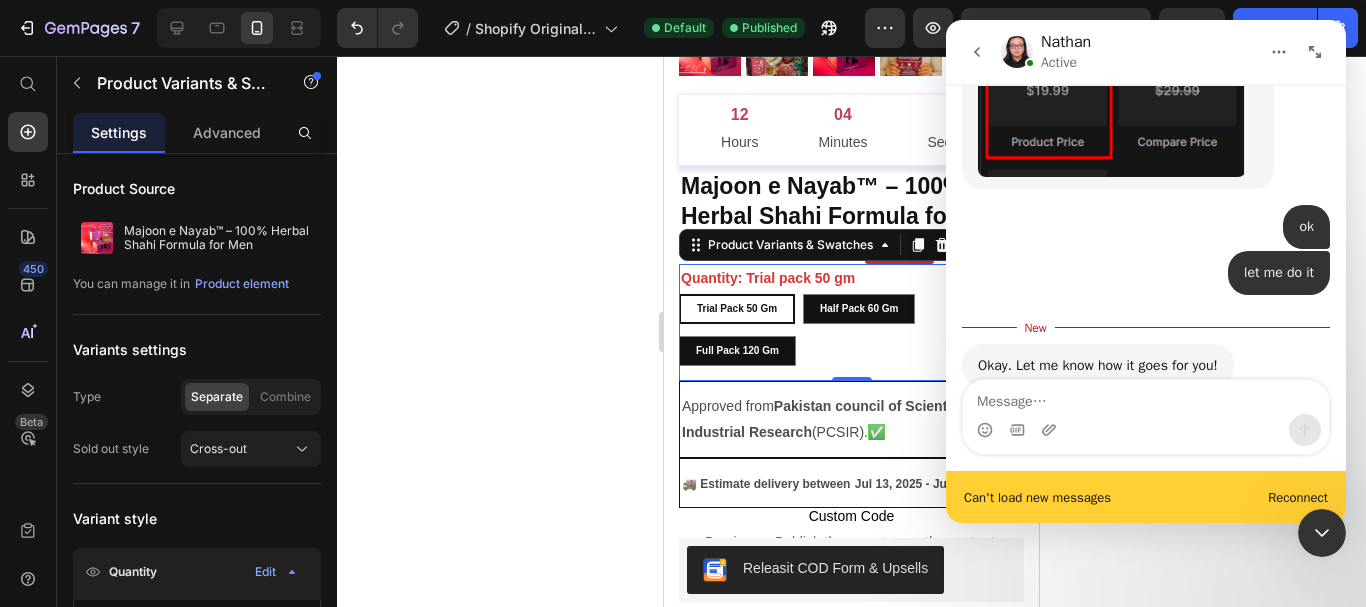 scroll, scrollTop: 2223, scrollLeft: 0, axis: vertical 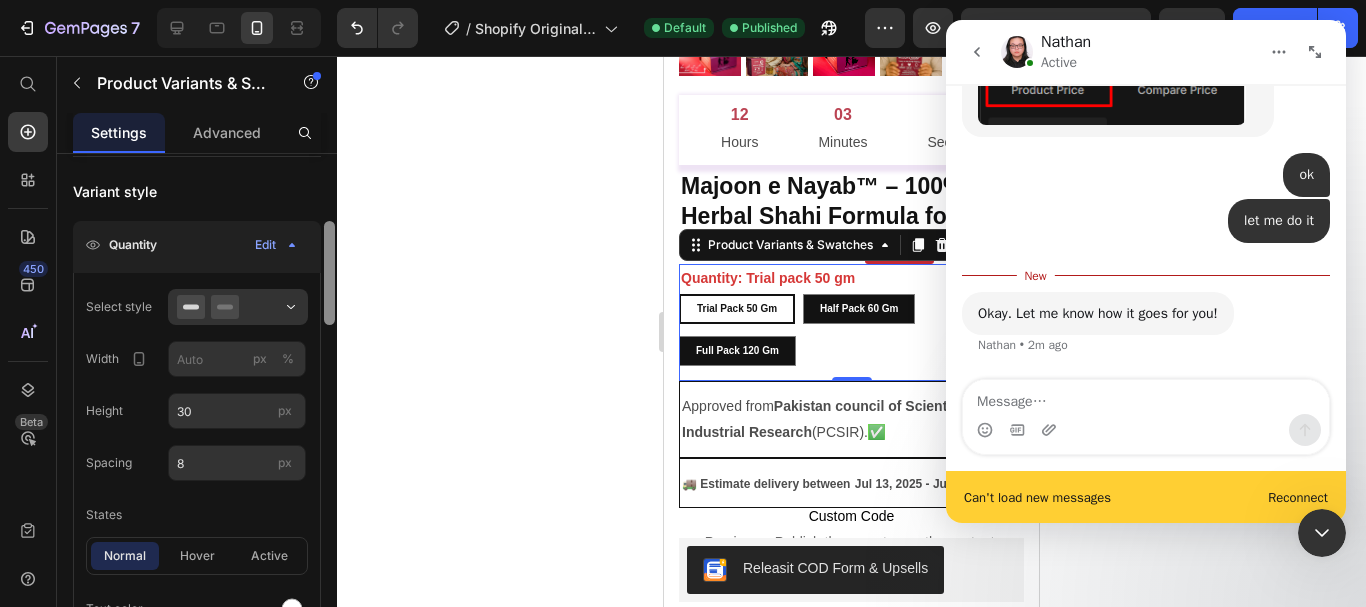 drag, startPoint x: 329, startPoint y: 232, endPoint x: 329, endPoint y: 300, distance: 68 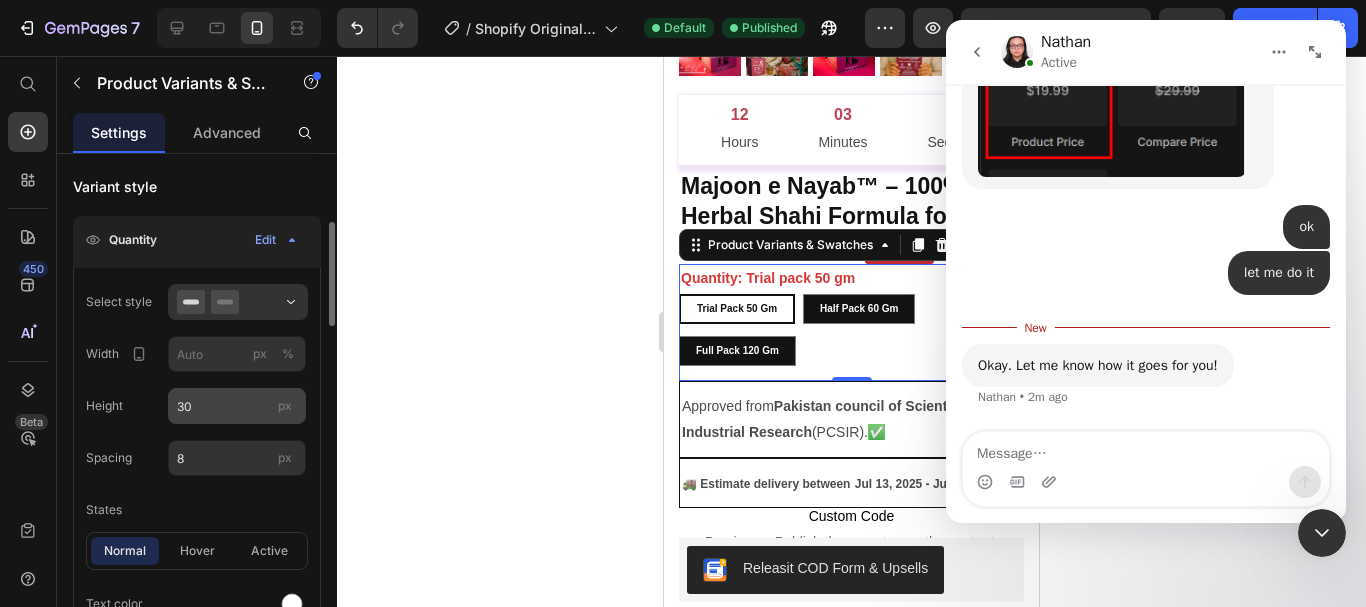 scroll, scrollTop: 2171, scrollLeft: 0, axis: vertical 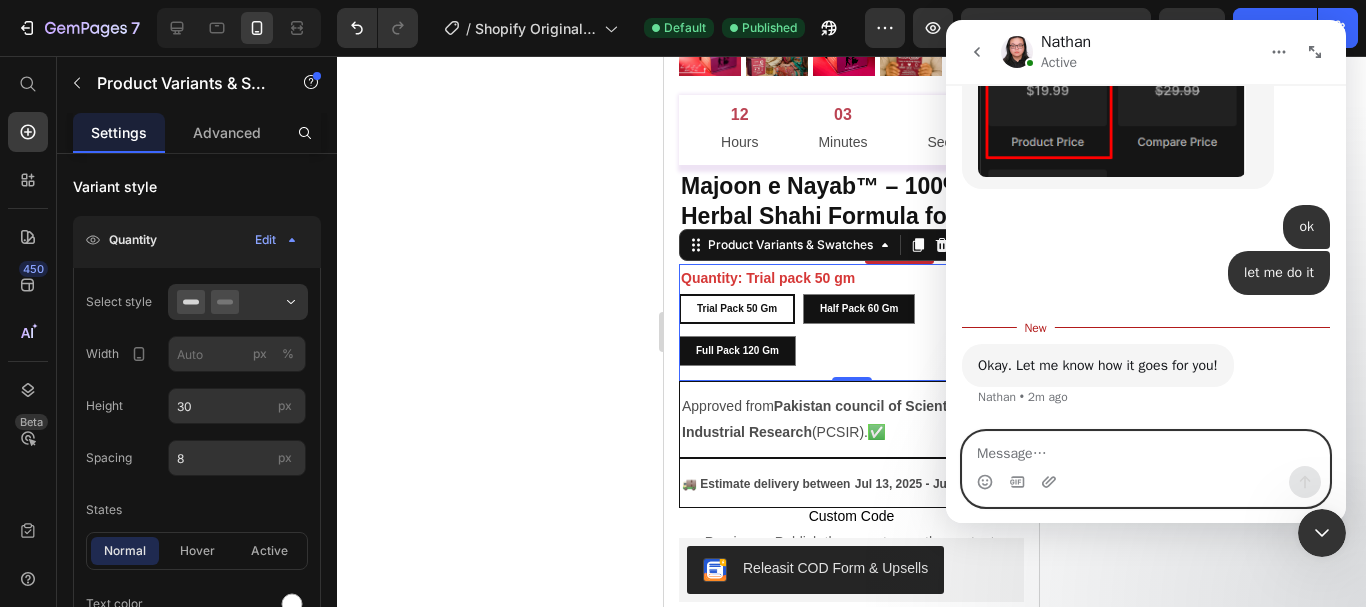 click at bounding box center (1146, 449) 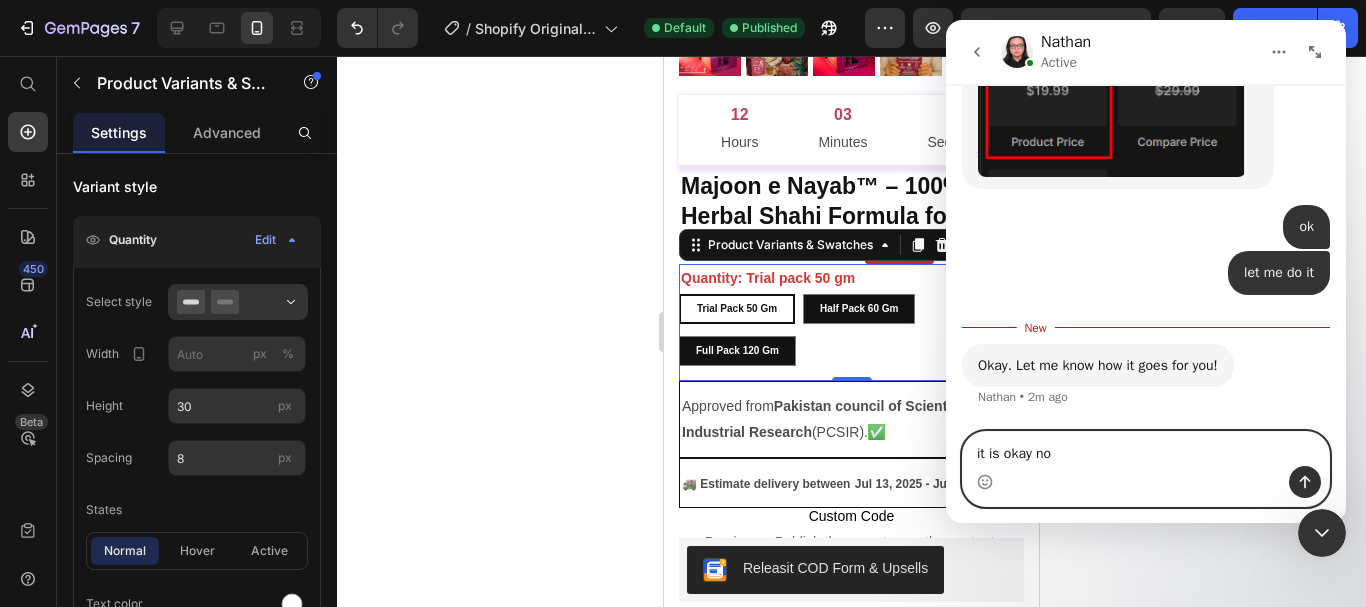 type on "it is okay now" 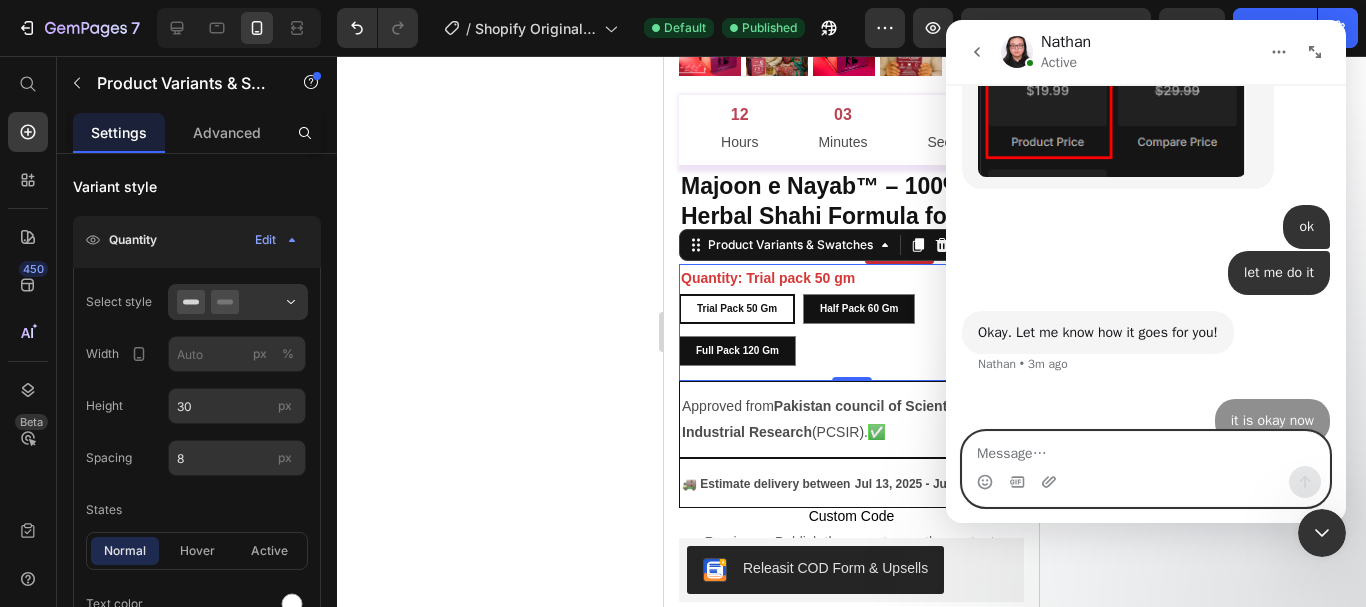 scroll, scrollTop: 2198, scrollLeft: 0, axis: vertical 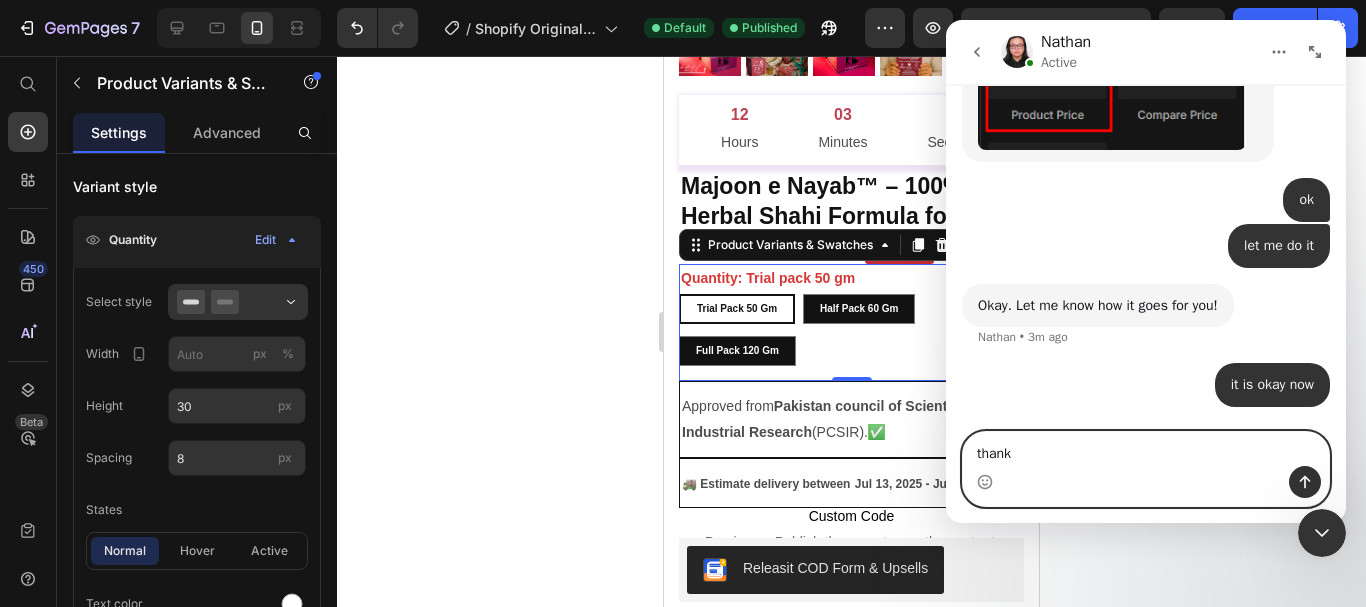 type on "thanks" 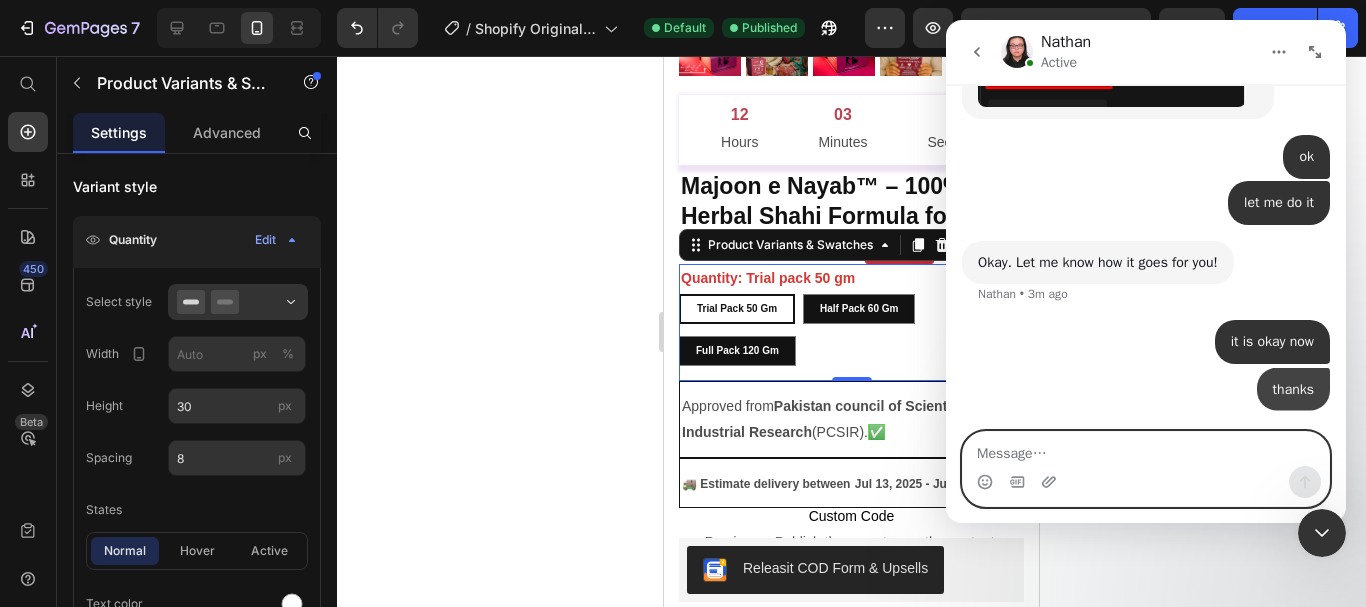 scroll, scrollTop: 2243, scrollLeft: 0, axis: vertical 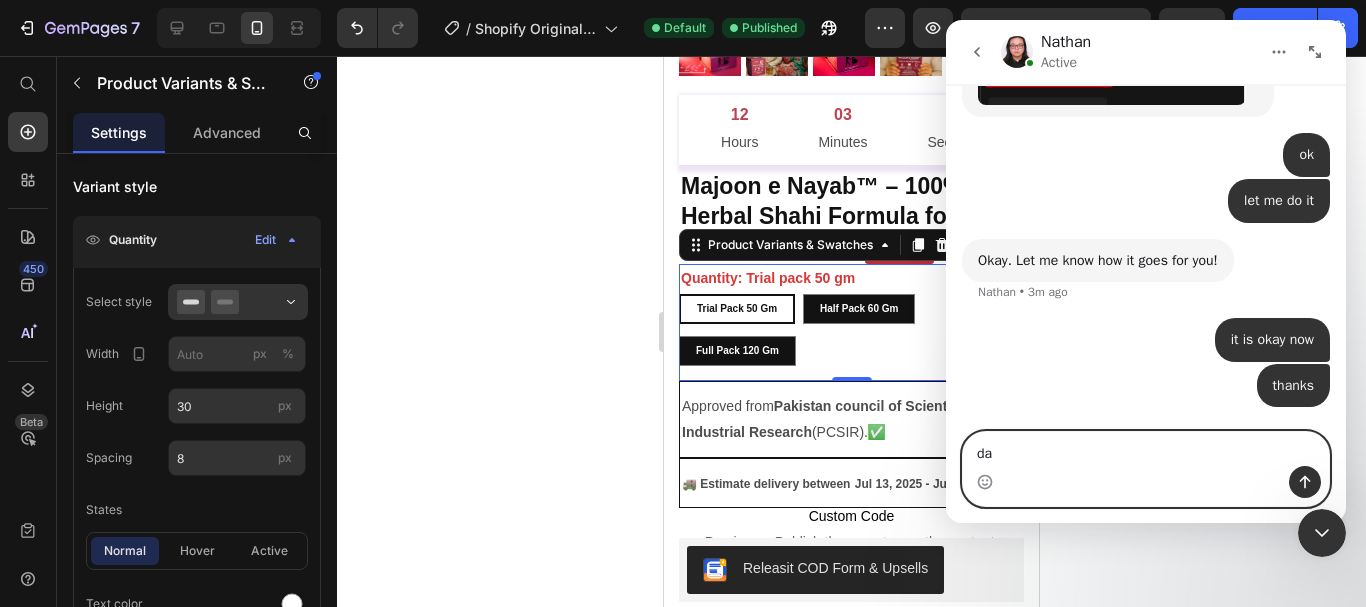 type on "d" 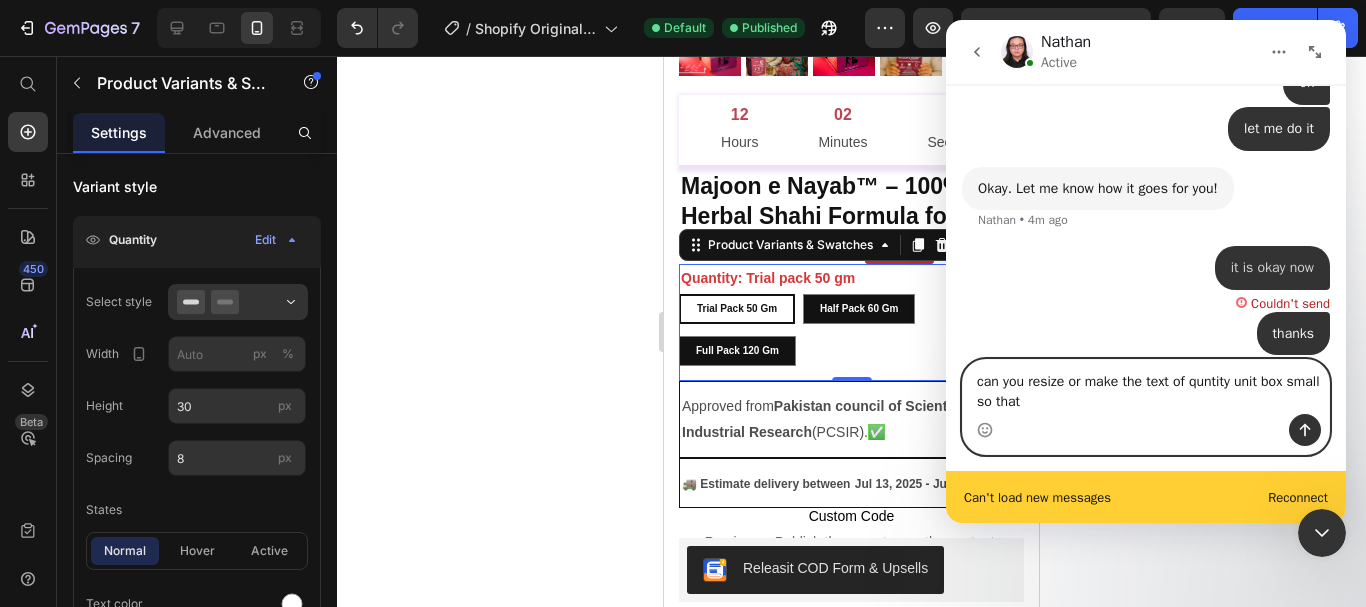 scroll, scrollTop: 2335, scrollLeft: 0, axis: vertical 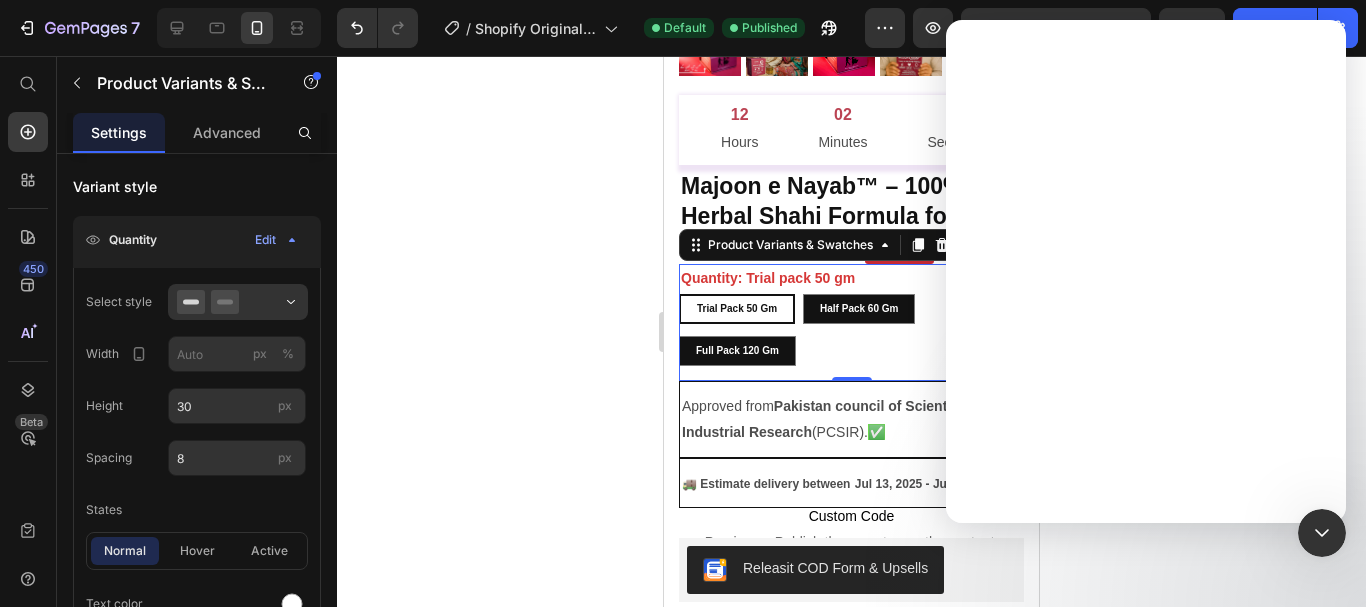 type on "can you resize or make the text of quntity unit box small so that the" 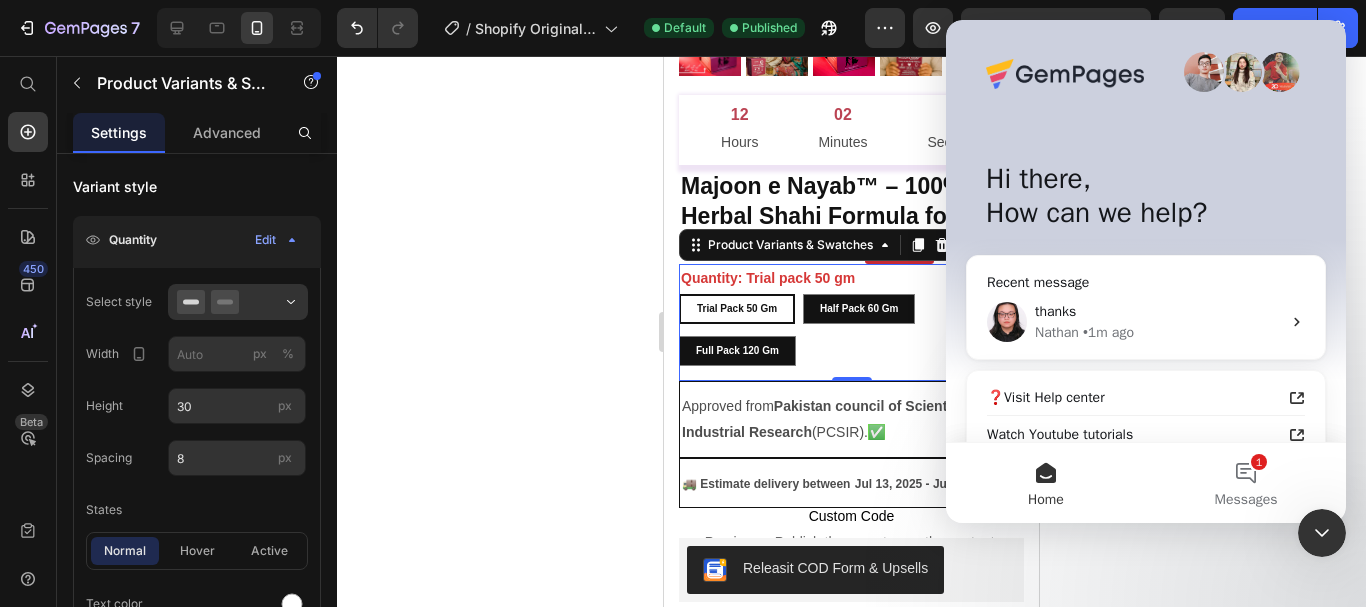 scroll, scrollTop: 0, scrollLeft: 0, axis: both 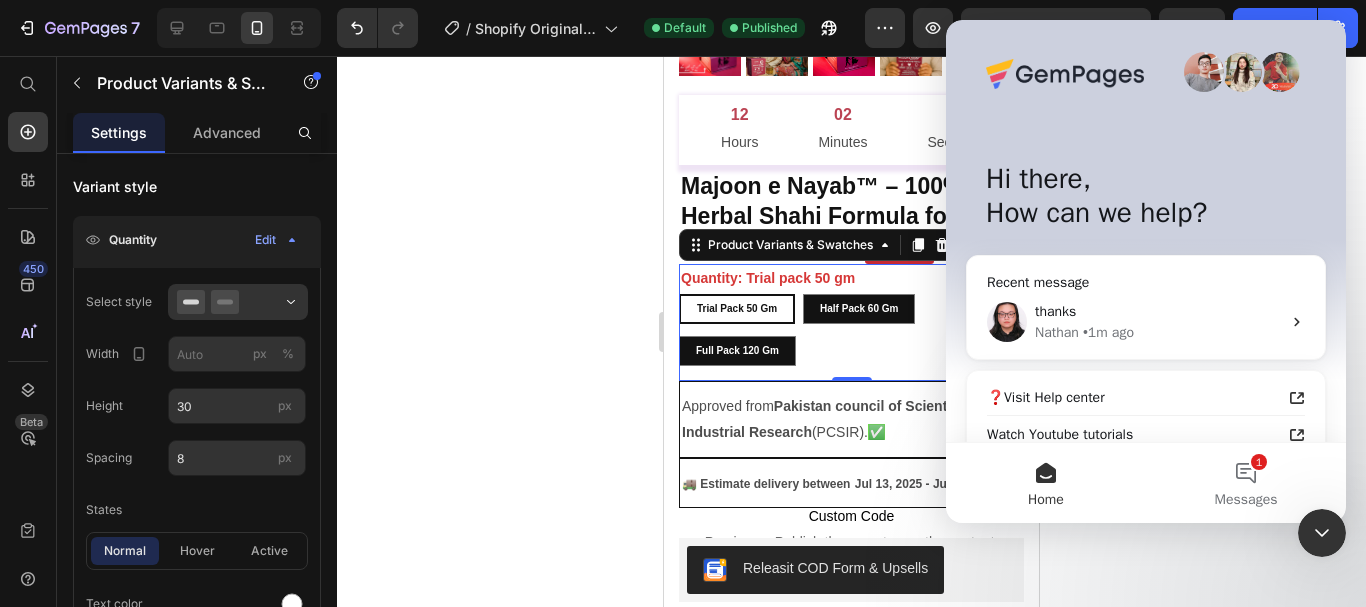 click 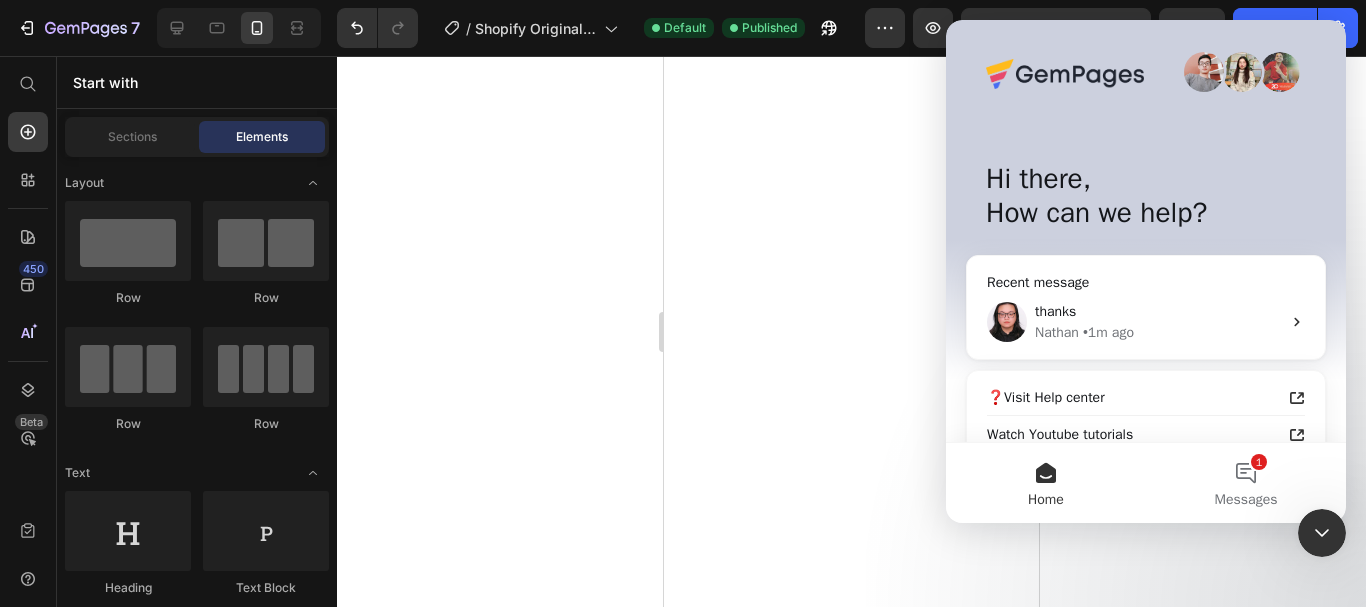 click 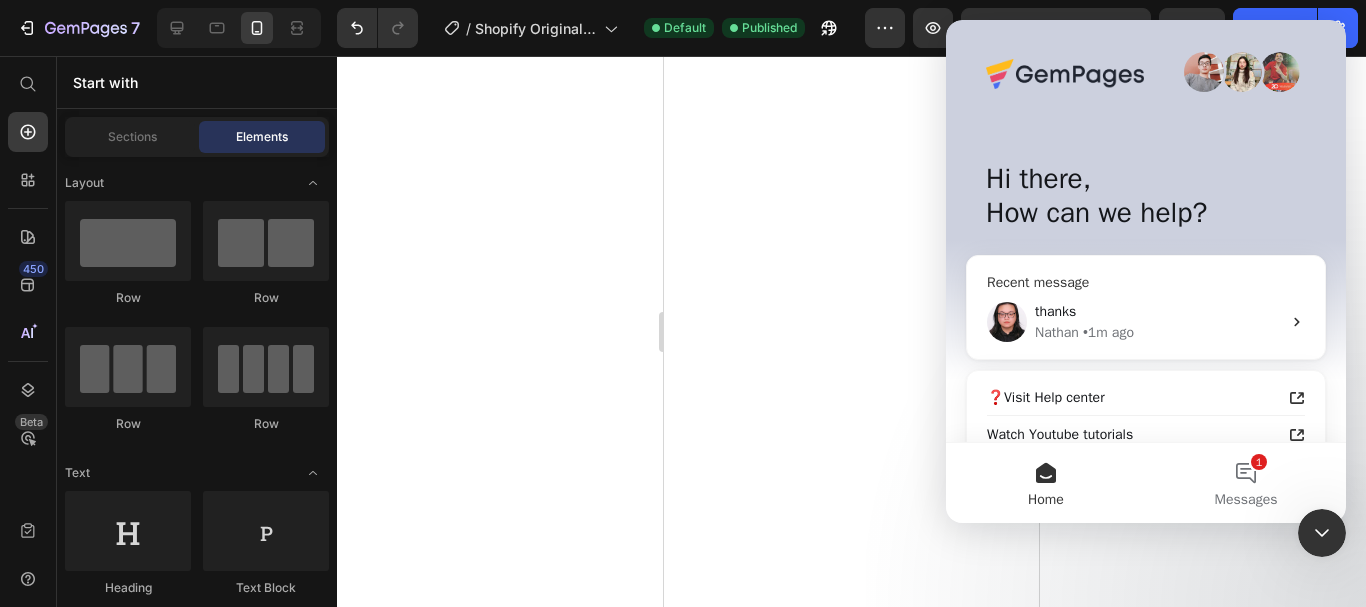 click on "thanks" at bounding box center [1158, 311] 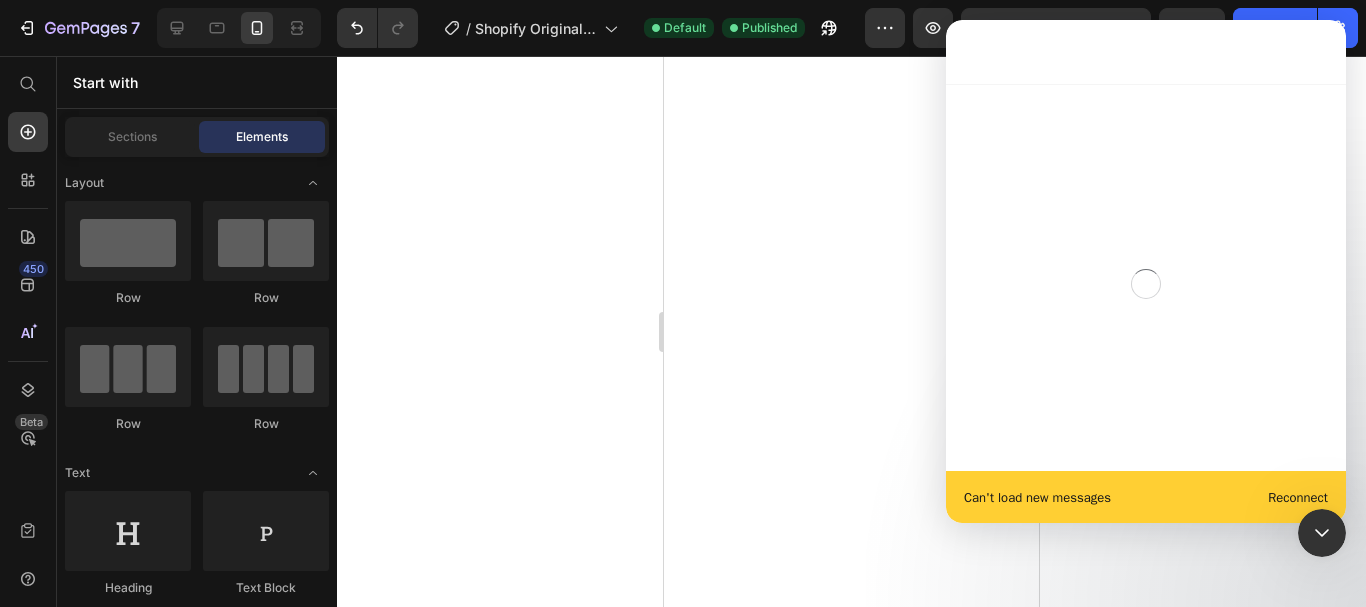 scroll, scrollTop: 12, scrollLeft: 0, axis: vertical 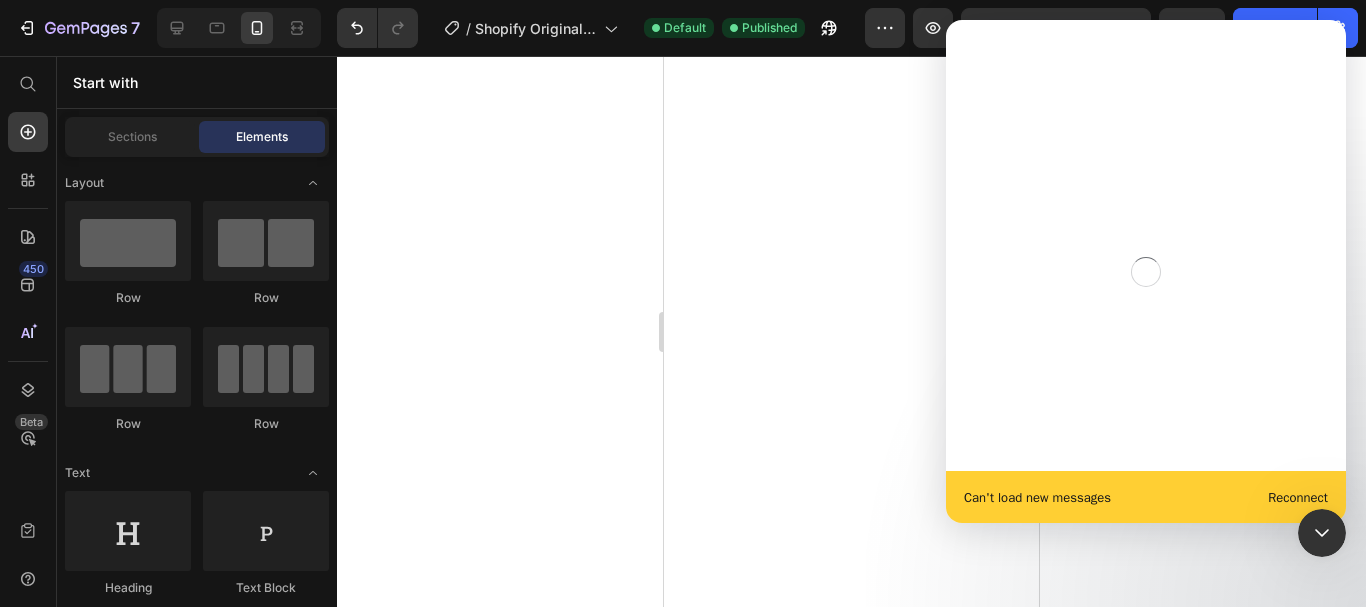 click on "Reconnect" at bounding box center [1298, 497] 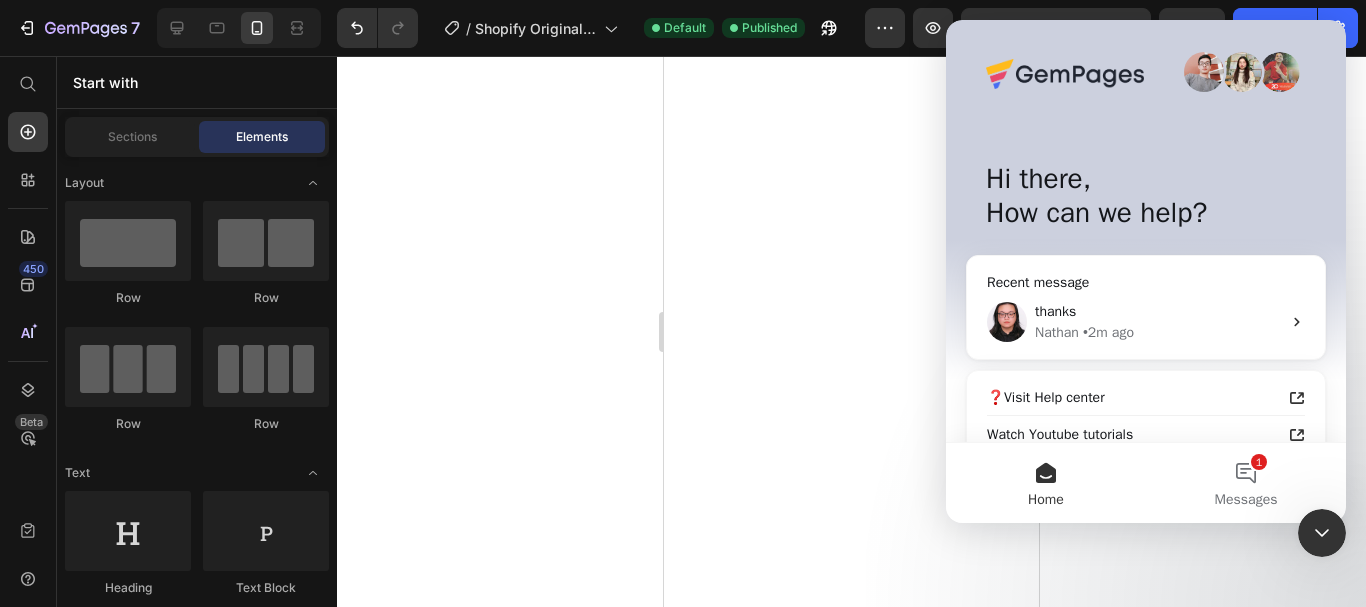 scroll, scrollTop: 0, scrollLeft: 0, axis: both 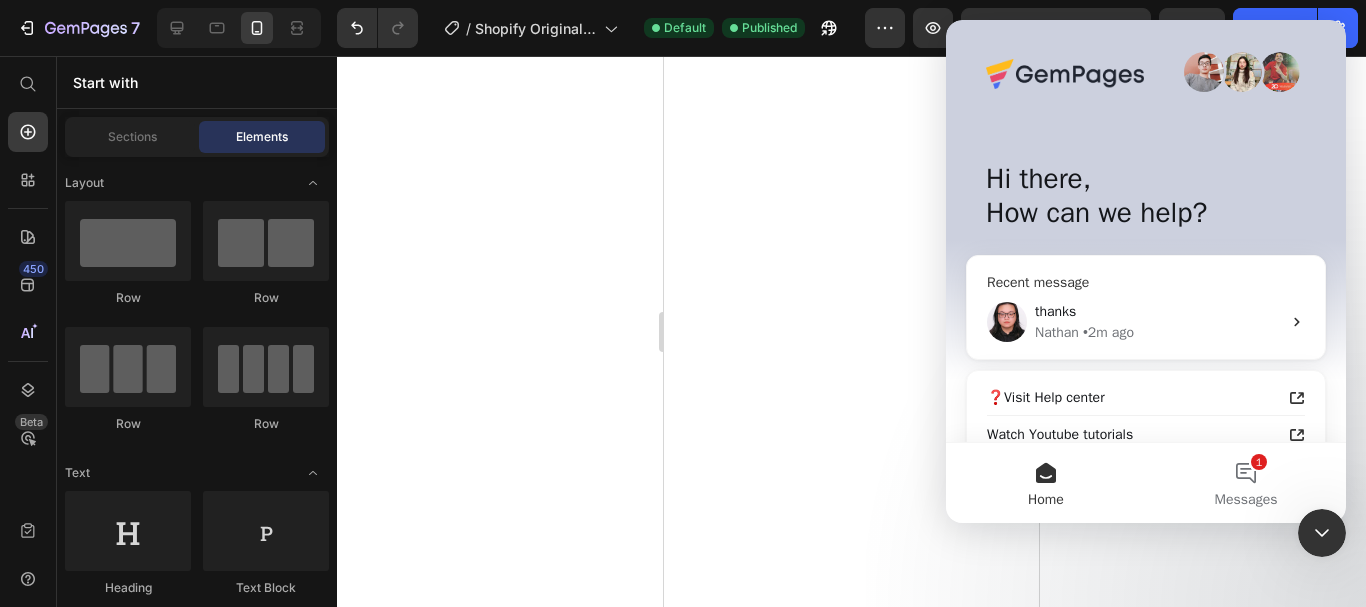 click on "thanks Nathan •  2m ago" at bounding box center (1146, 322) 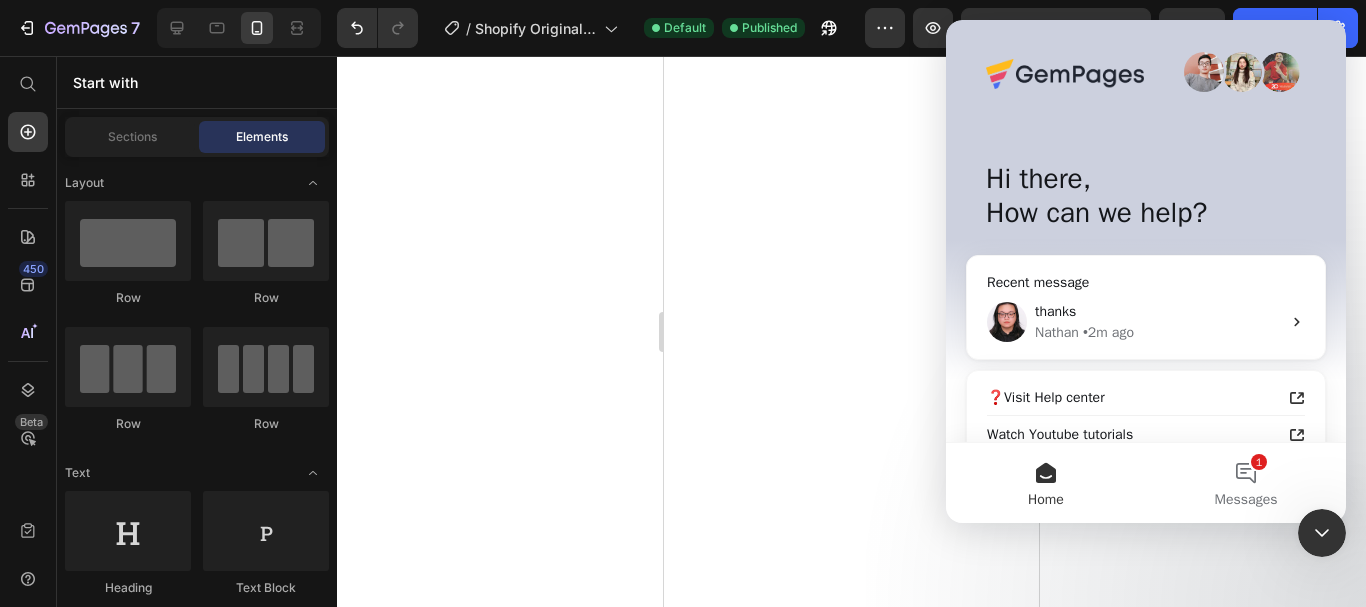 scroll, scrollTop: 0, scrollLeft: 0, axis: both 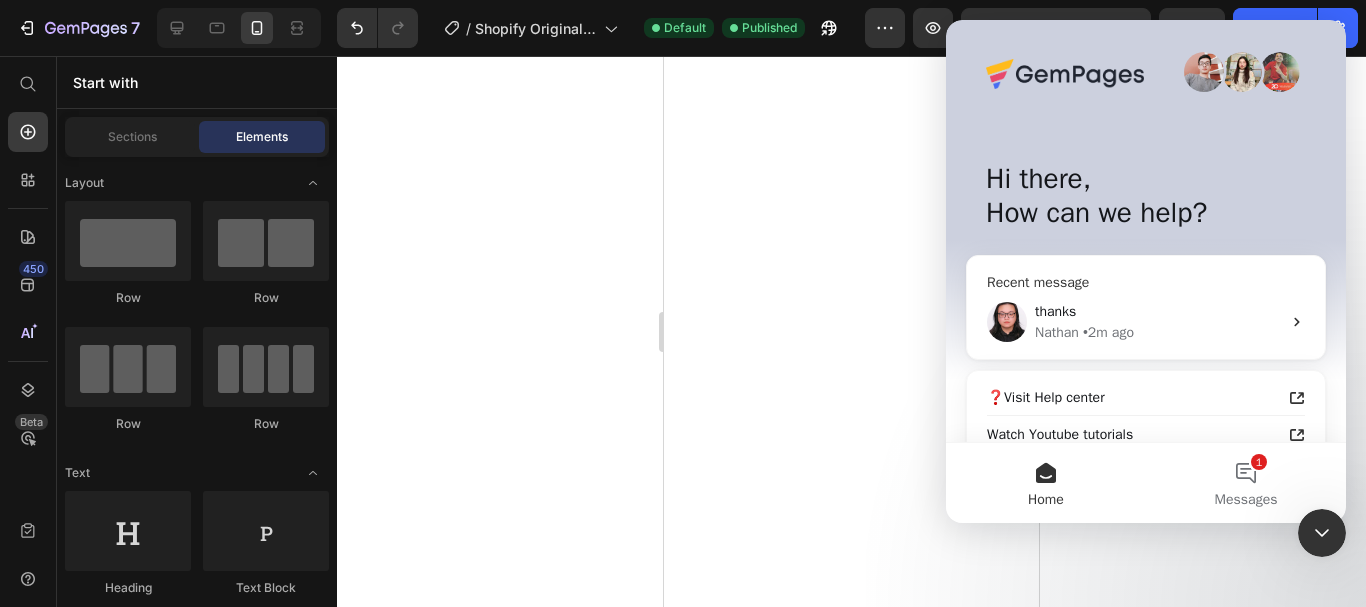 click on "[FIRST] •  2m ago" at bounding box center (1158, 332) 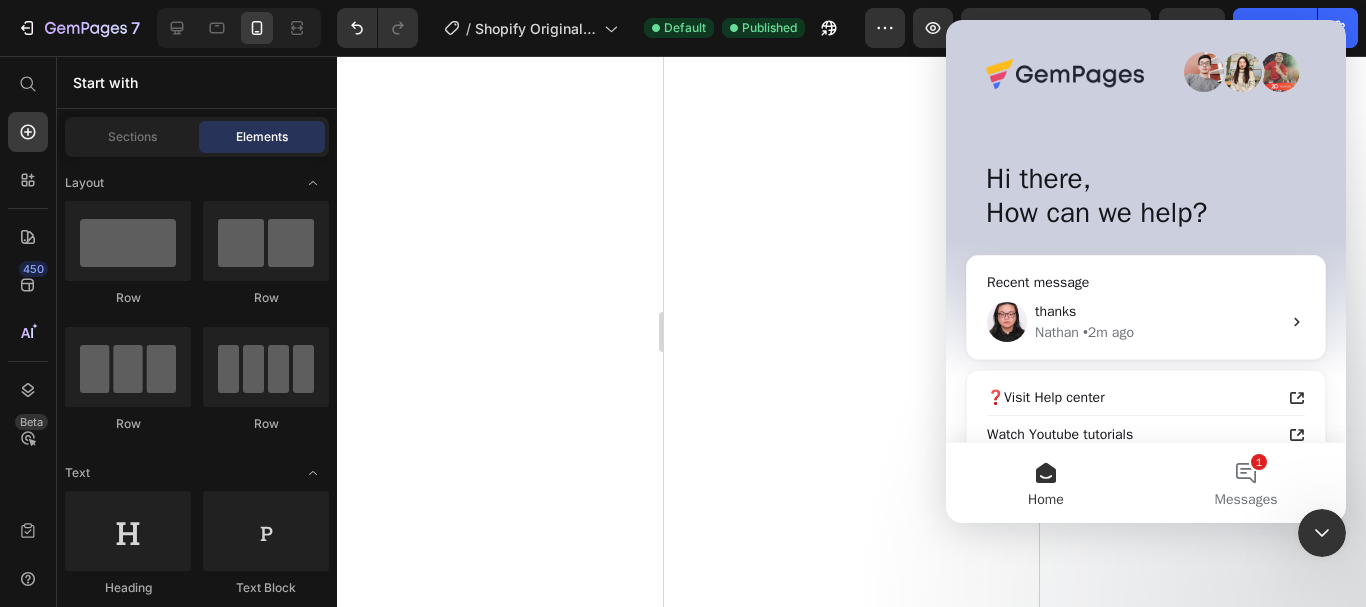 scroll, scrollTop: 0, scrollLeft: 0, axis: both 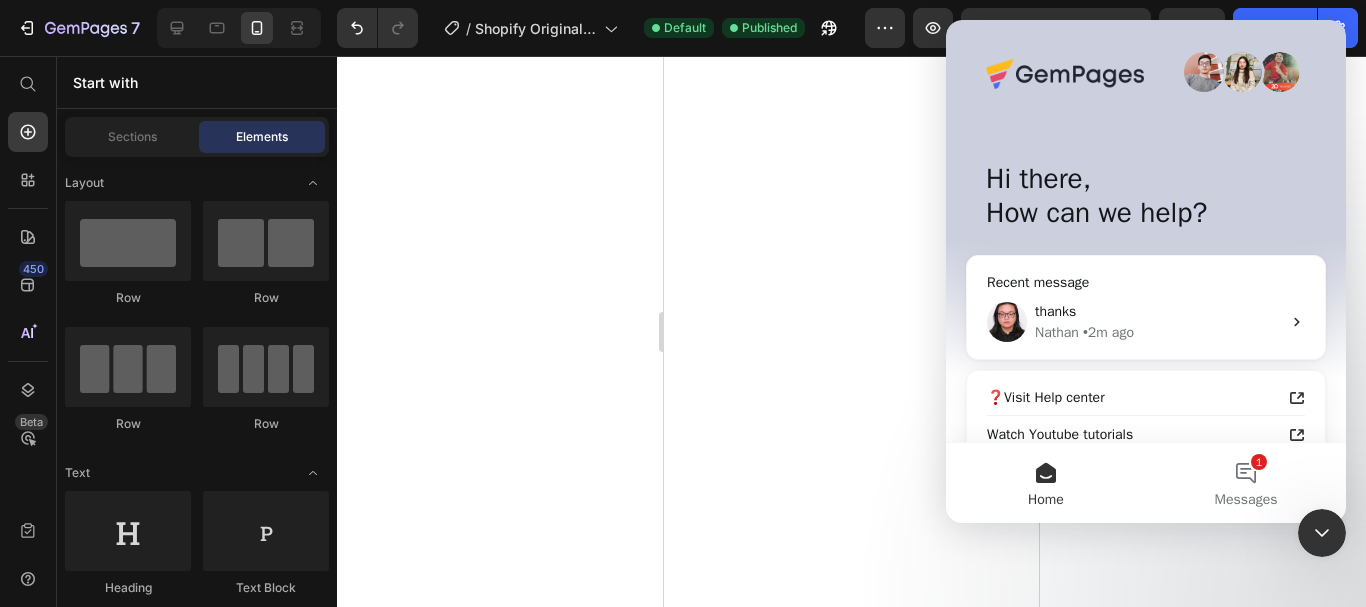 click on "[FIRST] •  2m ago" at bounding box center (1158, 332) 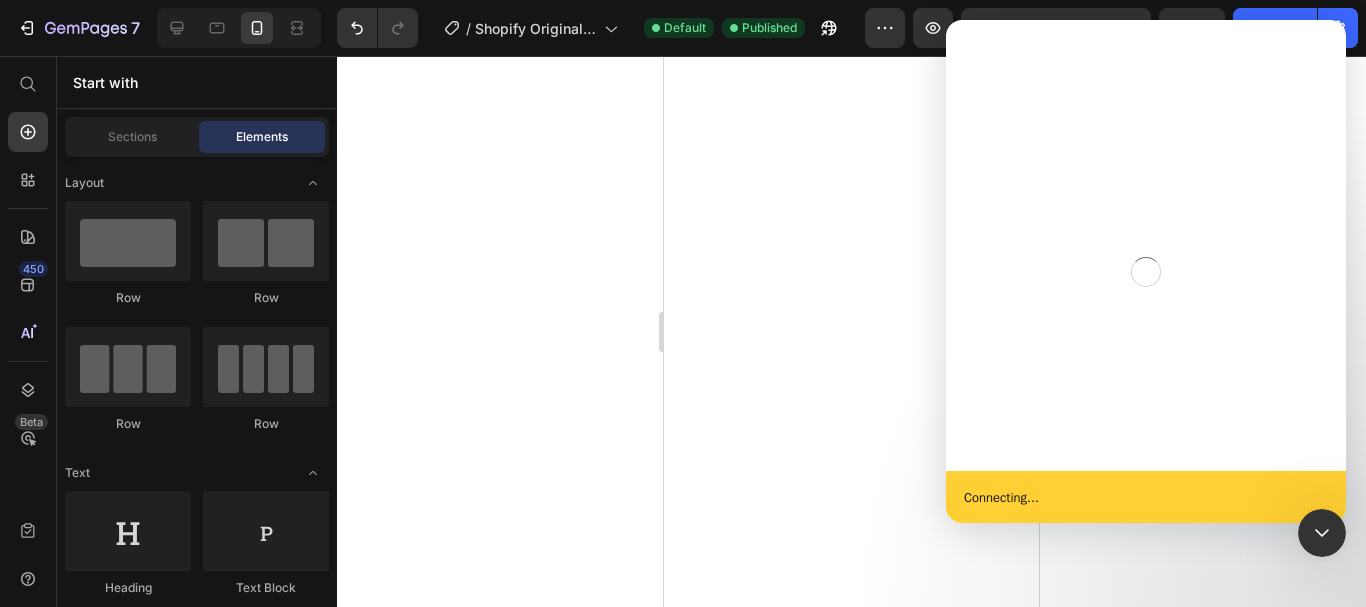 scroll, scrollTop: 0, scrollLeft: 0, axis: both 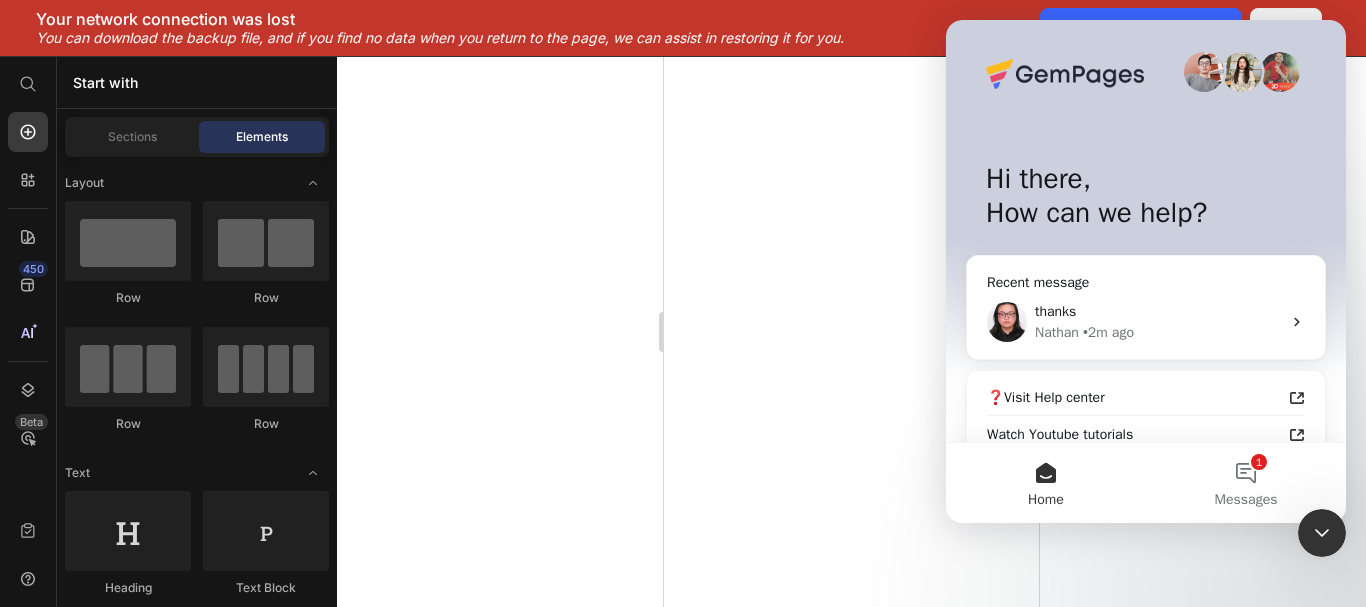 click 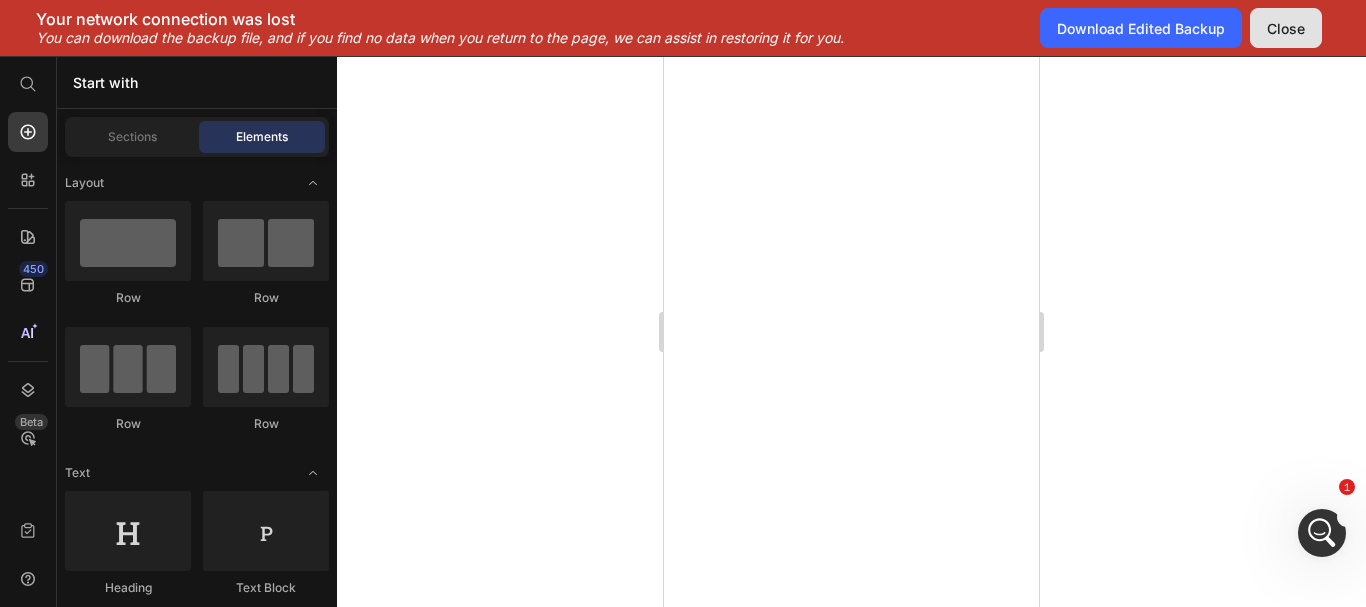 click on "Close" at bounding box center (1286, 28) 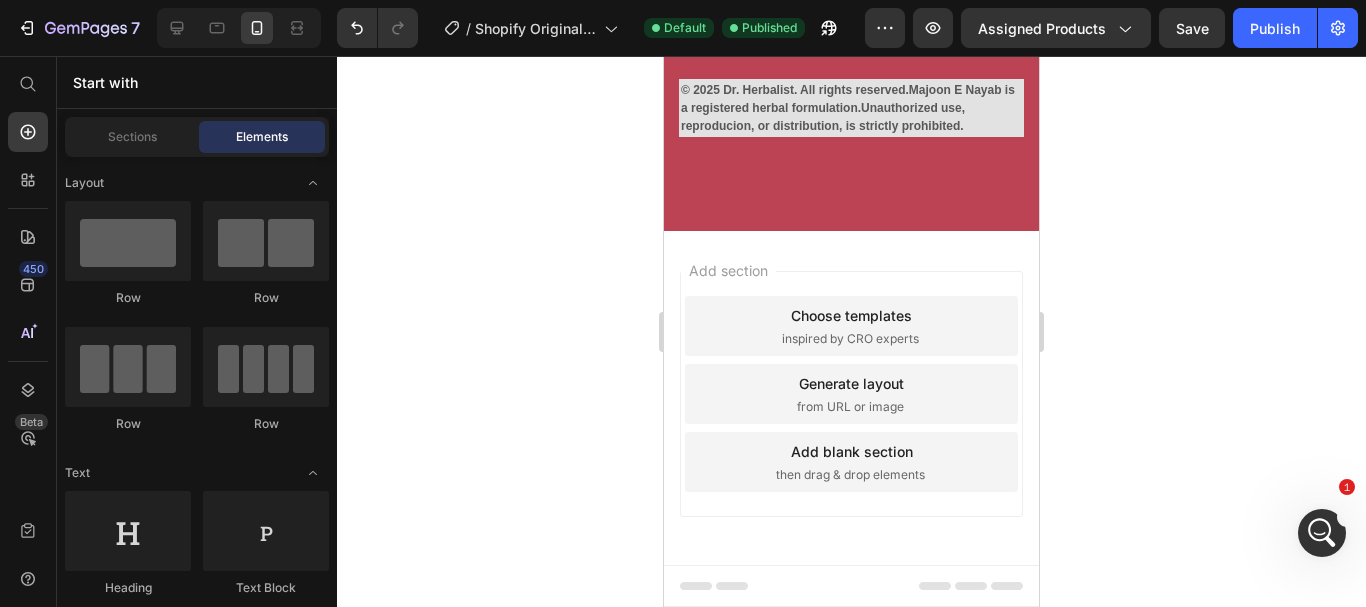 scroll, scrollTop: 0, scrollLeft: 0, axis: both 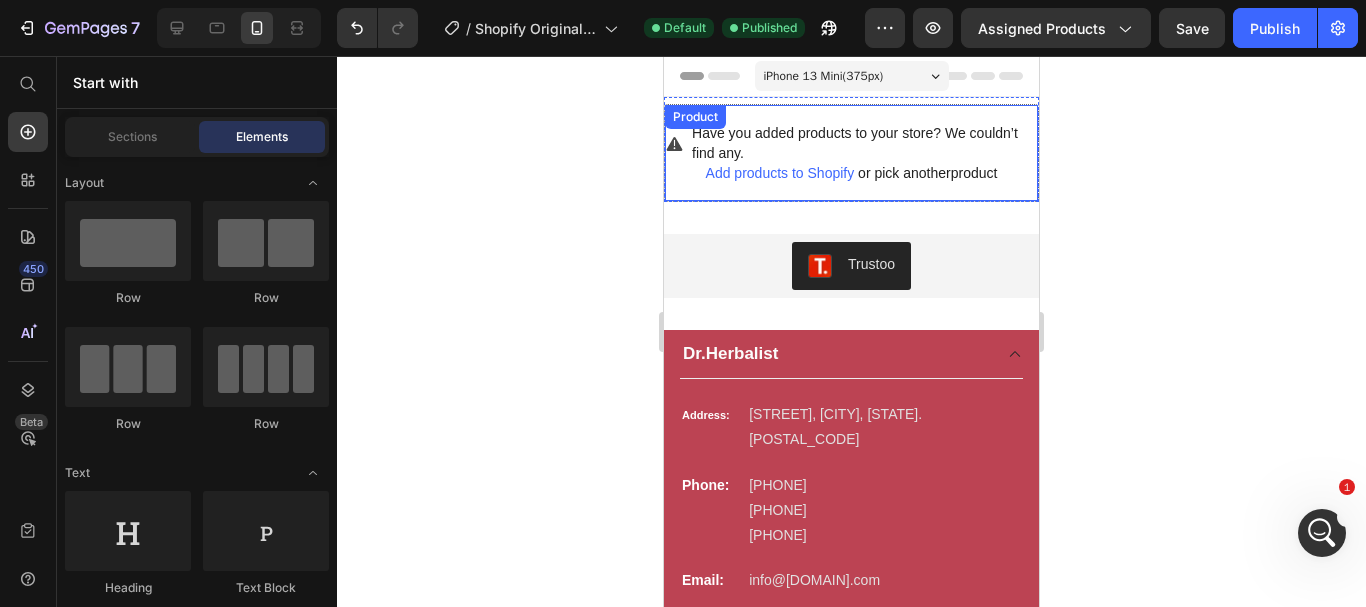 click 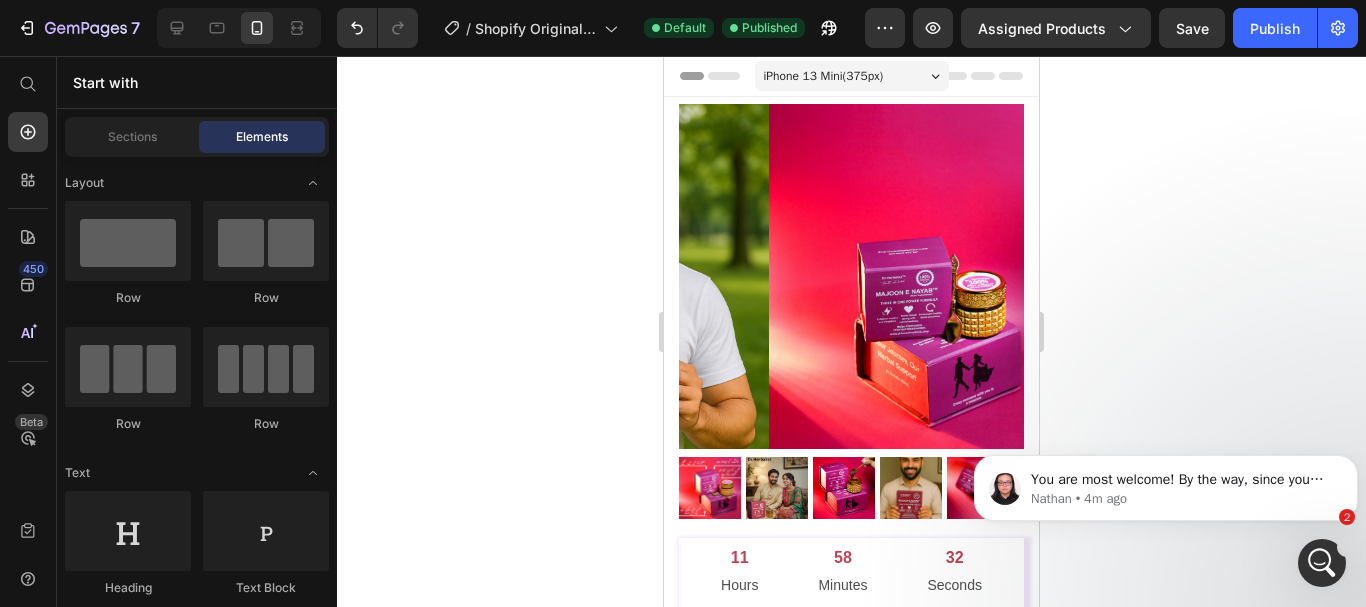 scroll, scrollTop: 0, scrollLeft: 0, axis: both 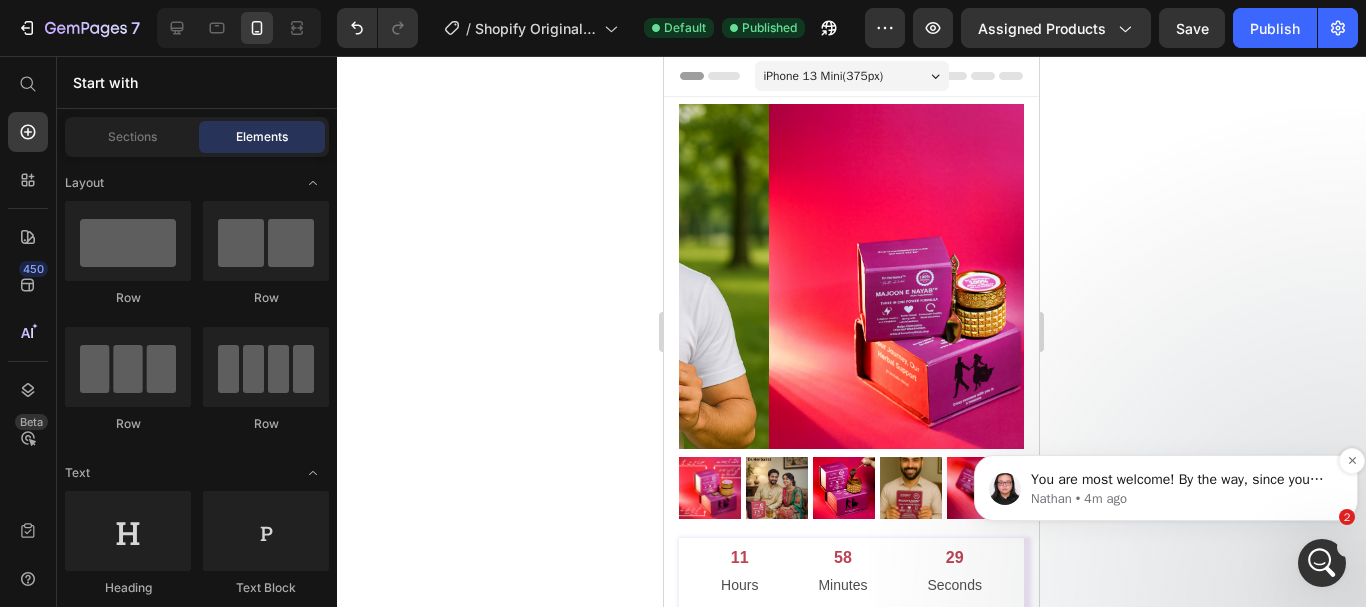 click on "Nathan • 4m ago" at bounding box center (1182, 499) 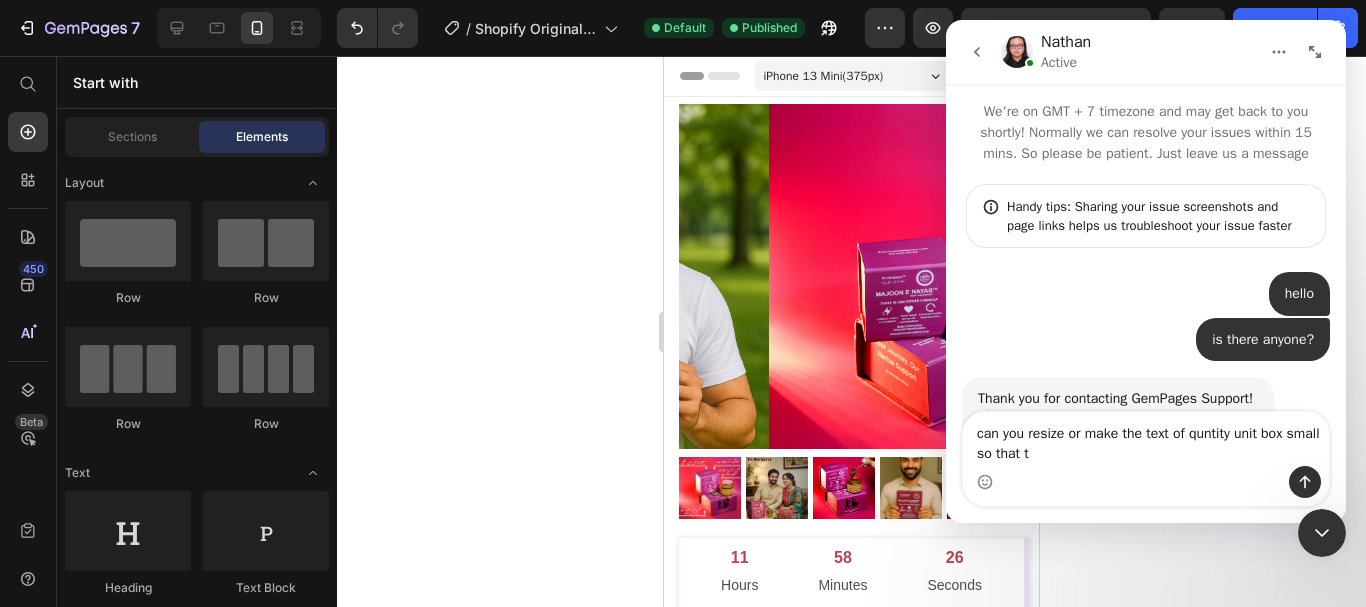 scroll, scrollTop: 3, scrollLeft: 0, axis: vertical 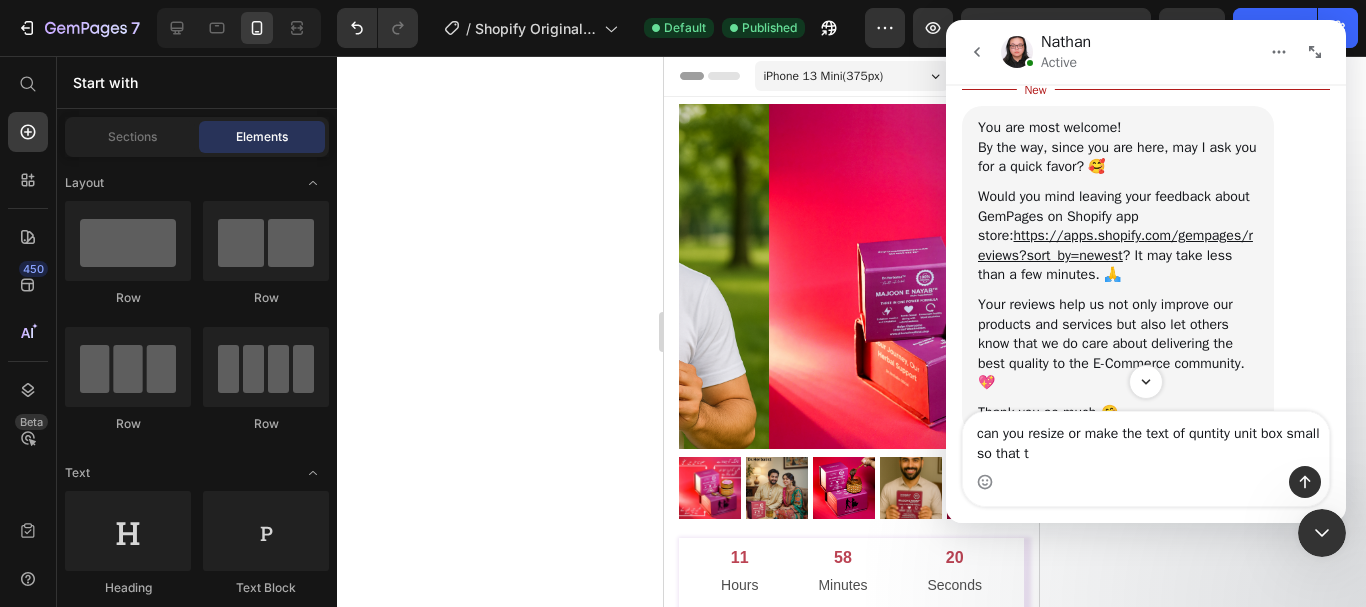 click at bounding box center [1146, 482] 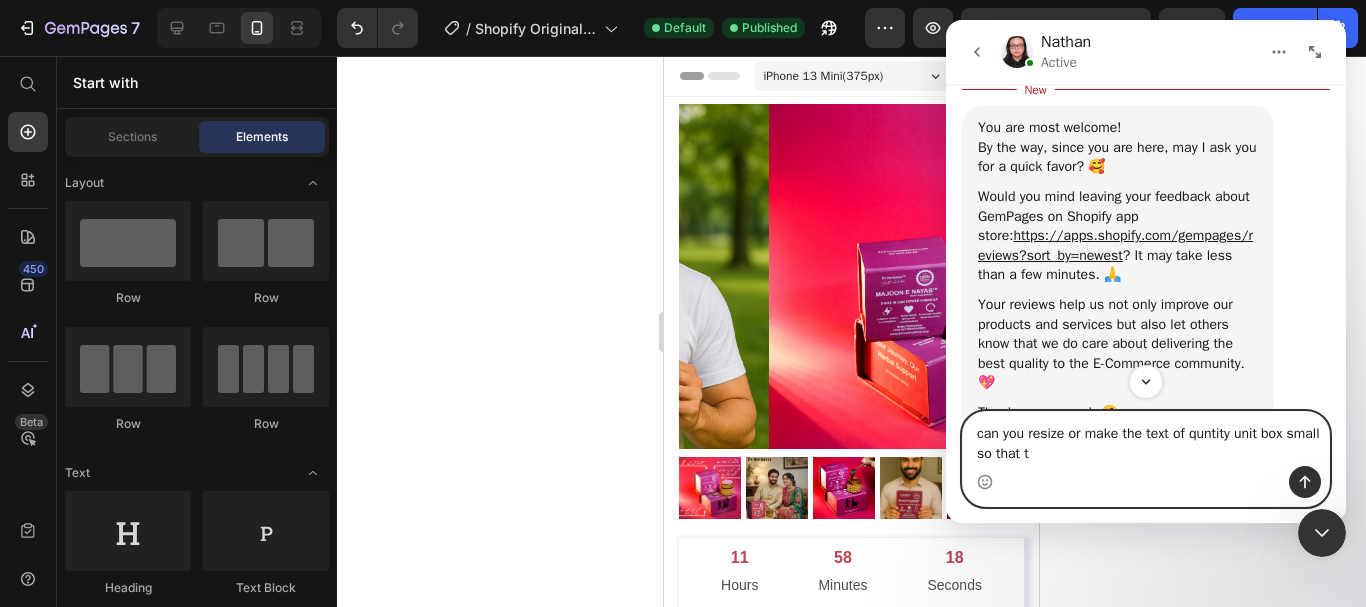 click on "can you resize or make the text of quntity unit box small so that t" at bounding box center [1146, 439] 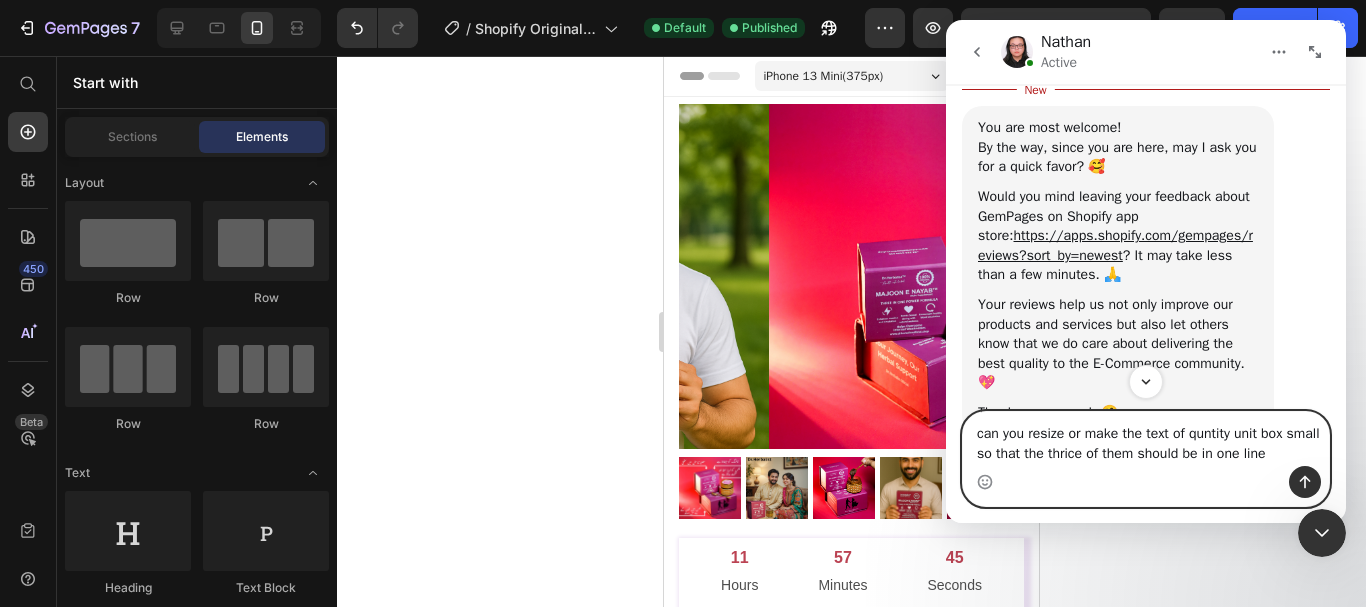 type on "can you resize or make the text of quntity unit box small so that the thrice of them should be in one line?" 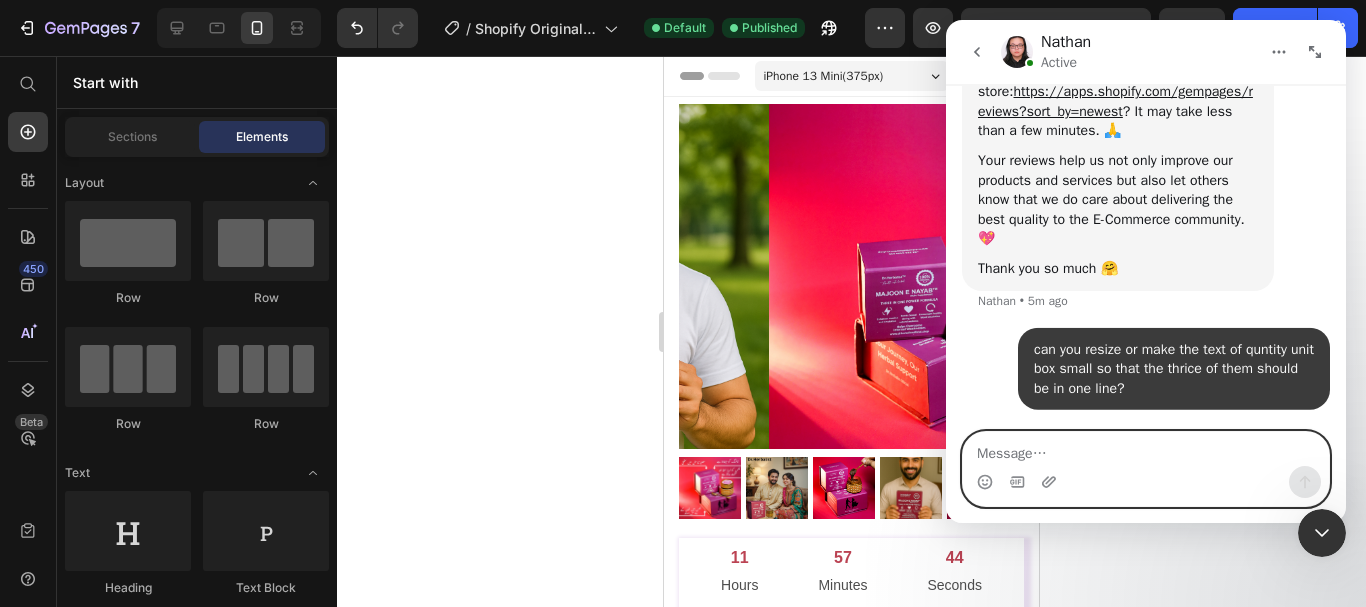 scroll, scrollTop: 2686, scrollLeft: 0, axis: vertical 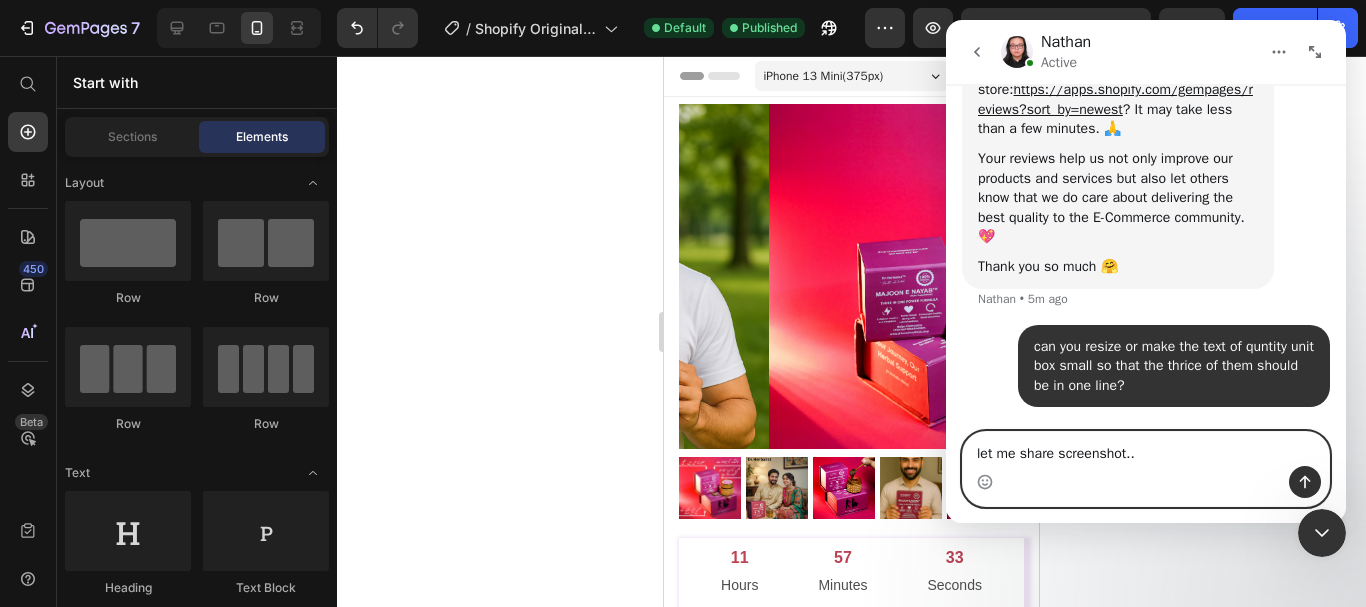 type on "let me share screenshot..." 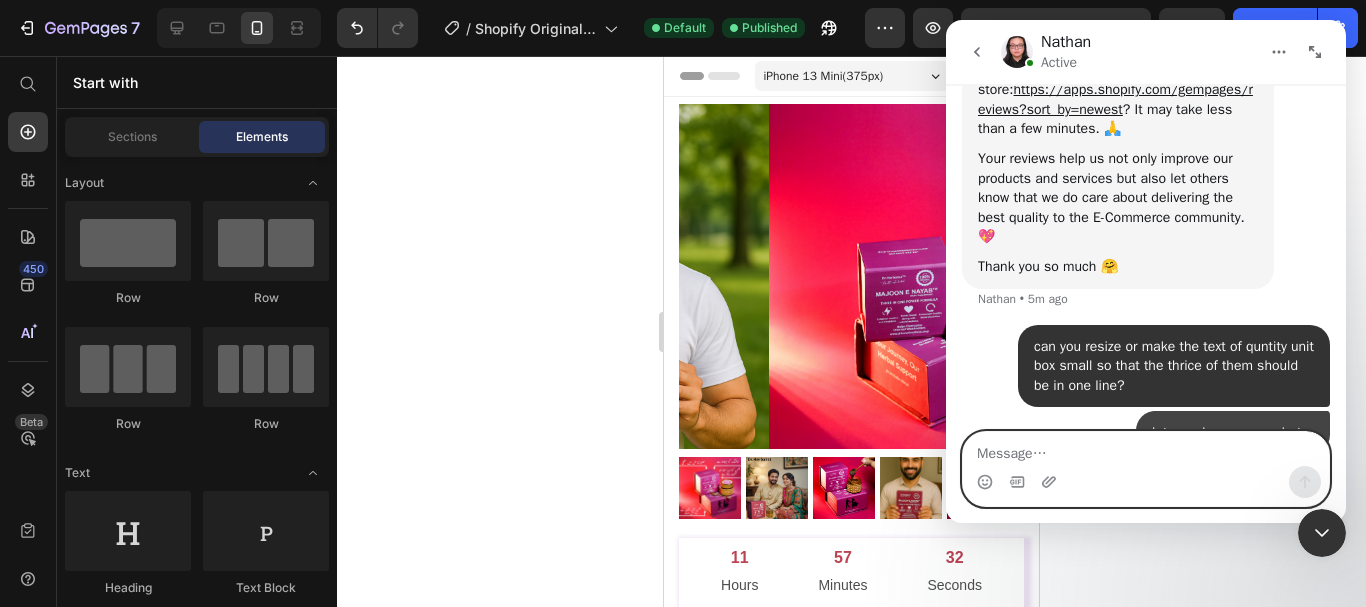 scroll, scrollTop: 2732, scrollLeft: 0, axis: vertical 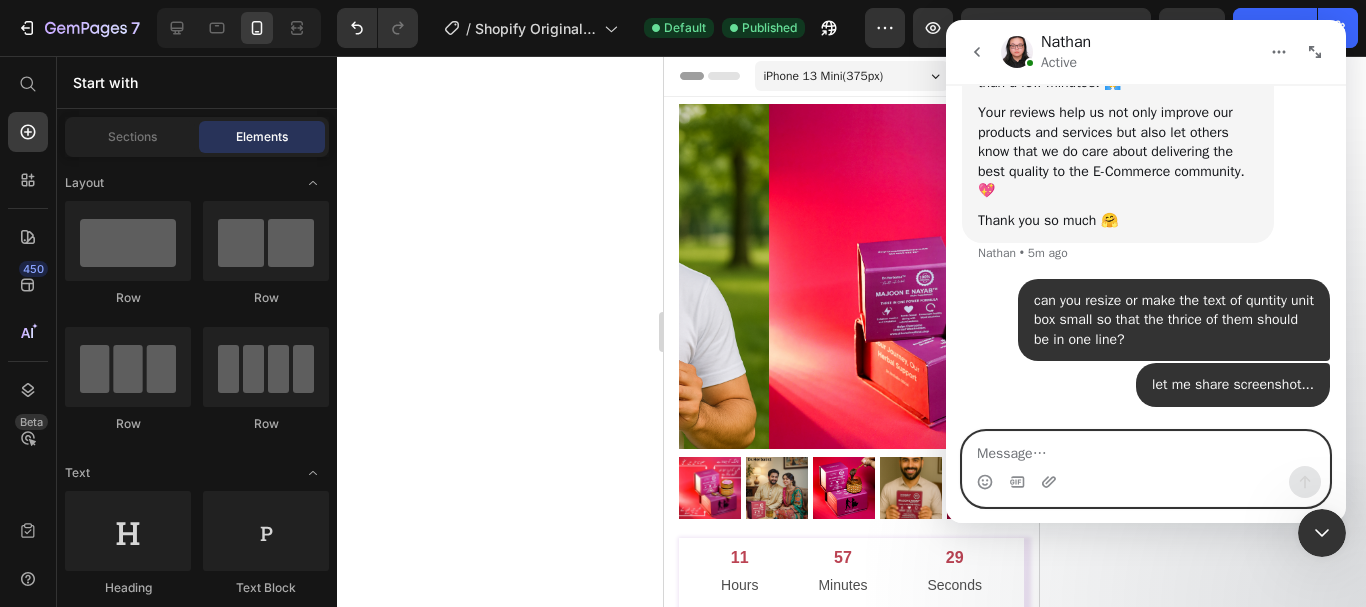 type 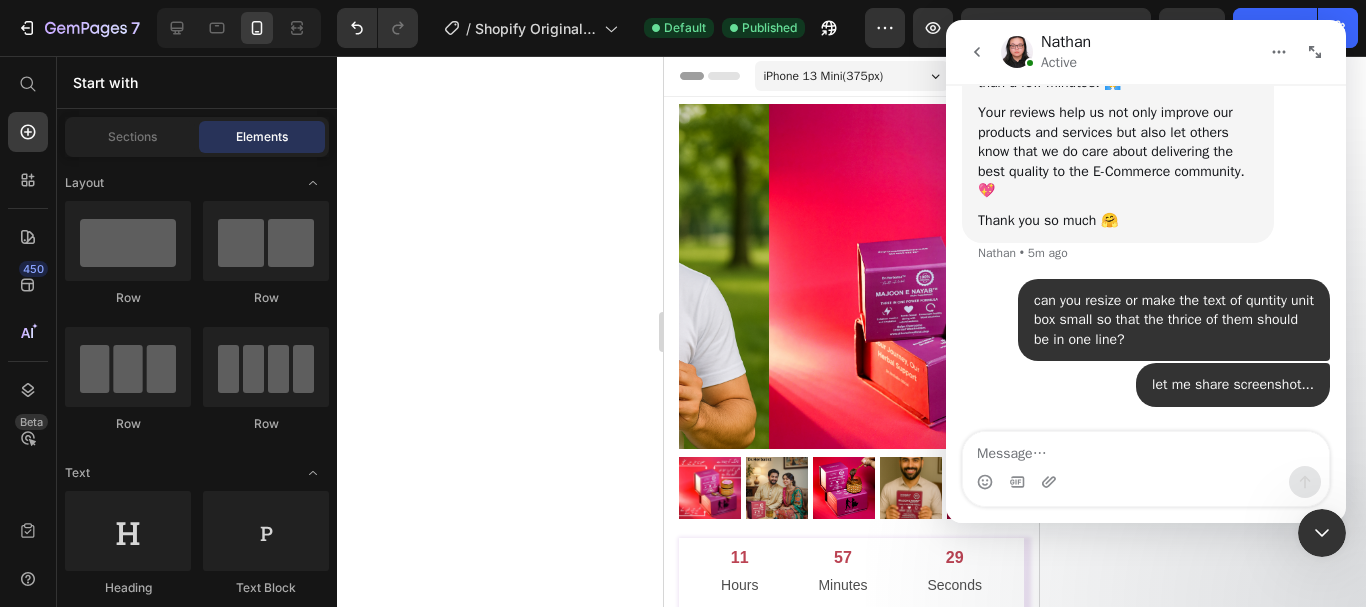click 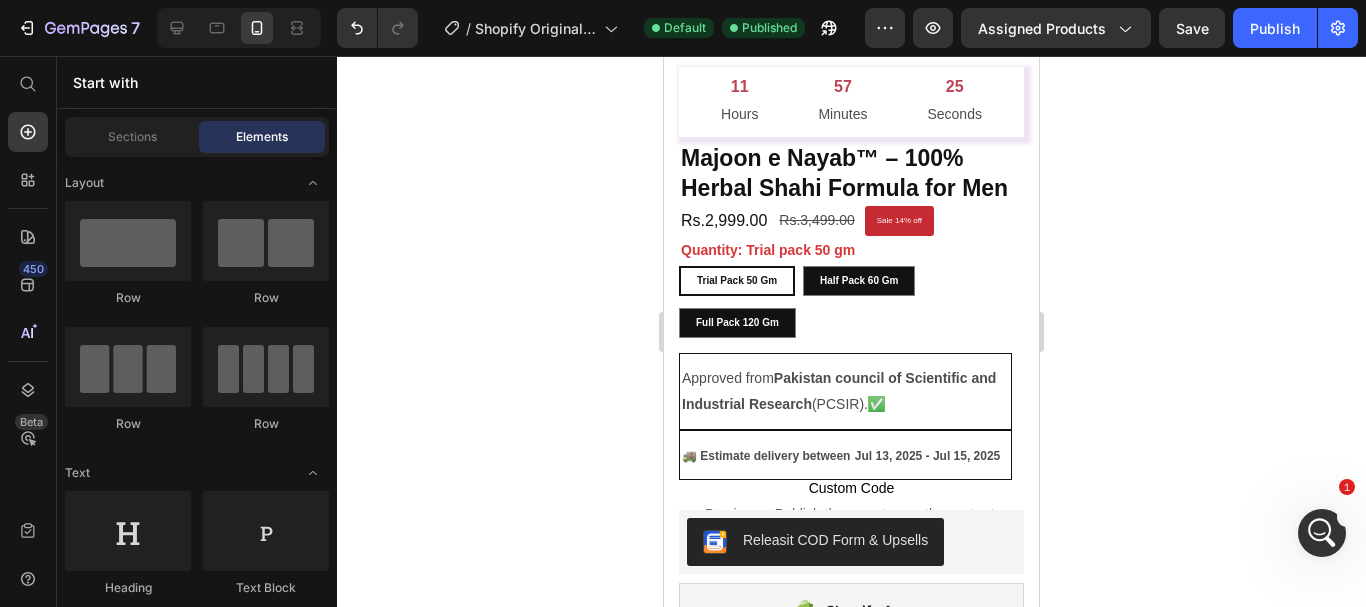 scroll, scrollTop: 485, scrollLeft: 0, axis: vertical 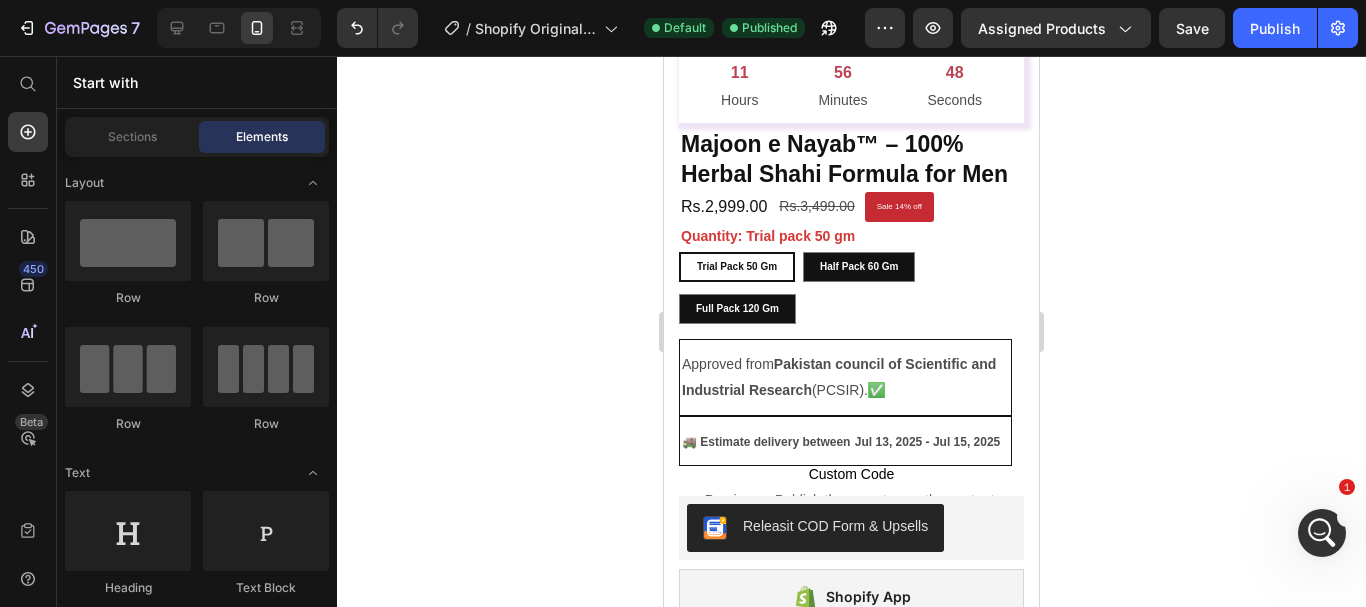 click 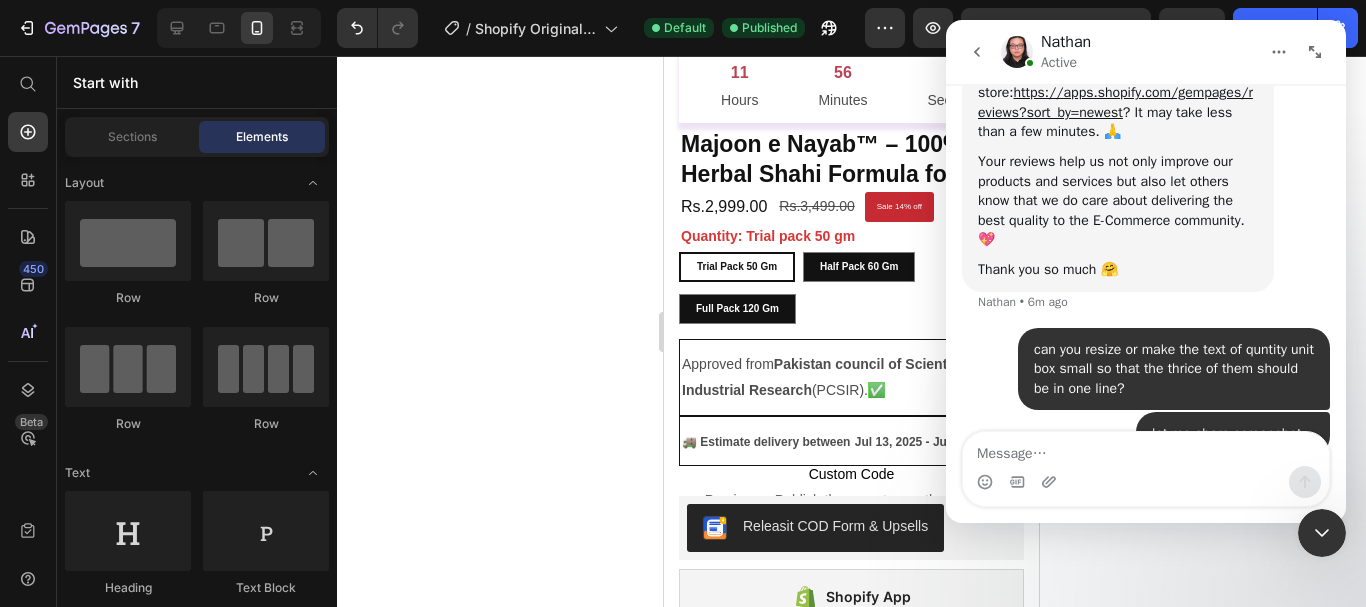 scroll, scrollTop: 2732, scrollLeft: 0, axis: vertical 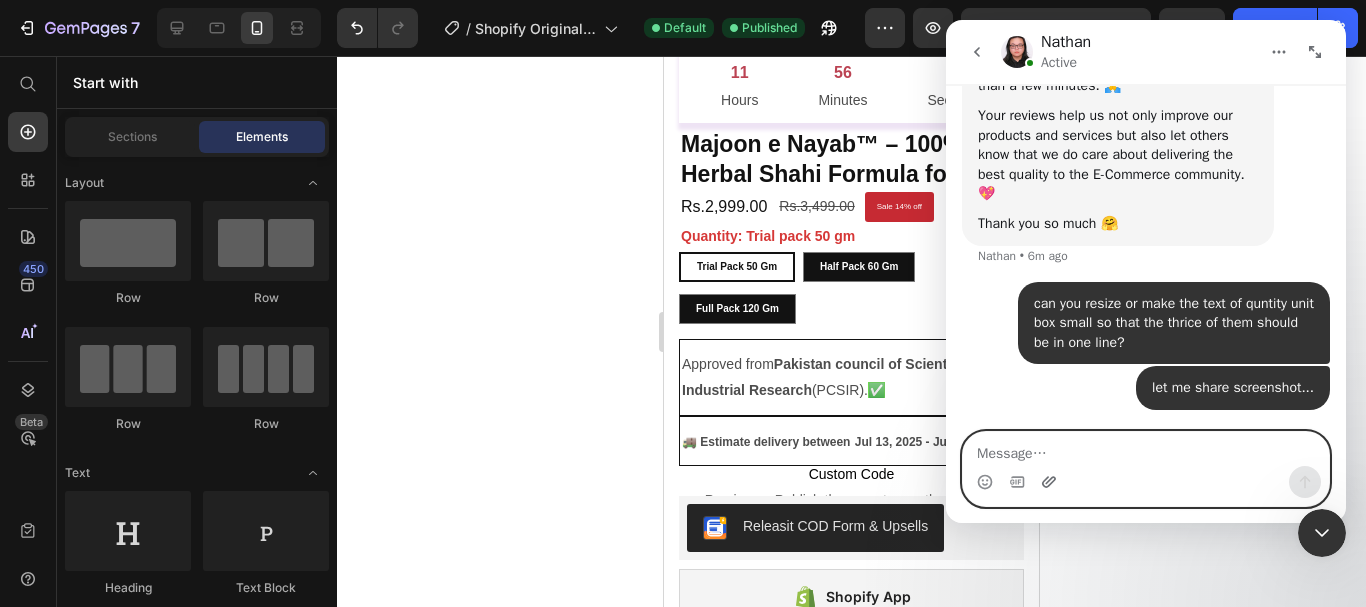 click 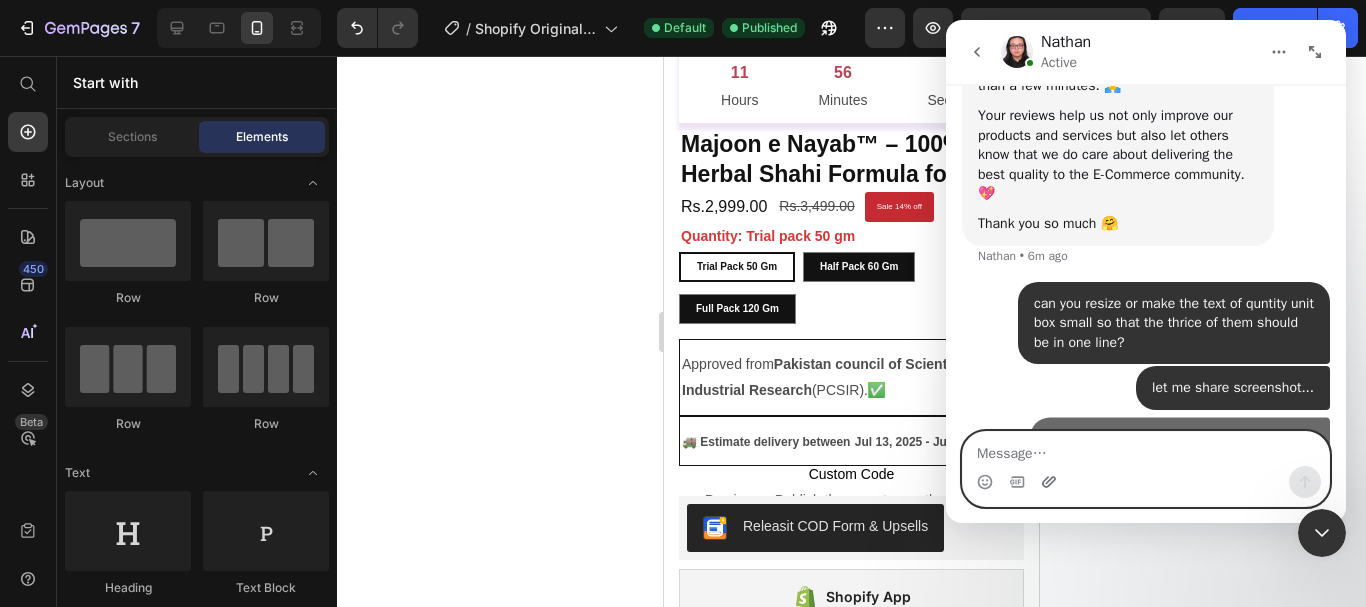 scroll, scrollTop: 2860, scrollLeft: 0, axis: vertical 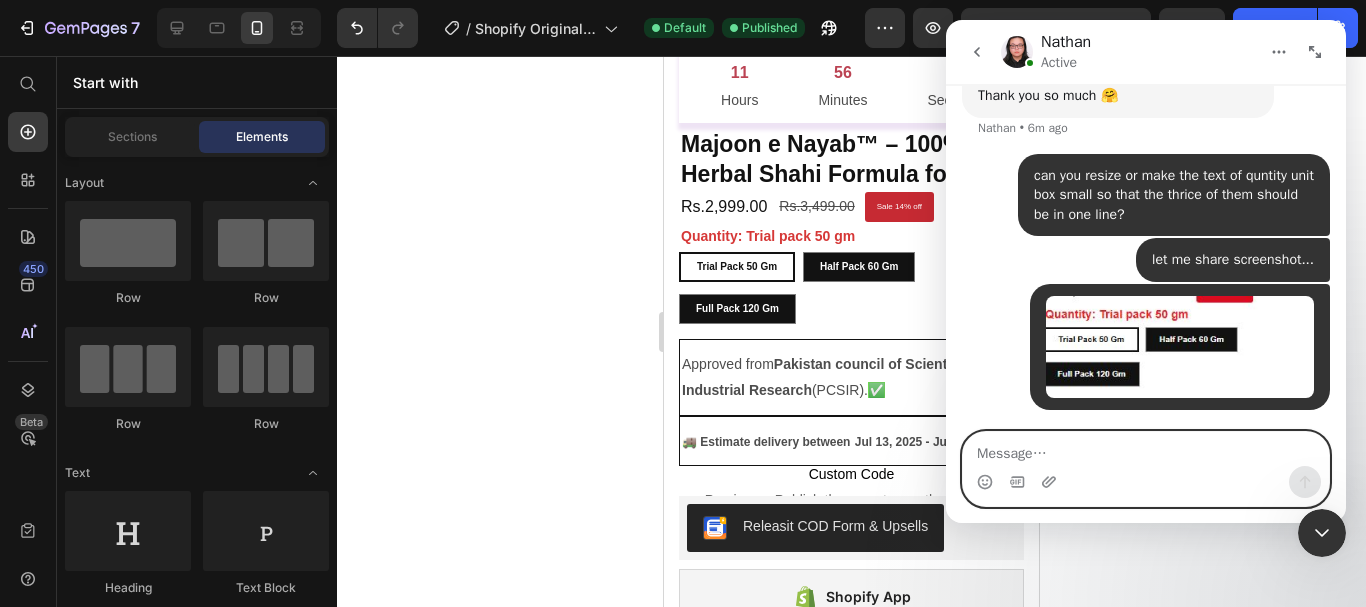 click at bounding box center [1146, 449] 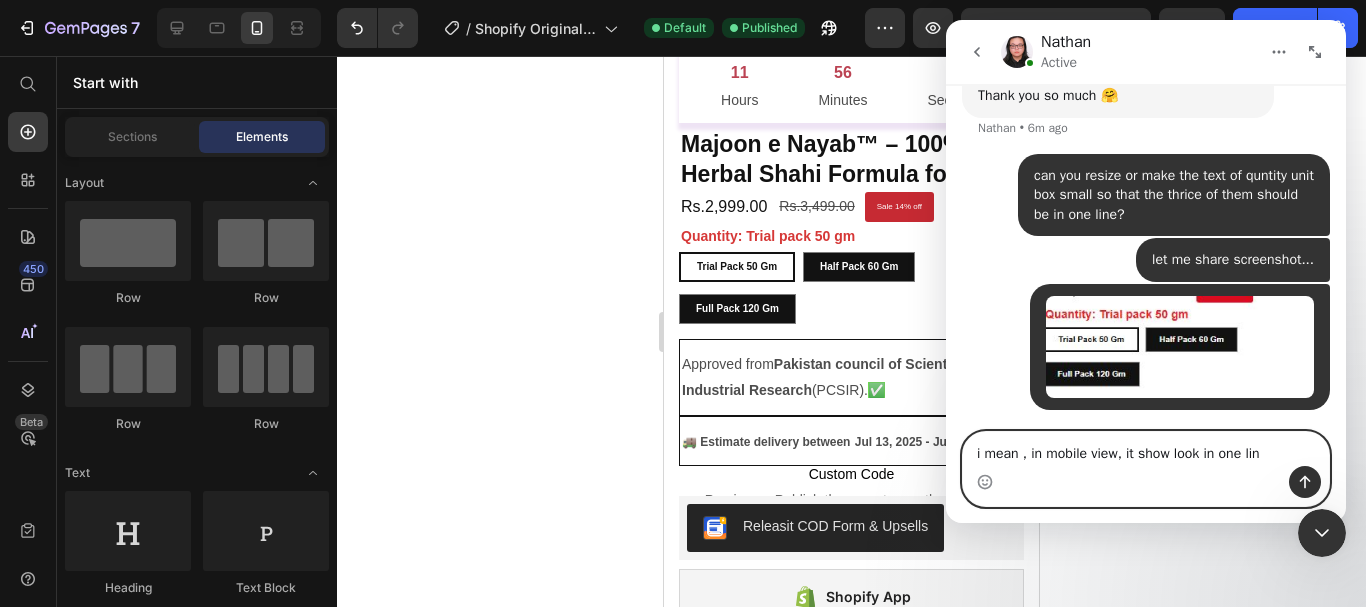 type on "i mean , in mobile view, it show look in one line" 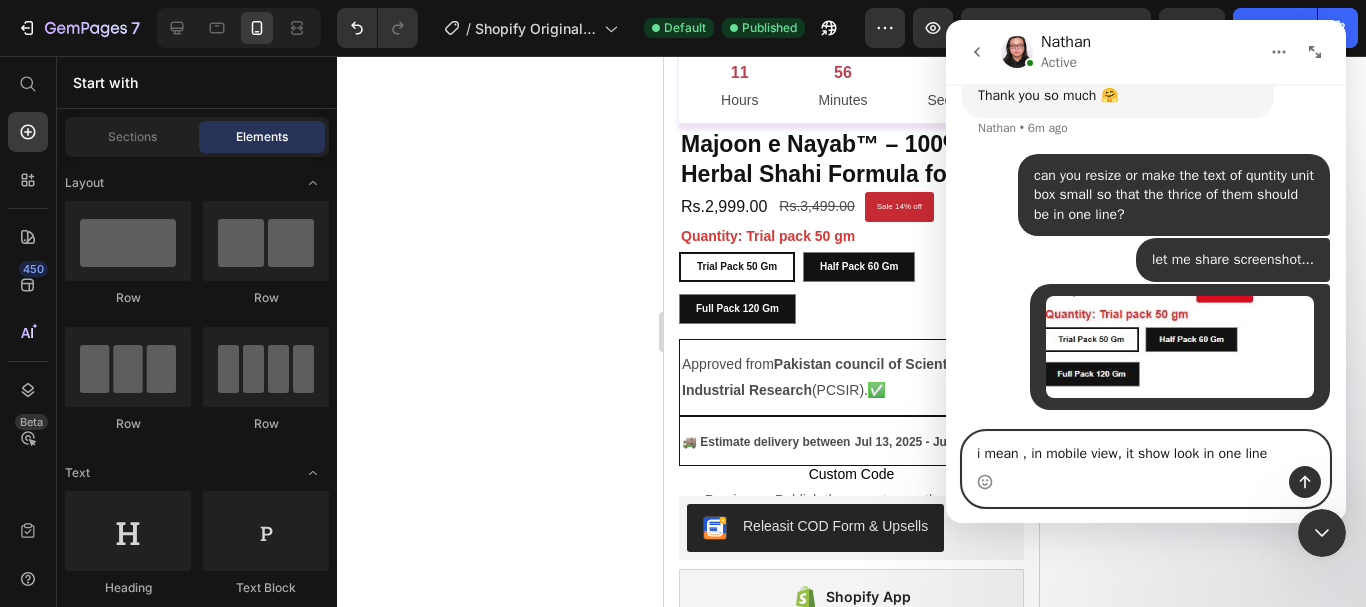 type 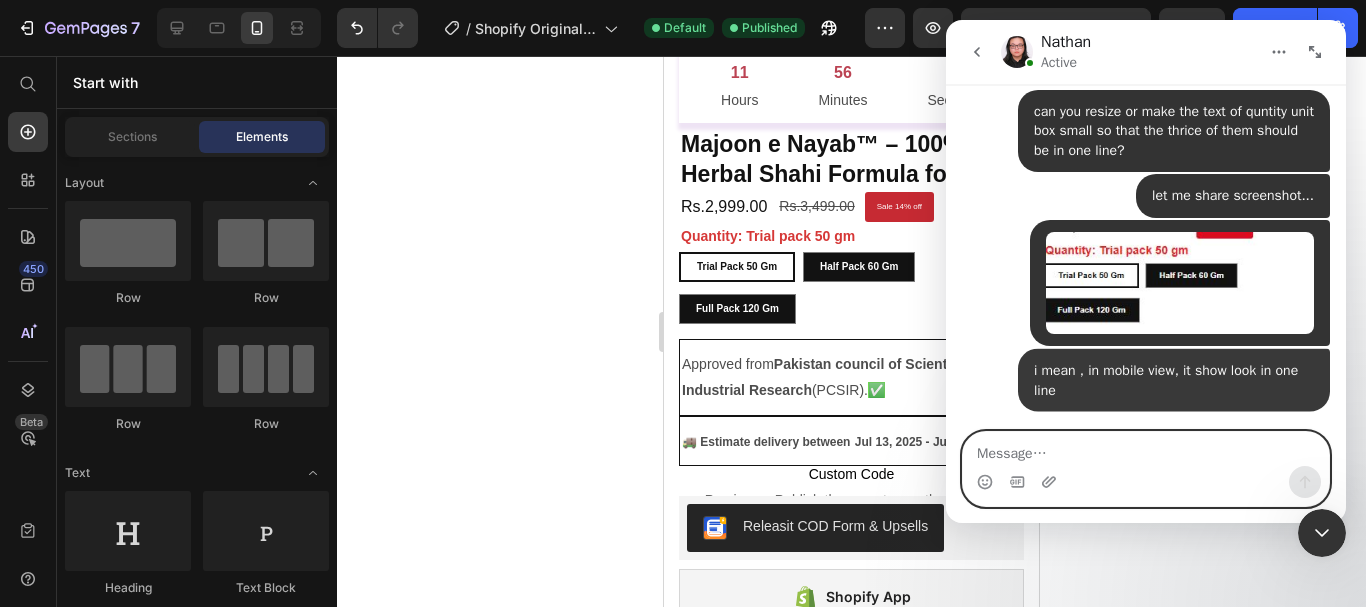 scroll, scrollTop: 2925, scrollLeft: 0, axis: vertical 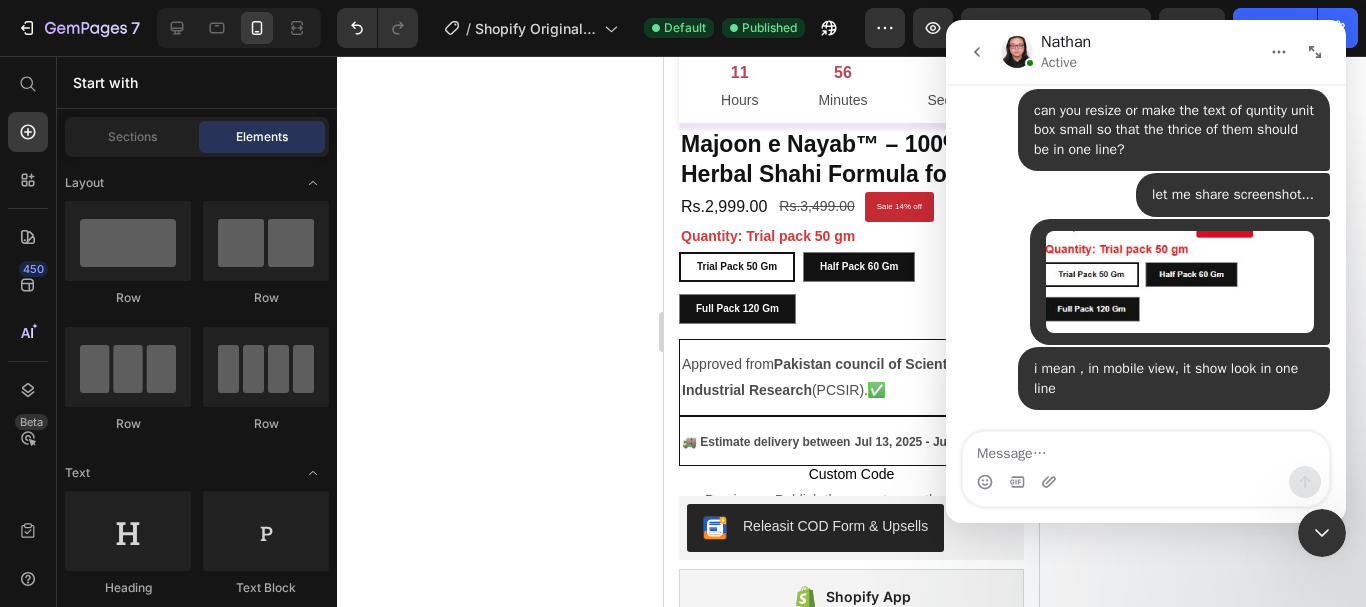 click 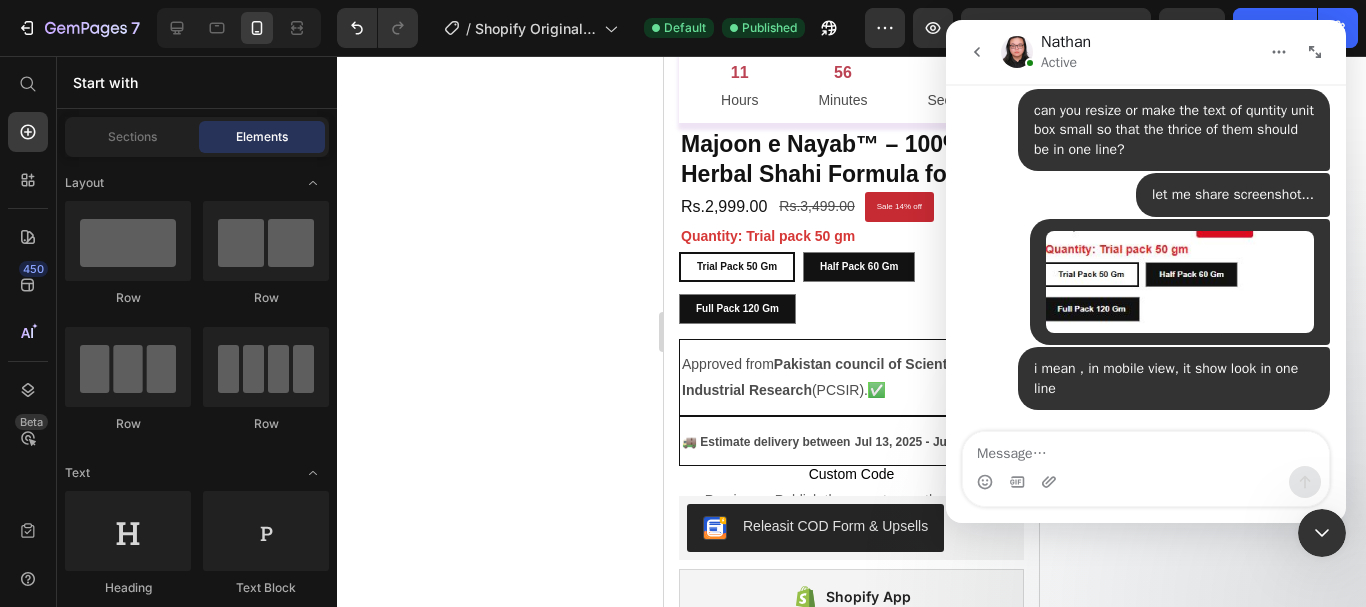 click at bounding box center [1322, 533] 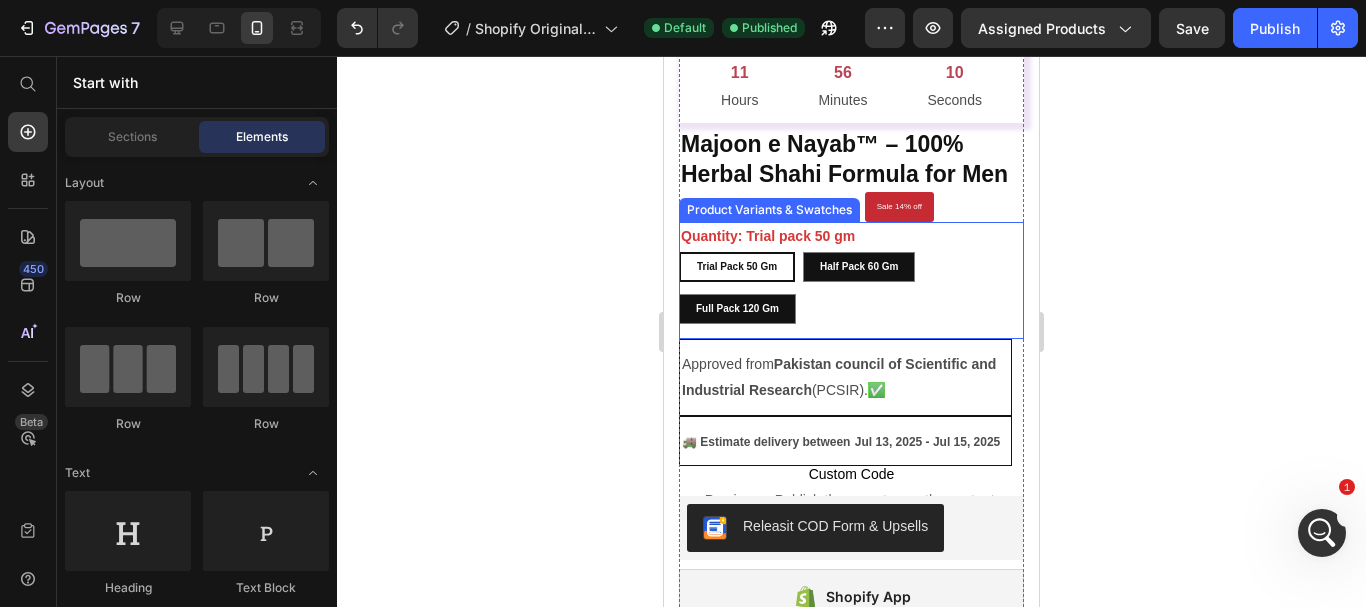 click on "Trial pack 50 gm Trial pack 50 gm Trial pack 50 gm Half Pack 60 gm Half Pack 60 gm Half Pack 60 gm Full Pack 120 gm Full Pack 120 gm Full Pack 120 gm" at bounding box center [851, 288] 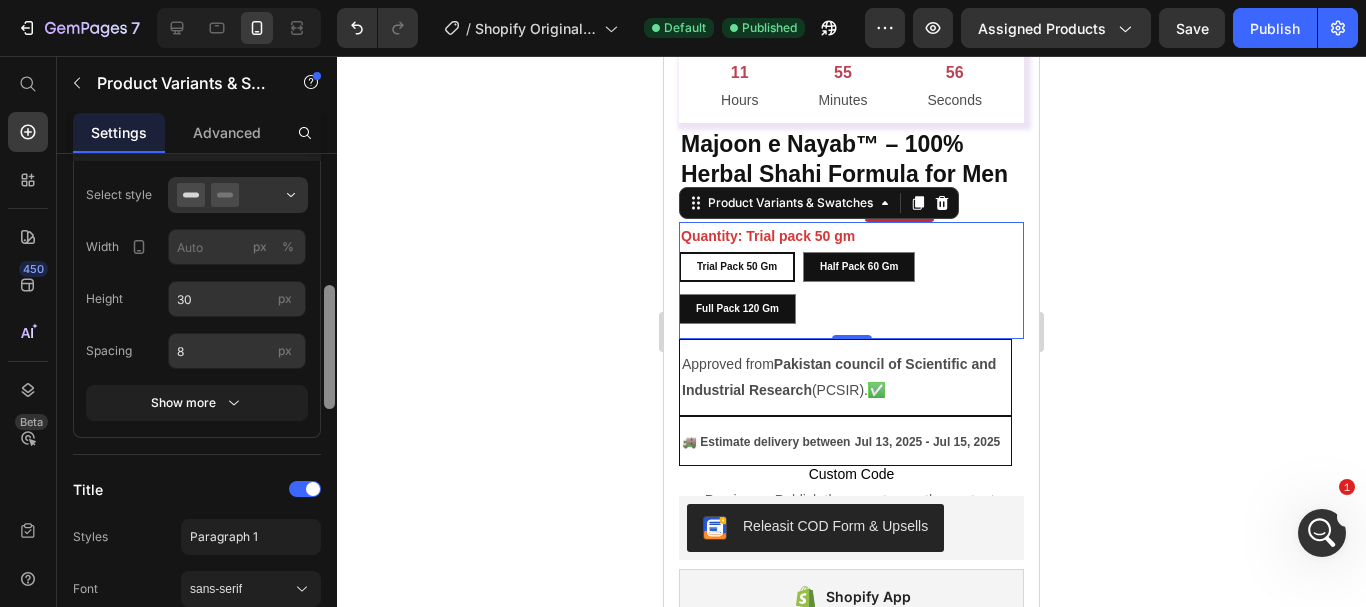 scroll, scrollTop: 459, scrollLeft: 0, axis: vertical 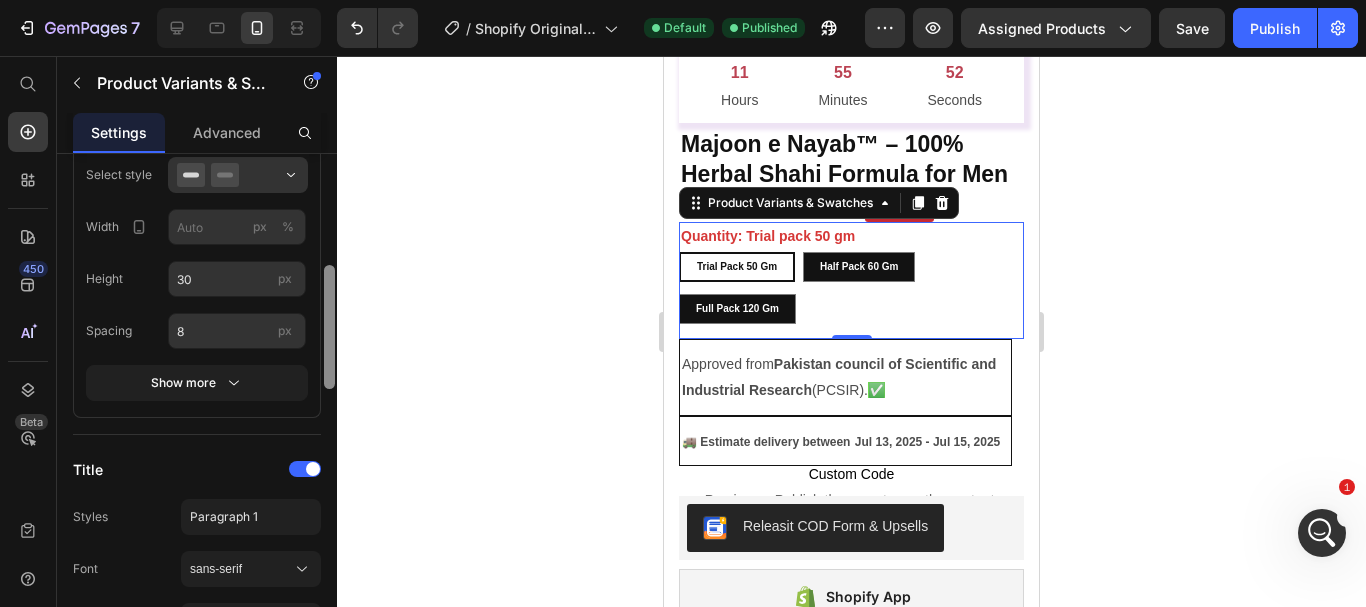 drag, startPoint x: 332, startPoint y: 318, endPoint x: 331, endPoint y: 349, distance: 31.016125 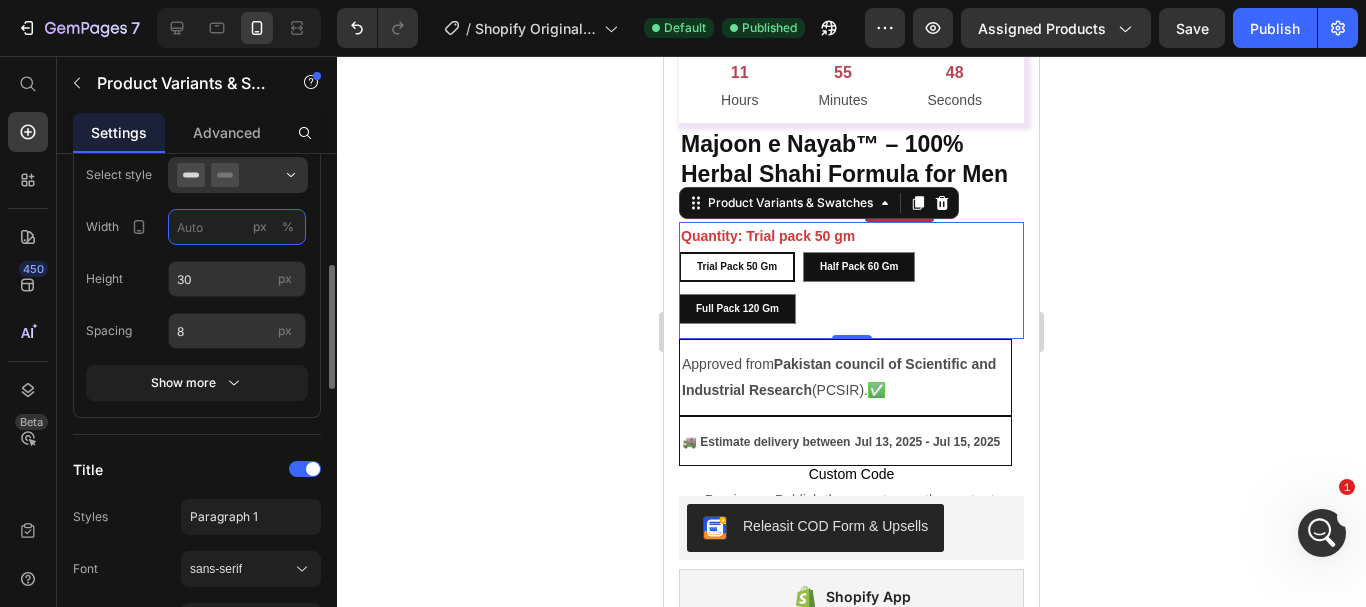 click on "px %" at bounding box center [237, 227] 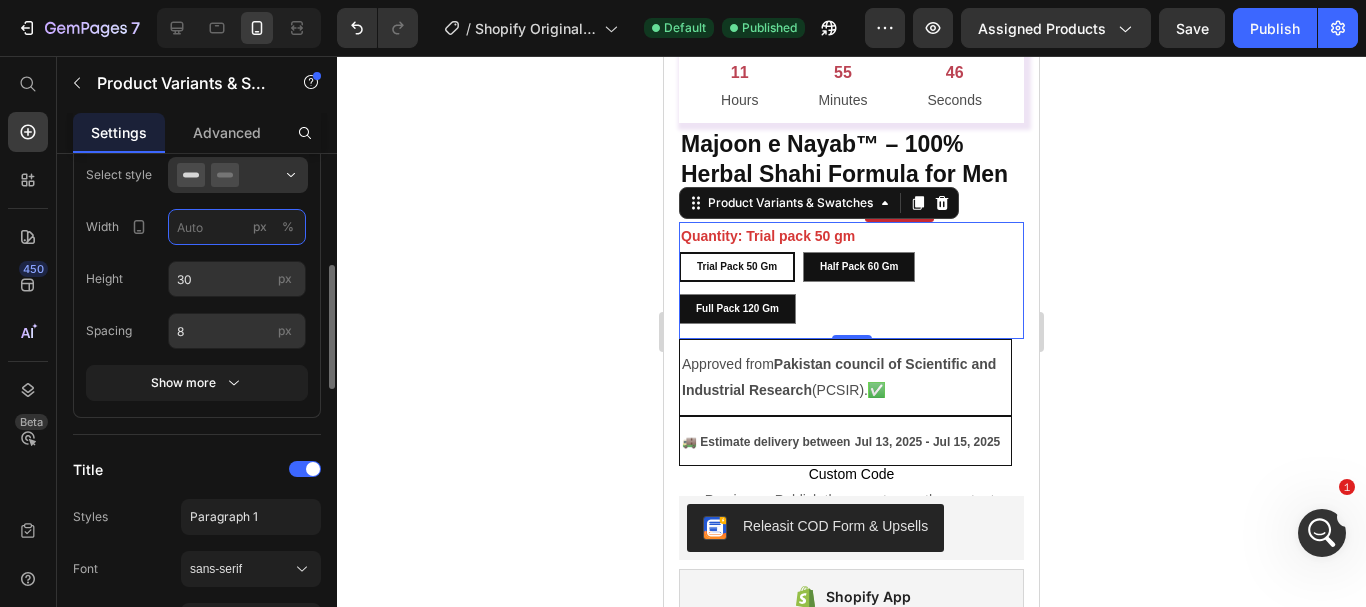 type on "5" 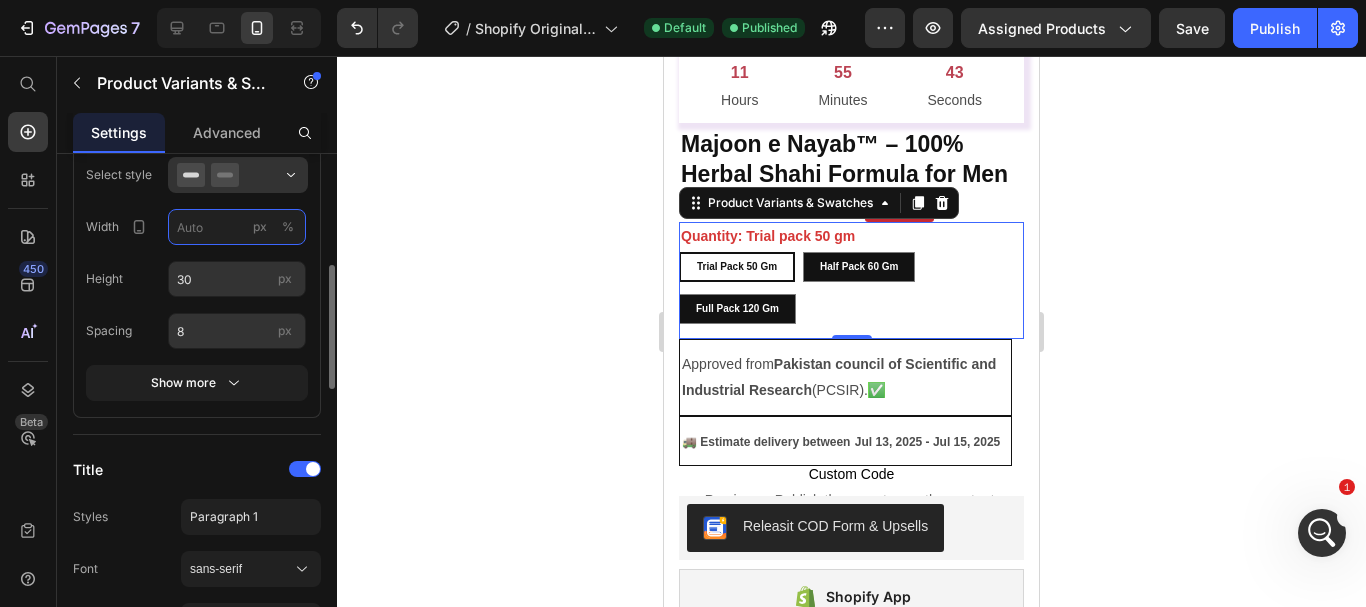 type on "2" 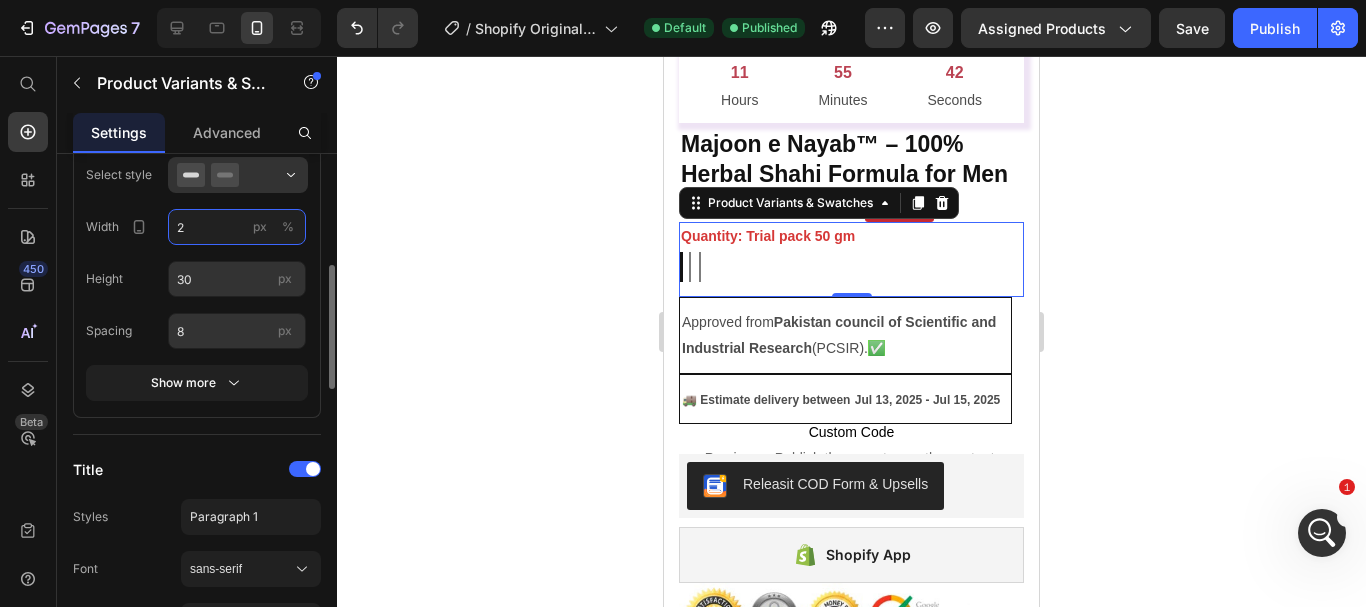 type 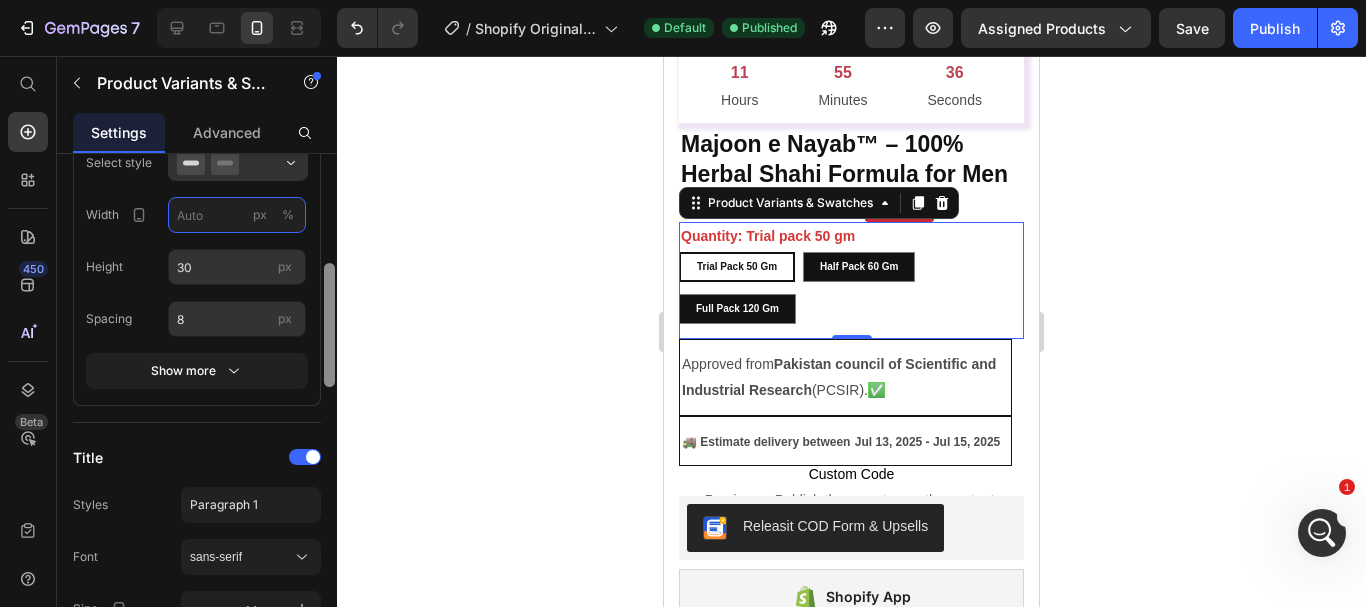 scroll, scrollTop: 480, scrollLeft: 0, axis: vertical 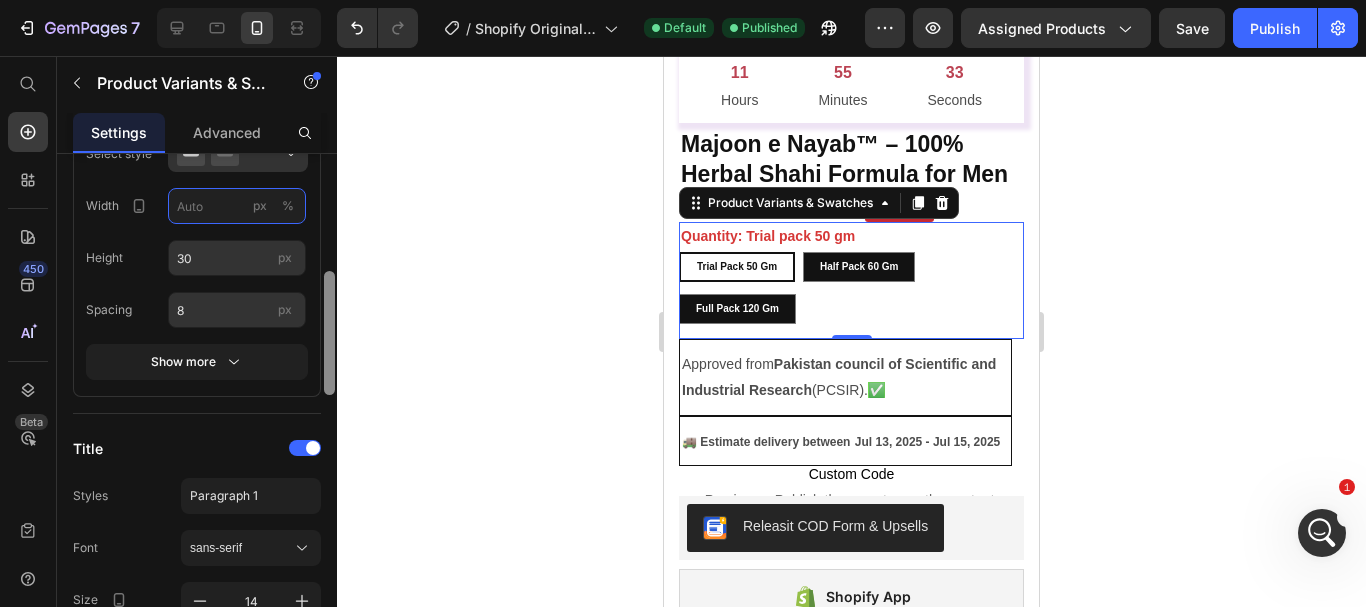 click at bounding box center [329, 333] 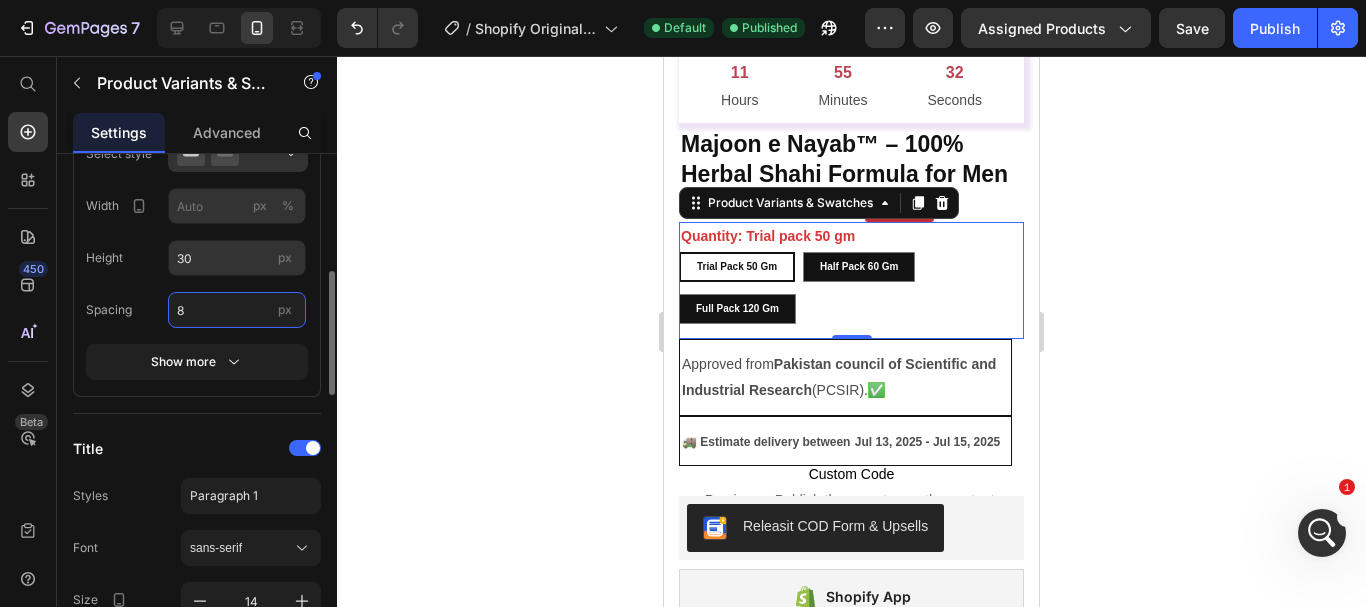 click on "8" at bounding box center [237, 310] 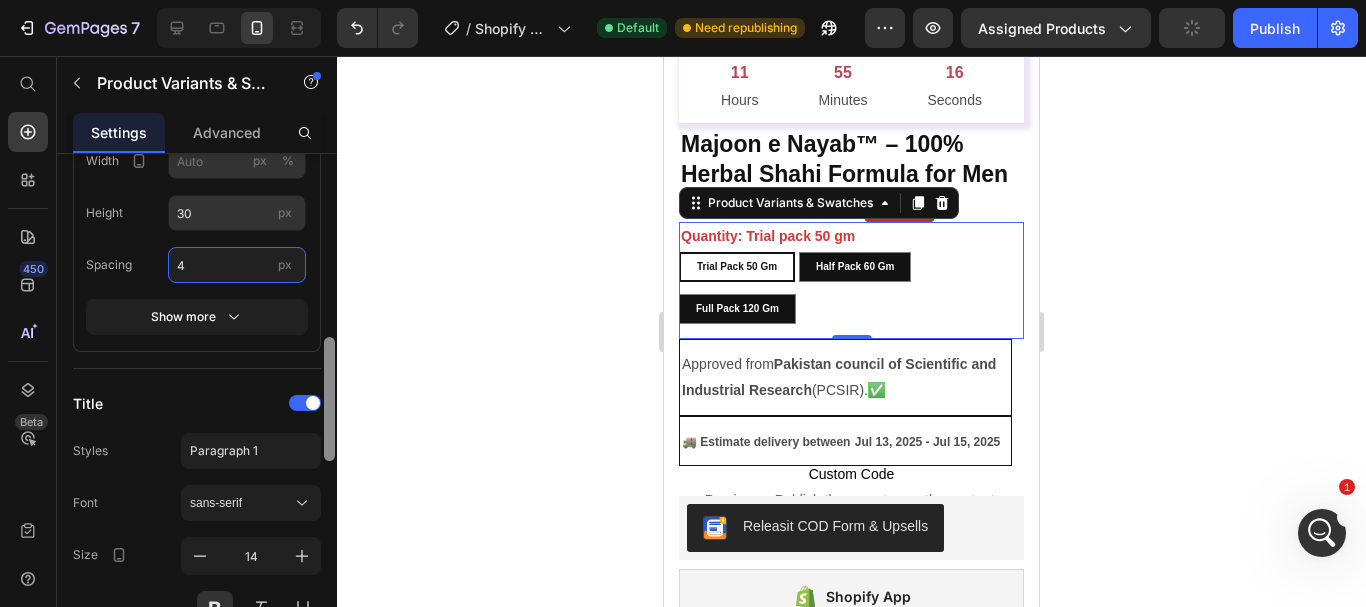 scroll, scrollTop: 570, scrollLeft: 0, axis: vertical 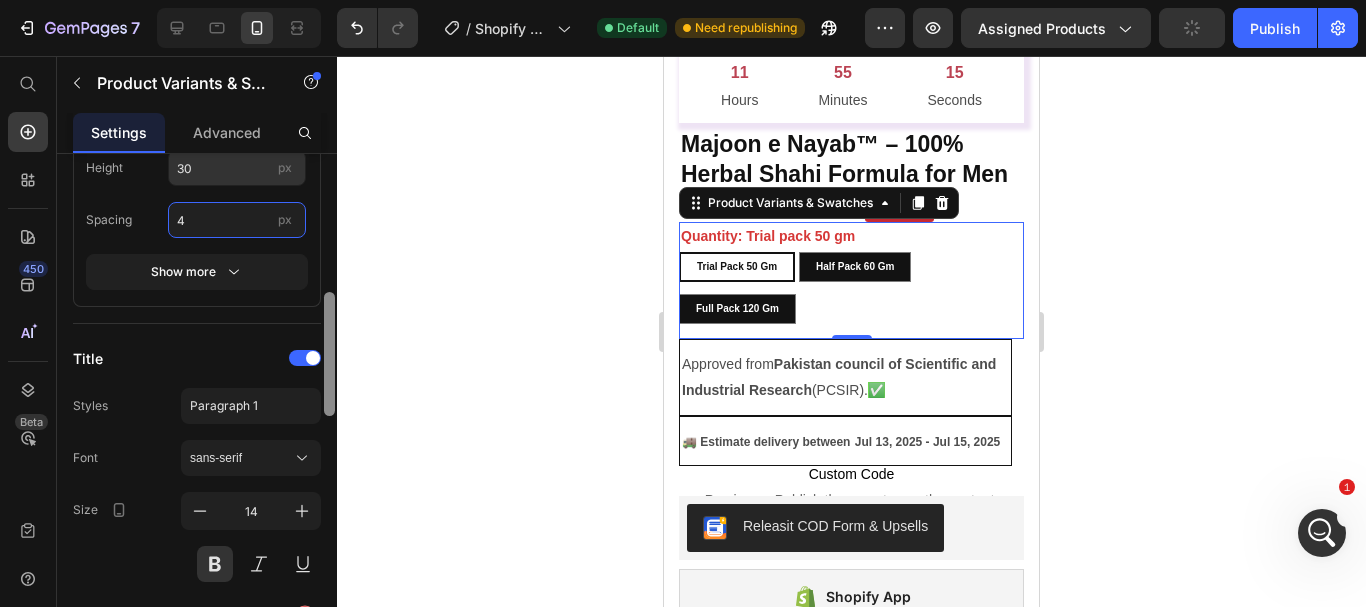 drag, startPoint x: 329, startPoint y: 345, endPoint x: 328, endPoint y: 367, distance: 22.022715 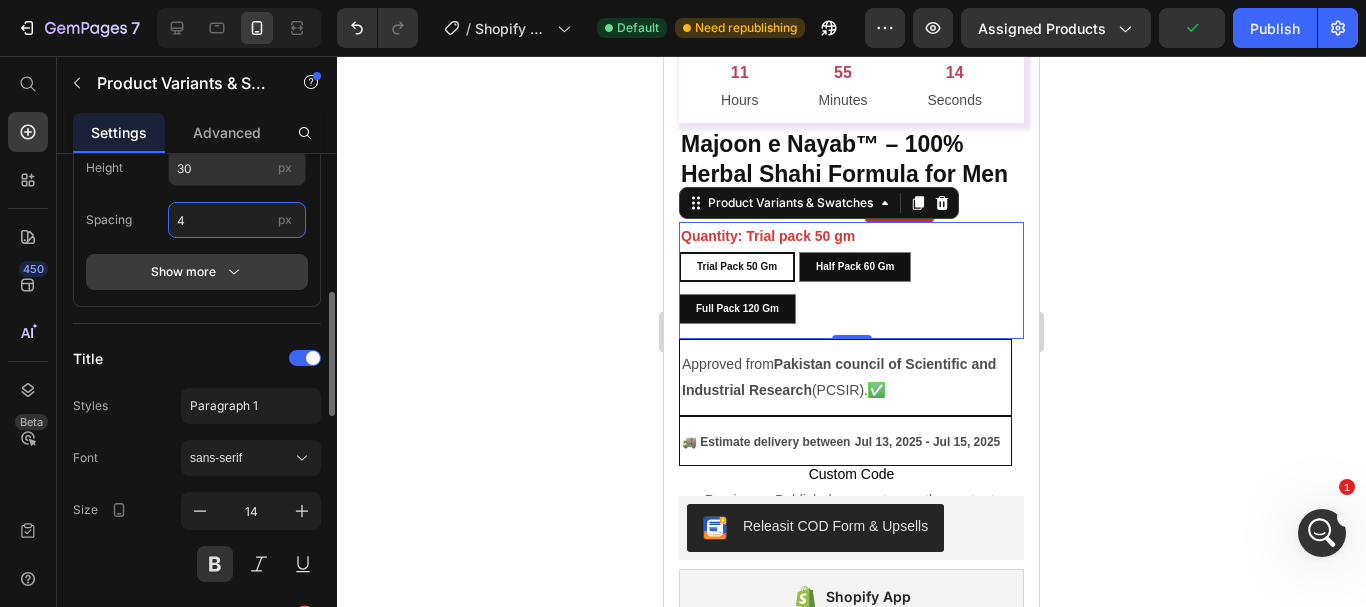 type on "4" 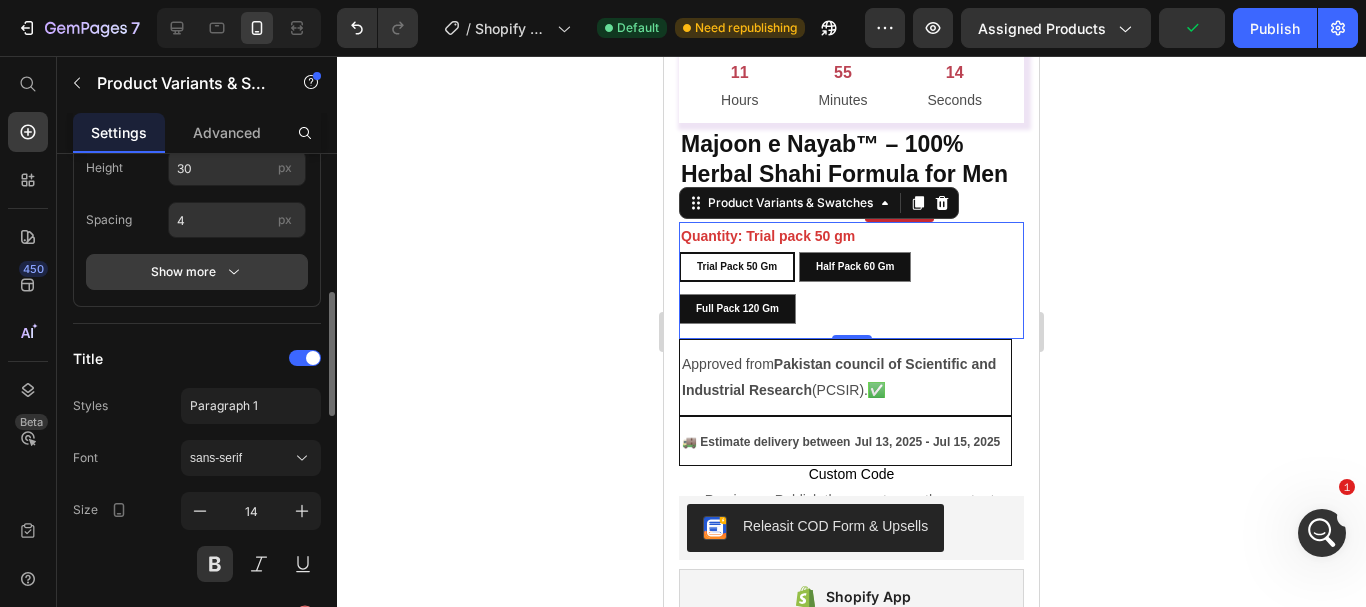click on "Show more" at bounding box center (197, 272) 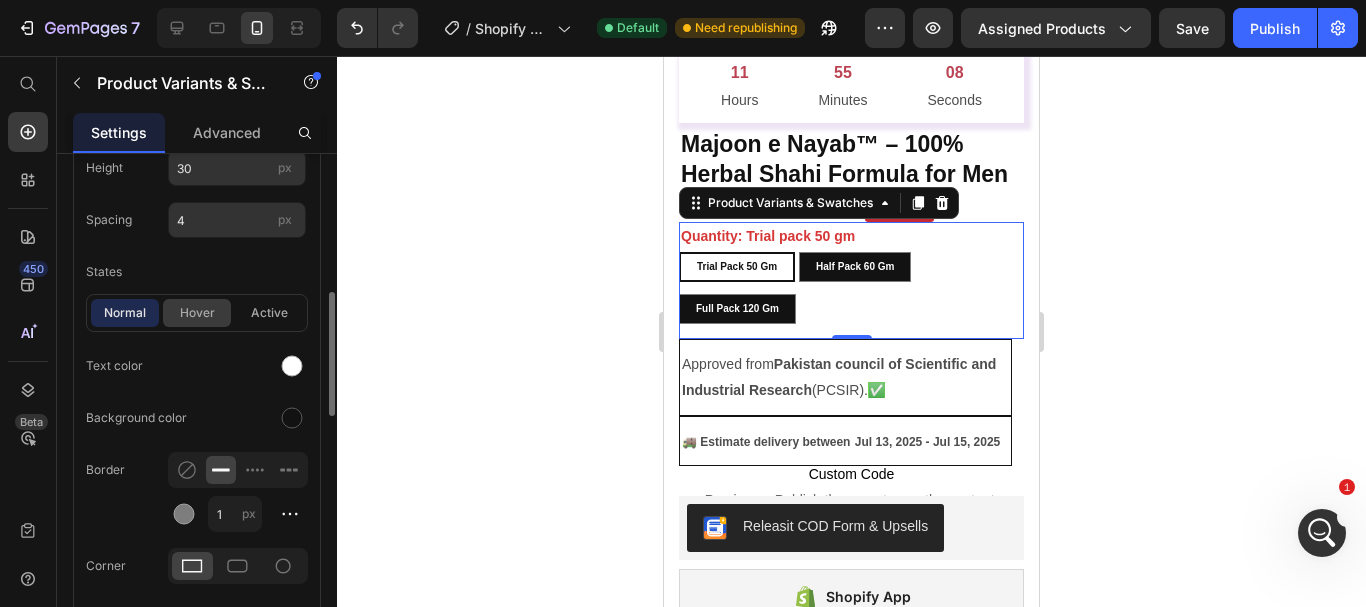 click on "hover" at bounding box center [197, 313] 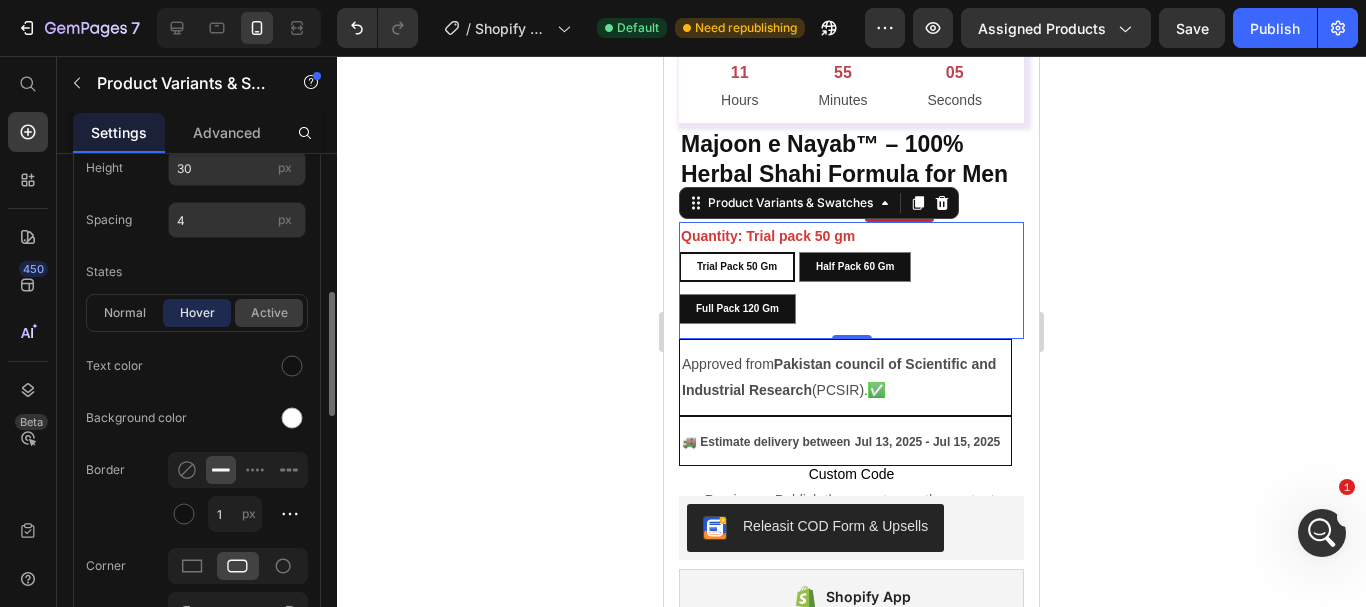 click on "active" at bounding box center [269, 313] 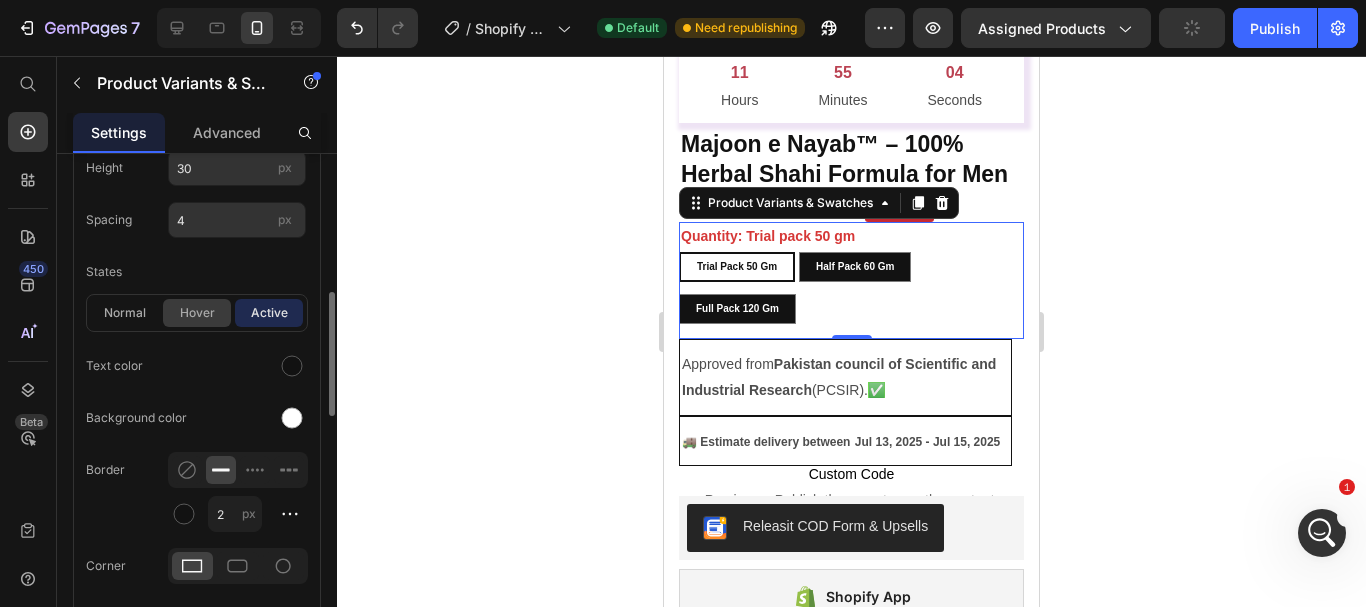 click on "hover" at bounding box center [197, 313] 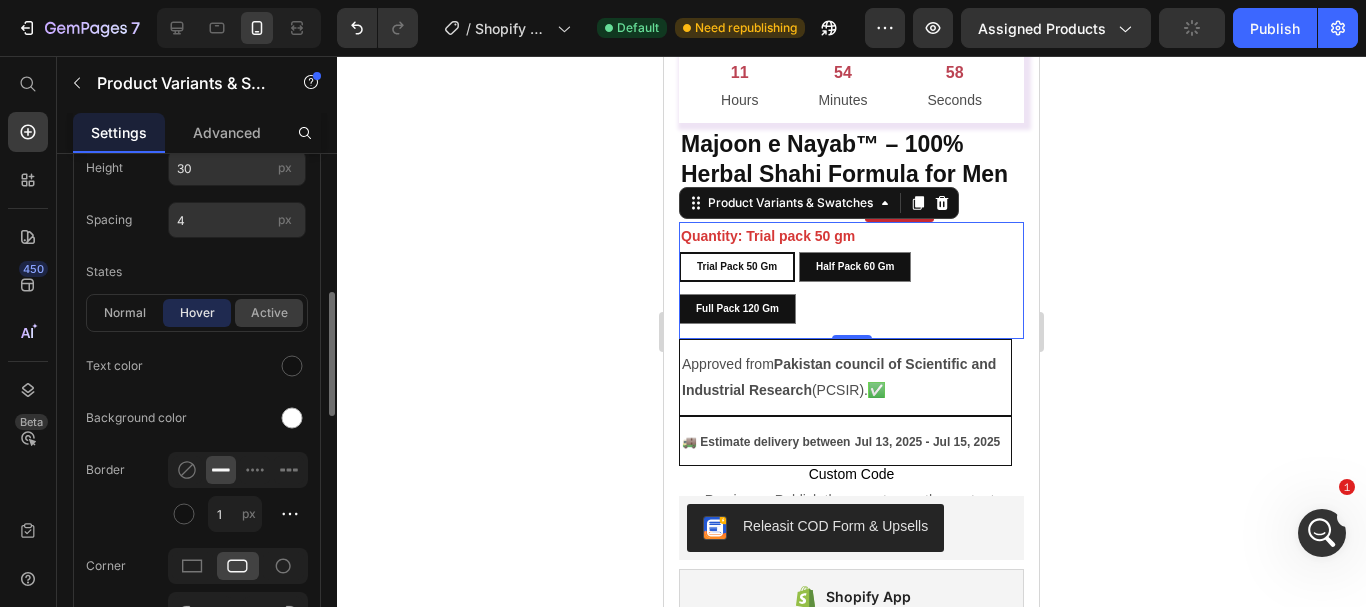 click on "active" at bounding box center [269, 313] 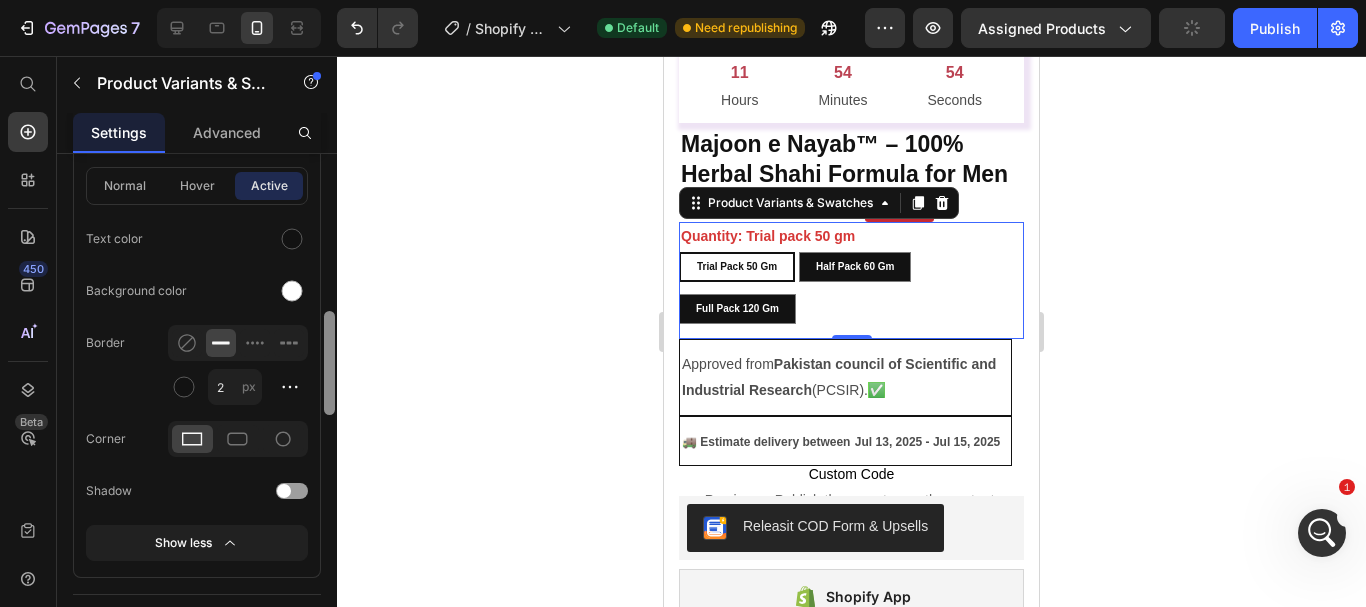 scroll, scrollTop: 709, scrollLeft: 0, axis: vertical 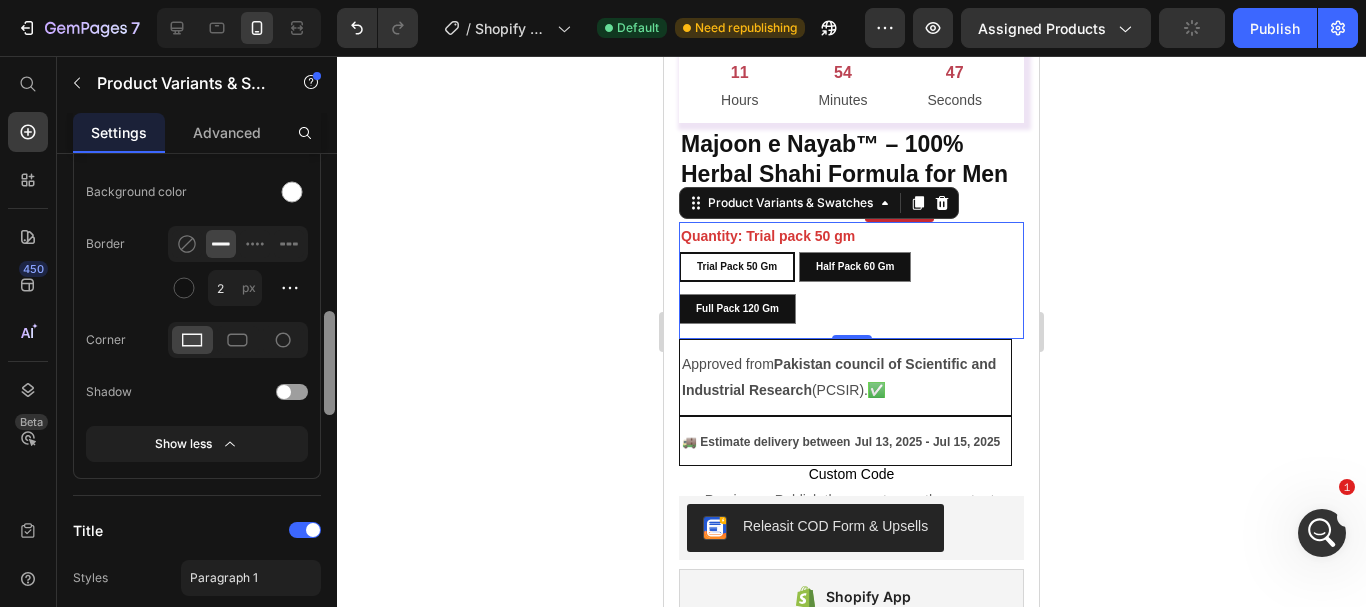 drag, startPoint x: 330, startPoint y: 338, endPoint x: 323, endPoint y: 393, distance: 55.443665 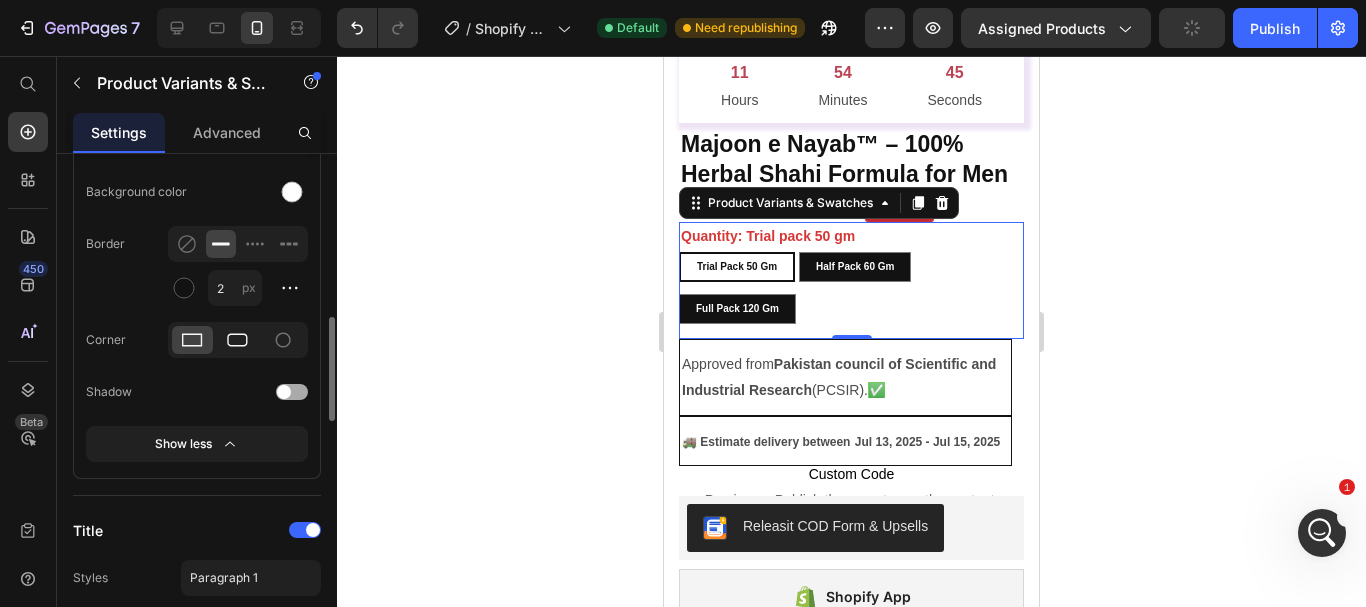 click 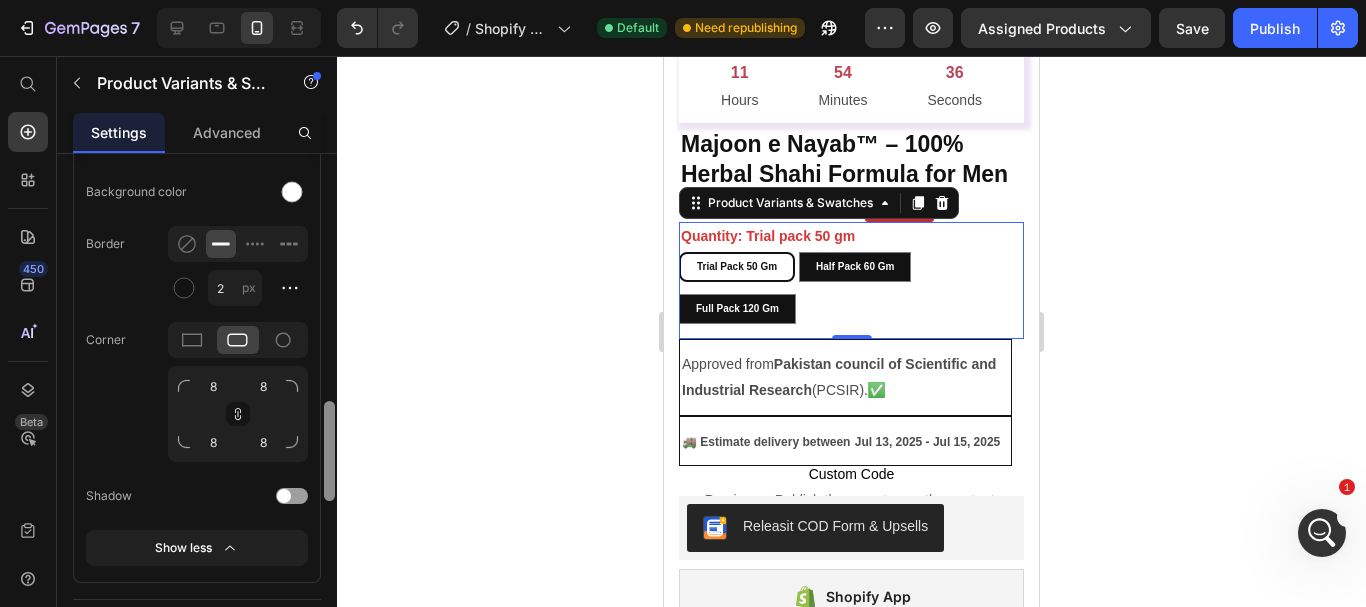 scroll, scrollTop: 893, scrollLeft: 0, axis: vertical 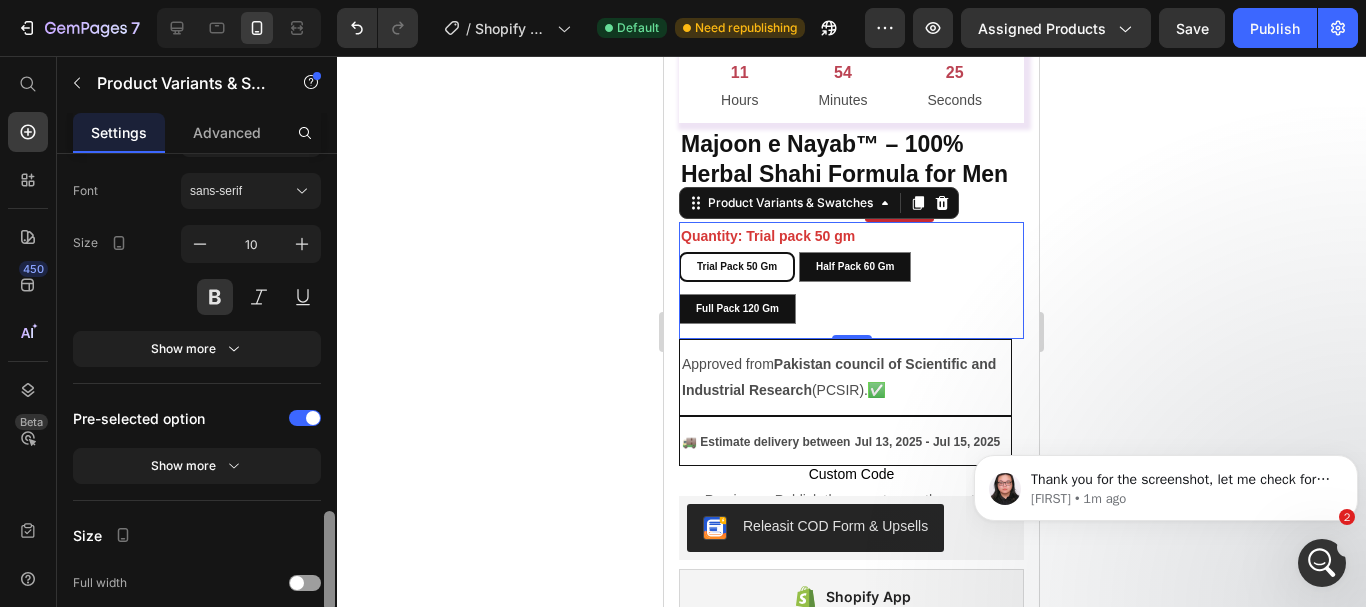 drag, startPoint x: 331, startPoint y: 337, endPoint x: 332, endPoint y: 541, distance: 204.00246 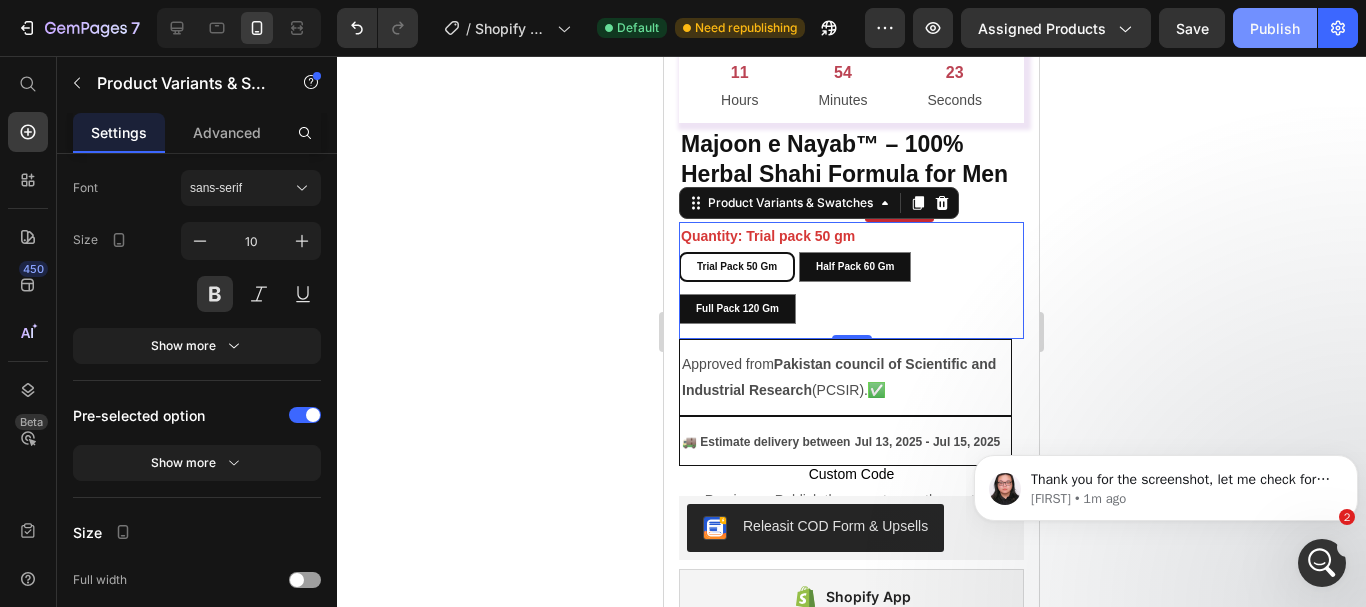 click on "Publish" 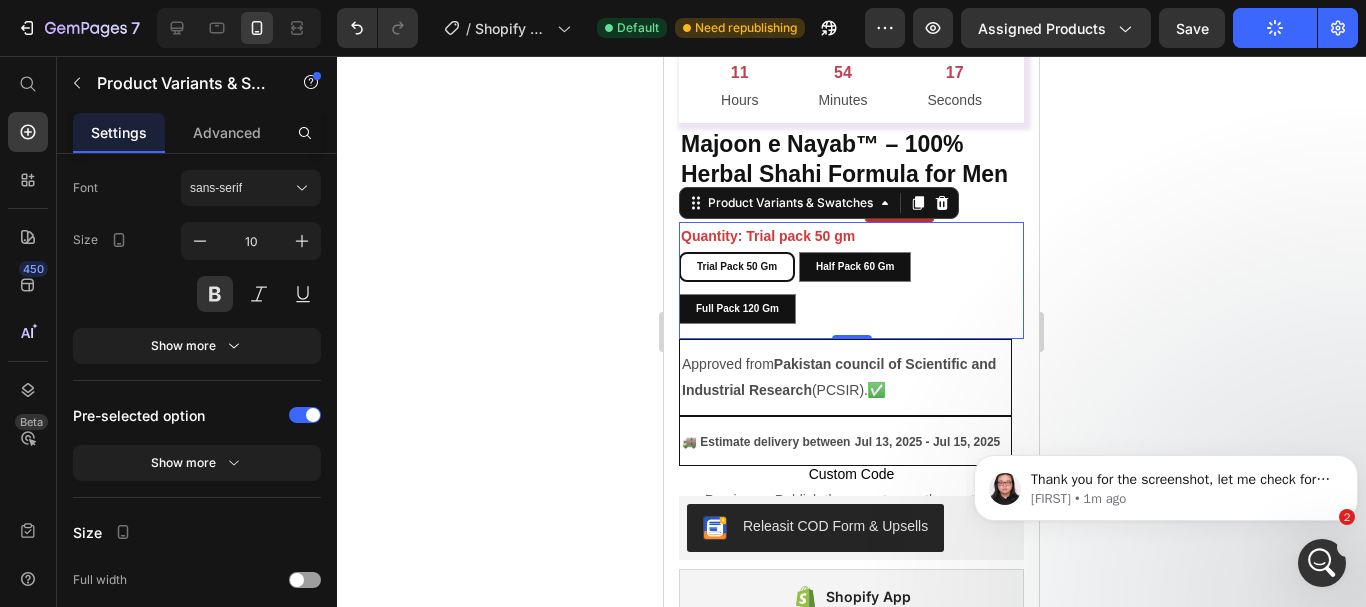click 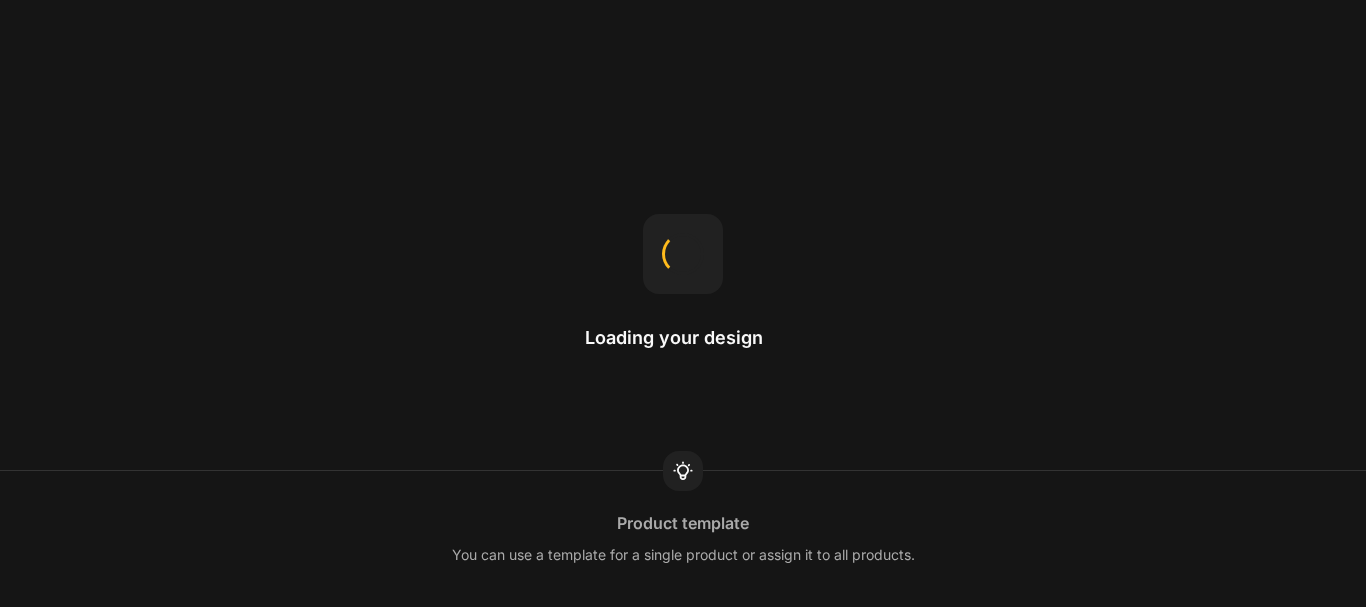 scroll, scrollTop: 0, scrollLeft: 0, axis: both 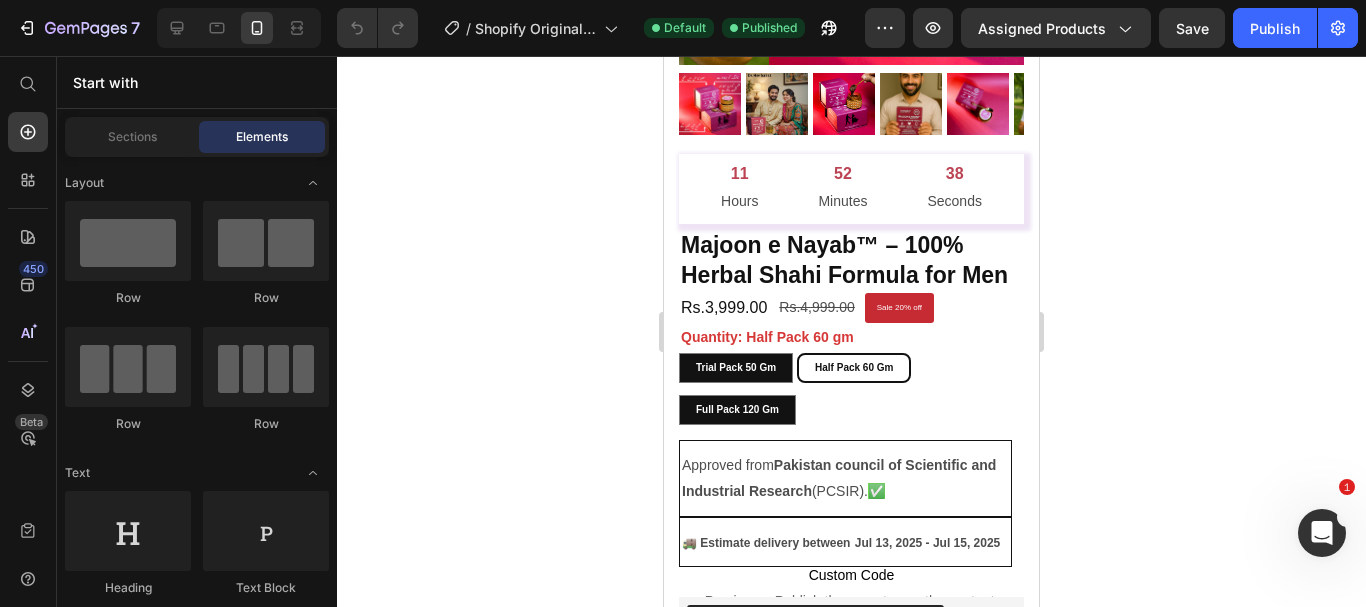 click at bounding box center (1322, 533) 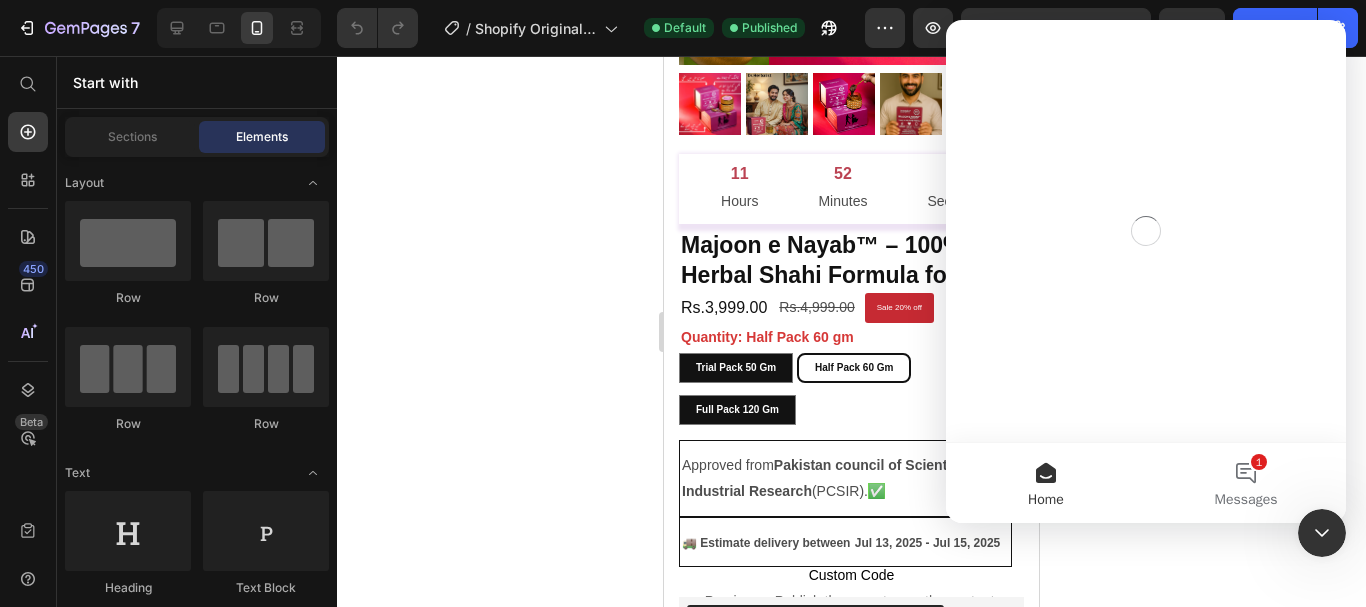 scroll, scrollTop: 0, scrollLeft: 0, axis: both 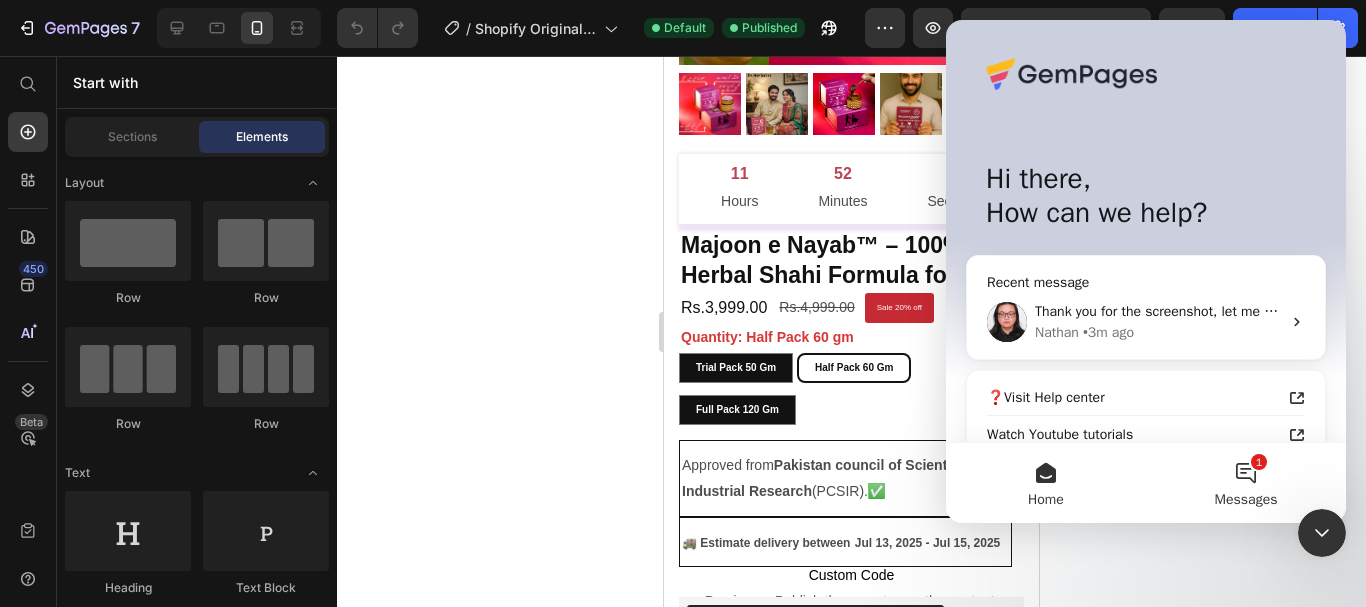 click on "1 Messages" at bounding box center (1246, 483) 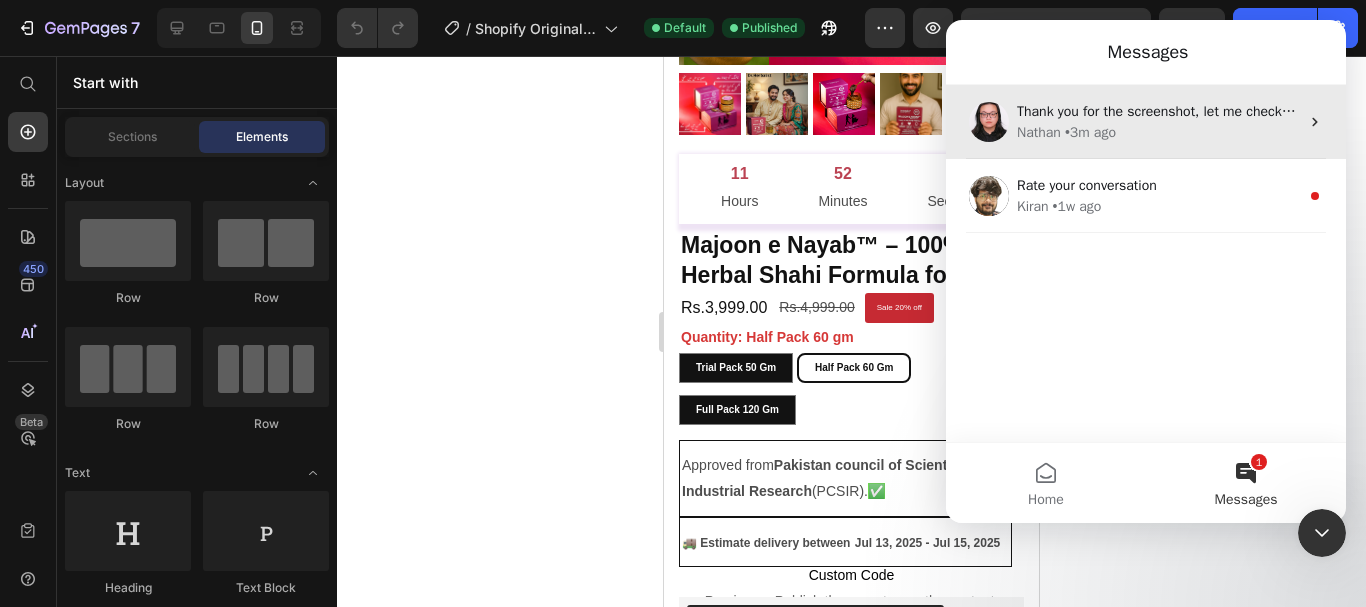 click on "[NAME] •  3m ago" at bounding box center [1158, 132] 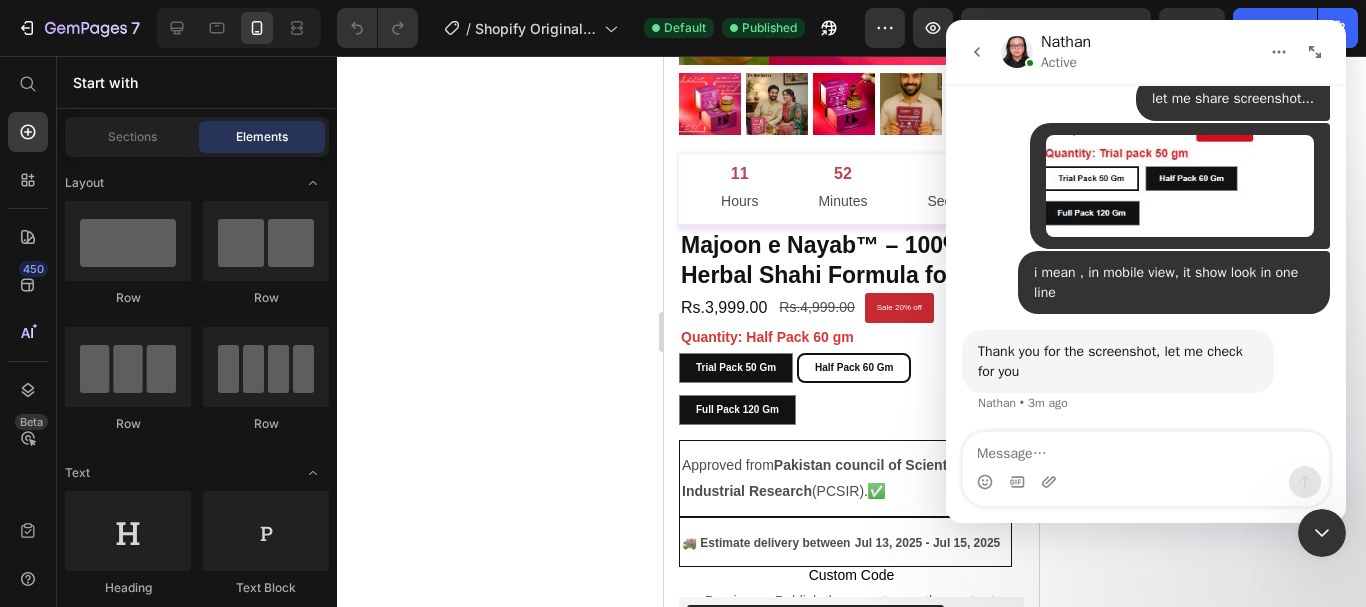 scroll, scrollTop: 3004, scrollLeft: 0, axis: vertical 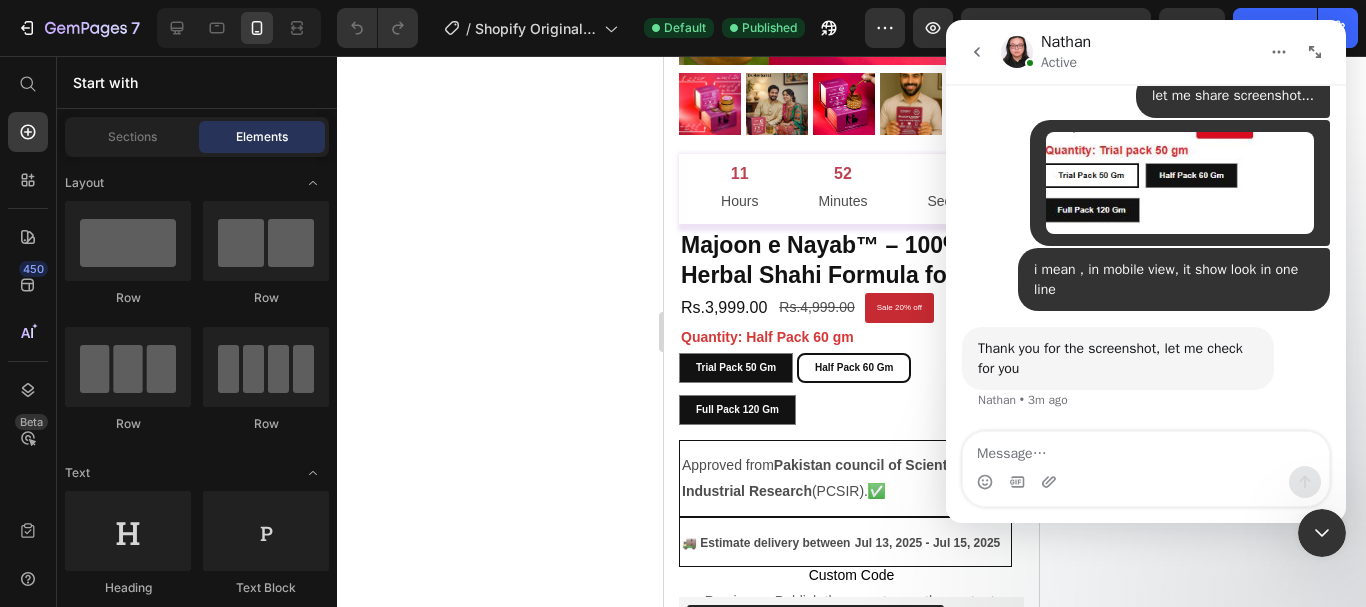 click at bounding box center [1146, 449] 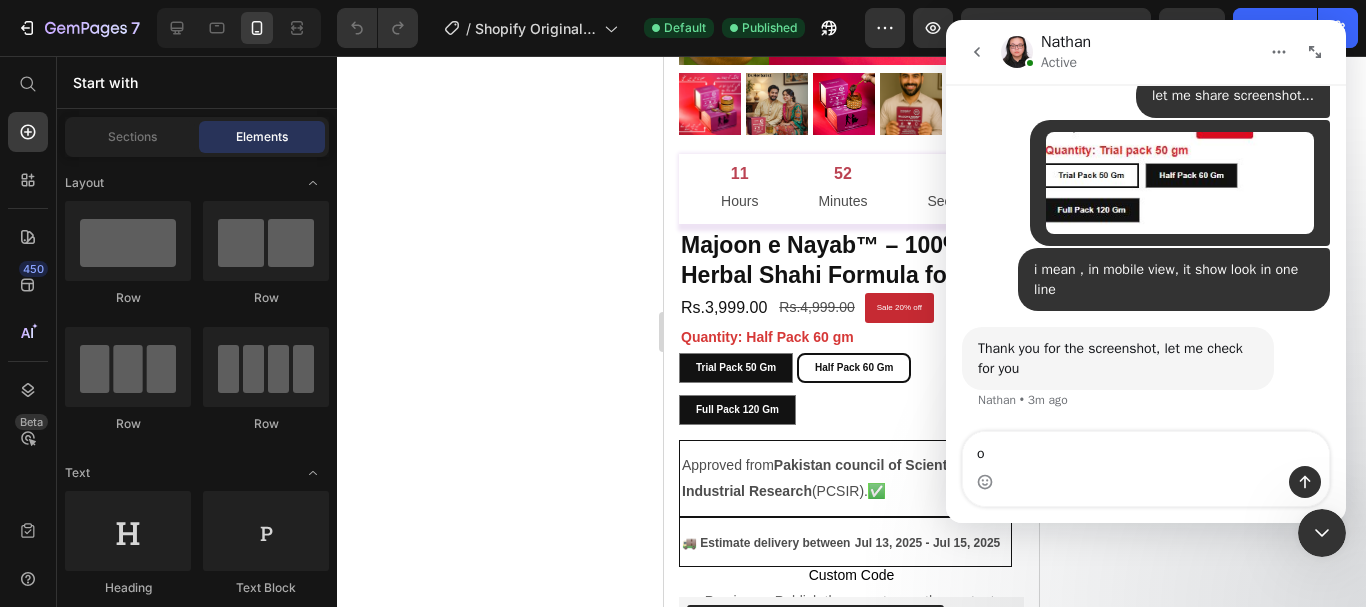 type on "ok" 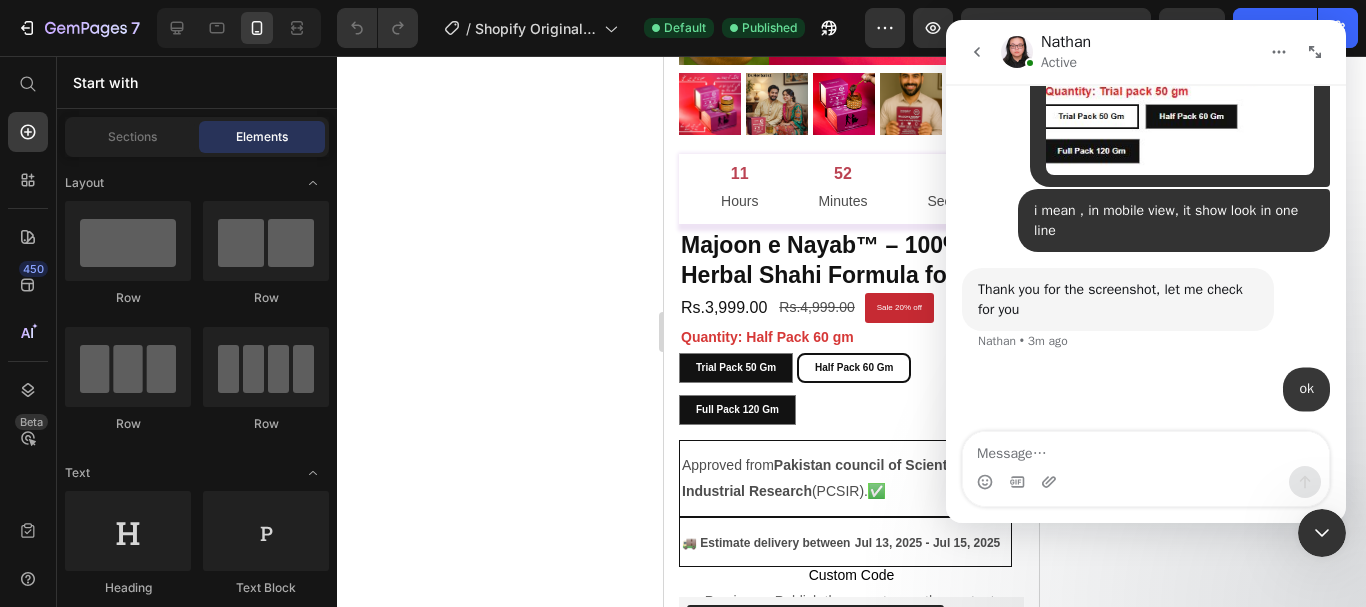 scroll, scrollTop: 3064, scrollLeft: 0, axis: vertical 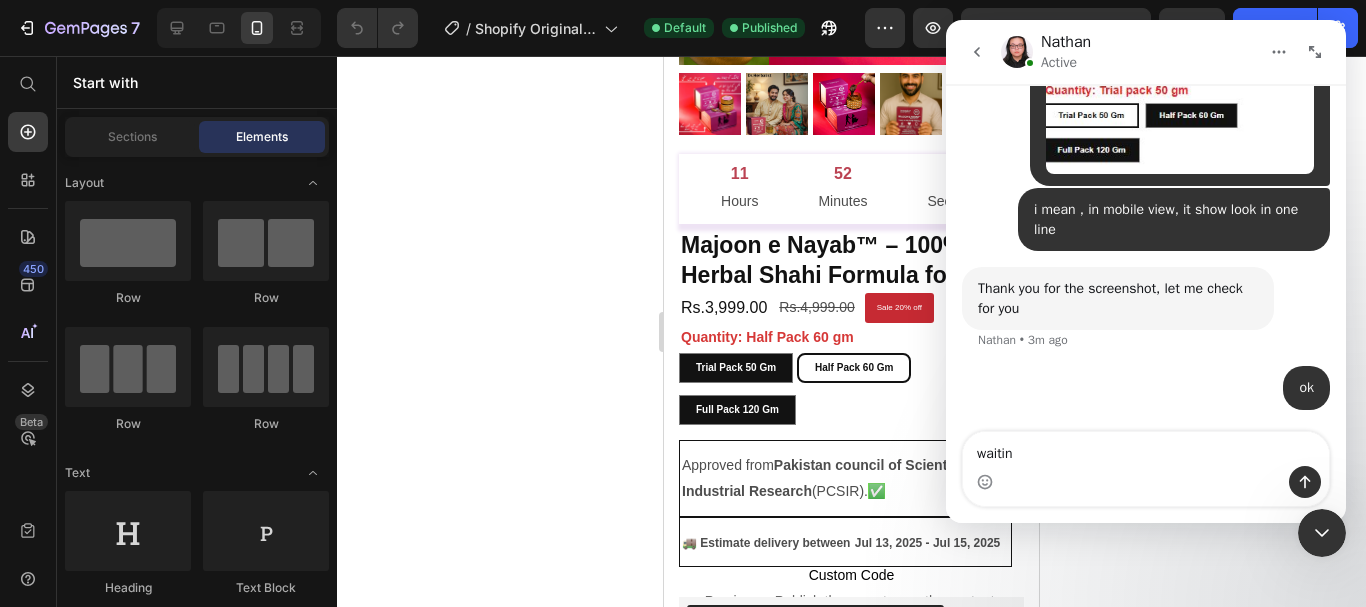 type on "waiting" 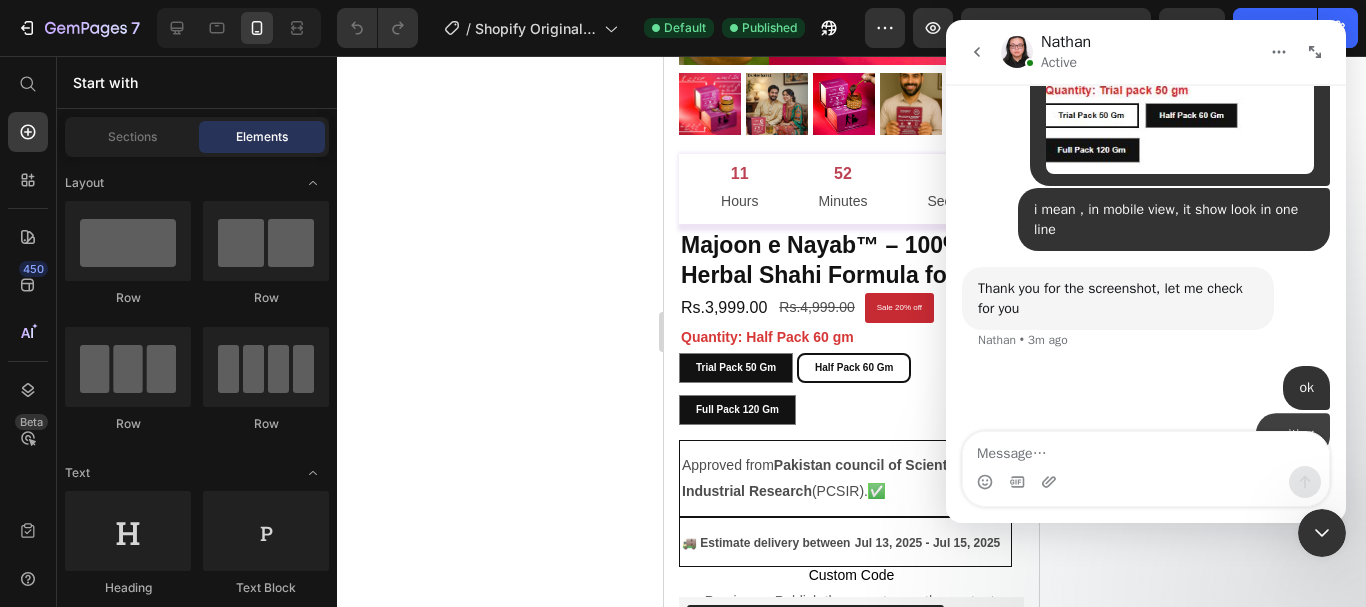 scroll, scrollTop: 3109, scrollLeft: 0, axis: vertical 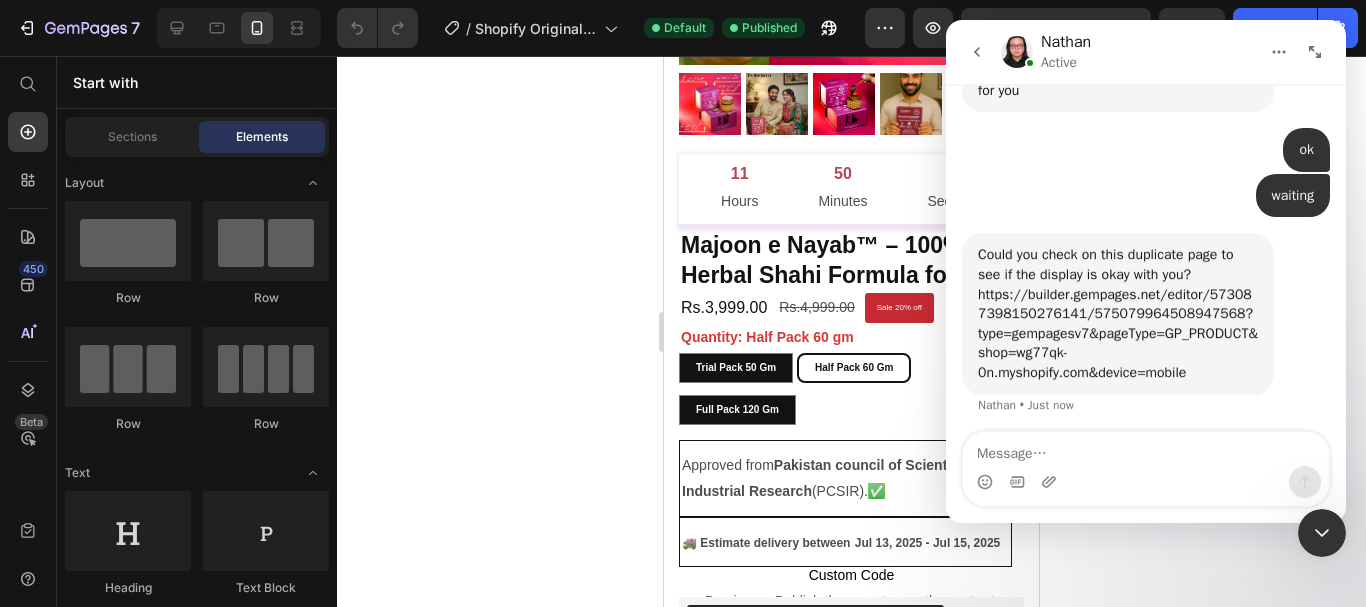 click on "https://builder.gempages.net/editor/573087398150276141/575079964508947568?type=gempagesv7&pageType=GP_PRODUCT&shop=wg77qk-0n.myshopify.com&device=mobile" at bounding box center [1118, 333] 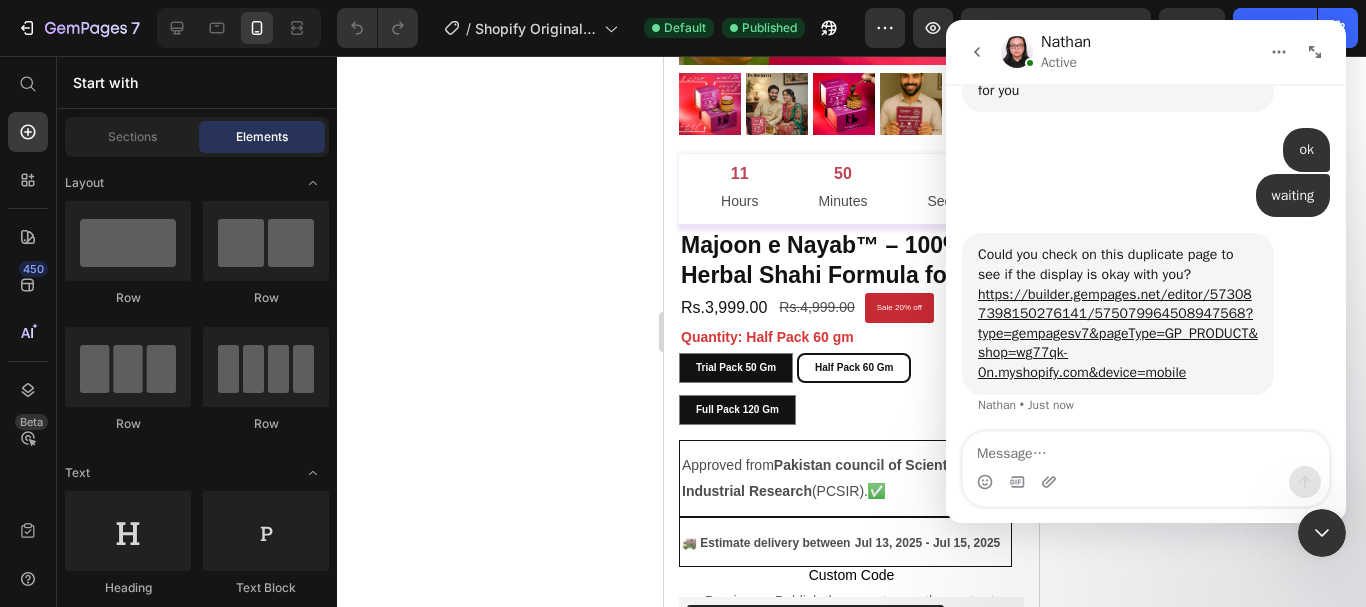scroll, scrollTop: 3287, scrollLeft: 0, axis: vertical 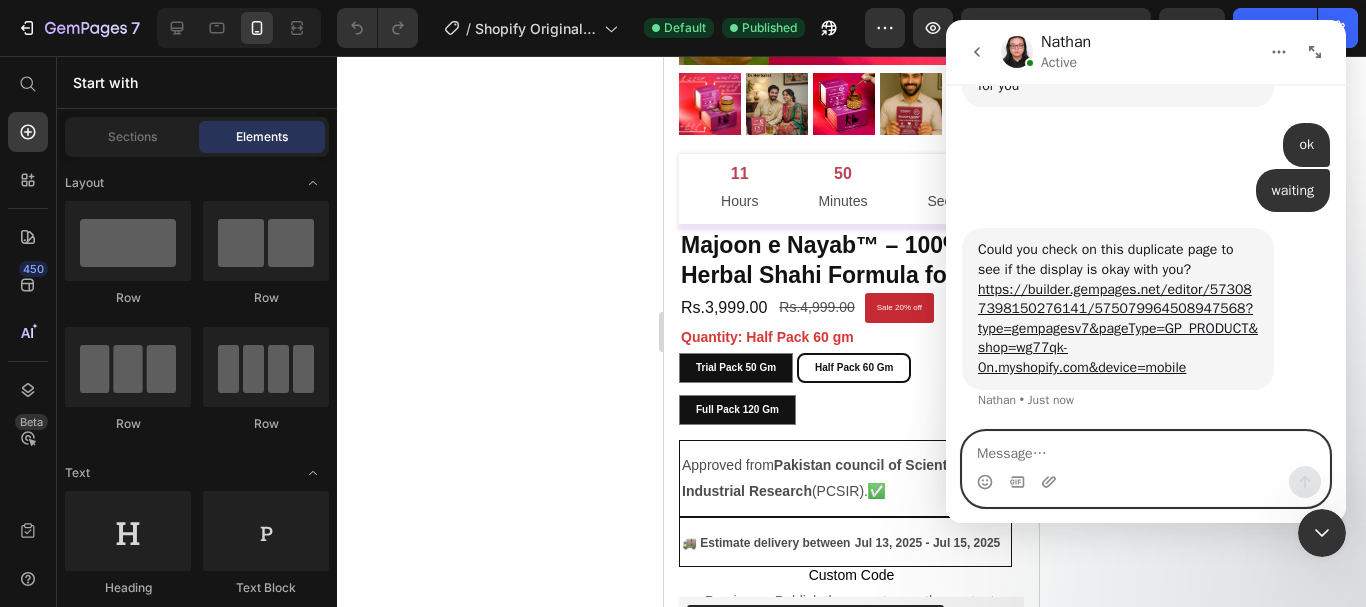 click at bounding box center (1146, 449) 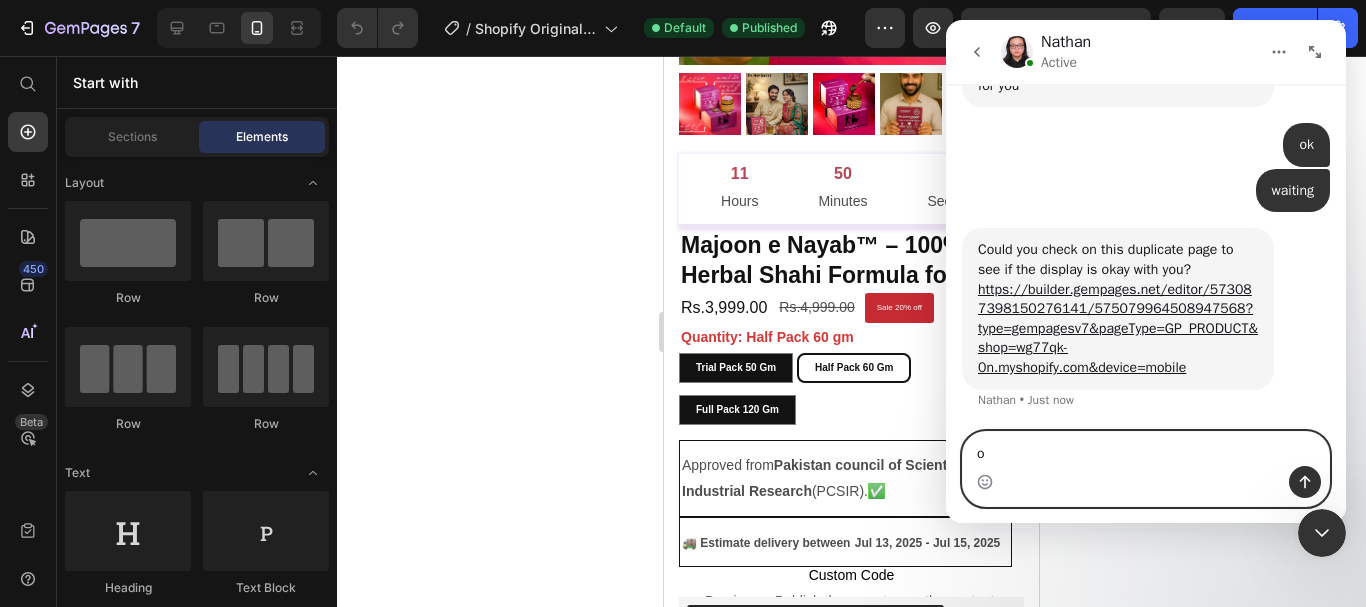 type on "ok" 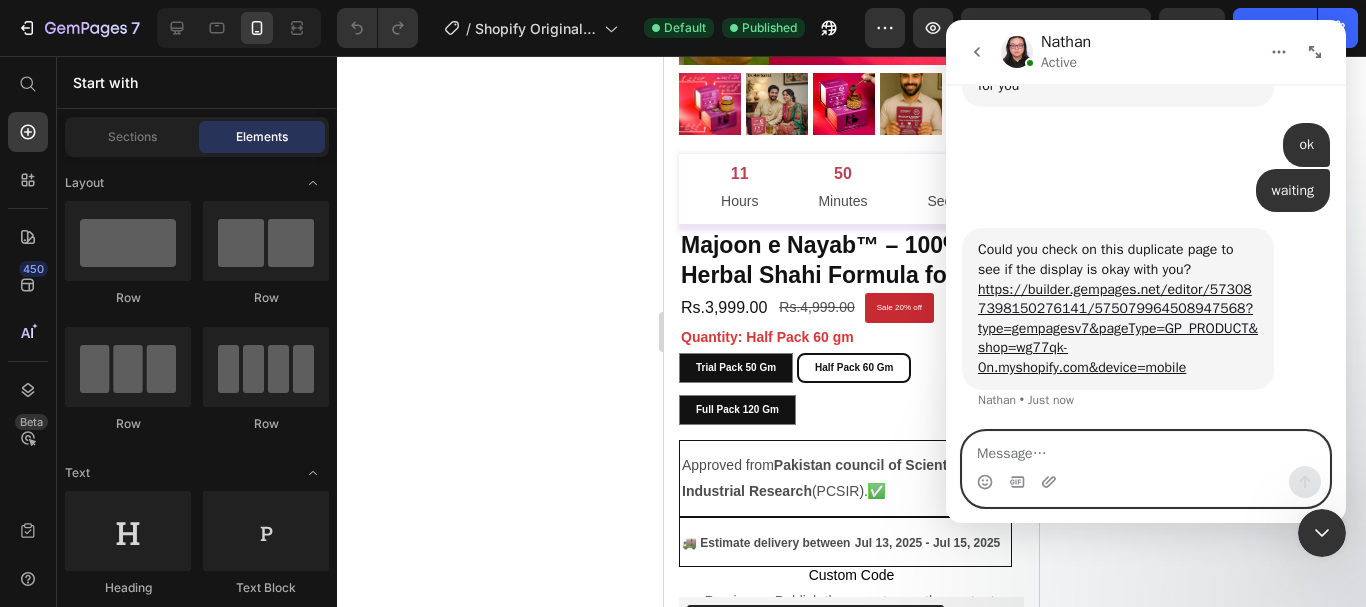 scroll, scrollTop: 3346, scrollLeft: 0, axis: vertical 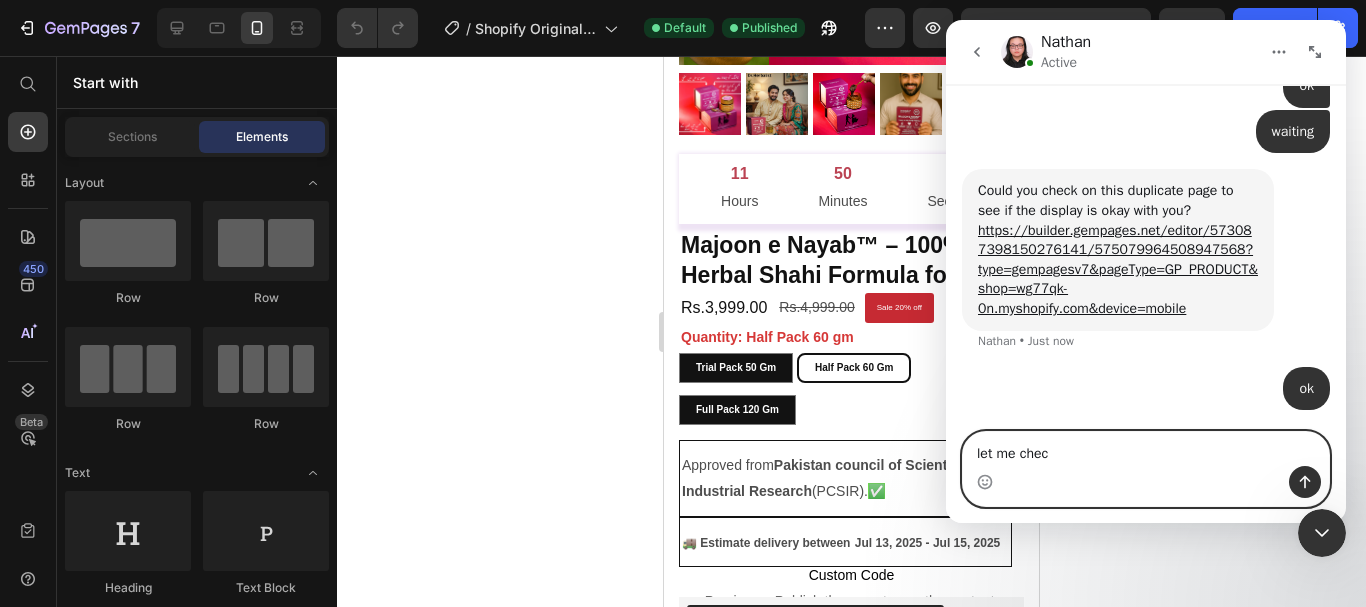 type on "let me check" 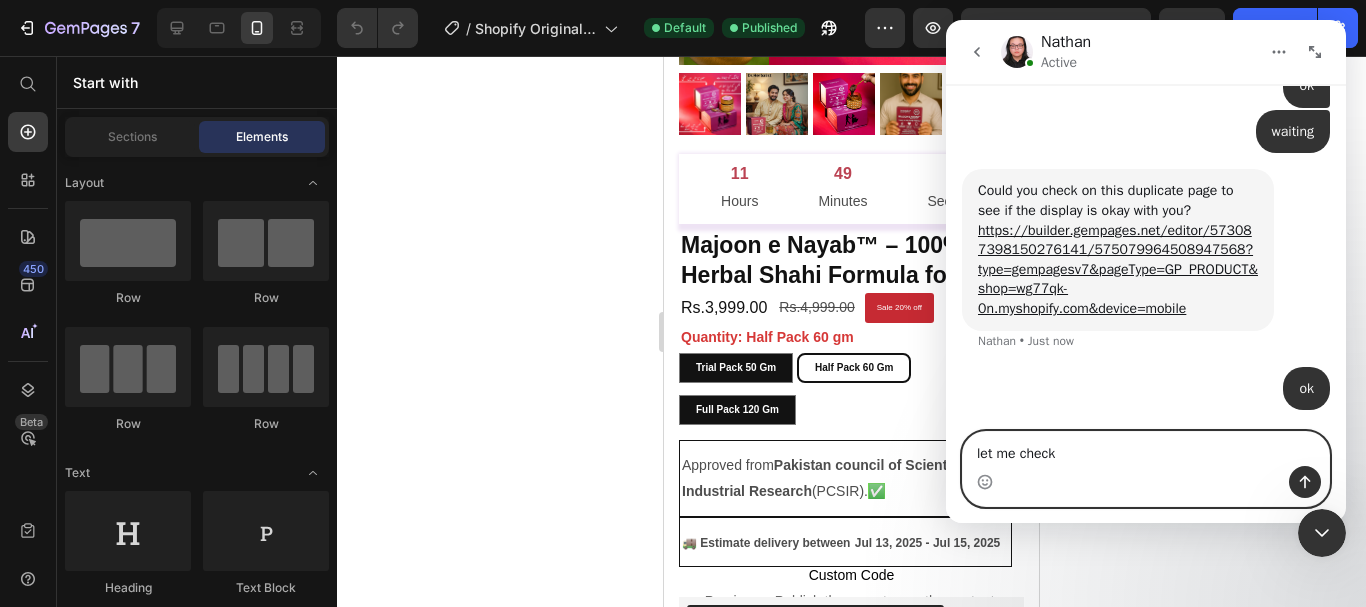 type 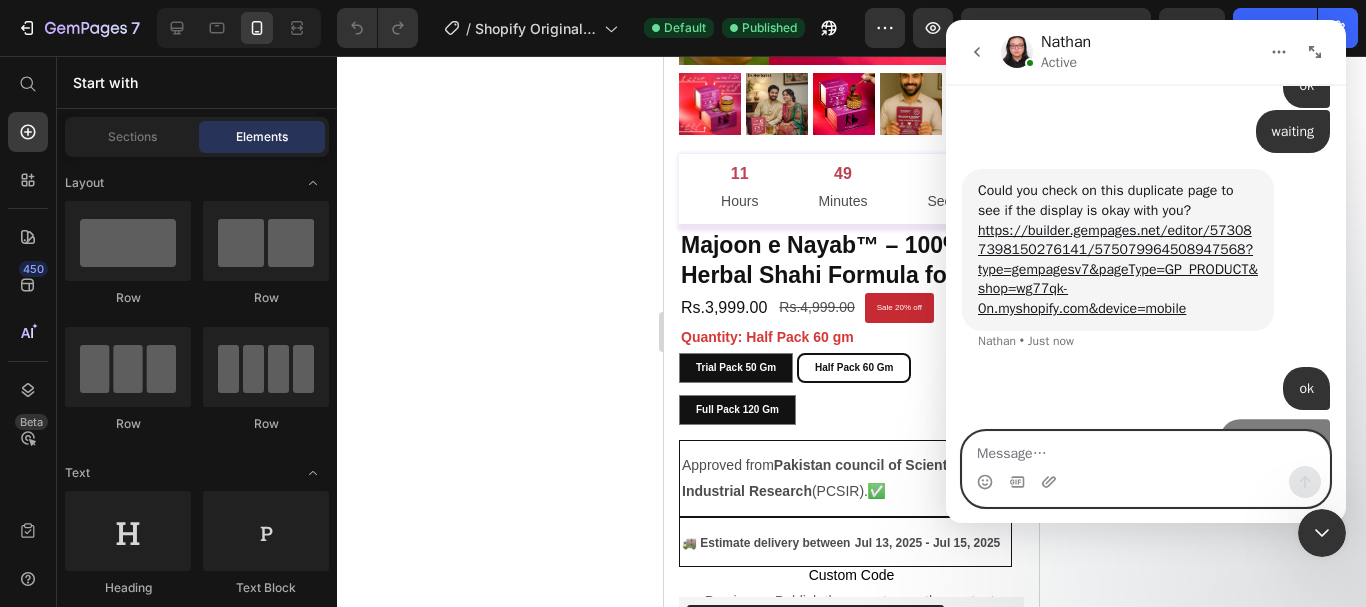scroll, scrollTop: 3392, scrollLeft: 0, axis: vertical 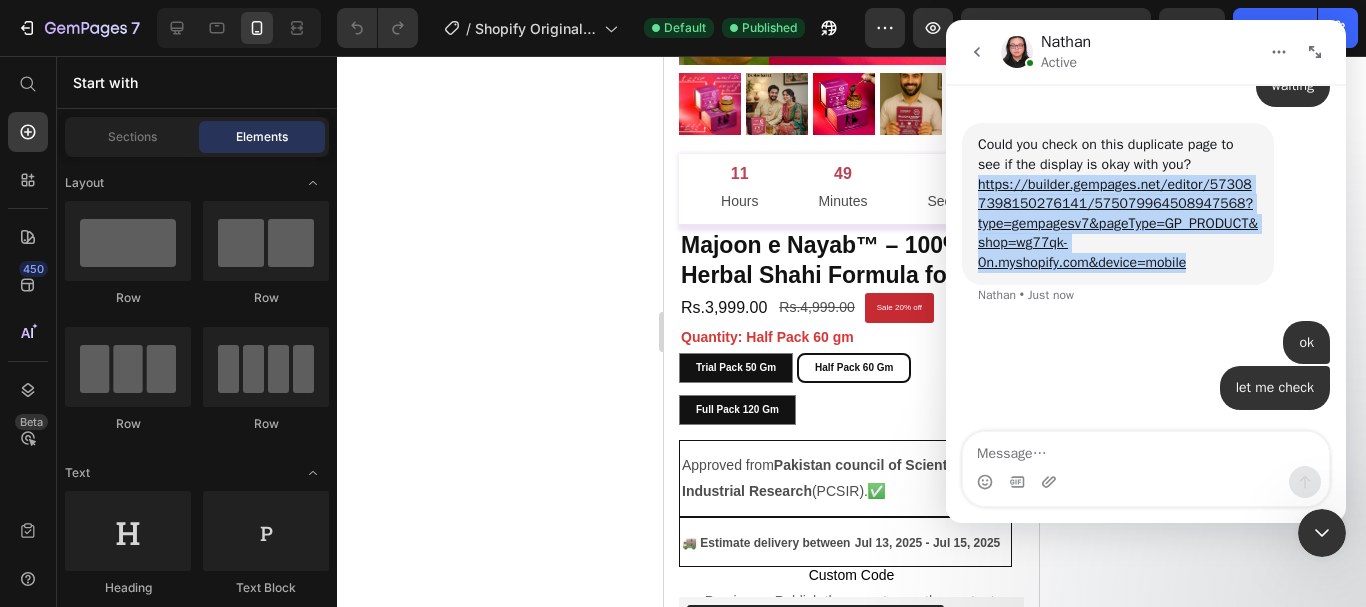 drag, startPoint x: 1203, startPoint y: 268, endPoint x: 977, endPoint y: 183, distance: 241.456 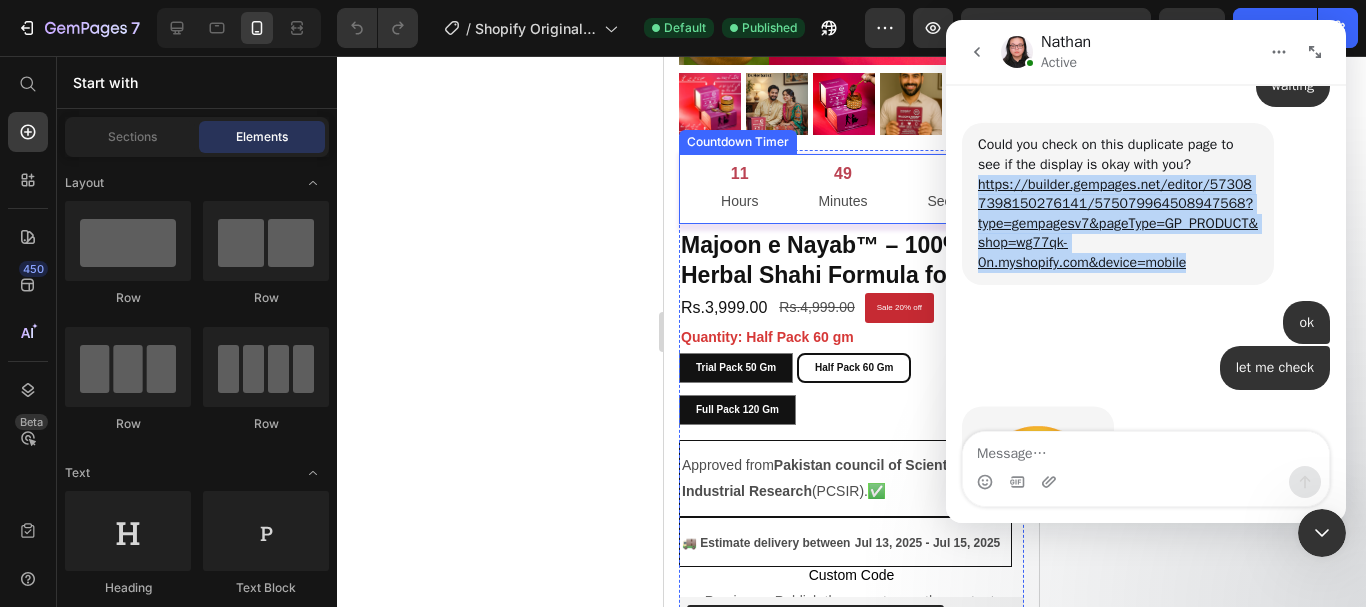 scroll, scrollTop: 3540, scrollLeft: 0, axis: vertical 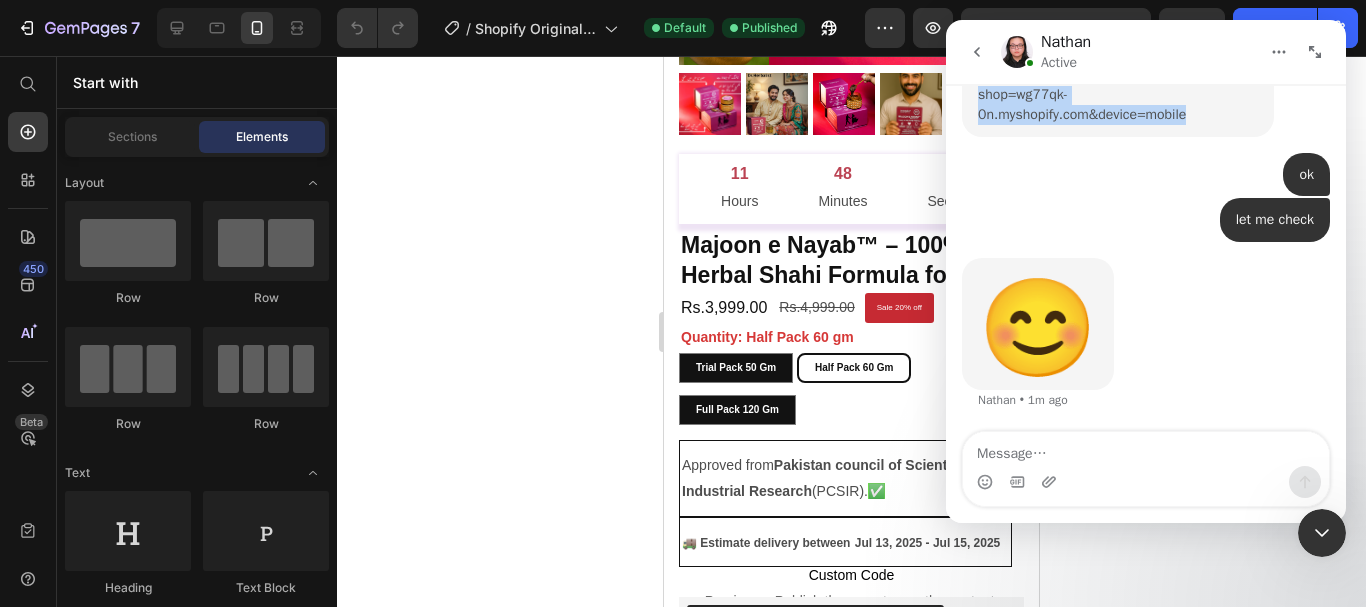 click on "https://builder.gempages.net/editor/573087398150276141/575079964508947568?type=gempagesv7&pageType=GP_PRODUCT&shop=wg77qk-0n.myshopify.com&device=mobile" at bounding box center [1118, 75] 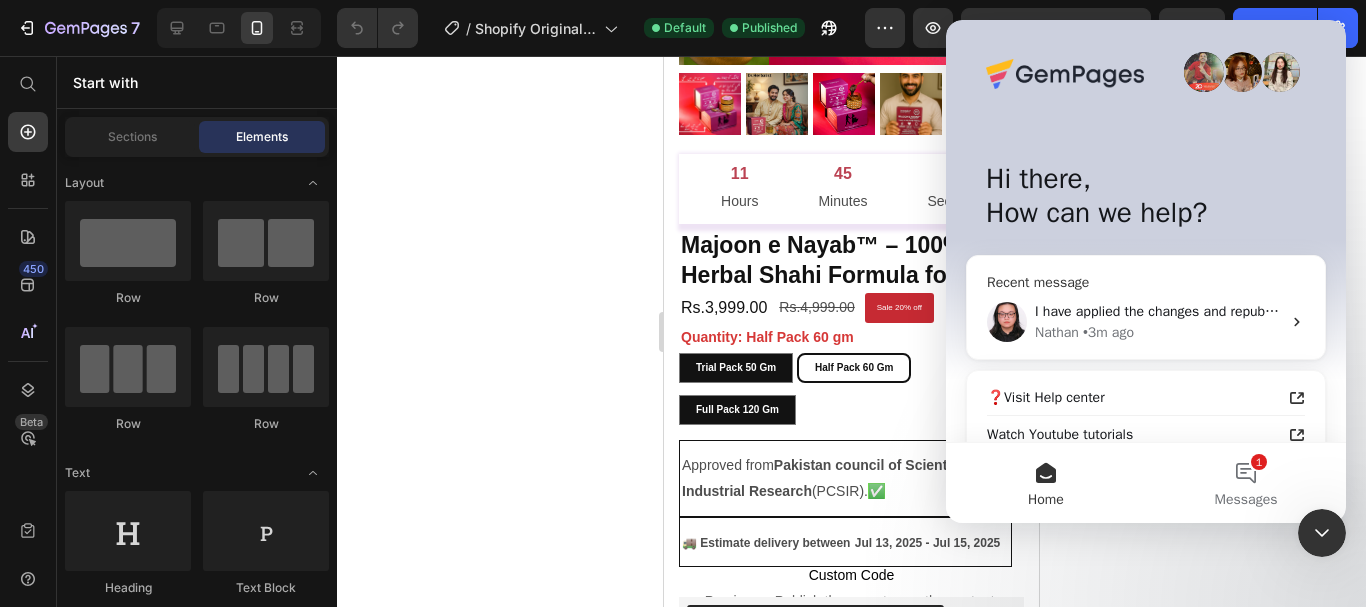 click on "I have applied the changes and republish the page for you. Please check it again to see if the changes has been applied on your end" at bounding box center [1441, 311] 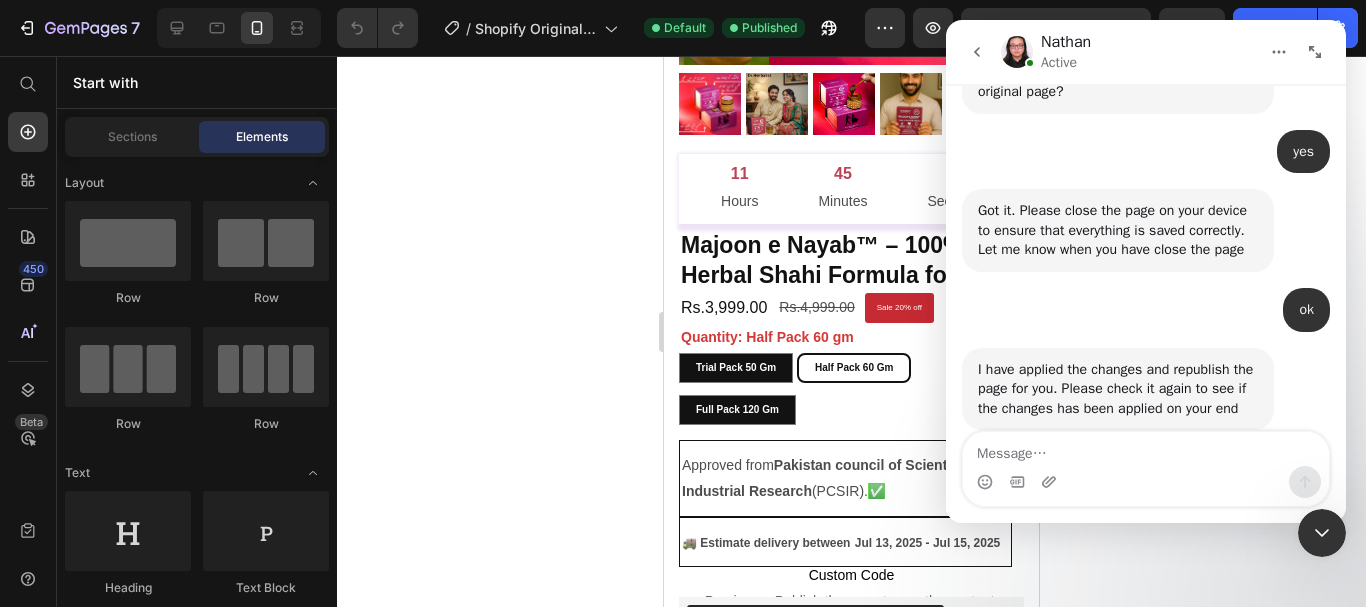 scroll, scrollTop: 4171, scrollLeft: 0, axis: vertical 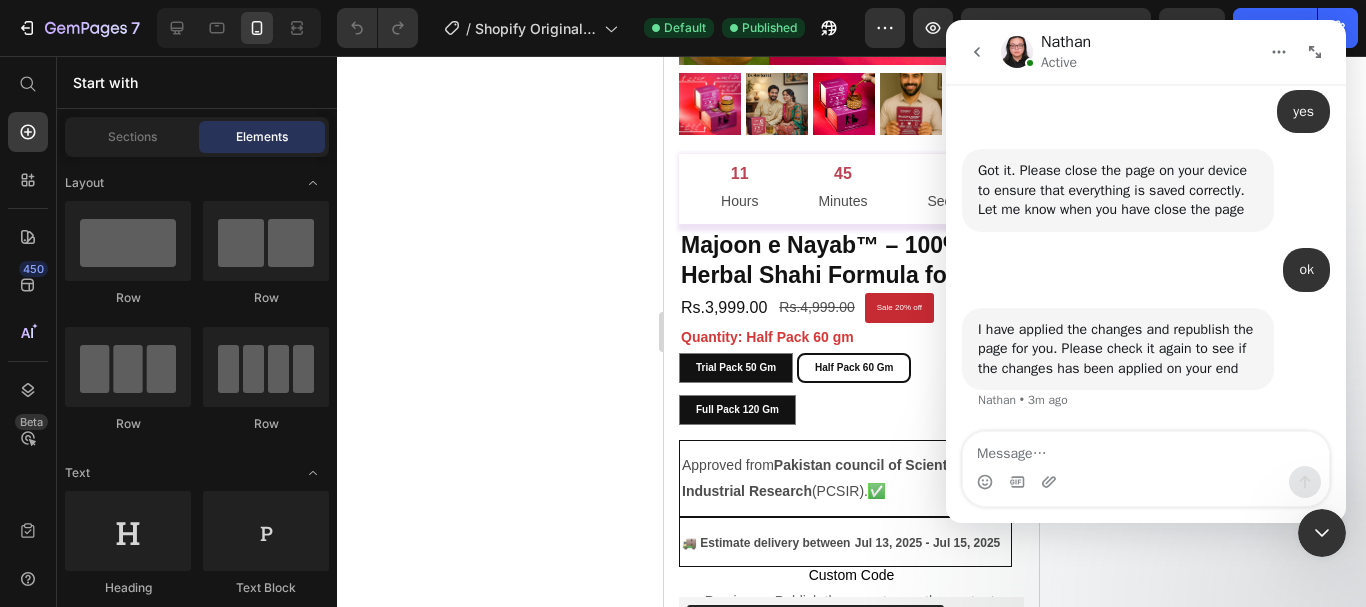 click at bounding box center (1146, 449) 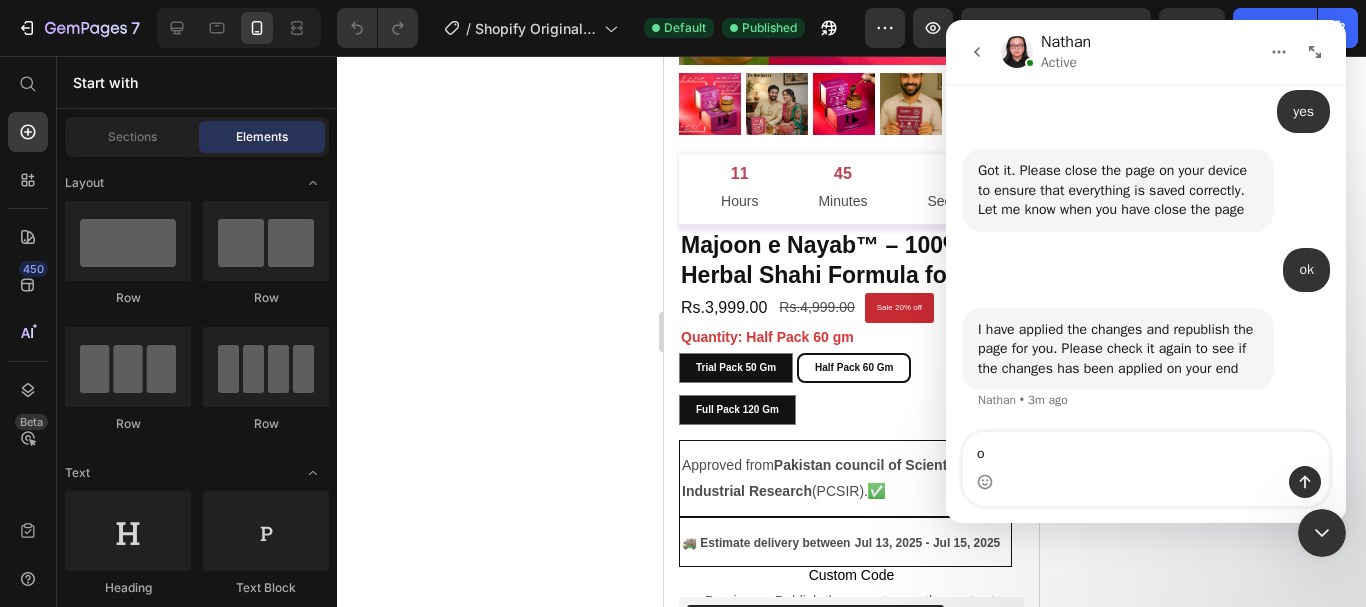 type on "ok" 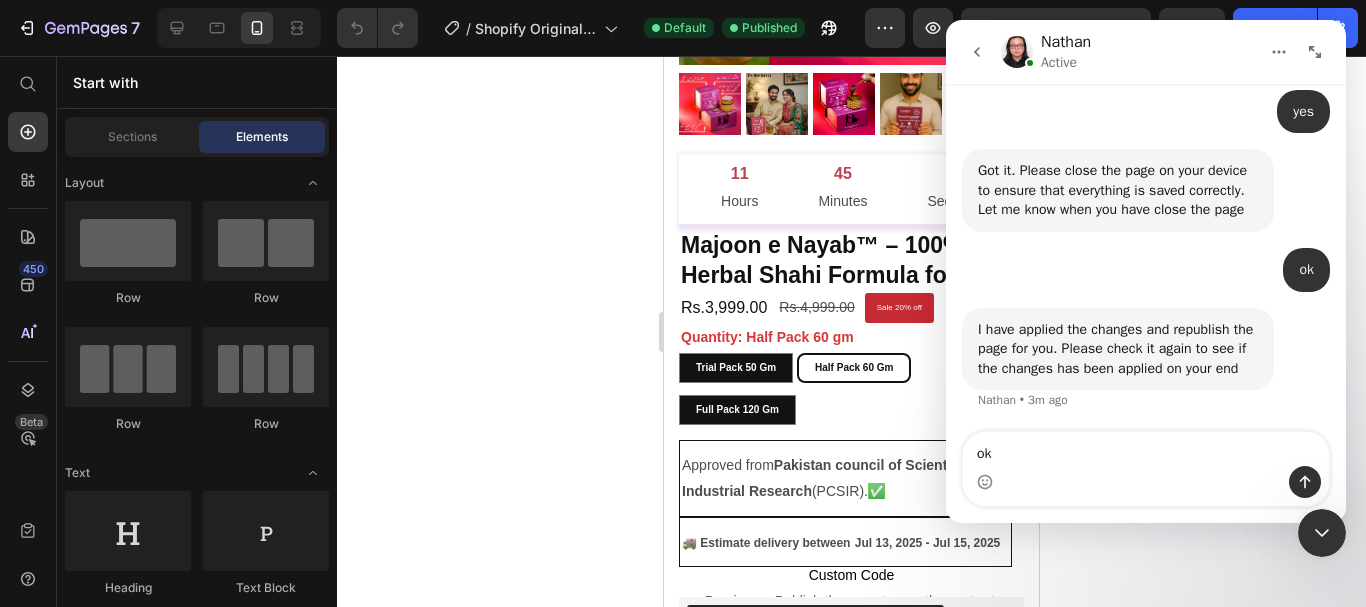 type 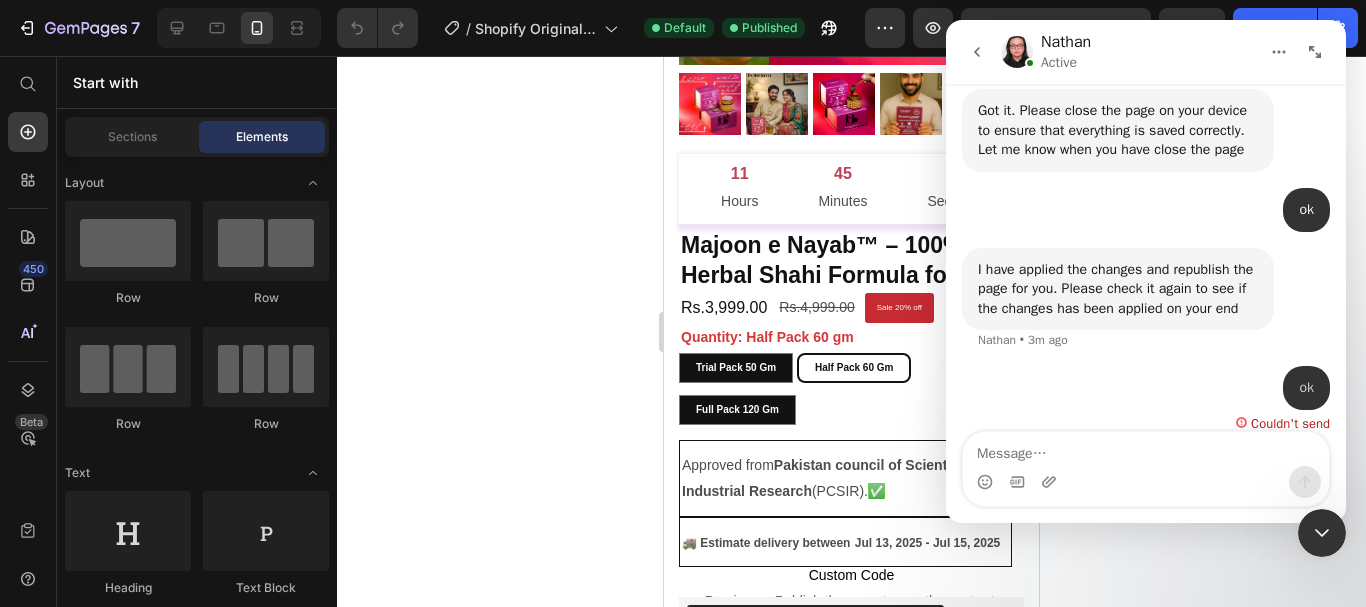 scroll, scrollTop: 4251, scrollLeft: 0, axis: vertical 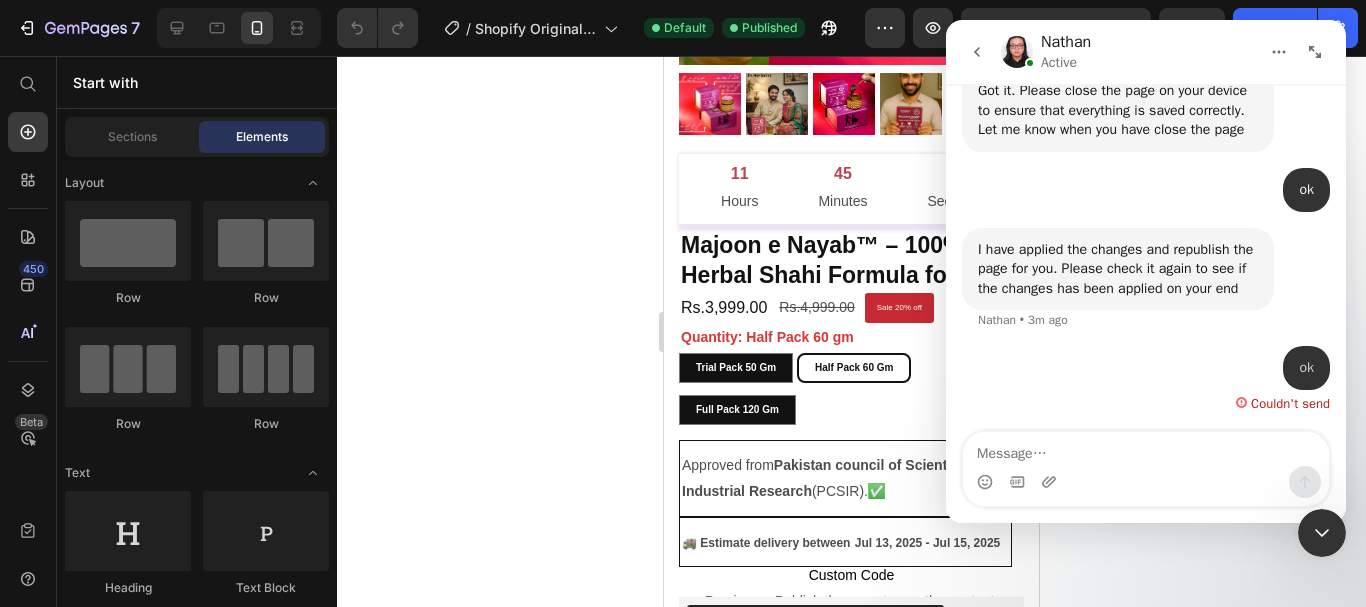 click 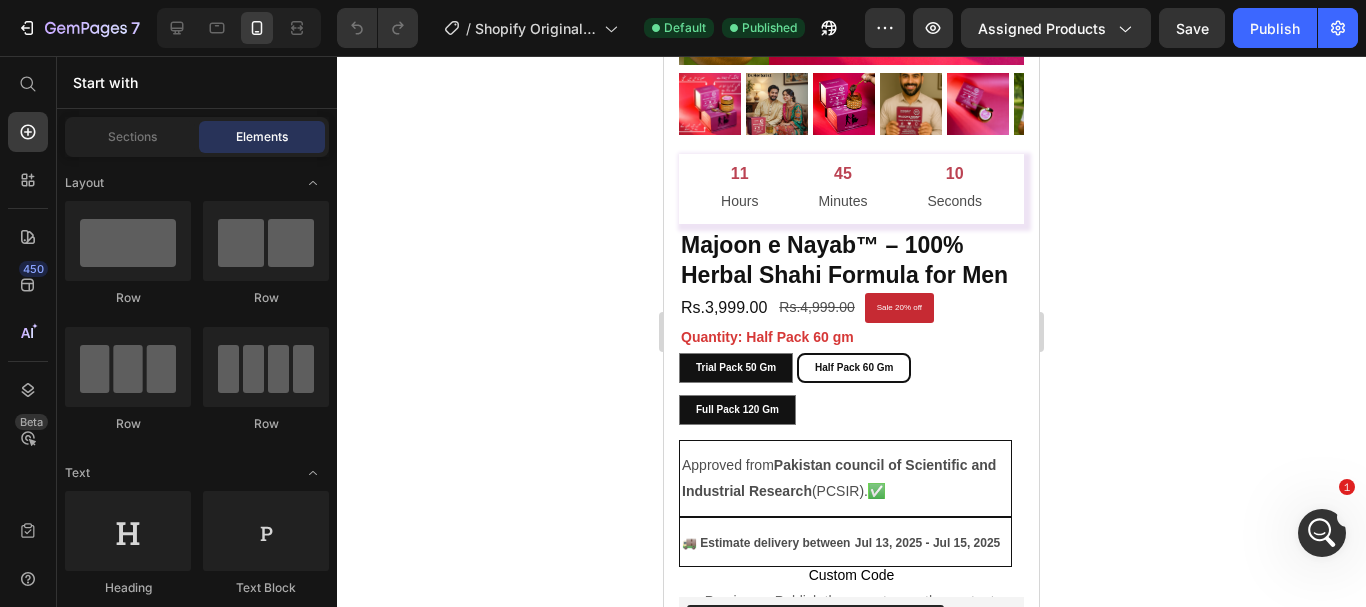 scroll, scrollTop: 0, scrollLeft: 0, axis: both 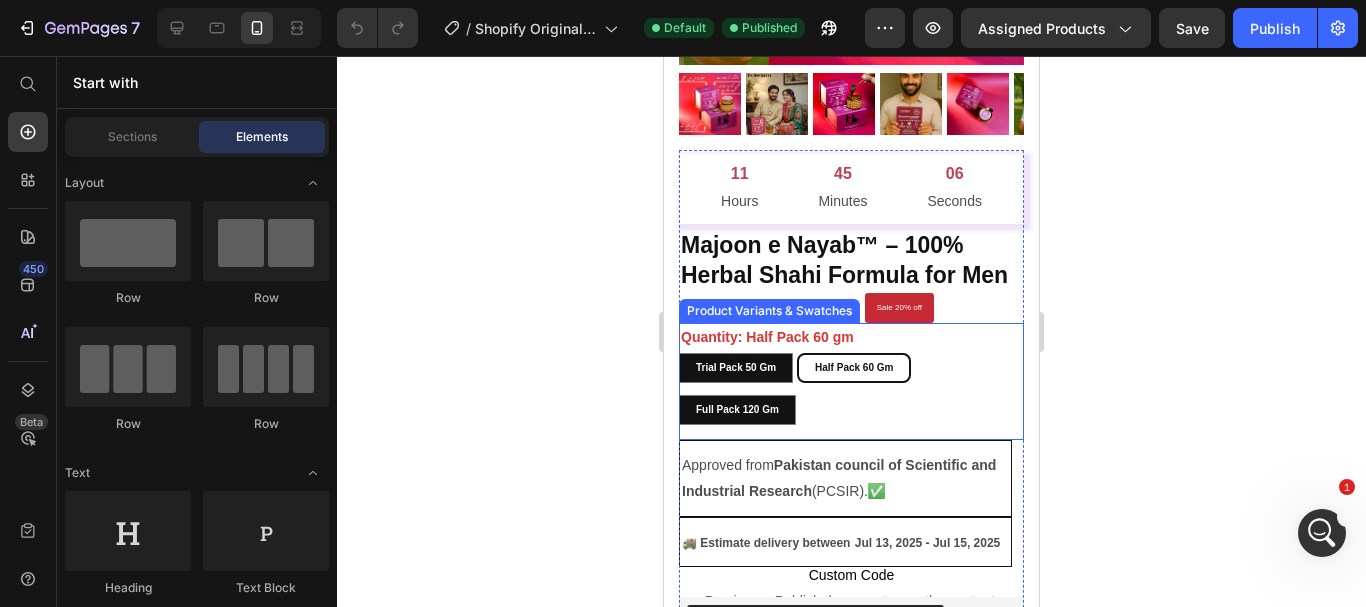click on "Quantity: Half Pack 60 gm Trial pack 50 gm Trial pack 50 gm Trial pack 50 gm Half Pack 60 gm Half Pack 60 gm Half Pack 60 gm Full Pack 120 gm Full Pack 120 gm Full Pack 120 gm" at bounding box center (851, 374) 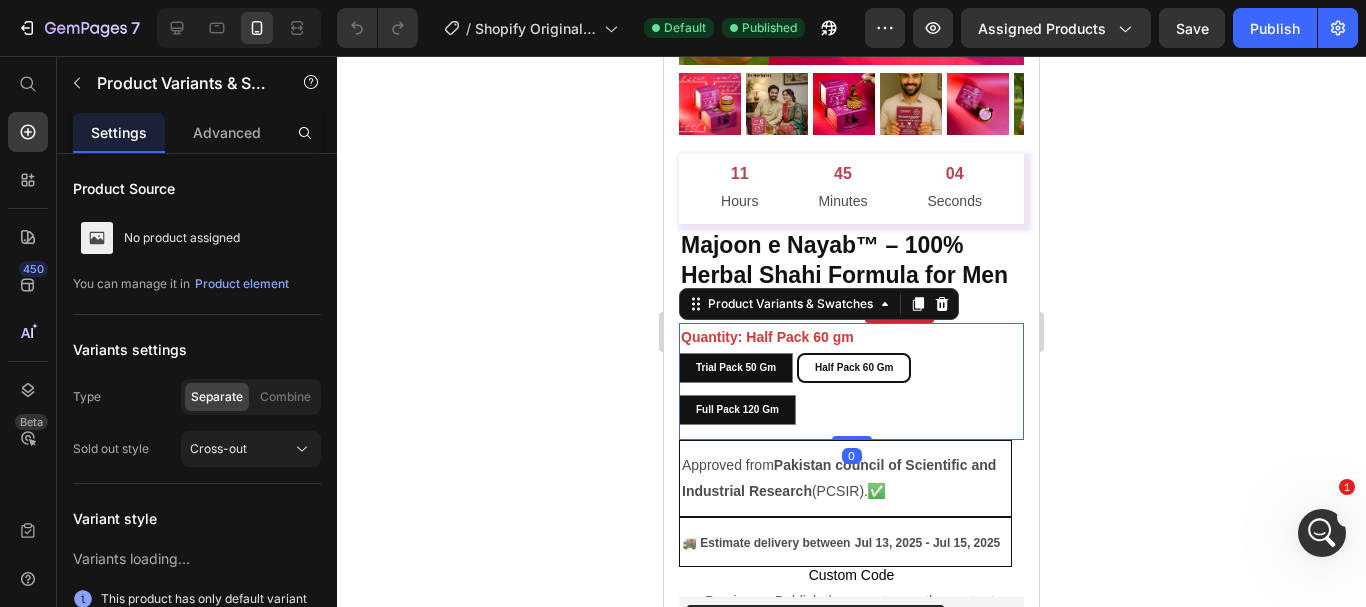 scroll, scrollTop: 0, scrollLeft: 0, axis: both 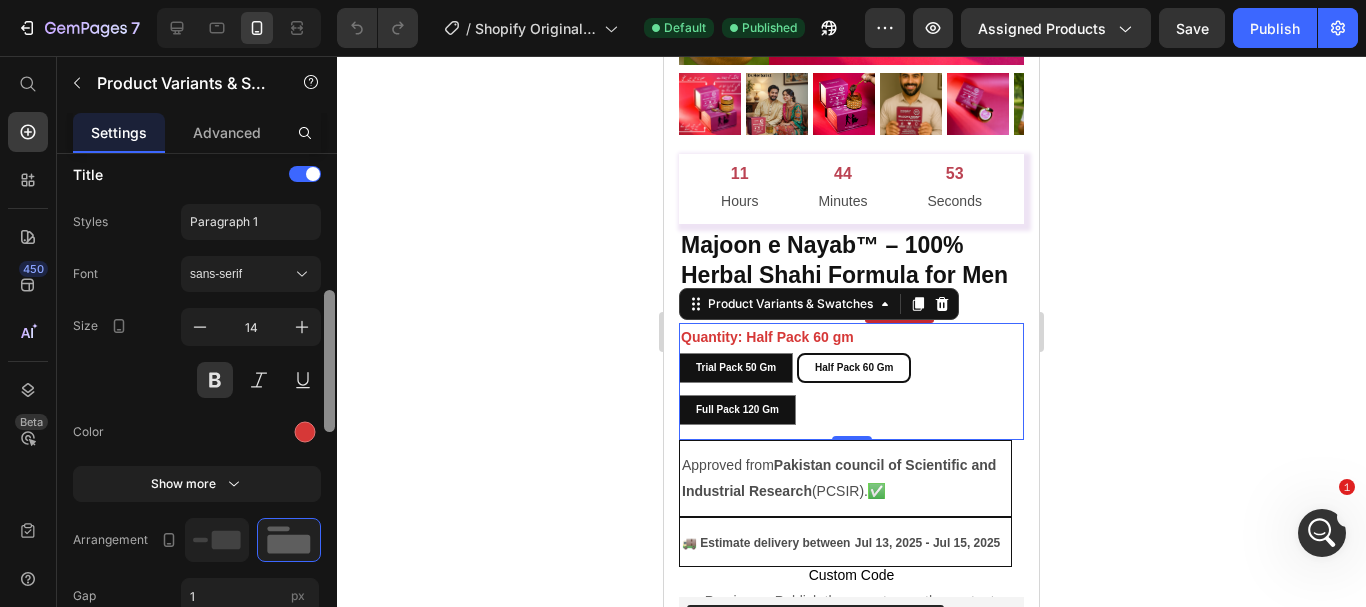 drag, startPoint x: 329, startPoint y: 286, endPoint x: 331, endPoint y: 422, distance: 136.01471 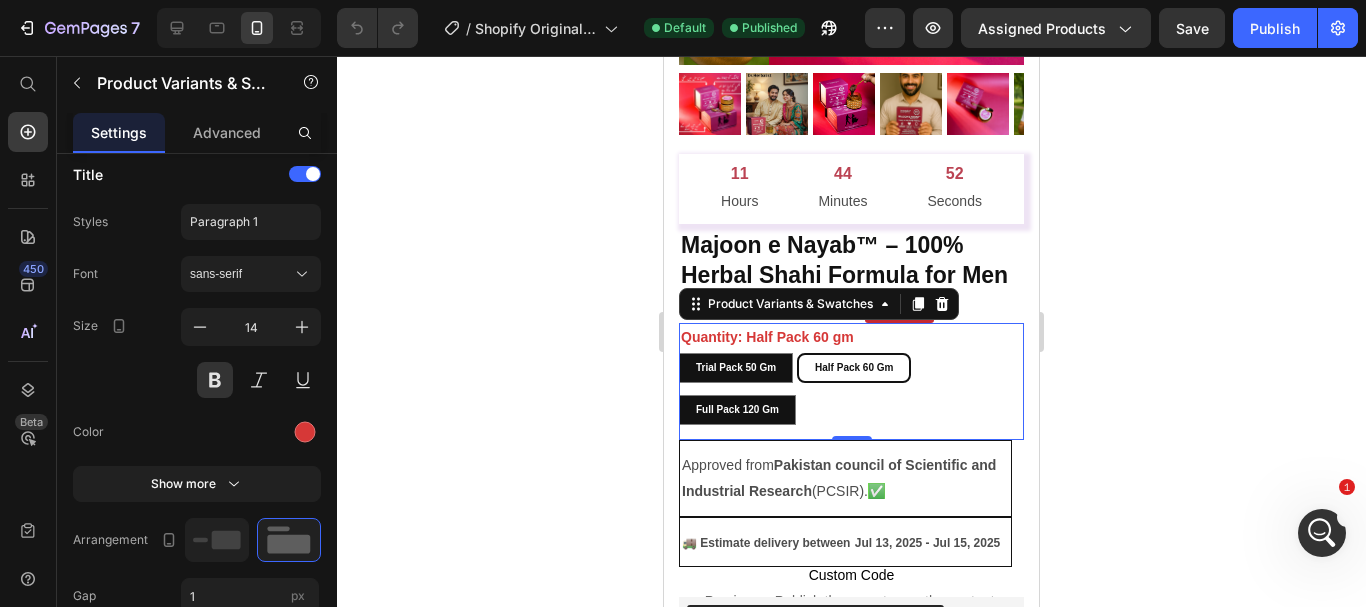 click 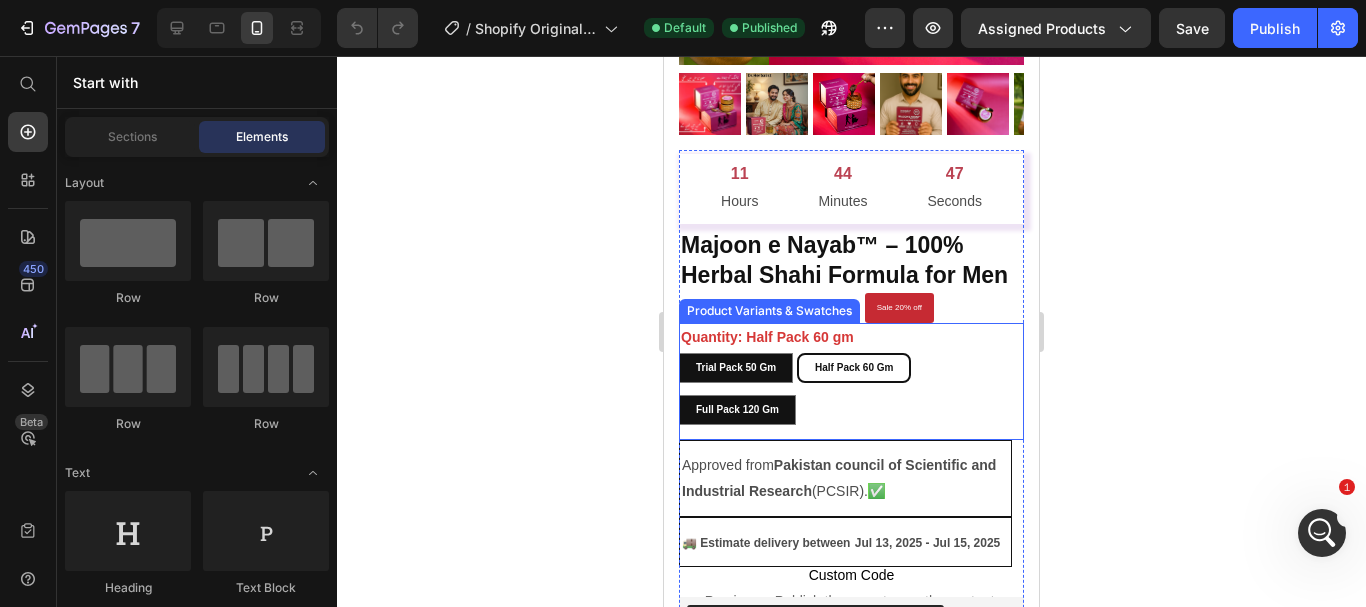 click on "Trial pack 50 gm Trial pack 50 gm Trial pack 50 gm Half Pack 60 gm Half Pack 60 gm Half Pack 60 gm Full Pack 120 gm Full Pack 120 gm Full Pack 120 gm" at bounding box center [851, 389] 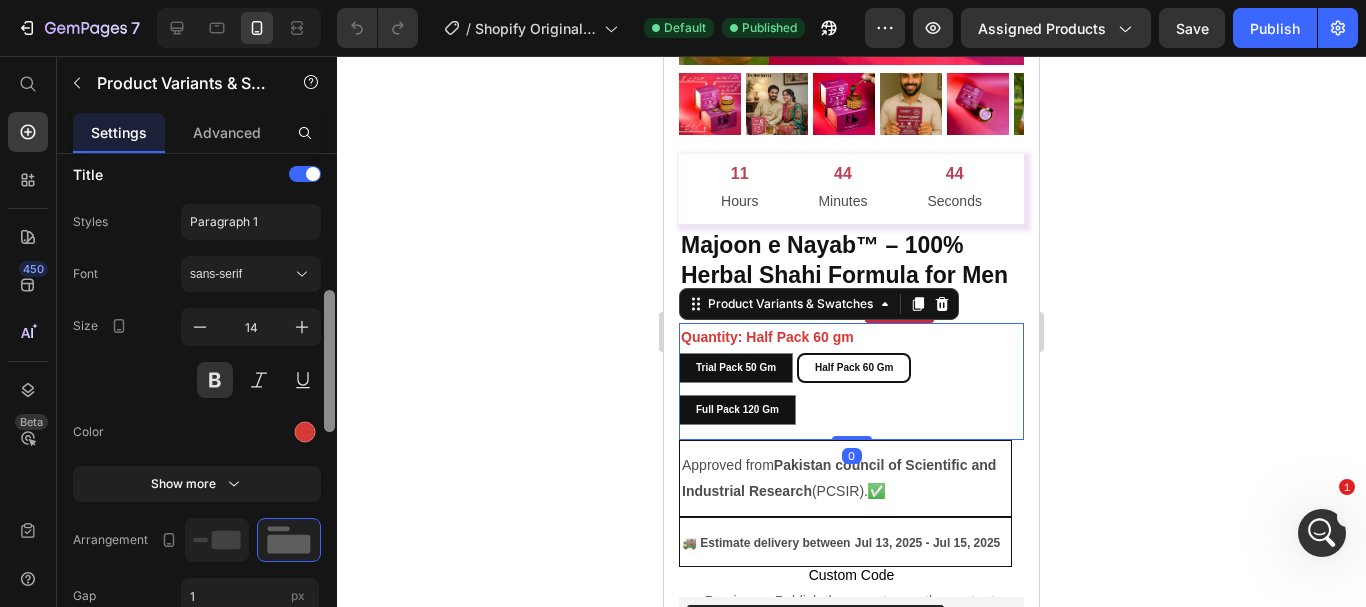scroll, scrollTop: 0, scrollLeft: 0, axis: both 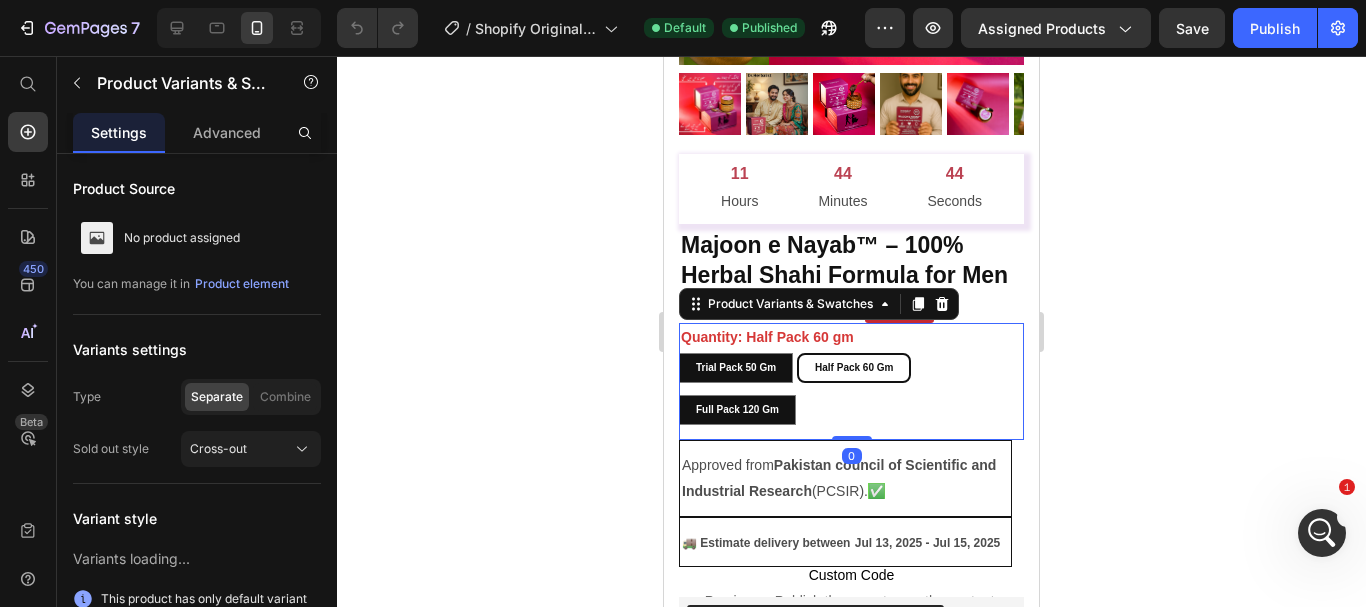 click at bounding box center (329, 895) 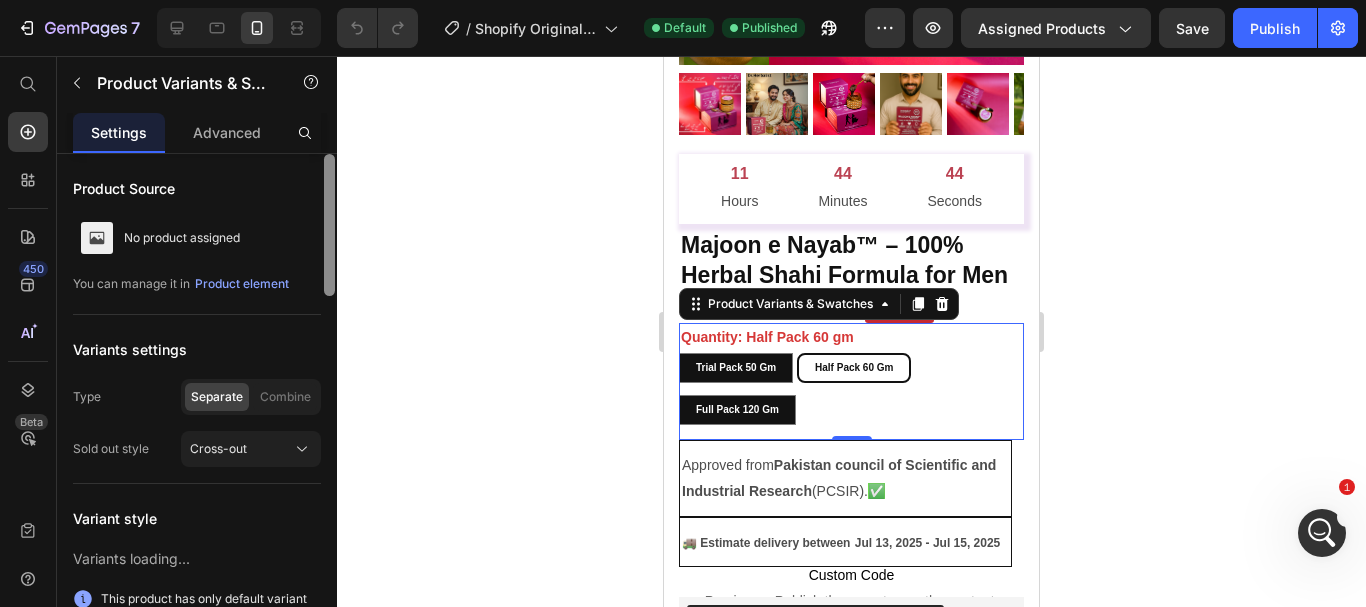 click at bounding box center (329, 225) 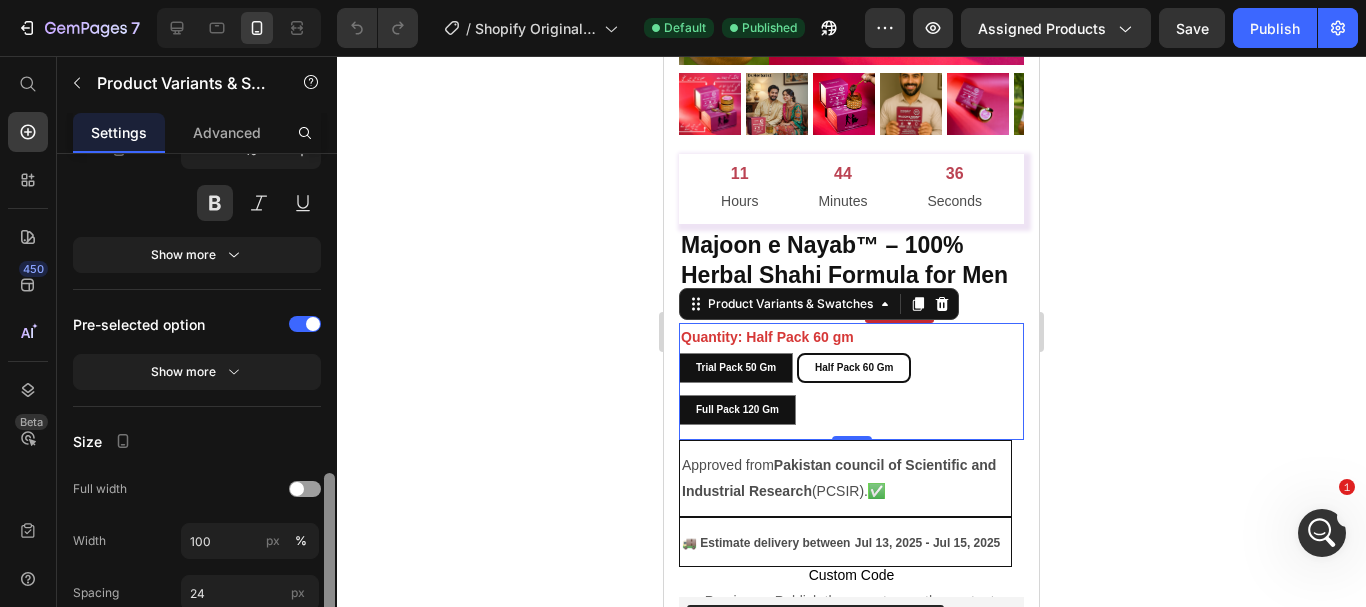 scroll, scrollTop: 1165, scrollLeft: 0, axis: vertical 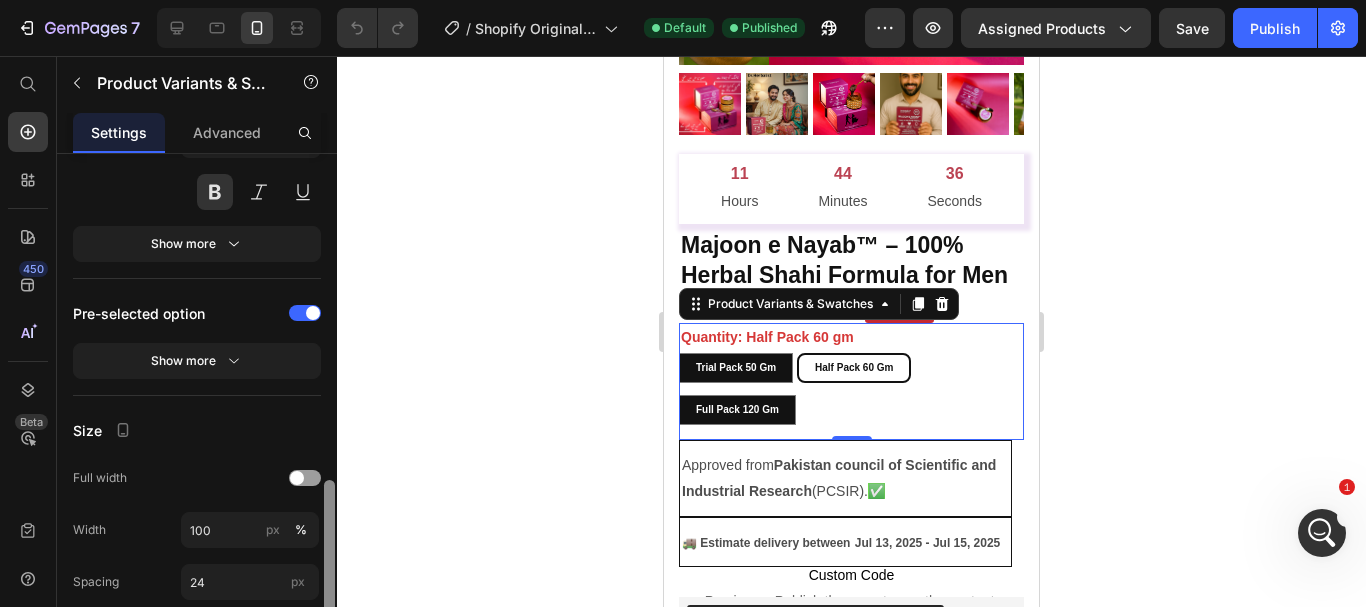 drag, startPoint x: 330, startPoint y: 260, endPoint x: 341, endPoint y: 586, distance: 326.18552 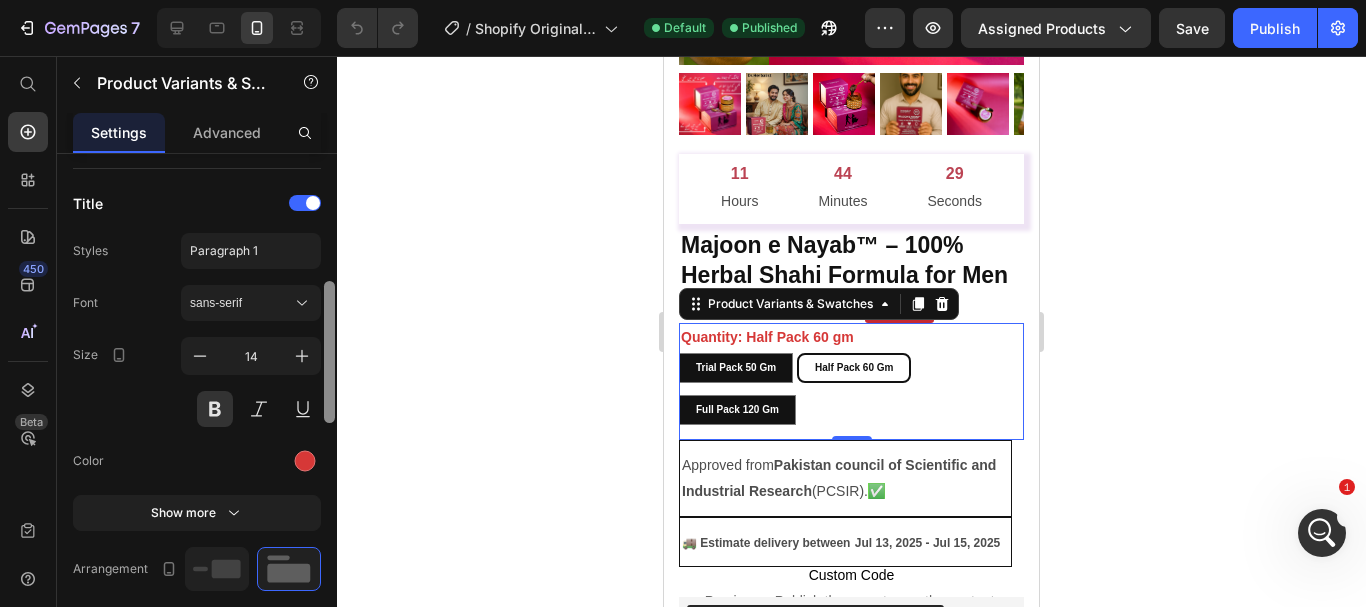 scroll, scrollTop: 461, scrollLeft: 0, axis: vertical 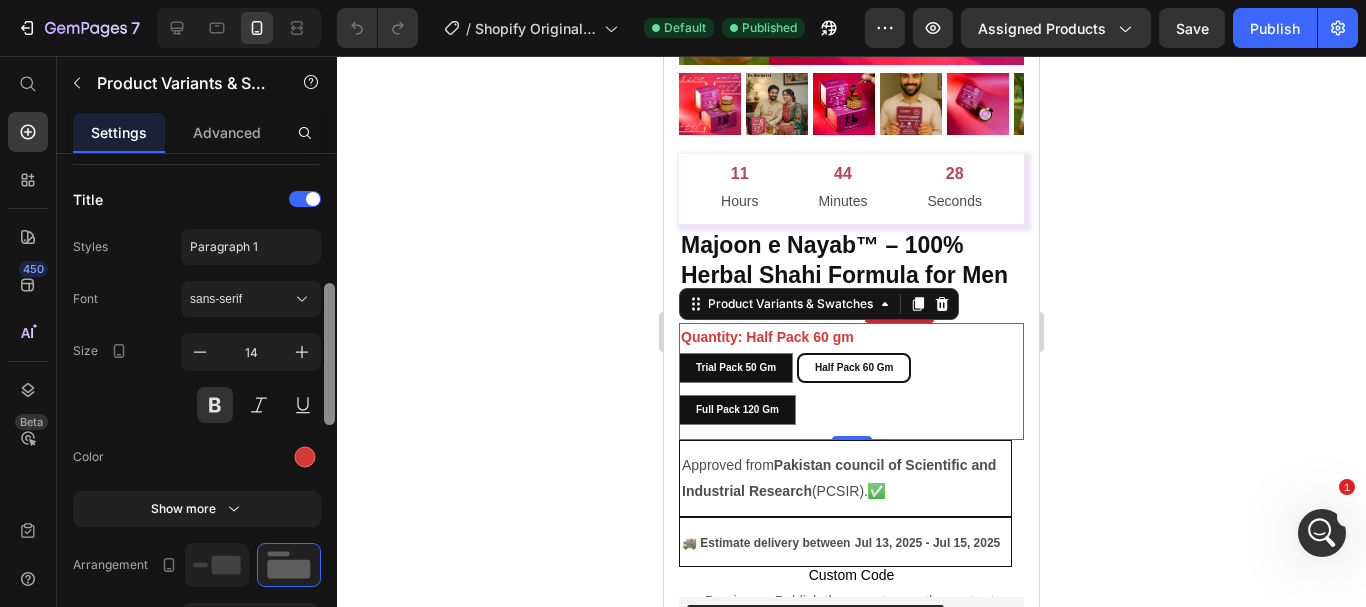 drag, startPoint x: 331, startPoint y: 501, endPoint x: 332, endPoint y: 304, distance: 197.00253 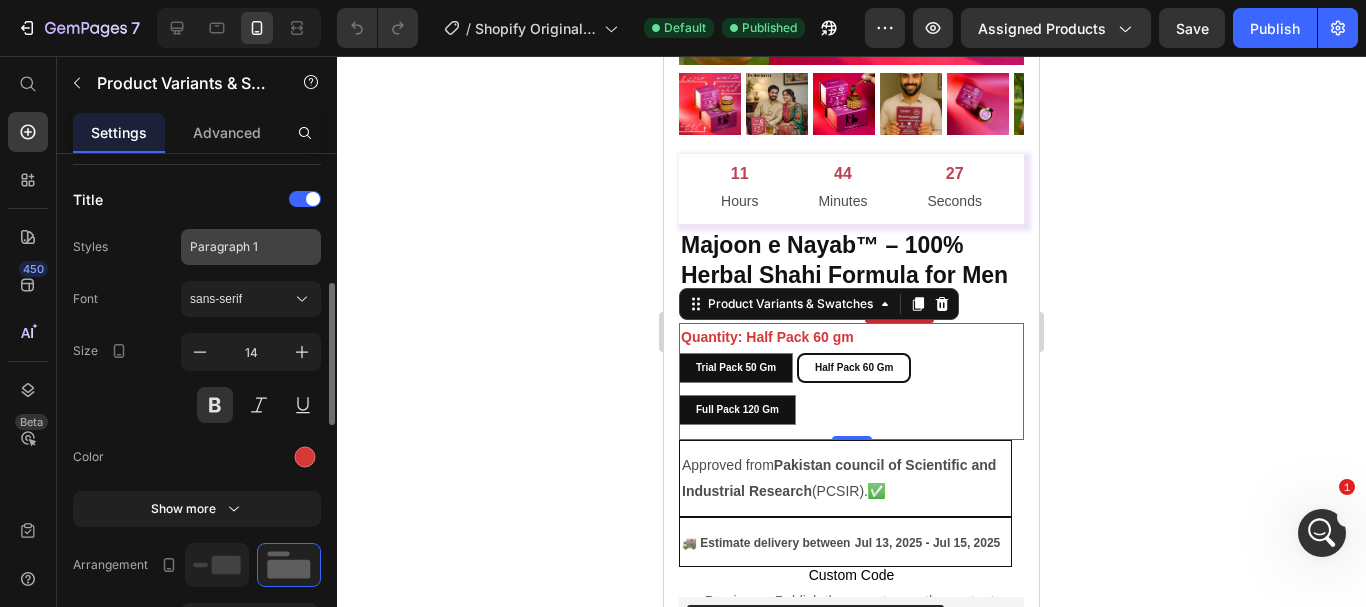 click on "Paragraph 1" at bounding box center [239, 247] 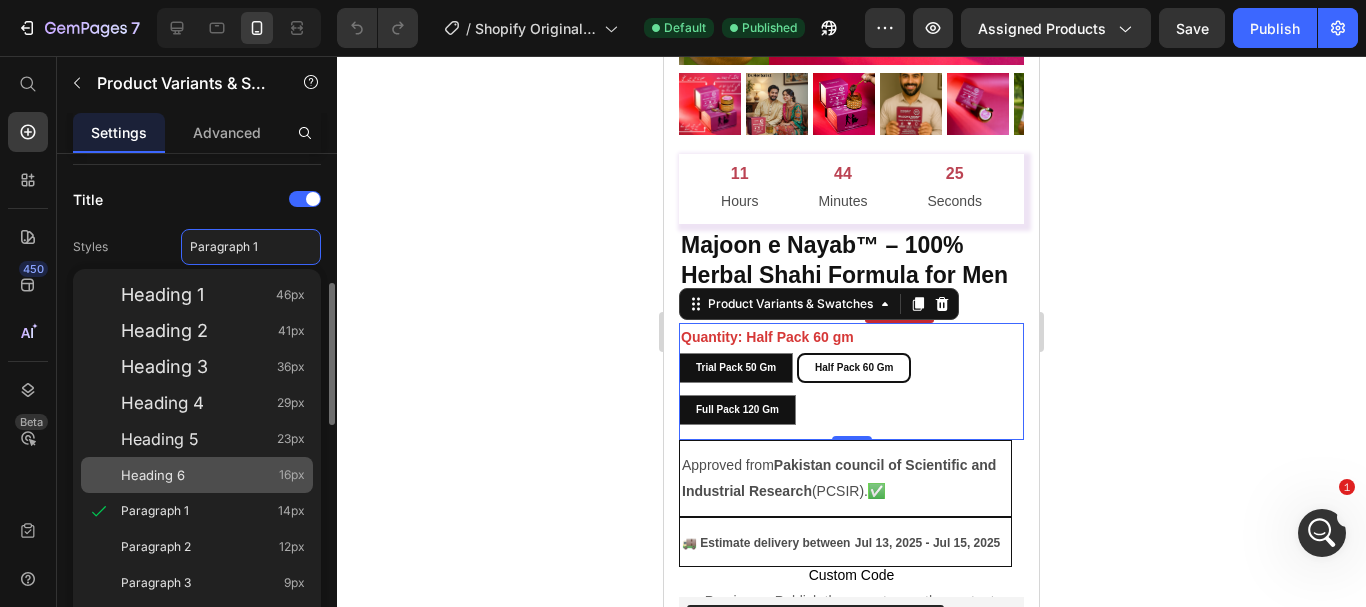 click on "Heading 6" at bounding box center [153, 475] 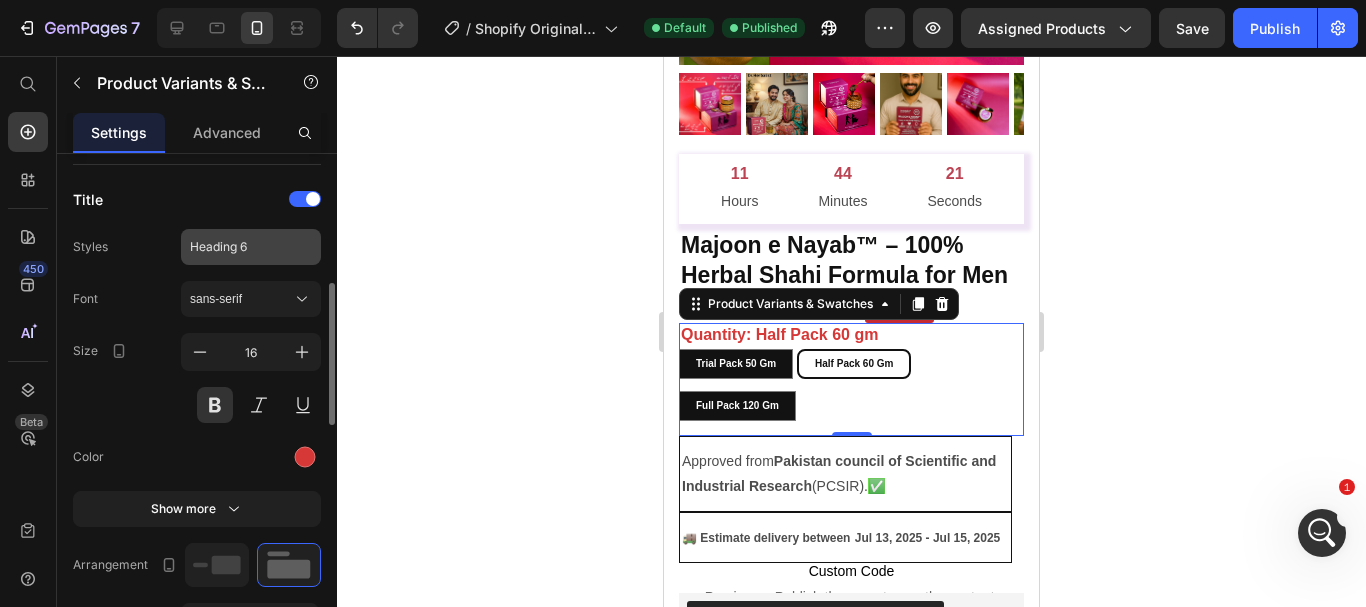 click on "Heading 6" at bounding box center (239, 247) 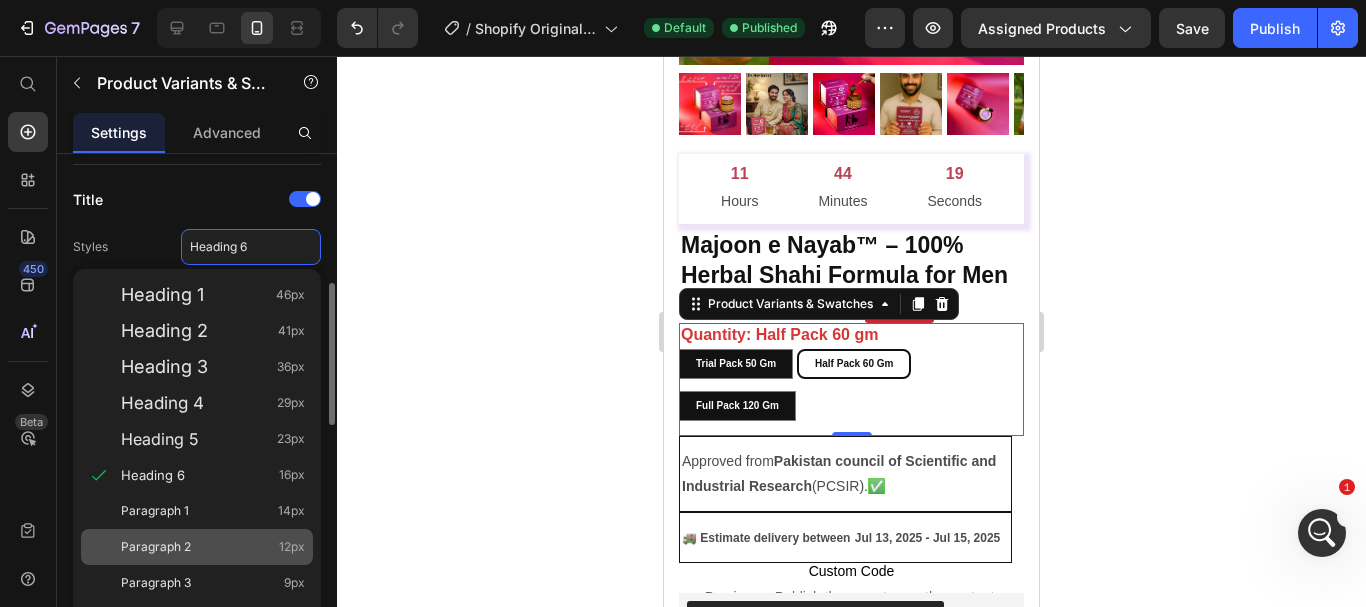 click on "Paragraph 2 12px" at bounding box center (213, 547) 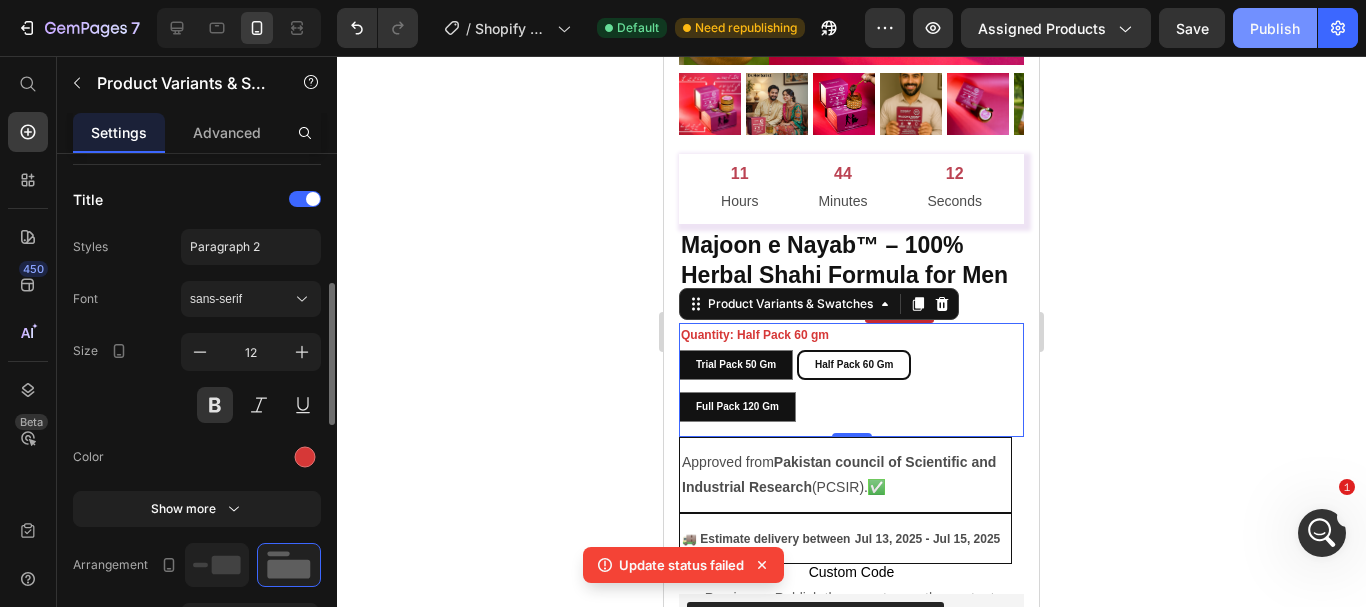 click on "Publish" at bounding box center [1275, 28] 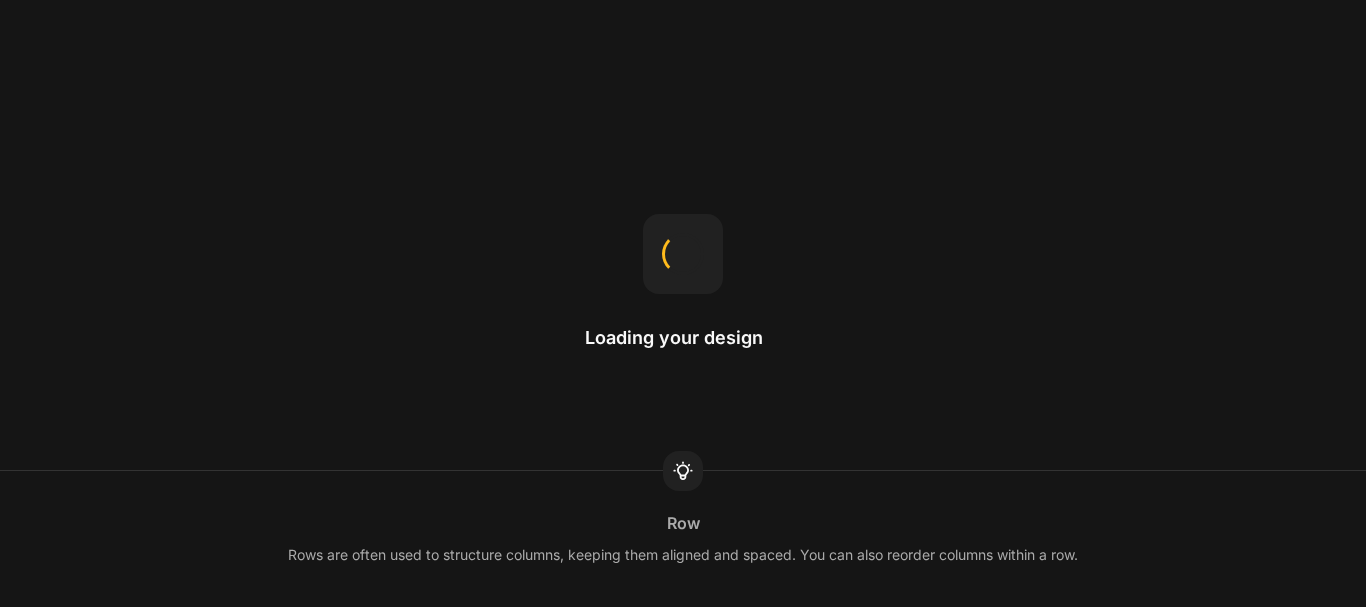 scroll, scrollTop: 0, scrollLeft: 0, axis: both 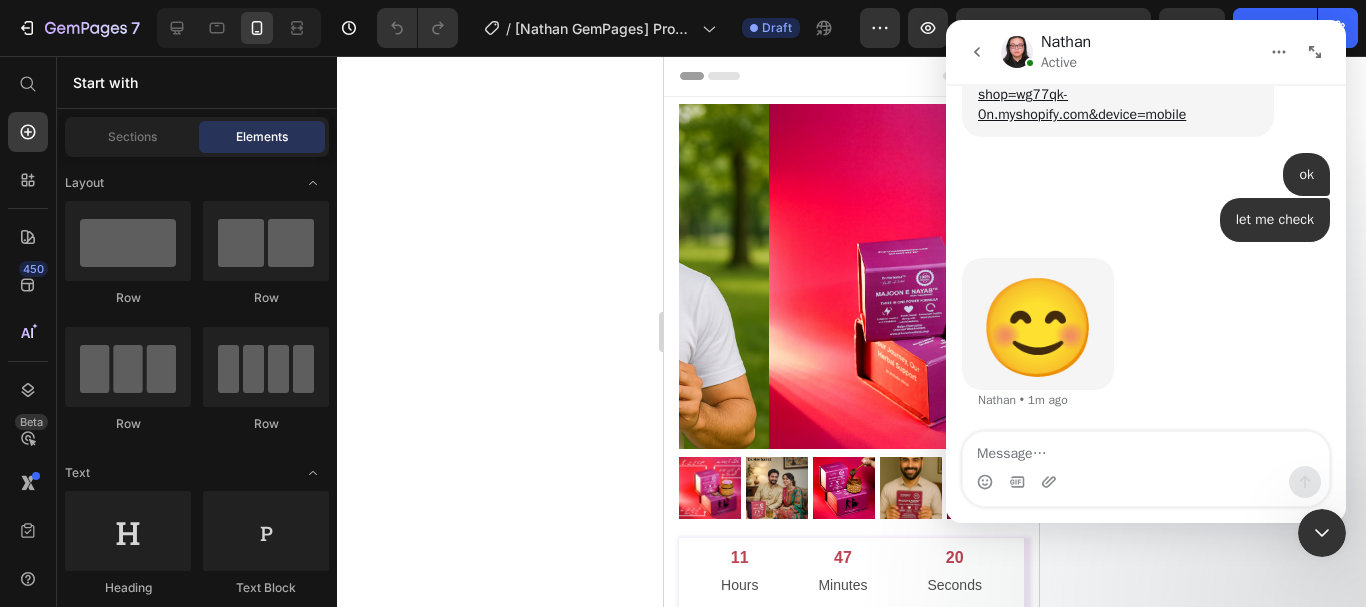 click 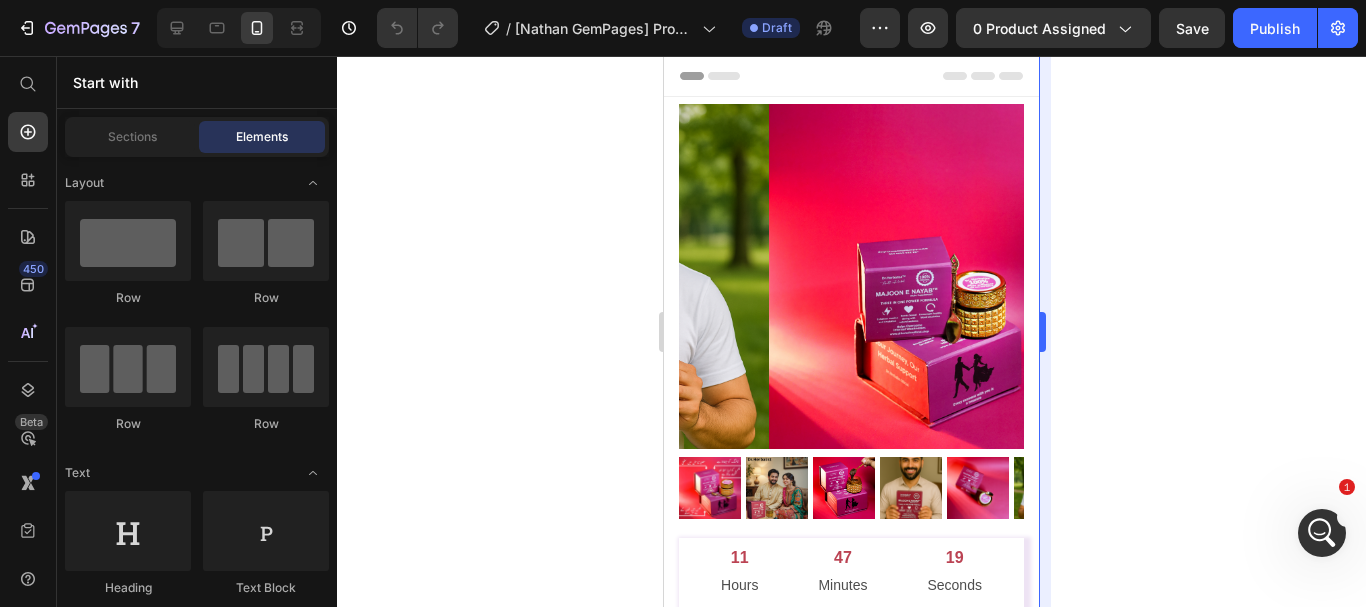 scroll, scrollTop: 0, scrollLeft: 0, axis: both 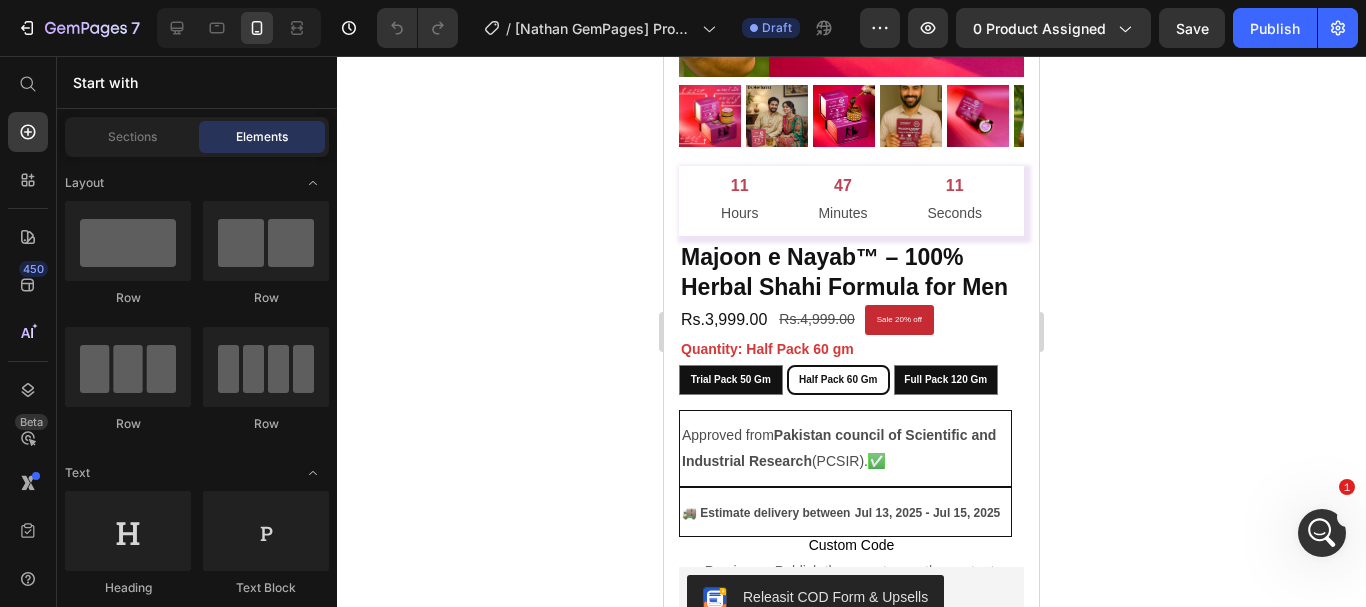 click 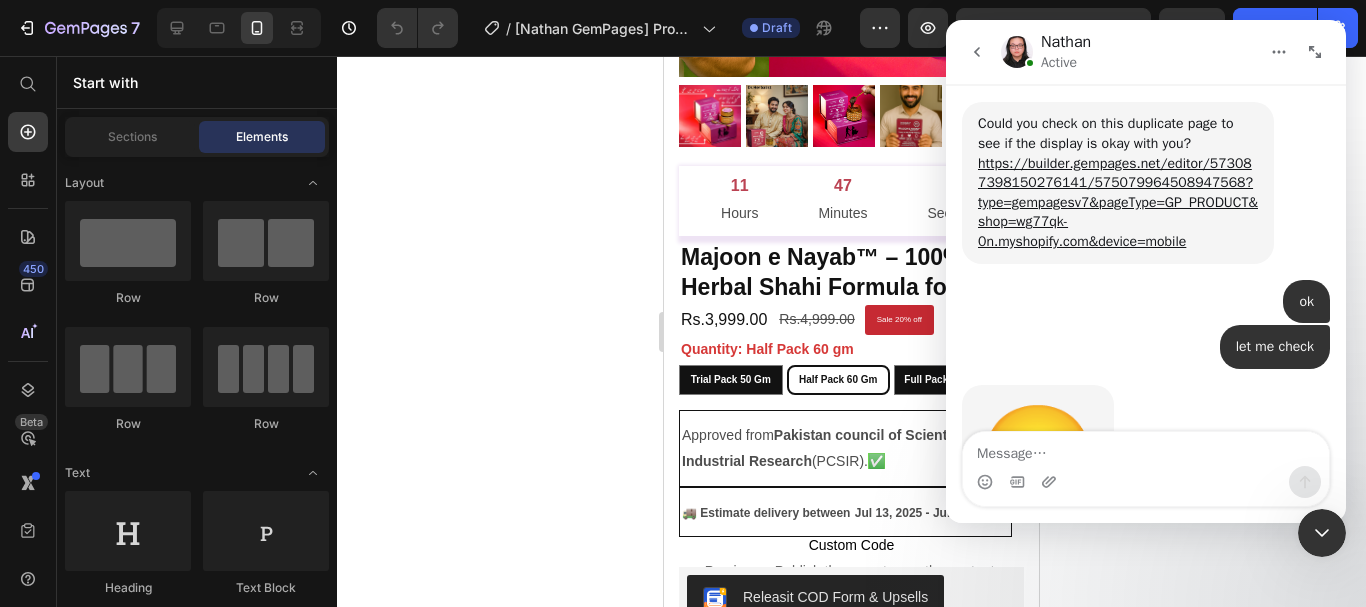 scroll, scrollTop: 3540, scrollLeft: 0, axis: vertical 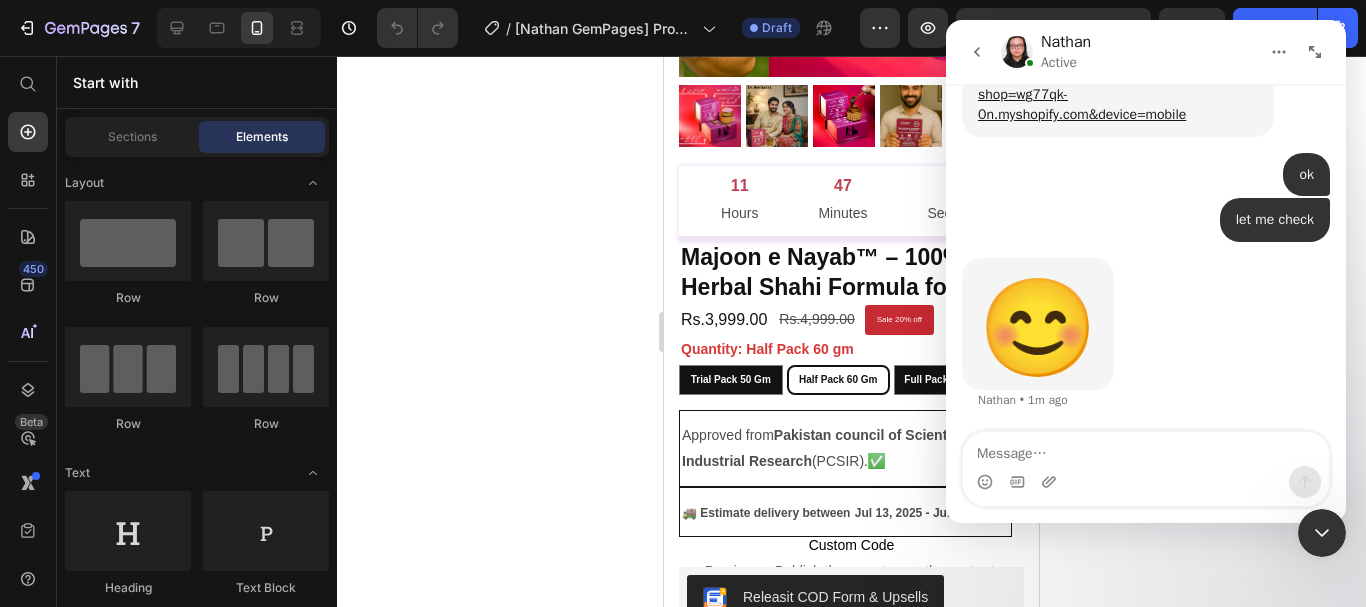 click at bounding box center (1146, 449) 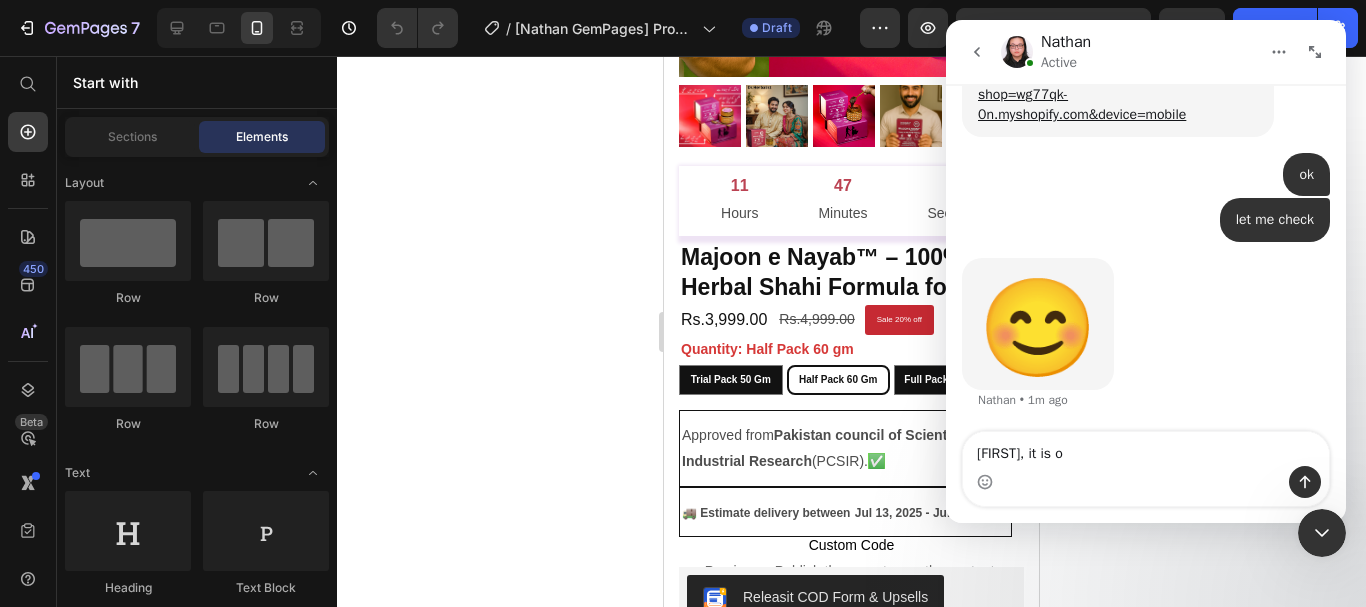 type on "Nathan, it is ok" 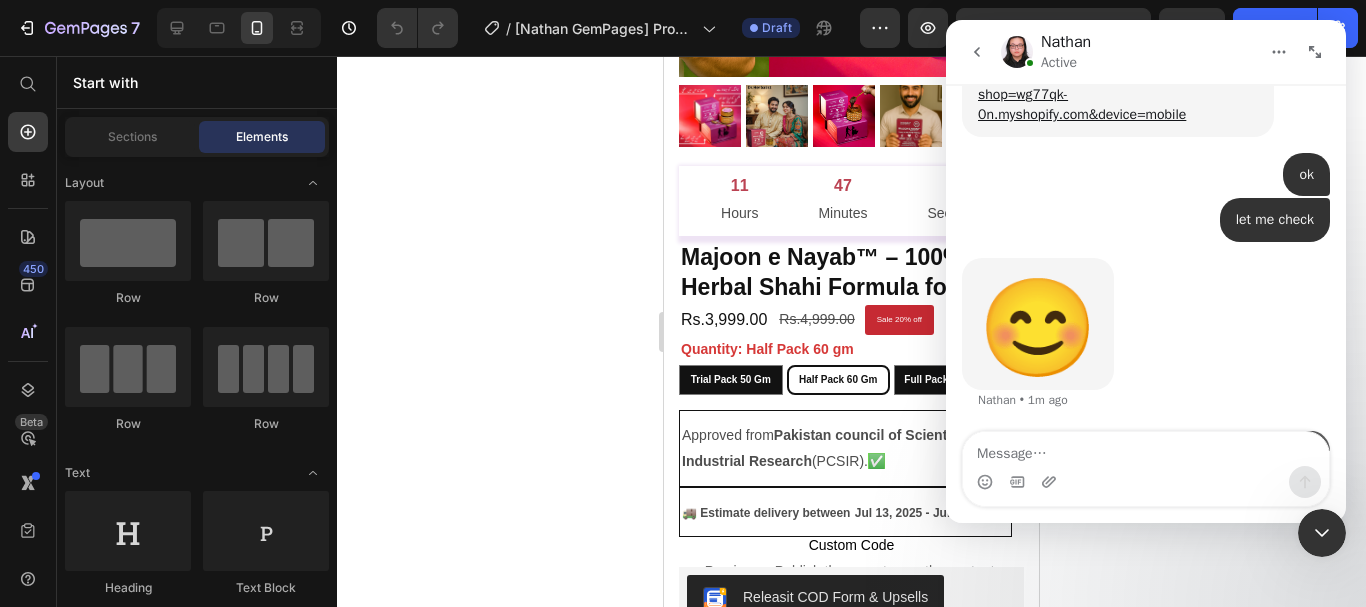 scroll, scrollTop: 3599, scrollLeft: 0, axis: vertical 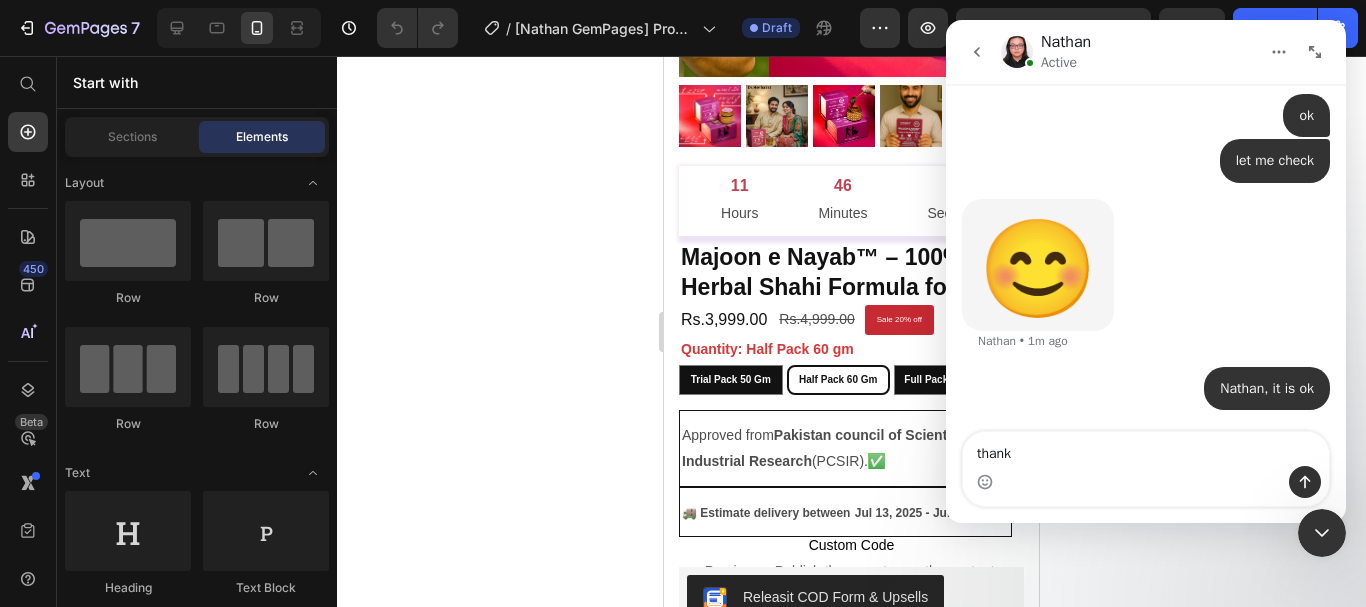 type on "thanks" 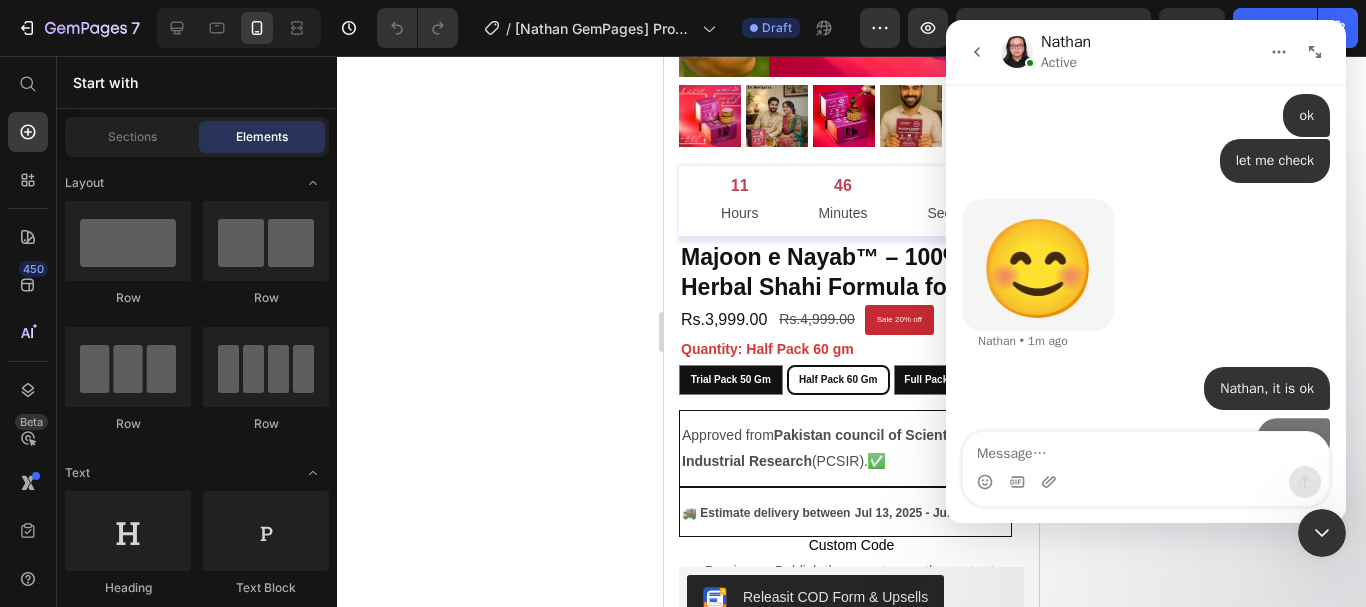 scroll, scrollTop: 3645, scrollLeft: 0, axis: vertical 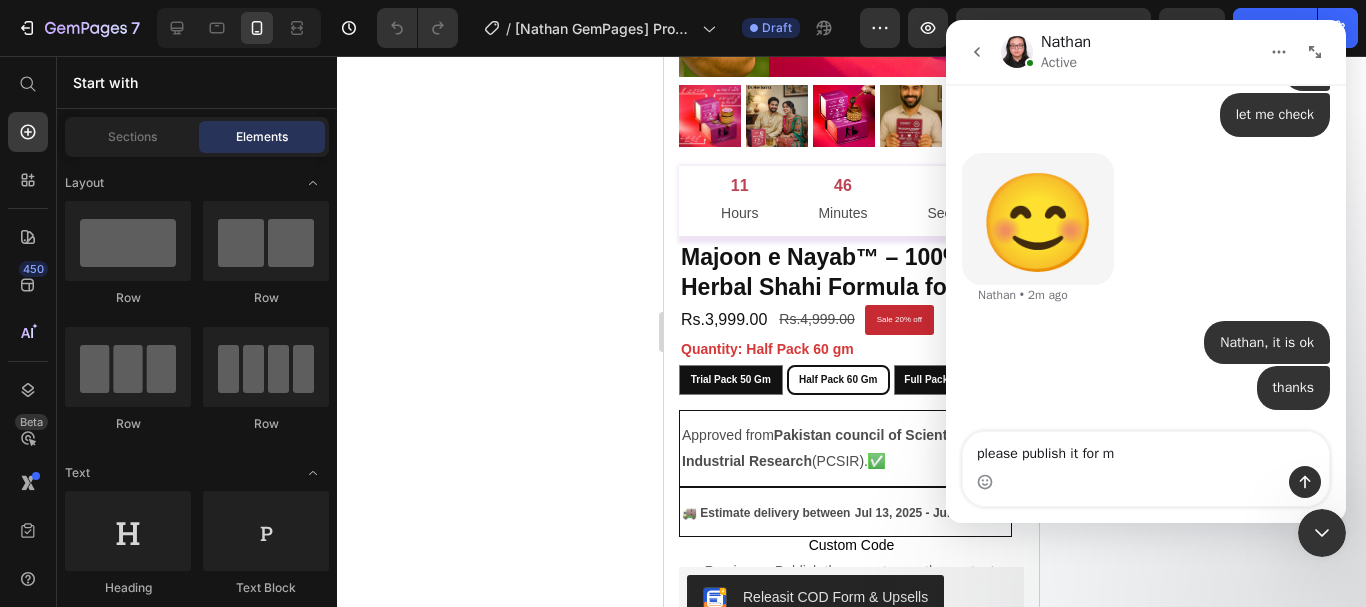 type on "please publish it for me" 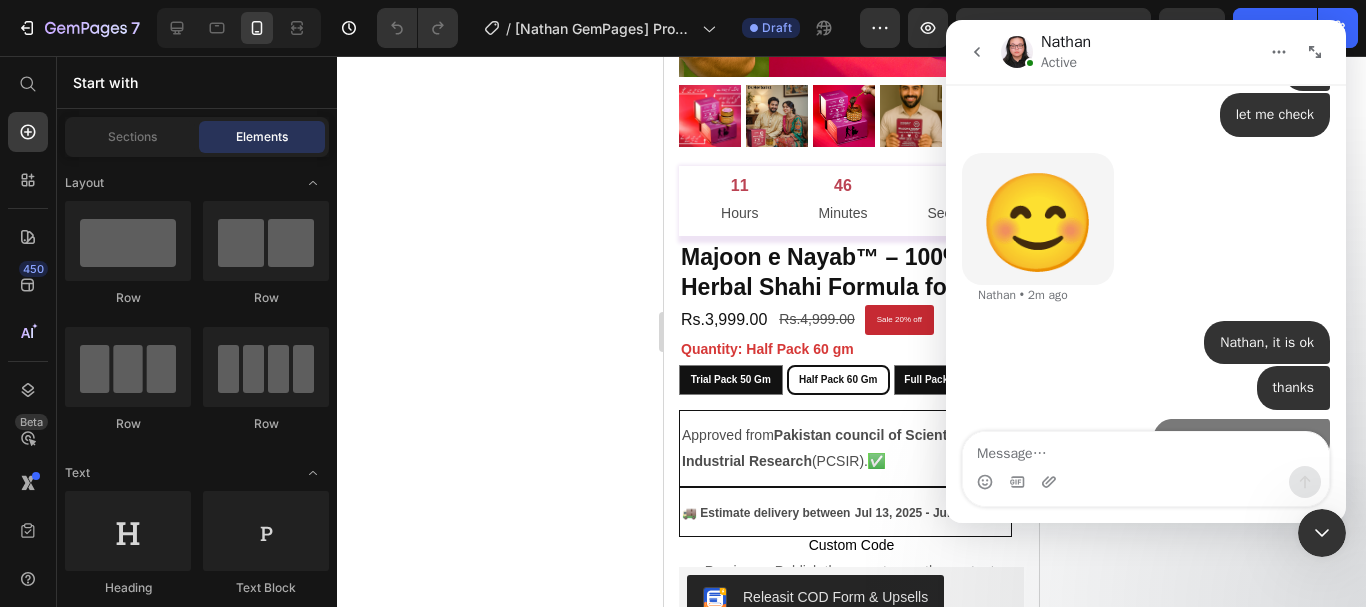 scroll, scrollTop: 3691, scrollLeft: 0, axis: vertical 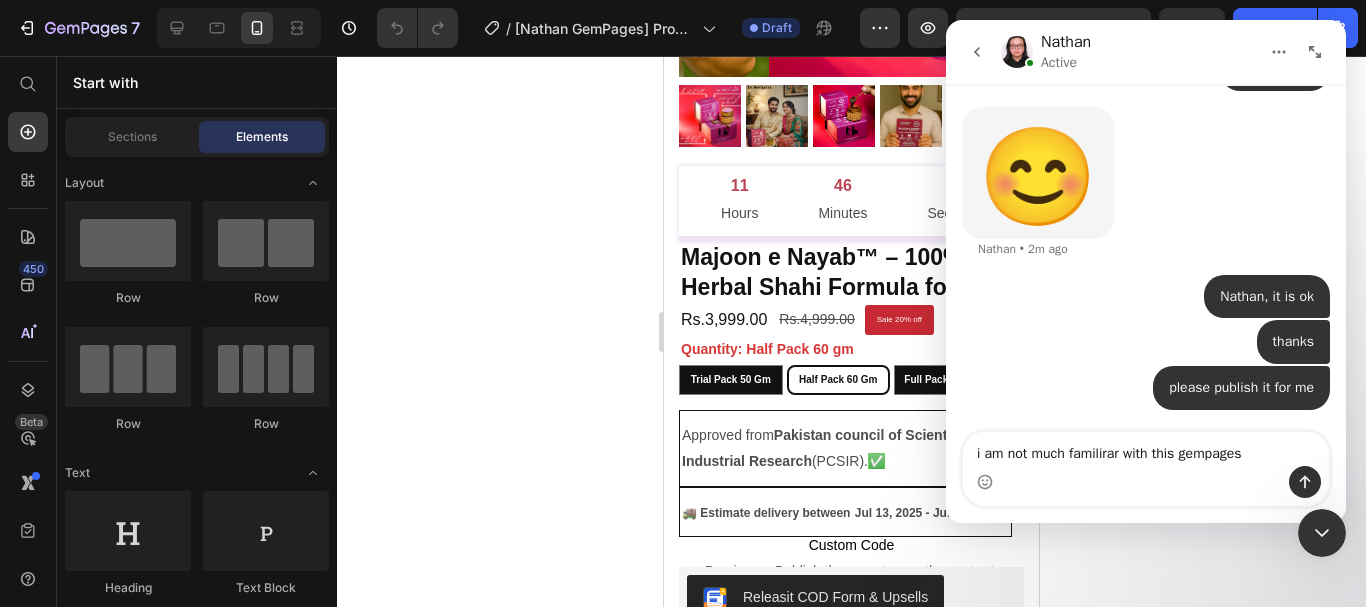 type on "i am not much familirar with this gempages" 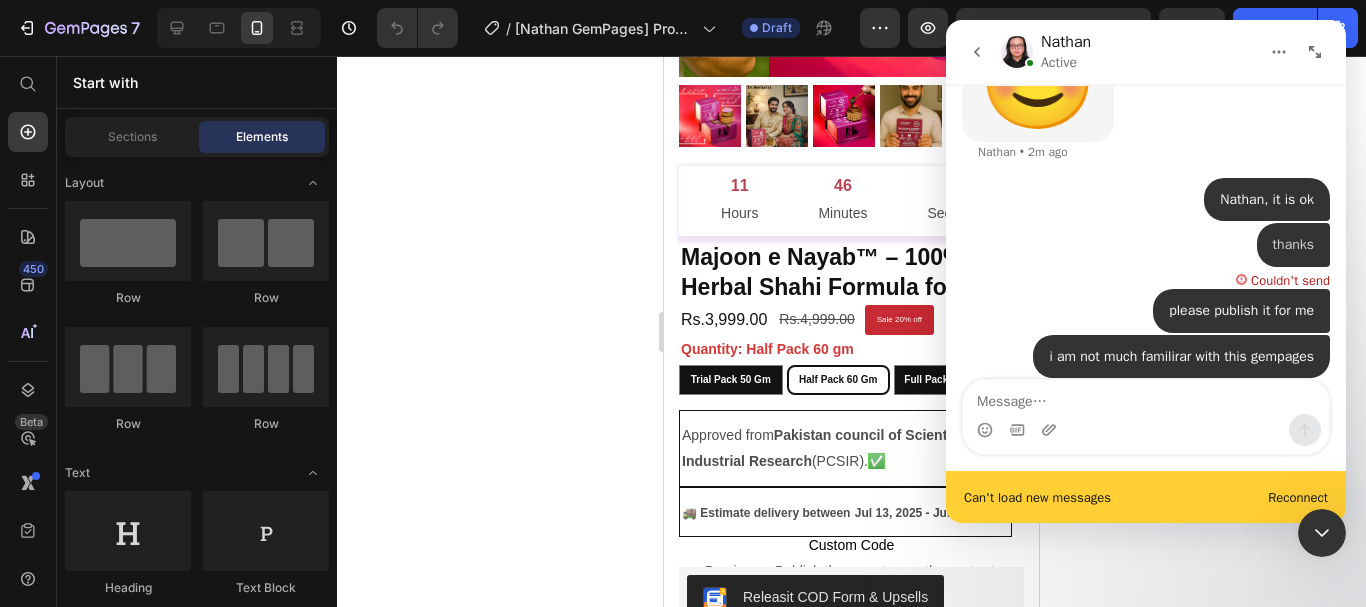scroll, scrollTop: 3808, scrollLeft: 0, axis: vertical 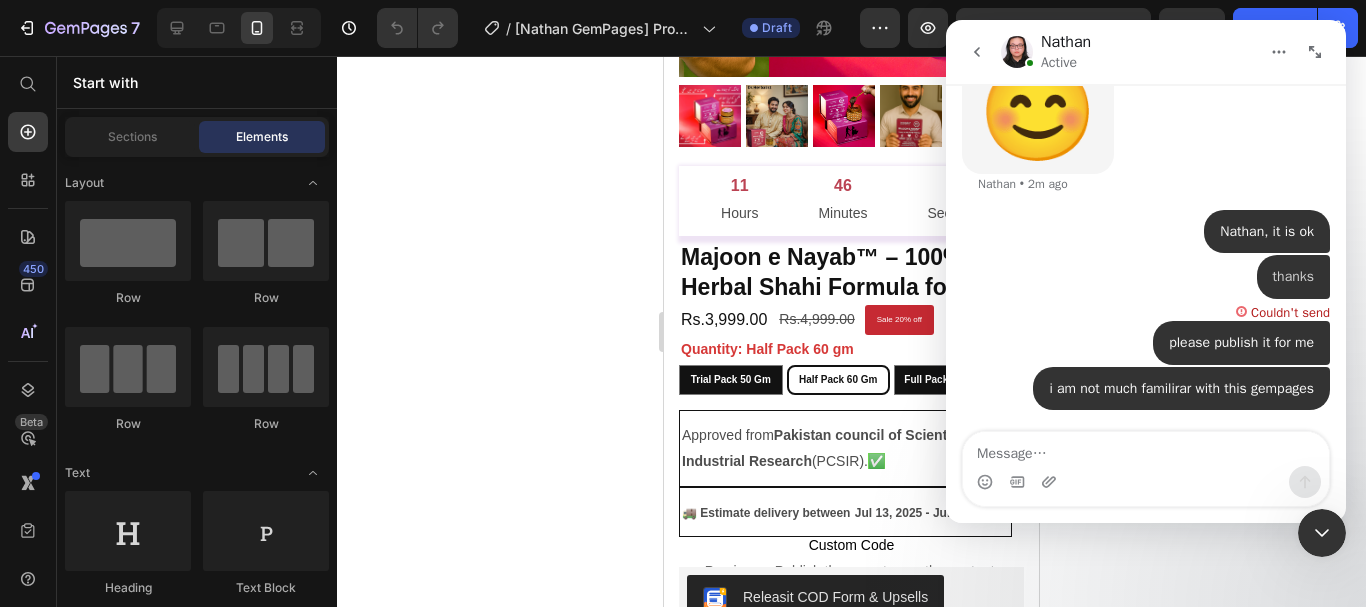 click on "We're on GMT + 7 timezone and may get back to you shortly! Normally we can resolve your issues within 15 mins. So please be patient. Just leave us a message Handy tips: Sharing your issue screenshots and page links helps us troubleshoot your issue faster hello Dr.Herbalist    •   1h ago is there anyone? Dr.Herbalist    •   1h ago Thank you for contacting GemPages Support! 👋 ​ Our support team will assist you shortly.  Meanwhile, feel free to explore our Help Center for helpful troubleshooting steps:  Help Center We greatly appreciate your patience! Operator    •   1h ago Additionally, just a small heads up, our system will be under maintenance on July 13, 2025, from 10:00 AM to 12:00 PM (GMT+7). ⛔  During this period, GemPages will not be accessible  ⛔ Please save your work beforehand to avoid interruption. ​ Thank you for understanding! Operator    •   1h ago Good day to you, ​﻿ This is Nathan from GemPages Customer Support, my pleasure to assist you today!   Nathan    •   1h ago" at bounding box center [1146, 304] 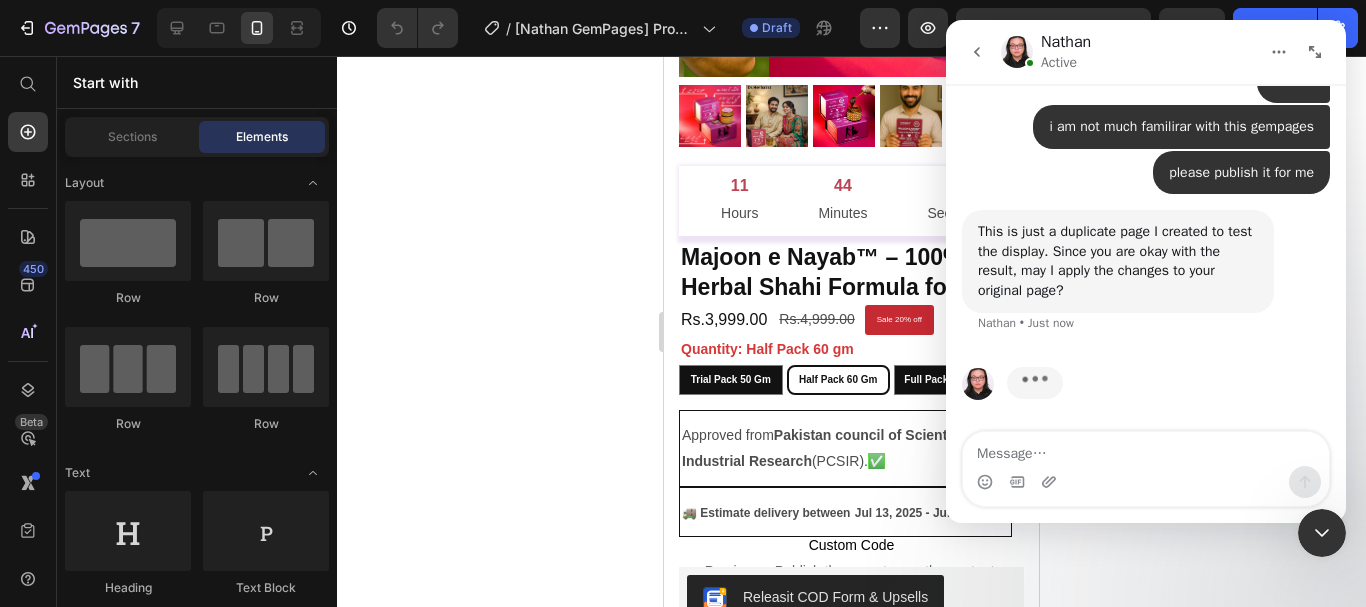 scroll, scrollTop: 3855, scrollLeft: 0, axis: vertical 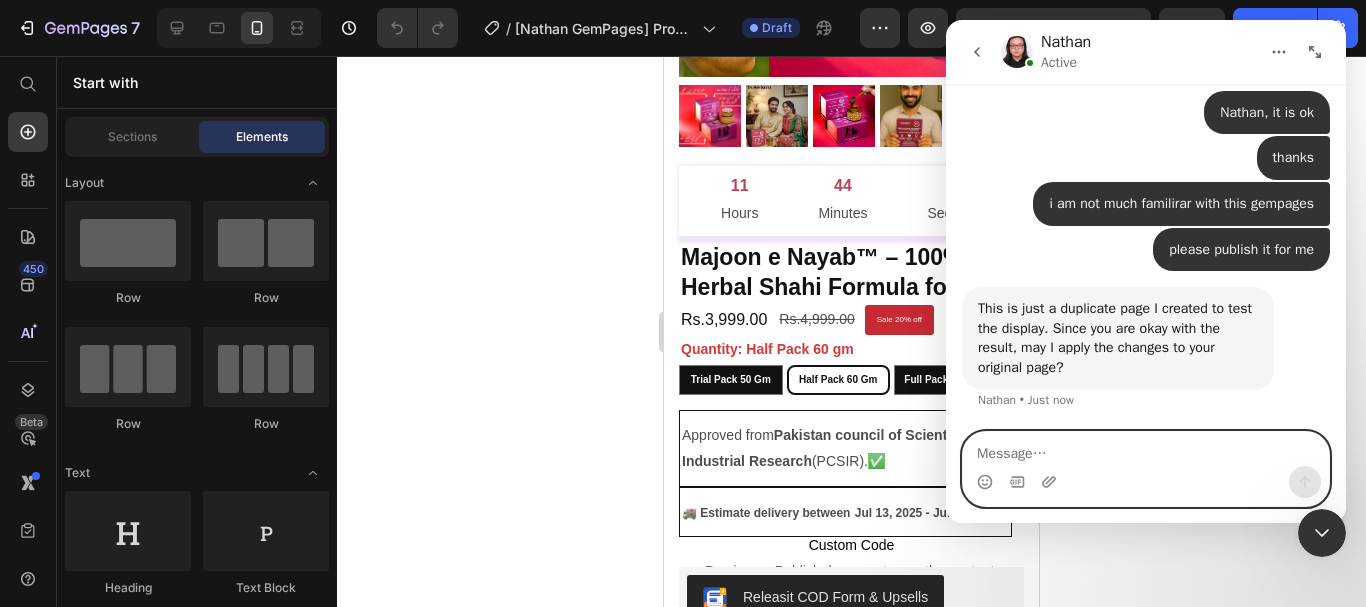 click at bounding box center [1146, 449] 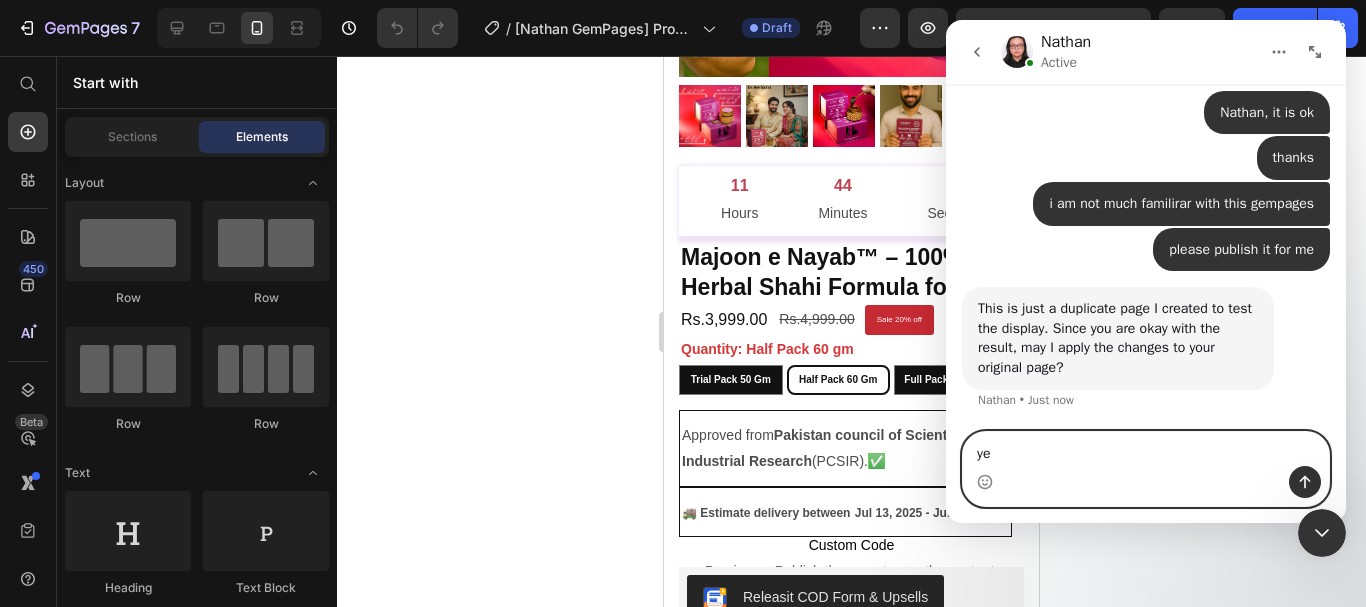 type on "yes" 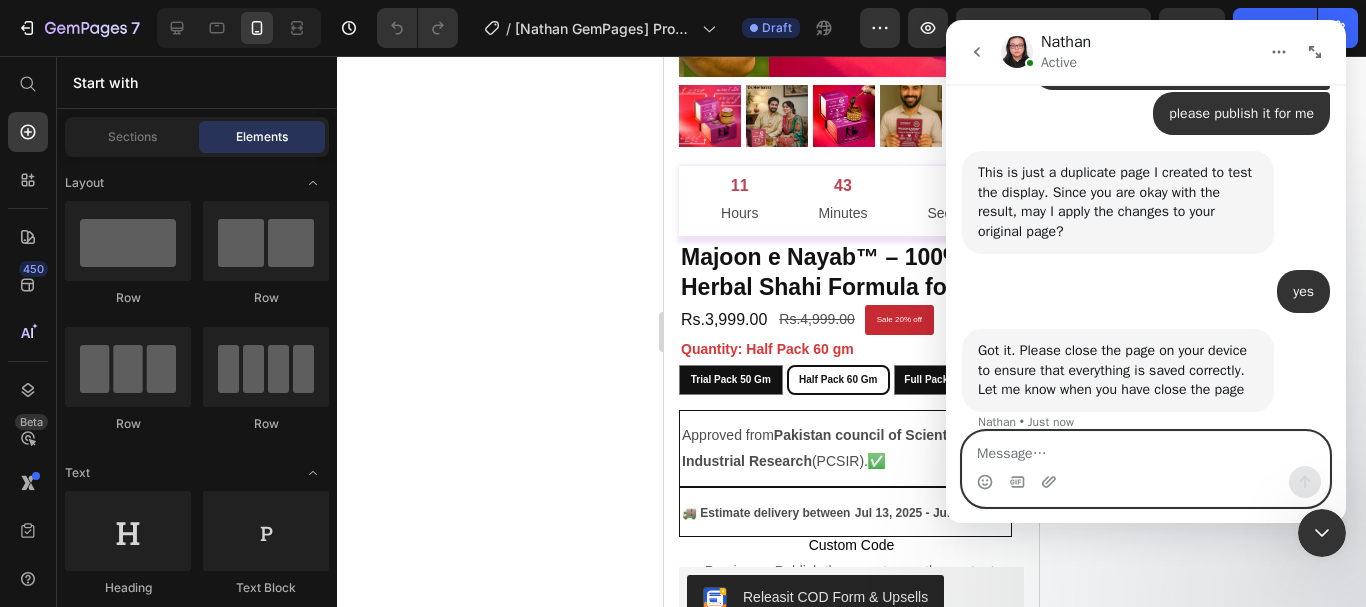 scroll, scrollTop: 4013, scrollLeft: 0, axis: vertical 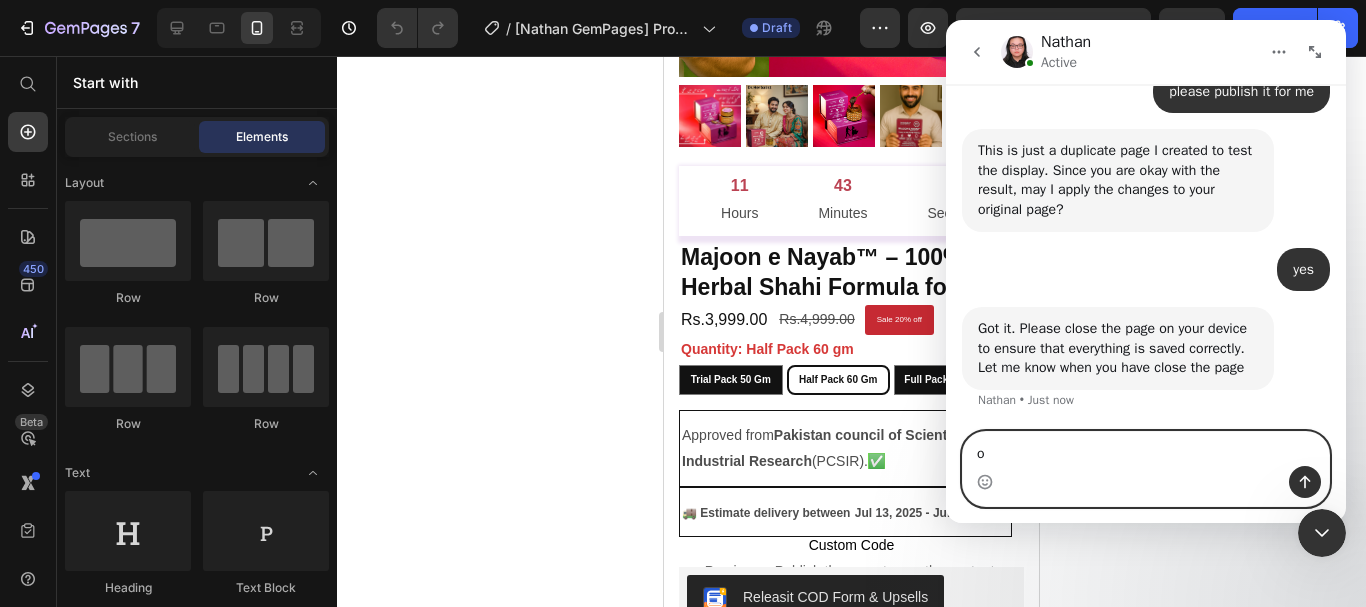 type on "ok" 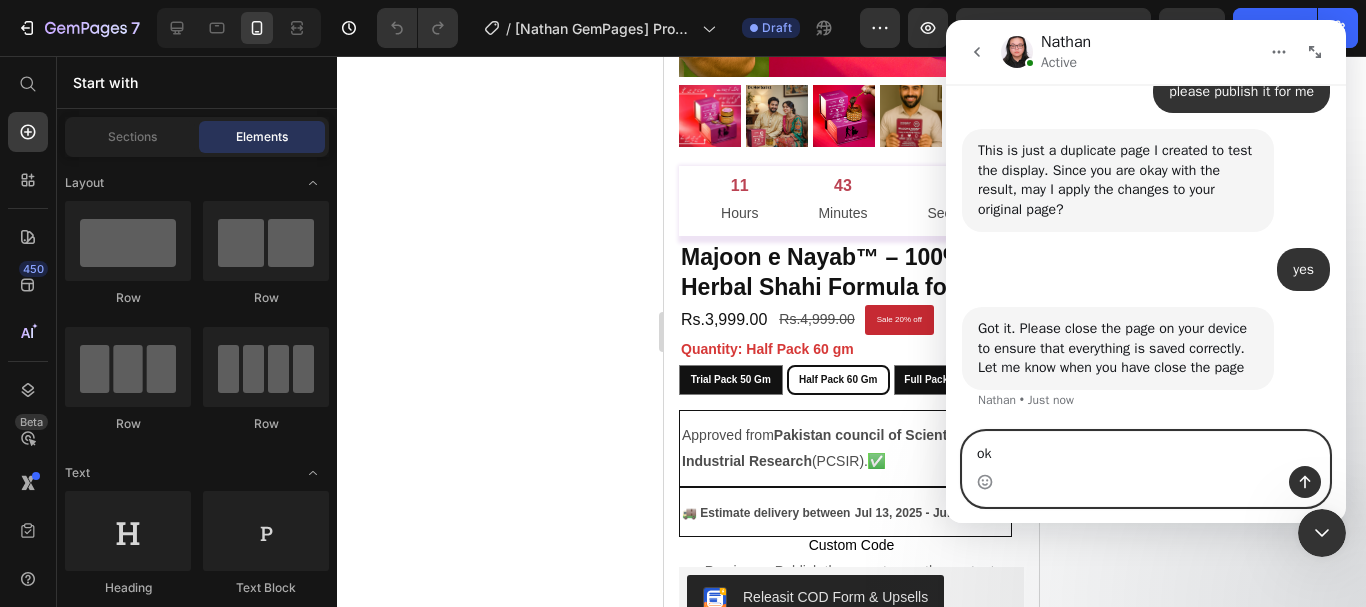 type 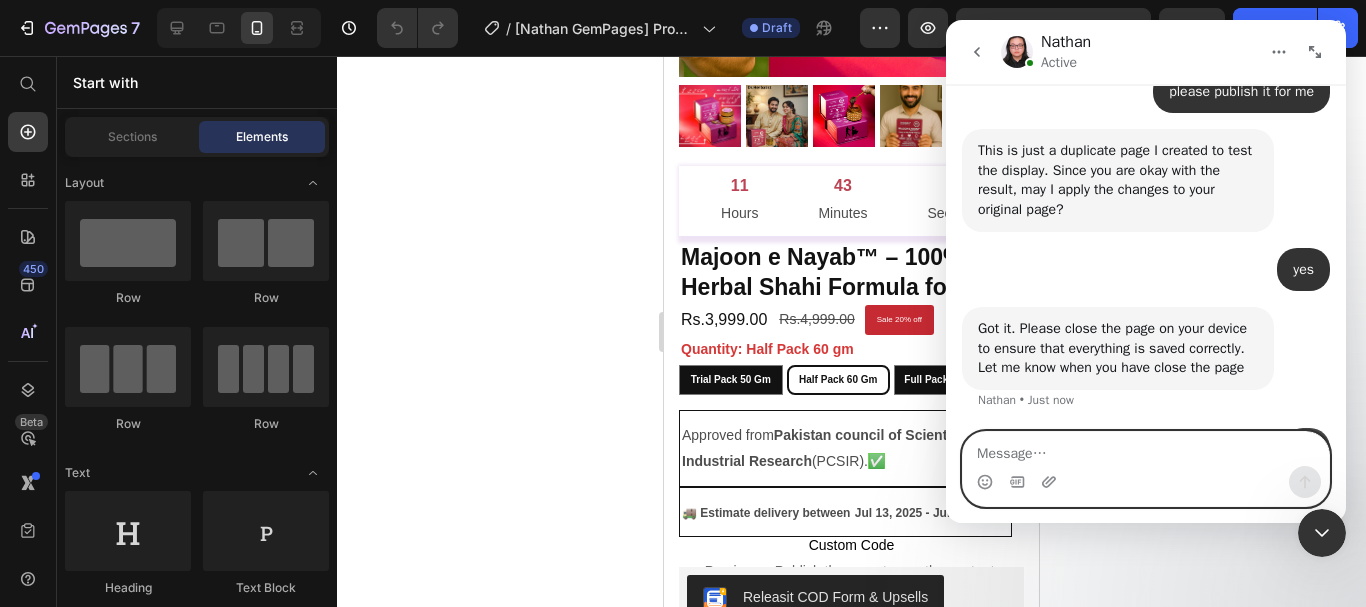 scroll, scrollTop: 4073, scrollLeft: 0, axis: vertical 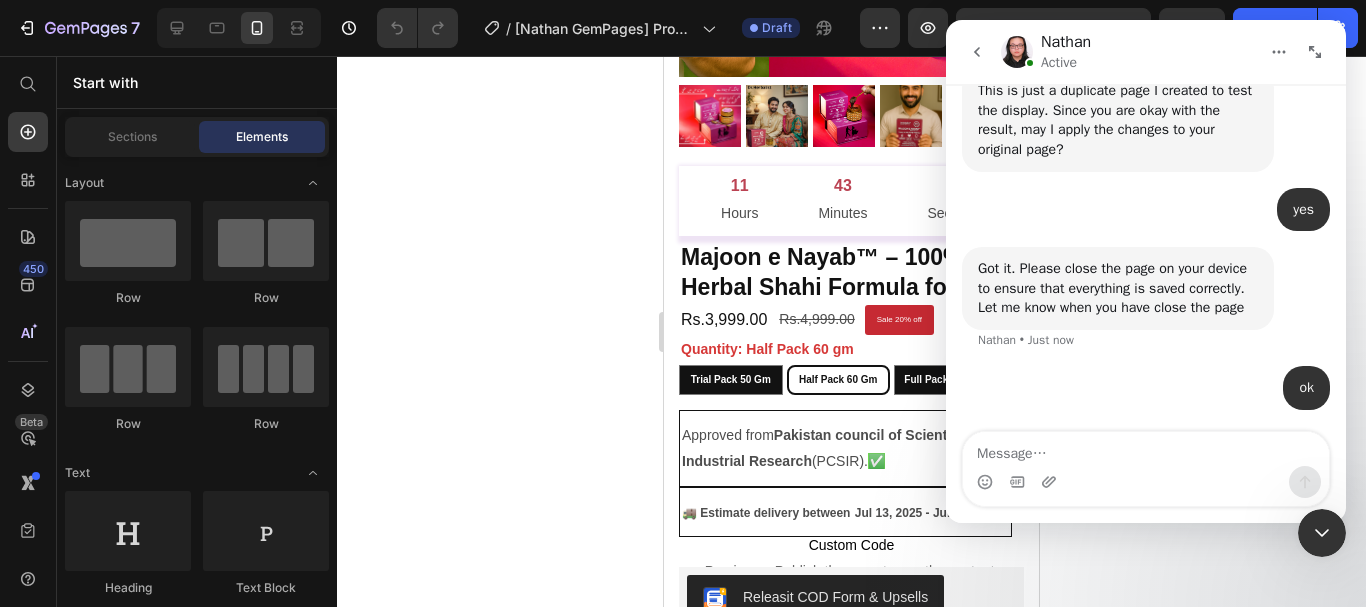 click 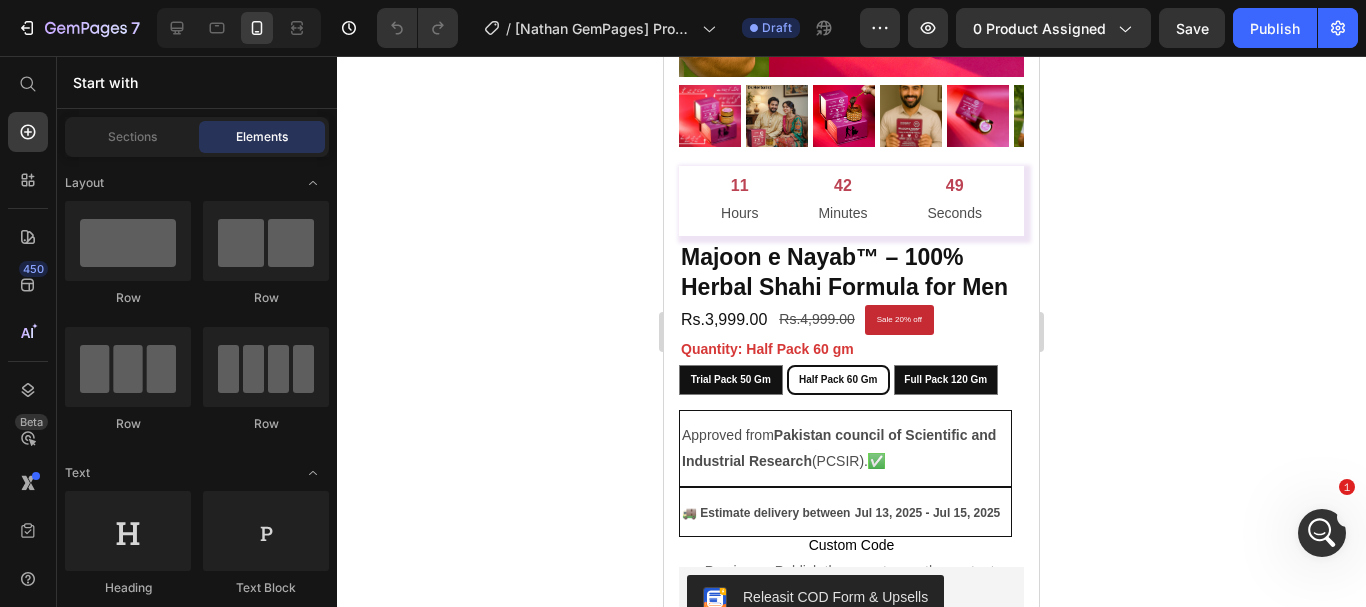 click on "7  Version history  /  [Nathan GemPages] Product variant test Draft Preview 0 product assigned  Save   Publish" 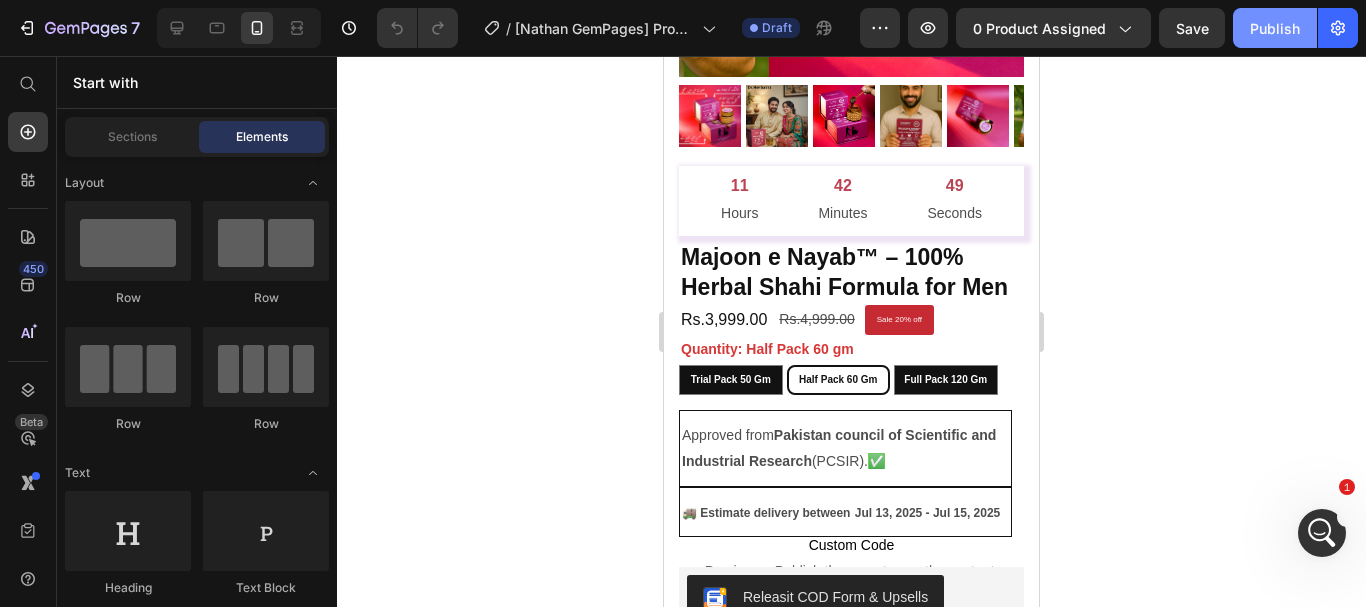 click on "Publish" at bounding box center (1275, 28) 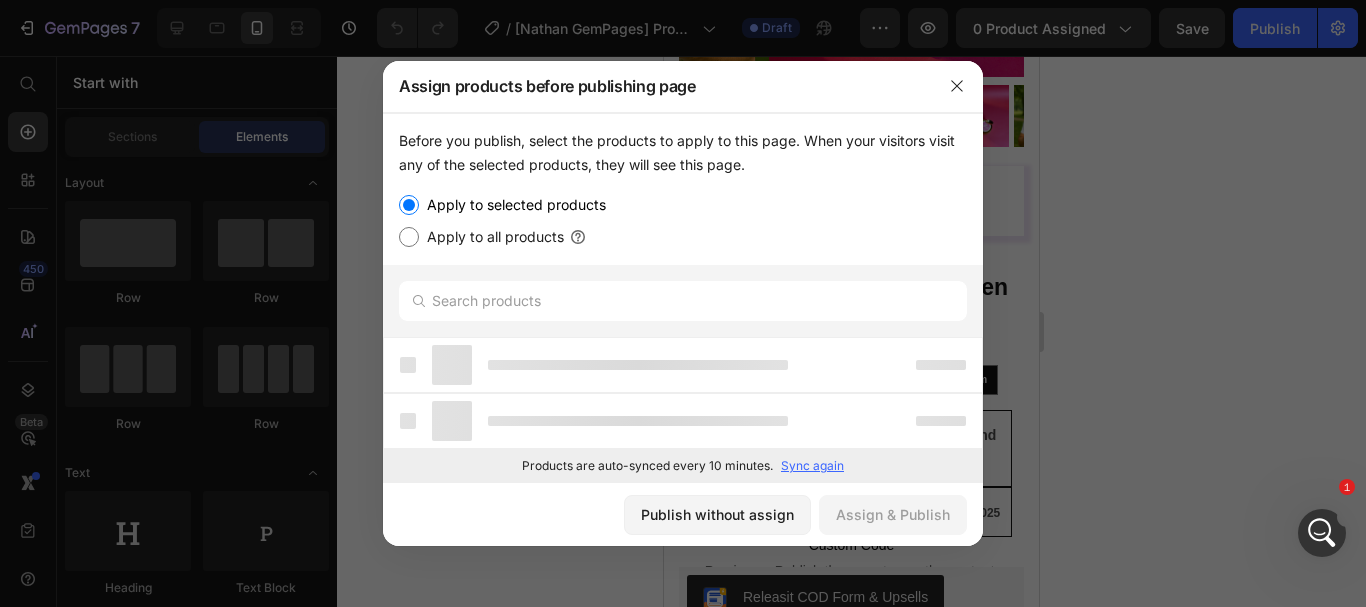 click on "Assign products before publishing page" at bounding box center [657, 86] 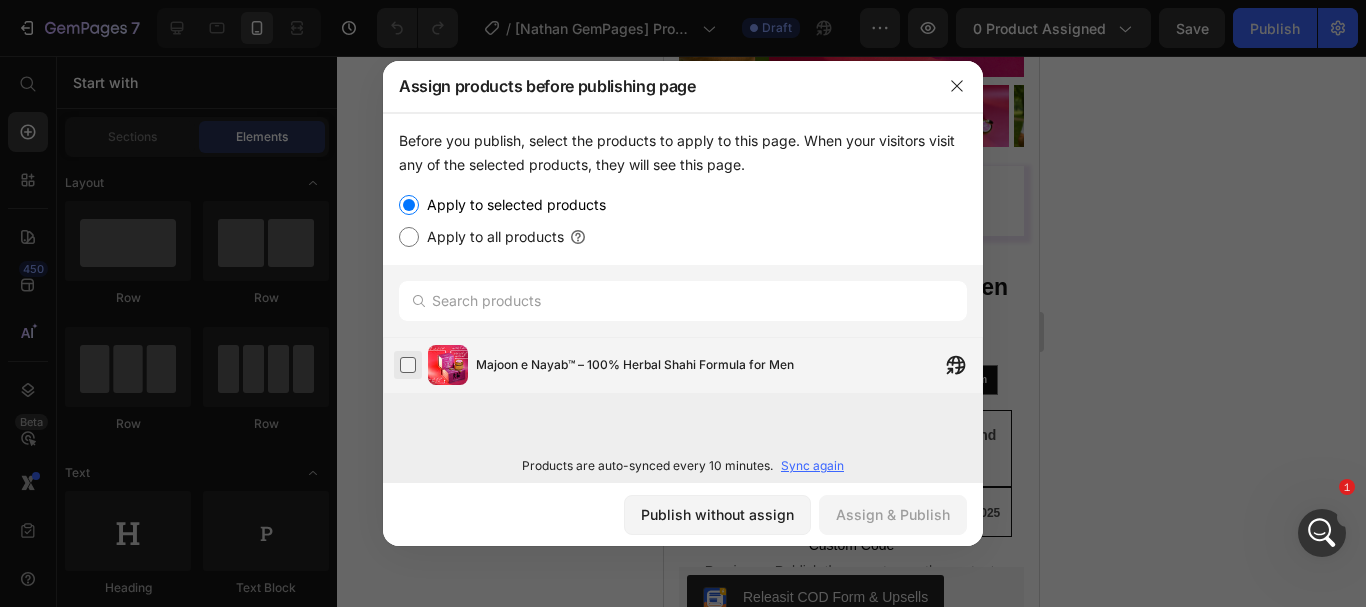 click at bounding box center [408, 365] 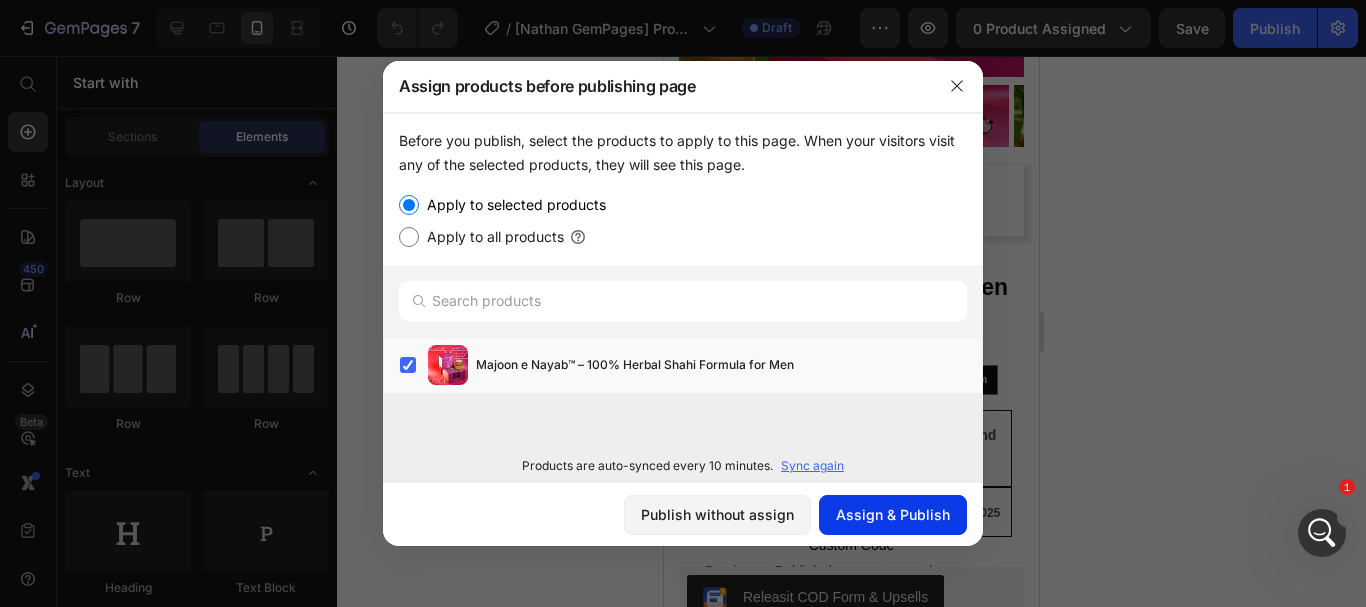 click on "Assign & Publish" at bounding box center (893, 514) 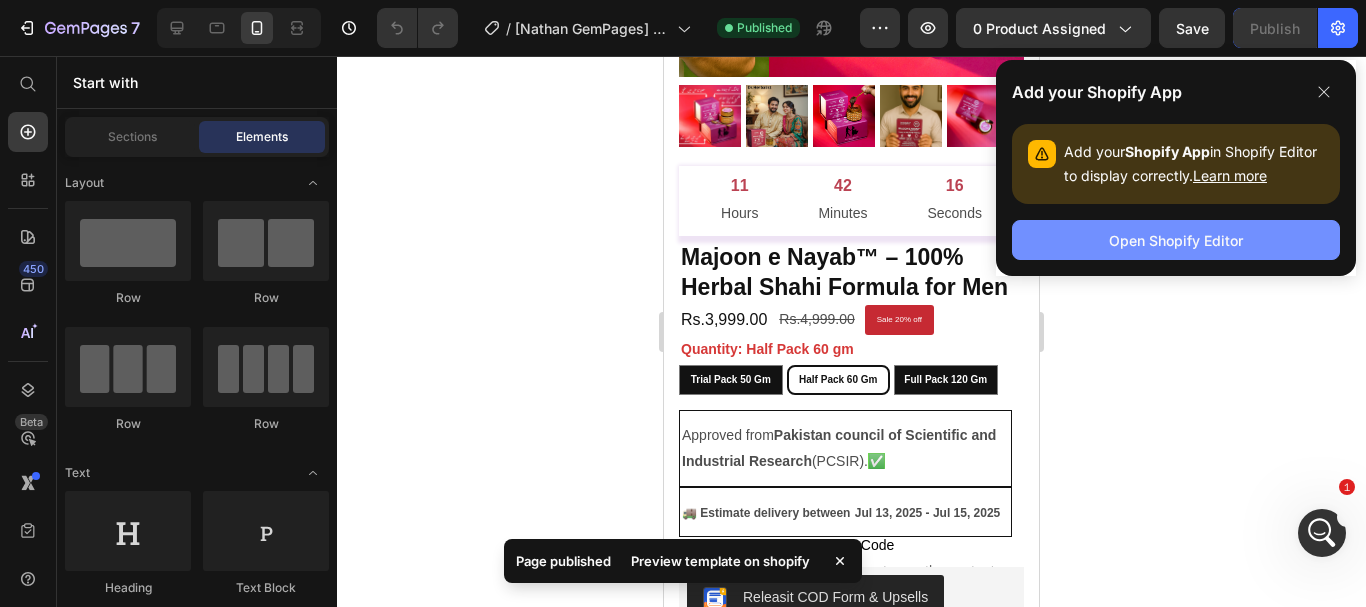 click on "Open Shopify Editor" at bounding box center [1176, 240] 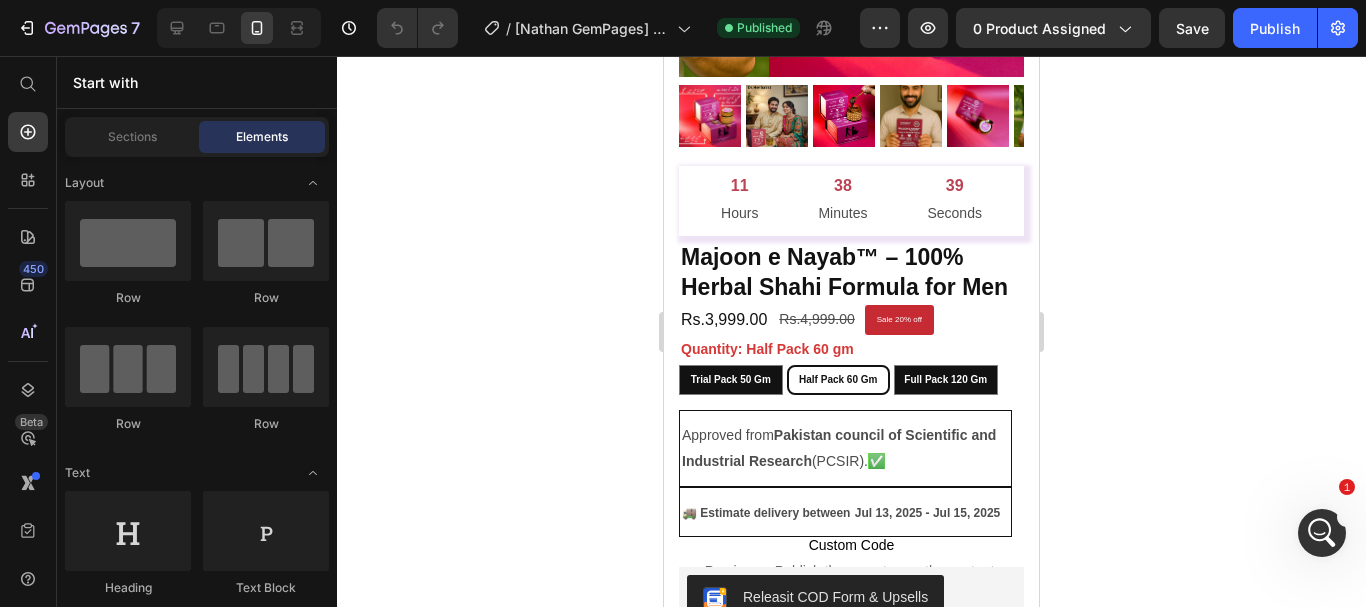scroll, scrollTop: 0, scrollLeft: 0, axis: both 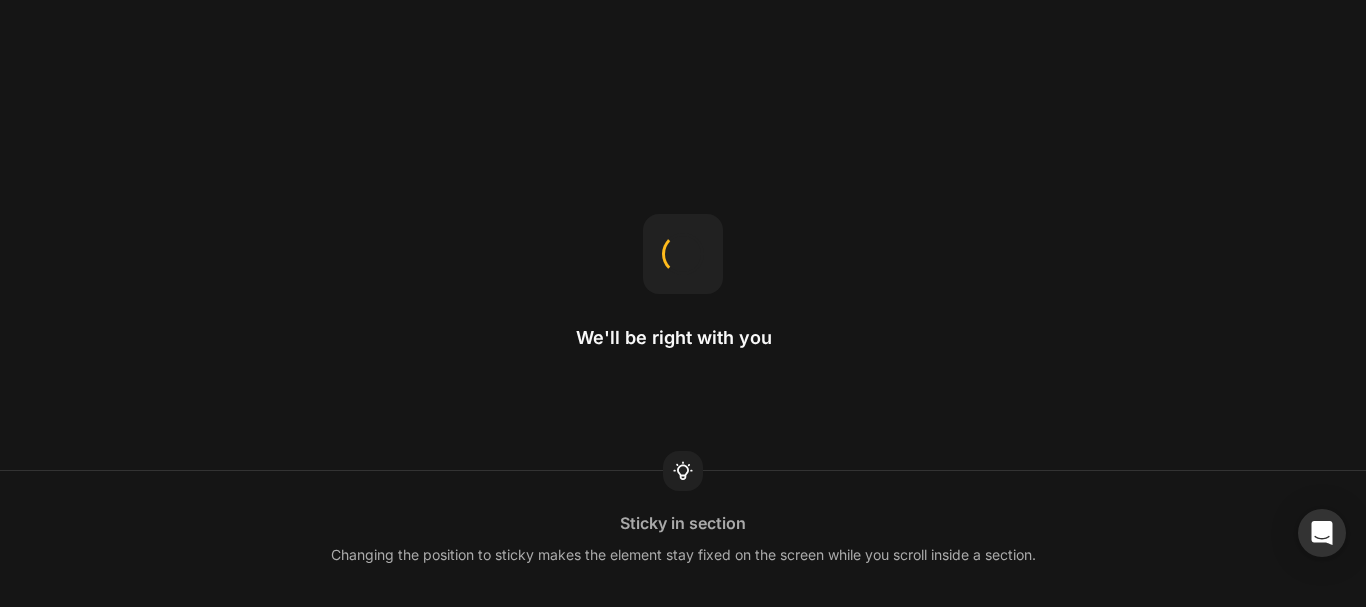 click on "We'll be right with you Sticky in section Changing the position to sticky makes the element stay fixed on the screen while you scroll inside a section." at bounding box center [683, 303] 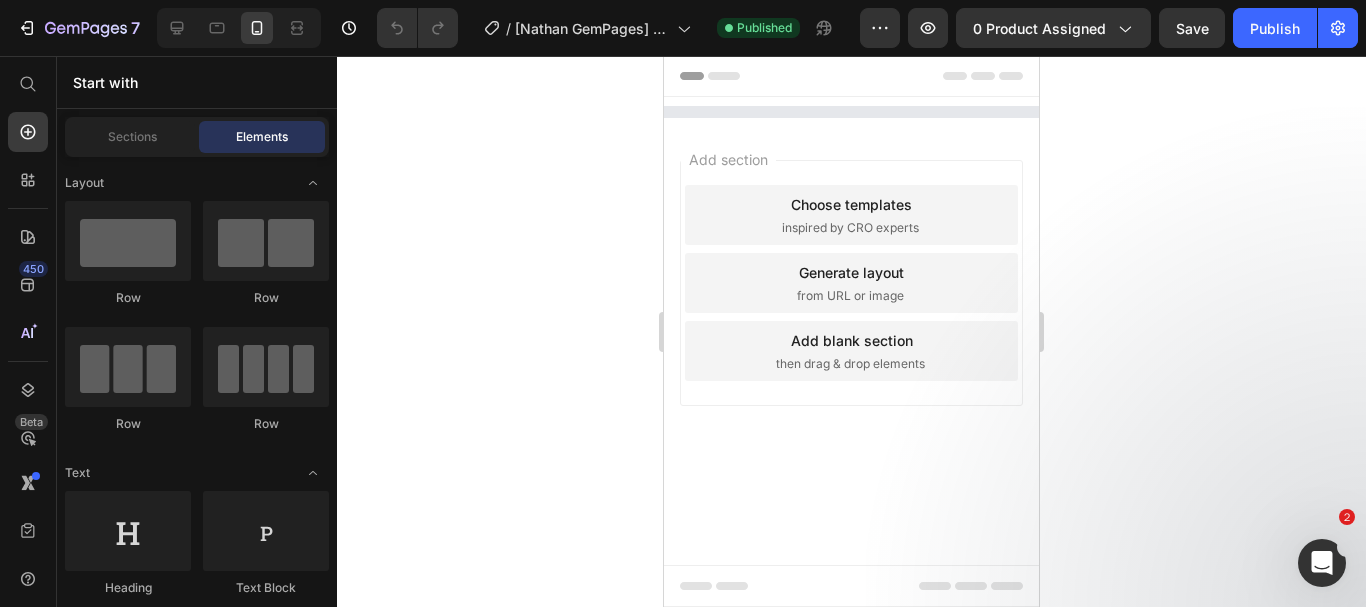 scroll, scrollTop: 0, scrollLeft: 0, axis: both 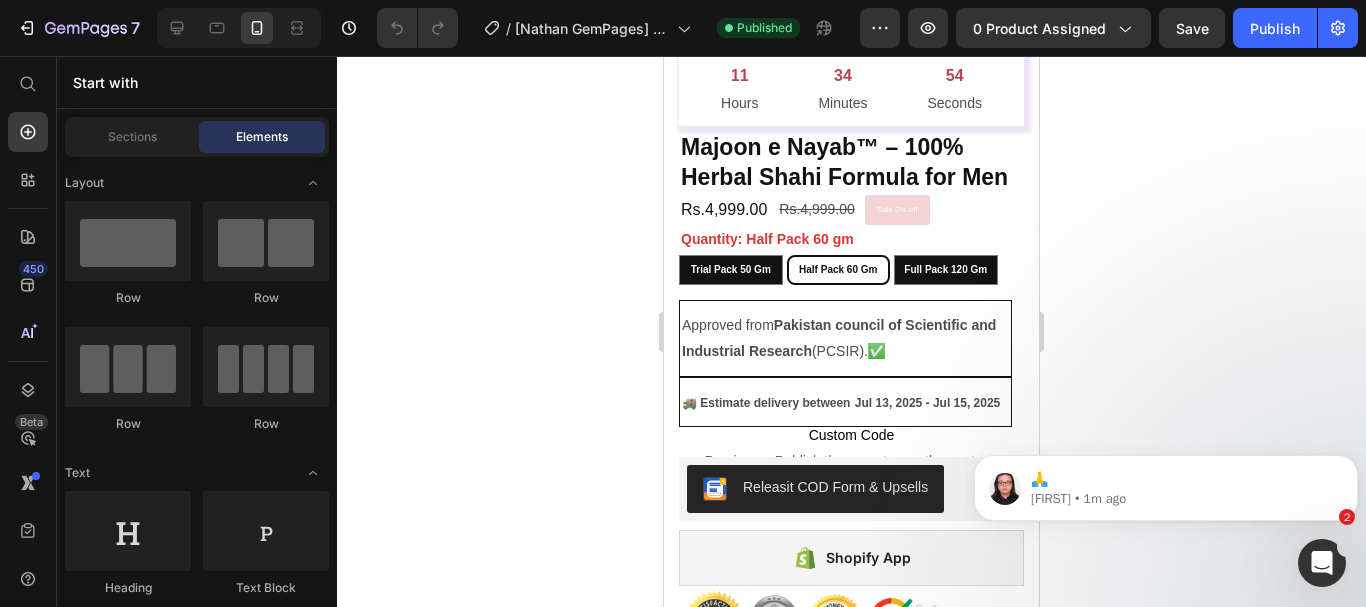 drag, startPoint x: 369, startPoint y: 70, endPoint x: 469, endPoint y: 348, distance: 295.43866 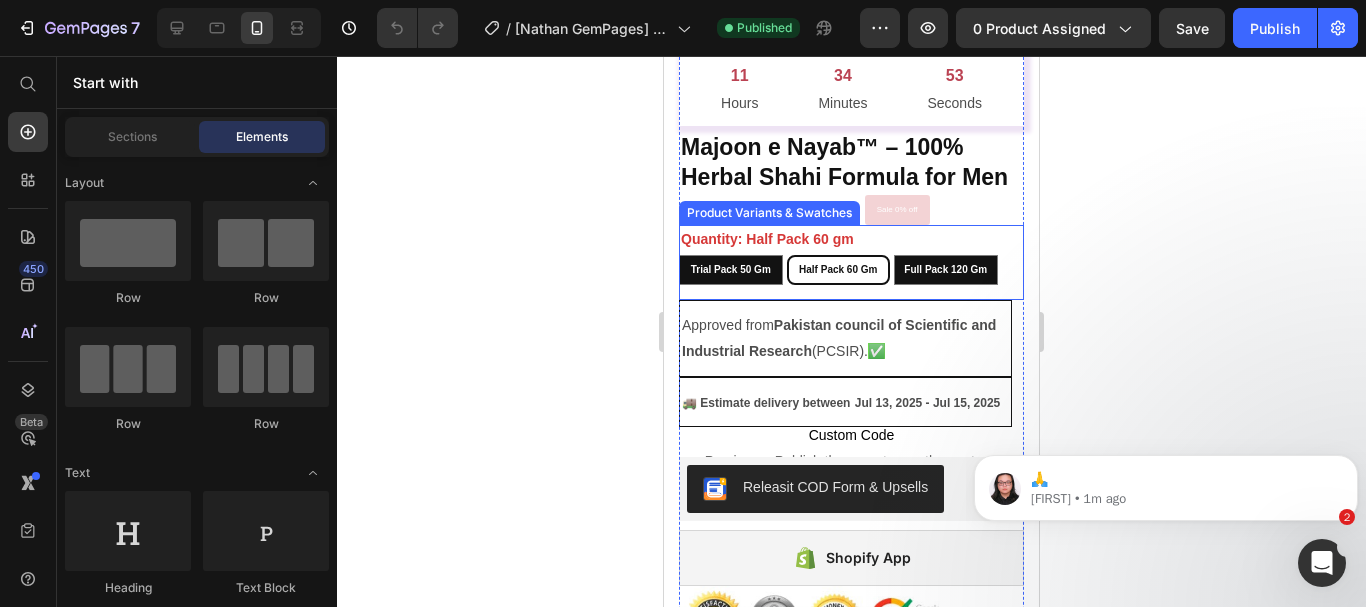 click on "Quantity: Half Pack 60 gm Trial pack 50 gm Trial pack 50 gm Trial pack 50 gm Half Pack 60 gm Half Pack 60 gm Half Pack 60 gm Full Pack 120 gm Full Pack 120 gm Full Pack 120 gm" at bounding box center [851, 255] 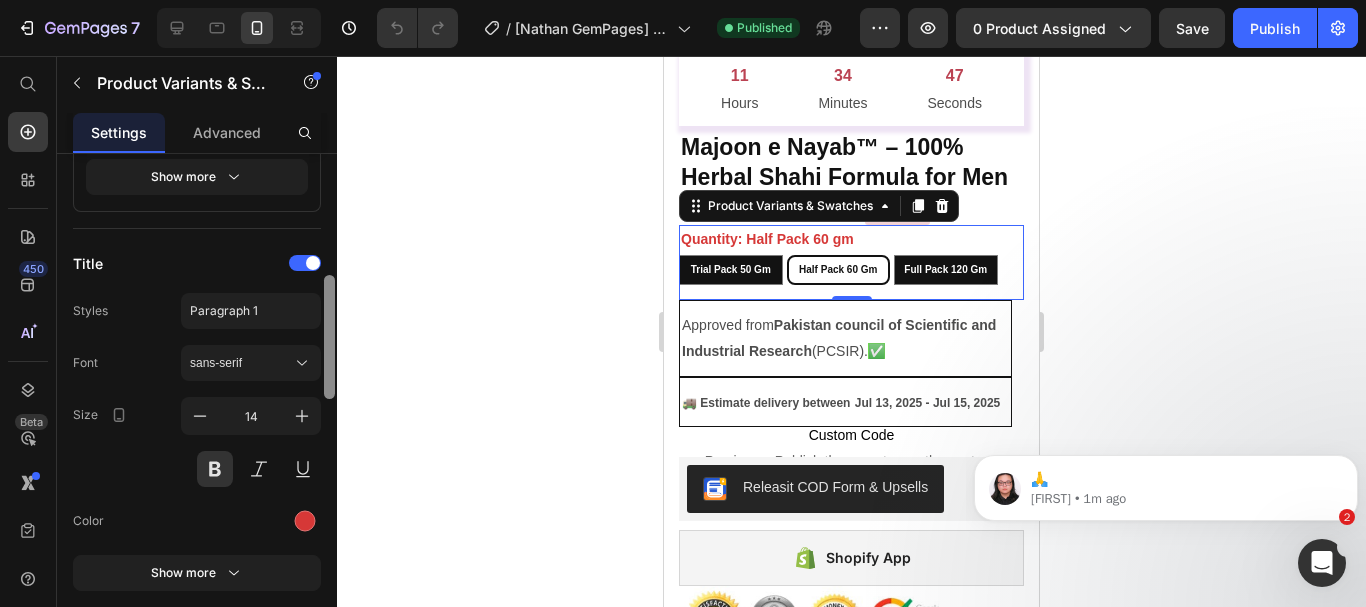 scroll, scrollTop: 679, scrollLeft: 0, axis: vertical 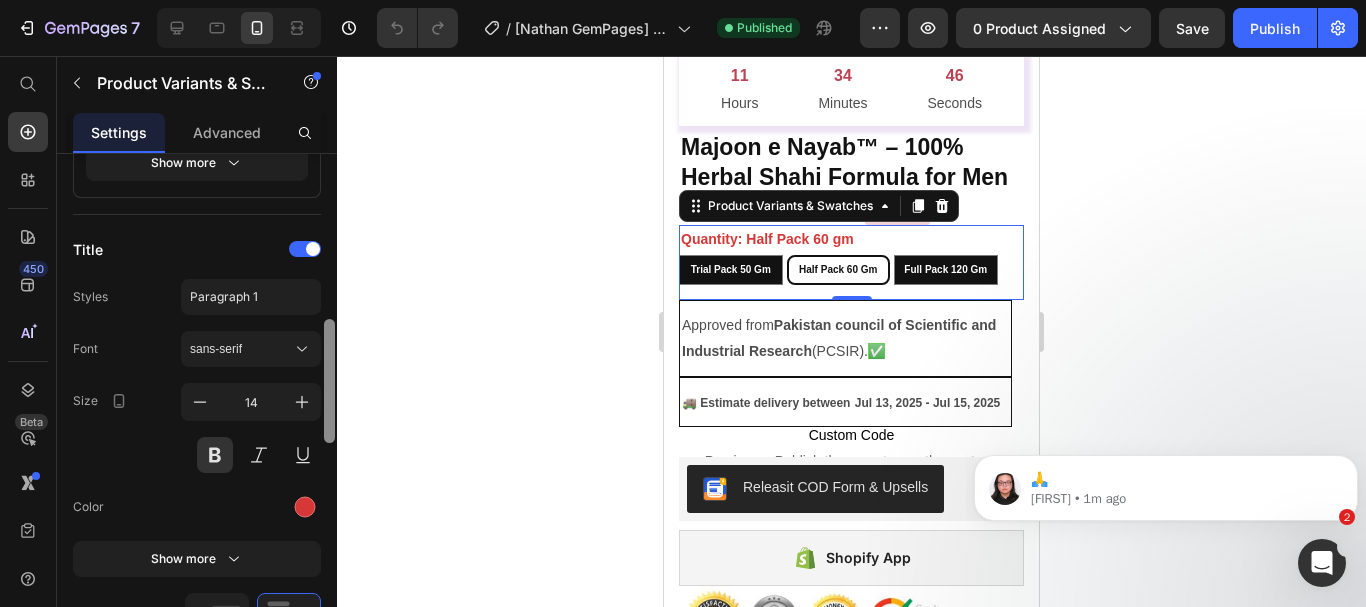 drag, startPoint x: 329, startPoint y: 218, endPoint x: 337, endPoint y: 408, distance: 190.16835 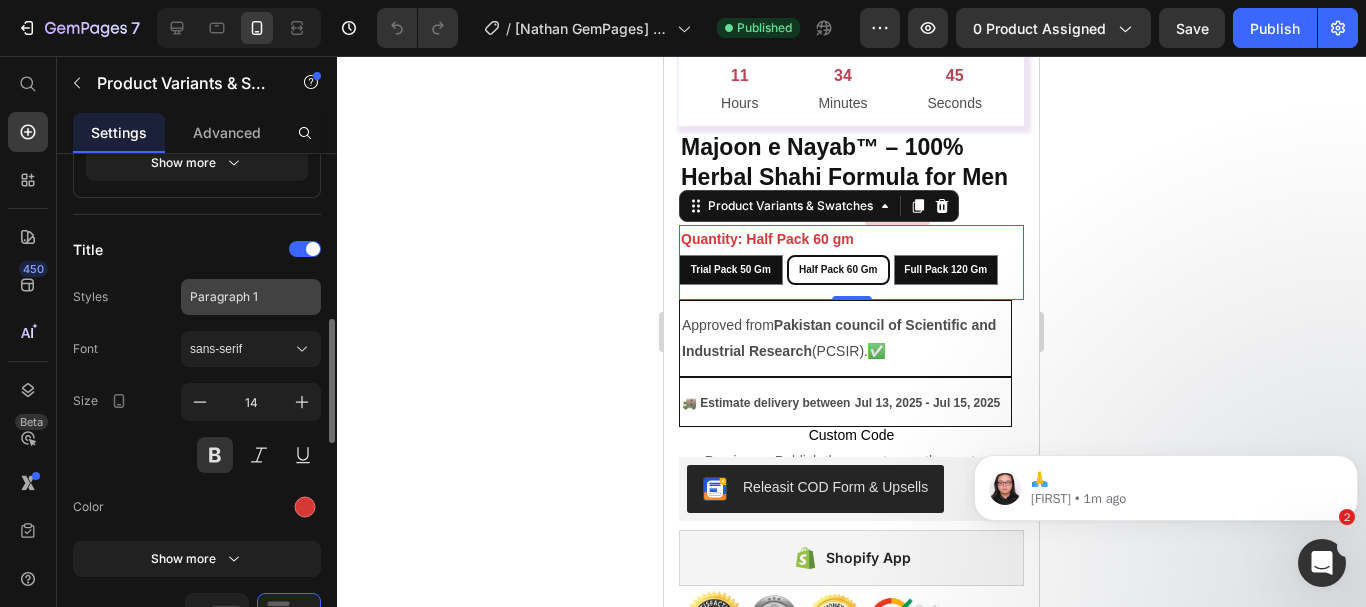 click on "Paragraph 1" 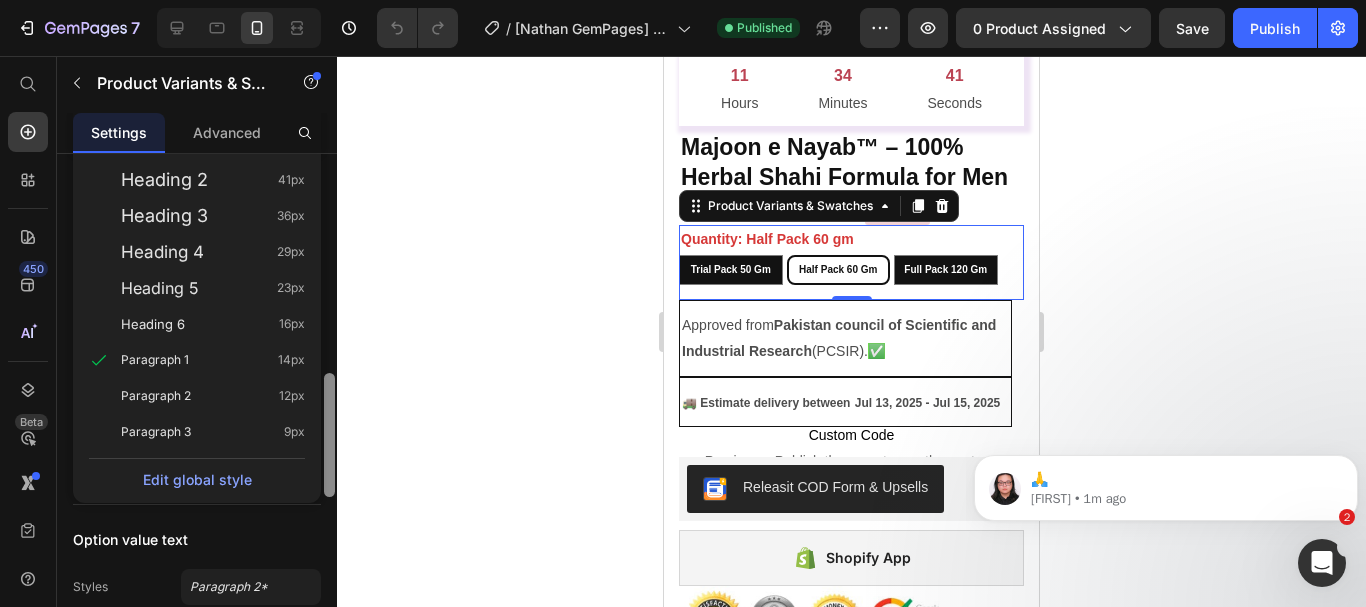 scroll, scrollTop: 880, scrollLeft: 0, axis: vertical 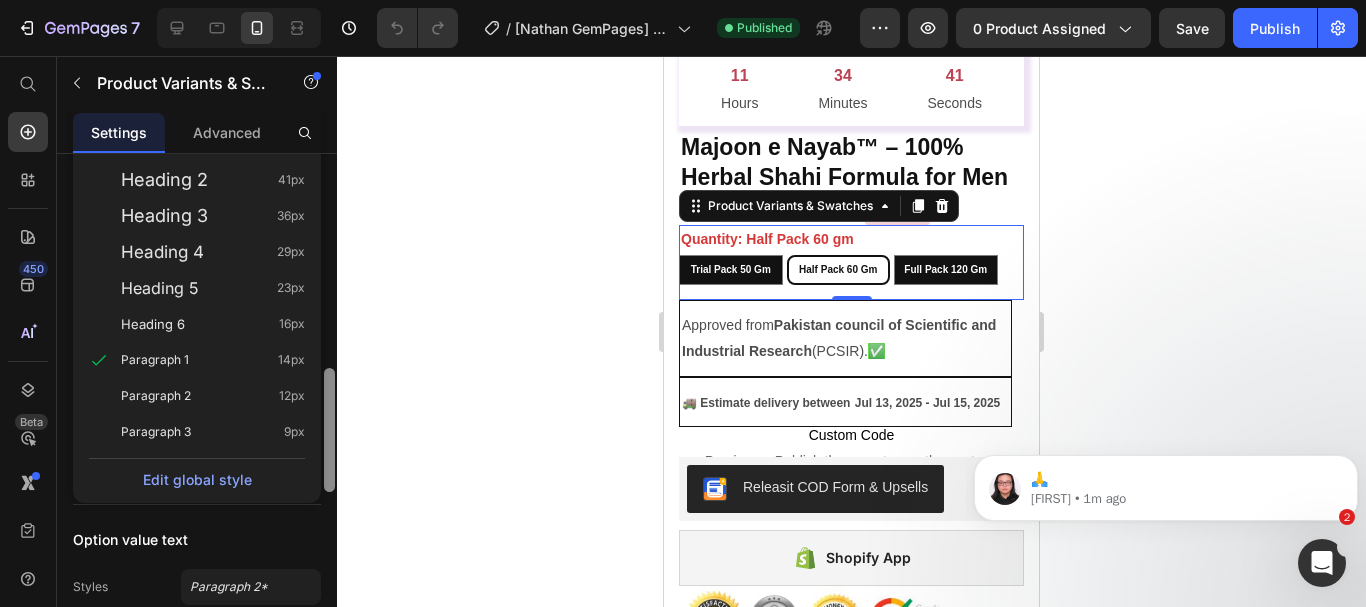 drag, startPoint x: 328, startPoint y: 429, endPoint x: 327, endPoint y: 478, distance: 49.010204 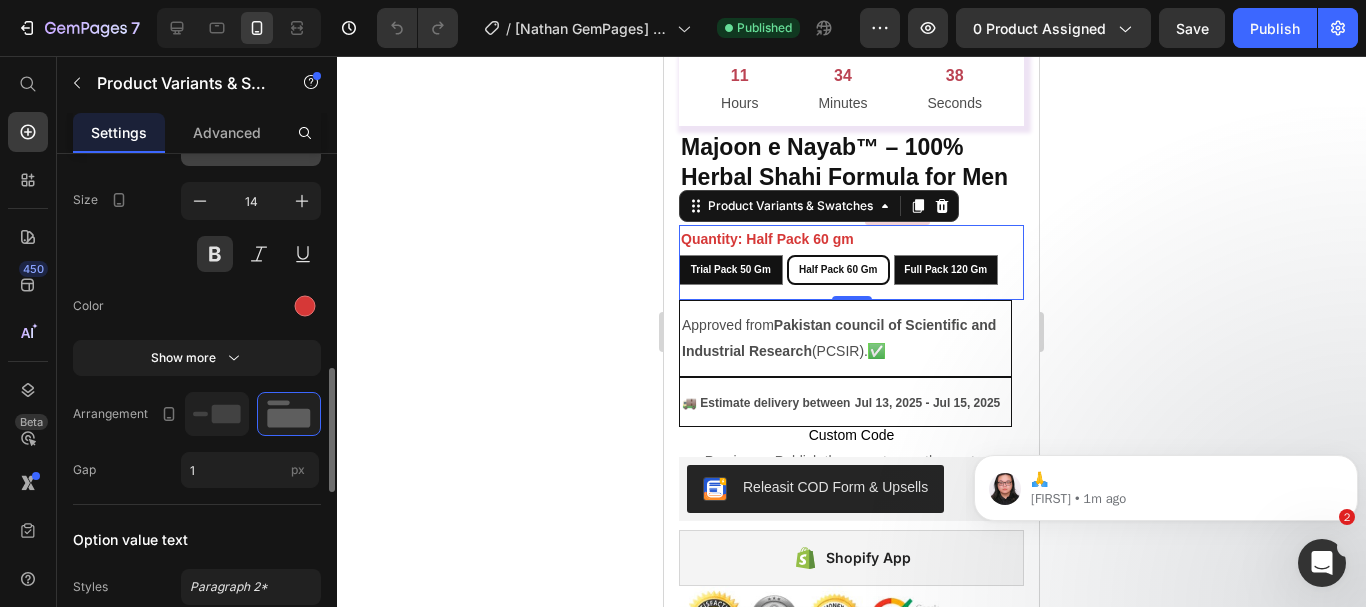 click on "sans-serif" at bounding box center (251, 148) 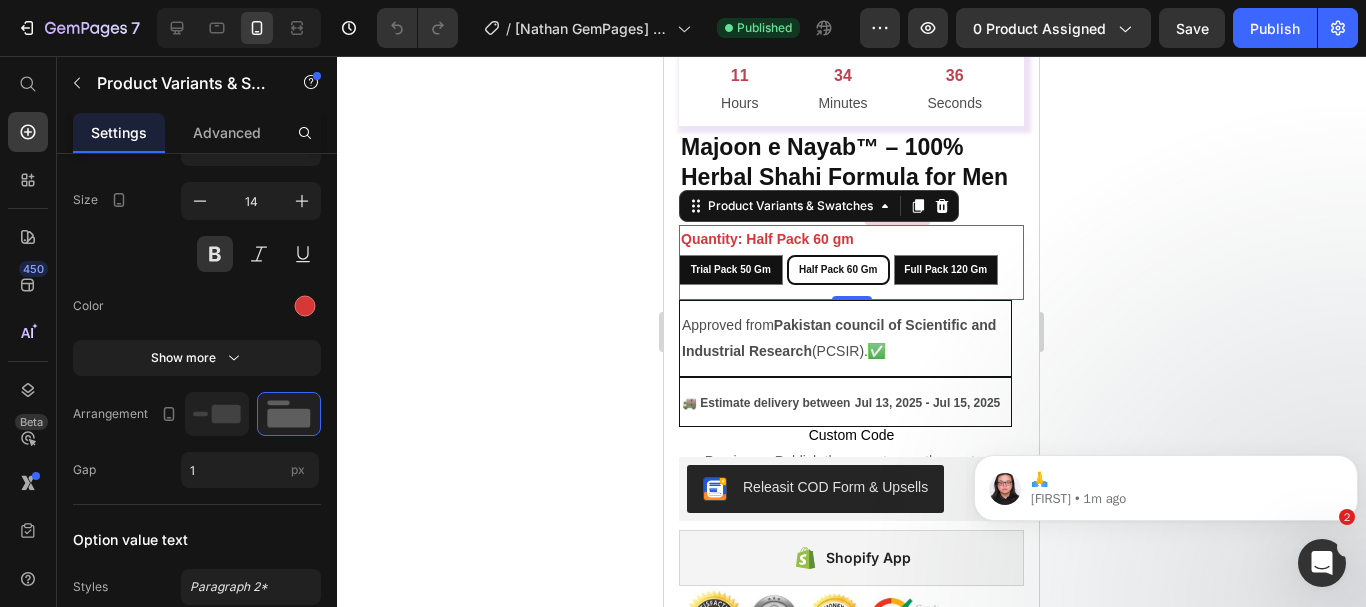 click 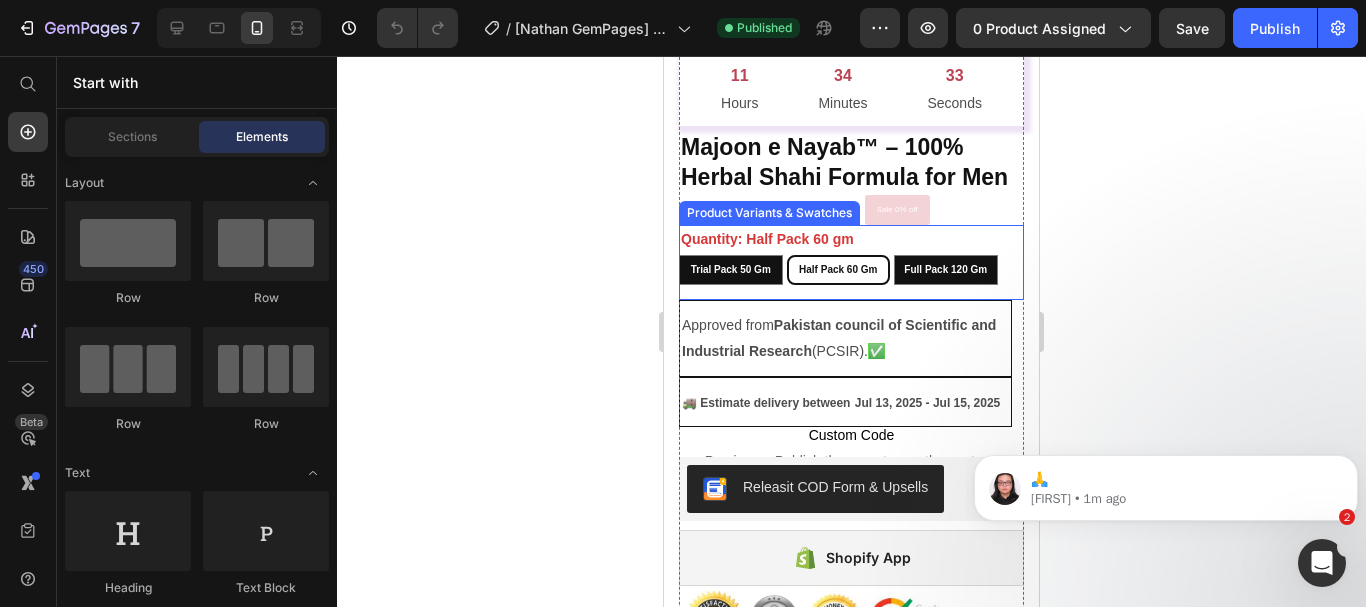 click on "Quantity: Half Pack 60 gm Trial pack 50 gm Trial pack 50 gm Trial pack 50 gm Half Pack 60 gm Half Pack 60 gm Half Pack 60 gm Full Pack 120 gm Full Pack 120 gm Full Pack 120 gm" at bounding box center (851, 255) 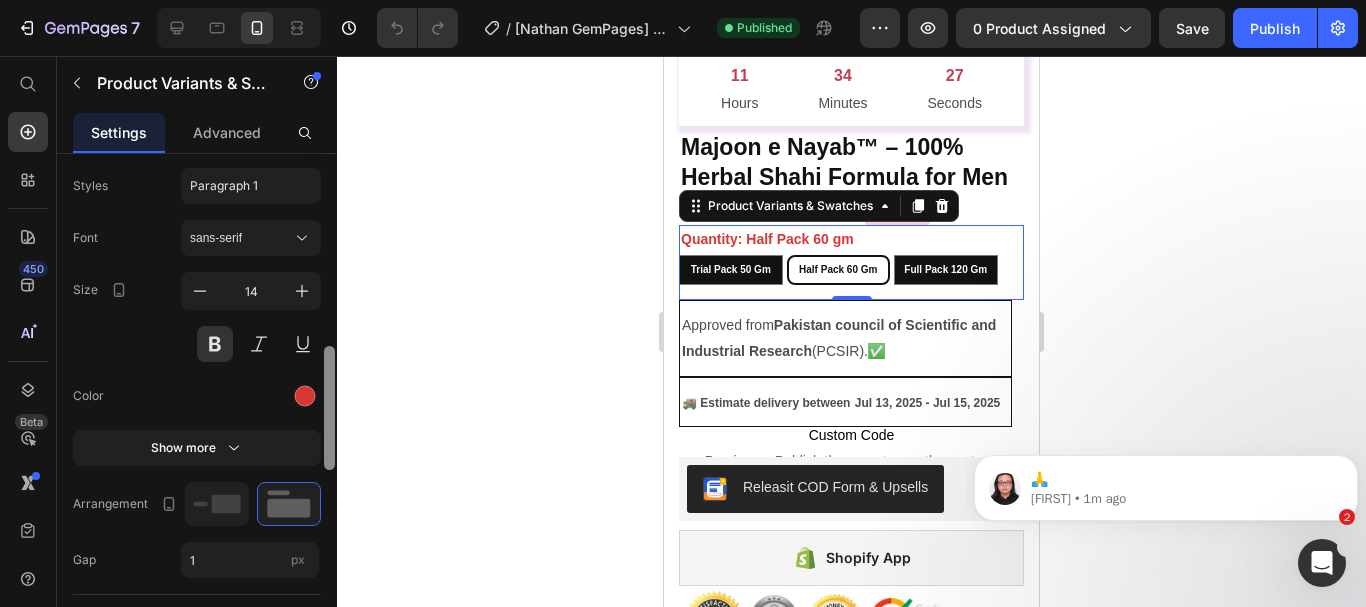 scroll, scrollTop: 773, scrollLeft: 0, axis: vertical 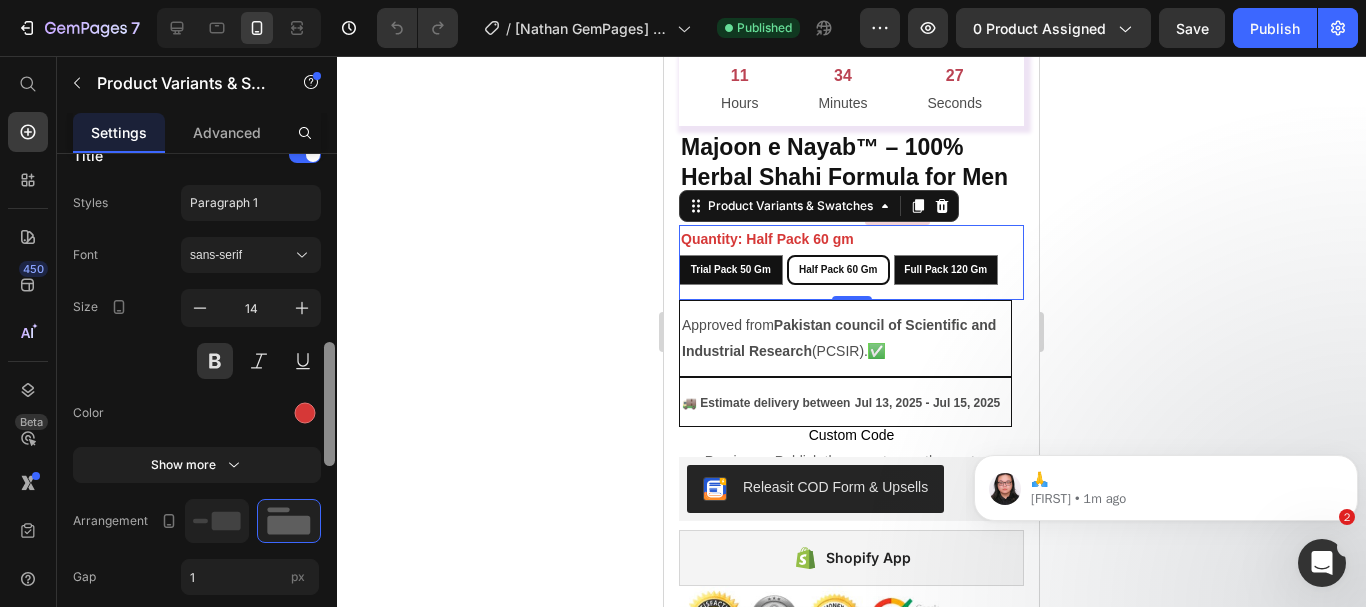drag, startPoint x: 331, startPoint y: 391, endPoint x: 326, endPoint y: 365, distance: 26.476404 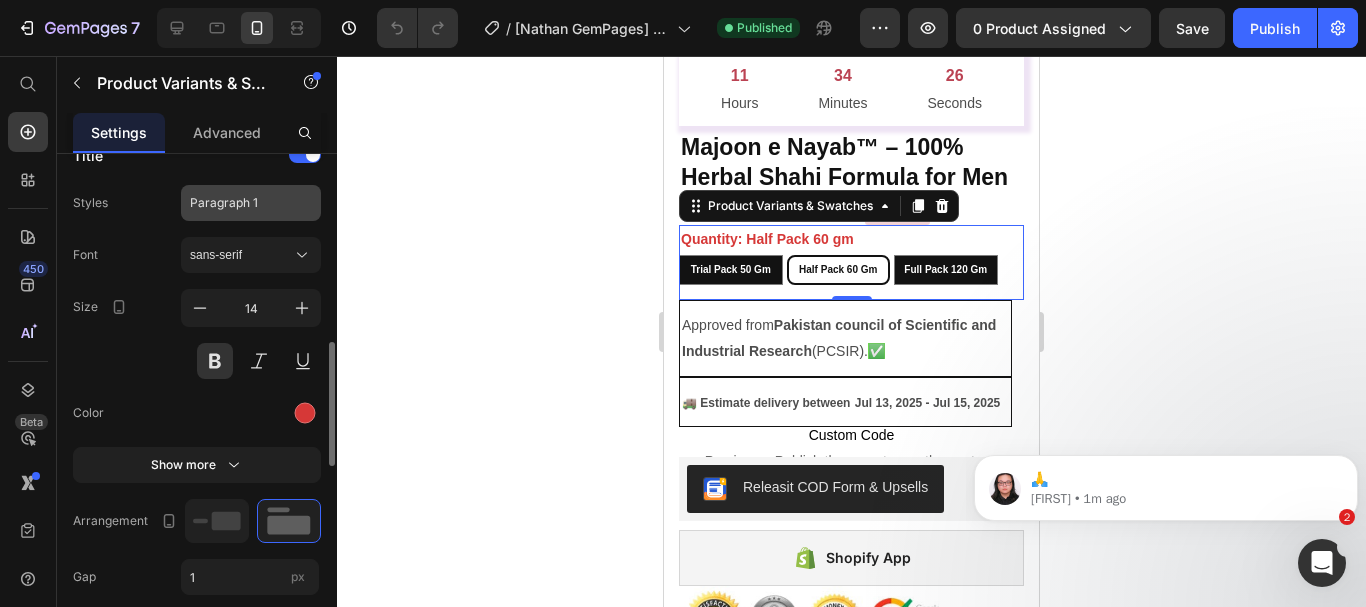 click on "Paragraph 1" at bounding box center (251, 203) 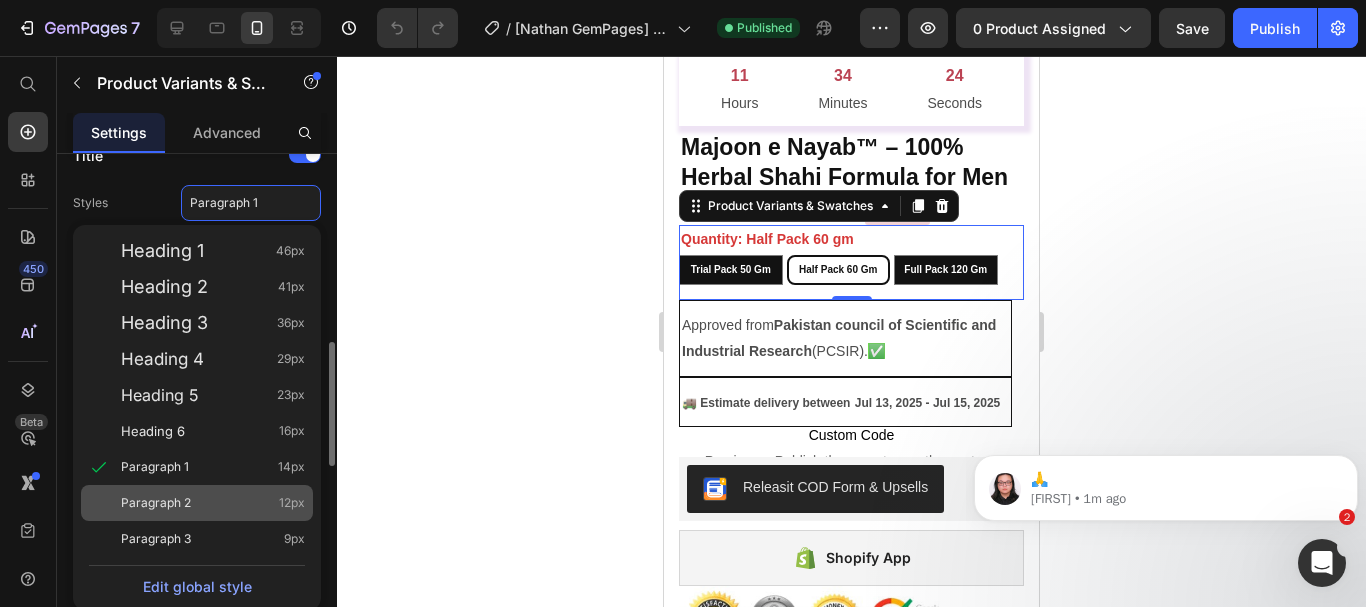 click on "Paragraph 2 12px" at bounding box center [213, 503] 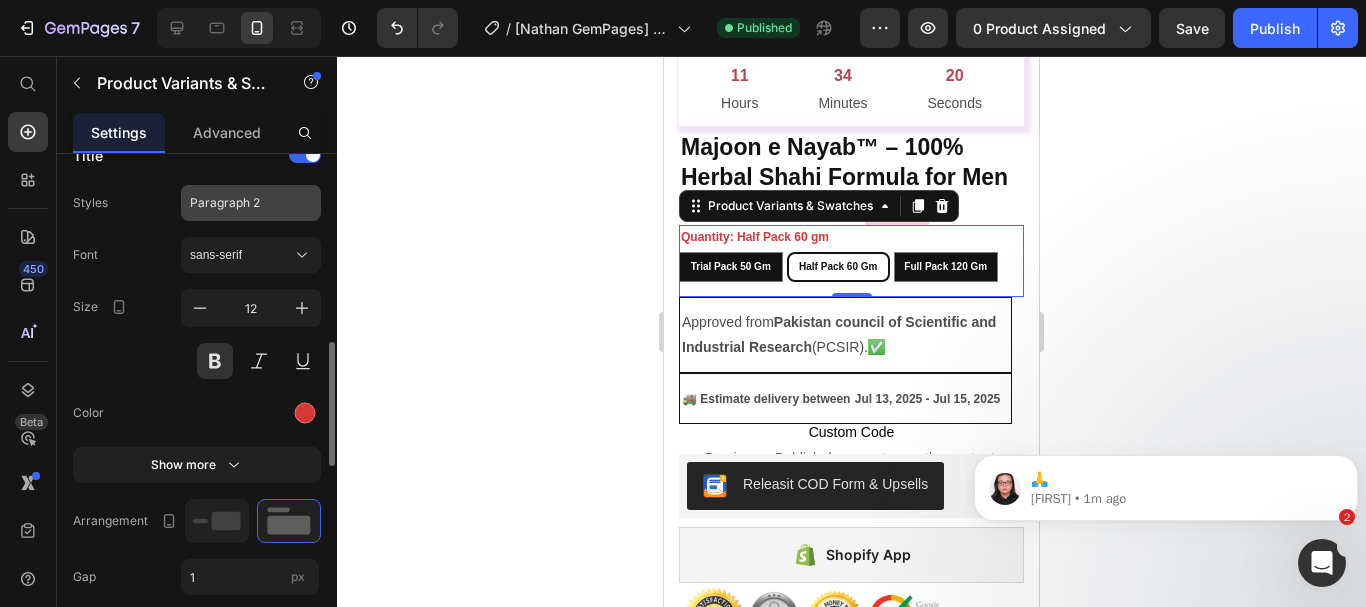 click on "Paragraph 2" at bounding box center (239, 203) 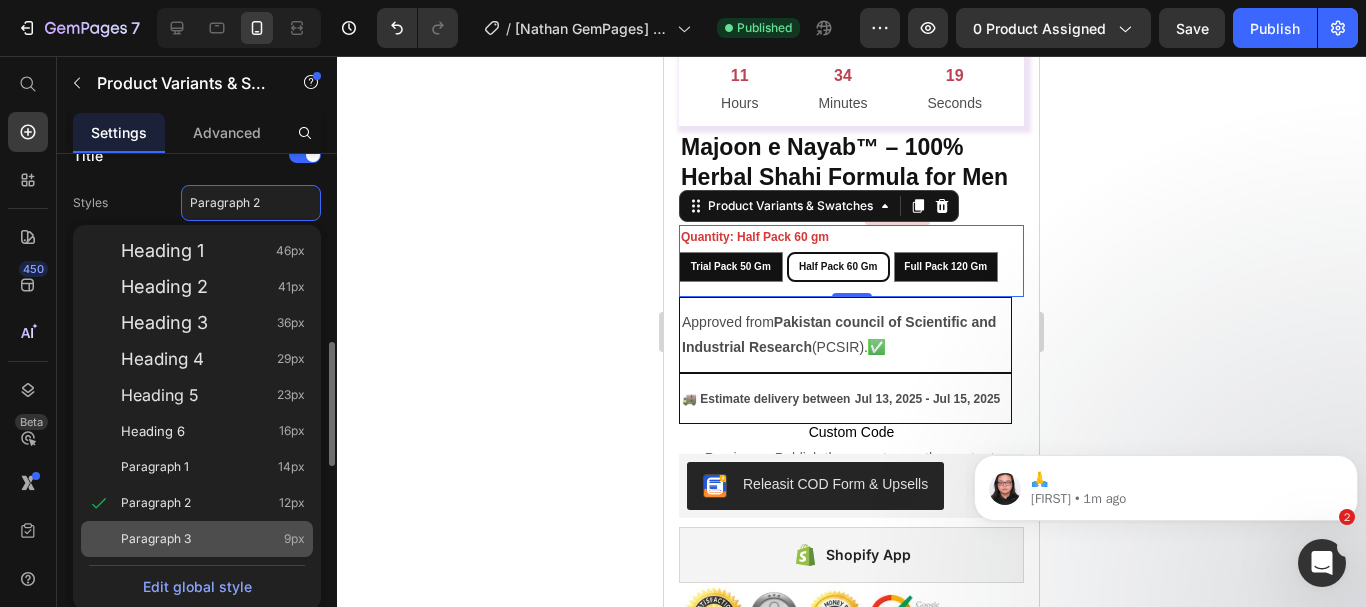 click on "Paragraph 3 9px" at bounding box center [213, 539] 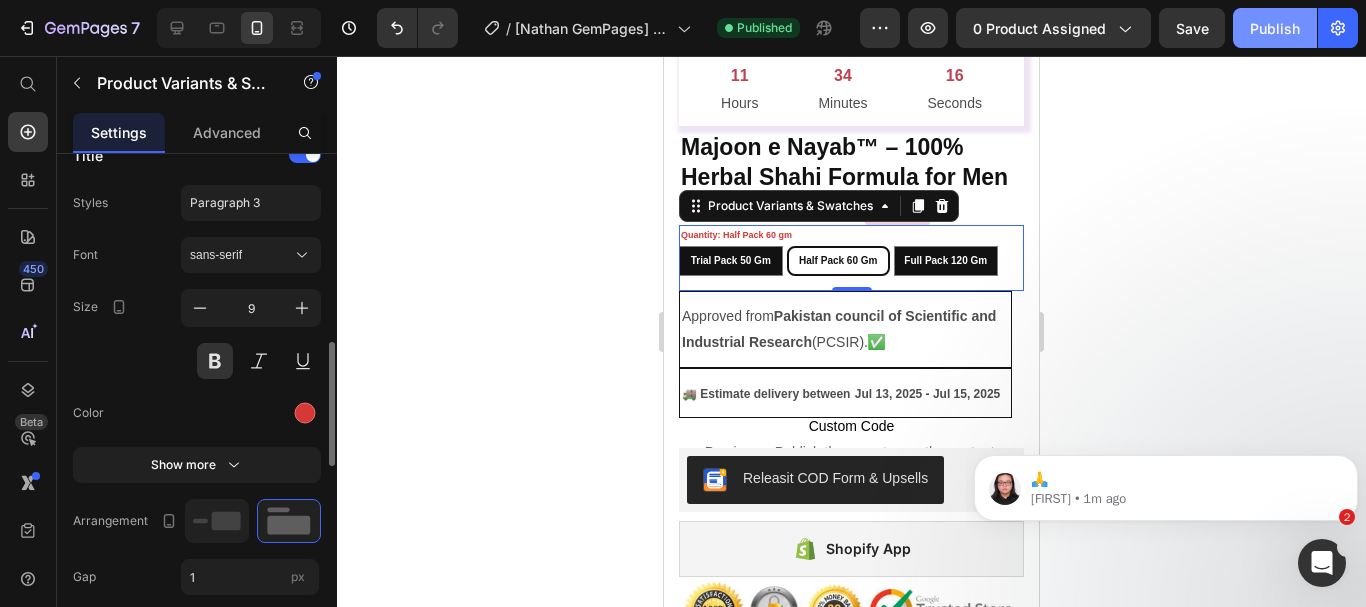 click on "Publish" at bounding box center [1275, 28] 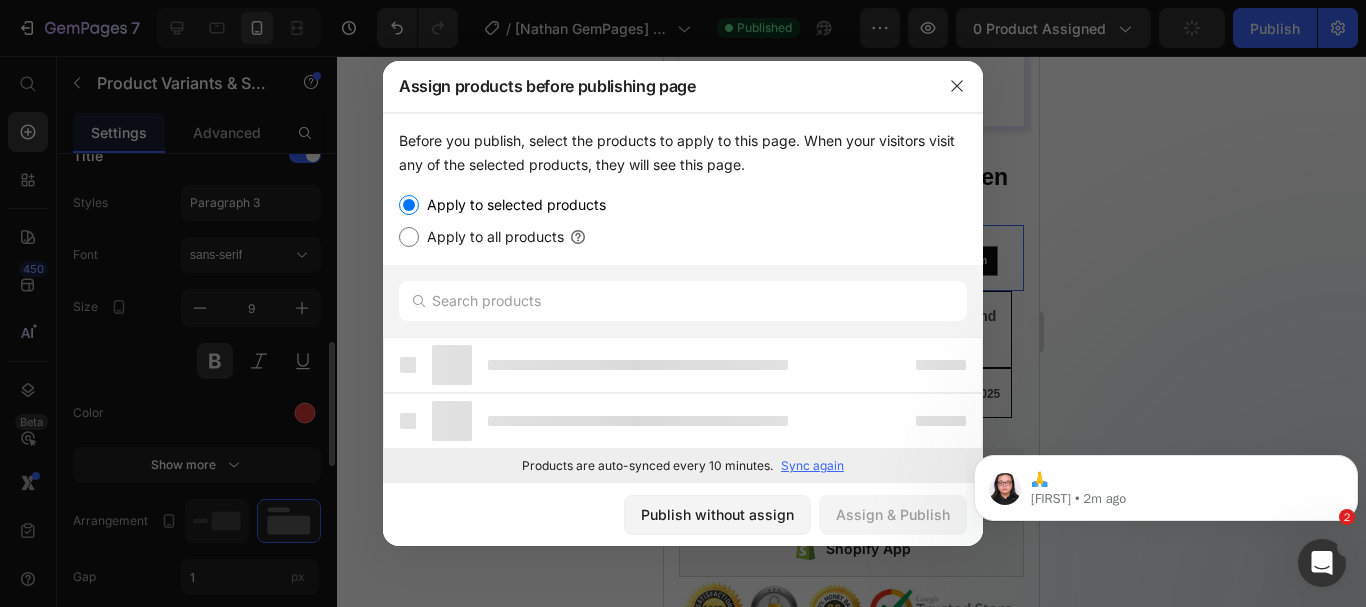 click on "Assign products before publishing page" at bounding box center [657, 86] 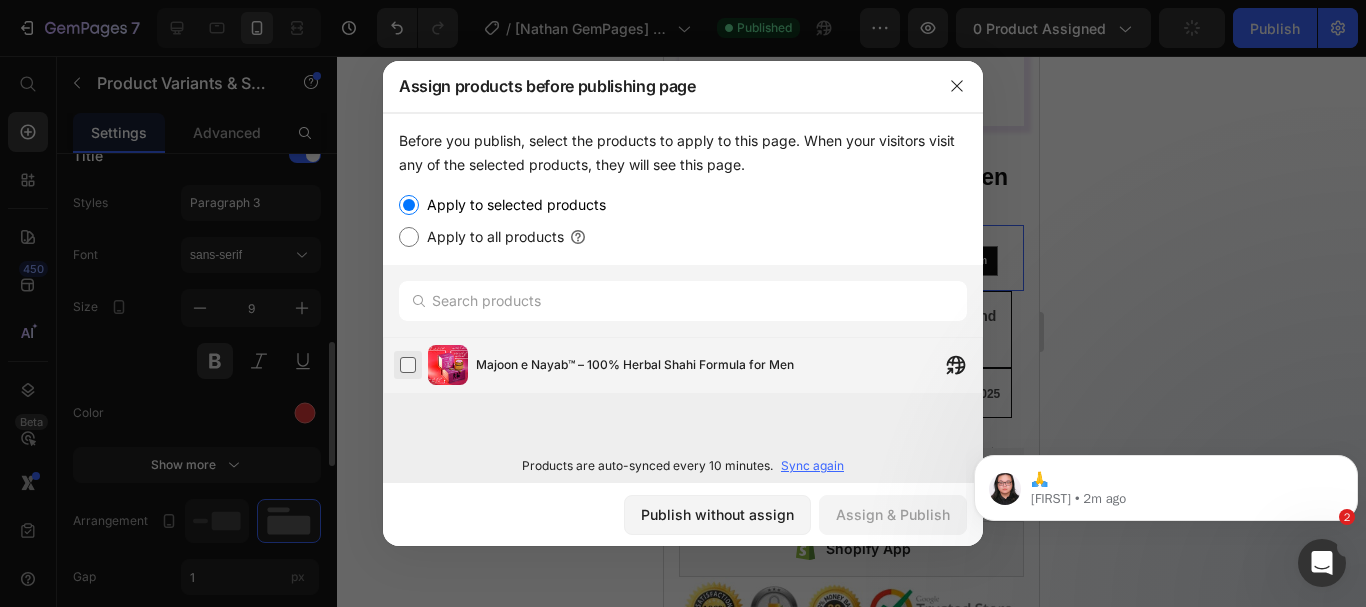 click at bounding box center (408, 365) 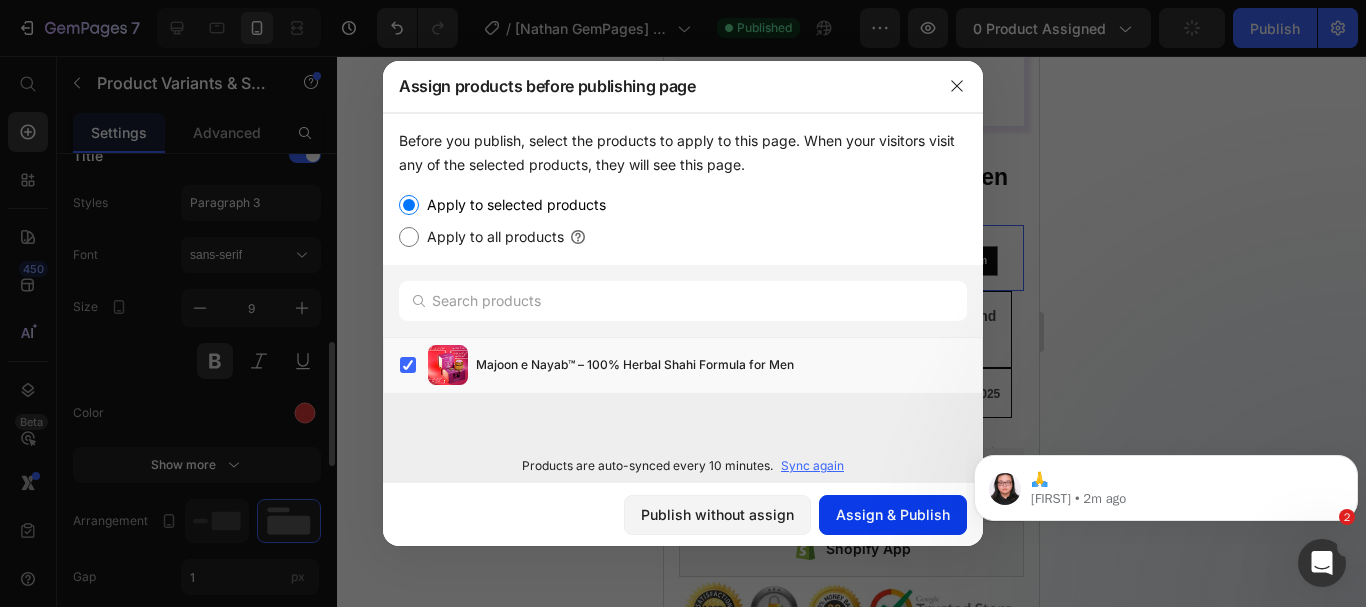 click on "Assign & Publish" at bounding box center [893, 514] 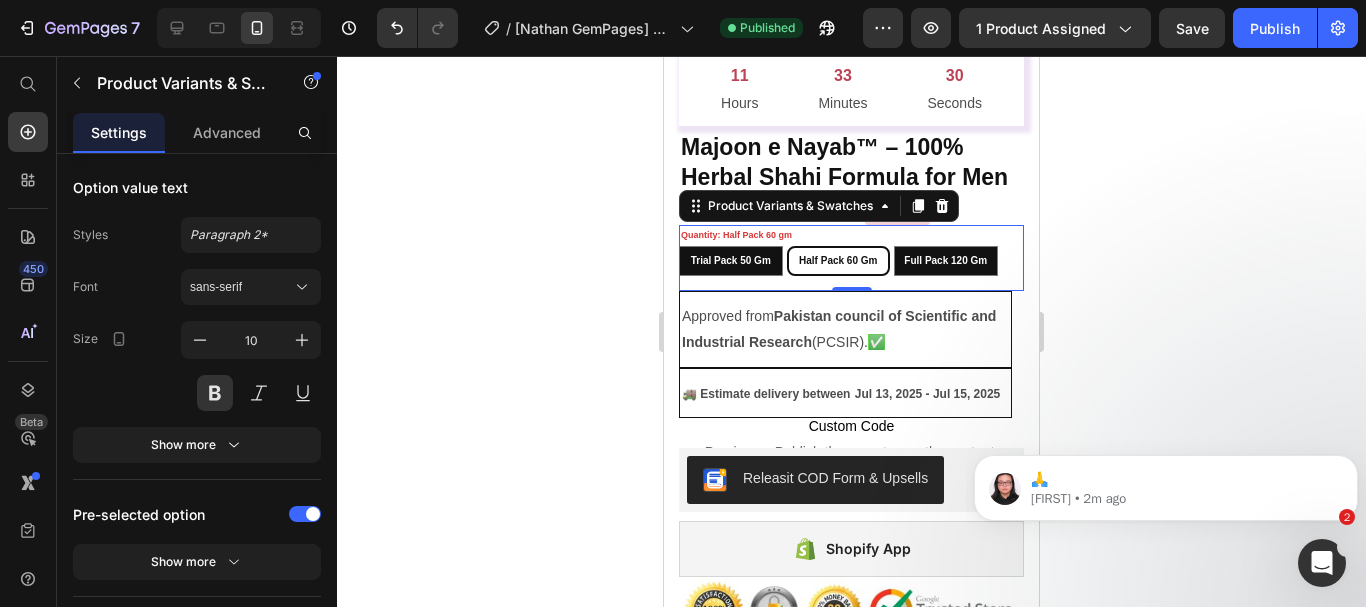 scroll, scrollTop: 0, scrollLeft: 0, axis: both 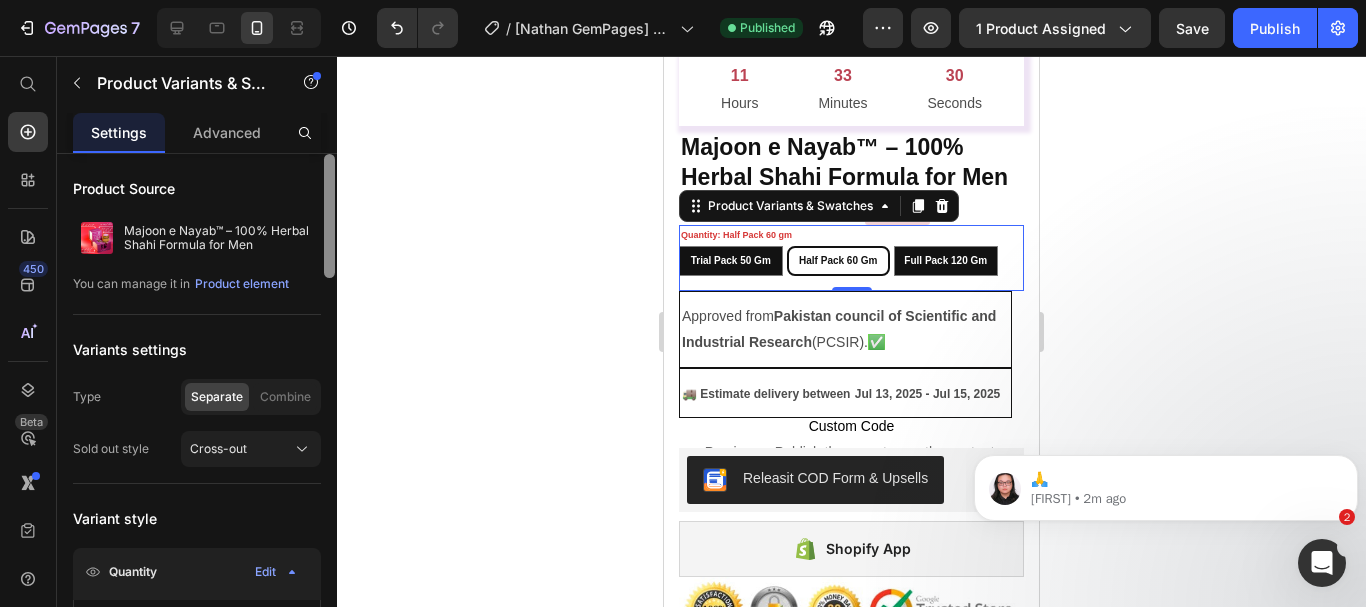 drag, startPoint x: 330, startPoint y: 412, endPoint x: 348, endPoint y: 168, distance: 244.66304 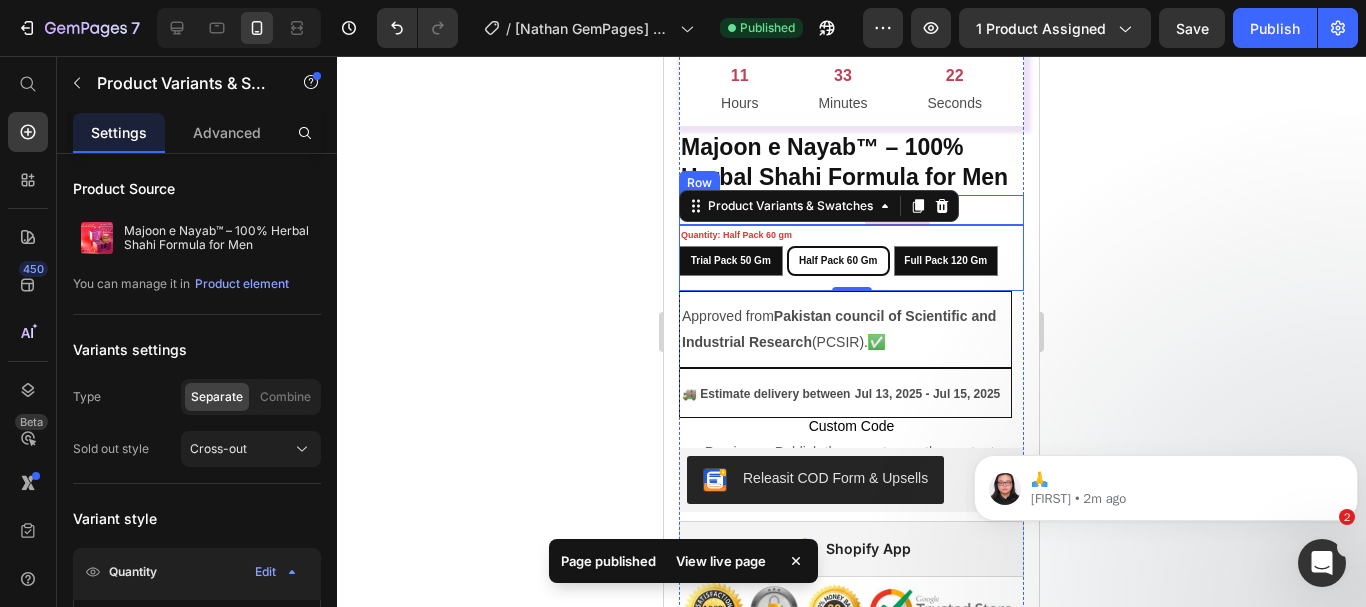 click on "Rs.4,999.00 Product Price Rs.4,999.00 Product Price Sale 0% off Product Badge Row" at bounding box center (851, 210) 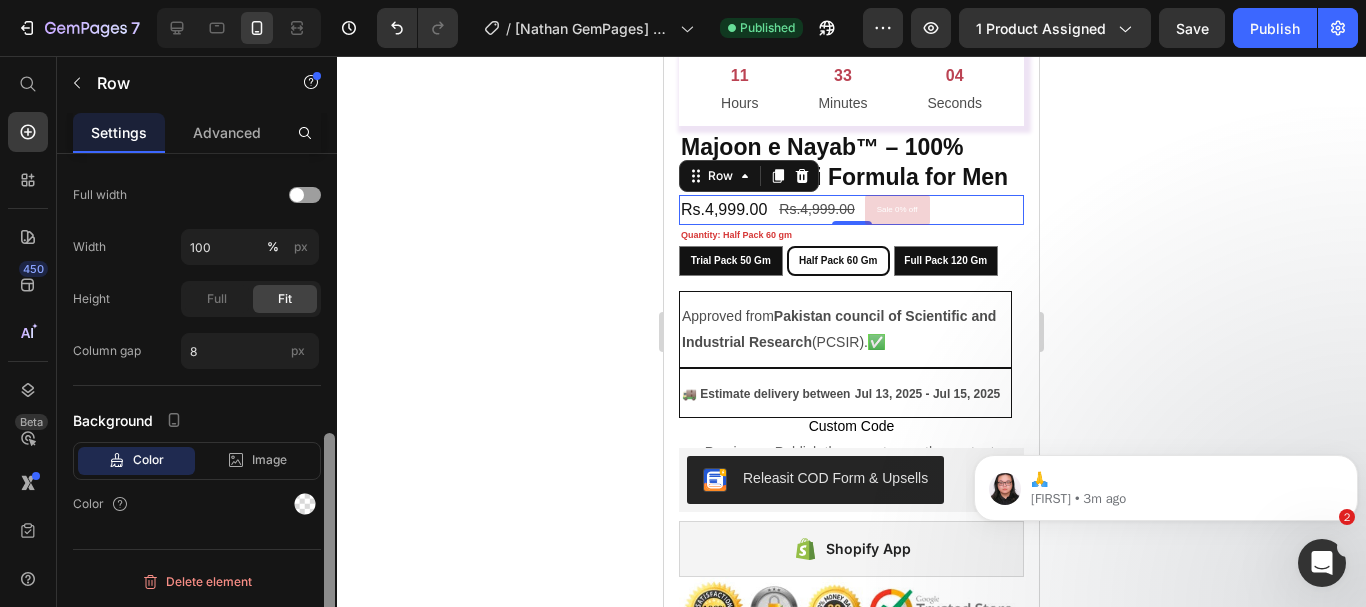 scroll, scrollTop: 0, scrollLeft: 0, axis: both 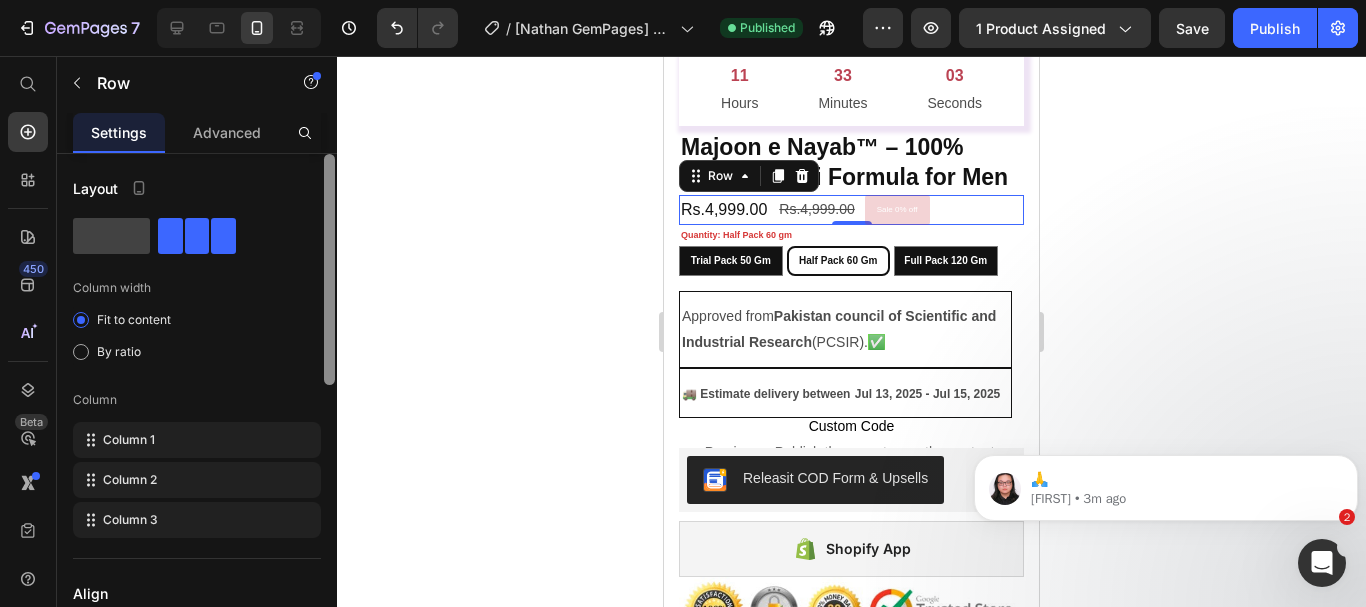 drag, startPoint x: 328, startPoint y: 248, endPoint x: 359, endPoint y: 157, distance: 96.13532 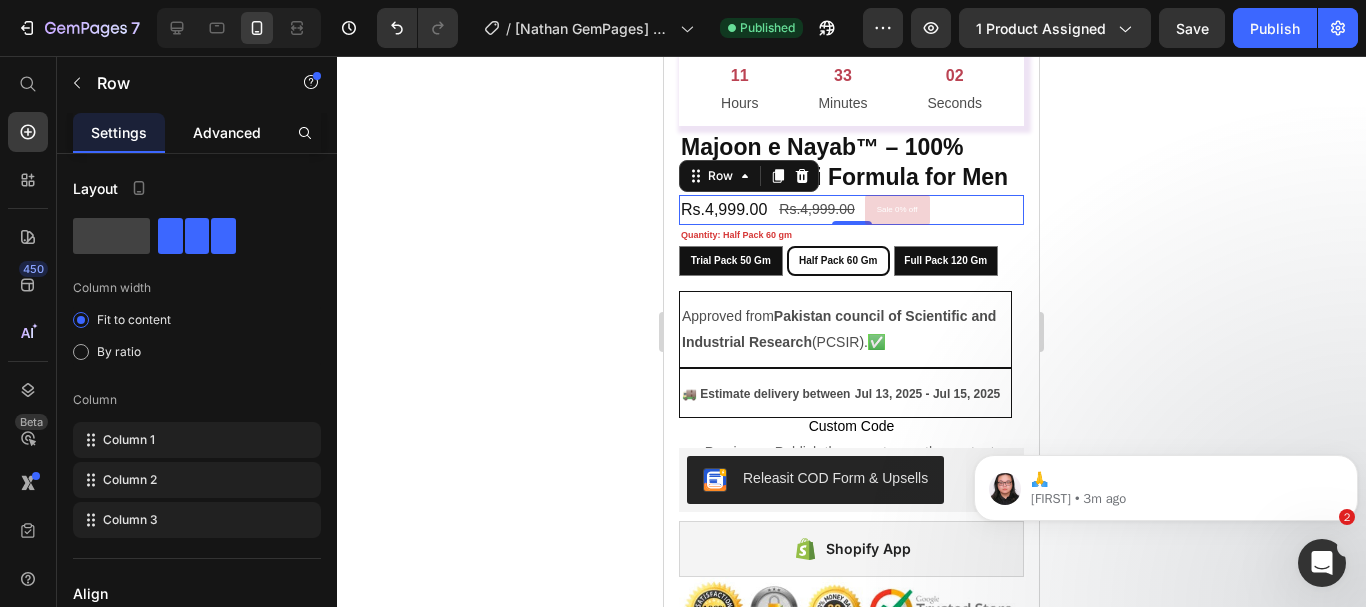 click on "Advanced" at bounding box center [227, 132] 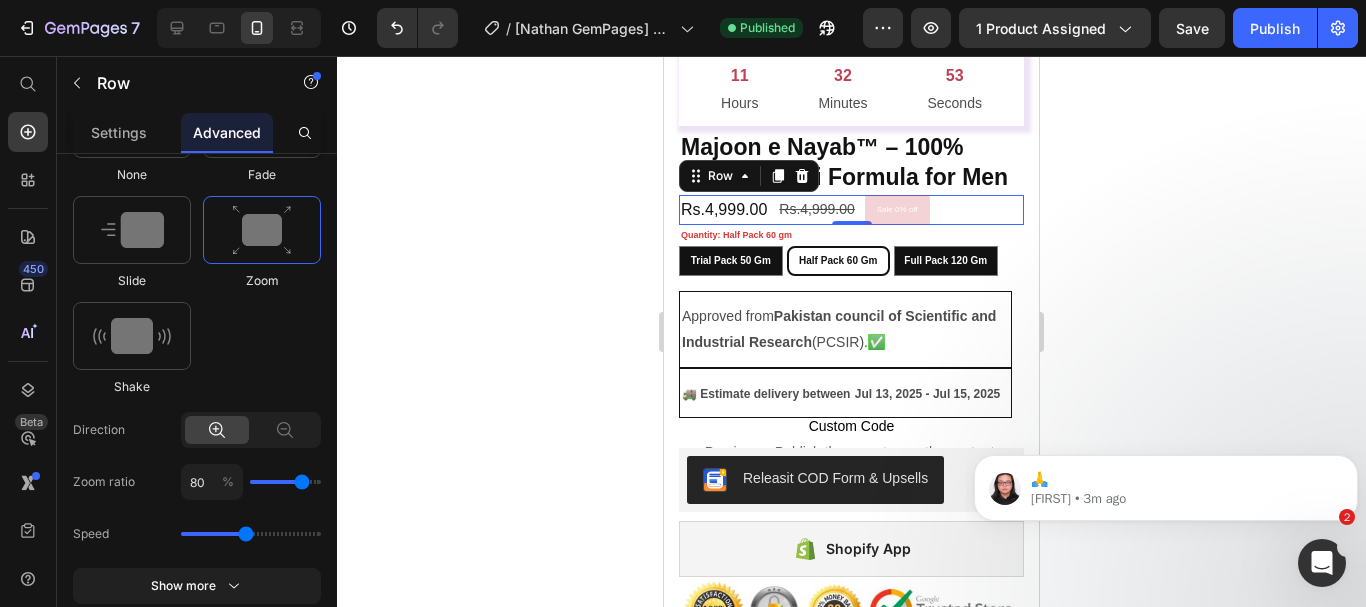 scroll, scrollTop: 0, scrollLeft: 0, axis: both 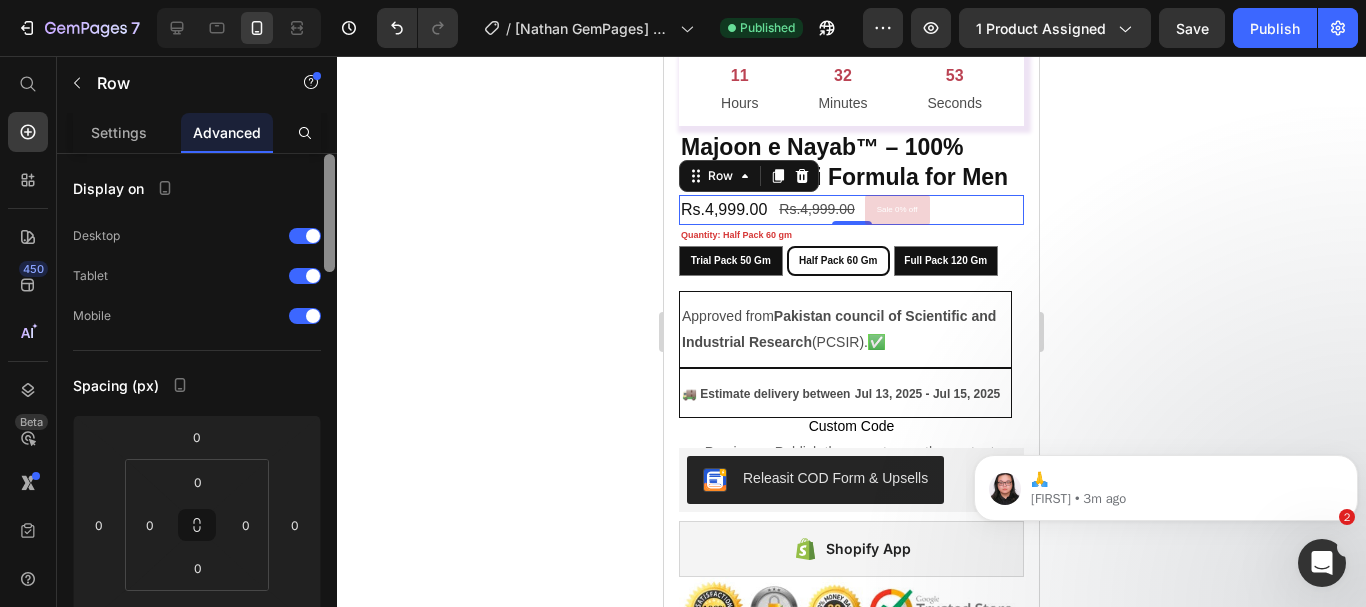 drag, startPoint x: 328, startPoint y: 240, endPoint x: 328, endPoint y: 176, distance: 64 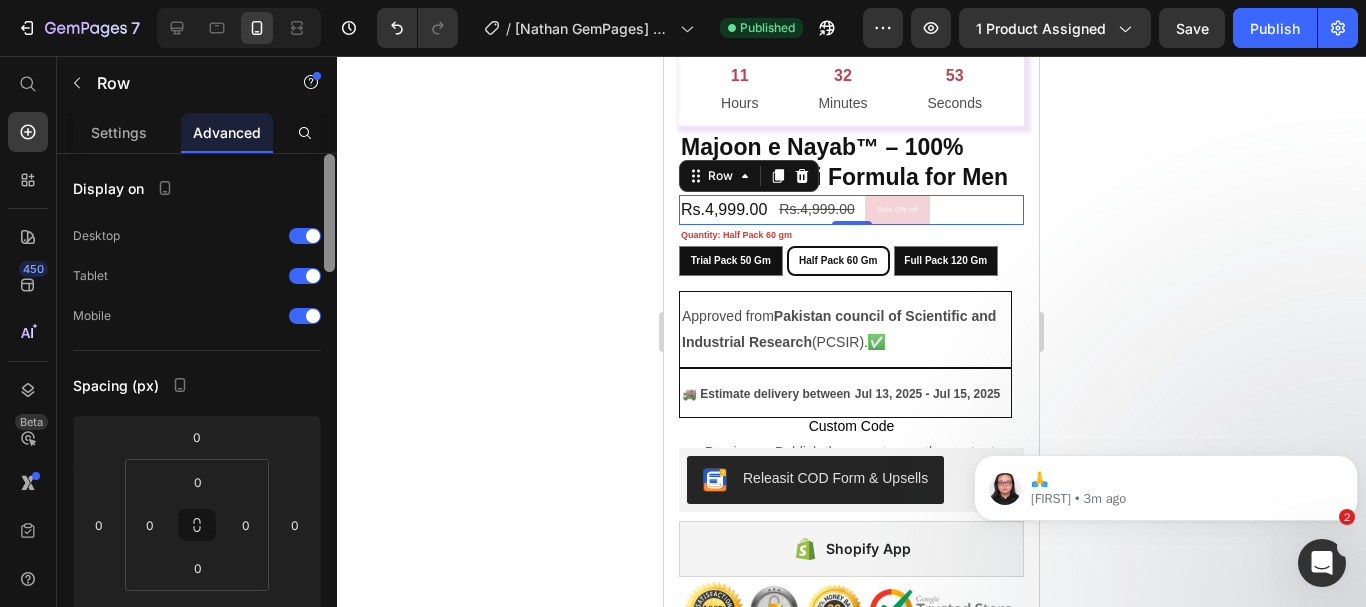 click at bounding box center [329, 213] 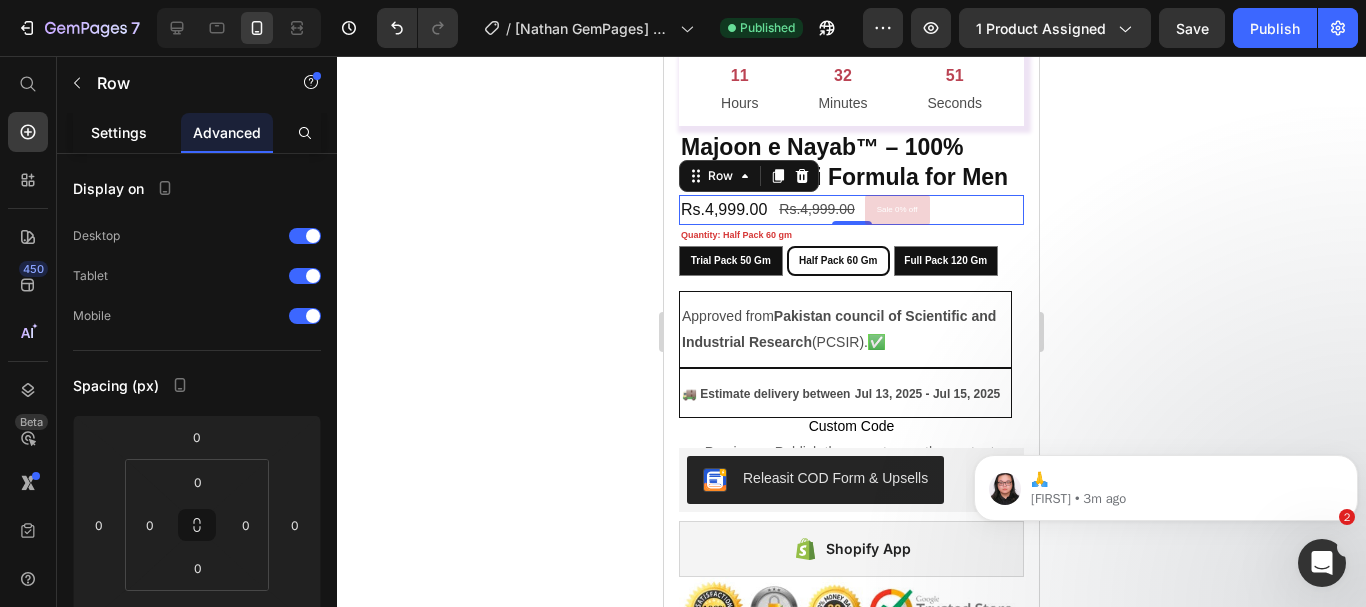 click on "Settings" at bounding box center (119, 132) 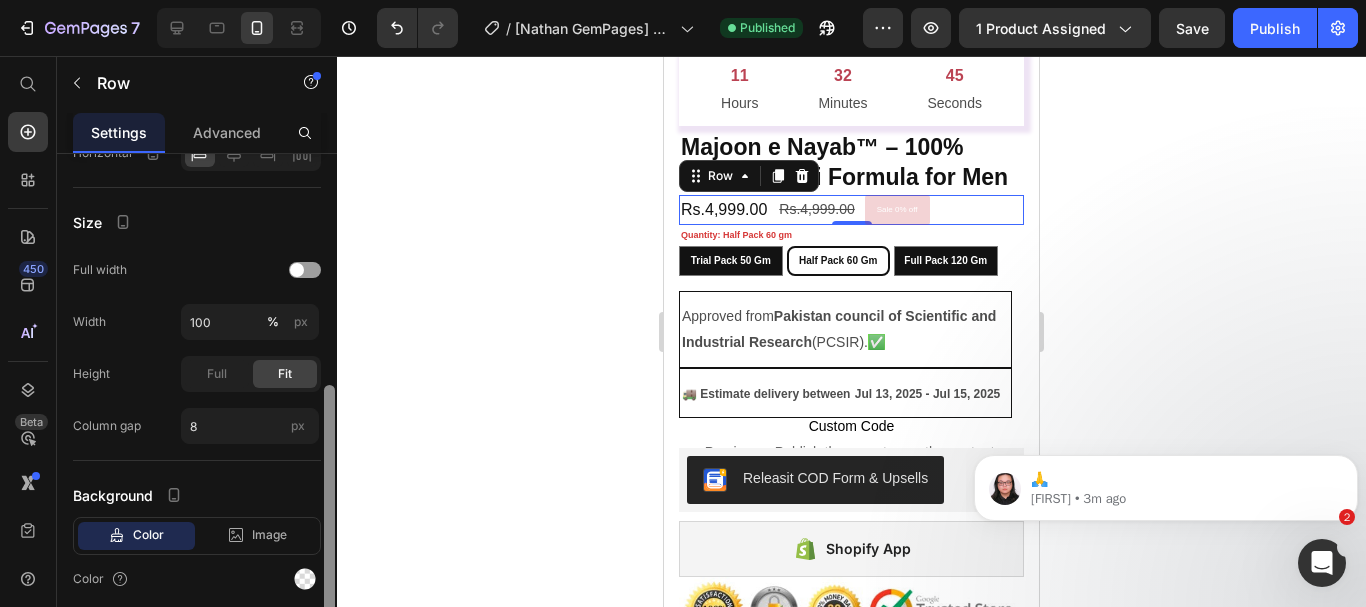 scroll, scrollTop: 553, scrollLeft: 0, axis: vertical 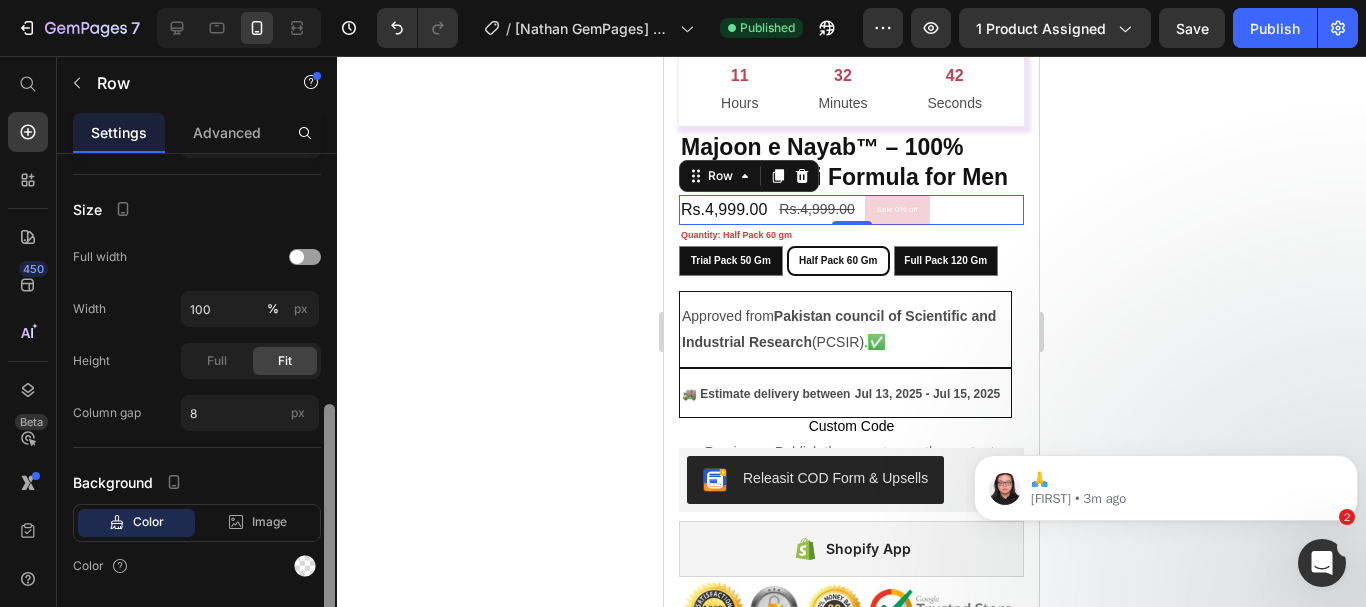 drag, startPoint x: 327, startPoint y: 215, endPoint x: 327, endPoint y: 466, distance: 251 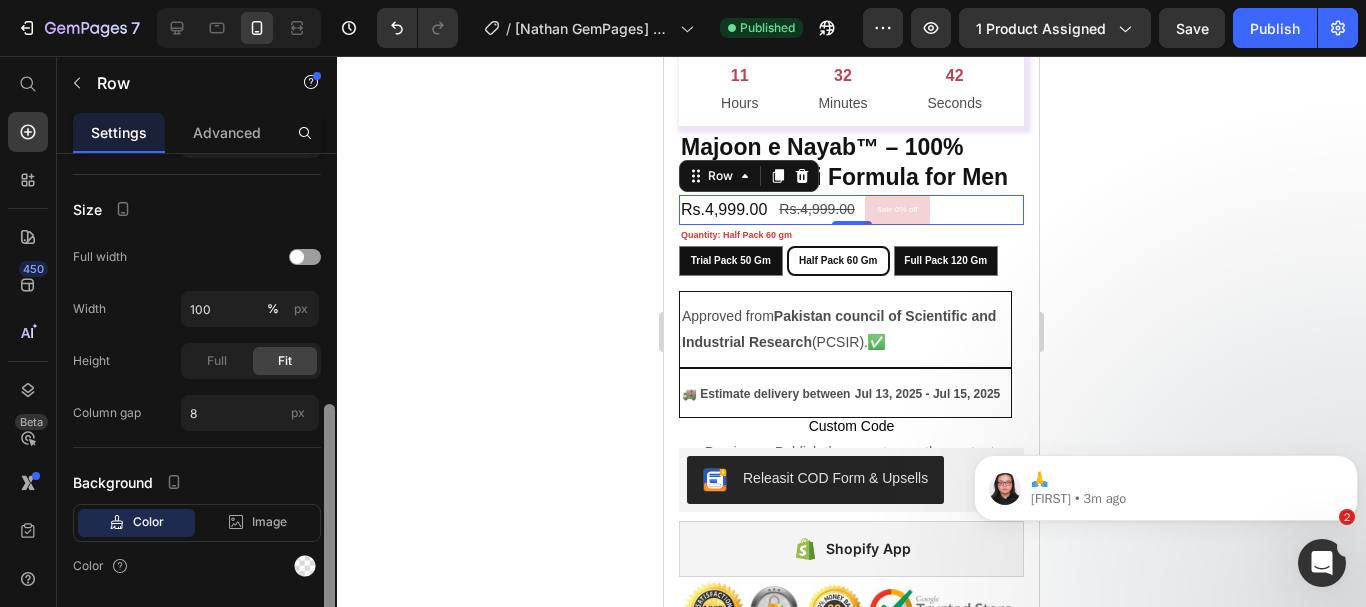 click at bounding box center [329, 519] 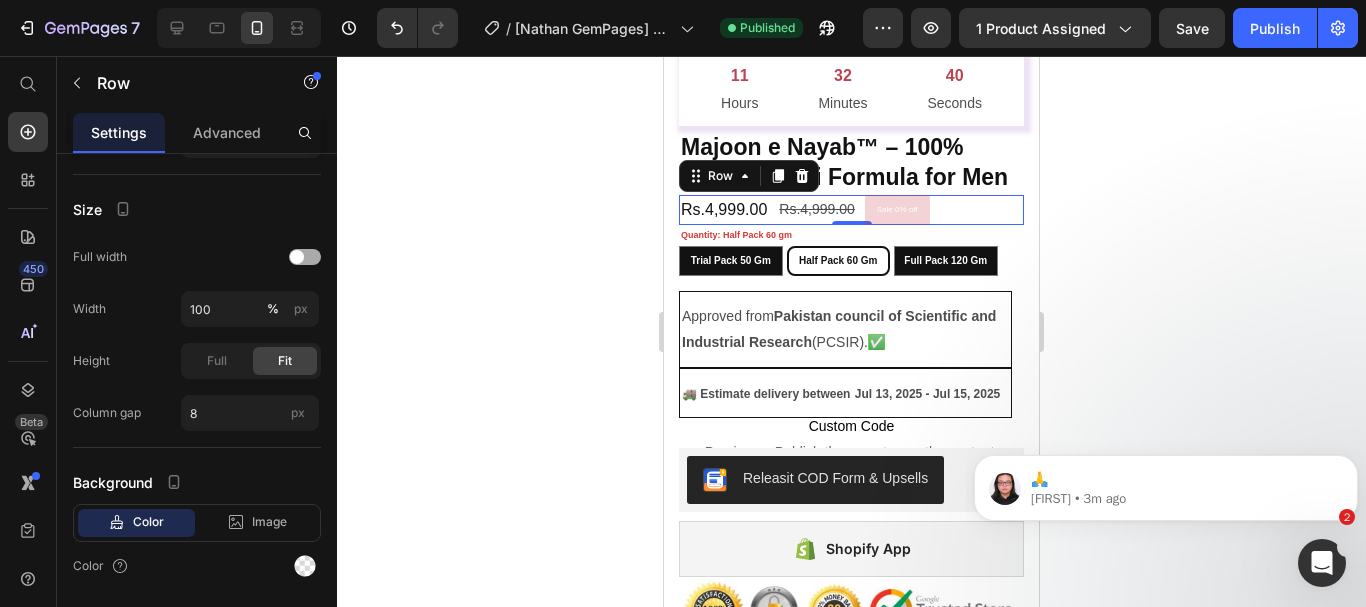 click at bounding box center (305, 257) 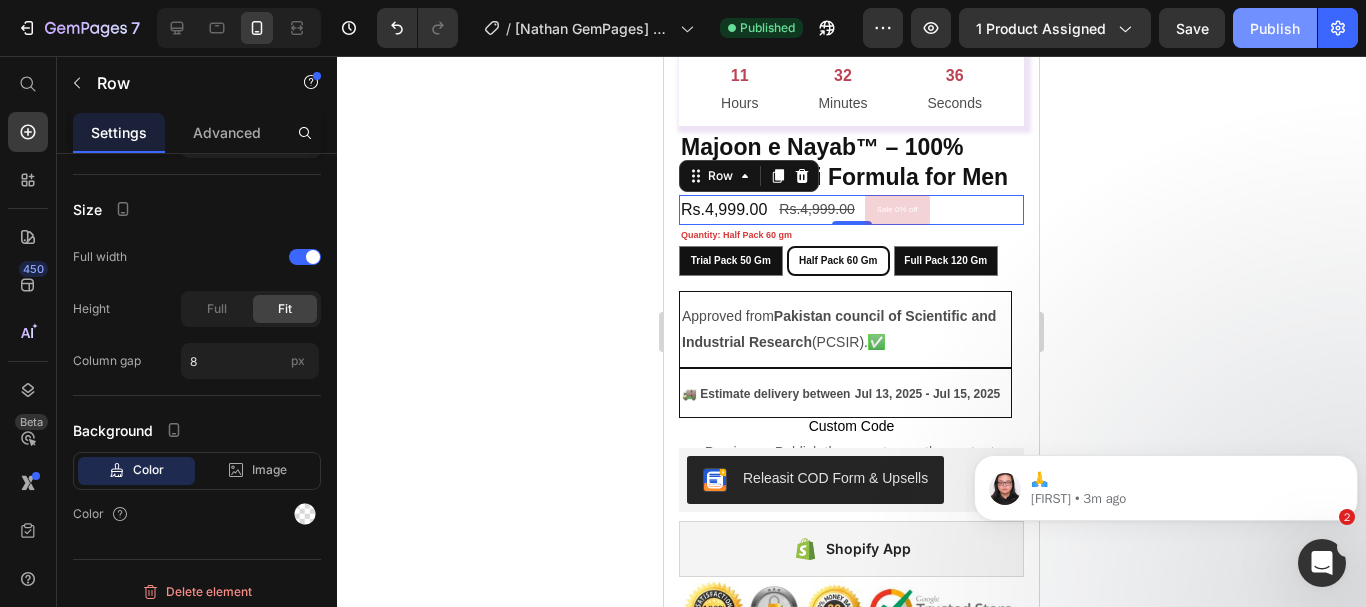 click on "Publish" at bounding box center (1275, 28) 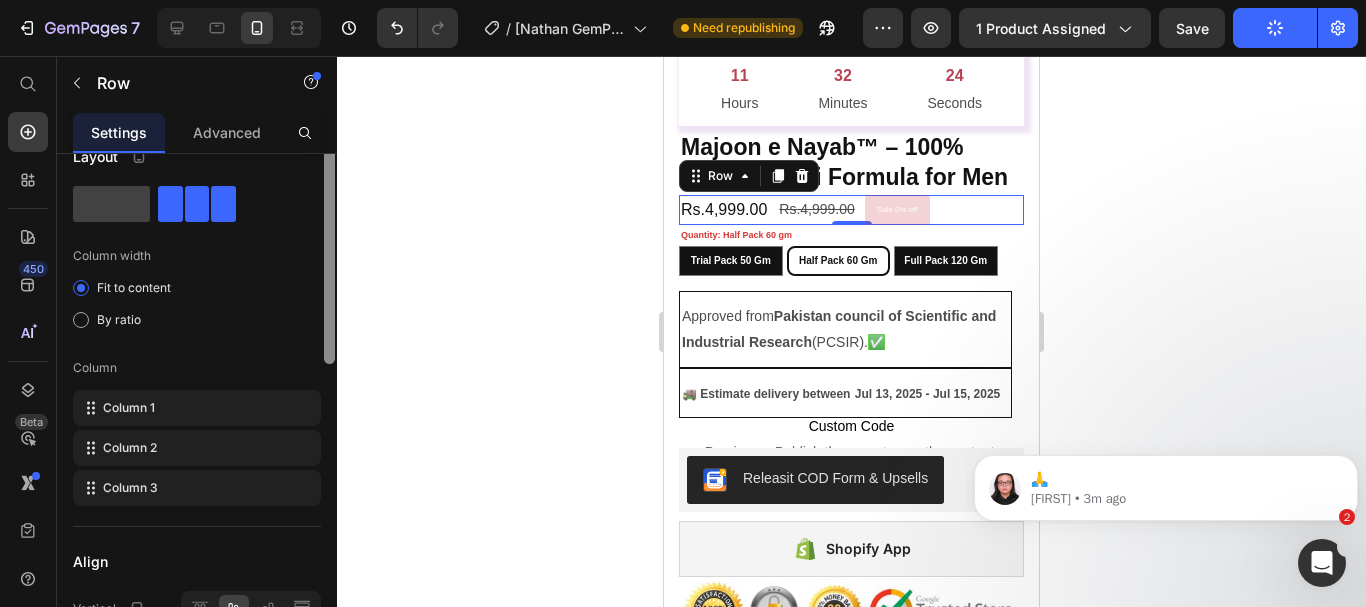 scroll, scrollTop: 0, scrollLeft: 0, axis: both 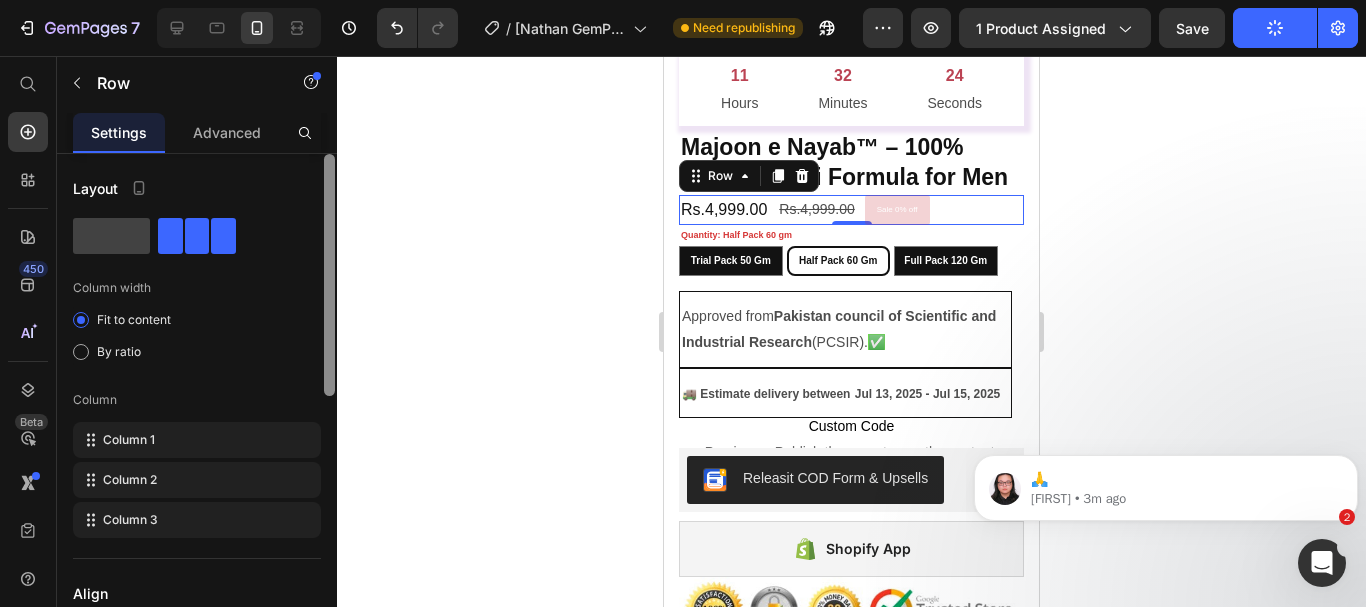 drag, startPoint x: 328, startPoint y: 430, endPoint x: 318, endPoint y: 109, distance: 321.15573 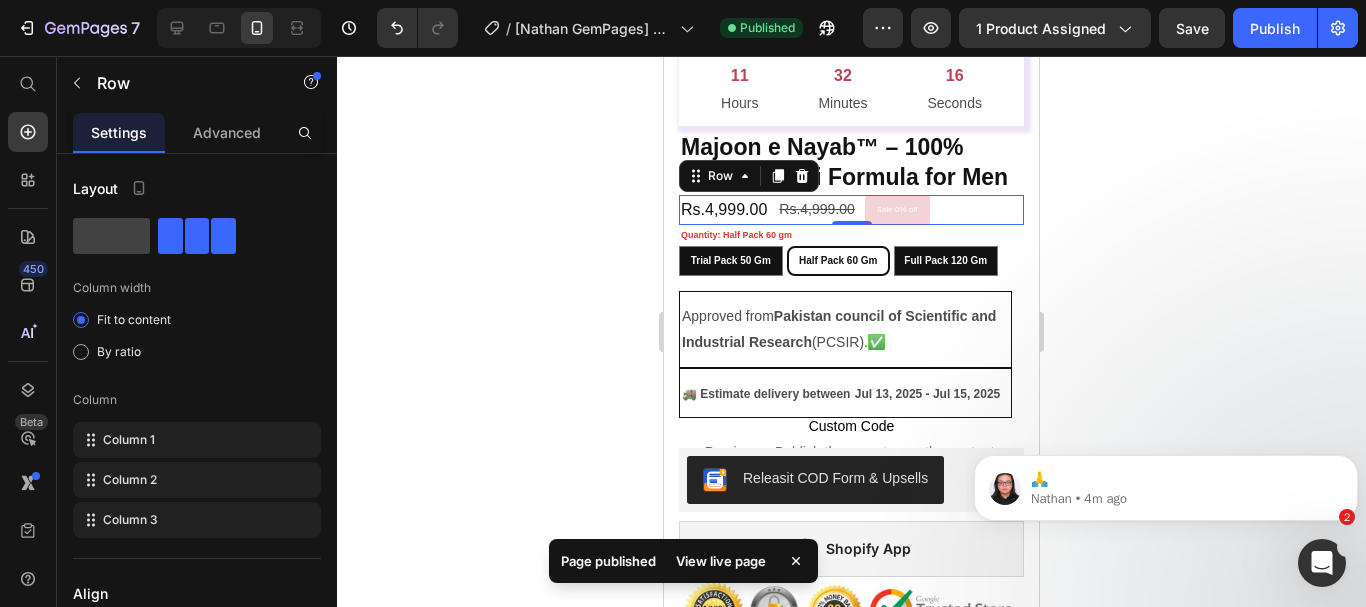 click 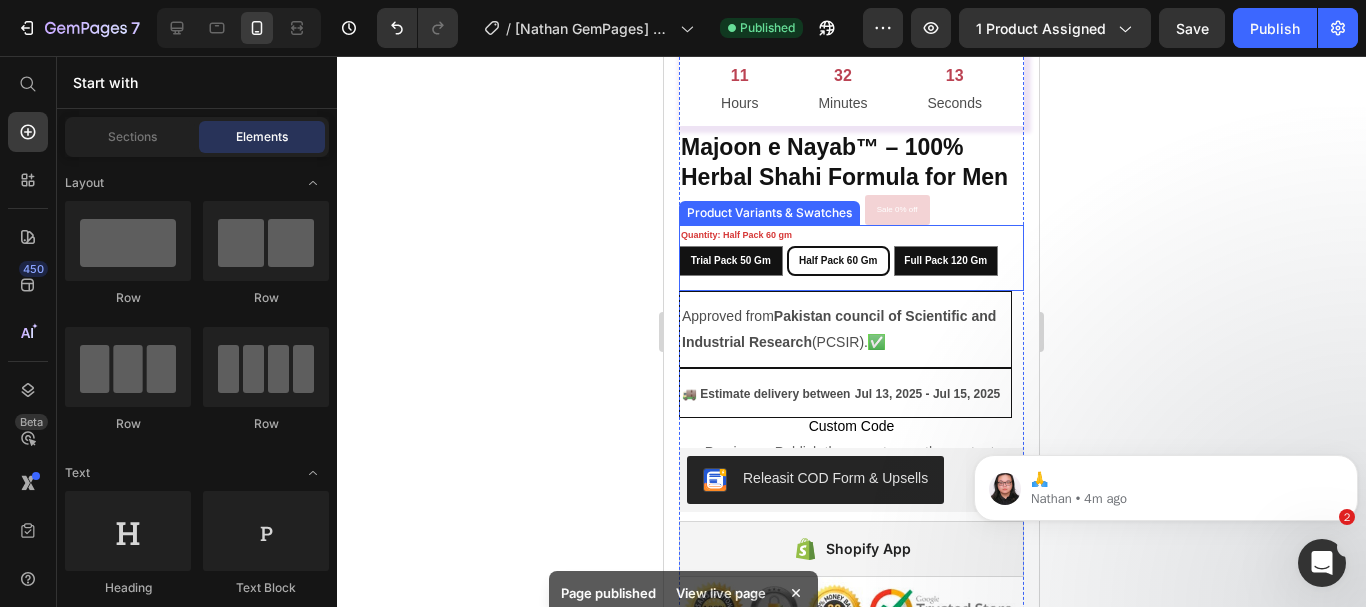 click on "Trial pack 50 gm Trial pack 50 gm Trial pack 50 gm Half Pack 60 gm Half Pack 60 gm Half Pack 60 gm Full Pack 120 gm Full Pack 120 gm Full Pack 120 gm" at bounding box center [851, 261] 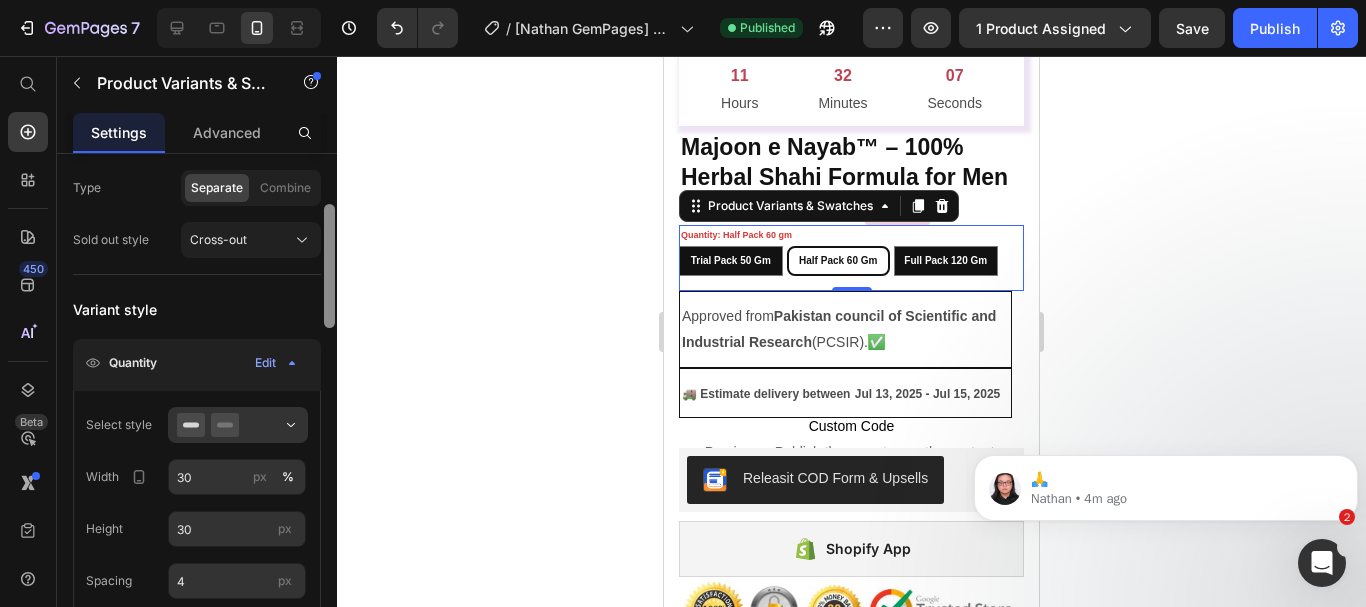 scroll, scrollTop: 221, scrollLeft: 0, axis: vertical 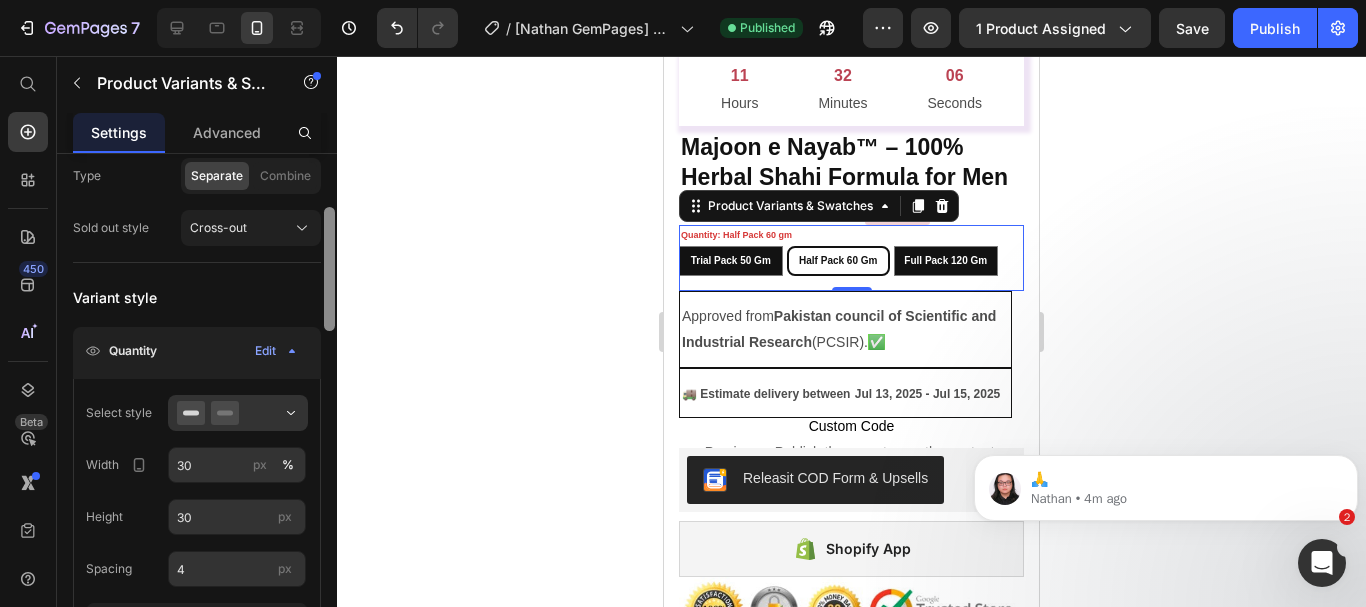drag, startPoint x: 326, startPoint y: 261, endPoint x: 320, endPoint y: 315, distance: 54.33231 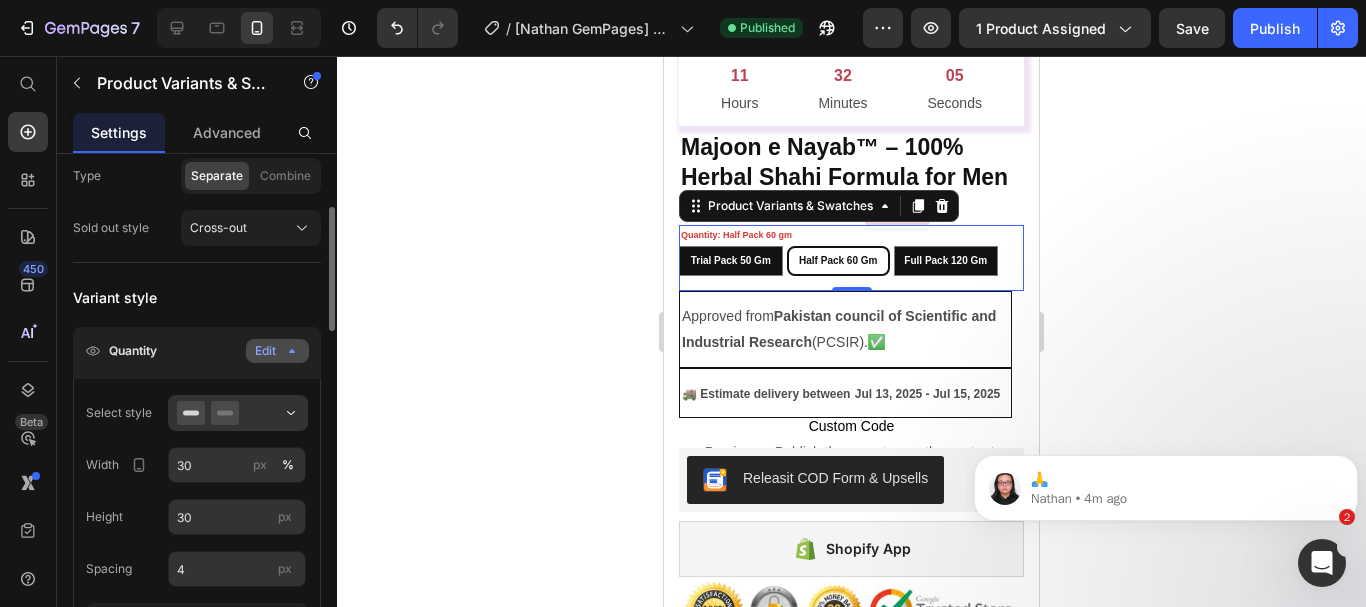 click 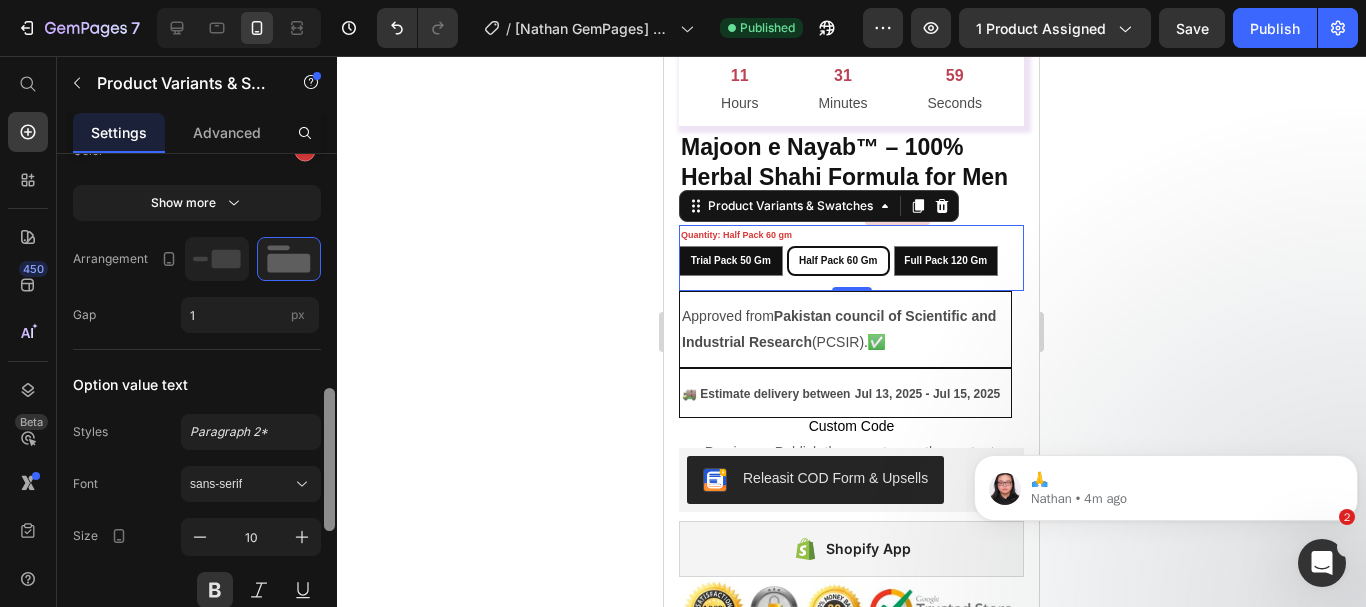 scroll, scrollTop: 775, scrollLeft: 0, axis: vertical 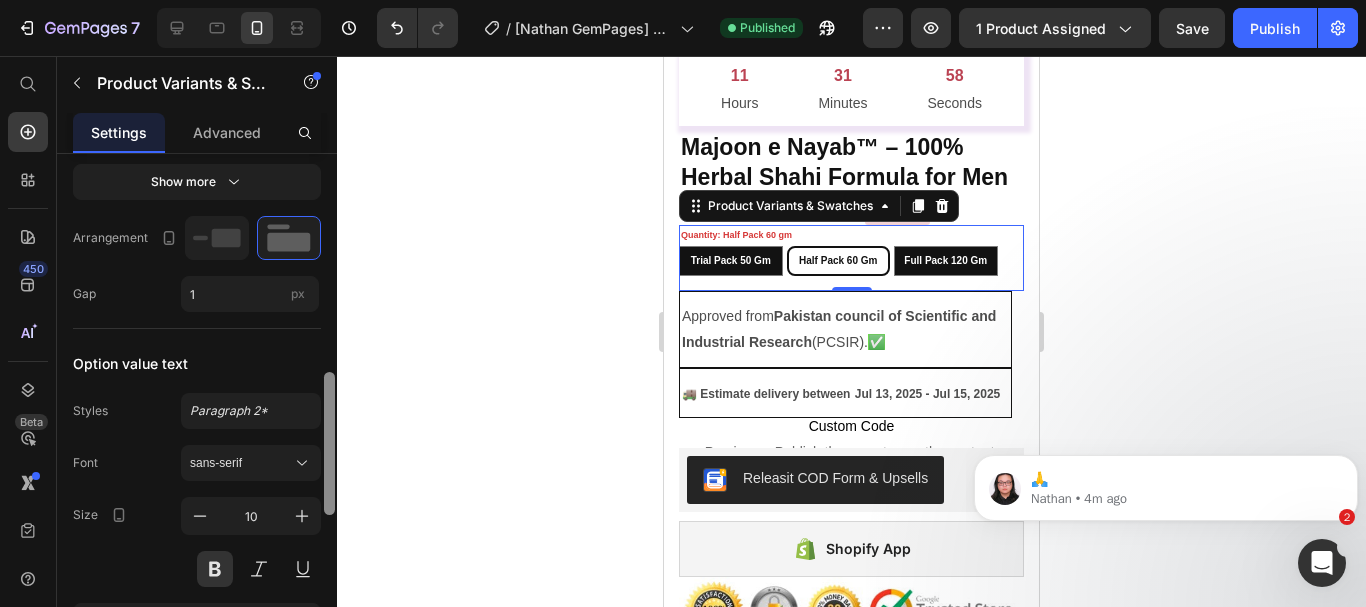drag, startPoint x: 332, startPoint y: 292, endPoint x: 329, endPoint y: 427, distance: 135.03333 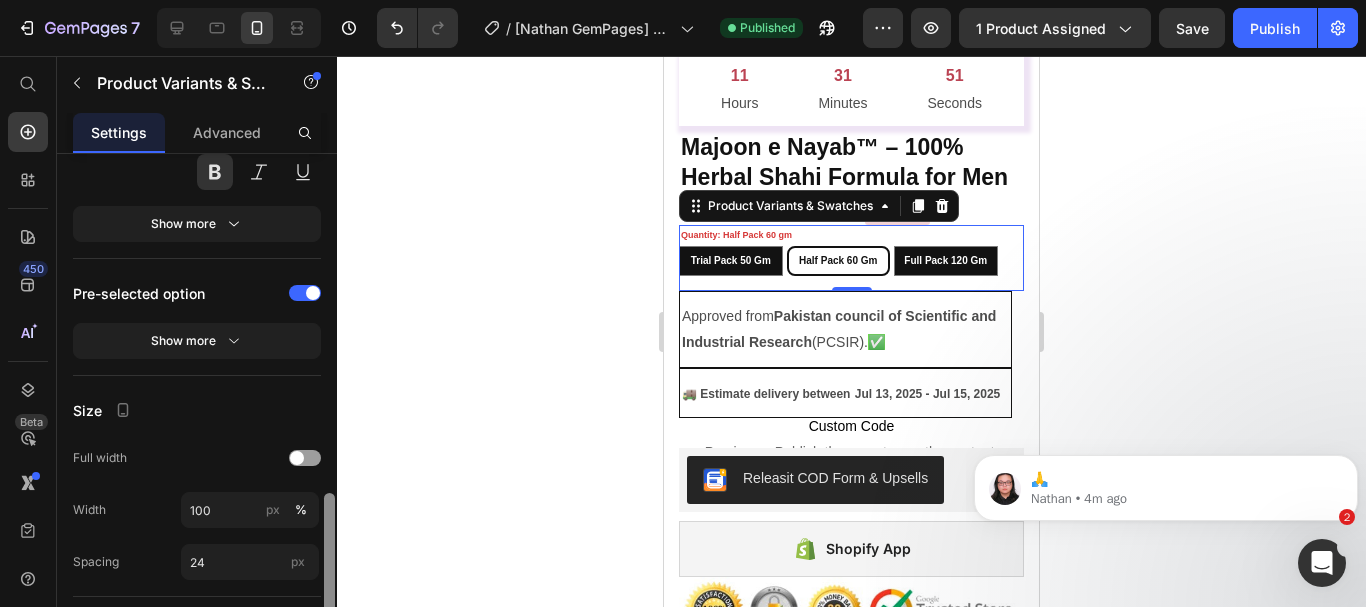 scroll, scrollTop: 1183, scrollLeft: 0, axis: vertical 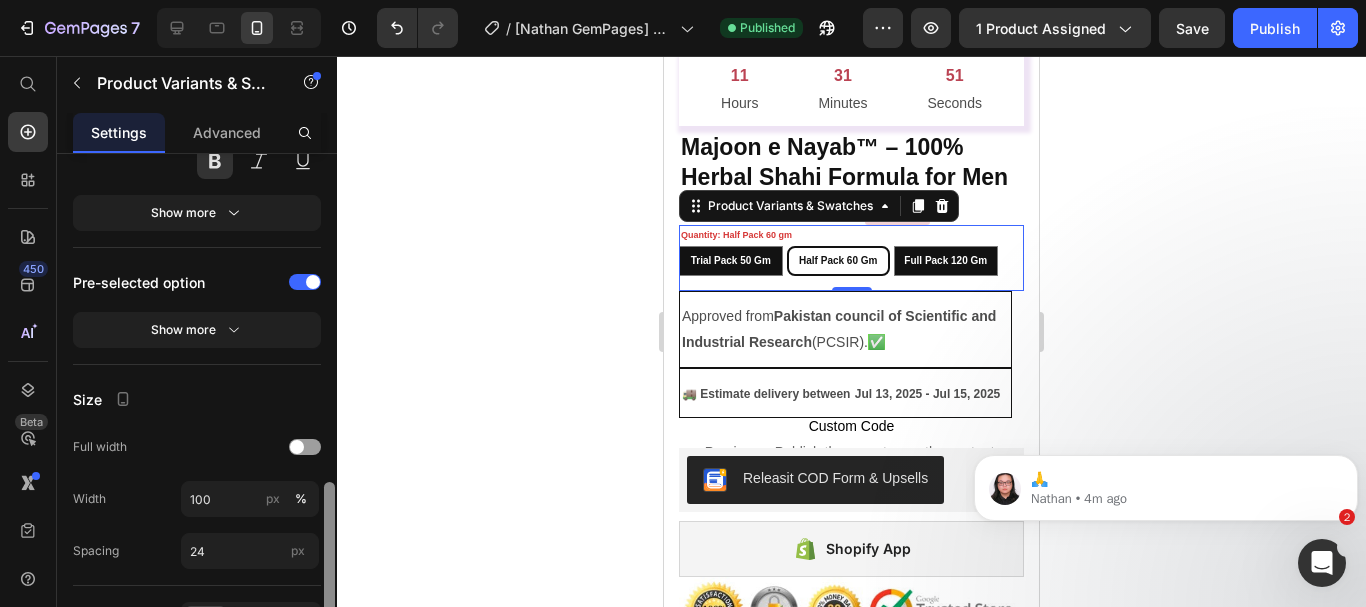 drag, startPoint x: 330, startPoint y: 420, endPoint x: 326, endPoint y: 535, distance: 115.06954 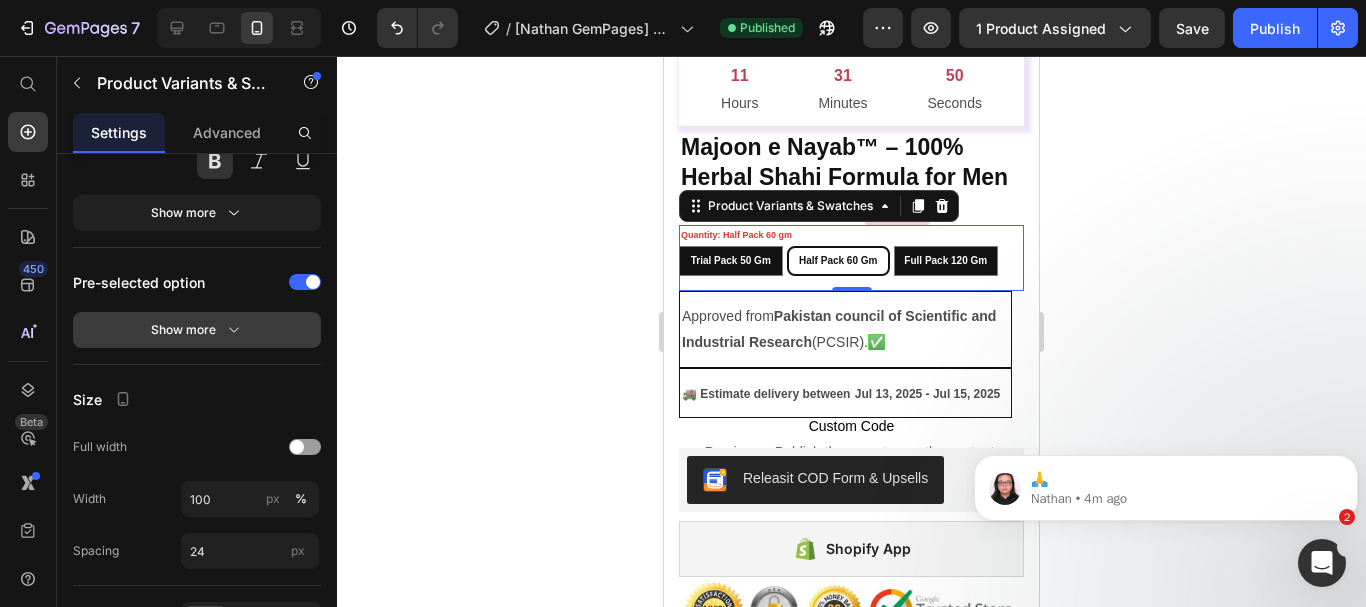 click on "Show more" at bounding box center (197, 330) 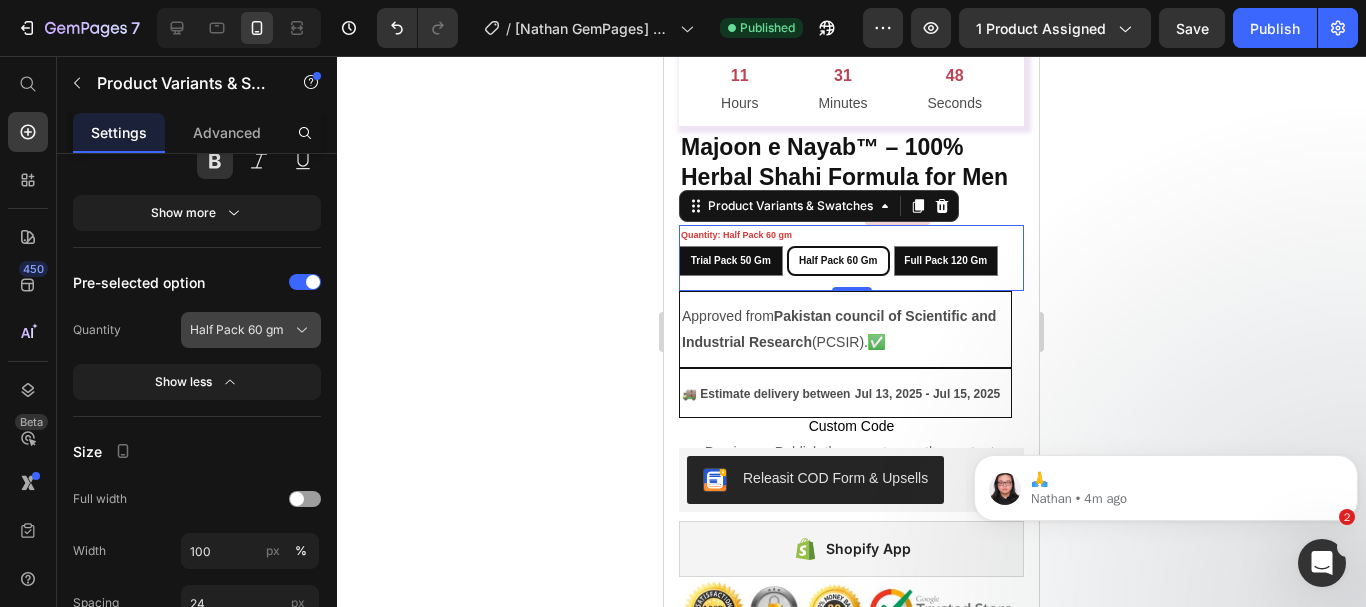 click on "Half Pack 60 gm" at bounding box center [237, 330] 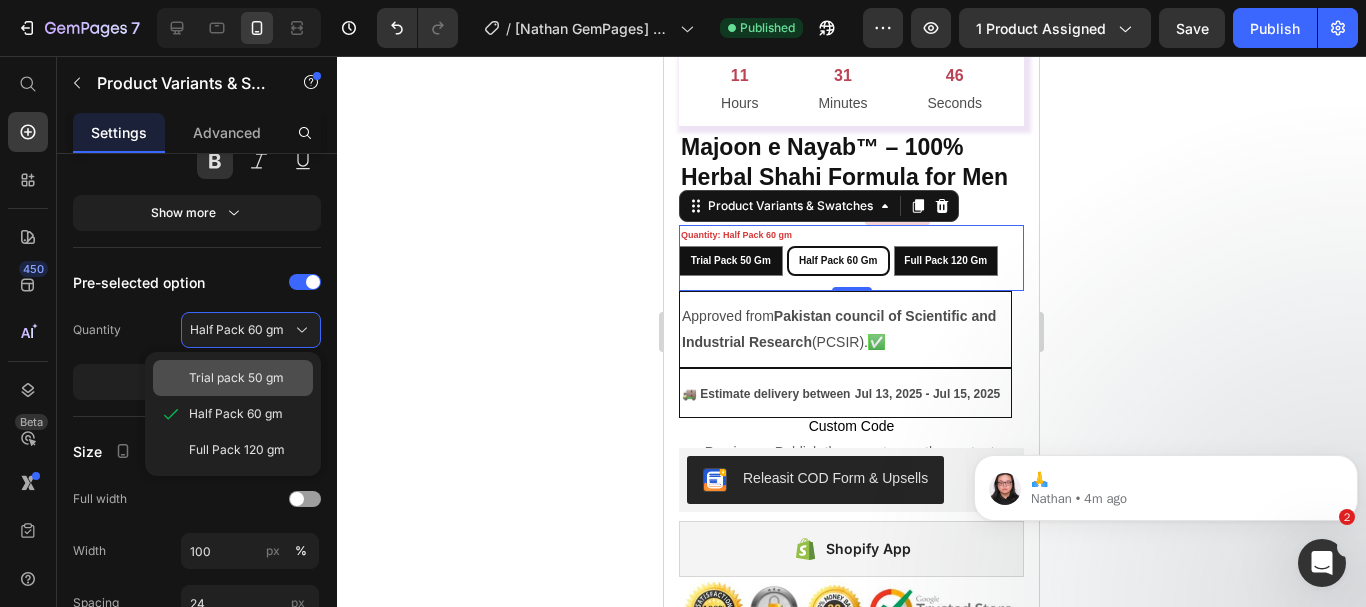 click on "Trial pack 50 gm" at bounding box center [236, 378] 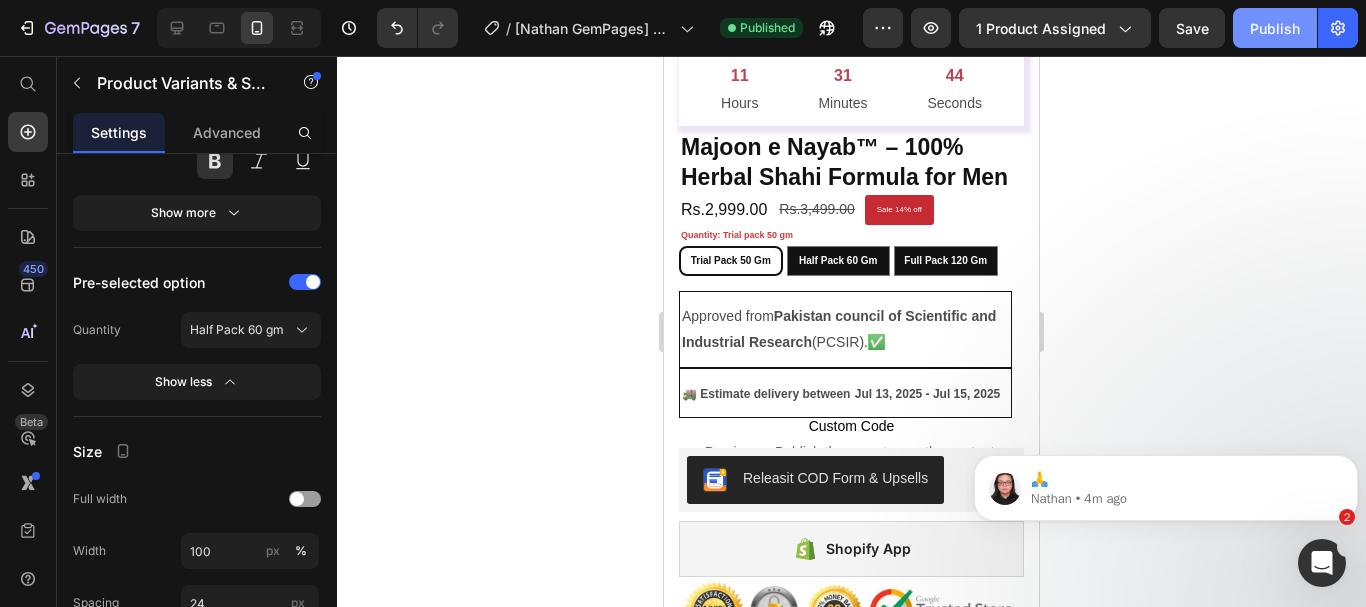 click on "Publish" at bounding box center [1275, 28] 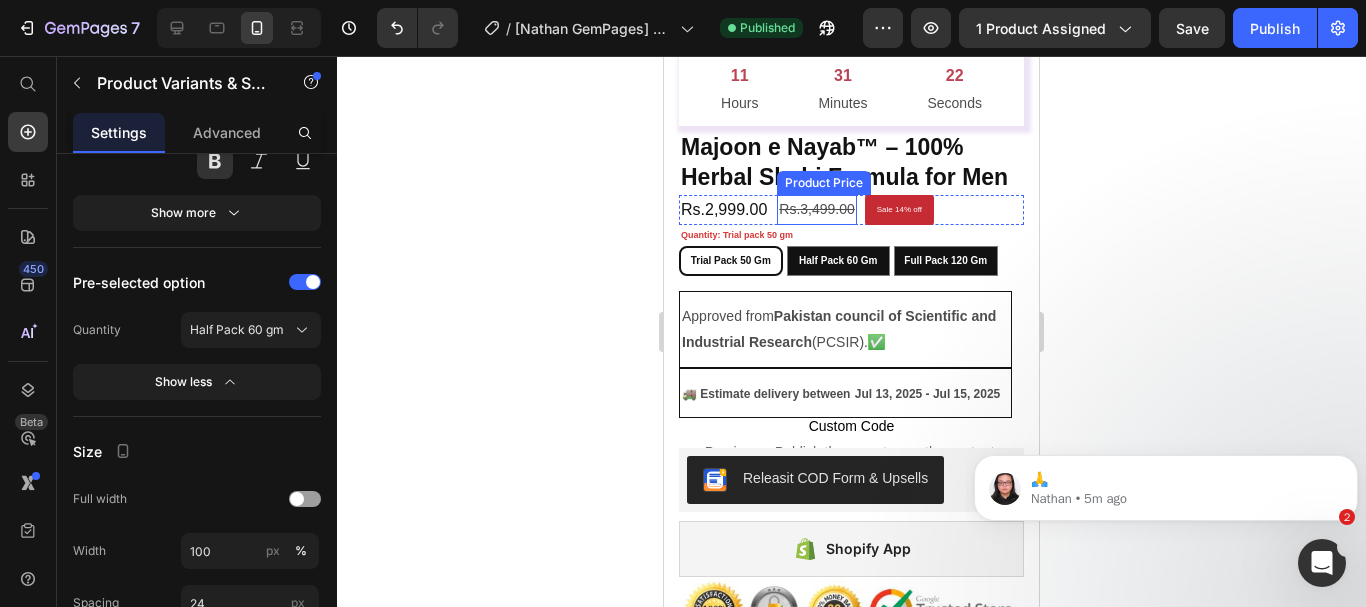 click on "Rs.3,499.00" at bounding box center (817, 209) 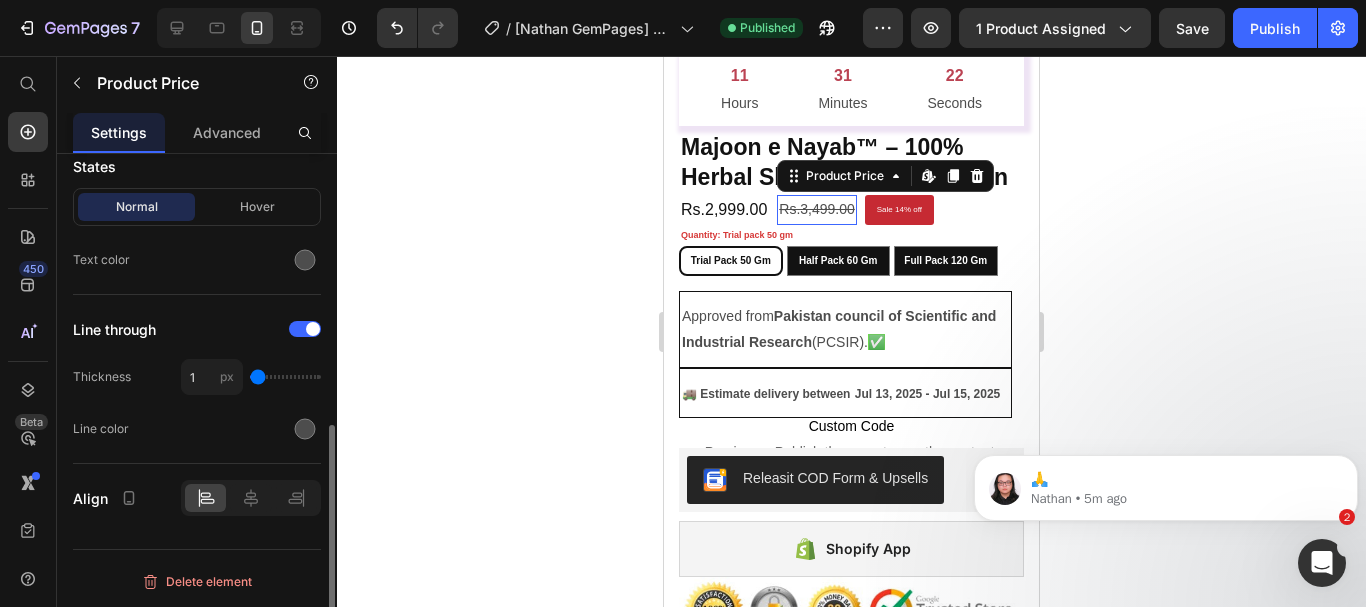 scroll, scrollTop: 0, scrollLeft: 0, axis: both 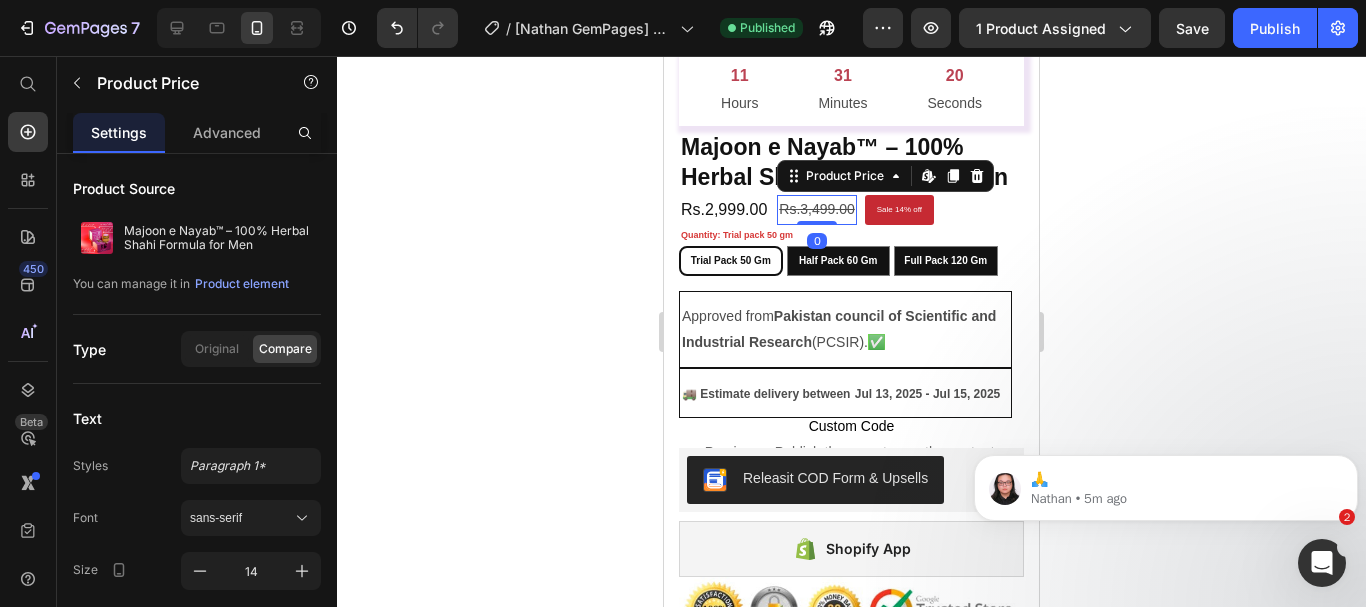 click 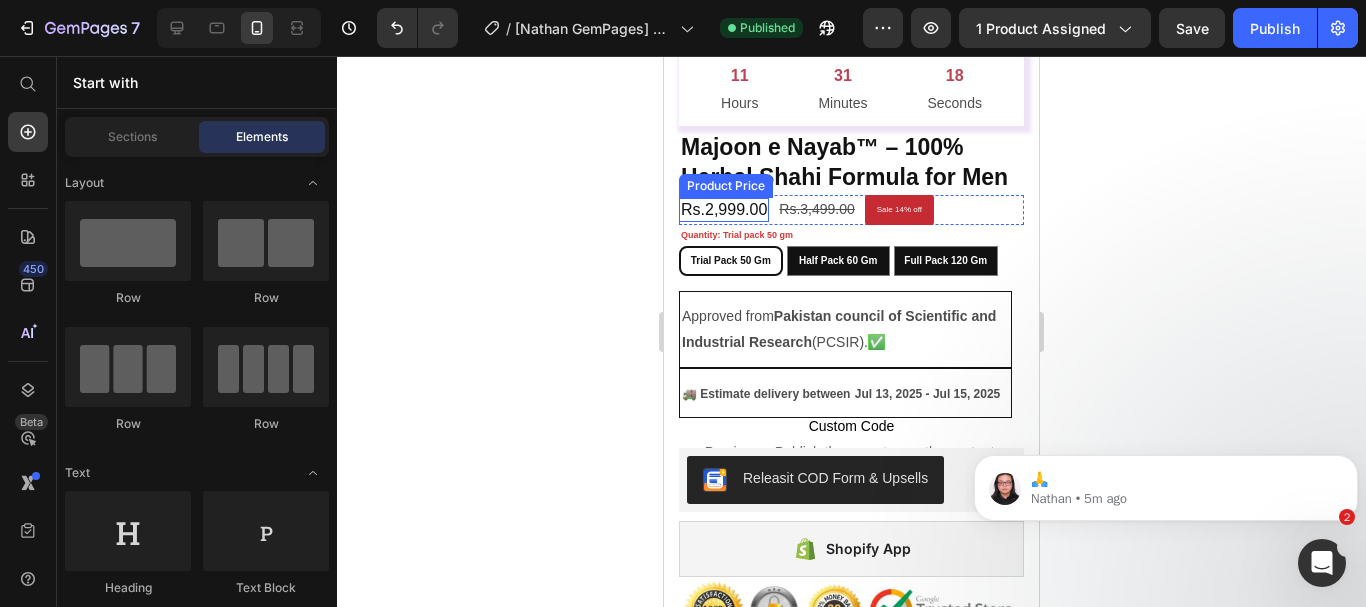 click on "Rs.2,999.00" at bounding box center (724, 210) 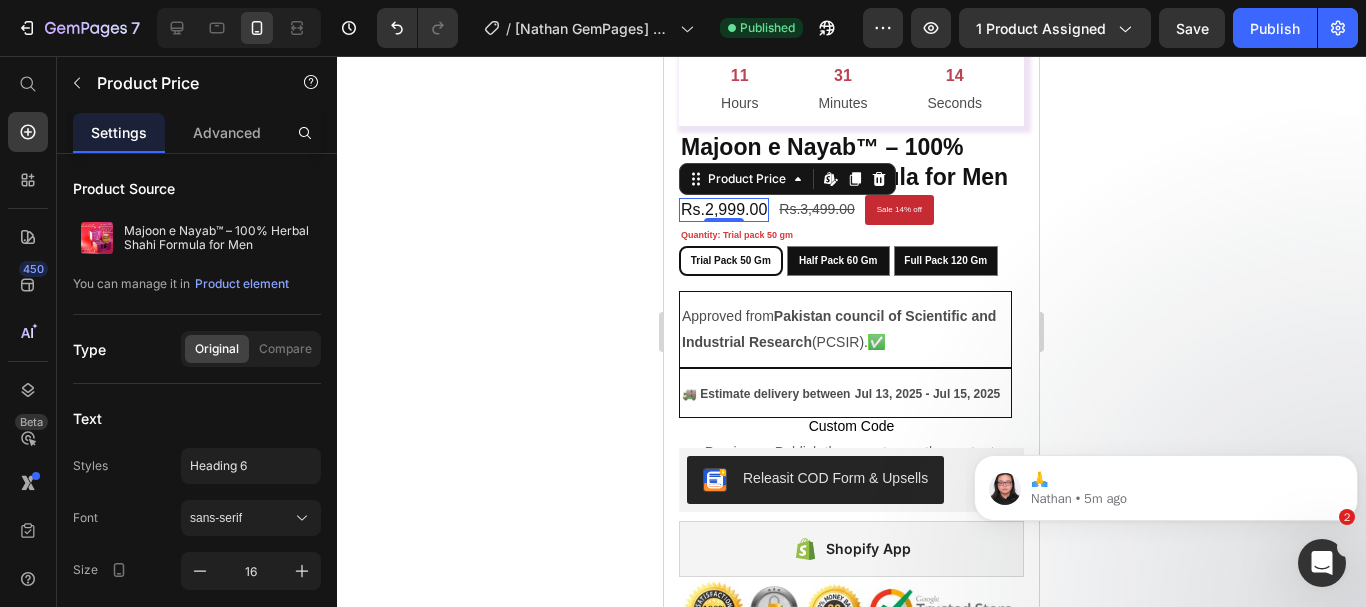 click 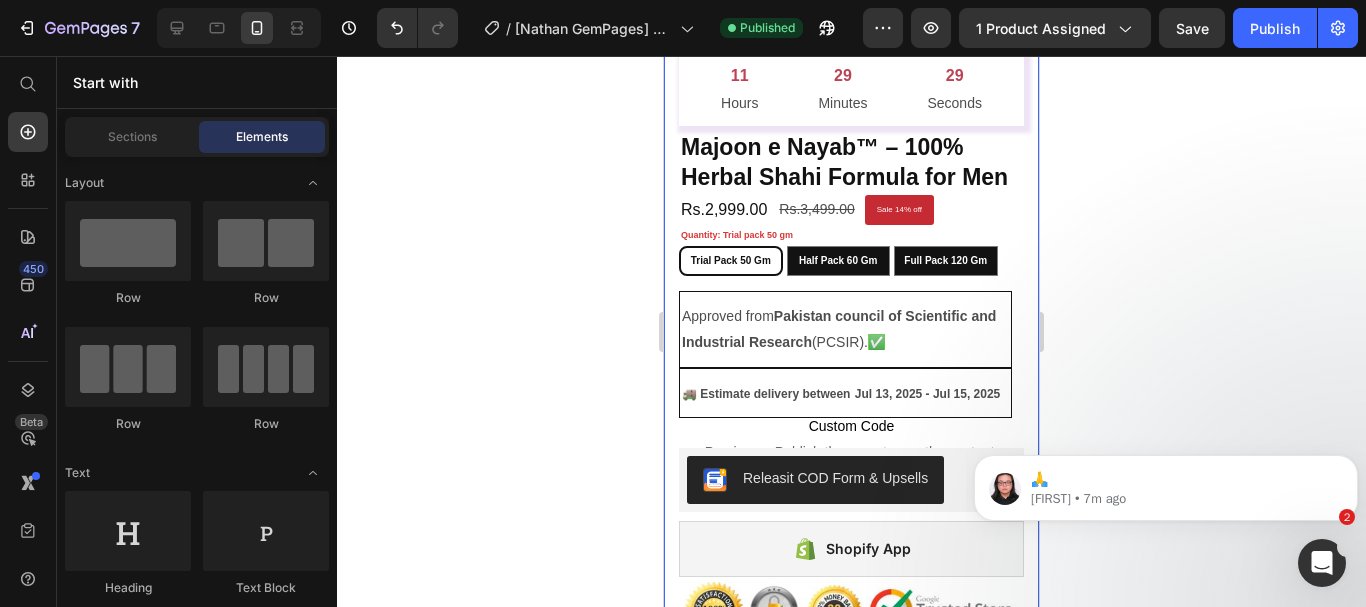 click on "Product Images Row 11 Hours 29 Minutes 29 Seconds Countdown Timer Majoon e Nayab™ – 100% Herbal Shahi Formula for Men Product Title Rs.2,999.00 Product Price Rs.3,499.00 Product Price Sale 14% off Product Badge Row Quantity: Trial pack 50 gm Trial pack 50 gm Trial pack 50 gm Trial pack 50 gm Half Pack 60 gm Half Pack 60 gm Half Pack 60 gm Full Pack 120 gm Full Pack 120 gm Full Pack 120 gm Product Variants & Swatches Approved from  Pakistan council of Scientific and Industrial Research  (PCSIR). ✅ Text Block
🚚 Estimate delivery  between
Jul 13, 2025 - Jul 15, 2025
Delivery Date Row Row Text Block Row
Custom Code
Preview or Publish the page to see the content. Custom Code Releasit COD Form & Upsells Releasit COD Form & Upsells Shopify App Shopify App Image
Description ✅  Lab-Tested & Steroid-Free – Verified by PCSIR Lahore
We care about your health and well-being. Our  Majoon-e-Nayaab  has been  .
💡" at bounding box center [851, 2553] 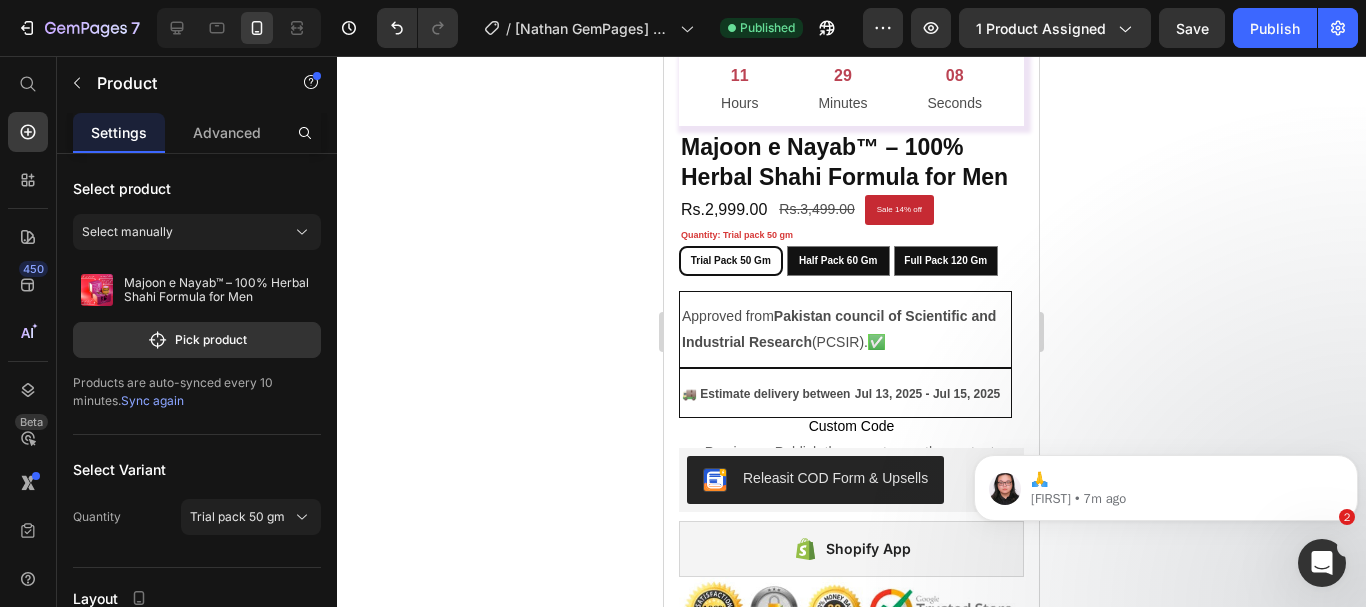 click 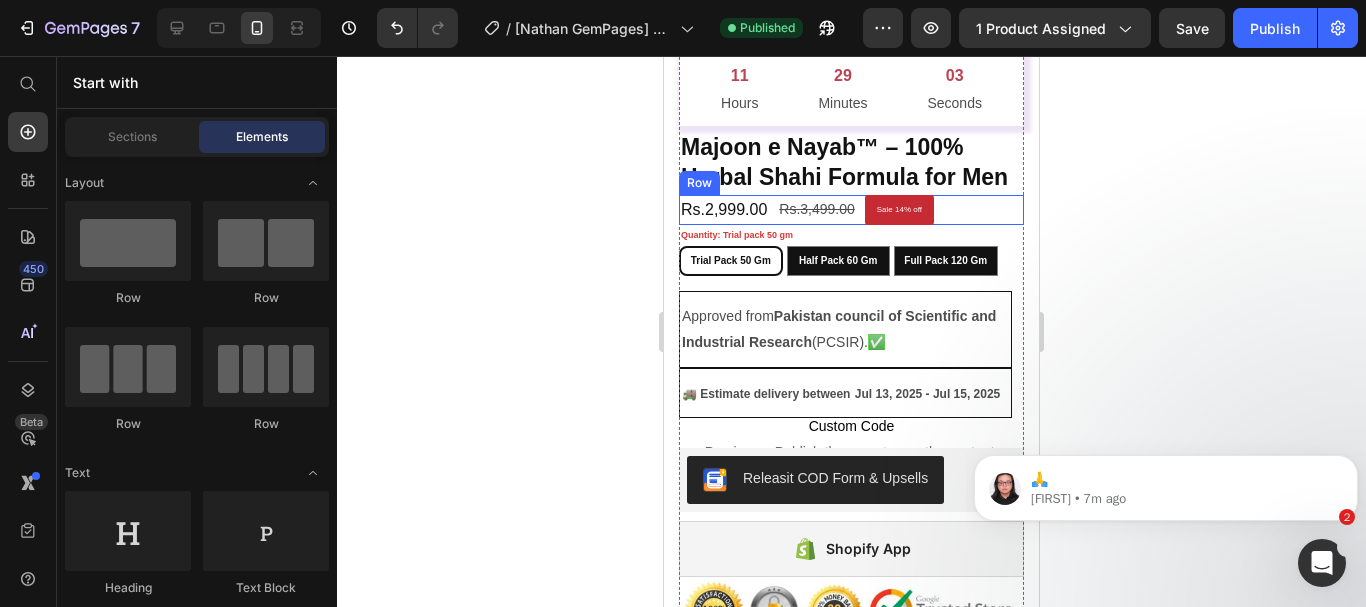 click on "Rs.2,999.00 Product Price Rs.3,499.00 Product Price Sale 14% off Product Badge Row" at bounding box center [851, 210] 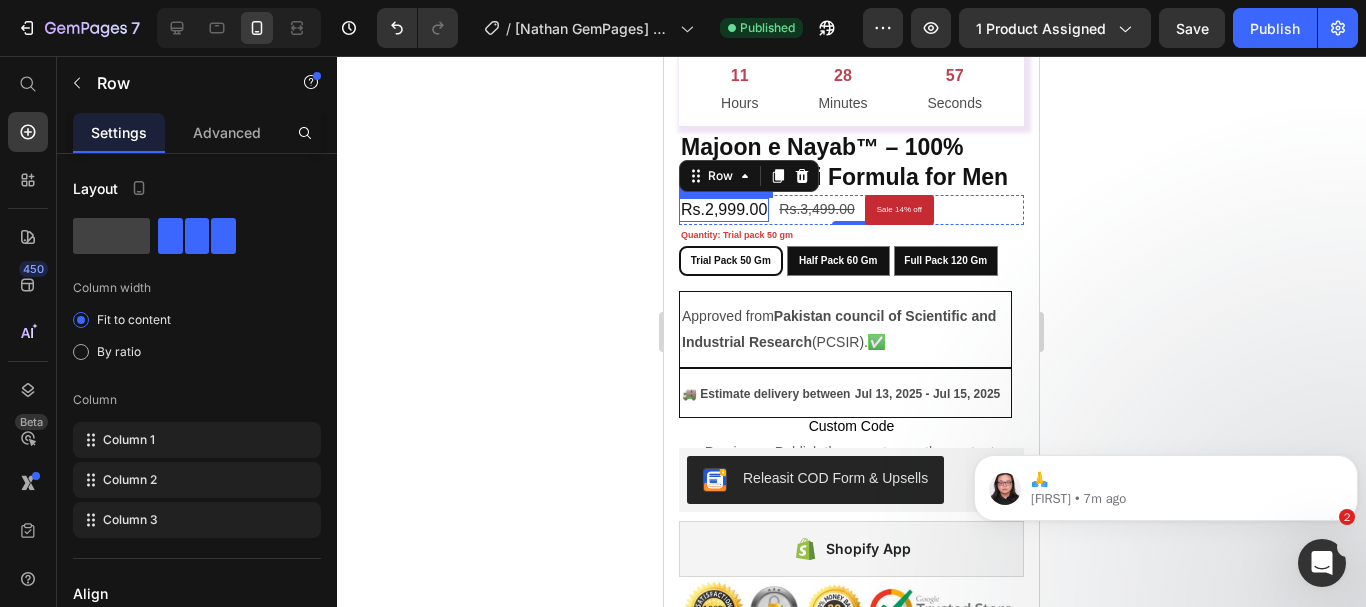 click on "Rs.2,999.00" at bounding box center (724, 210) 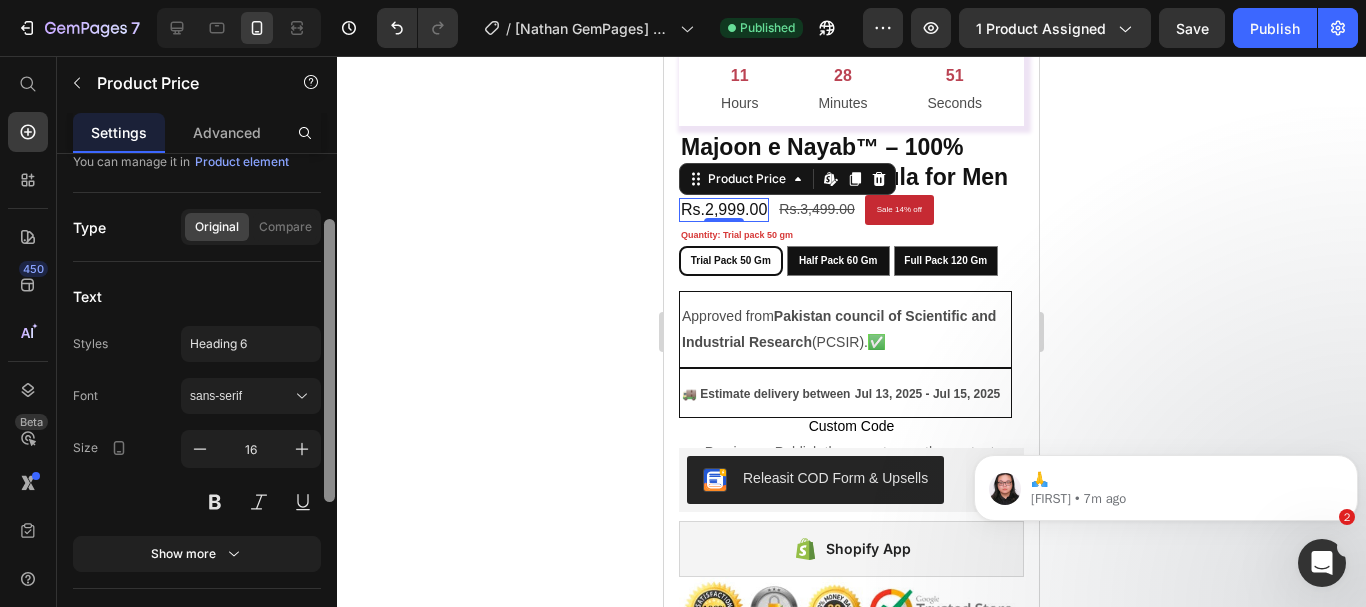 scroll, scrollTop: 132, scrollLeft: 0, axis: vertical 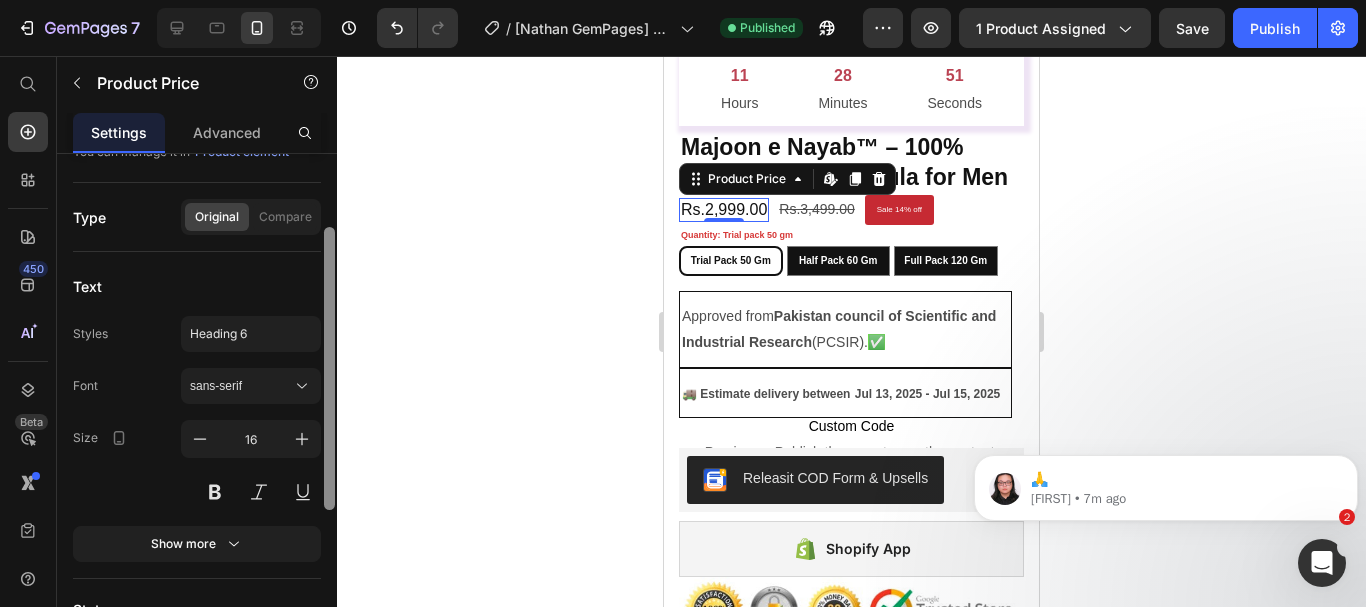 drag, startPoint x: 329, startPoint y: 290, endPoint x: 326, endPoint y: 364, distance: 74.06078 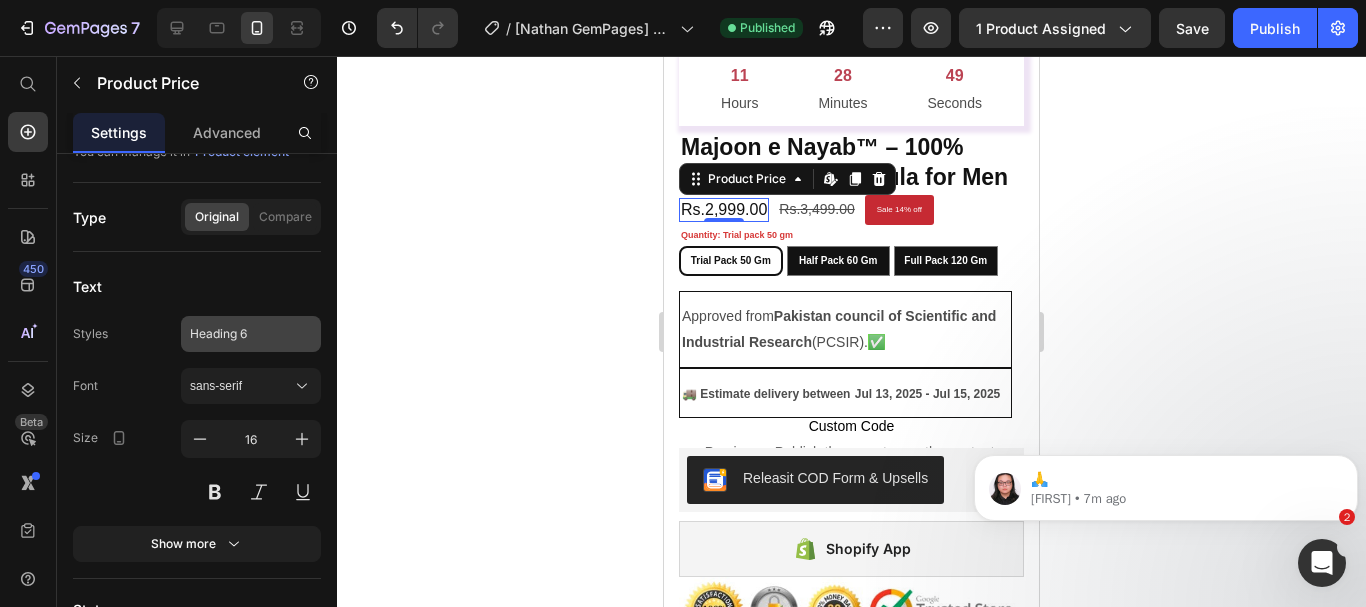 click on "Heading 6" at bounding box center (239, 334) 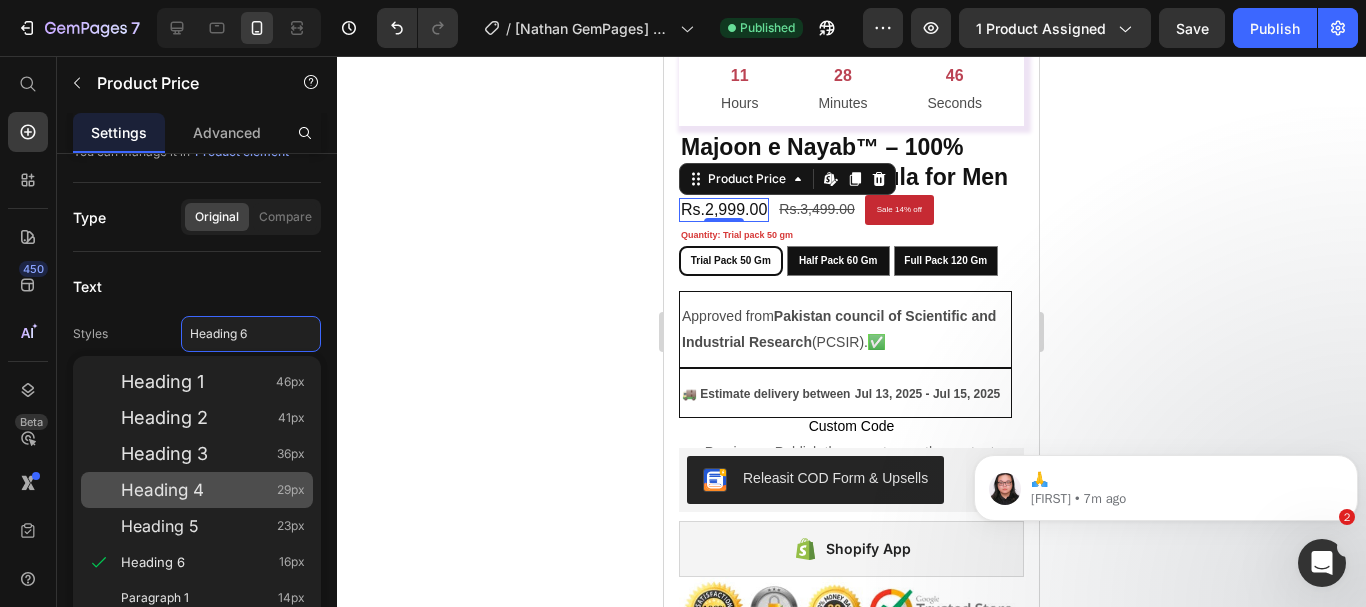 click on "Heading 4" at bounding box center (162, 490) 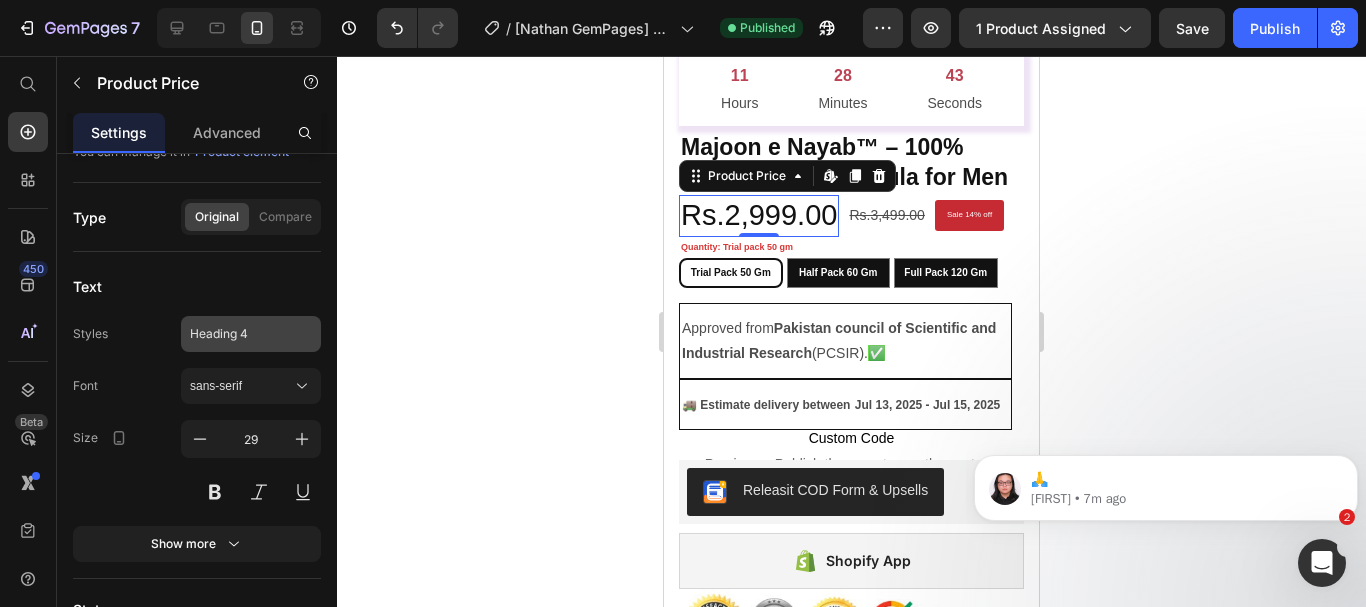 click on "Heading 4" at bounding box center [239, 334] 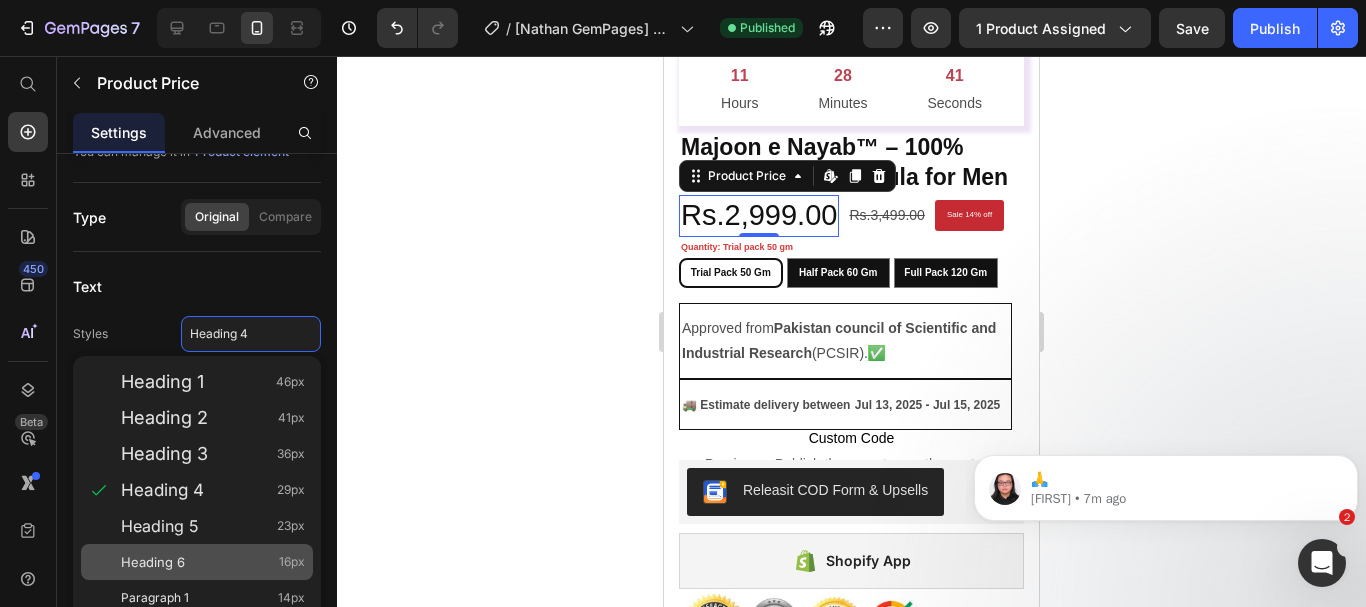click on "Heading 6 16px" at bounding box center [213, 562] 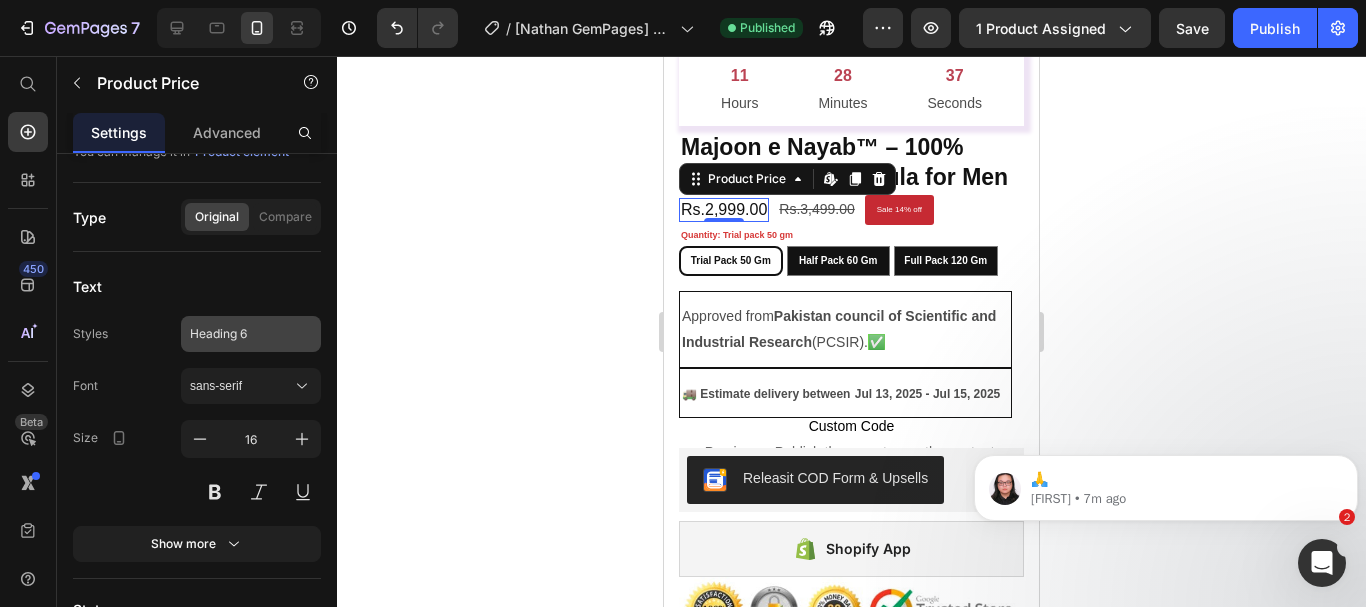 click on "Heading 6" at bounding box center [251, 334] 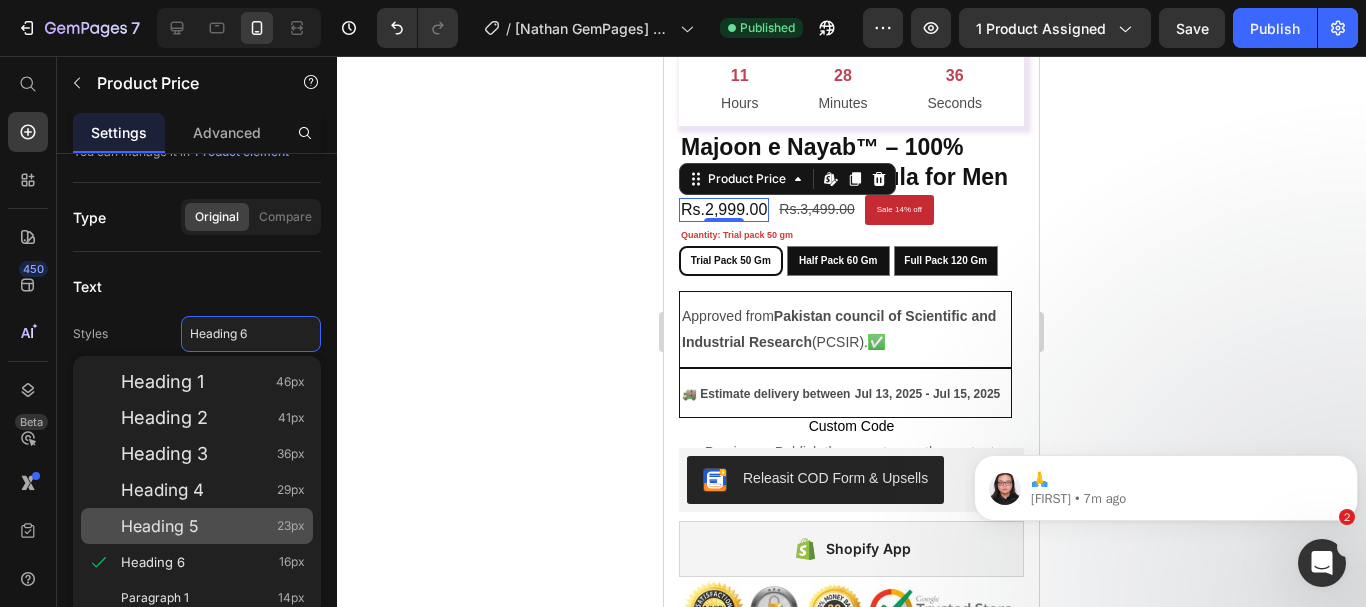 click on "Heading 5 23px" at bounding box center [213, 526] 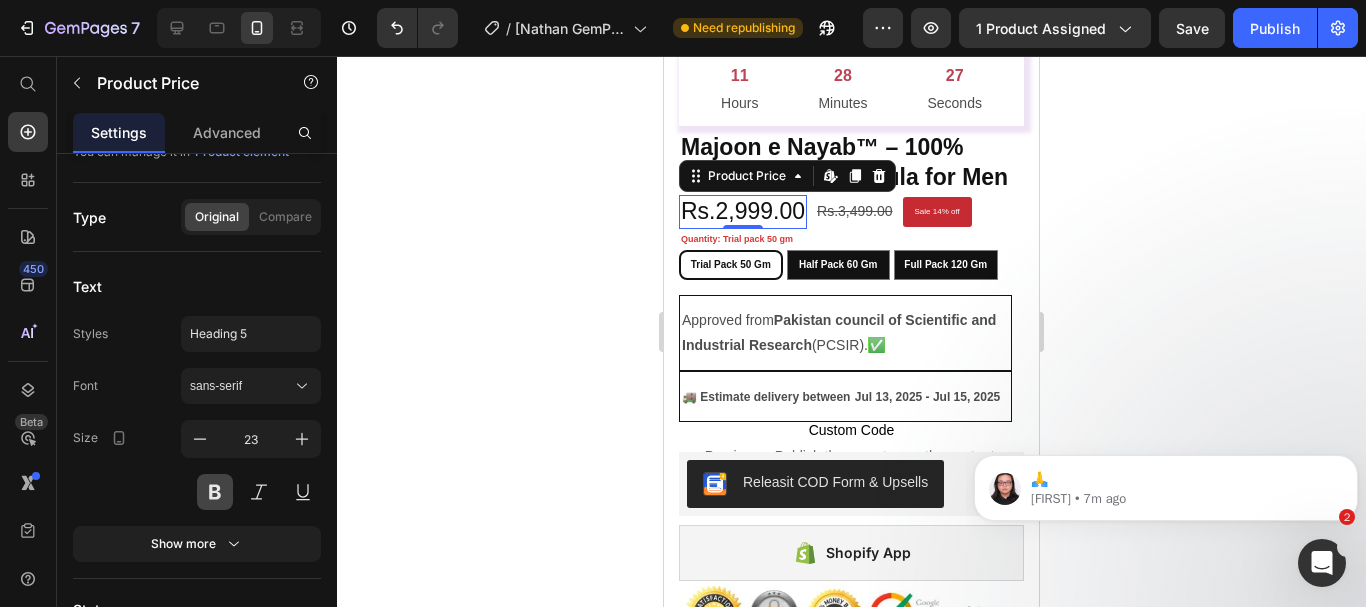 click at bounding box center [215, 492] 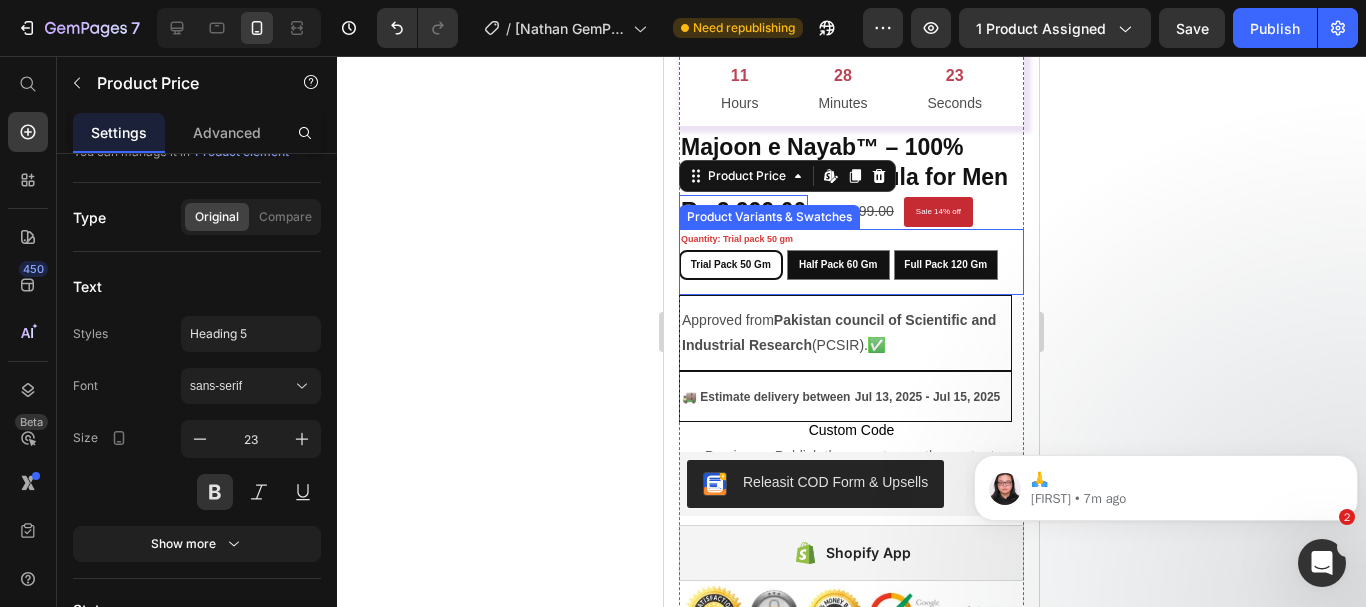 click 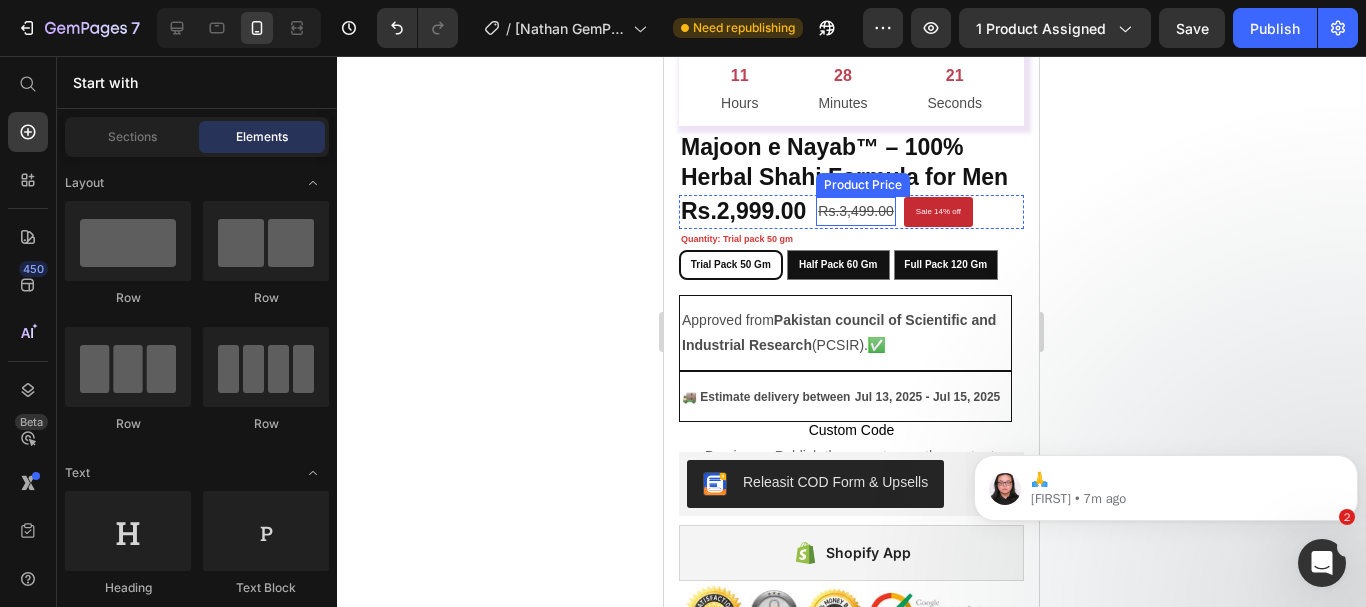 click on "Rs.3,499.00" at bounding box center [856, 211] 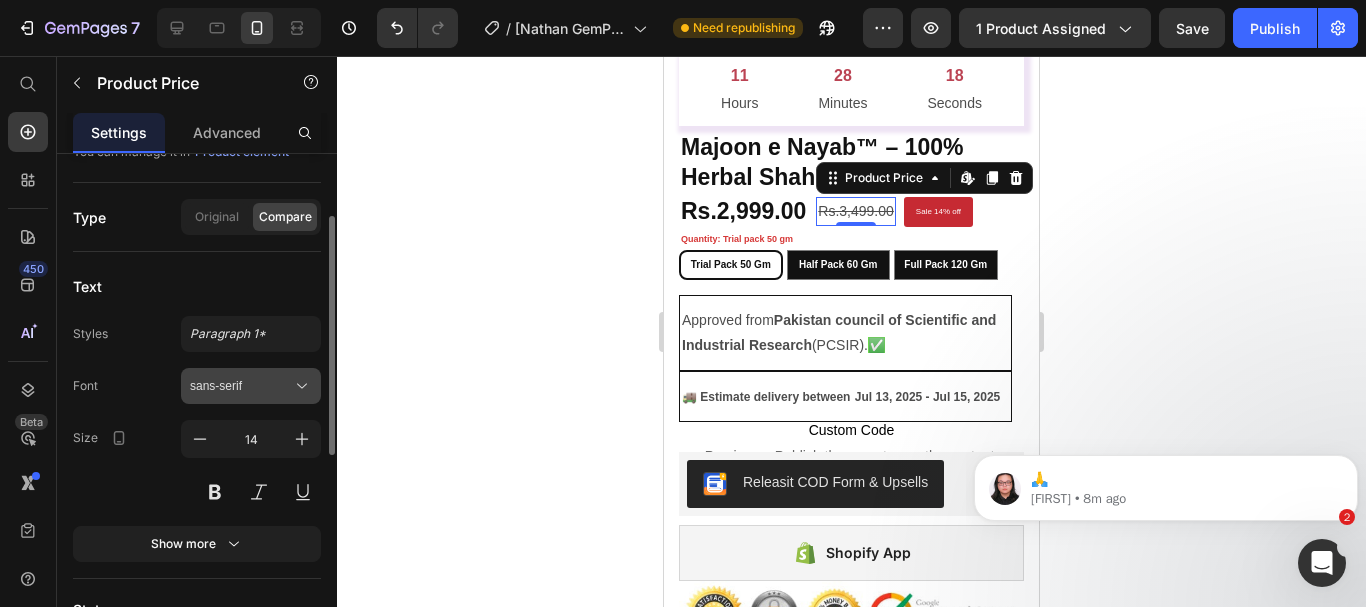 click on "sans-serif" at bounding box center [241, 386] 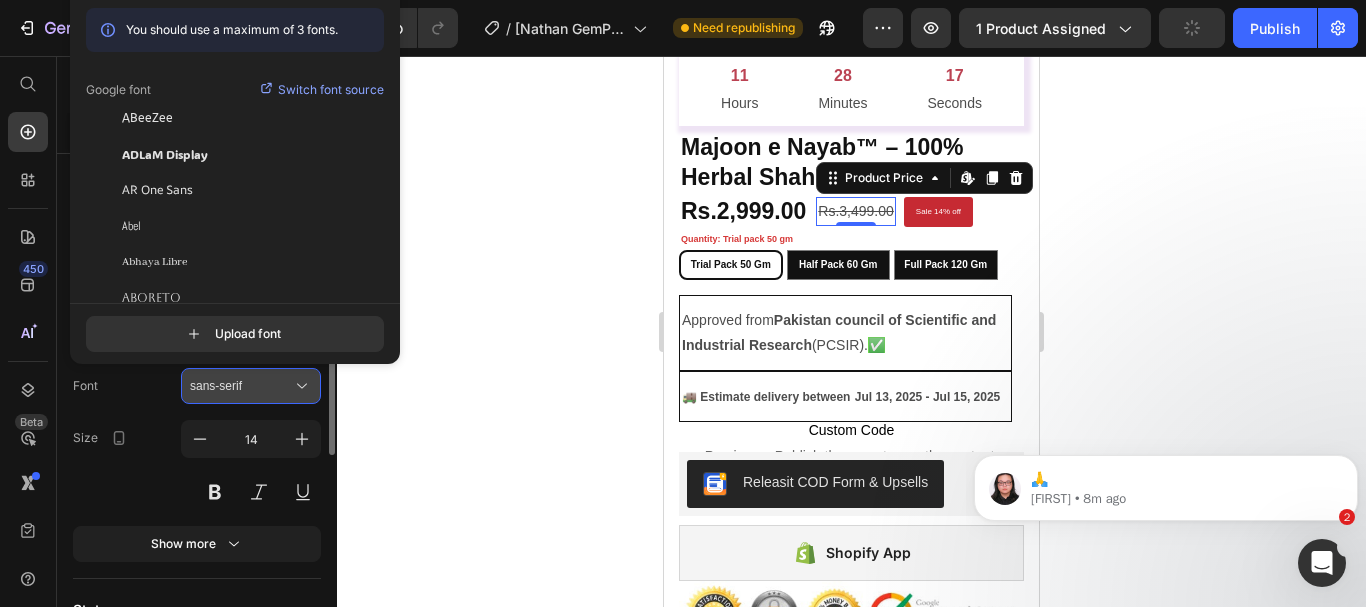click on "sans-serif" at bounding box center (241, 386) 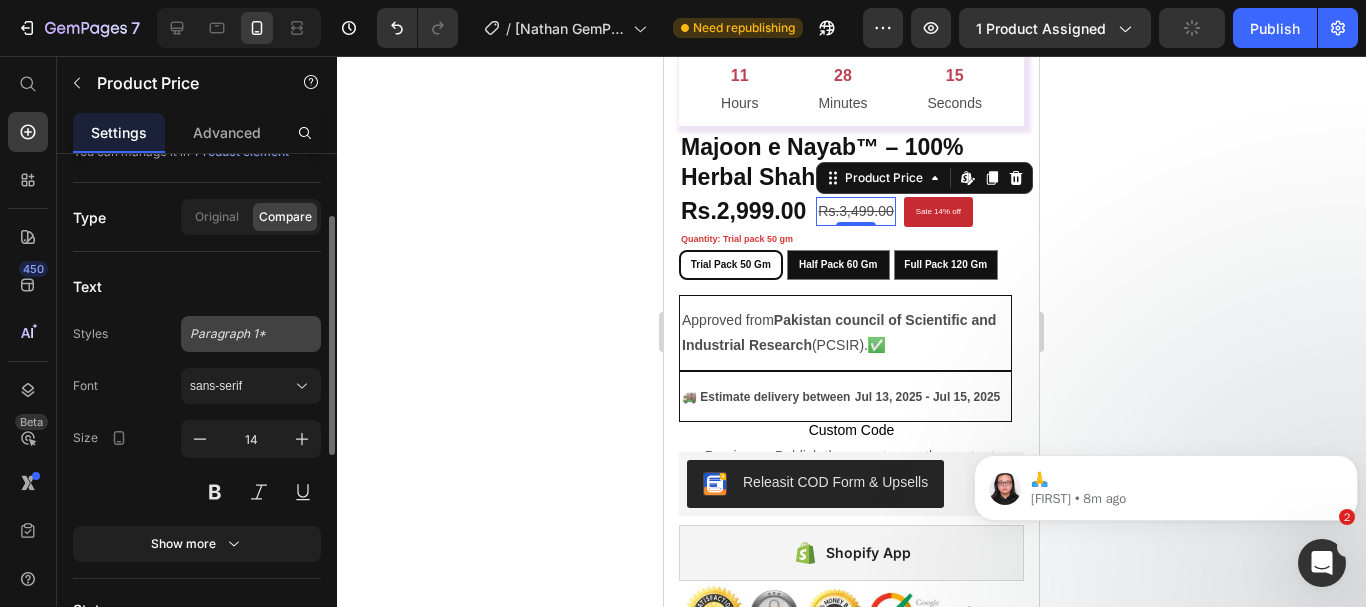 click on "Paragraph 1*" at bounding box center (239, 334) 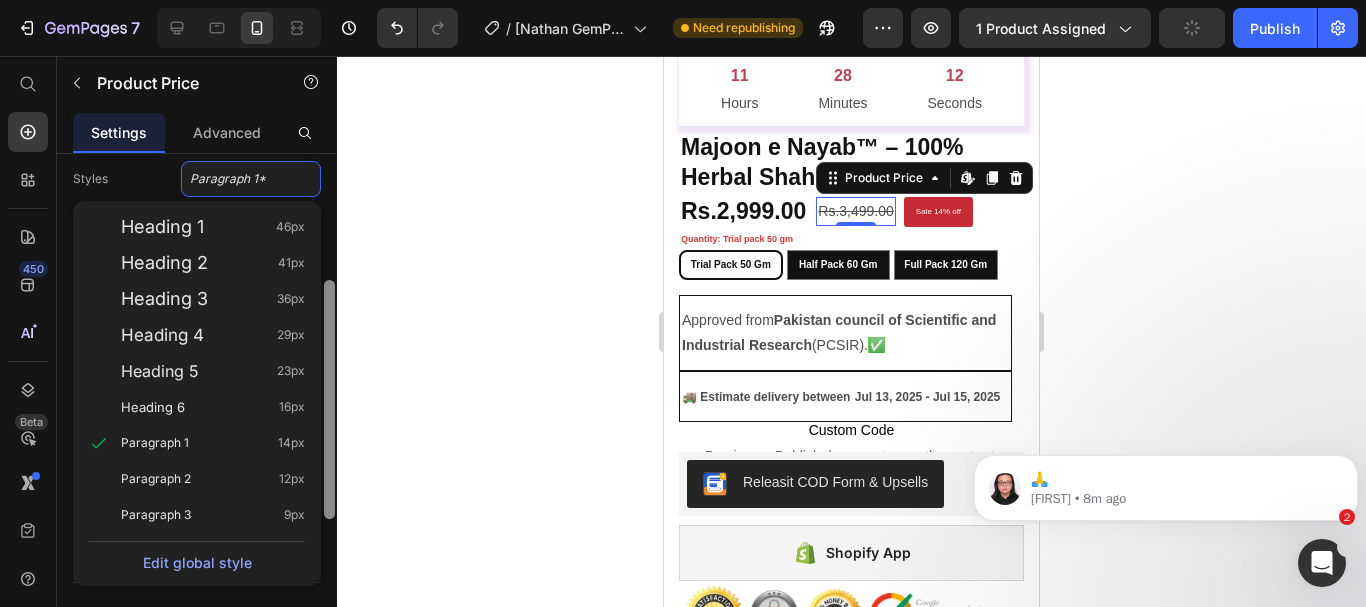 scroll, scrollTop: 306, scrollLeft: 0, axis: vertical 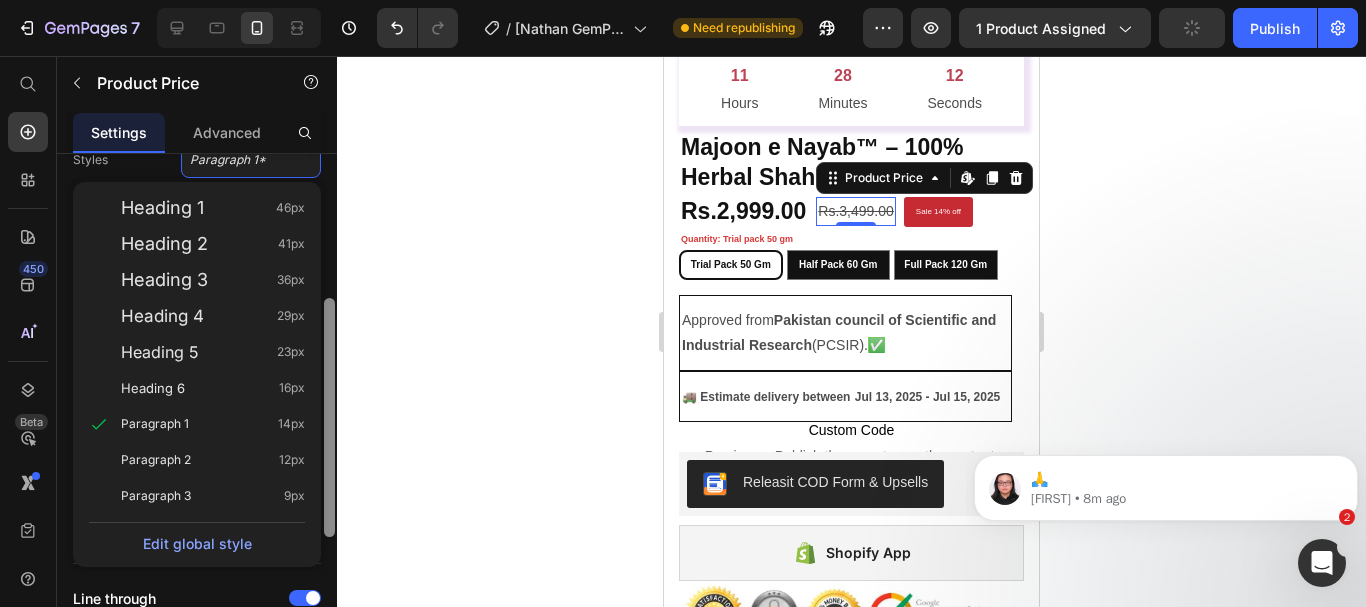 drag, startPoint x: 330, startPoint y: 395, endPoint x: 328, endPoint y: 477, distance: 82.02438 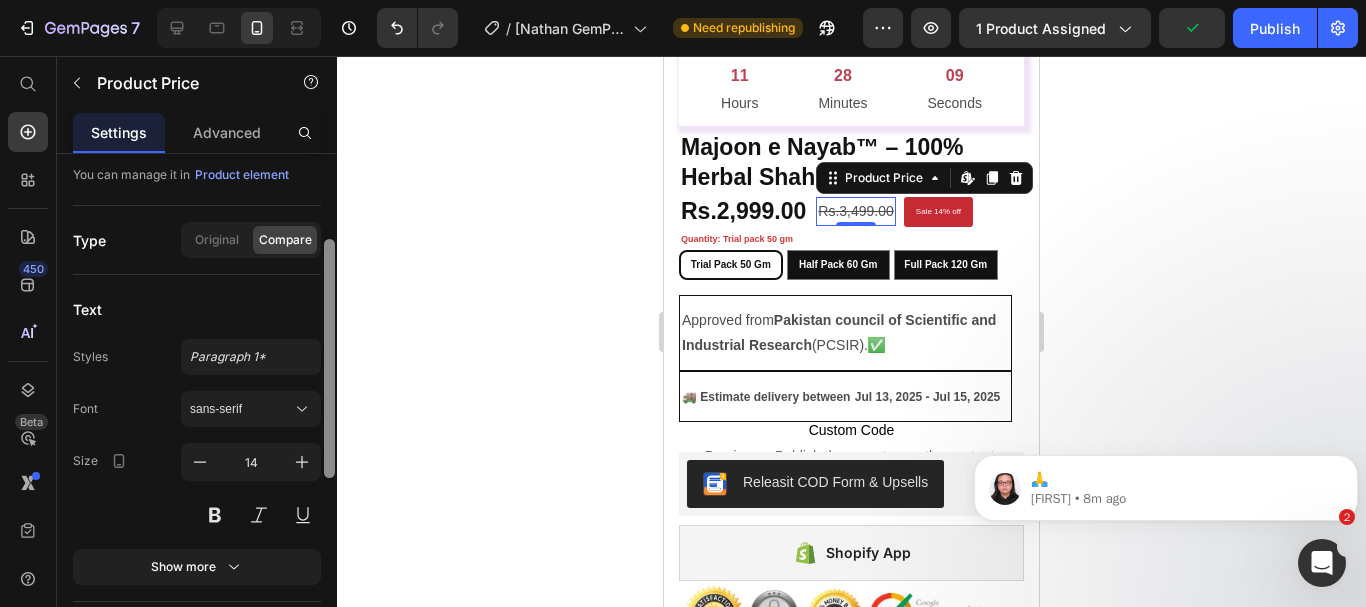 scroll, scrollTop: 155, scrollLeft: 0, axis: vertical 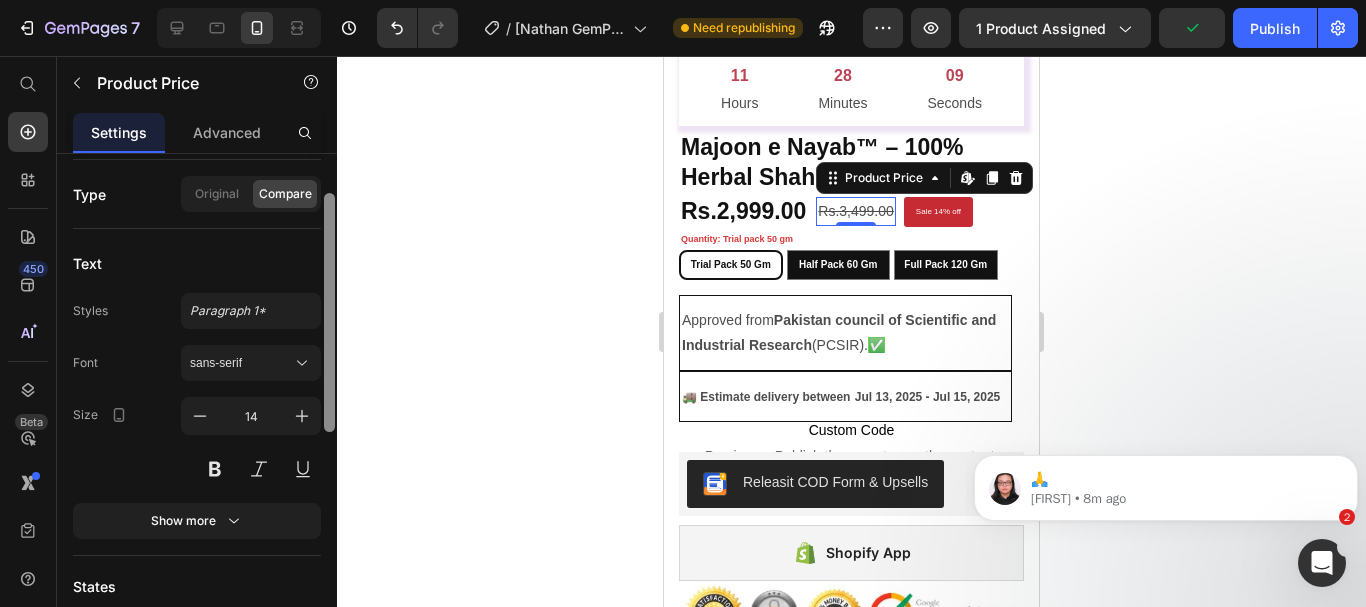 drag, startPoint x: 328, startPoint y: 477, endPoint x: 341, endPoint y: 406, distance: 72.18033 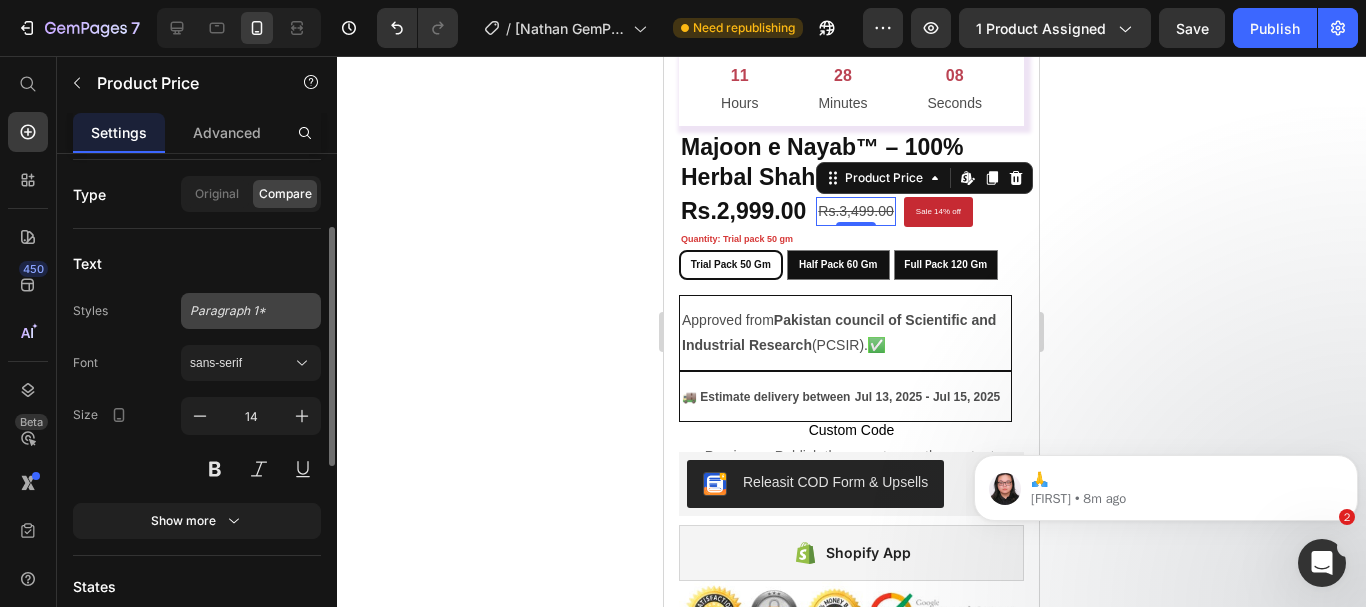 click on "Paragraph 1*" at bounding box center [239, 311] 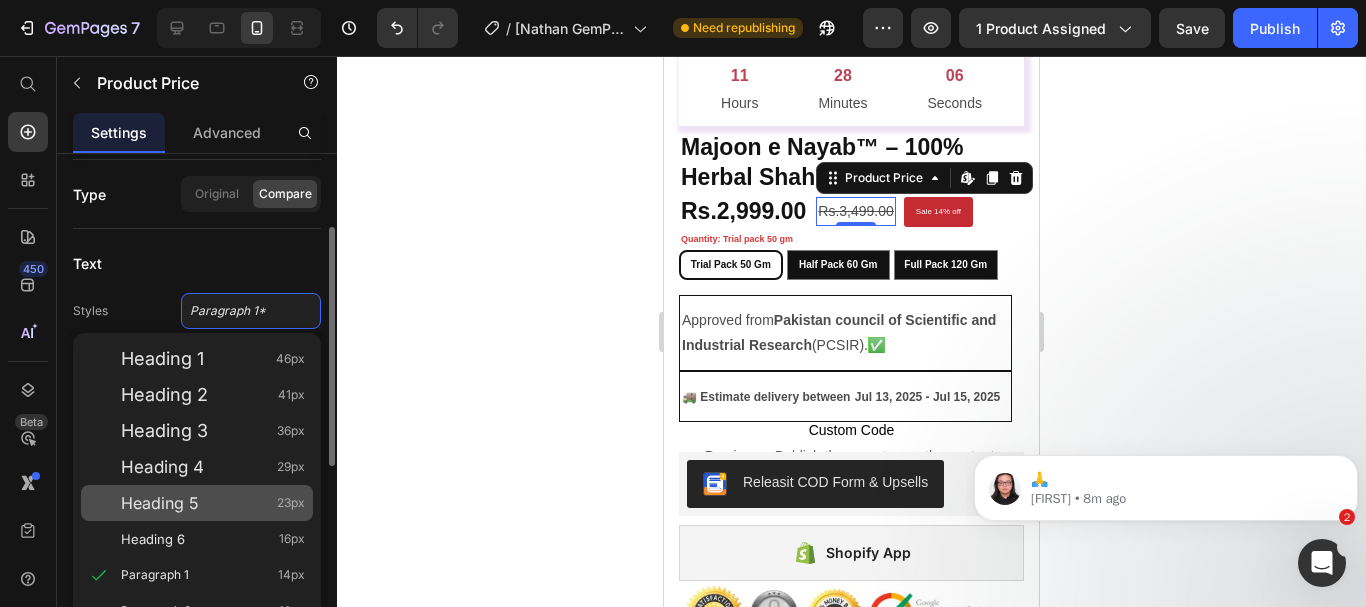 click on "Heading 5 23px" 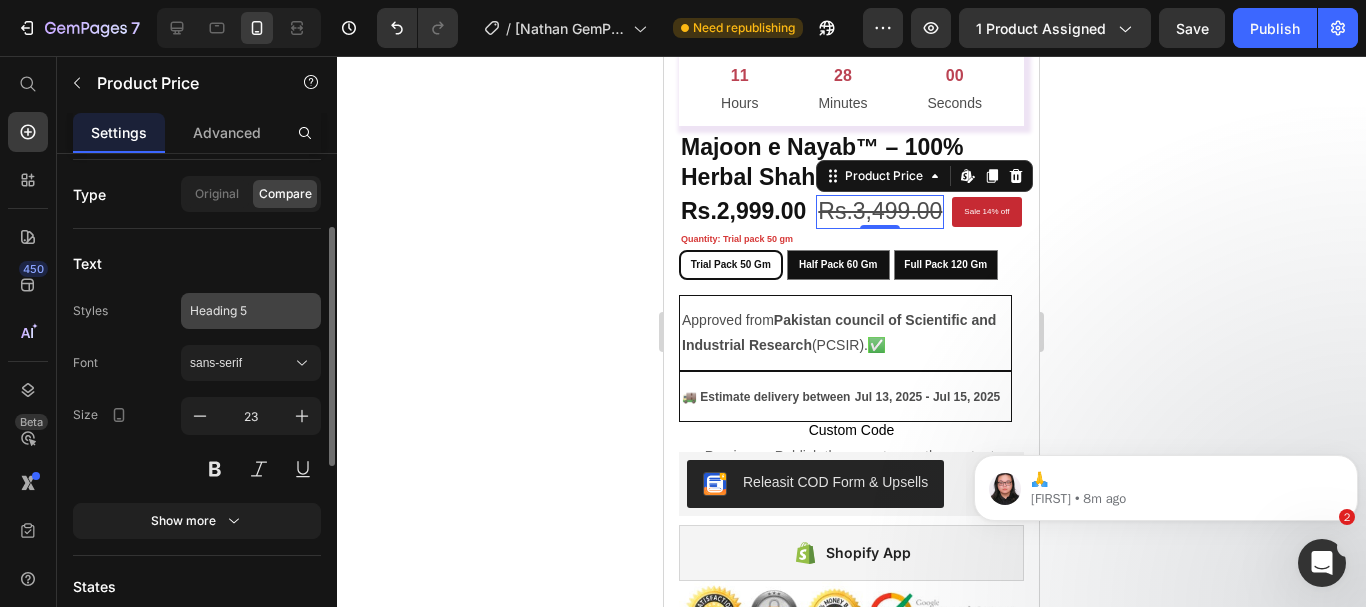 click on "Heading 5" at bounding box center [239, 311] 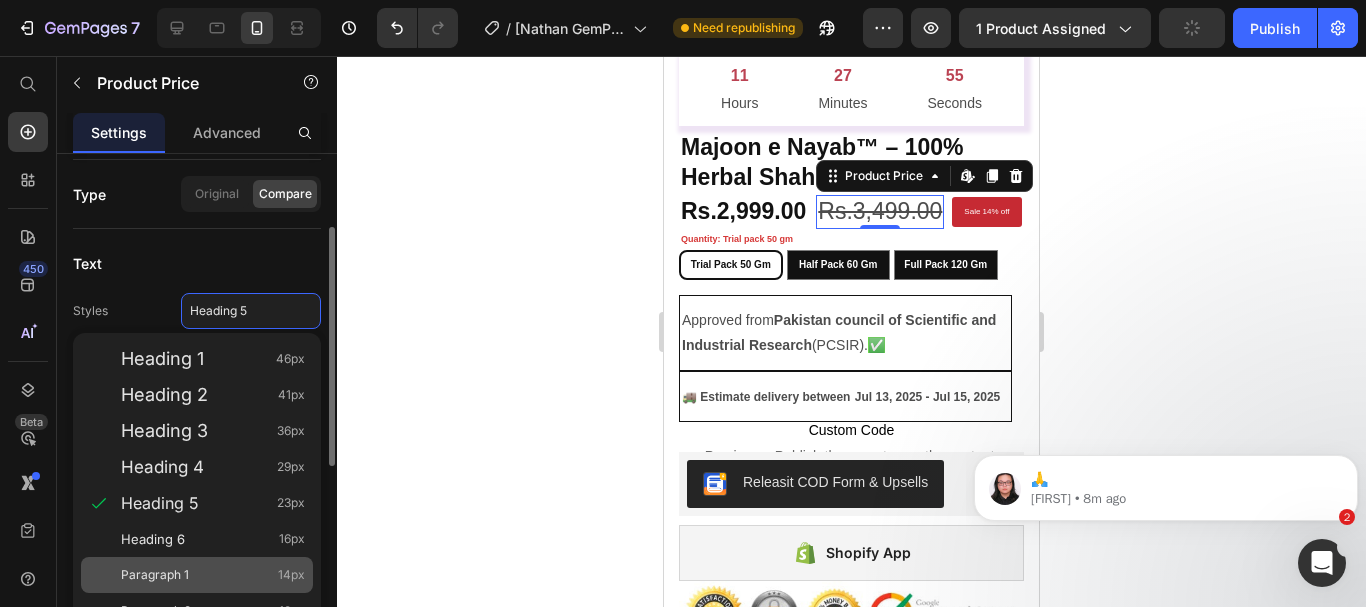 click on "Paragraph 1 14px" at bounding box center [213, 575] 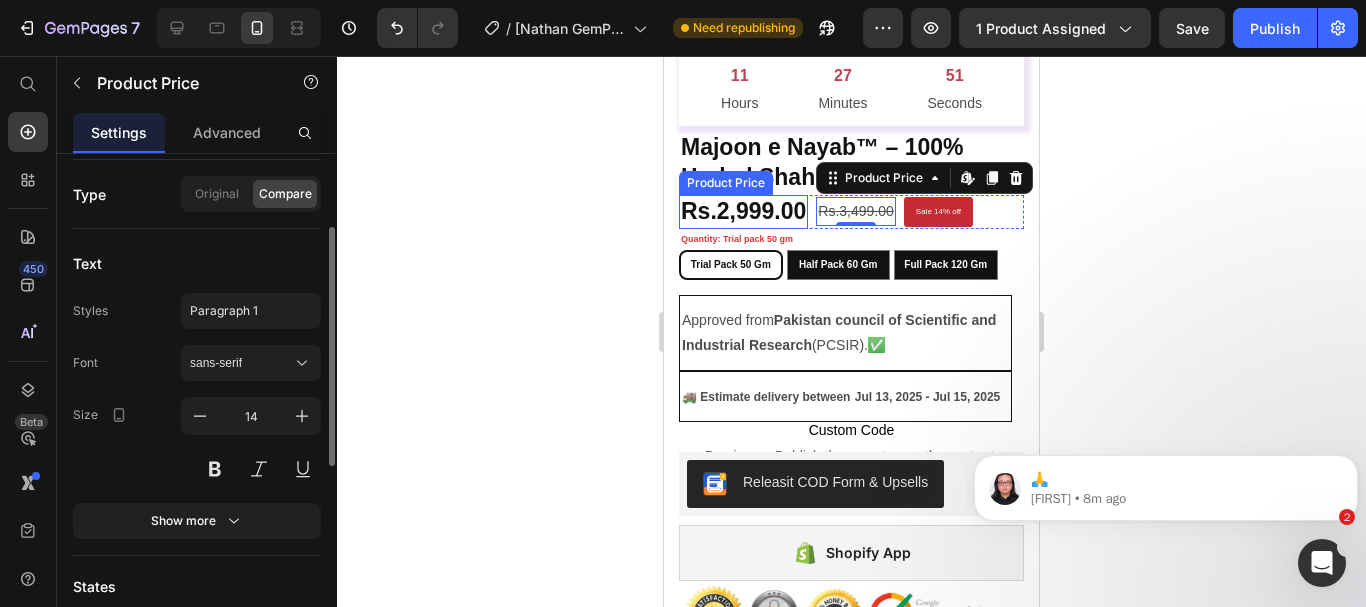 click on "Rs.2,999.00" at bounding box center (743, 212) 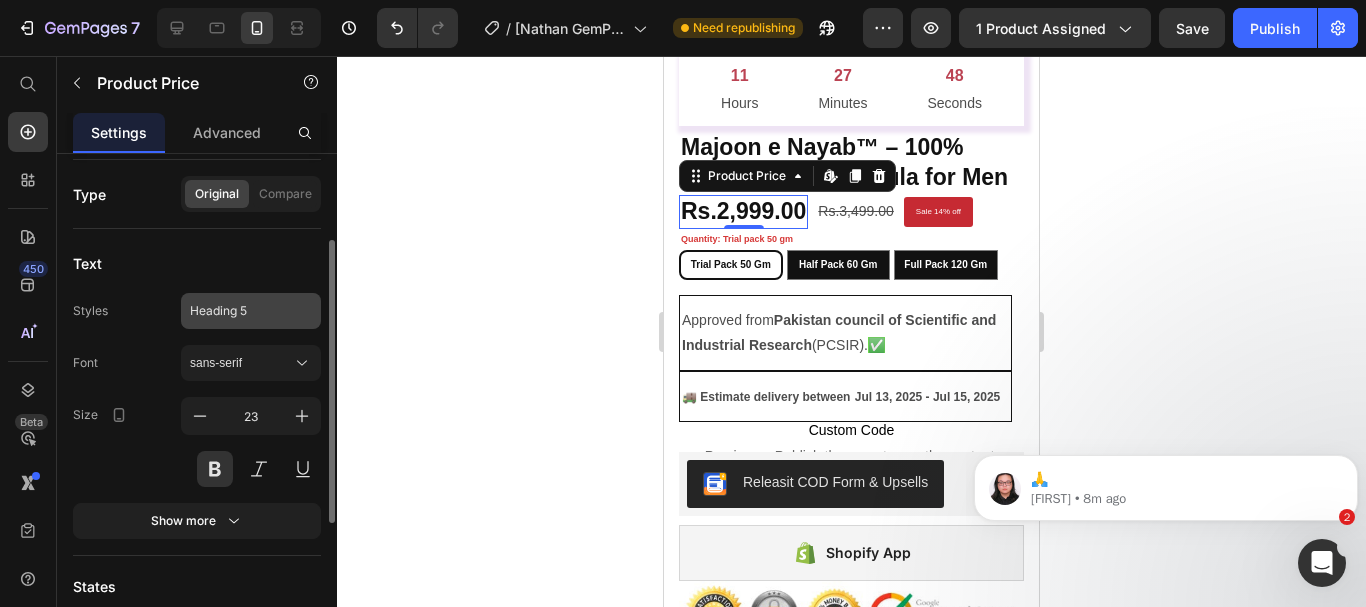 click on "Heading 5" at bounding box center [239, 311] 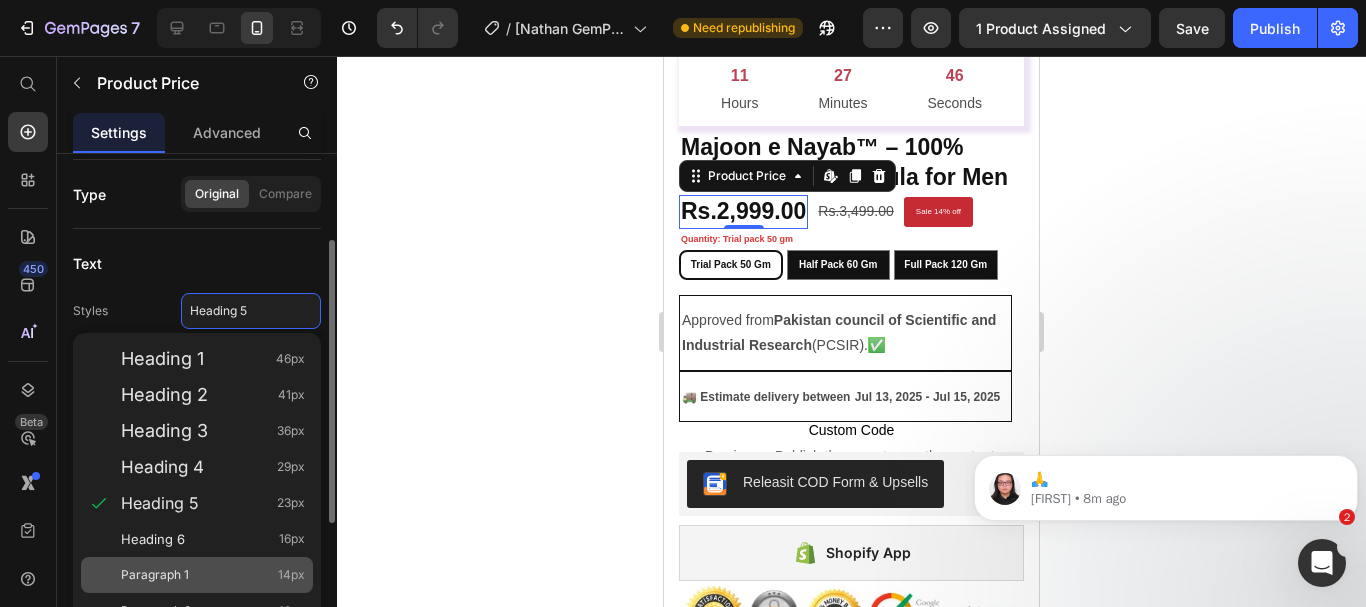 click on "Paragraph 1 14px" at bounding box center [213, 575] 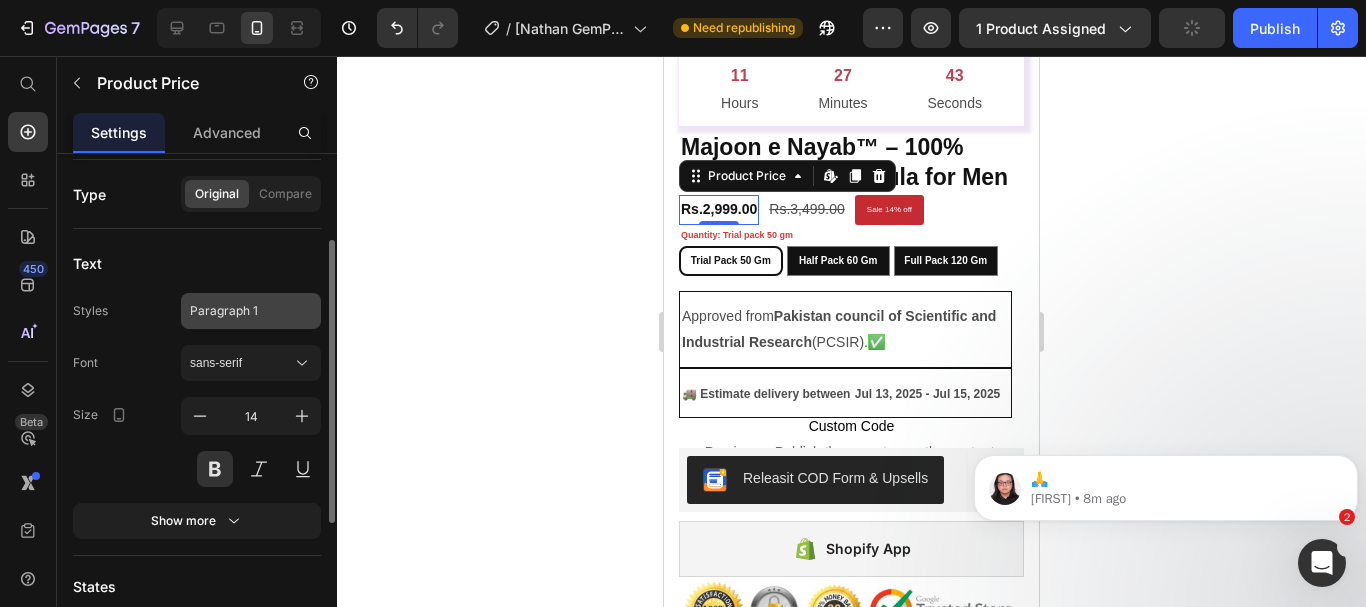 click on "Paragraph 1" at bounding box center [239, 311] 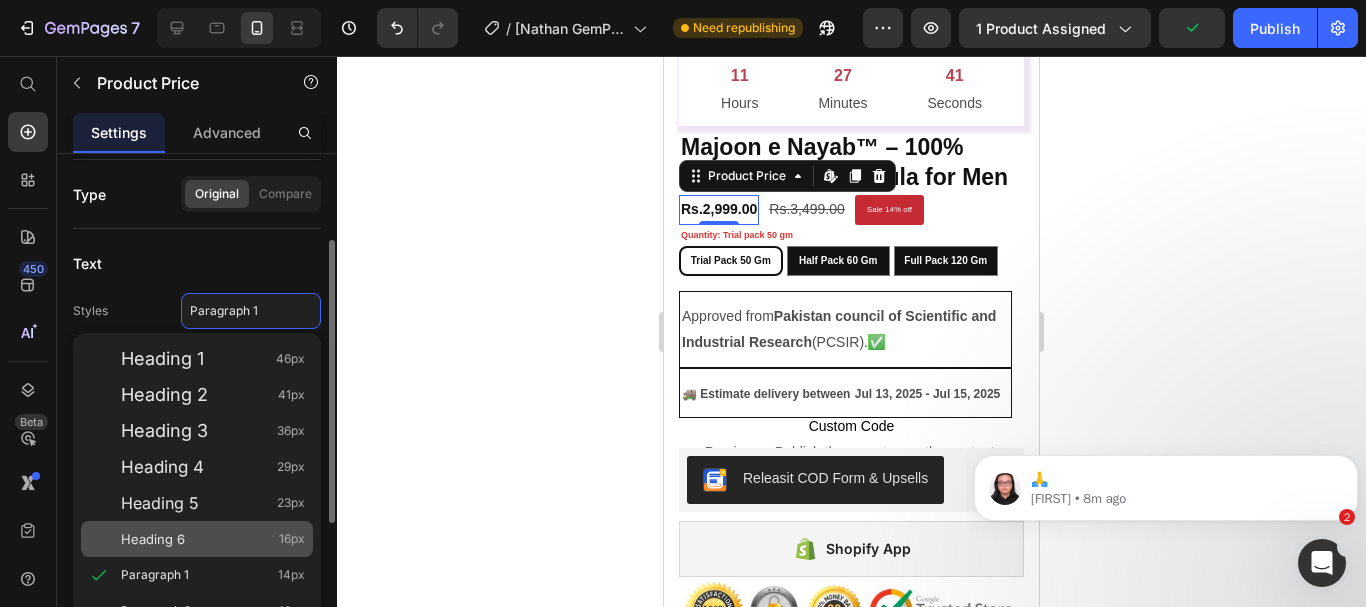 click on "Heading 6 16px" at bounding box center [213, 539] 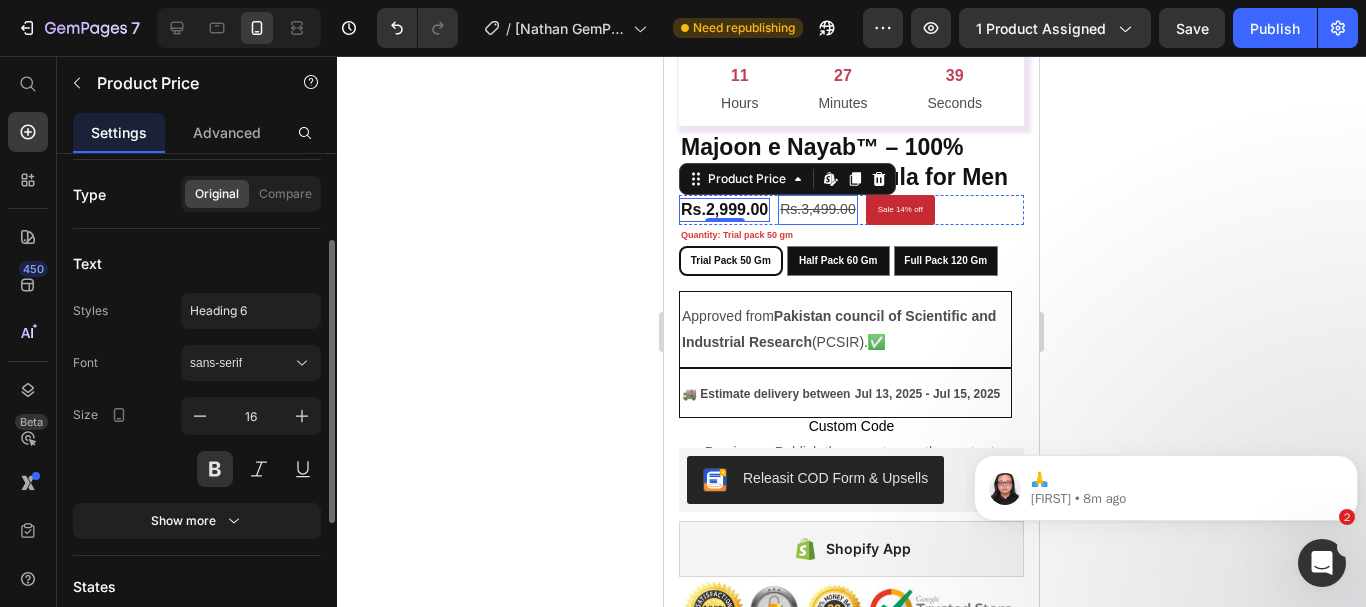 click on "Rs.3,499.00" at bounding box center [818, 209] 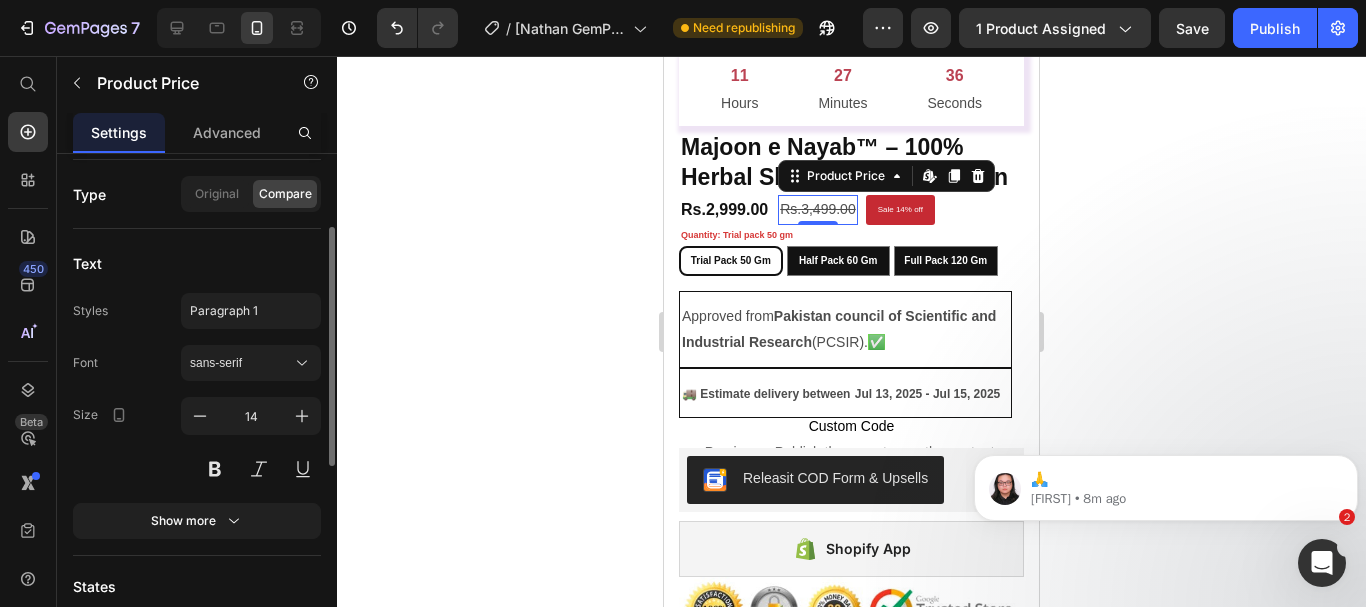 click 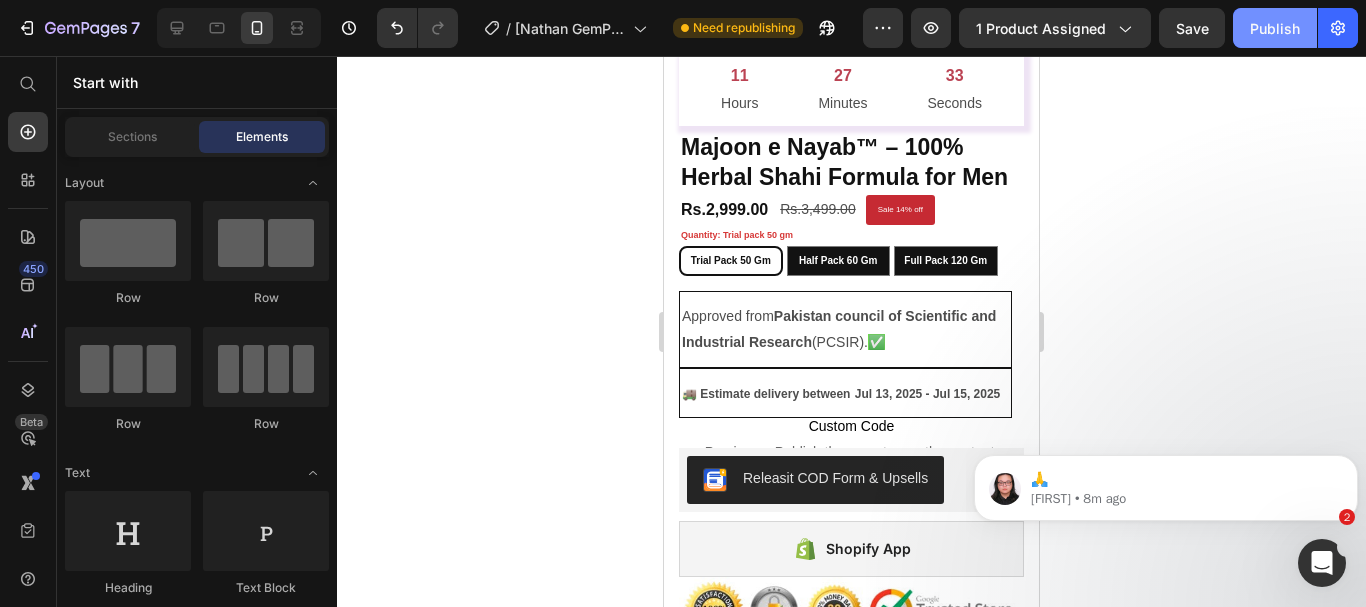 click on "Publish" at bounding box center (1275, 28) 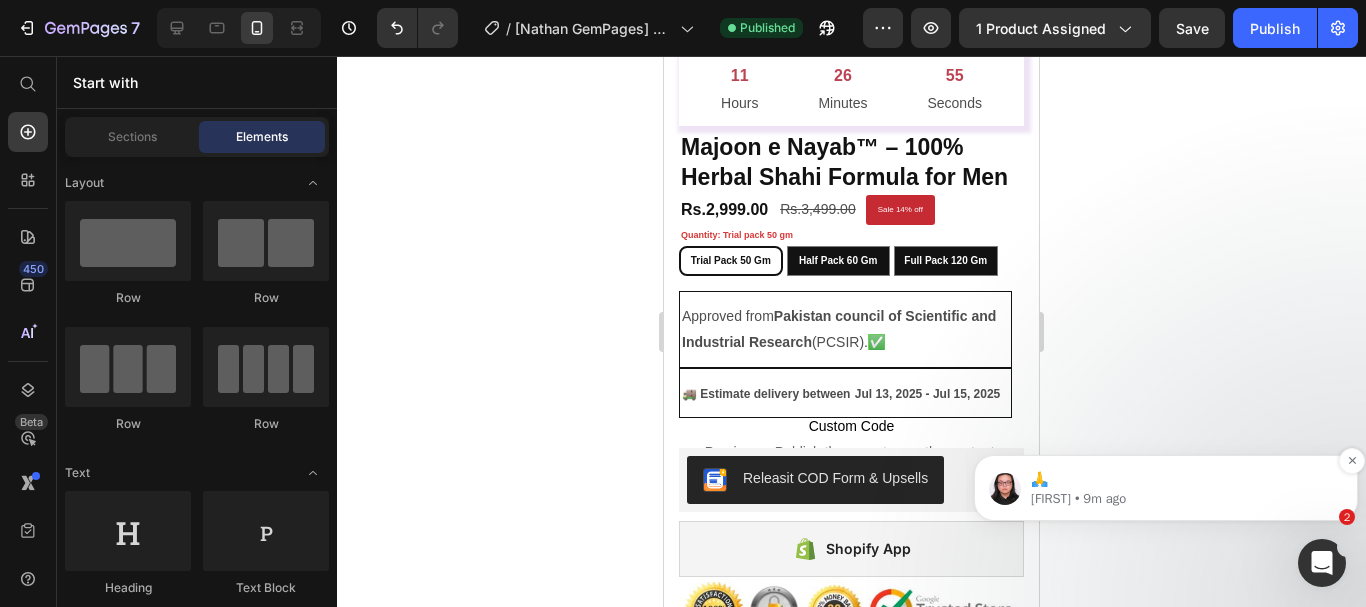 click on "Nathan • 9m ago" at bounding box center (1182, 499) 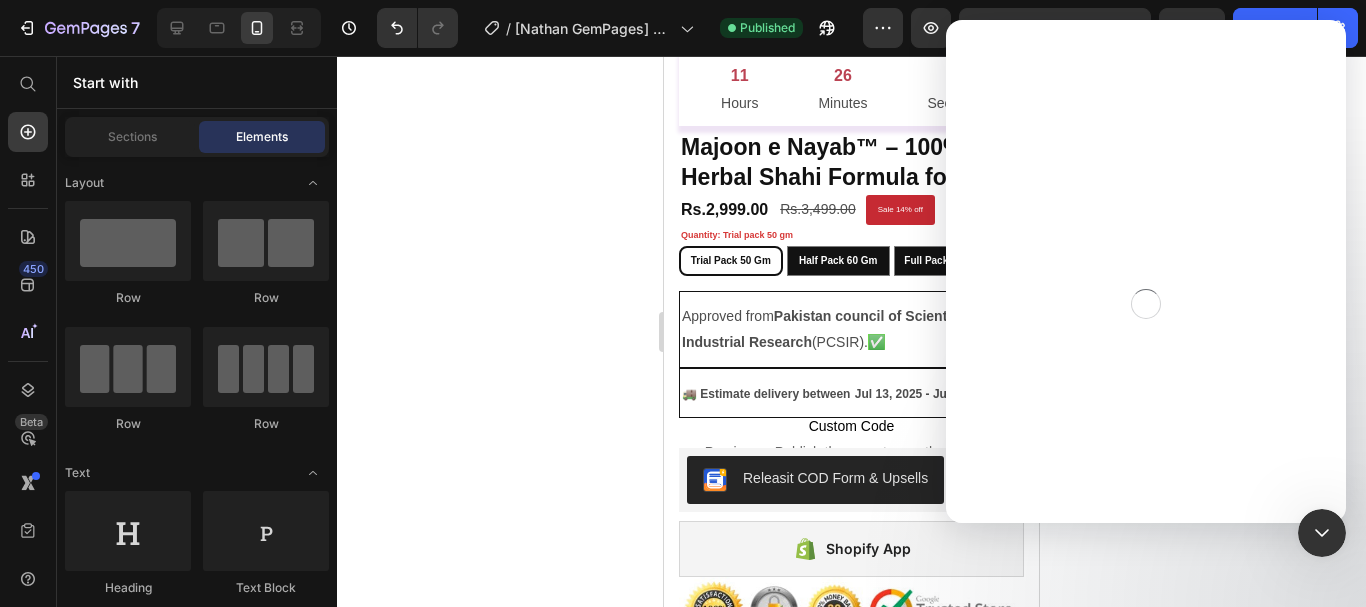 scroll, scrollTop: 0, scrollLeft: 0, axis: both 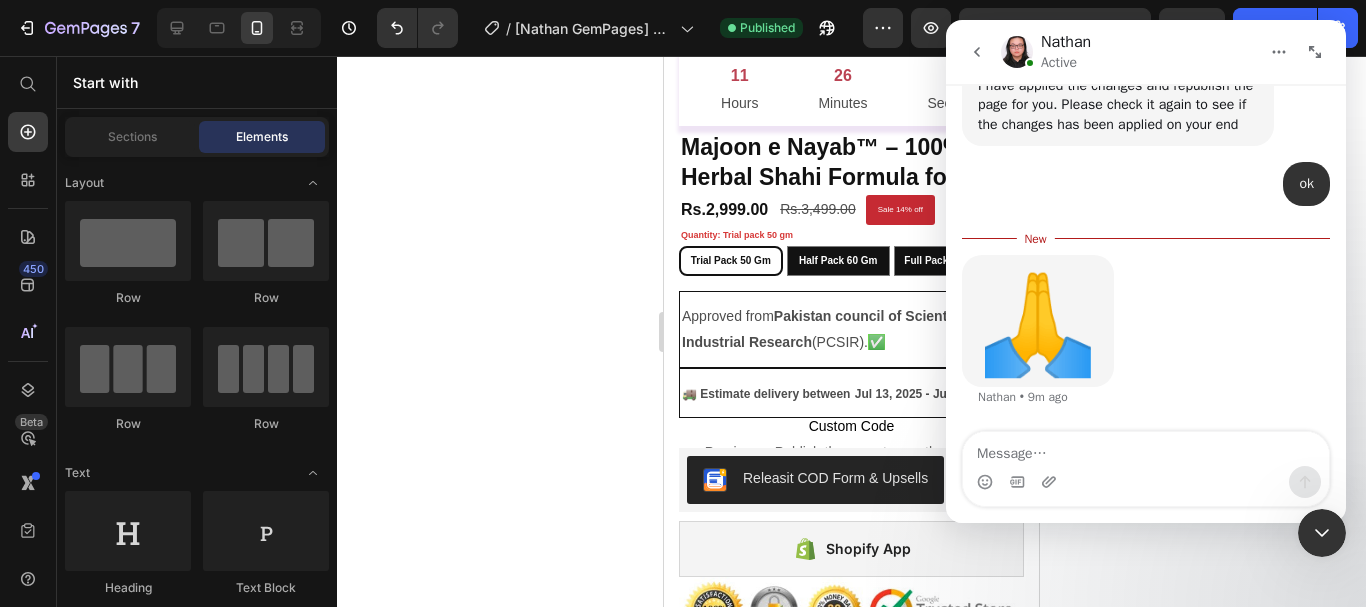 click at bounding box center (1146, 449) 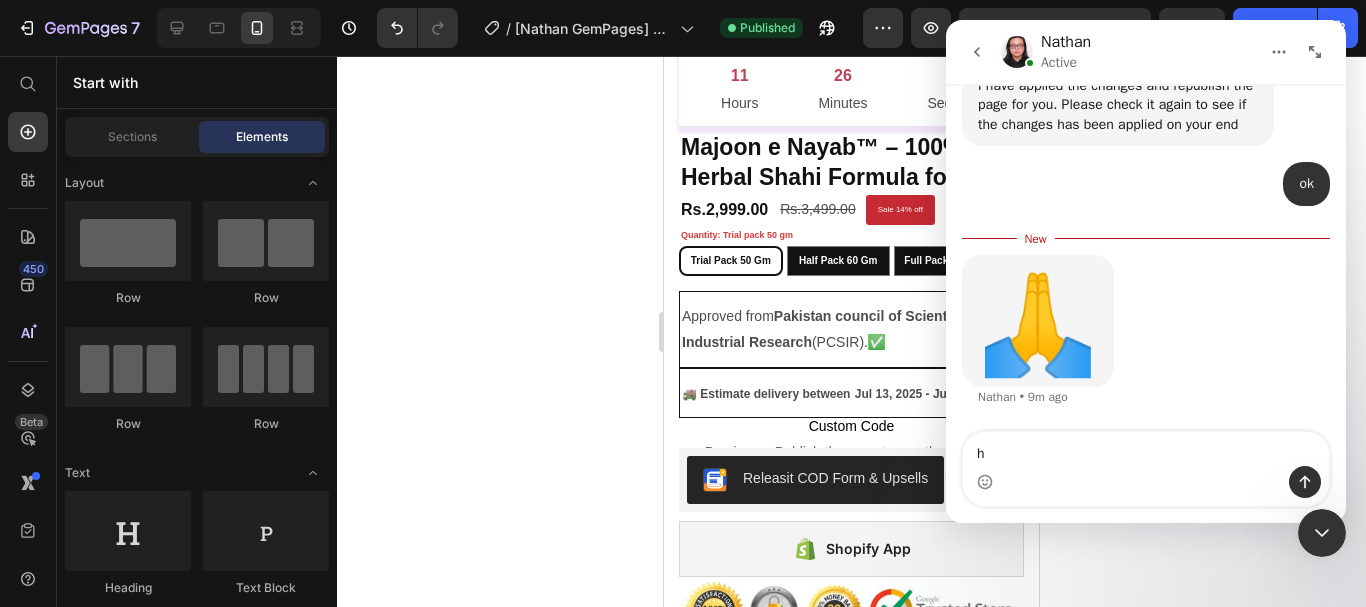 type on "hi" 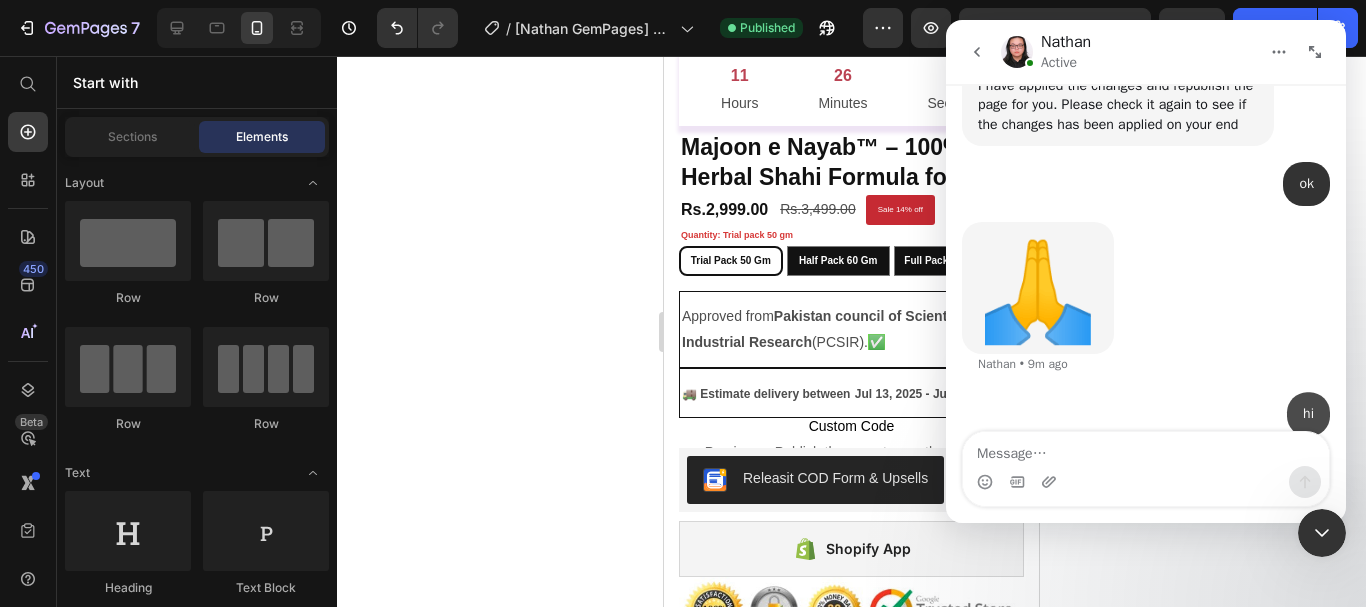 scroll, scrollTop: 4439, scrollLeft: 0, axis: vertical 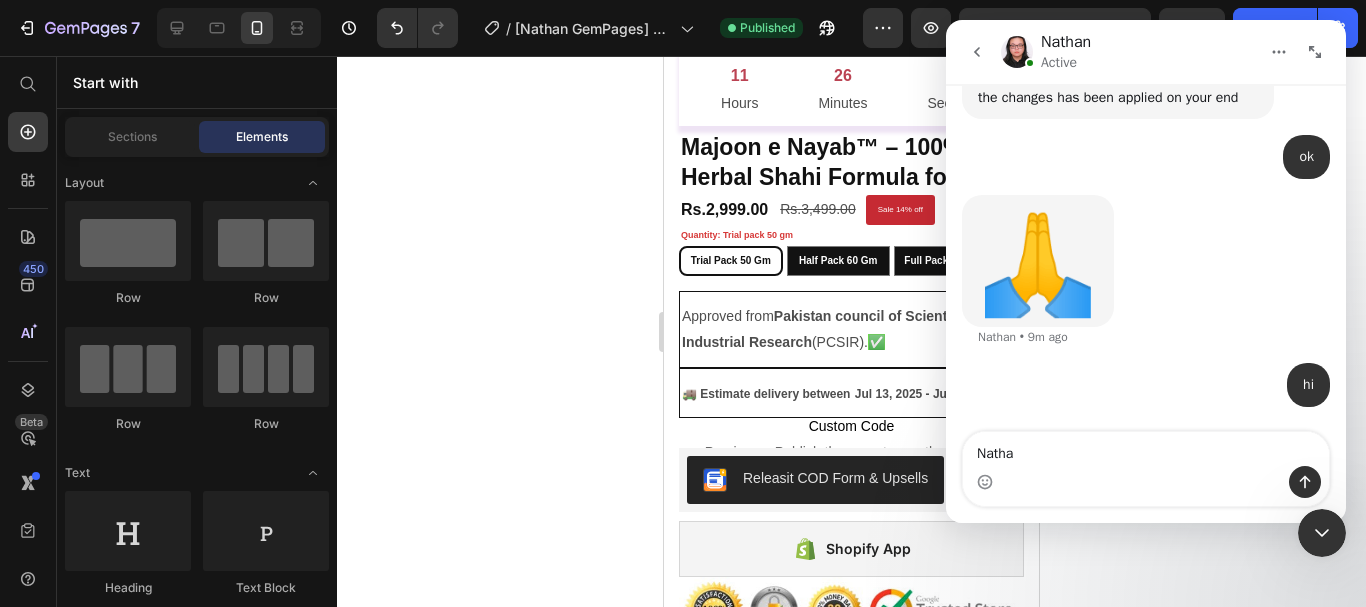 type on "Nathan" 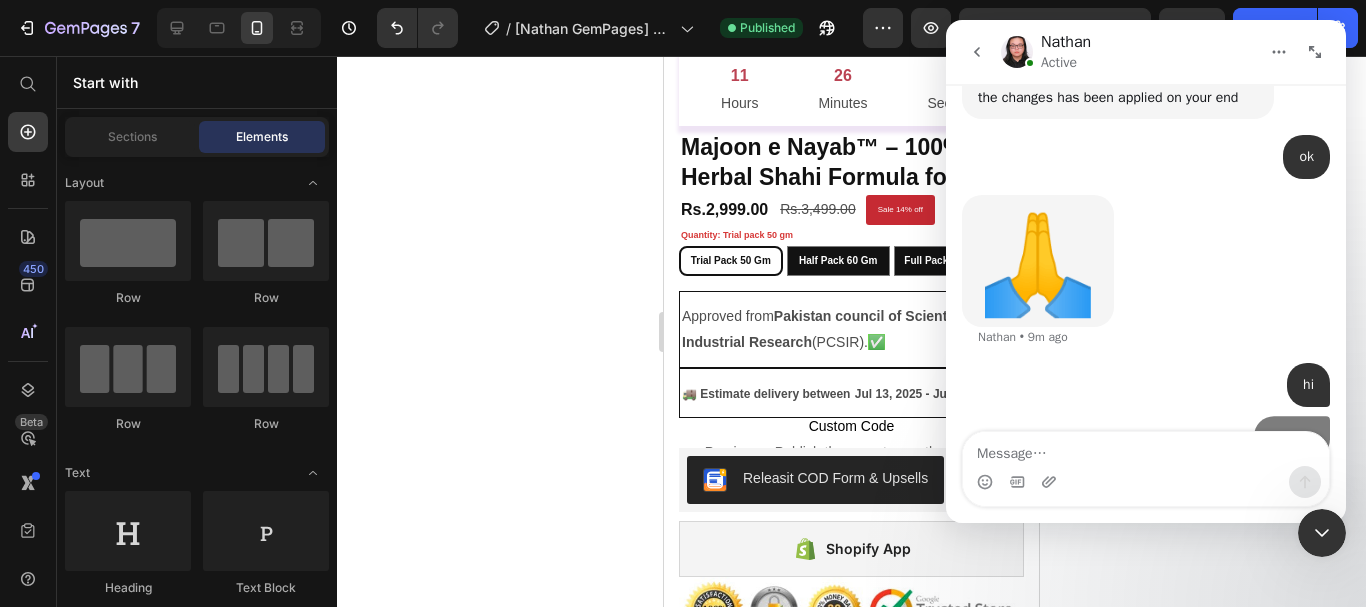 scroll, scrollTop: 4484, scrollLeft: 0, axis: vertical 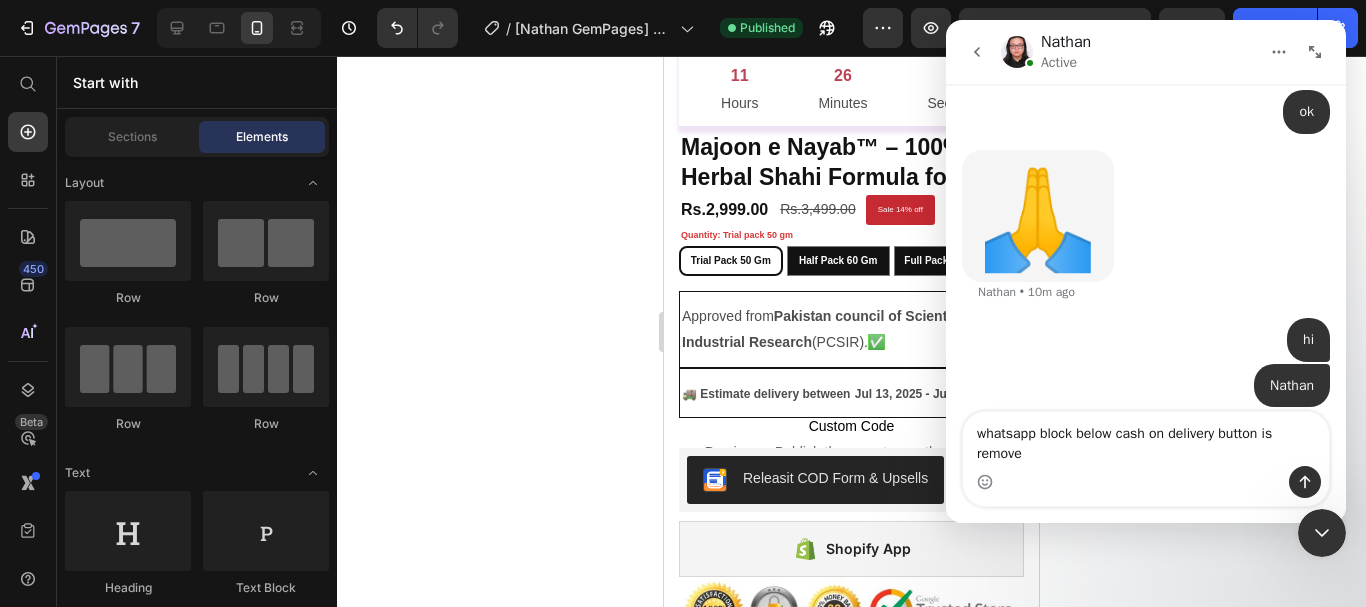 type on "whatsapp block below cash on delivery button is removed" 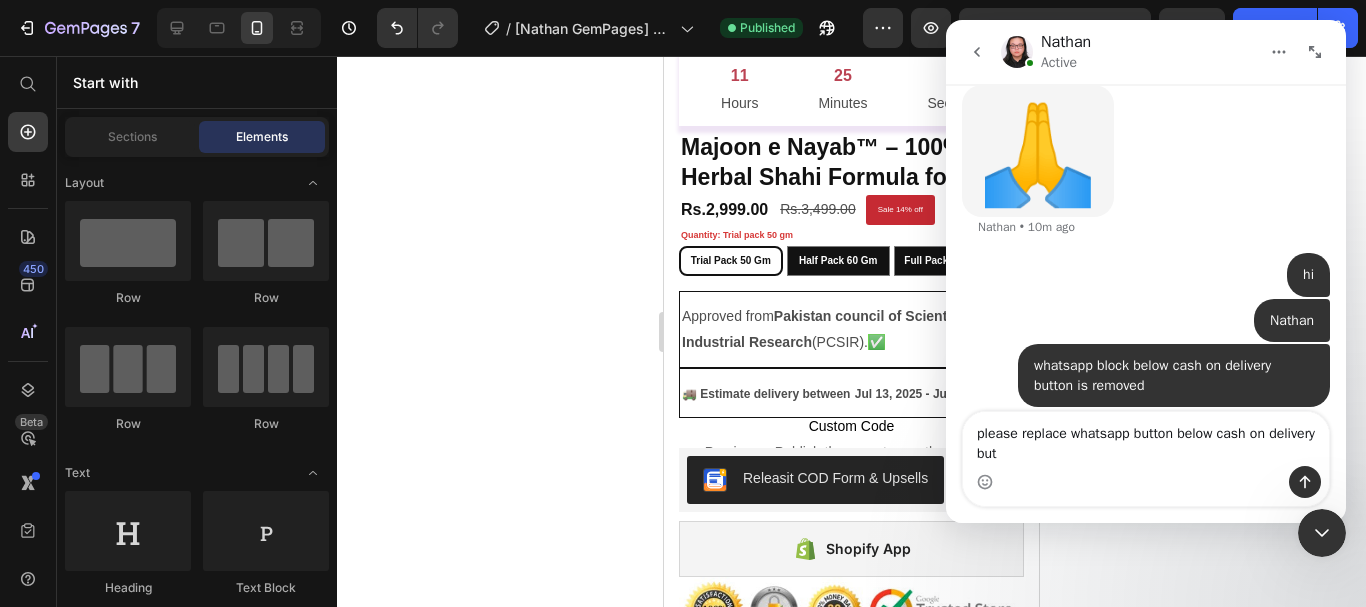 scroll, scrollTop: 4569, scrollLeft: 0, axis: vertical 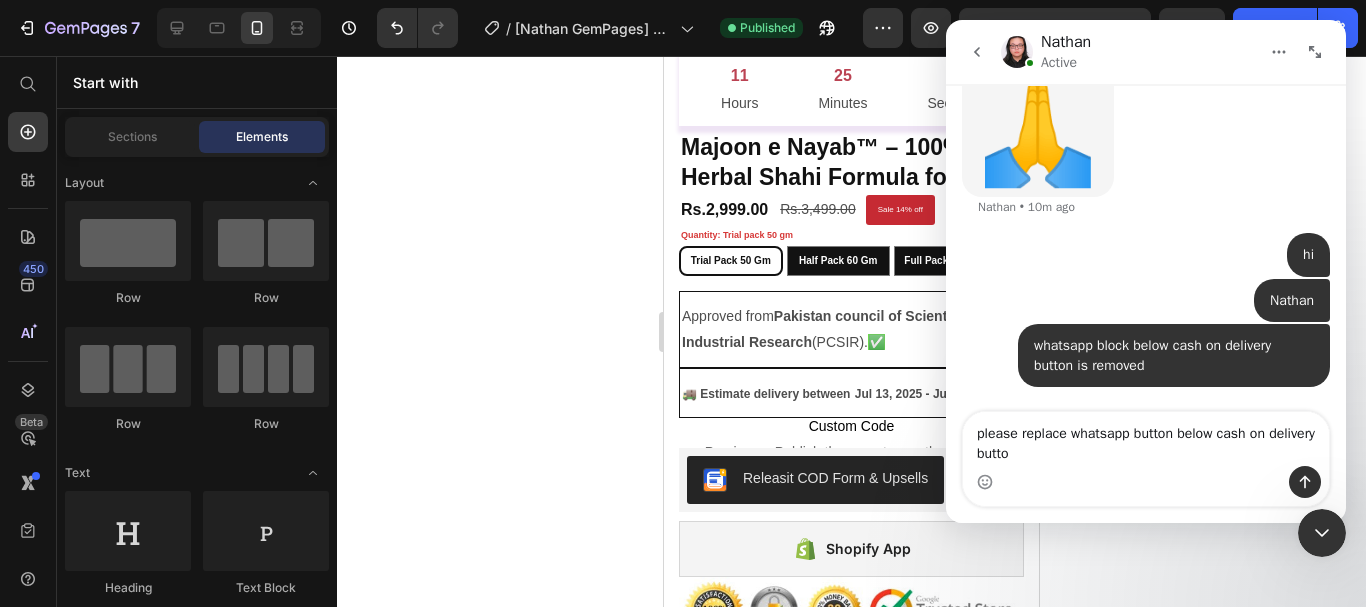 type on "please replace whatsapp button below cash on delivery button" 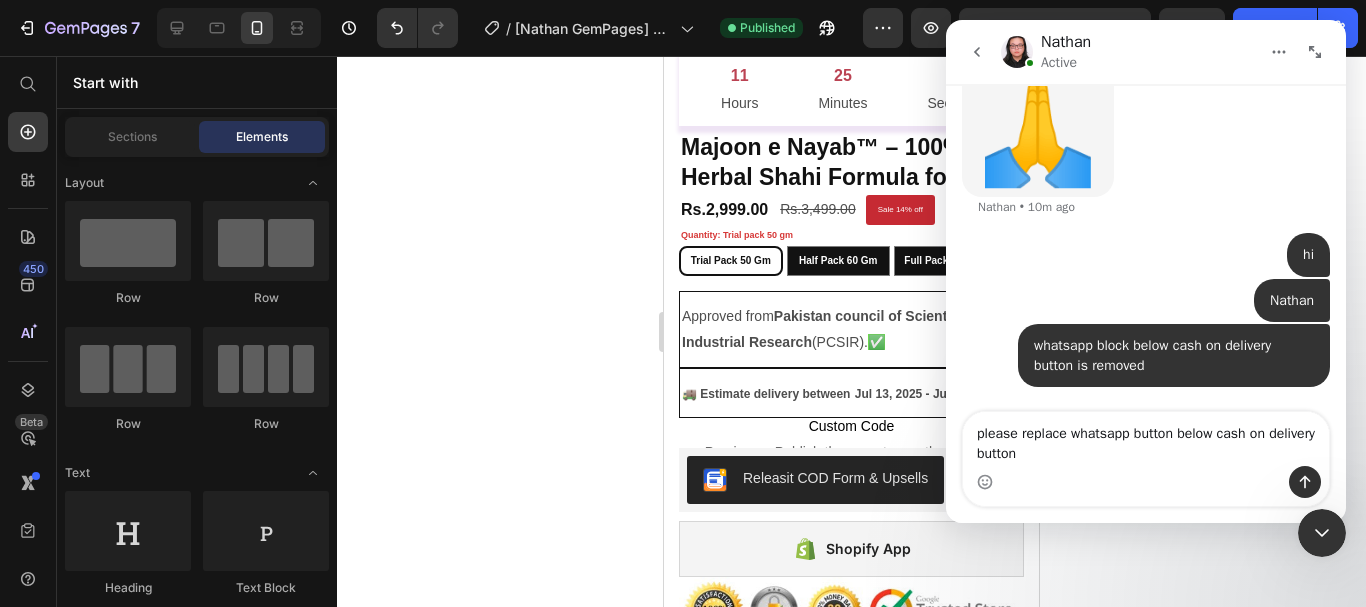 type 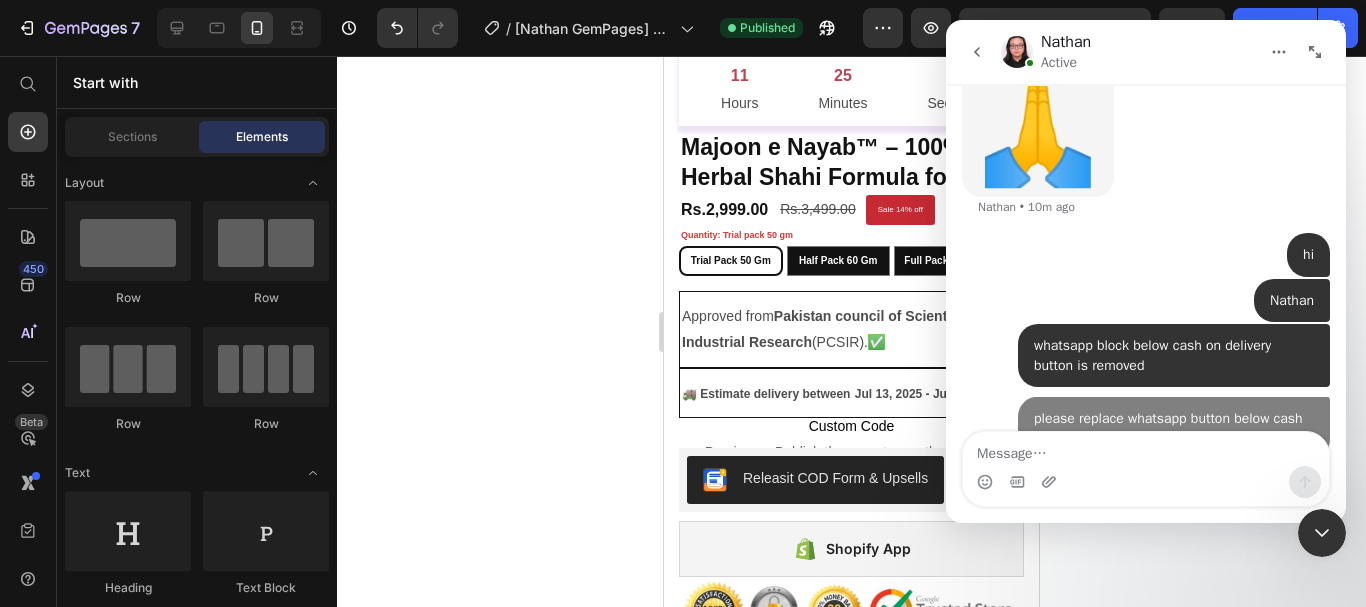 scroll, scrollTop: 4614, scrollLeft: 0, axis: vertical 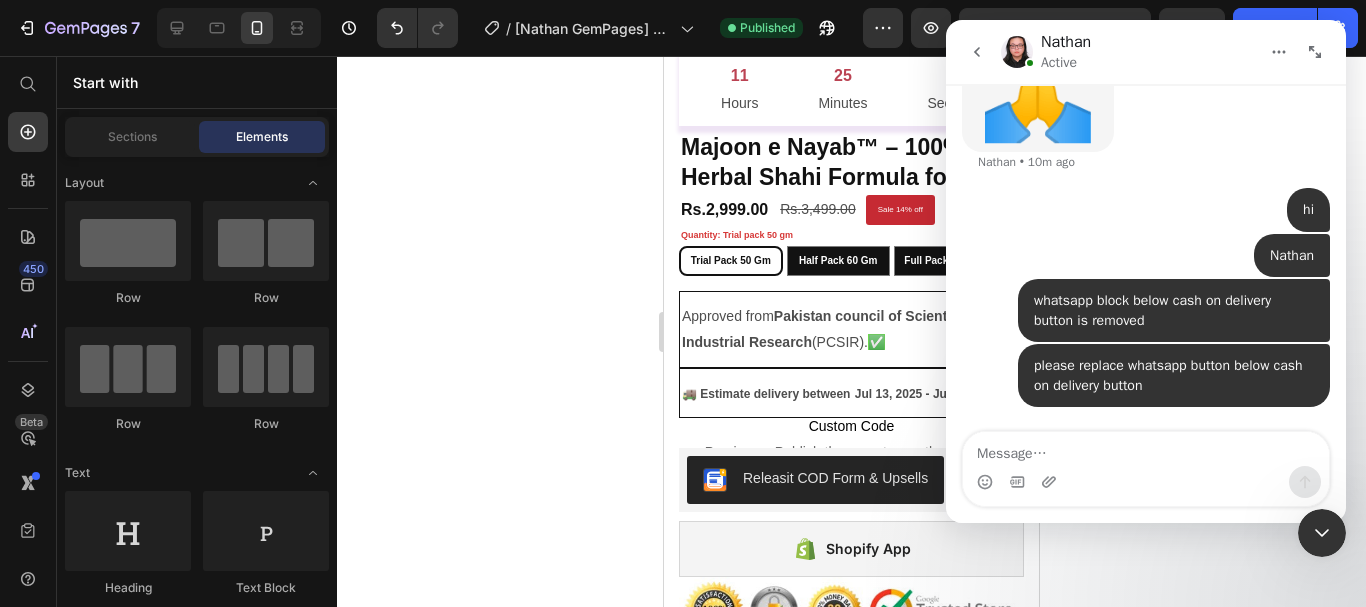 click 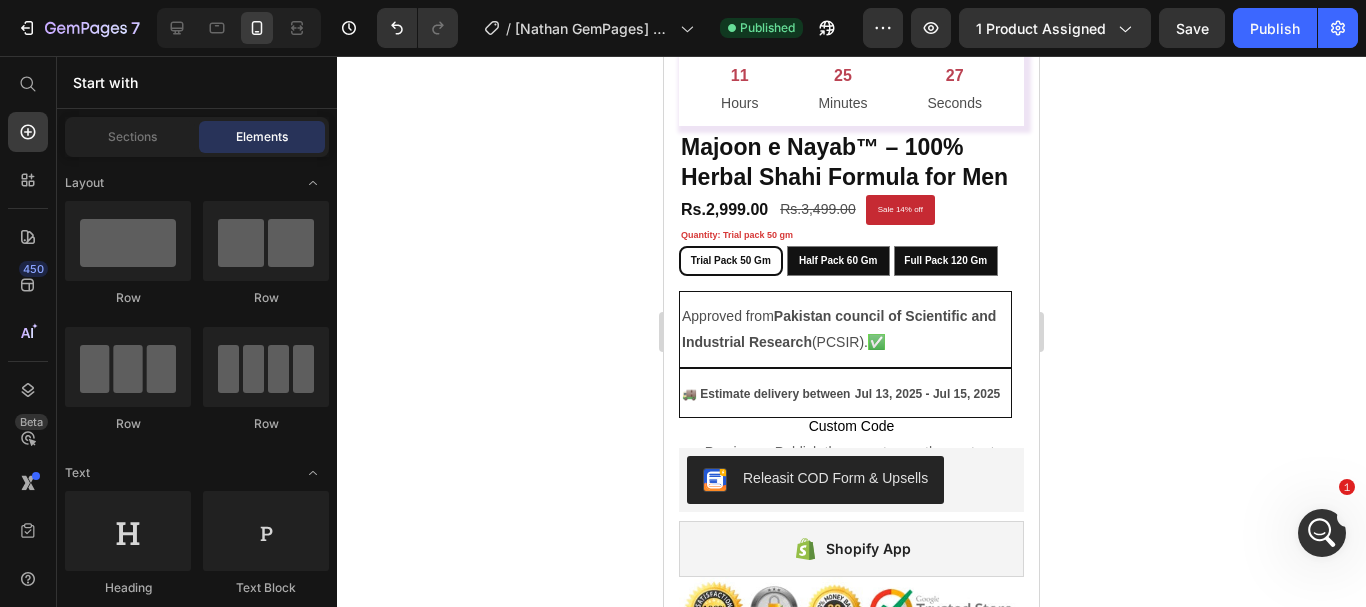scroll, scrollTop: 0, scrollLeft: 0, axis: both 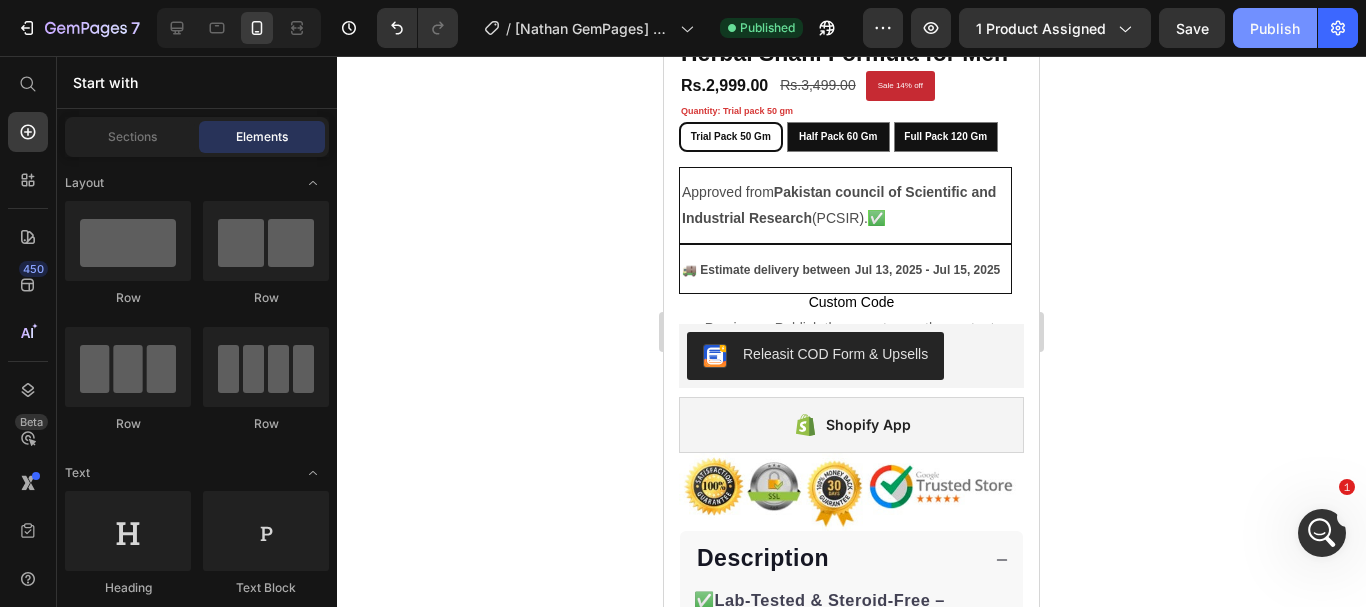 click on "Publish" at bounding box center [1275, 28] 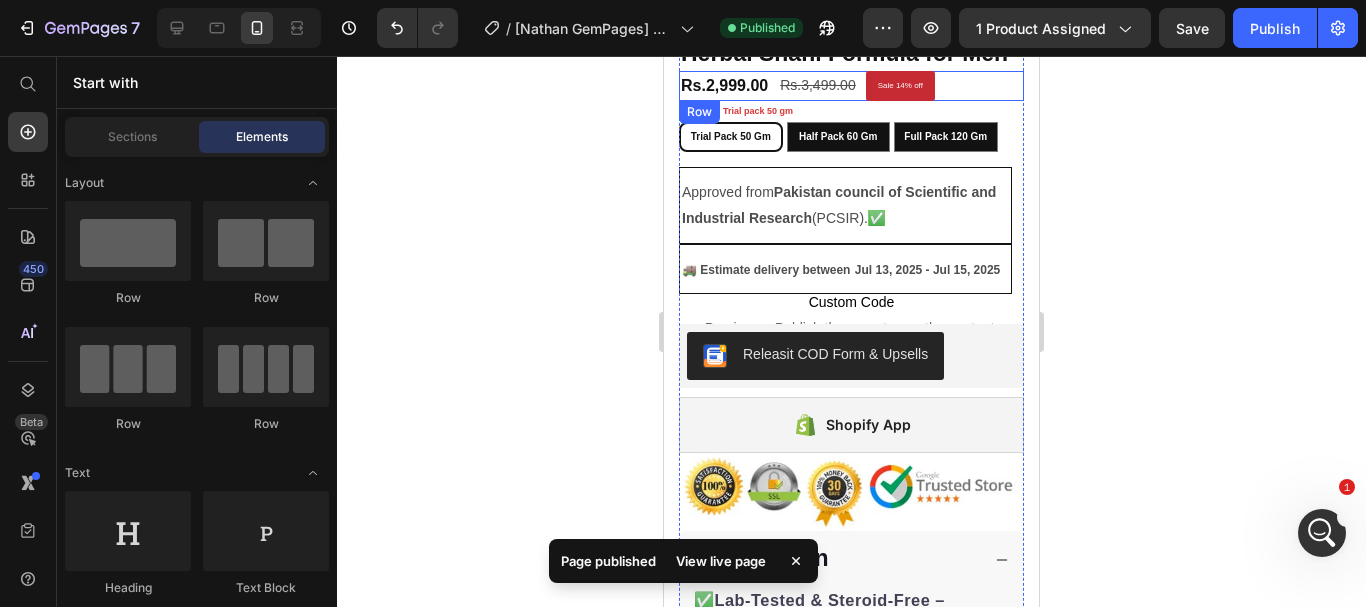 click on "Rs.2,999.00 Product Price Rs.3,499.00 Product Price Sale 14% off Product Badge Row" at bounding box center [851, 86] 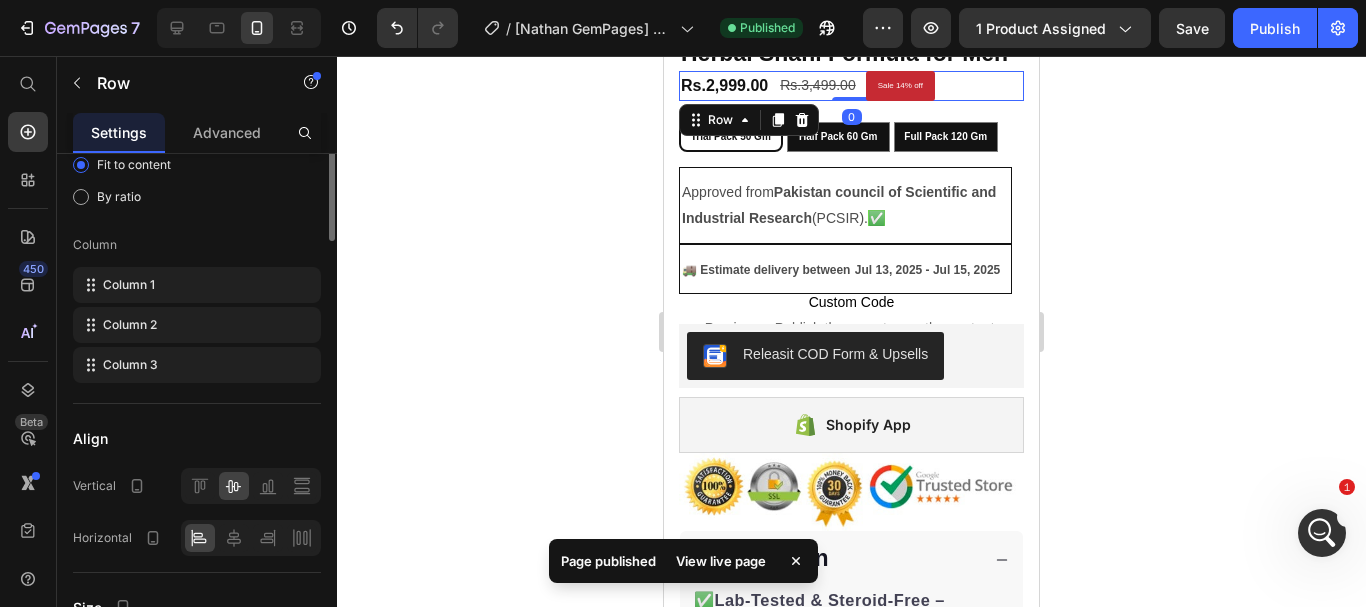scroll, scrollTop: 0, scrollLeft: 0, axis: both 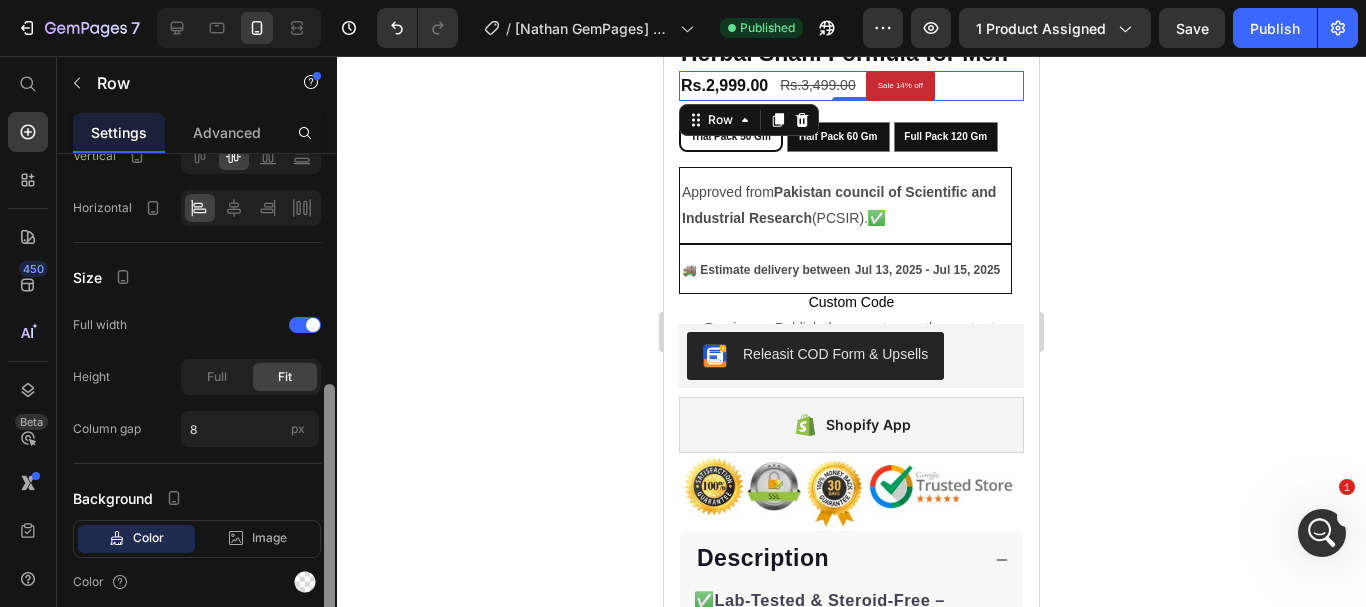 drag, startPoint x: 330, startPoint y: 281, endPoint x: 323, endPoint y: 512, distance: 231.10603 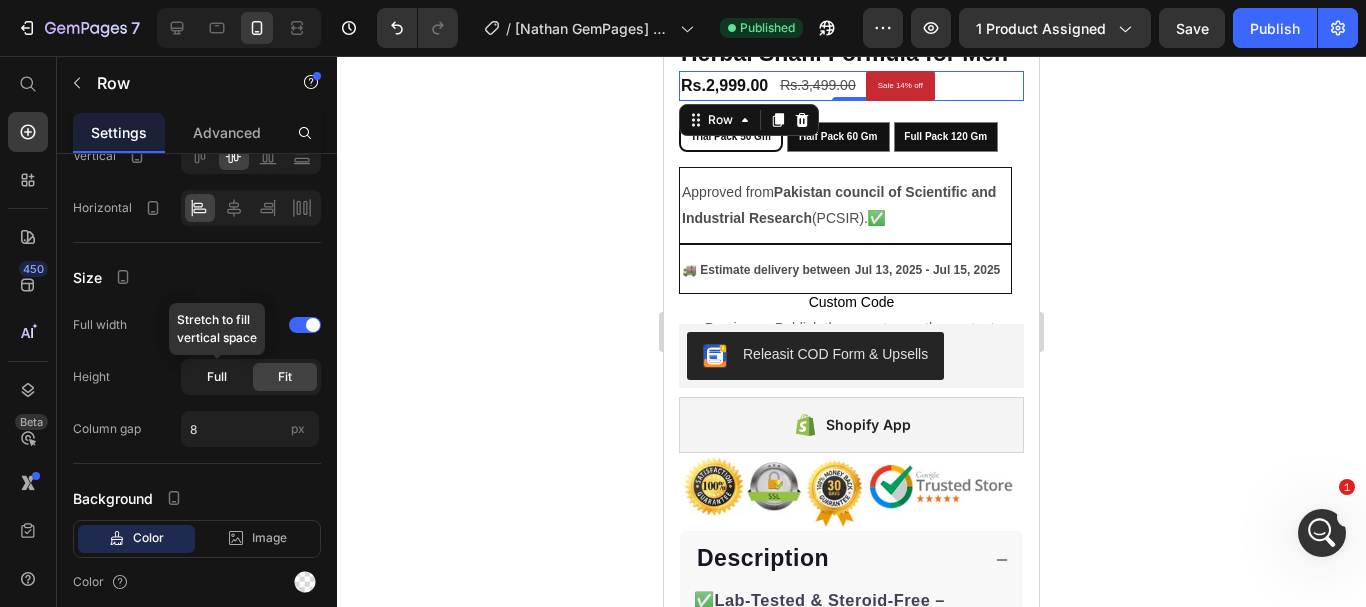click on "Full" 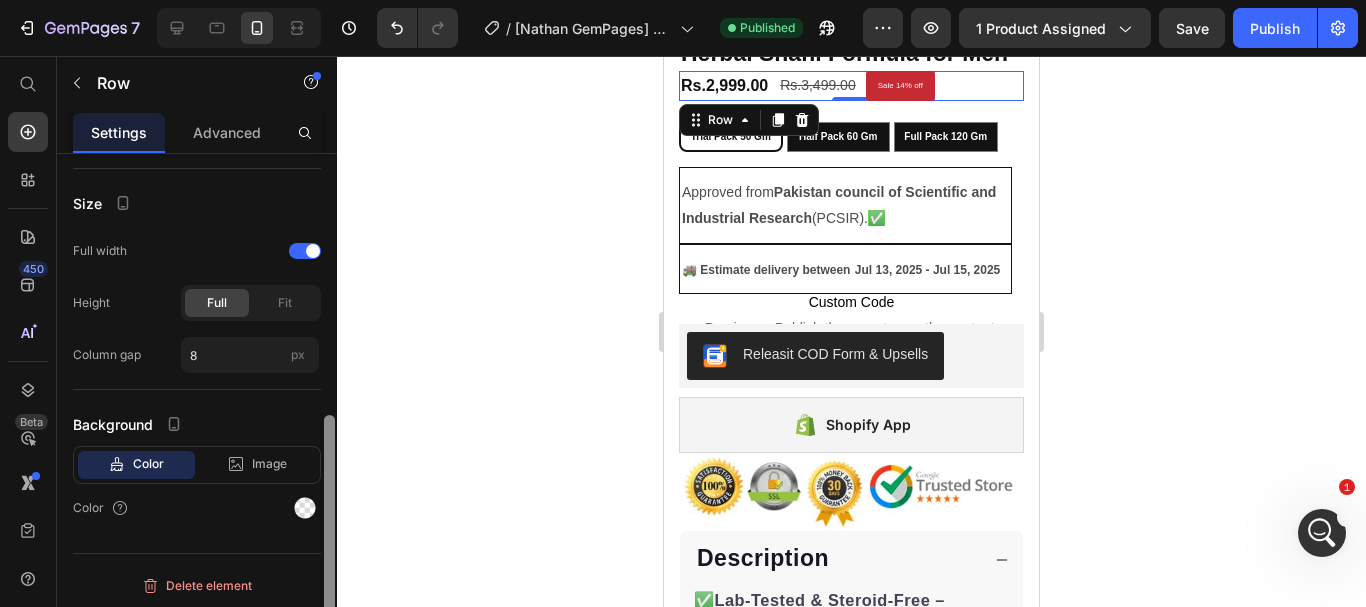 scroll, scrollTop: 563, scrollLeft: 0, axis: vertical 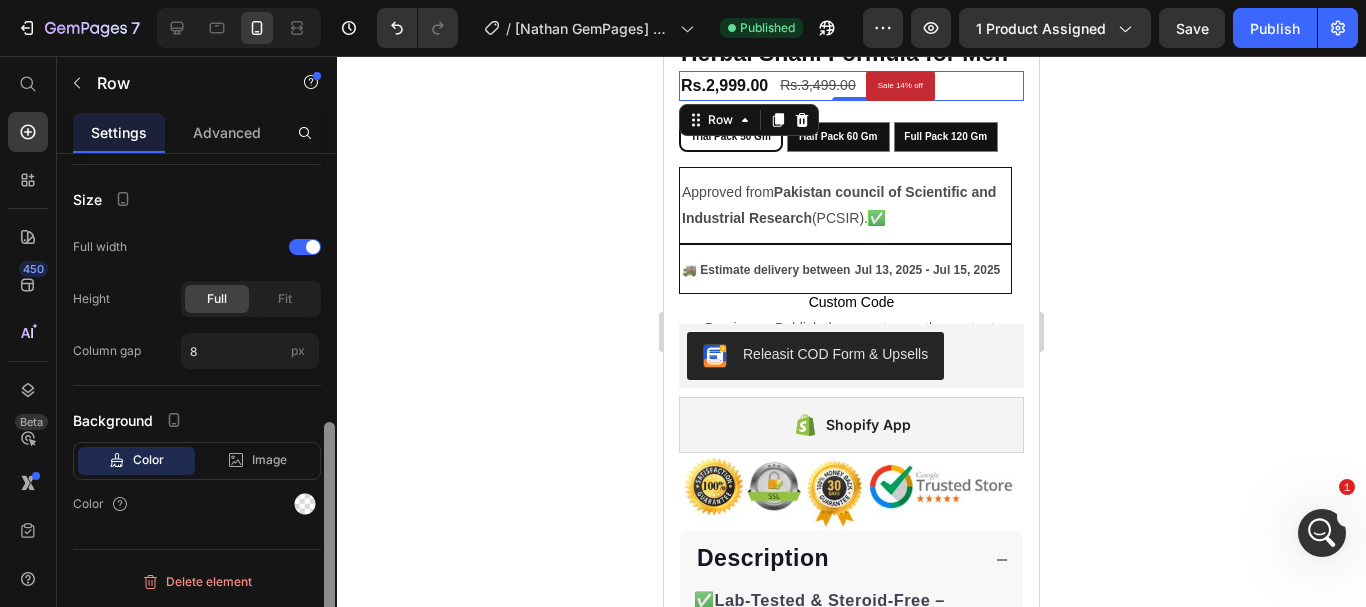 drag, startPoint x: 330, startPoint y: 413, endPoint x: 324, endPoint y: 462, distance: 49.365982 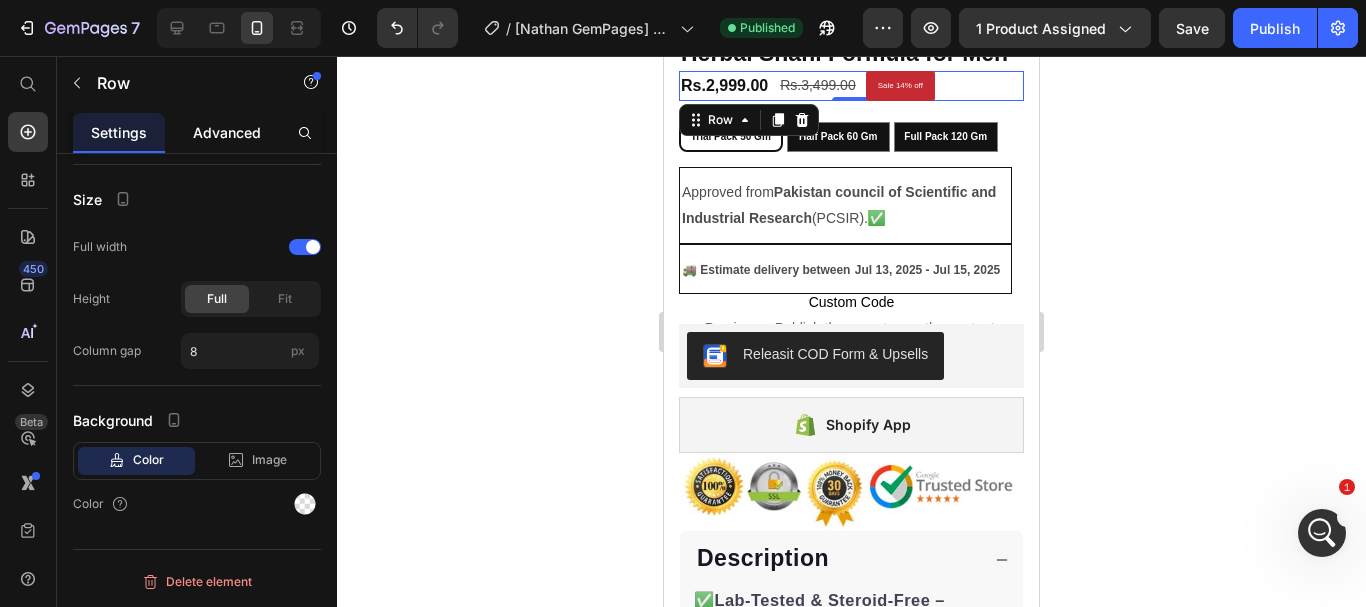 click on "Advanced" at bounding box center [227, 132] 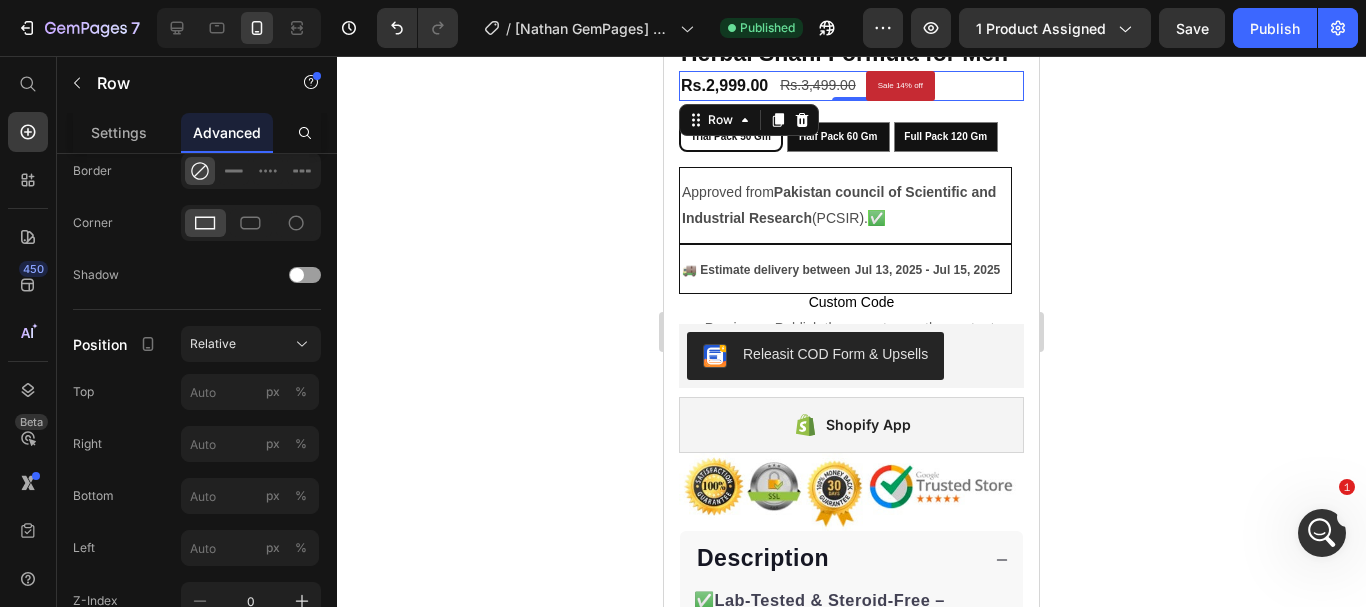 scroll, scrollTop: 0, scrollLeft: 0, axis: both 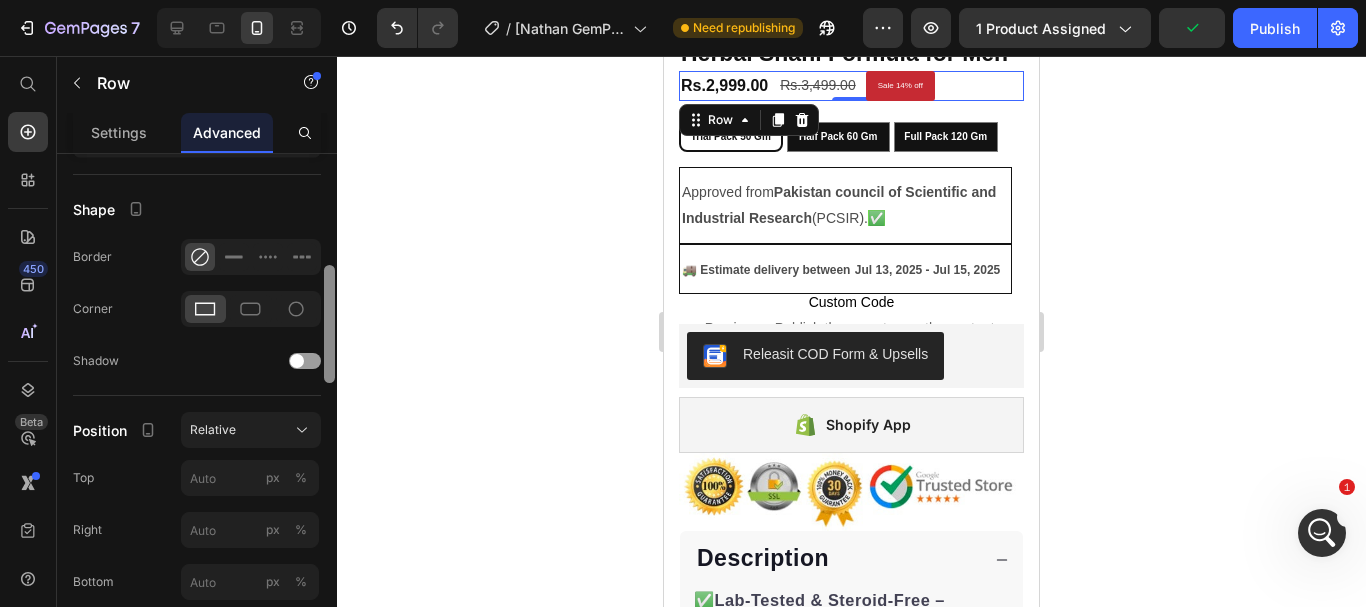drag, startPoint x: 330, startPoint y: 252, endPoint x: 326, endPoint y: 363, distance: 111.07205 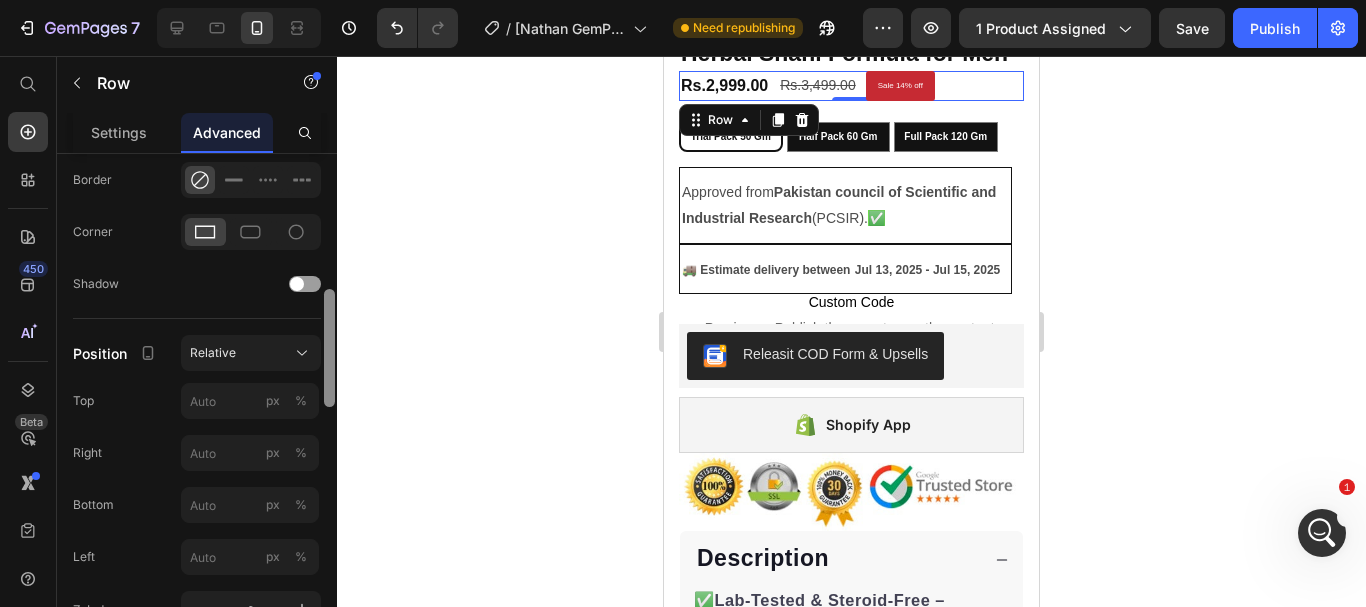 scroll, scrollTop: 559, scrollLeft: 0, axis: vertical 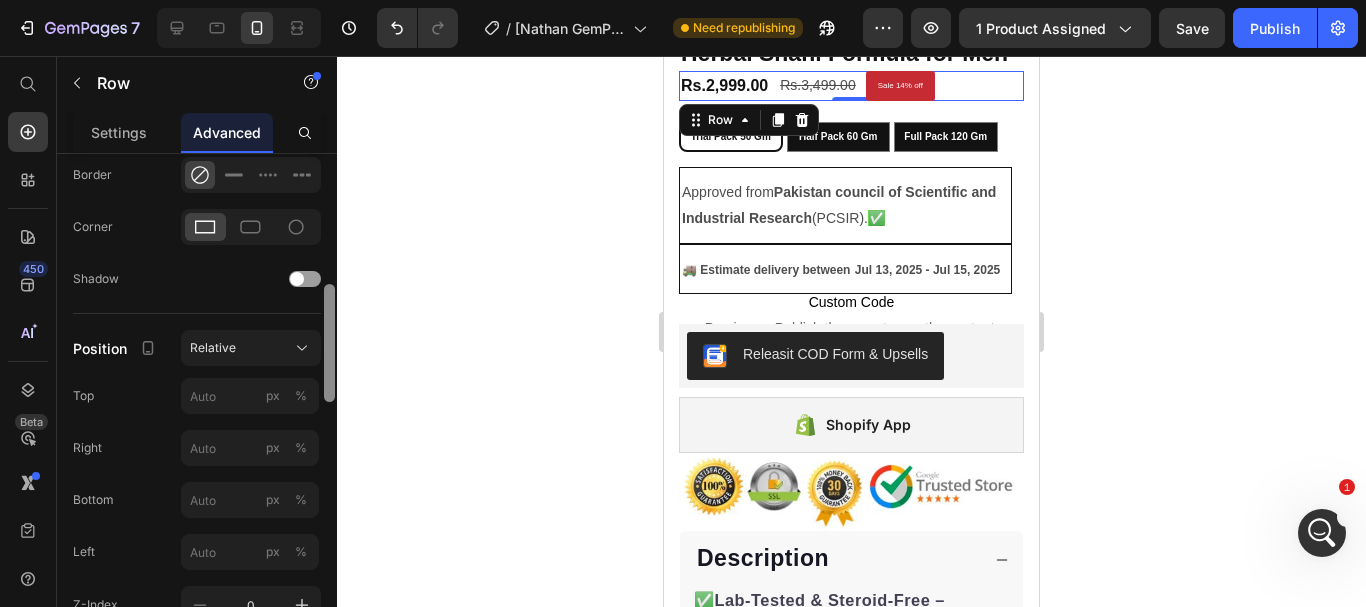 drag, startPoint x: 333, startPoint y: 329, endPoint x: 330, endPoint y: 348, distance: 19.235384 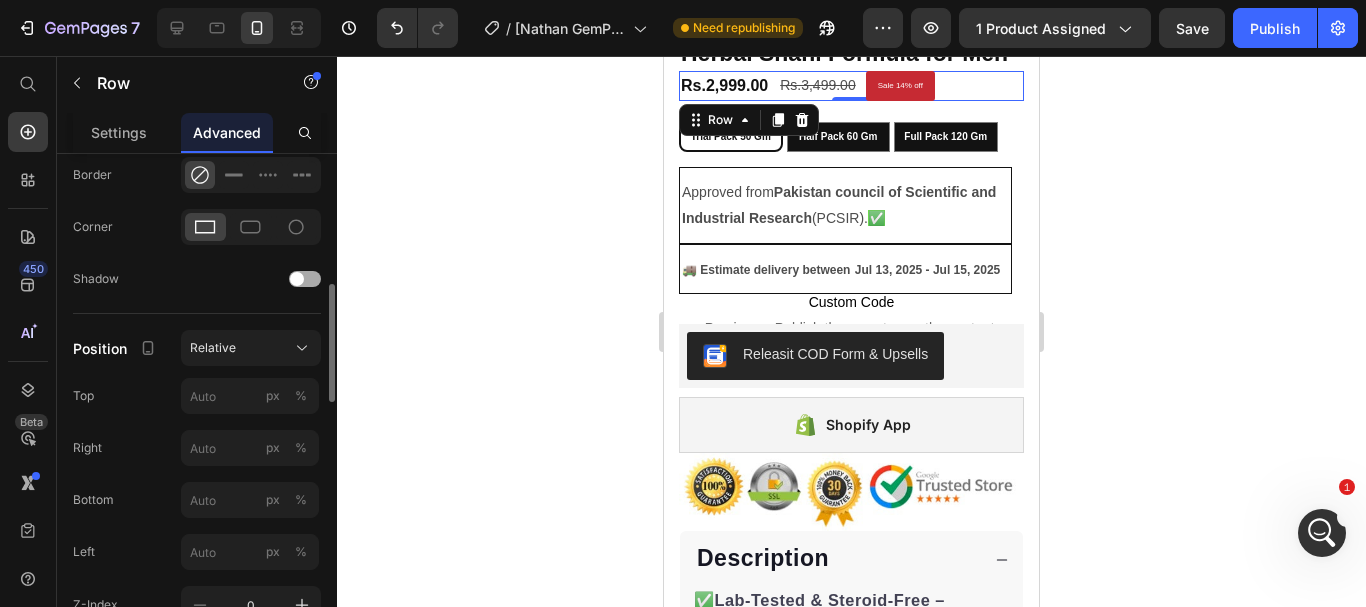 click at bounding box center (305, 279) 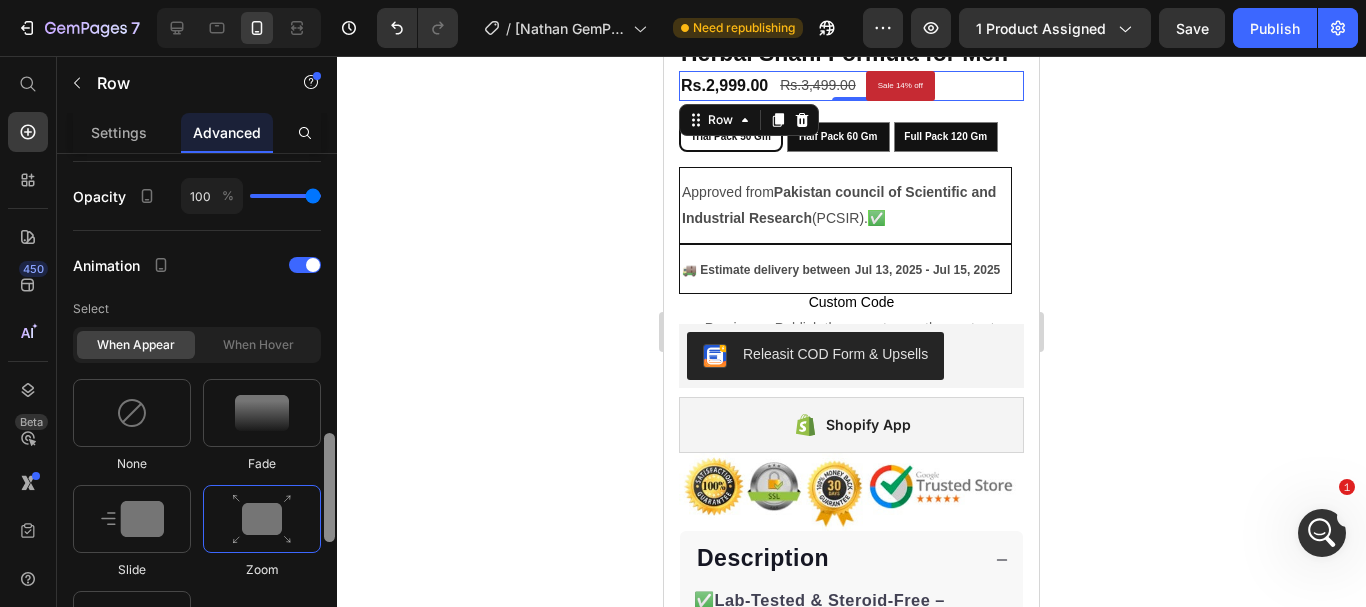 scroll, scrollTop: 1254, scrollLeft: 0, axis: vertical 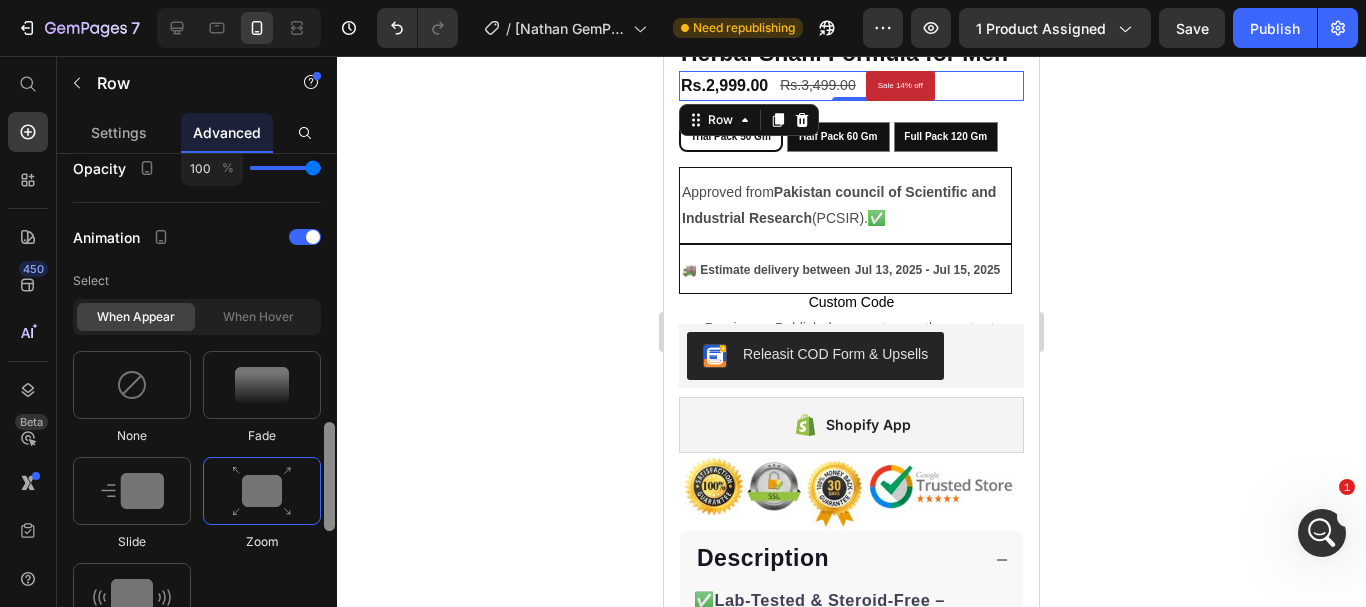 drag, startPoint x: 328, startPoint y: 313, endPoint x: 328, endPoint y: 462, distance: 149 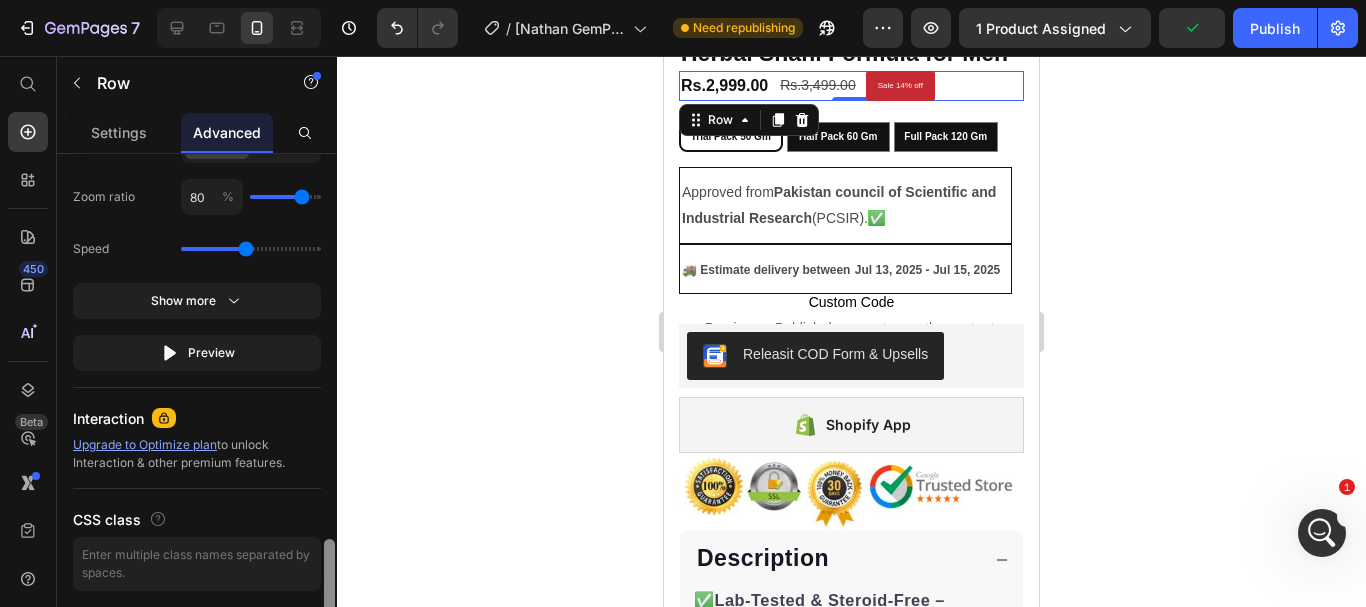 scroll, scrollTop: 1871, scrollLeft: 0, axis: vertical 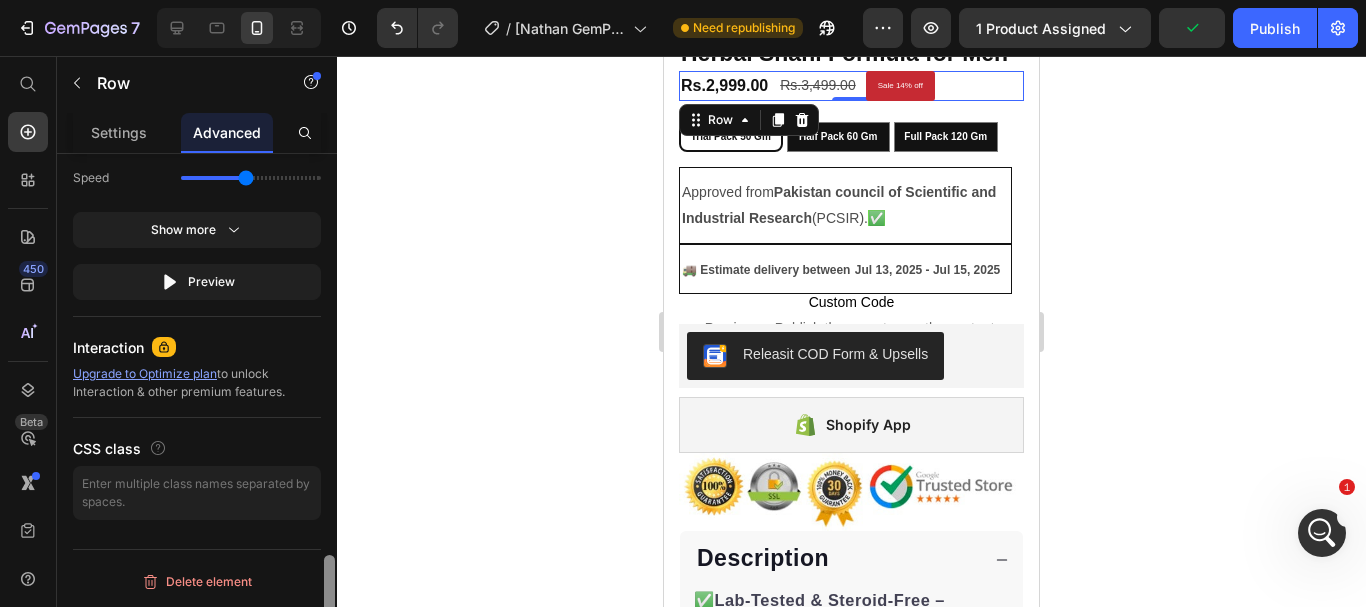 drag, startPoint x: 328, startPoint y: 462, endPoint x: 328, endPoint y: 617, distance: 155 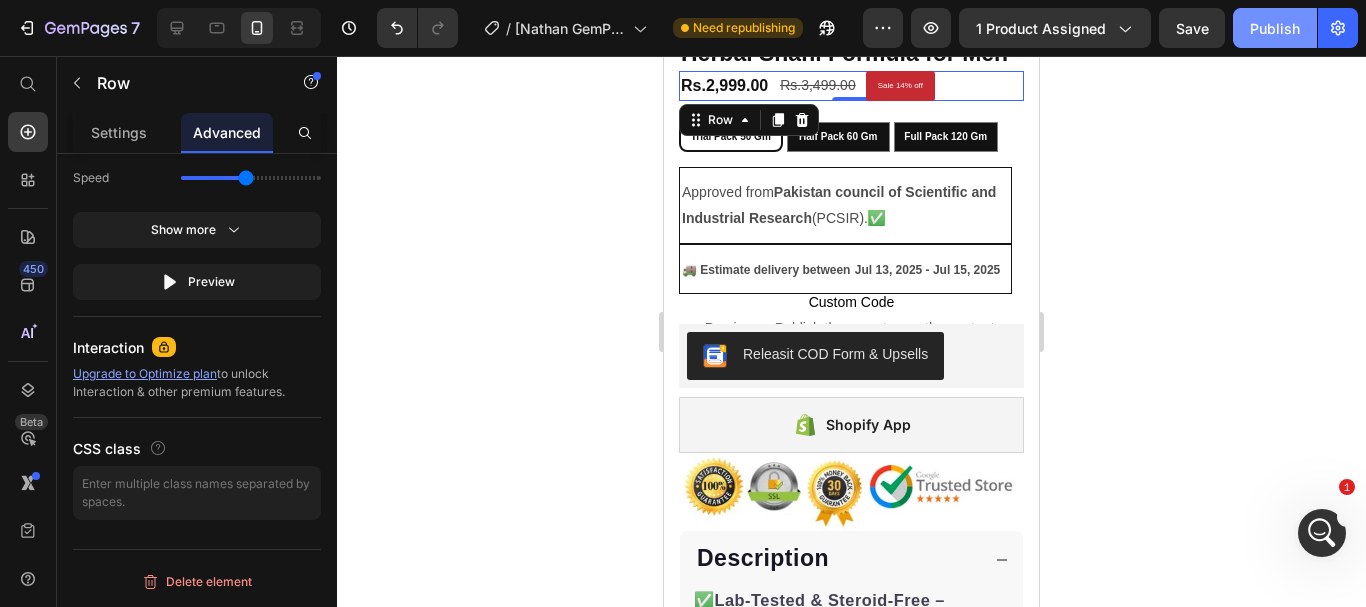 click on "Publish" at bounding box center (1275, 28) 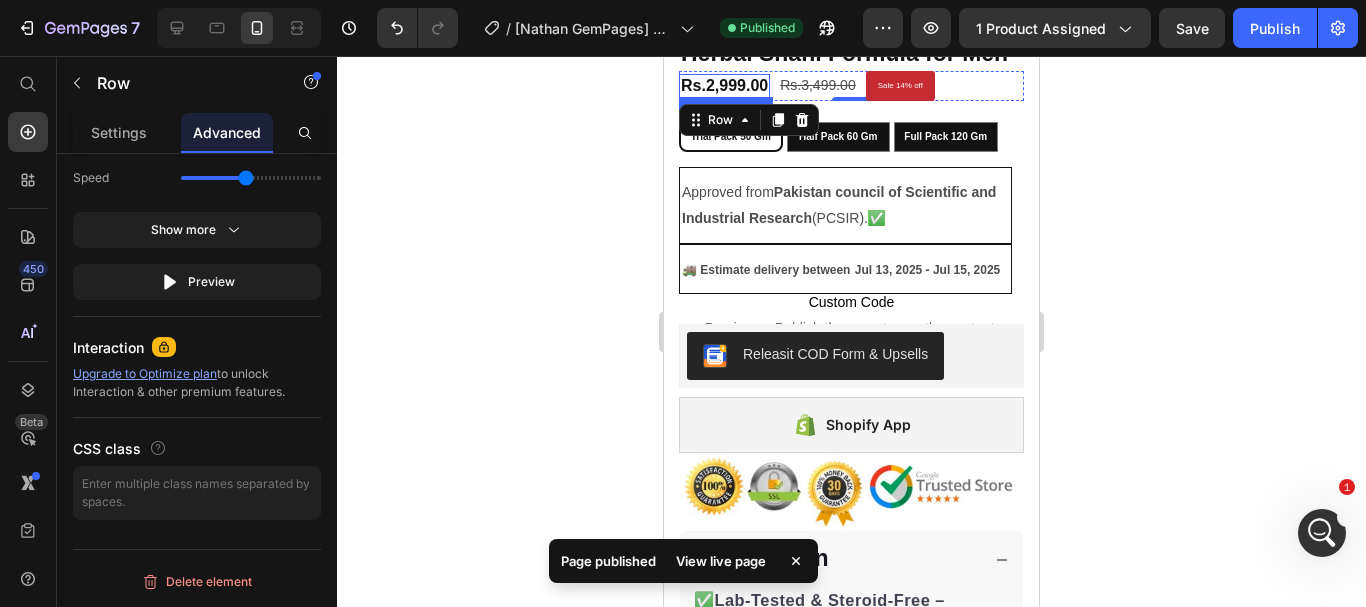click on "Rs.2,999.00" at bounding box center (724, 86) 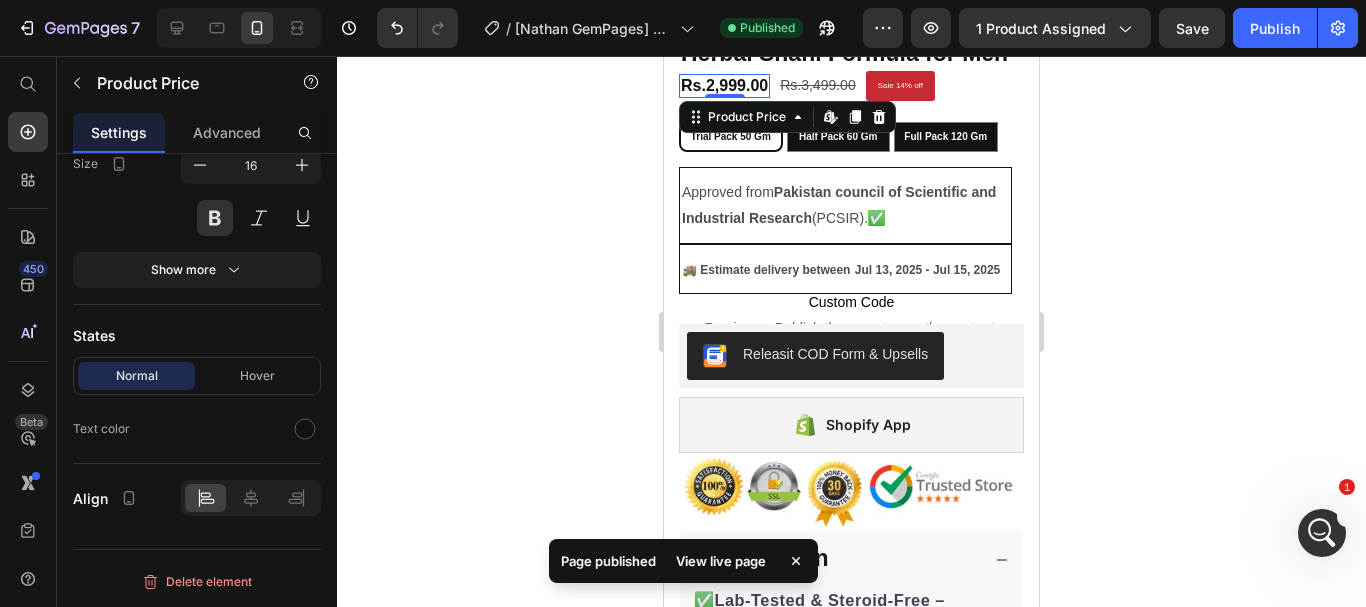 scroll, scrollTop: 0, scrollLeft: 0, axis: both 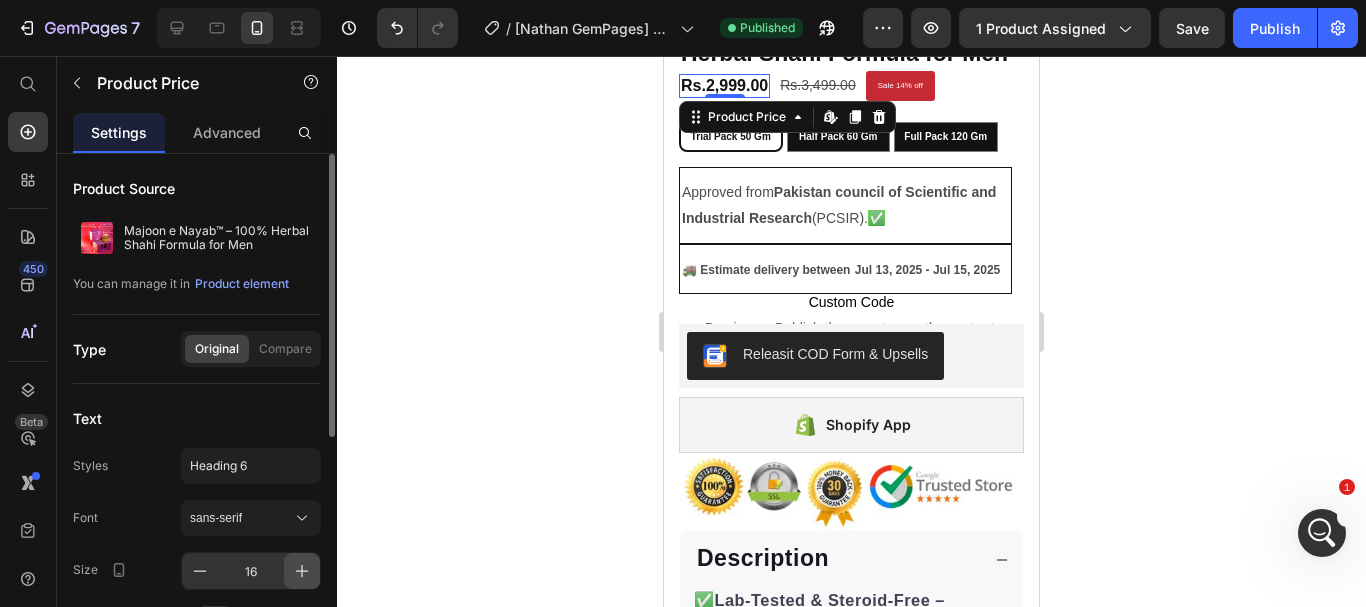 click 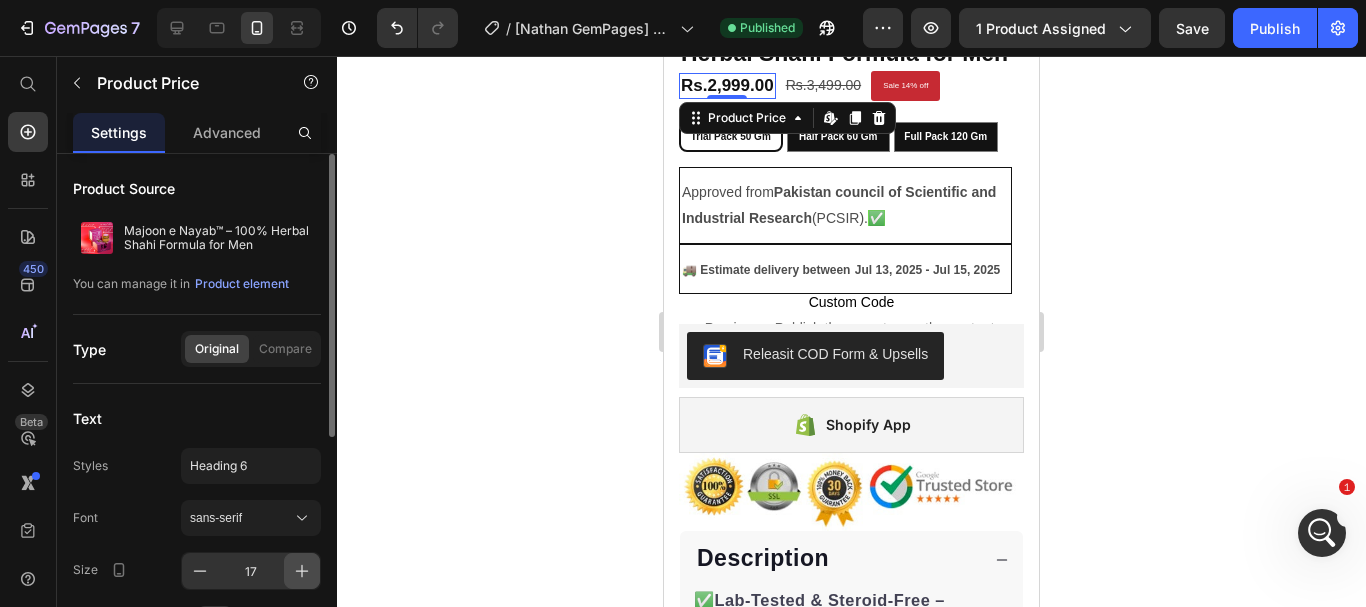click 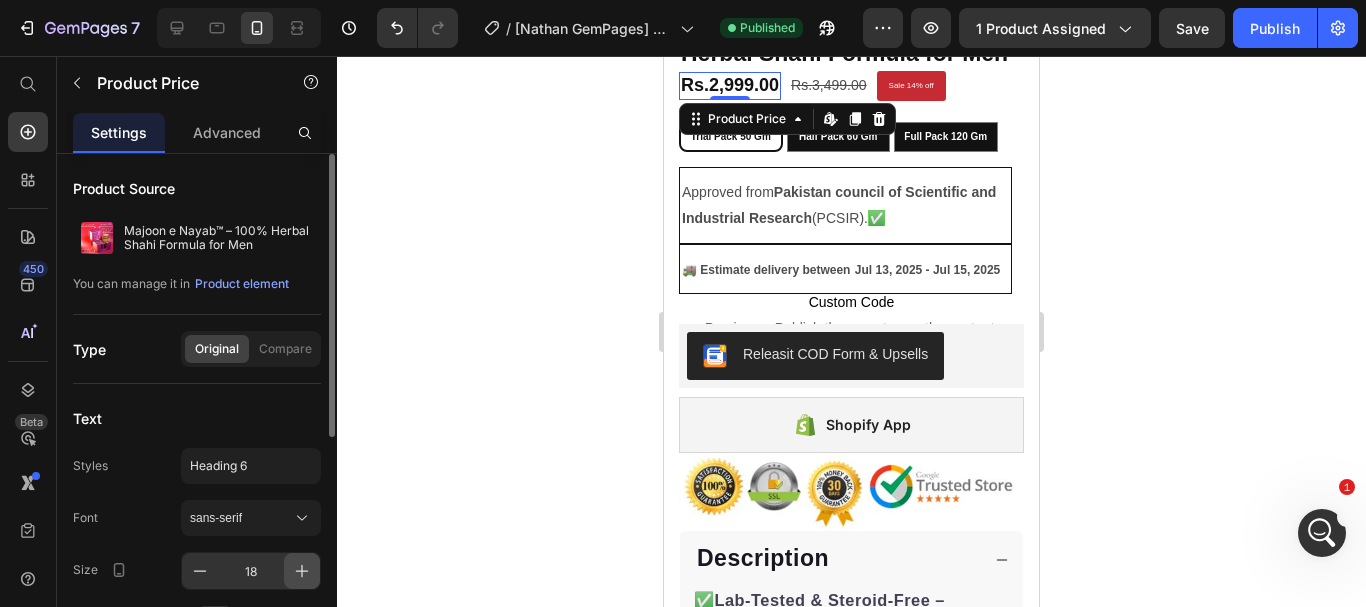 click 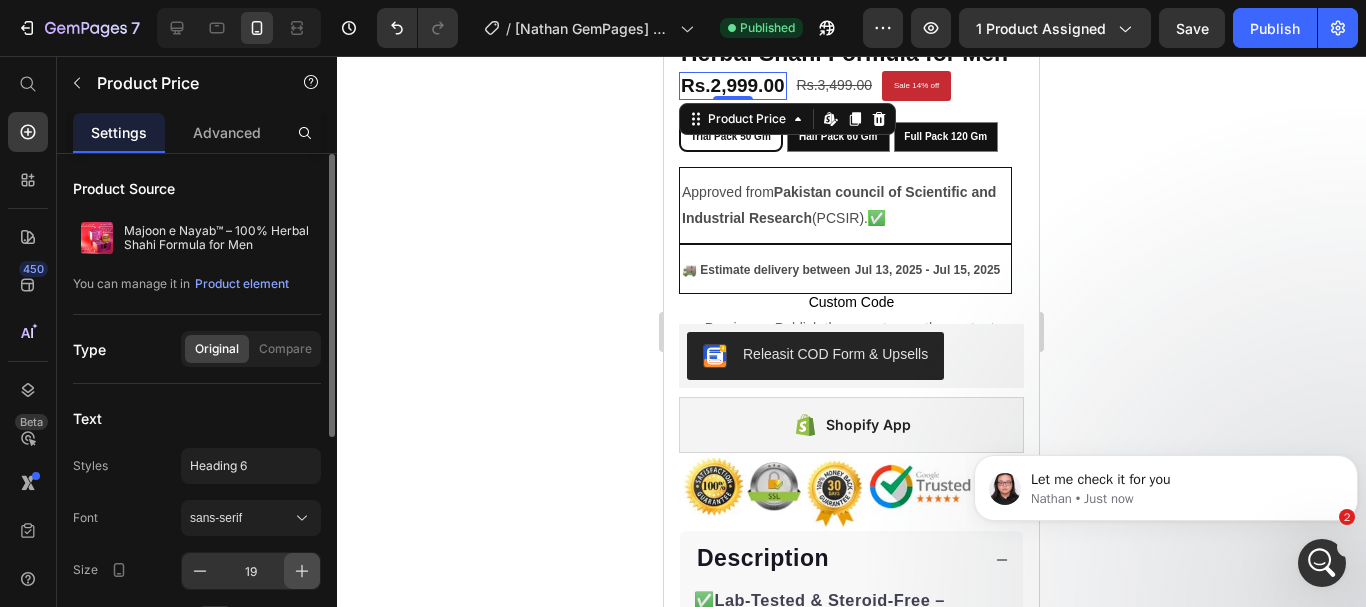 scroll, scrollTop: 0, scrollLeft: 0, axis: both 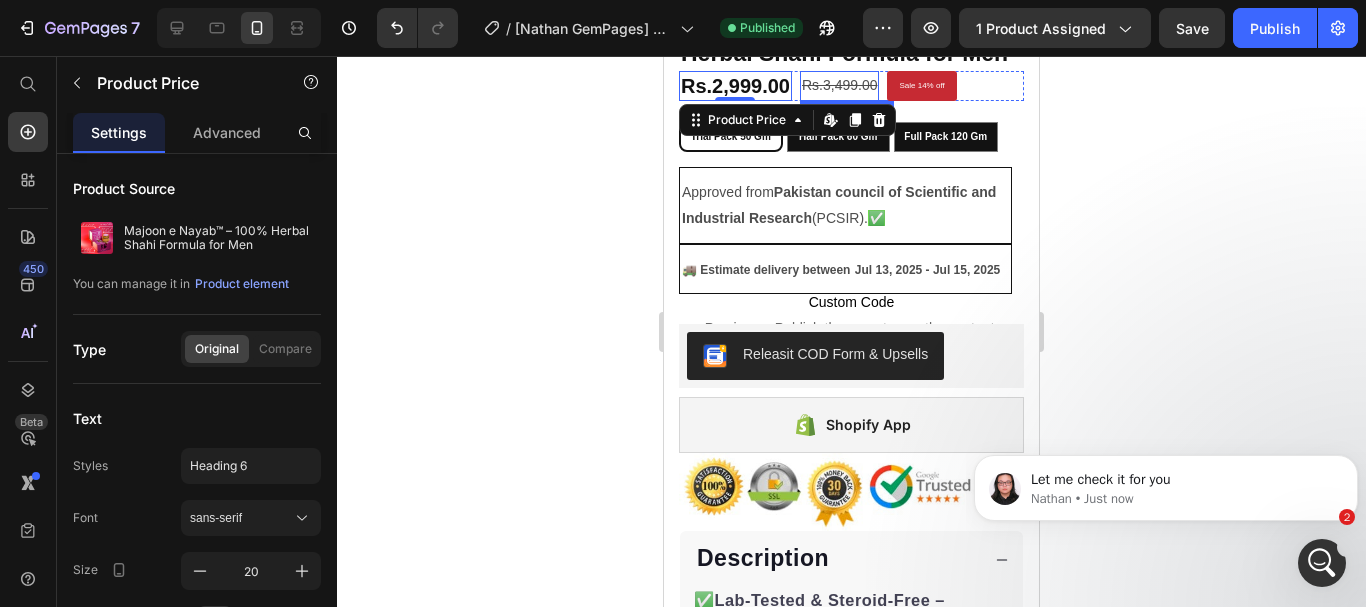 click on "Rs.3,499.00" at bounding box center [840, 85] 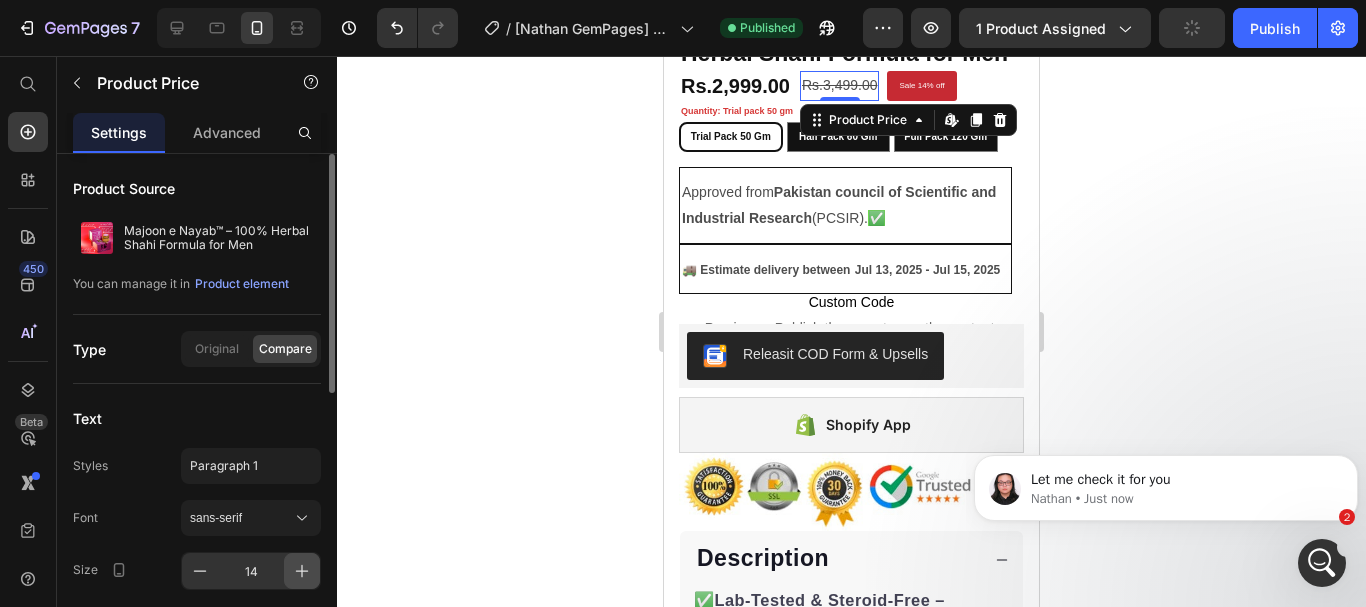 click 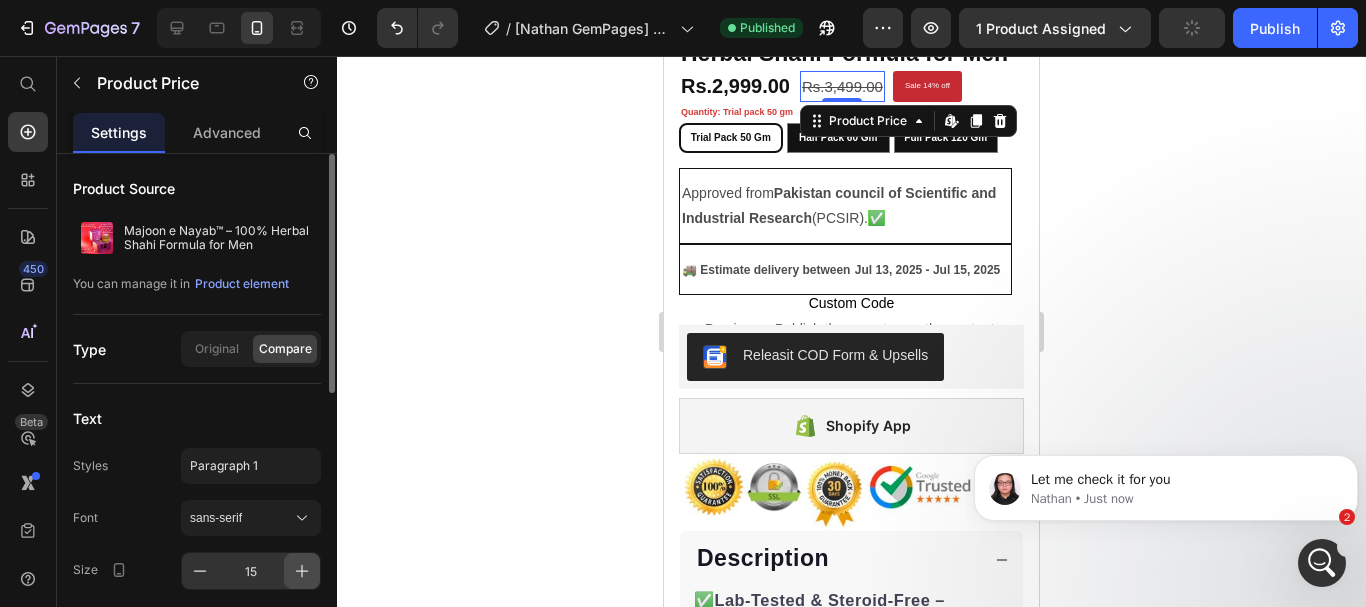 click 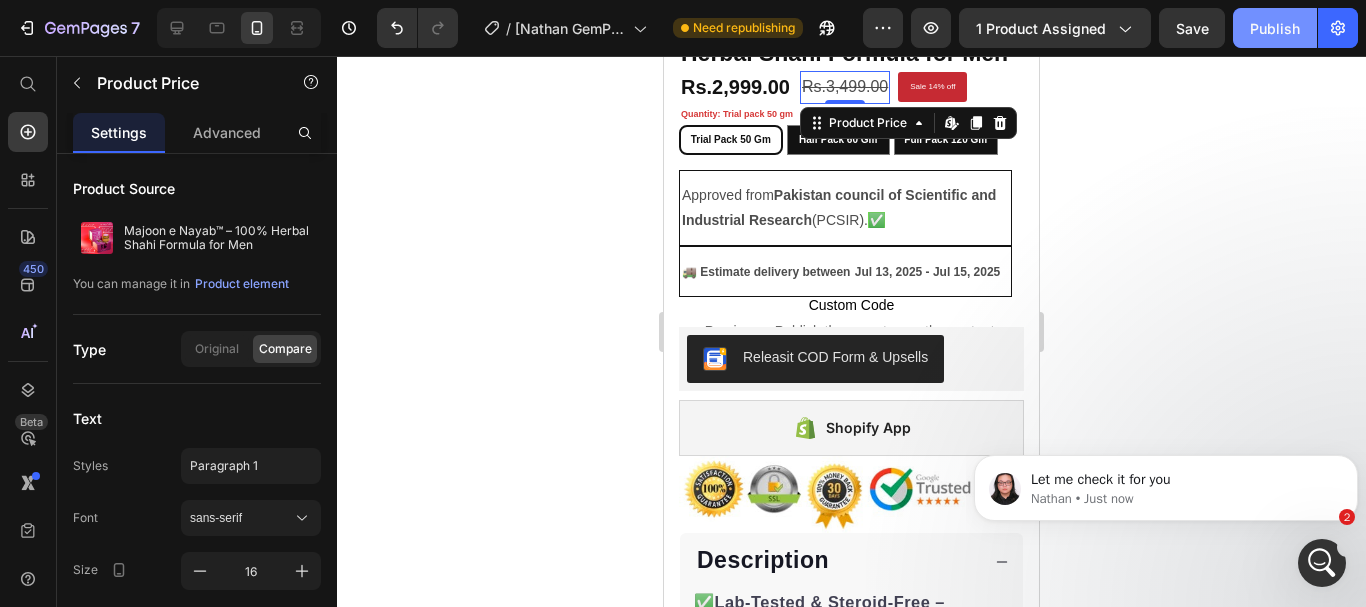 click on "Publish" at bounding box center (1275, 28) 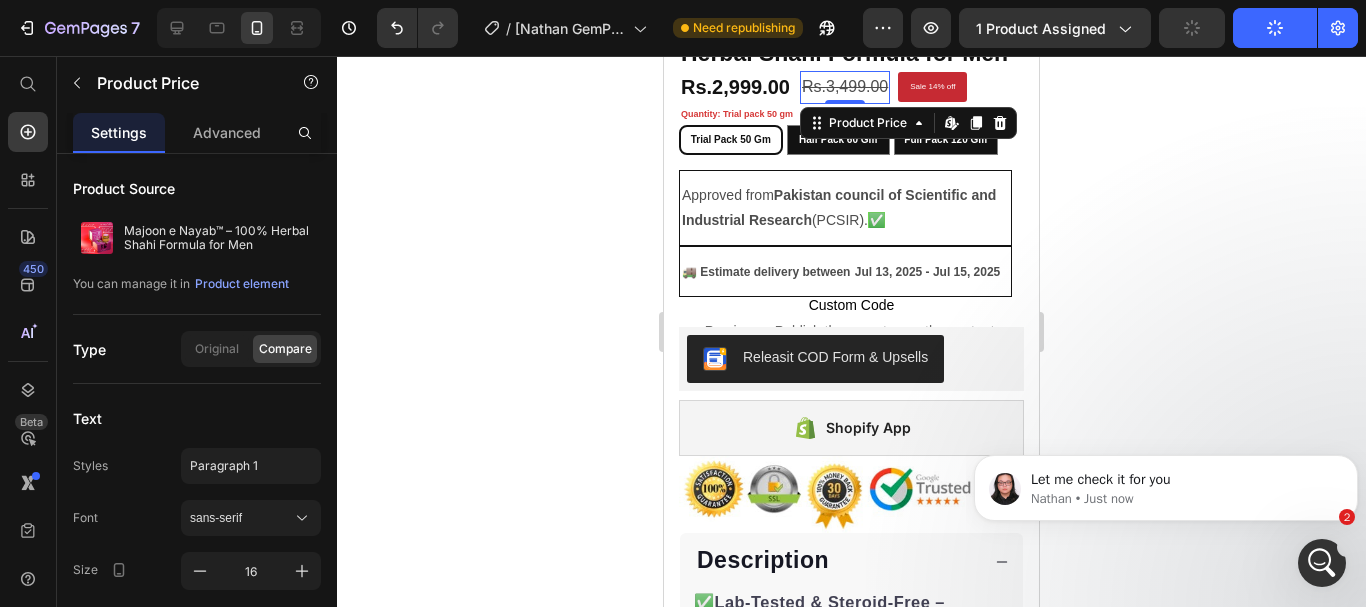 click 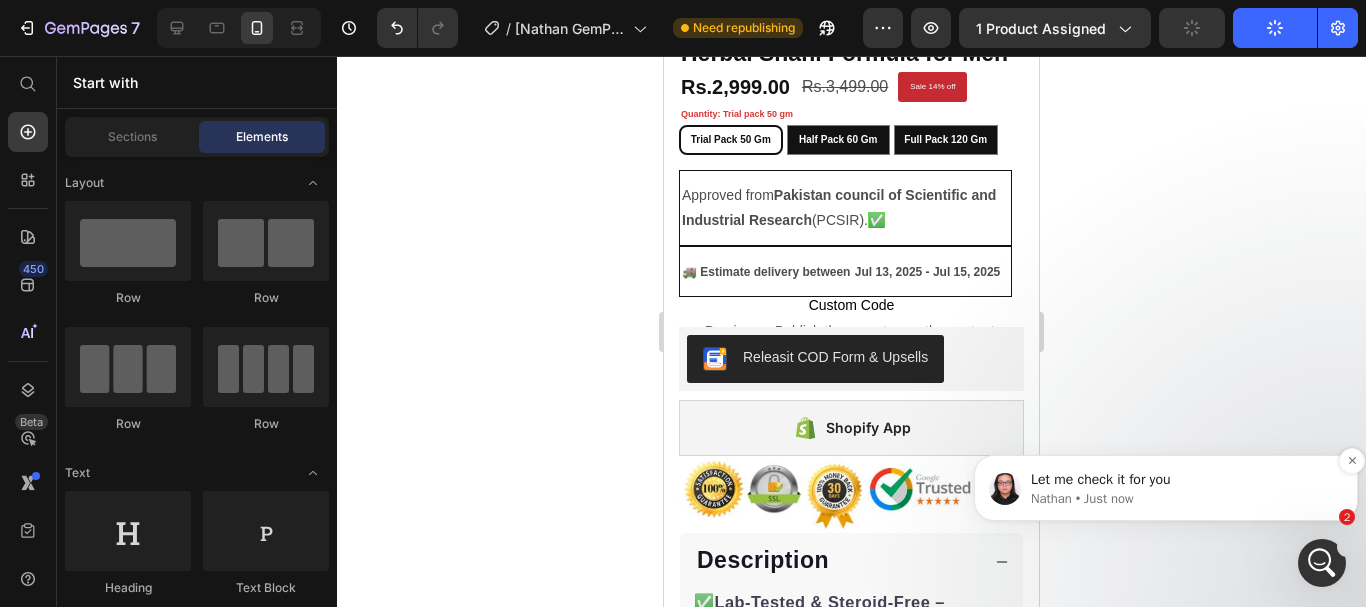 click on "Let me check it for you" at bounding box center (1182, 480) 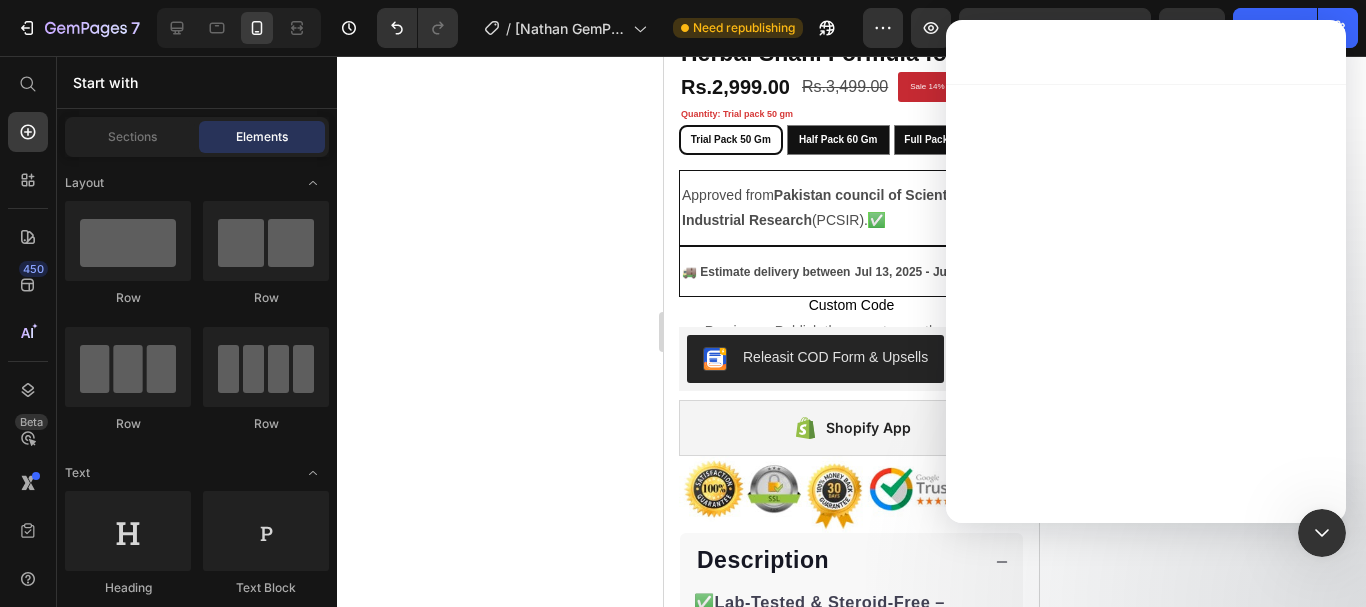scroll, scrollTop: 0, scrollLeft: 0, axis: both 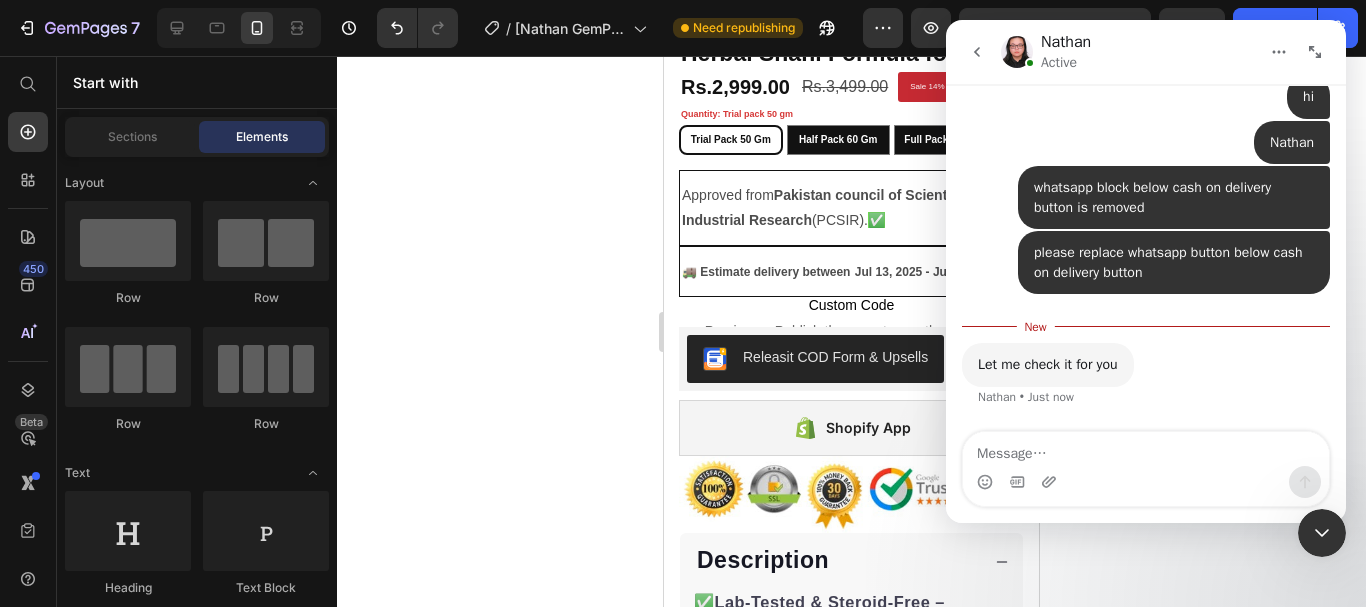 click at bounding box center [1146, 449] 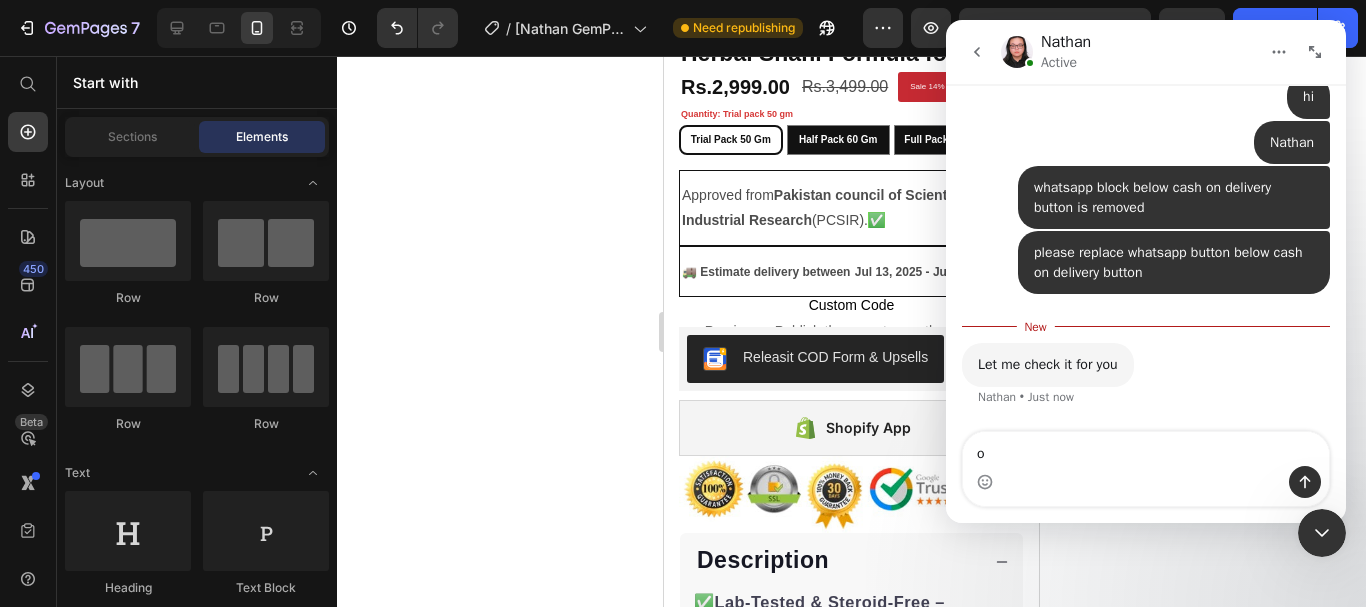 type on "ok" 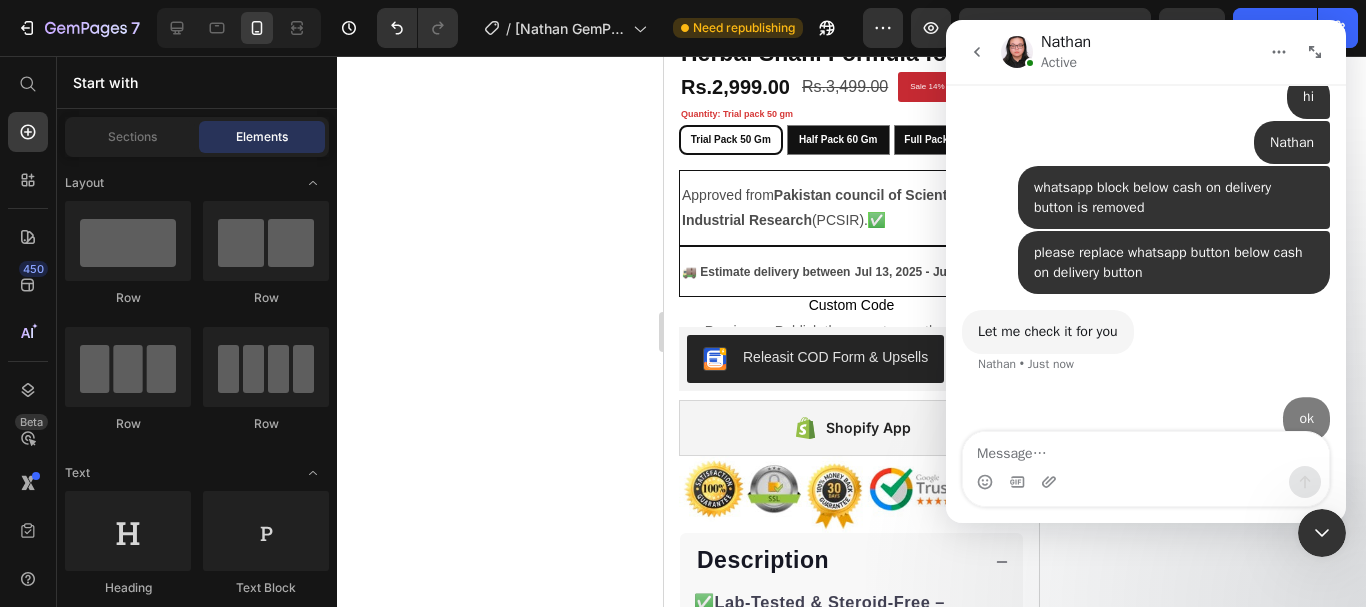 scroll, scrollTop: 4734, scrollLeft: 0, axis: vertical 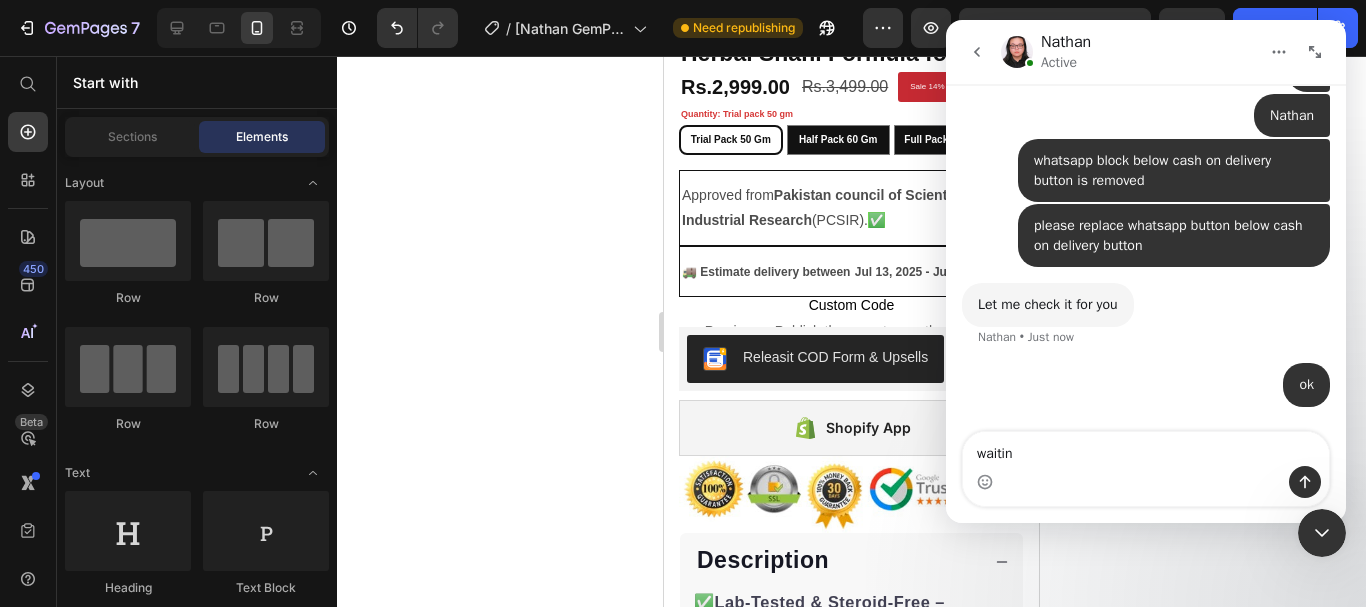 type on "waiting" 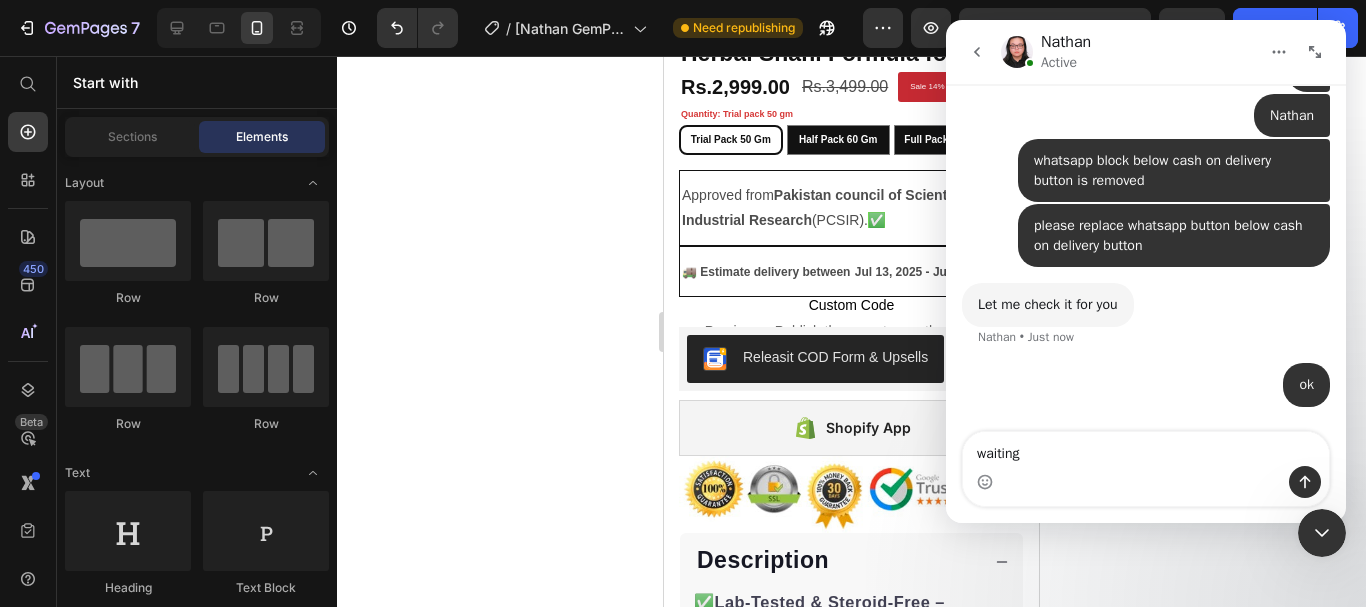 type 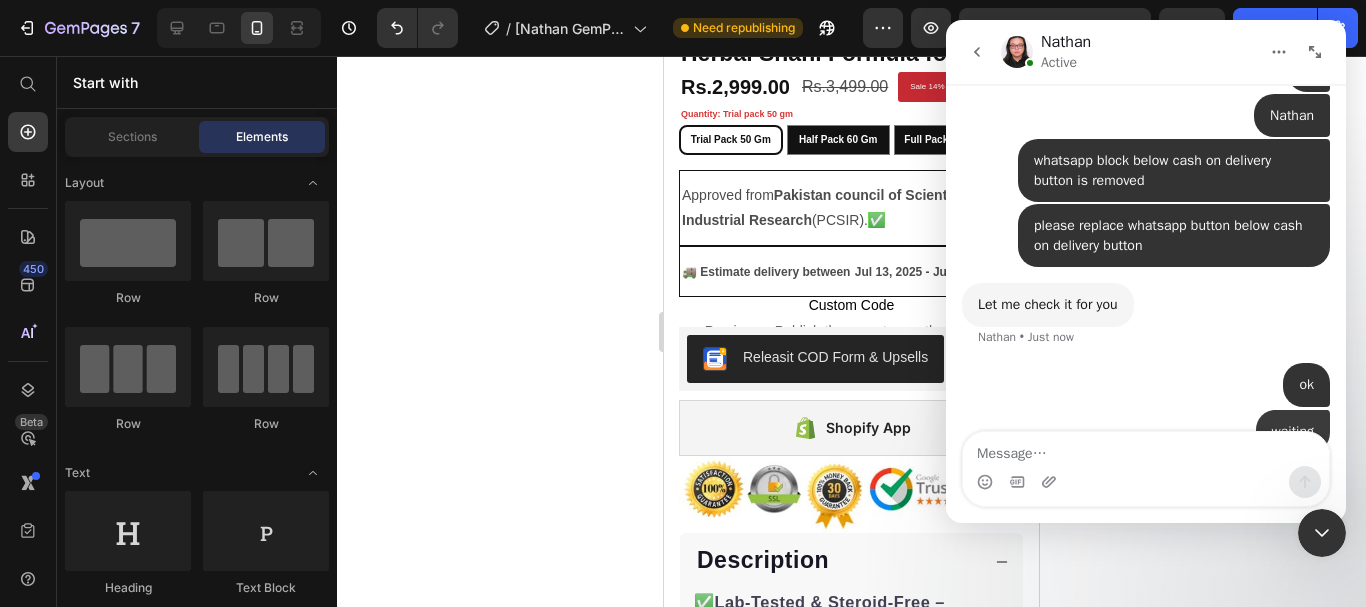 scroll, scrollTop: 4779, scrollLeft: 0, axis: vertical 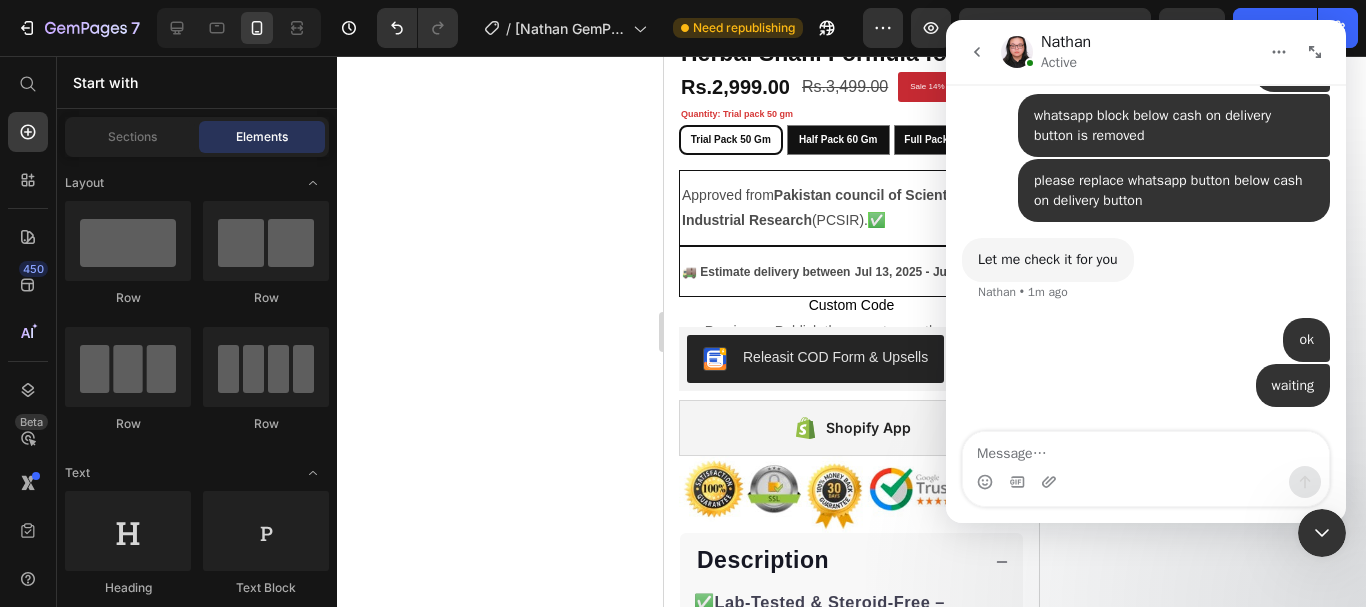 click 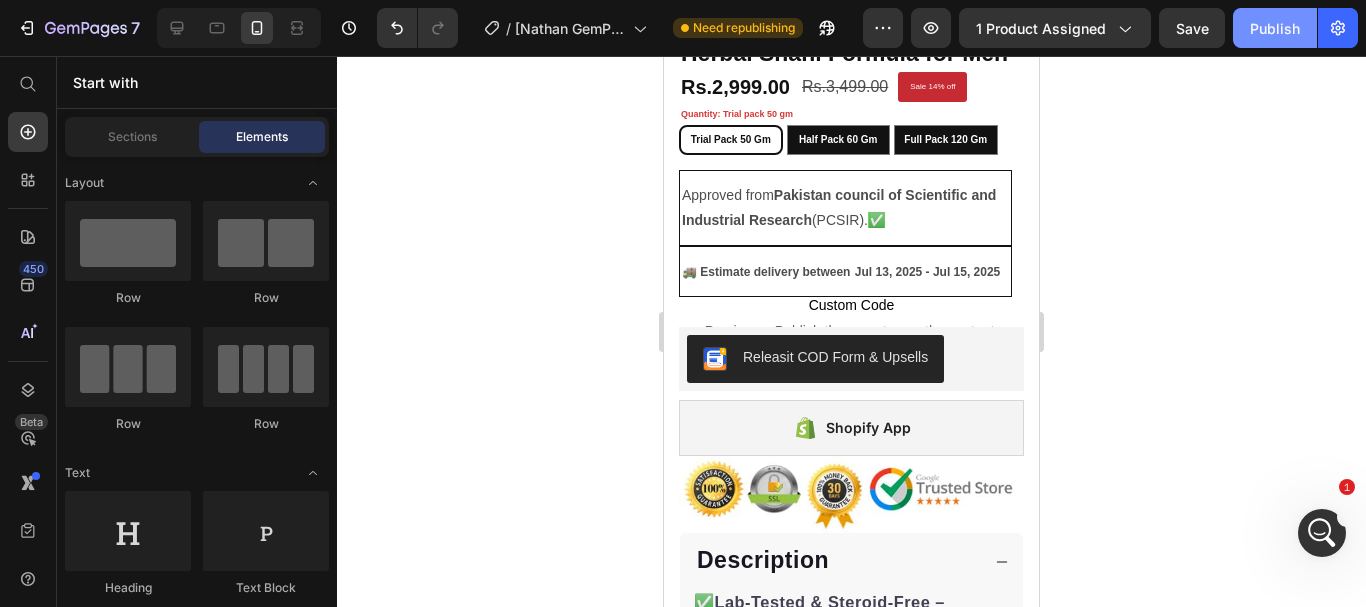 click on "Publish" 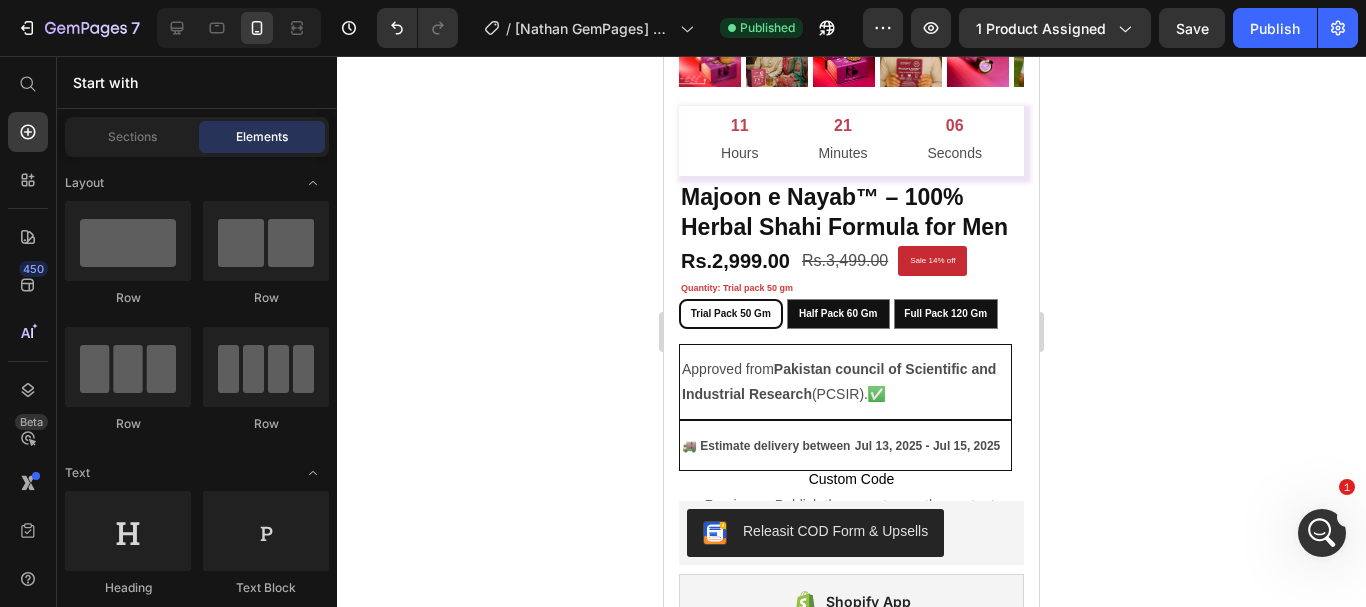 scroll, scrollTop: 408, scrollLeft: 0, axis: vertical 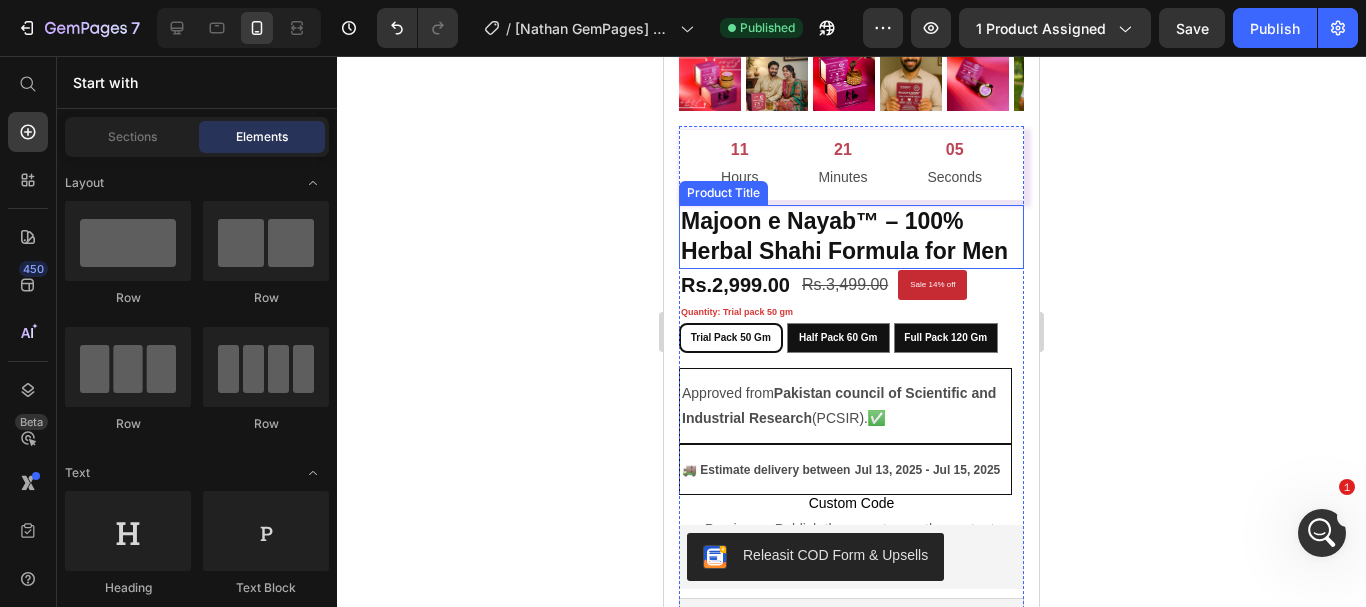 click on "Majoon e Nayab™ – 100% Herbal Shahi Formula for Men" at bounding box center [851, 237] 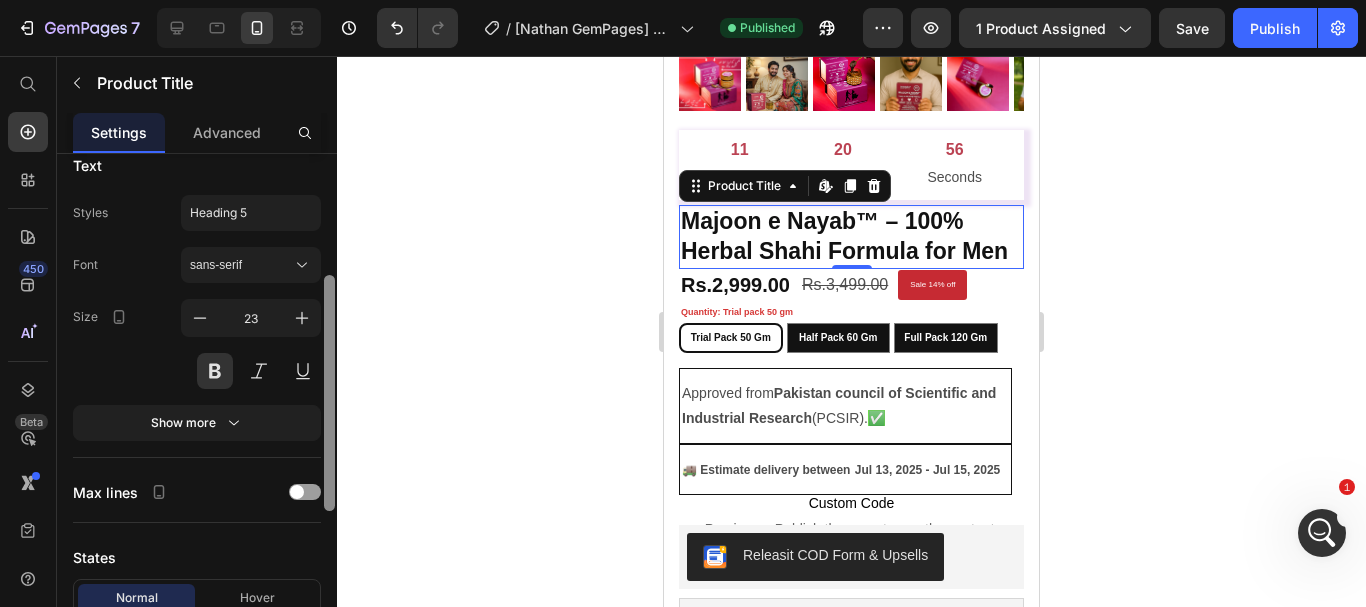 scroll, scrollTop: 253, scrollLeft: 0, axis: vertical 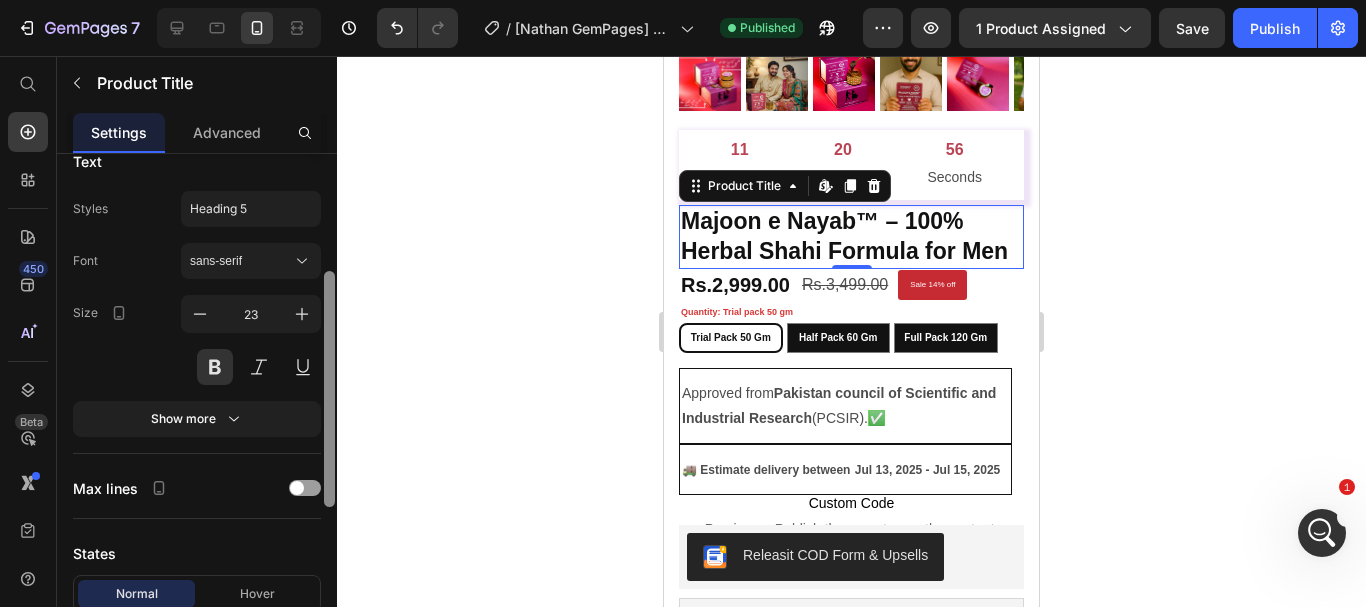 drag, startPoint x: 329, startPoint y: 322, endPoint x: 323, endPoint y: 440, distance: 118.15244 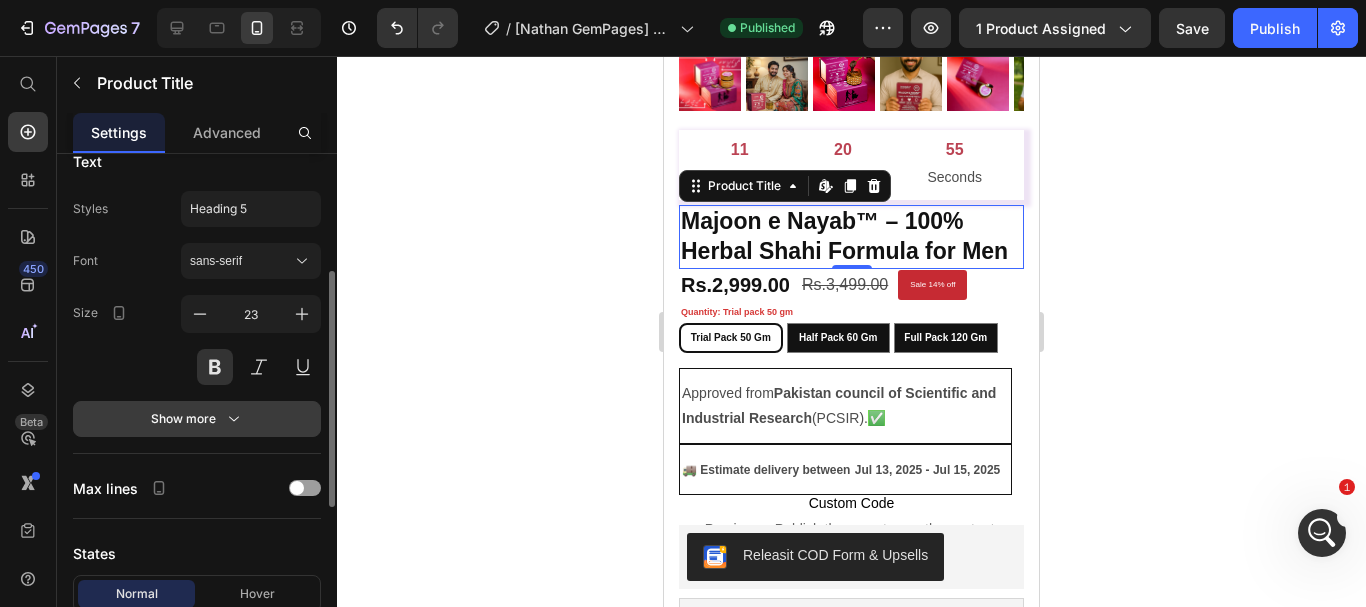 click on "Show more" at bounding box center (197, 419) 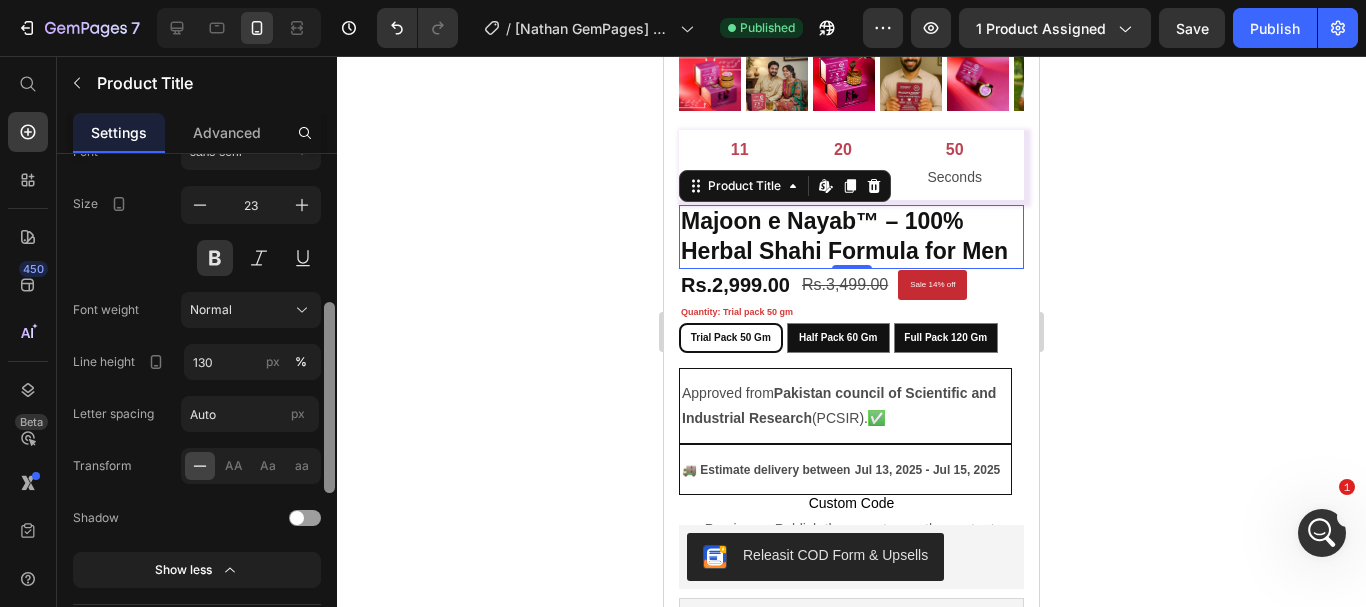 scroll, scrollTop: 371, scrollLeft: 0, axis: vertical 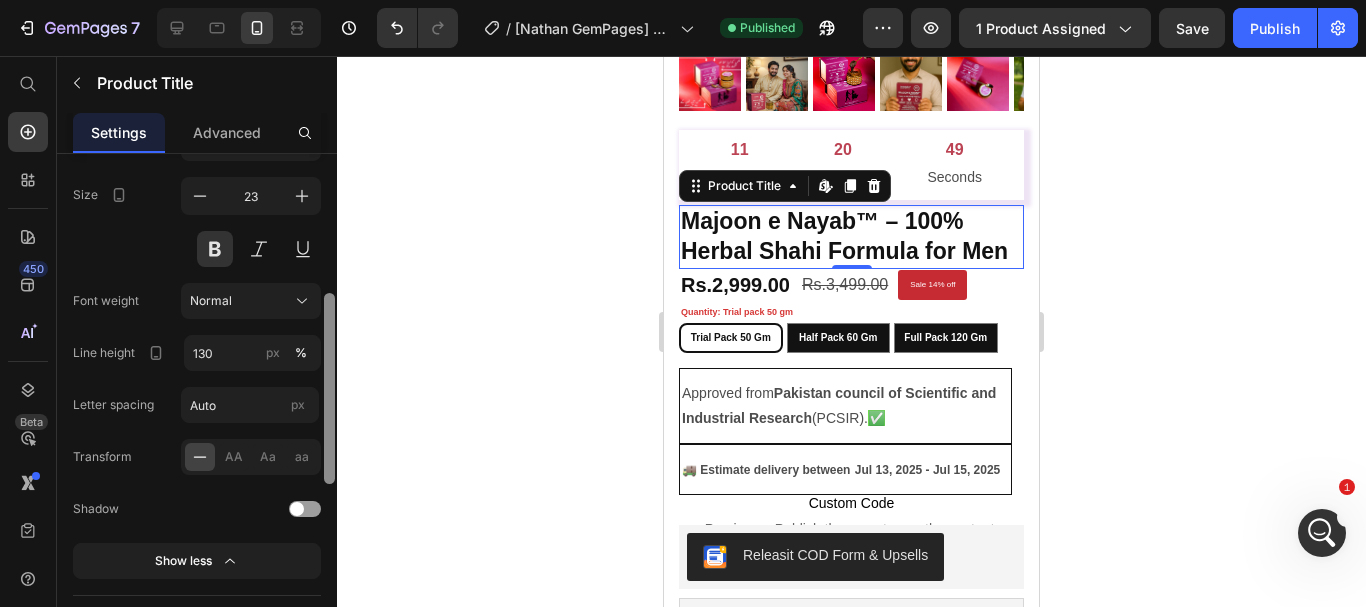 drag, startPoint x: 329, startPoint y: 349, endPoint x: 324, endPoint y: 404, distance: 55.226807 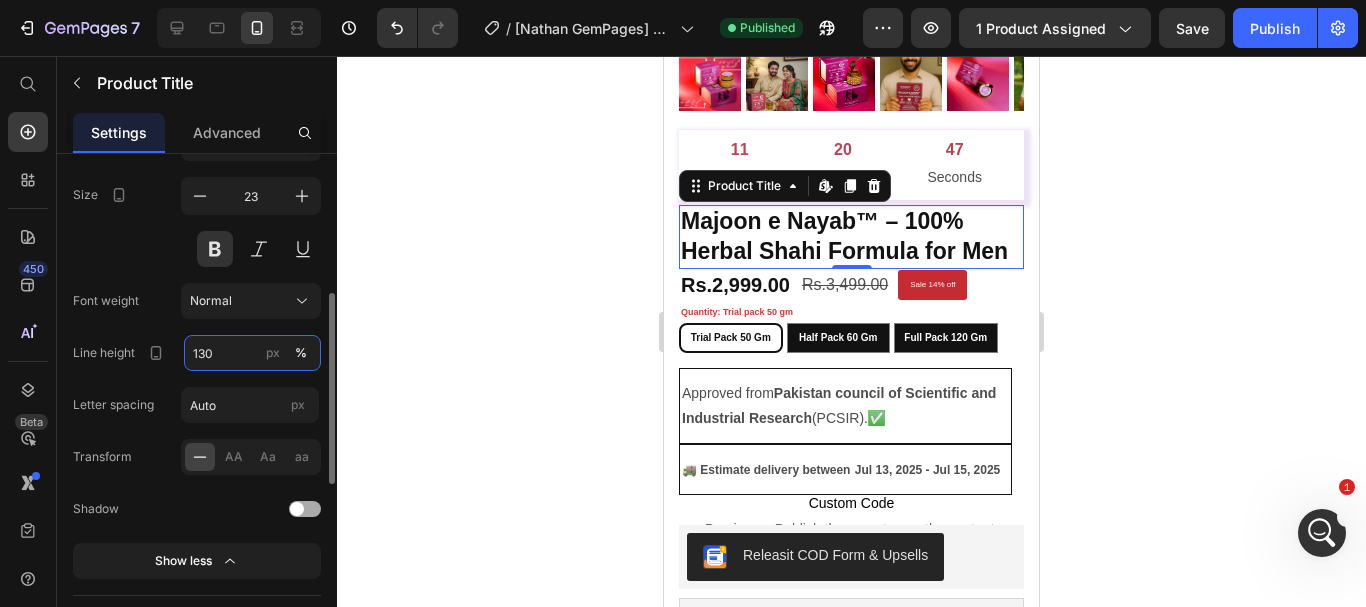 click on "130" at bounding box center (252, 353) 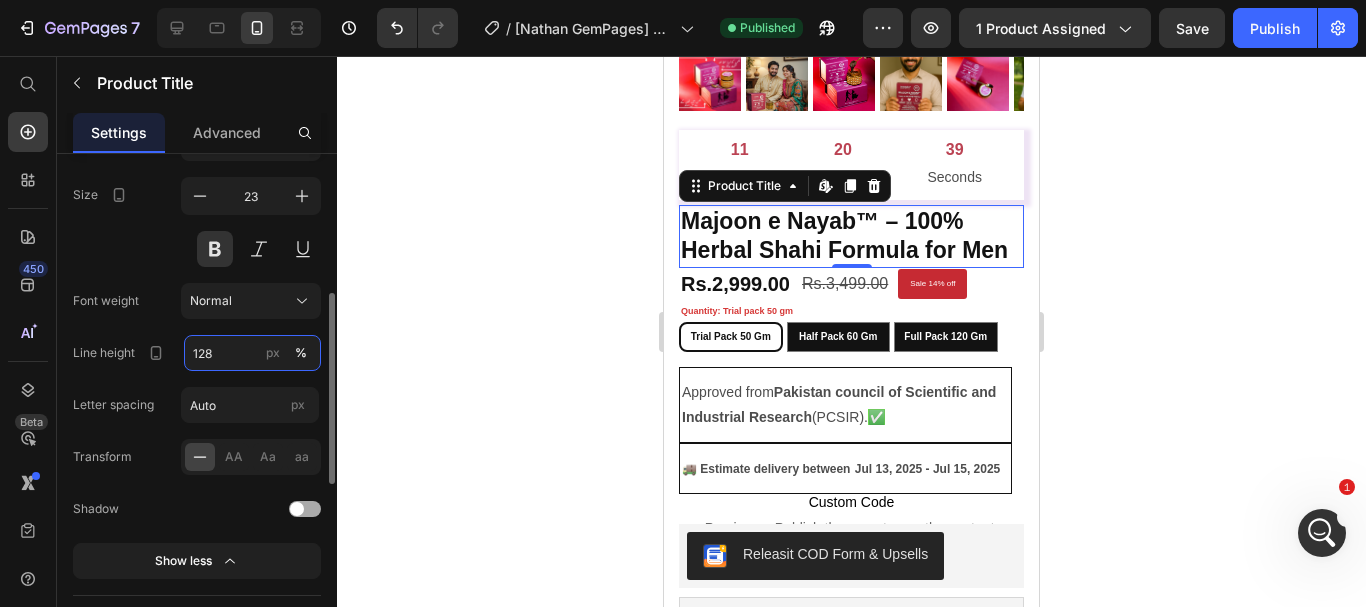 click on "128" at bounding box center (252, 353) 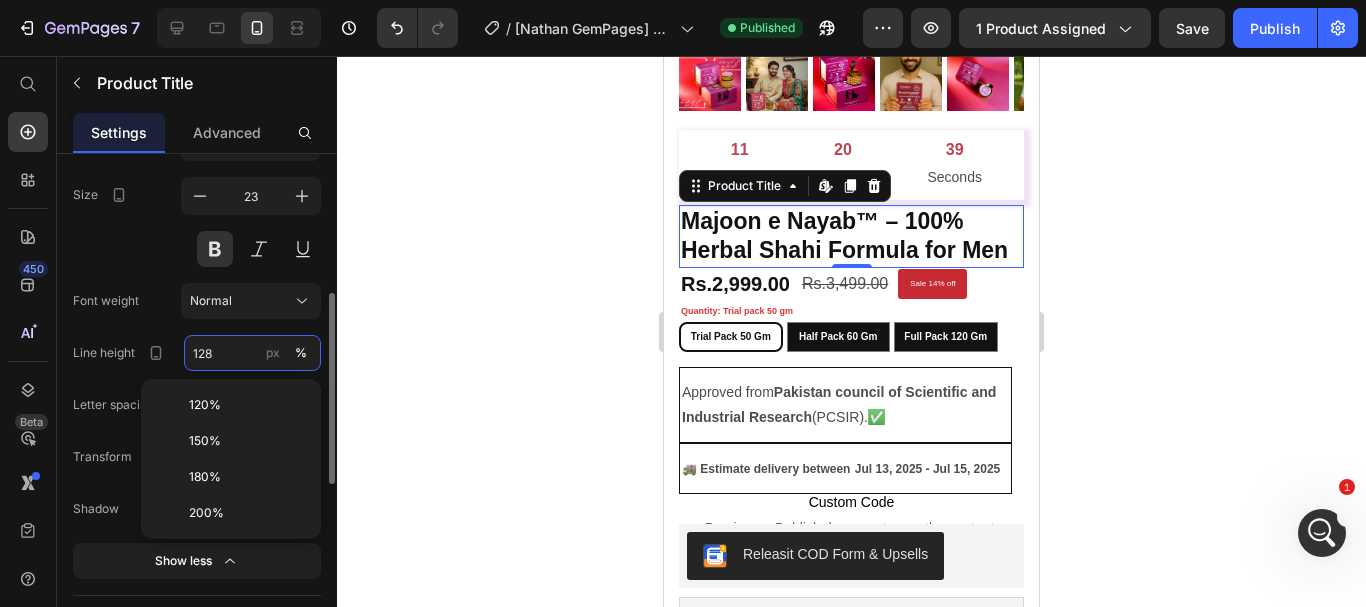 click on "128" at bounding box center (252, 353) 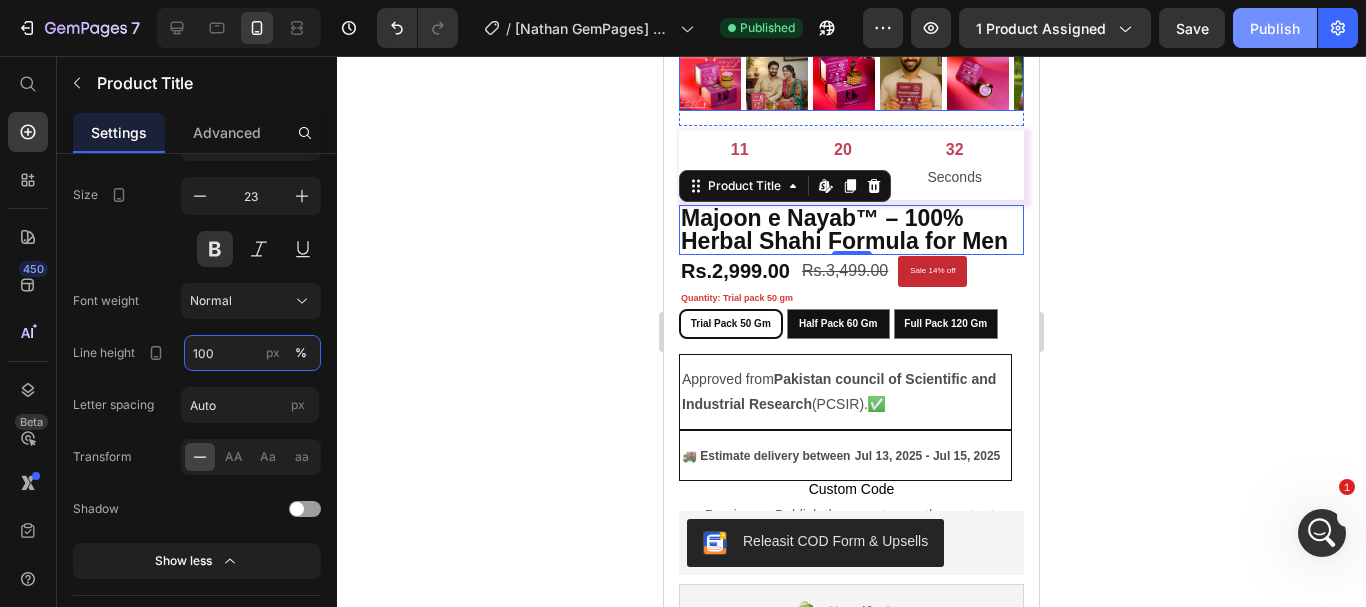 type on "100" 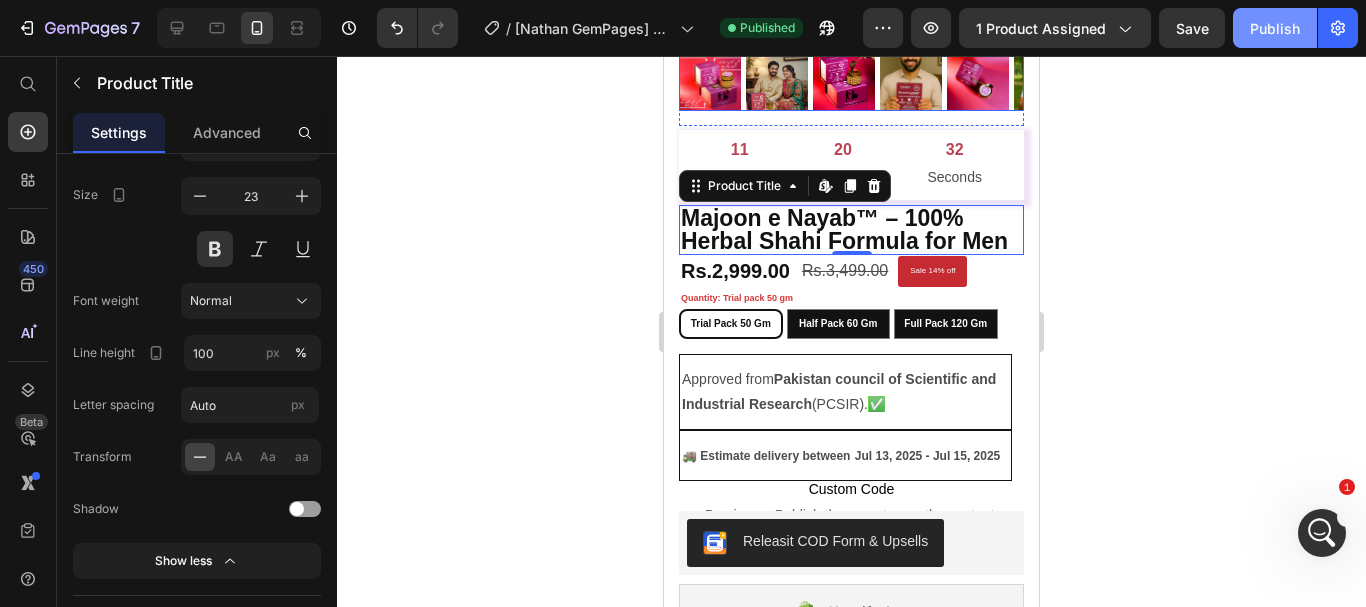 click on "Publish" at bounding box center (1275, 28) 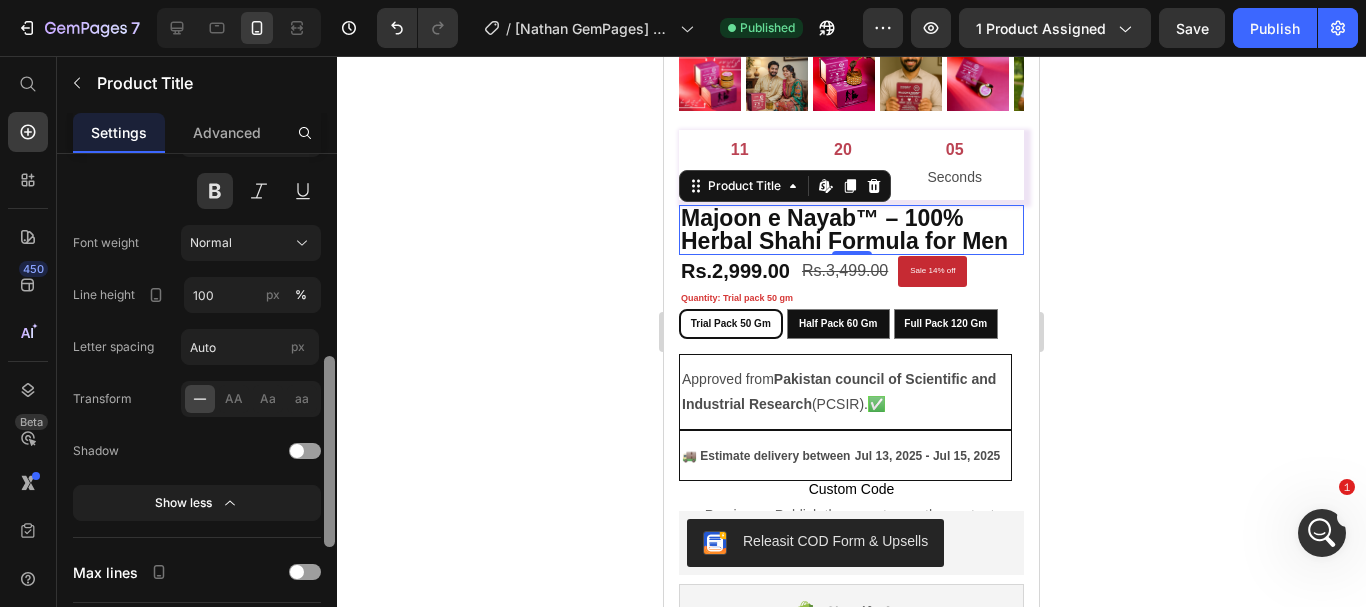 scroll, scrollTop: 464, scrollLeft: 0, axis: vertical 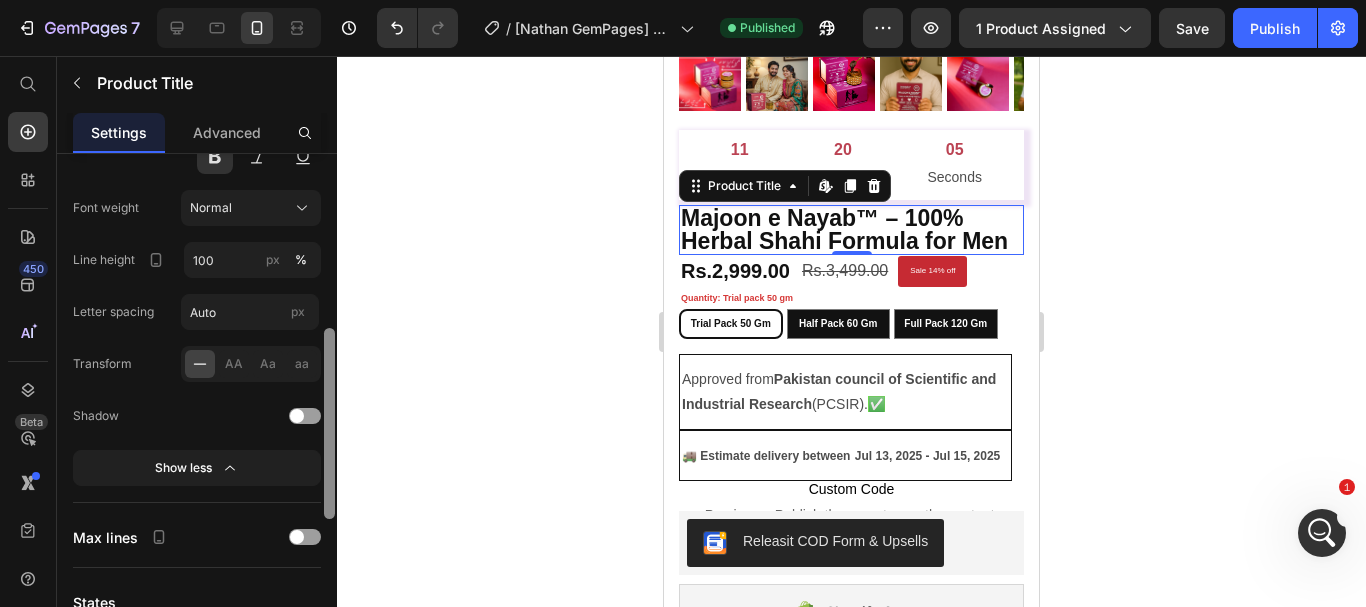 drag, startPoint x: 329, startPoint y: 354, endPoint x: 326, endPoint y: 389, distance: 35.128338 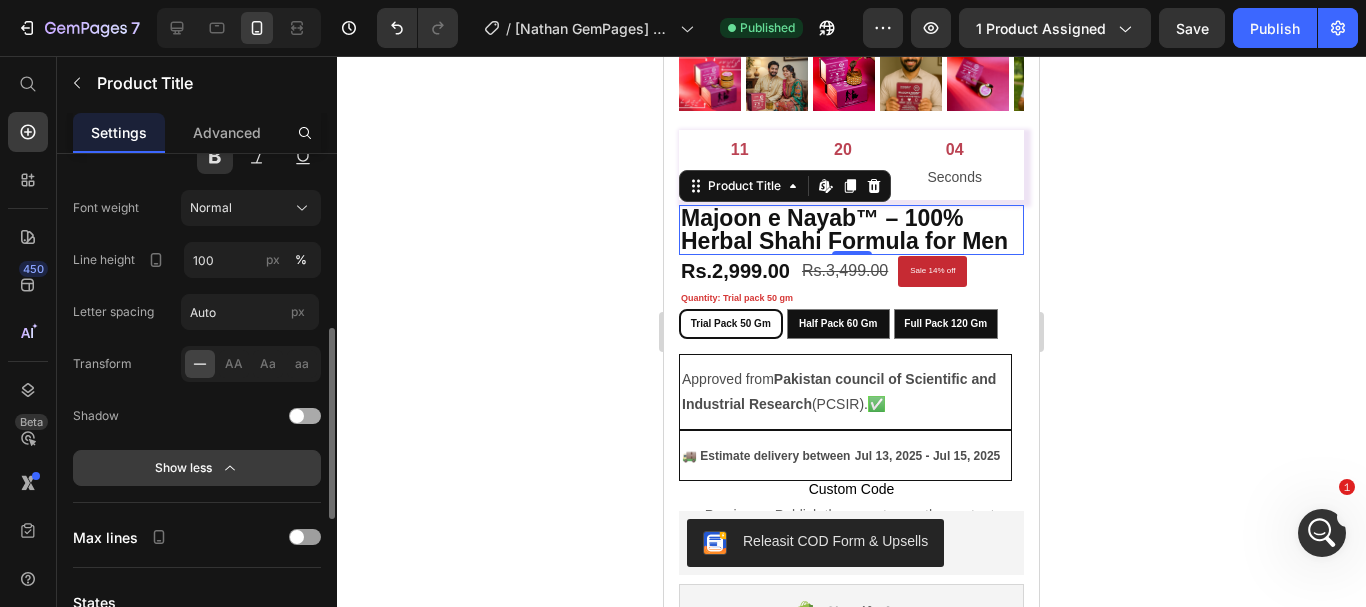 click 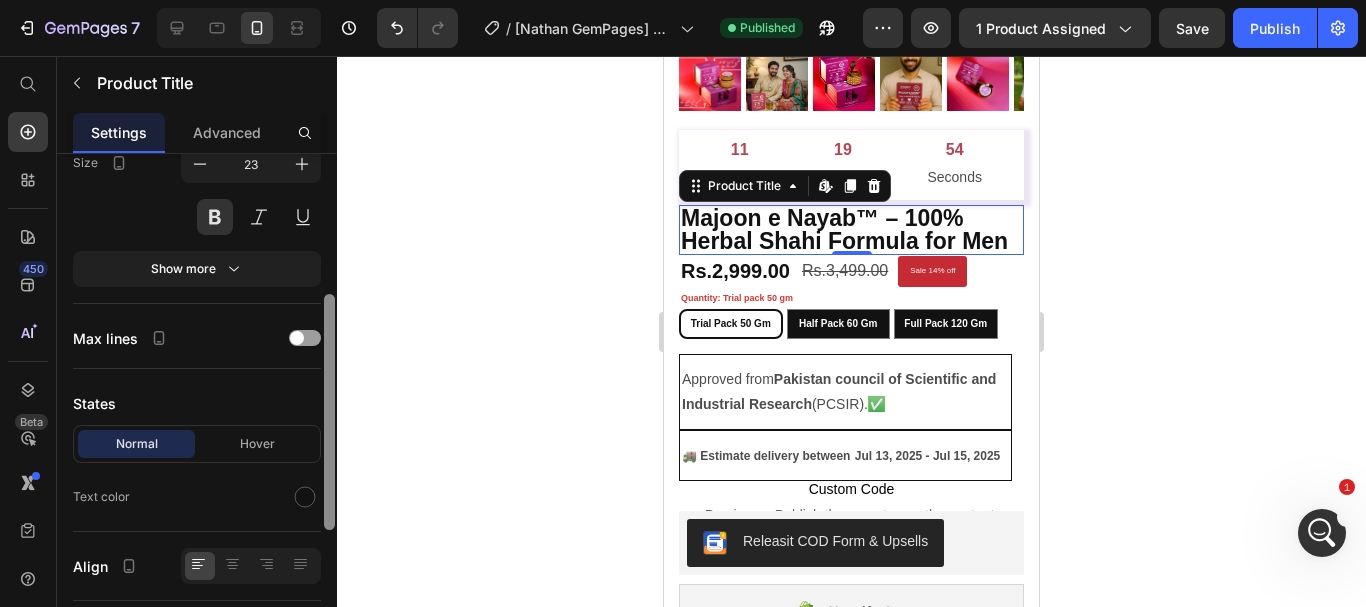 scroll, scrollTop: 419, scrollLeft: 0, axis: vertical 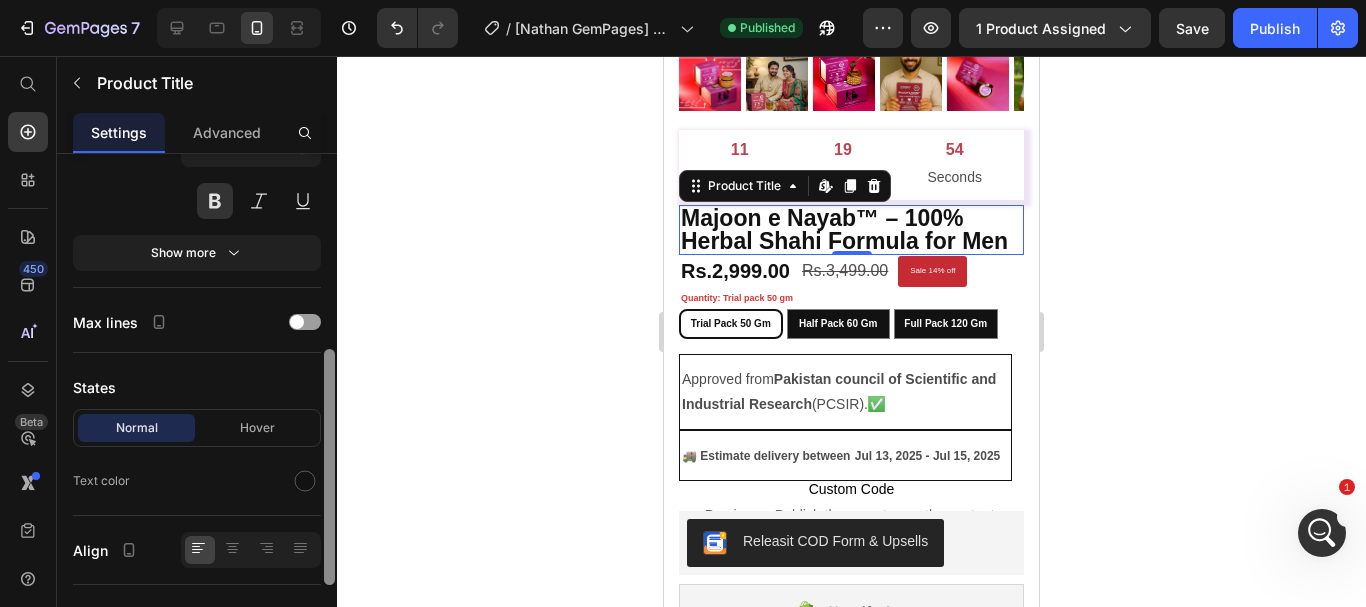 drag, startPoint x: 331, startPoint y: 371, endPoint x: 341, endPoint y: 354, distance: 19.723083 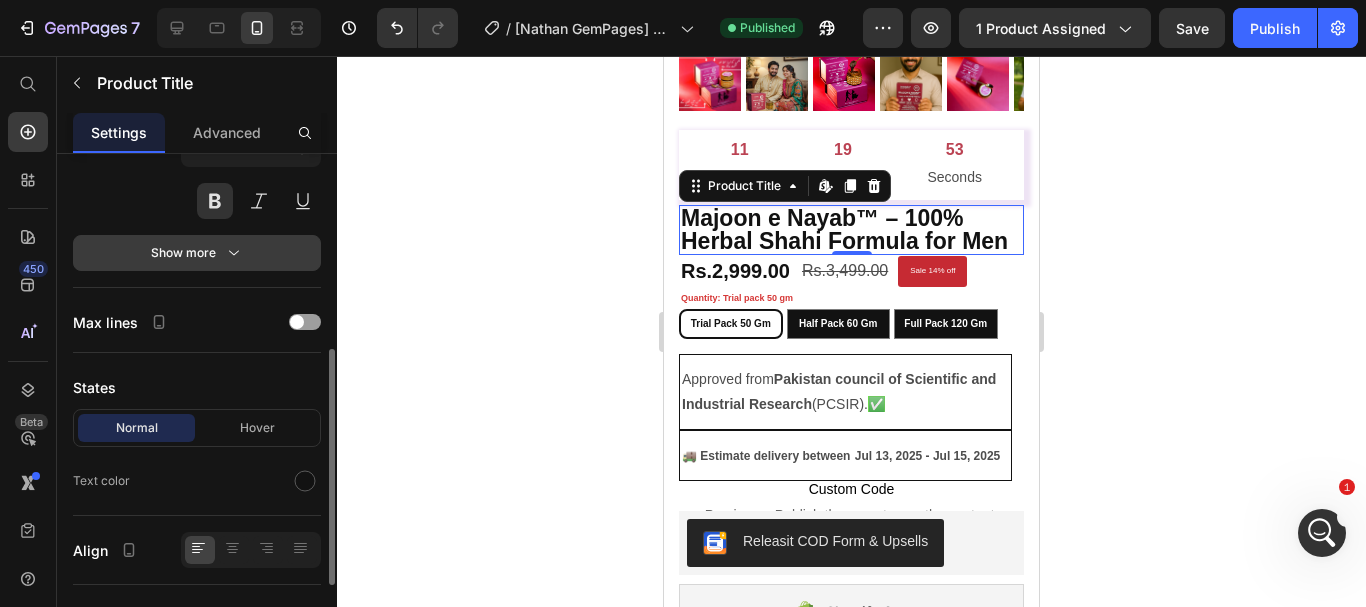 click 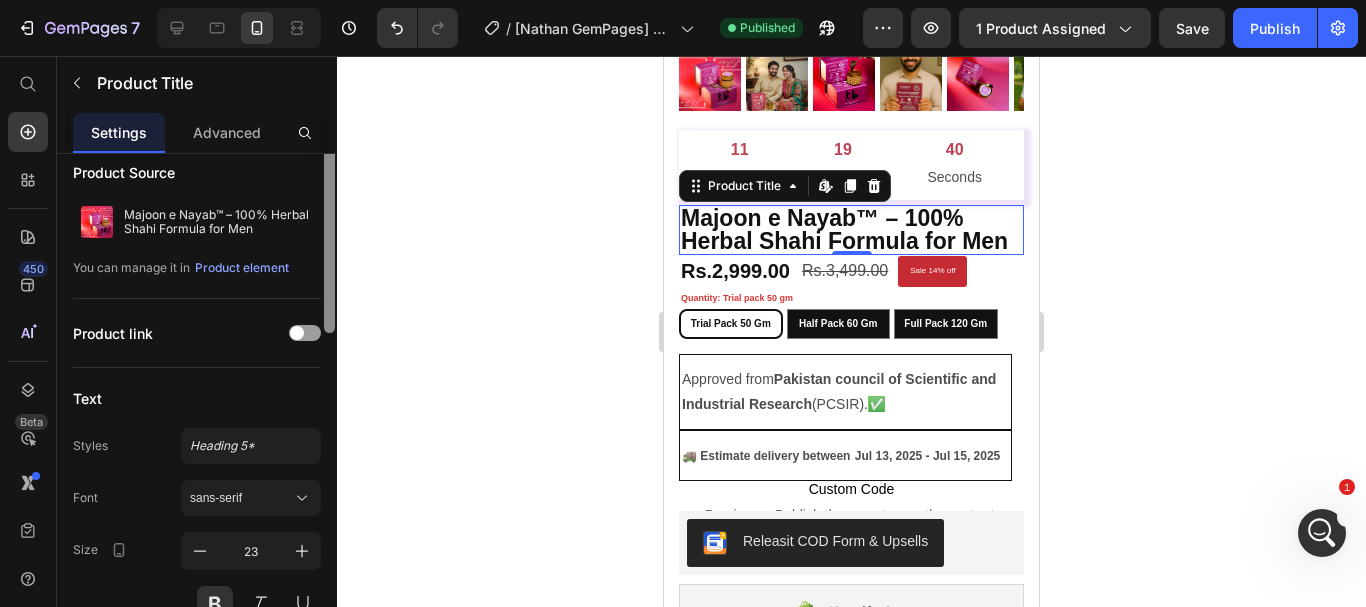 scroll, scrollTop: 0, scrollLeft: 0, axis: both 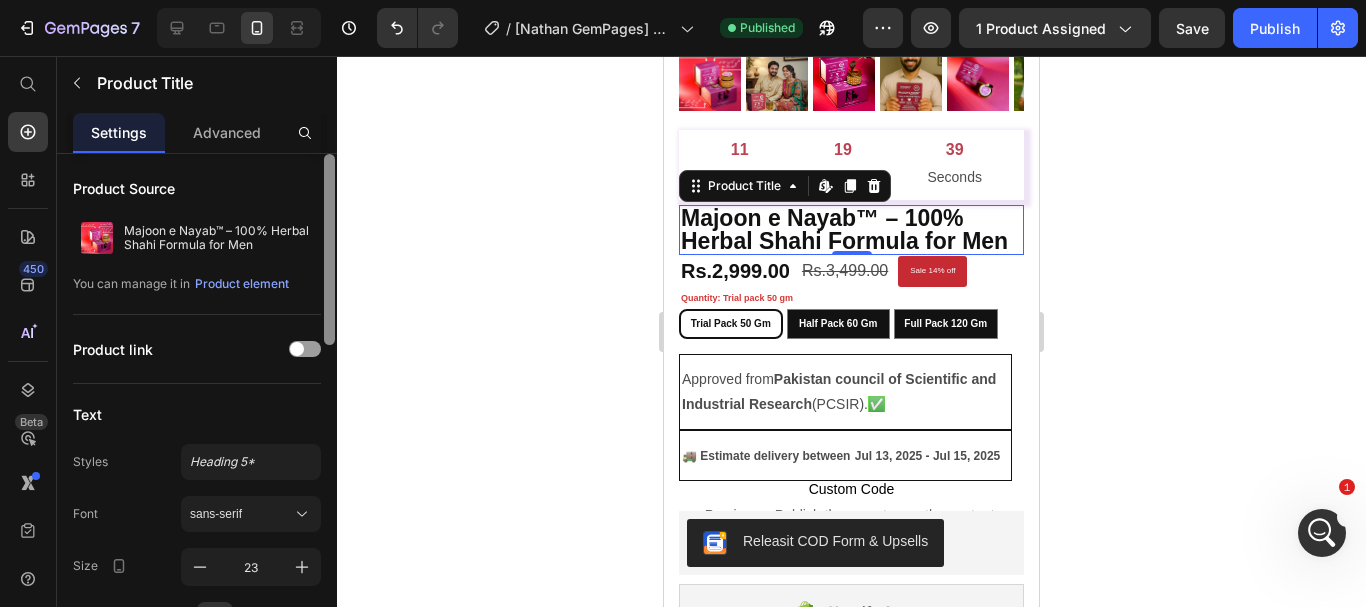 drag, startPoint x: 329, startPoint y: 420, endPoint x: 351, endPoint y: 131, distance: 289.83615 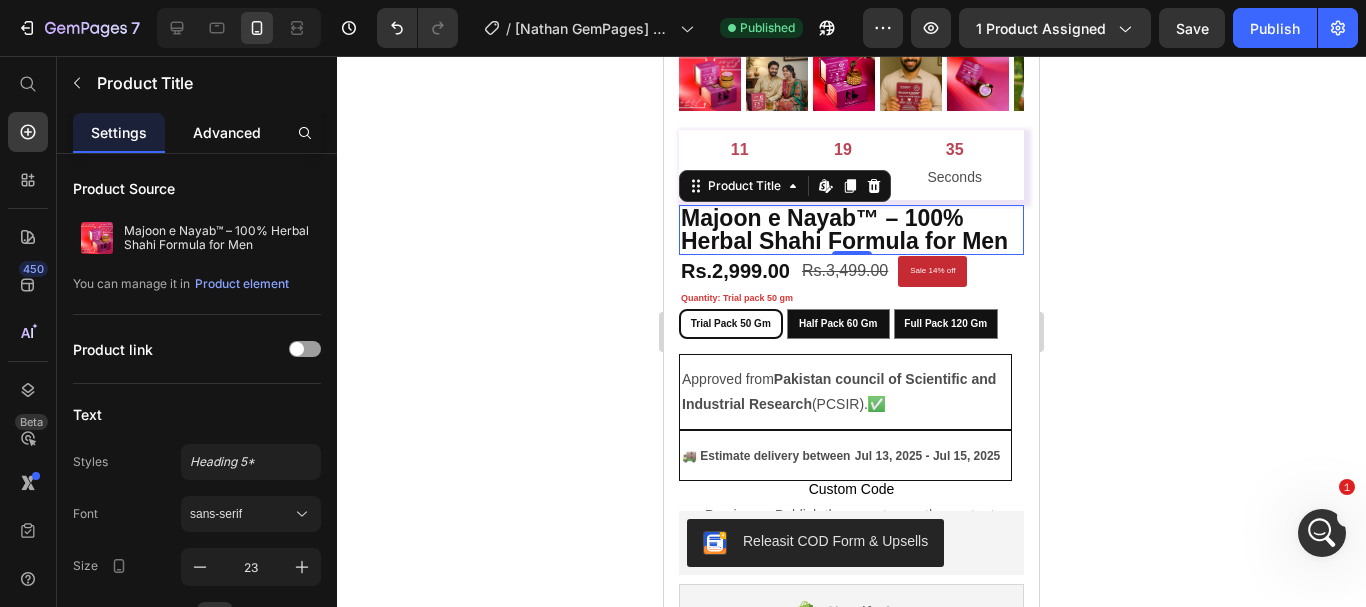 click on "Advanced" at bounding box center [227, 132] 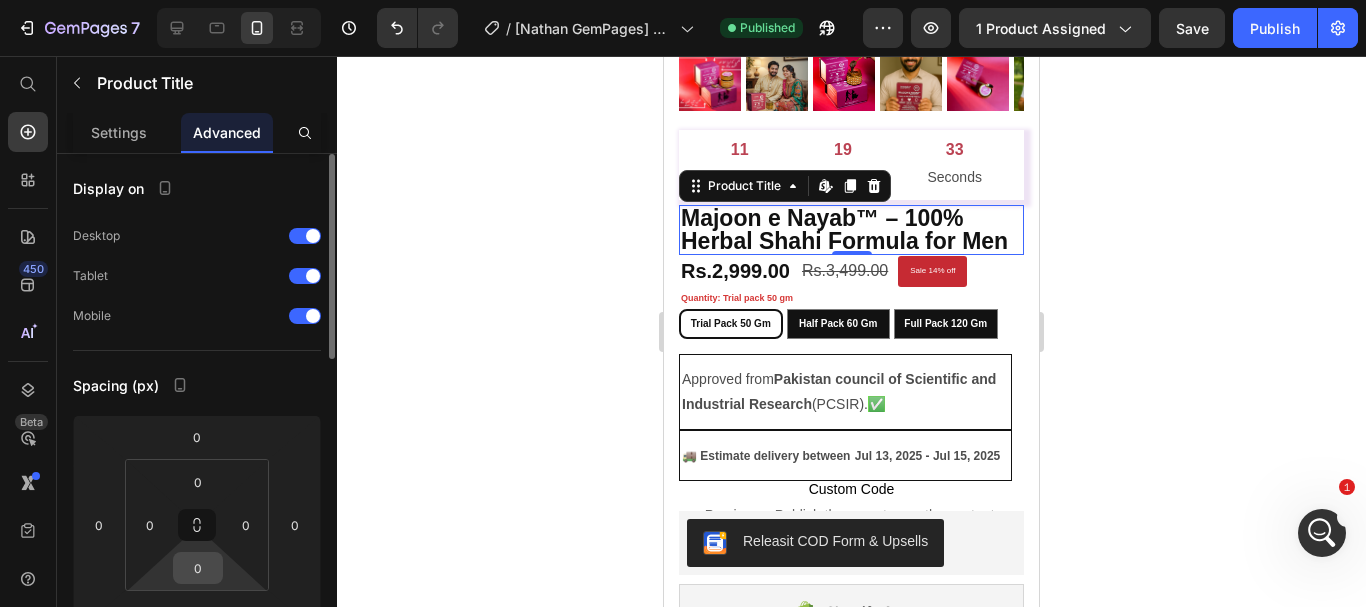 click on "0" at bounding box center [198, 568] 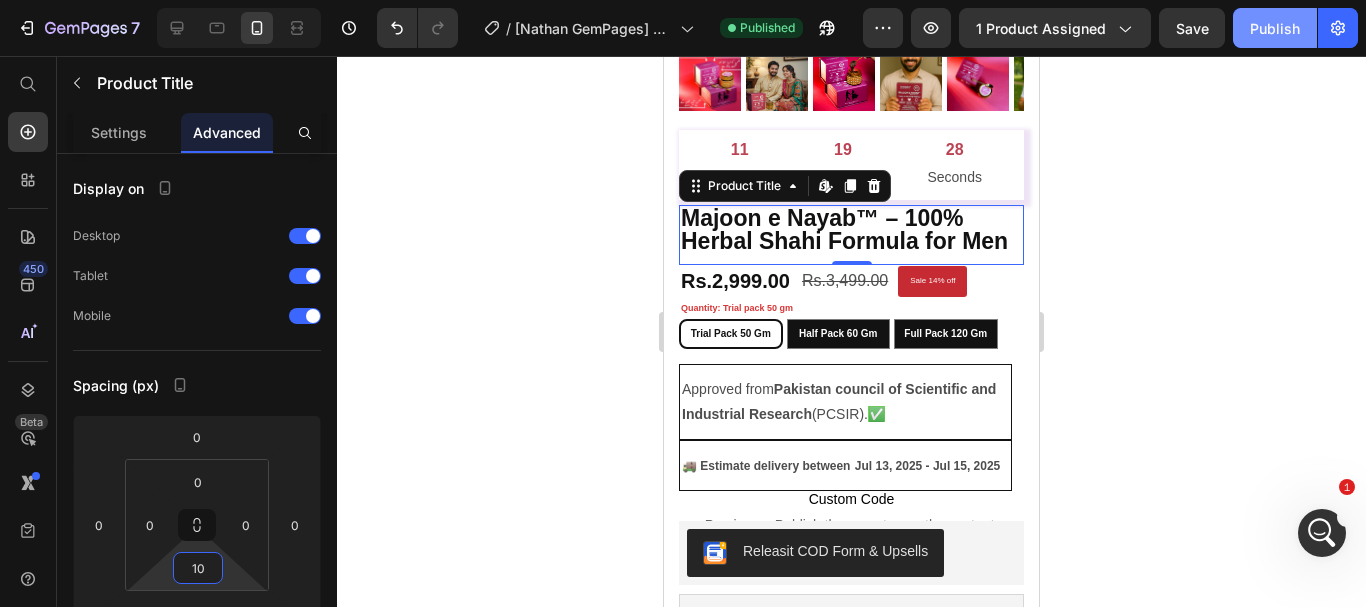 type on "10" 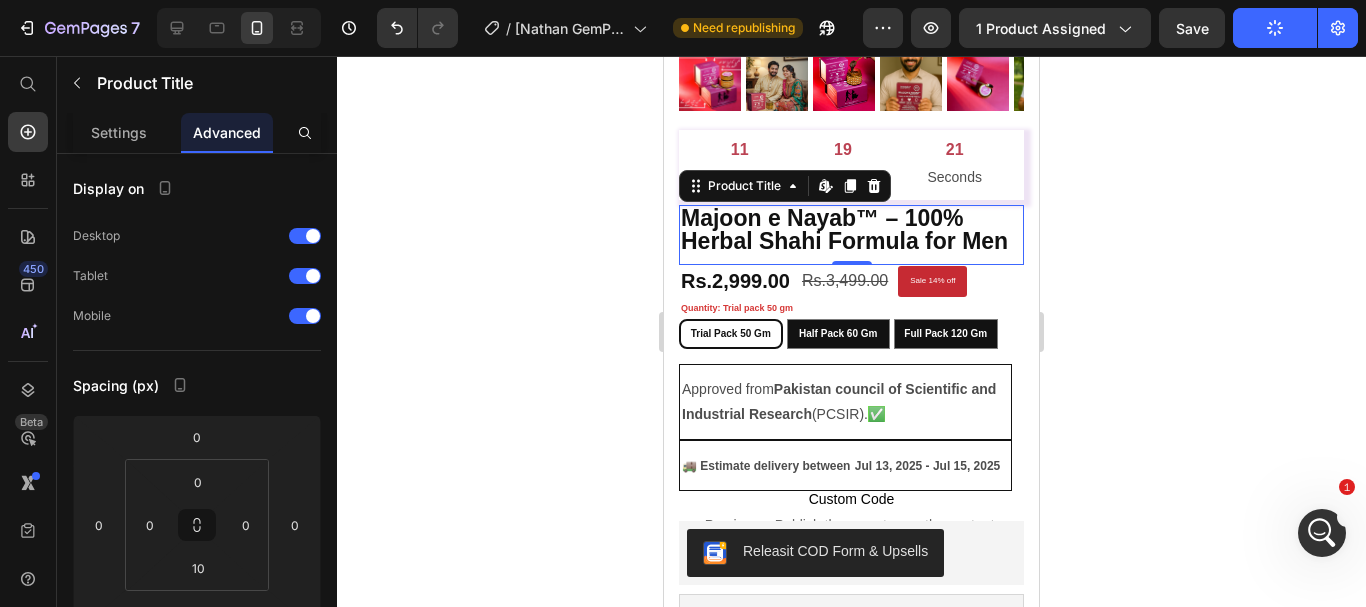 click 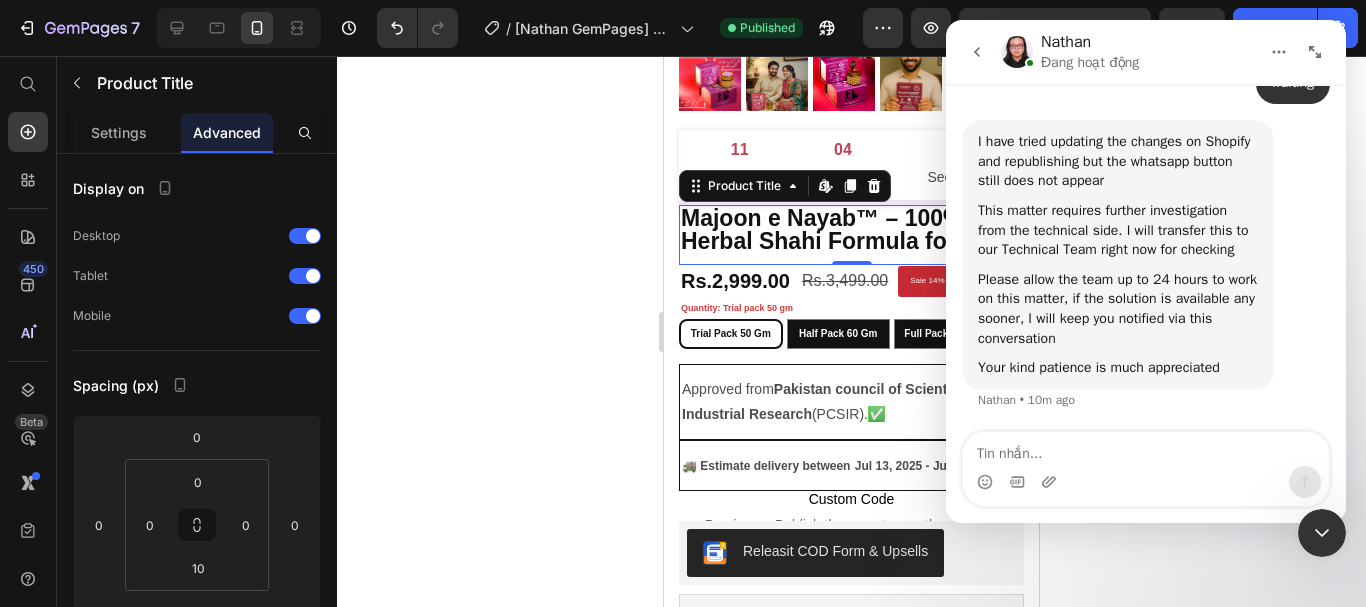 scroll, scrollTop: 4986, scrollLeft: 0, axis: vertical 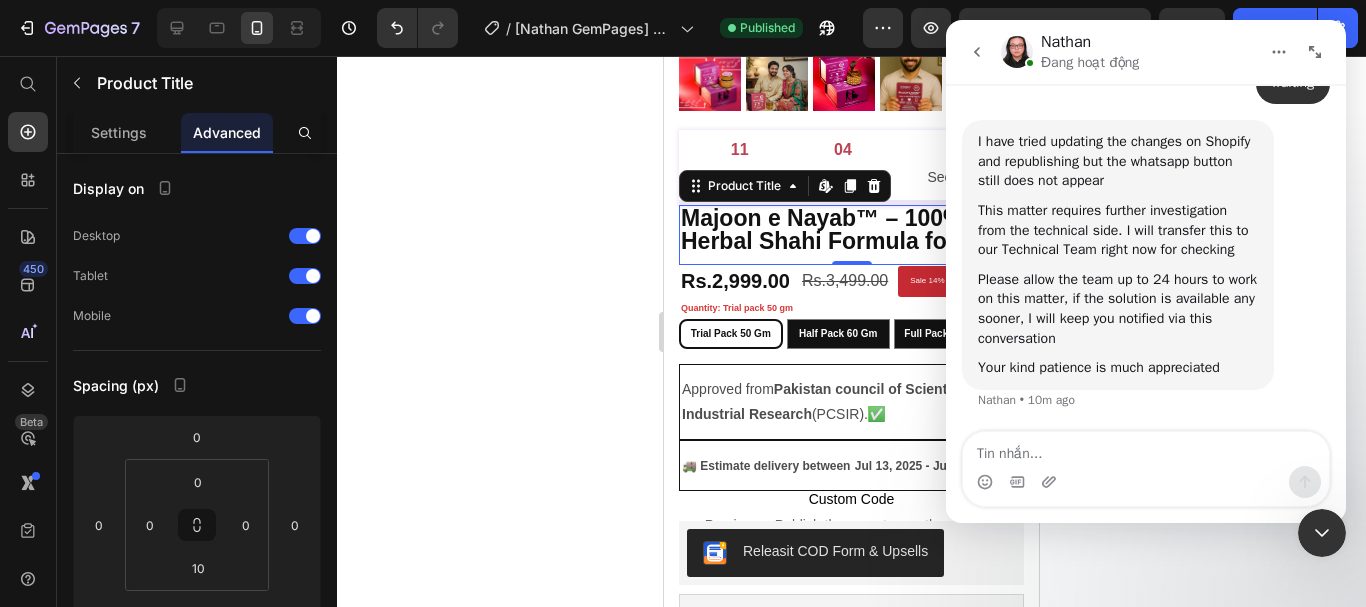click at bounding box center [1146, 449] 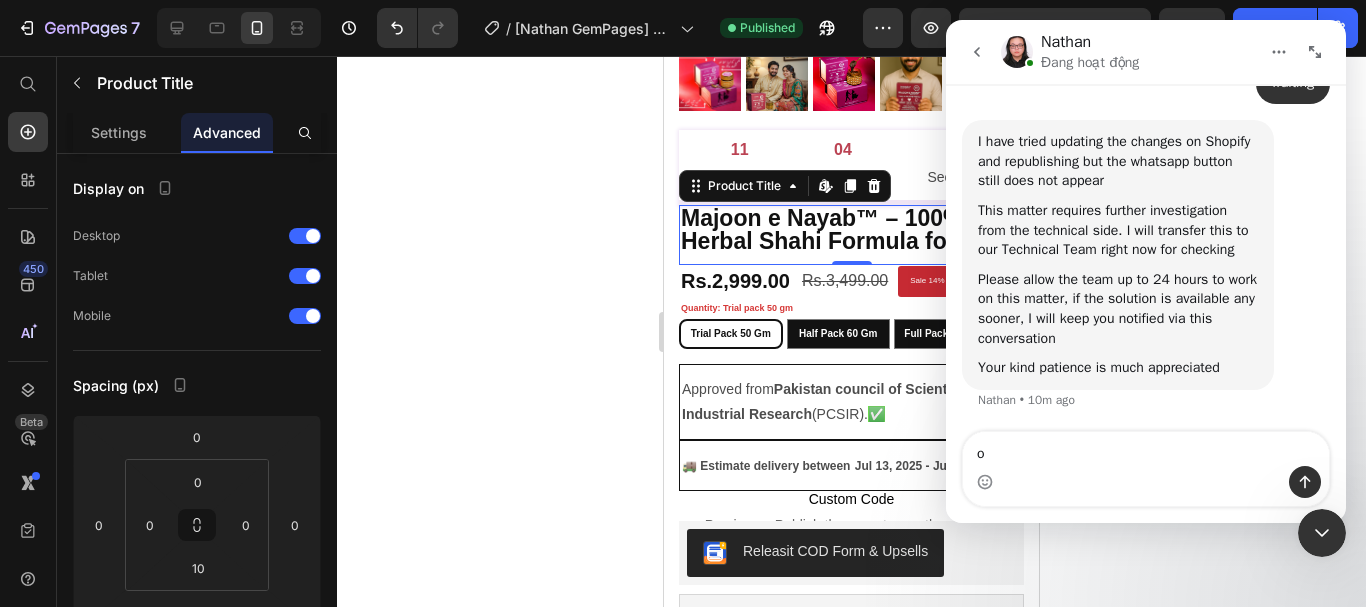 type on "ok" 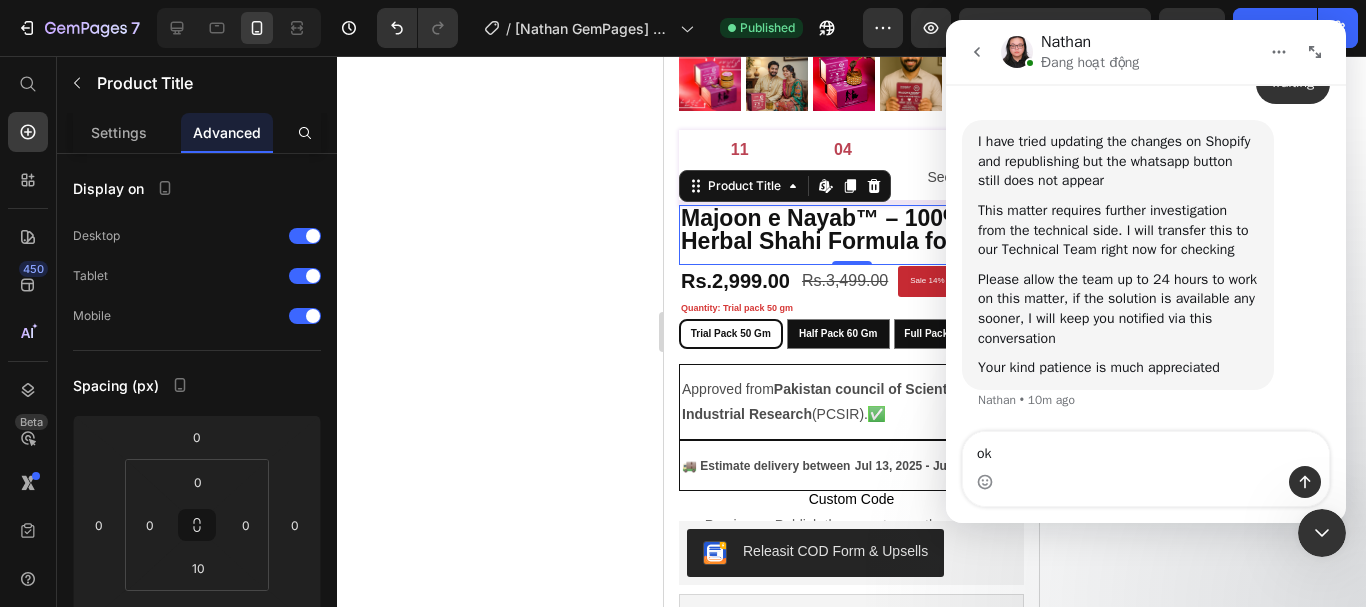 type 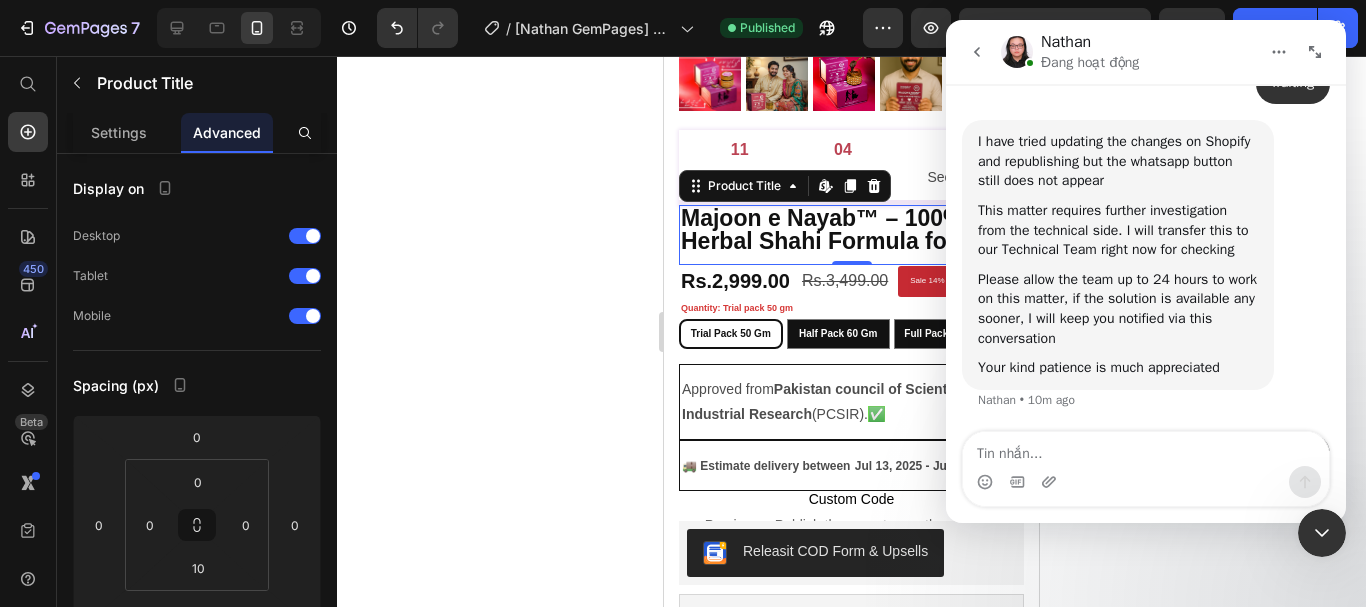 scroll, scrollTop: 5045, scrollLeft: 0, axis: vertical 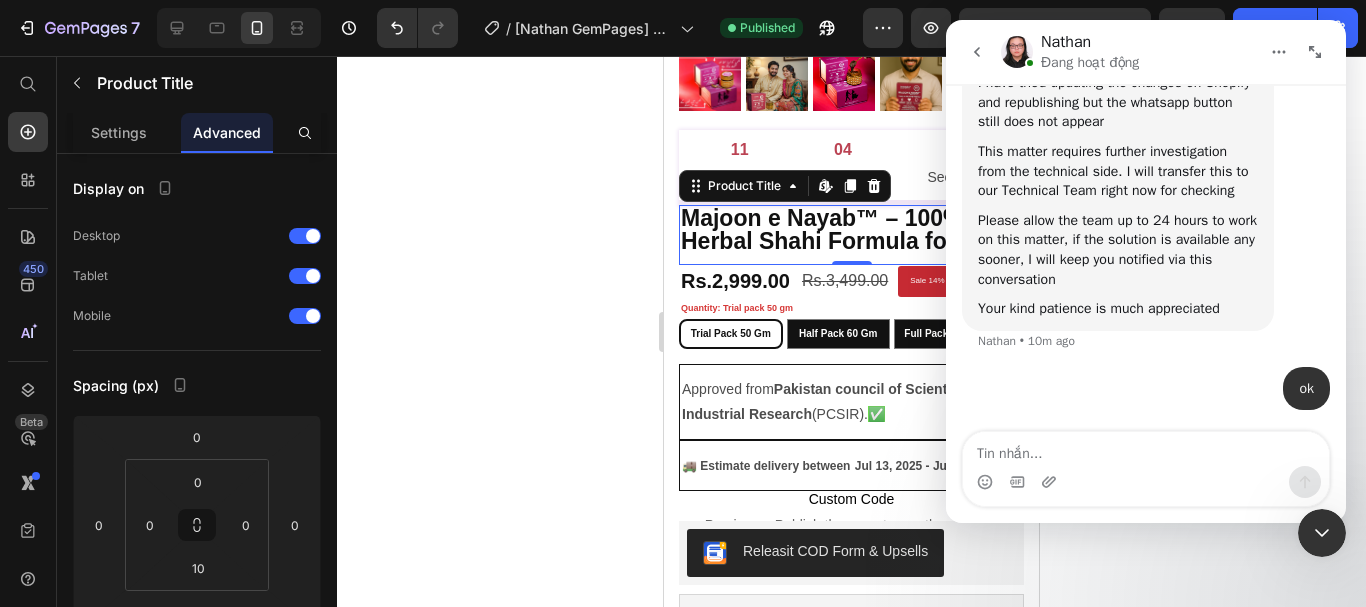 click at bounding box center [1322, 533] 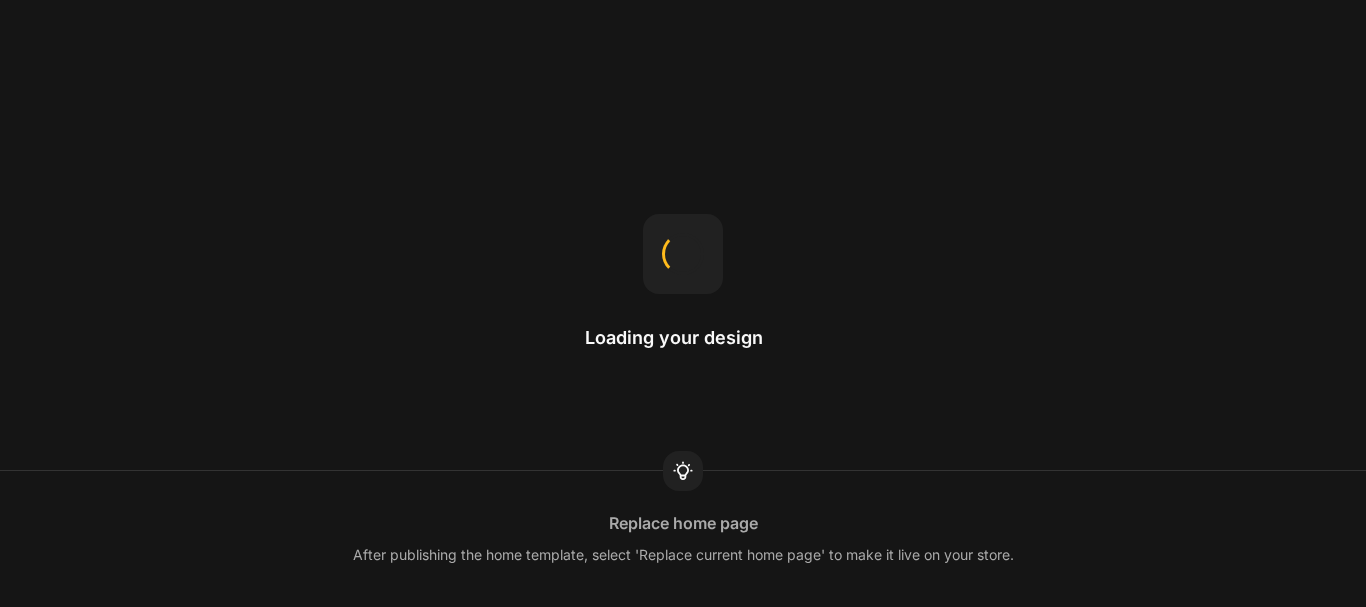 scroll, scrollTop: 0, scrollLeft: 0, axis: both 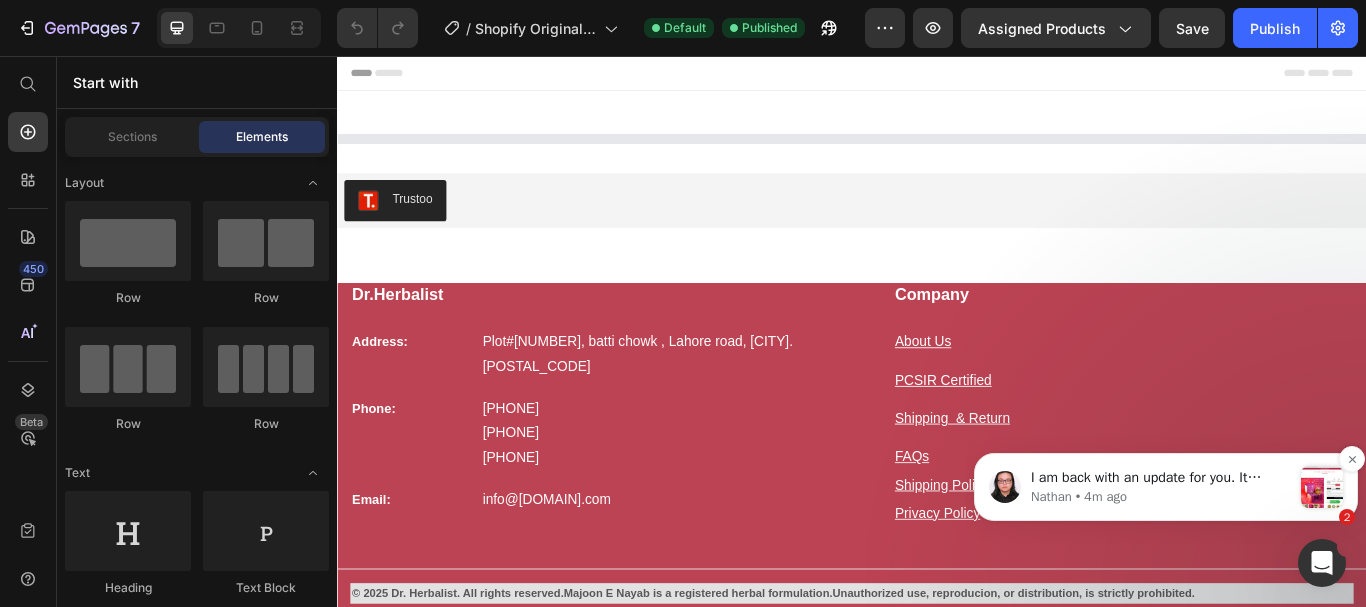 click on "Nathan • 4m ago" at bounding box center [1161, 497] 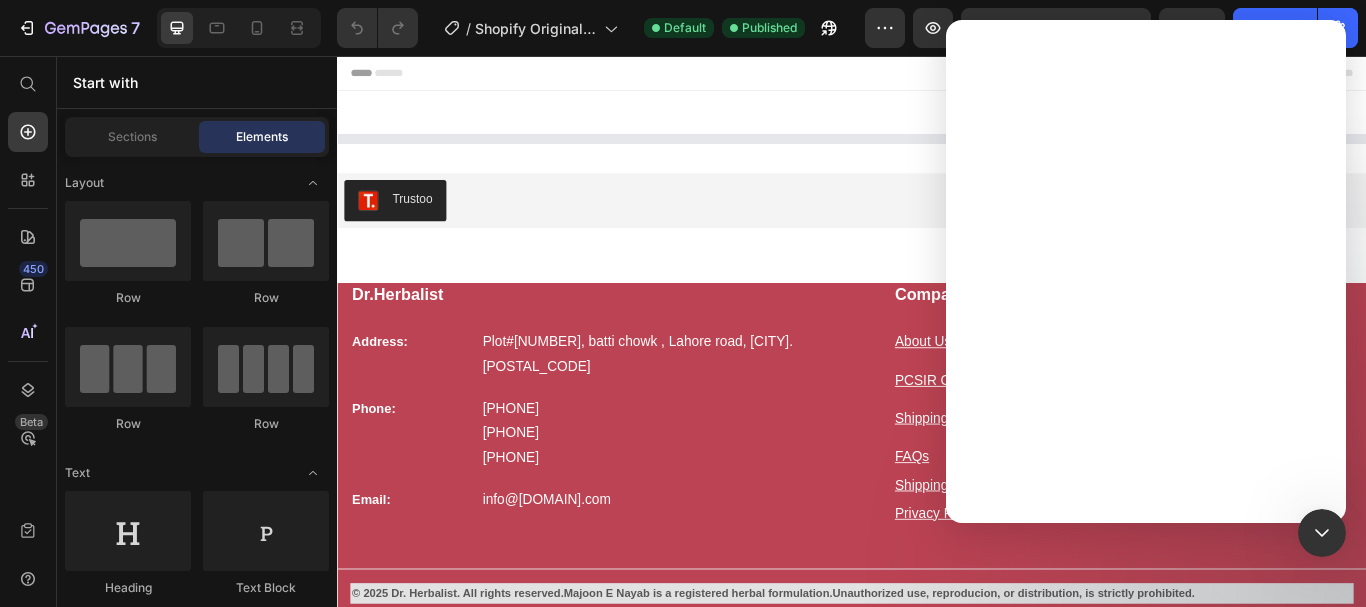 scroll, scrollTop: 0, scrollLeft: 0, axis: both 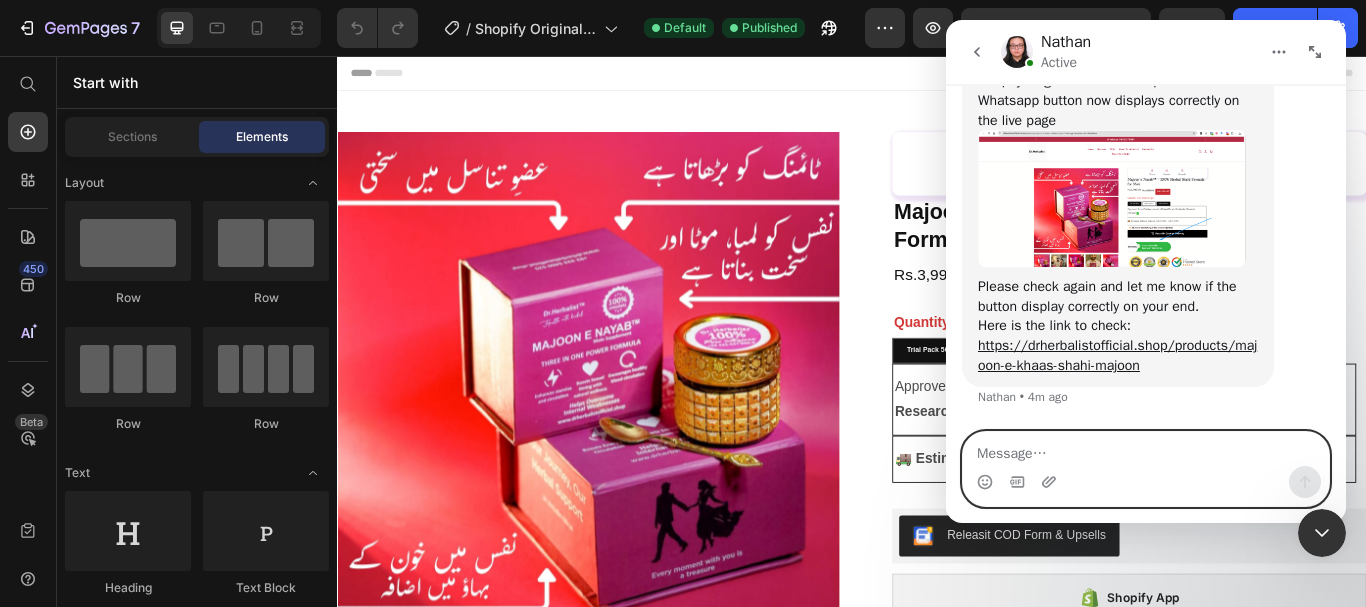 click at bounding box center [1146, 449] 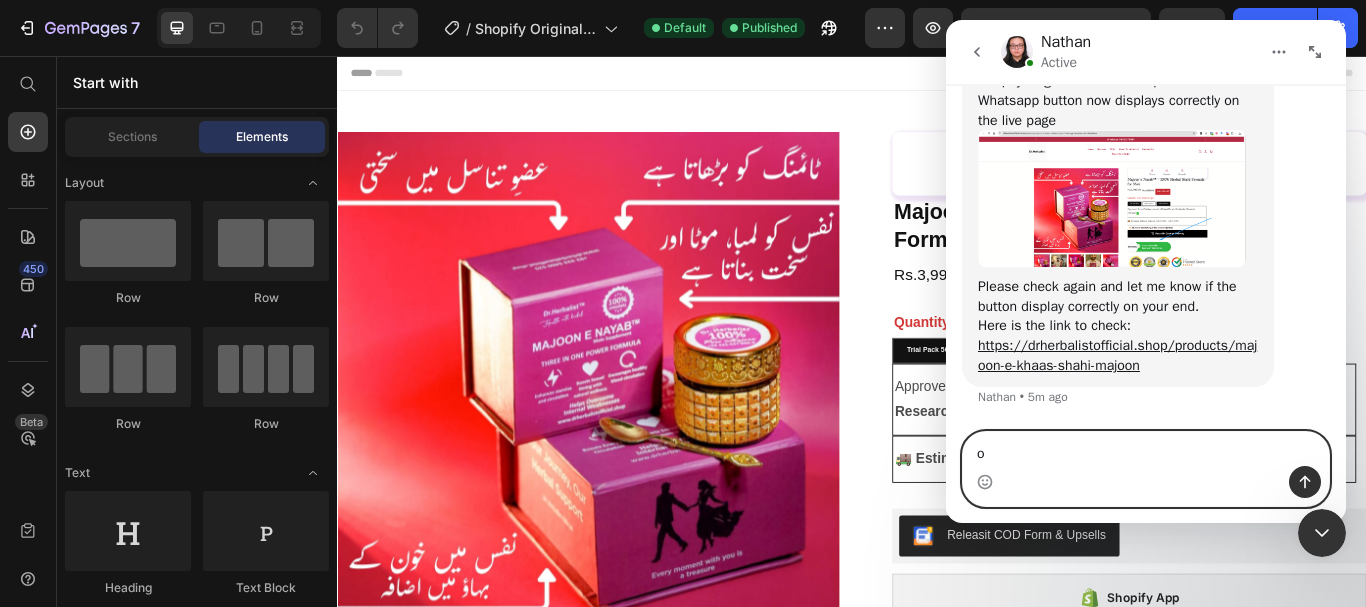type on "ok" 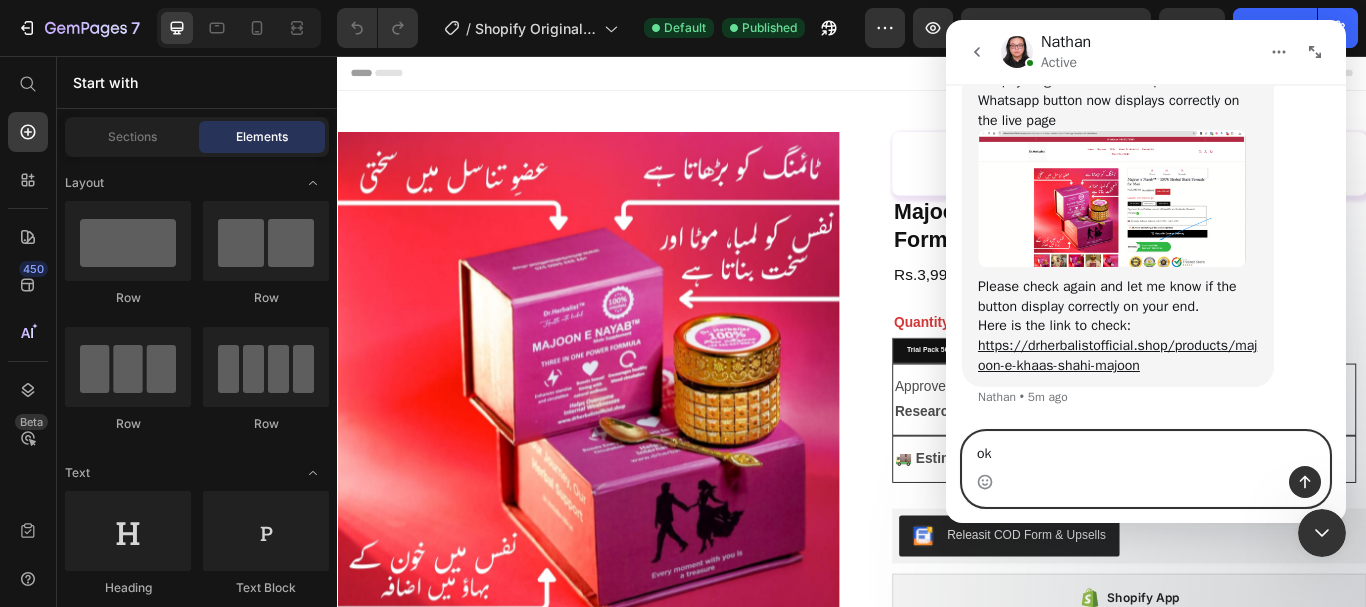 type 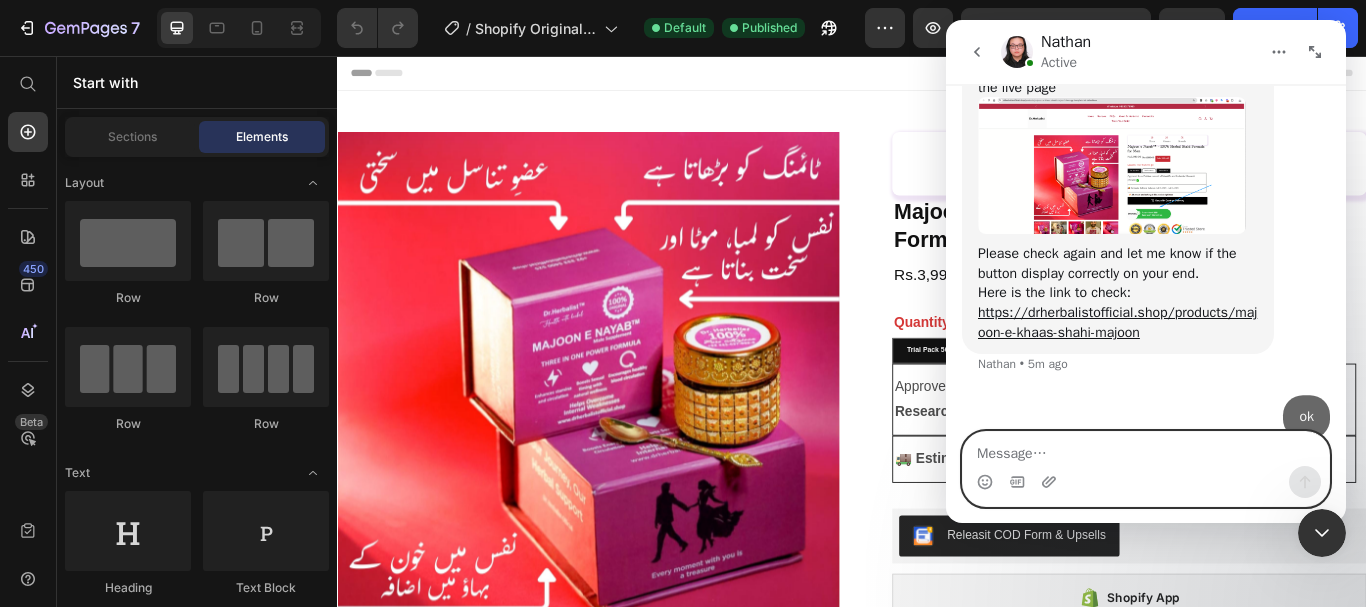 scroll, scrollTop: 5652, scrollLeft: 0, axis: vertical 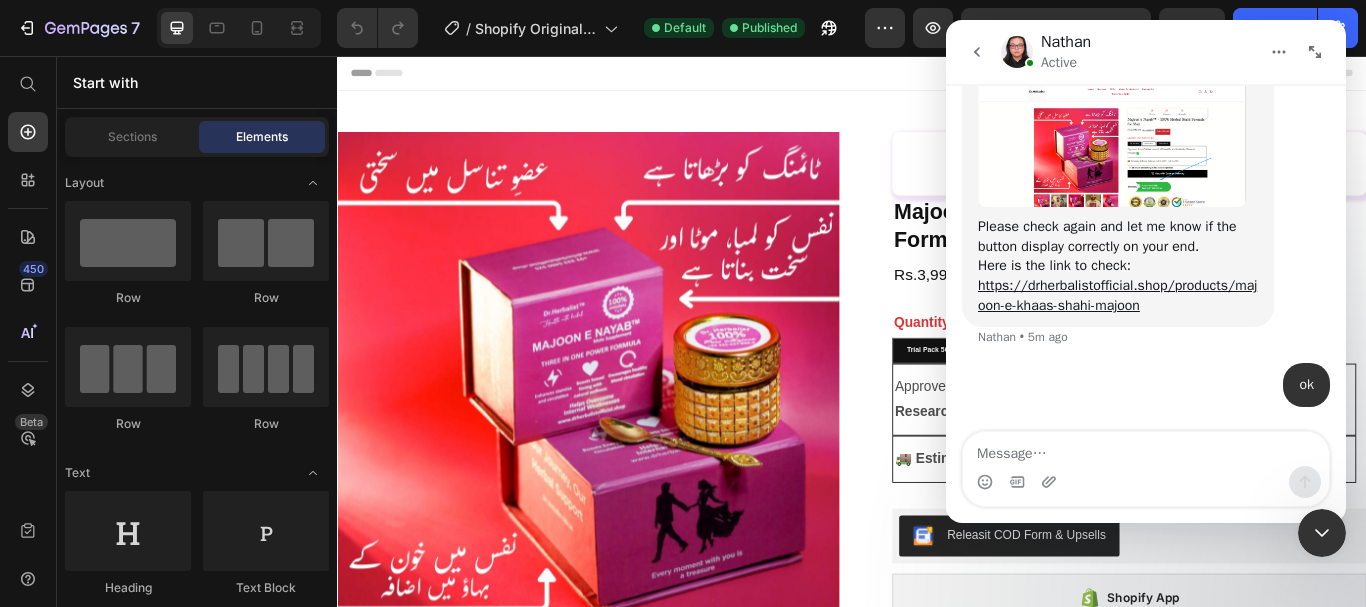 click at bounding box center [1322, 533] 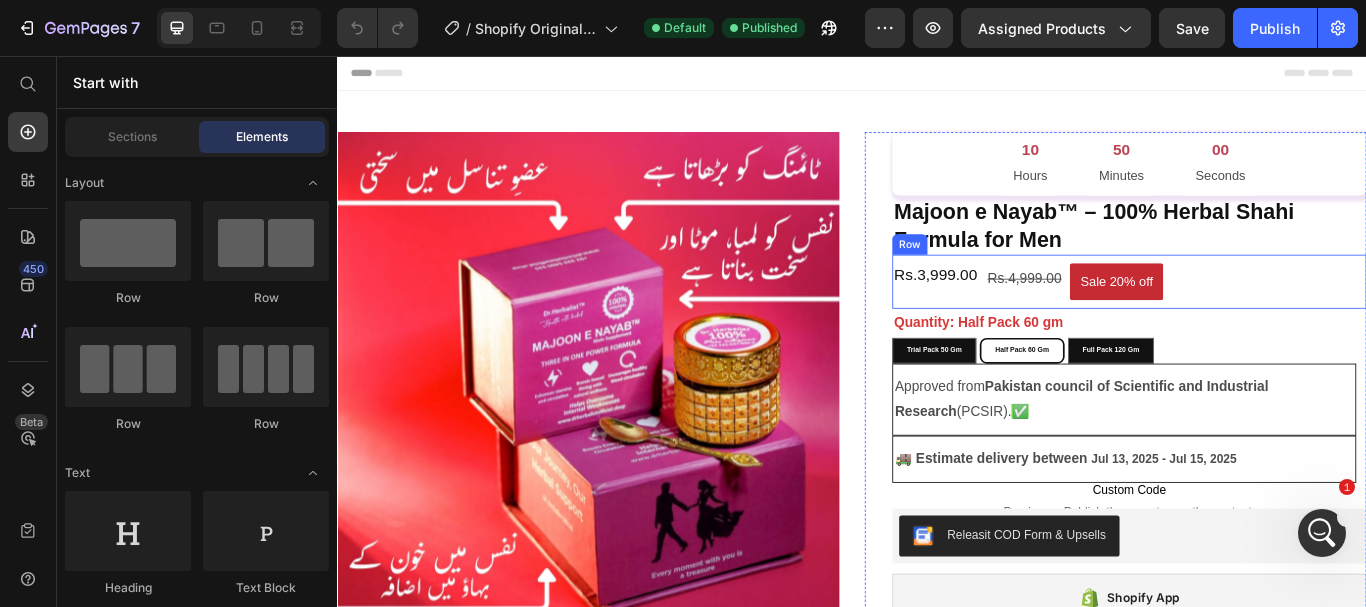 scroll, scrollTop: 0, scrollLeft: 0, axis: both 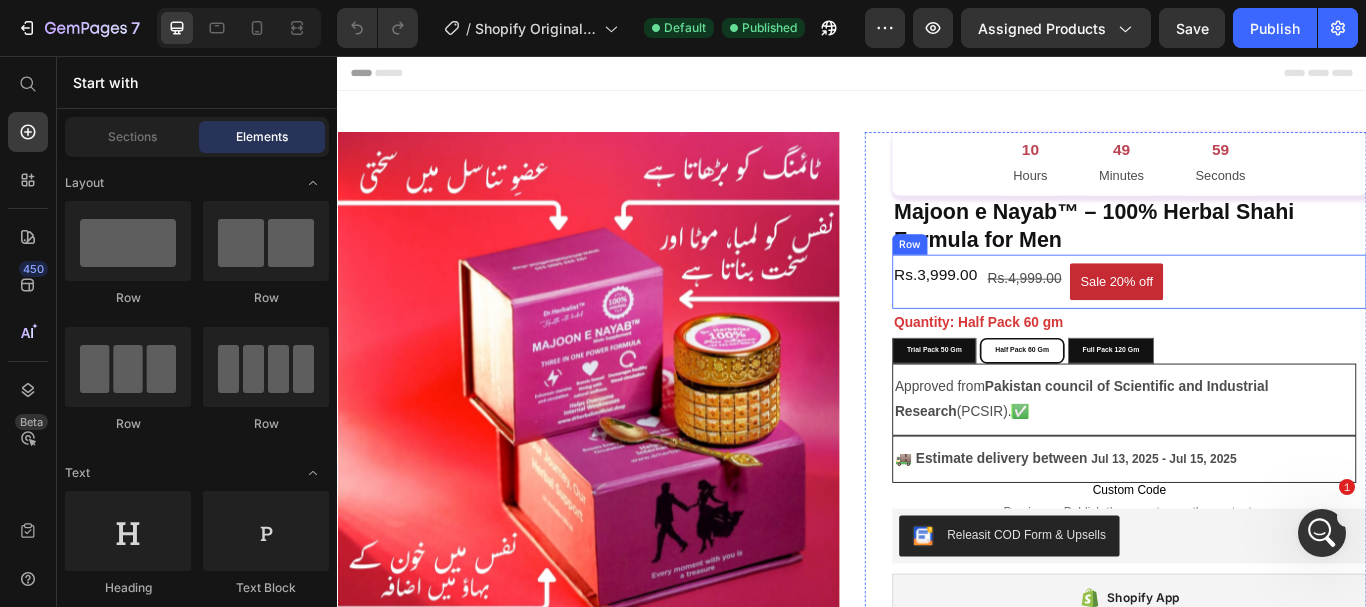click on "Rs.3,999.00 Product Price" at bounding box center [1034, 319] 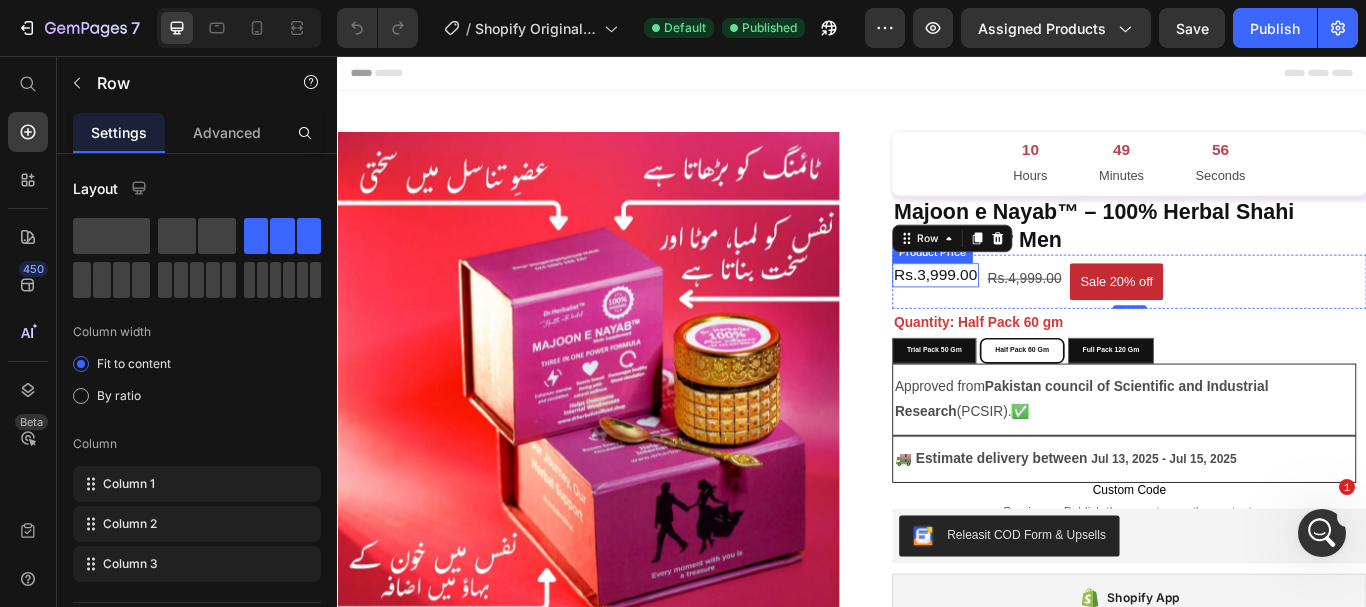 click on "Rs.3,999.00" at bounding box center [1034, 311] 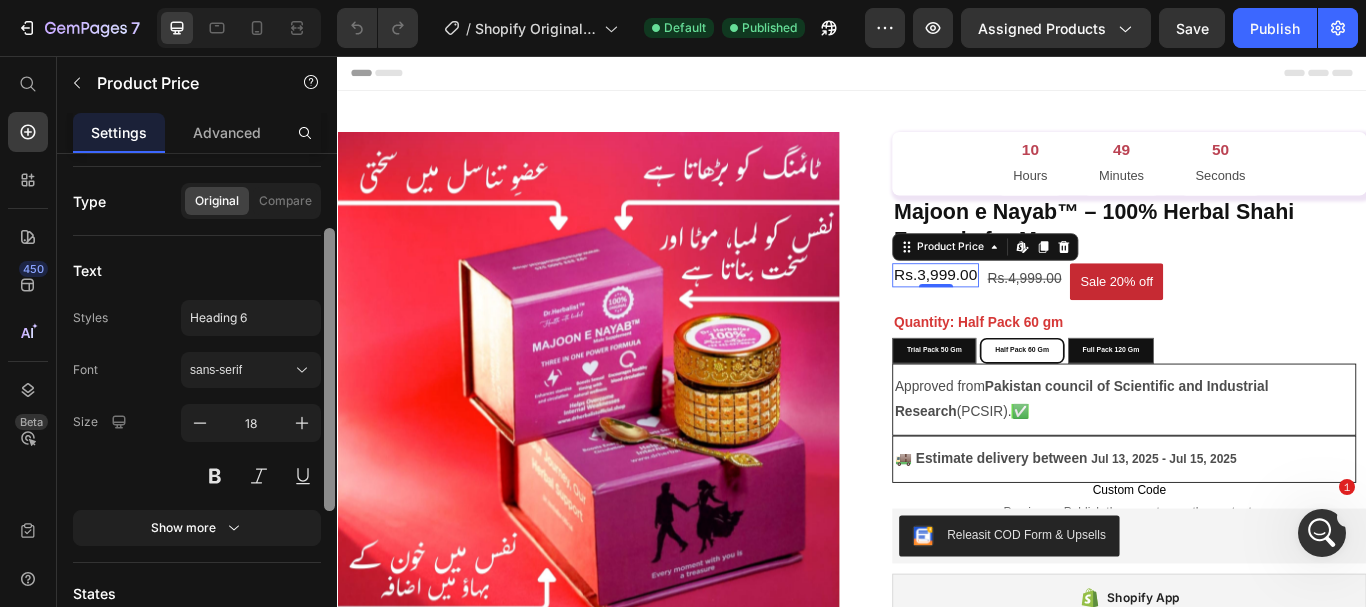 scroll, scrollTop: 157, scrollLeft: 0, axis: vertical 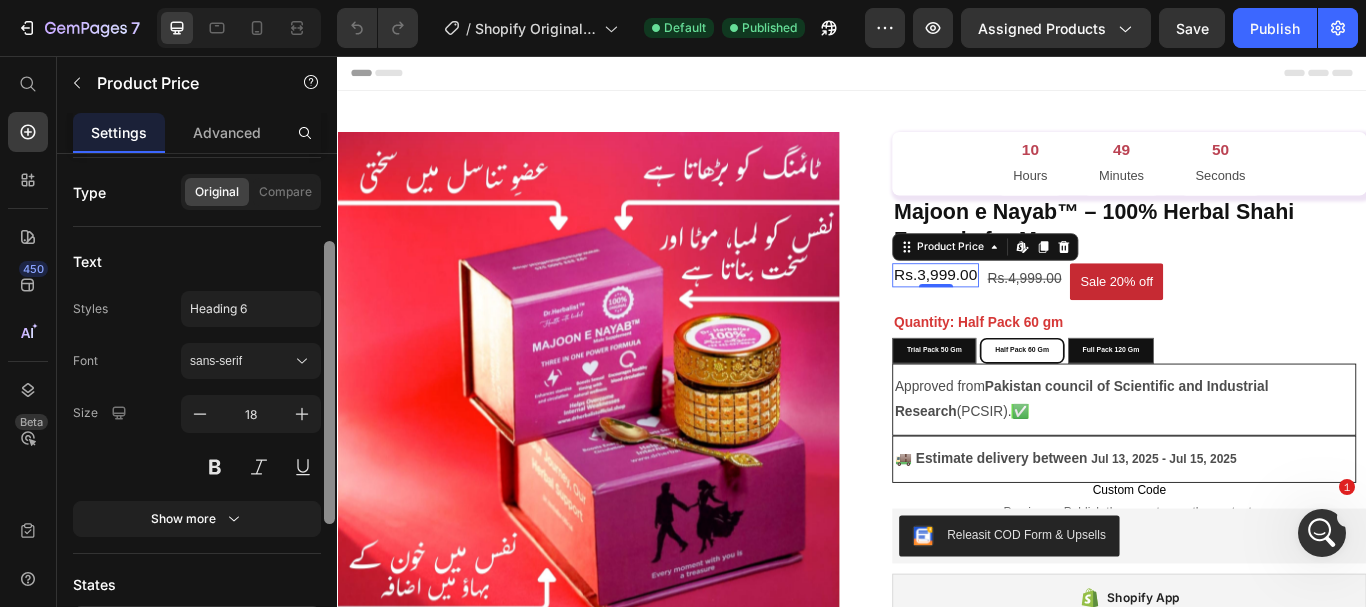 drag, startPoint x: 330, startPoint y: 382, endPoint x: 329, endPoint y: 470, distance: 88.005684 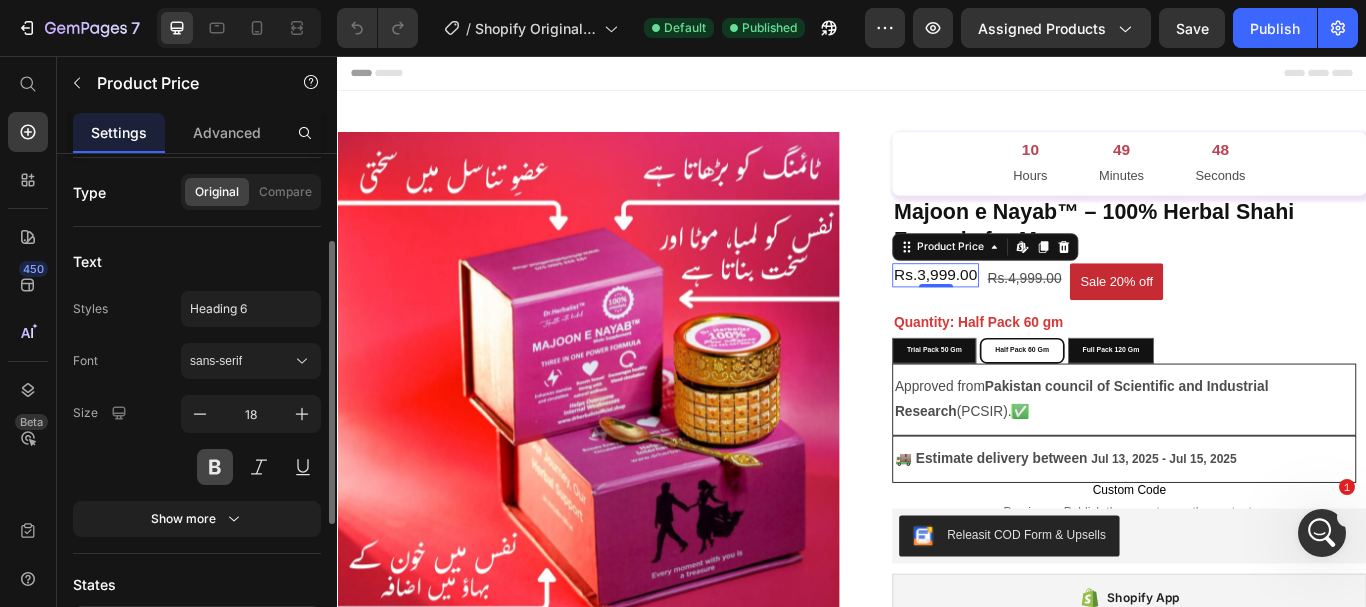 click at bounding box center (215, 467) 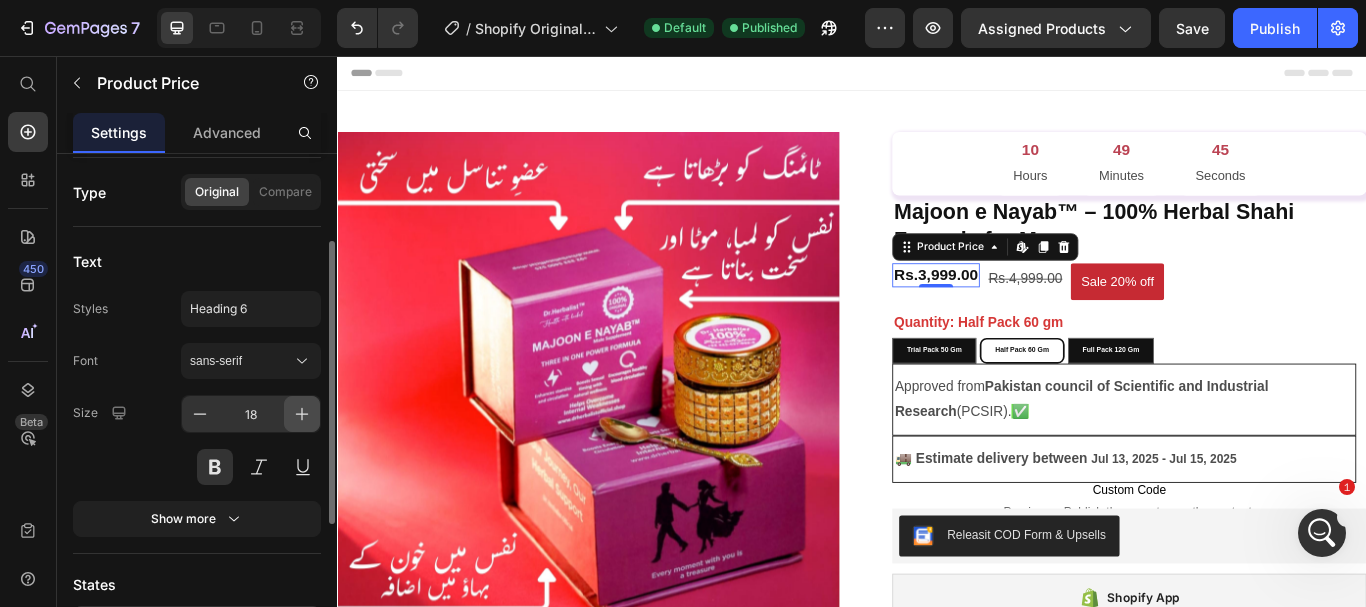 click 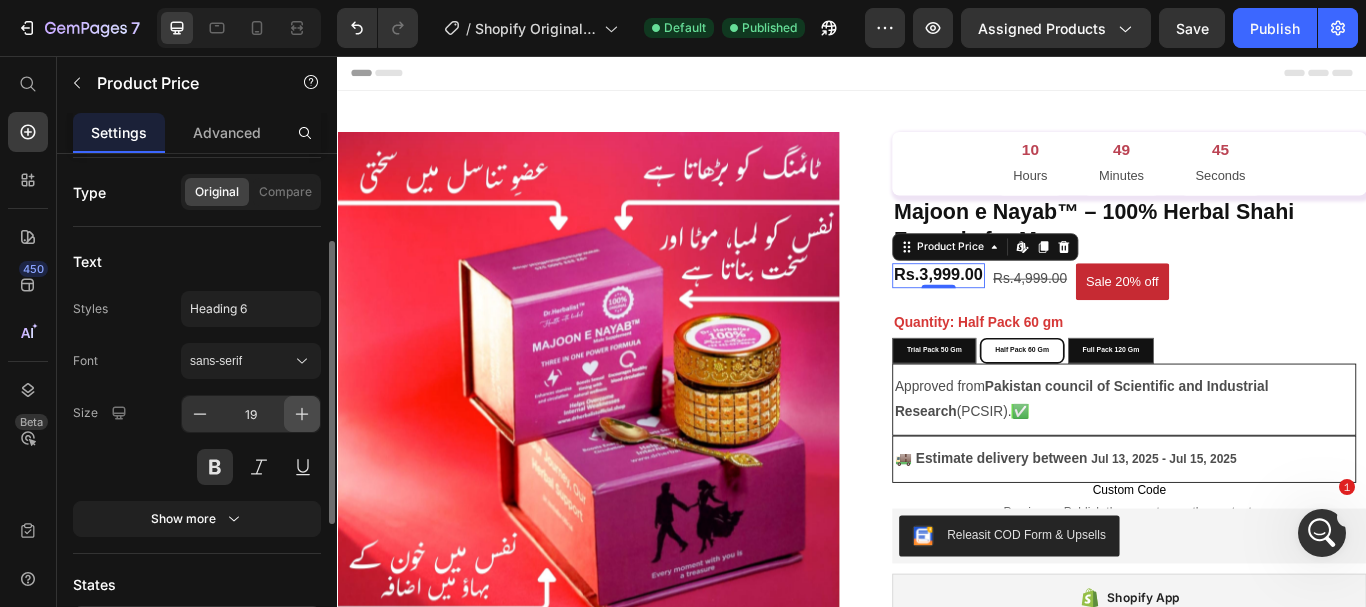 click 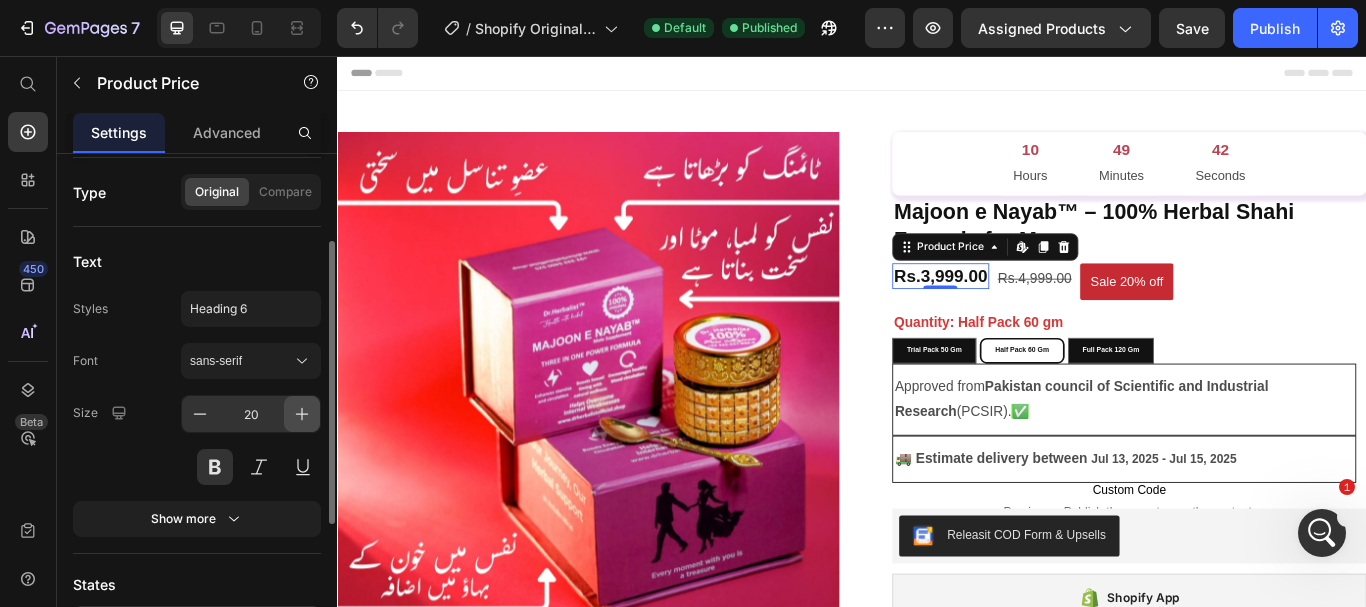 click 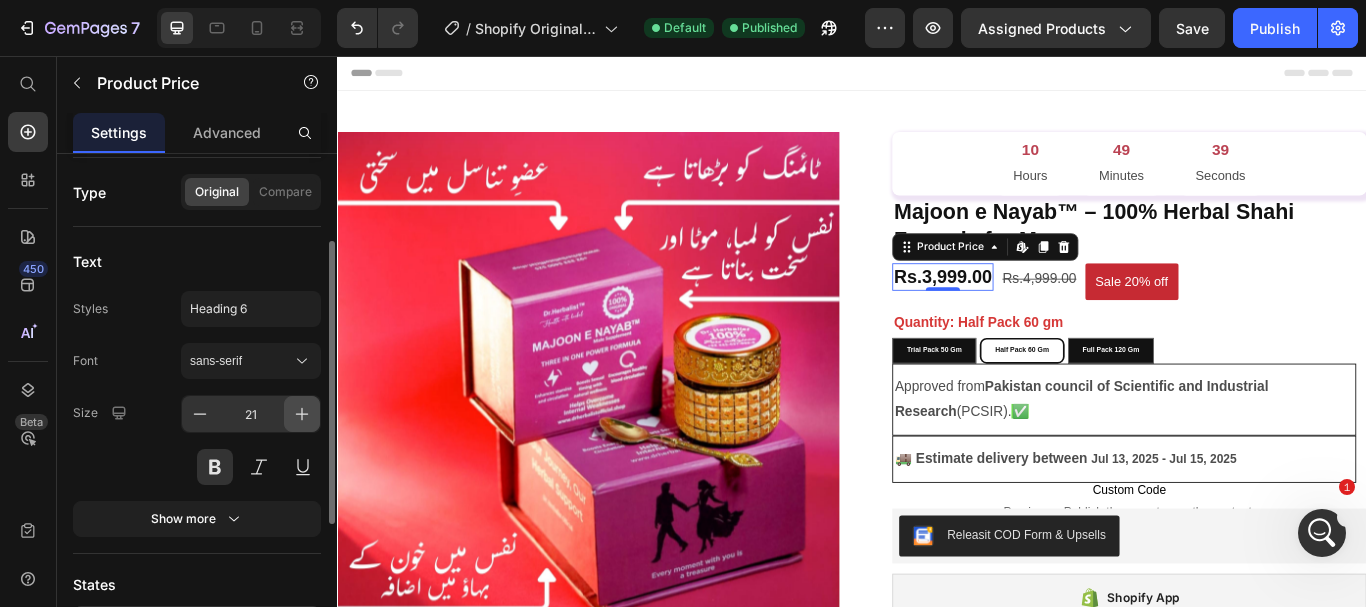 click 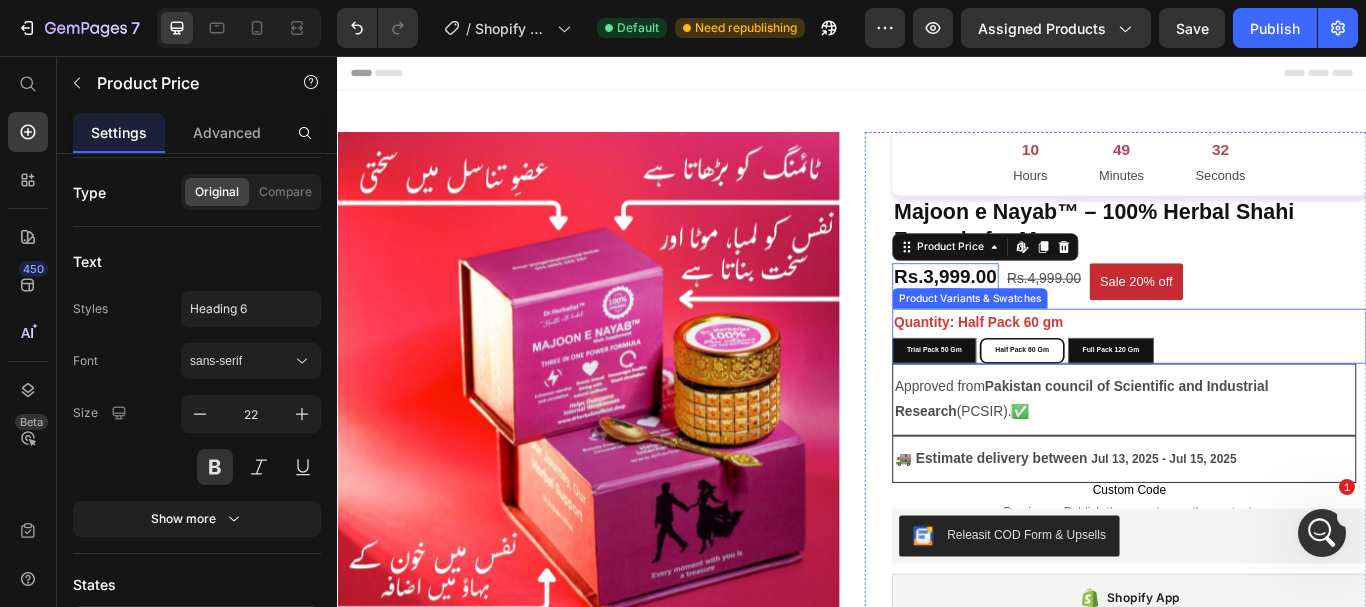click on "Trial pack 50 gm Trial pack 50 gm Trial pack 50 gm Half Pack 60 gm Half Pack 60 gm Half Pack 60 gm Full Pack 120 gm Full Pack 120 gm Full Pack 120 gm" at bounding box center [1260, 400] 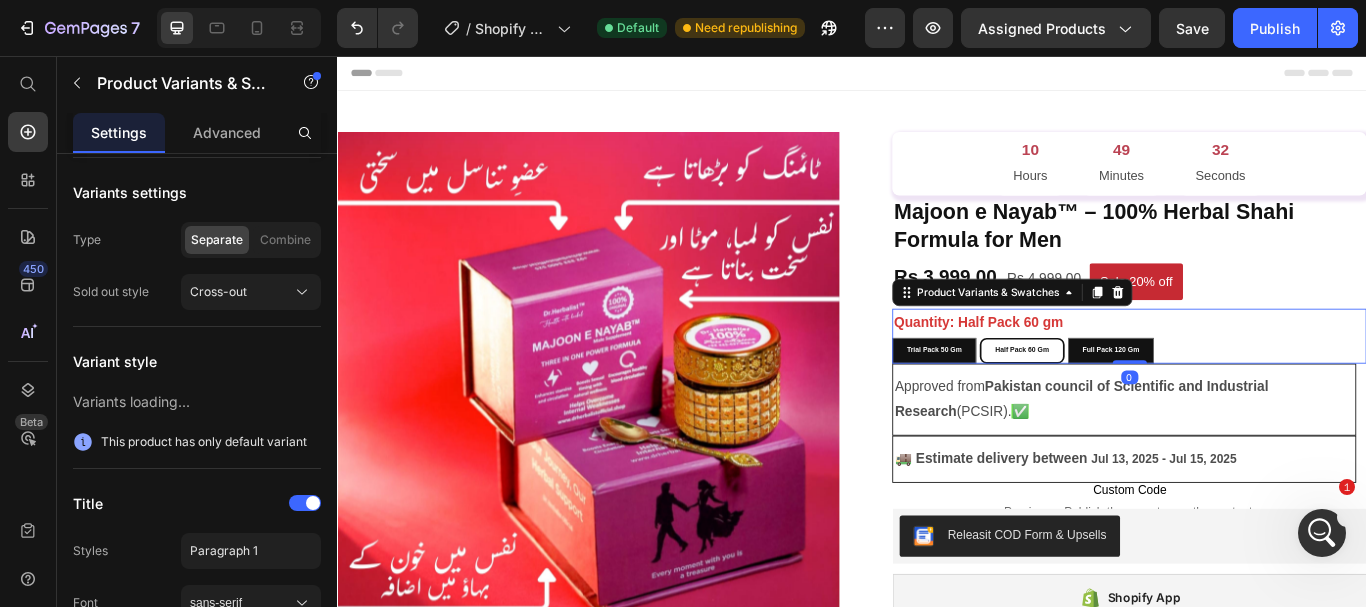 scroll, scrollTop: 0, scrollLeft: 0, axis: both 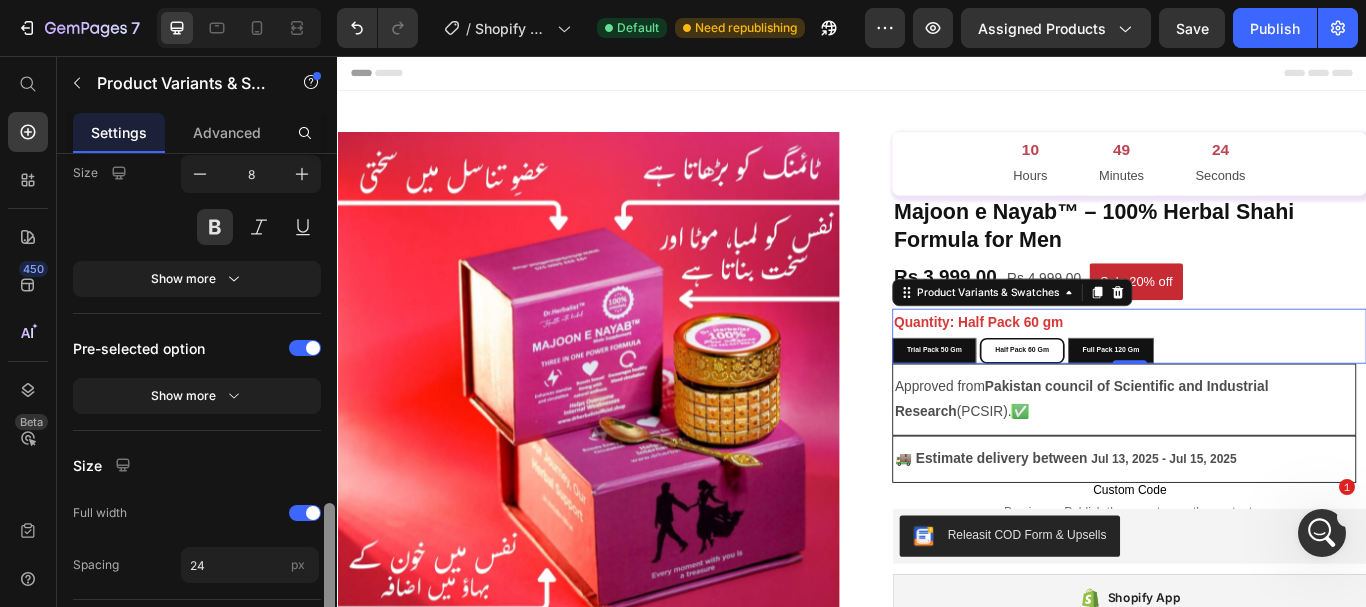 drag, startPoint x: 326, startPoint y: 243, endPoint x: 334, endPoint y: 646, distance: 403.0794 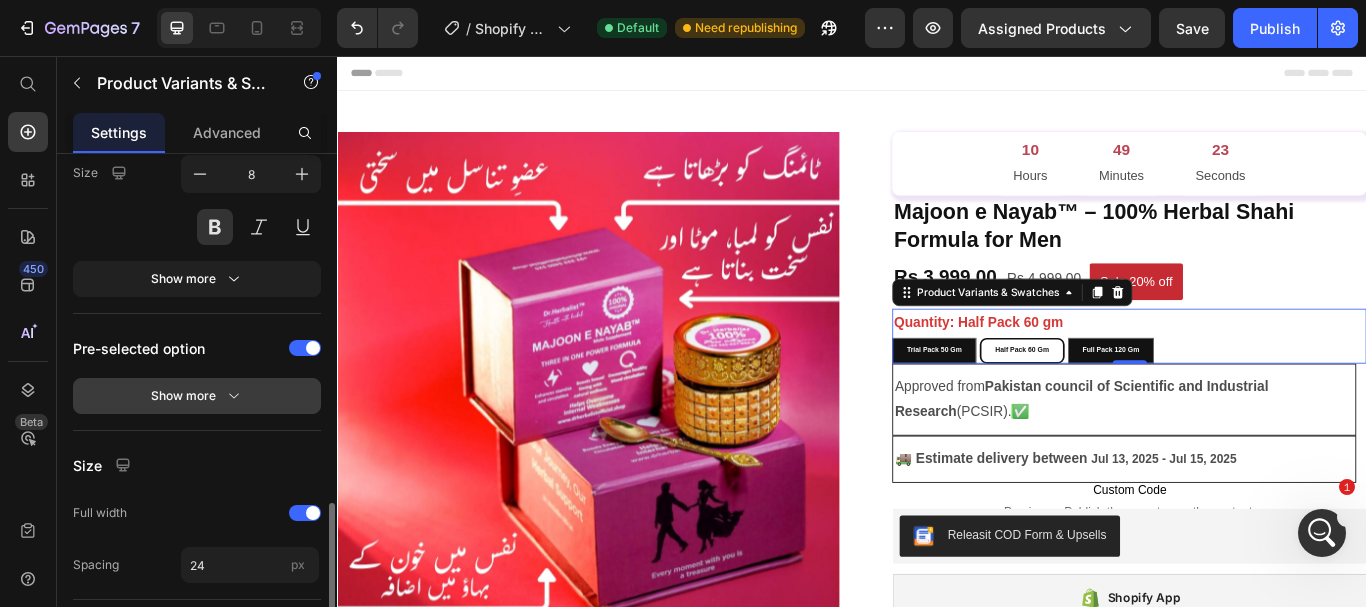click on "Show more" at bounding box center (197, 396) 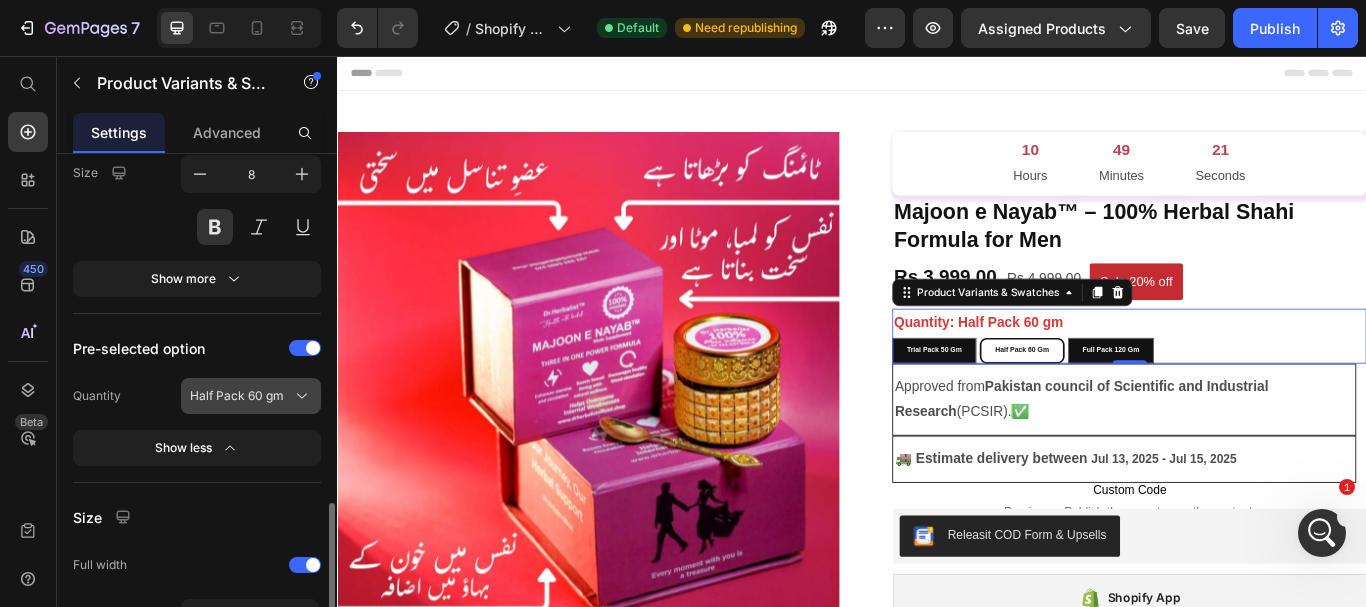 click on "Half Pack 60 gm" at bounding box center [237, 396] 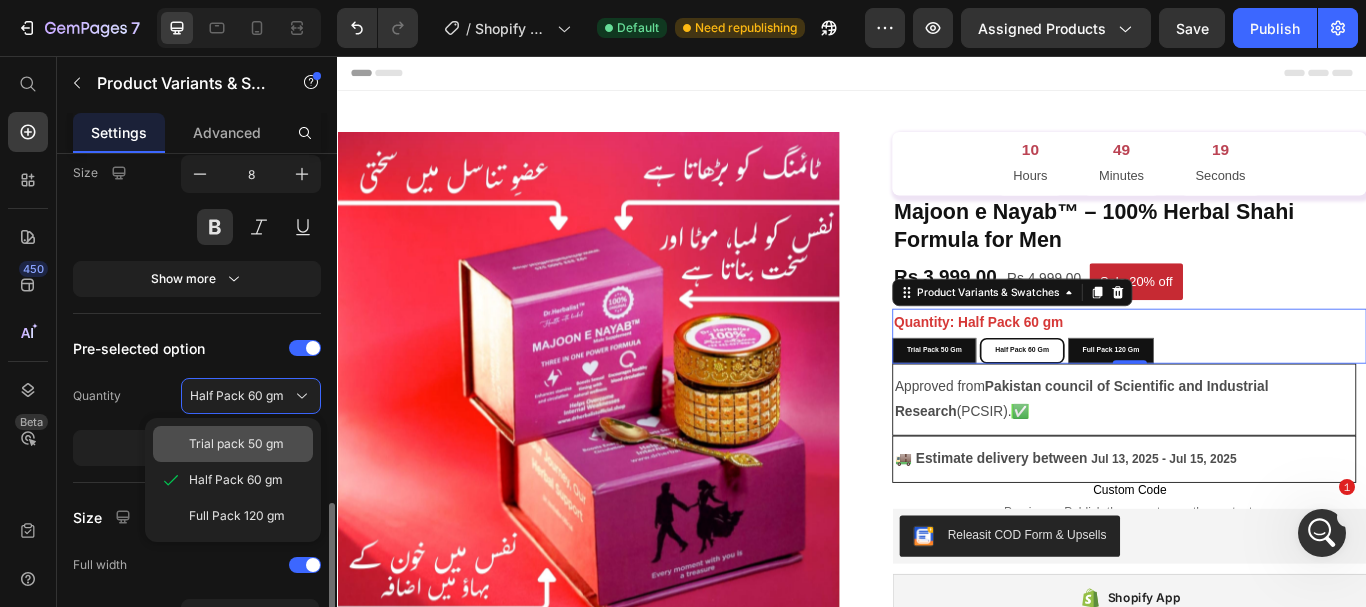 click on "Trial pack 50 gm" at bounding box center [236, 444] 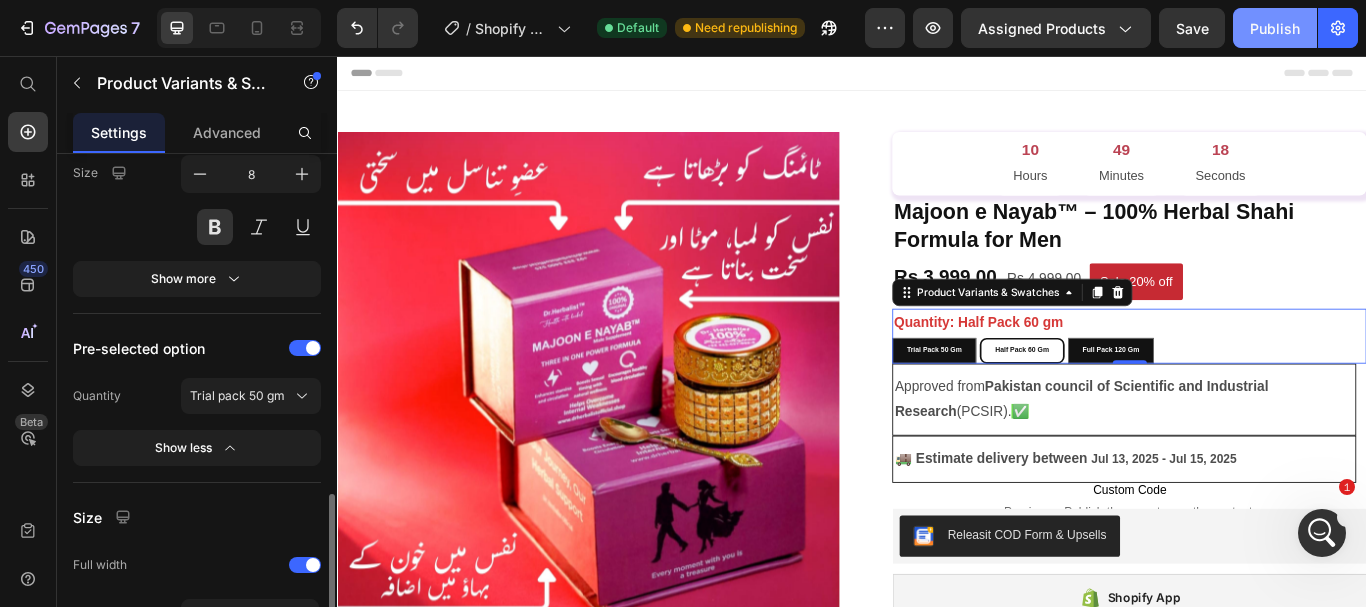 click on "Publish" at bounding box center [1275, 28] 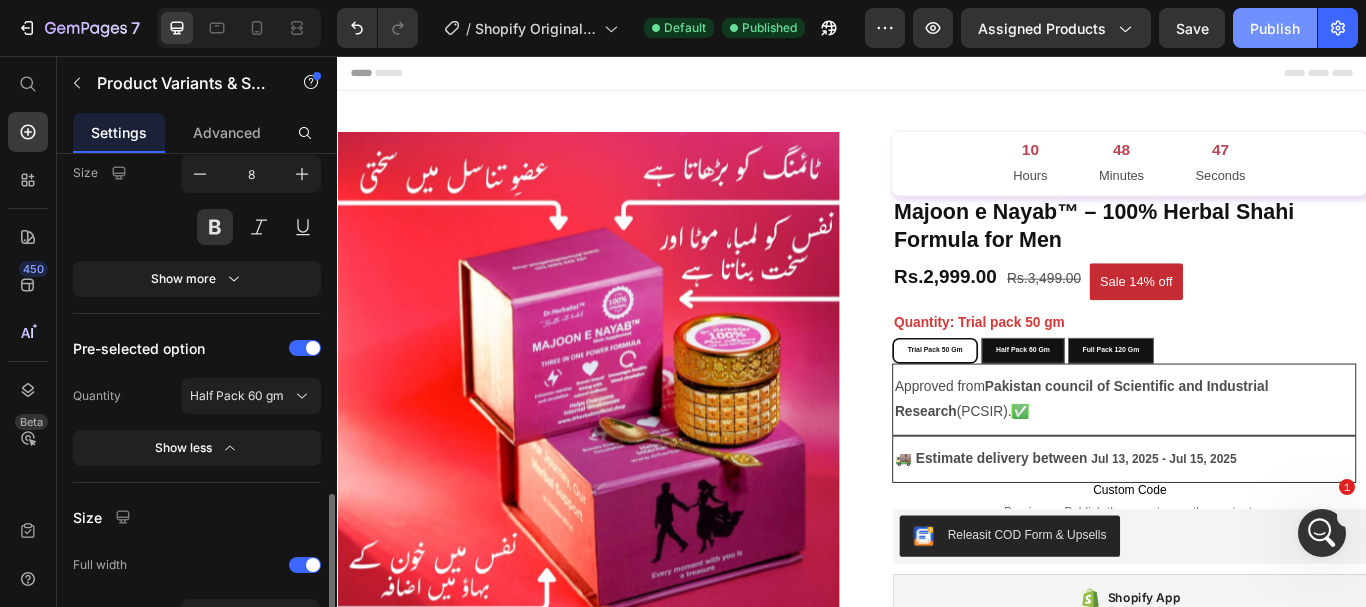 click on "Publish" 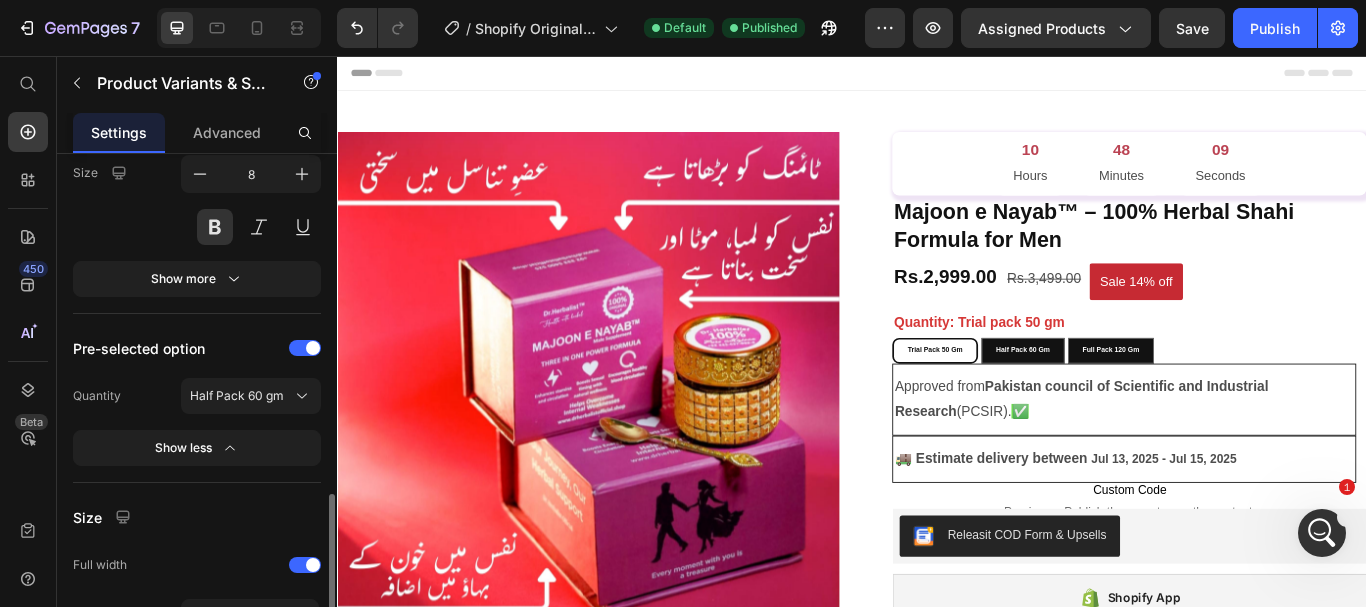 click on "Trial pack 50 gm Trial pack 50 gm Trial pack 50 gm Half Pack 60 gm Half Pack 60 gm Half Pack 60 gm Full Pack 120 gm Full Pack 120 gm Full Pack 120 gm" at bounding box center (1260, 400) 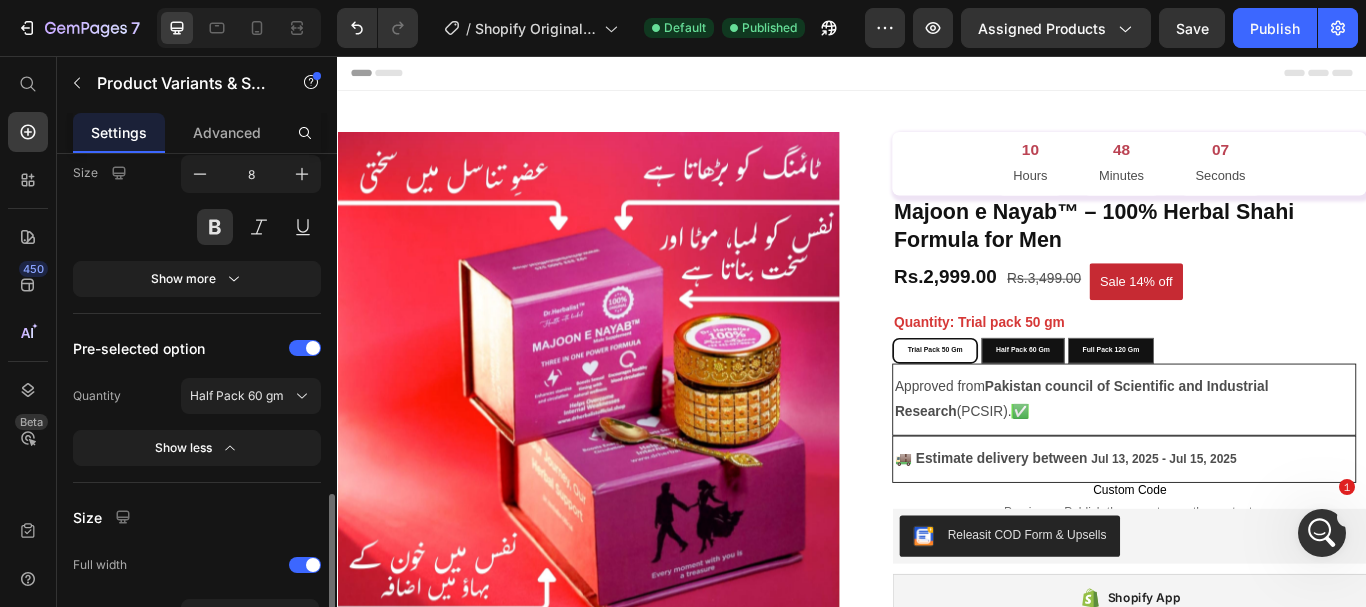 click on "Trial pack 50 gm Trial pack 50 gm Trial pack 50 gm Half Pack 60 gm Half Pack 60 gm Half Pack 60 gm Full Pack 120 gm Full Pack 120 gm Full Pack 120 gm" at bounding box center [1260, 400] 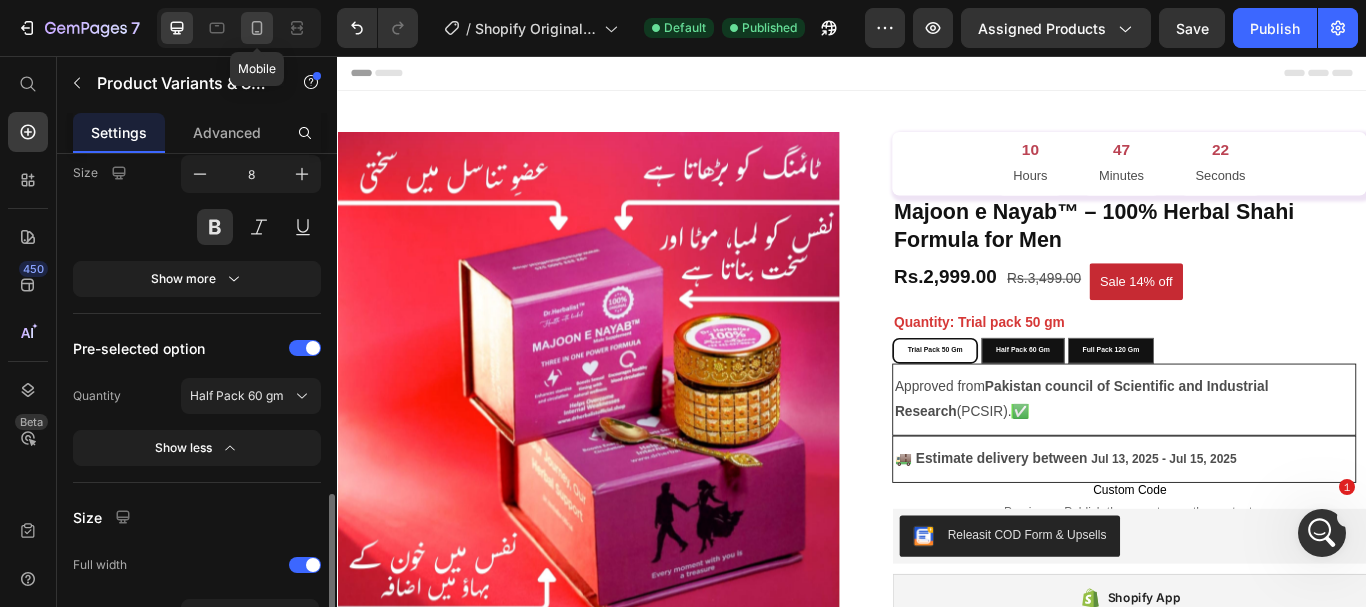 click 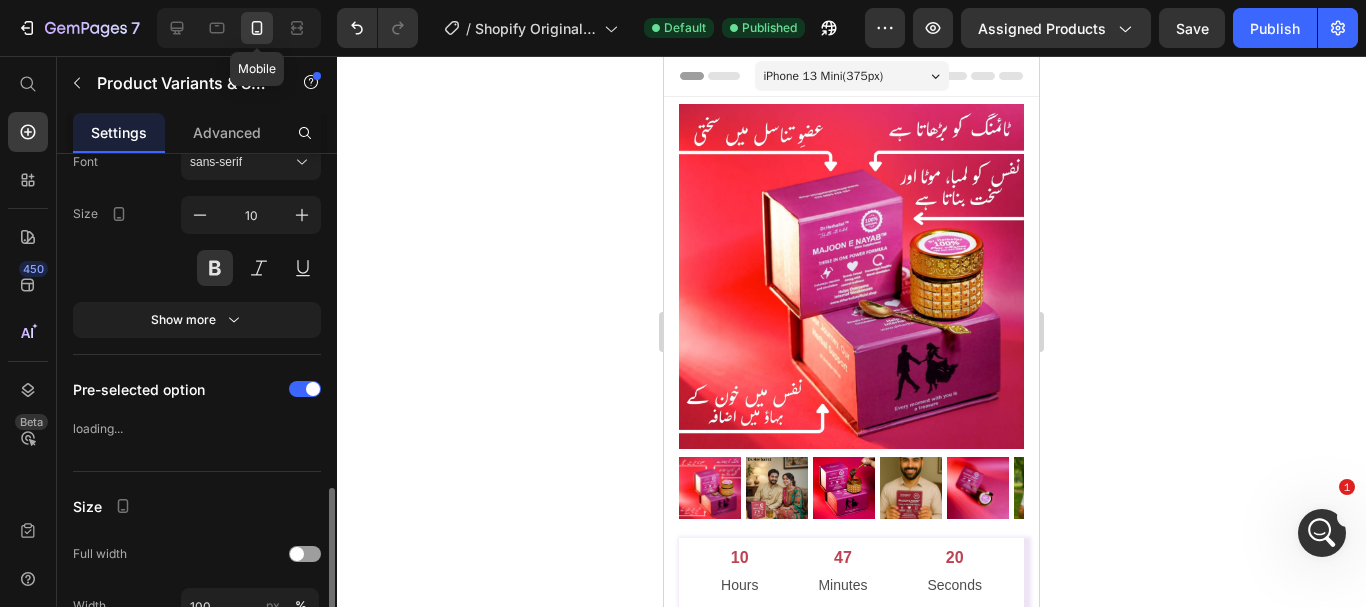 scroll, scrollTop: 596, scrollLeft: 0, axis: vertical 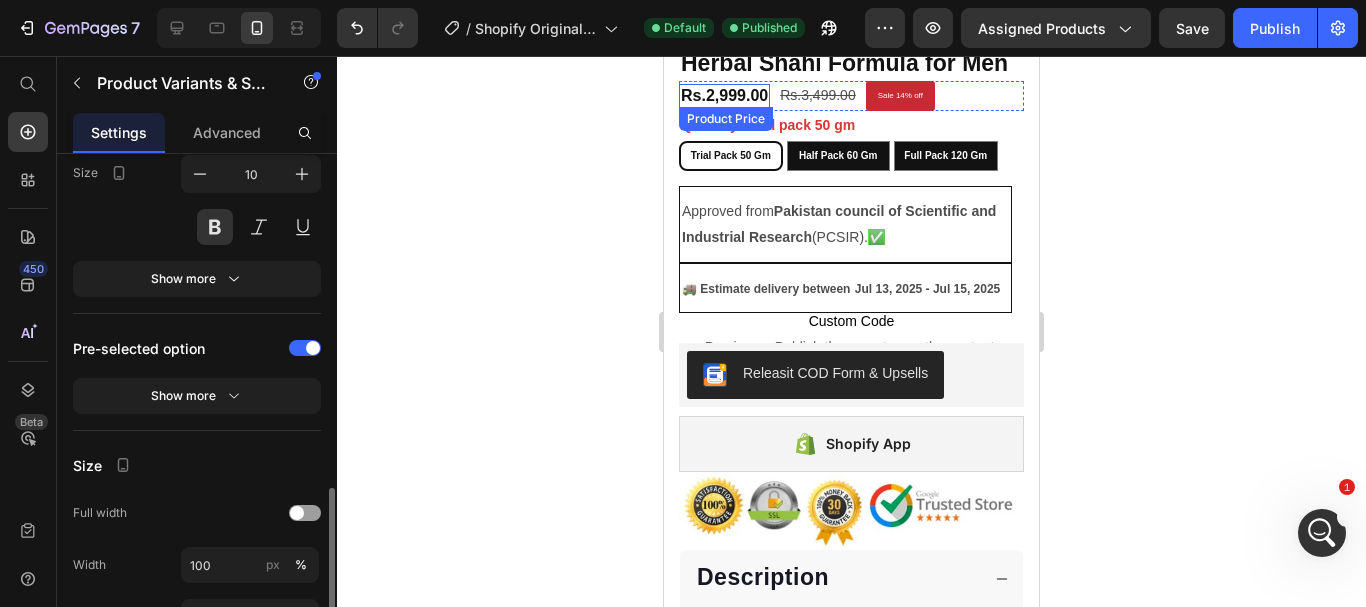 click on "Rs.2,999.00" at bounding box center (724, 96) 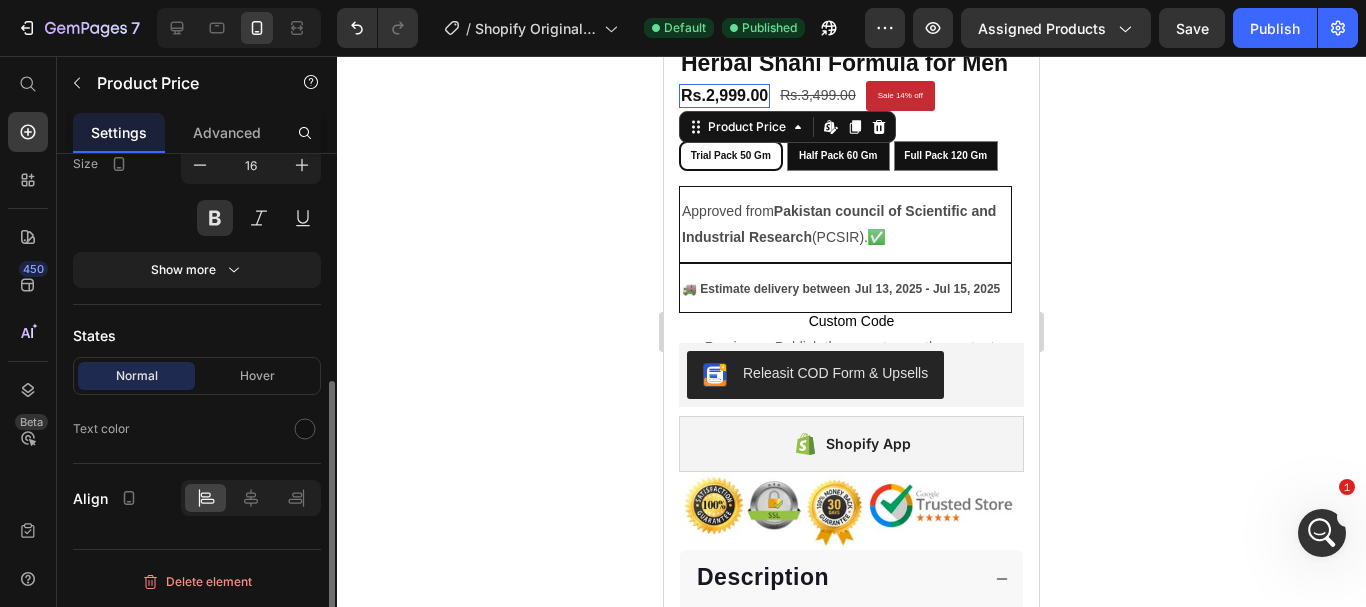 scroll, scrollTop: 0, scrollLeft: 0, axis: both 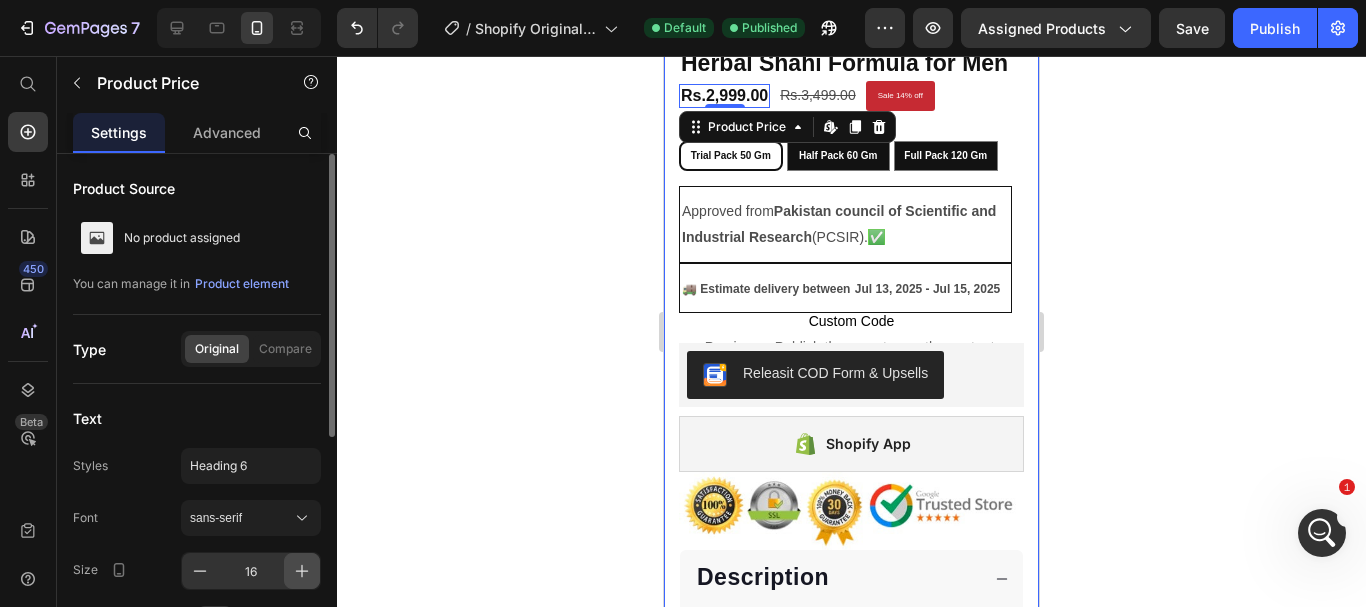 click 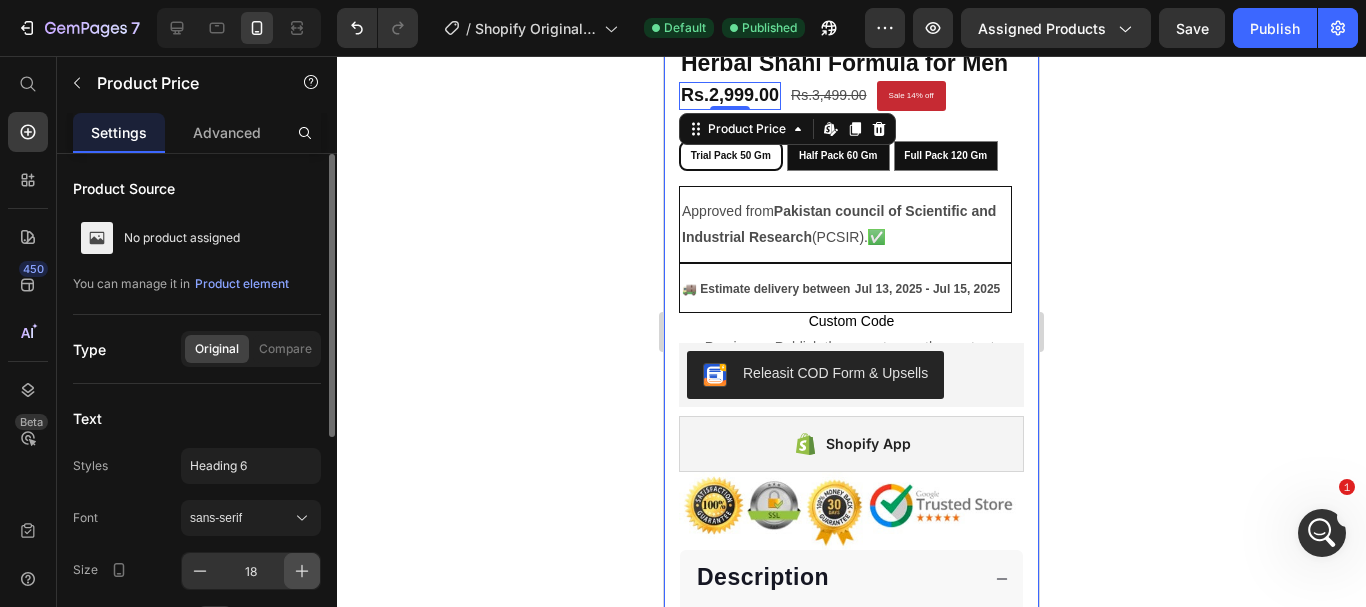 click 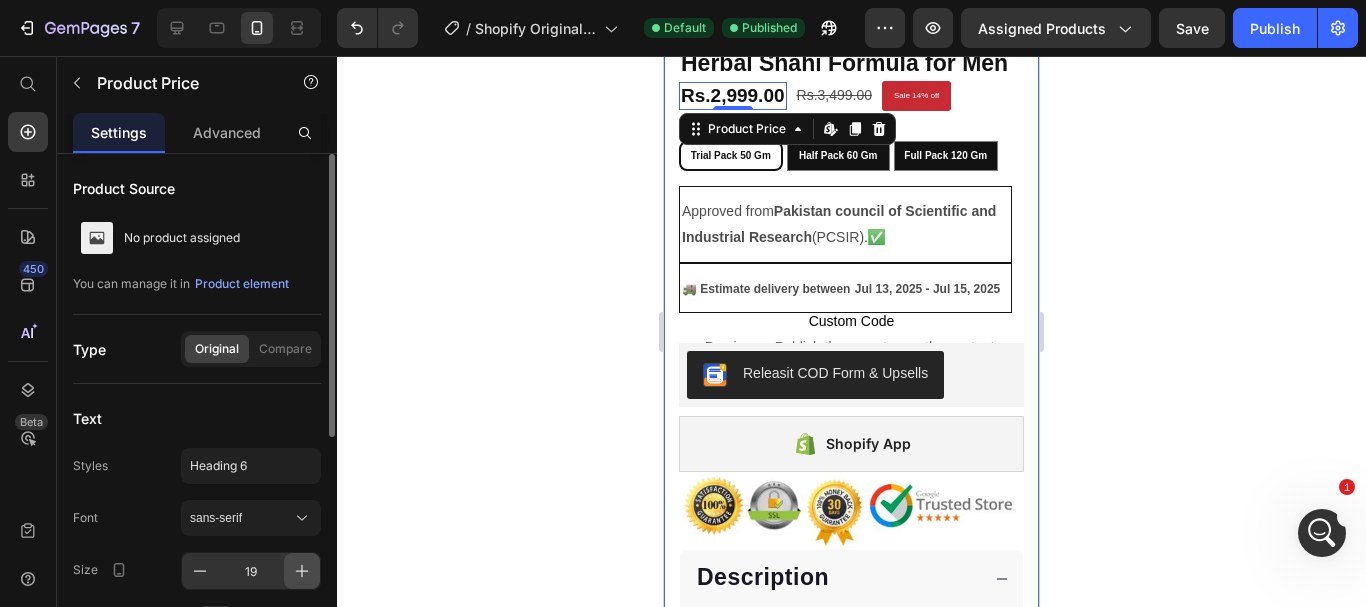 click 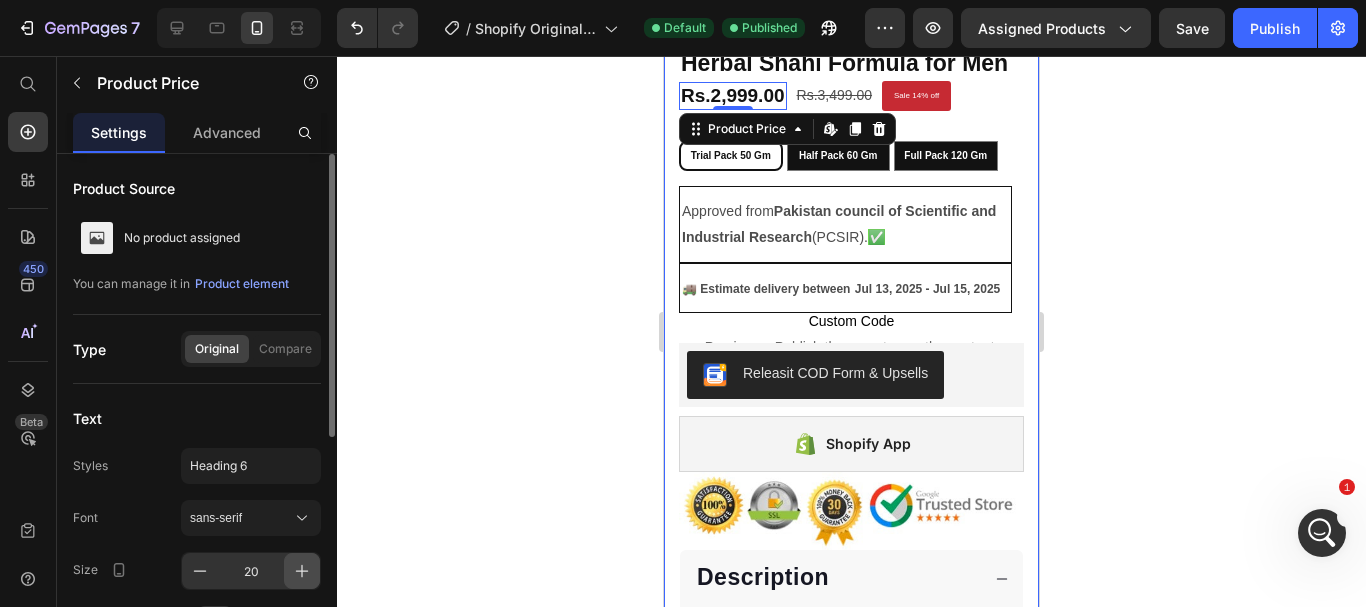 click 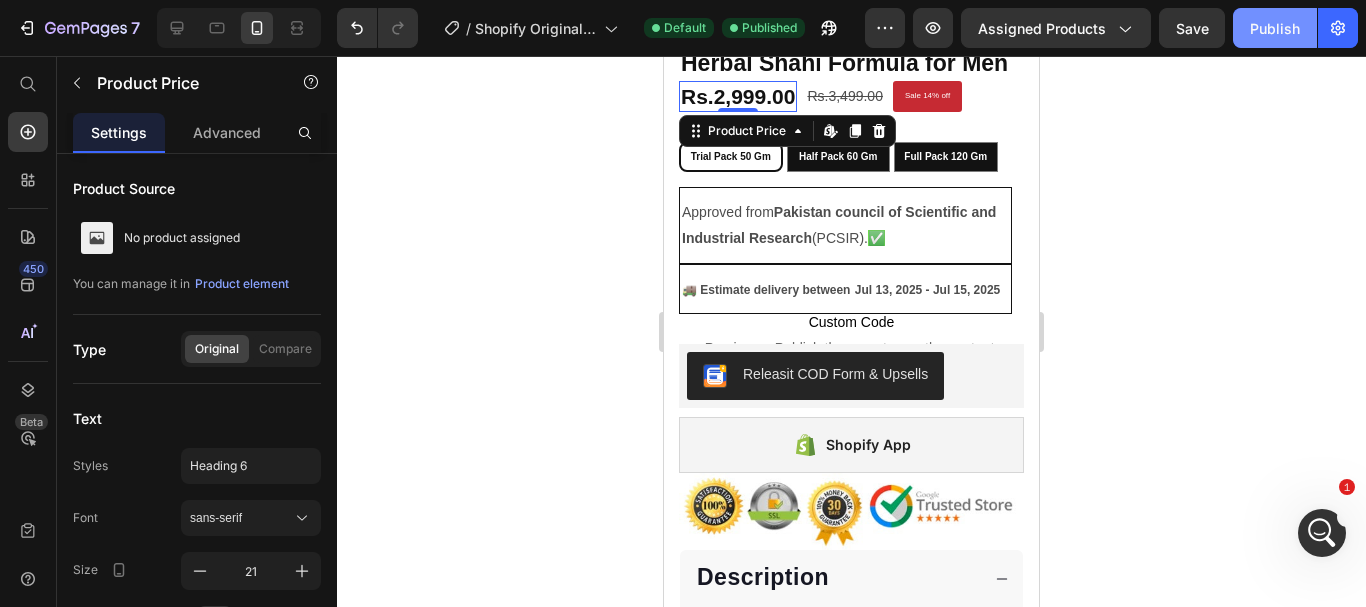 click on "Publish" at bounding box center [1275, 28] 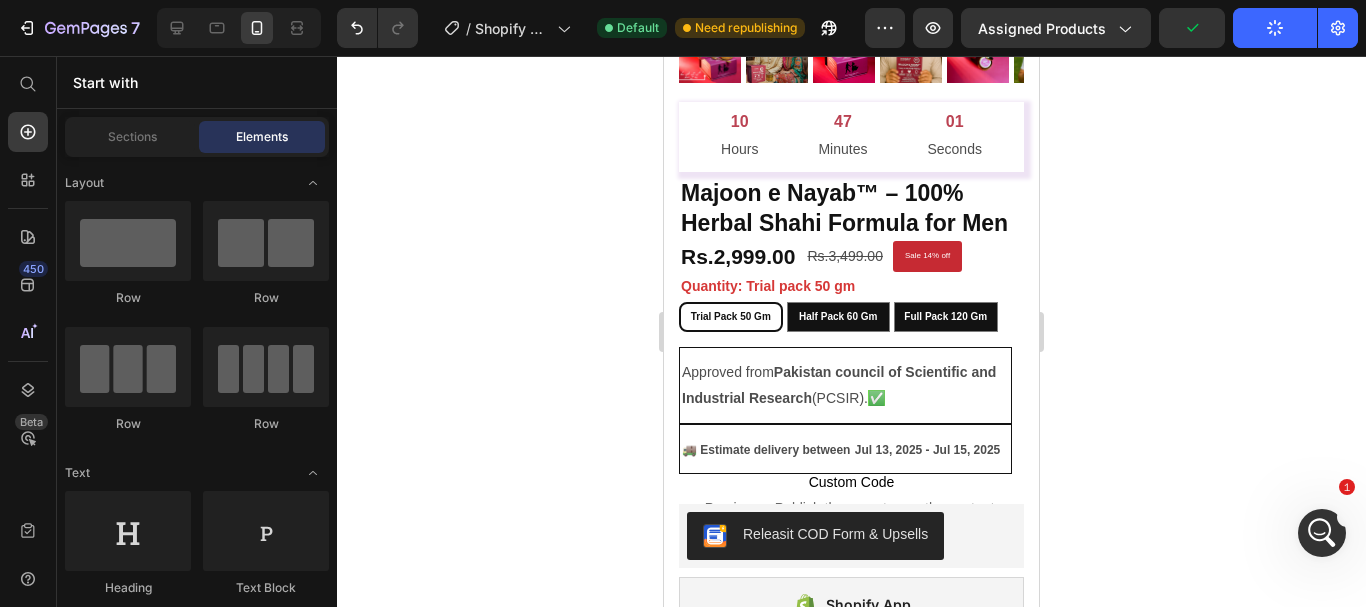 scroll, scrollTop: 383, scrollLeft: 0, axis: vertical 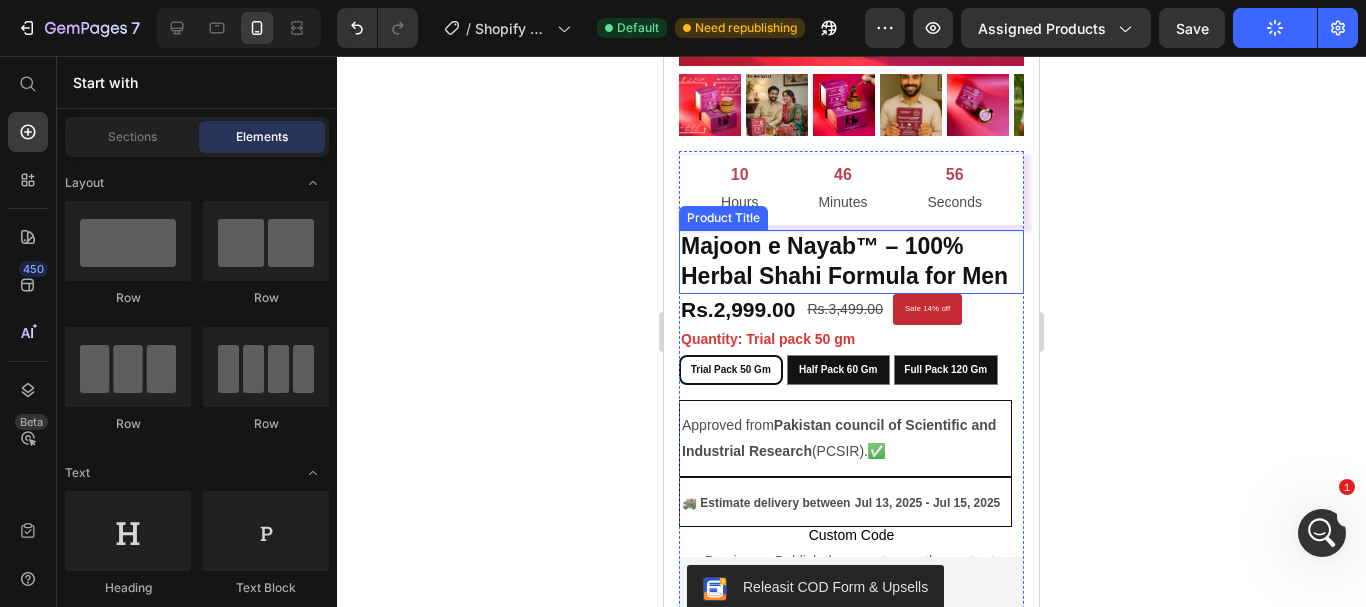 click on "Majoon e Nayab™ – 100% Herbal Shahi Formula for Men" at bounding box center [851, 262] 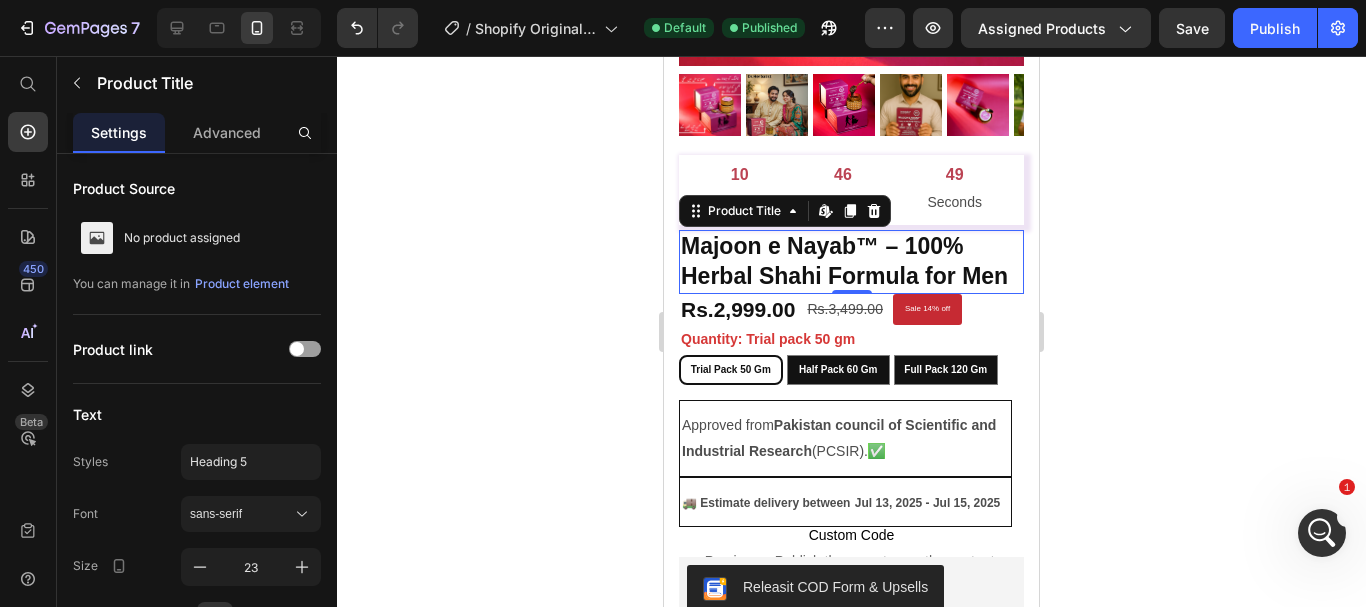 click on "Settings" at bounding box center (119, 132) 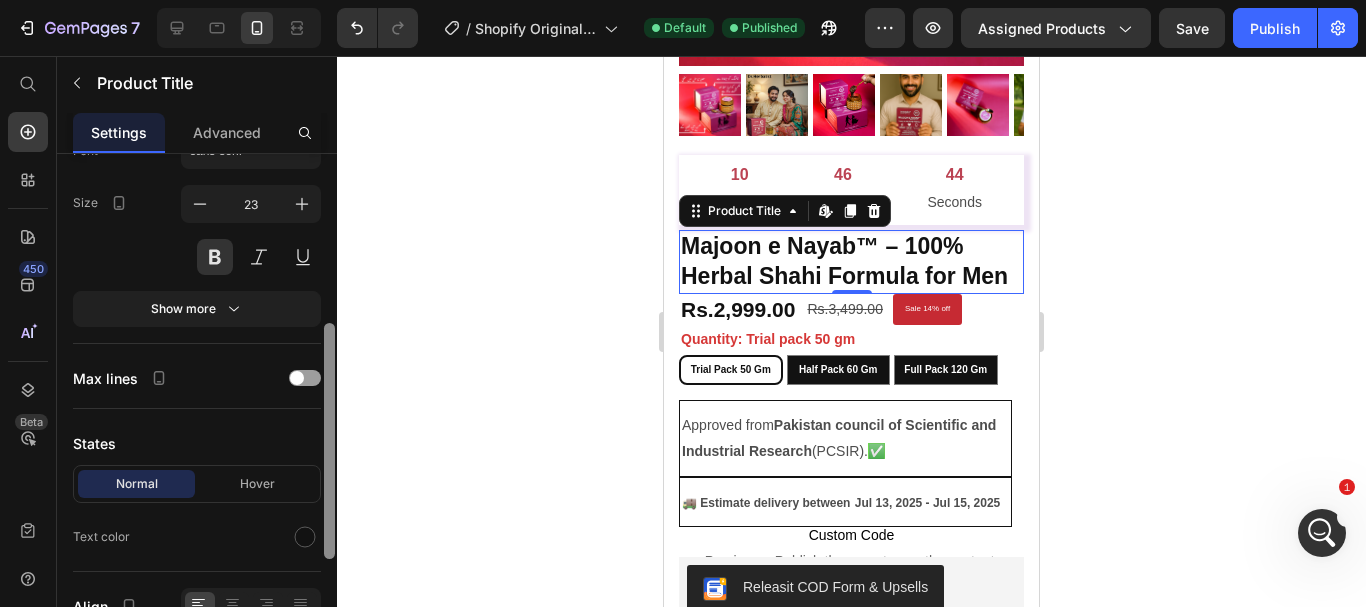 scroll, scrollTop: 418, scrollLeft: 0, axis: vertical 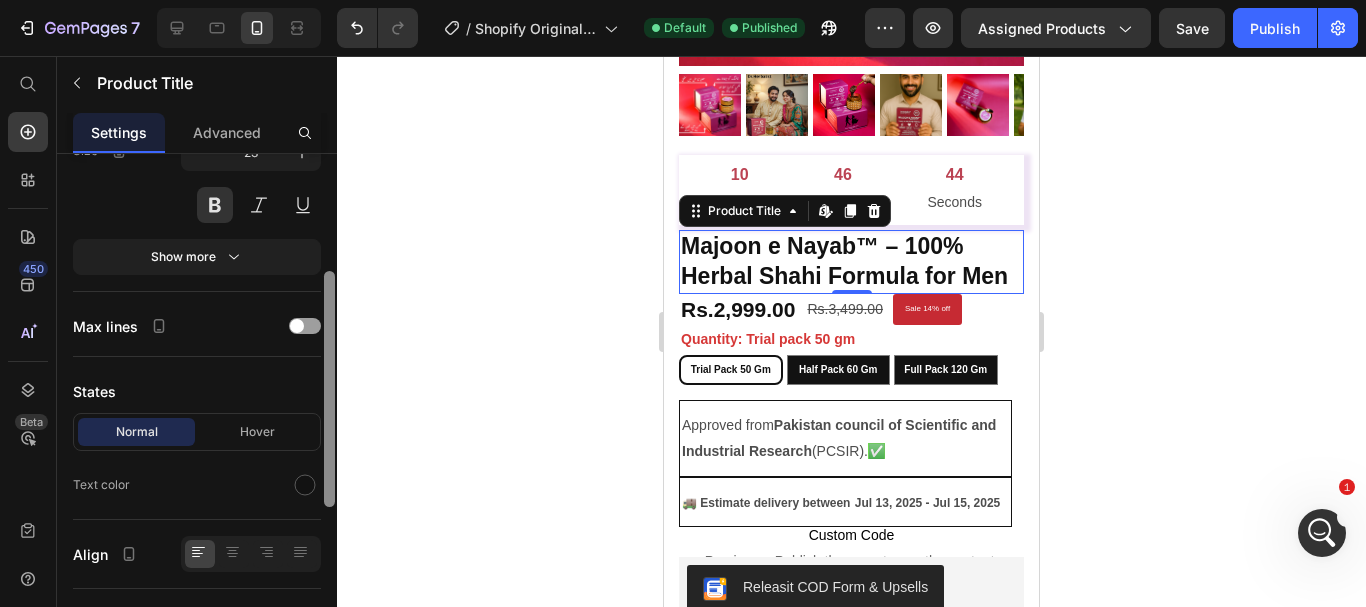 drag, startPoint x: 329, startPoint y: 382, endPoint x: 339, endPoint y: 577, distance: 195.25624 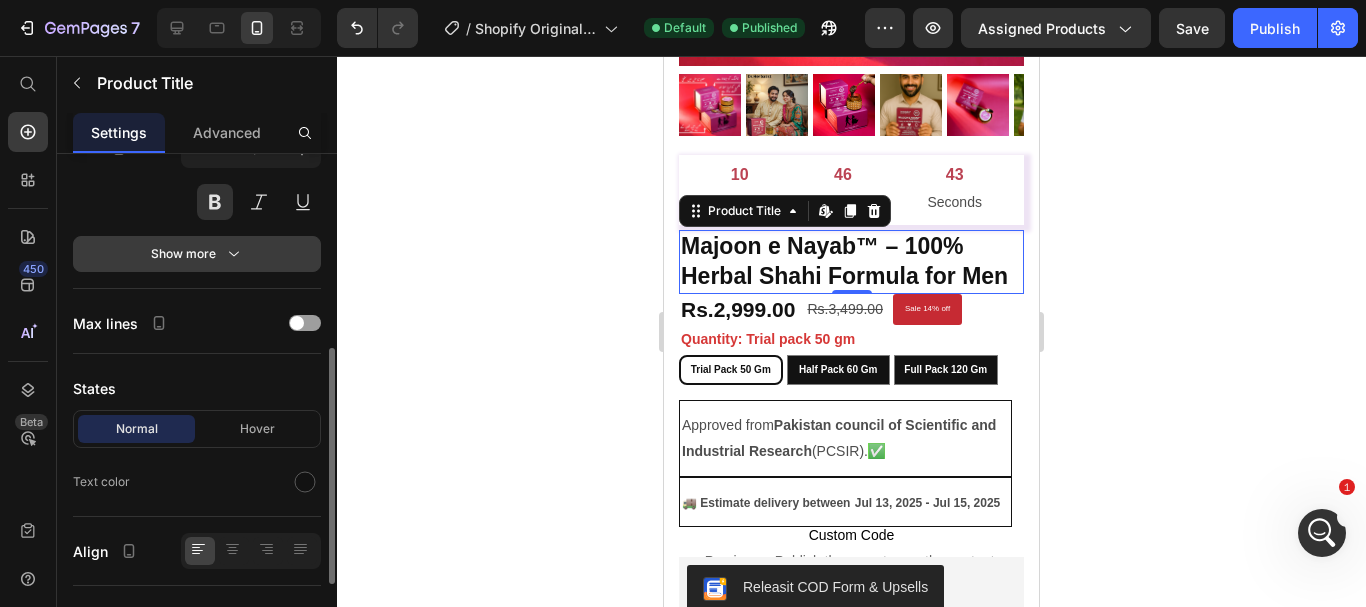 click 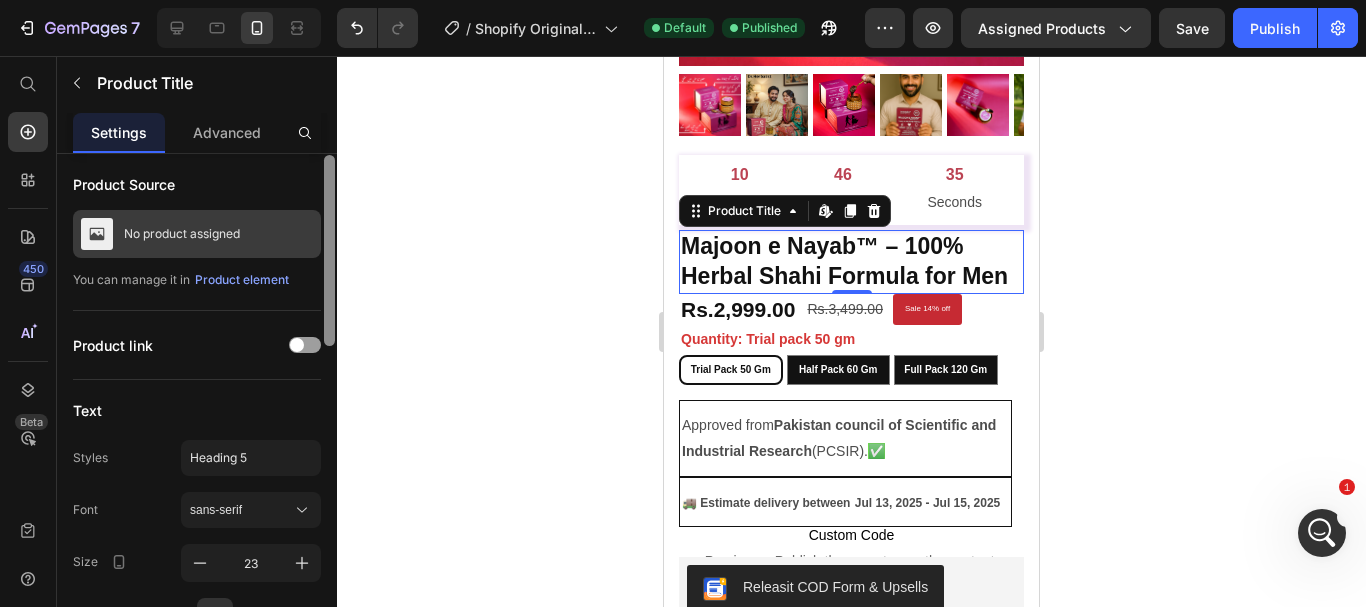 scroll, scrollTop: 0, scrollLeft: 0, axis: both 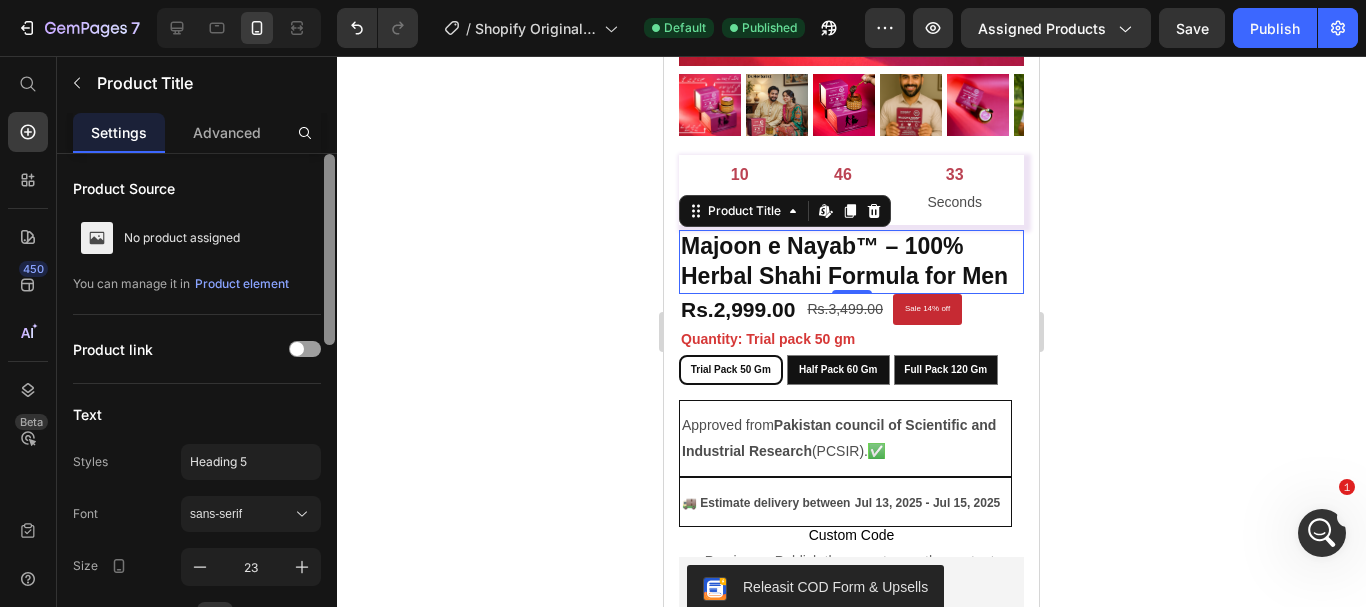 drag, startPoint x: 332, startPoint y: 462, endPoint x: 326, endPoint y: 147, distance: 315.05713 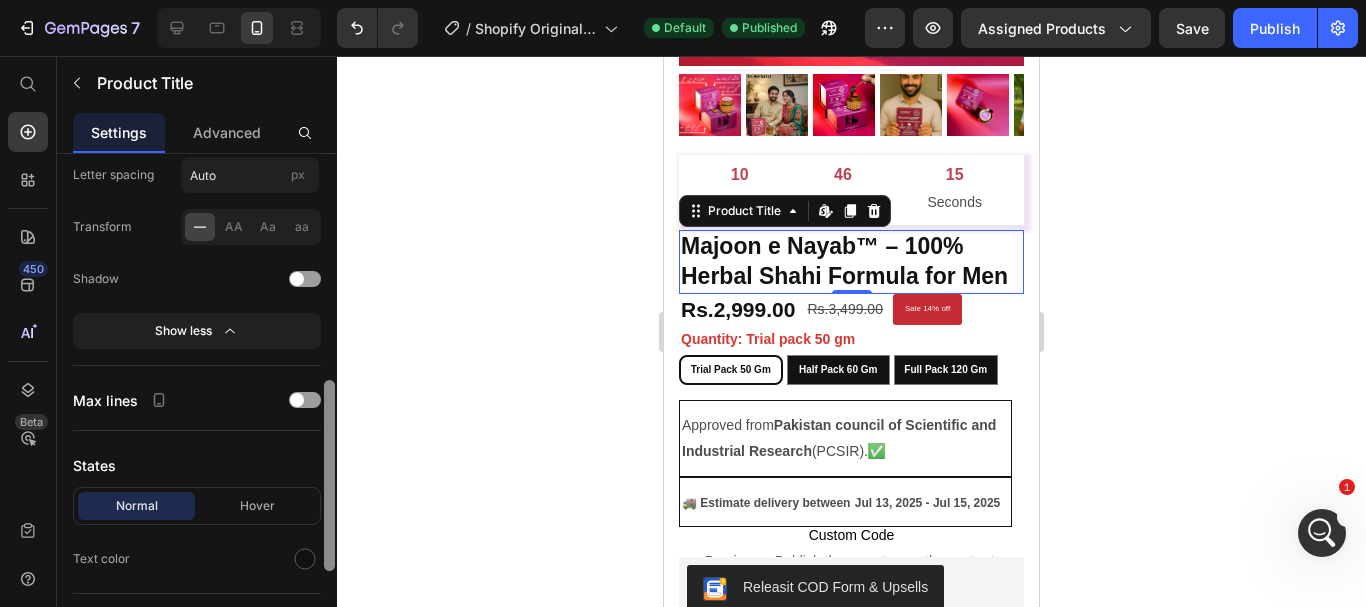 scroll, scrollTop: 606, scrollLeft: 0, axis: vertical 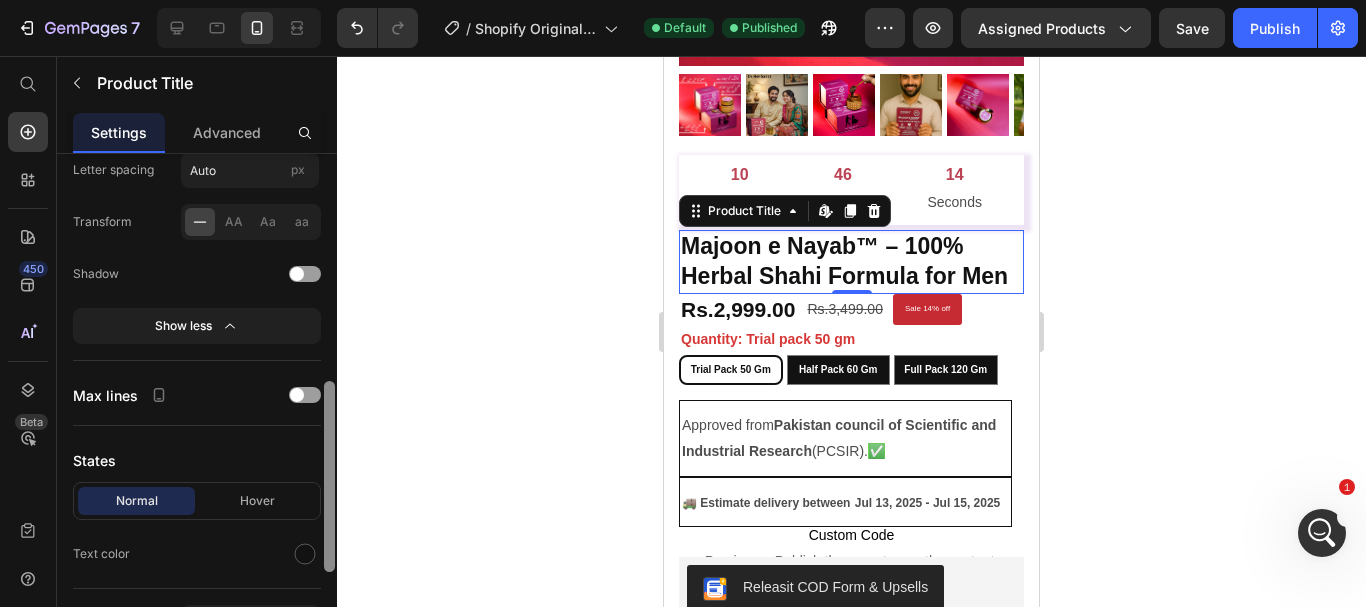 drag, startPoint x: 330, startPoint y: 208, endPoint x: 333, endPoint y: 436, distance: 228.01973 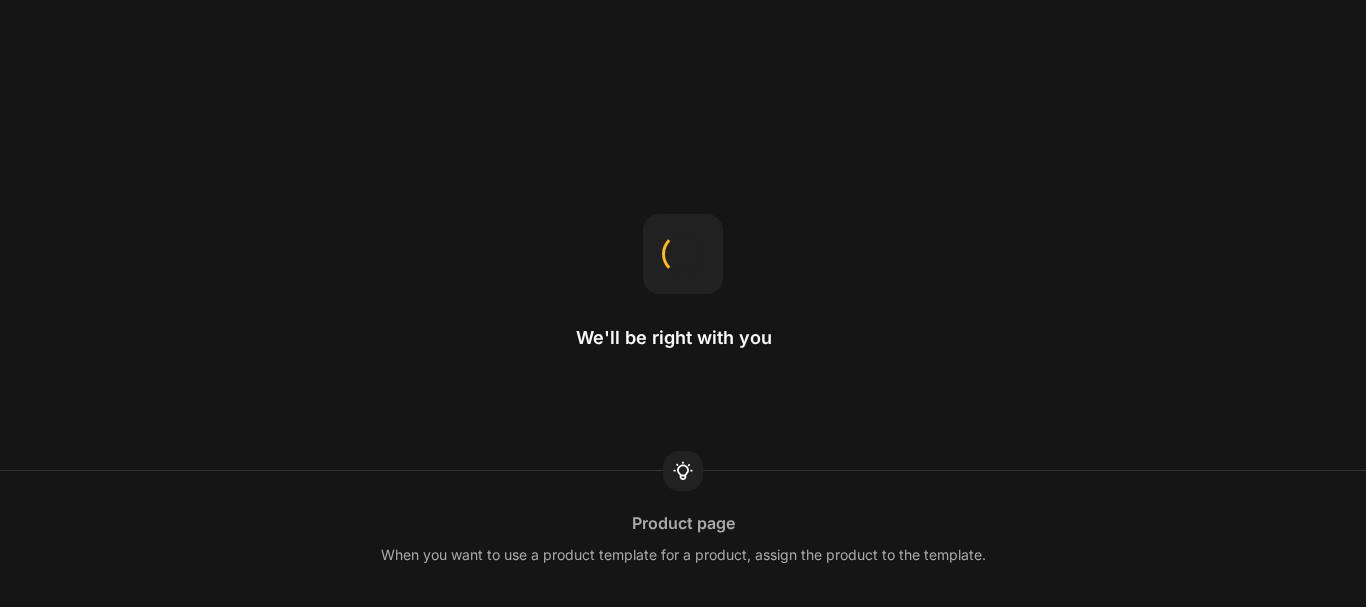 scroll, scrollTop: 0, scrollLeft: 0, axis: both 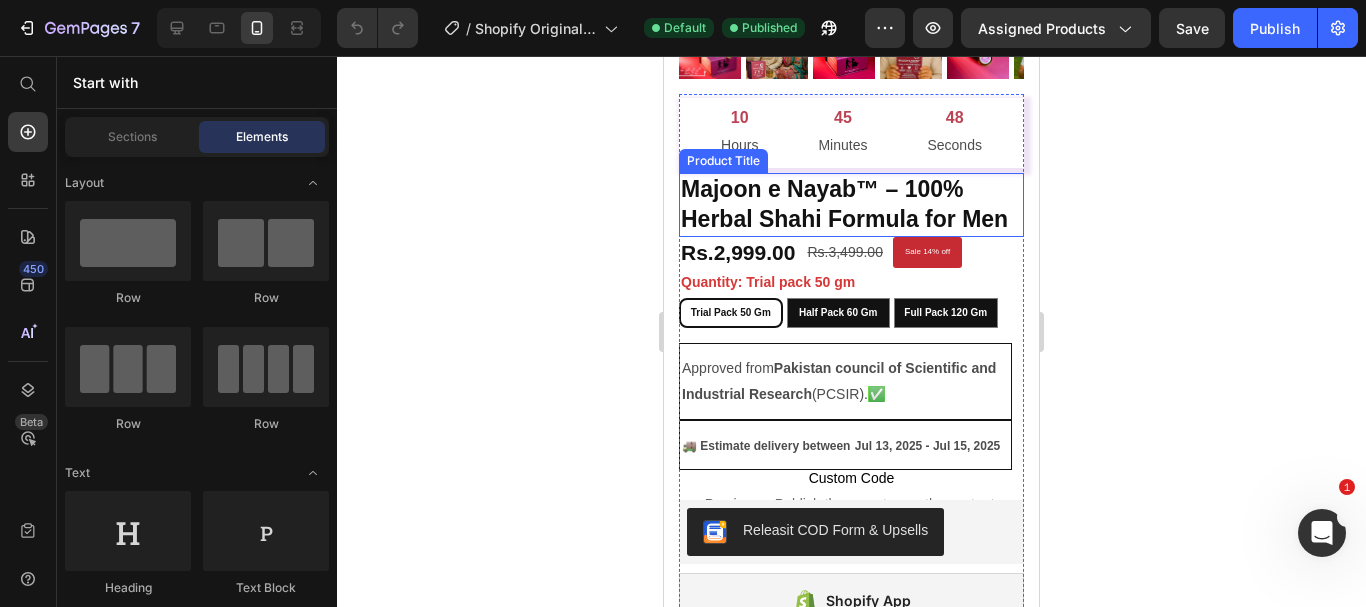 click on "Majoon e Nayab™ – 100% Herbal Shahi Formula for Men" at bounding box center (851, 205) 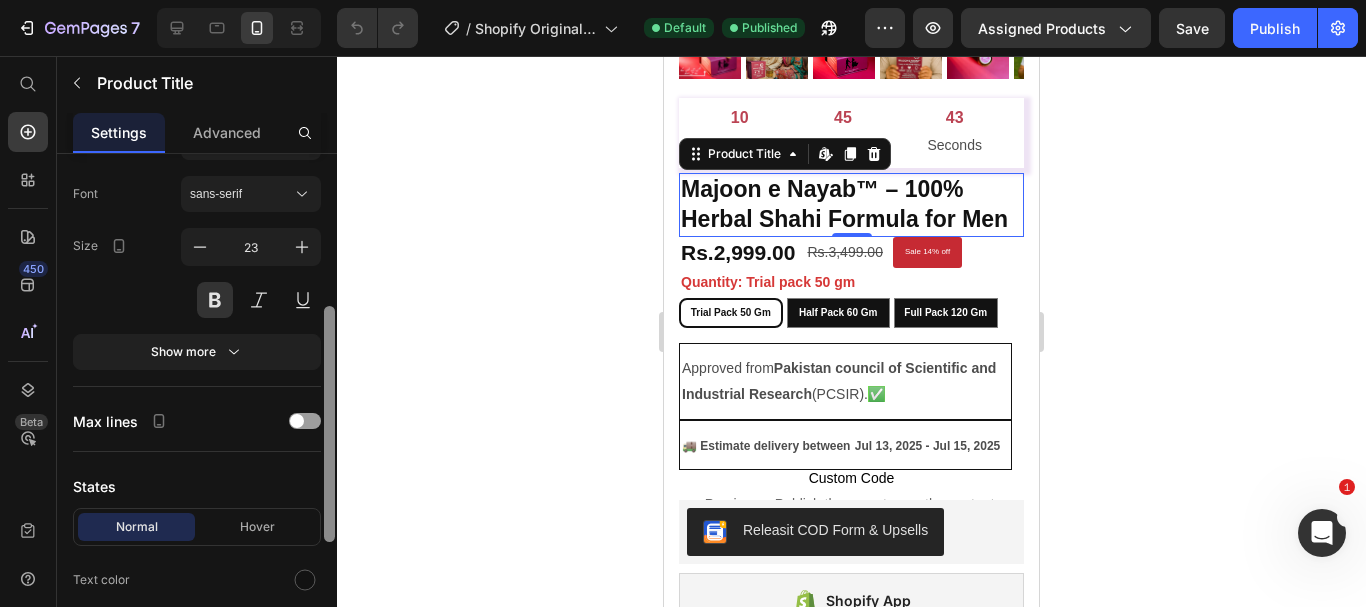 scroll, scrollTop: 322, scrollLeft: 0, axis: vertical 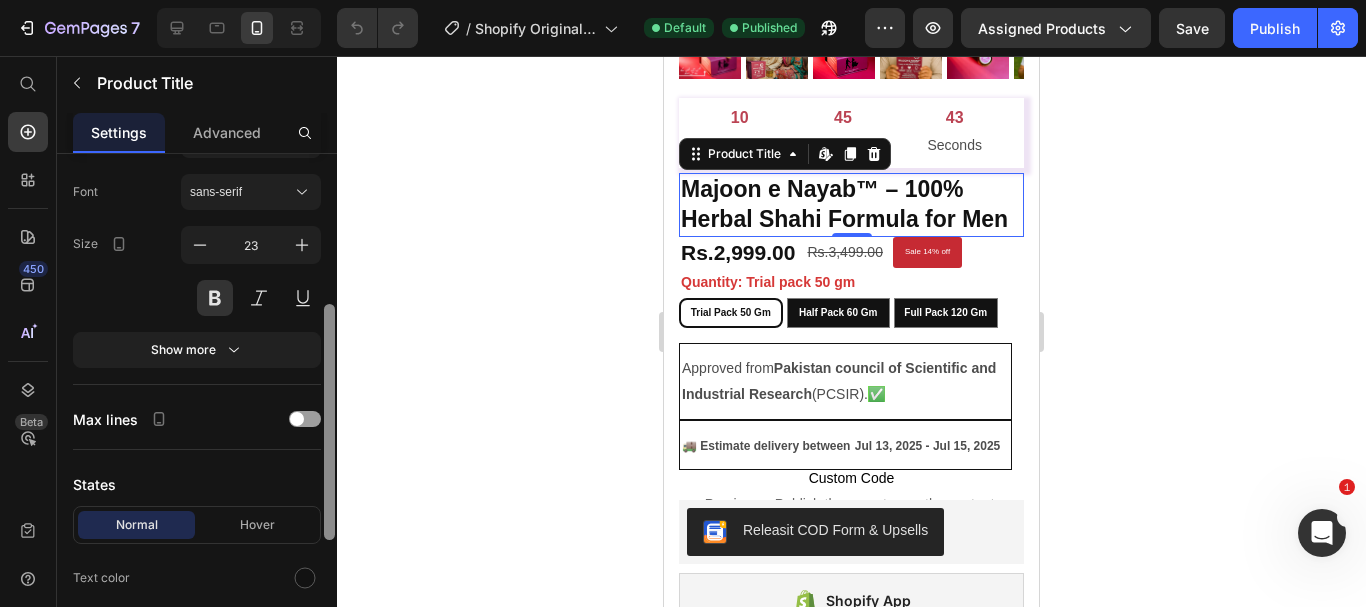 drag, startPoint x: 328, startPoint y: 250, endPoint x: 325, endPoint y: 400, distance: 150.03 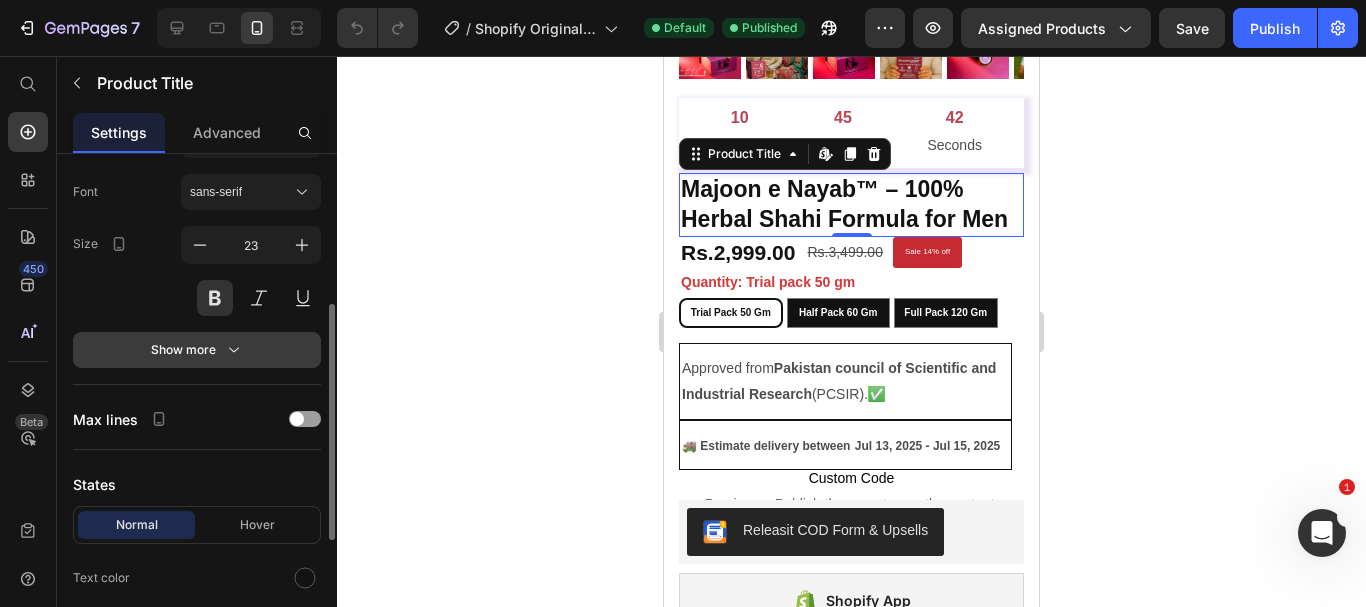 click 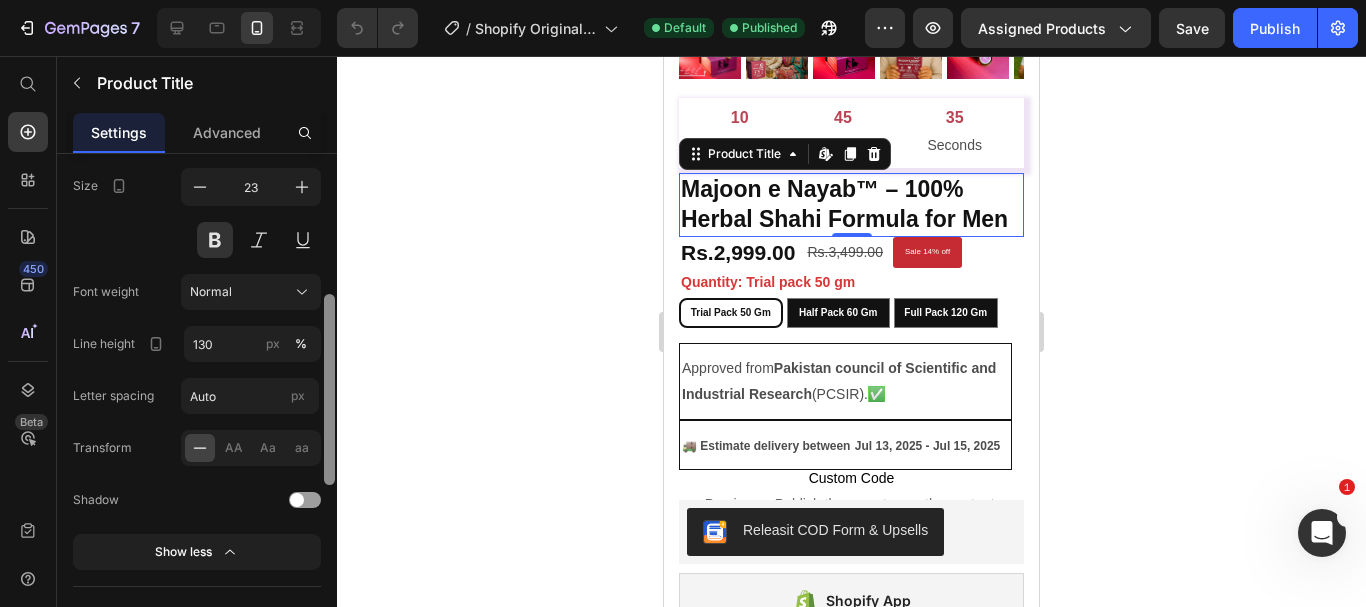 scroll, scrollTop: 395, scrollLeft: 0, axis: vertical 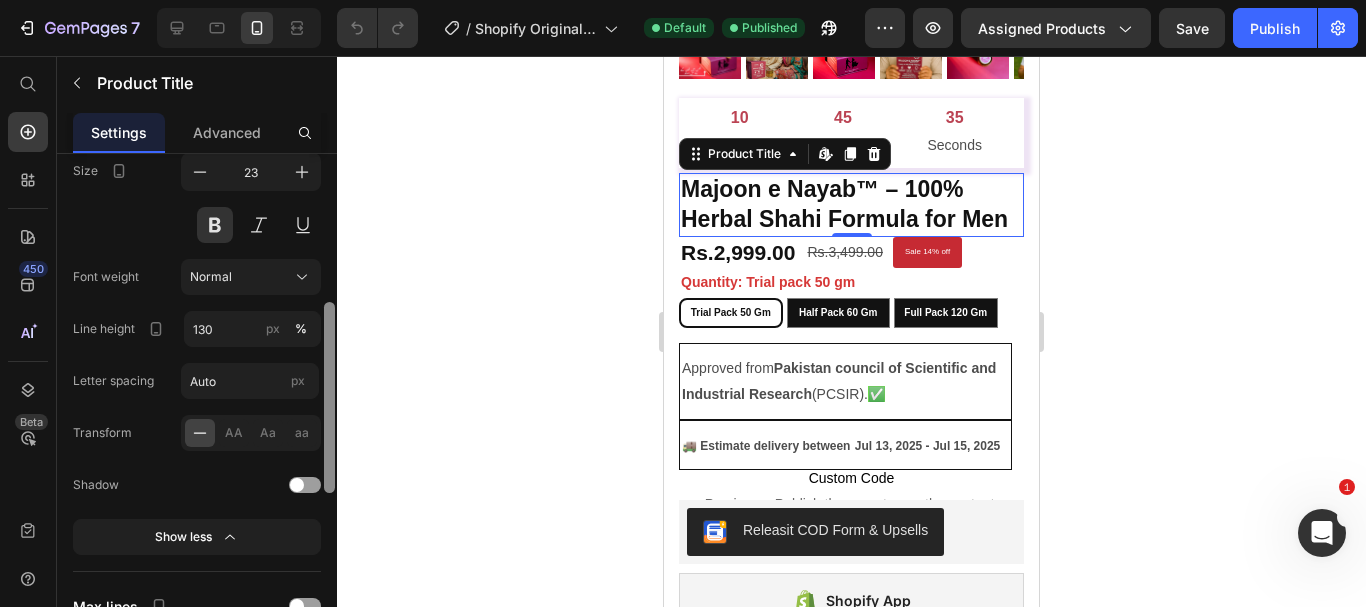 drag, startPoint x: 329, startPoint y: 416, endPoint x: 327, endPoint y: 450, distance: 34.058773 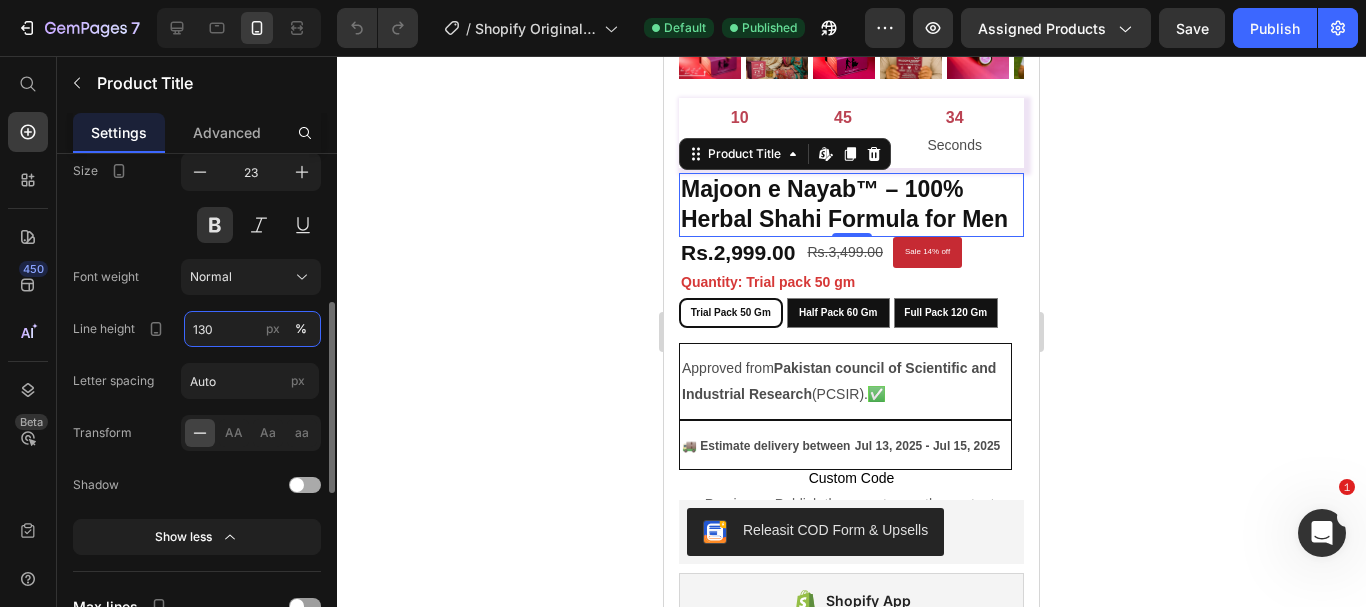 click on "130" at bounding box center (252, 329) 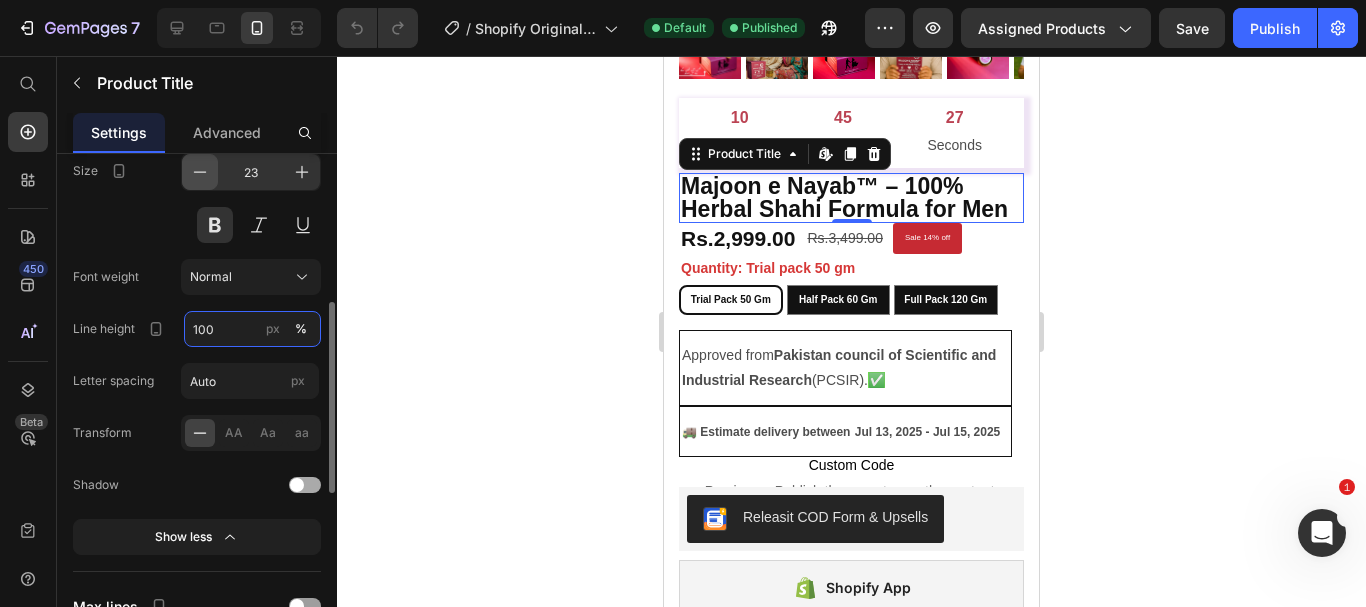 type on "100" 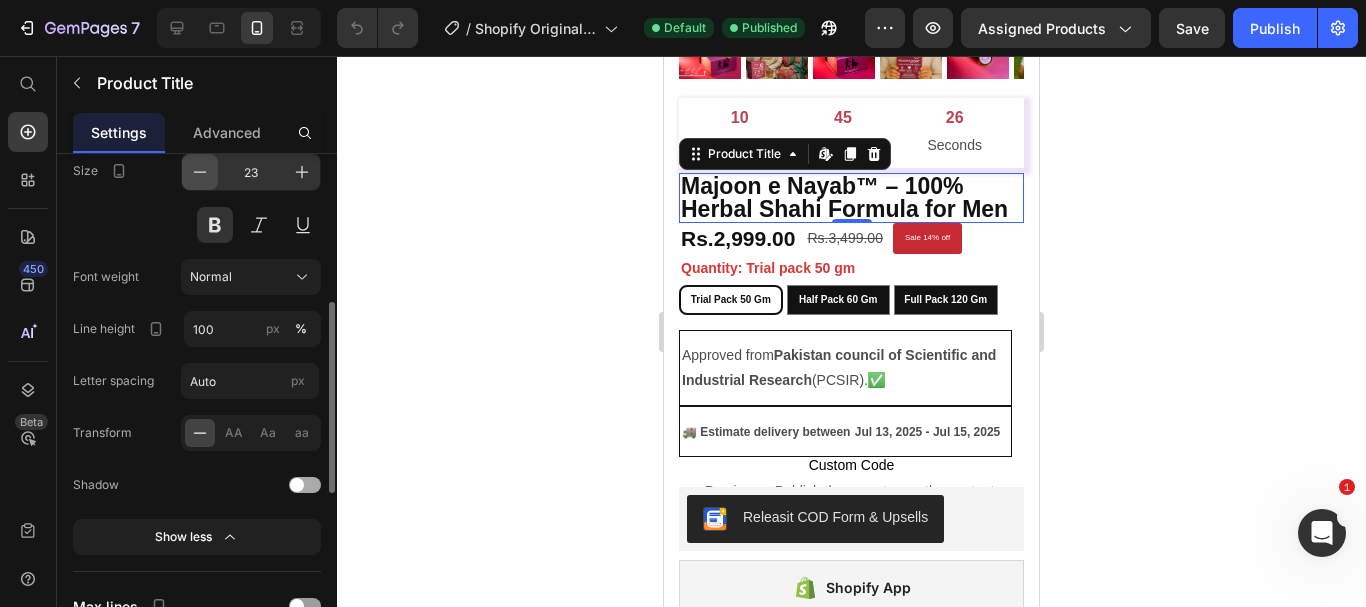 click 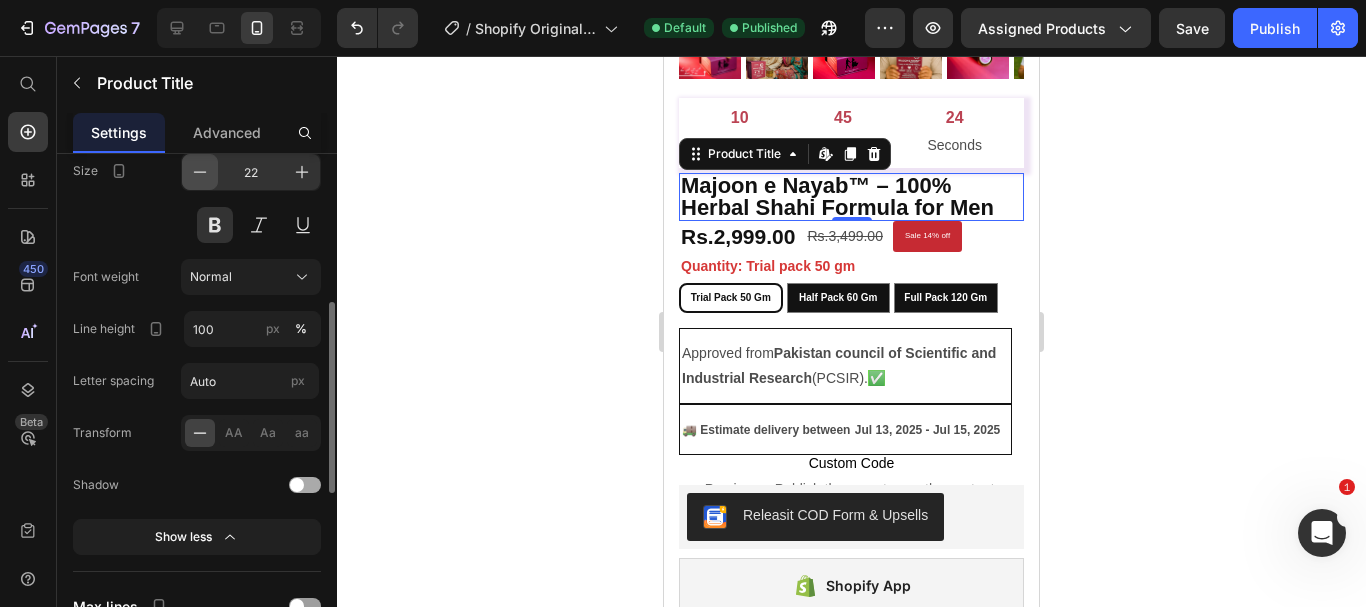 click 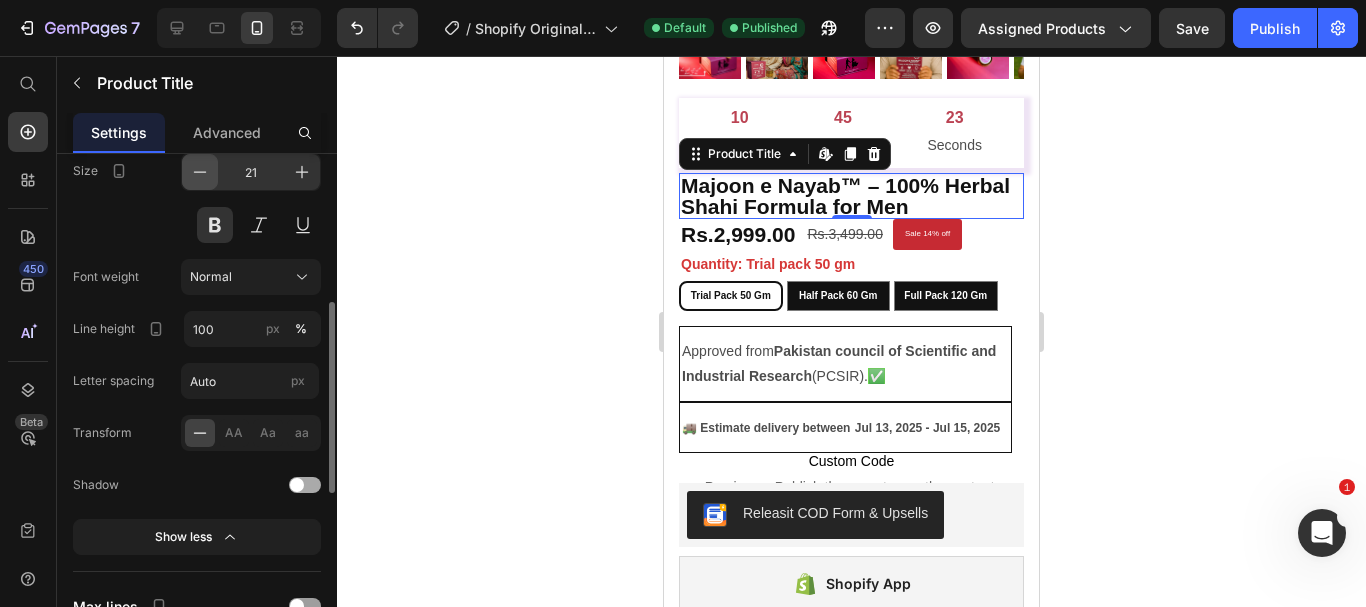click 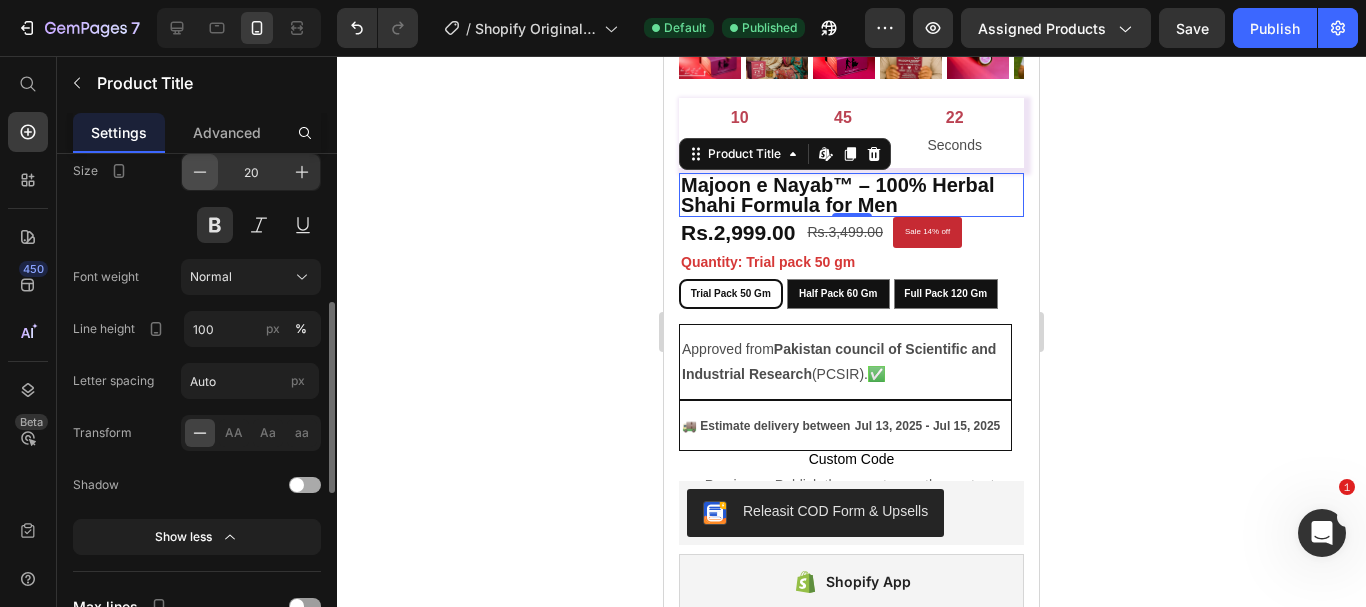 click 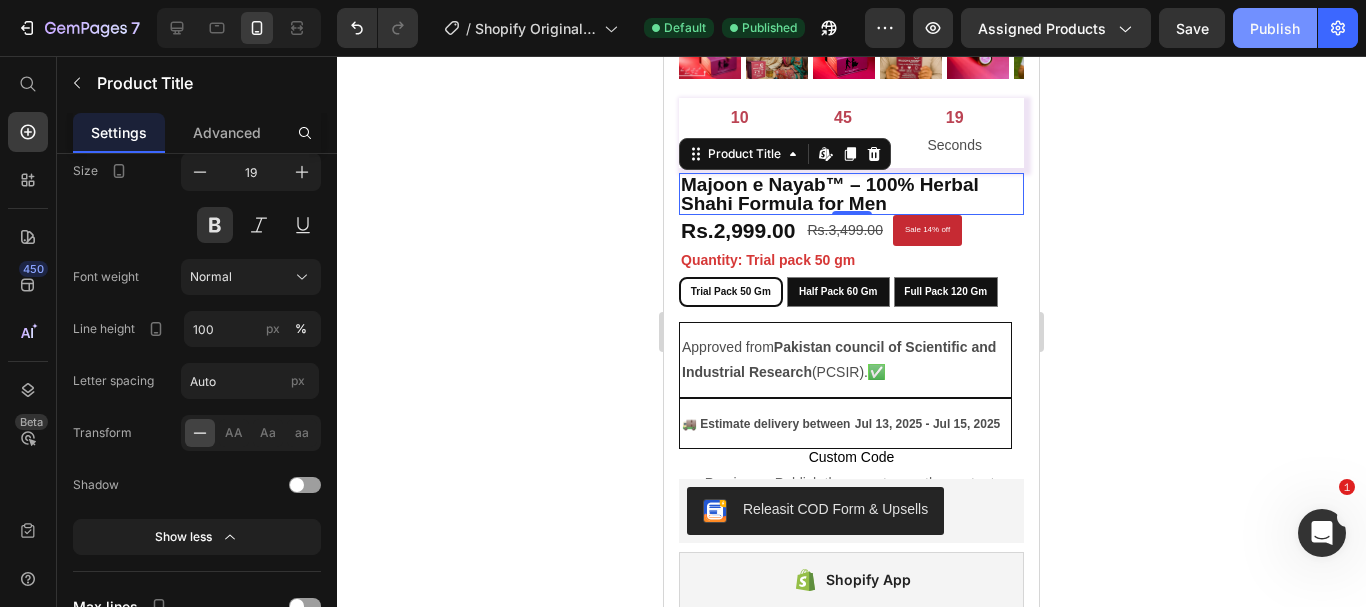 click on "Publish" 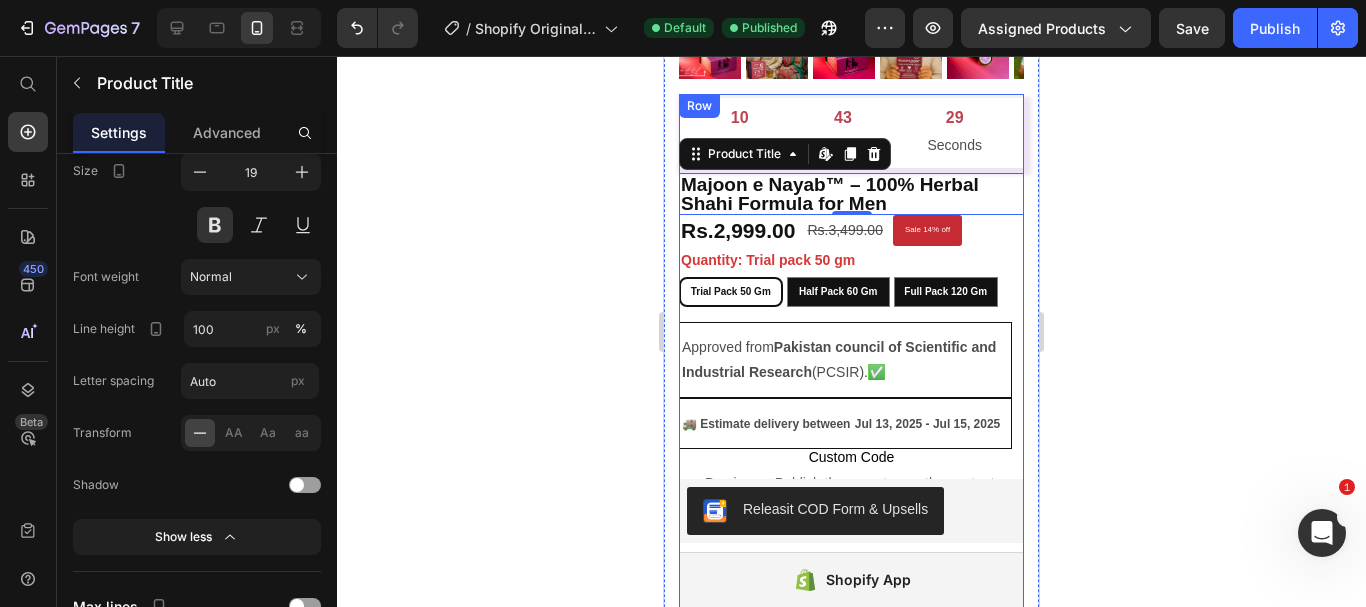 click on "10 Hours 43 Minutes 29 Seconds Countdown Timer Majoon e Nayab™ – 100% Herbal Shahi Formula for Men Product Title   Edit content in Shopify 0 Rs.2,999.00 Product Price Rs.3,499.00 Product Price Sale 14% off Product Badge Row Quantity: Trial pack 50 gm Trial pack 50 gm Trial pack 50 gm Trial pack 50 gm Half Pack 60 gm Half Pack 60 gm Half Pack 60 gm Full Pack 120 gm Full Pack 120 gm Full Pack 120 gm Product Variants & Swatches Approved from  [COUNTRY] council of Scientific and Industrial Research  (PCSIR). ✅ Text Block
🚚 Estimate delivery  between
Jul 13, 2025 - Jul 15, 2025
Delivery Date Row Row Text Block Row
Custom Code
Preview or Publish the page to see the content. Custom Code Releasit COD Form & Upsells Releasit COD Form & Upsells Shopify App Shopify App Image
Description ✅  Lab-Tested & Steroid-Free – Verified by PCSIR [CITY]
We care about your health and well-being. Our  Majoon-e-Nayaab  has been  .
💡" at bounding box center (851, 2804) 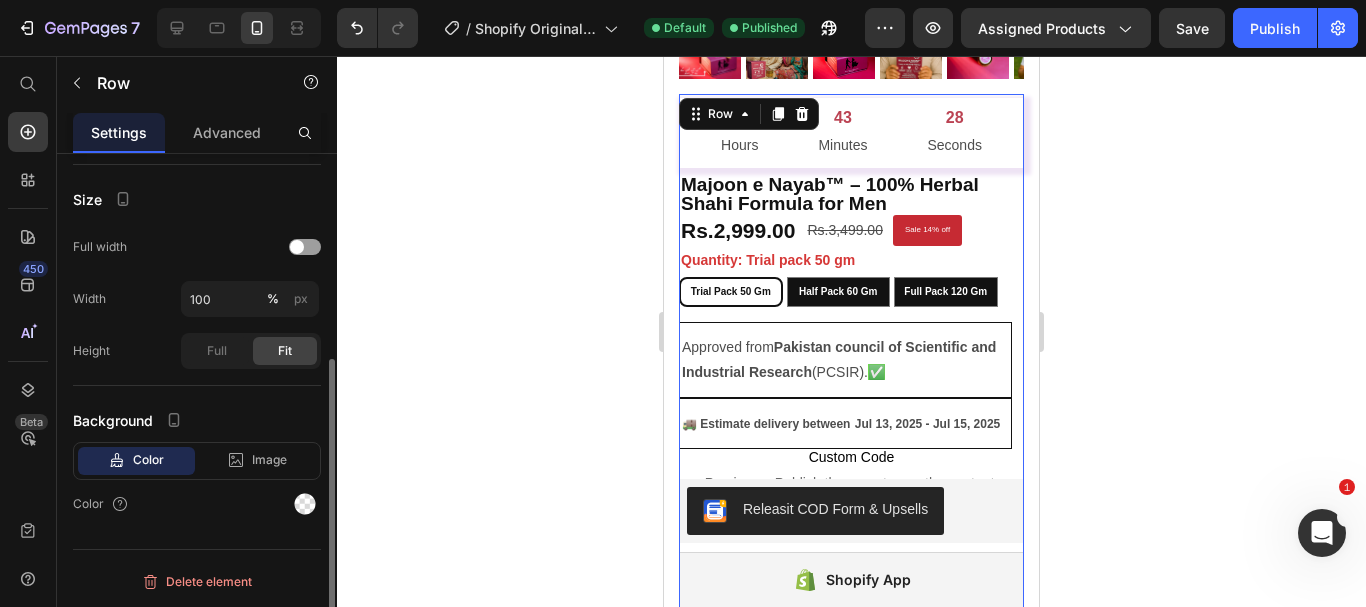 scroll, scrollTop: 0, scrollLeft: 0, axis: both 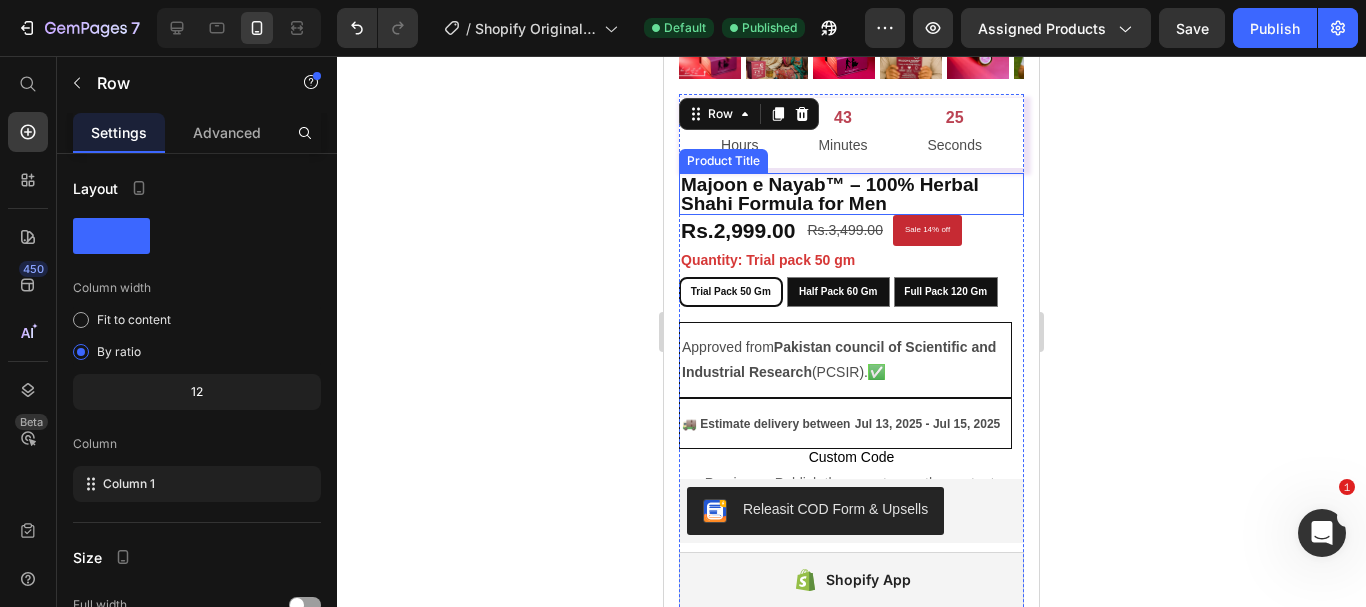 click on "Majoon e Nayab™ – 100% Herbal Shahi Formula for Men" at bounding box center [851, 194] 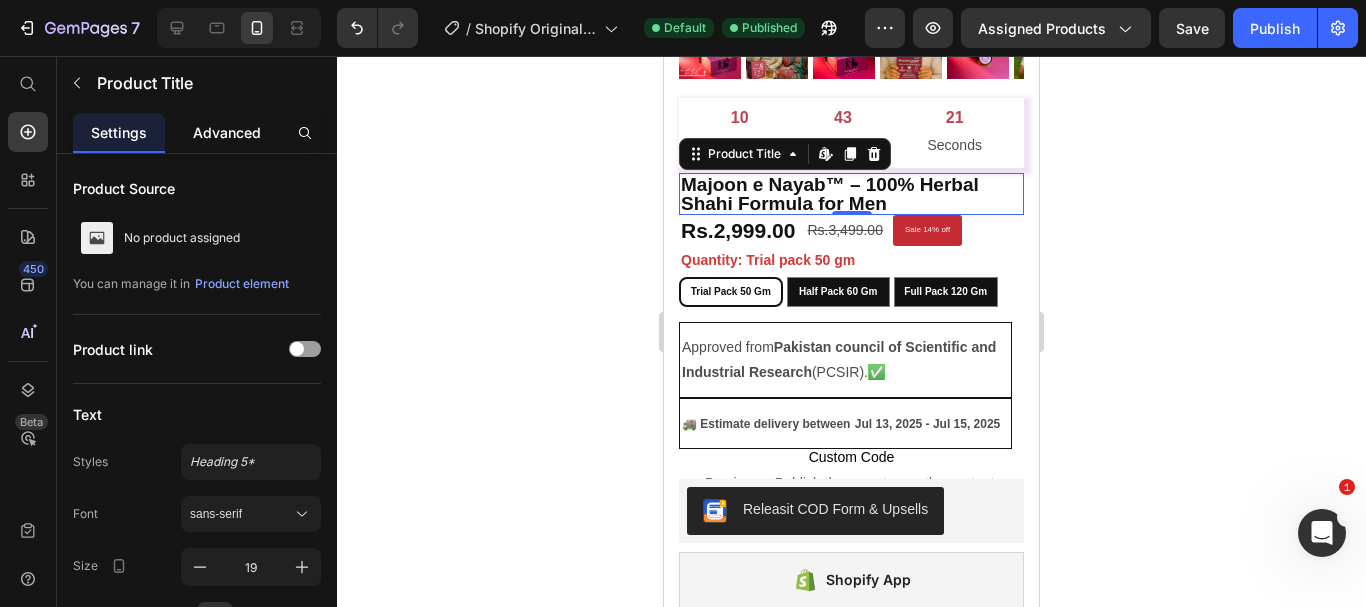 click on "Advanced" at bounding box center (227, 132) 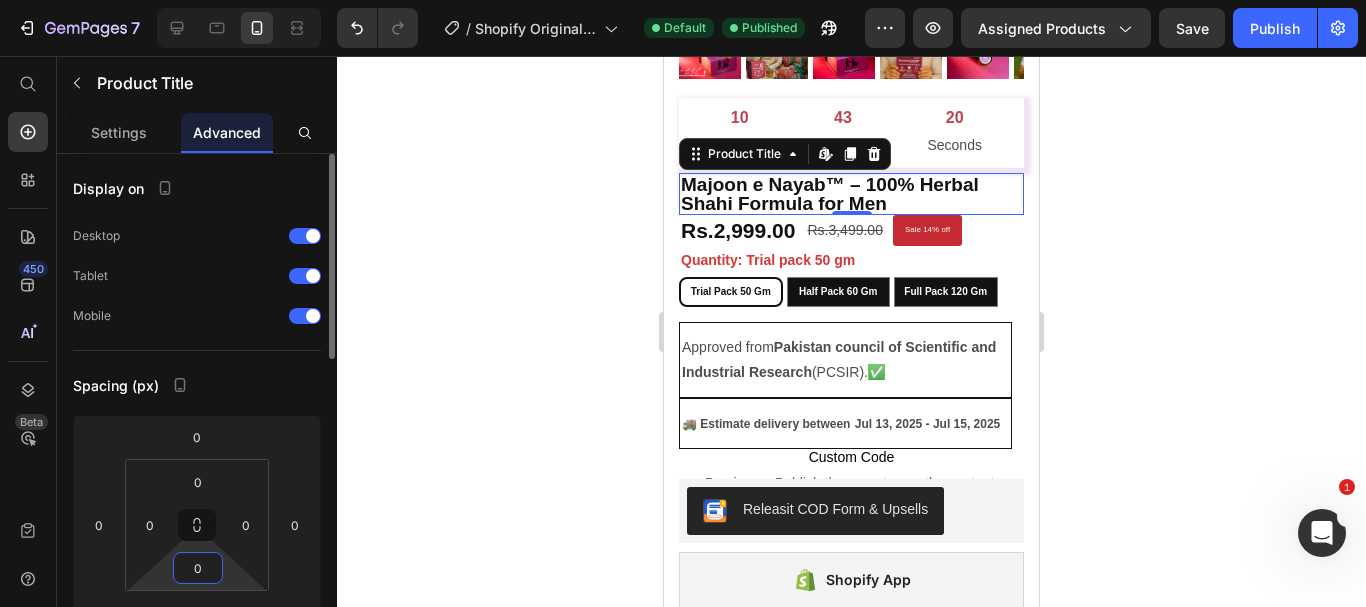 click on "0" at bounding box center (198, 568) 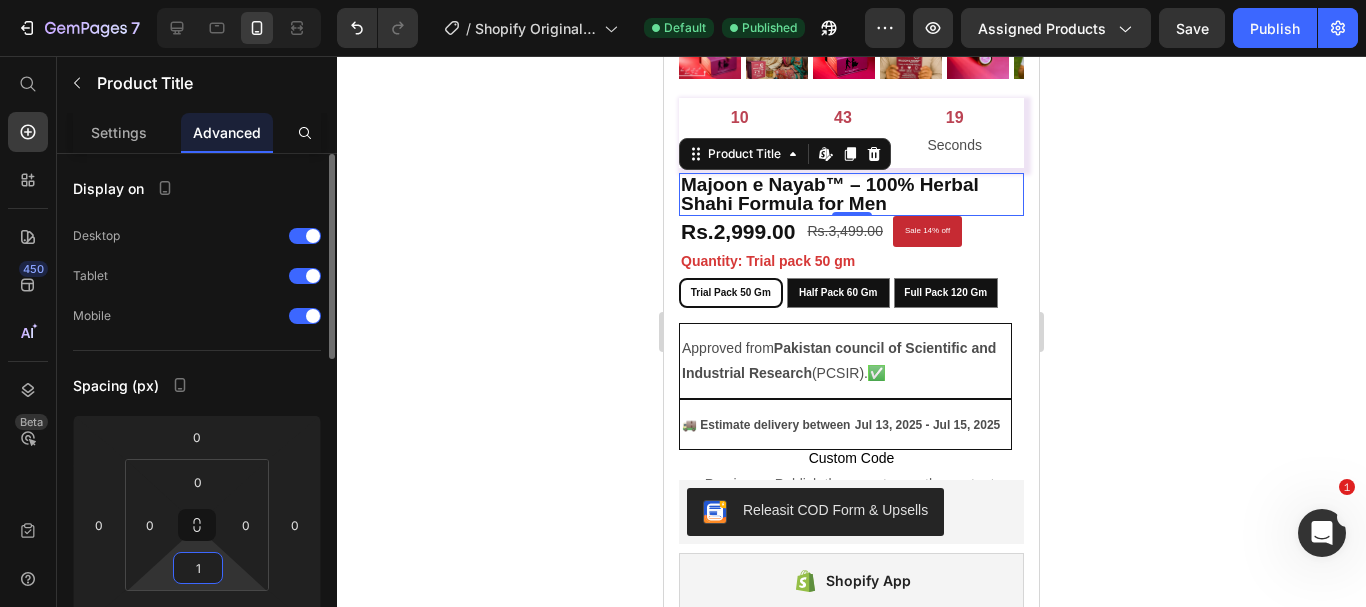 type on "10" 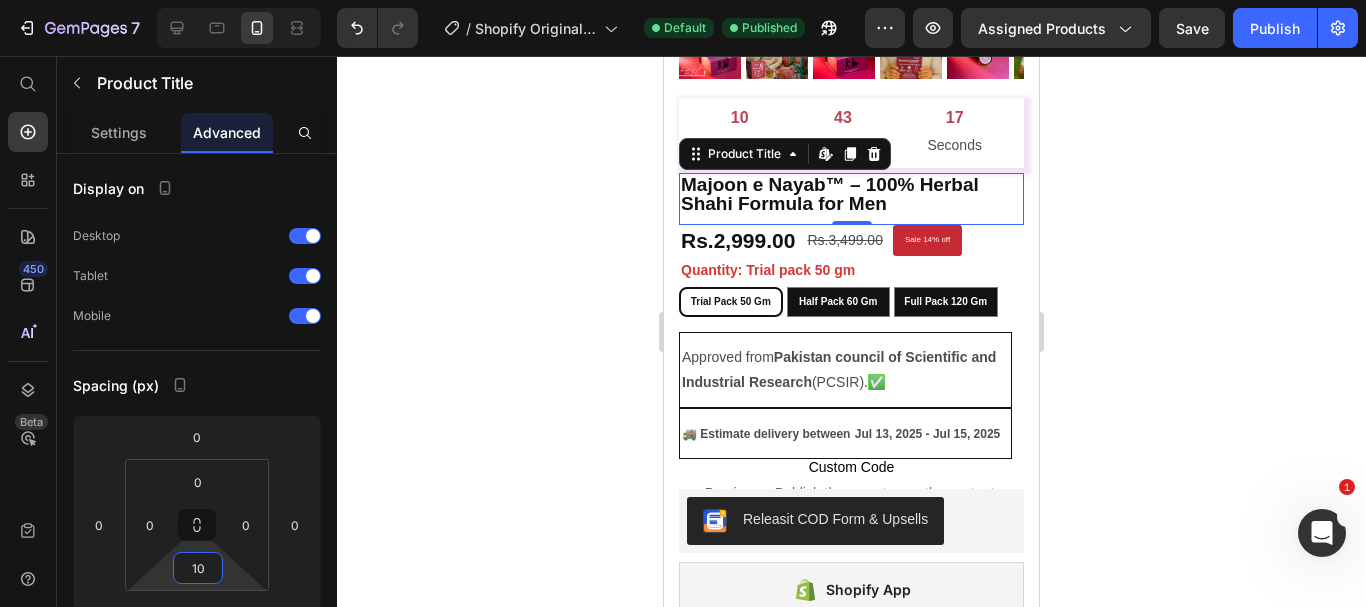 click 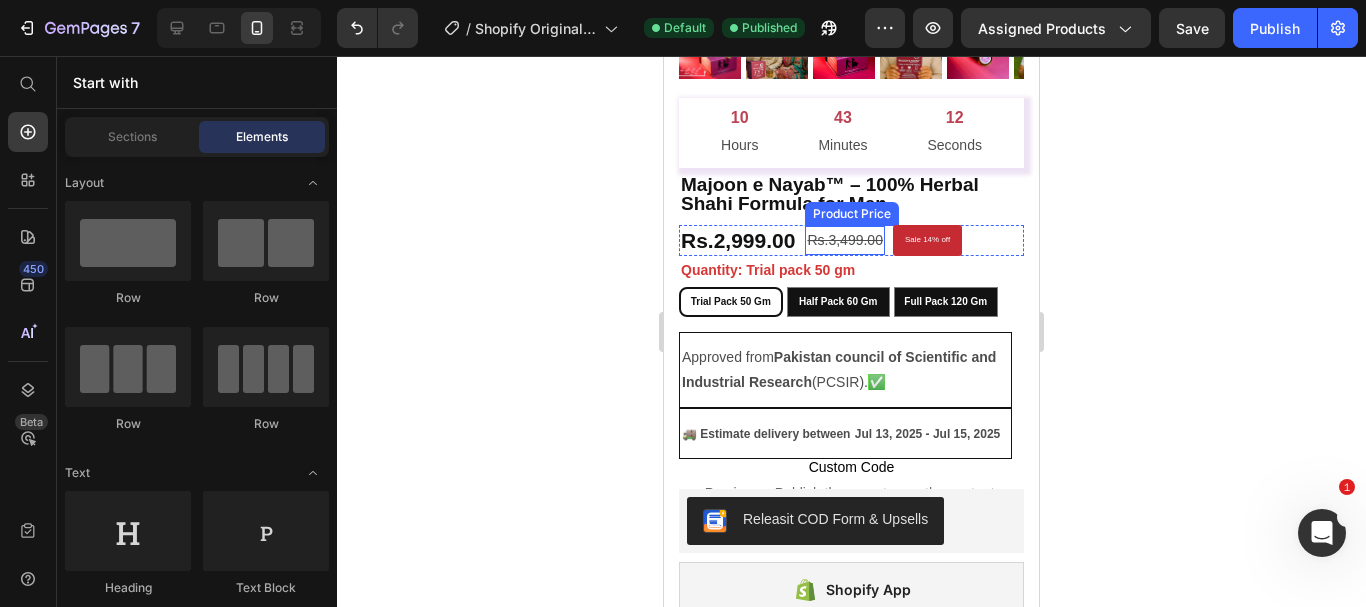 click on "Rs.3,499.00" at bounding box center [845, 240] 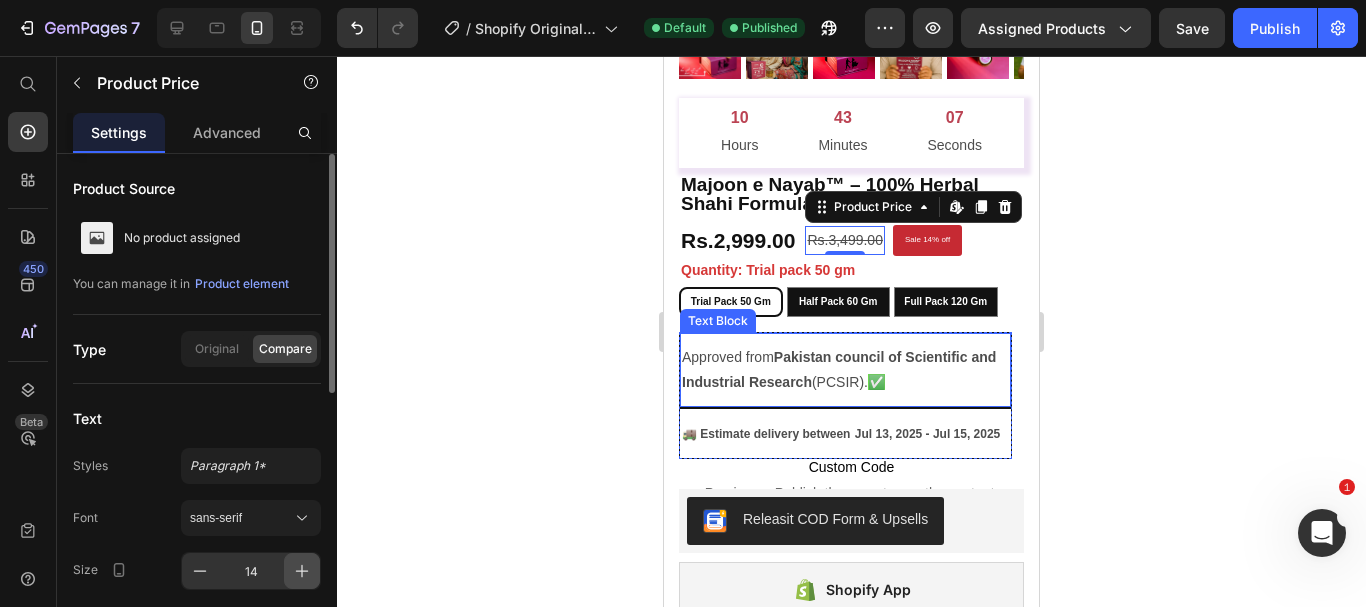 click 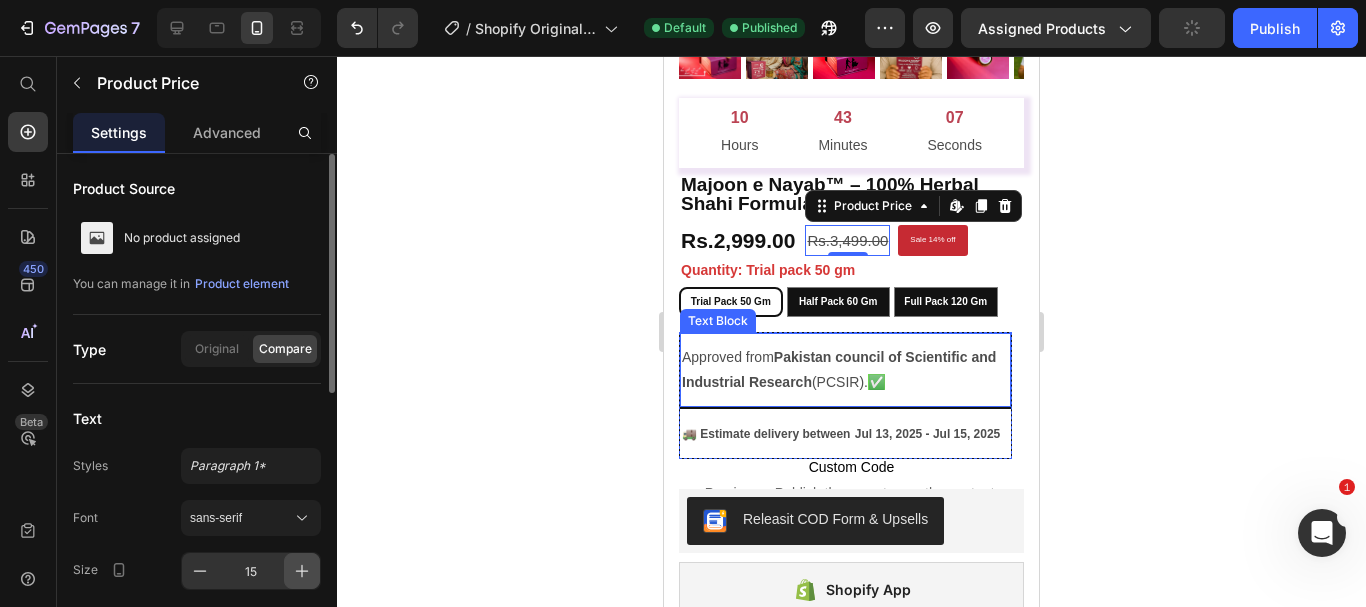 click 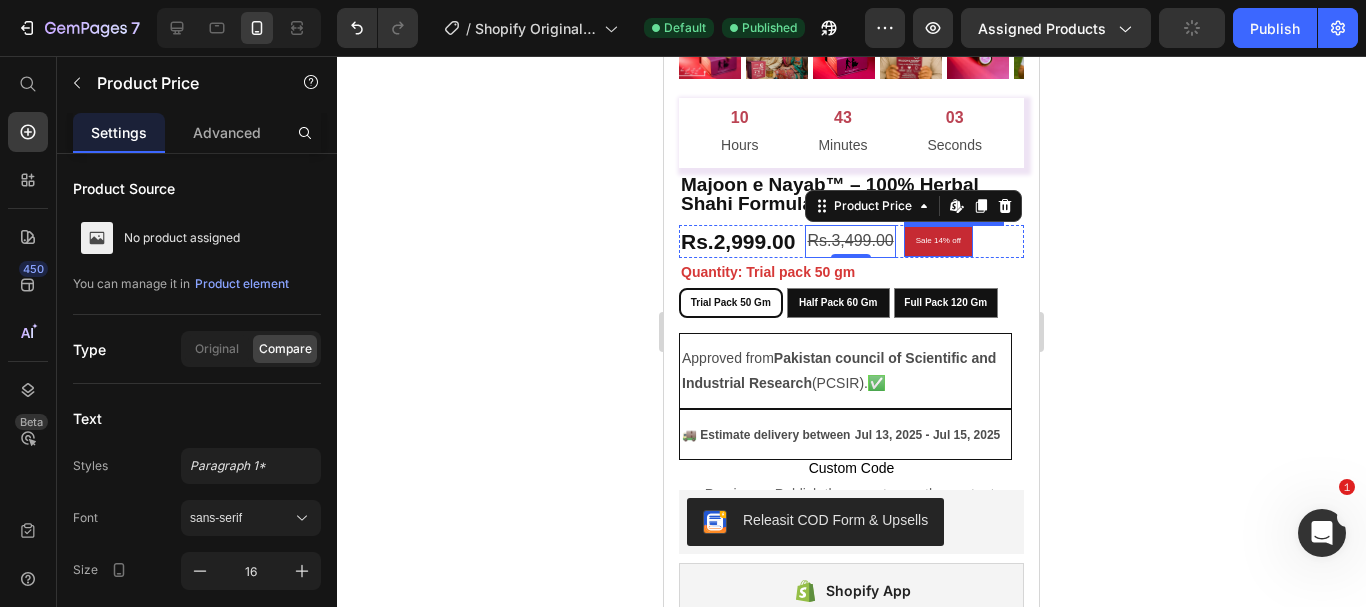 click on "Sale 14% off" at bounding box center (938, 241) 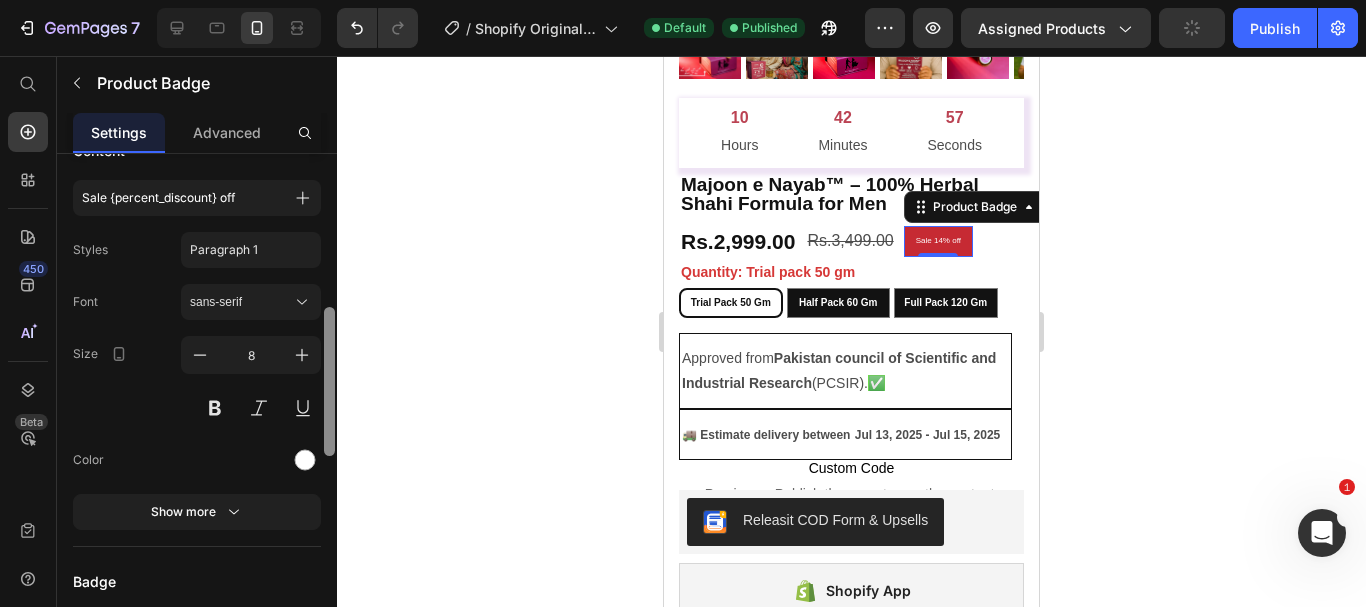 scroll, scrollTop: 499, scrollLeft: 0, axis: vertical 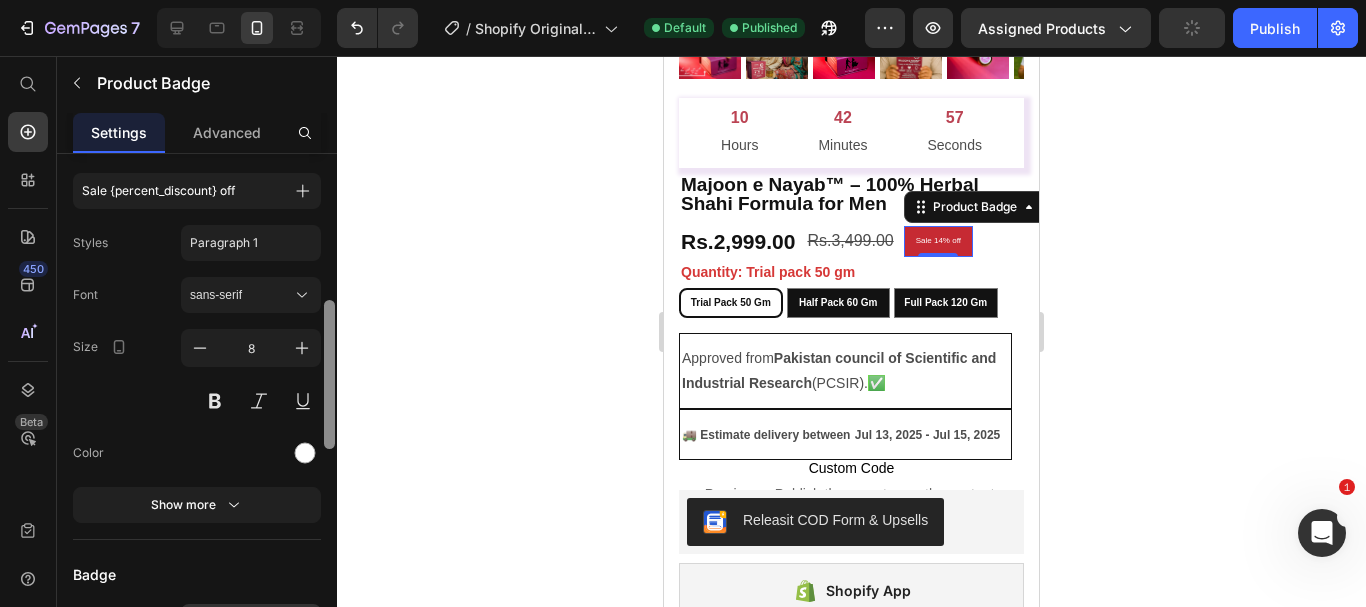 drag, startPoint x: 329, startPoint y: 271, endPoint x: 326, endPoint y: 417, distance: 146.03082 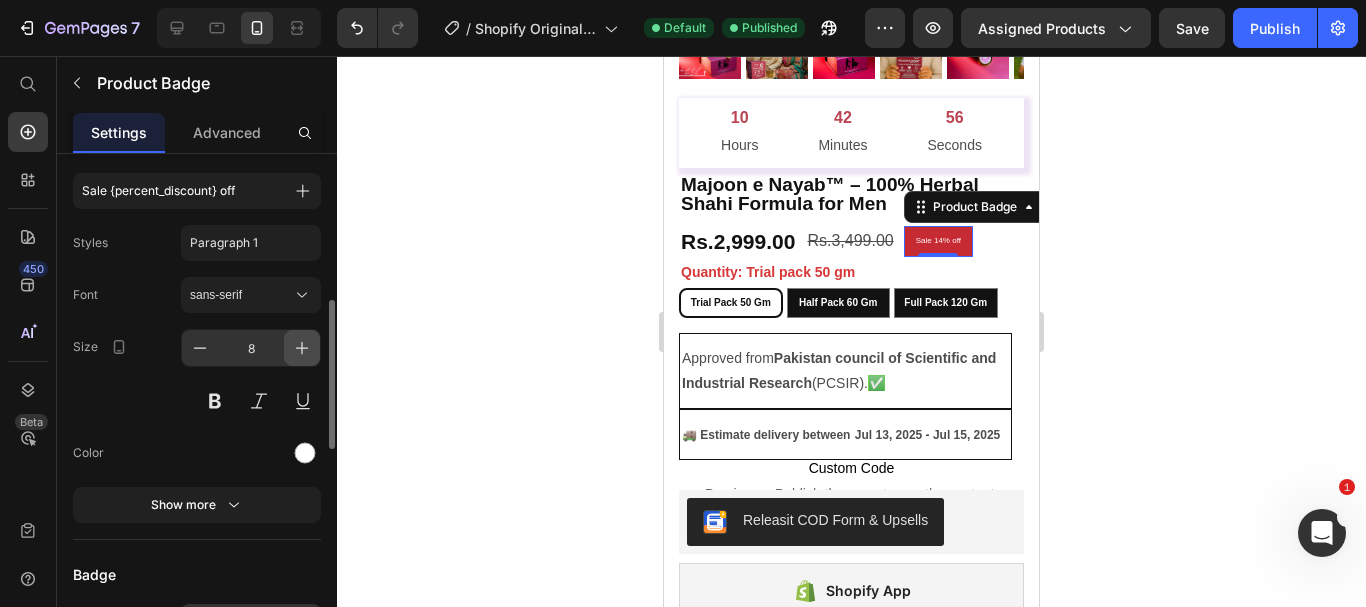 click 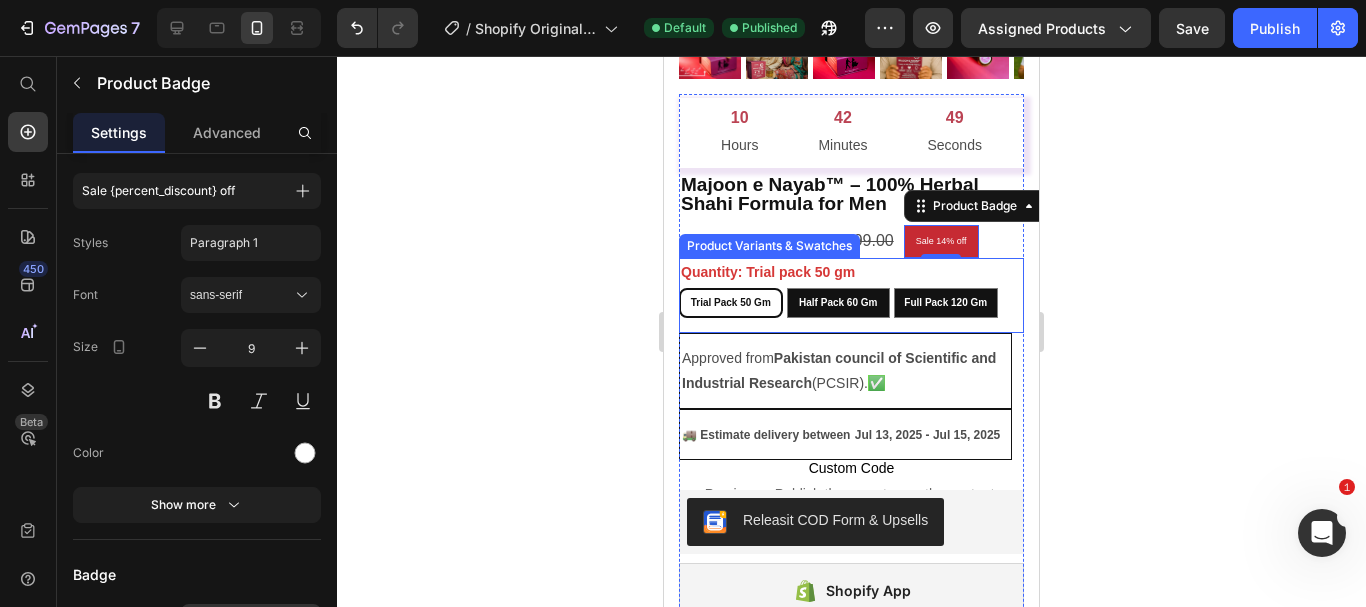 click on "Quantity: Trial pack 50 gm Trial pack 50 gm Trial pack 50 gm Trial pack 50 gm Half Pack 60 gm Half Pack 60 gm Half Pack 60 gm Full Pack 120 gm Full Pack 120 gm Full Pack 120 gm" at bounding box center [851, 288] 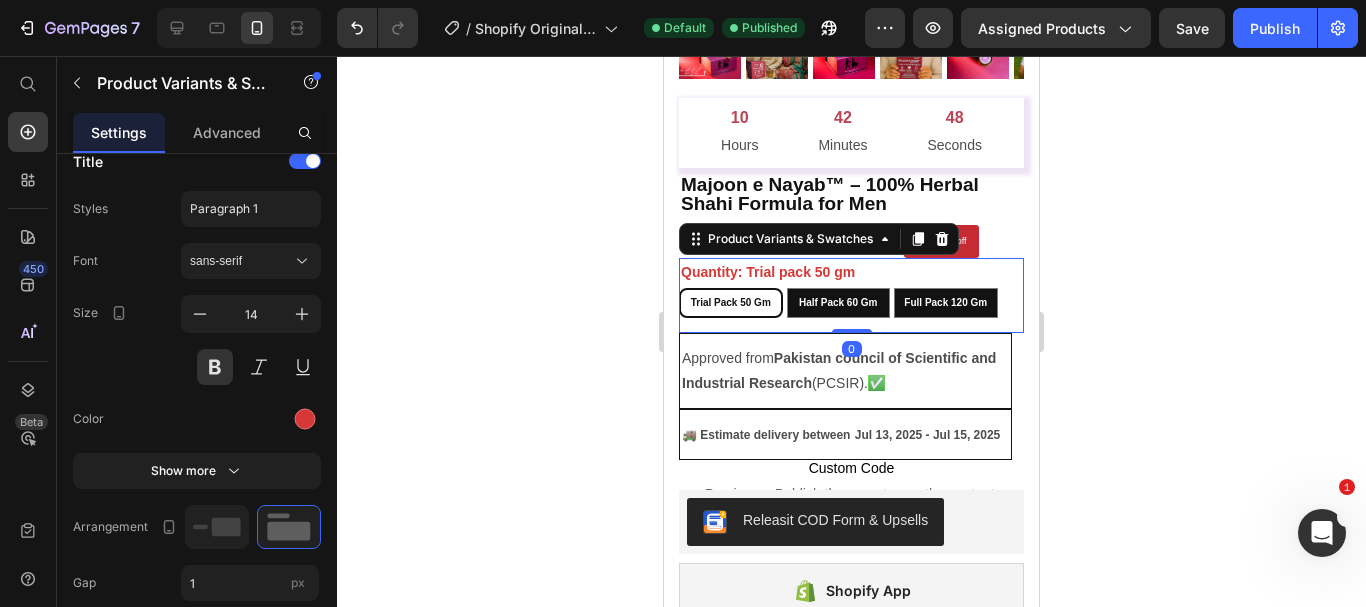 scroll, scrollTop: 0, scrollLeft: 0, axis: both 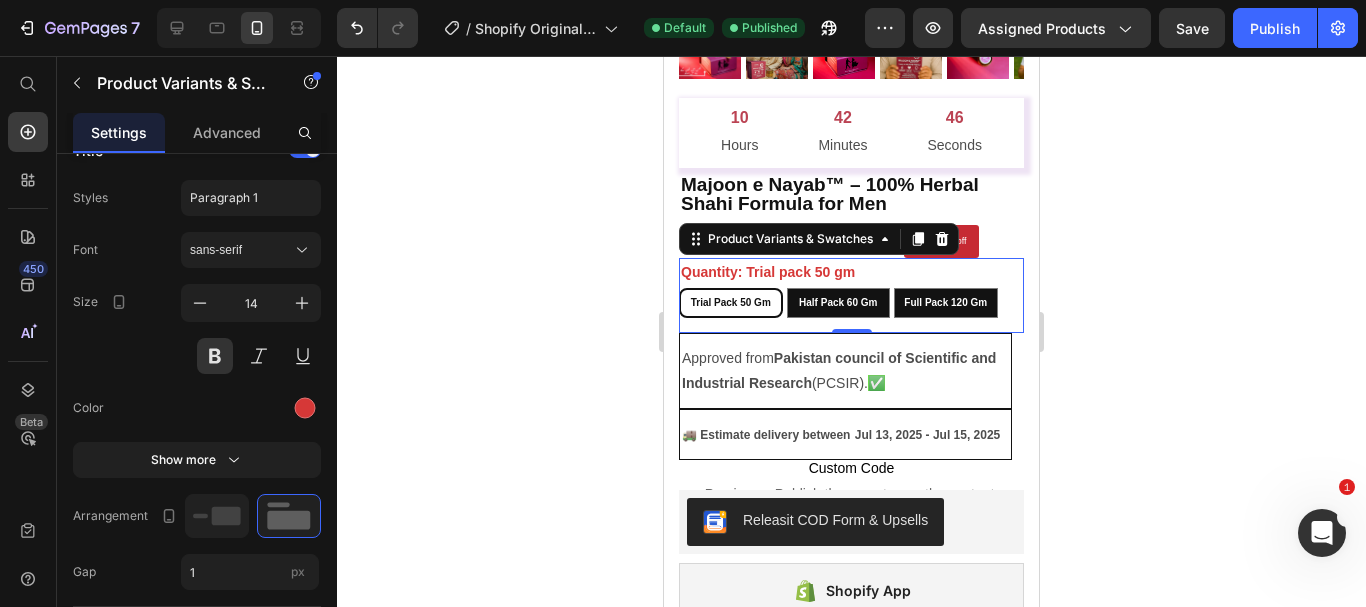 click at bounding box center [329, -101] 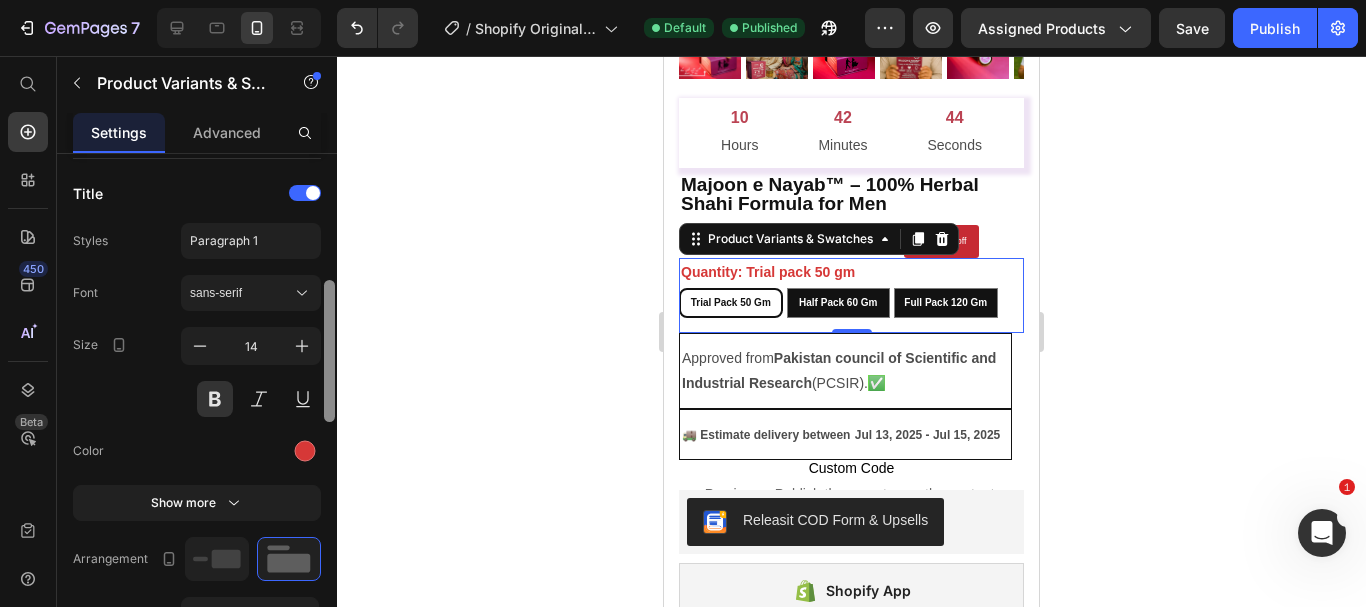 scroll, scrollTop: 471, scrollLeft: 0, axis: vertical 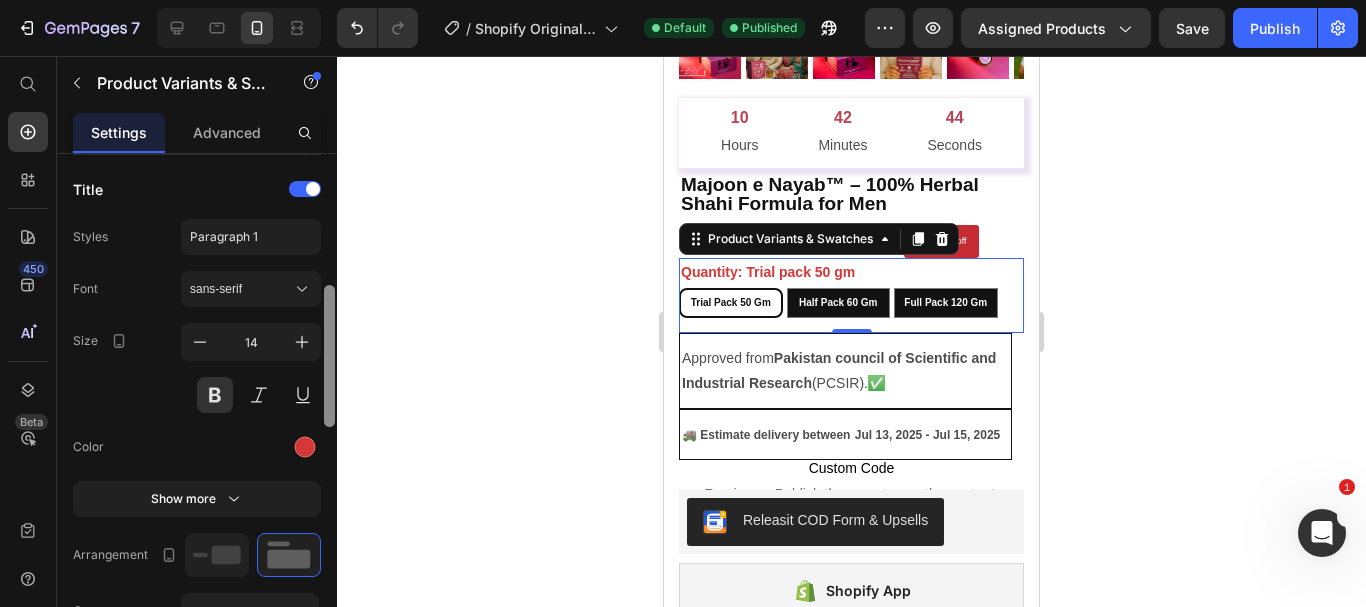 drag, startPoint x: 328, startPoint y: 309, endPoint x: 328, endPoint y: 298, distance: 11 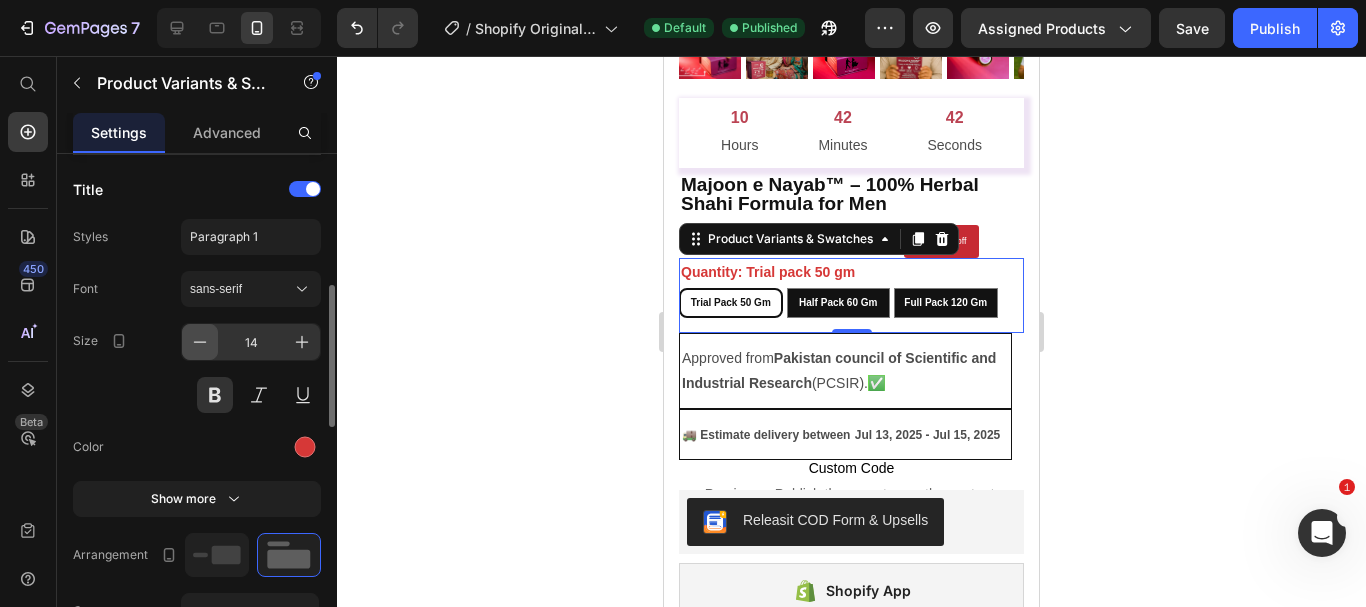 click 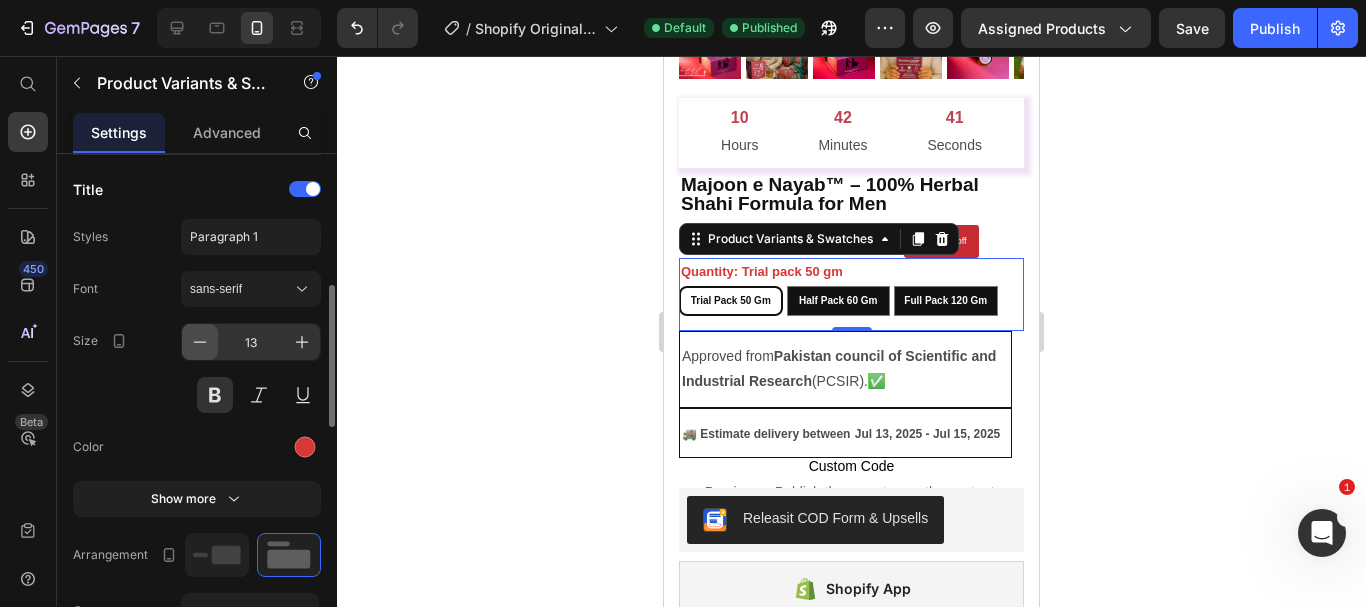 click 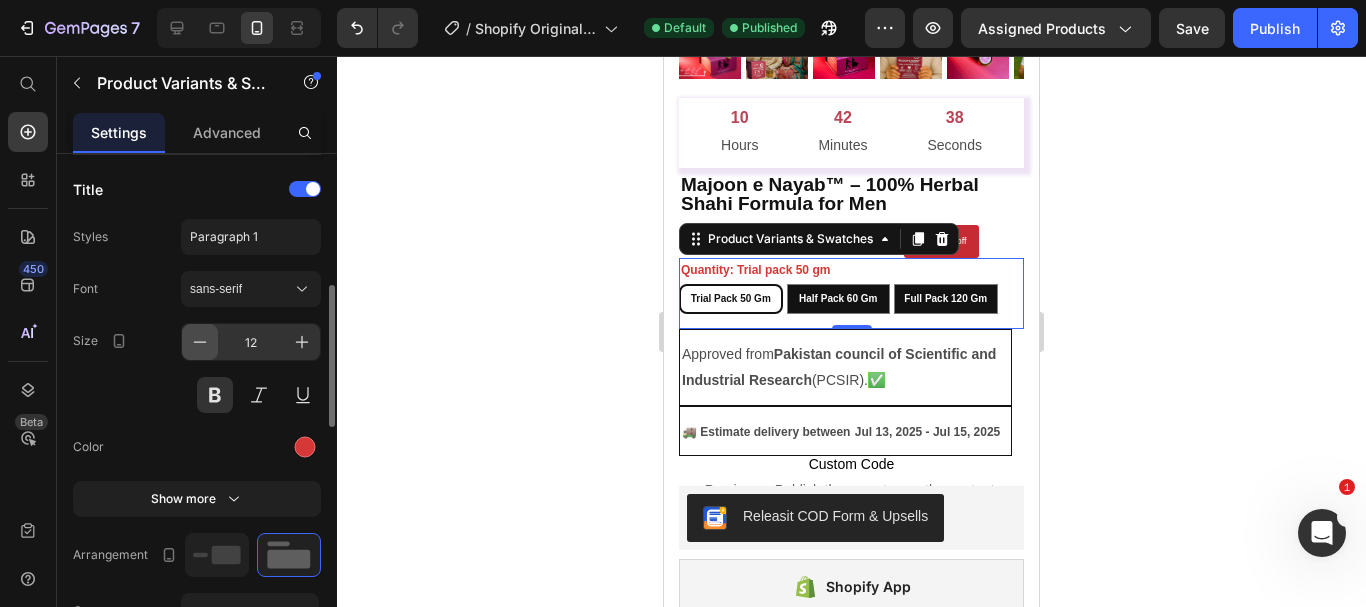 click 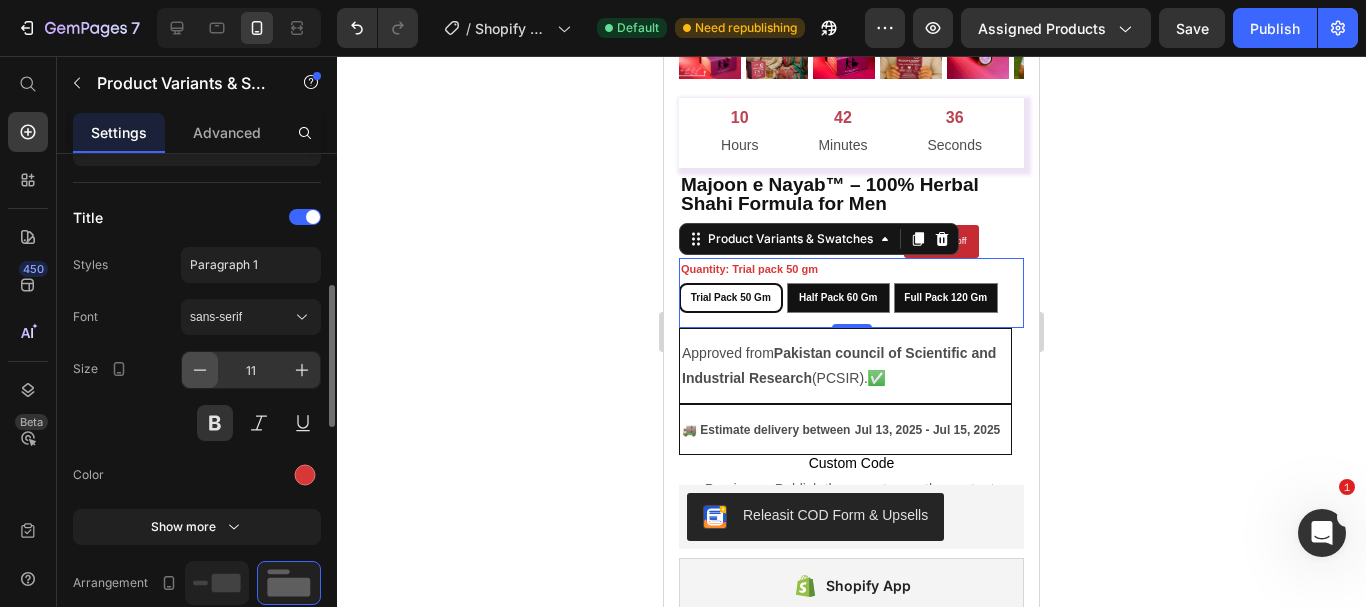 click on "Font sans-serif Size 11 Color Show more" at bounding box center (197, 422) 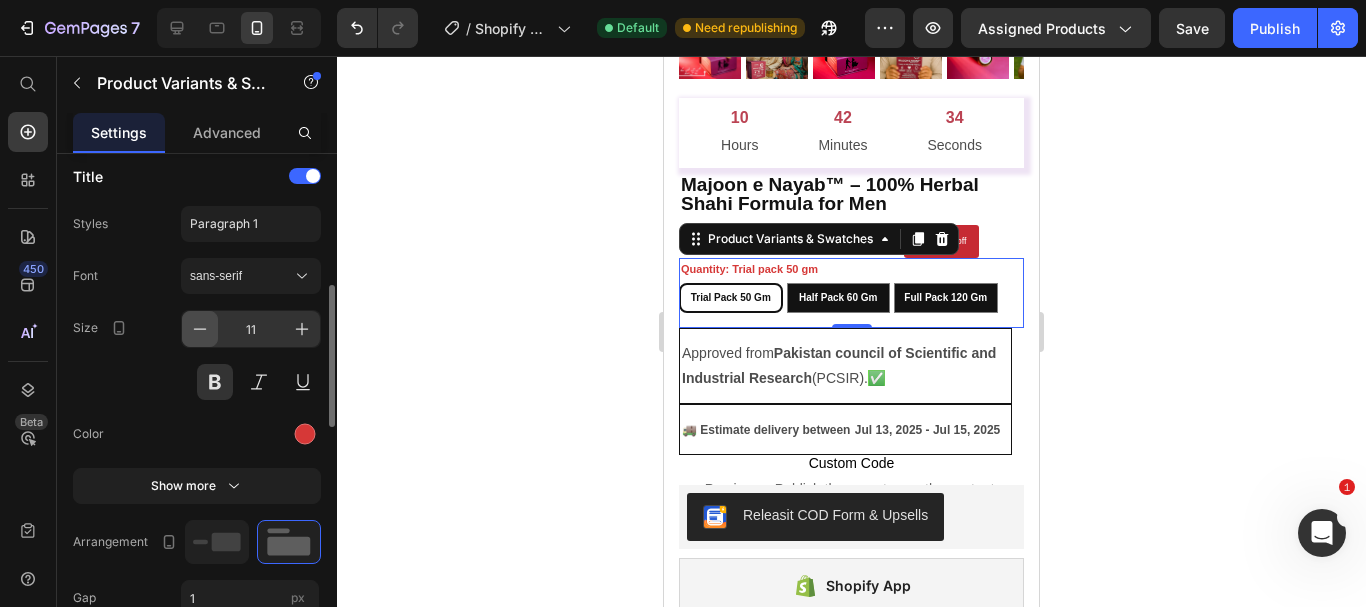 click 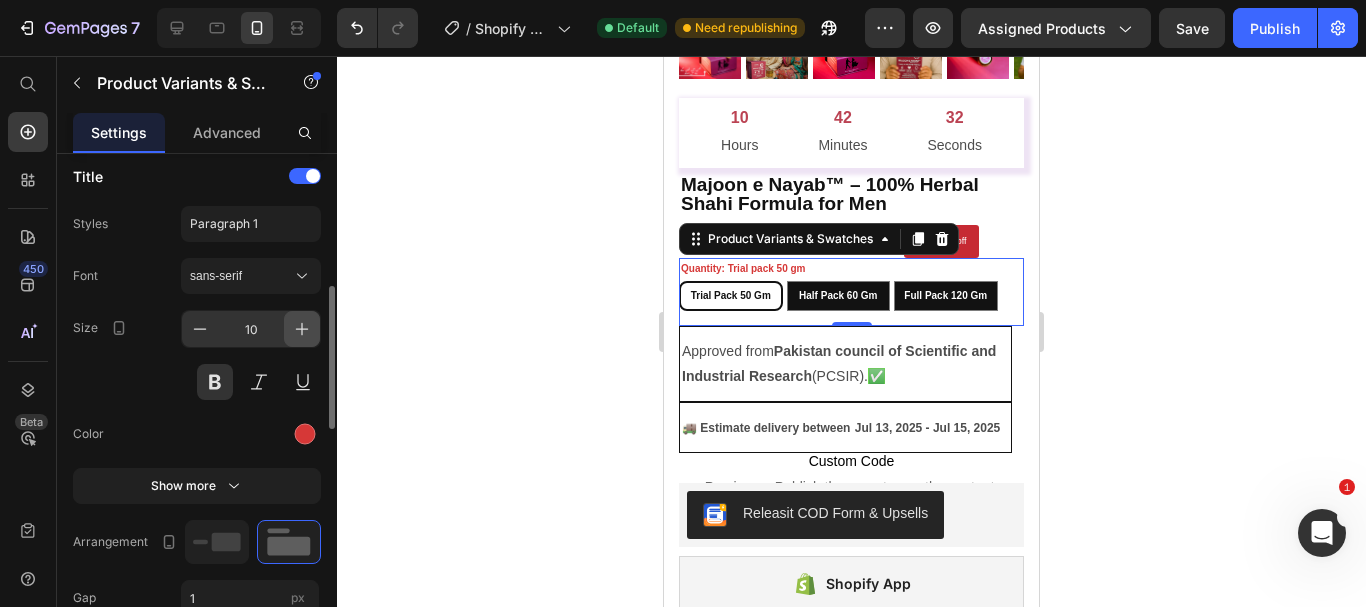 click 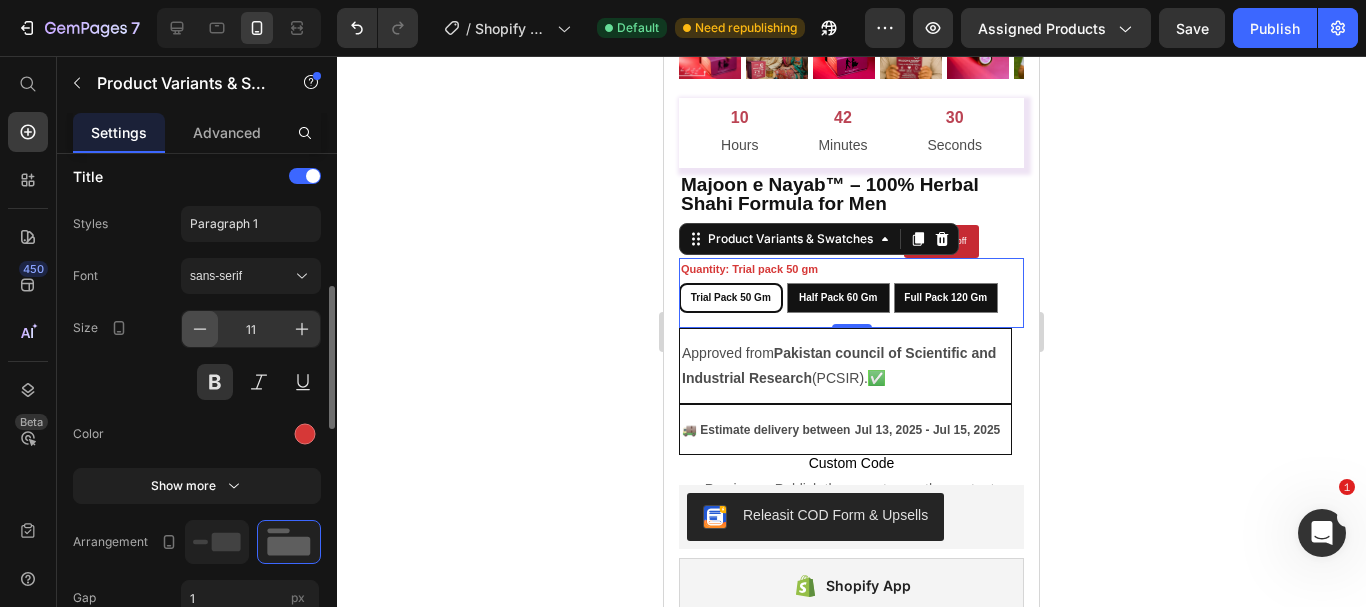 click 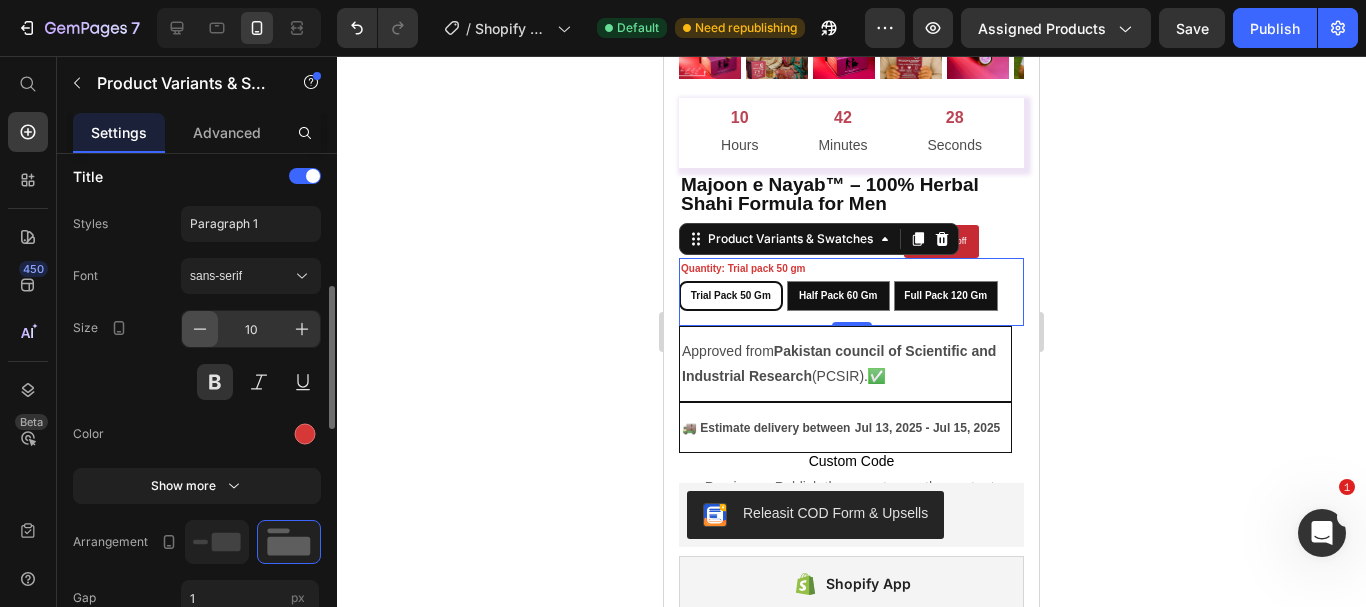 click 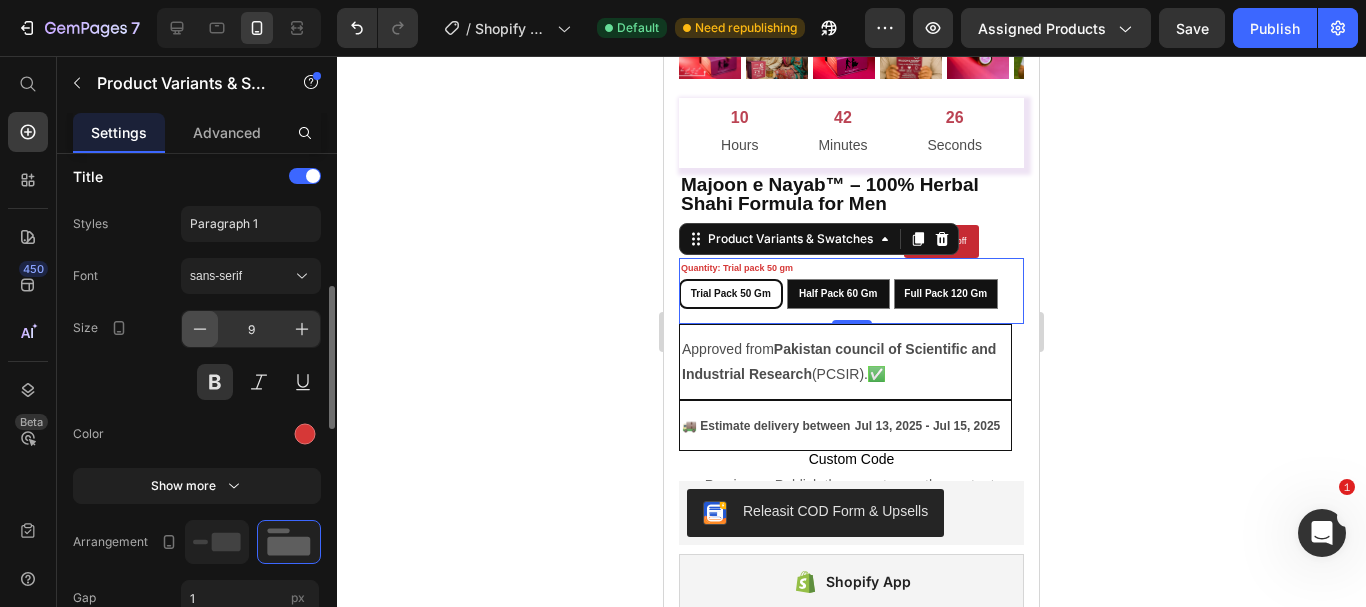 click 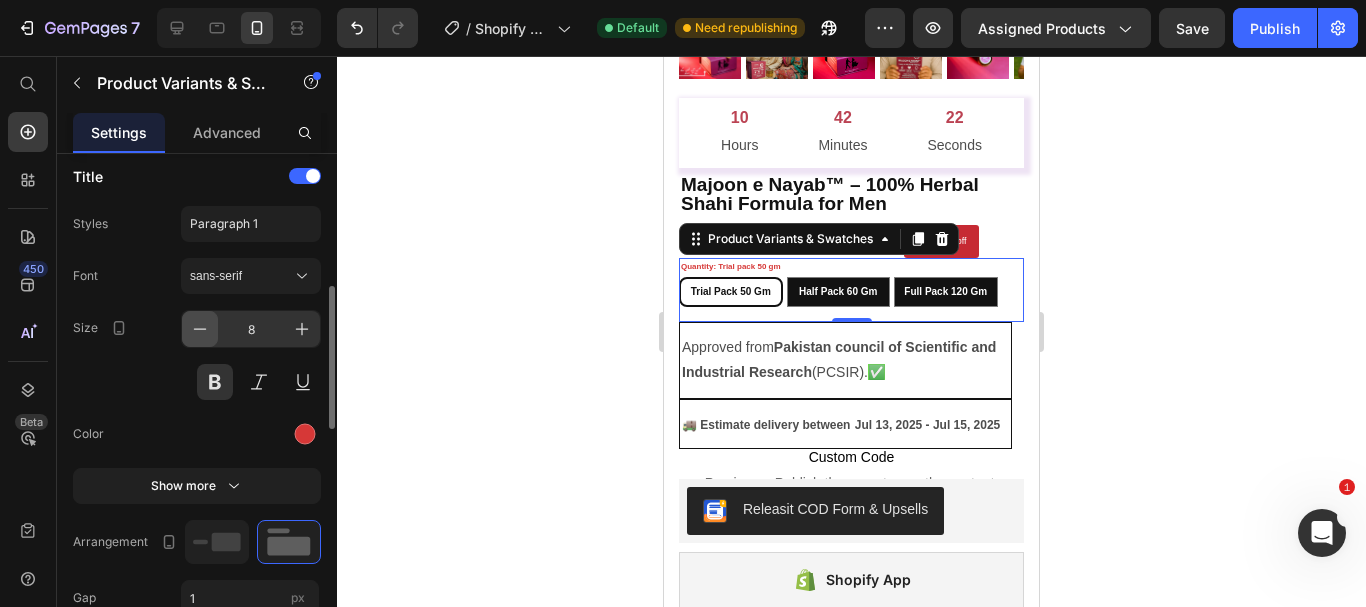 click 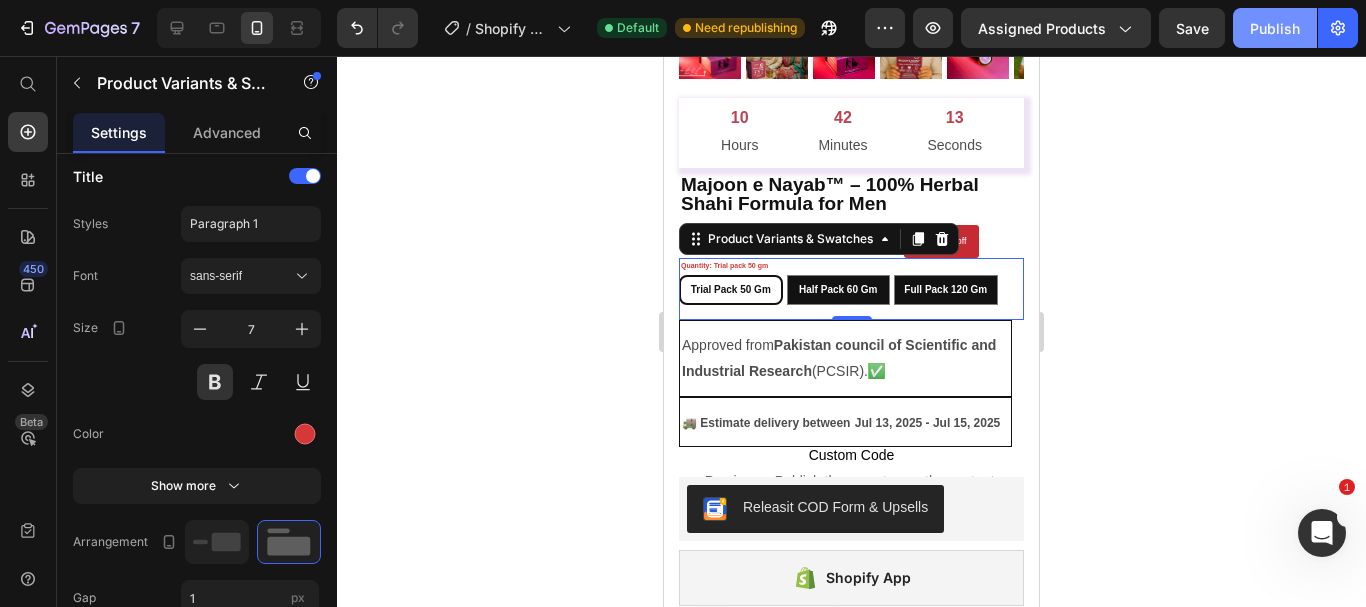 click on "Publish" at bounding box center [1275, 28] 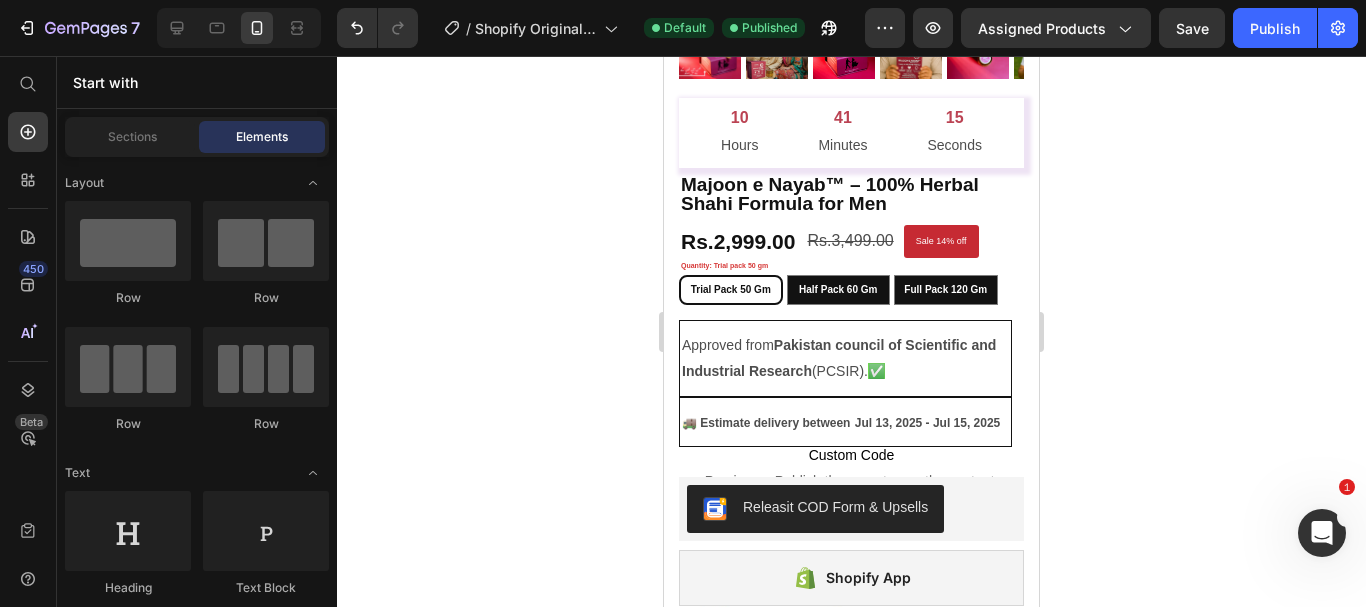 scroll, scrollTop: 922, scrollLeft: 0, axis: vertical 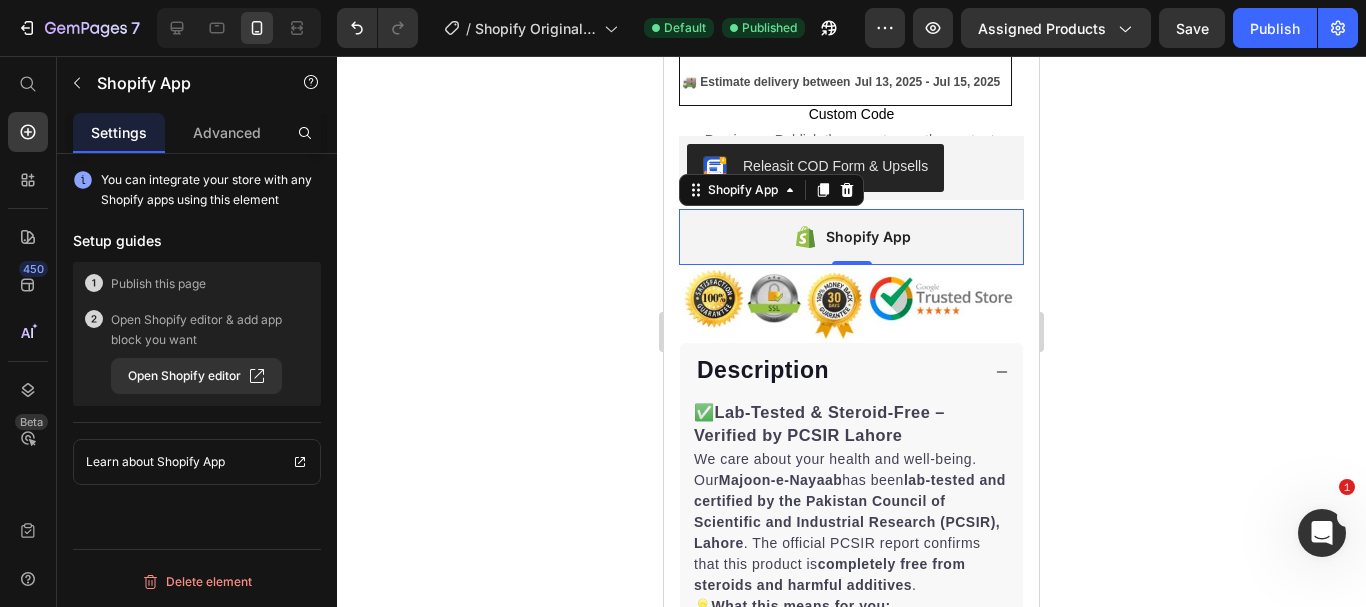 click on "Shopify App" at bounding box center [851, 237] 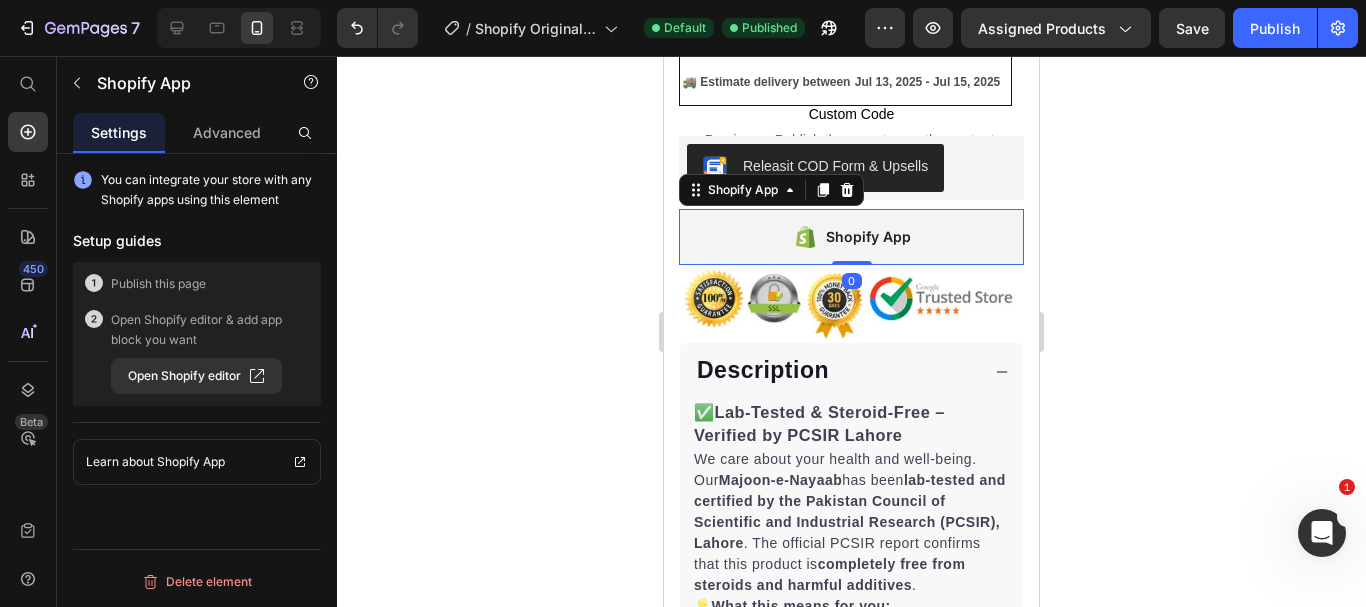 click on "Shopify App" at bounding box center (851, 237) 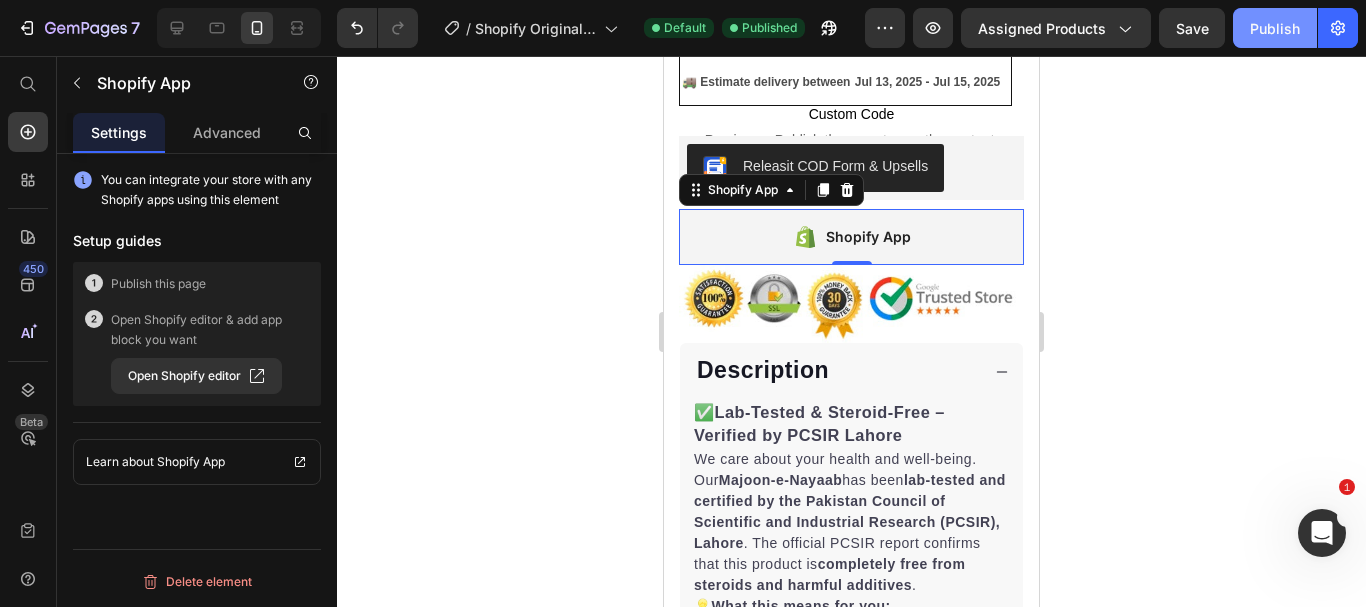 click on "Publish" at bounding box center (1275, 28) 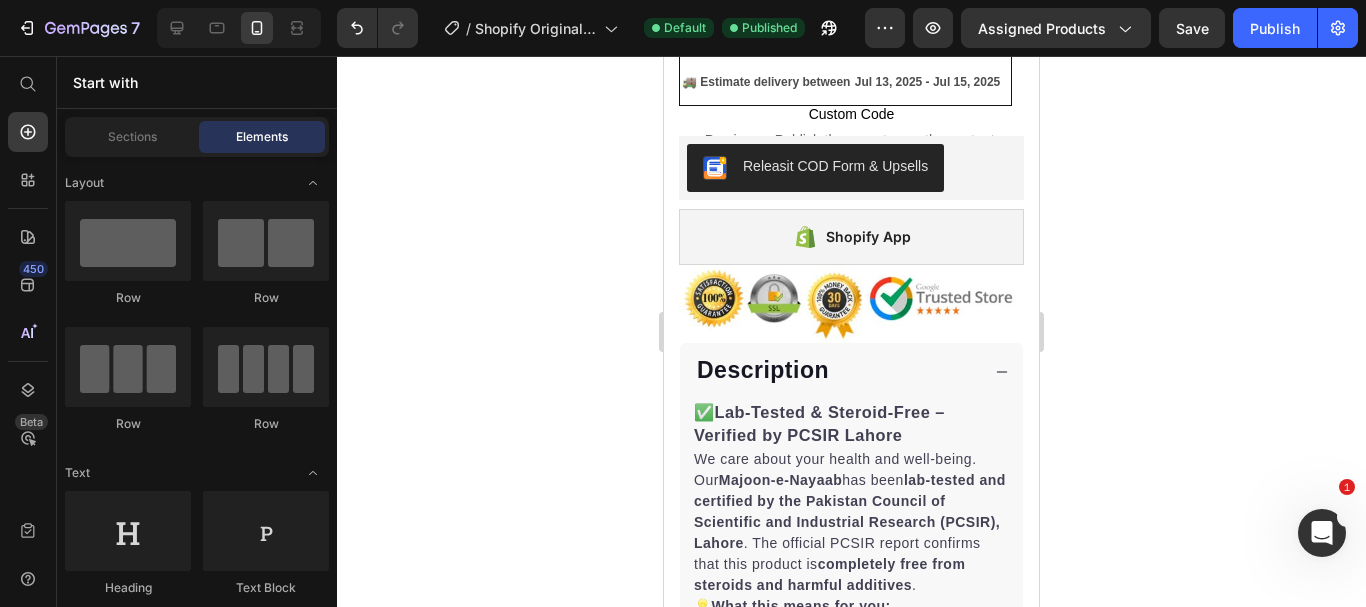 click 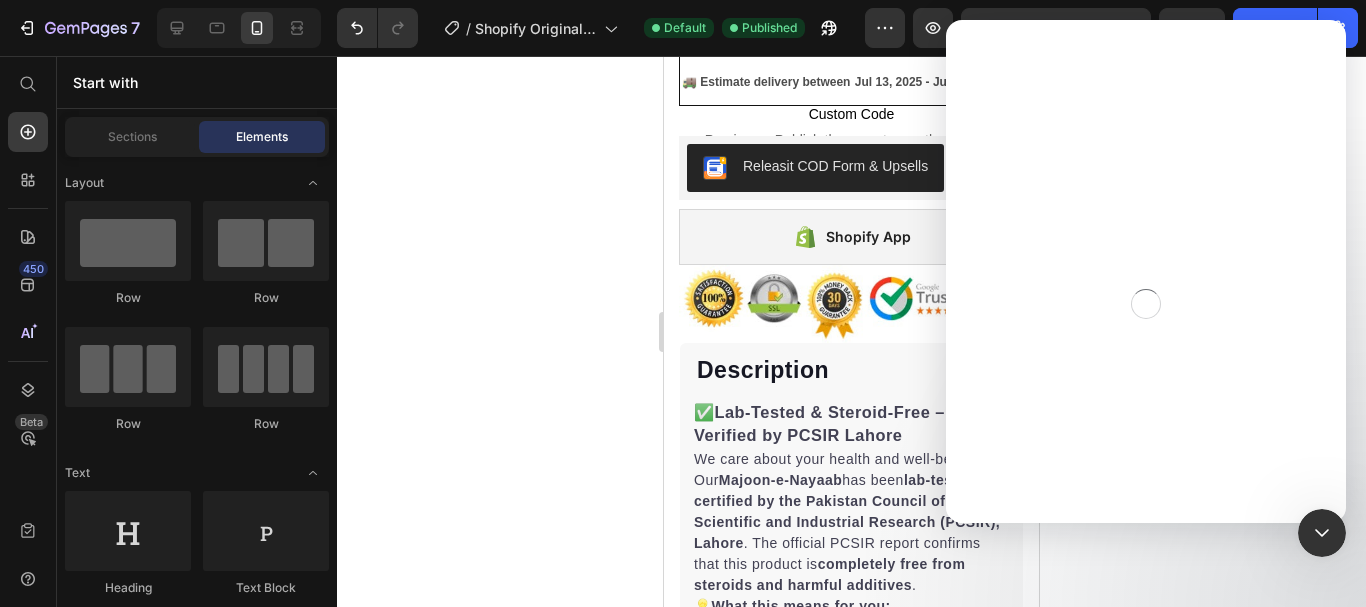scroll, scrollTop: 0, scrollLeft: 0, axis: both 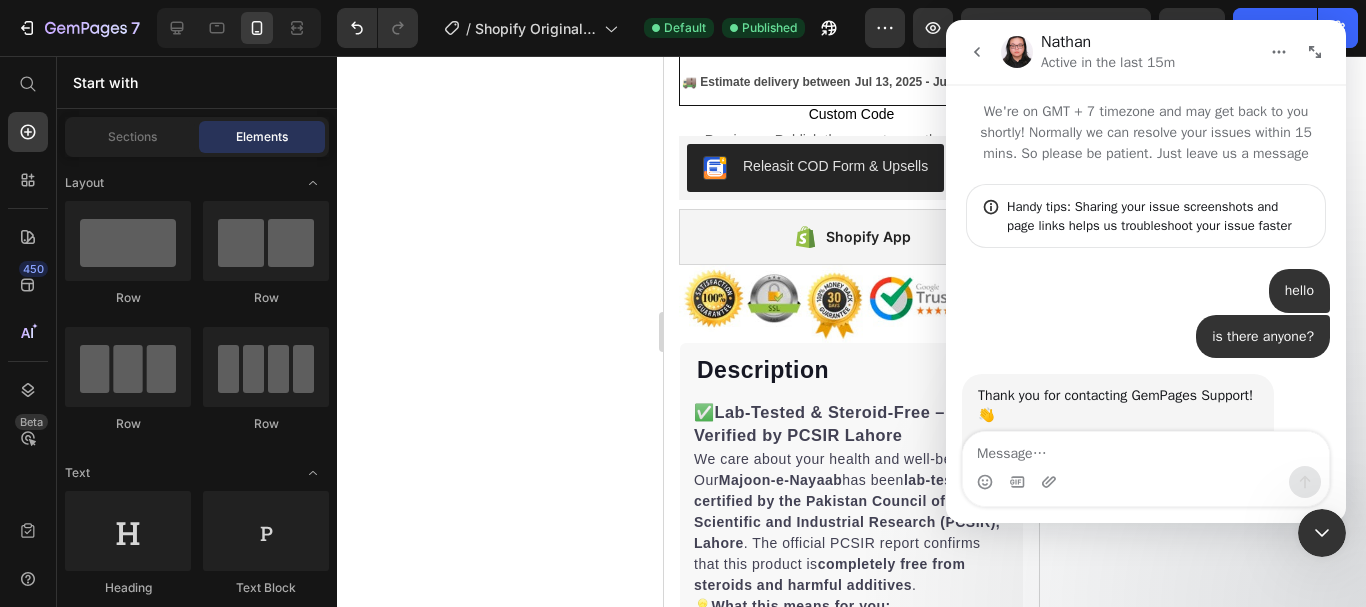 click at bounding box center [1146, 449] 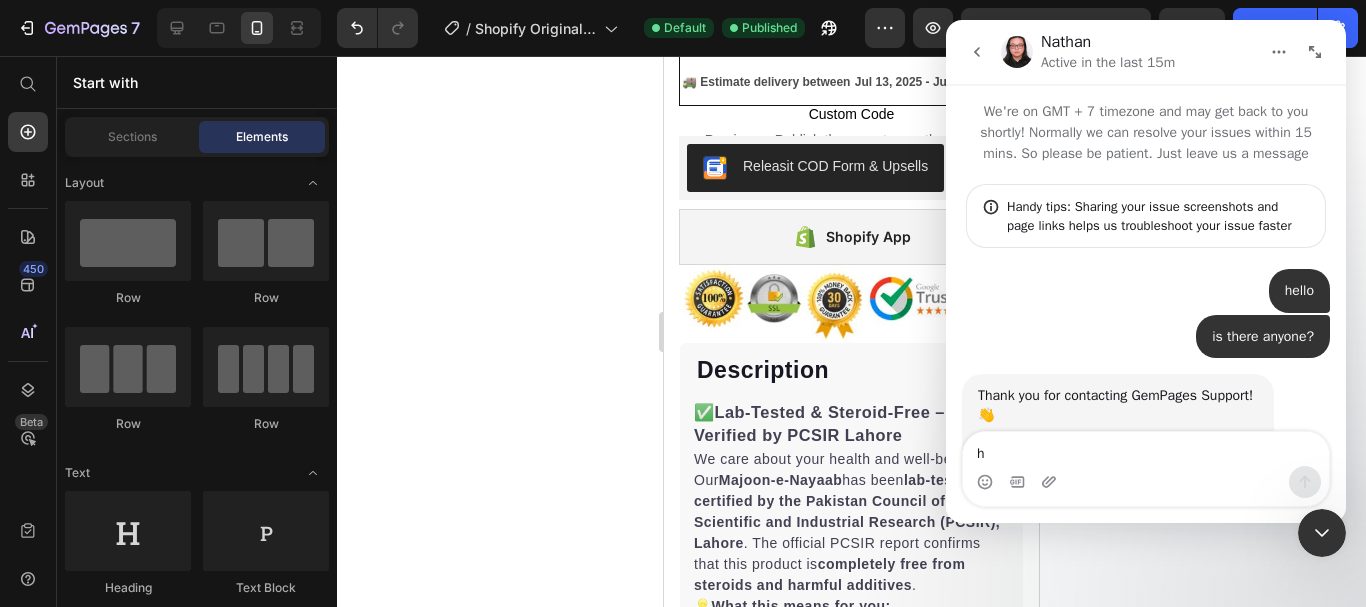 type on "hi" 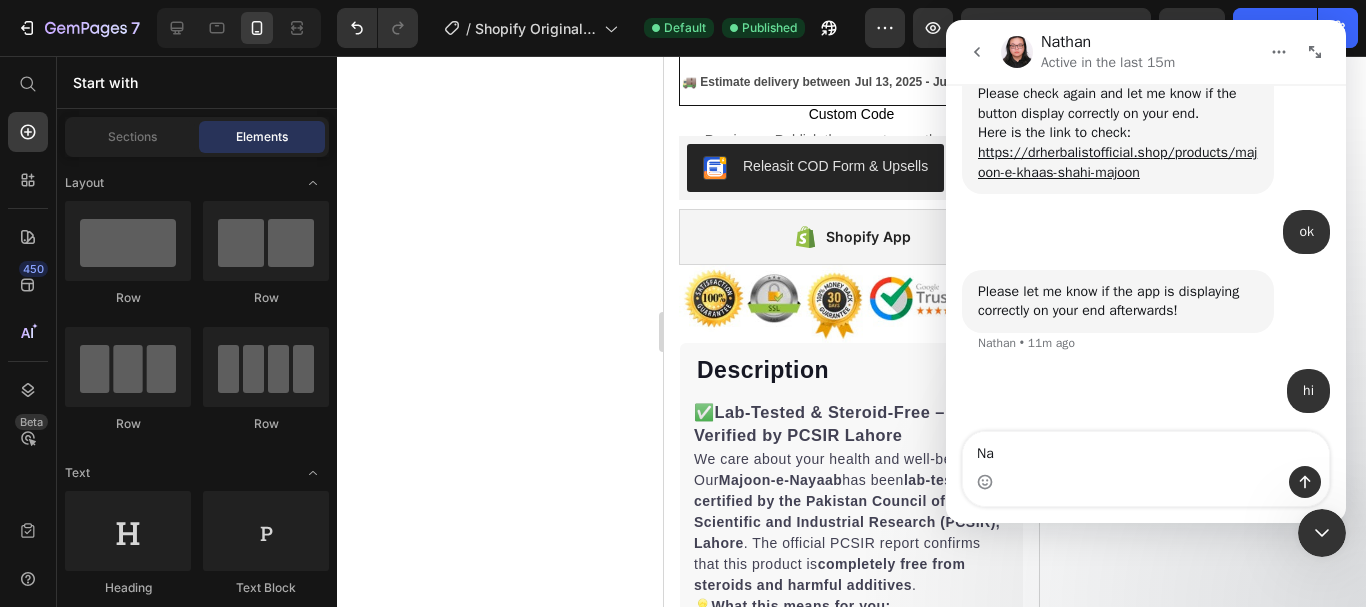 scroll, scrollTop: 5791, scrollLeft: 0, axis: vertical 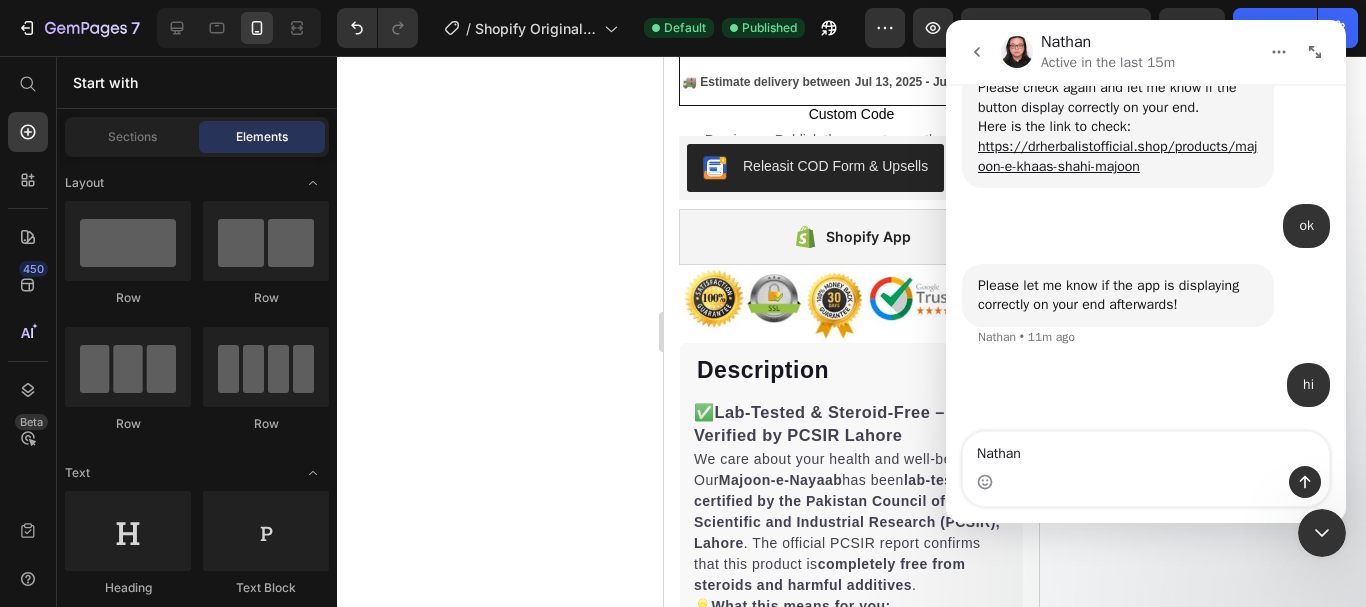 type on "Nathan" 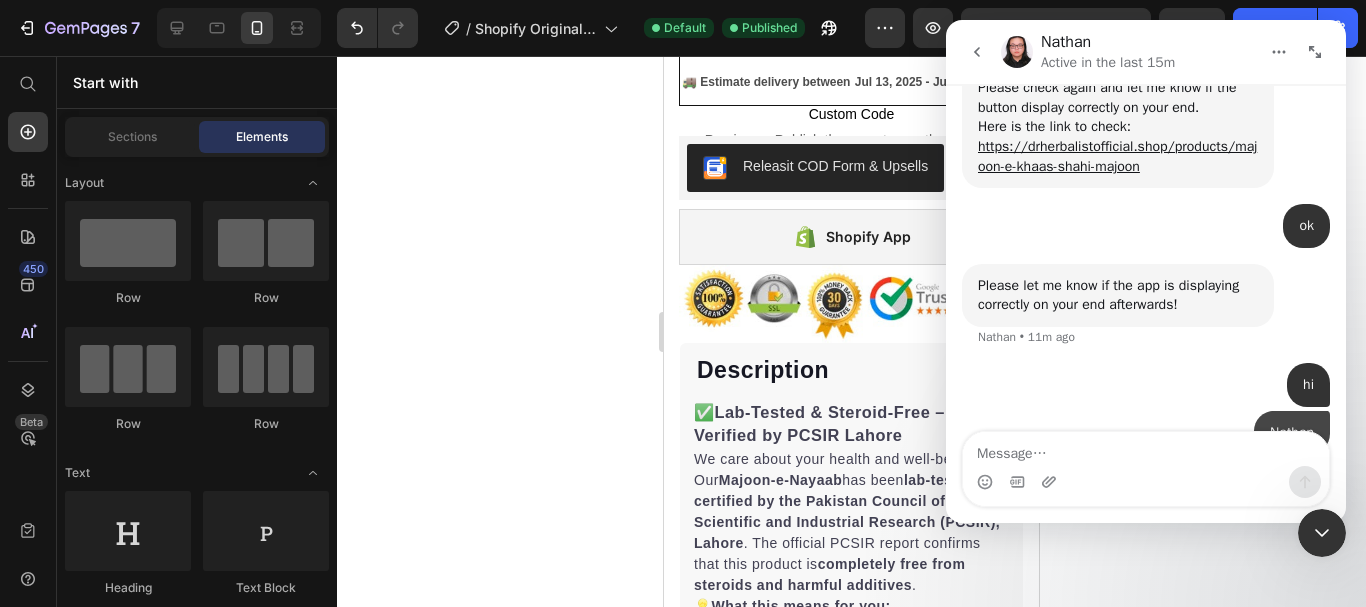 scroll, scrollTop: 5836, scrollLeft: 0, axis: vertical 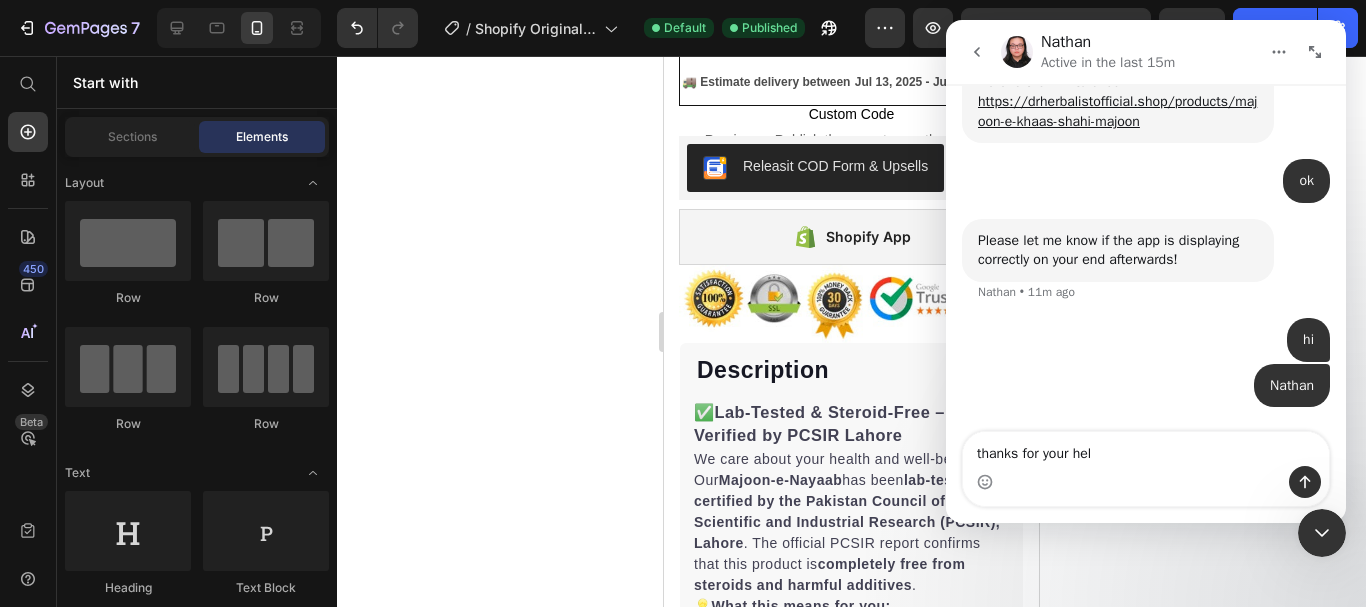 type on "thanks for your help" 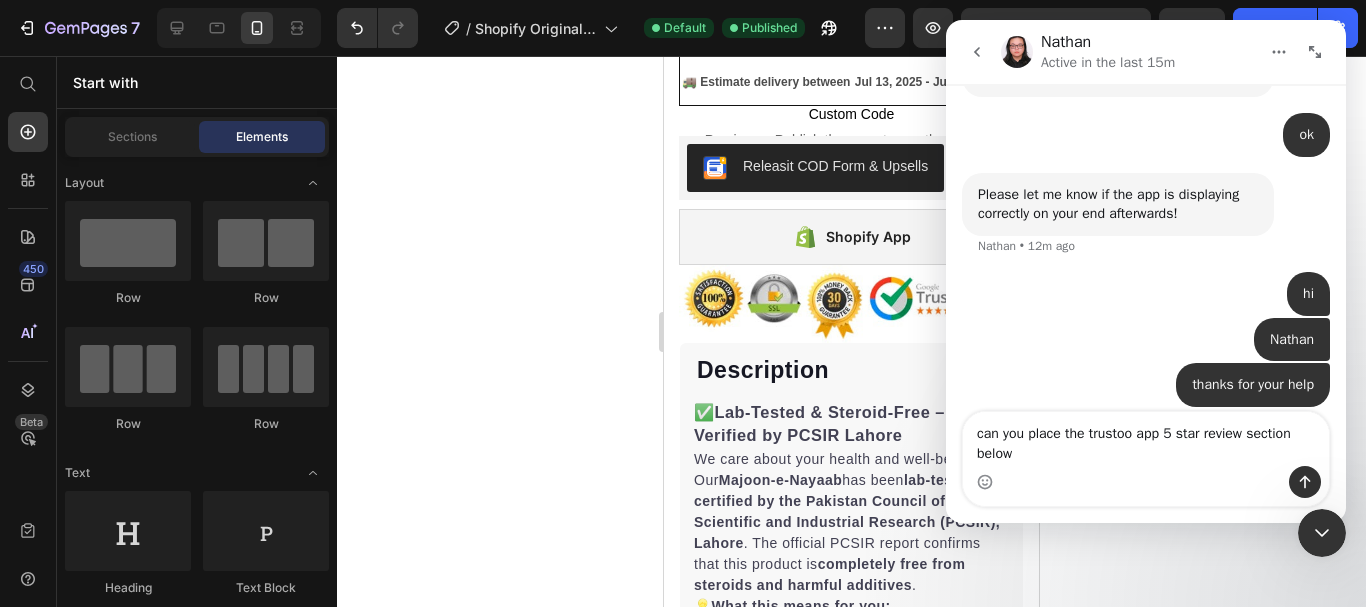 scroll, scrollTop: 5902, scrollLeft: 0, axis: vertical 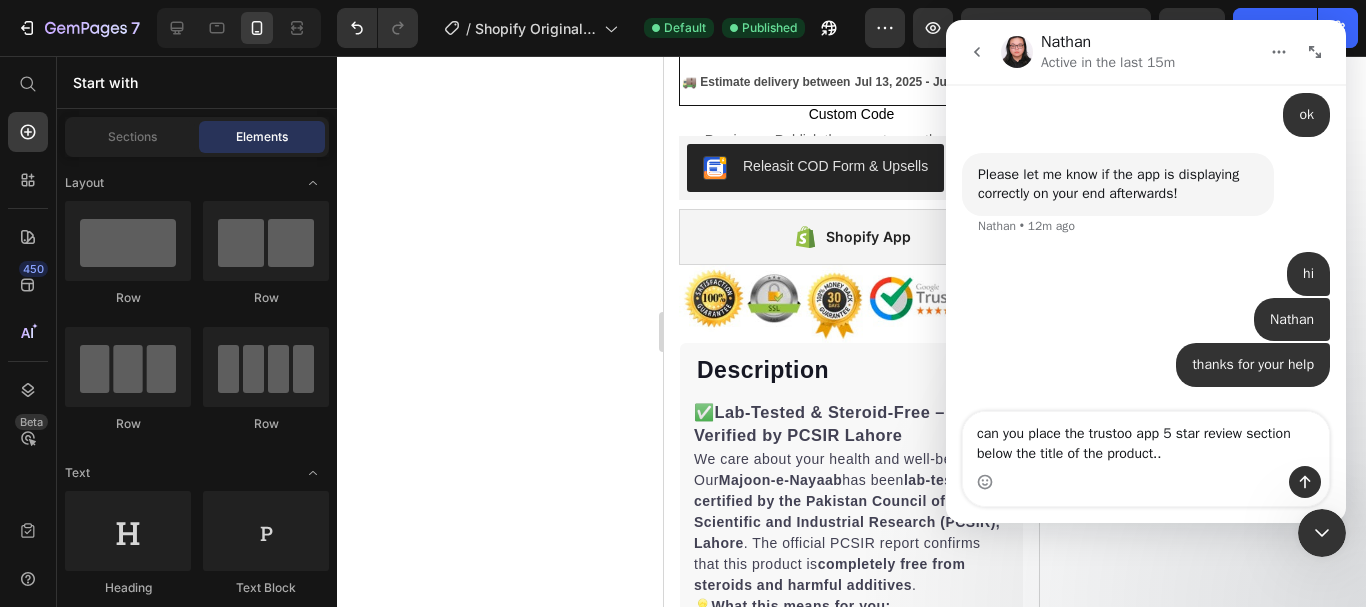 type on "can you place the trustoo app 5 star review section below the title of the product..." 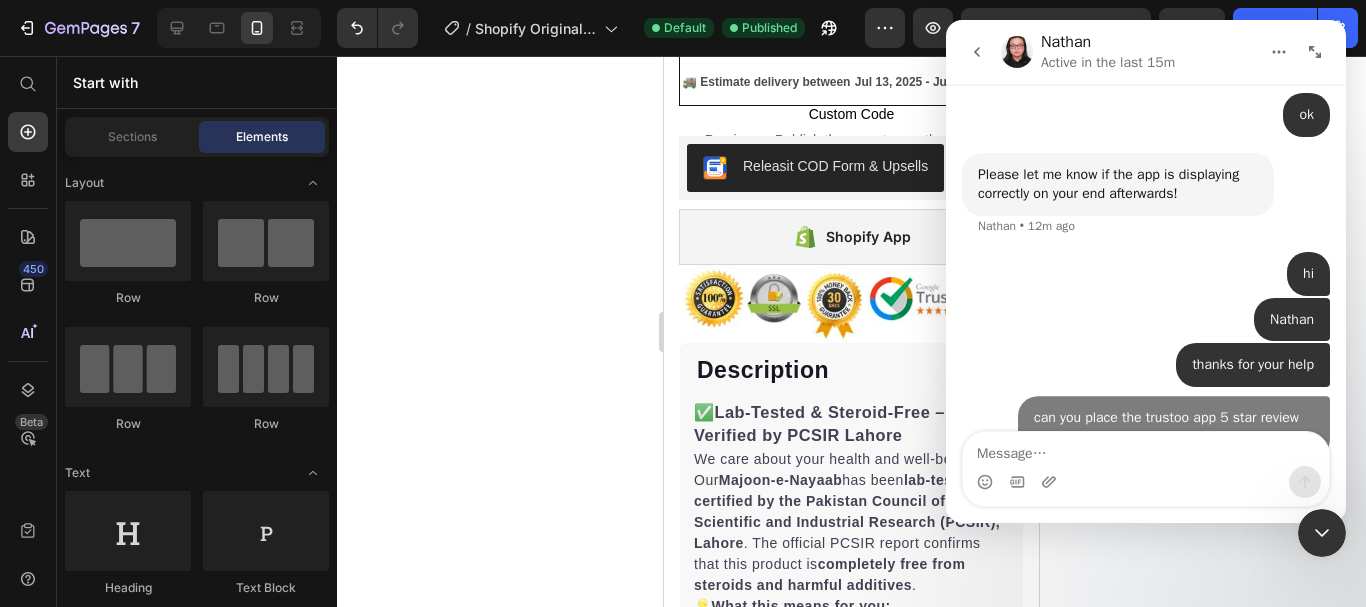 scroll, scrollTop: 5947, scrollLeft: 0, axis: vertical 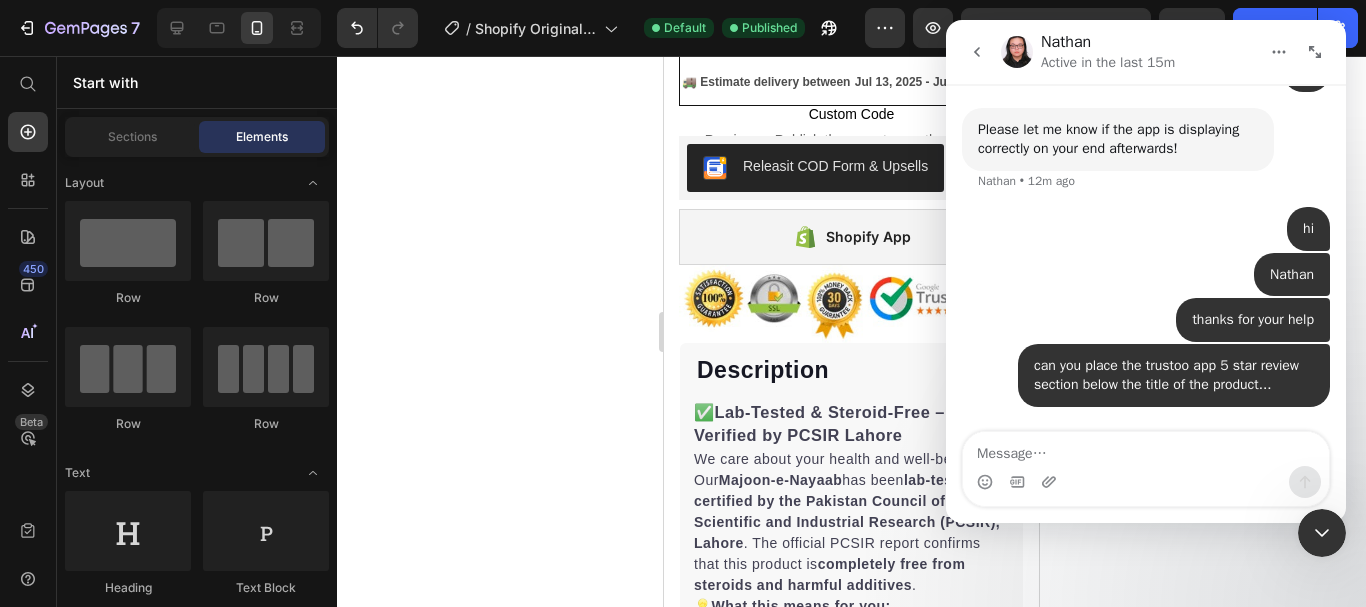 type on "?" 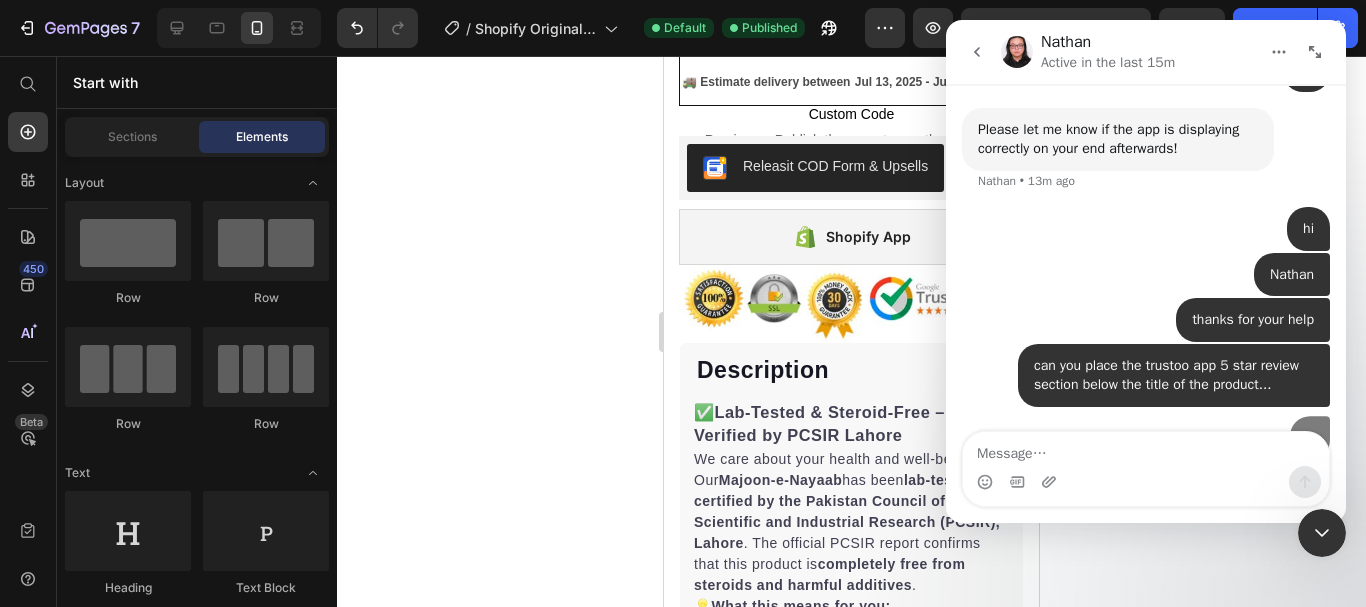 scroll, scrollTop: 5993, scrollLeft: 0, axis: vertical 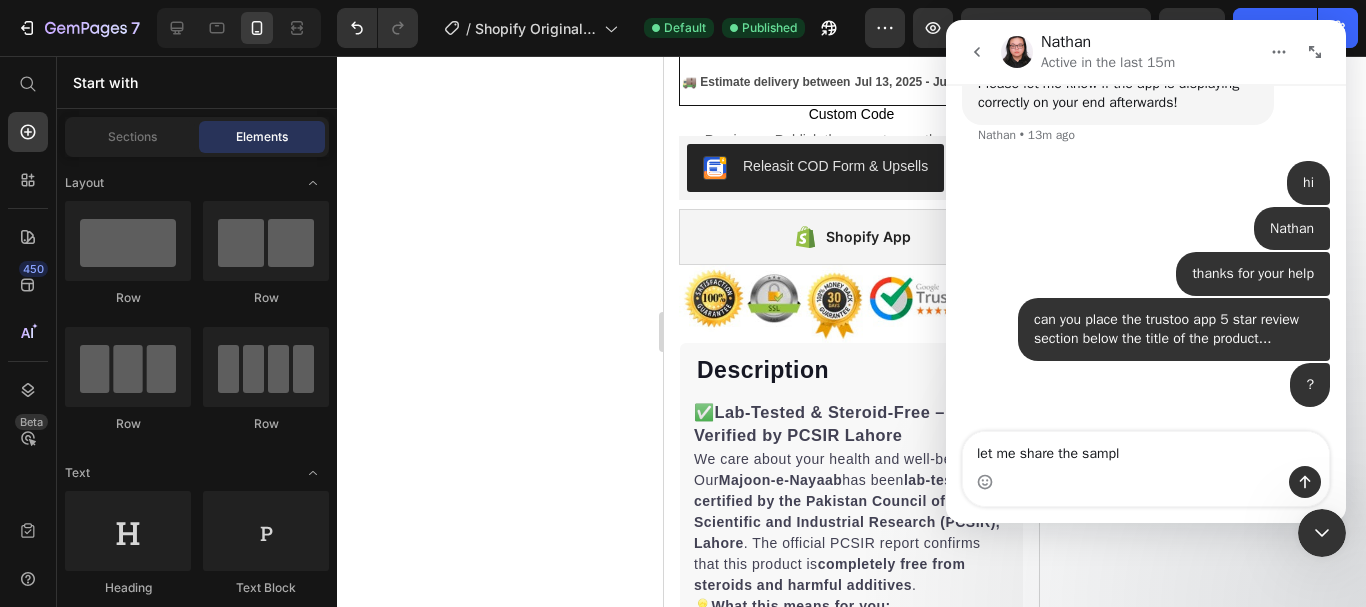 type on "let me share the sample" 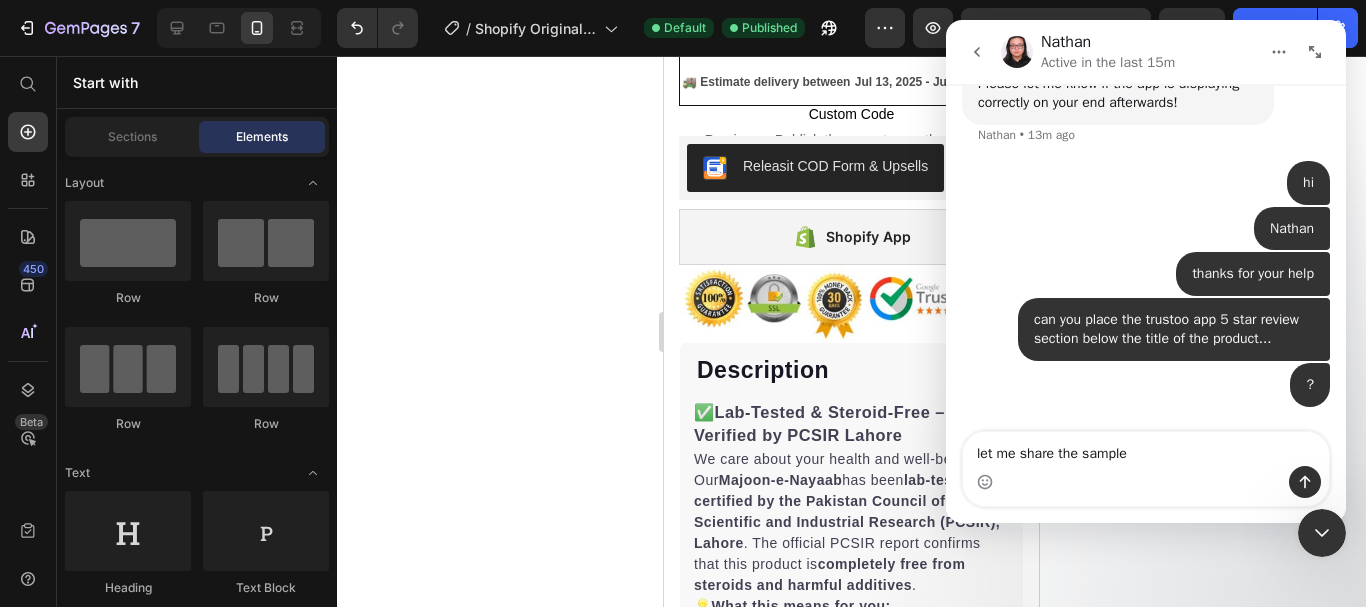type 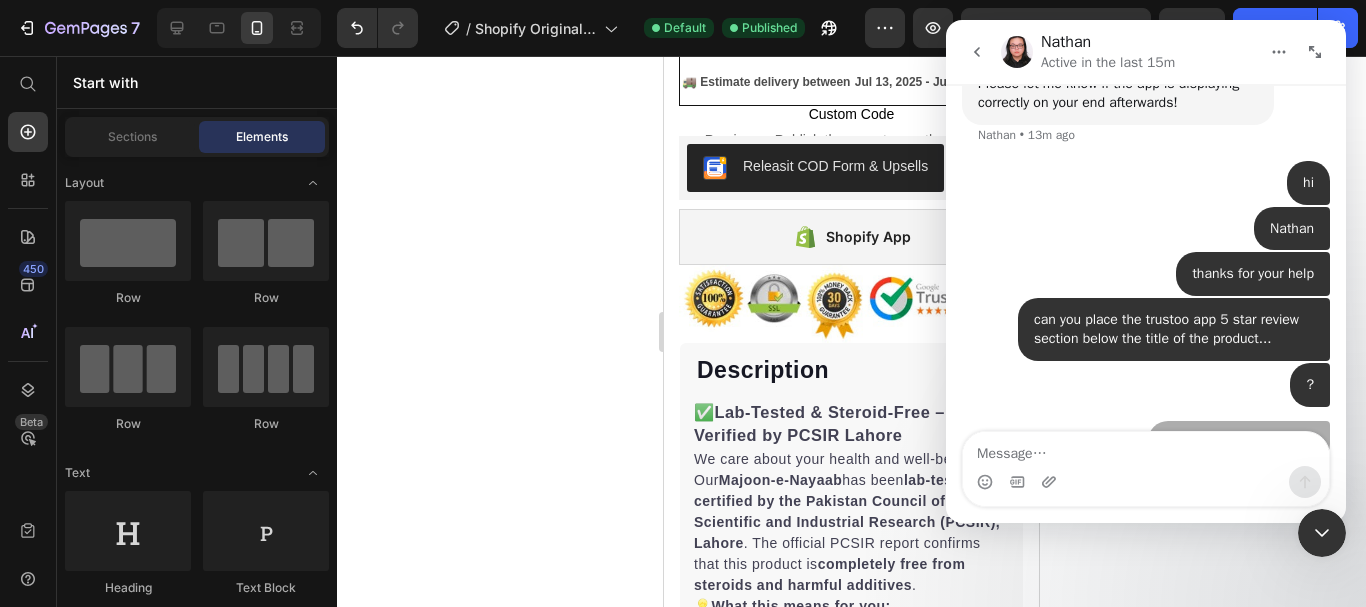 scroll, scrollTop: 6038, scrollLeft: 0, axis: vertical 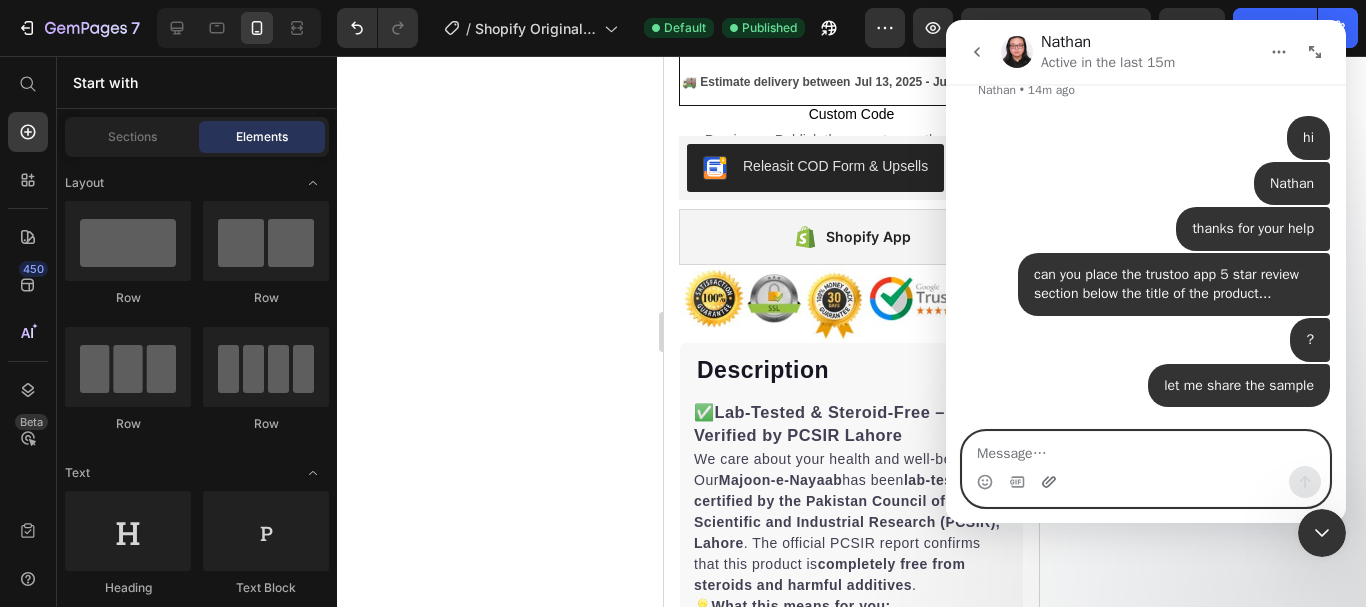 click 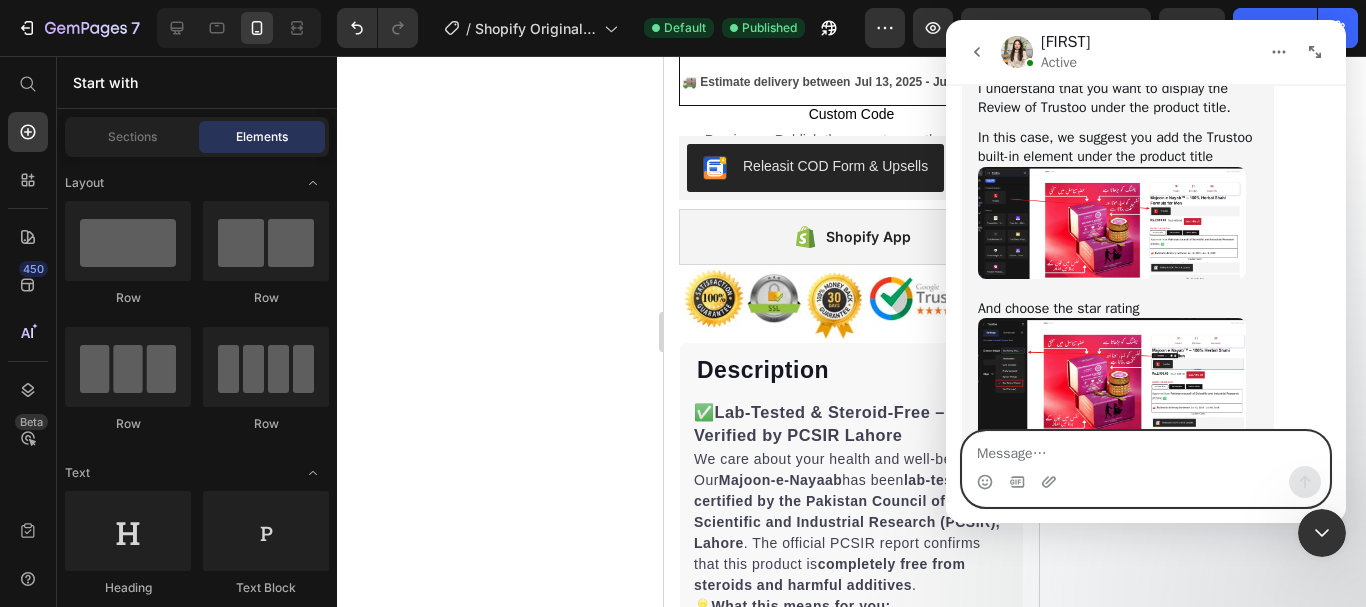 scroll, scrollTop: 7324, scrollLeft: 0, axis: vertical 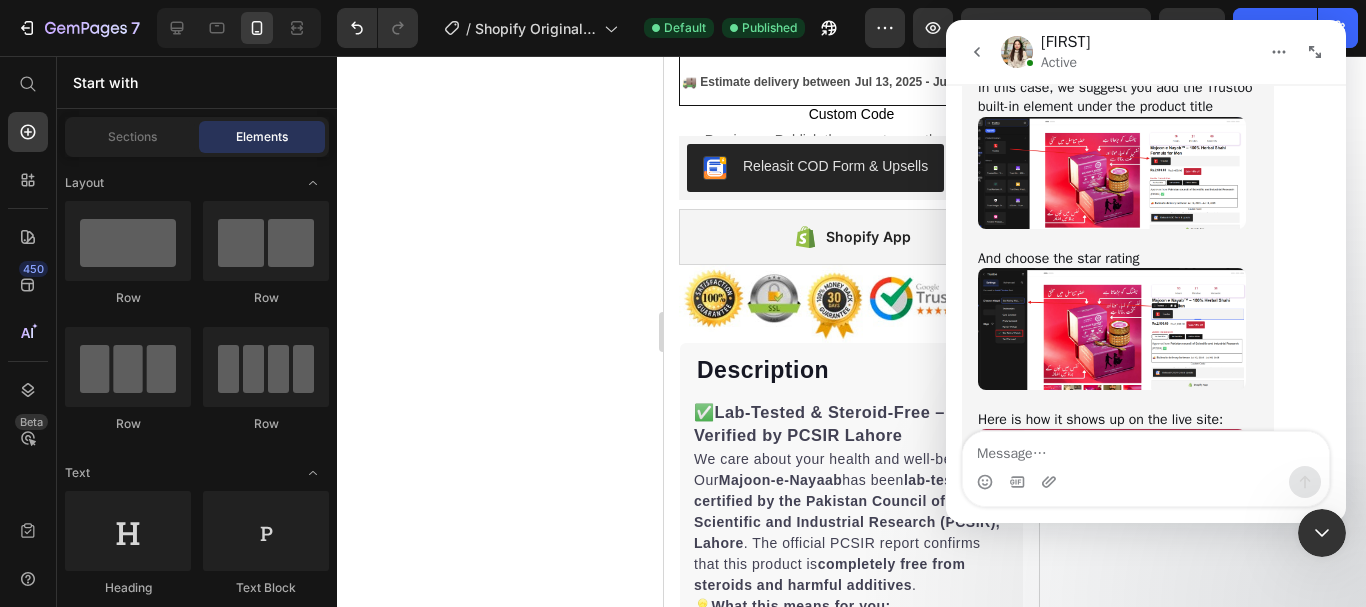 click 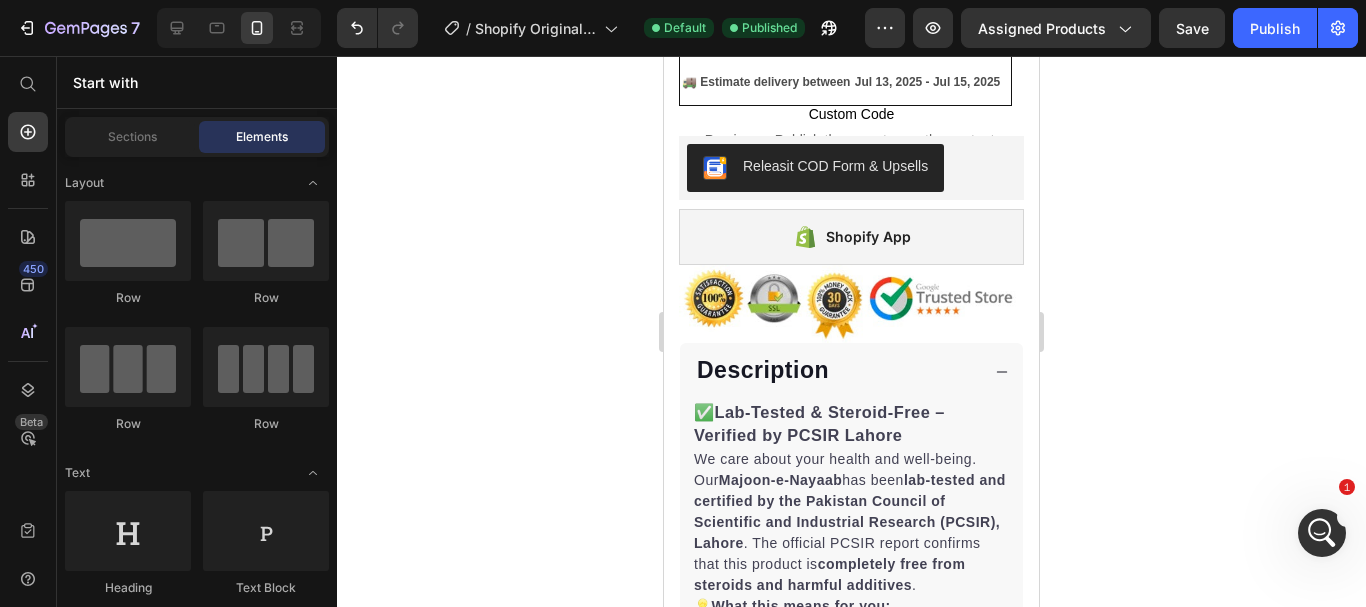 scroll, scrollTop: 0, scrollLeft: 0, axis: both 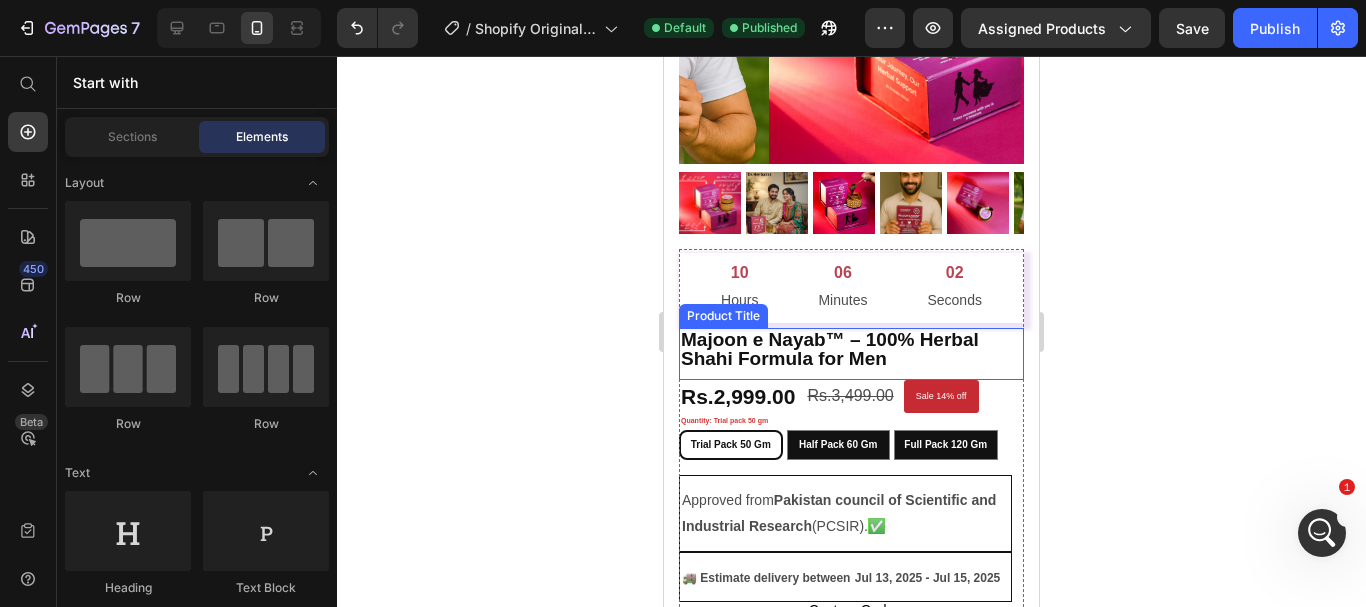 click on "Majoon e Nayab™ – 100% Herbal Shahi Formula for Men Product Title" at bounding box center [851, 354] 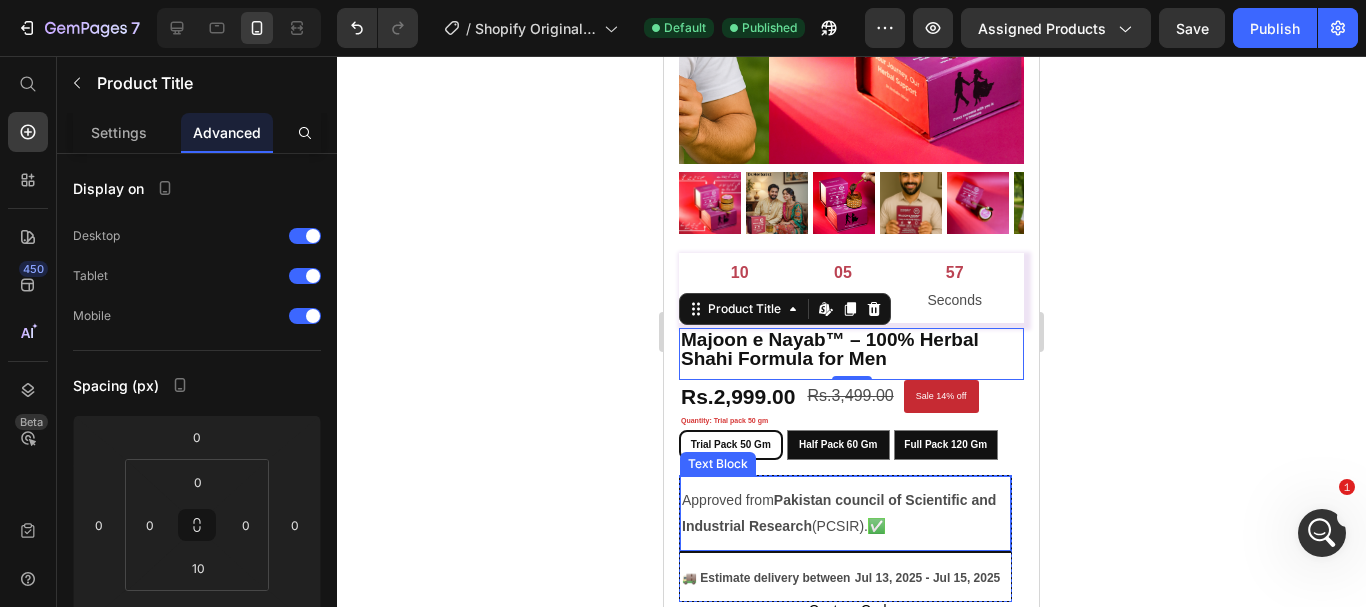click on "Approved from  Pakistan council of Scientific and Industrial Research  (PCSIR). ✅" at bounding box center [845, 513] 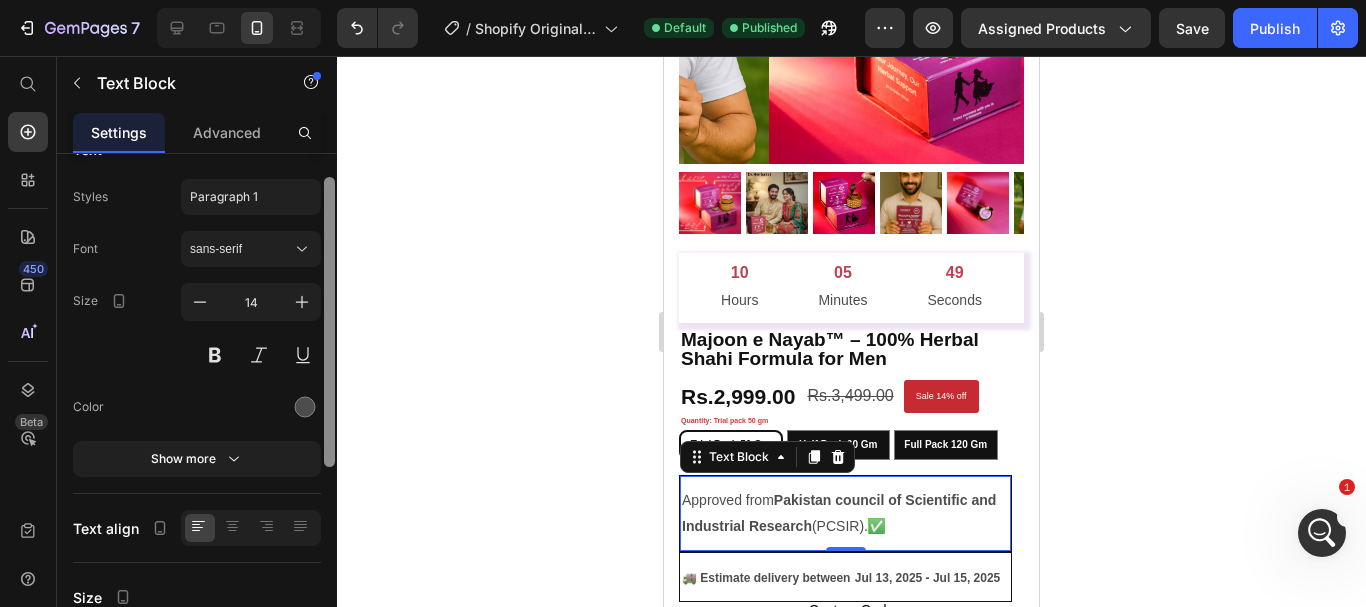 scroll, scrollTop: 40, scrollLeft: 0, axis: vertical 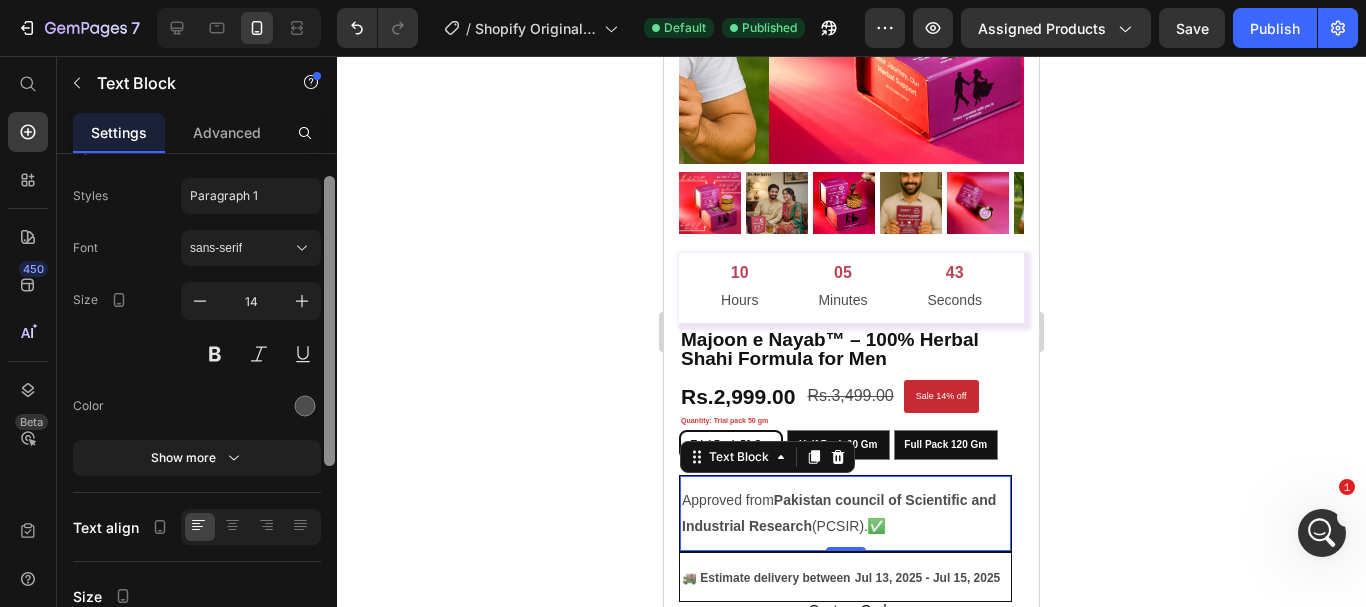 drag, startPoint x: 328, startPoint y: 284, endPoint x: 328, endPoint y: 307, distance: 23 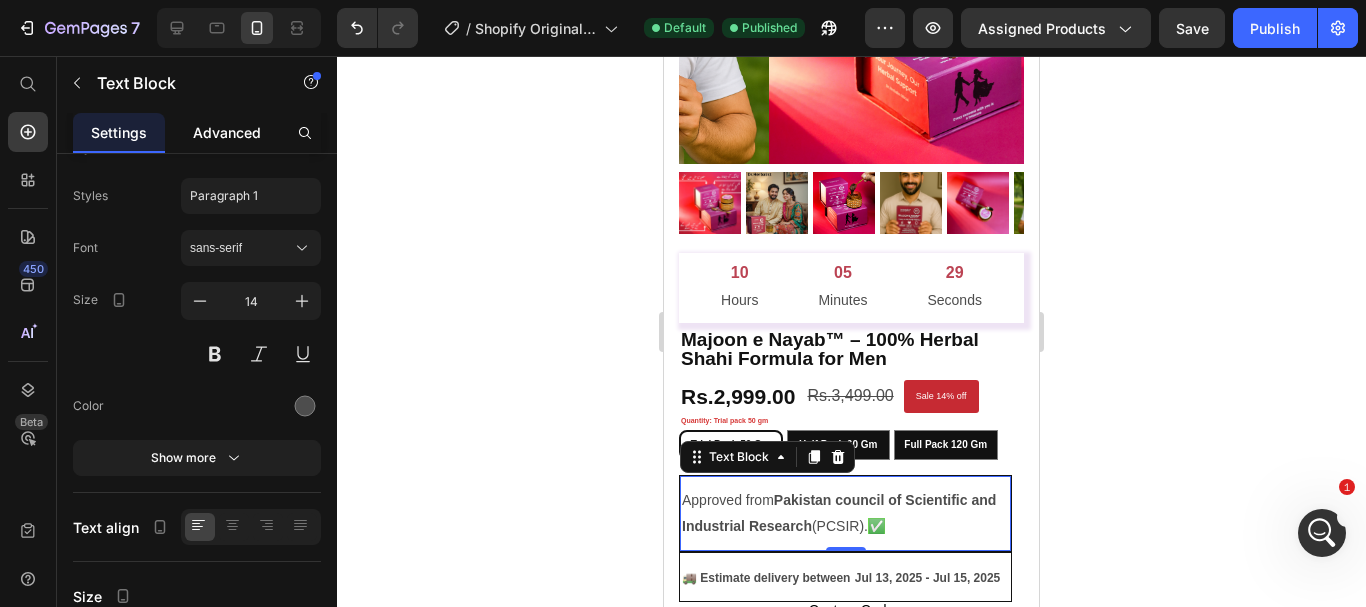 click on "Advanced" at bounding box center (227, 132) 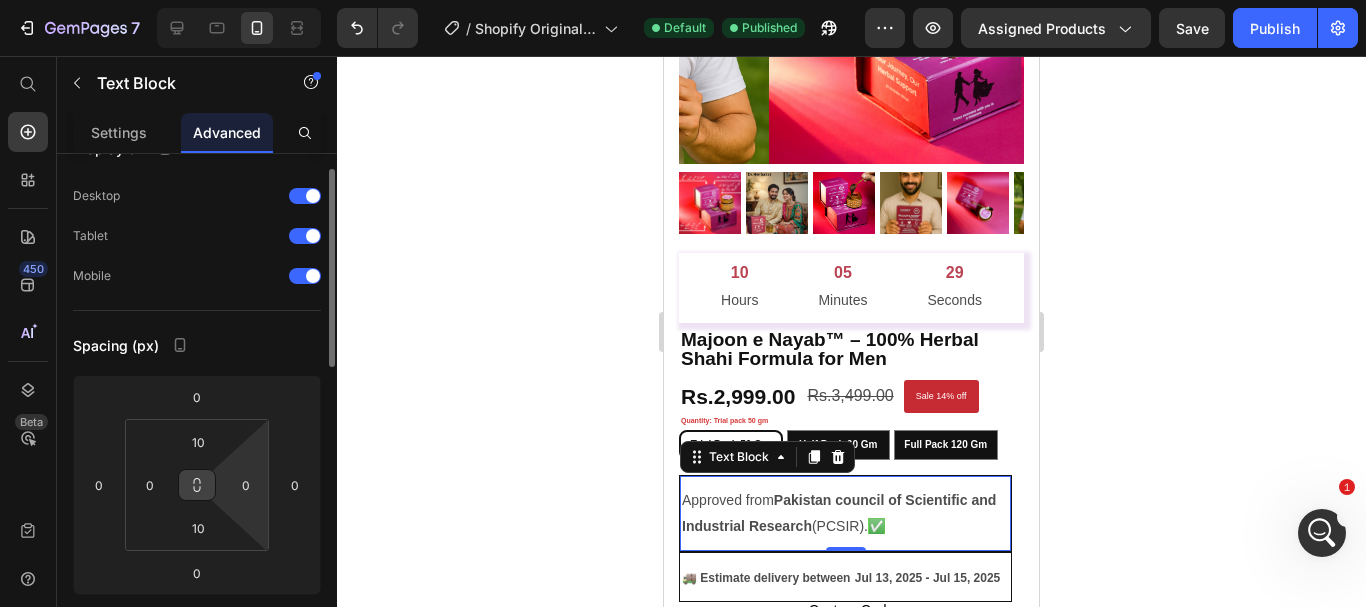 scroll, scrollTop: 0, scrollLeft: 0, axis: both 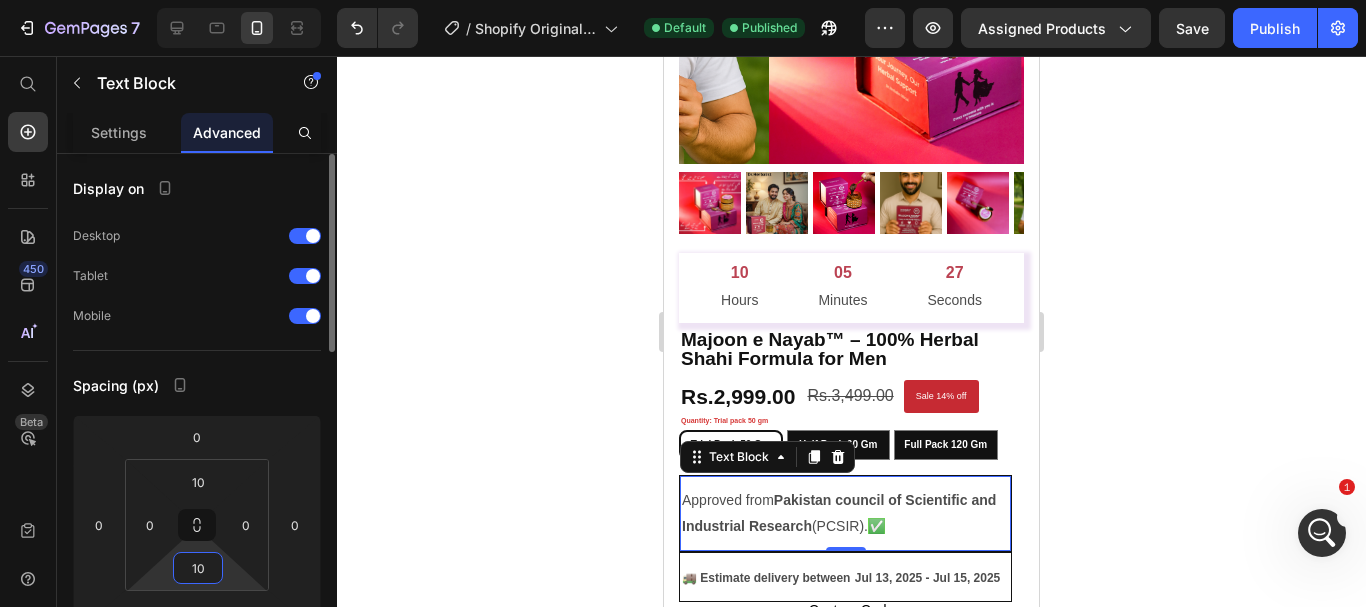 click on "10" at bounding box center (198, 568) 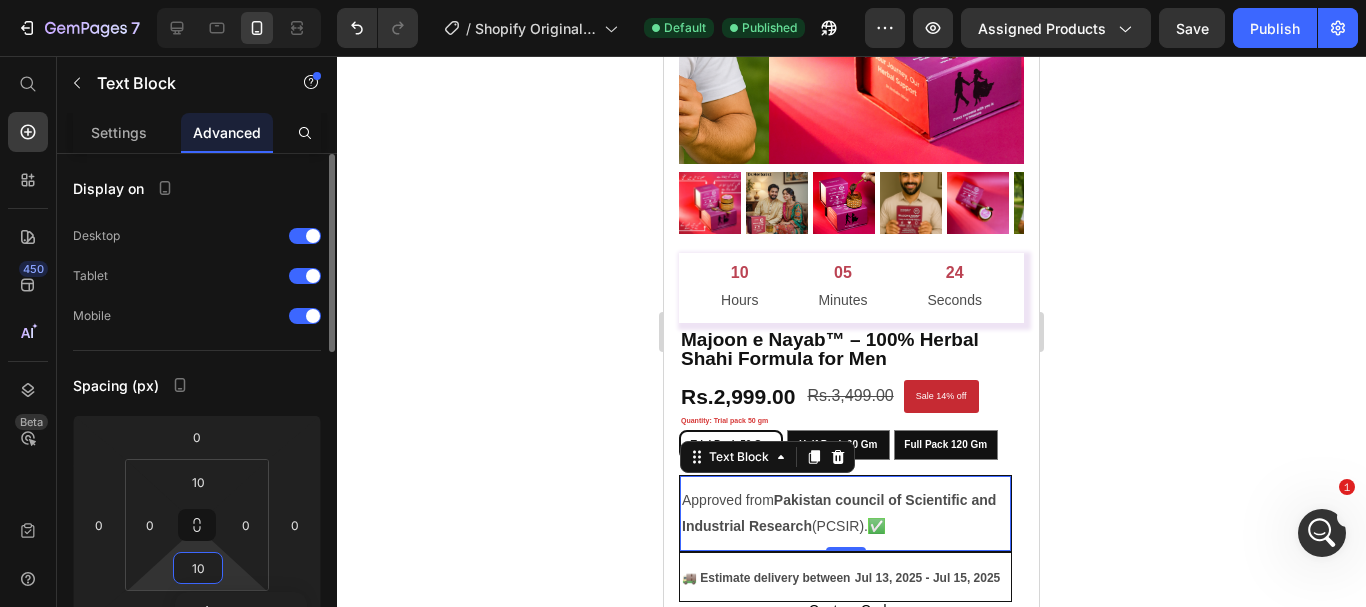 type on "0" 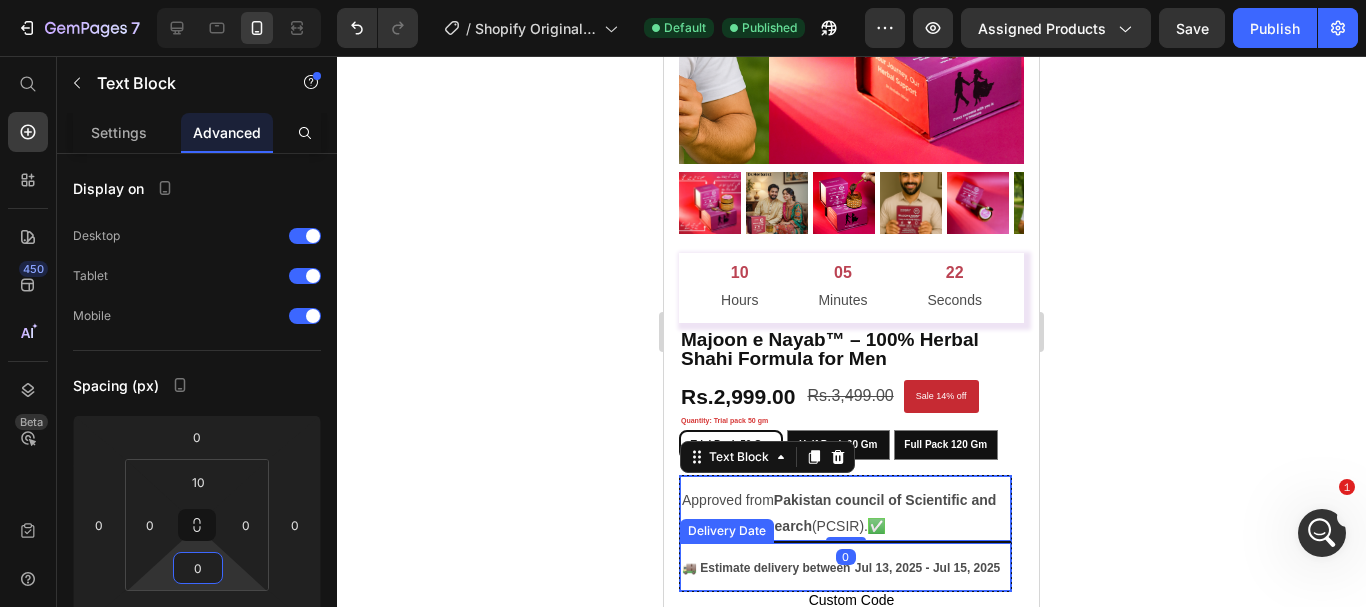 click on "🚚 Estimate delivery  between
Jul 13, 2025 - Jul 15, 2025" at bounding box center (845, 567) 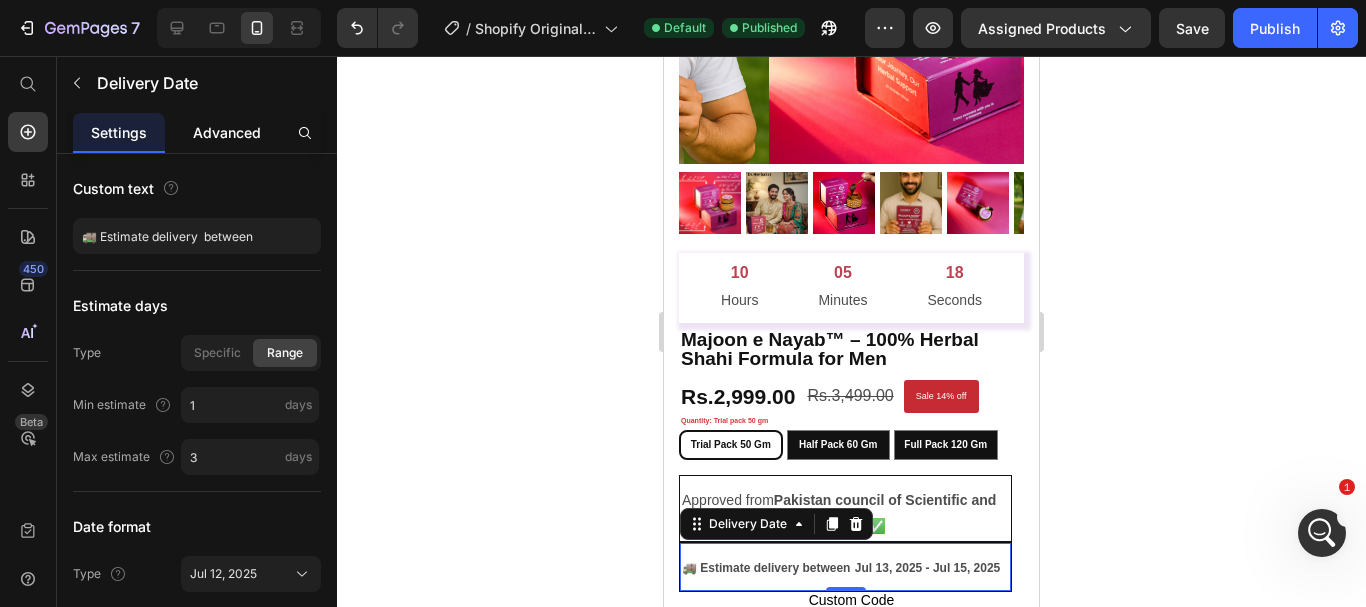 click on "Advanced" at bounding box center [227, 132] 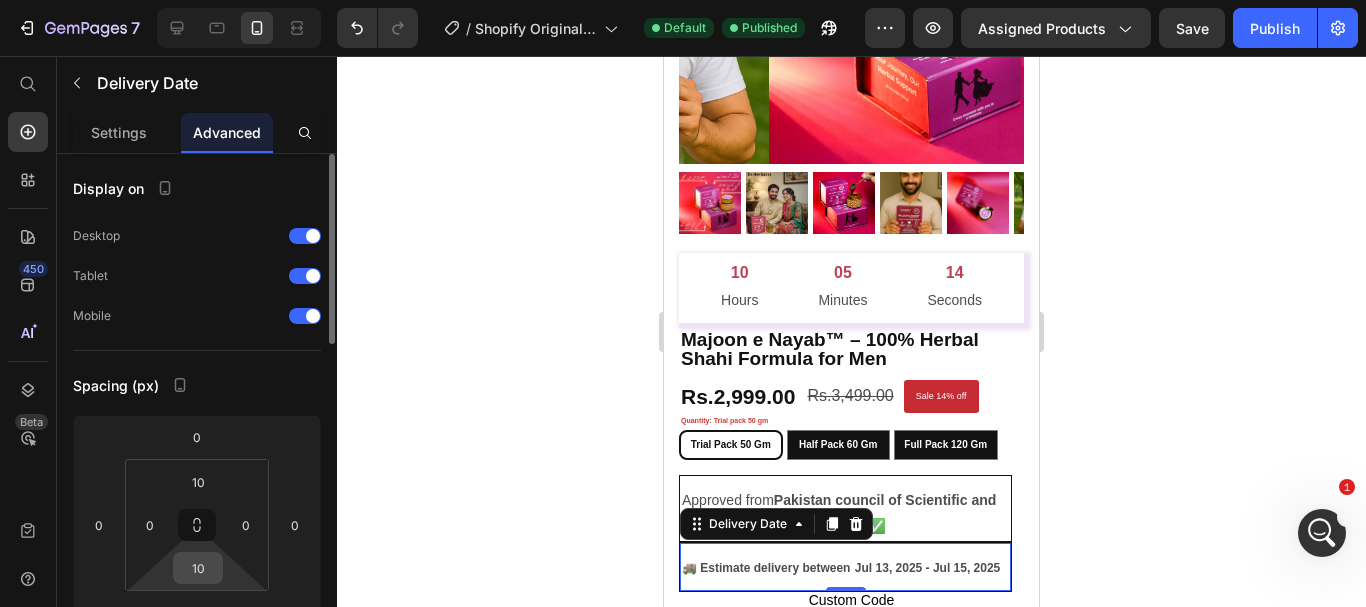 click on "10" at bounding box center [198, 568] 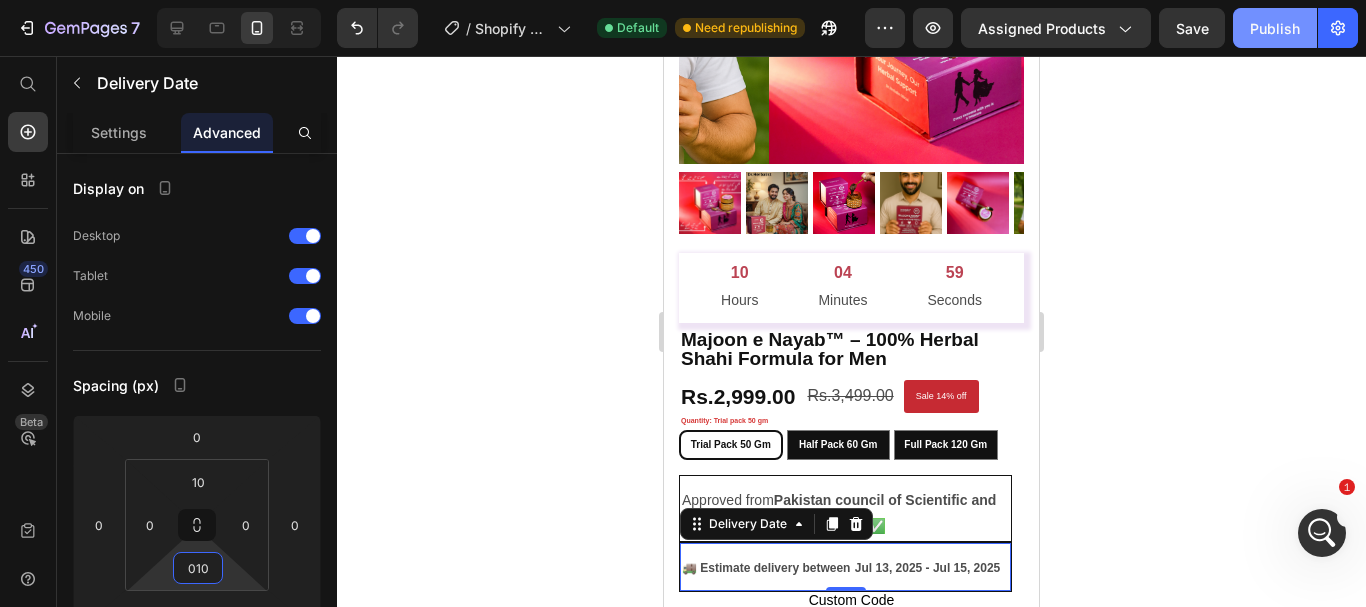 click on "Publish" at bounding box center [1275, 28] 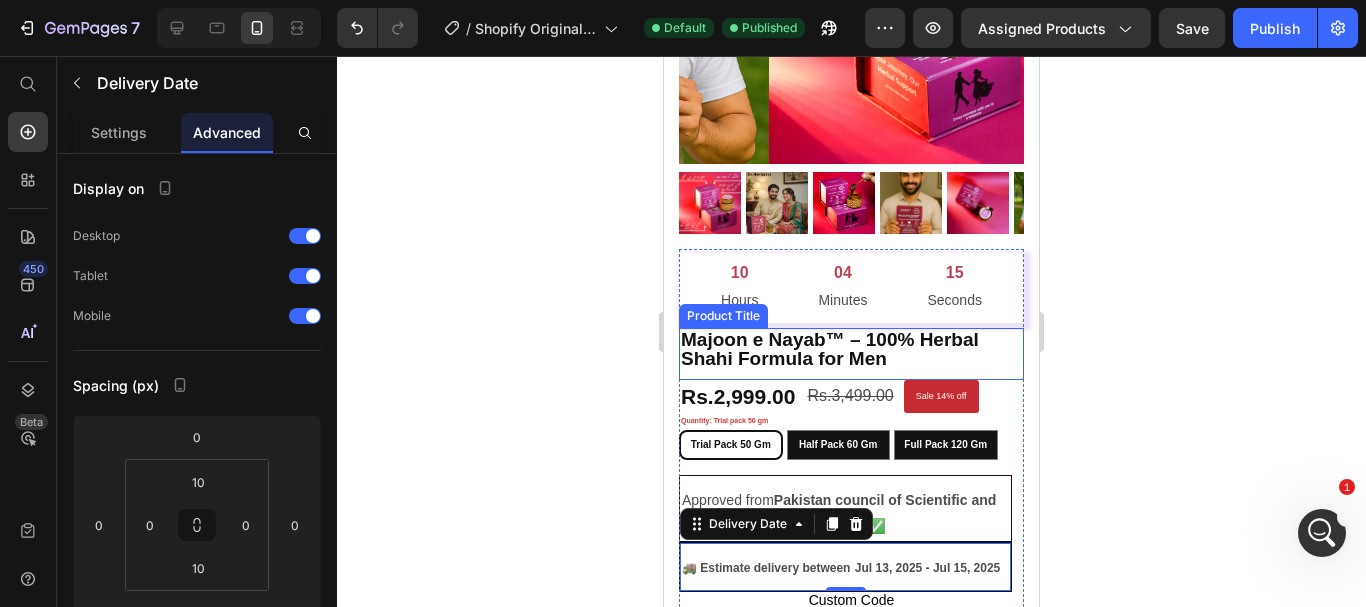 click on "Majoon e Nayab™ – 100% Herbal Shahi Formula for Men" at bounding box center (851, 349) 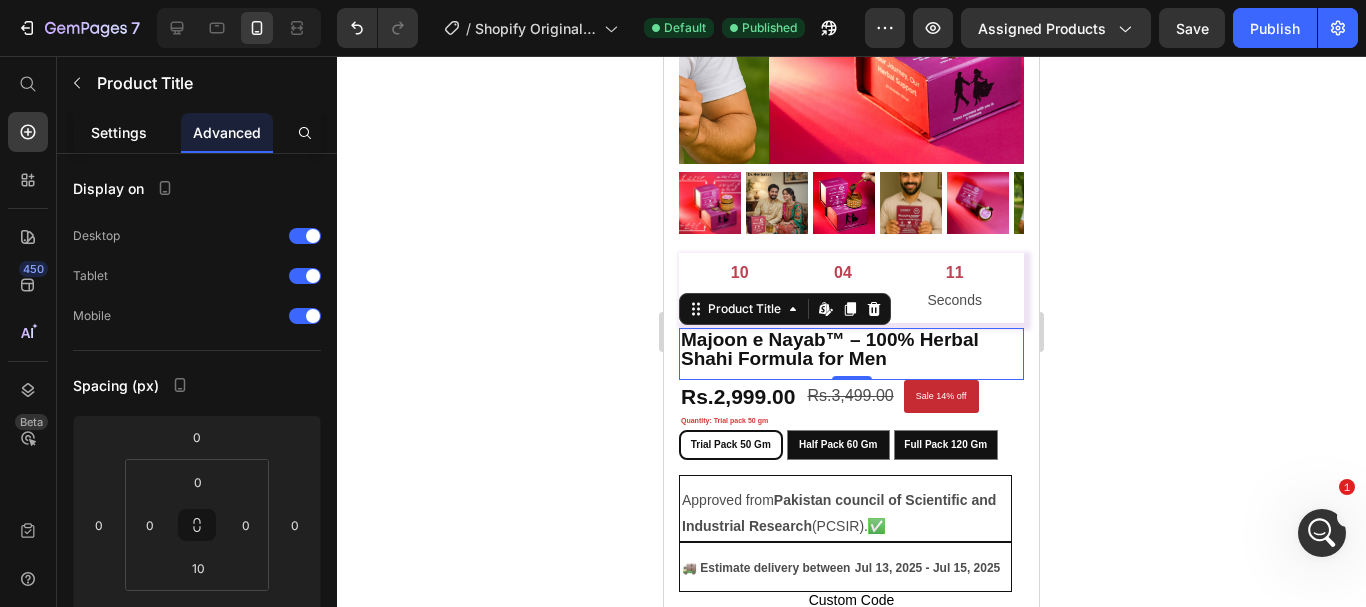 click on "Settings" 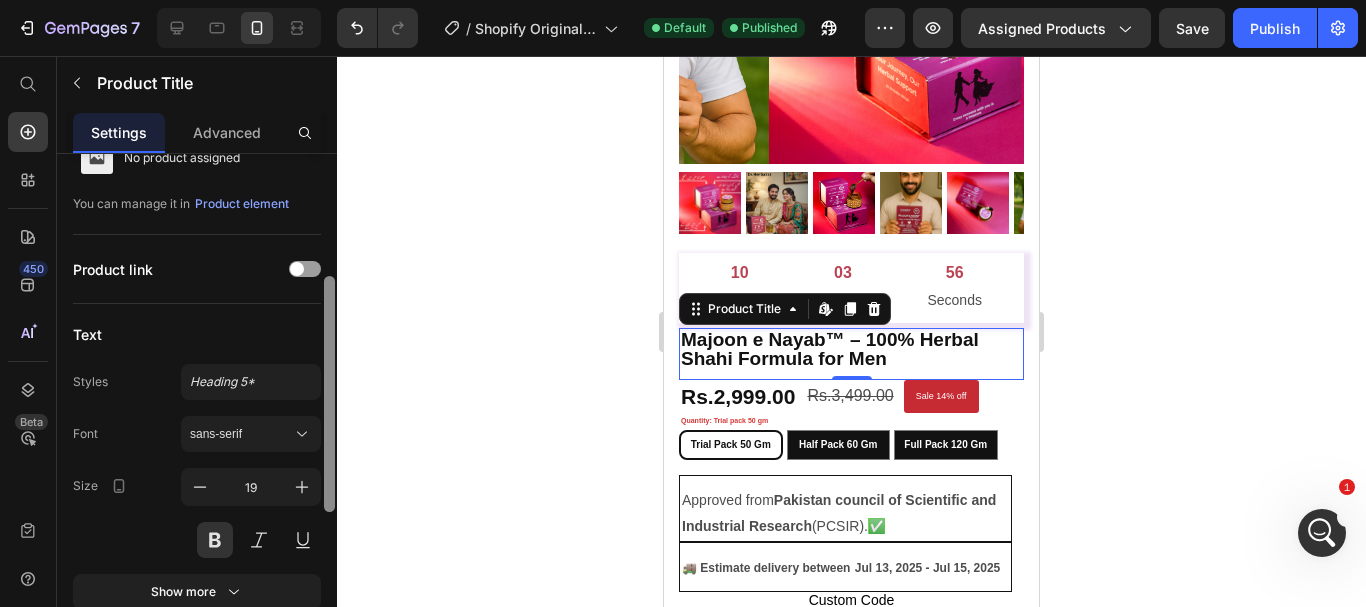 scroll, scrollTop: 0, scrollLeft: 0, axis: both 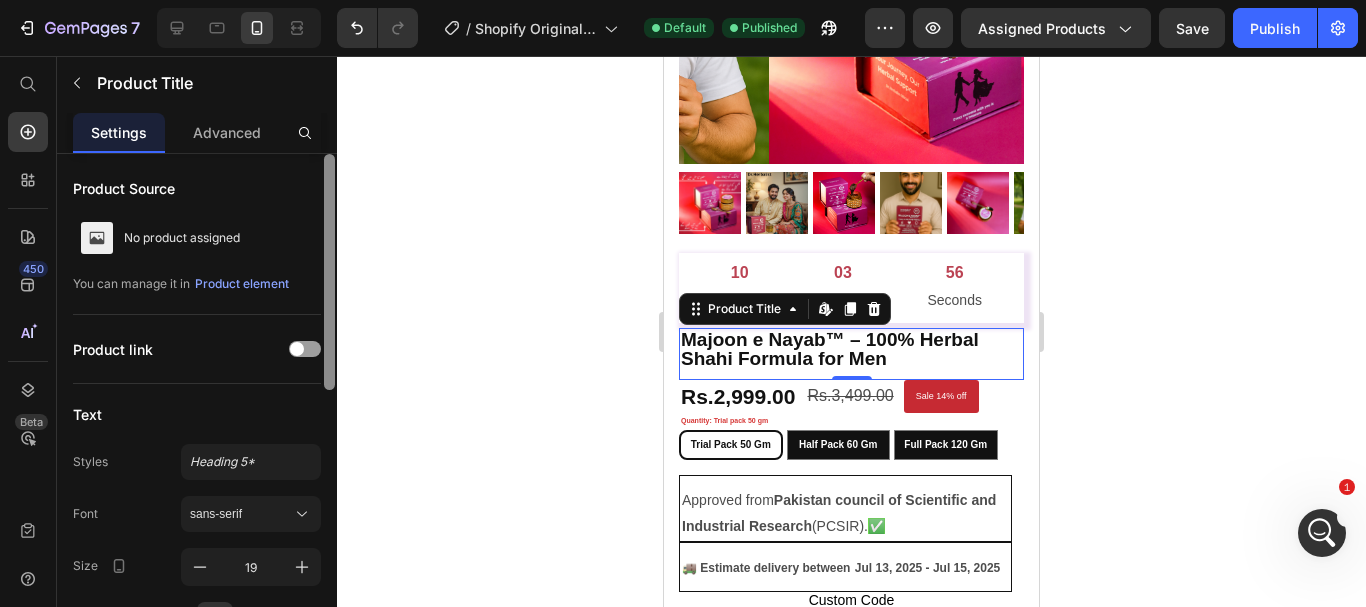 drag, startPoint x: 328, startPoint y: 297, endPoint x: 346, endPoint y: 282, distance: 23.43075 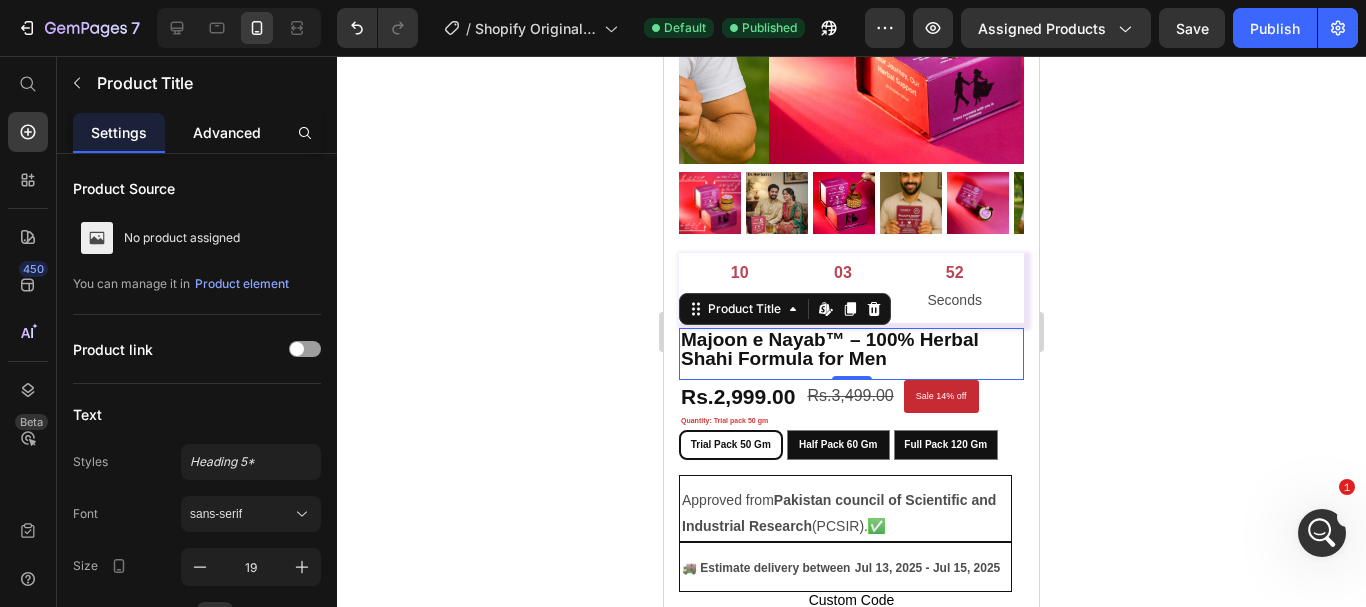 click on "Advanced" at bounding box center (227, 132) 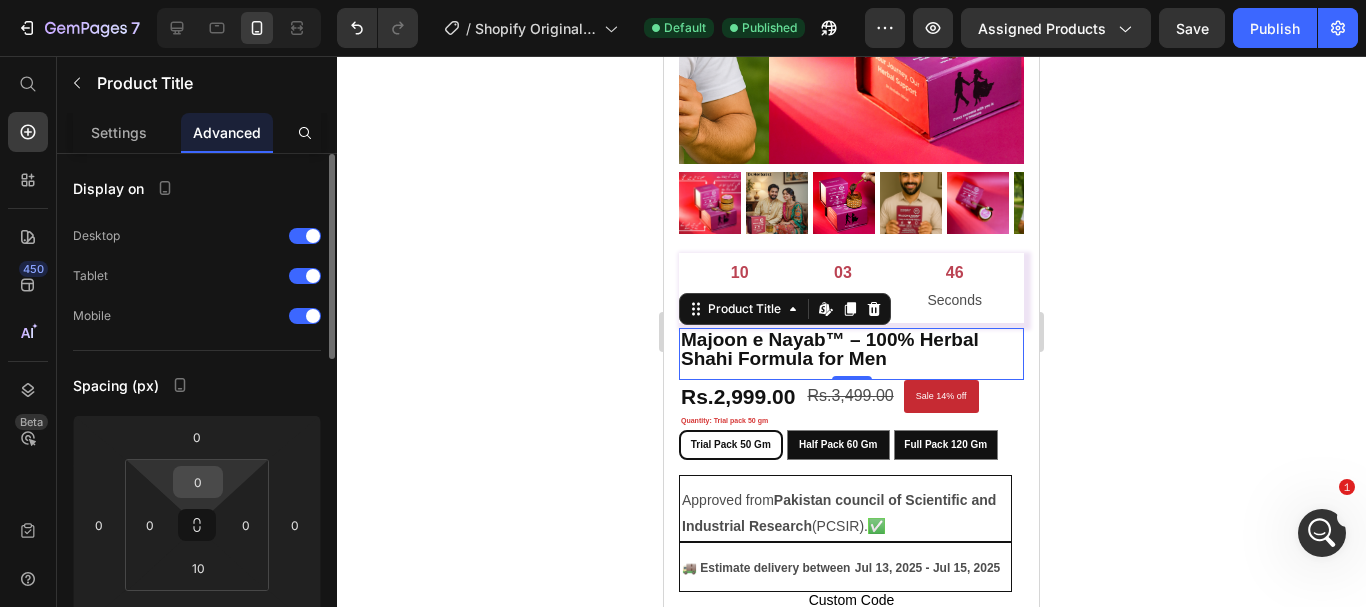 click on "0" at bounding box center (198, 482) 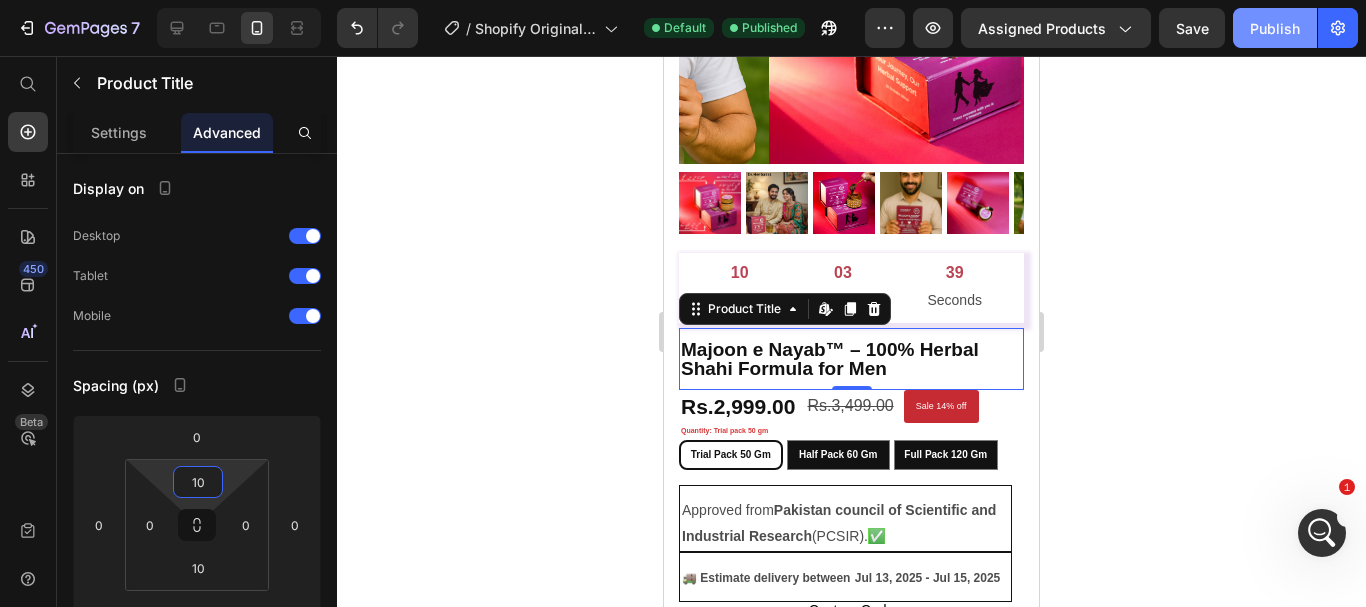 type on "10" 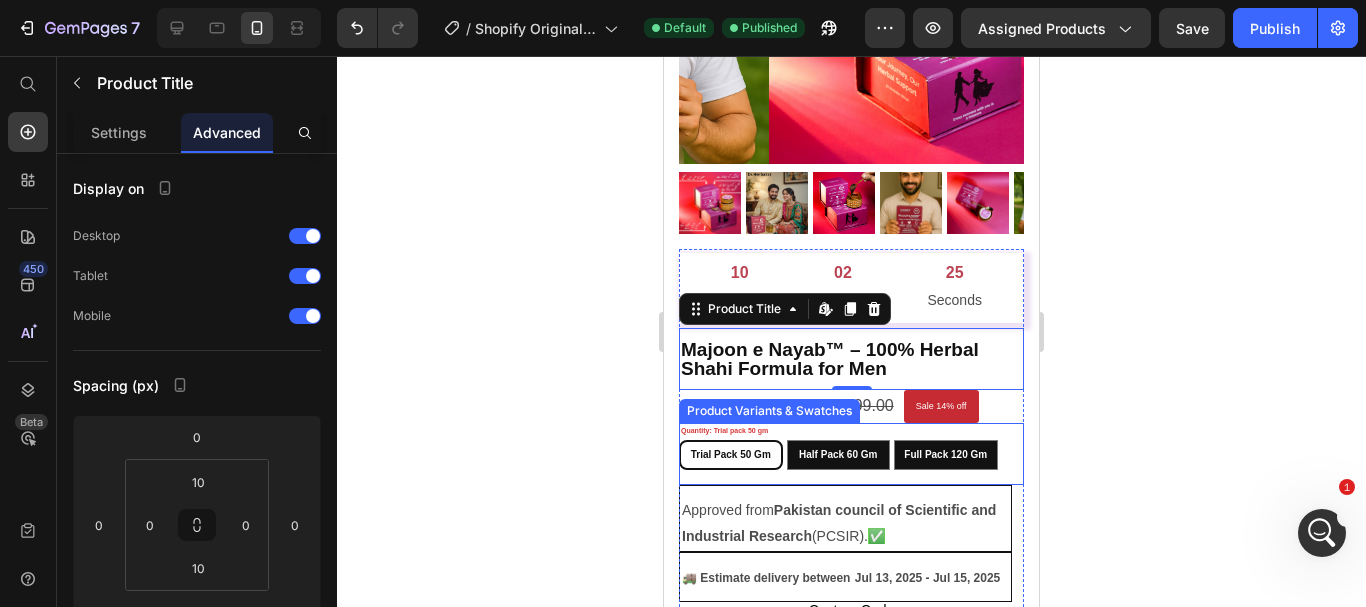 click on "Trial pack 50 gm Trial pack 50 gm Trial pack 50 gm Half Pack 60 gm Half Pack 60 gm Half Pack 60 gm Full Pack 120 gm Full Pack 120 gm Full Pack 120 gm" at bounding box center (851, 455) 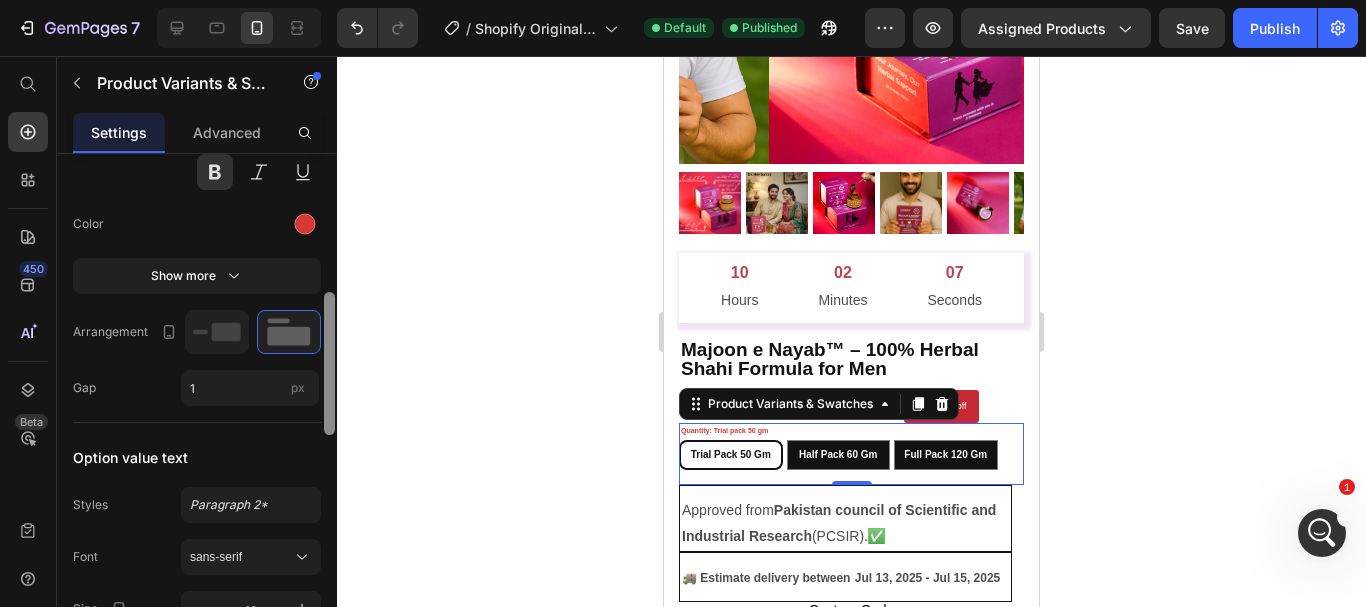 scroll, scrollTop: 628, scrollLeft: 0, axis: vertical 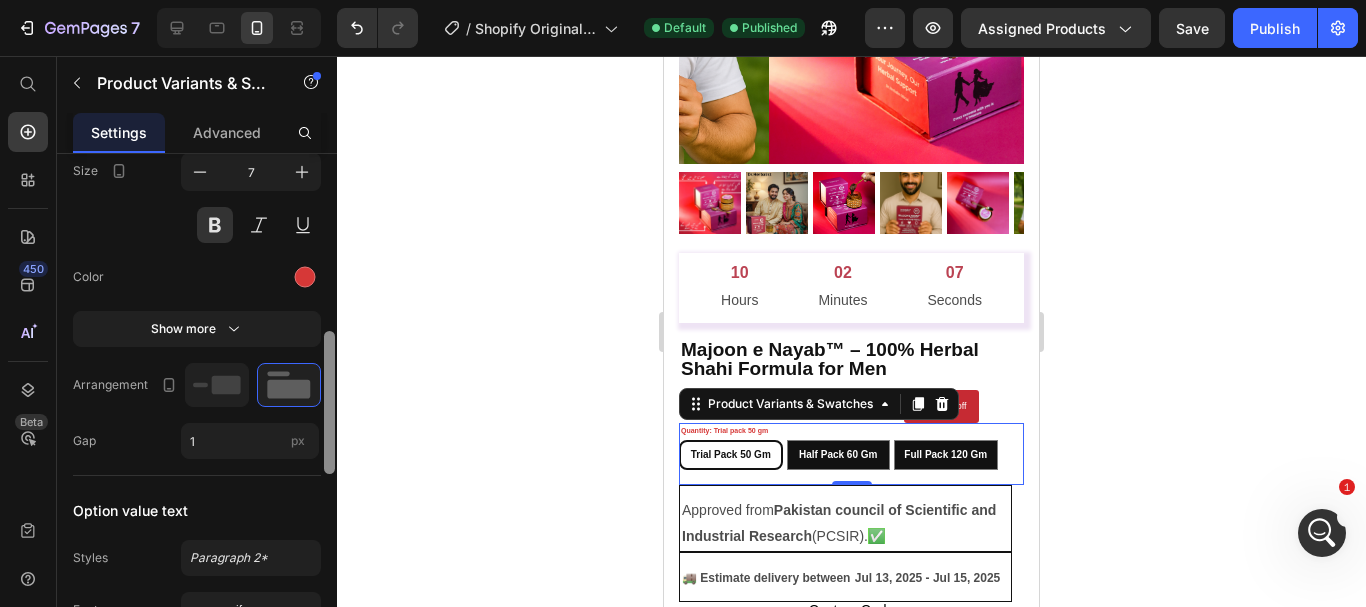 drag, startPoint x: 327, startPoint y: 286, endPoint x: 365, endPoint y: 645, distance: 361.00555 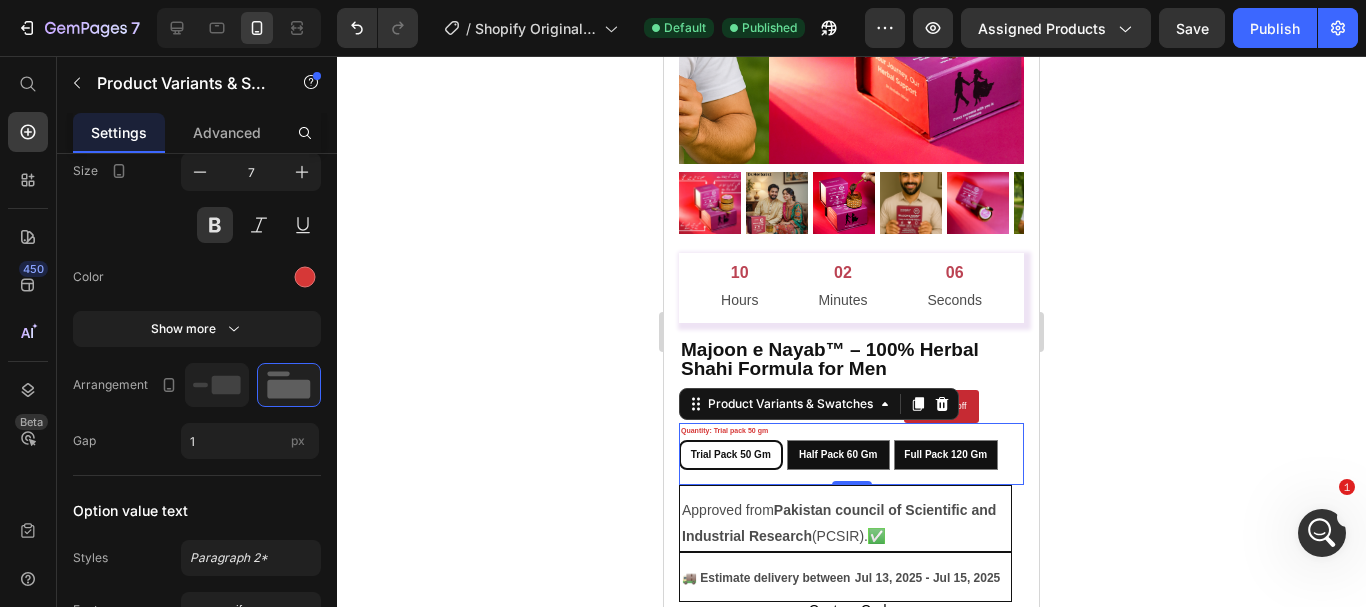 scroll, scrollTop: 1274, scrollLeft: 0, axis: vertical 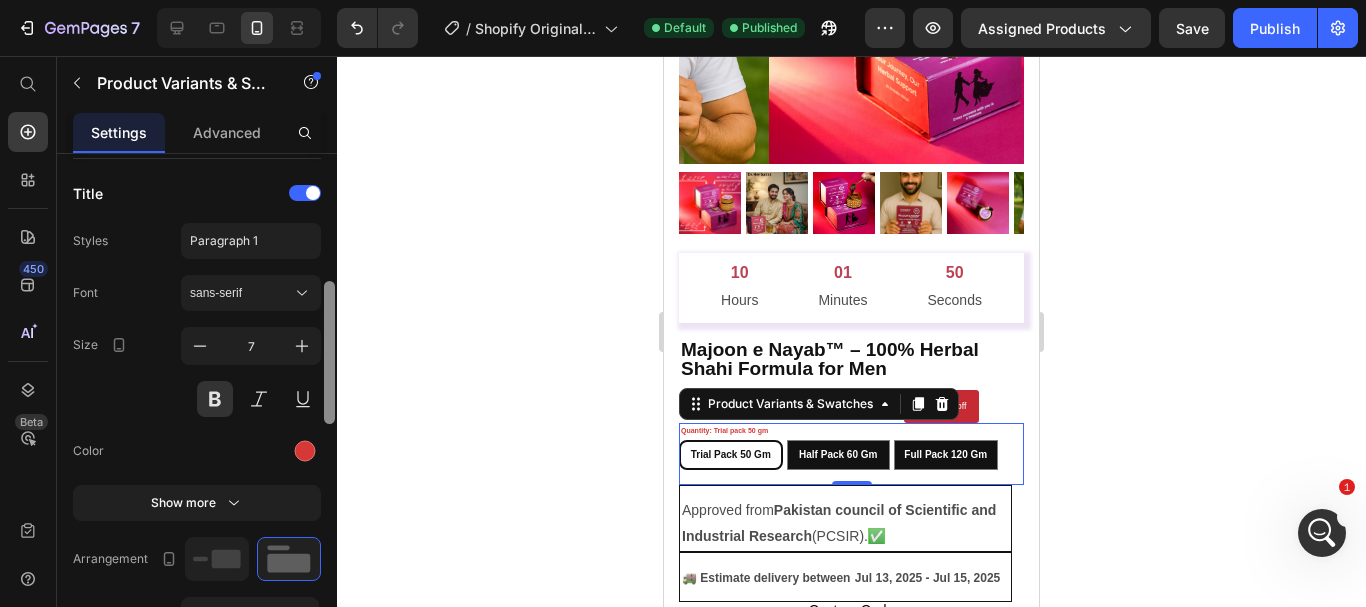 drag, startPoint x: 330, startPoint y: 520, endPoint x: 325, endPoint y: 289, distance: 231.05411 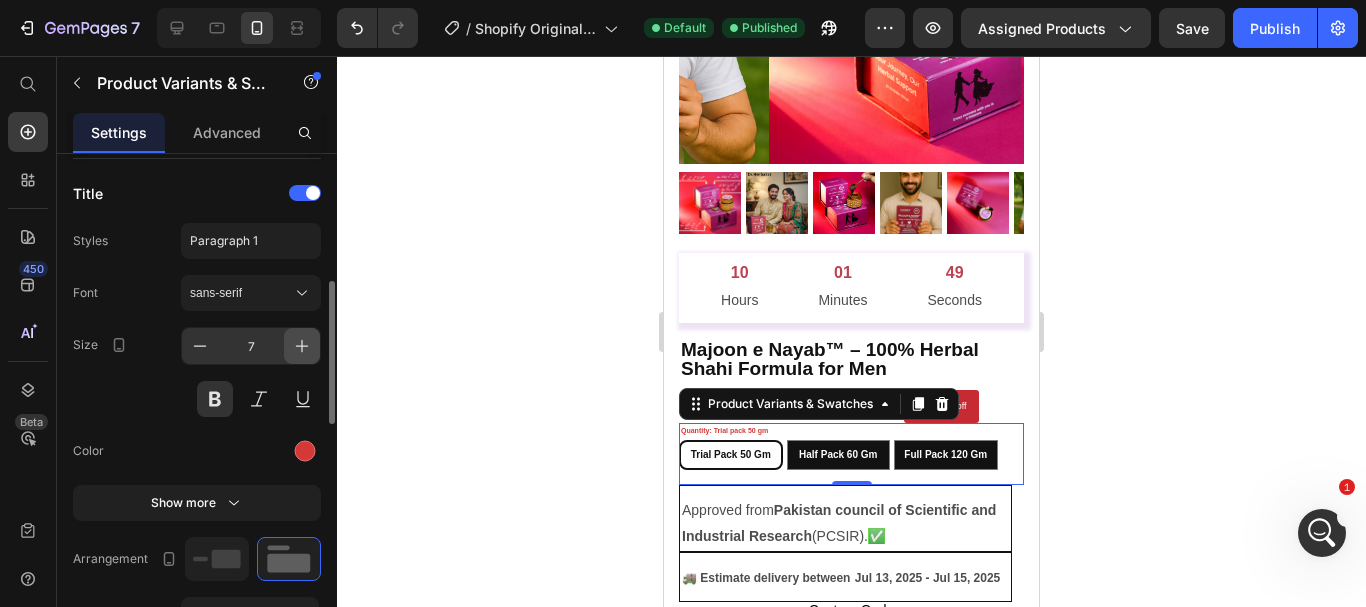 click 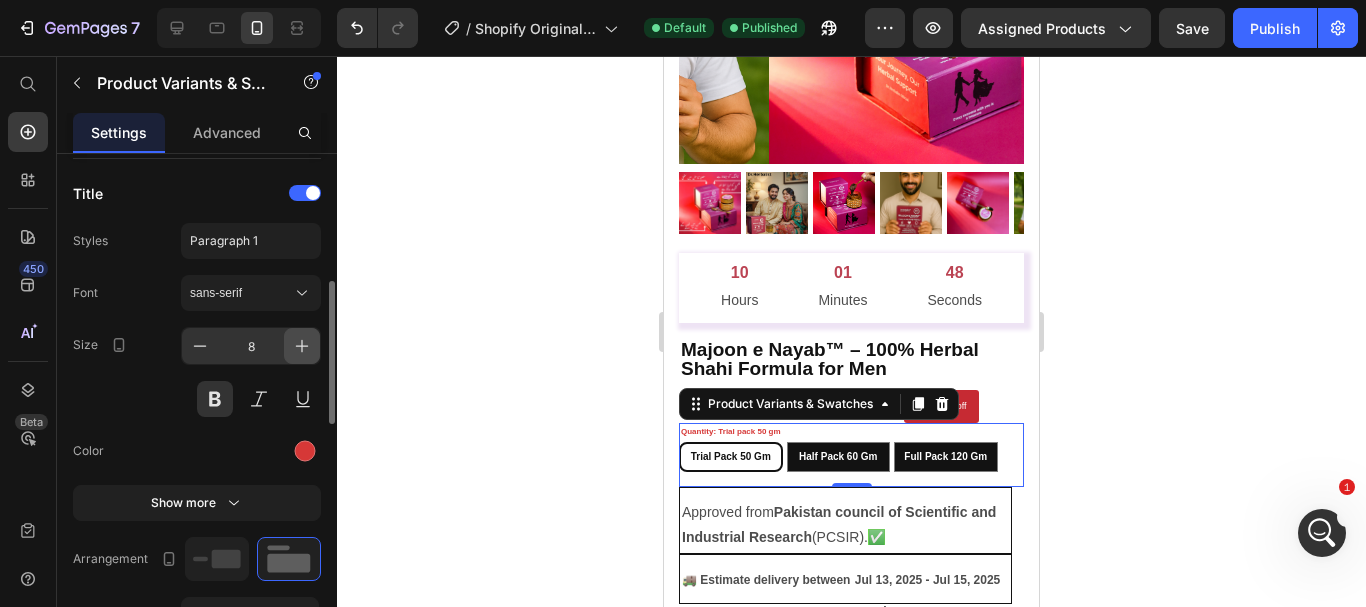click 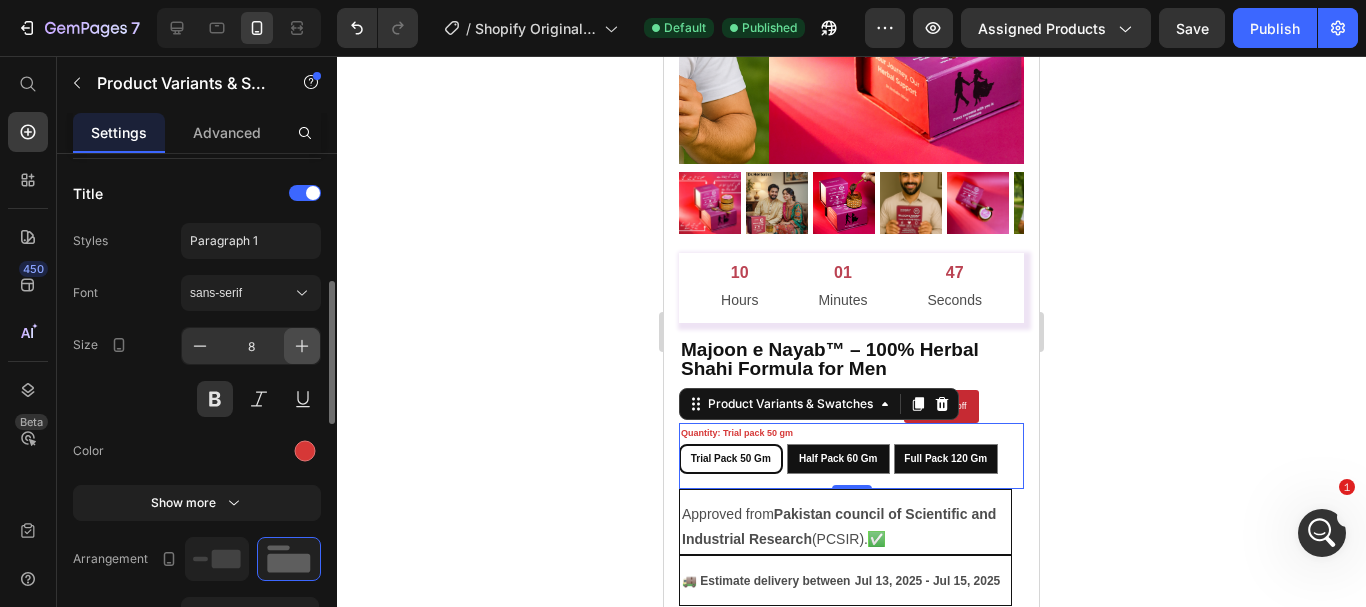type on "9" 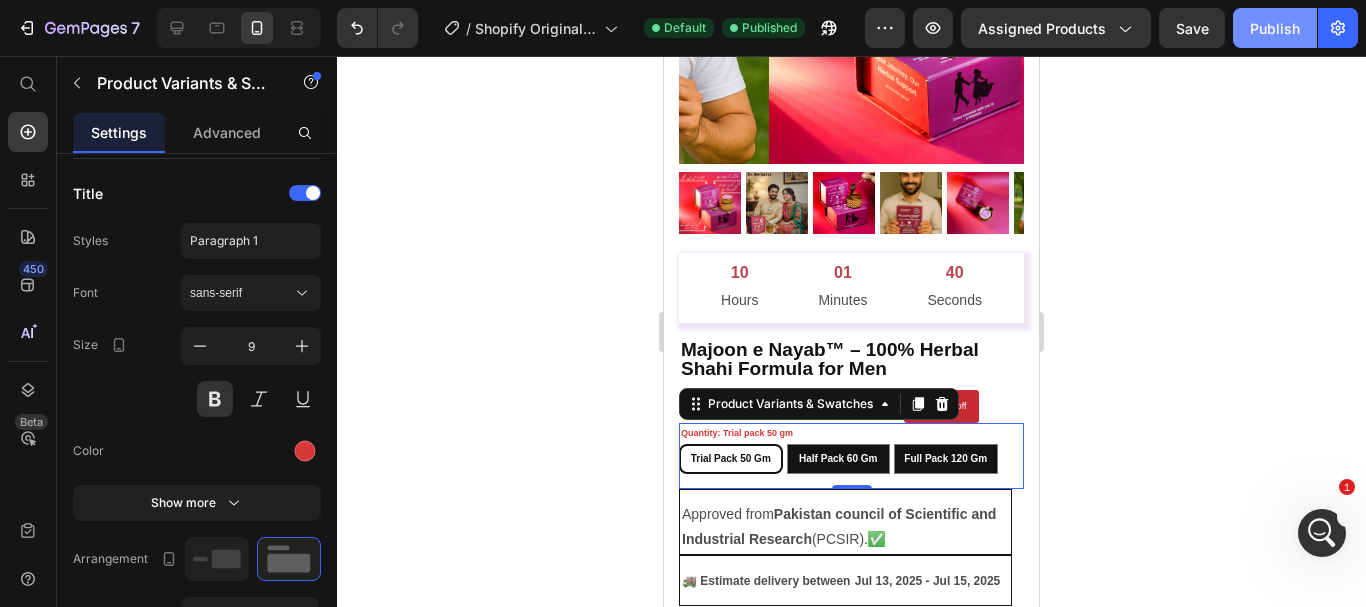 click on "Publish" at bounding box center [1275, 28] 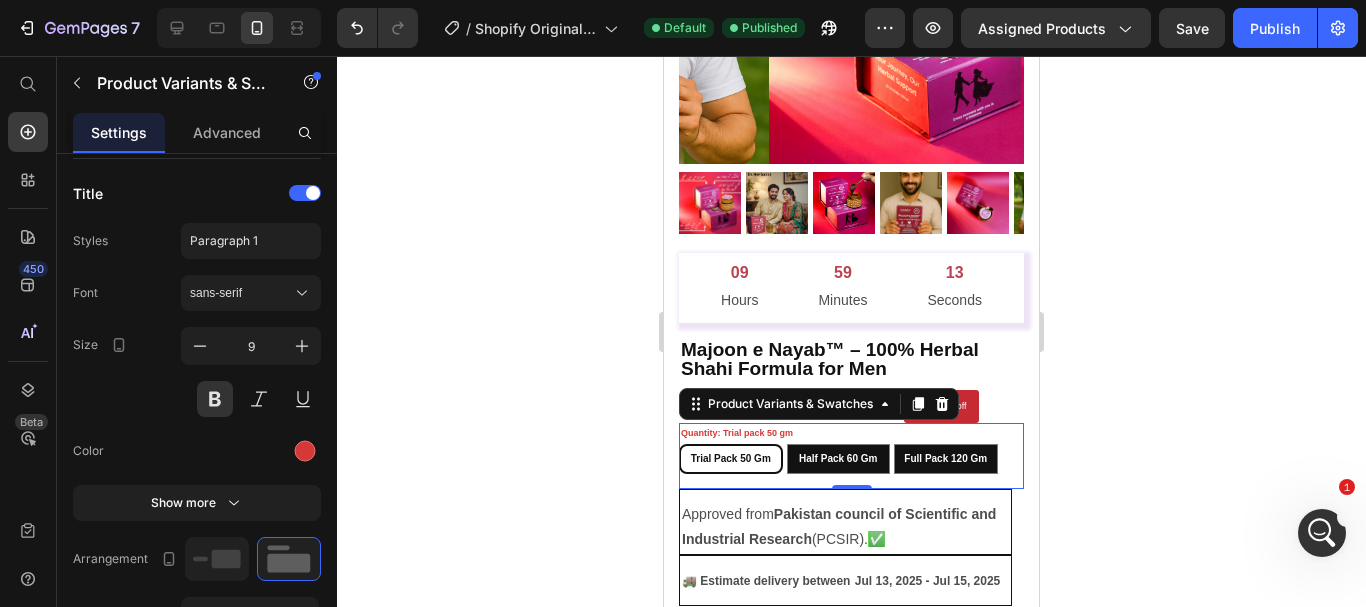 scroll, scrollTop: 0, scrollLeft: 0, axis: both 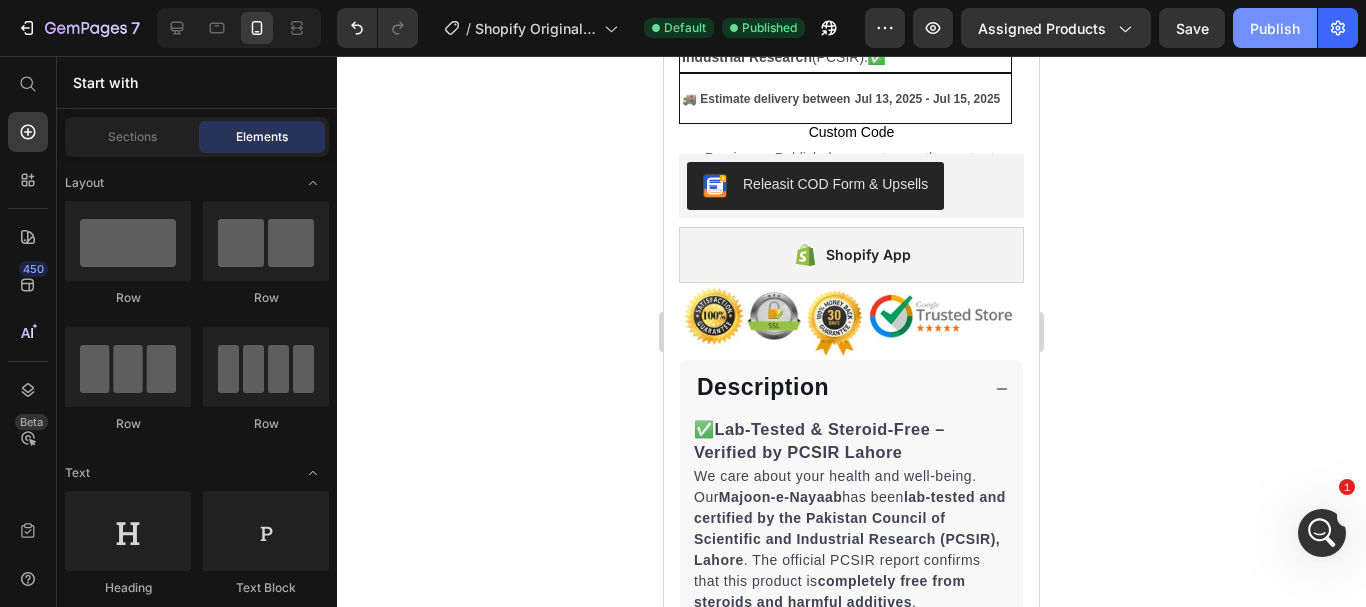 click on "Publish" 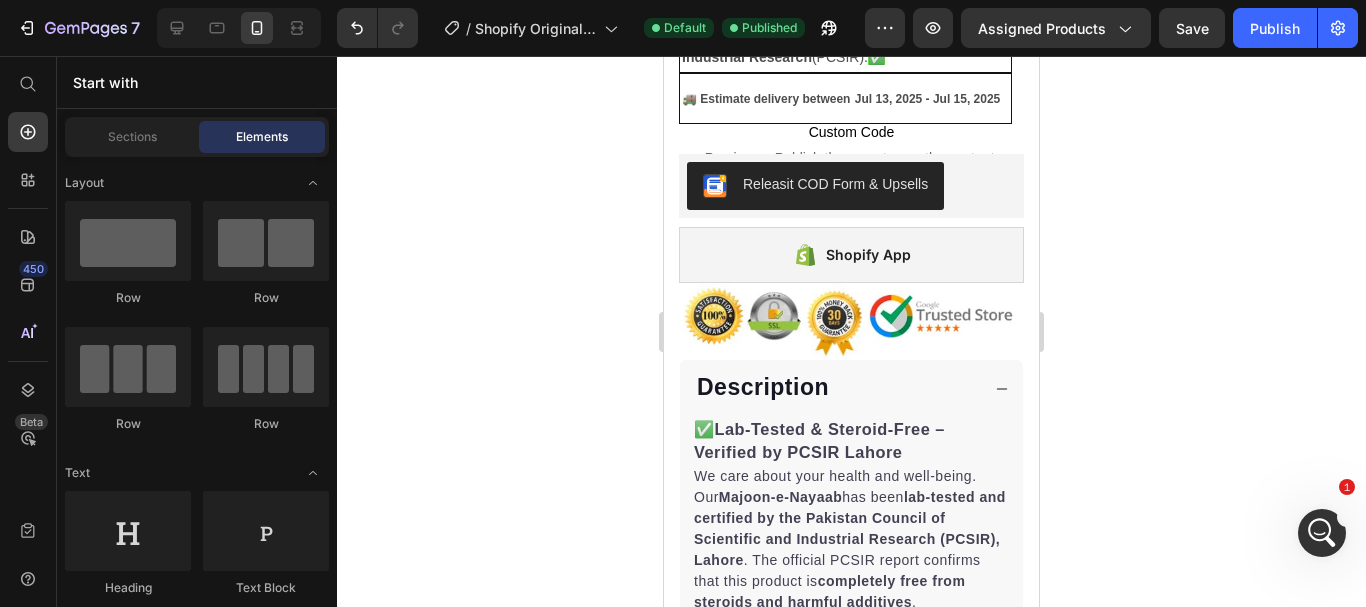 scroll, scrollTop: 285, scrollLeft: 0, axis: vertical 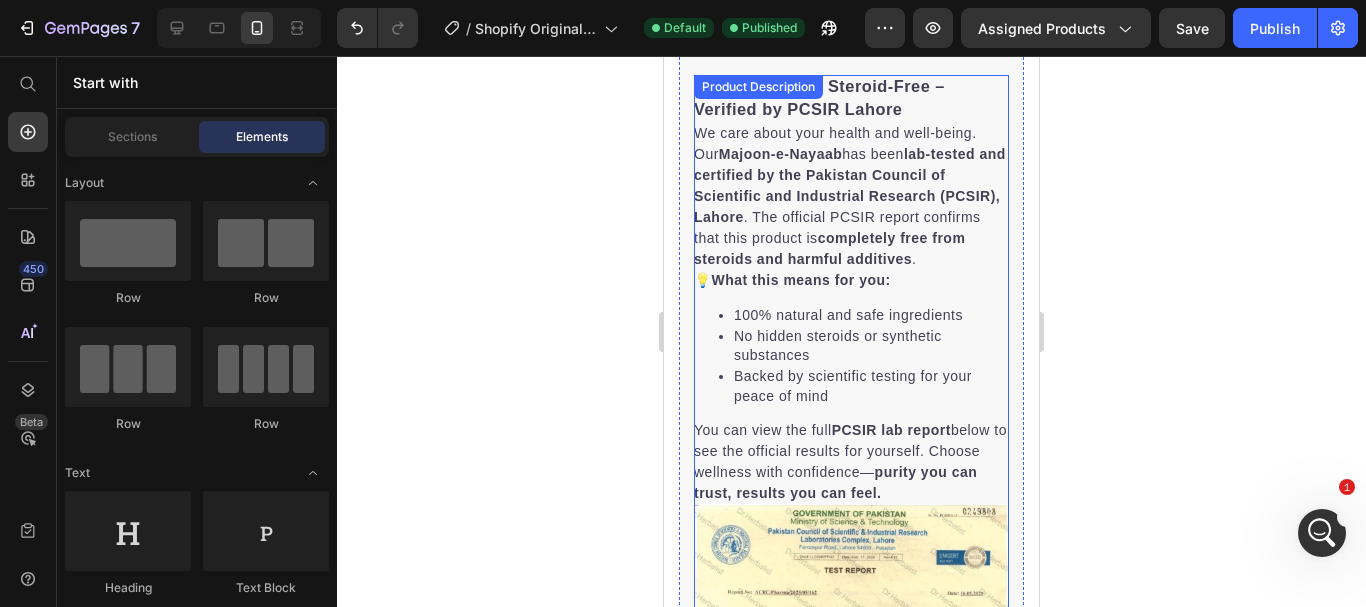 click on "100% natural and safe ingredients" at bounding box center (871, 316) 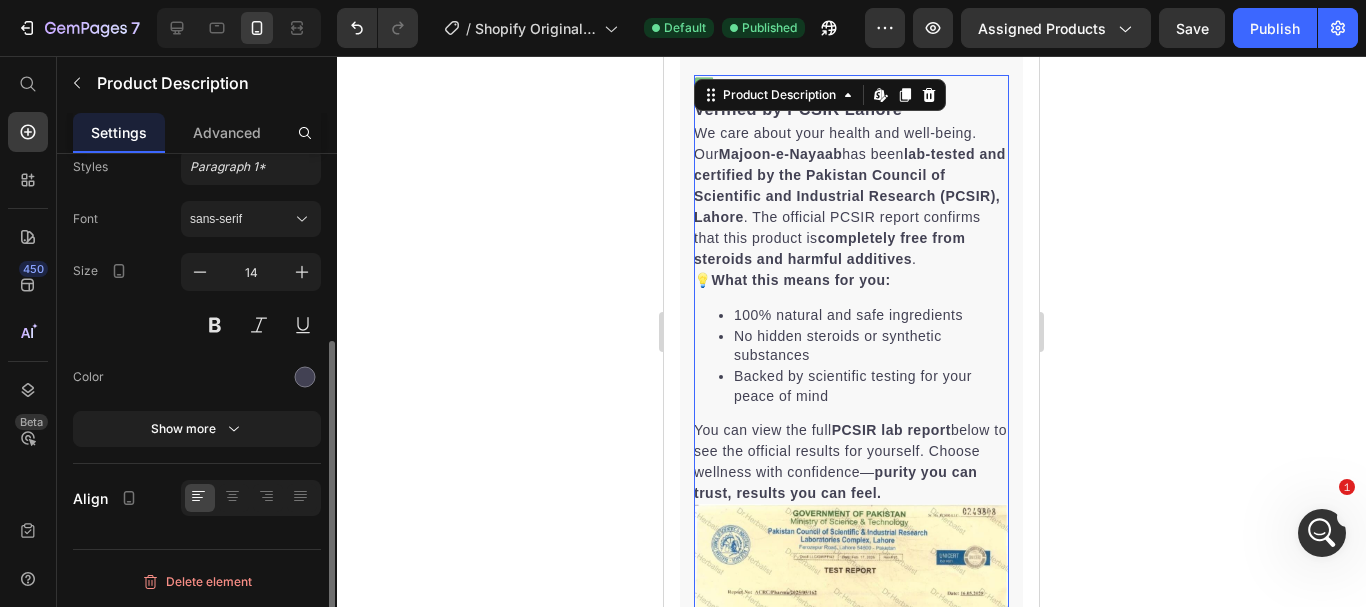 scroll, scrollTop: 0, scrollLeft: 0, axis: both 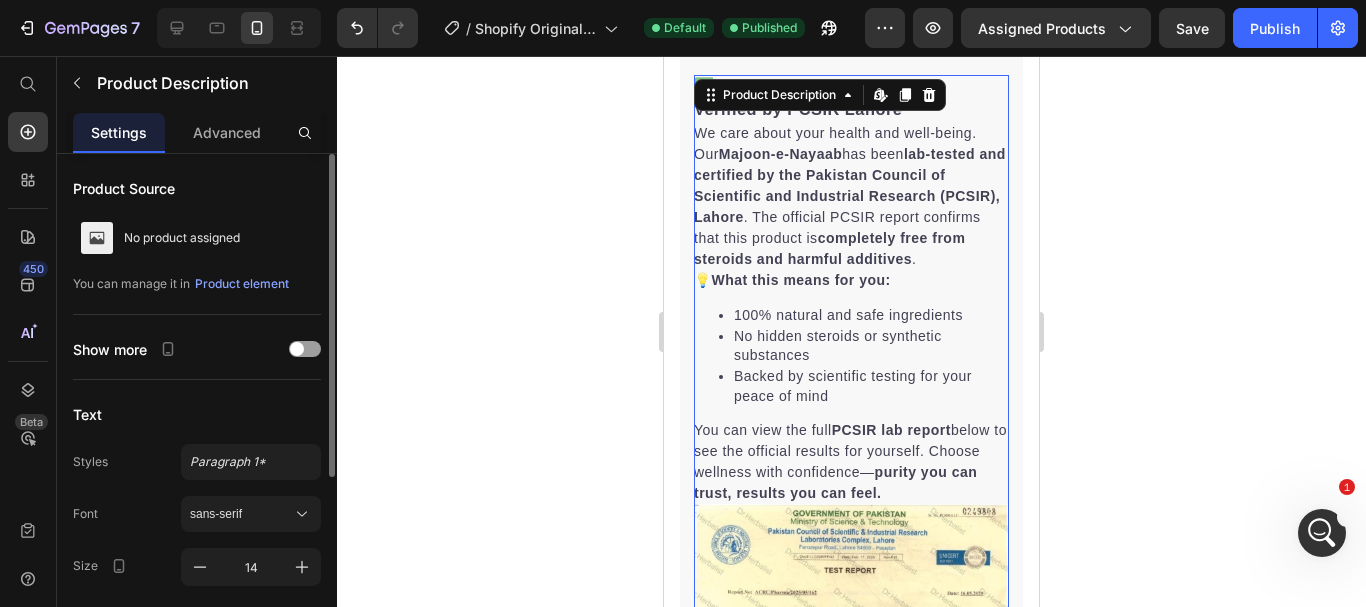 click on "100% natural and safe ingredients" at bounding box center (871, 316) 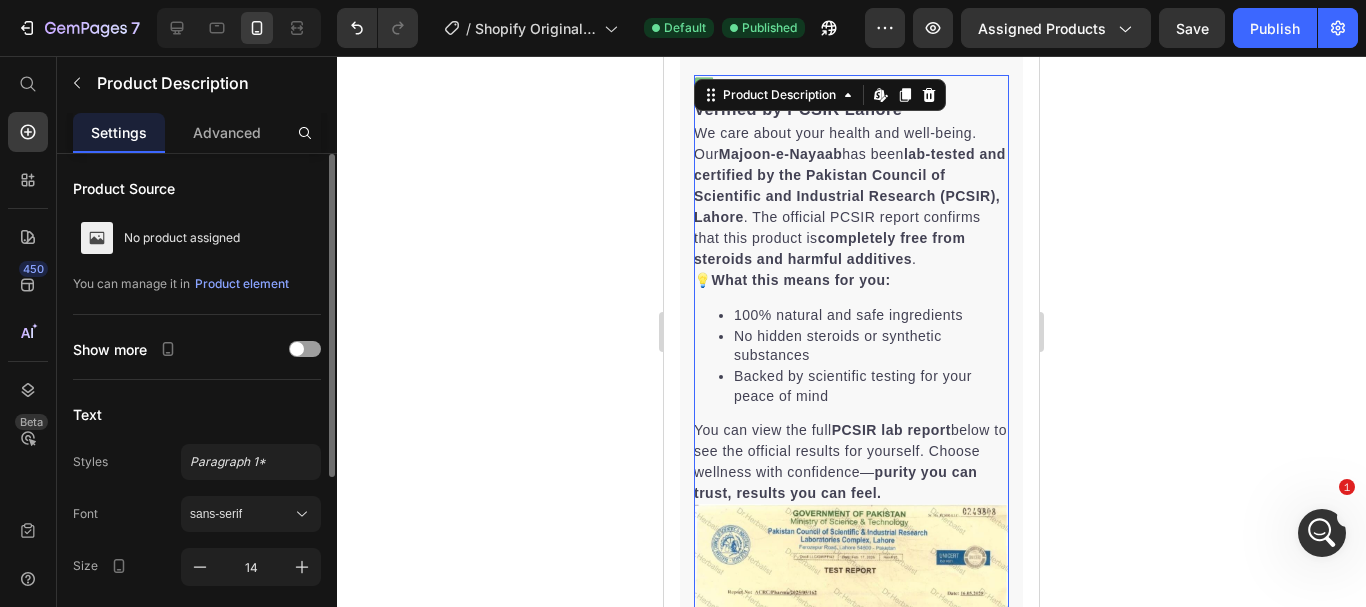 click on "100% natural and safe ingredients" at bounding box center [871, 316] 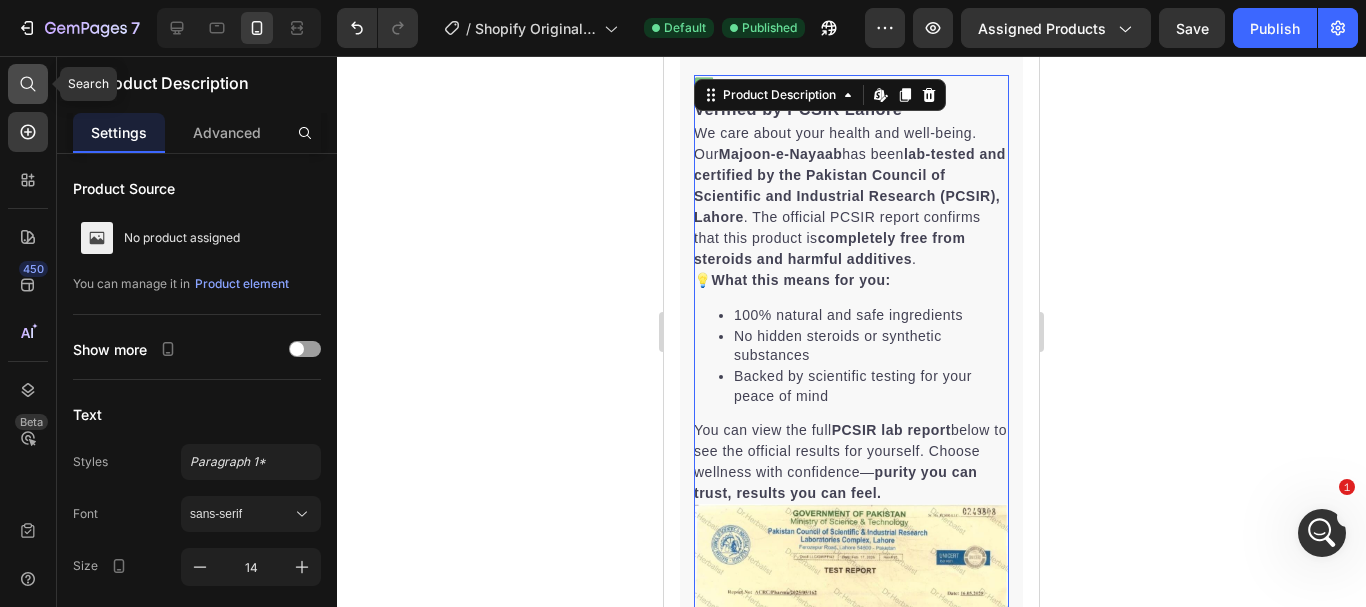 click 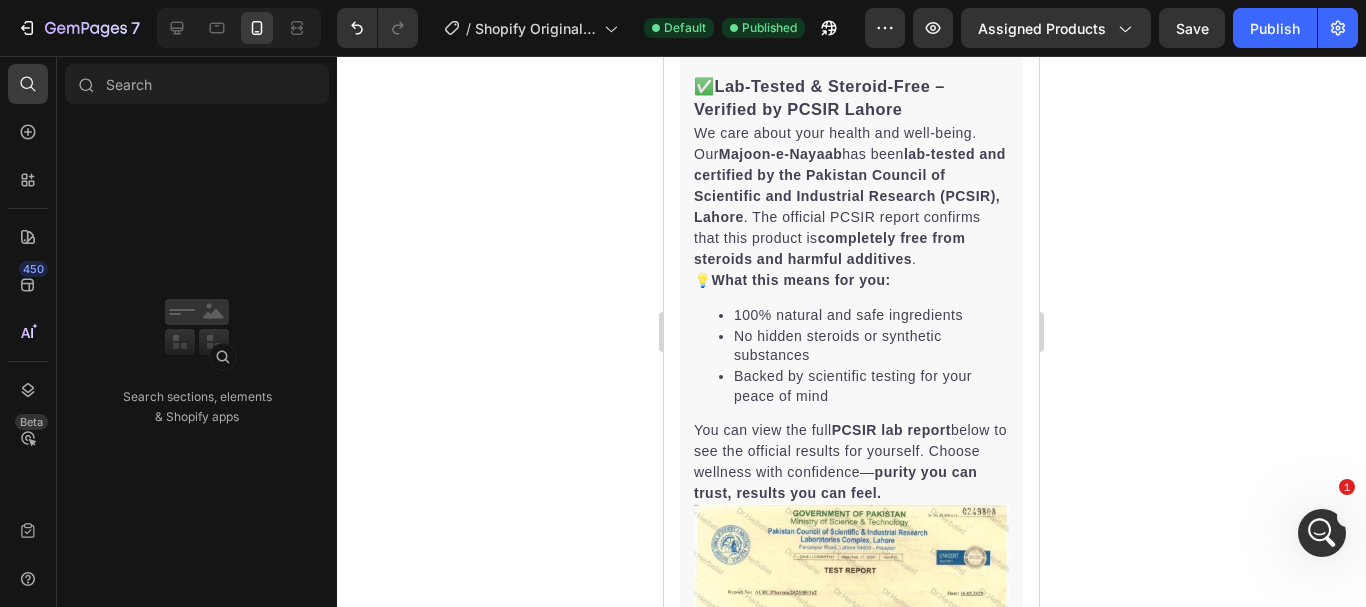click on "450 Beta" at bounding box center [28, 331] 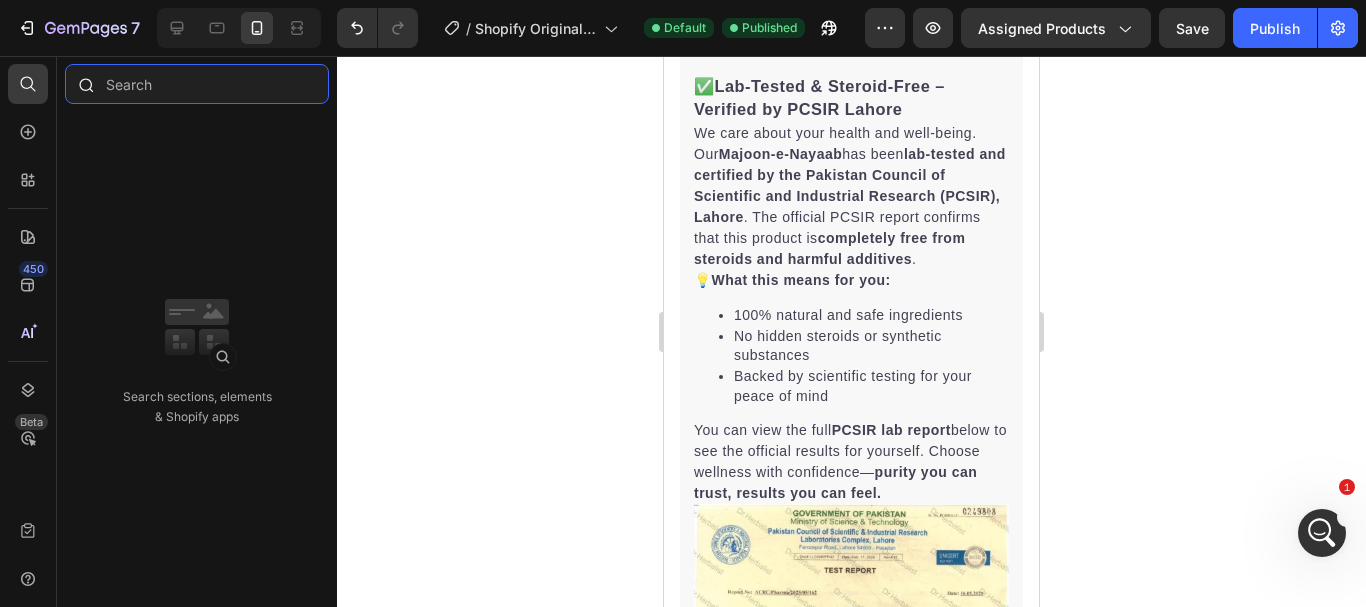 click at bounding box center (197, 84) 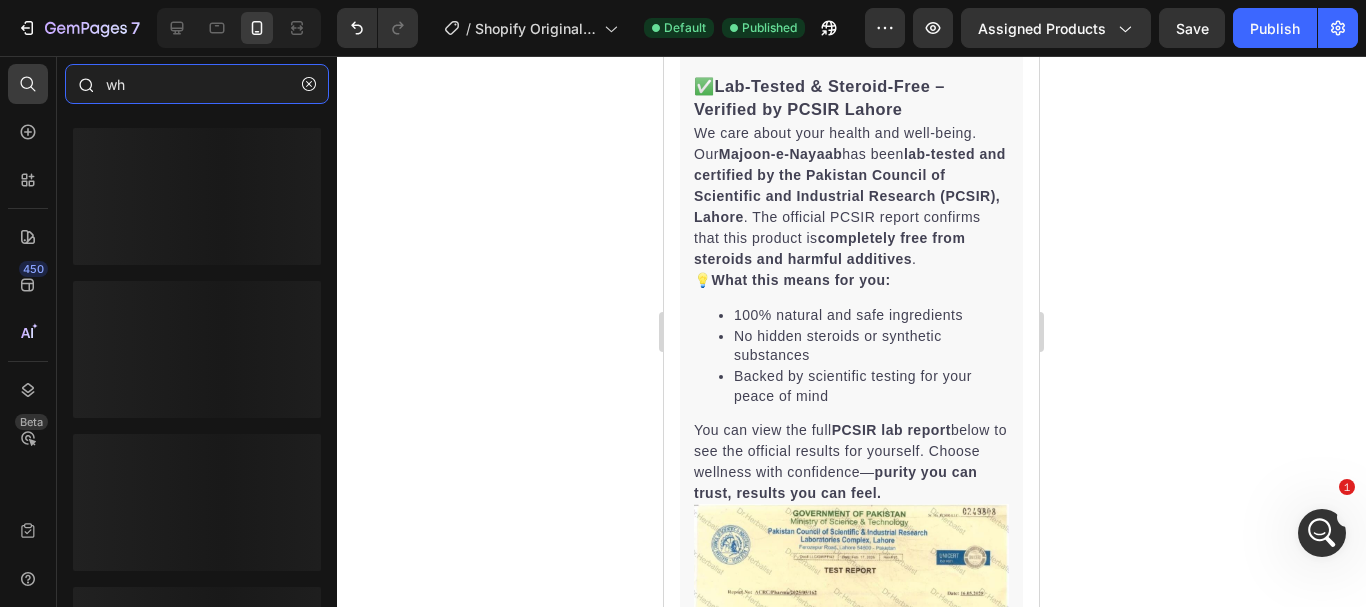 type on "w" 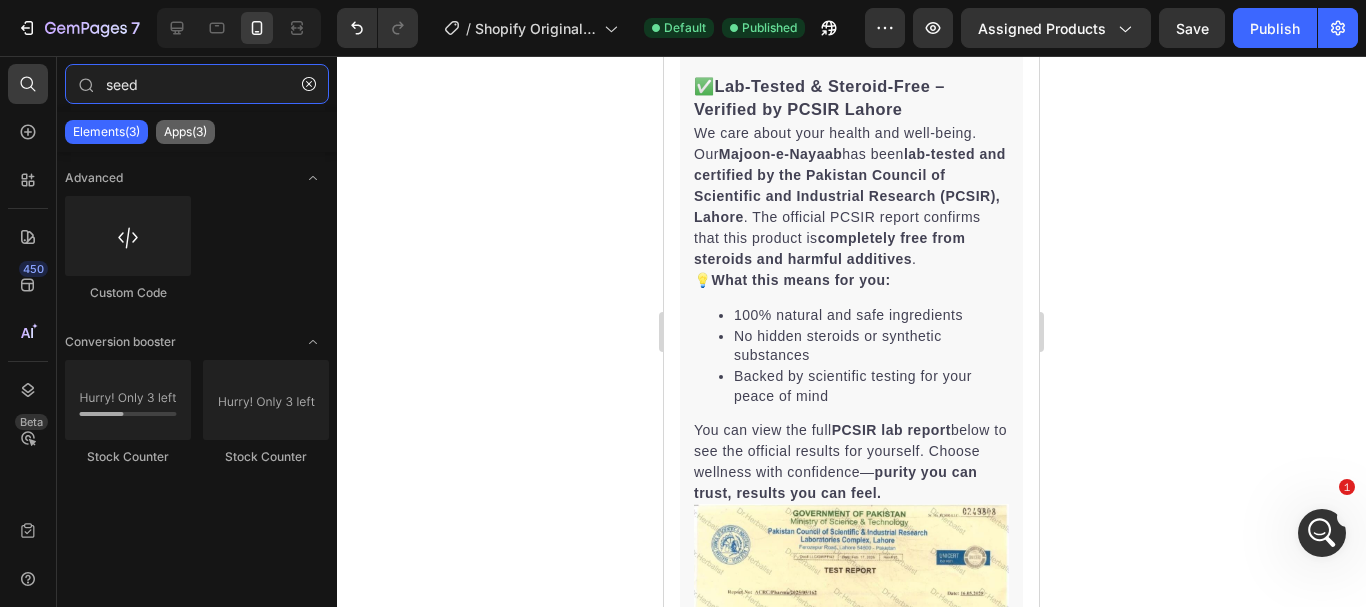 type on "seed" 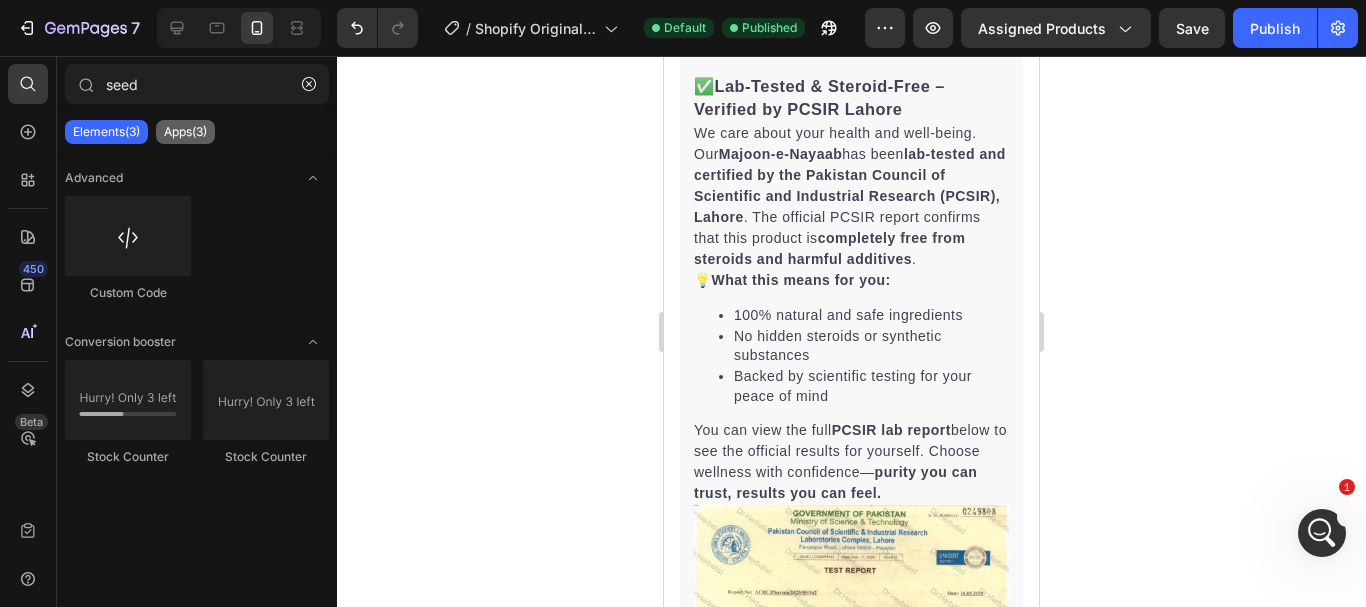 click on "Apps(3)" at bounding box center [185, 132] 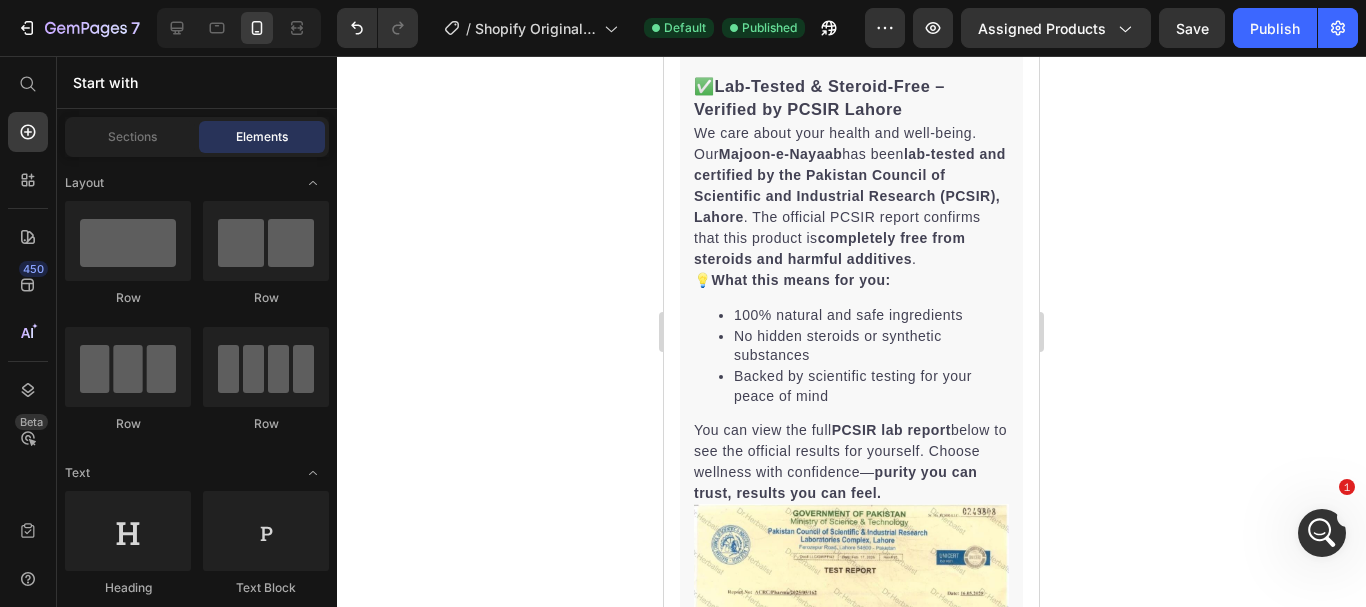 scroll, scrollTop: 476, scrollLeft: 0, axis: vertical 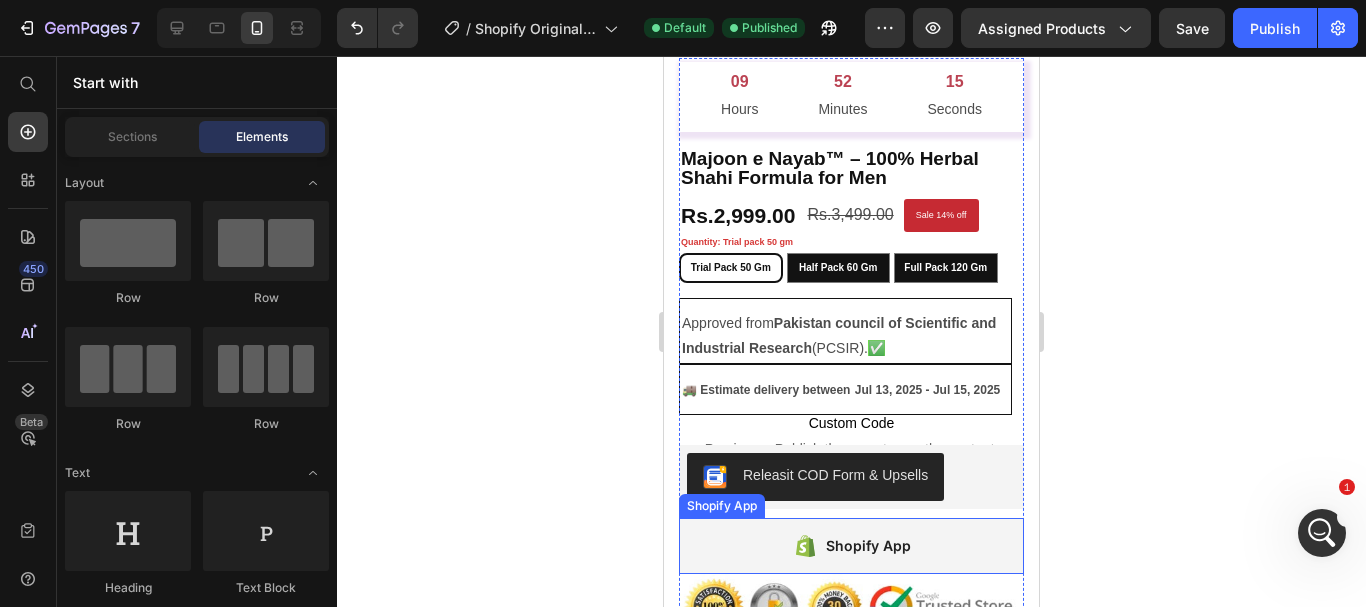 click on "Shopify App" at bounding box center [851, 546] 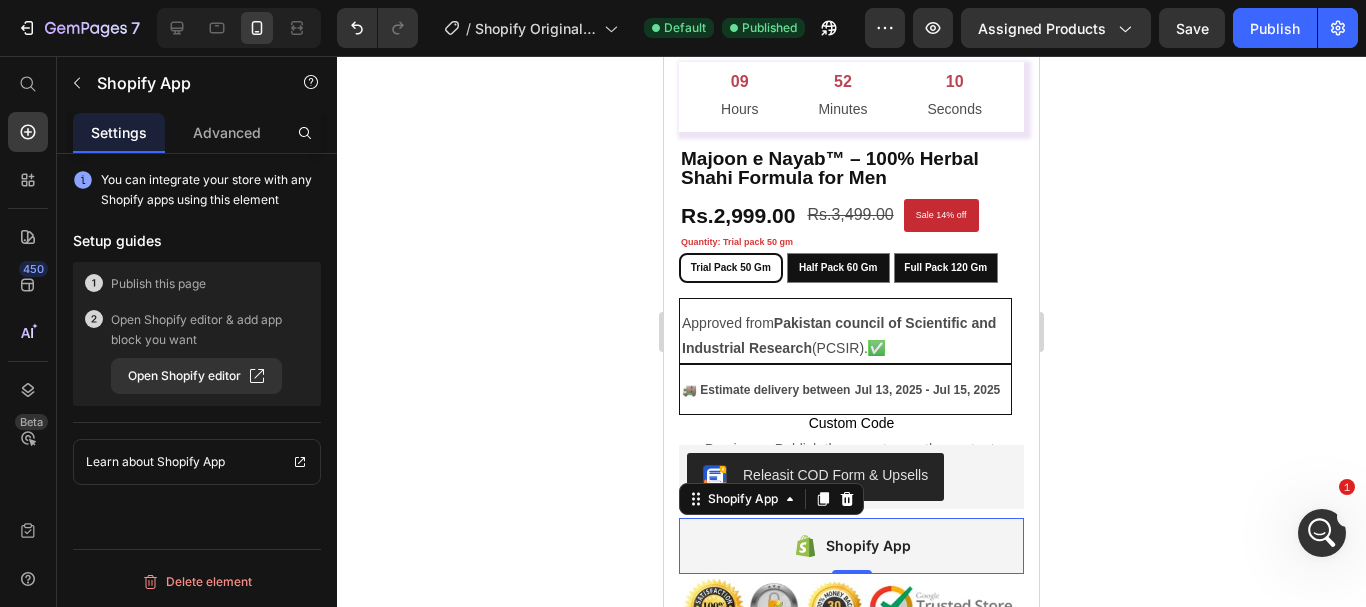click on "You can integrate your store with any Shopify apps using this element Setup guides Publish this page Open Shopify editor & add app block you want  Open Shopify editor  Learn about     Shopify App" at bounding box center [197, 335] 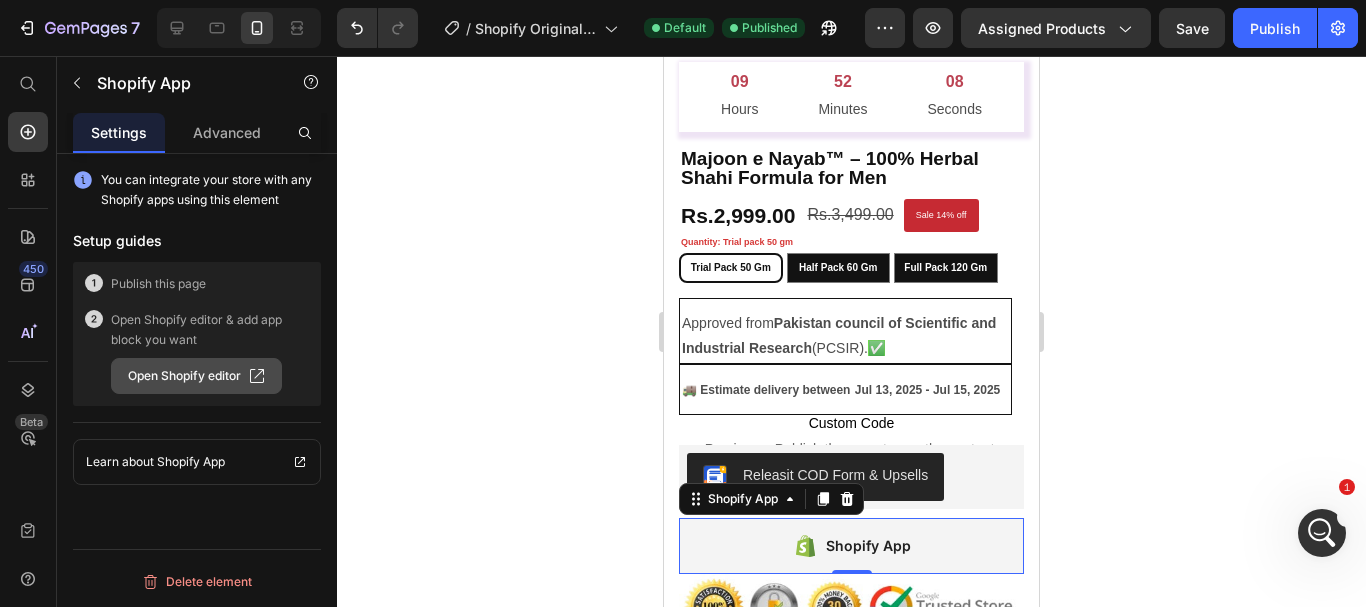 click on "Open Shopify editor" at bounding box center [196, 376] 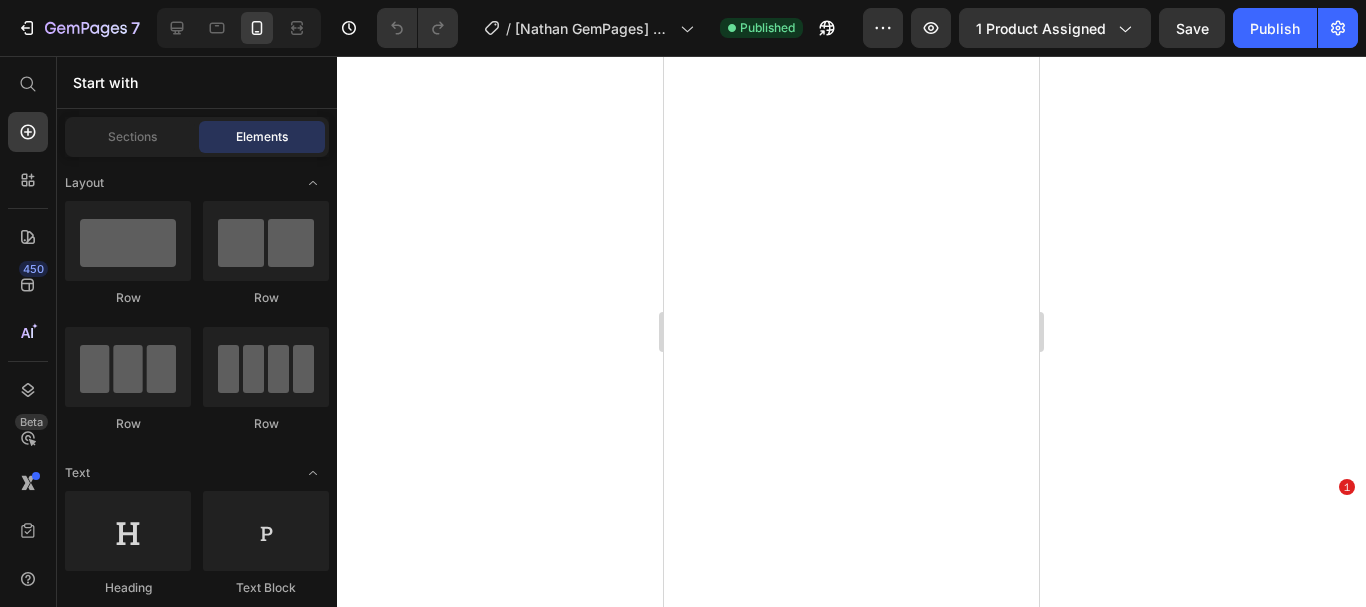 scroll, scrollTop: 0, scrollLeft: 0, axis: both 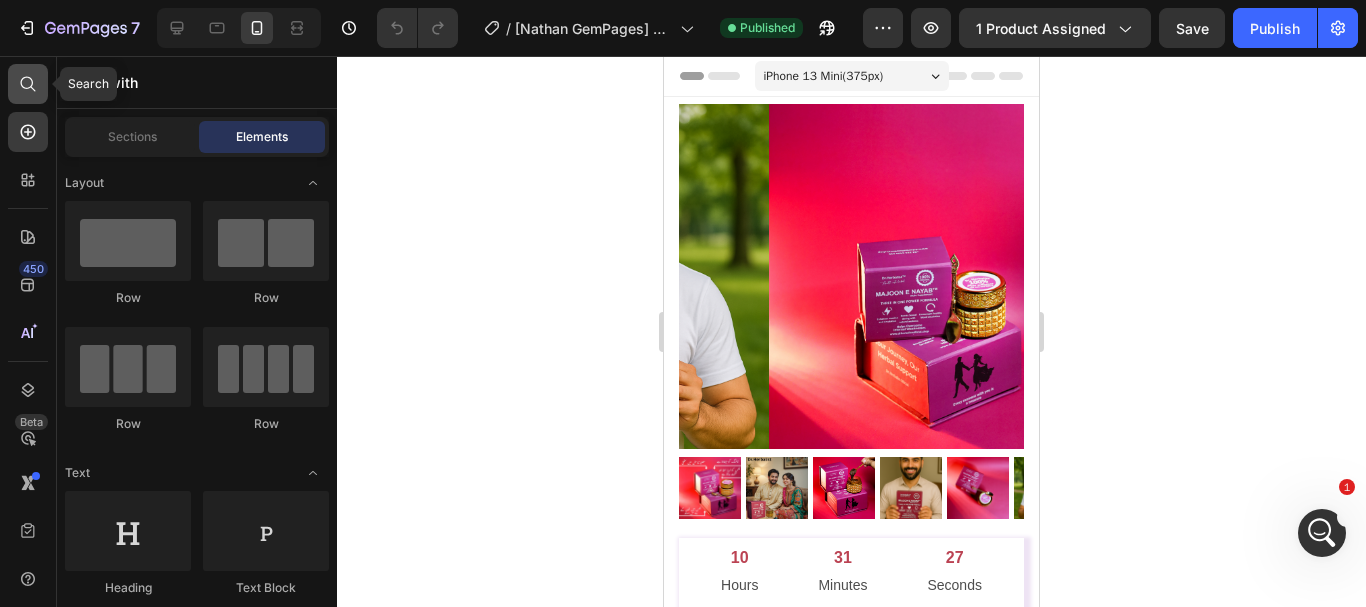 click 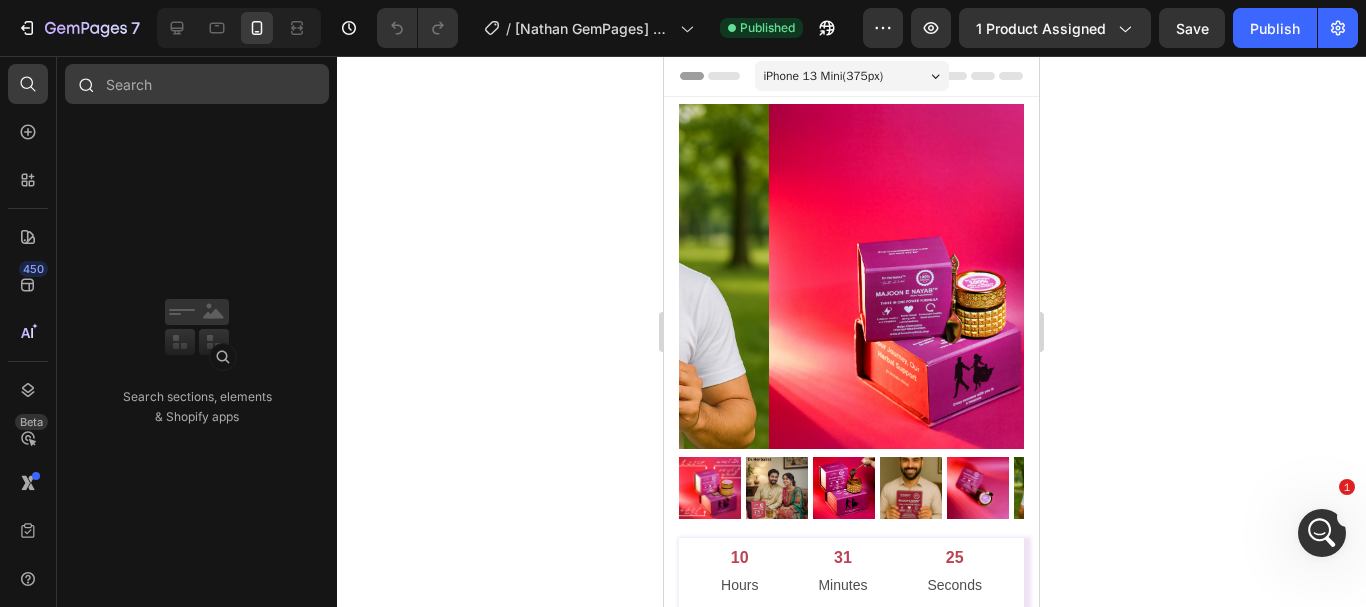 click at bounding box center (197, 84) 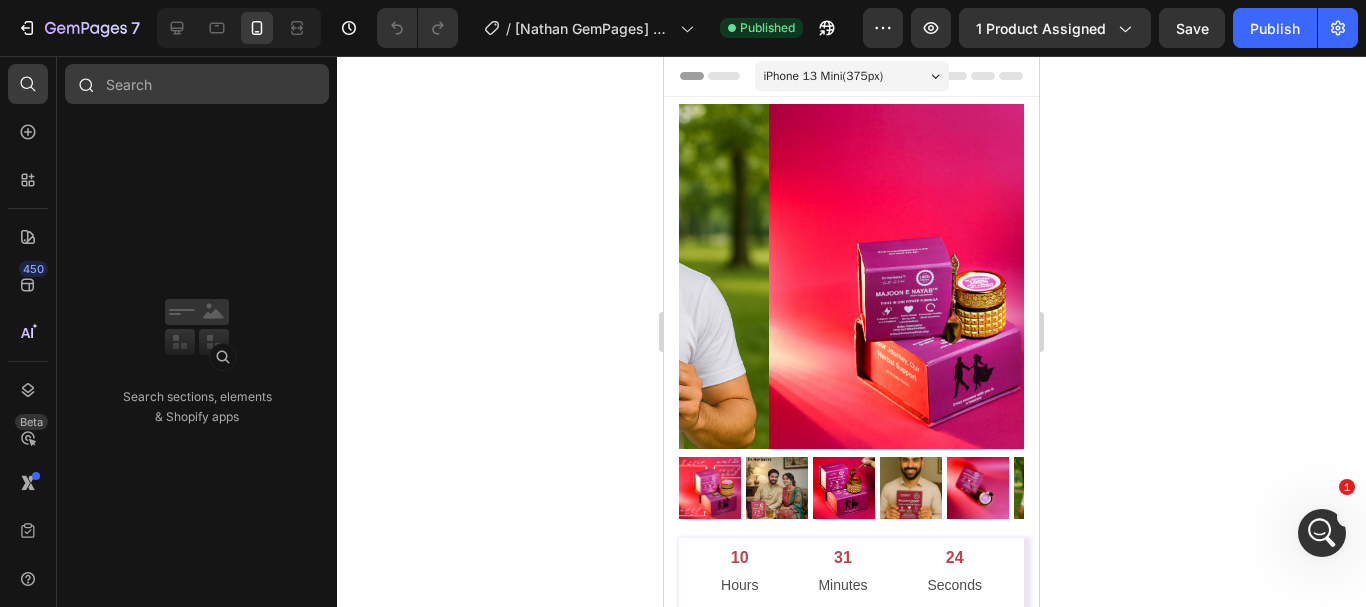 click at bounding box center (197, 84) 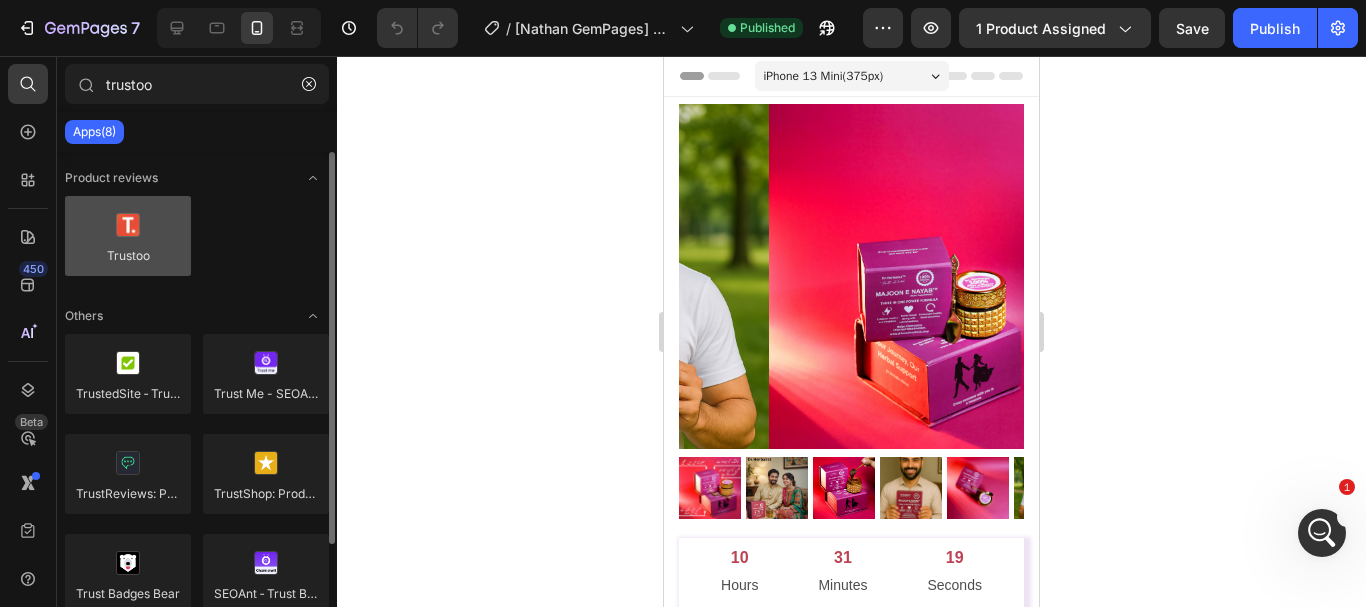 type on "trustoo" 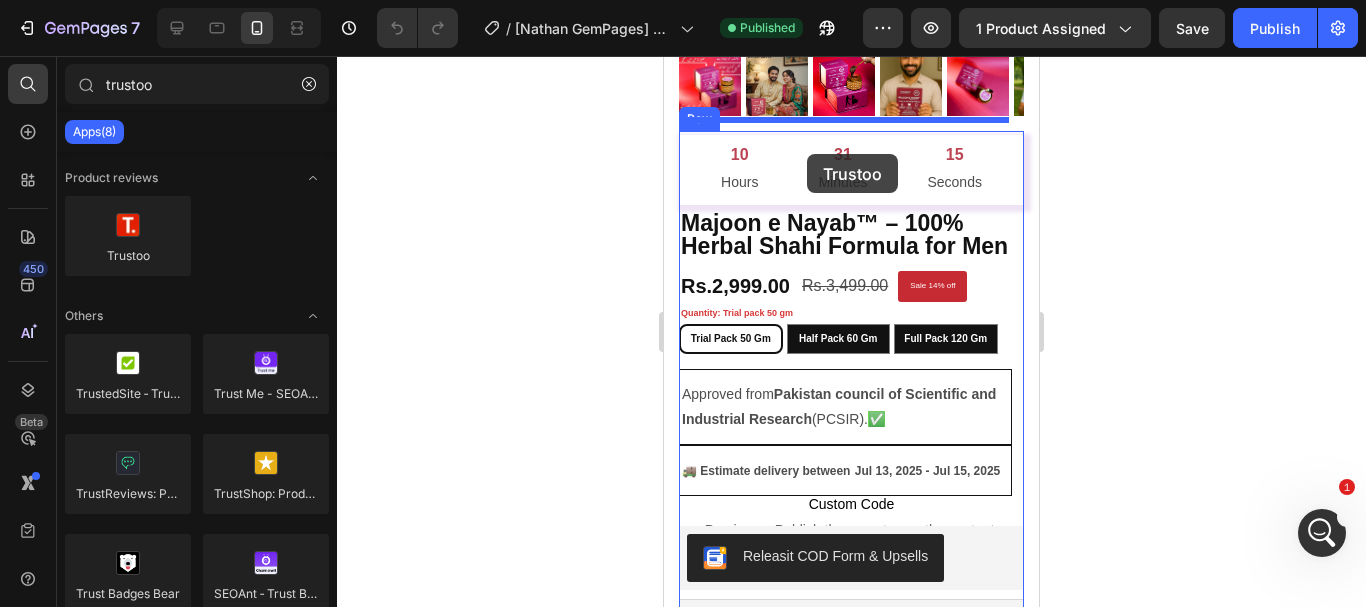 scroll, scrollTop: 393, scrollLeft: 0, axis: vertical 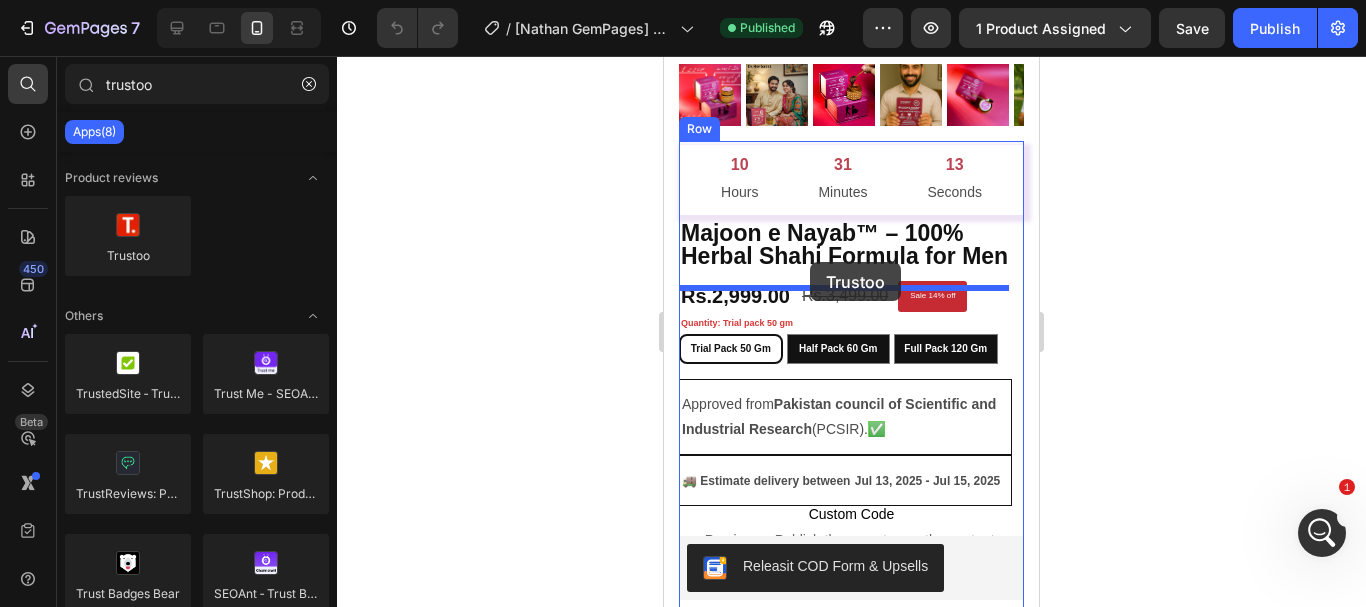 drag, startPoint x: 809, startPoint y: 309, endPoint x: 810, endPoint y: 262, distance: 47.010635 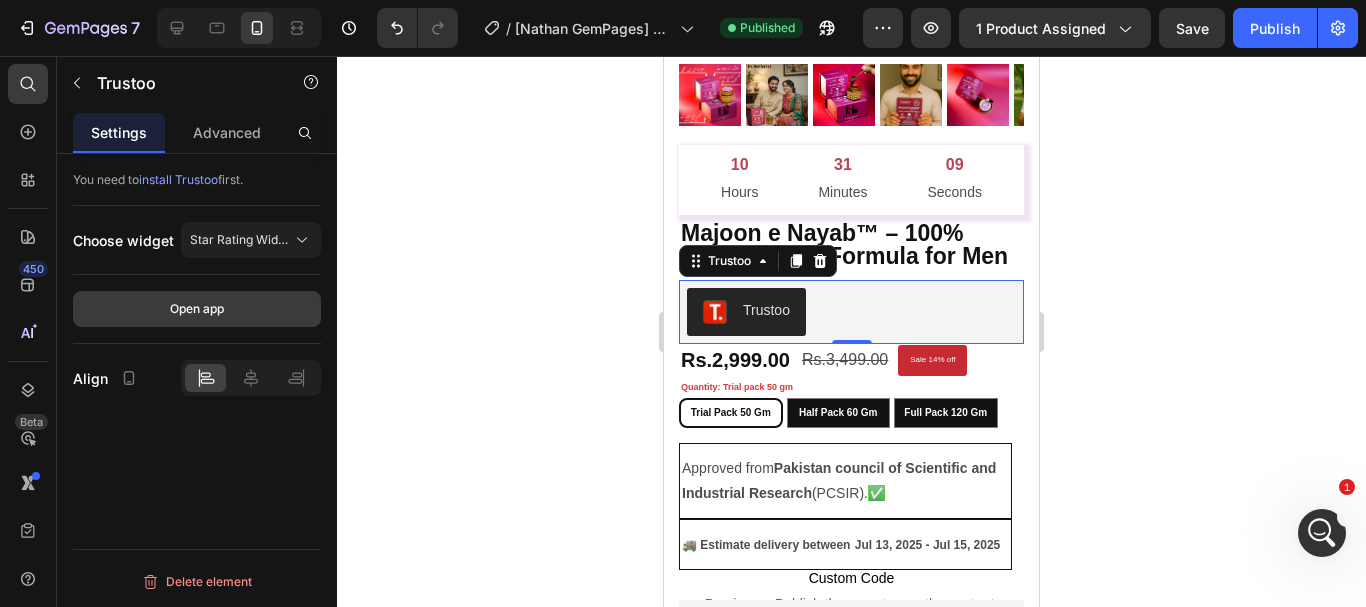 click on "Open app" at bounding box center [197, 309] 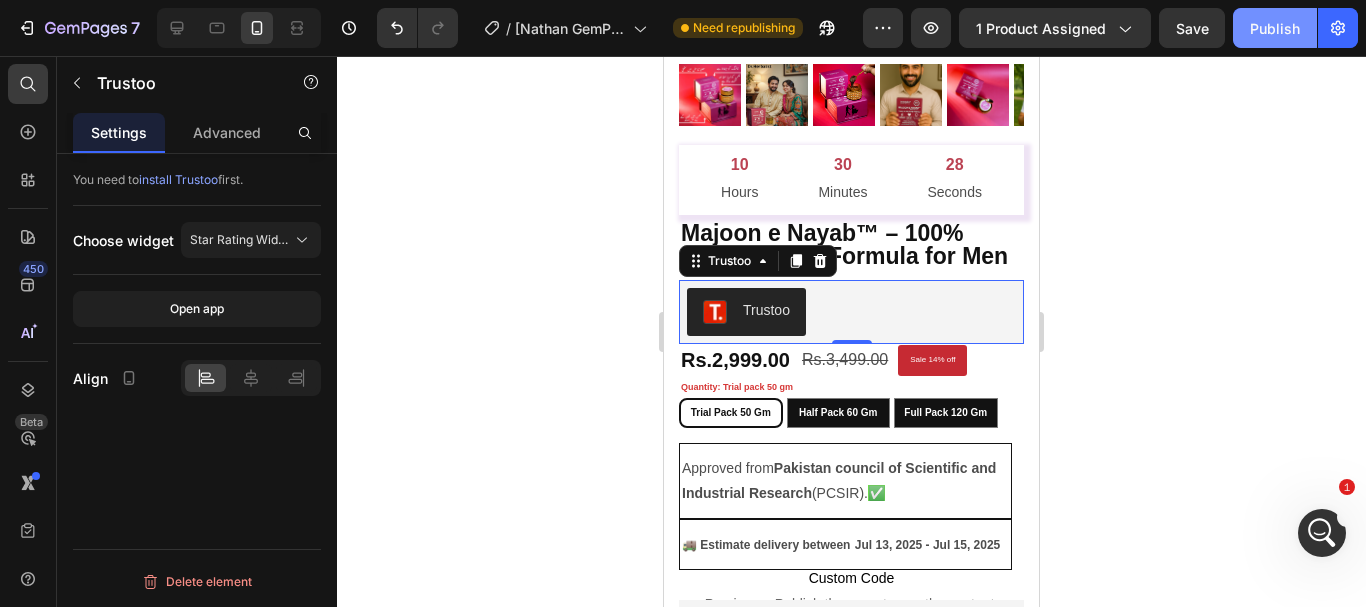 click on "Publish" at bounding box center (1275, 28) 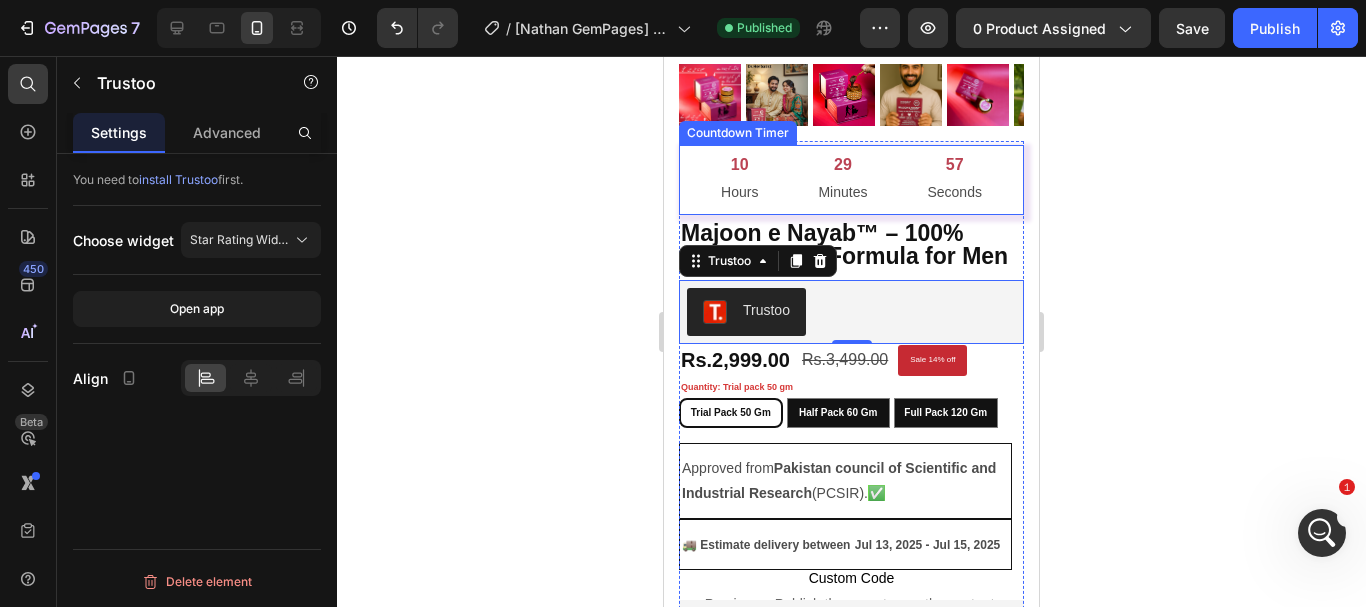 drag, startPoint x: 1707, startPoint y: 195, endPoint x: 948, endPoint y: 139, distance: 761.06305 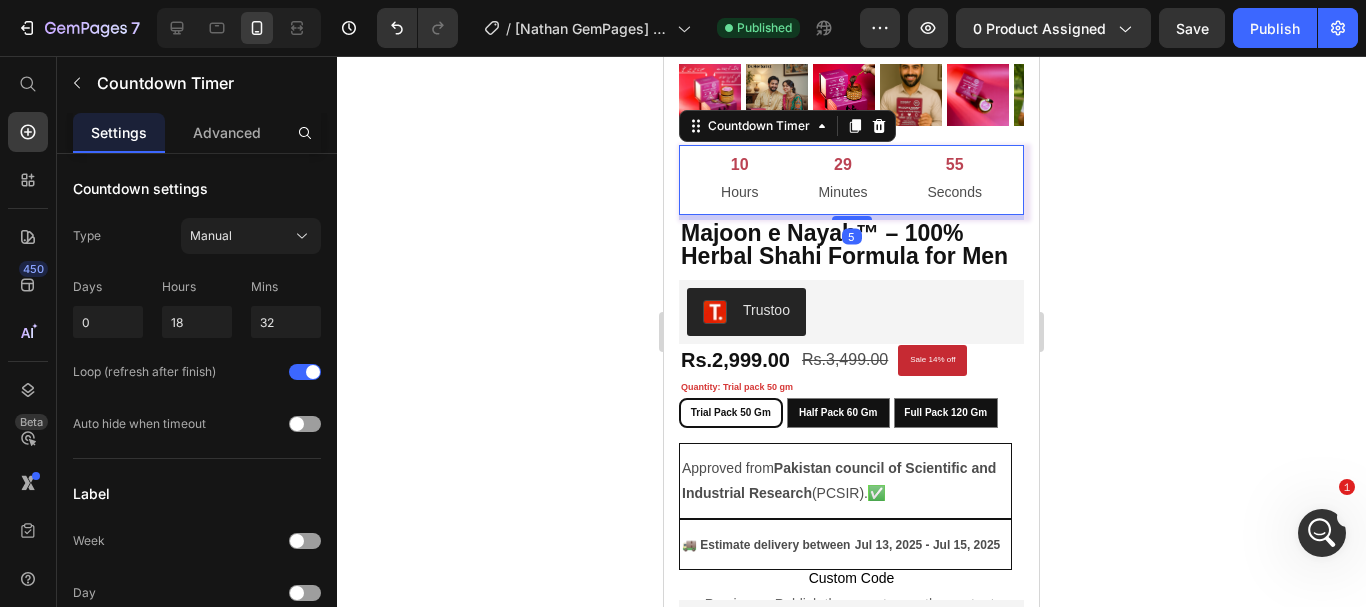 click 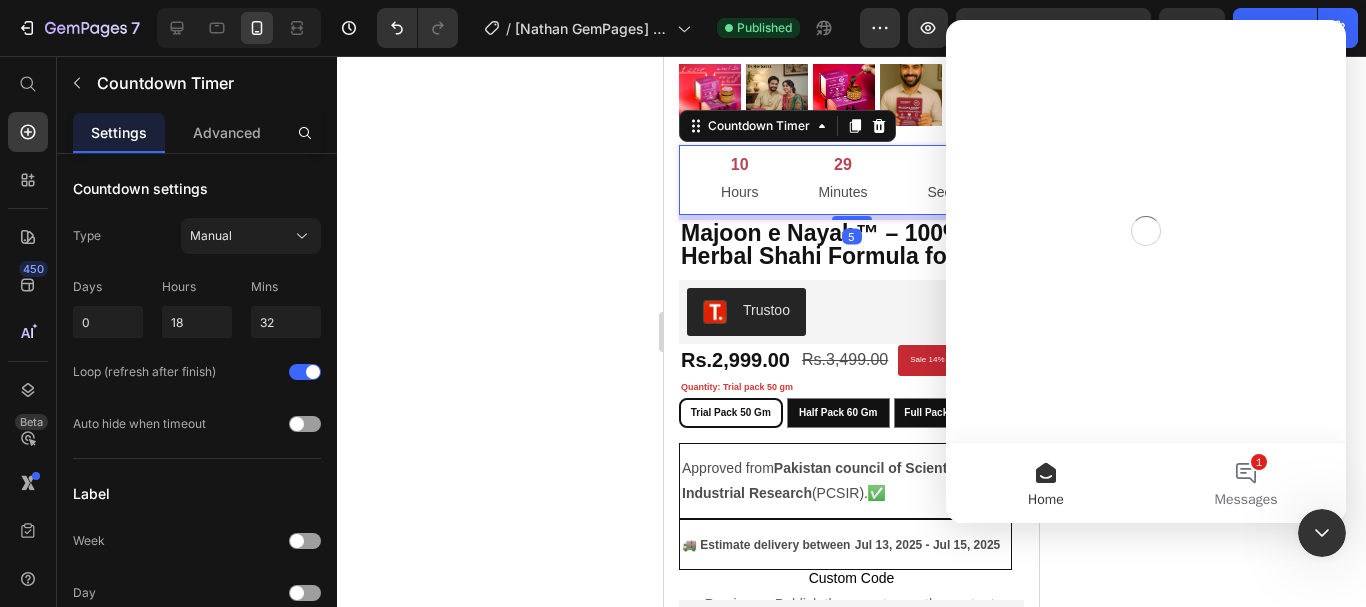 scroll, scrollTop: 0, scrollLeft: 0, axis: both 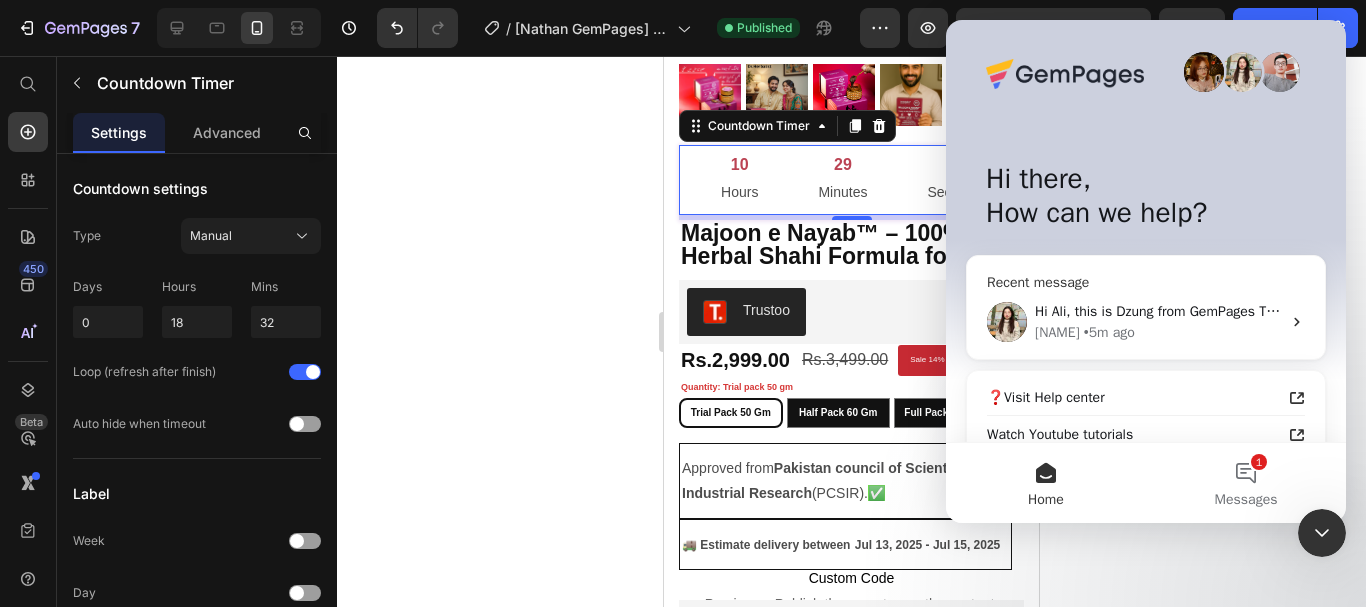 click on "Hi [NAME], this is [NAME] from GemPages Team here to continue this support session as [NAME] is not available at the moment. We highly appreciate your patience.   I understand that you want to display the Review of Trustoo under the product title.    In this case, we suggest you add the Trustoo built-in element under the product title    And choose the star rating    Here is how it shows up on the live site:    We have been working on the duplicate page to ensure the changes meet your expectations first.  Here is the editor link: https://builder.gempages.net/editor/573087398150276141/575079964508947568?type=gempagesv7&pageType=GP_PRODUCT&shop=wg77qk-0n.myshopify.com   and the preview: https://drherbalistofficial.shop/products/majoon-e-khaas-shahi-majoon?view=gp-template-575079964508947568&_ab=0&key=1752309278747   Let me know if you need further assistance. 🤗 [NAME]    •   [TIME]" at bounding box center (1146, 322) 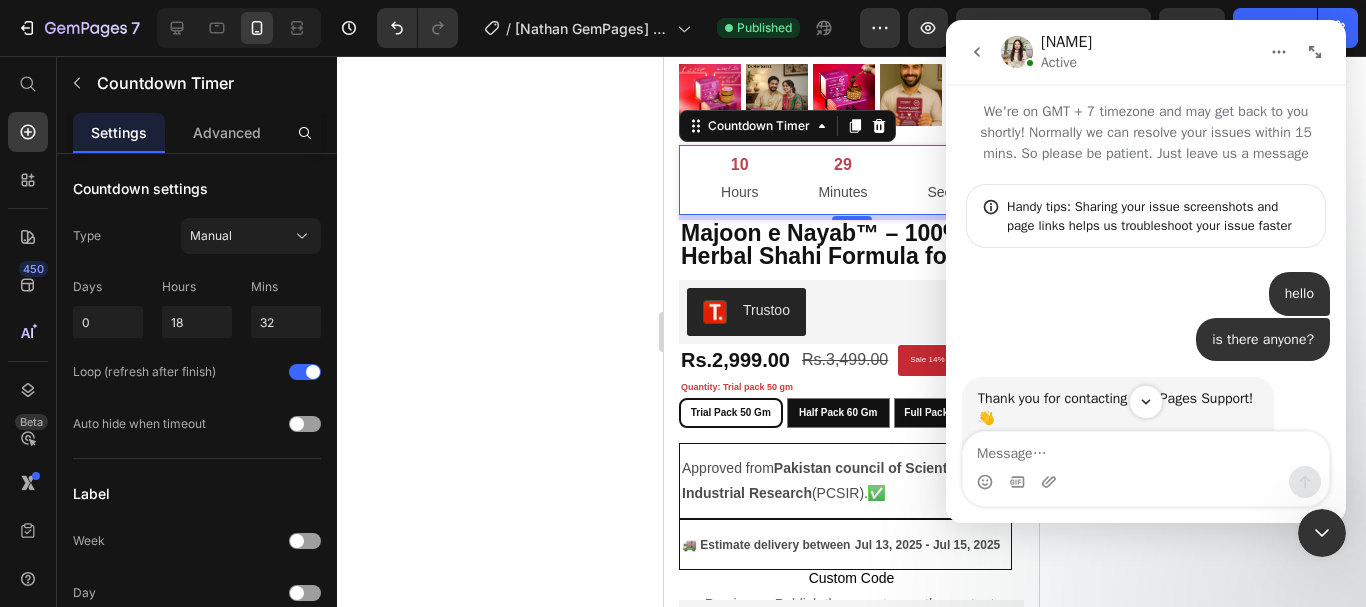 scroll, scrollTop: 3, scrollLeft: 0, axis: vertical 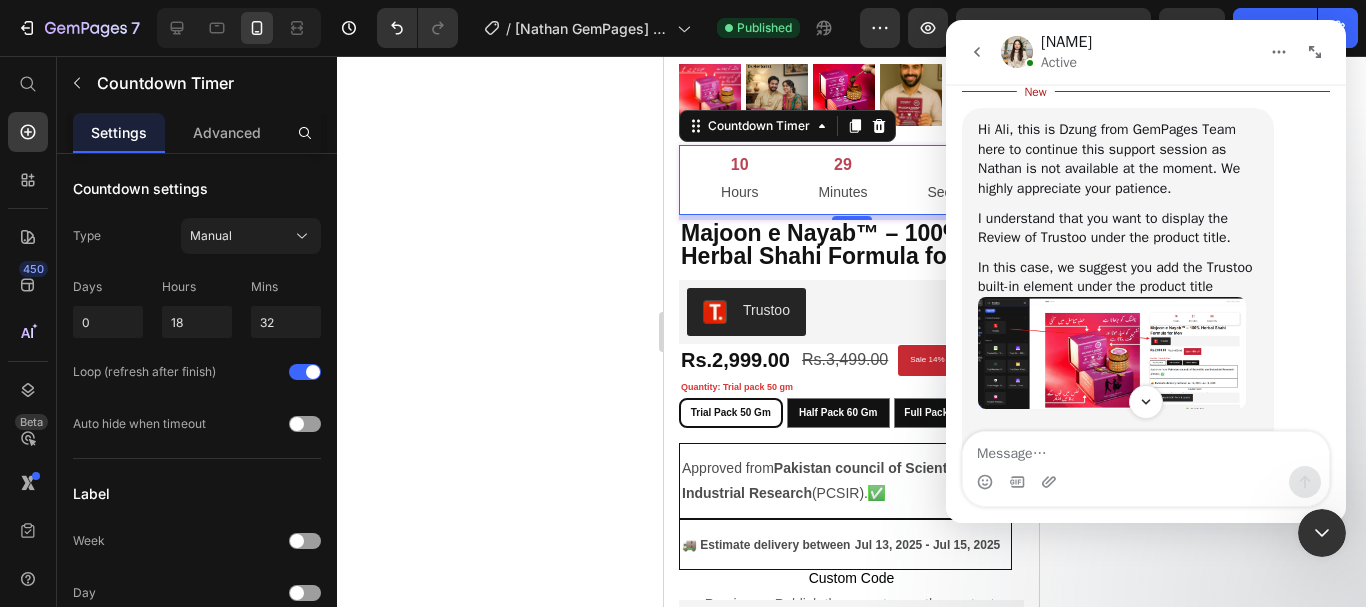 click at bounding box center [1112, 353] 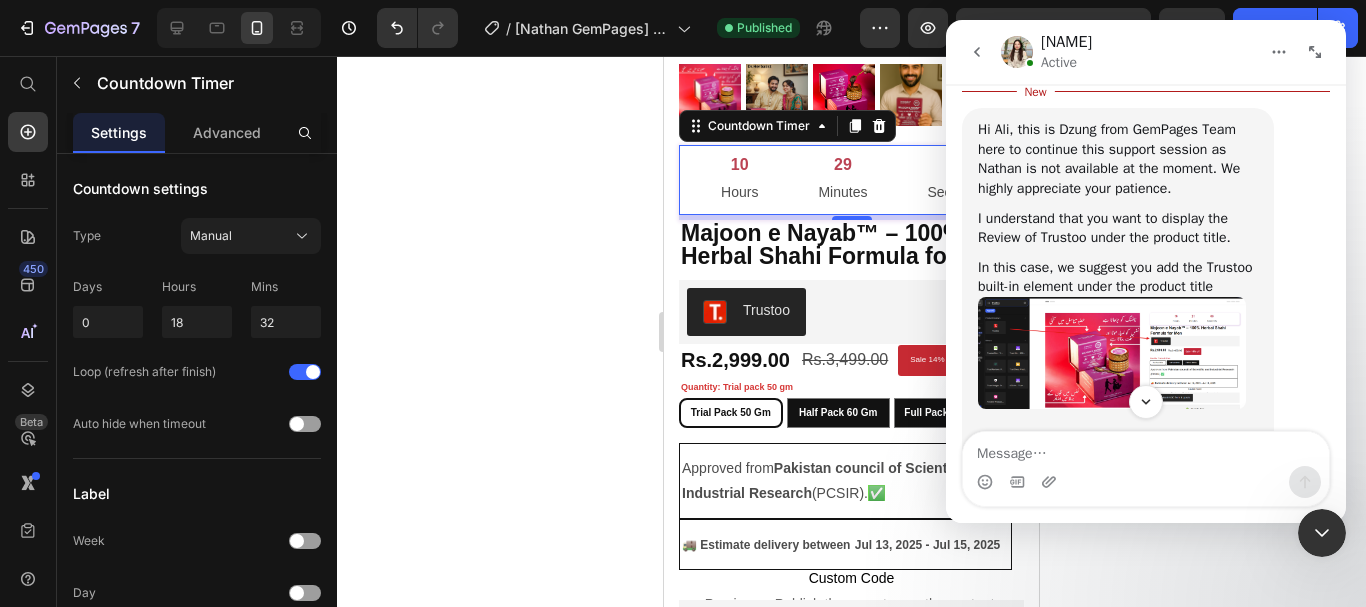 scroll, scrollTop: 0, scrollLeft: 0, axis: both 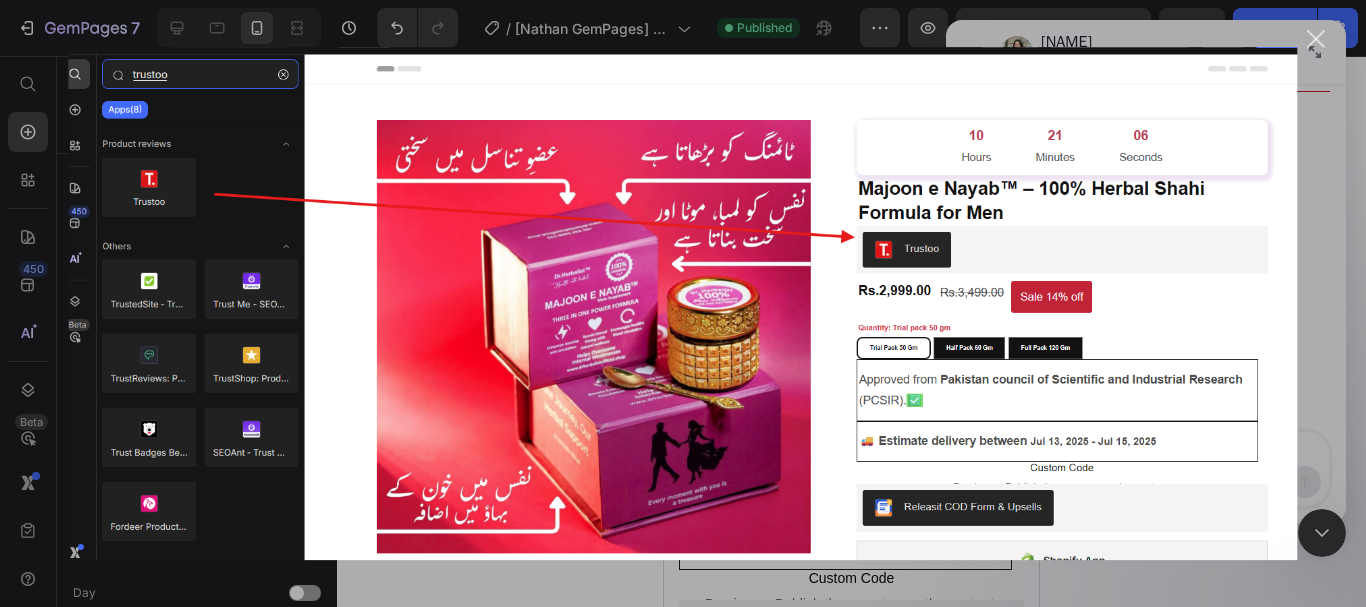 click at bounding box center (683, 303) 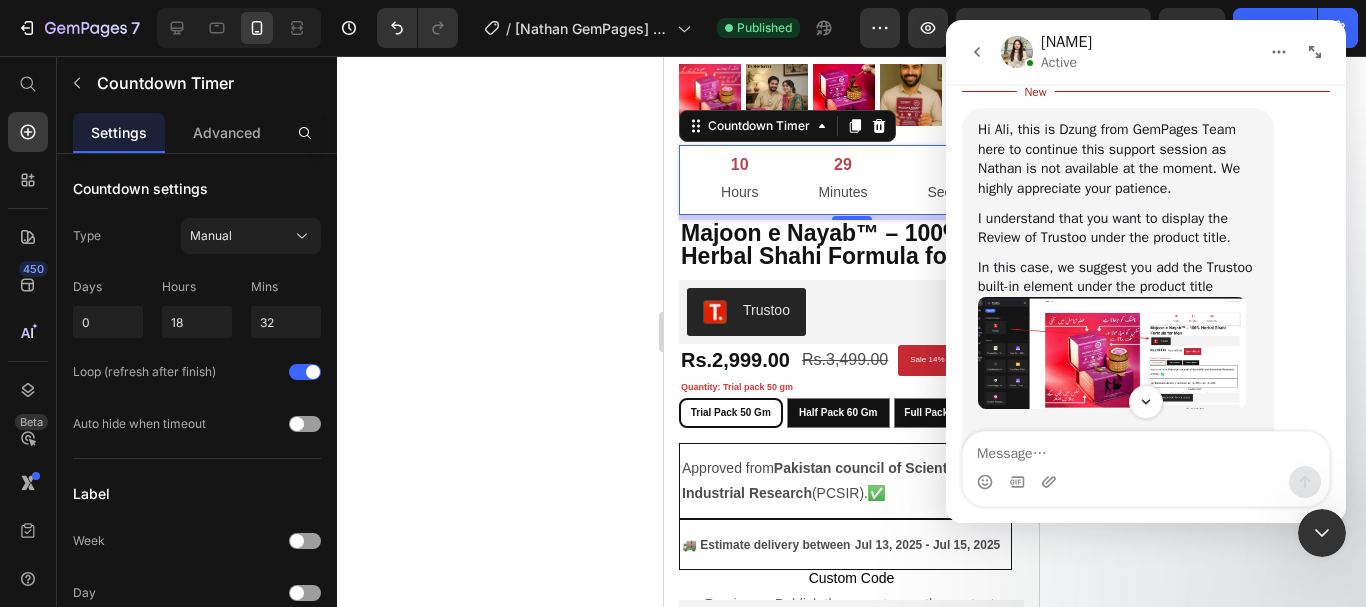 click at bounding box center (1146, 402) 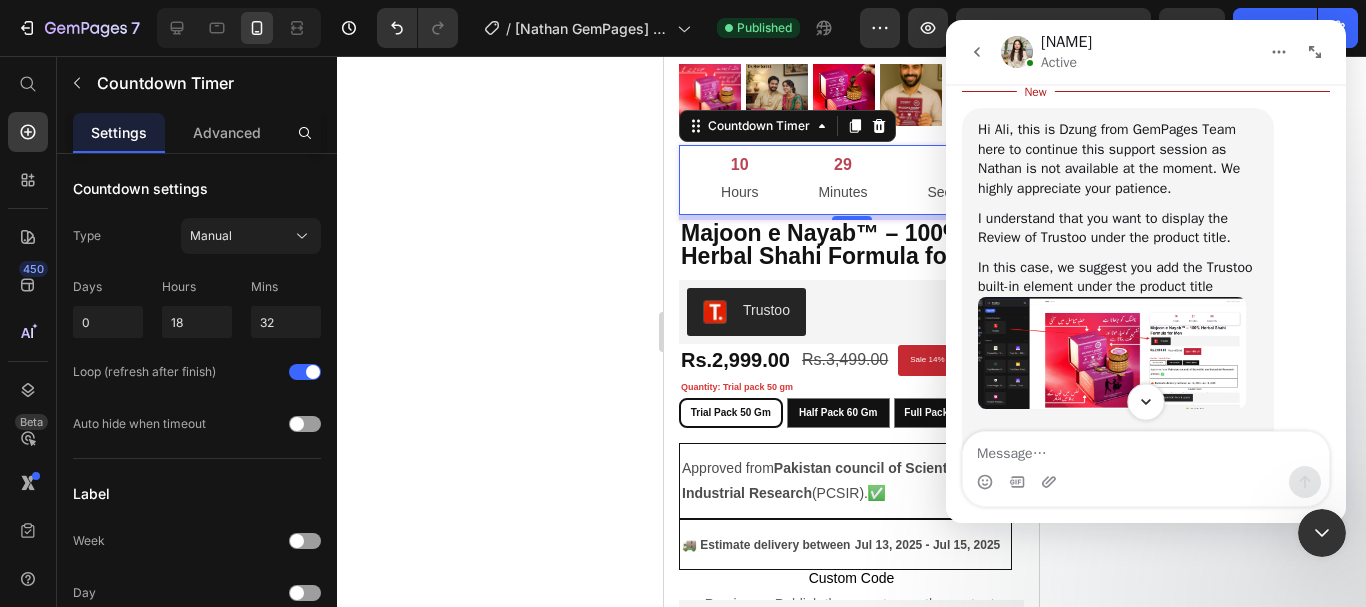 click 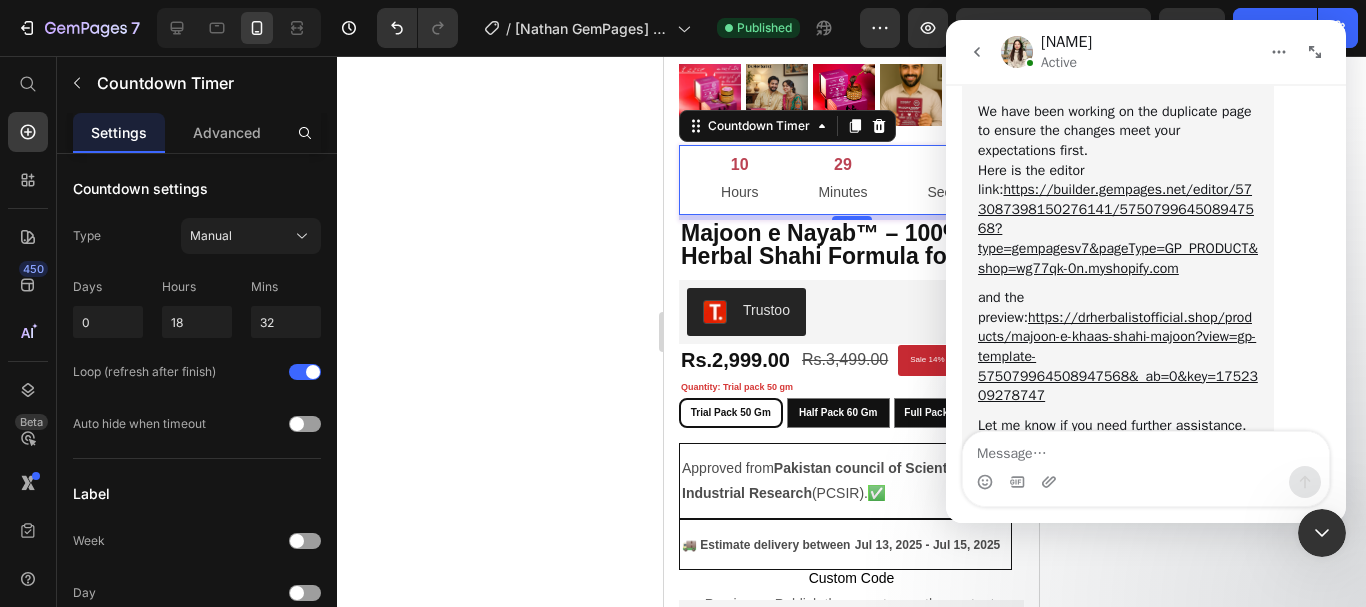 scroll, scrollTop: 7357, scrollLeft: 0, axis: vertical 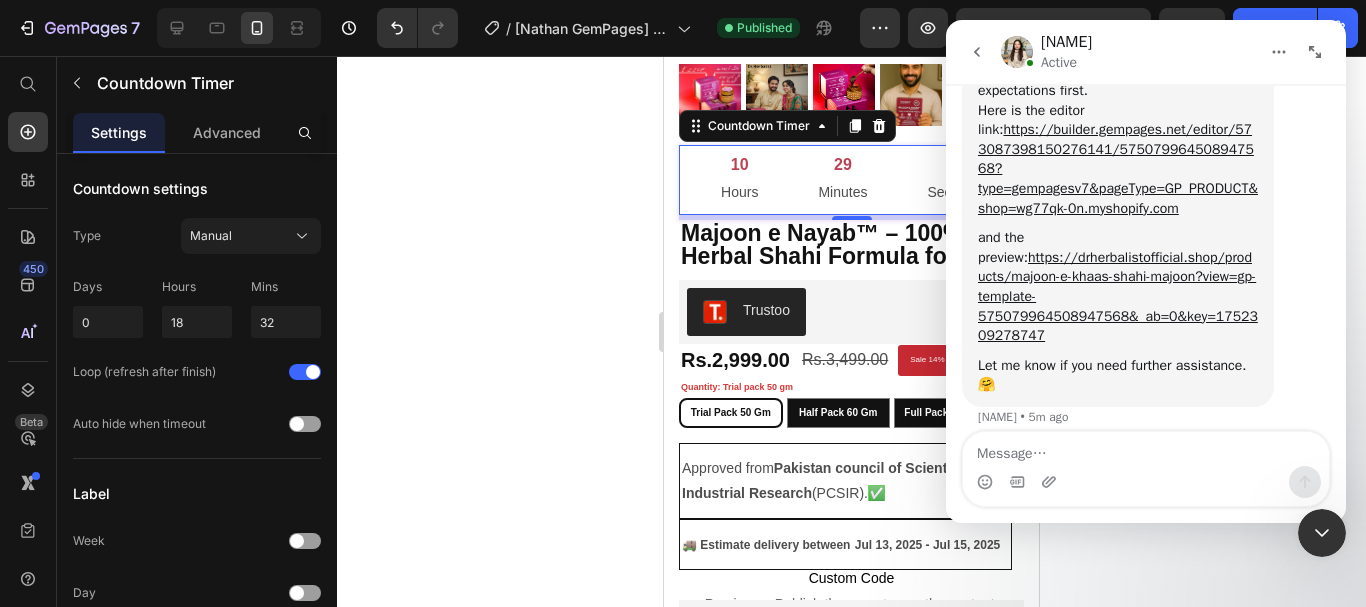click on "Hi Ali, this is Dzung   from GemPages Team here to continue this support session as Nathan is not available at the moment. We highly appreciate your patience.   I understand that you want to display the Review of Trustoo under the product title.    In this case, we suggest you add the Trustoo built-in element under the product title    And choose the star rating    Here is how it shows up on the live site:    We have been working on the duplicate page to ensure the changes meet your expectations first.  Here is the editor link:  https://builder.gempages.net/editor/573087398150276141/575079964508947568?type=gempagesv7&pageType=GP_PRODUCT&shop=wg77qk-0n.myshopify.com   and the preview:  https://drherbalistofficial.shop/products/majoon-e-khaas-shahi-majoon?view=gp-template-575079964508947568&_ab=0&key=1752309278747   Let me know if you need further assistance. 🤗 Dzung    •   5m ago" at bounding box center [1146, -69] 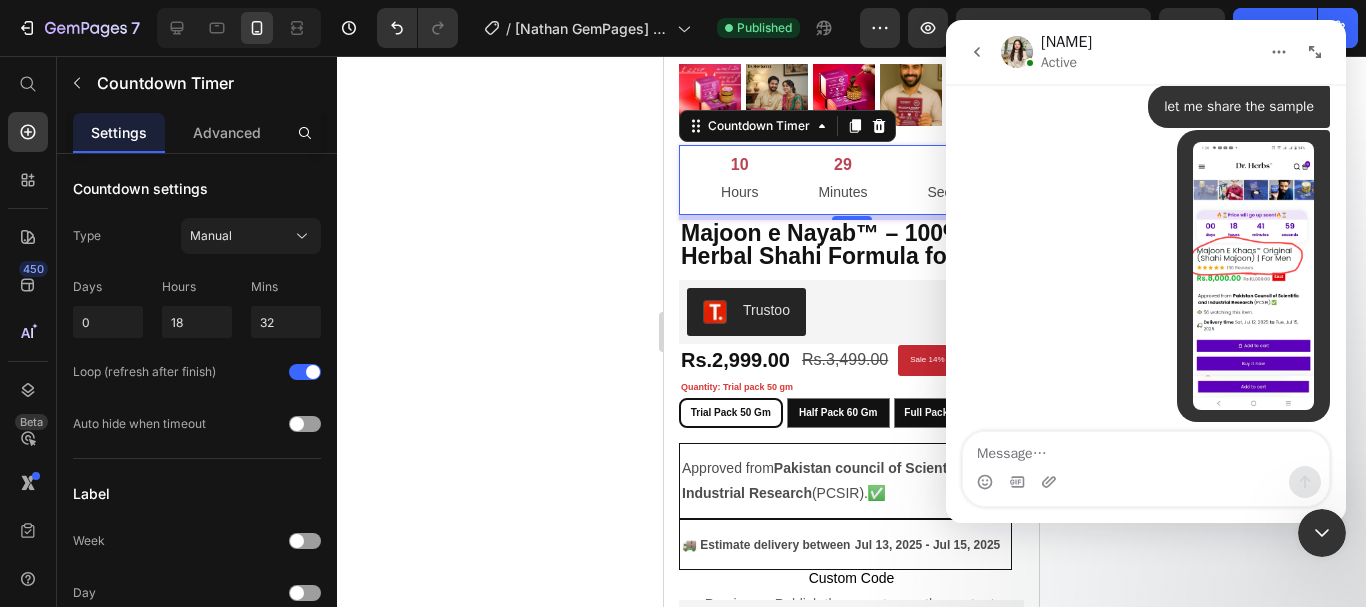 scroll, scrollTop: 7010, scrollLeft: 0, axis: vertical 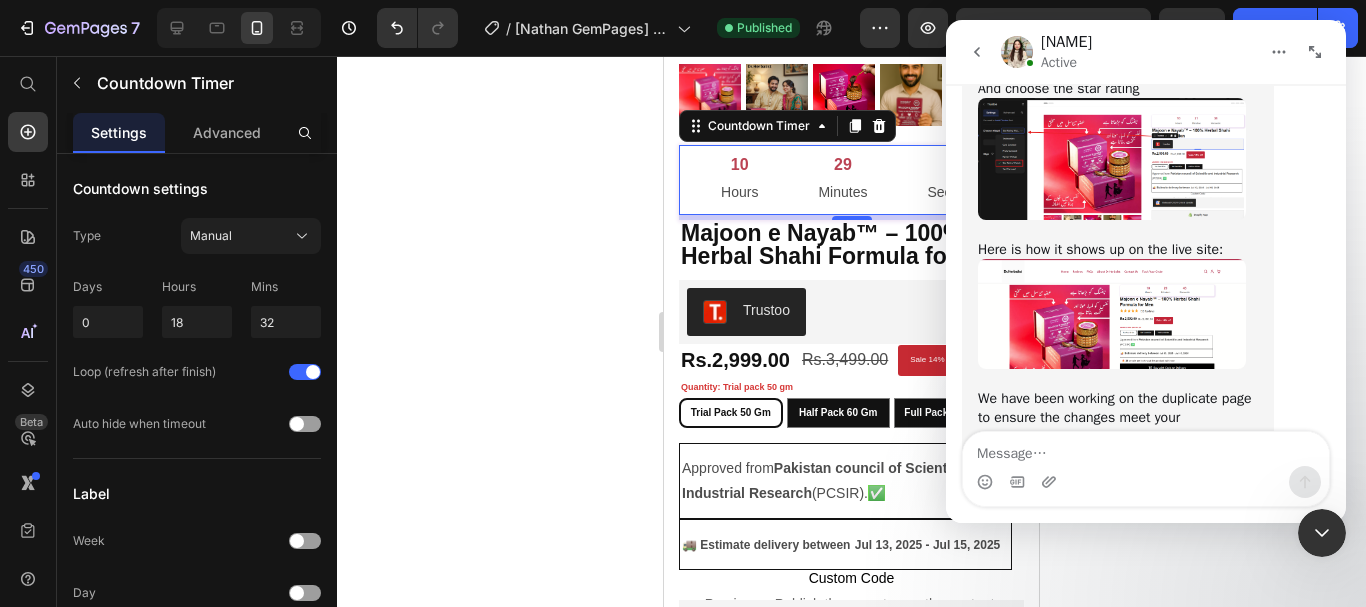 click on "Hi Ali, this is Dzung   from GemPages Team here to continue this support session as Nathan is not available at the moment. We highly appreciate your patience.   I understand that you want to display the Review of Trustoo under the product title.    In this case, we suggest you add the Trustoo built-in element under the product title    And choose the star rating    Here is how it shows up on the live site:    We have been working on the duplicate page to ensure the changes meet your expectations first.  Here is the editor link:  https://builder.gempages.net/editor/573087398150276141/575079964508947568?type=gempagesv7&pageType=GP_PRODUCT&shop=wg77qk-0n.myshopify.com   and the preview:  https://drherbalistofficial.shop/products/majoon-e-khaas-shahi-majoon?view=gp-template-575079964508947568&_ab=0&key=1752309278747   Let me know if you need further assistance. 🤗 Dzung    •   5m ago" at bounding box center (1146, 278) 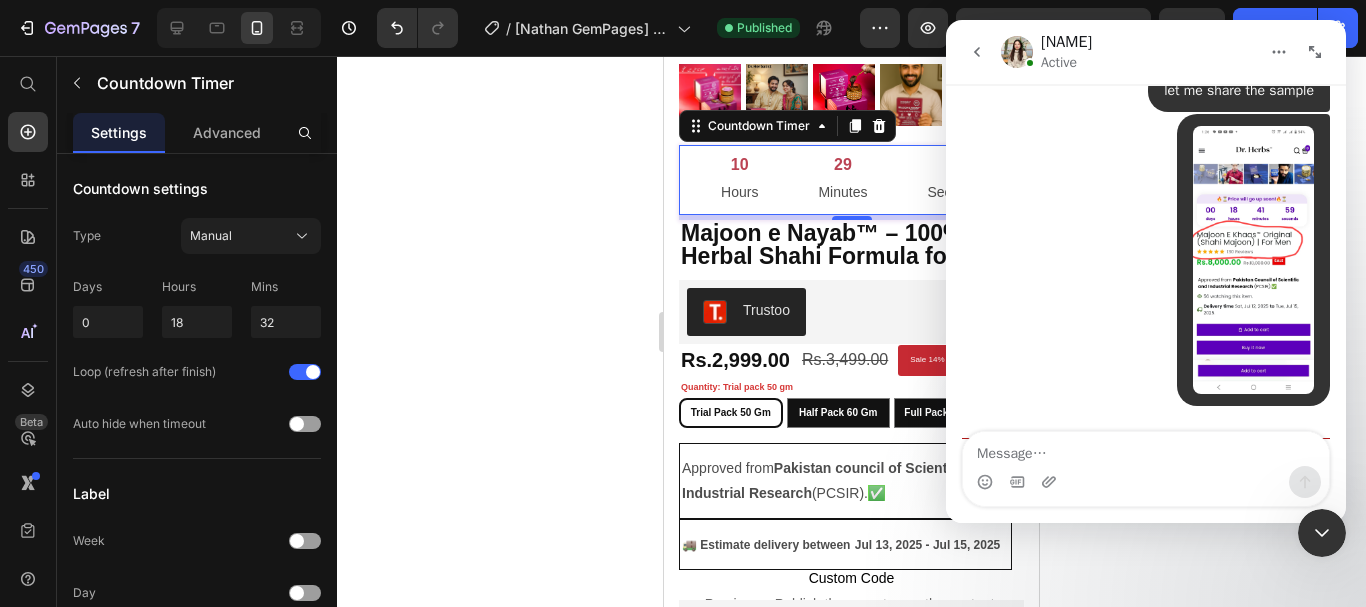 scroll, scrollTop: 7010, scrollLeft: 0, axis: vertical 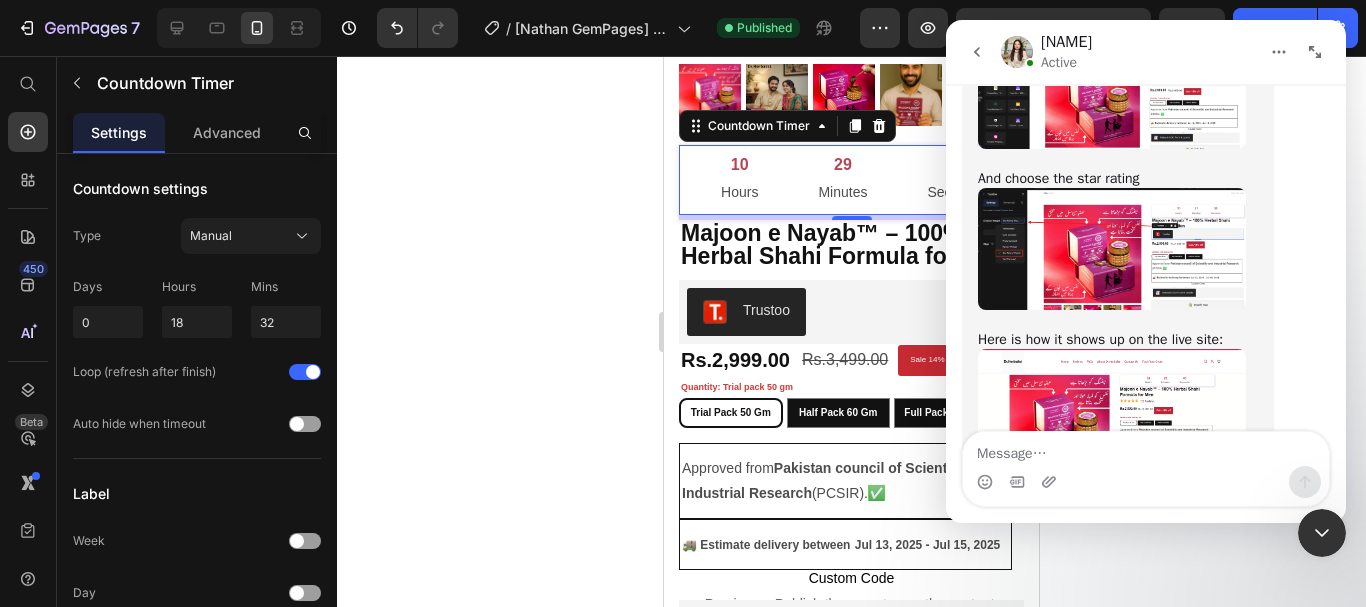 click at bounding box center [1112, 248] 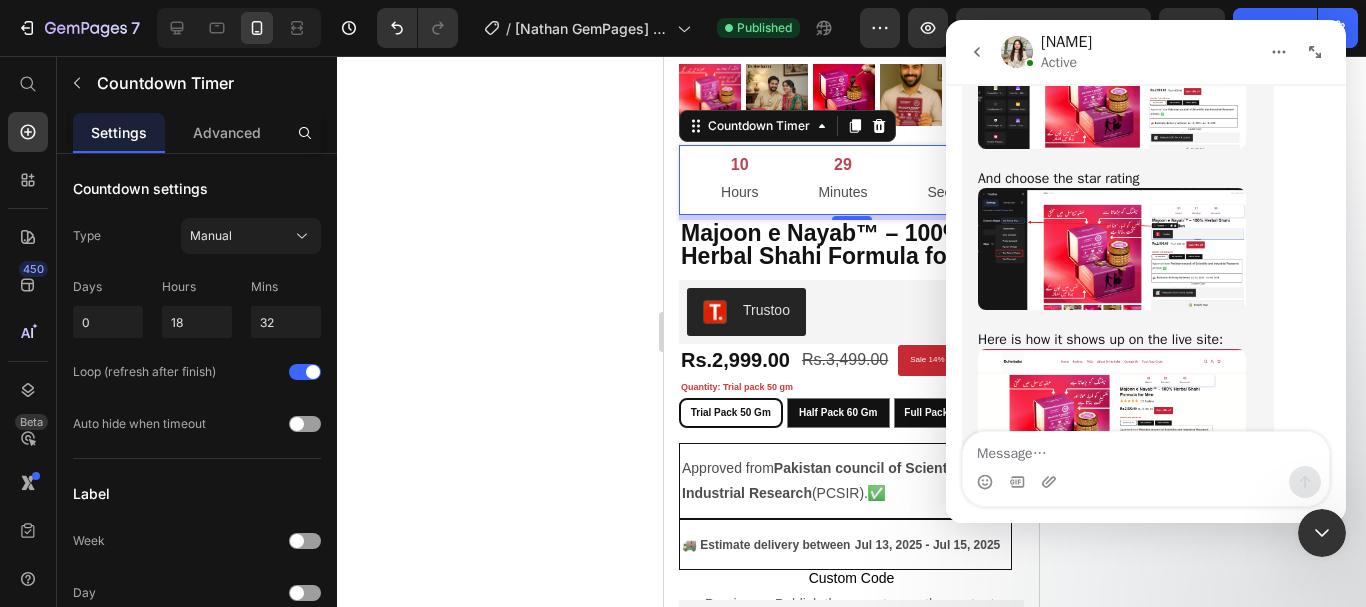 scroll, scrollTop: 0, scrollLeft: 0, axis: both 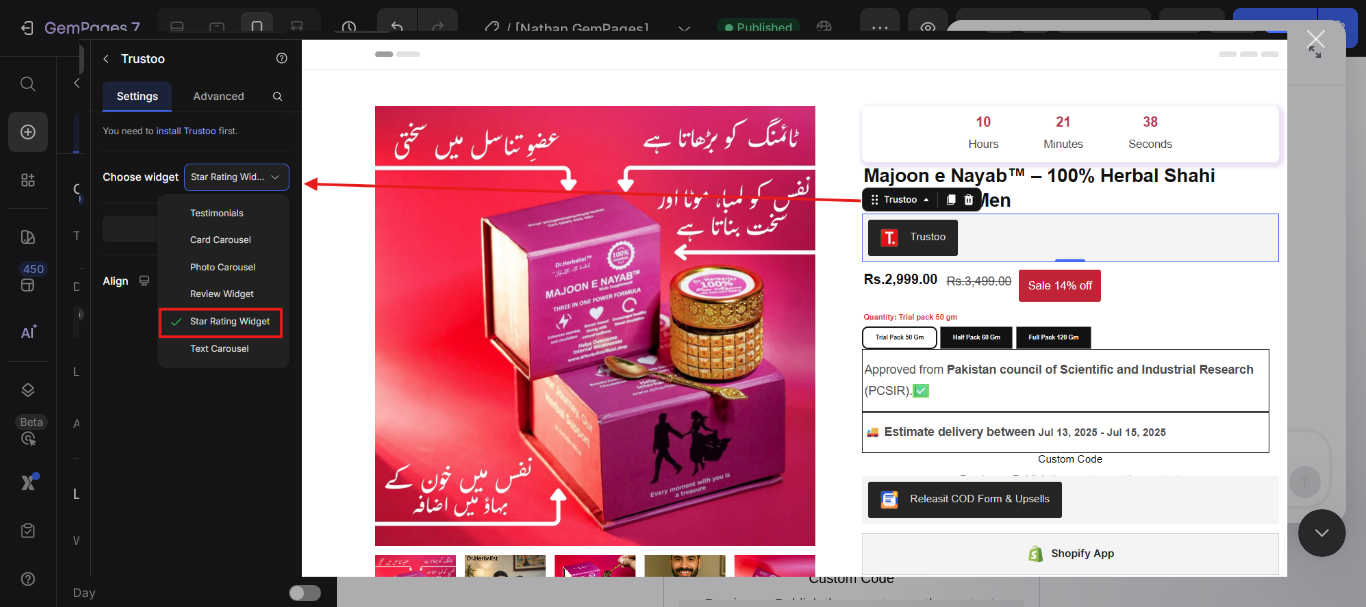 click at bounding box center (1316, 39) 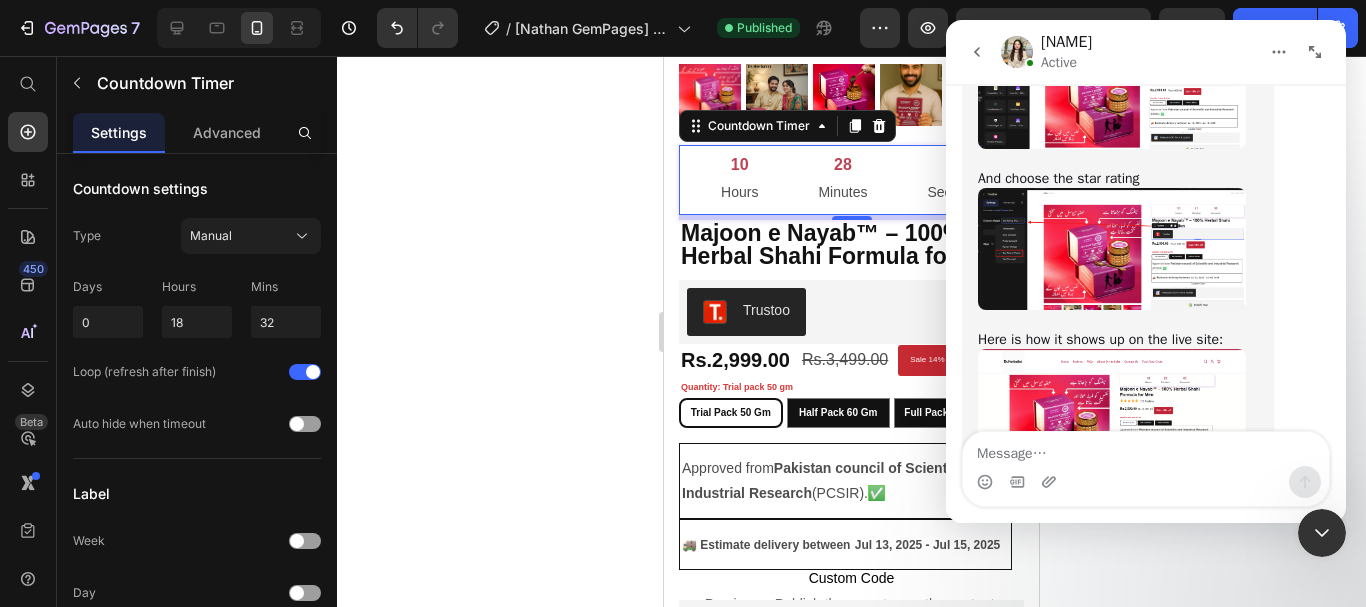 click 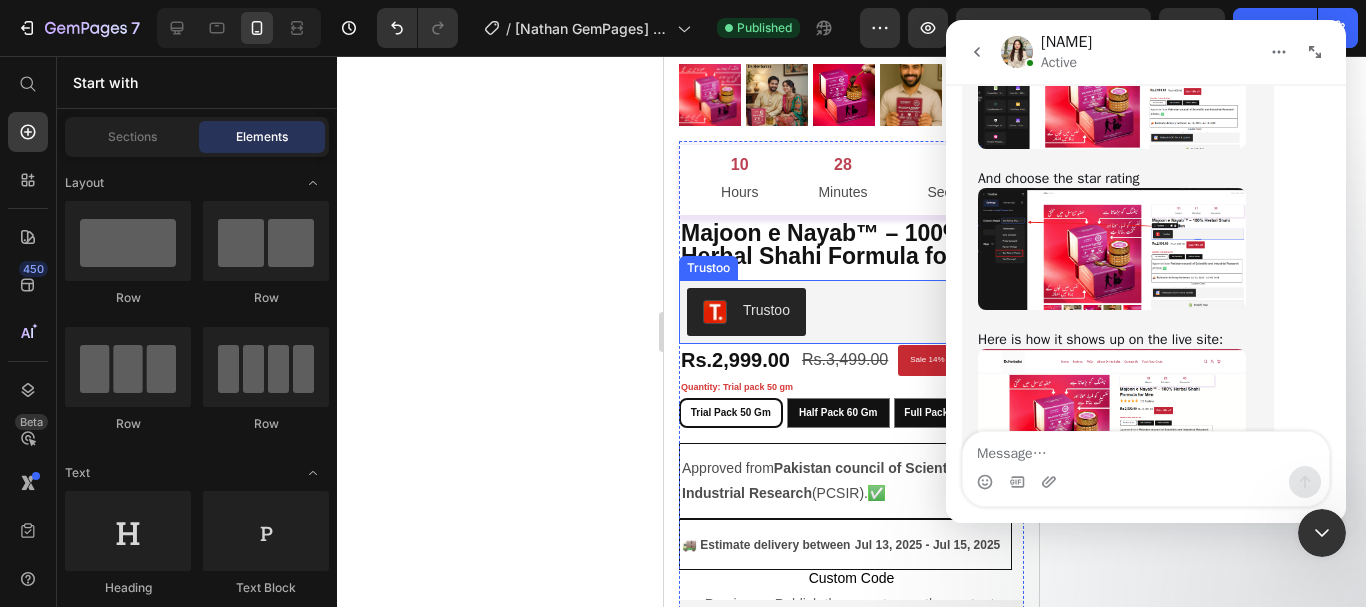 click on "Trustoo" at bounding box center (851, 312) 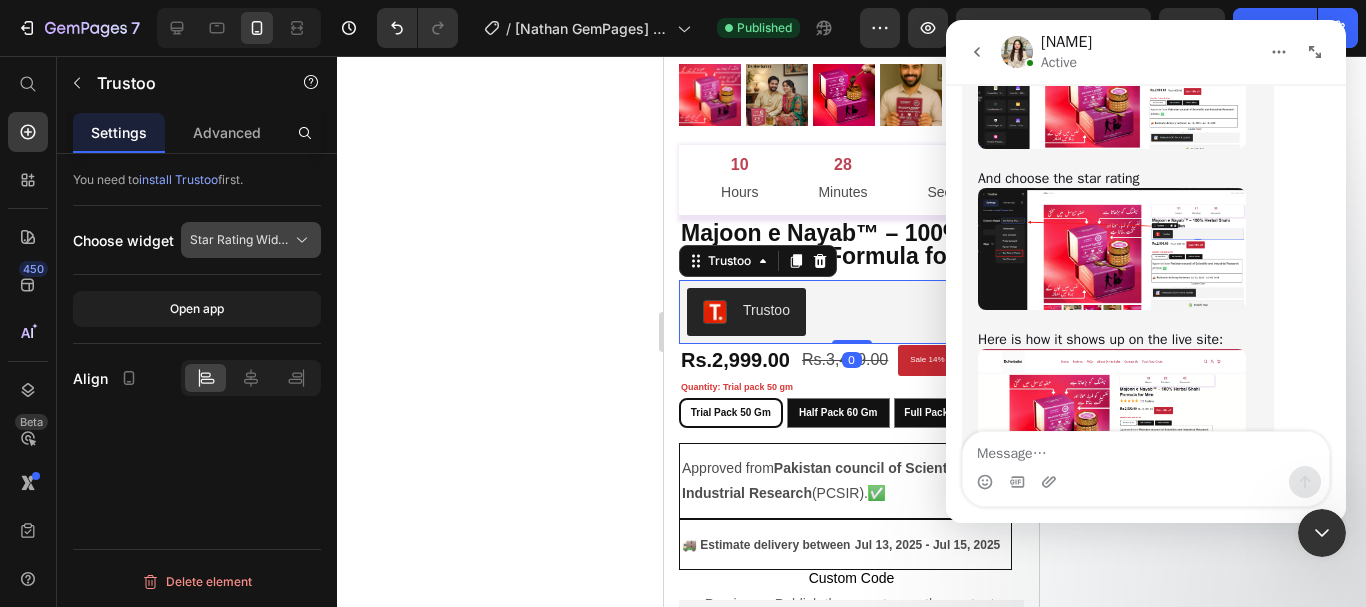 click on "Star Rating Widget" at bounding box center [239, 240] 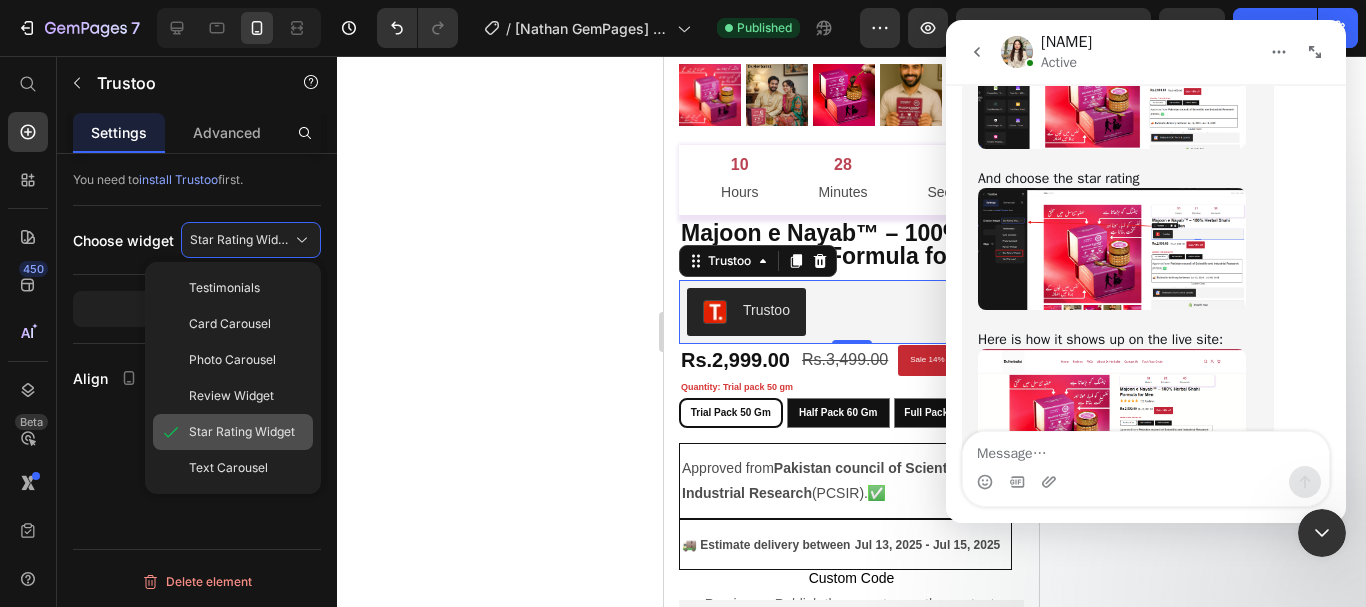 click on "Star Rating Widget" at bounding box center [242, 432] 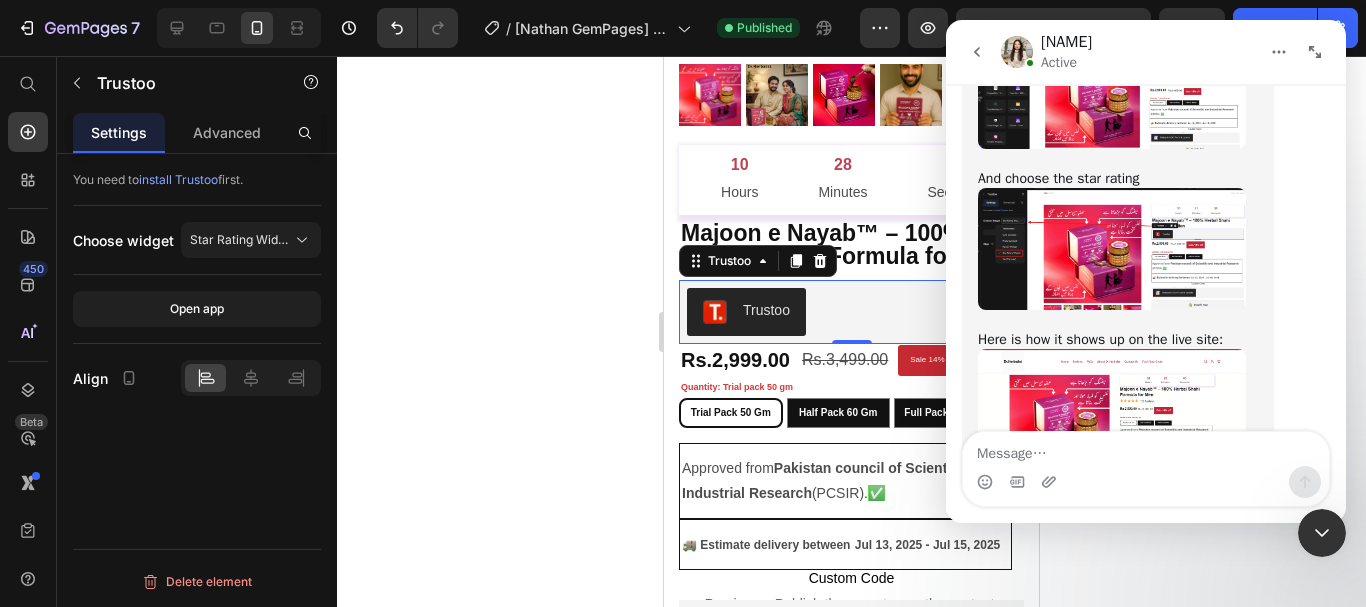 click 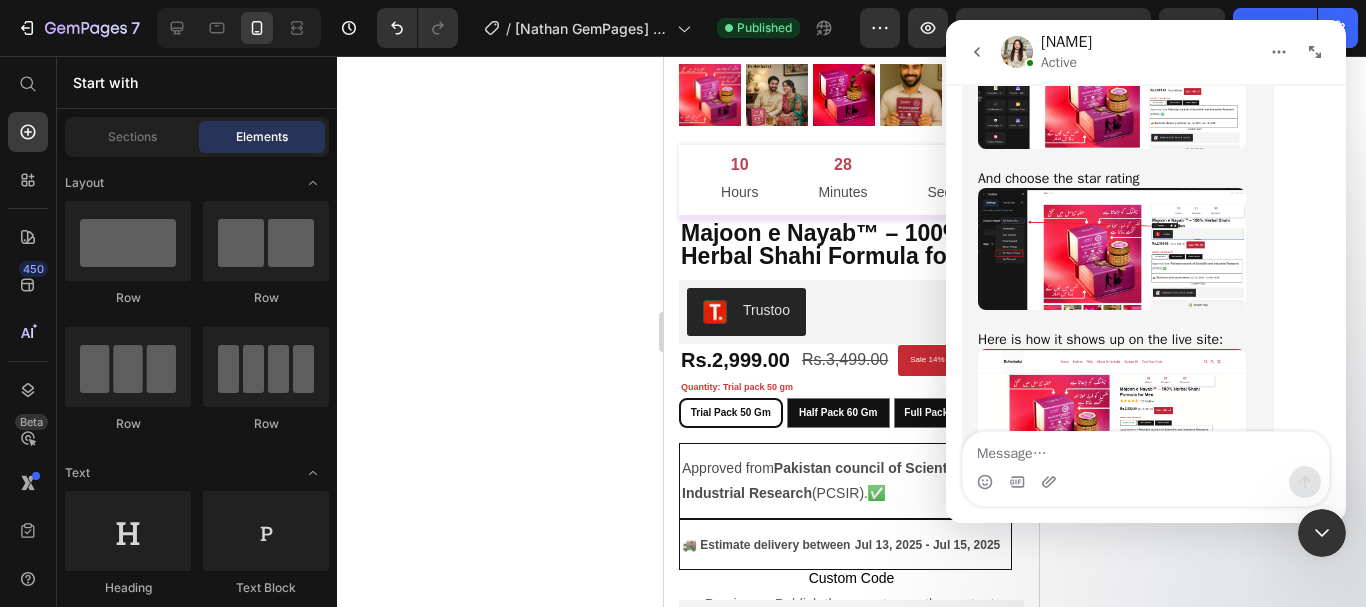 click 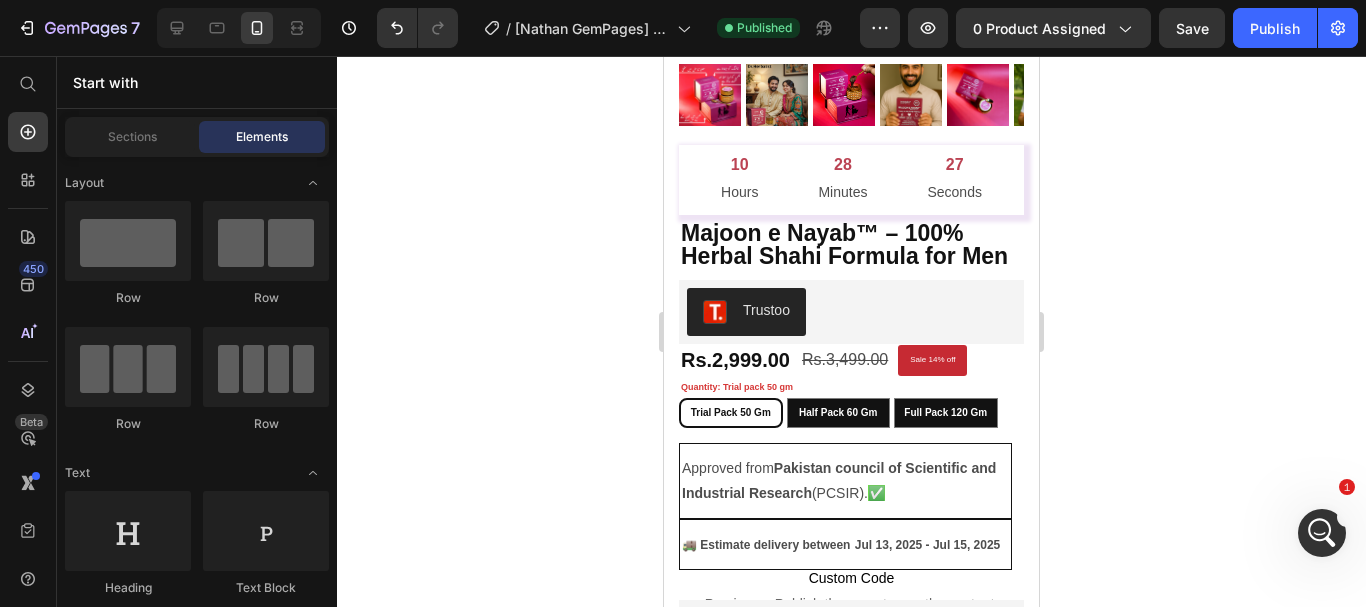 scroll, scrollTop: 0, scrollLeft: 0, axis: both 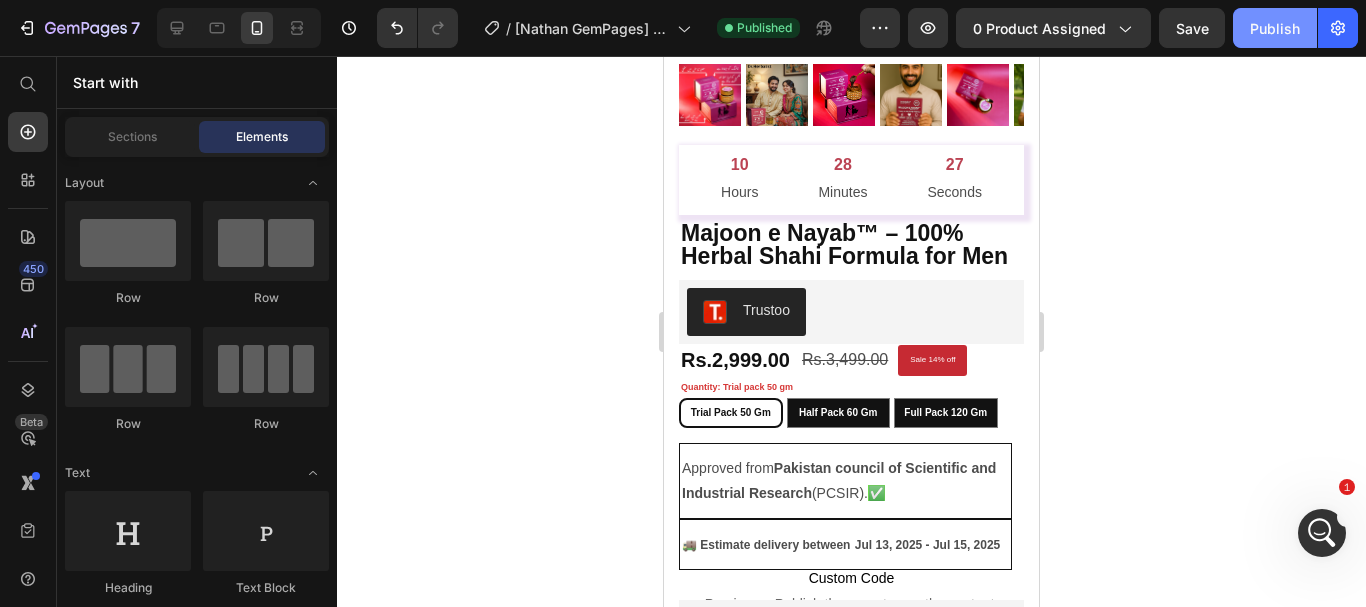 click on "Publish" 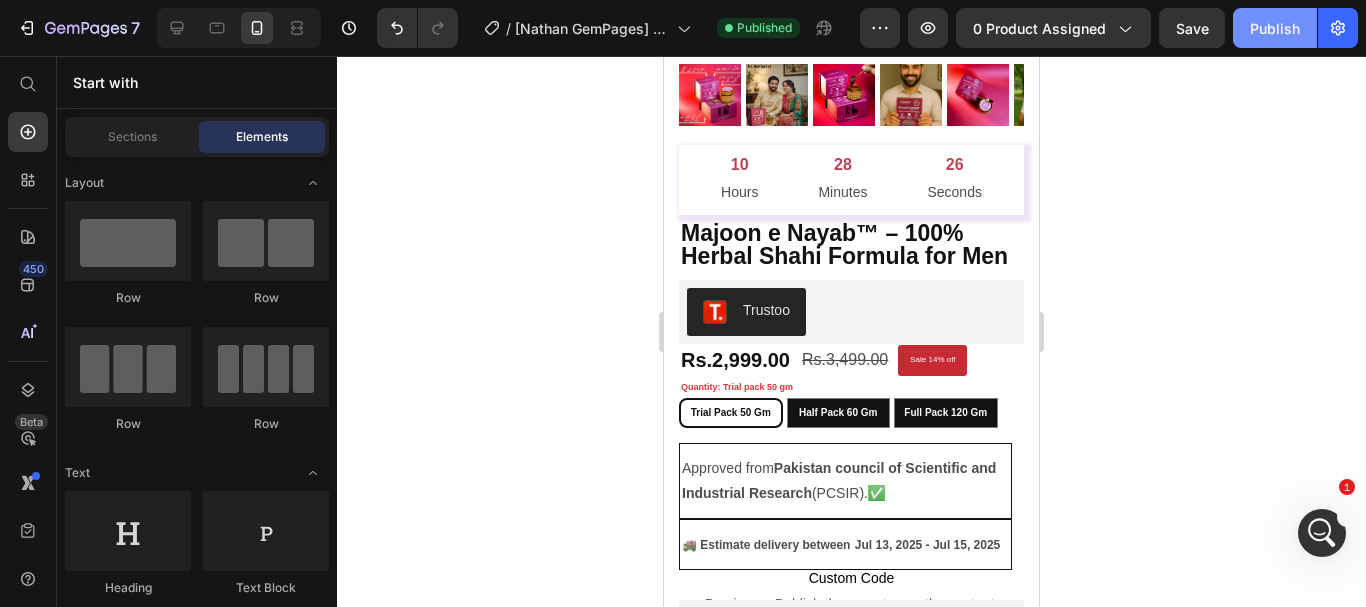 scroll, scrollTop: 7324, scrollLeft: 0, axis: vertical 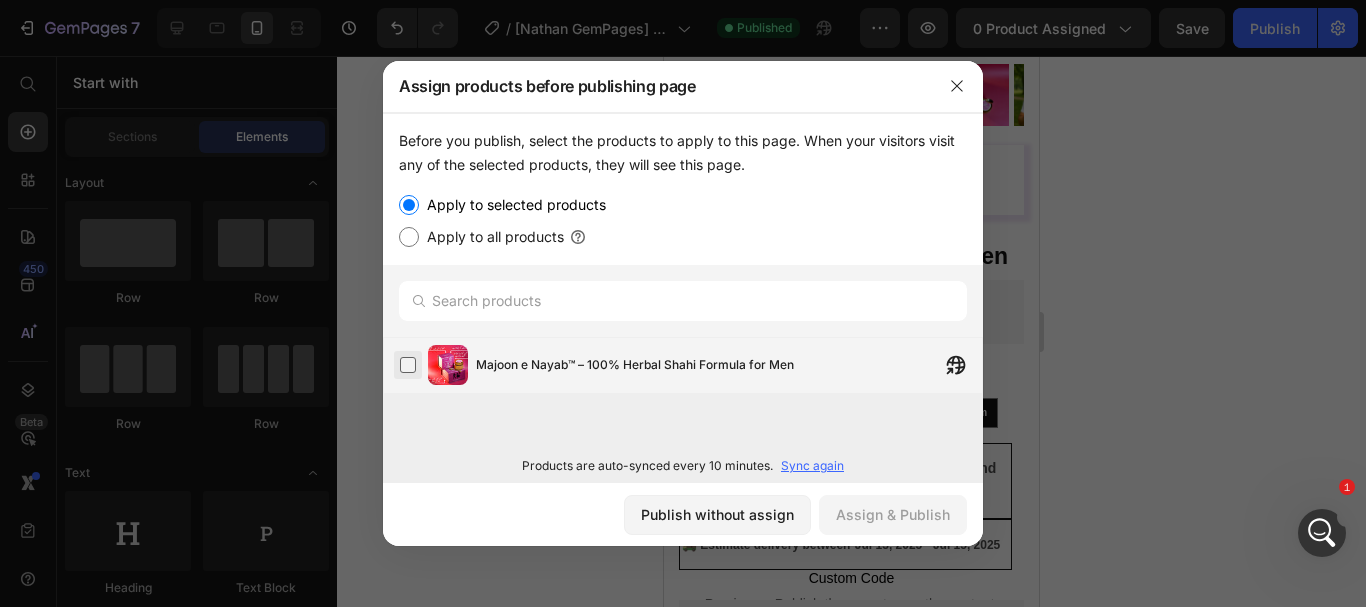 click at bounding box center [408, 365] 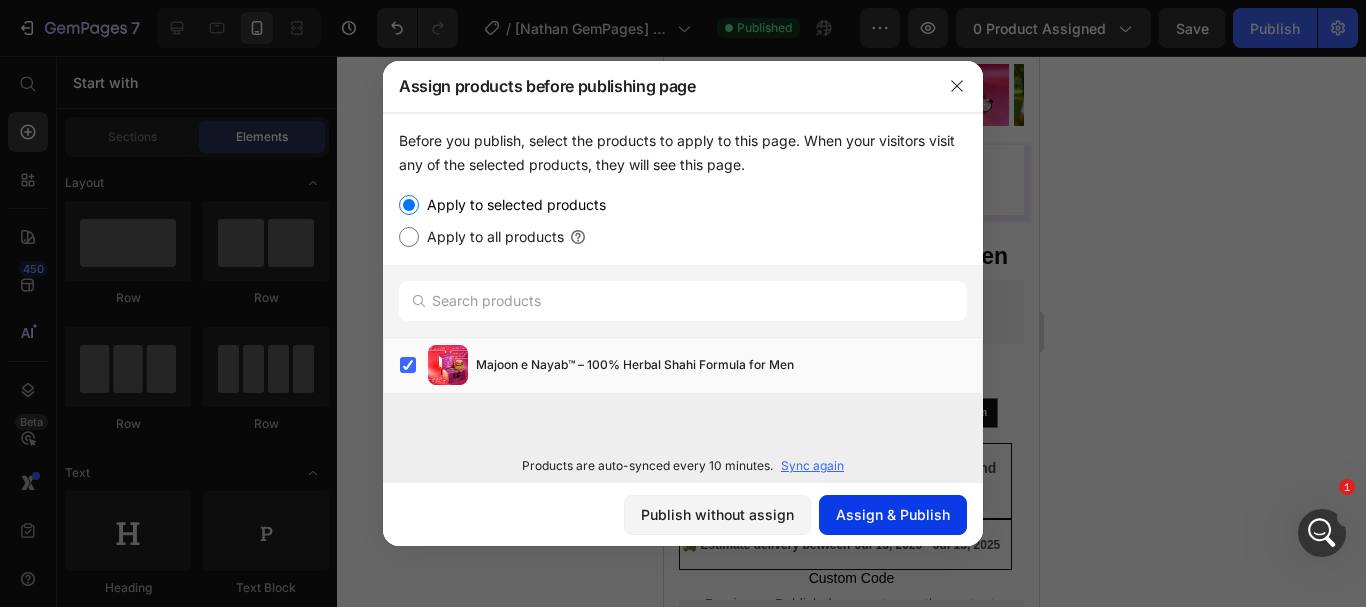 click on "Assign & Publish" at bounding box center (893, 514) 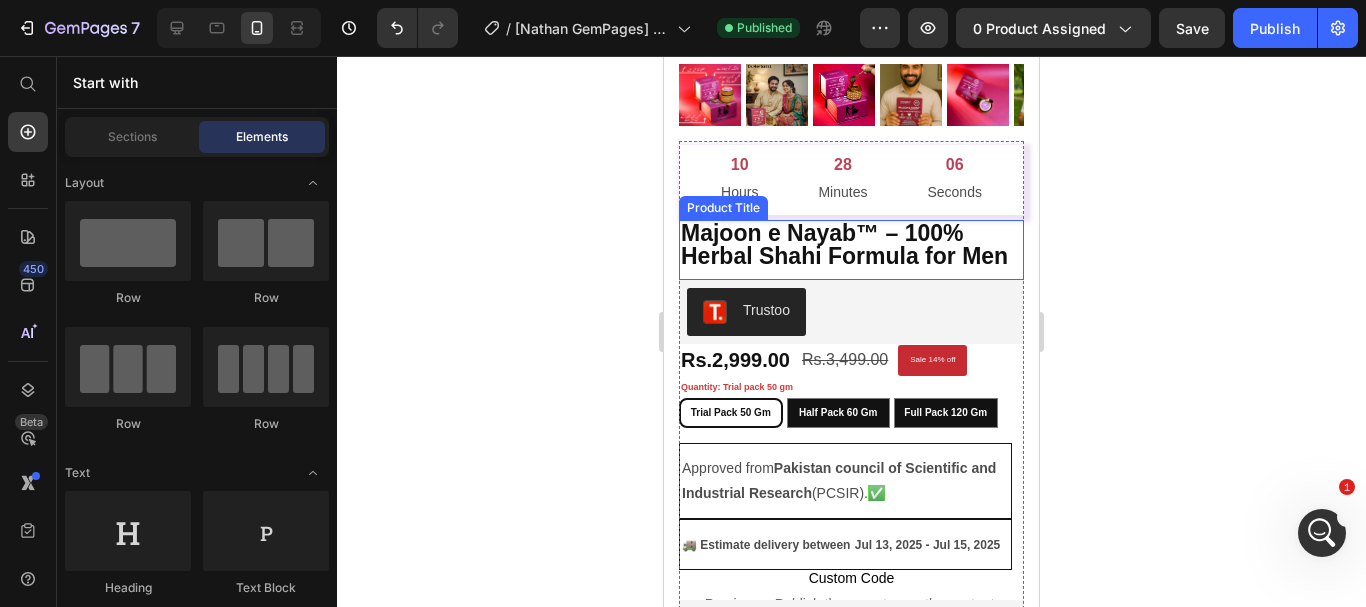 click on "Majoon e Nayab™ – 100% Herbal Shahi Formula for Men" at bounding box center (851, 245) 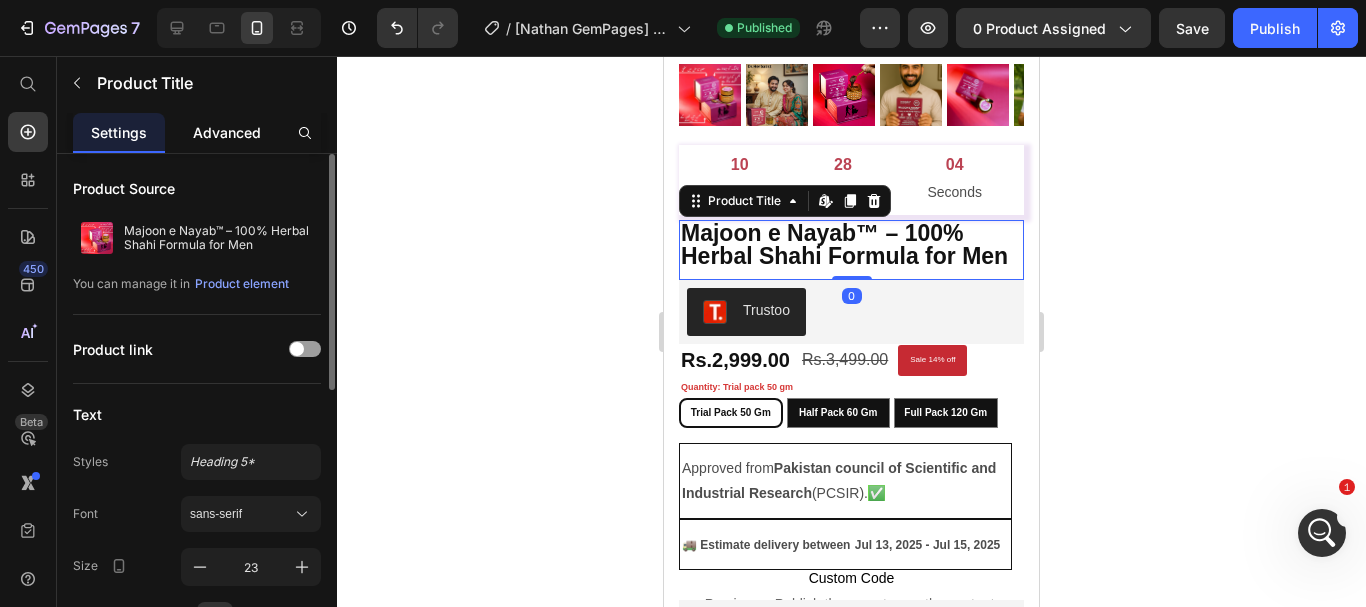 click on "Advanced" at bounding box center (227, 132) 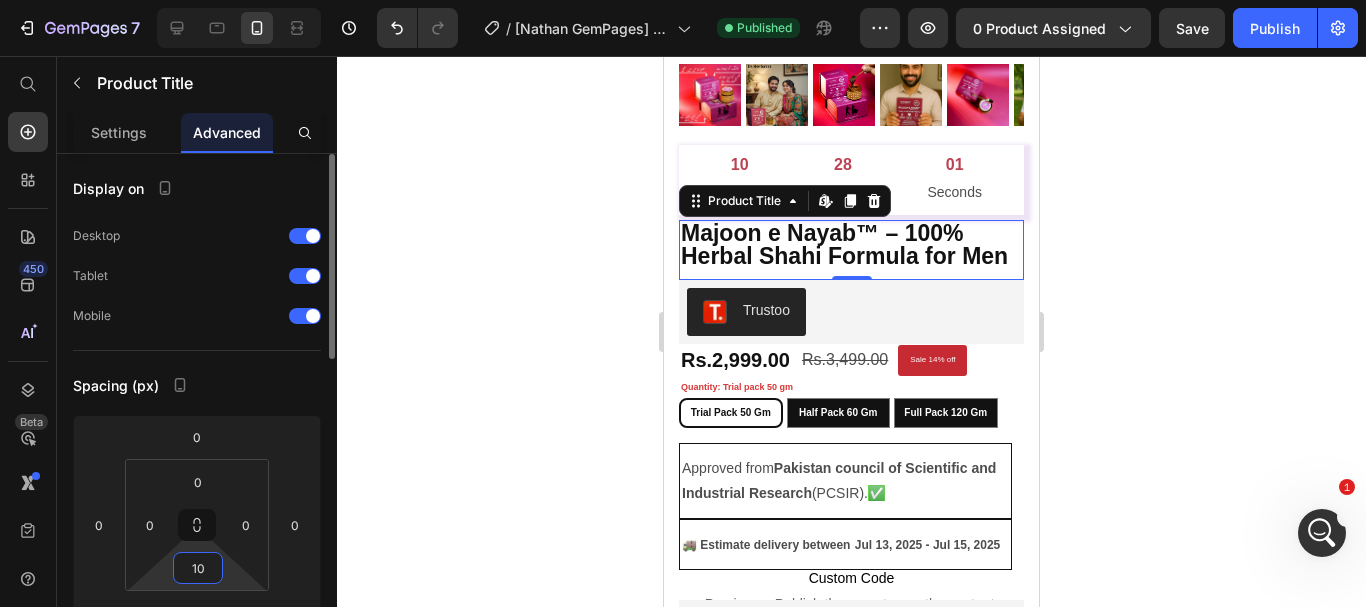 click on "10" at bounding box center [198, 568] 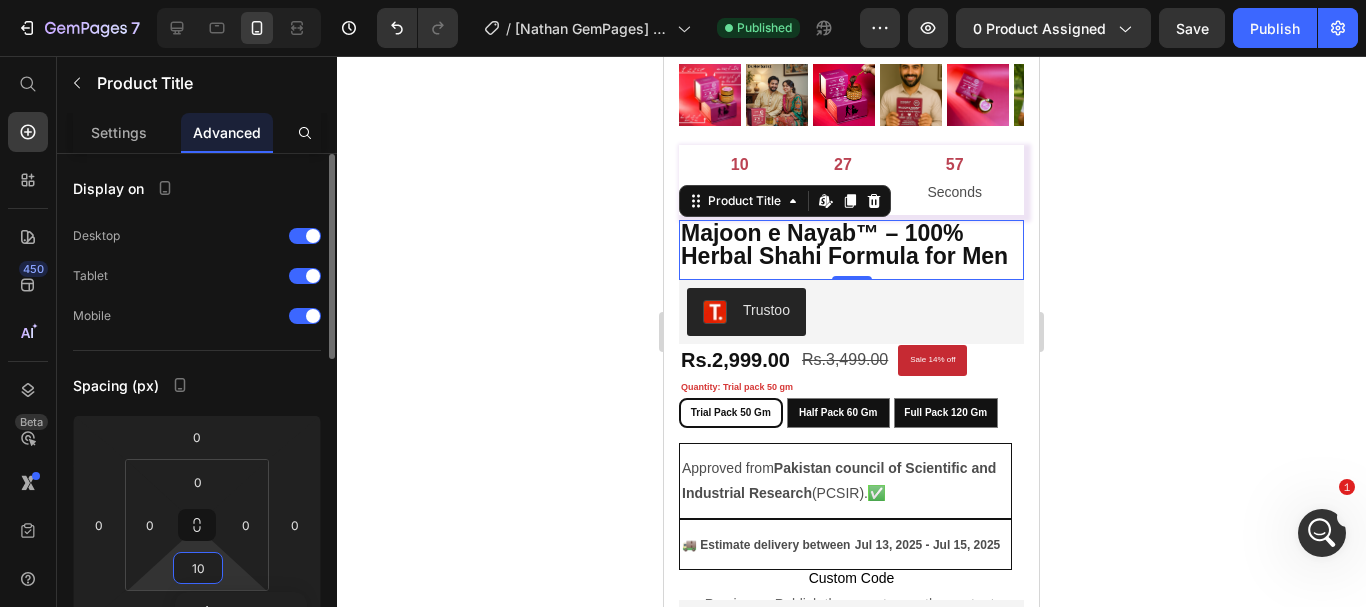 type on "0" 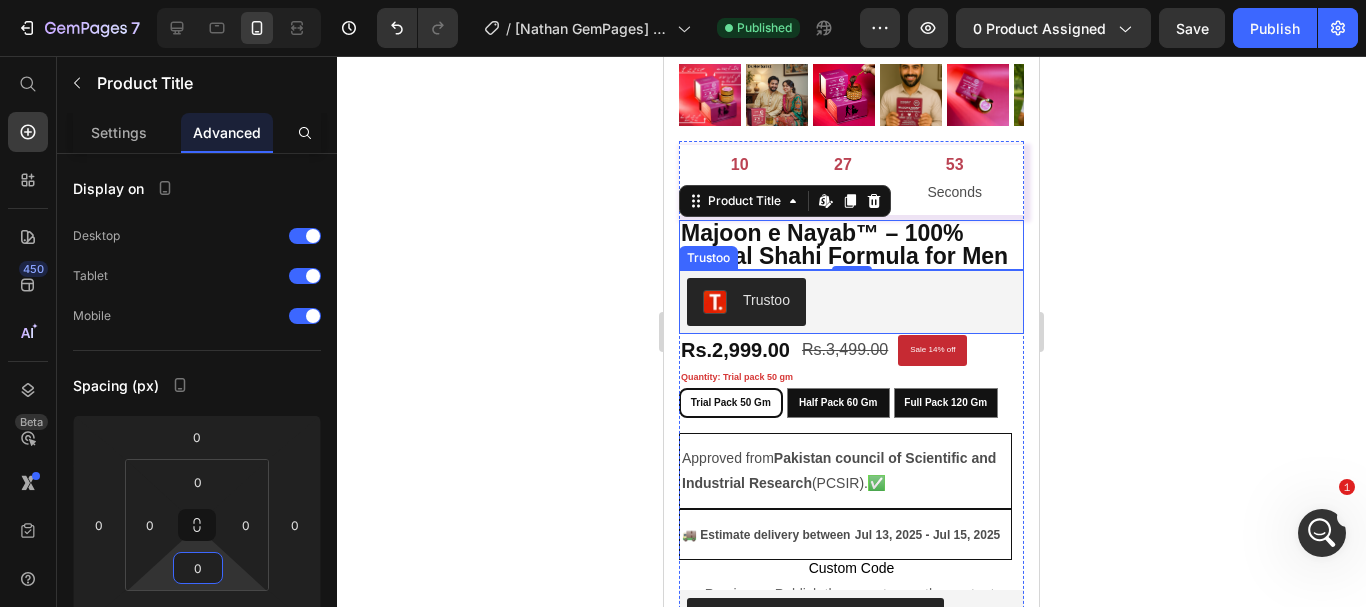 click on "Trustoo" at bounding box center (851, 302) 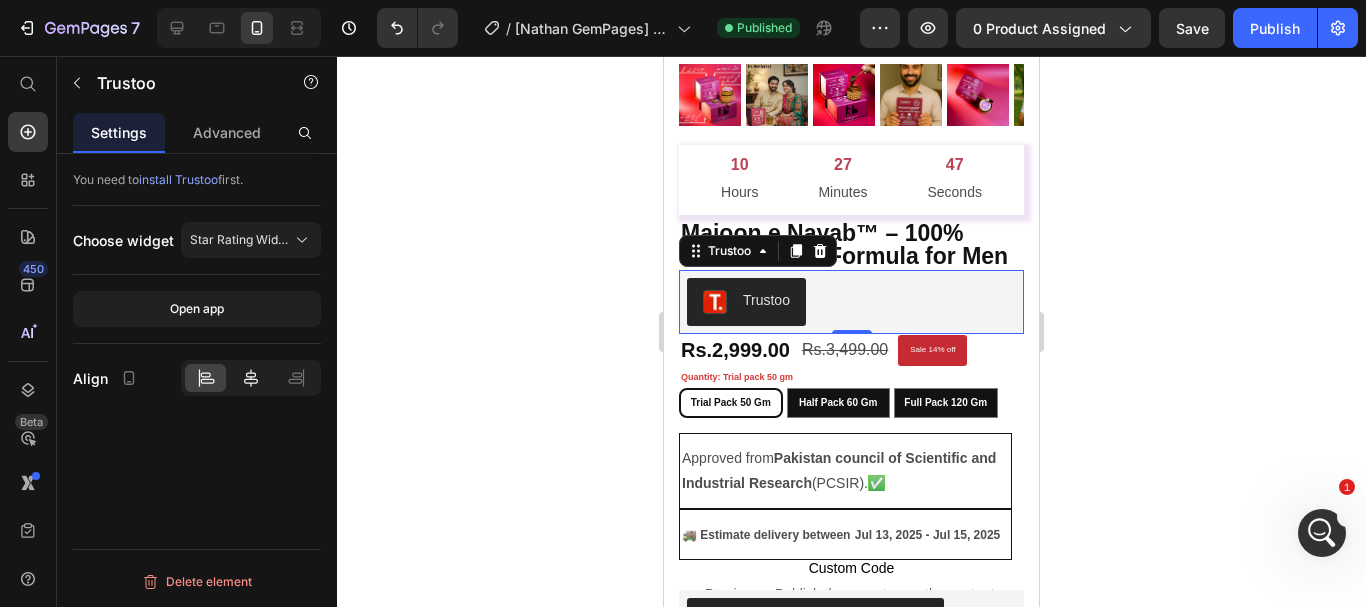 click 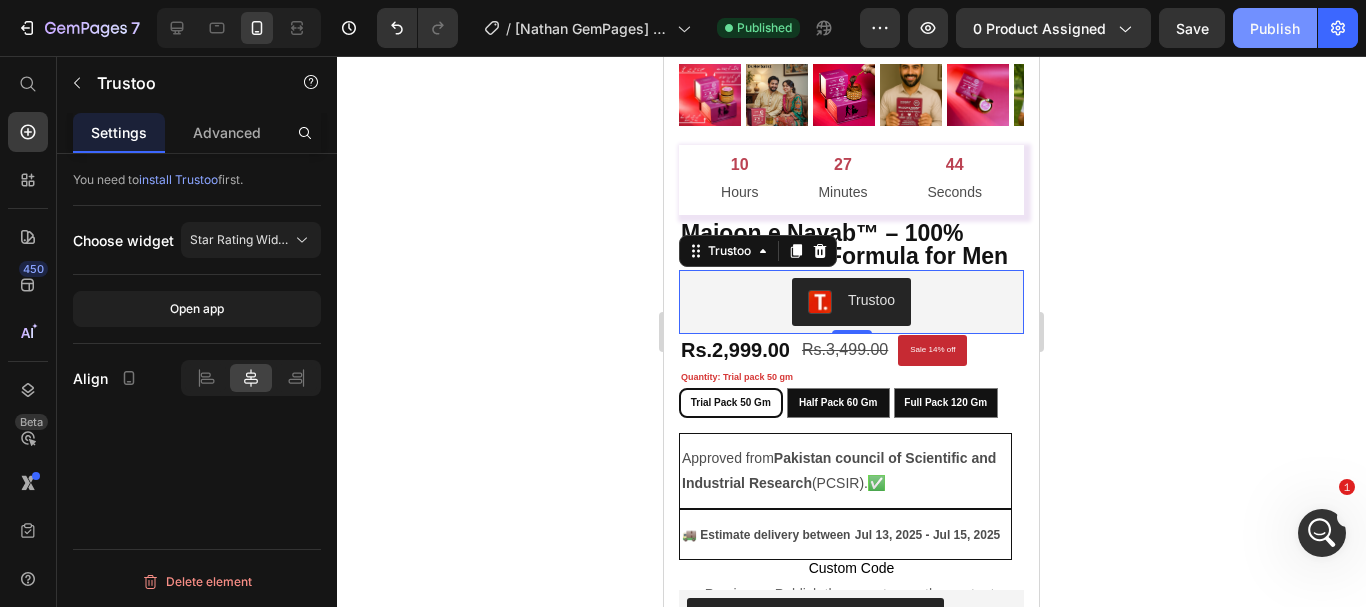 click on "Publish" at bounding box center (1275, 28) 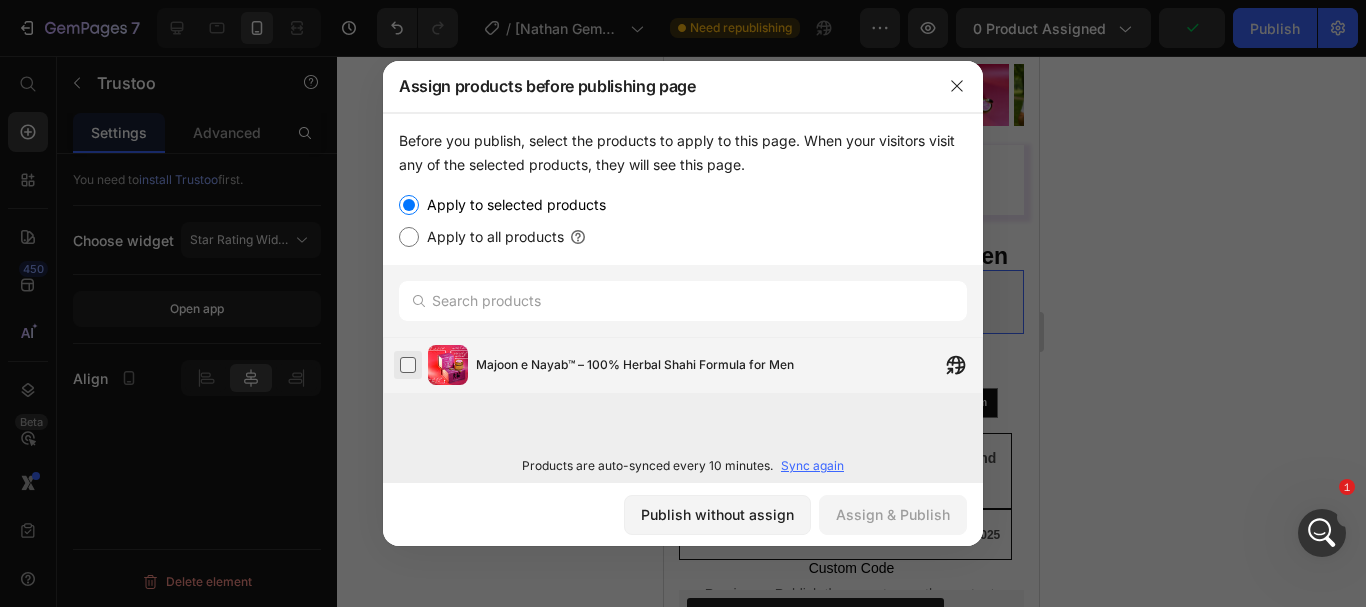 click at bounding box center (408, 365) 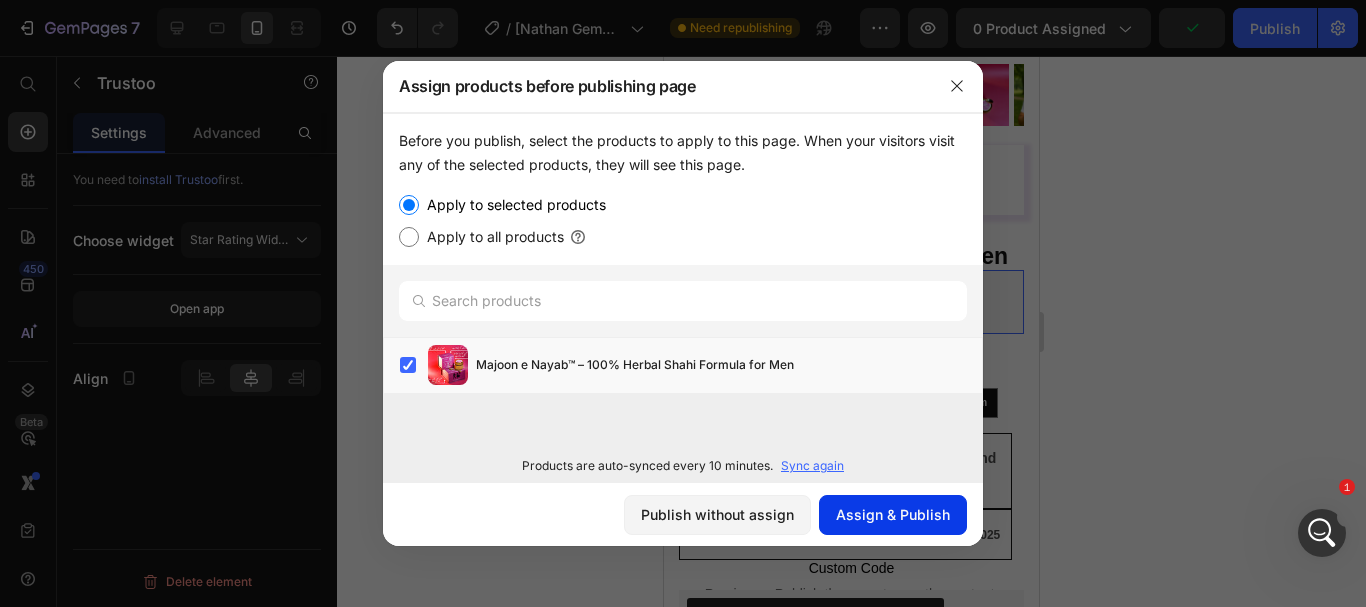 click on "Assign & Publish" at bounding box center [893, 514] 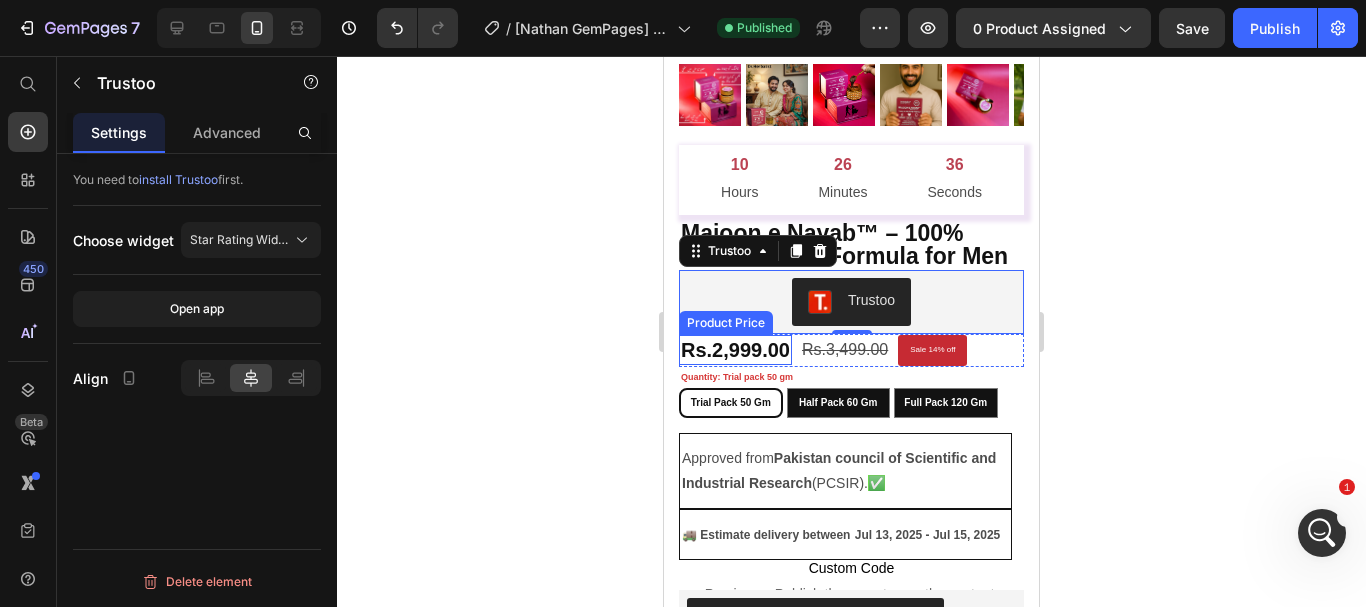 click on "Rs.2,999.00" at bounding box center [735, 350] 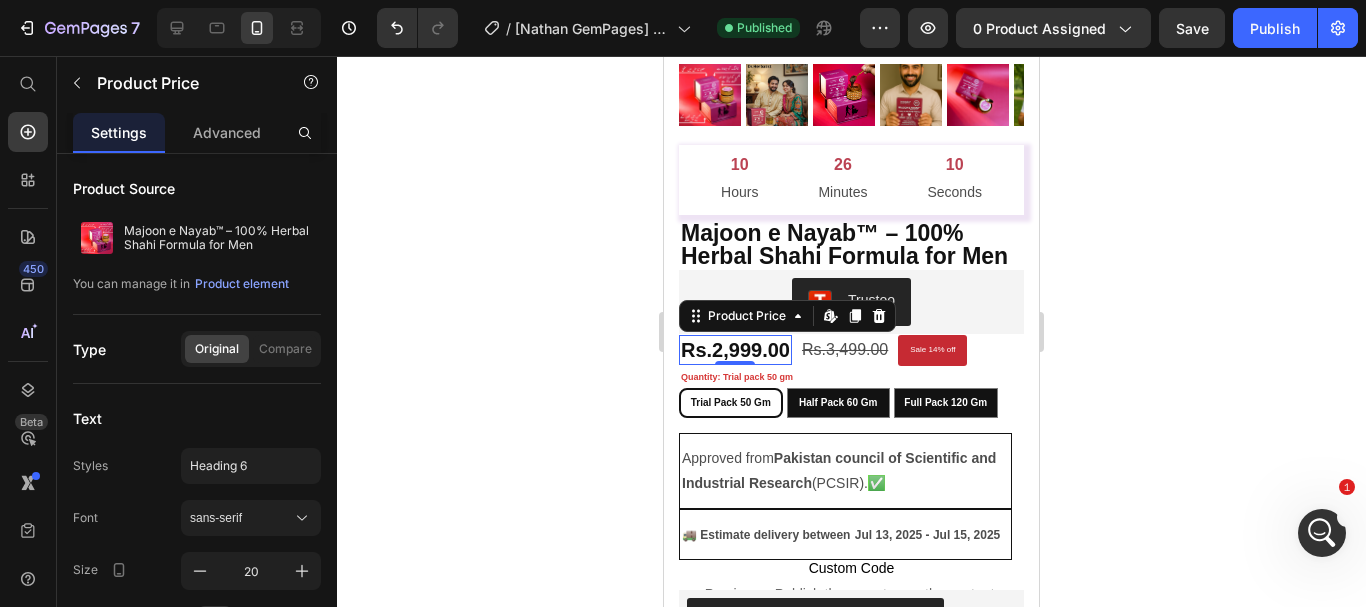 click 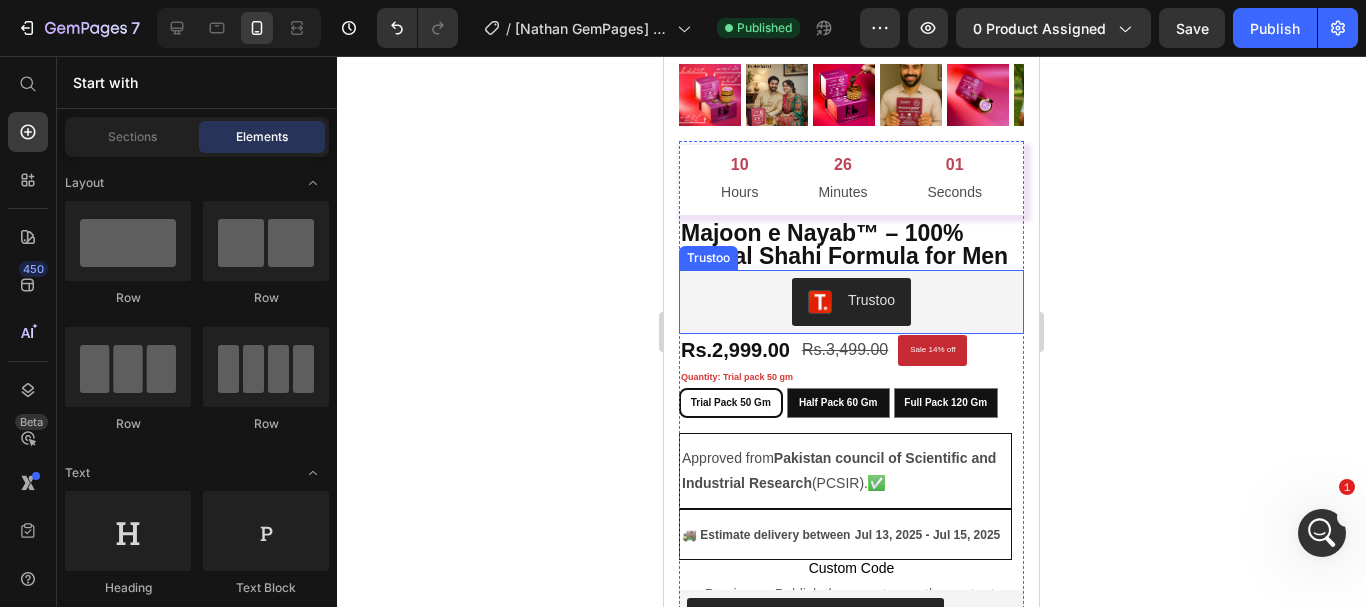 click on "Trustoo" at bounding box center (851, 302) 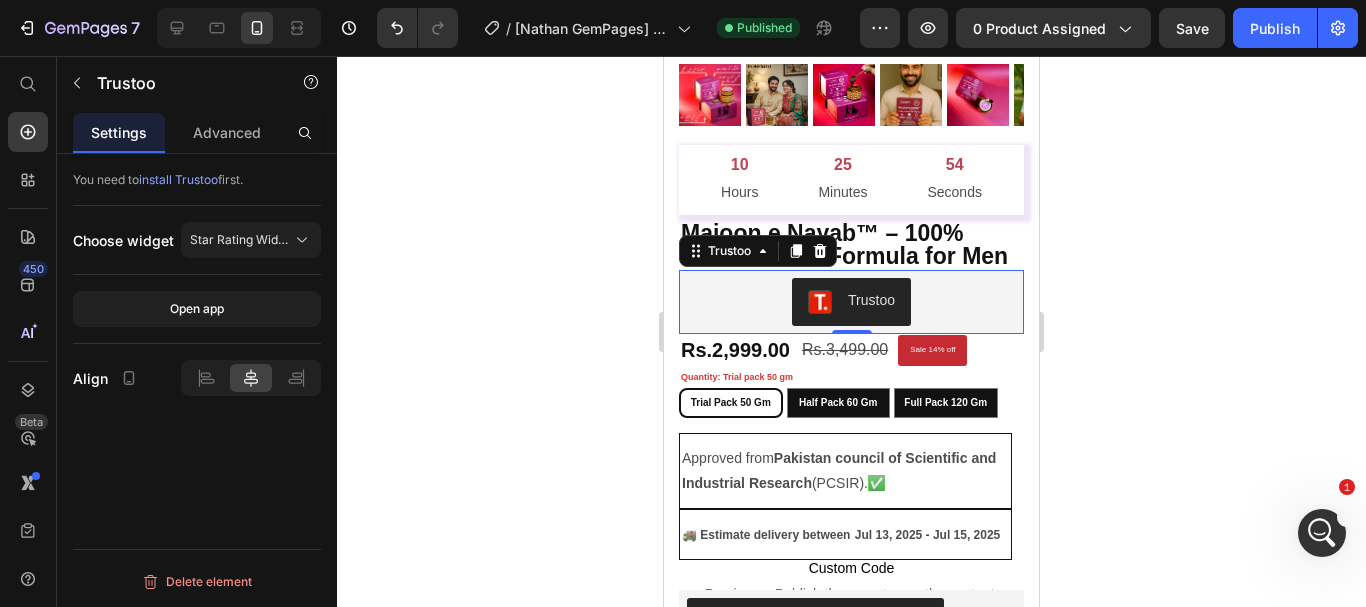 drag, startPoint x: 498, startPoint y: 240, endPoint x: 174, endPoint y: 153, distance: 335.47726 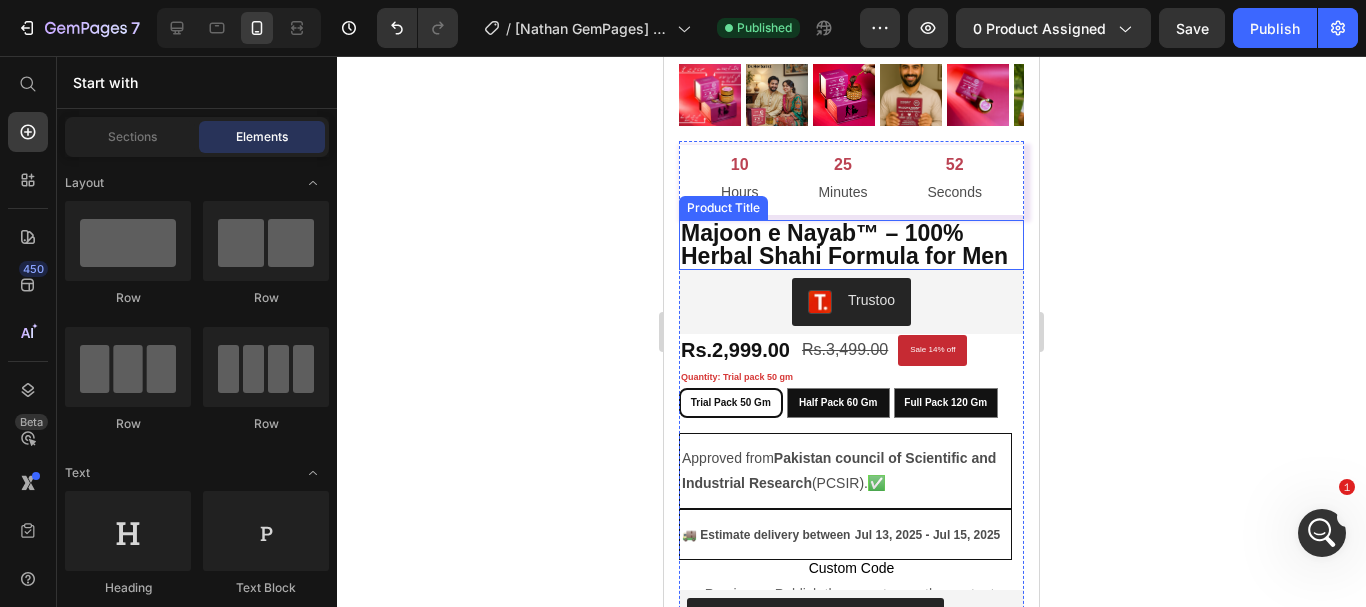 click on "Majoon e Nayab™ – 100% Herbal Shahi Formula for Men" at bounding box center (851, 245) 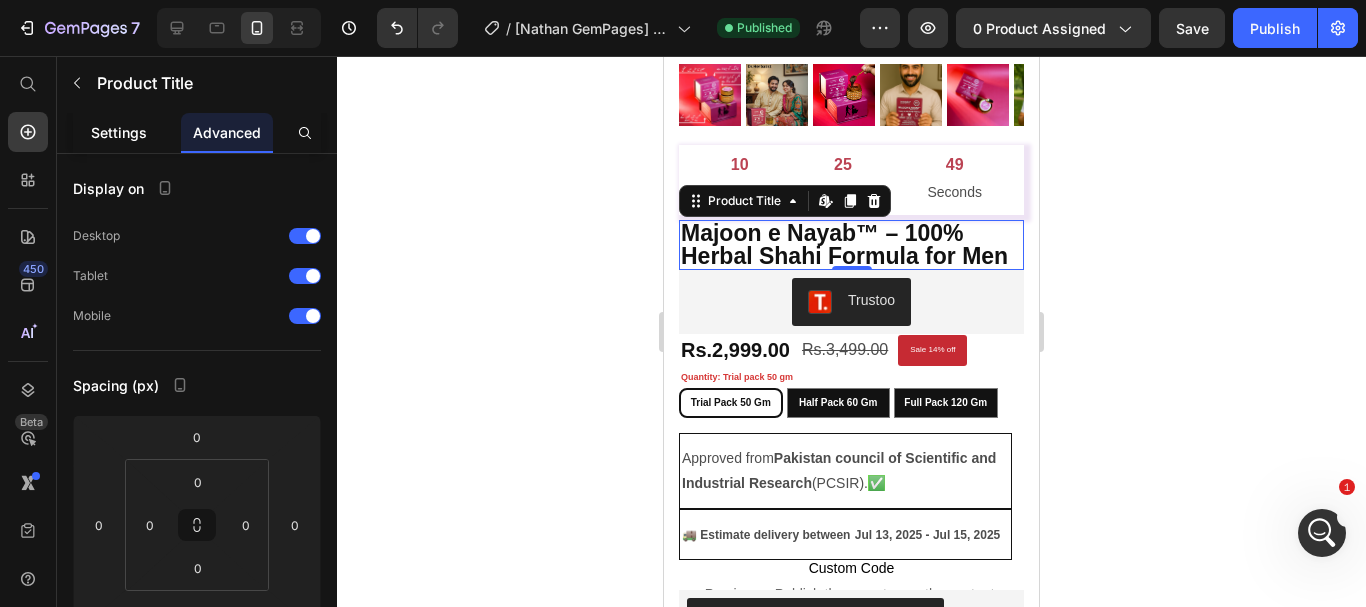 click on "Settings" at bounding box center (119, 132) 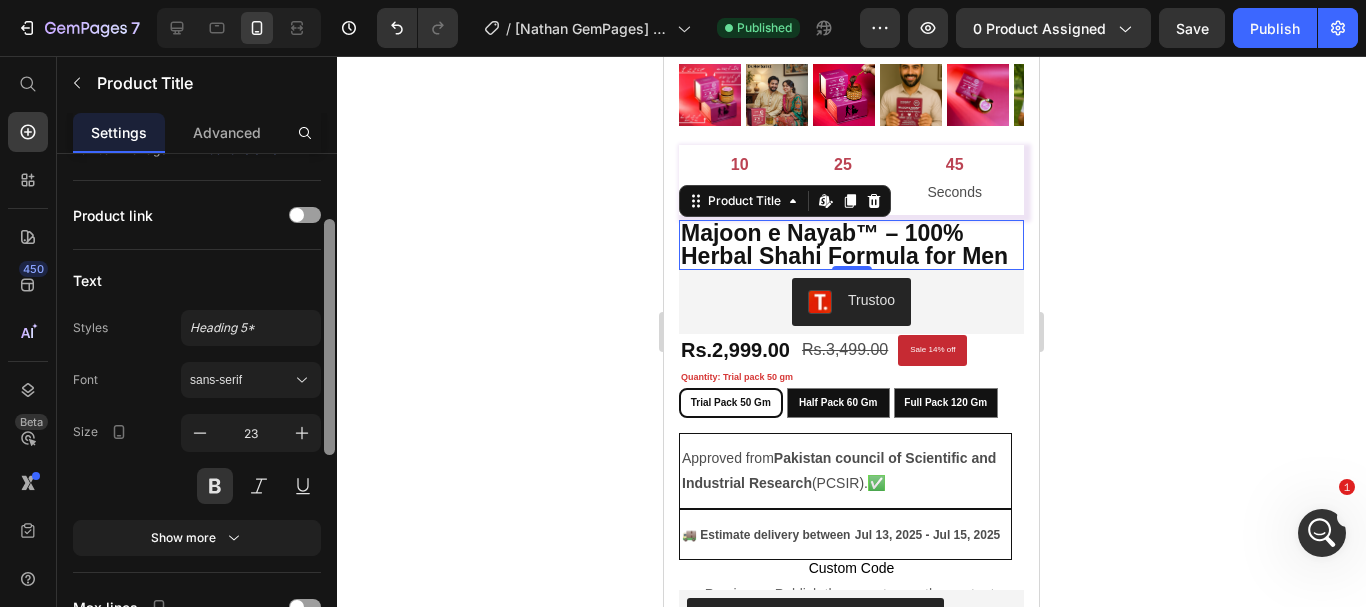 scroll, scrollTop: 136, scrollLeft: 0, axis: vertical 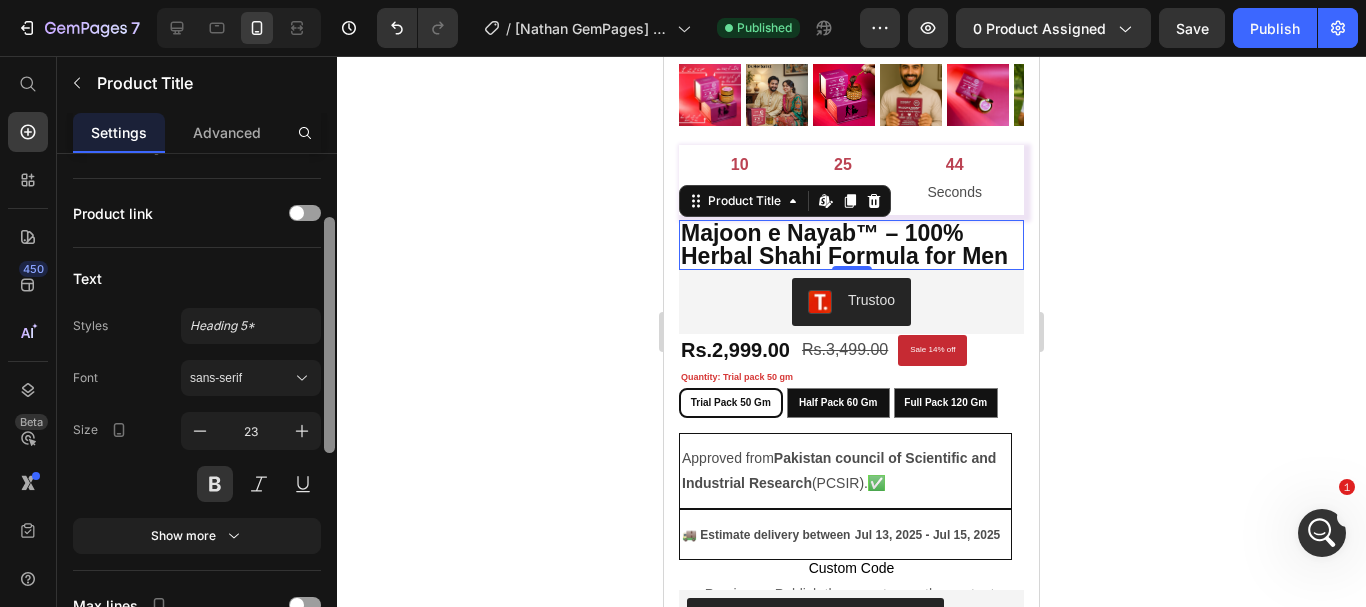 drag, startPoint x: 332, startPoint y: 321, endPoint x: 329, endPoint y: 384, distance: 63.07139 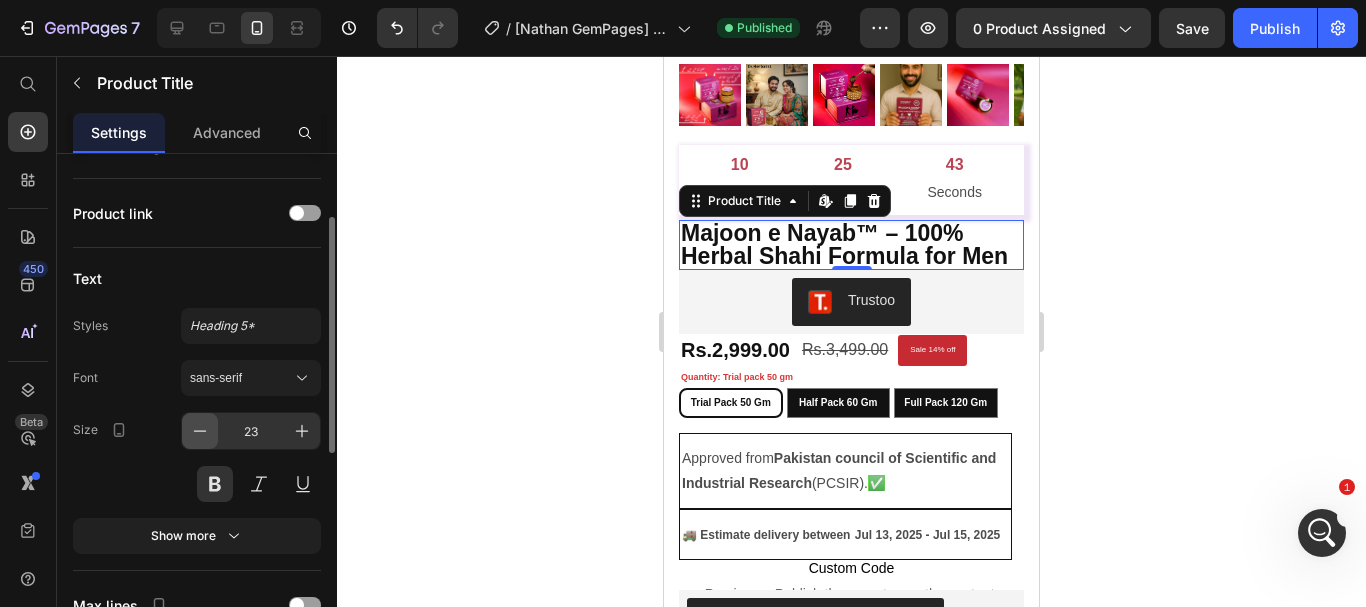 click at bounding box center [200, 431] 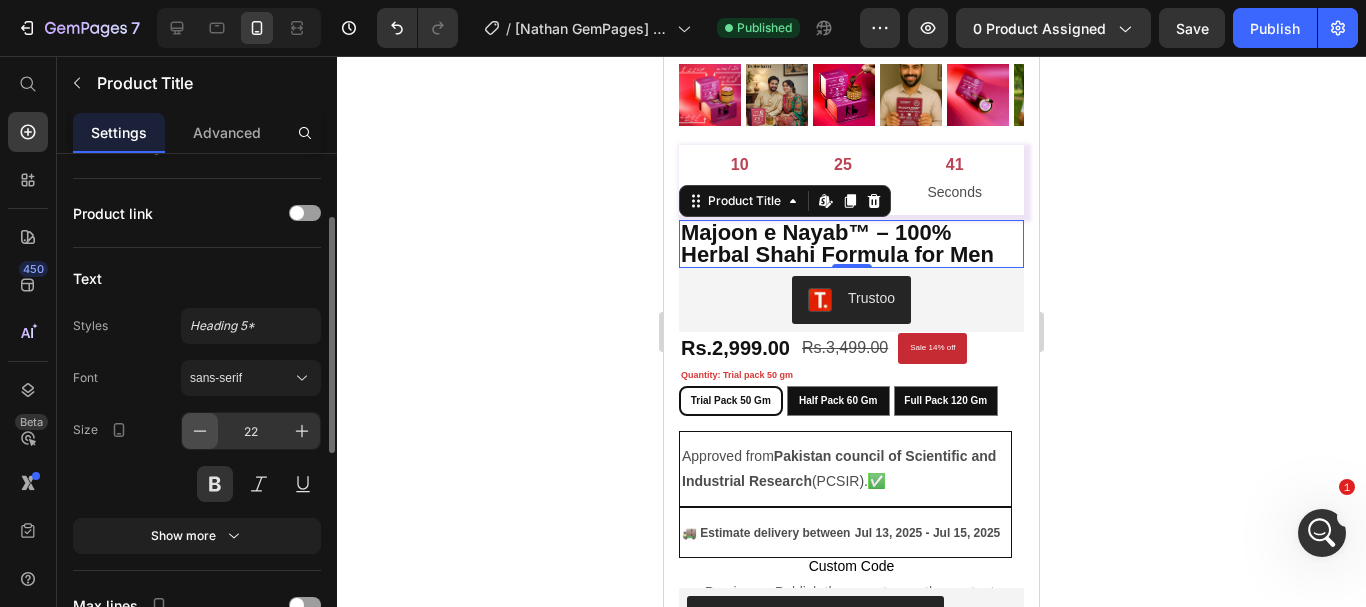 click at bounding box center [200, 431] 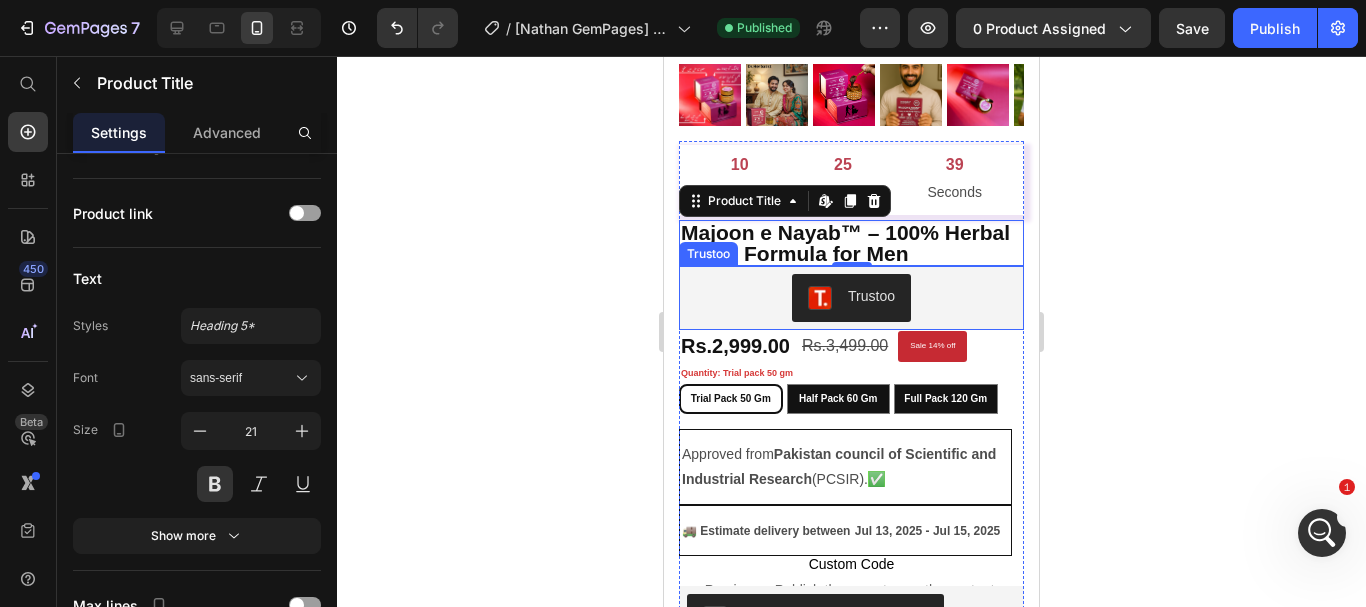 click on "Trustoo" at bounding box center (851, 298) 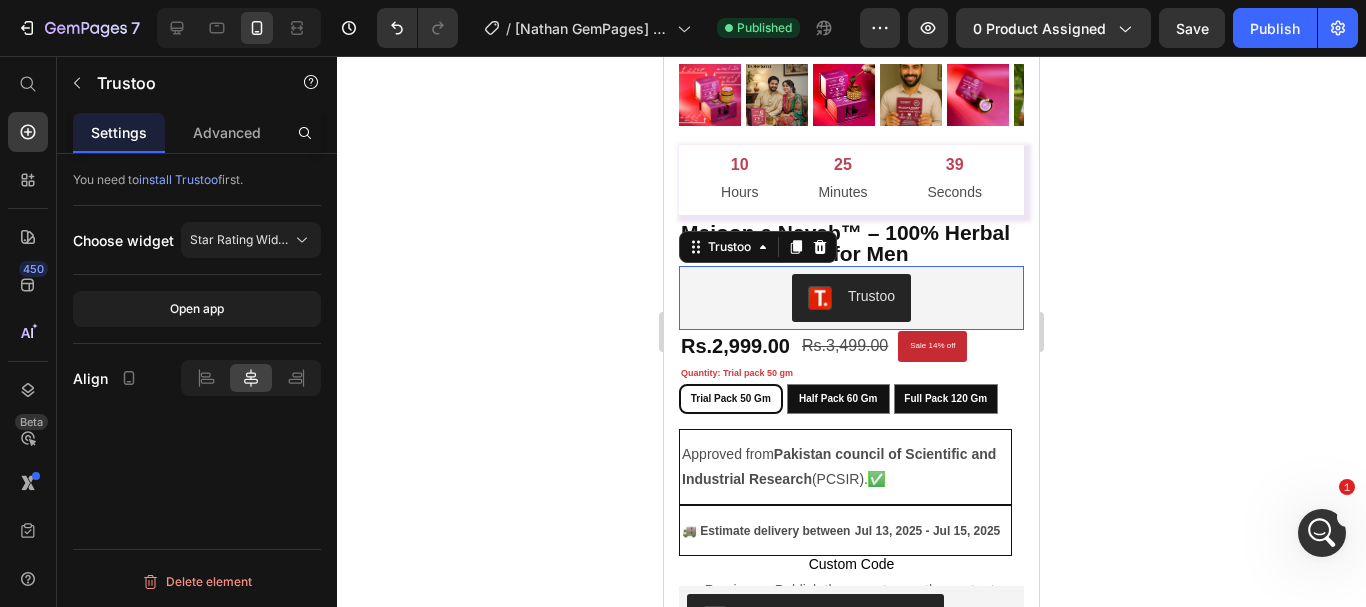 scroll, scrollTop: 0, scrollLeft: 0, axis: both 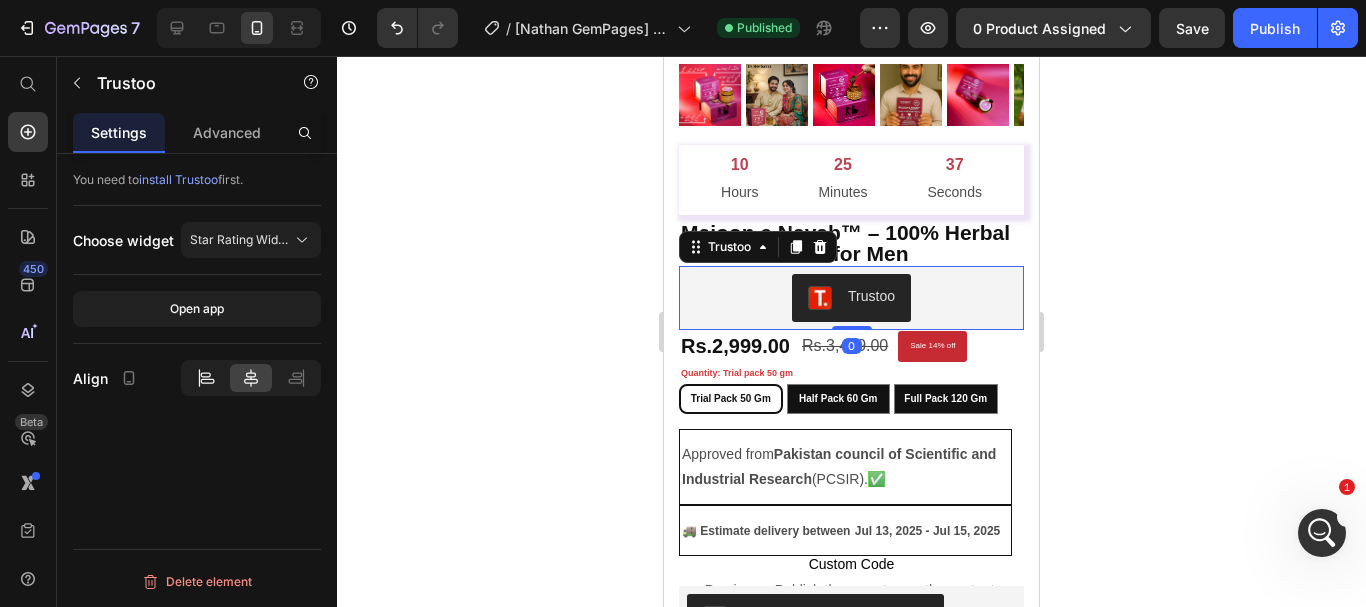 click 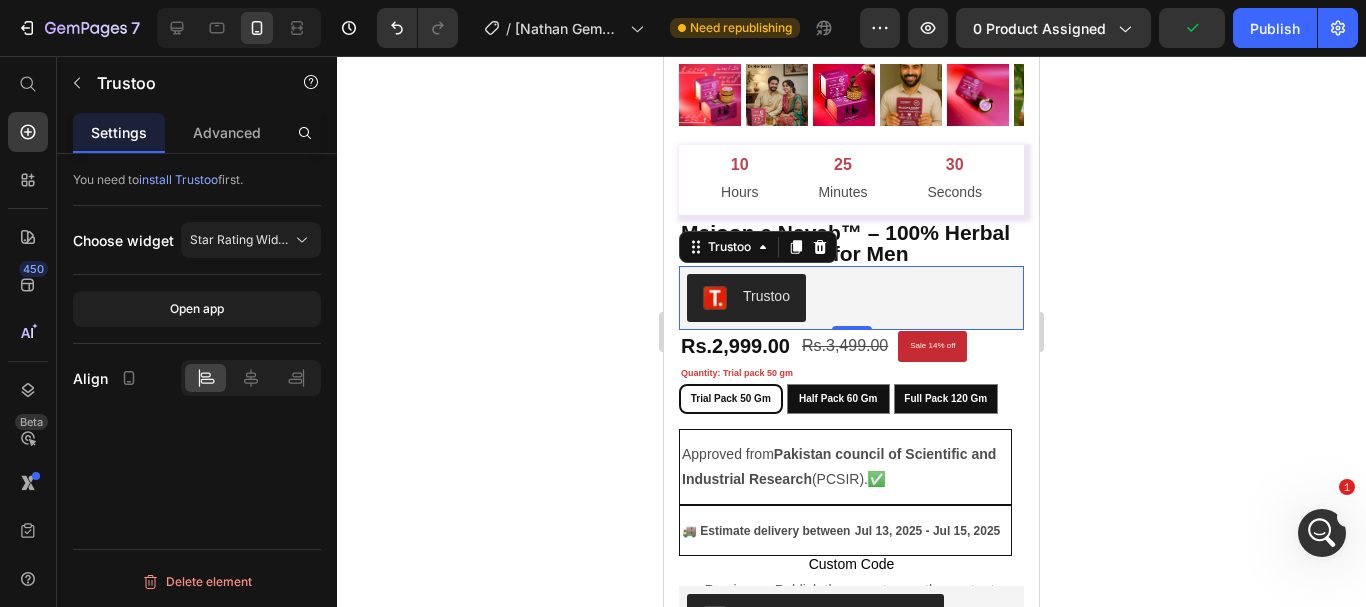 click 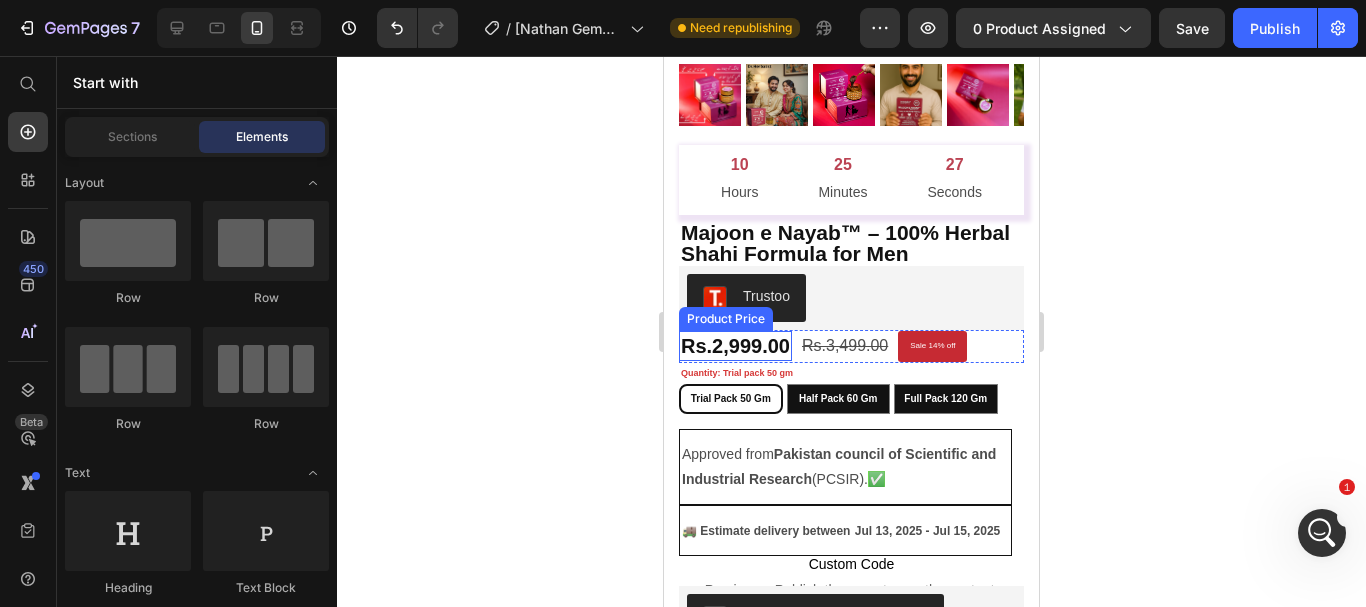 click on "Rs.2,999.00" at bounding box center [735, 346] 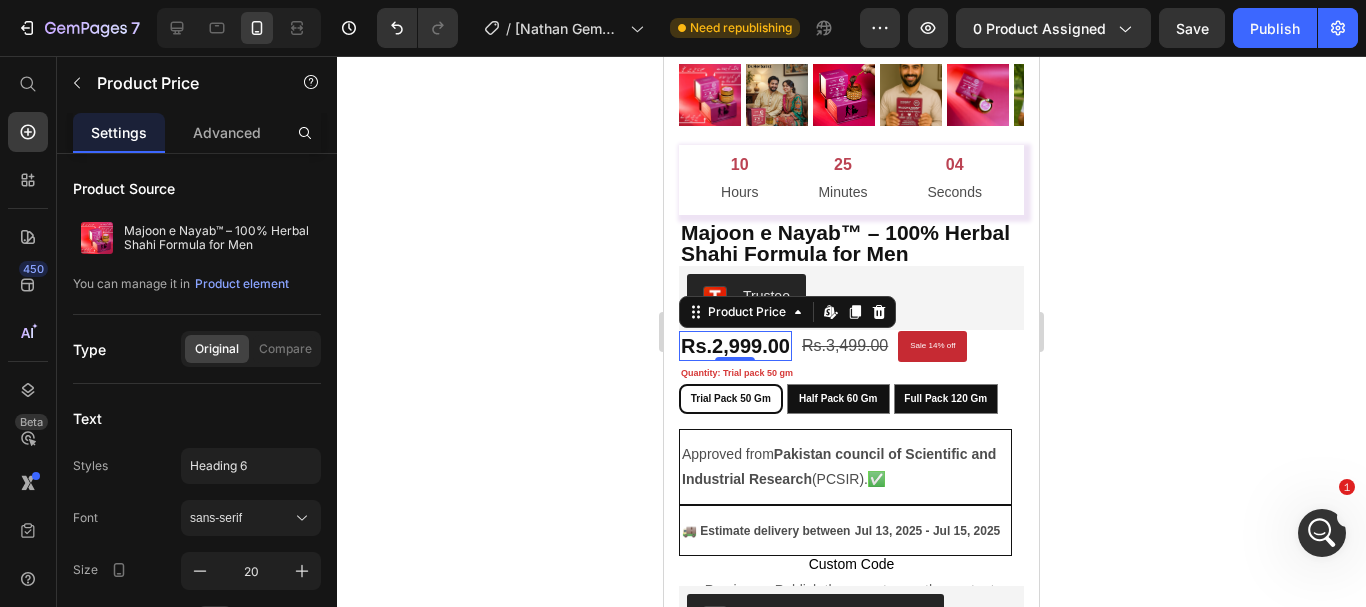 click 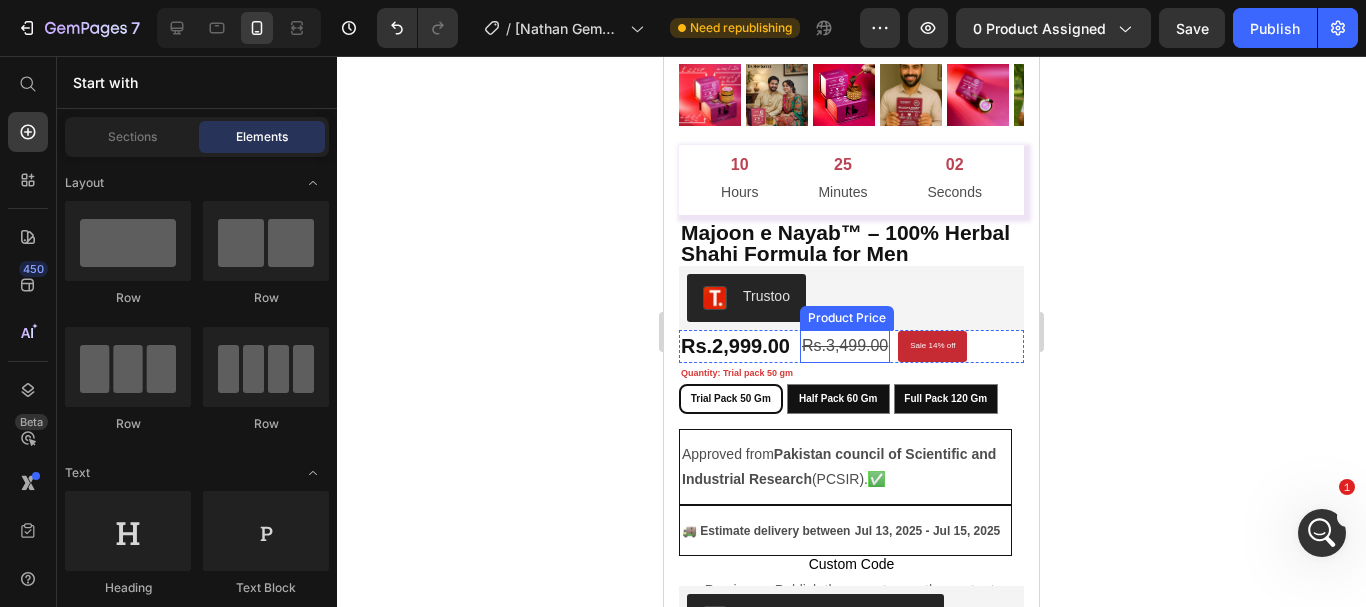 click on "Rs.3,499.00" at bounding box center (845, 346) 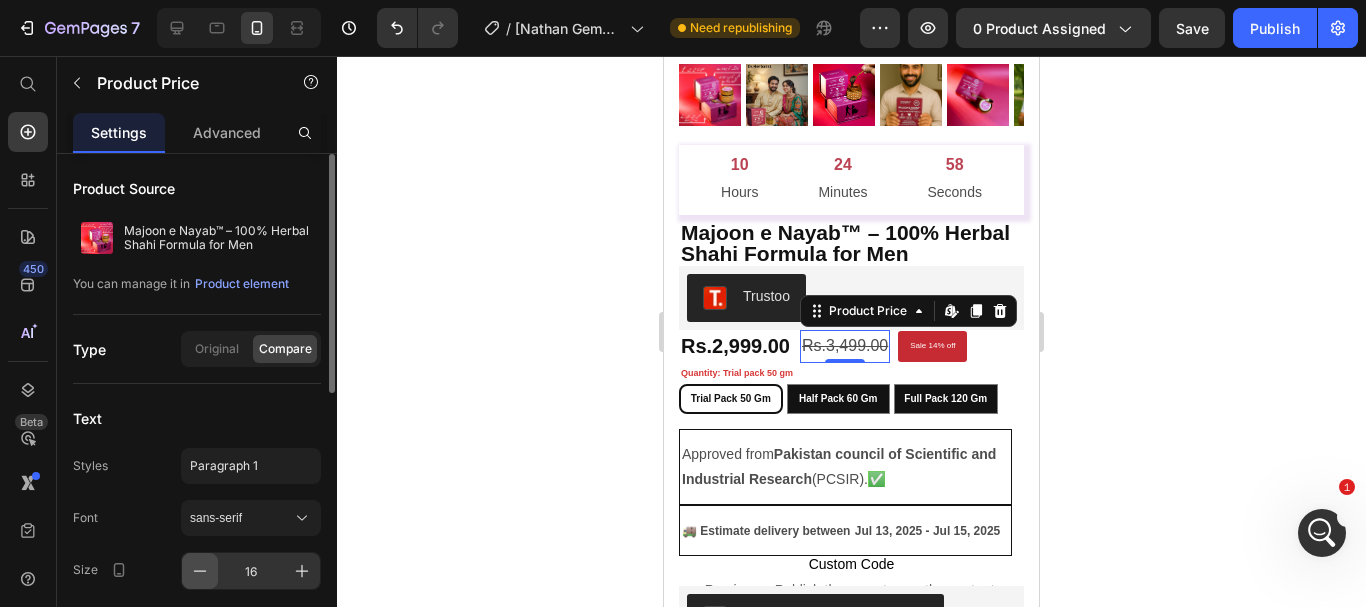 click at bounding box center (200, 571) 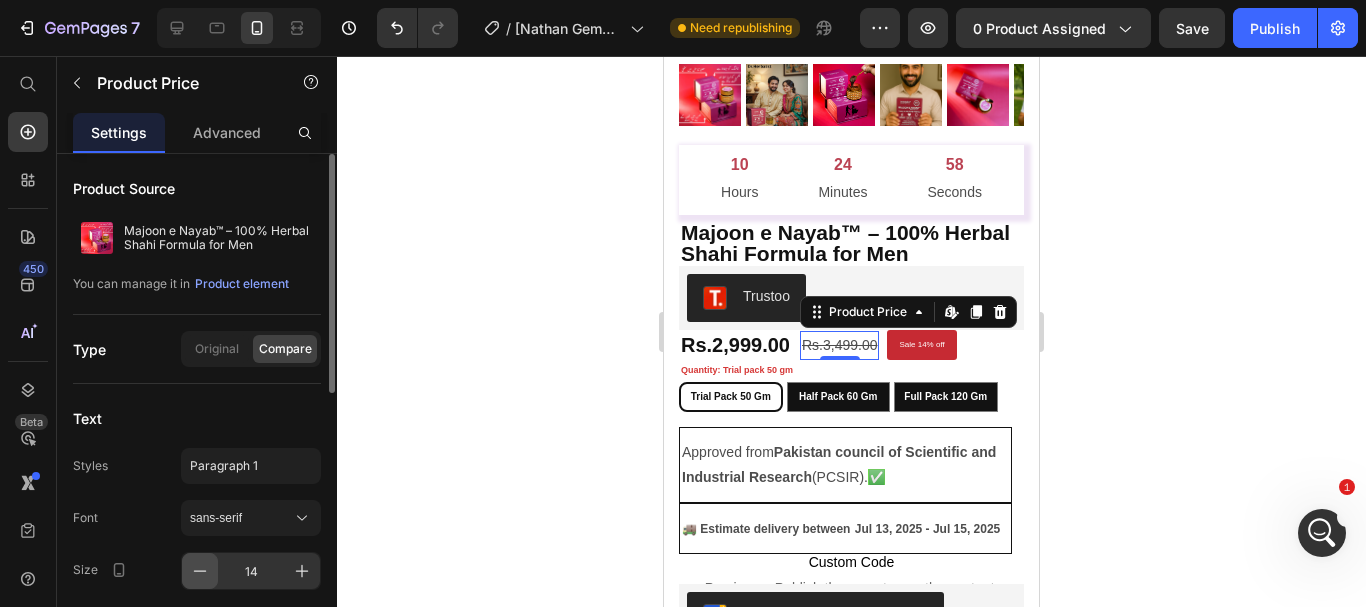 click at bounding box center (200, 571) 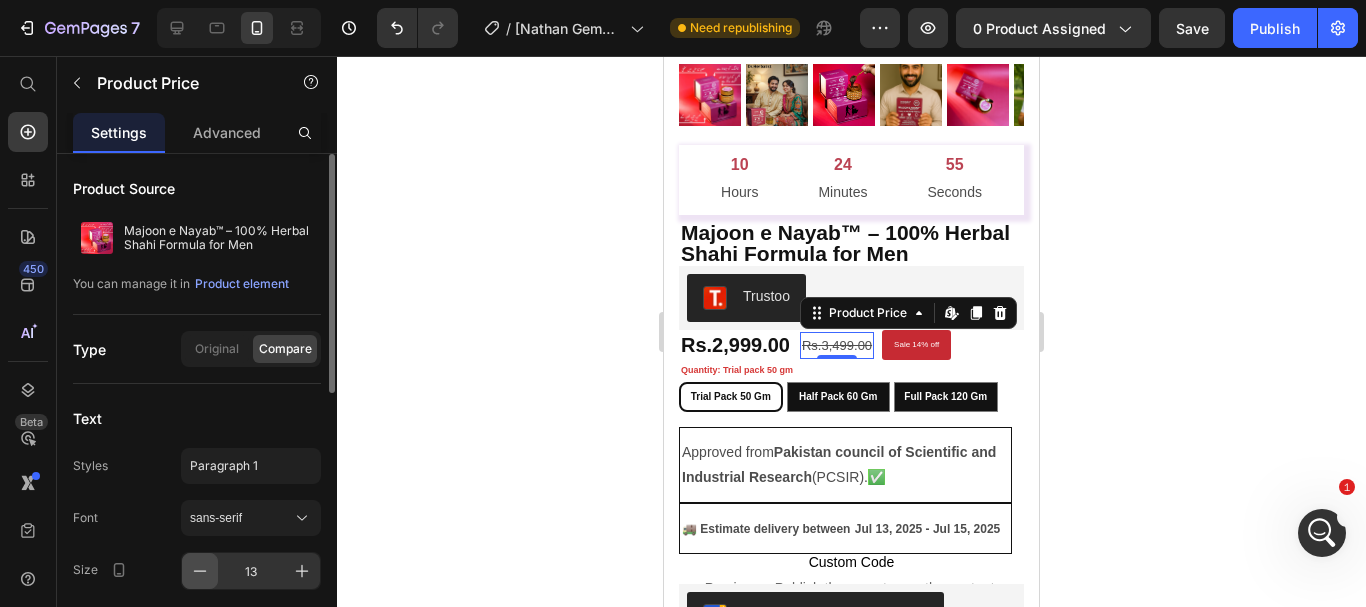 click at bounding box center (200, 571) 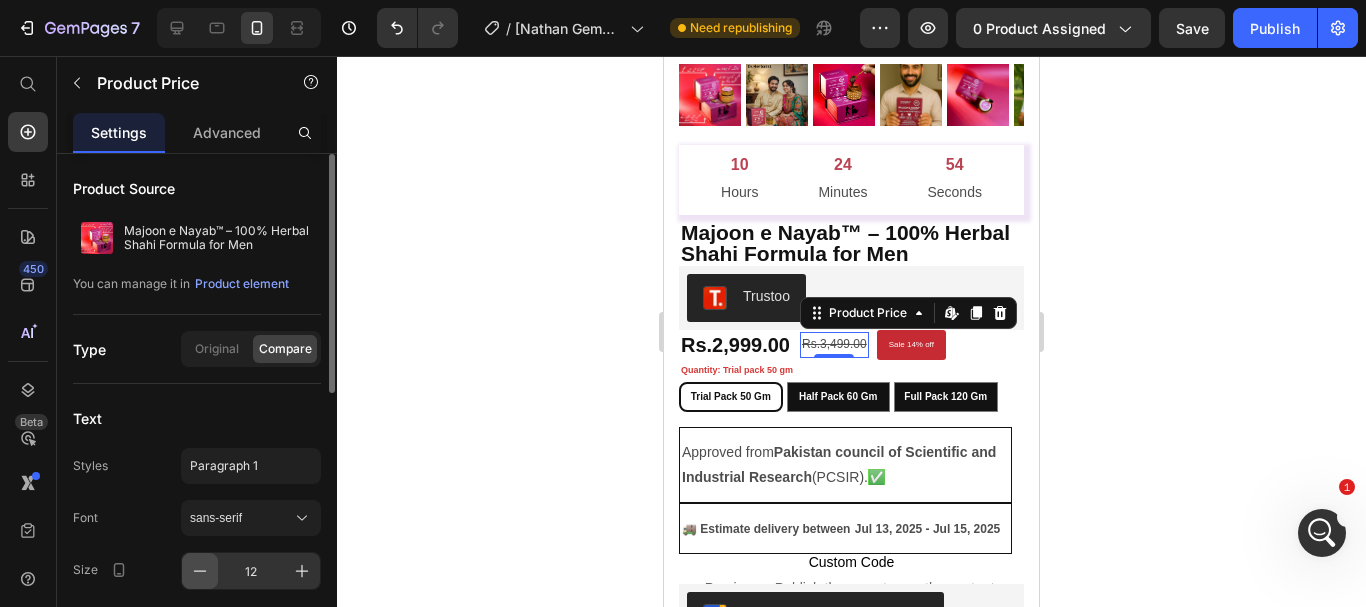click at bounding box center [200, 571] 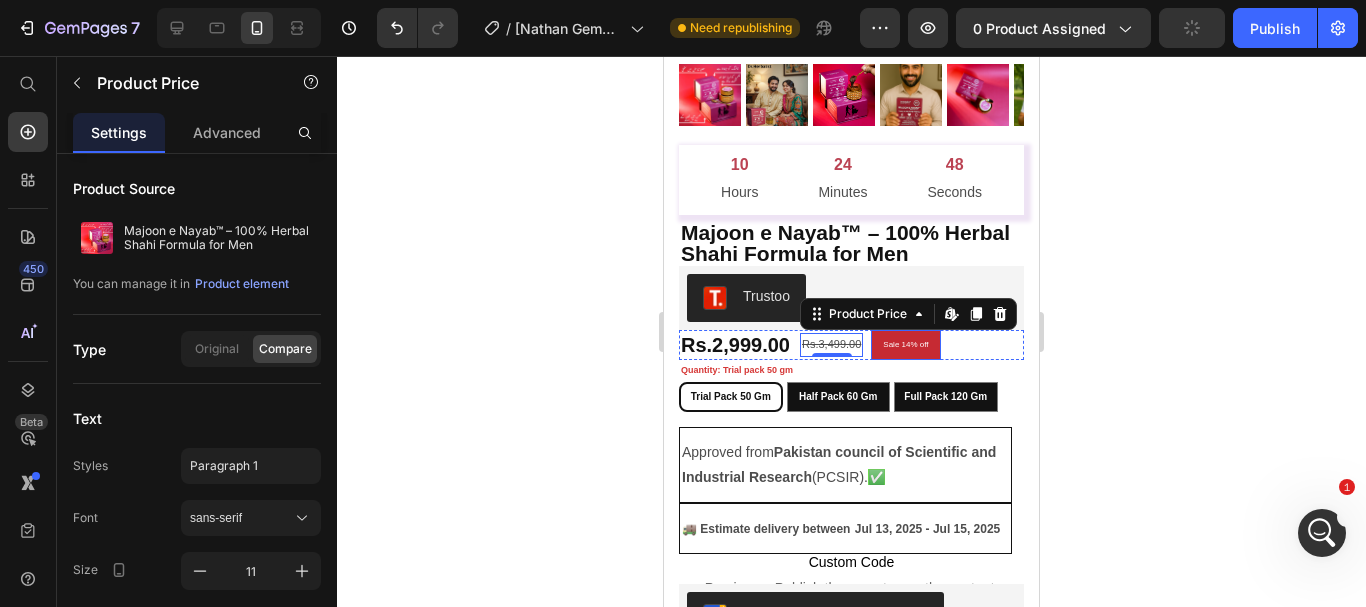click on "Sale 14% off" at bounding box center (905, 345) 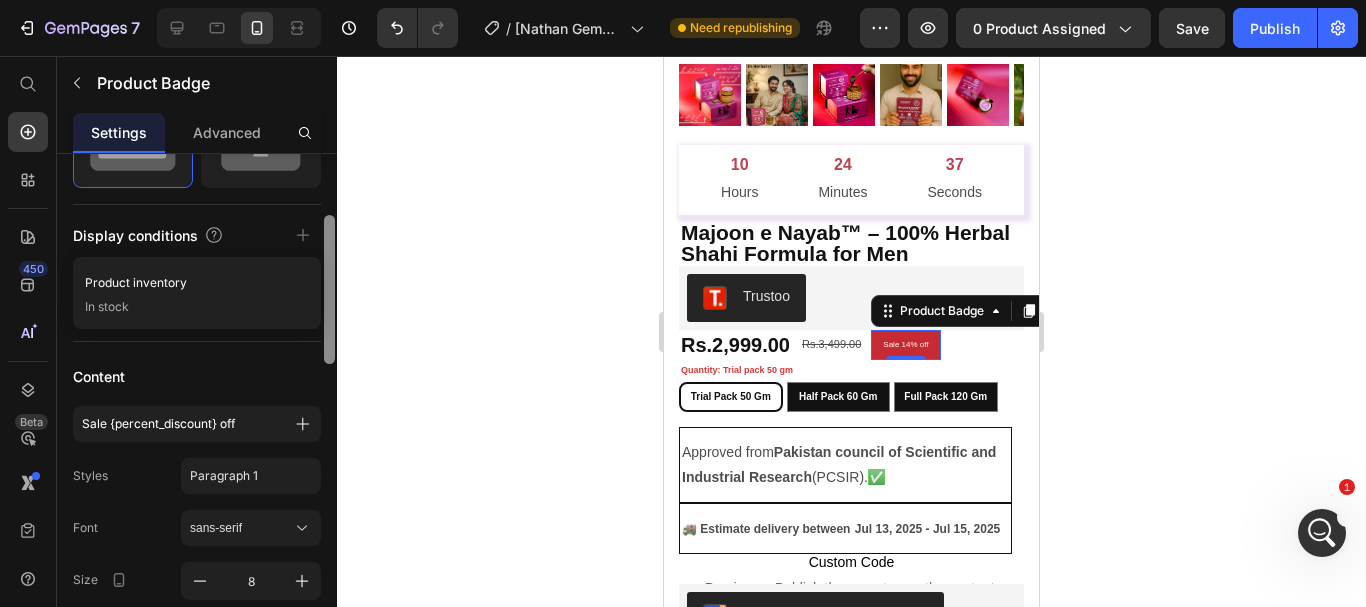 scroll, scrollTop: 280, scrollLeft: 0, axis: vertical 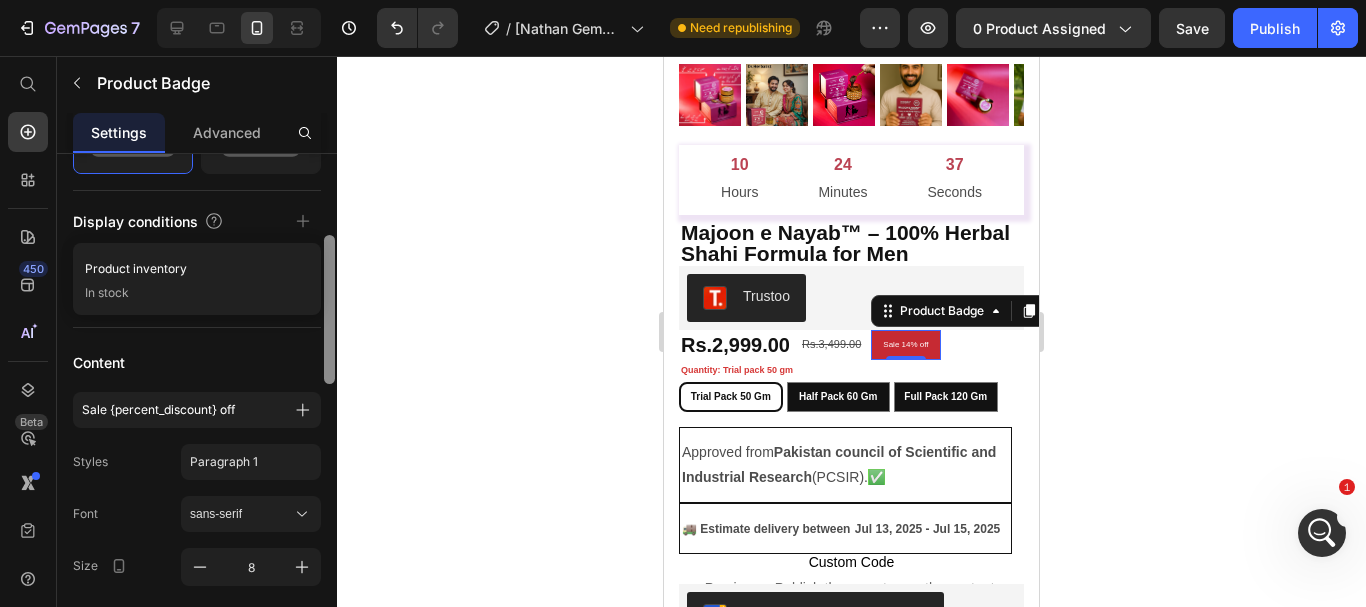 drag, startPoint x: 329, startPoint y: 271, endPoint x: 322, endPoint y: 353, distance: 82.29824 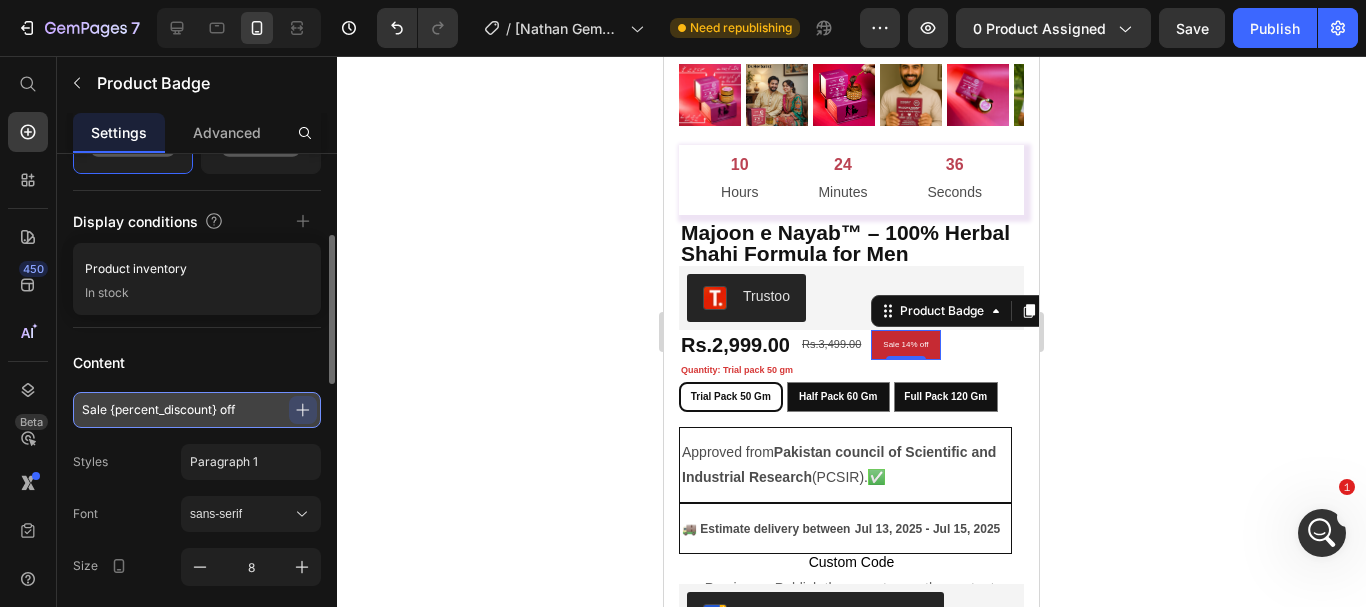 click on "Sale {percent_discount} off" at bounding box center (197, 410) 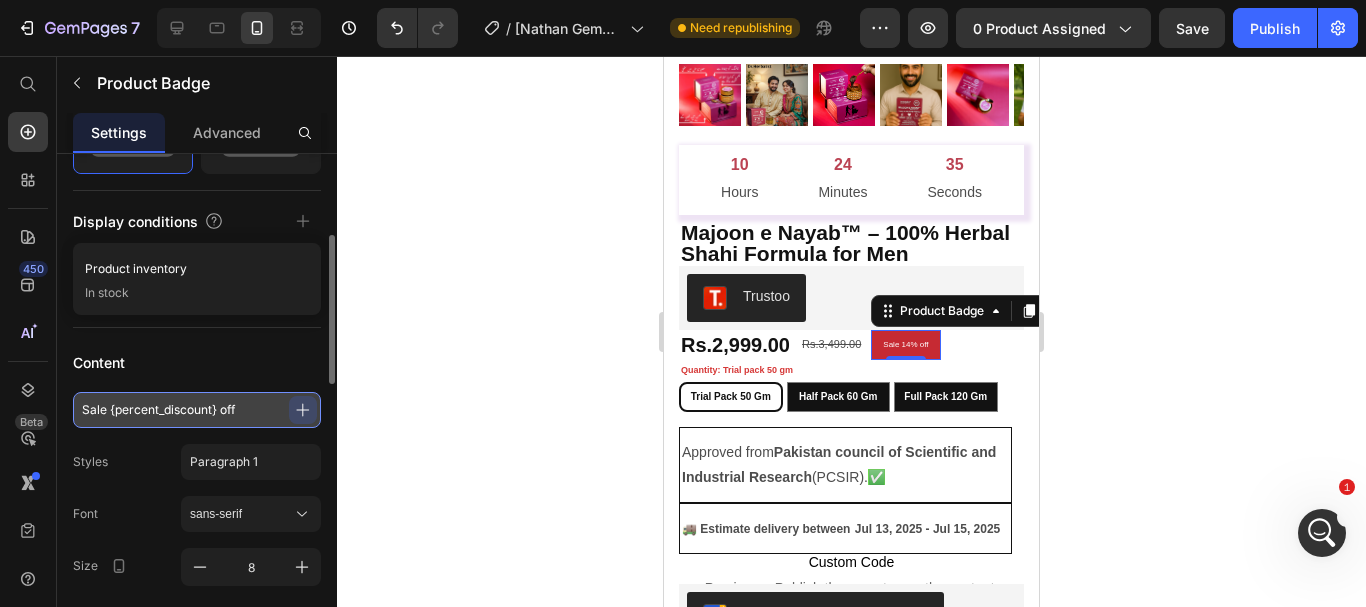 click on "Sale {percent_discount} off" at bounding box center [197, 410] 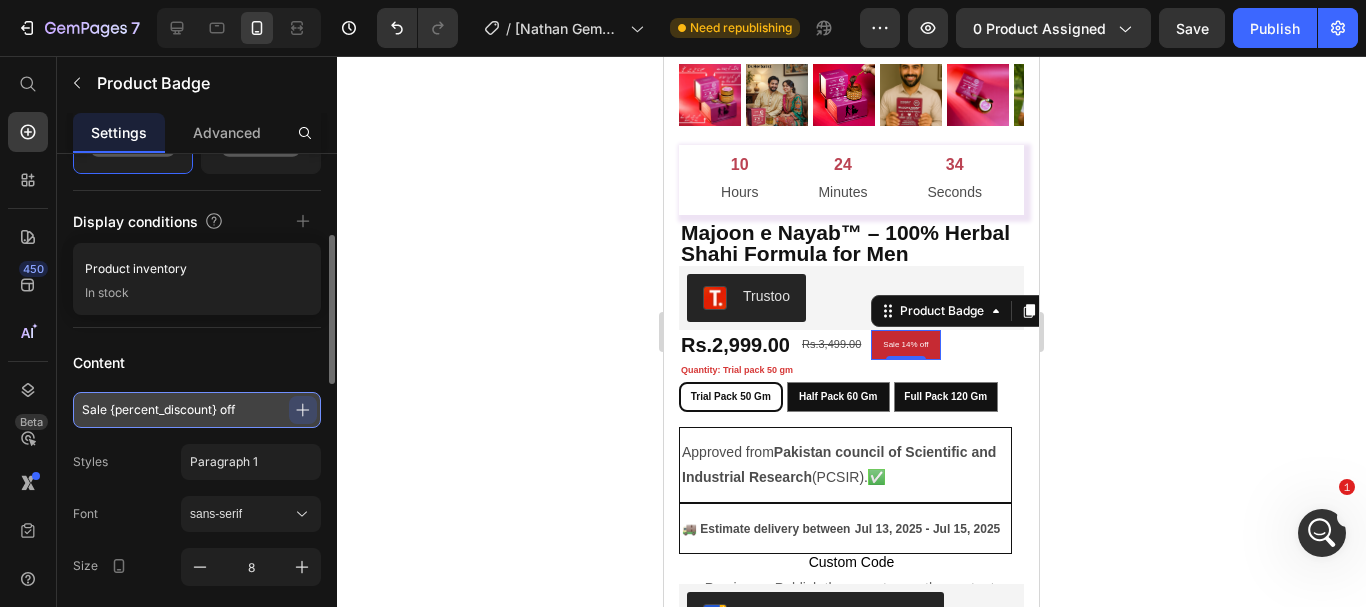 click on "Sale {percent_discount} off" at bounding box center [197, 410] 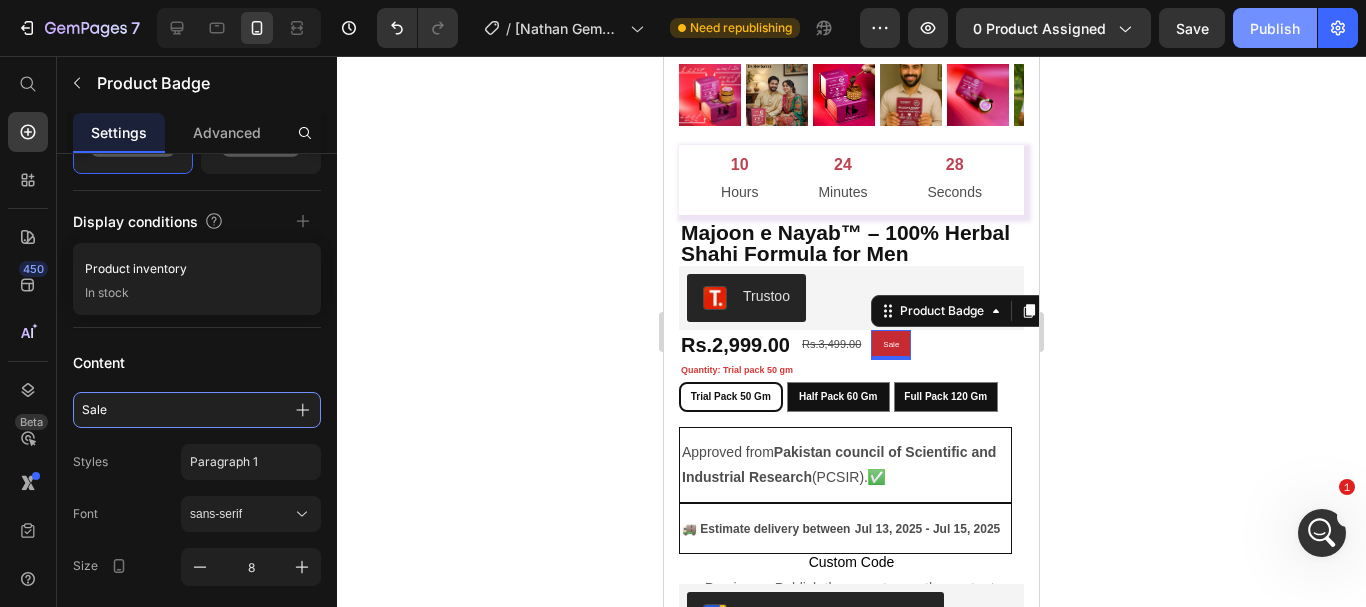 type on "Sale" 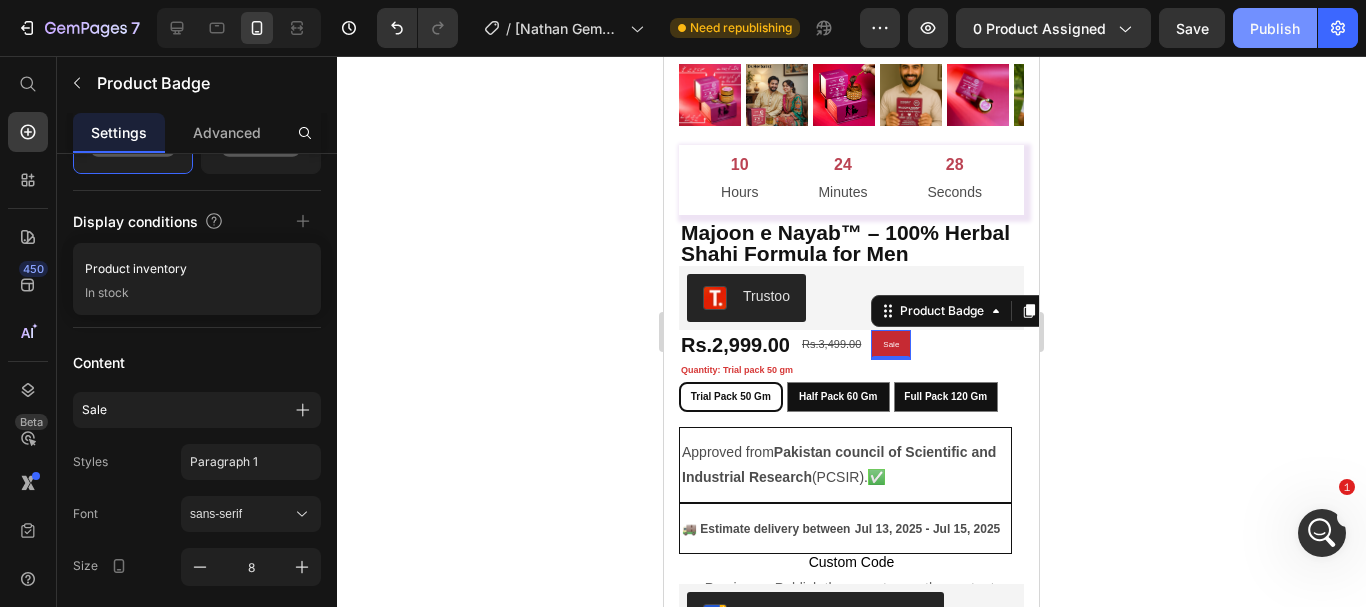 click on "Publish" 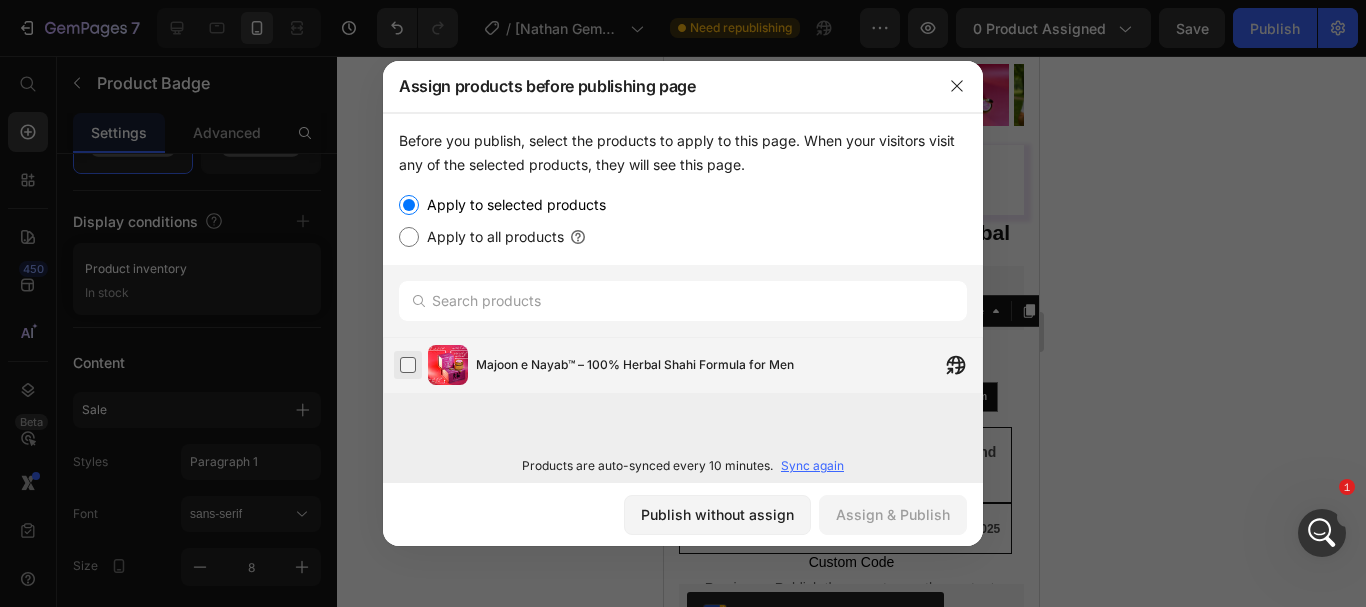 click at bounding box center [408, 365] 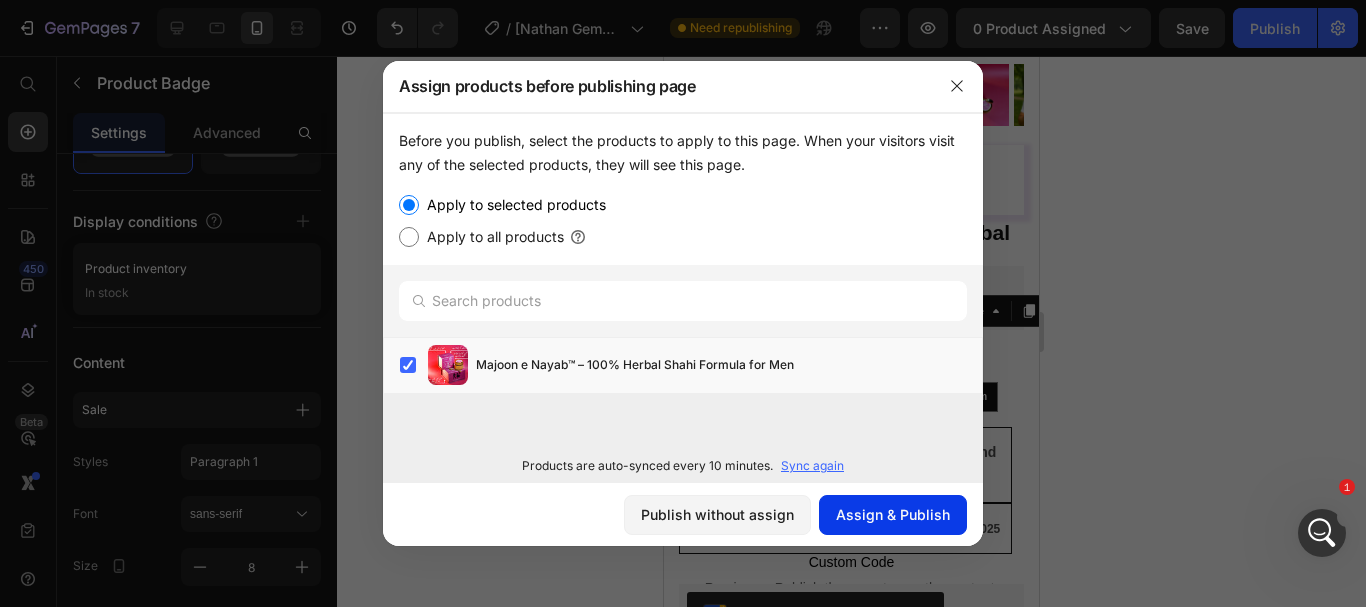 click on "Assign & Publish" at bounding box center (893, 514) 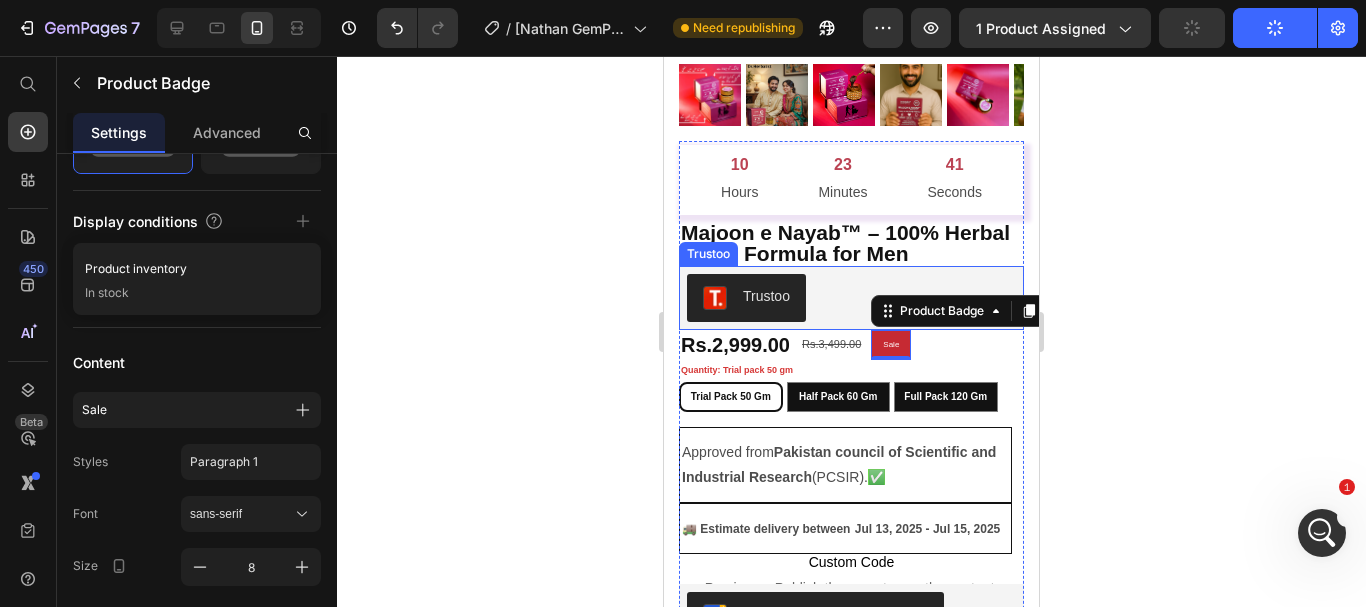 click on "Trustoo" at bounding box center (851, 298) 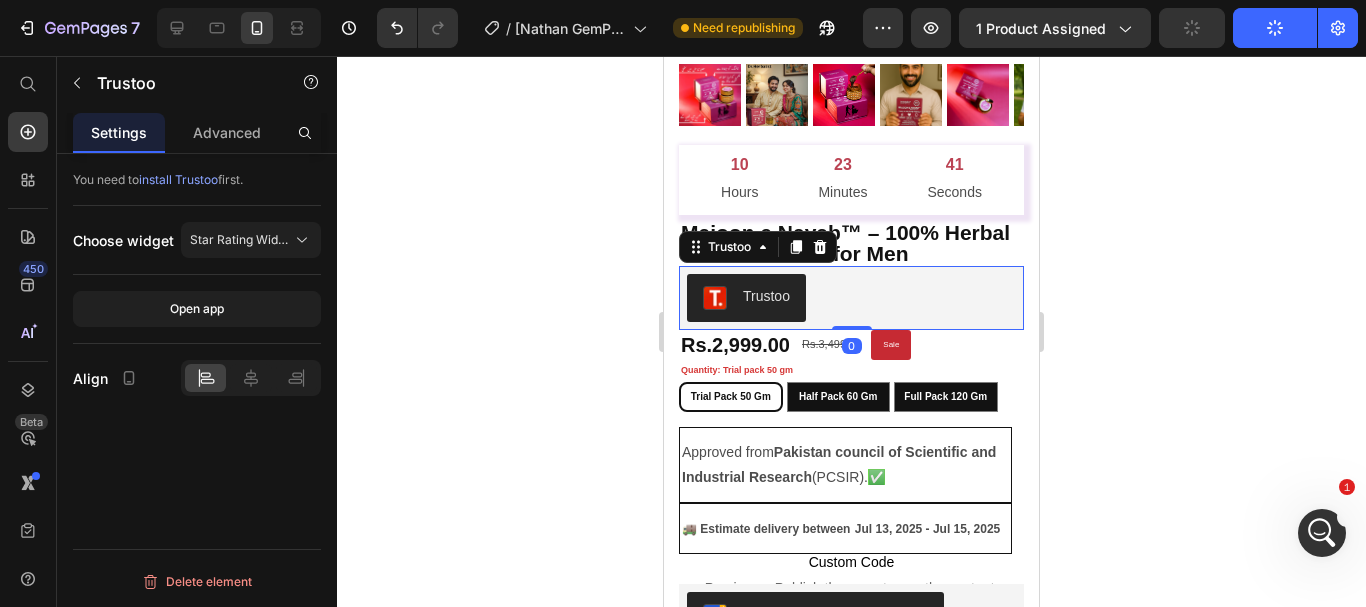 scroll, scrollTop: 0, scrollLeft: 0, axis: both 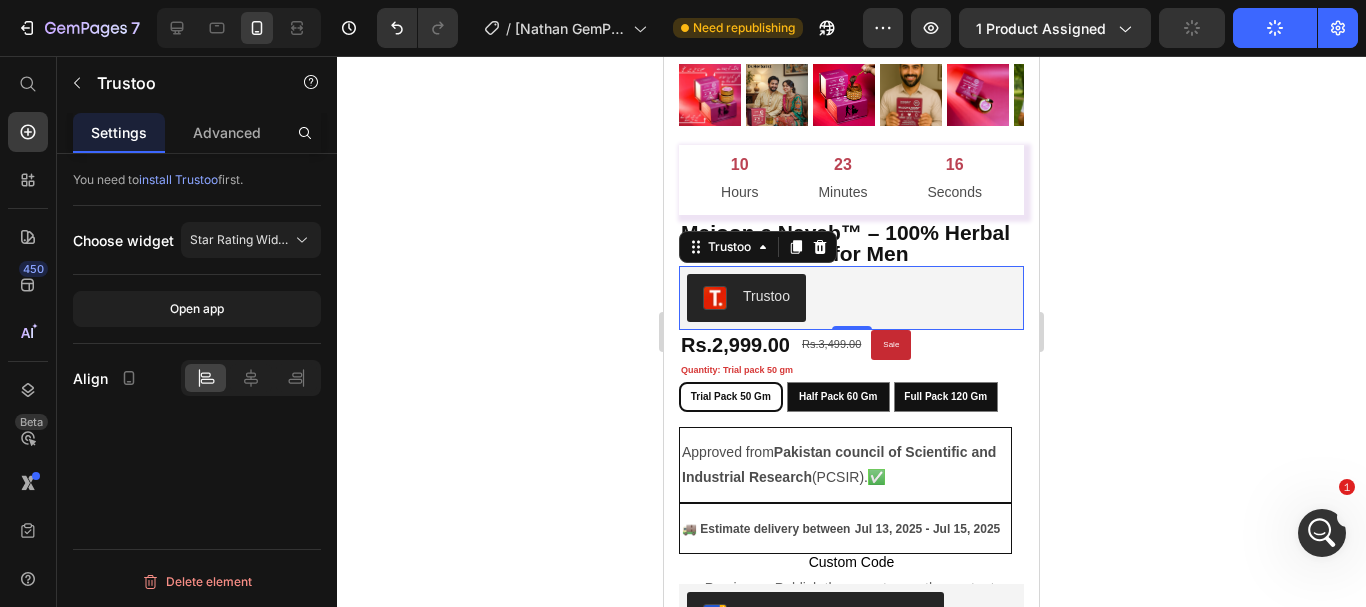 click 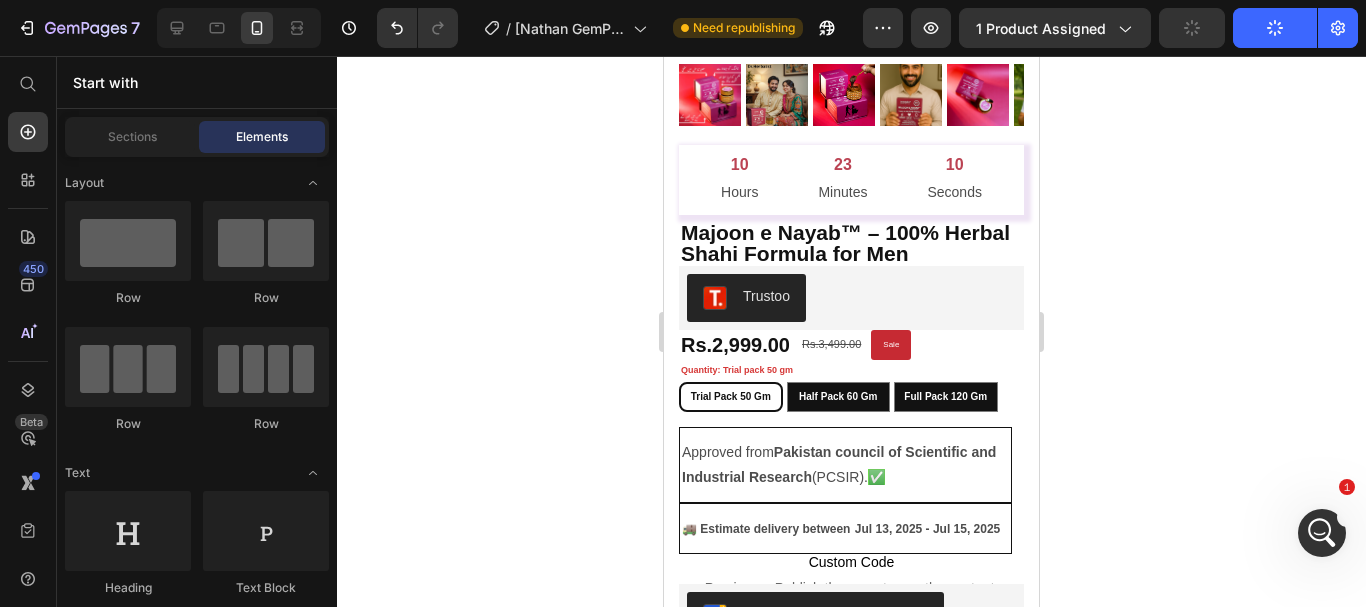 click 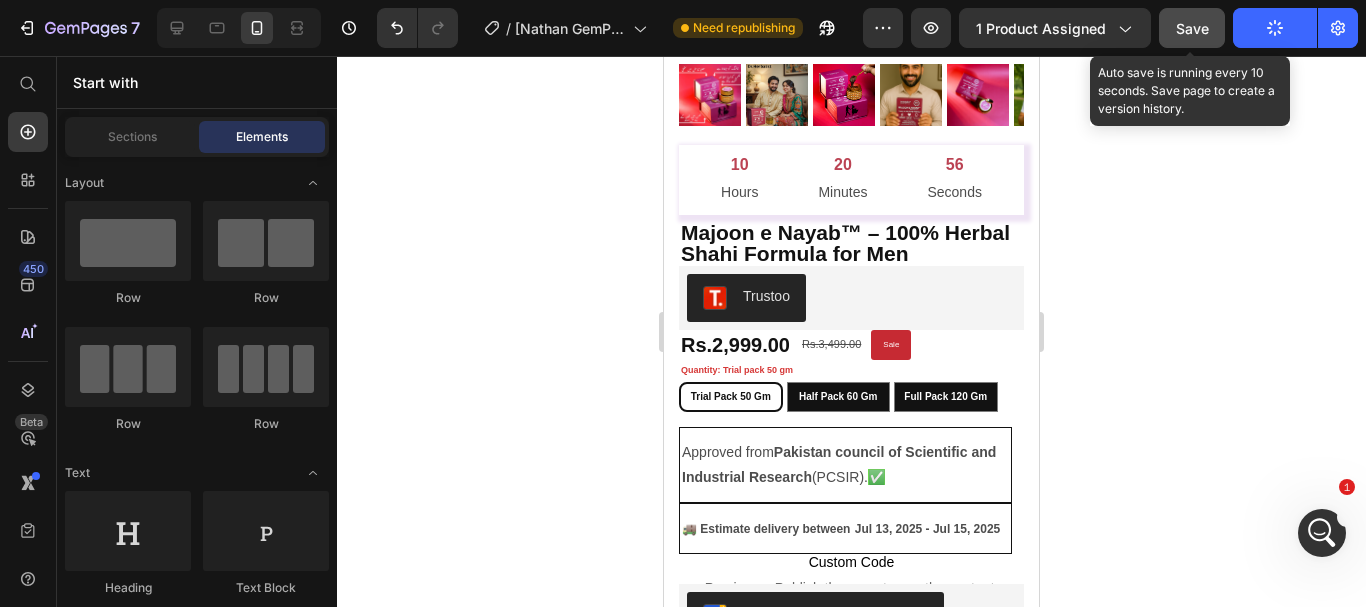 click on "Save" at bounding box center [1192, 28] 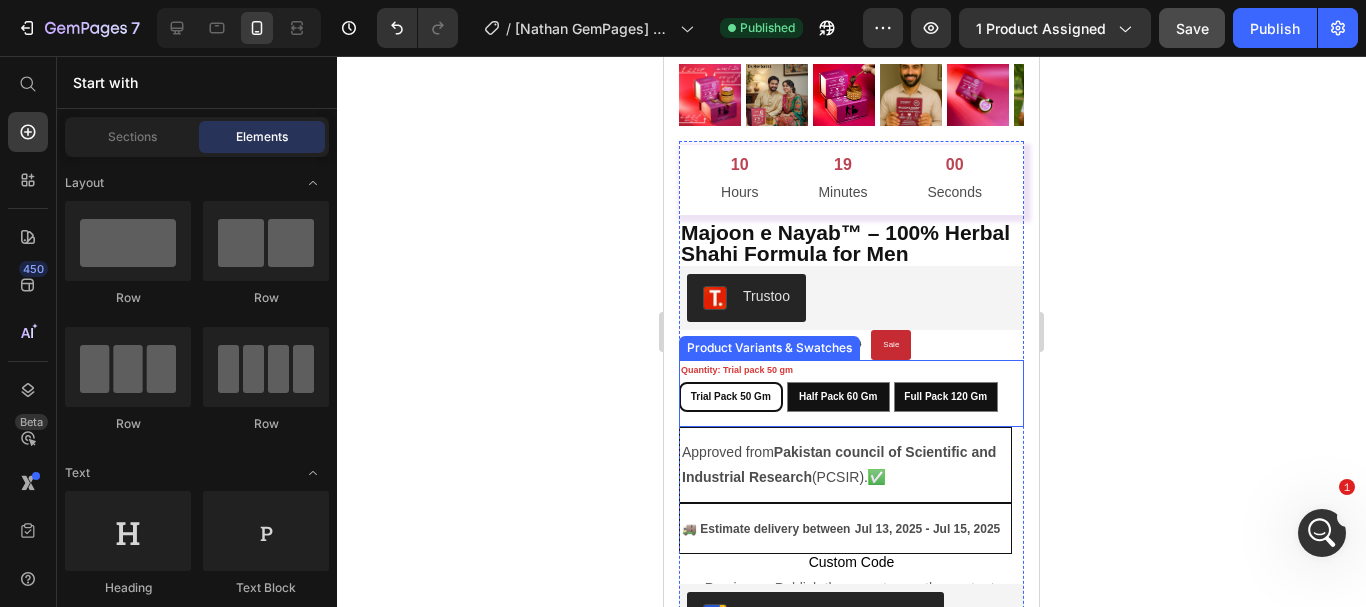 click 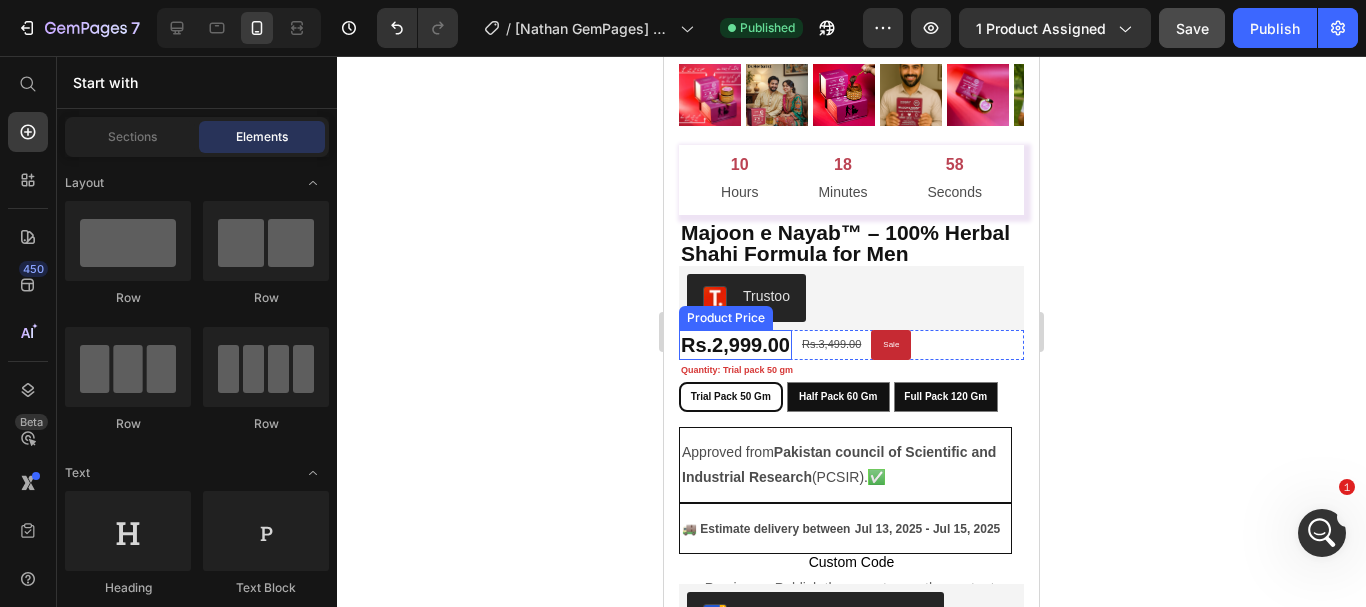 click on "Rs.2,999.00" at bounding box center [735, 345] 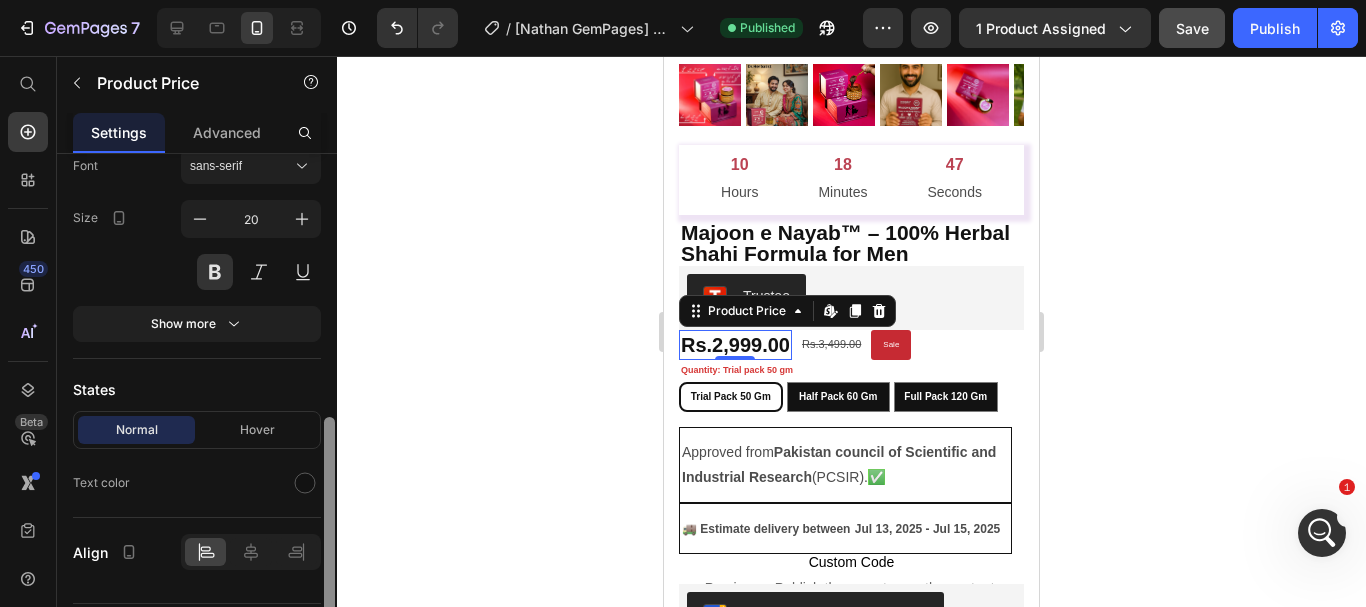 scroll, scrollTop: 406, scrollLeft: 0, axis: vertical 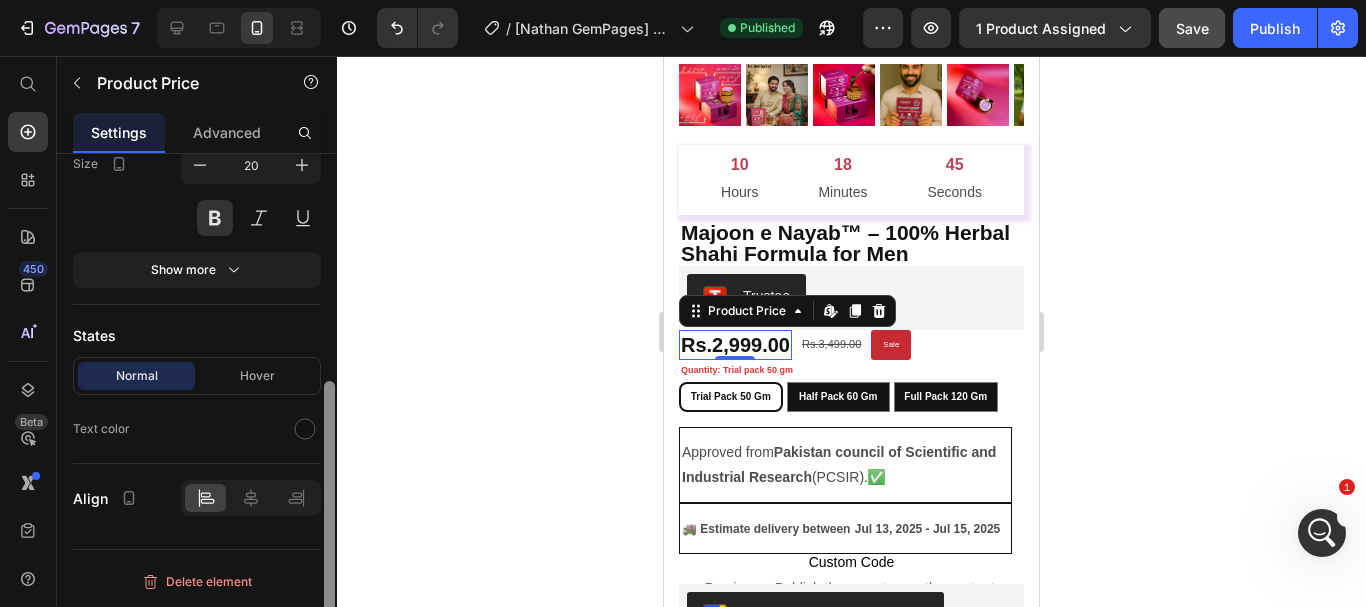 drag, startPoint x: 330, startPoint y: 219, endPoint x: 345, endPoint y: 532, distance: 313.35922 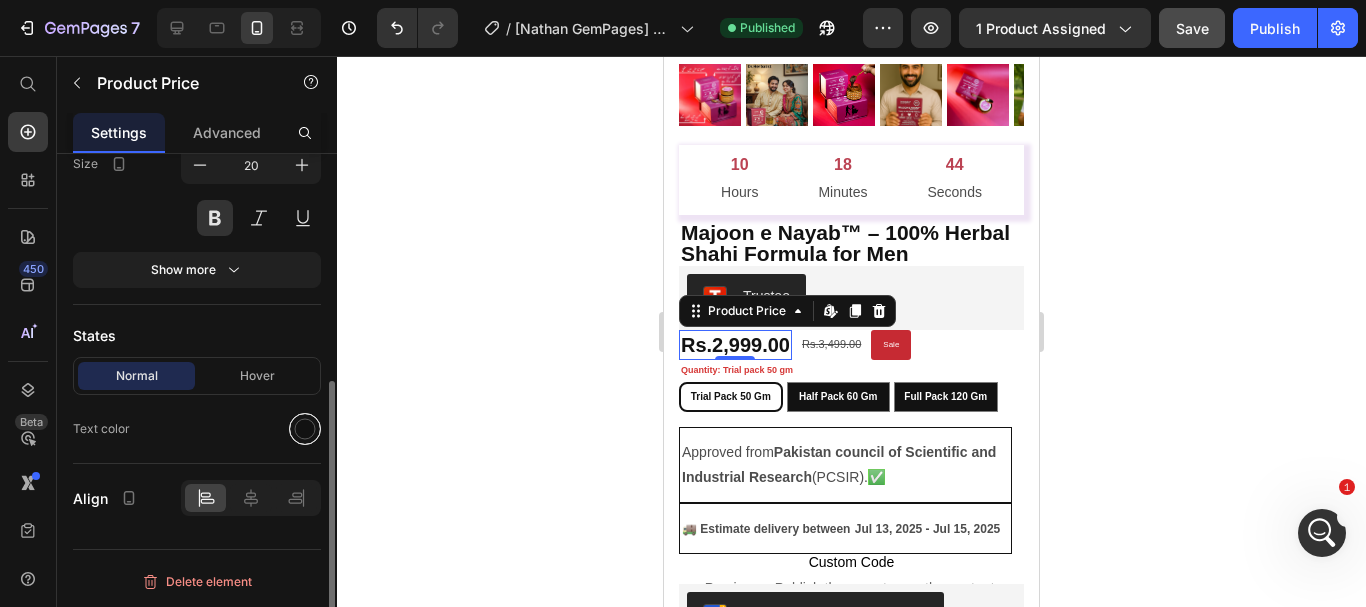 click at bounding box center [305, 429] 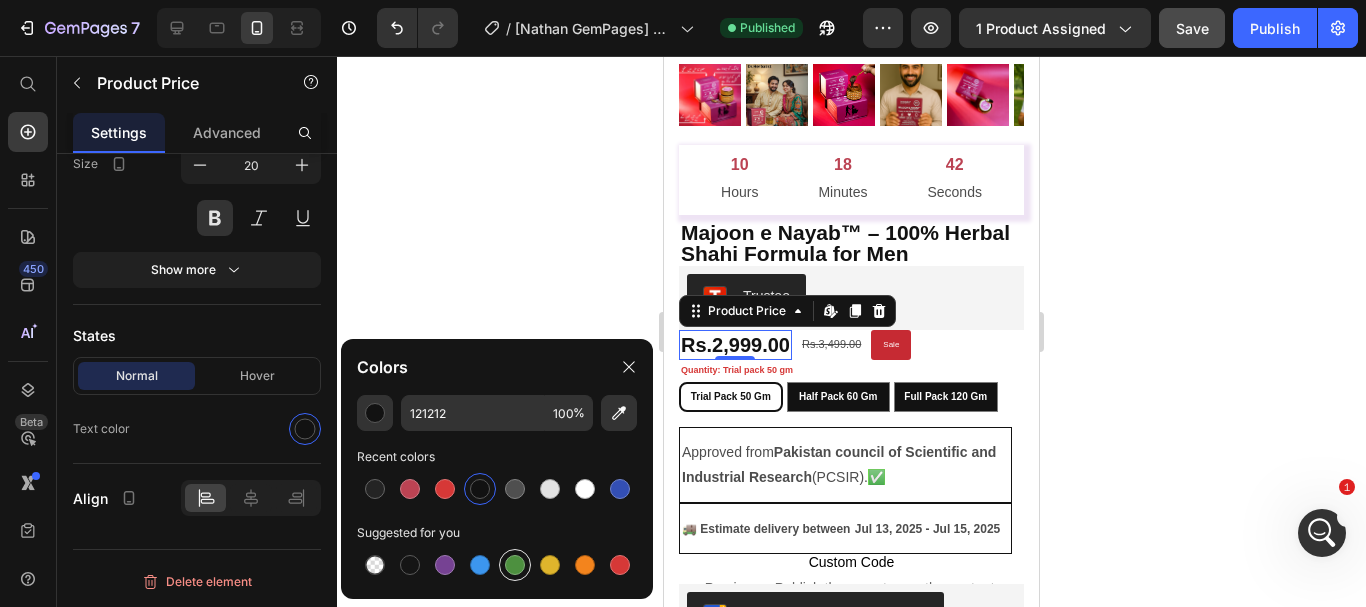 click at bounding box center (515, 565) 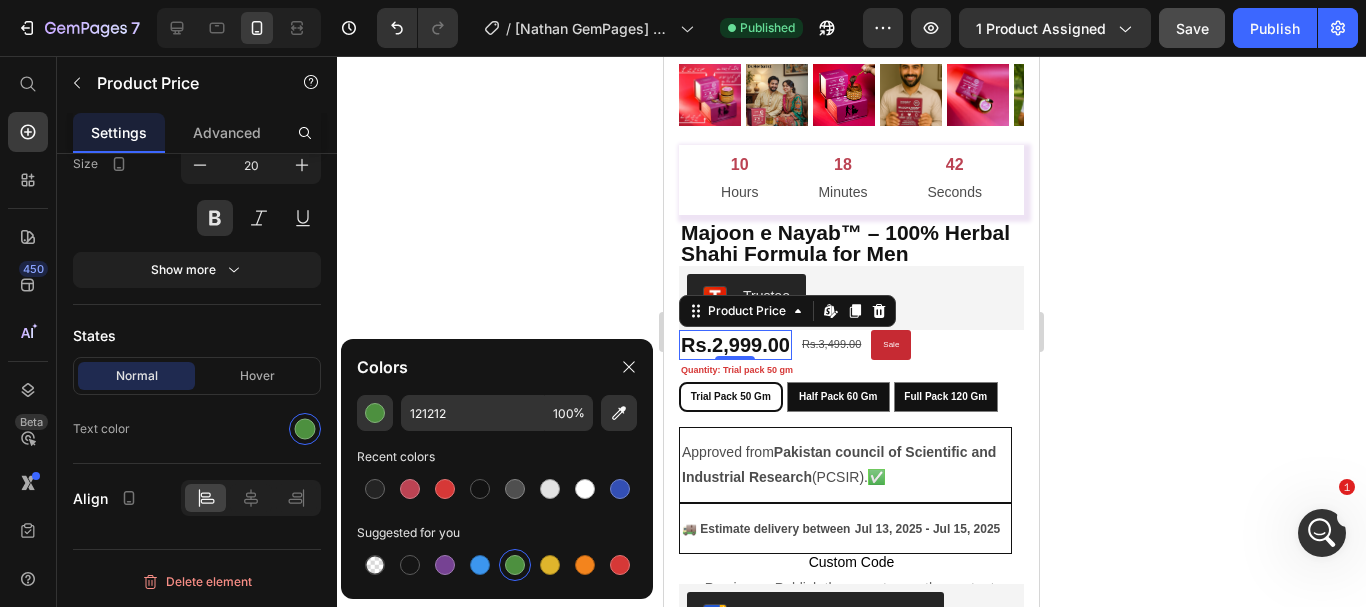 type on "4D903F" 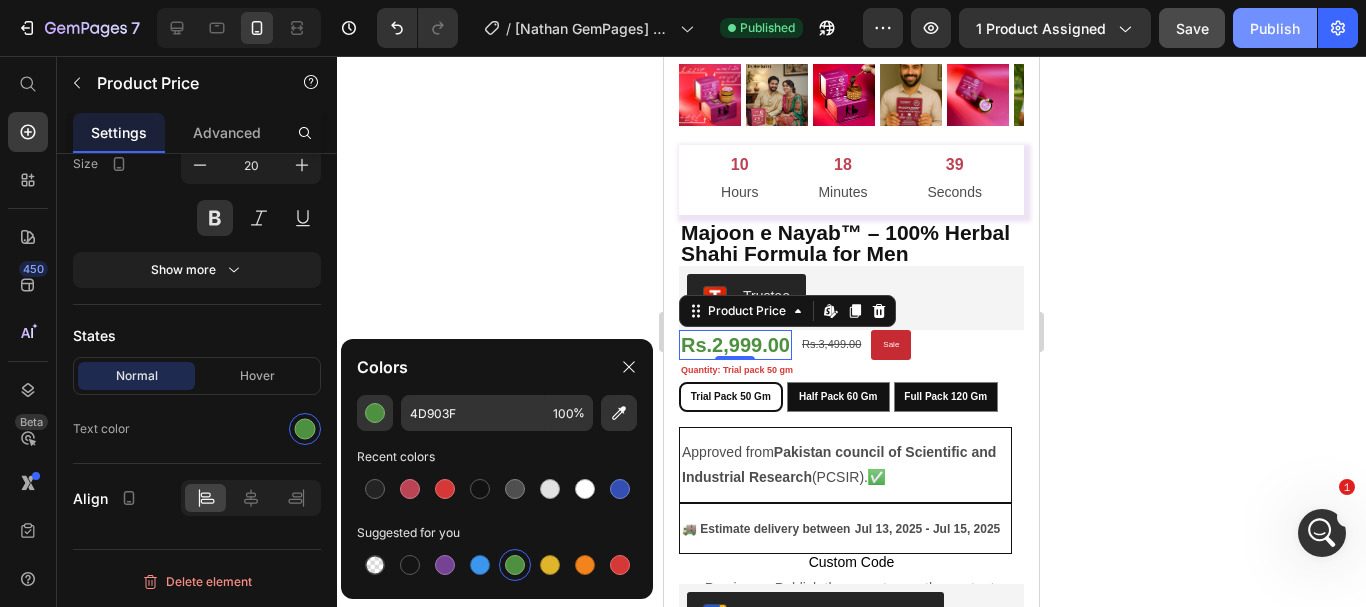 click on "Publish" at bounding box center (1275, 28) 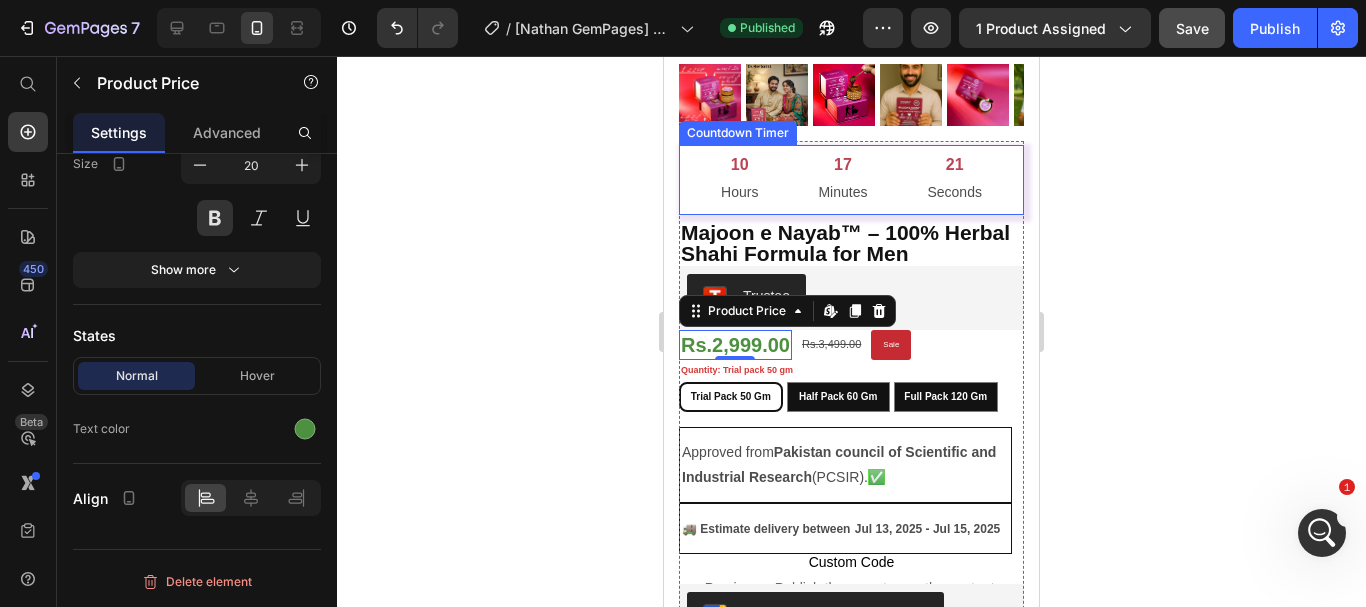 click on "10" at bounding box center (739, 165) 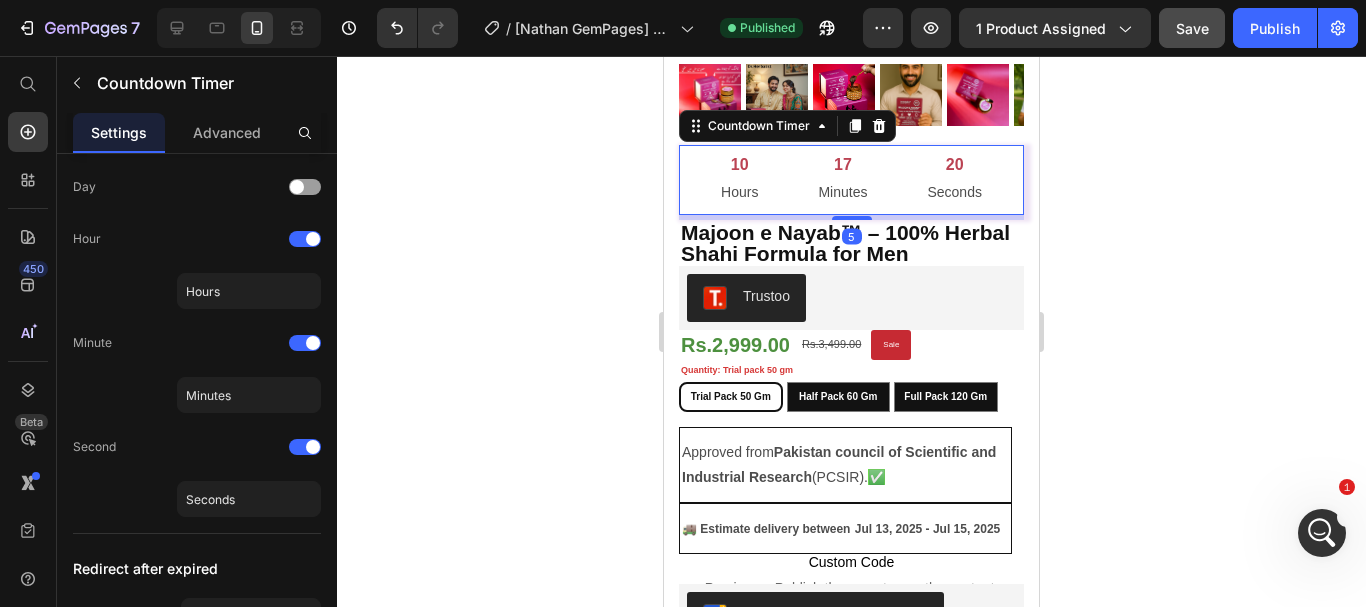 scroll, scrollTop: 0, scrollLeft: 0, axis: both 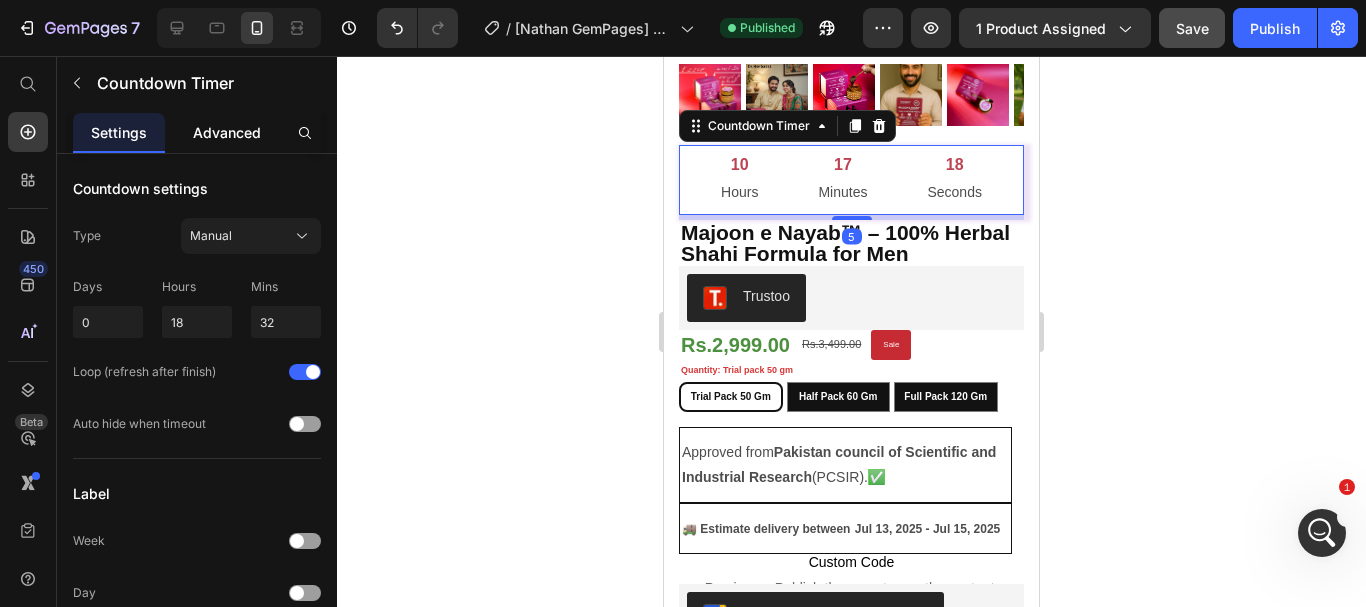 click on "Advanced" at bounding box center [227, 132] 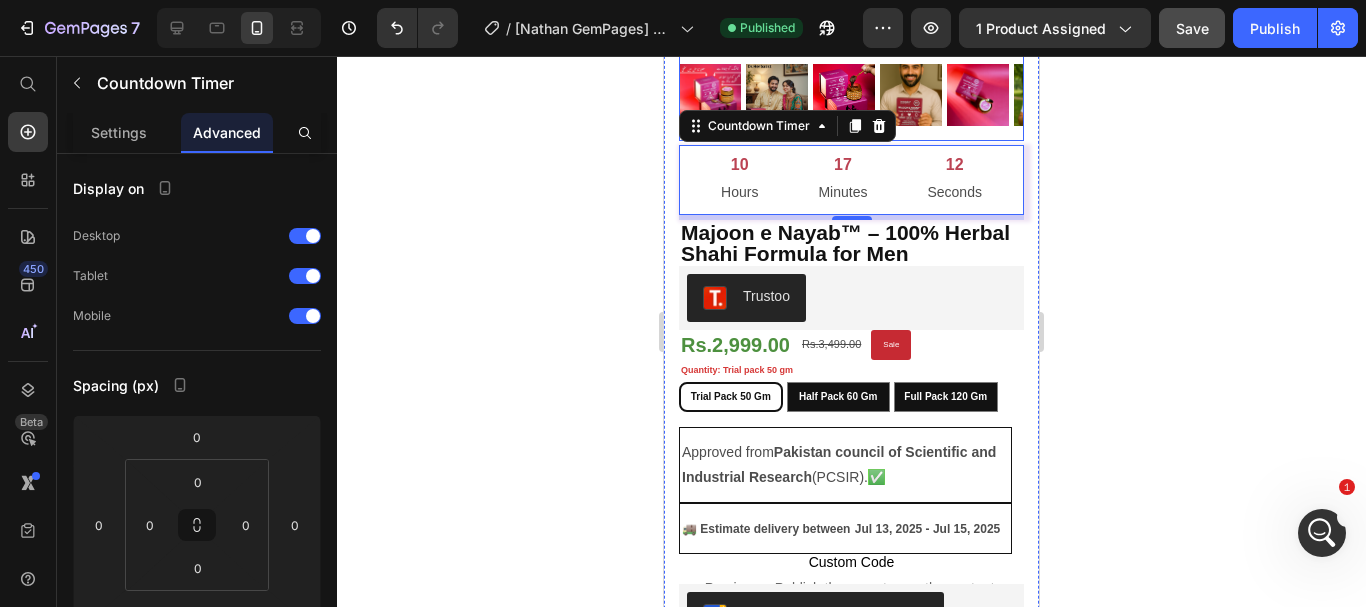 click on "Product Images" at bounding box center [851, -74] 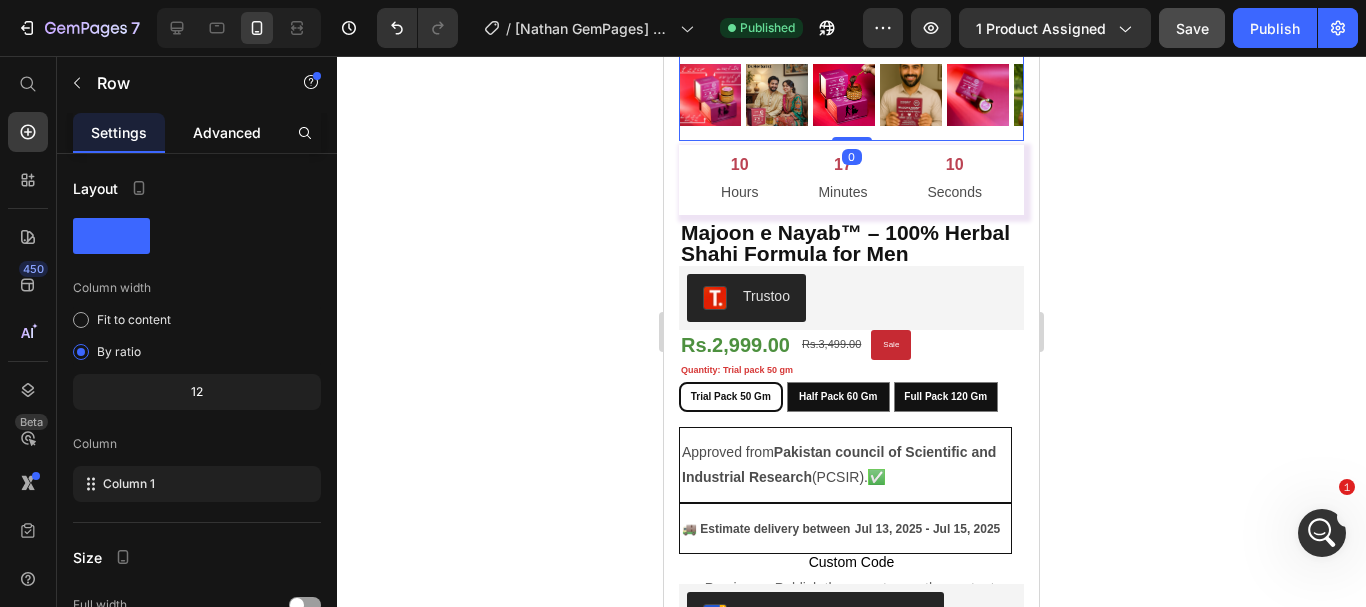 click on "Advanced" at bounding box center [227, 132] 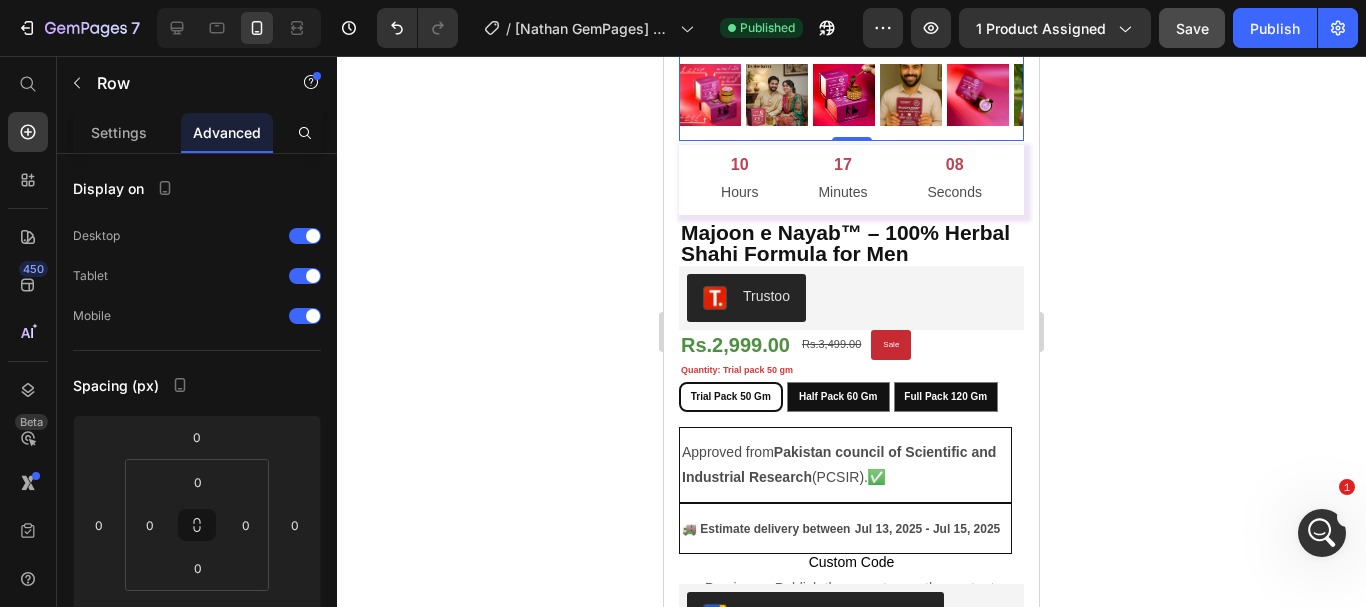 click 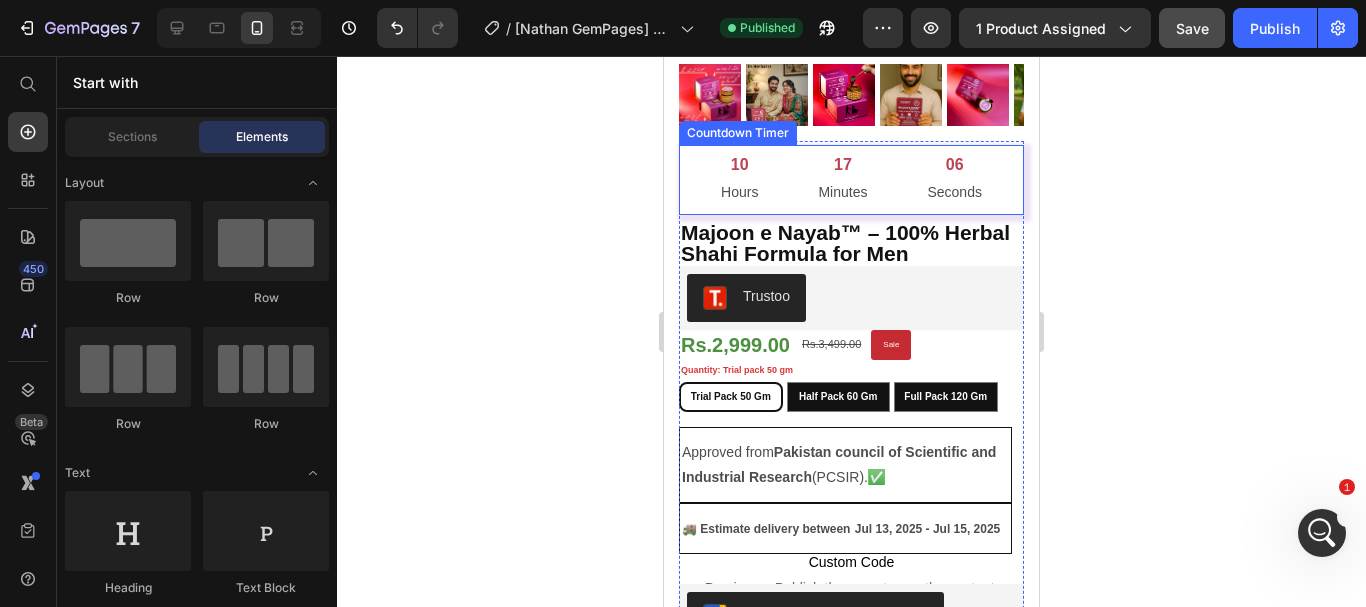 click on "[TIME]" at bounding box center (954, 180) 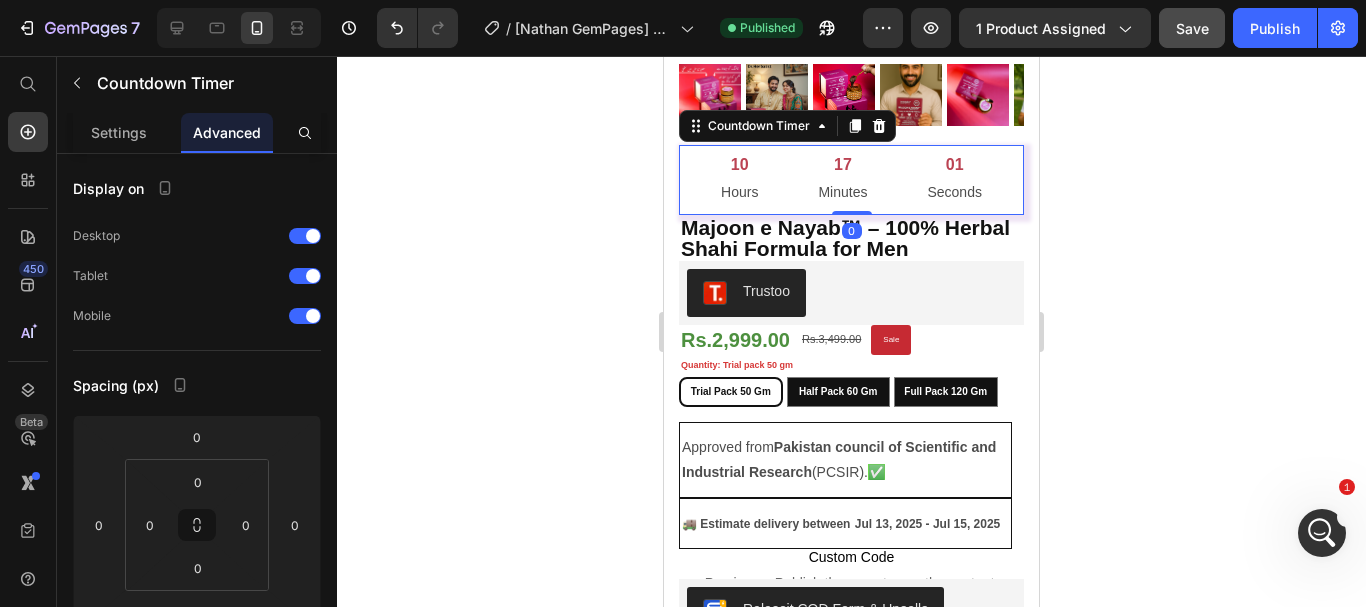 drag, startPoint x: 844, startPoint y: 203, endPoint x: 841, endPoint y: 174, distance: 29.15476 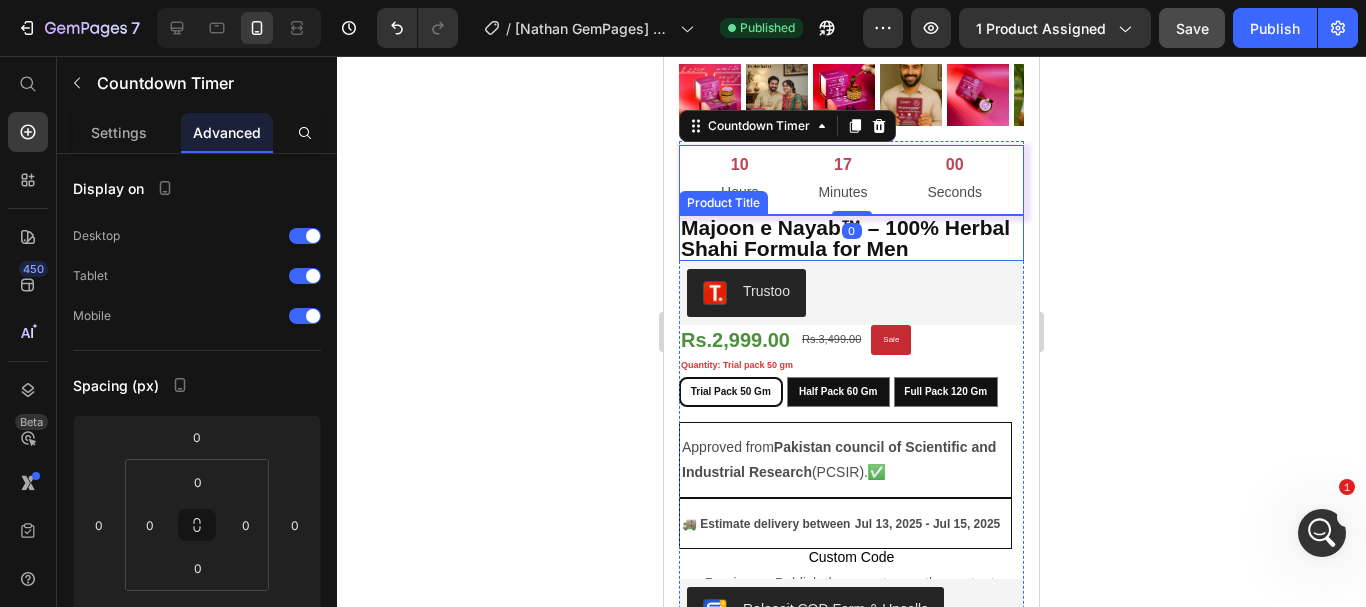 click 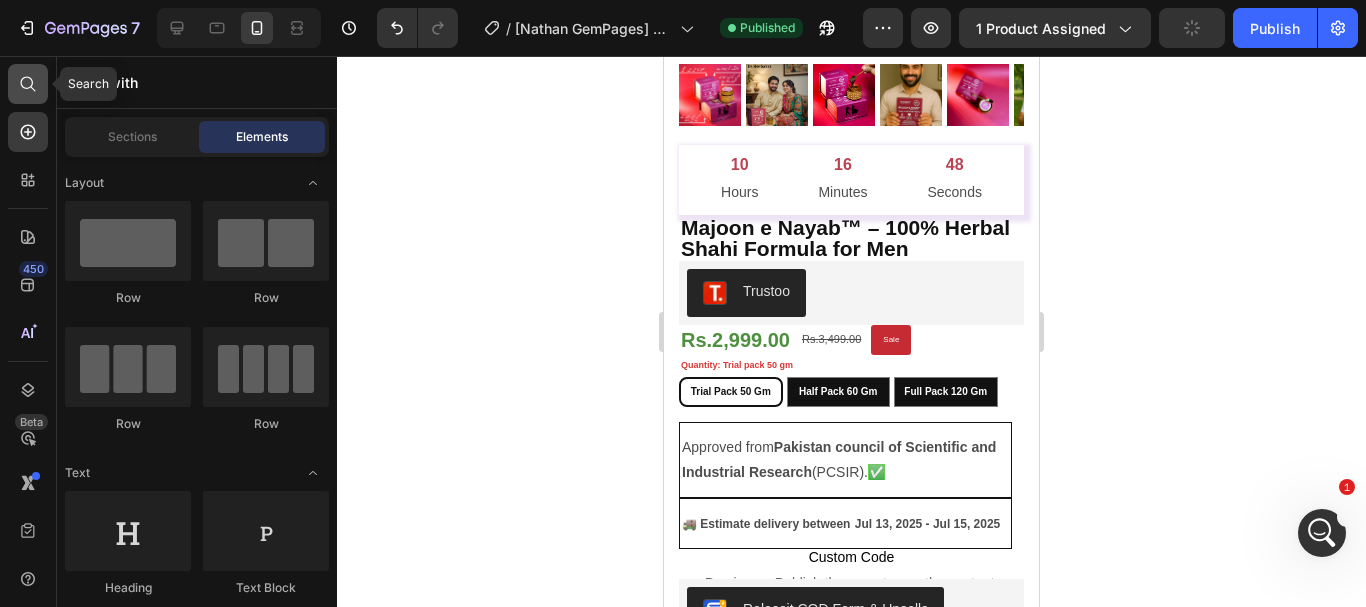 click 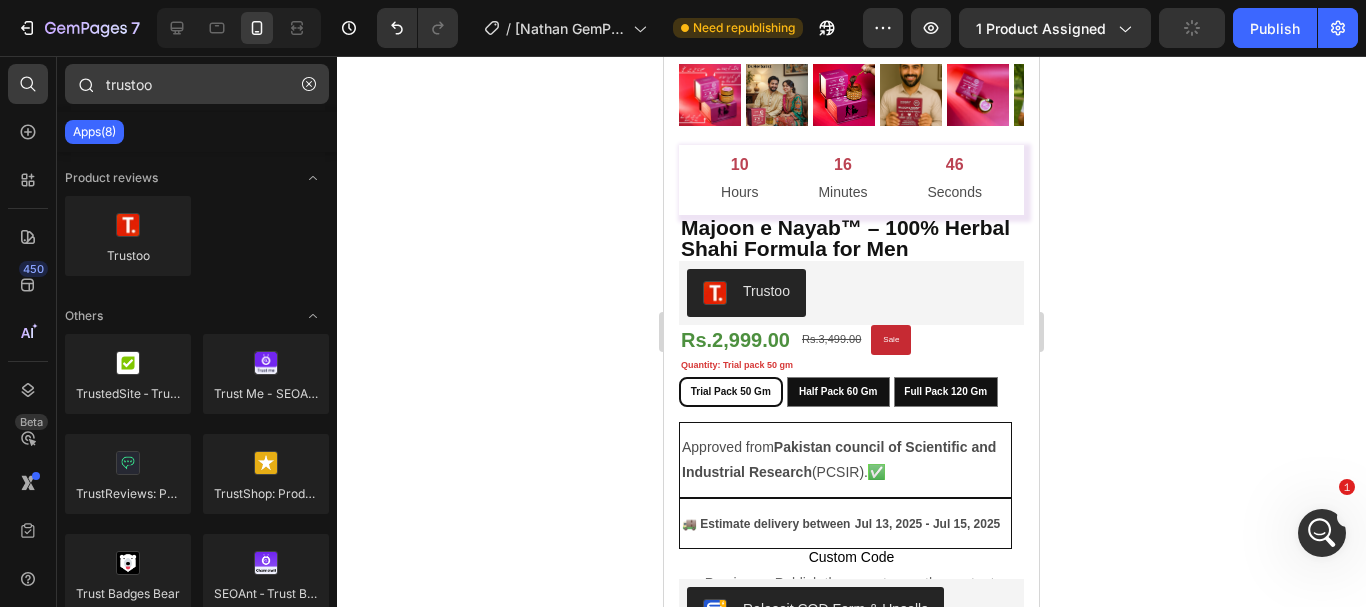 click on "trustoo" at bounding box center (197, 84) 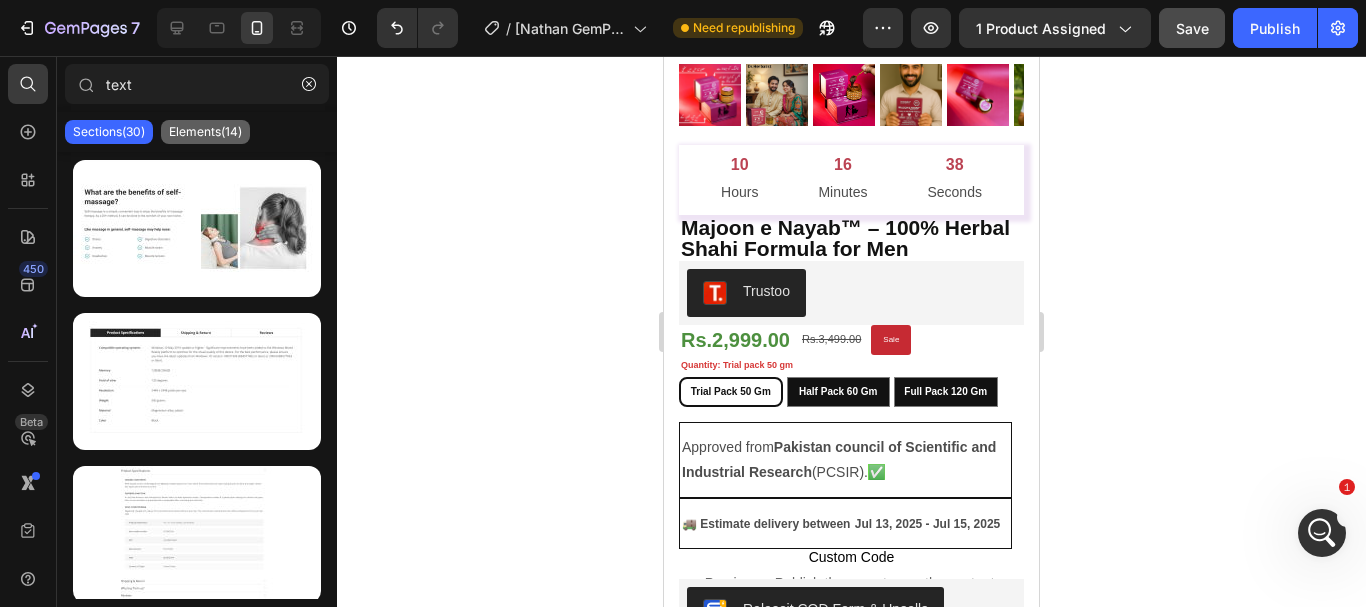 type on "text" 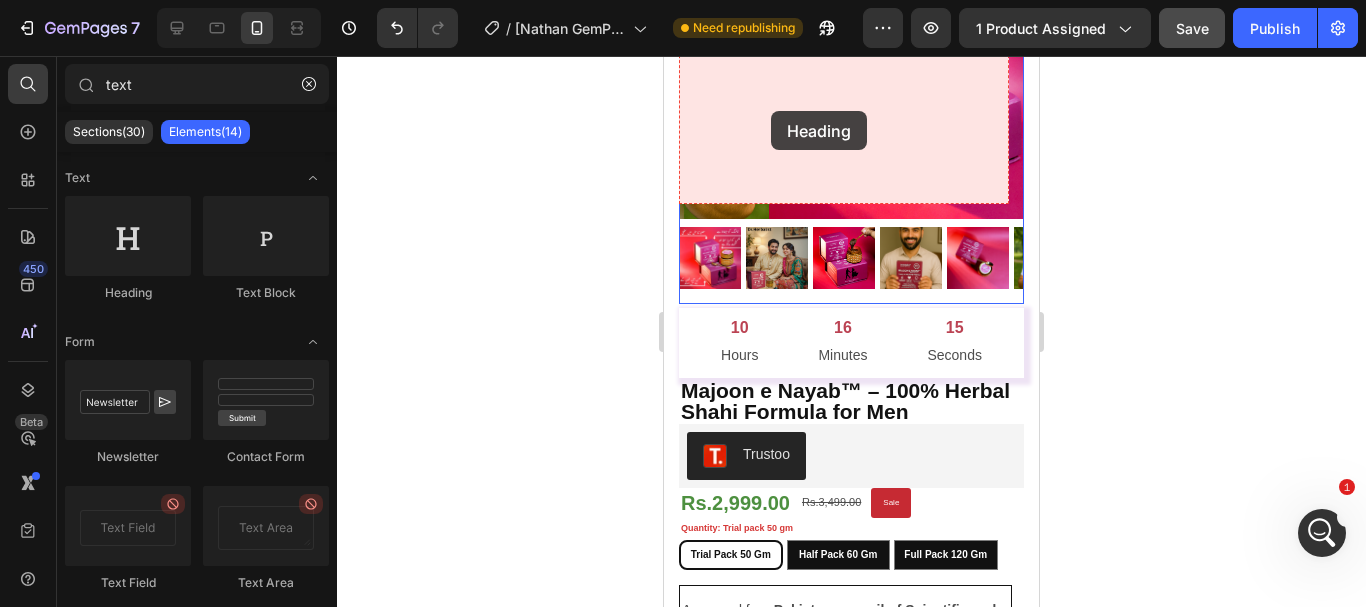 scroll, scrollTop: 203, scrollLeft: 0, axis: vertical 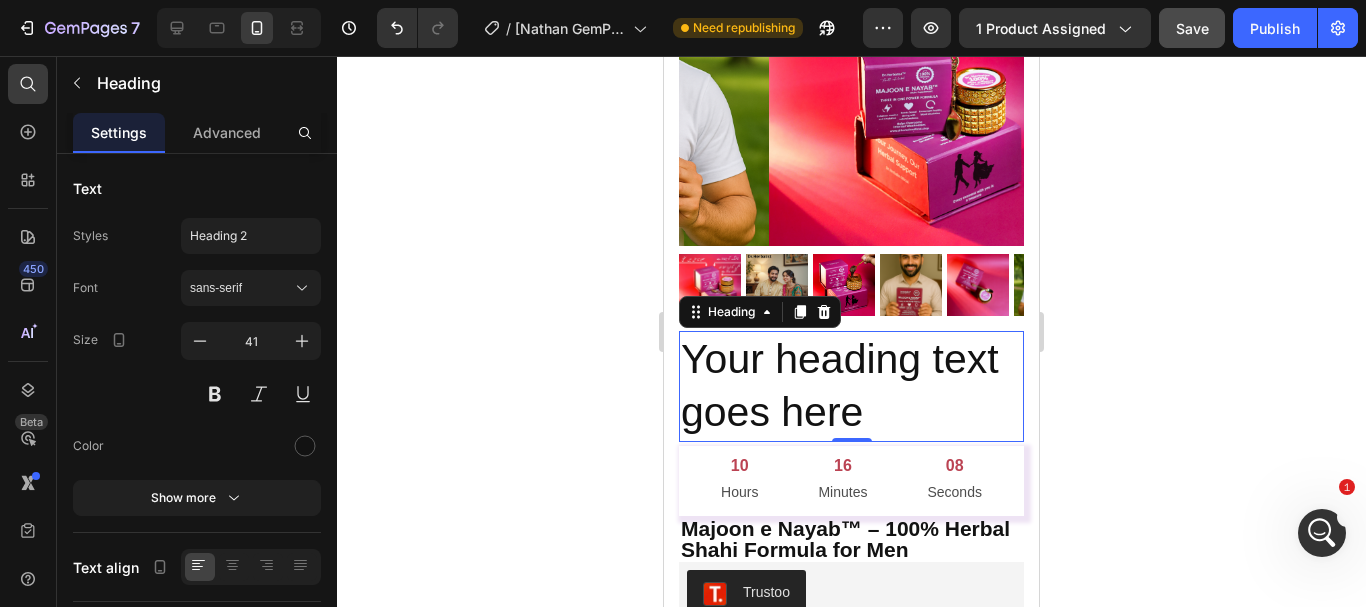 click on "Your heading text goes here" at bounding box center (851, 386) 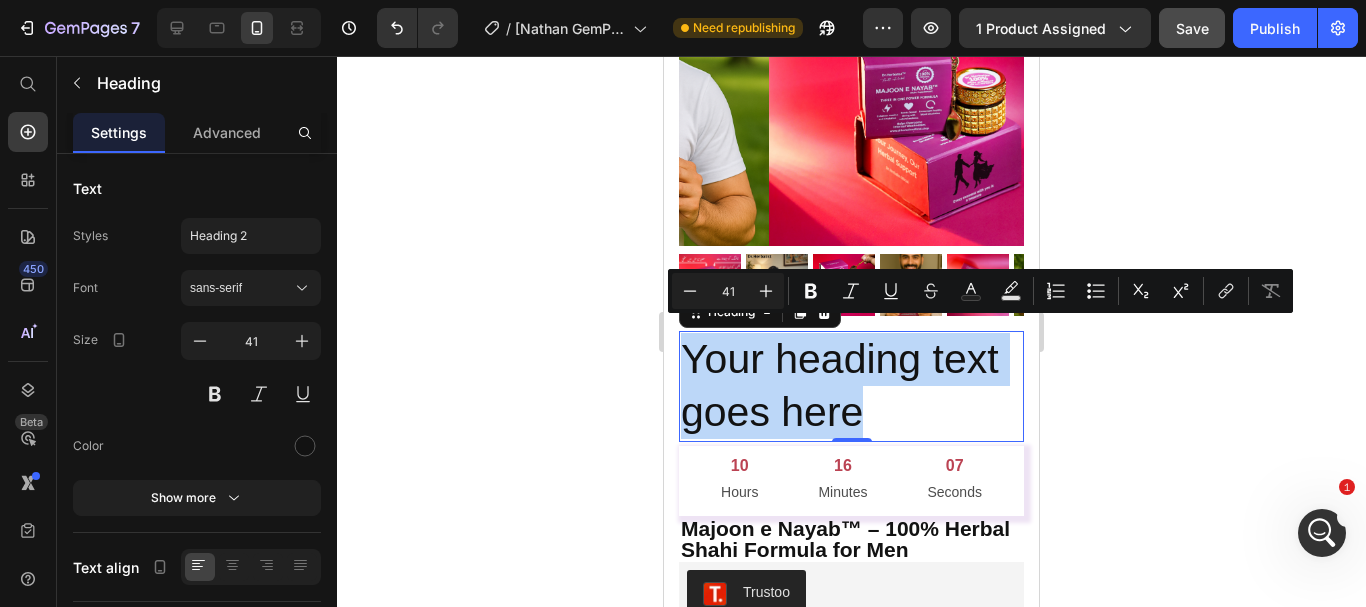 click on "Your heading text goes here" at bounding box center [851, 386] 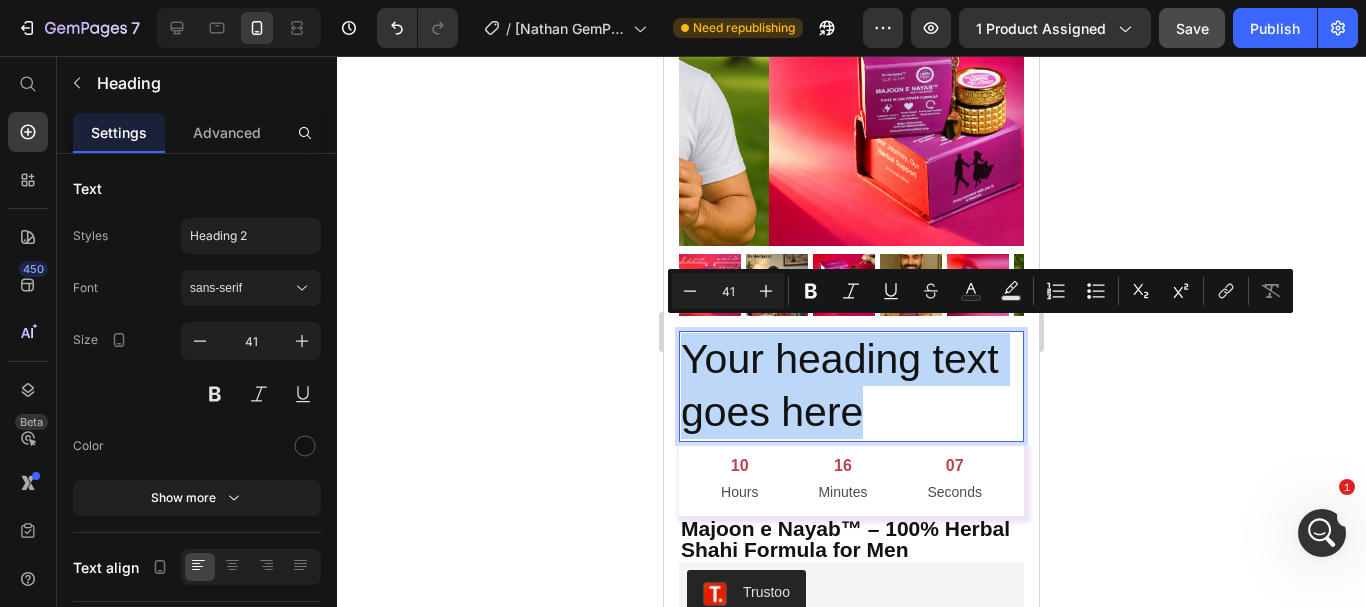 click on "Your heading text goes here" at bounding box center [851, 386] 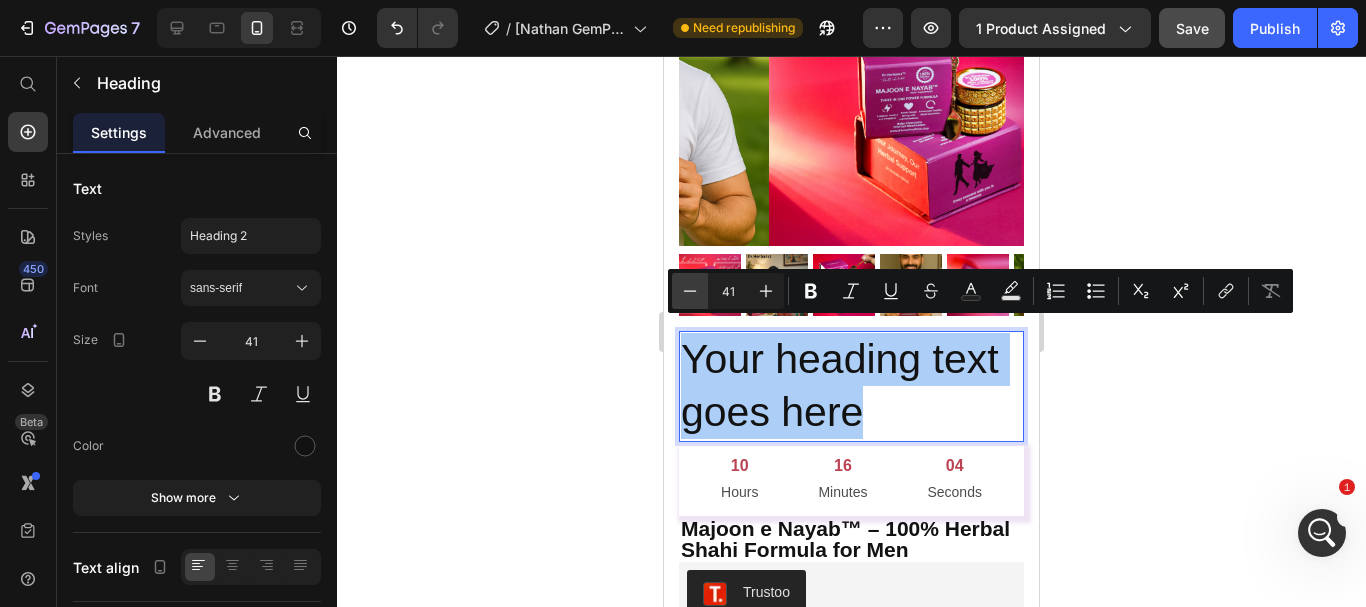 click 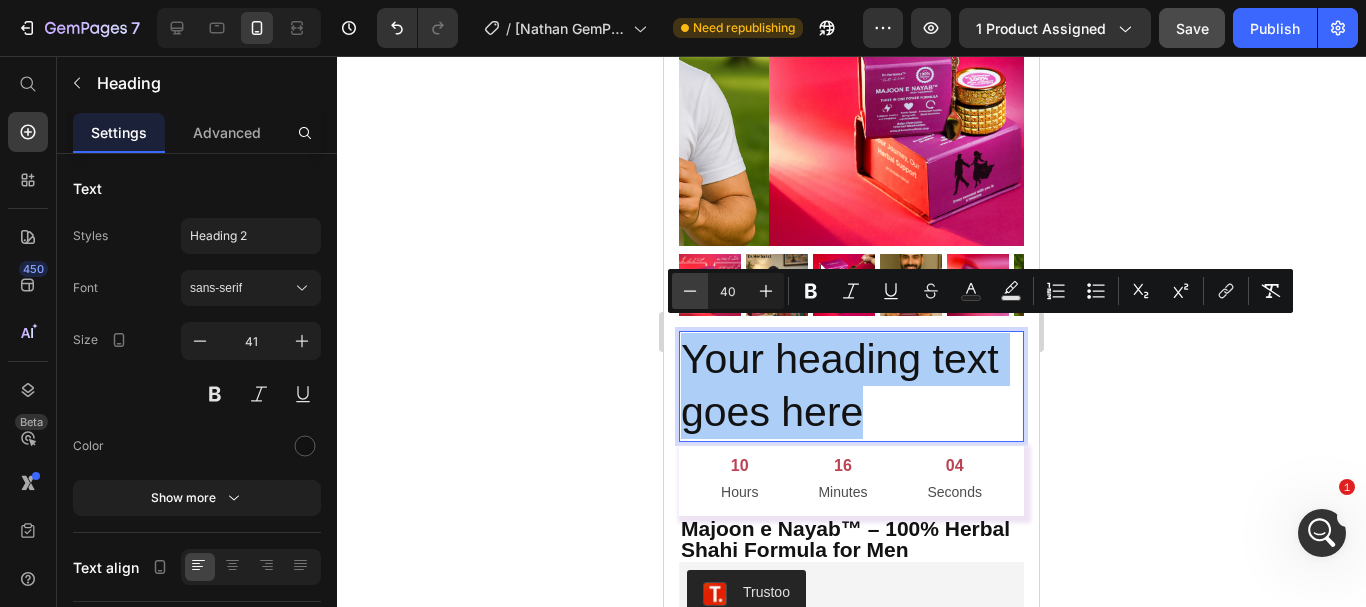click 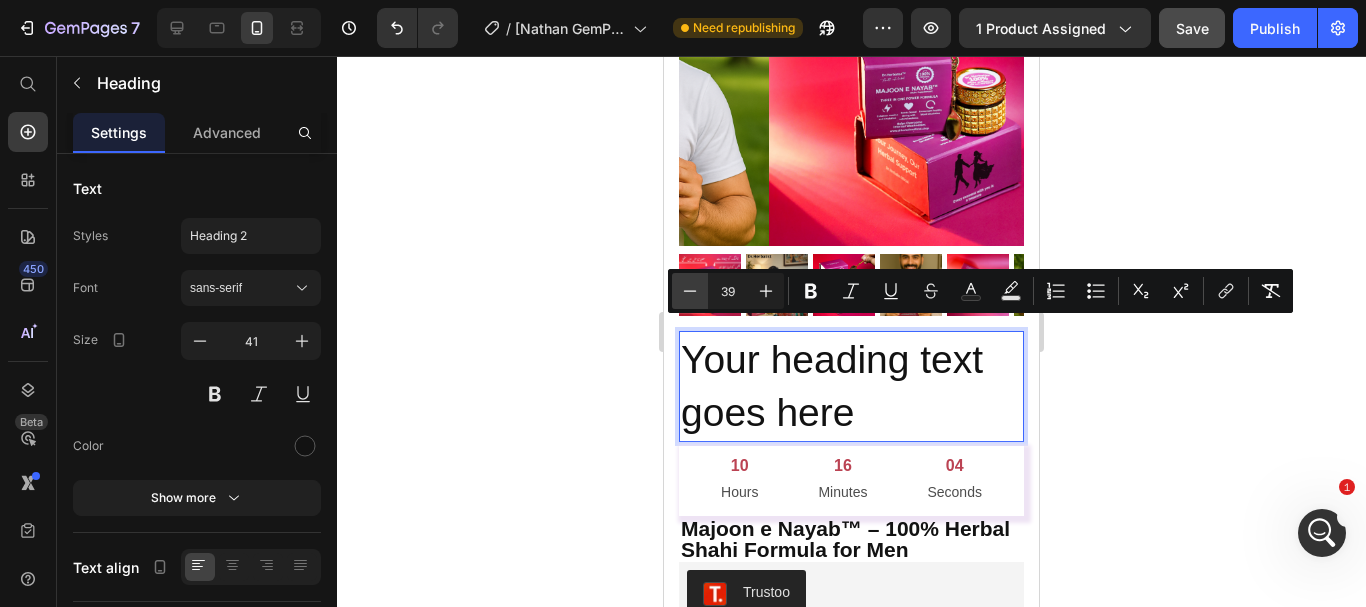 click 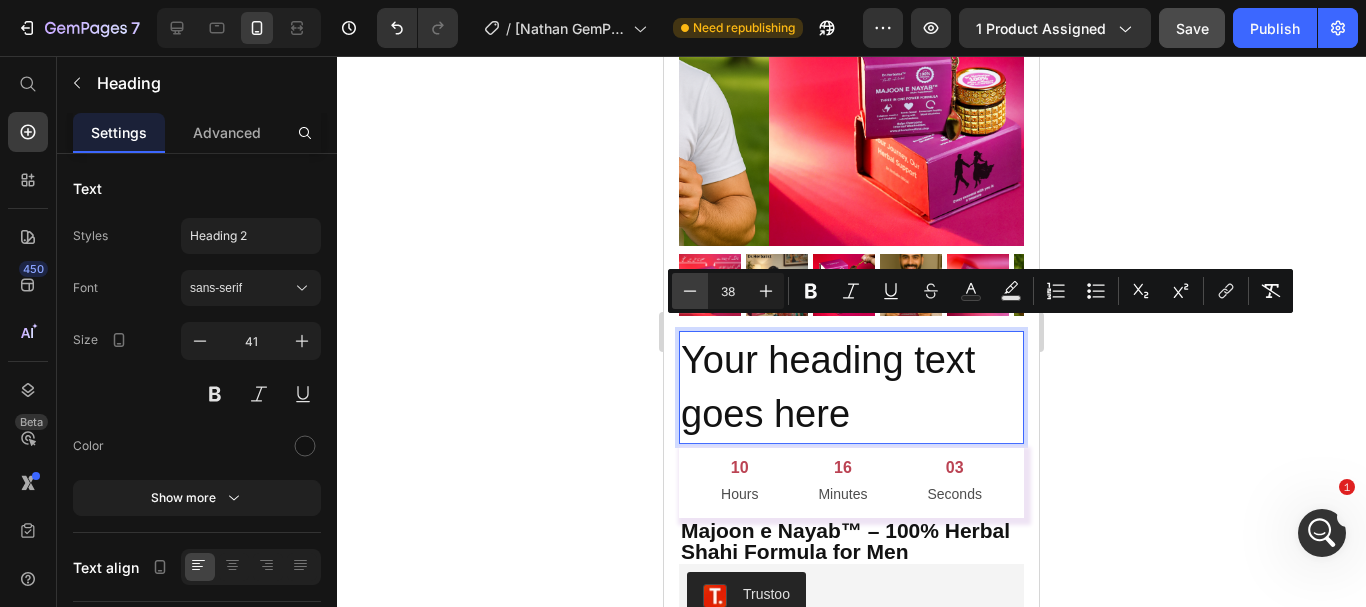 click 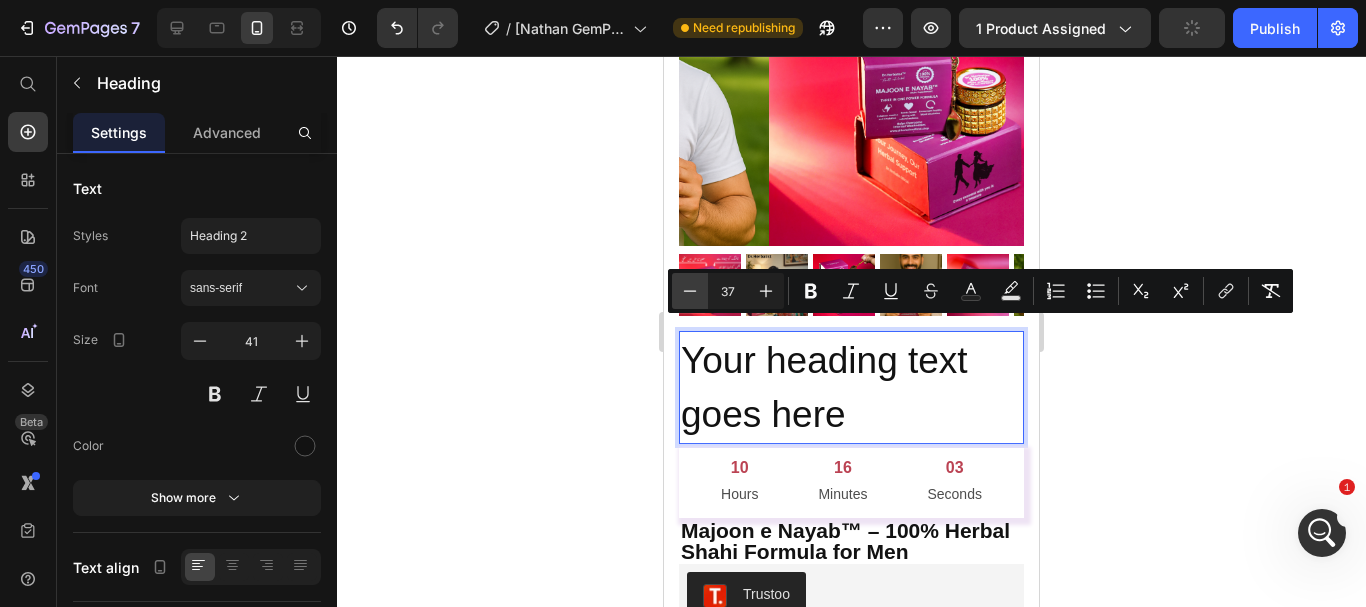 click 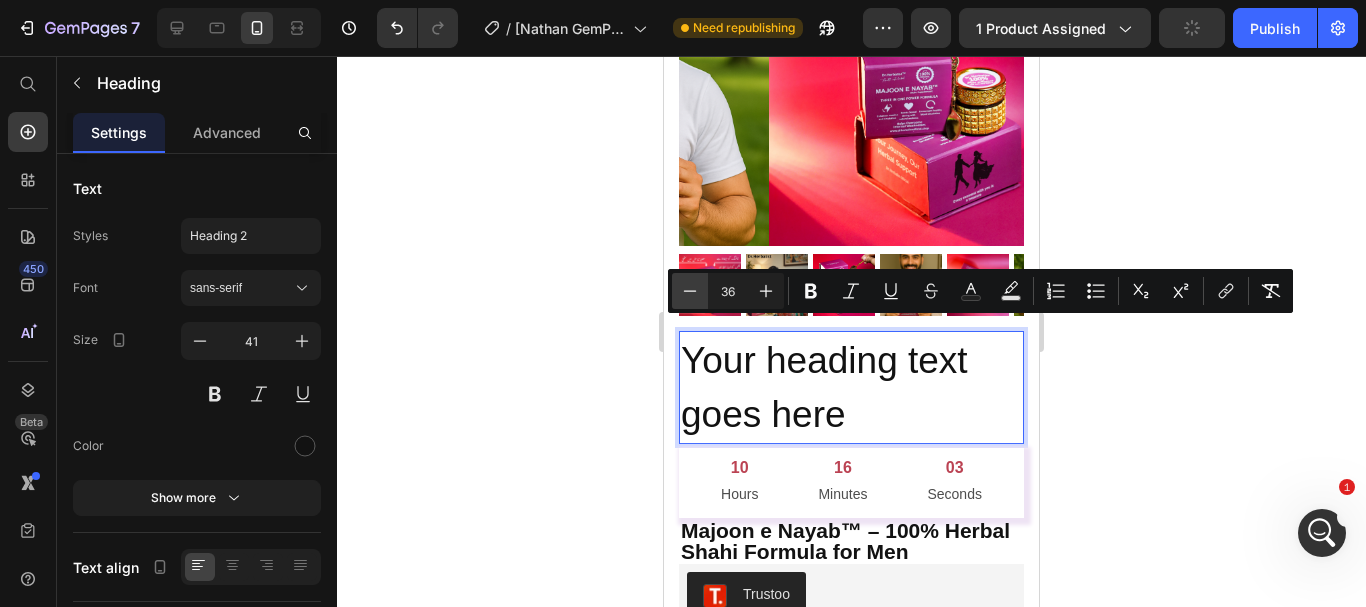 click 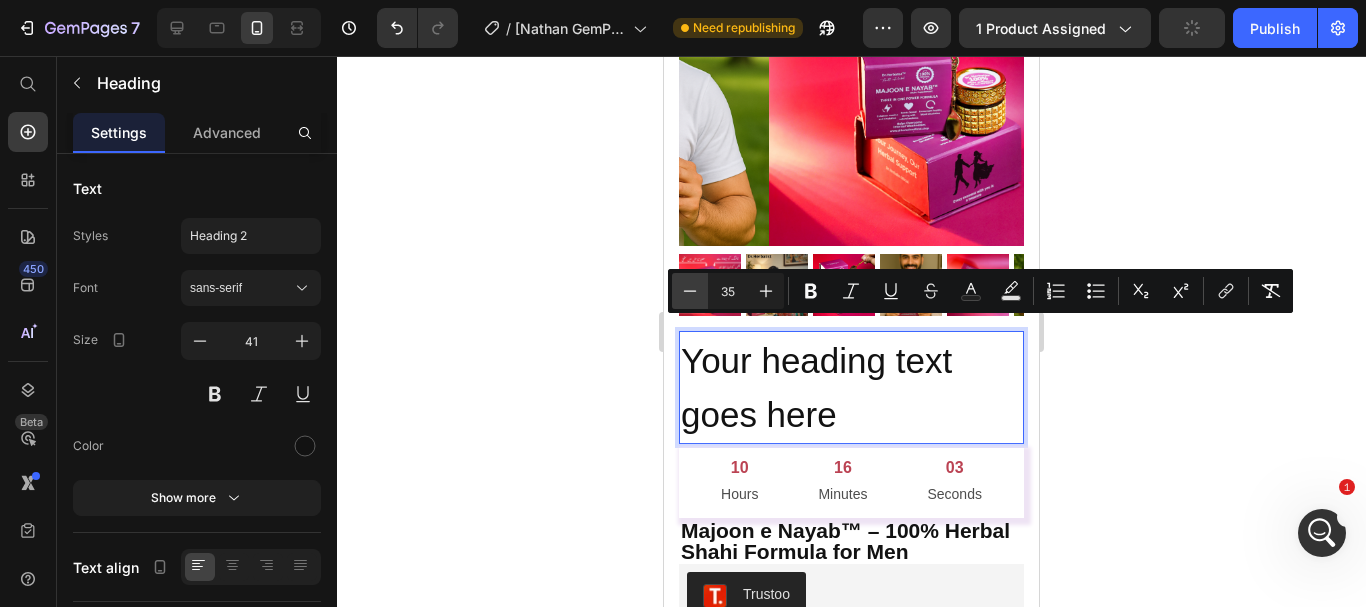 click 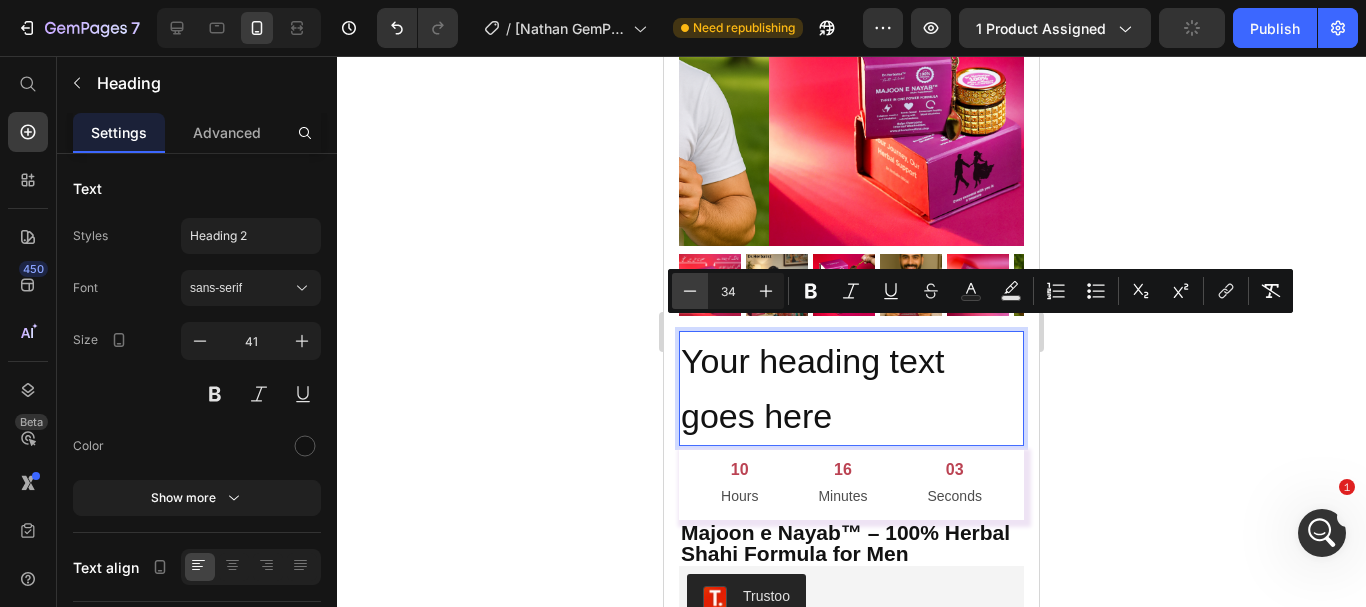 click 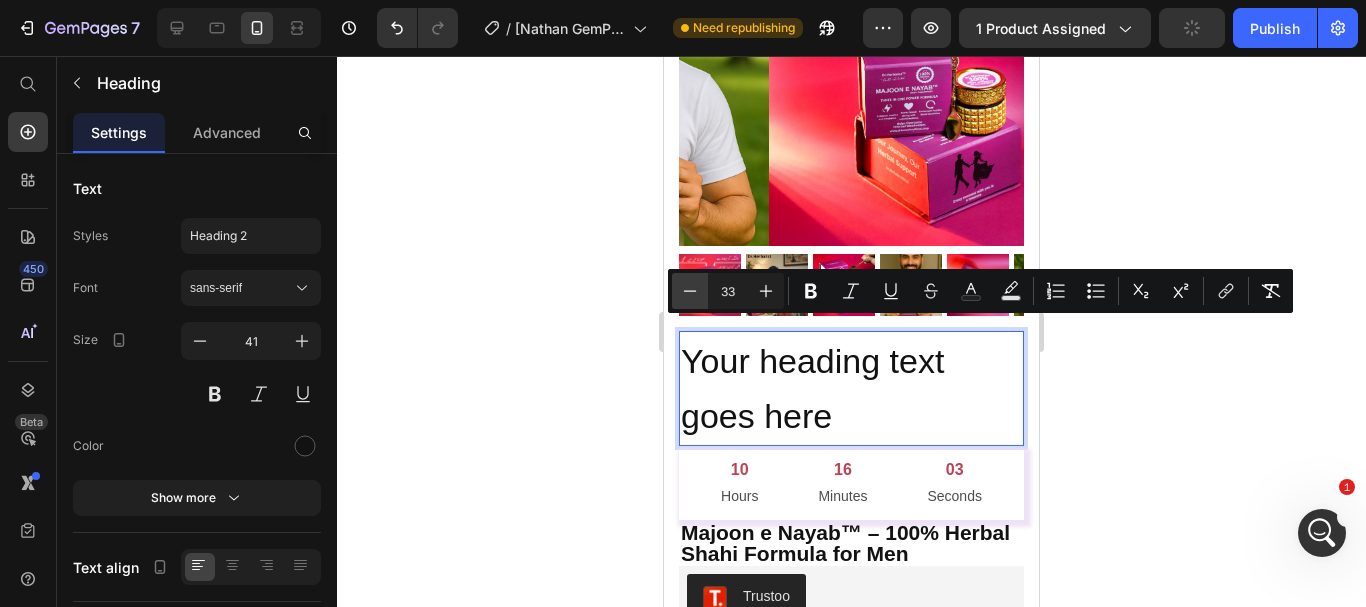 click 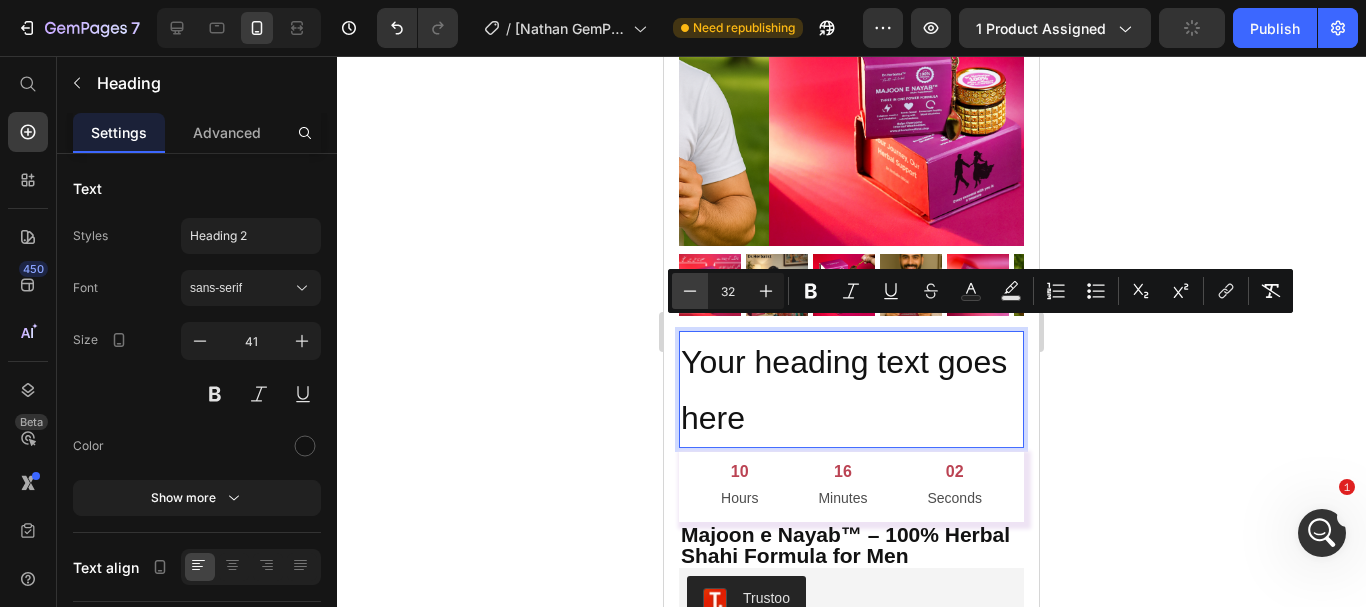 click 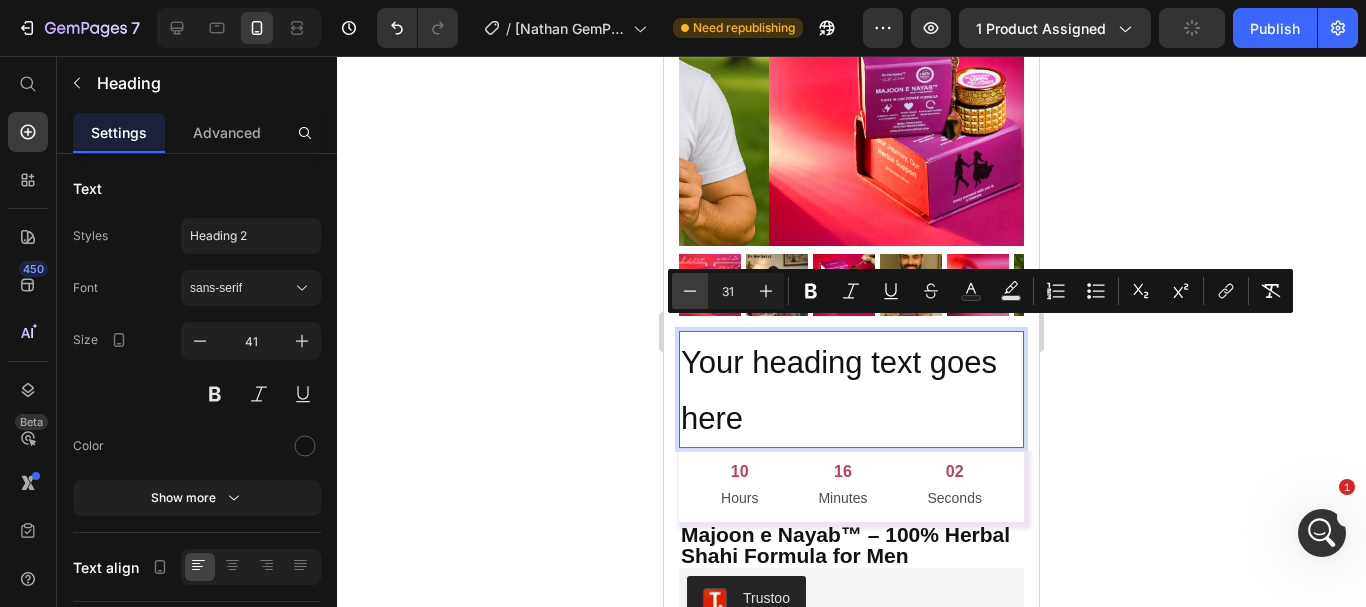 click 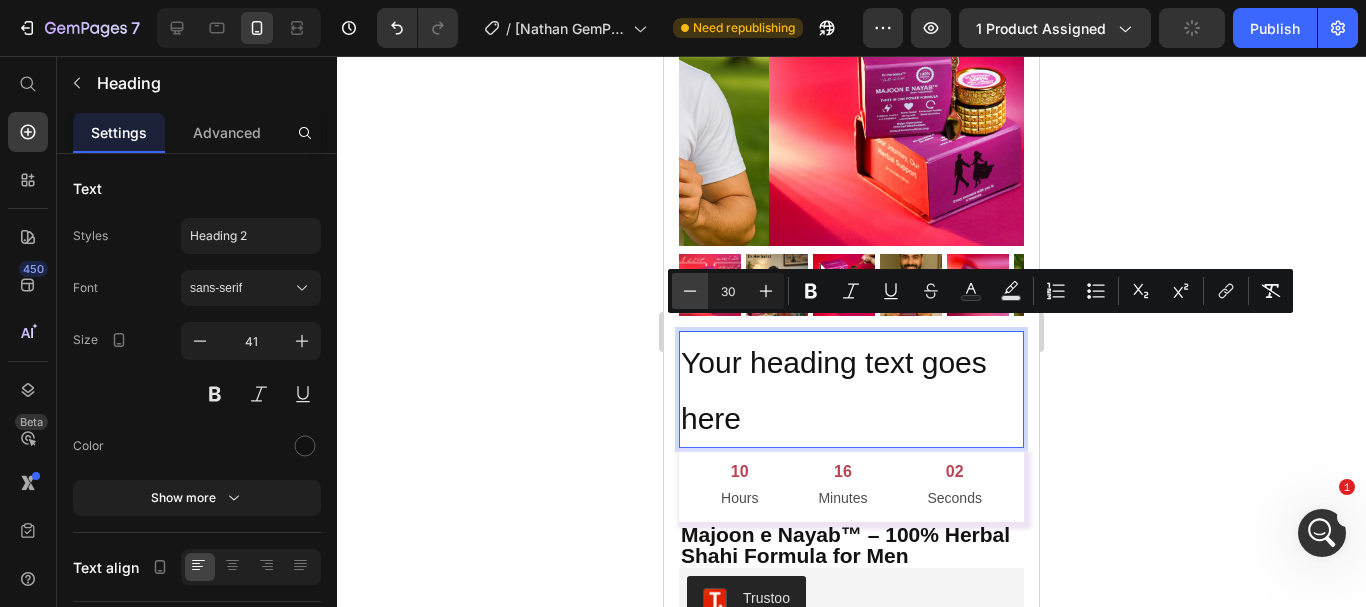 click 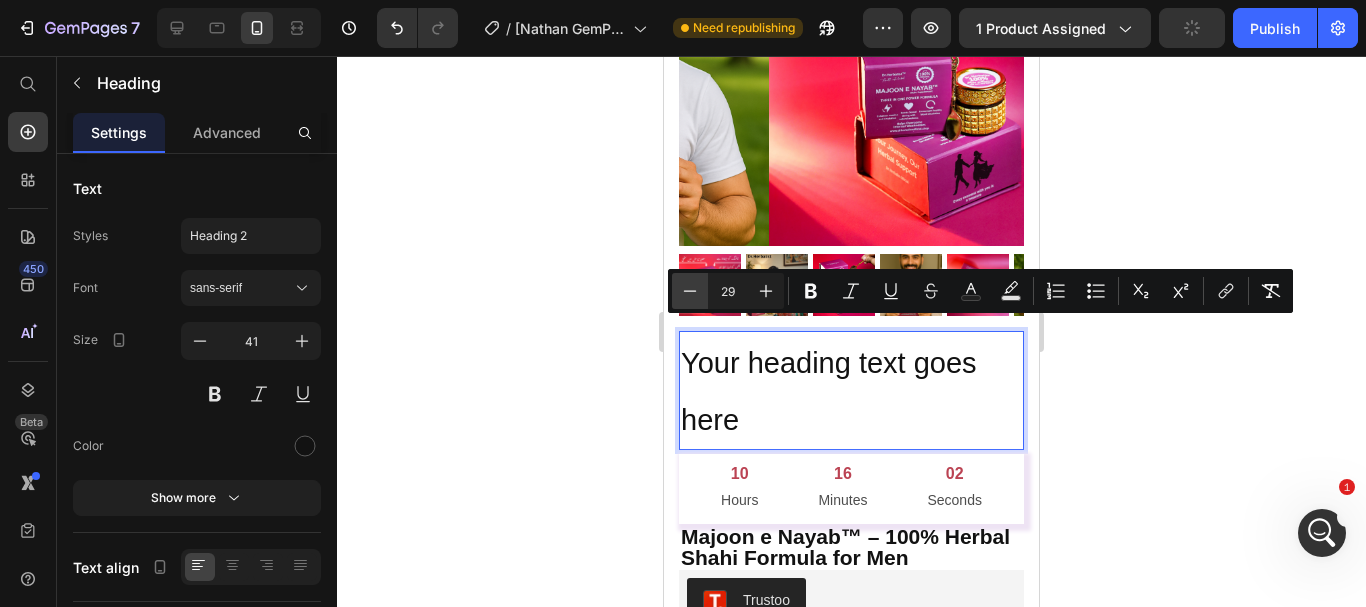 click 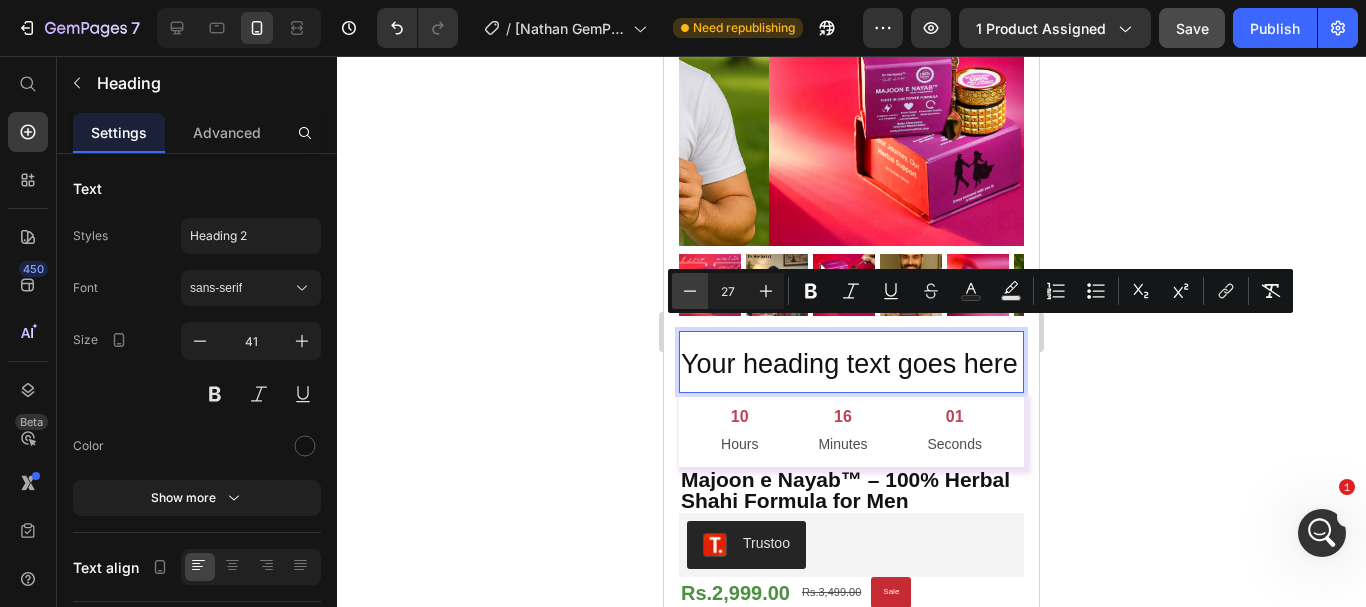 click 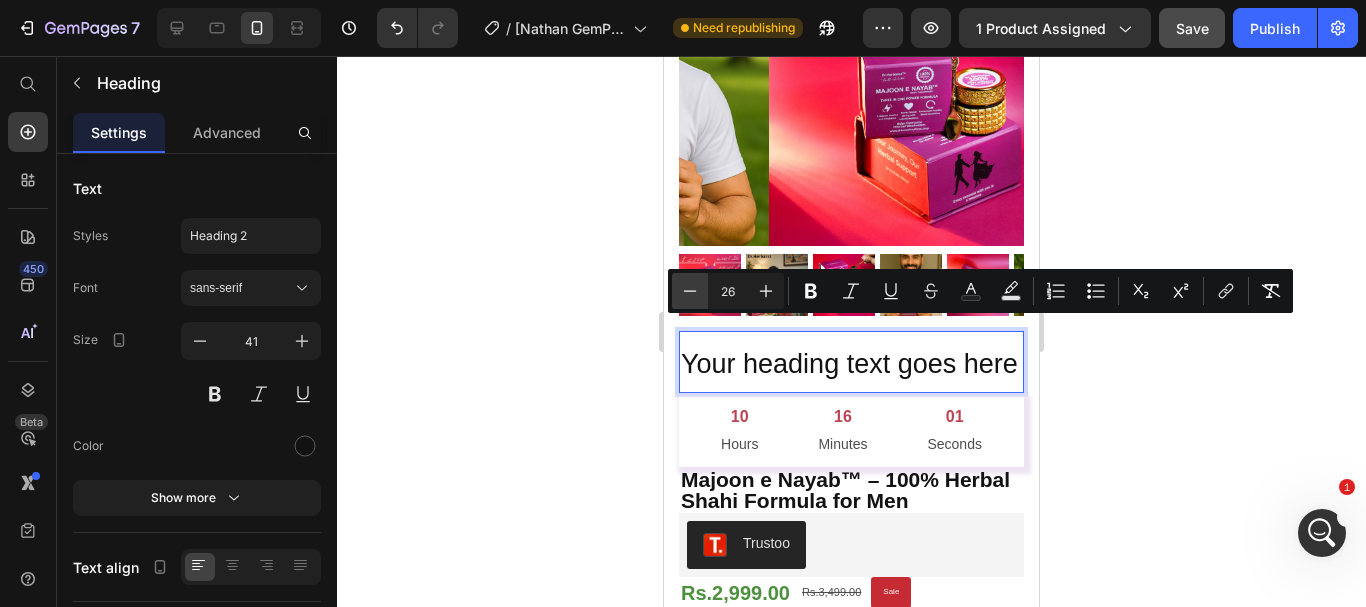 click 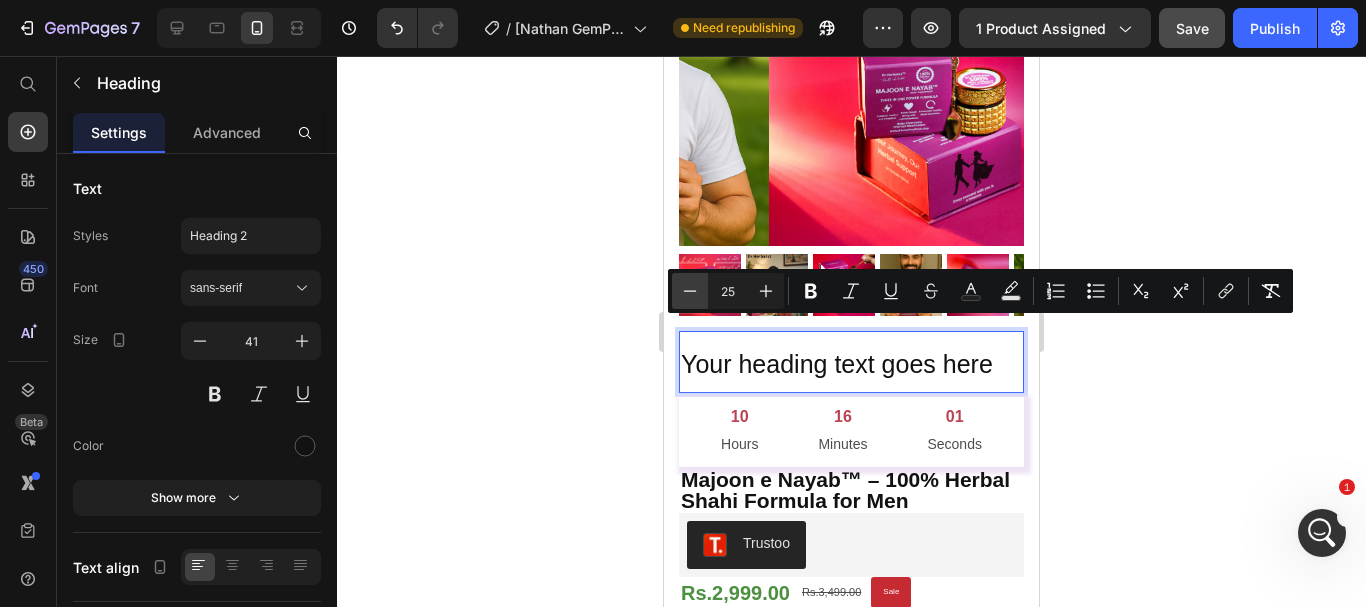 click 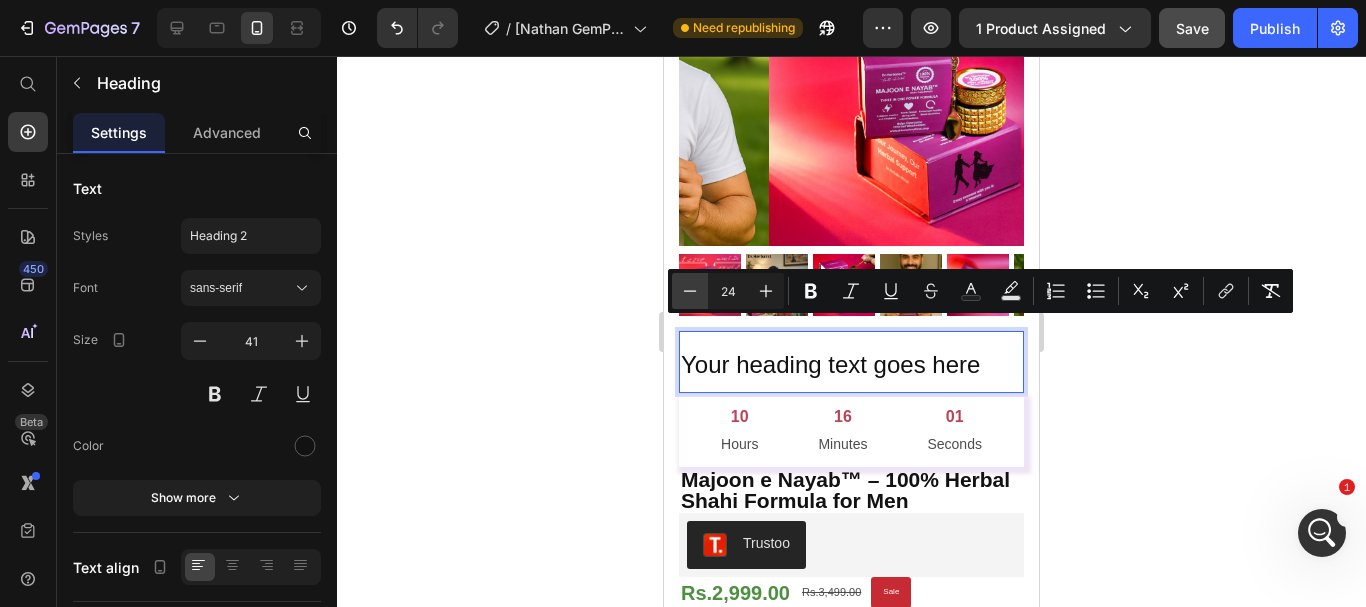 click 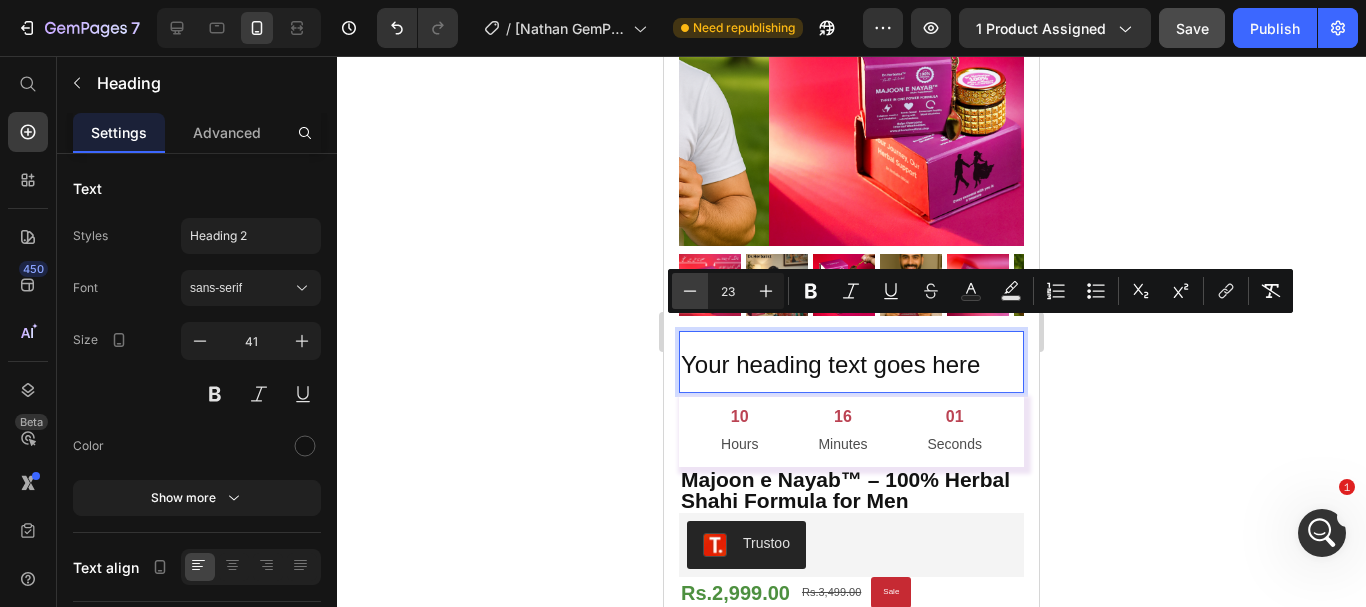 click 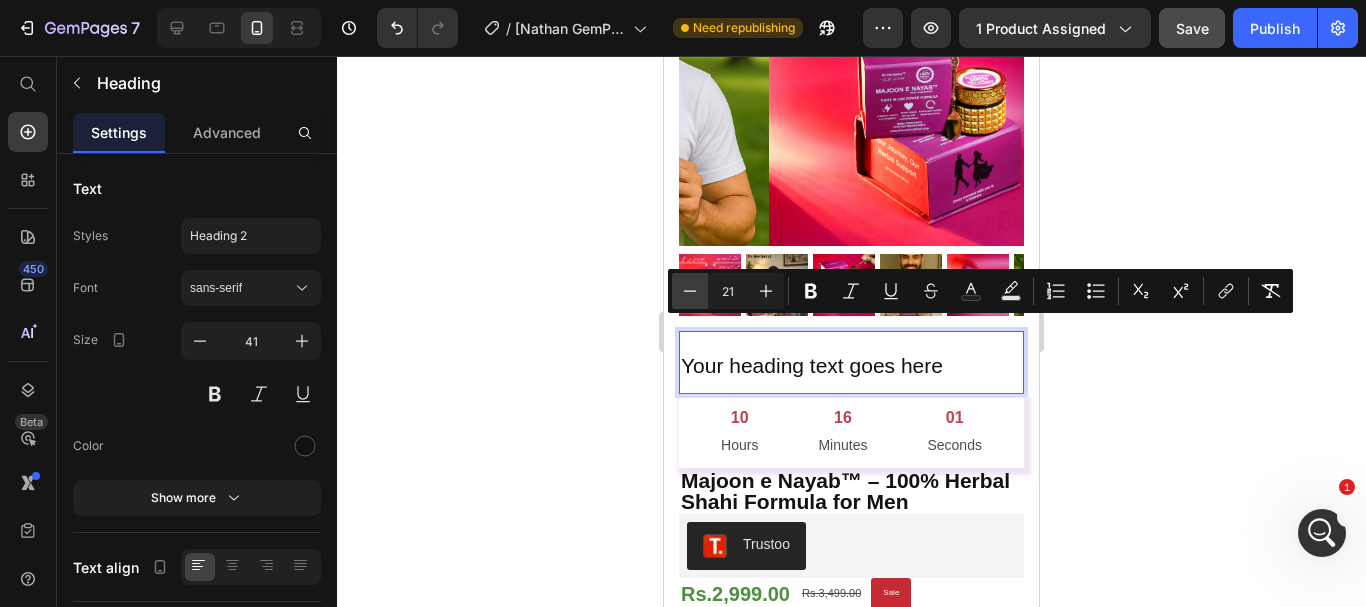 click 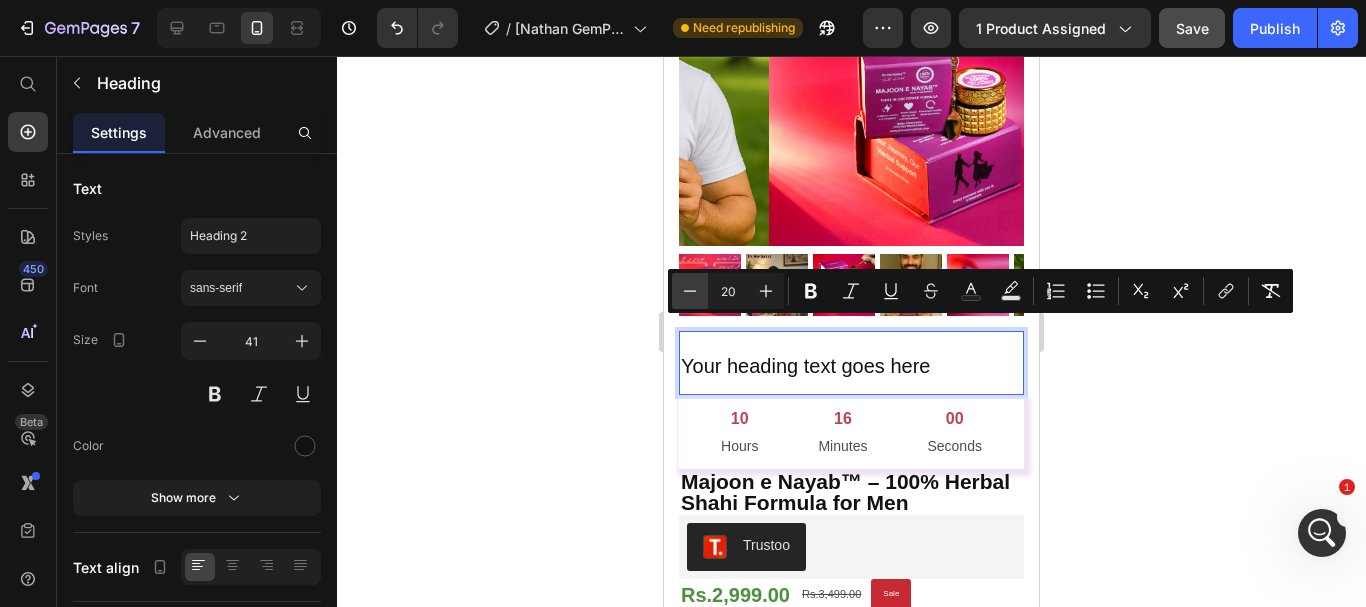 click 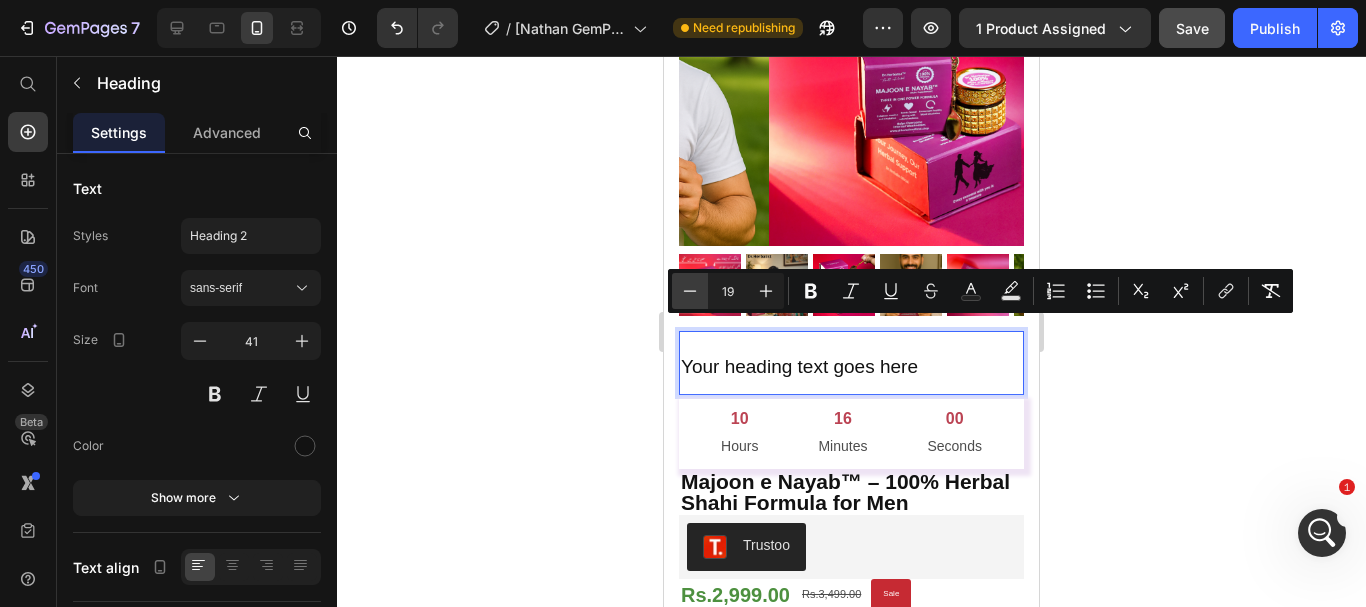 click 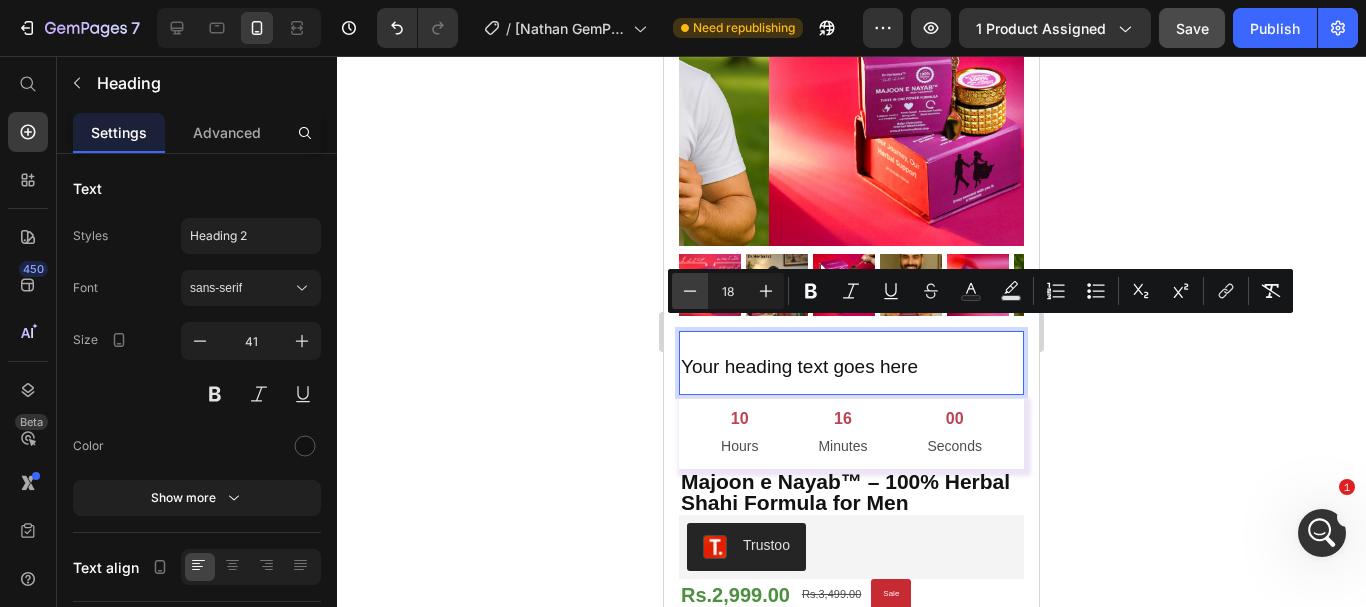 click 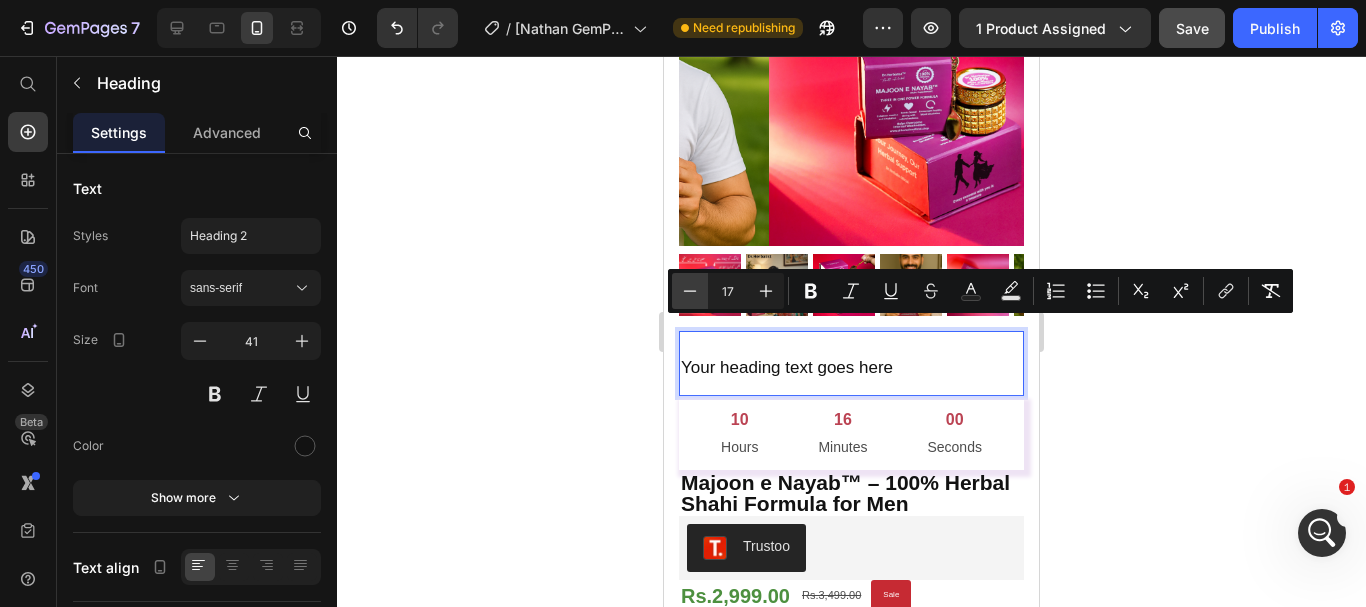 click 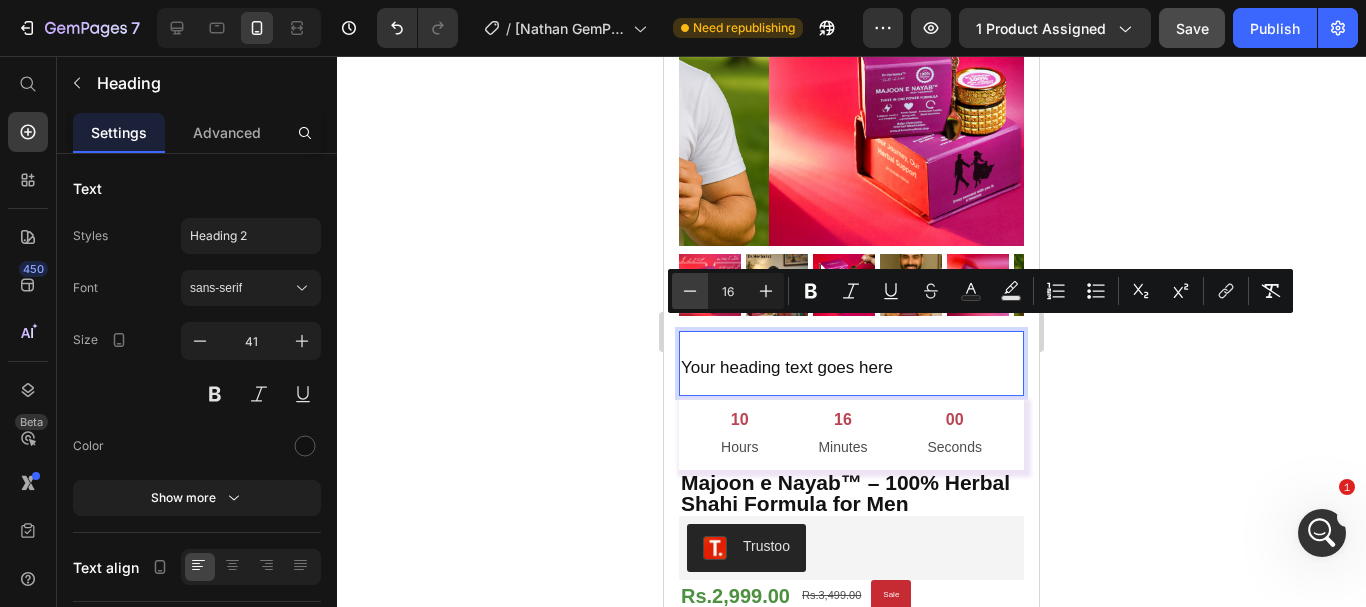 click 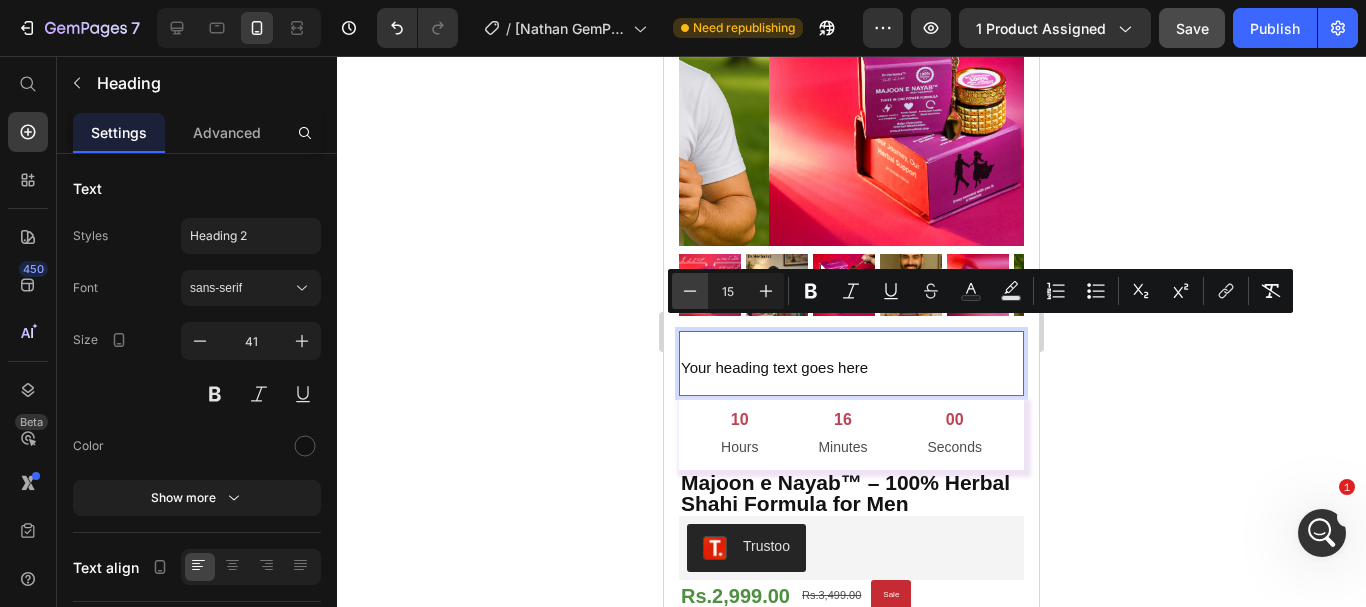 click 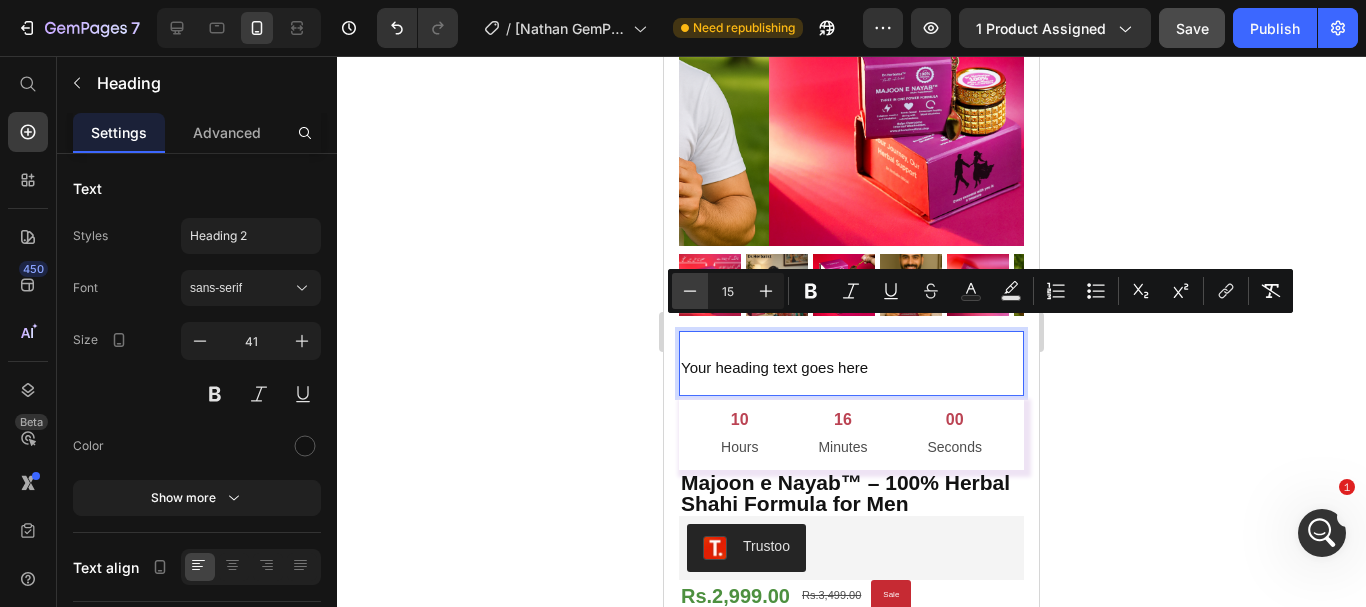 type on "14" 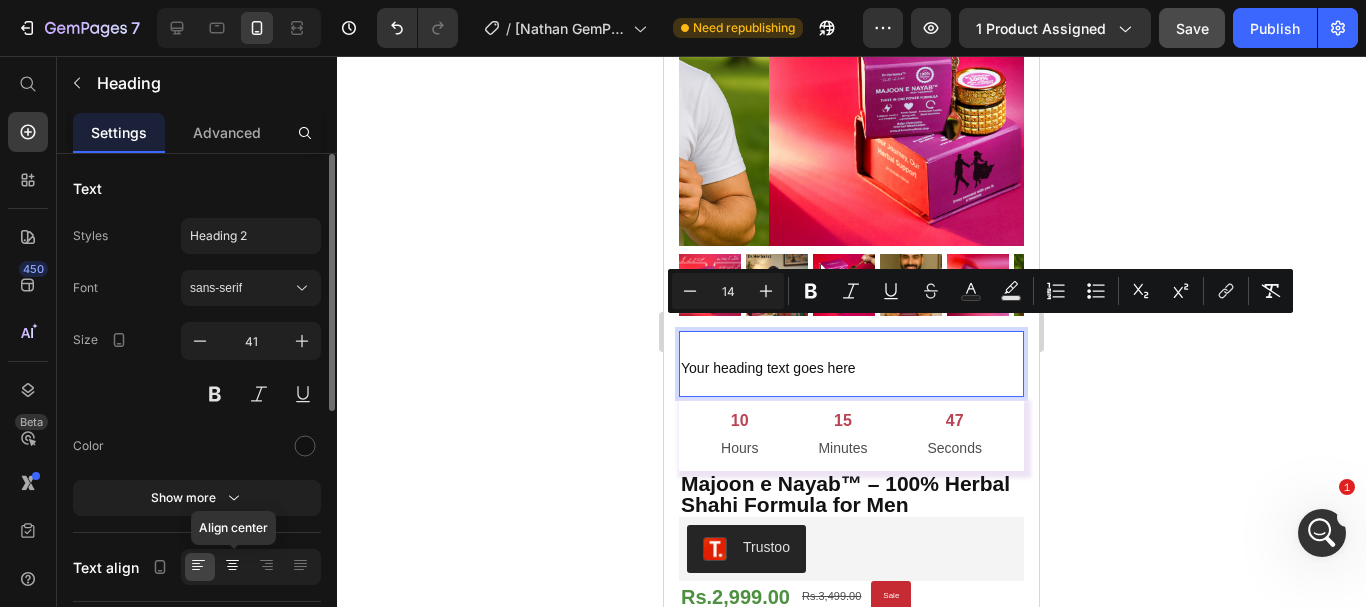 click 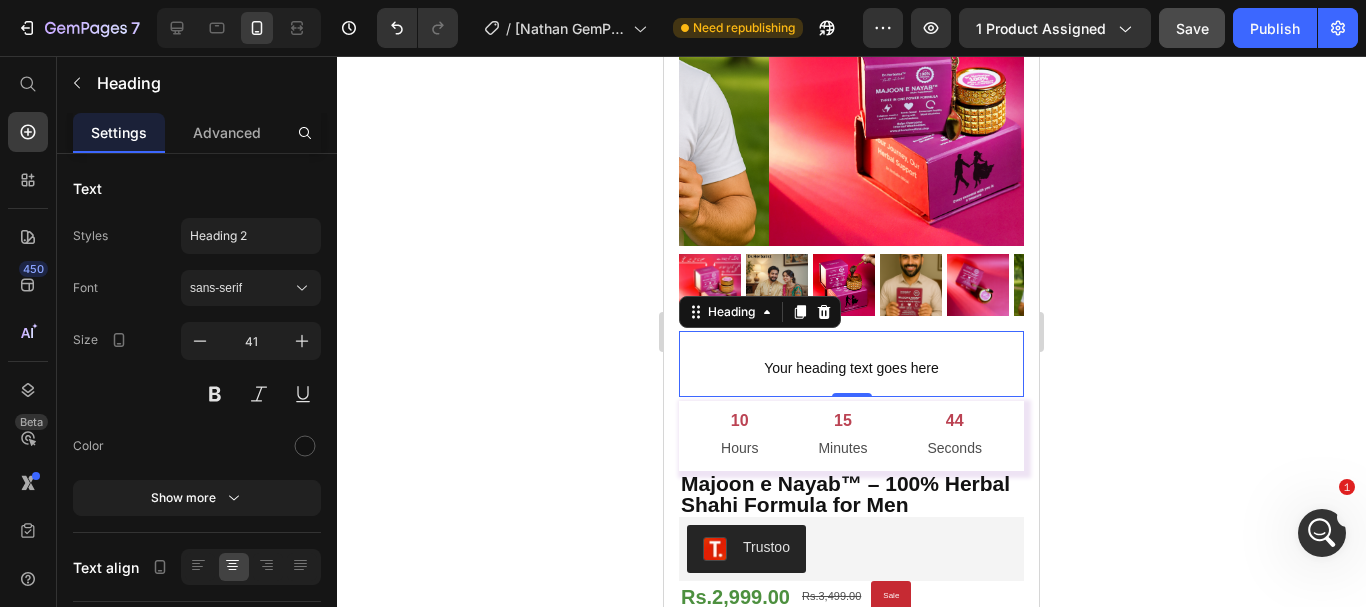 click on "Your heading text goes here" at bounding box center [851, 368] 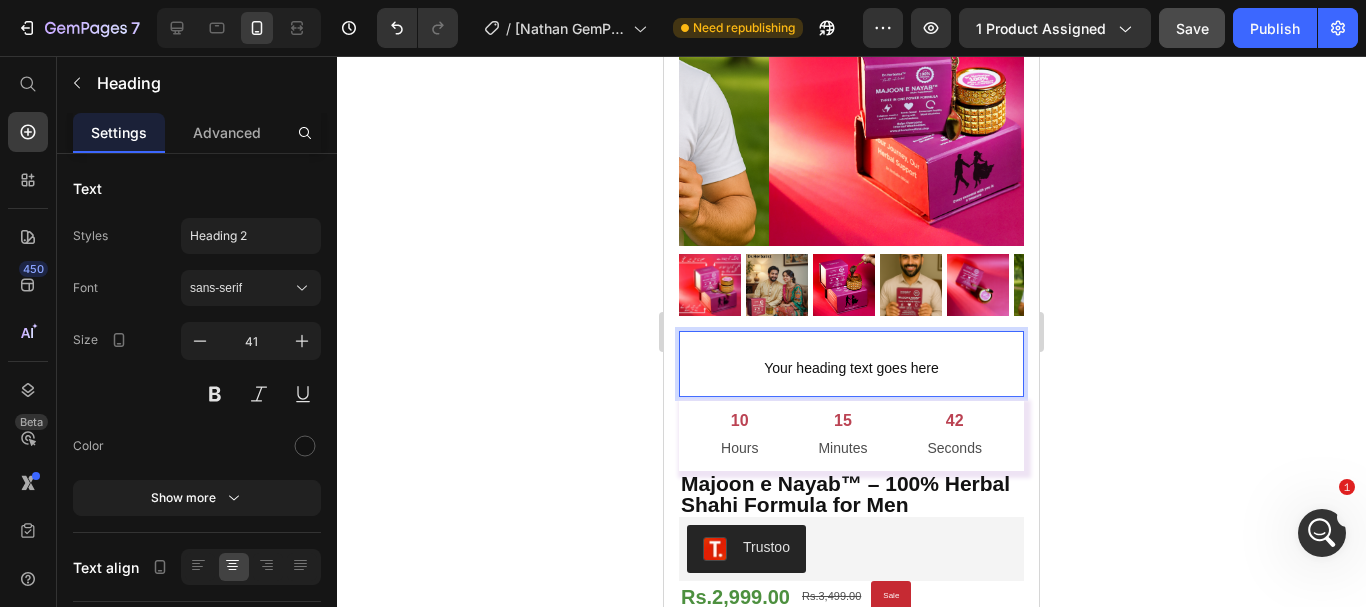 click on "Your heading text goes here" at bounding box center [851, 368] 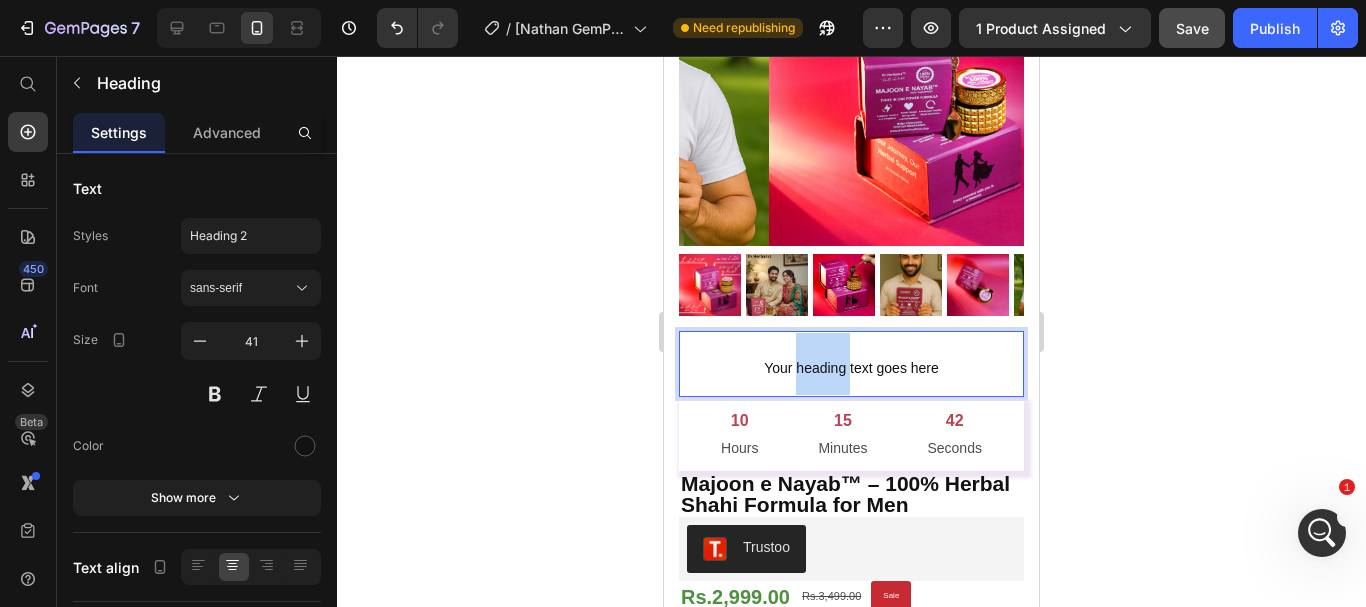 click on "Your heading text goes here" at bounding box center [851, 368] 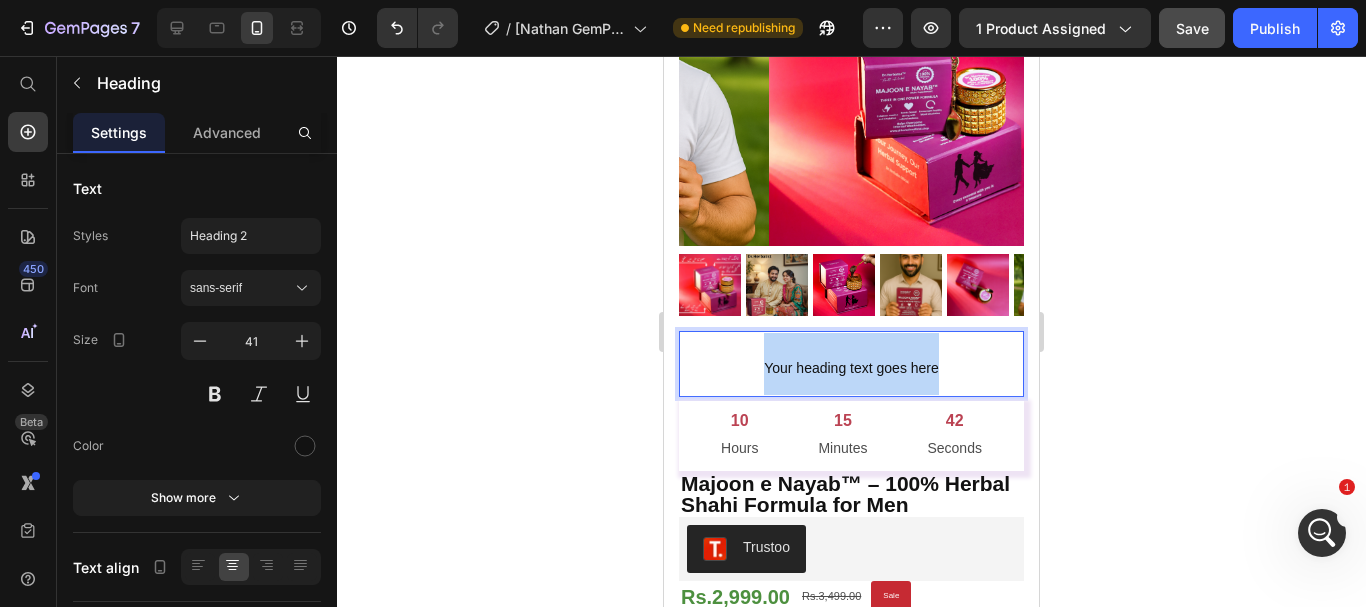 click on "Your heading text goes here" at bounding box center (851, 368) 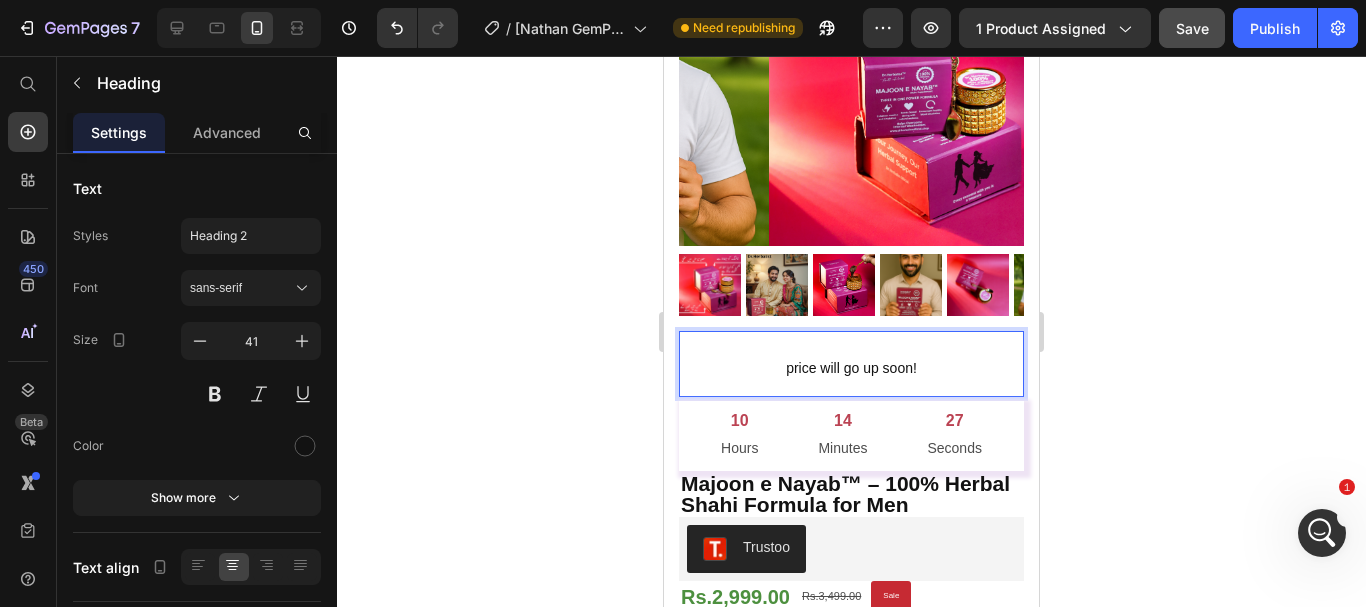 click on "price will go up soon!" at bounding box center [851, 364] 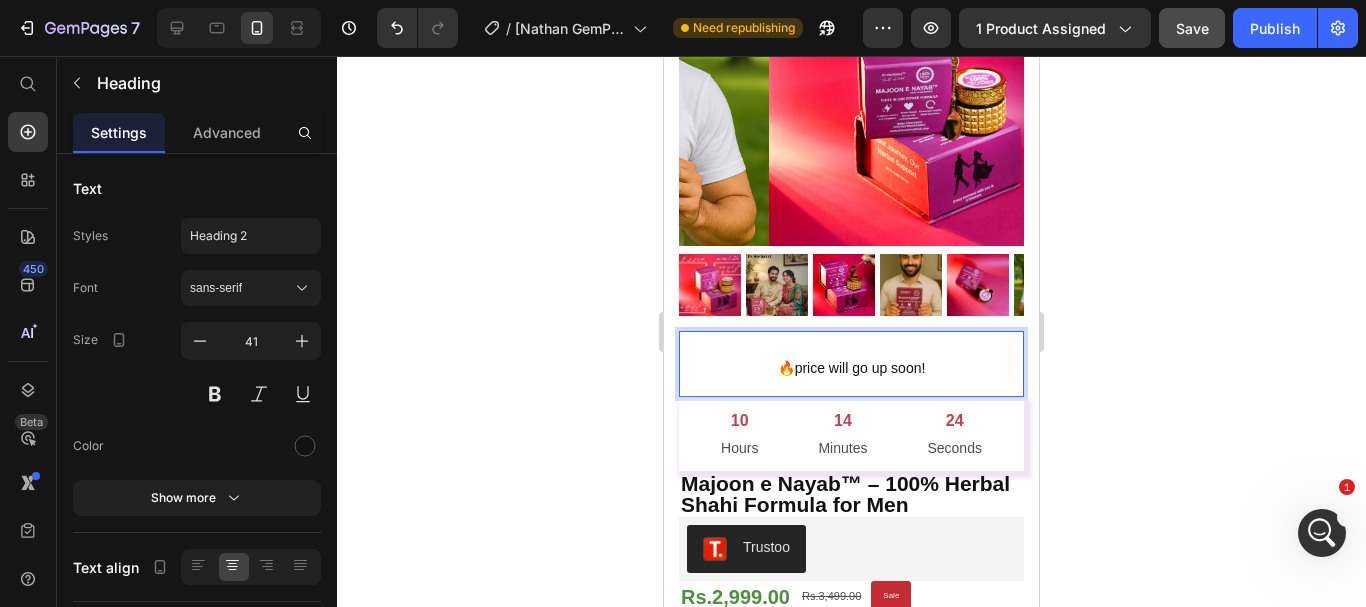 click on "🔥price will go up soon!" at bounding box center [851, 364] 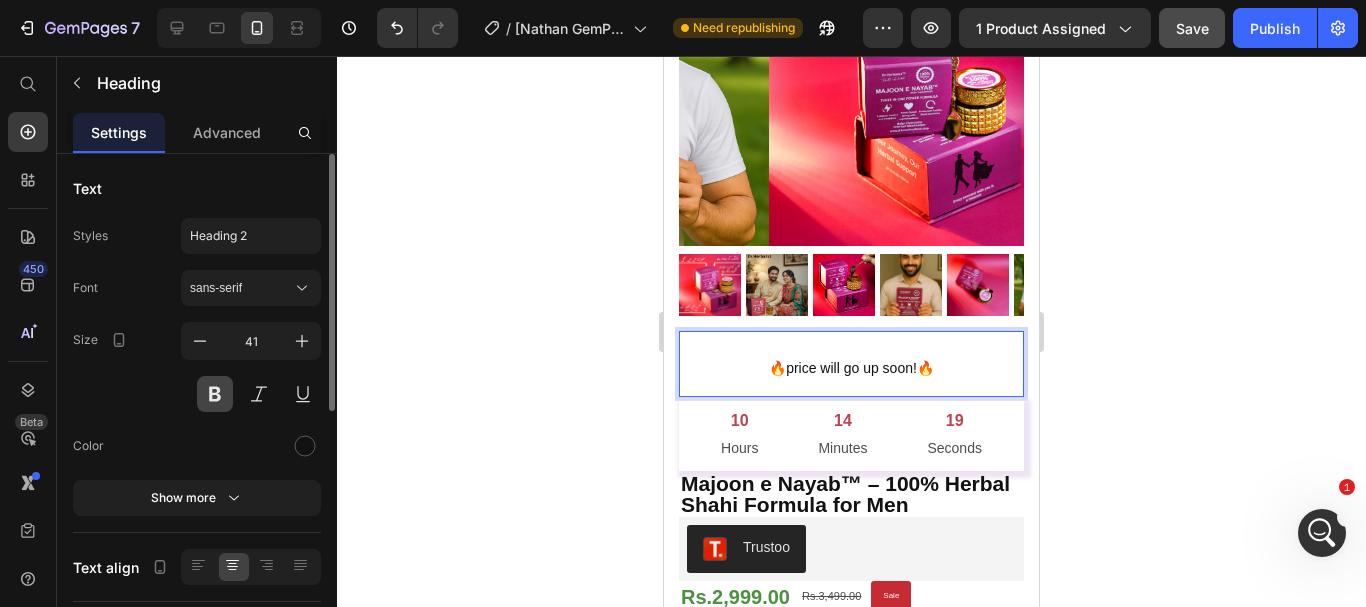 click at bounding box center (215, 394) 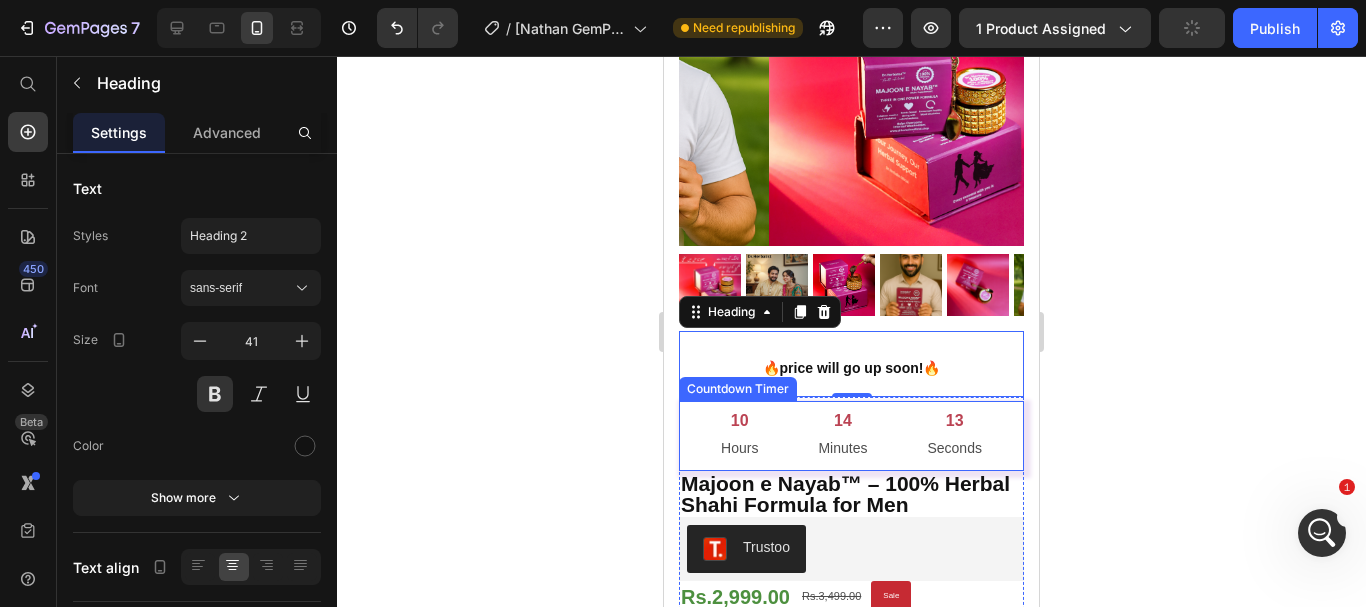 click on "13 Seconds" at bounding box center (954, 436) 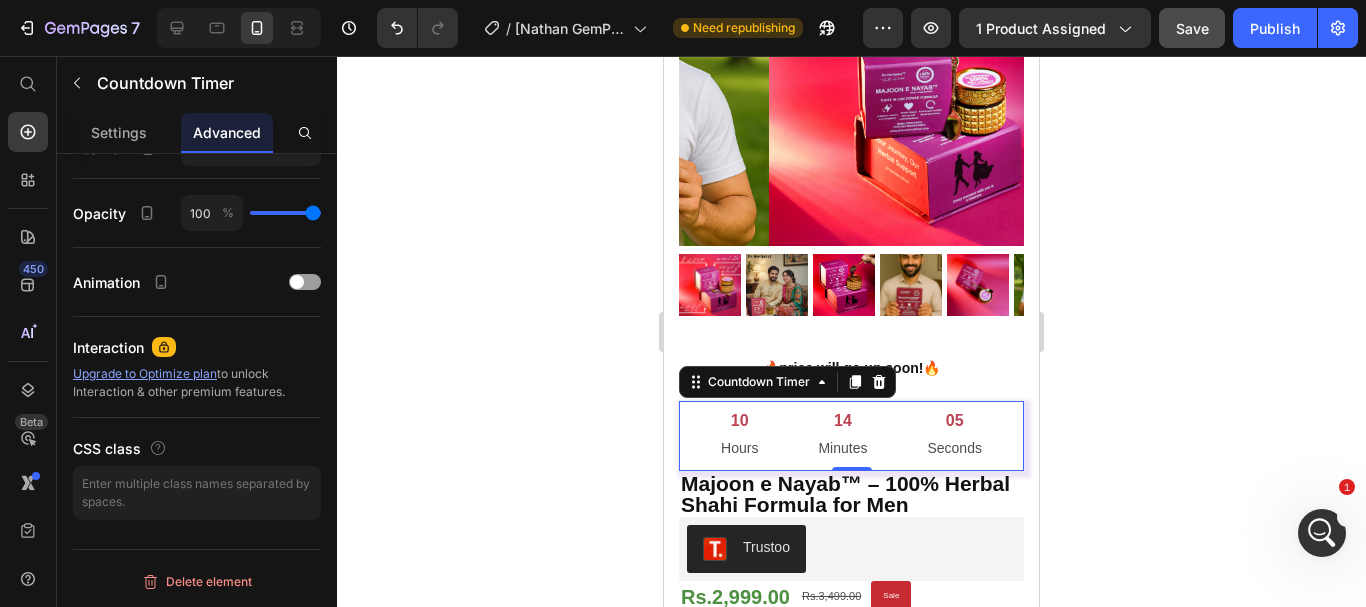 scroll, scrollTop: 0, scrollLeft: 0, axis: both 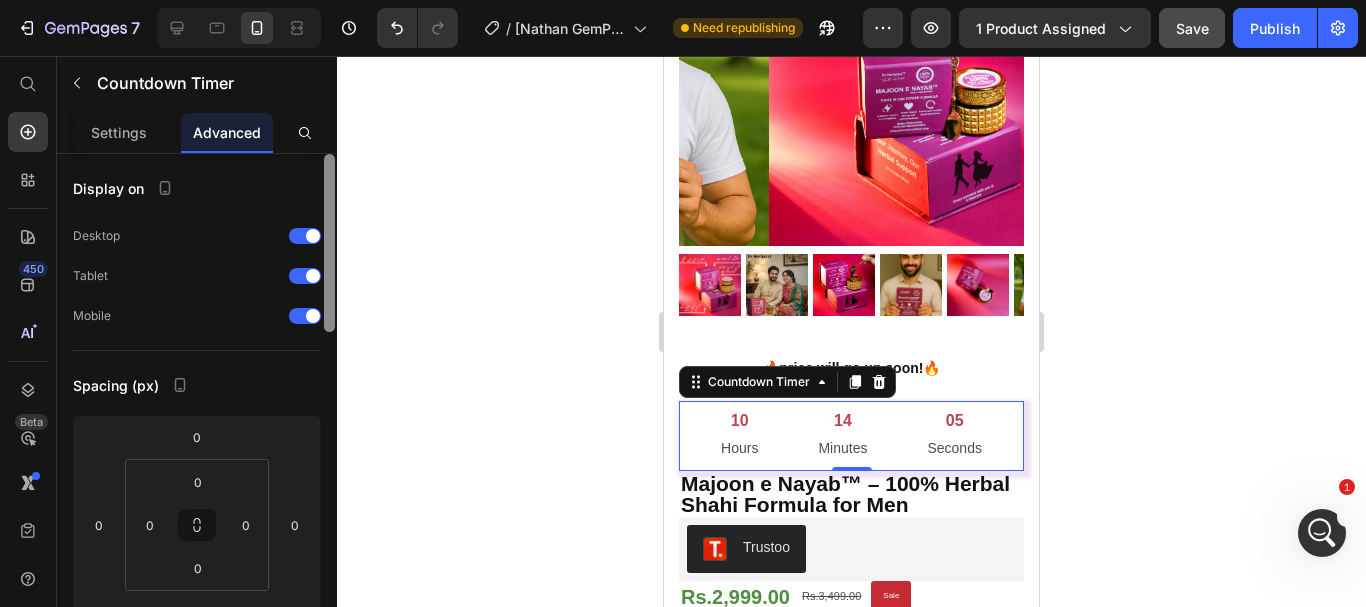 drag, startPoint x: 329, startPoint y: 295, endPoint x: 375, endPoint y: 152, distance: 150.2165 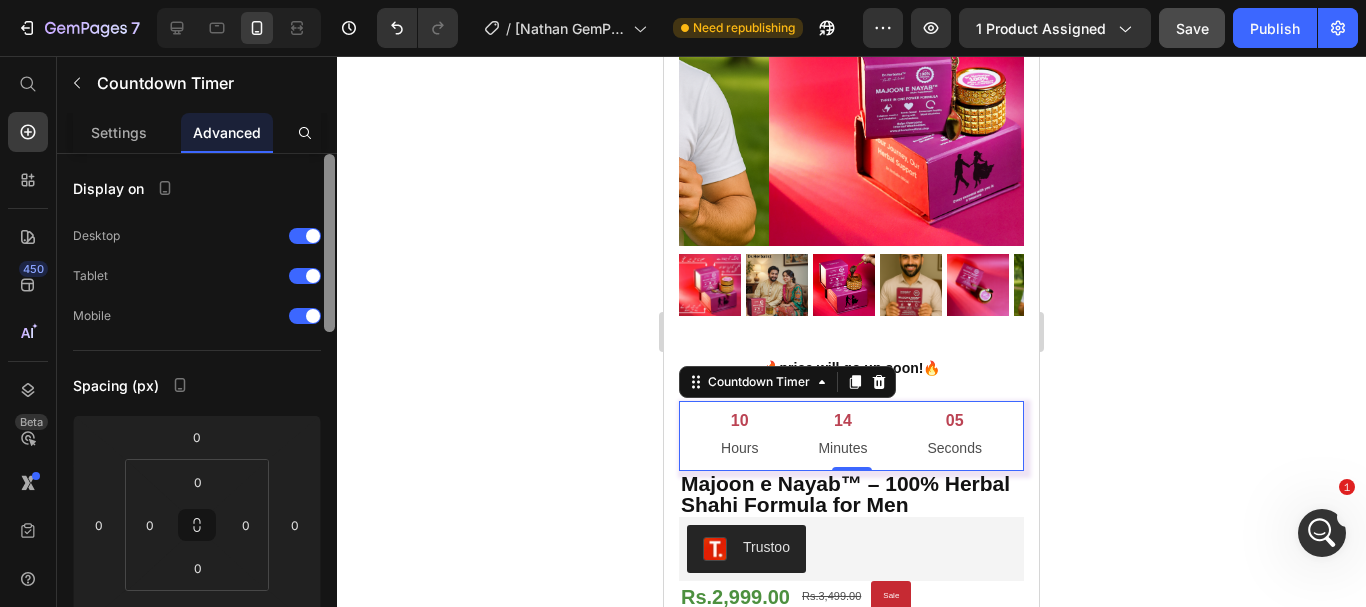 click on "7  Version history  /  [Nathan GemPages] Product variant test Need republishing Preview 1 product assigned  Save   Publish  450 Beta Start with Sections Elements Hero Section Product Detail Brands Trusted Badges Guarantee Product Breakdown How to use Testimonials Compare Bundle FAQs Social Proof Brand Story Product List Collection Blog List Contact Sticky Add to Cart Custom Footer Browse Library 450 Layout
Row
Row
Row
Row Text
Heading
Text Block Button
Button
Button
Sticky Back to top Media" 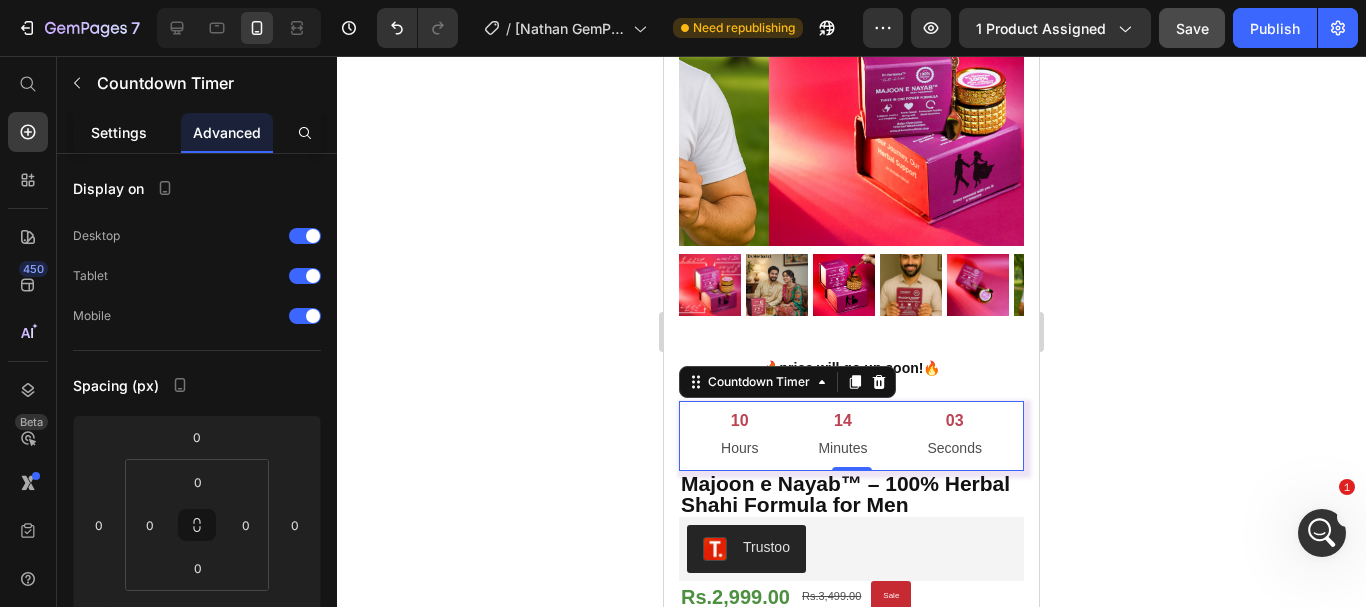 click on "Settings" at bounding box center (119, 132) 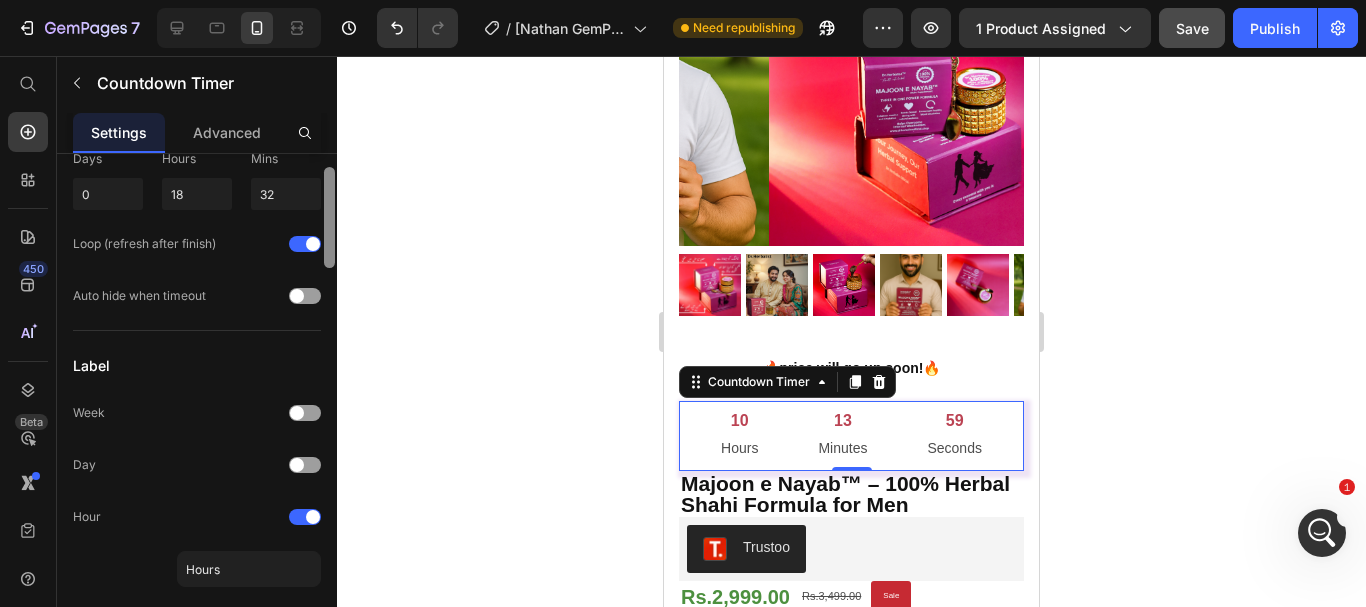 scroll, scrollTop: 152, scrollLeft: 0, axis: vertical 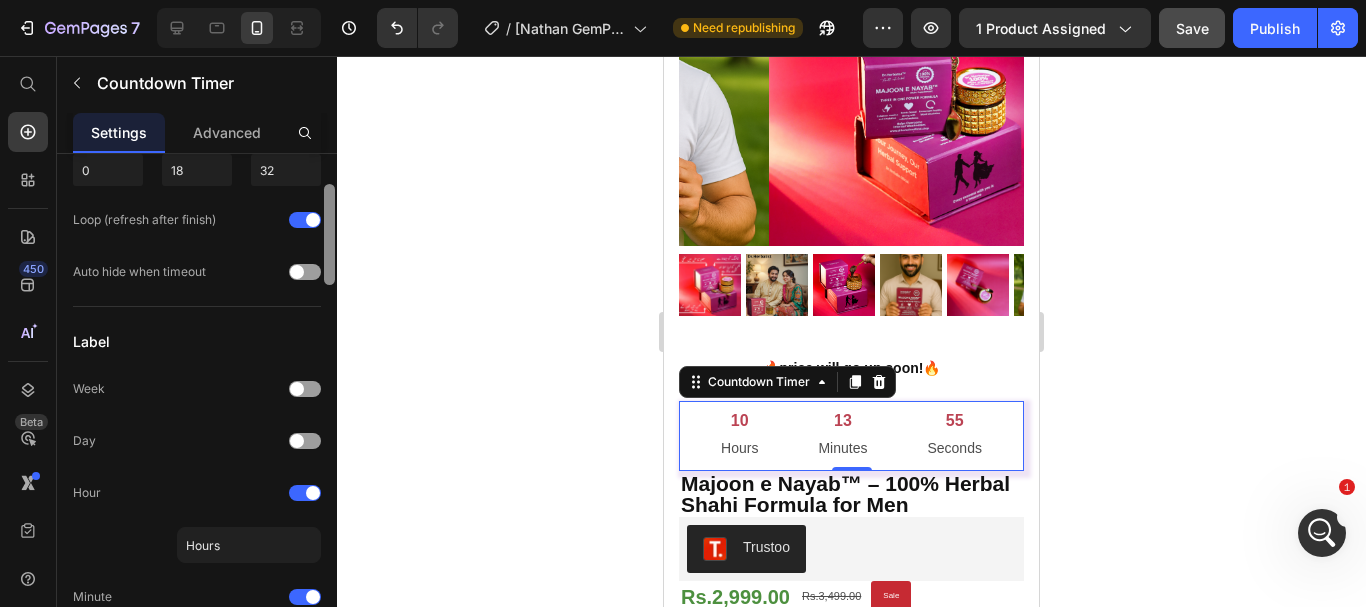 drag, startPoint x: 330, startPoint y: 237, endPoint x: 327, endPoint y: 268, distance: 31.144823 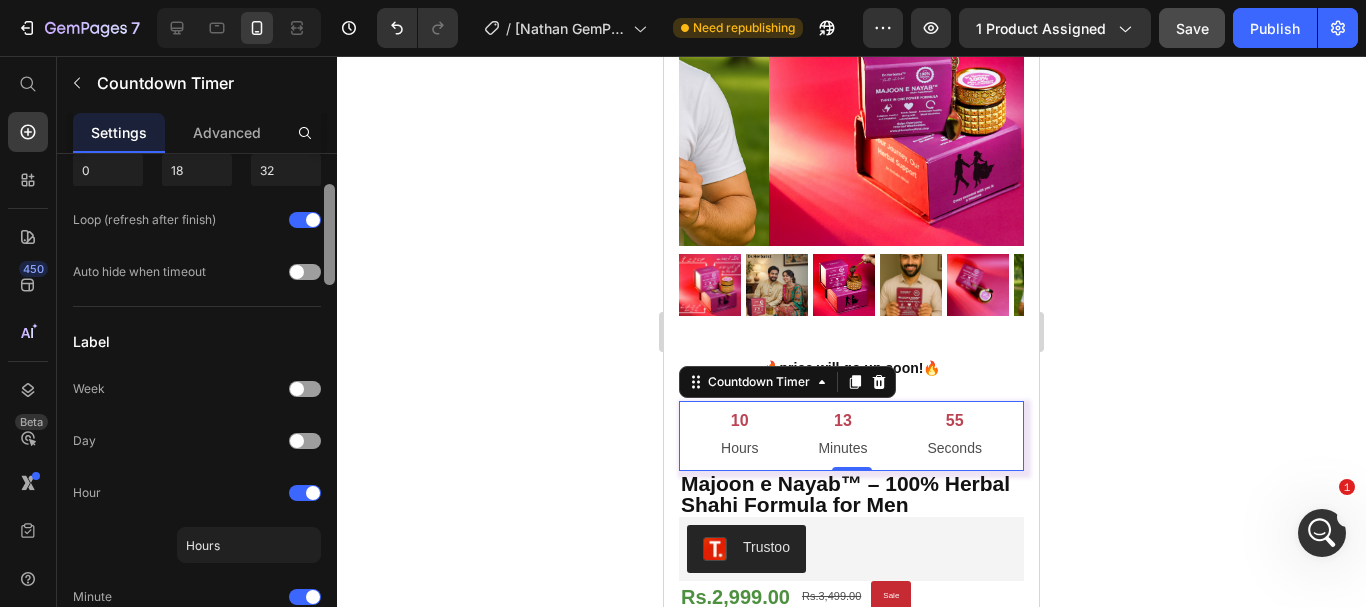 click at bounding box center [329, 234] 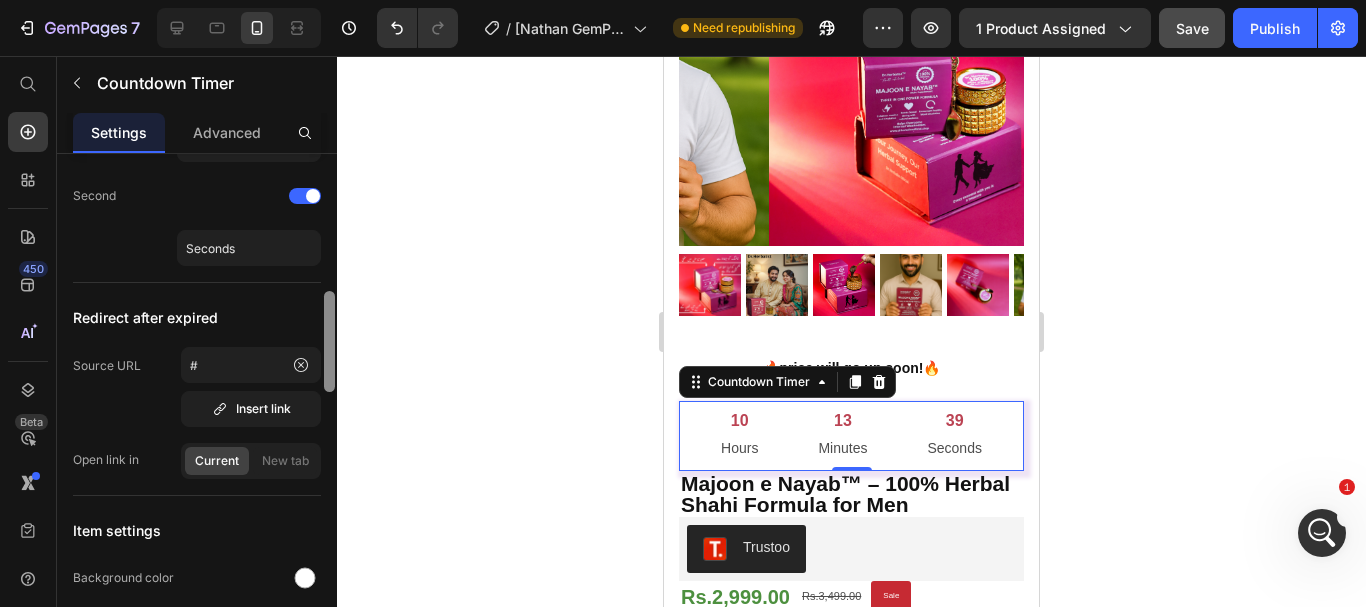 scroll, scrollTop: 662, scrollLeft: 0, axis: vertical 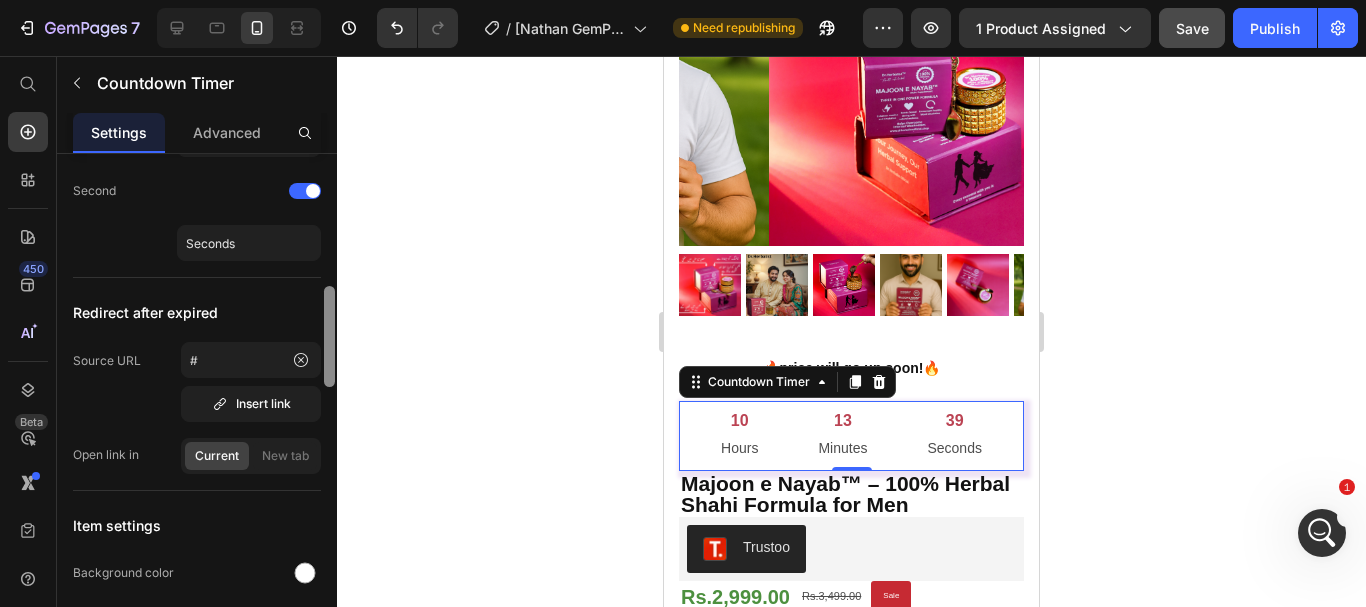 drag, startPoint x: 327, startPoint y: 268, endPoint x: 328, endPoint y: 370, distance: 102.0049 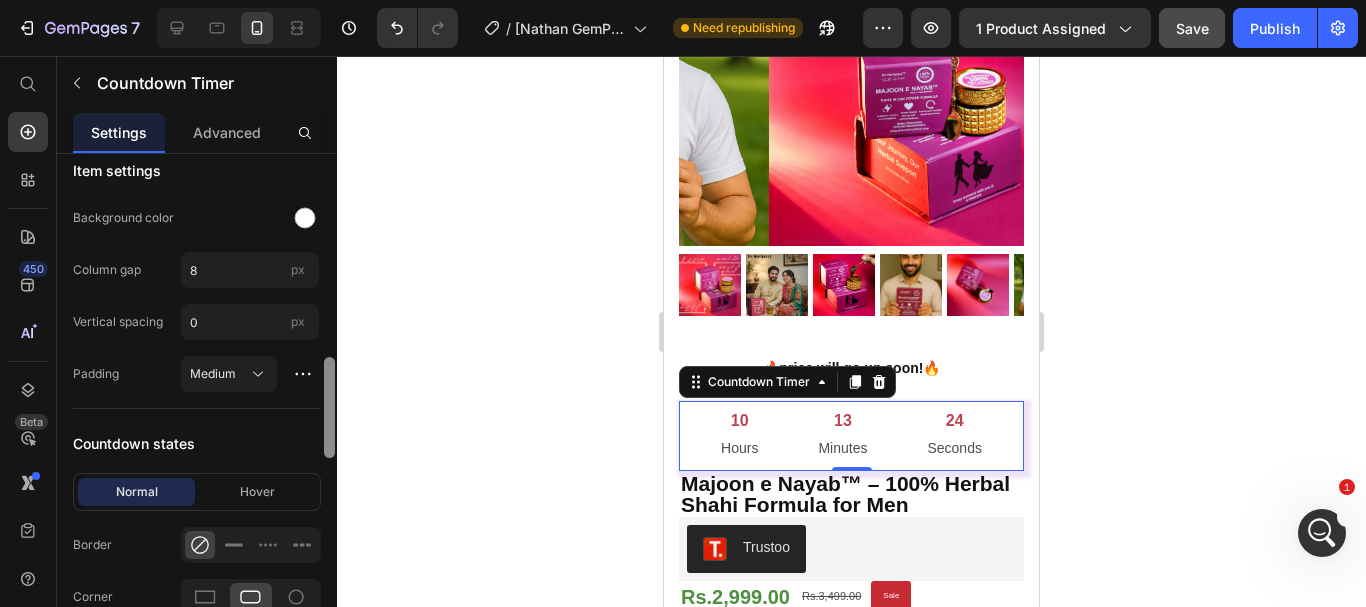 scroll, scrollTop: 1037, scrollLeft: 0, axis: vertical 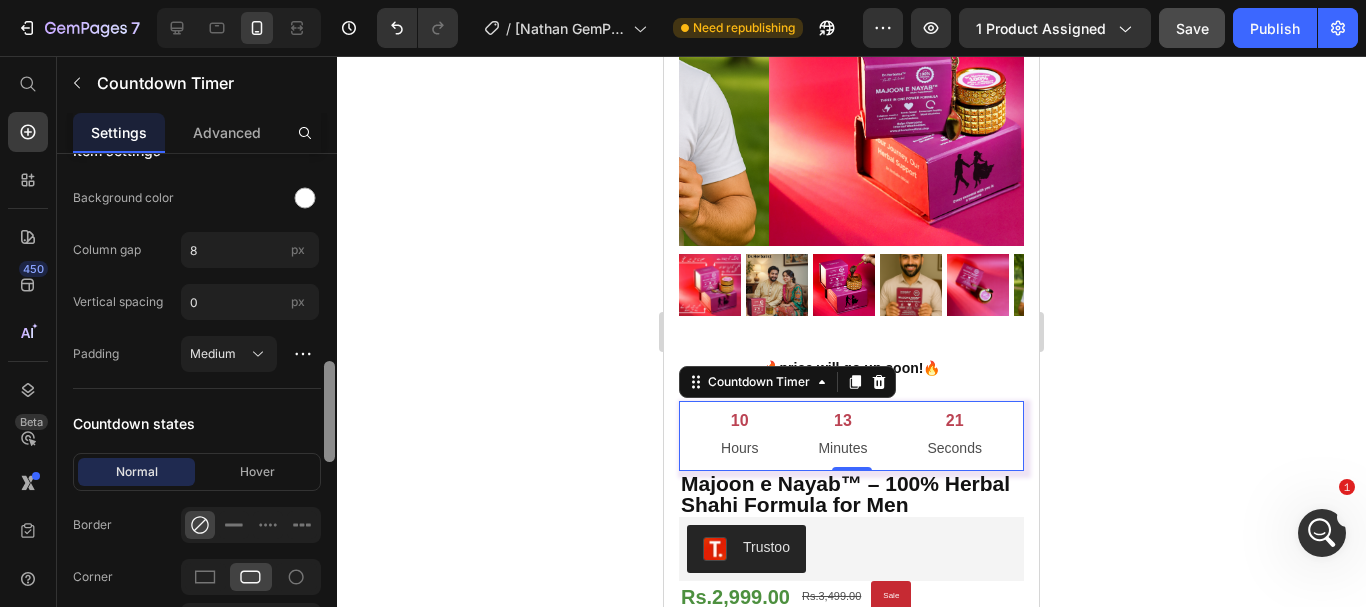 drag, startPoint x: 328, startPoint y: 370, endPoint x: 332, endPoint y: 445, distance: 75.10659 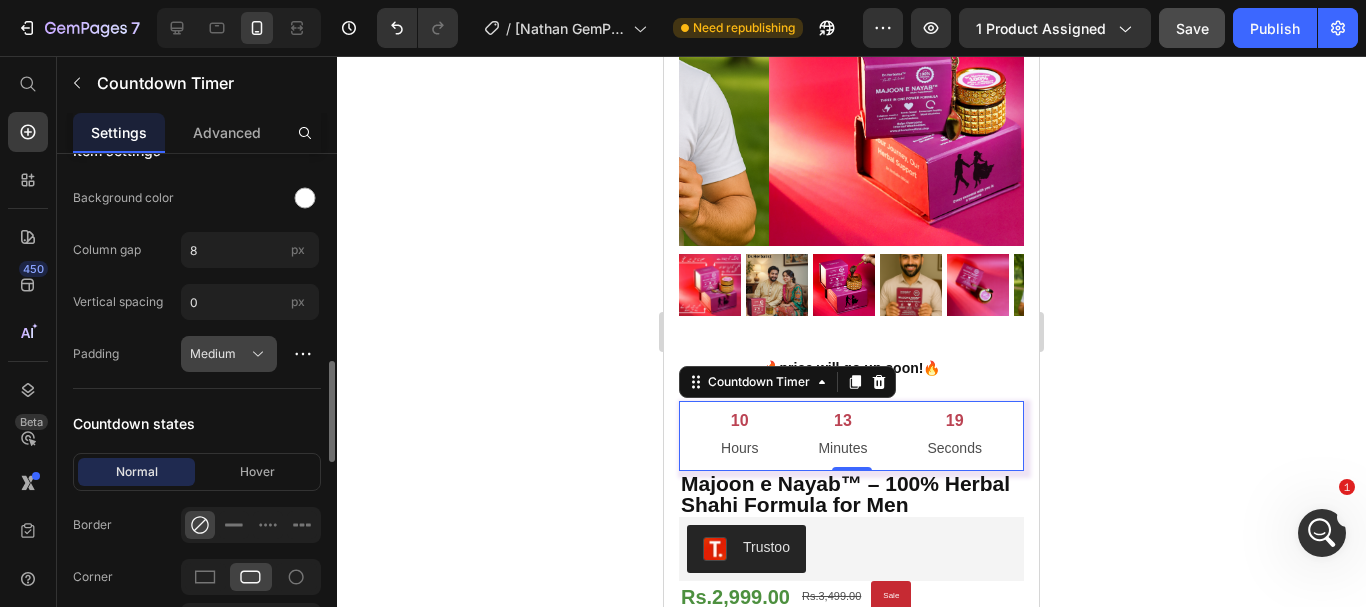 click on "Medium" at bounding box center (229, 354) 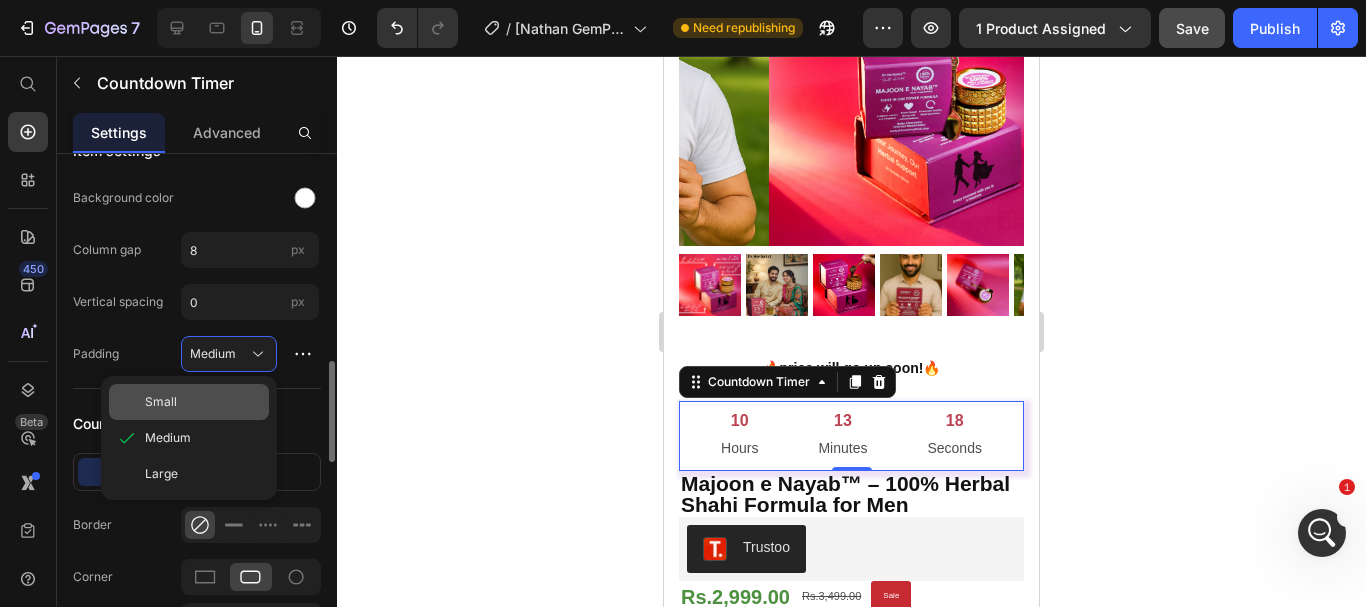 click on "Small" 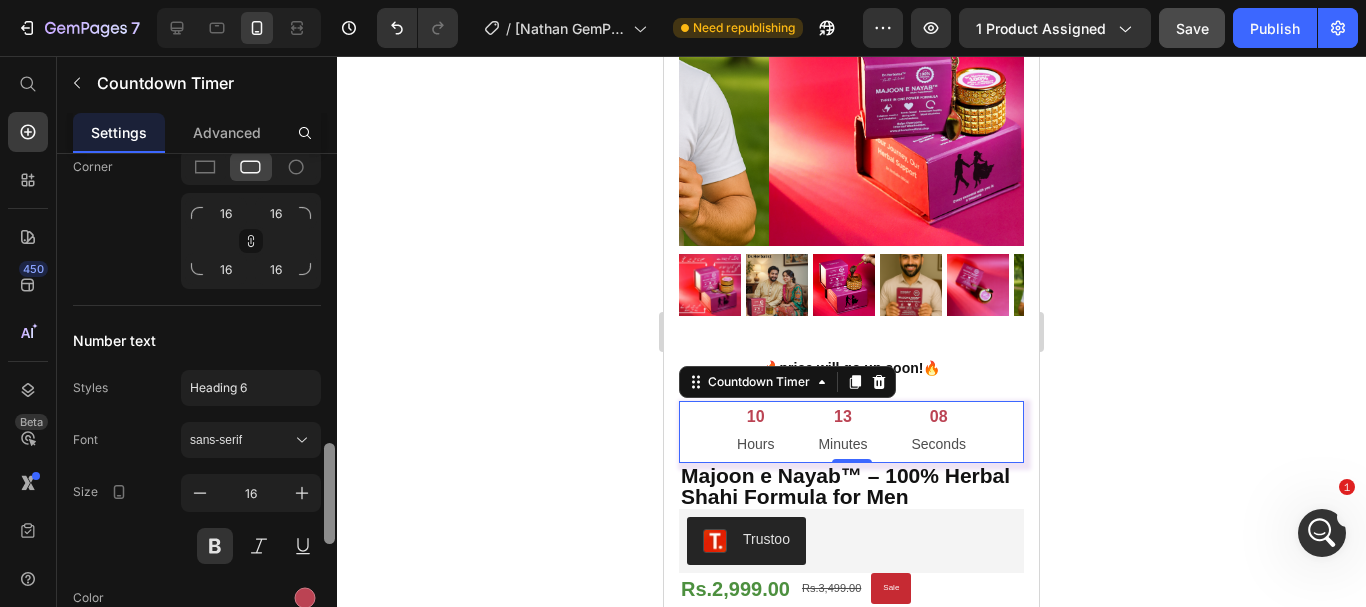 scroll, scrollTop: 1452, scrollLeft: 0, axis: vertical 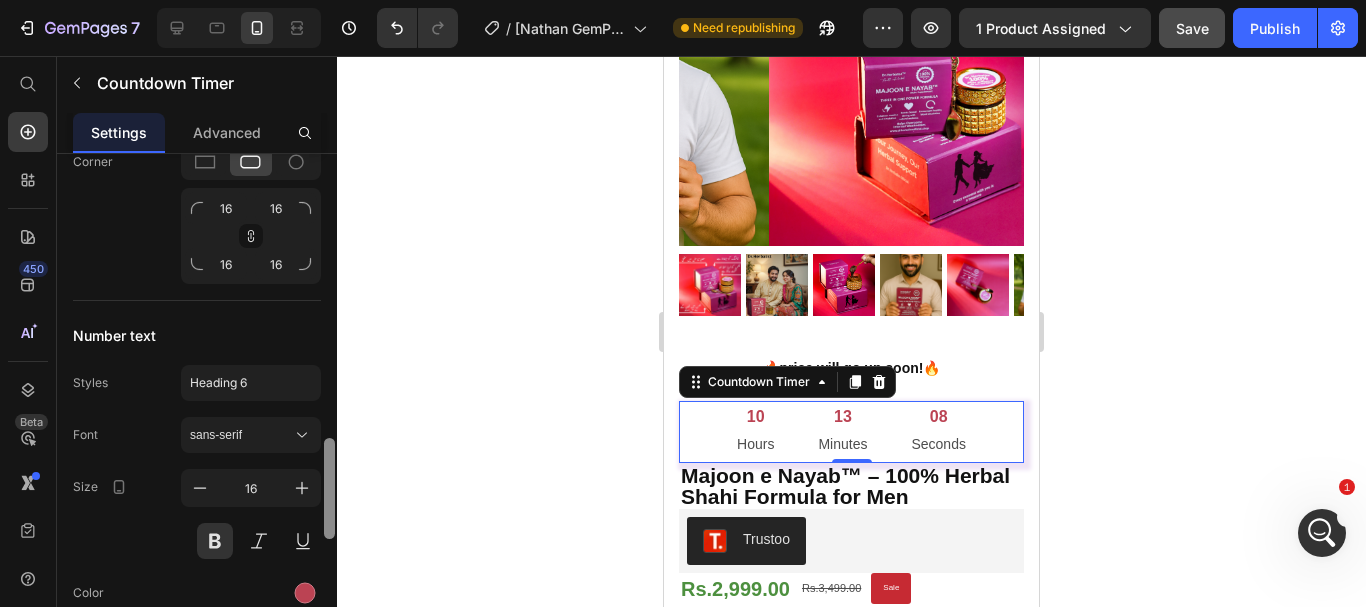drag, startPoint x: 331, startPoint y: 440, endPoint x: 326, endPoint y: 523, distance: 83.15047 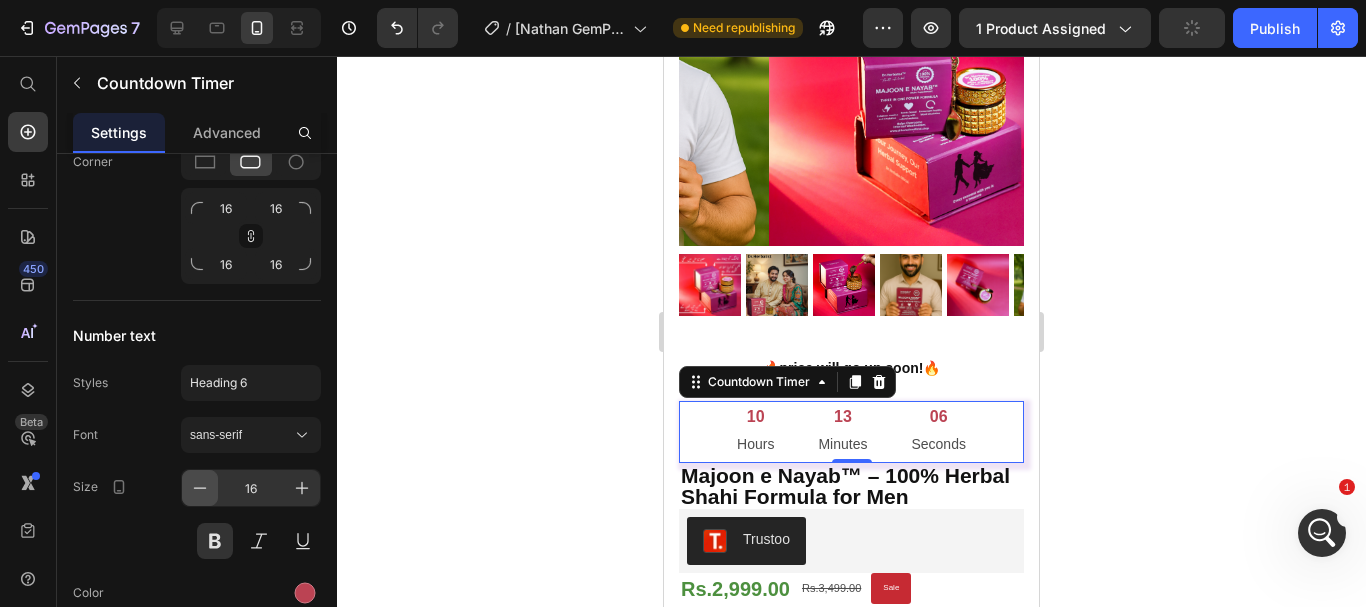 click 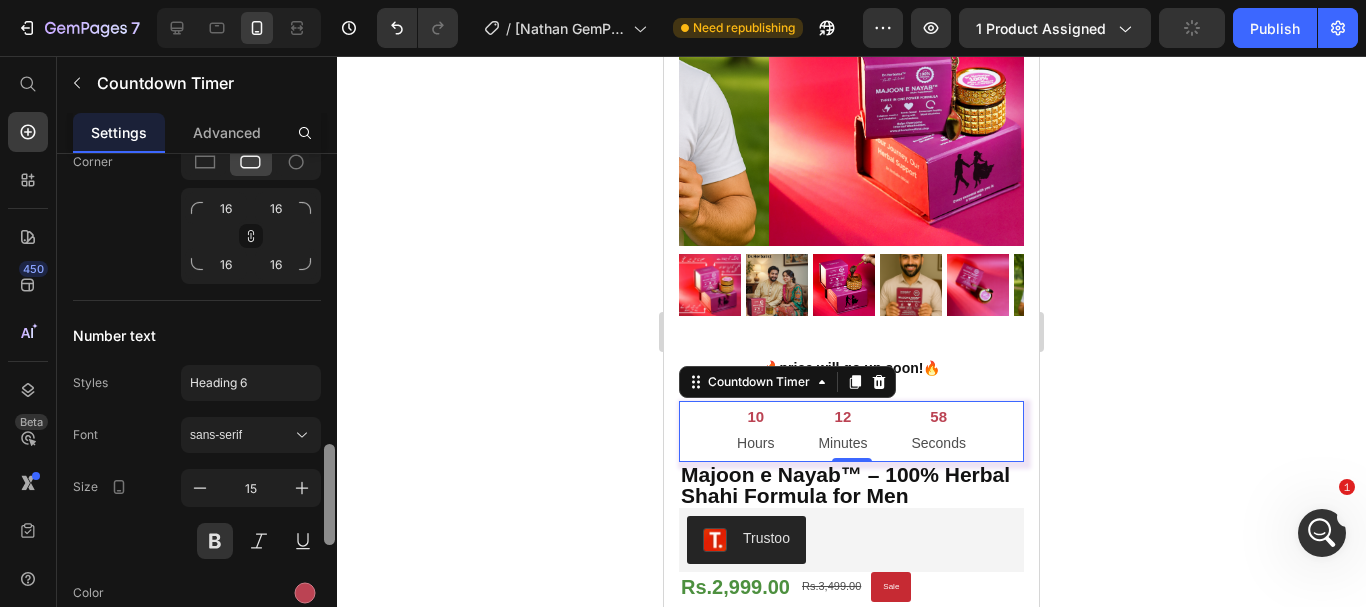 scroll, scrollTop: 1467, scrollLeft: 0, axis: vertical 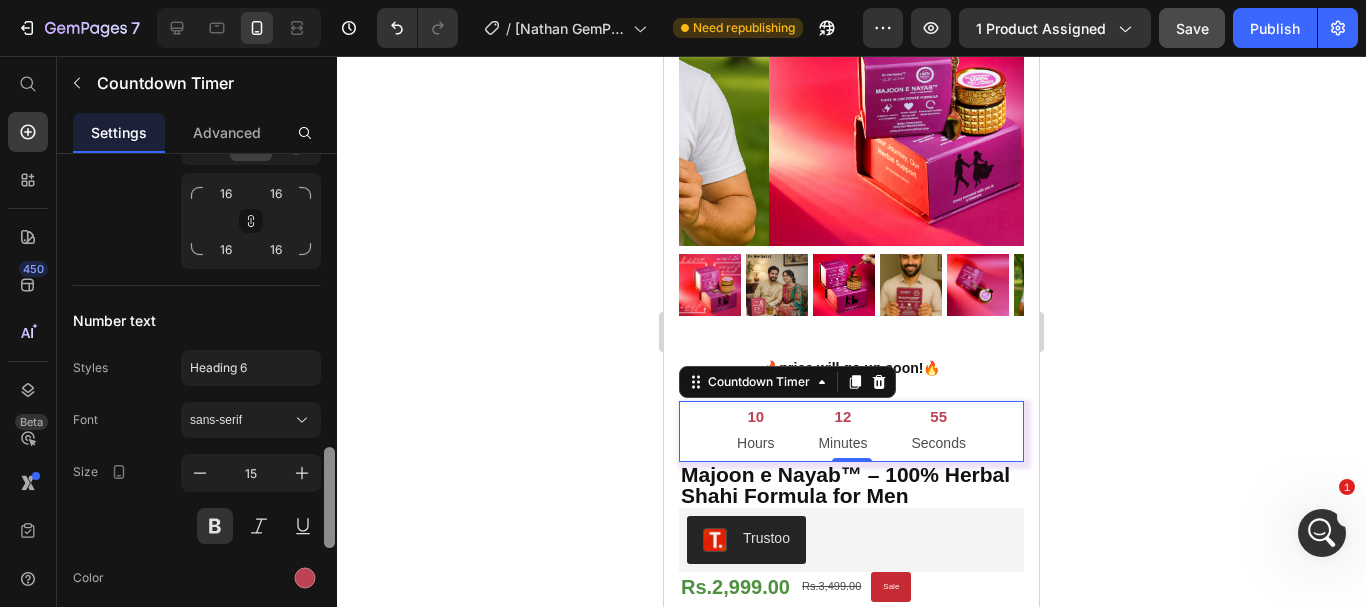 click at bounding box center [329, 497] 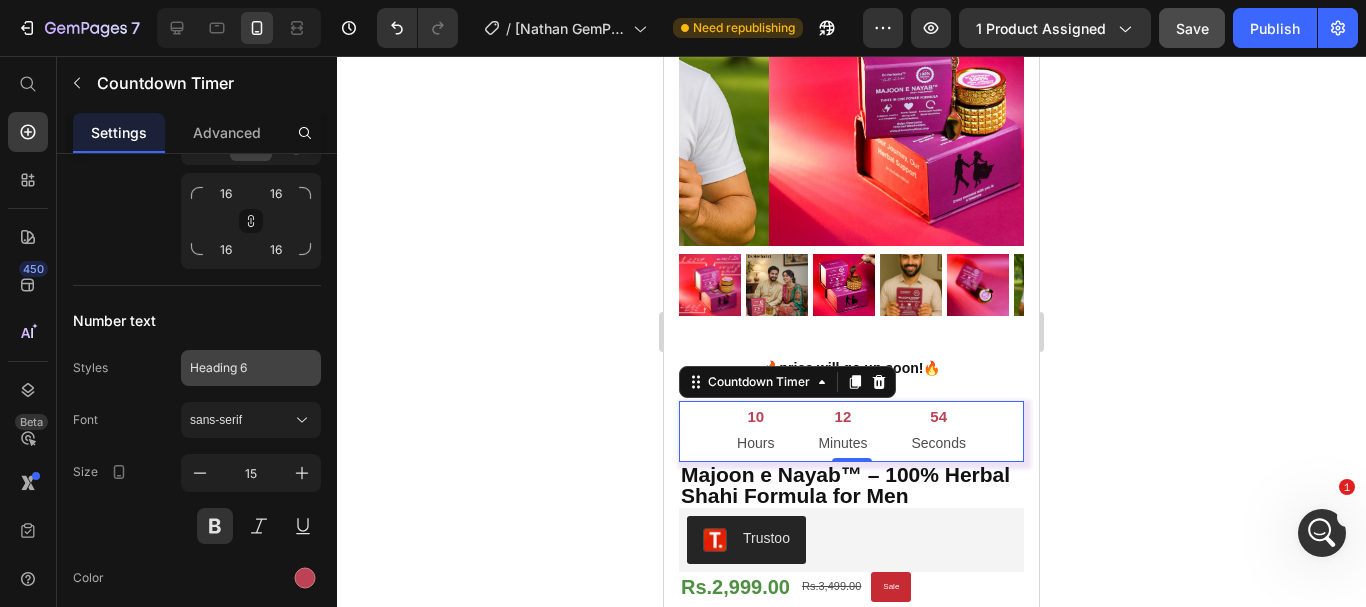 click on "Heading 6" at bounding box center [239, 368] 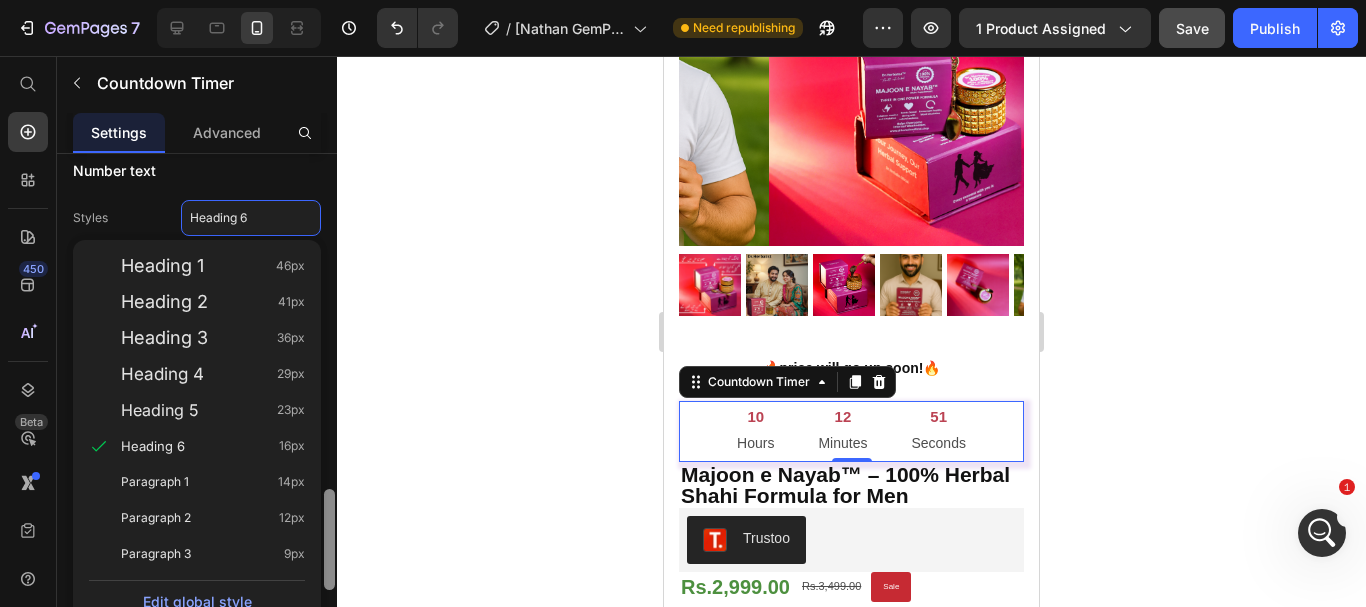 scroll, scrollTop: 1632, scrollLeft: 0, axis: vertical 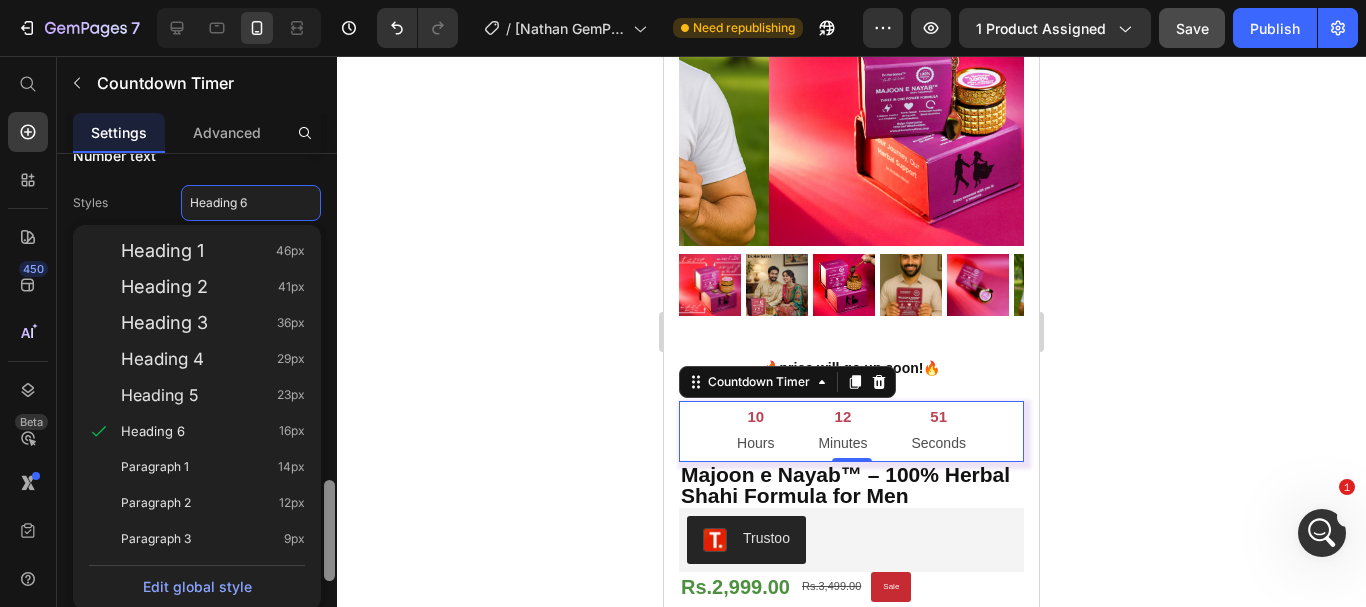 drag, startPoint x: 331, startPoint y: 519, endPoint x: 327, endPoint y: 552, distance: 33.24154 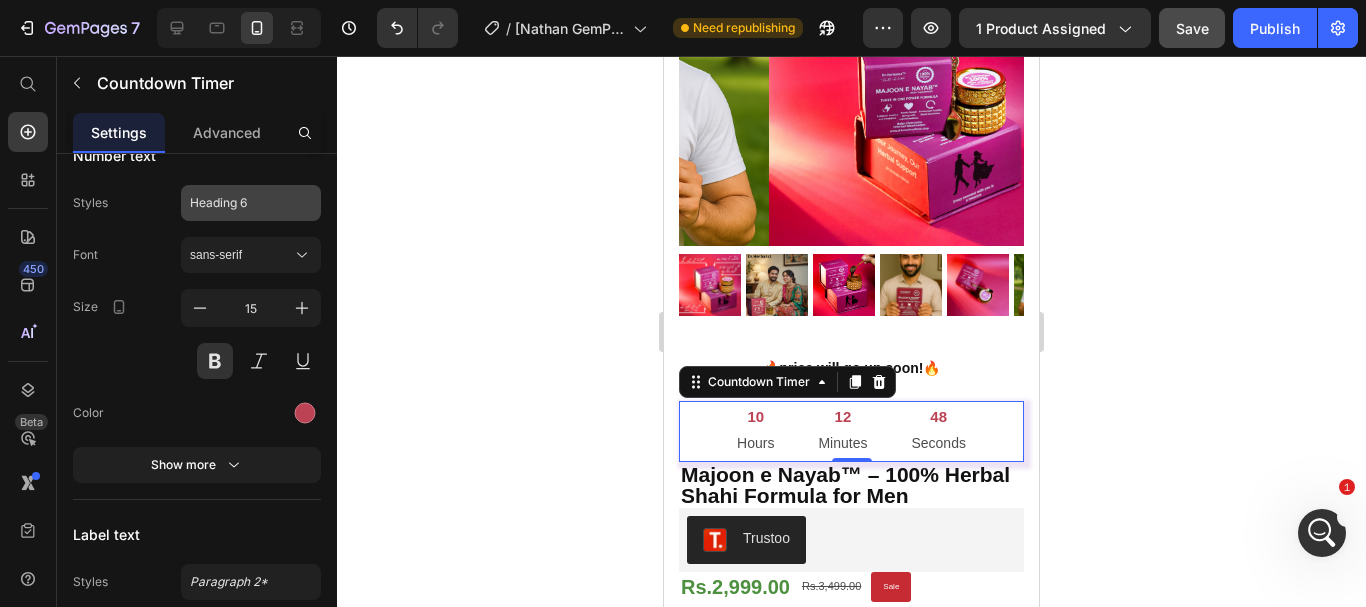 click on "Heading 6" at bounding box center [239, 203] 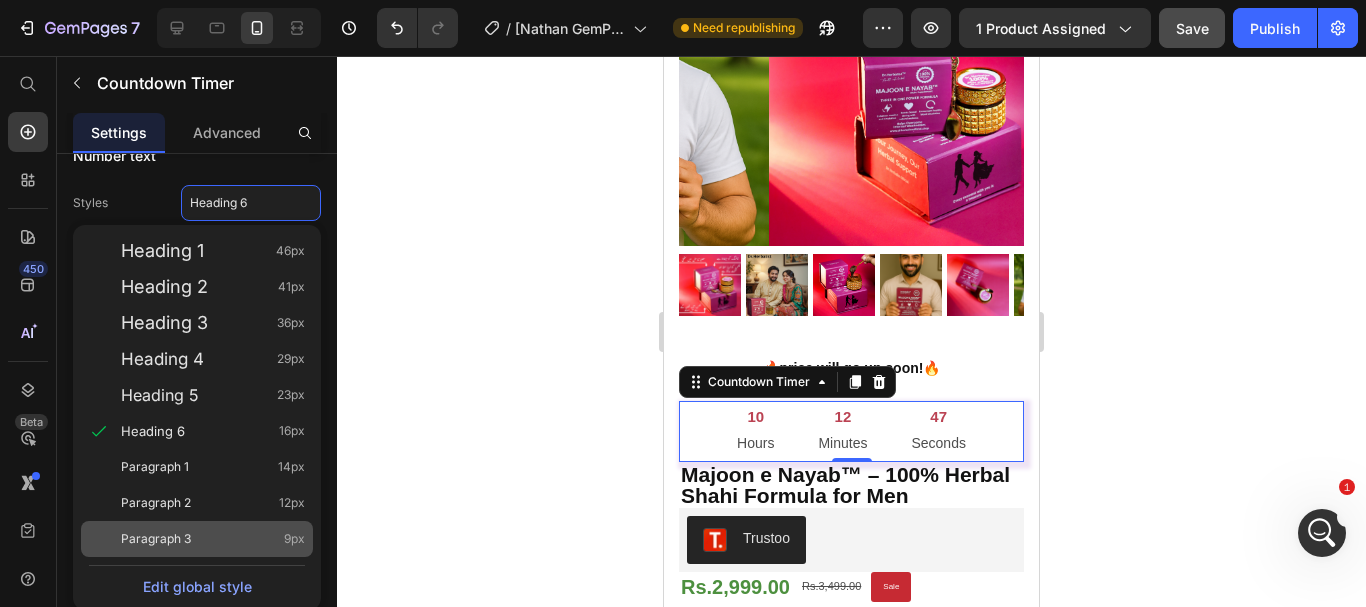 click on "Paragraph 3 9px" 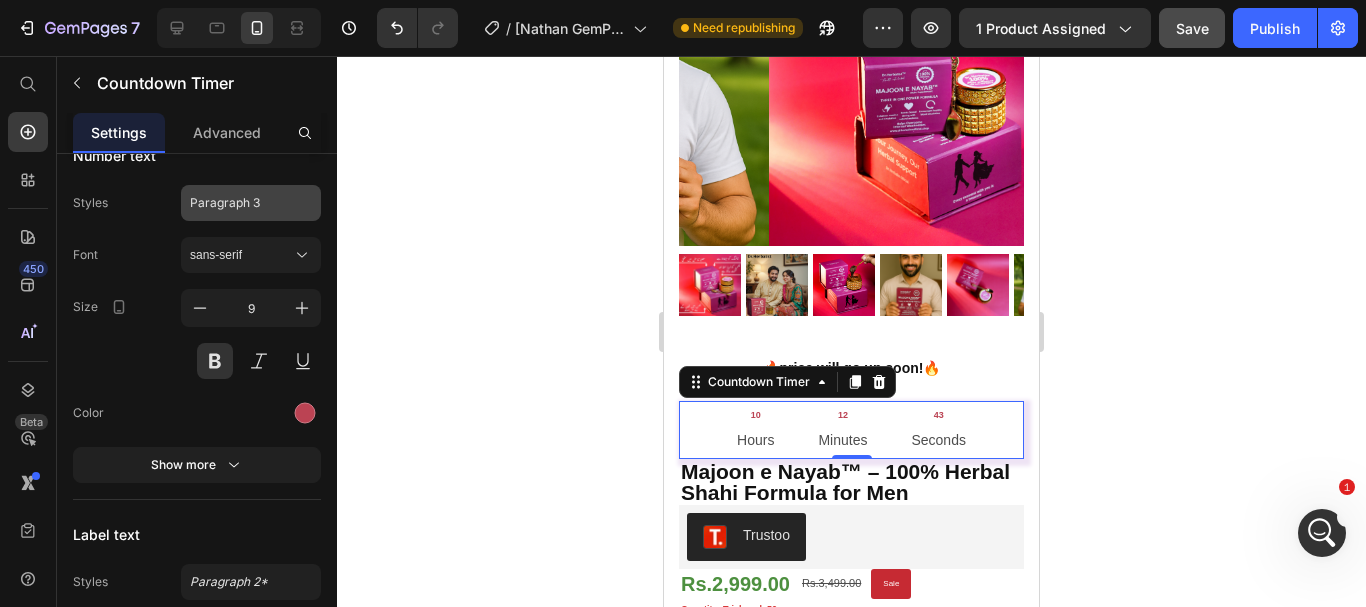 click on "Paragraph 3" at bounding box center [251, 203] 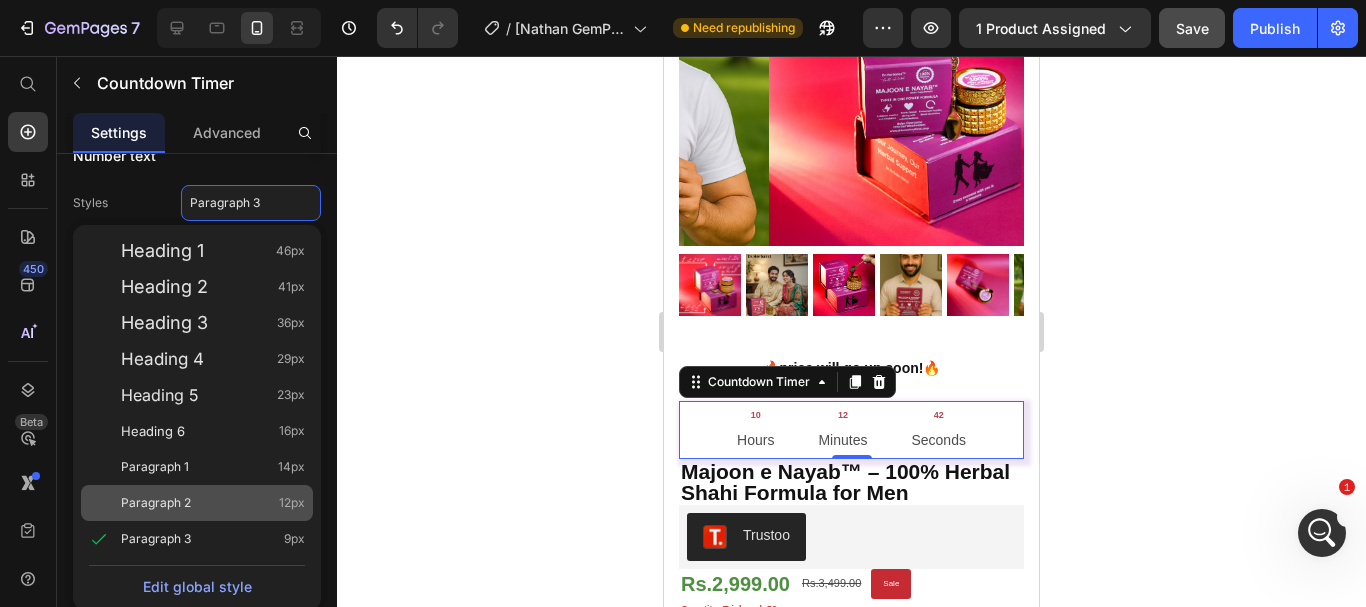 click on "Paragraph 2 12px" at bounding box center [213, 503] 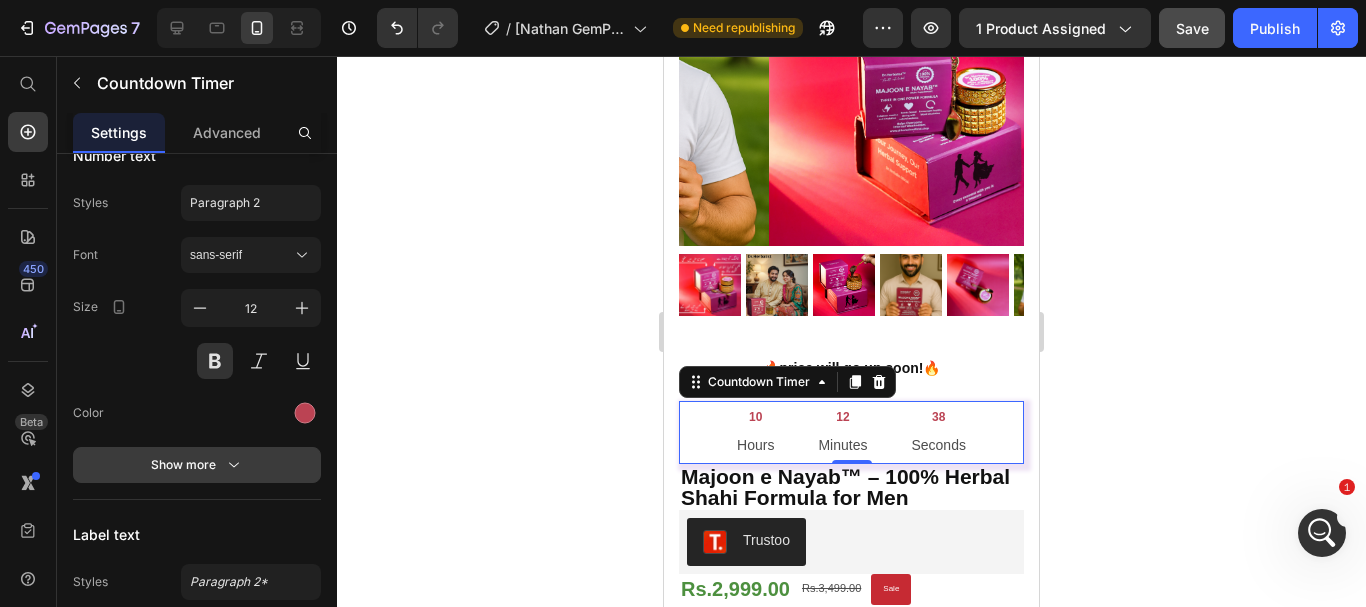 click 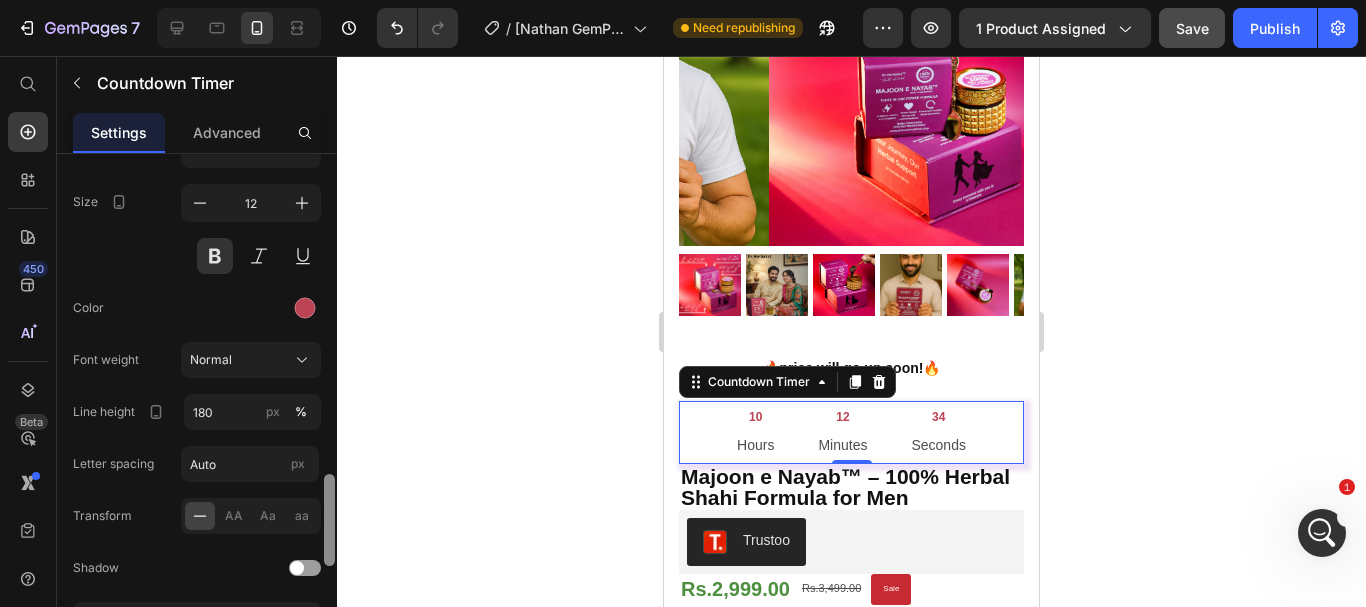 scroll, scrollTop: 1742, scrollLeft: 0, axis: vertical 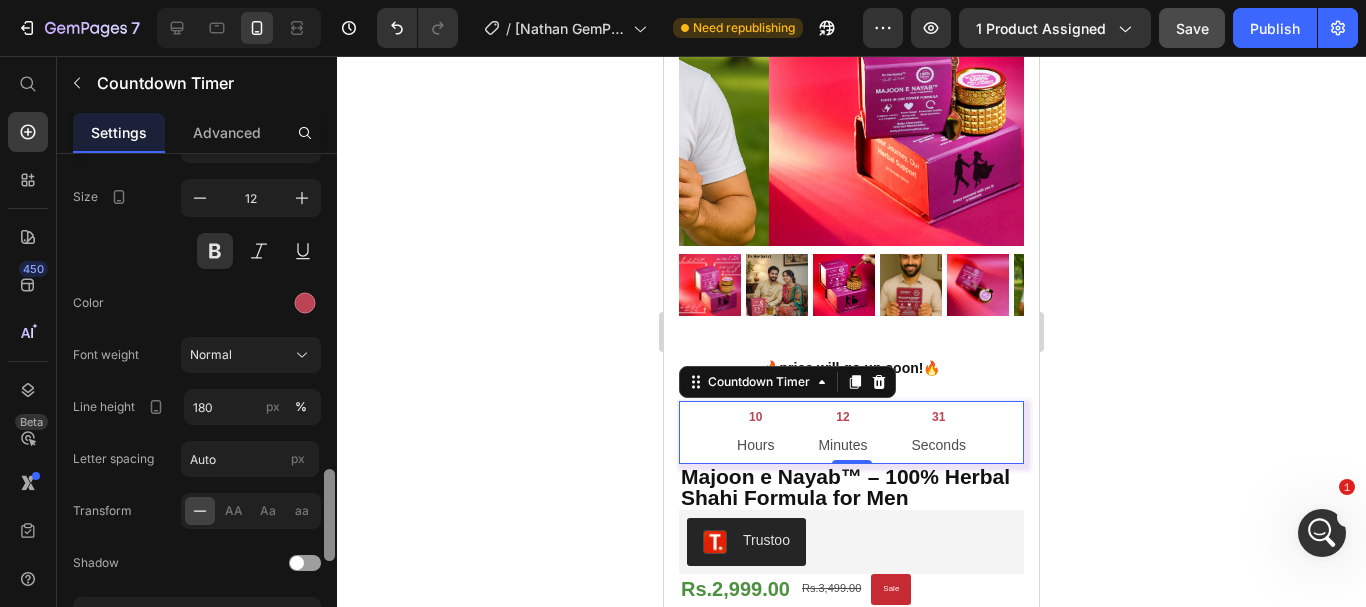 drag, startPoint x: 333, startPoint y: 502, endPoint x: 331, endPoint y: 524, distance: 22.090721 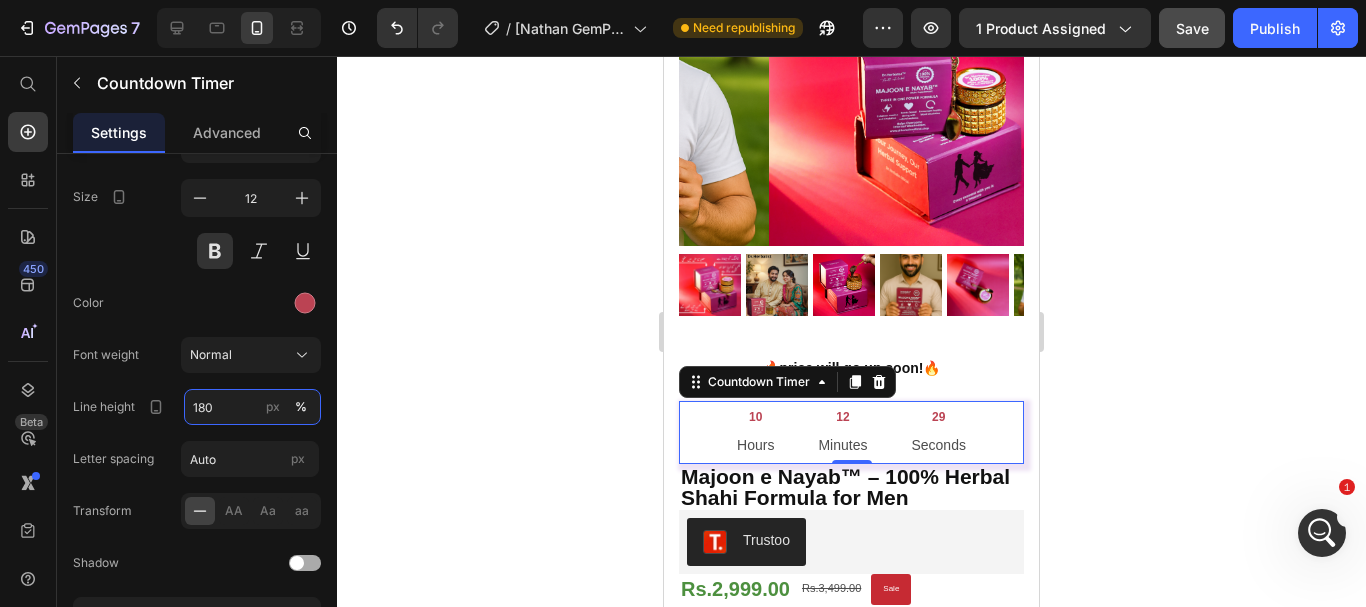 click on "180" at bounding box center (252, 407) 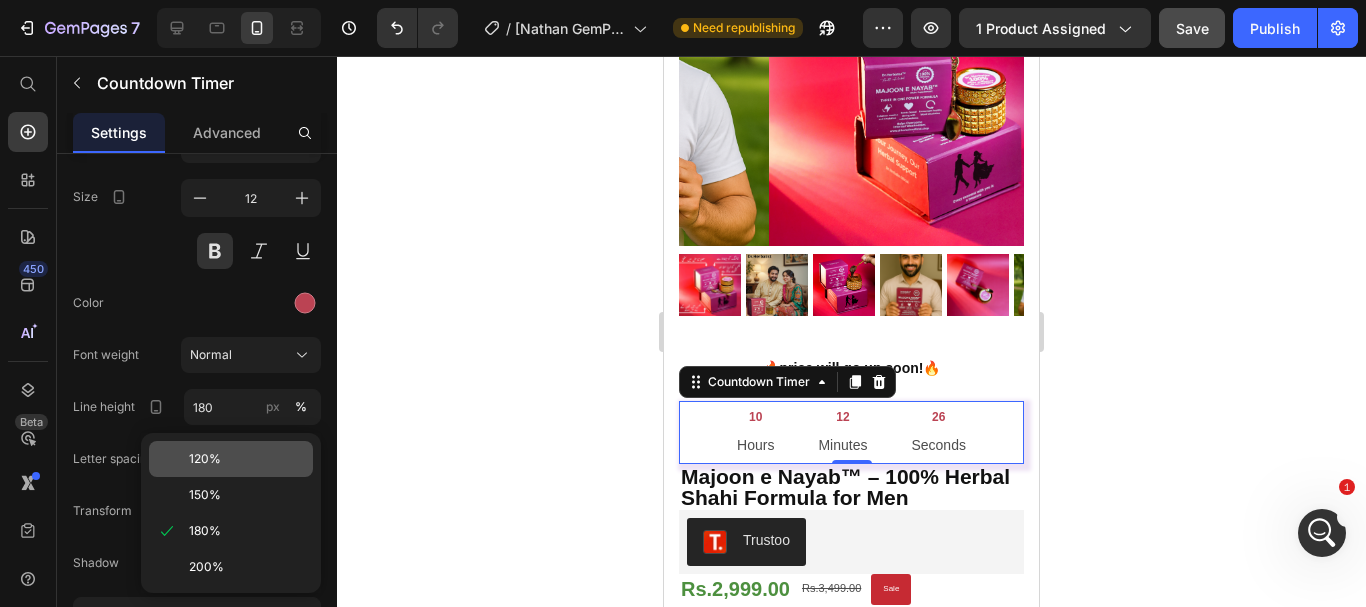 click on "120%" at bounding box center [205, 459] 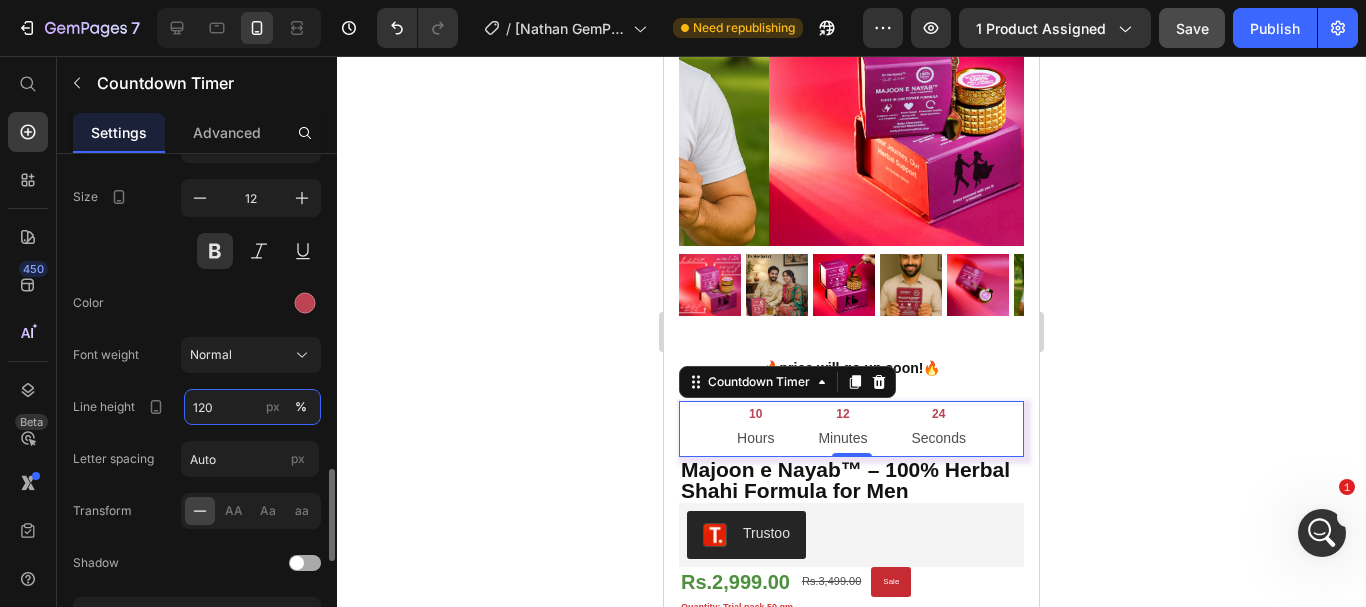 click on "120" at bounding box center [252, 407] 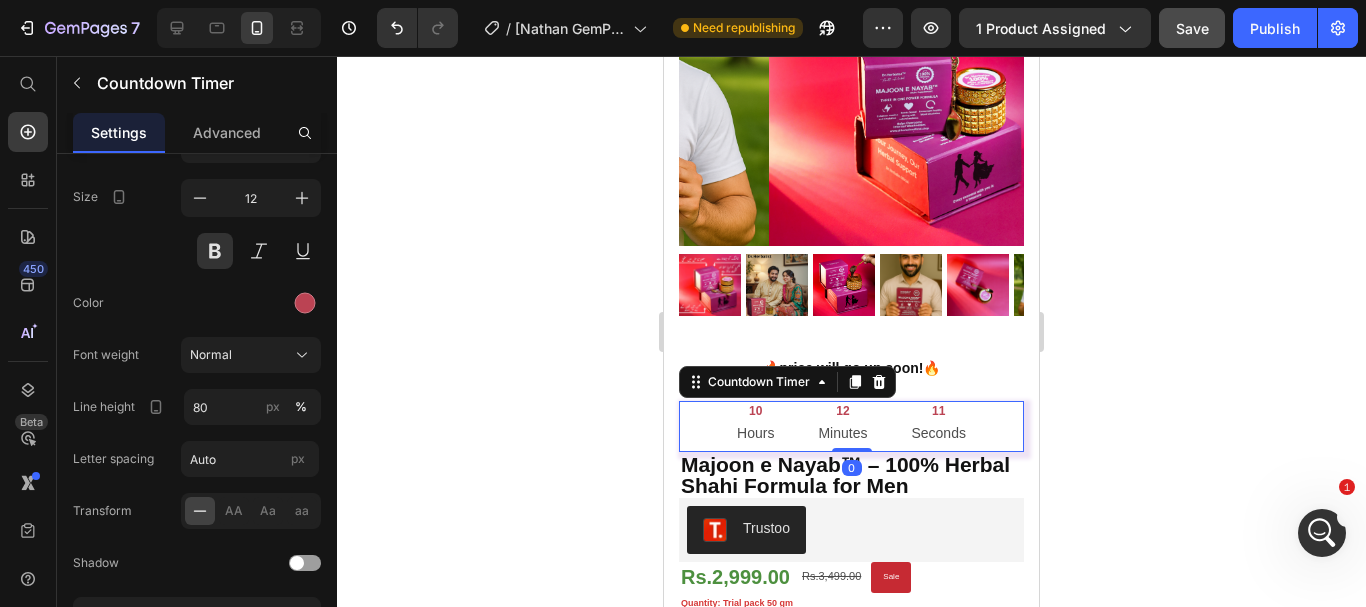 drag, startPoint x: 838, startPoint y: 435, endPoint x: 838, endPoint y: 416, distance: 19 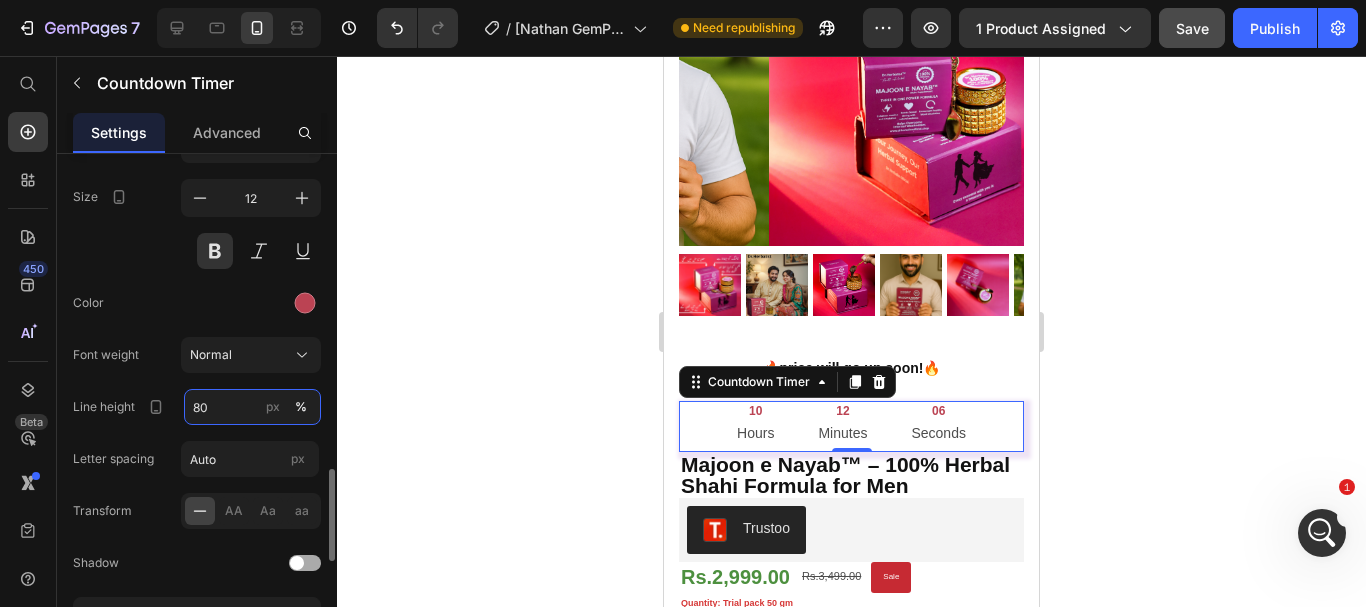click on "80" at bounding box center [252, 407] 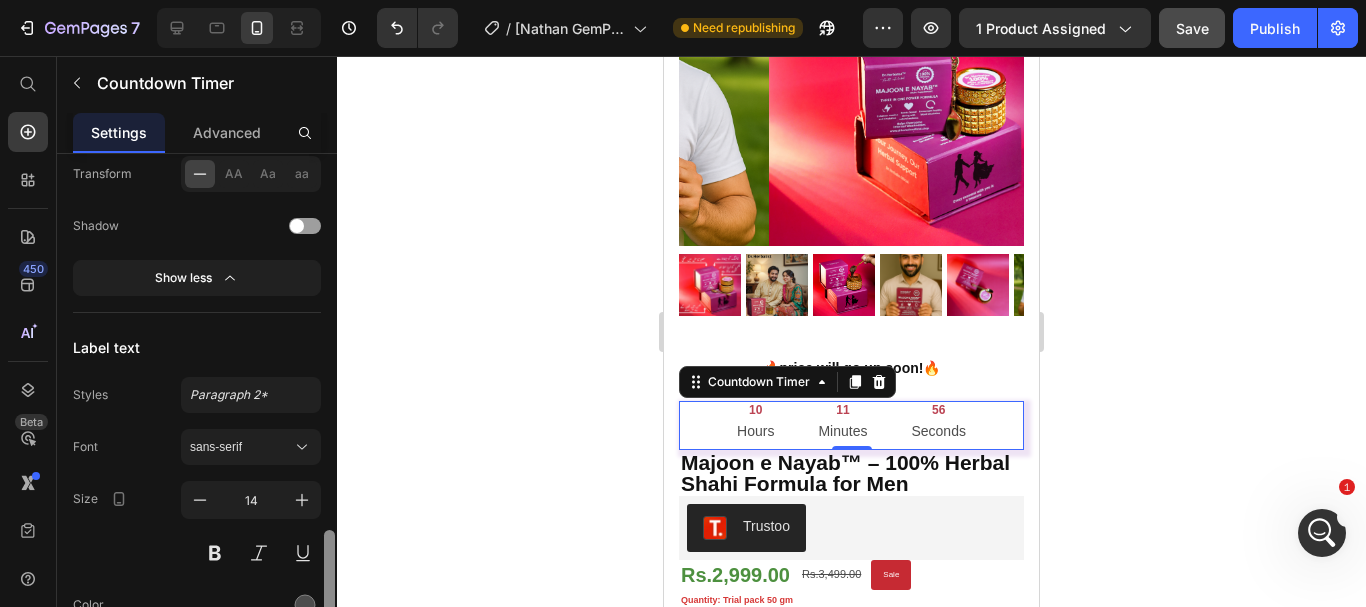scroll, scrollTop: 2095, scrollLeft: 0, axis: vertical 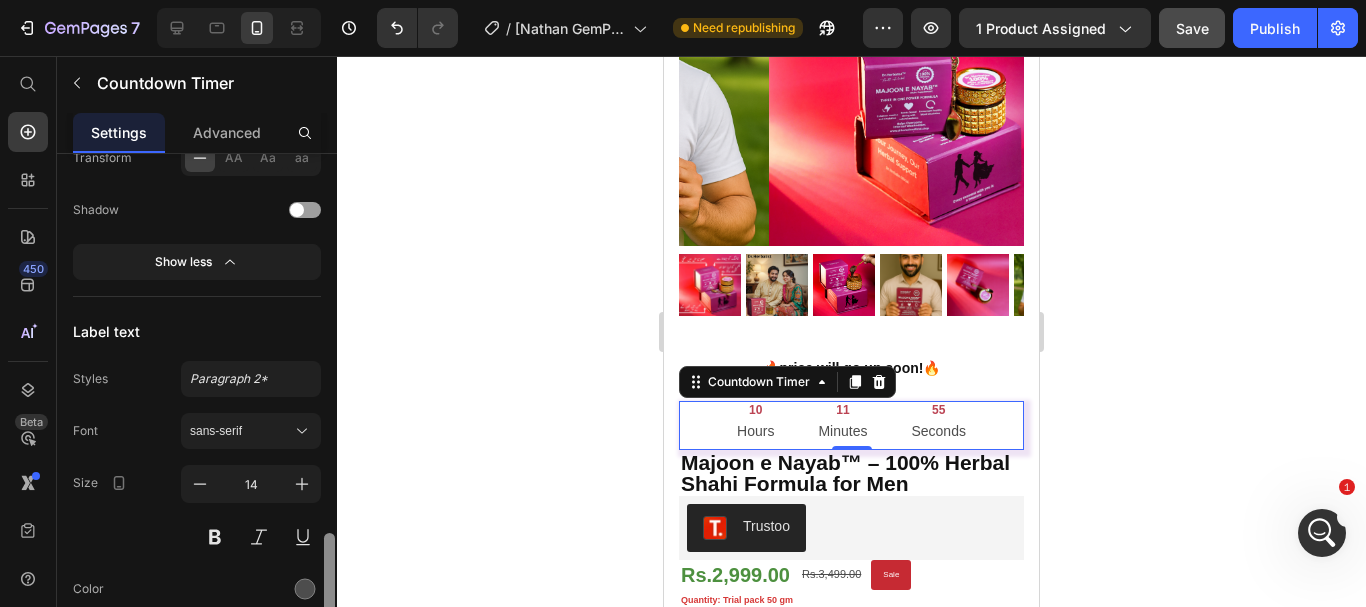 drag, startPoint x: 330, startPoint y: 496, endPoint x: 327, endPoint y: 560, distance: 64.070274 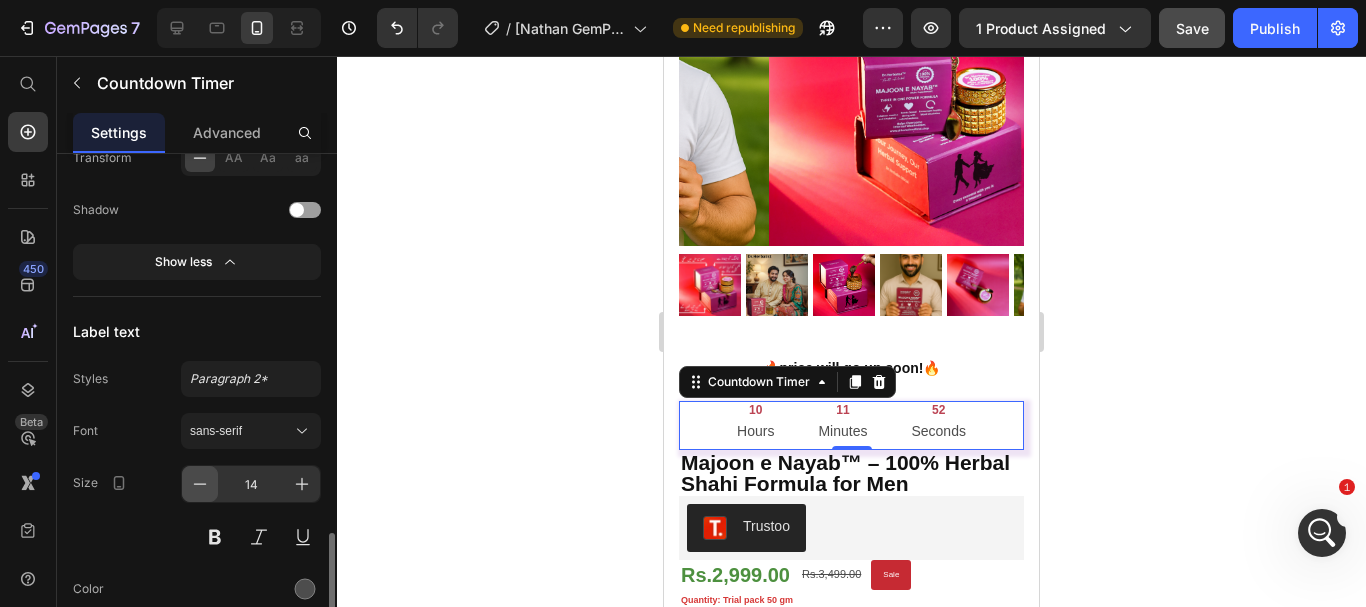 type on "60" 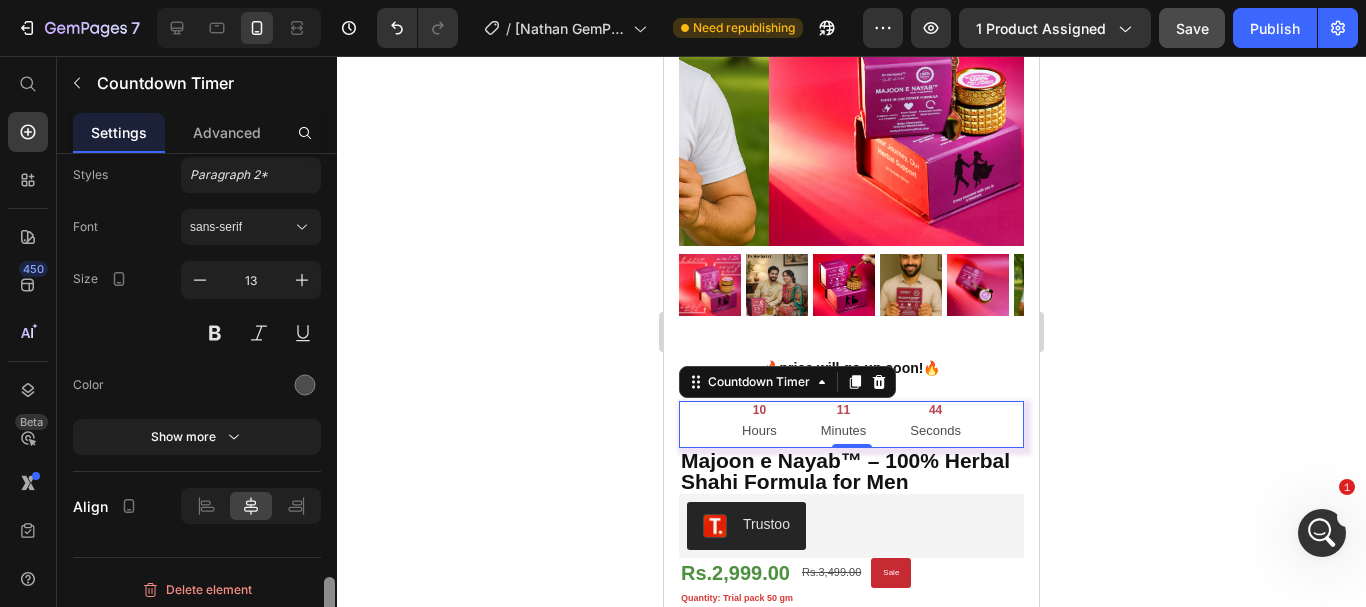 scroll, scrollTop: 2307, scrollLeft: 0, axis: vertical 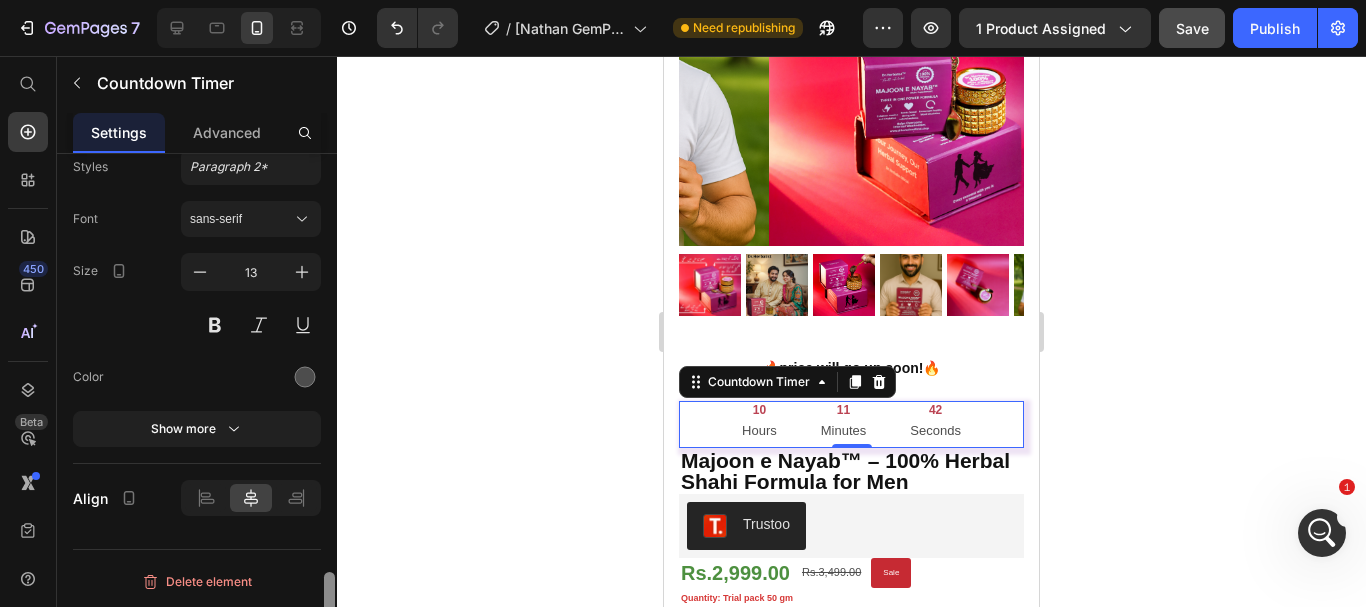 drag, startPoint x: 332, startPoint y: 558, endPoint x: 323, endPoint y: 618, distance: 60.671246 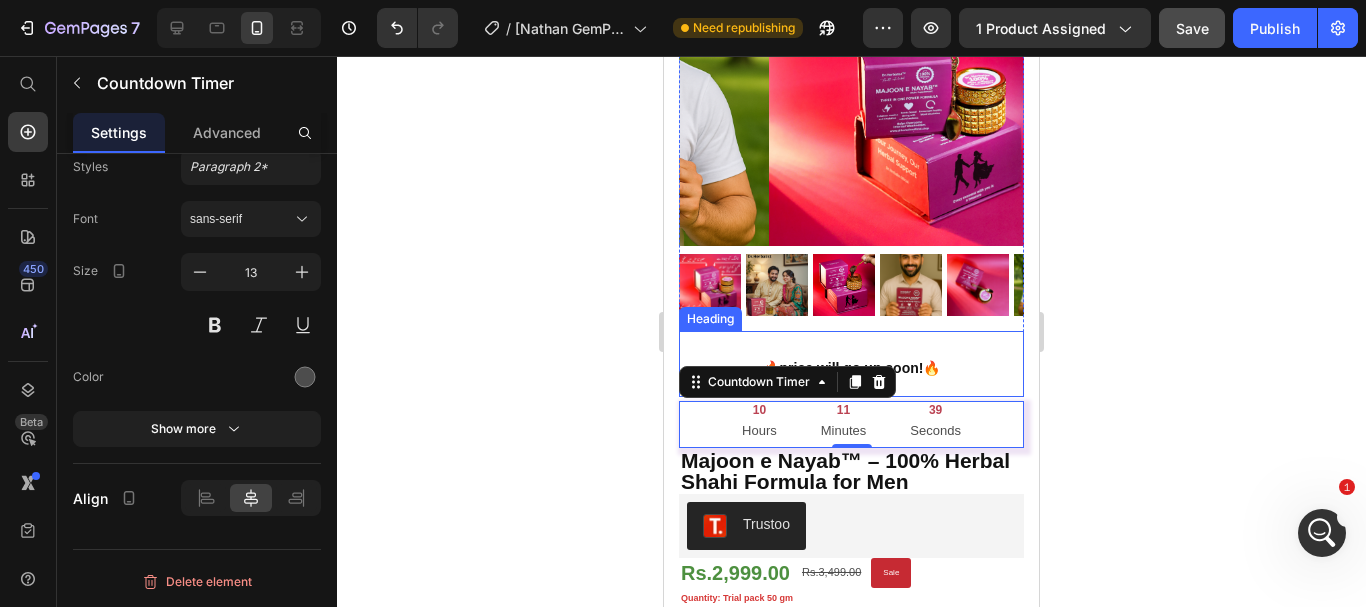 click on "⁠⁠⁠⁠⁠⁠⁠ 🔥price will go up soon!🔥" at bounding box center (851, 364) 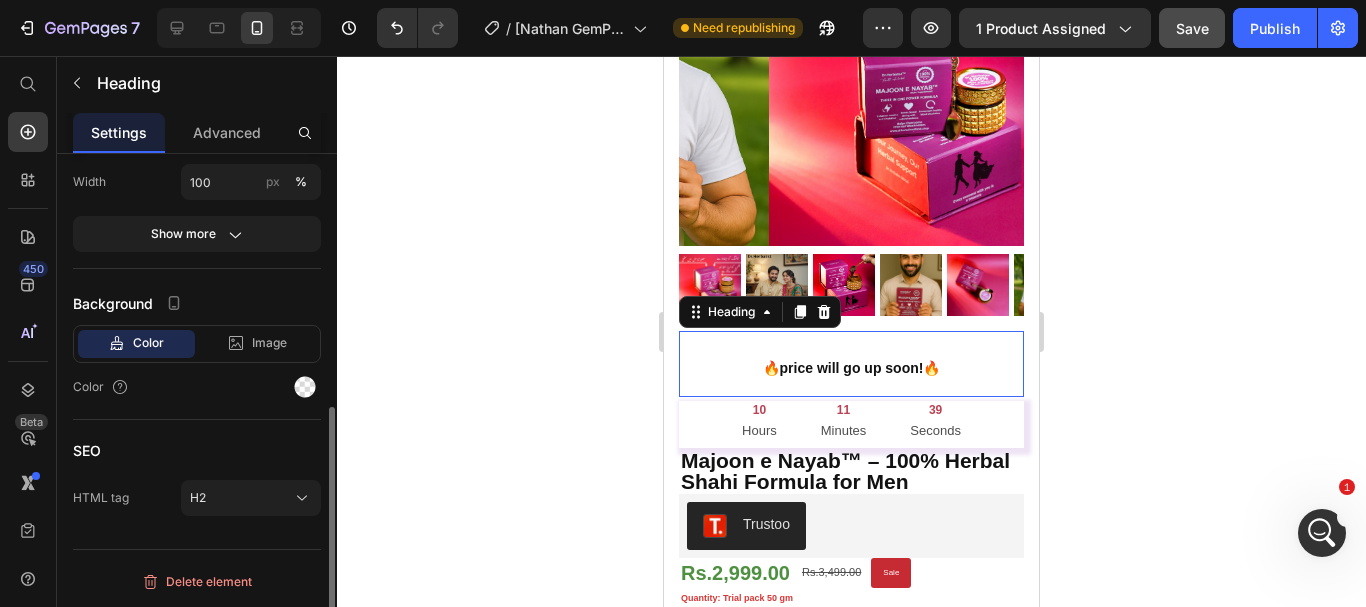 scroll, scrollTop: 0, scrollLeft: 0, axis: both 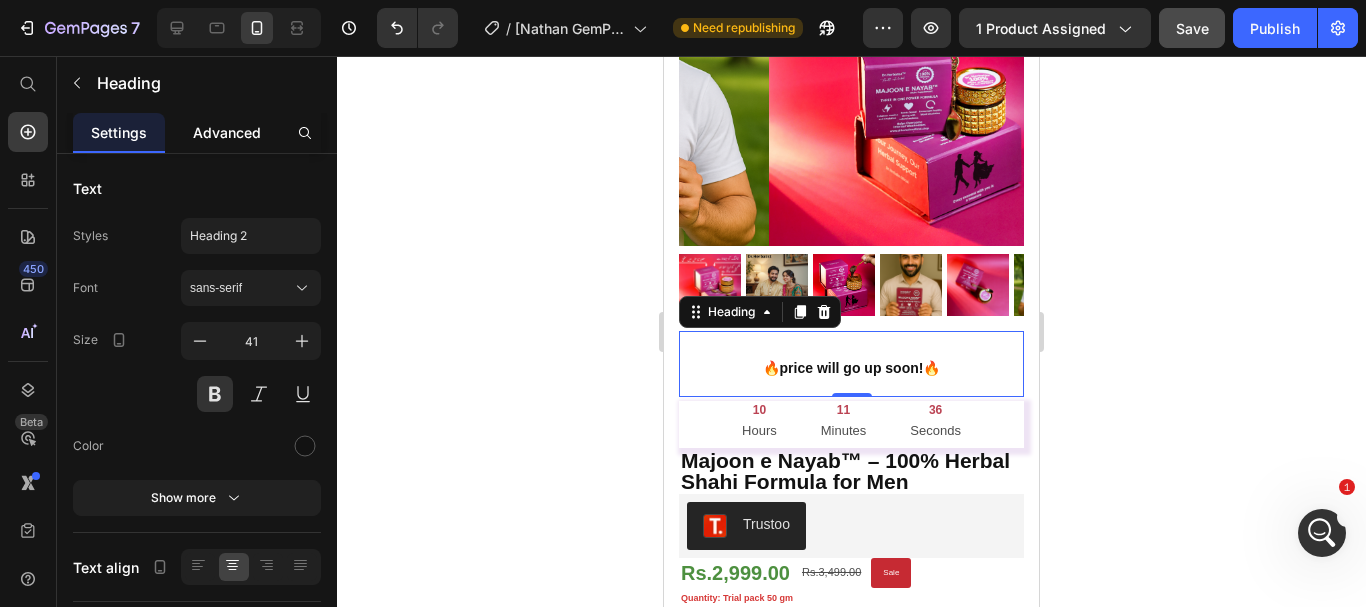 click on "Advanced" at bounding box center (227, 132) 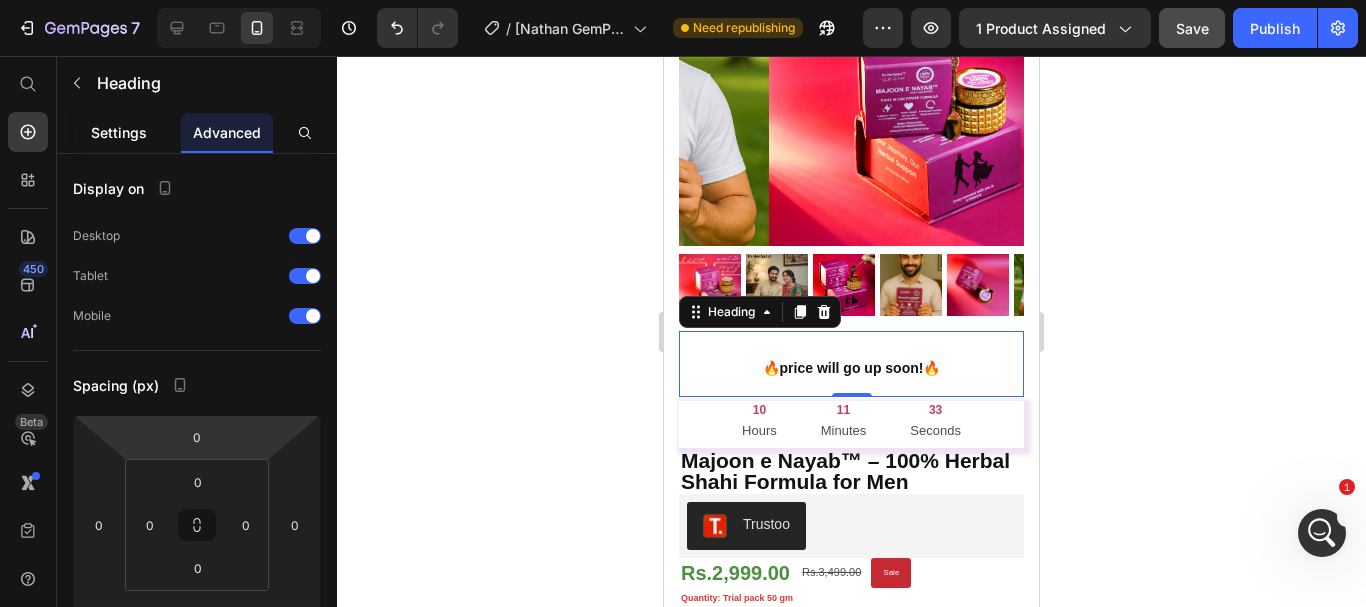 click on "Settings" at bounding box center (119, 132) 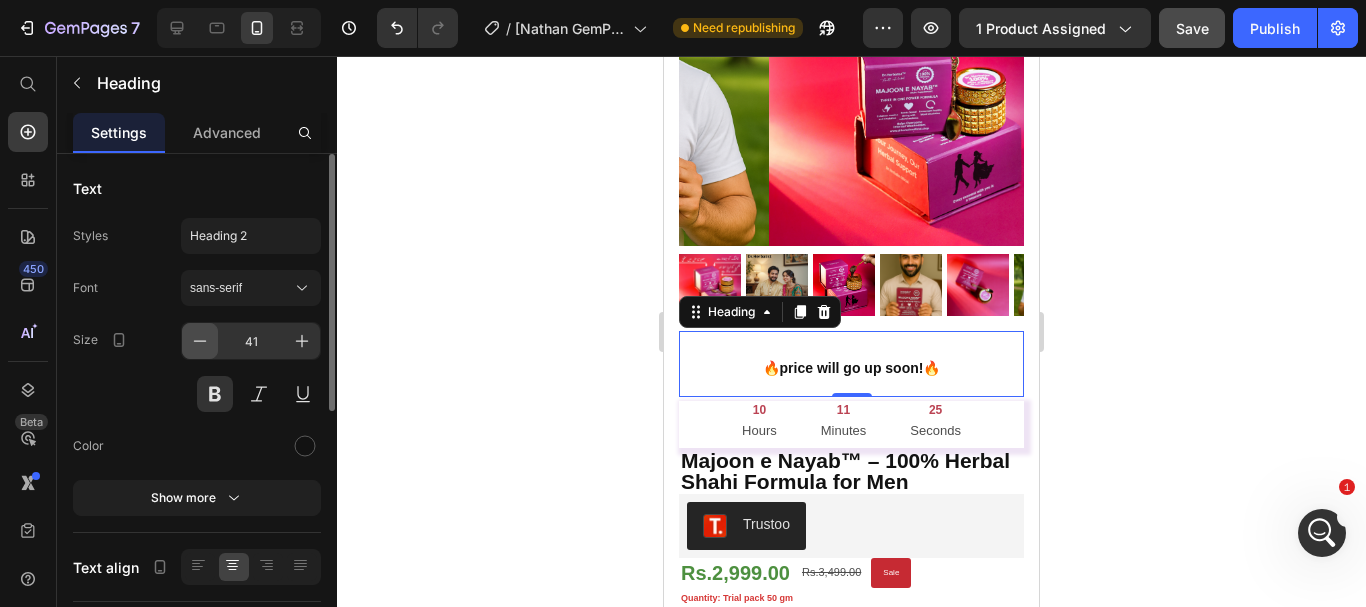 click 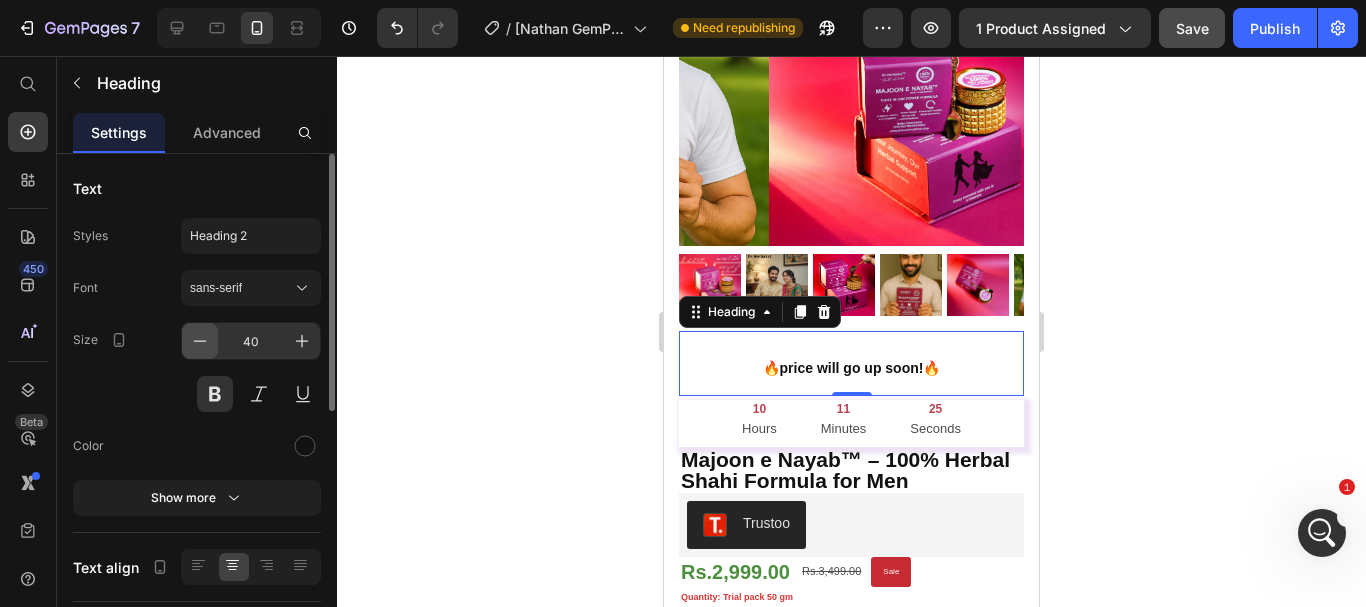 click 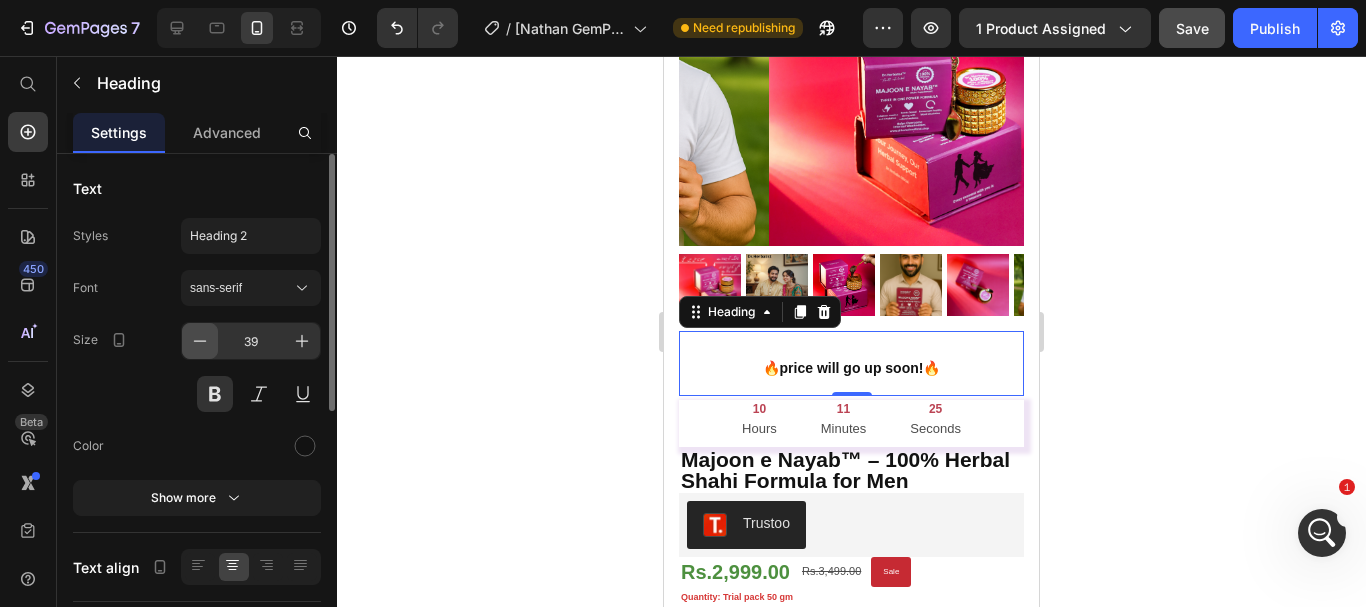 click 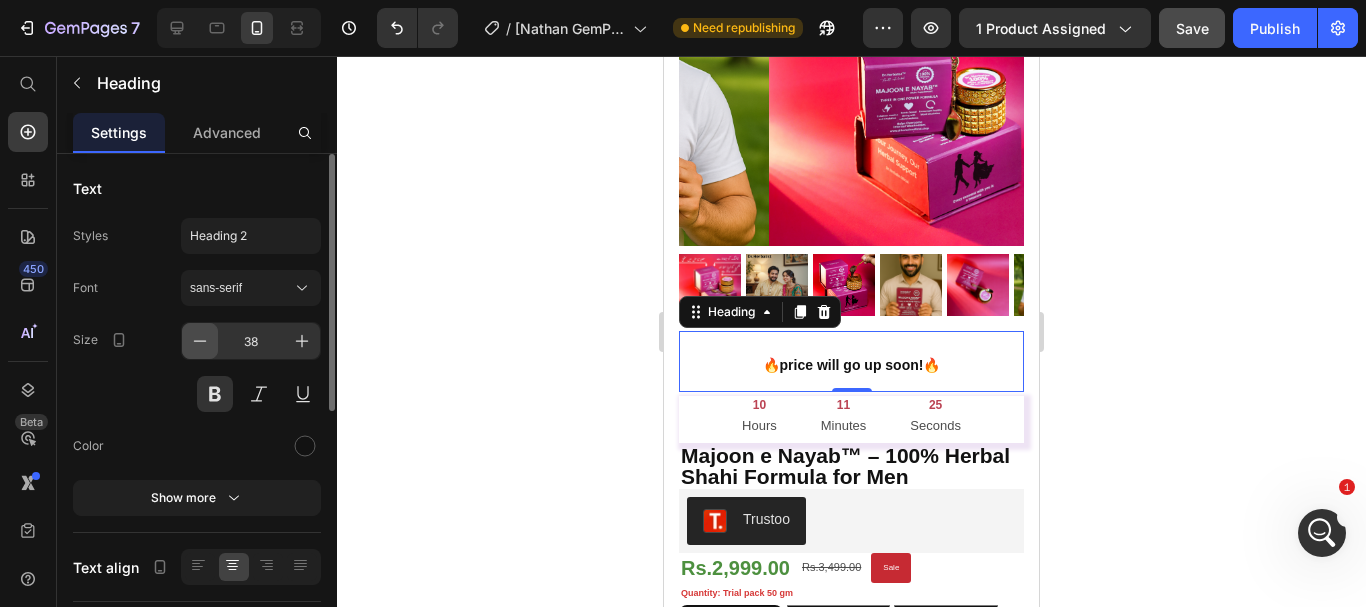 click 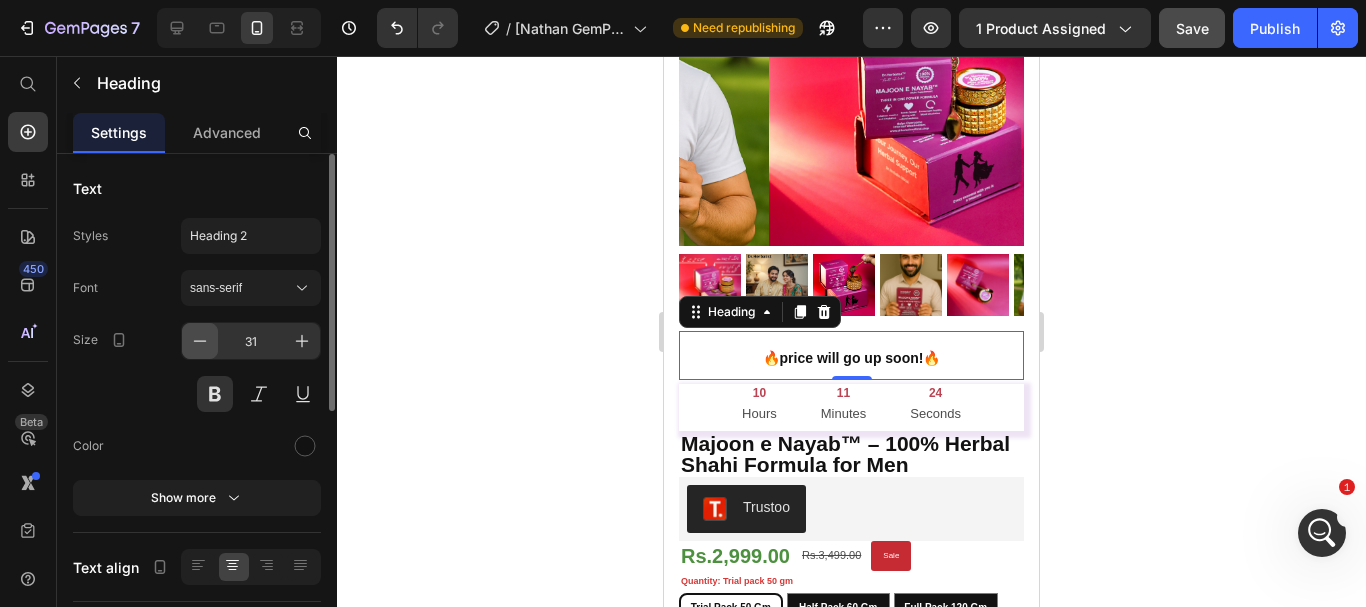 click 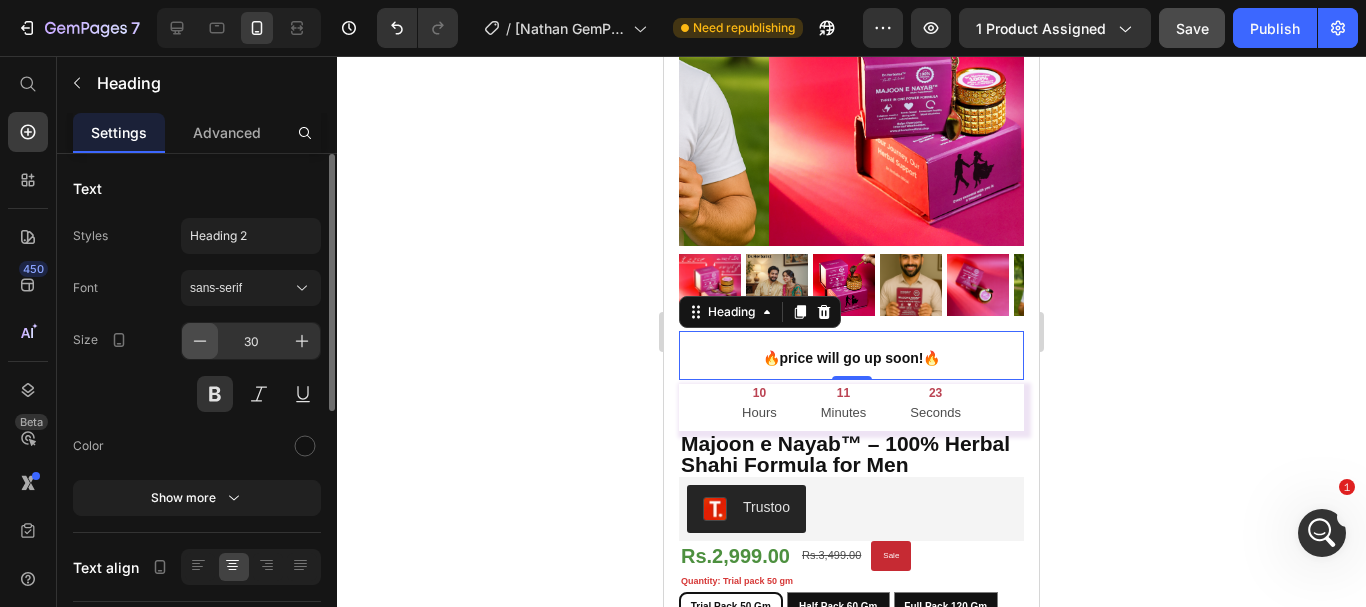 click 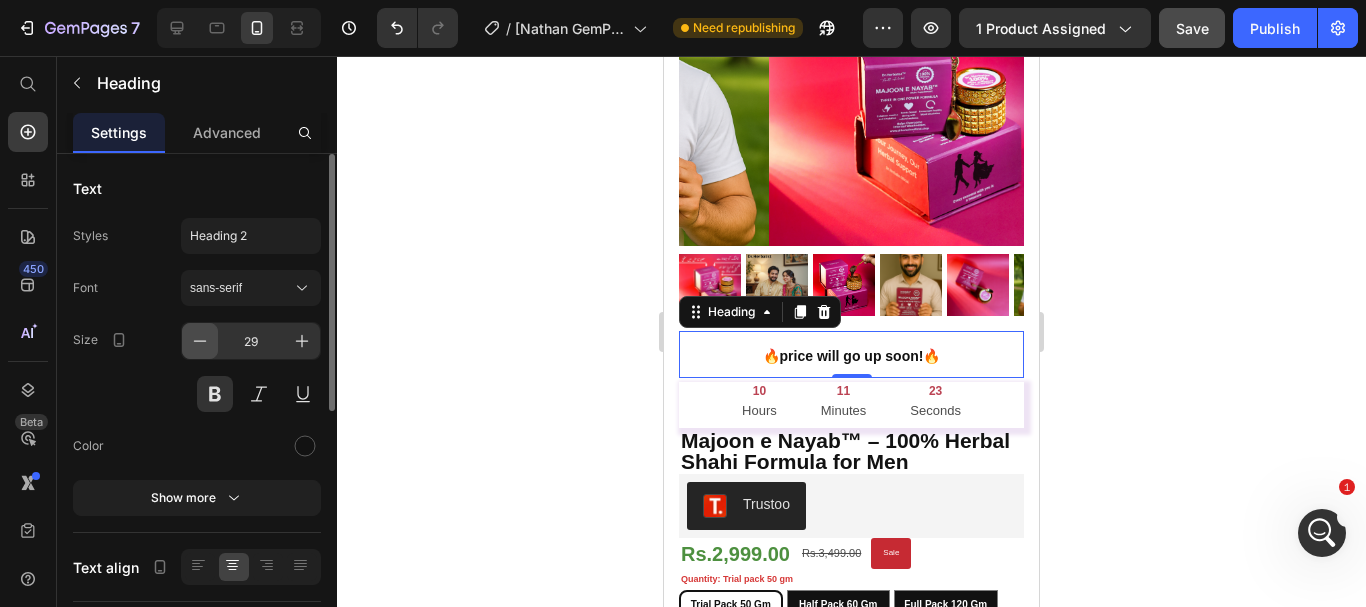 click 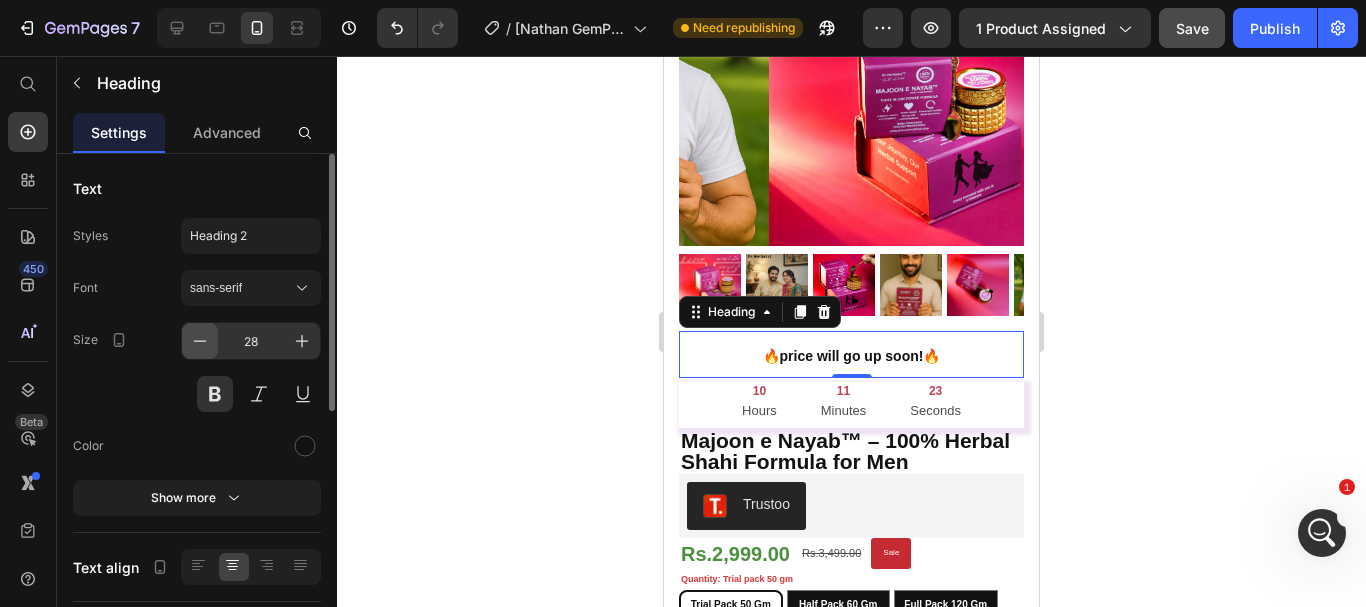 click 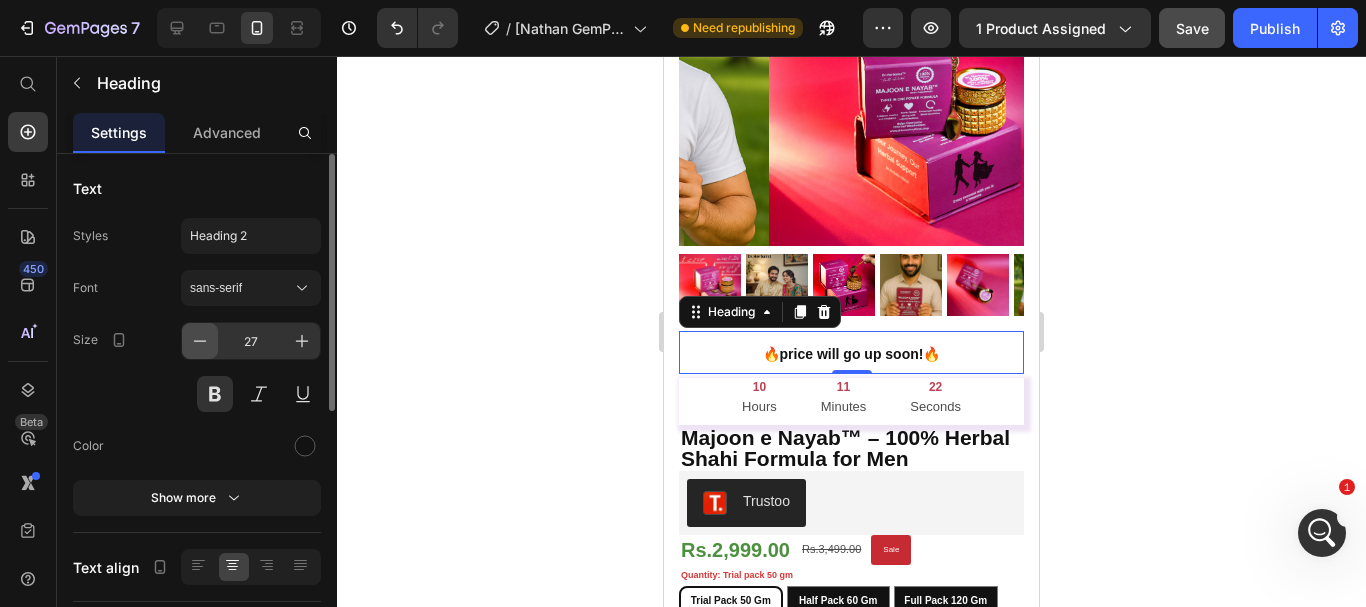 click 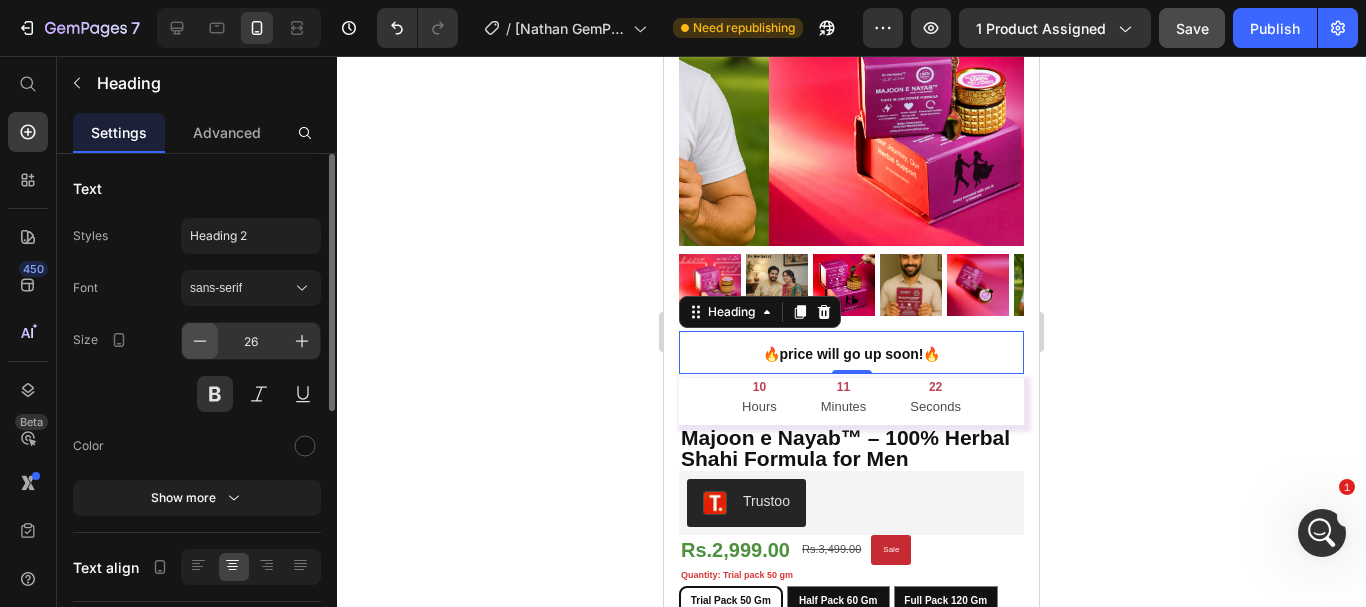 click 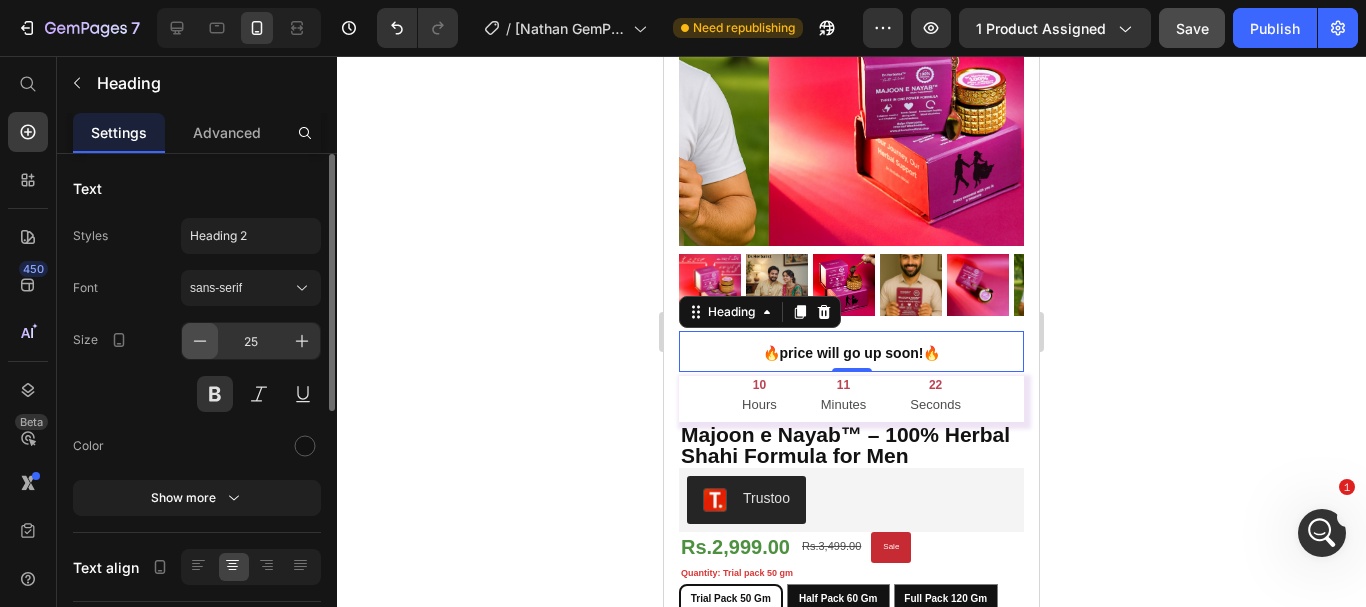 click 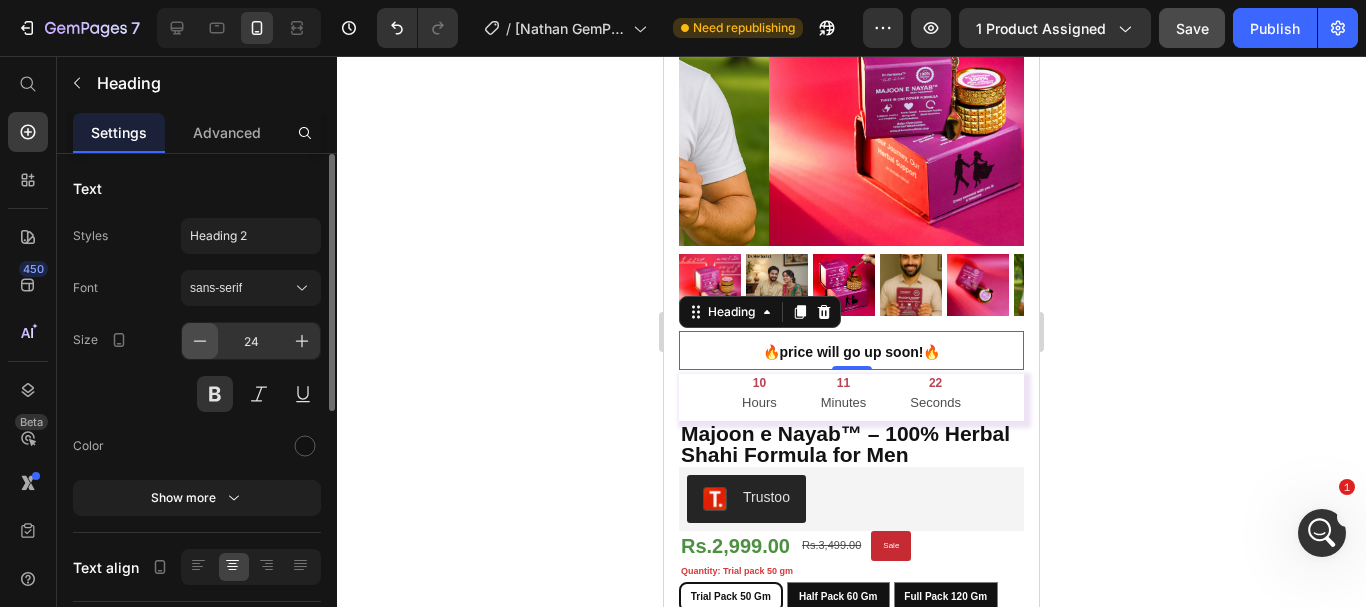 click 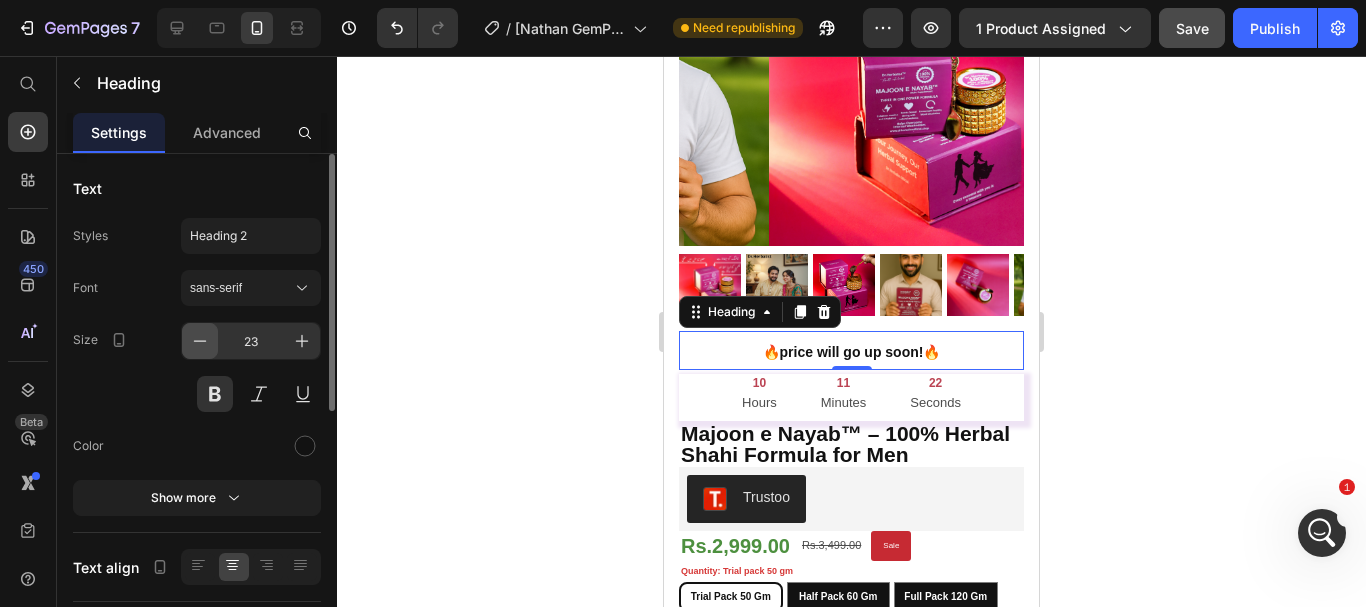 click 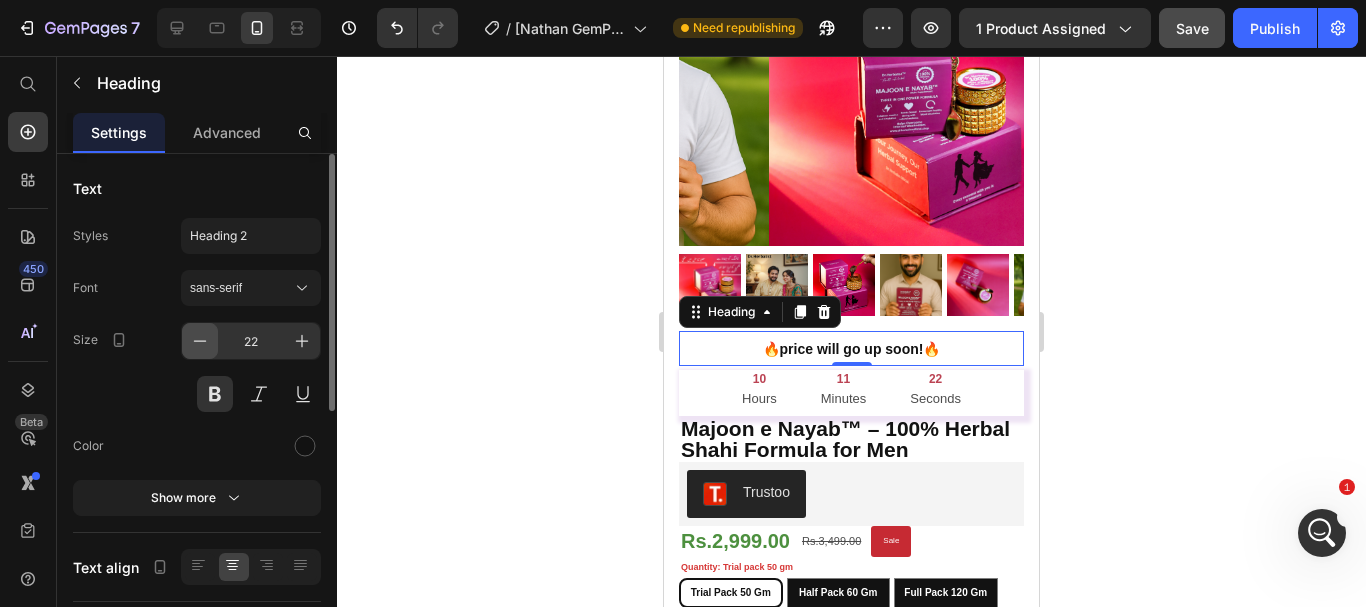 click 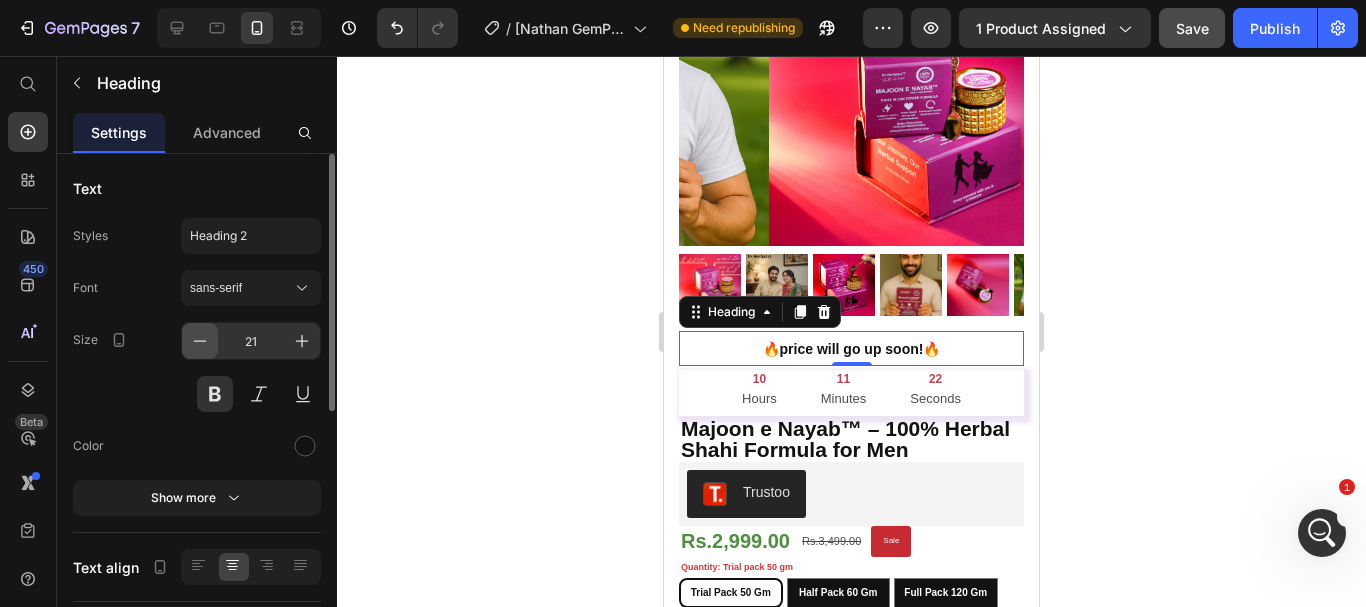click 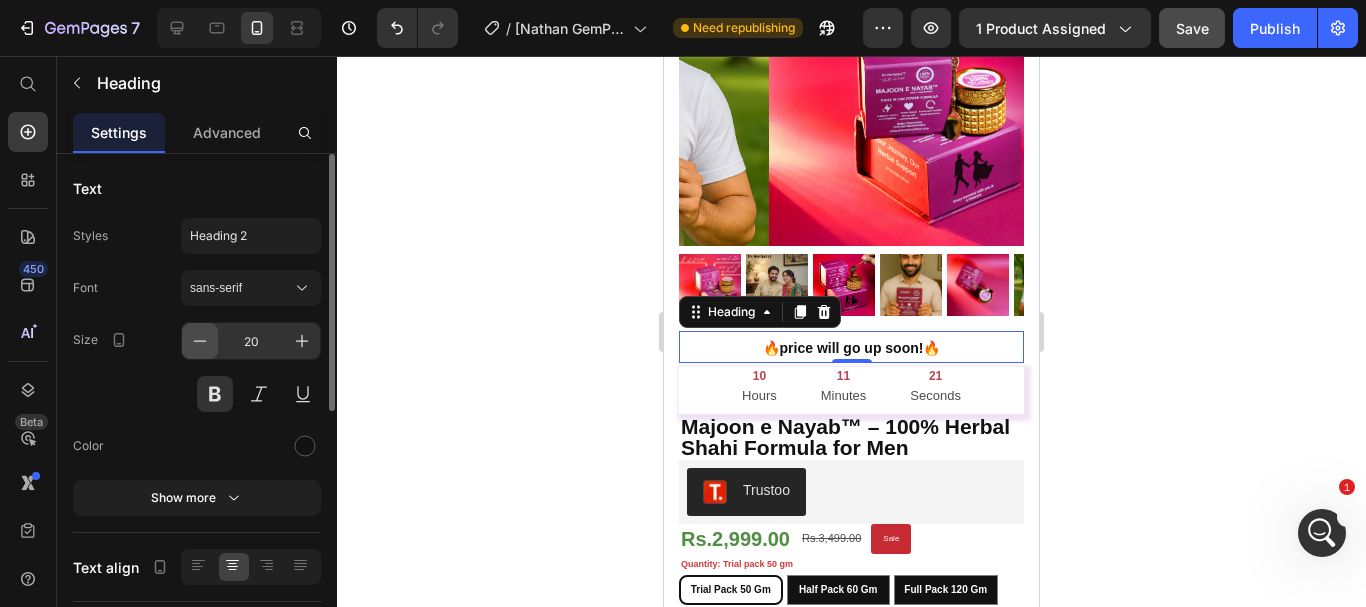 click 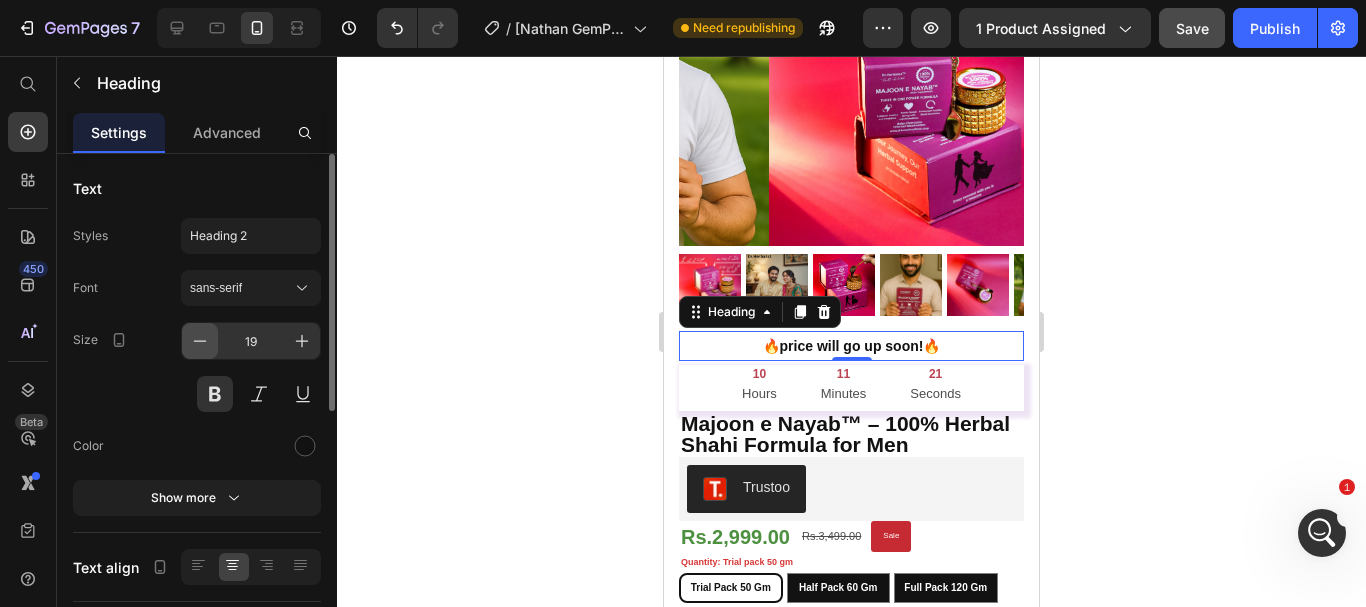 click 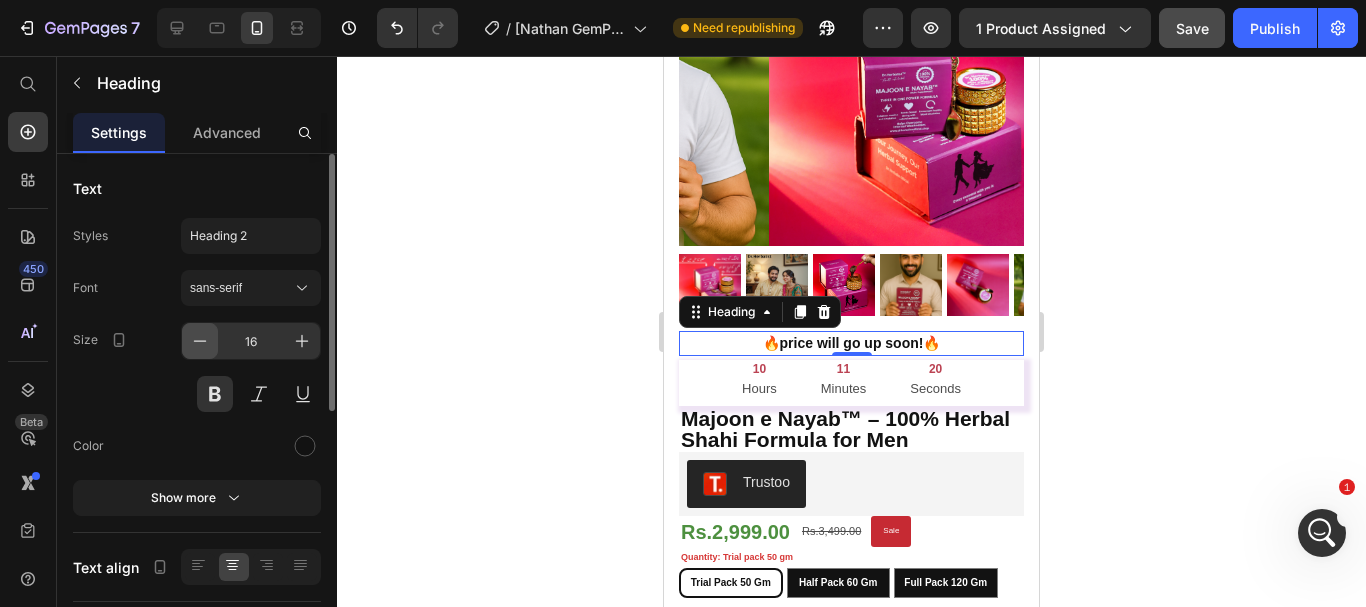 click 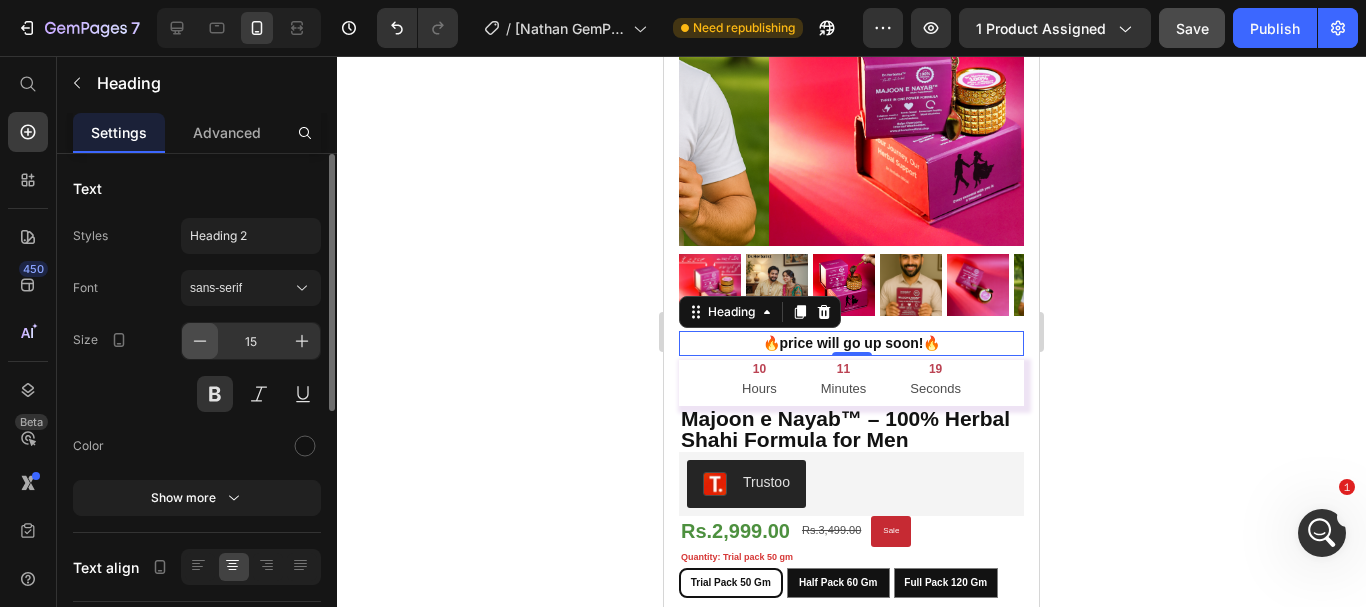 click 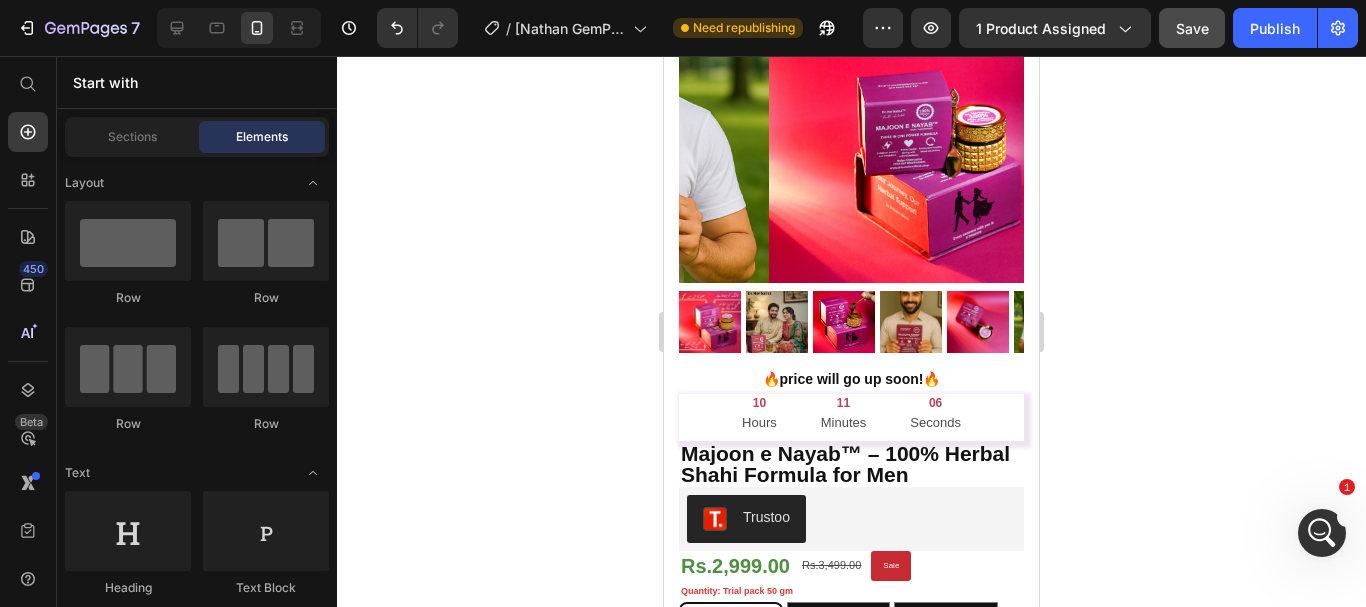 scroll, scrollTop: 153, scrollLeft: 0, axis: vertical 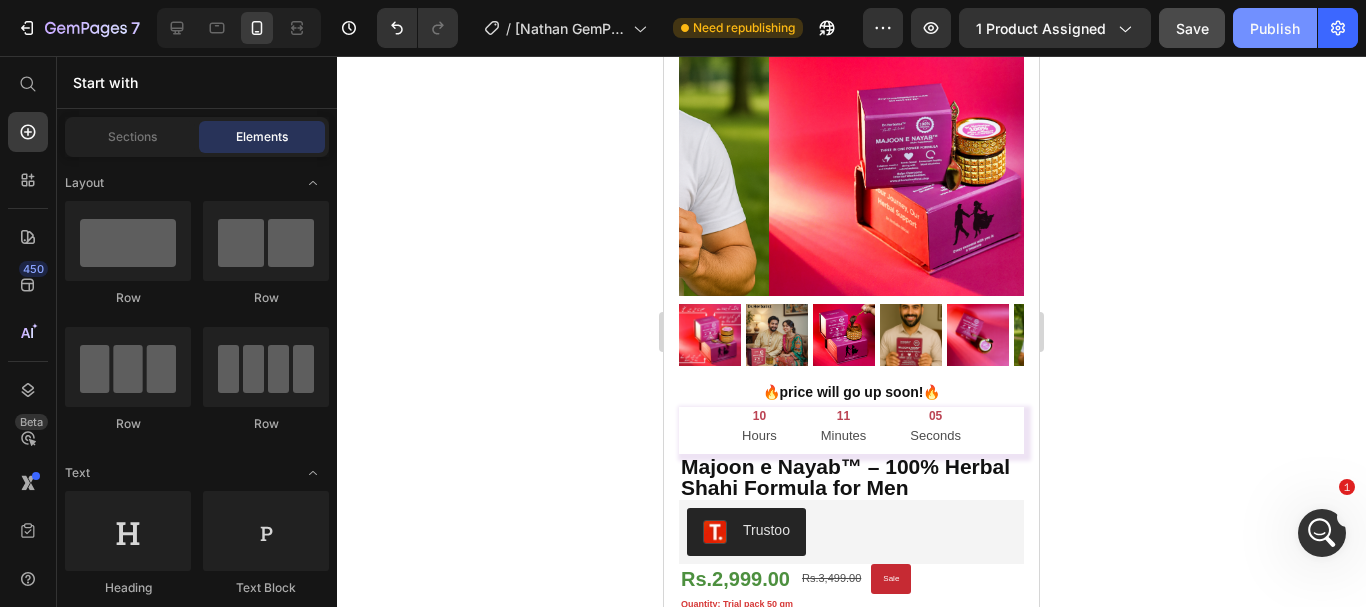 click on "Publish" at bounding box center (1275, 28) 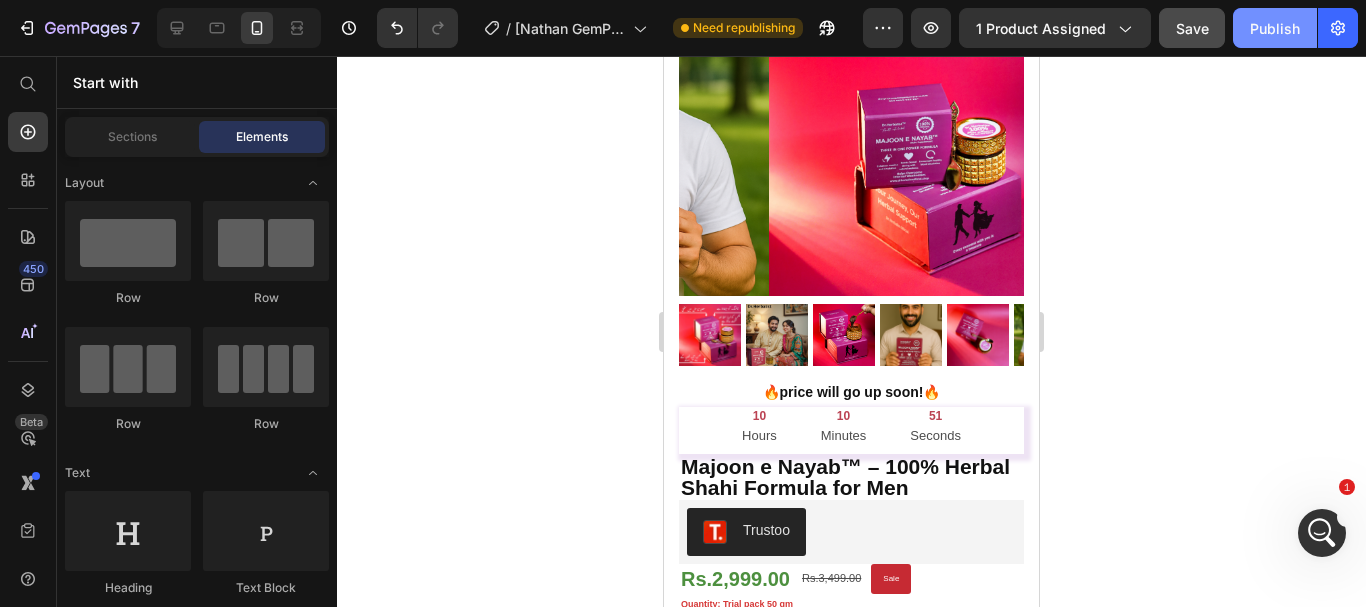 click on "Publish" at bounding box center [1275, 28] 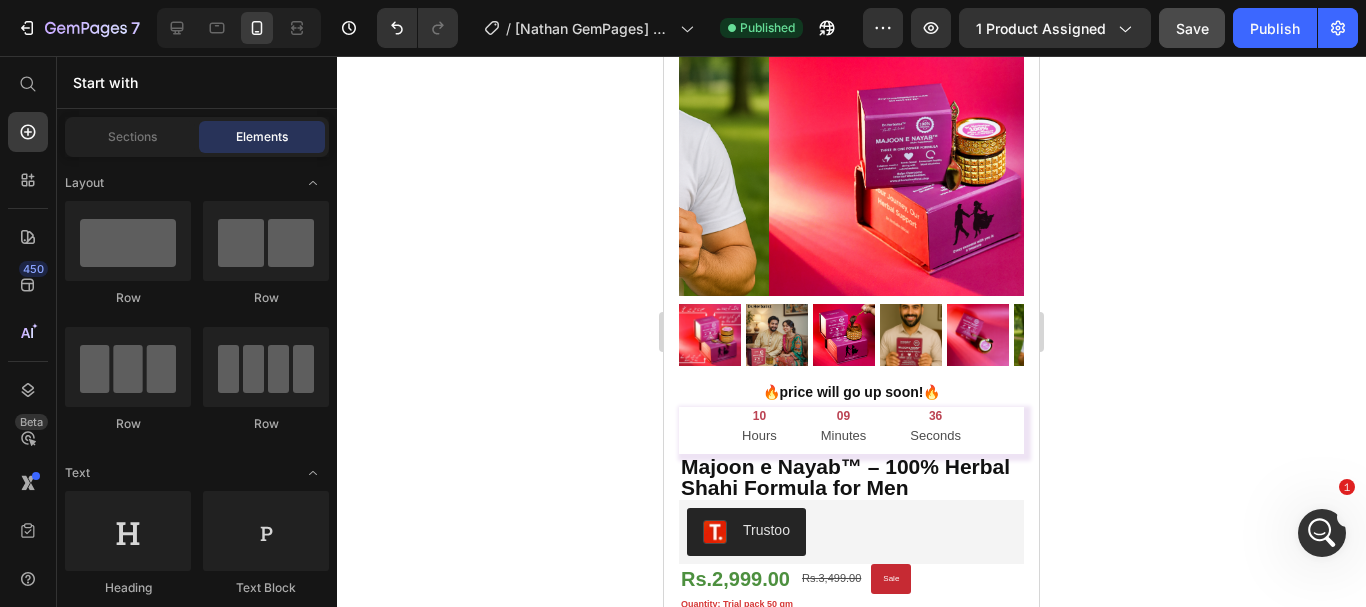 click on "7  Version history  /  [Nathan GemPages] Product variant test Published Preview 1 product assigned  Save   Publish" 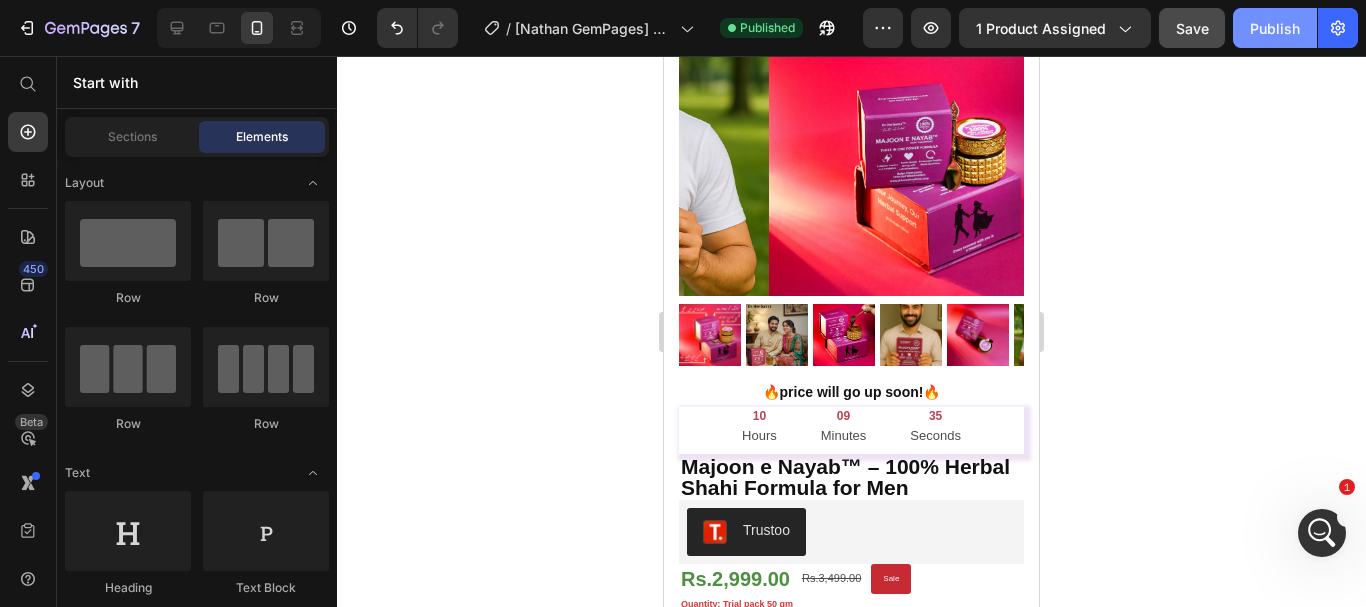 click on "Publish" 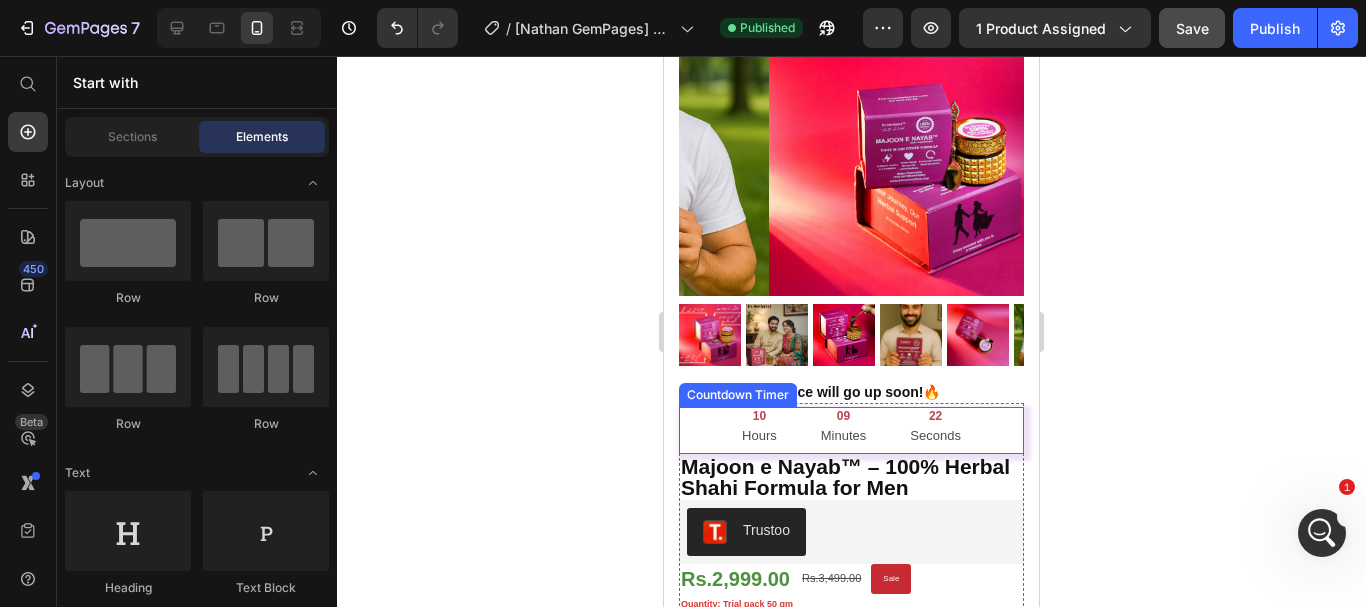 click on "22 Seconds" at bounding box center (935, 430) 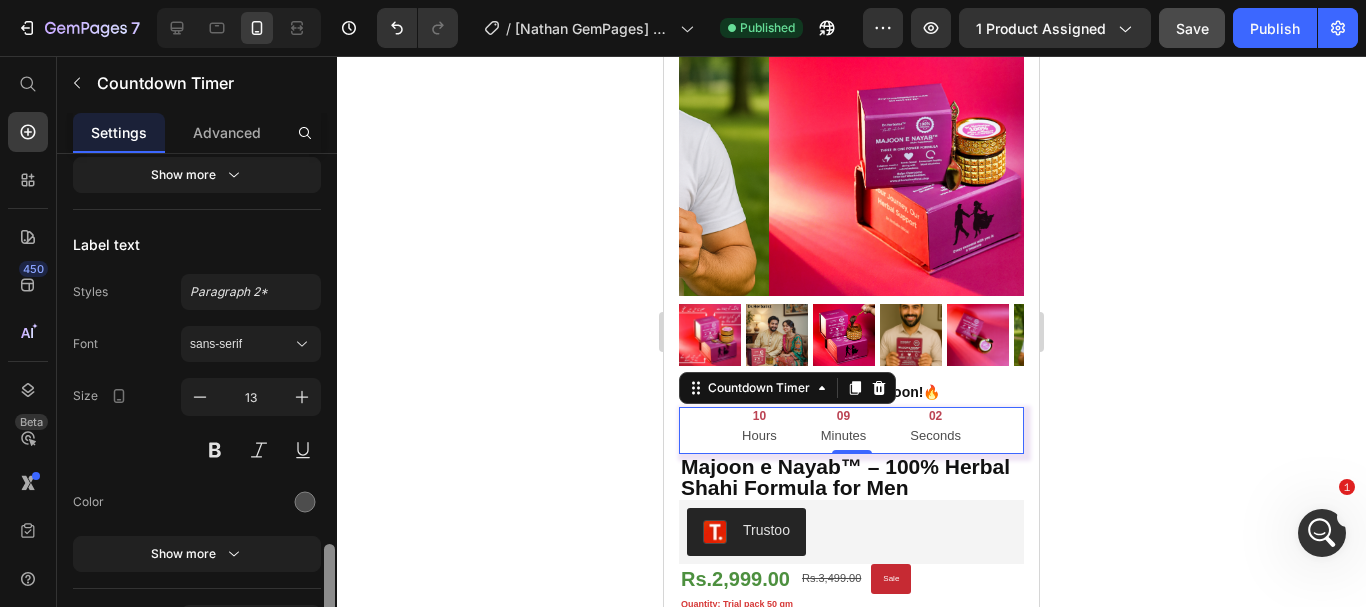 scroll, scrollTop: 1942, scrollLeft: 0, axis: vertical 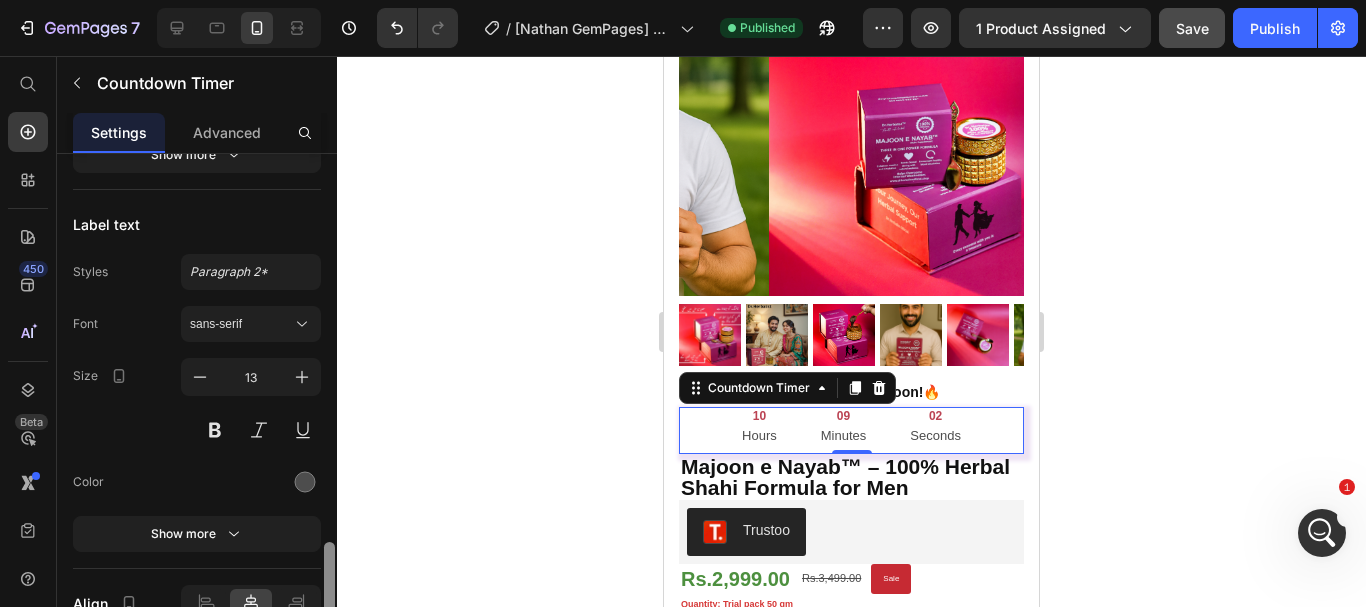 drag, startPoint x: 326, startPoint y: 234, endPoint x: 312, endPoint y: 622, distance: 388.2525 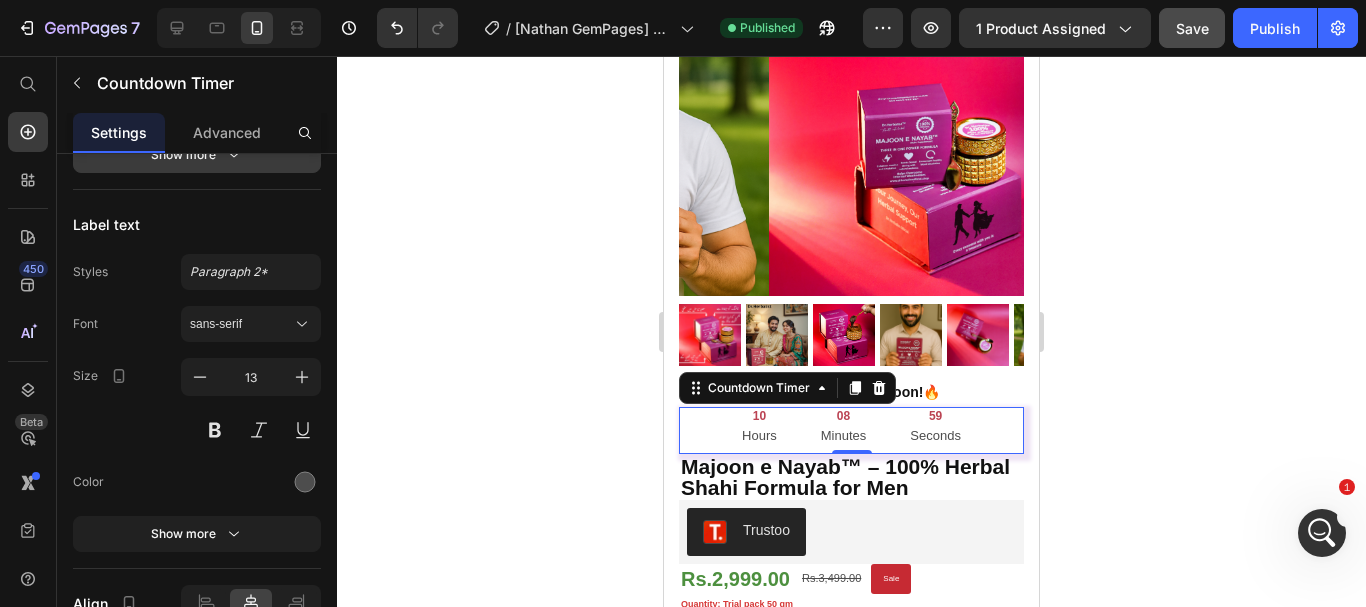 click on "Show more" at bounding box center (197, 155) 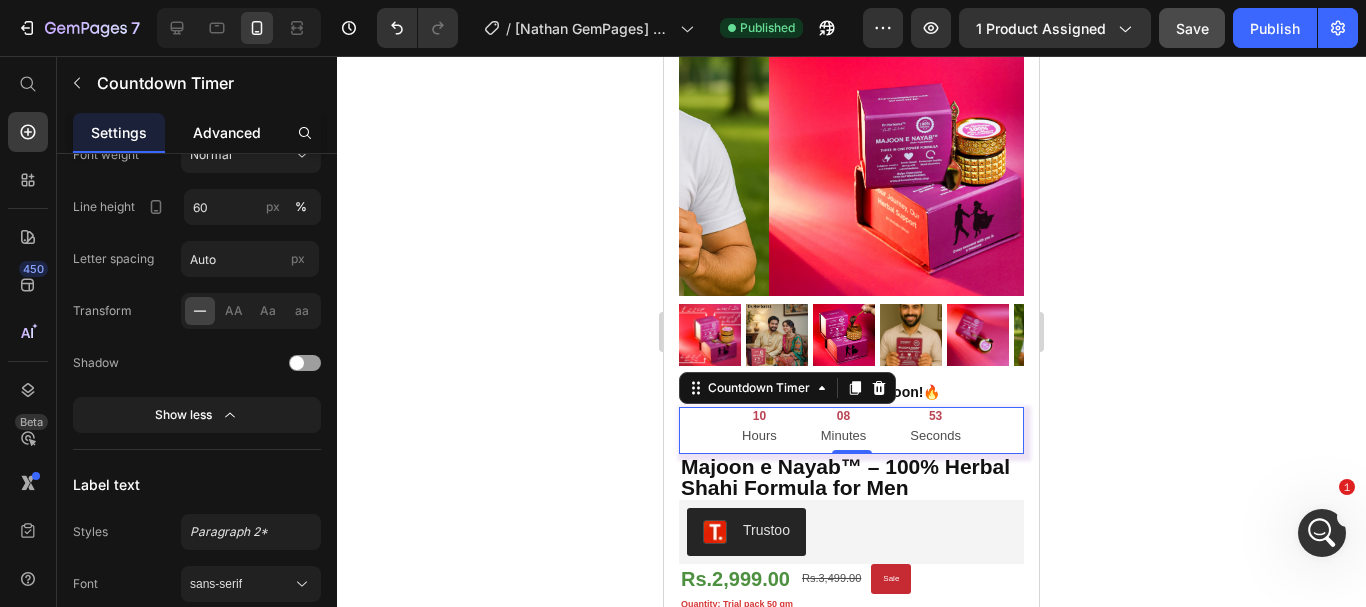 click on "Advanced" at bounding box center (227, 132) 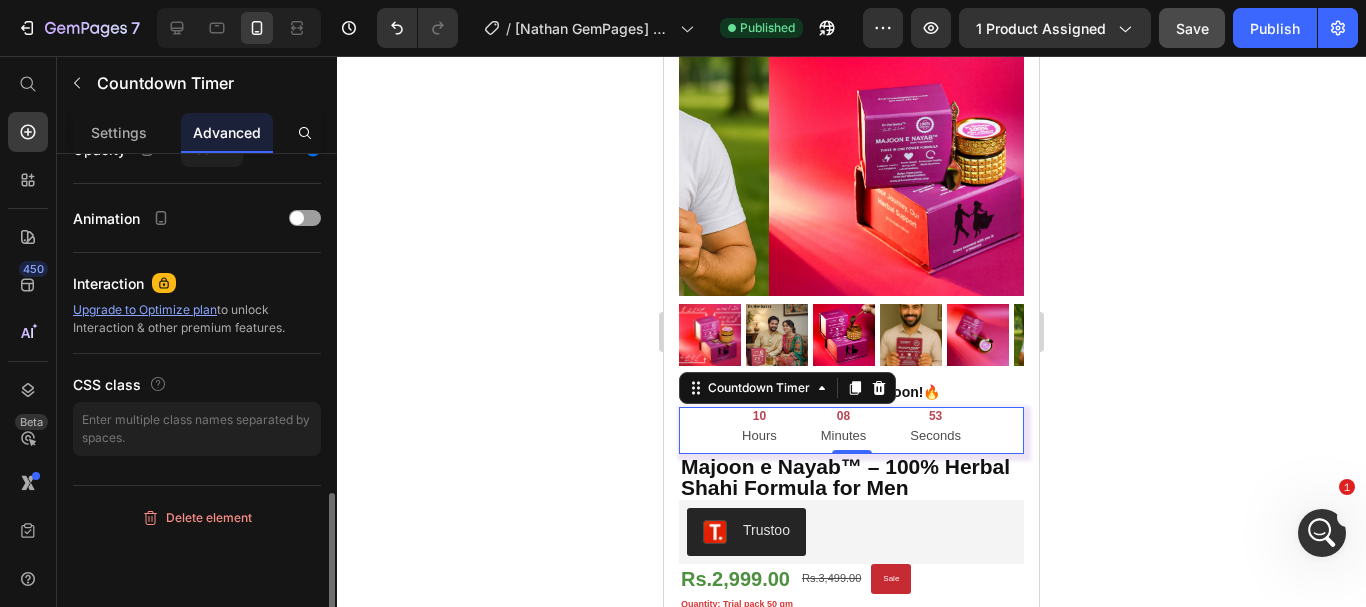 scroll, scrollTop: 0, scrollLeft: 0, axis: both 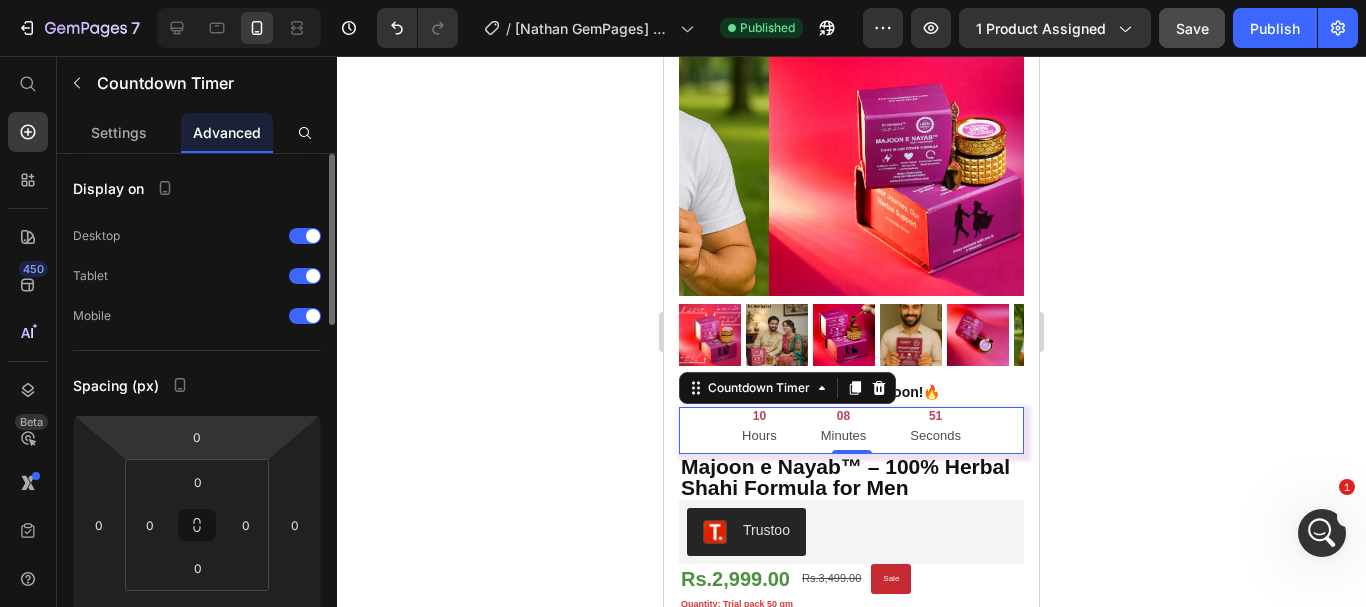 click on "7  Version history  /  [Nathan GemPages] Product variant test Published Preview 1 product assigned  Save   Publish  450 Beta Start with Sections Elements Hero Section Product Detail Brands Trusted Badges Guarantee Product Breakdown How to use Testimonials Compare Bundle FAQs Social Proof Brand Story Product List Collection Blog List Contact Sticky Add to Cart Custom Footer Browse Library 450 Layout
Row
Row
Row
Row Text
Heading
Text Block Button
Button
Button
Sticky Back to top Media" at bounding box center [683, 0] 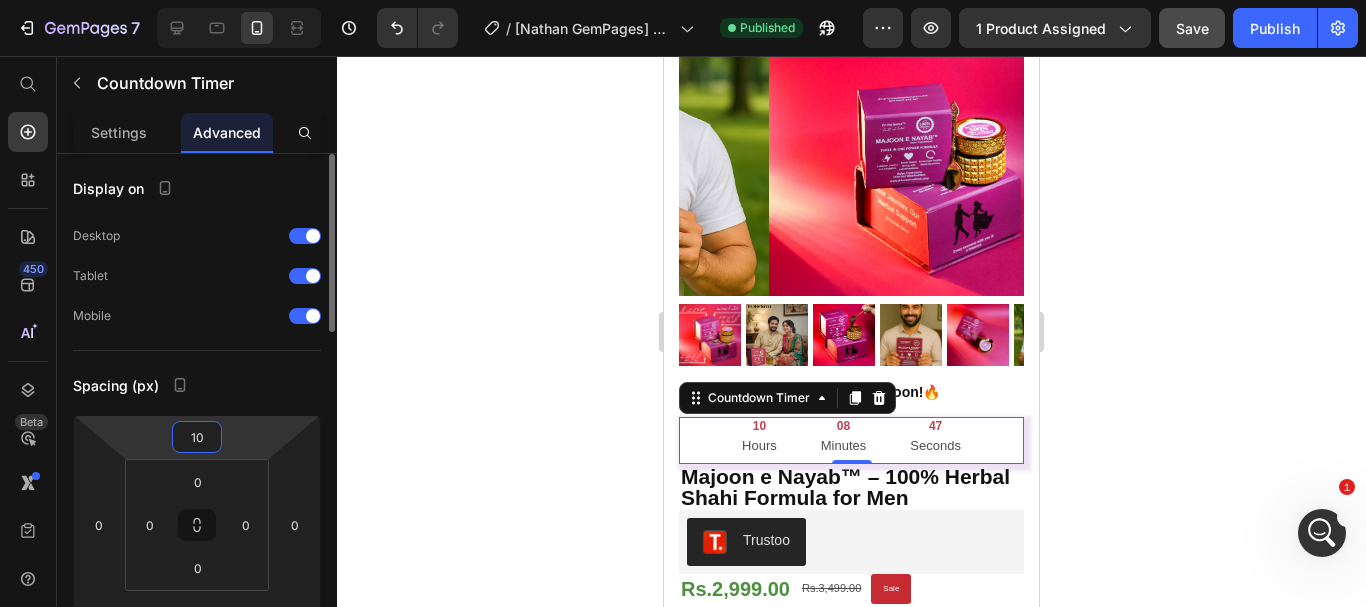 type on "1" 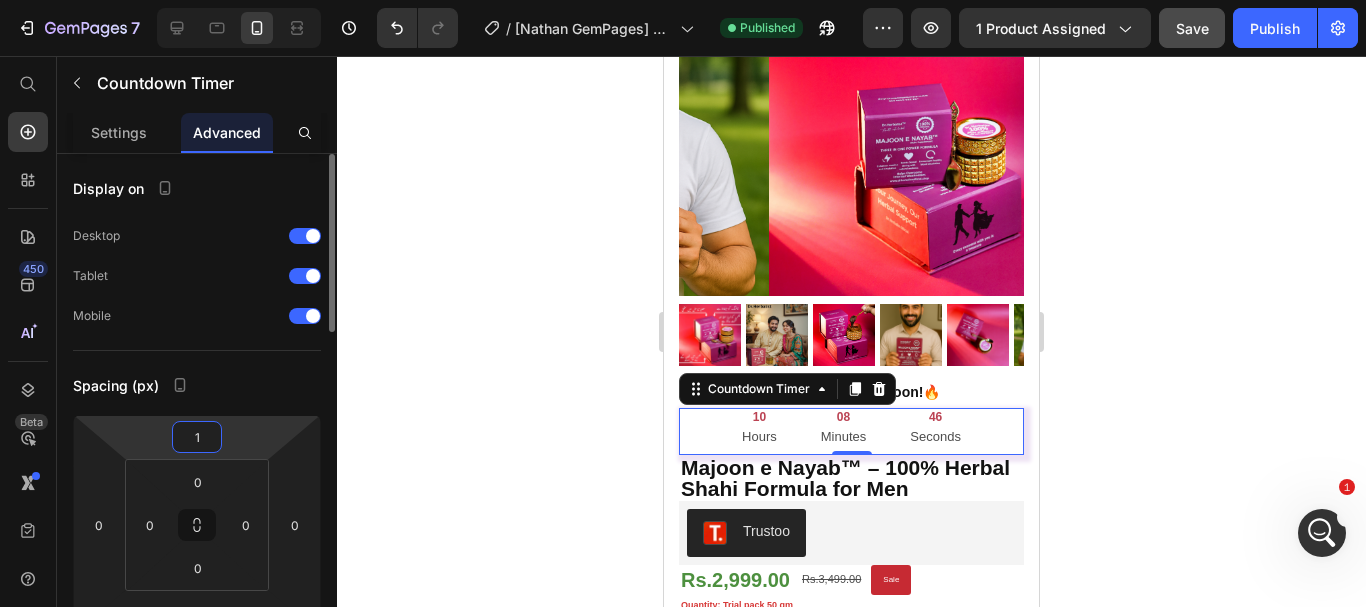 type 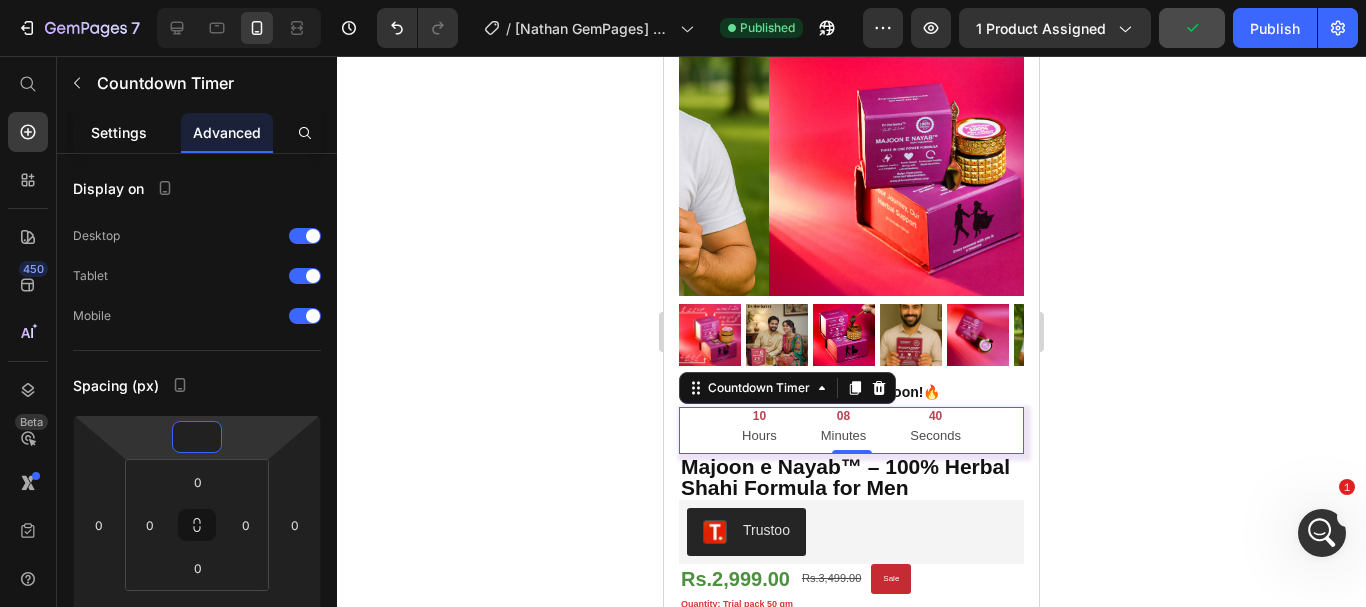 click on "Settings" at bounding box center [119, 132] 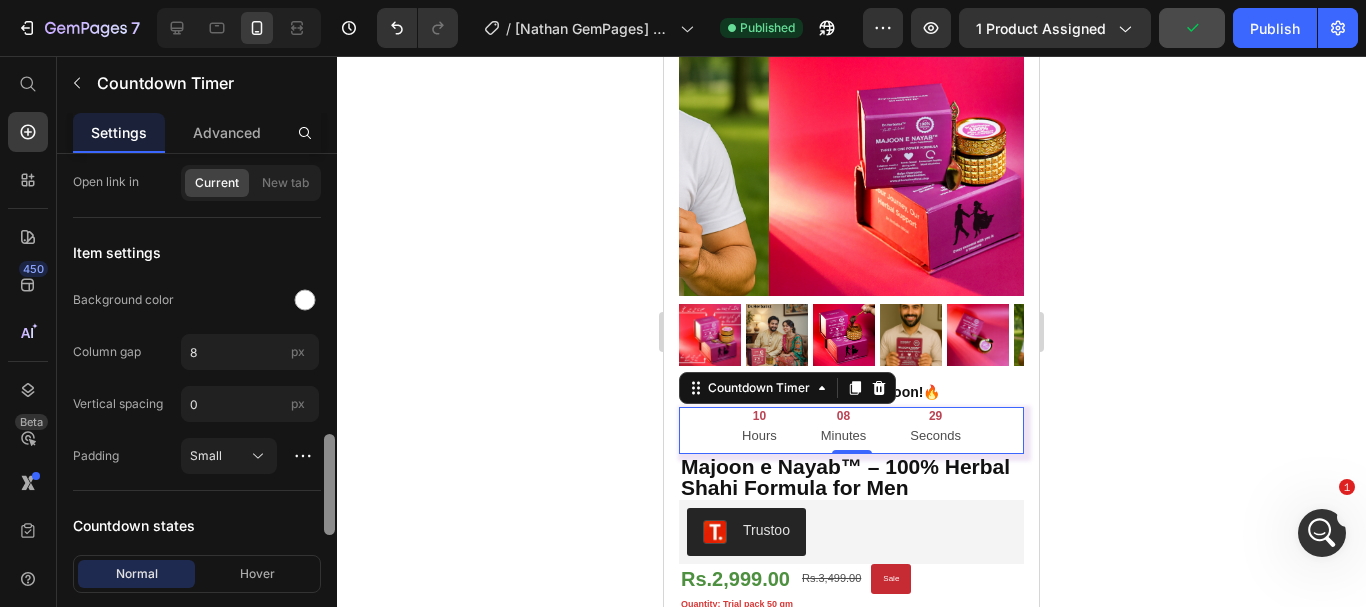 scroll, scrollTop: 1013, scrollLeft: 0, axis: vertical 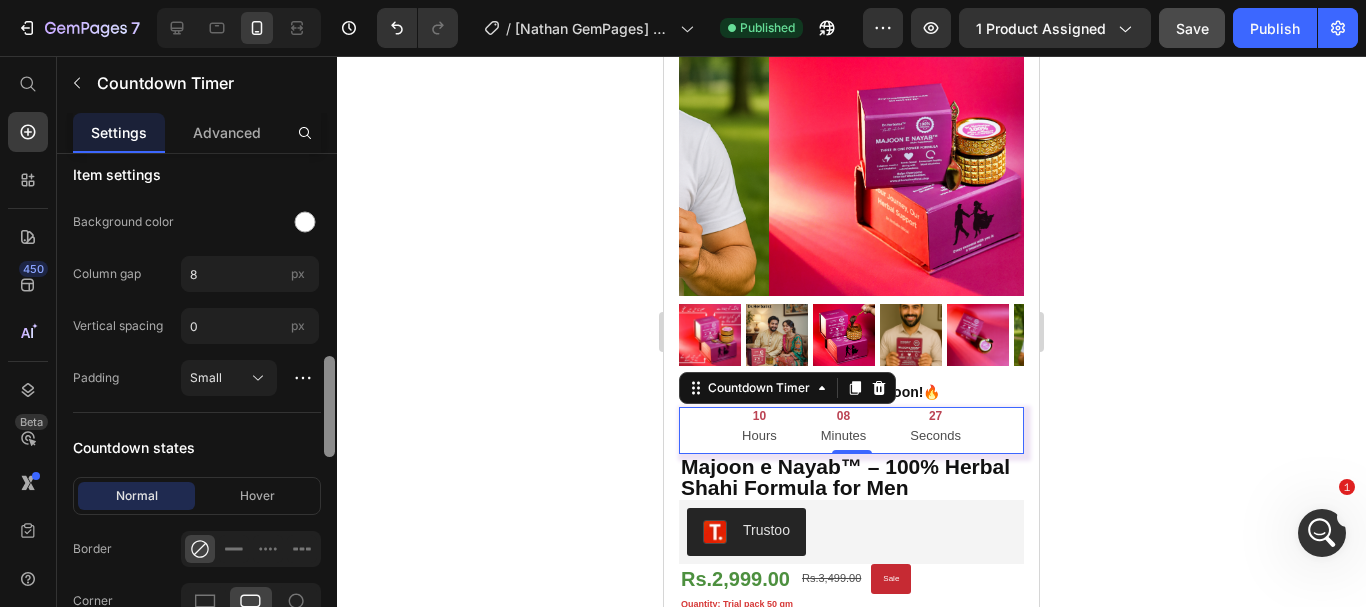 drag, startPoint x: 328, startPoint y: 239, endPoint x: 325, endPoint y: 445, distance: 206.02185 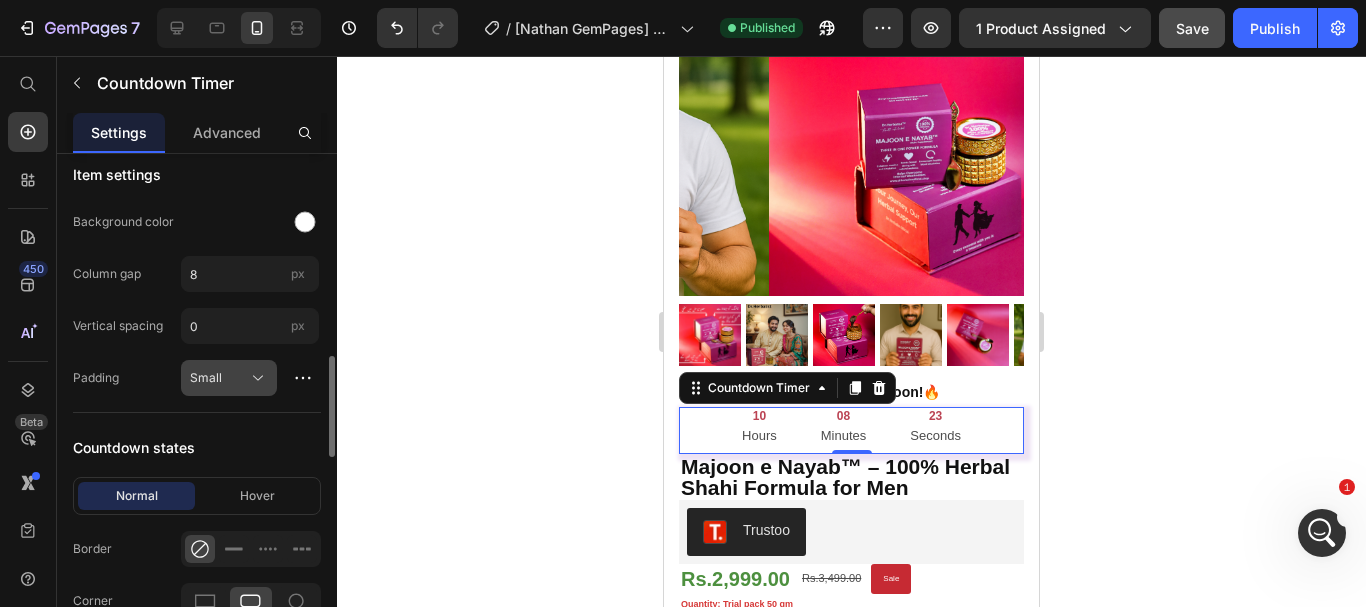 click 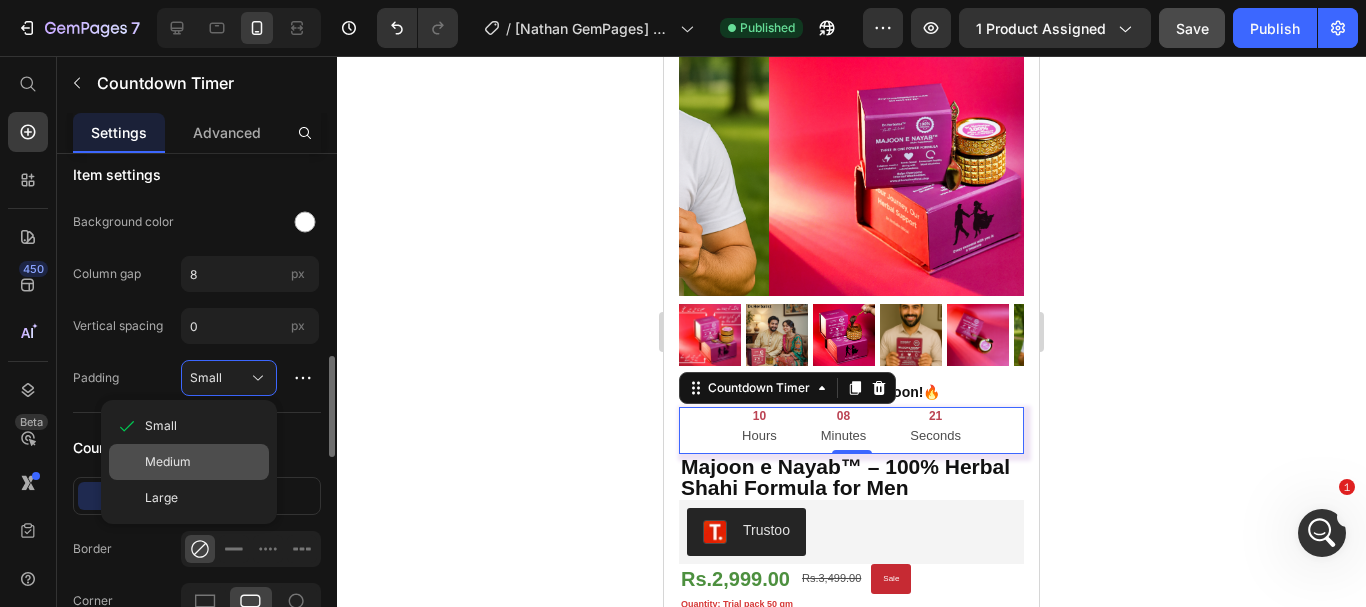 click on "Medium" at bounding box center (203, 462) 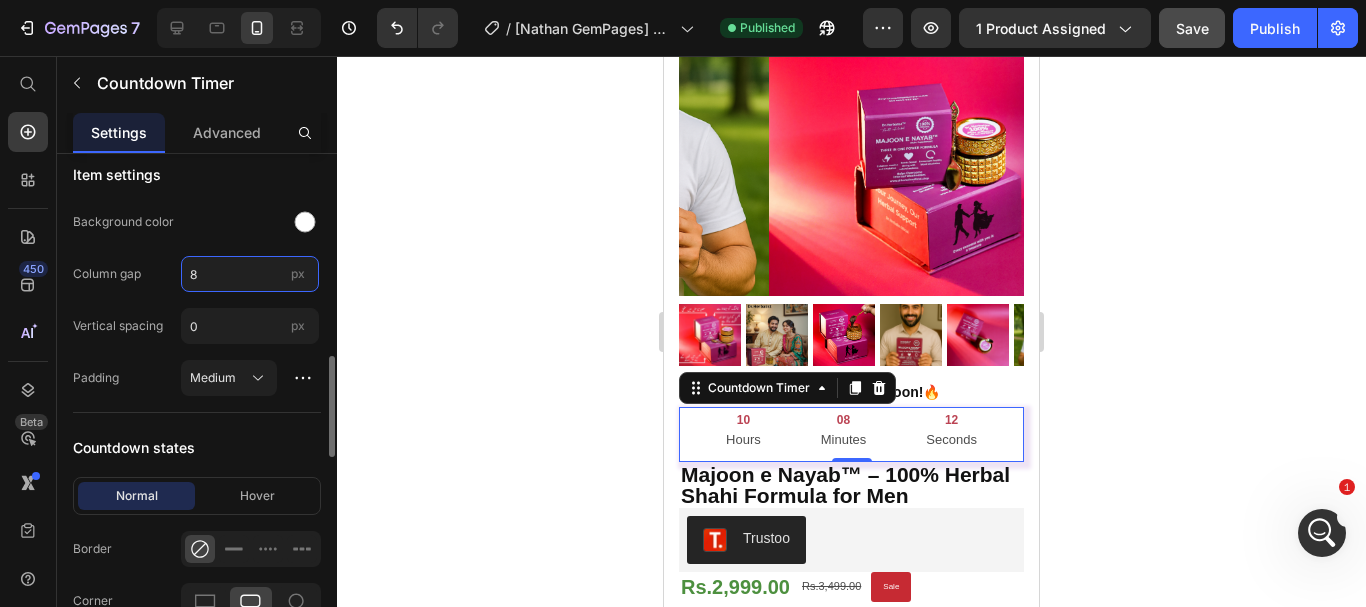 click on "8" at bounding box center [250, 274] 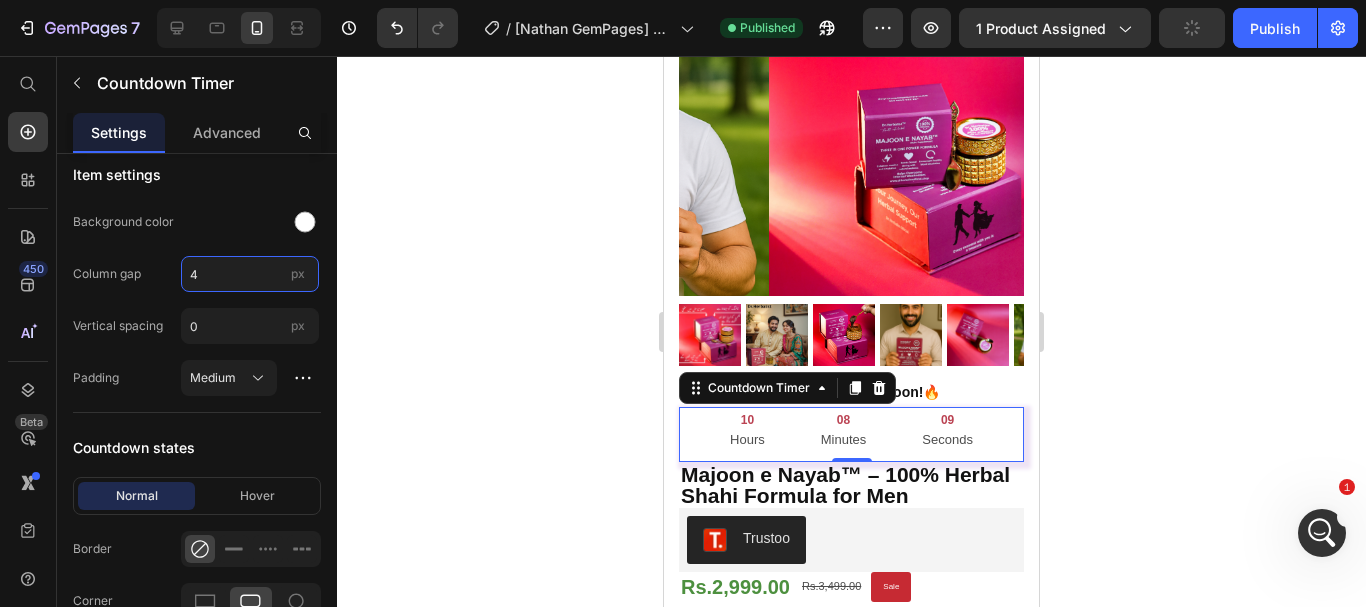 type on "8" 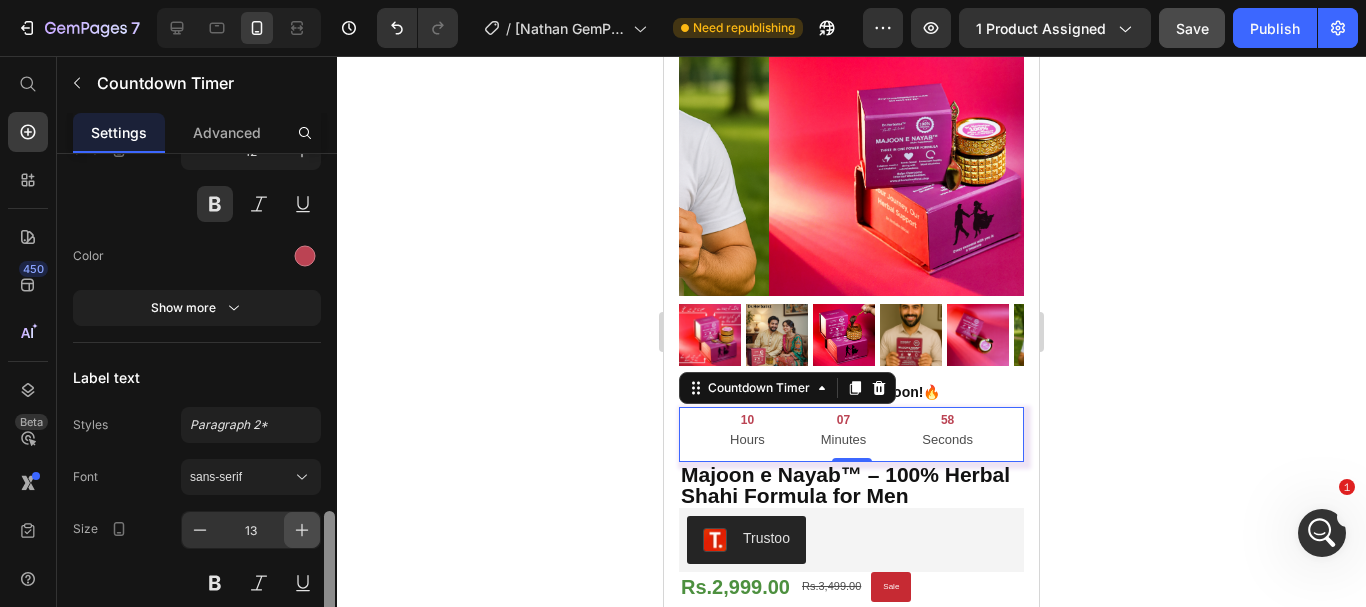 scroll, scrollTop: 1794, scrollLeft: 0, axis: vertical 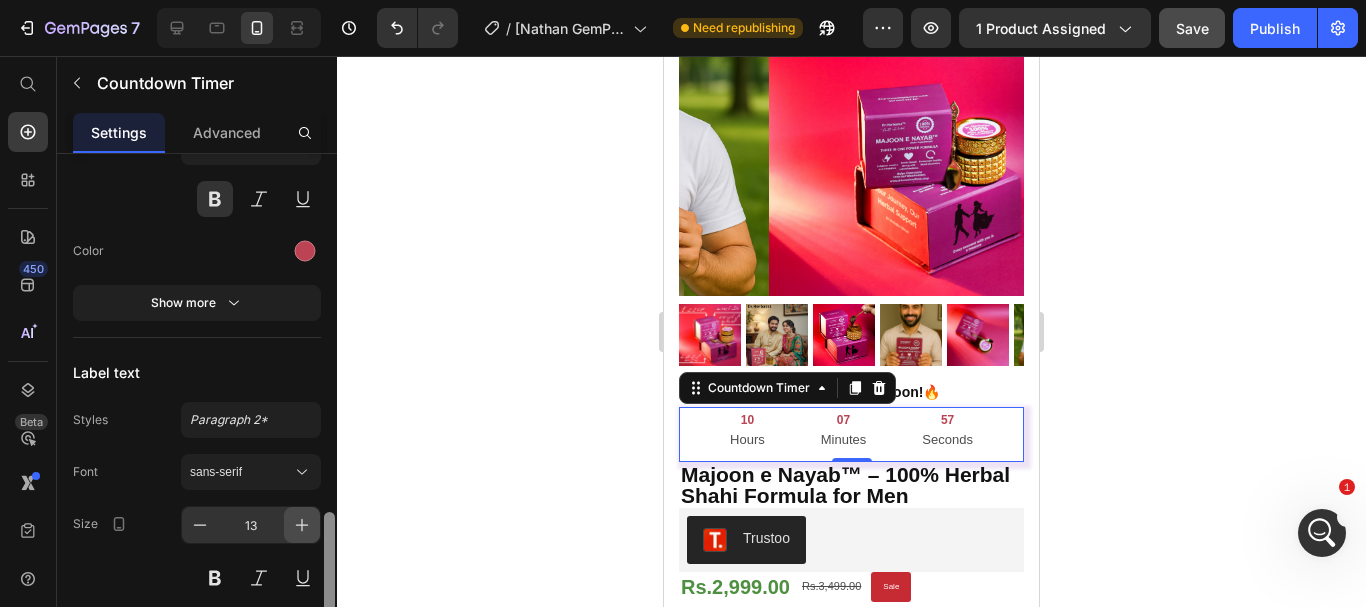 drag, startPoint x: 328, startPoint y: 376, endPoint x: 317, endPoint y: 532, distance: 156.38734 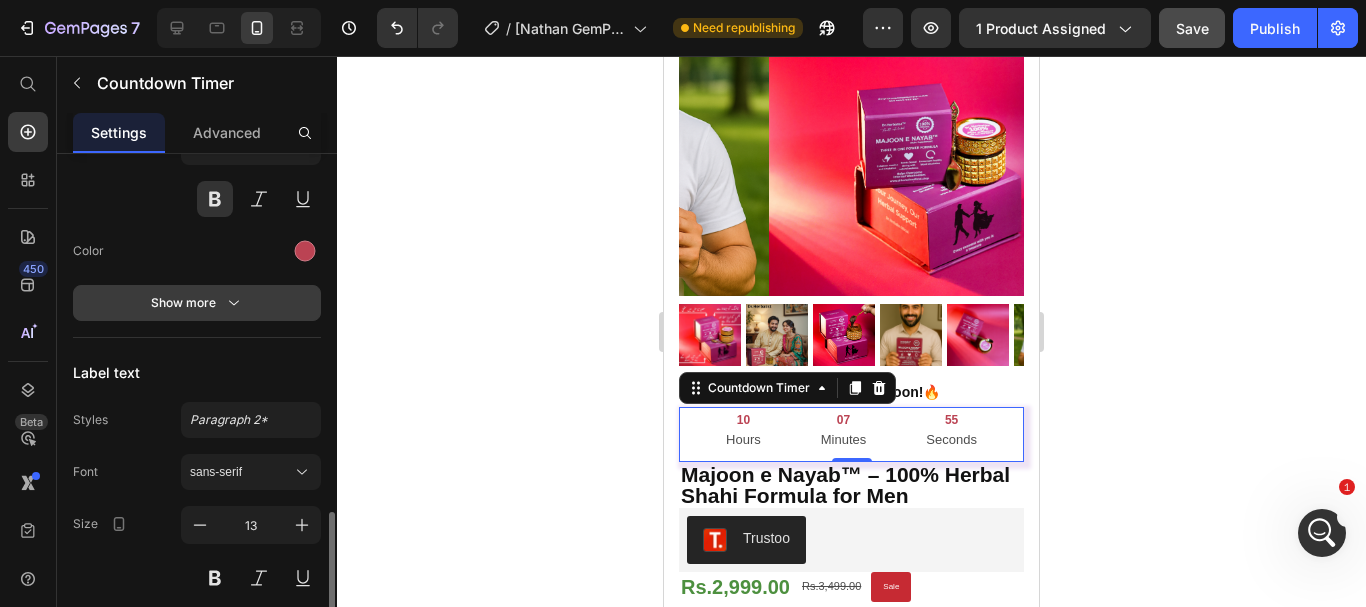 click on "Show more" at bounding box center [197, 303] 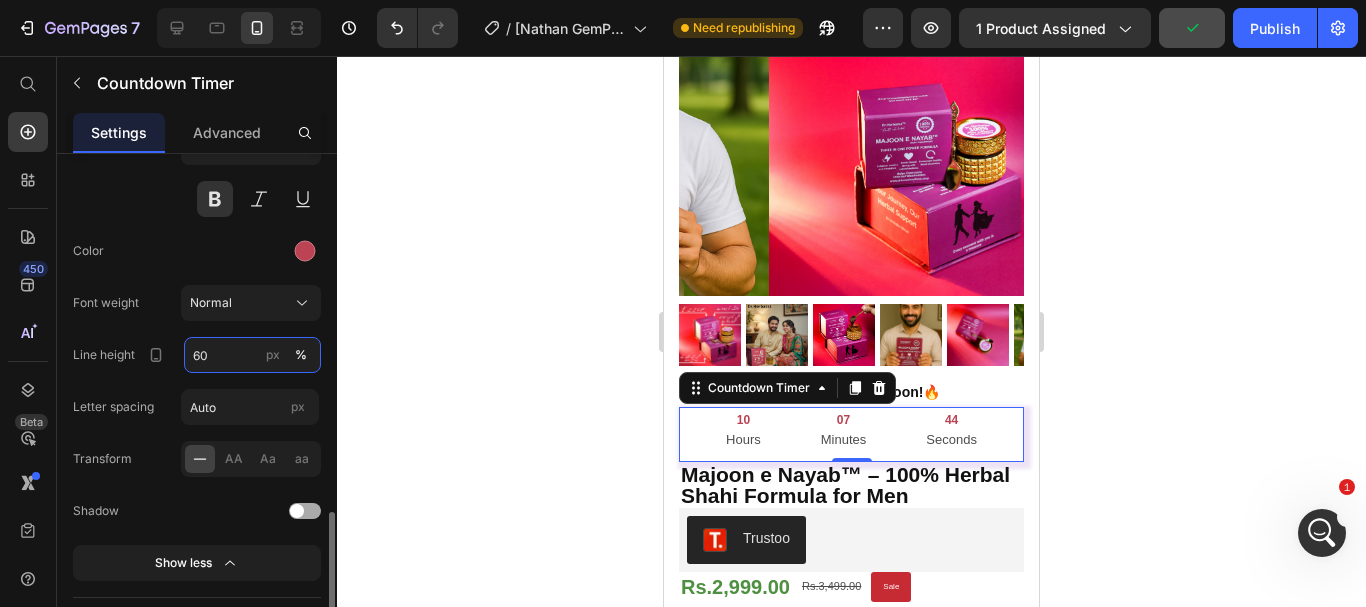 click on "60" at bounding box center [252, 355] 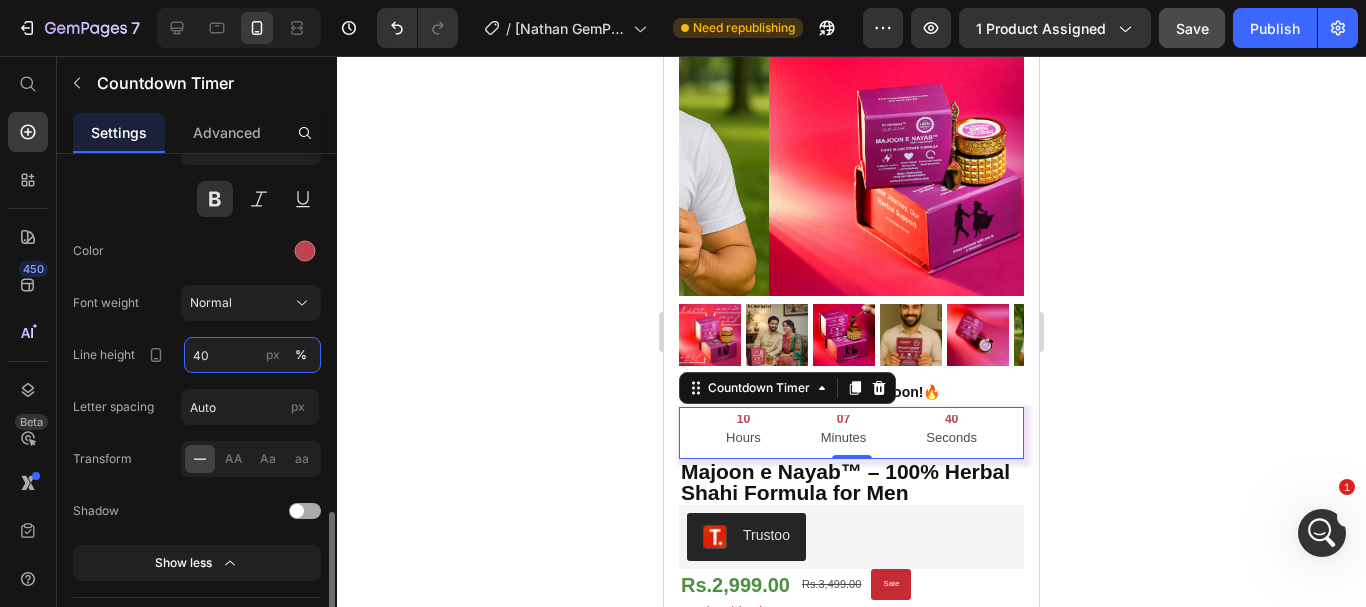 type on "4" 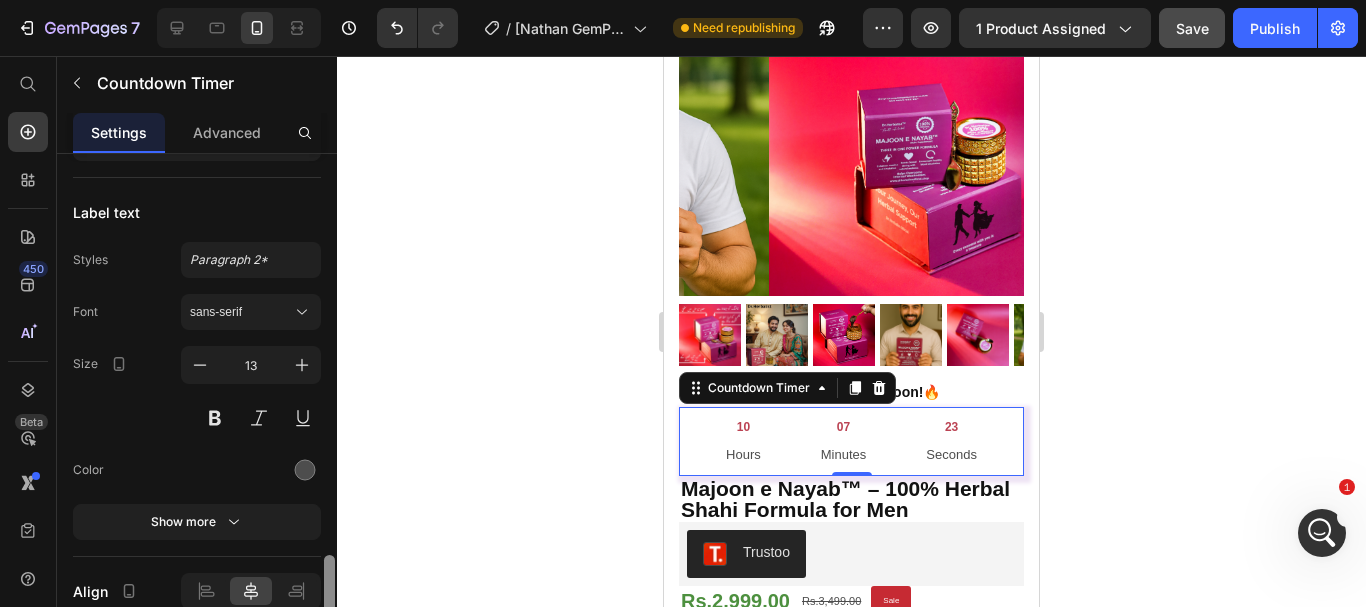 scroll, scrollTop: 2219, scrollLeft: 0, axis: vertical 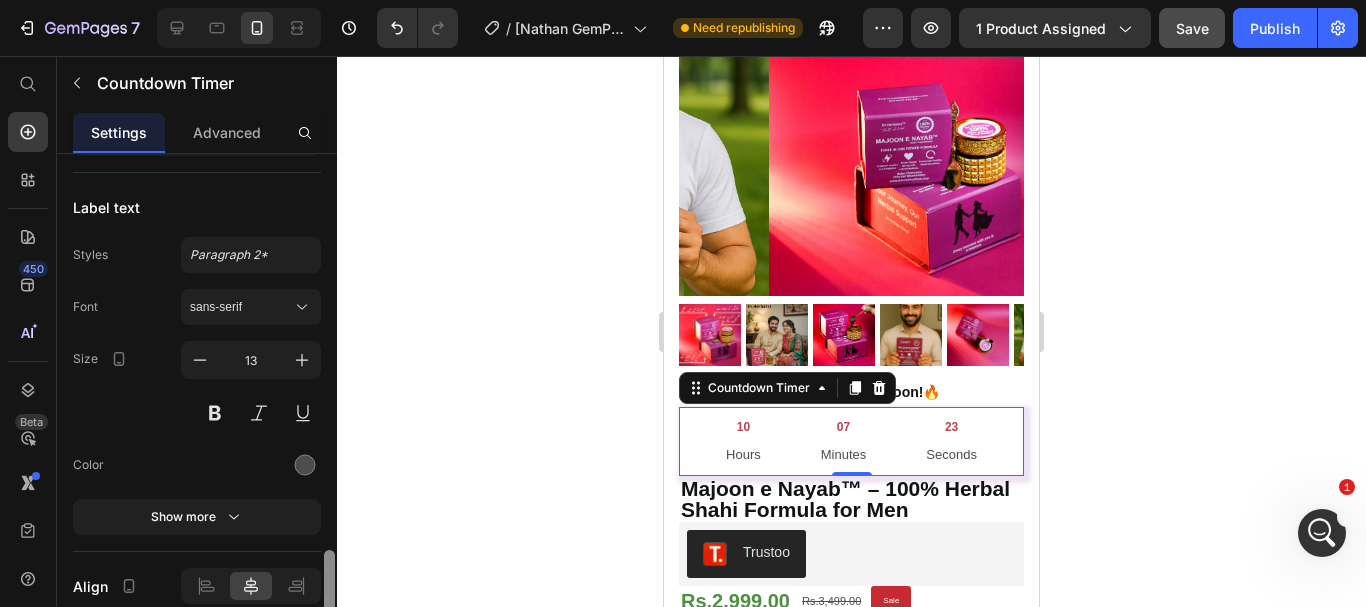 drag, startPoint x: 328, startPoint y: 518, endPoint x: 327, endPoint y: 603, distance: 85.00588 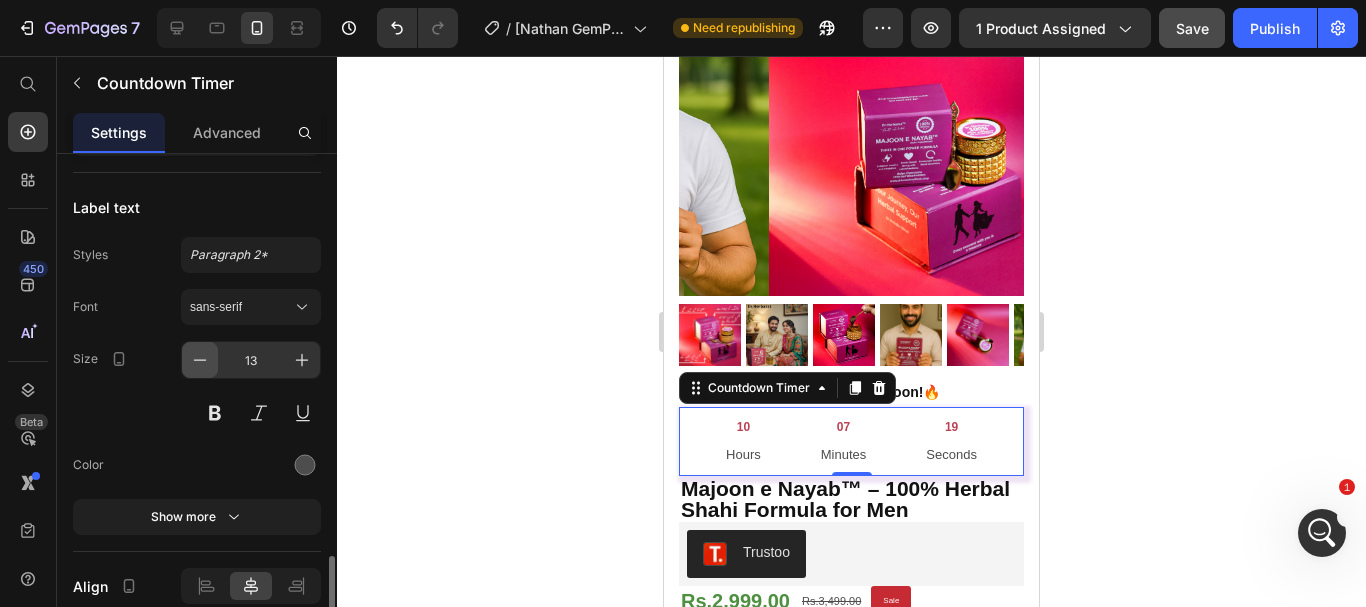 type 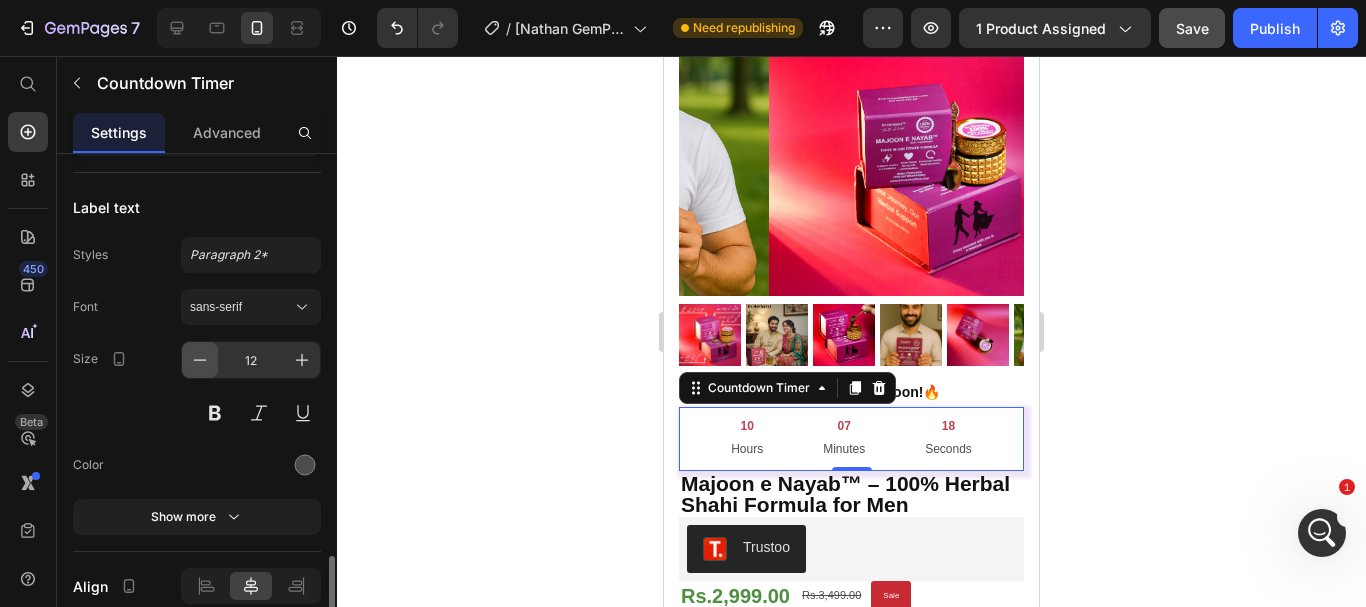 click 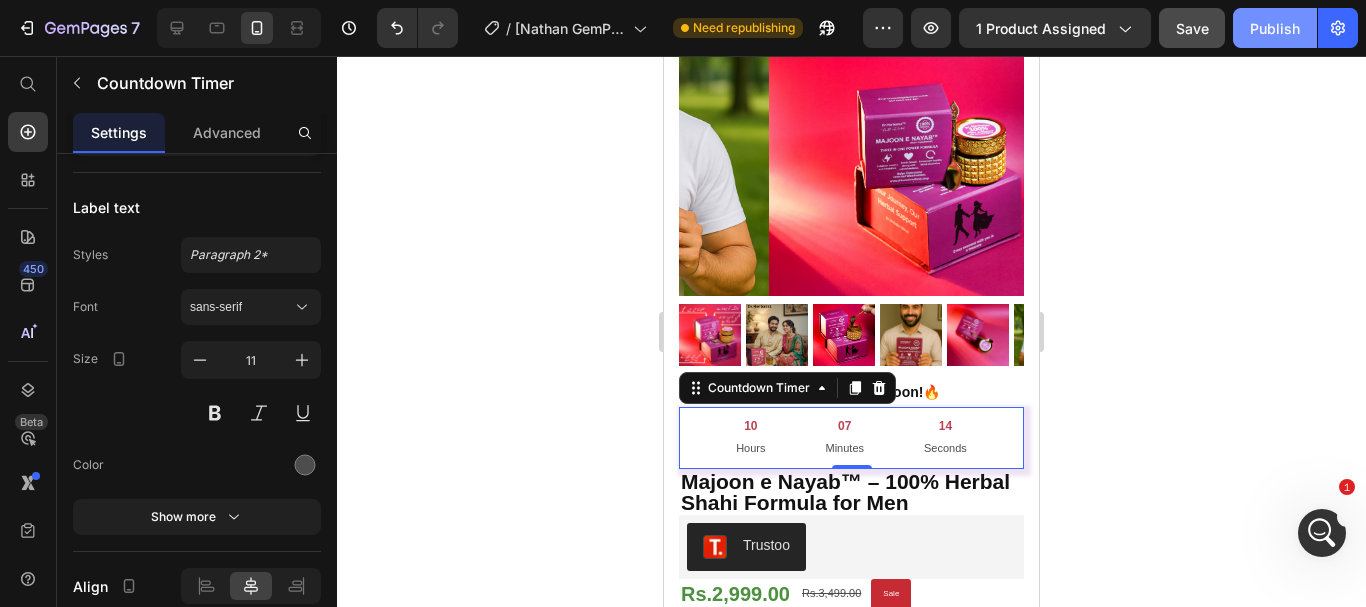 click on "Publish" at bounding box center (1275, 28) 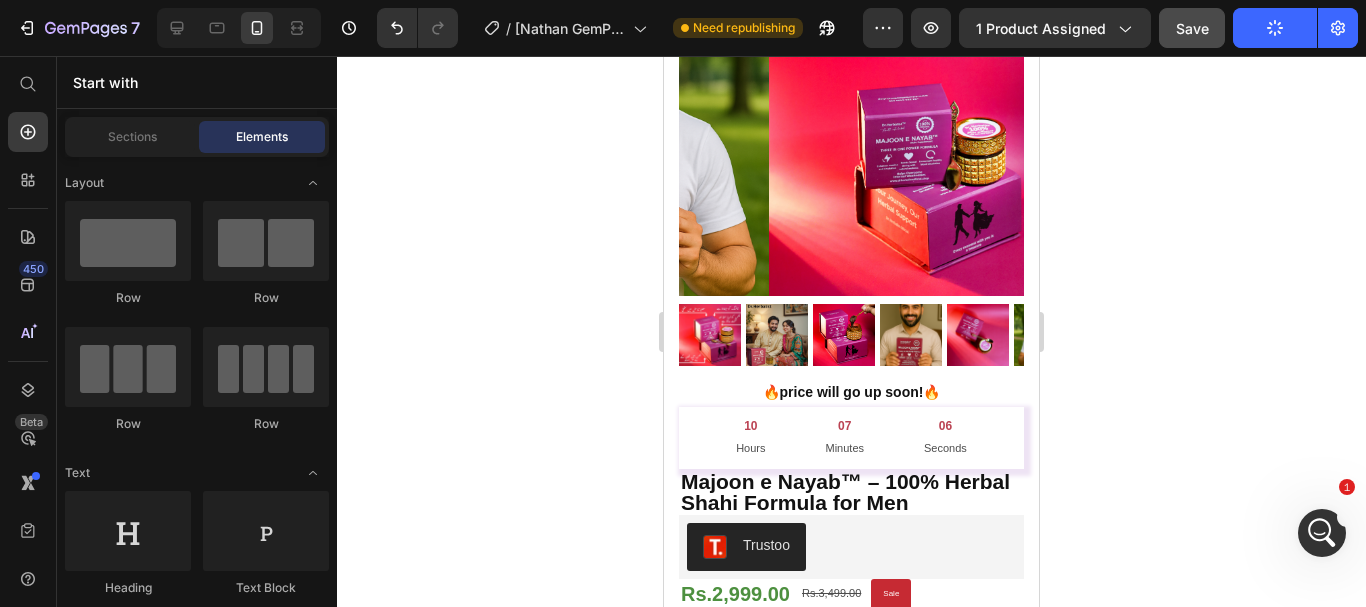 scroll, scrollTop: 0, scrollLeft: 0, axis: both 